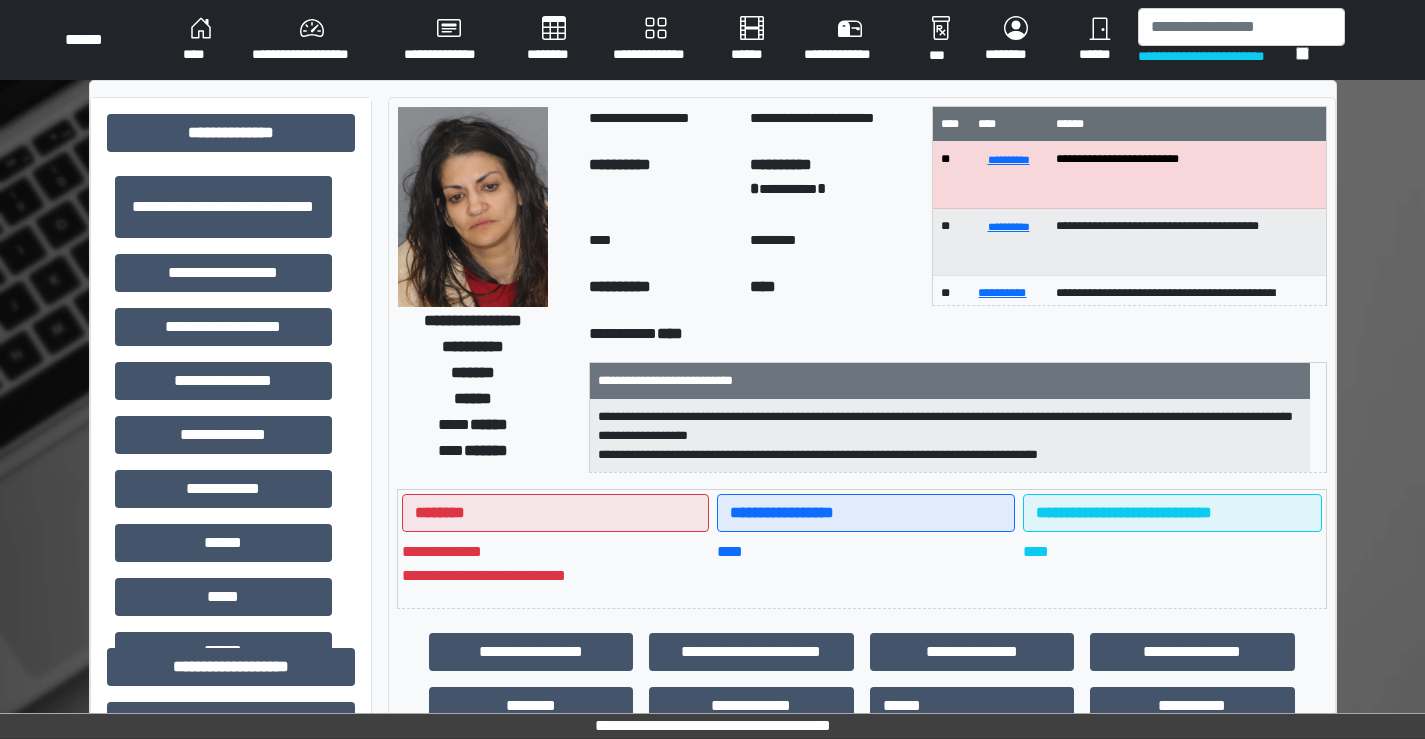 scroll, scrollTop: 105, scrollLeft: 0, axis: vertical 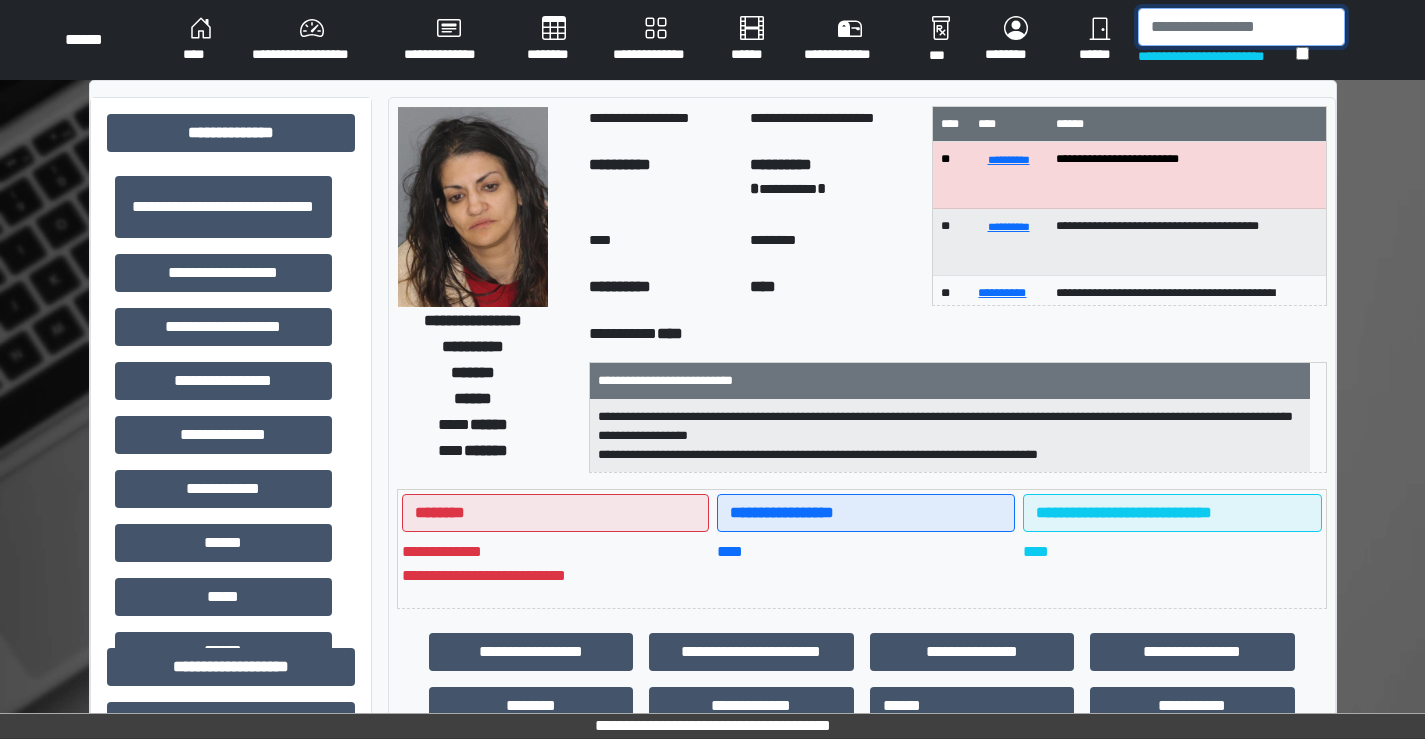 click at bounding box center [1241, 27] 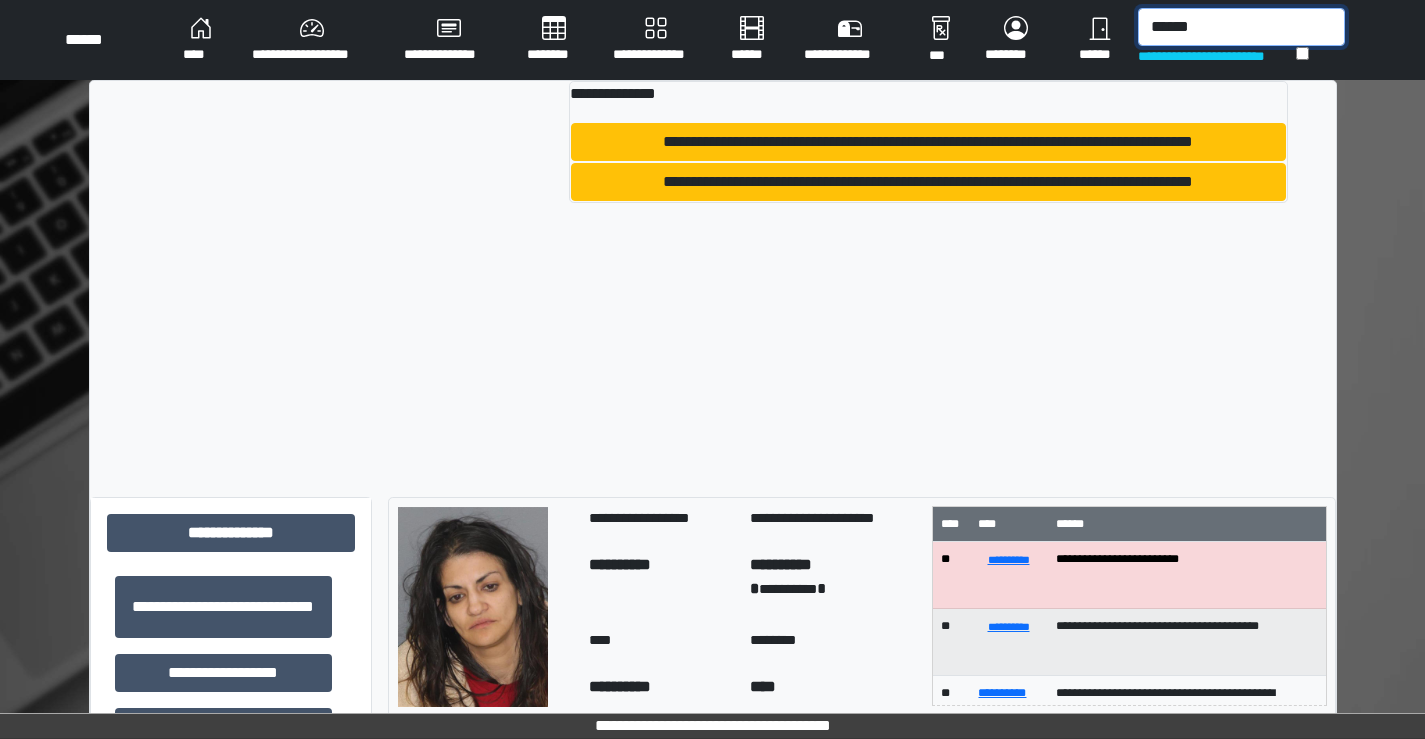 click on "******" at bounding box center [1241, 27] 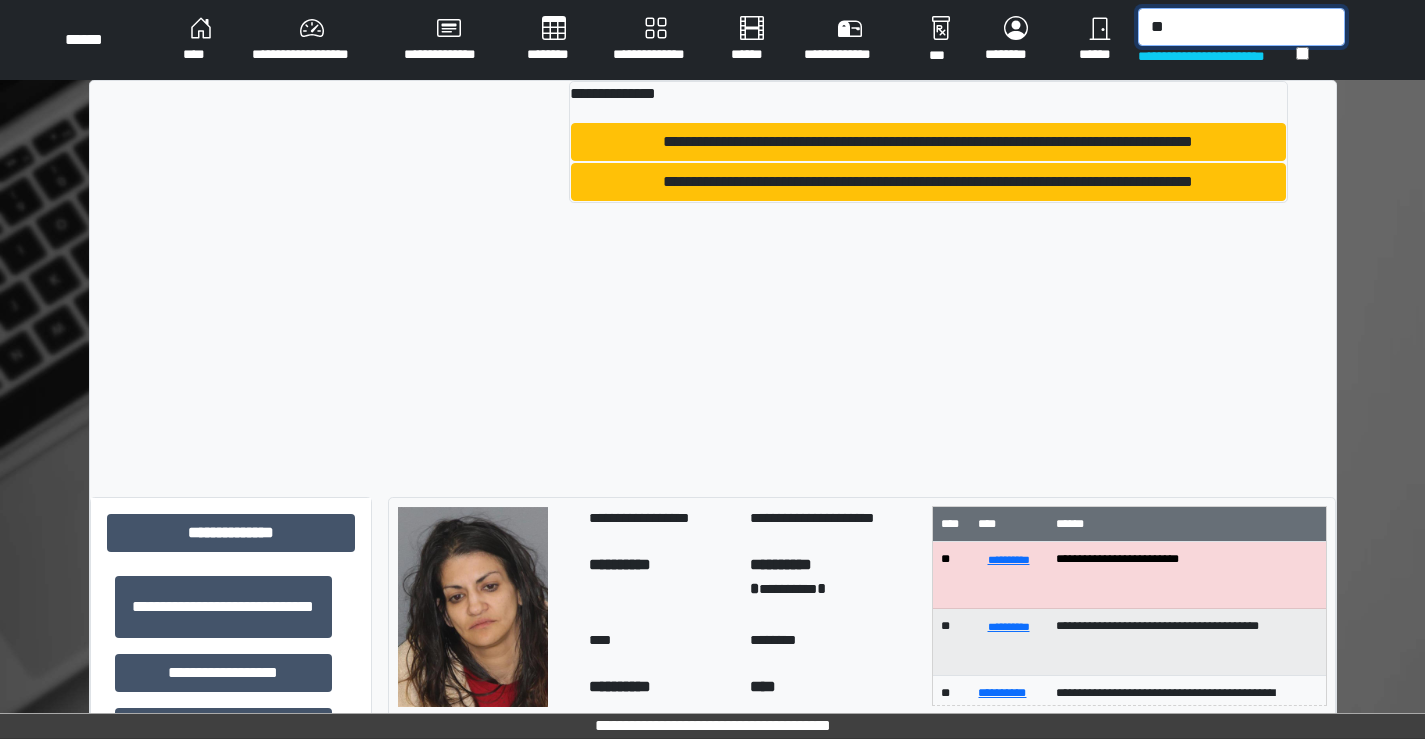 type on "*" 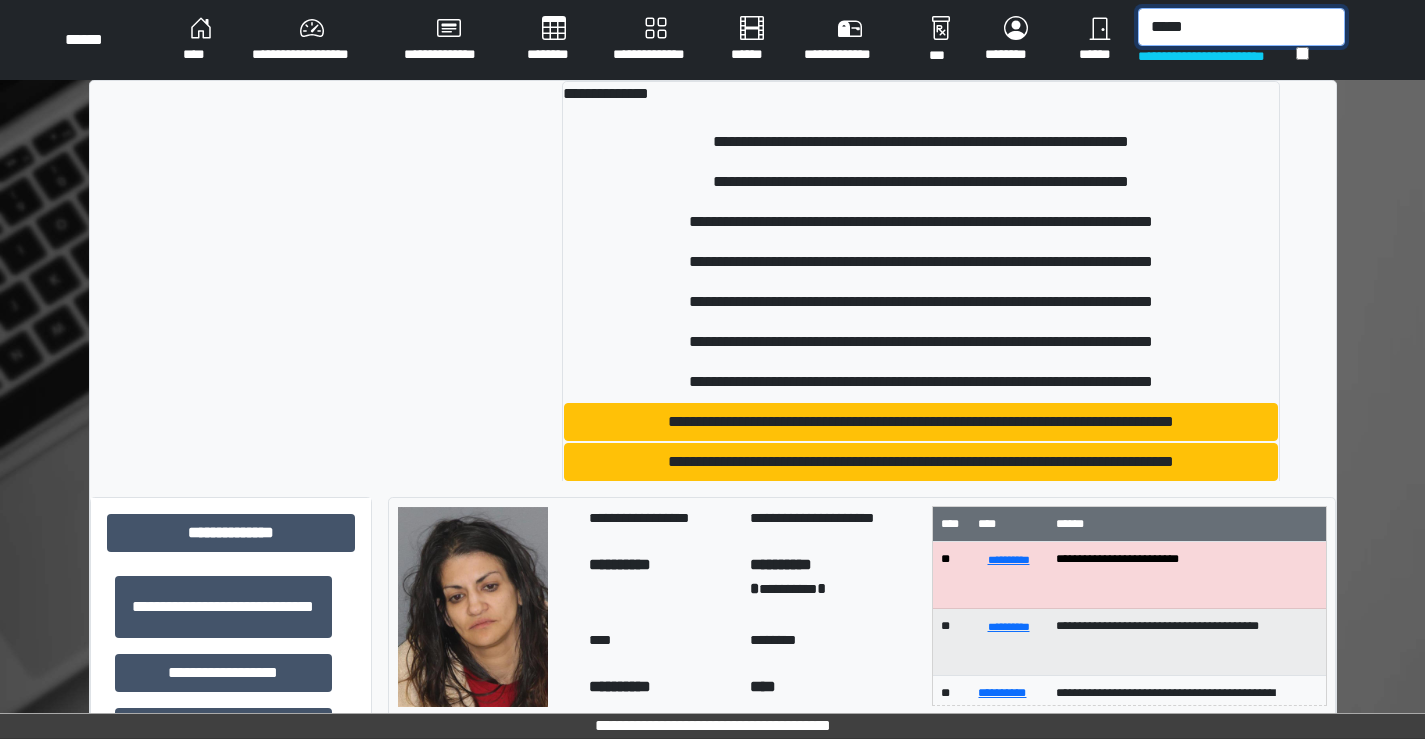 type on "******" 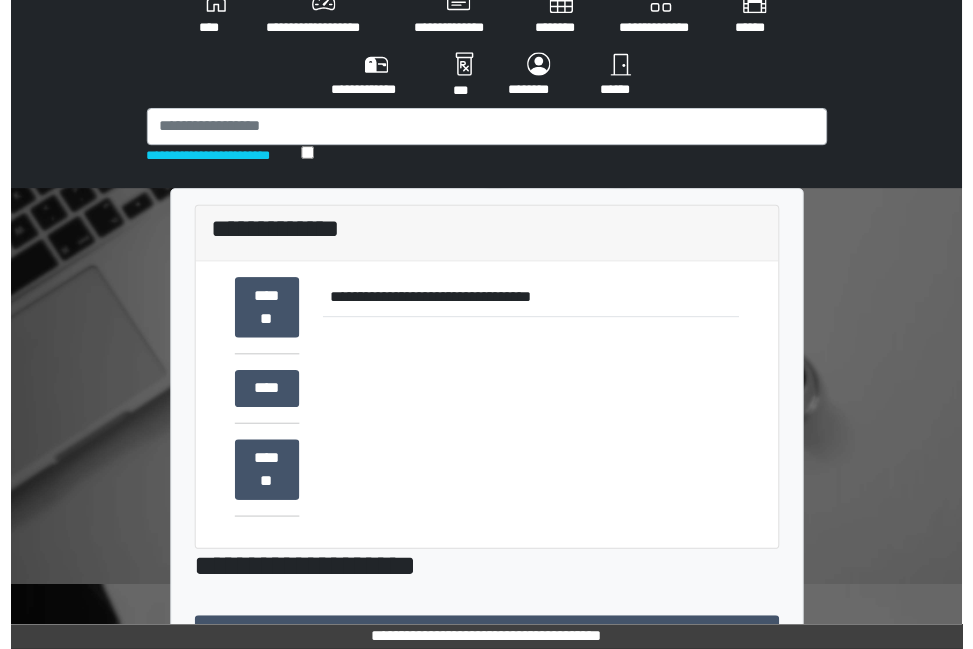 scroll, scrollTop: 100, scrollLeft: 0, axis: vertical 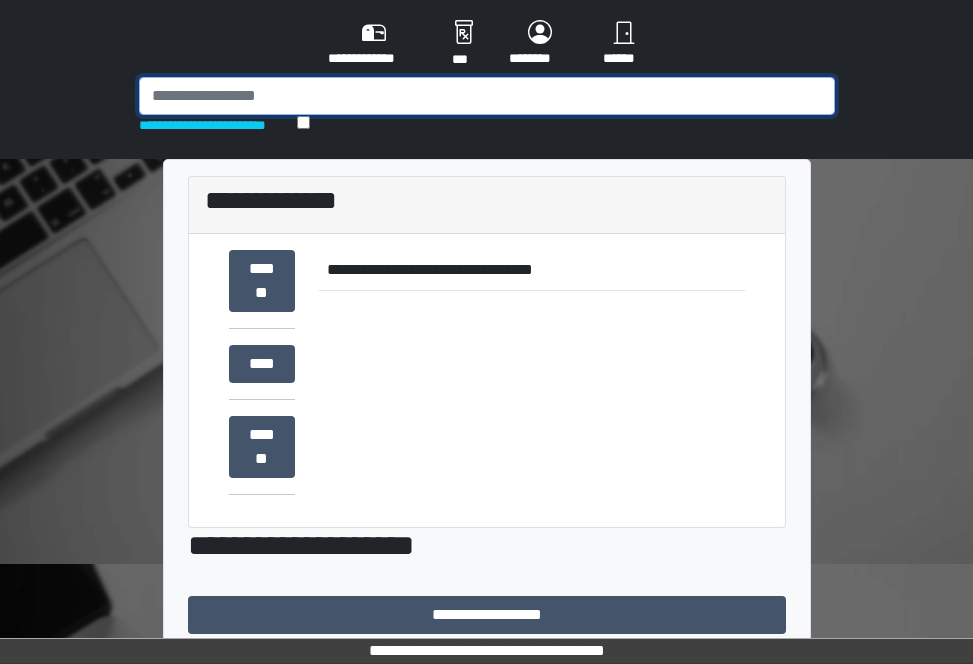 click at bounding box center (487, 96) 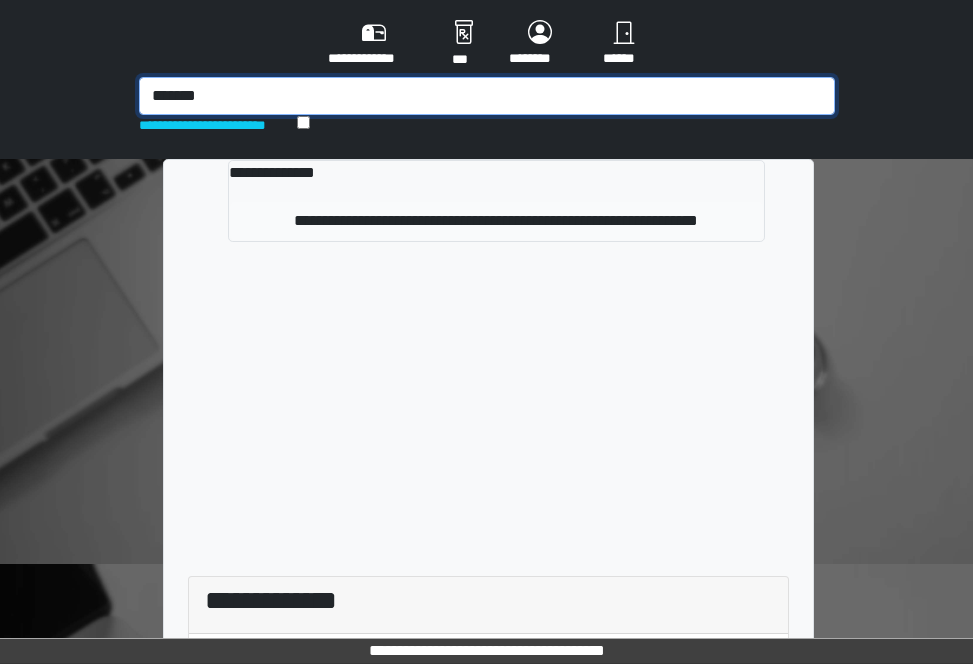 type on "*******" 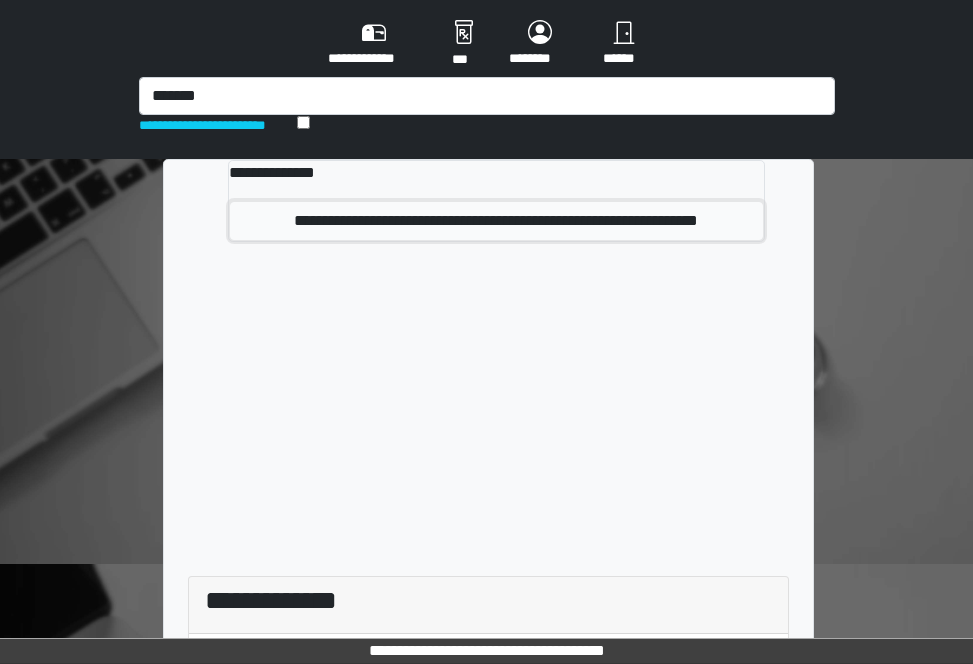 click on "**********" at bounding box center (497, 221) 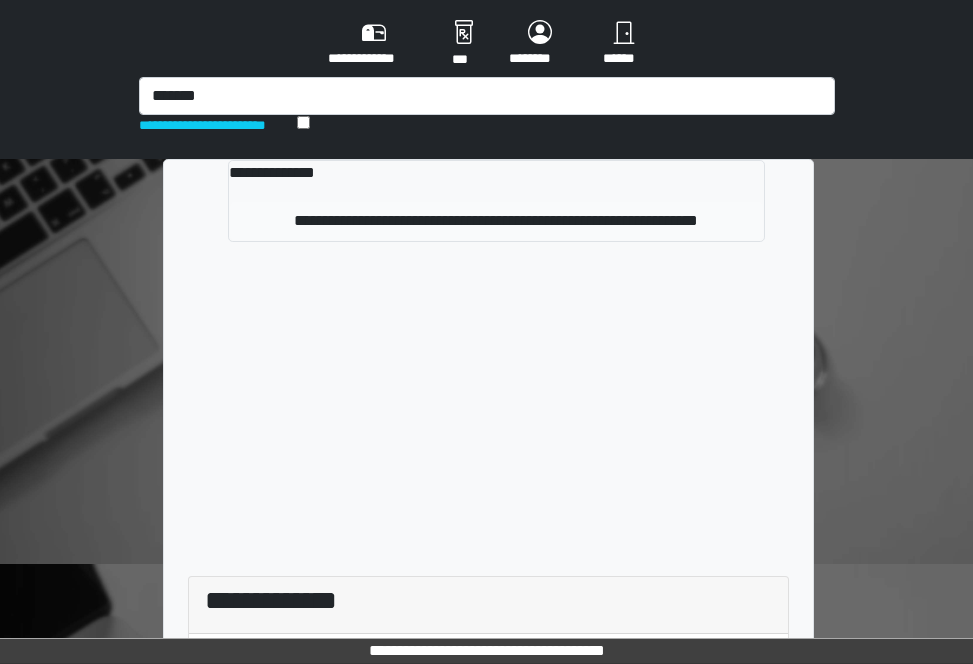 type 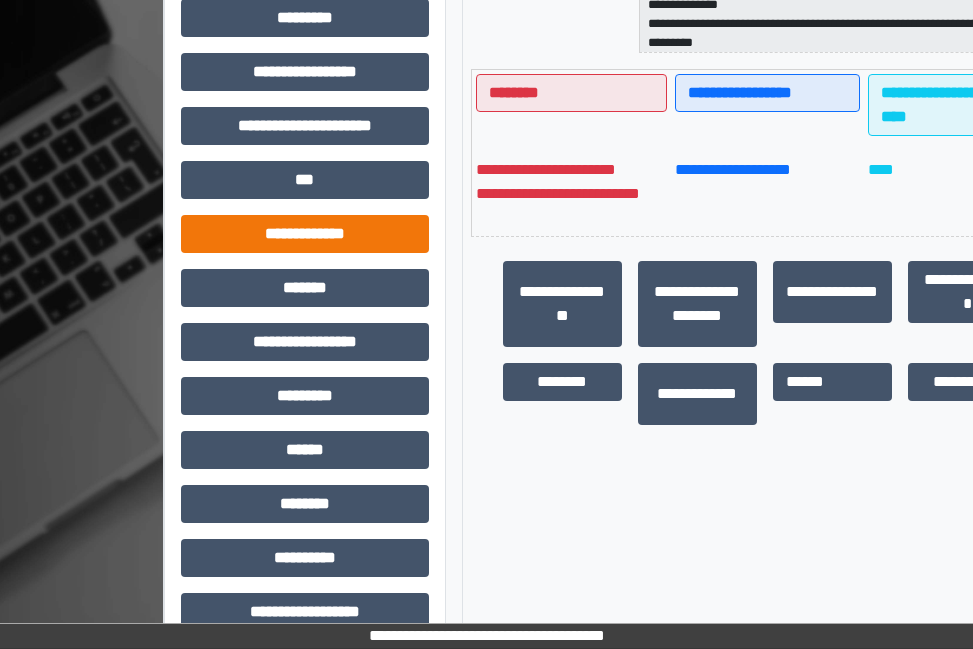 scroll, scrollTop: 704, scrollLeft: 0, axis: vertical 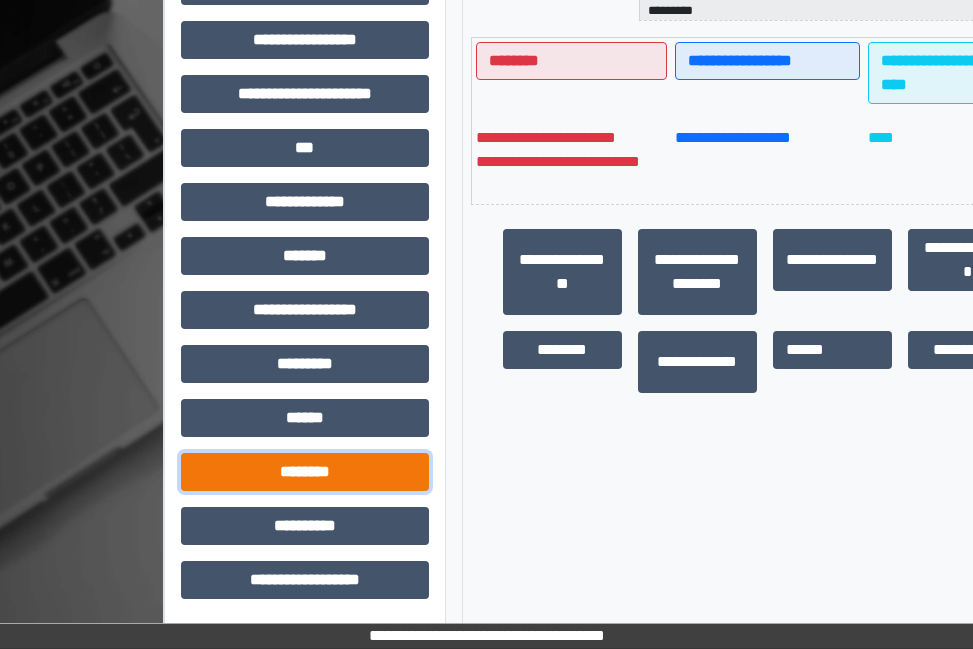 click on "********" at bounding box center [305, 472] 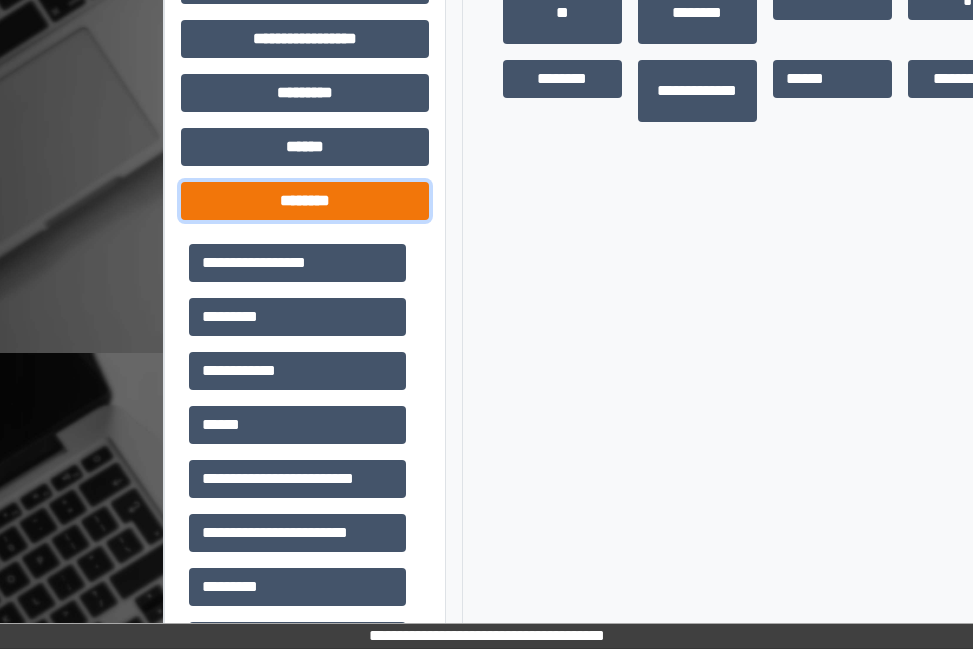 scroll, scrollTop: 1004, scrollLeft: 0, axis: vertical 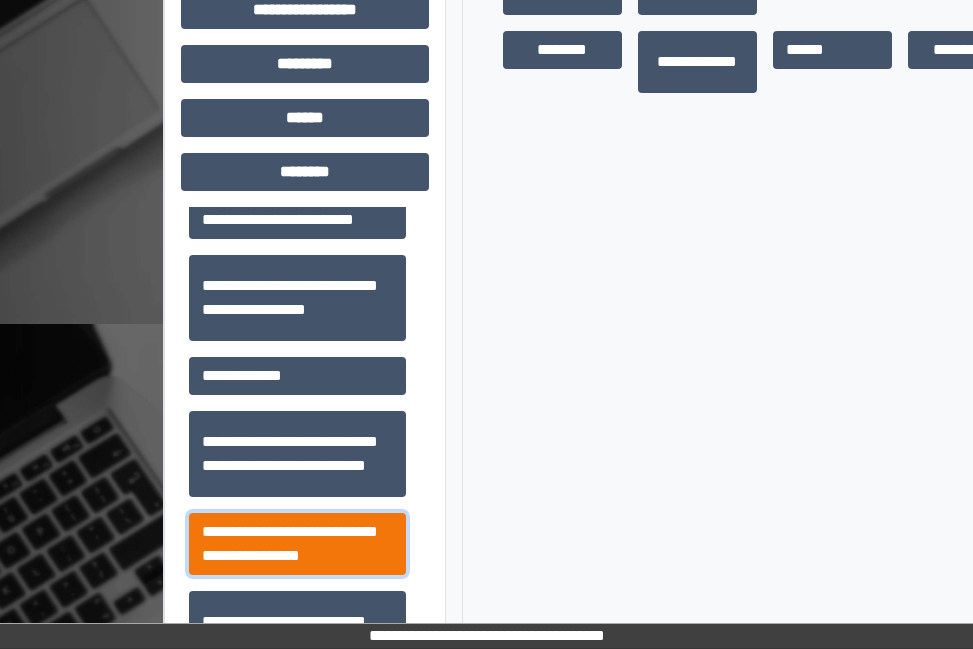 click on "**********" at bounding box center (297, 544) 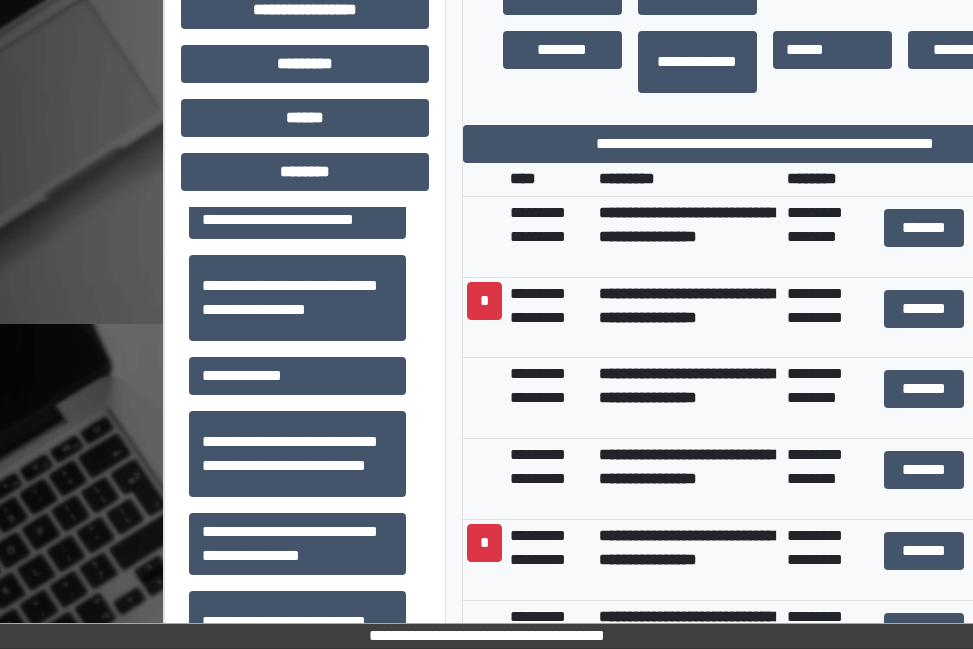 click on "**********" at bounding box center (486, 42) 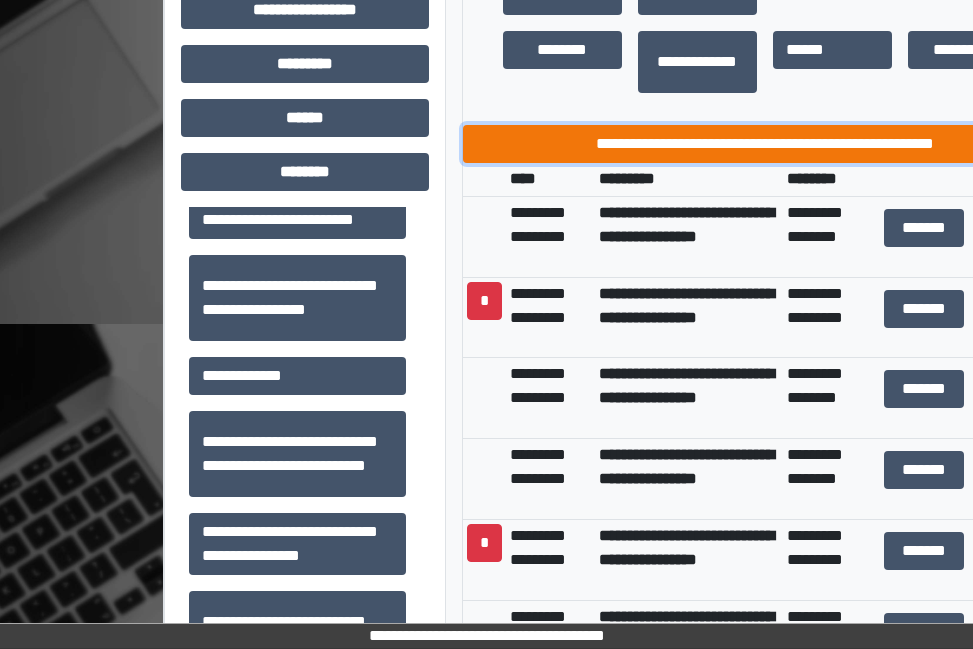 click on "**********" at bounding box center (765, 144) 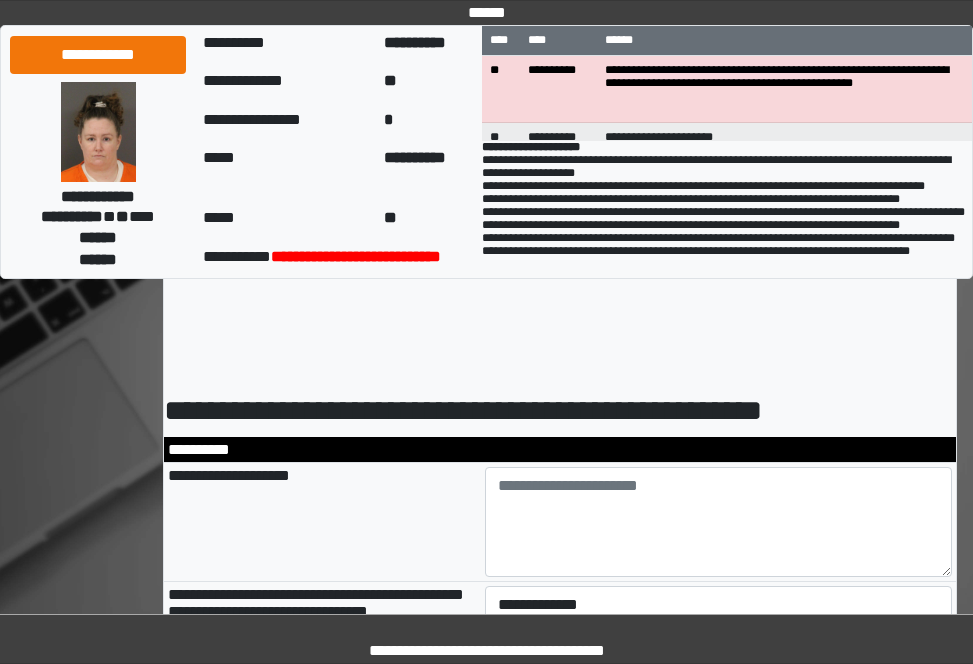 scroll, scrollTop: 0, scrollLeft: 0, axis: both 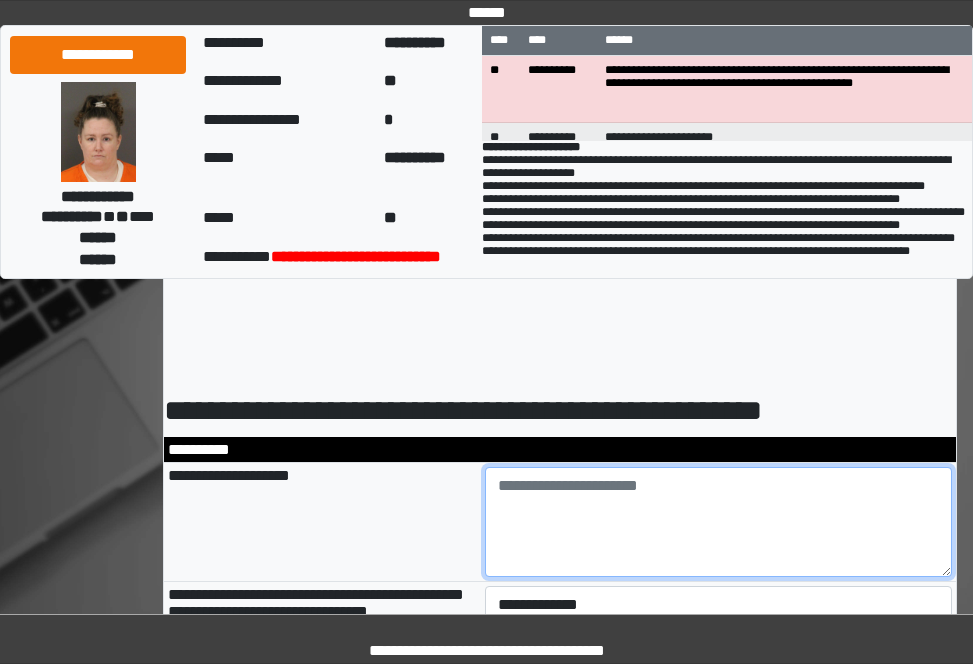 click at bounding box center (719, 522) 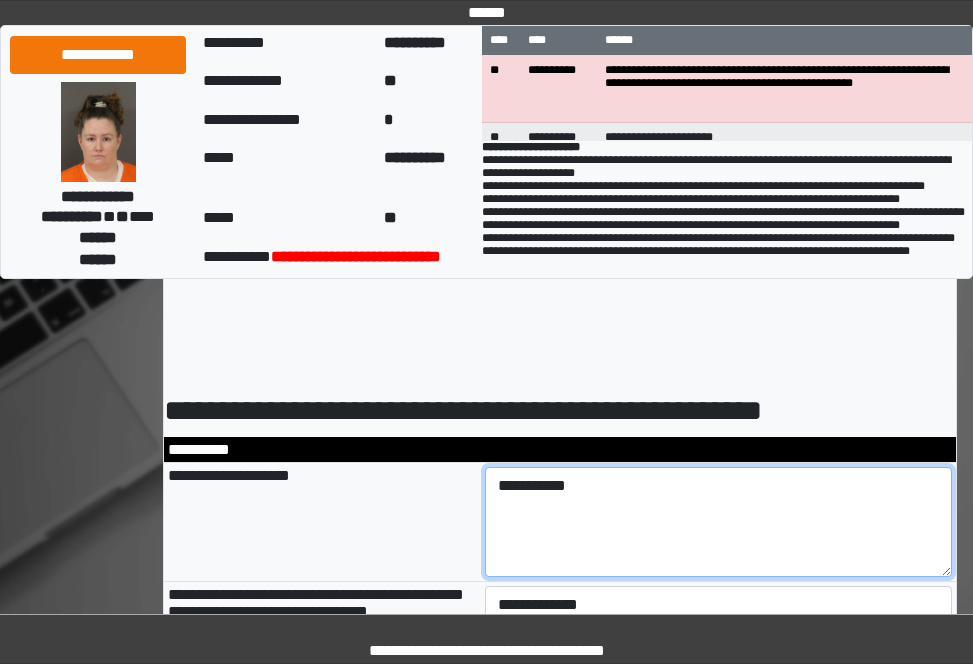 click on "**********" at bounding box center [719, 522] 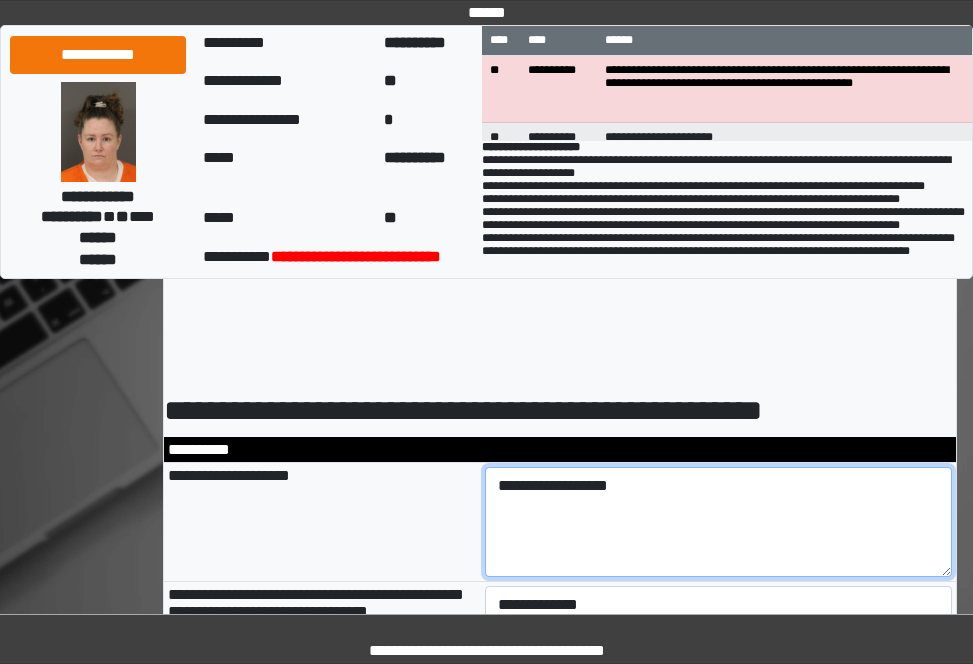 click on "**********" at bounding box center (719, 522) 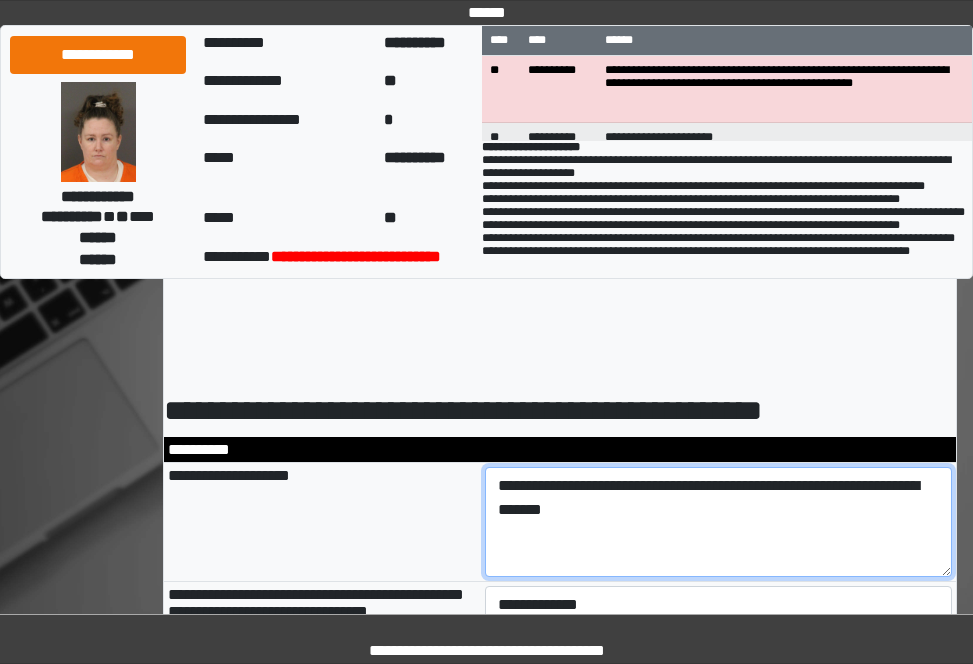 click on "**********" at bounding box center (719, 522) 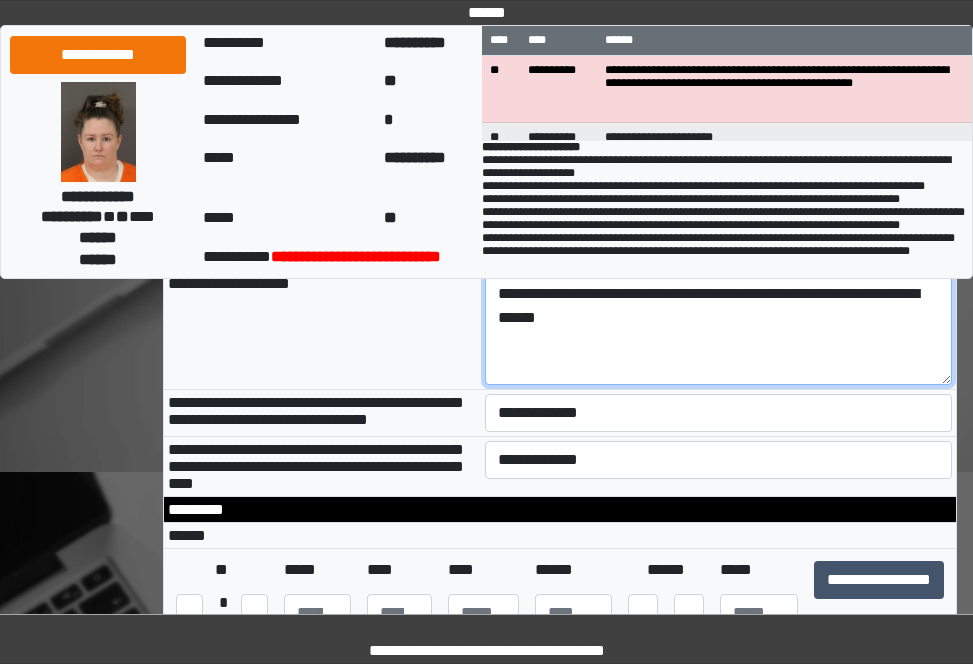 scroll, scrollTop: 300, scrollLeft: 0, axis: vertical 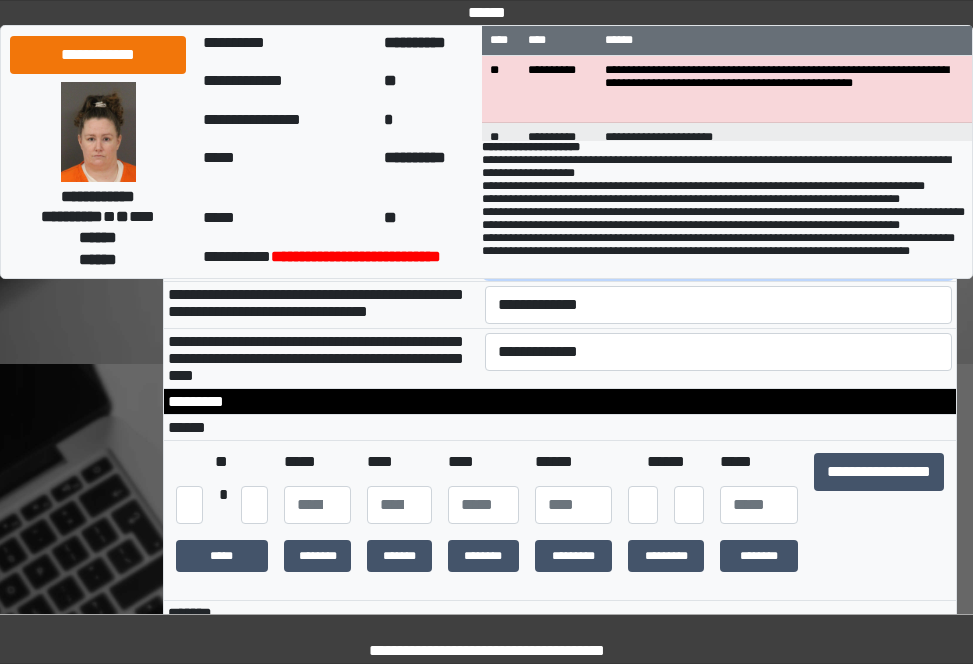 type on "**********" 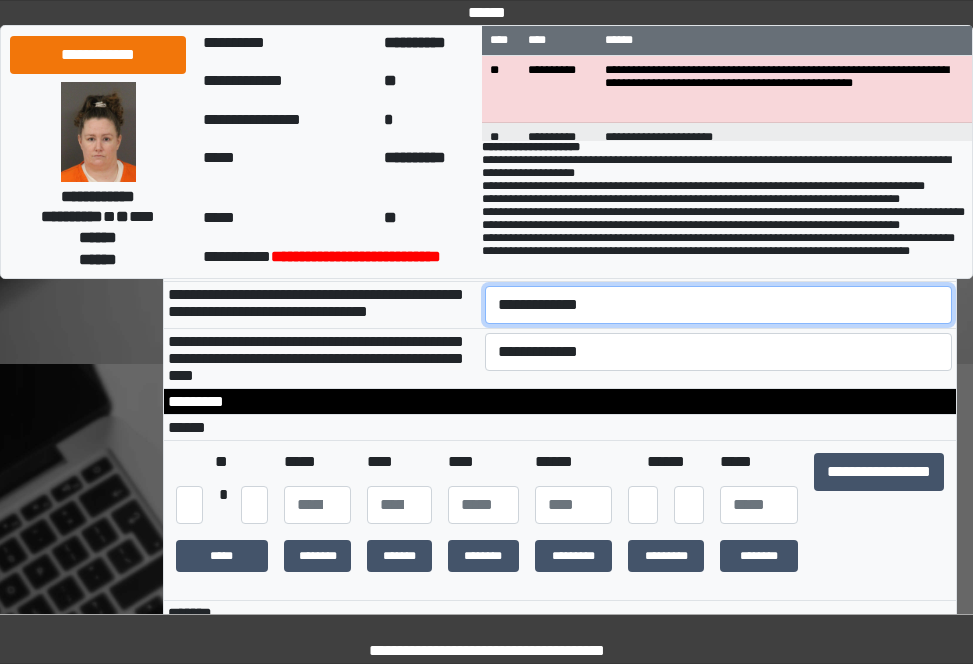 click on "**********" at bounding box center (719, 305) 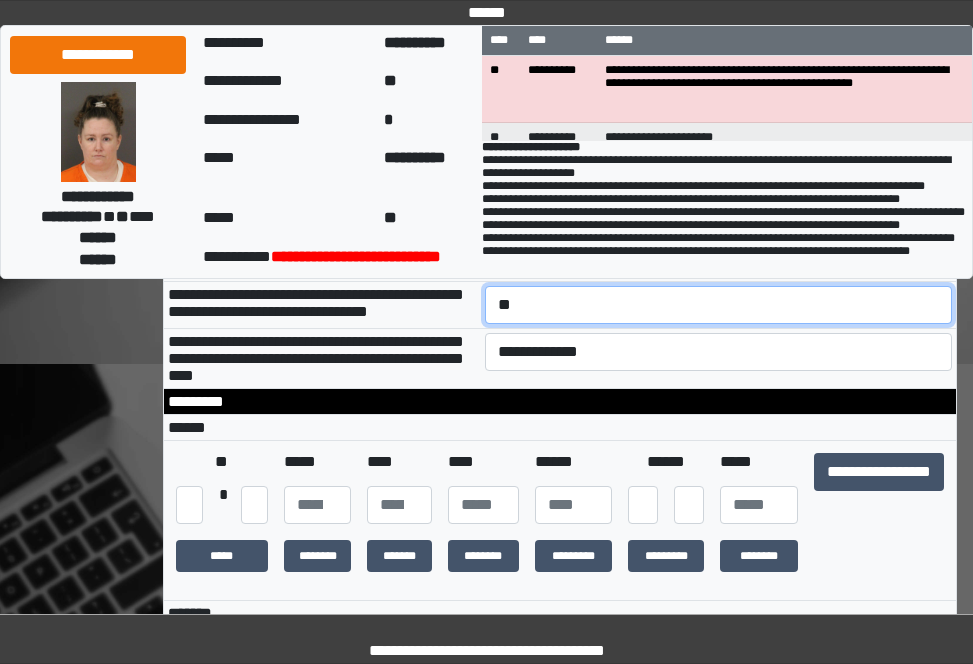 click on "**********" at bounding box center (719, 305) 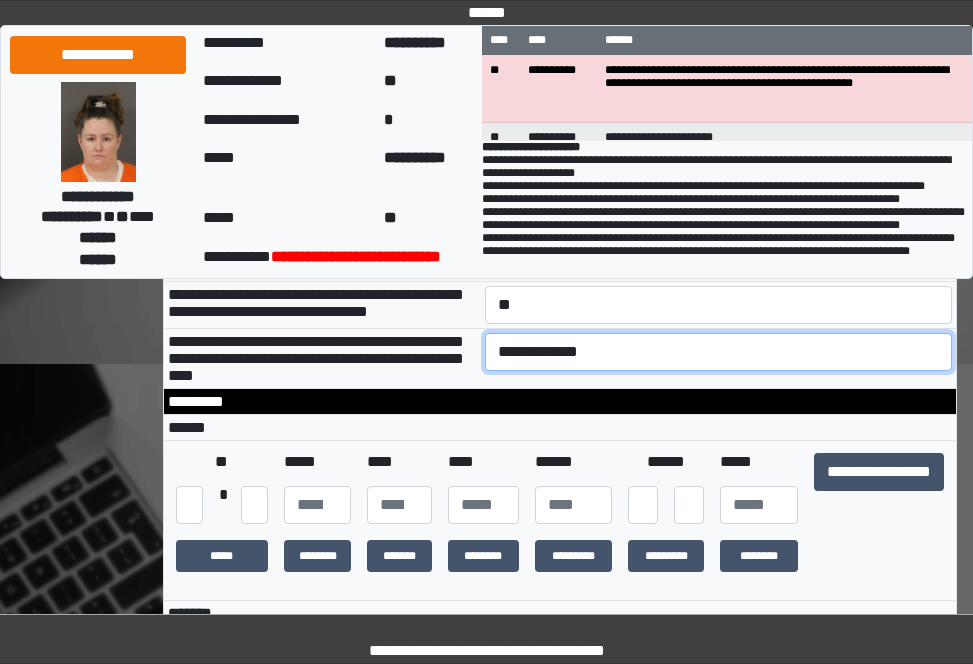 click on "**********" at bounding box center [719, 352] 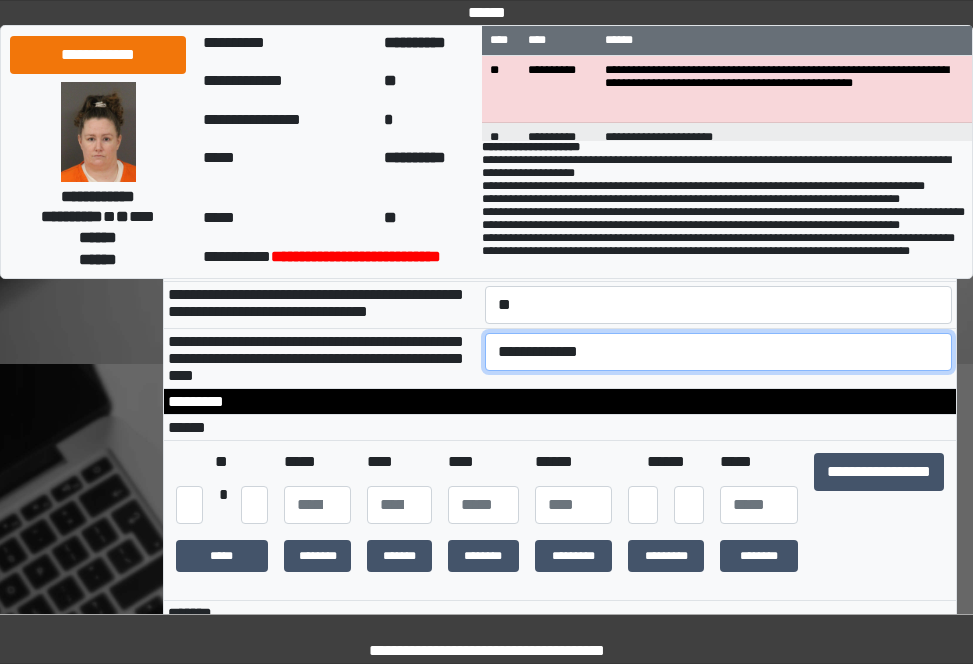 select on "*" 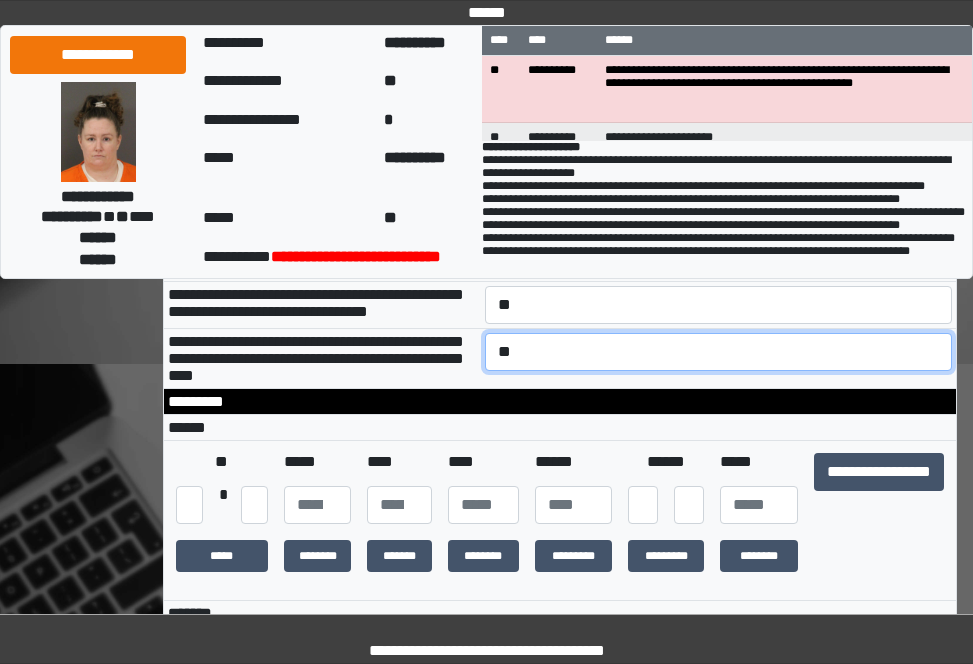 click on "**********" at bounding box center [719, 352] 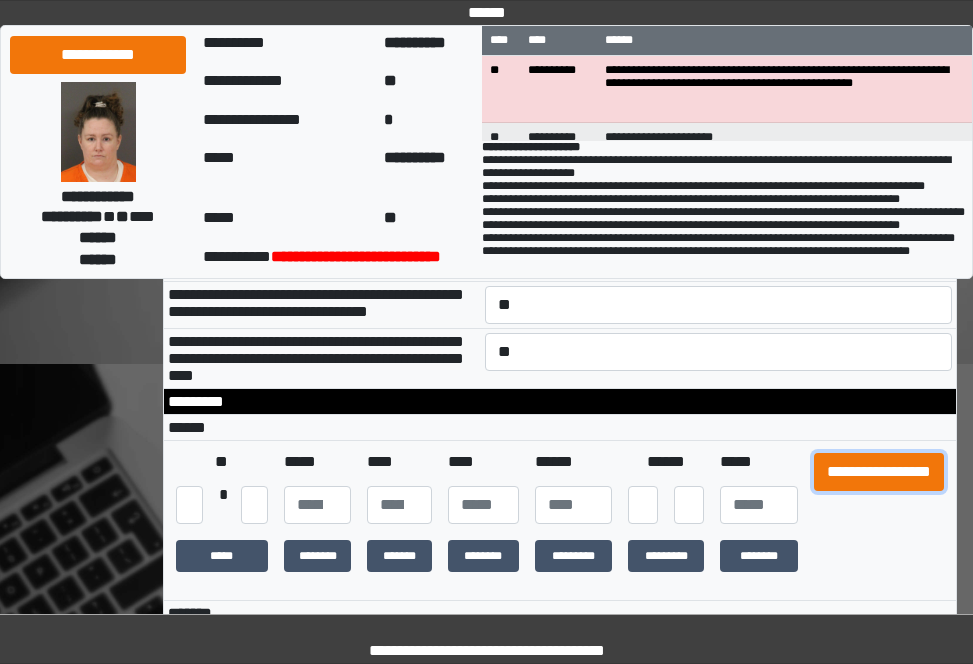click on "**********" at bounding box center (879, 472) 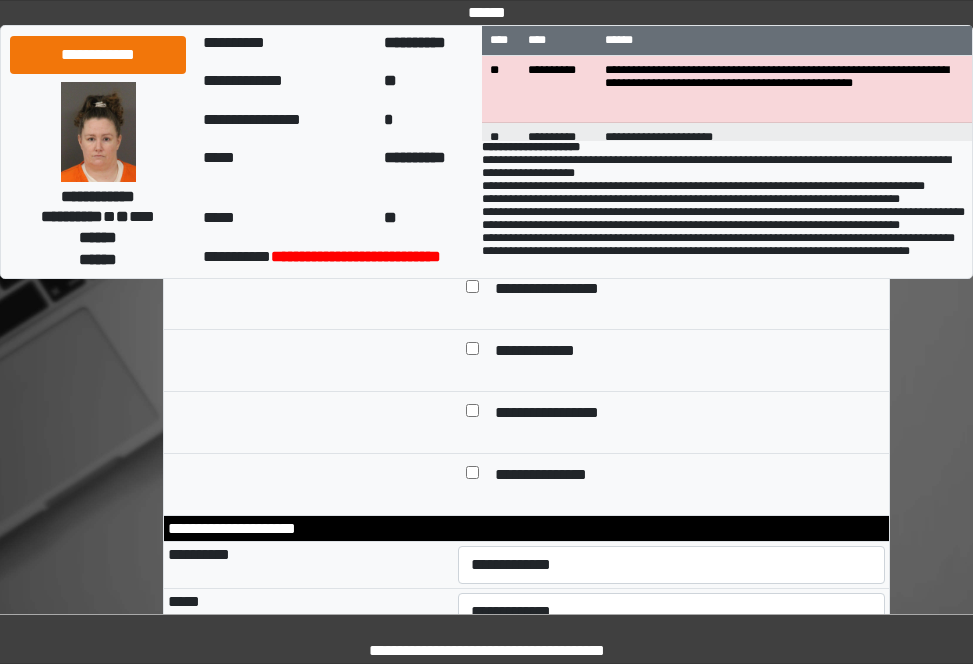 scroll, scrollTop: 700, scrollLeft: 0, axis: vertical 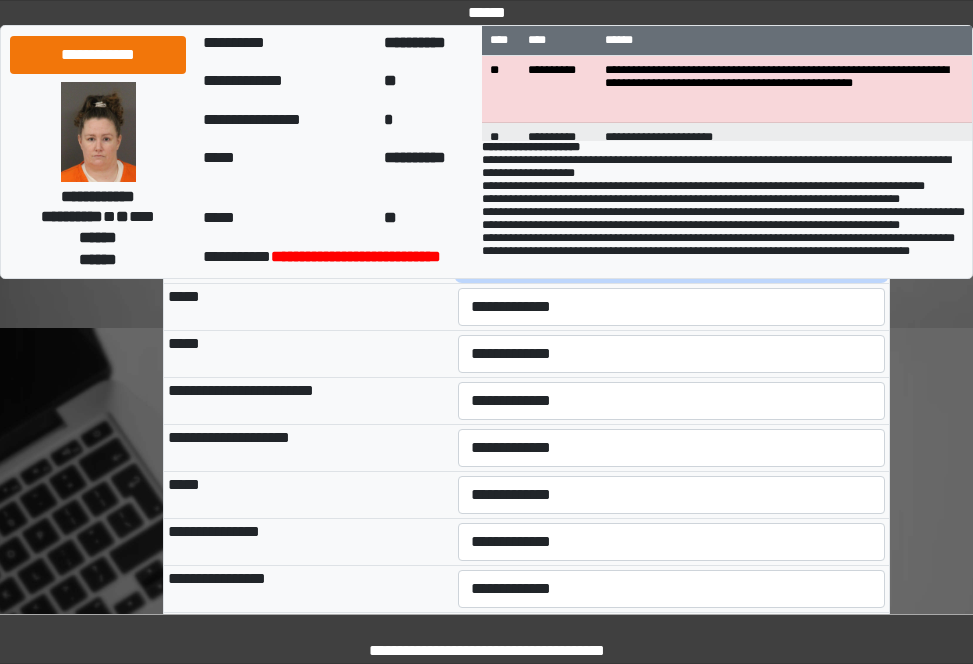 click on "**********" at bounding box center [671, 260] 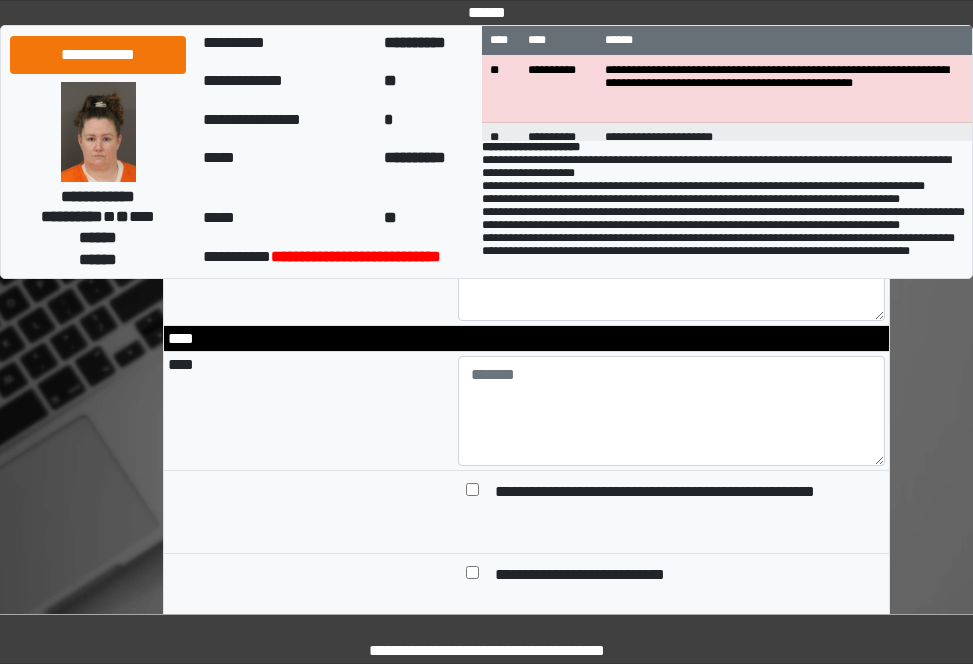 scroll, scrollTop: 1900, scrollLeft: 0, axis: vertical 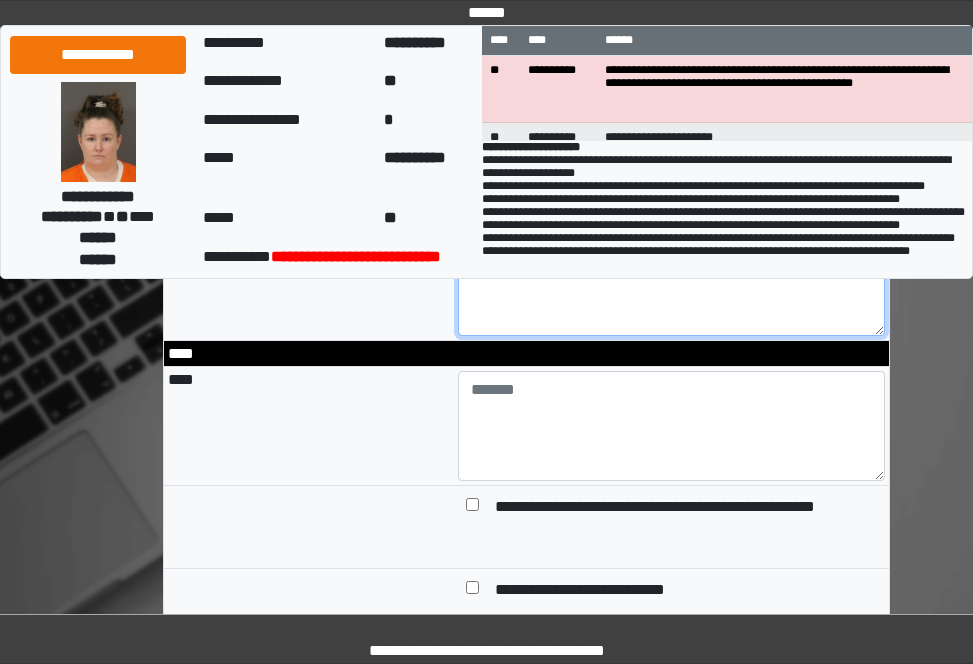 click at bounding box center (671, 281) 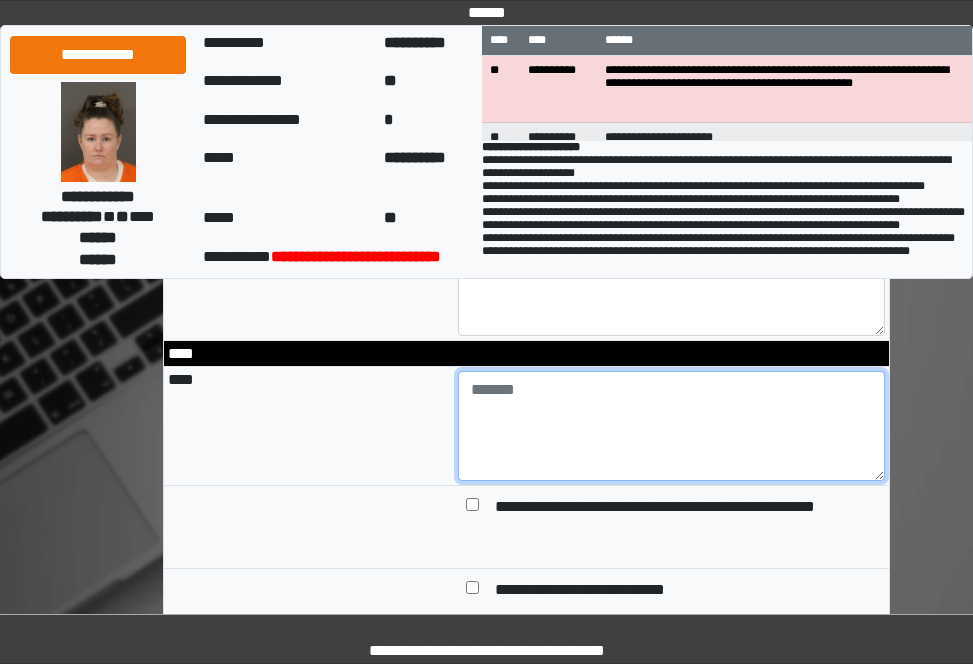 click at bounding box center [671, 426] 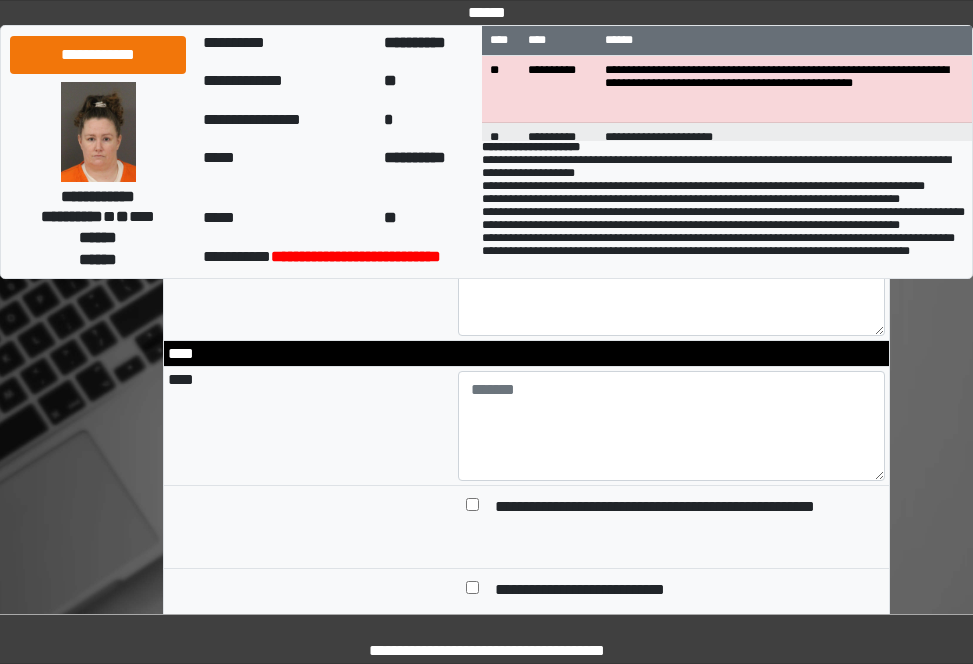 click on "**********" at bounding box center (486, -414) 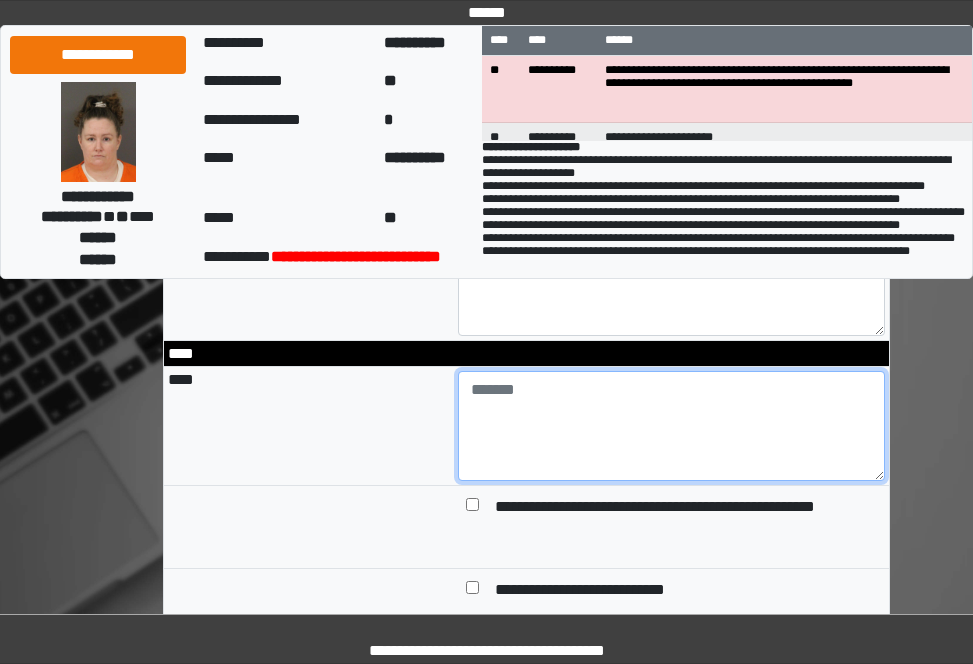 click at bounding box center [671, 426] 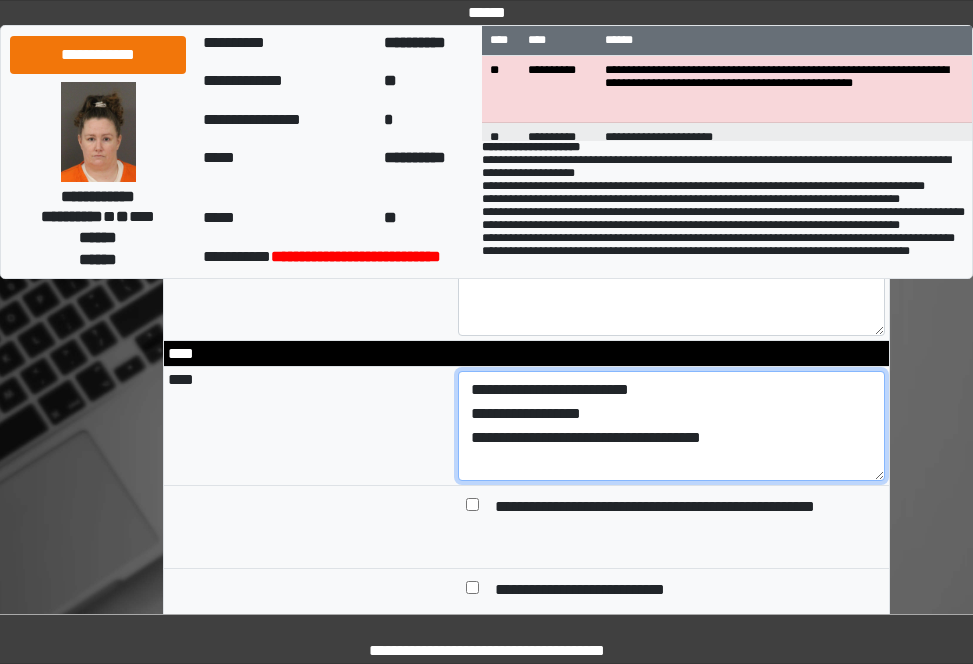 drag, startPoint x: 614, startPoint y: 490, endPoint x: 575, endPoint y: 490, distance: 39 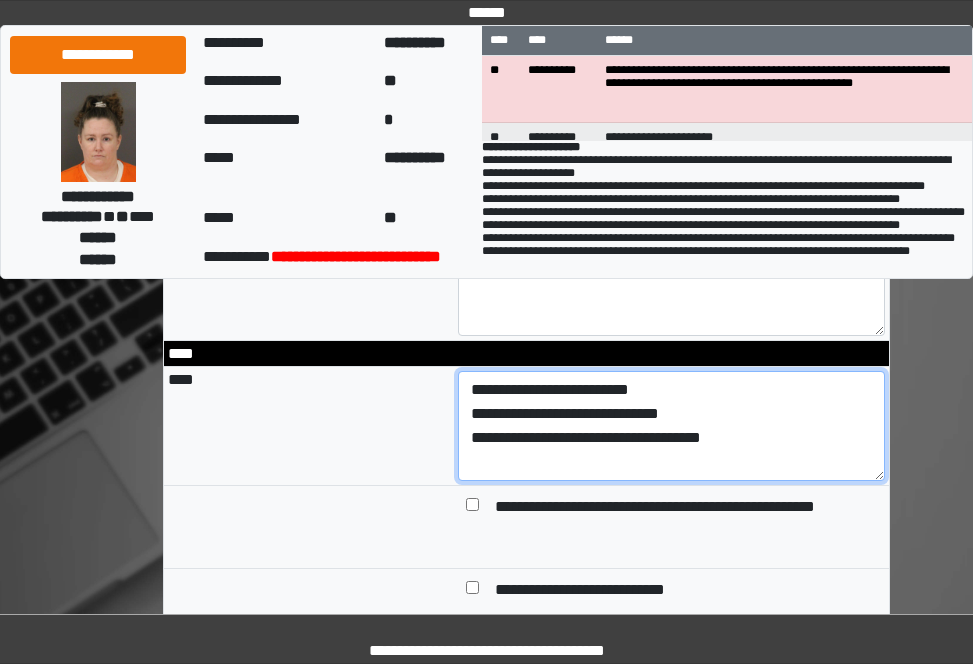 click on "**********" at bounding box center (671, 426) 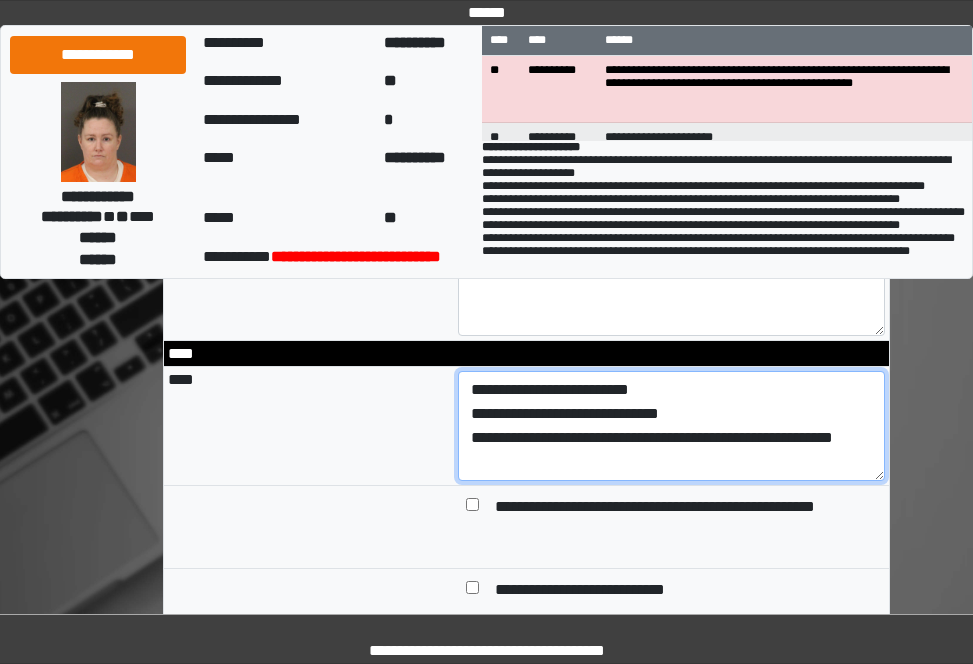 click on "**********" at bounding box center [671, 426] 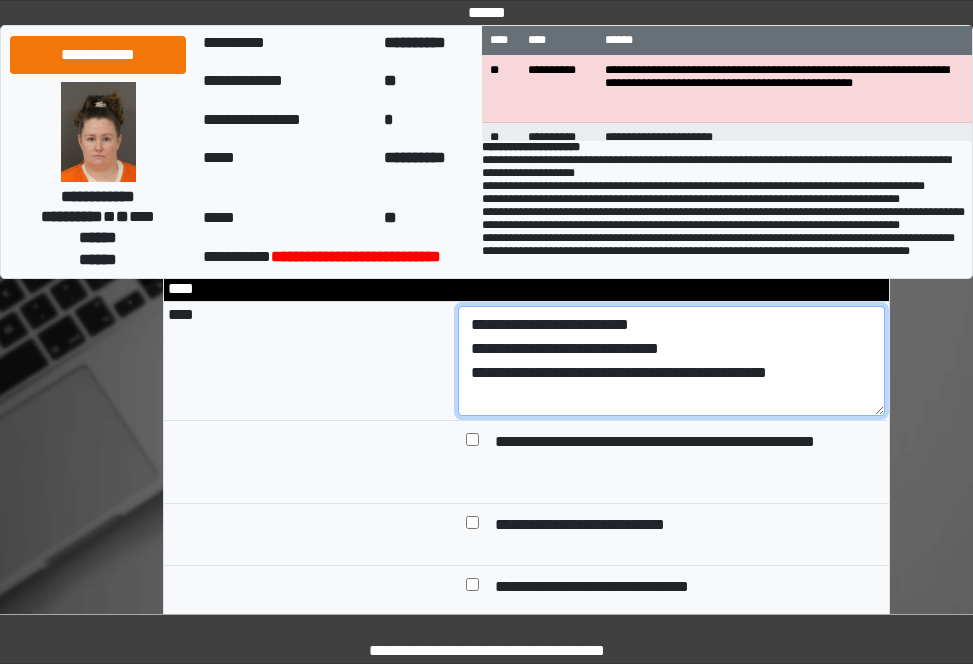 scroll, scrollTop: 2000, scrollLeft: 0, axis: vertical 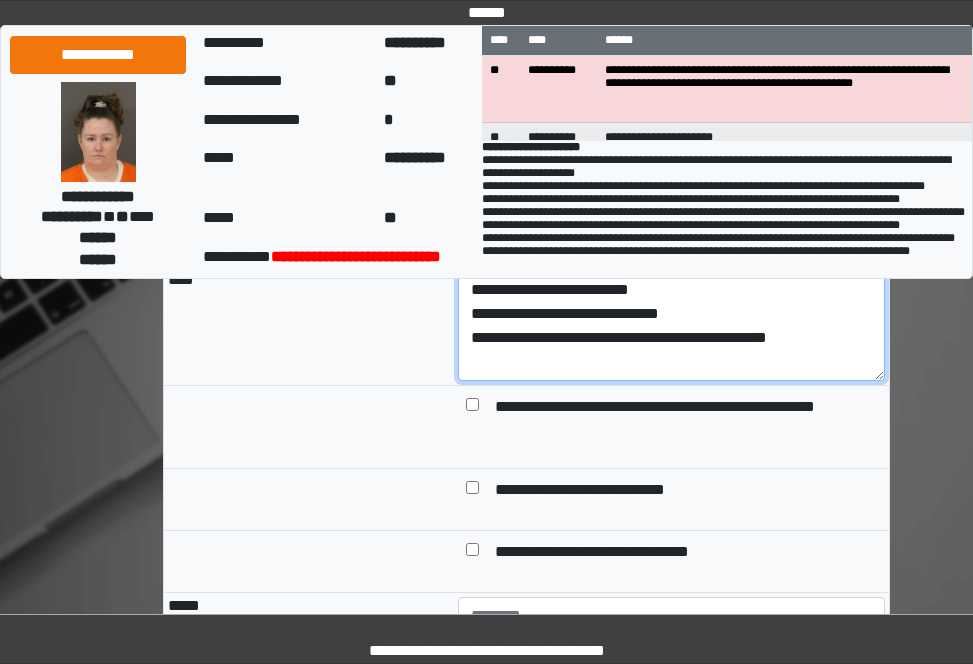 type on "**********" 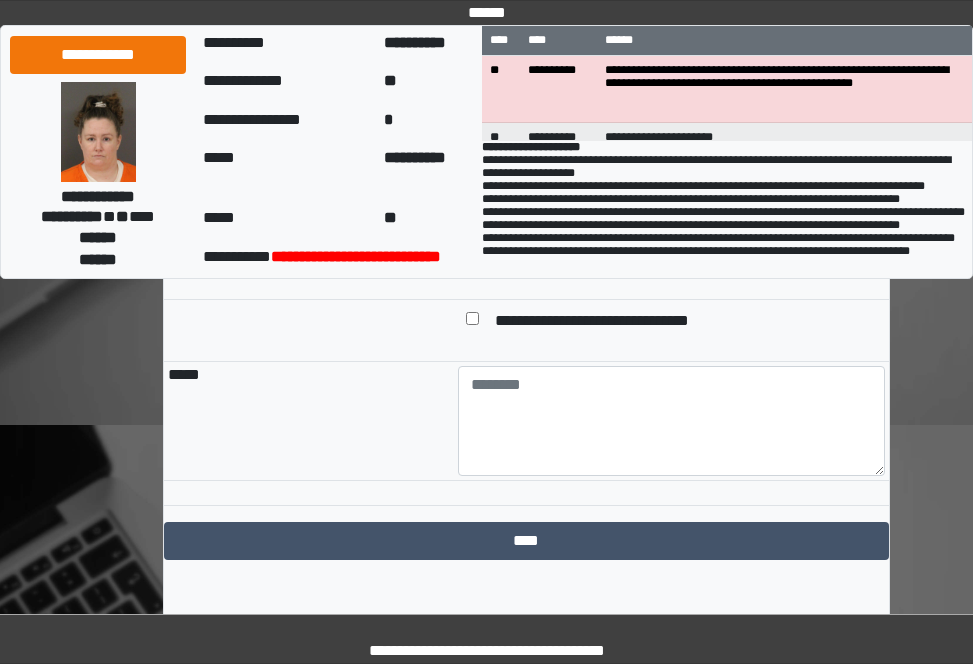 scroll, scrollTop: 2333, scrollLeft: 0, axis: vertical 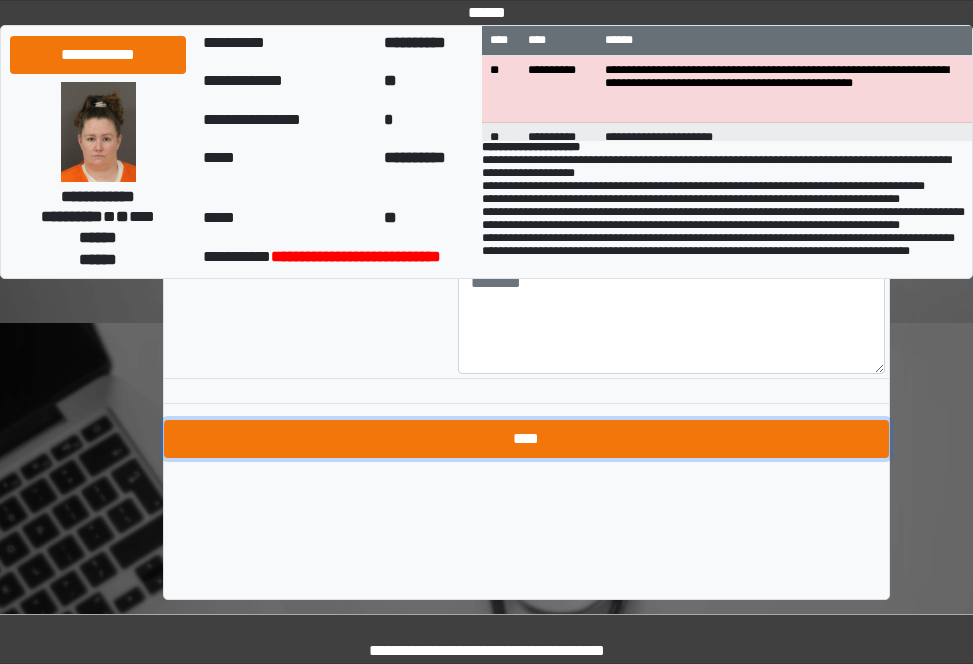 click on "****" at bounding box center (526, 439) 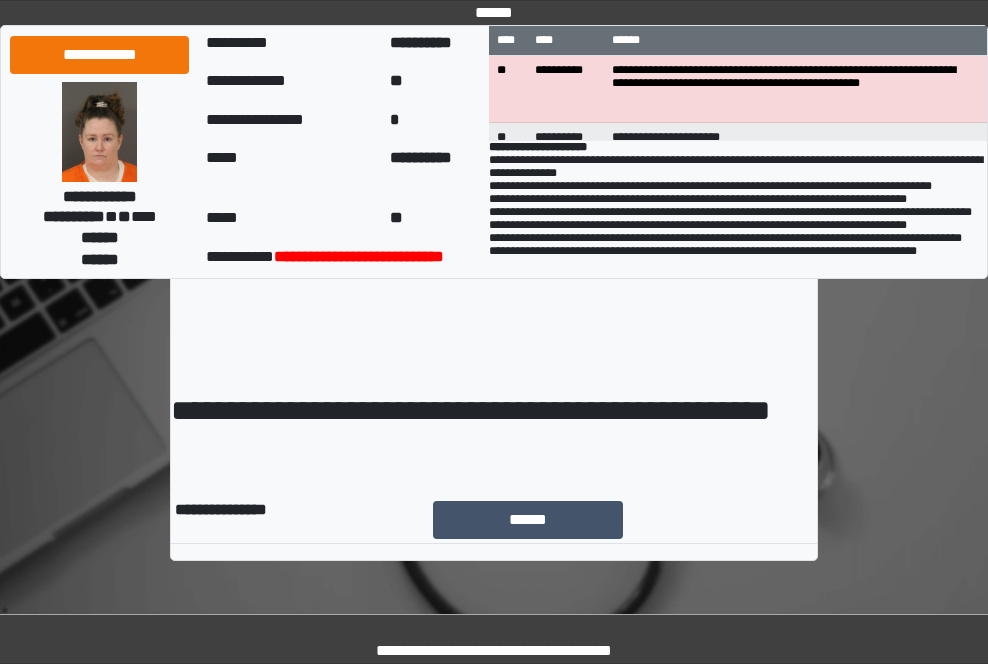 scroll, scrollTop: 0, scrollLeft: 0, axis: both 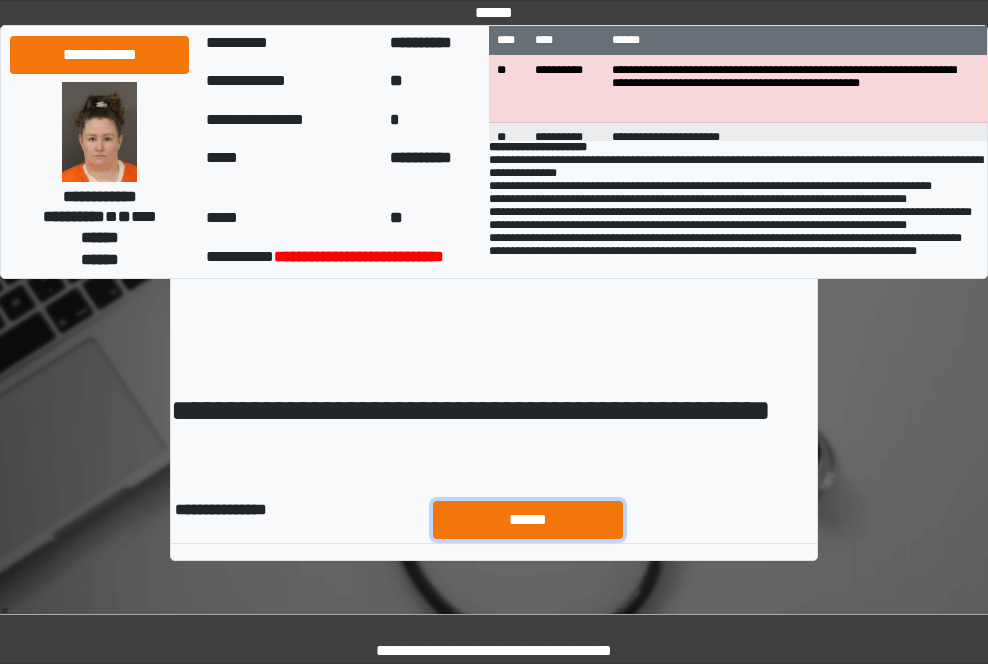 click on "******" at bounding box center [528, 520] 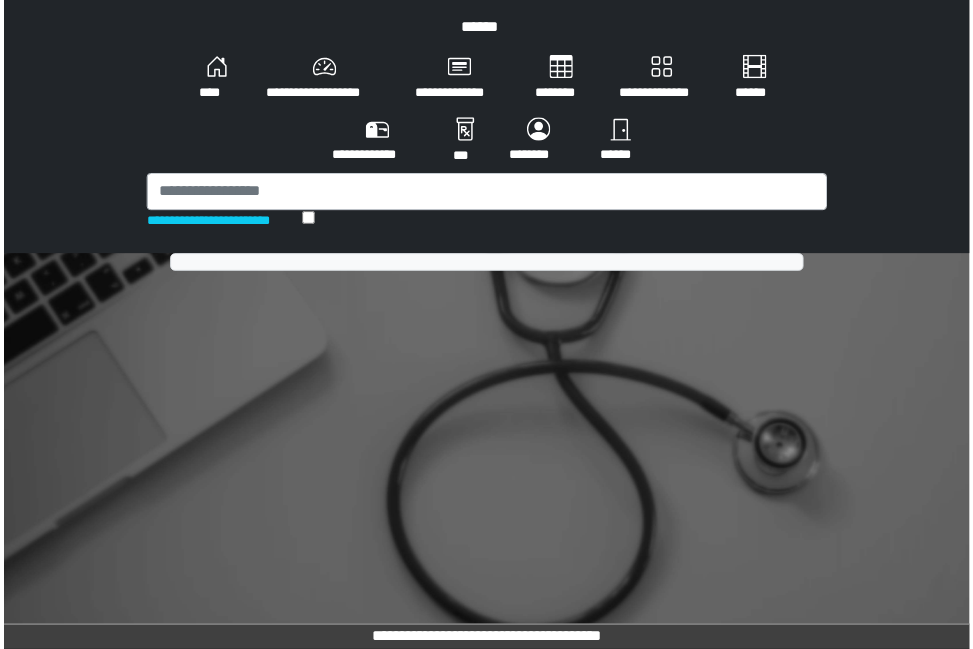 scroll, scrollTop: 0, scrollLeft: 0, axis: both 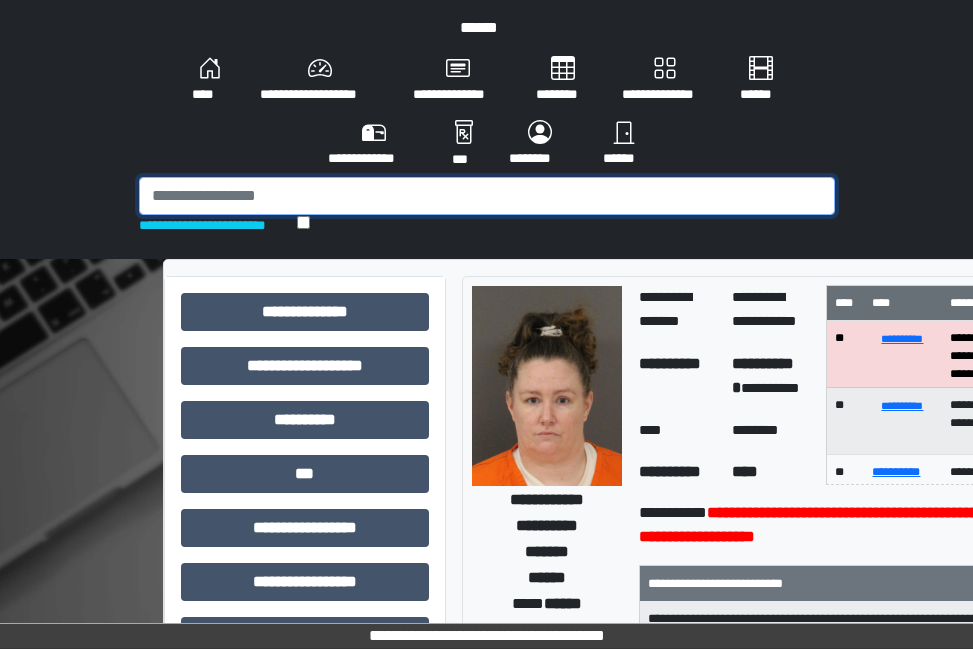 click at bounding box center (487, 196) 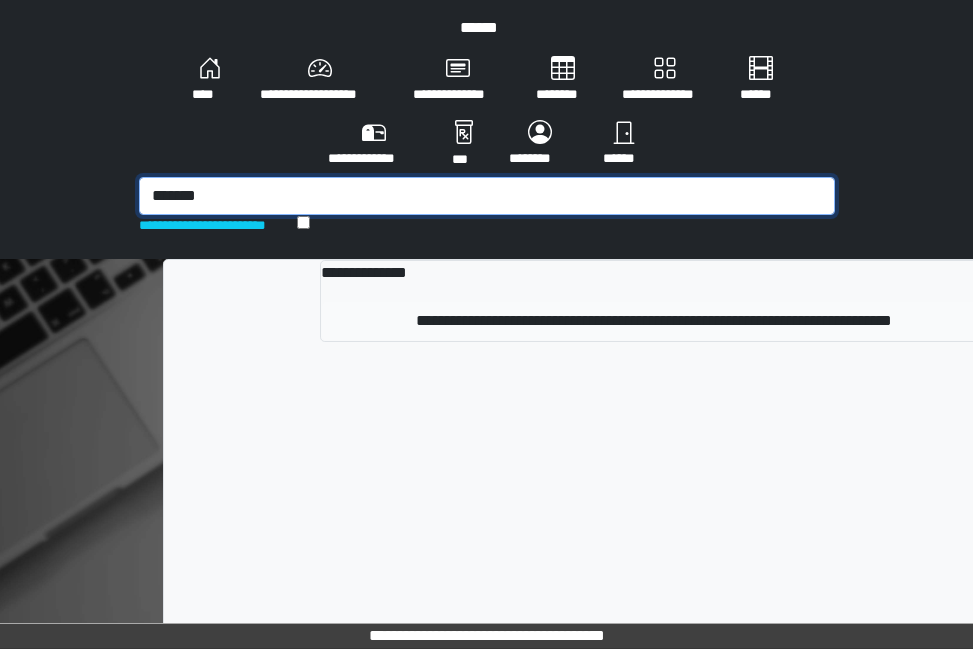 type on "*******" 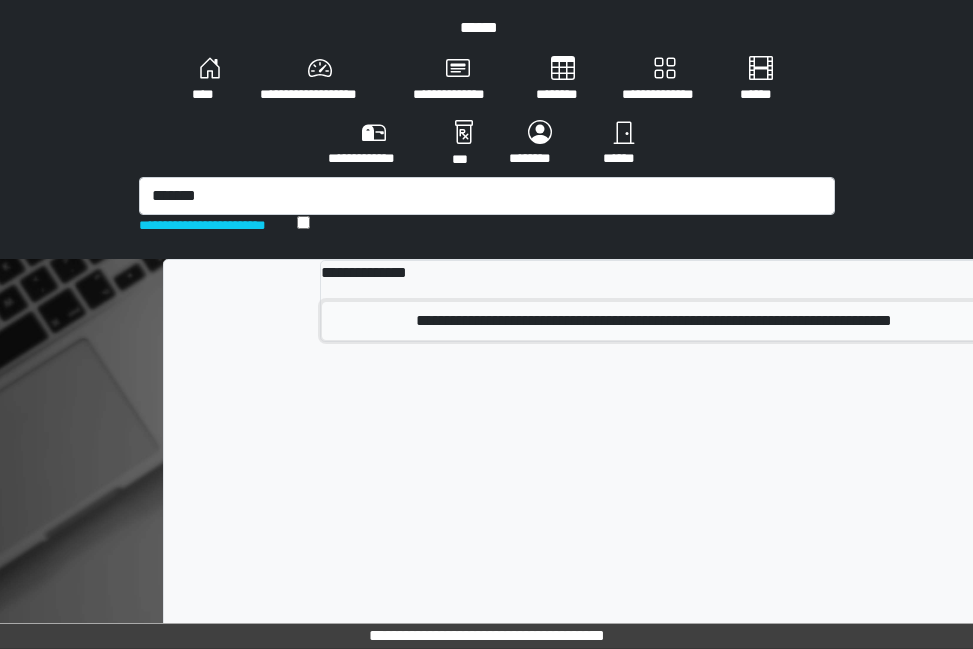 click on "**********" at bounding box center [654, 321] 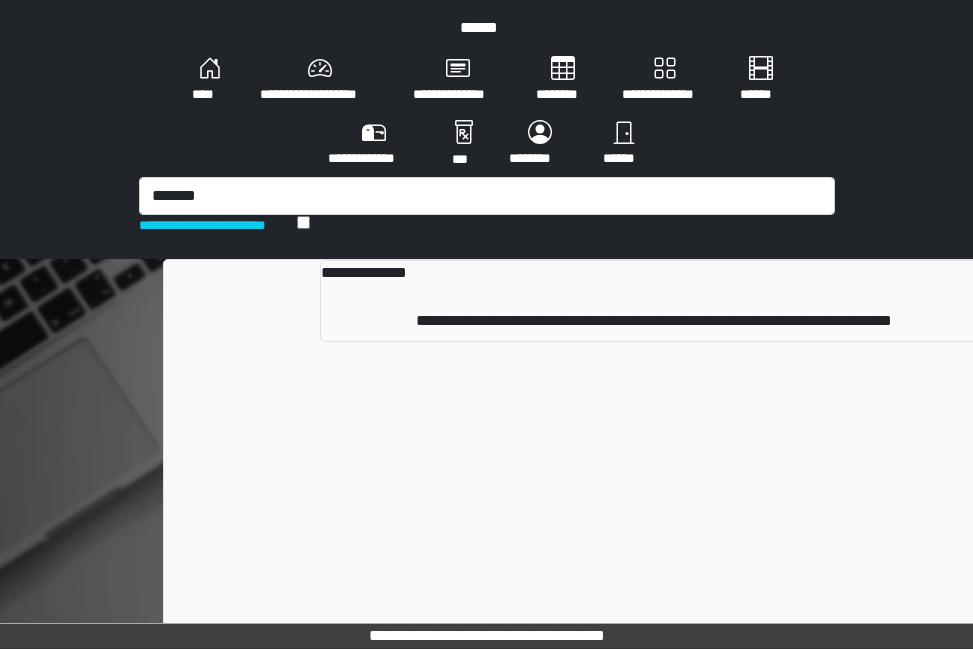 type 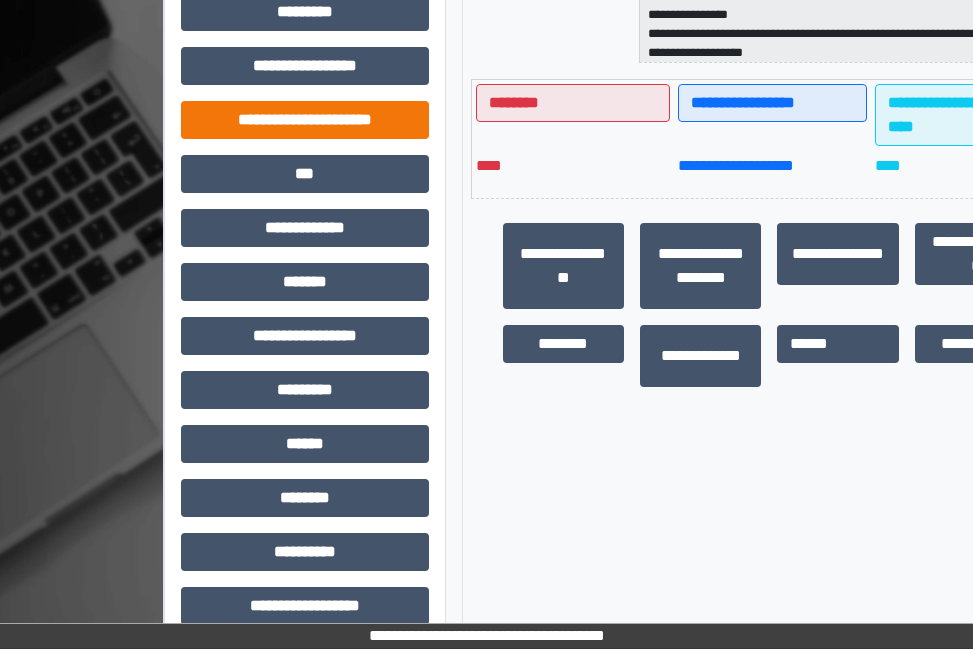 scroll, scrollTop: 700, scrollLeft: 0, axis: vertical 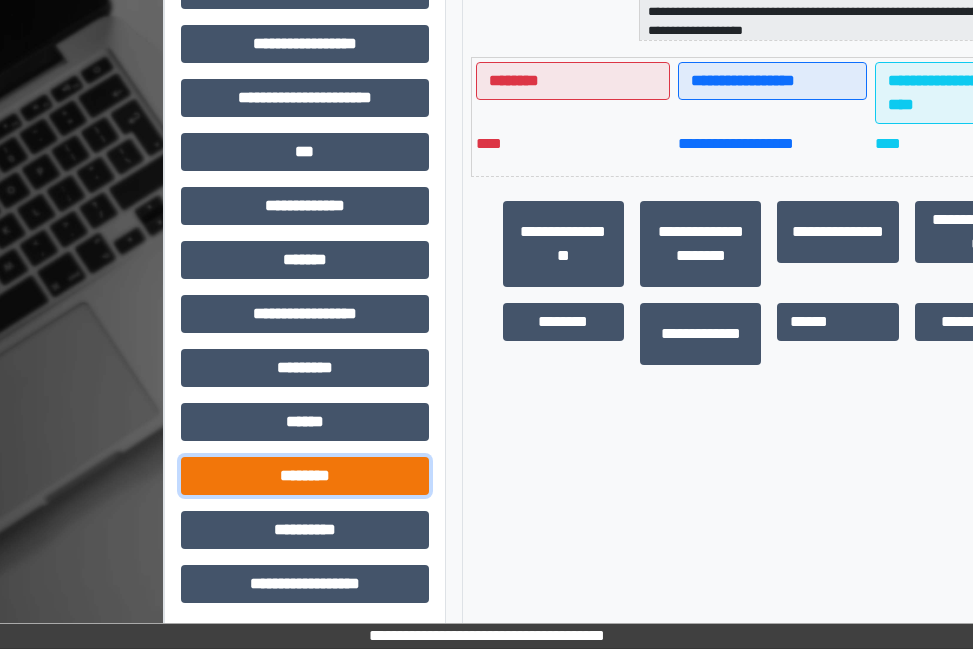 click on "********" at bounding box center [305, 476] 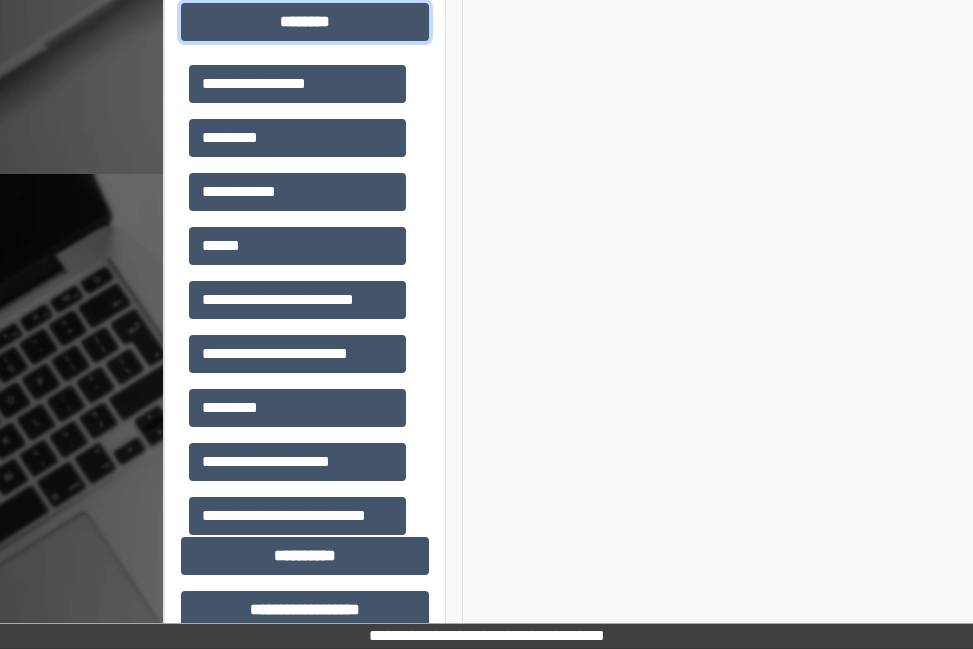 scroll, scrollTop: 1184, scrollLeft: 0, axis: vertical 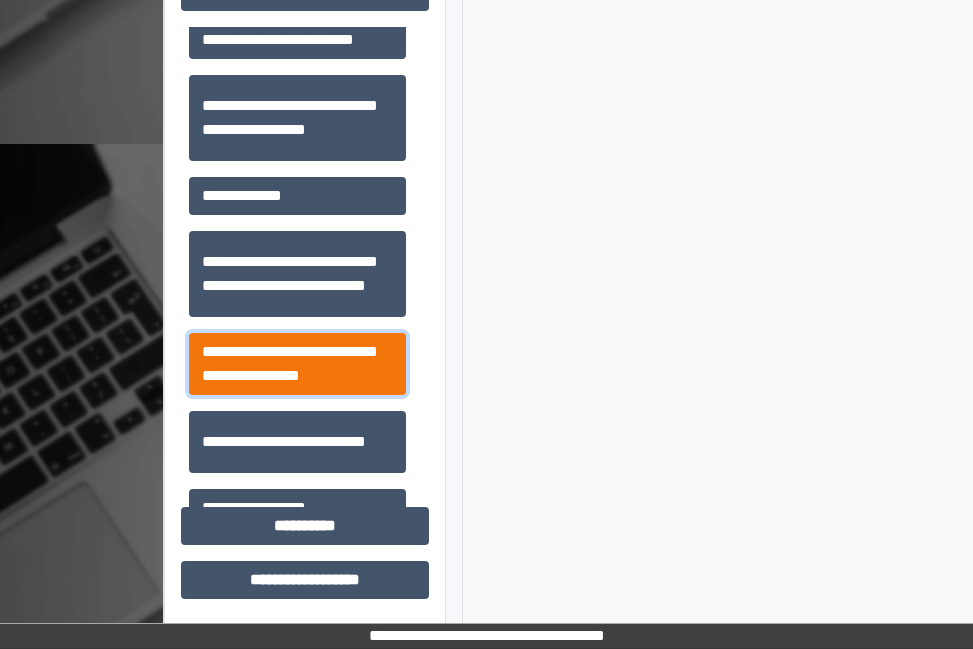 click on "**********" at bounding box center [297, 364] 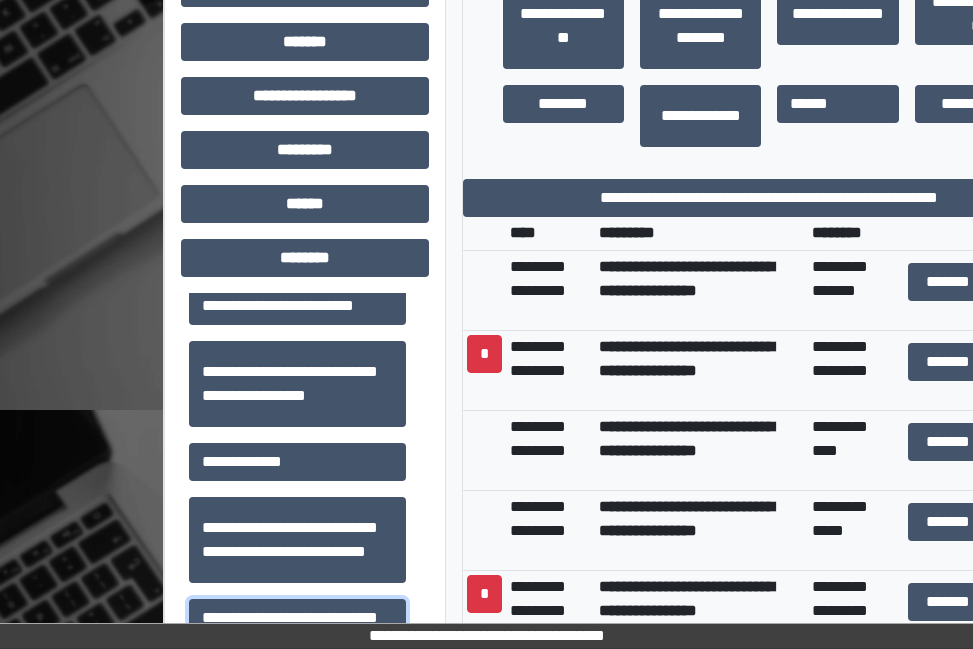 scroll, scrollTop: 784, scrollLeft: 0, axis: vertical 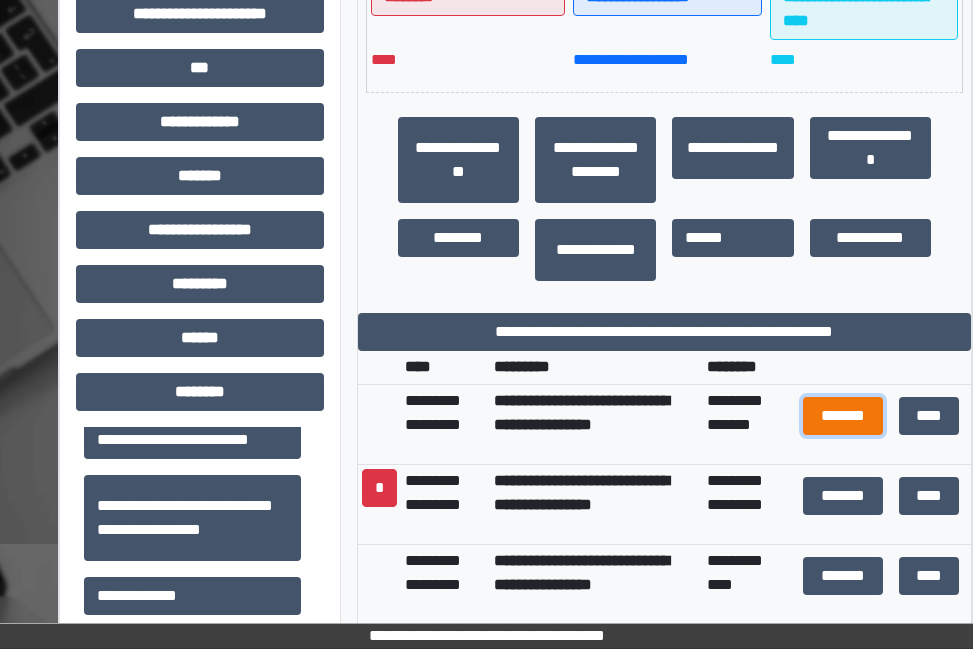 click on "*******" at bounding box center (843, 416) 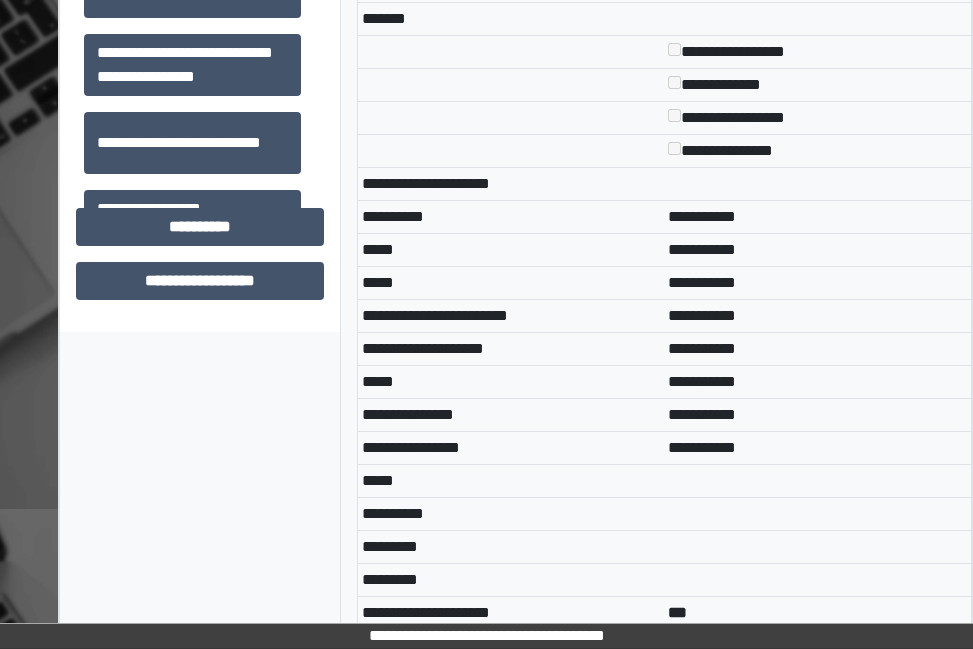 scroll, scrollTop: 1512, scrollLeft: 105, axis: both 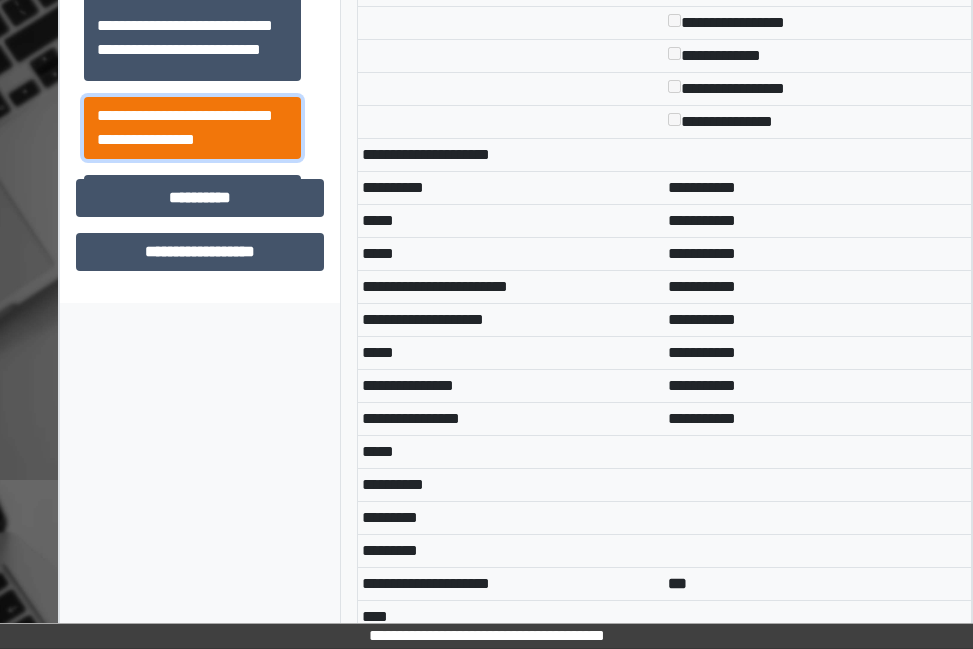 click on "**********" at bounding box center [192, 128] 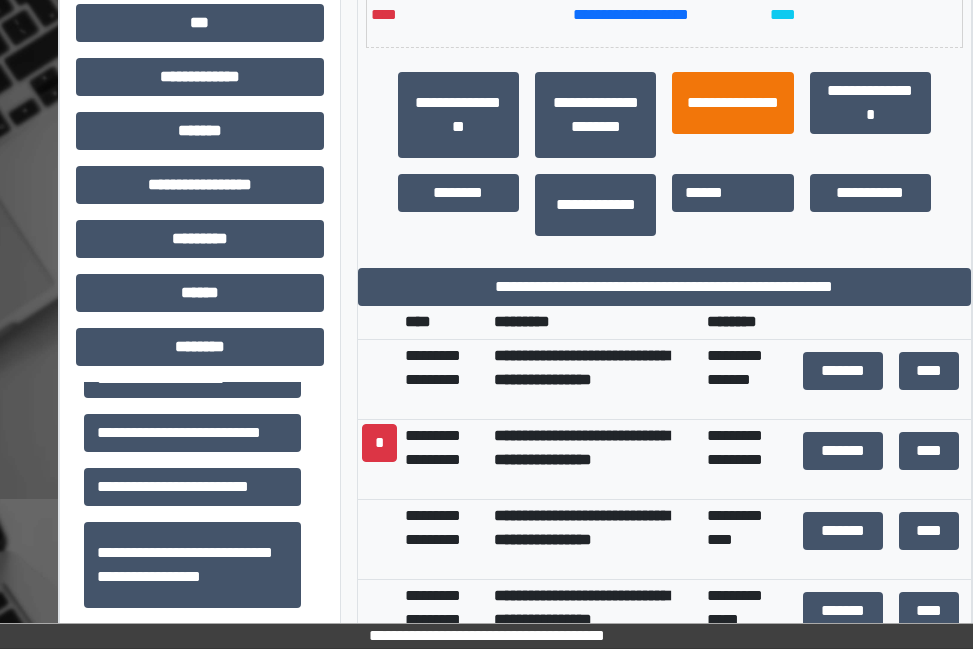 scroll, scrollTop: 784, scrollLeft: 105, axis: both 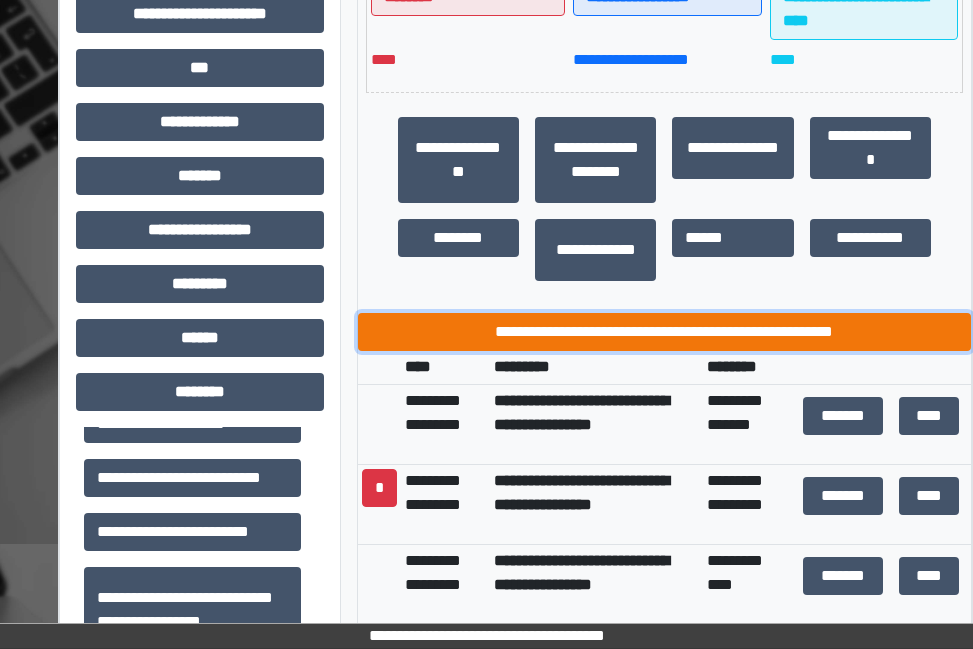 click on "**********" at bounding box center [665, 332] 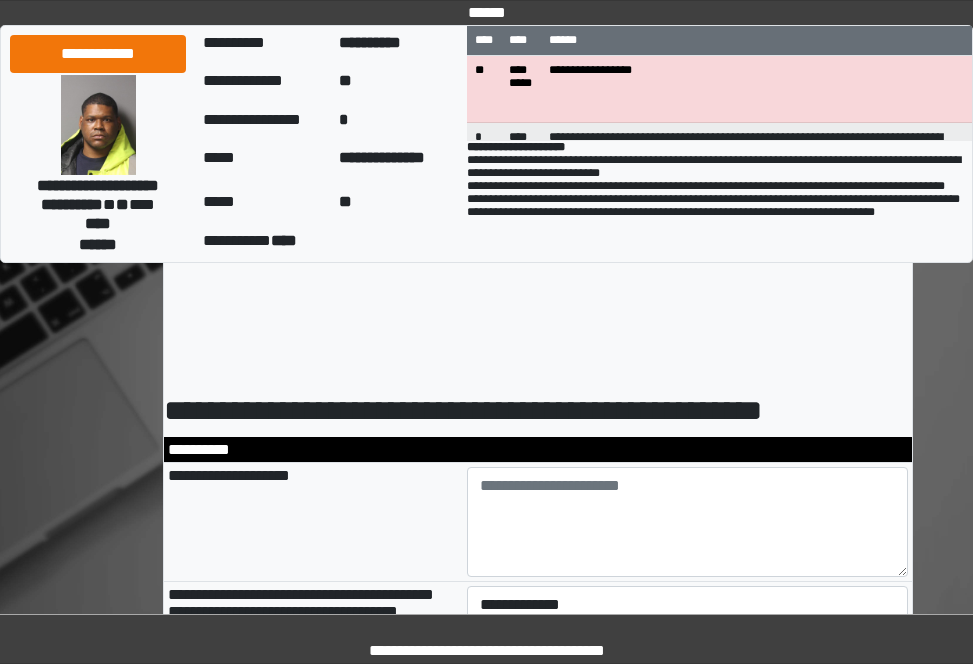 scroll, scrollTop: 0, scrollLeft: 0, axis: both 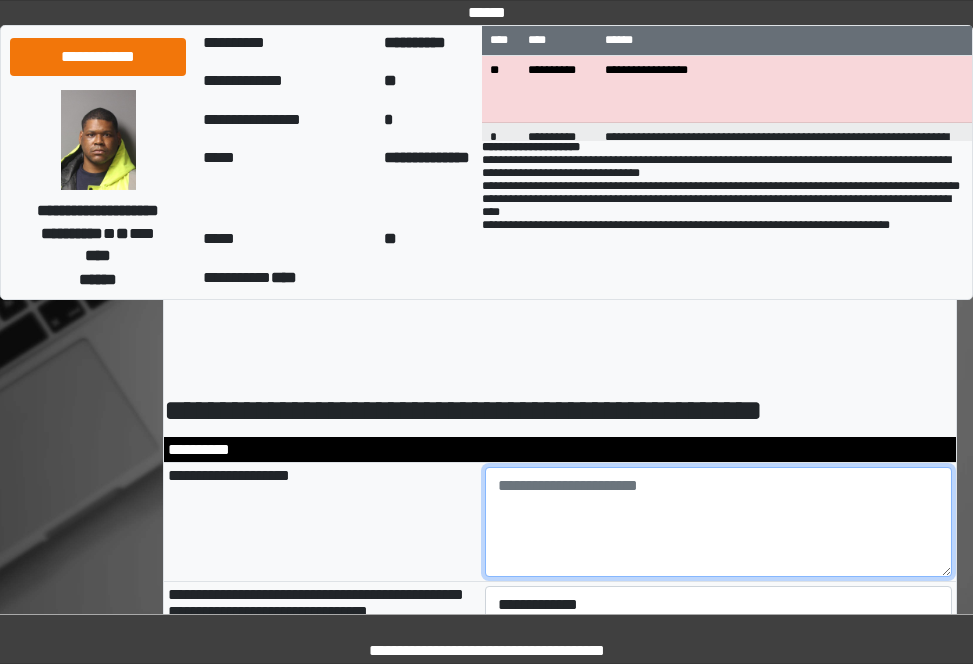drag, startPoint x: 513, startPoint y: 495, endPoint x: 497, endPoint y: 493, distance: 16.124516 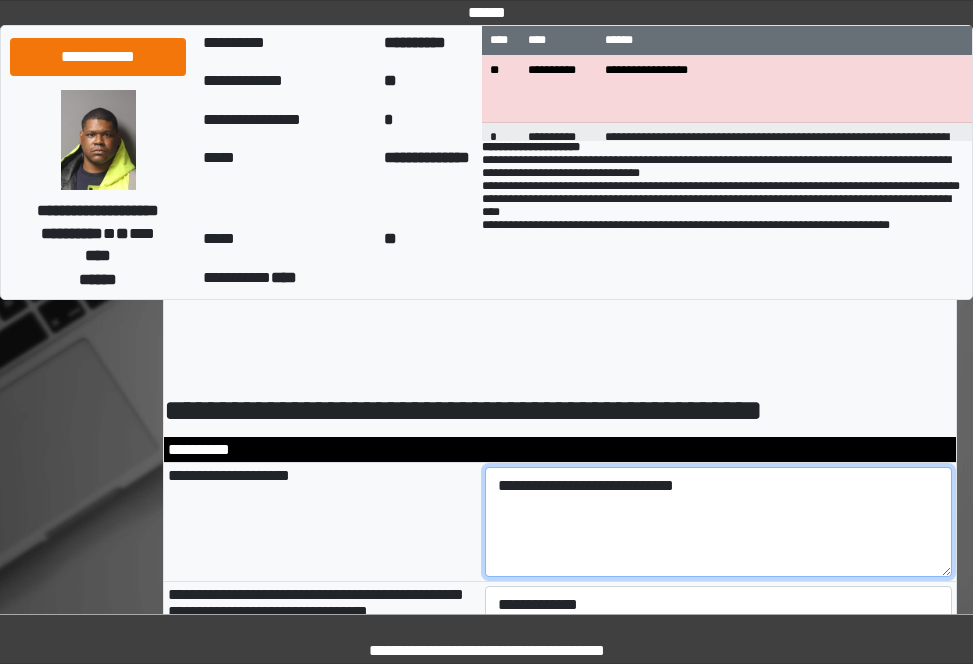 click on "**********" at bounding box center [719, 522] 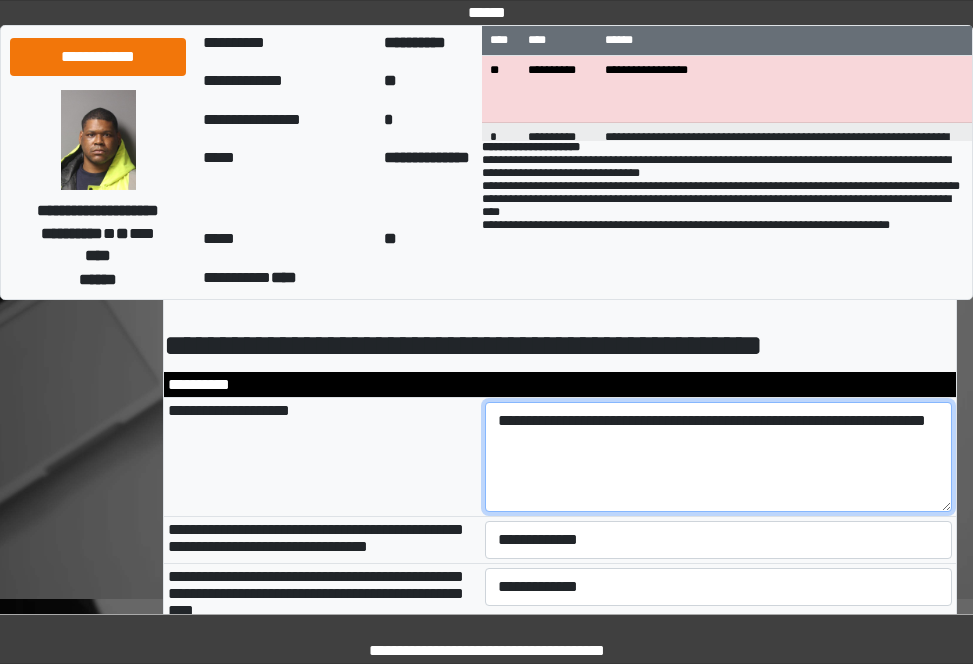 scroll, scrollTop: 100, scrollLeft: 0, axis: vertical 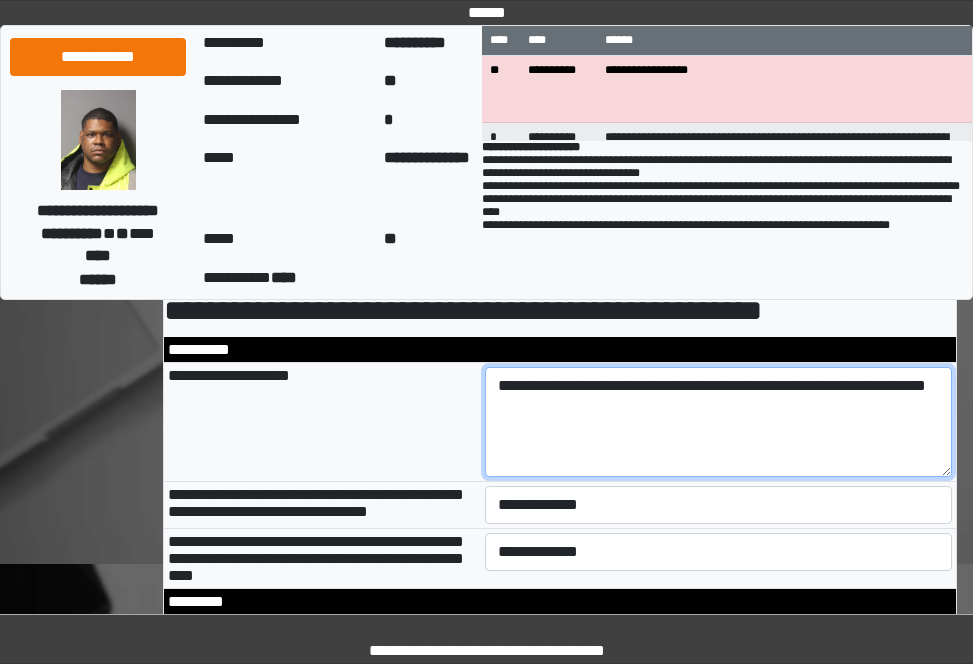 type on "**********" 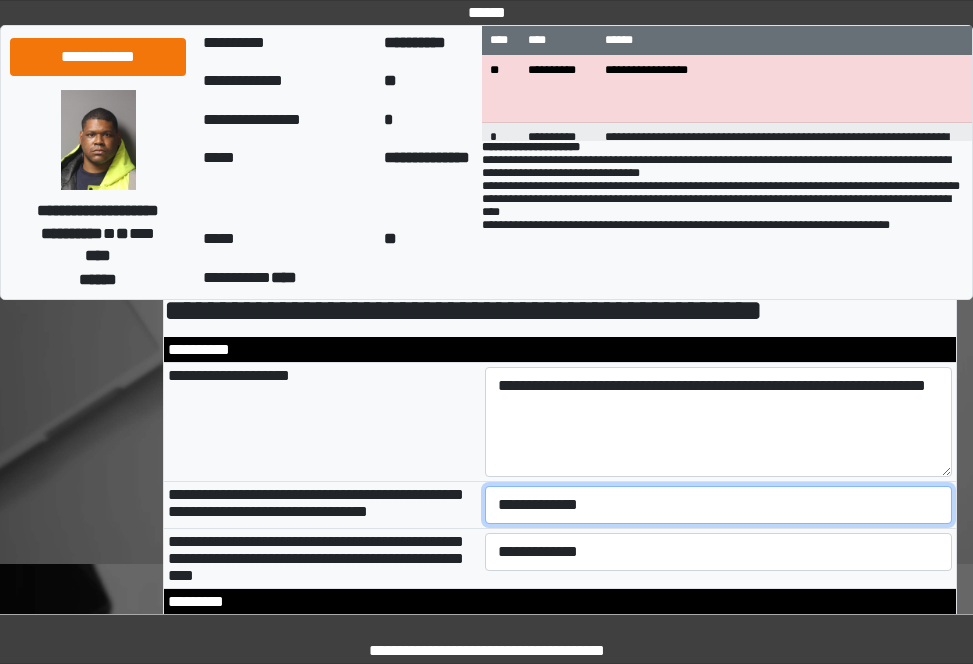 drag, startPoint x: 513, startPoint y: 509, endPoint x: 518, endPoint y: 524, distance: 15.811388 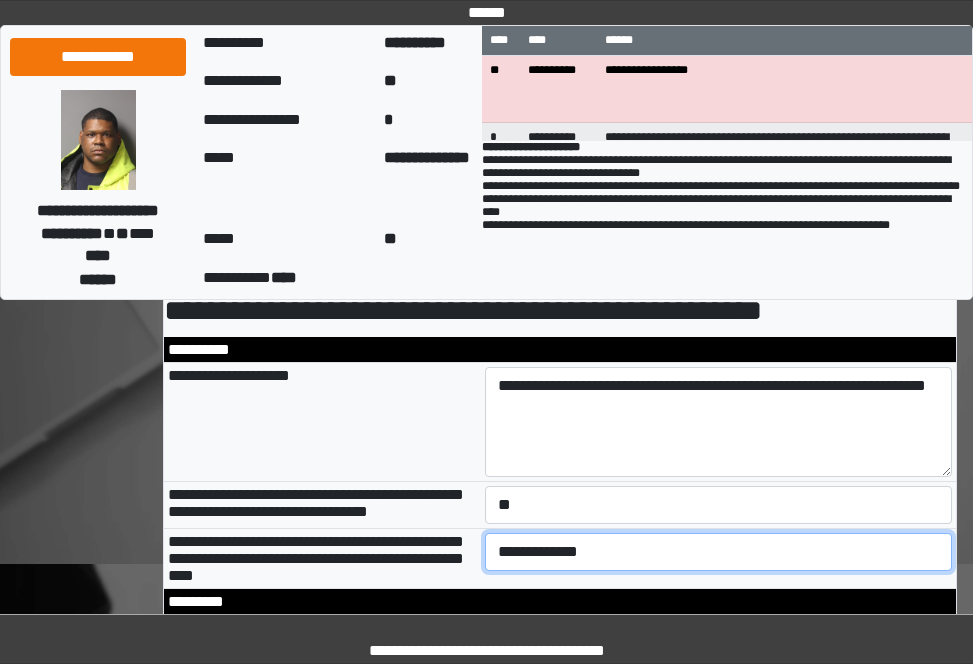 click on "**********" at bounding box center (719, 552) 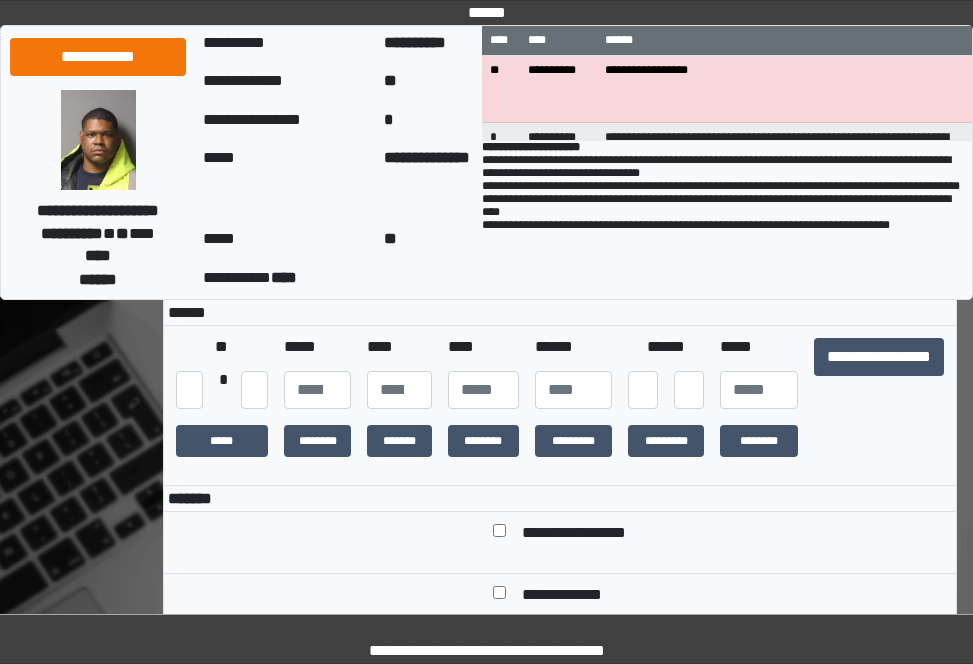 scroll, scrollTop: 500, scrollLeft: 0, axis: vertical 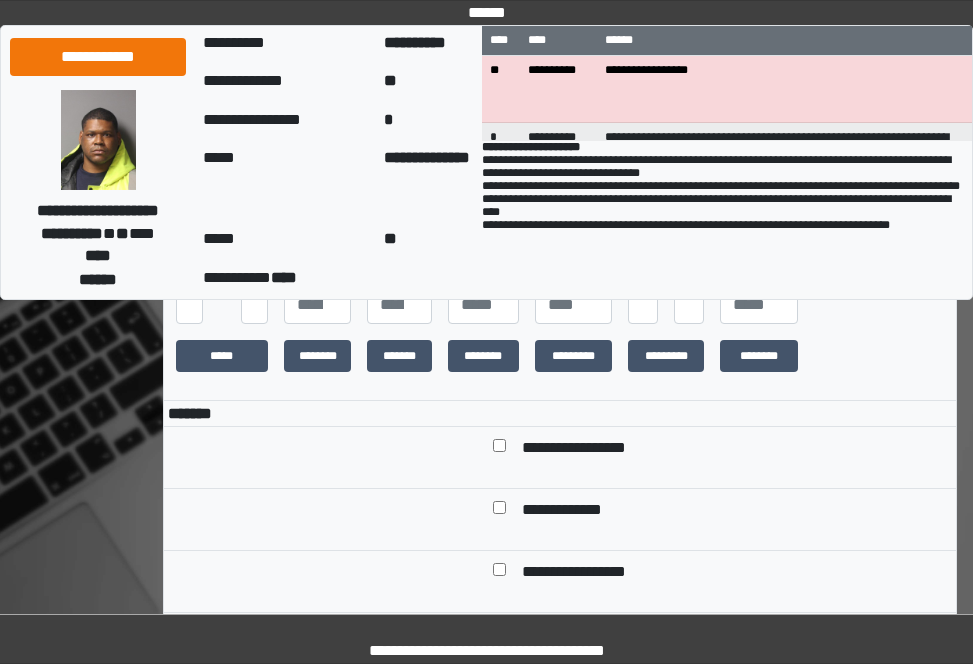 click on "**********" at bounding box center (879, 272) 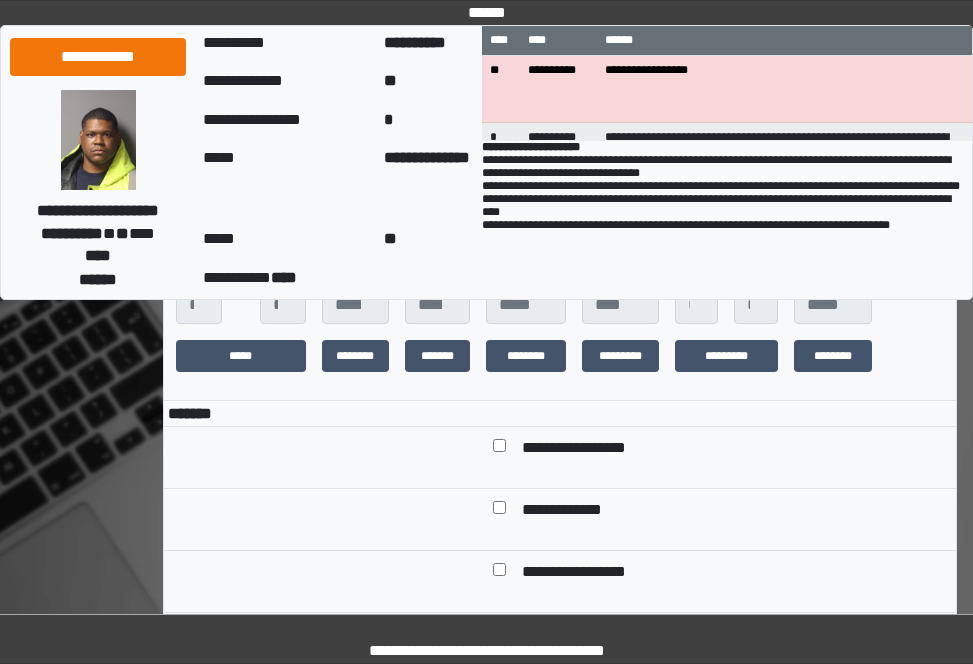 scroll, scrollTop: 536, scrollLeft: 0, axis: vertical 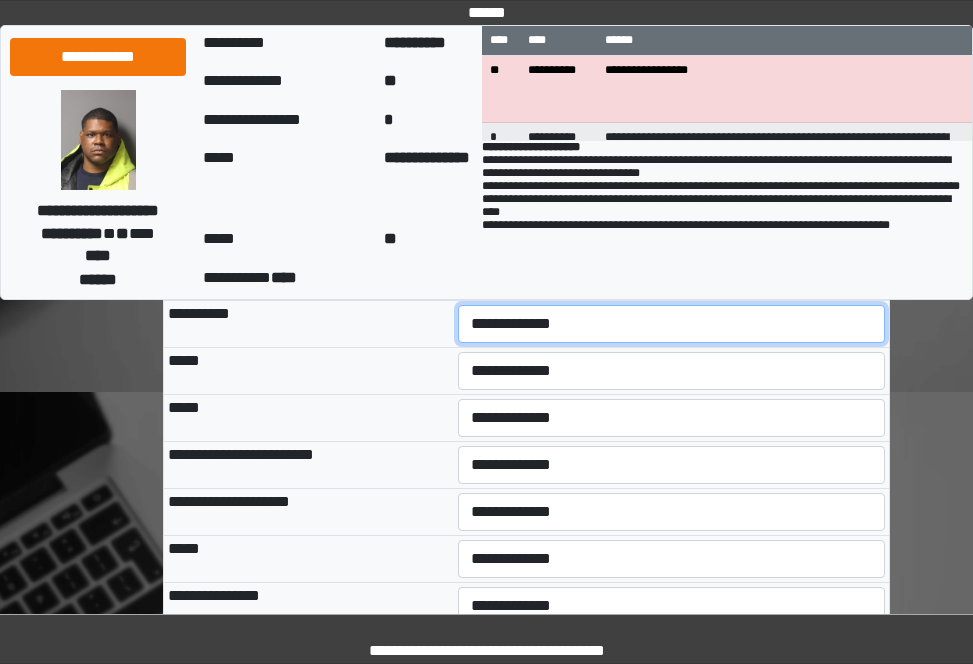 click on "**********" at bounding box center (671, 324) 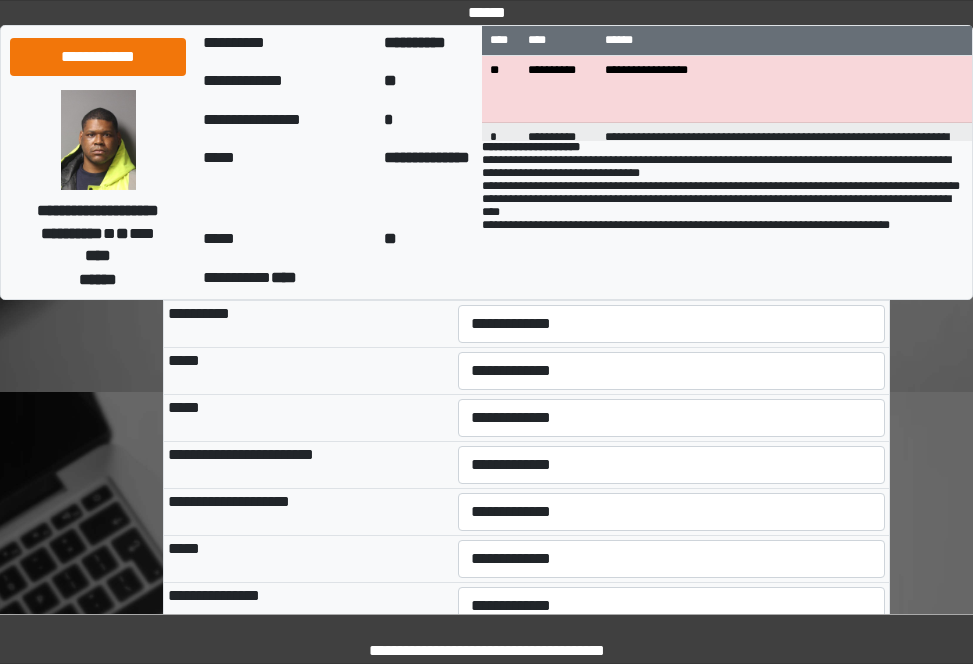 click on "**********" at bounding box center [309, 324] 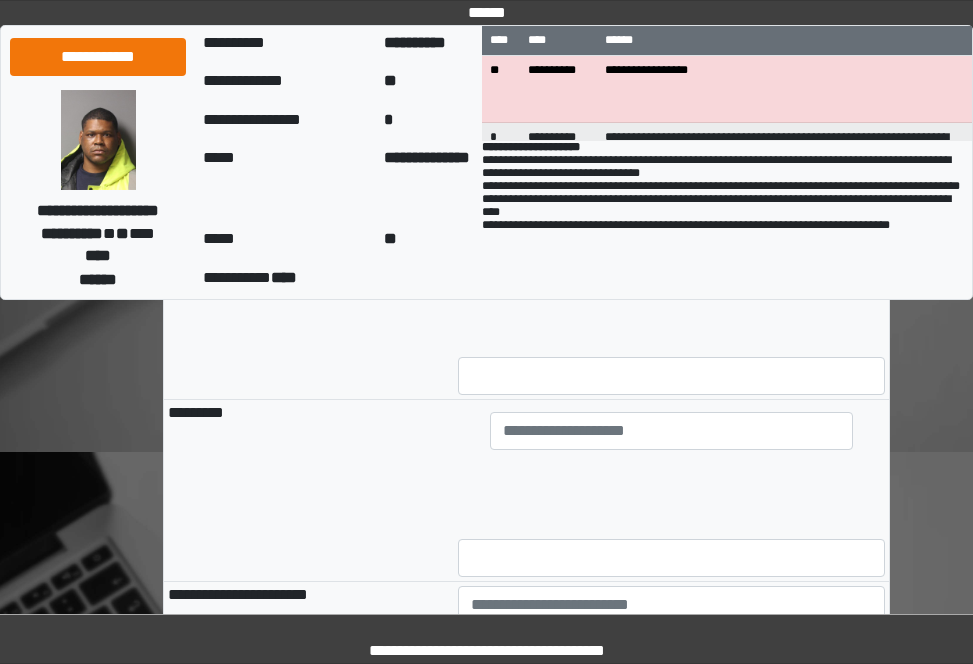 scroll, scrollTop: 1836, scrollLeft: 0, axis: vertical 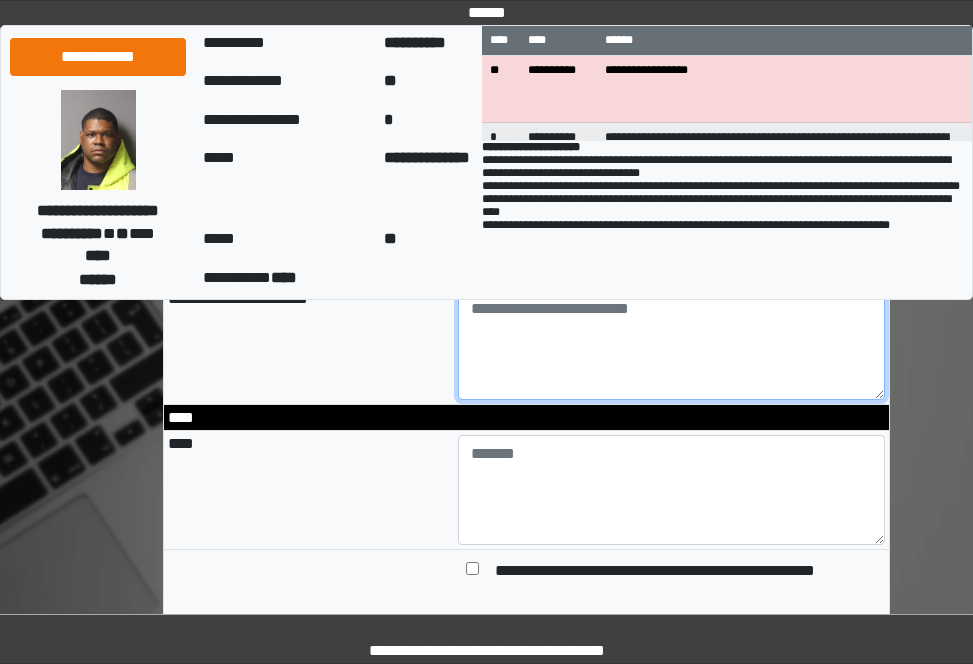 click at bounding box center [671, 345] 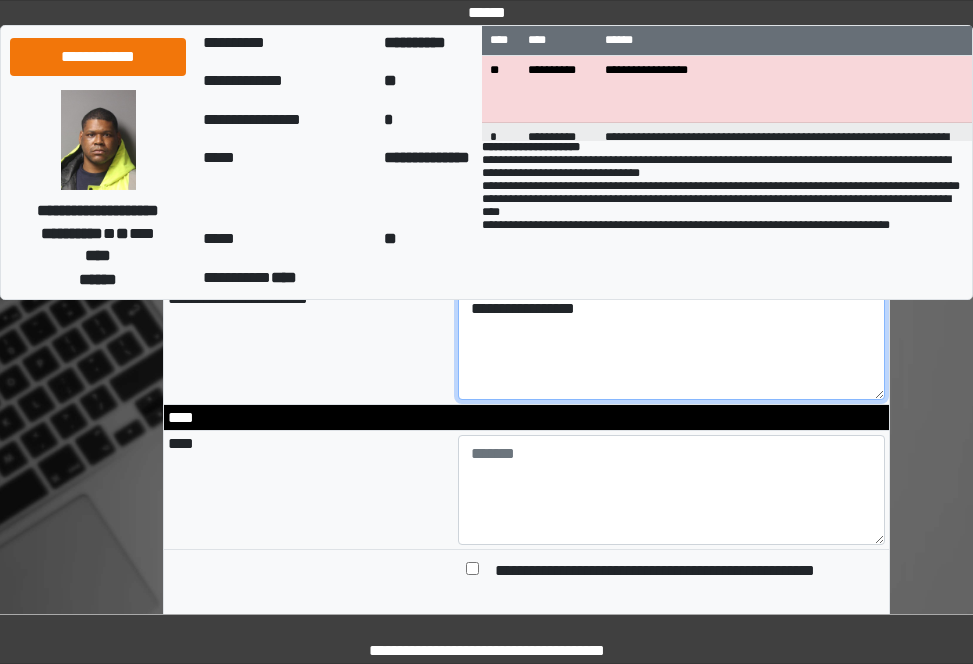 type on "**********" 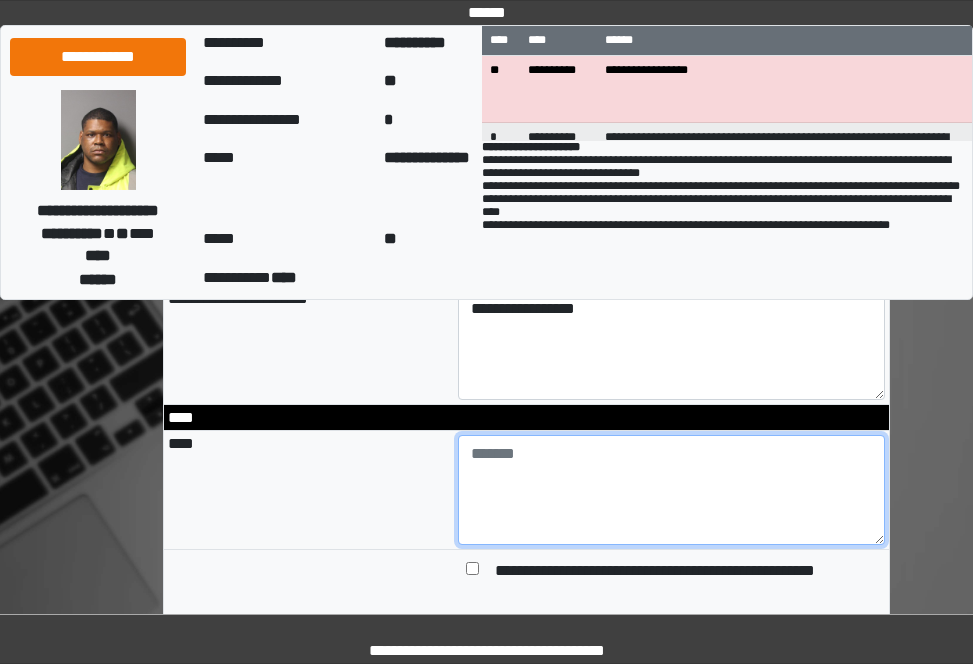 click at bounding box center [671, 490] 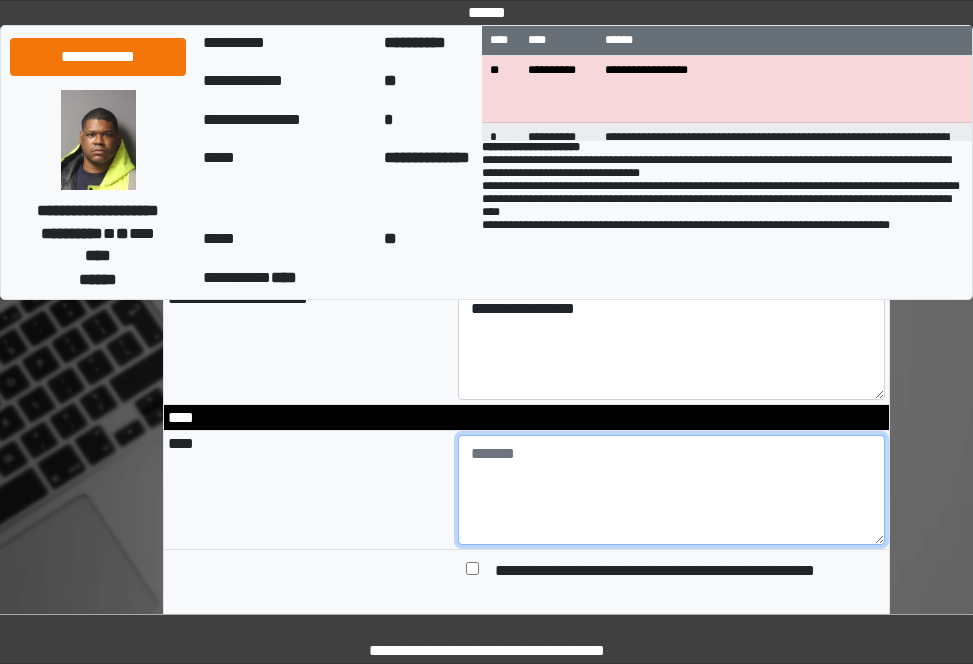 paste on "**********" 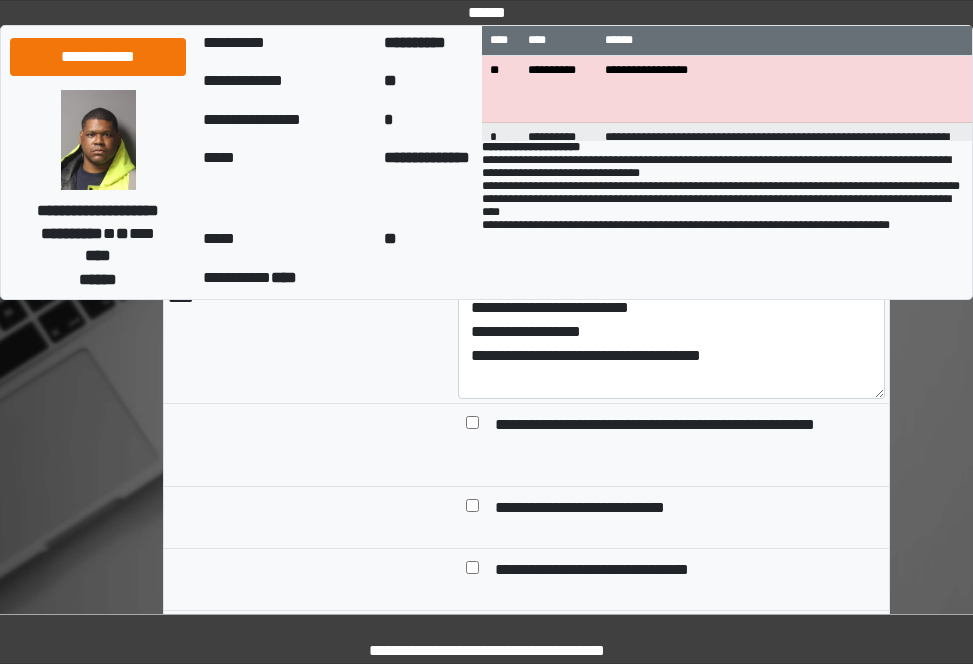 scroll, scrollTop: 2036, scrollLeft: 0, axis: vertical 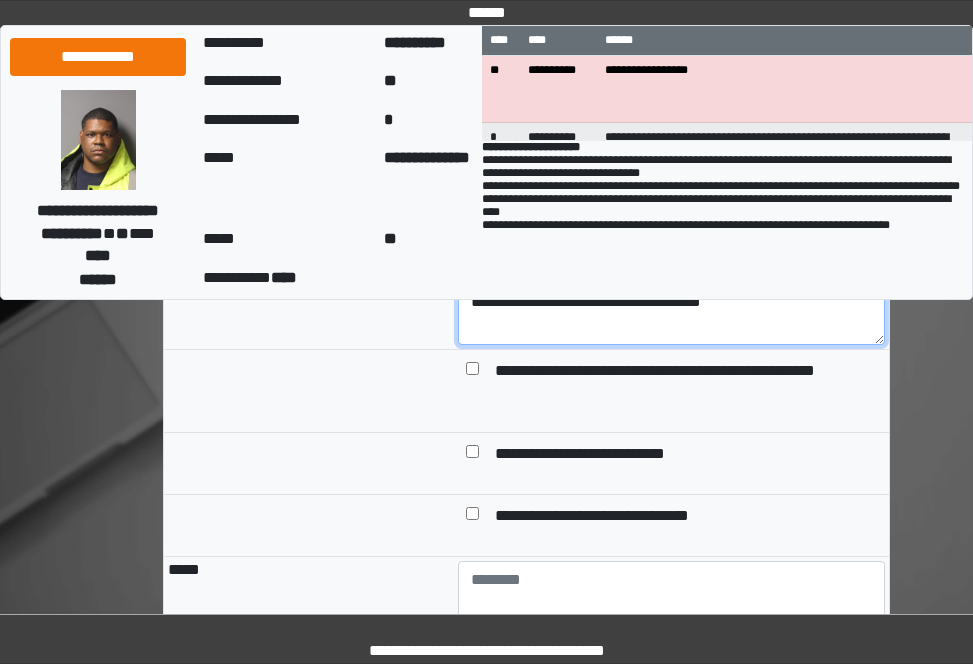 click on "**********" at bounding box center (671, 290) 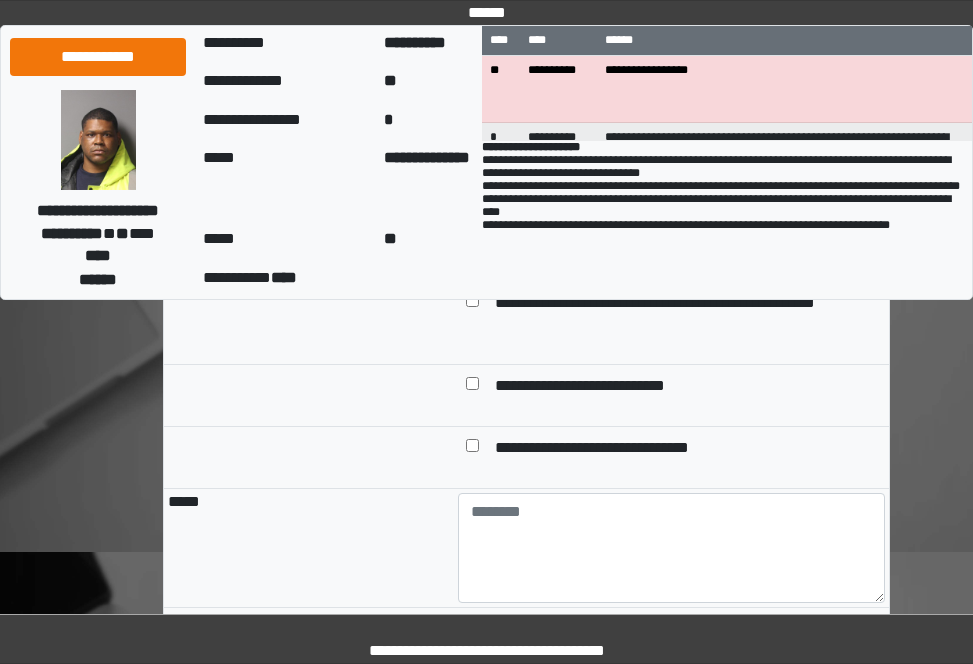 scroll, scrollTop: 2136, scrollLeft: 0, axis: vertical 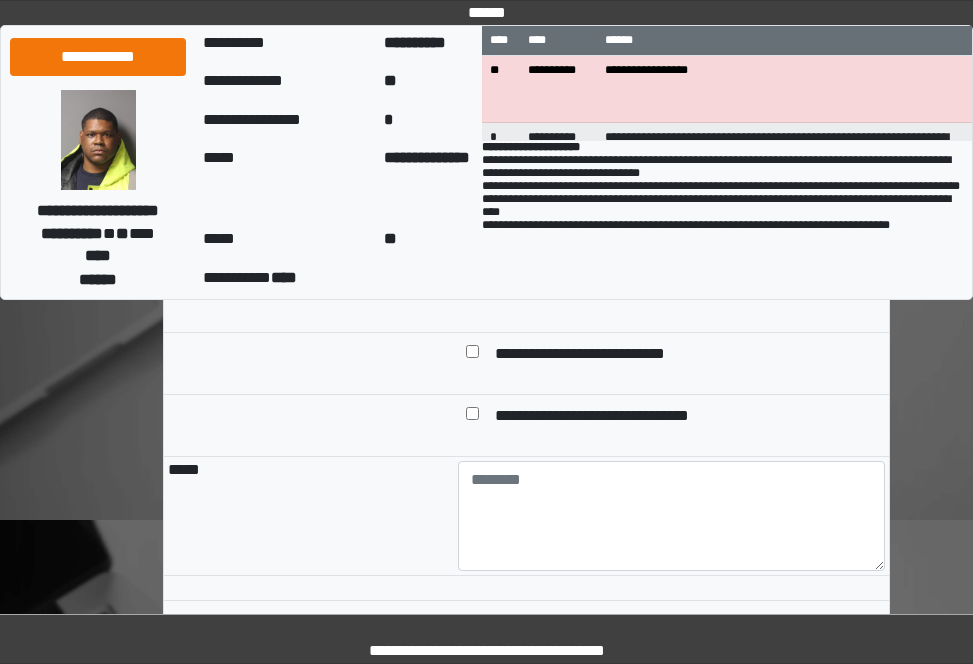 type on "**********" 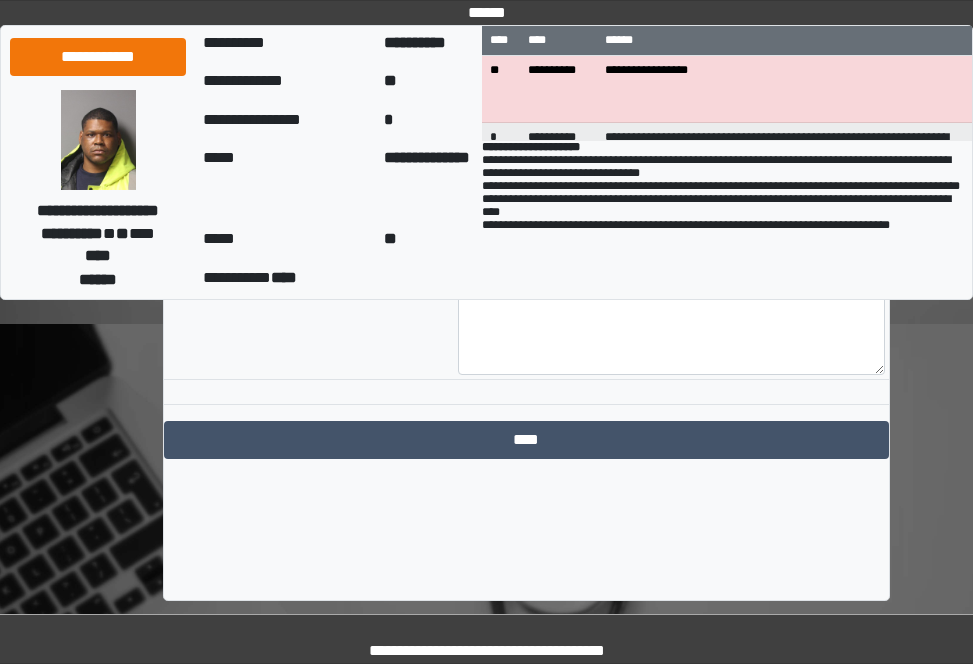 scroll, scrollTop: 2333, scrollLeft: 0, axis: vertical 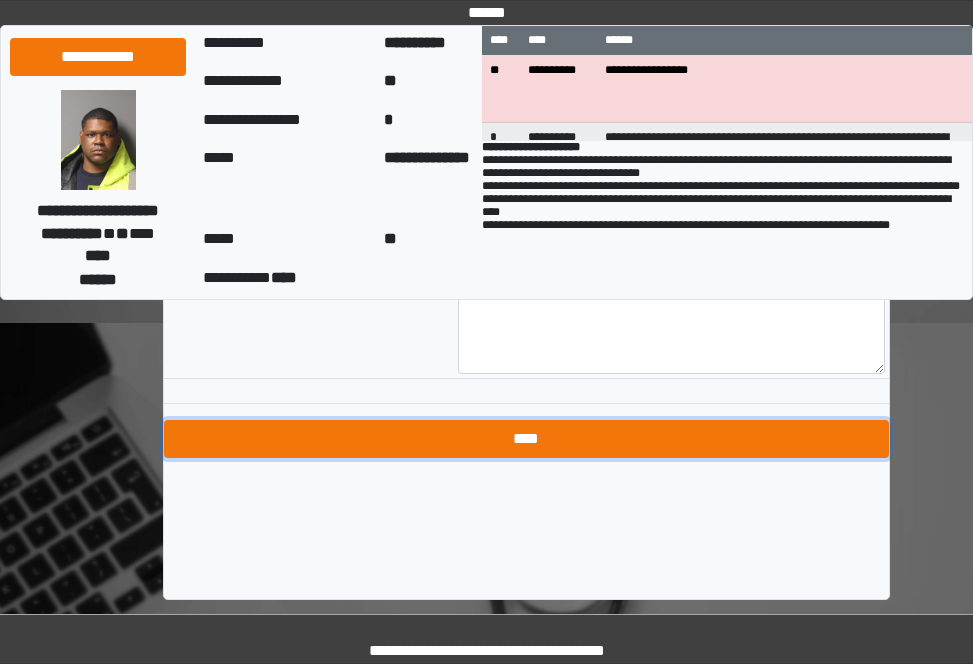 click on "****" at bounding box center [526, 439] 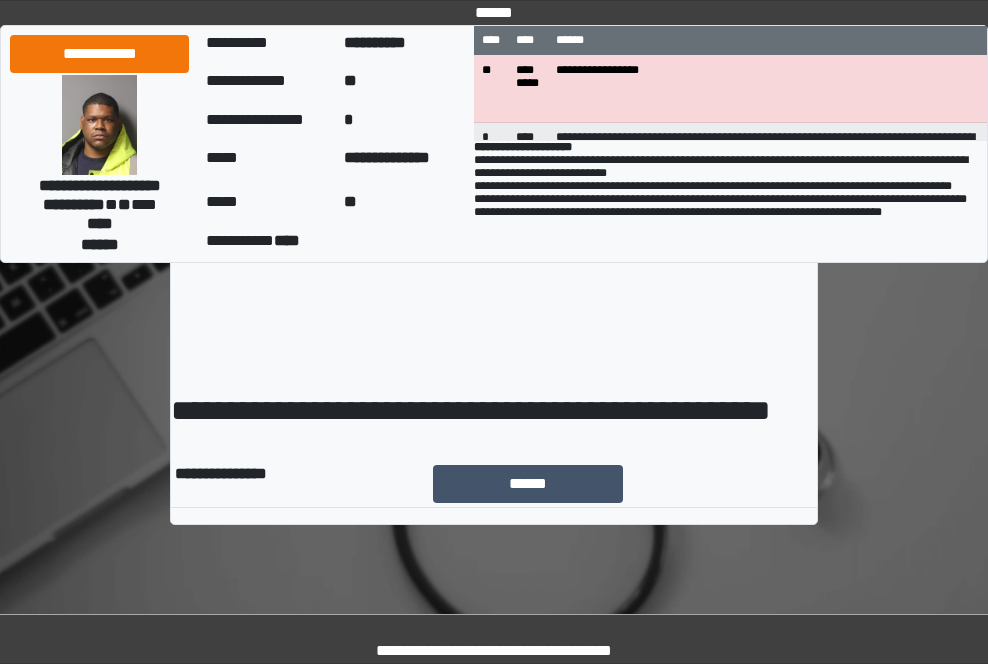 scroll, scrollTop: 0, scrollLeft: 0, axis: both 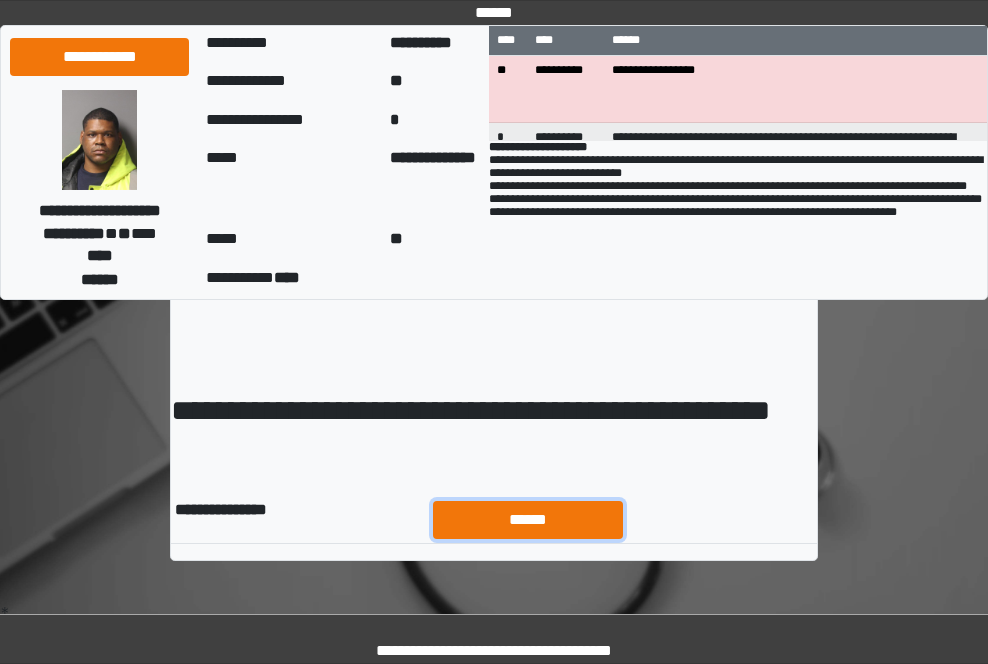 click on "******" at bounding box center [528, 520] 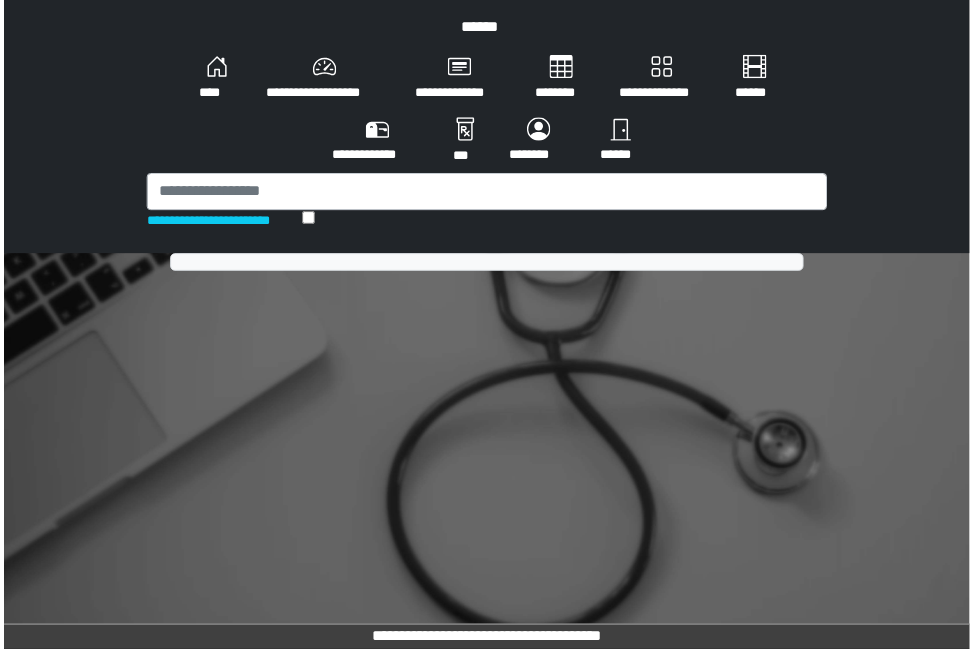 scroll, scrollTop: 0, scrollLeft: 0, axis: both 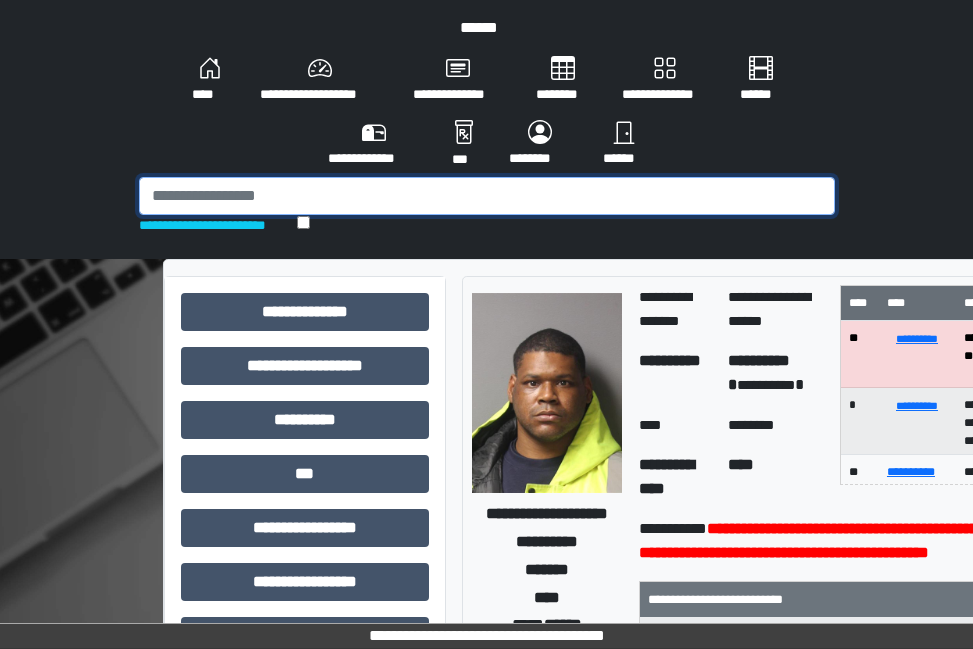 click at bounding box center (487, 196) 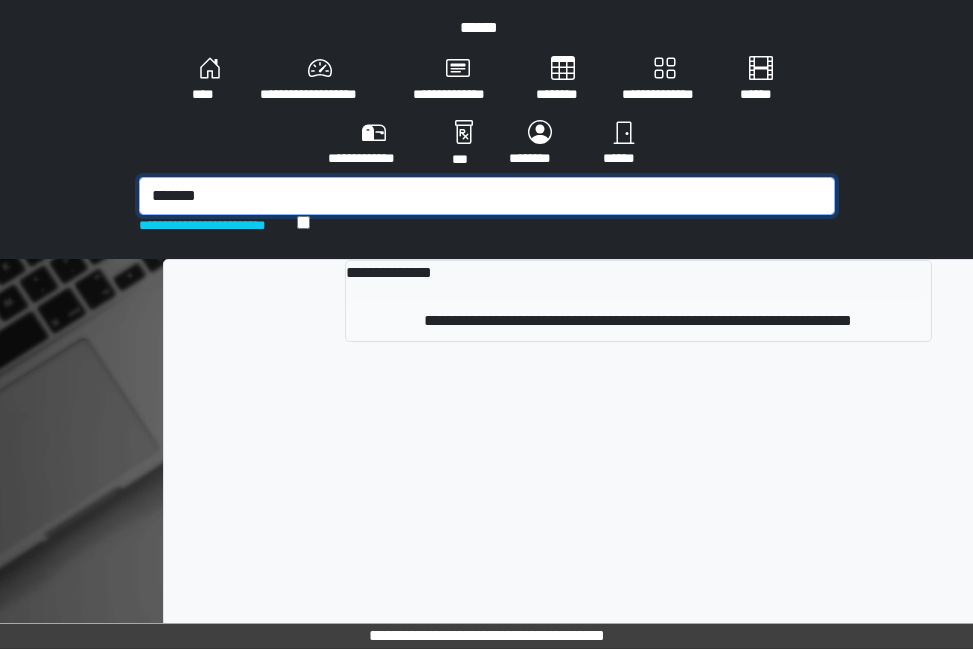 type on "*******" 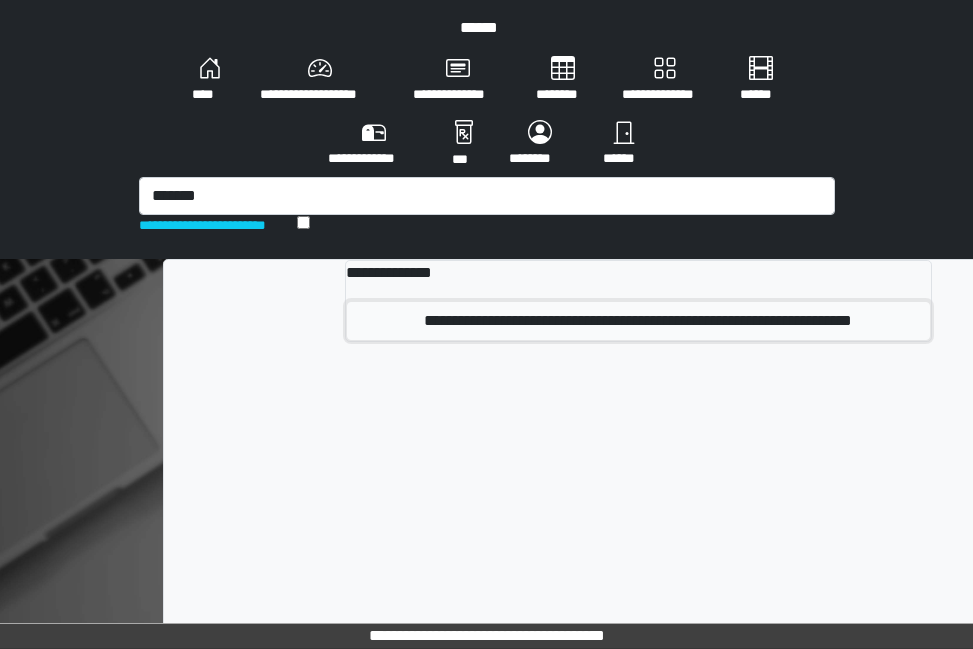 click on "**********" at bounding box center [639, 321] 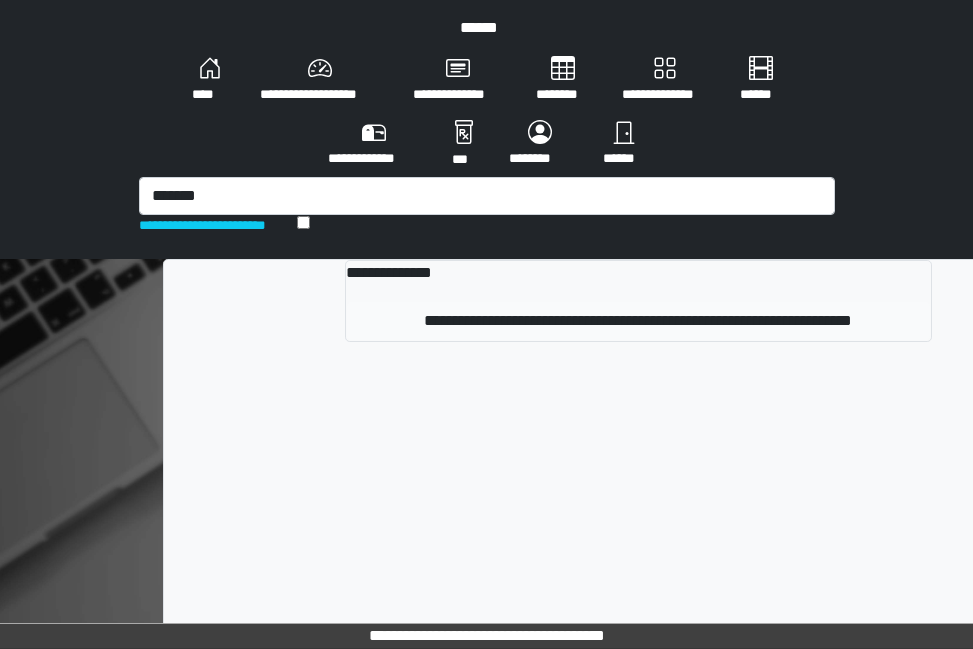 type 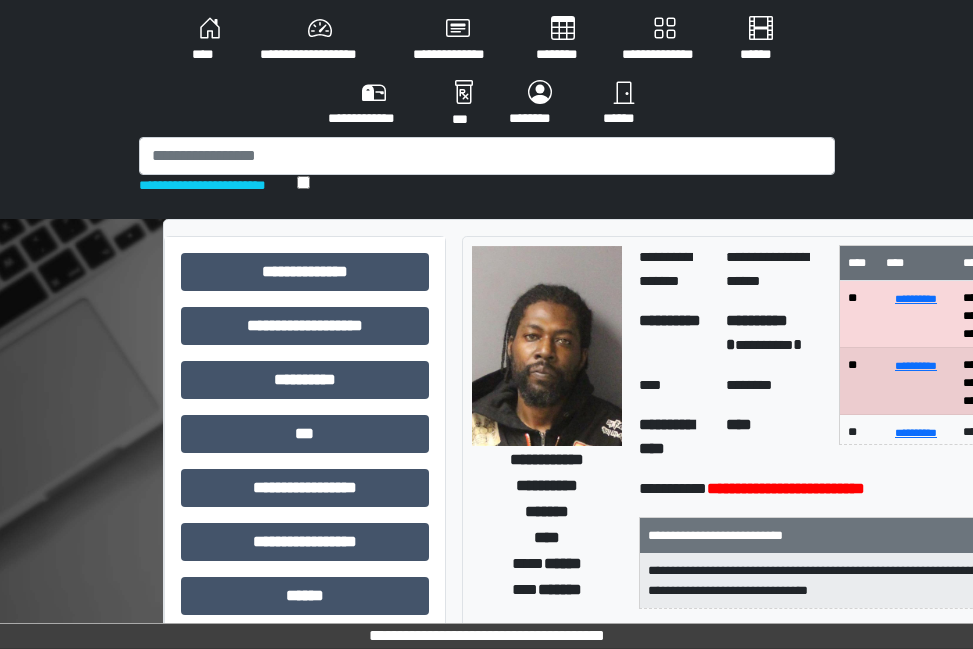 scroll, scrollTop: 44, scrollLeft: 0, axis: vertical 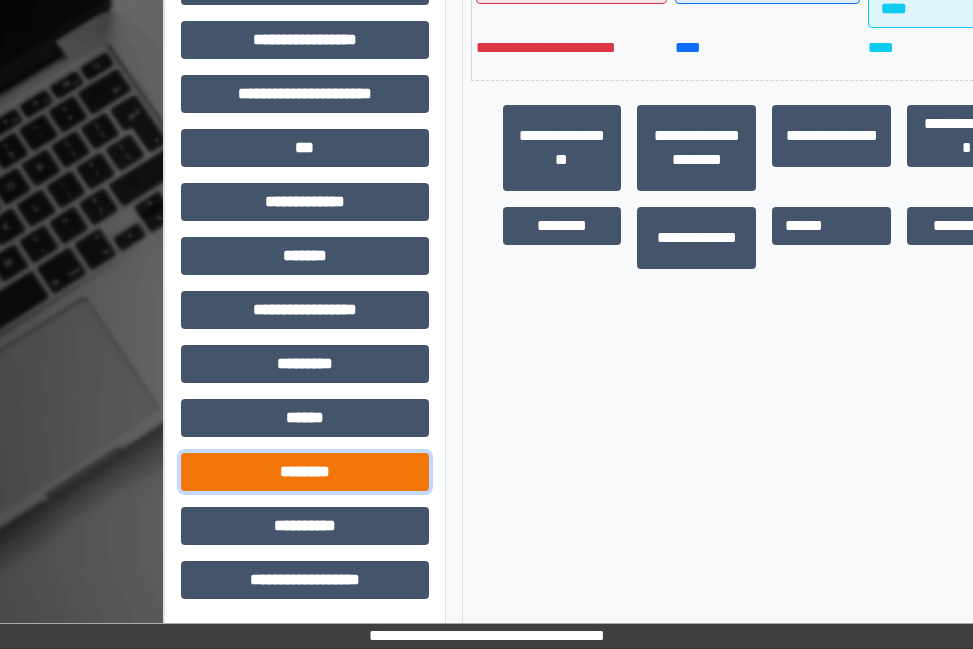 click on "********" at bounding box center [305, 472] 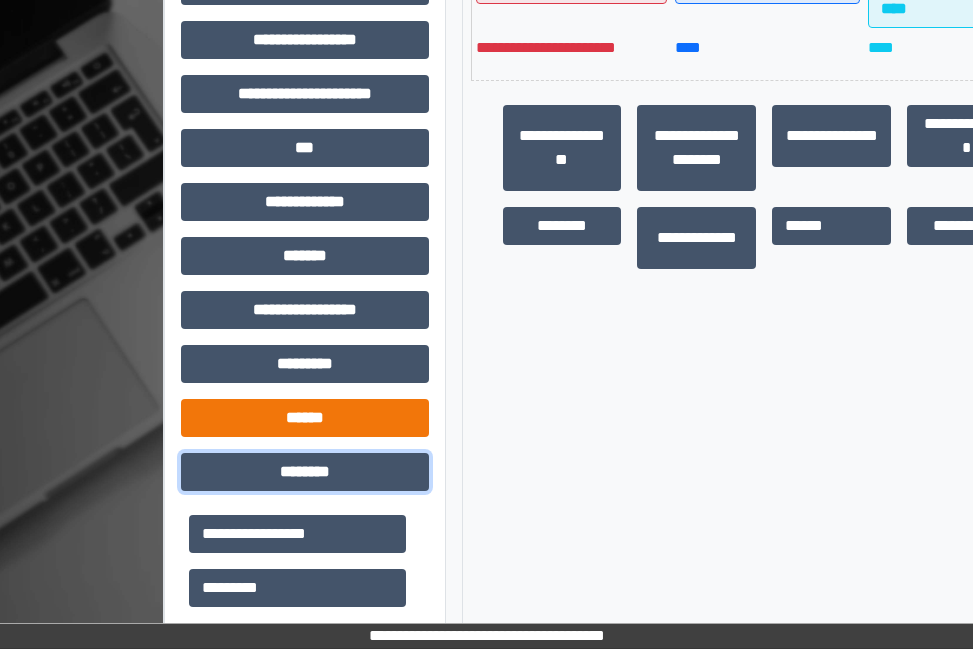 scroll, scrollTop: 1184, scrollLeft: 0, axis: vertical 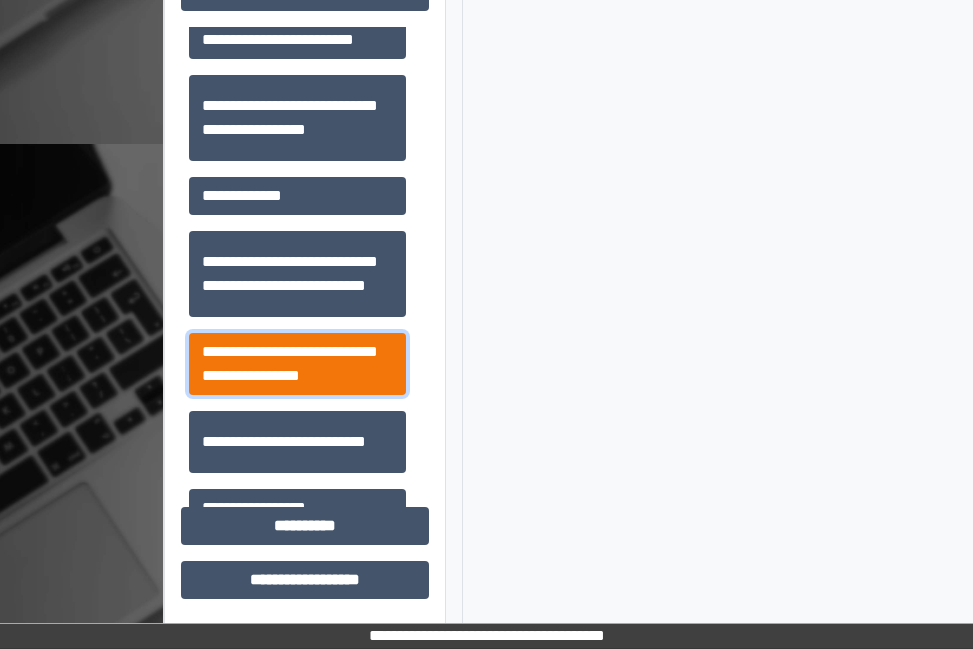 click on "**********" at bounding box center [297, 364] 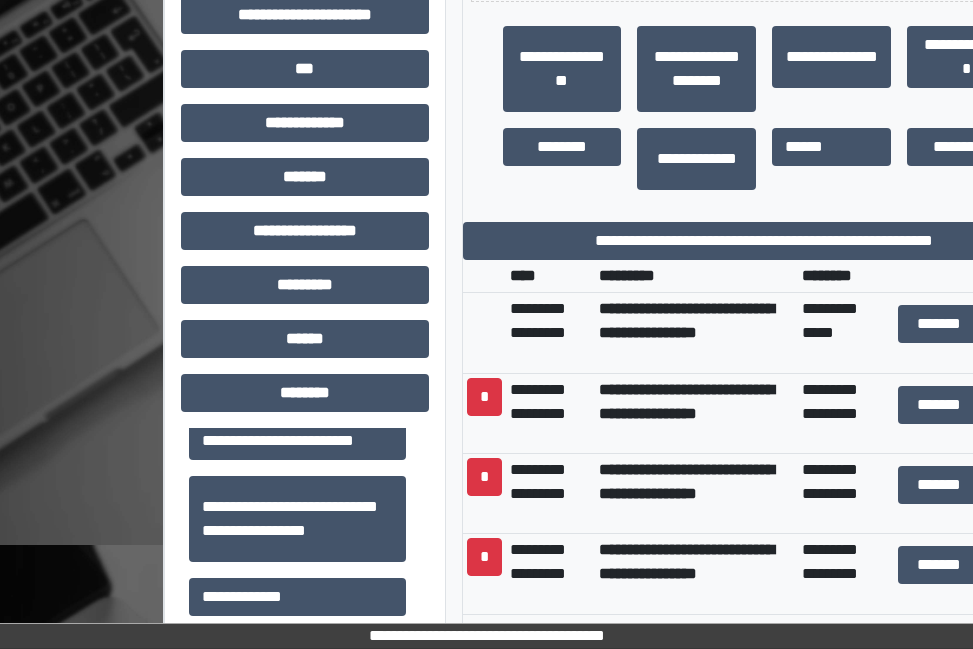 scroll, scrollTop: 684, scrollLeft: 0, axis: vertical 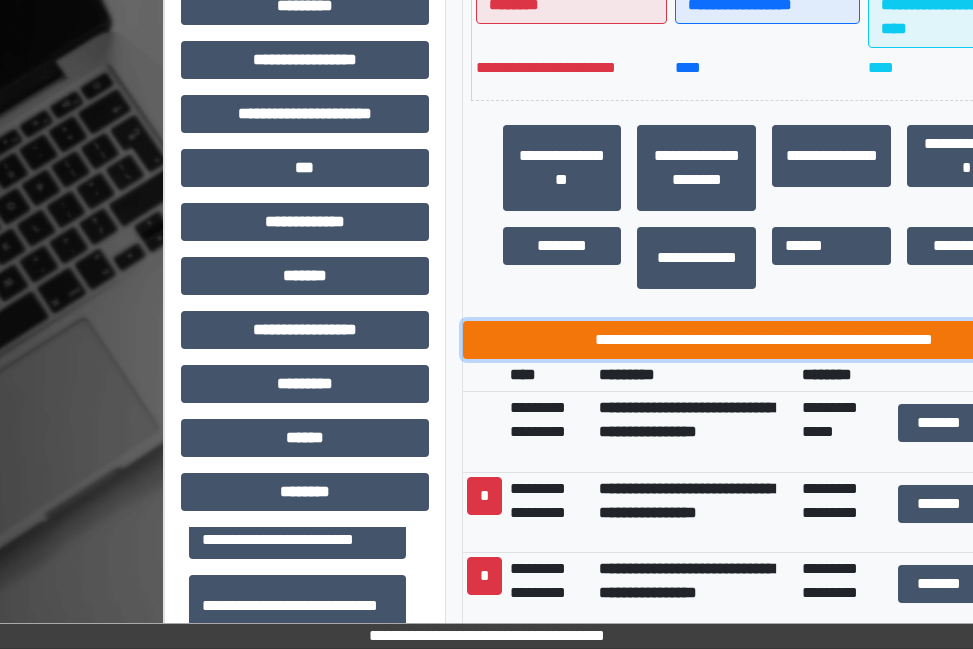 click on "**********" at bounding box center (765, 340) 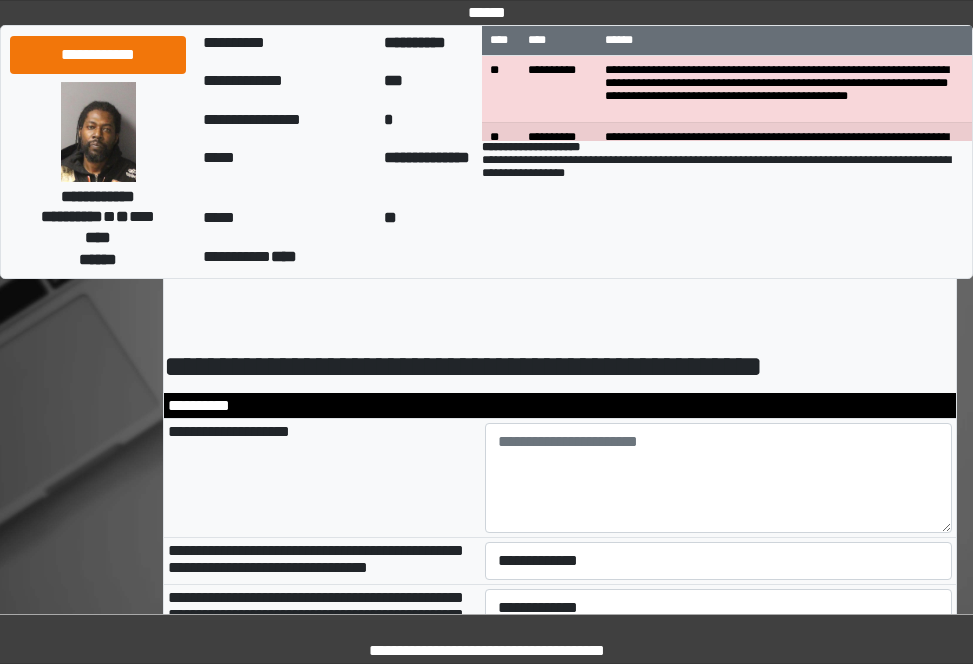 scroll, scrollTop: 0, scrollLeft: 0, axis: both 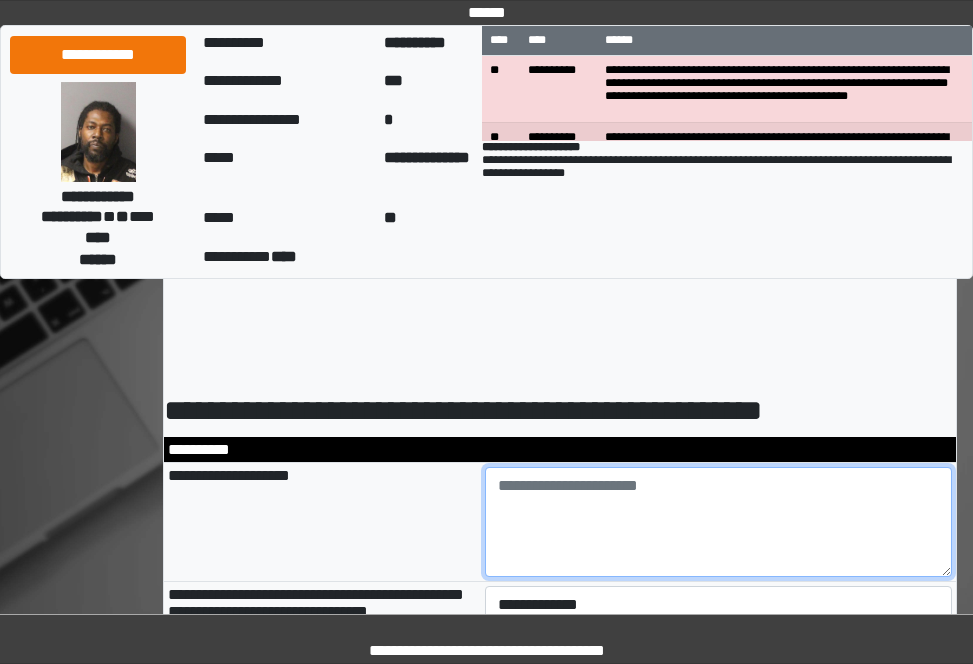 click at bounding box center [719, 522] 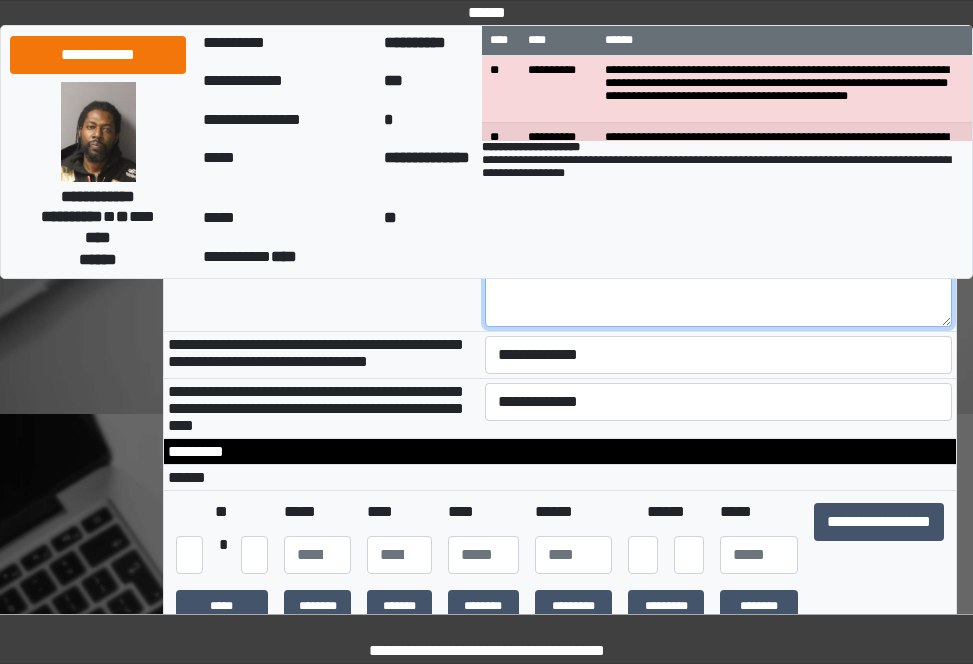 scroll, scrollTop: 200, scrollLeft: 0, axis: vertical 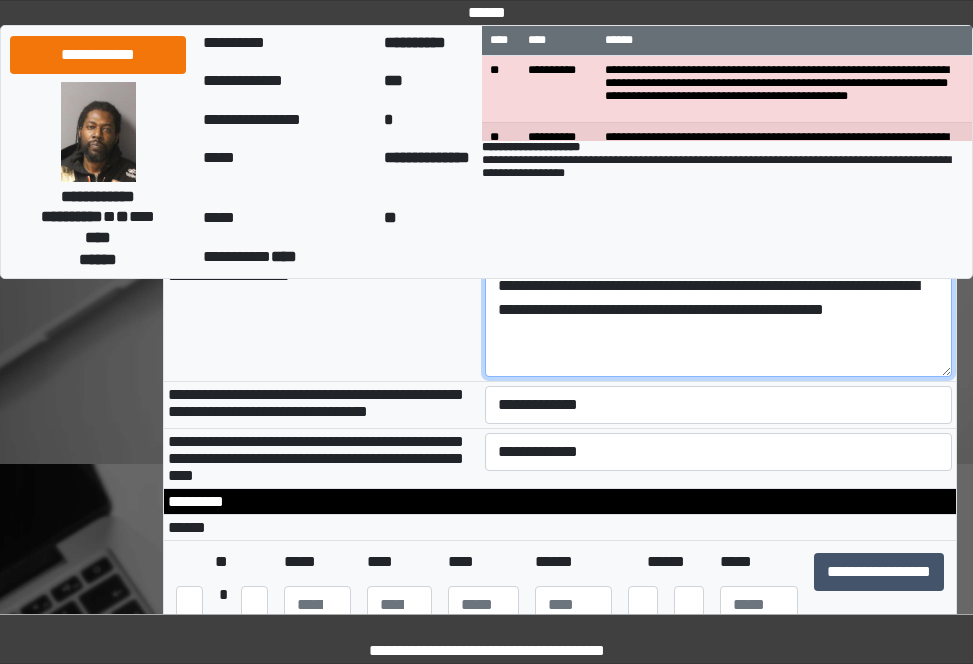type on "**********" 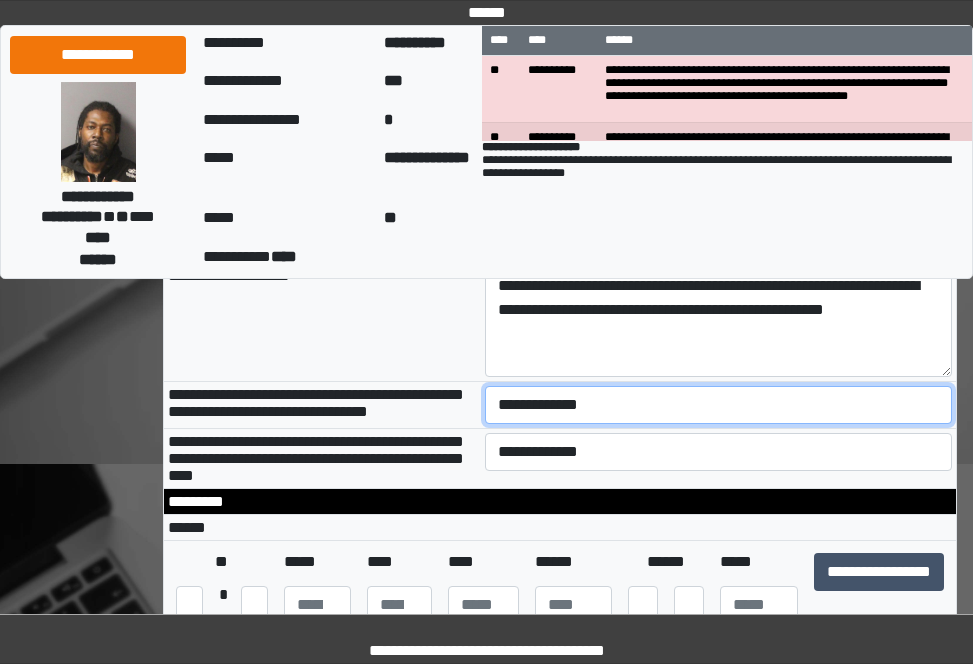 click on "**********" at bounding box center [719, 405] 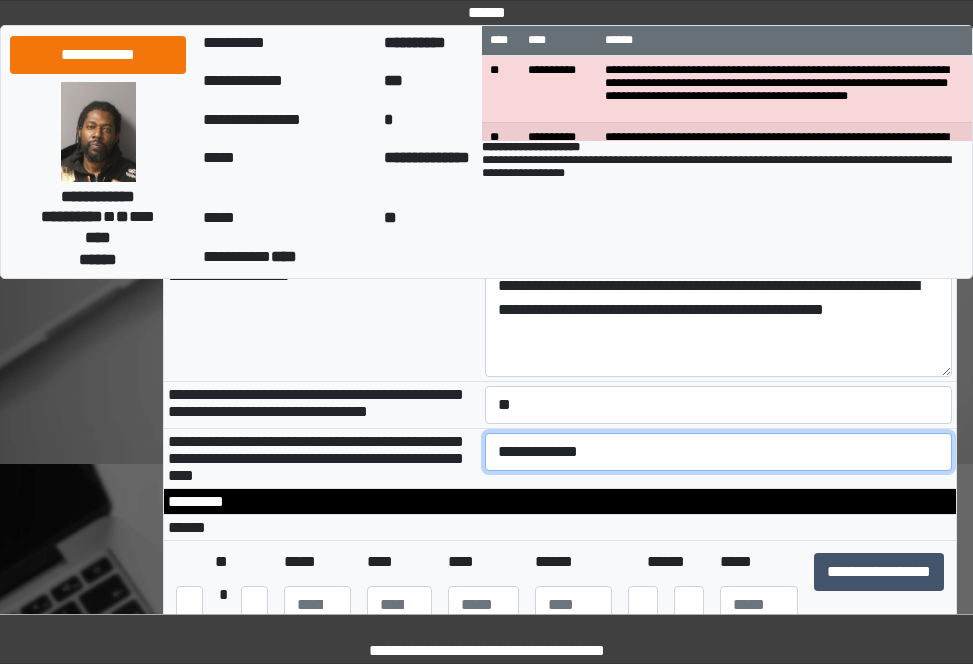 drag, startPoint x: 515, startPoint y: 473, endPoint x: 523, endPoint y: 483, distance: 12.806249 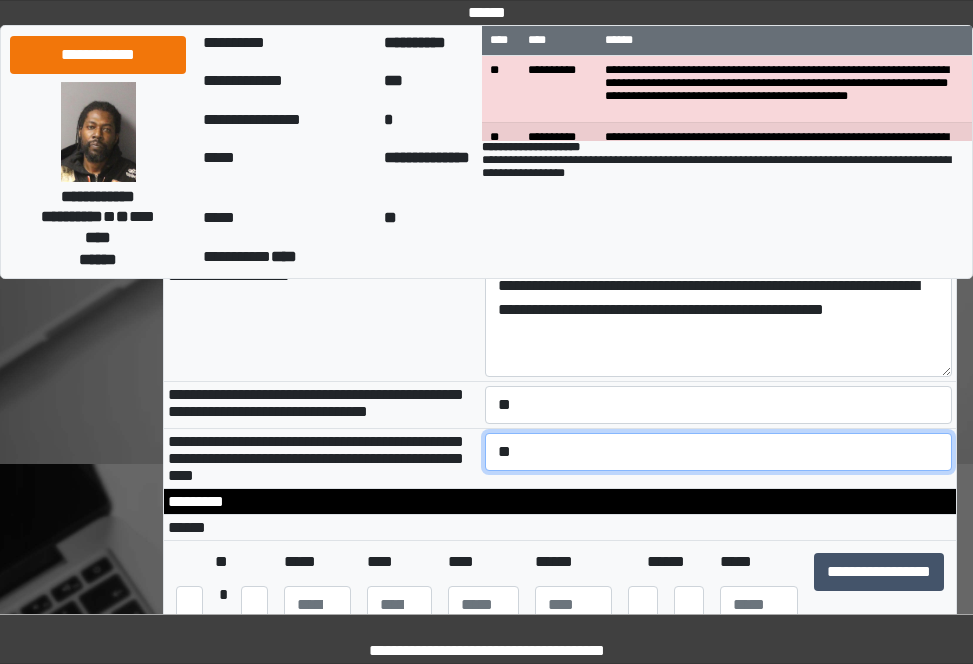 click on "**********" at bounding box center (719, 452) 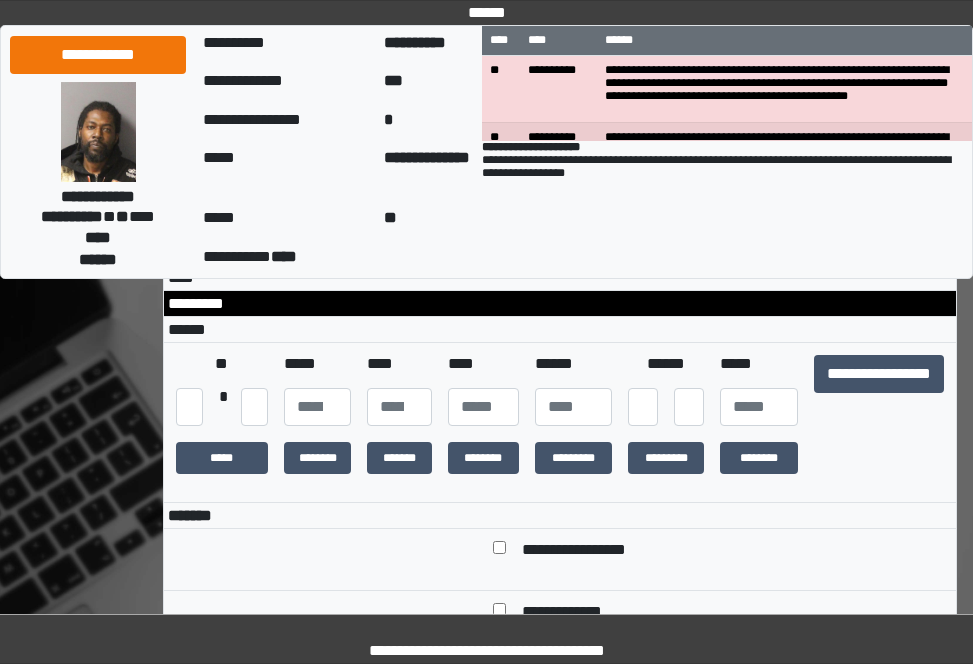 scroll, scrollTop: 400, scrollLeft: 0, axis: vertical 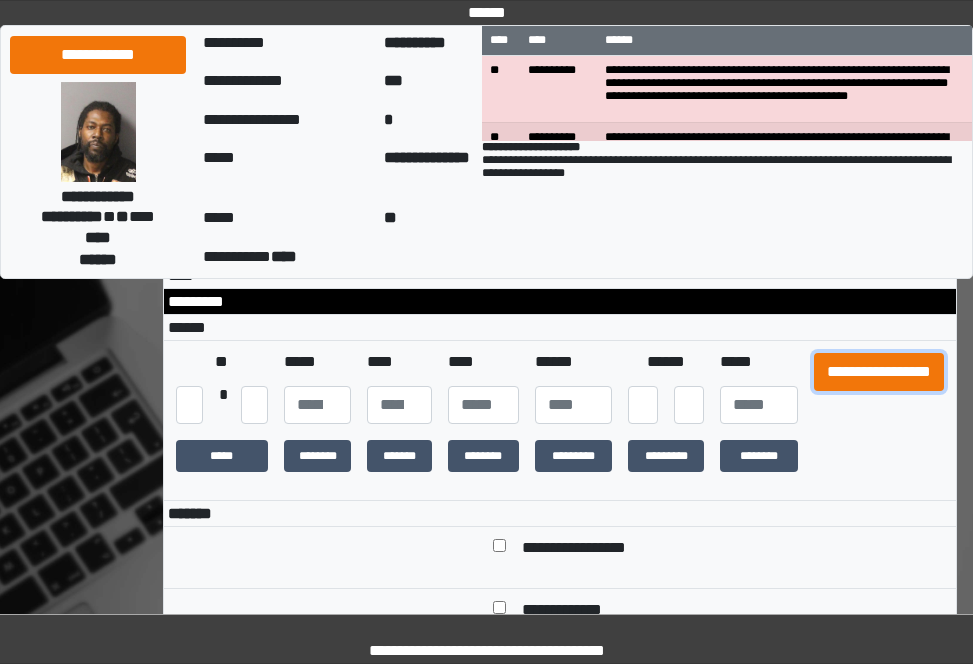 click on "**********" at bounding box center [879, 372] 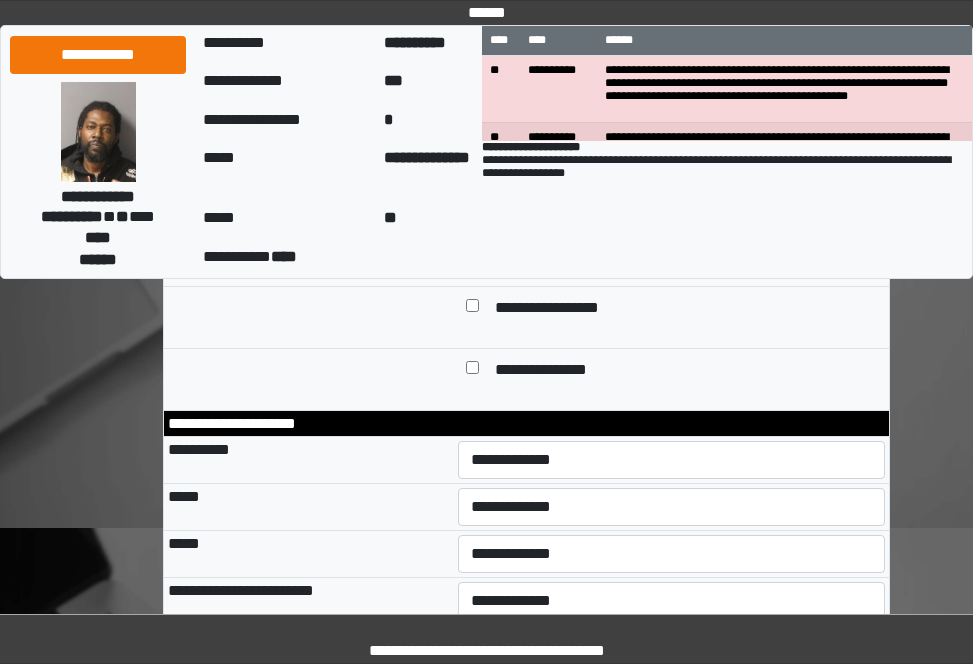 scroll, scrollTop: 700, scrollLeft: 0, axis: vertical 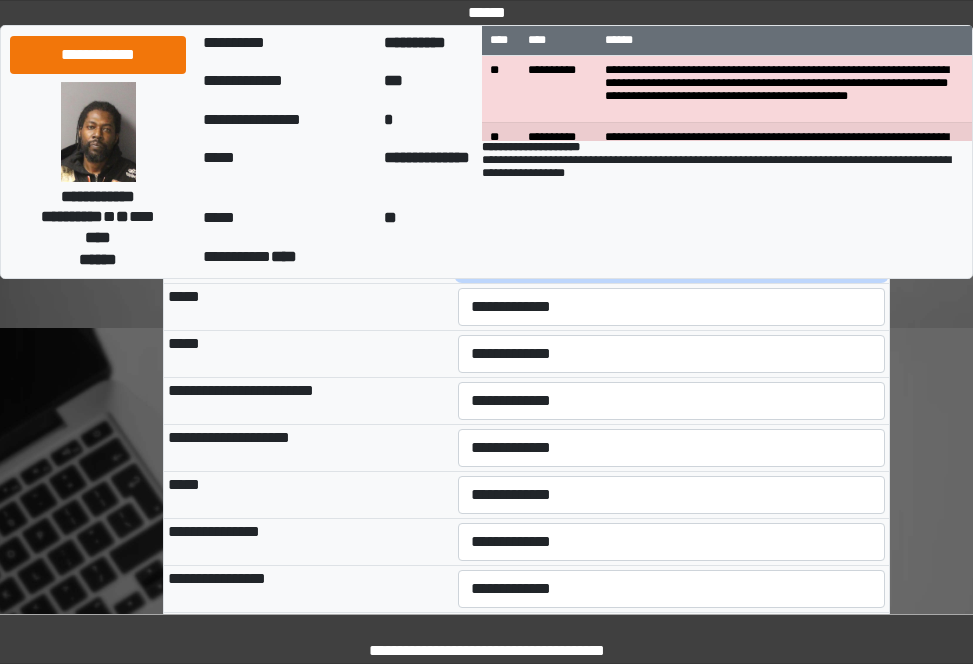 click on "**********" at bounding box center (671, 260) 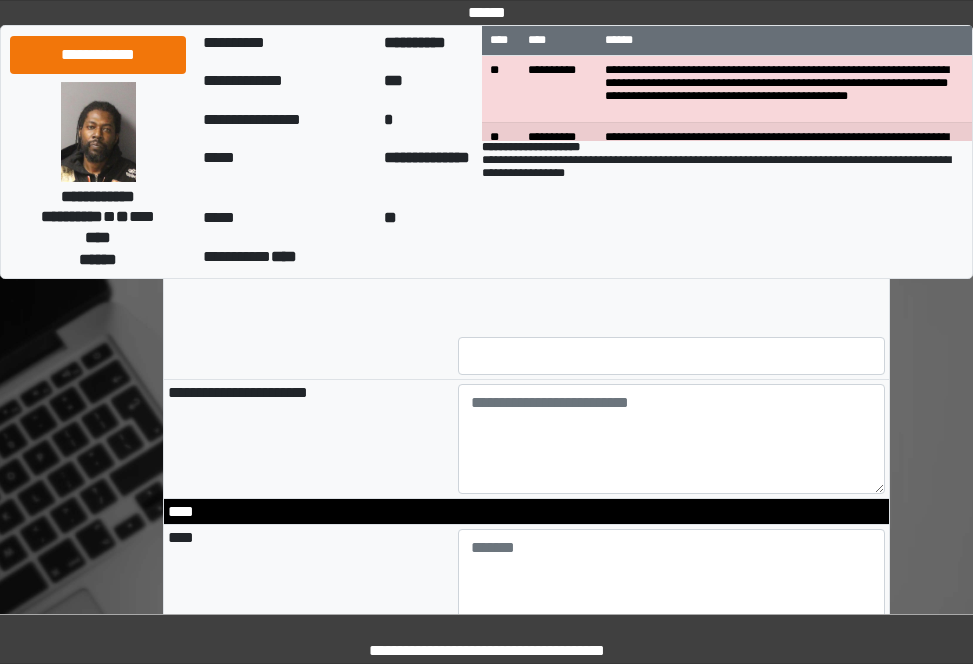 scroll, scrollTop: 1800, scrollLeft: 0, axis: vertical 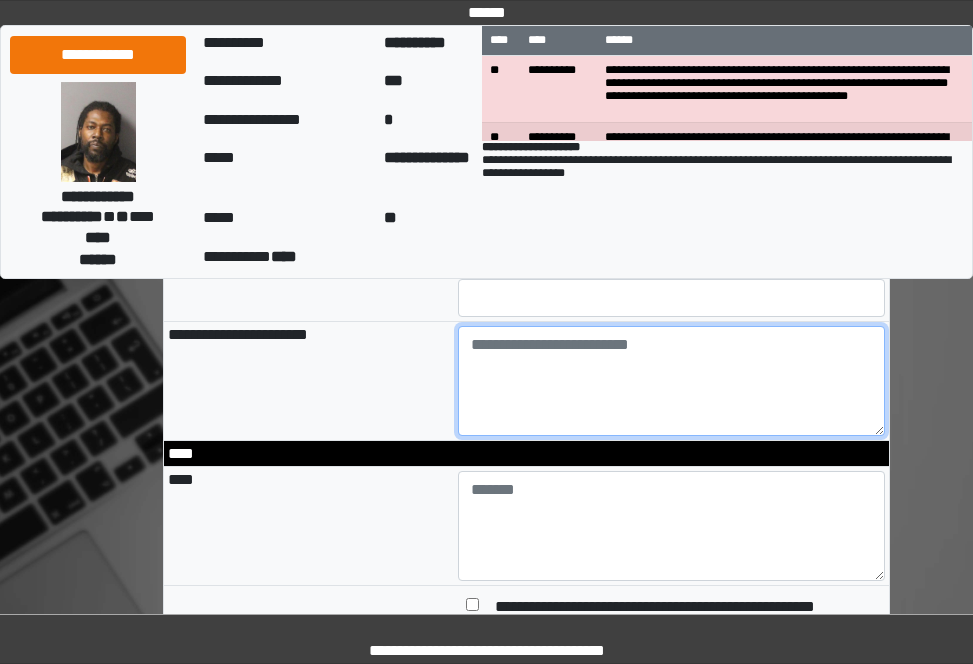 click at bounding box center [671, 381] 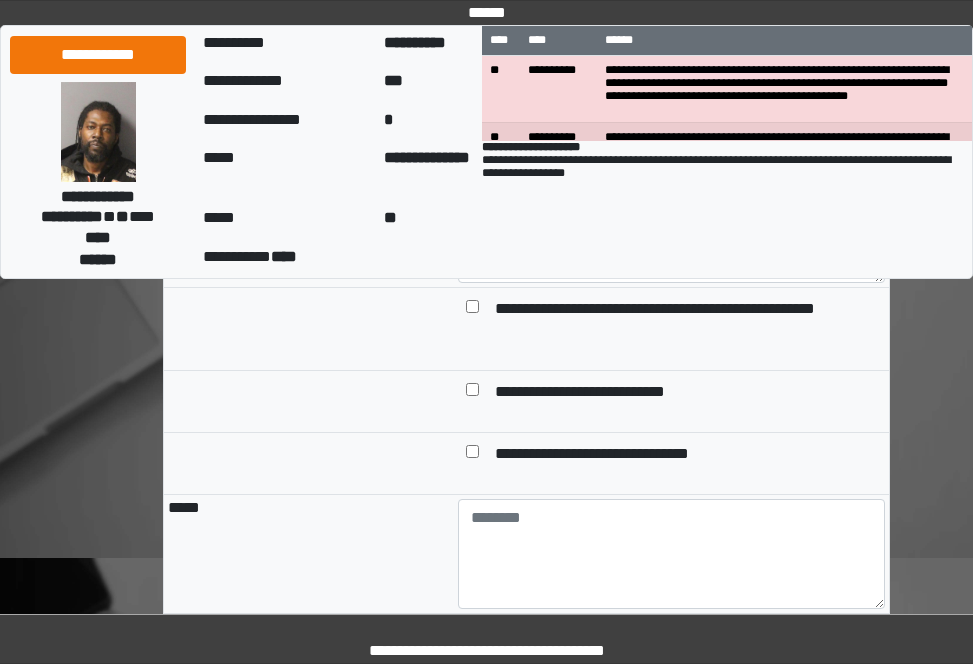 scroll, scrollTop: 2100, scrollLeft: 0, axis: vertical 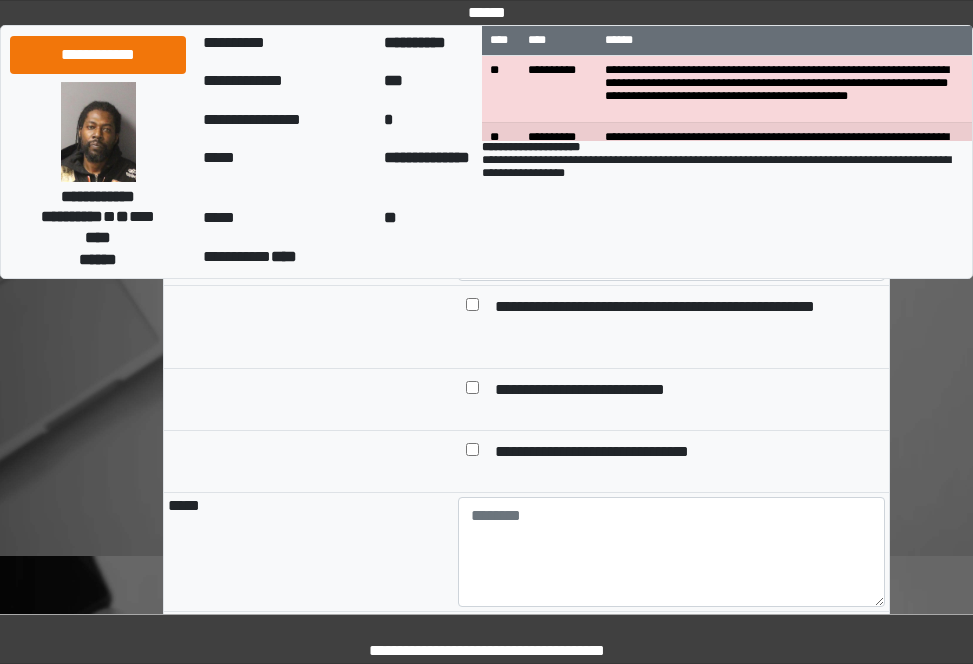 type on "******" 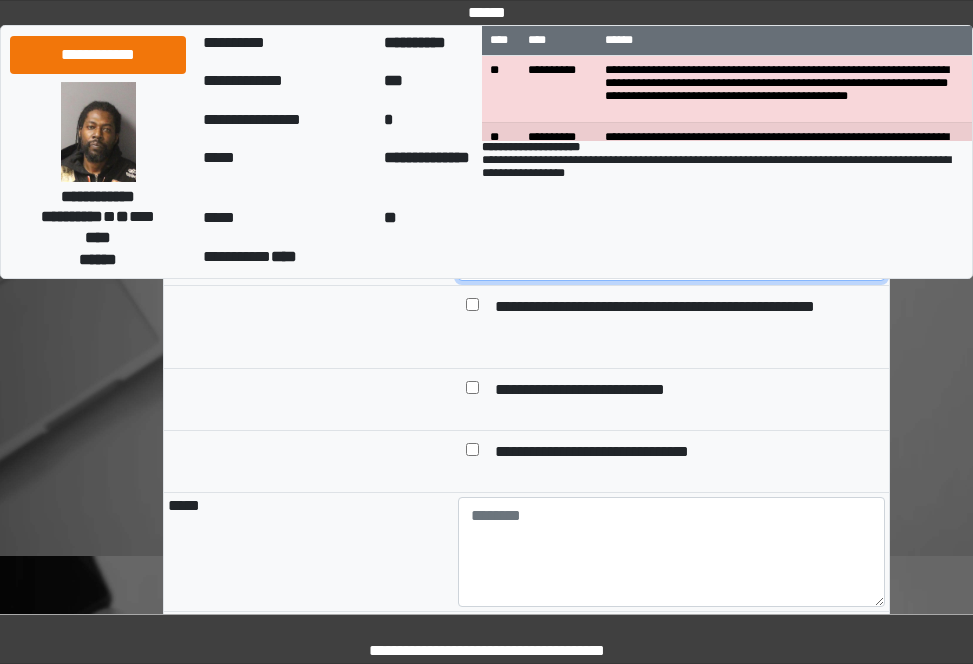 click at bounding box center (671, 226) 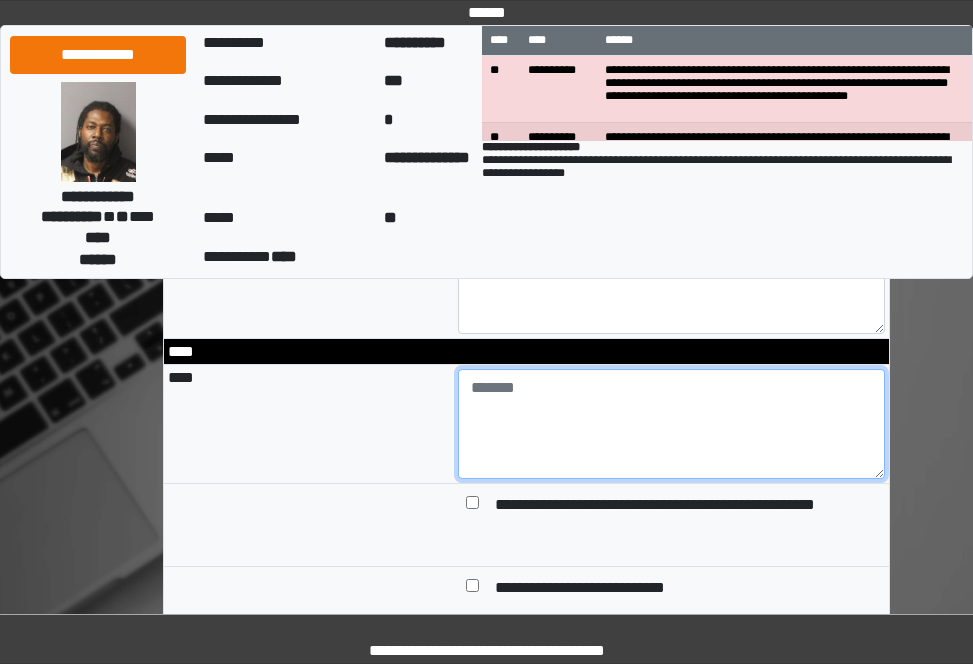 scroll, scrollTop: 1900, scrollLeft: 0, axis: vertical 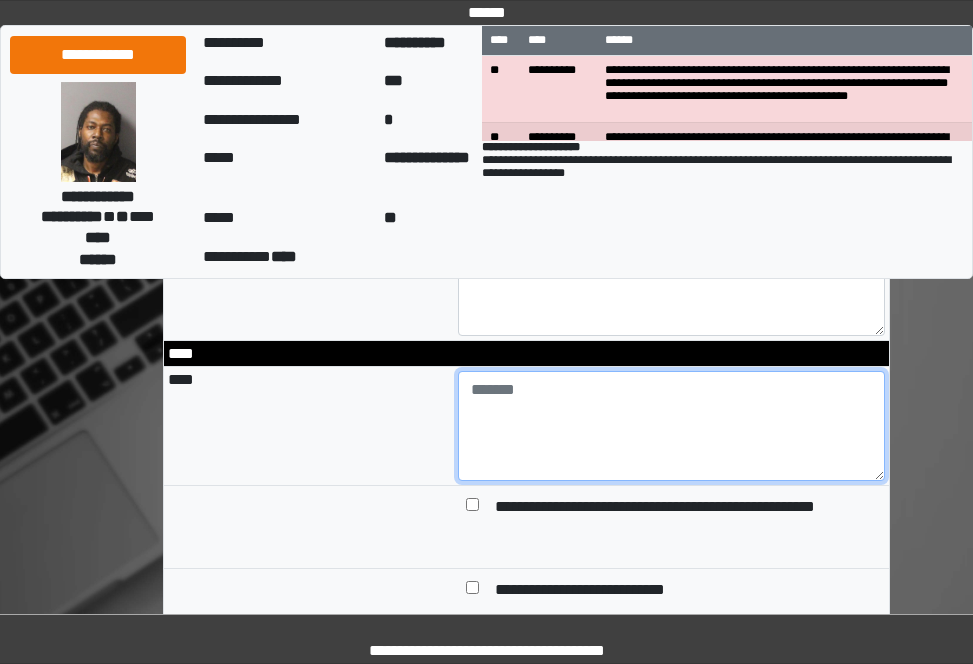 paste on "**********" 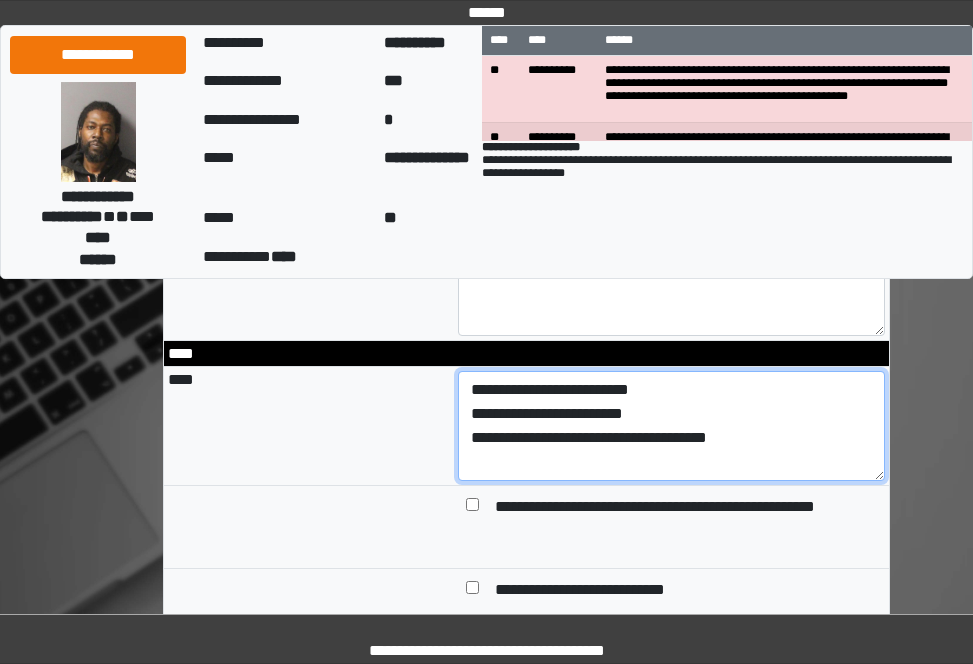 drag, startPoint x: 660, startPoint y: 485, endPoint x: 454, endPoint y: 482, distance: 206.02185 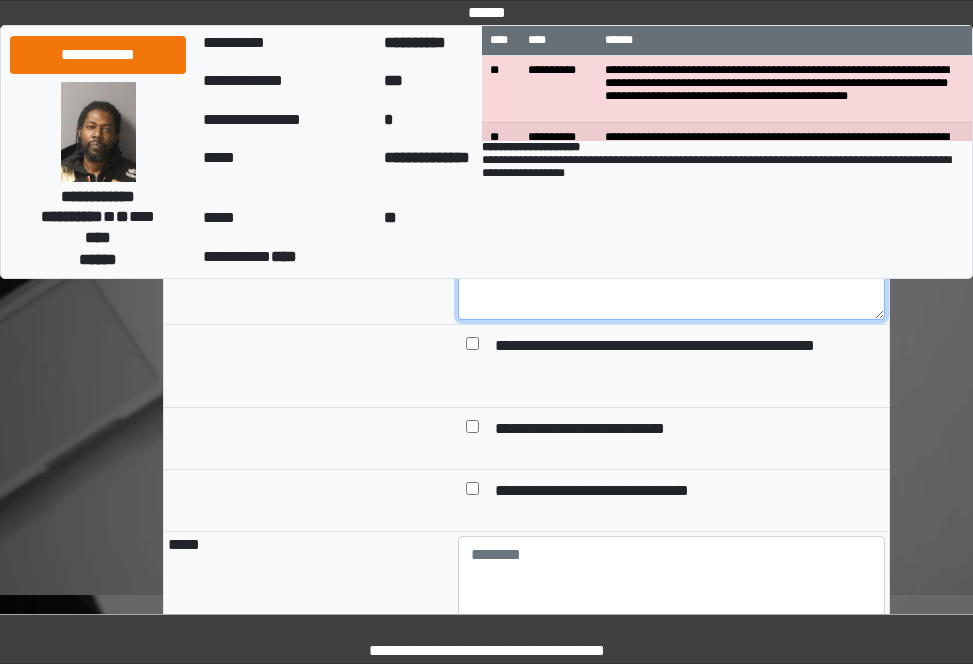 scroll, scrollTop: 2100, scrollLeft: 0, axis: vertical 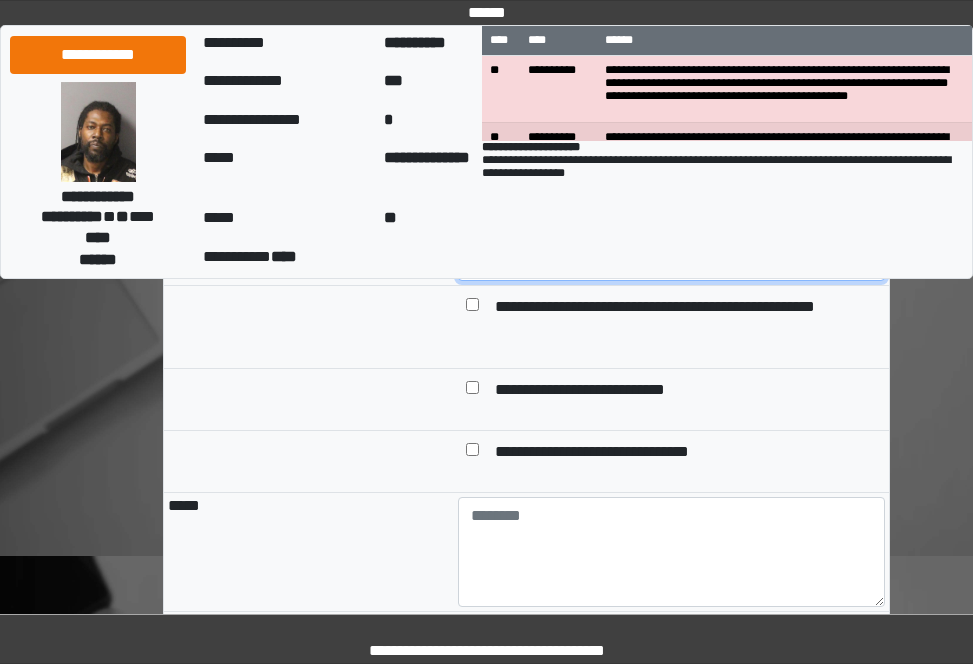 type on "**********" 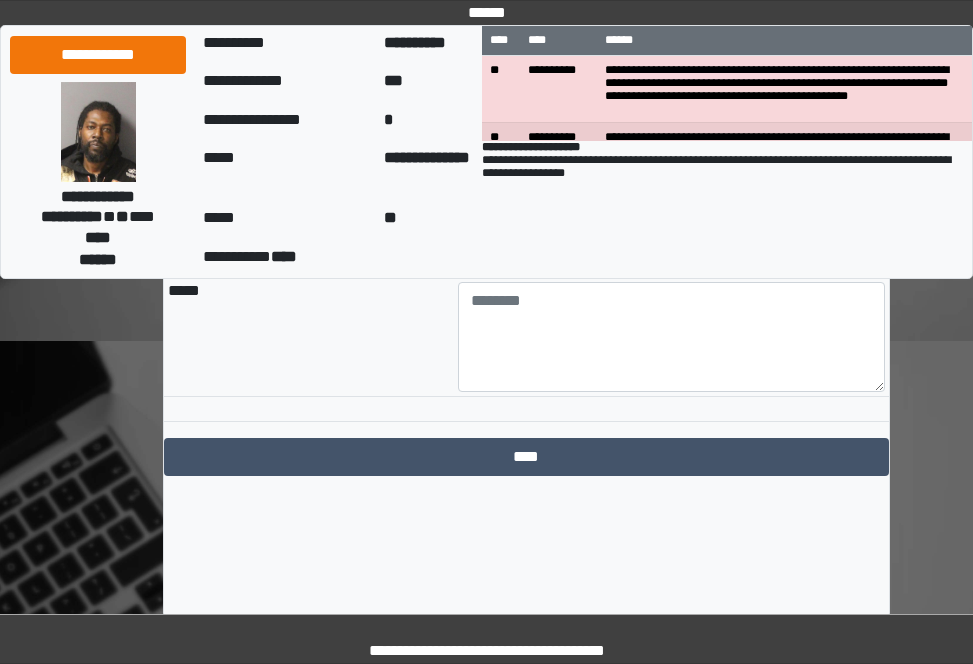 scroll, scrollTop: 2333, scrollLeft: 0, axis: vertical 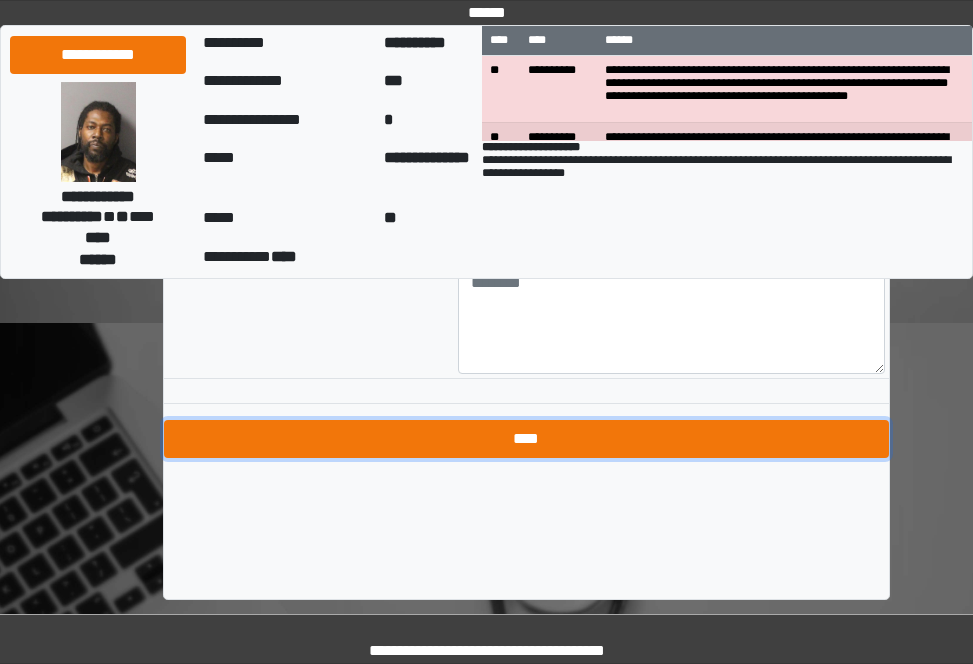 click on "****" at bounding box center [526, 439] 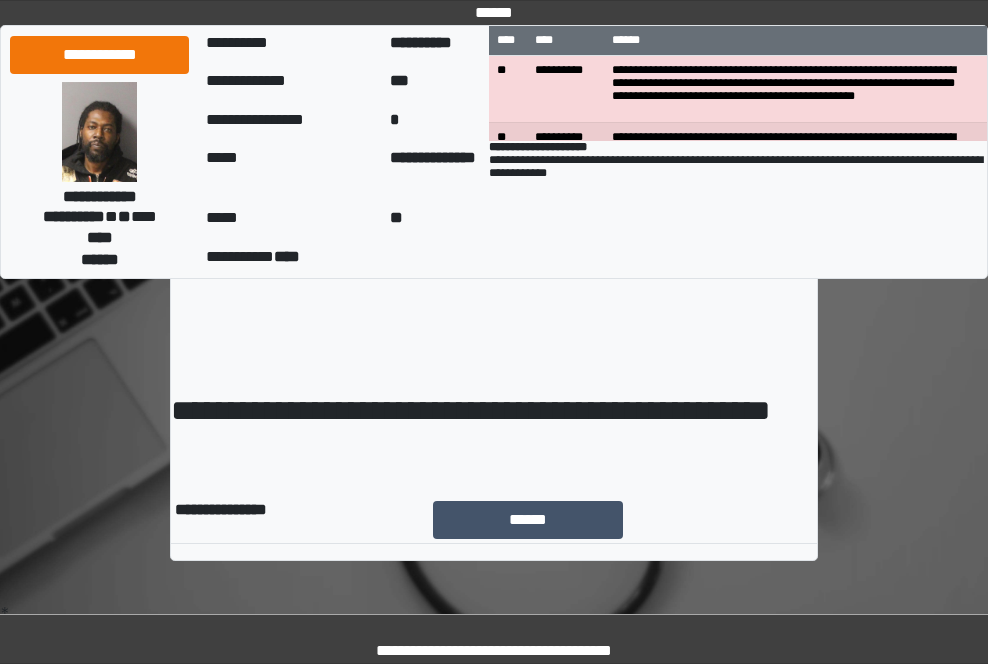 scroll, scrollTop: 0, scrollLeft: 0, axis: both 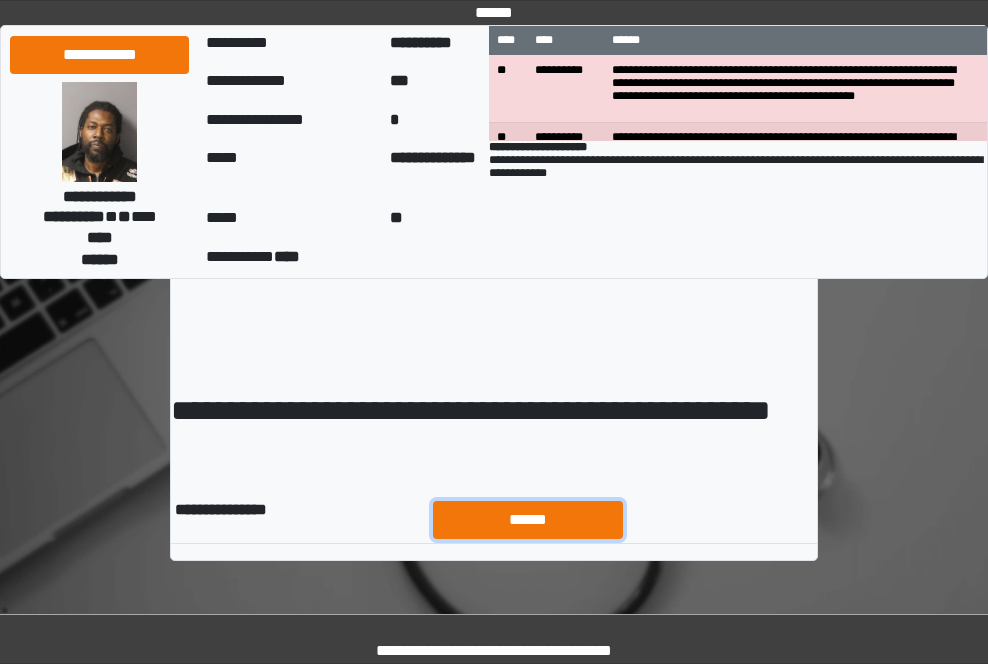 click on "******" at bounding box center [528, 520] 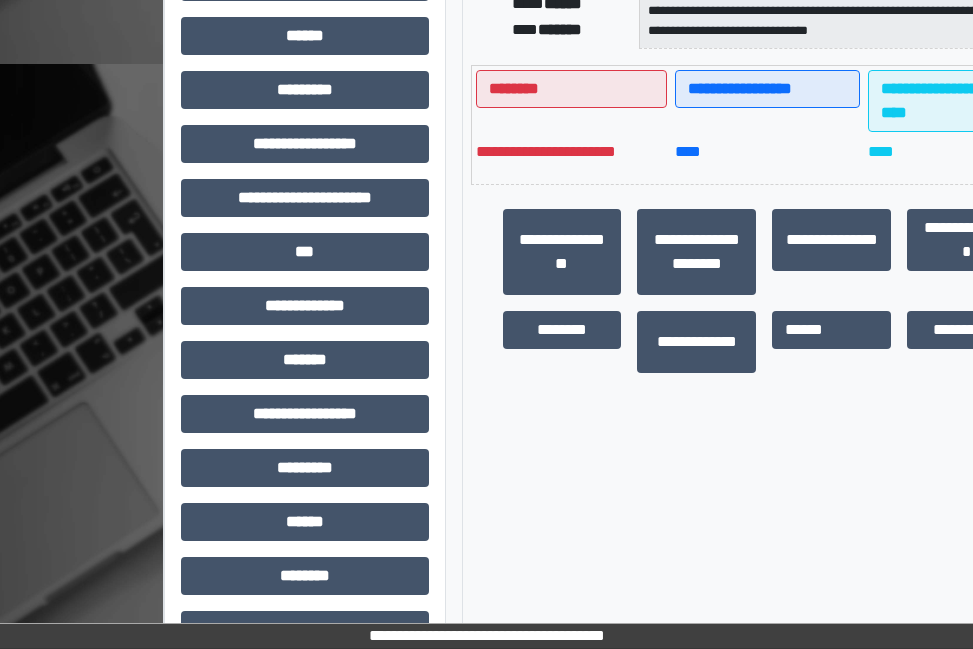 scroll, scrollTop: 704, scrollLeft: 0, axis: vertical 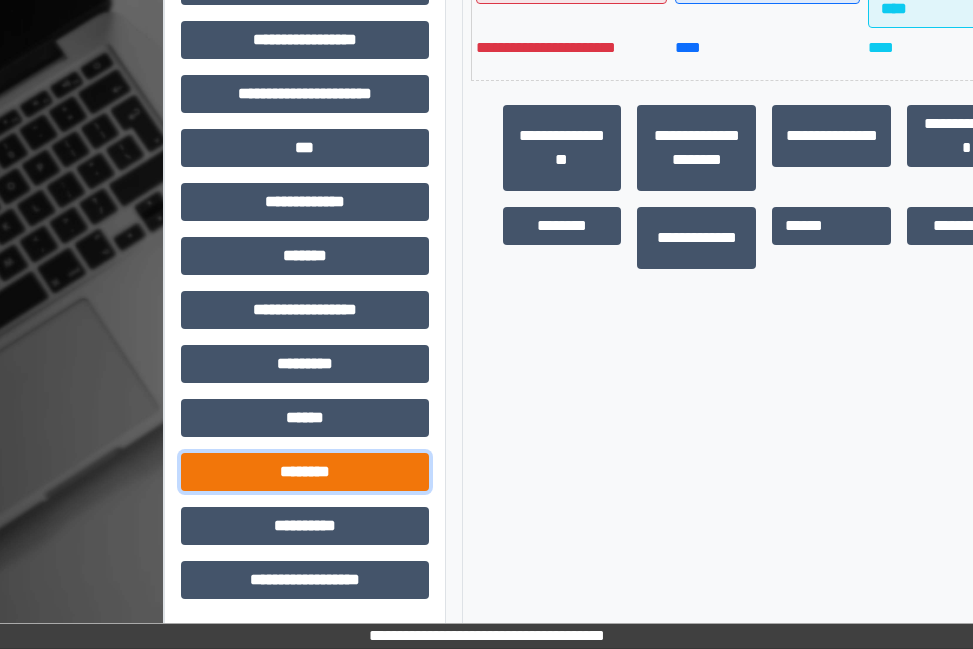 click on "********" at bounding box center [305, 472] 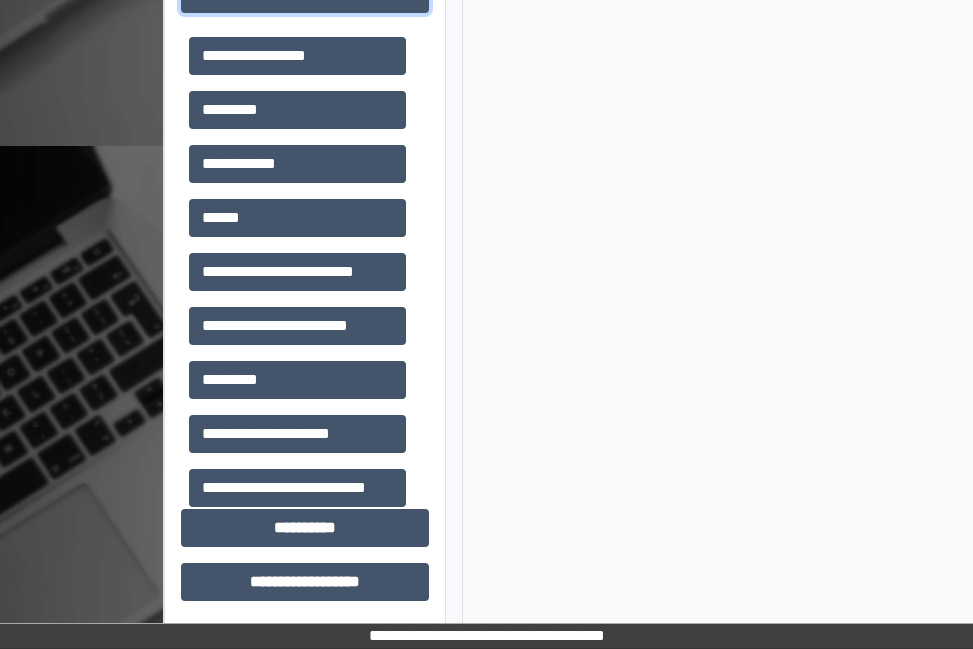 scroll, scrollTop: 1184, scrollLeft: 0, axis: vertical 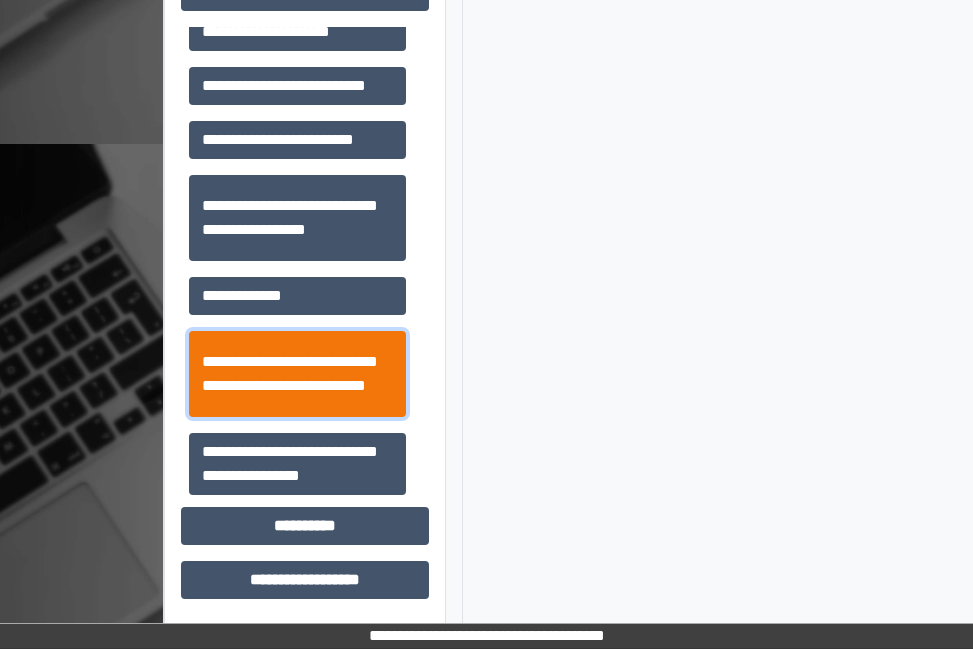click on "**********" at bounding box center [297, 374] 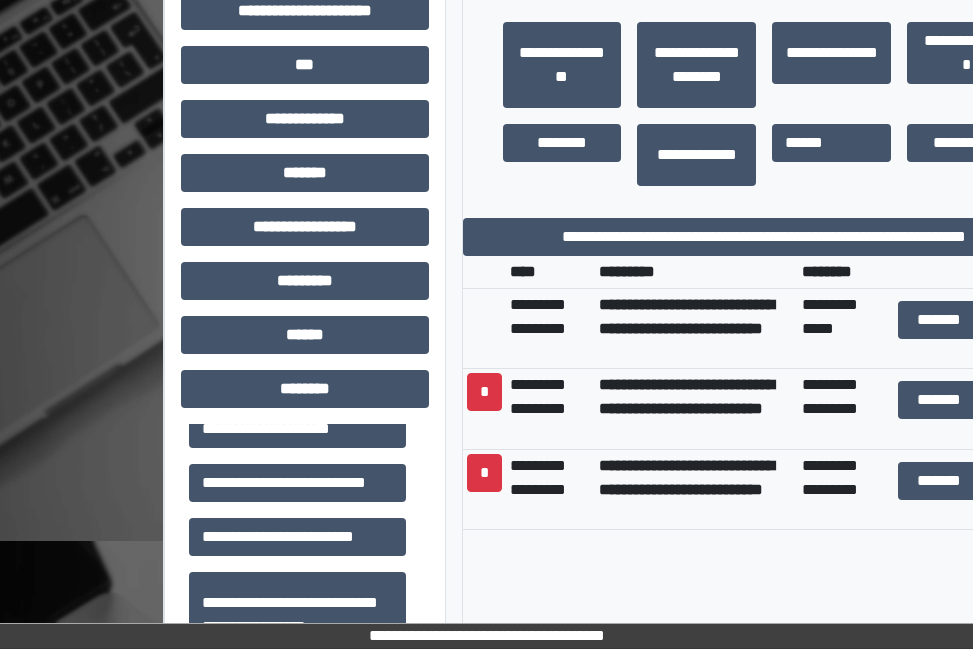 scroll, scrollTop: 784, scrollLeft: 0, axis: vertical 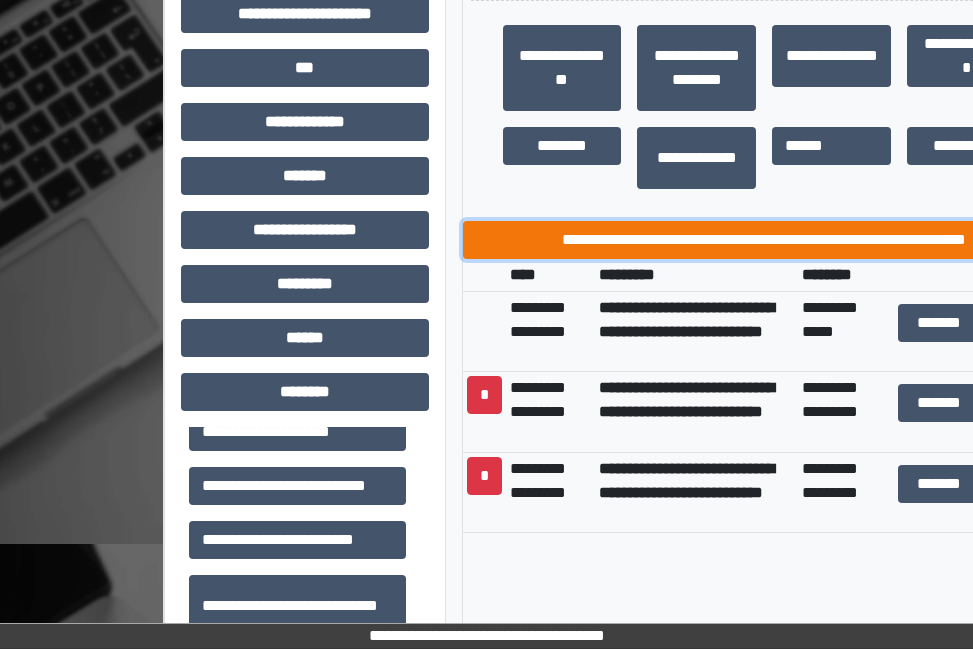 click on "**********" at bounding box center (765, 240) 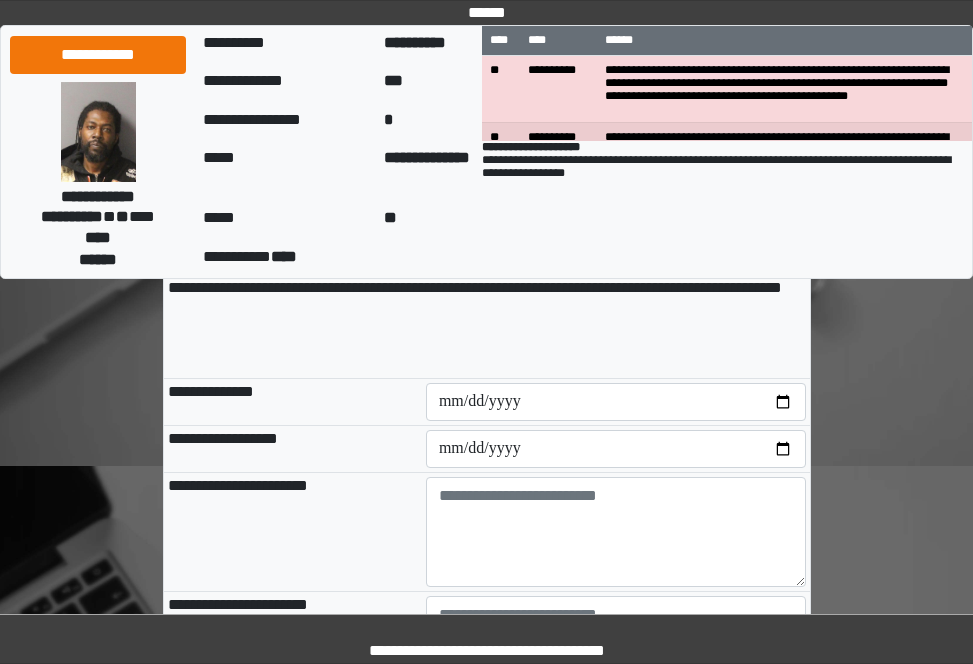 scroll, scrollTop: 200, scrollLeft: 0, axis: vertical 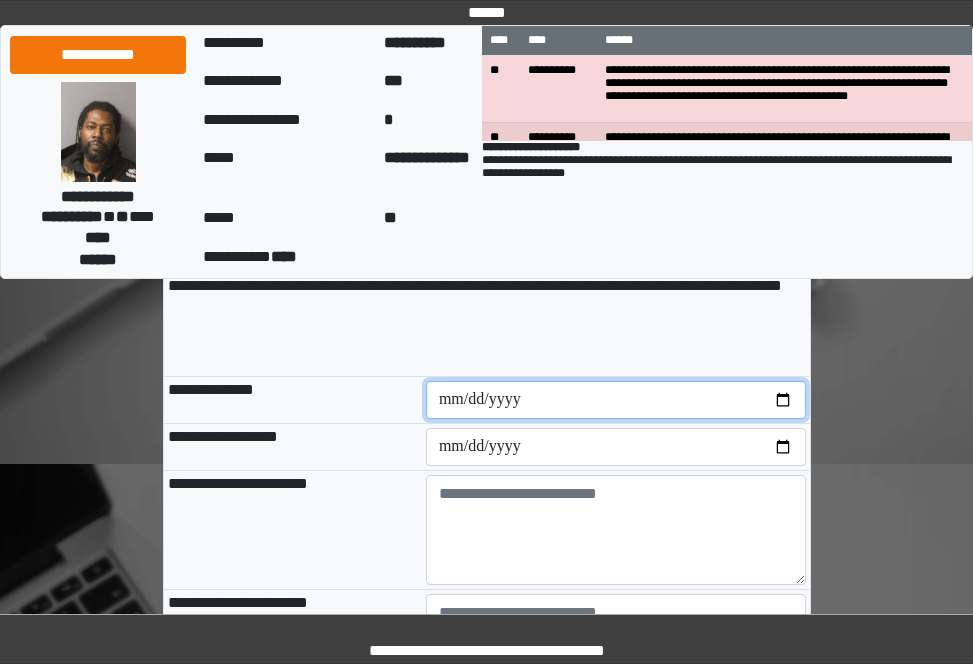 click at bounding box center (616, 400) 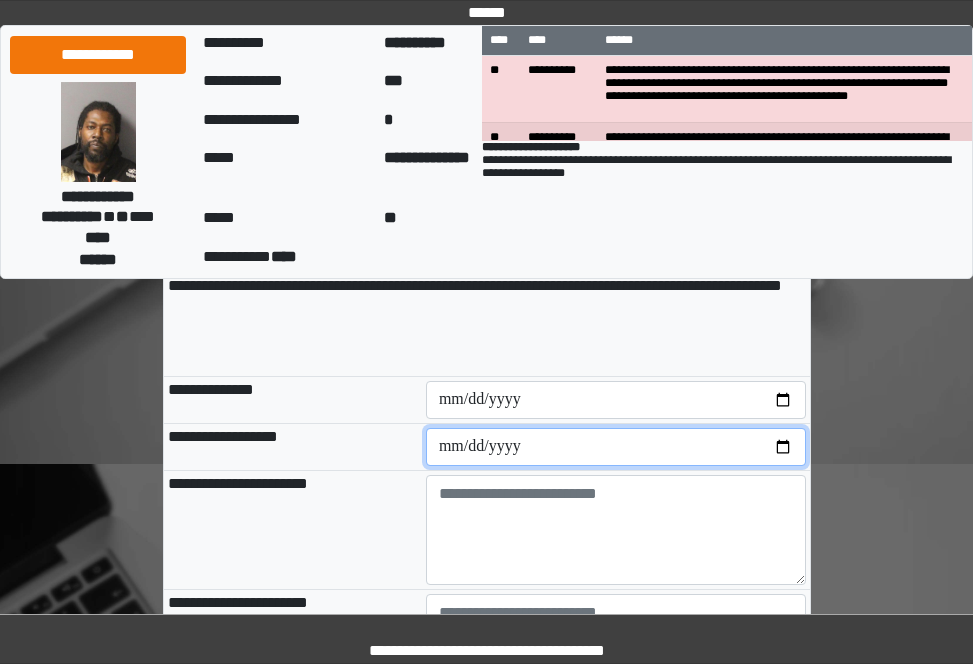 click at bounding box center (616, 447) 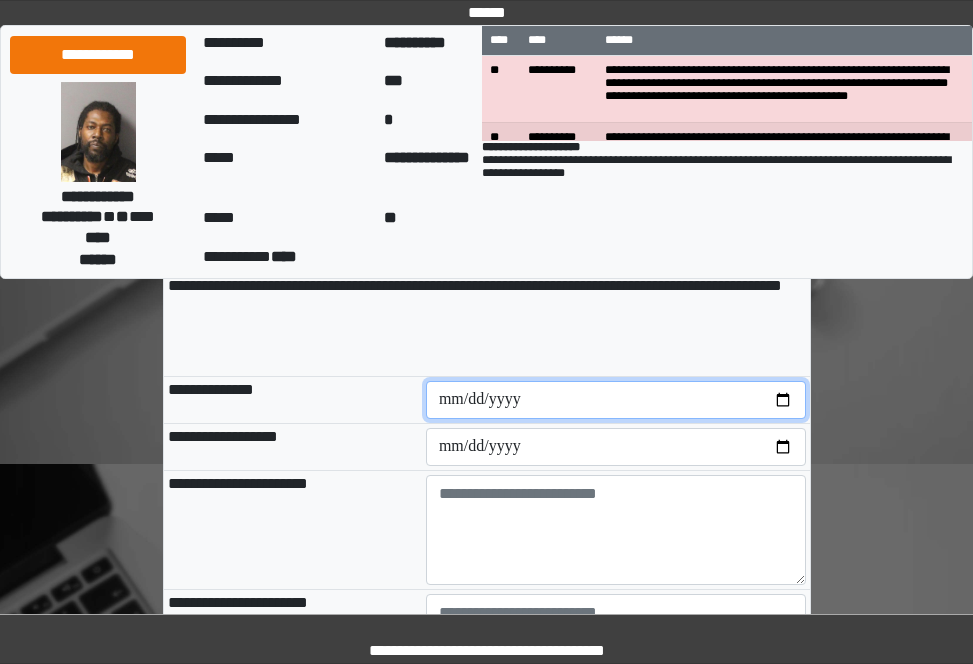 click on "**********" at bounding box center [616, 400] 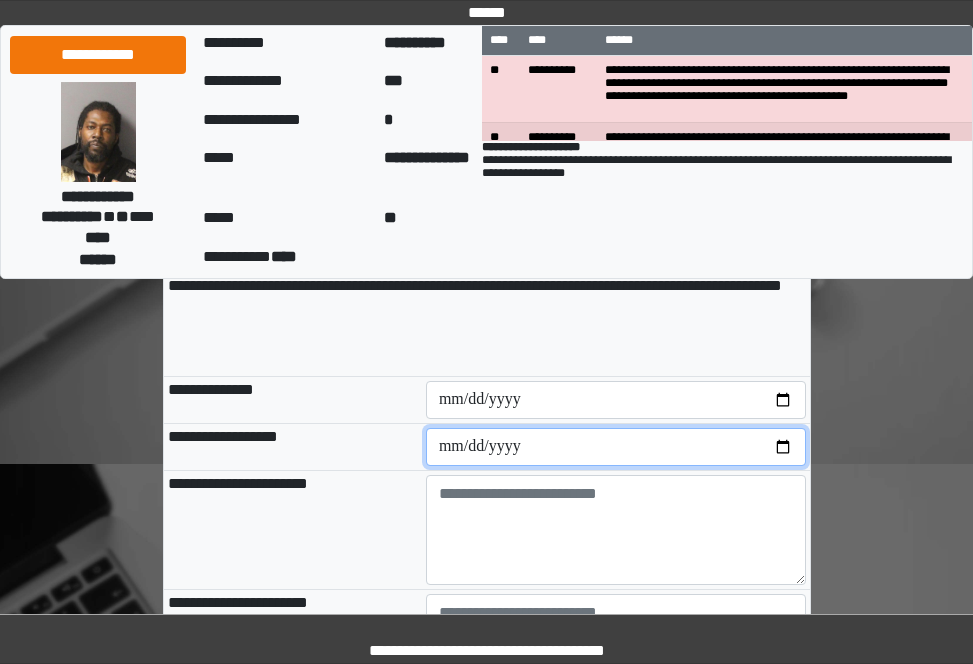drag, startPoint x: 783, startPoint y: 441, endPoint x: 740, endPoint y: 449, distance: 43.737854 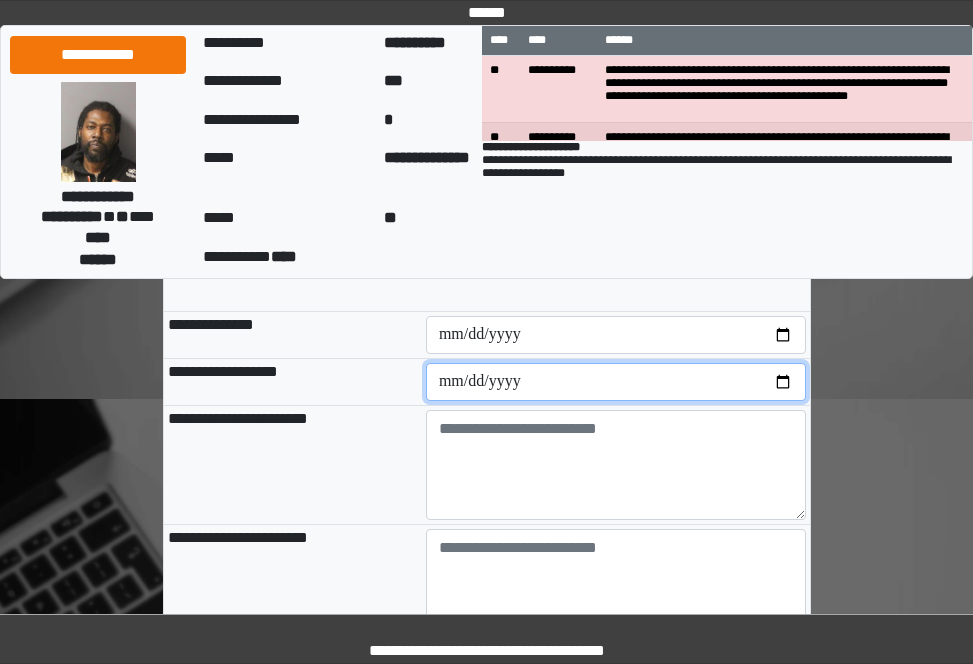 scroll, scrollTop: 300, scrollLeft: 0, axis: vertical 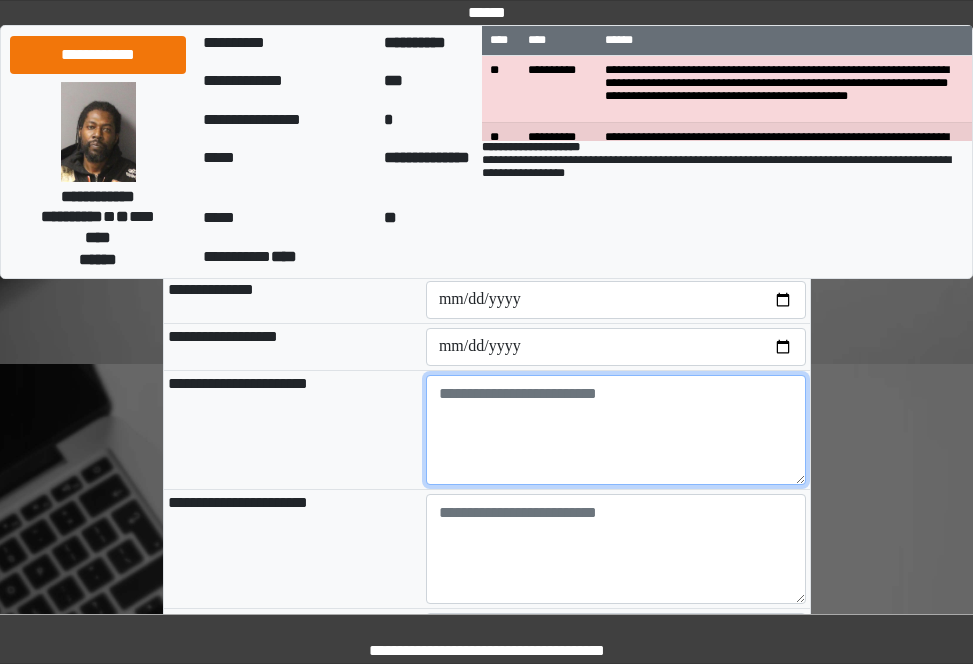 click at bounding box center [616, 430] 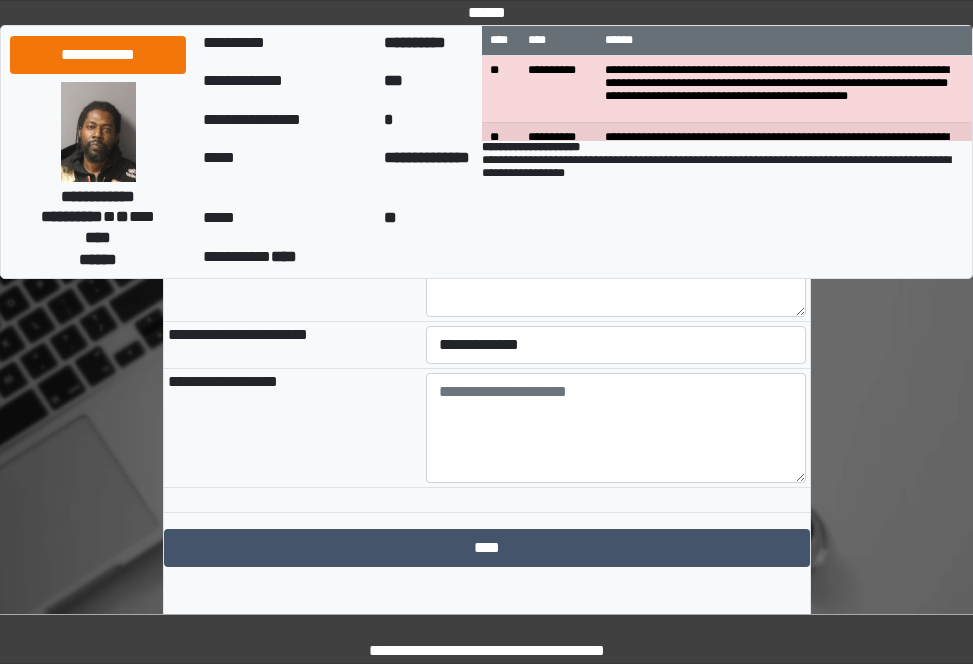 scroll, scrollTop: 500, scrollLeft: 0, axis: vertical 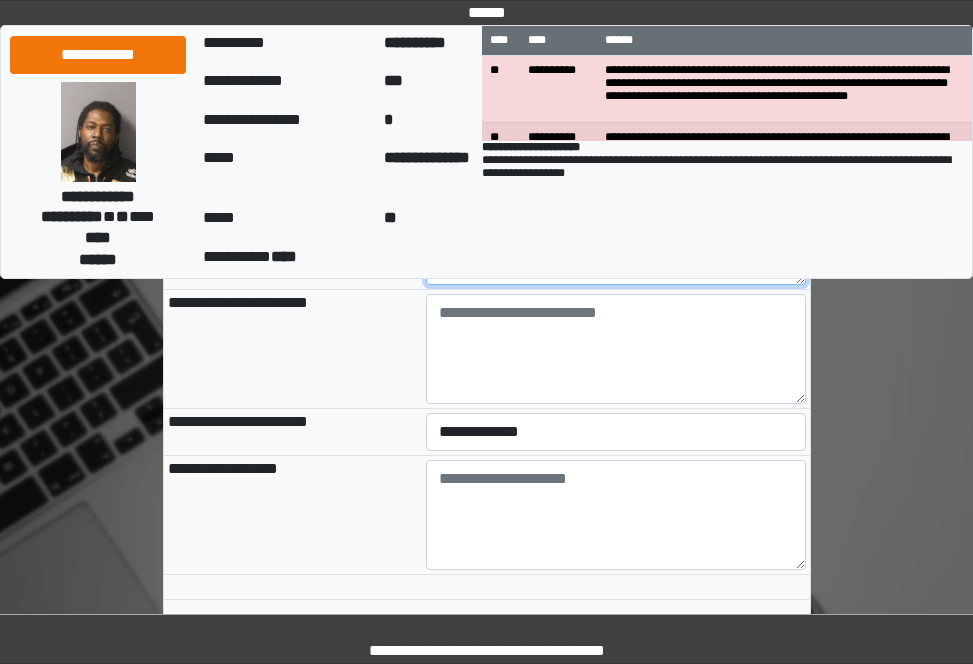 type on "******" 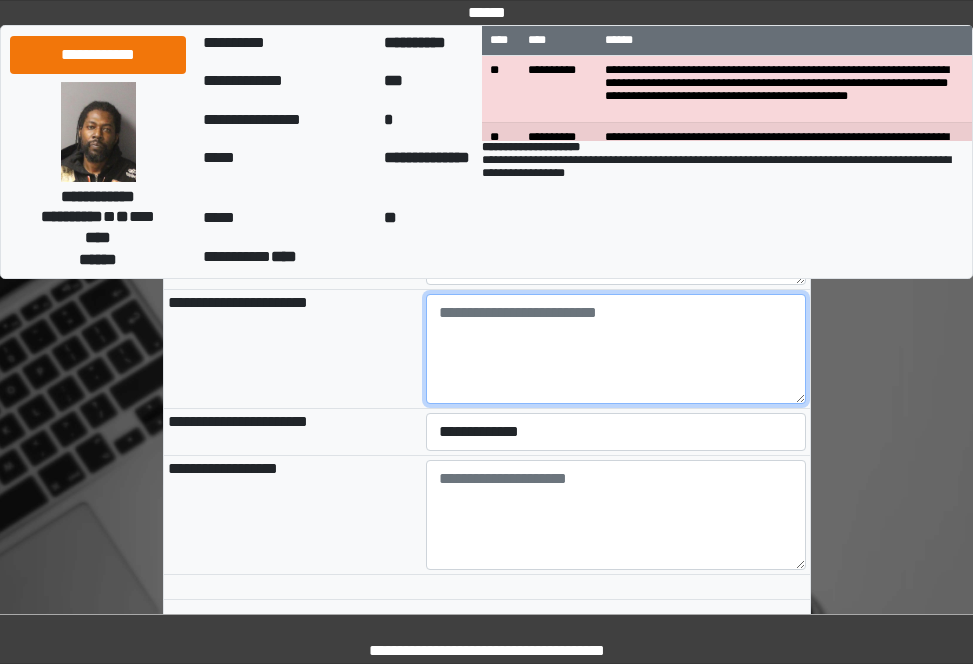 click at bounding box center (616, 349) 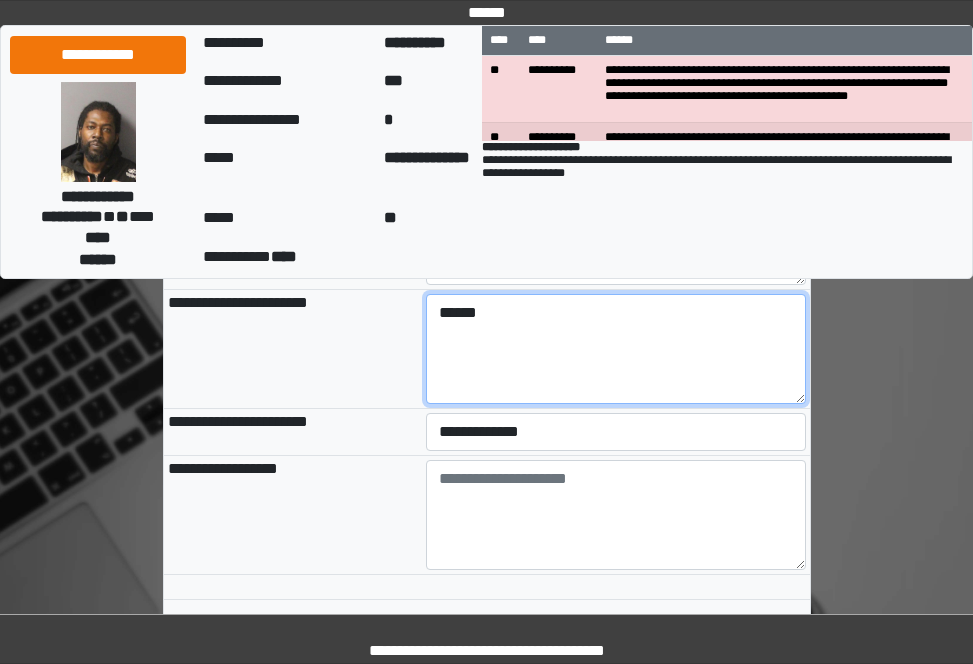 type on "******" 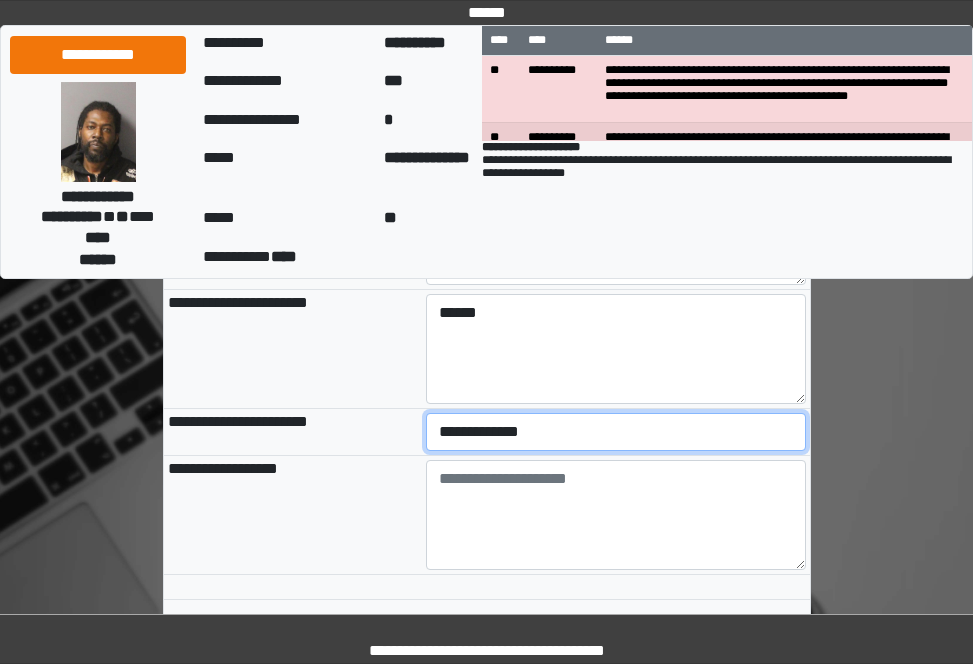 click on "**********" at bounding box center (616, 432) 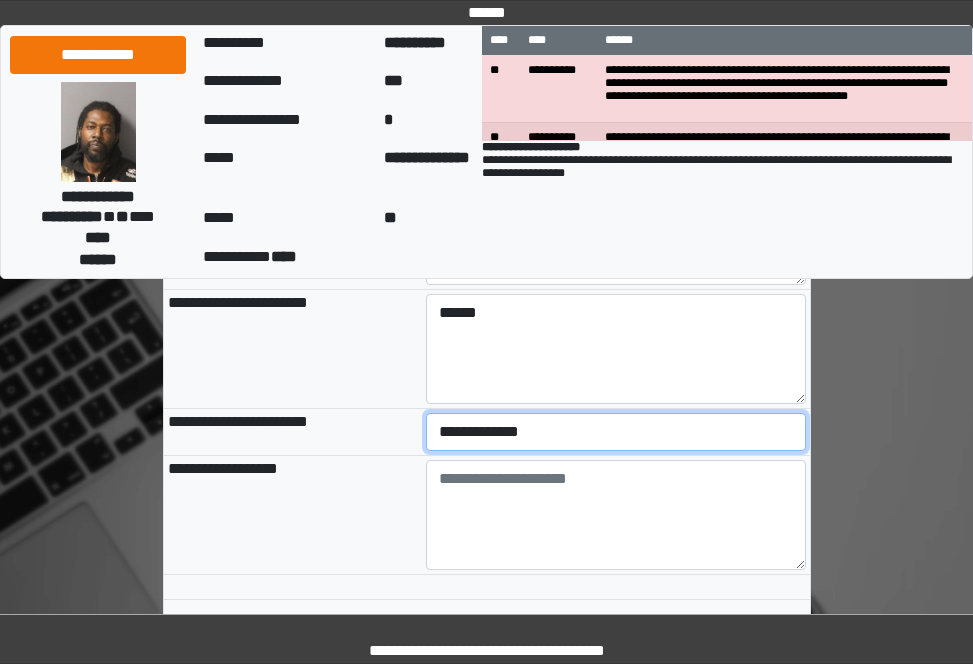 select on "***" 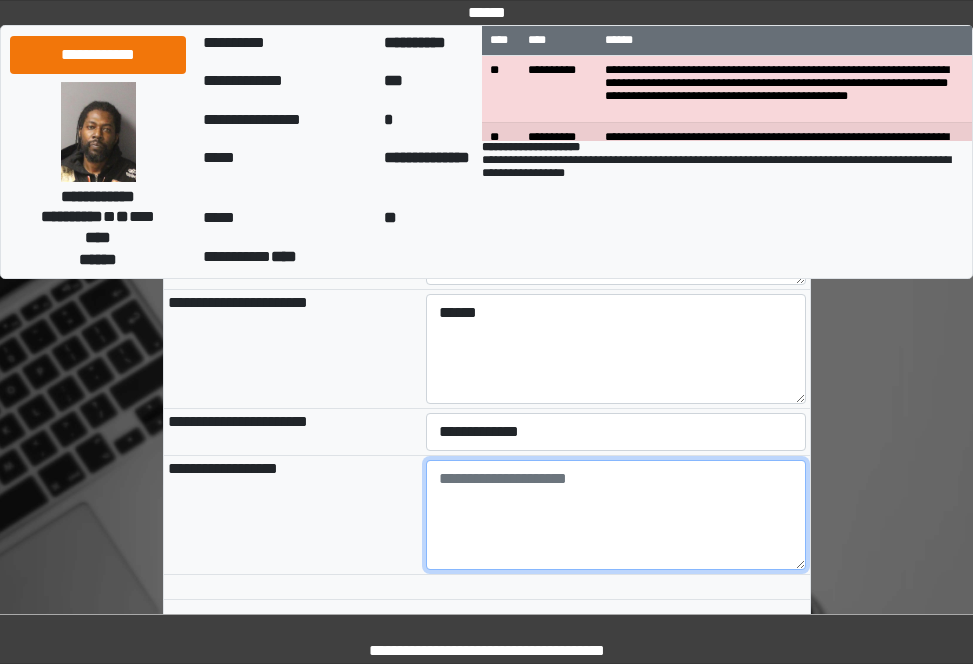 click at bounding box center (616, 515) 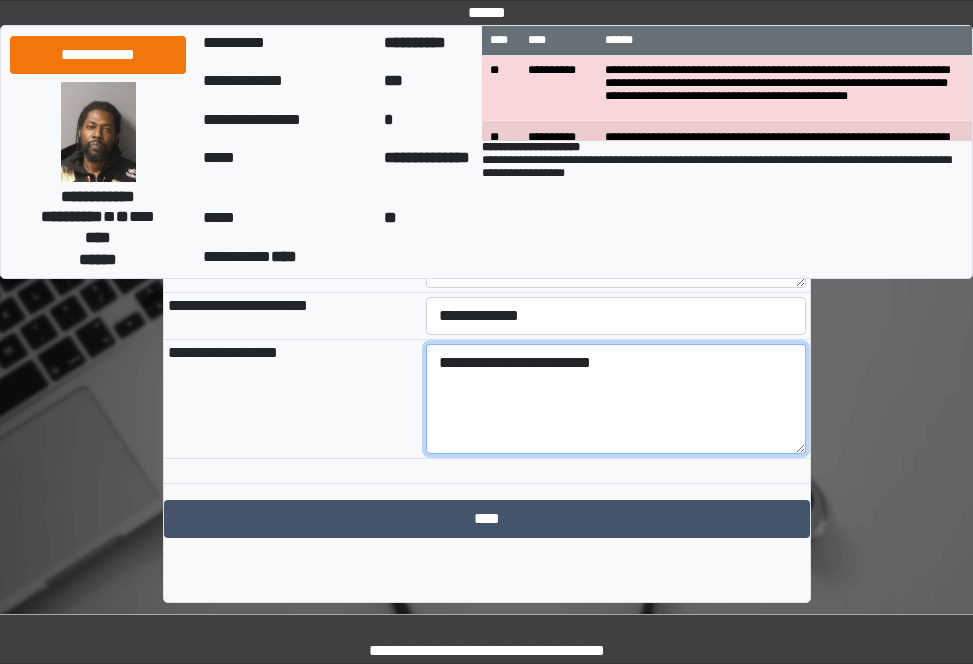 scroll, scrollTop: 619, scrollLeft: 0, axis: vertical 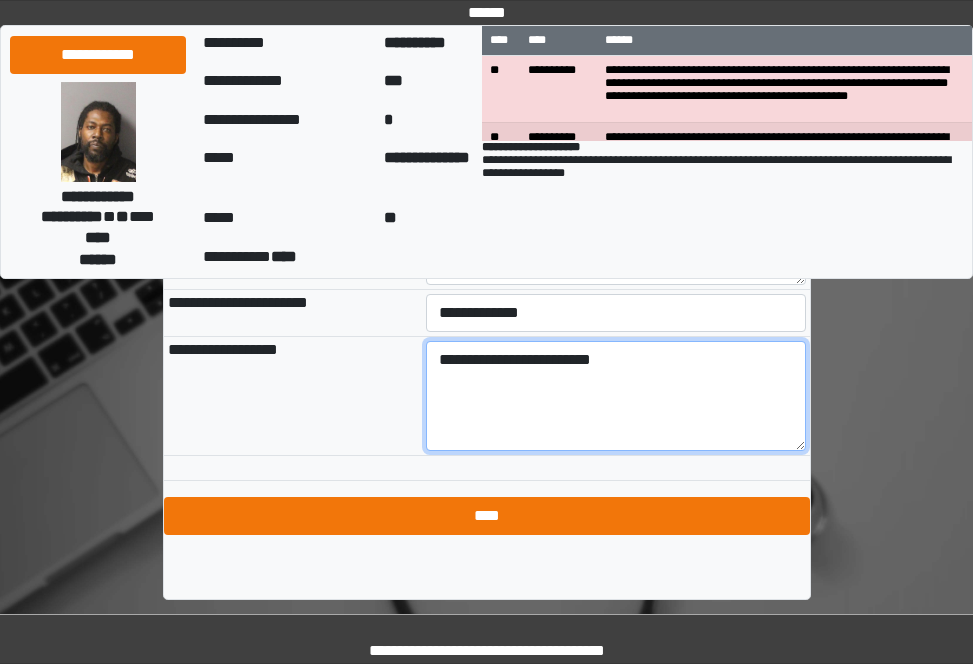 type on "**********" 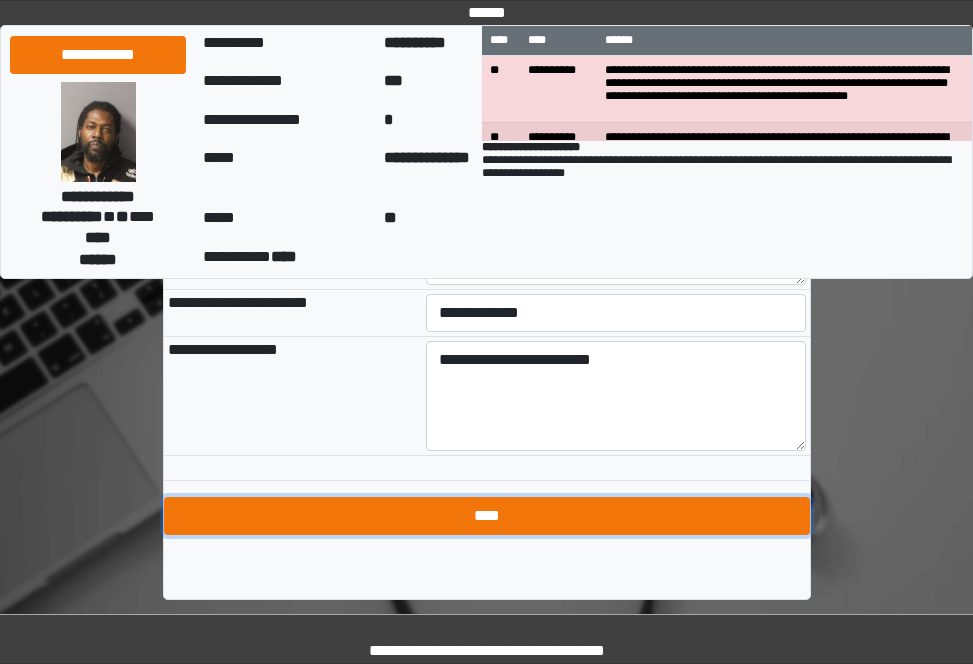 click on "****" at bounding box center [487, 516] 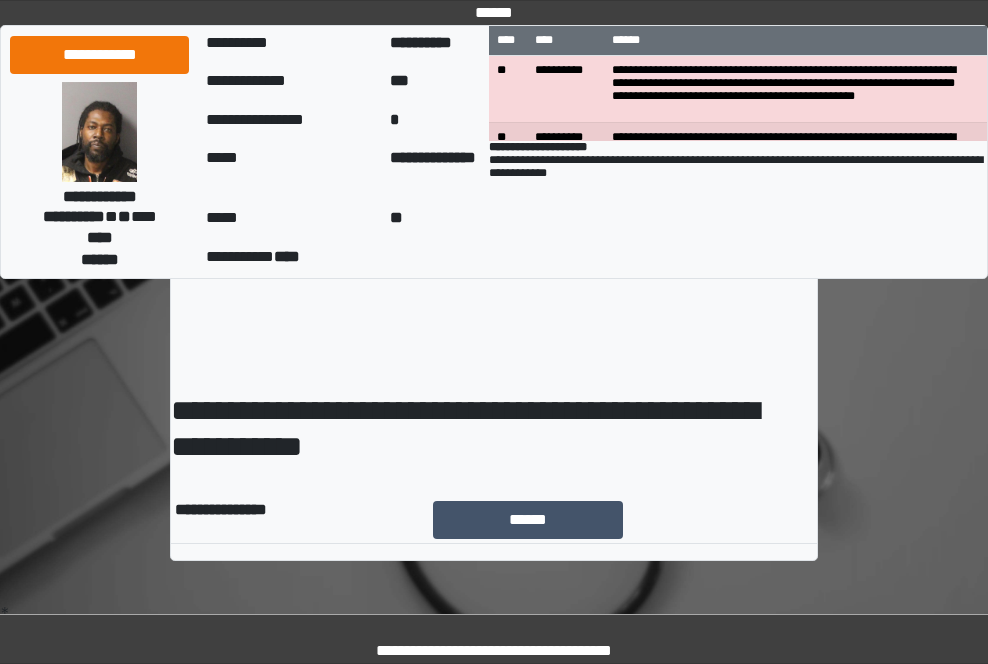 scroll, scrollTop: 0, scrollLeft: 0, axis: both 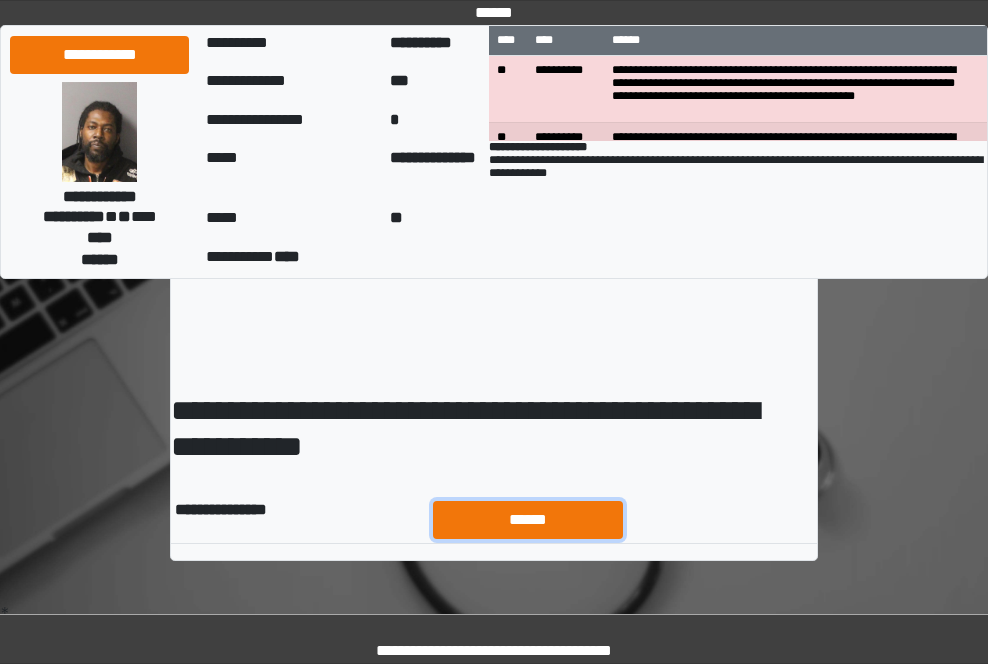 click on "******" at bounding box center [528, 520] 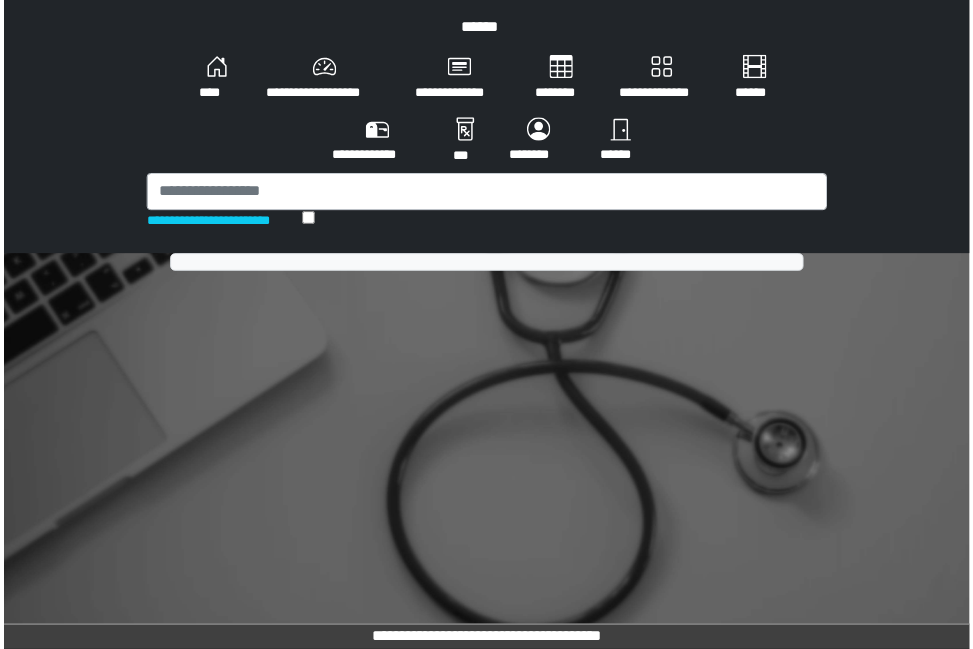 scroll, scrollTop: 0, scrollLeft: 0, axis: both 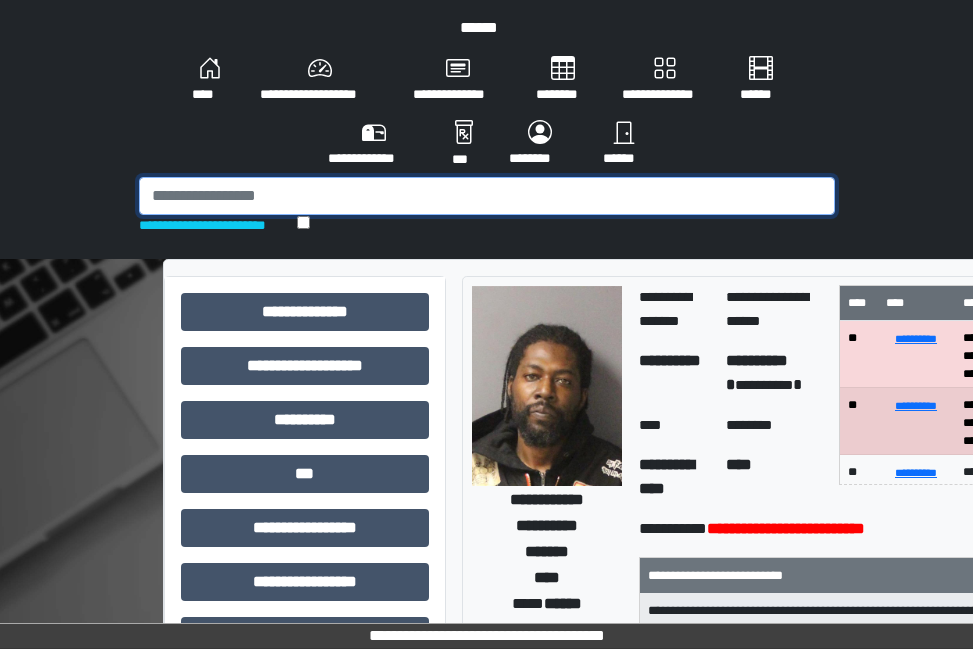 click at bounding box center (487, 196) 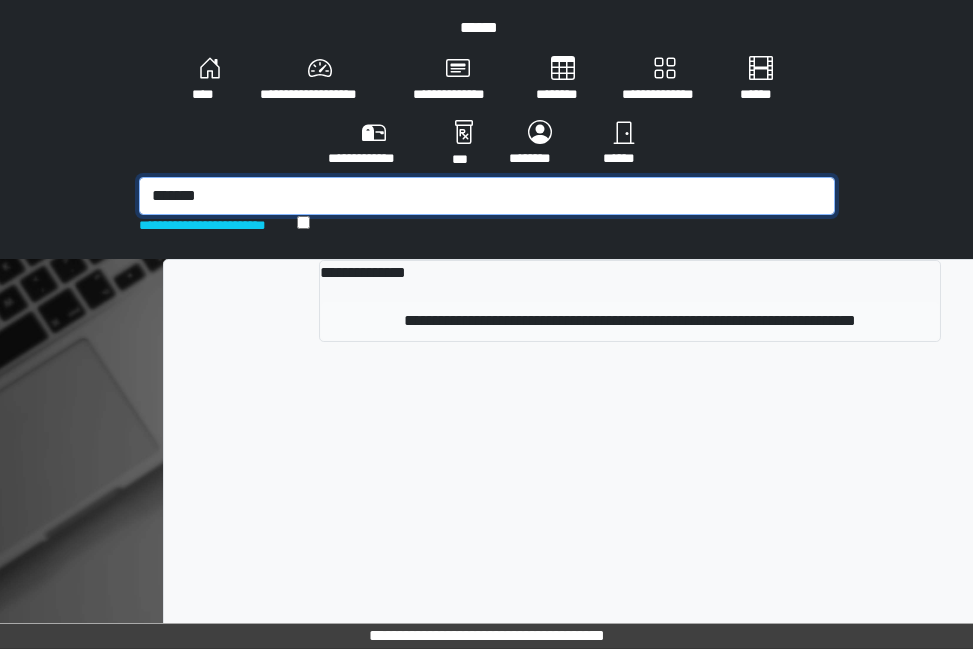 type on "*******" 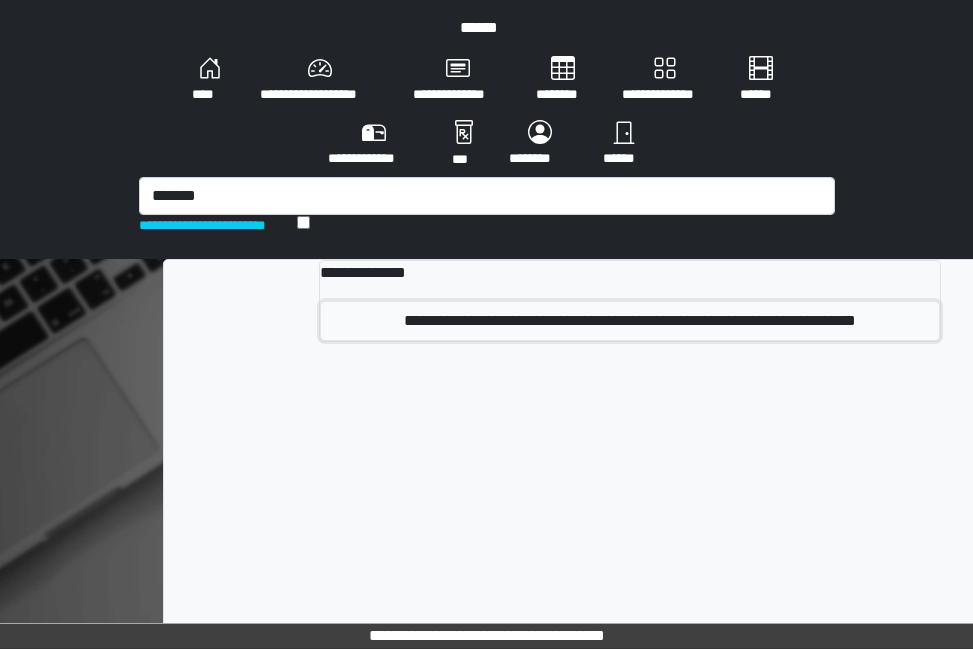 click on "**********" at bounding box center [630, 321] 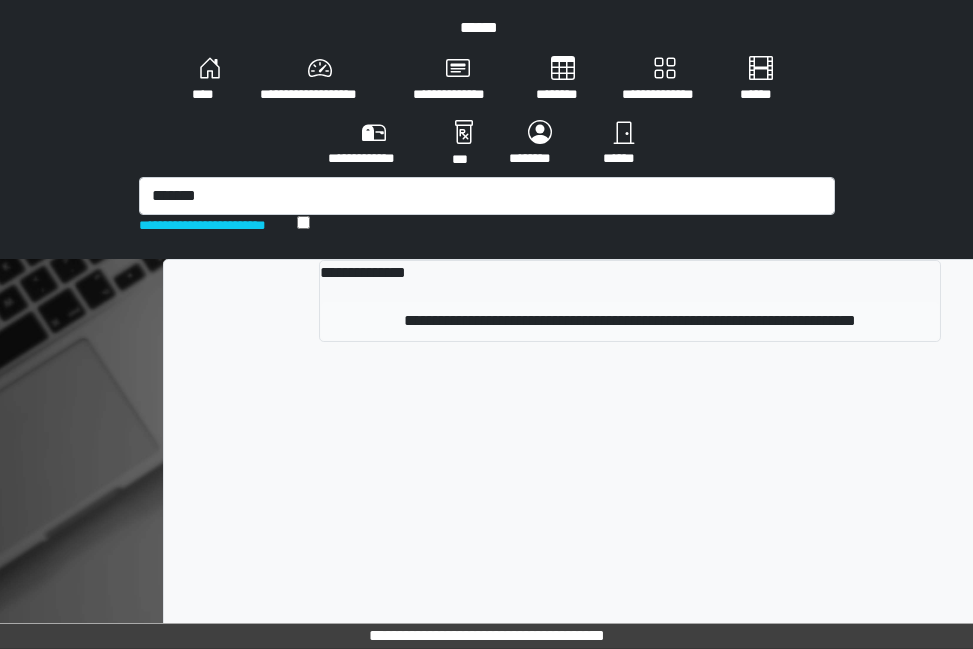type 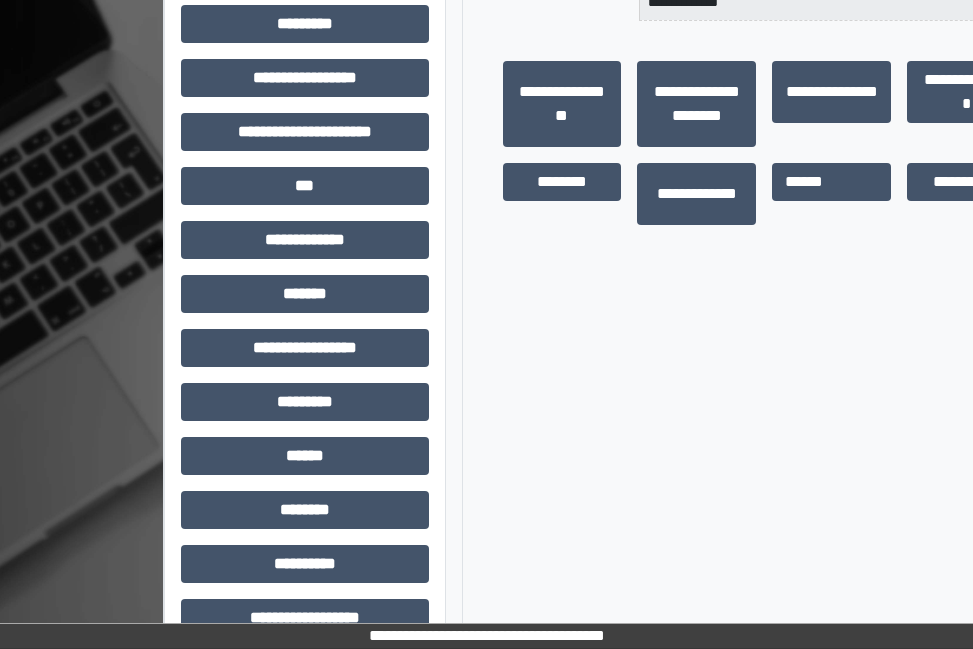 scroll, scrollTop: 704, scrollLeft: 0, axis: vertical 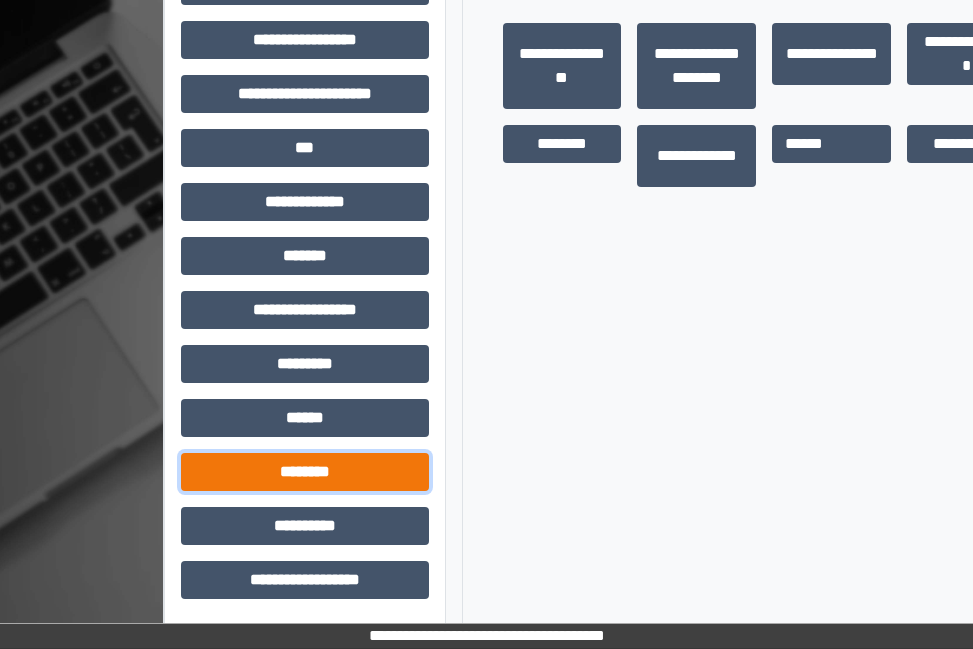 click on "********" at bounding box center (305, 472) 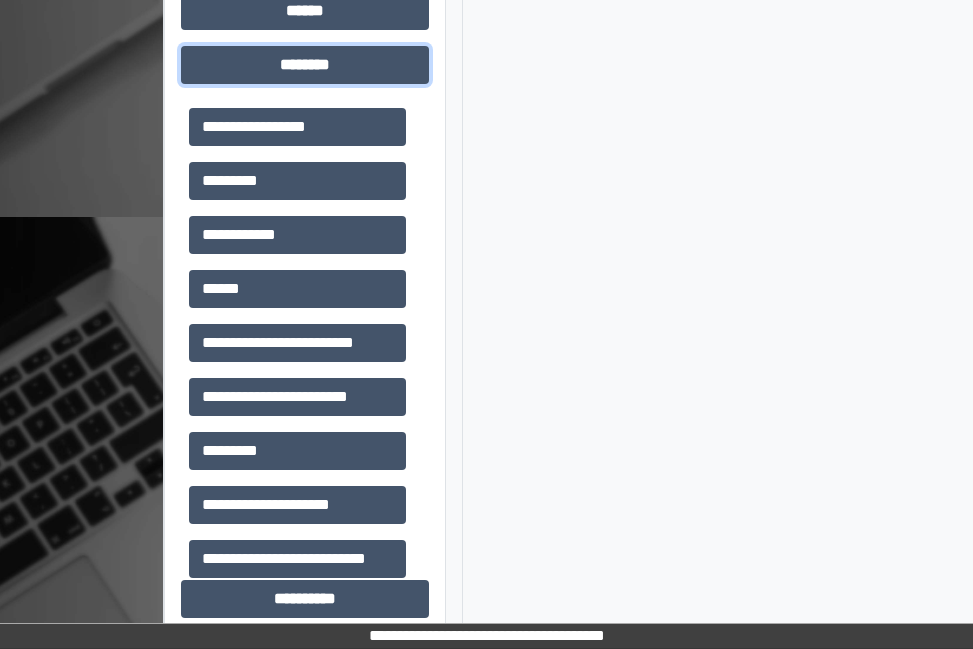scroll, scrollTop: 1184, scrollLeft: 0, axis: vertical 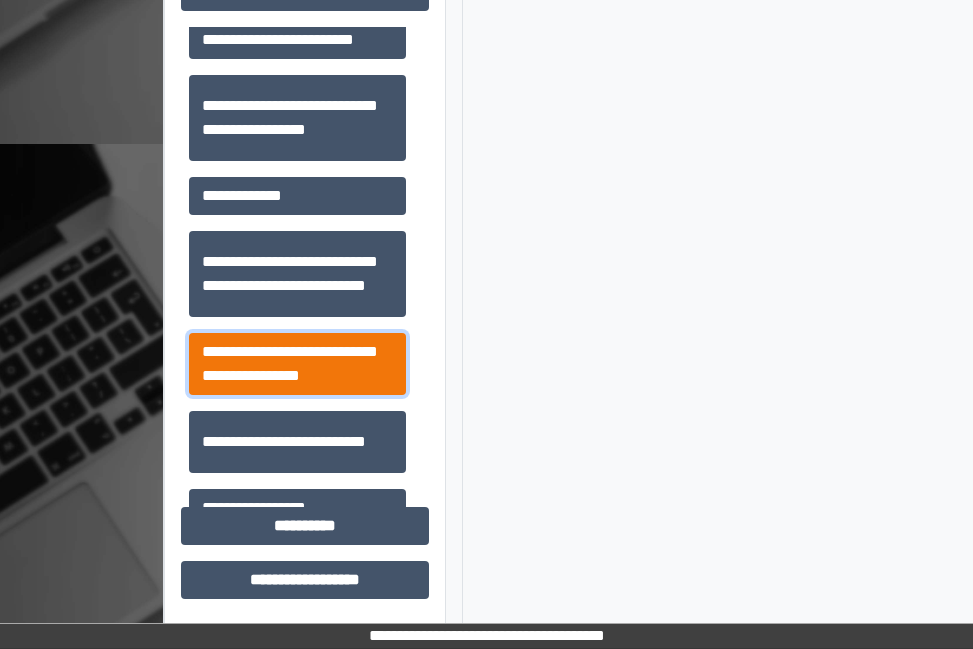 click on "**********" at bounding box center [297, 364] 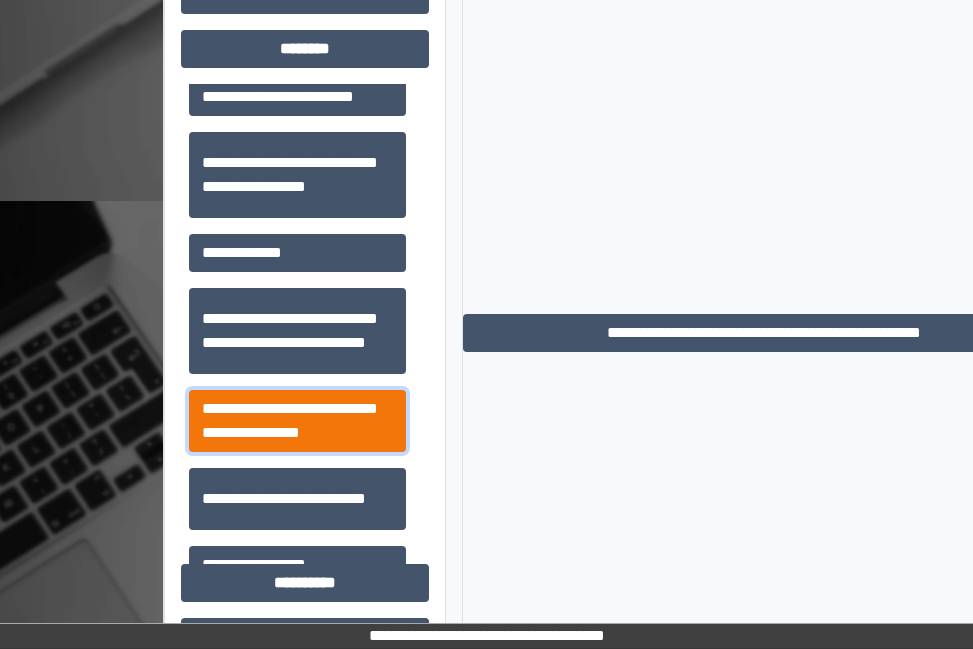 scroll, scrollTop: 1184, scrollLeft: 0, axis: vertical 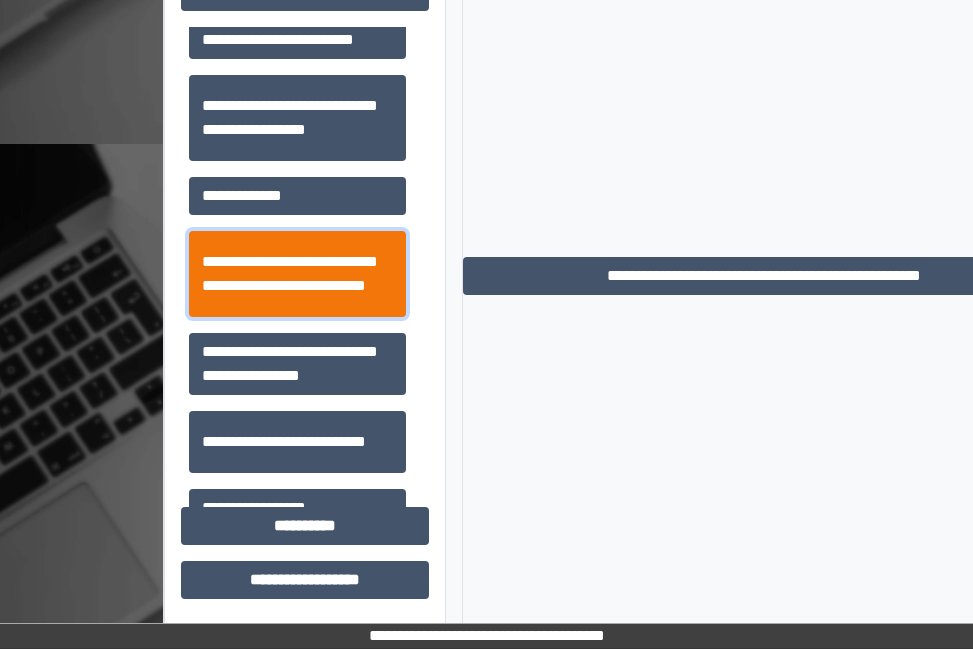 click on "**********" at bounding box center (297, 274) 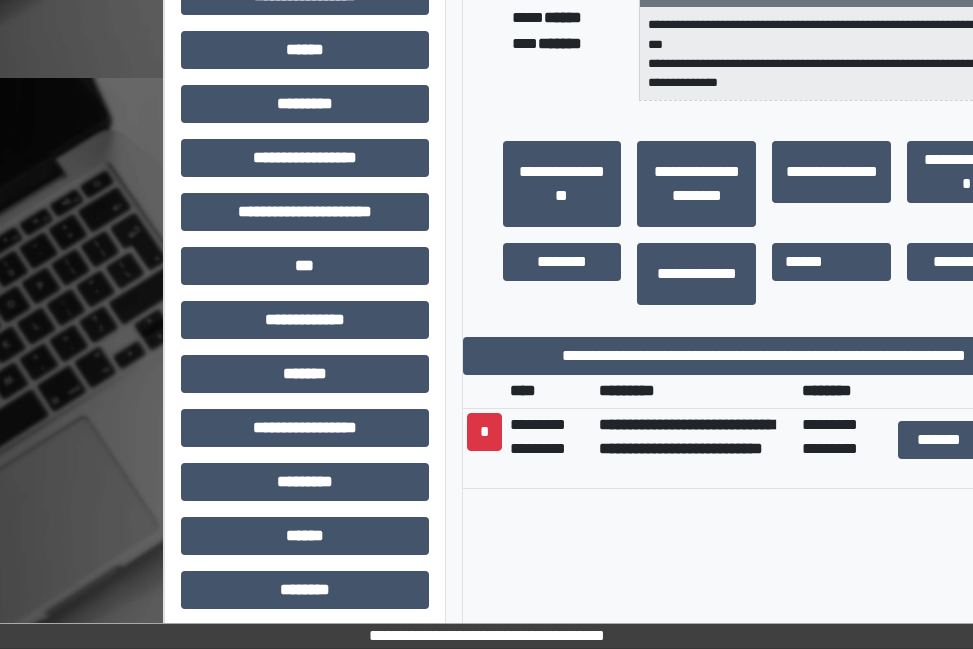 scroll, scrollTop: 584, scrollLeft: 0, axis: vertical 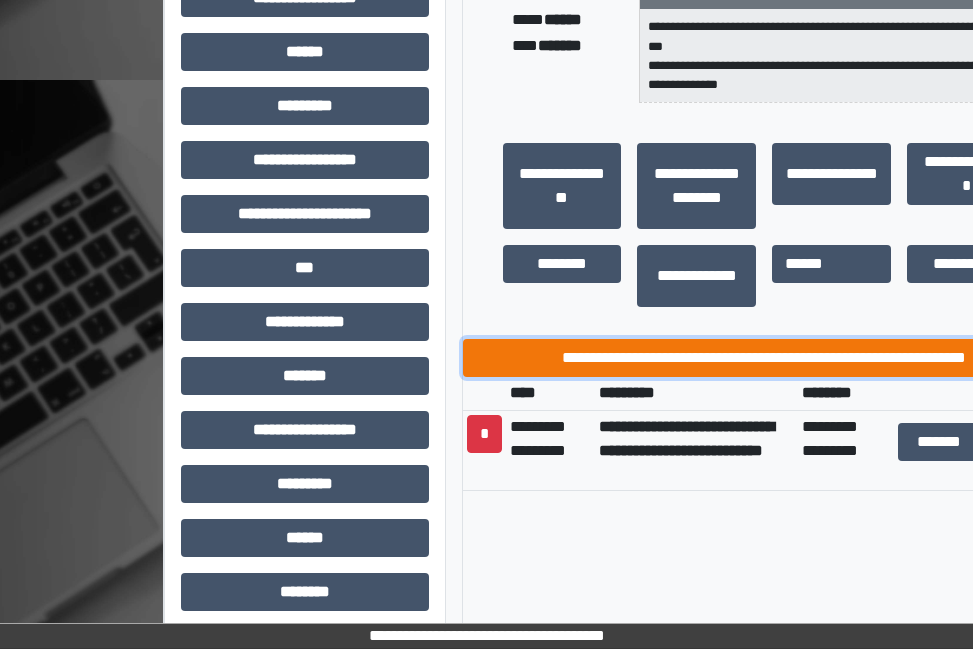 click on "**********" at bounding box center (765, 358) 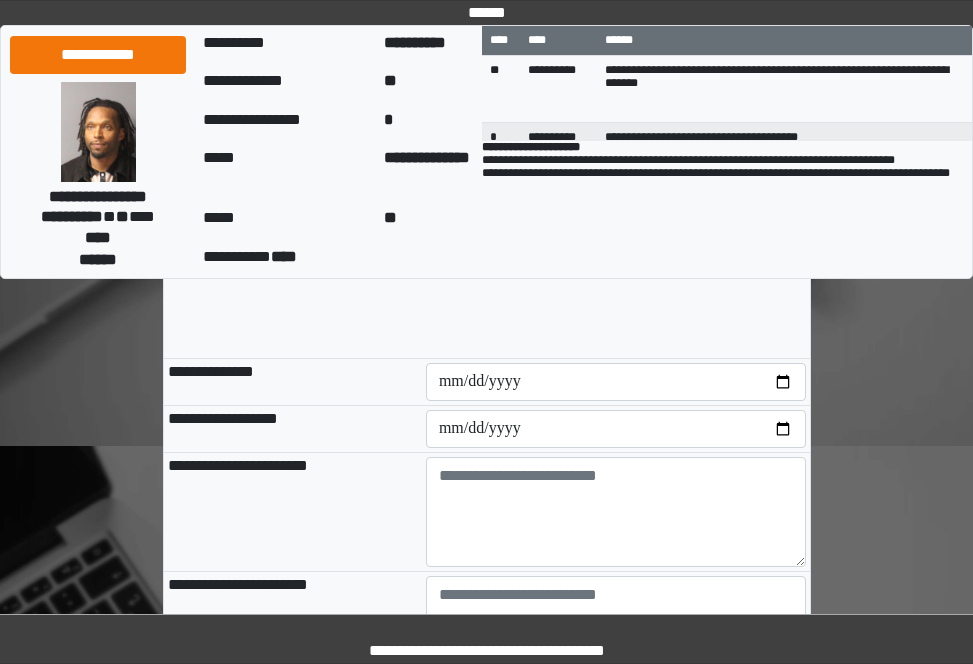 scroll, scrollTop: 200, scrollLeft: 0, axis: vertical 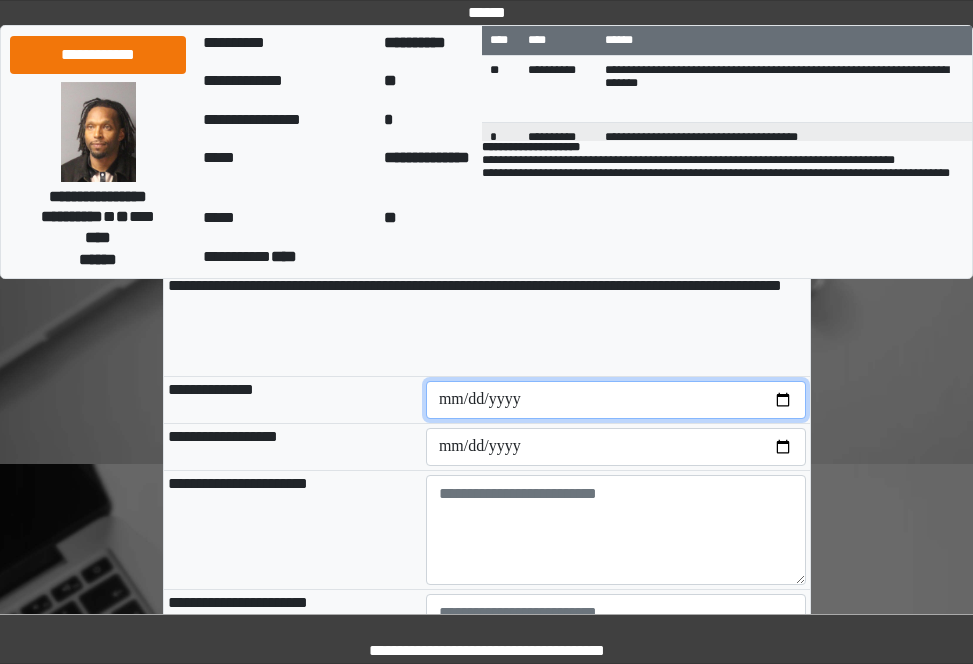 click at bounding box center [616, 400] 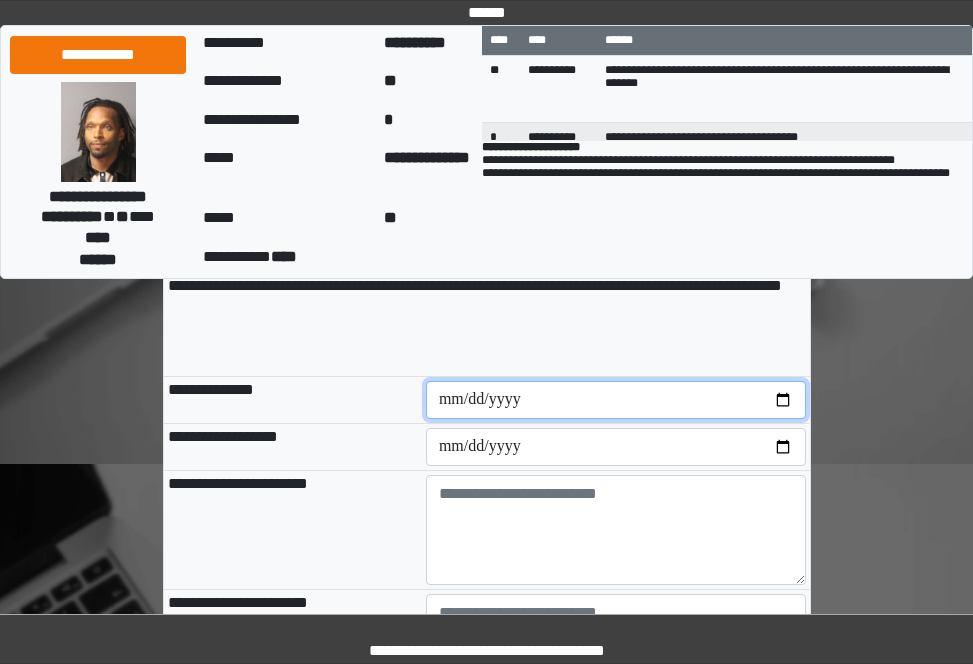 type on "**********" 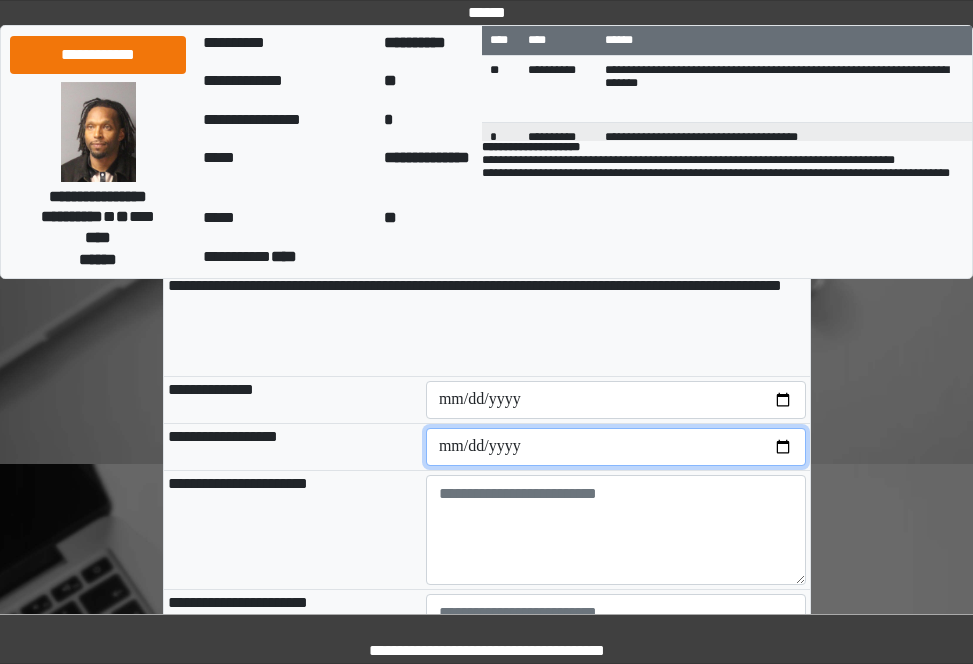 click at bounding box center (616, 447) 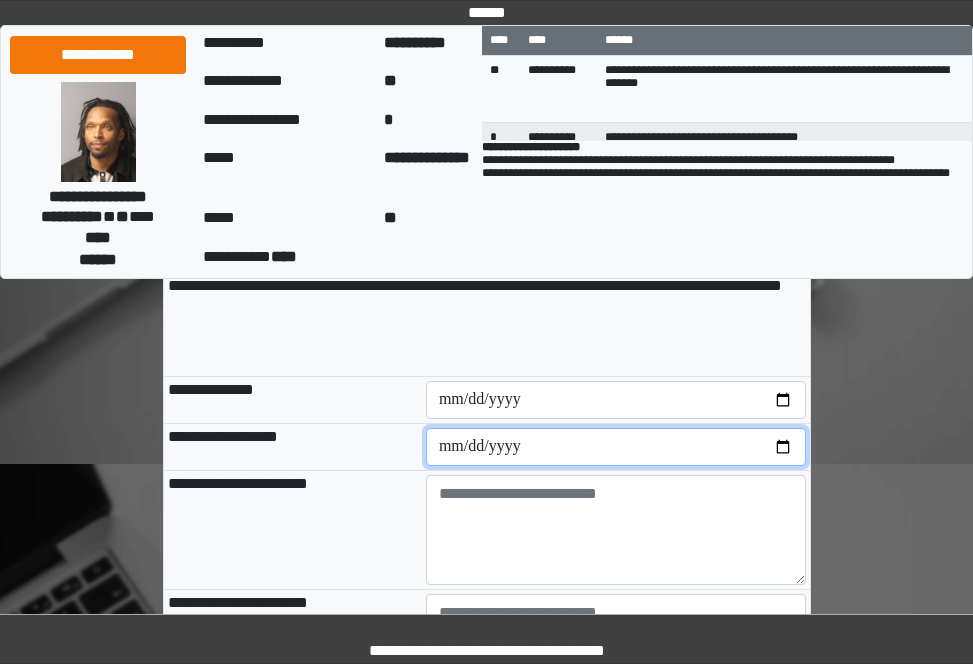 type on "**********" 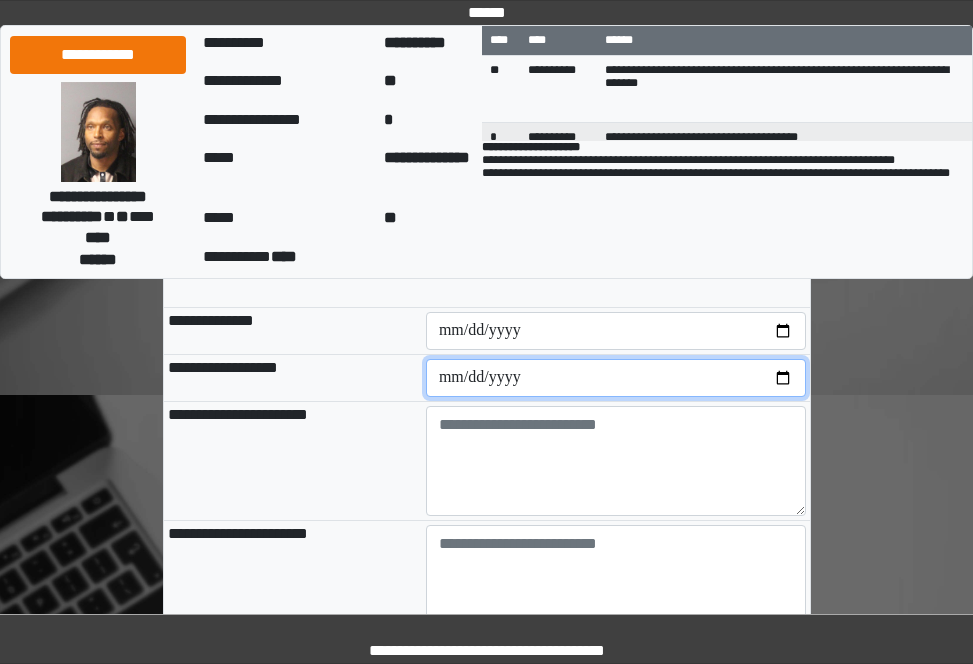 scroll, scrollTop: 300, scrollLeft: 0, axis: vertical 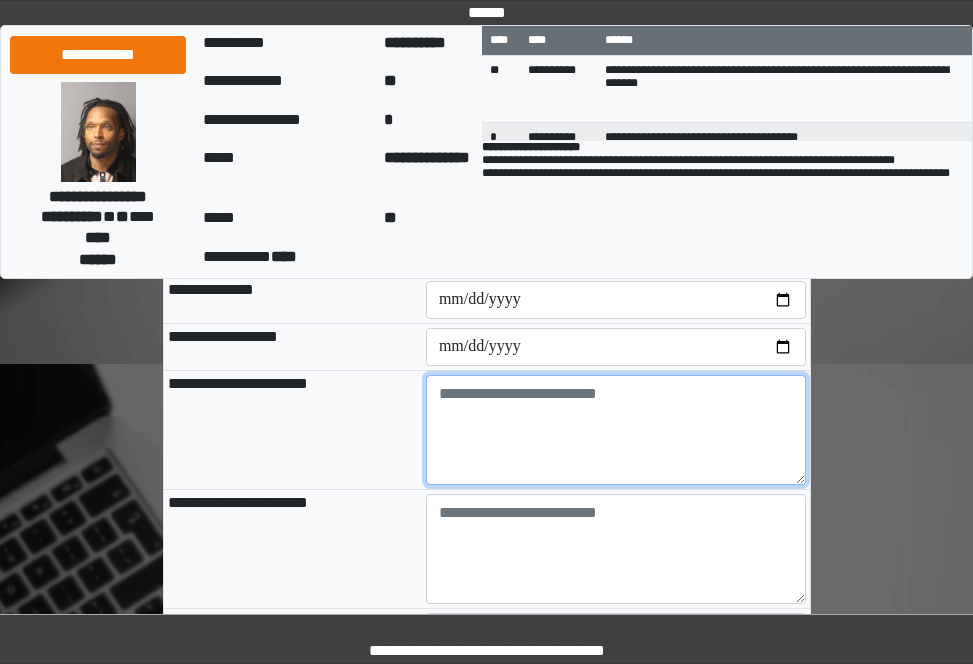 click at bounding box center [616, 430] 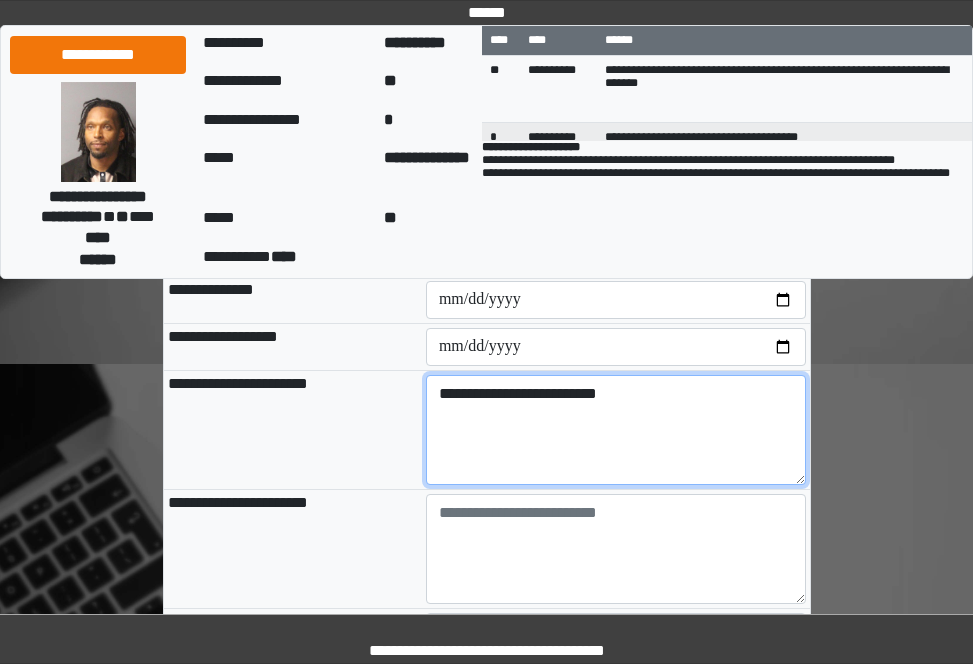 type on "**********" 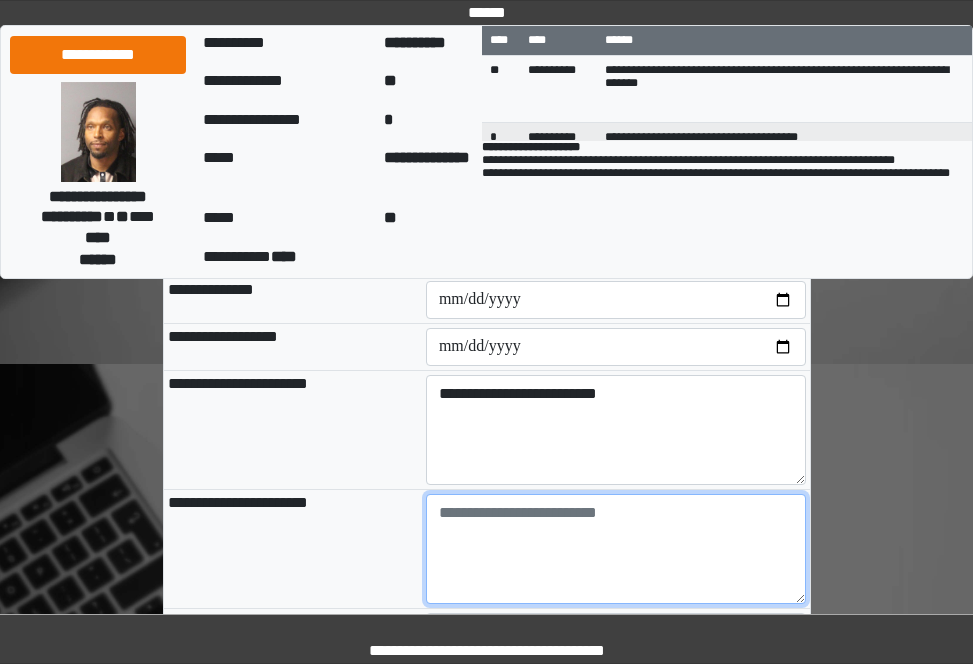 click at bounding box center (616, 549) 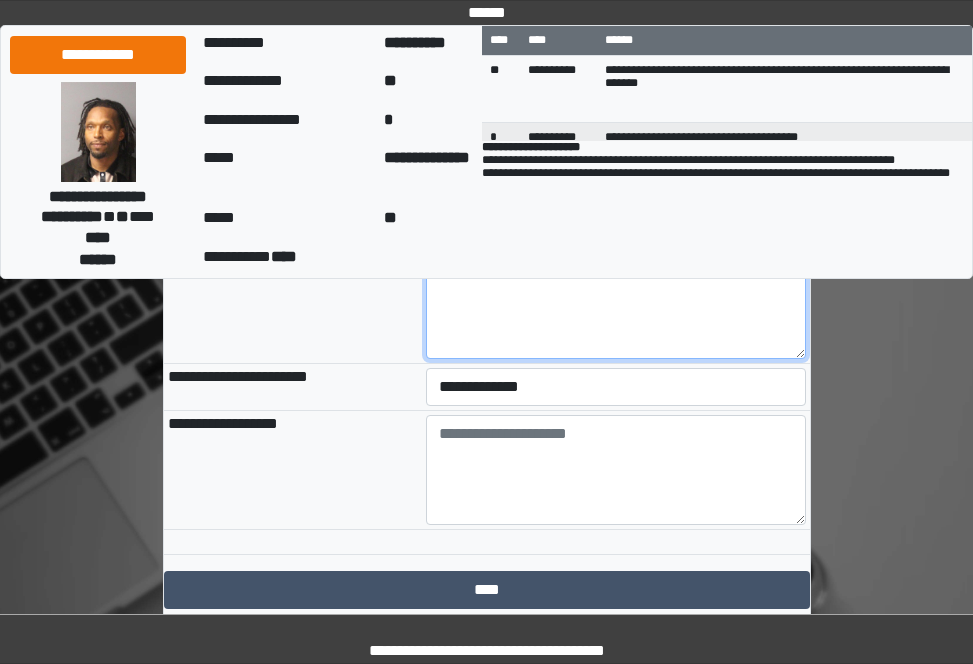 scroll, scrollTop: 619, scrollLeft: 0, axis: vertical 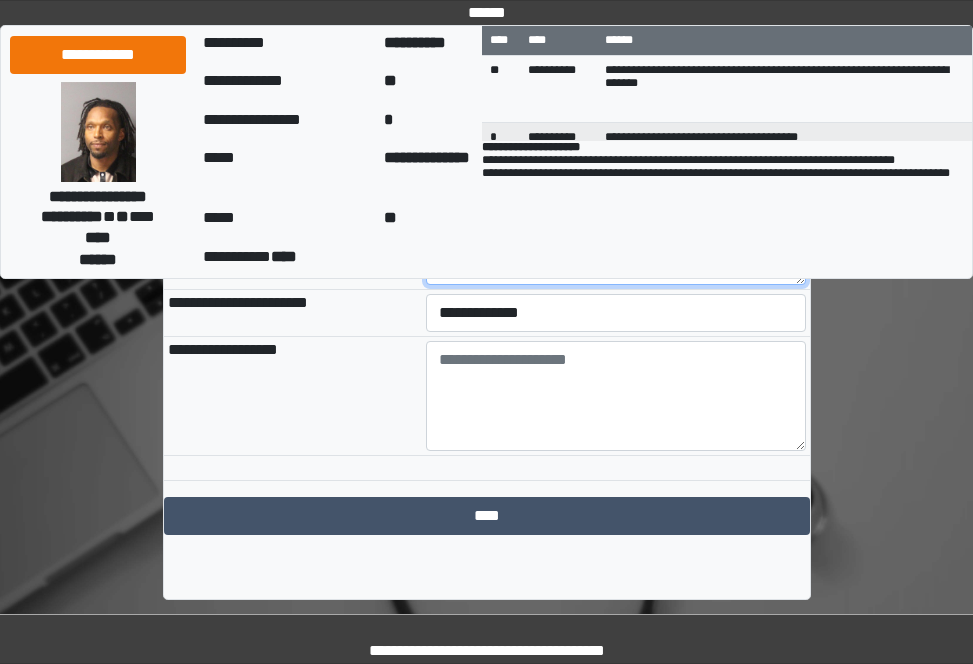 type on "**********" 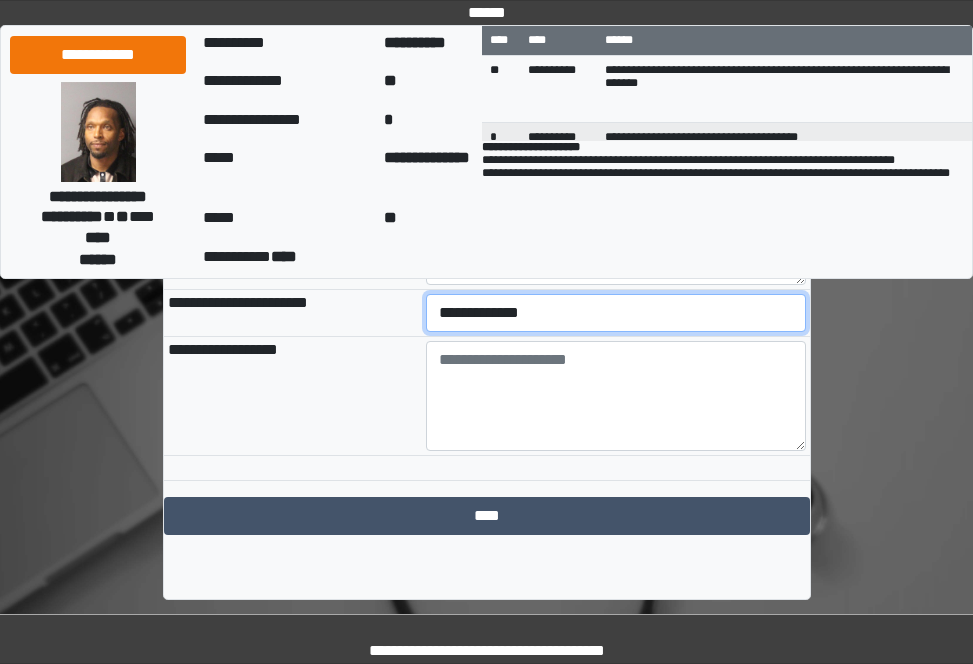 click on "**********" at bounding box center (616, 313) 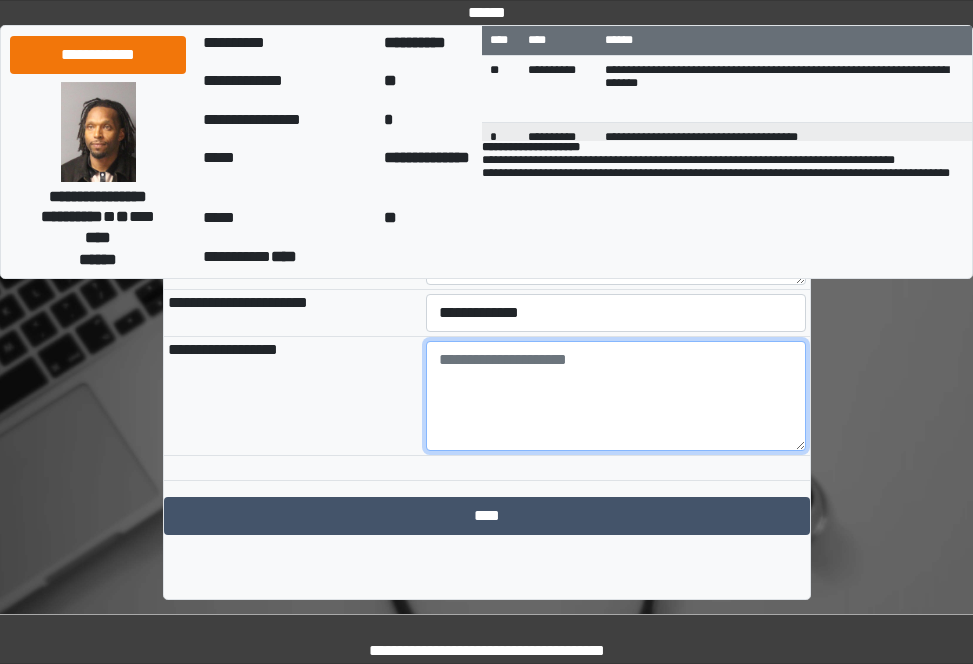 click at bounding box center (616, 396) 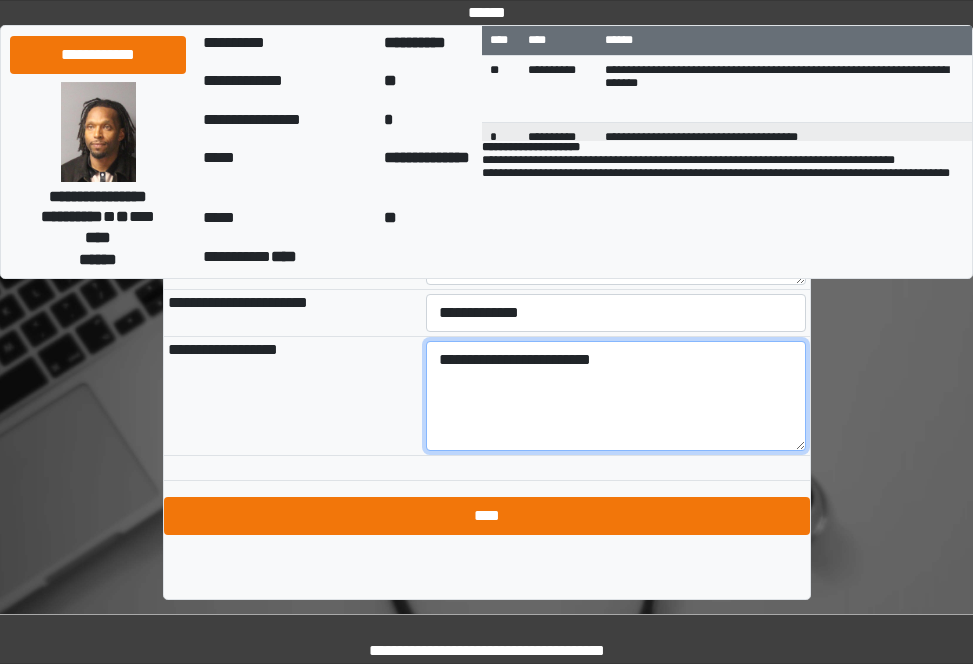 type on "**********" 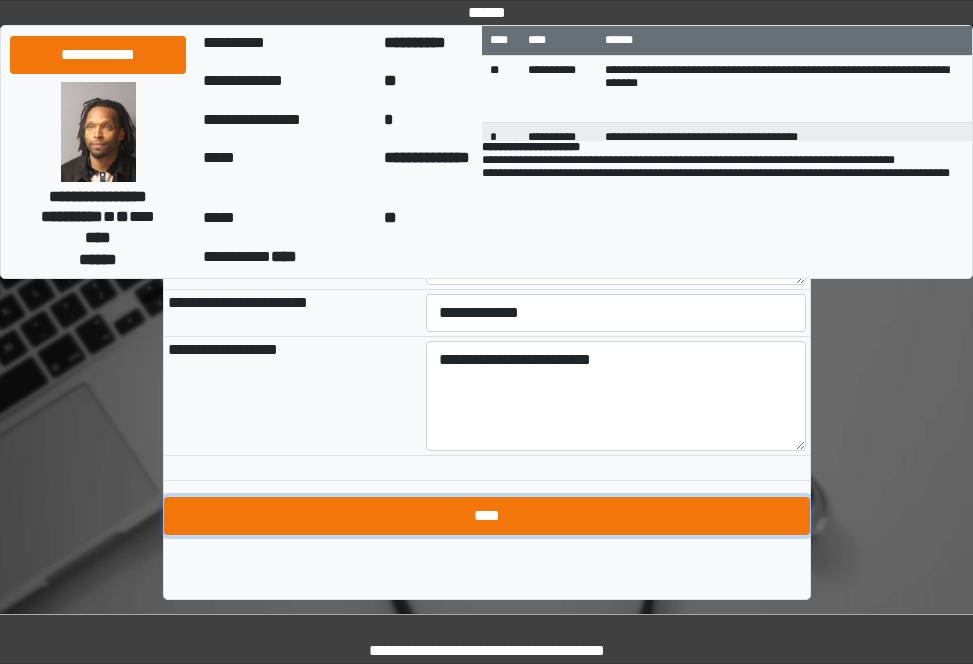 click on "****" at bounding box center [487, 516] 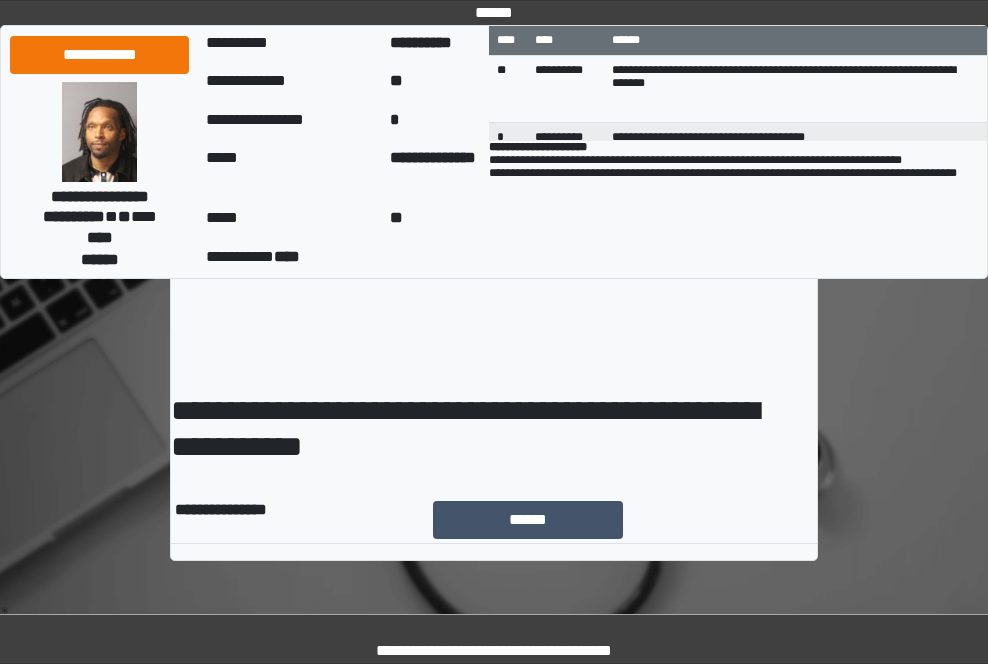 scroll, scrollTop: 0, scrollLeft: 0, axis: both 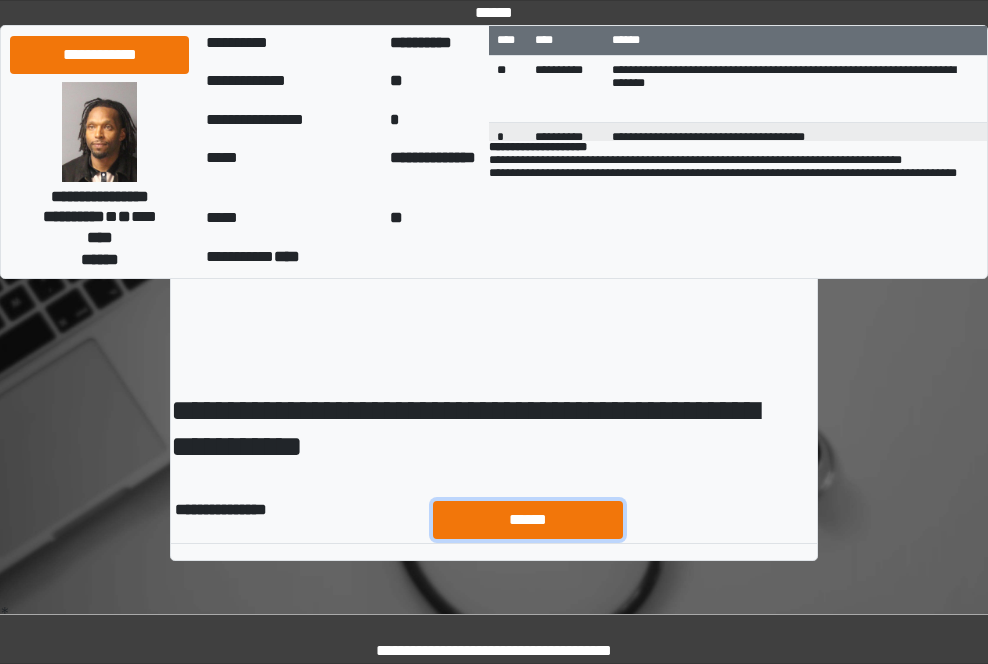click on "******" at bounding box center (528, 520) 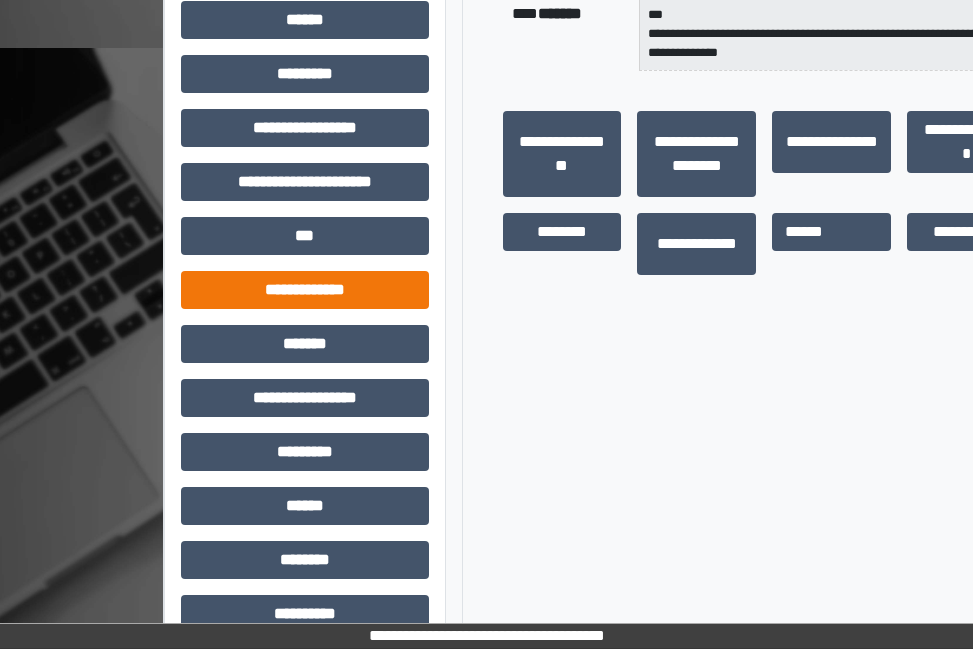 scroll, scrollTop: 704, scrollLeft: 0, axis: vertical 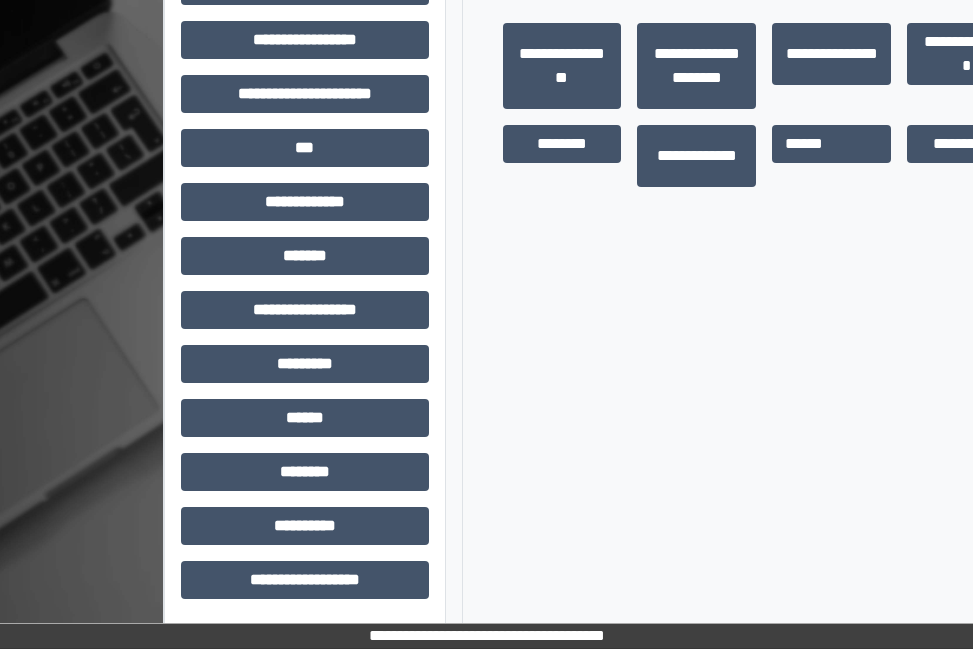 click on "**********" at bounding box center (305, 102) 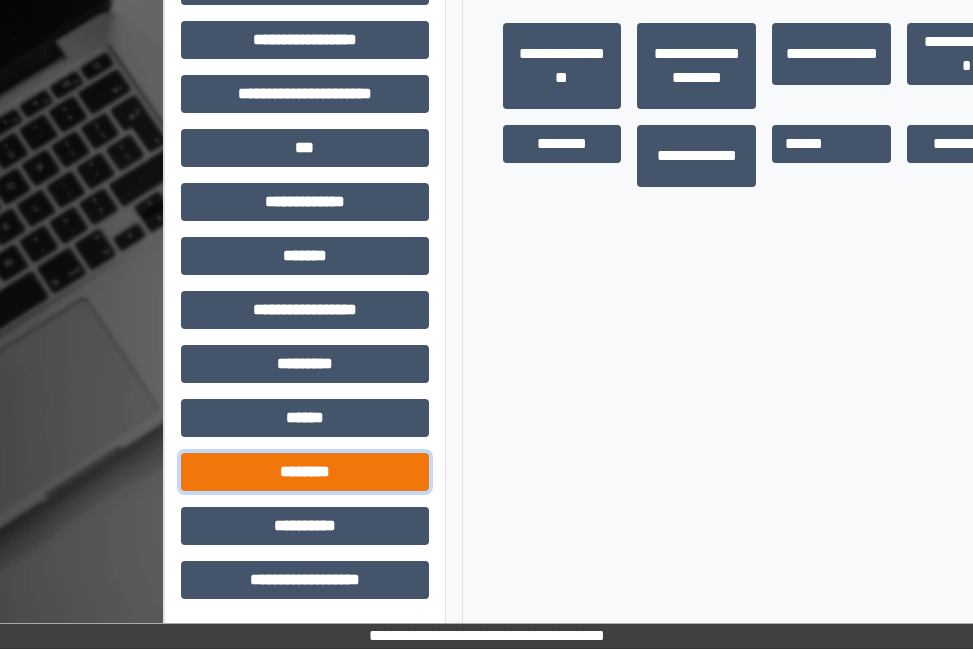 click on "********" at bounding box center [305, 472] 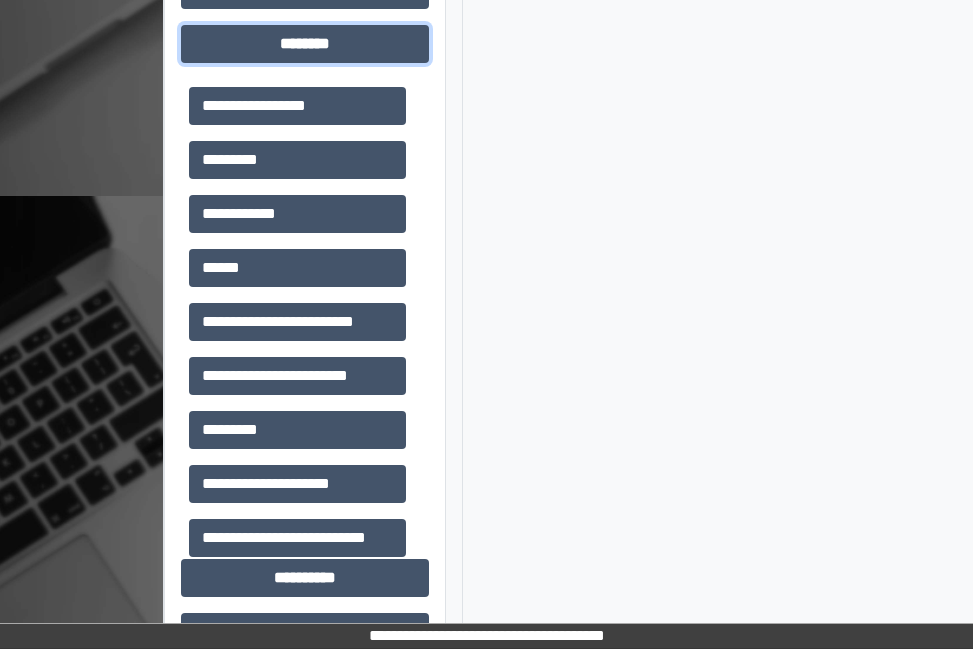 scroll, scrollTop: 1184, scrollLeft: 0, axis: vertical 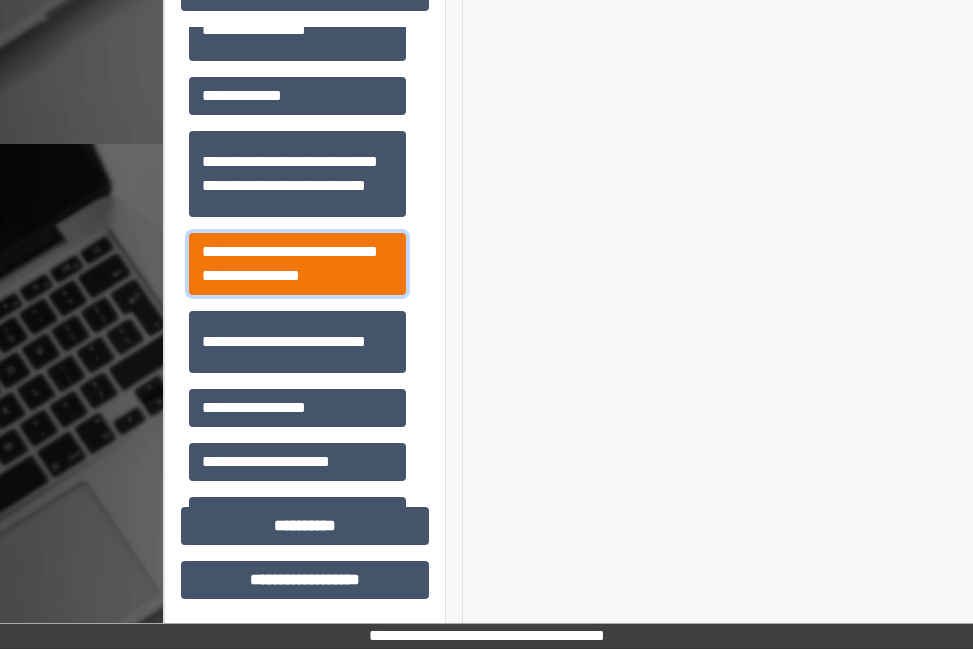 click on "**********" at bounding box center [297, 264] 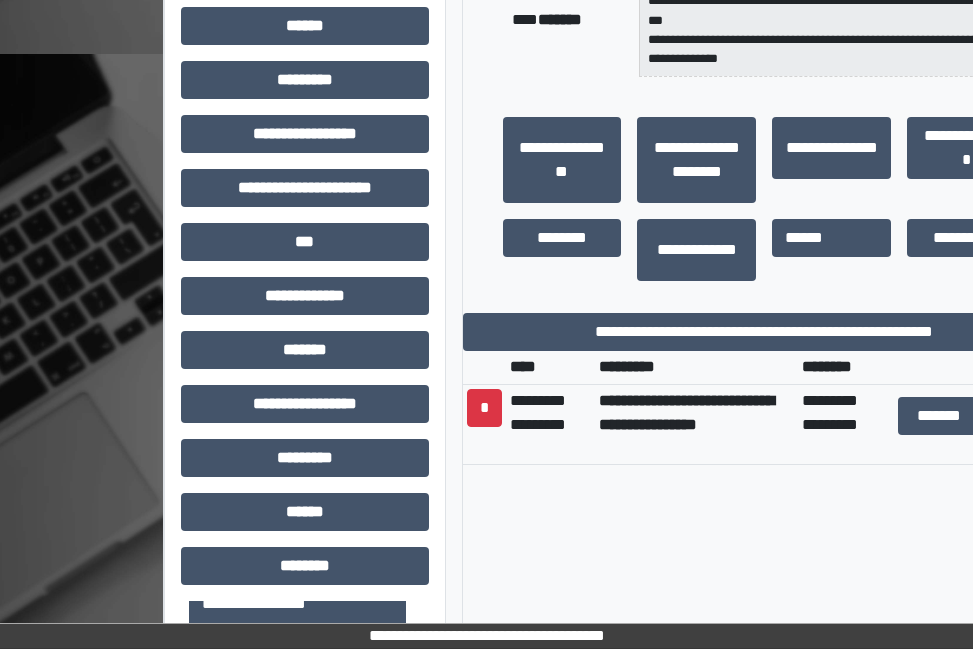 scroll, scrollTop: 584, scrollLeft: 0, axis: vertical 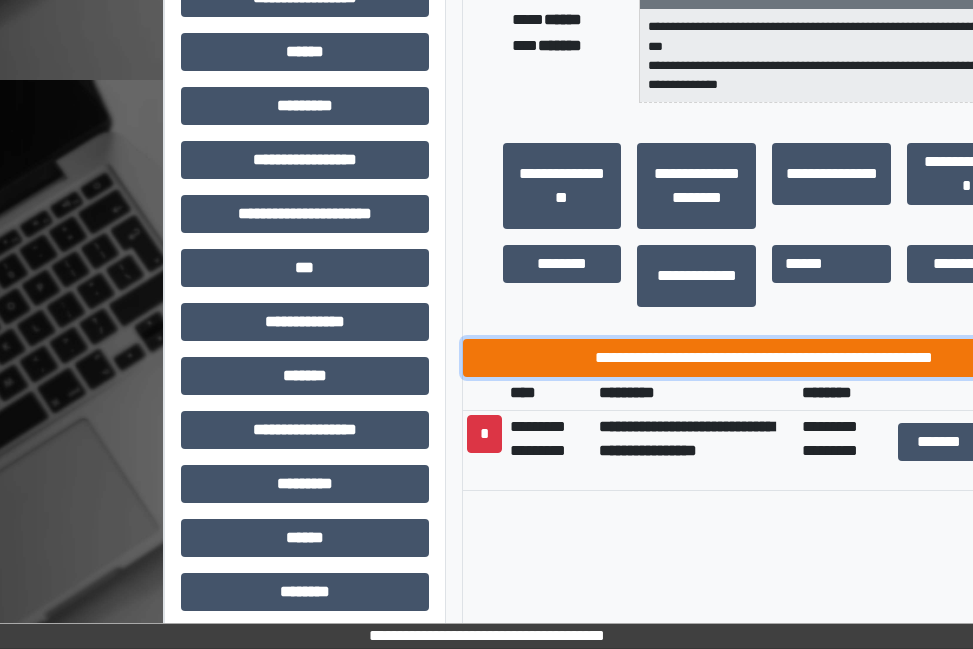 click on "**********" at bounding box center [765, 358] 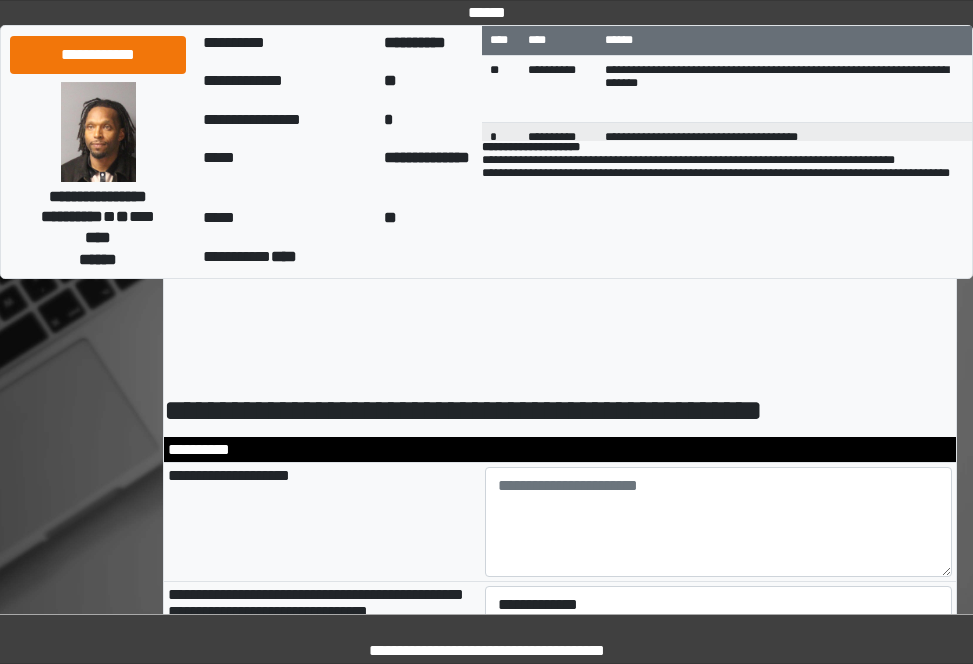 scroll, scrollTop: 0, scrollLeft: 0, axis: both 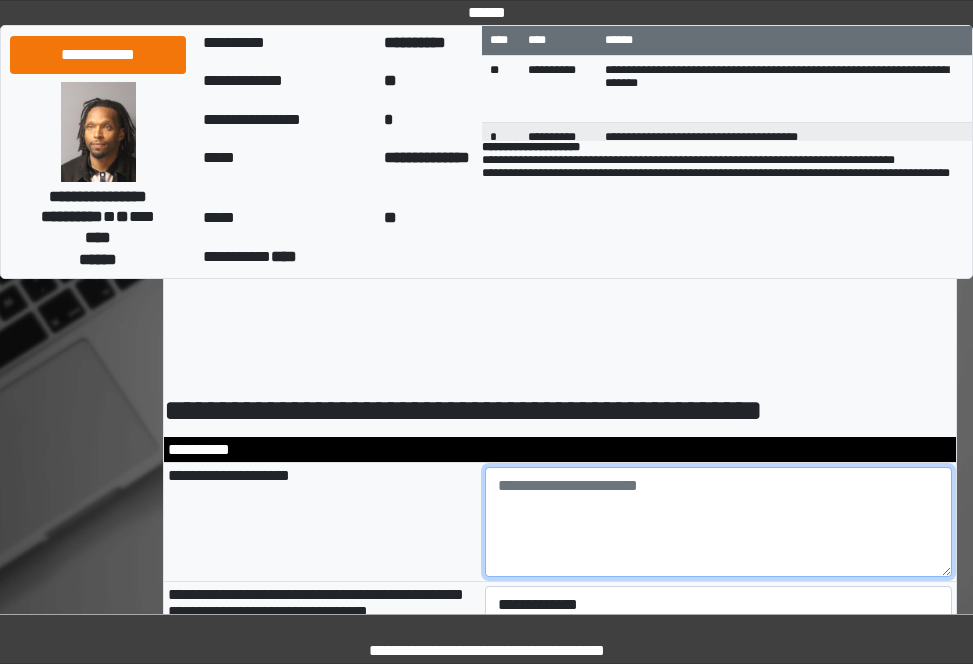 click at bounding box center (719, 522) 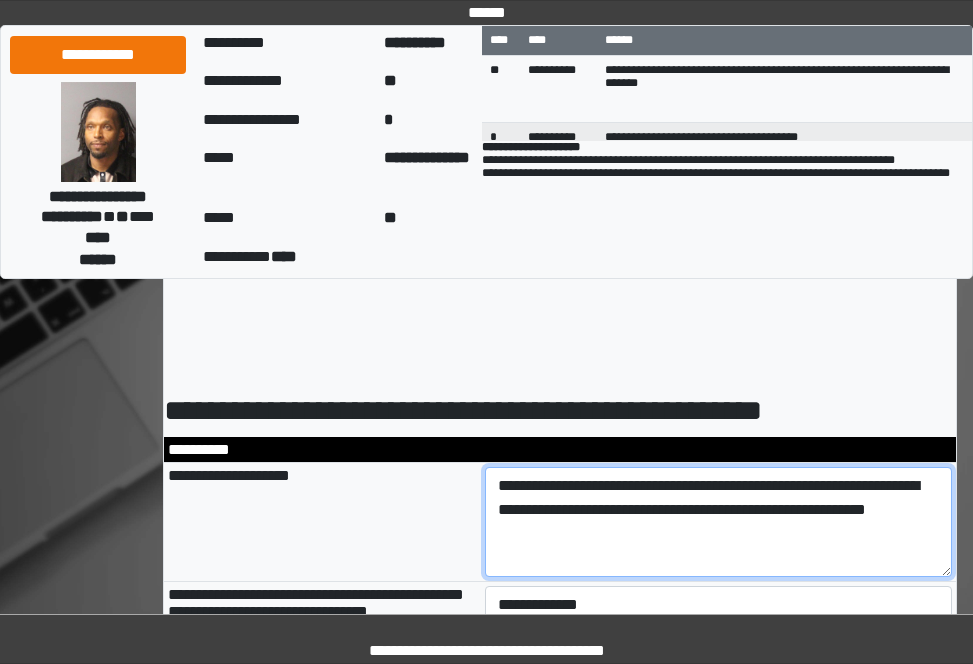 click on "**********" at bounding box center (719, 522) 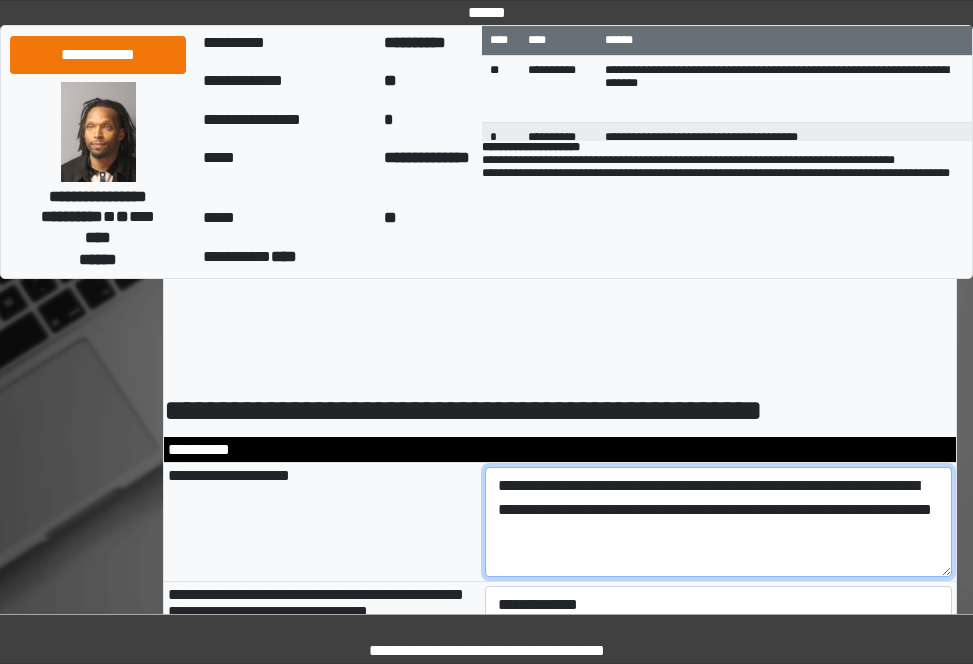 click on "**********" at bounding box center (719, 522) 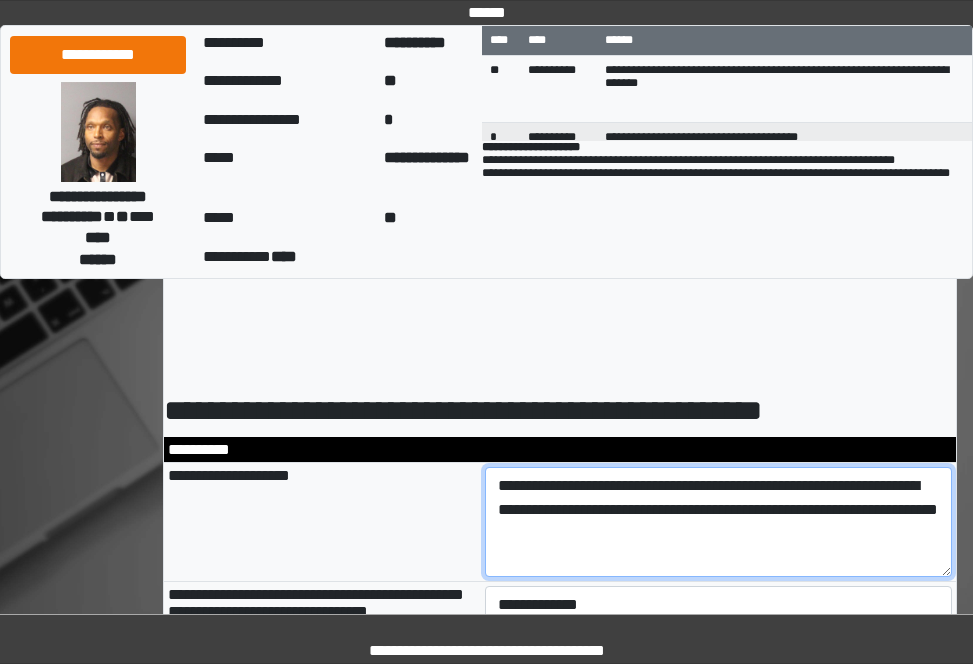 click on "**********" at bounding box center [719, 522] 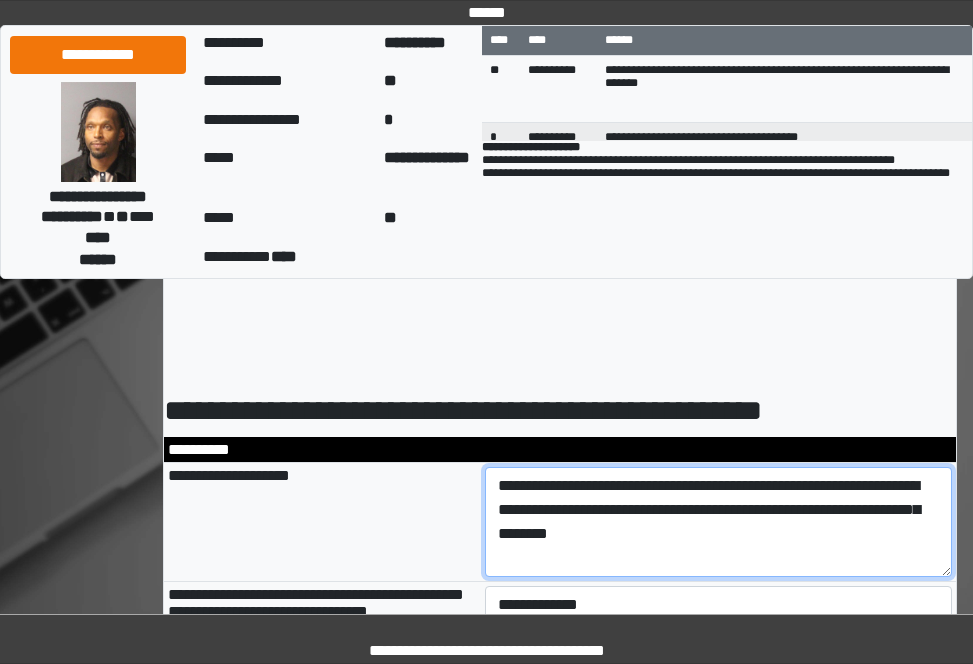 click on "**********" at bounding box center (719, 522) 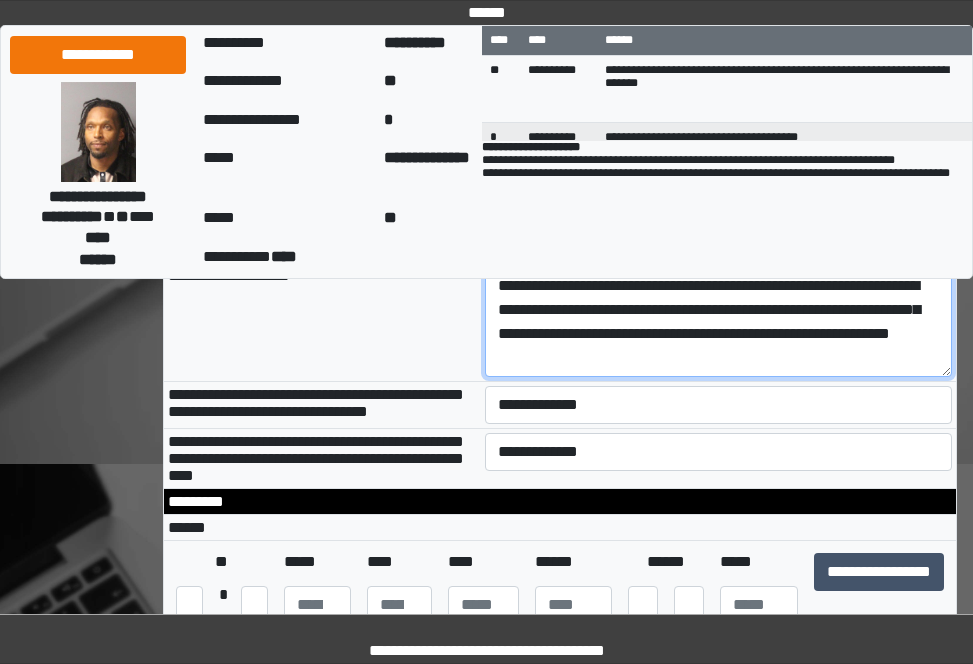 scroll, scrollTop: 300, scrollLeft: 0, axis: vertical 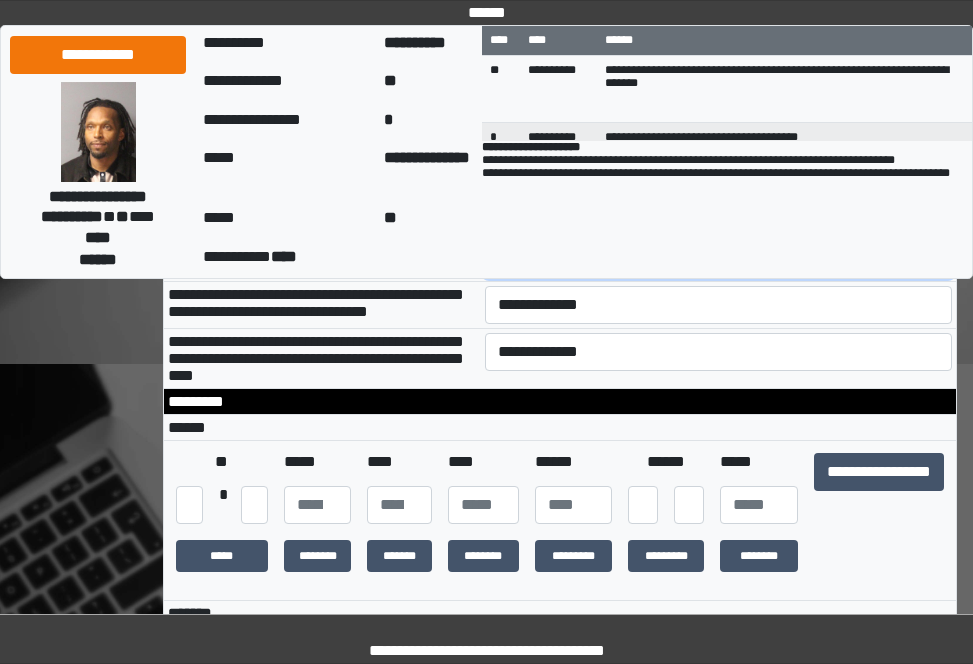 type on "**********" 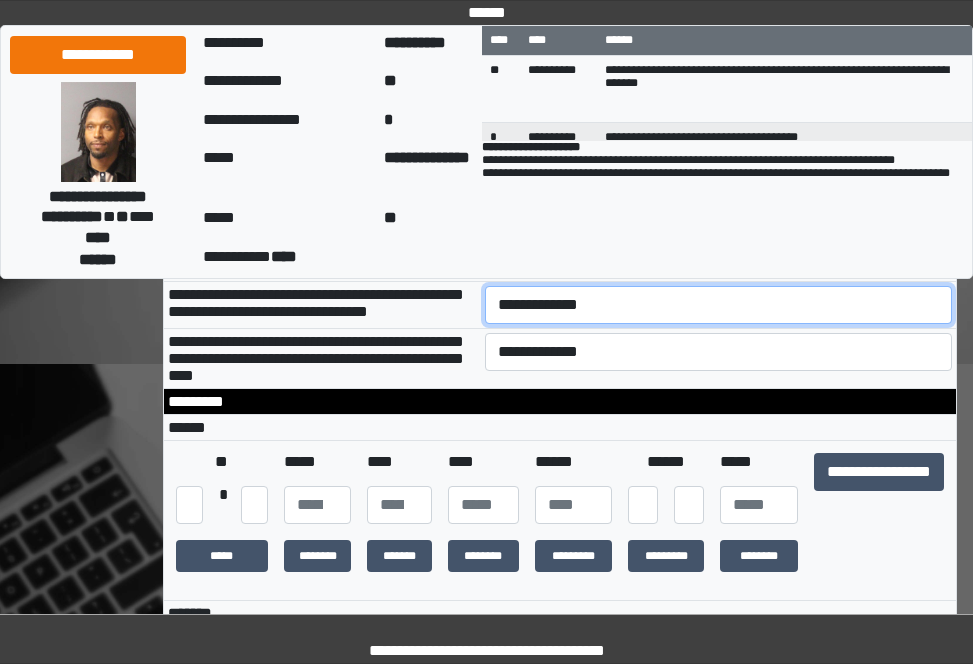drag, startPoint x: 515, startPoint y: 310, endPoint x: 515, endPoint y: 326, distance: 16 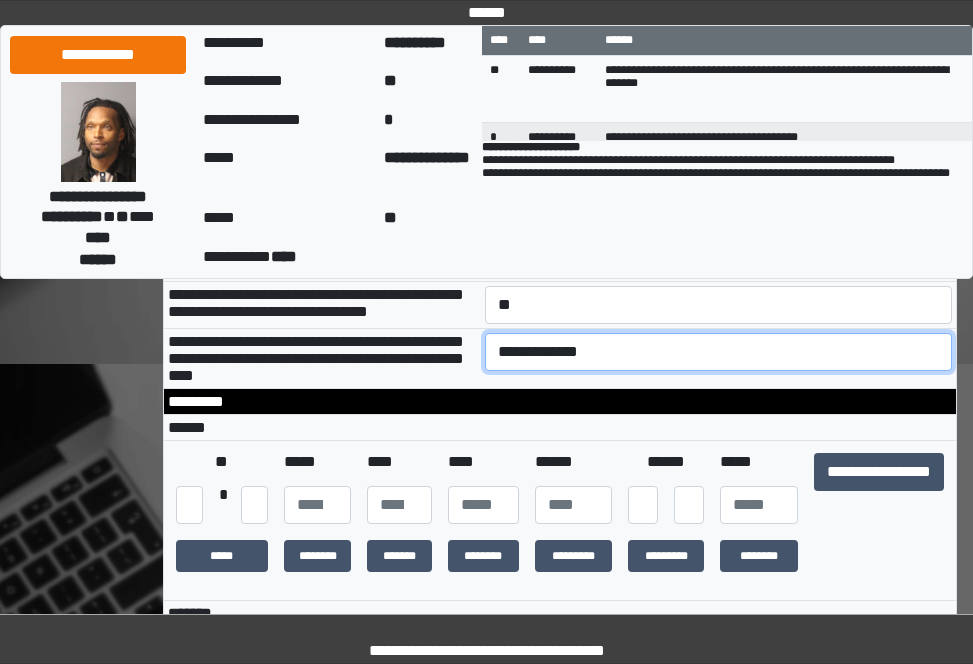 drag, startPoint x: 513, startPoint y: 369, endPoint x: 516, endPoint y: 389, distance: 20.22375 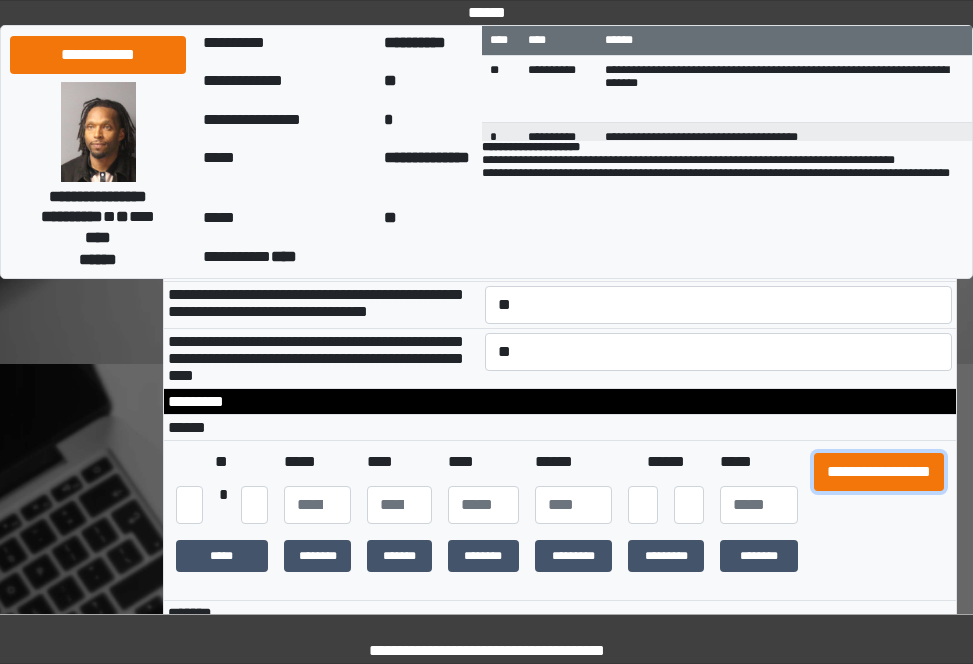 click on "**********" at bounding box center [879, 472] 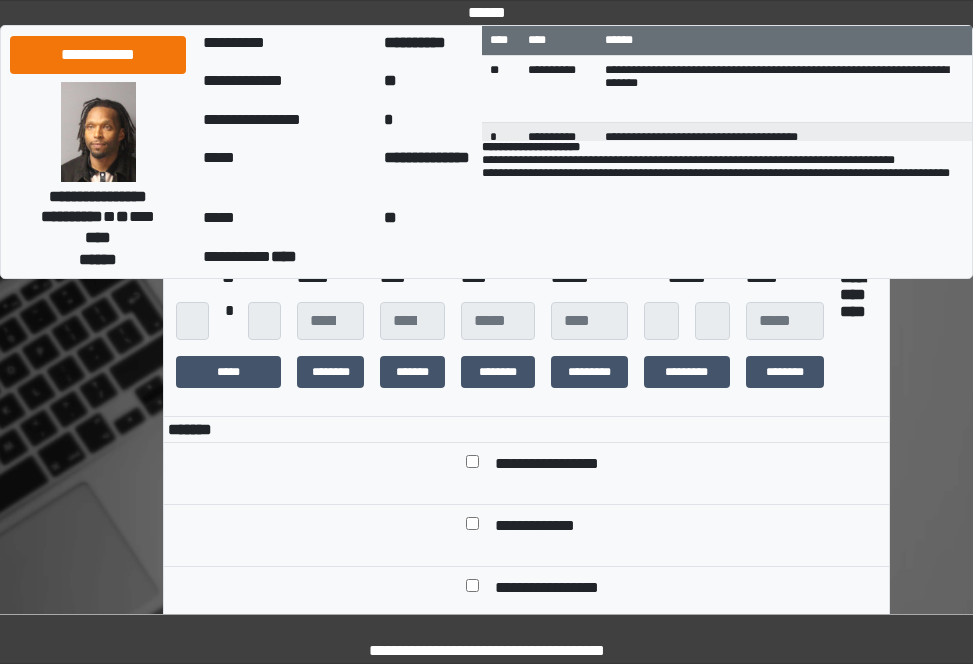scroll, scrollTop: 700, scrollLeft: 0, axis: vertical 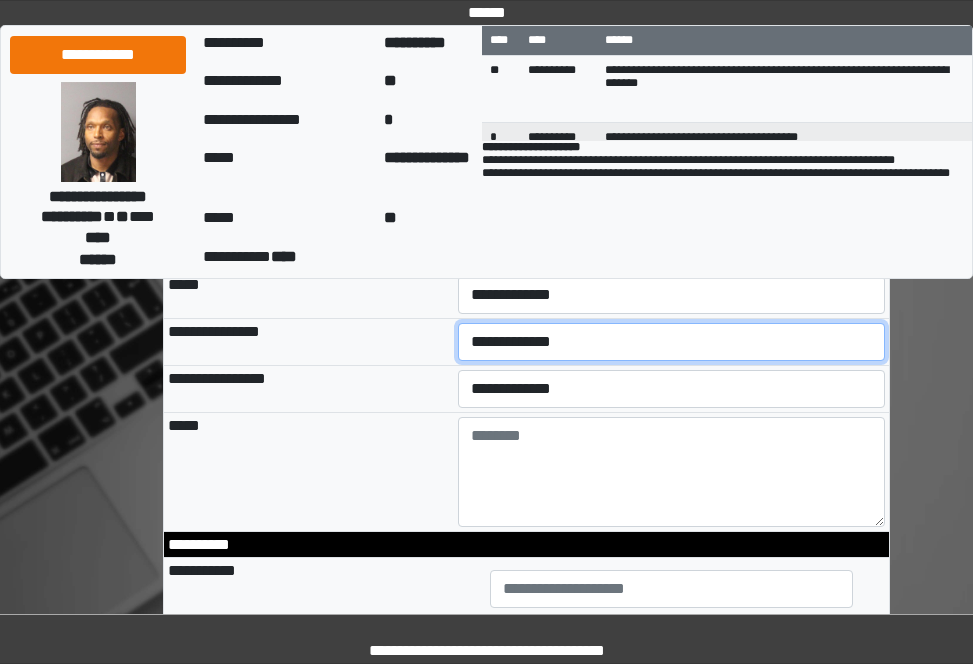 click on "**********" at bounding box center [671, 342] 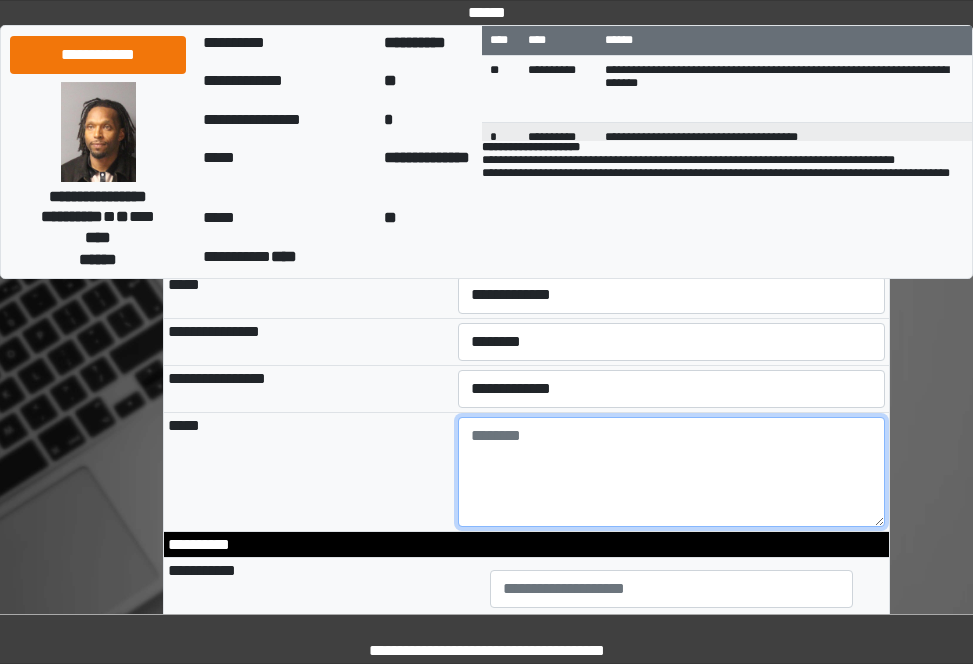 drag, startPoint x: 471, startPoint y: 502, endPoint x: 490, endPoint y: 497, distance: 19.646883 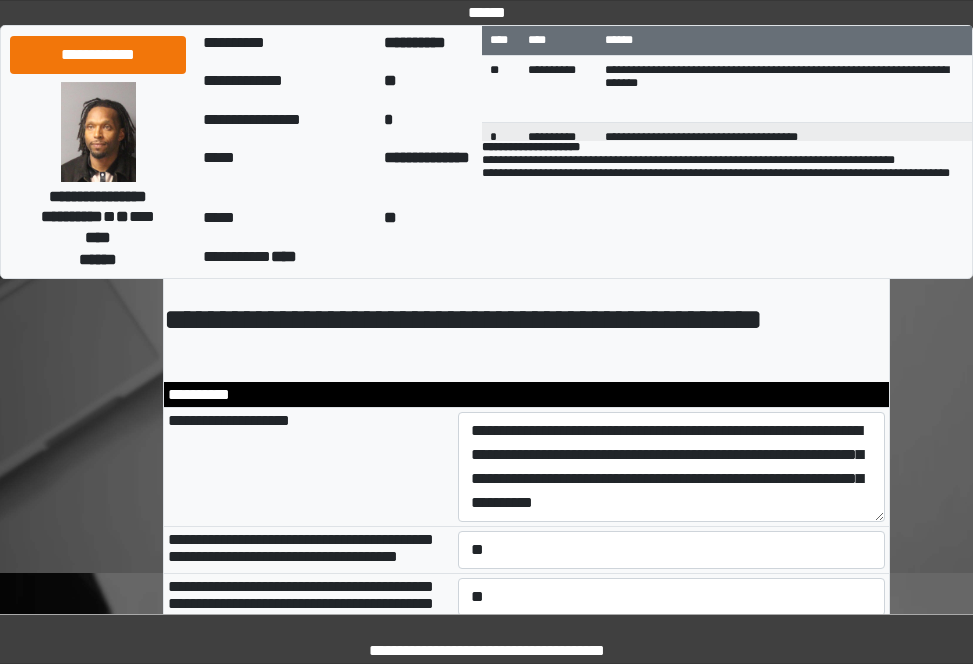 scroll, scrollTop: 200, scrollLeft: 0, axis: vertical 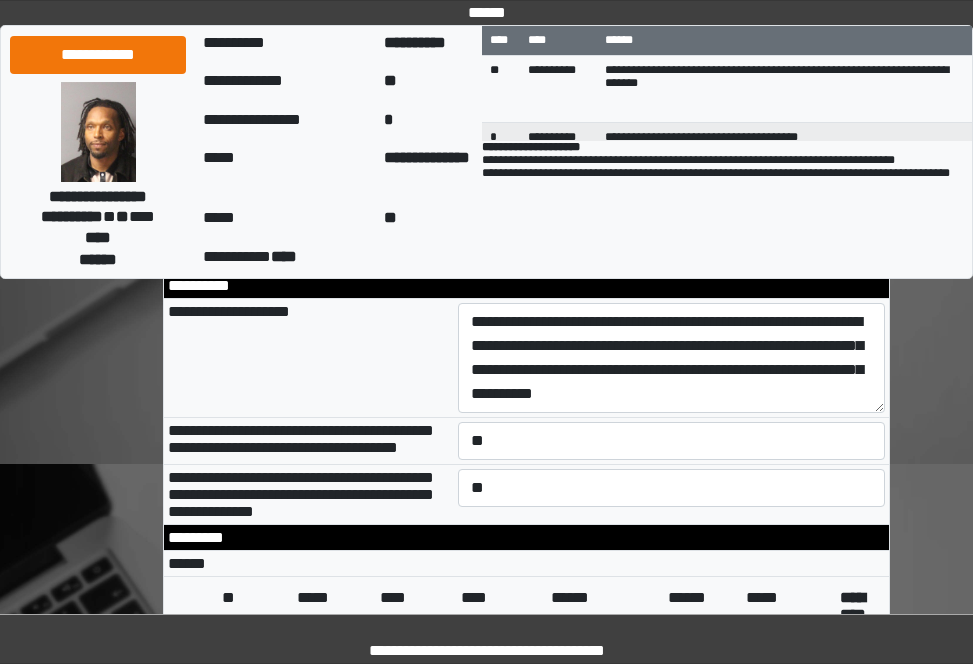 type on "**********" 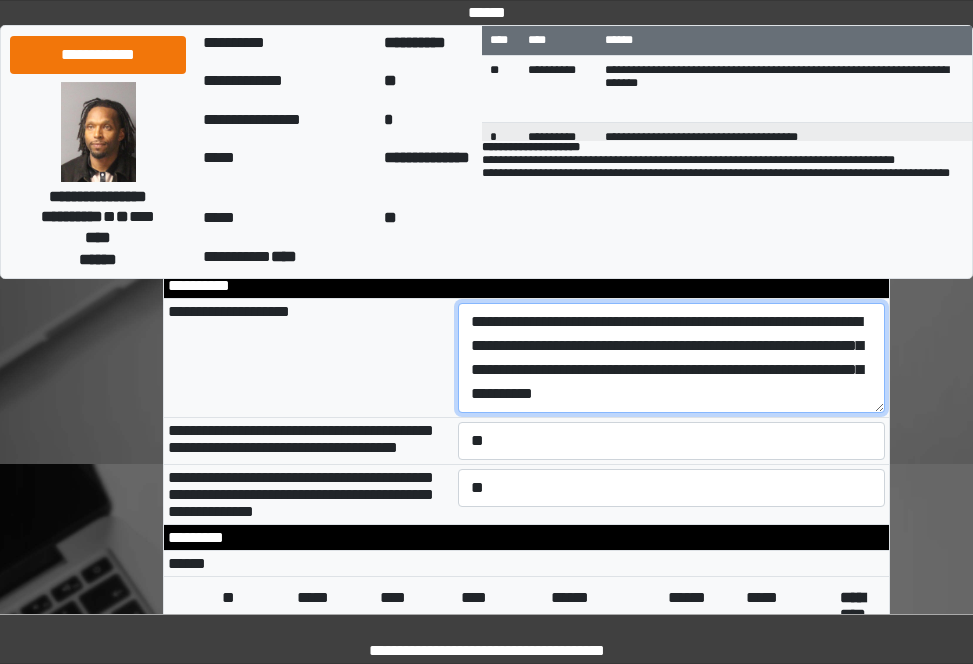 click on "**********" at bounding box center [671, 358] 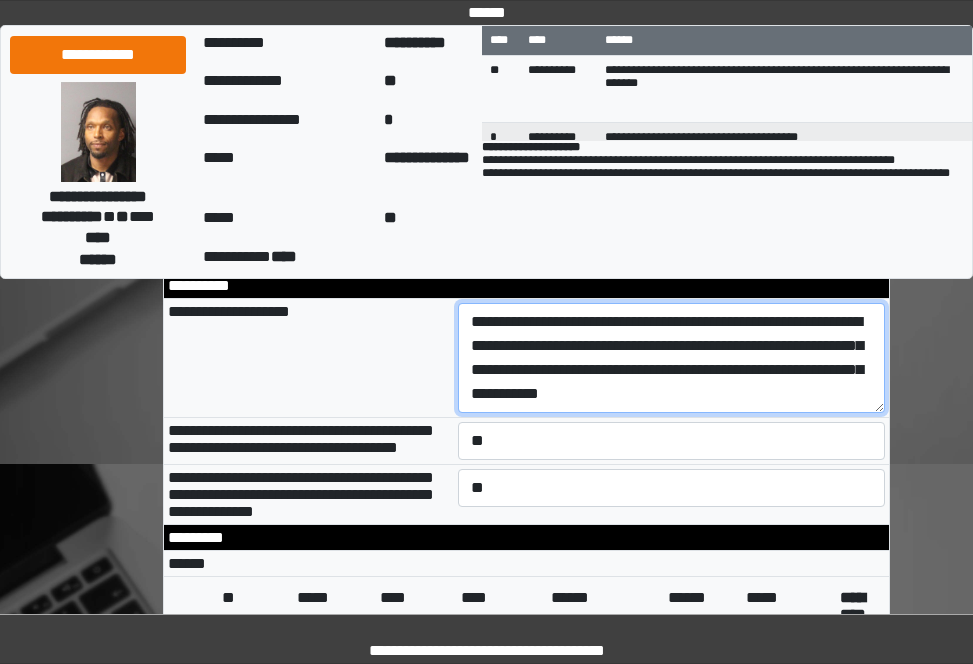 scroll, scrollTop: 17, scrollLeft: 0, axis: vertical 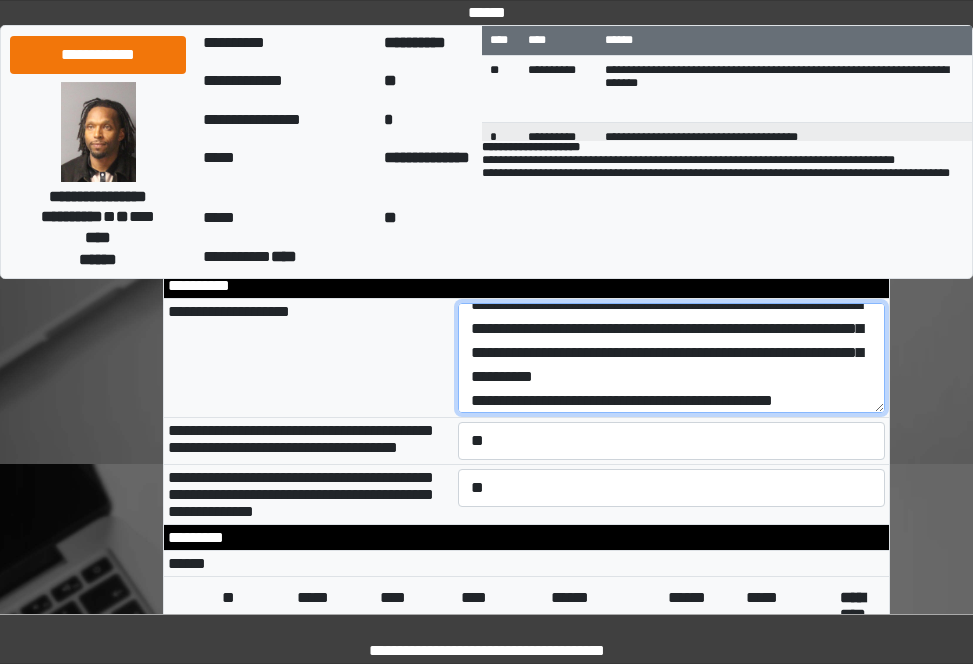 click on "**********" at bounding box center (671, 358) 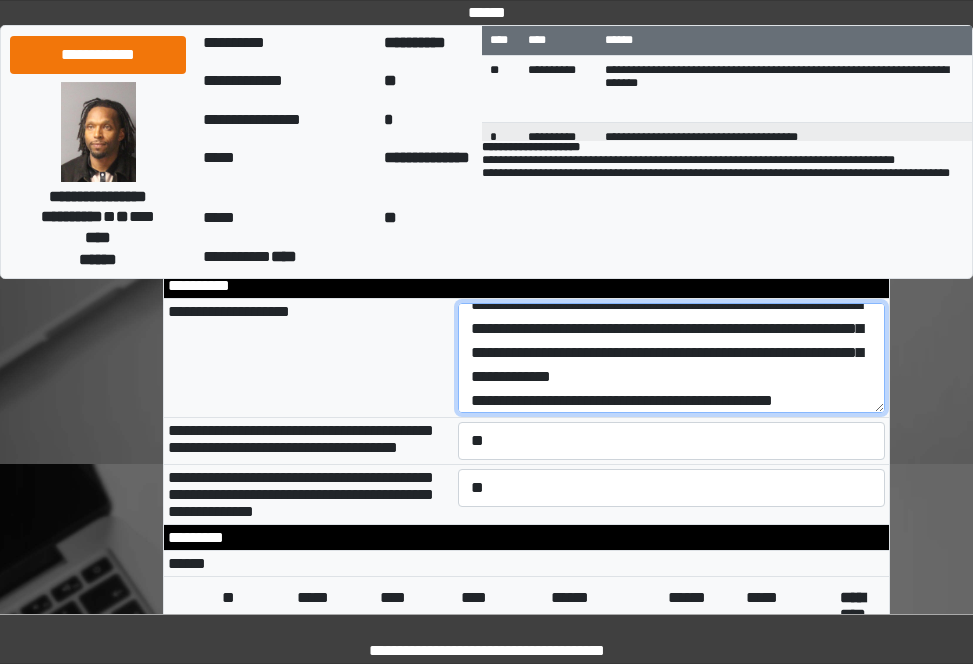 click on "**********" at bounding box center (671, 358) 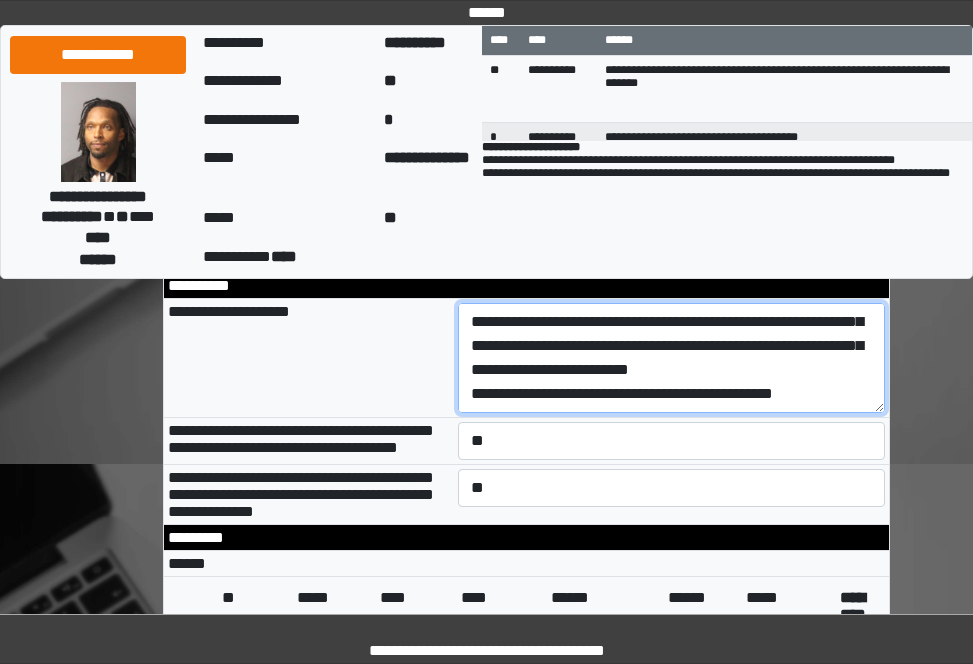 scroll, scrollTop: 48, scrollLeft: 0, axis: vertical 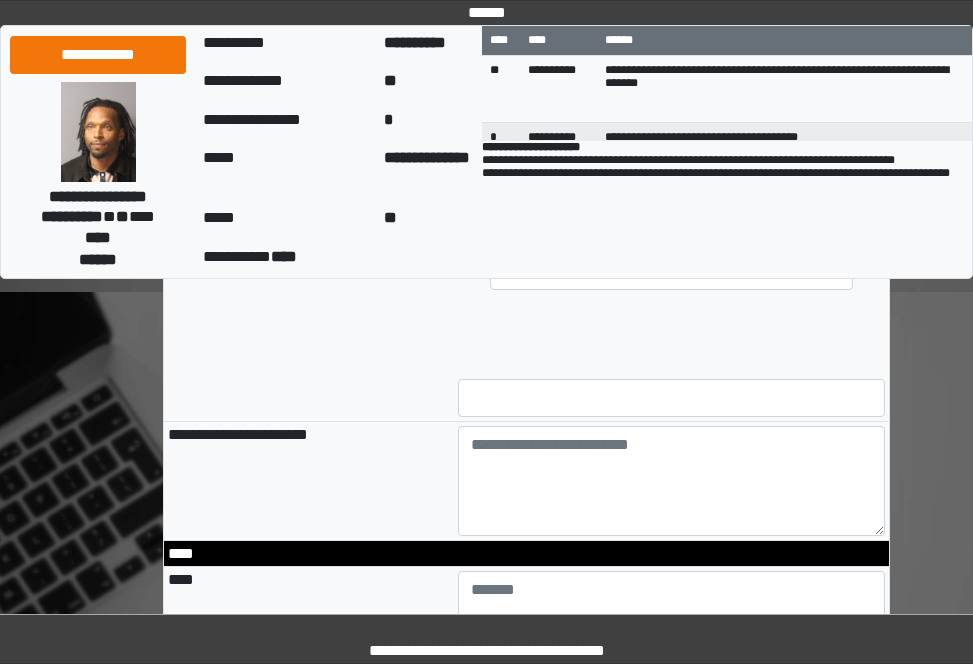 type on "**********" 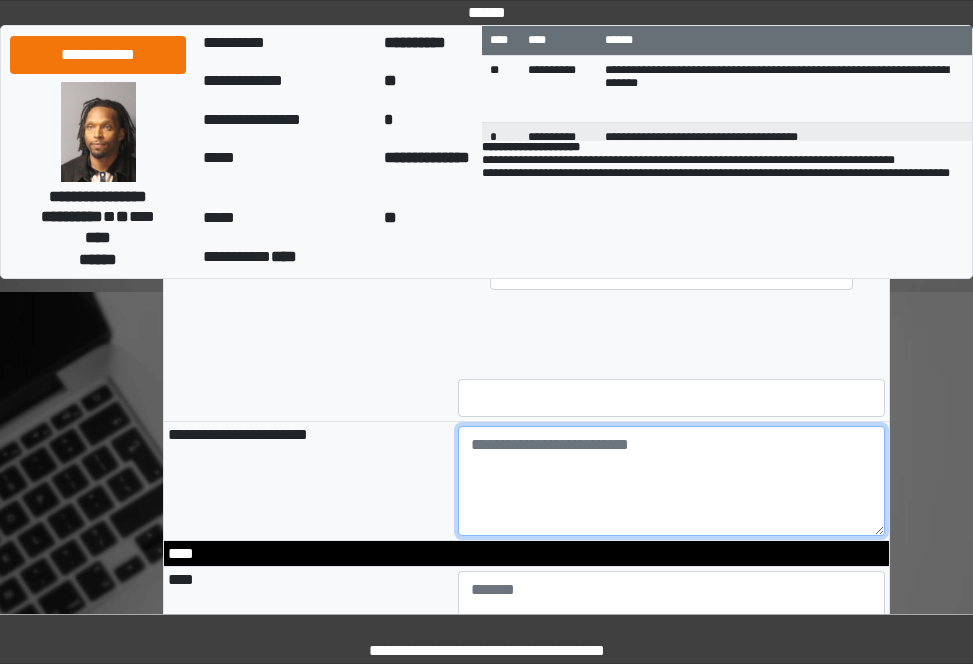click at bounding box center (671, 481) 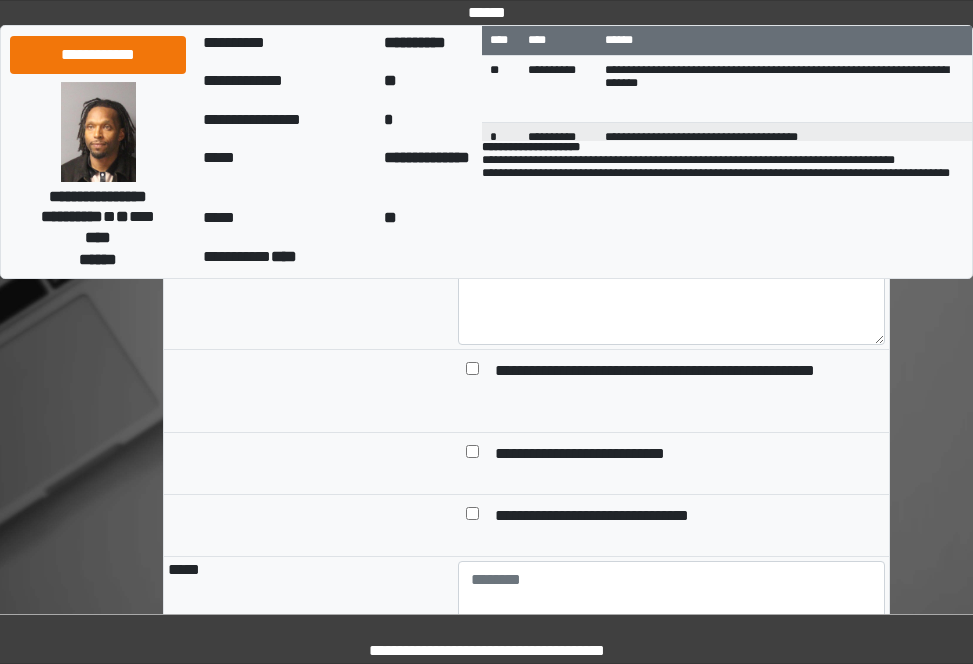 scroll, scrollTop: 2000, scrollLeft: 0, axis: vertical 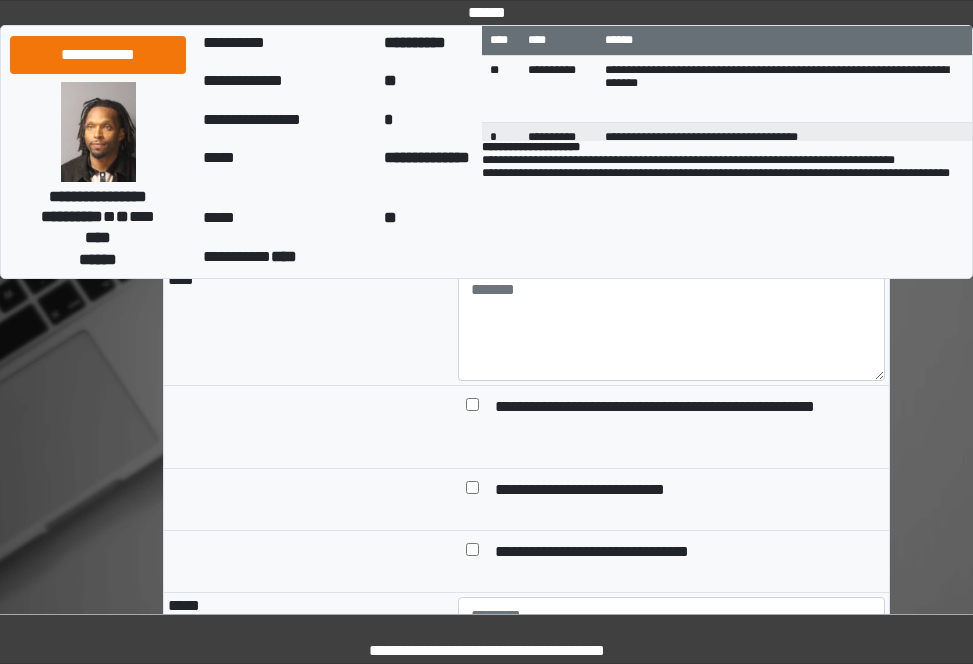type on "**********" 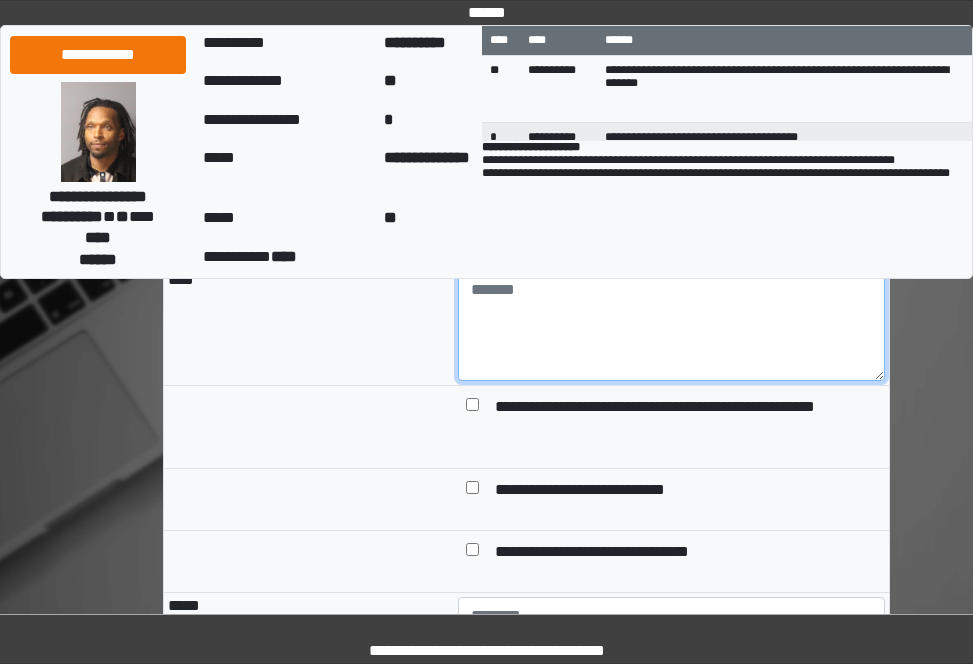 click at bounding box center [671, 326] 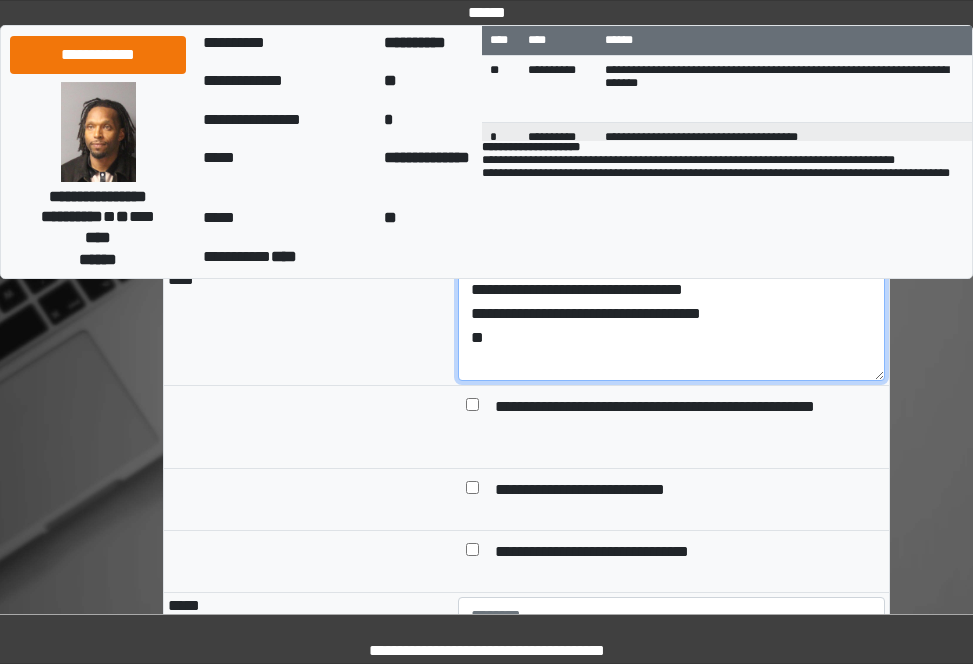 click on "**********" at bounding box center (671, 326) 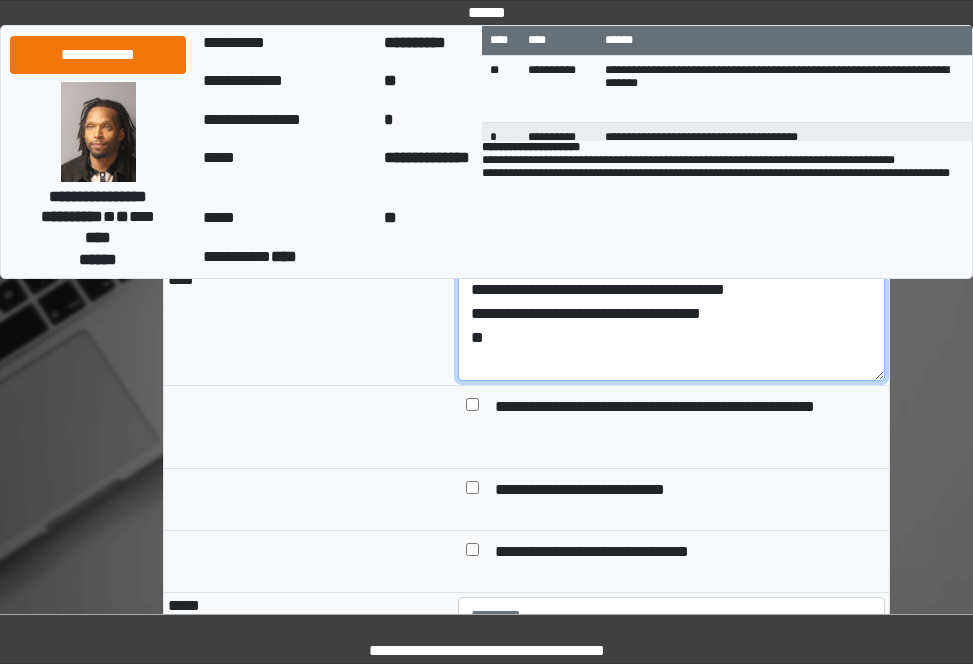 click on "**********" at bounding box center (671, 326) 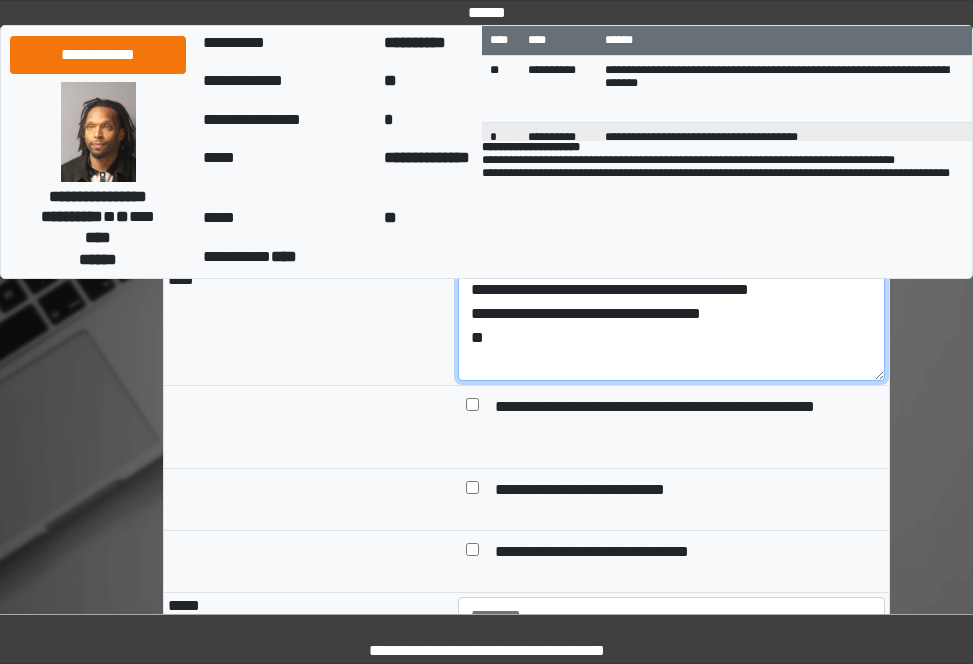 click on "**********" at bounding box center [671, 326] 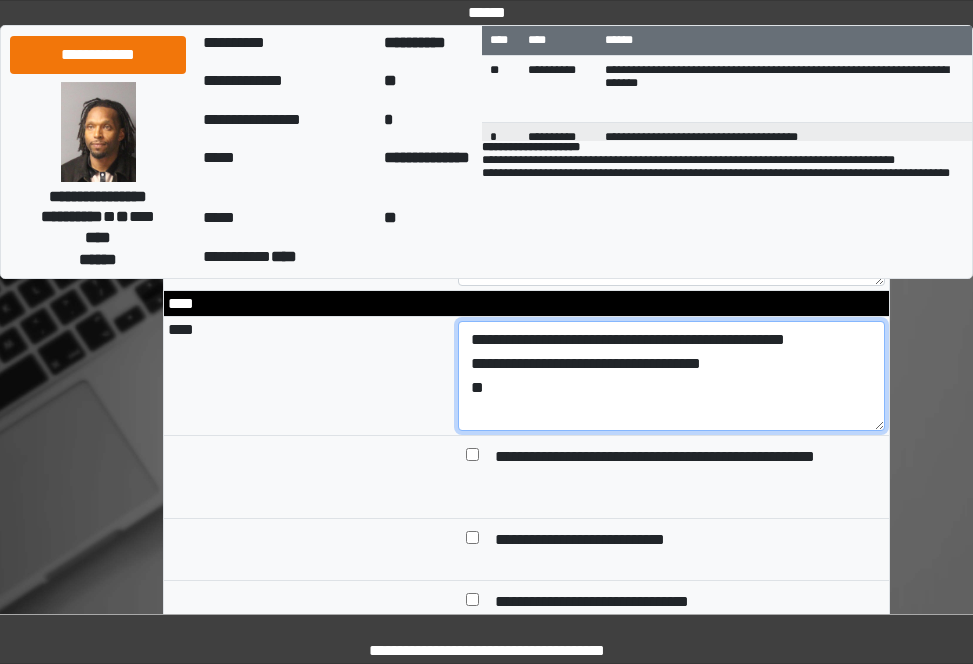 scroll, scrollTop: 2000, scrollLeft: 0, axis: vertical 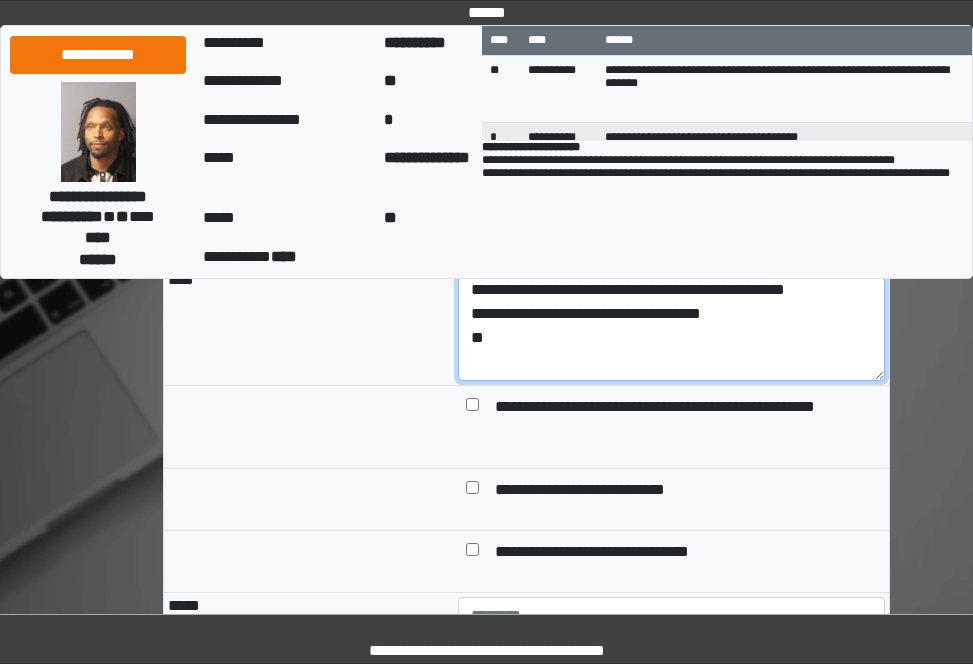 click on "**********" at bounding box center (671, 326) 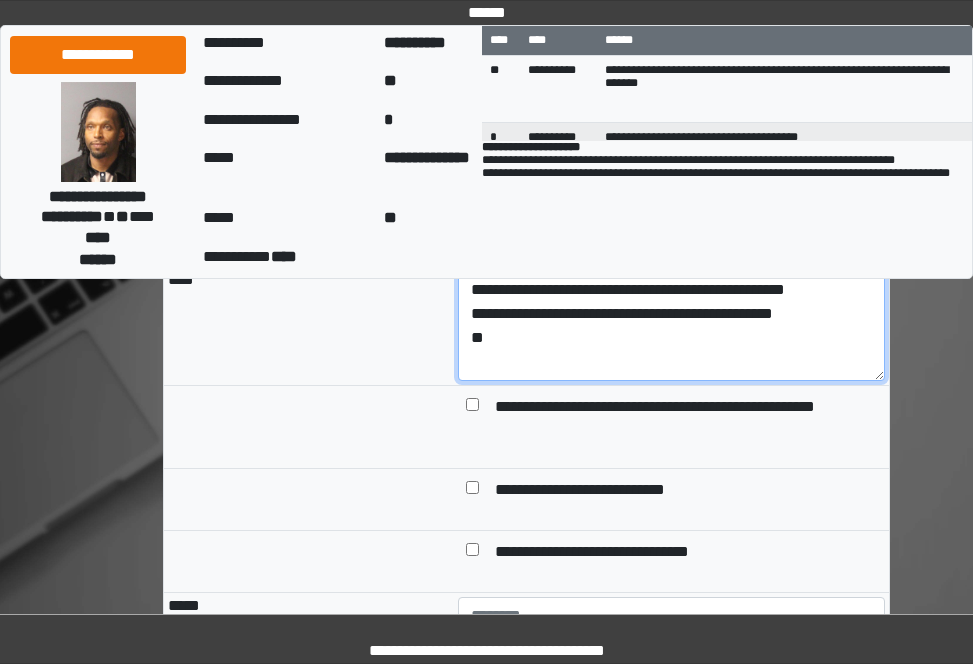 click on "**********" at bounding box center [671, 326] 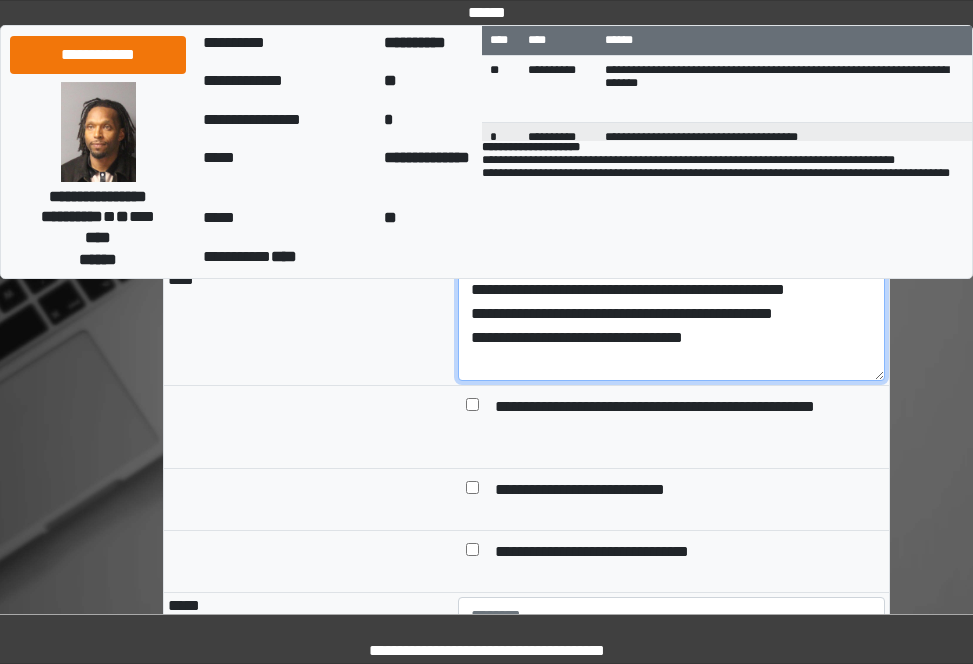 click on "**********" at bounding box center (671, 326) 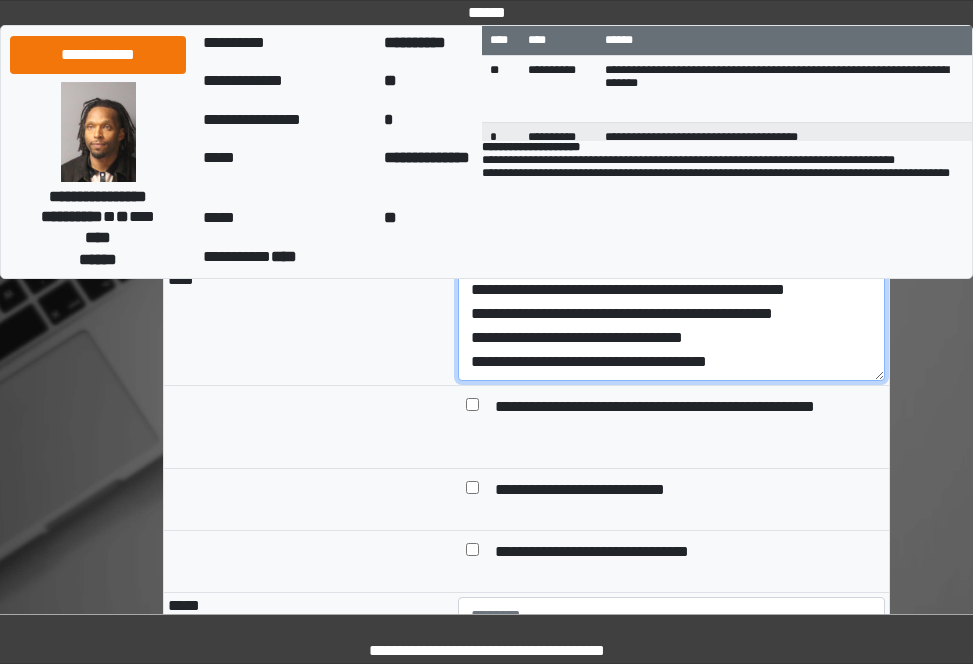 type on "**********" 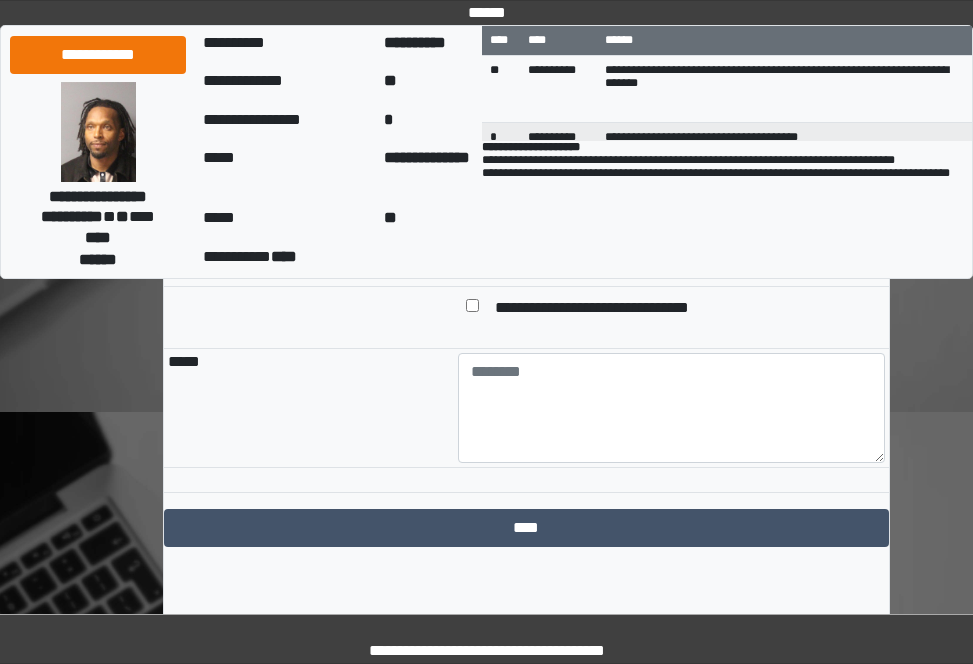 scroll, scrollTop: 2300, scrollLeft: 0, axis: vertical 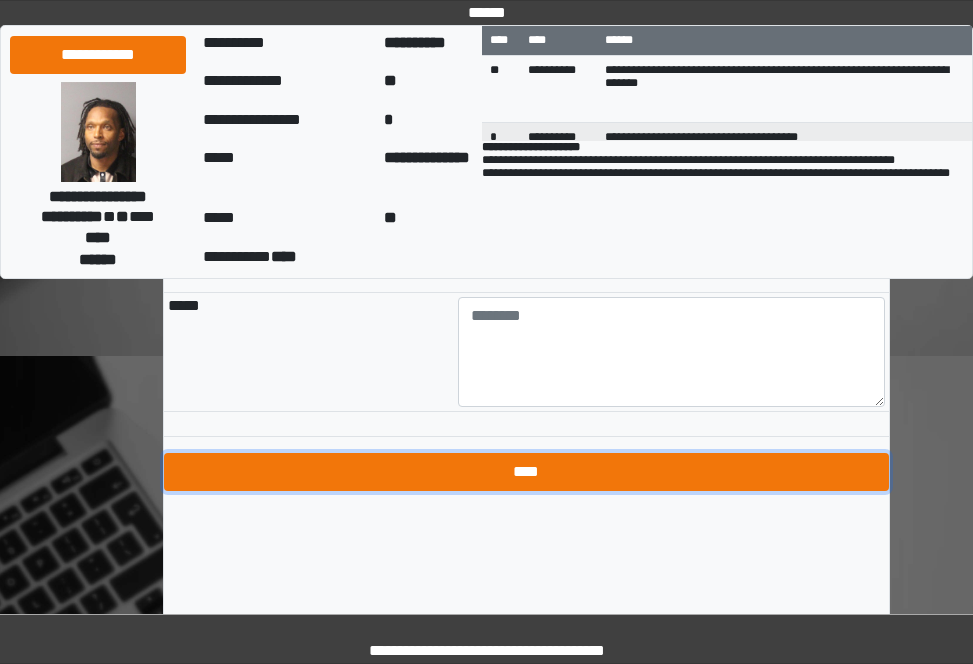 click on "****" at bounding box center (526, 472) 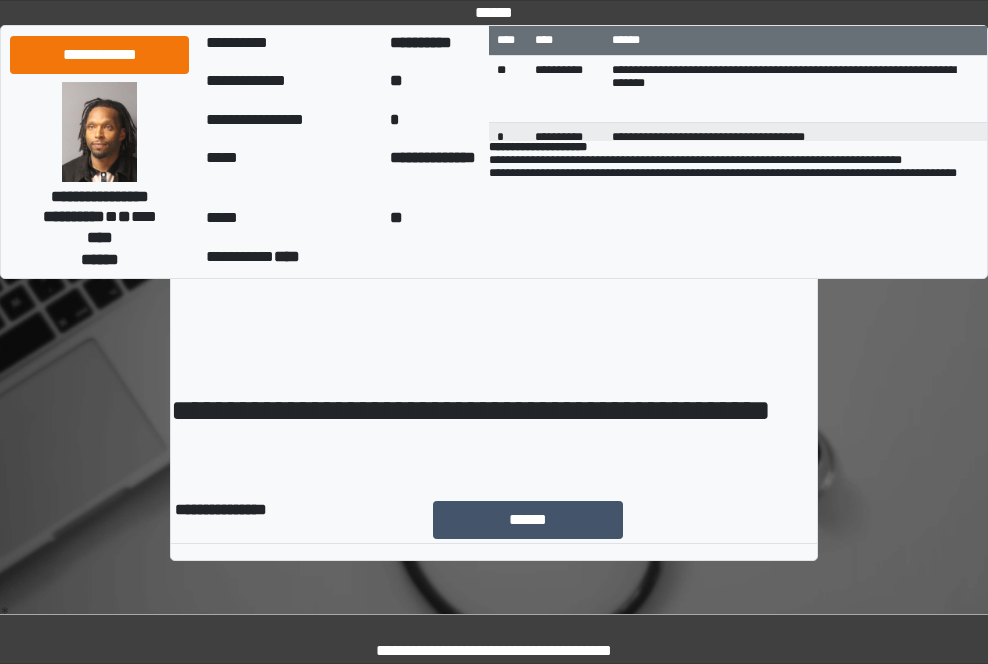 scroll, scrollTop: 0, scrollLeft: 0, axis: both 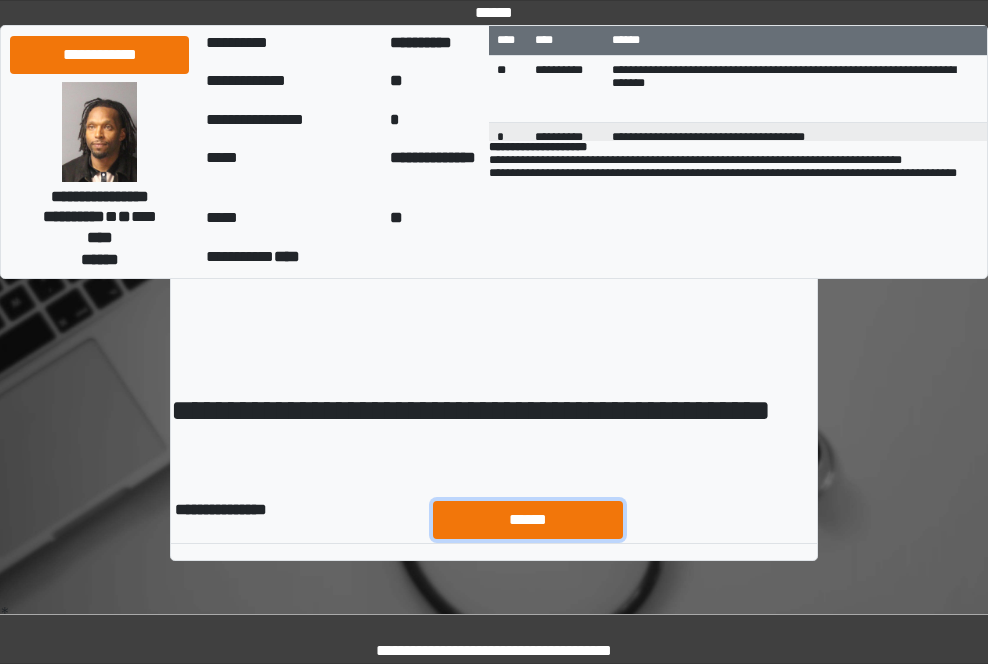click on "******" at bounding box center (528, 520) 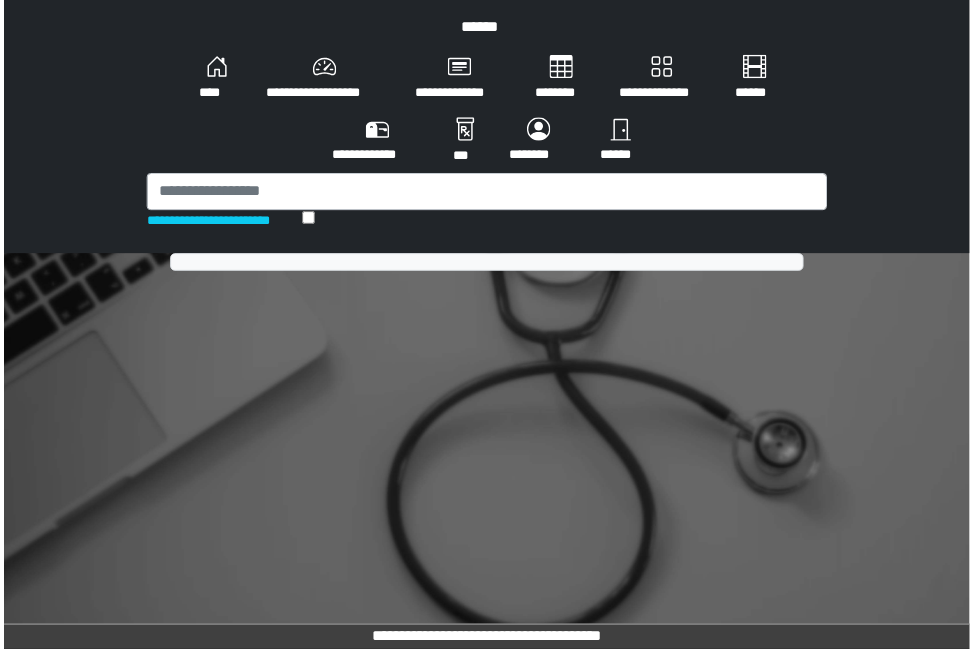 scroll, scrollTop: 0, scrollLeft: 0, axis: both 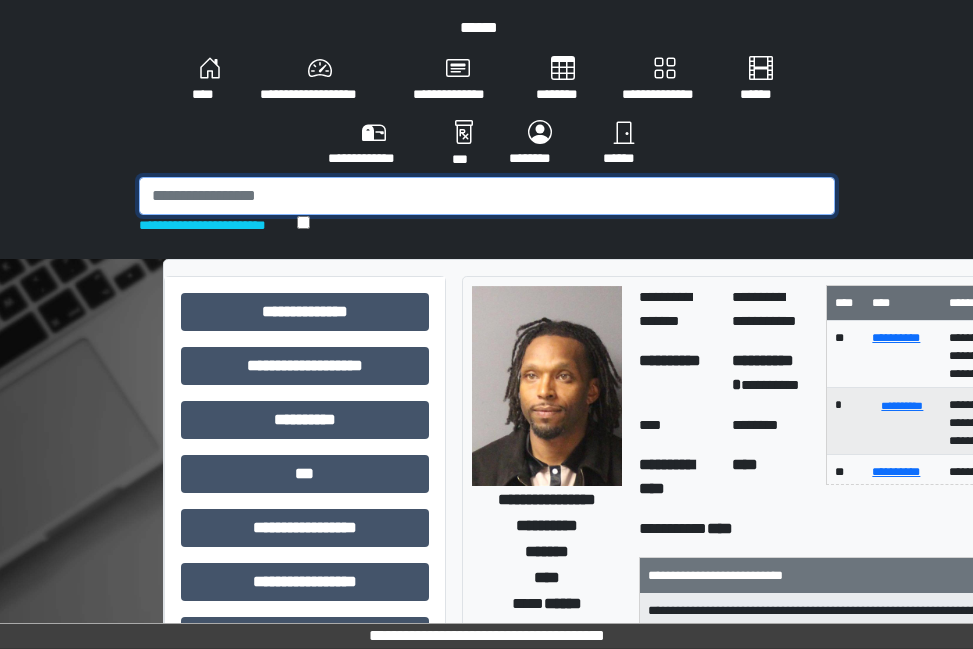 click at bounding box center [487, 196] 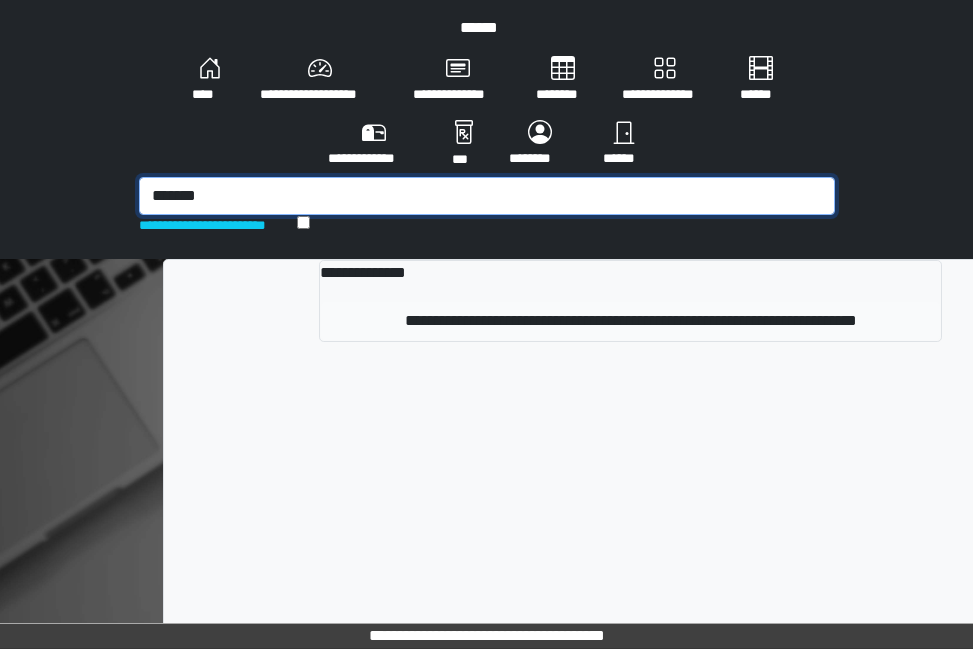 type on "*******" 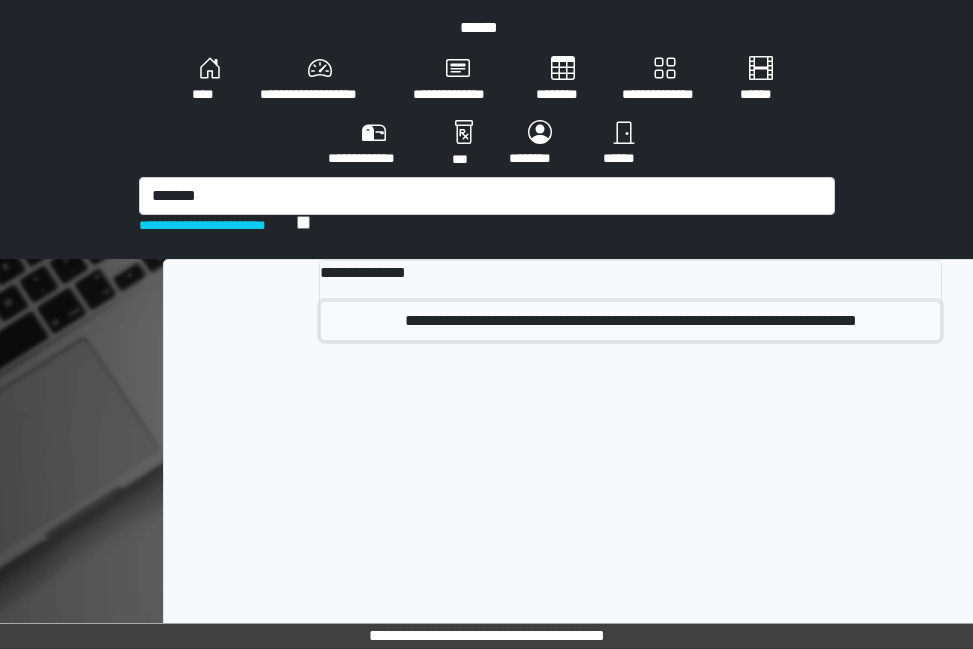 click on "**********" at bounding box center (630, 321) 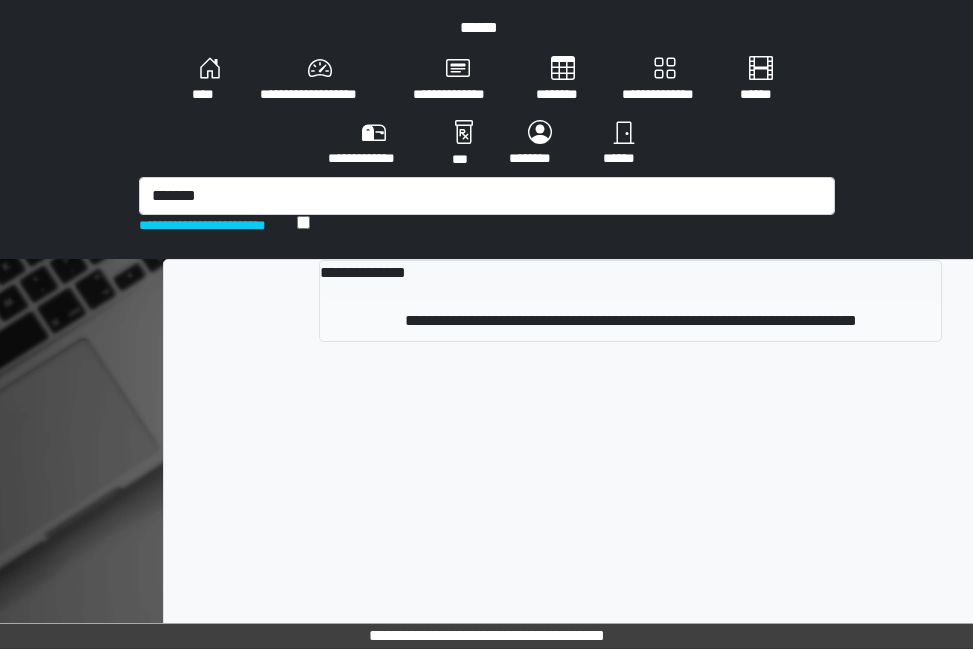 type 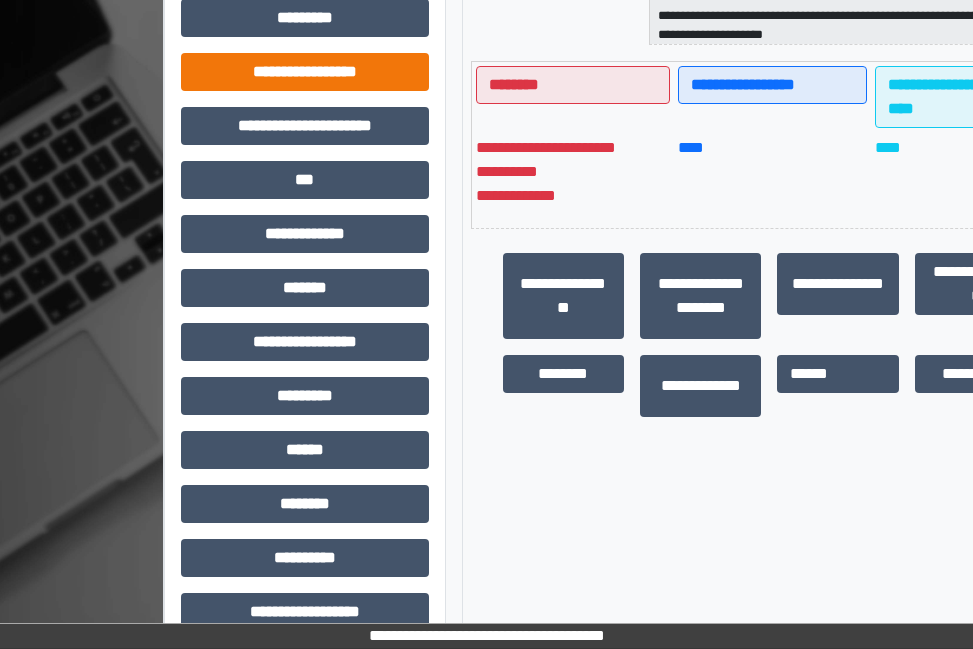 scroll, scrollTop: 704, scrollLeft: 0, axis: vertical 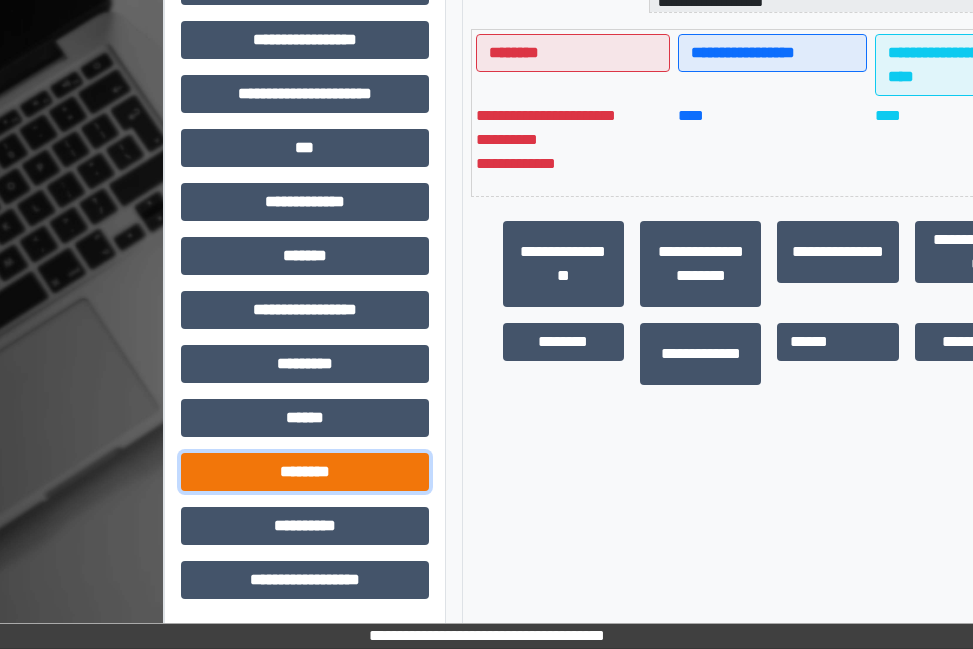 click on "********" at bounding box center [305, 472] 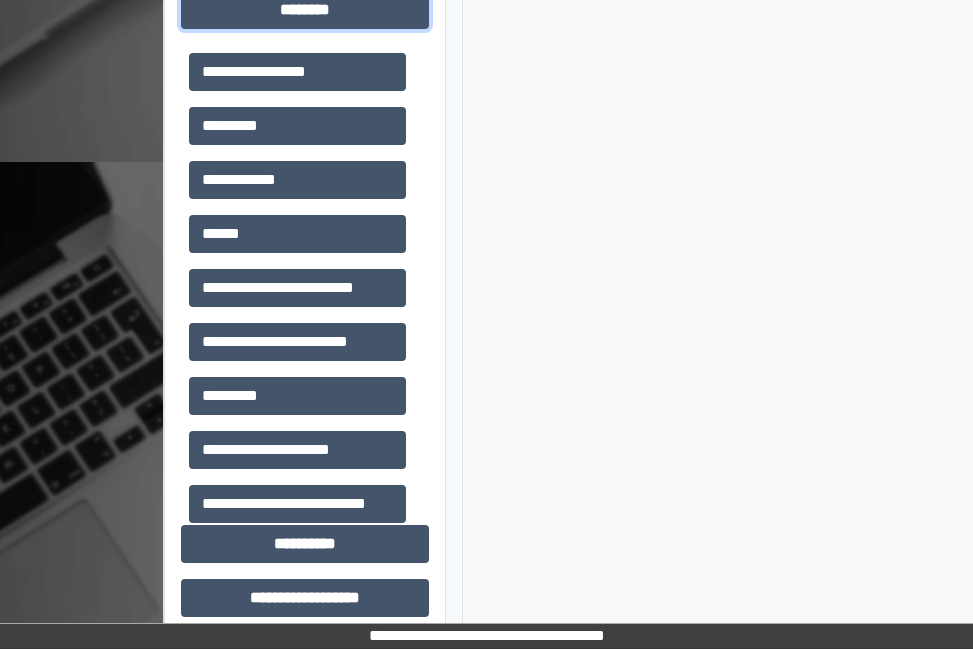 scroll, scrollTop: 1184, scrollLeft: 0, axis: vertical 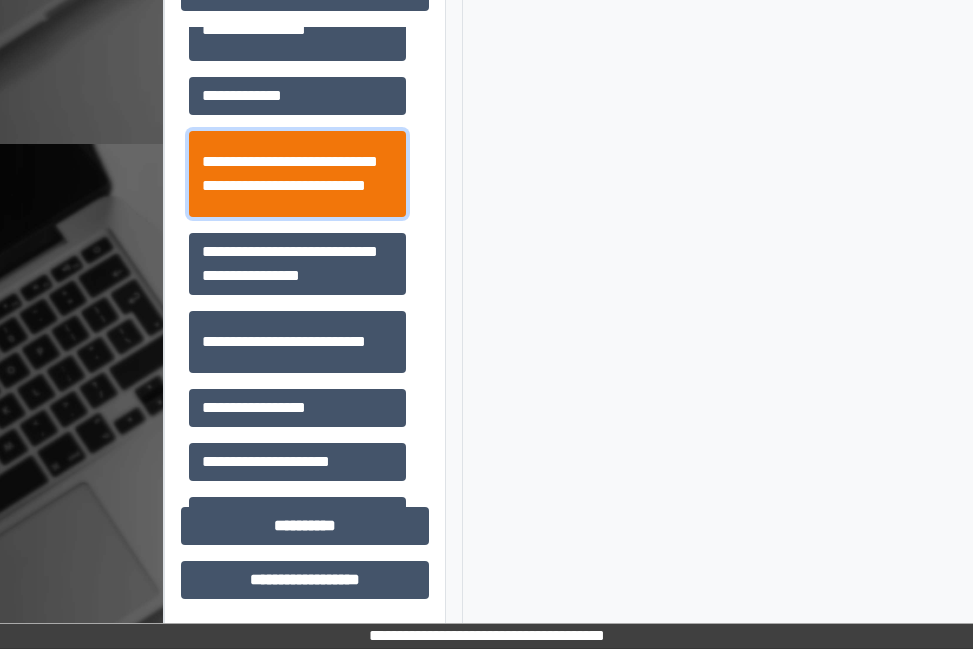 click on "**********" at bounding box center (297, 174) 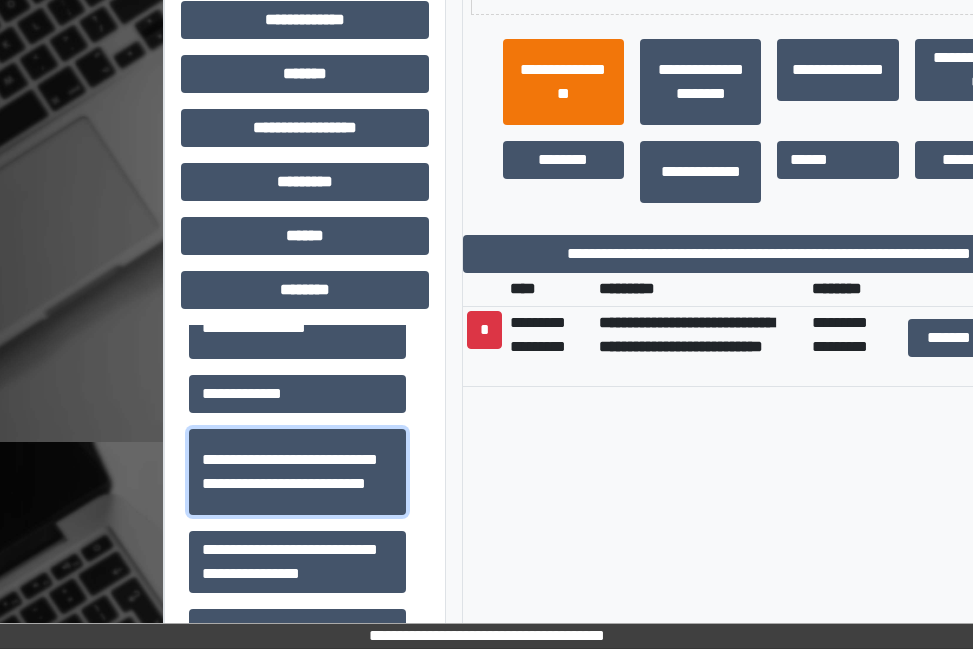 scroll, scrollTop: 884, scrollLeft: 0, axis: vertical 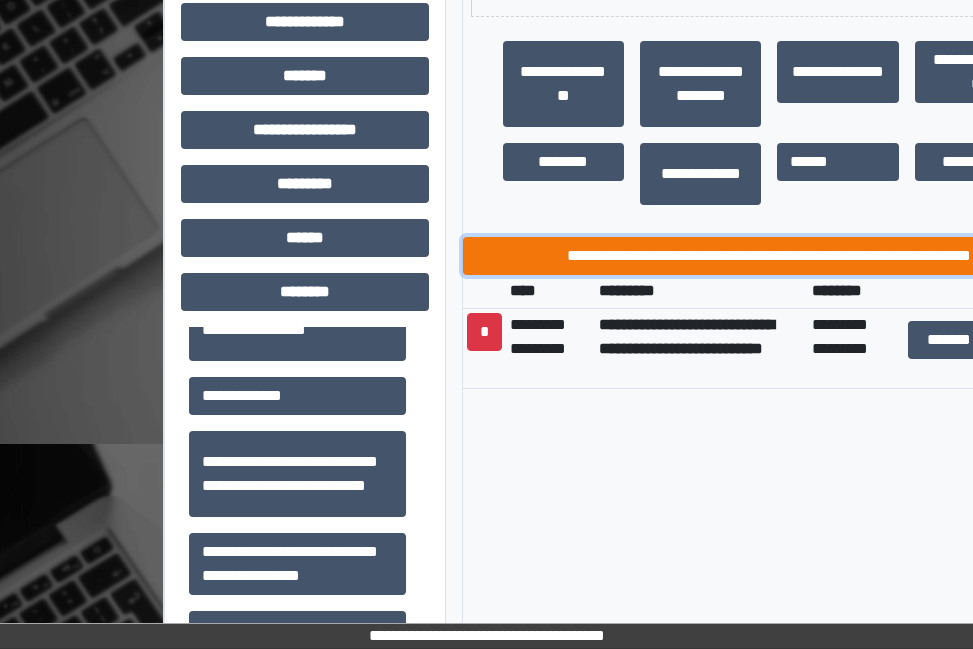 click on "**********" at bounding box center [770, 256] 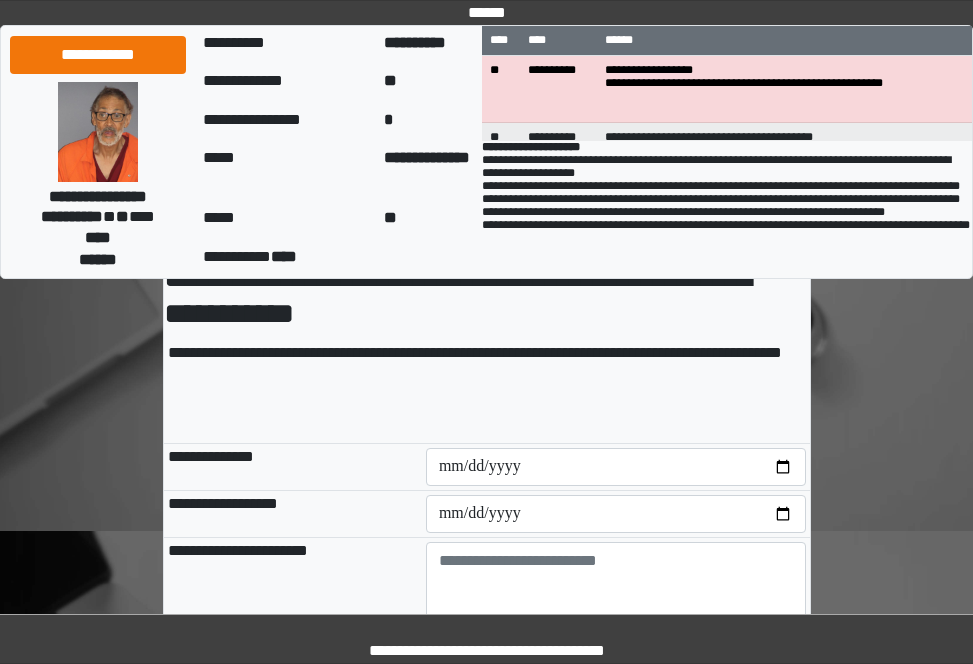 scroll, scrollTop: 100, scrollLeft: 0, axis: vertical 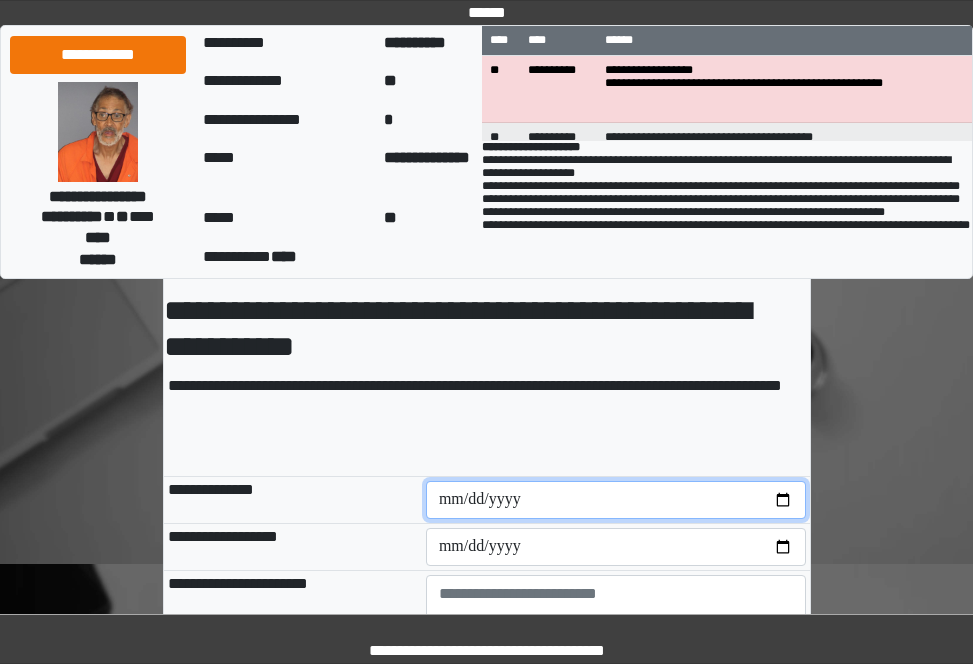 click at bounding box center [616, 500] 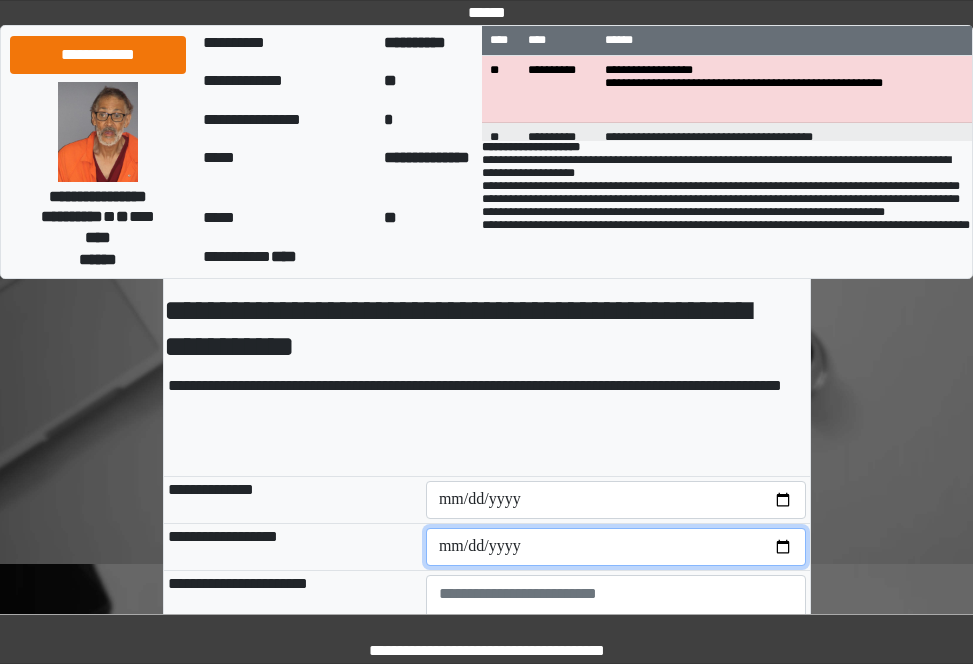 drag, startPoint x: 785, startPoint y: 547, endPoint x: 708, endPoint y: 477, distance: 104.062485 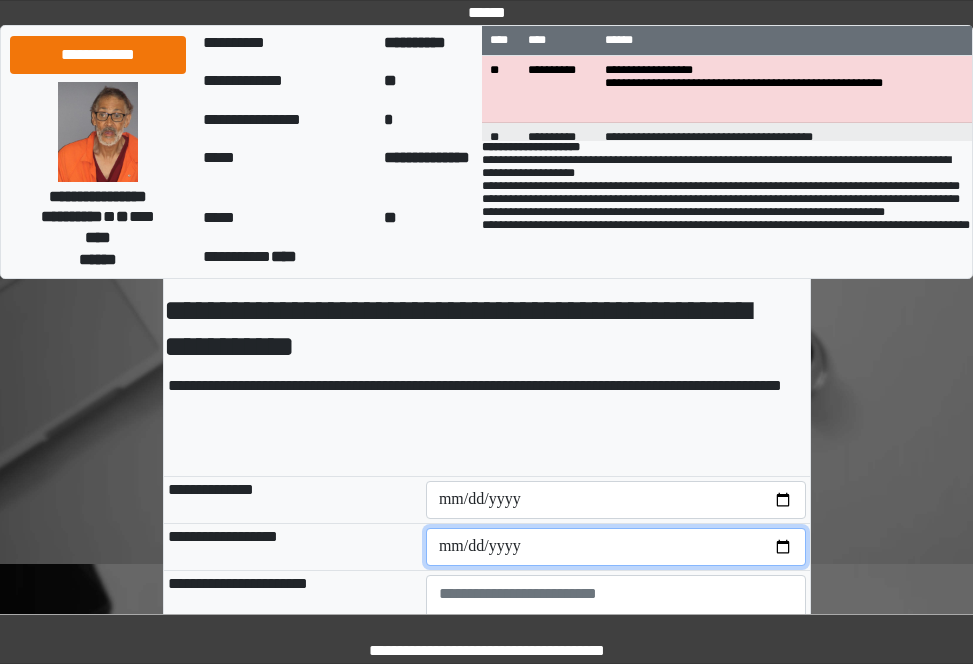 type on "**********" 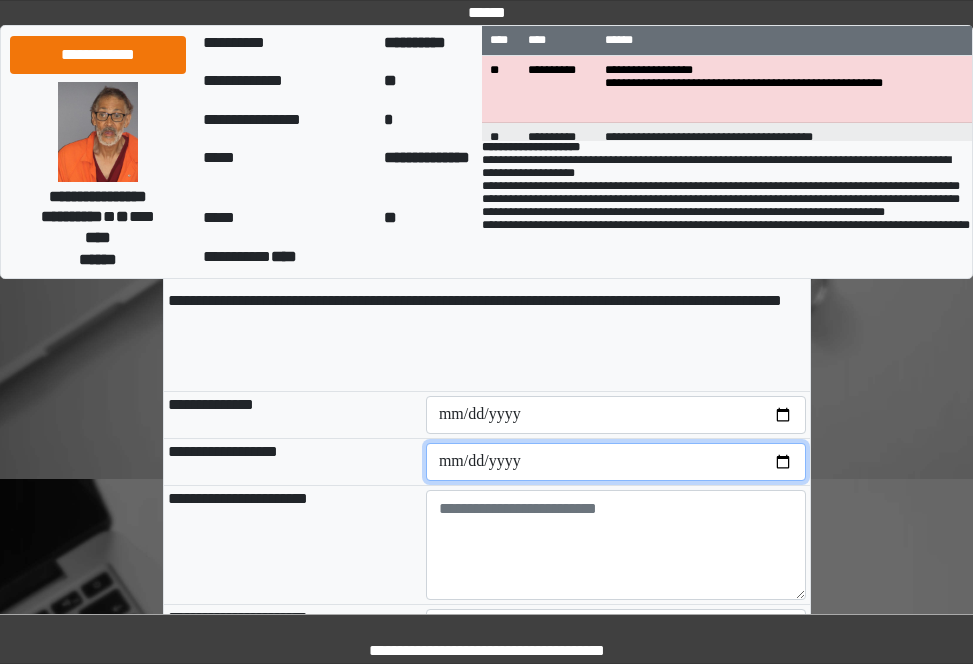 scroll, scrollTop: 300, scrollLeft: 0, axis: vertical 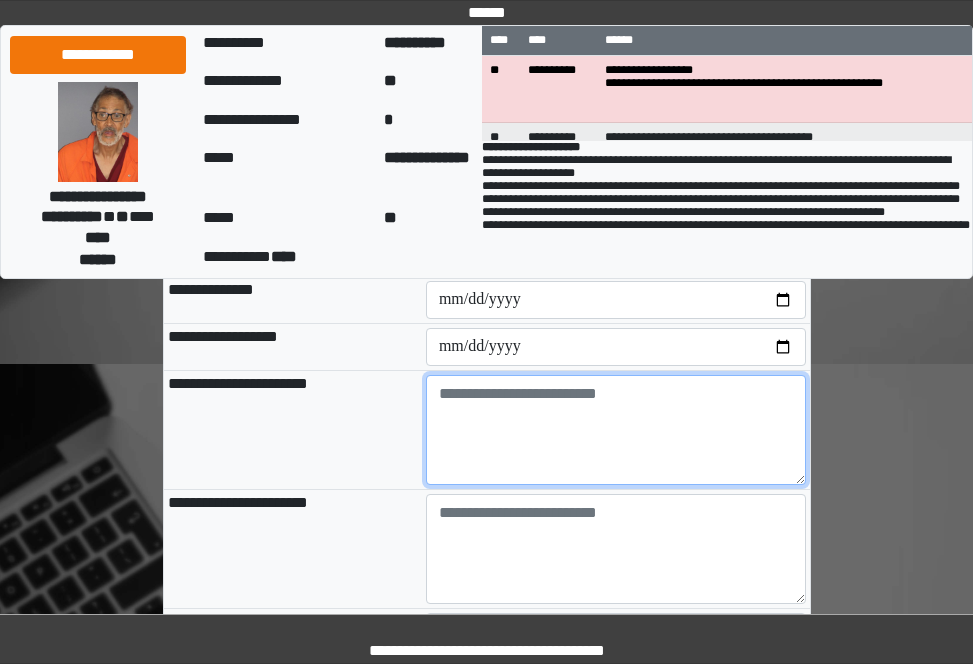 click at bounding box center [616, 430] 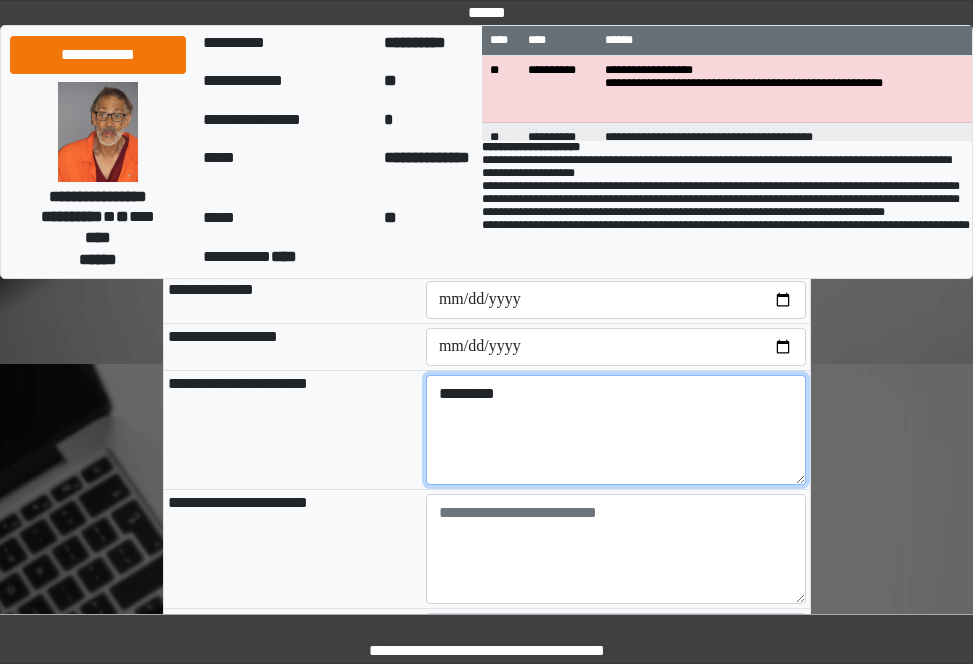 type on "*********" 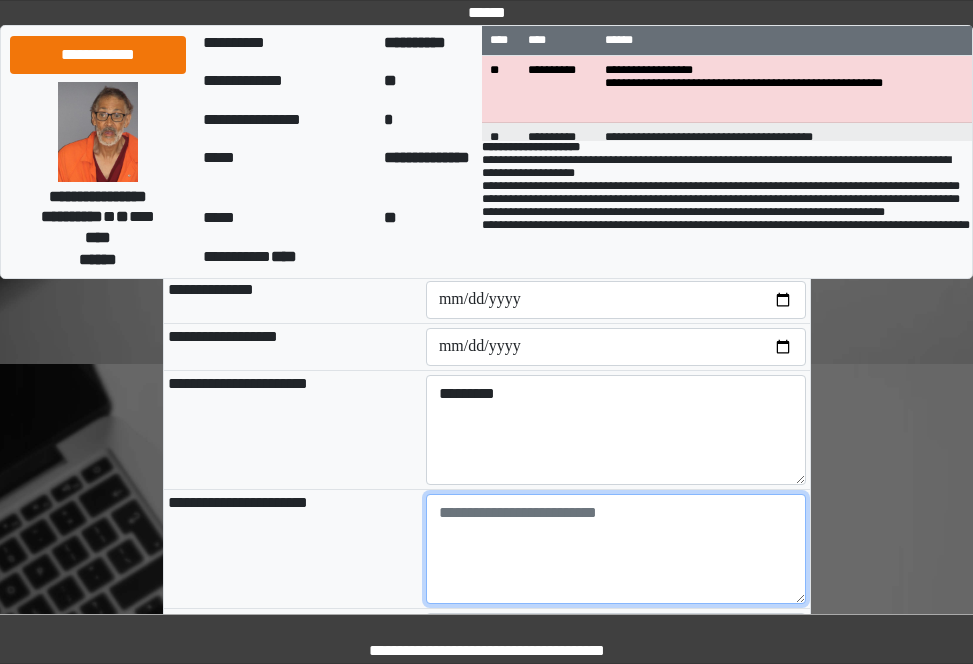 click at bounding box center [616, 549] 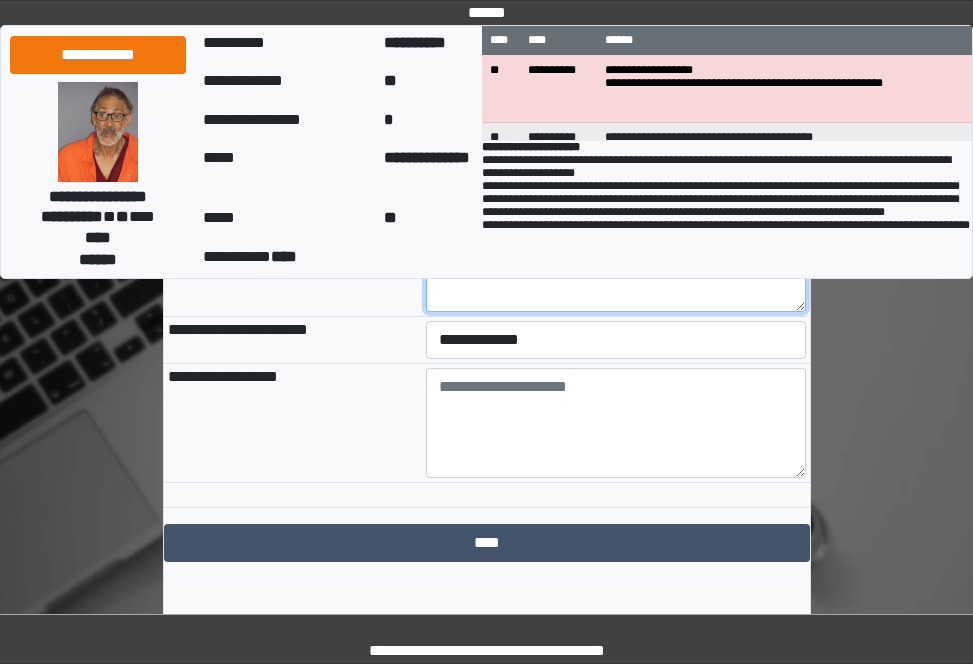 scroll, scrollTop: 600, scrollLeft: 0, axis: vertical 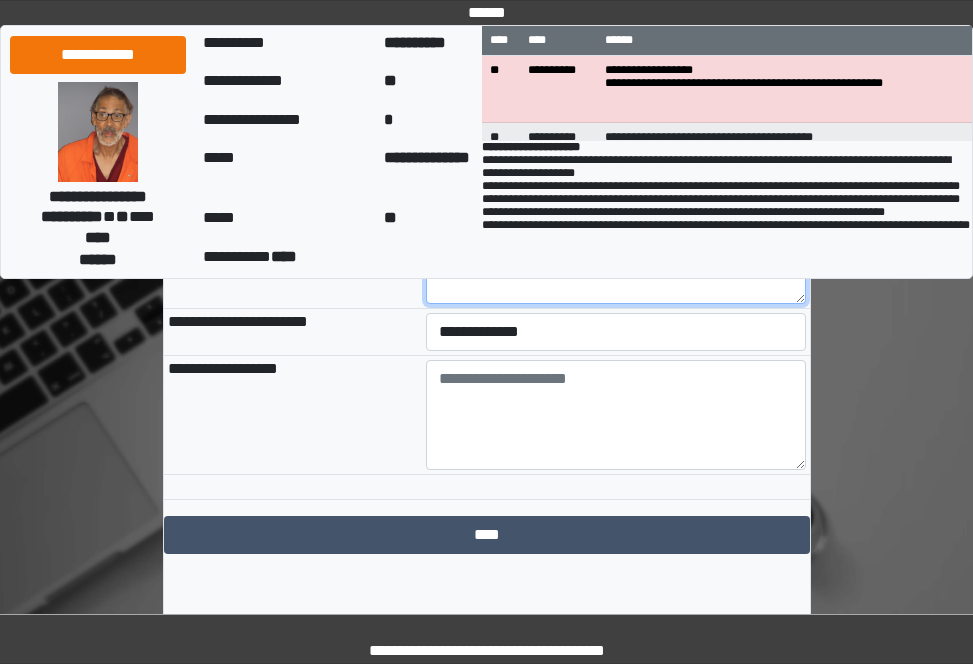 type on "*******" 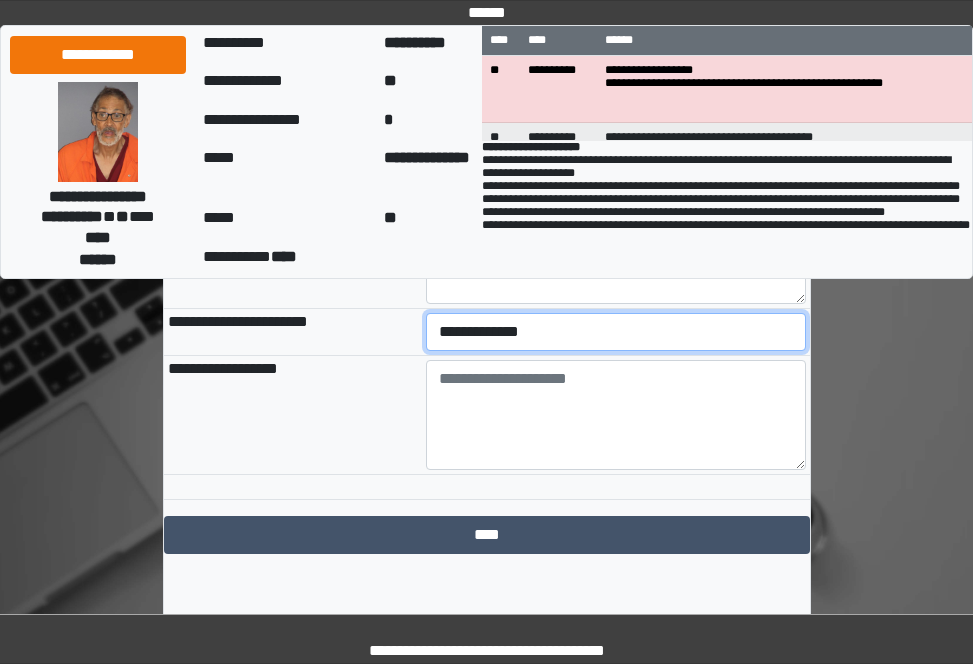 click on "**********" at bounding box center (616, 332) 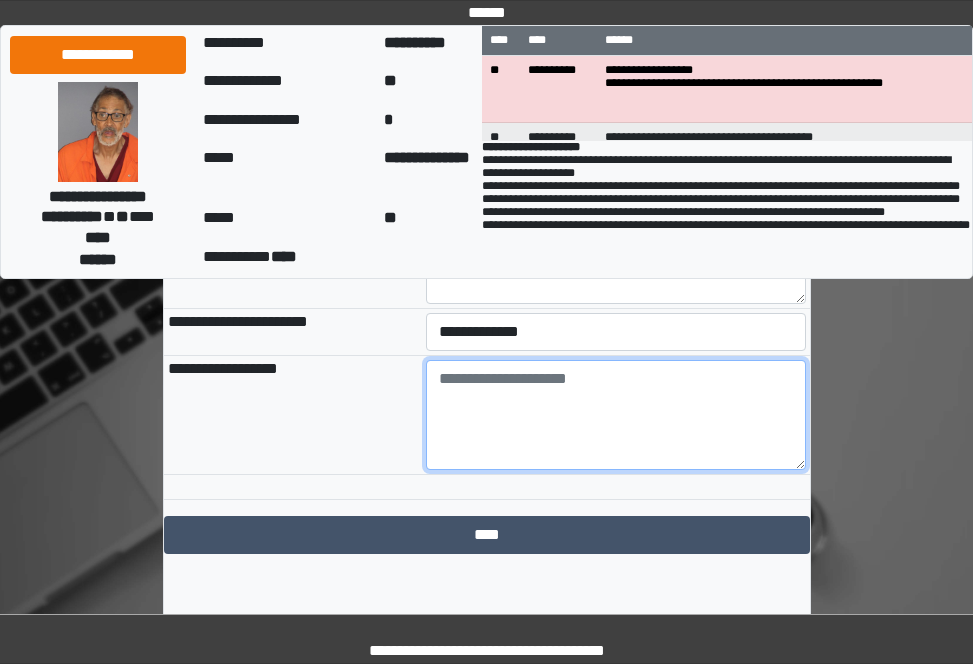 click at bounding box center [616, 415] 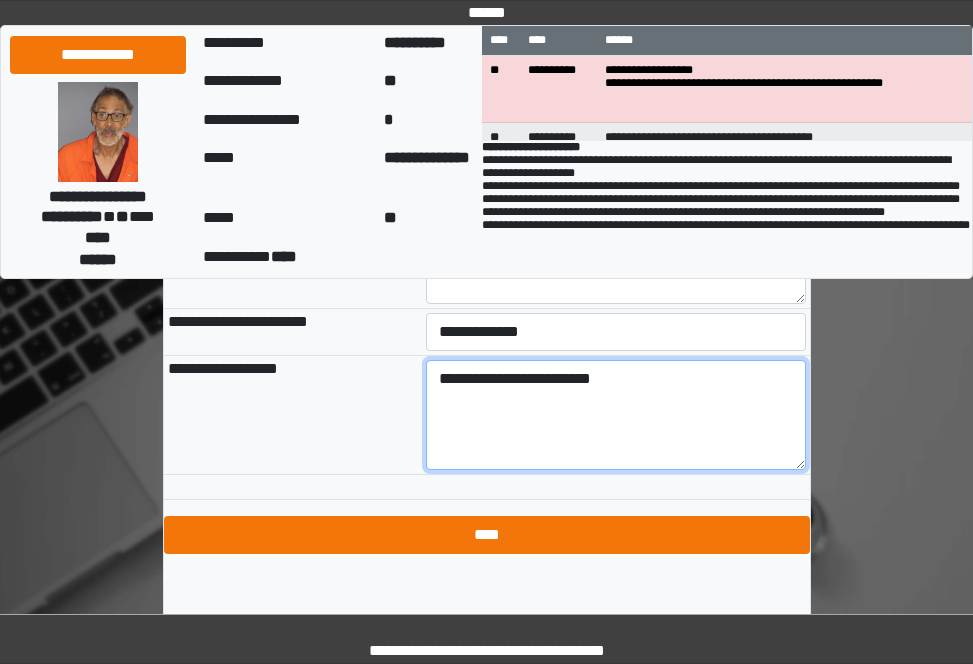 type on "**********" 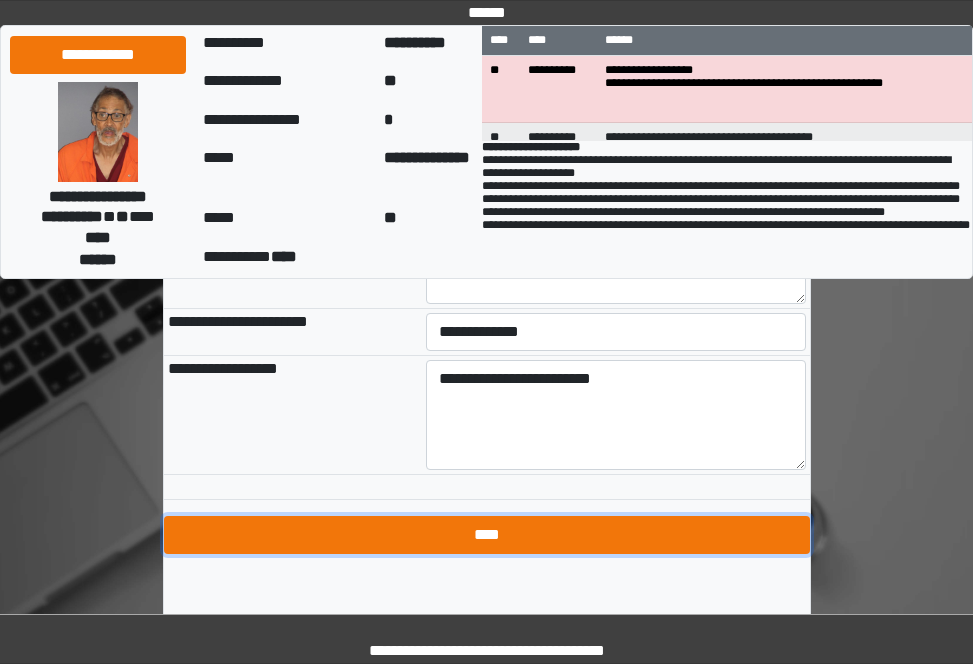 click on "****" at bounding box center (487, 535) 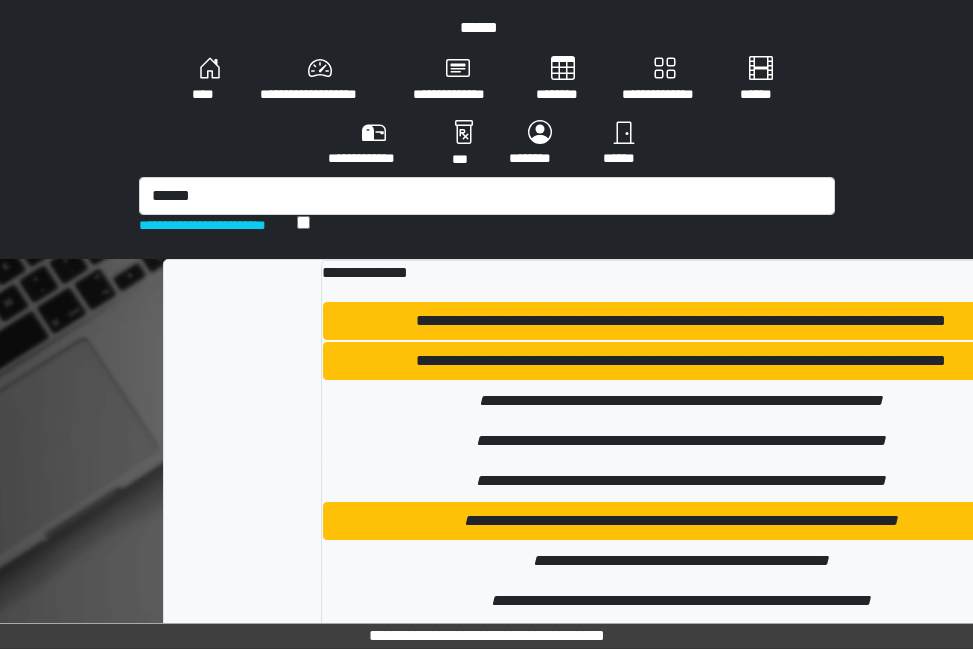 scroll, scrollTop: 0, scrollLeft: 0, axis: both 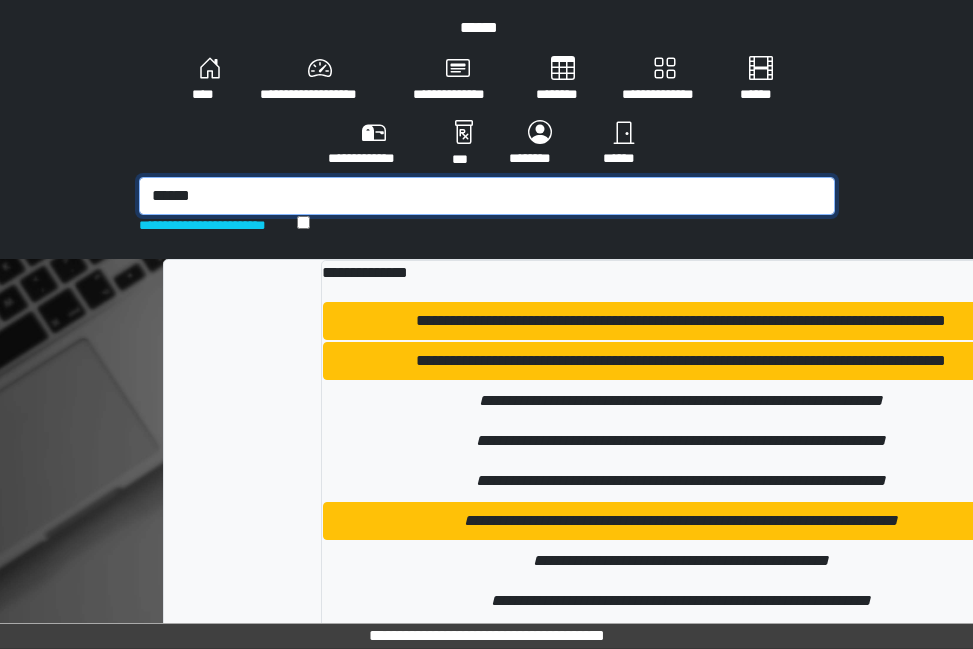 drag, startPoint x: 203, startPoint y: 189, endPoint x: 150, endPoint y: 189, distance: 53 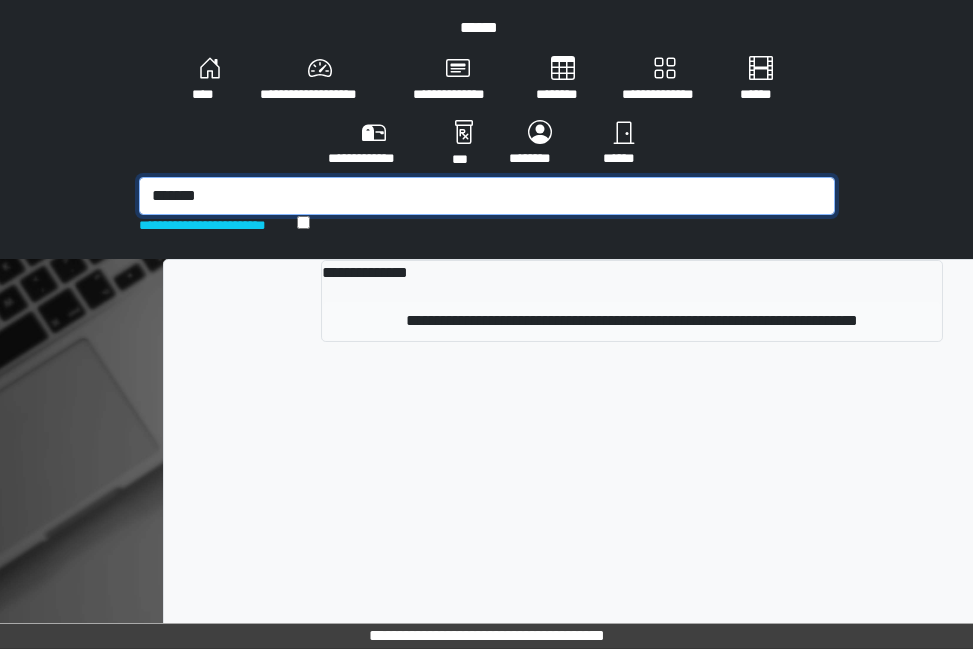 type on "*******" 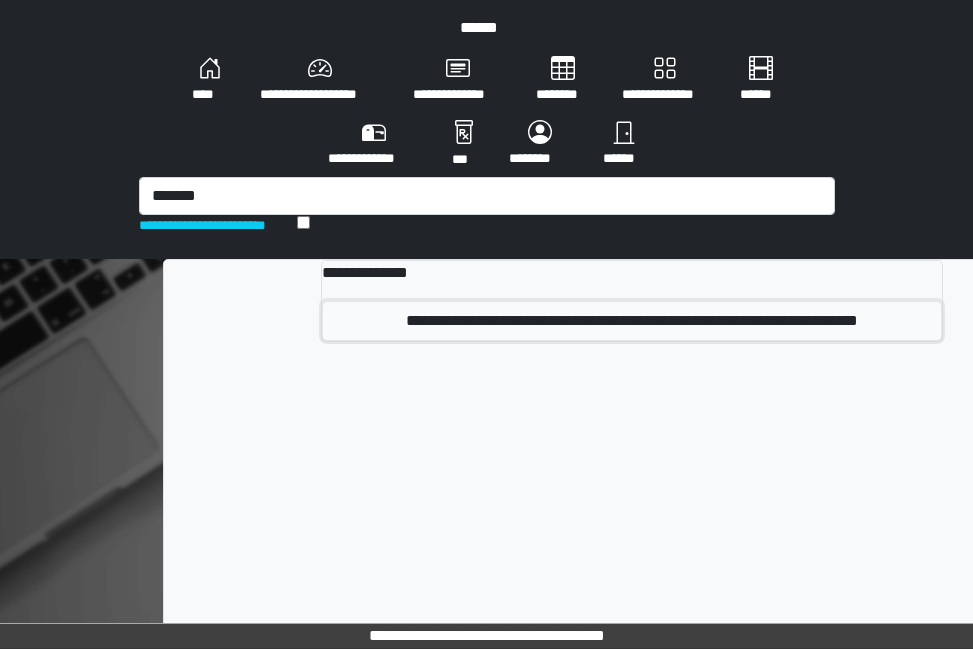 click on "**********" at bounding box center [632, 321] 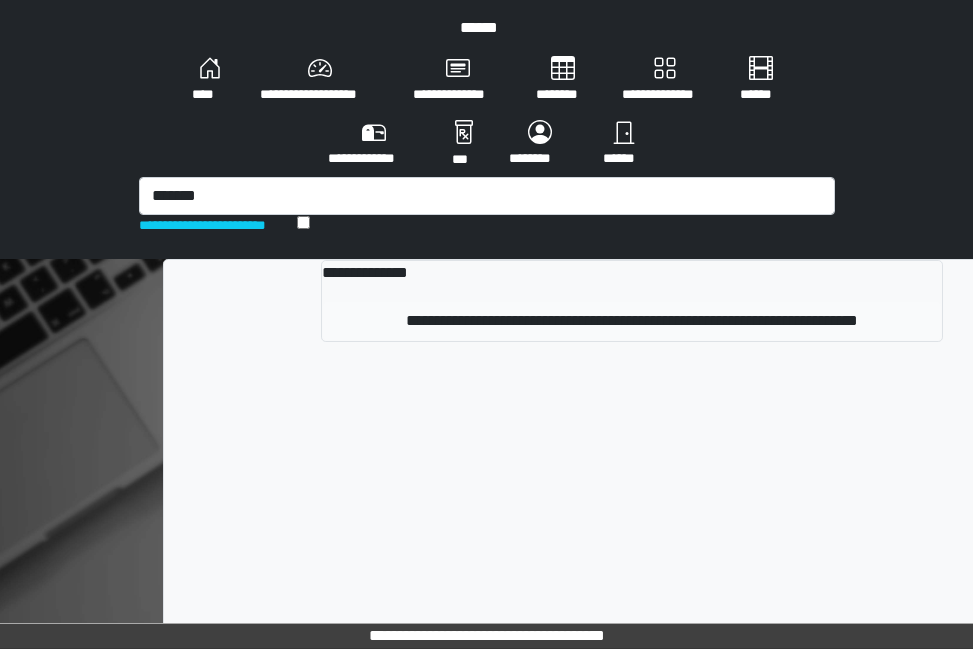 type 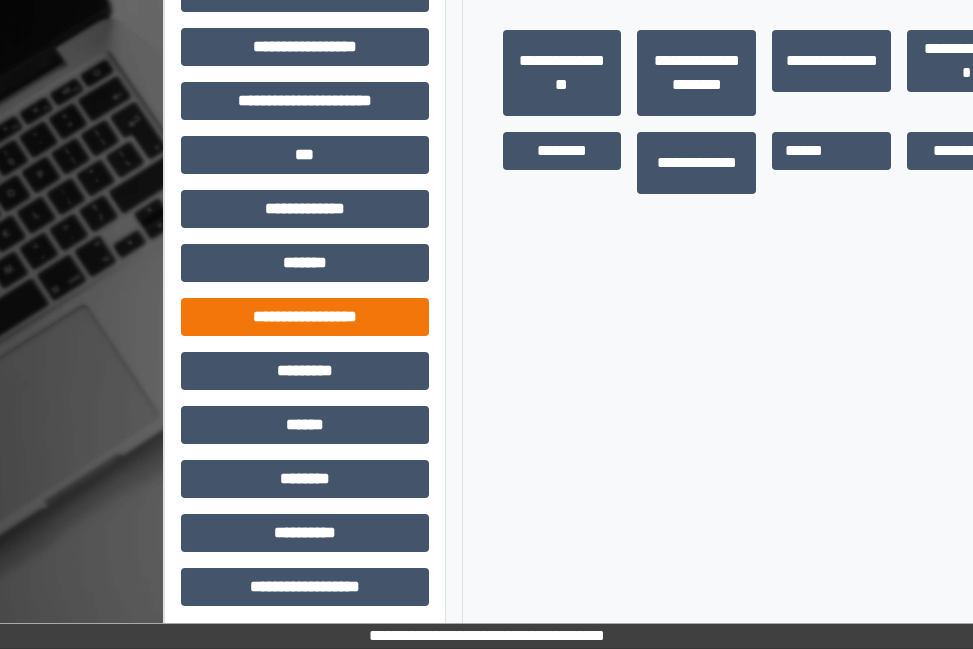 scroll, scrollTop: 704, scrollLeft: 0, axis: vertical 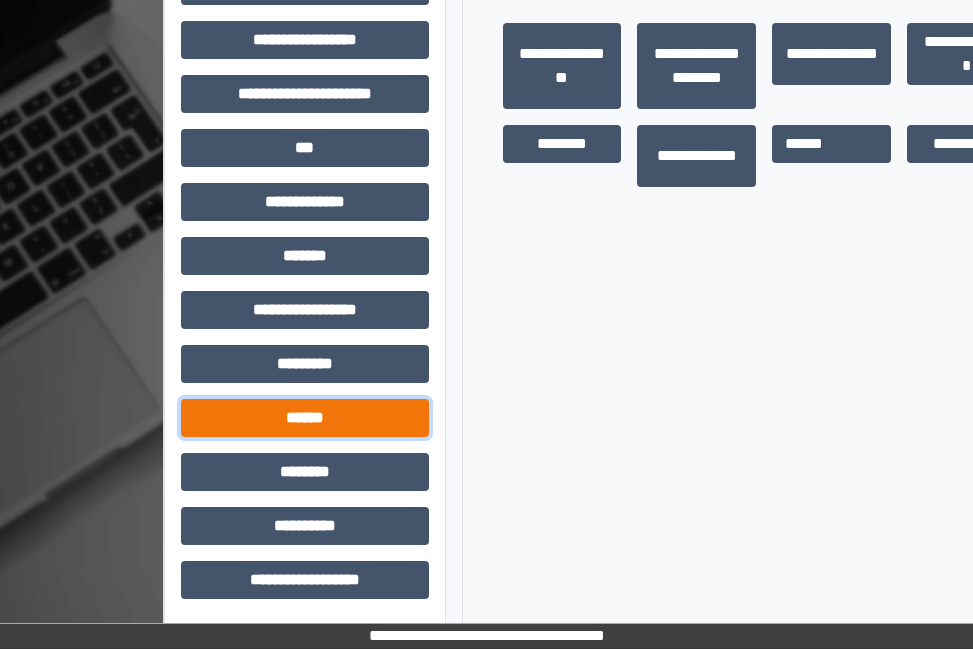 click on "******" at bounding box center (305, 418) 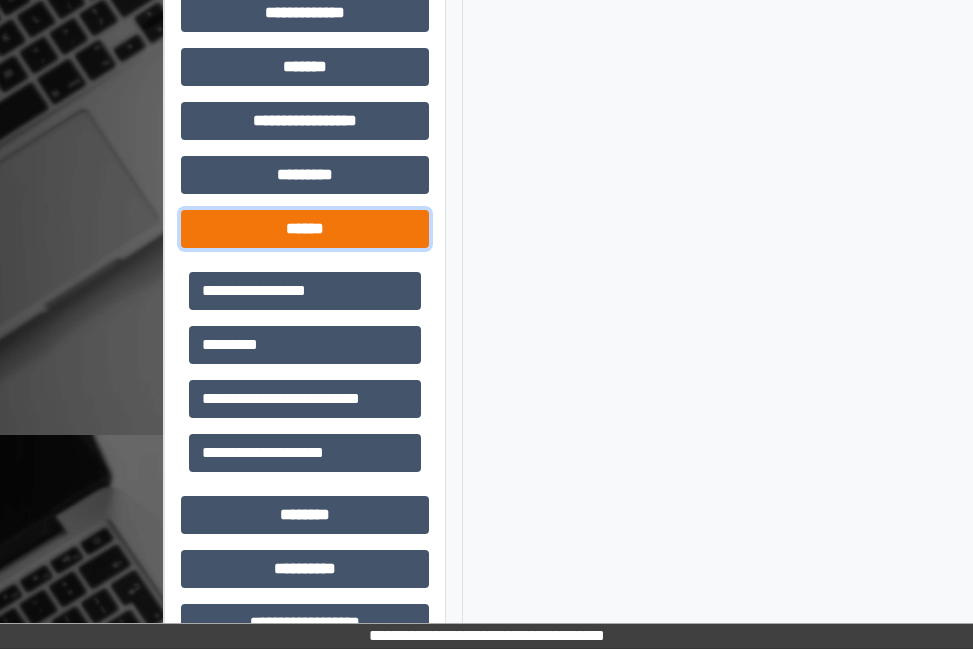 scroll, scrollTop: 936, scrollLeft: 0, axis: vertical 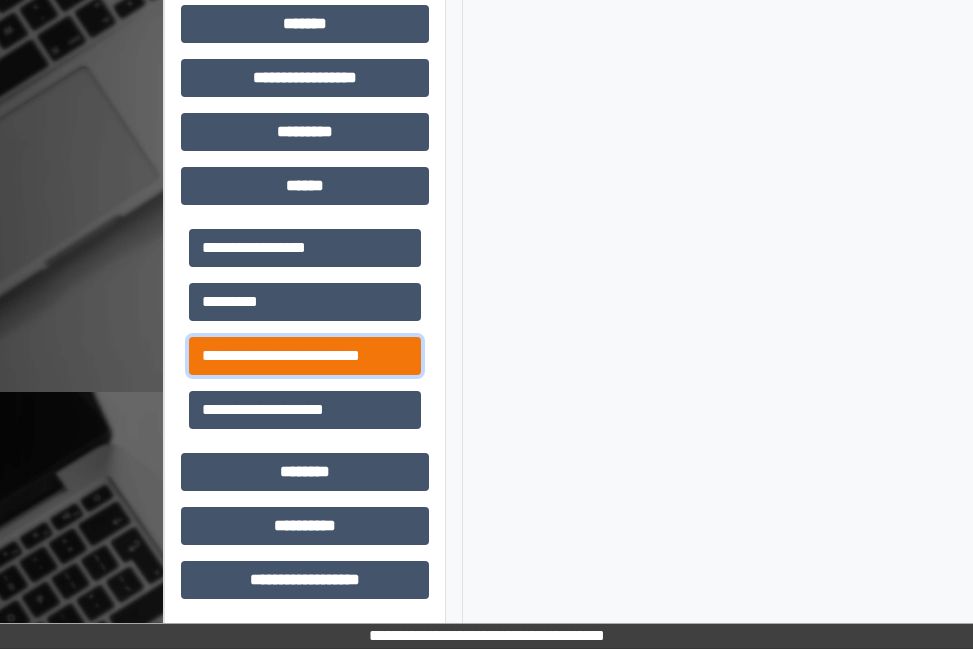 click on "**********" at bounding box center [305, 356] 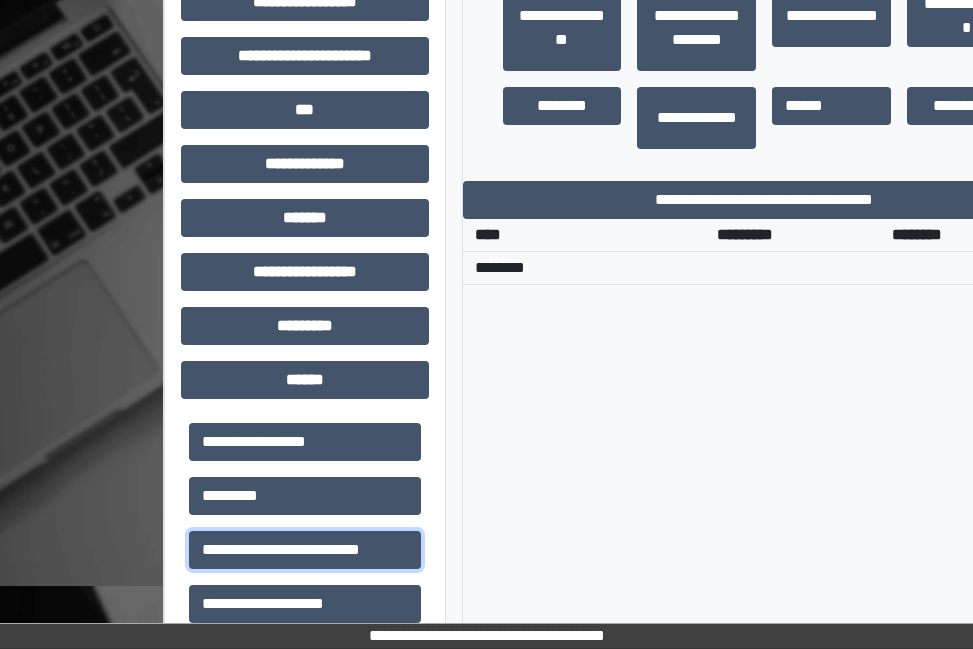 scroll, scrollTop: 736, scrollLeft: 0, axis: vertical 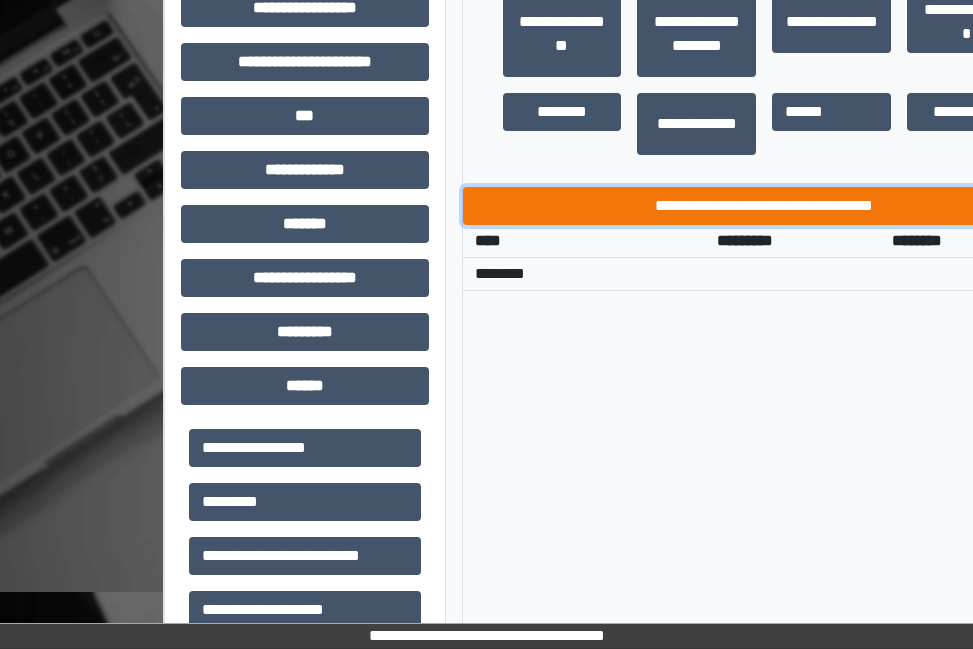 click on "**********" at bounding box center [765, 206] 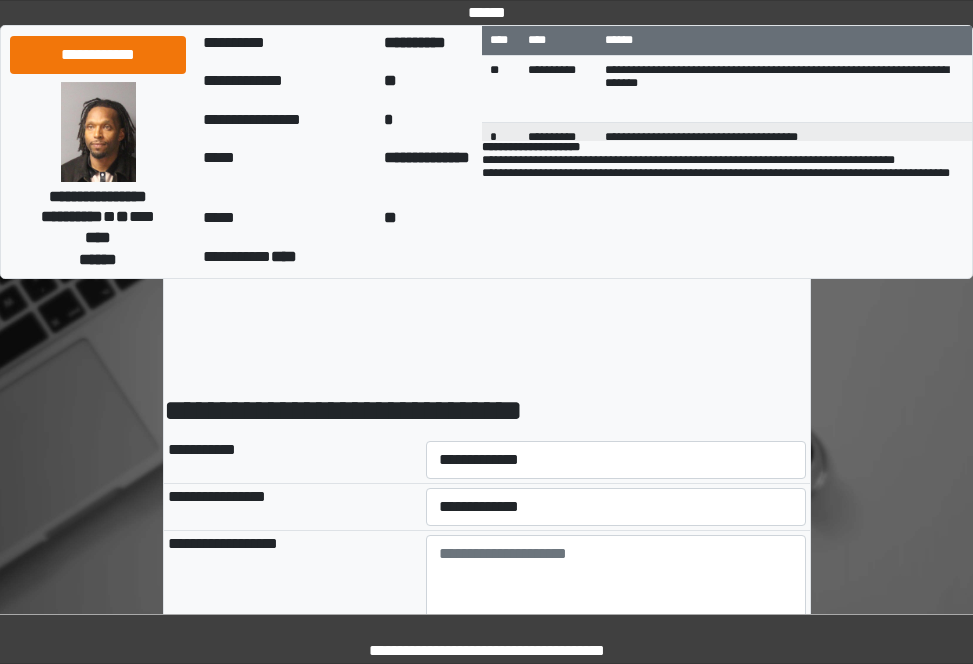 scroll, scrollTop: 0, scrollLeft: 0, axis: both 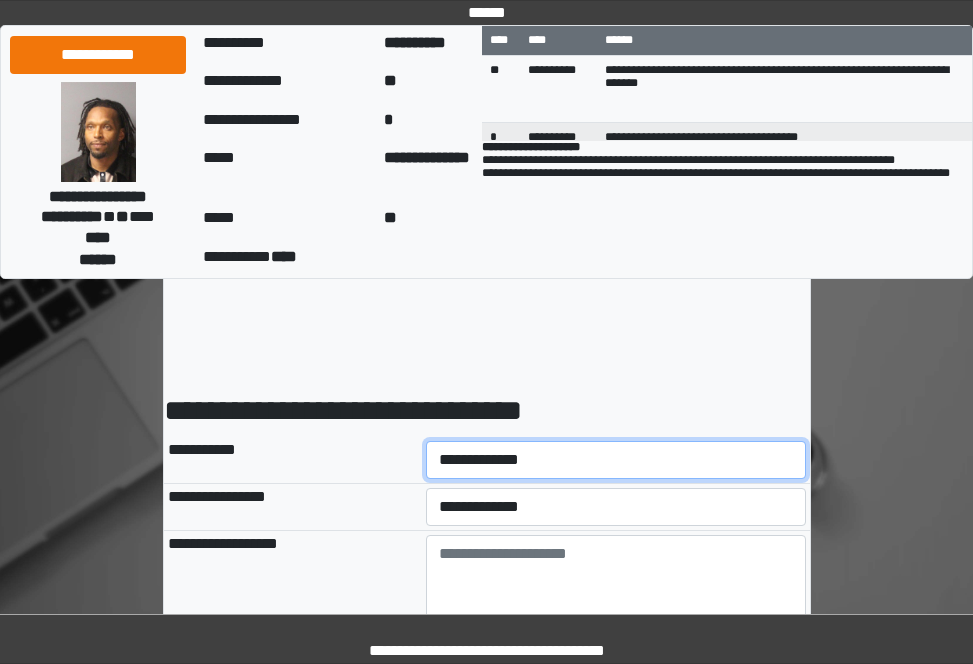 click on "**********" at bounding box center [616, 460] 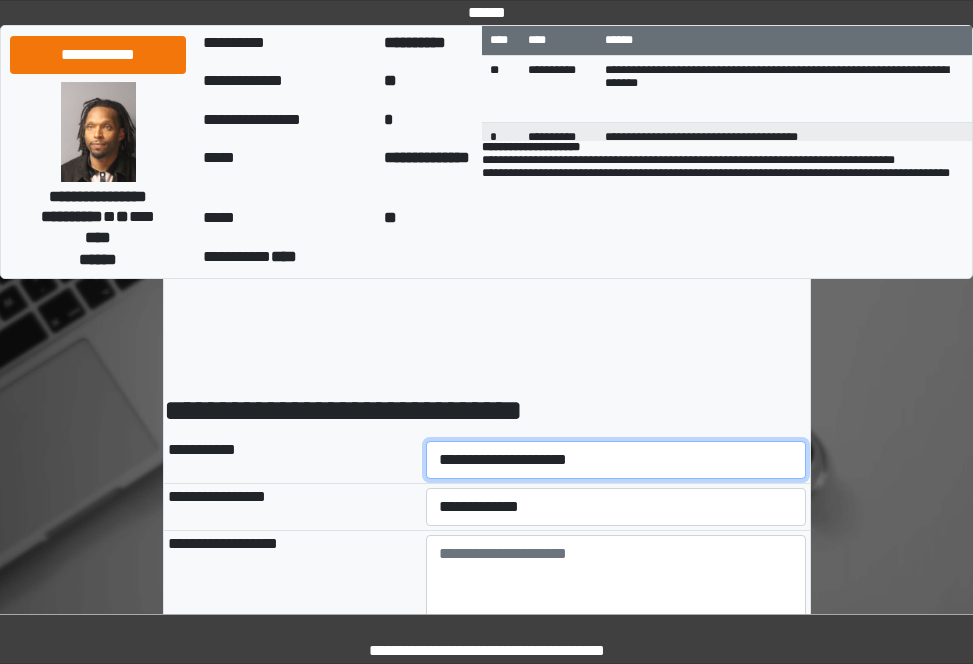 click on "**********" at bounding box center (616, 460) 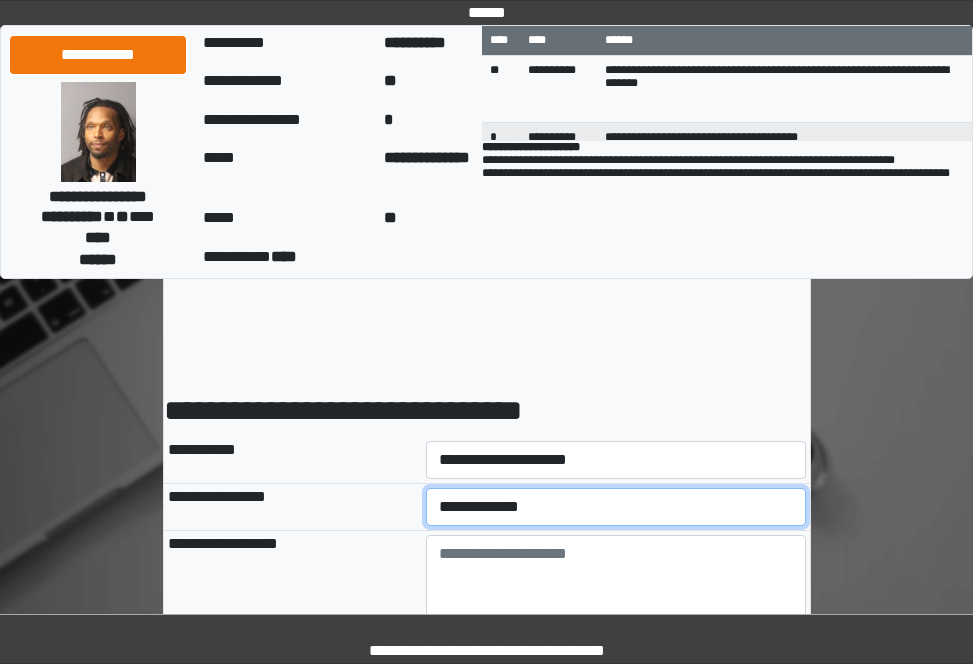 click on "**********" at bounding box center [616, 507] 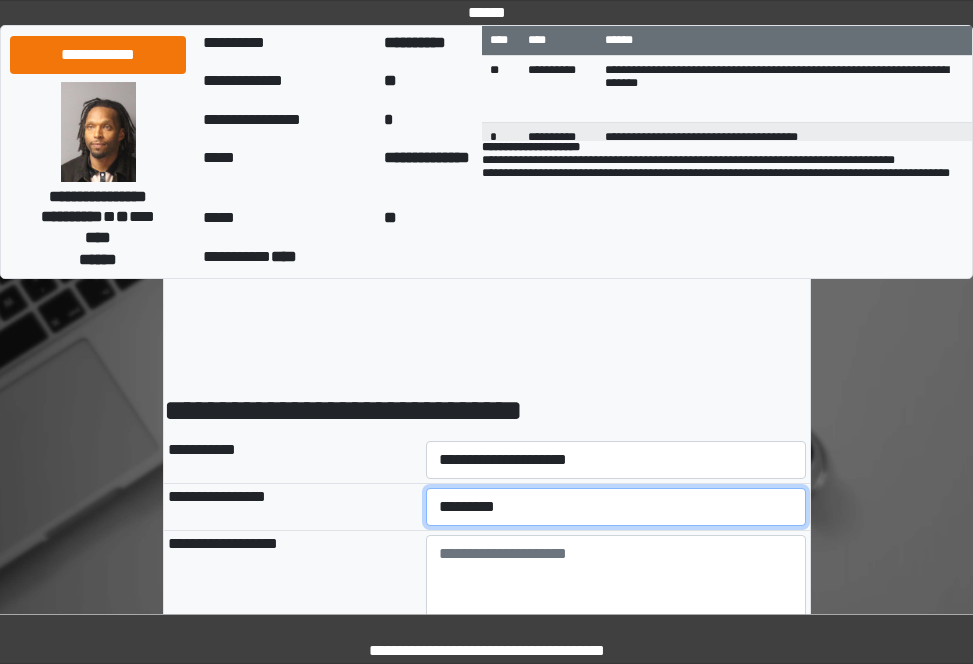 click on "**********" at bounding box center (616, 507) 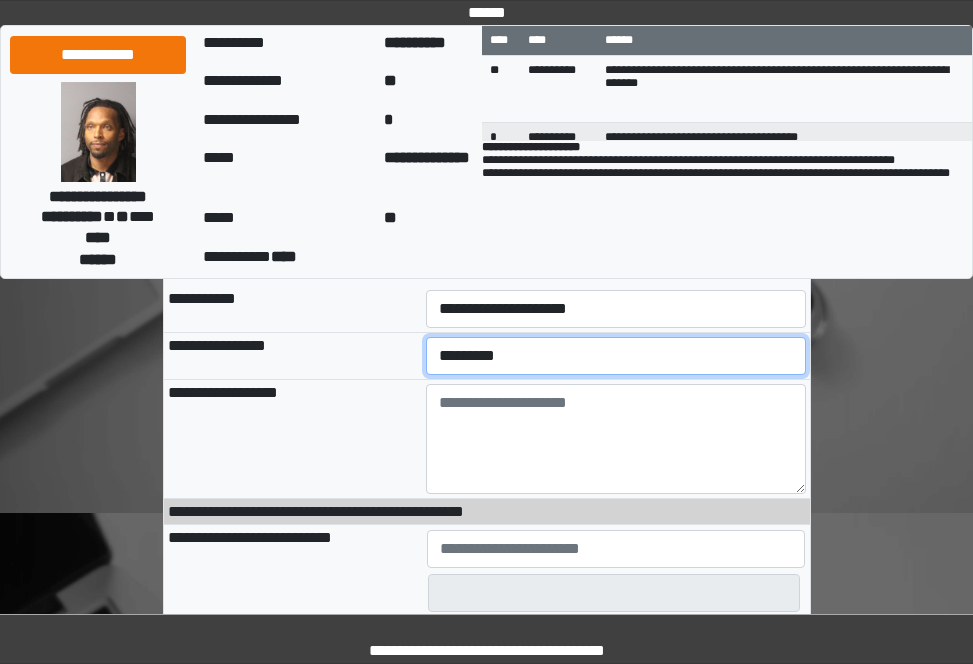 scroll, scrollTop: 200, scrollLeft: 0, axis: vertical 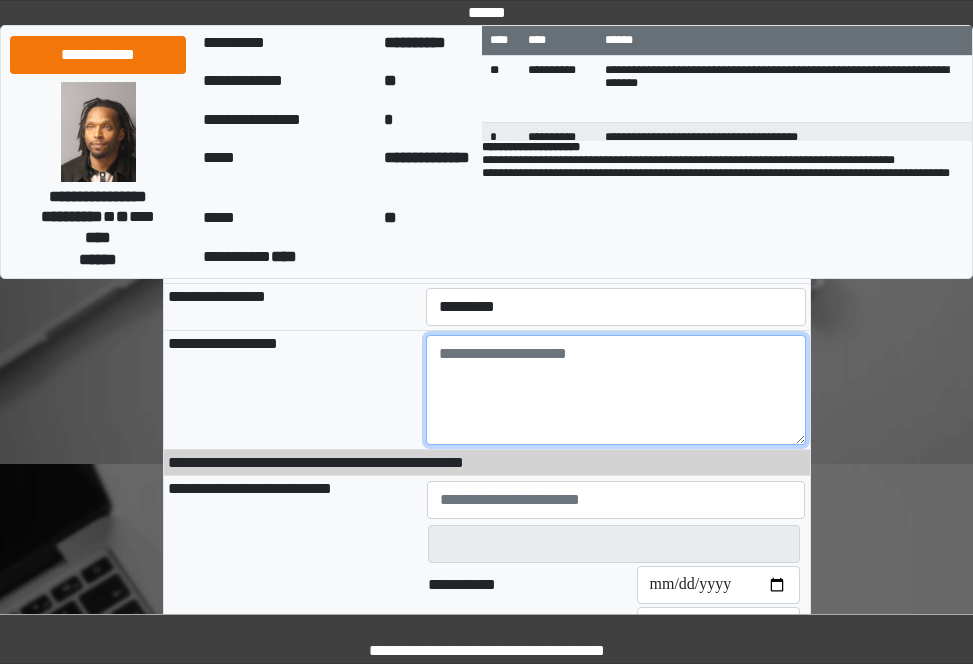 click at bounding box center (616, 390) 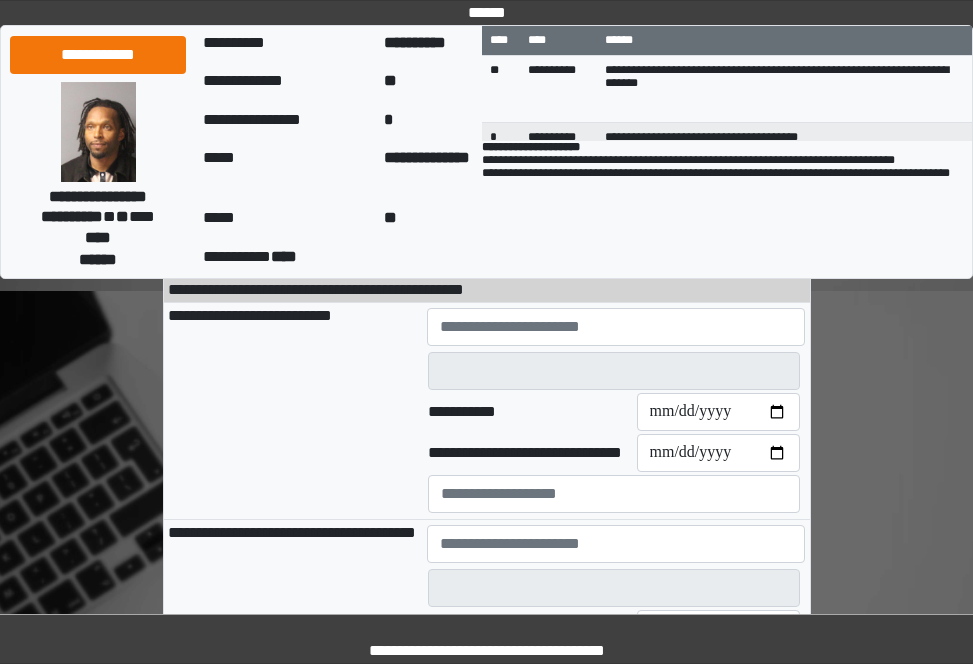 scroll, scrollTop: 400, scrollLeft: 0, axis: vertical 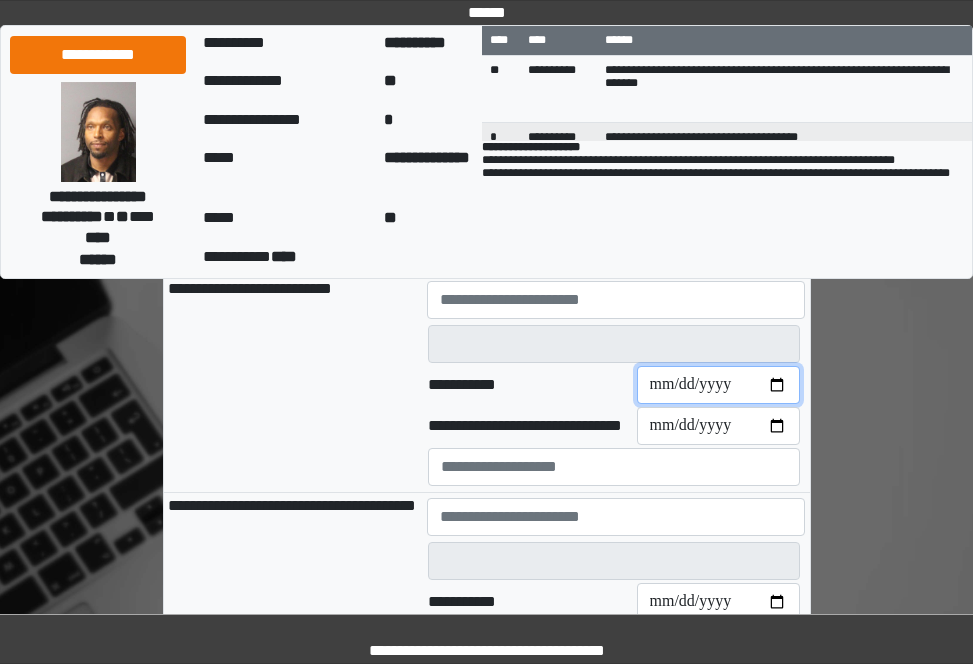 click on "**********" at bounding box center (718, 385) 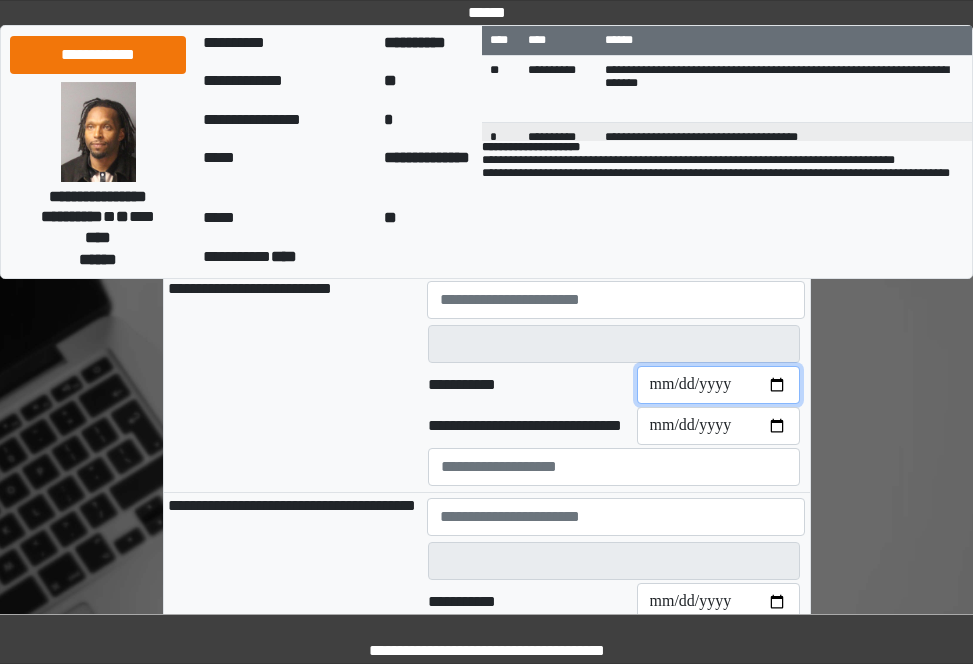 click at bounding box center [718, 385] 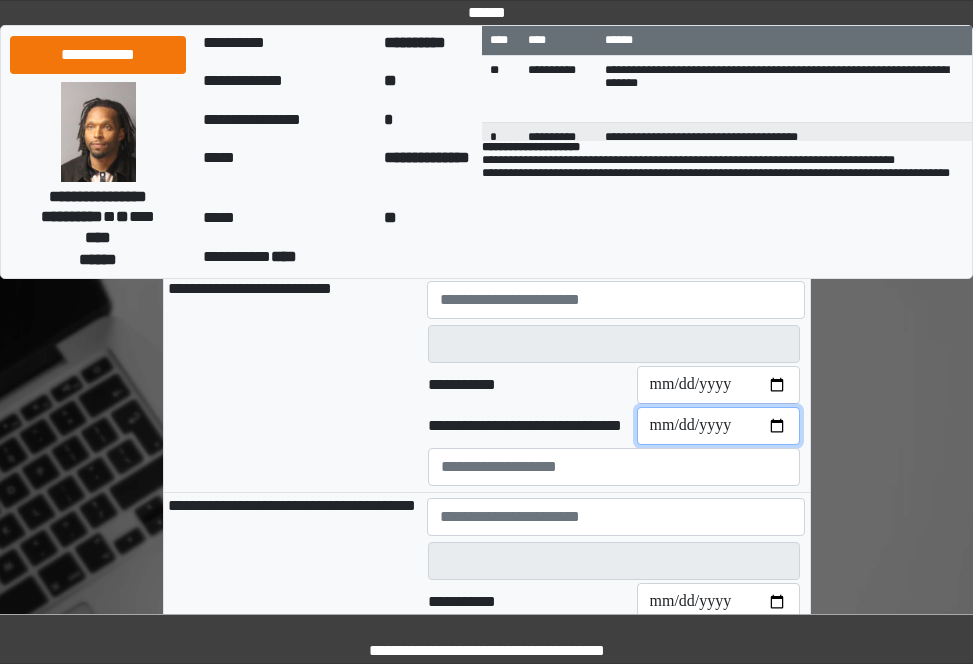 click on "**********" at bounding box center [718, 426] 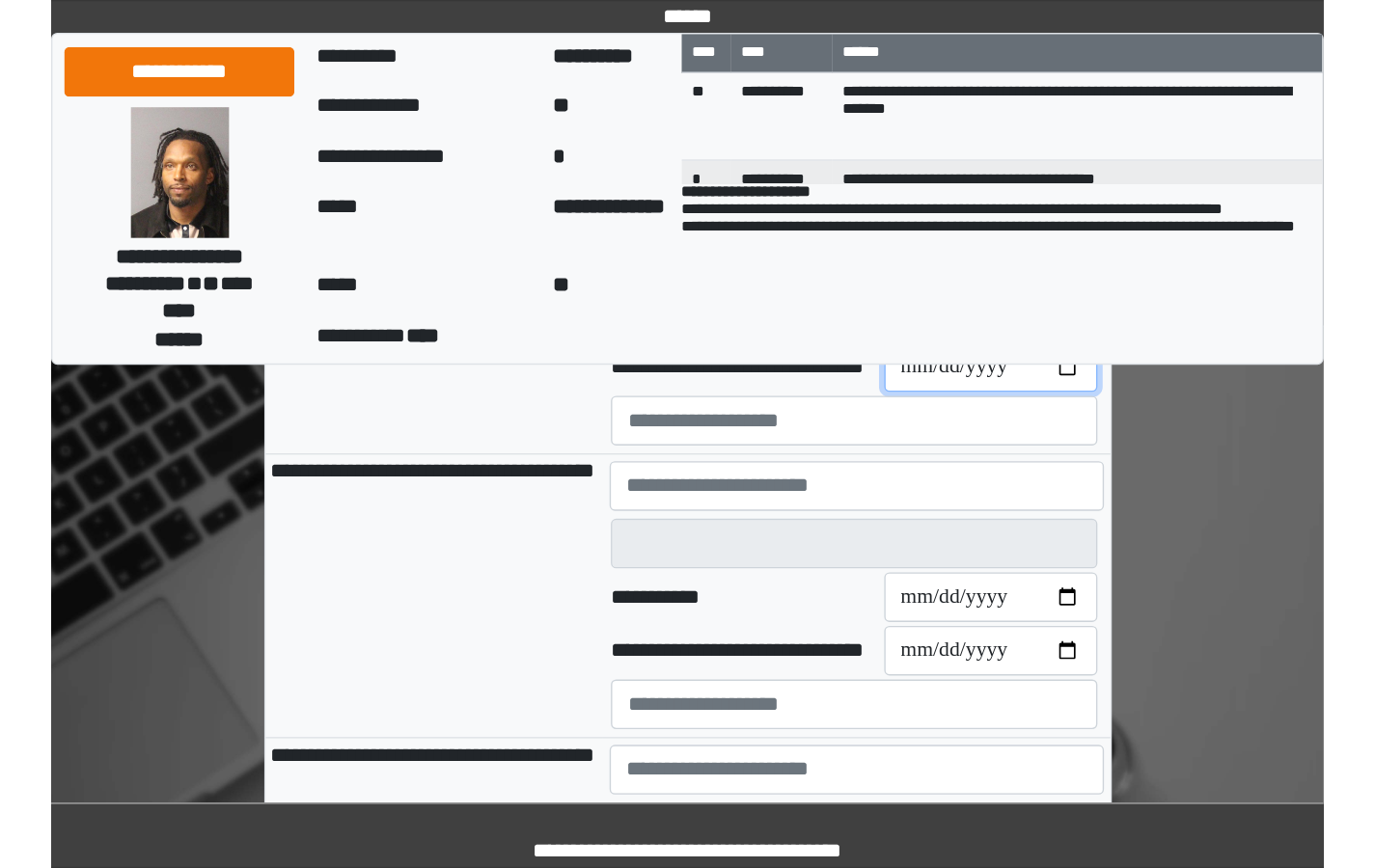 scroll, scrollTop: 482, scrollLeft: 0, axis: vertical 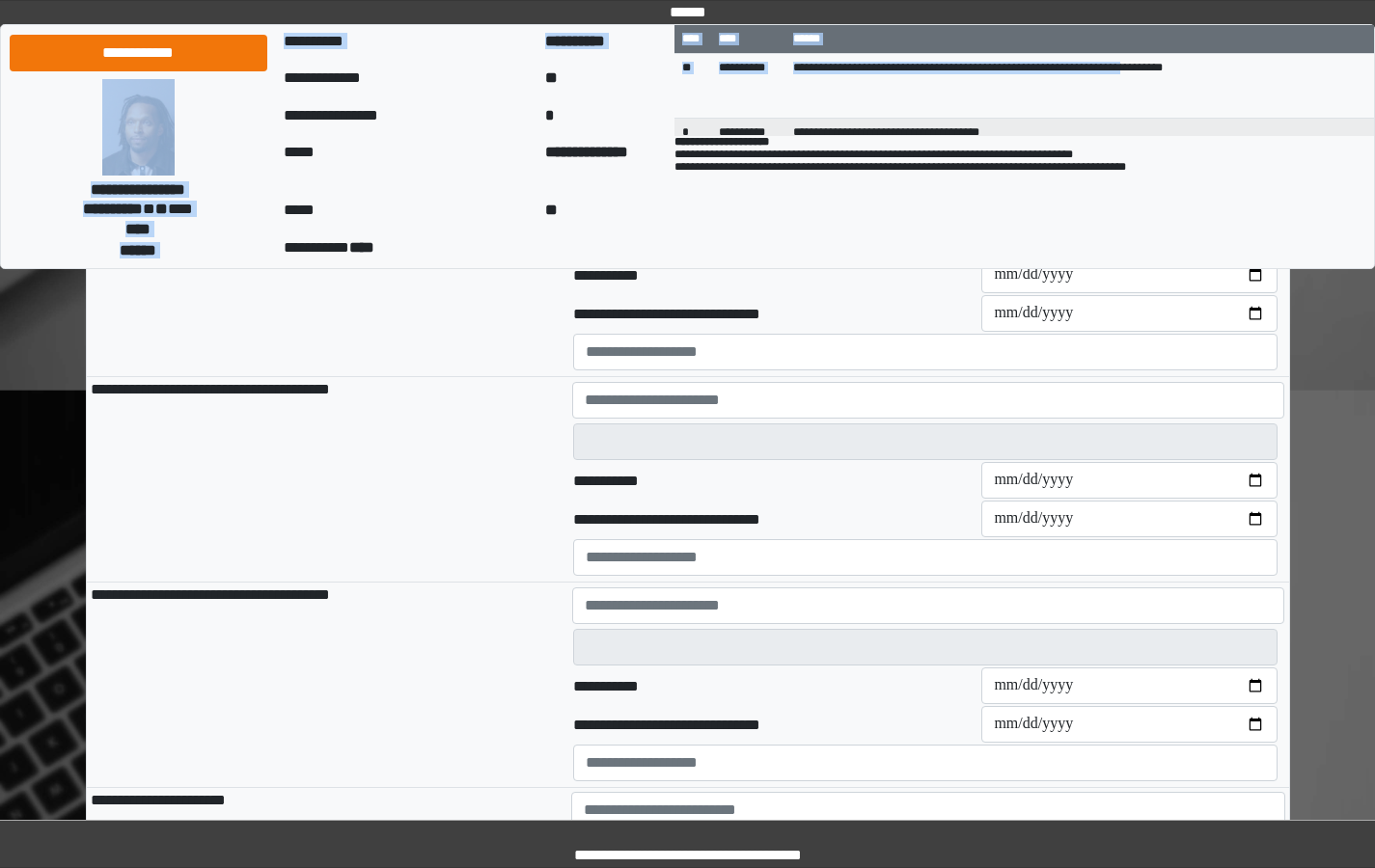 drag, startPoint x: 1164, startPoint y: 8, endPoint x: 1150, endPoint y: 122, distance: 114.85643 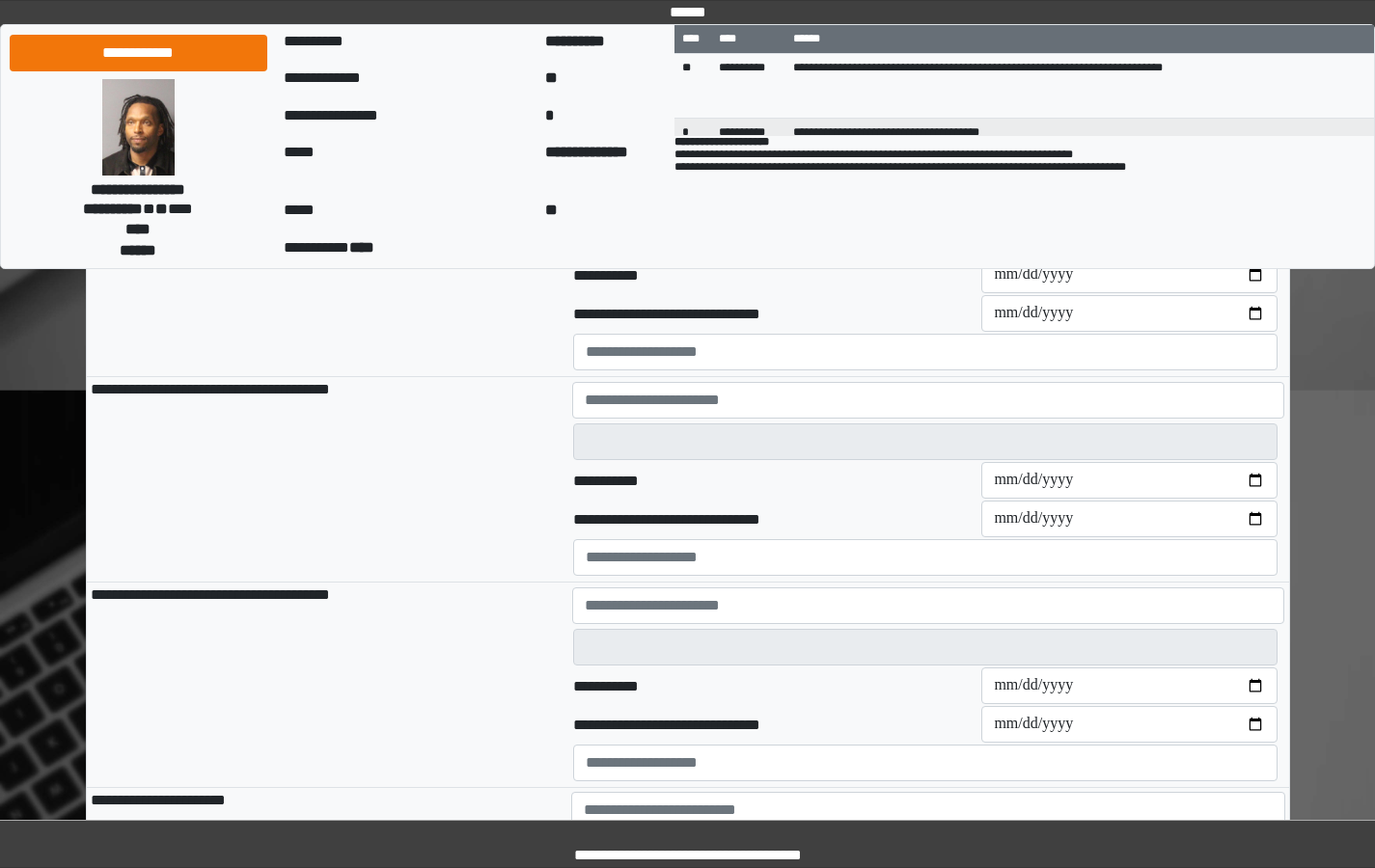 drag, startPoint x: 1361, startPoint y: 417, endPoint x: 1339, endPoint y: 405, distance: 25.059928 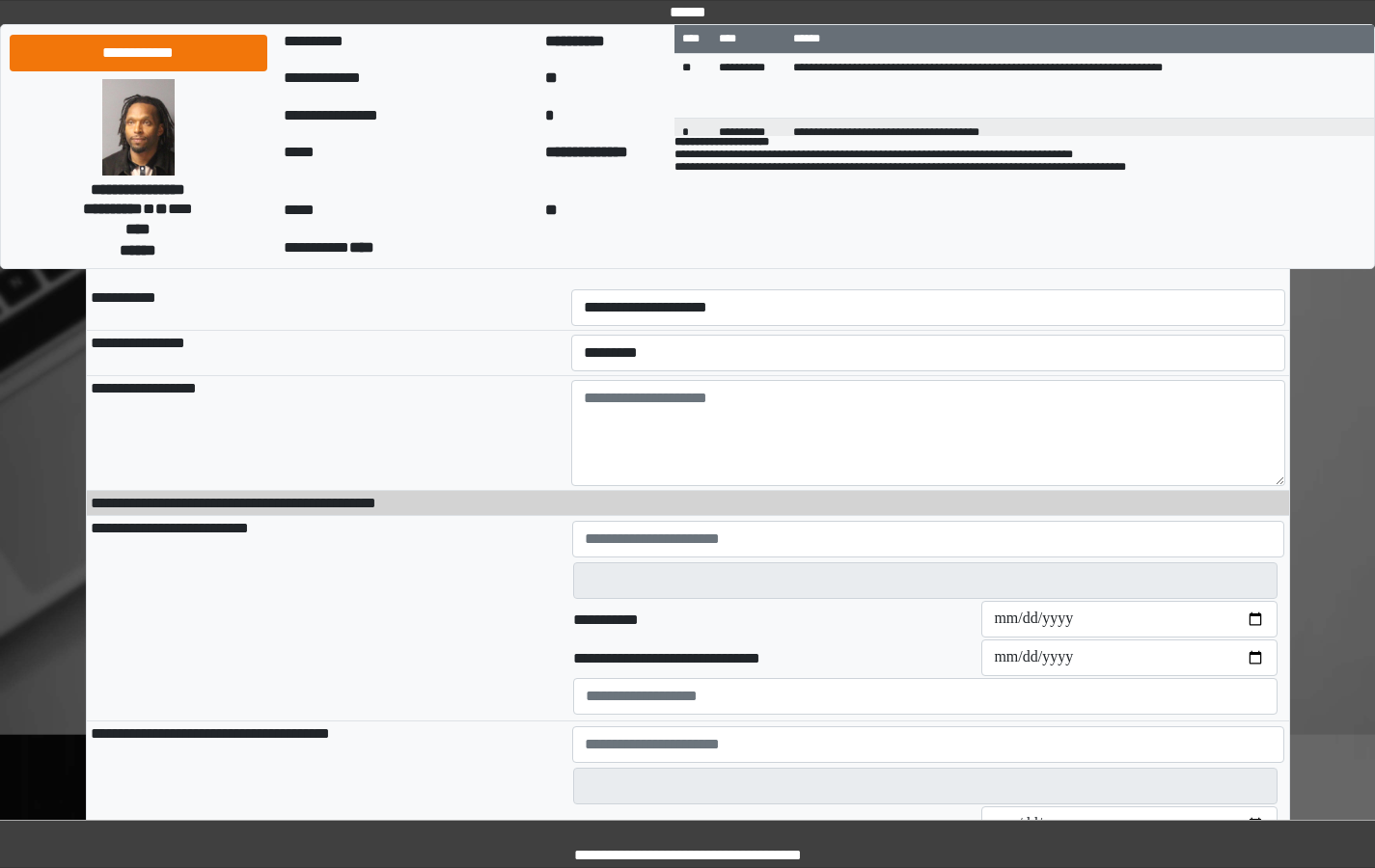 scroll, scrollTop: 386, scrollLeft: 0, axis: vertical 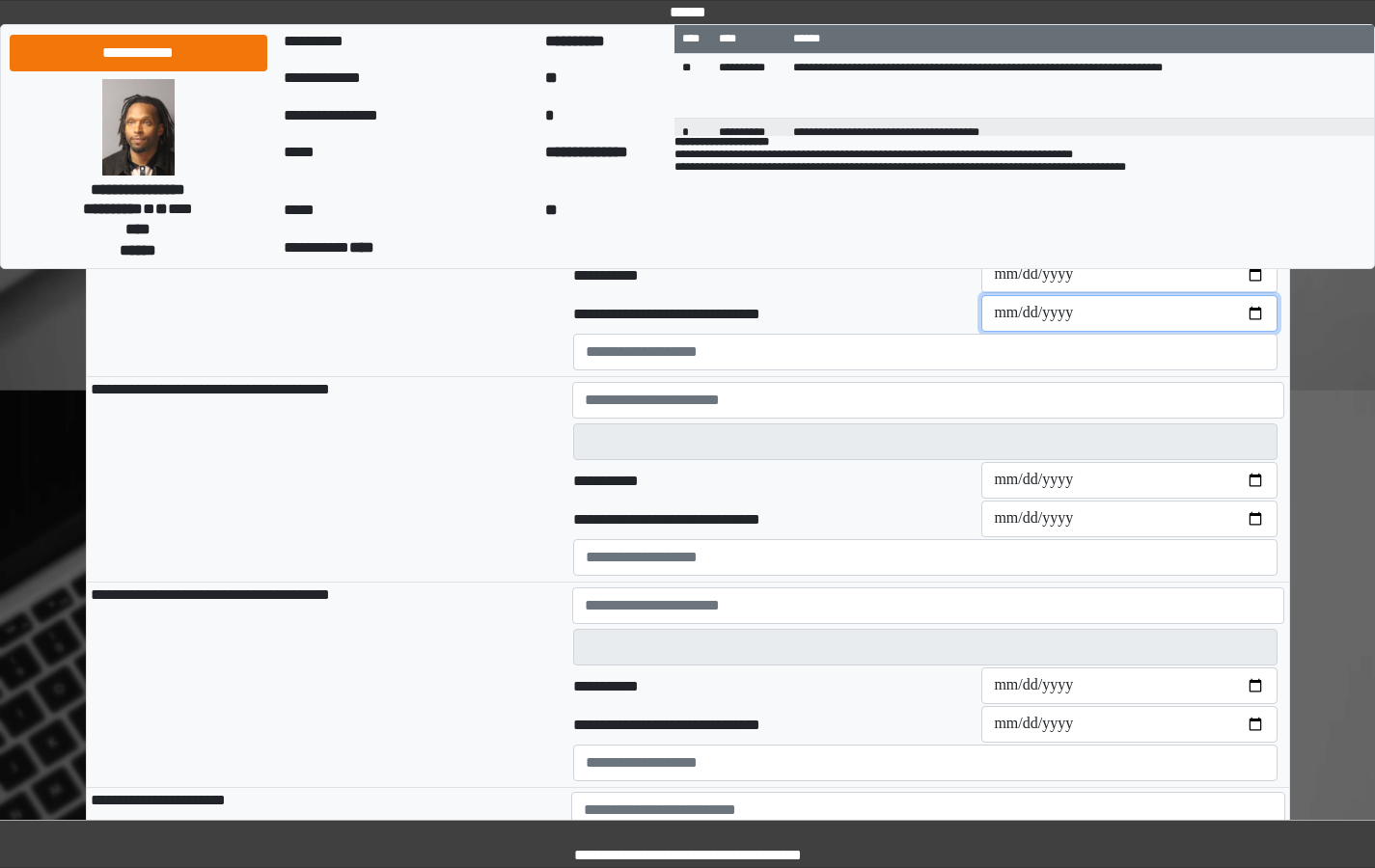 click at bounding box center [1129, 313] 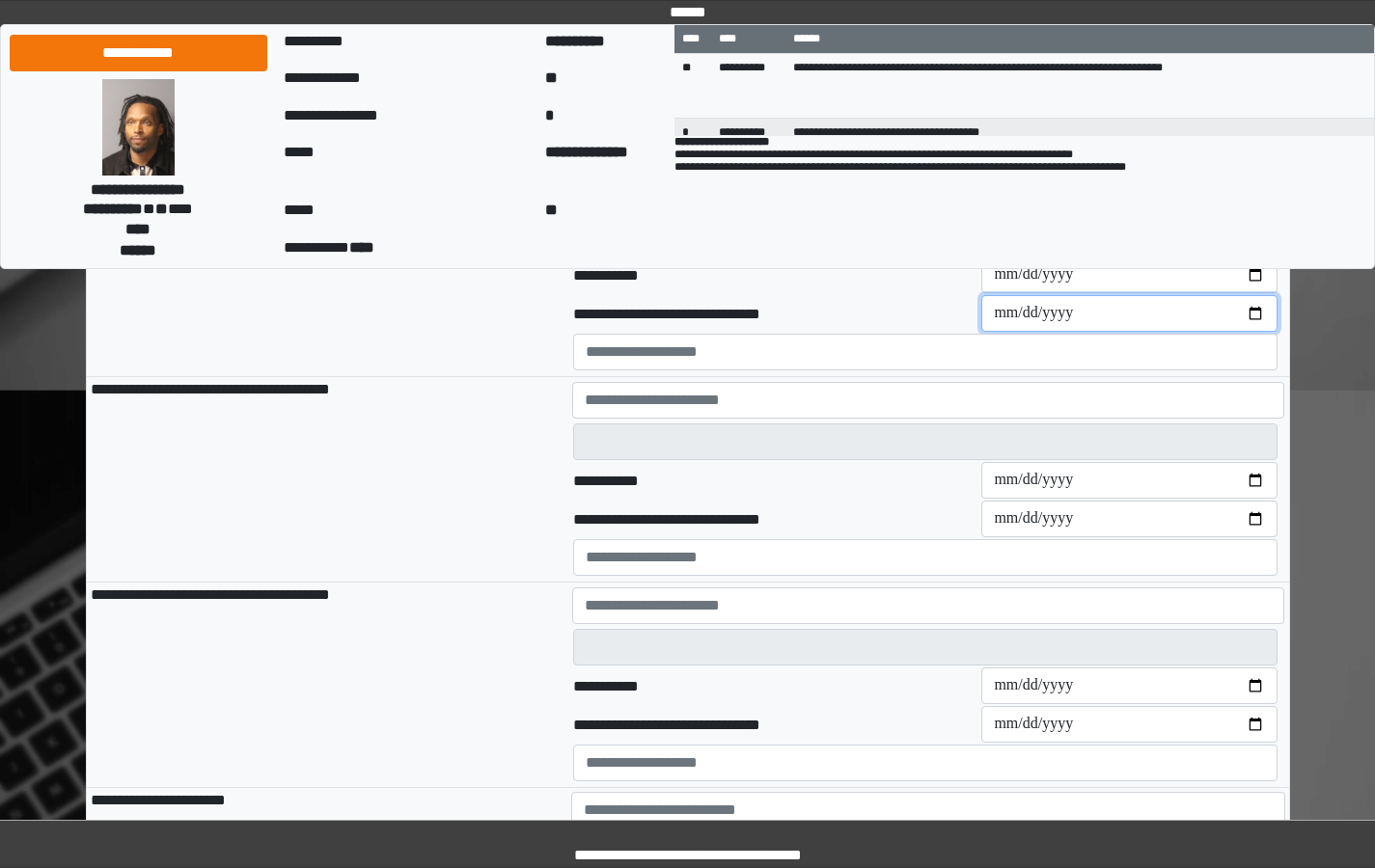 type on "**********" 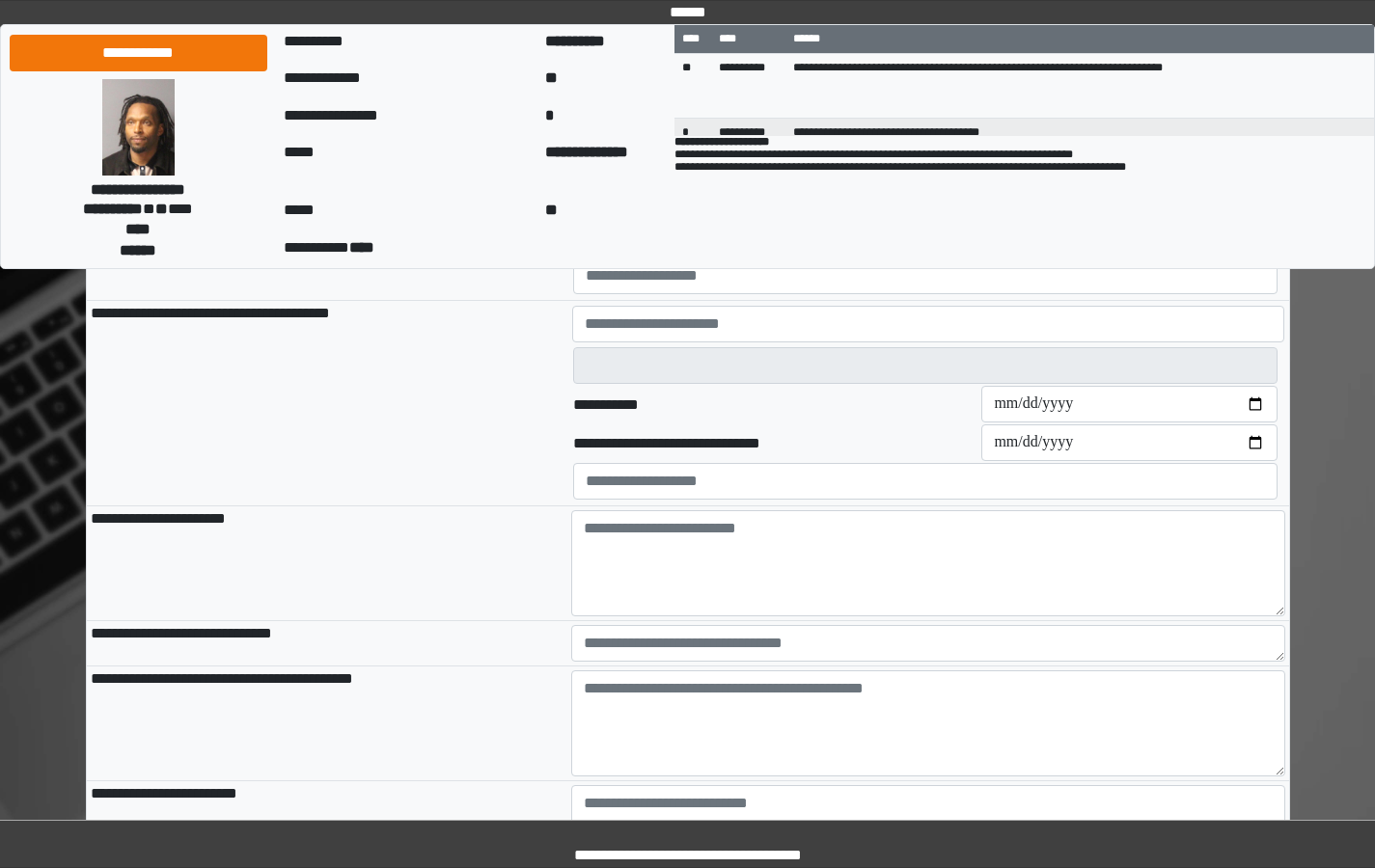 scroll, scrollTop: 772, scrollLeft: 0, axis: vertical 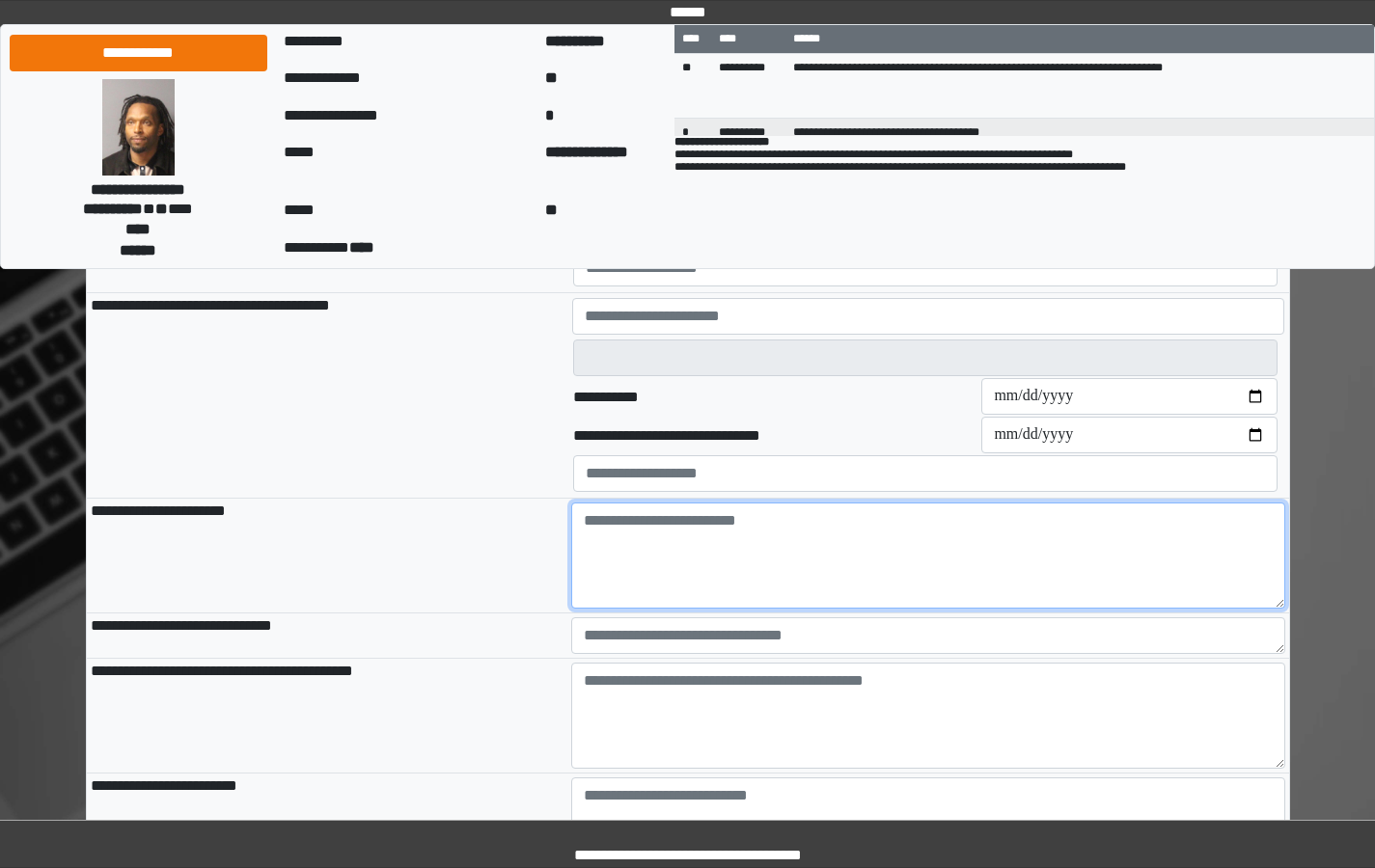 click at bounding box center (928, 556) 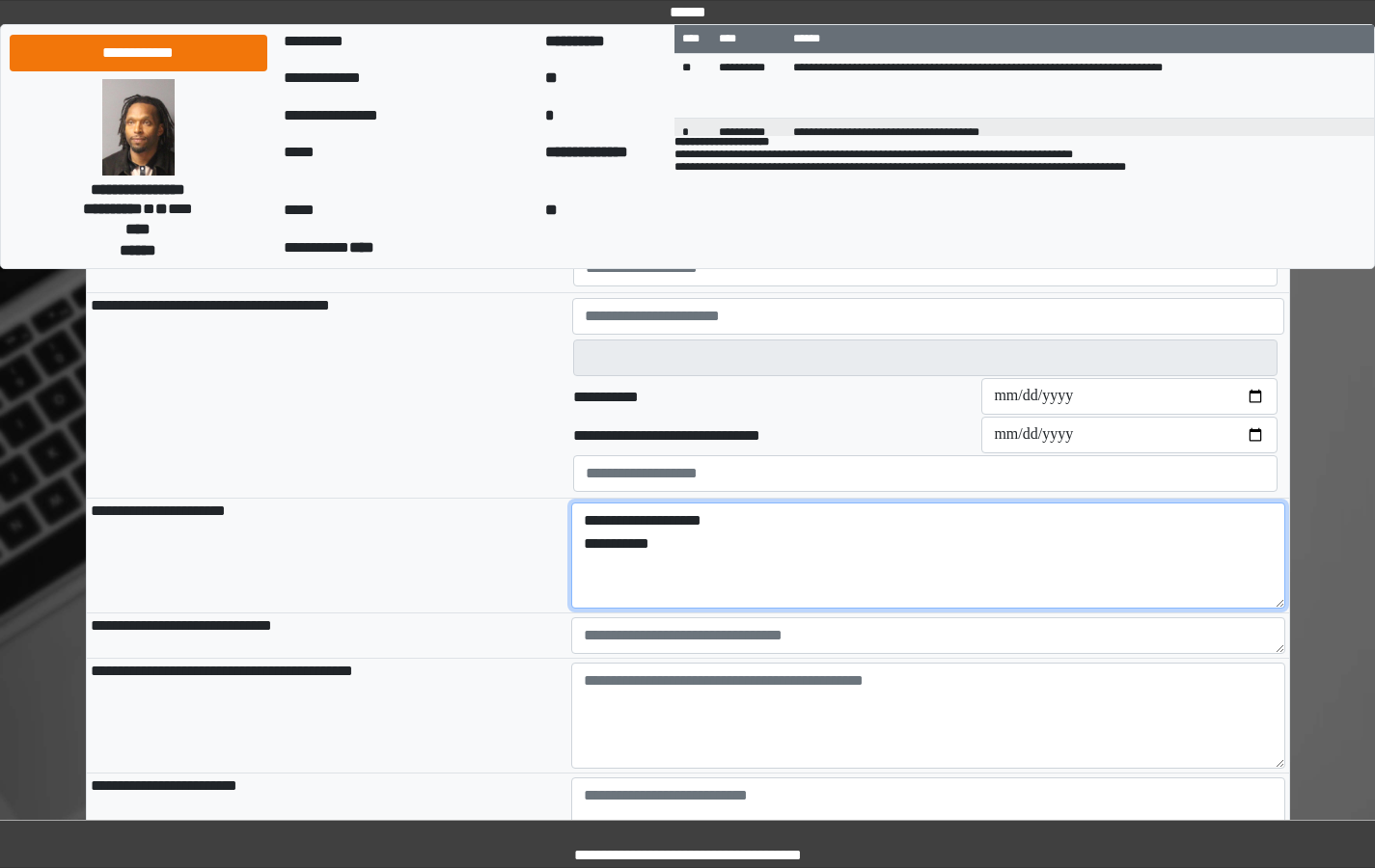 click on "**********" at bounding box center (928, 556) 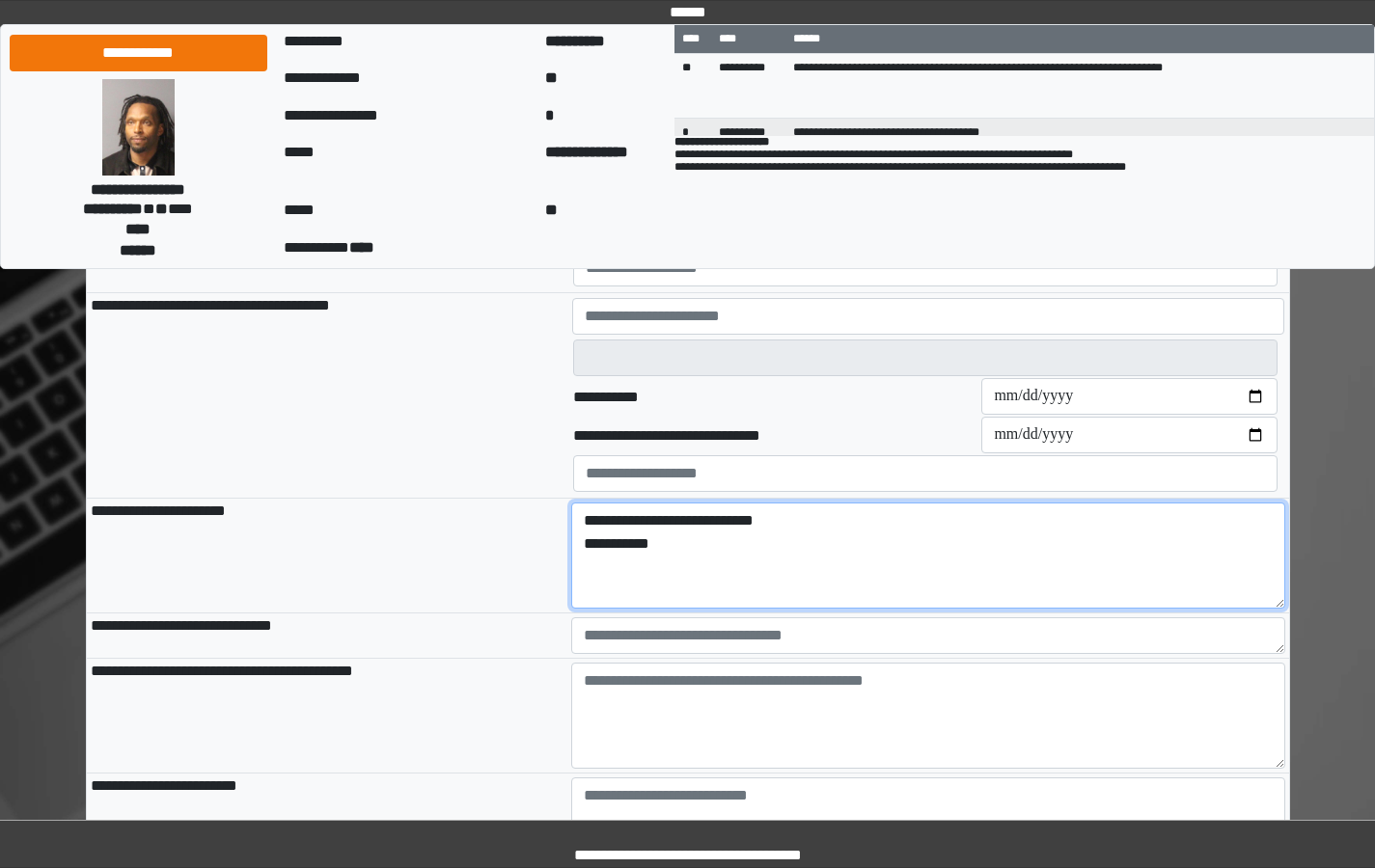 click on "**********" at bounding box center (928, 556) 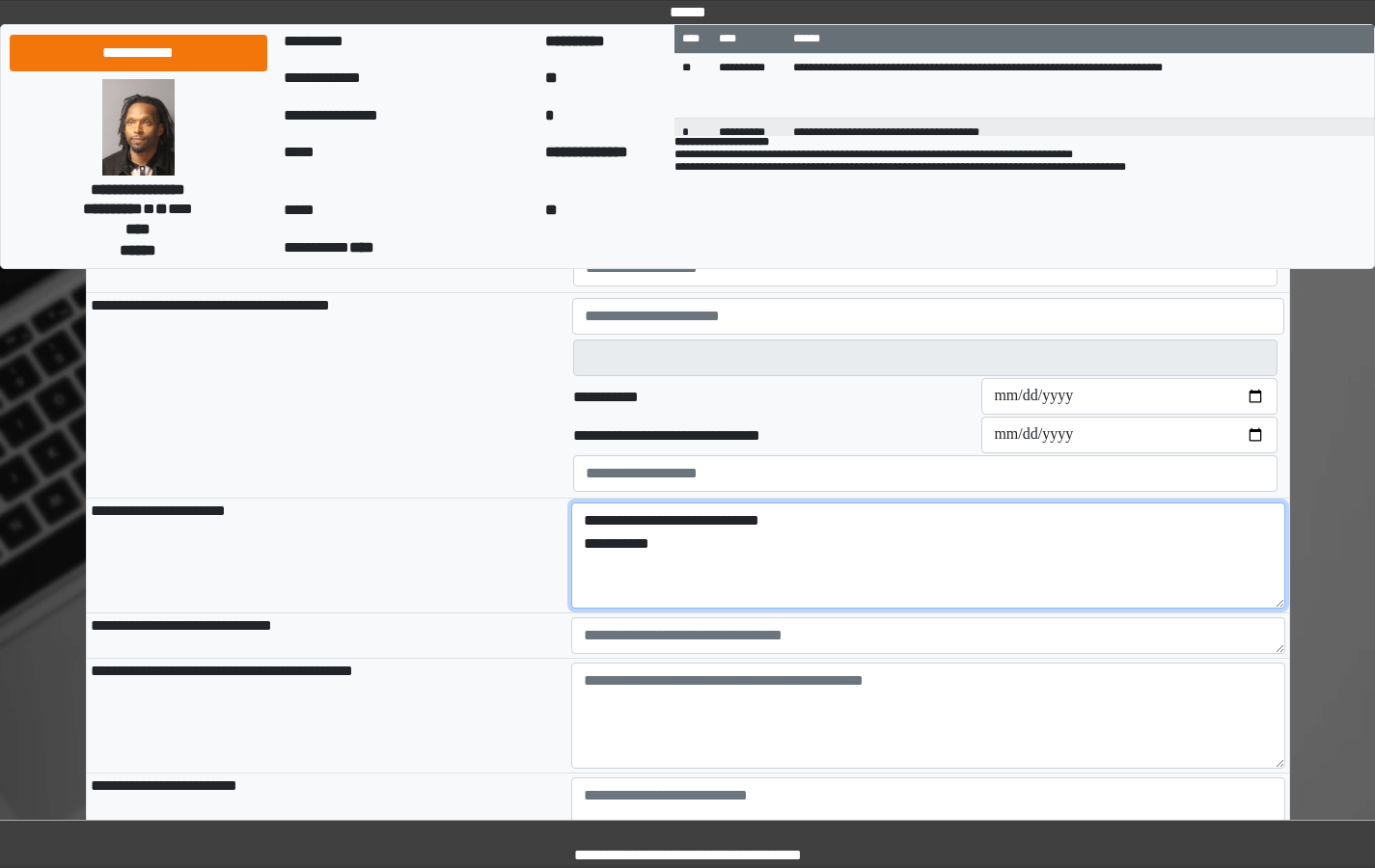 type on "**********" 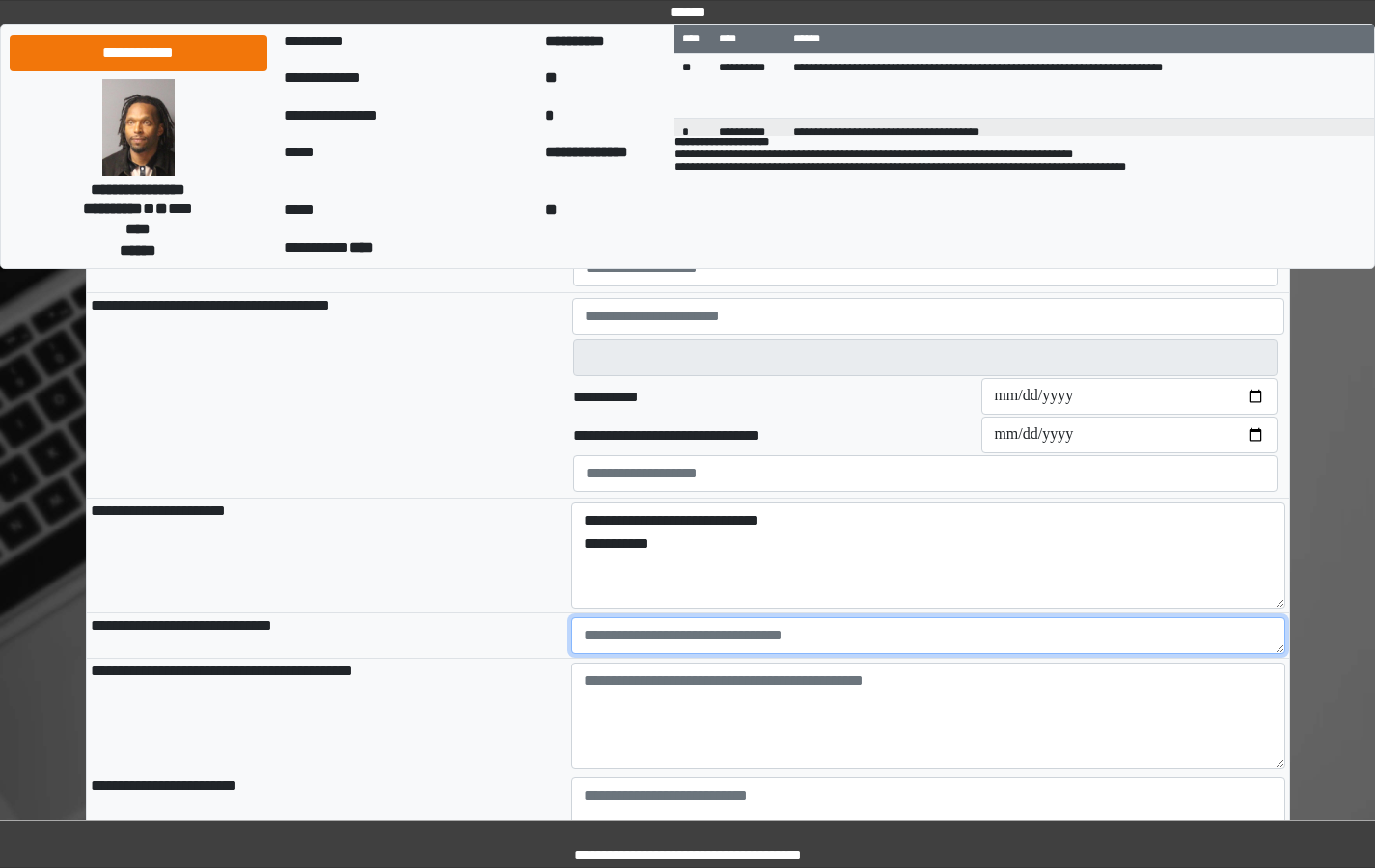 click at bounding box center [928, 636] 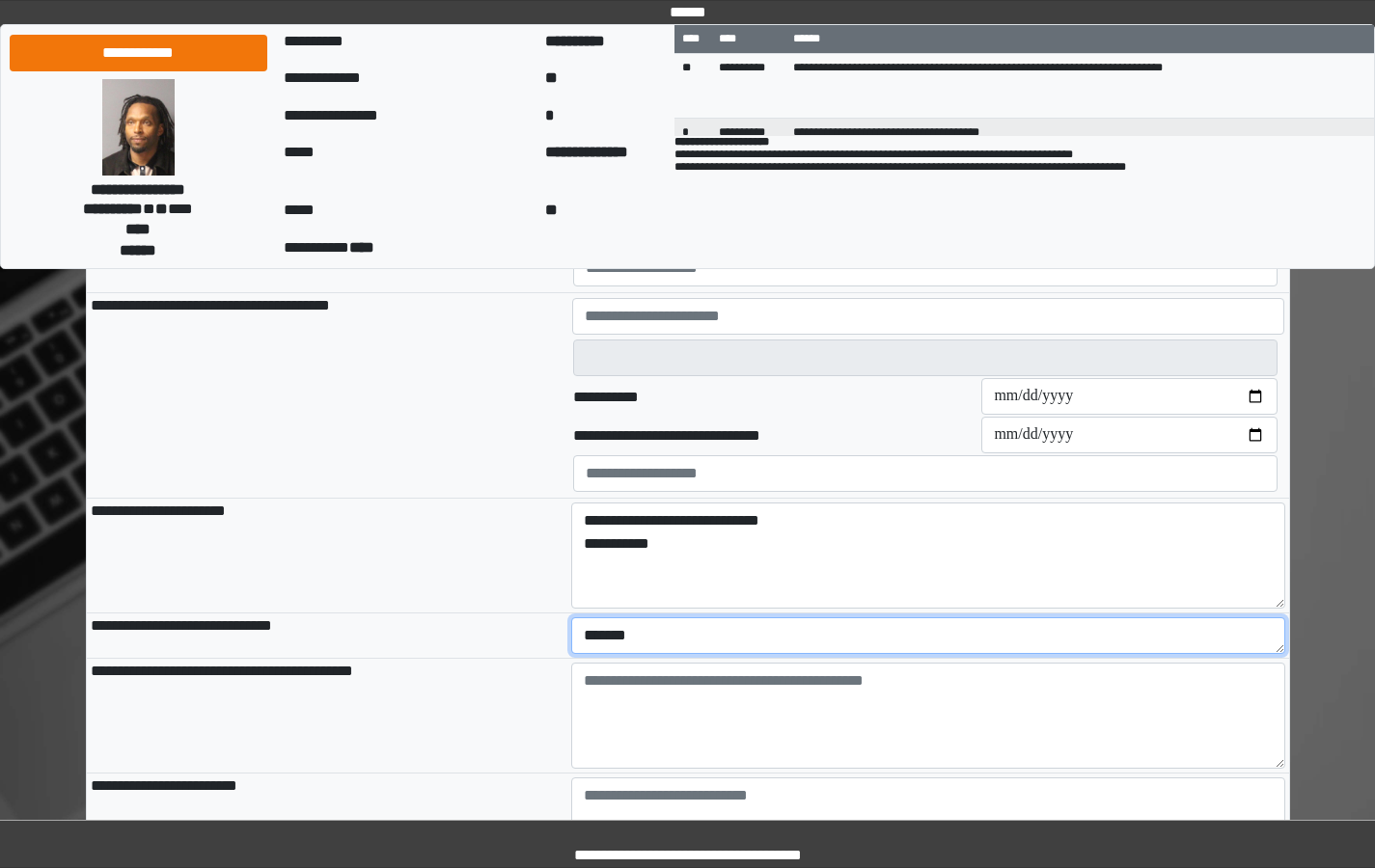 type on "*******" 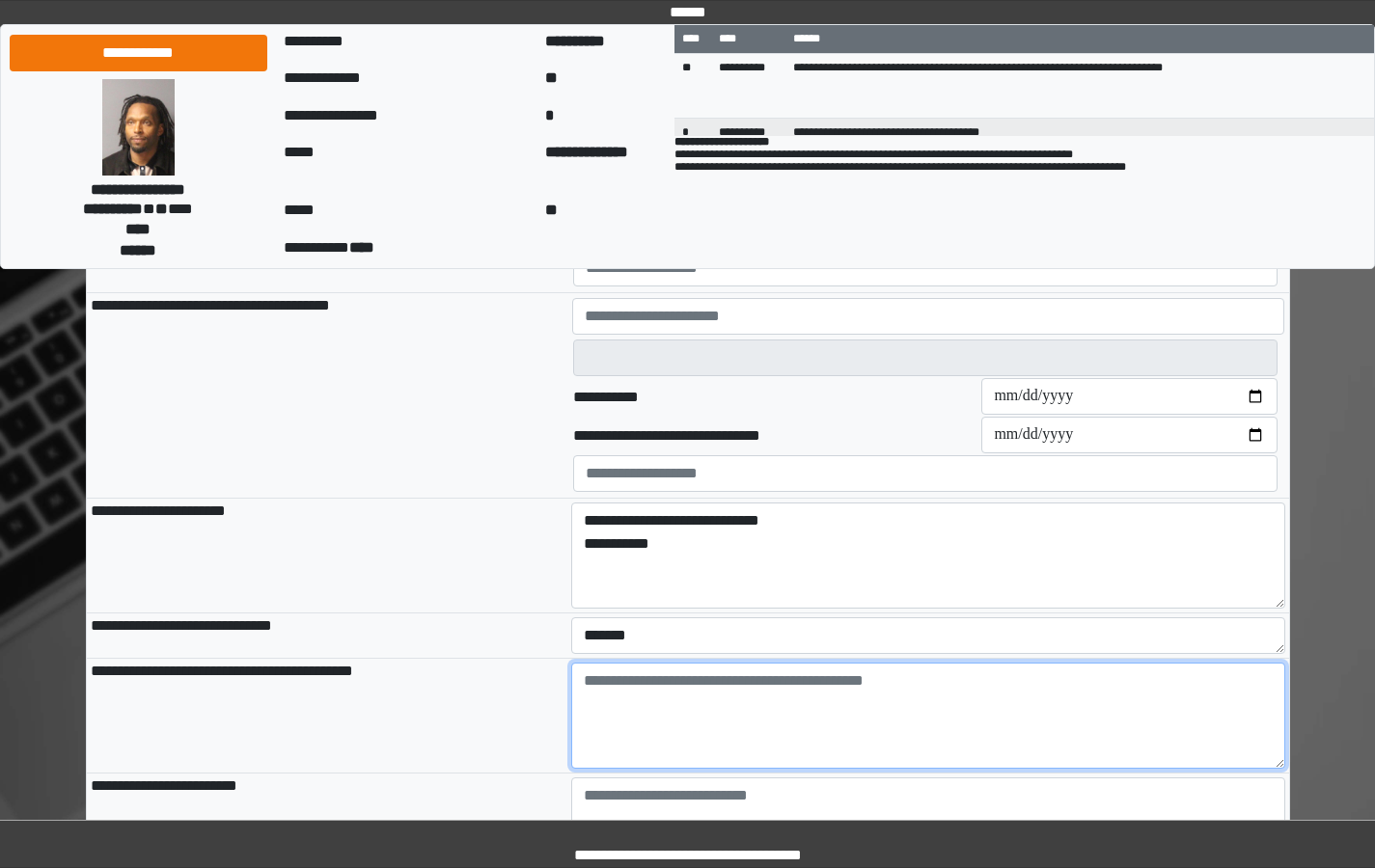 click at bounding box center (928, 716) 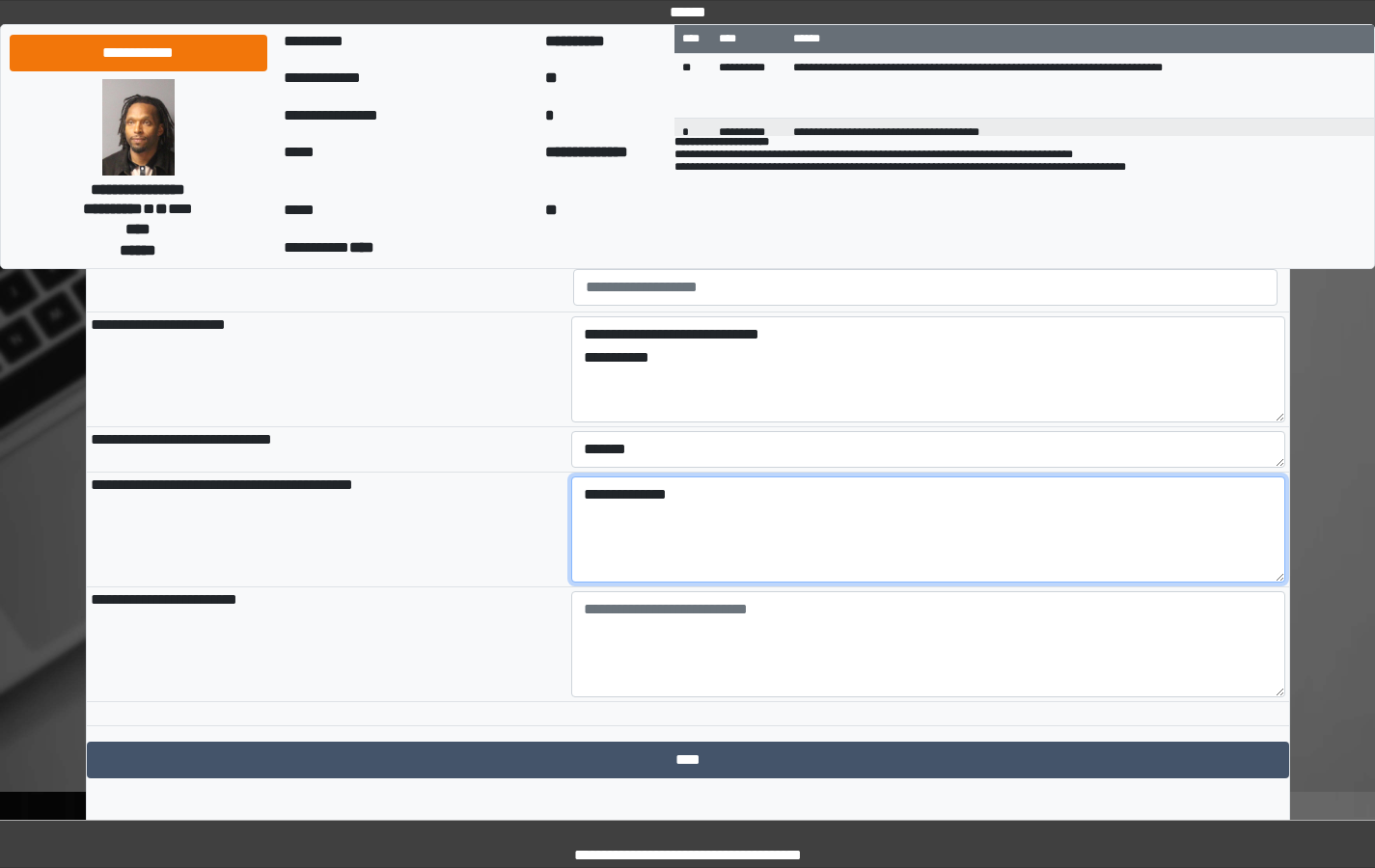 scroll, scrollTop: 964, scrollLeft: 0, axis: vertical 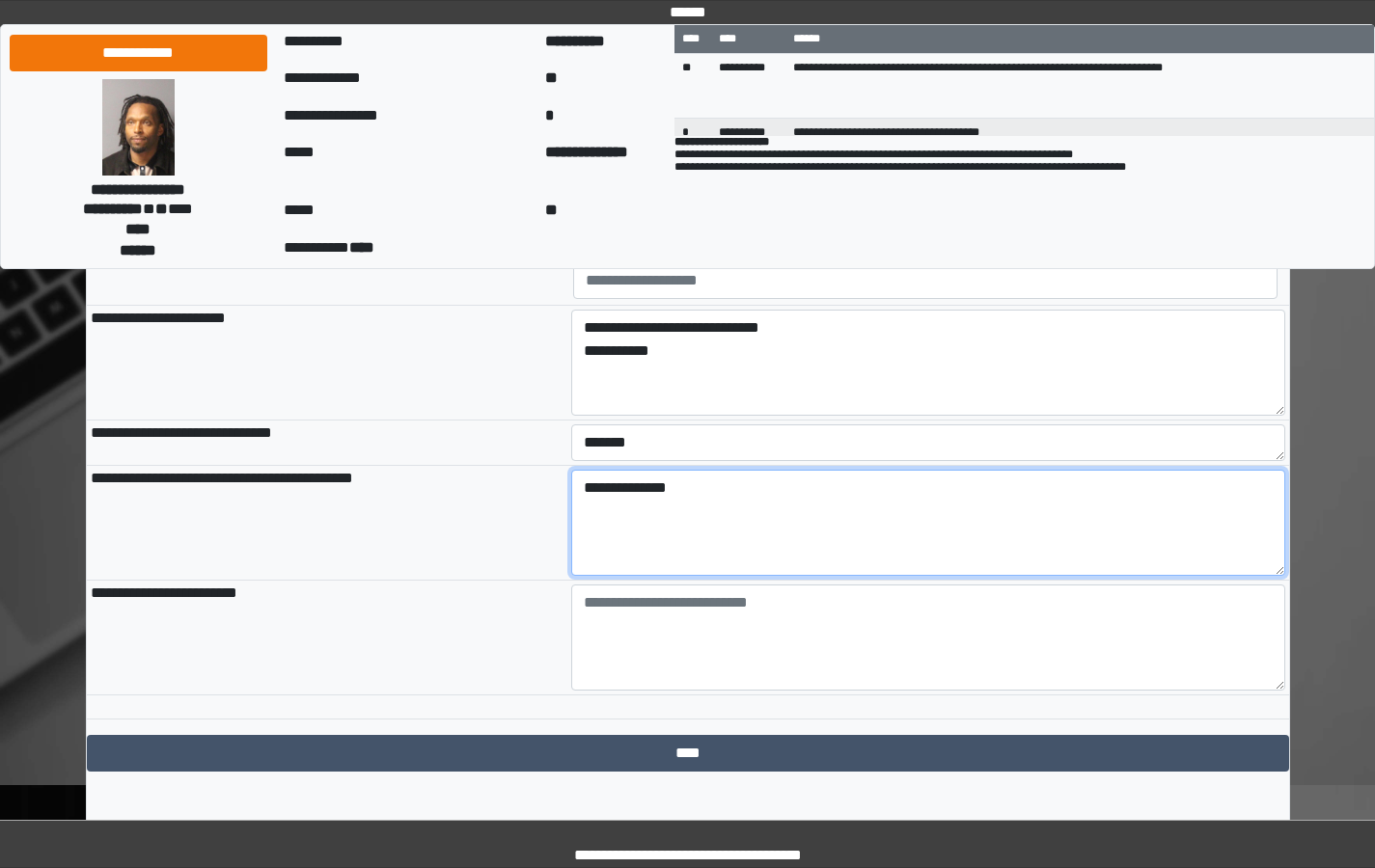 type on "**********" 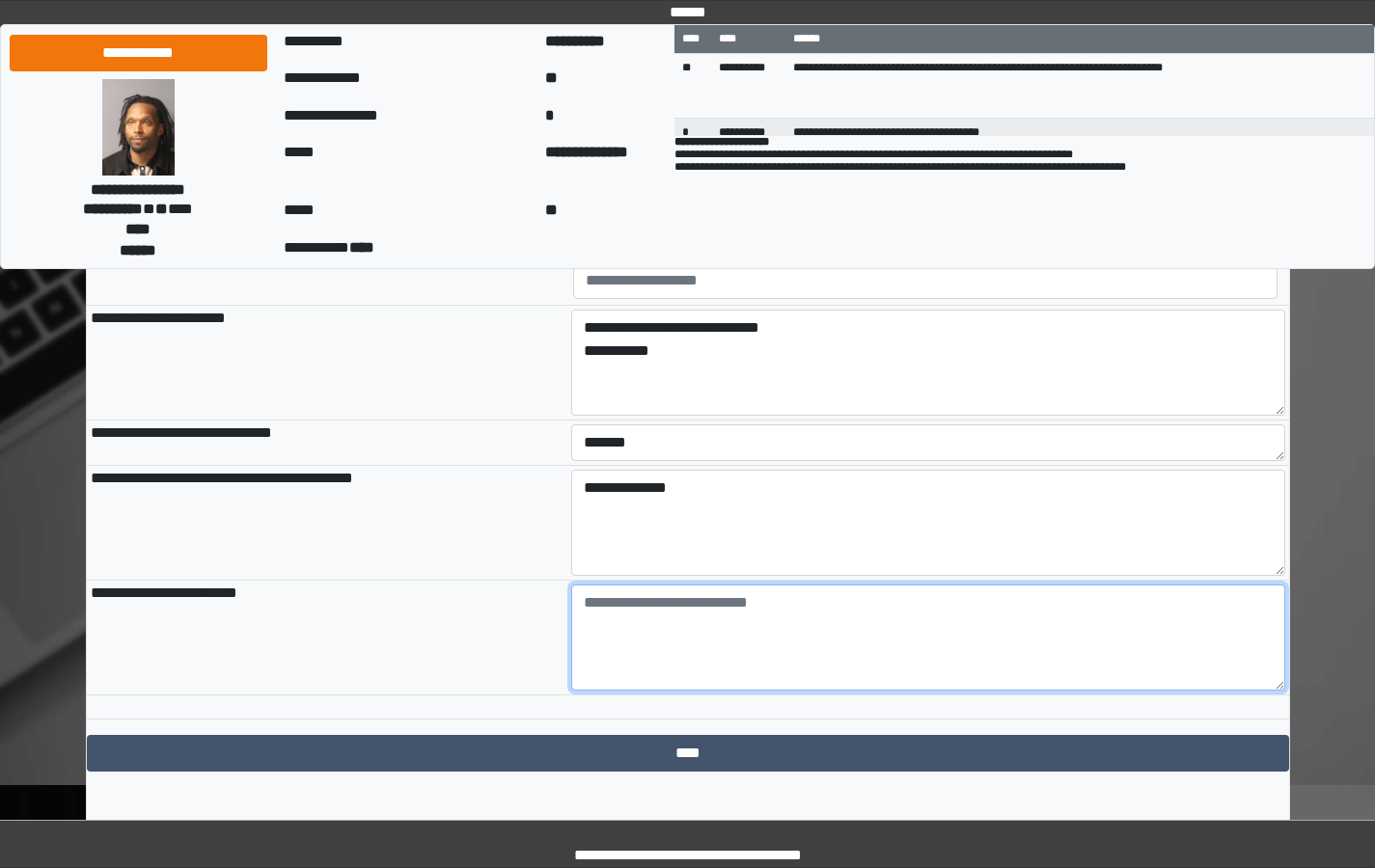 click at bounding box center (928, 637) 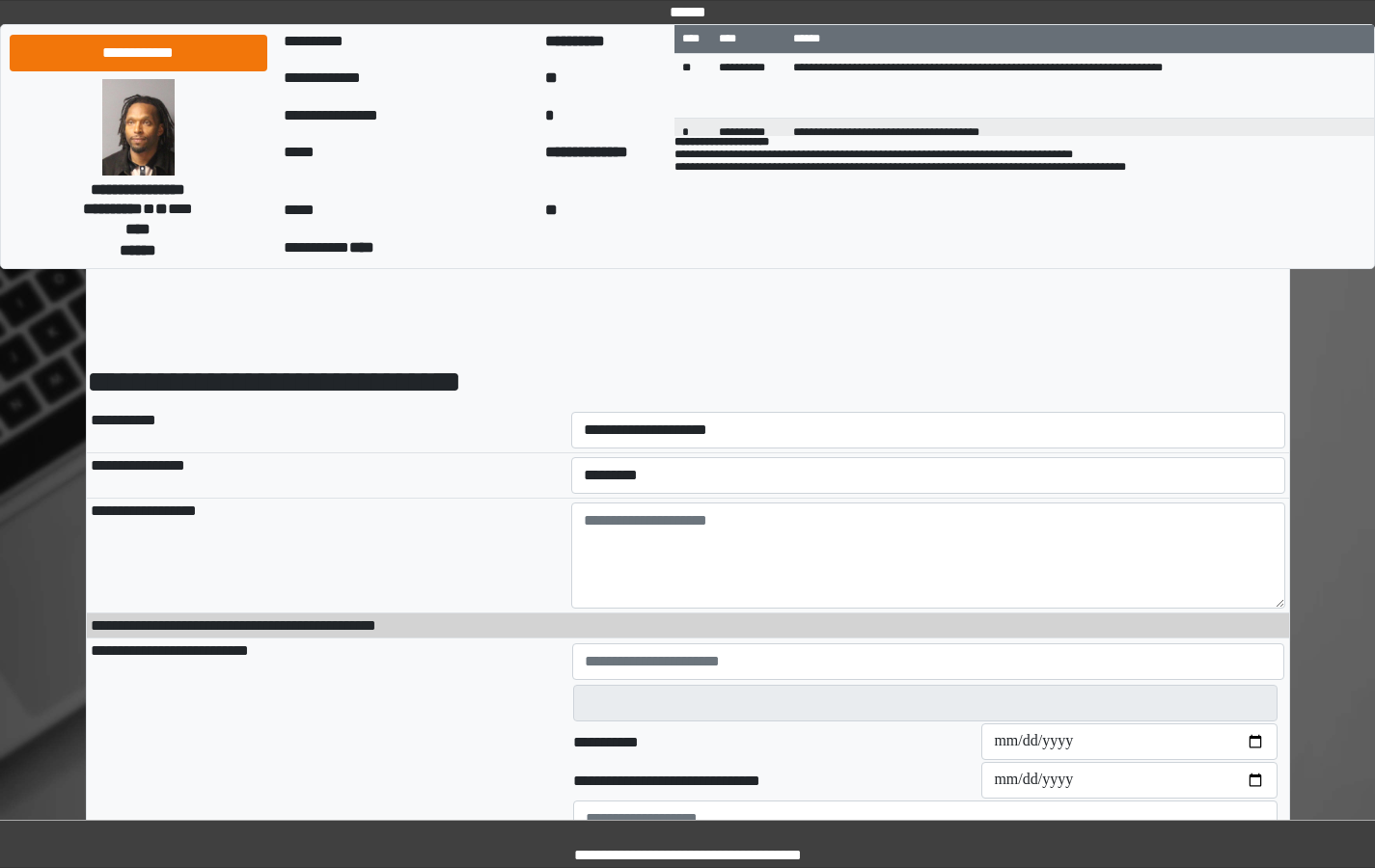 scroll, scrollTop: 0, scrollLeft: 0, axis: both 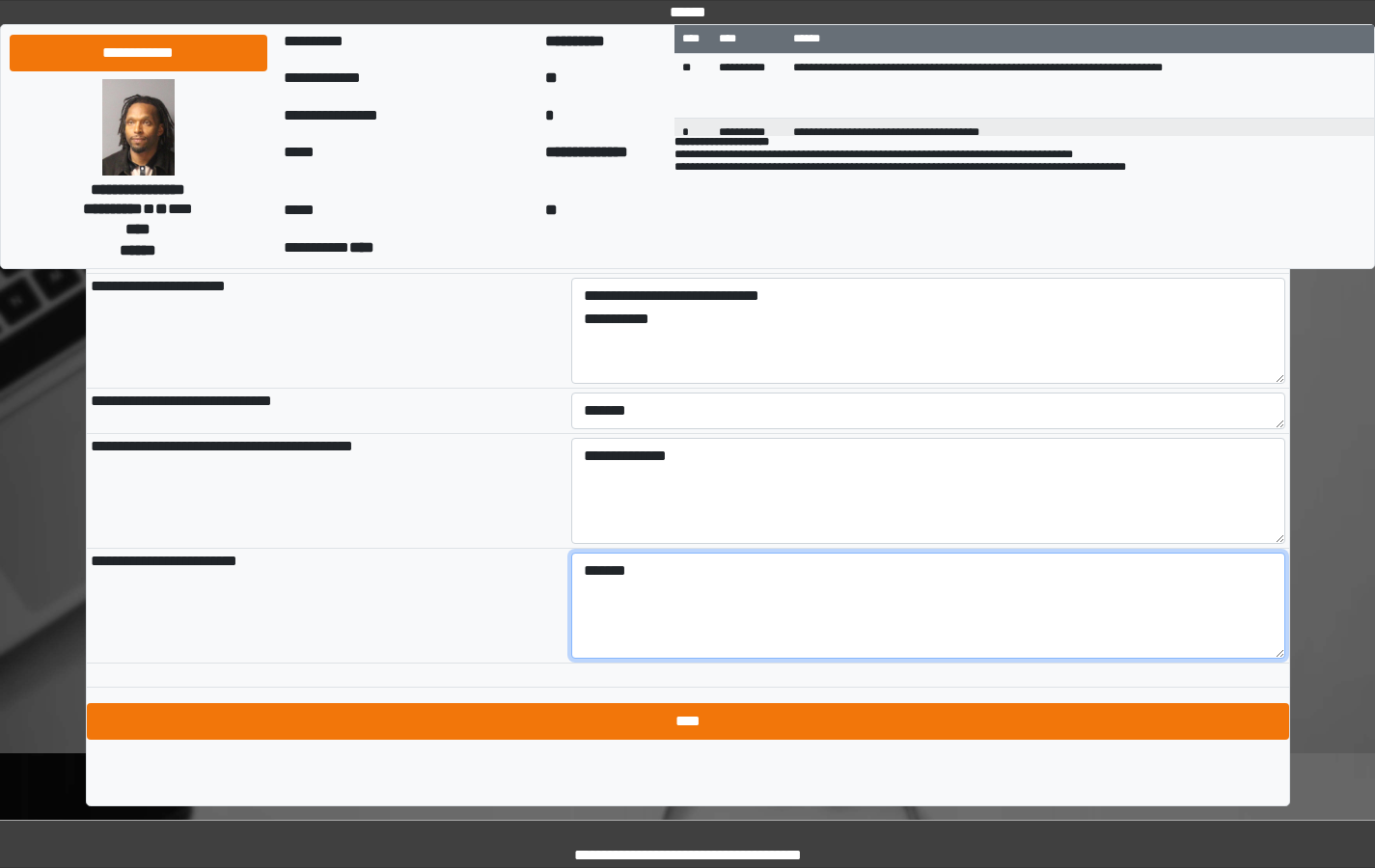 type on "*******" 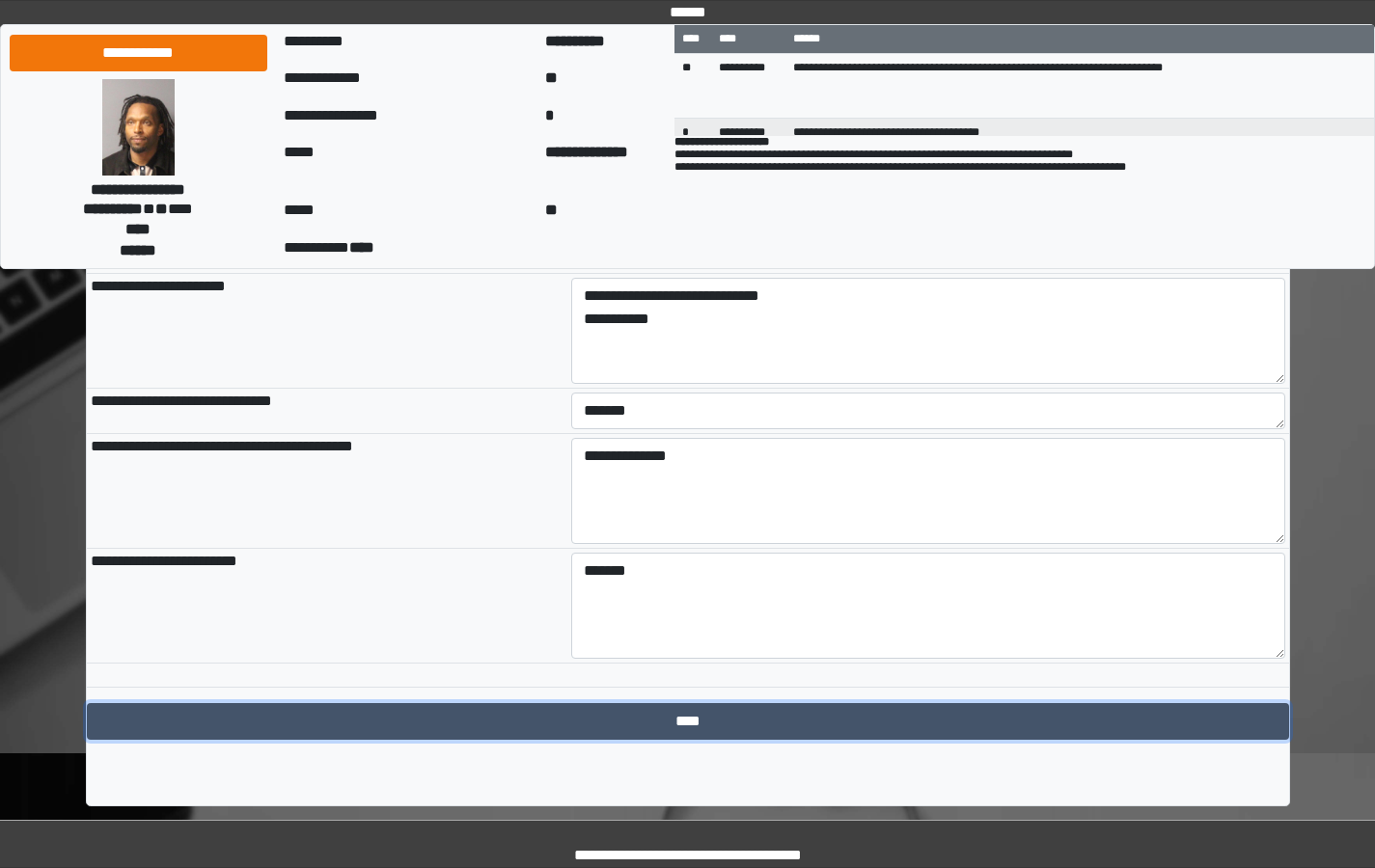 drag, startPoint x: 679, startPoint y: 725, endPoint x: 757, endPoint y: 673, distance: 93.744333 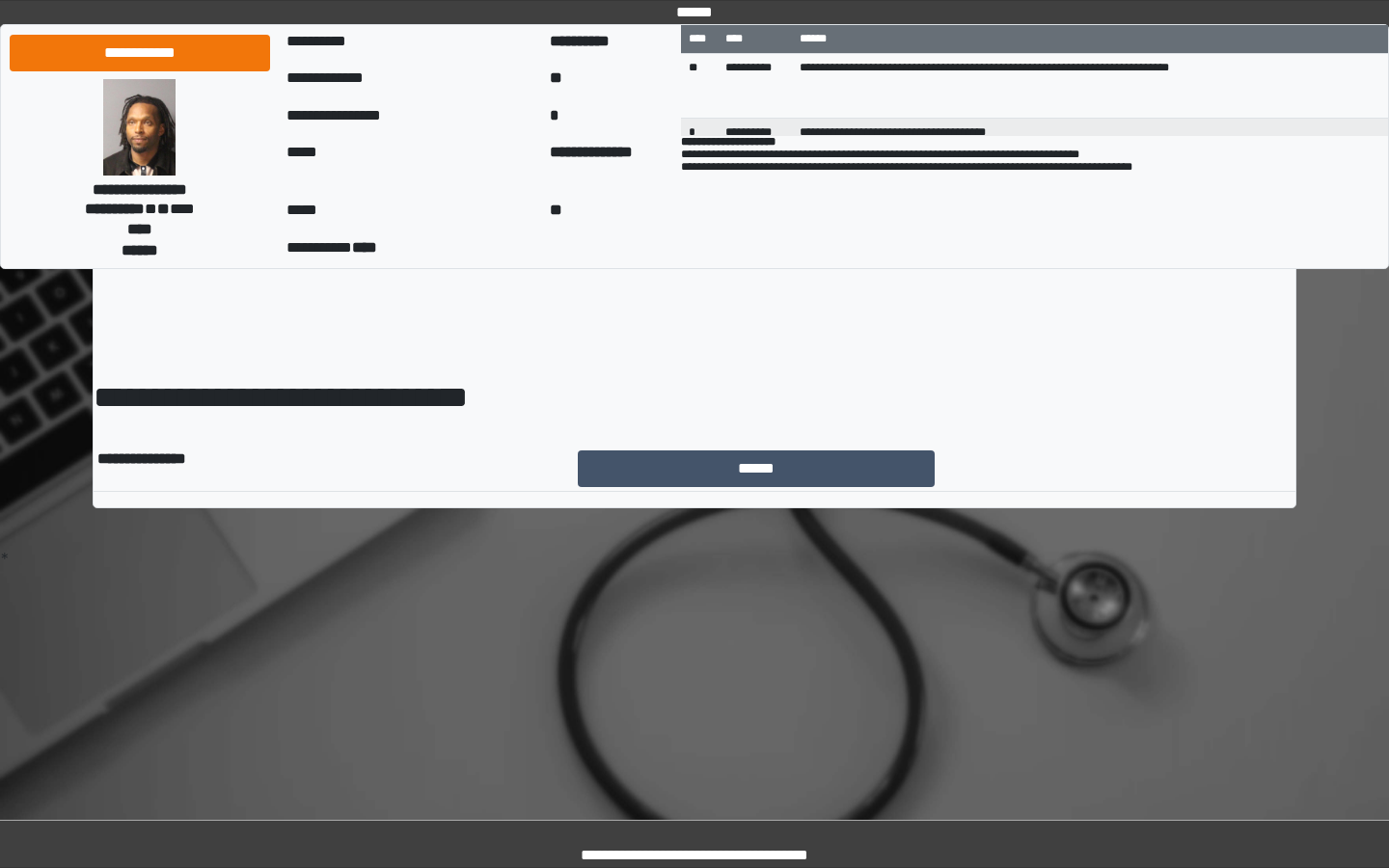 scroll, scrollTop: 0, scrollLeft: 0, axis: both 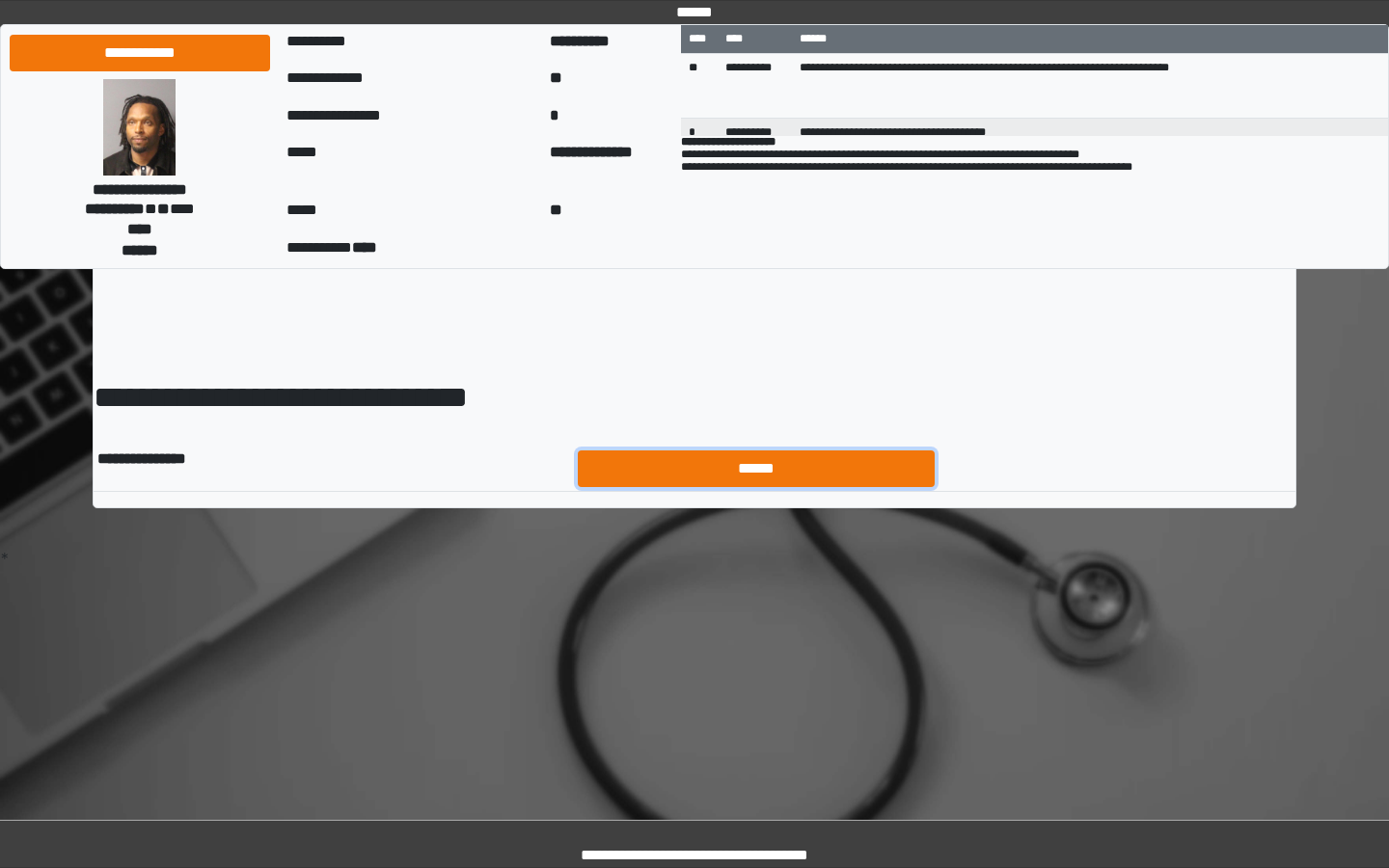drag, startPoint x: 775, startPoint y: 458, endPoint x: 813, endPoint y: 447, distance: 39.560081 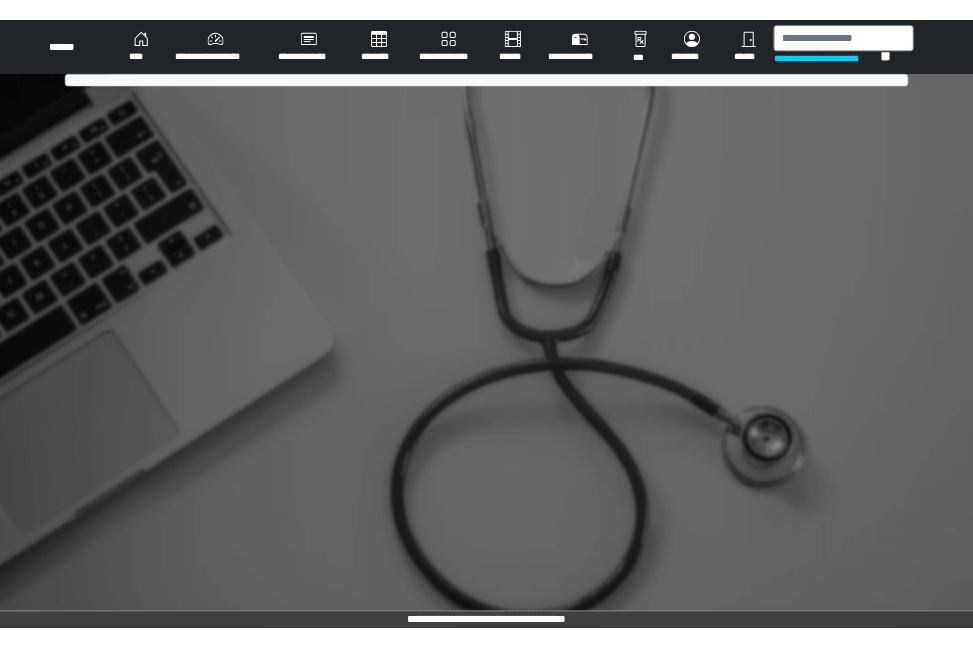 scroll, scrollTop: 0, scrollLeft: 0, axis: both 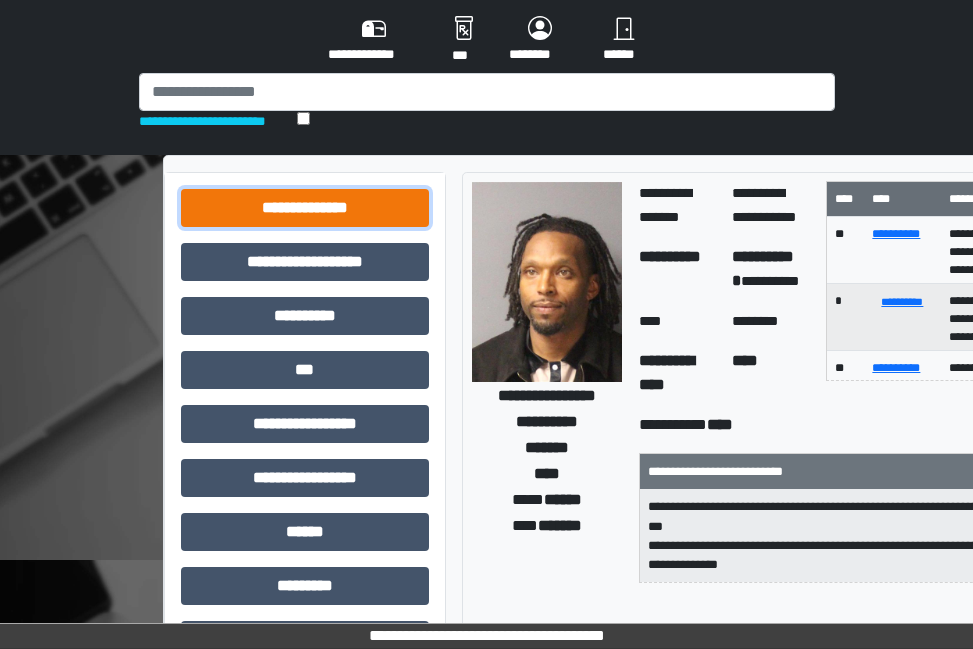 click on "**********" at bounding box center [305, 208] 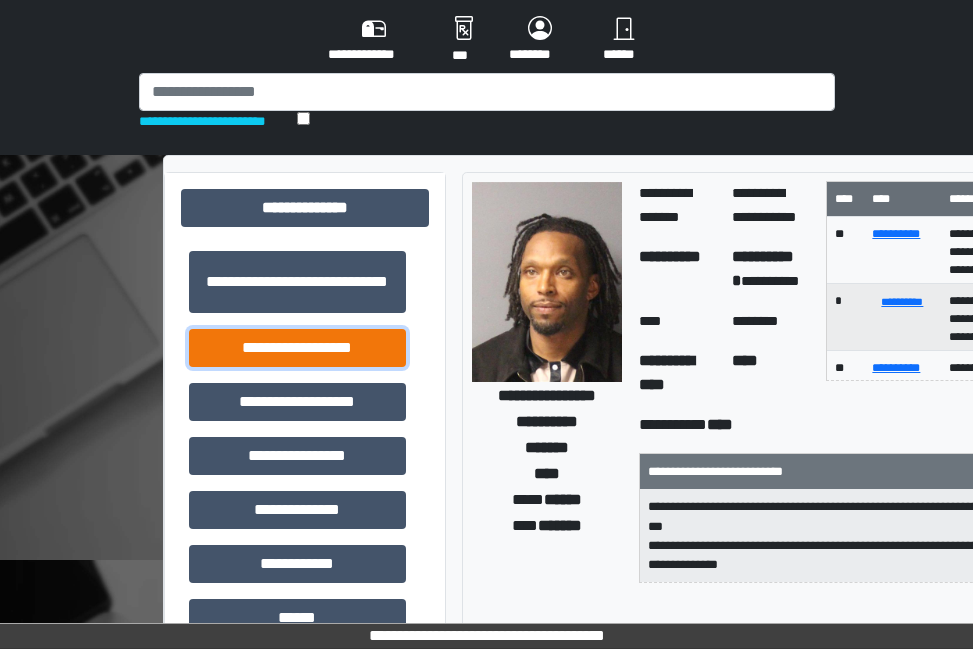 drag, startPoint x: 321, startPoint y: 354, endPoint x: 395, endPoint y: 342, distance: 74.96666 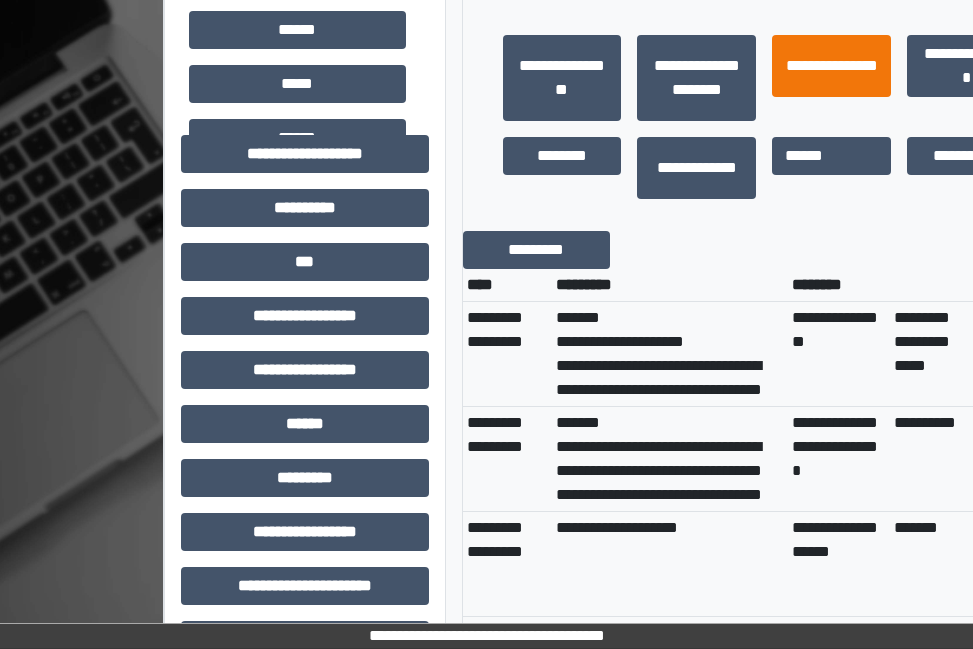 scroll, scrollTop: 704, scrollLeft: 0, axis: vertical 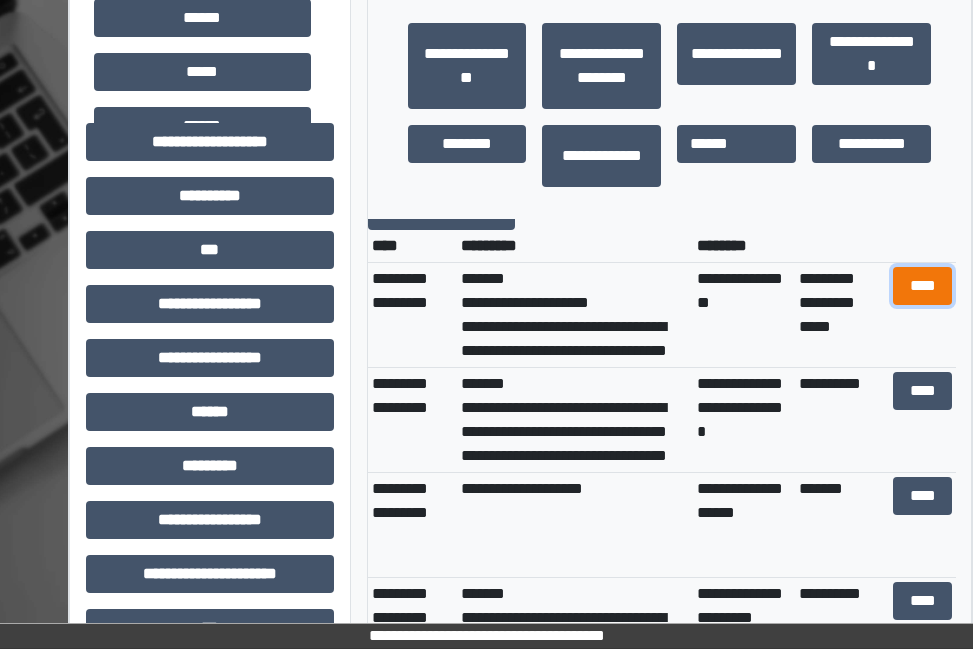 click on "****" at bounding box center (923, 286) 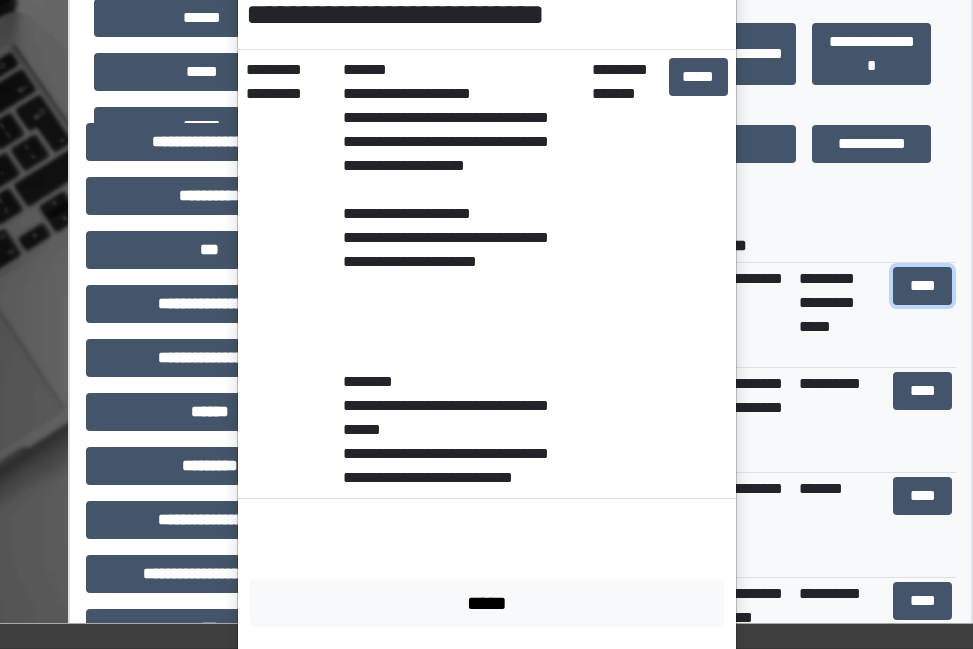 scroll, scrollTop: 375, scrollLeft: 0, axis: vertical 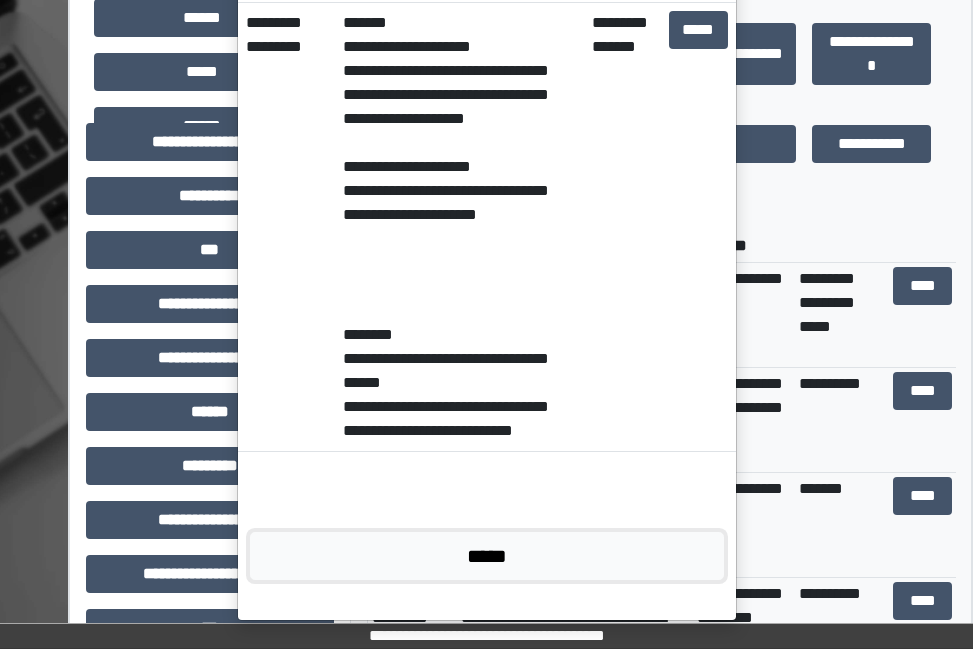 click on "*****" at bounding box center [487, 556] 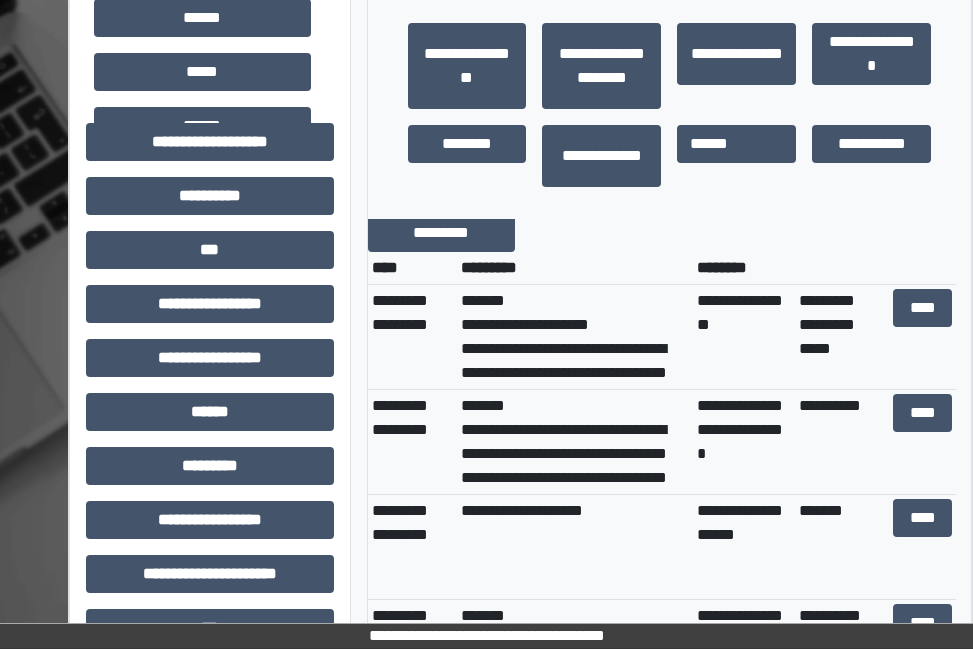 scroll, scrollTop: 0, scrollLeft: 0, axis: both 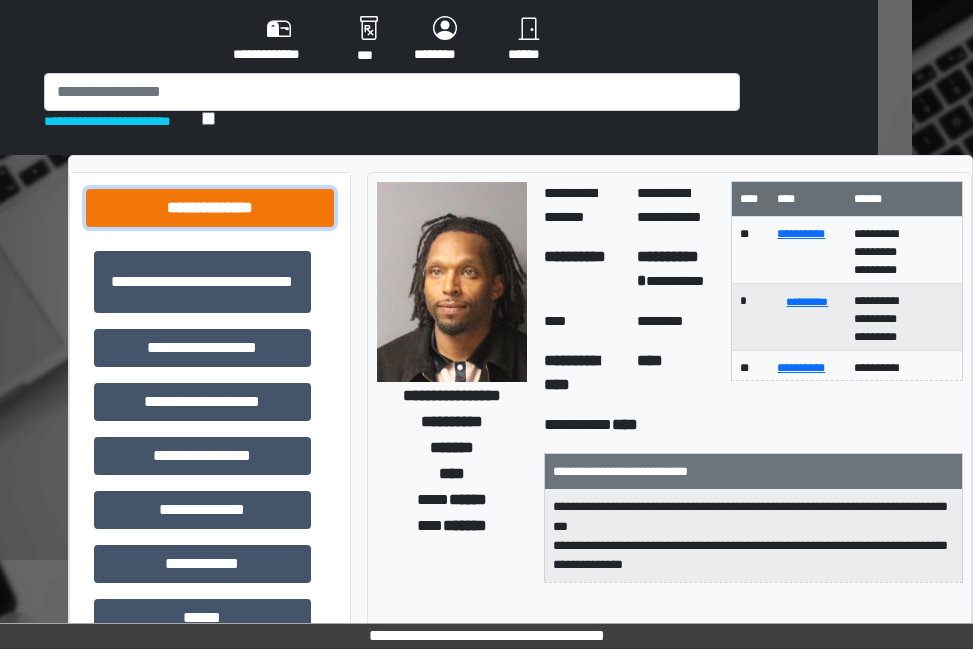 click on "**********" at bounding box center (210, 208) 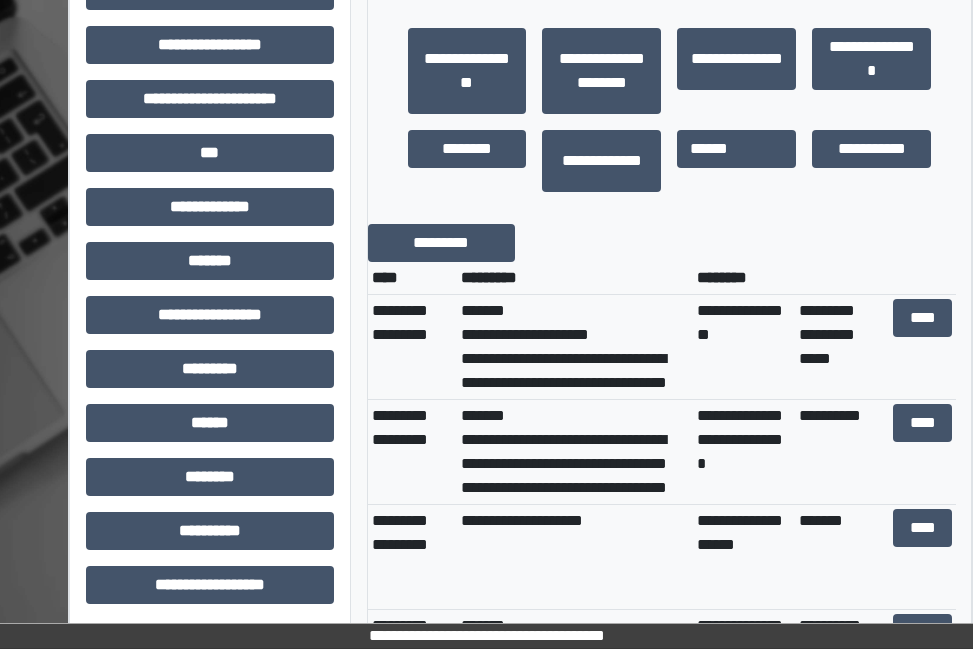 scroll, scrollTop: 704, scrollLeft: 95, axis: both 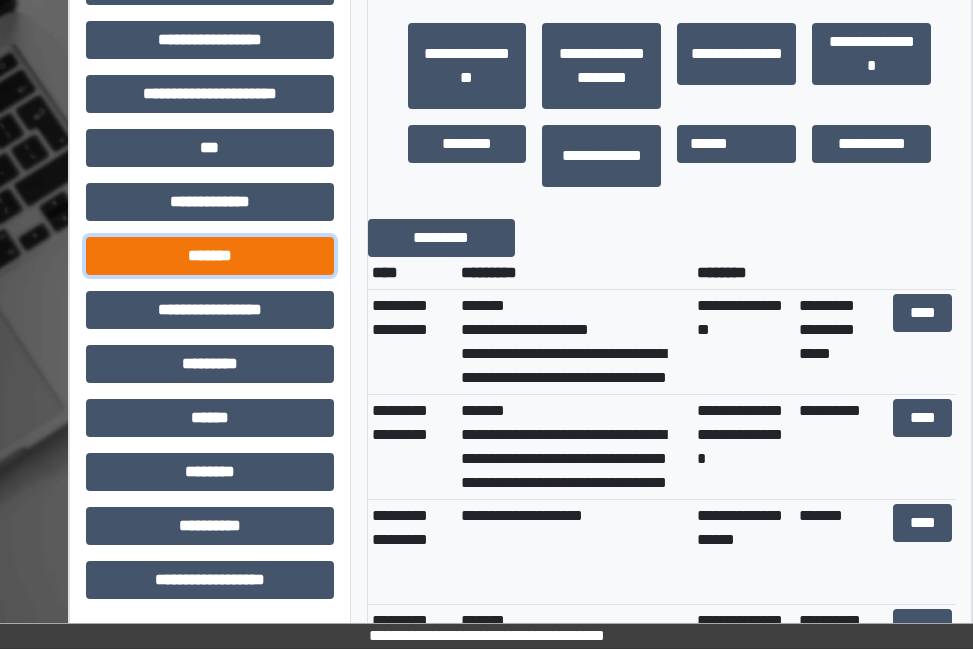 click on "*******" at bounding box center (210, 256) 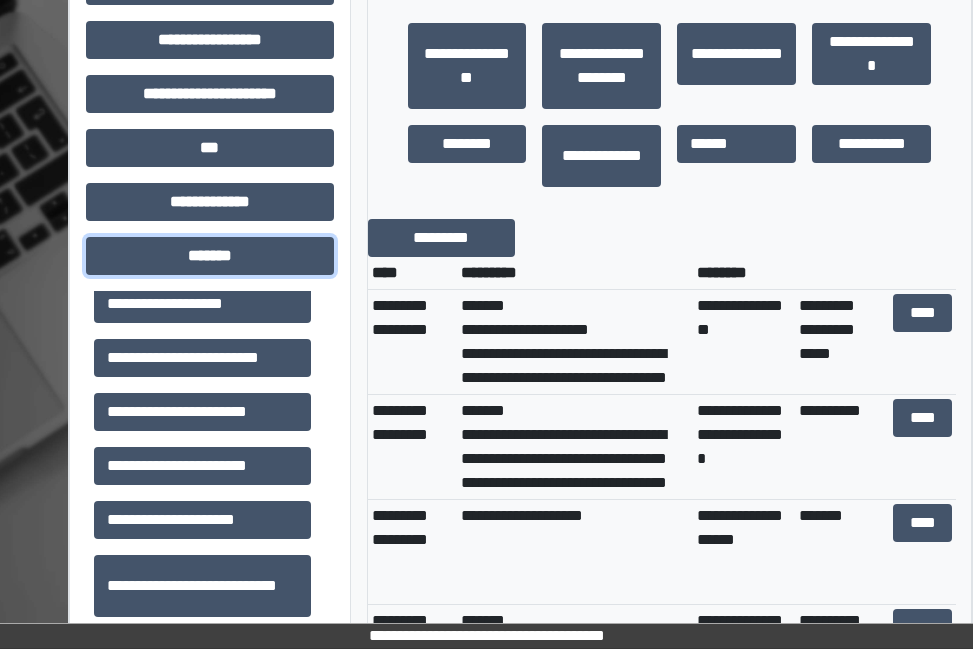 scroll, scrollTop: 341, scrollLeft: 0, axis: vertical 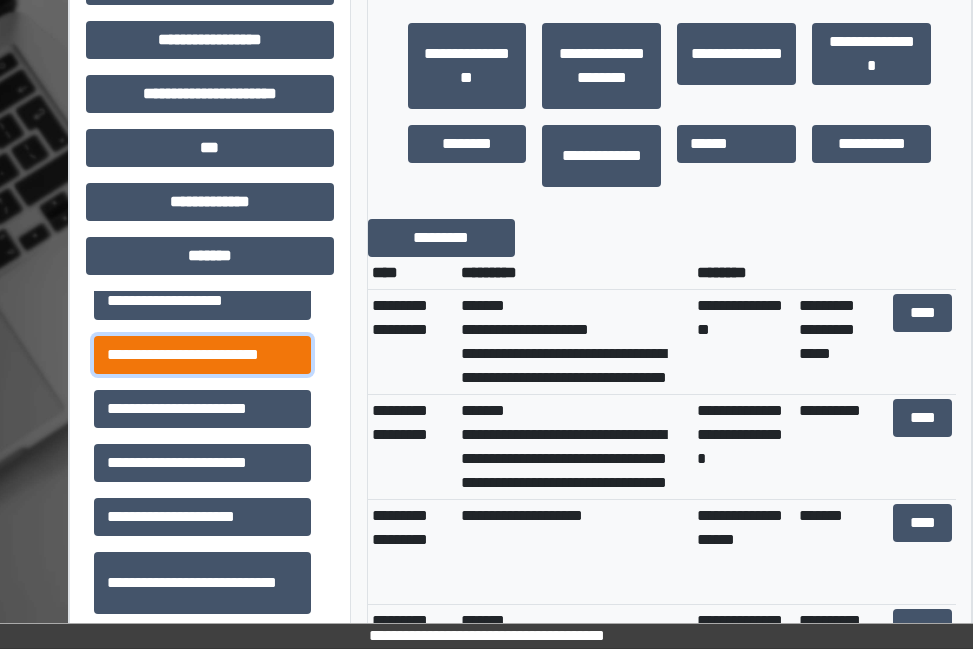 click on "**********" at bounding box center [202, 355] 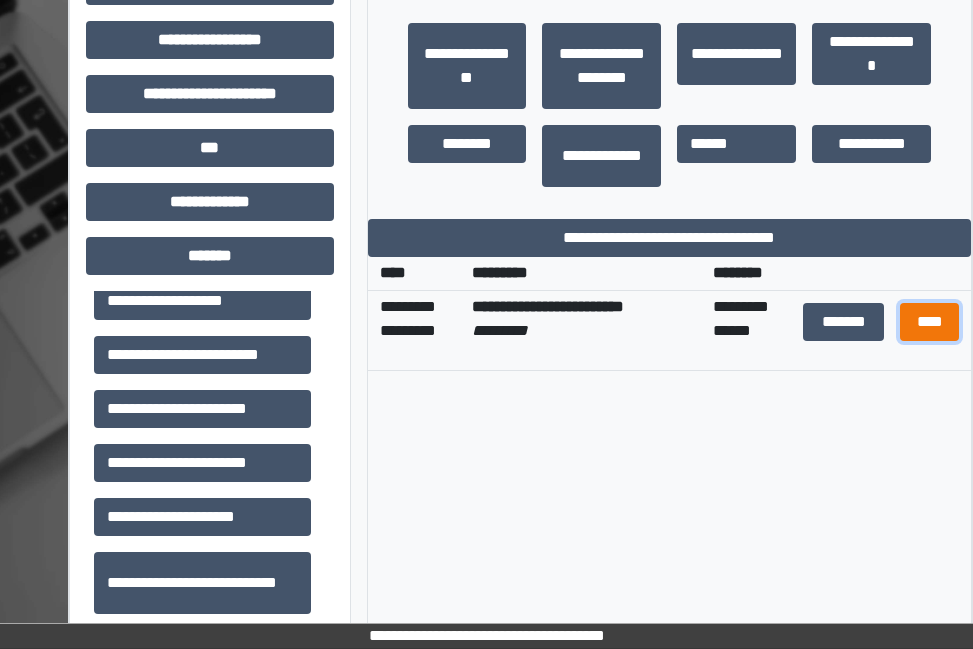 click on "****" at bounding box center (930, 322) 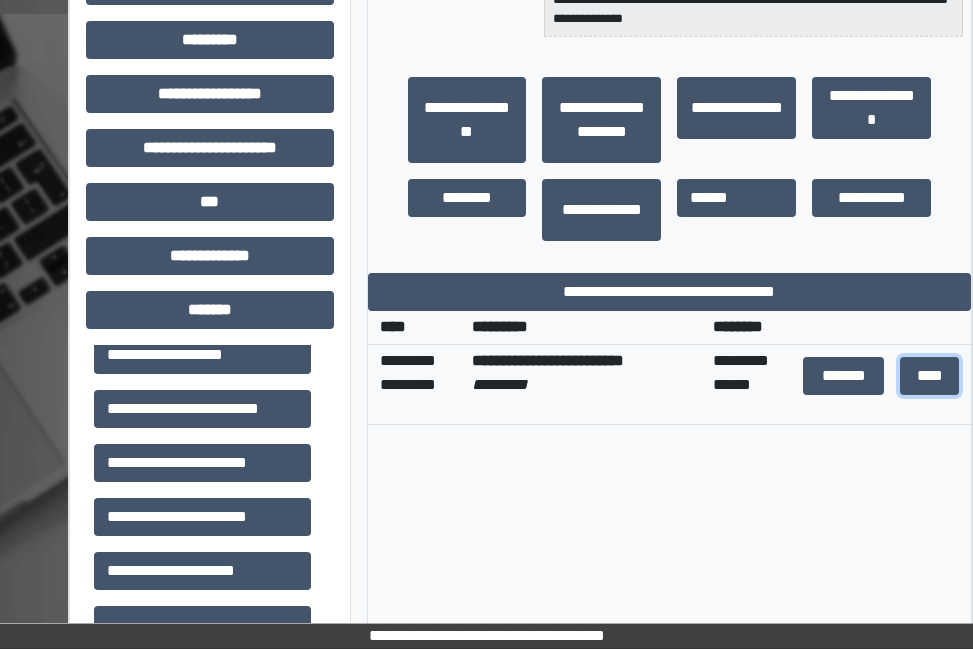 scroll, scrollTop: 632, scrollLeft: 95, axis: both 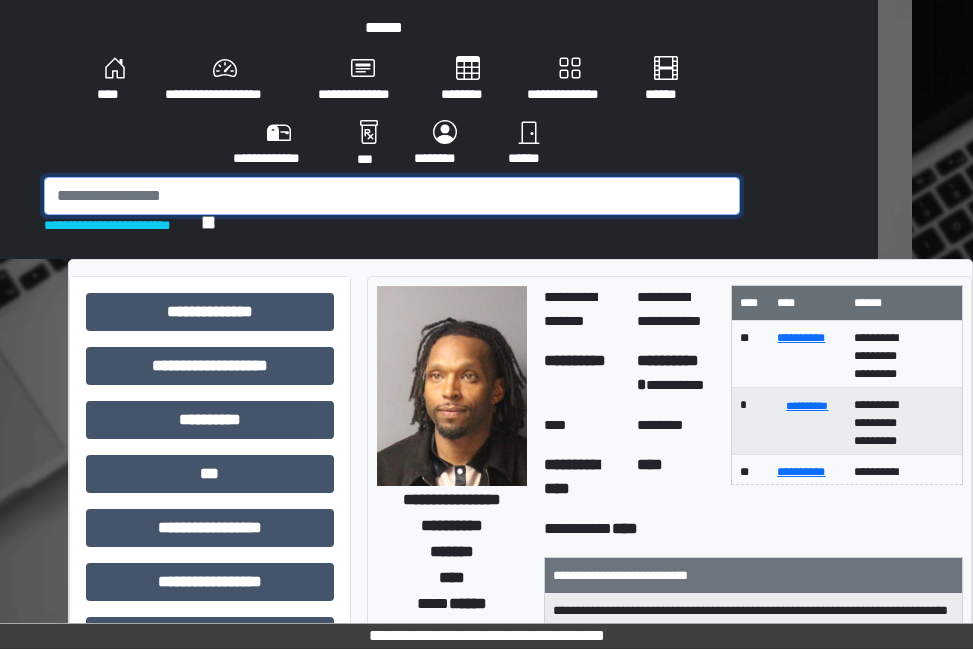 click at bounding box center [392, 196] 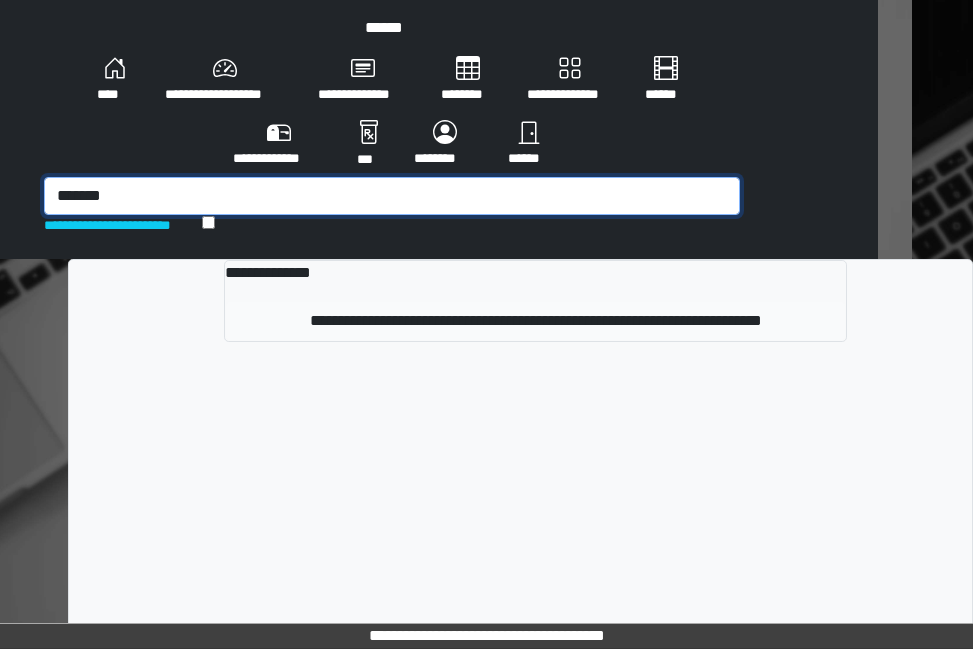 type on "*******" 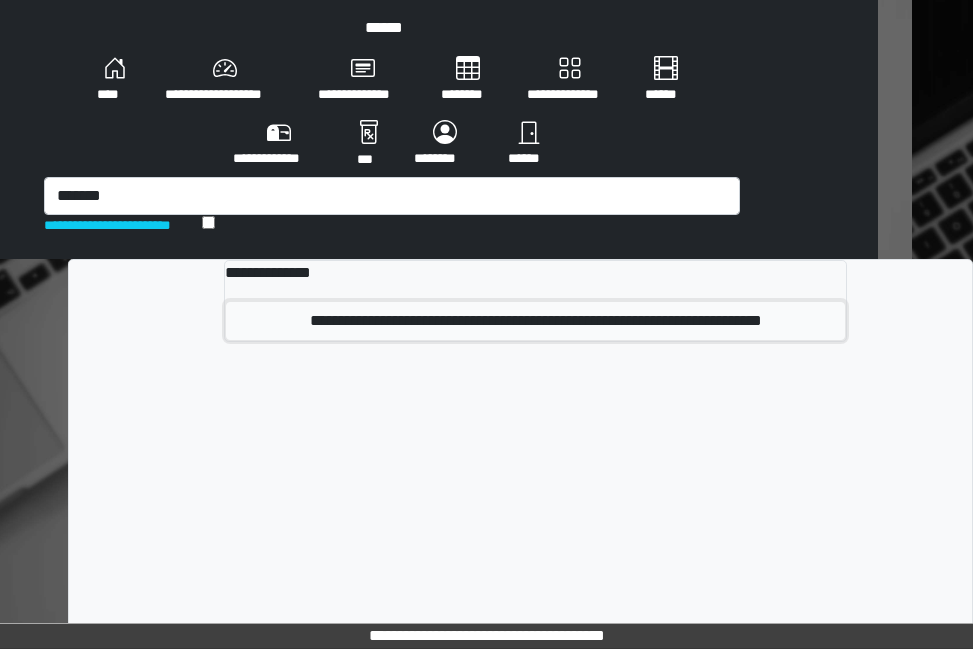 click on "**********" at bounding box center [535, 321] 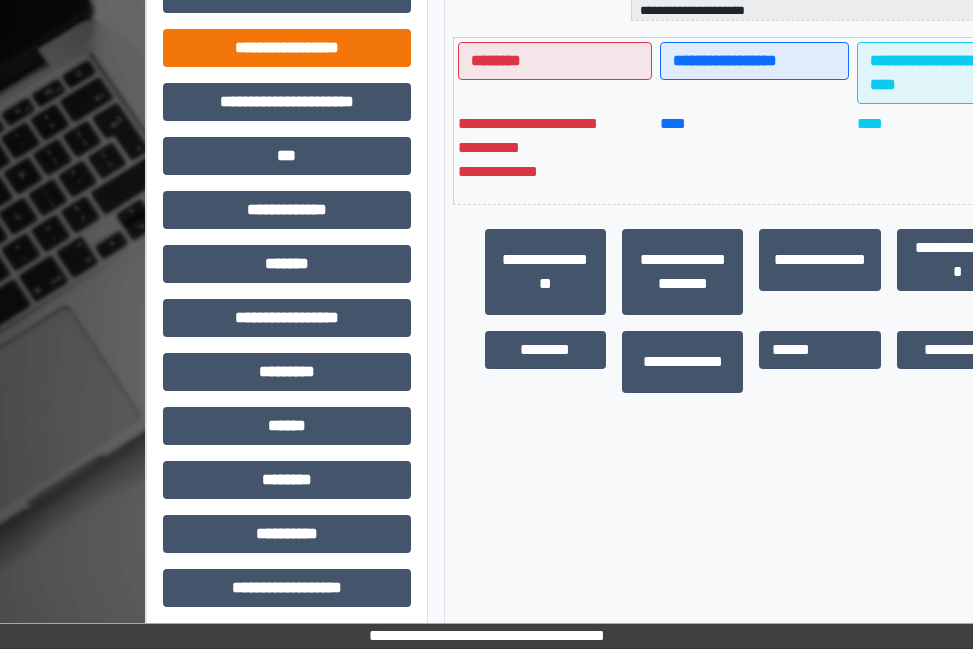 scroll, scrollTop: 704, scrollLeft: 18, axis: both 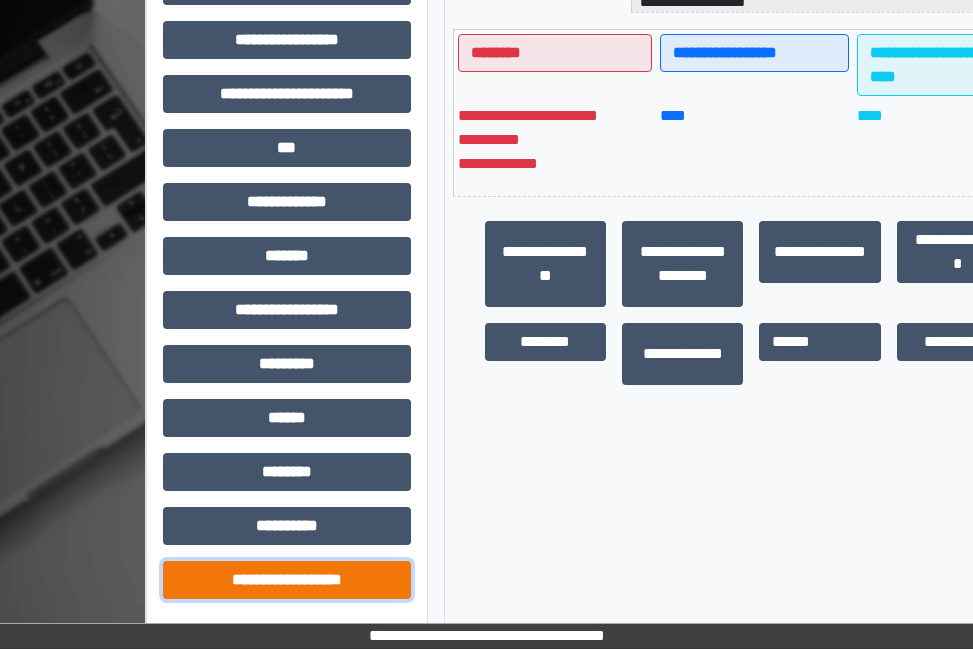 click on "**********" at bounding box center (287, 580) 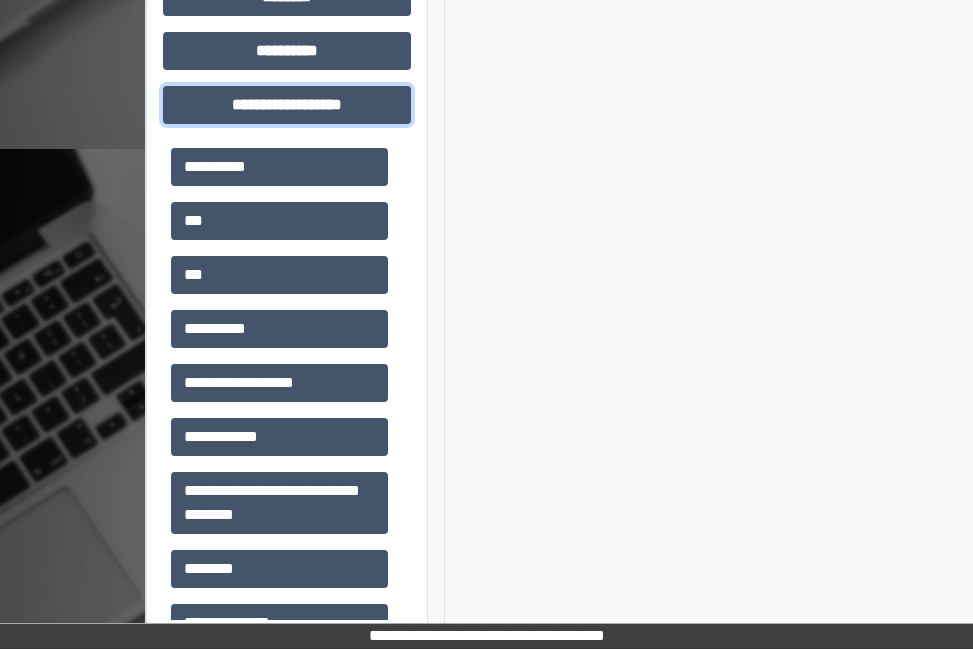 scroll, scrollTop: 1184, scrollLeft: 18, axis: both 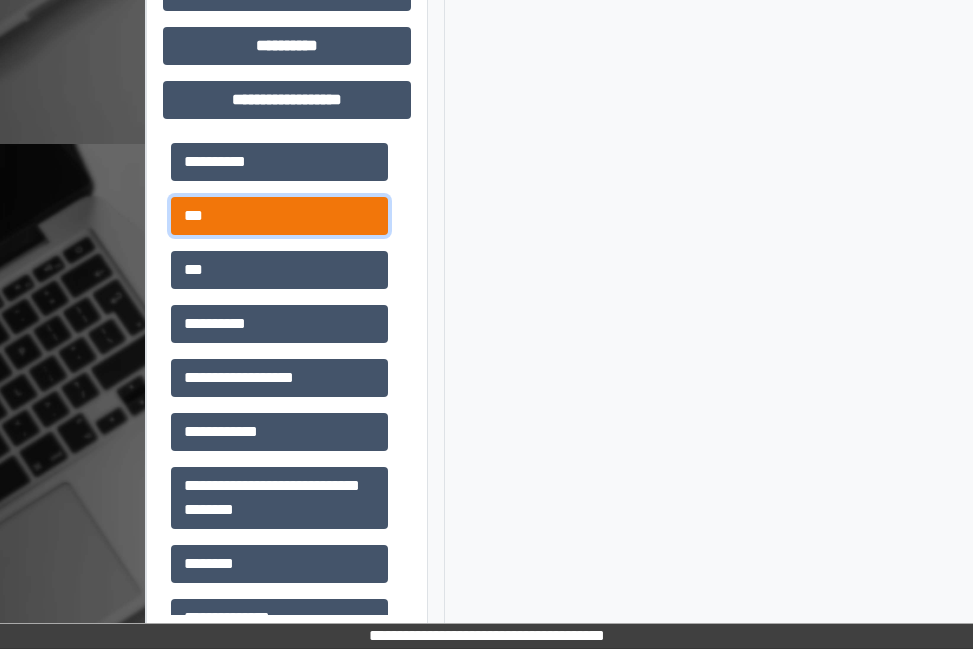 click on "***" at bounding box center [279, 216] 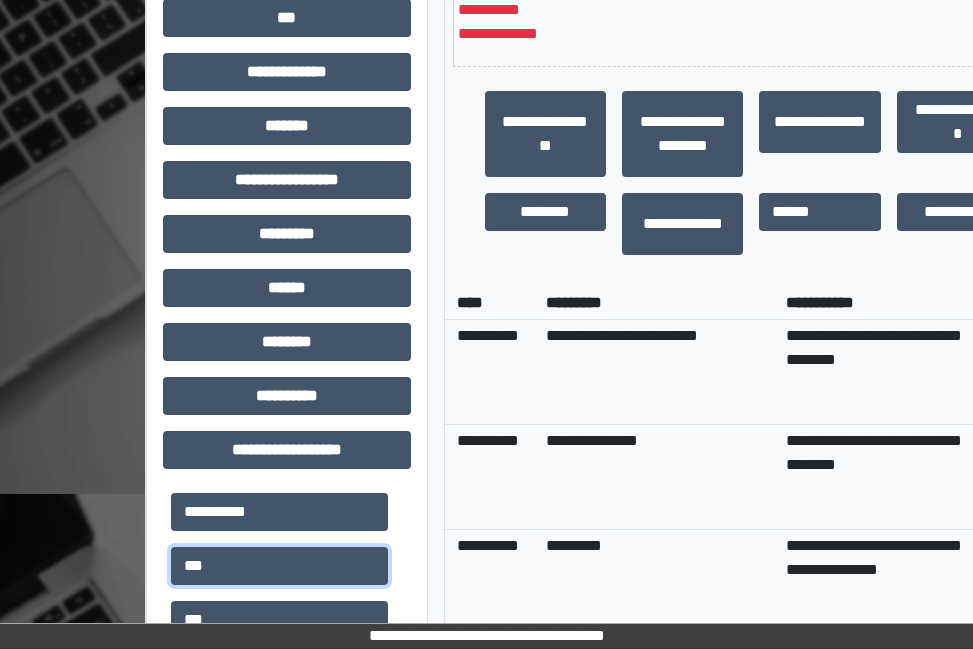 scroll, scrollTop: 784, scrollLeft: 18, axis: both 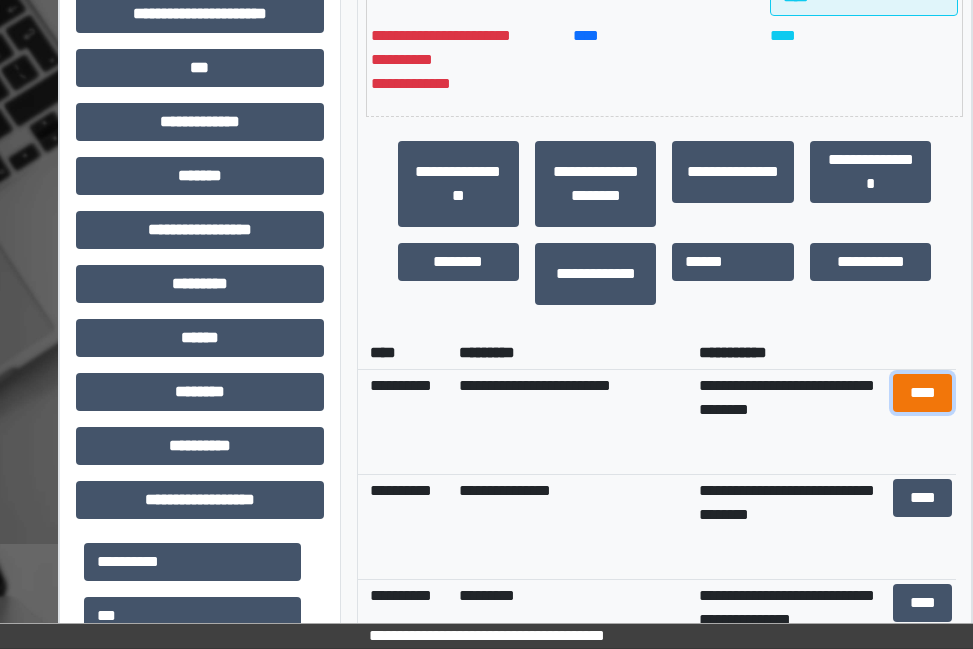 click on "****" at bounding box center (923, 393) 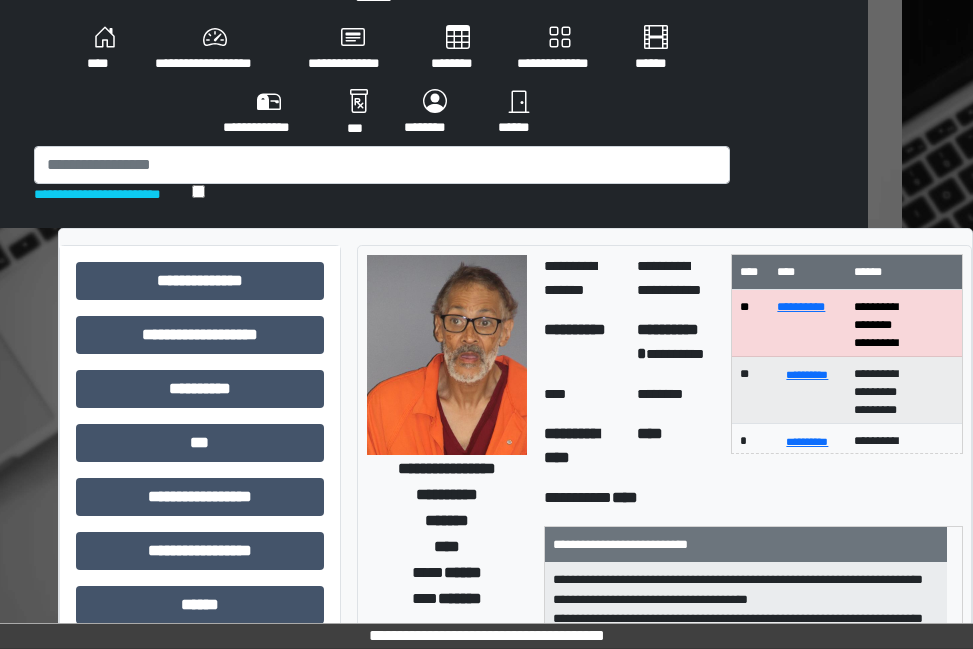 scroll, scrollTop: 13, scrollLeft: 105, axis: both 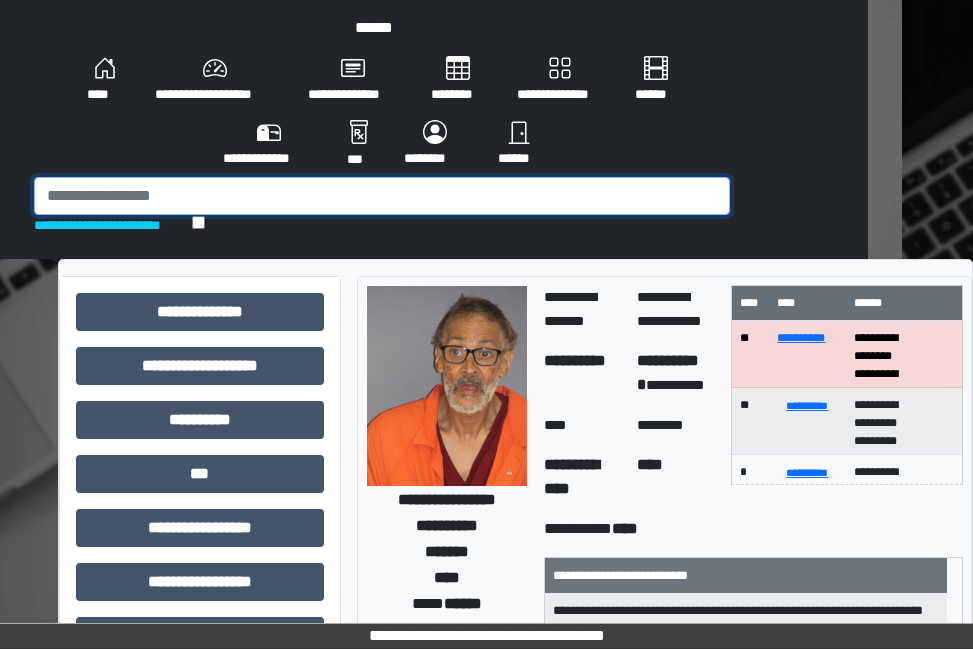 click at bounding box center [382, 196] 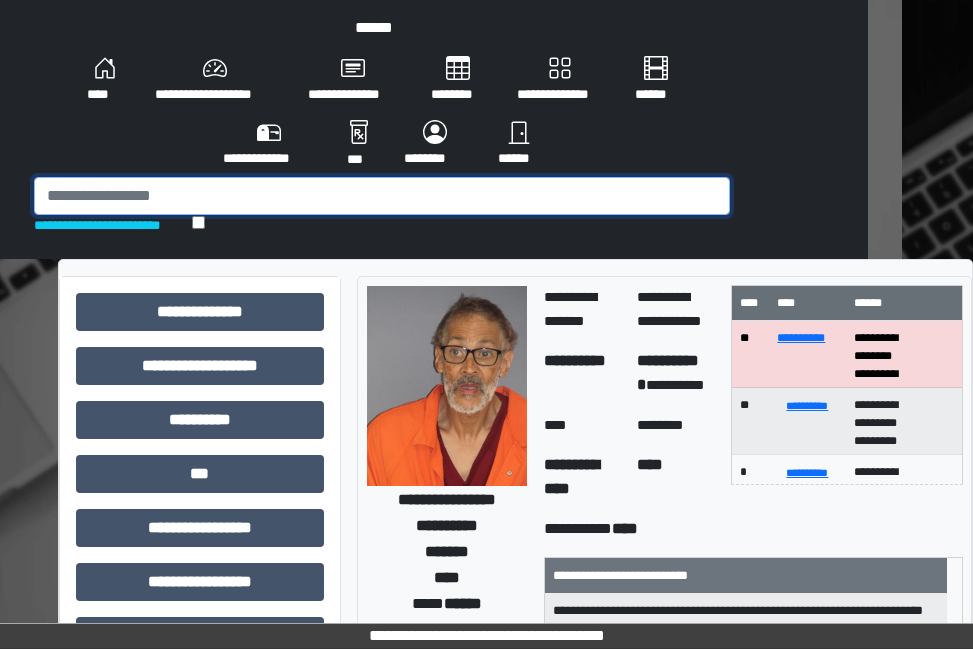 click at bounding box center [382, 196] 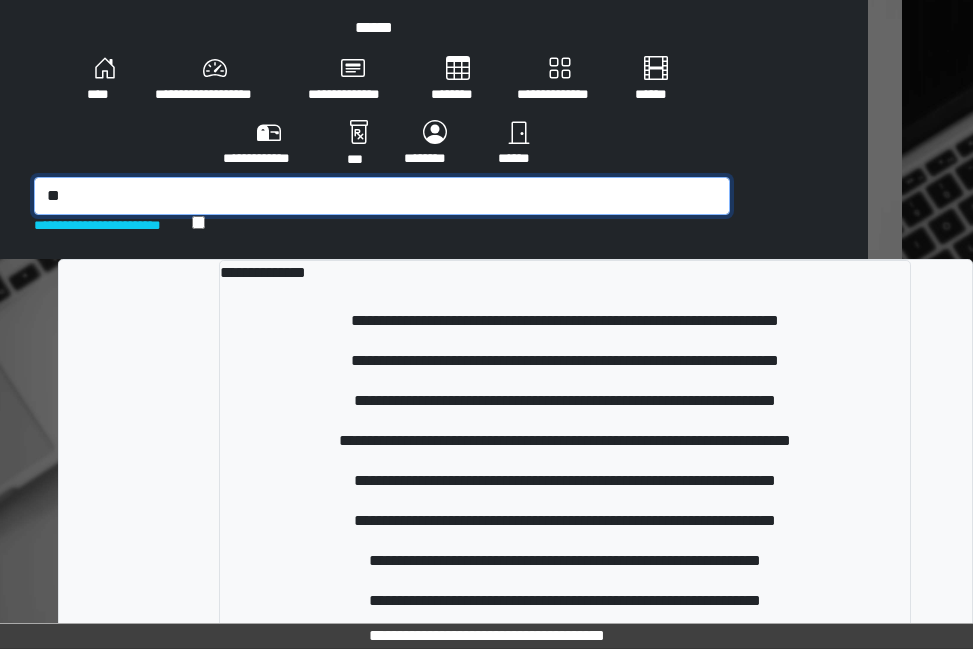 type on "*" 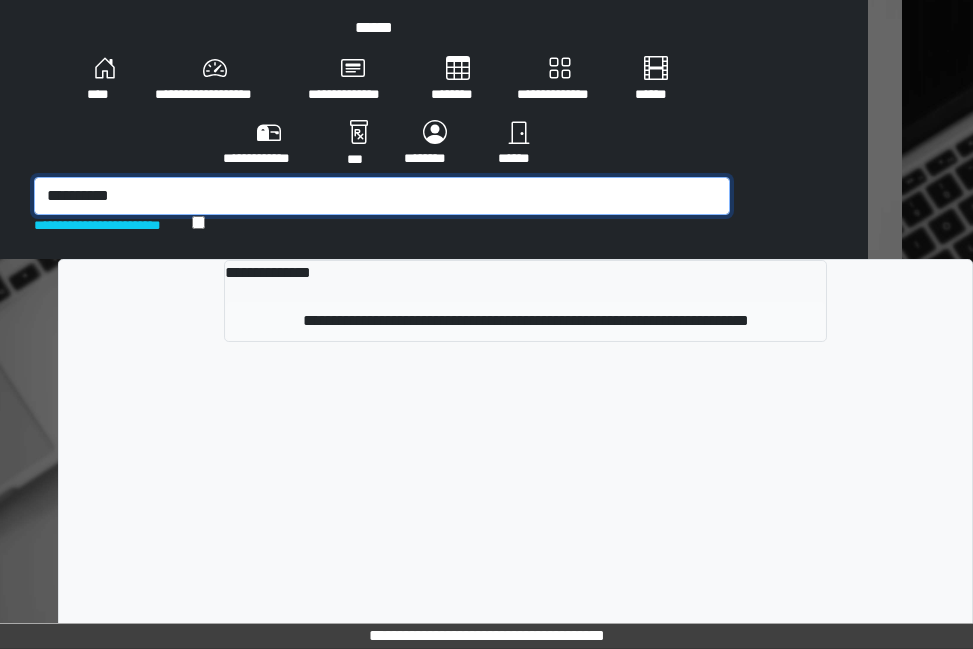 type on "**********" 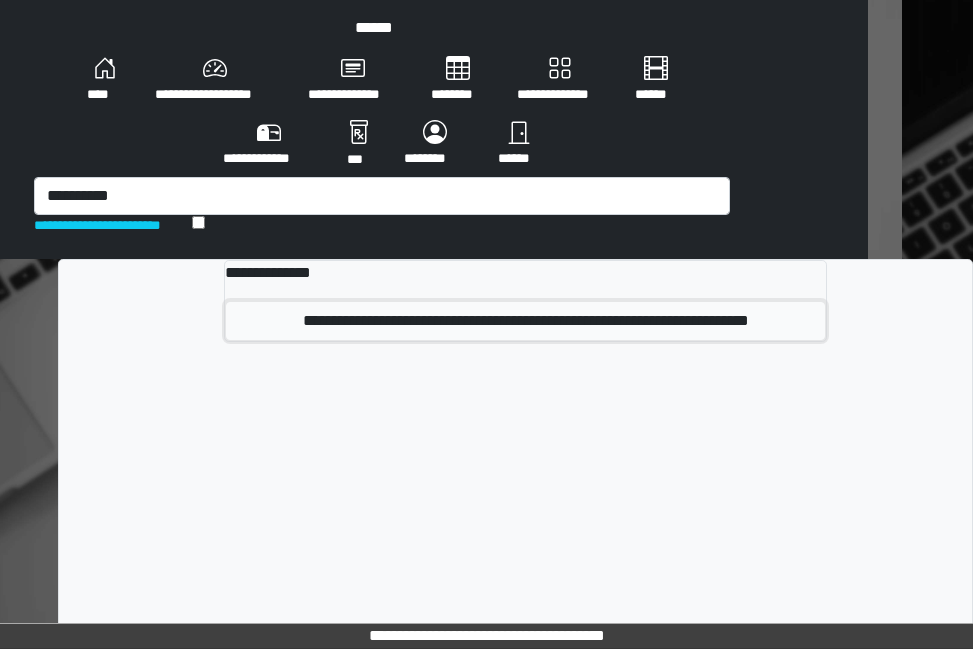 click on "**********" at bounding box center (525, 321) 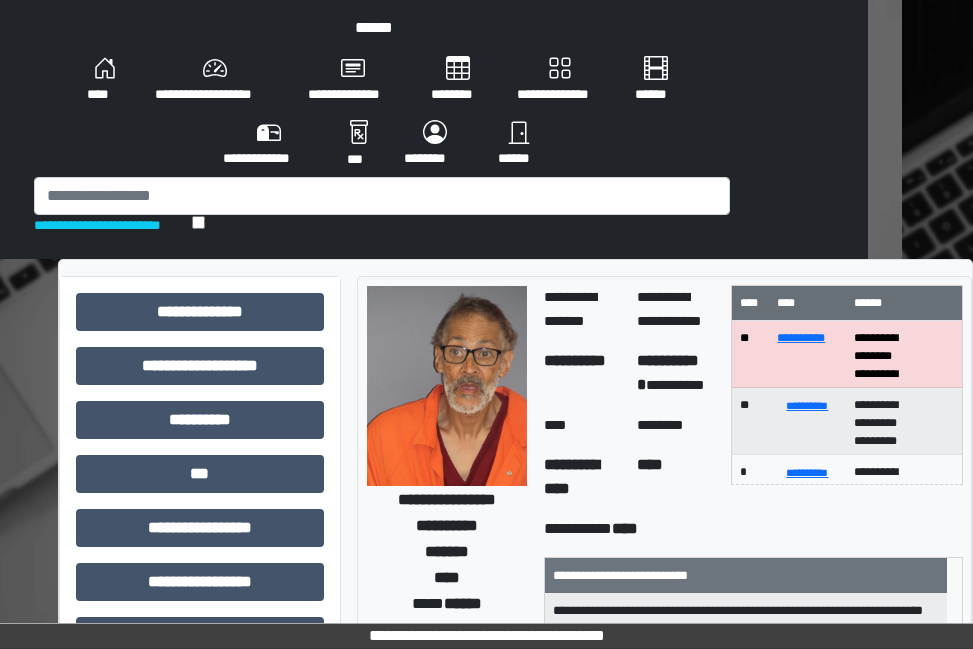 scroll, scrollTop: 0, scrollLeft: 26, axis: horizontal 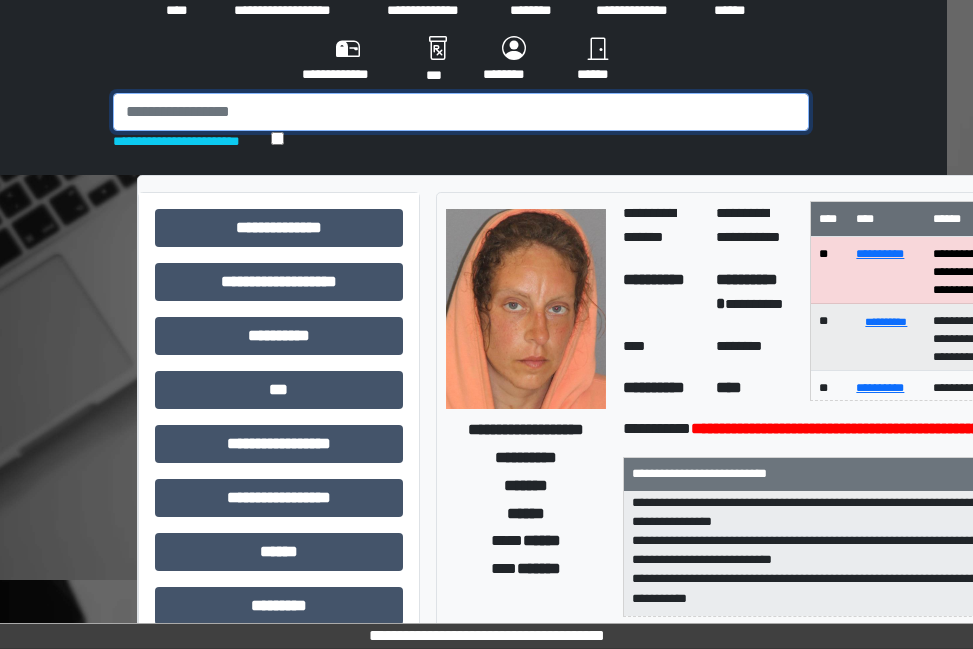 click at bounding box center [461, 112] 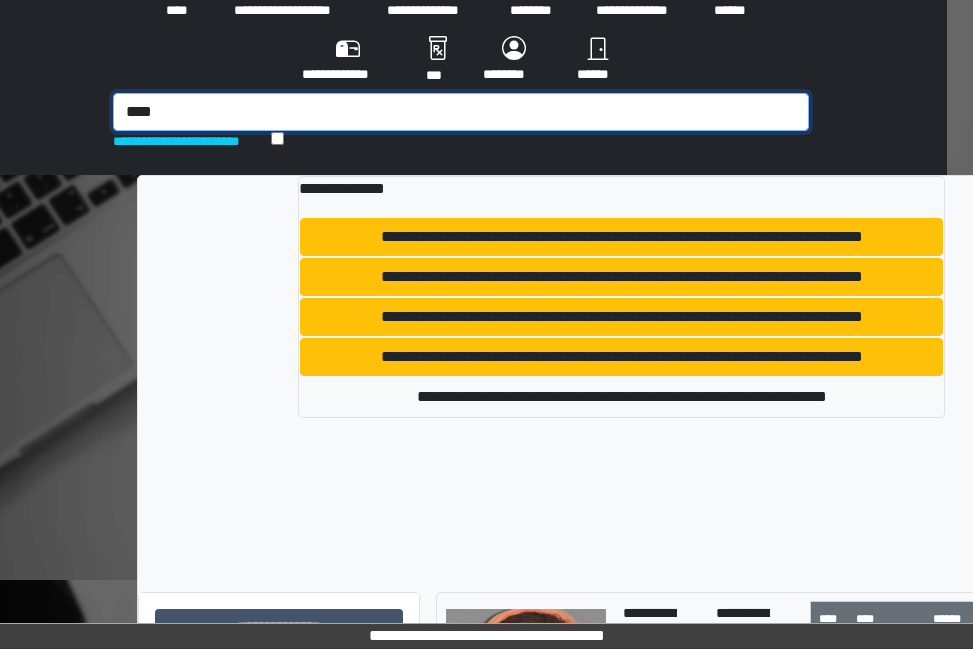 type on "****" 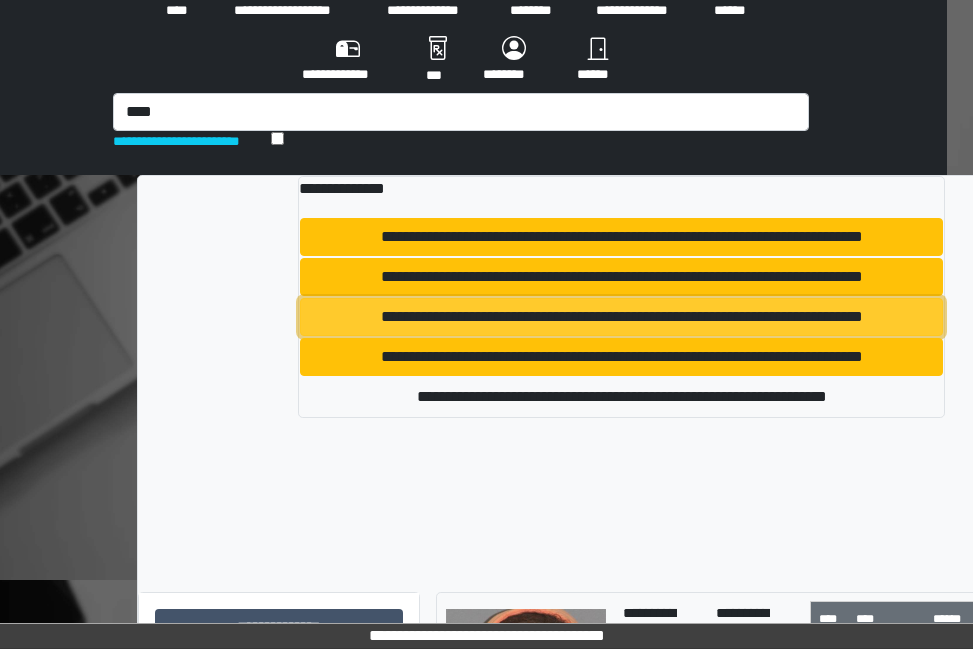 click on "**********" at bounding box center (621, 317) 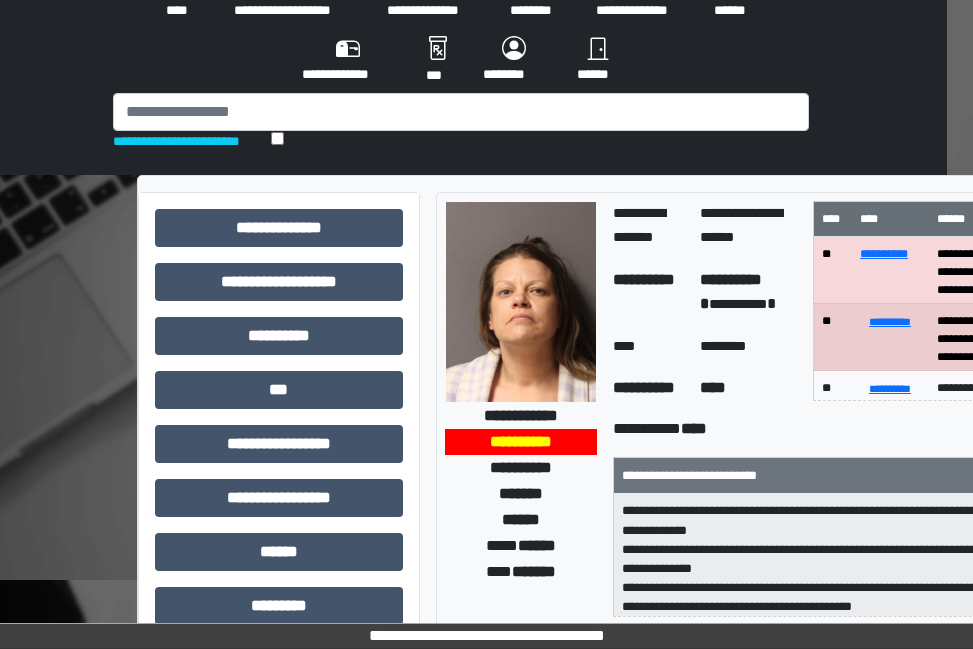 scroll, scrollTop: 84, scrollLeft: 18, axis: both 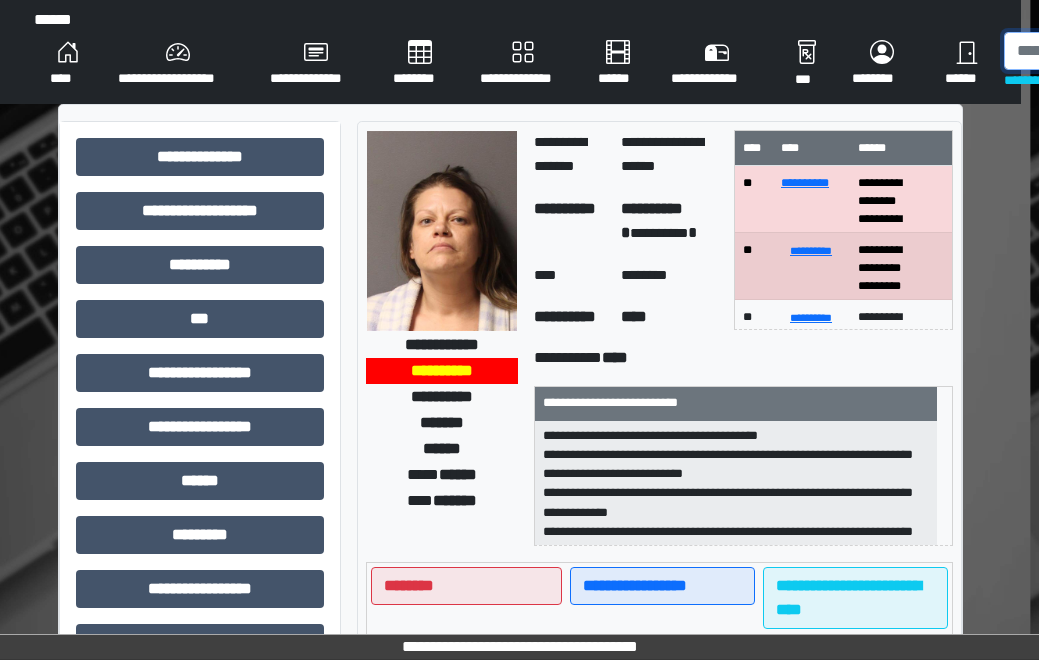 click at bounding box center [1107, 51] 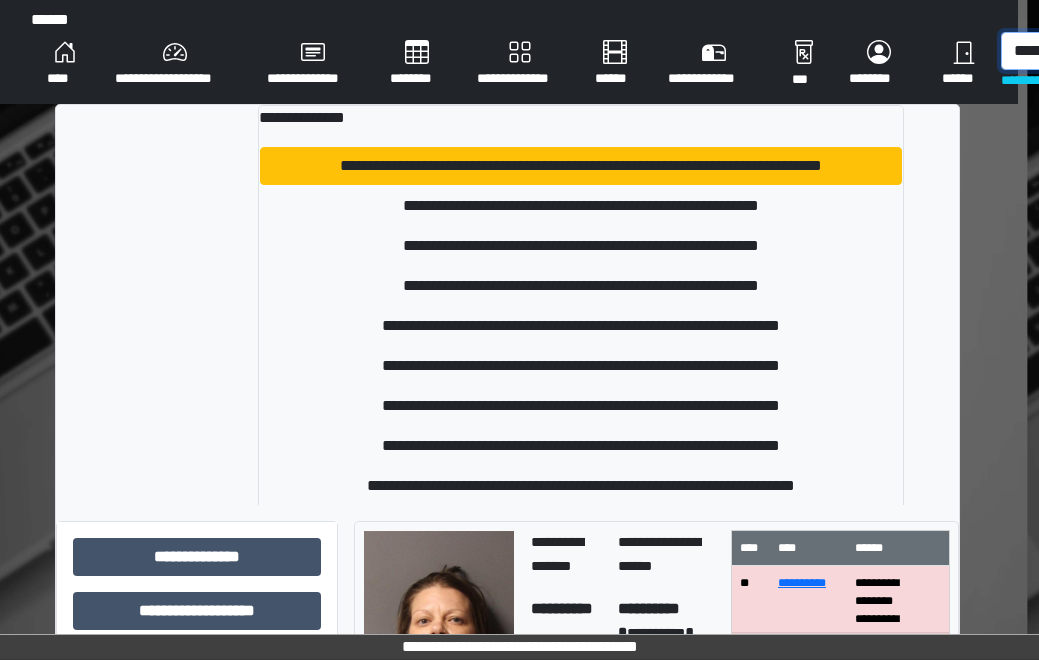 scroll, scrollTop: 0, scrollLeft: 29, axis: horizontal 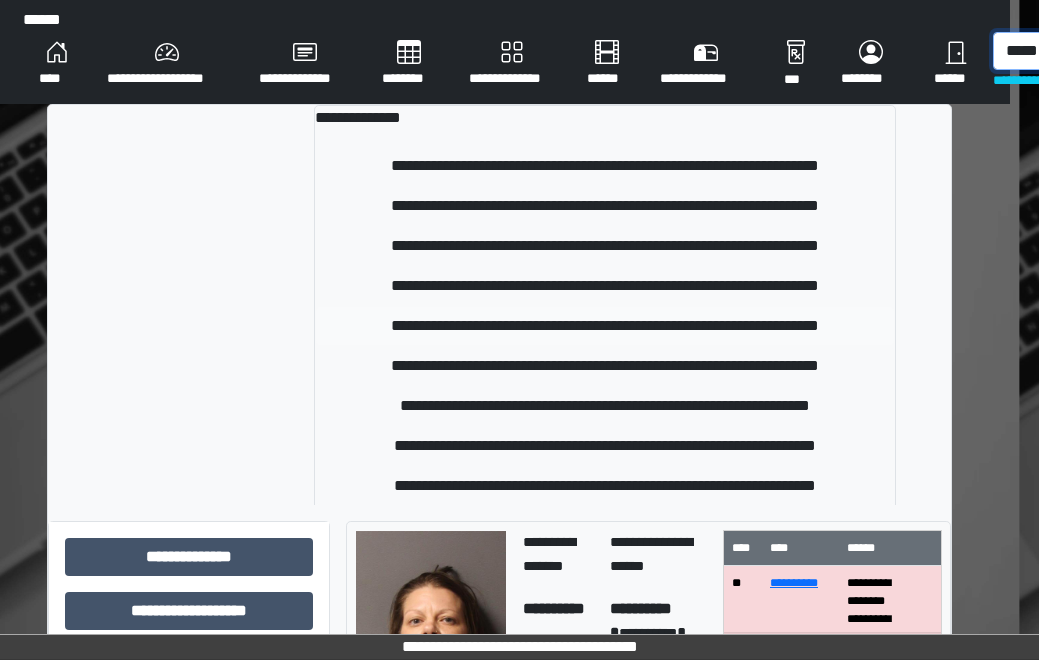 type on "*****" 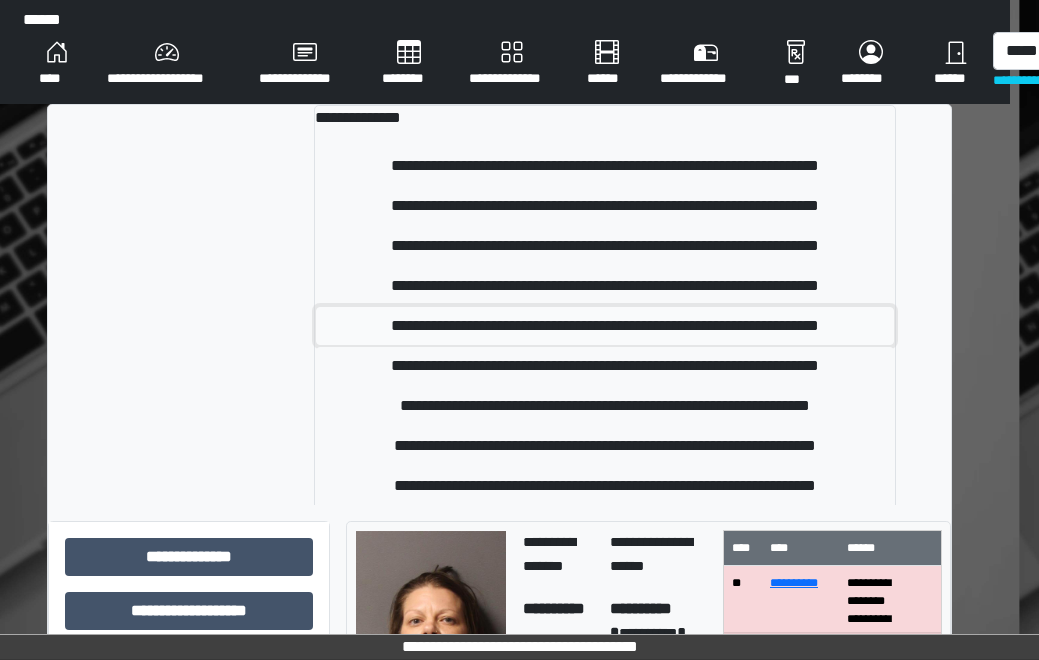 drag, startPoint x: 415, startPoint y: 318, endPoint x: 420, endPoint y: 295, distance: 23.537205 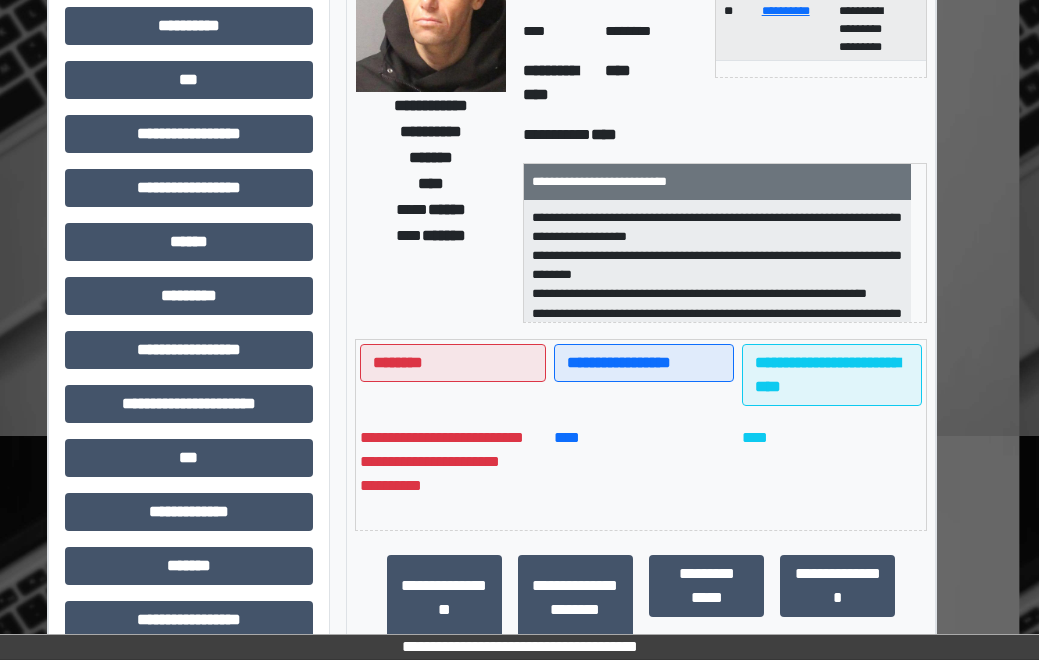 scroll, scrollTop: 400, scrollLeft: 29, axis: both 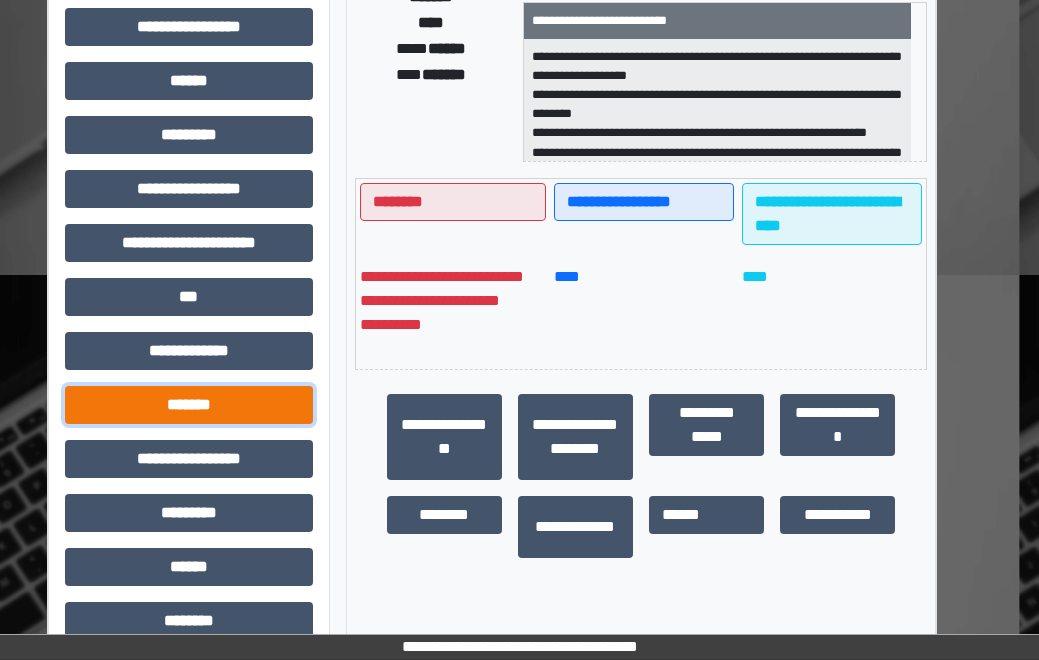 click on "*******" at bounding box center (189, 405) 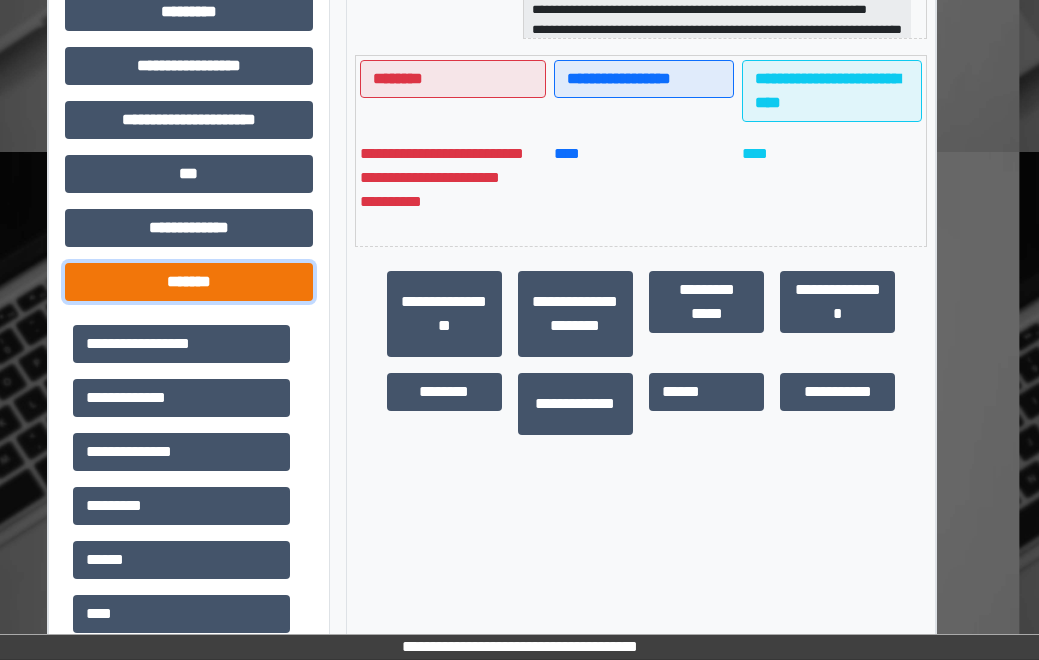 scroll, scrollTop: 800, scrollLeft: 29, axis: both 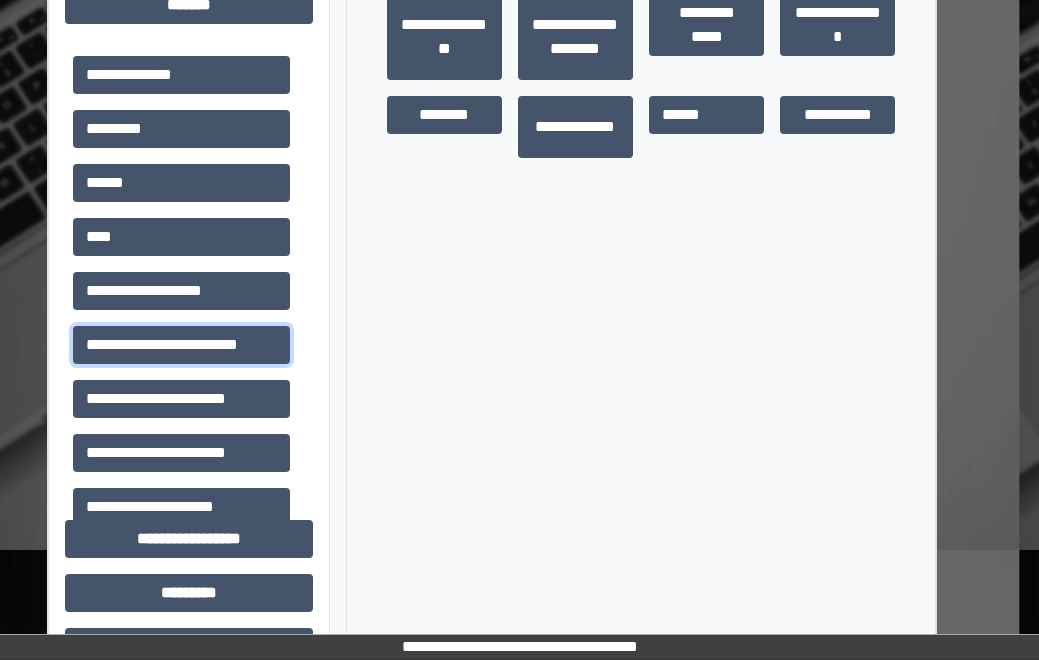 drag, startPoint x: 224, startPoint y: 347, endPoint x: 330, endPoint y: 358, distance: 106.56923 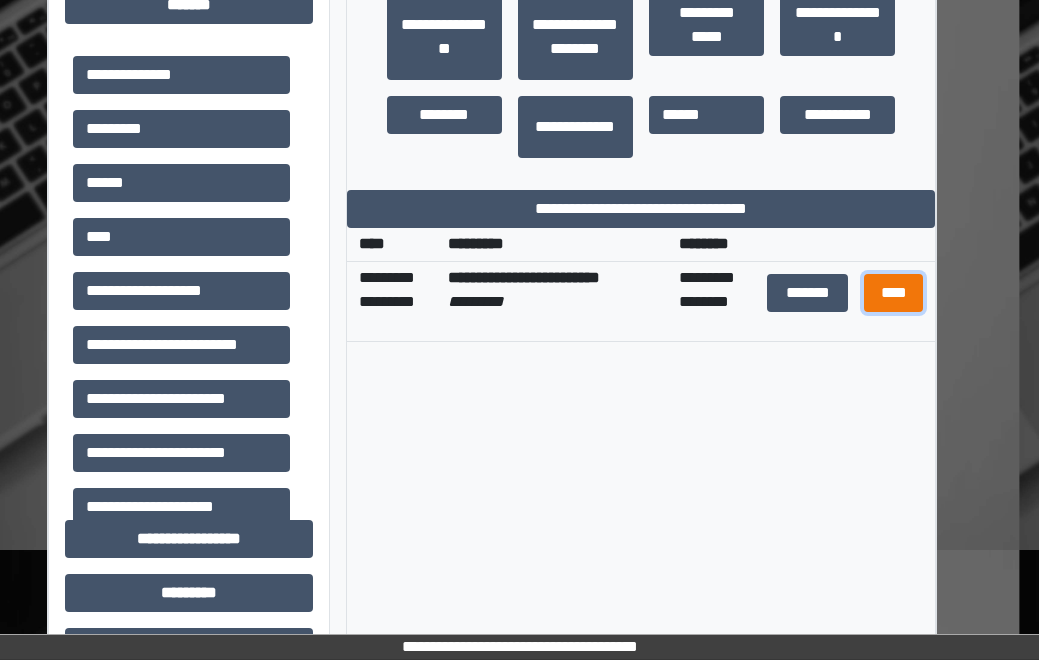 click on "****" at bounding box center [894, 293] 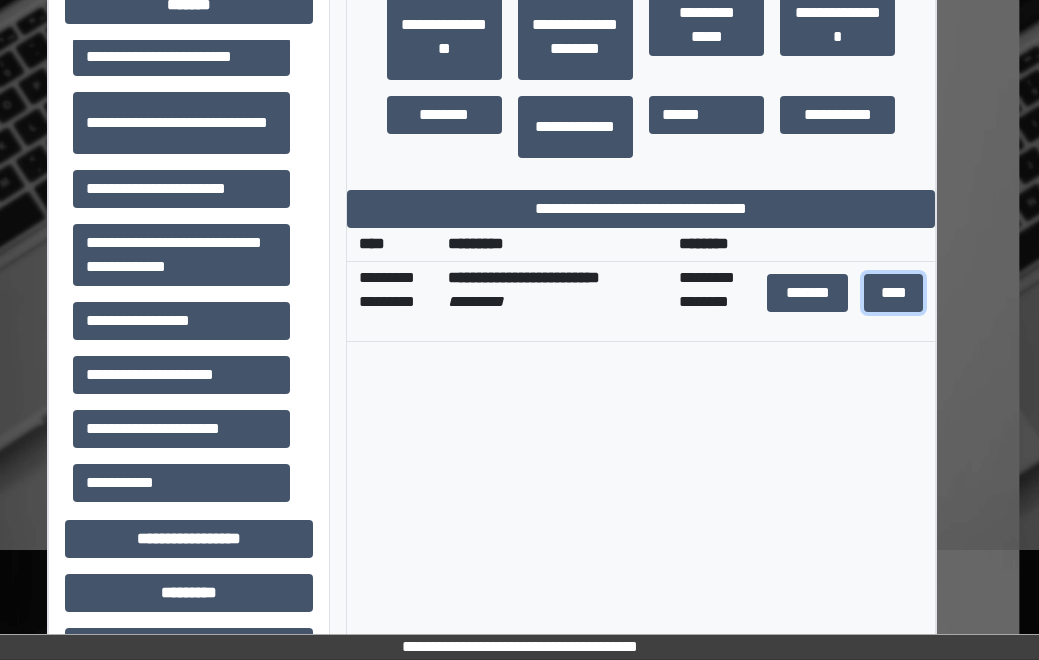scroll, scrollTop: 922, scrollLeft: 0, axis: vertical 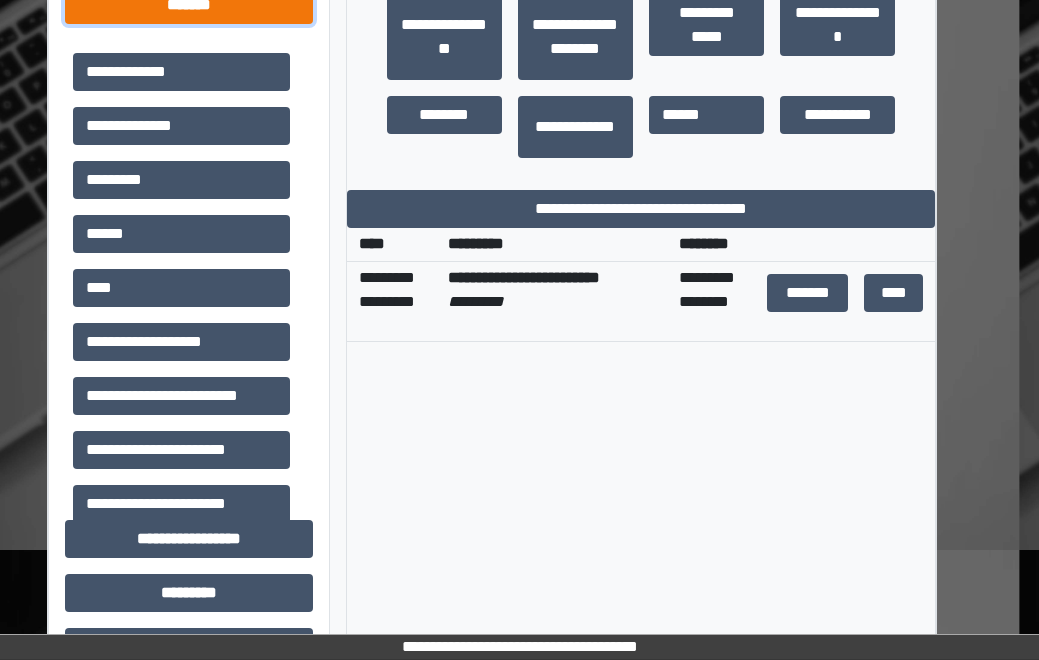 click on "*******" at bounding box center (189, 5) 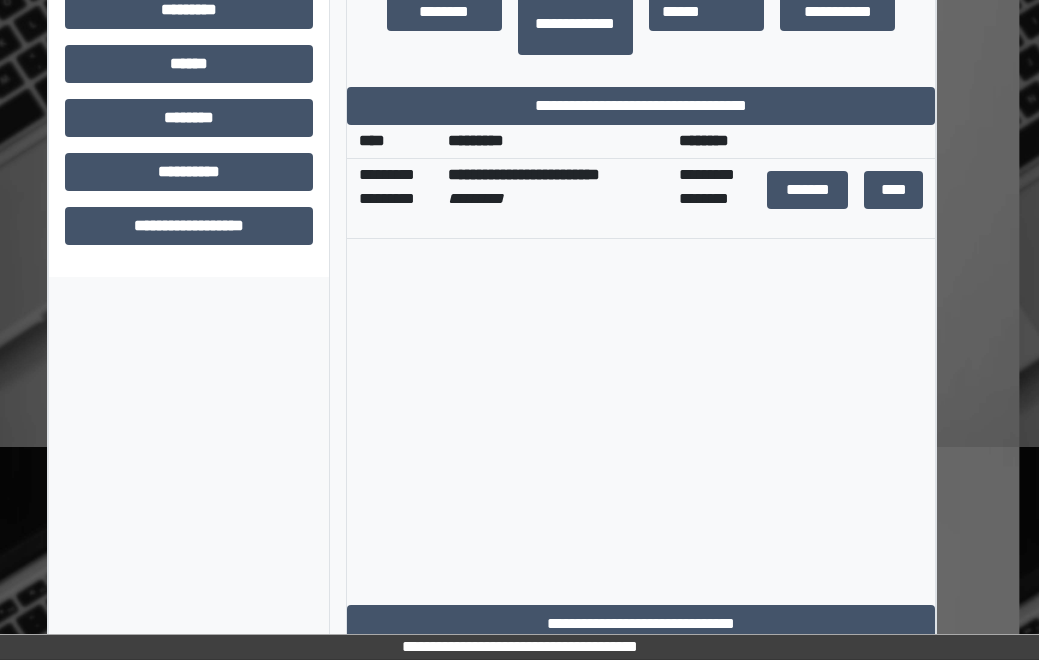 scroll, scrollTop: 904, scrollLeft: 29, axis: both 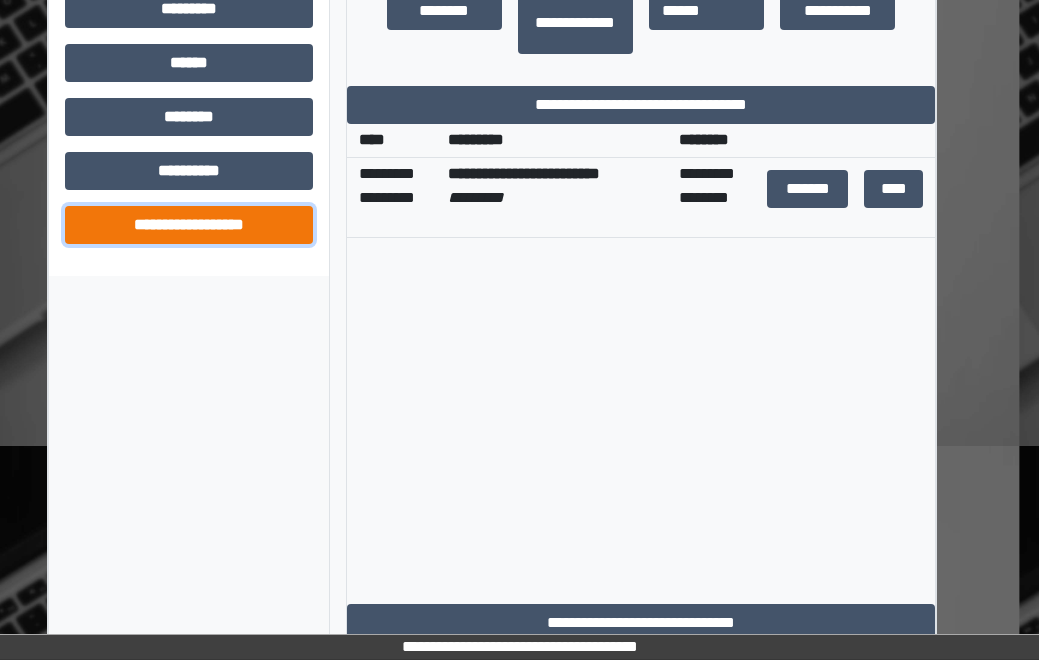click on "**********" at bounding box center [189, 225] 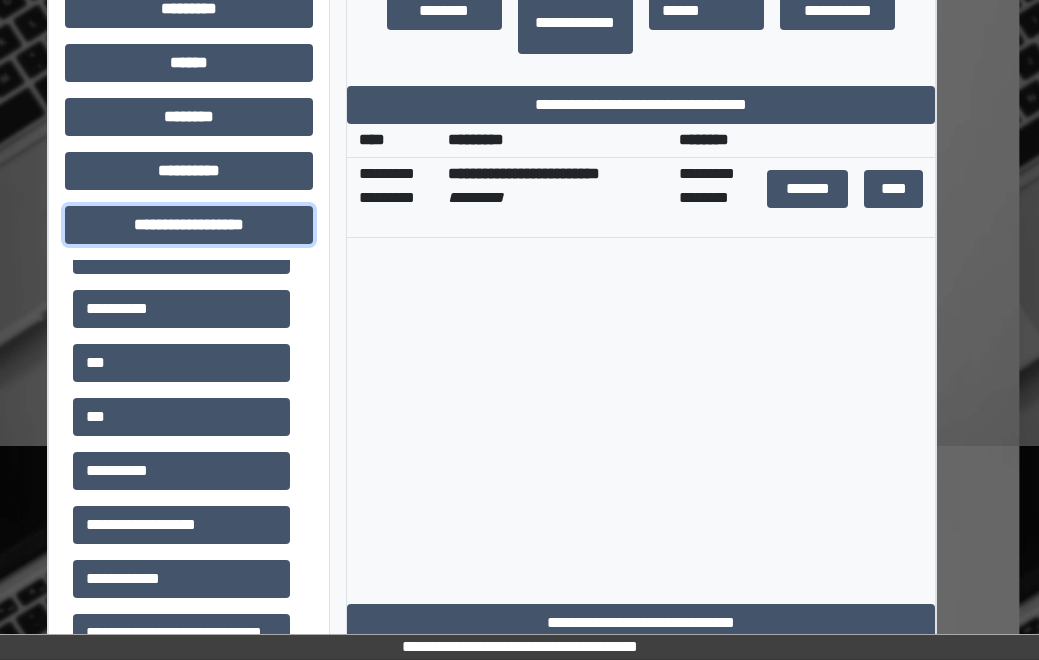 scroll, scrollTop: 0, scrollLeft: 0, axis: both 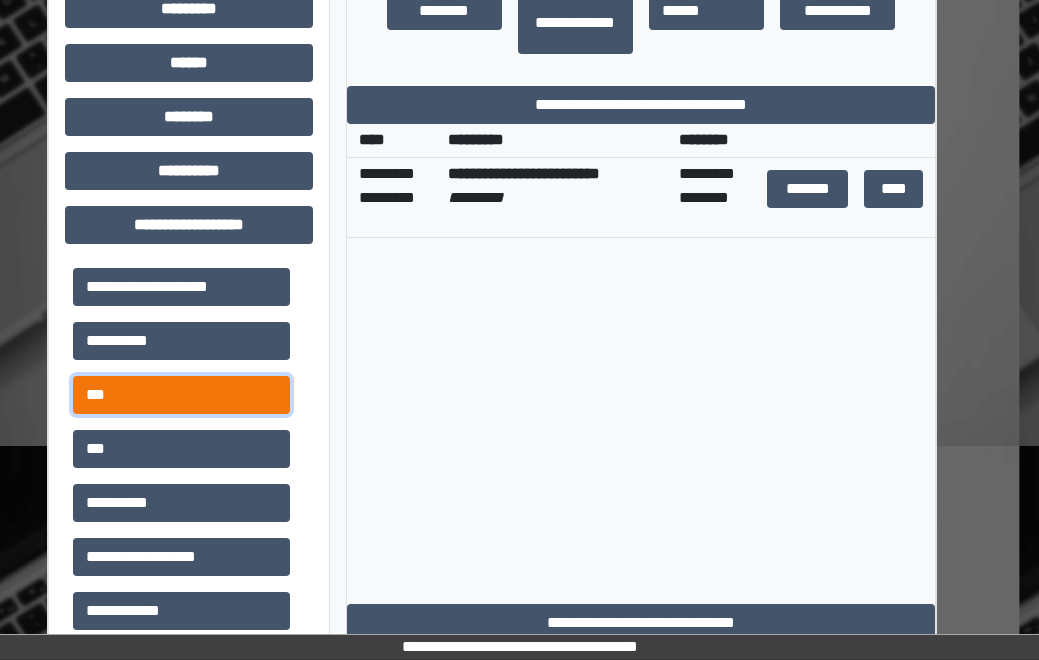 click on "***" at bounding box center [181, 395] 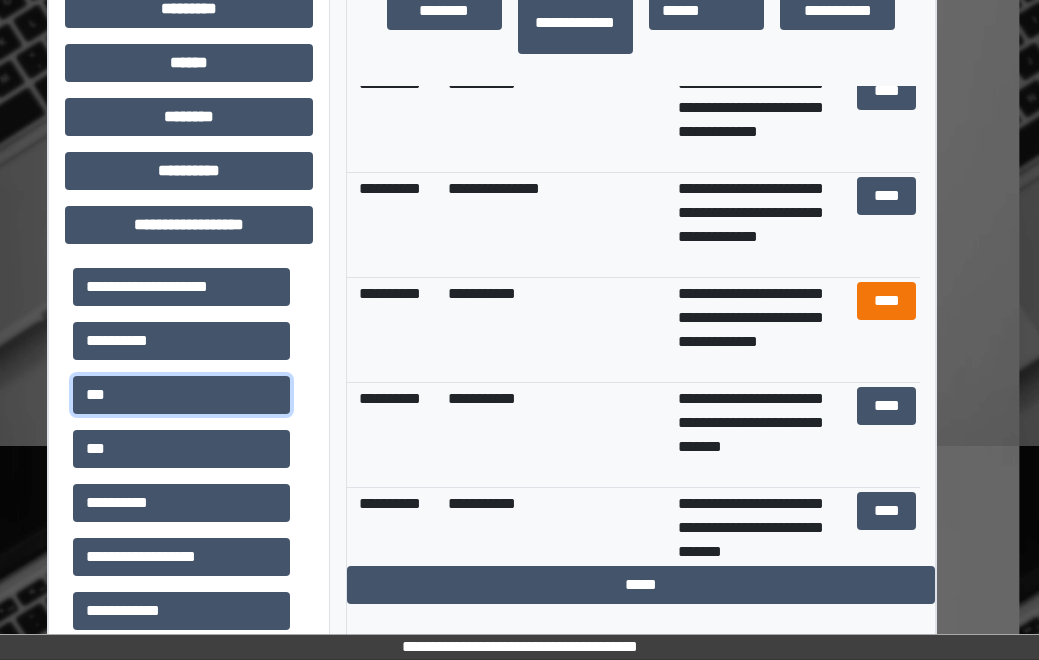 scroll, scrollTop: 1100, scrollLeft: 0, axis: vertical 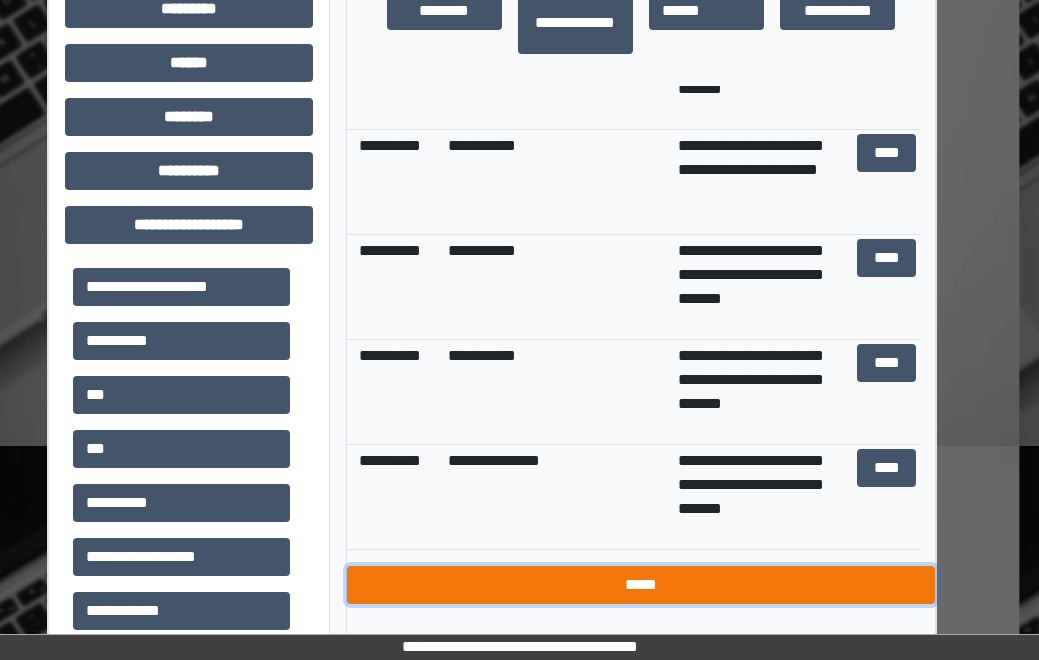 click on "*****" at bounding box center [641, 585] 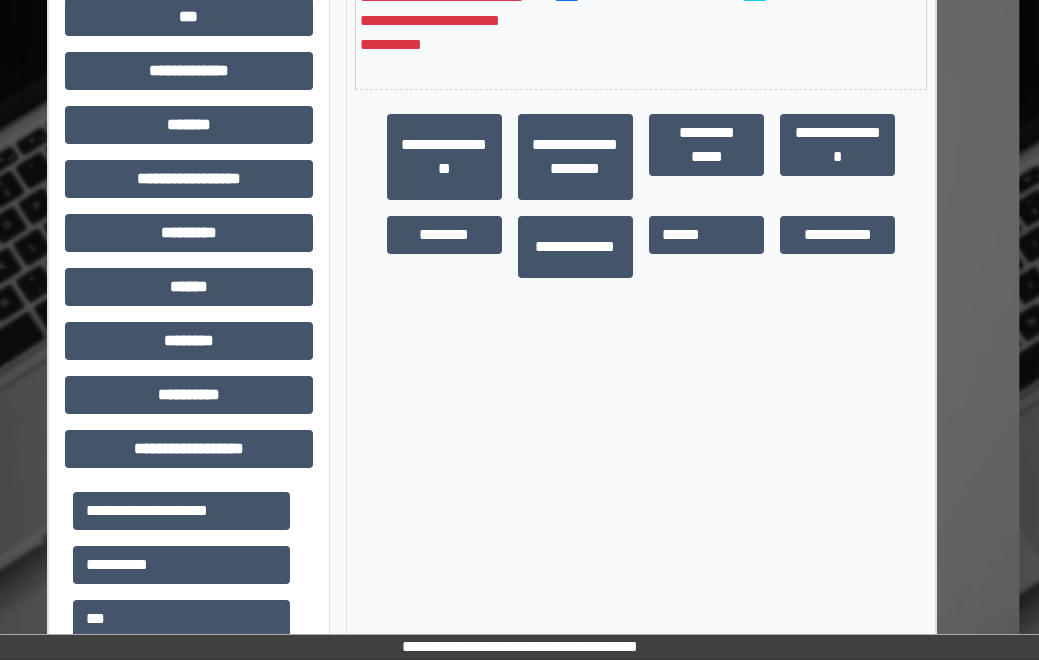 scroll, scrollTop: 700, scrollLeft: 29, axis: both 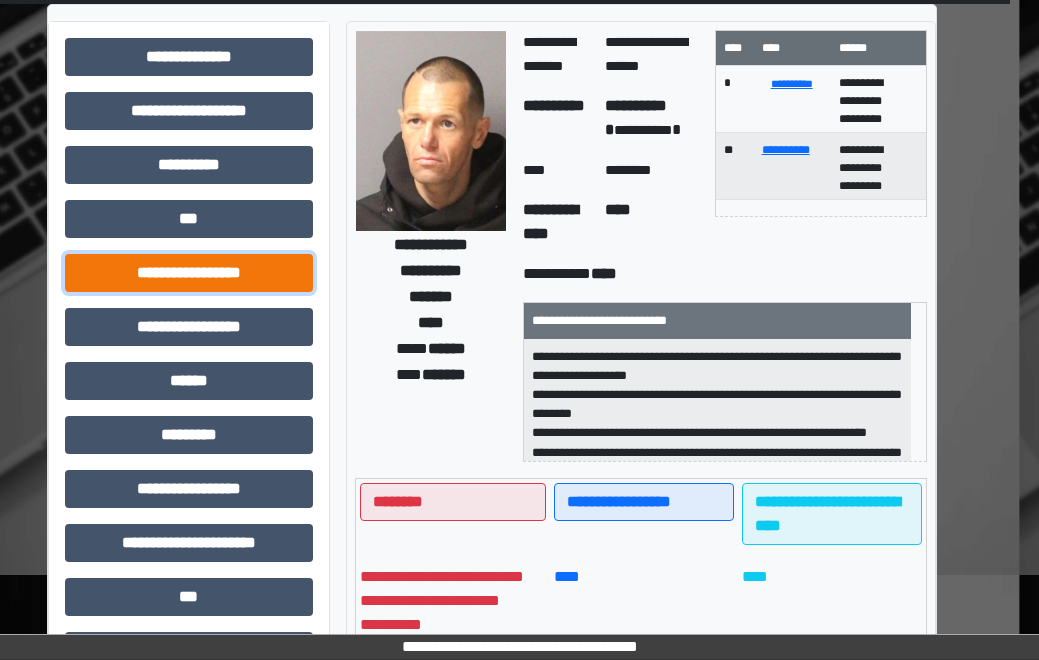 click on "**********" at bounding box center (189, 273) 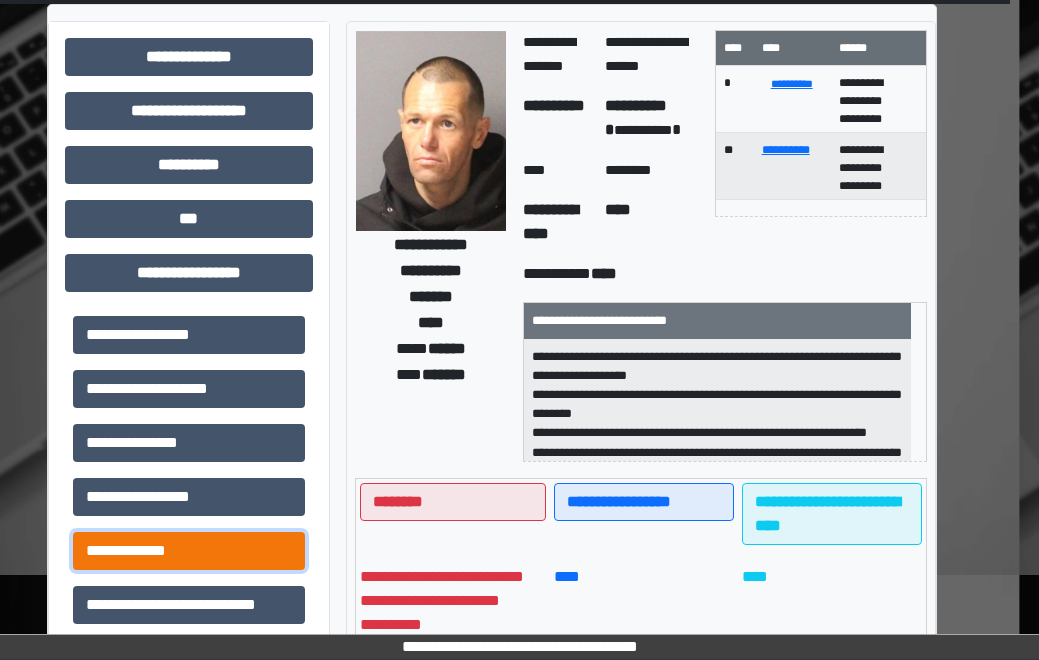 drag, startPoint x: 125, startPoint y: 551, endPoint x: 143, endPoint y: 547, distance: 18.439089 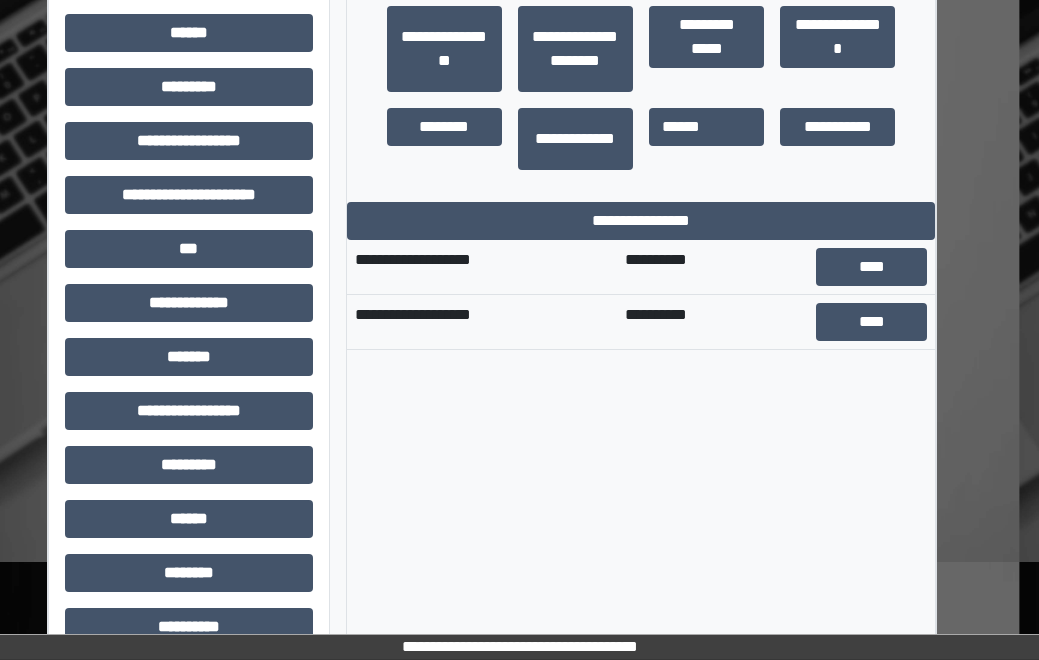 scroll, scrollTop: 800, scrollLeft: 29, axis: both 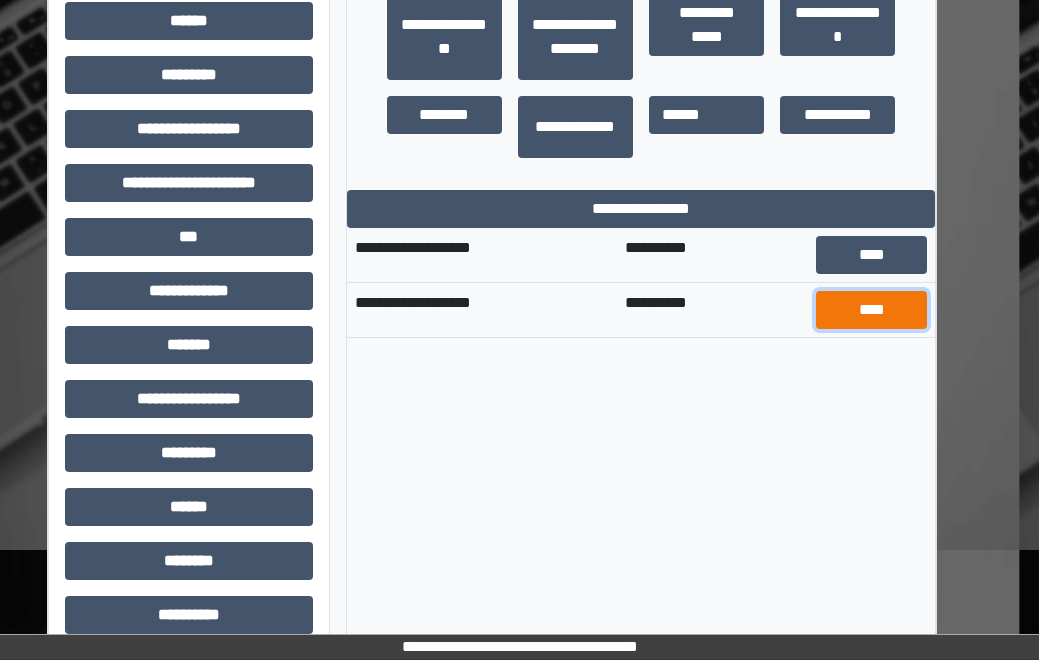 click on "****" at bounding box center [872, 310] 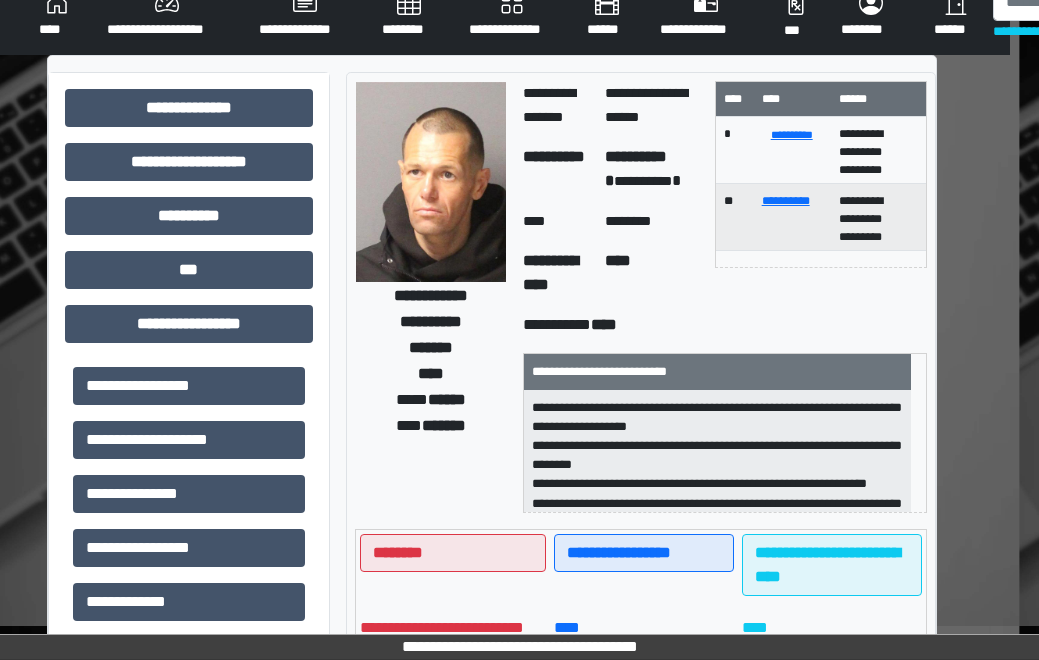 scroll, scrollTop: 0, scrollLeft: 29, axis: horizontal 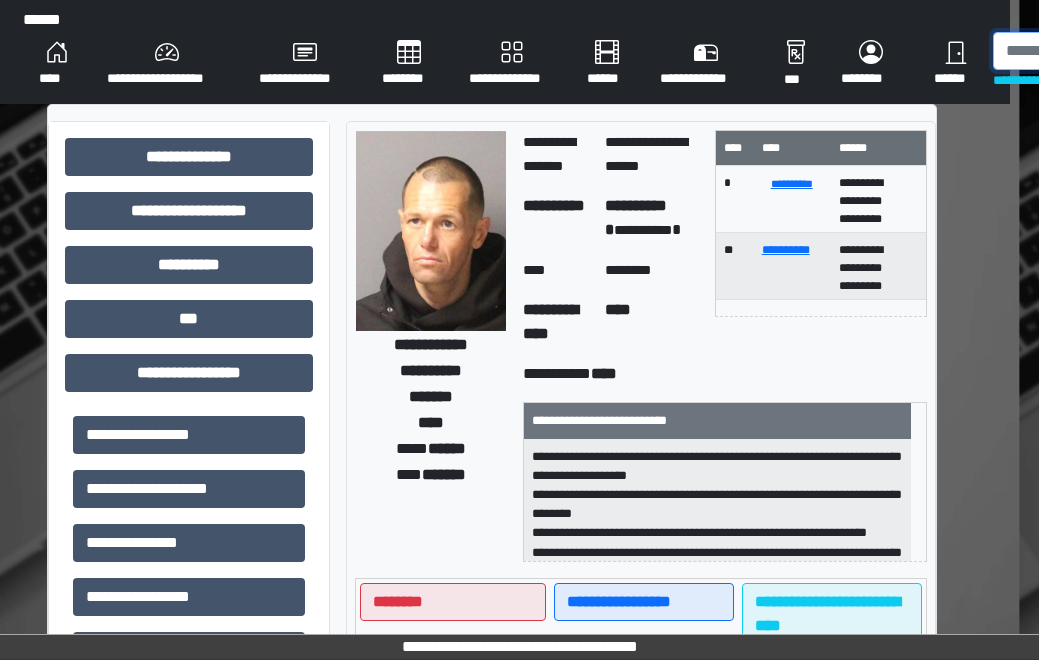 click at bounding box center [1096, 51] 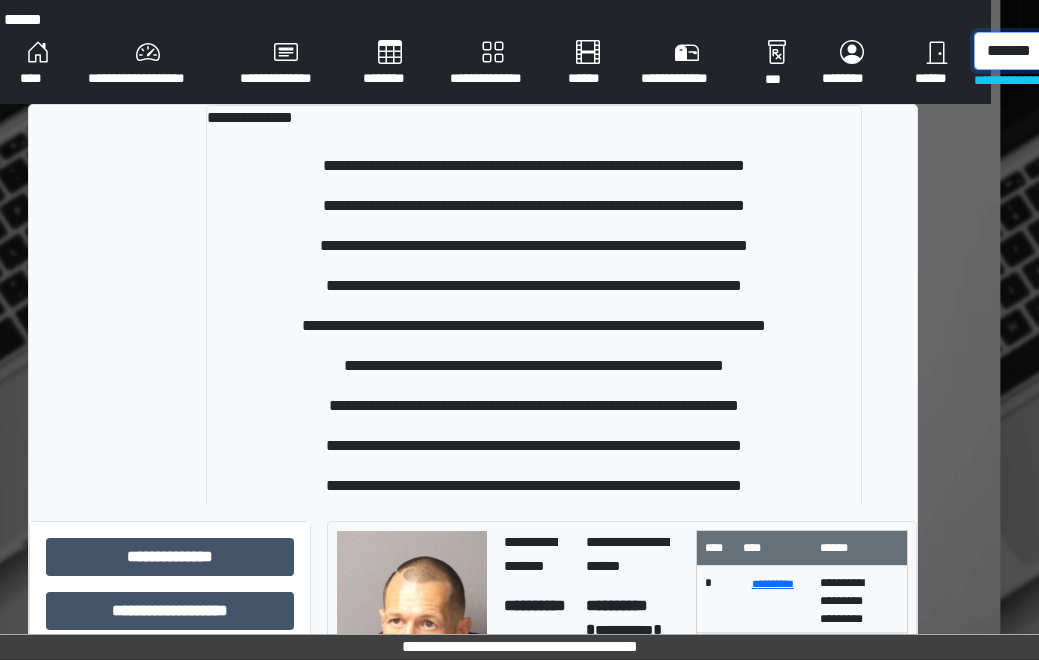 scroll, scrollTop: 0, scrollLeft: 57, axis: horizontal 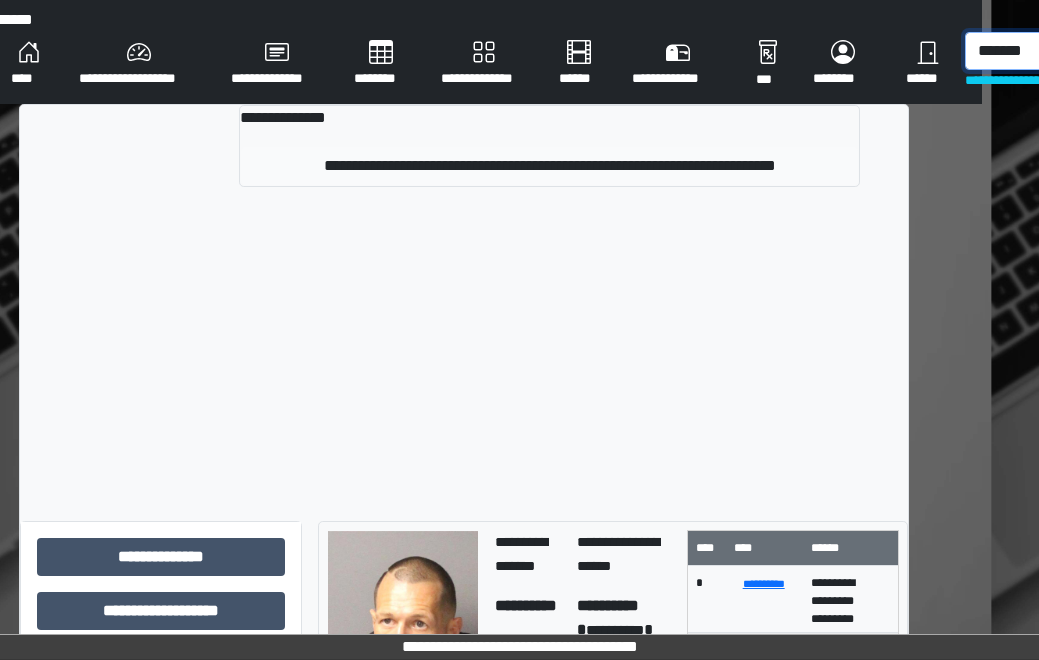 type on "*******" 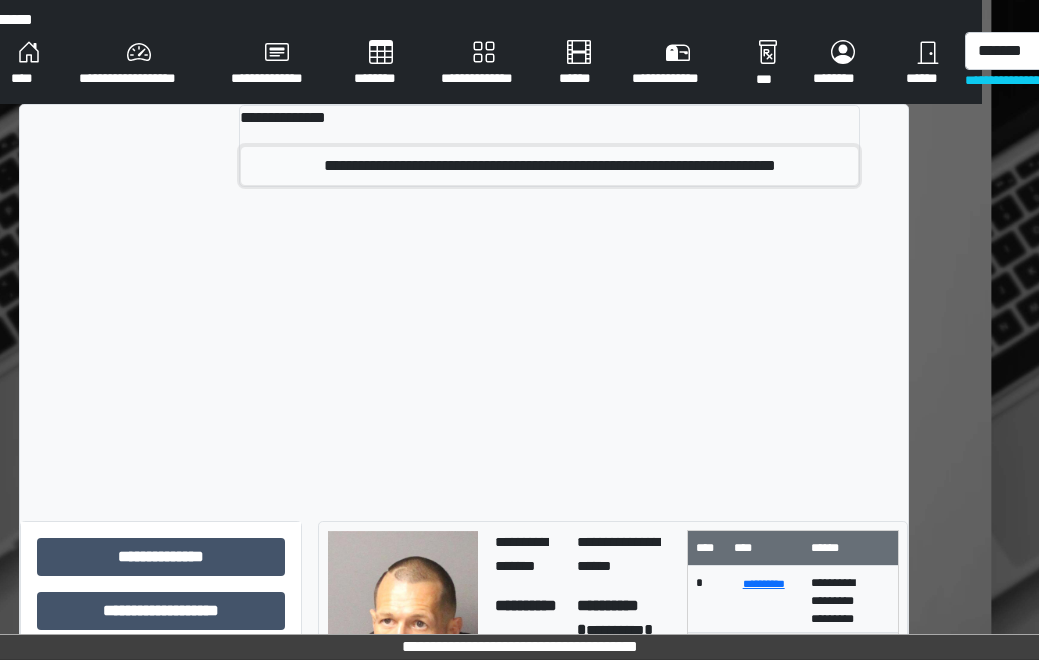 click on "**********" at bounding box center [550, 166] 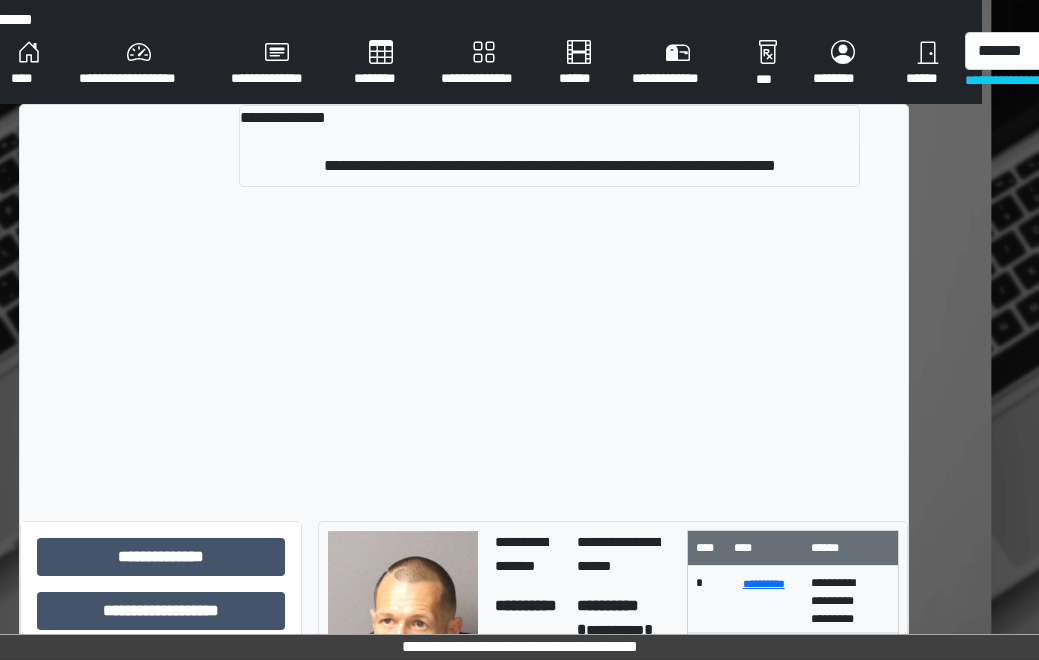 type 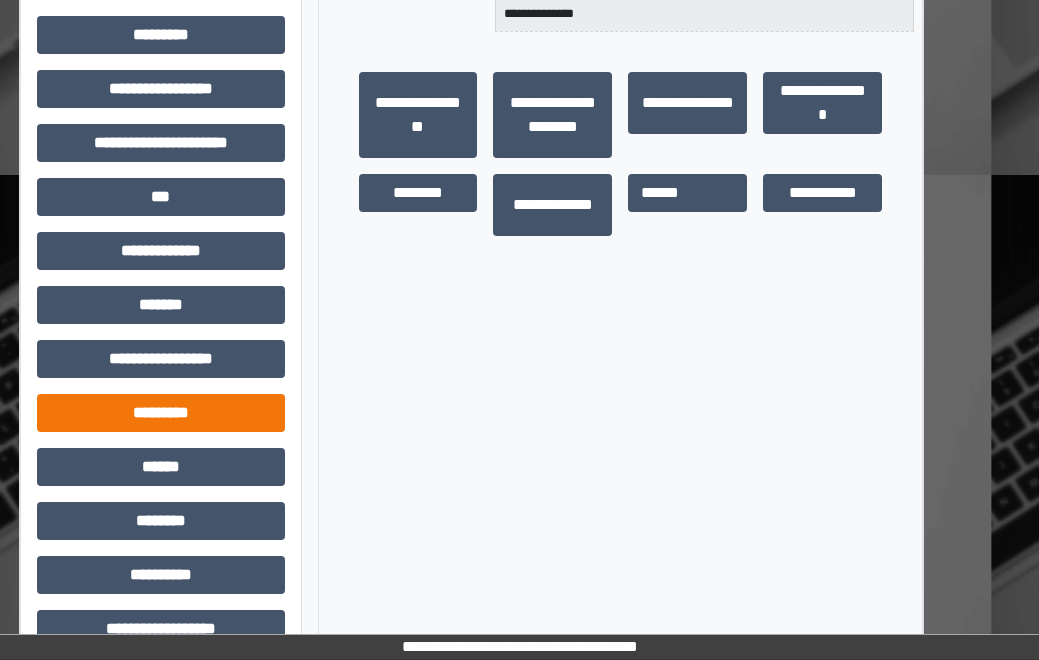 scroll, scrollTop: 538, scrollLeft: 57, axis: both 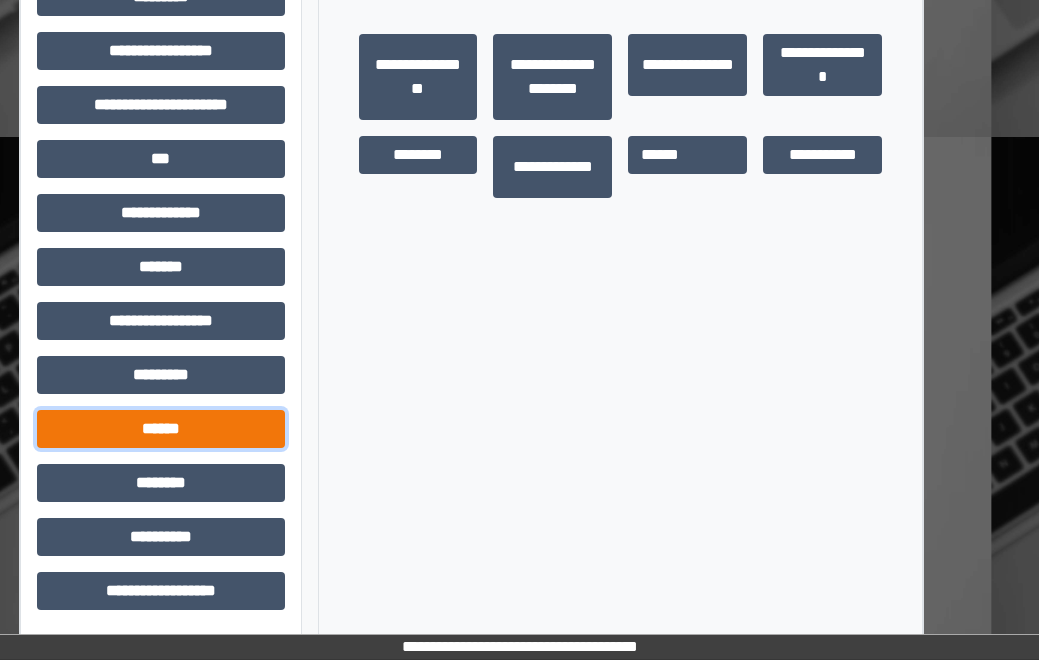click on "******" at bounding box center [161, 429] 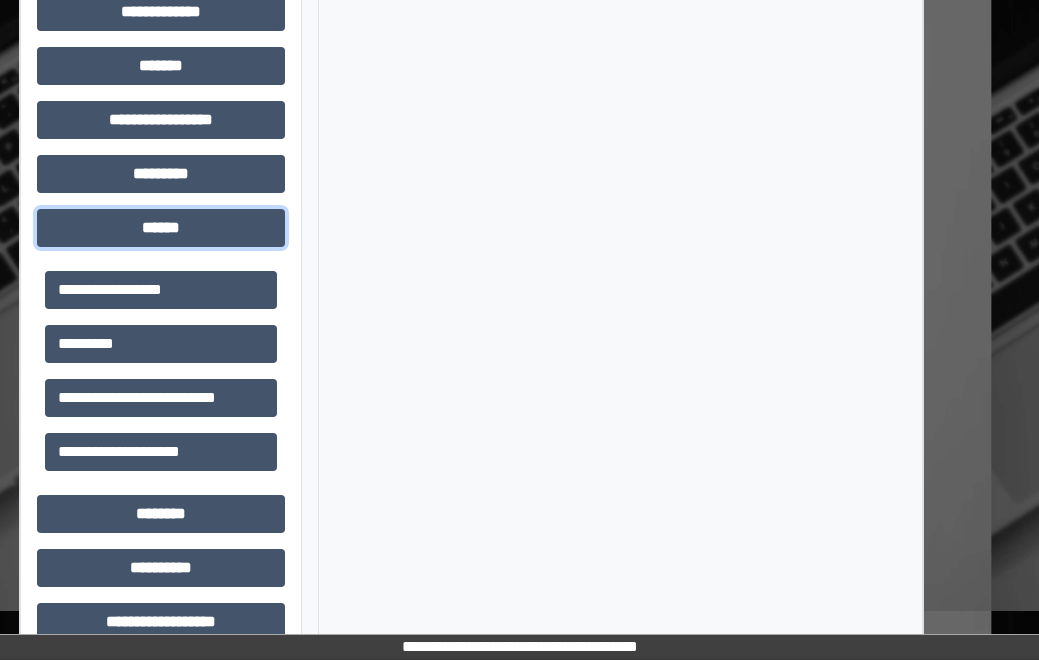 scroll, scrollTop: 770, scrollLeft: 57, axis: both 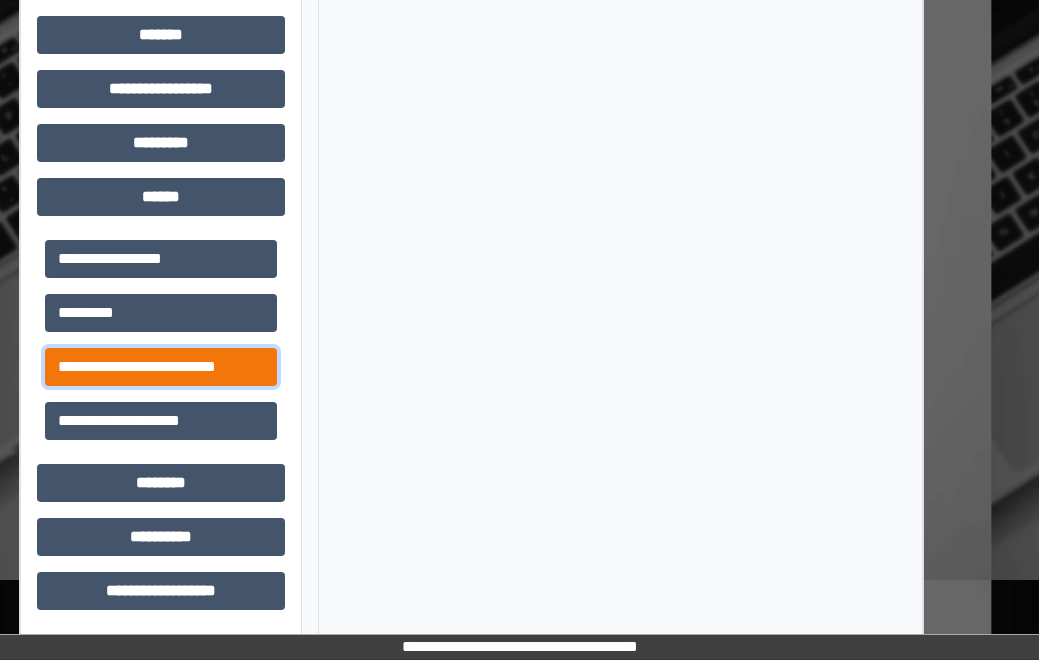 click on "**********" at bounding box center (161, 367) 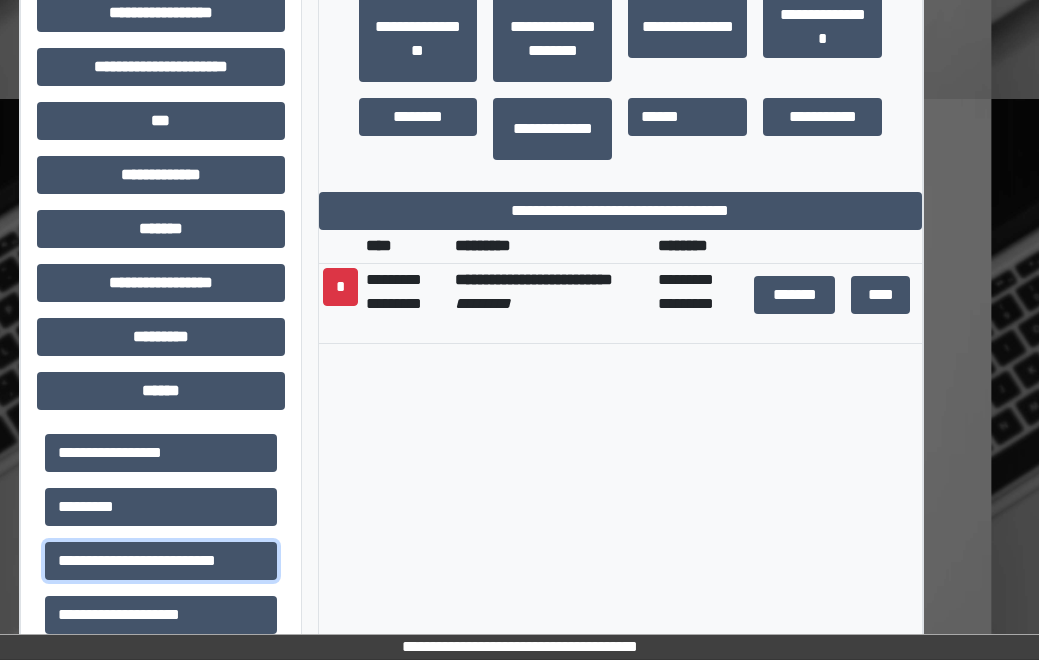 scroll, scrollTop: 570, scrollLeft: 57, axis: both 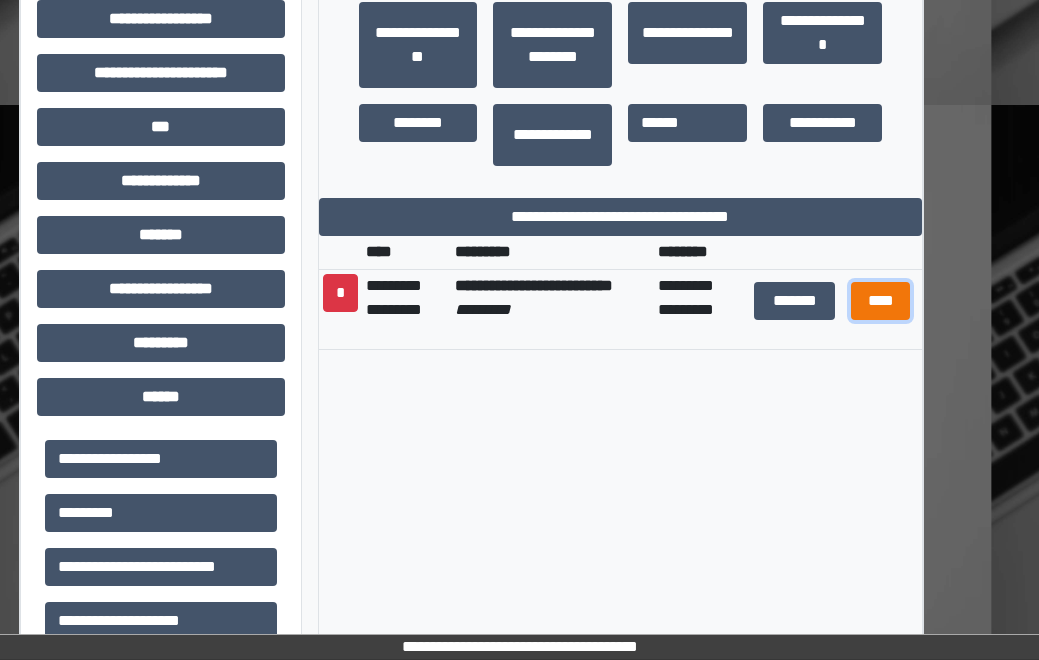 click on "****" at bounding box center (881, 301) 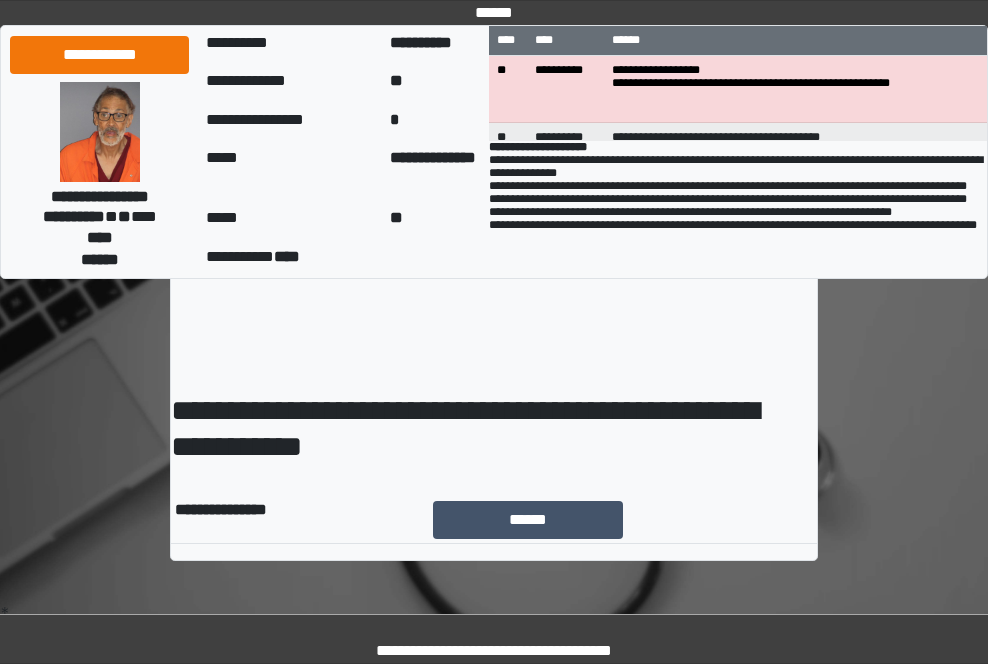 scroll, scrollTop: 0, scrollLeft: 0, axis: both 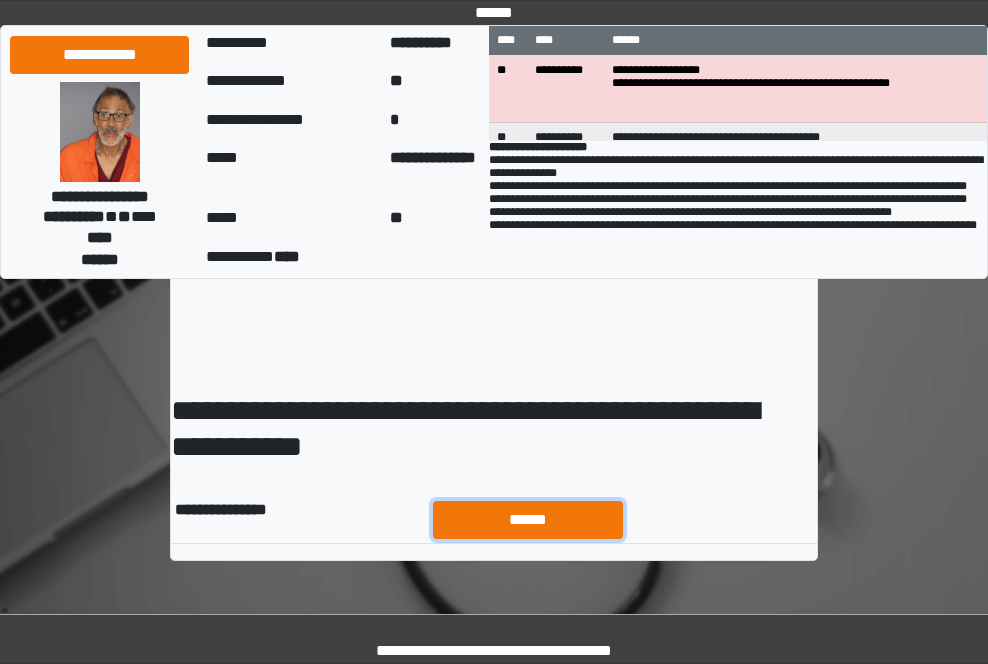 click on "******" at bounding box center [528, 520] 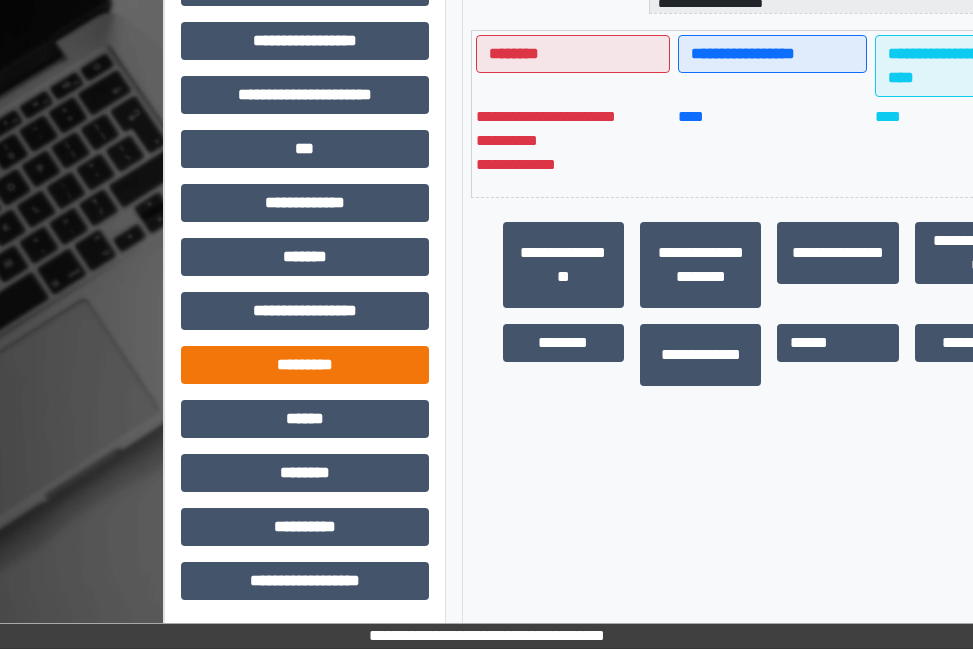 scroll, scrollTop: 704, scrollLeft: 0, axis: vertical 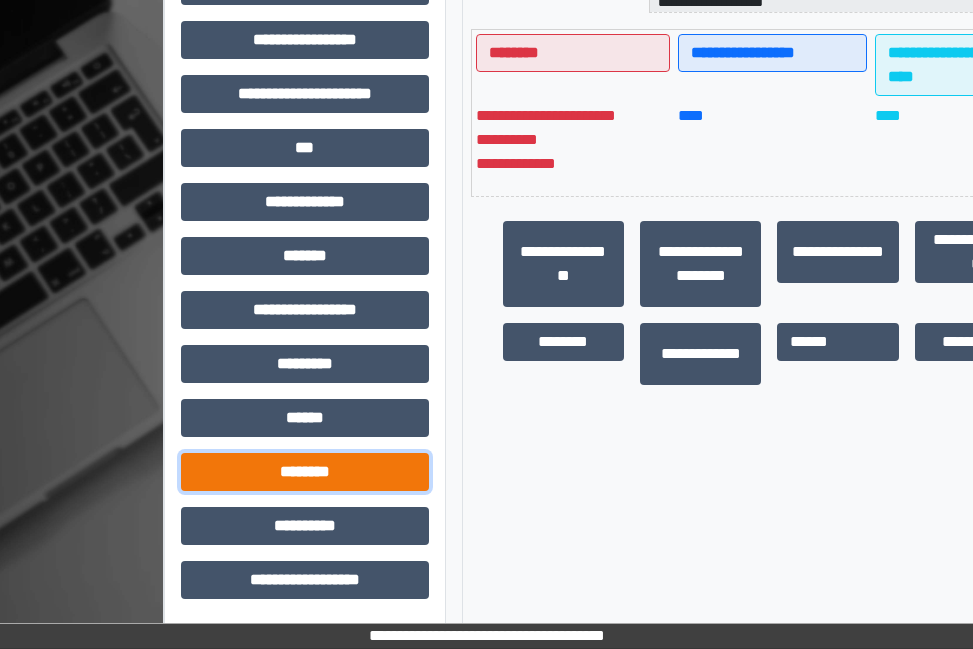 click on "********" at bounding box center [305, 472] 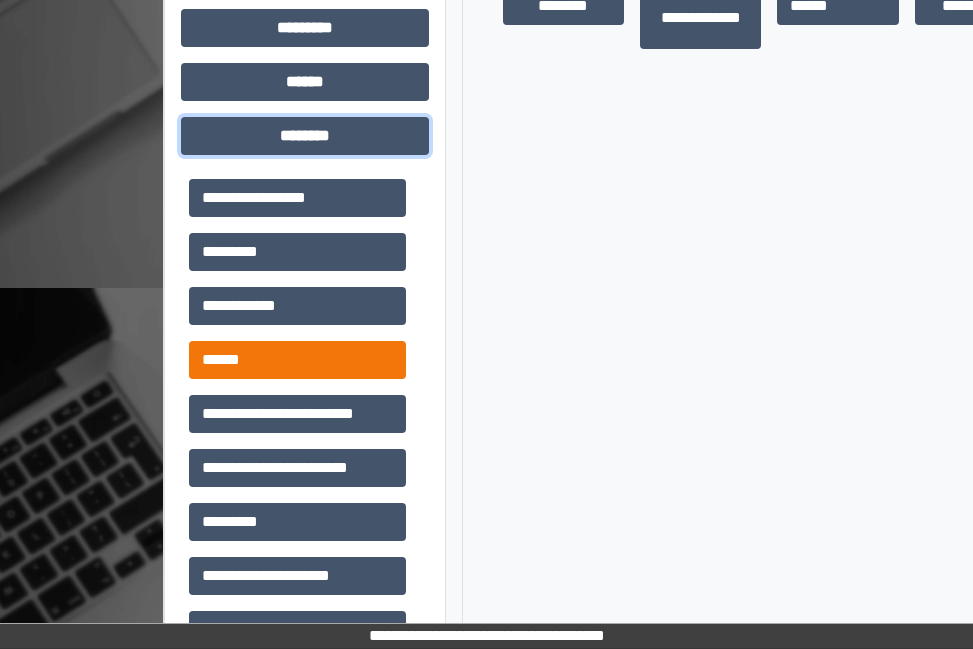 scroll, scrollTop: 1104, scrollLeft: 0, axis: vertical 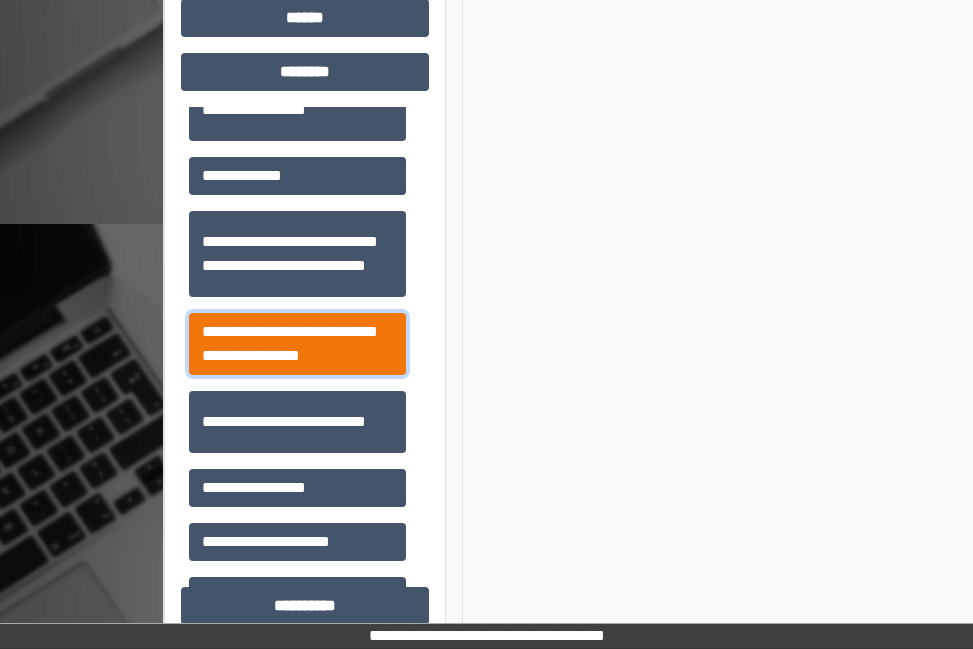 click on "**********" at bounding box center [297, 344] 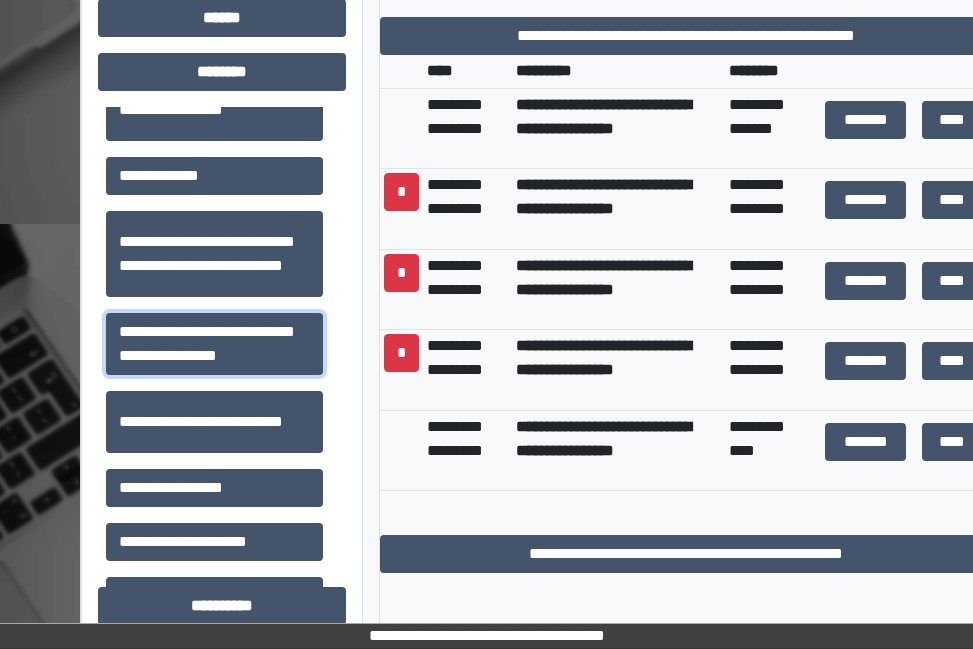 scroll, scrollTop: 1104, scrollLeft: 105, axis: both 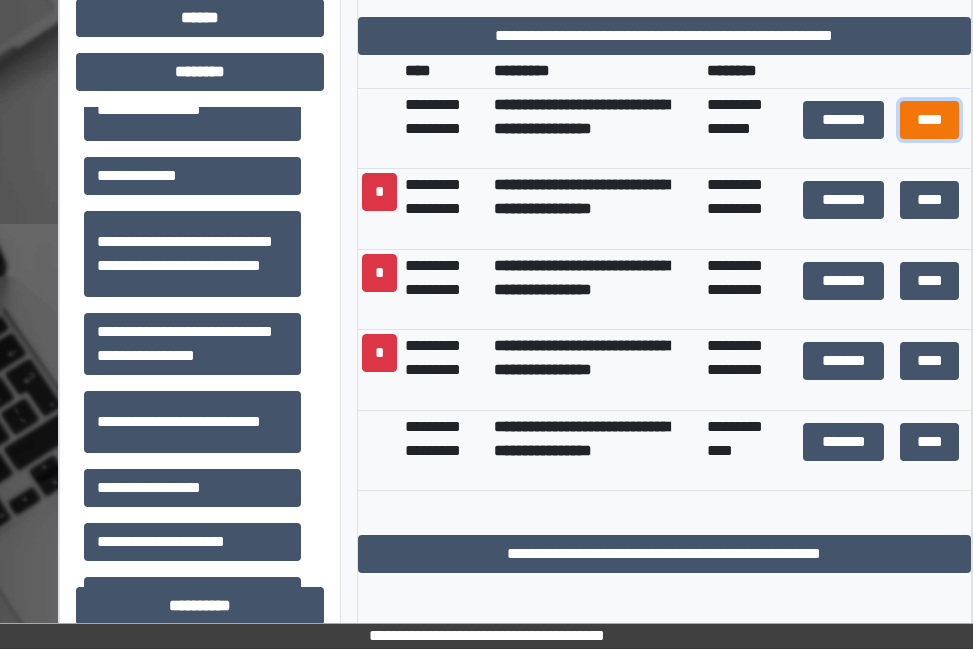 click on "****" at bounding box center [930, 120] 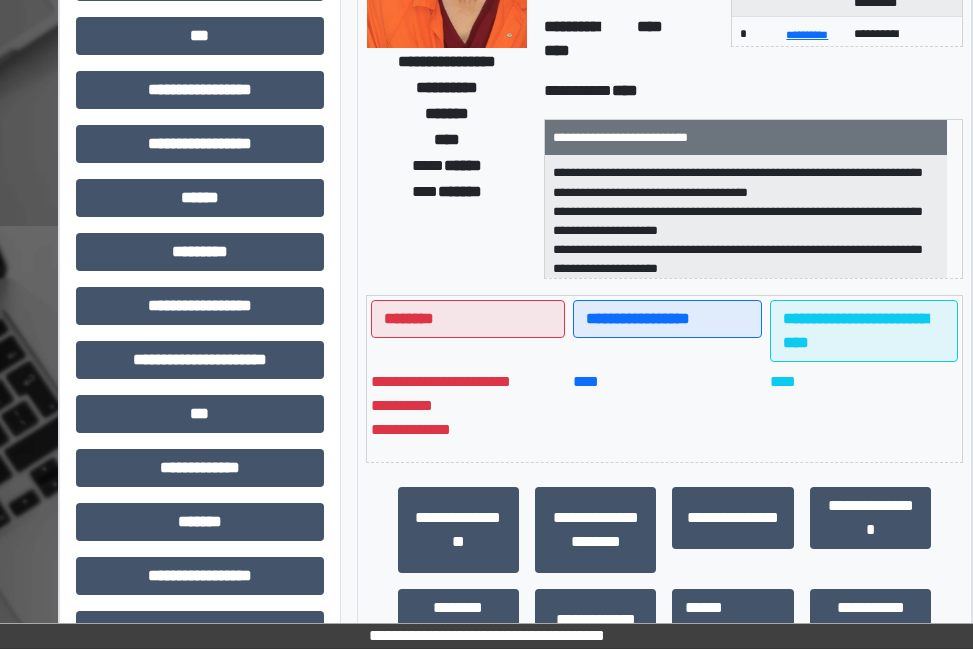 scroll, scrollTop: 504, scrollLeft: 105, axis: both 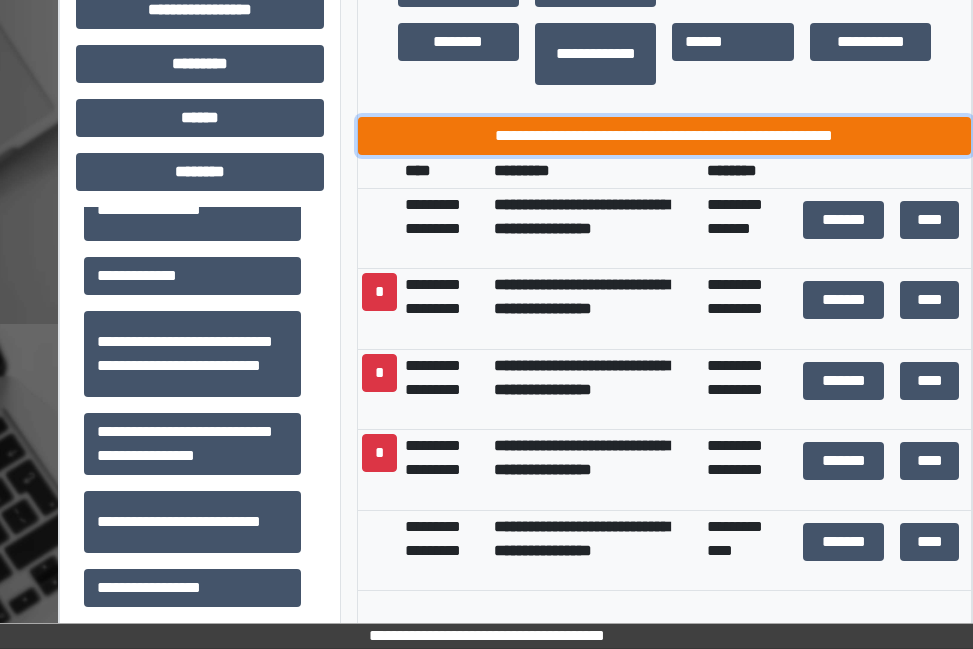 click on "**********" at bounding box center [665, 136] 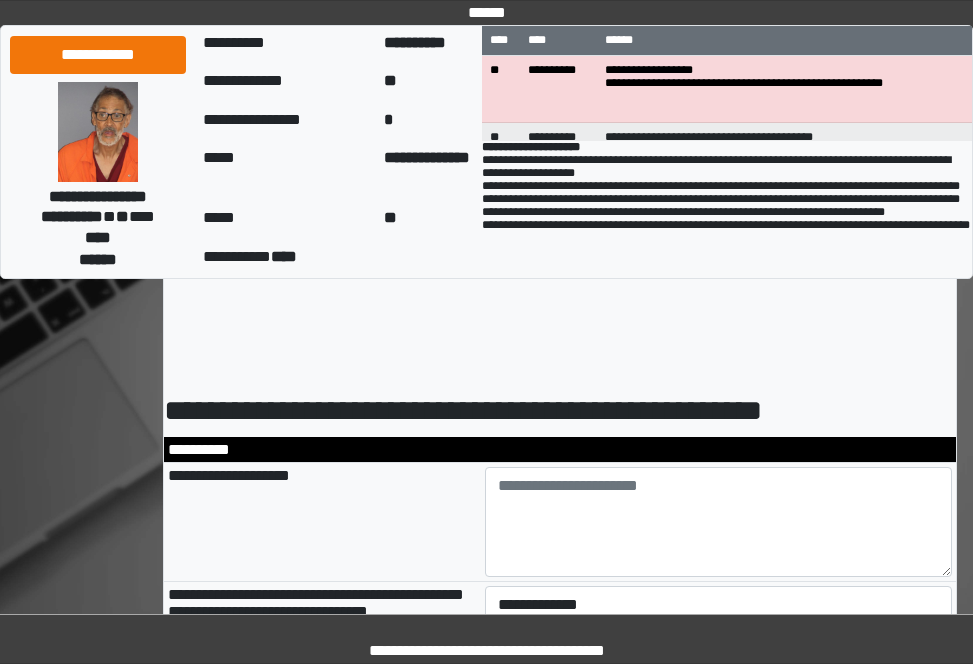 scroll, scrollTop: 0, scrollLeft: 0, axis: both 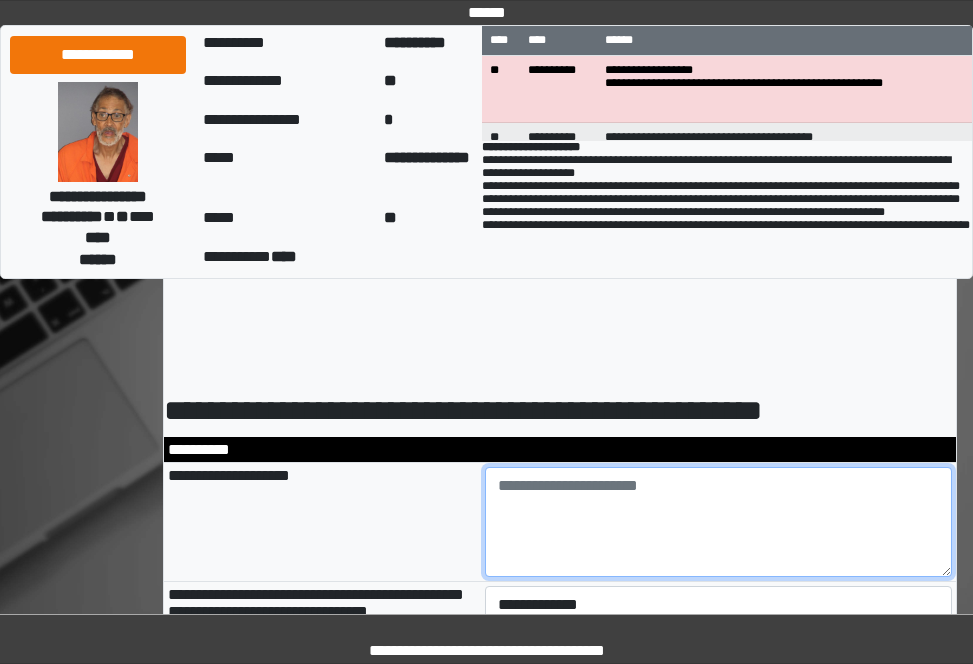 click at bounding box center [719, 522] 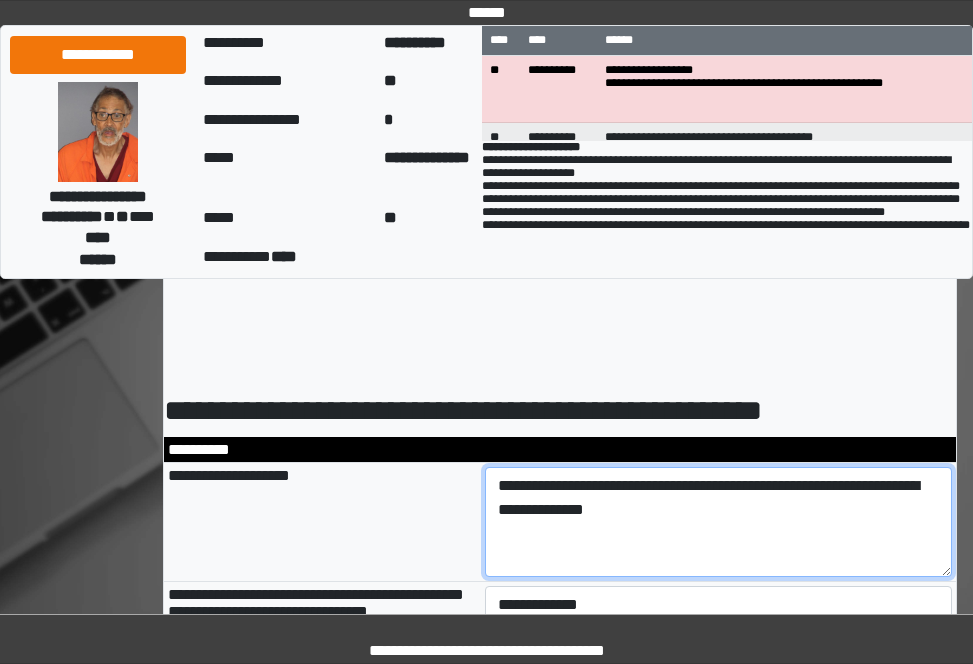 click on "**********" at bounding box center [719, 522] 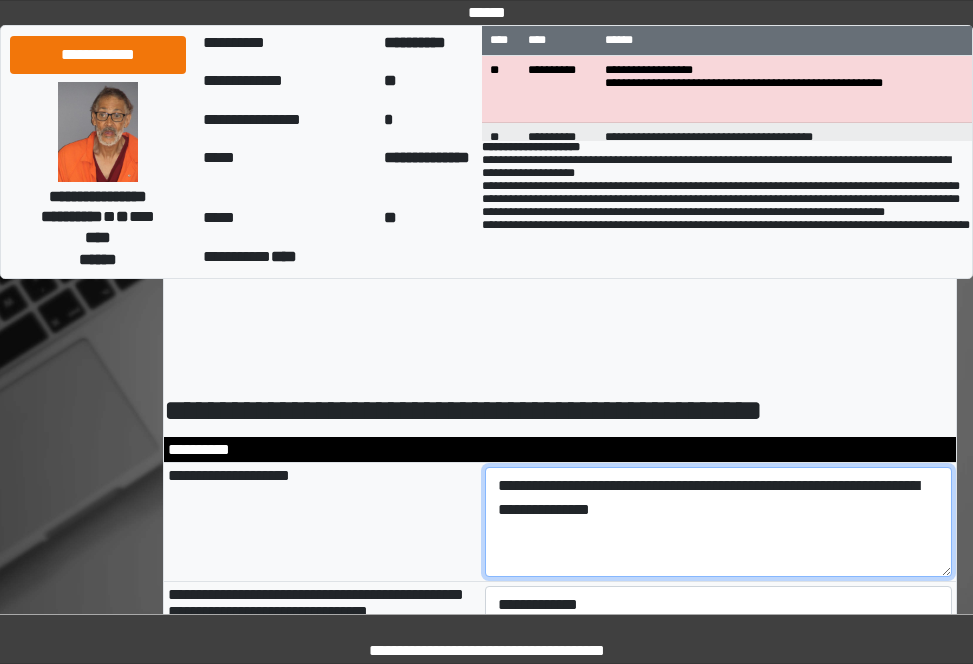 click on "**********" at bounding box center [719, 522] 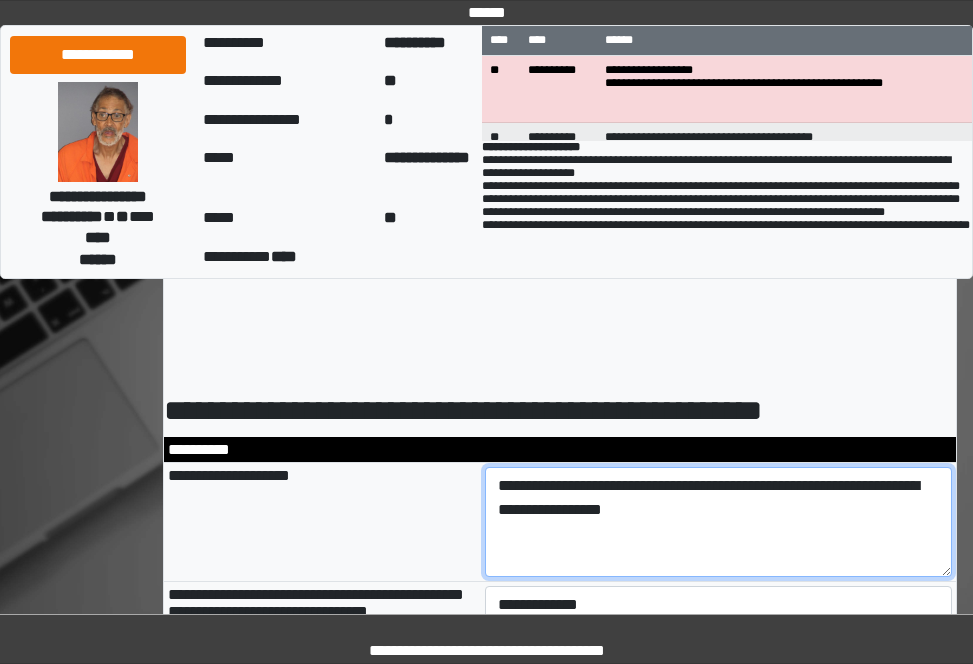 click on "**********" at bounding box center (719, 522) 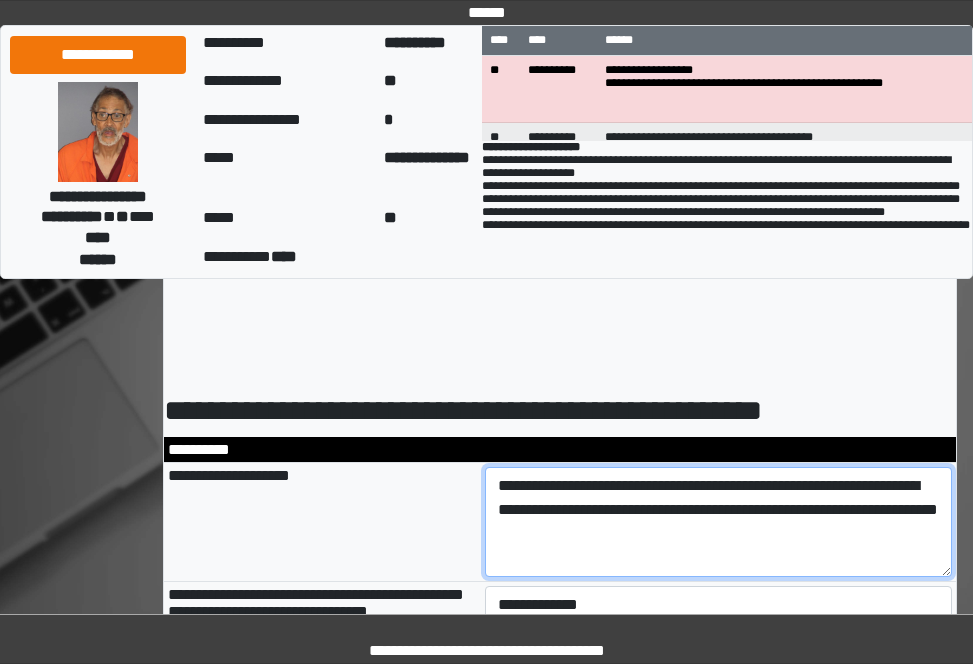 click on "**********" at bounding box center (719, 522) 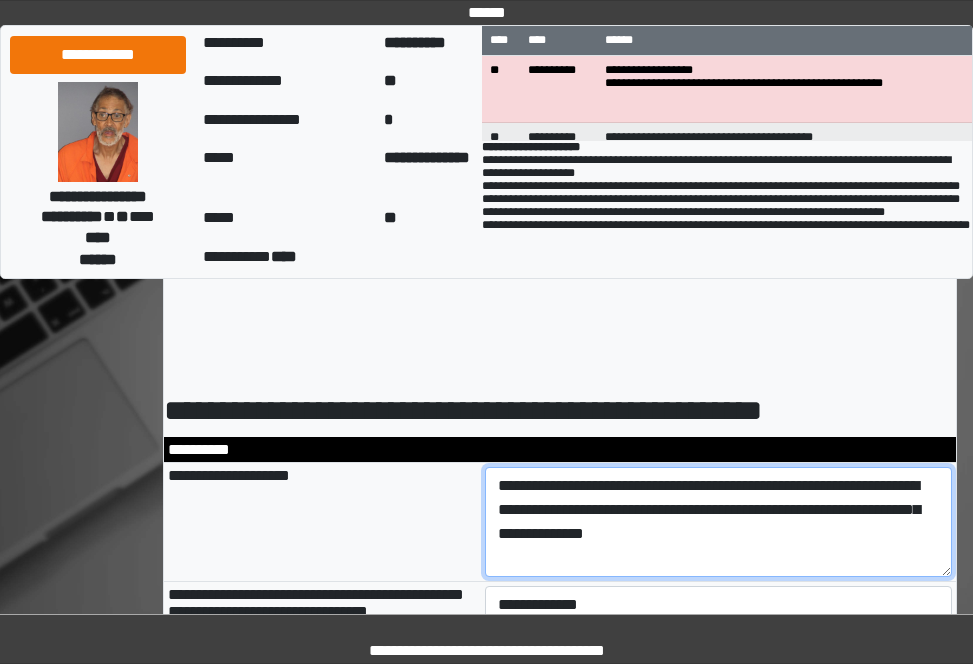 click on "**********" at bounding box center [719, 522] 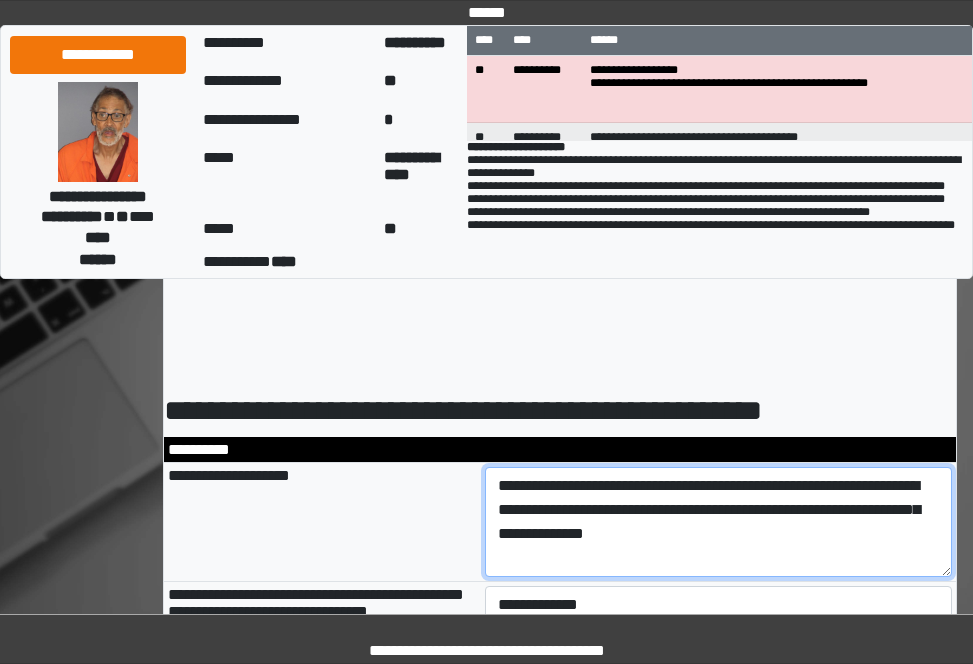 scroll, scrollTop: 45, scrollLeft: 0, axis: vertical 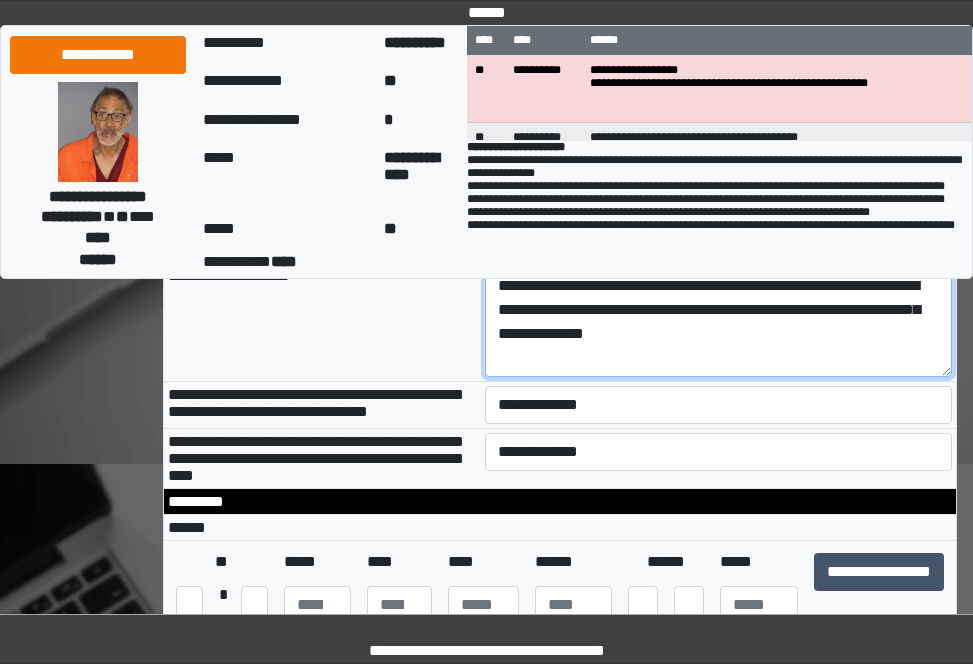 click on "**********" at bounding box center [719, 322] 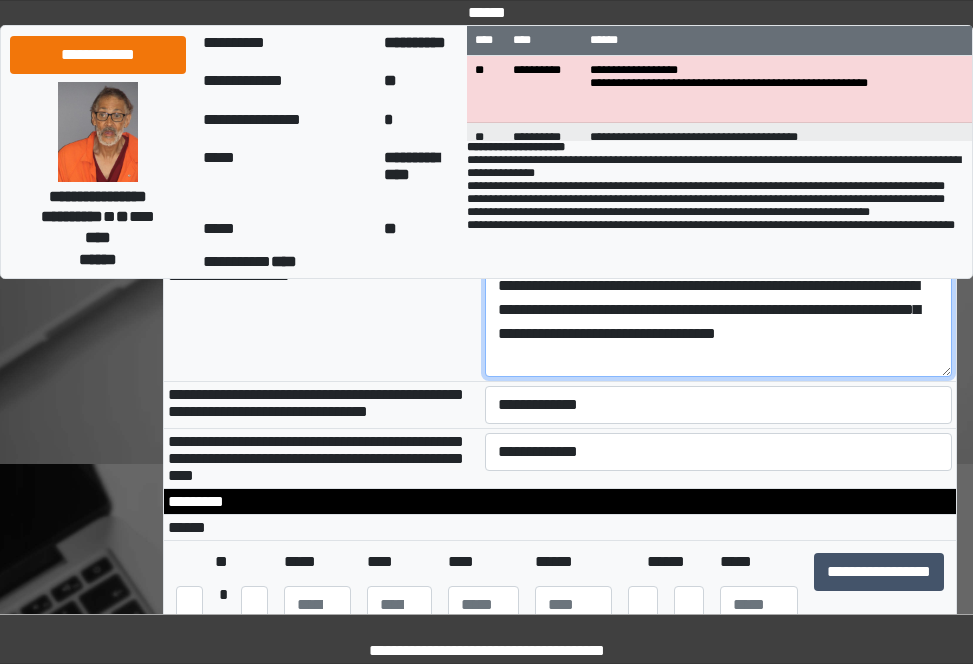click on "**********" at bounding box center (719, 322) 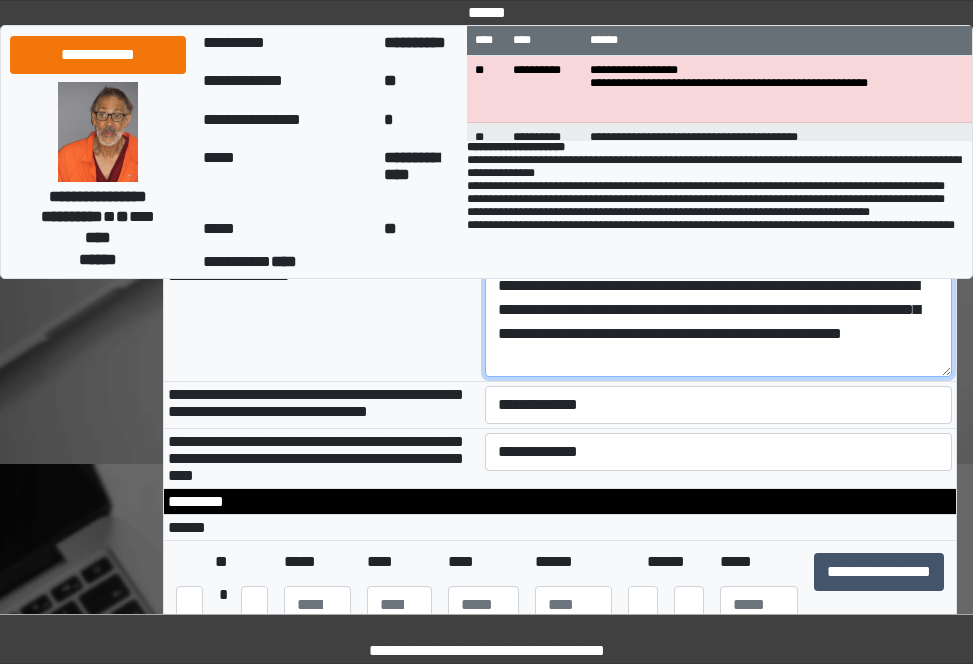scroll, scrollTop: 100, scrollLeft: 0, axis: vertical 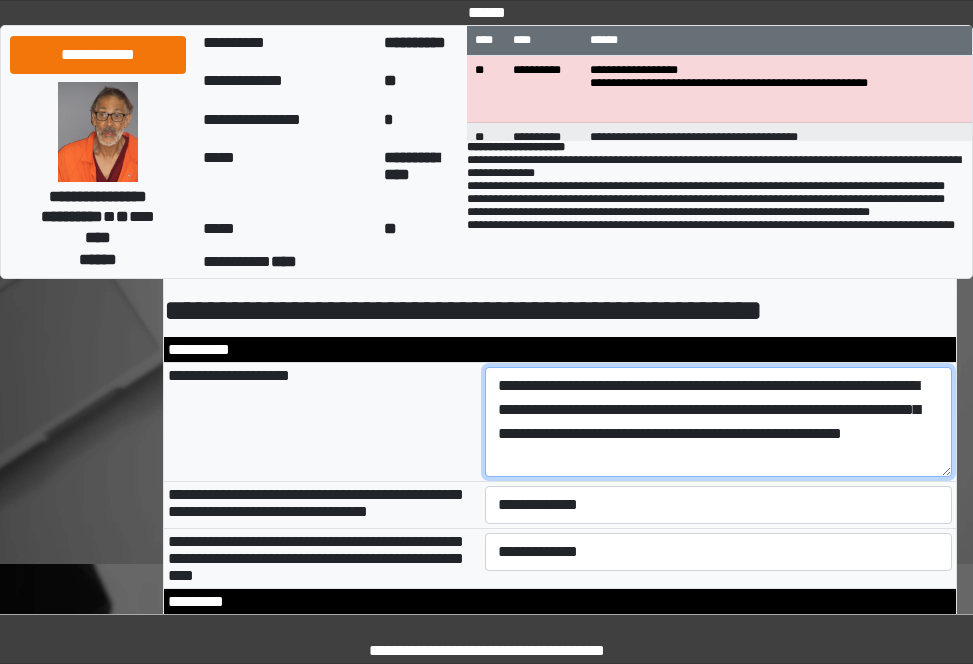 click on "**********" at bounding box center (719, 422) 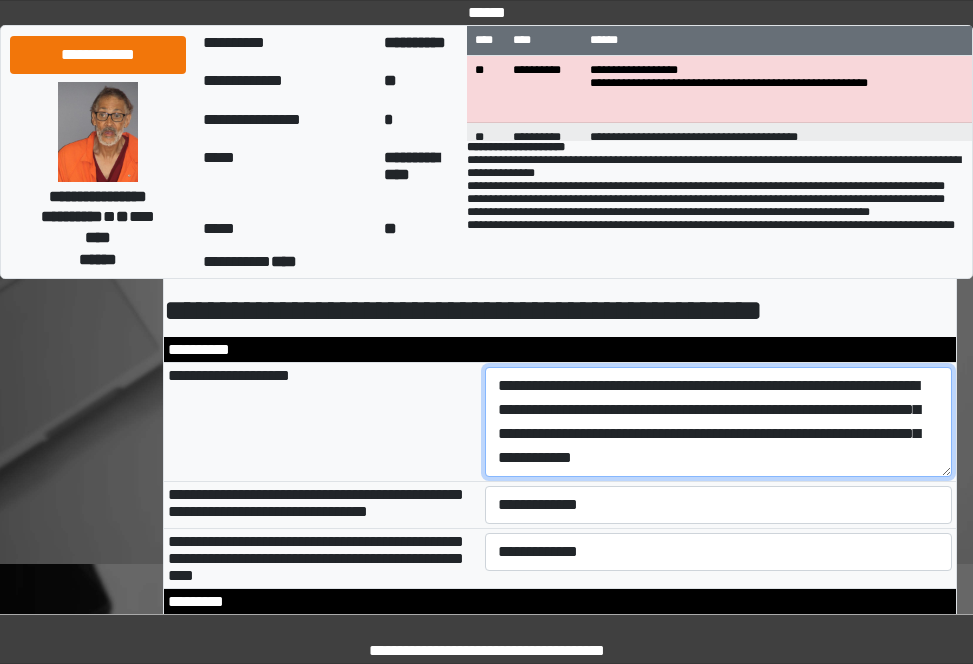 type on "**********" 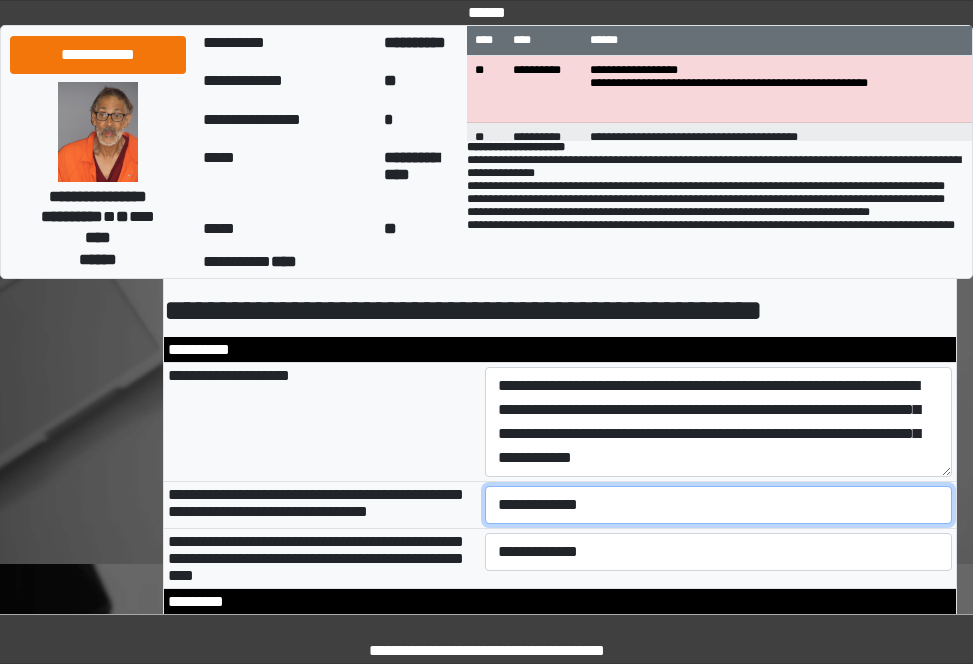 click on "**********" at bounding box center [719, 505] 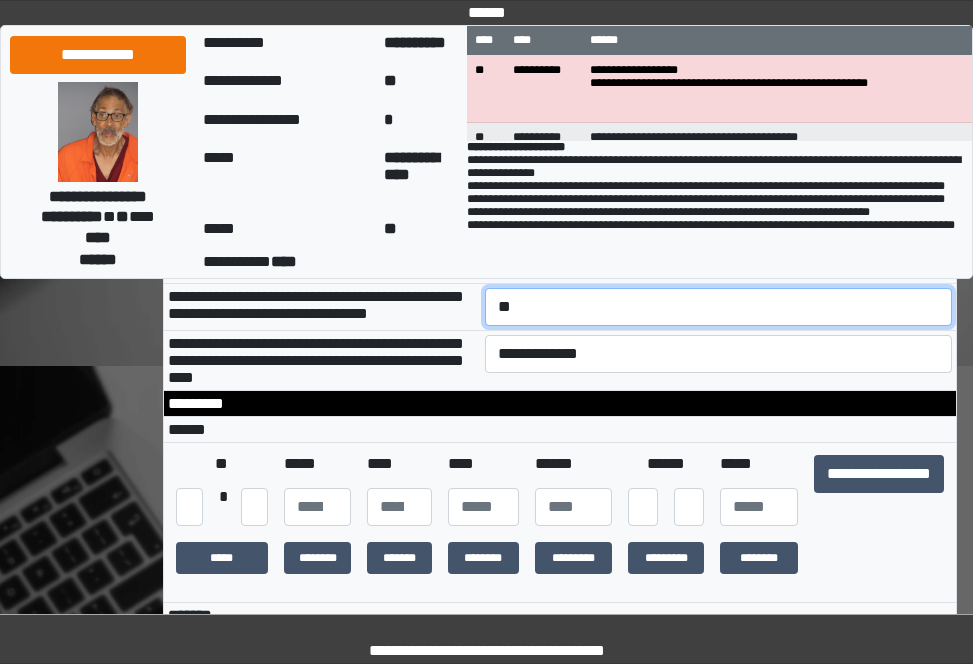 scroll, scrollTop: 300, scrollLeft: 0, axis: vertical 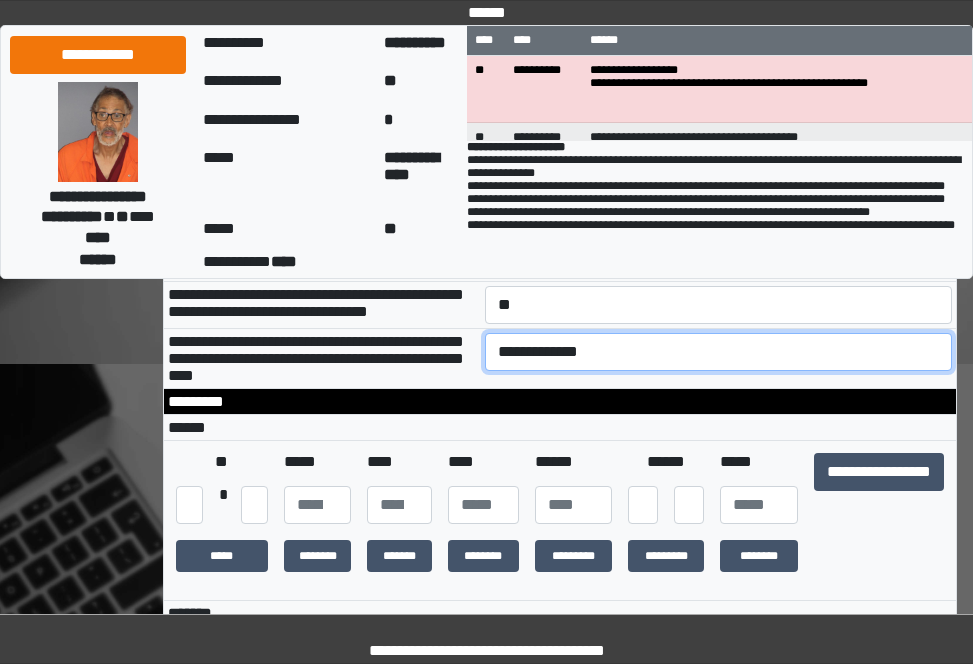 drag, startPoint x: 530, startPoint y: 386, endPoint x: 527, endPoint y: 396, distance: 10.440307 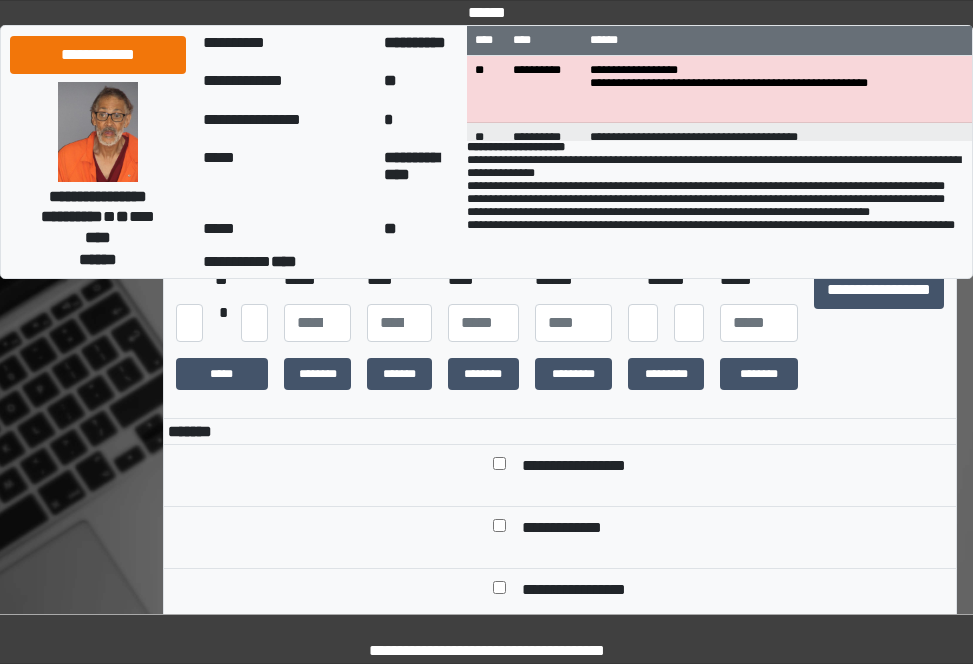 scroll, scrollTop: 500, scrollLeft: 0, axis: vertical 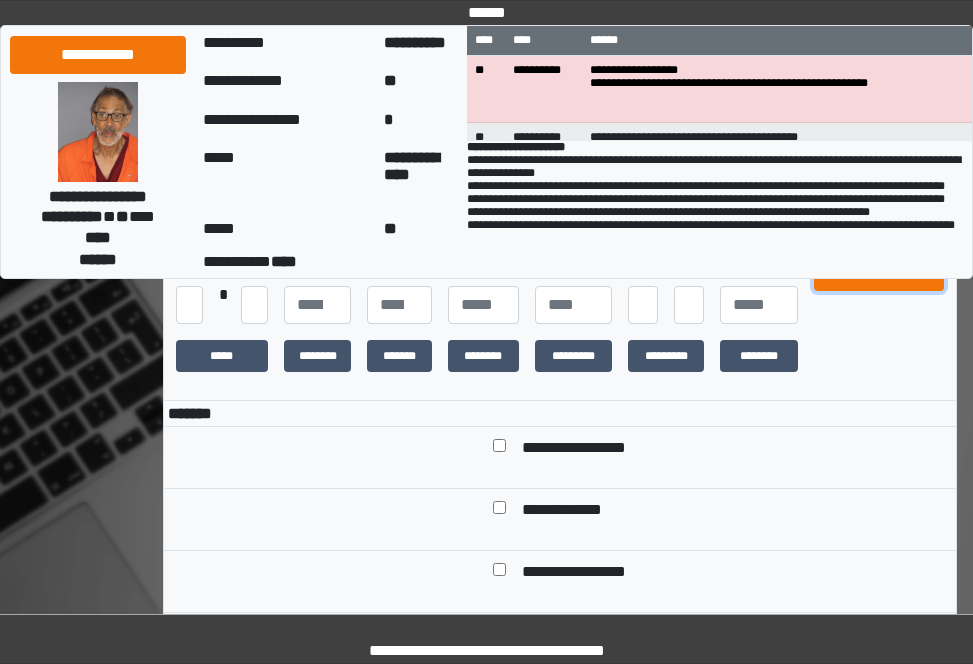 click on "**********" at bounding box center (879, 272) 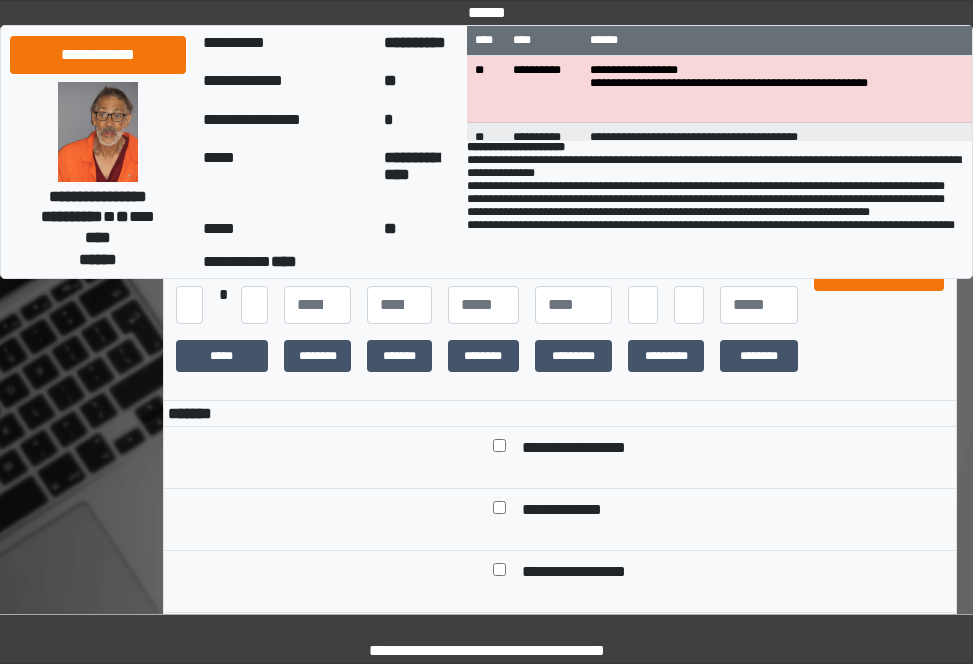 scroll, scrollTop: 536, scrollLeft: 0, axis: vertical 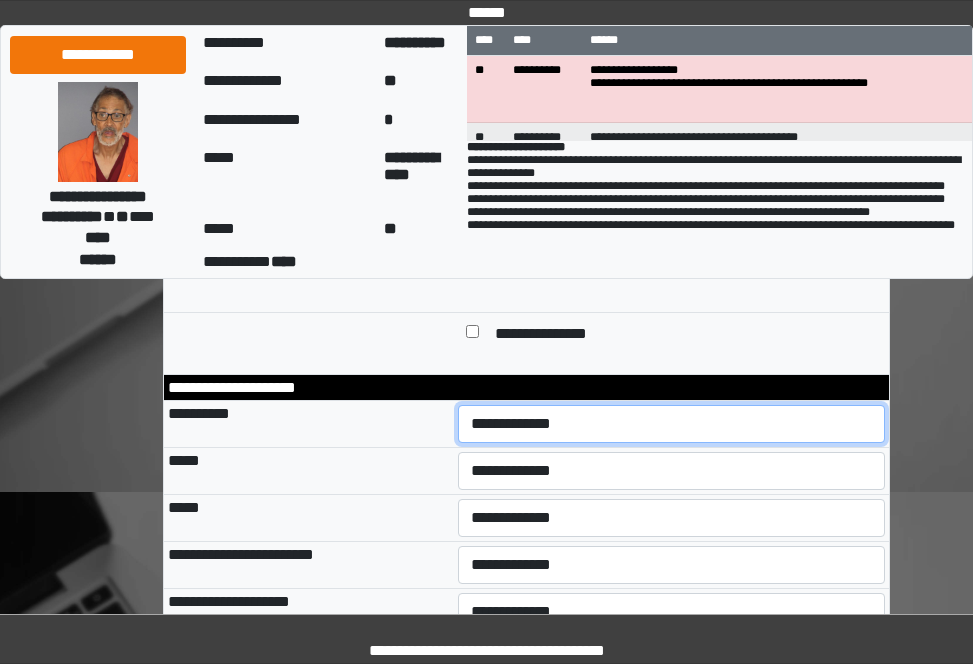 click on "**********" at bounding box center [671, 424] 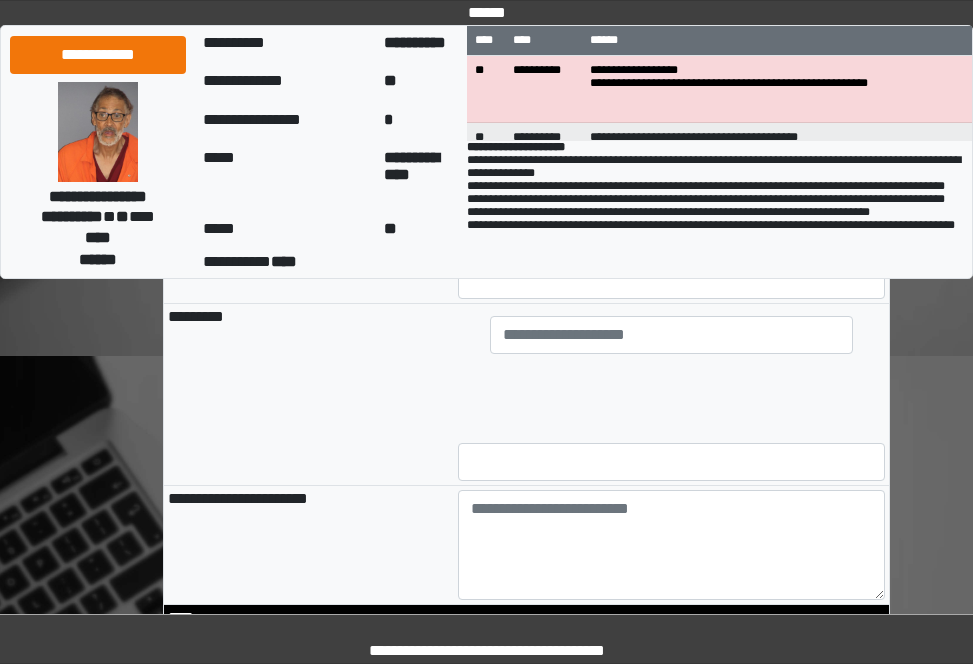 scroll, scrollTop: 1736, scrollLeft: 0, axis: vertical 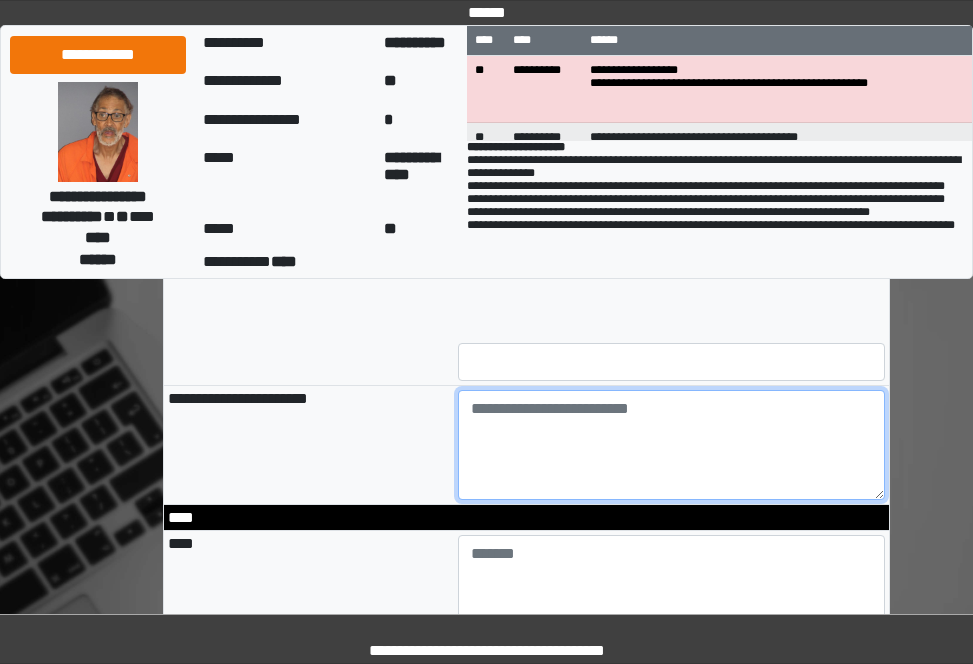 click at bounding box center (671, 445) 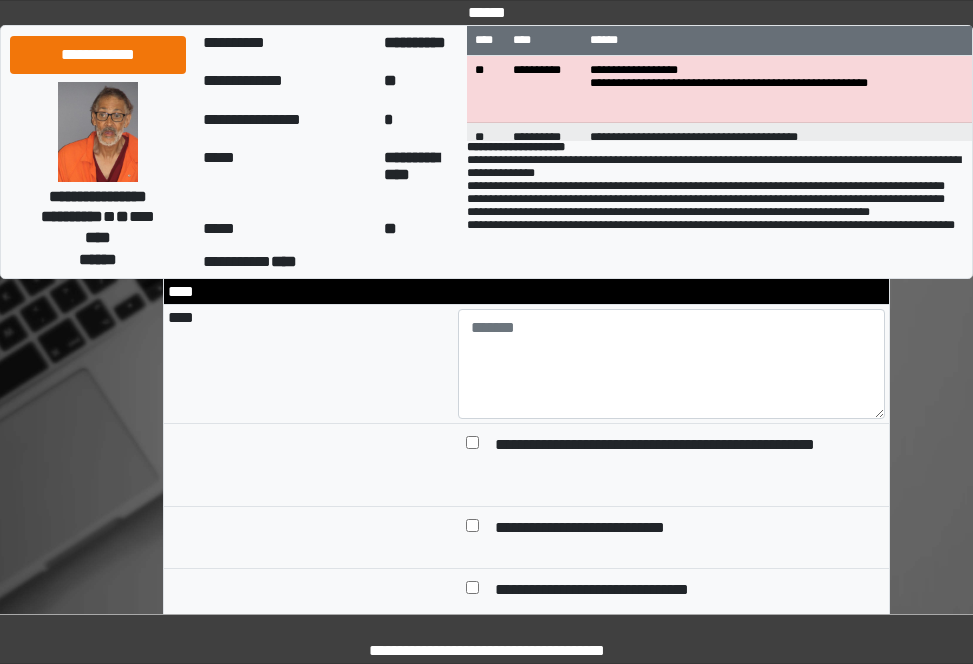 scroll, scrollTop: 1936, scrollLeft: 0, axis: vertical 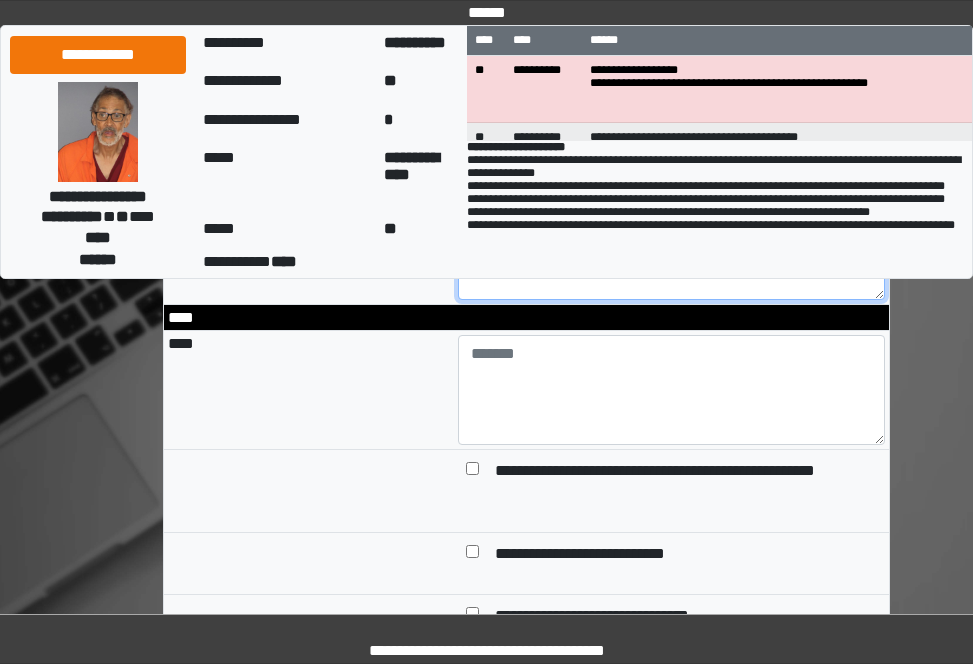type on "*****" 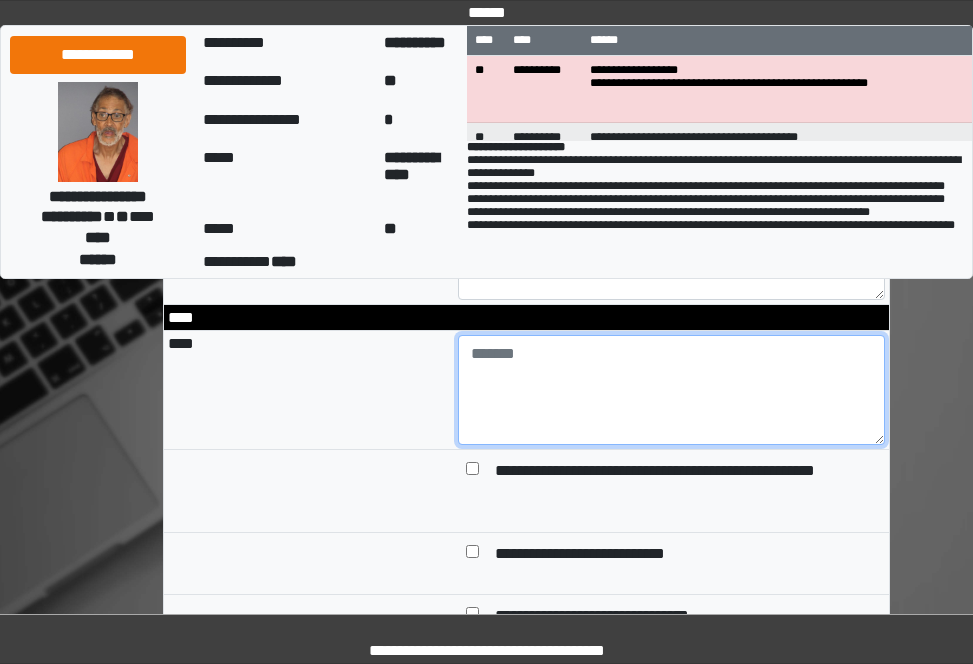 drag, startPoint x: 488, startPoint y: 429, endPoint x: 478, endPoint y: 428, distance: 10.049875 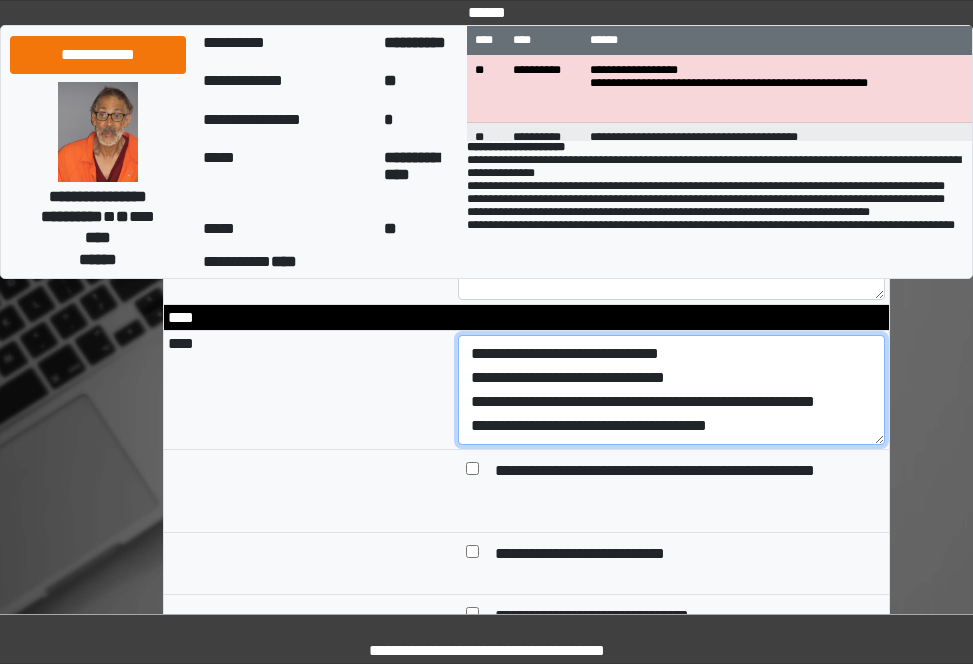 scroll, scrollTop: 24, scrollLeft: 0, axis: vertical 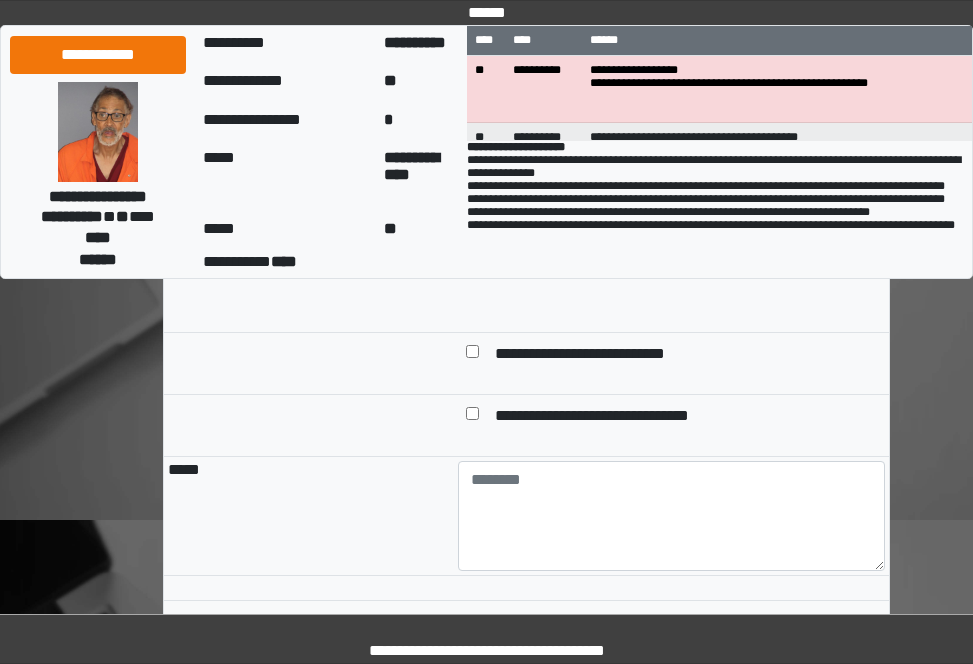 type on "**********" 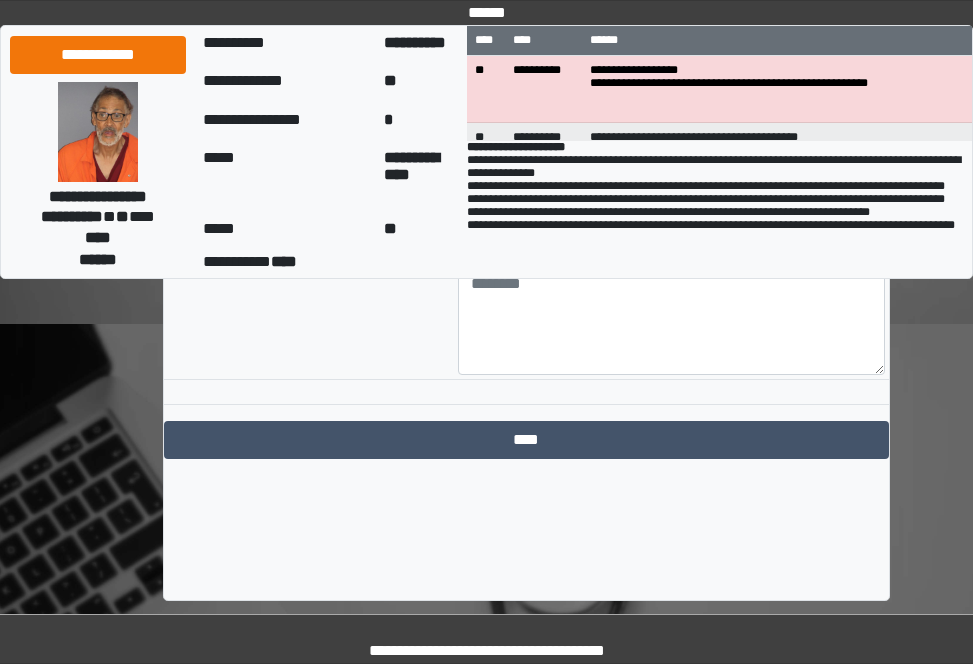 scroll, scrollTop: 2333, scrollLeft: 0, axis: vertical 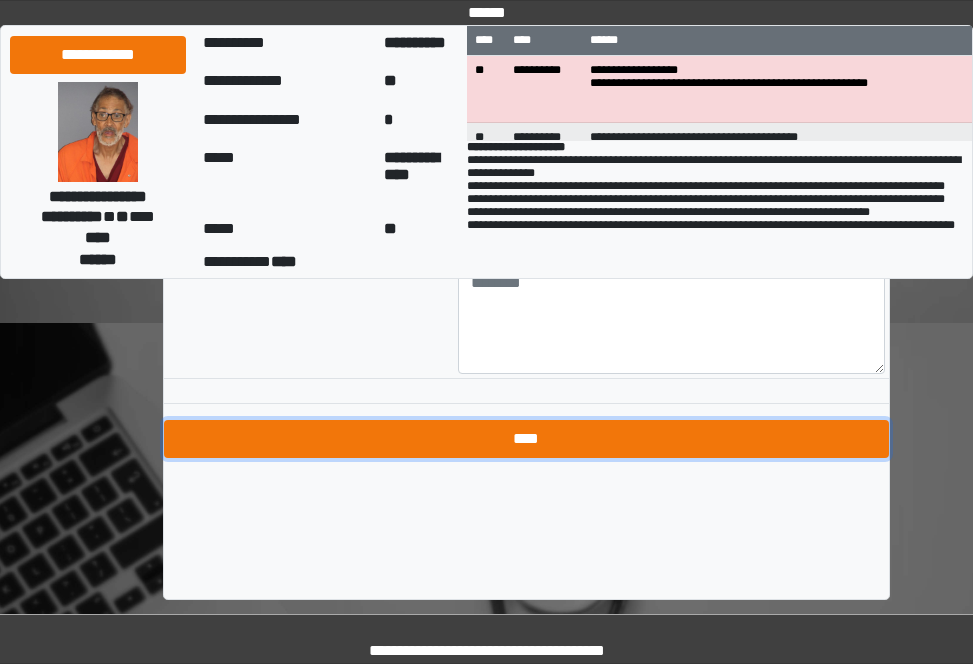 click on "****" at bounding box center (526, 439) 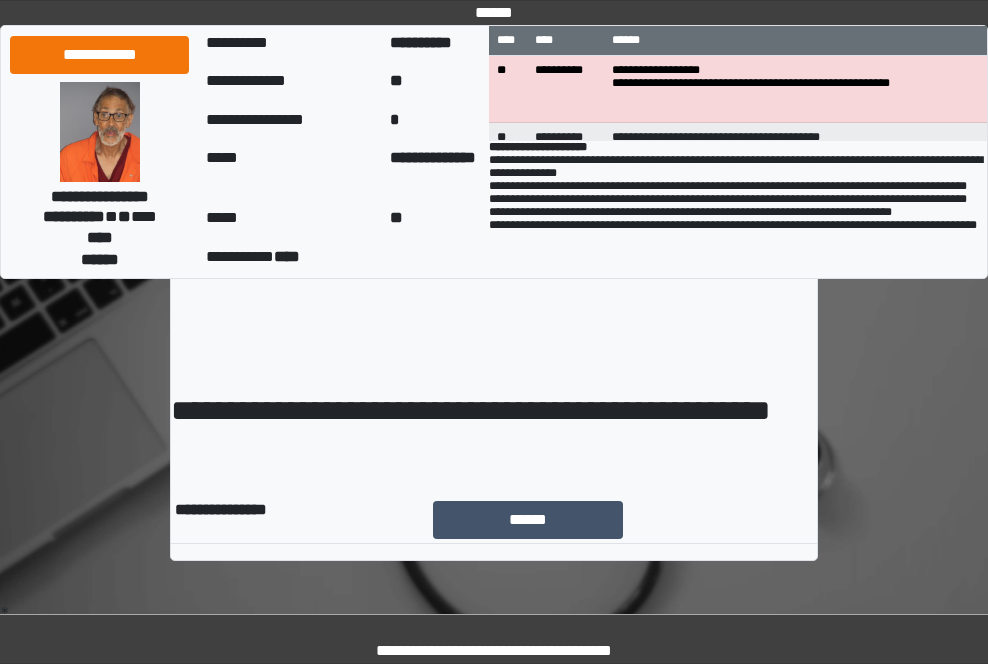 scroll, scrollTop: 0, scrollLeft: 0, axis: both 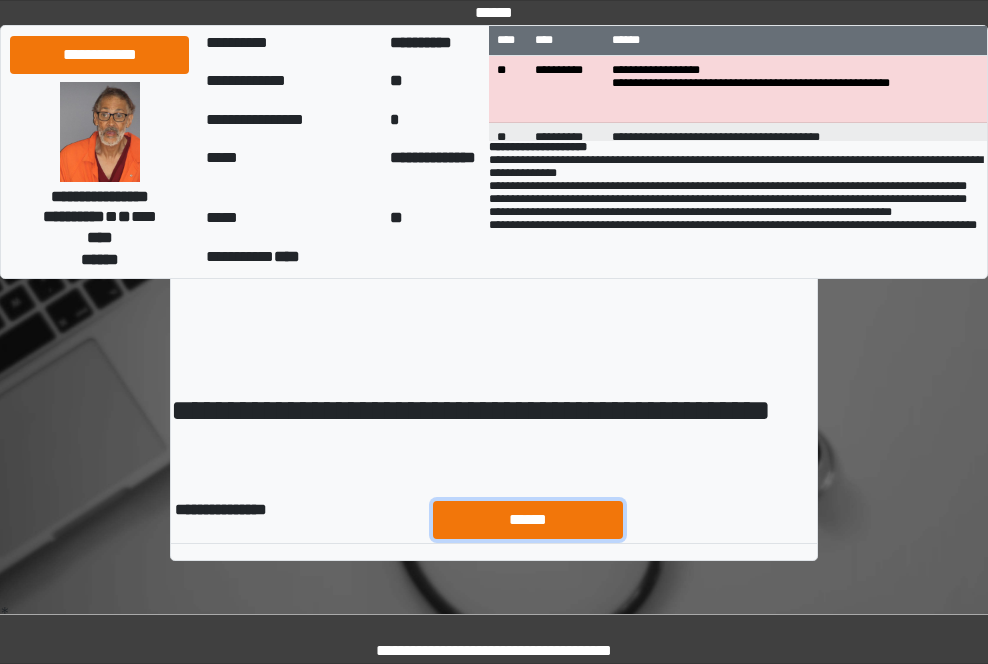 click on "******" at bounding box center (528, 520) 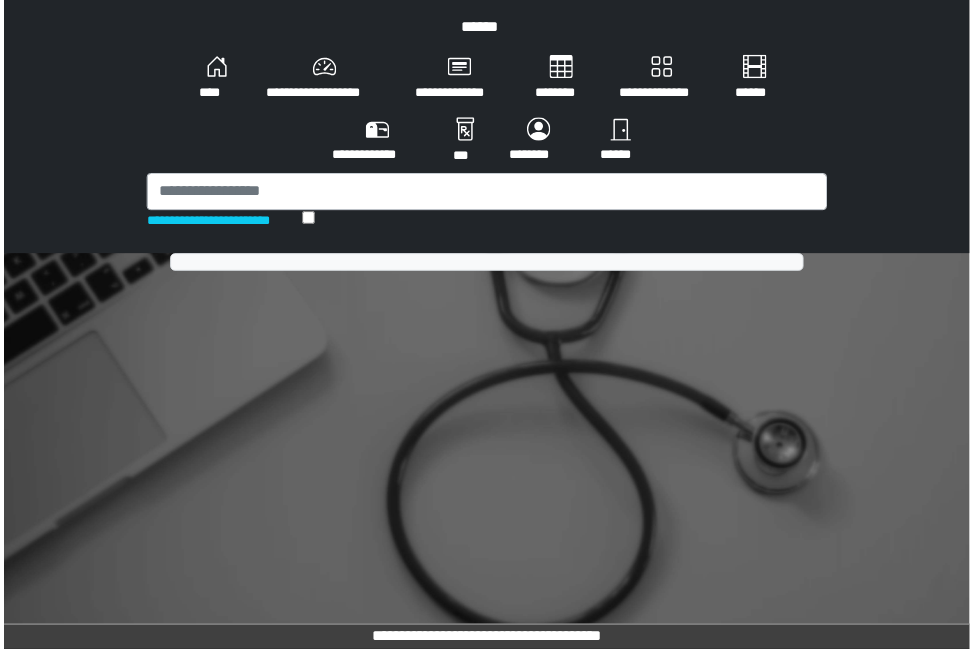 scroll, scrollTop: 0, scrollLeft: 0, axis: both 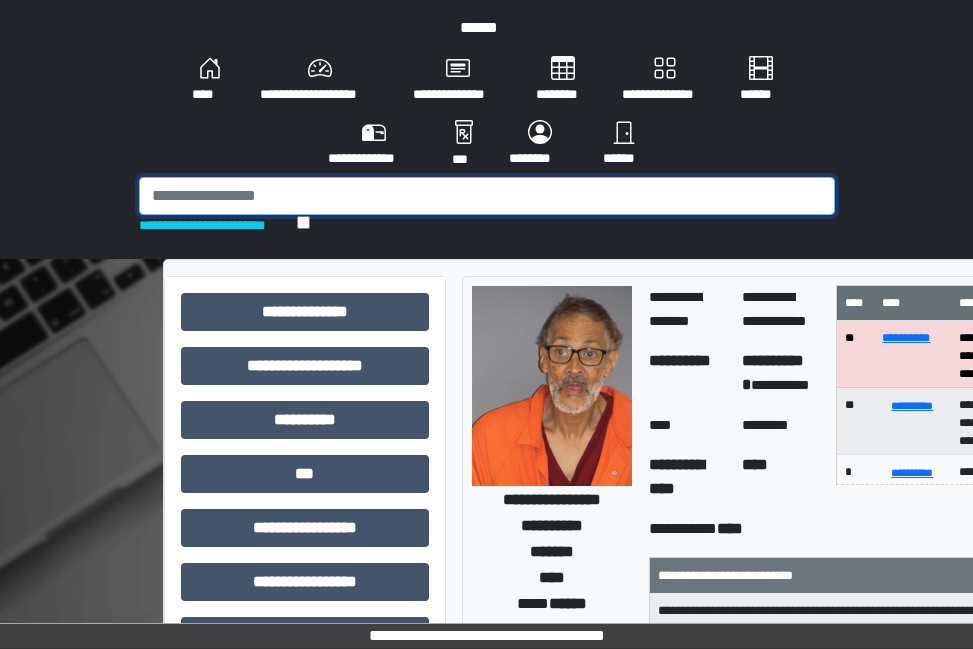 click at bounding box center (487, 196) 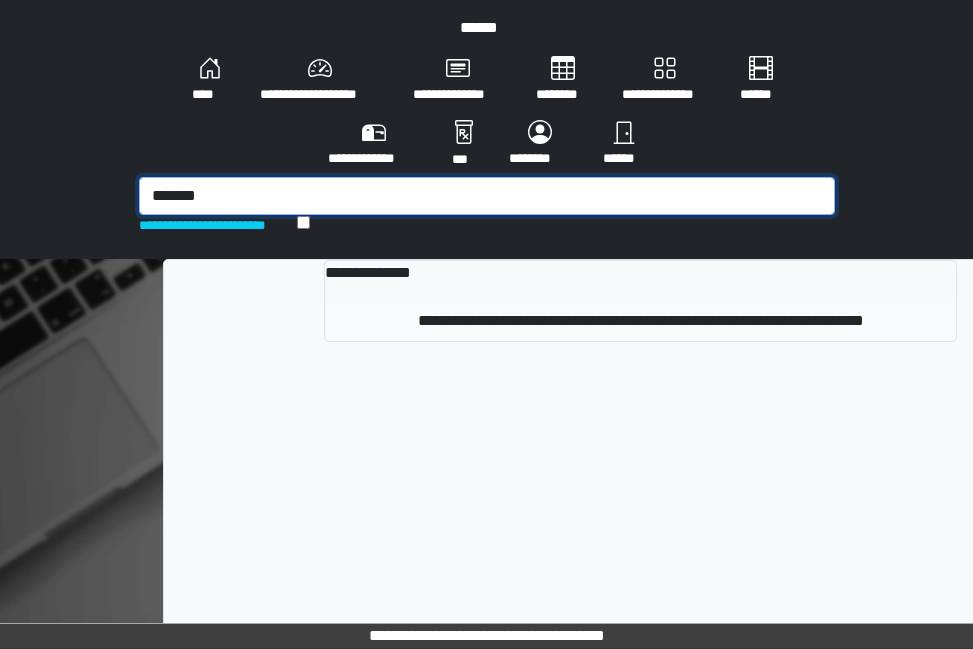 type on "*******" 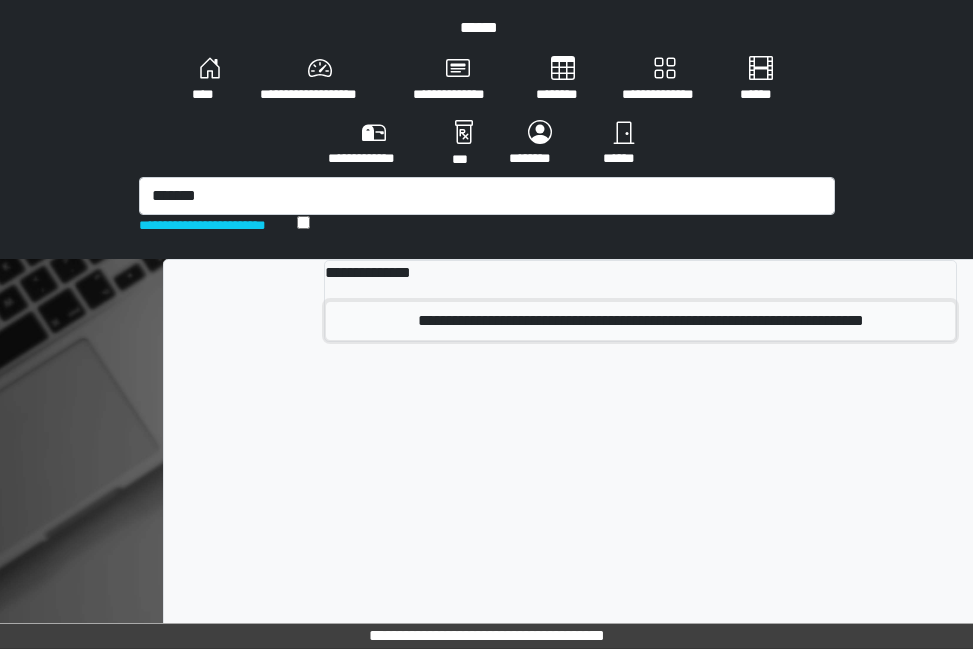 click on "**********" at bounding box center (640, 321) 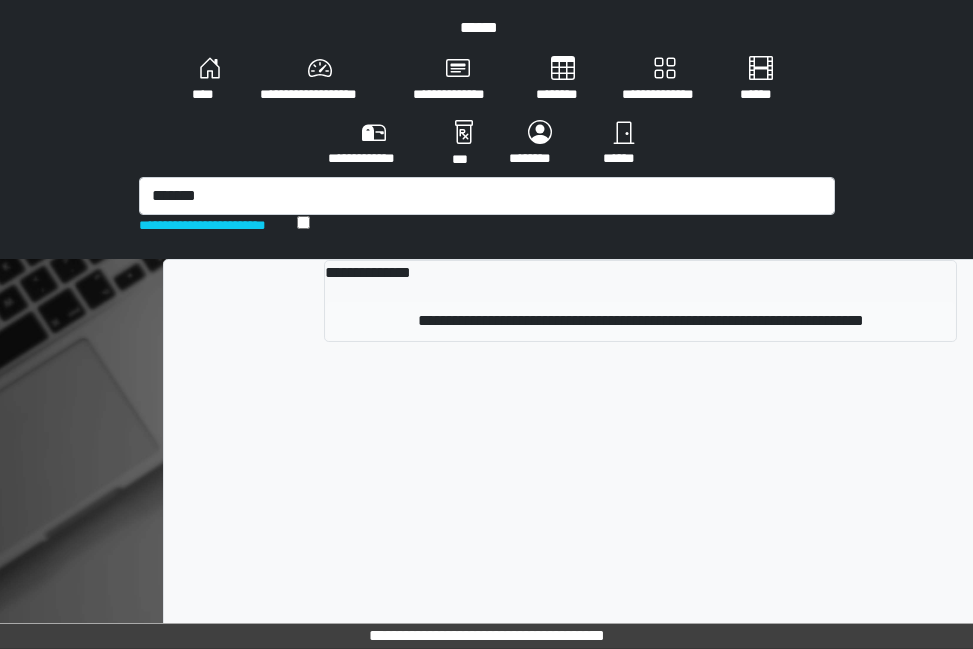 type 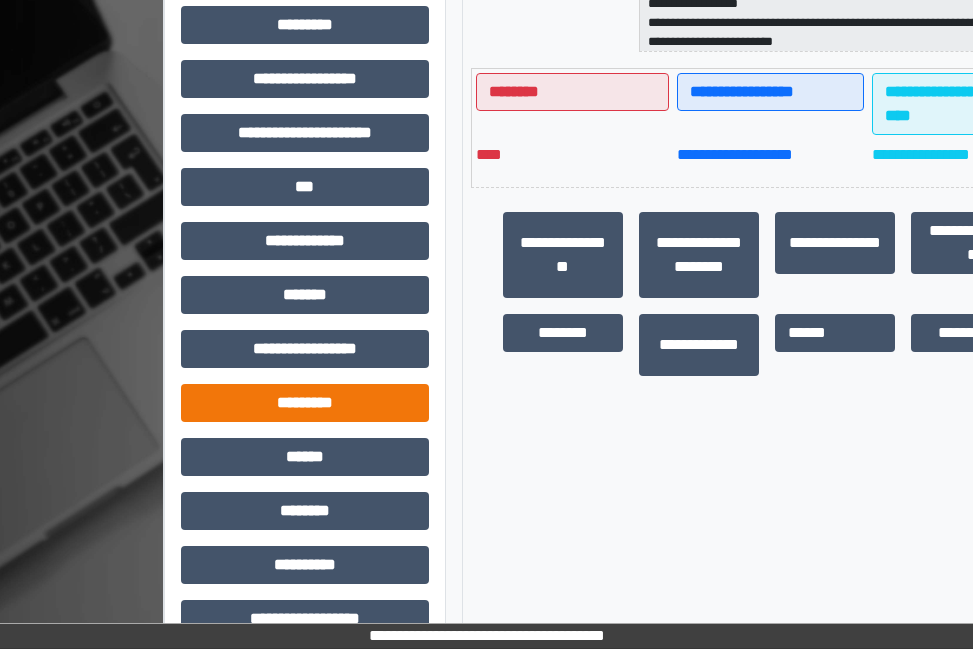 scroll, scrollTop: 704, scrollLeft: 0, axis: vertical 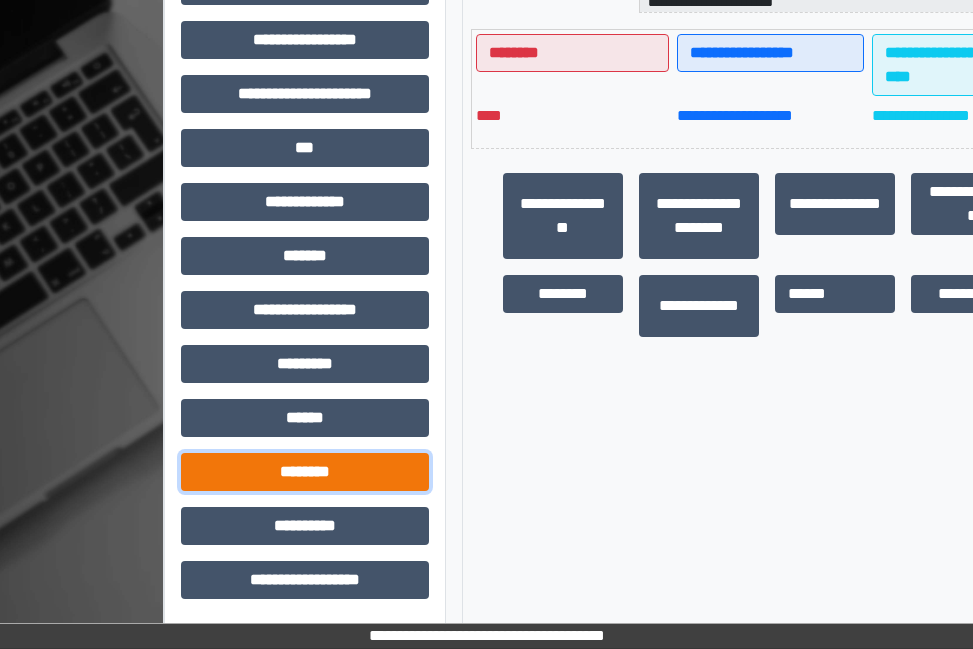 click on "********" at bounding box center (305, 472) 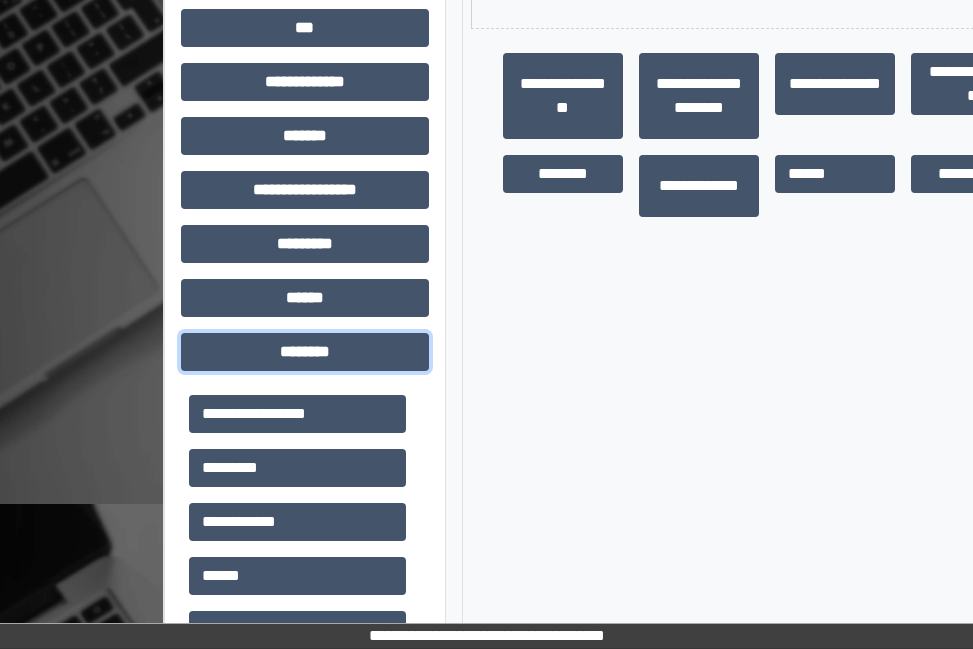 scroll, scrollTop: 1104, scrollLeft: 0, axis: vertical 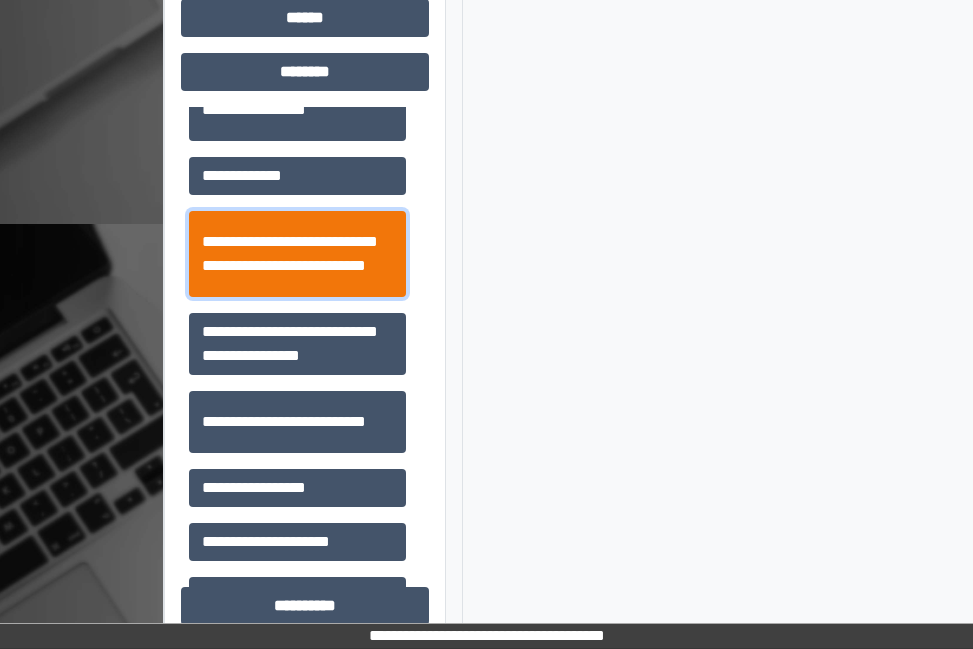 click on "**********" at bounding box center [297, 254] 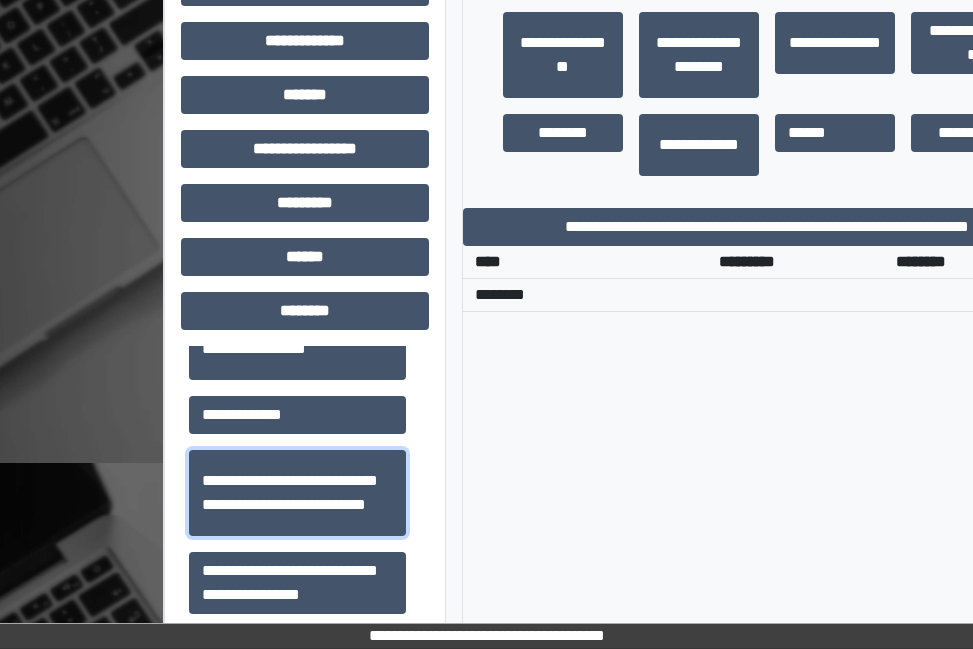 scroll, scrollTop: 804, scrollLeft: 0, axis: vertical 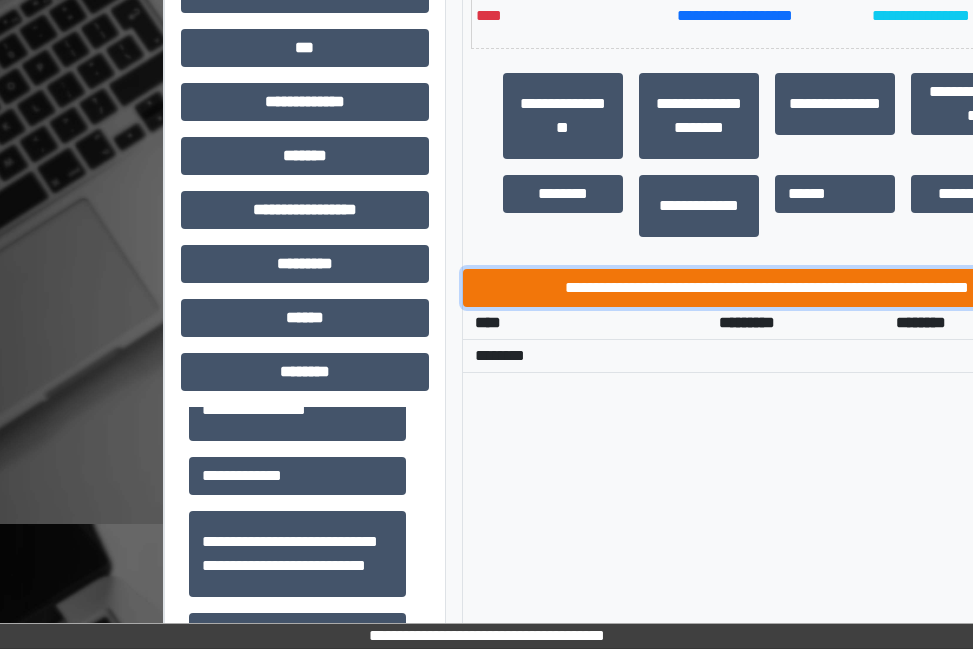 click on "**********" at bounding box center (767, 288) 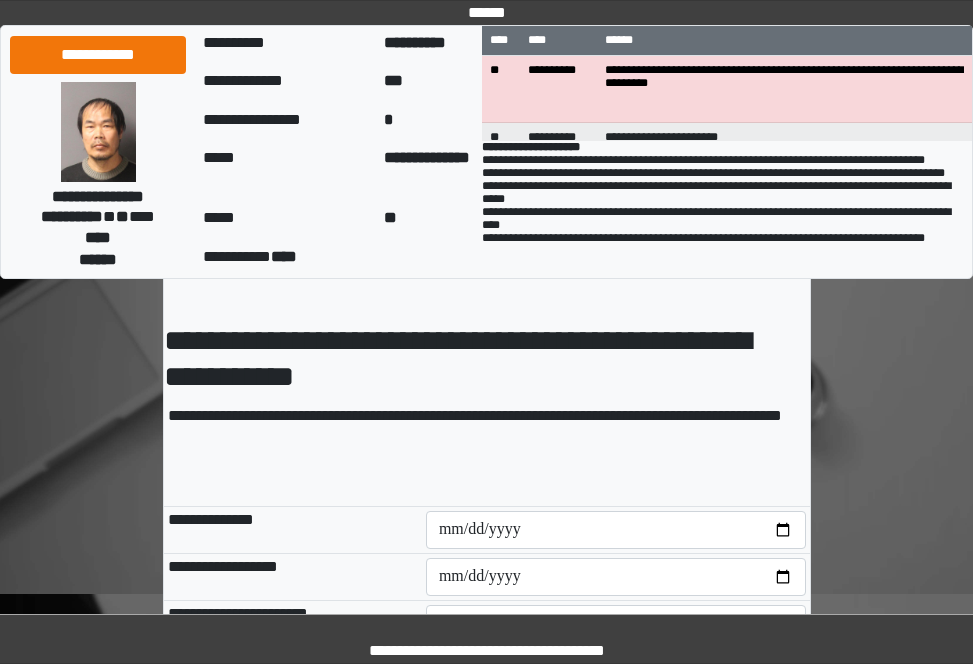 scroll, scrollTop: 200, scrollLeft: 0, axis: vertical 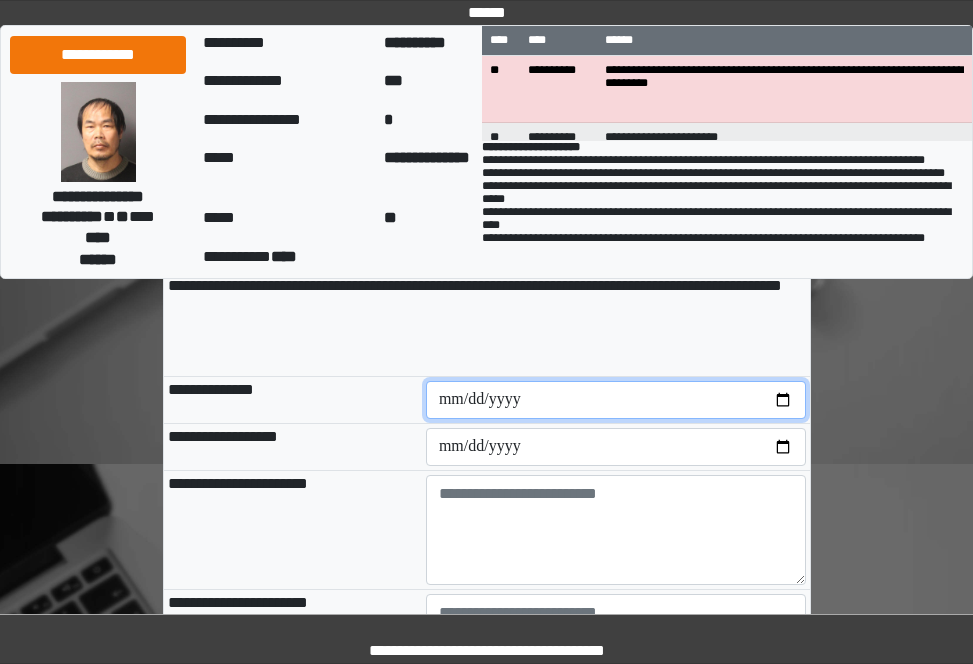 click at bounding box center (616, 400) 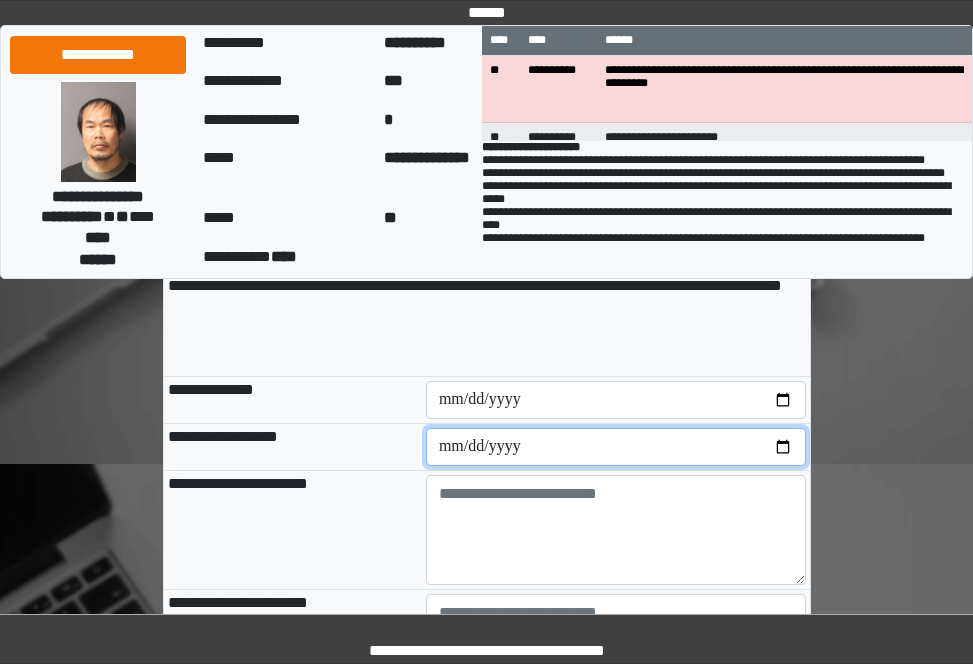 click at bounding box center (616, 447) 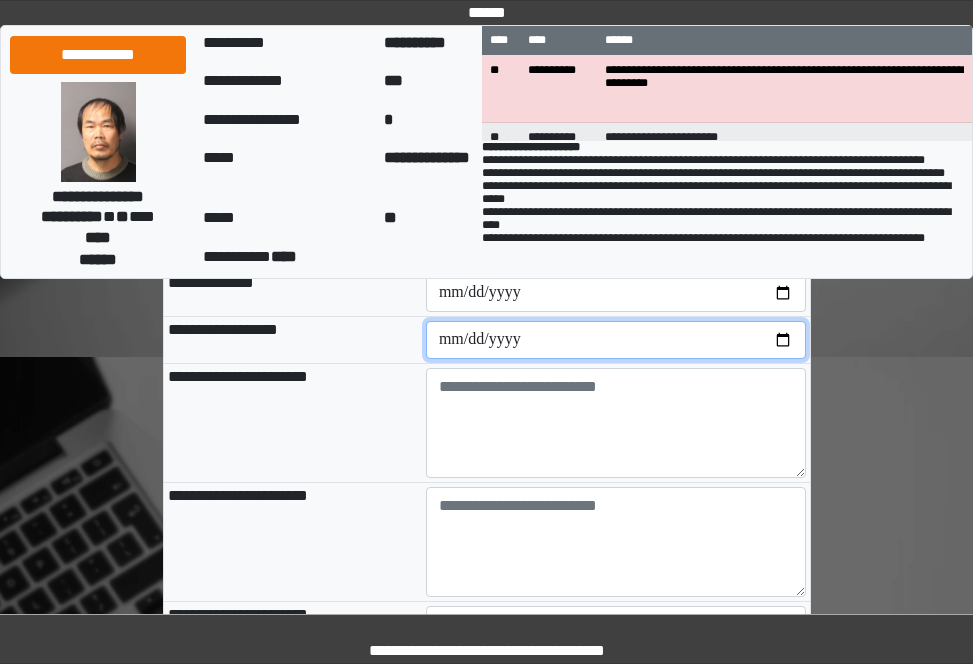 scroll, scrollTop: 300, scrollLeft: 0, axis: vertical 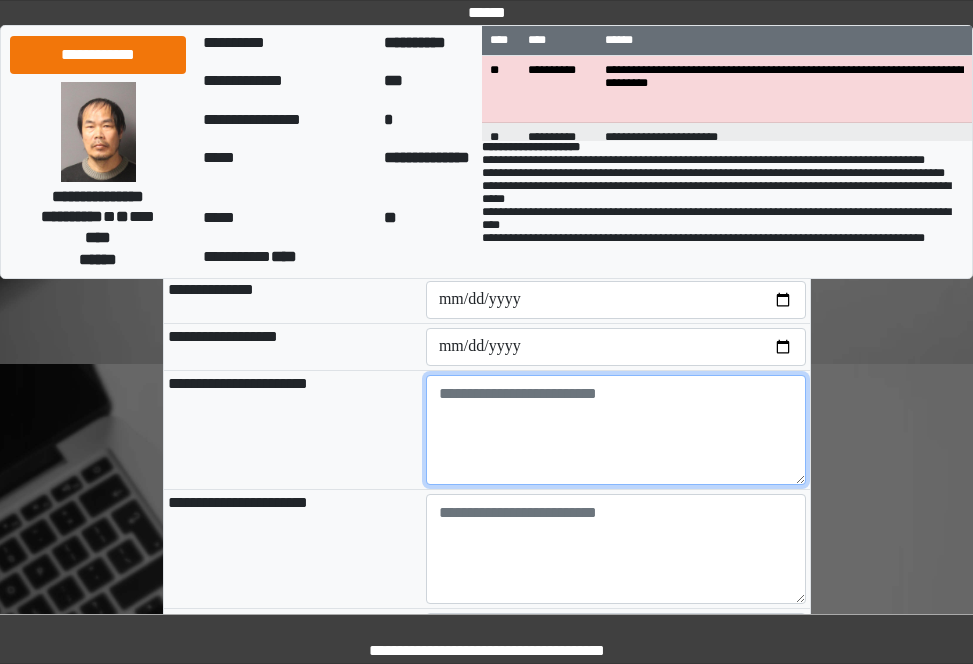 click at bounding box center [616, 430] 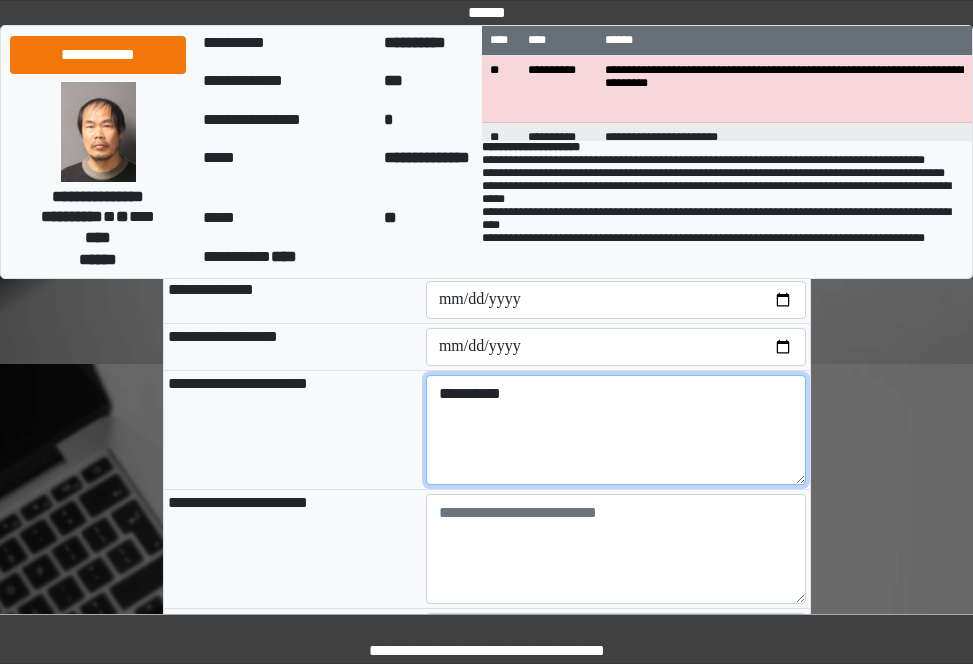 type on "**********" 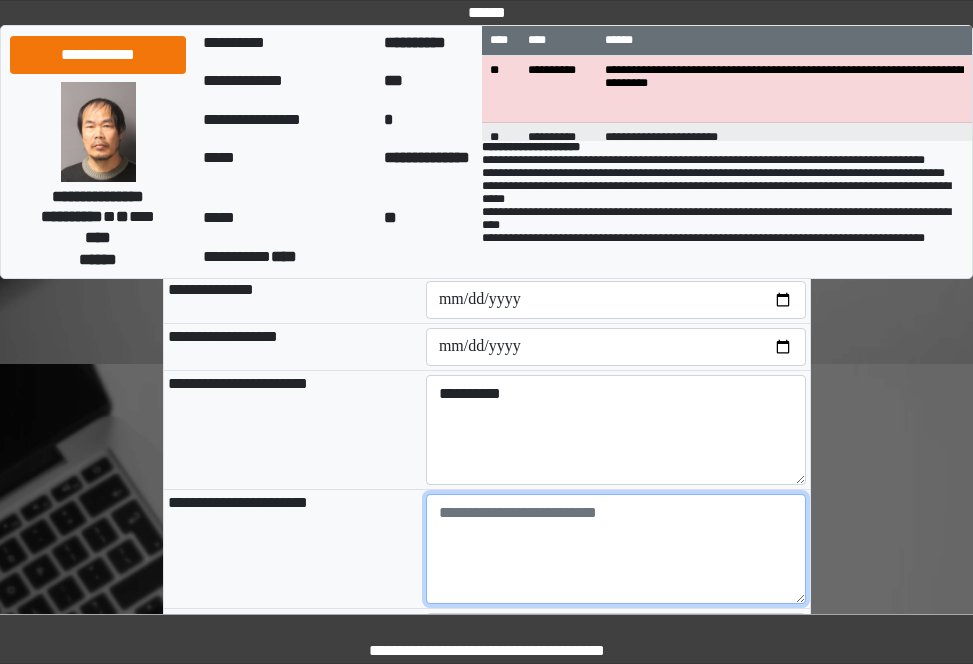 click at bounding box center [616, 549] 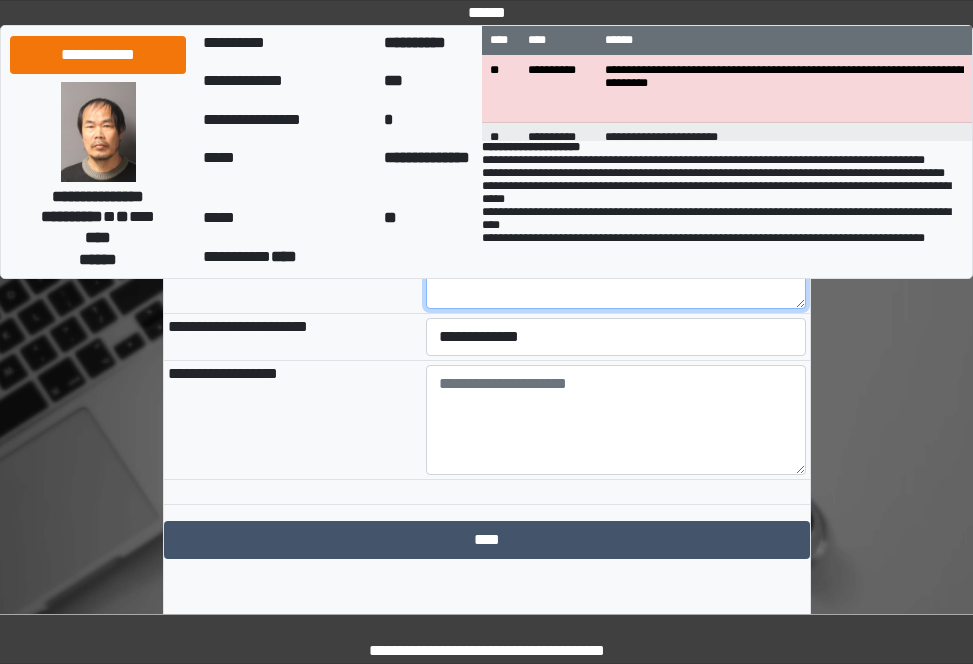 scroll, scrollTop: 600, scrollLeft: 0, axis: vertical 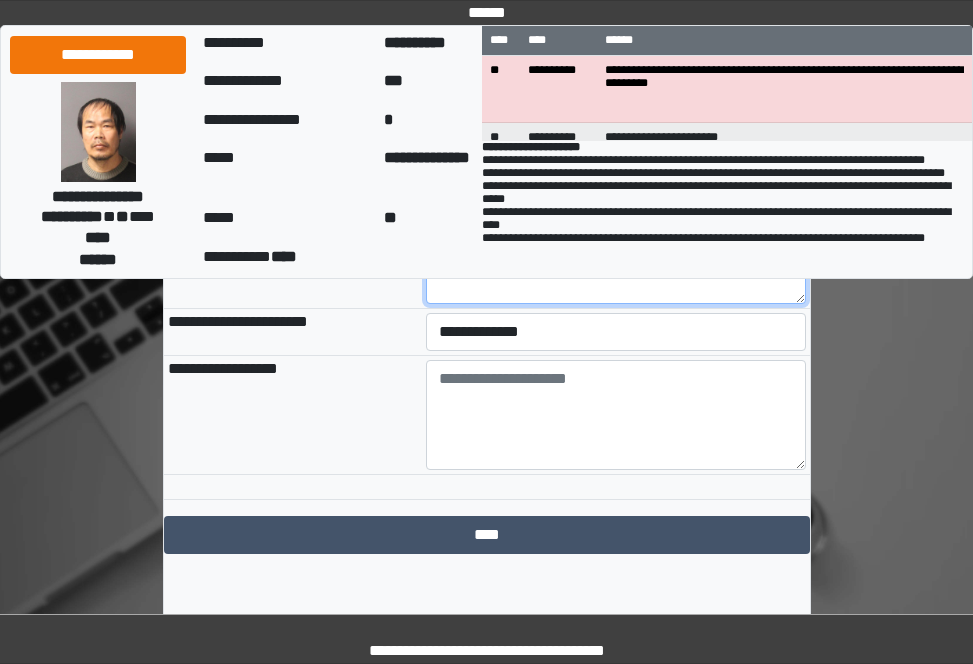 type on "*********" 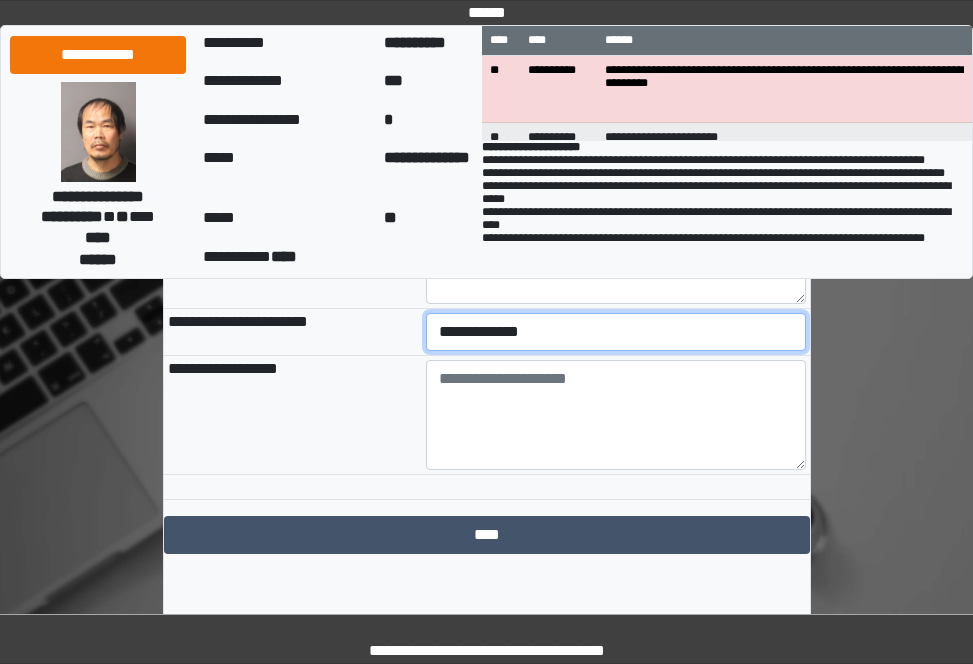 click on "**********" at bounding box center (616, 332) 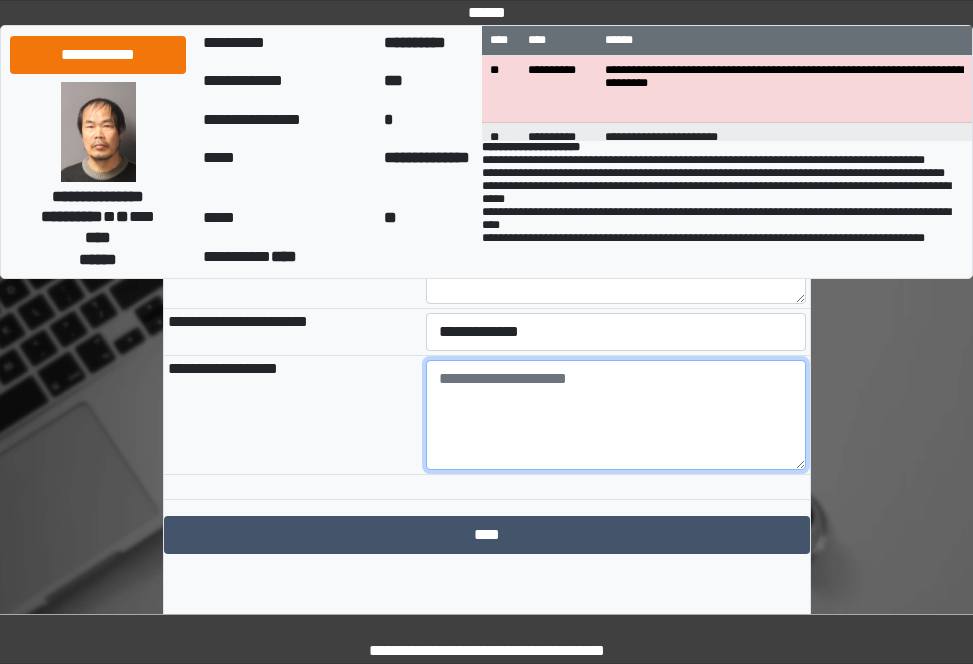 click at bounding box center (616, 415) 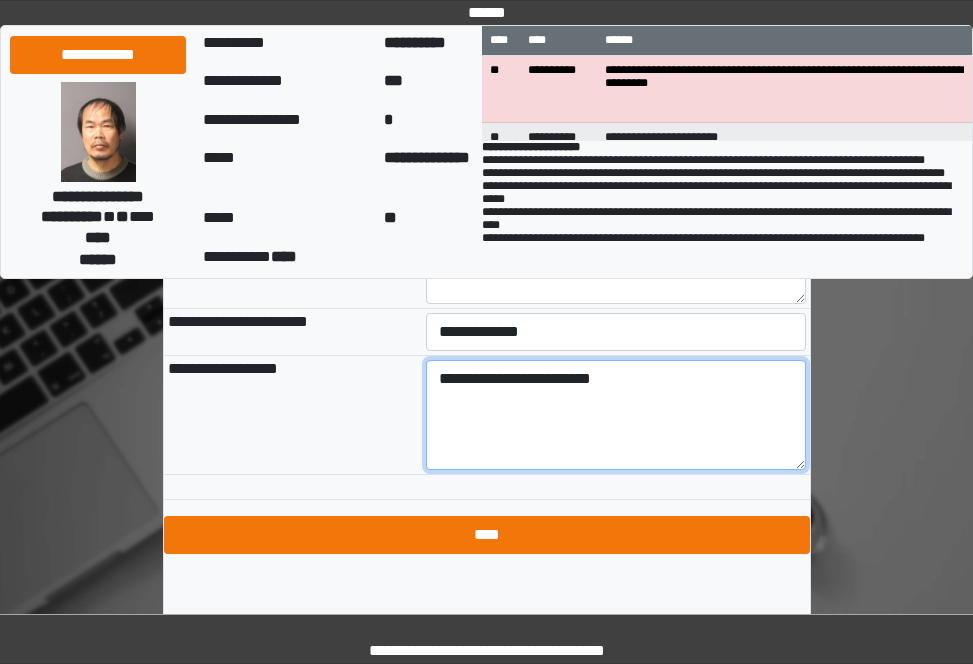 type on "**********" 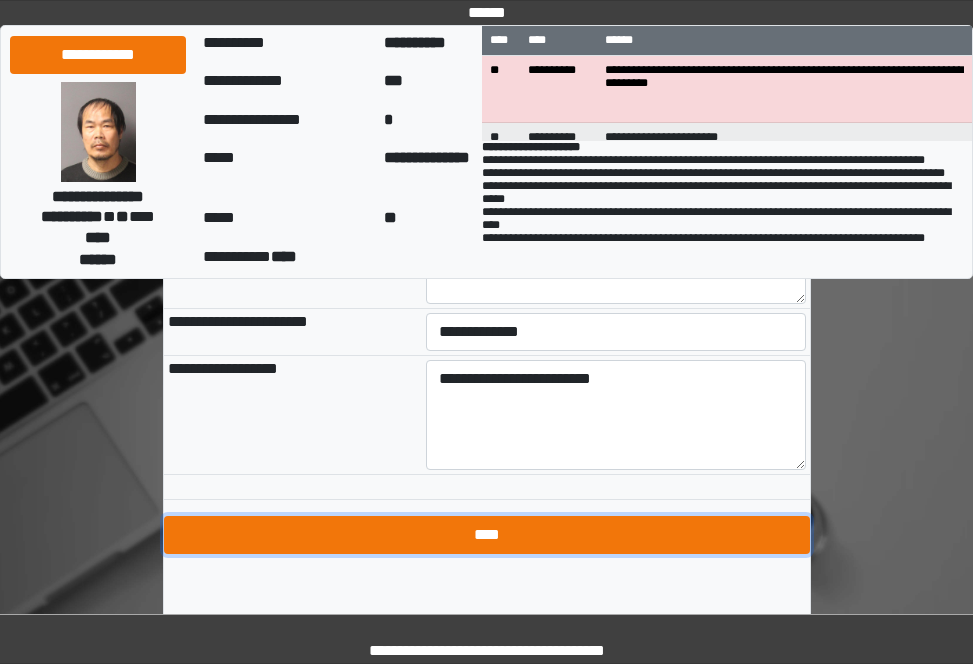 click on "****" at bounding box center [487, 535] 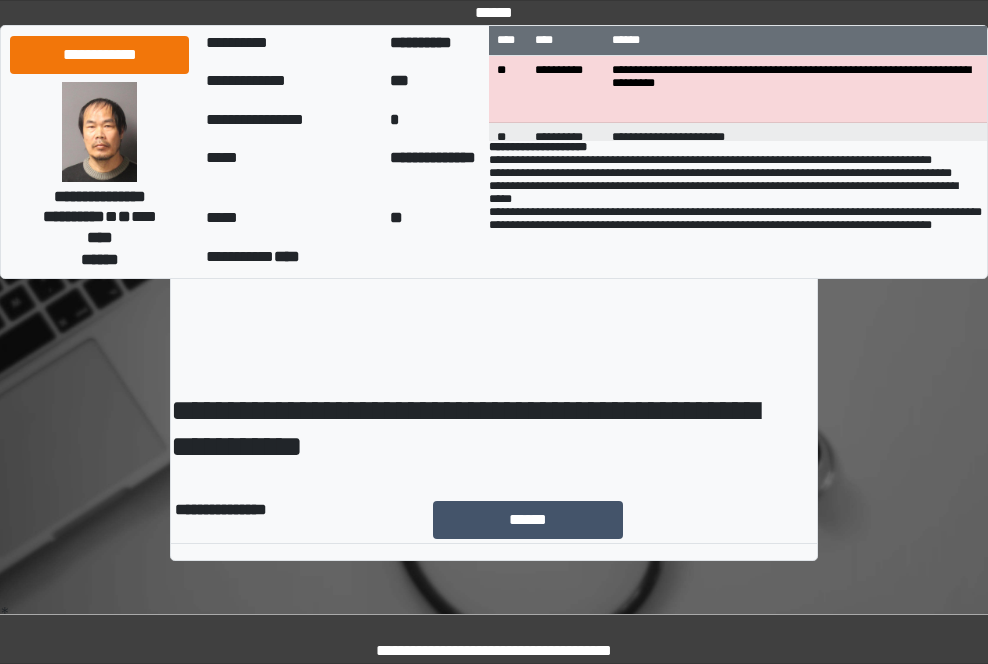 scroll, scrollTop: 0, scrollLeft: 0, axis: both 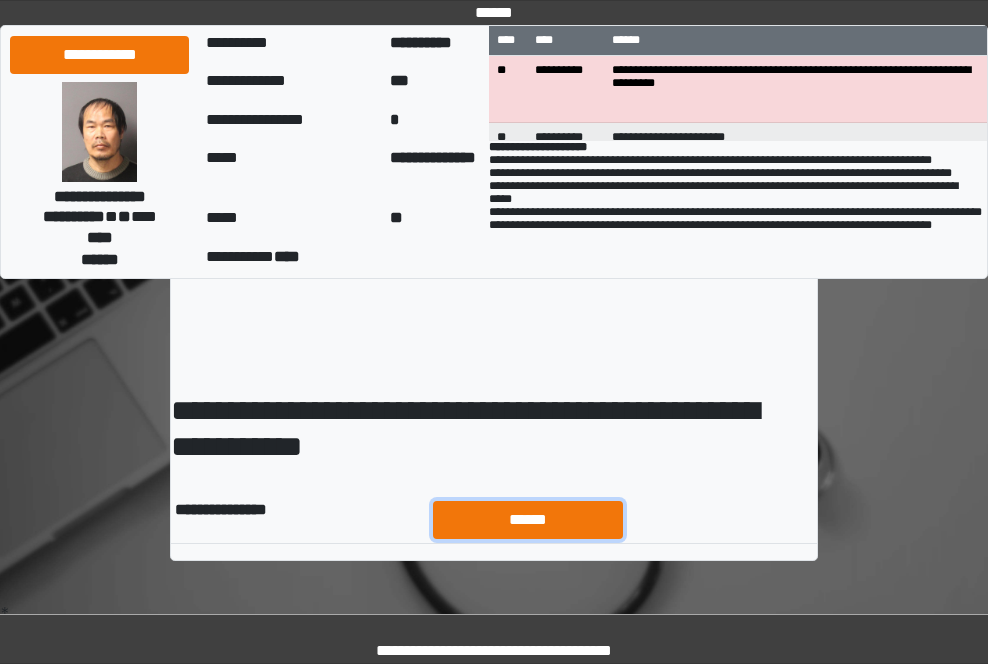 drag, startPoint x: 571, startPoint y: 523, endPoint x: 555, endPoint y: 513, distance: 18.867962 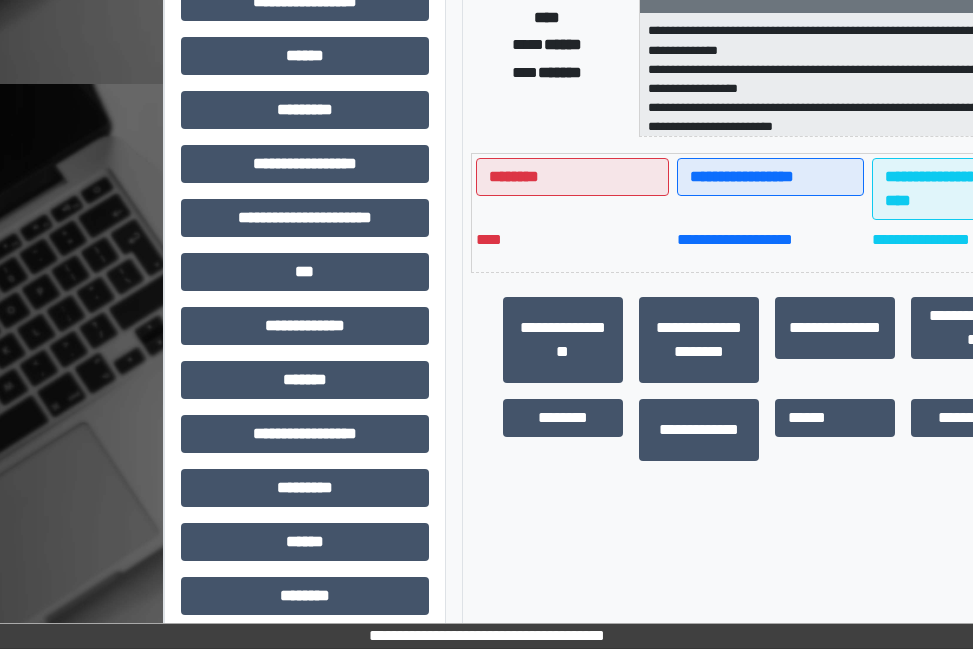 scroll, scrollTop: 704, scrollLeft: 0, axis: vertical 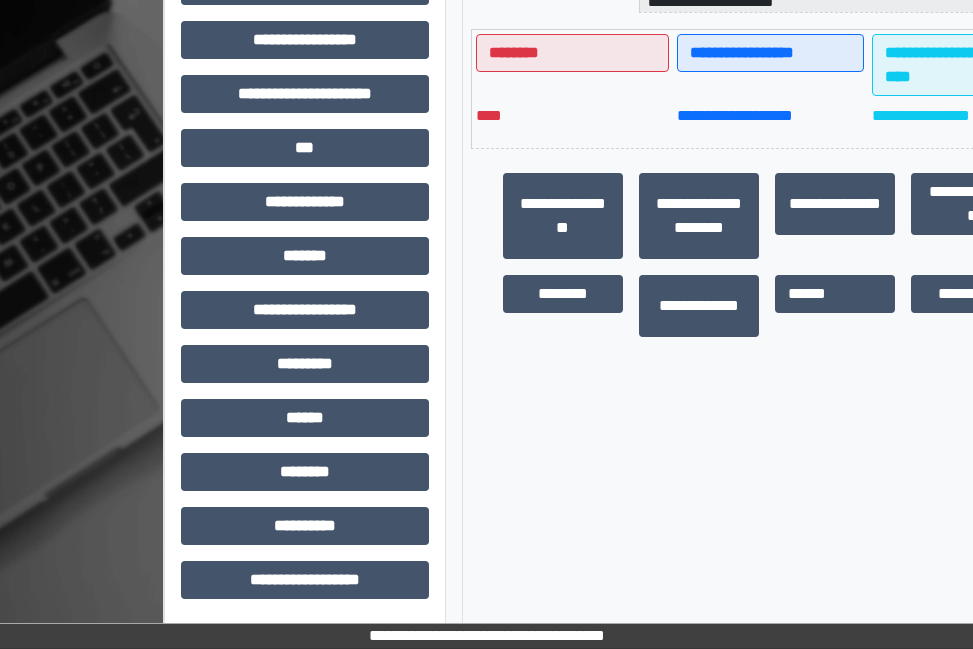click on "**********" at bounding box center (305, 102) 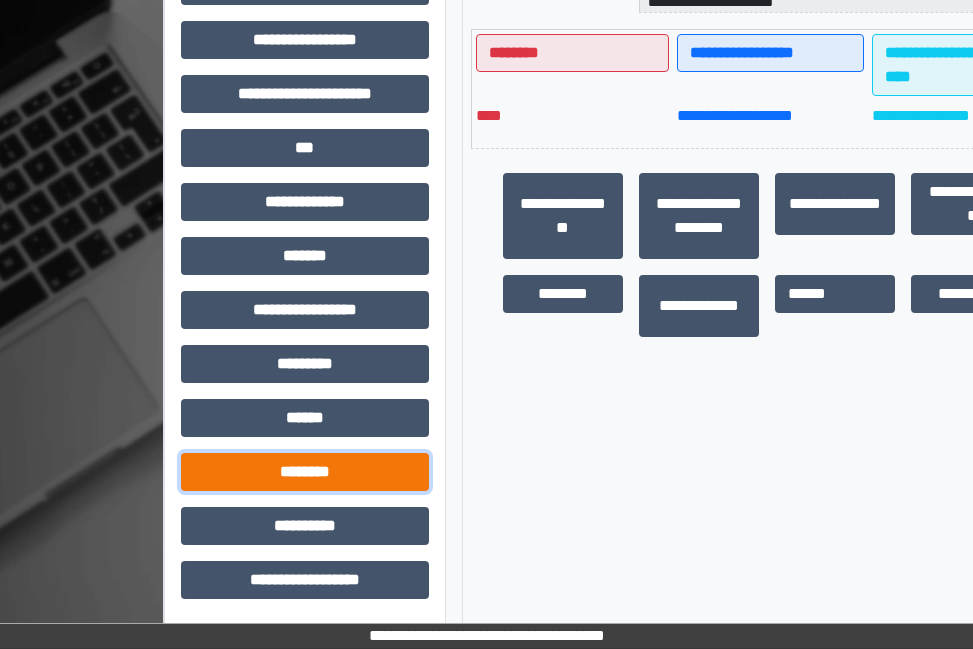 drag, startPoint x: 302, startPoint y: 466, endPoint x: 313, endPoint y: 464, distance: 11.18034 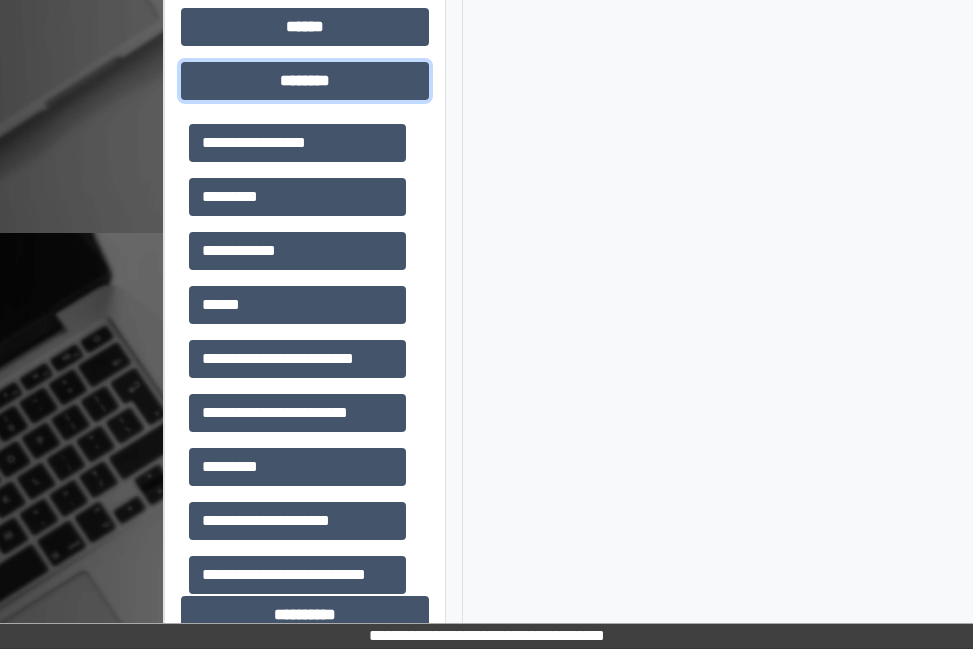 scroll, scrollTop: 1104, scrollLeft: 0, axis: vertical 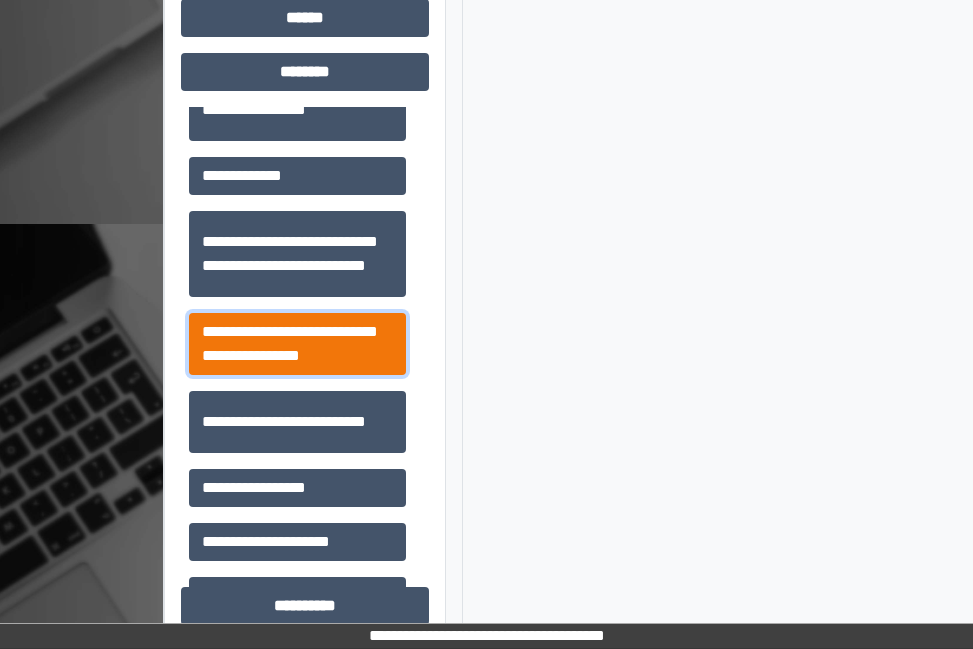 drag, startPoint x: 311, startPoint y: 346, endPoint x: 347, endPoint y: 344, distance: 36.05551 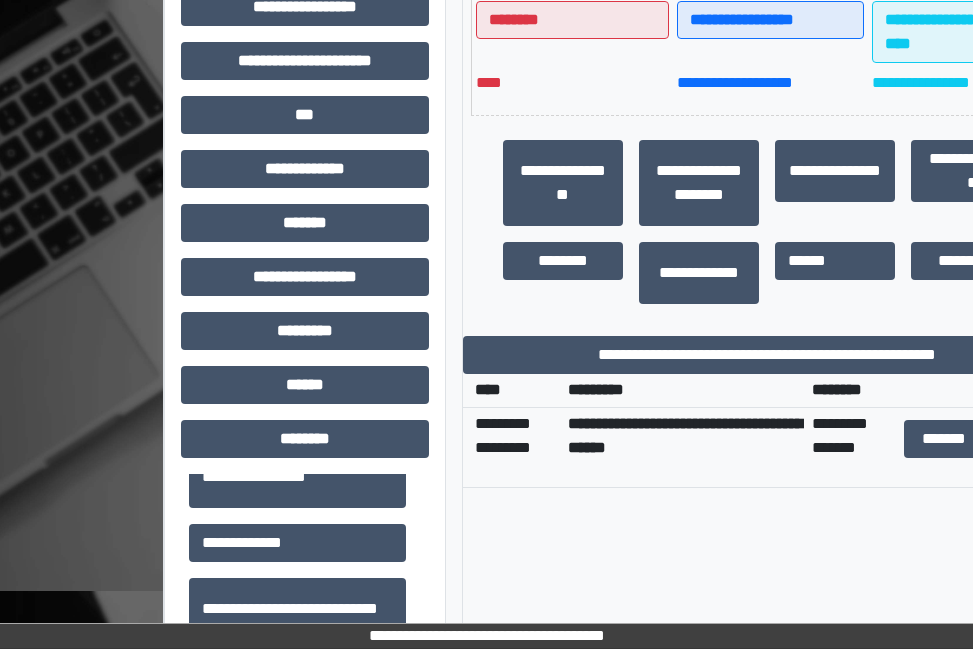 scroll, scrollTop: 704, scrollLeft: 0, axis: vertical 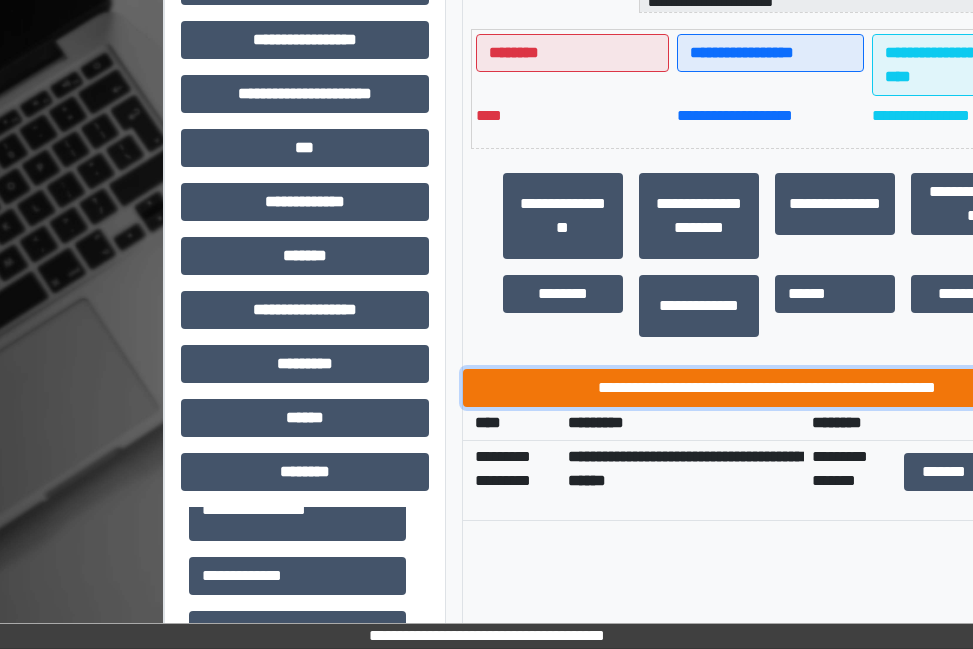 click on "**********" at bounding box center [767, 388] 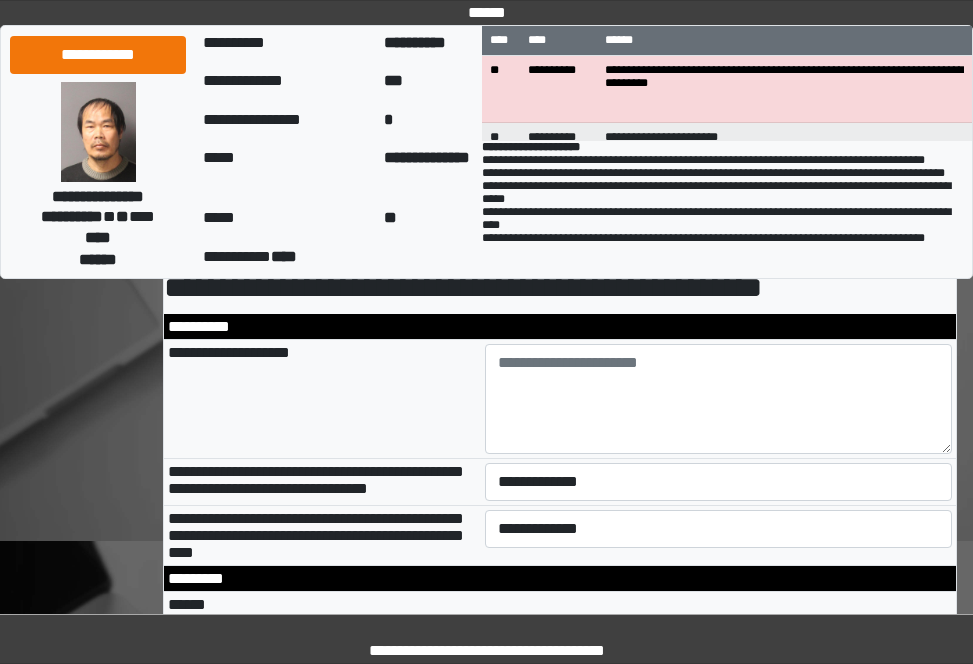 scroll, scrollTop: 100, scrollLeft: 0, axis: vertical 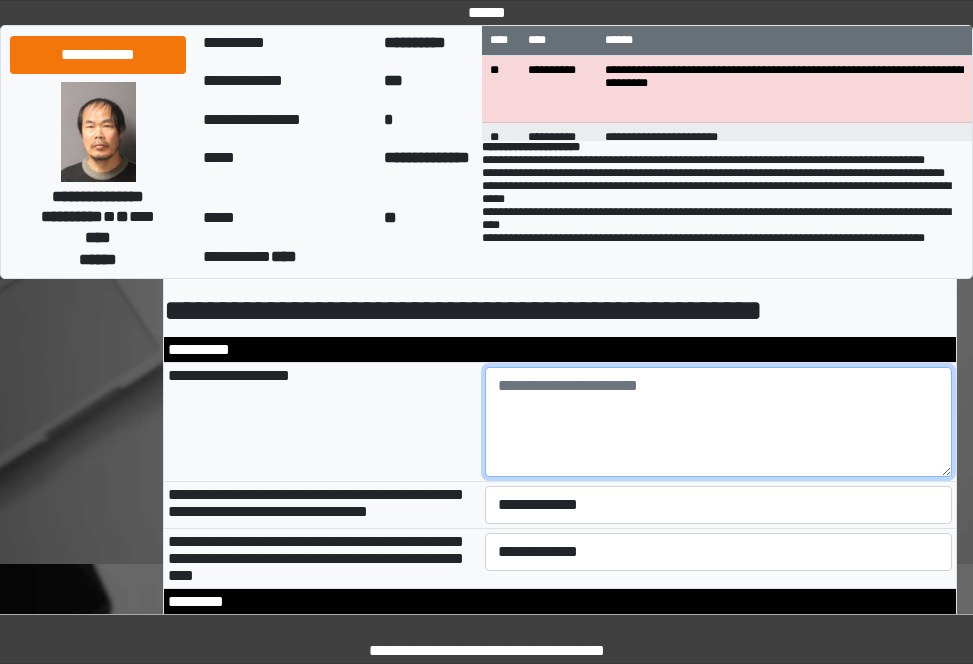 click at bounding box center [719, 422] 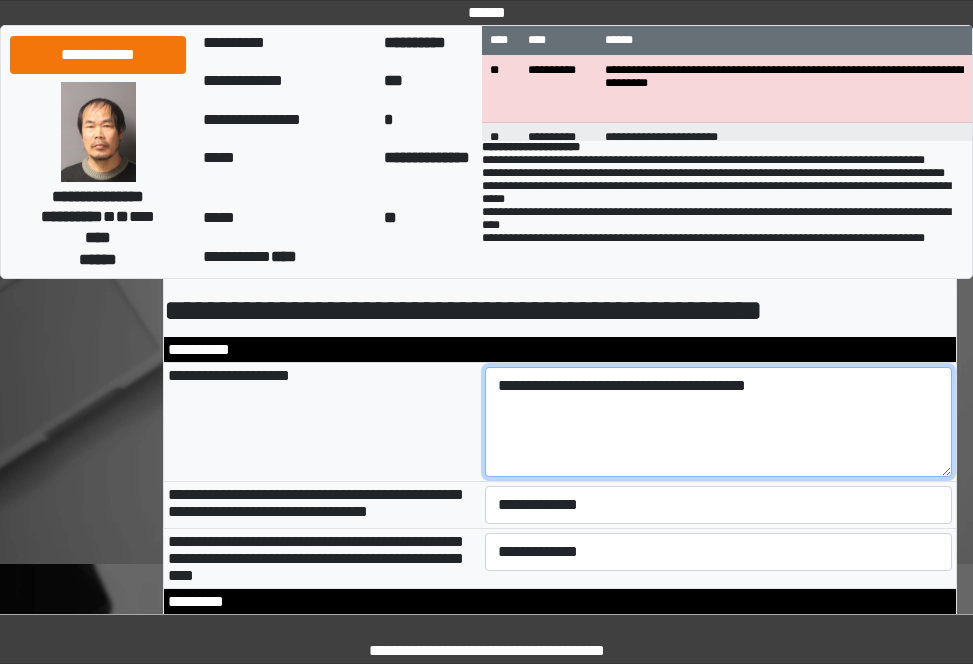 click on "**********" at bounding box center (719, 422) 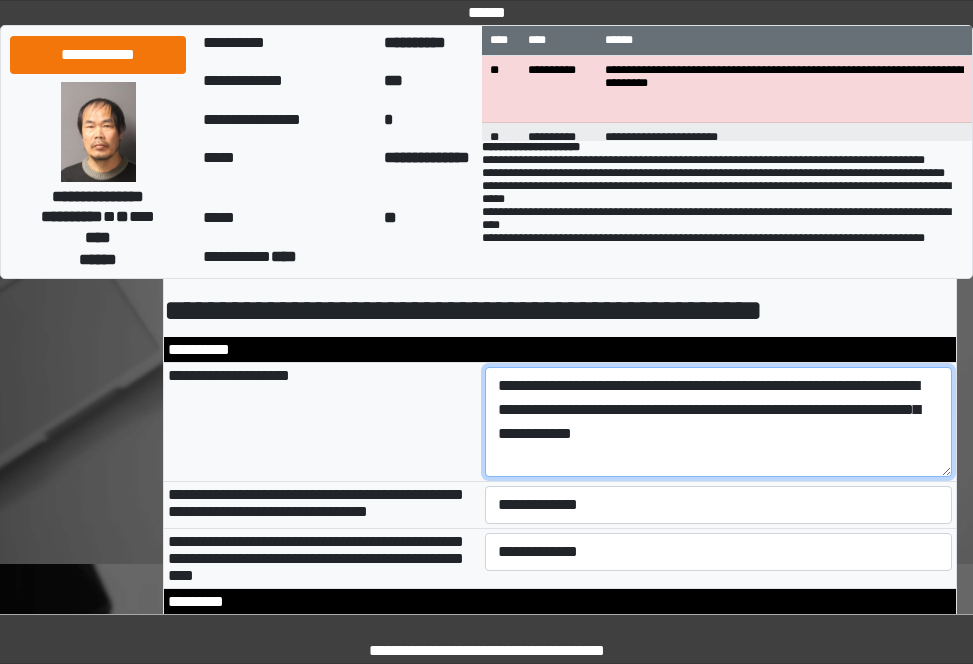 type on "**********" 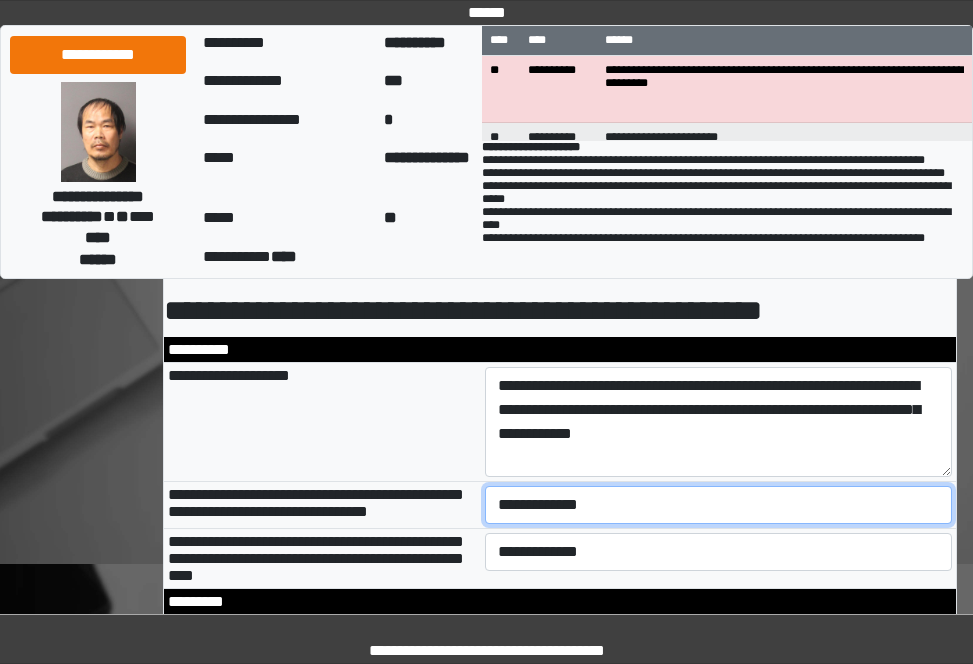 drag, startPoint x: 593, startPoint y: 502, endPoint x: 593, endPoint y: 520, distance: 18 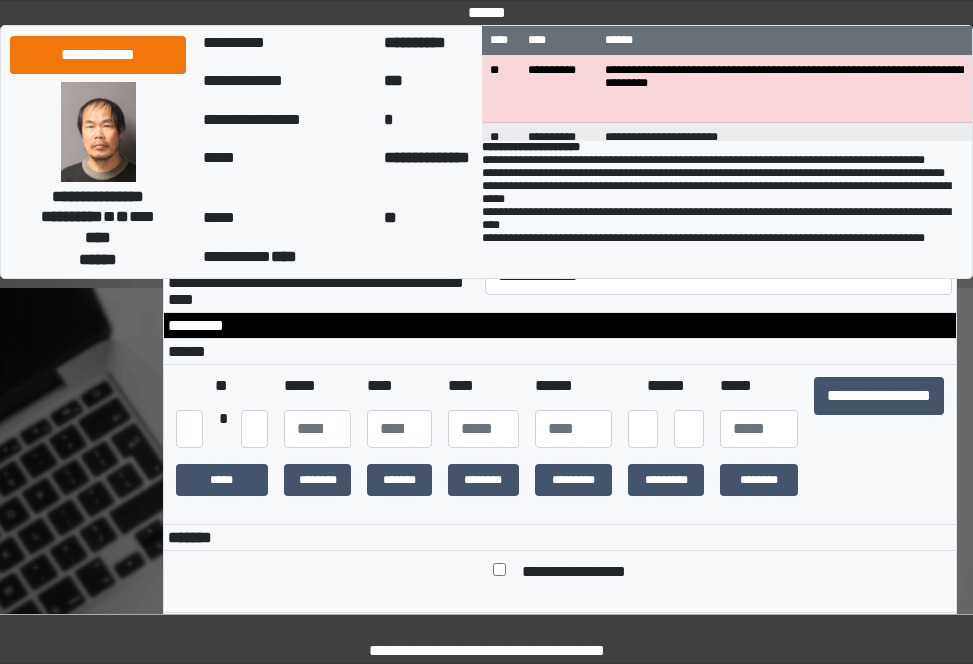 scroll, scrollTop: 400, scrollLeft: 0, axis: vertical 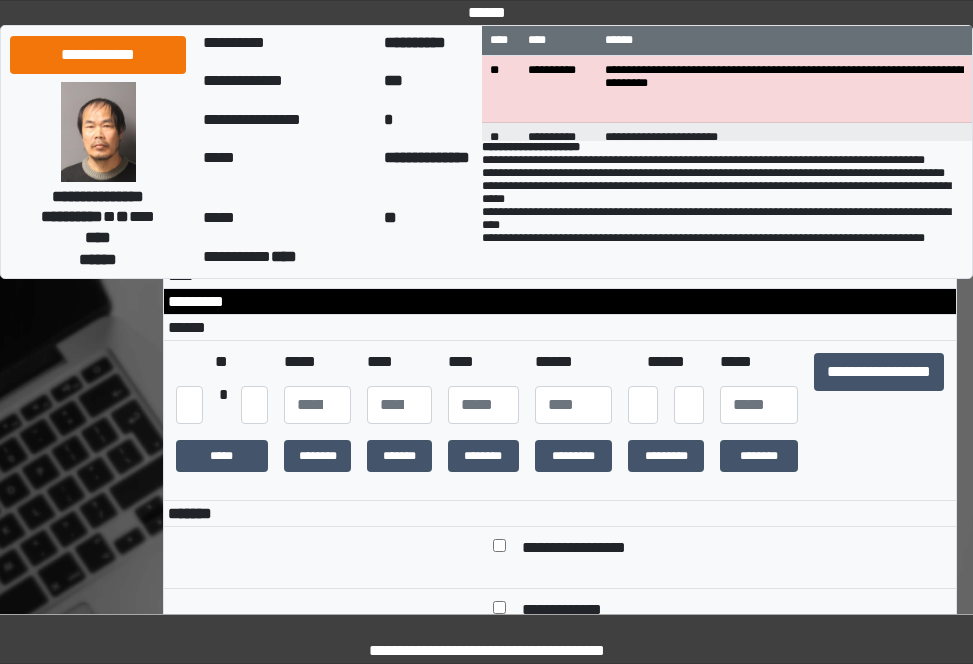 click on "**********" at bounding box center (719, 252) 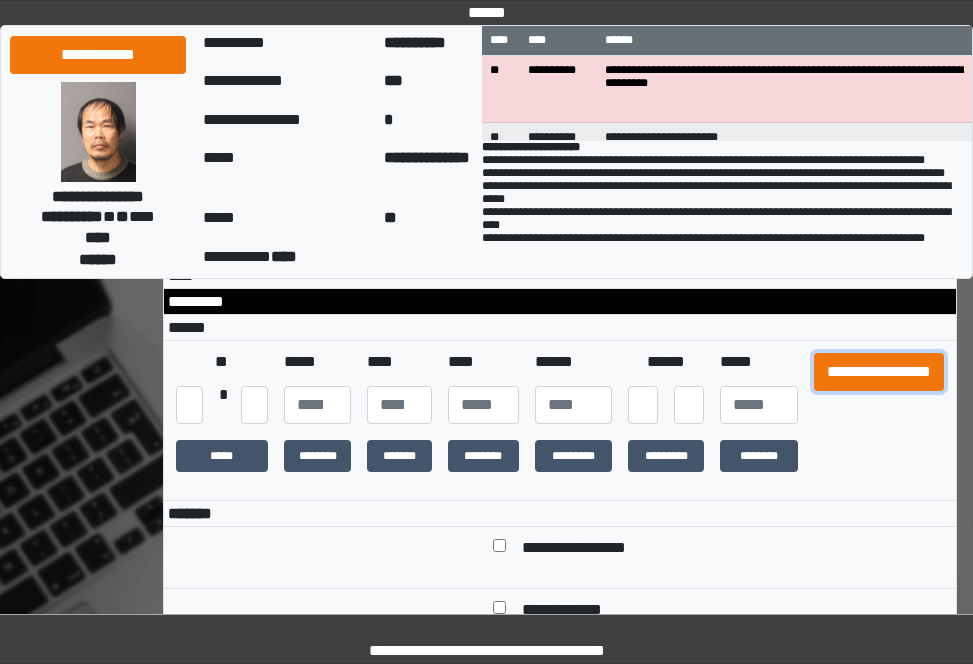 click on "**********" at bounding box center [879, 372] 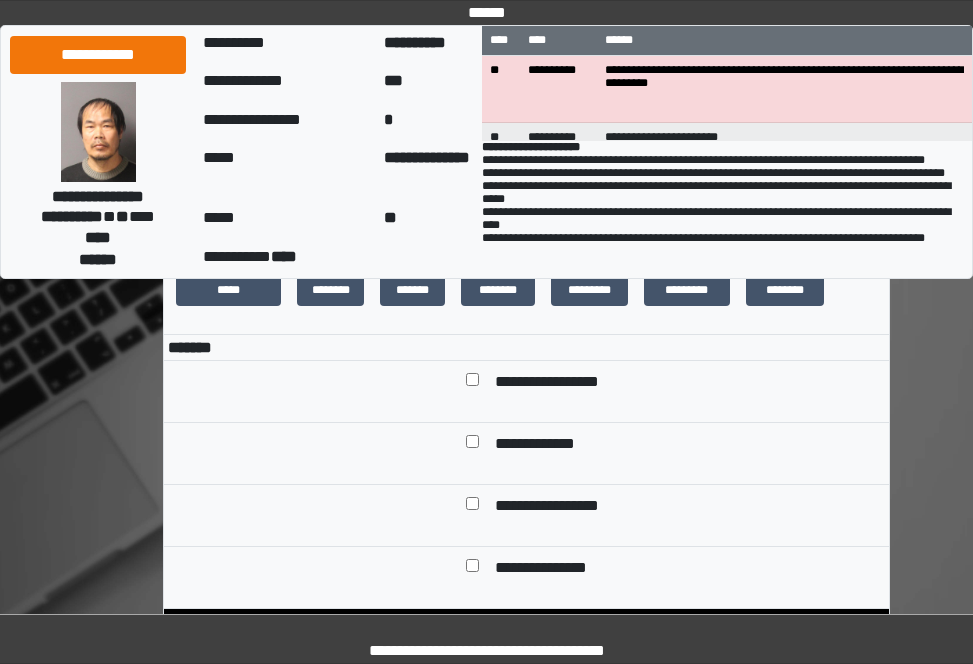 scroll, scrollTop: 600, scrollLeft: 0, axis: vertical 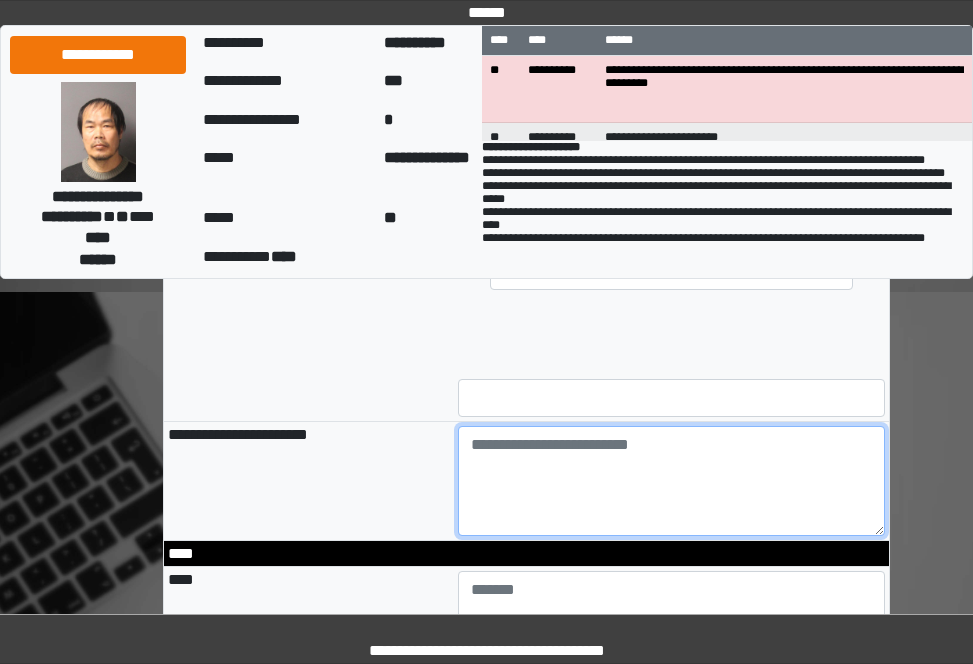 click at bounding box center (671, 481) 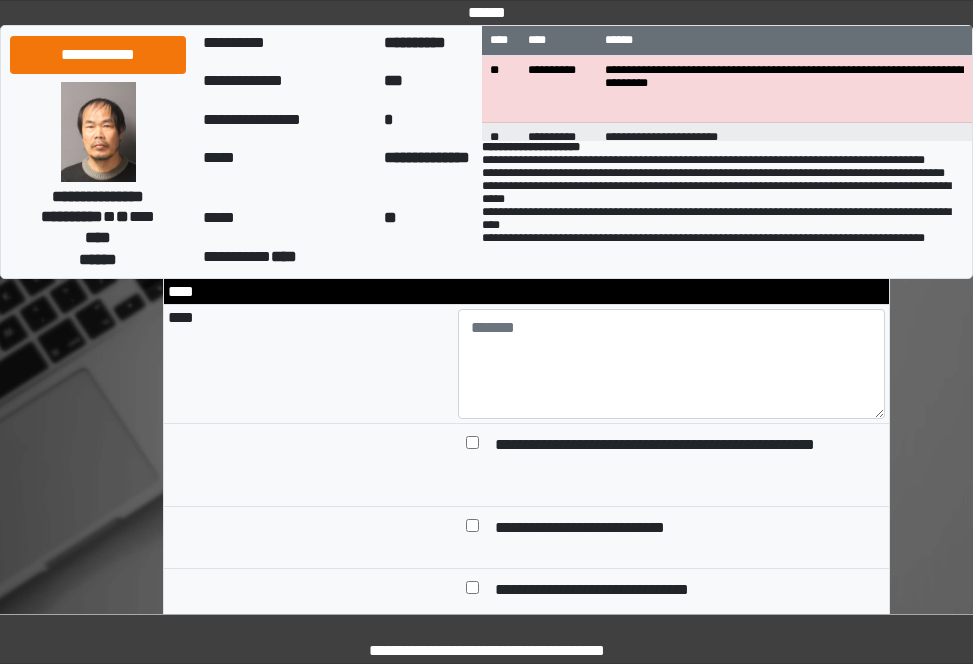 scroll, scrollTop: 2000, scrollLeft: 0, axis: vertical 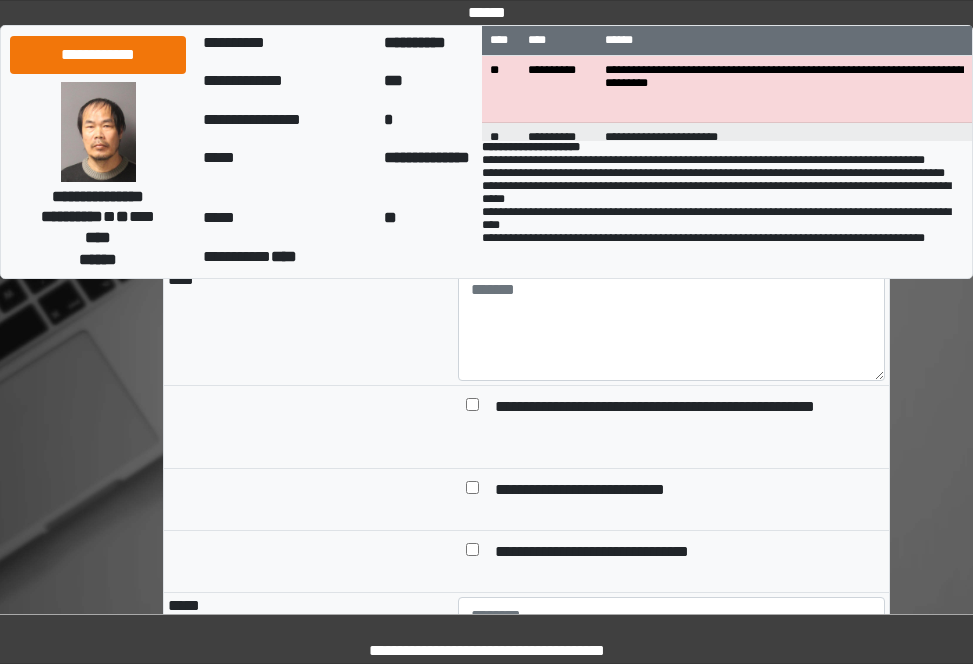 type on "**********" 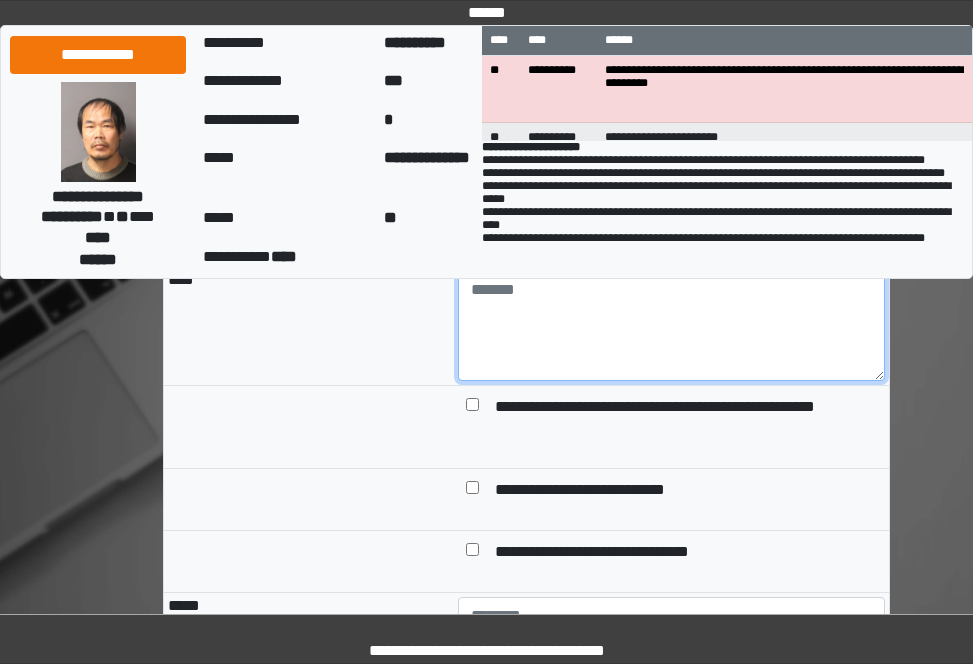 click at bounding box center (671, 326) 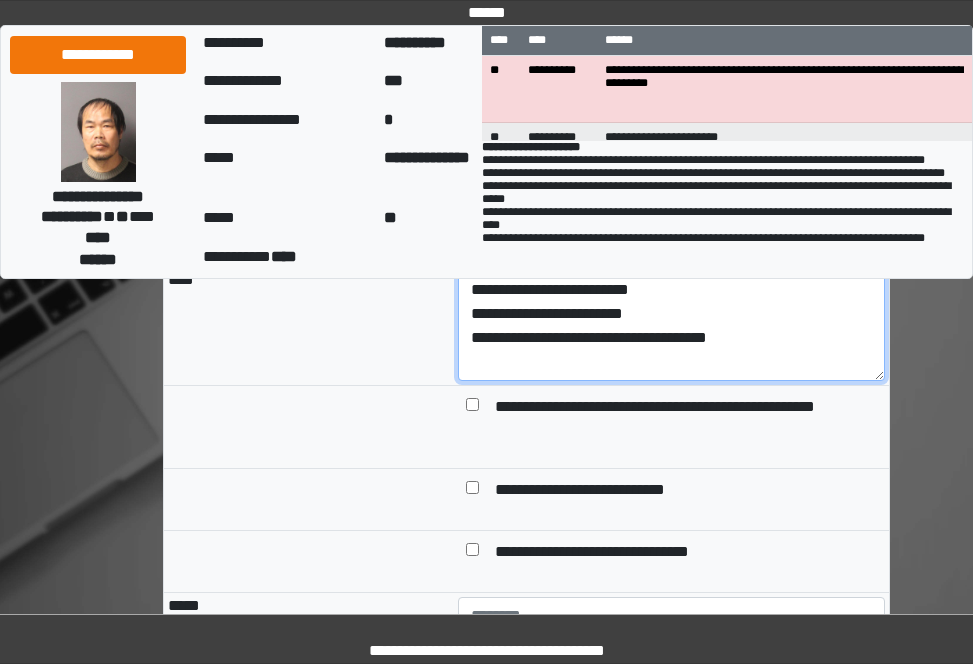 drag, startPoint x: 662, startPoint y: 395, endPoint x: 485, endPoint y: 395, distance: 177 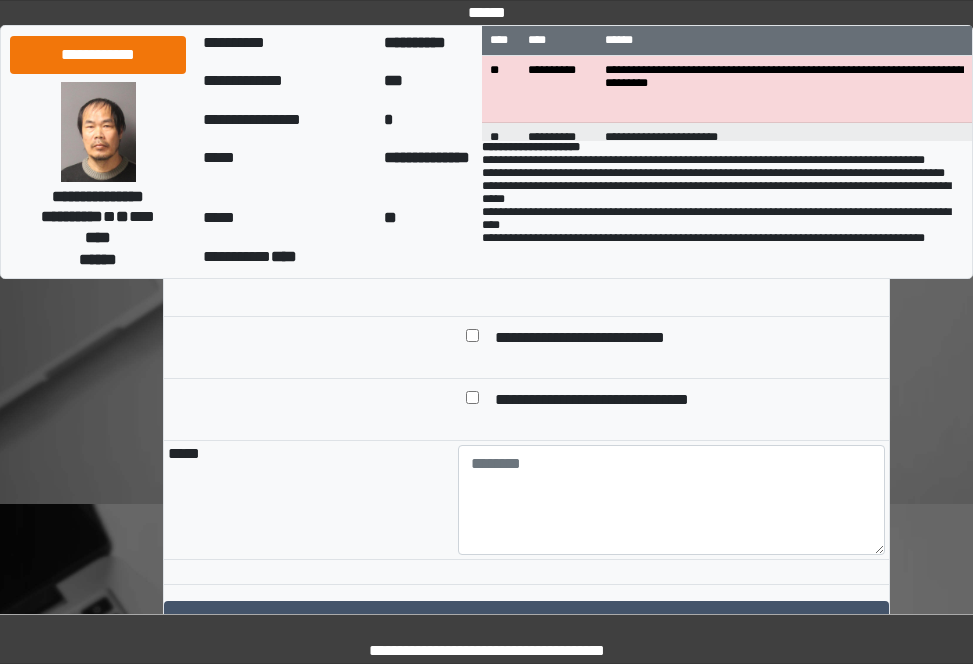 scroll, scrollTop: 2200, scrollLeft: 0, axis: vertical 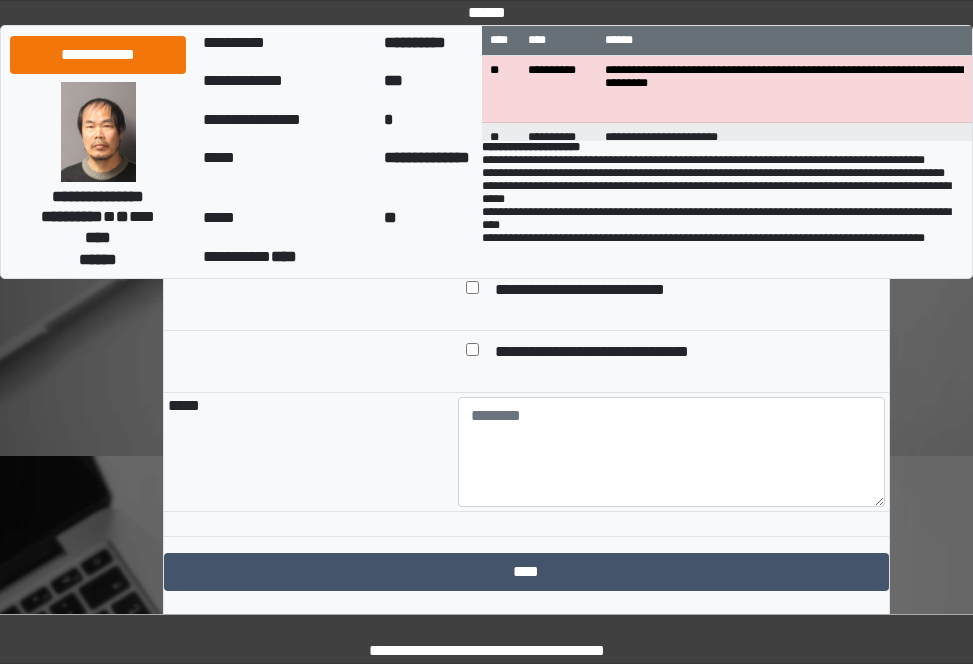 type on "**********" 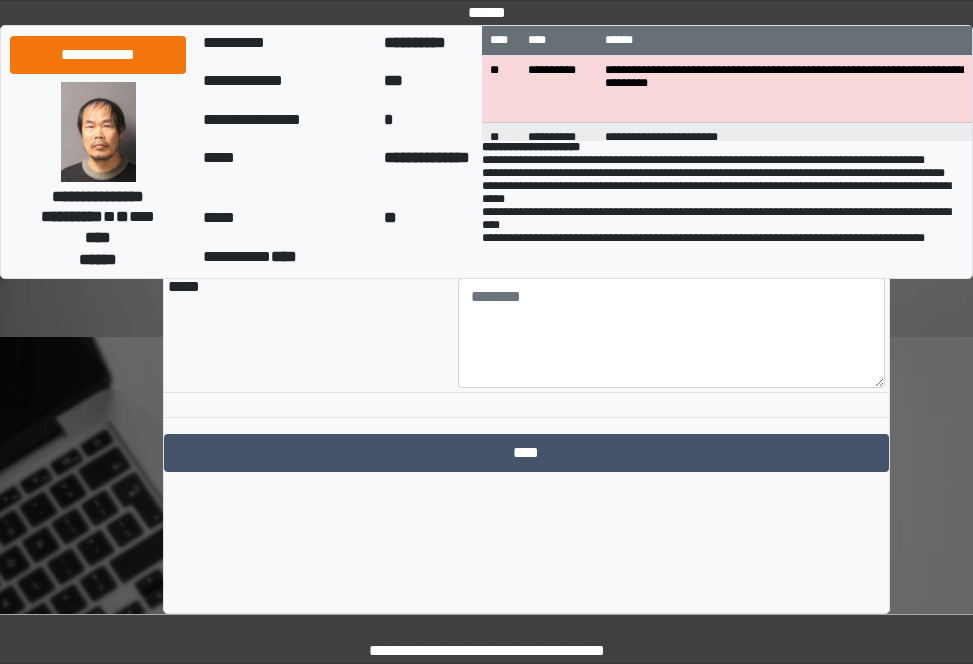 scroll, scrollTop: 2333, scrollLeft: 0, axis: vertical 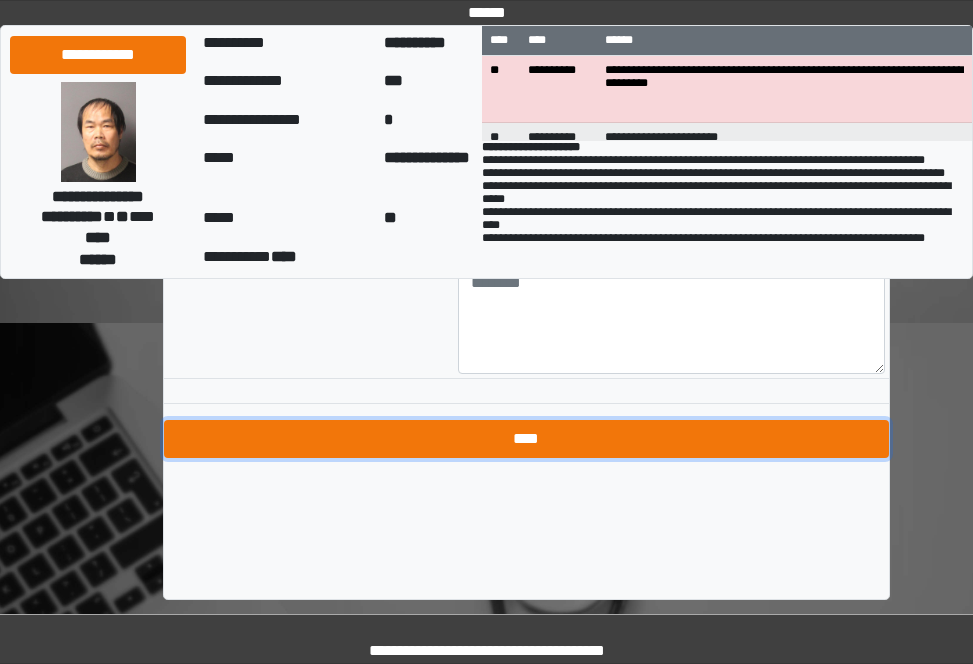 click on "****" at bounding box center (526, 439) 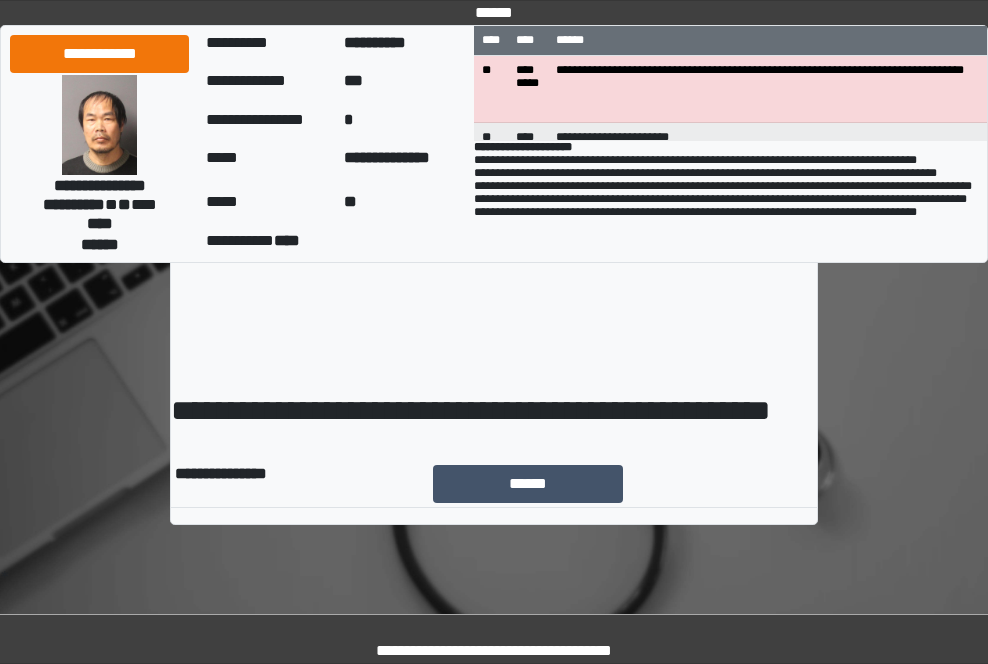 scroll, scrollTop: 0, scrollLeft: 0, axis: both 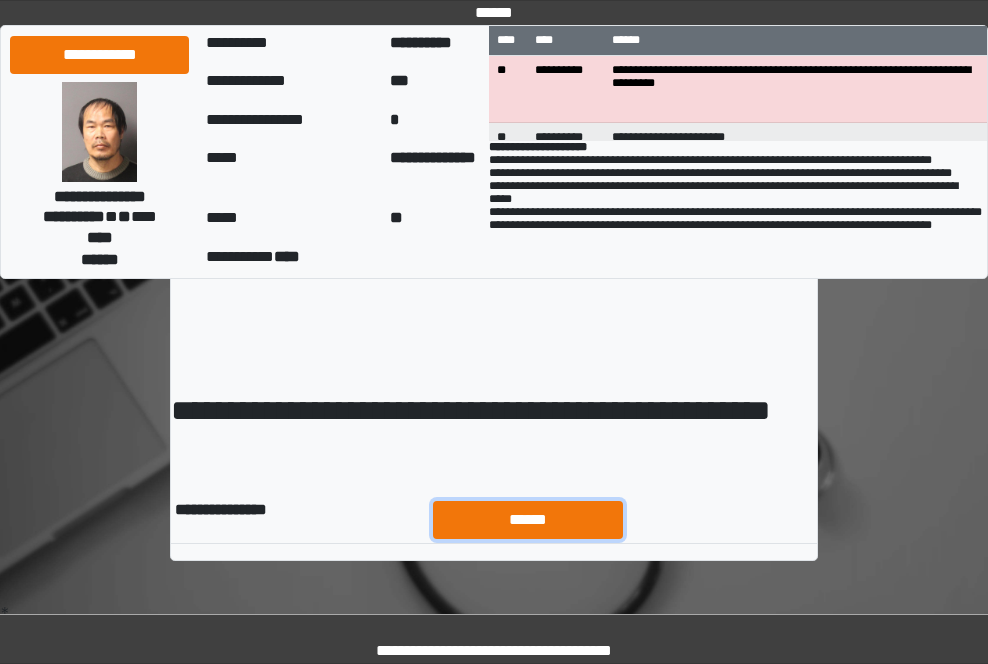 click on "******" at bounding box center (528, 520) 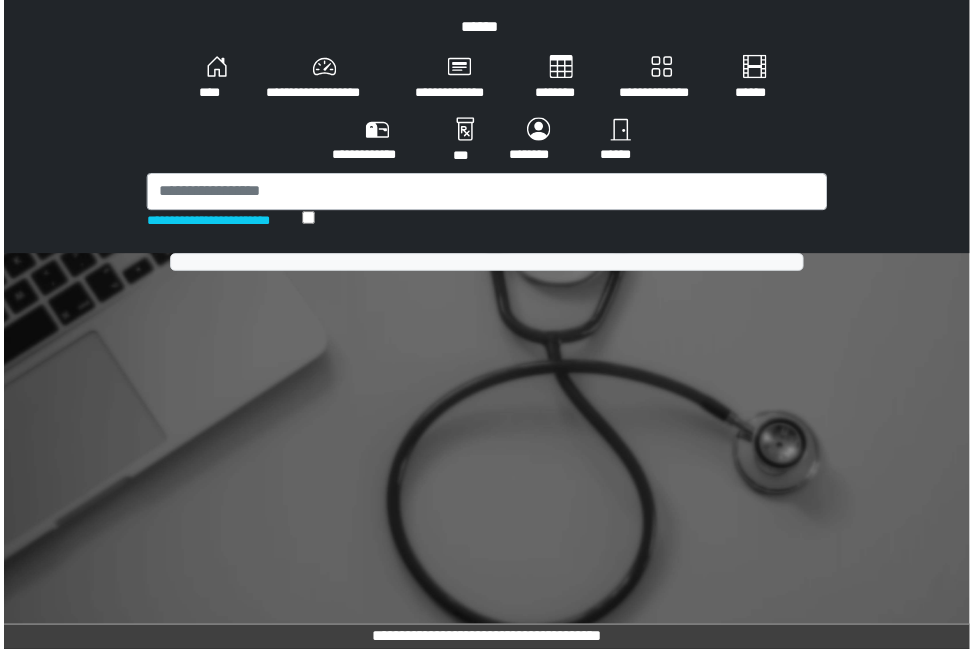scroll, scrollTop: 0, scrollLeft: 0, axis: both 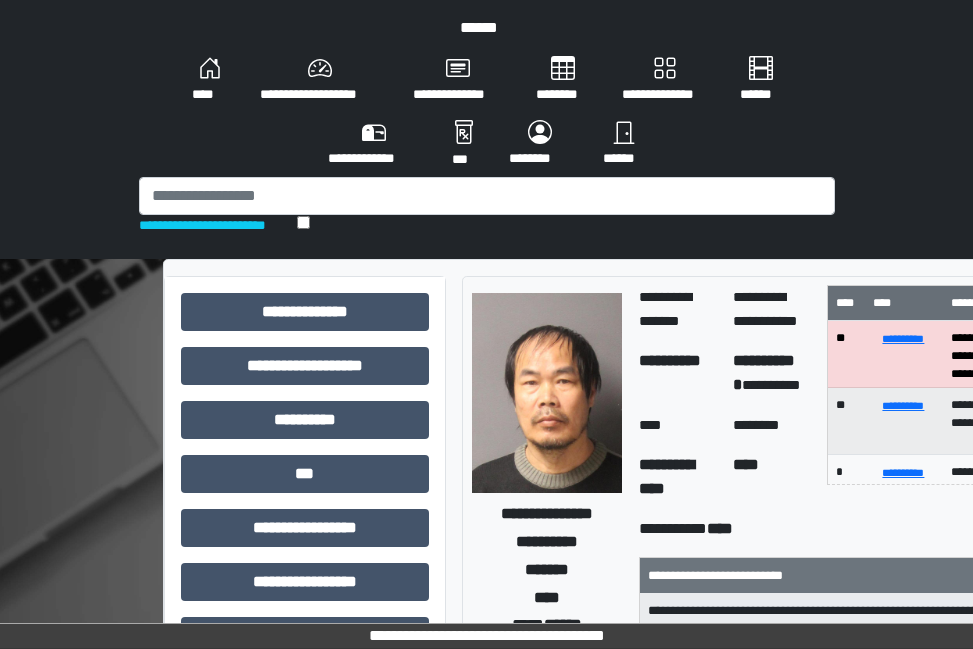 click on "**********" at bounding box center (218, 225) 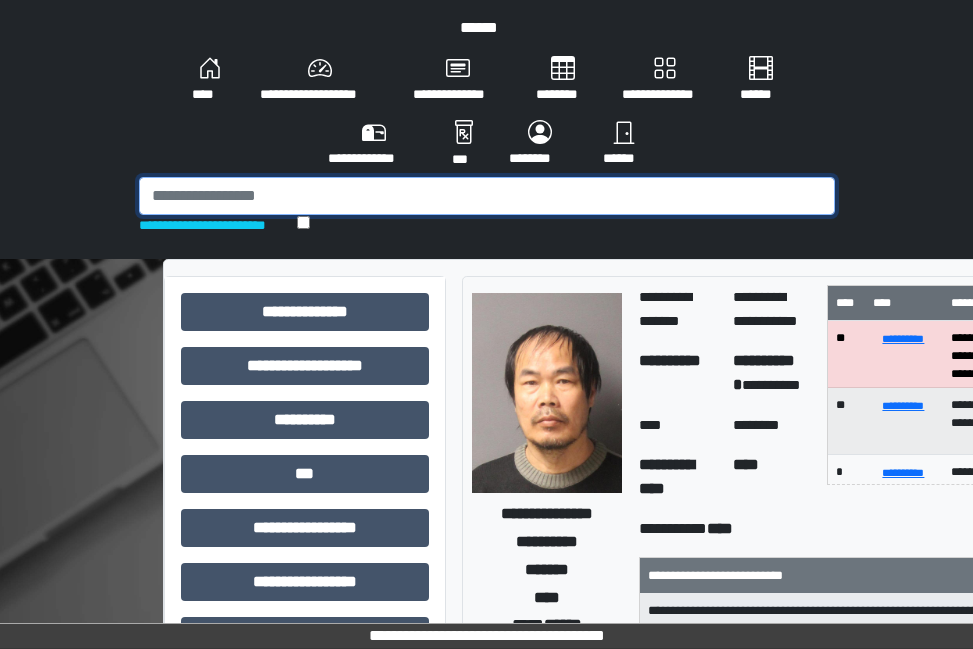 click at bounding box center [487, 196] 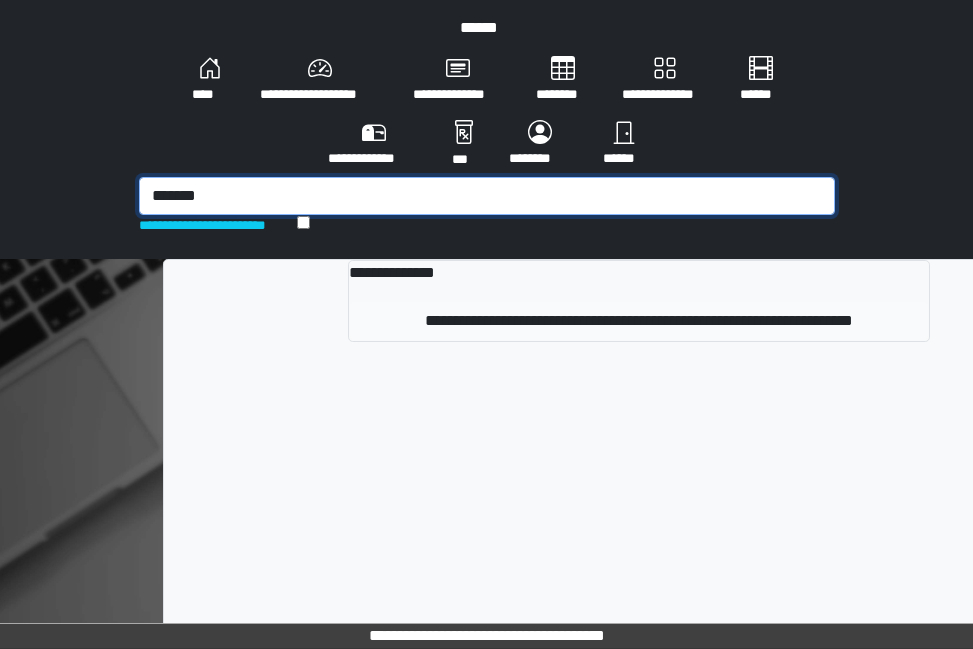 type on "*******" 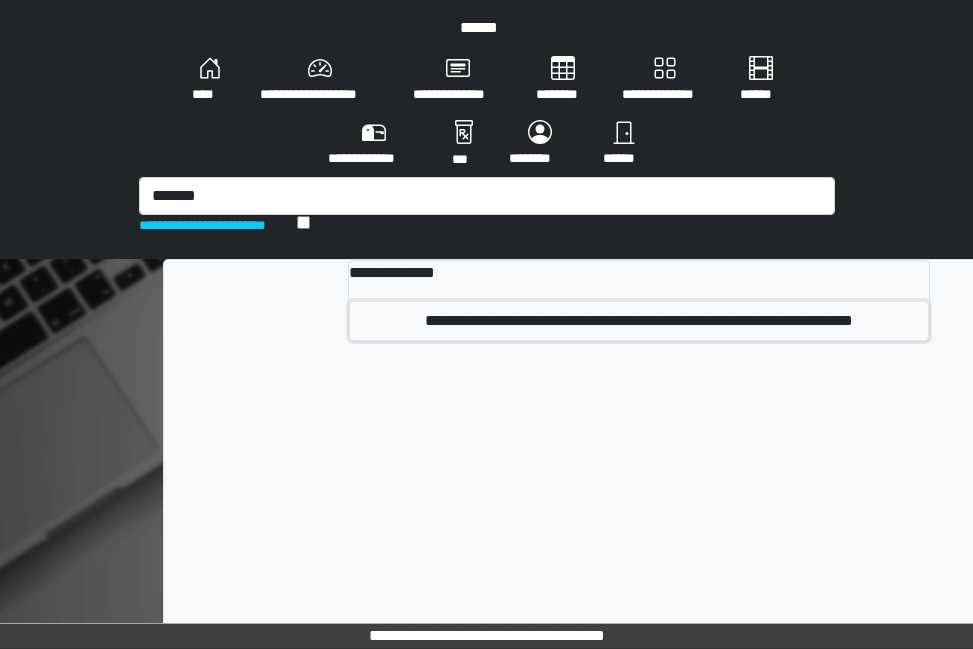 click on "**********" at bounding box center [639, 321] 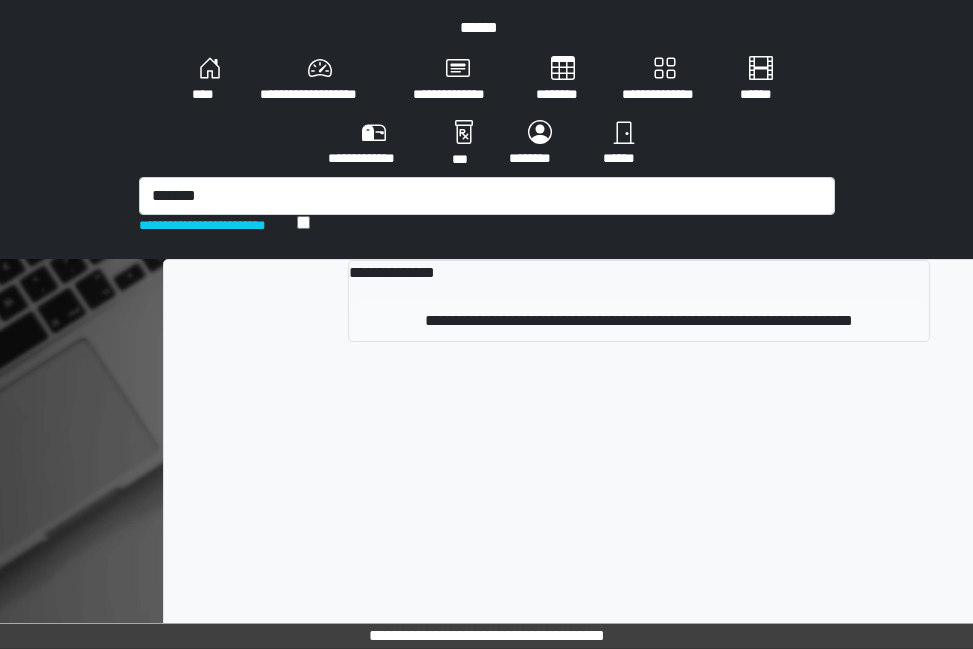 type 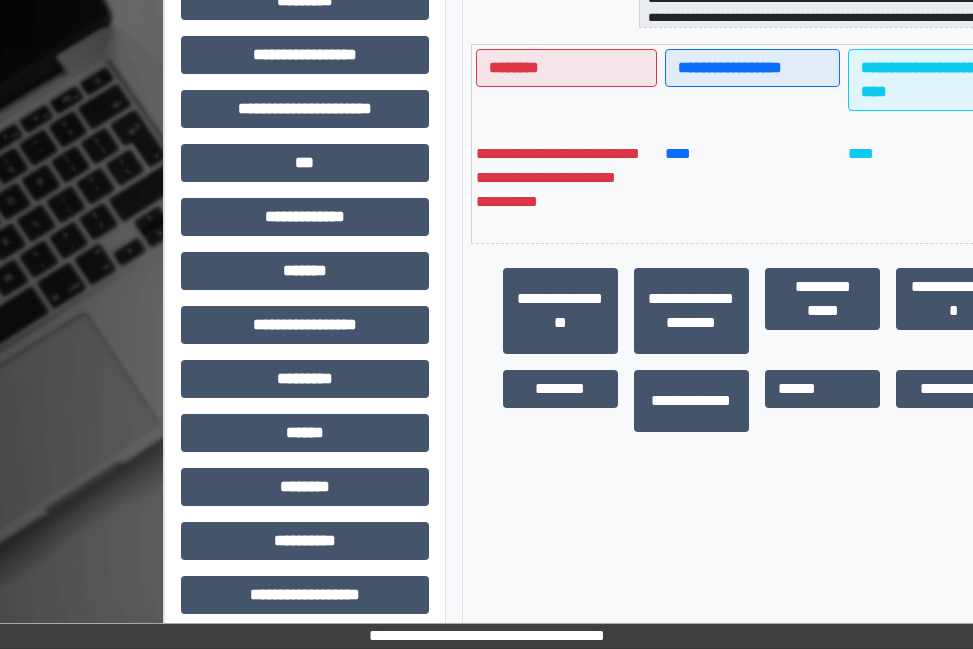 scroll, scrollTop: 704, scrollLeft: 0, axis: vertical 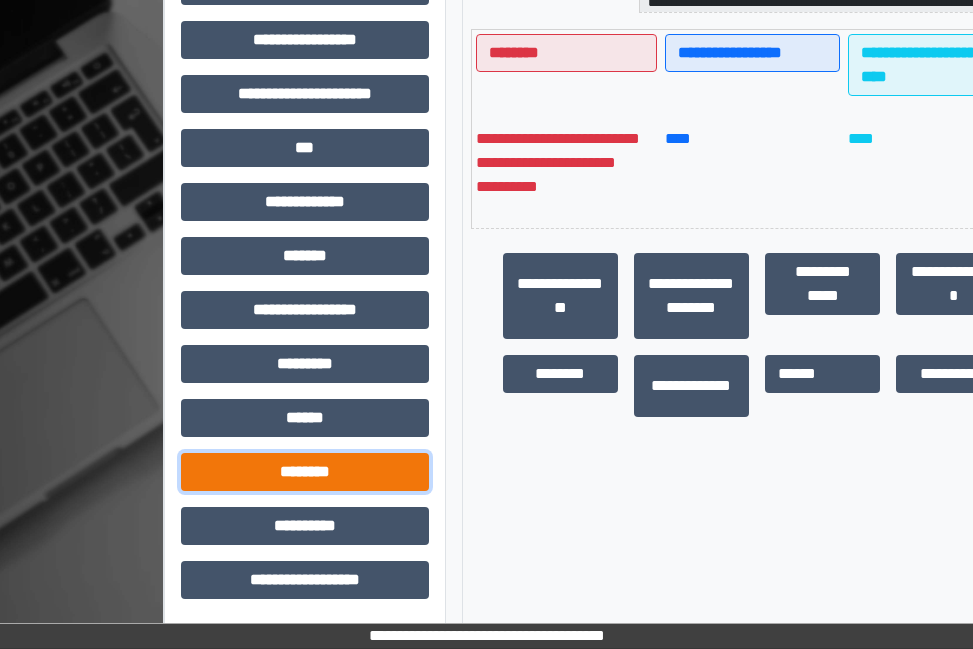 click on "********" at bounding box center (305, 472) 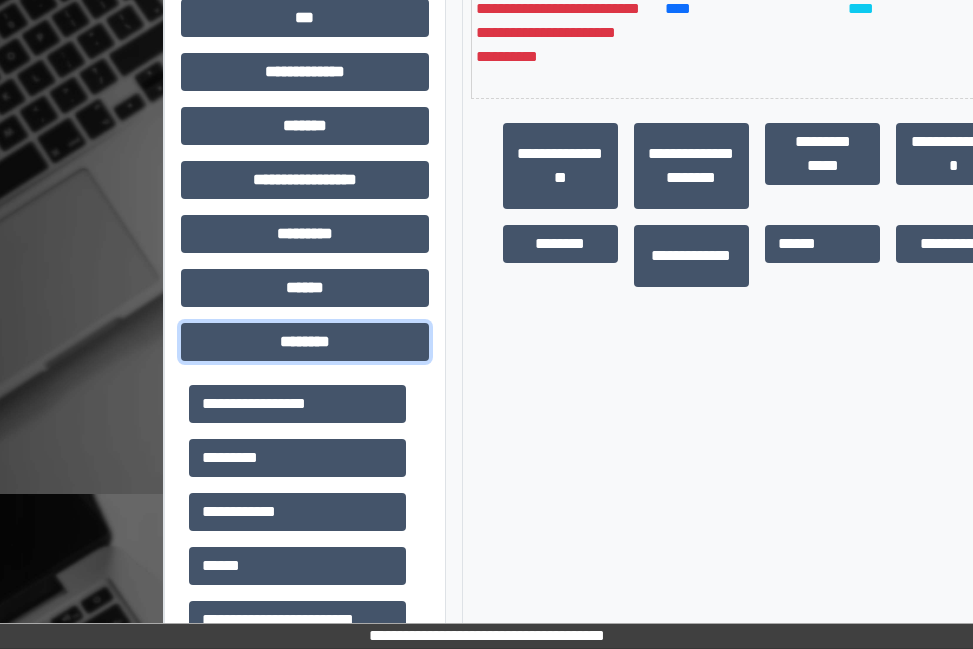scroll, scrollTop: 1104, scrollLeft: 0, axis: vertical 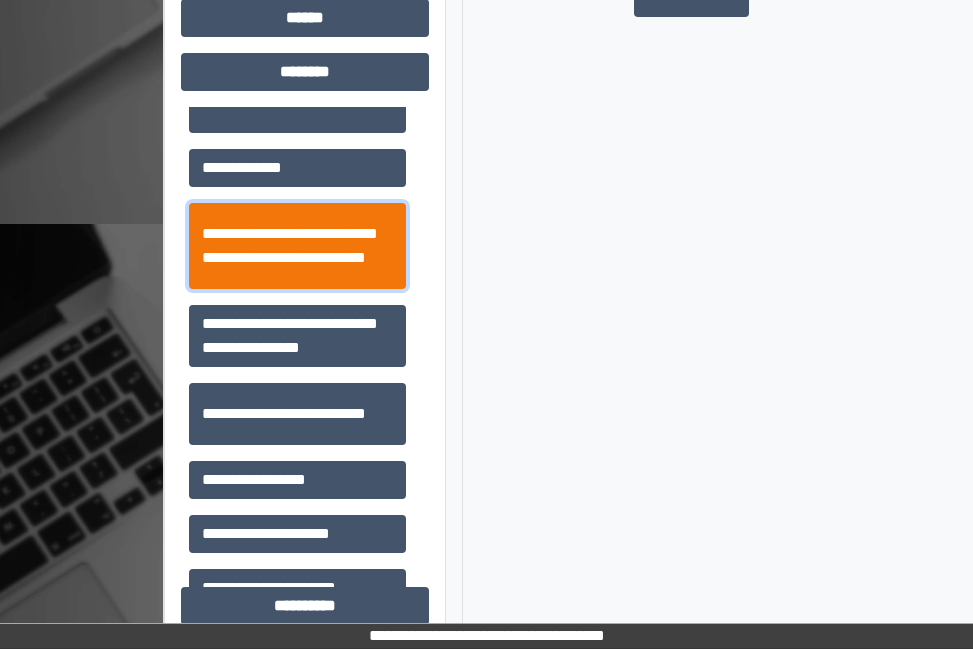click on "**********" at bounding box center (297, 246) 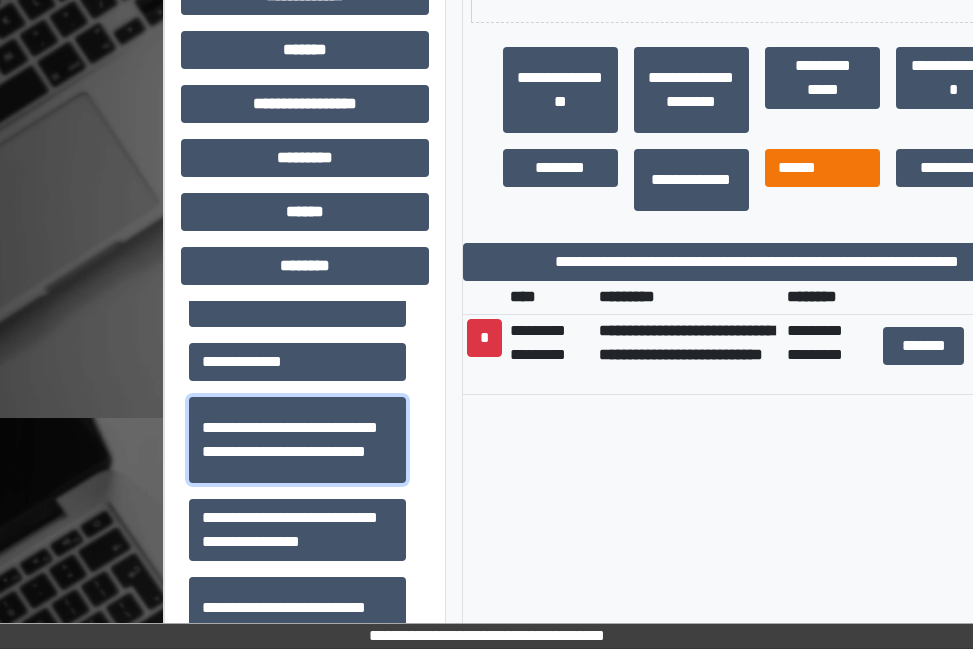 scroll, scrollTop: 904, scrollLeft: 0, axis: vertical 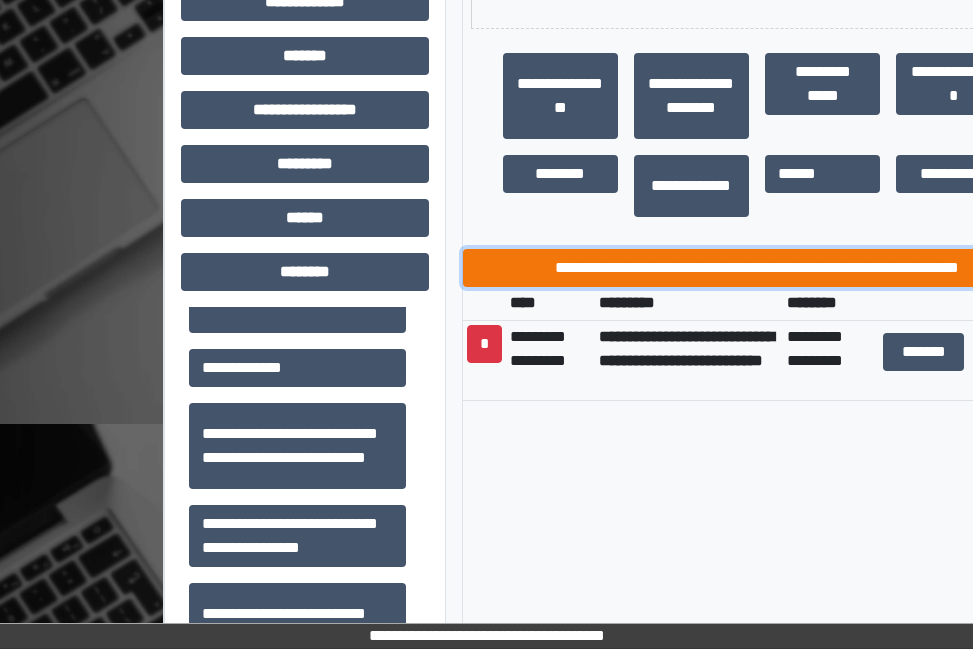click on "**********" at bounding box center (757, 268) 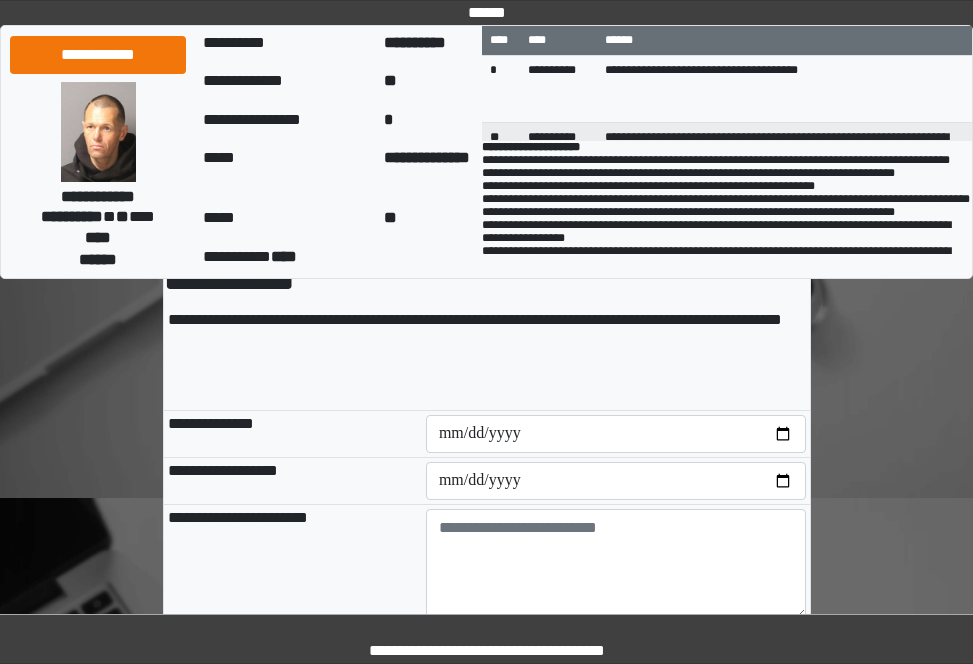 scroll, scrollTop: 200, scrollLeft: 0, axis: vertical 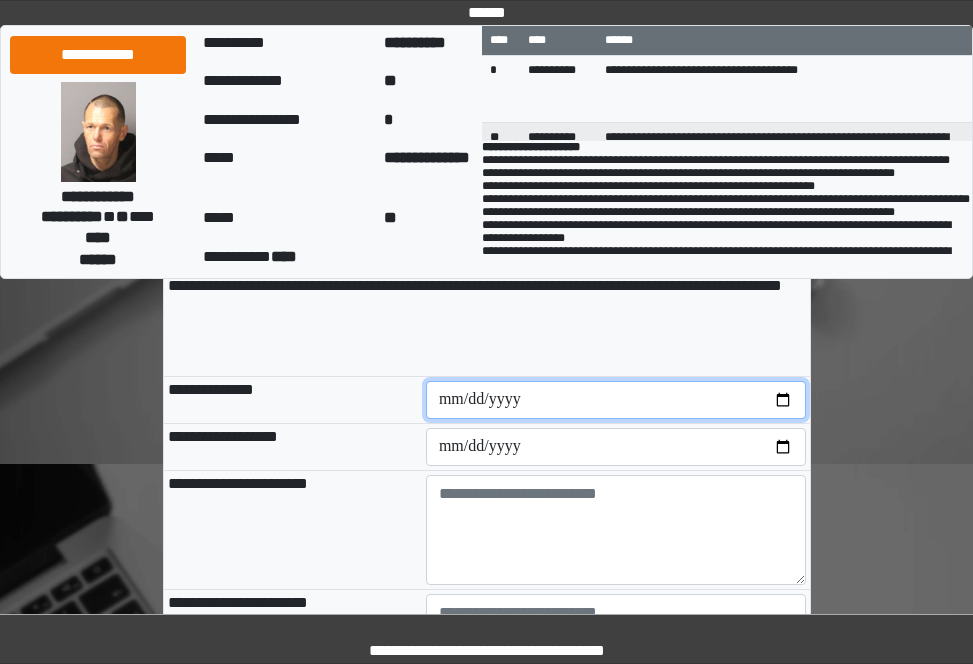 click at bounding box center (616, 400) 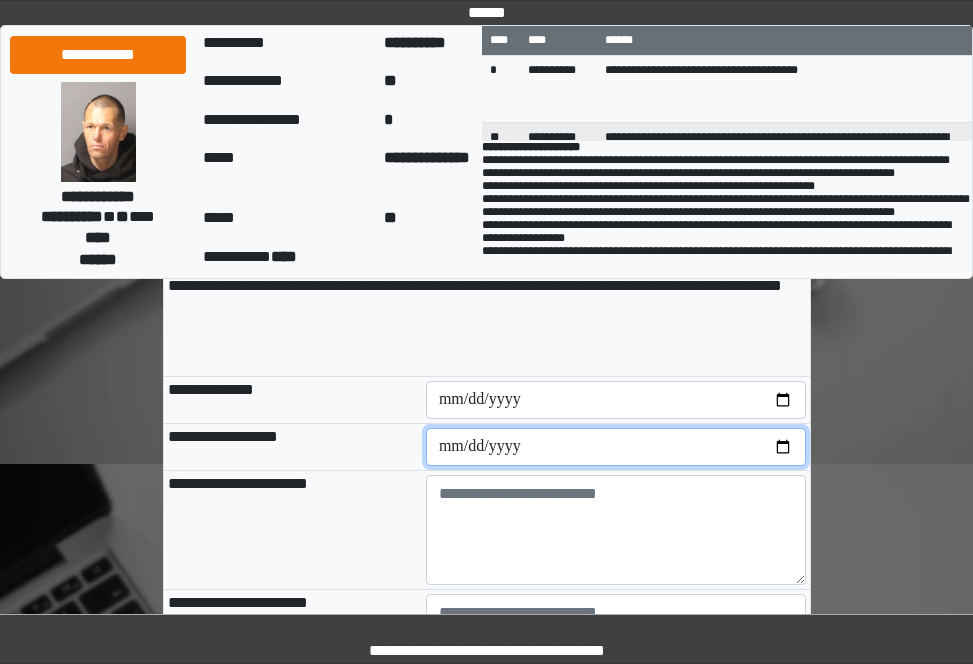 click at bounding box center (616, 447) 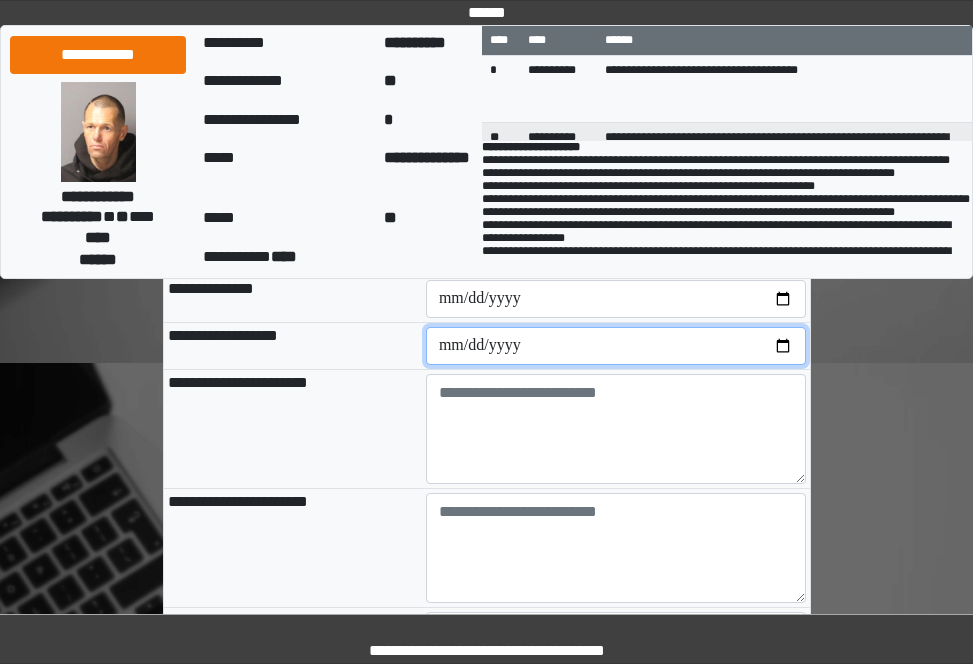 scroll, scrollTop: 300, scrollLeft: 0, axis: vertical 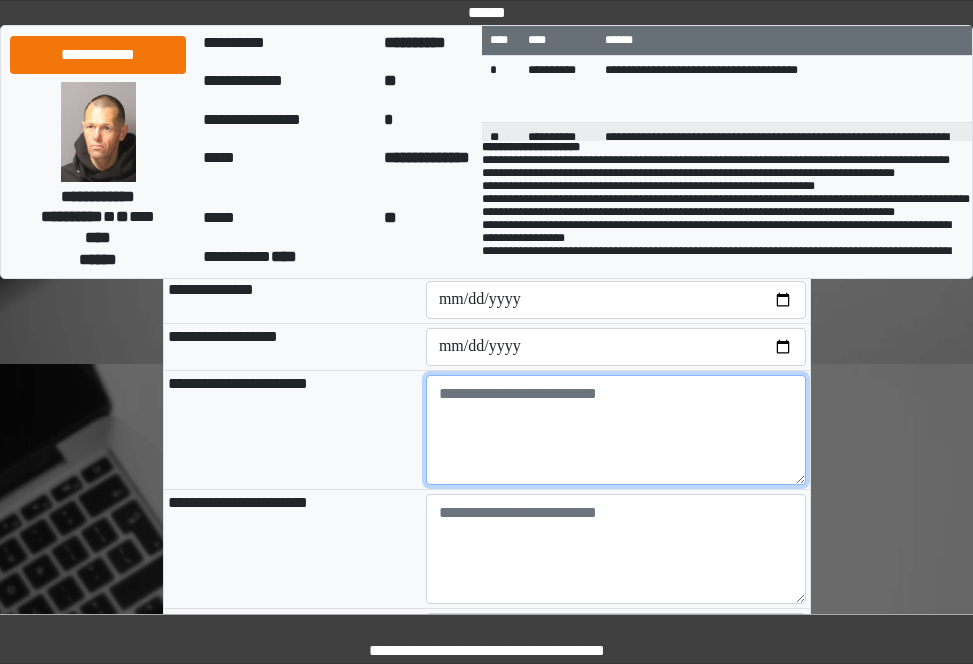 drag, startPoint x: 486, startPoint y: 394, endPoint x: 525, endPoint y: 389, distance: 39.319206 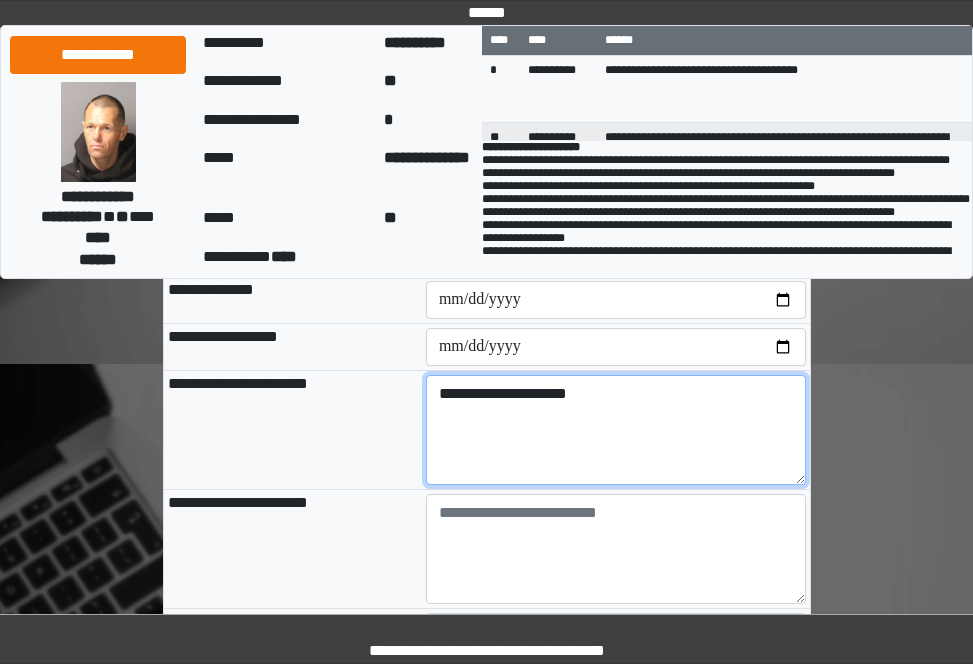 type on "**********" 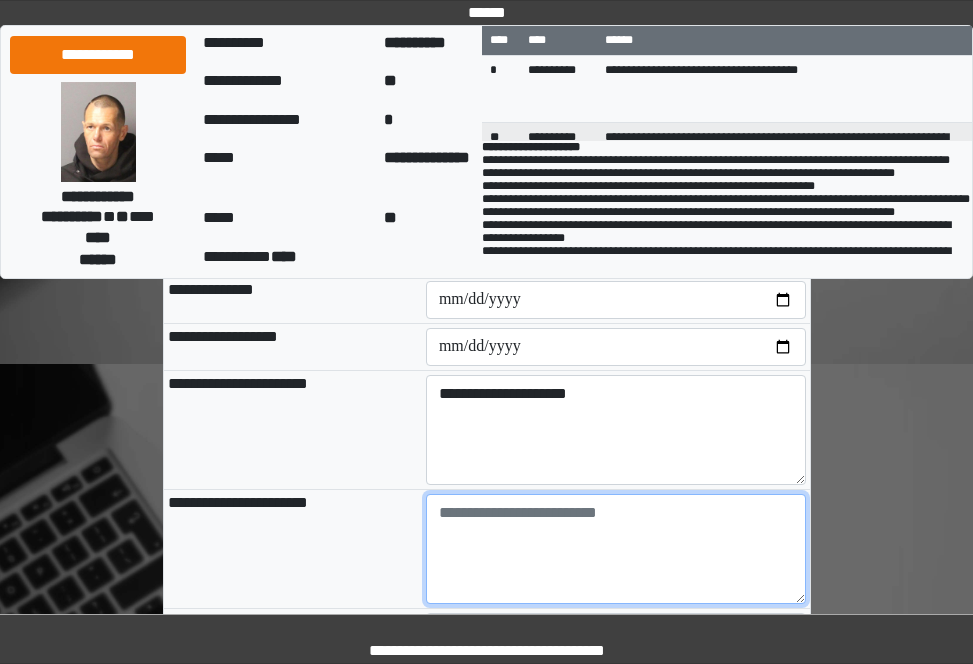 click at bounding box center (616, 549) 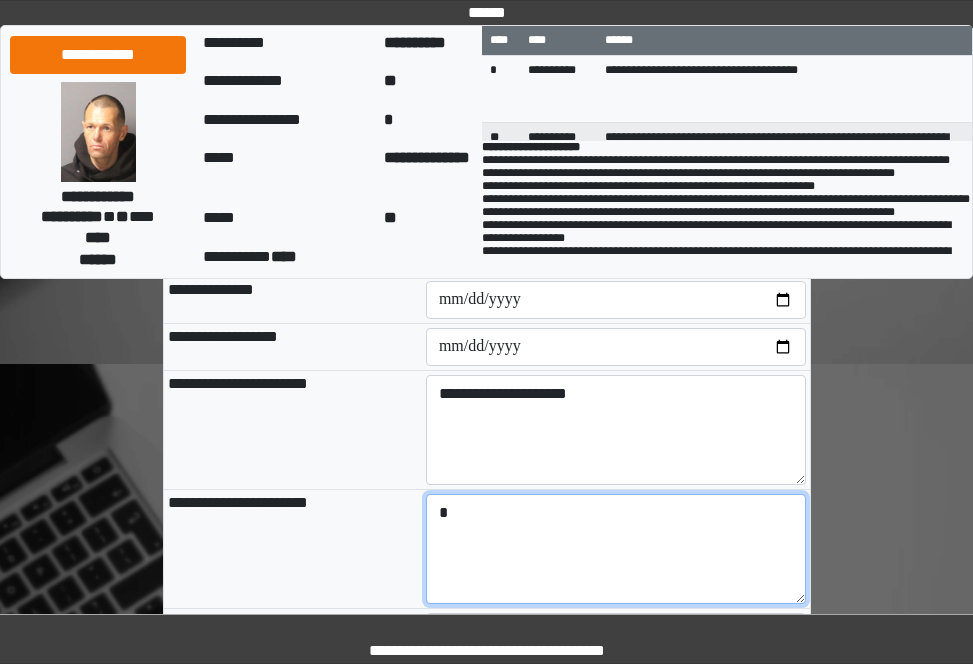 type on "*" 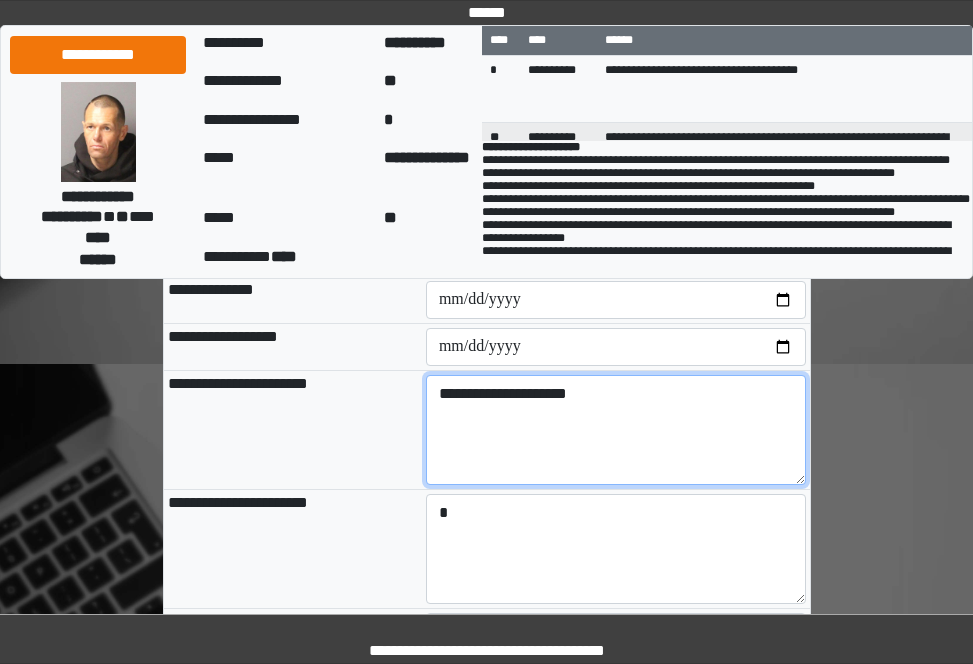 click on "**********" at bounding box center [616, 430] 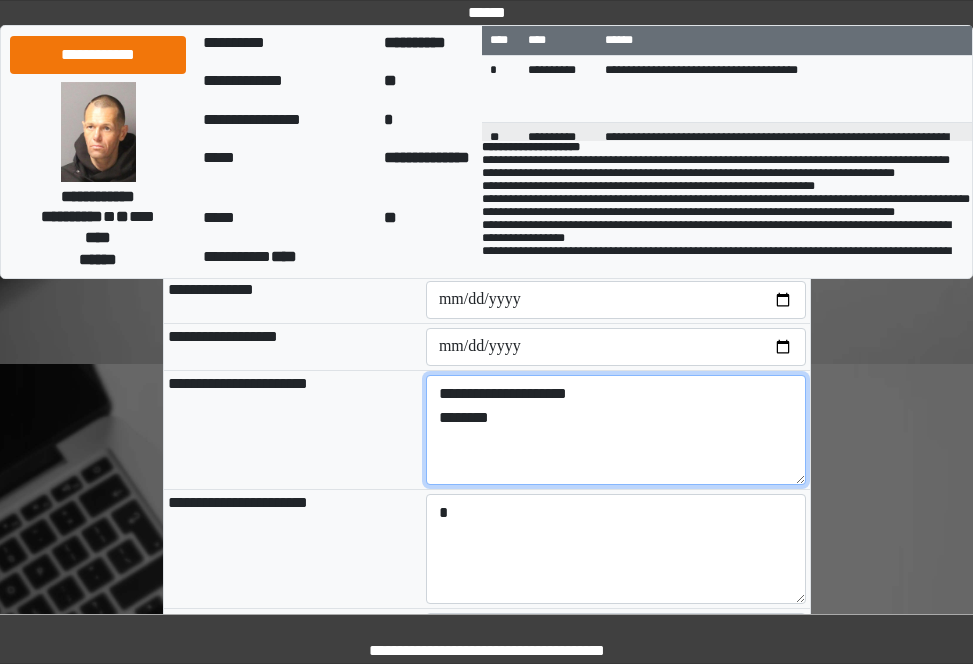 type on "**********" 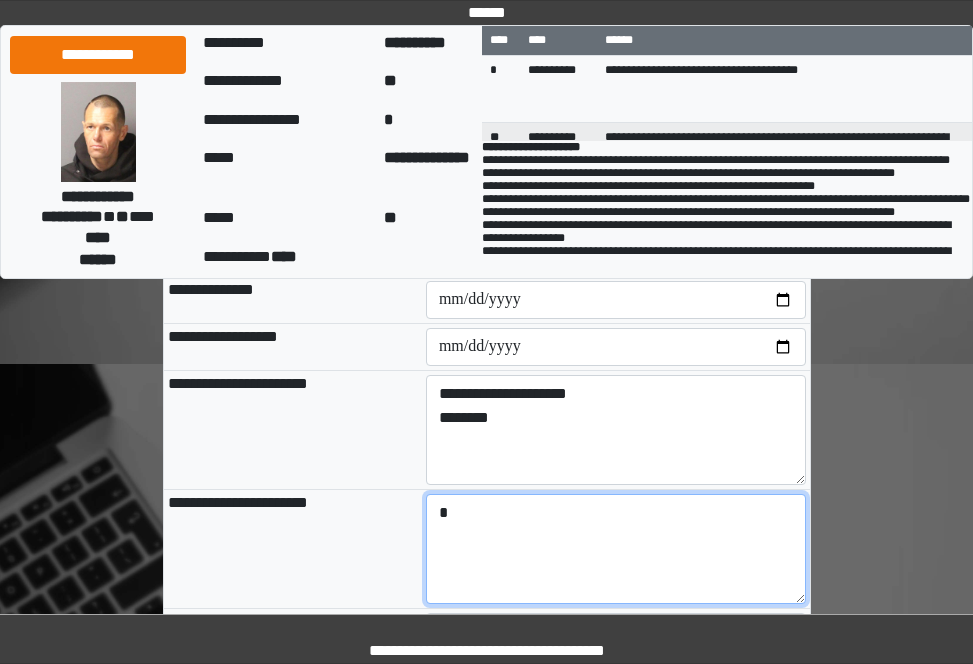 click on "*" at bounding box center [616, 549] 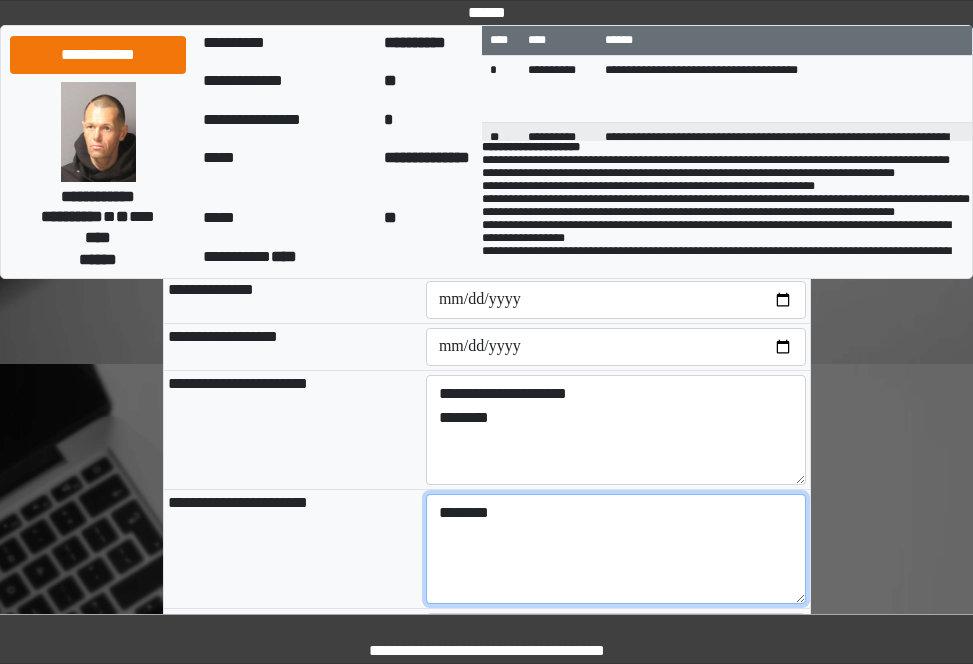click on "*******" at bounding box center (616, 549) 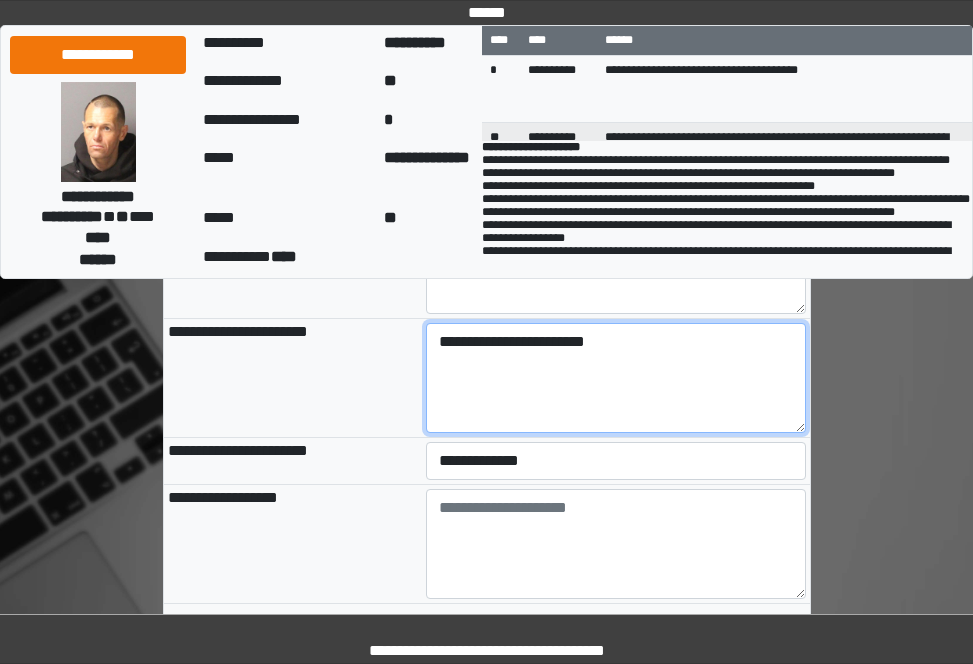 scroll, scrollTop: 500, scrollLeft: 0, axis: vertical 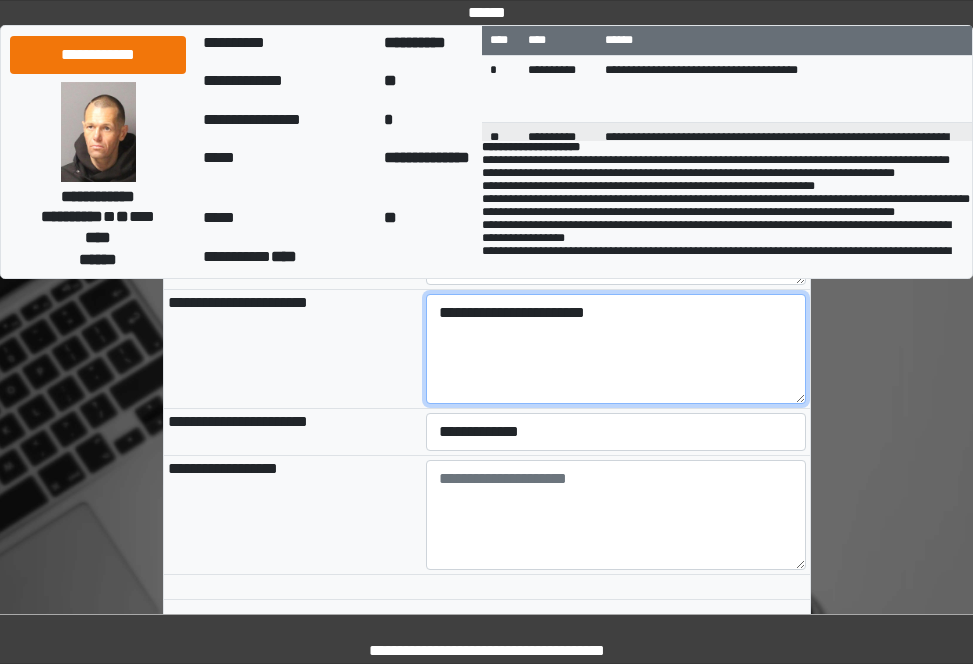 type on "**********" 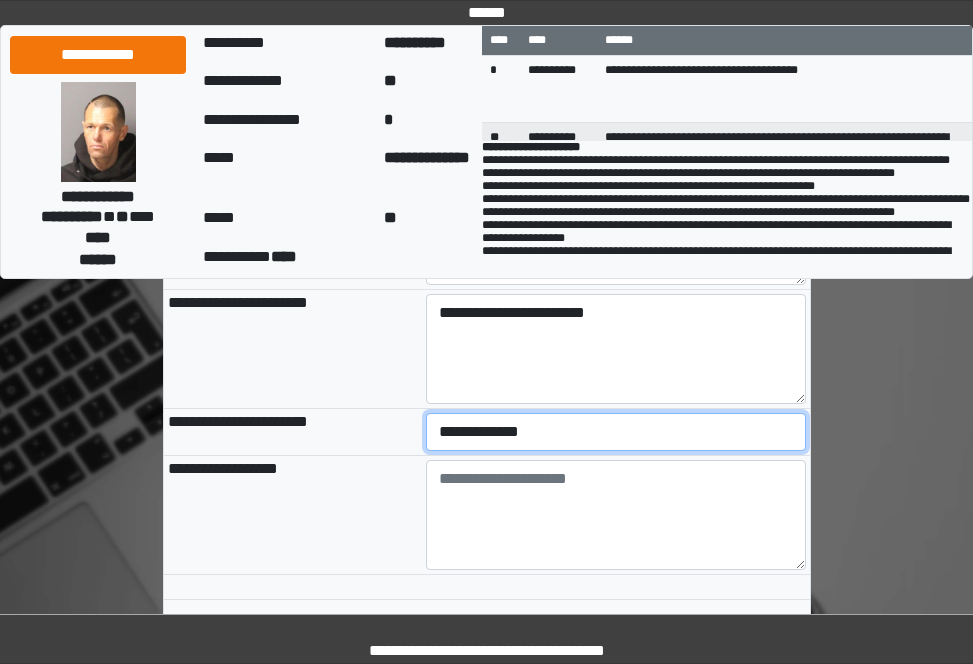 click on "**********" at bounding box center [616, 432] 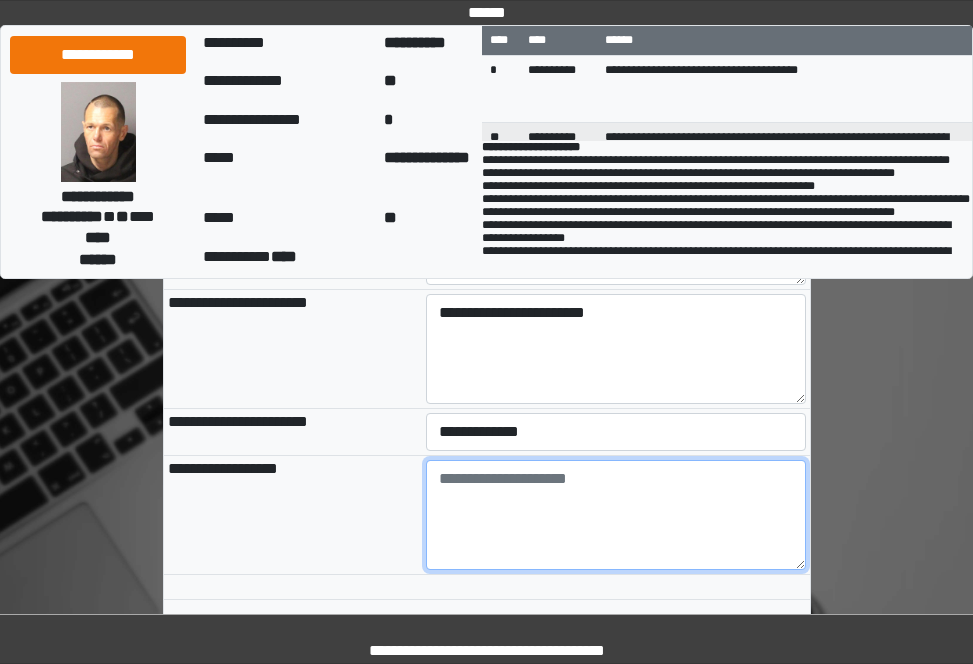 click at bounding box center [616, 515] 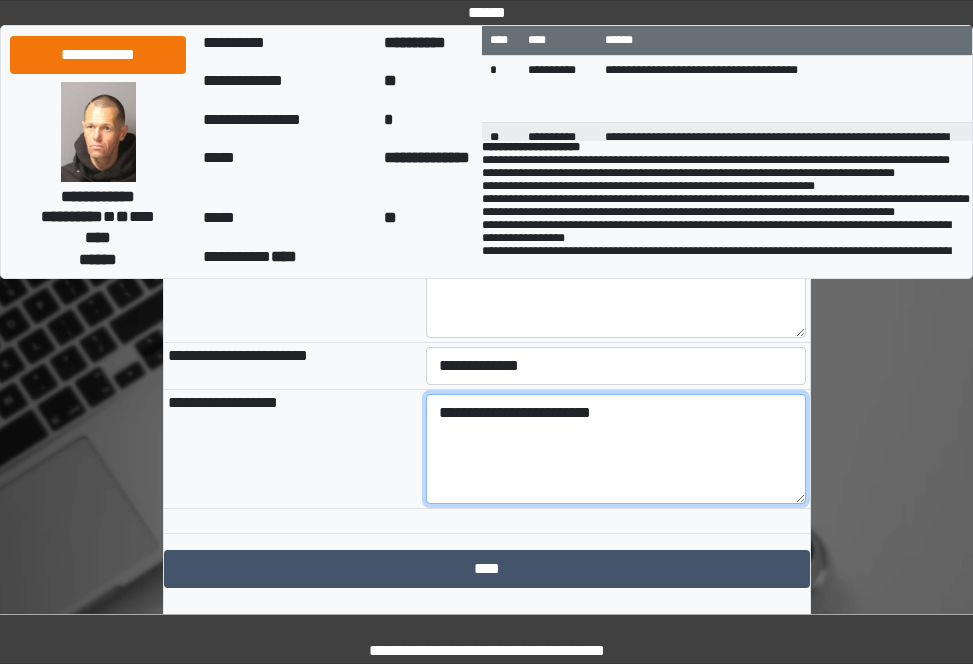 scroll, scrollTop: 619, scrollLeft: 0, axis: vertical 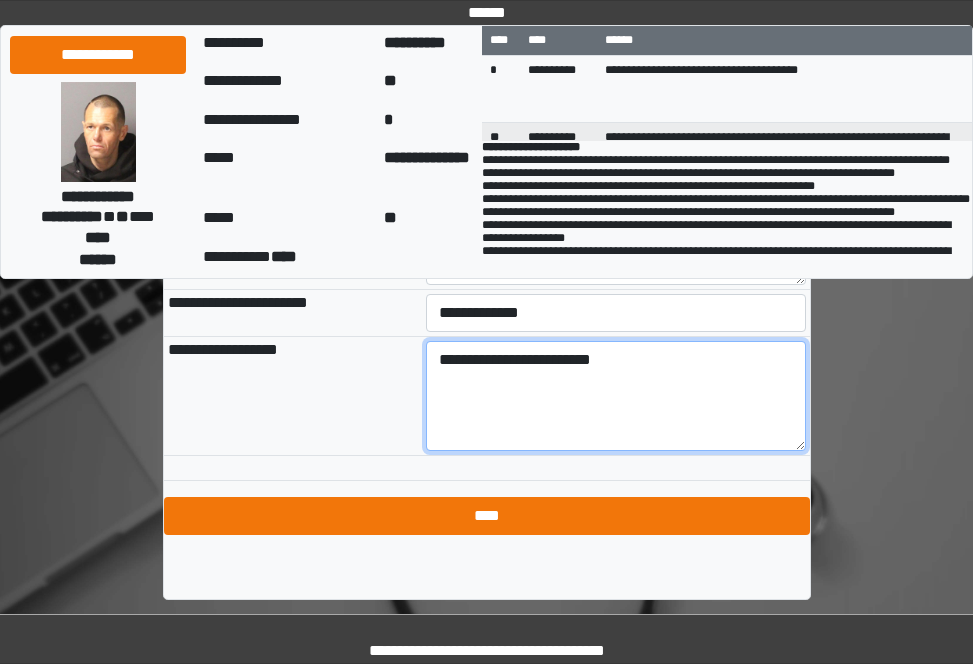 type on "**********" 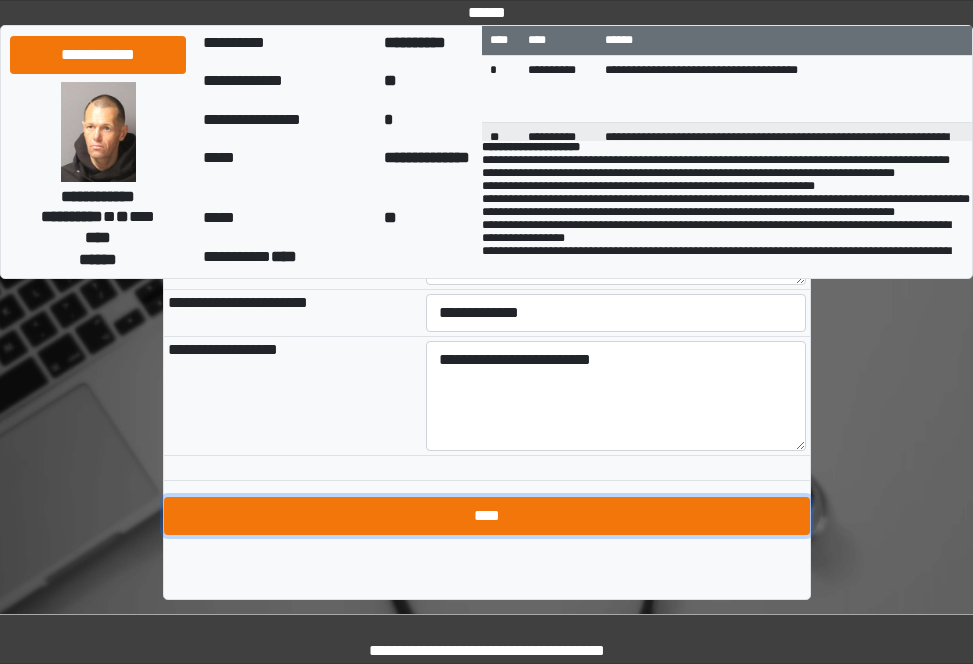 click on "****" at bounding box center [487, 516] 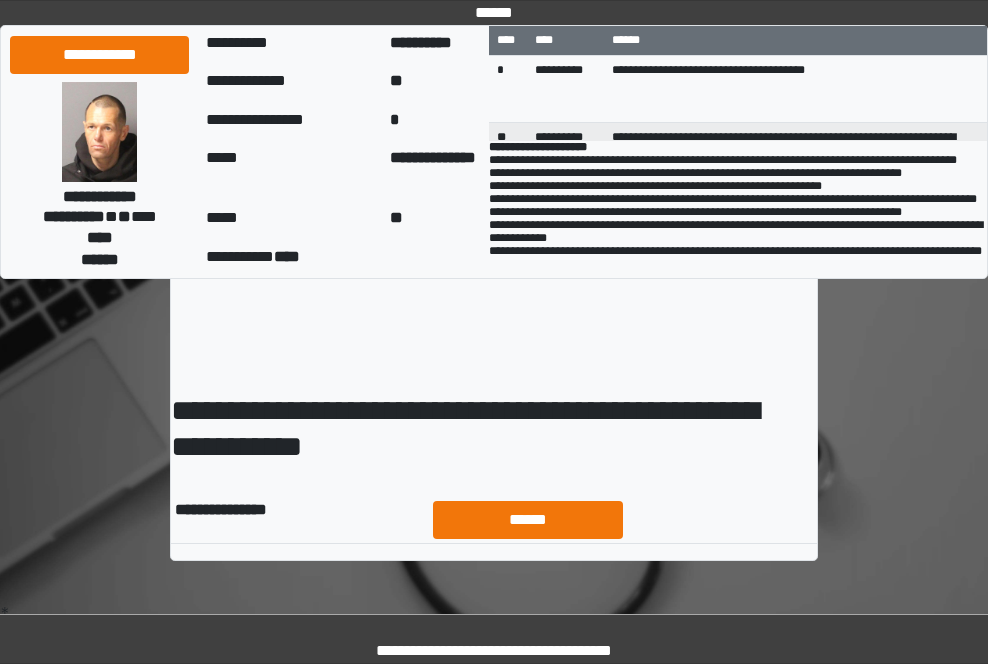 scroll, scrollTop: 0, scrollLeft: 0, axis: both 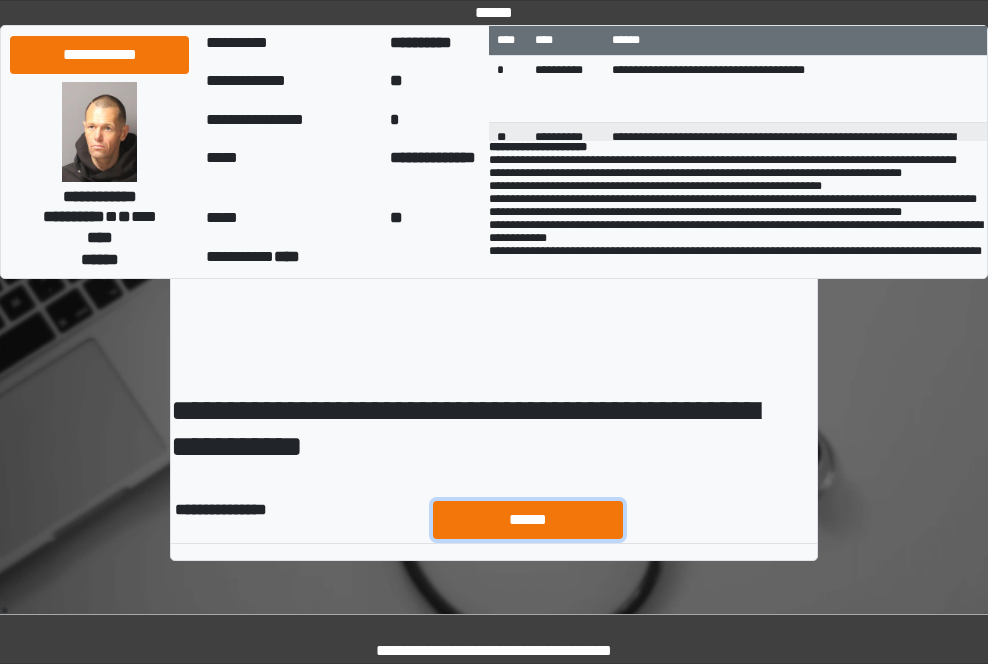 click on "******" at bounding box center (528, 520) 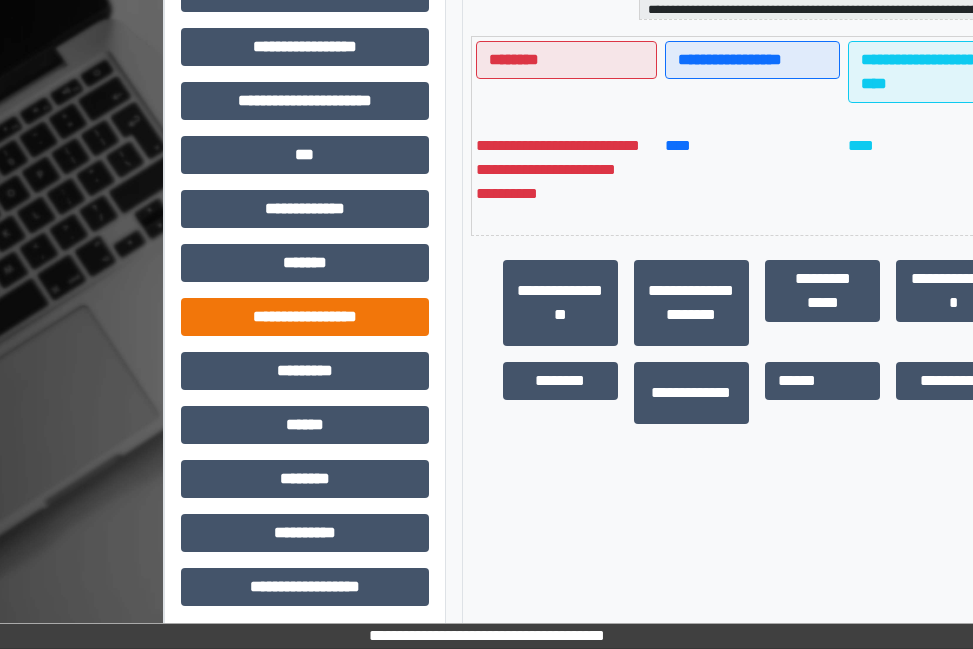 scroll, scrollTop: 704, scrollLeft: 0, axis: vertical 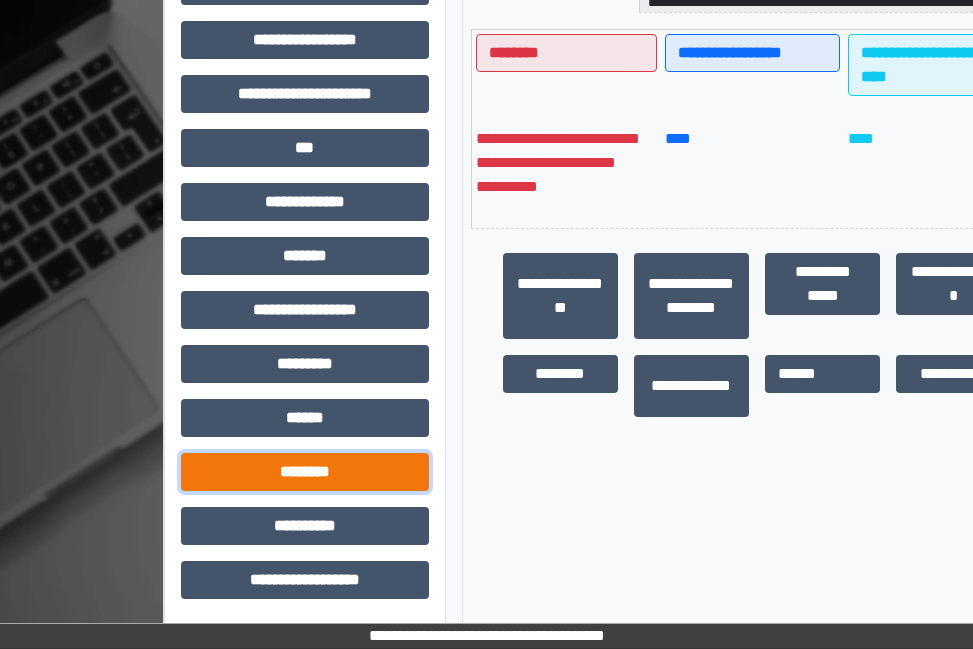 click on "********" at bounding box center [305, 472] 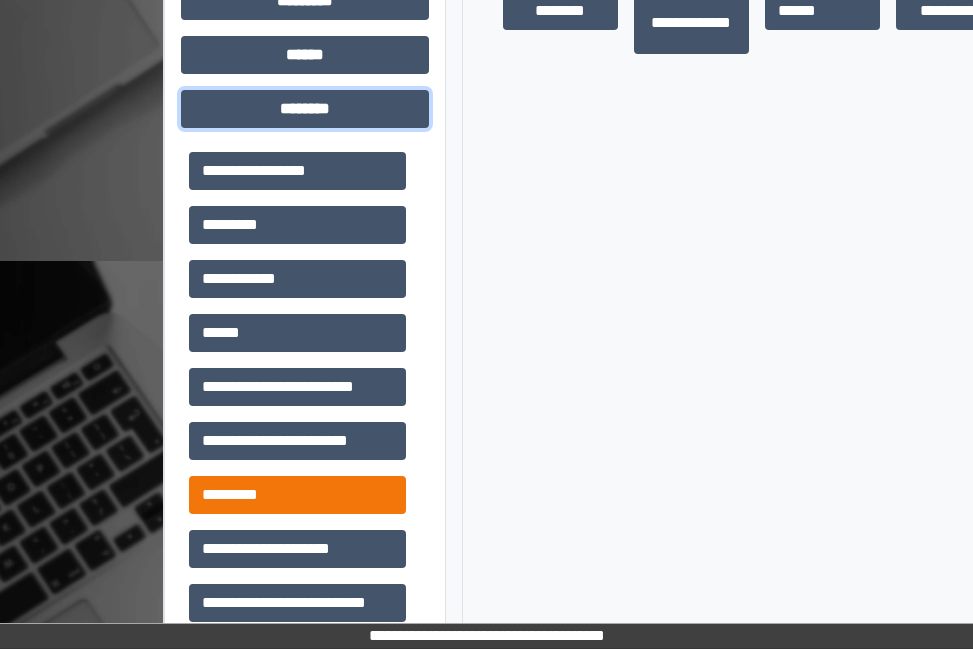 scroll, scrollTop: 1184, scrollLeft: 0, axis: vertical 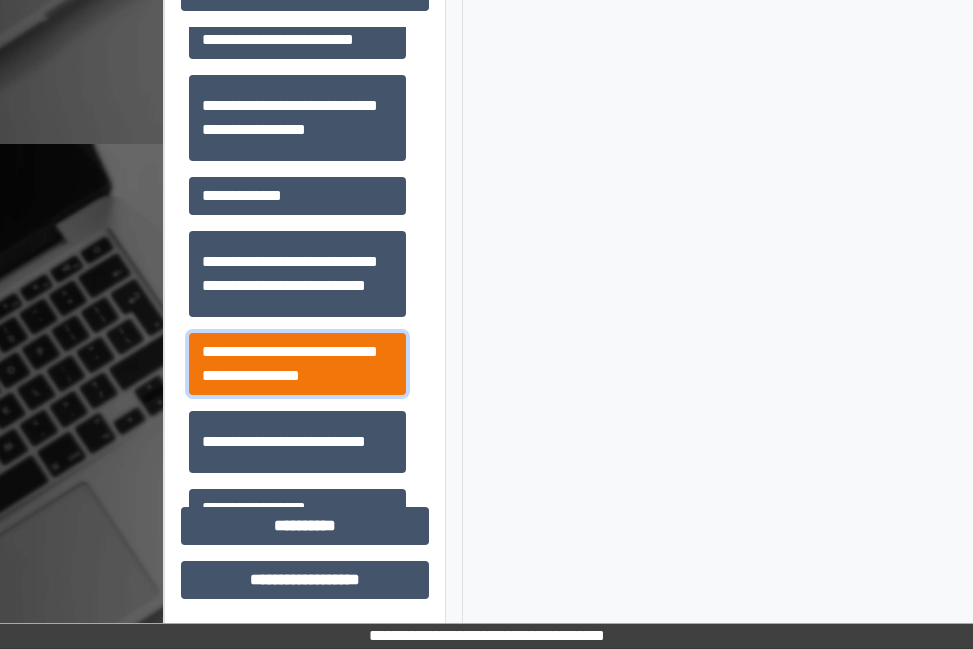 click on "**********" at bounding box center (297, 364) 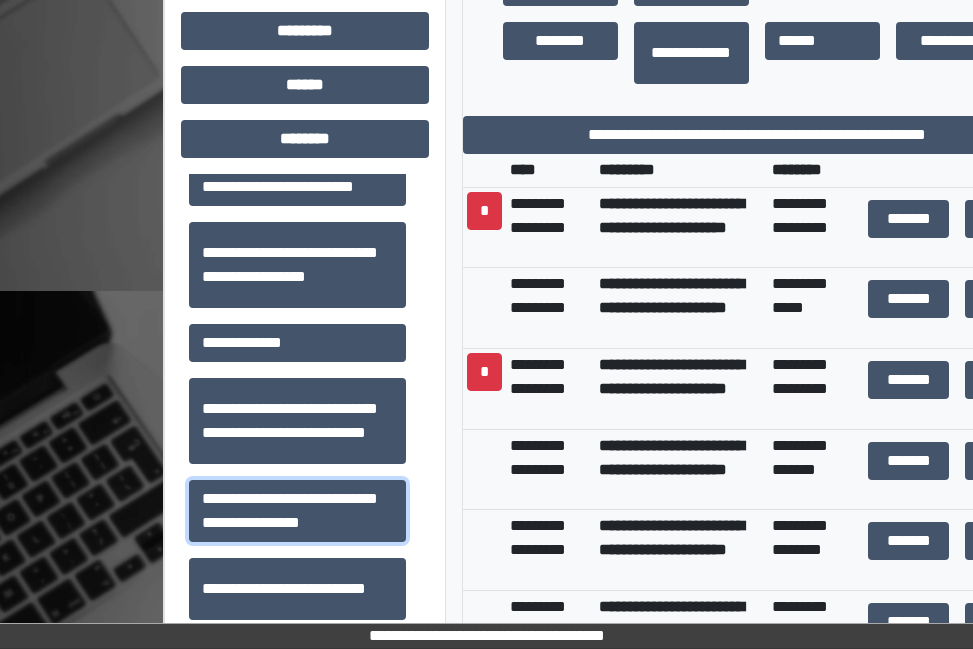scroll, scrollTop: 984, scrollLeft: 0, axis: vertical 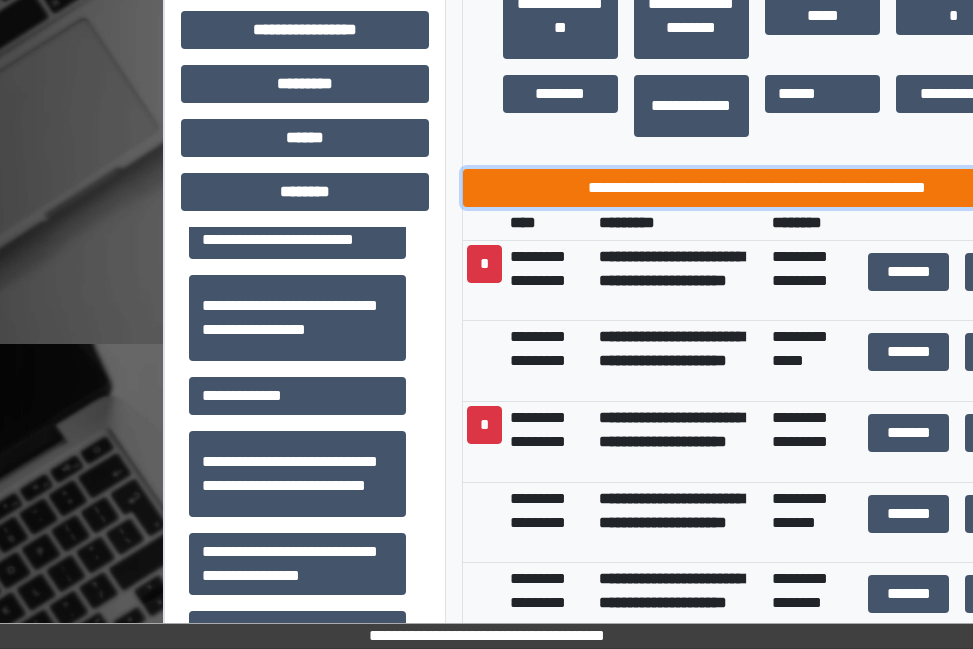 click on "**********" at bounding box center (757, 188) 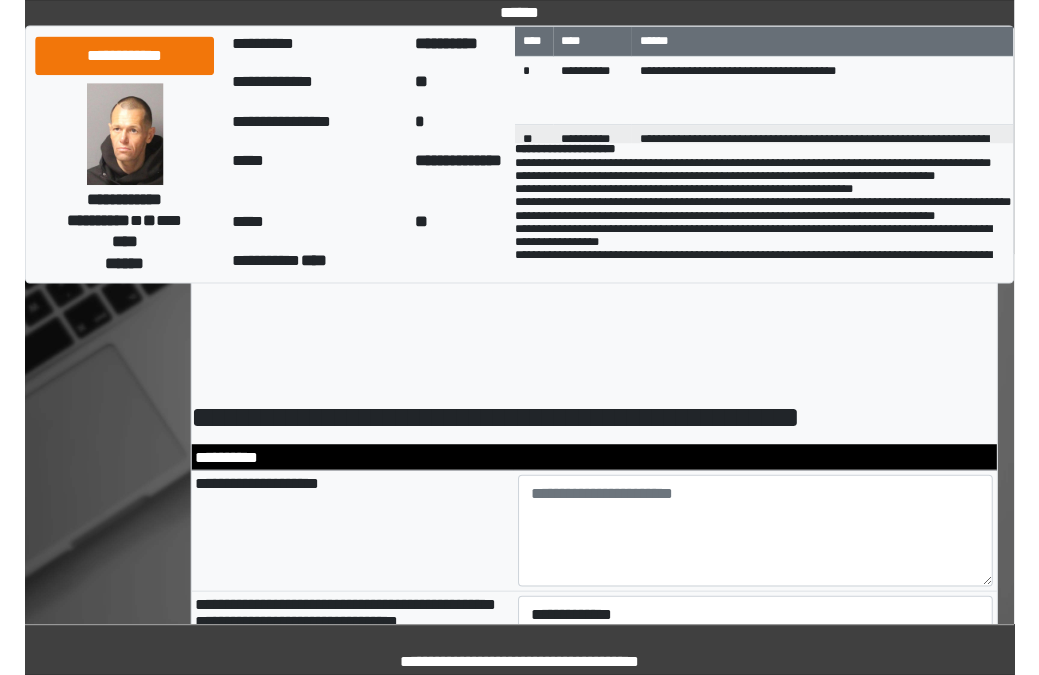 scroll, scrollTop: 0, scrollLeft: 0, axis: both 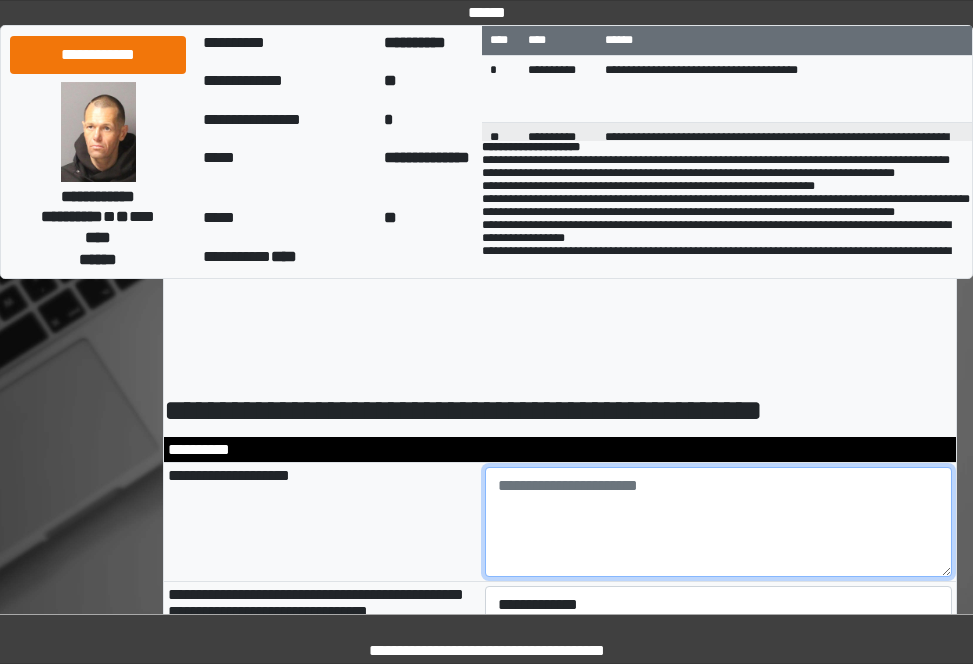 click at bounding box center (719, 522) 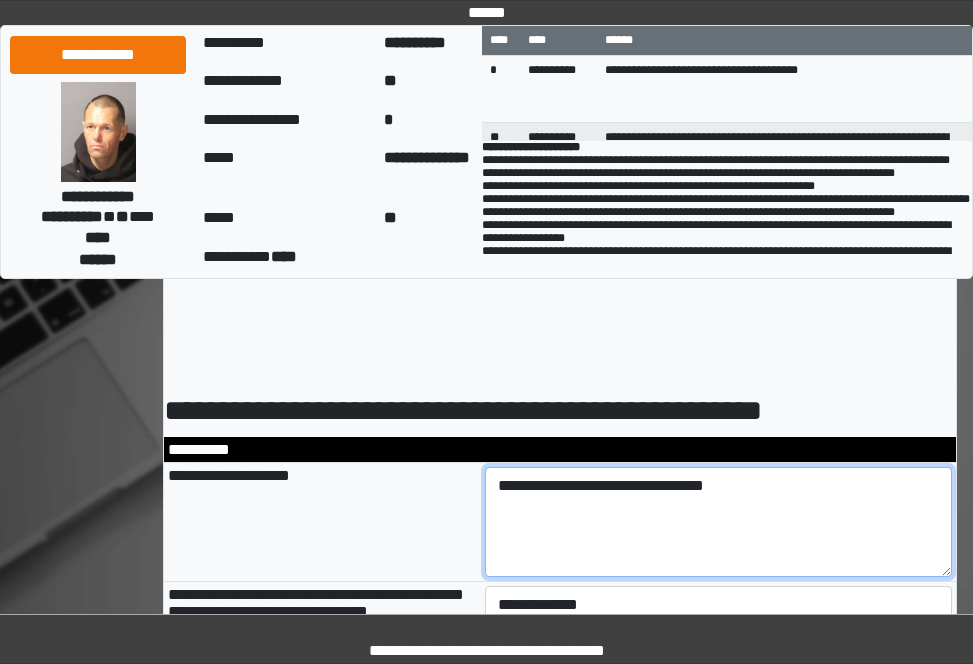 click on "**********" at bounding box center (719, 522) 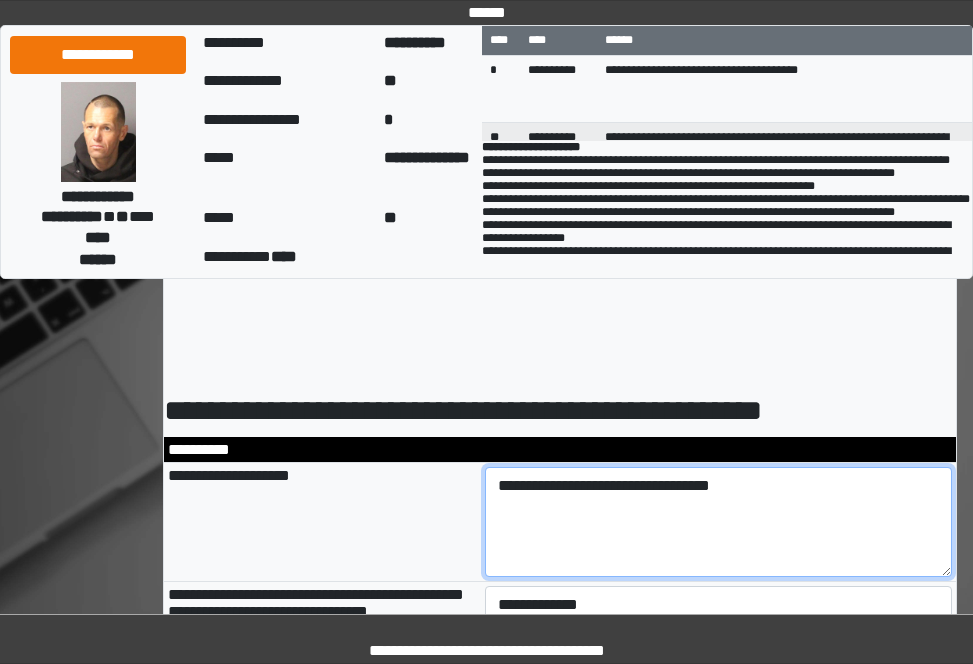 click on "**********" at bounding box center (719, 522) 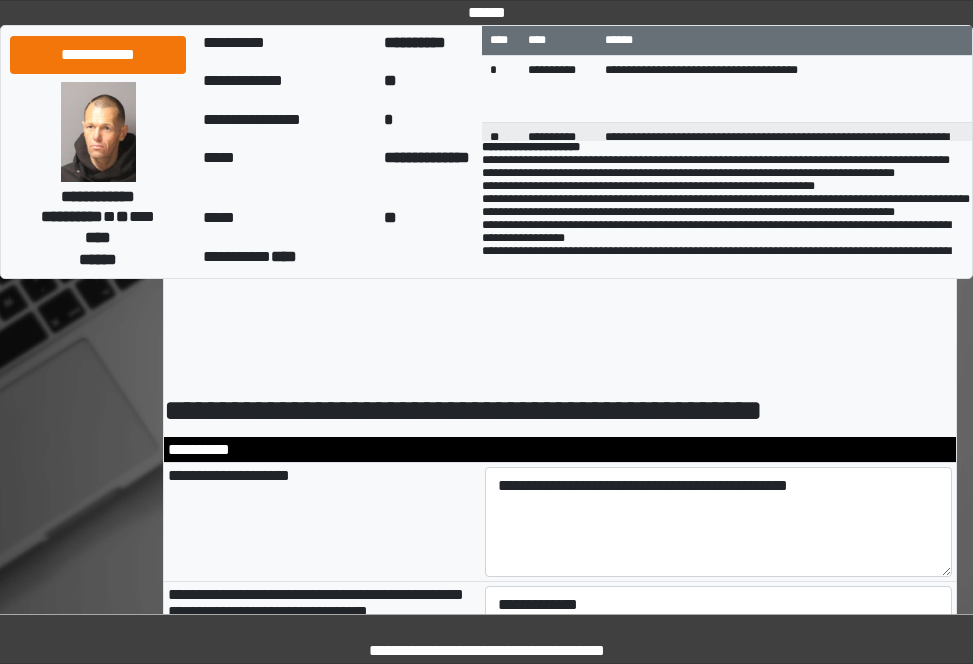 click on "**********" at bounding box center (486, 1457) 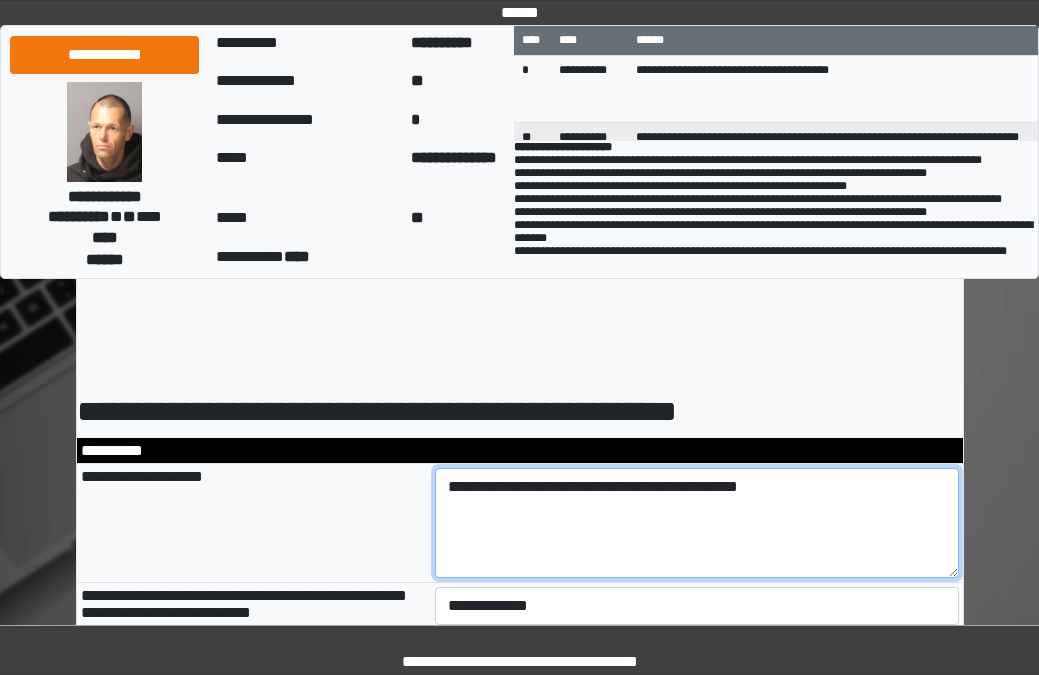 click on "**********" at bounding box center [697, 523] 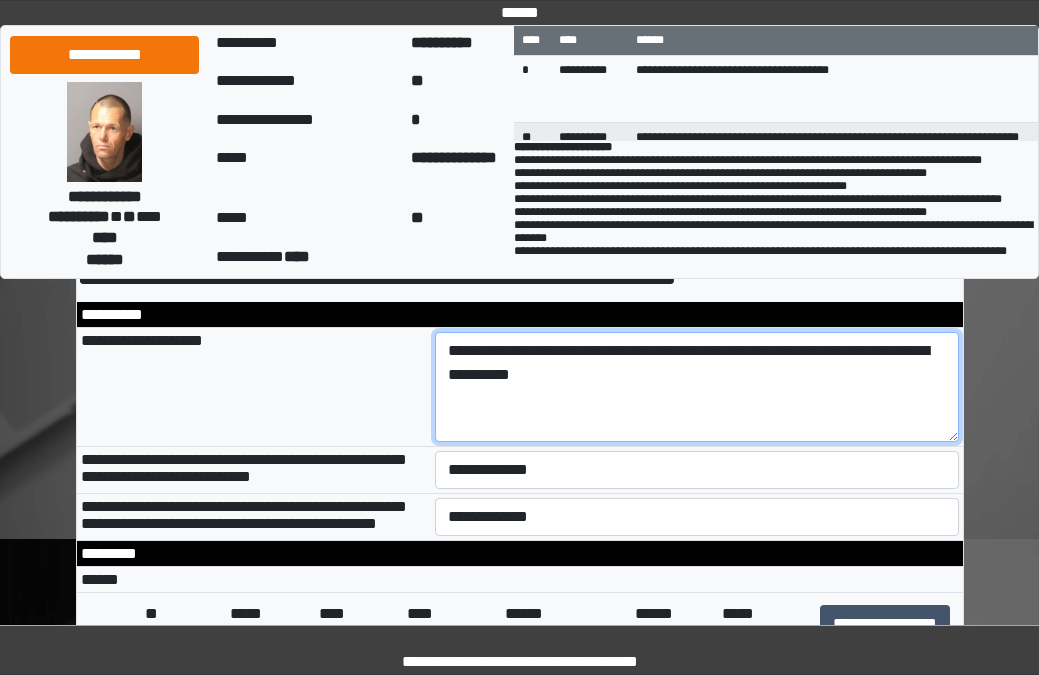 scroll, scrollTop: 100, scrollLeft: 0, axis: vertical 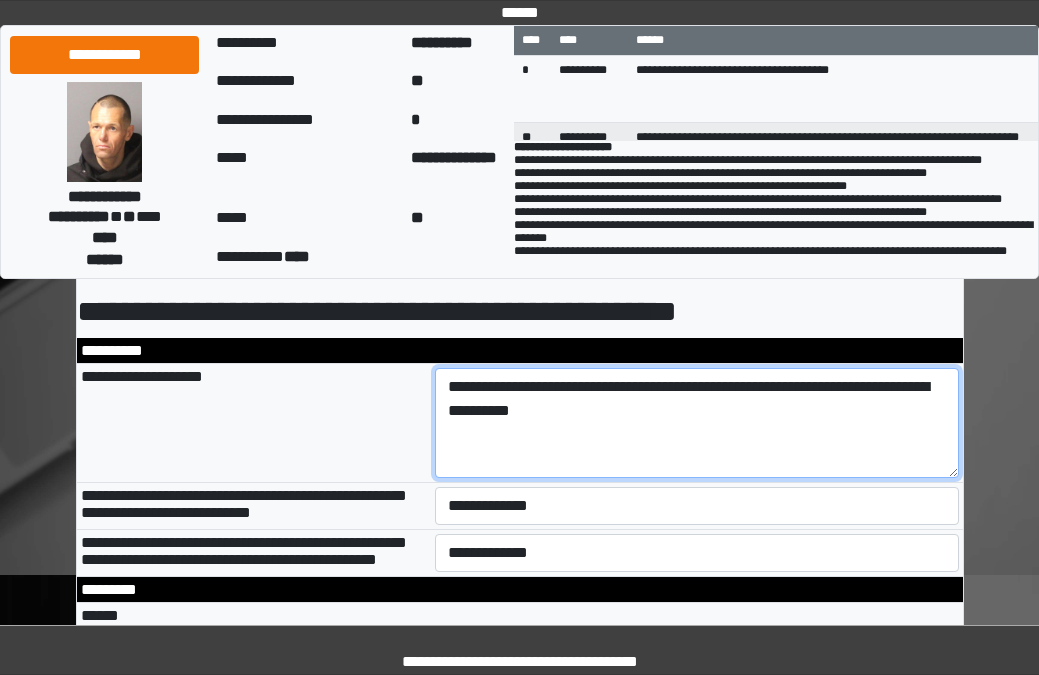 click on "**********" at bounding box center [697, 423] 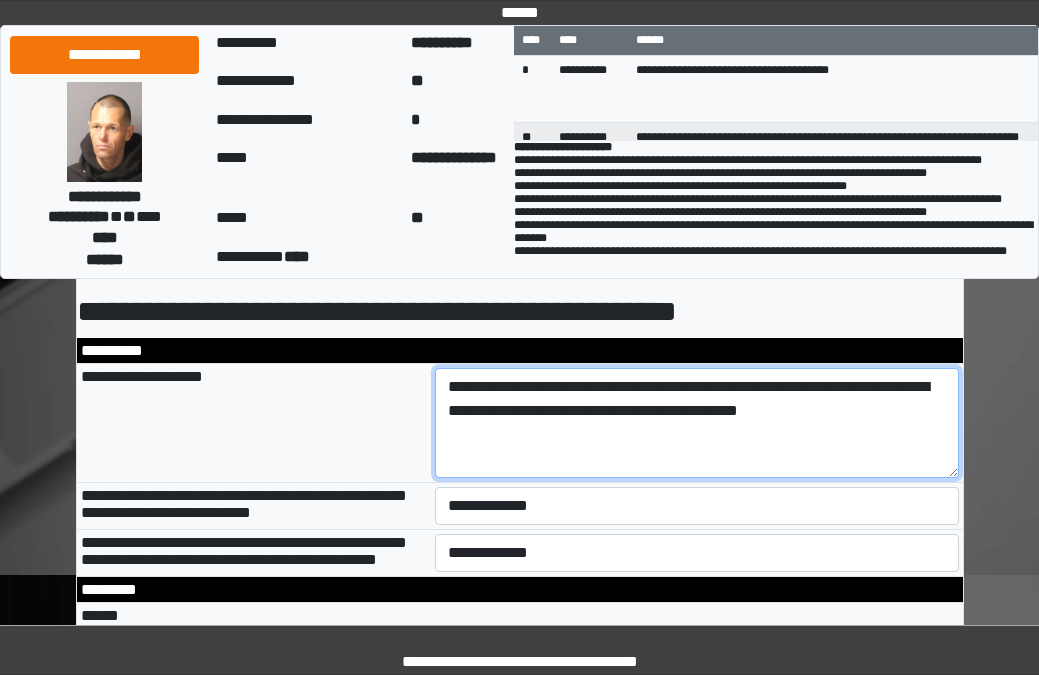 type on "**********" 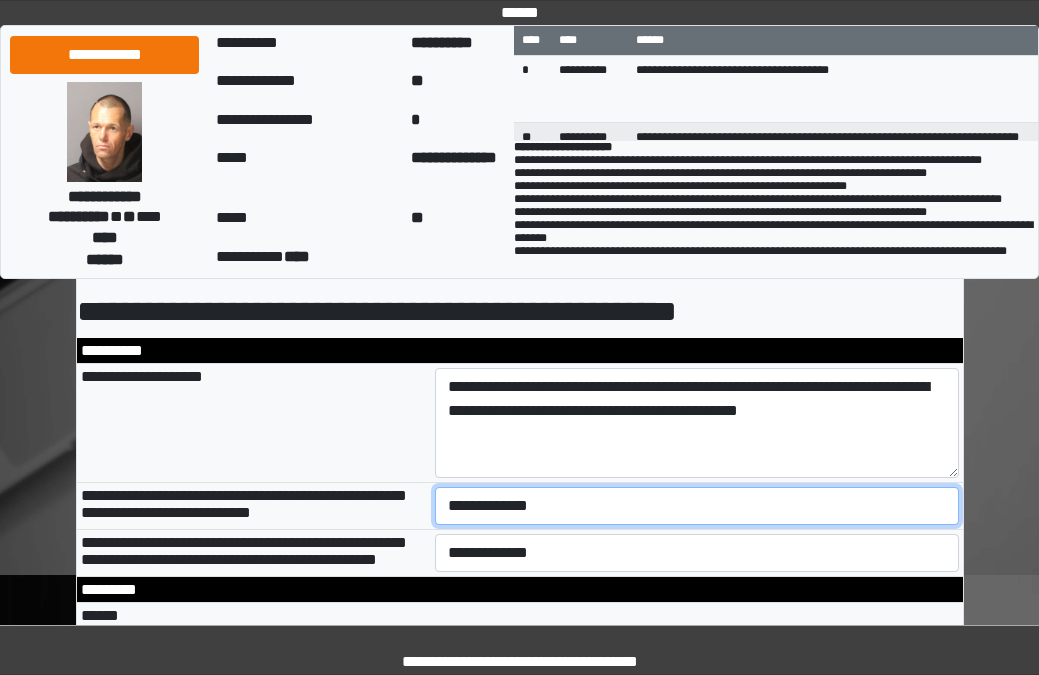 click on "**********" at bounding box center (697, 506) 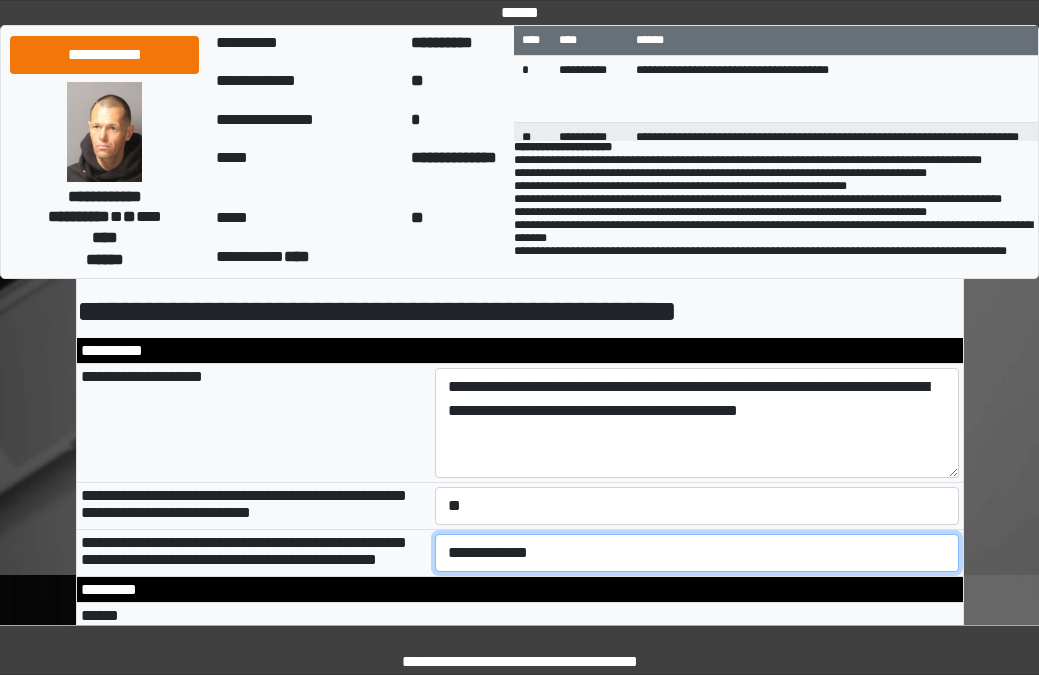 click on "**********" at bounding box center (697, 553) 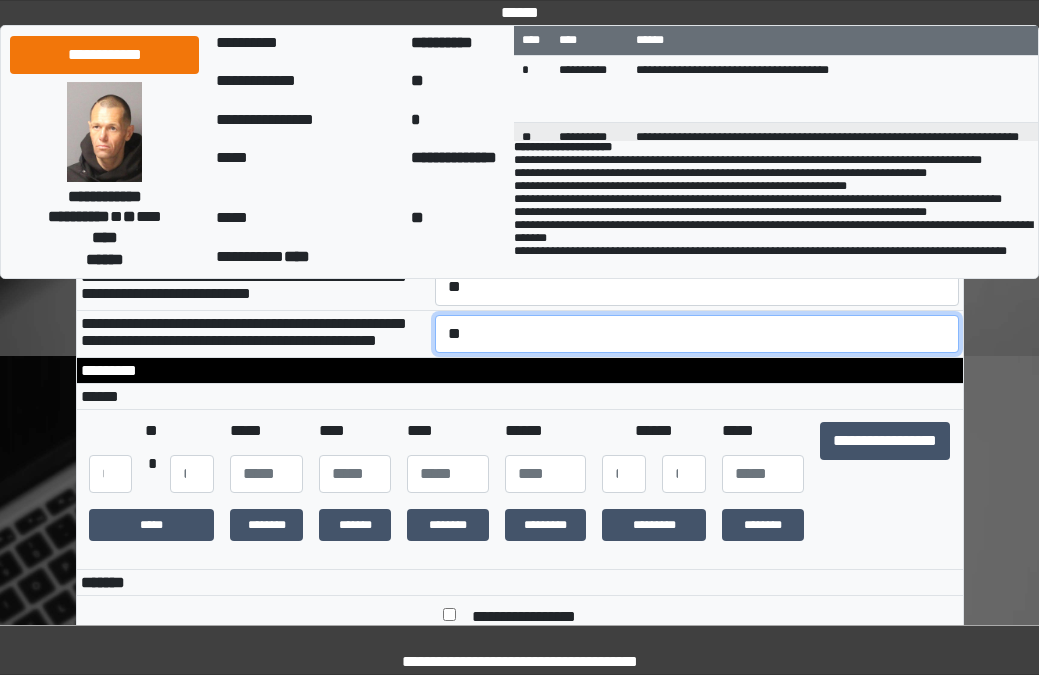 scroll, scrollTop: 400, scrollLeft: 0, axis: vertical 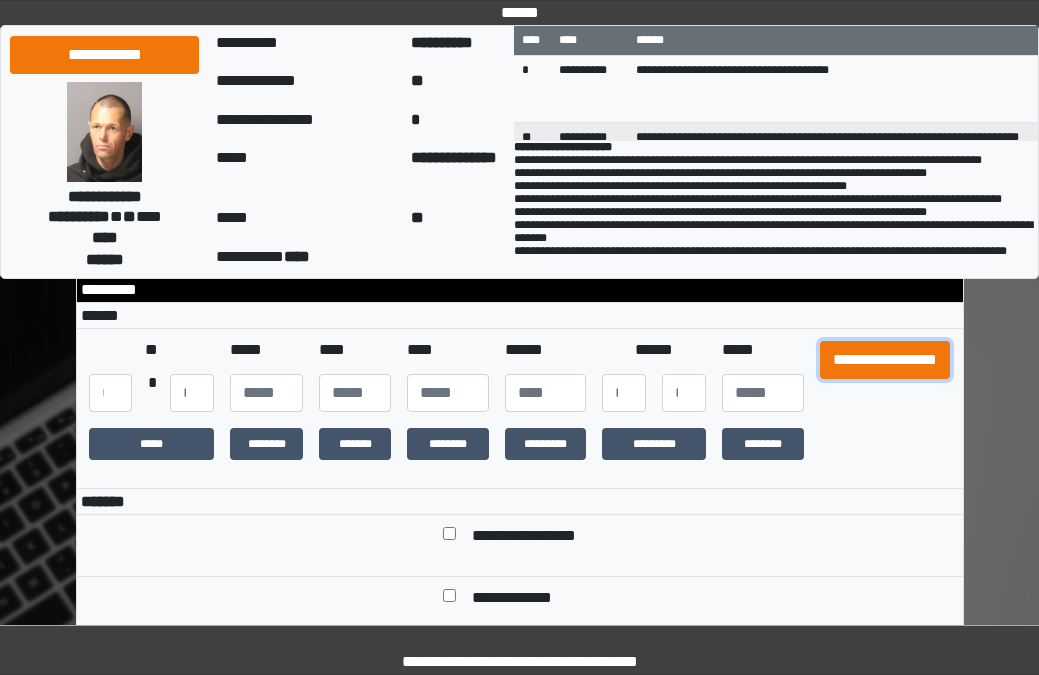 click on "**********" at bounding box center [885, 360] 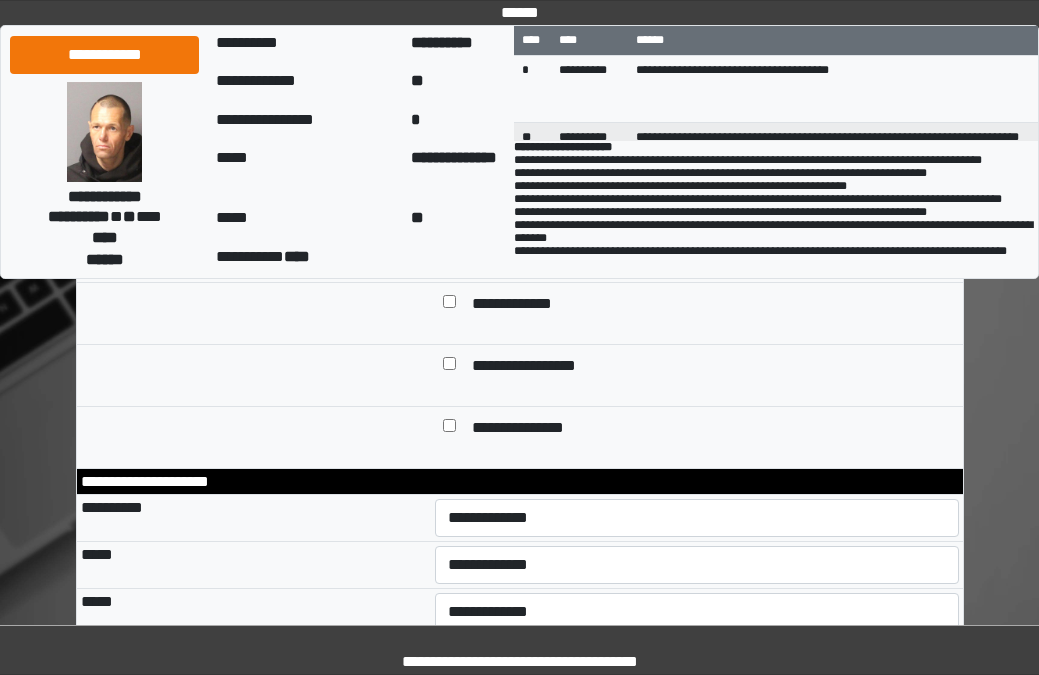 scroll, scrollTop: 700, scrollLeft: 0, axis: vertical 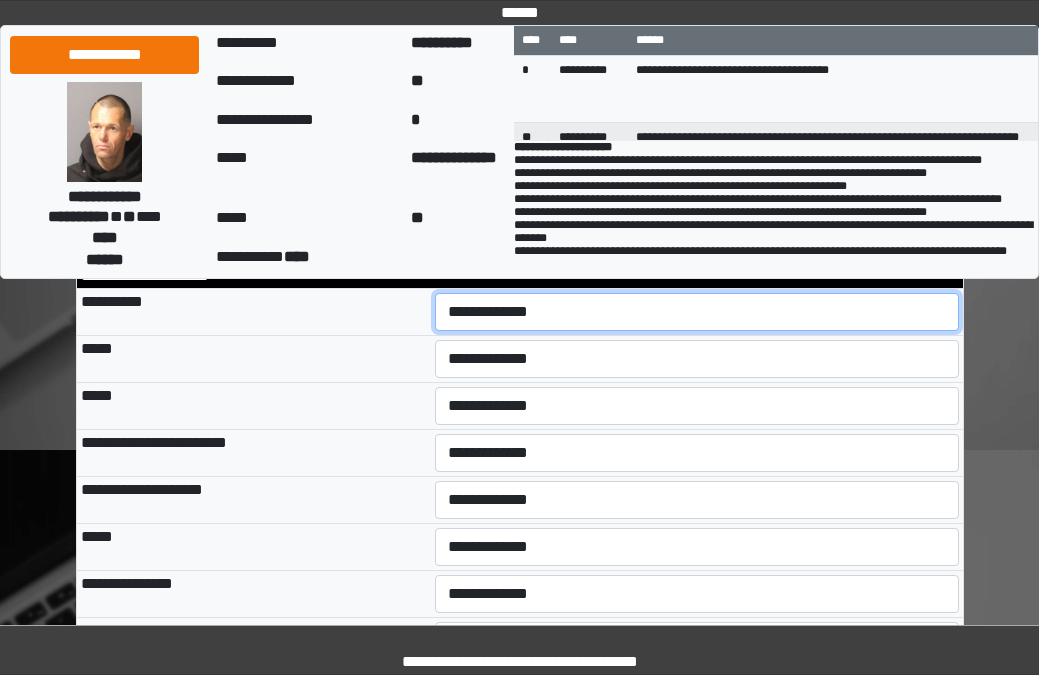 click on "**********" at bounding box center [697, 312] 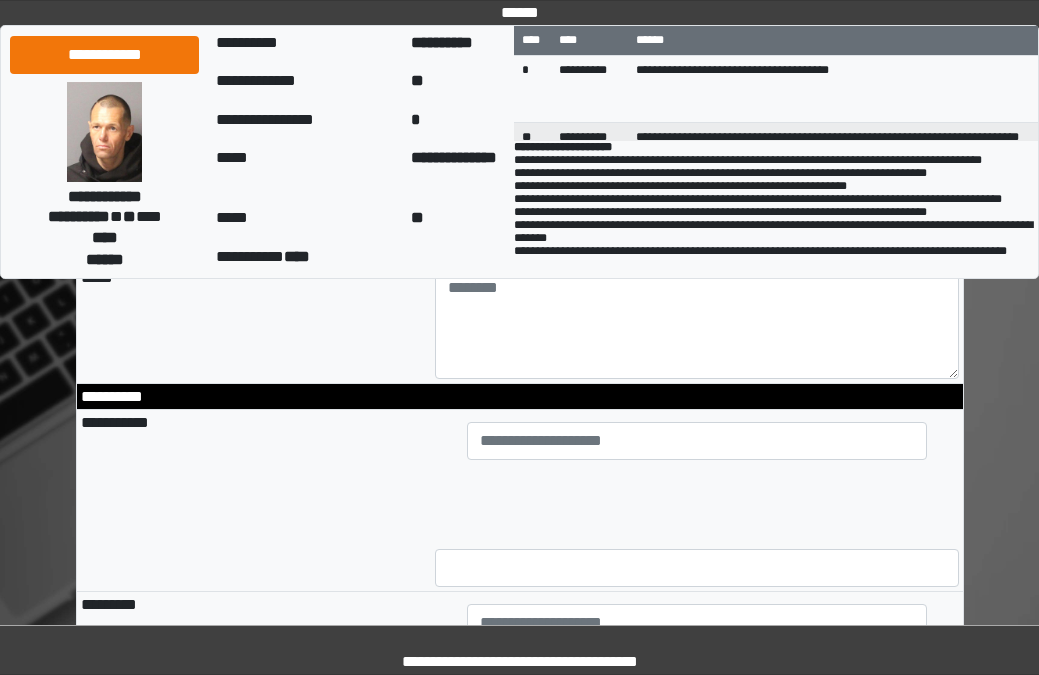 scroll, scrollTop: 1200, scrollLeft: 0, axis: vertical 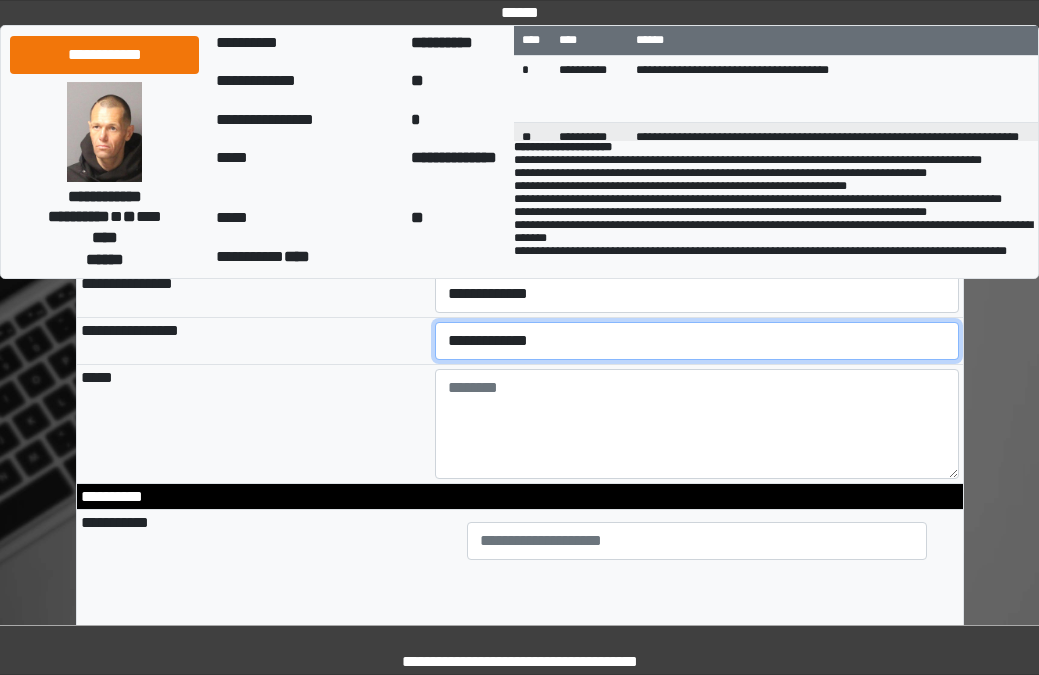 click on "**********" at bounding box center (697, 341) 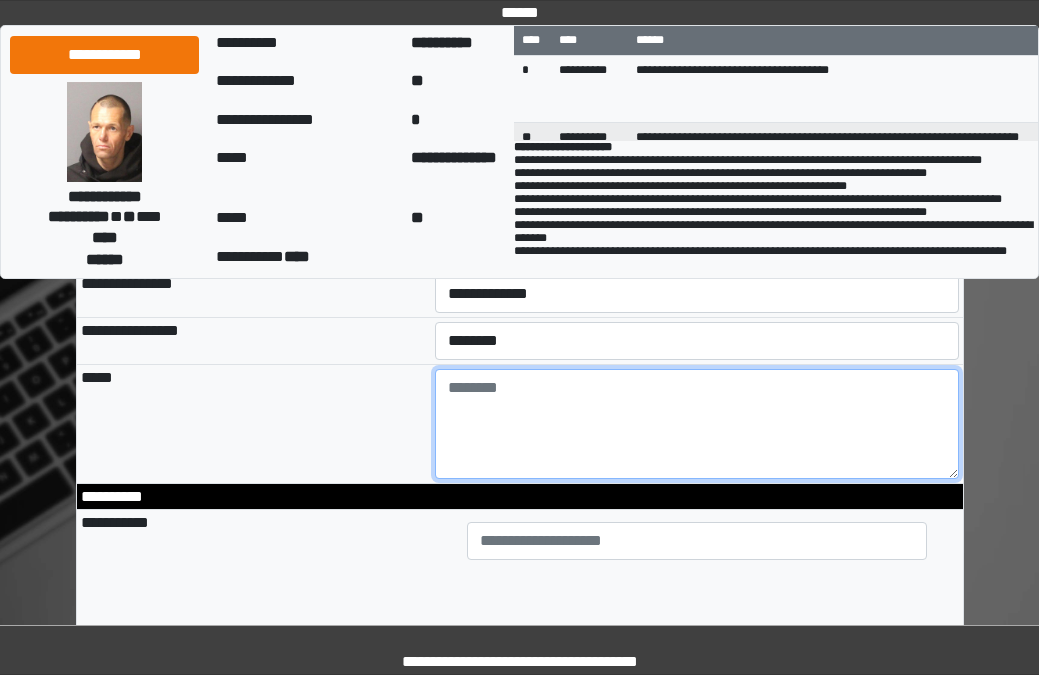 click at bounding box center [697, 424] 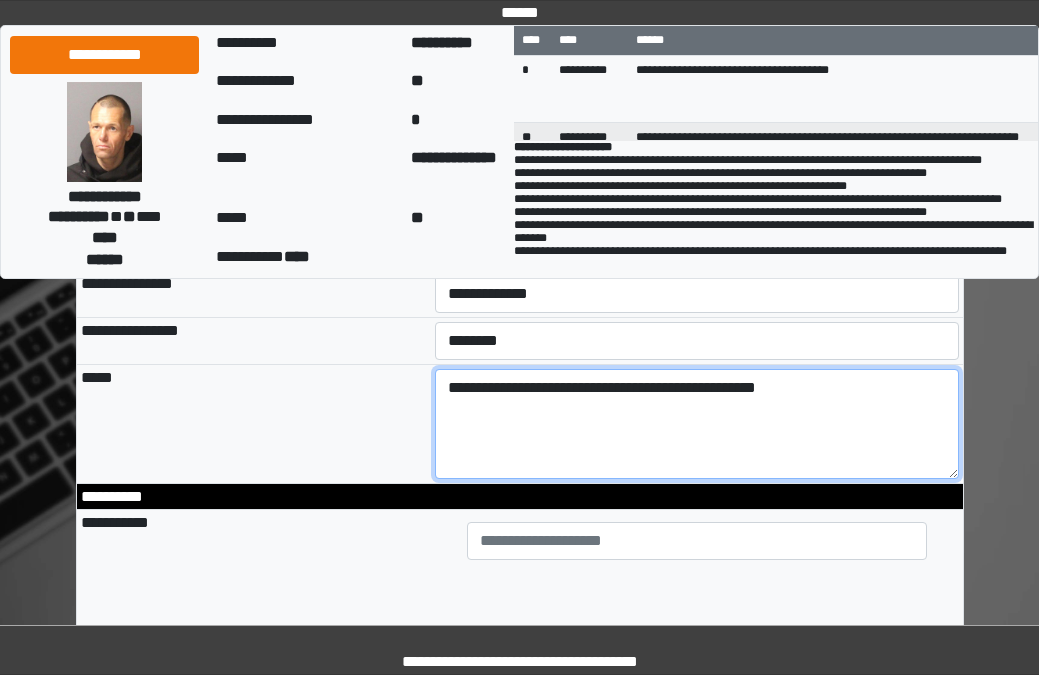 click on "**********" at bounding box center (697, 424) 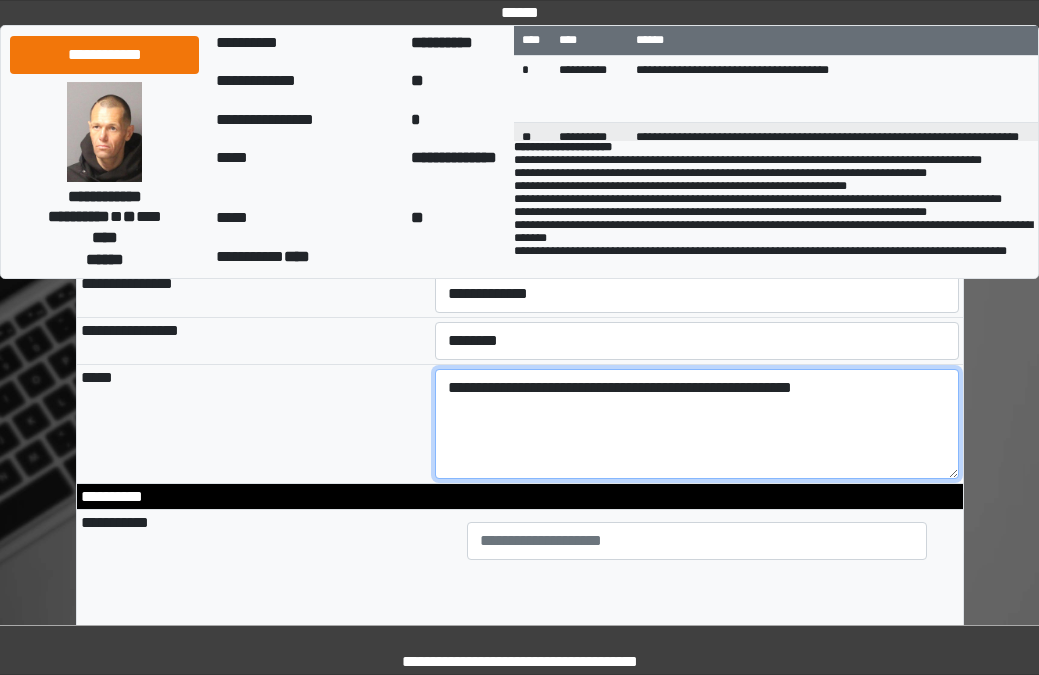 click on "**********" at bounding box center [697, 424] 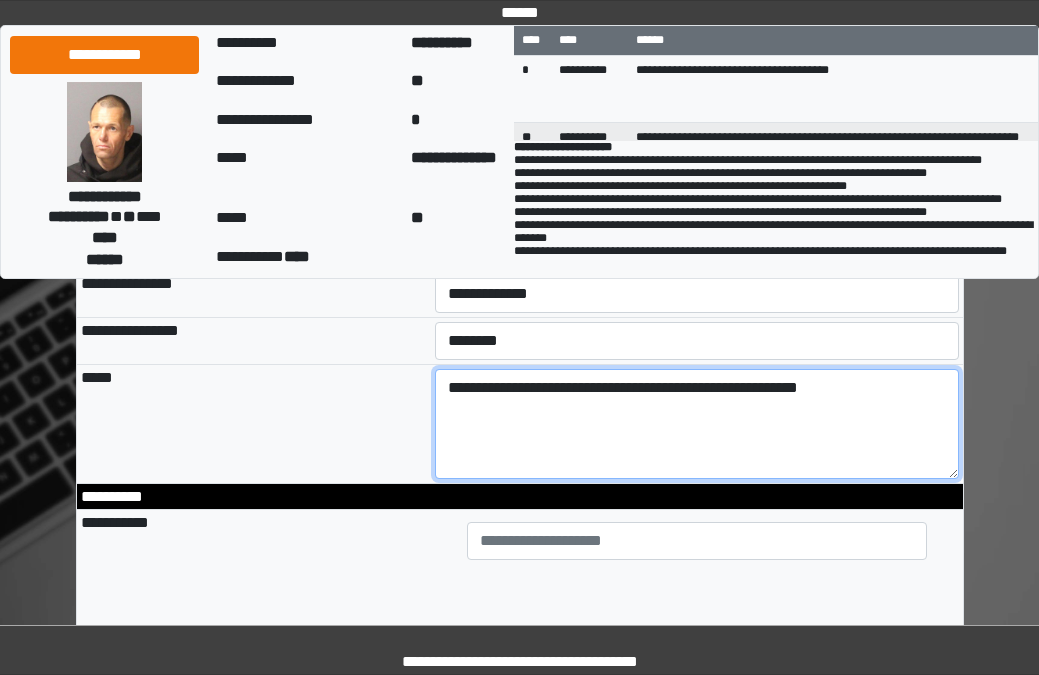 click on "**********" at bounding box center (697, 424) 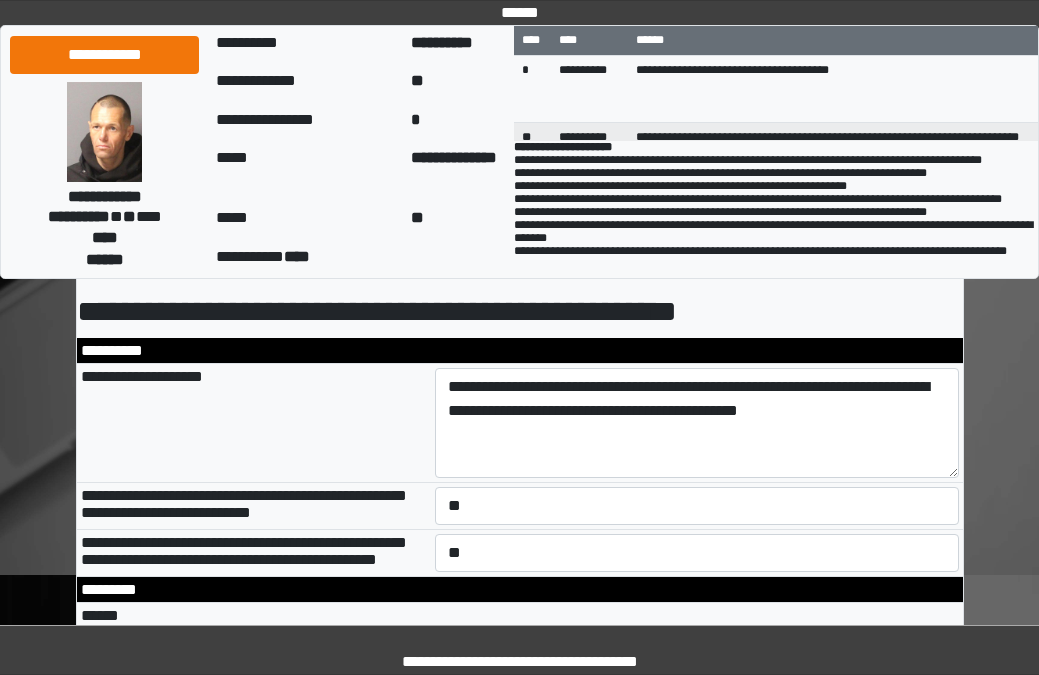 scroll, scrollTop: 0, scrollLeft: 0, axis: both 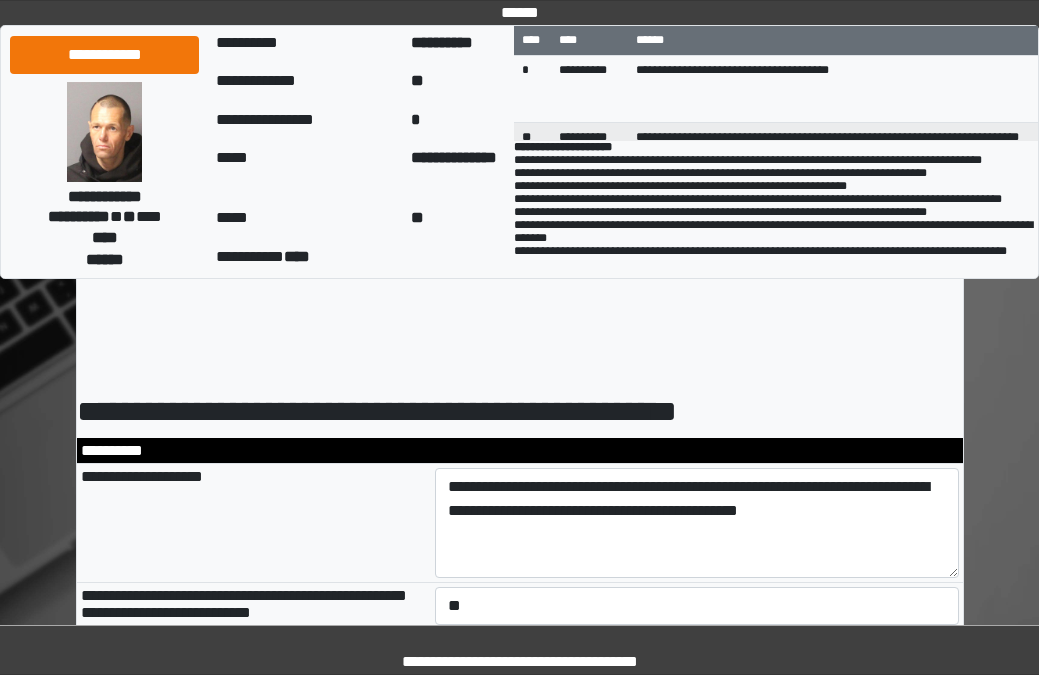 type on "**********" 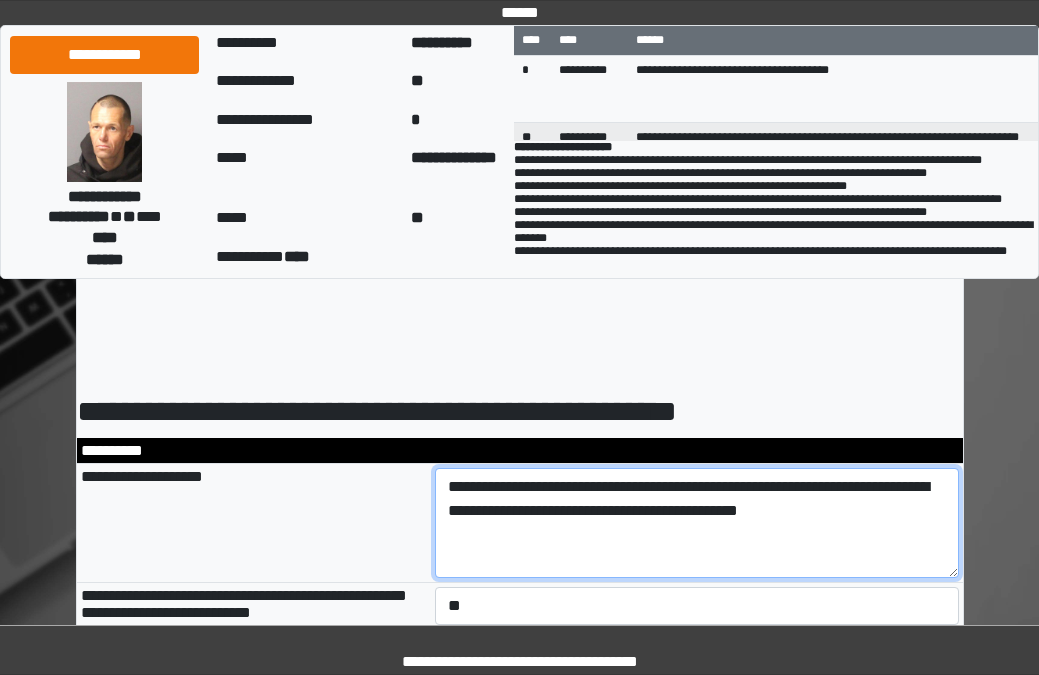 click on "**********" at bounding box center [697, 523] 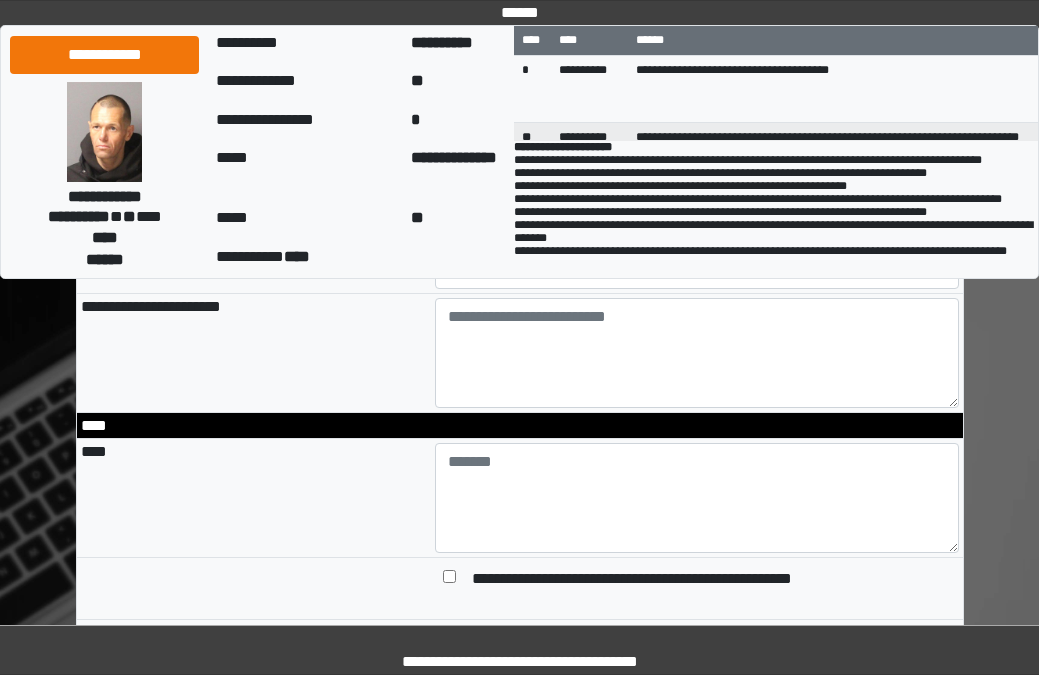 scroll, scrollTop: 1800, scrollLeft: 0, axis: vertical 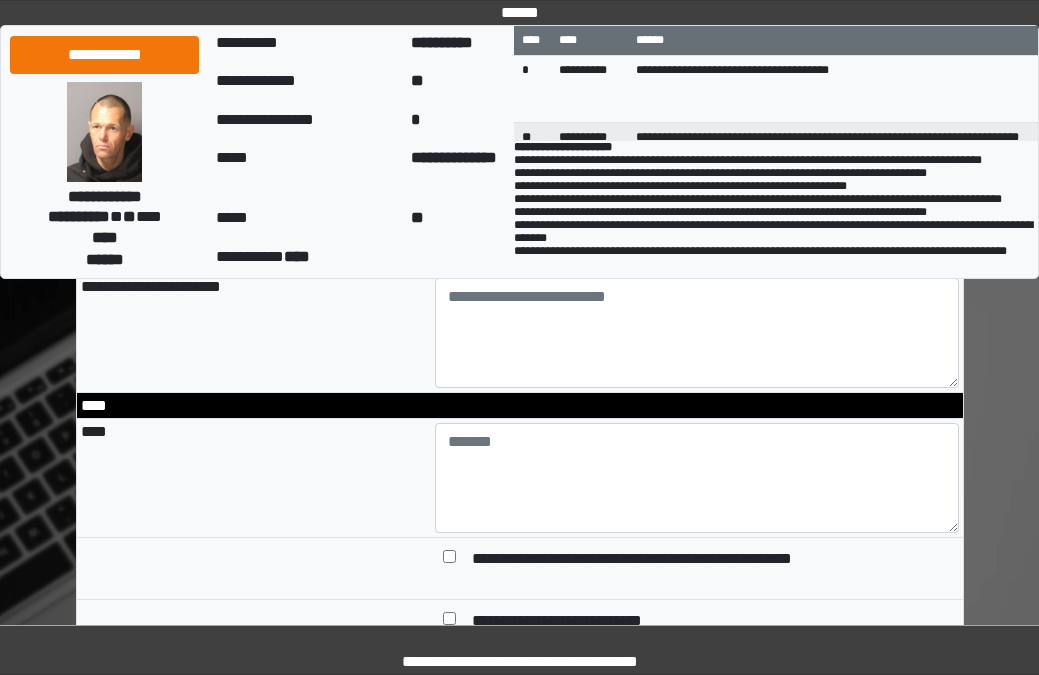 type on "**********" 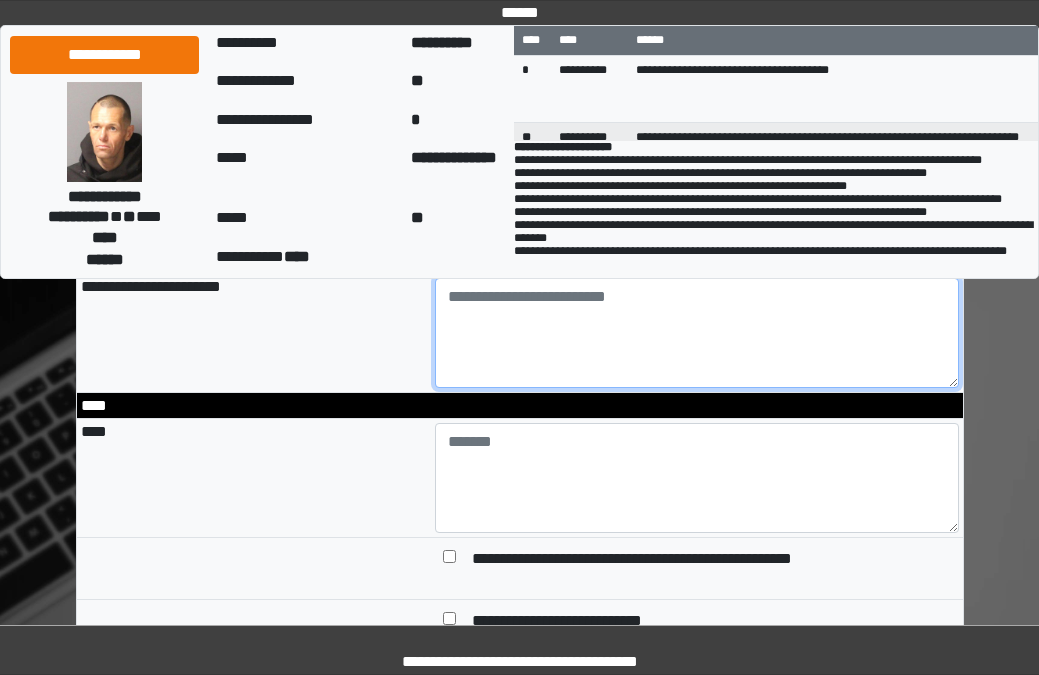 click at bounding box center (697, 333) 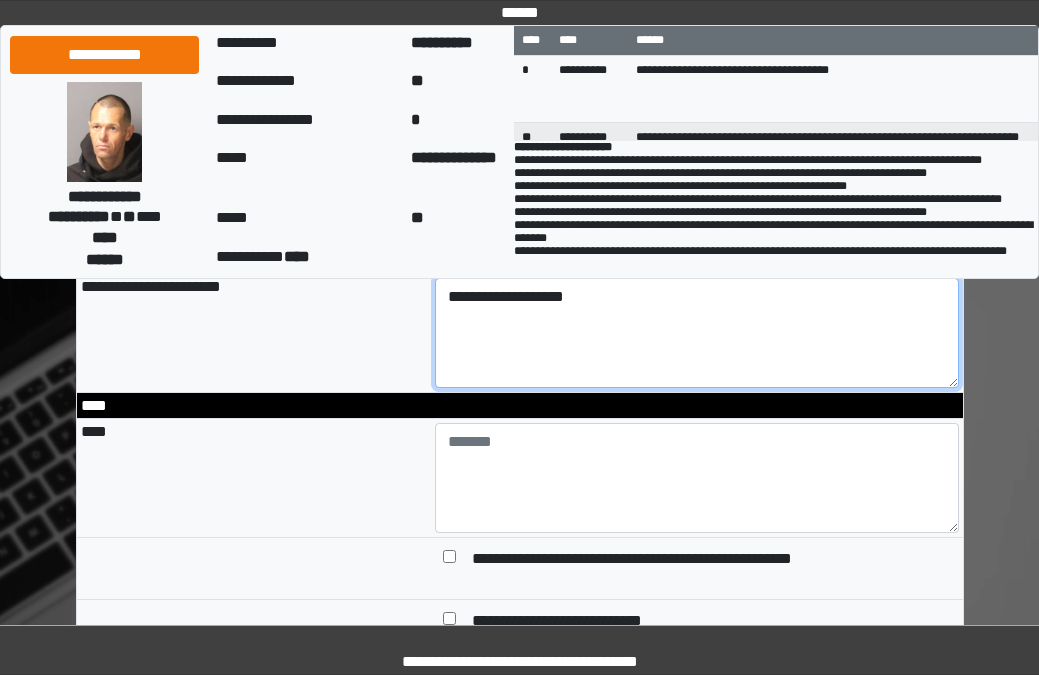 type on "**********" 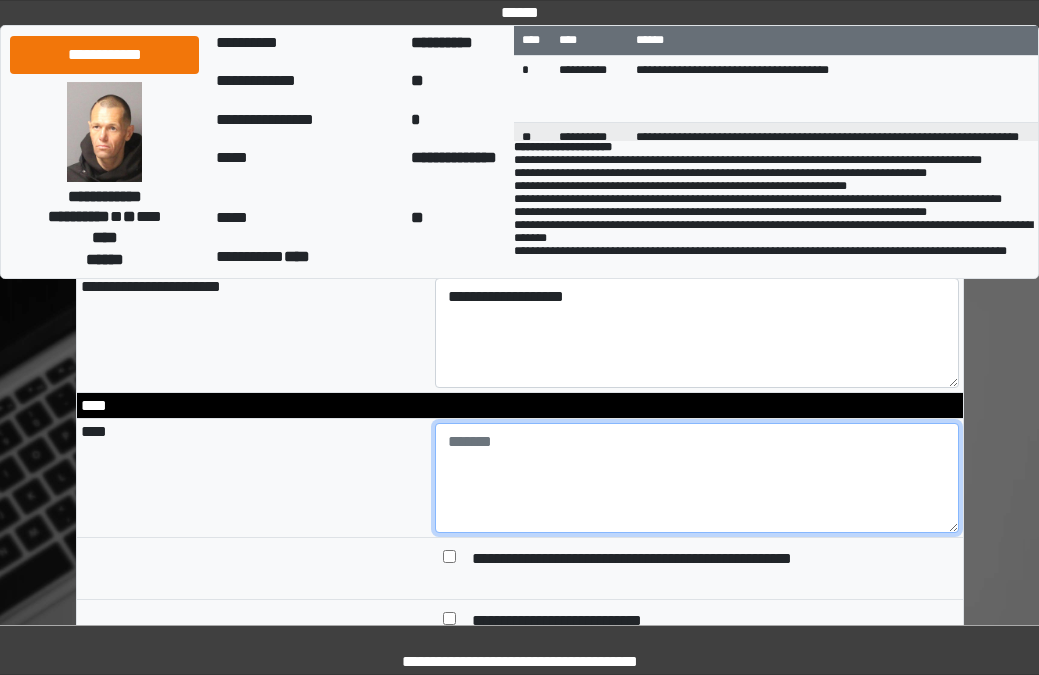 click at bounding box center [697, 478] 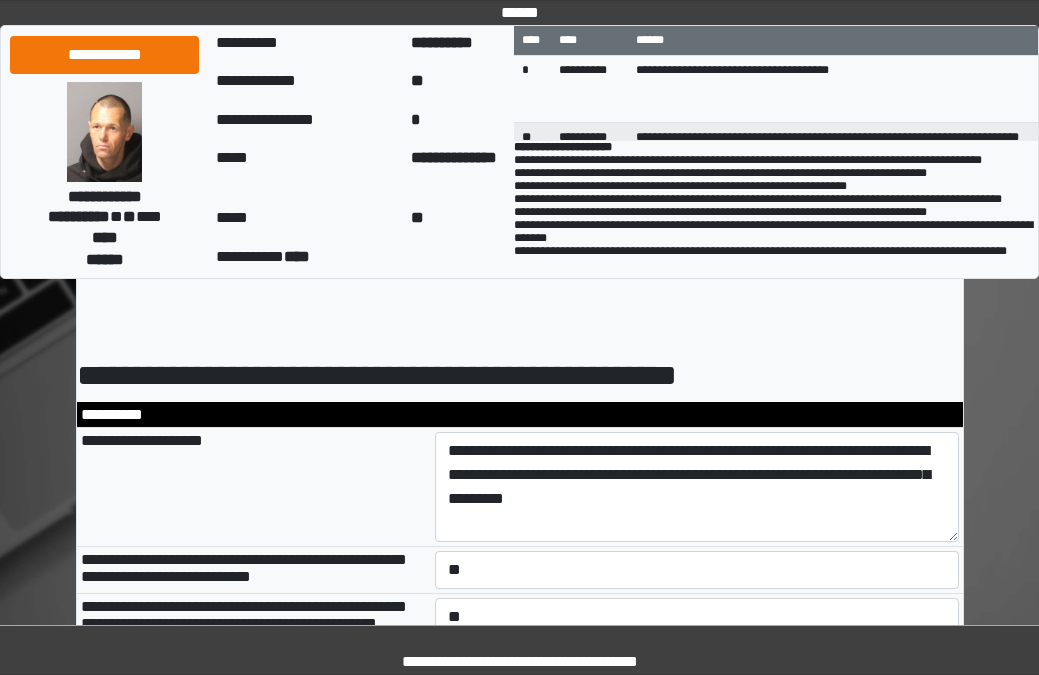 scroll, scrollTop: 0, scrollLeft: 0, axis: both 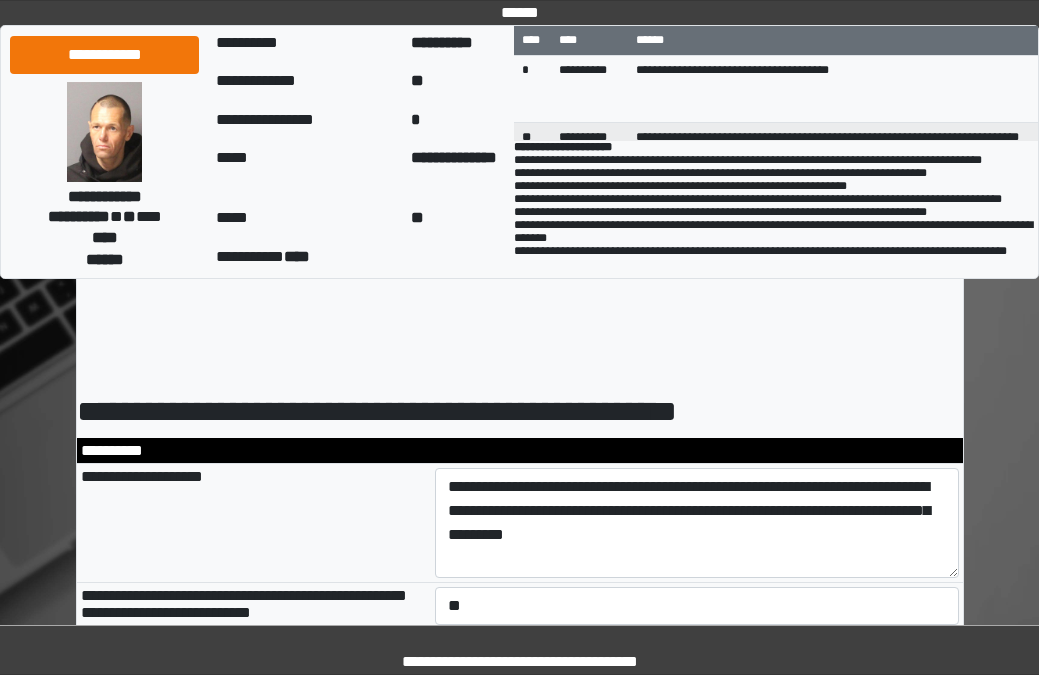 type on "****" 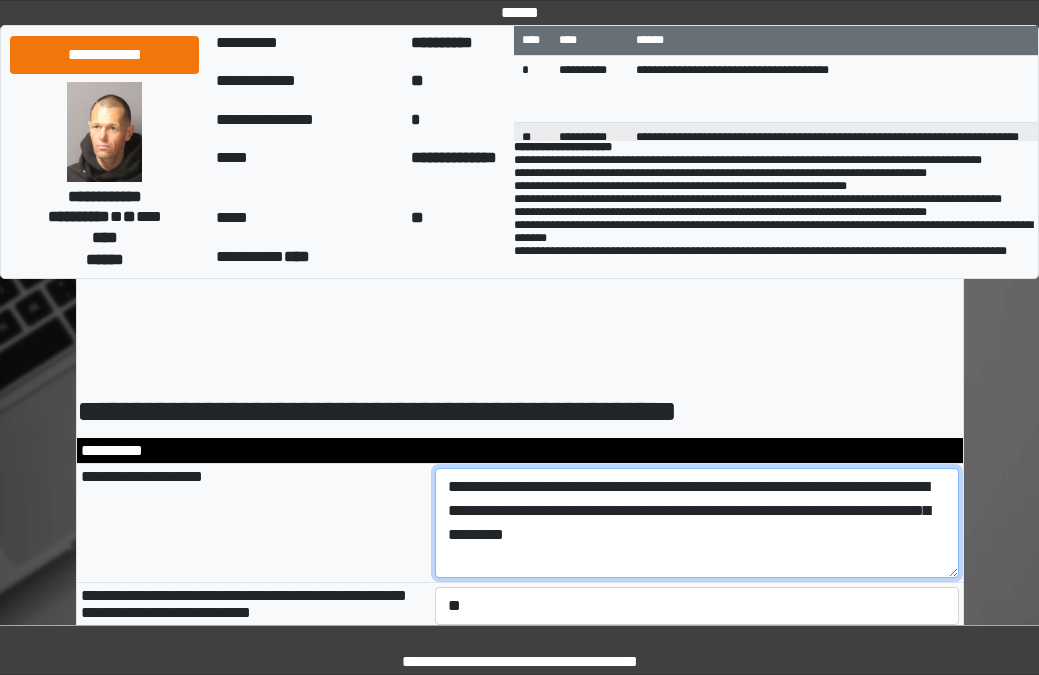 click on "**********" at bounding box center [697, 523] 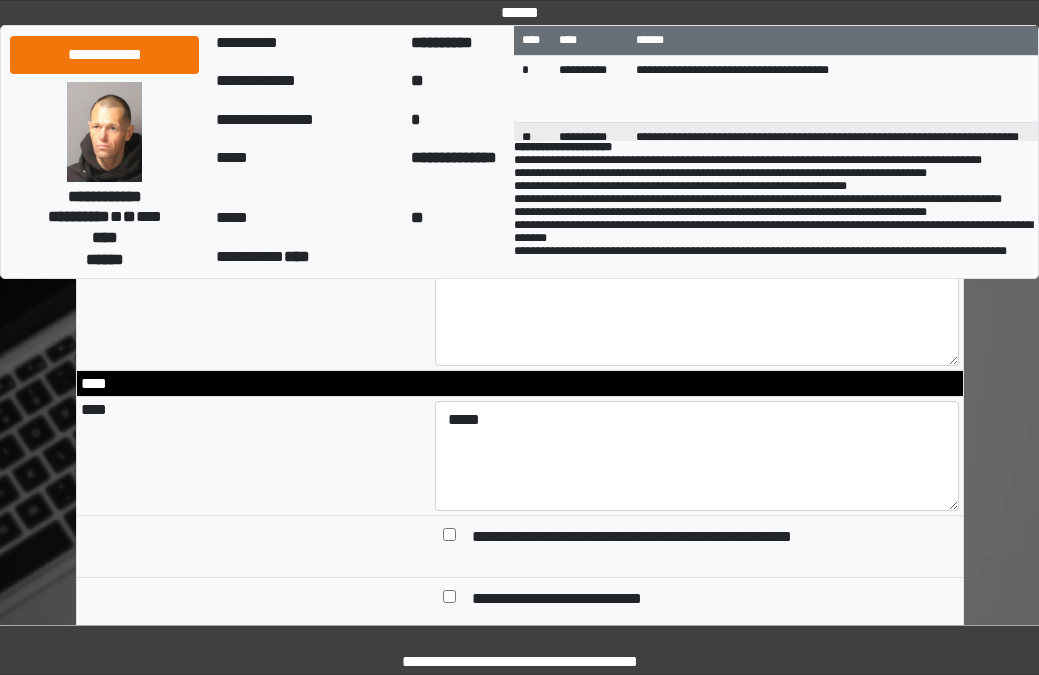 scroll, scrollTop: 1800, scrollLeft: 0, axis: vertical 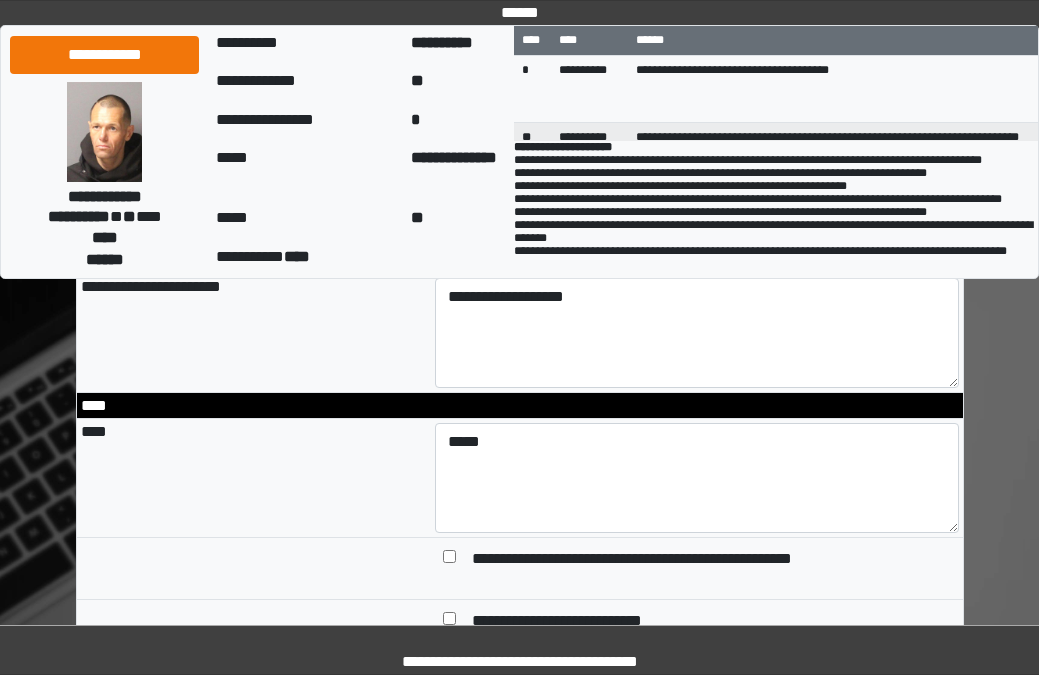 type on "**********" 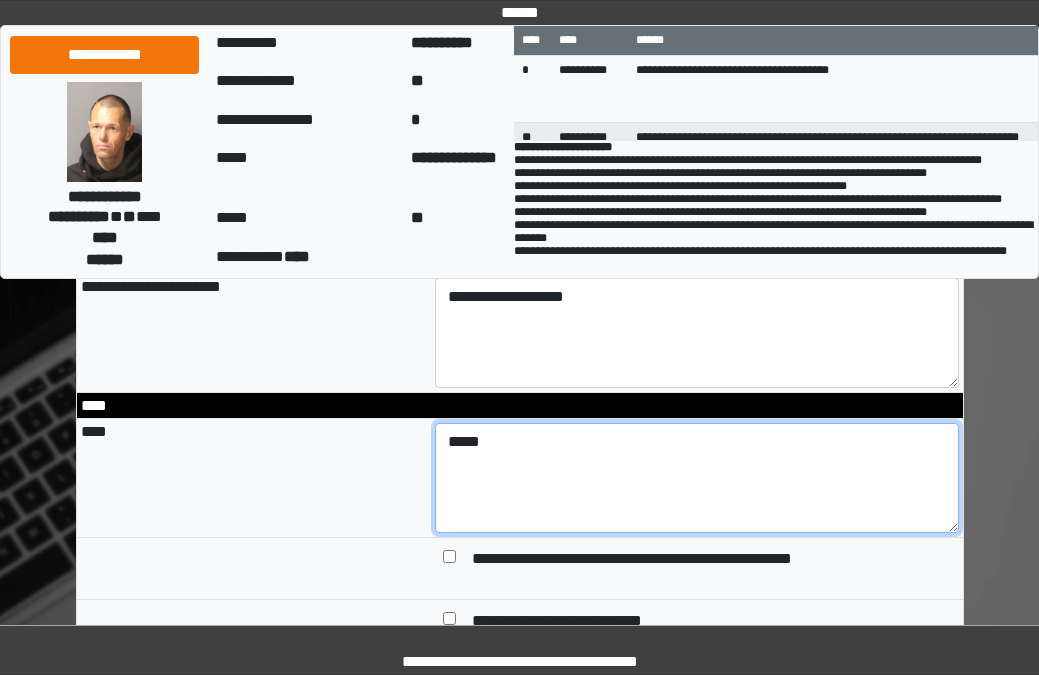 click on "****" at bounding box center (697, 478) 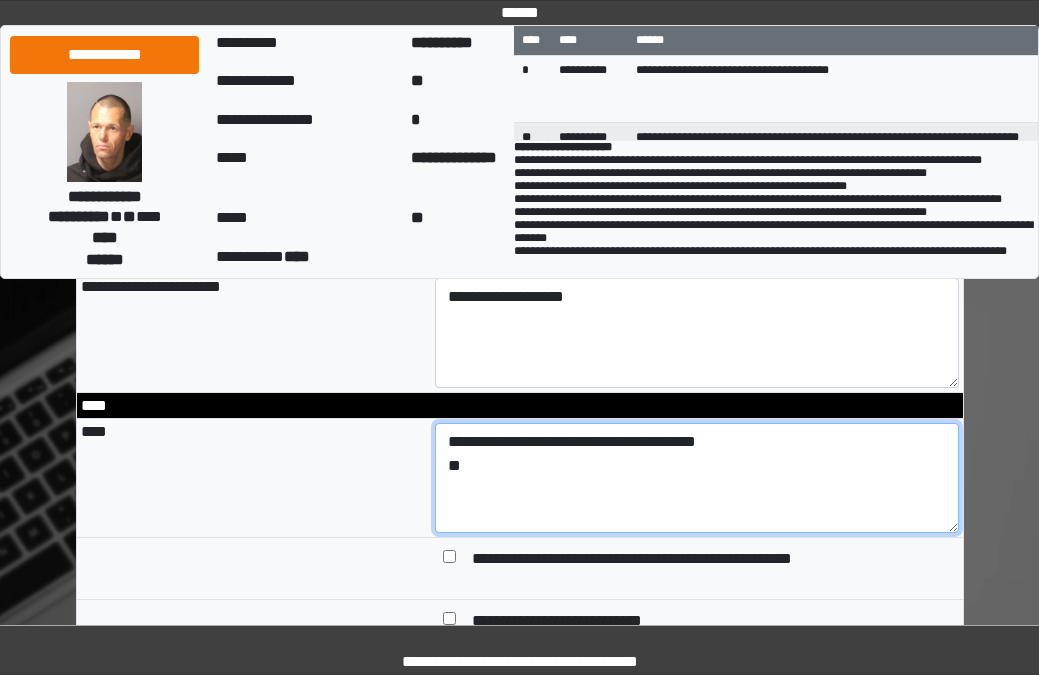 click on "**********" at bounding box center (697, 478) 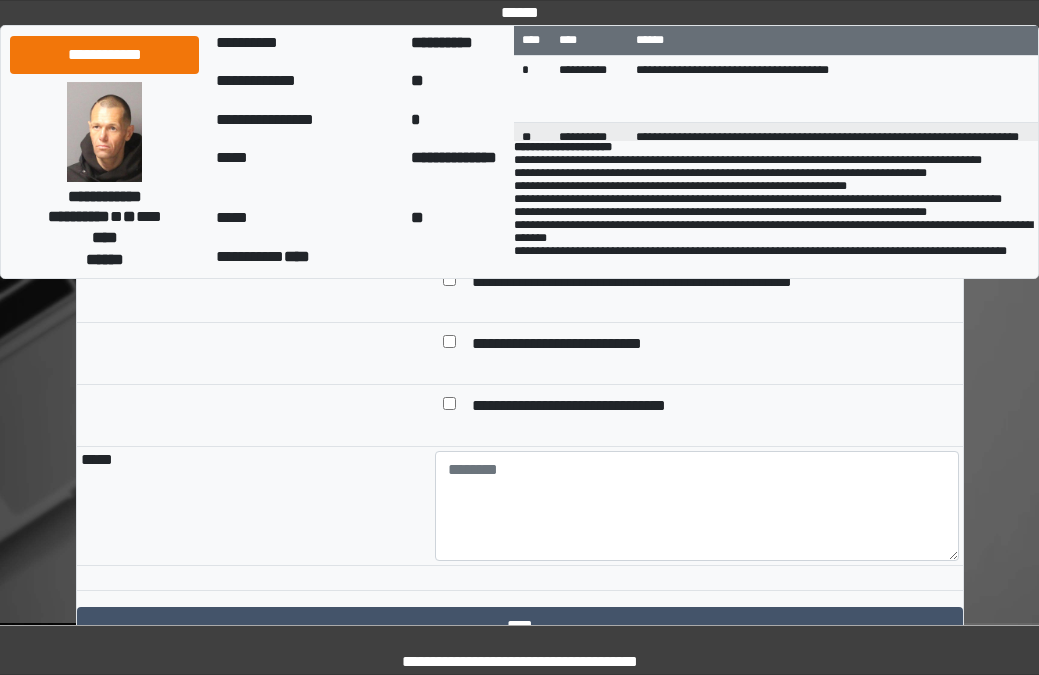 scroll, scrollTop: 2100, scrollLeft: 0, axis: vertical 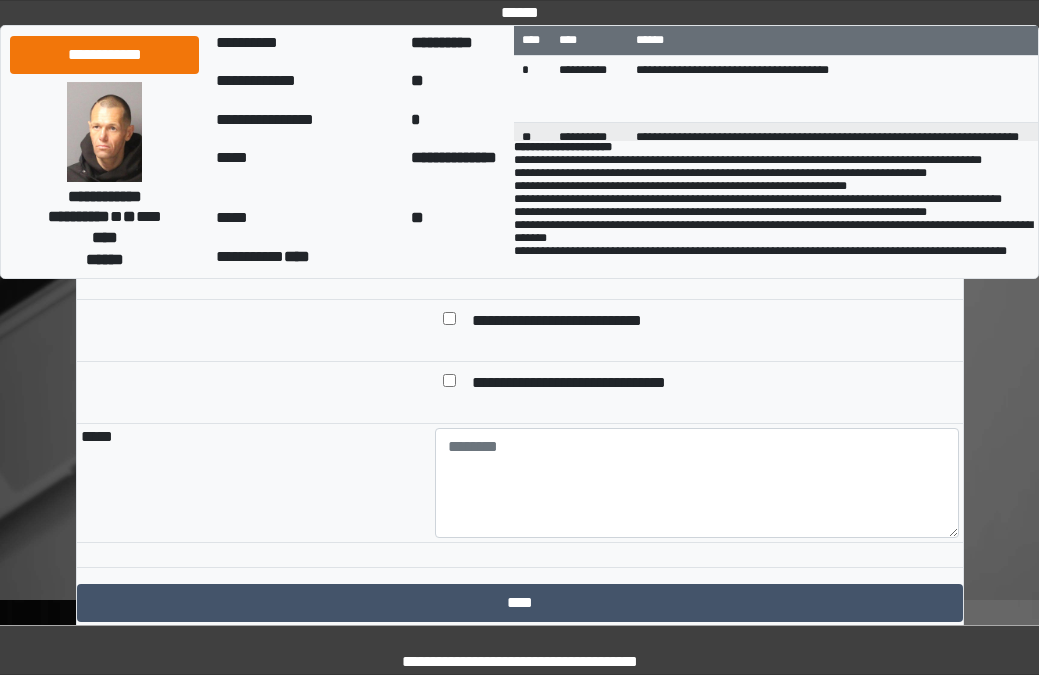 type on "**********" 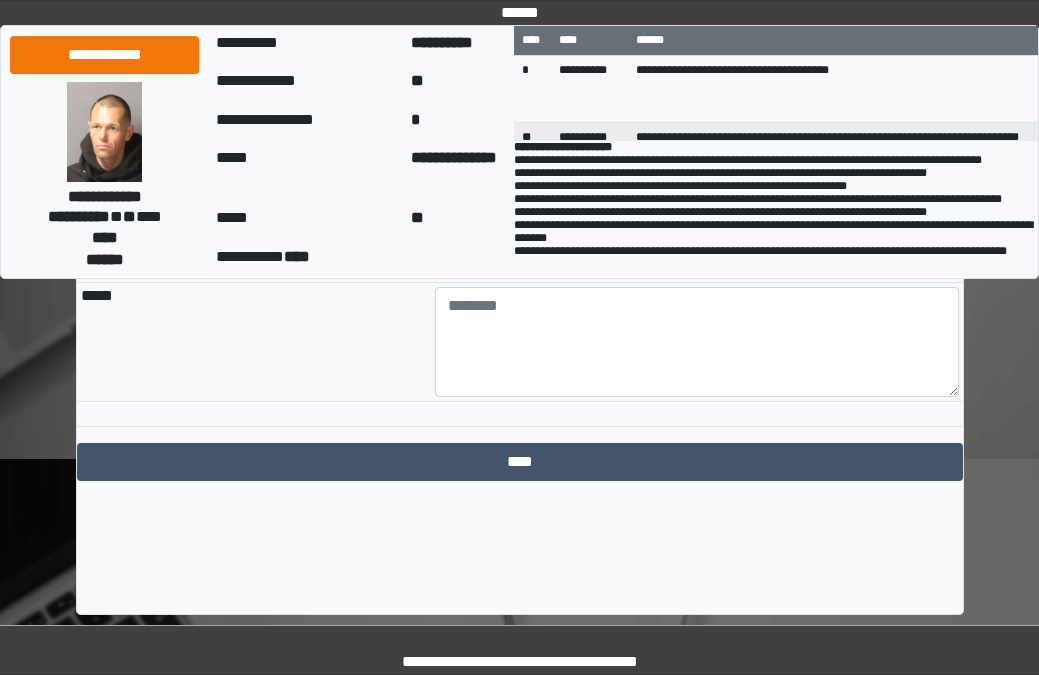 scroll, scrollTop: 2245, scrollLeft: 0, axis: vertical 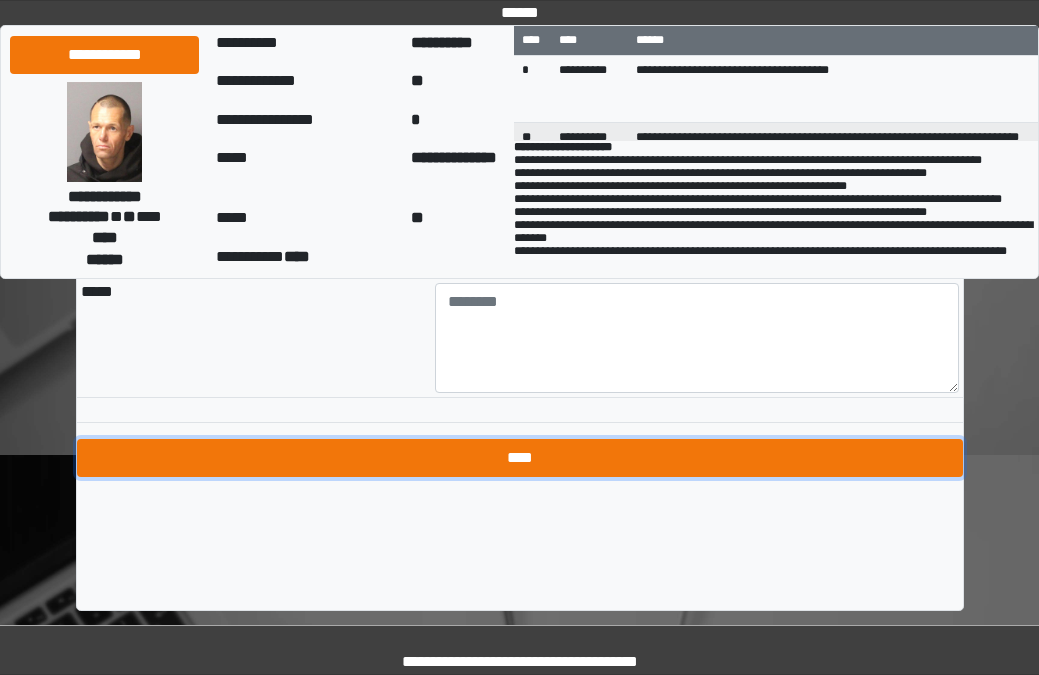 click on "****" at bounding box center [520, 458] 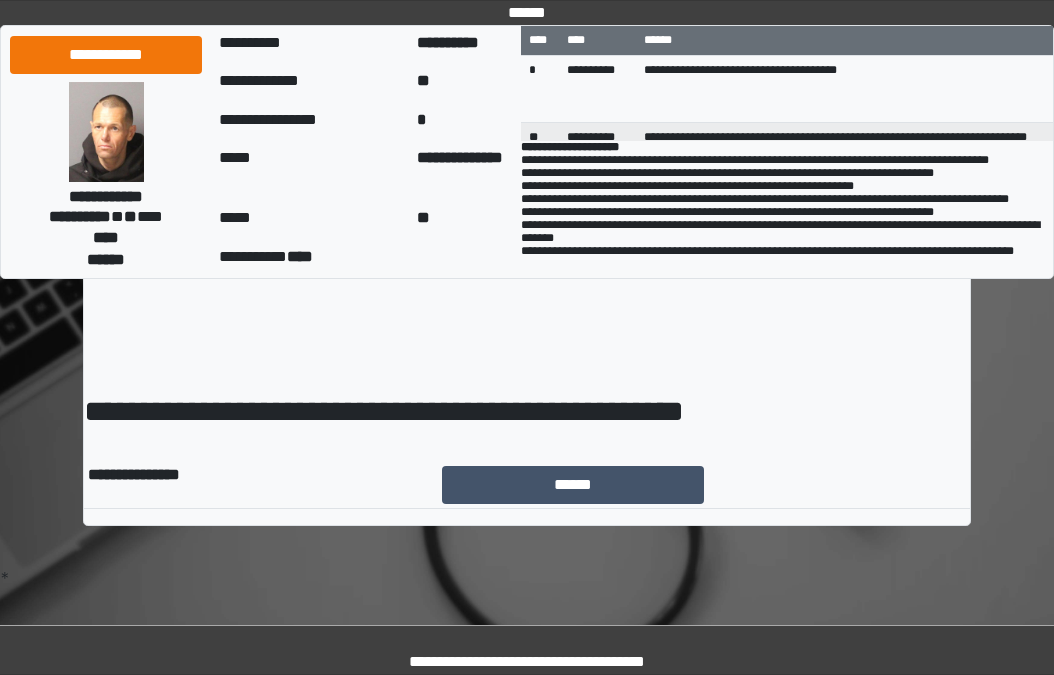 scroll, scrollTop: 0, scrollLeft: 0, axis: both 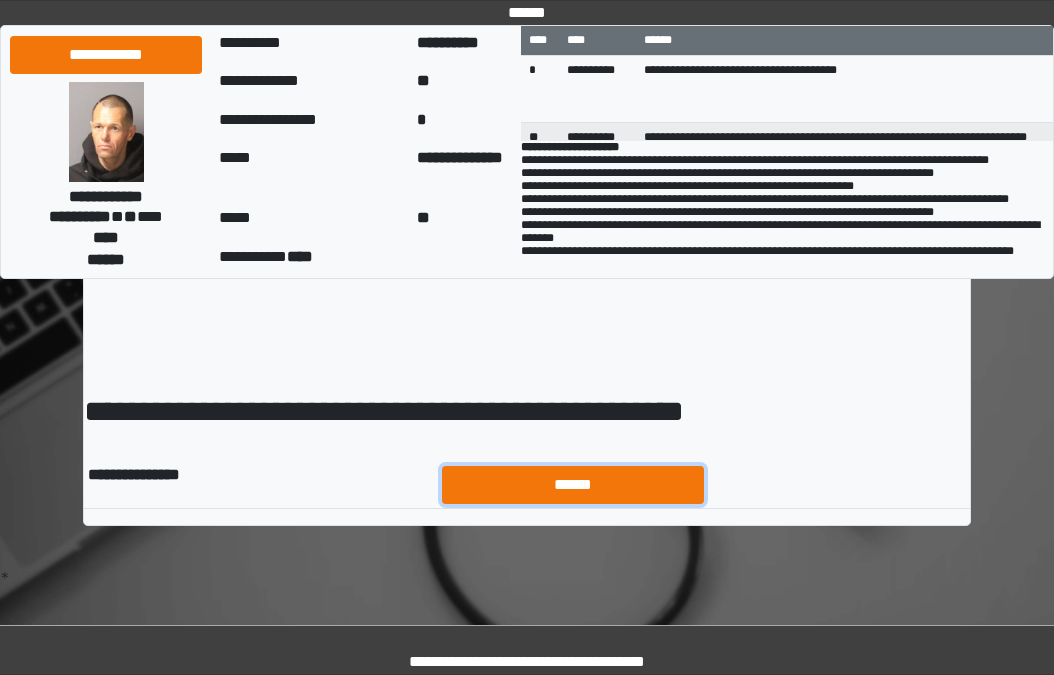 click on "******" at bounding box center (573, 485) 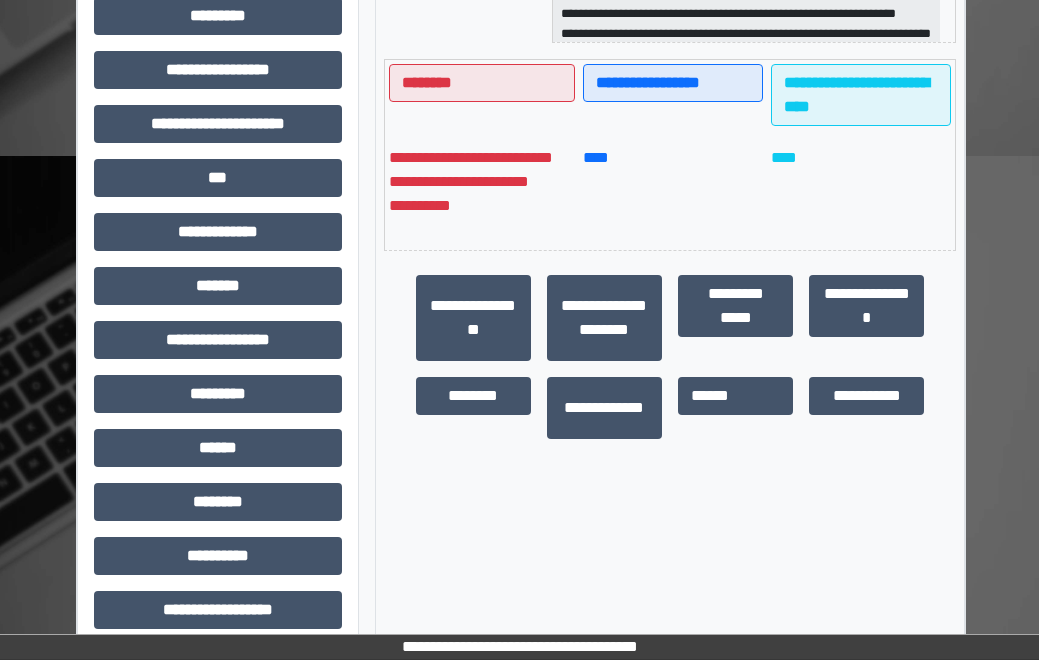 scroll, scrollTop: 538, scrollLeft: 0, axis: vertical 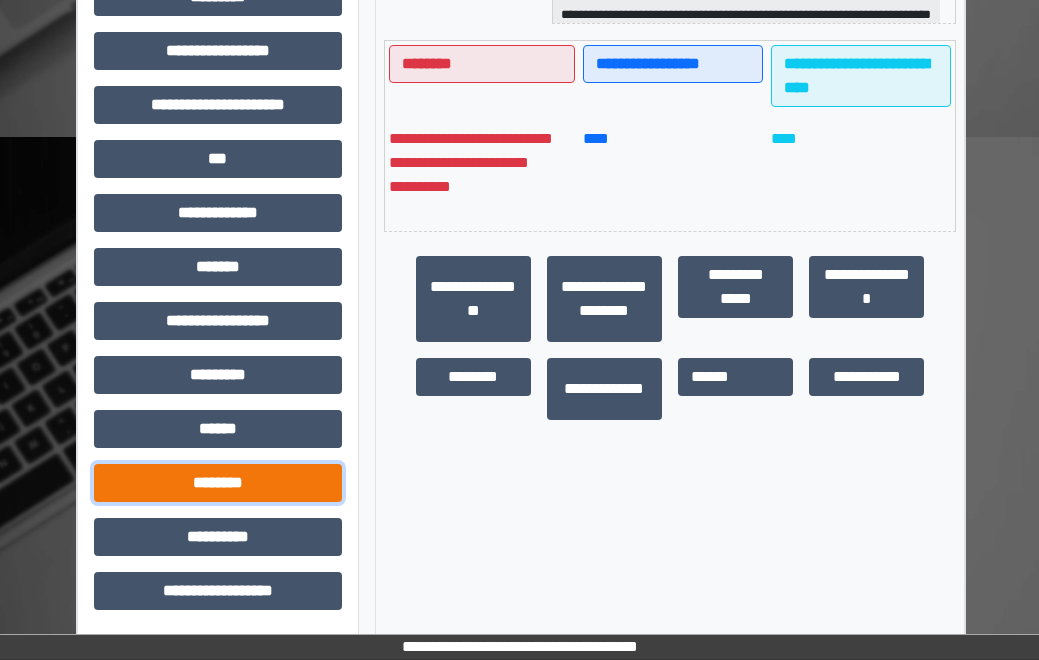 click on "********" at bounding box center [218, 483] 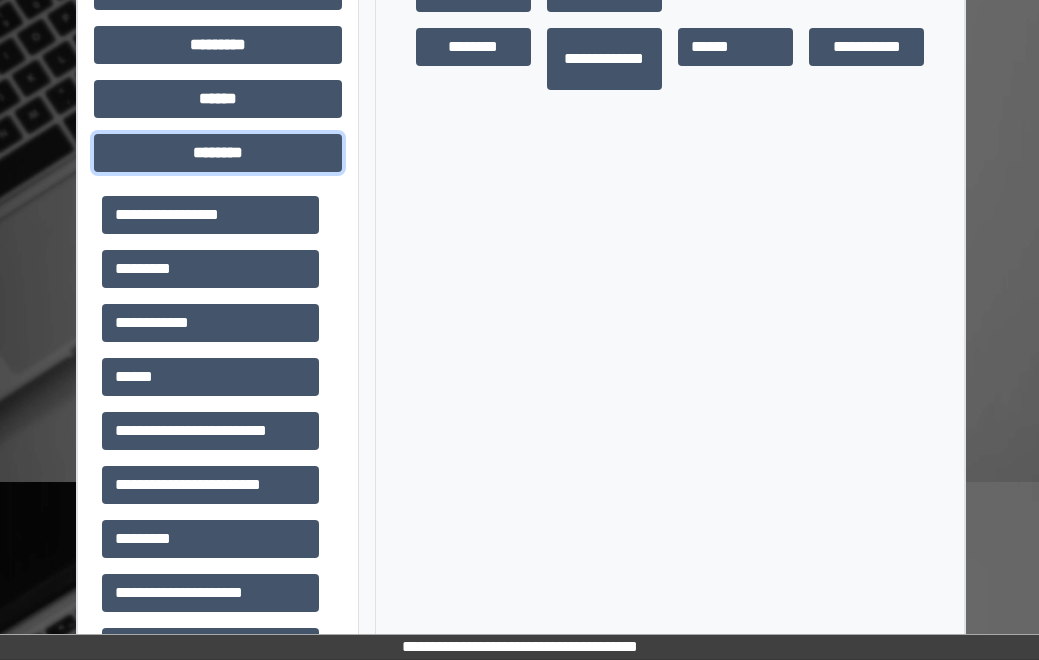 scroll, scrollTop: 938, scrollLeft: 0, axis: vertical 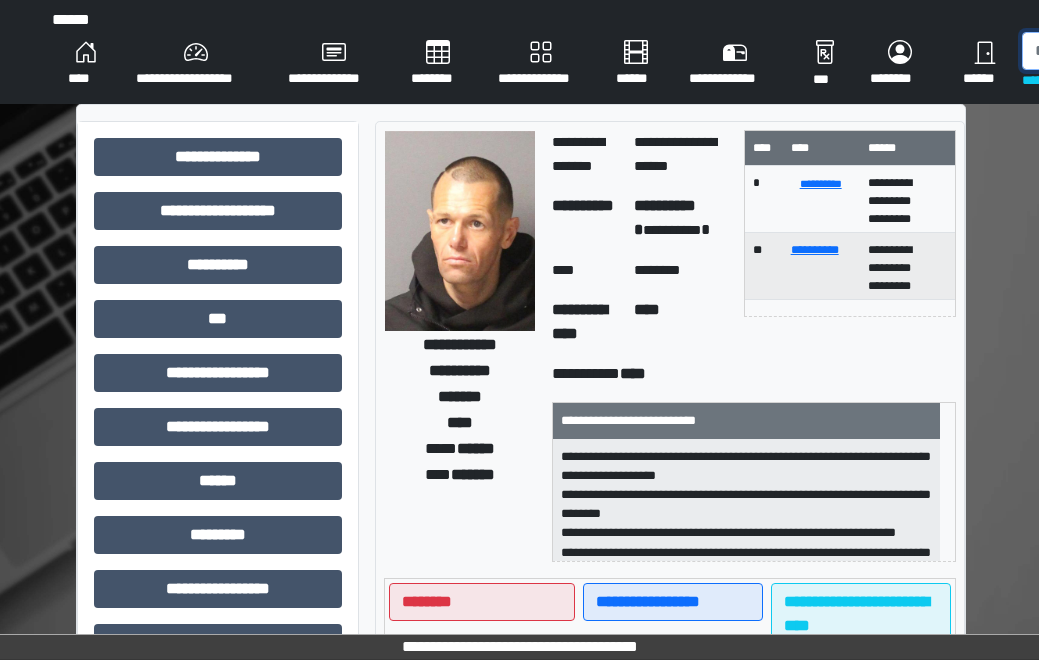 click at bounding box center [1125, 51] 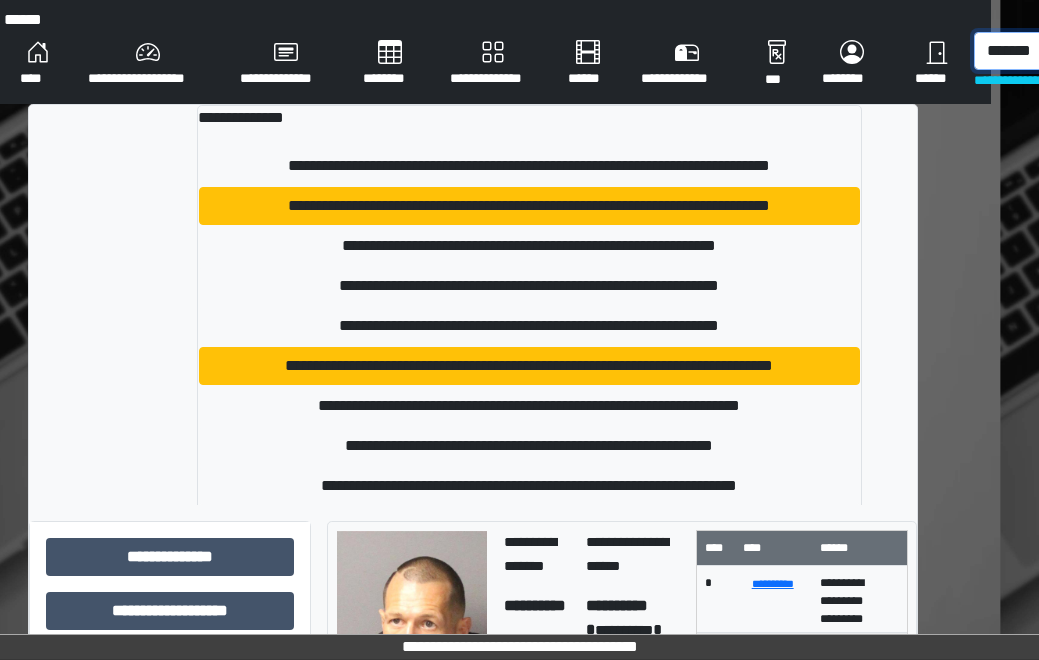 scroll, scrollTop: 0, scrollLeft: 57, axis: horizontal 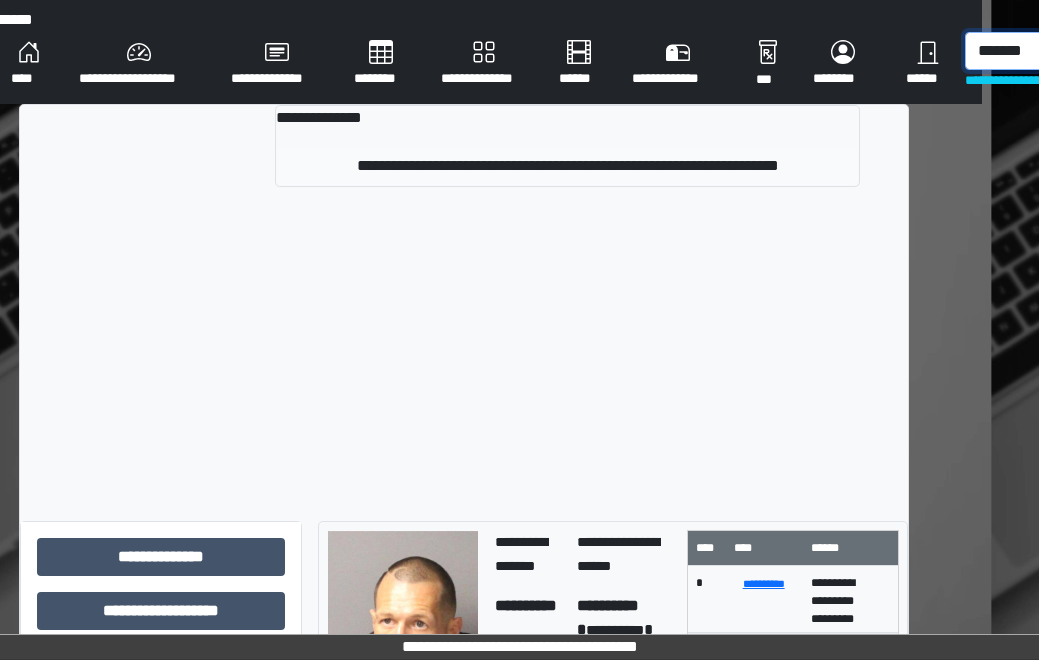 type on "*******" 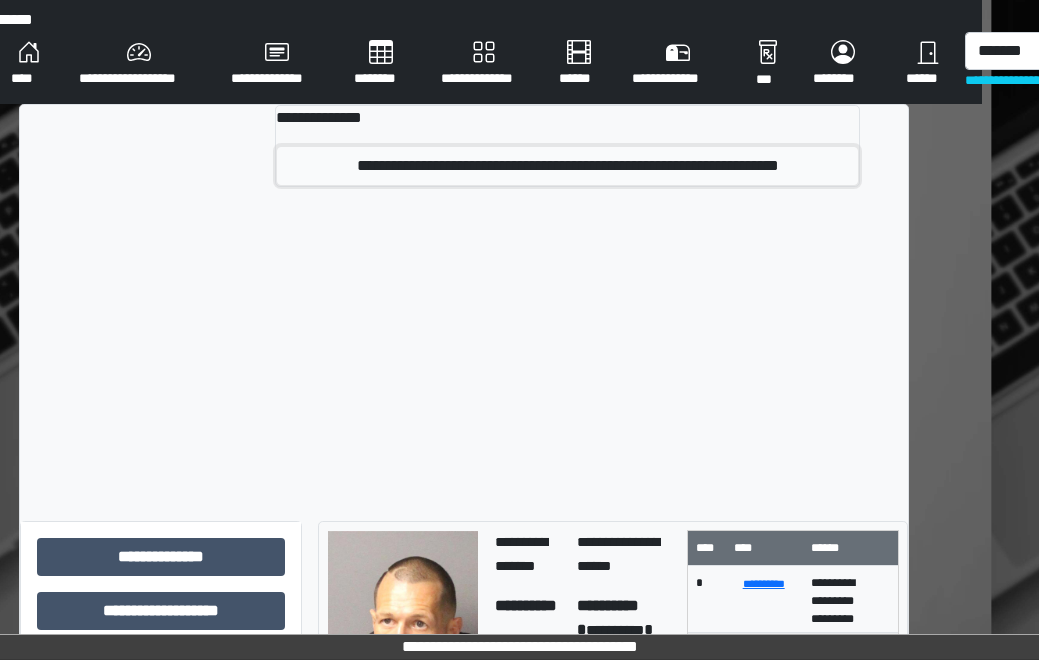 click on "**********" at bounding box center [568, 166] 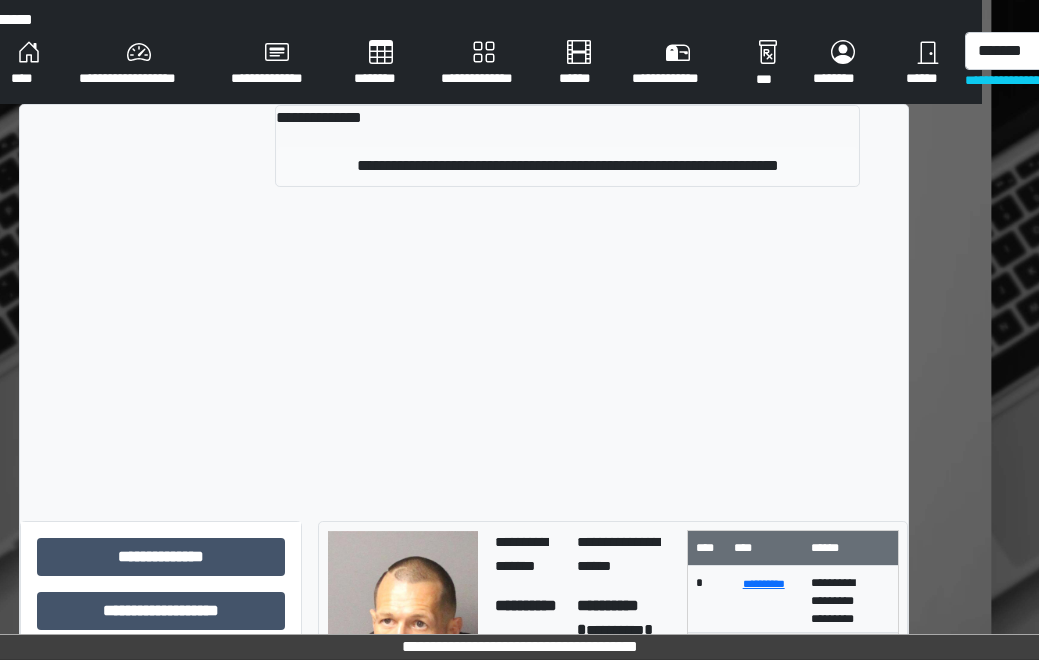 type 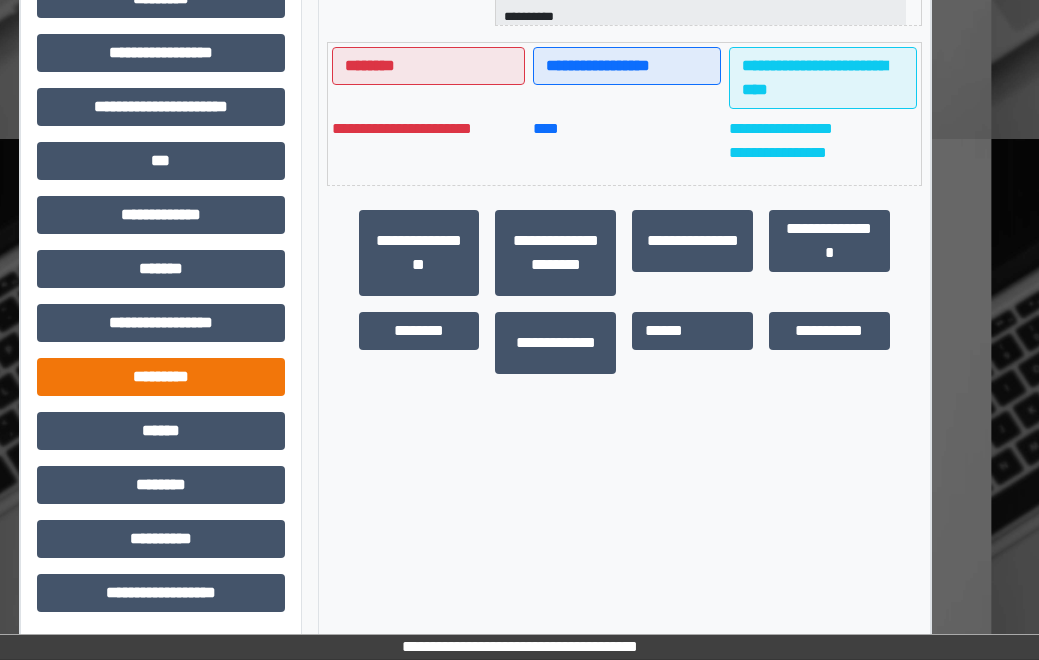 scroll, scrollTop: 538, scrollLeft: 57, axis: both 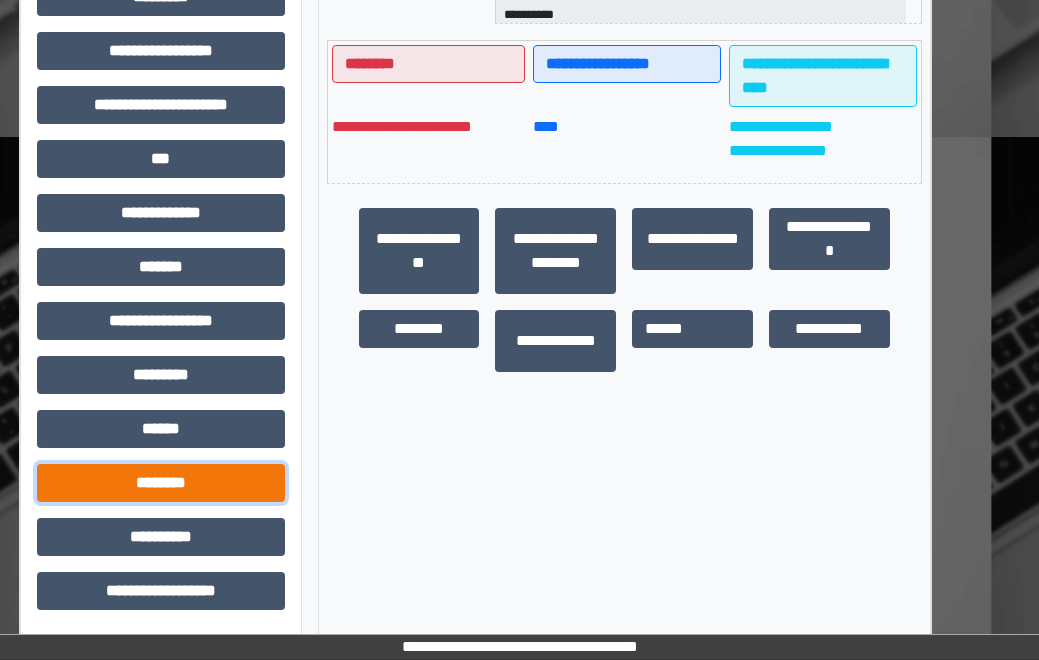 click on "********" at bounding box center (161, 483) 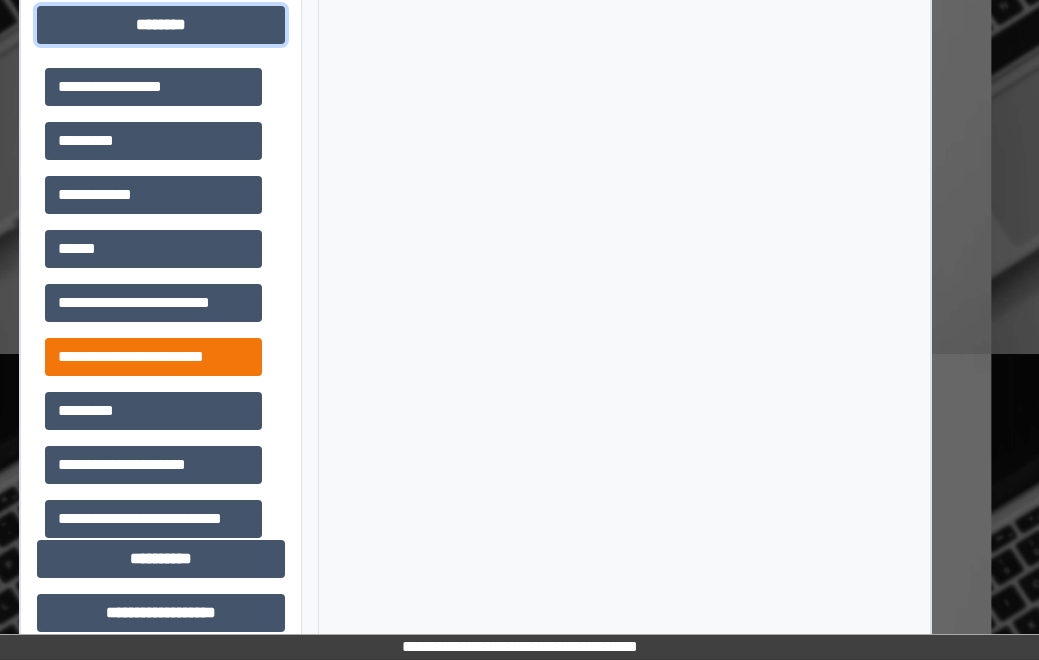scroll, scrollTop: 1018, scrollLeft: 57, axis: both 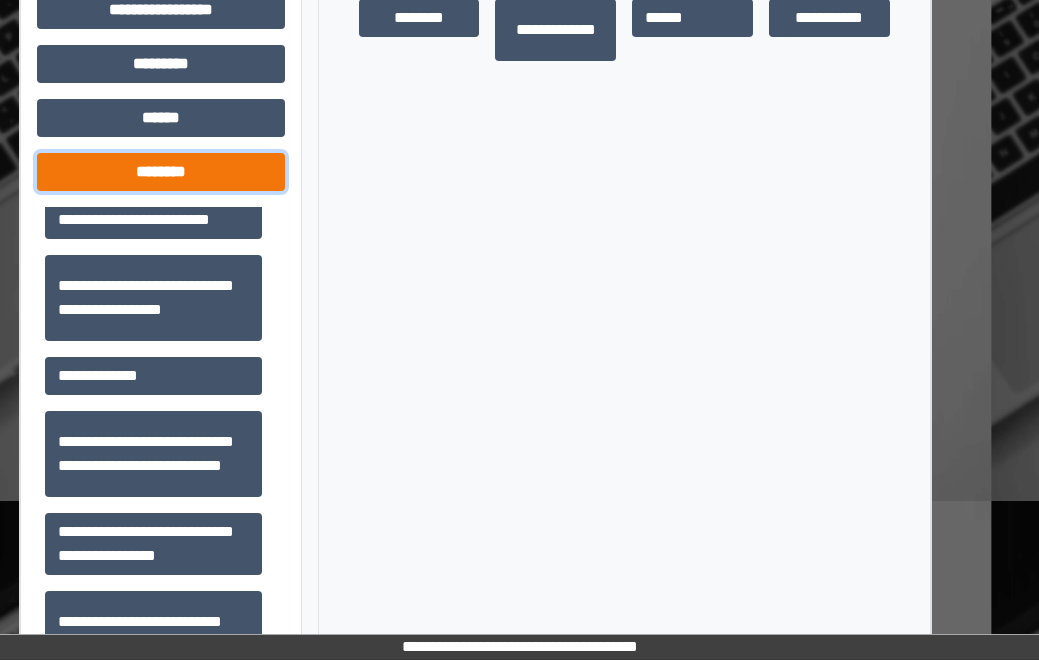 click on "********" at bounding box center [161, 172] 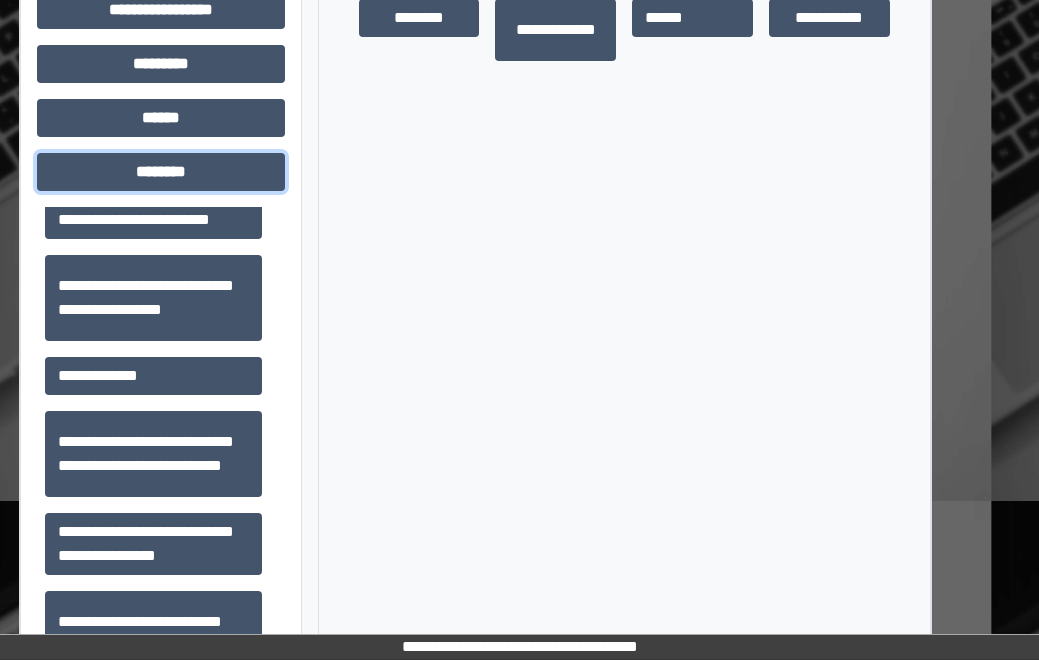 scroll, scrollTop: 538, scrollLeft: 57, axis: both 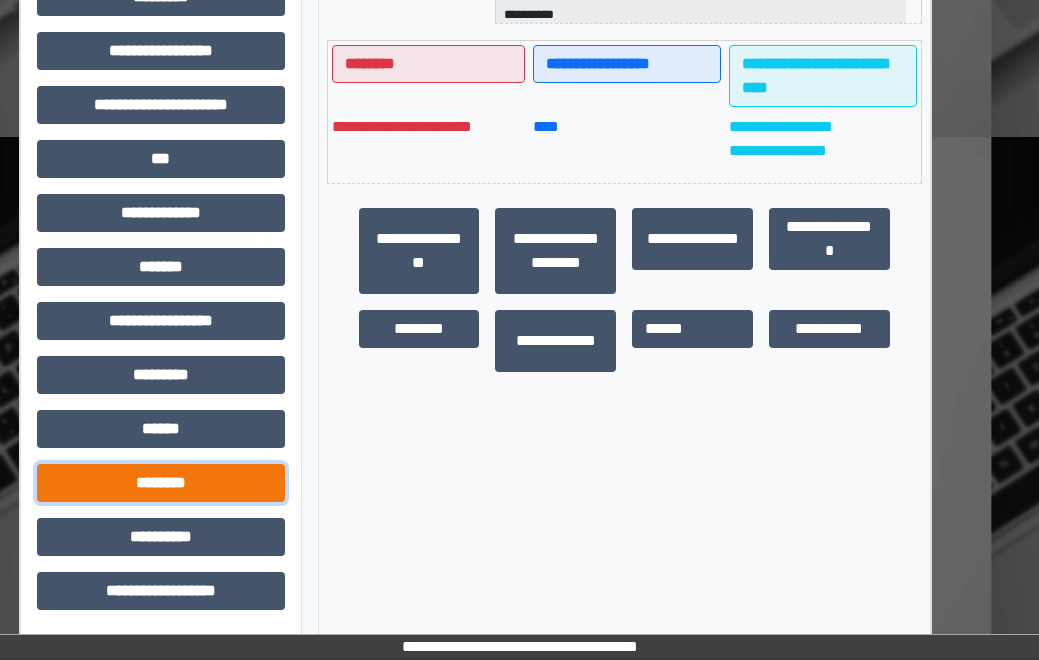 drag, startPoint x: 155, startPoint y: 483, endPoint x: 182, endPoint y: 470, distance: 29.966648 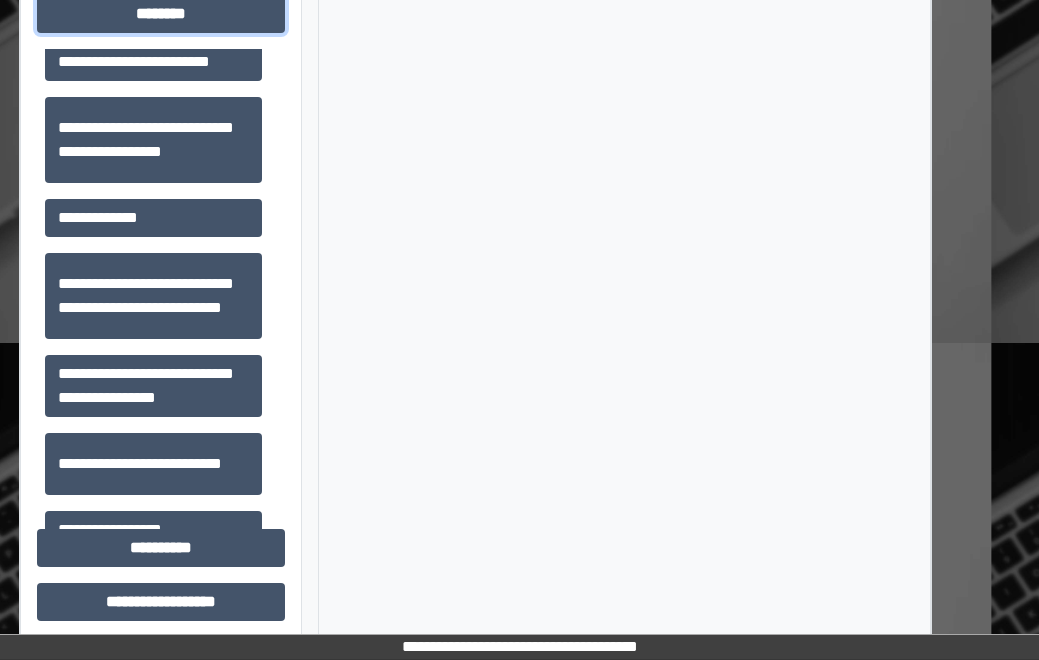 scroll, scrollTop: 1018, scrollLeft: 57, axis: both 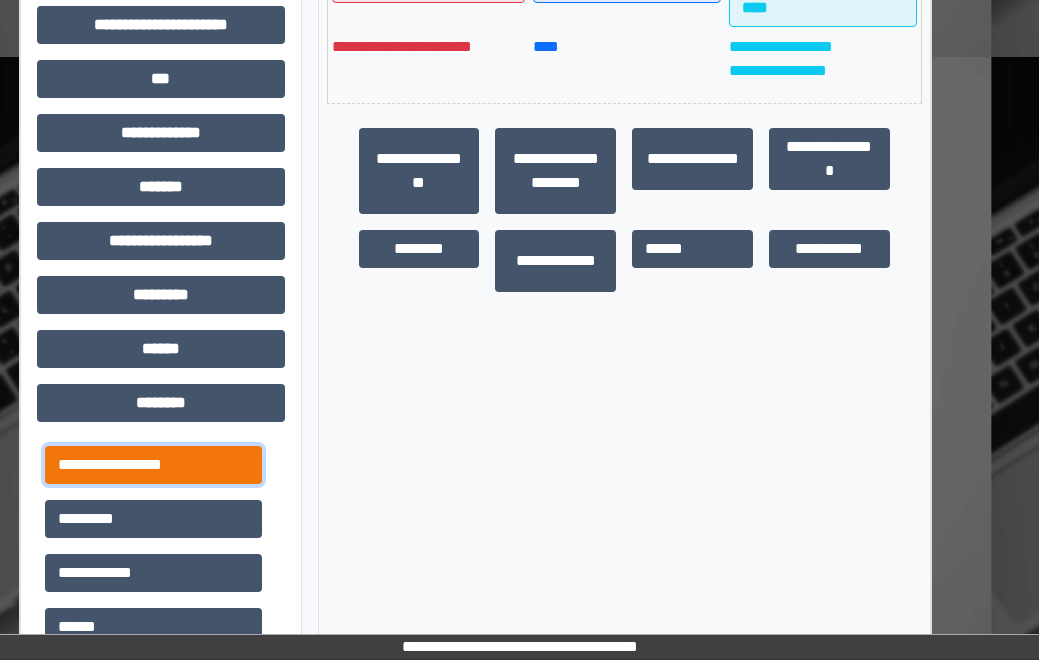 click on "**********" at bounding box center [153, 465] 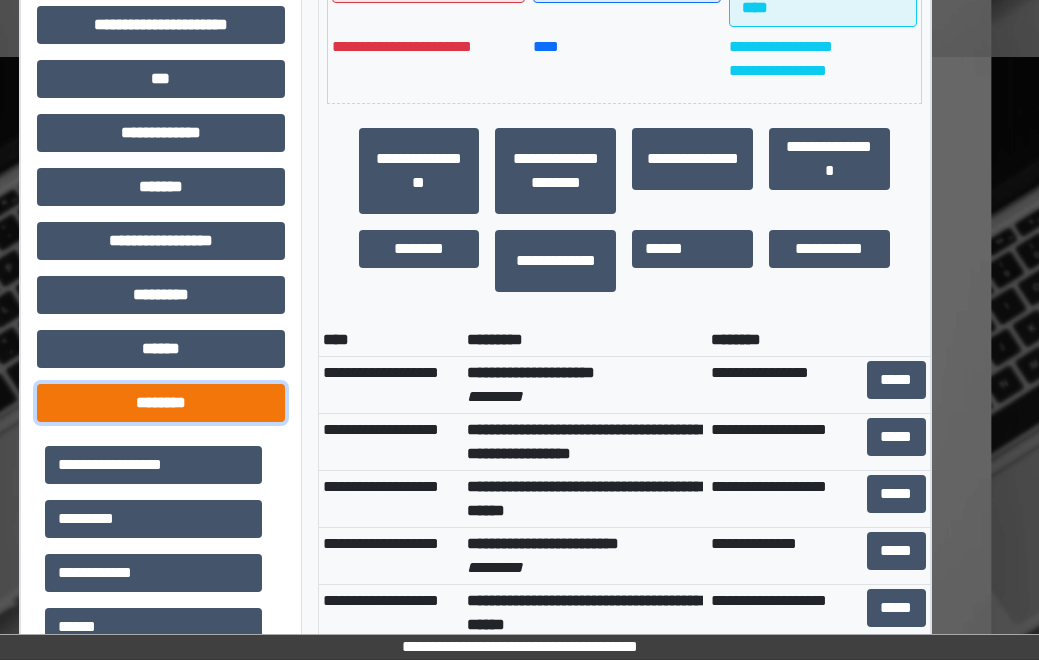 click on "********" at bounding box center [161, 403] 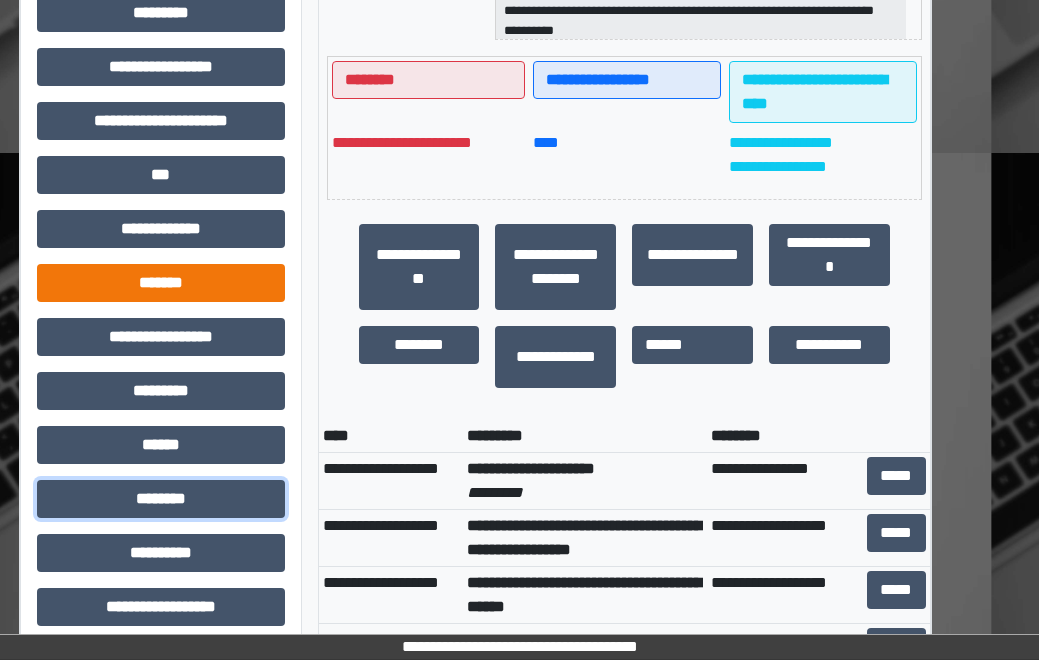 scroll, scrollTop: 118, scrollLeft: 57, axis: both 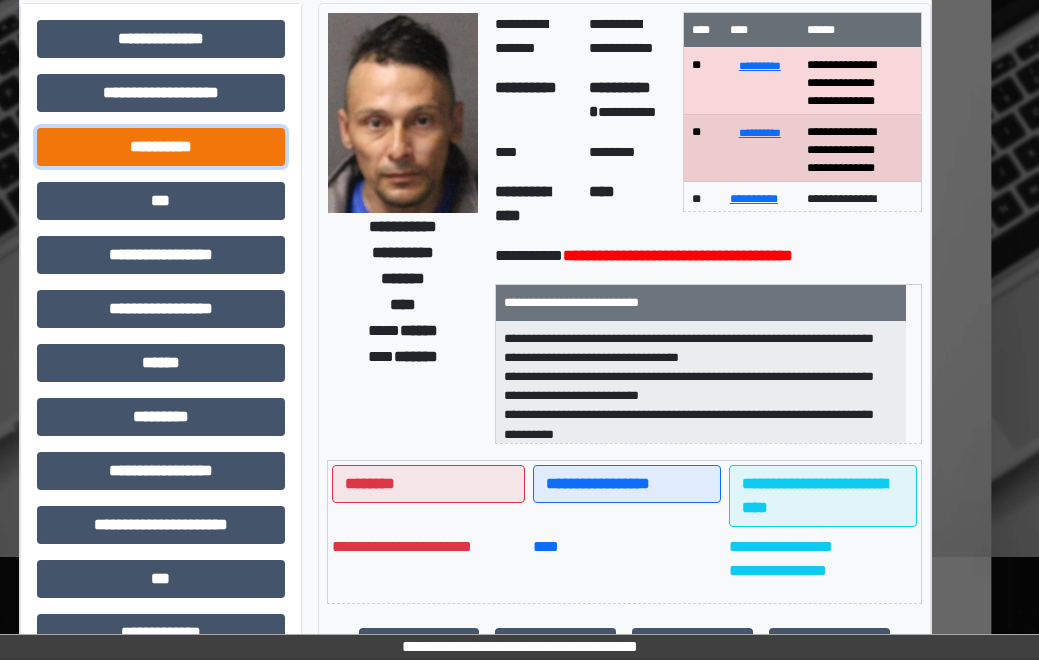 click on "**********" at bounding box center [161, 147] 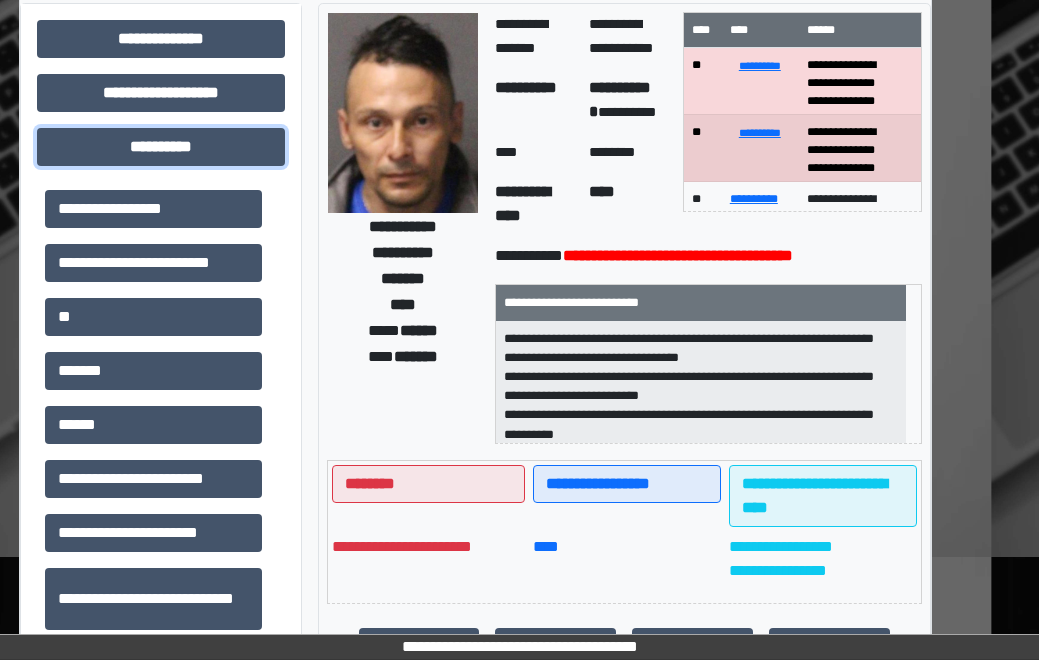 scroll, scrollTop: 102, scrollLeft: 0, axis: vertical 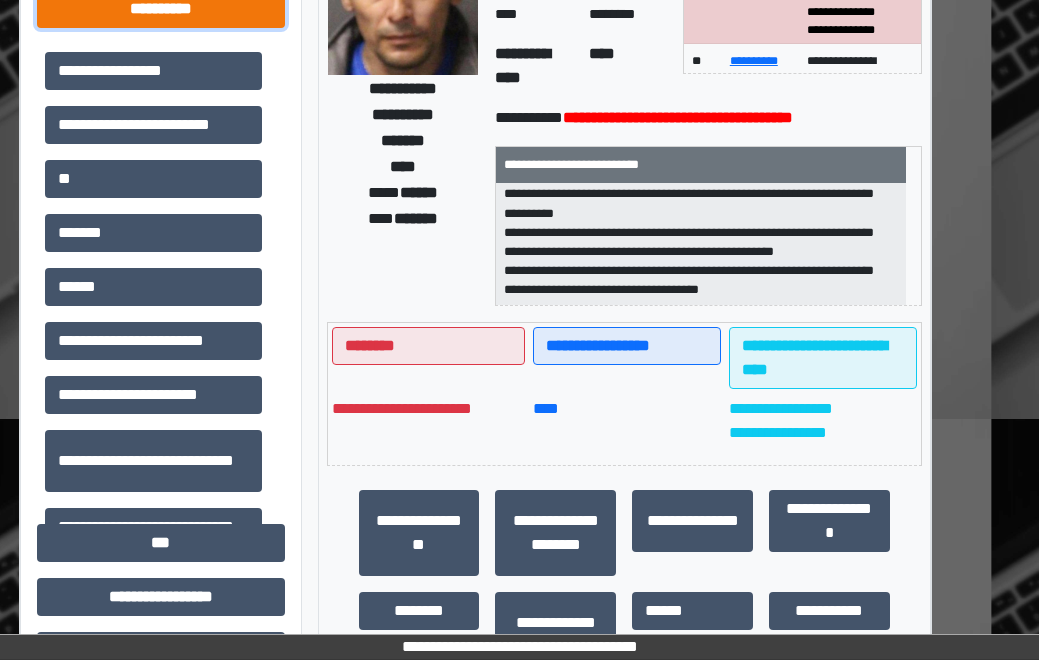 click on "**********" at bounding box center (161, 9) 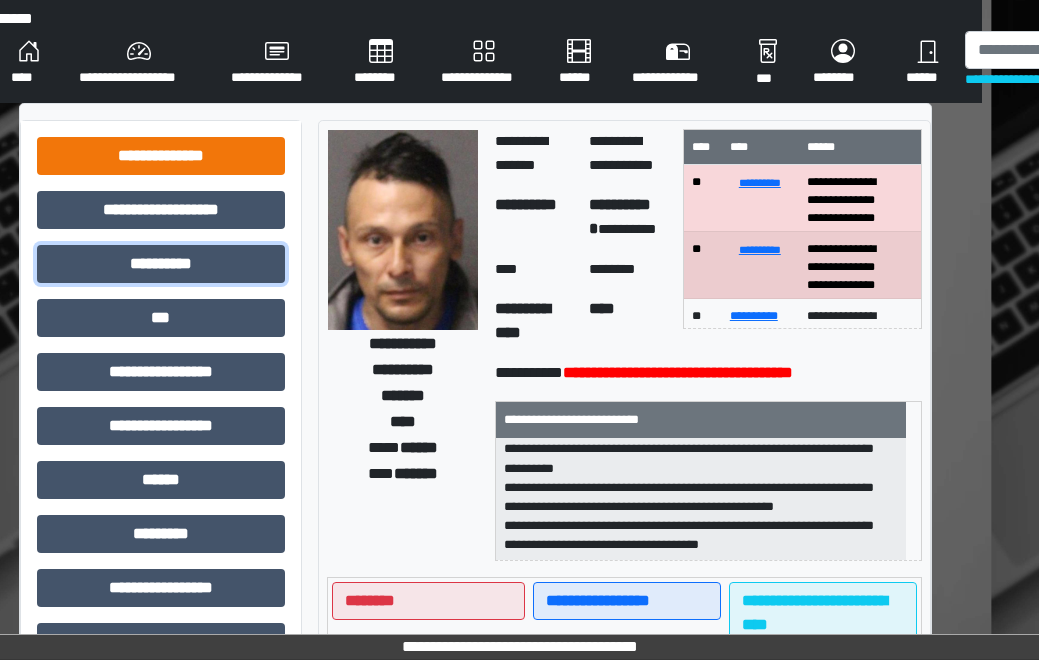 scroll, scrollTop: 0, scrollLeft: 57, axis: horizontal 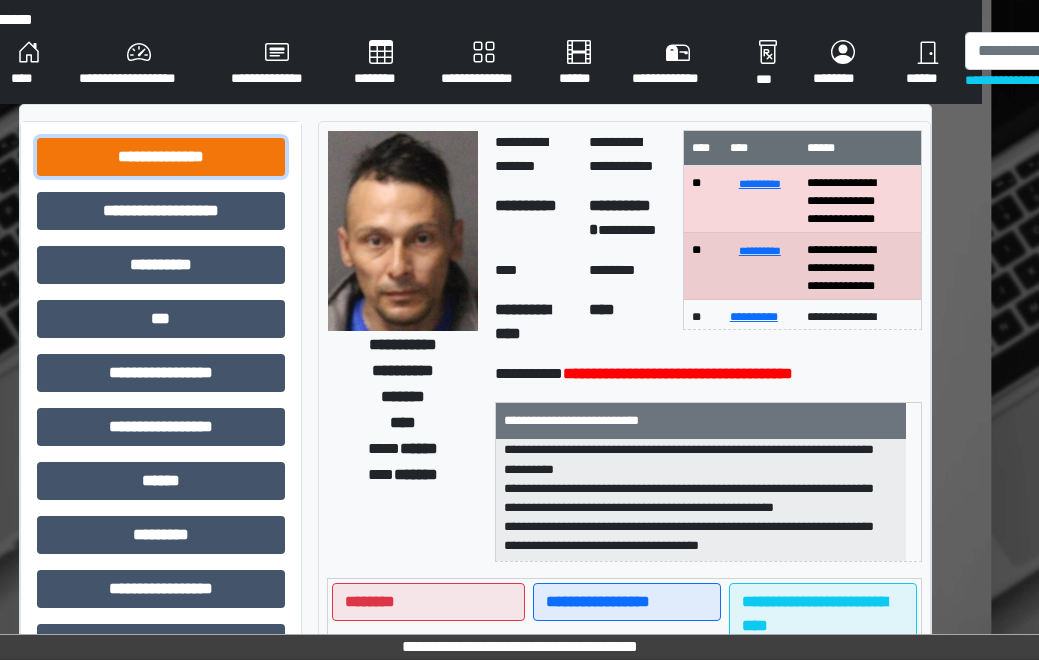 click on "**********" at bounding box center (161, 157) 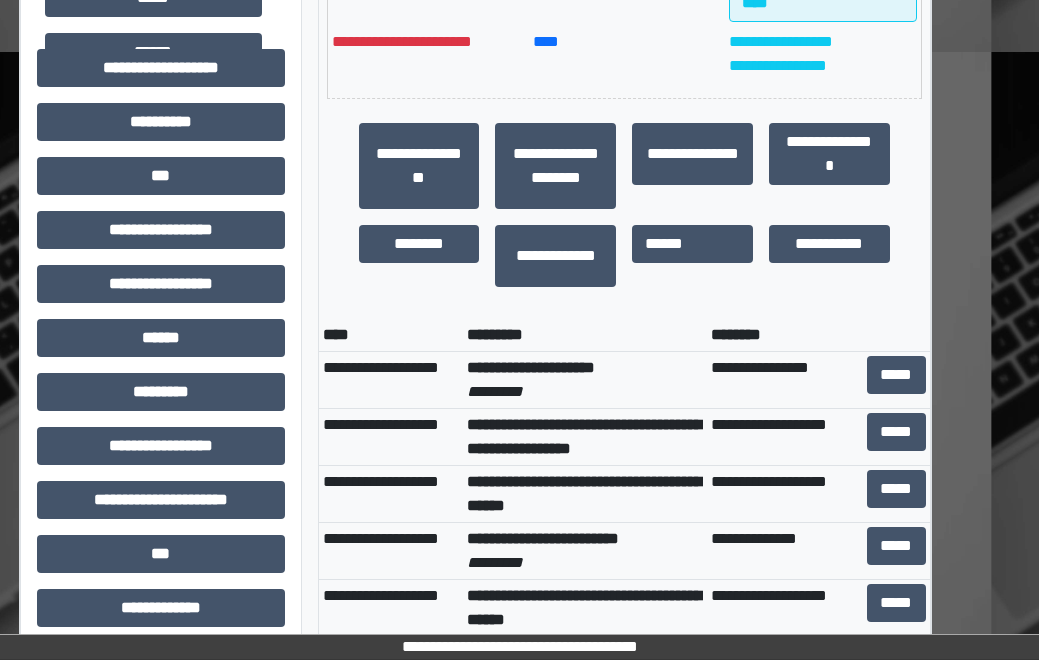 scroll, scrollTop: 677, scrollLeft: 57, axis: both 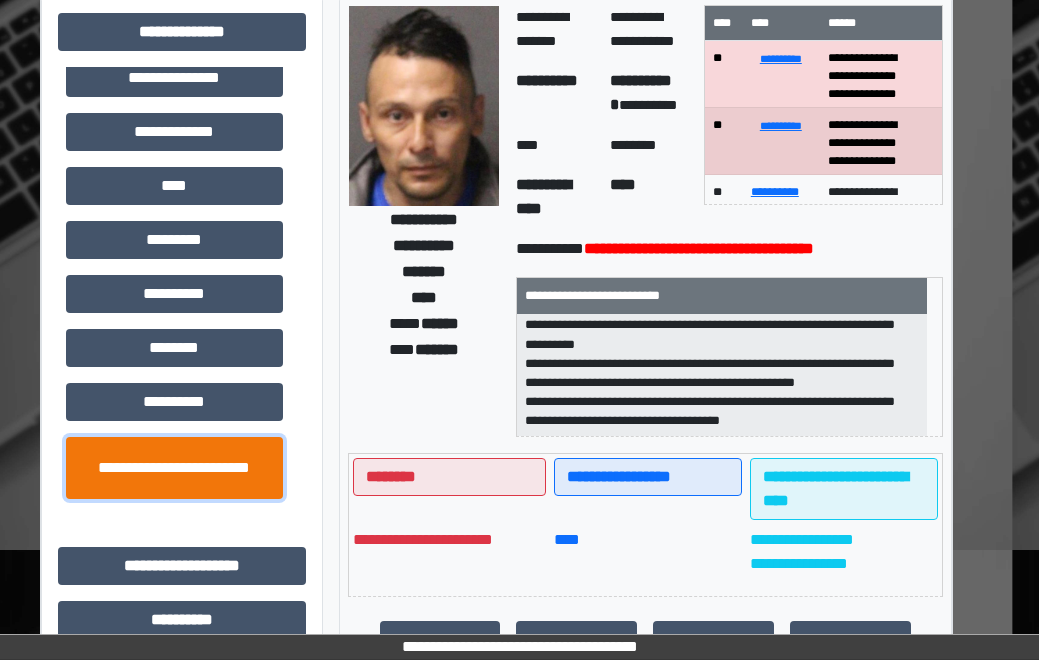 click on "**********" at bounding box center [174, 468] 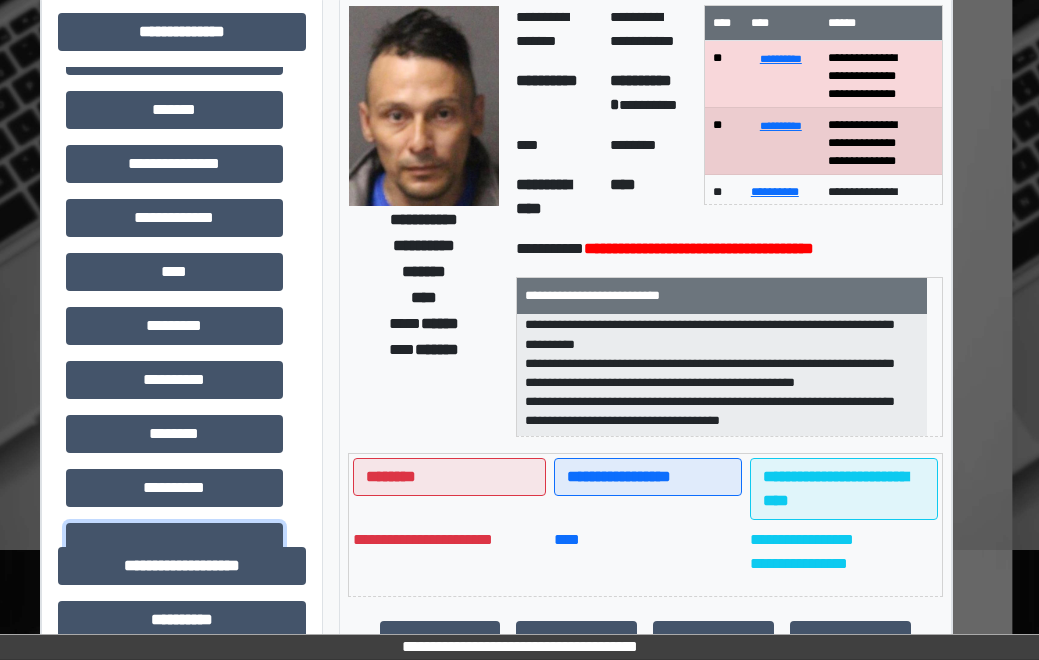 scroll, scrollTop: 480, scrollLeft: 0, axis: vertical 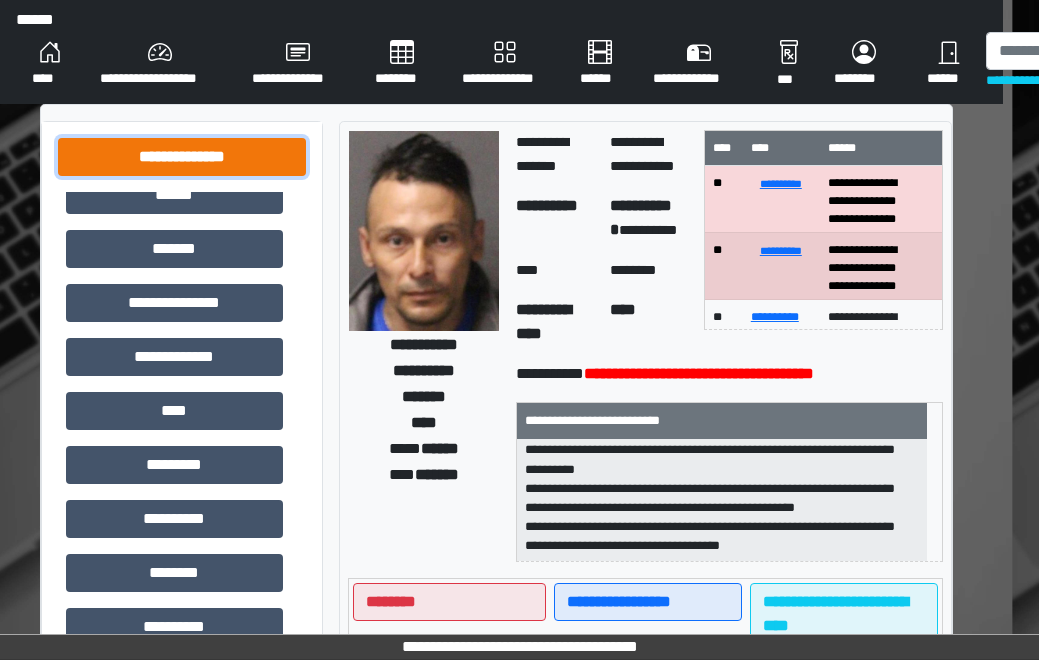 click on "**********" at bounding box center (182, 157) 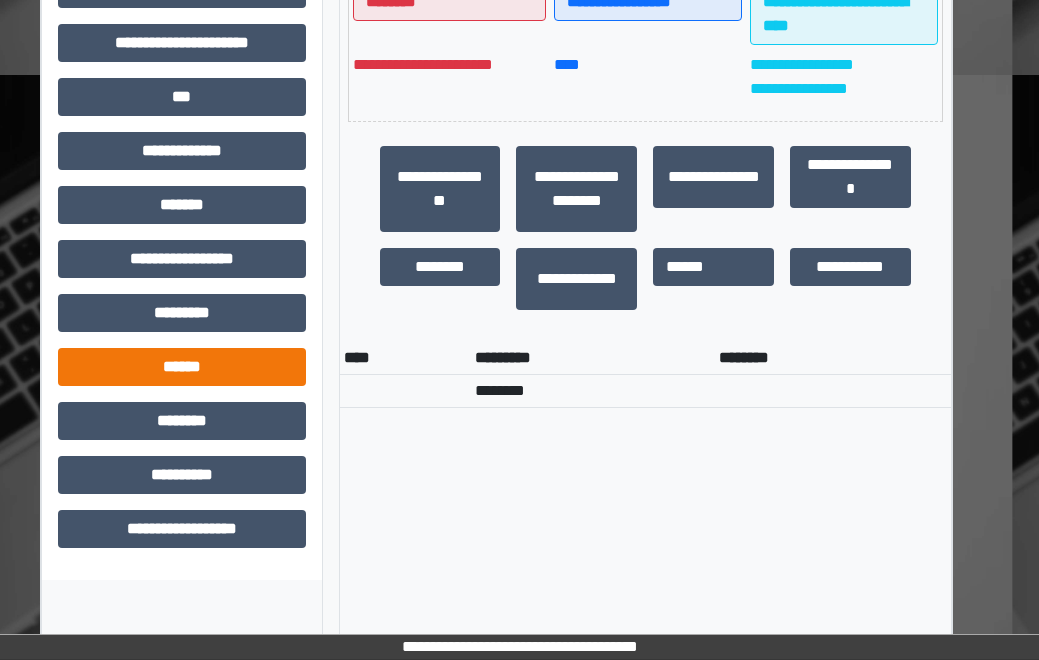 scroll, scrollTop: 700, scrollLeft: 36, axis: both 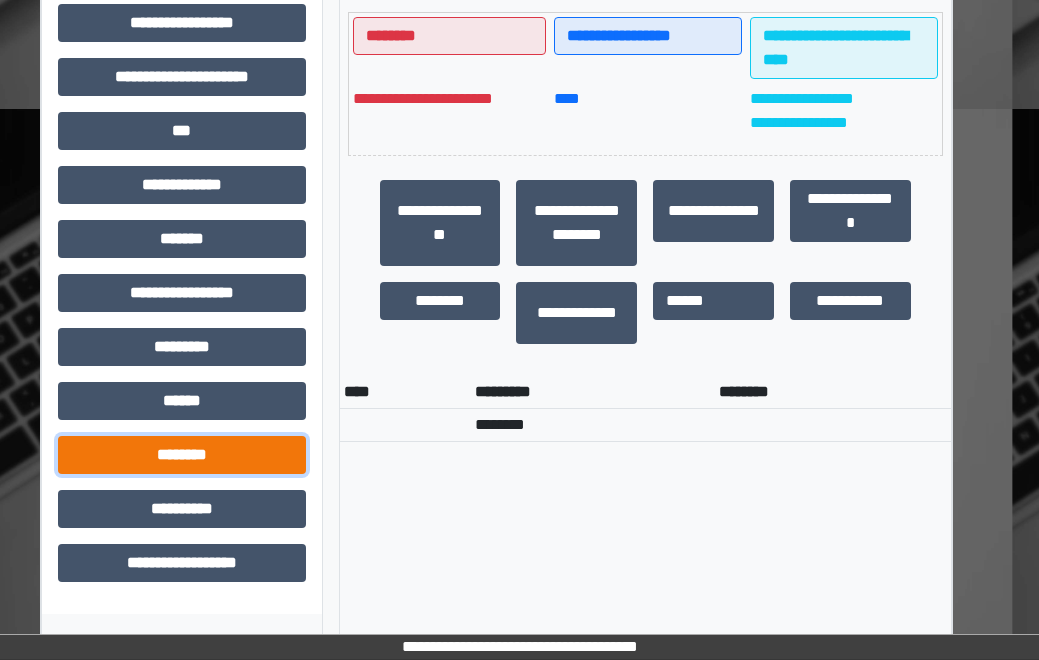 click on "********" at bounding box center (182, 455) 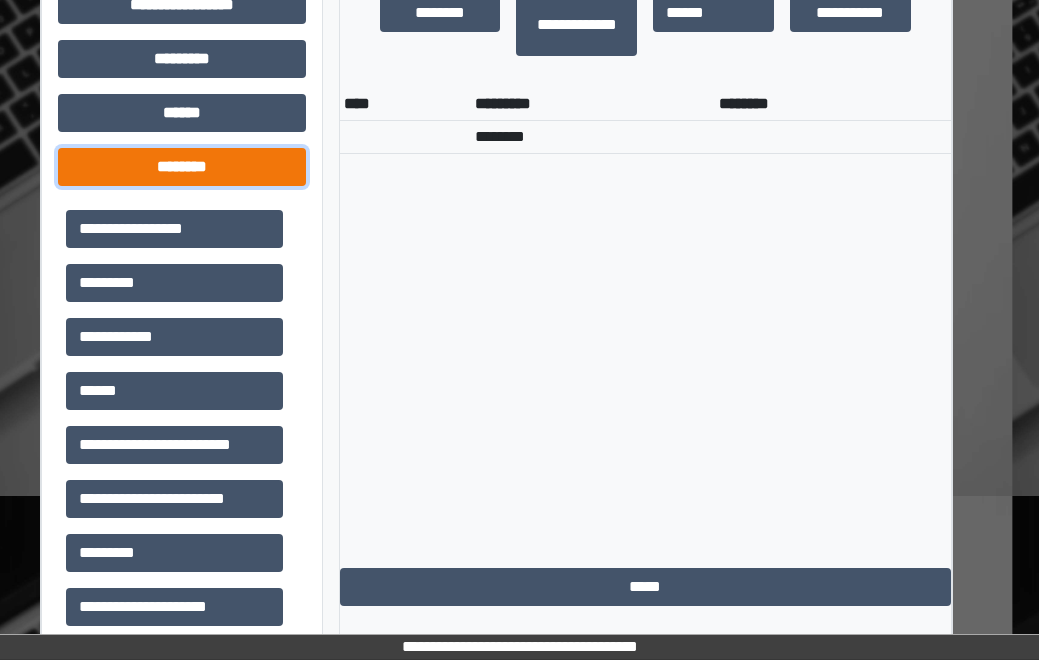 scroll, scrollTop: 866, scrollLeft: 36, axis: both 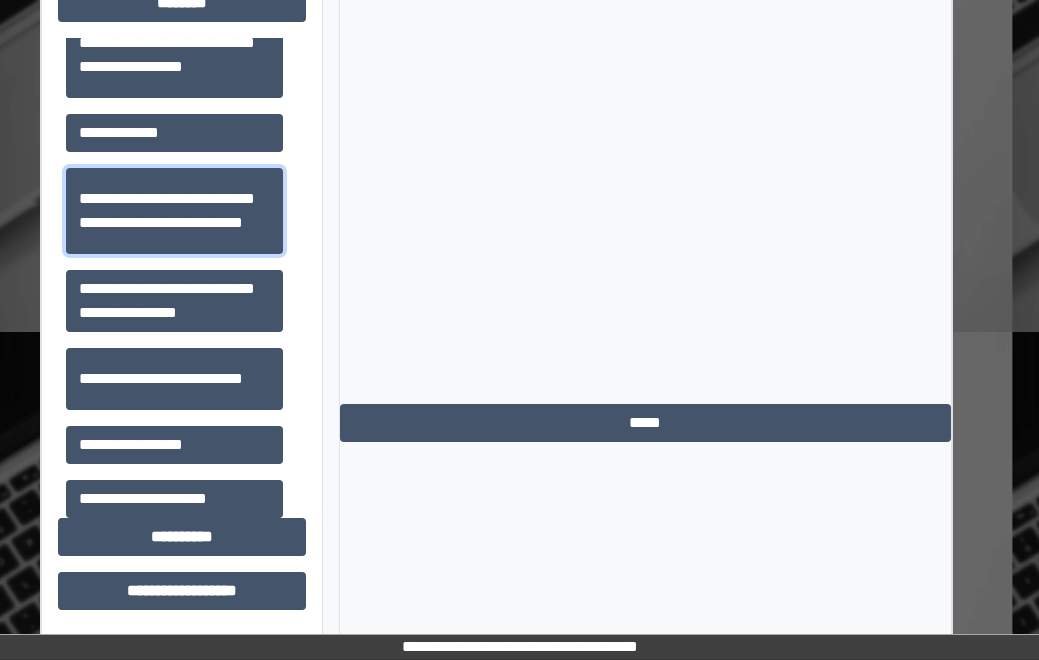 drag, startPoint x: 198, startPoint y: 206, endPoint x: 351, endPoint y: 211, distance: 153.08168 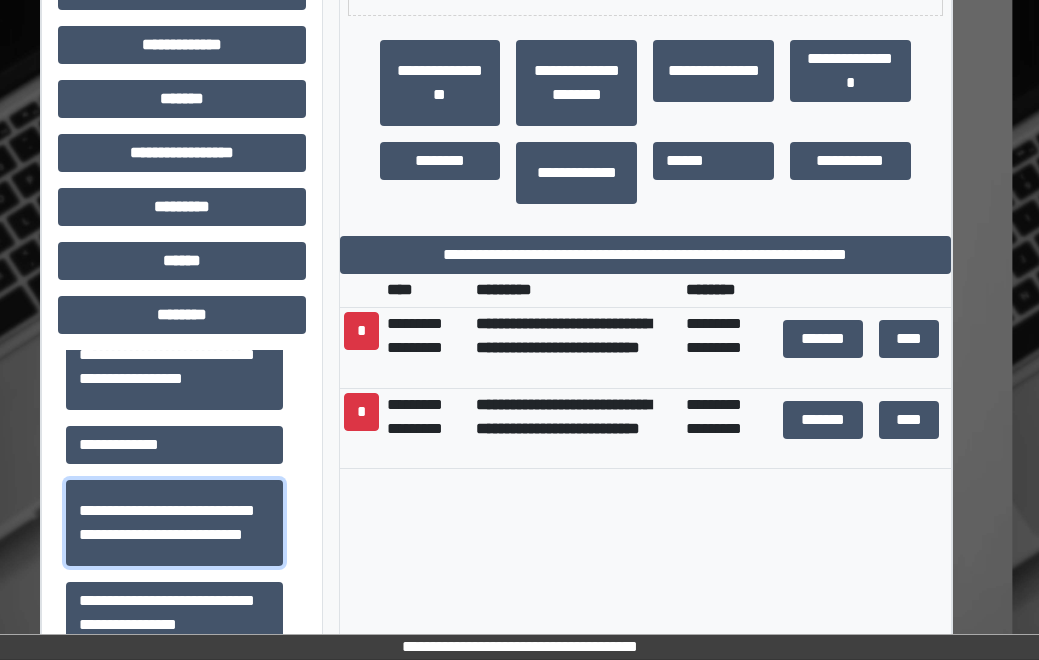 scroll, scrollTop: 618, scrollLeft: 36, axis: both 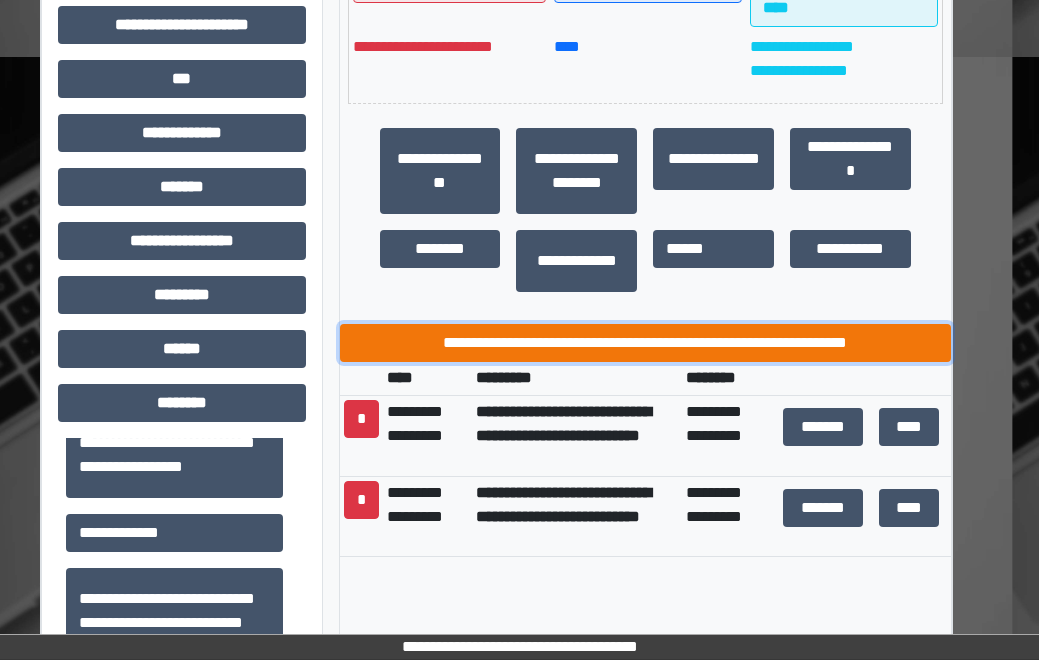click on "**********" at bounding box center (645, 343) 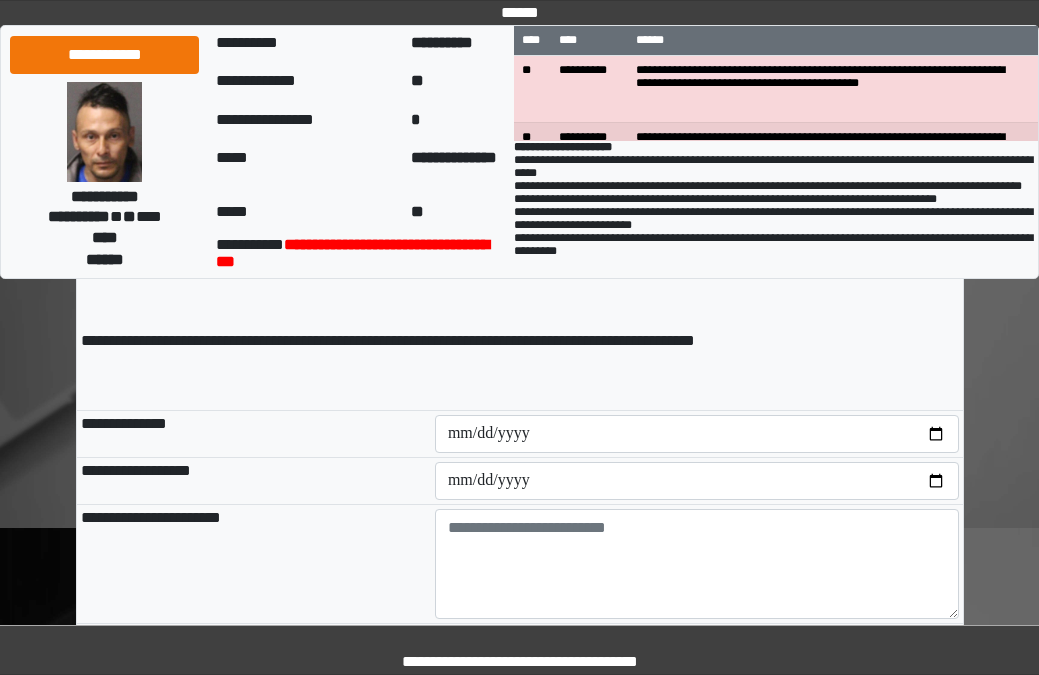 scroll, scrollTop: 200, scrollLeft: 0, axis: vertical 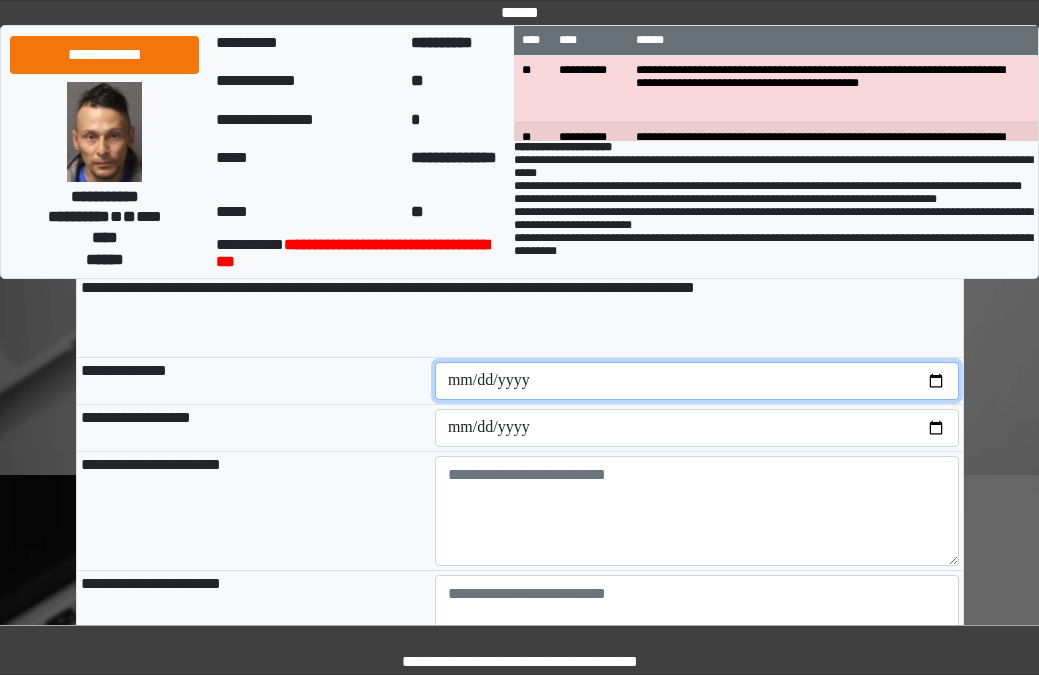 click at bounding box center [697, 381] 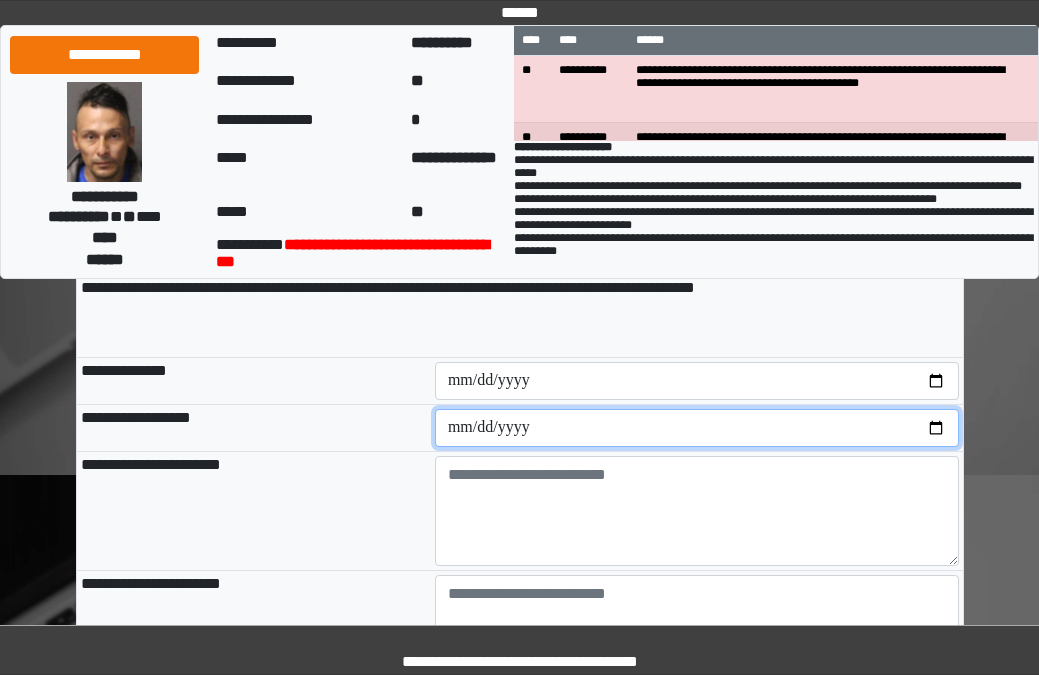 click at bounding box center [697, 428] 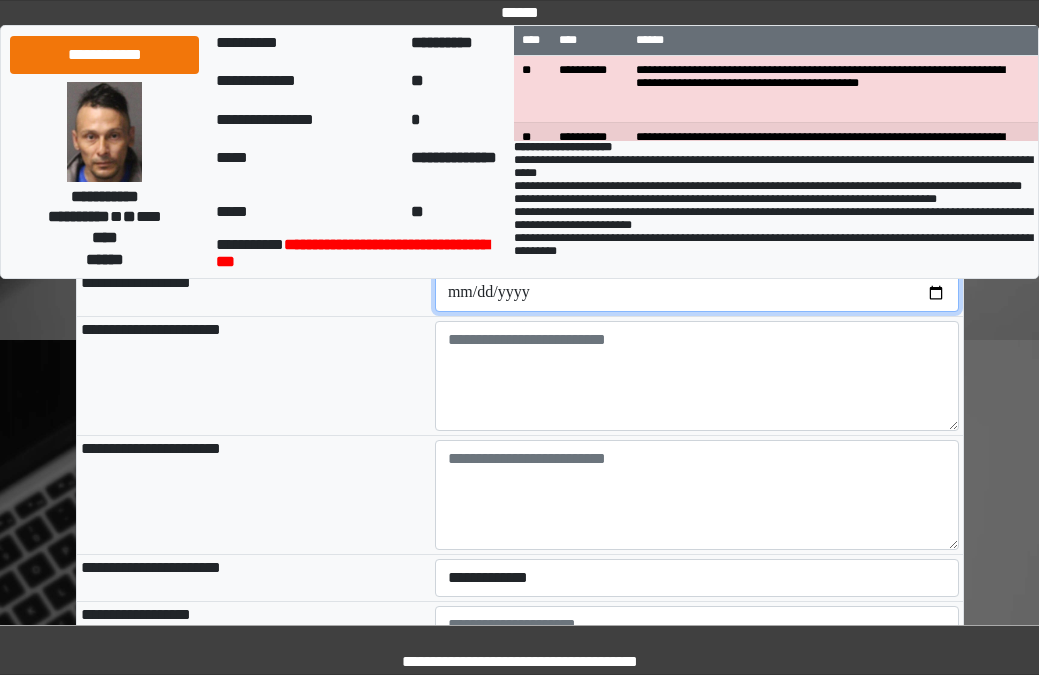 scroll, scrollTop: 300, scrollLeft: 0, axis: vertical 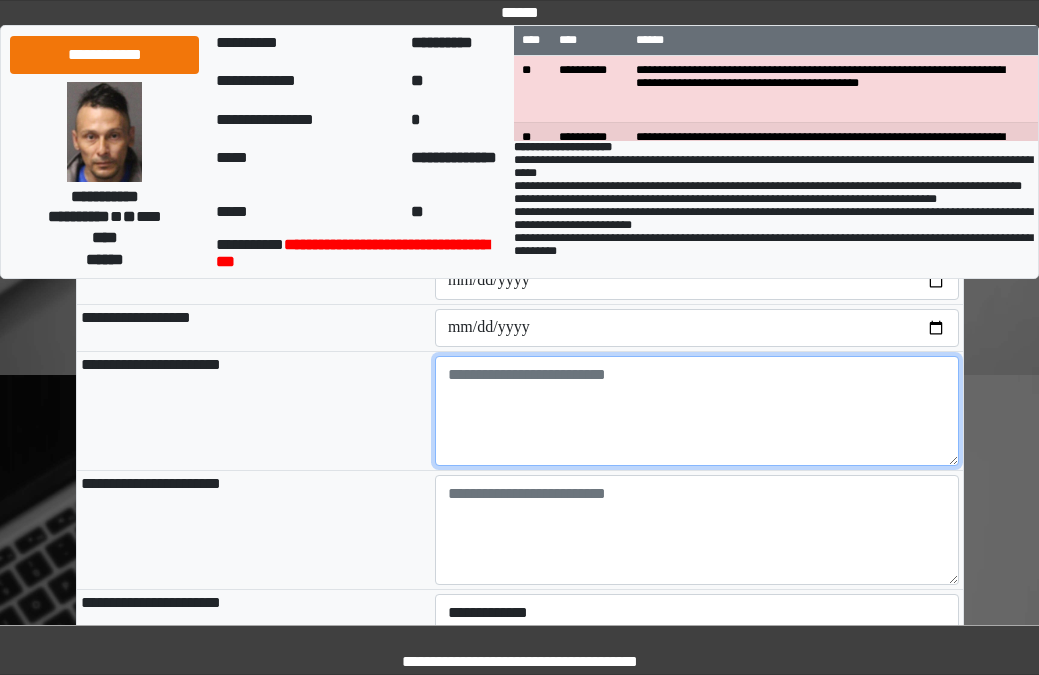 click at bounding box center [697, 411] 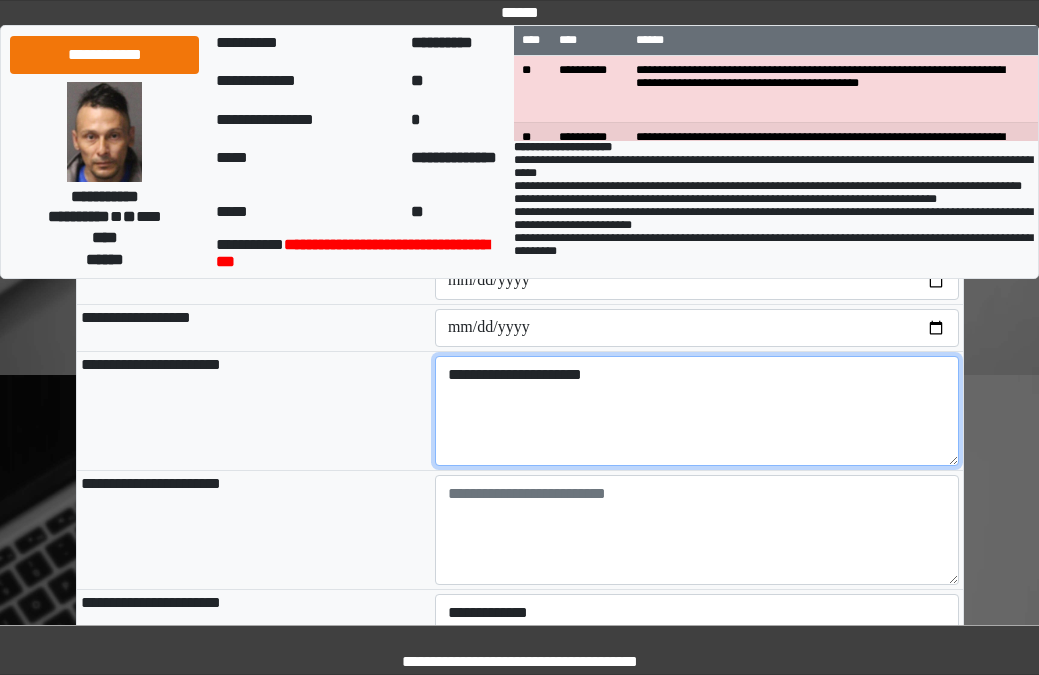 type on "**********" 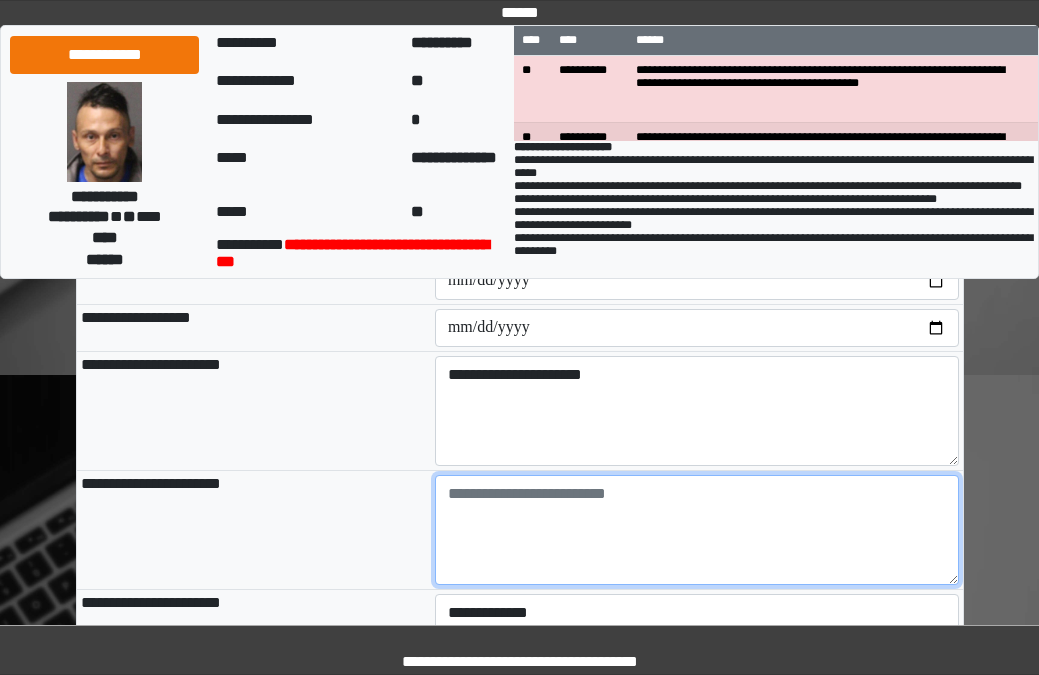 click at bounding box center [697, 530] 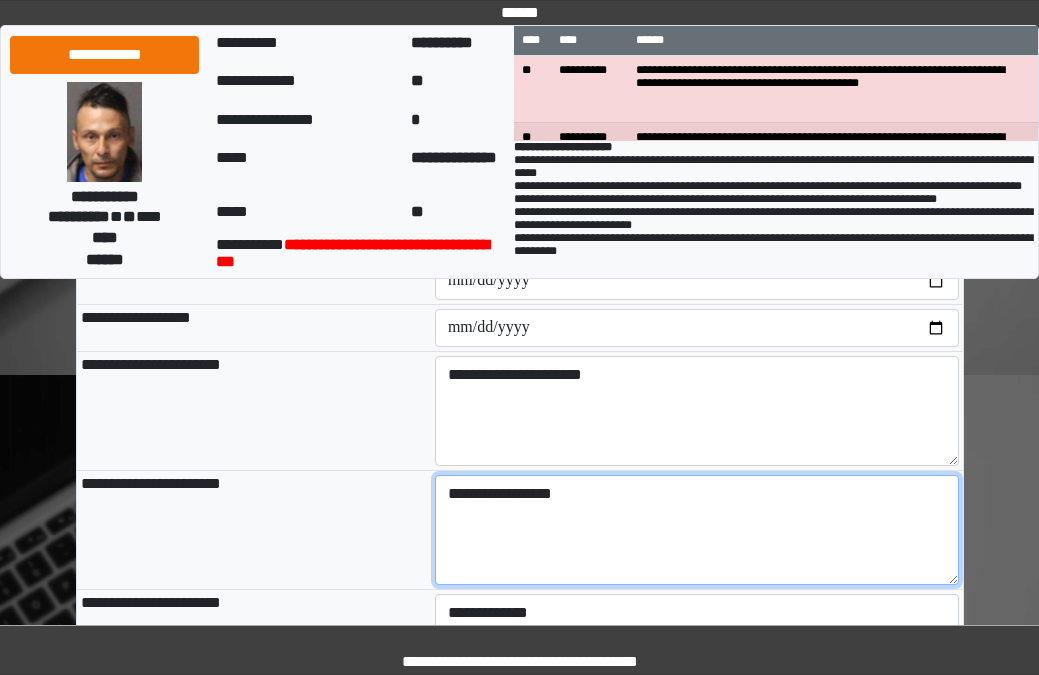 click on "**********" at bounding box center [697, 530] 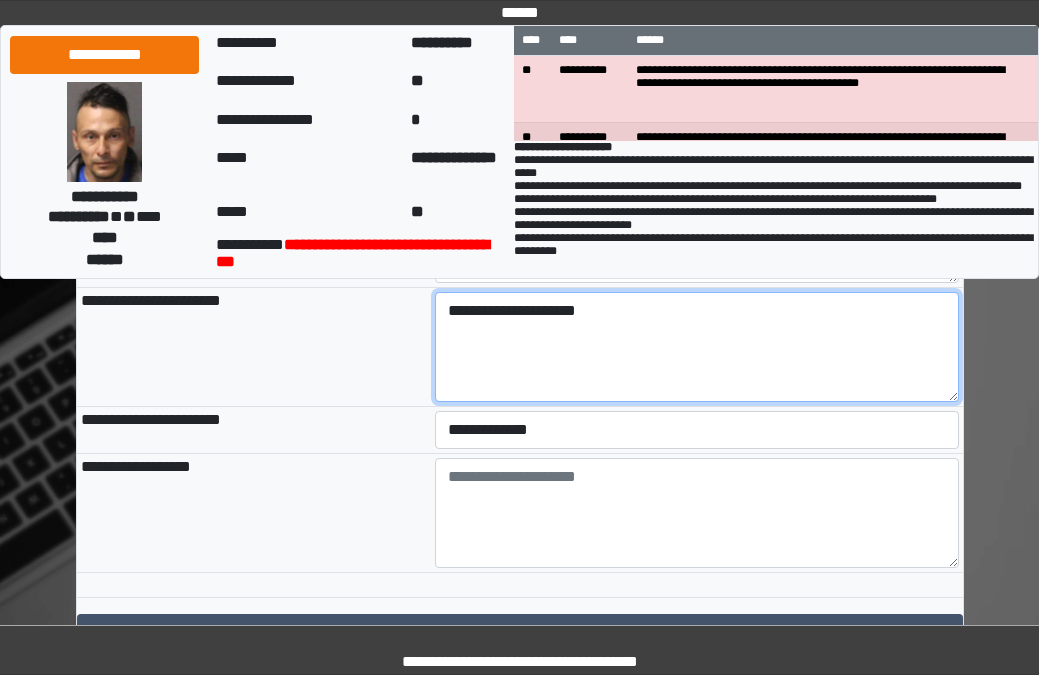 scroll, scrollTop: 500, scrollLeft: 0, axis: vertical 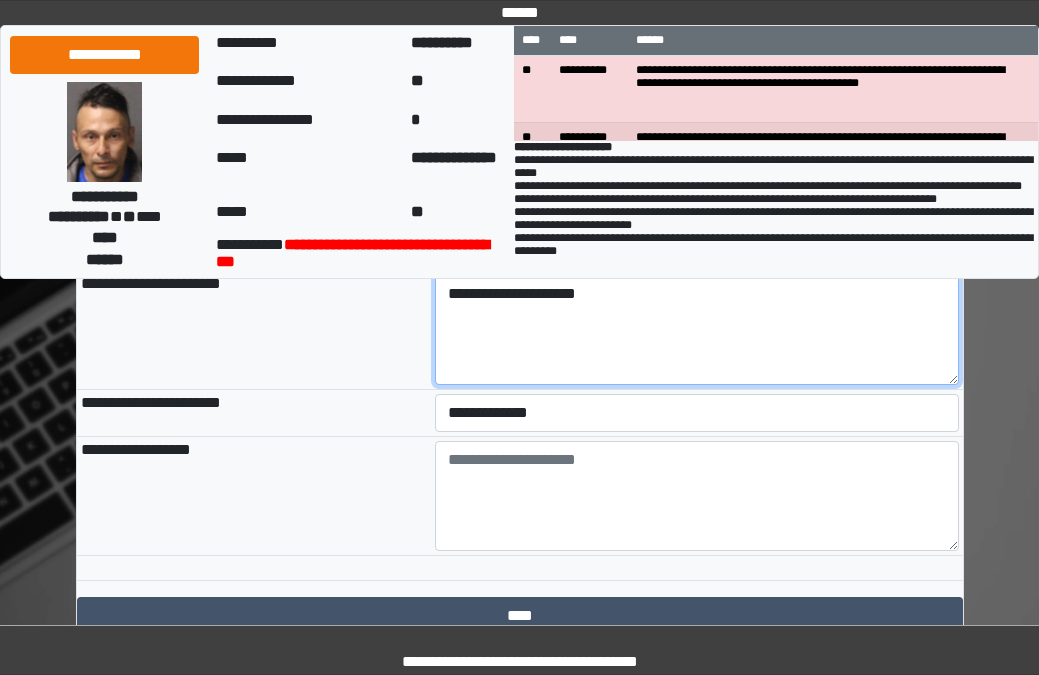 type on "**********" 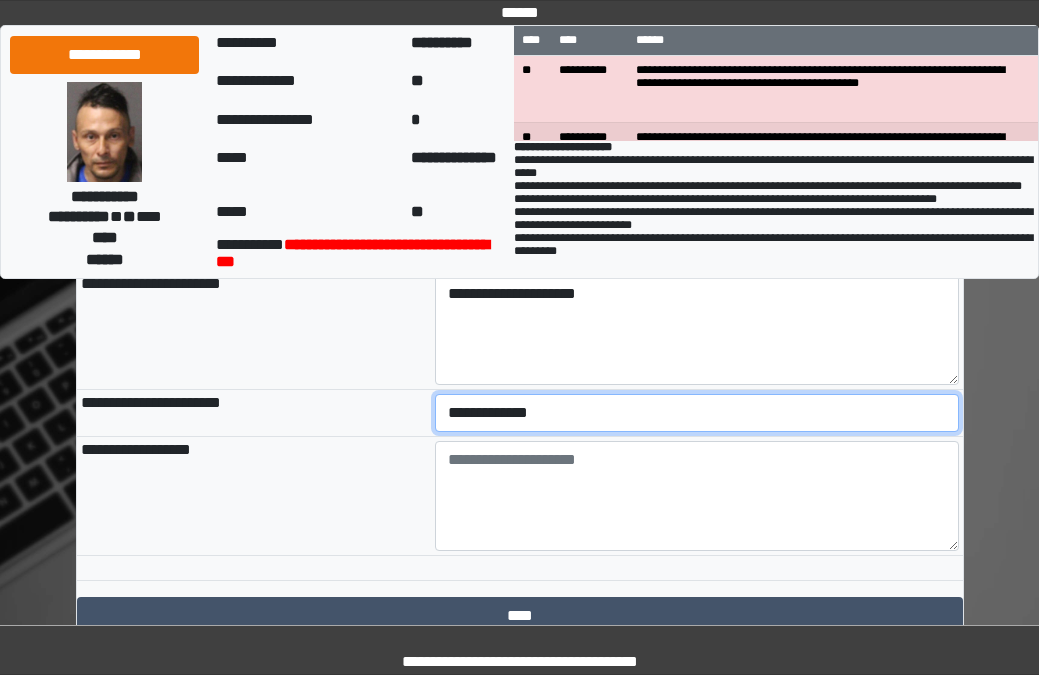 click on "**********" at bounding box center [697, 413] 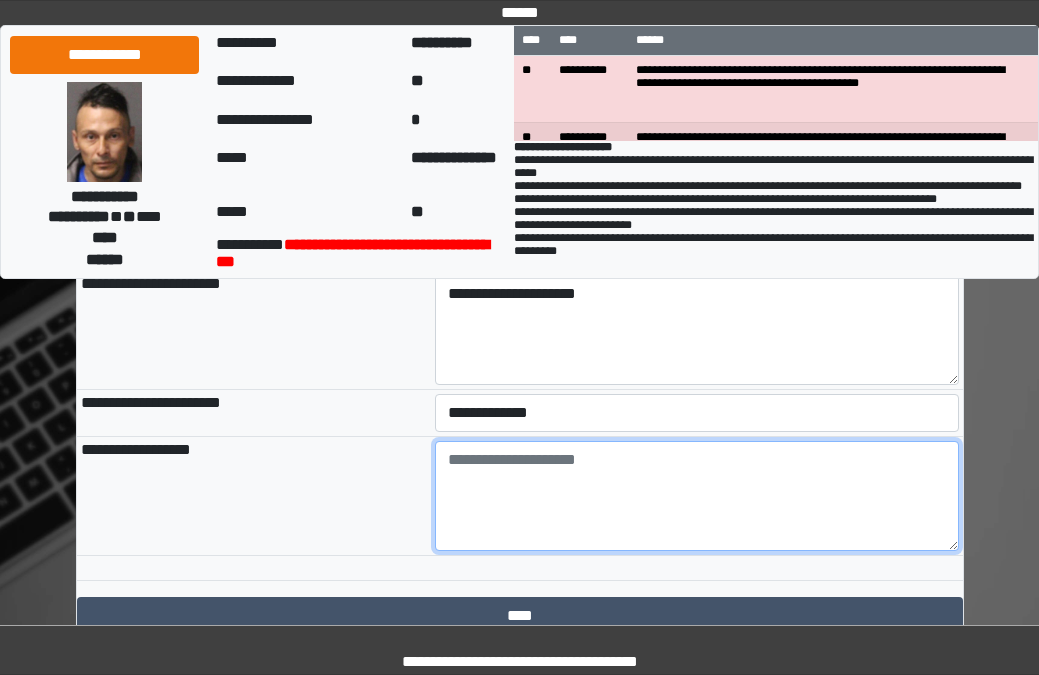 click at bounding box center (697, 496) 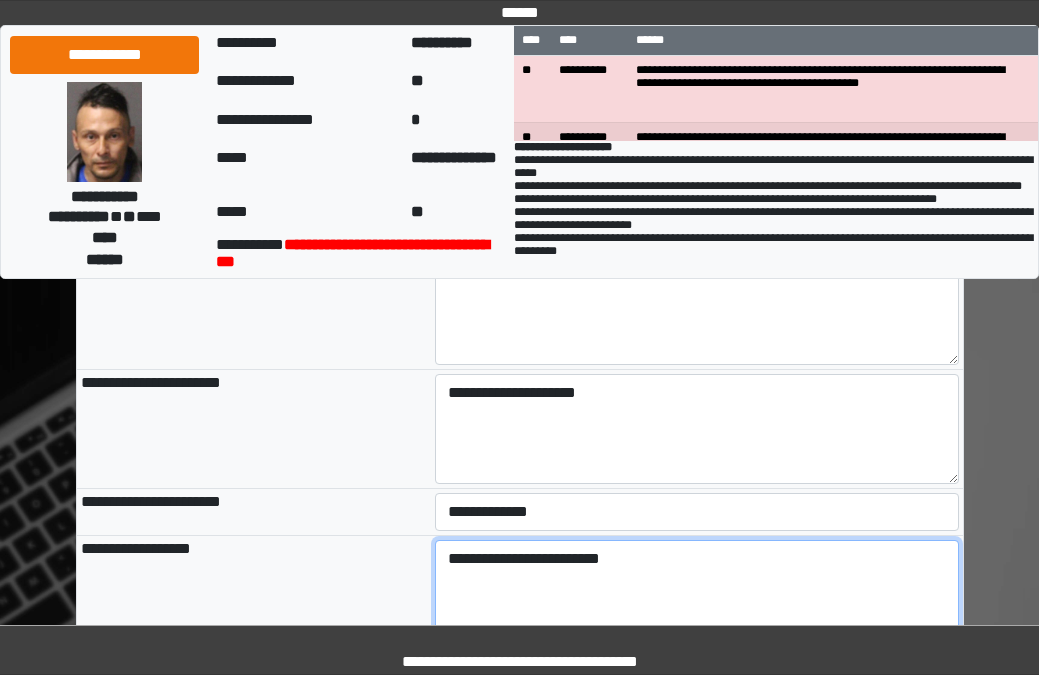 scroll, scrollTop: 400, scrollLeft: 0, axis: vertical 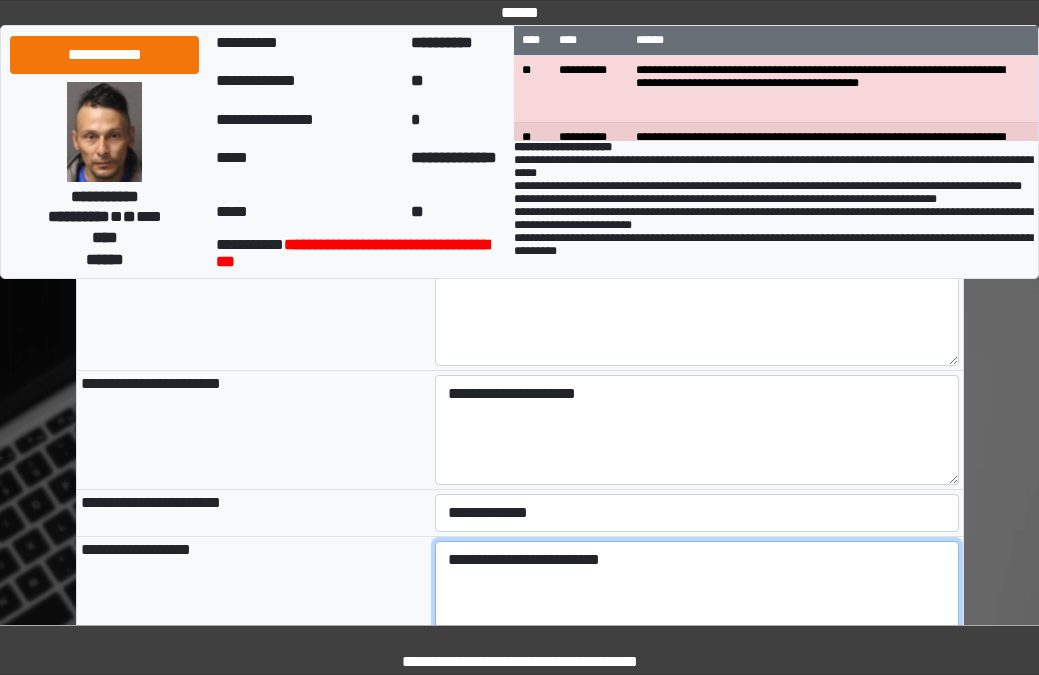 type on "**********" 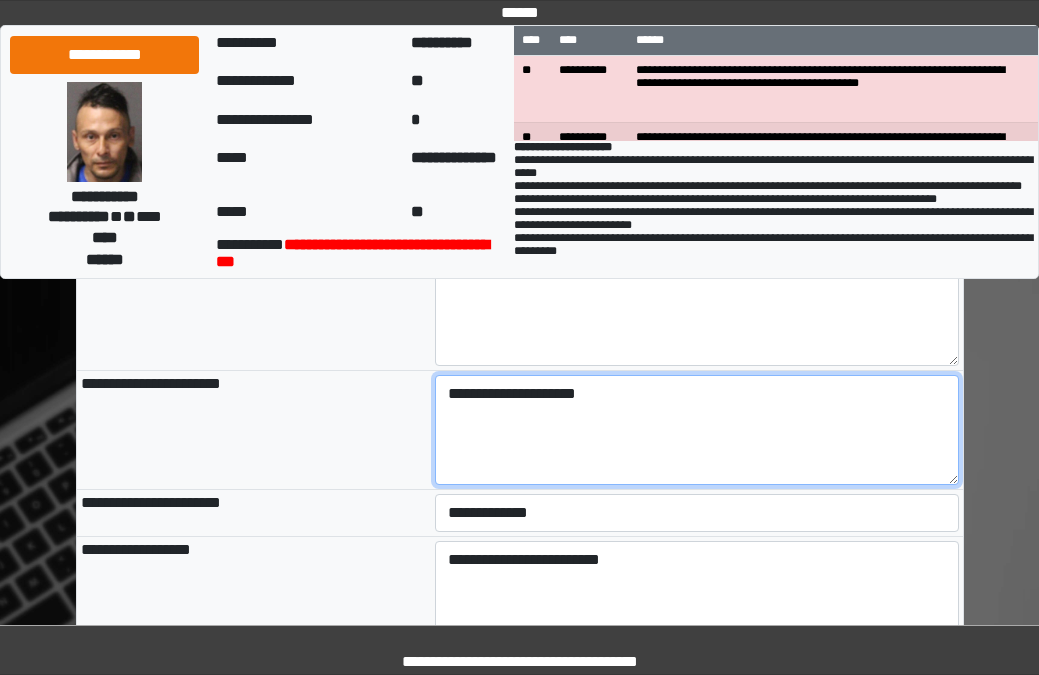 click on "**********" at bounding box center (697, 430) 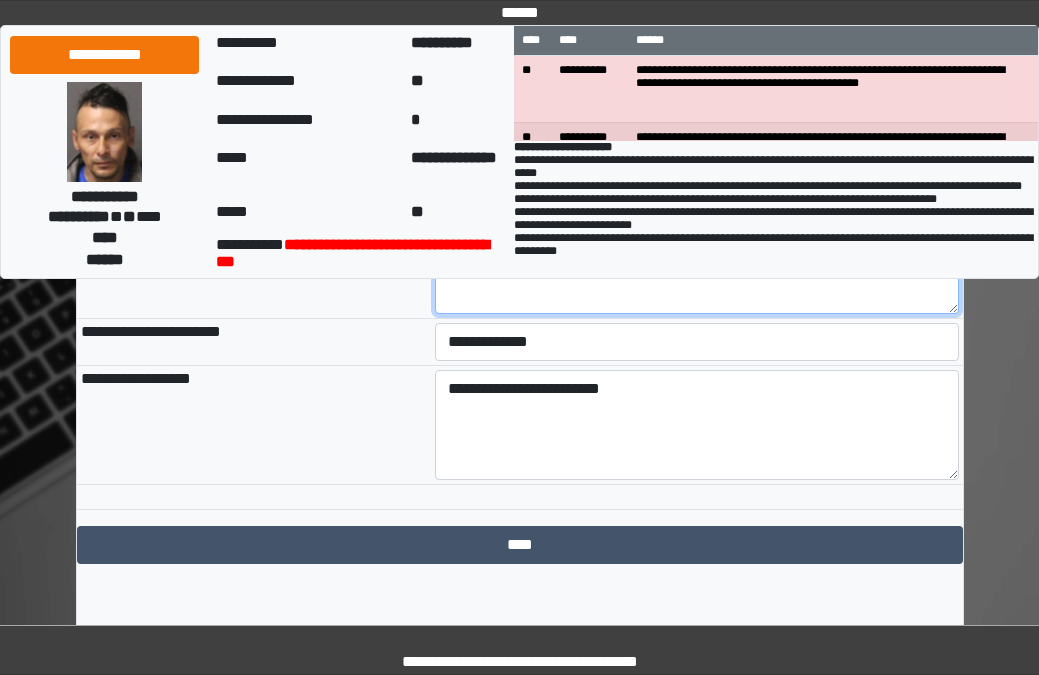 scroll, scrollTop: 589, scrollLeft: 0, axis: vertical 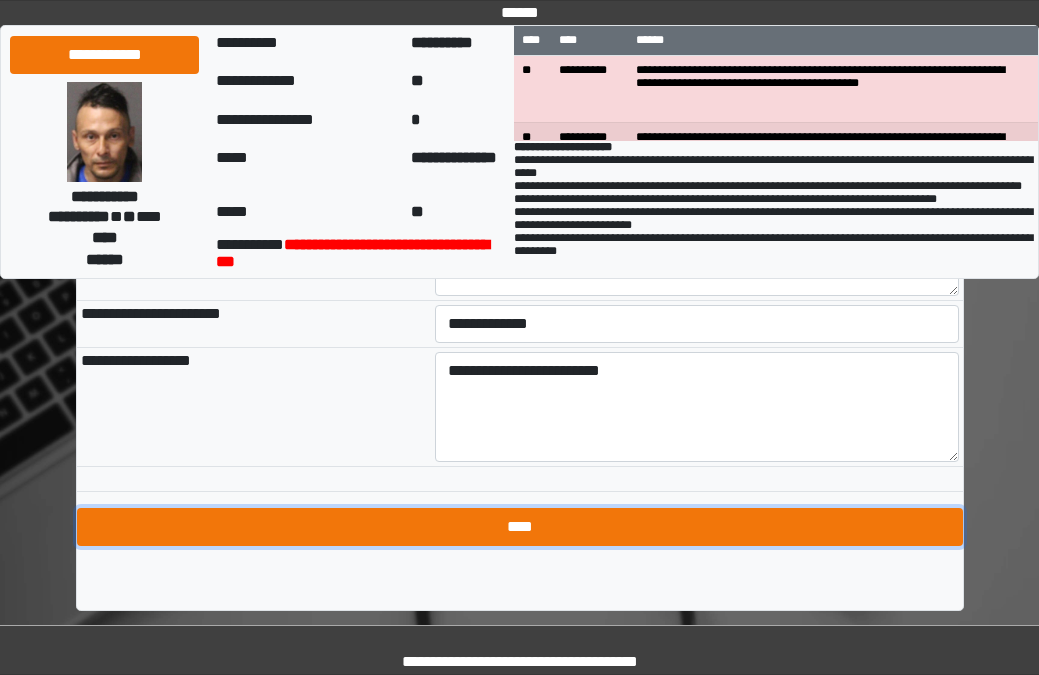 click on "****" at bounding box center [520, 527] 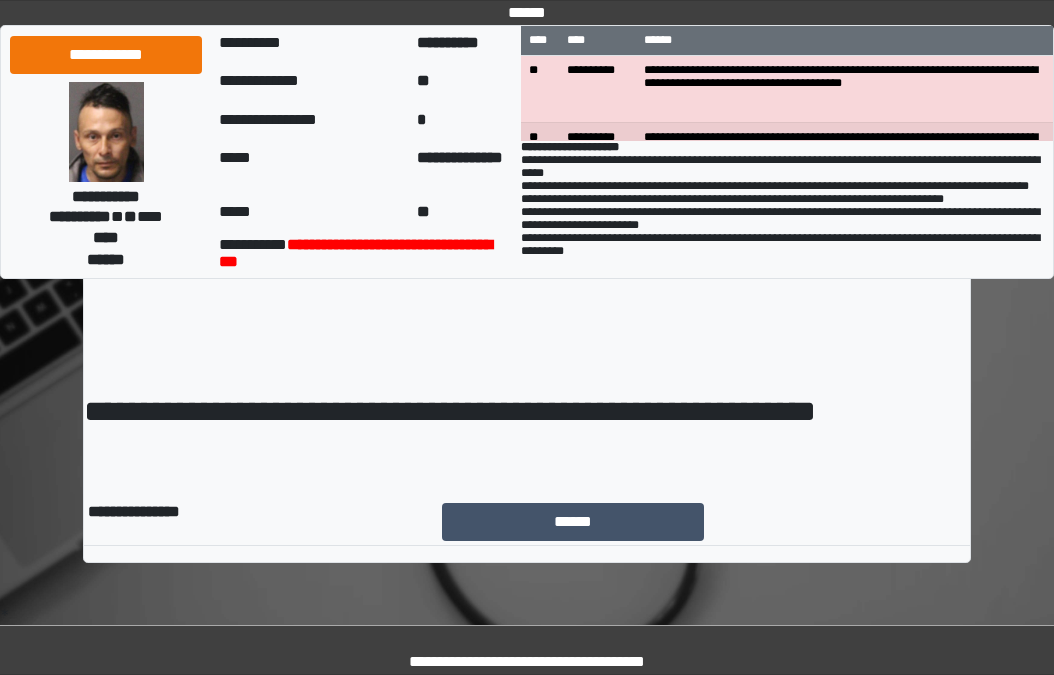 scroll, scrollTop: 0, scrollLeft: 0, axis: both 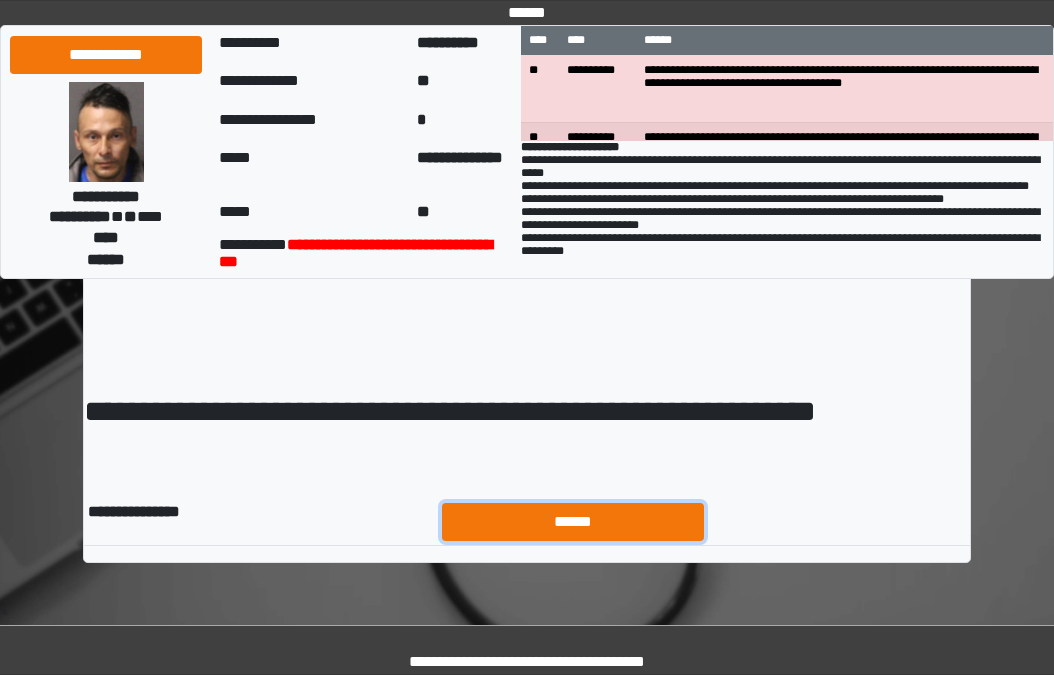 click on "******" at bounding box center (573, 522) 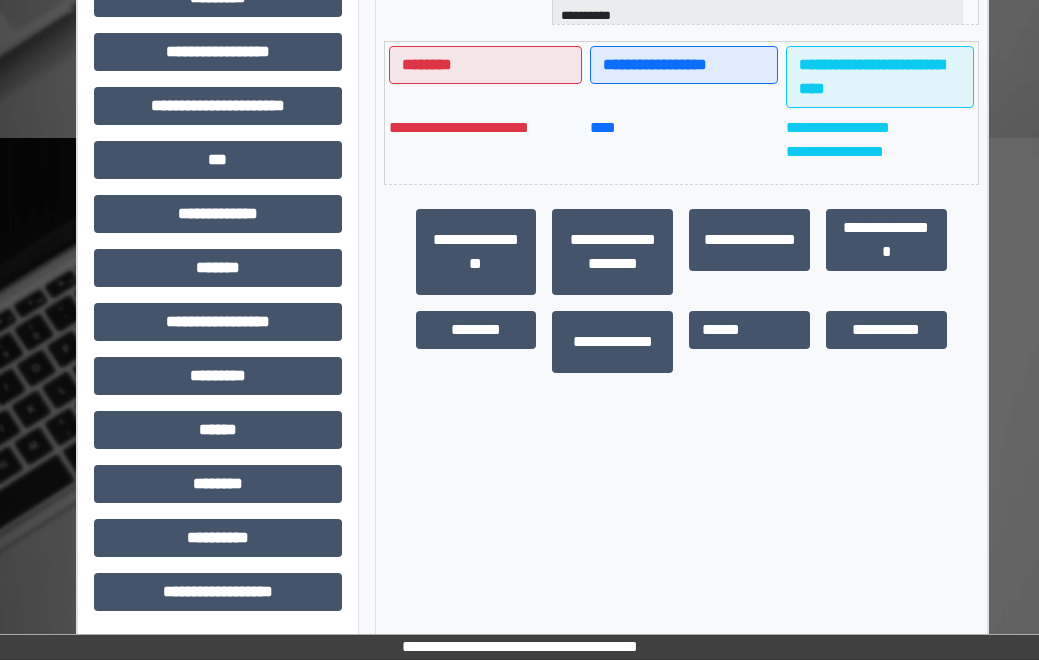 scroll, scrollTop: 538, scrollLeft: 0, axis: vertical 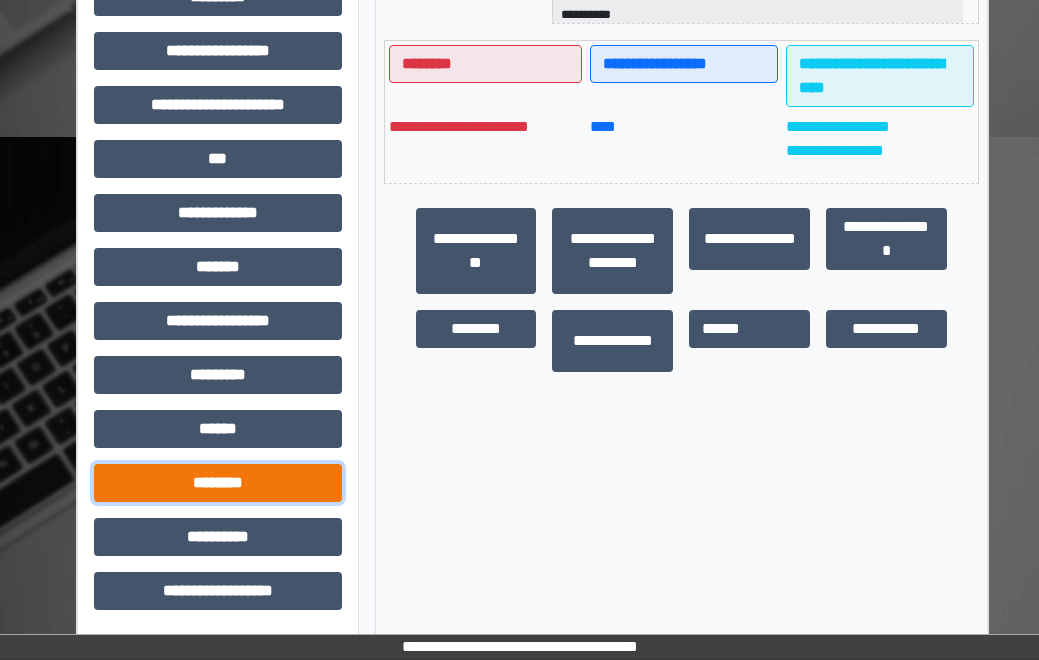 click on "********" at bounding box center (218, 483) 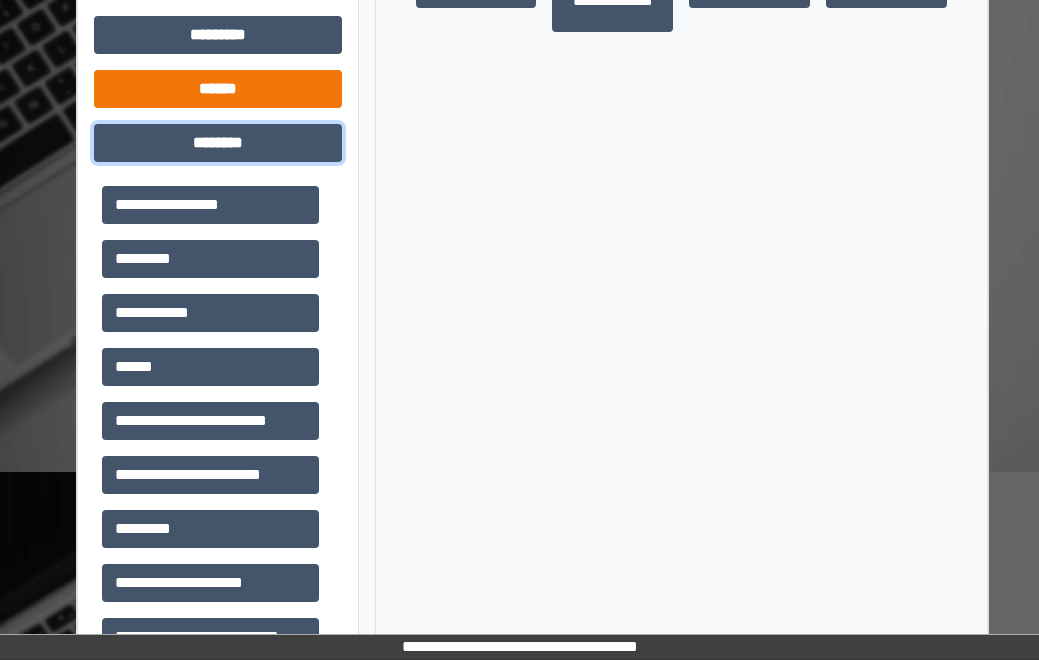 scroll, scrollTop: 938, scrollLeft: 0, axis: vertical 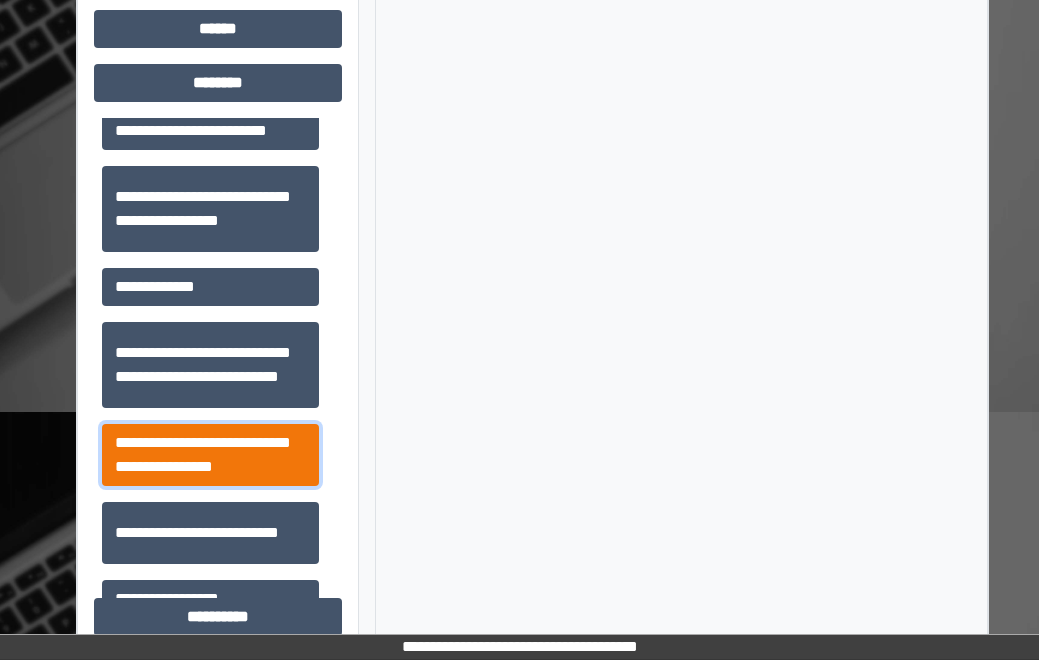 click on "**********" at bounding box center (210, 455) 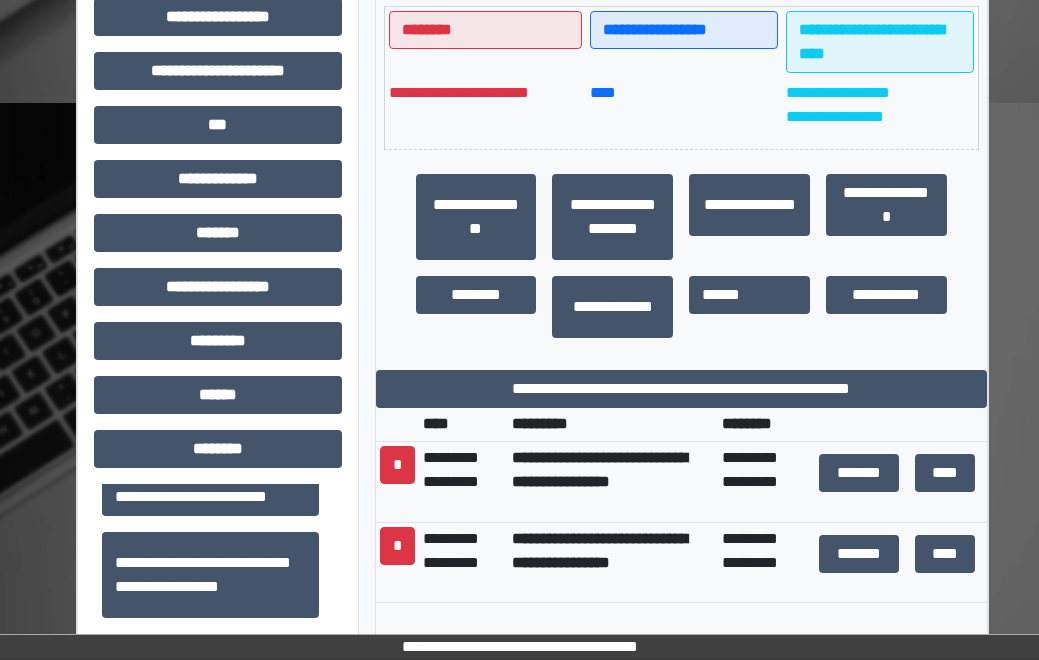 scroll, scrollTop: 538, scrollLeft: 0, axis: vertical 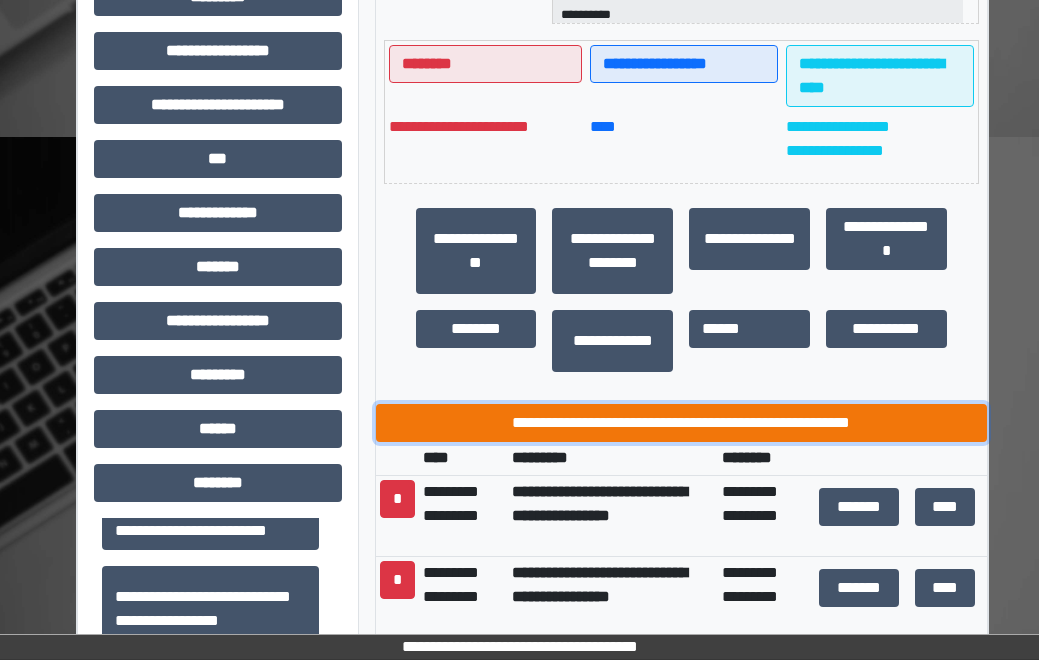 click on "**********" at bounding box center (681, 423) 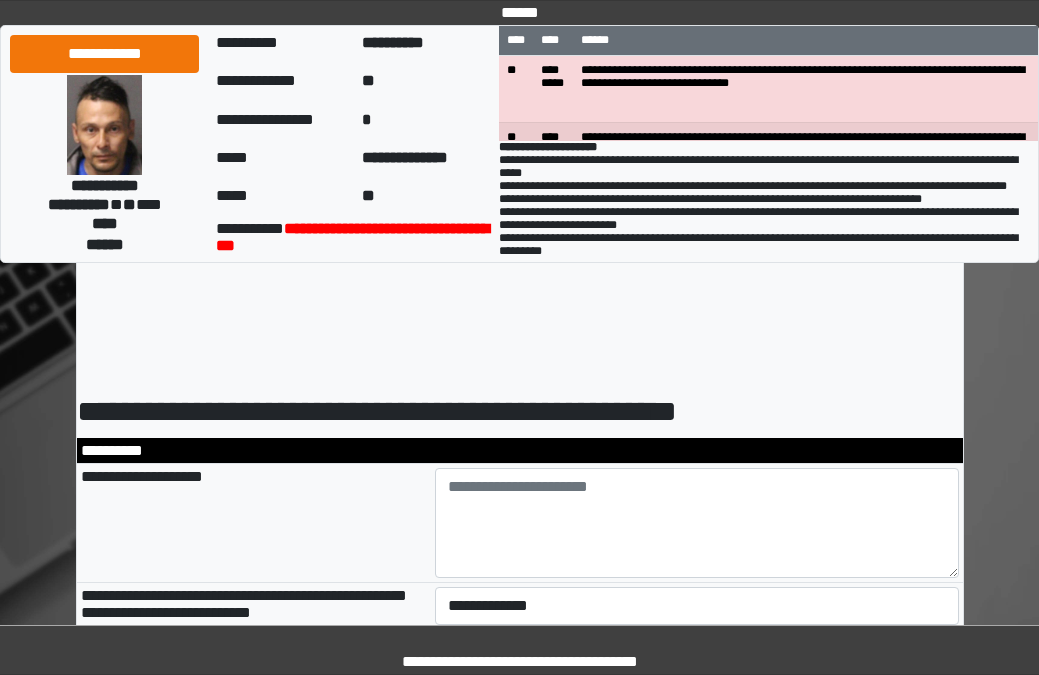 scroll, scrollTop: 0, scrollLeft: 0, axis: both 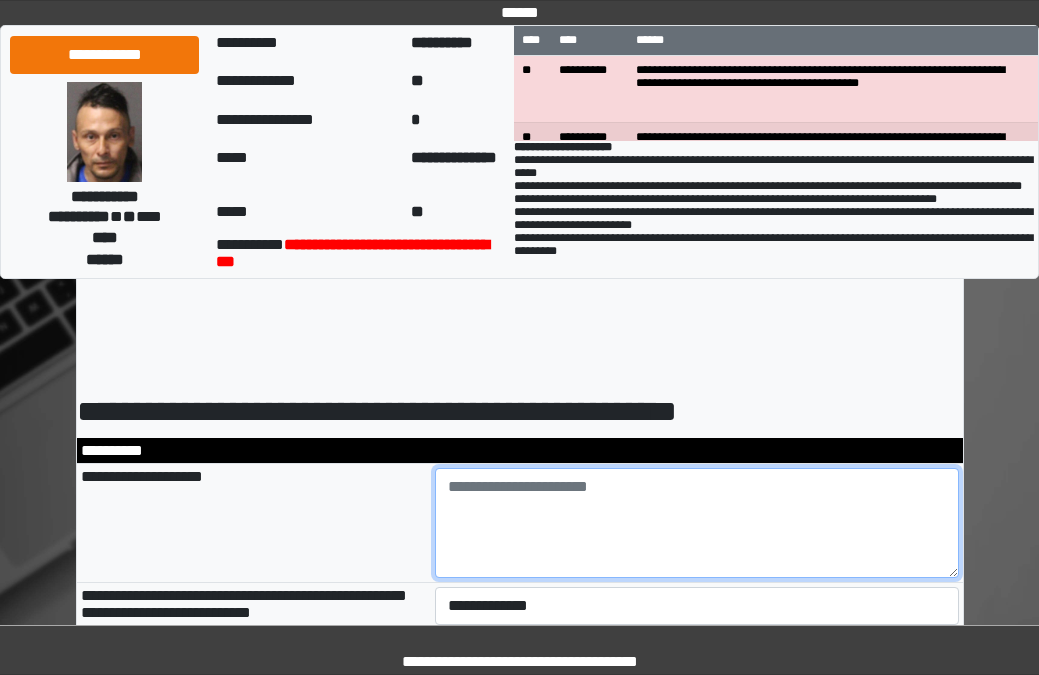 click at bounding box center (697, 523) 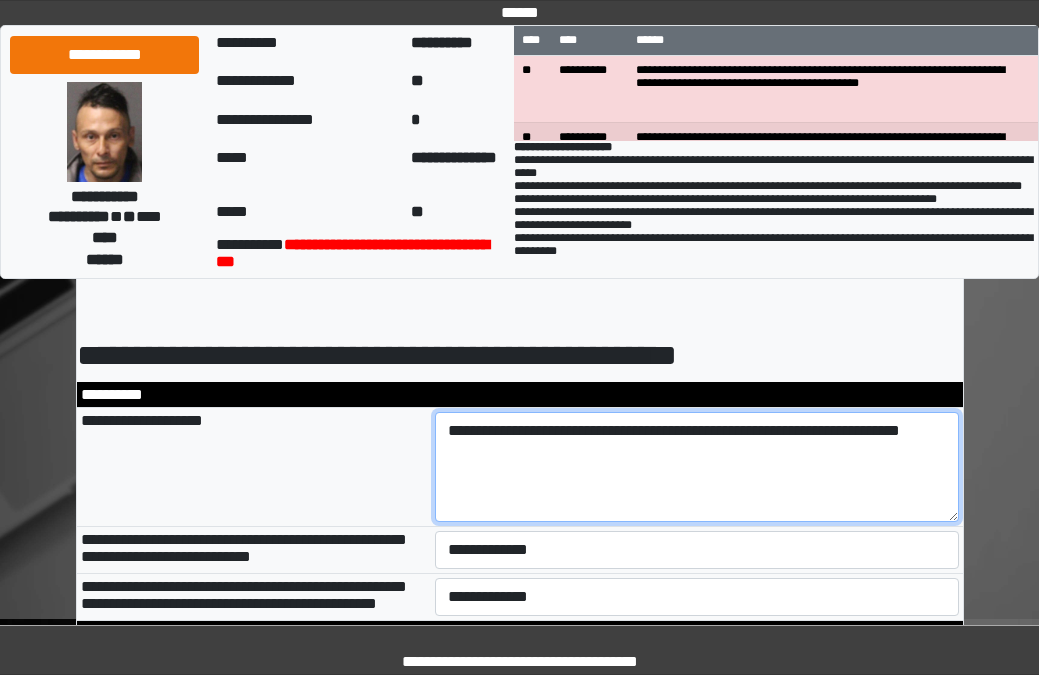 scroll, scrollTop: 100, scrollLeft: 0, axis: vertical 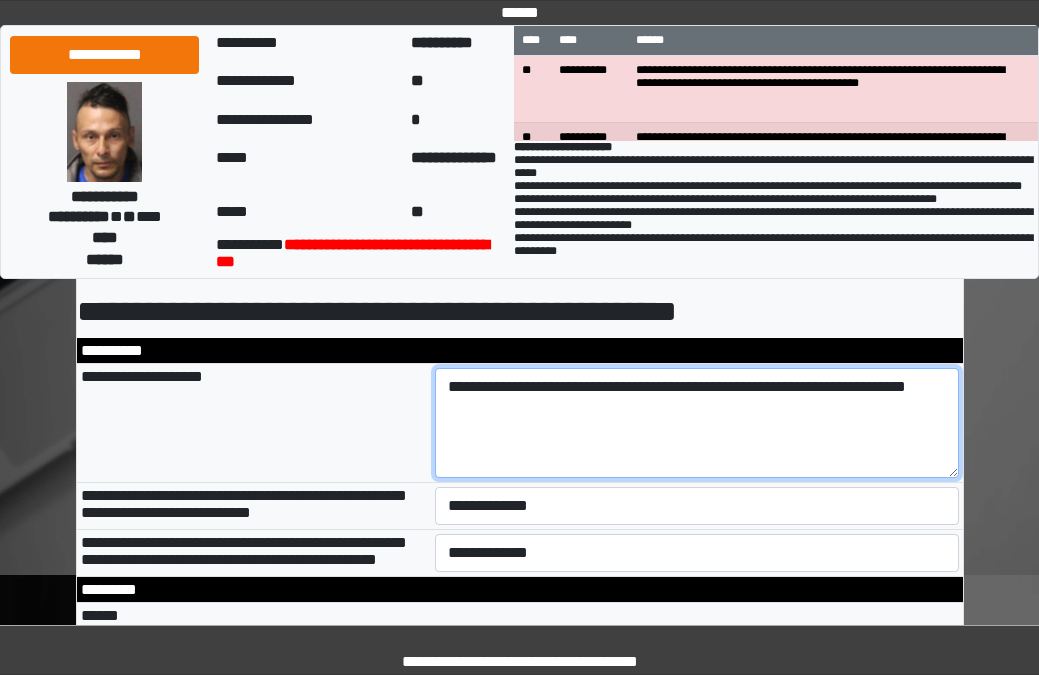 type on "**********" 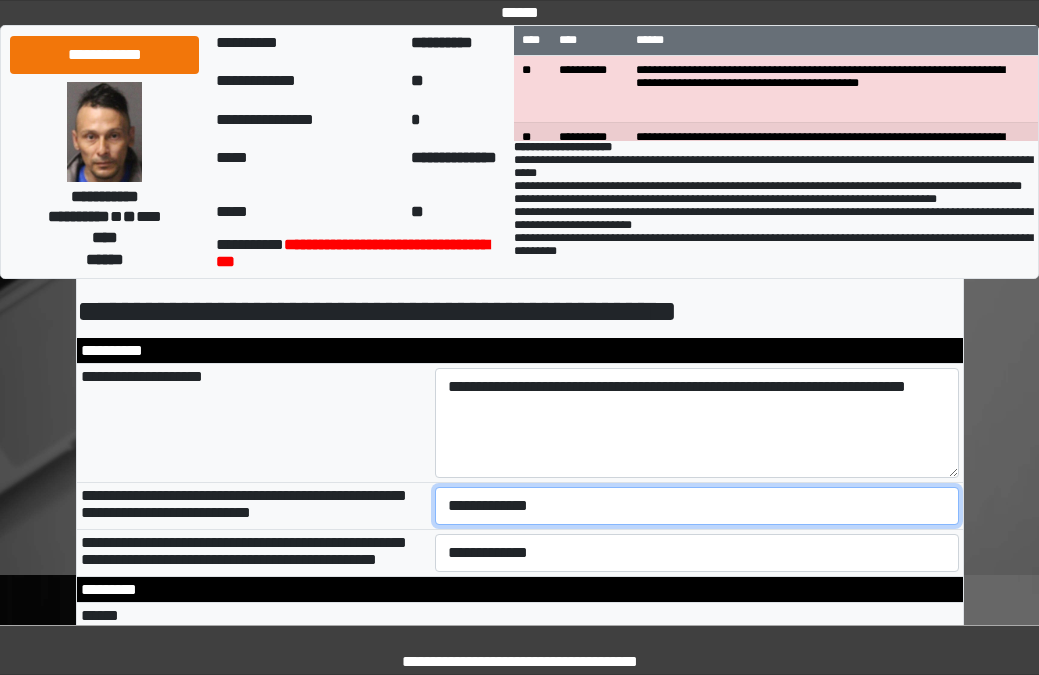 drag, startPoint x: 511, startPoint y: 510, endPoint x: 508, endPoint y: 525, distance: 15.297058 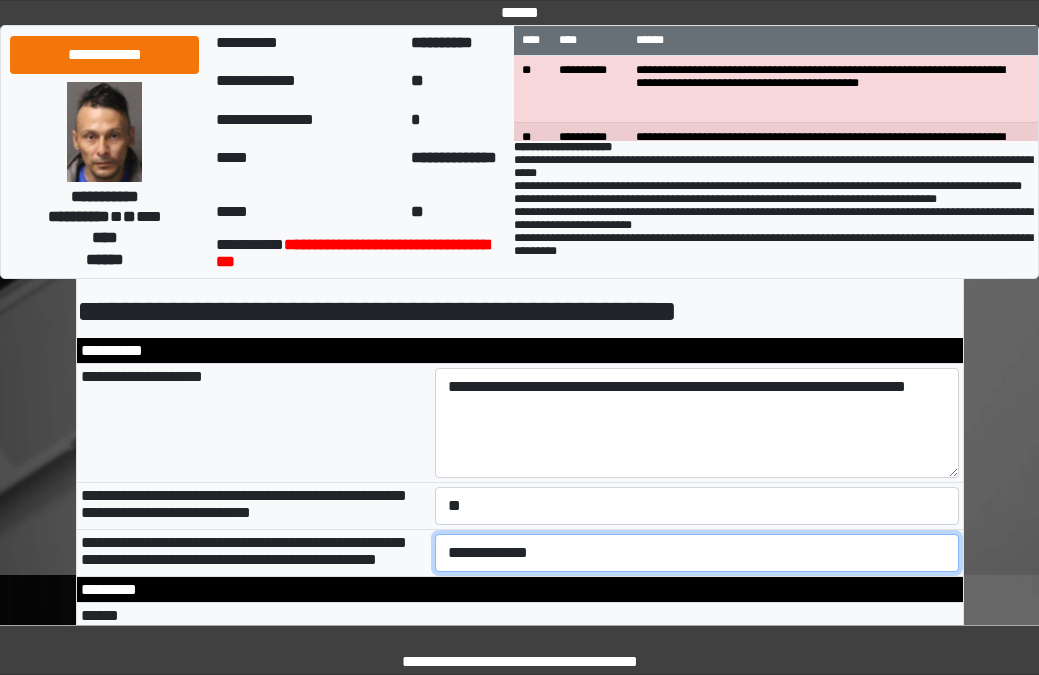 click on "**********" at bounding box center [697, 553] 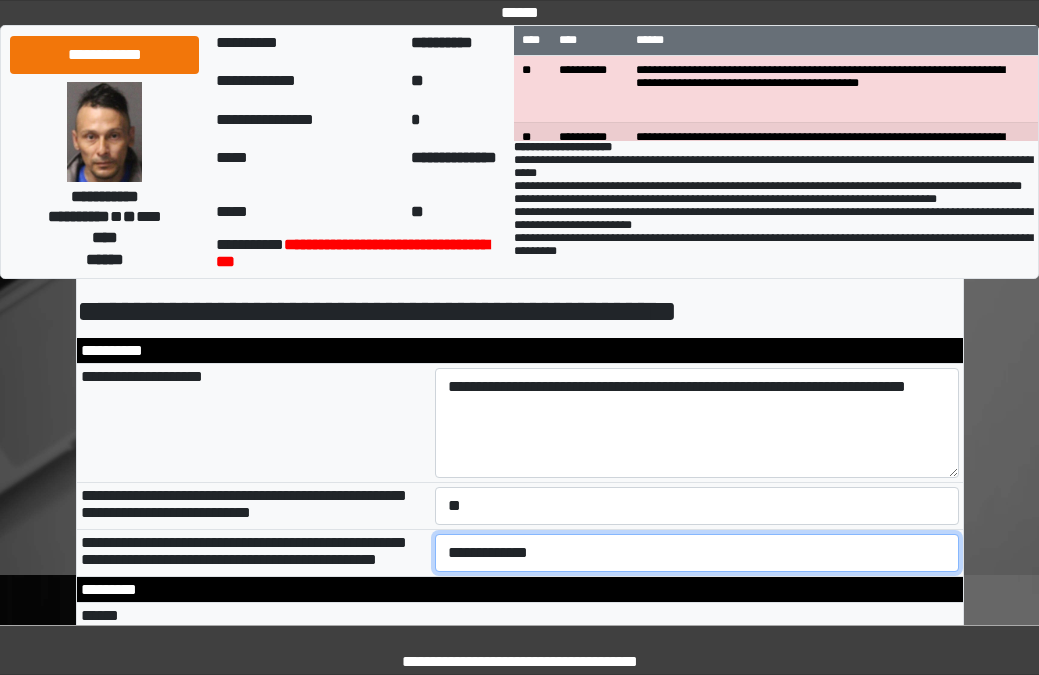 select on "*" 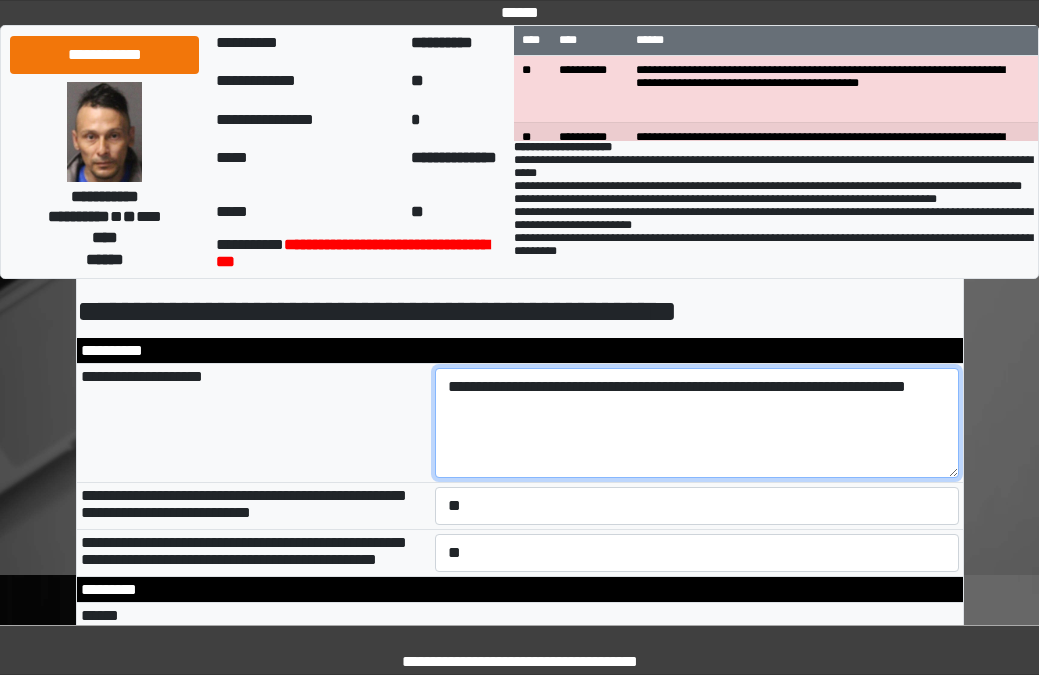 click on "**********" at bounding box center (697, 423) 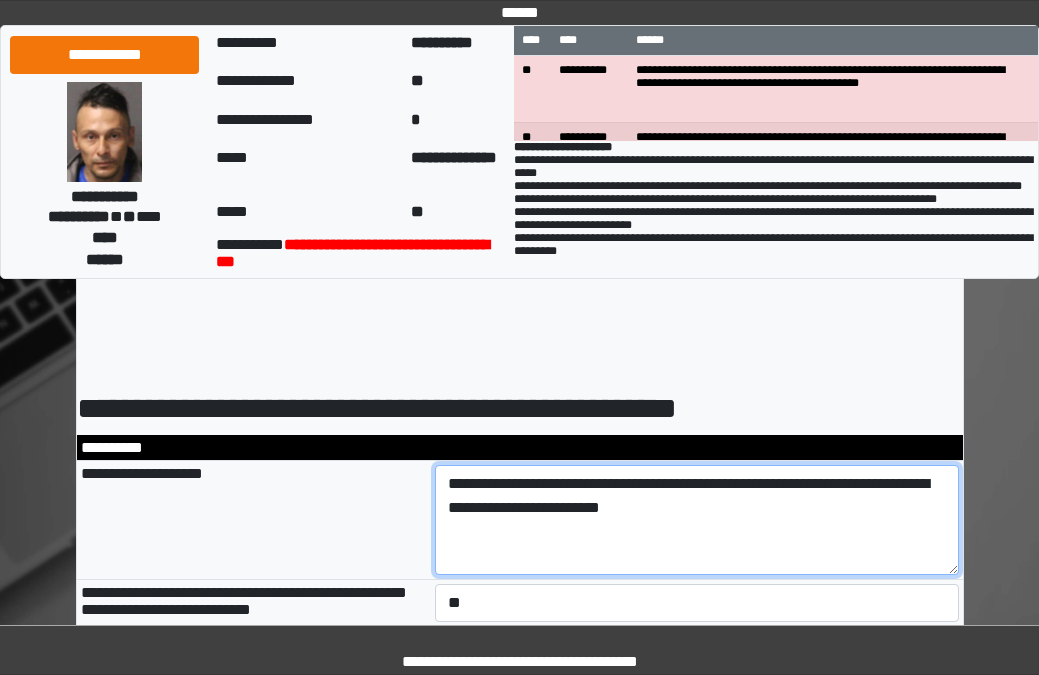 scroll, scrollTop: 0, scrollLeft: 0, axis: both 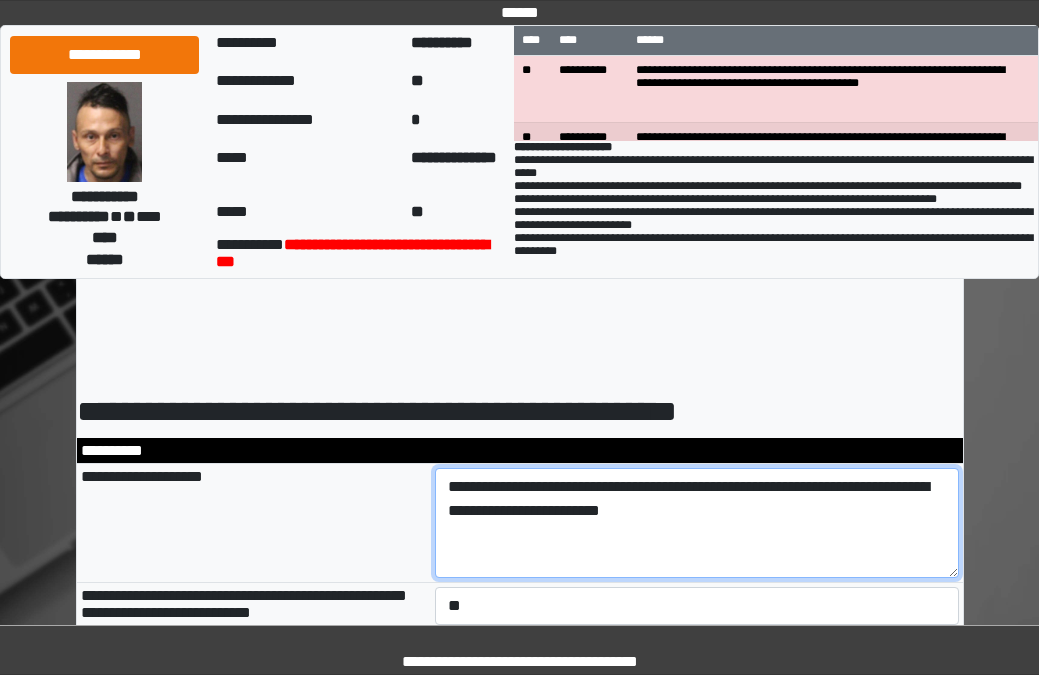 click on "**********" at bounding box center [697, 523] 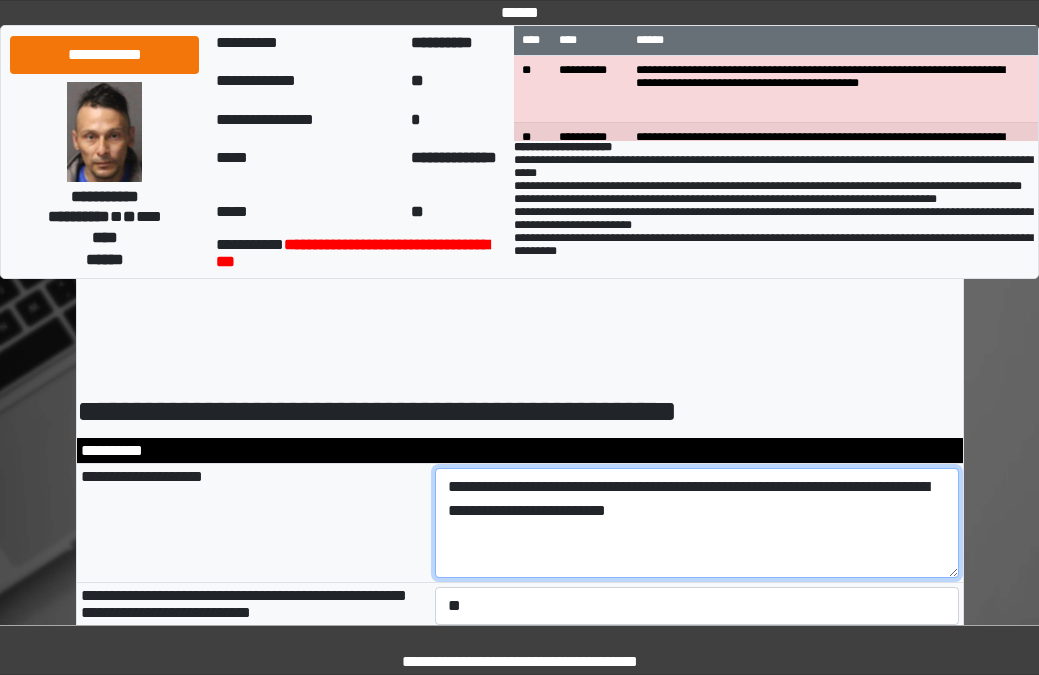click on "**********" at bounding box center [697, 523] 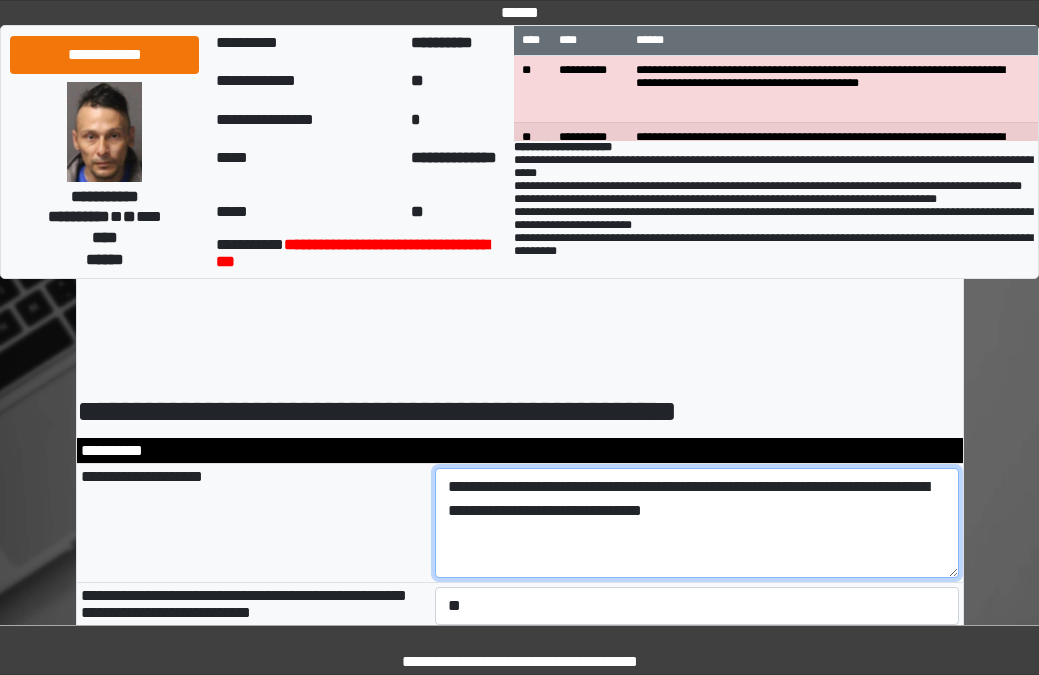 click on "**********" at bounding box center (697, 523) 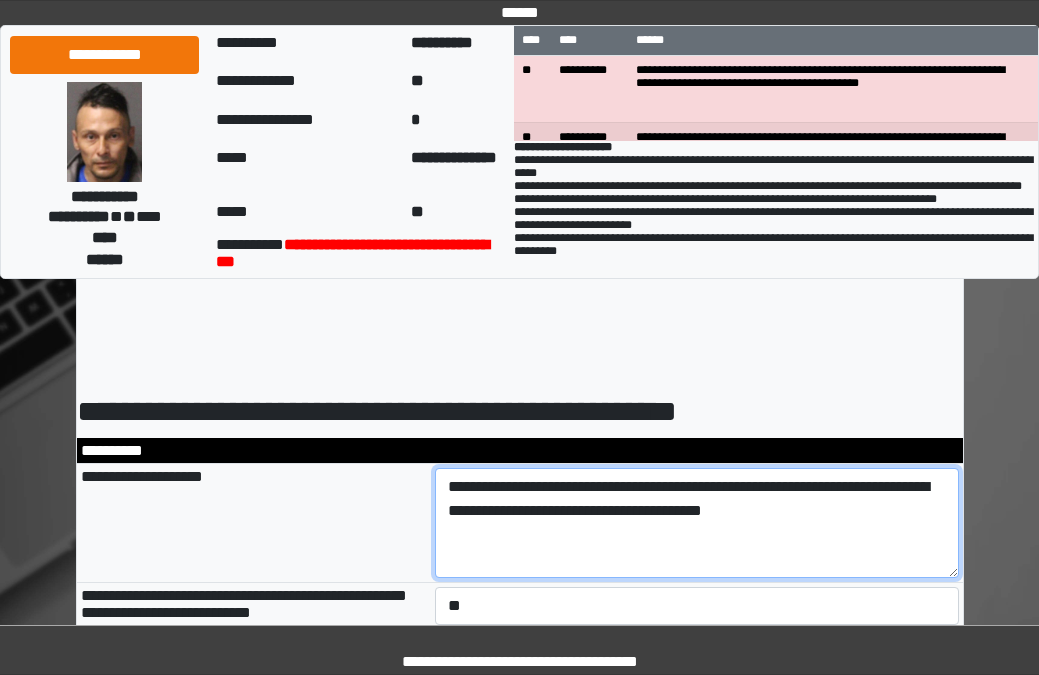 click on "**********" at bounding box center (697, 523) 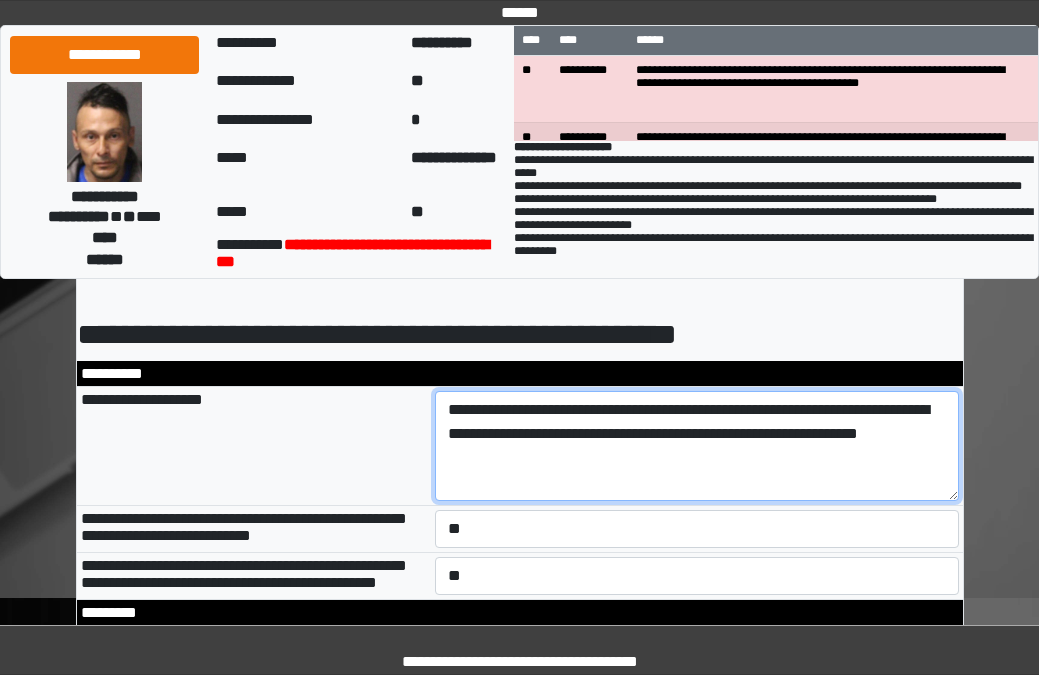scroll, scrollTop: 100, scrollLeft: 0, axis: vertical 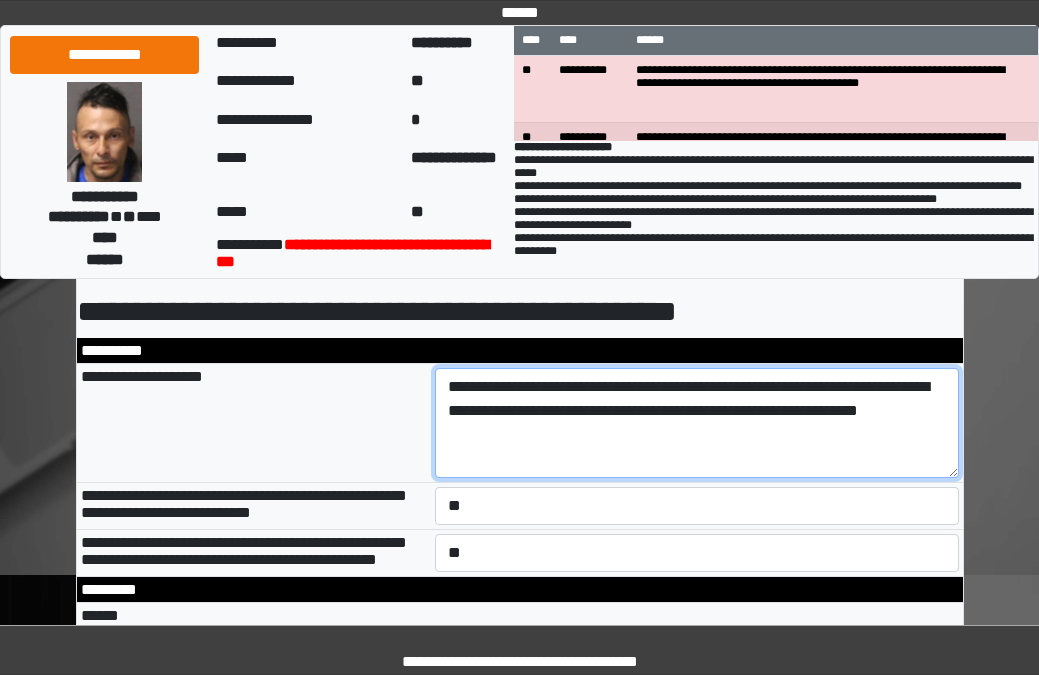 click on "**********" at bounding box center (697, 423) 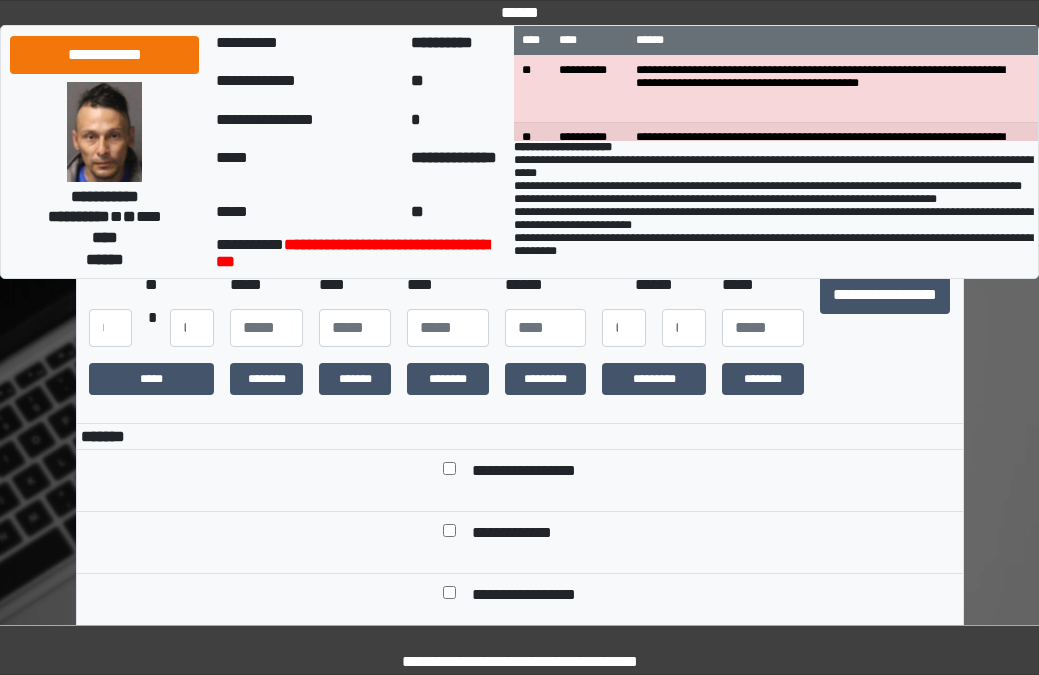 scroll, scrollTop: 500, scrollLeft: 0, axis: vertical 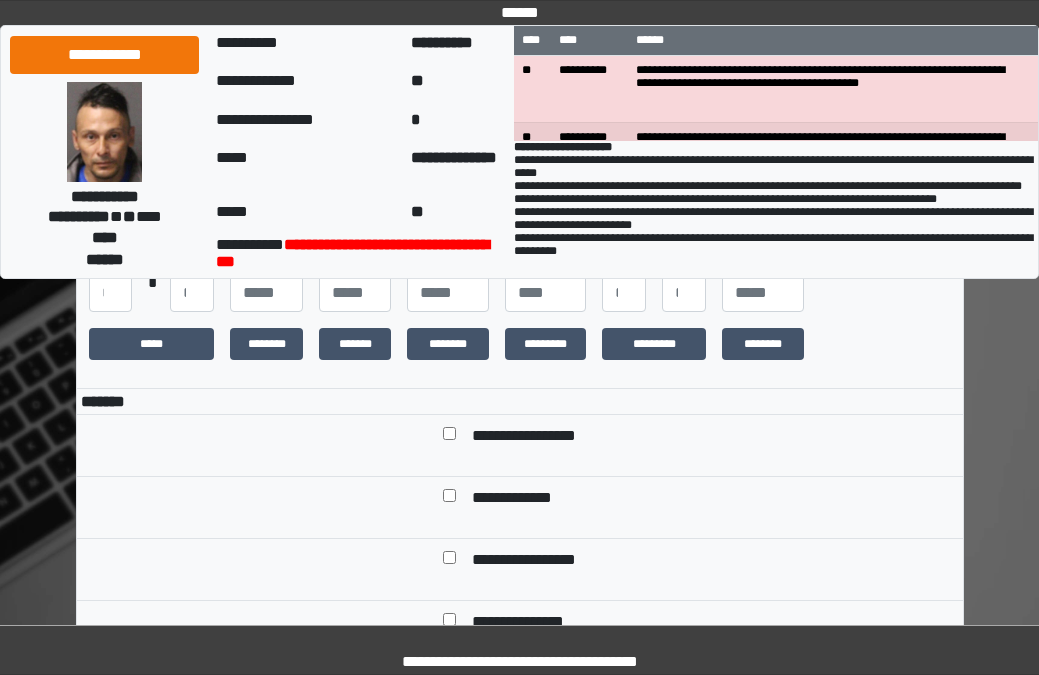 type on "**********" 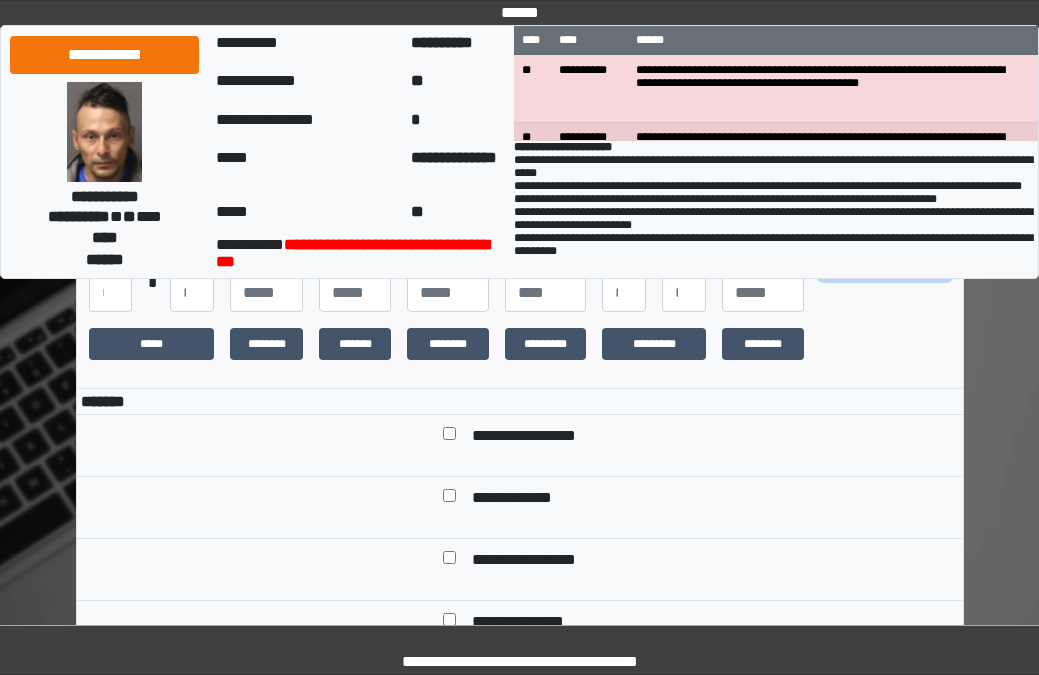 drag, startPoint x: 868, startPoint y: 293, endPoint x: 855, endPoint y: 296, distance: 13.341664 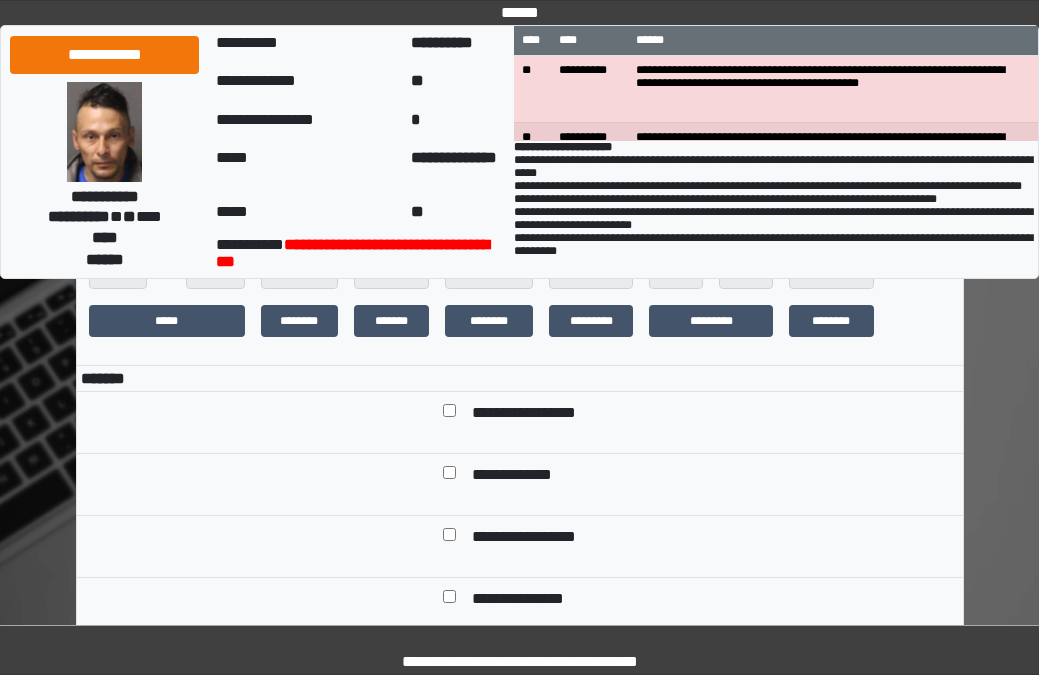 scroll, scrollTop: 600, scrollLeft: 0, axis: vertical 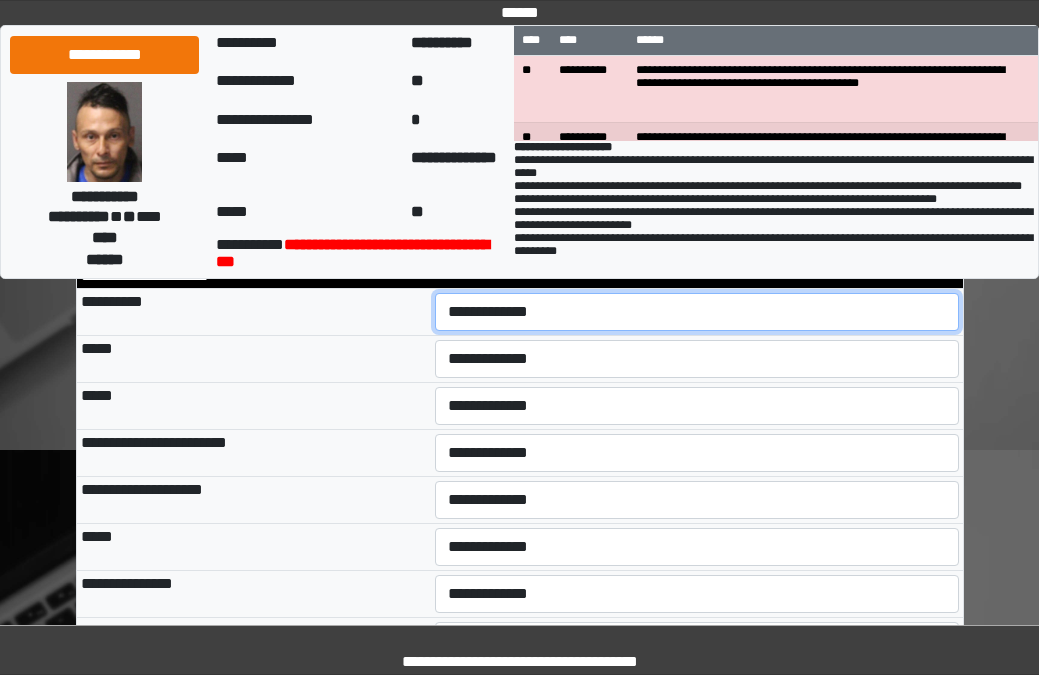 click on "**********" at bounding box center (697, 312) 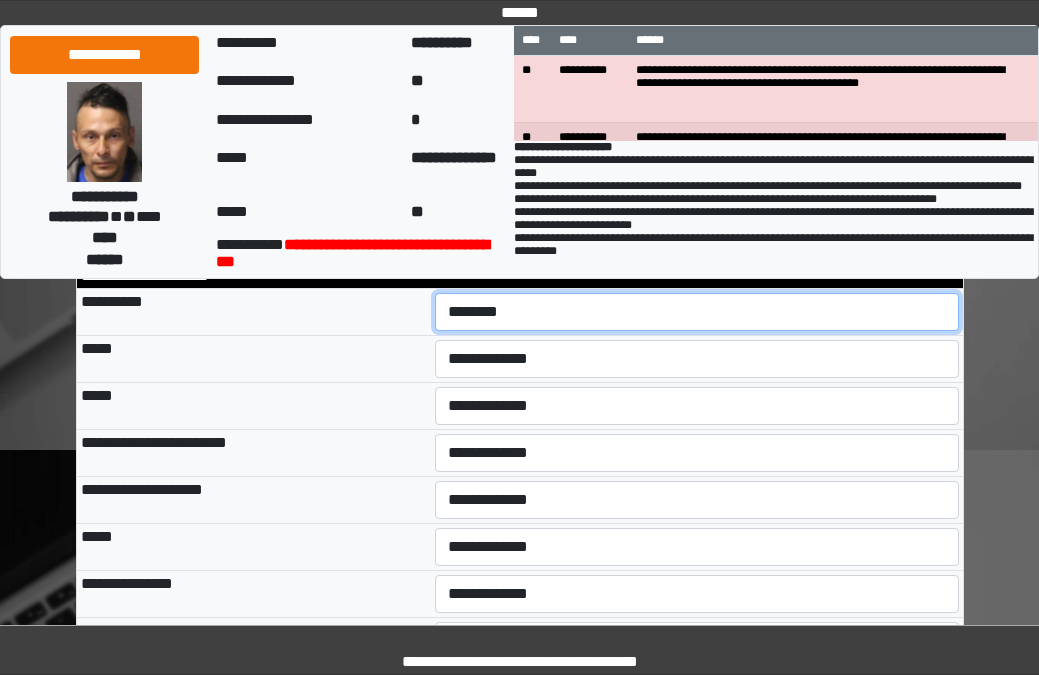 click on "**********" at bounding box center [697, 312] 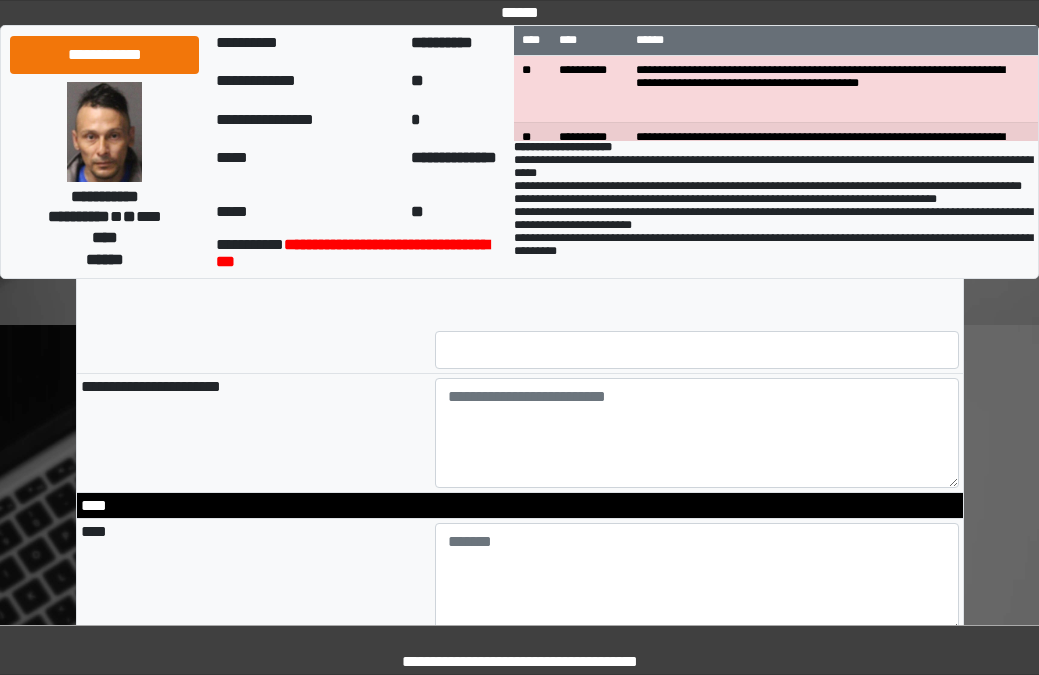 scroll, scrollTop: 1800, scrollLeft: 0, axis: vertical 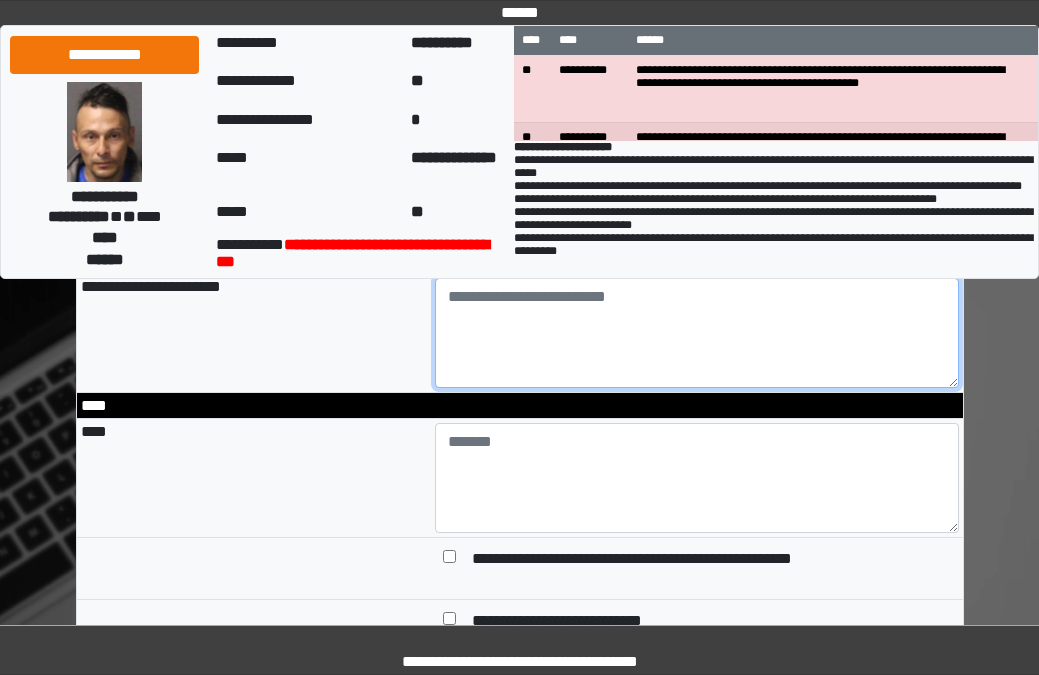 click at bounding box center (697, 333) 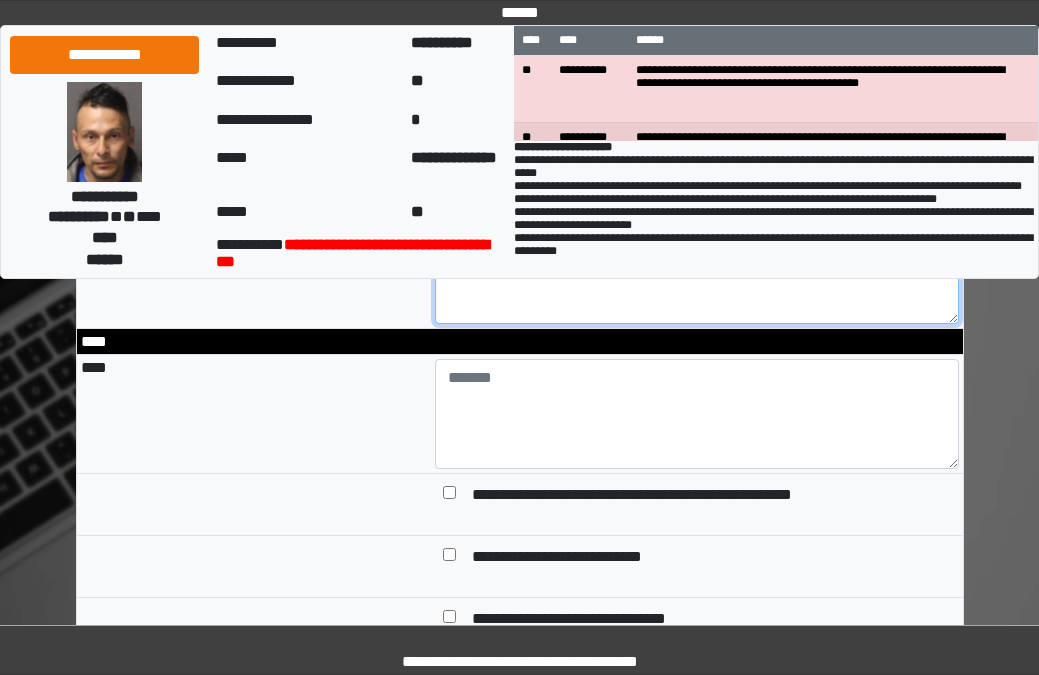 scroll, scrollTop: 1900, scrollLeft: 0, axis: vertical 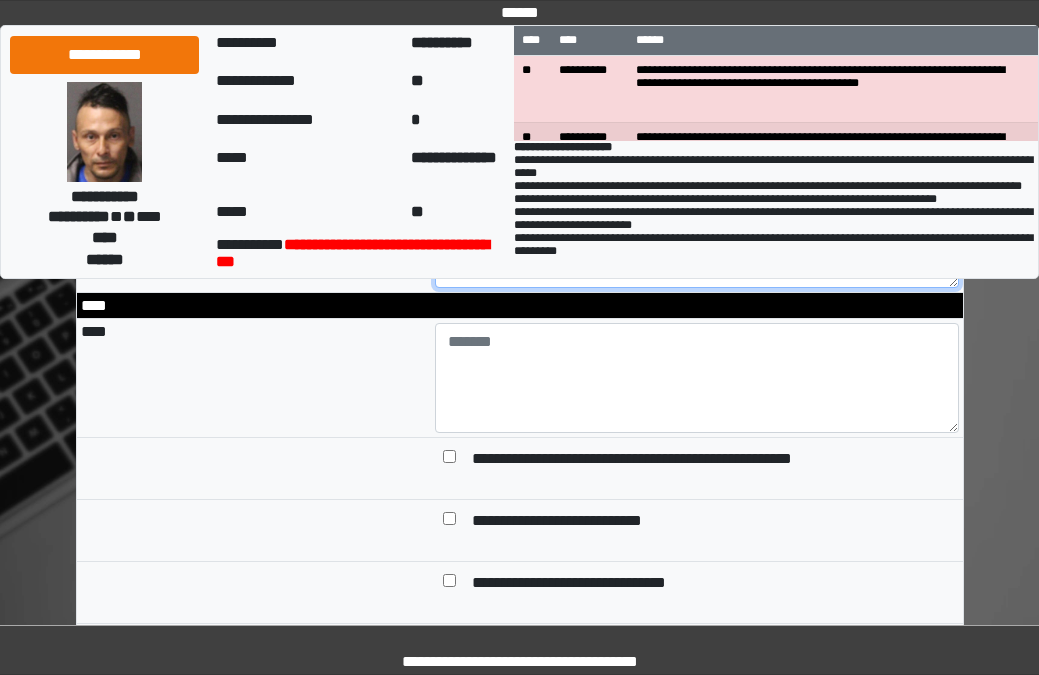 type on "**********" 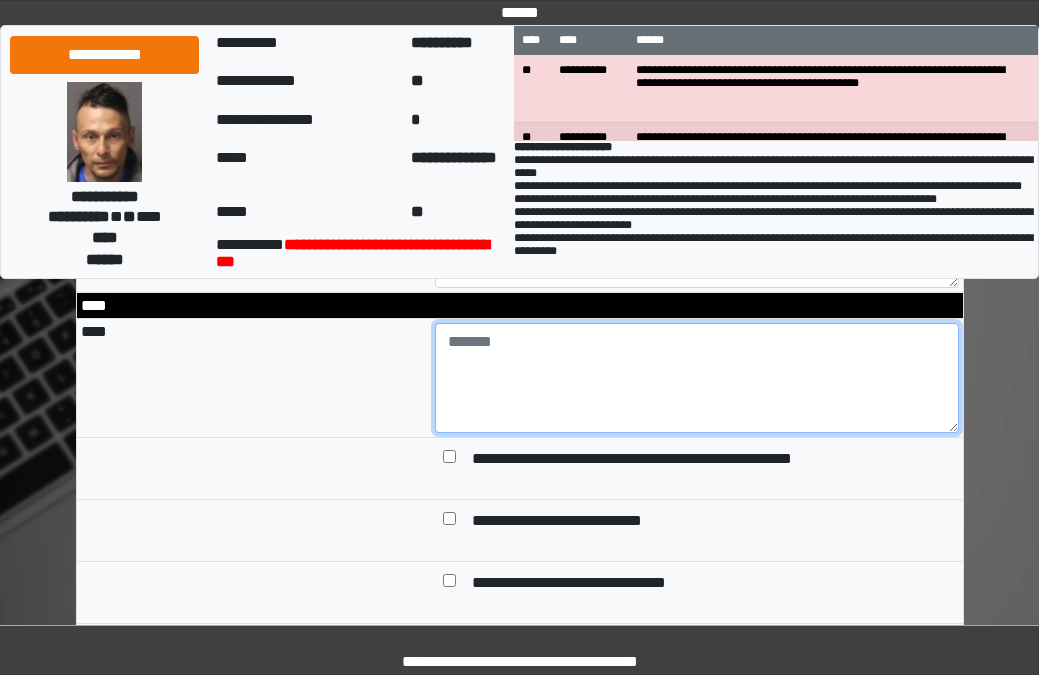 click at bounding box center [697, 378] 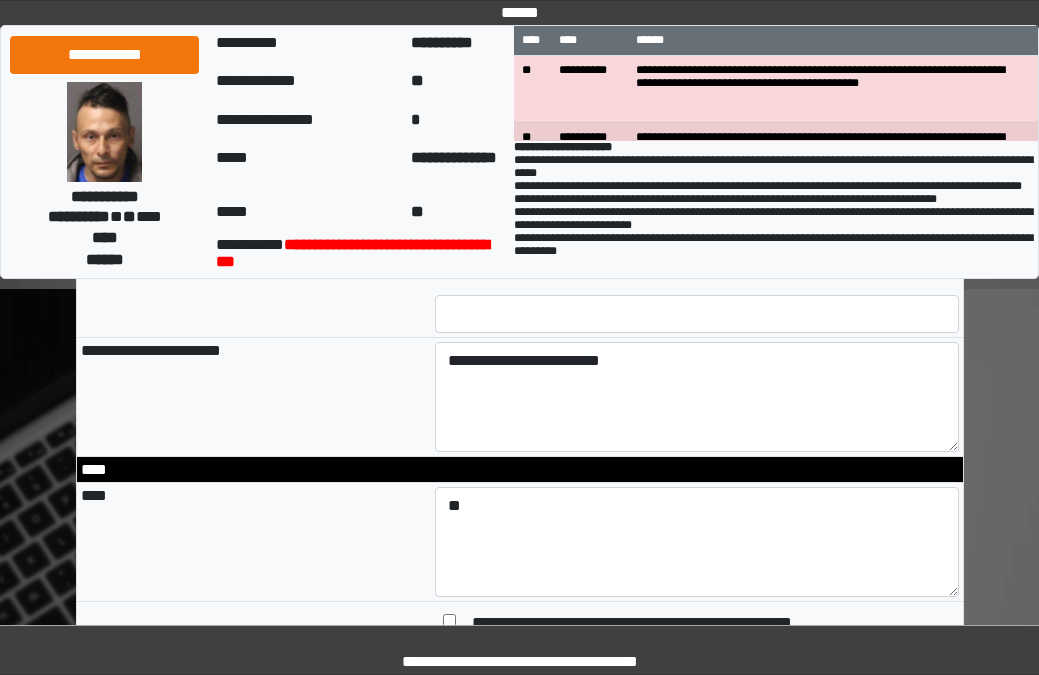scroll, scrollTop: 1700, scrollLeft: 0, axis: vertical 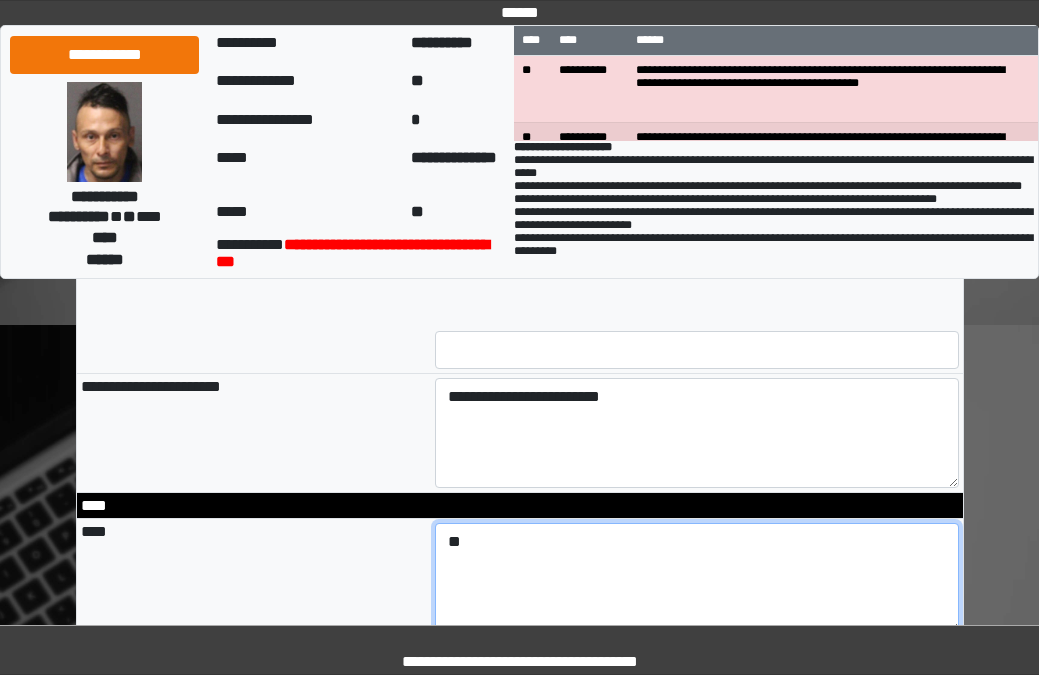 click on "*" at bounding box center [697, 578] 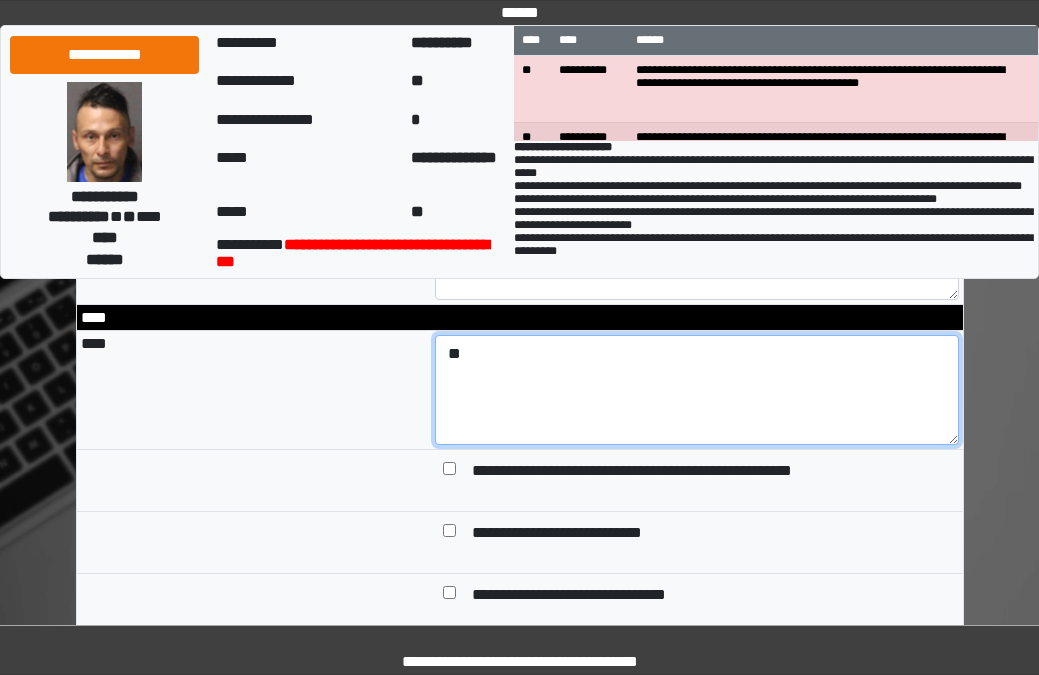 scroll, scrollTop: 1900, scrollLeft: 0, axis: vertical 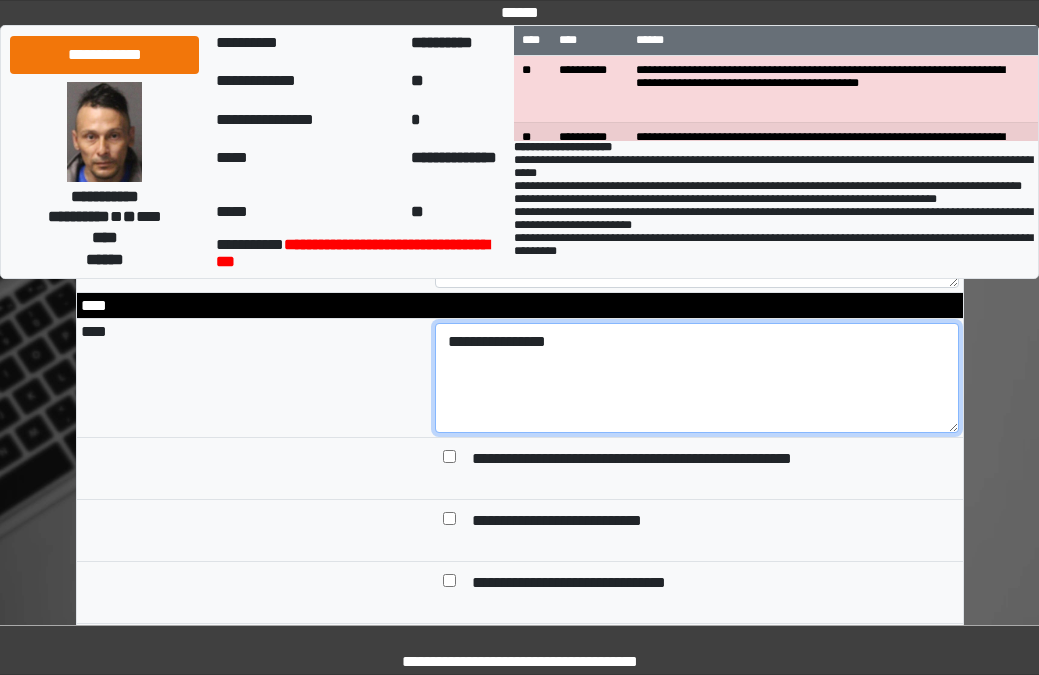 click on "**********" at bounding box center (697, 378) 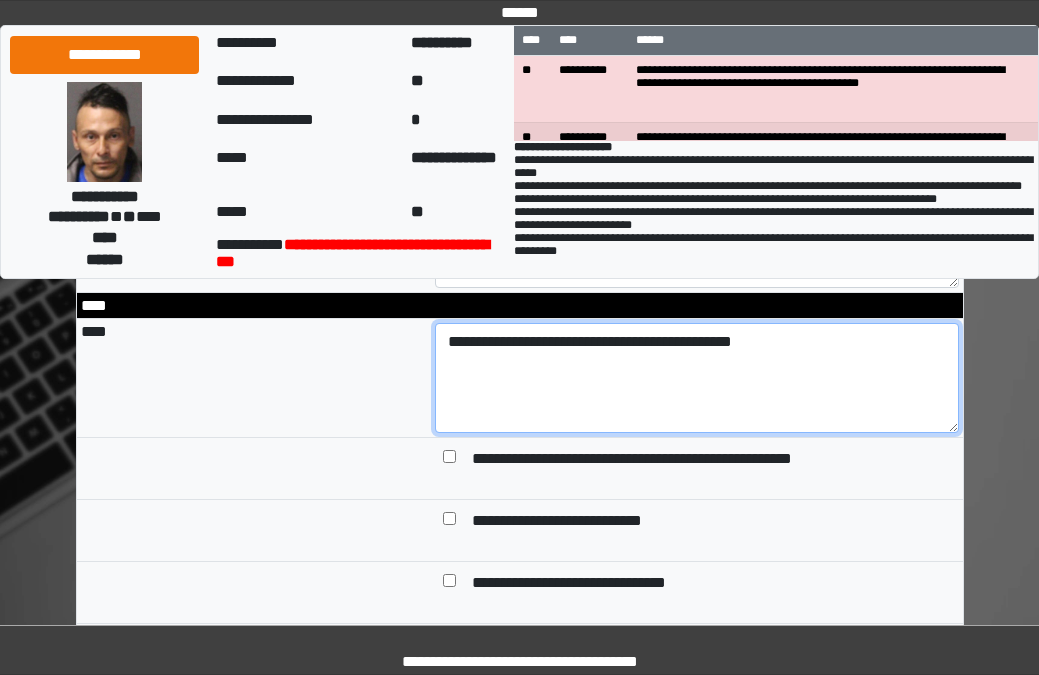 click on "**********" at bounding box center (697, 378) 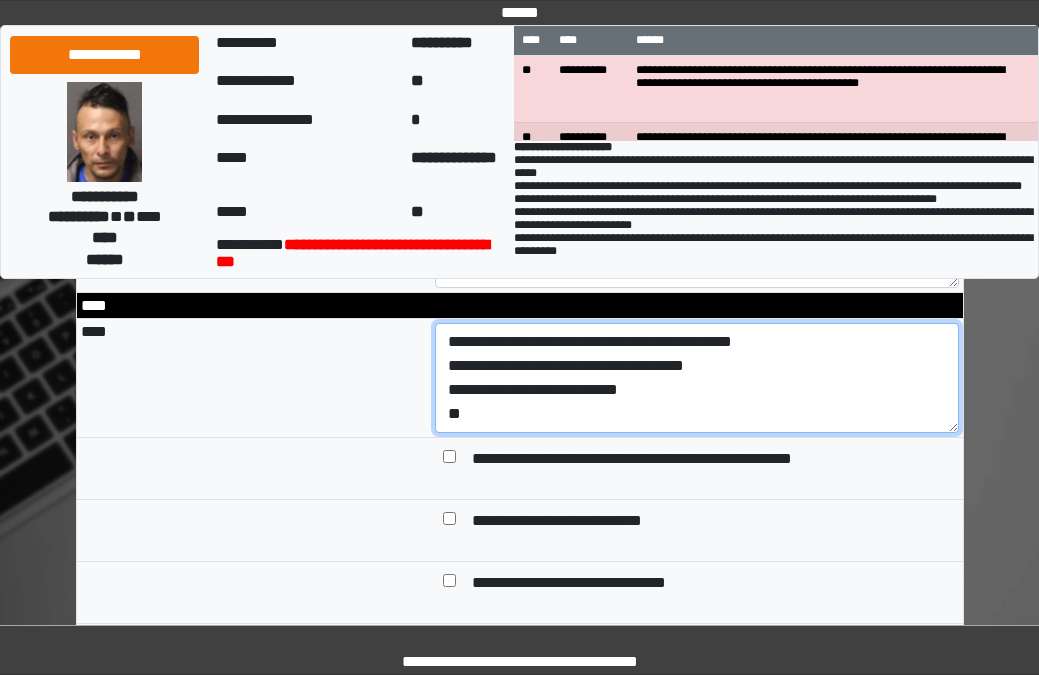click on "**********" at bounding box center (697, 378) 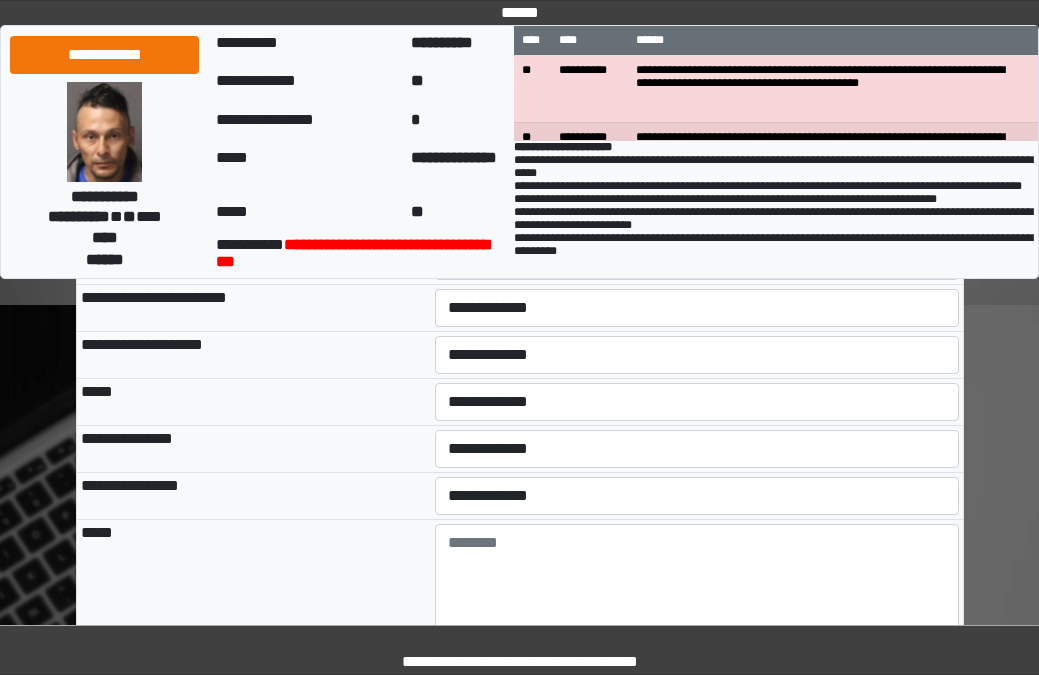 scroll, scrollTop: 1000, scrollLeft: 0, axis: vertical 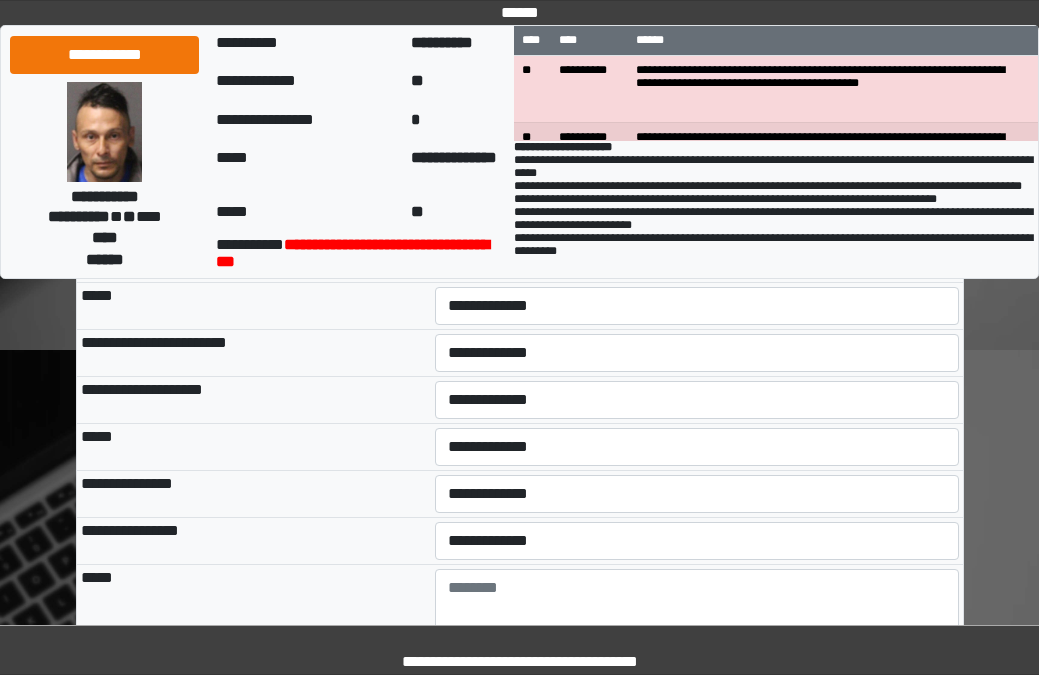type on "**********" 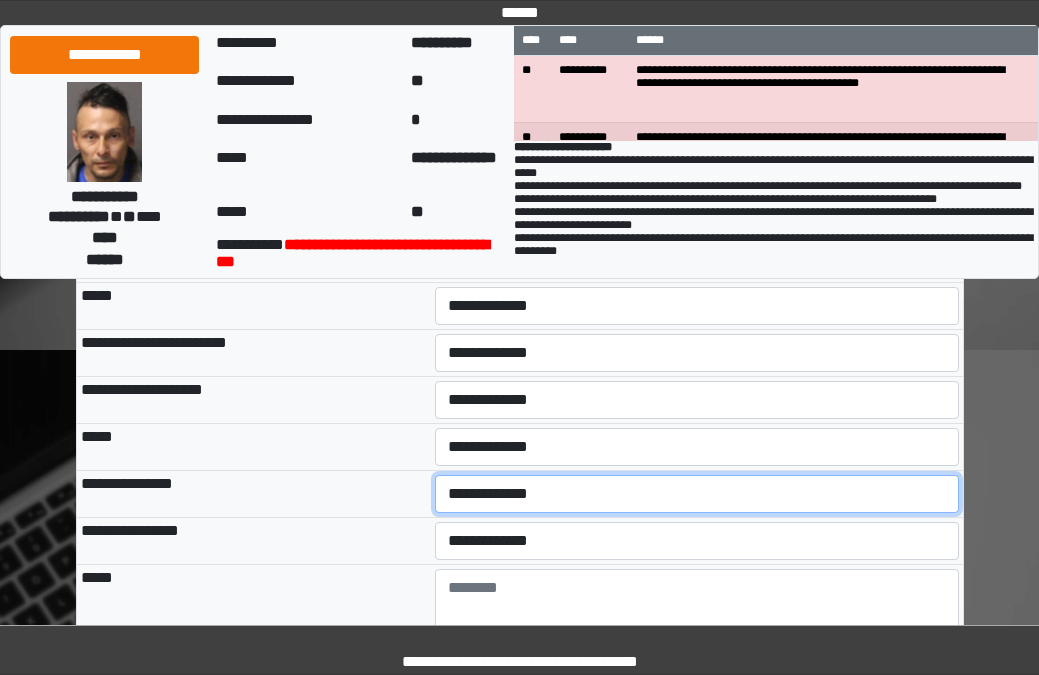 click on "**********" at bounding box center (697, 494) 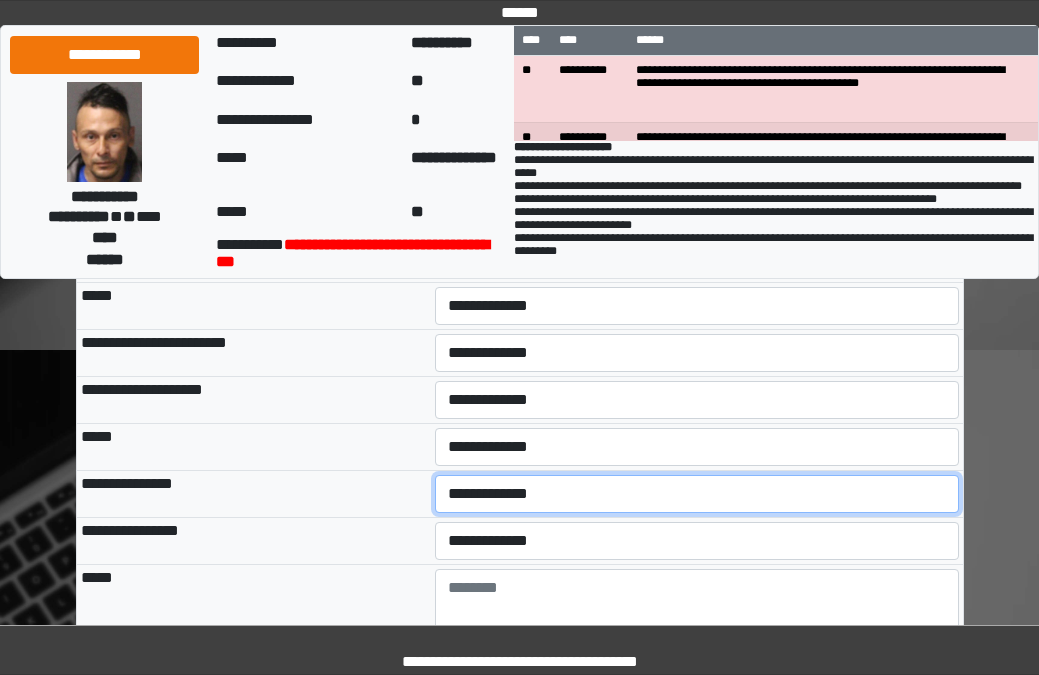 click on "**********" at bounding box center [697, 494] 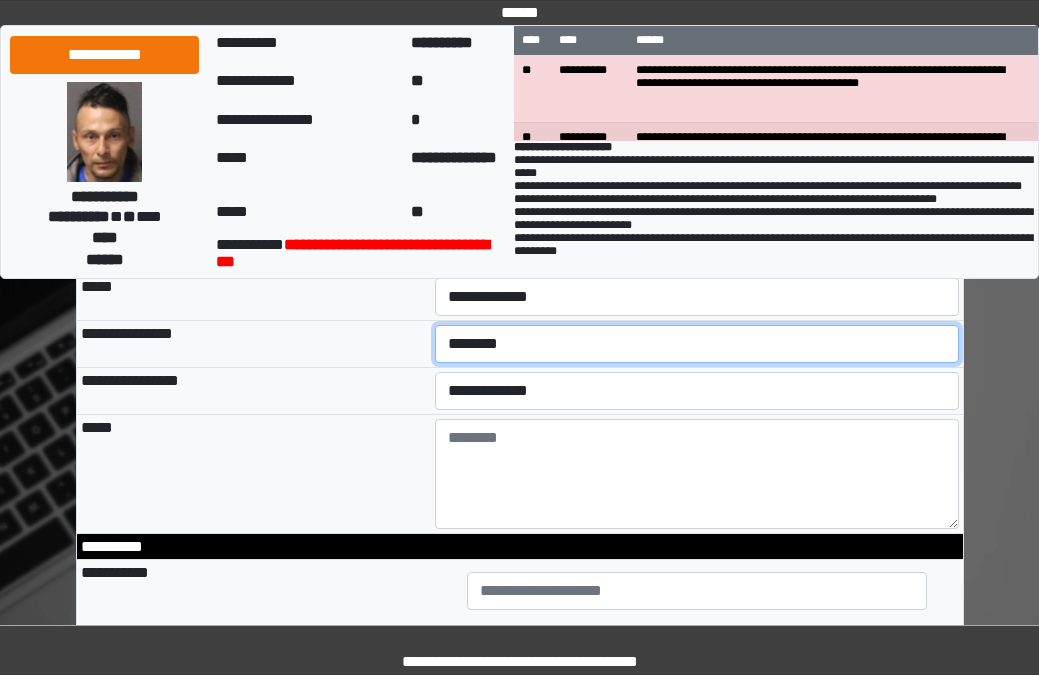 scroll, scrollTop: 1200, scrollLeft: 0, axis: vertical 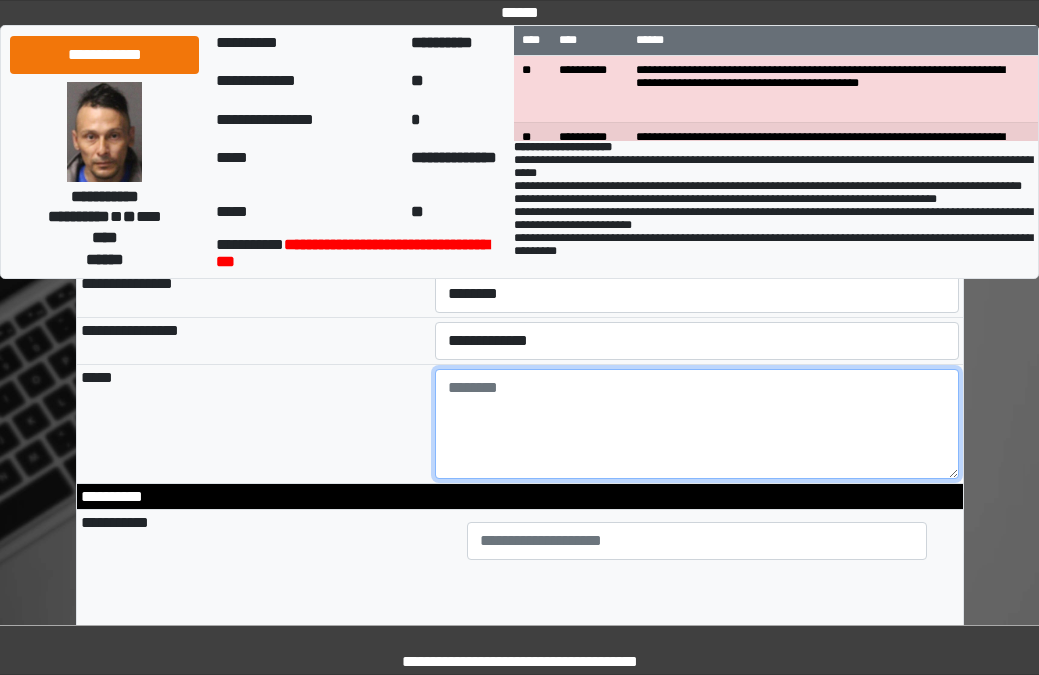 click at bounding box center (697, 424) 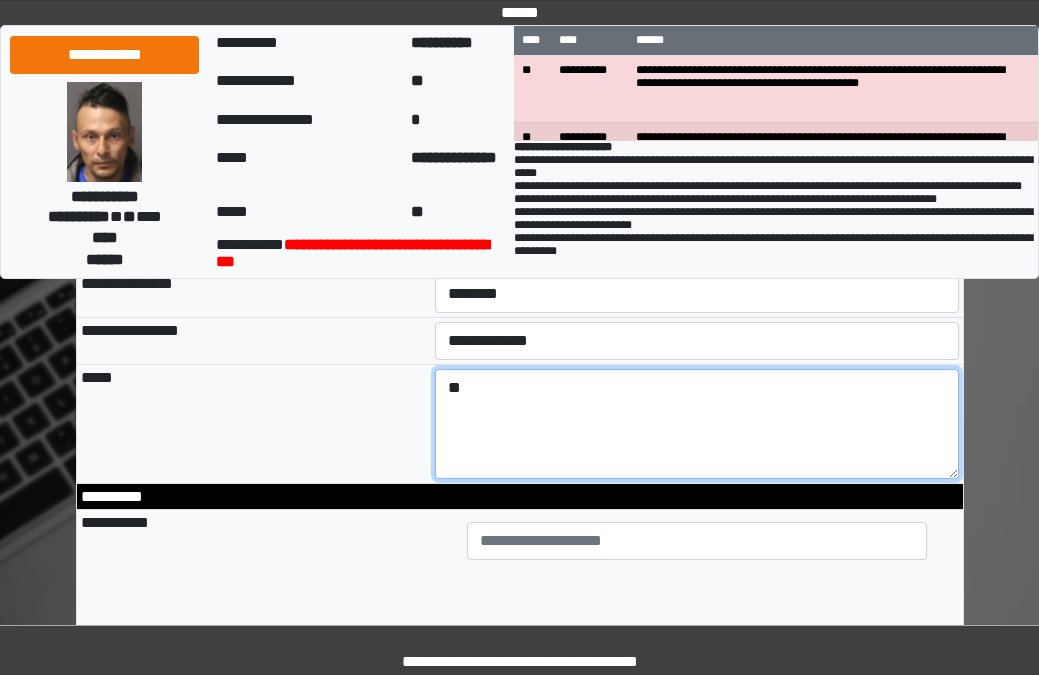 type on "*" 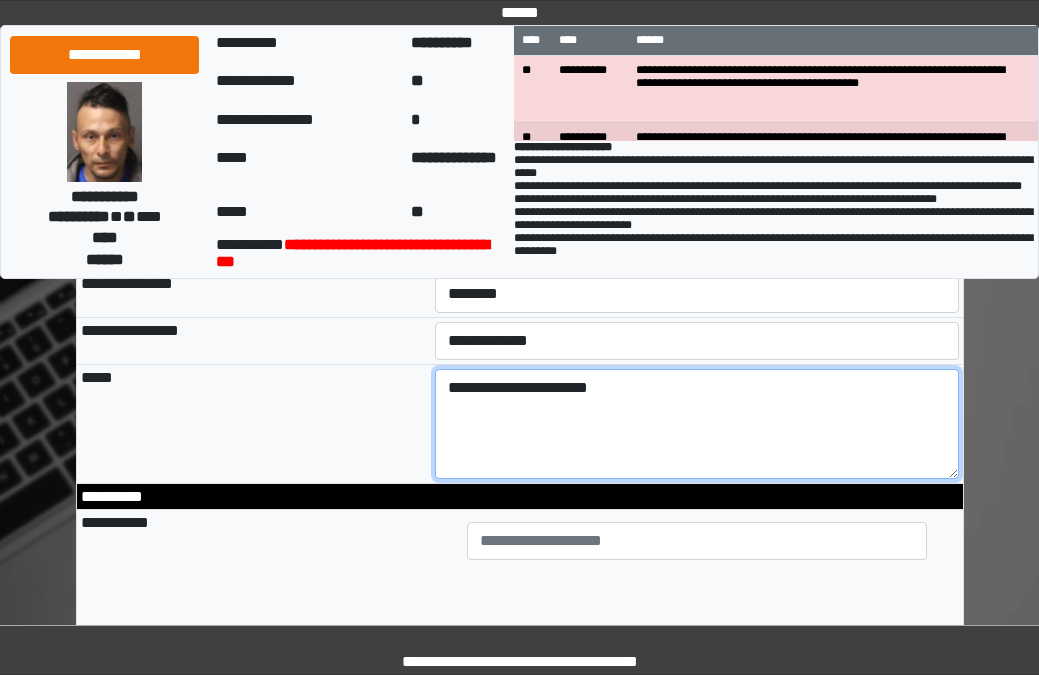 click on "**********" at bounding box center (697, 424) 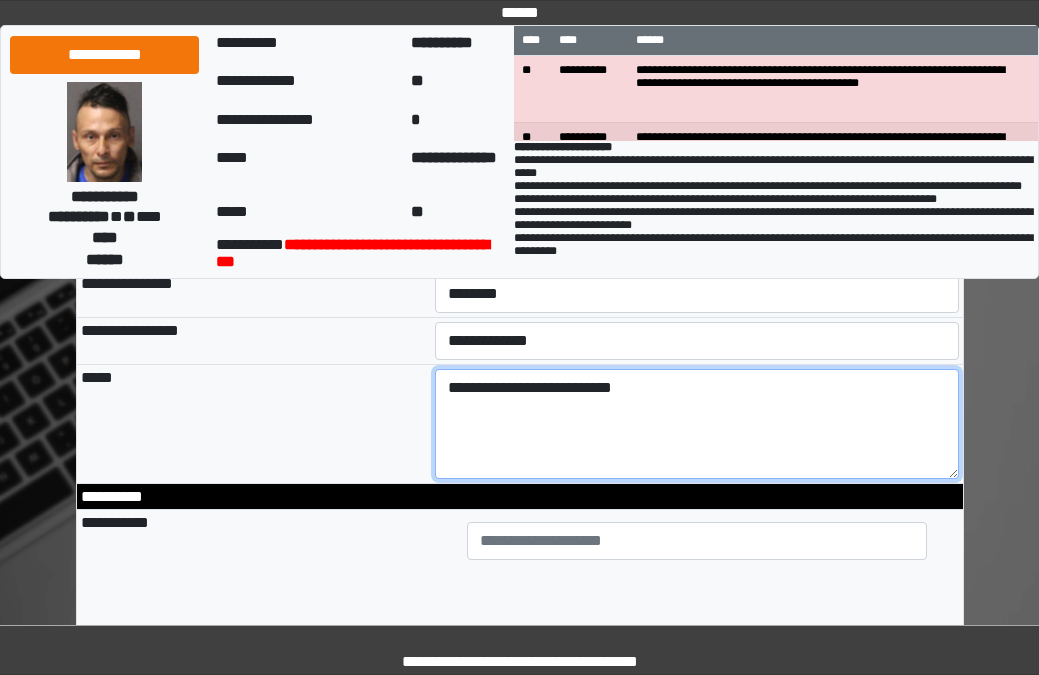 click on "**********" at bounding box center [697, 424] 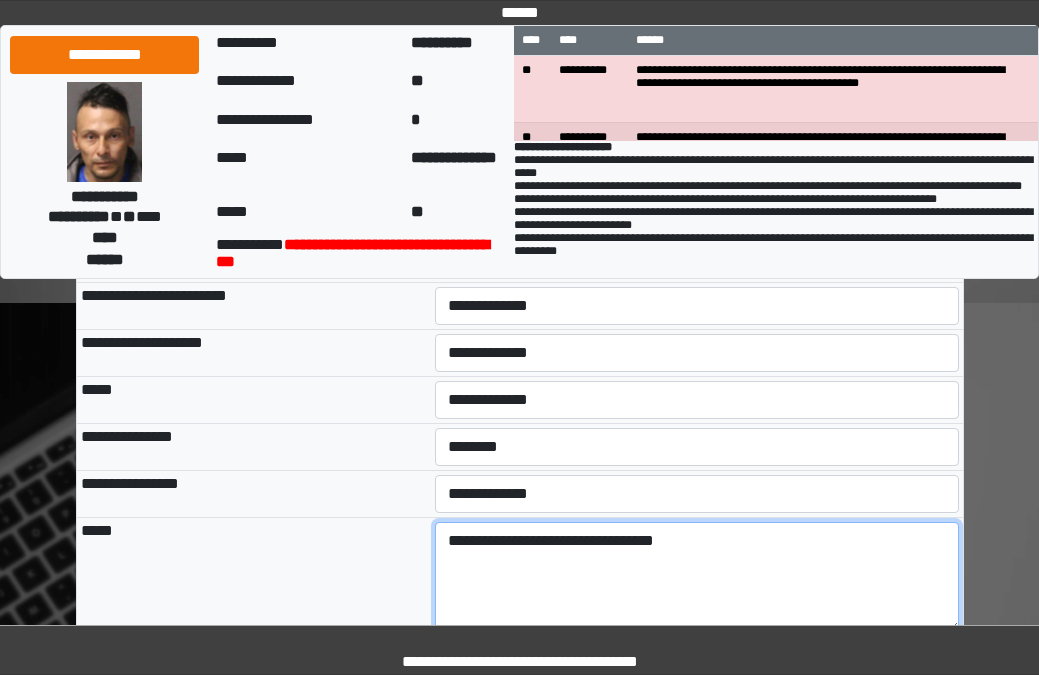 scroll, scrollTop: 1000, scrollLeft: 0, axis: vertical 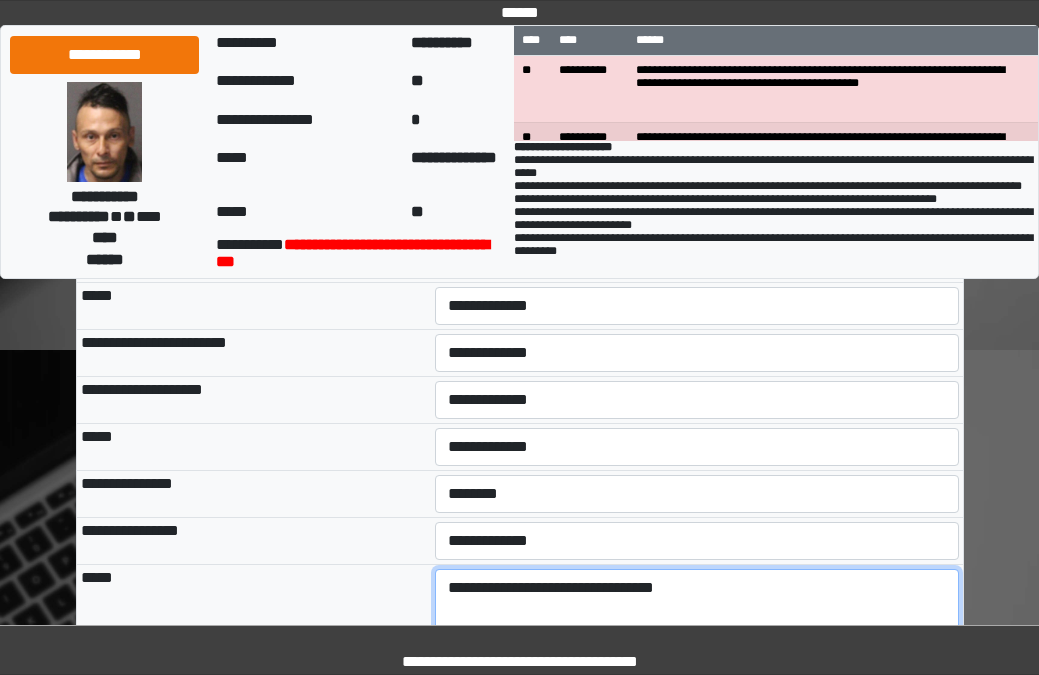 type on "**********" 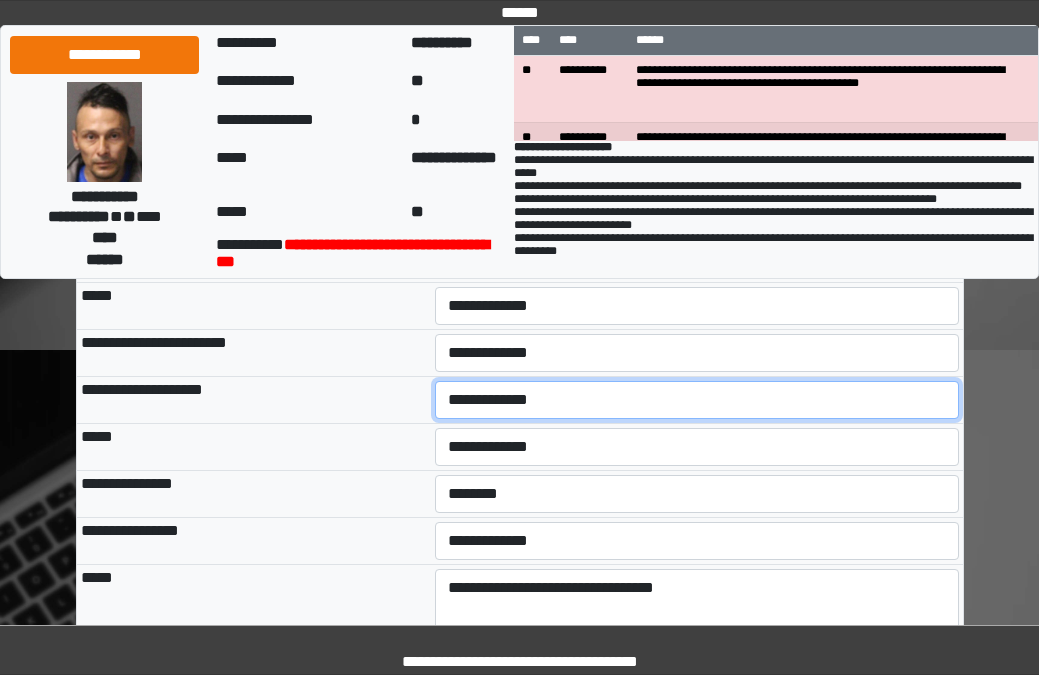 click on "**********" at bounding box center [697, 400] 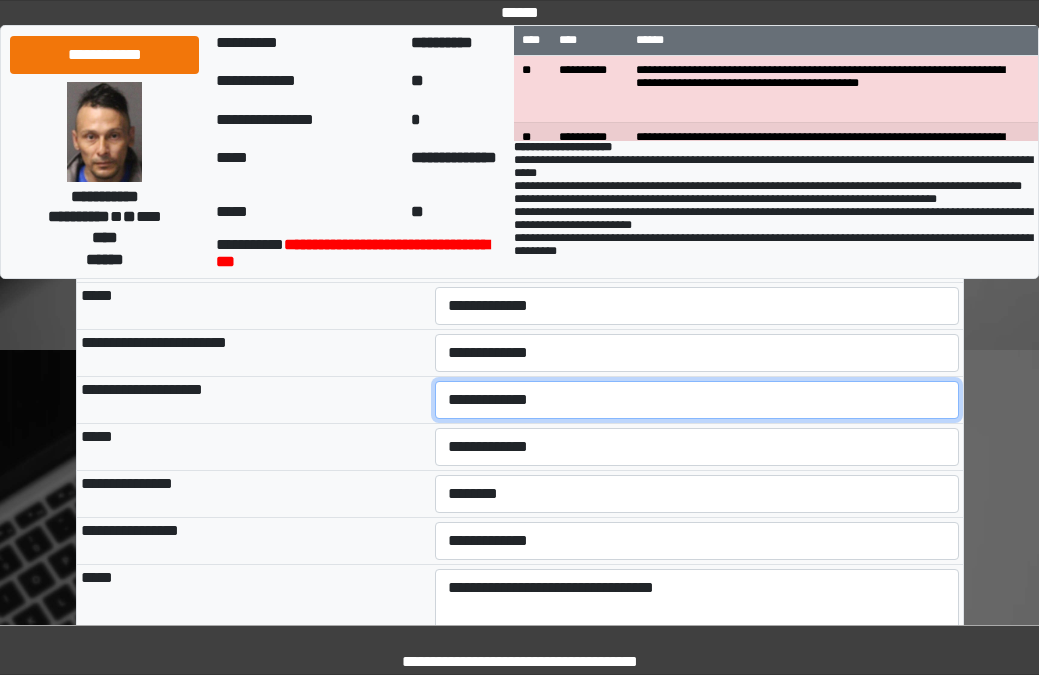 select on "***" 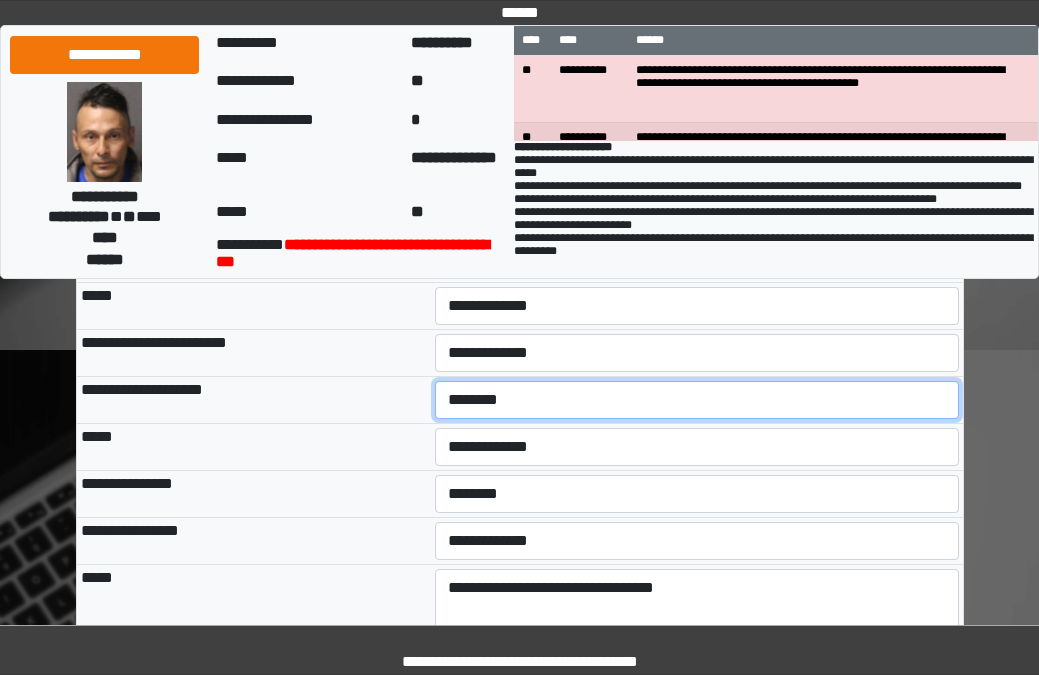 click on "**********" at bounding box center (697, 400) 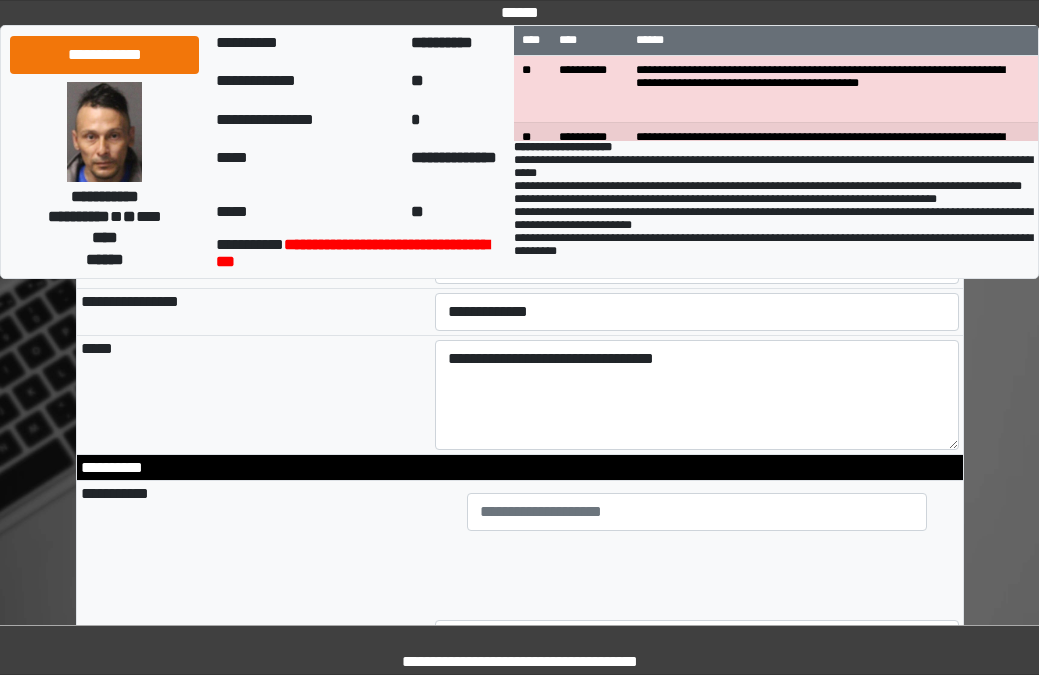 scroll, scrollTop: 1300, scrollLeft: 0, axis: vertical 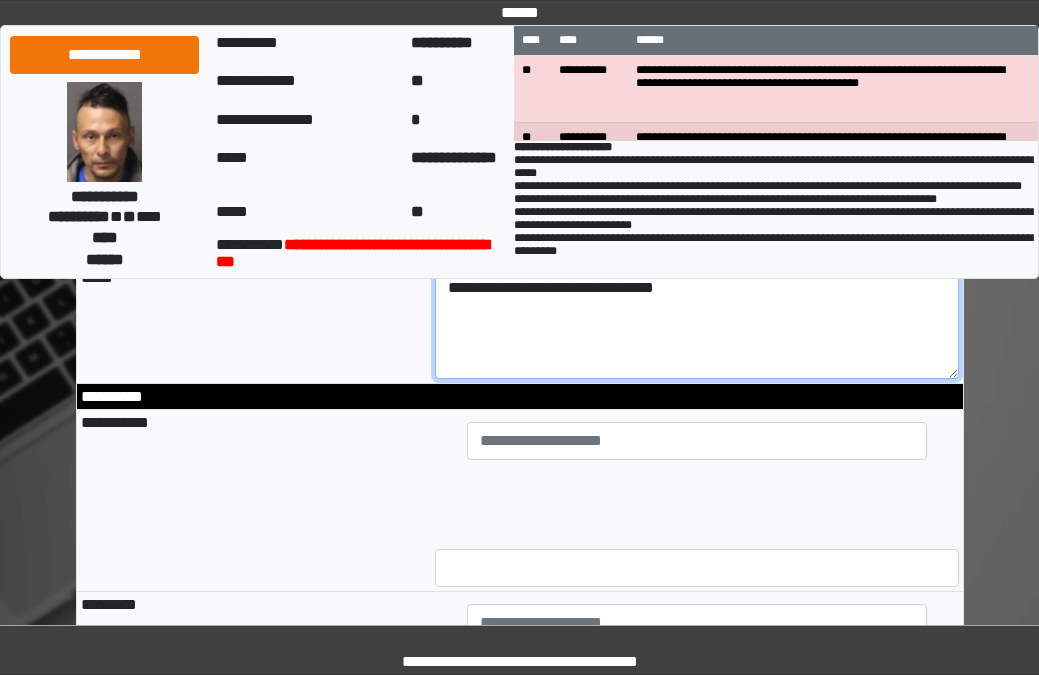 click on "**********" at bounding box center [697, 324] 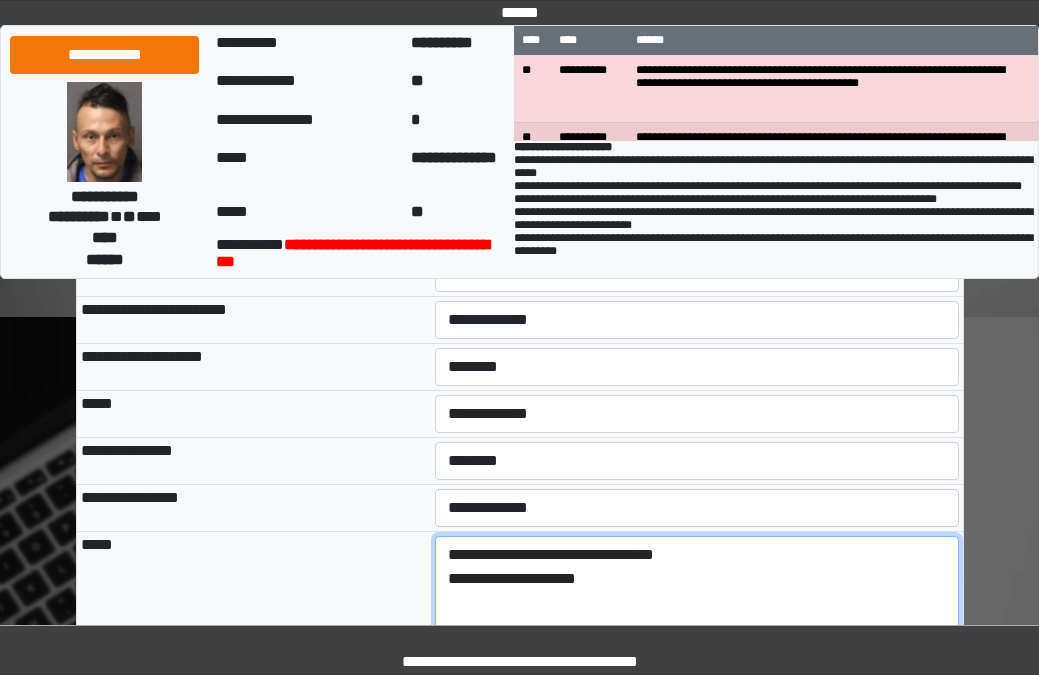 scroll, scrollTop: 1000, scrollLeft: 0, axis: vertical 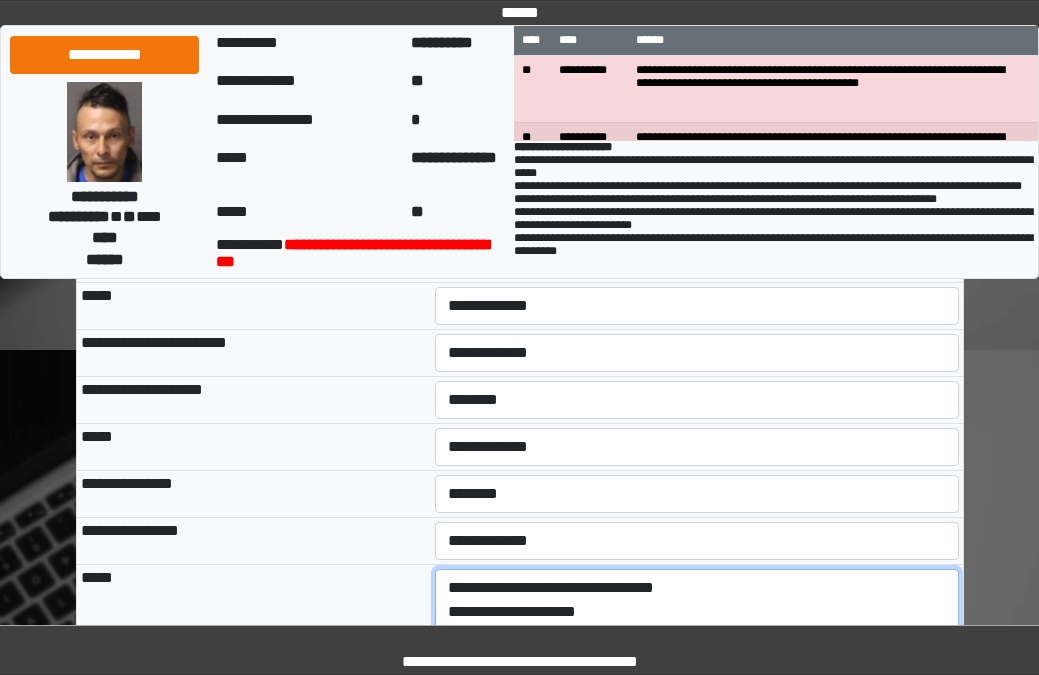 type on "**********" 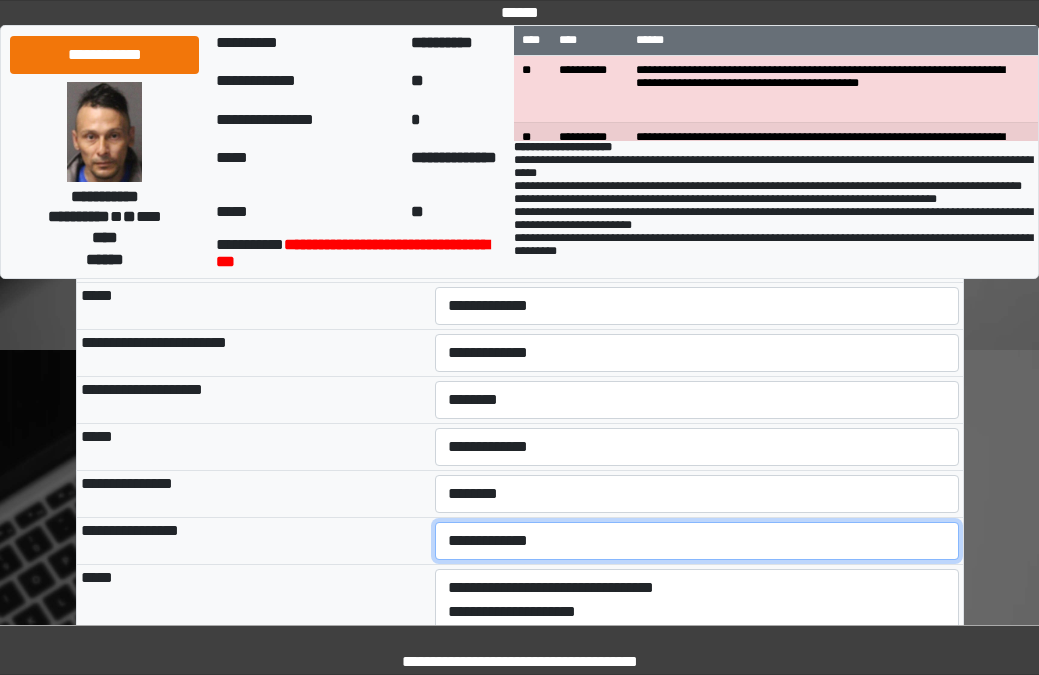 click on "**********" at bounding box center (697, 541) 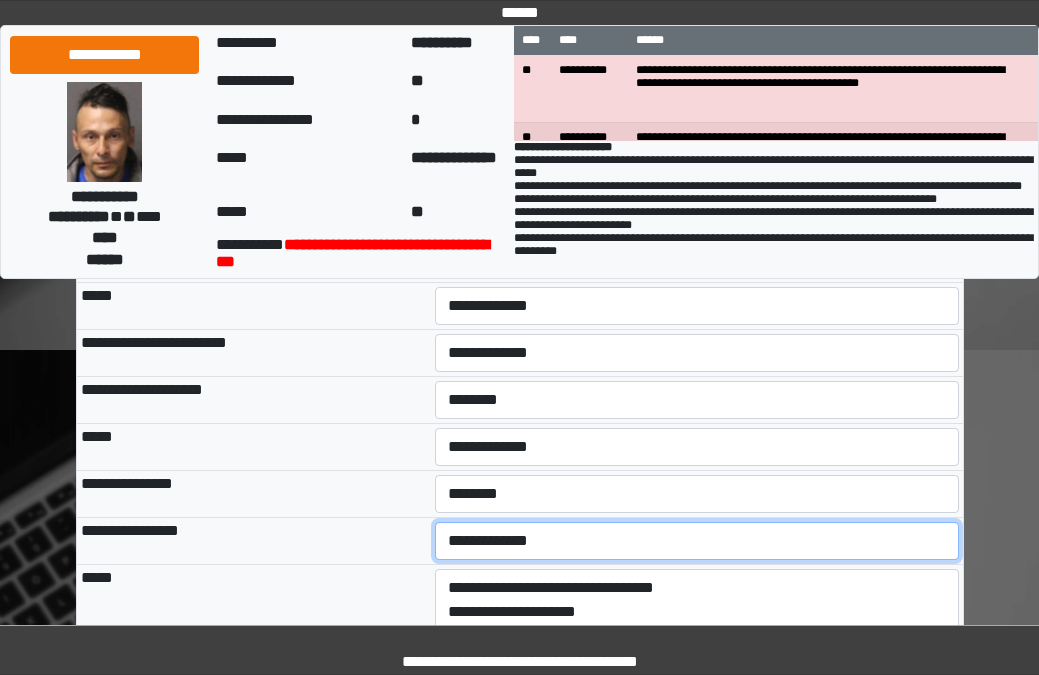 select on "***" 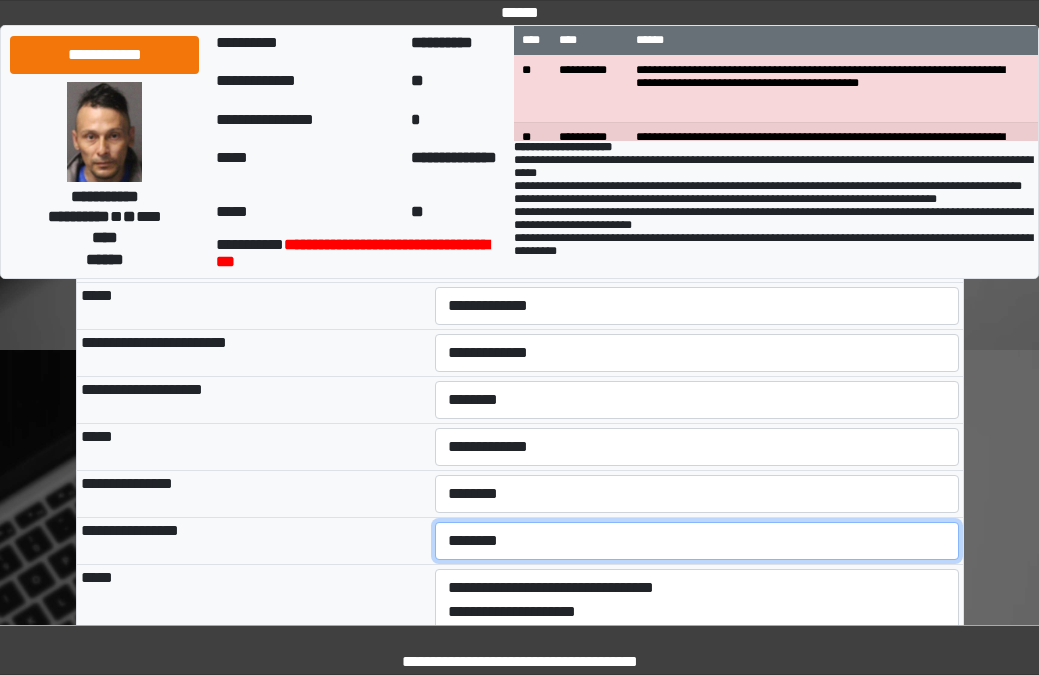 click on "**********" at bounding box center [697, 541] 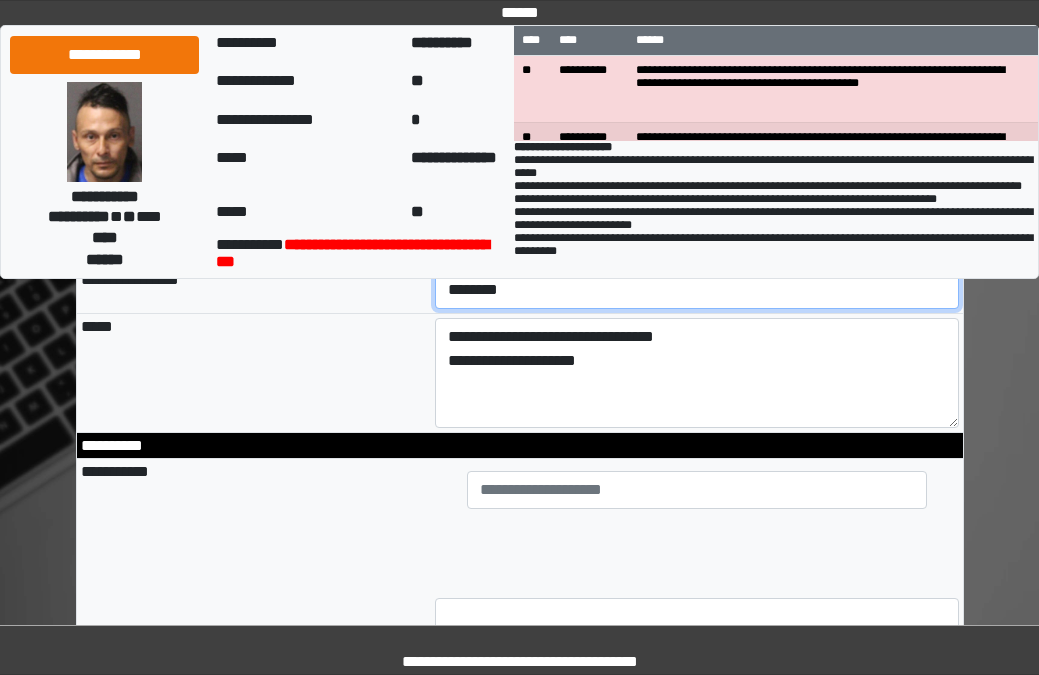 scroll, scrollTop: 1200, scrollLeft: 0, axis: vertical 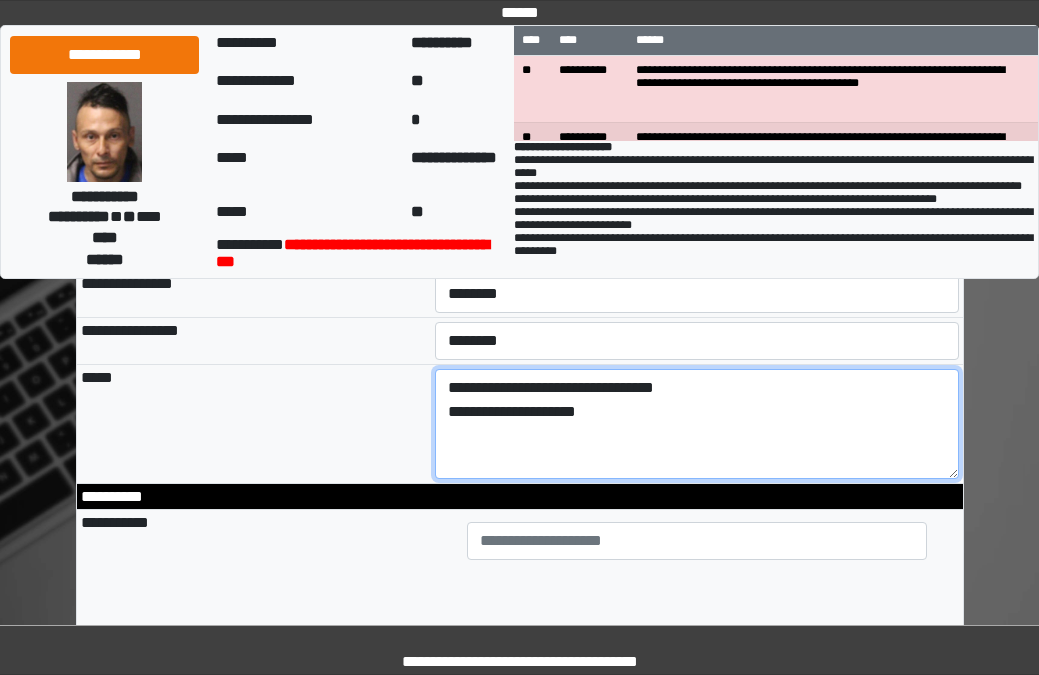 click on "**********" at bounding box center [697, 424] 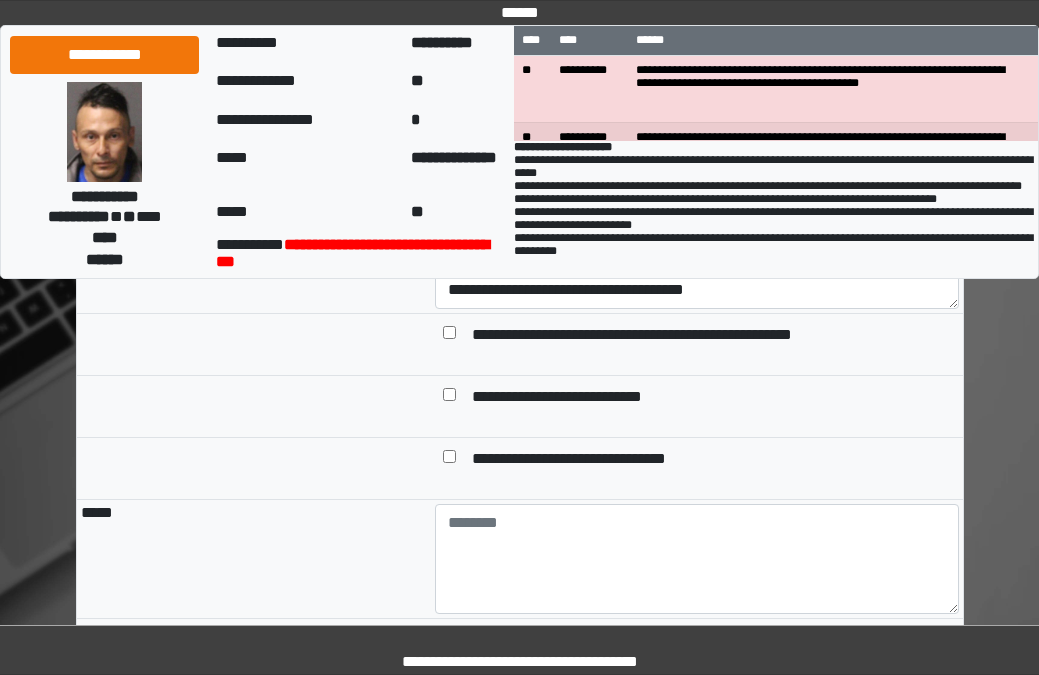 scroll, scrollTop: 2000, scrollLeft: 0, axis: vertical 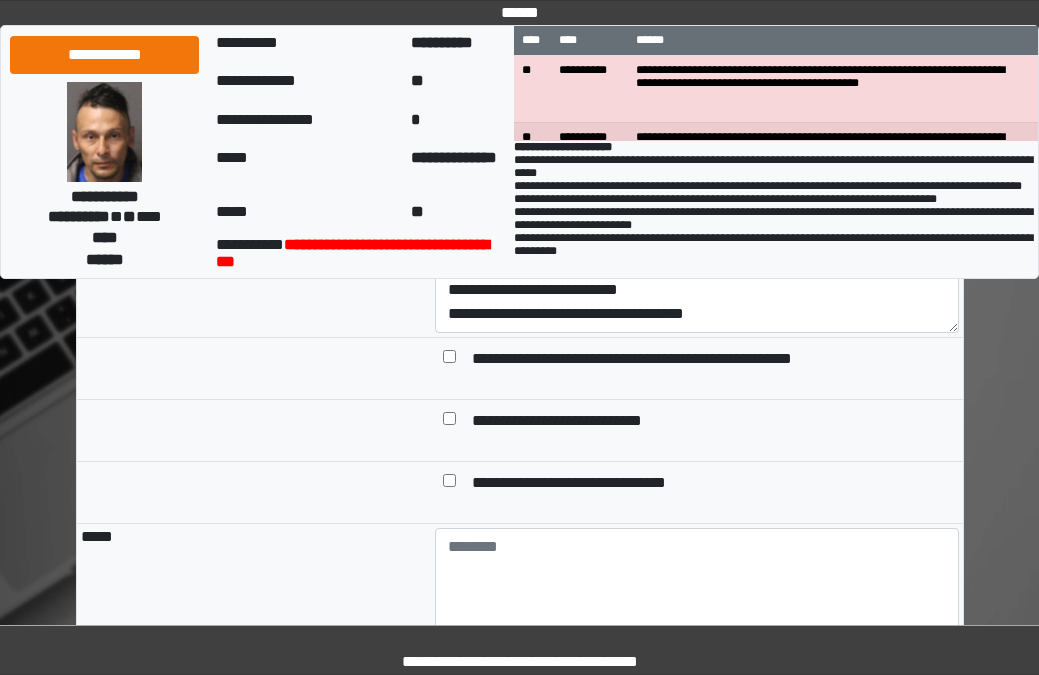 type on "**********" 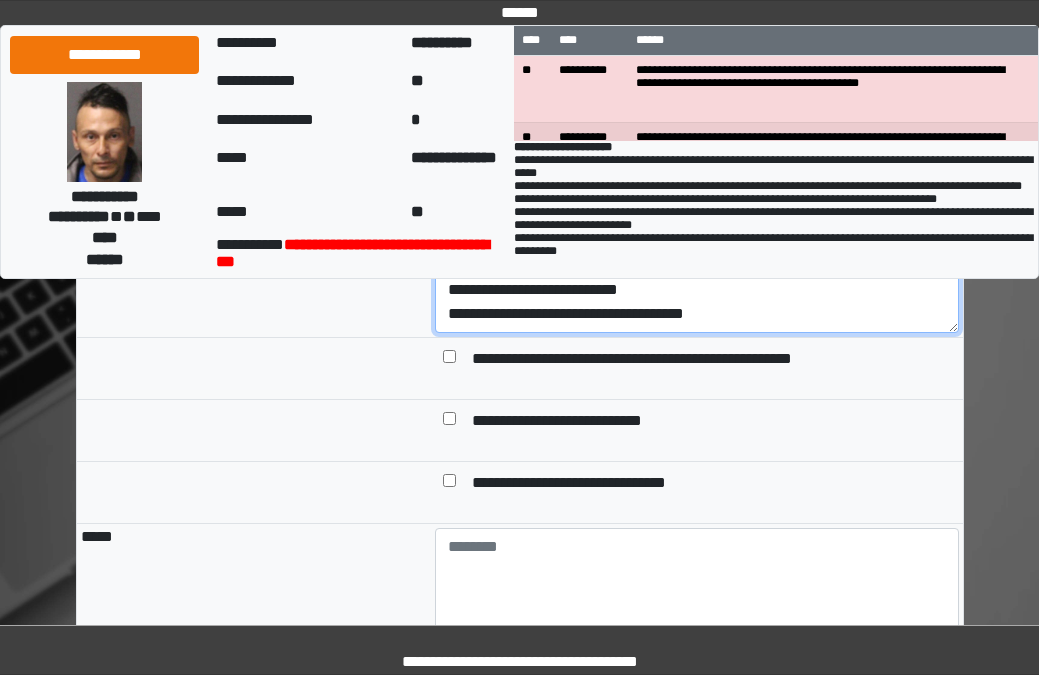 click on "**********" at bounding box center (697, 278) 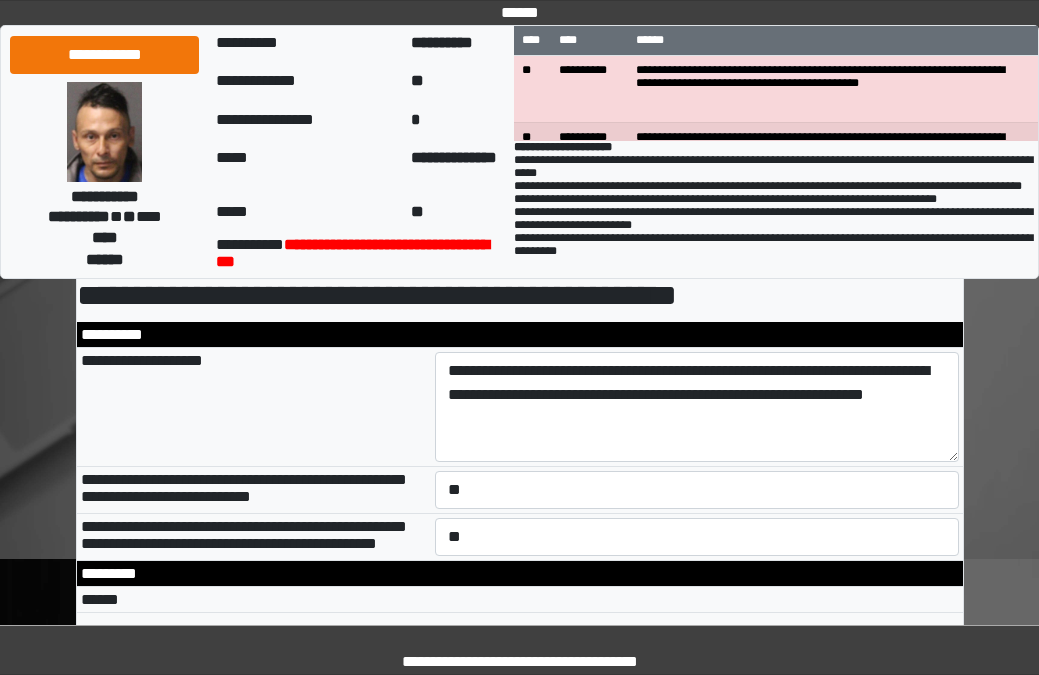 scroll, scrollTop: 0, scrollLeft: 0, axis: both 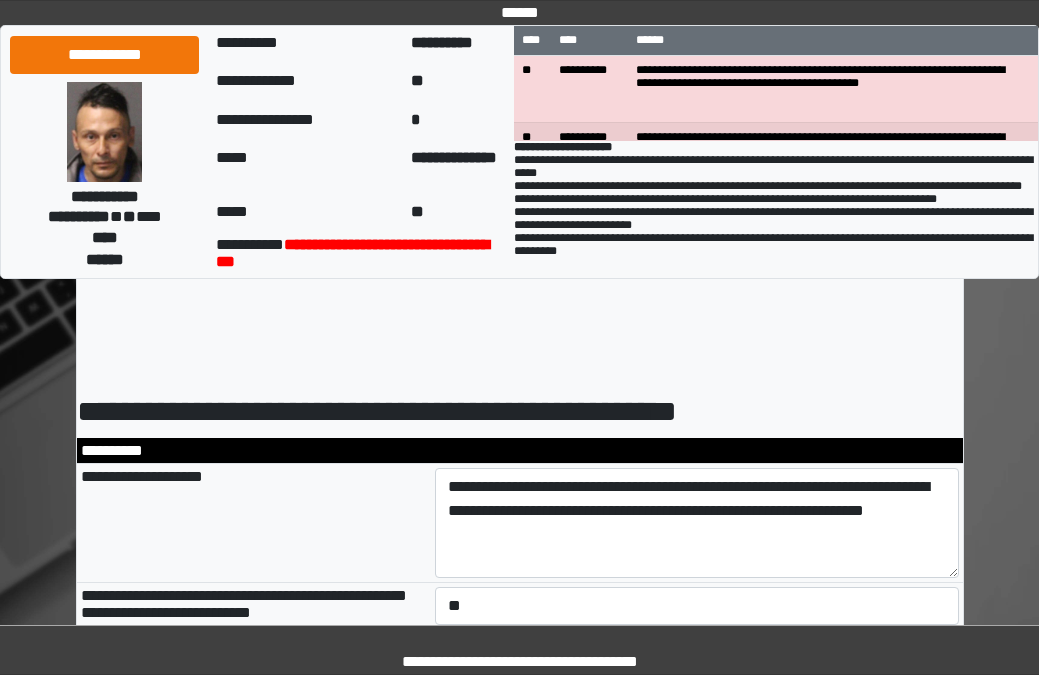 type on "**********" 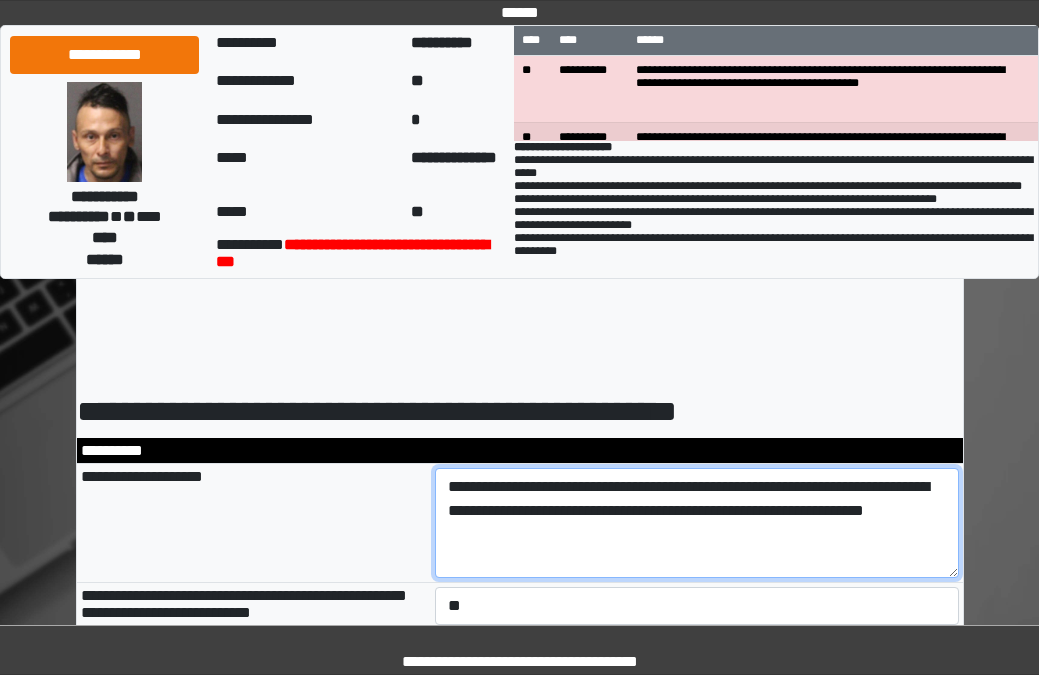 click on "**********" at bounding box center [697, 523] 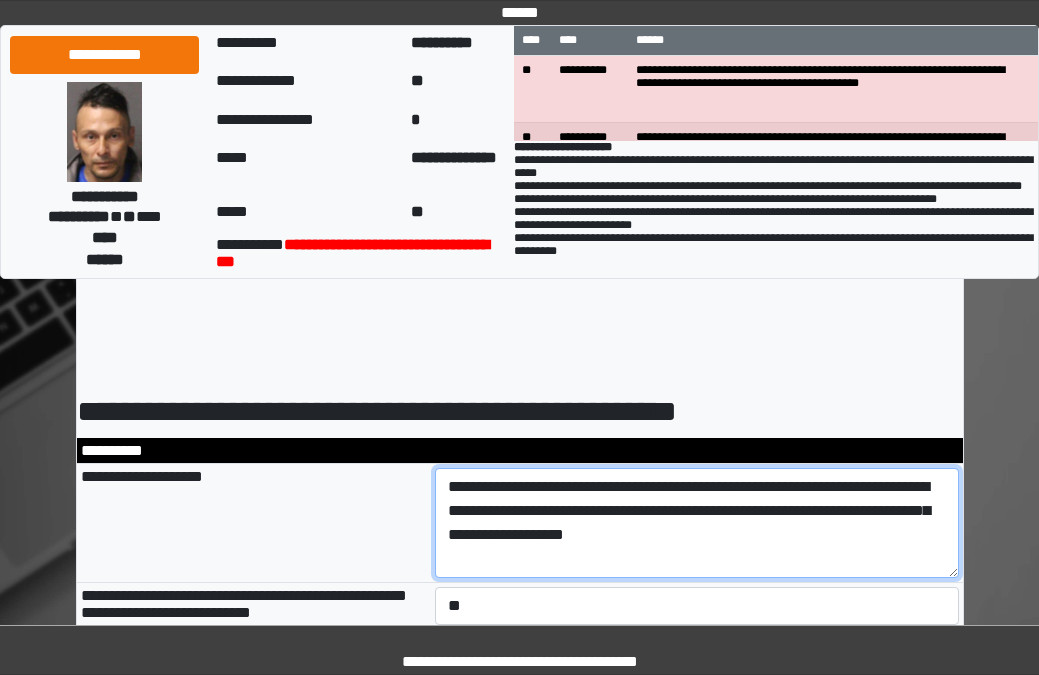 click on "**********" at bounding box center (697, 523) 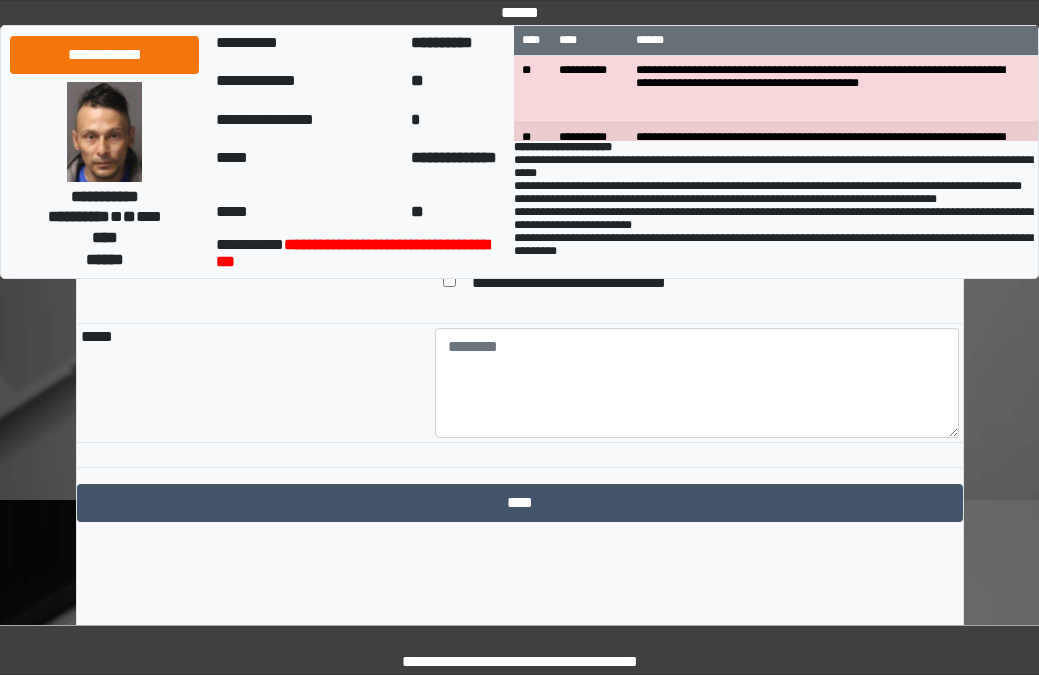 scroll, scrollTop: 2245, scrollLeft: 0, axis: vertical 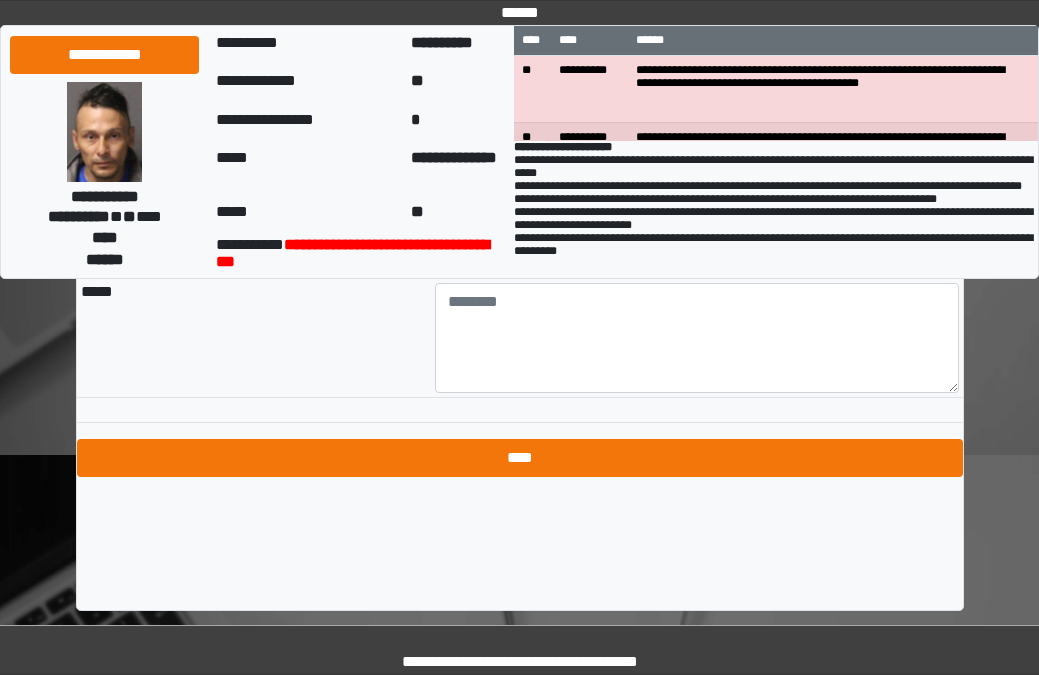 type on "**********" 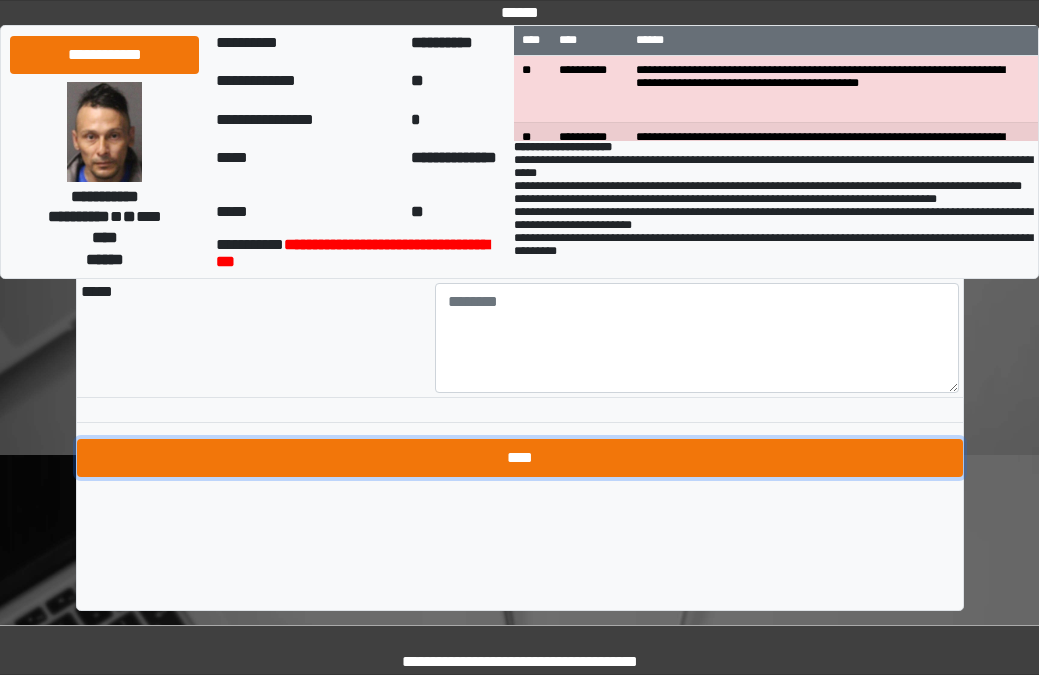 click on "****" at bounding box center [520, 458] 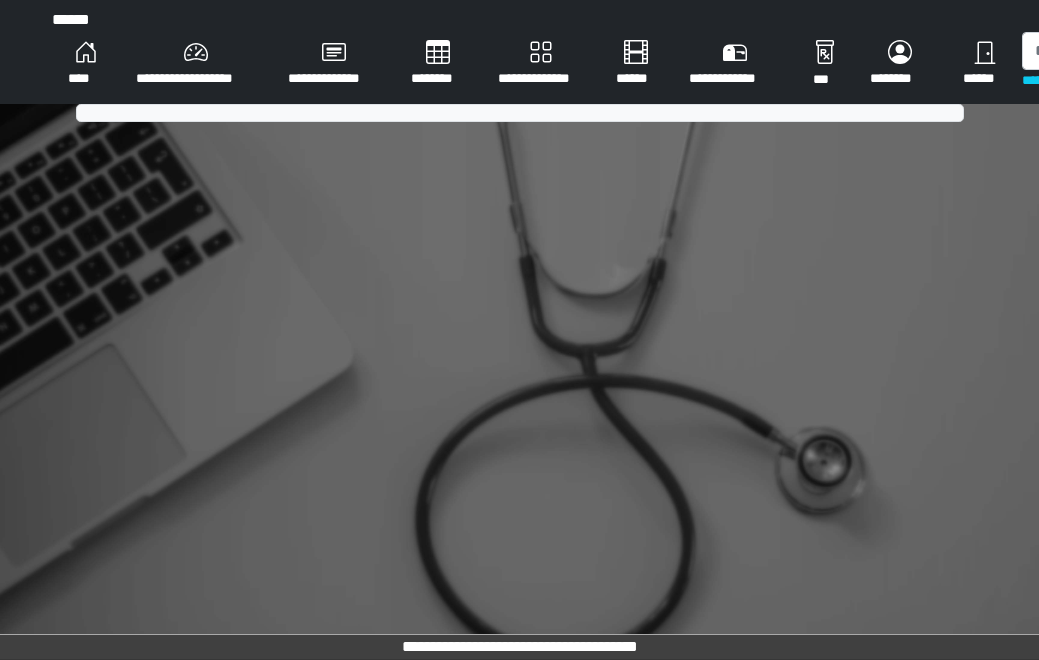 scroll, scrollTop: 15, scrollLeft: 57, axis: both 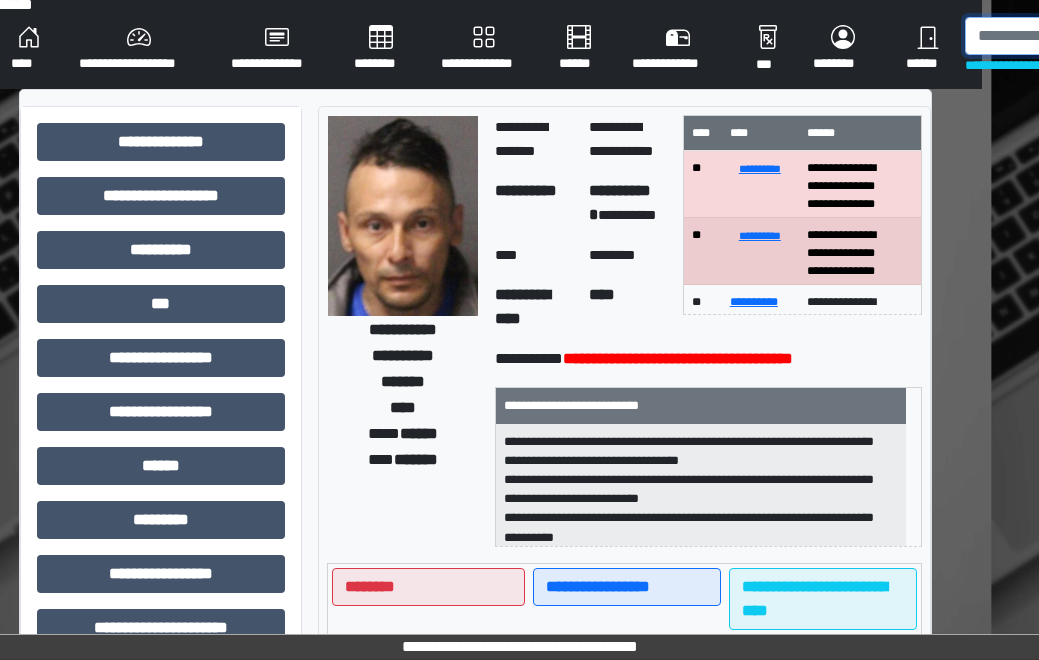 click at bounding box center (1068, 36) 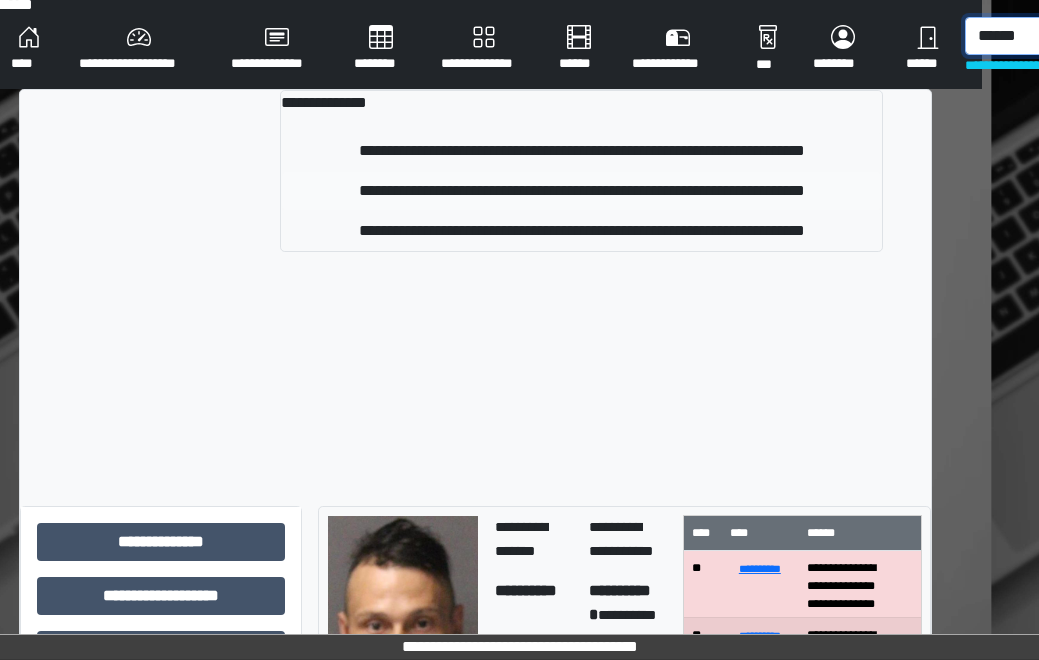type on "******" 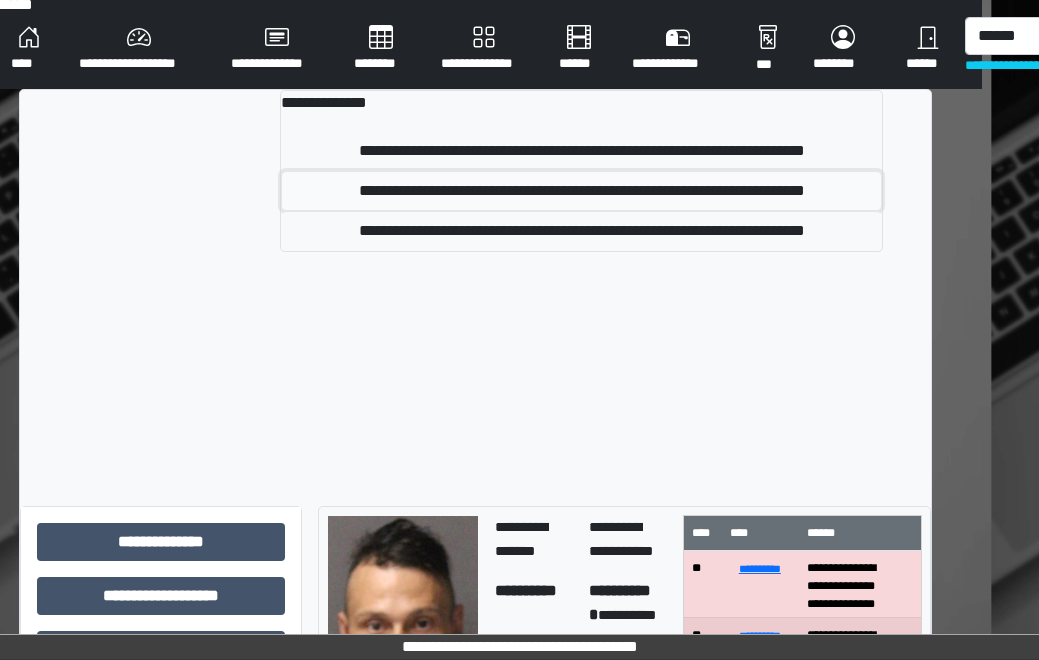 click on "**********" at bounding box center [581, 191] 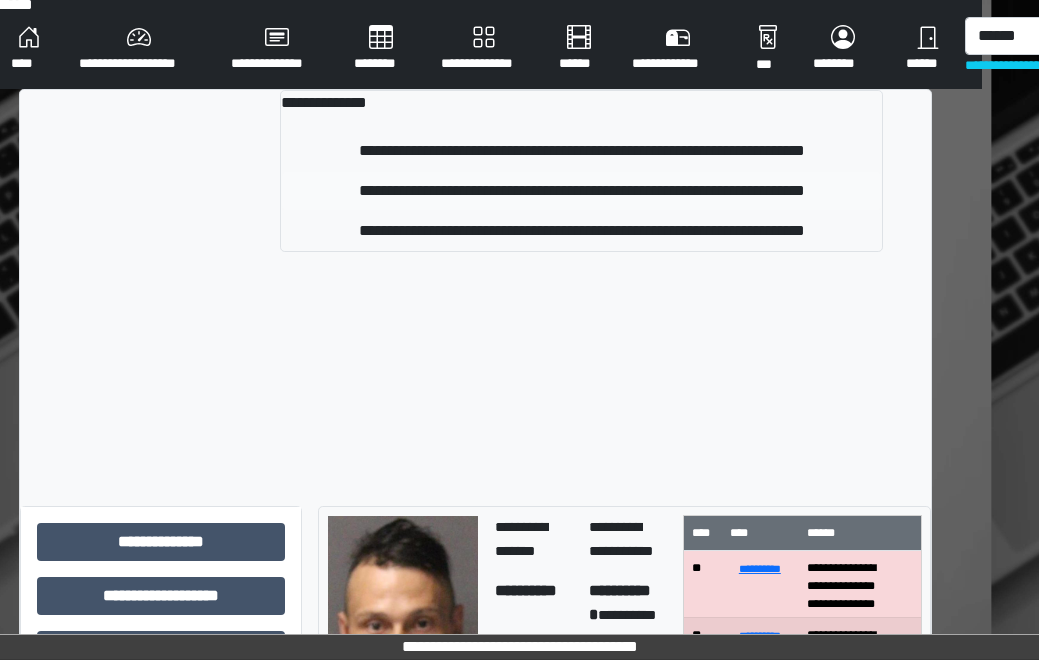 type 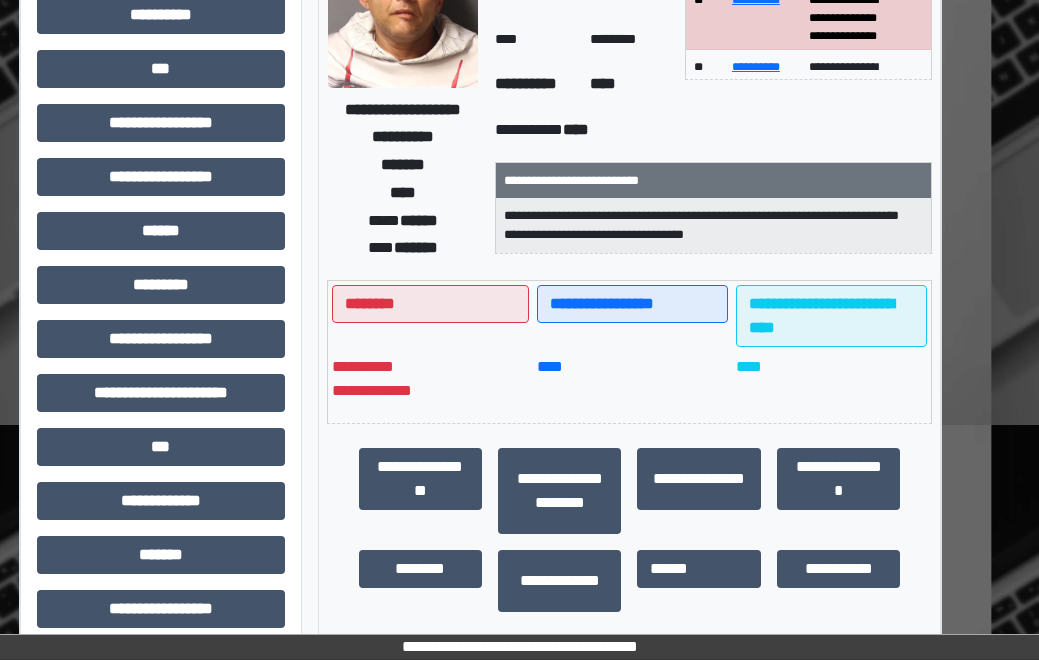 scroll, scrollTop: 315, scrollLeft: 57, axis: both 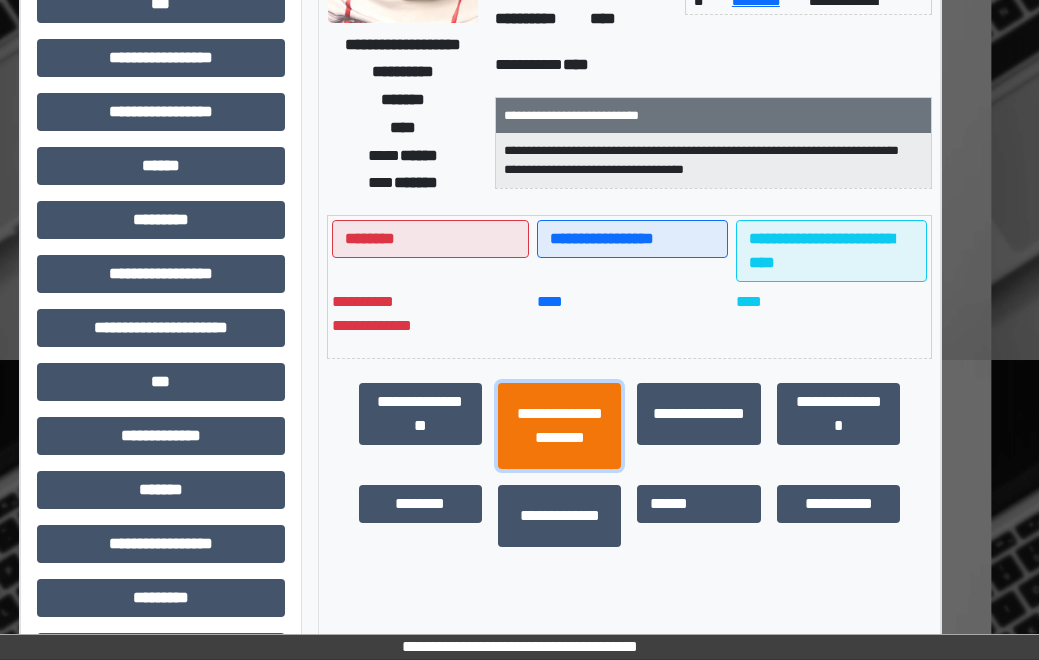 click on "**********" at bounding box center [559, 426] 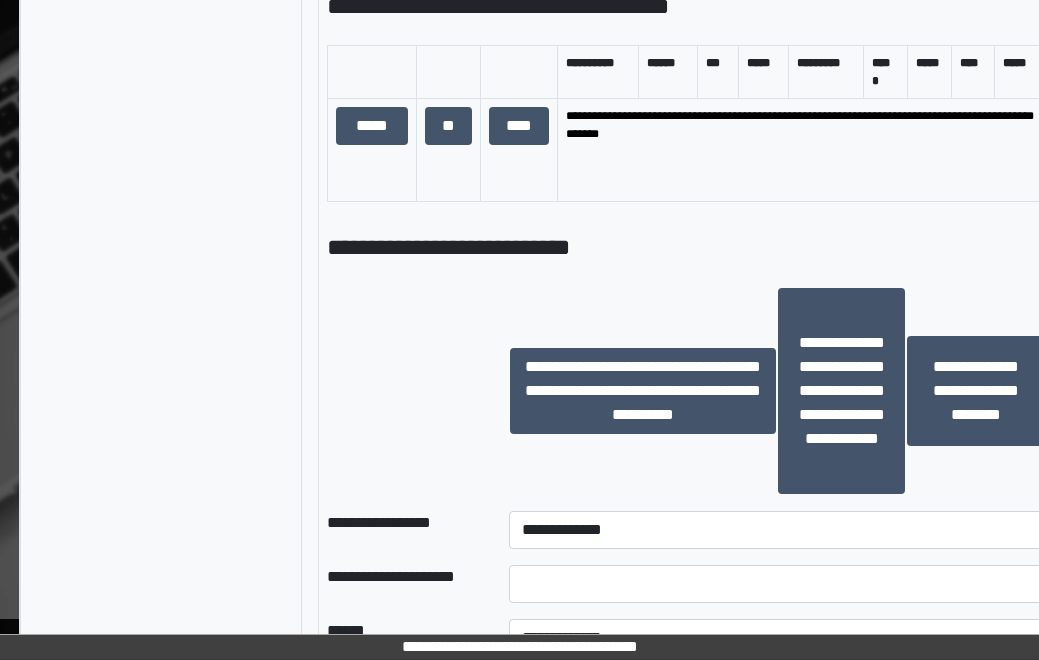 scroll, scrollTop: 1515, scrollLeft: 57, axis: both 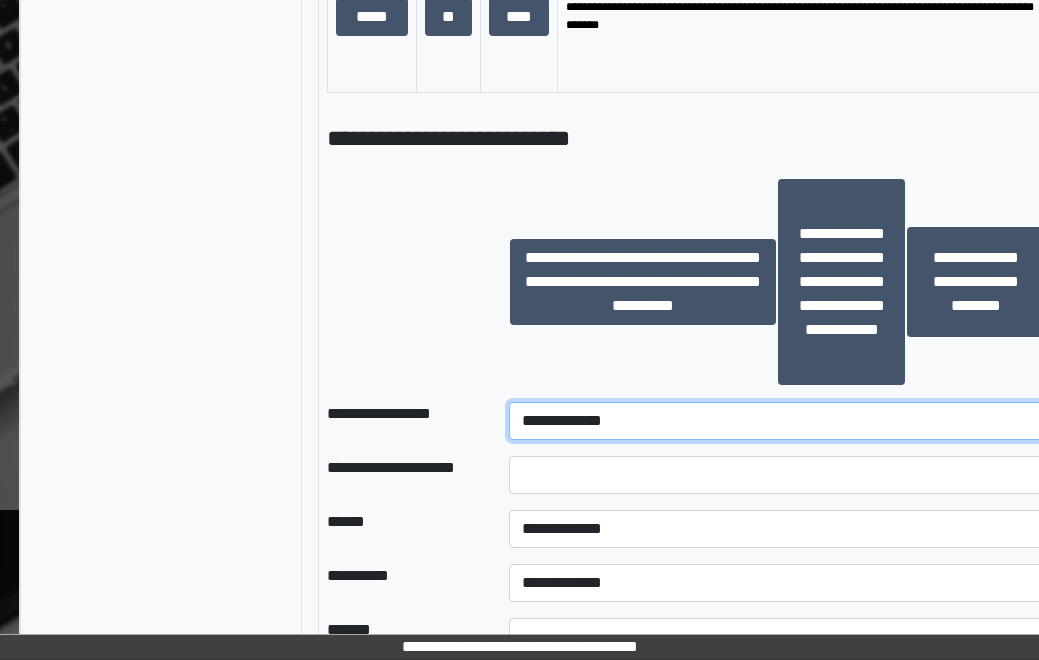 click on "**********" at bounding box center (777, 421) 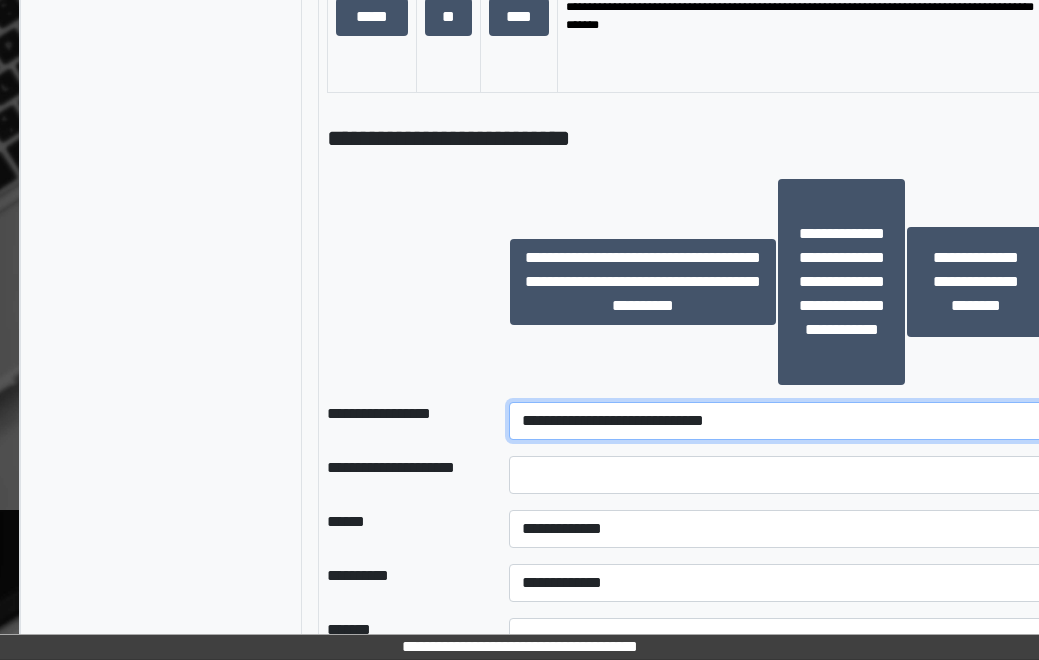 click on "**********" at bounding box center (777, 421) 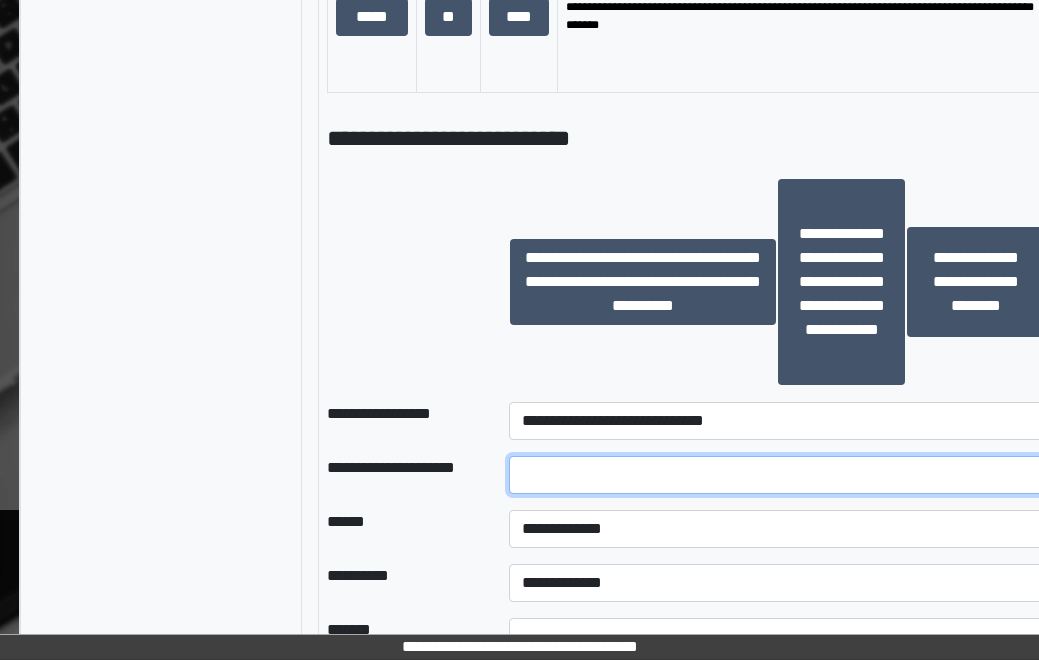click at bounding box center (777, 475) 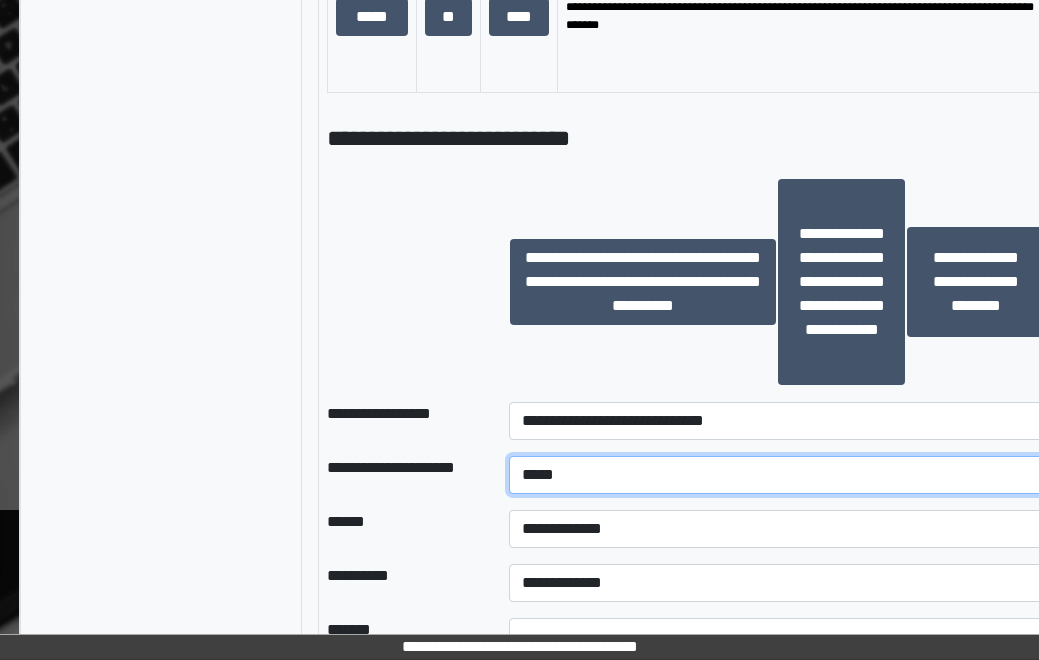 type on "*****" 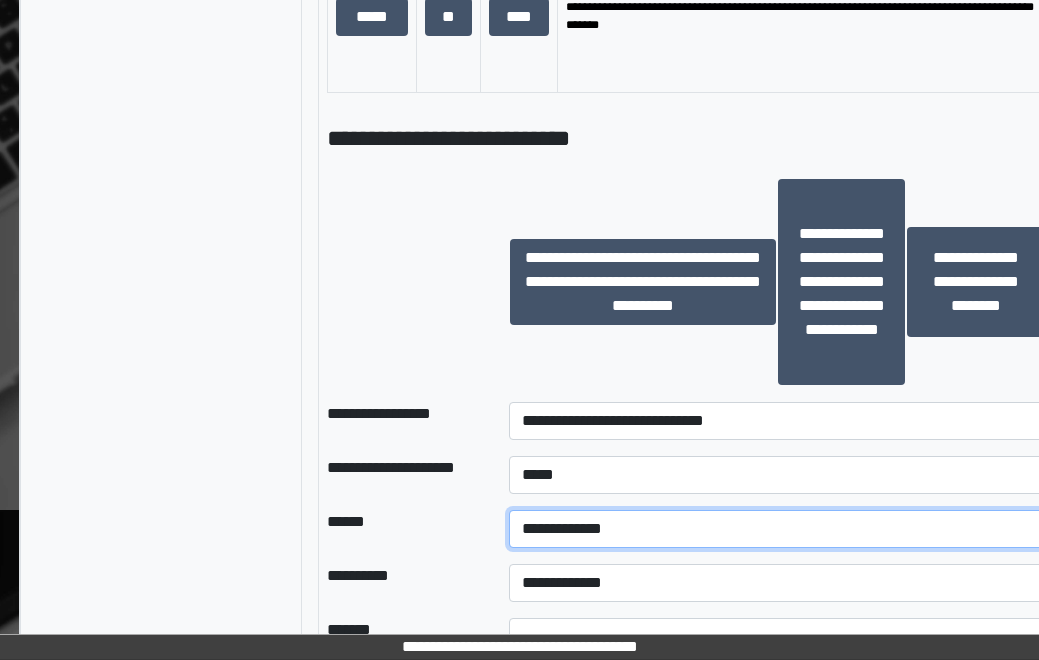 click on "**********" at bounding box center [777, 529] 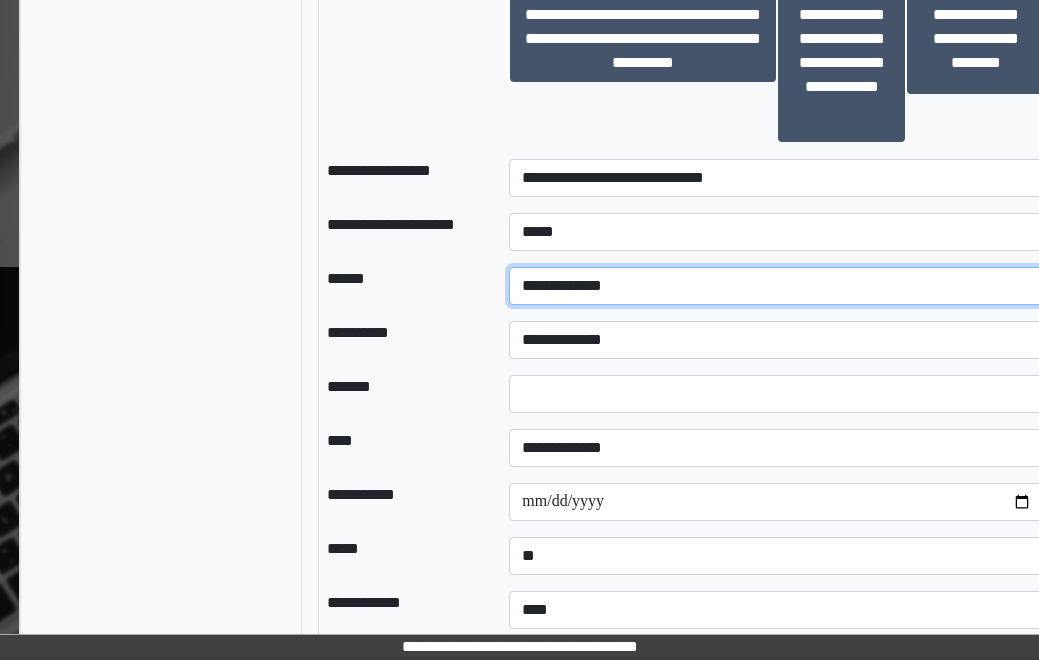 scroll, scrollTop: 1815, scrollLeft: 57, axis: both 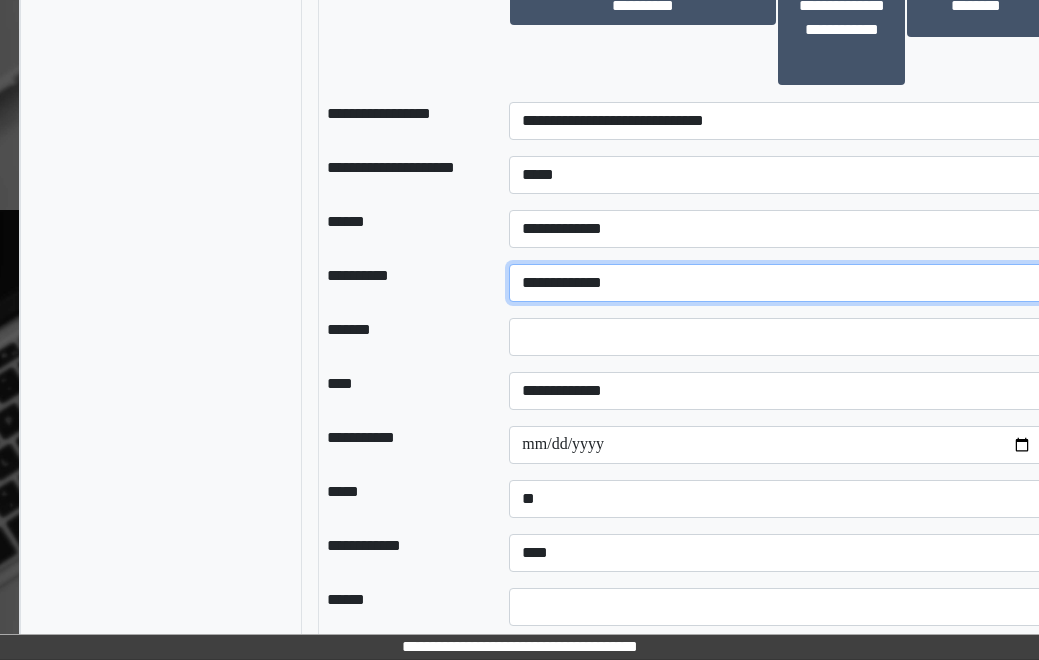 click on "**********" at bounding box center (777, 283) 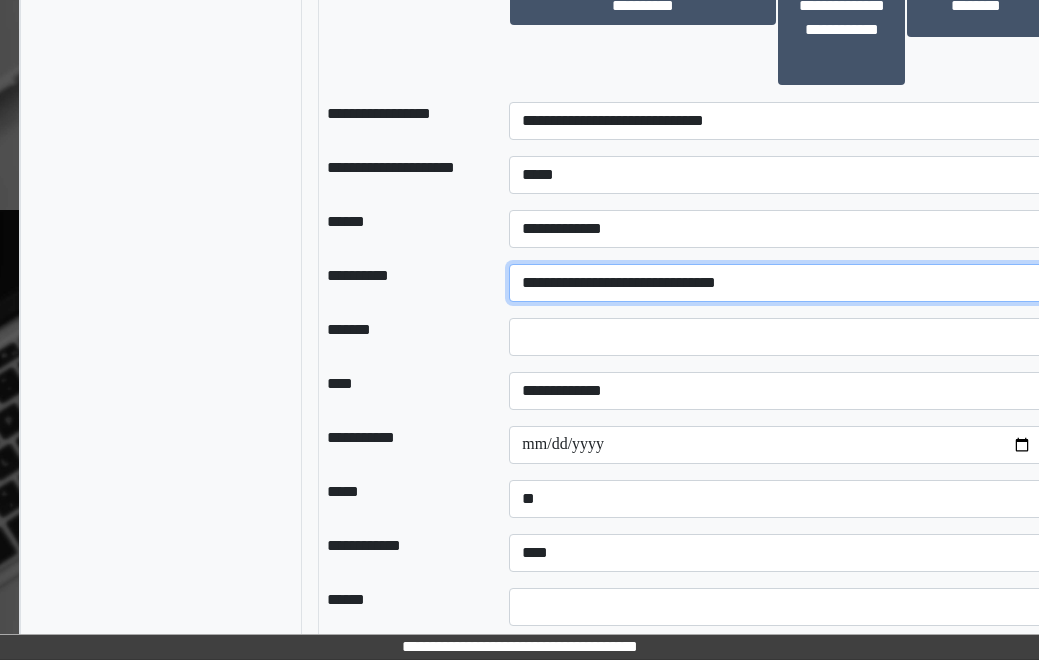 click on "**********" at bounding box center (777, 283) 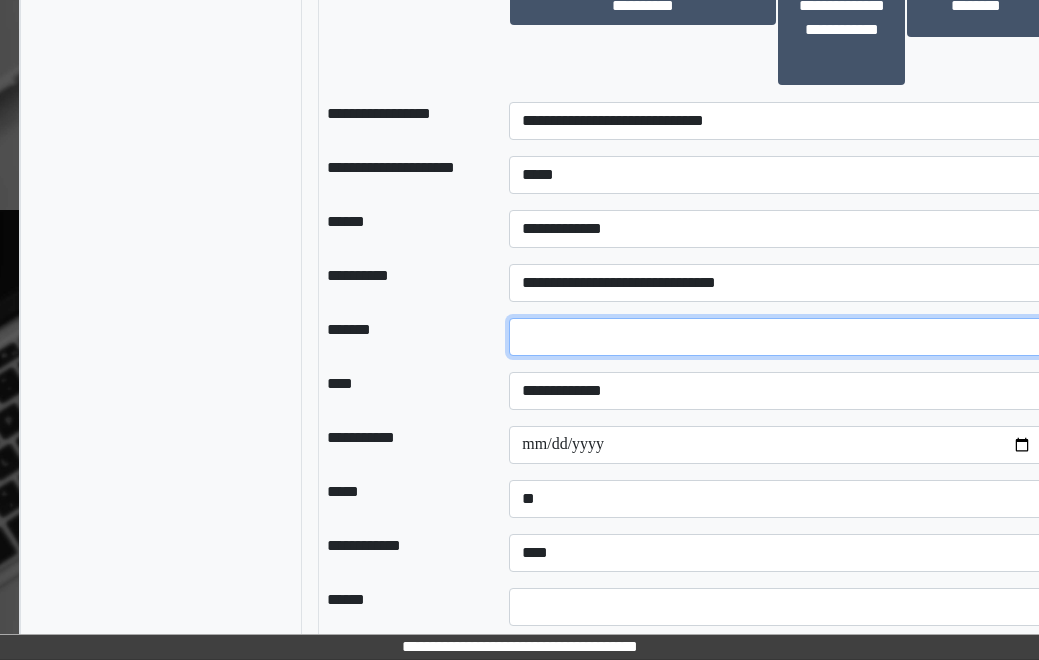 click at bounding box center (777, 337) 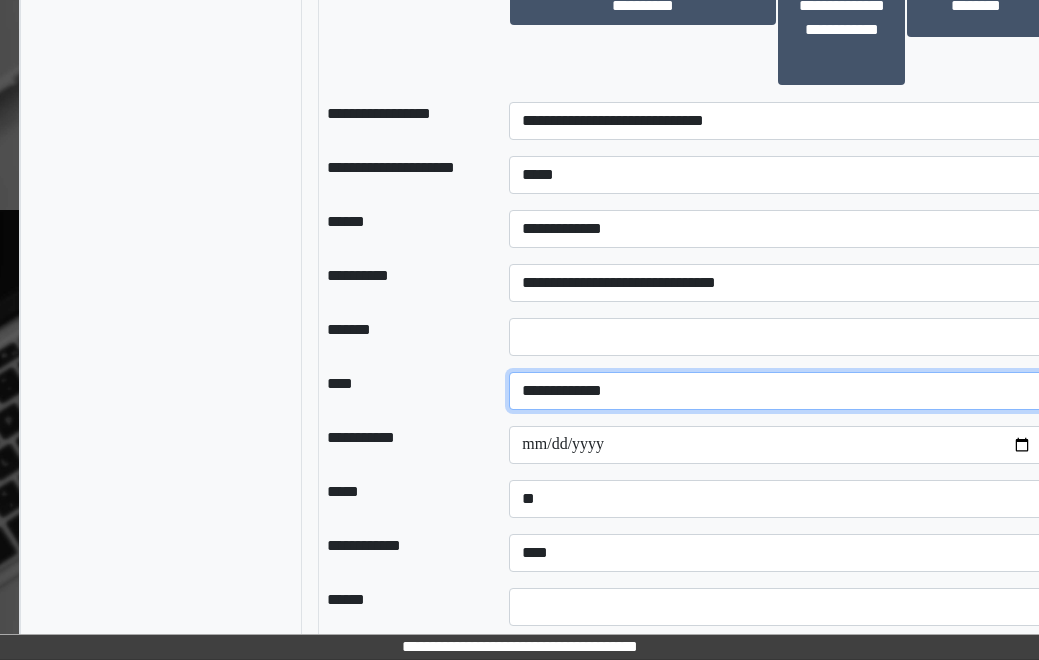 click on "**********" at bounding box center [777, 391] 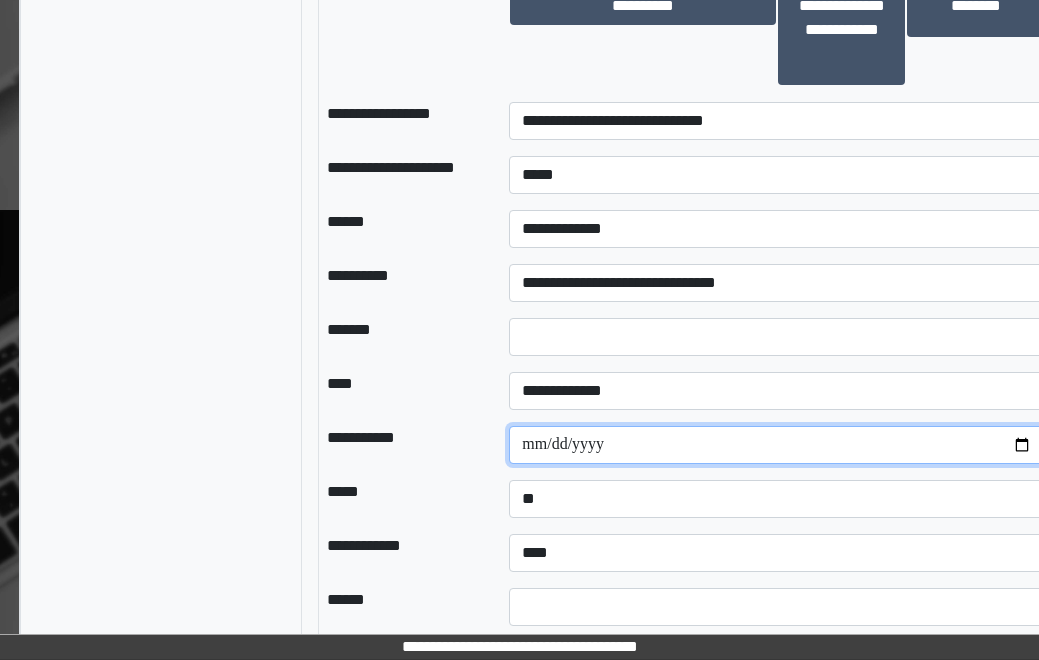 click at bounding box center (777, 445) 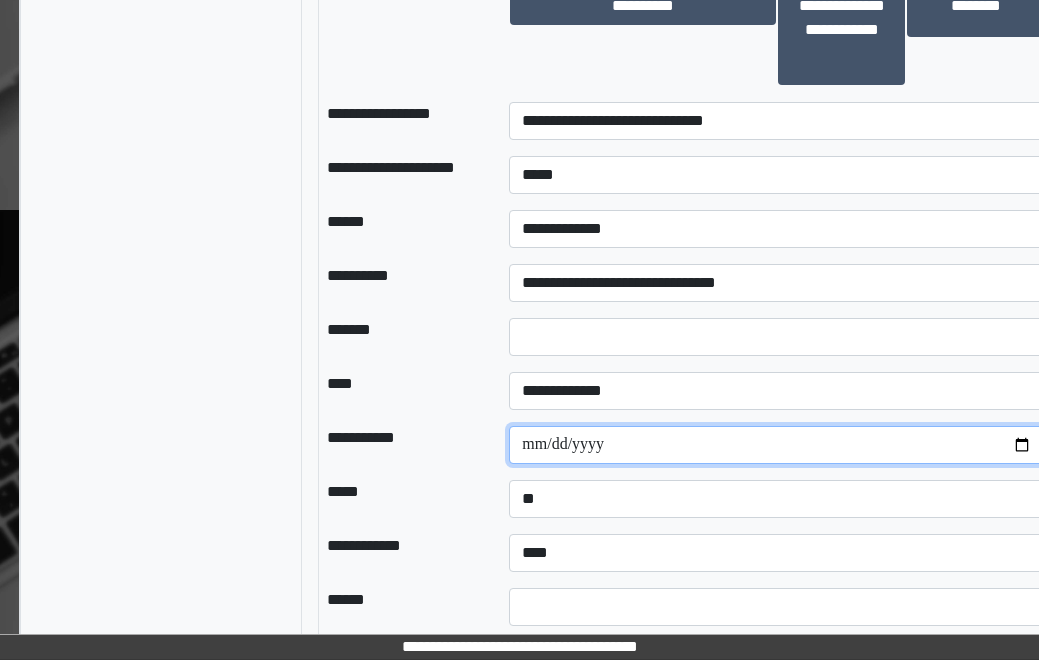 scroll, scrollTop: 1877, scrollLeft: 57, axis: both 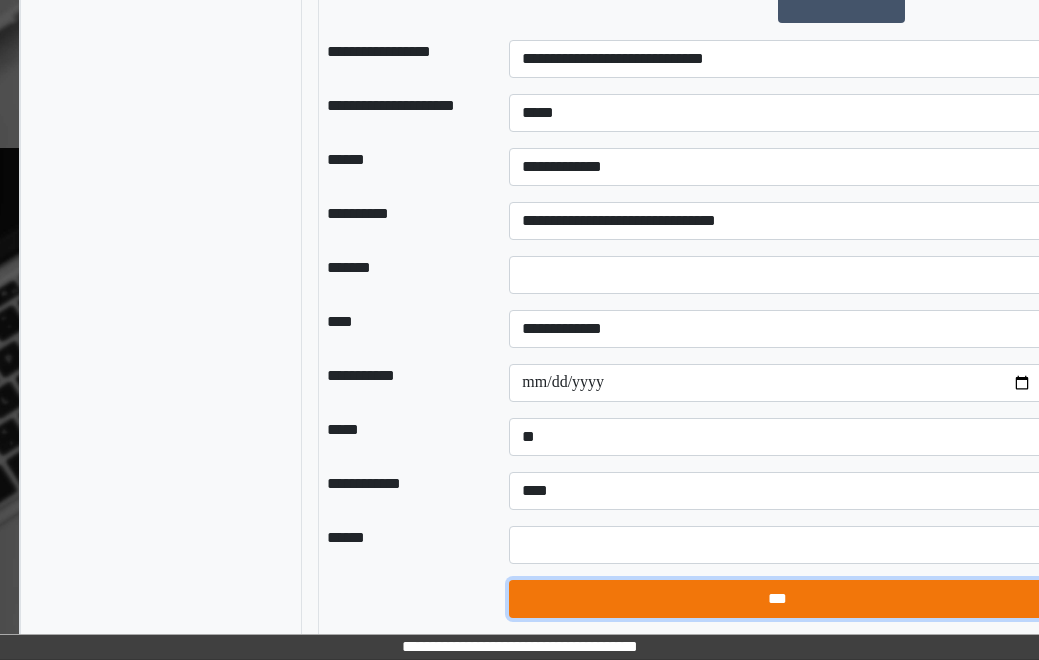 click on "***" at bounding box center [777, 599] 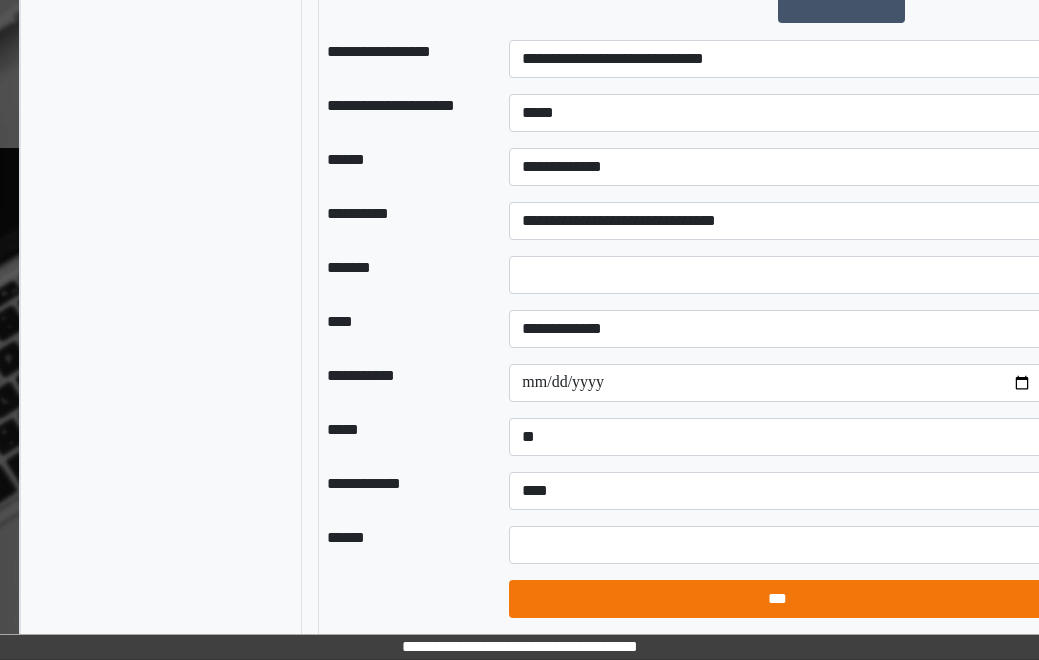 select on "*" 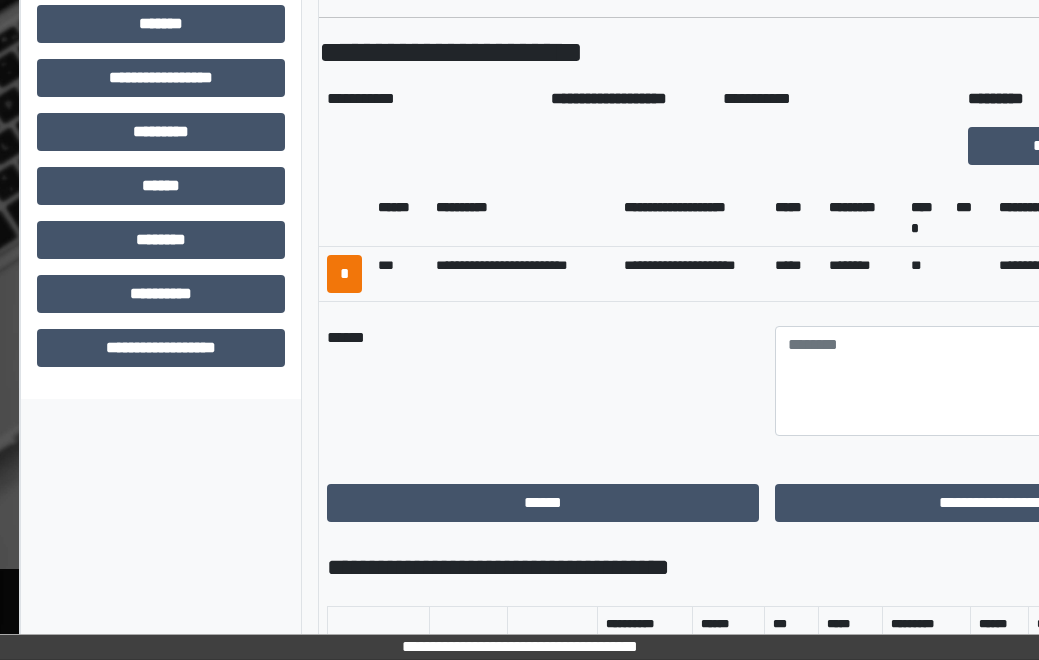 scroll, scrollTop: 801, scrollLeft: 57, axis: both 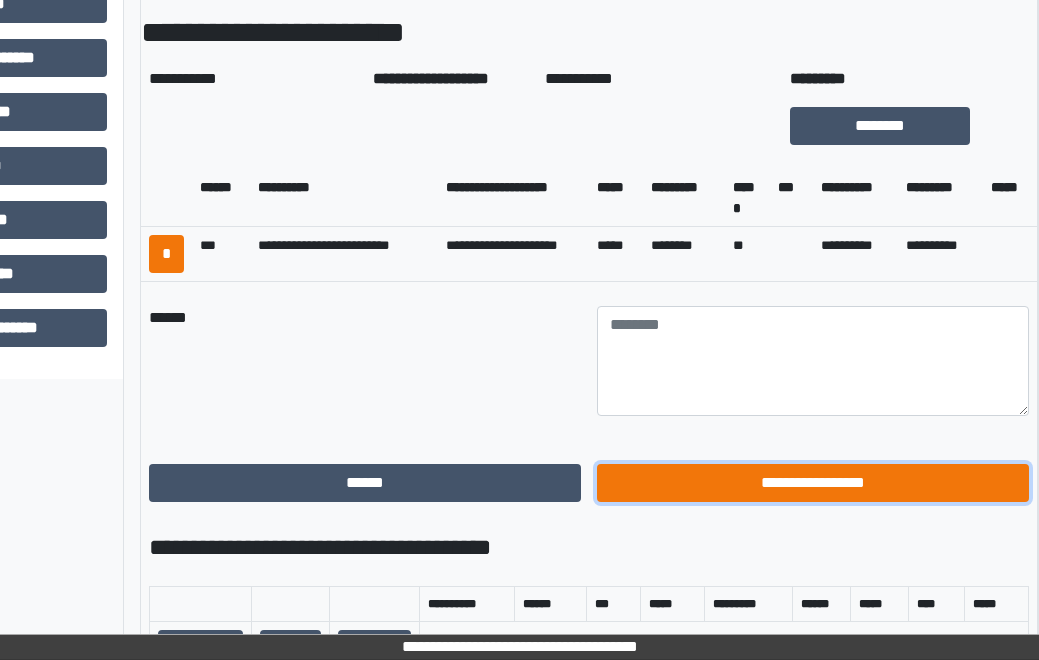 click on "**********" at bounding box center (813, 483) 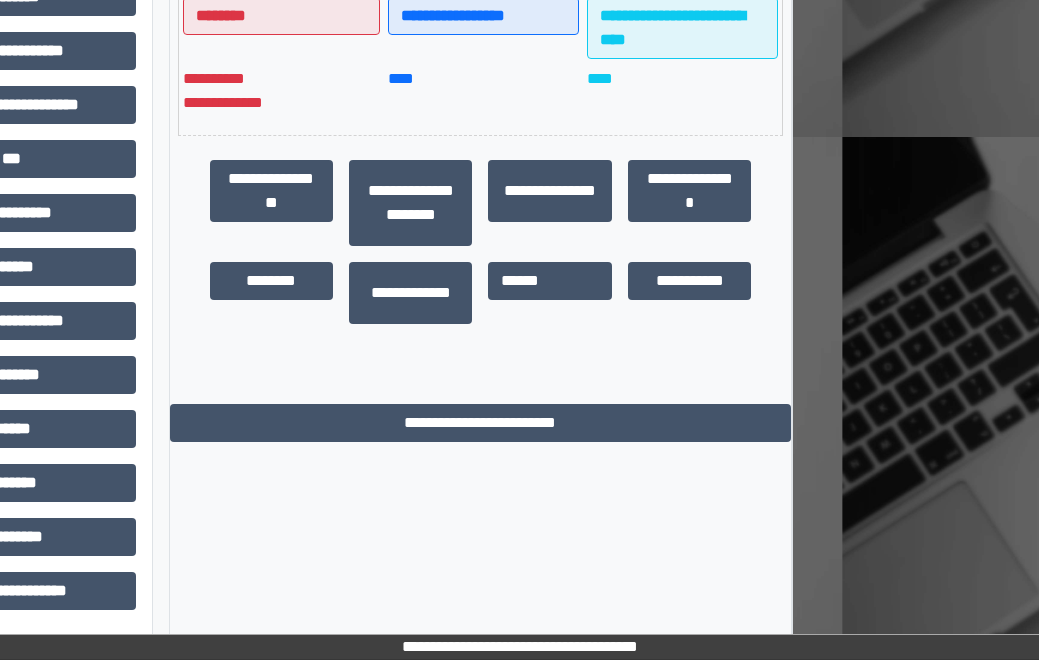 scroll, scrollTop: 538, scrollLeft: 206, axis: both 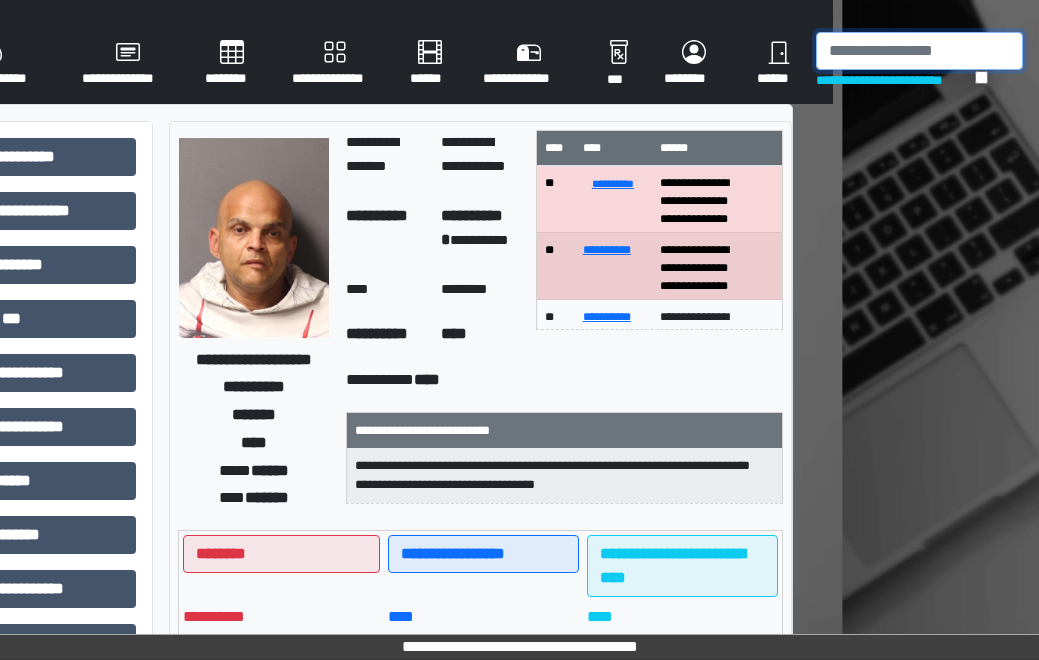 click at bounding box center [919, 51] 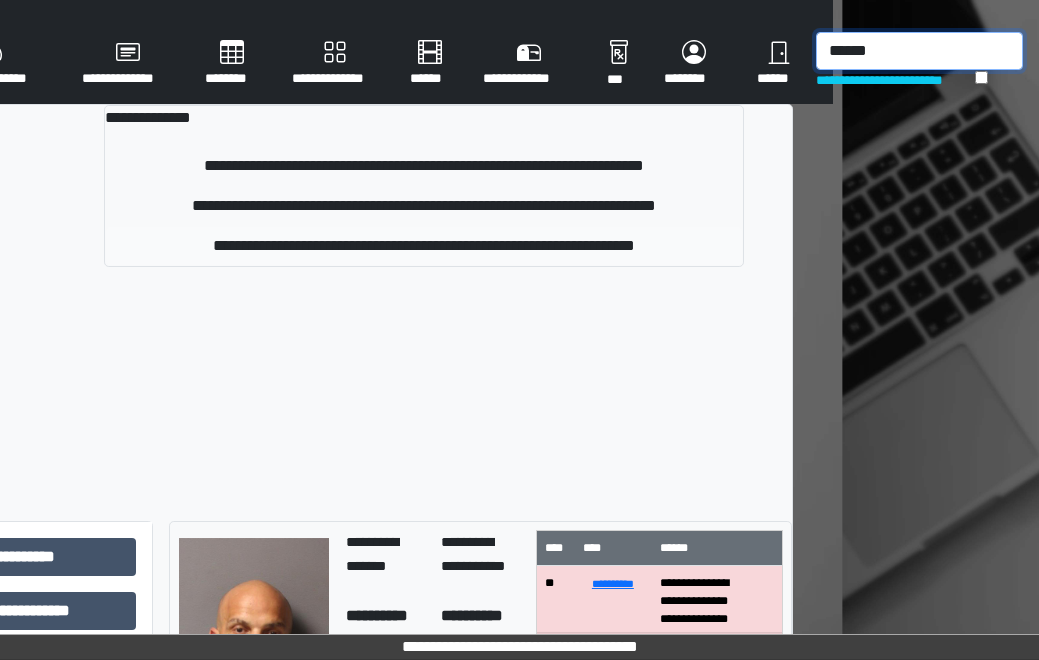 type on "******" 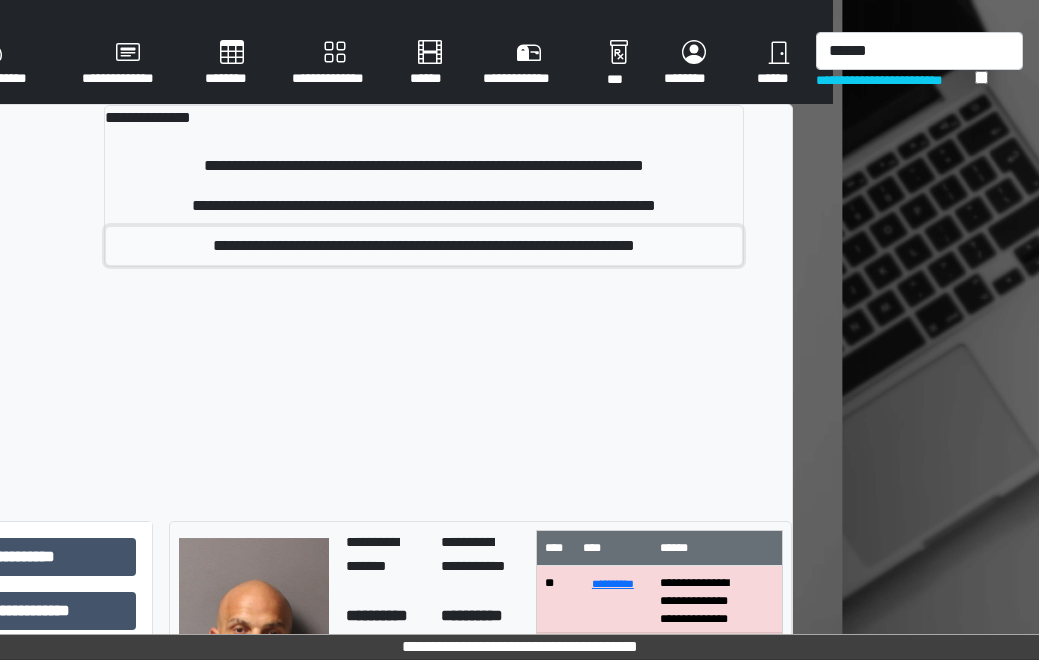 click on "**********" at bounding box center (424, 246) 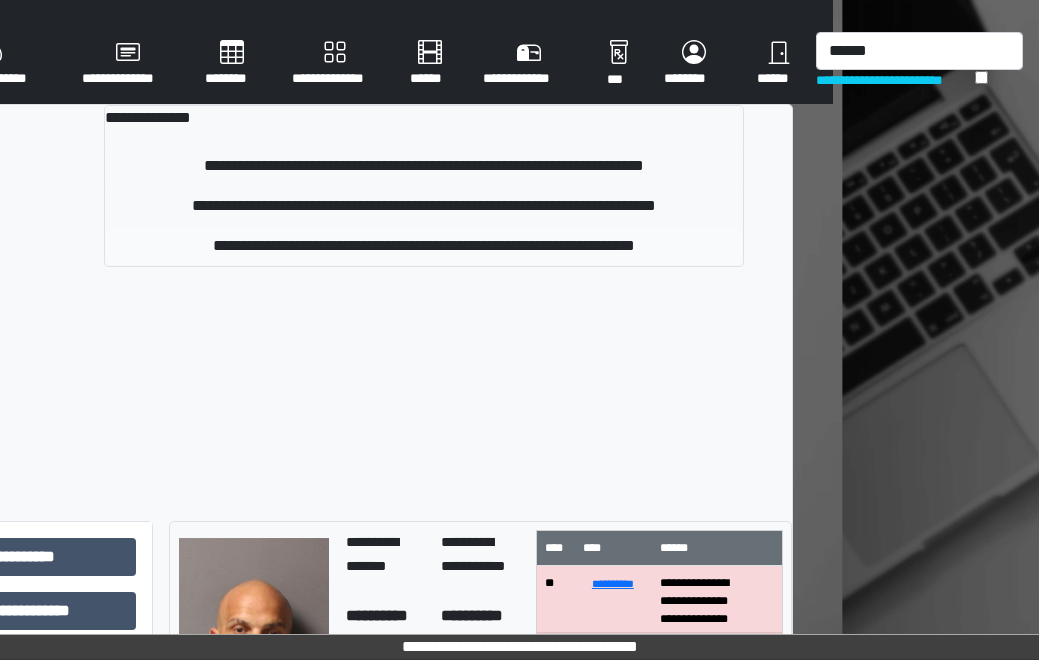 type 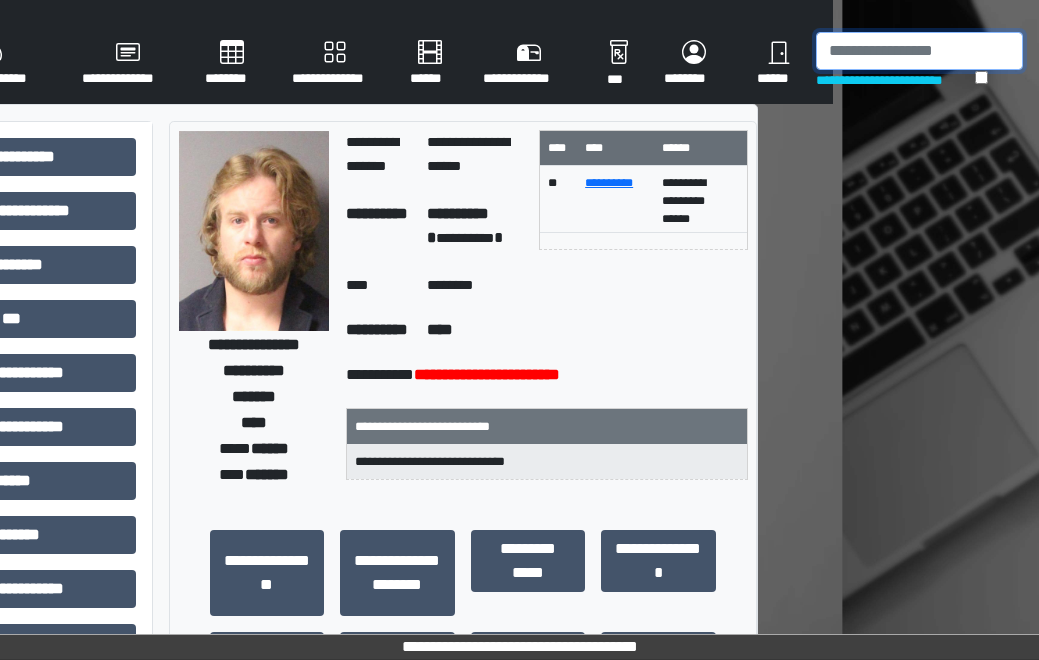 click at bounding box center (919, 51) 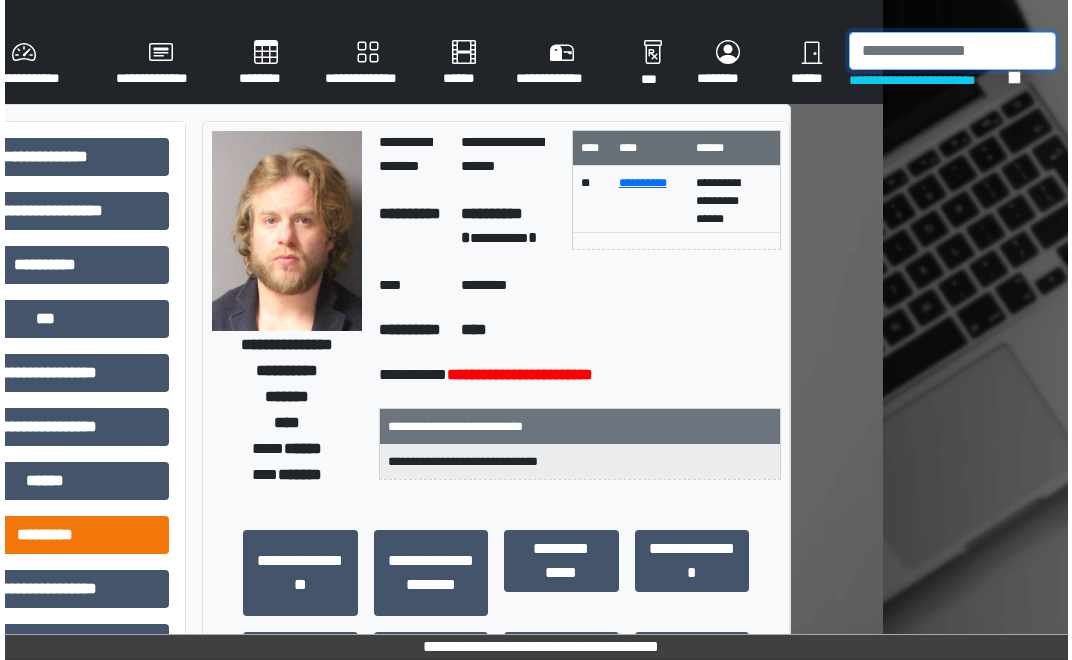 scroll, scrollTop: 0, scrollLeft: 189, axis: horizontal 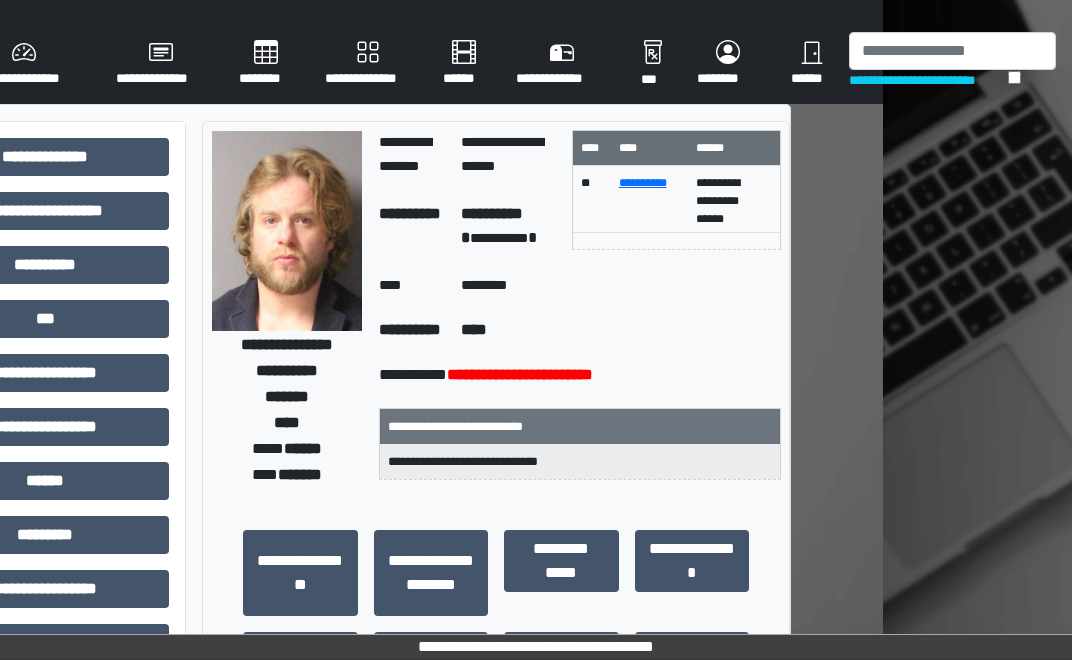drag, startPoint x: 860, startPoint y: 257, endPoint x: 882, endPoint y: 261, distance: 22.36068 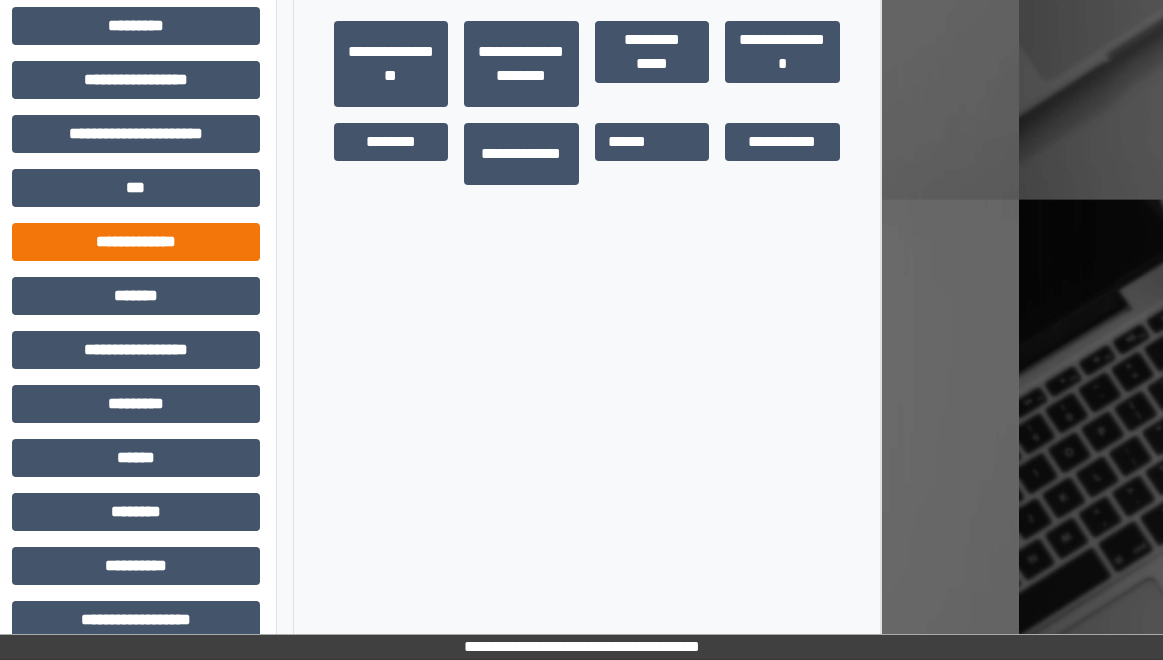scroll, scrollTop: 538, scrollLeft: 144, axis: both 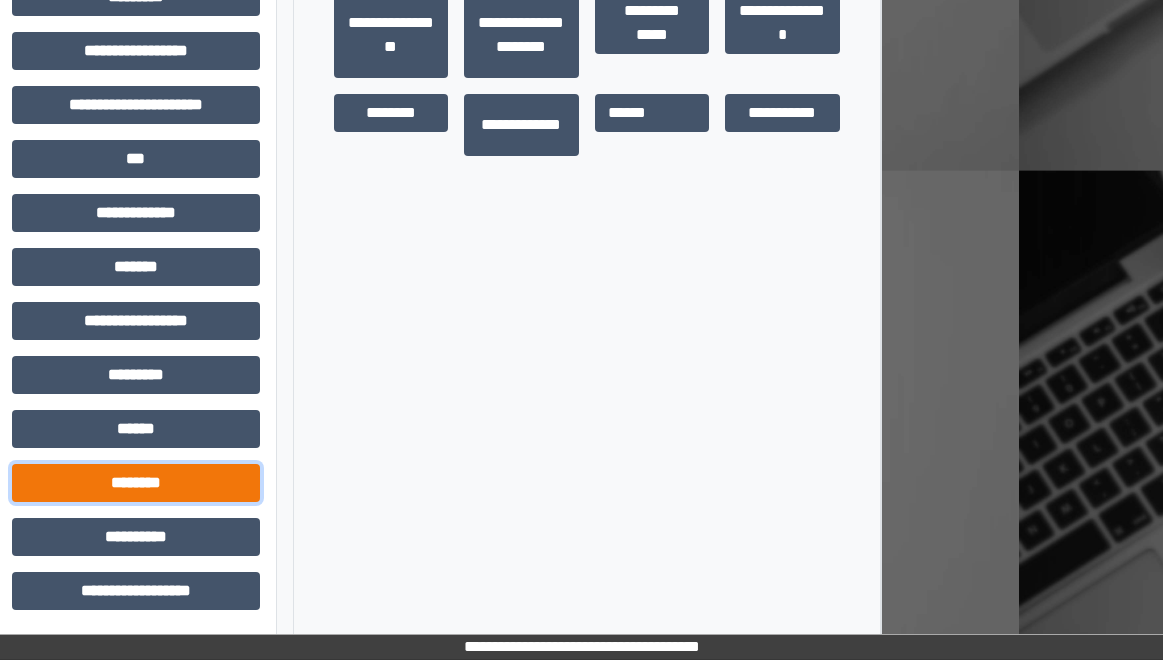 click on "********" at bounding box center (136, 483) 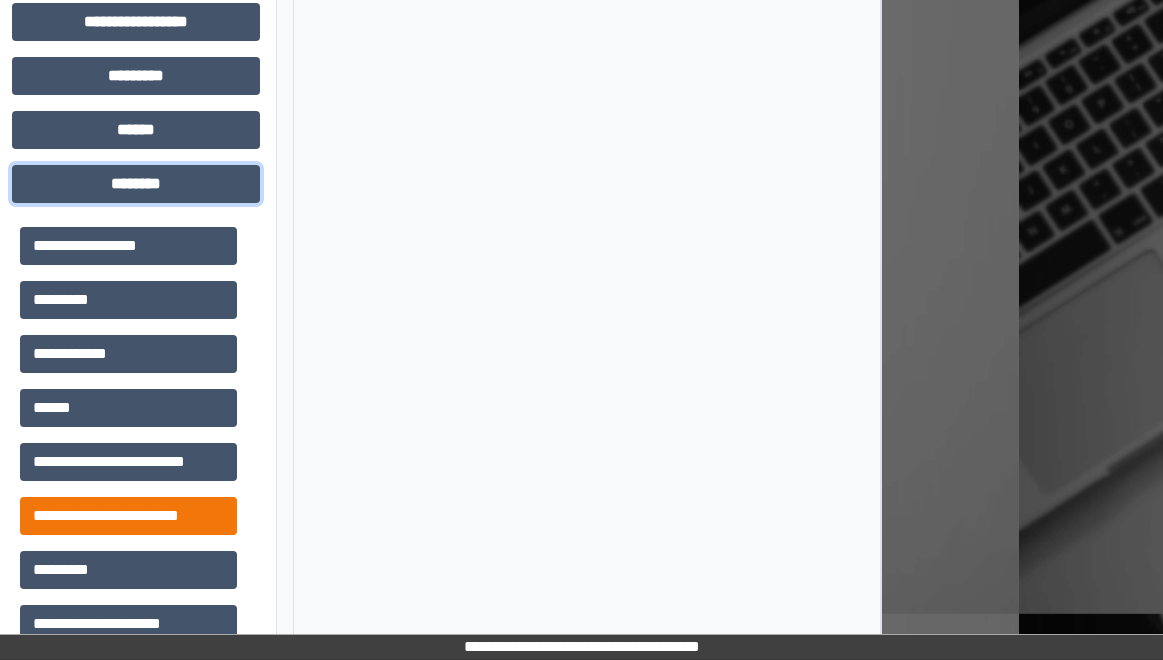 scroll, scrollTop: 938, scrollLeft: 144, axis: both 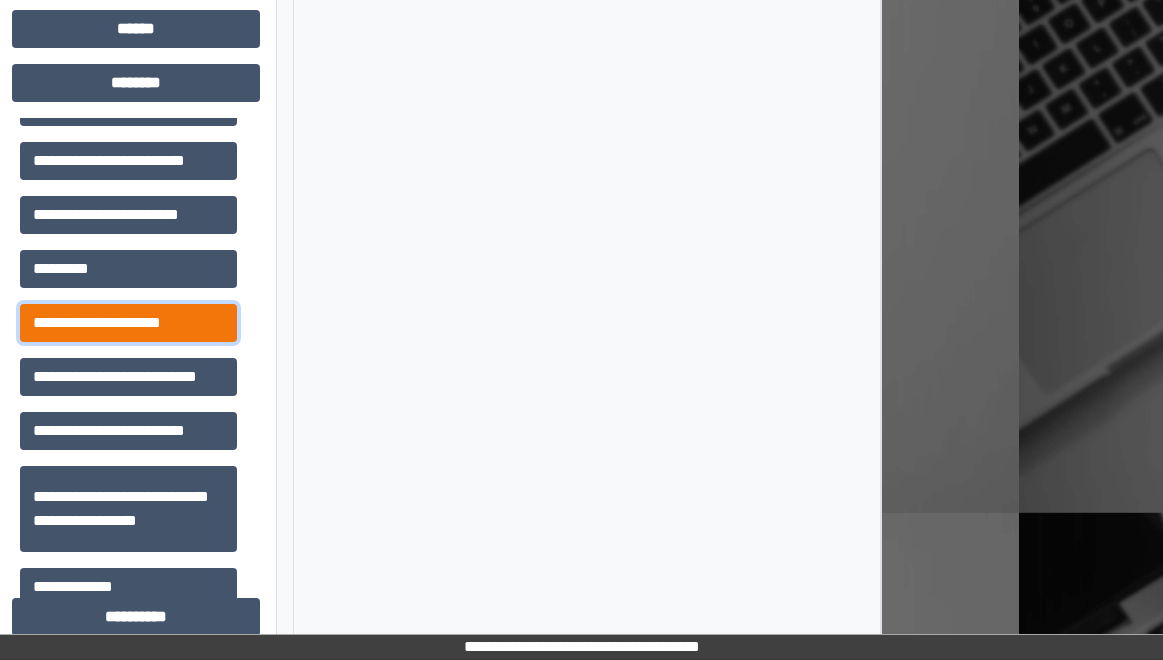 click on "**********" at bounding box center [128, 323] 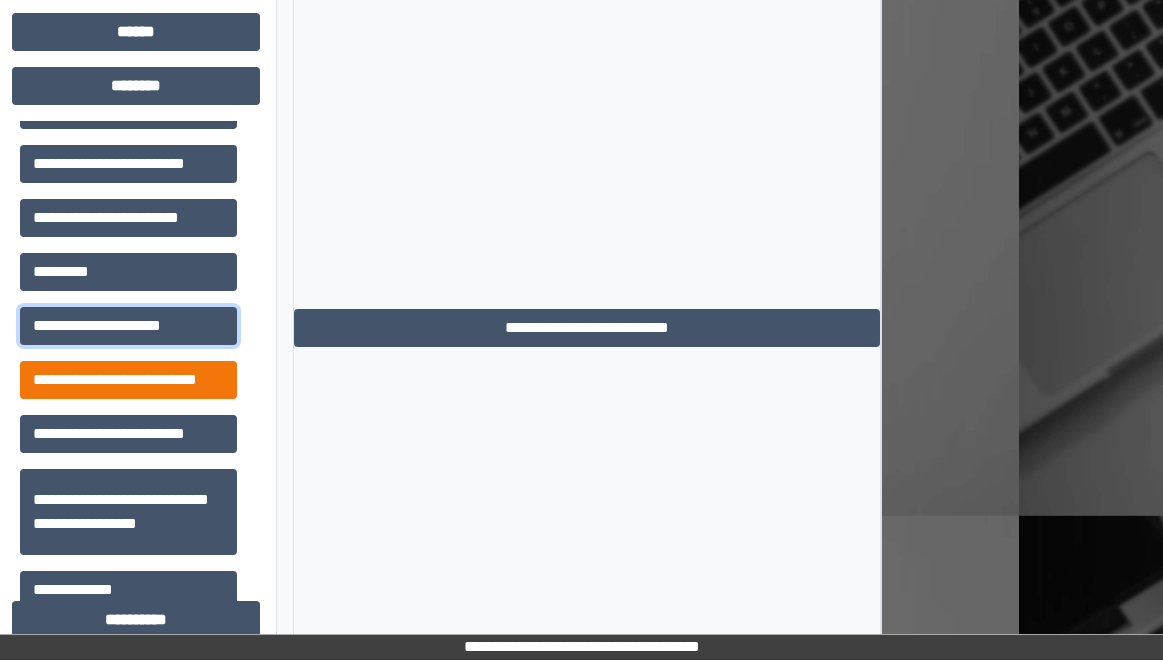 scroll, scrollTop: 938, scrollLeft: 144, axis: both 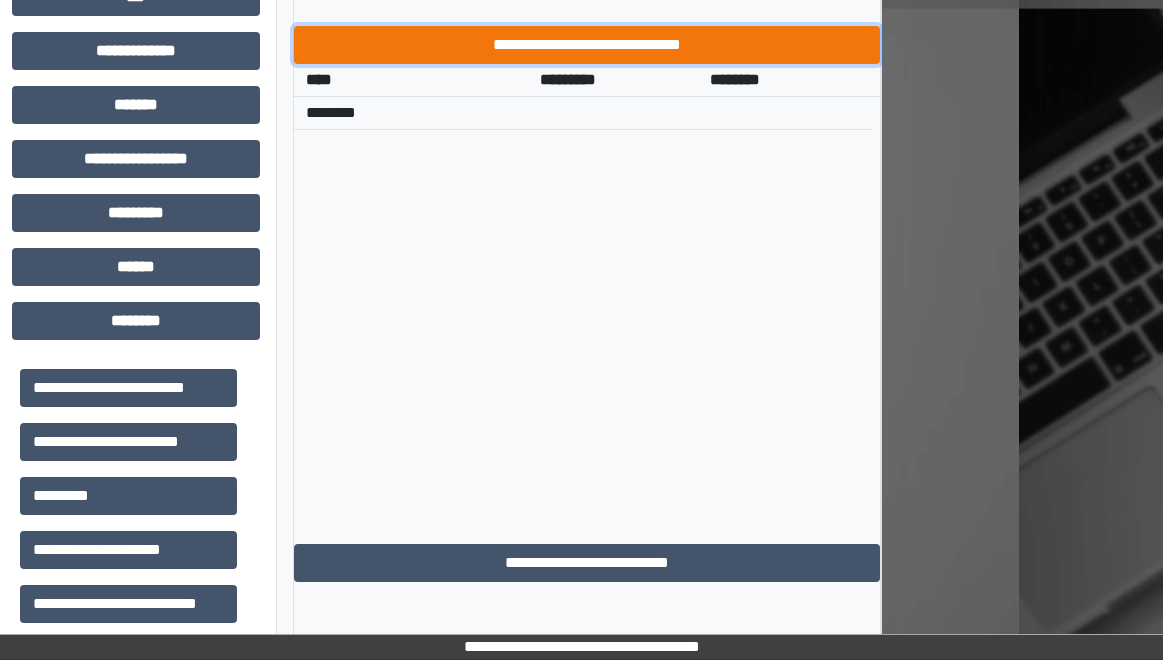 click on "**********" at bounding box center [587, 45] 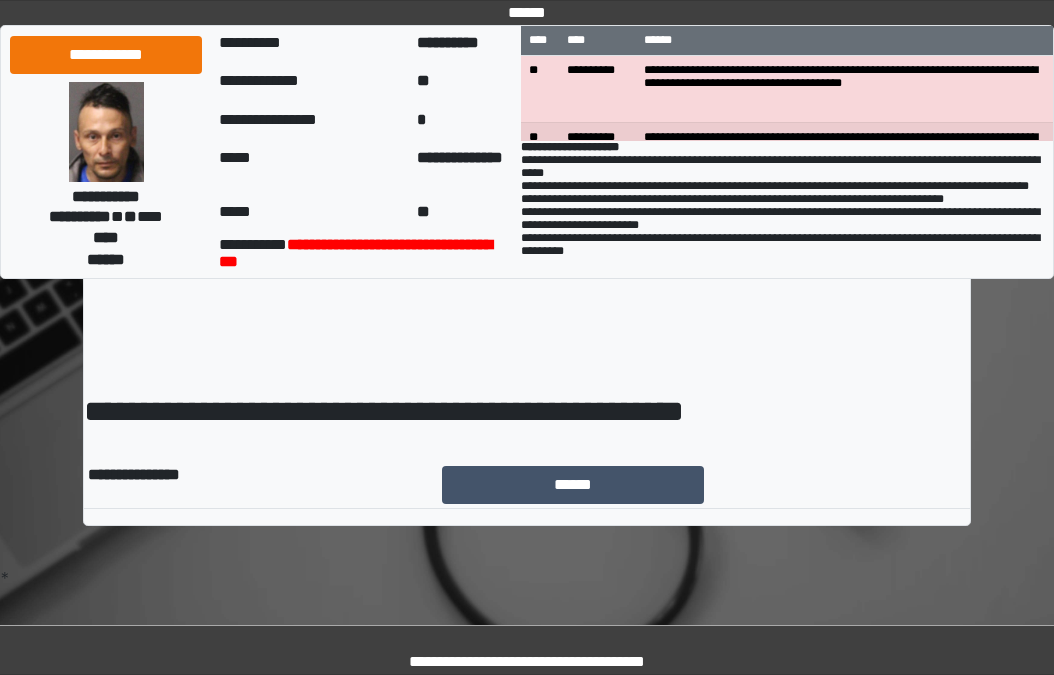 scroll, scrollTop: 0, scrollLeft: 0, axis: both 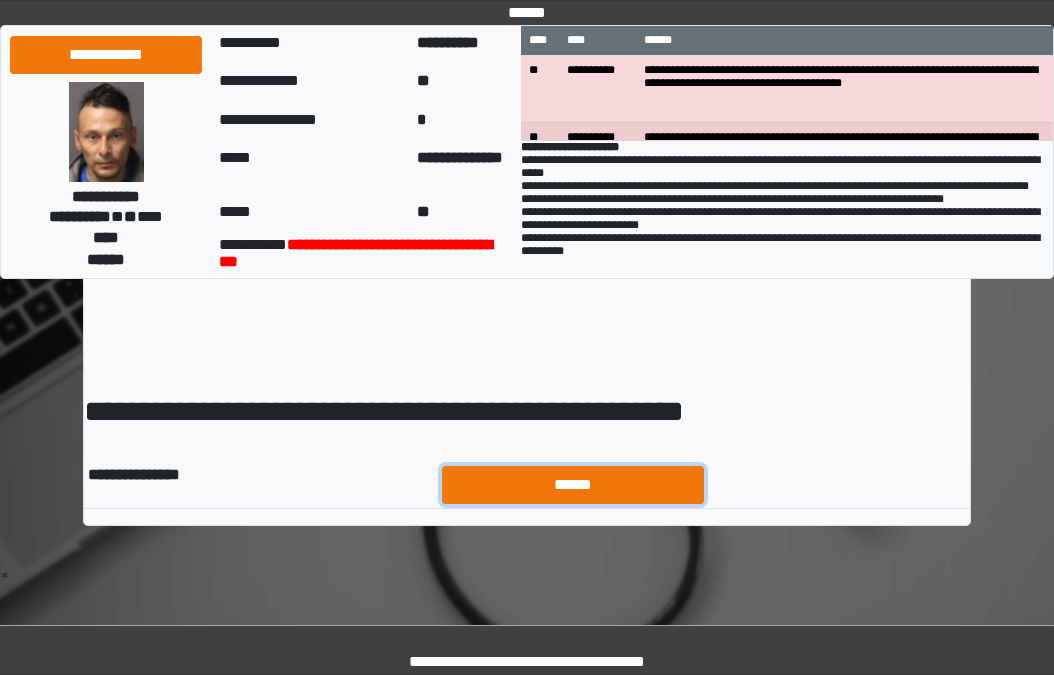 click on "******" at bounding box center [573, 485] 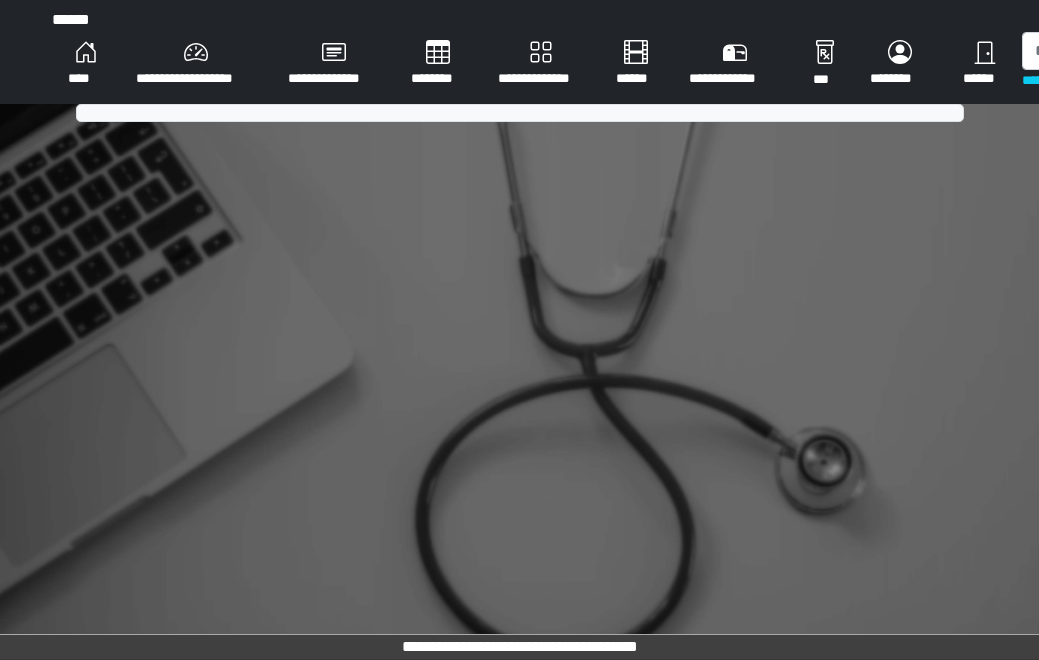 scroll, scrollTop: 0, scrollLeft: 0, axis: both 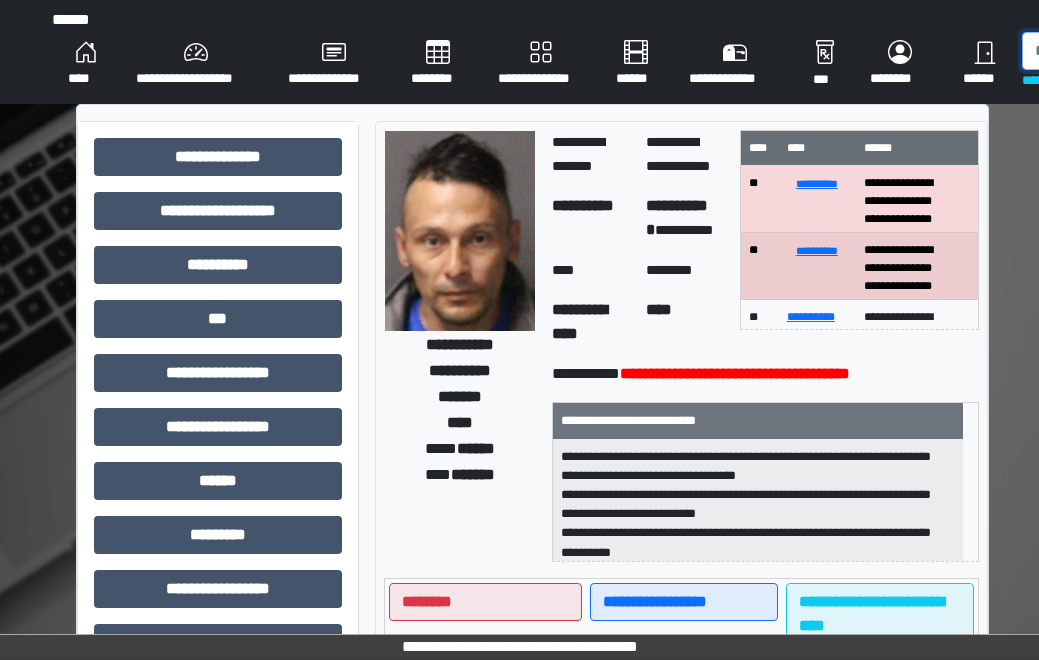 click at bounding box center [1125, 51] 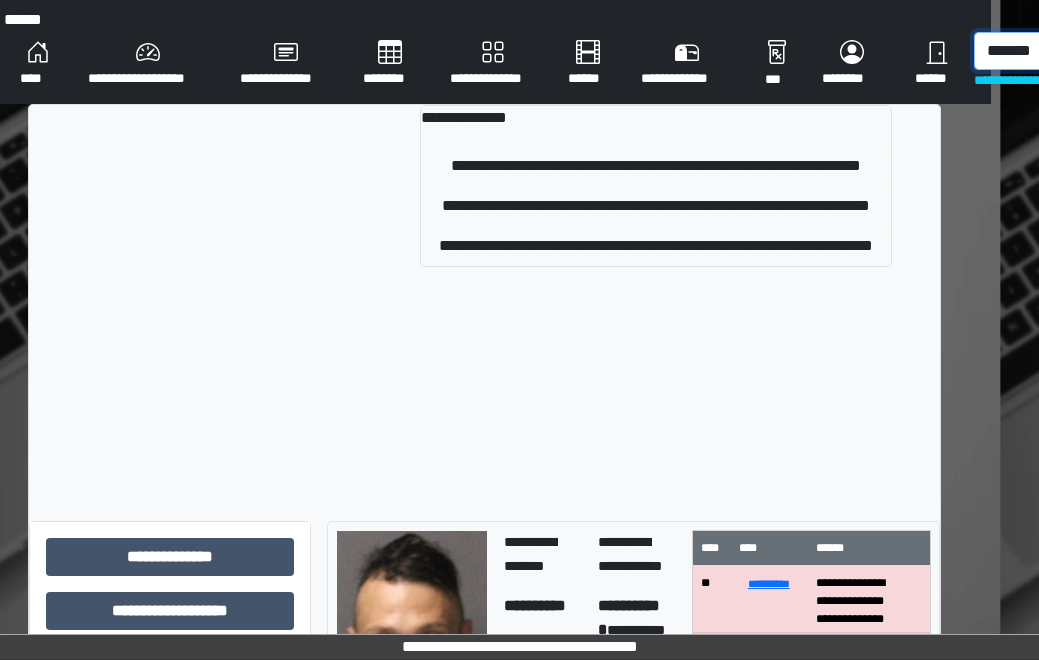 scroll, scrollTop: 0, scrollLeft: 57, axis: horizontal 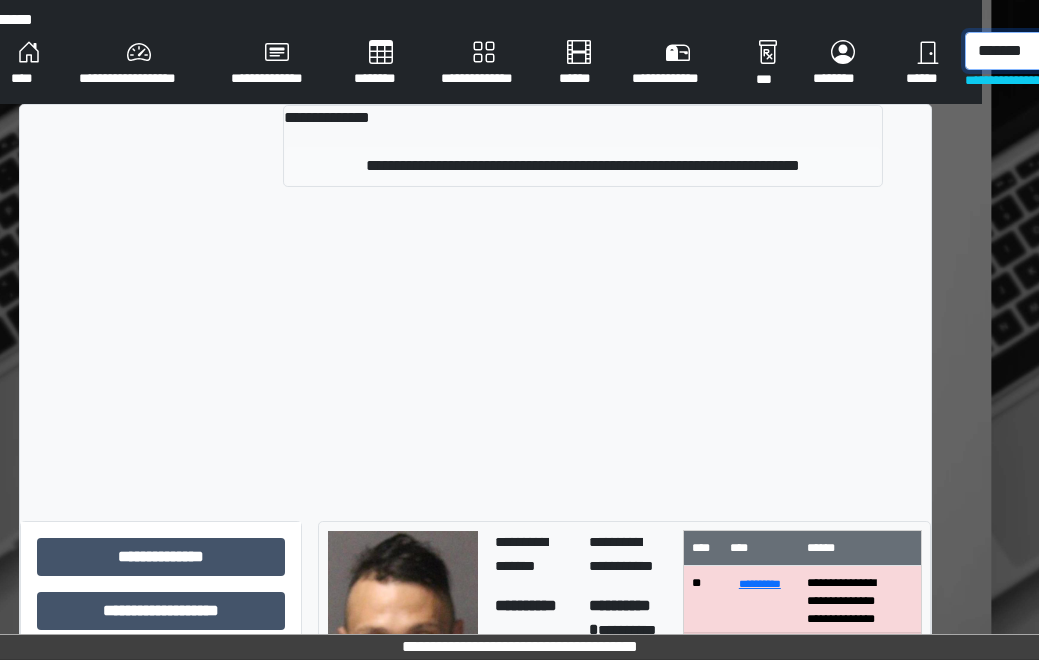 type on "*******" 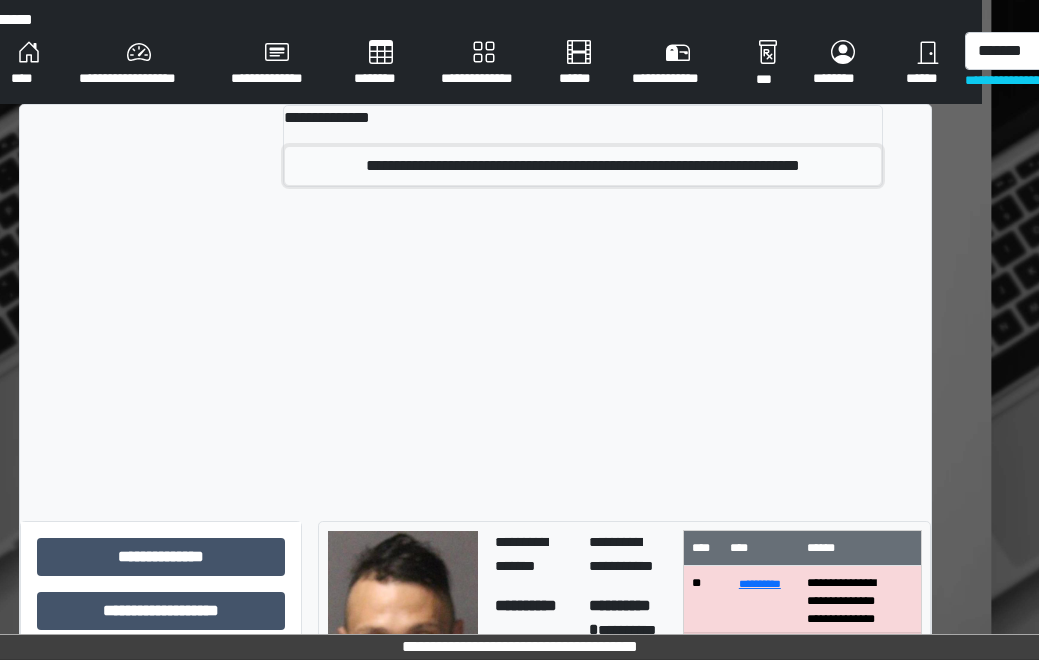 click on "**********" at bounding box center [583, 166] 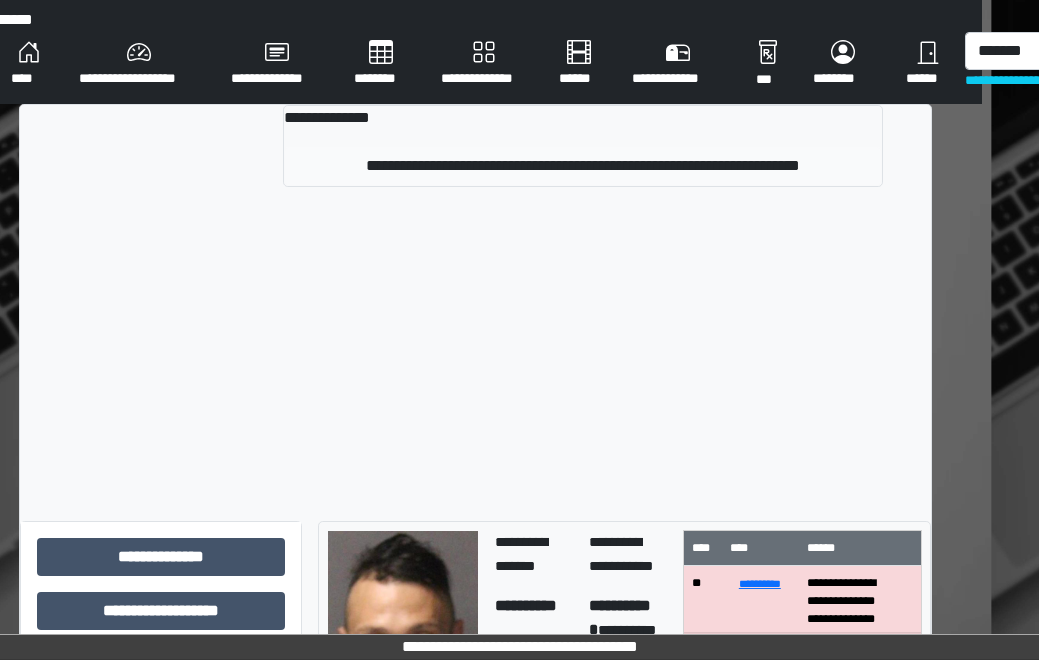 type 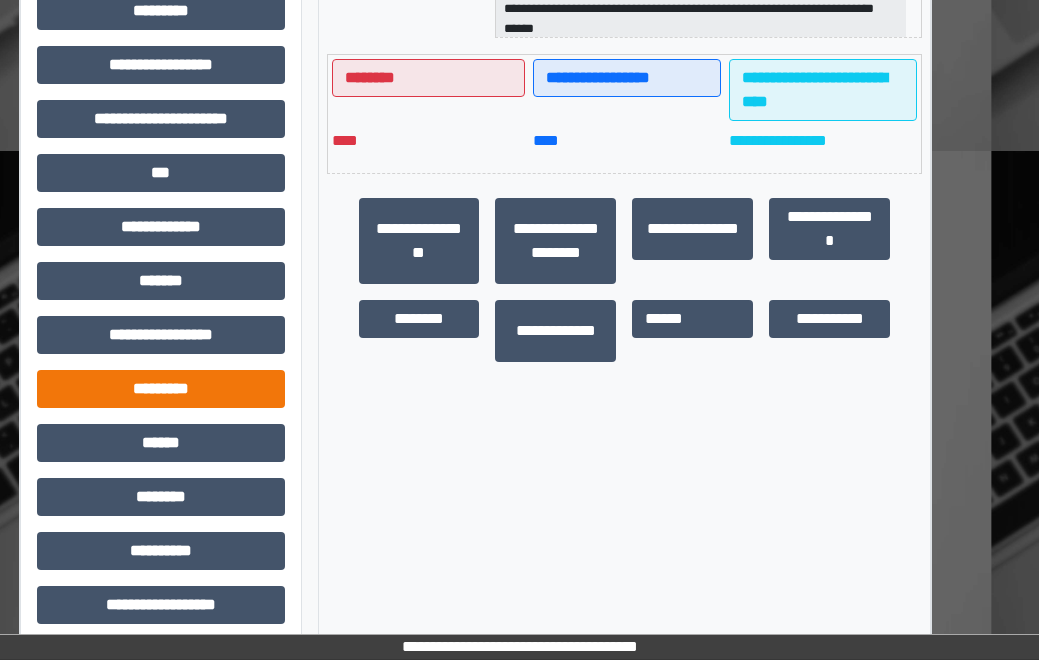 scroll, scrollTop: 538, scrollLeft: 57, axis: both 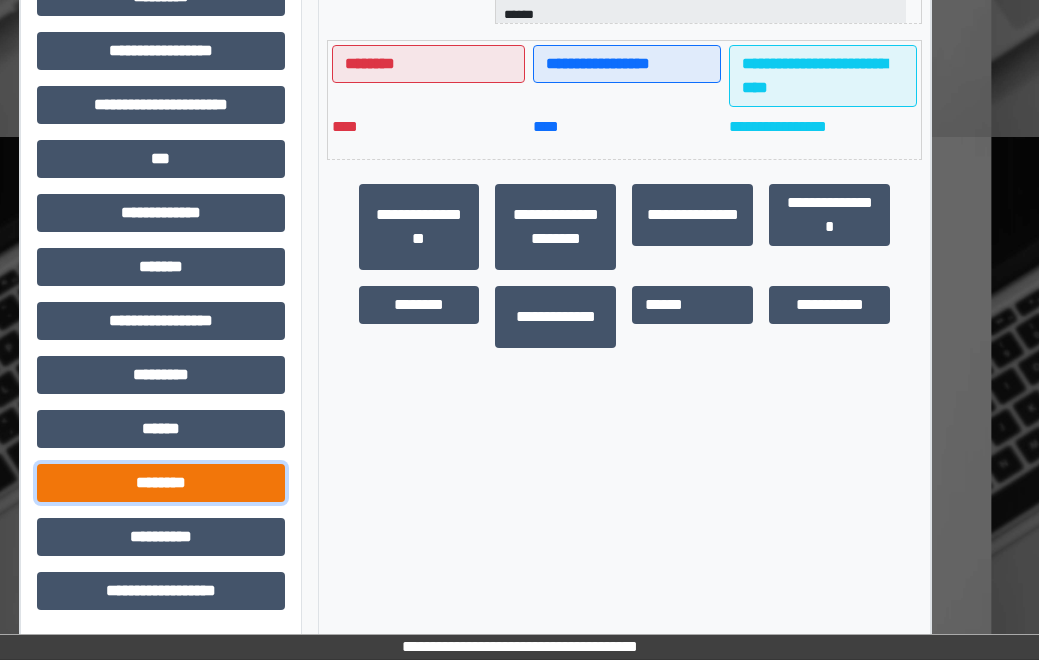 click on "********" at bounding box center (161, 483) 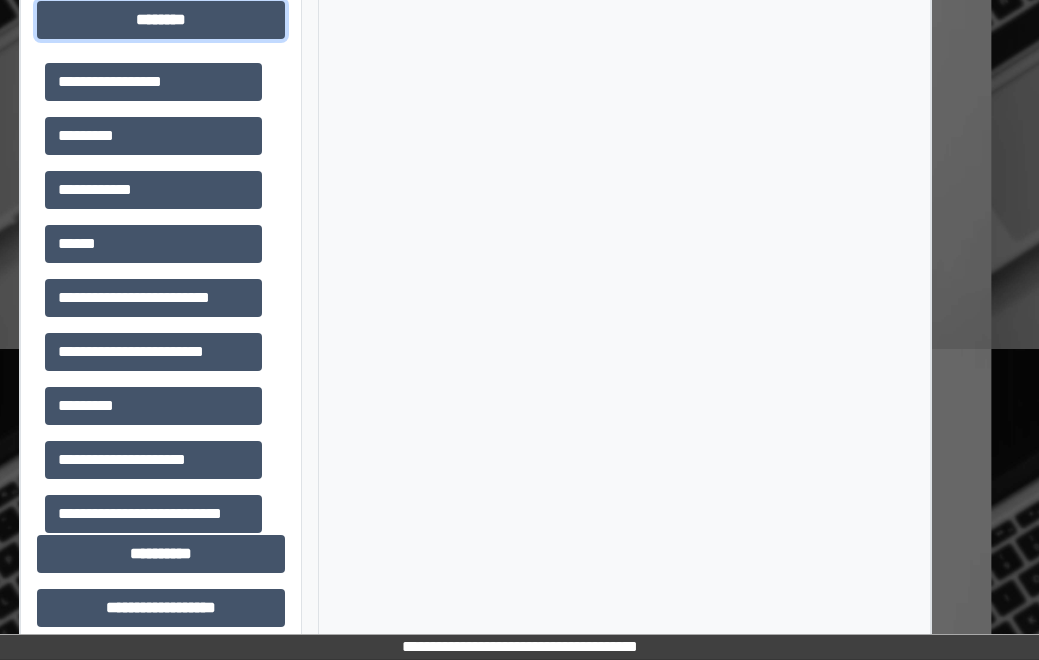 scroll, scrollTop: 1018, scrollLeft: 57, axis: both 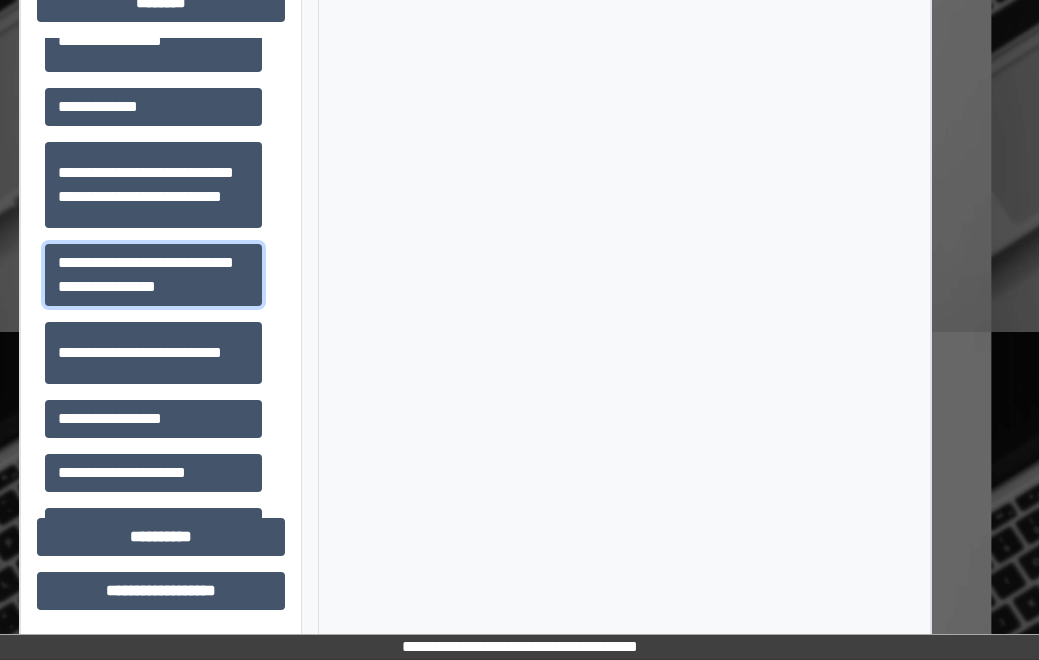drag, startPoint x: 161, startPoint y: 265, endPoint x: 317, endPoint y: 255, distance: 156.32019 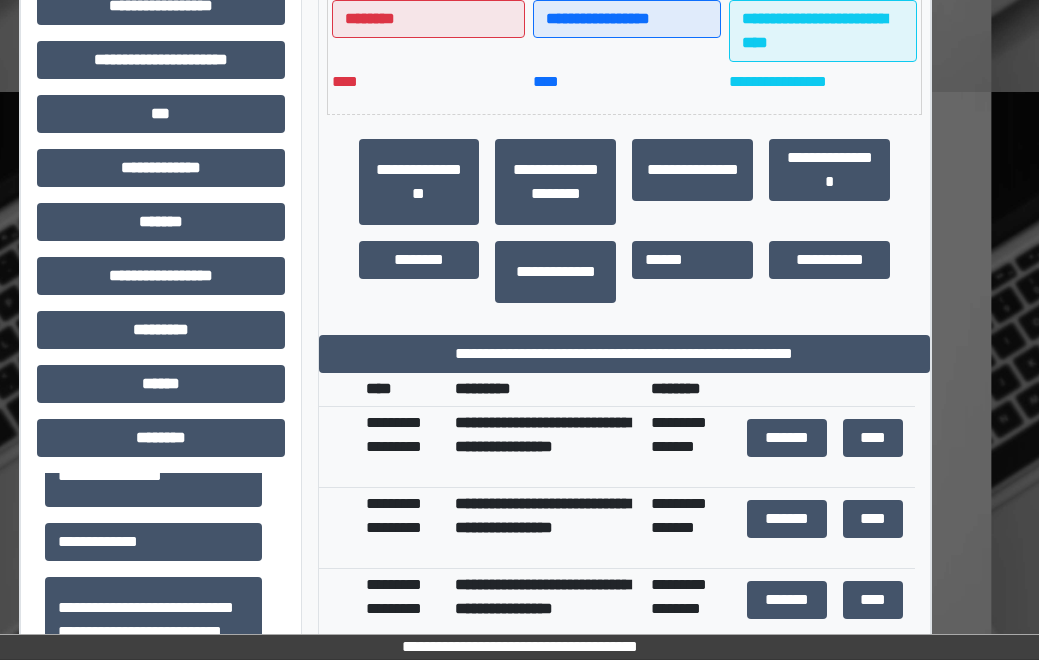 scroll, scrollTop: 618, scrollLeft: 57, axis: both 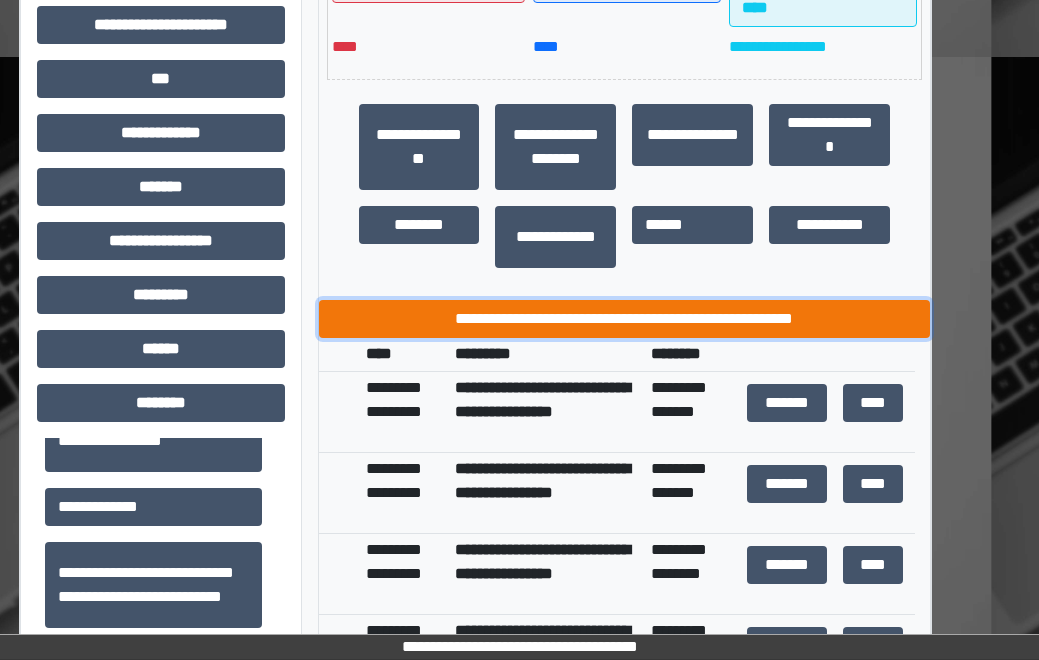 click on "**********" at bounding box center [625, 319] 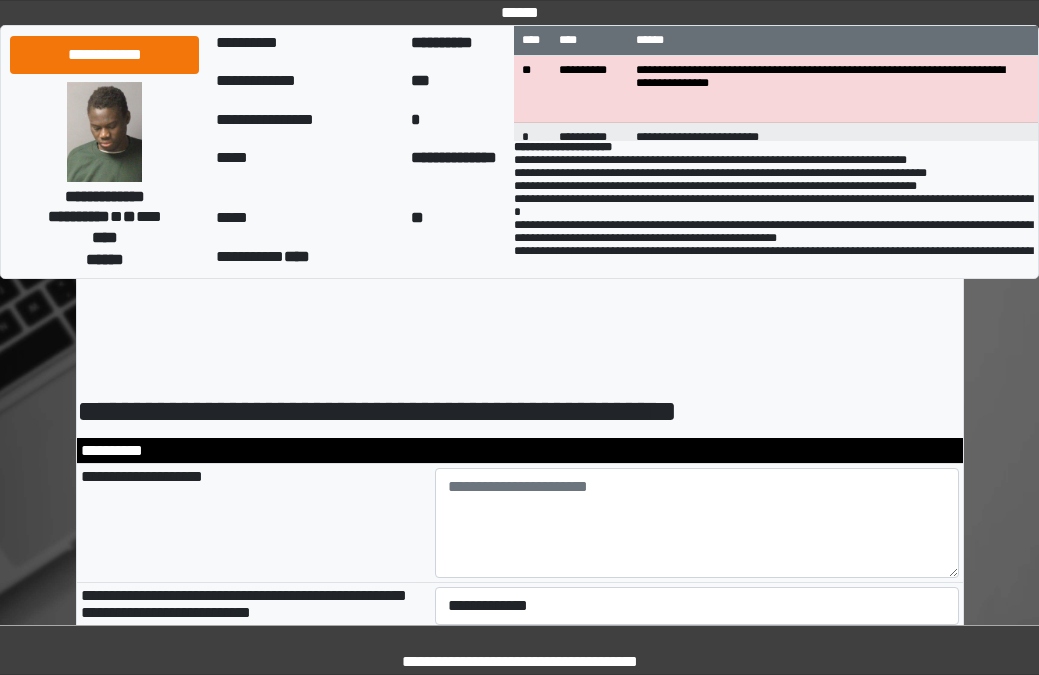 scroll, scrollTop: 0, scrollLeft: 0, axis: both 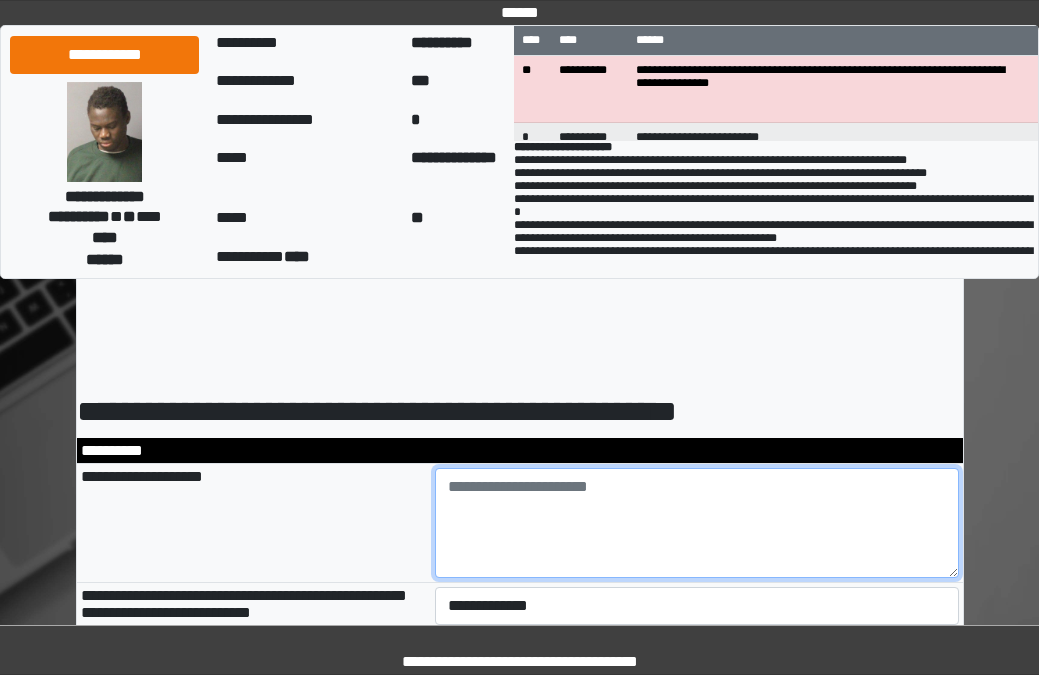 click at bounding box center [697, 523] 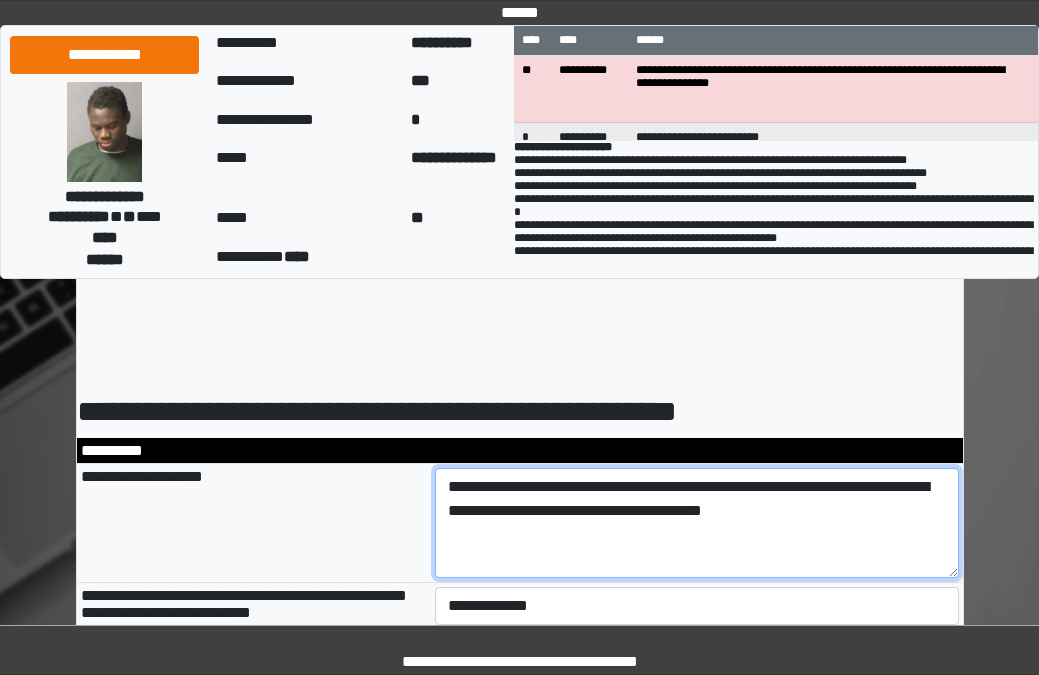 click on "**********" at bounding box center [697, 523] 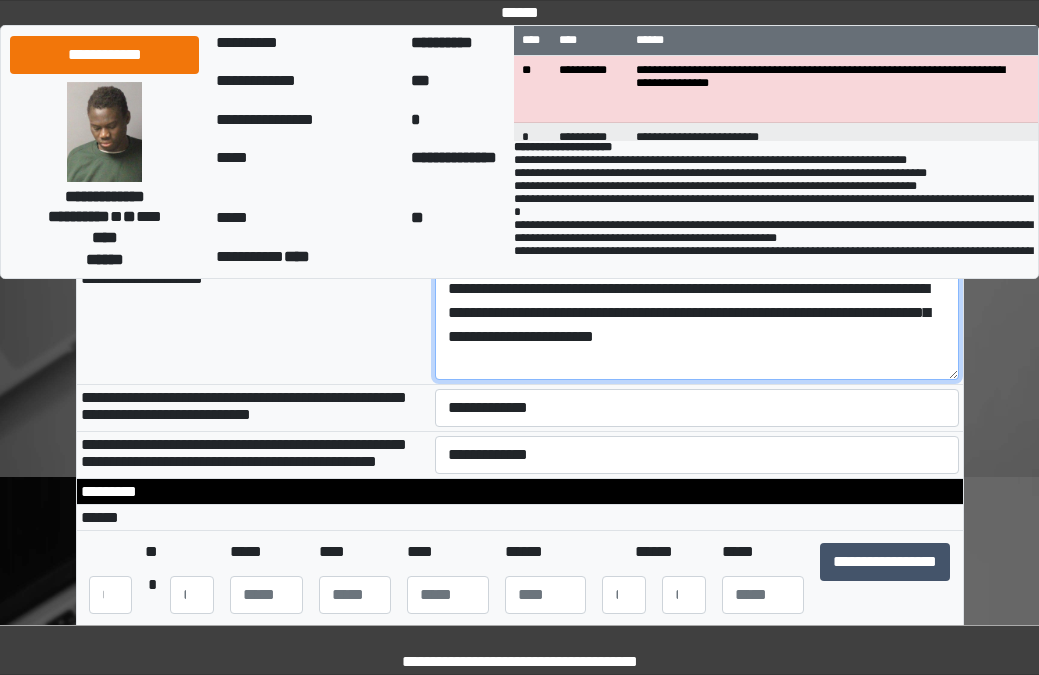 scroll, scrollTop: 200, scrollLeft: 0, axis: vertical 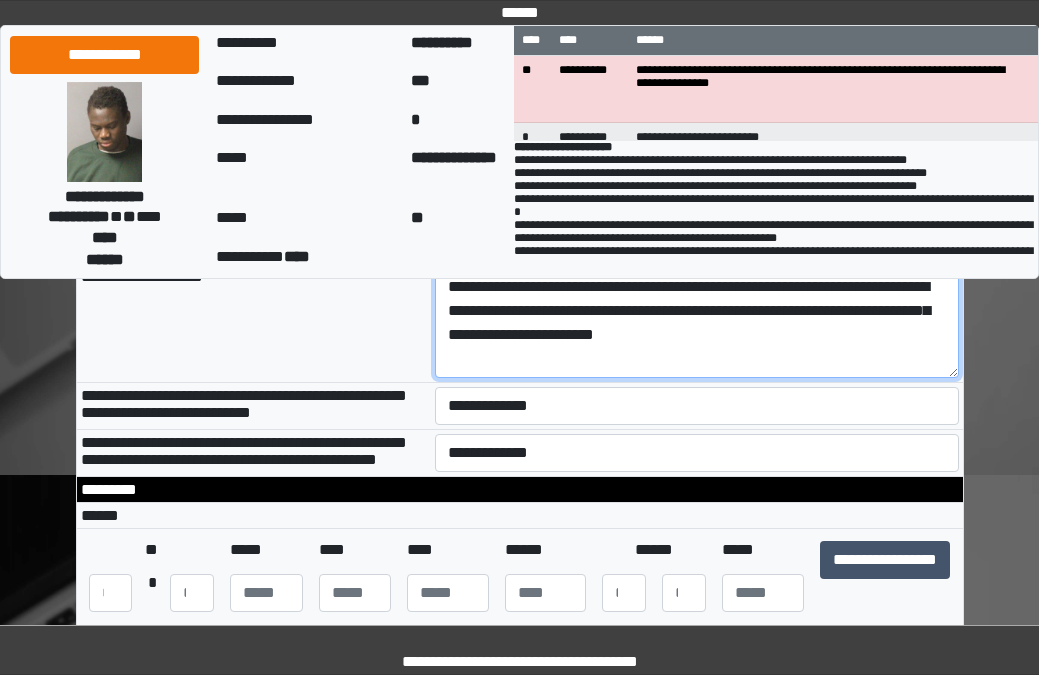 type on "**********" 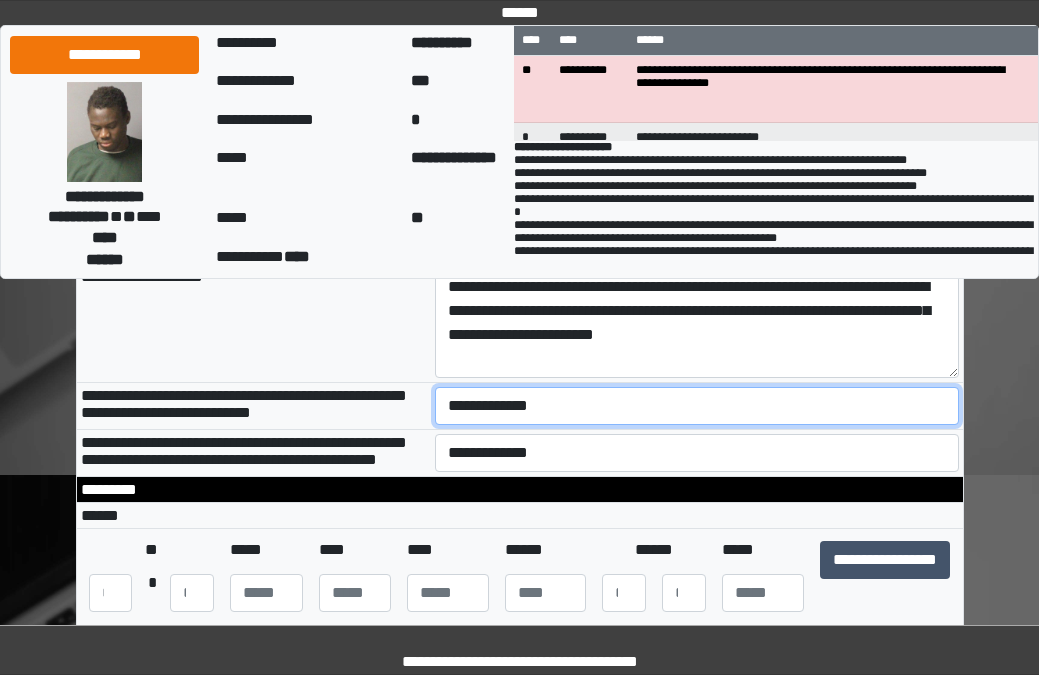 drag, startPoint x: 496, startPoint y: 415, endPoint x: 496, endPoint y: 427, distance: 12 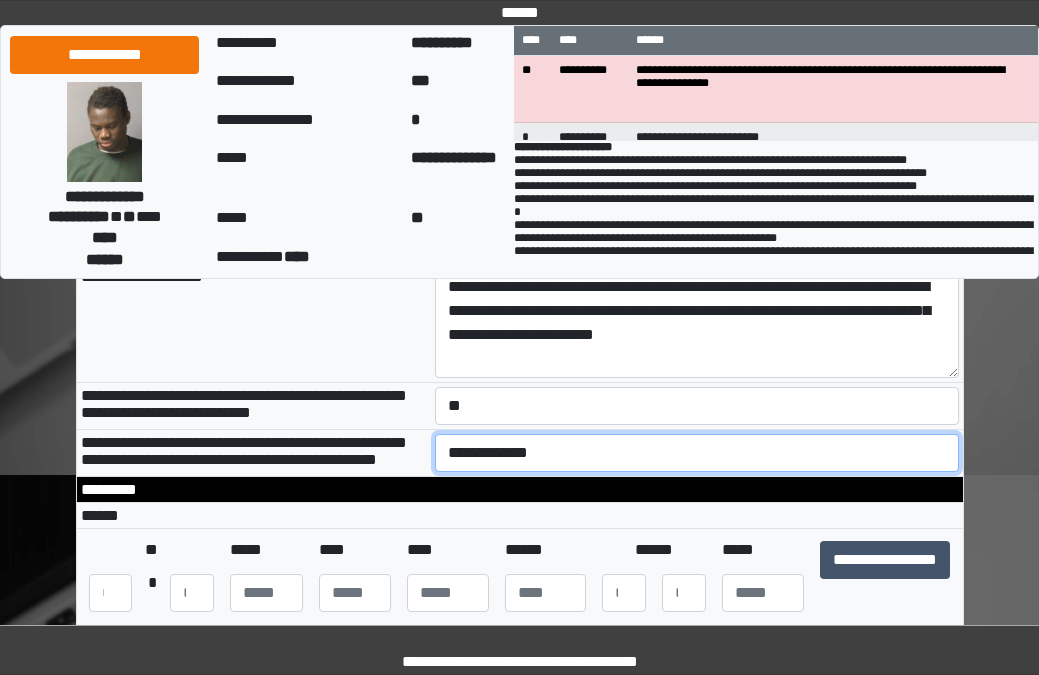 click on "**********" at bounding box center [697, 453] 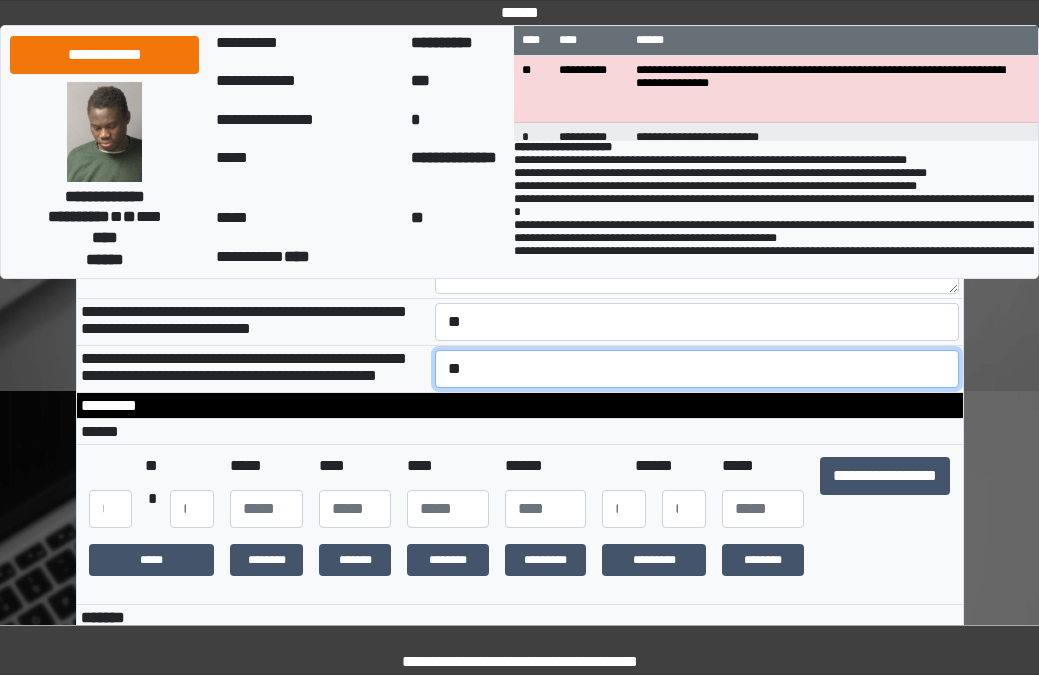scroll, scrollTop: 400, scrollLeft: 0, axis: vertical 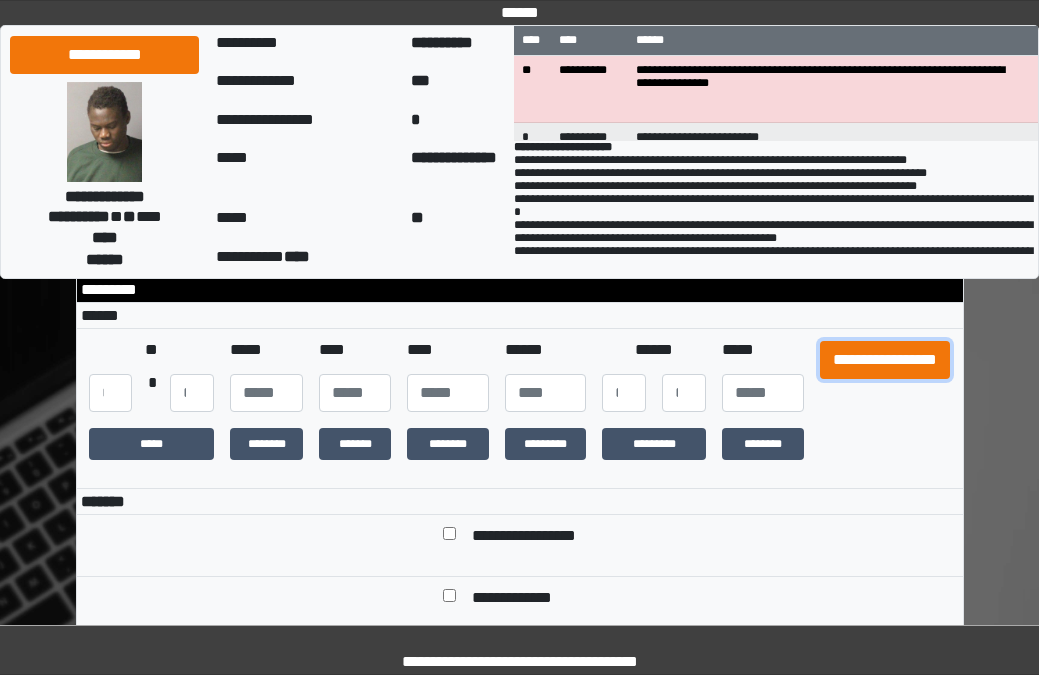 click on "**********" at bounding box center [885, 360] 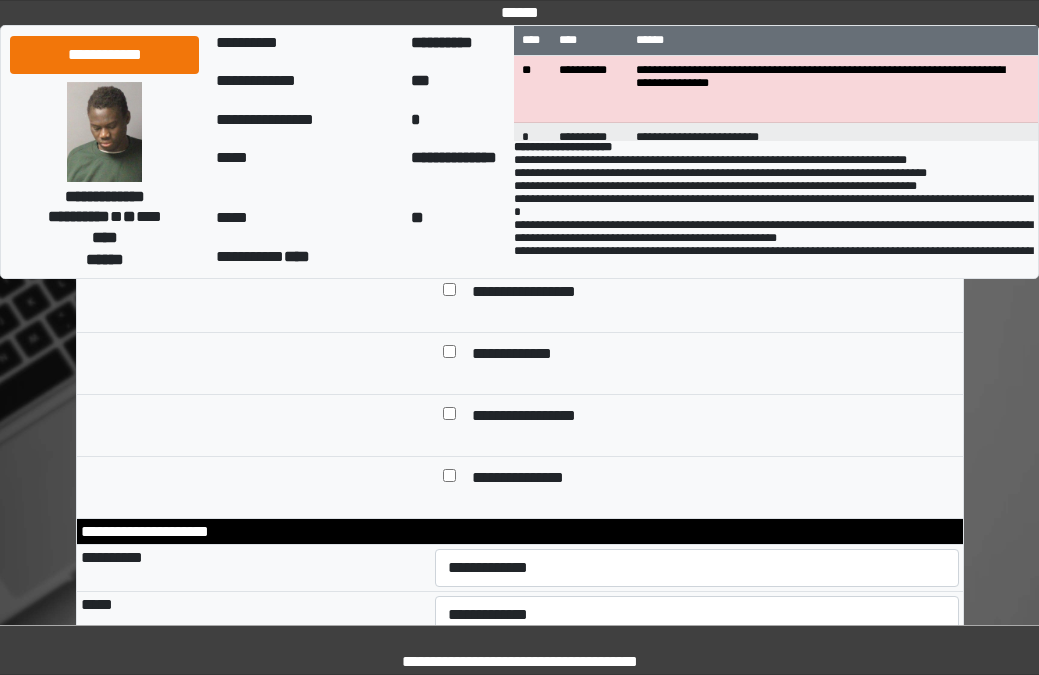 scroll, scrollTop: 700, scrollLeft: 0, axis: vertical 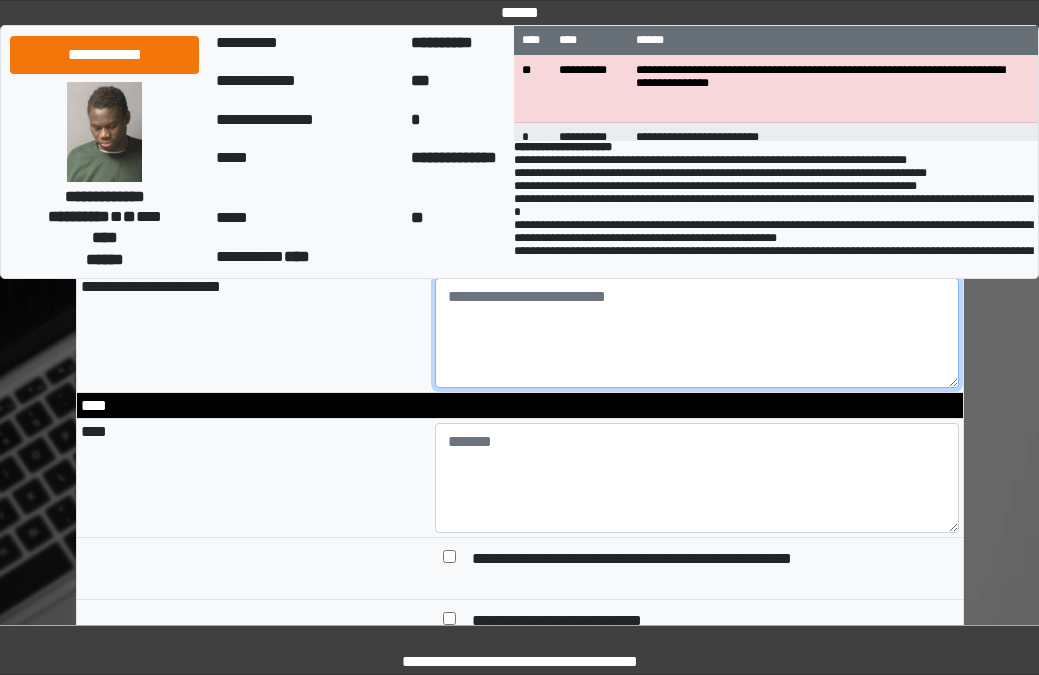 click at bounding box center (697, 333) 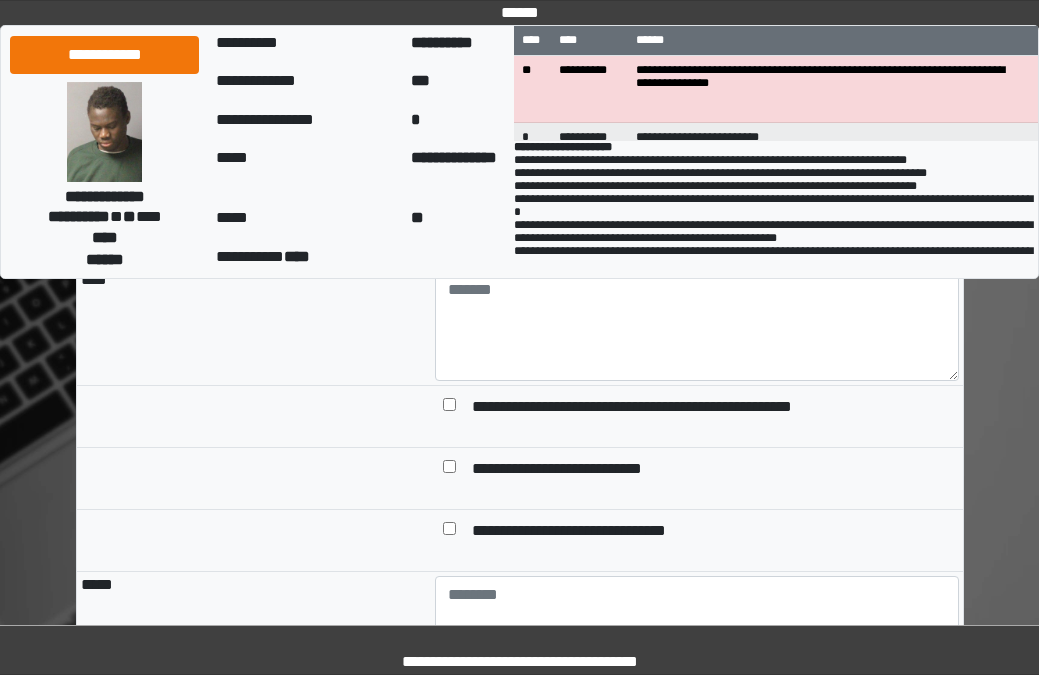 scroll, scrollTop: 2000, scrollLeft: 0, axis: vertical 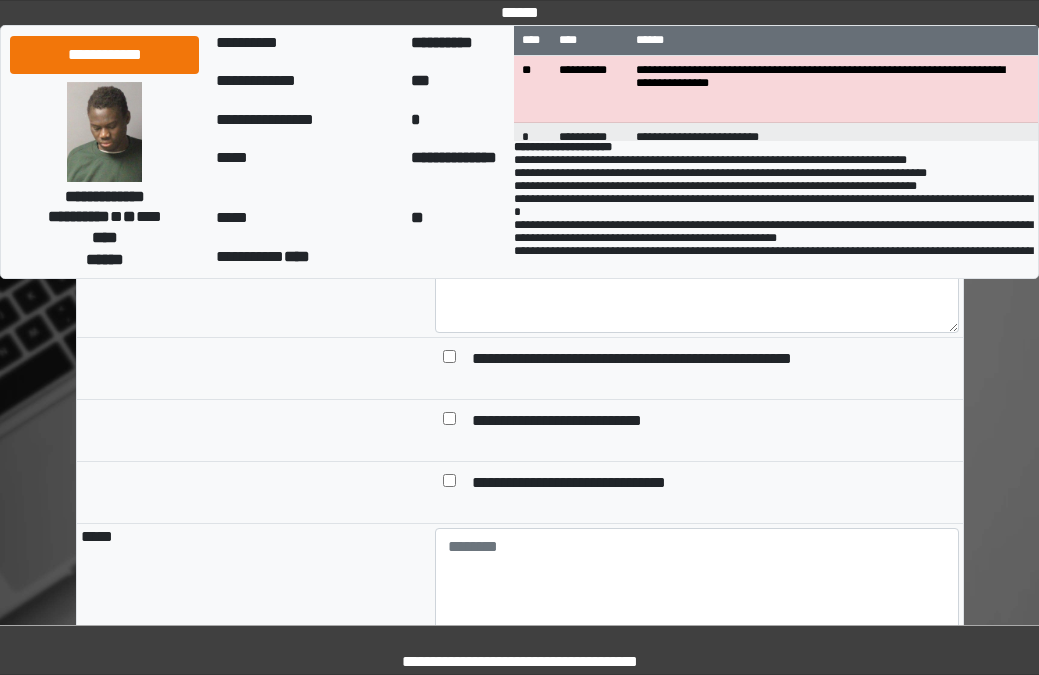 type on "**********" 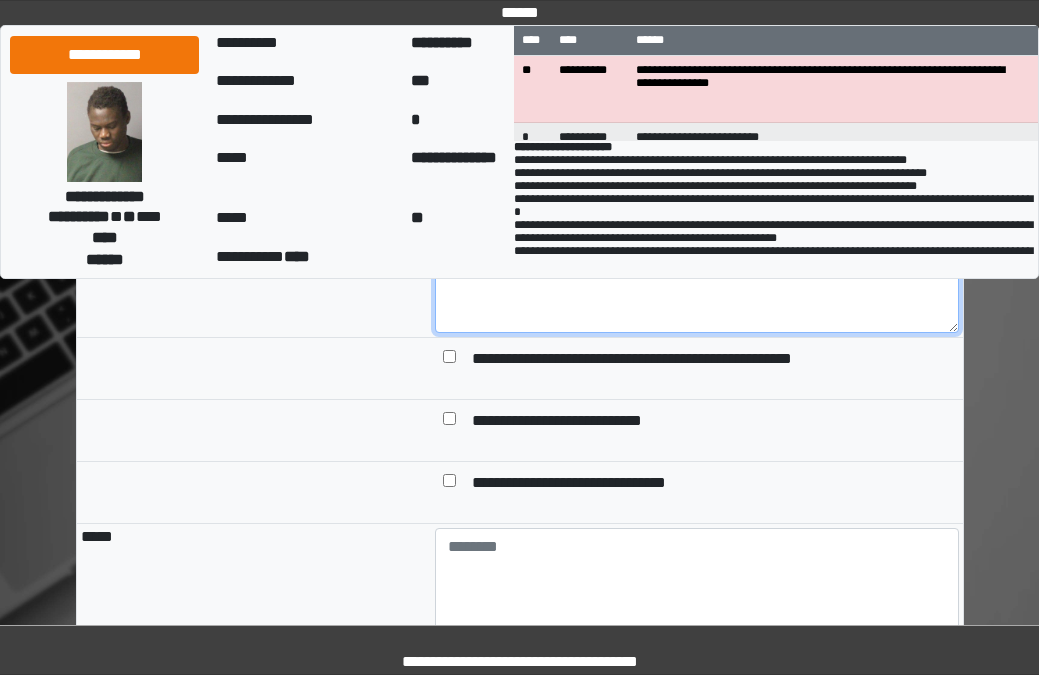 click at bounding box center (697, 278) 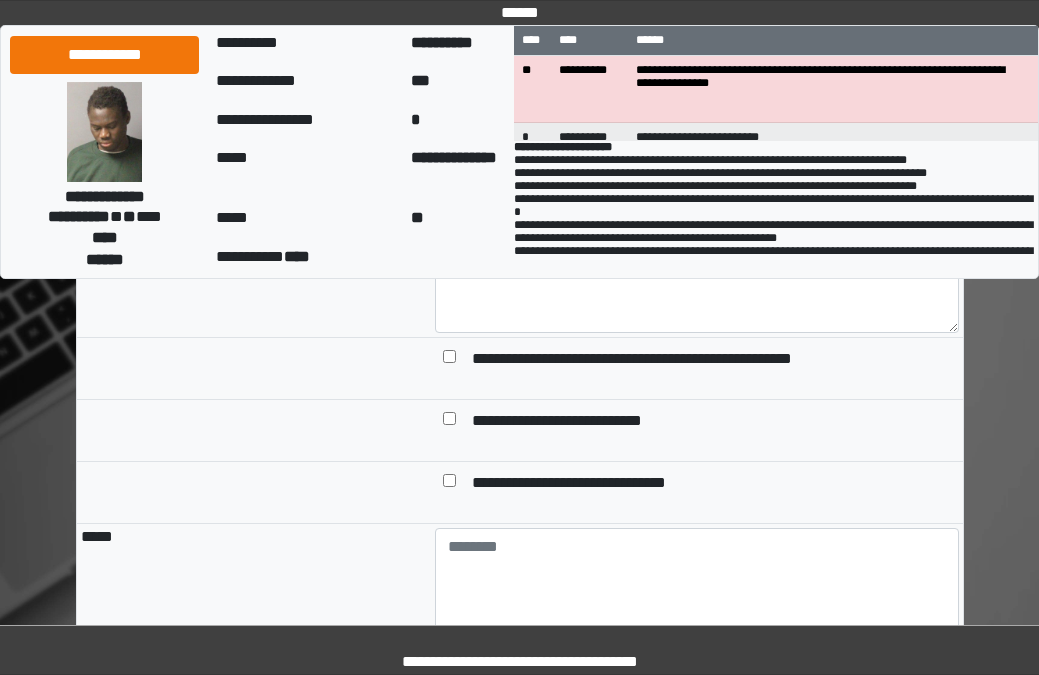 drag, startPoint x: 416, startPoint y: 297, endPoint x: 435, endPoint y: 298, distance: 19.026299 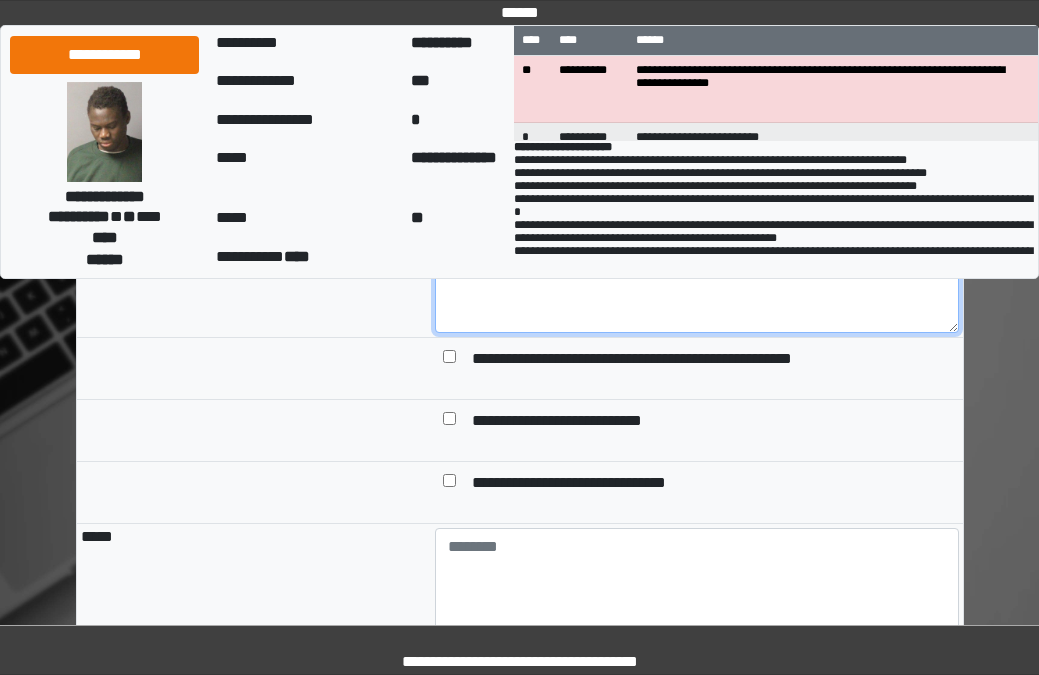 click at bounding box center (697, 278) 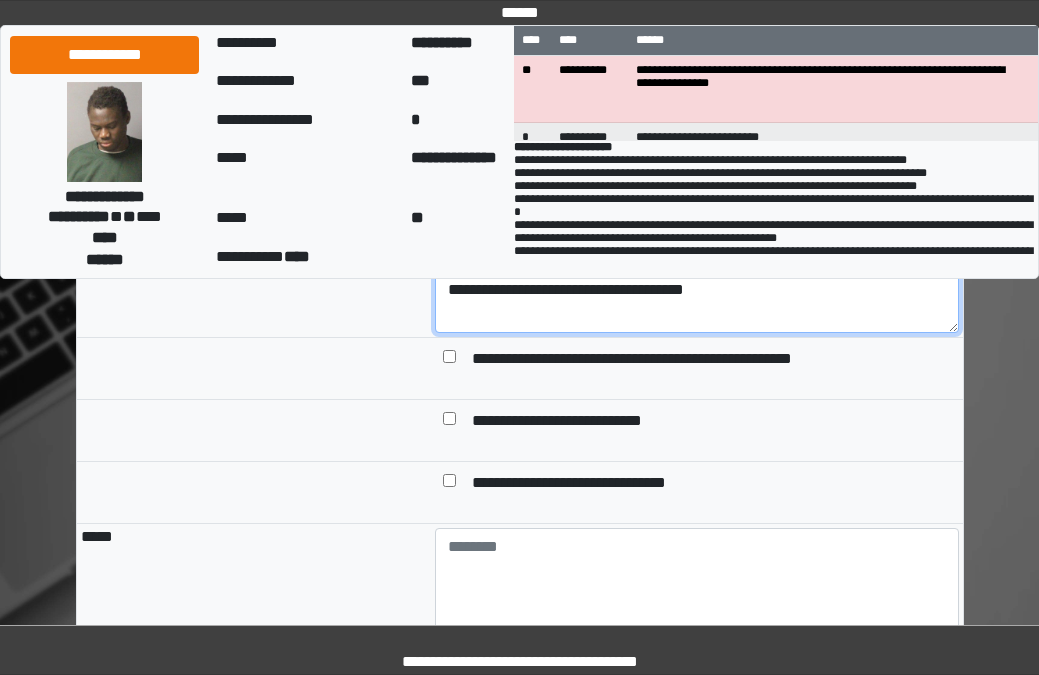 drag, startPoint x: 637, startPoint y: 340, endPoint x: 427, endPoint y: 339, distance: 210.00238 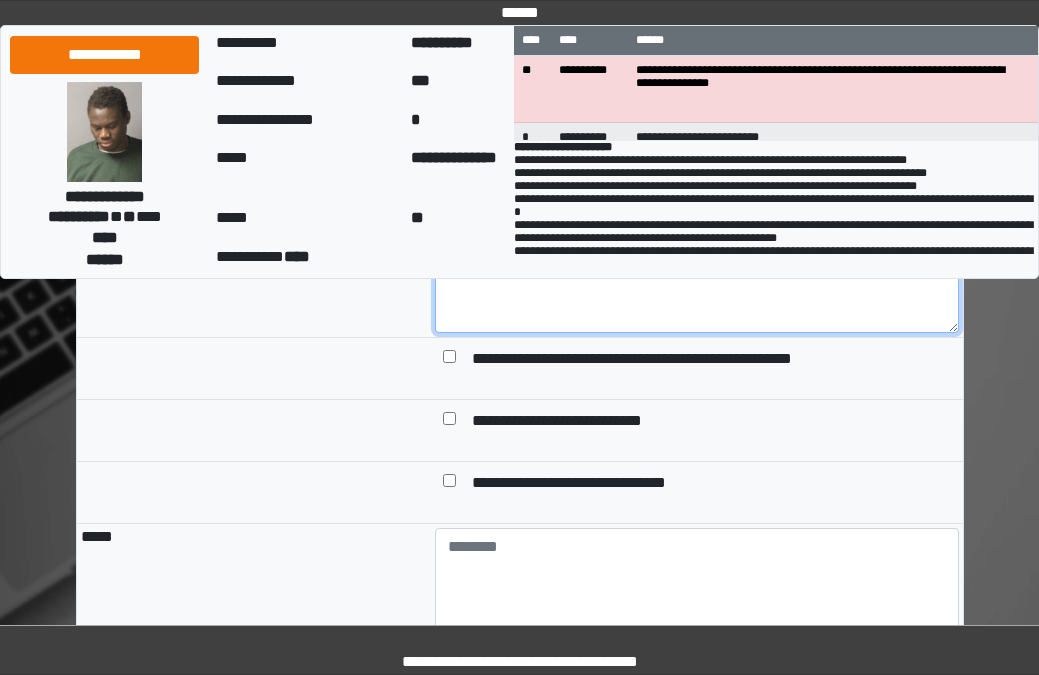 click on "**********" at bounding box center (697, 278) 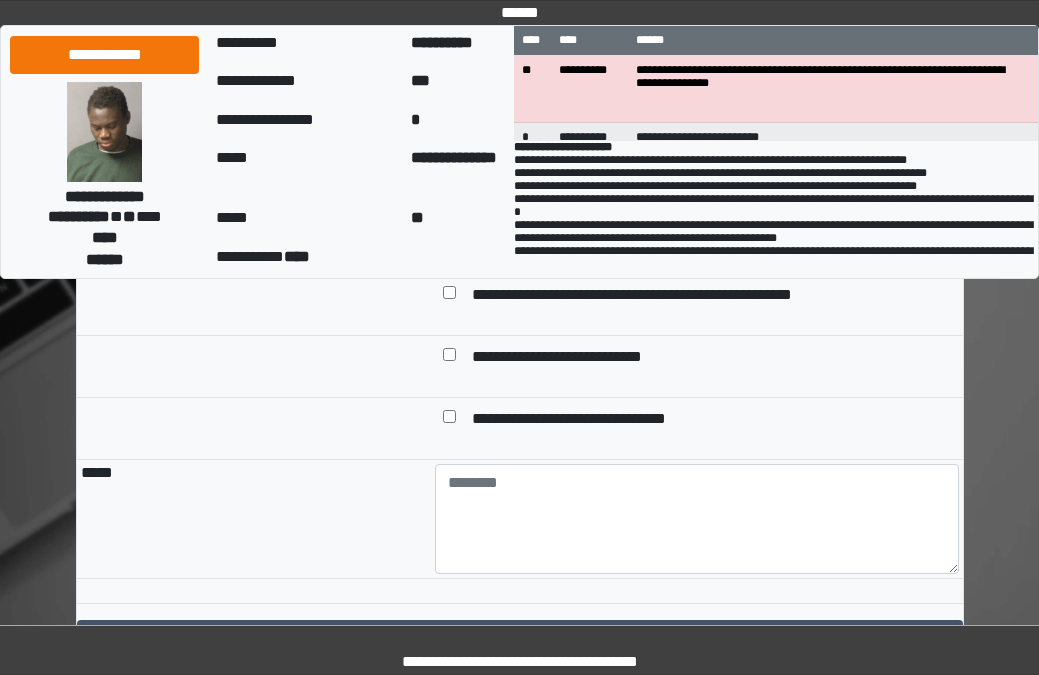 scroll, scrollTop: 2100, scrollLeft: 0, axis: vertical 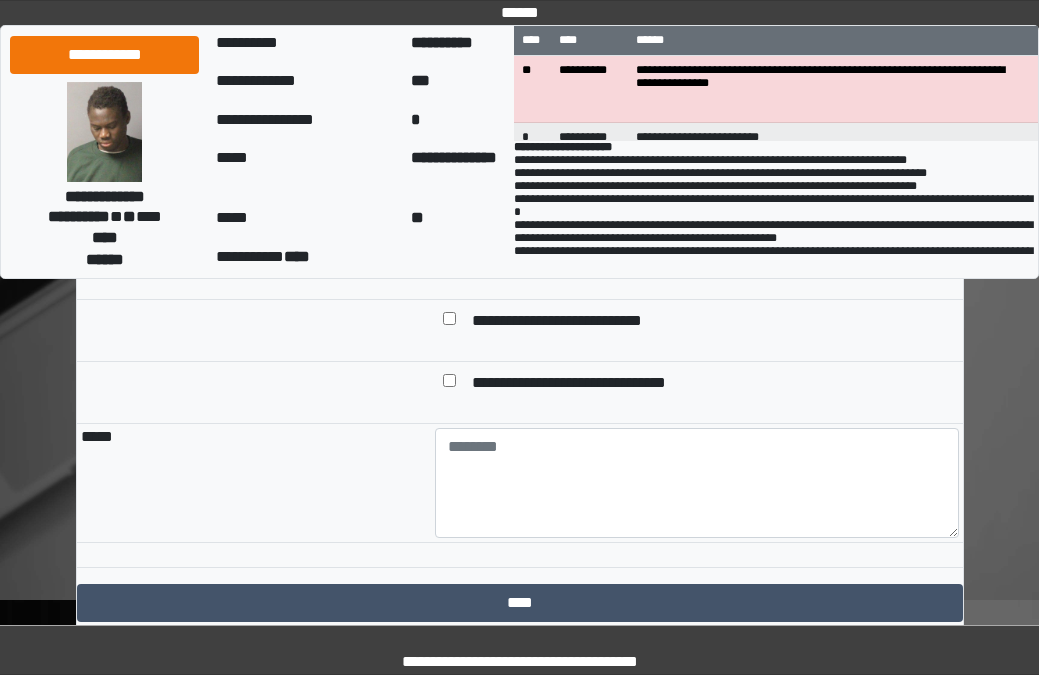 type on "**********" 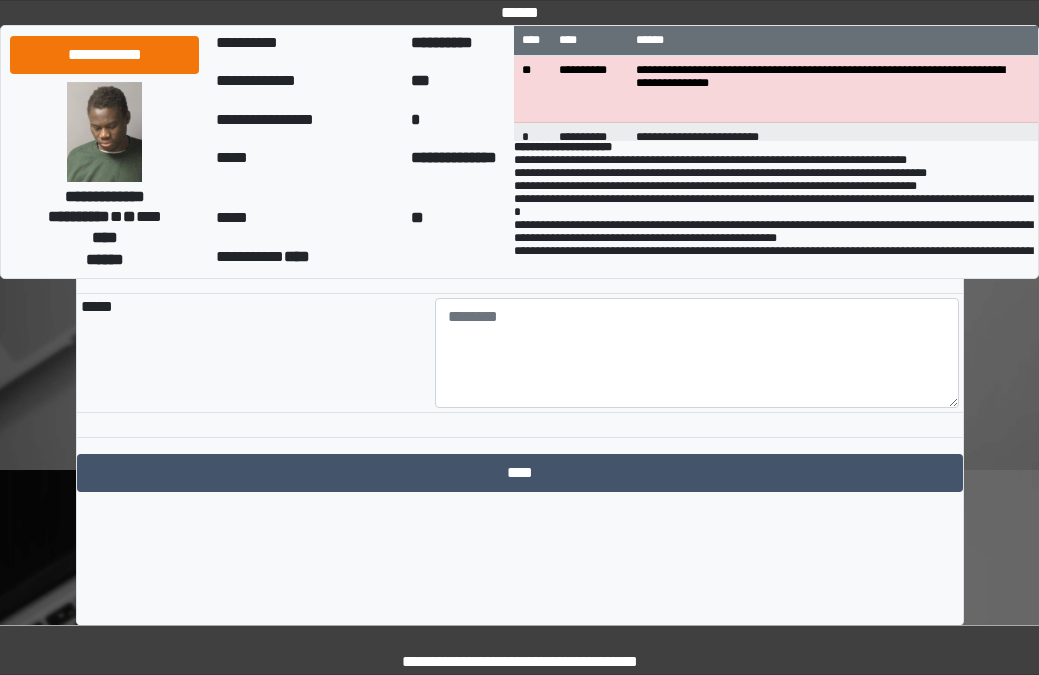 scroll, scrollTop: 2245, scrollLeft: 0, axis: vertical 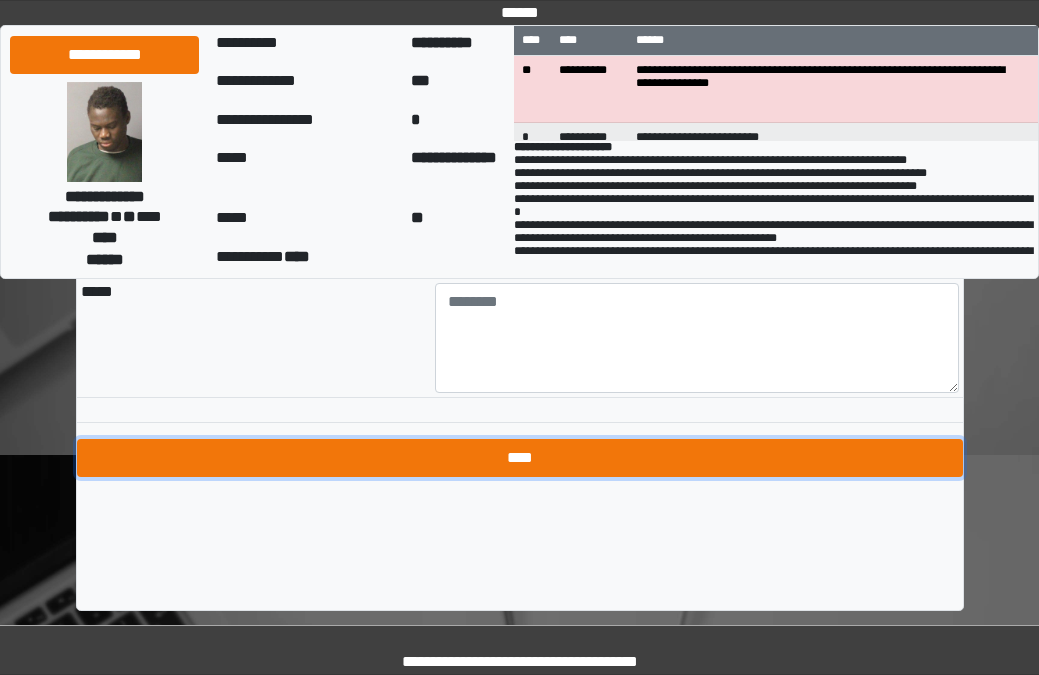 click on "****" at bounding box center (520, 458) 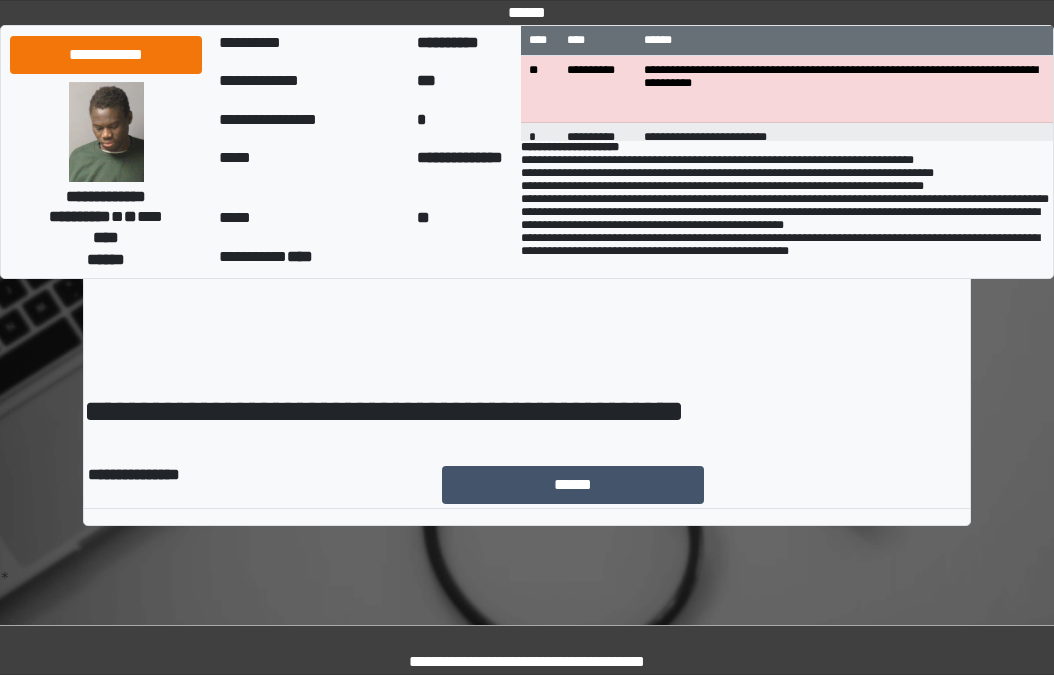 scroll, scrollTop: 0, scrollLeft: 0, axis: both 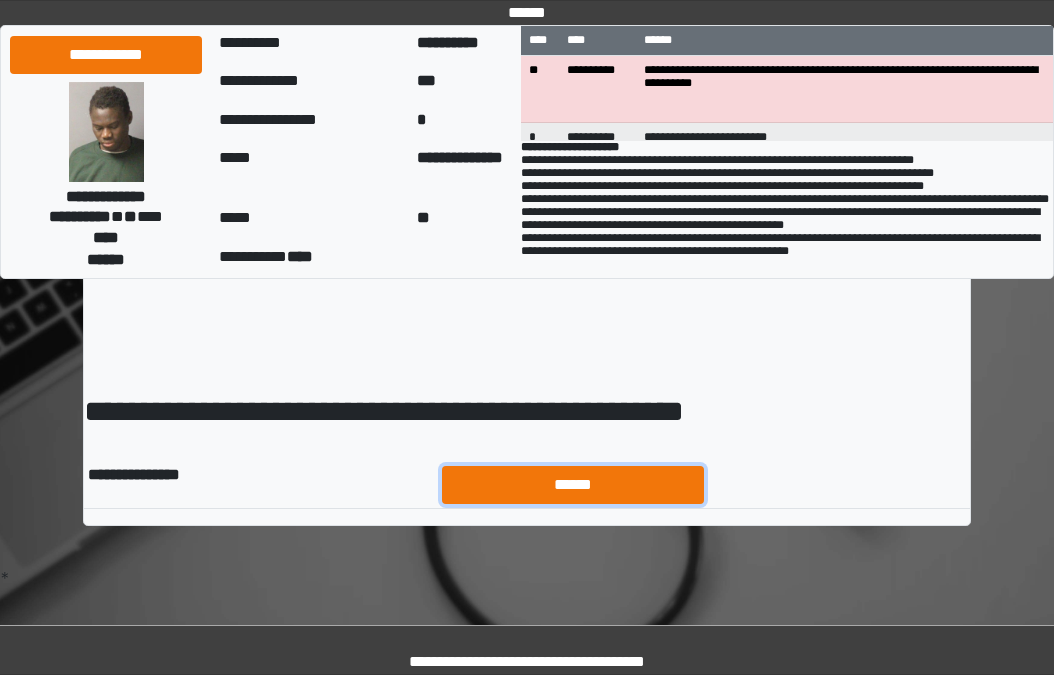 click on "******" at bounding box center (573, 485) 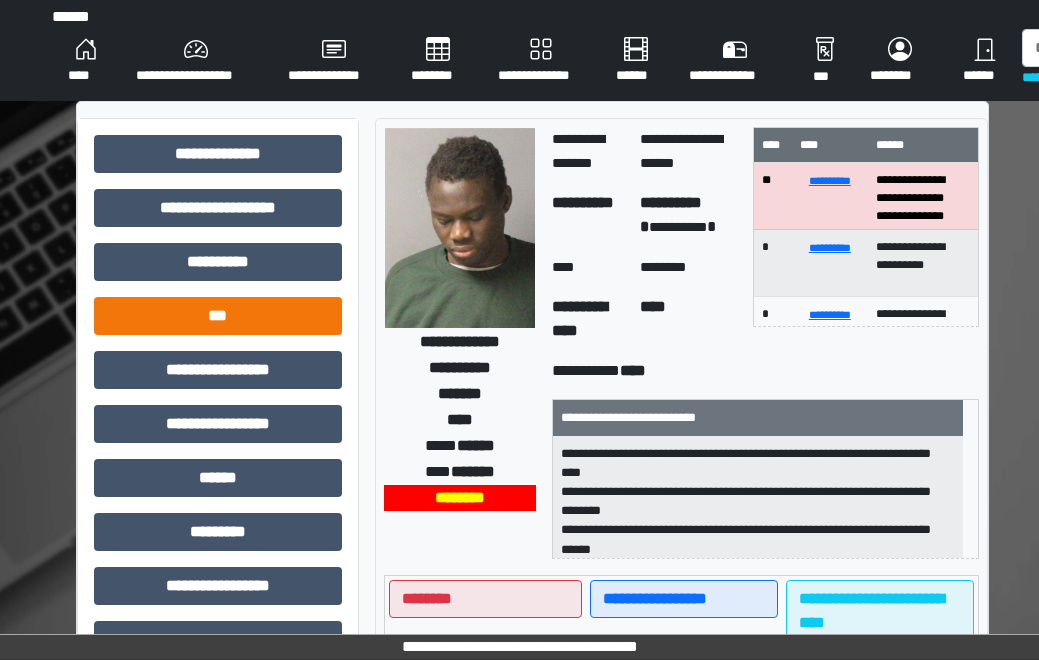 scroll, scrollTop: 0, scrollLeft: 0, axis: both 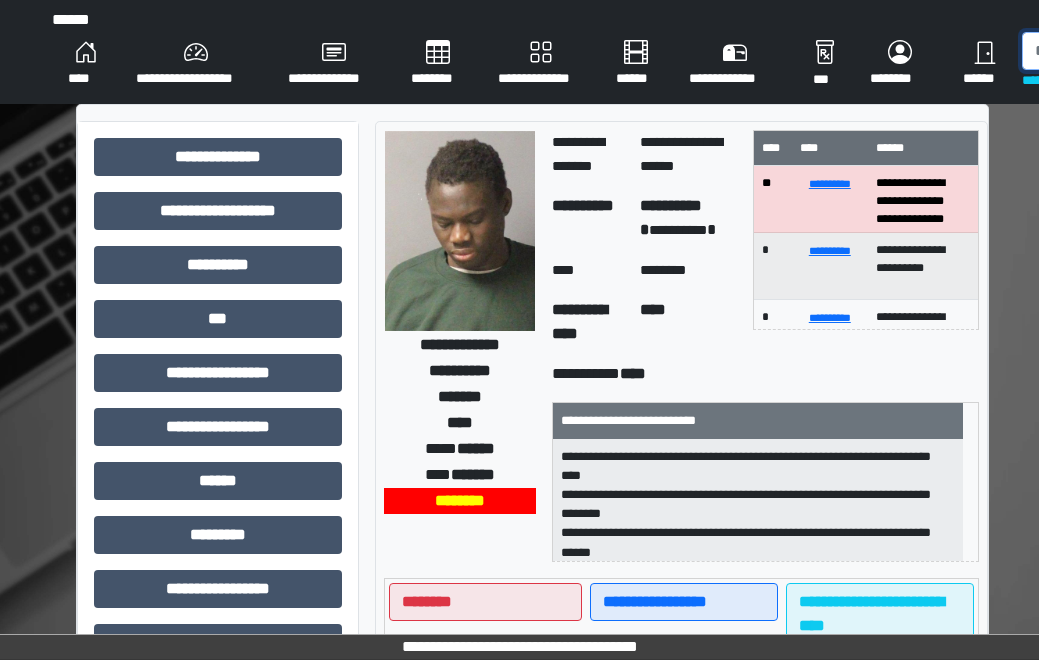 click at bounding box center [1125, 51] 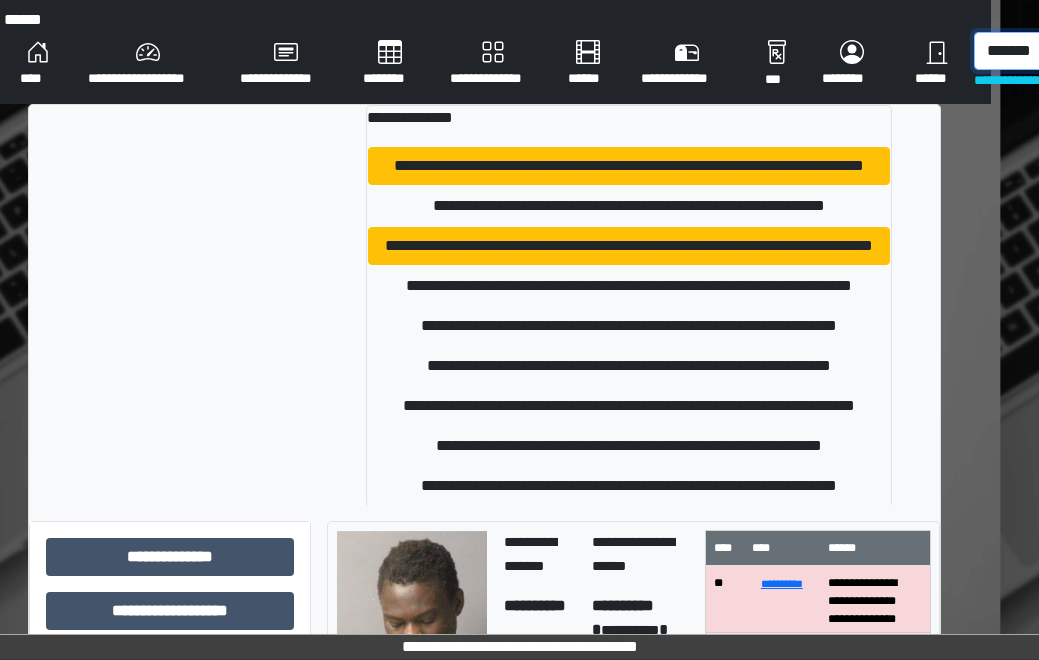 scroll, scrollTop: 0, scrollLeft: 57, axis: horizontal 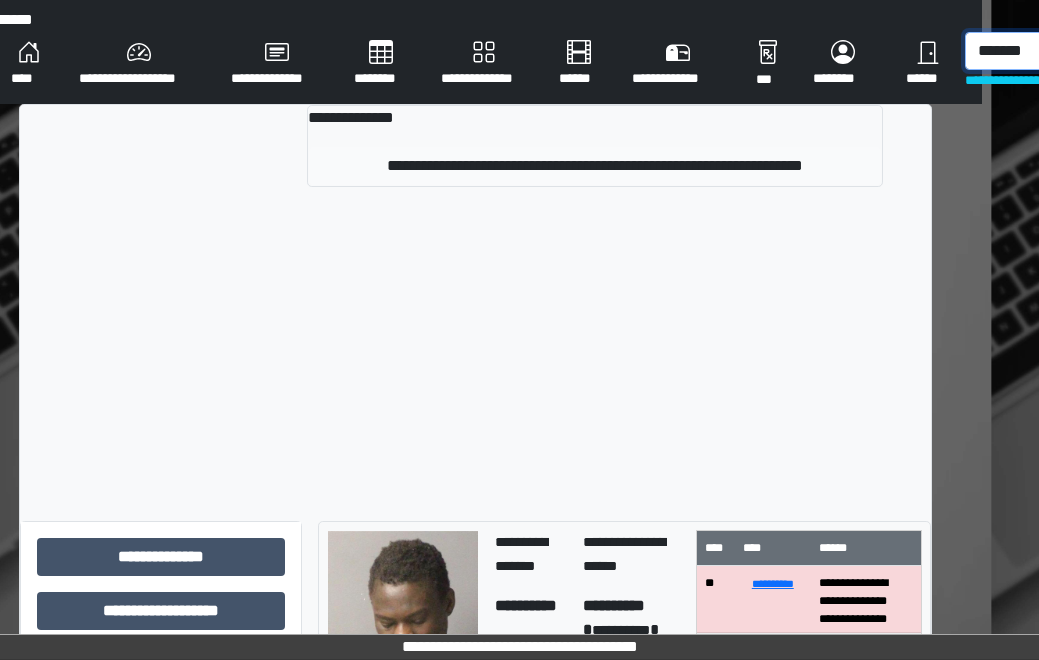 type on "*******" 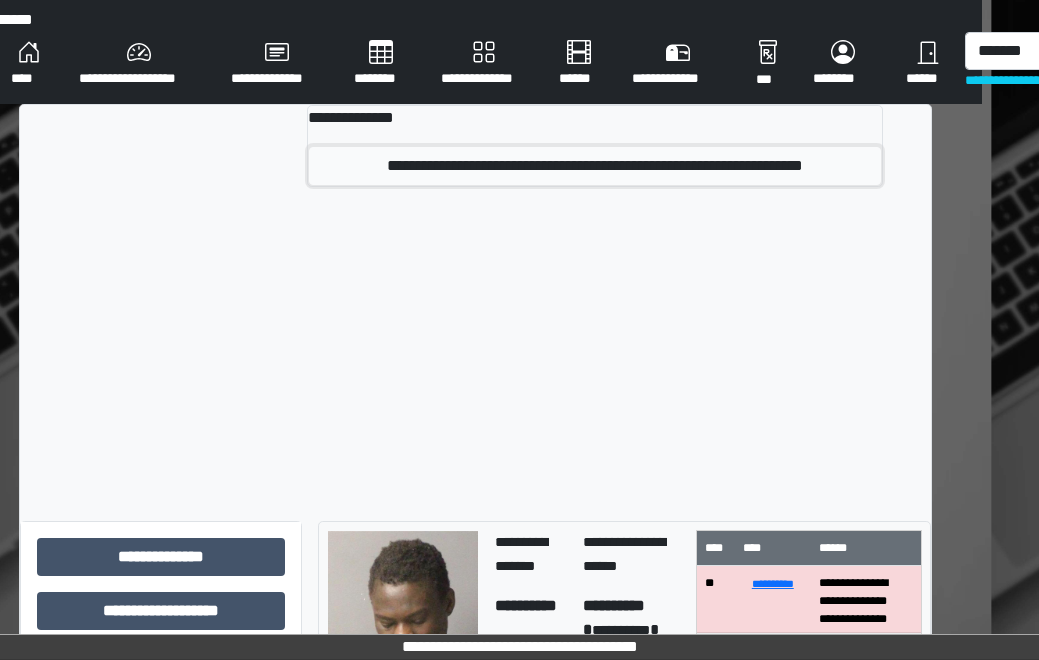 click on "**********" at bounding box center (595, 166) 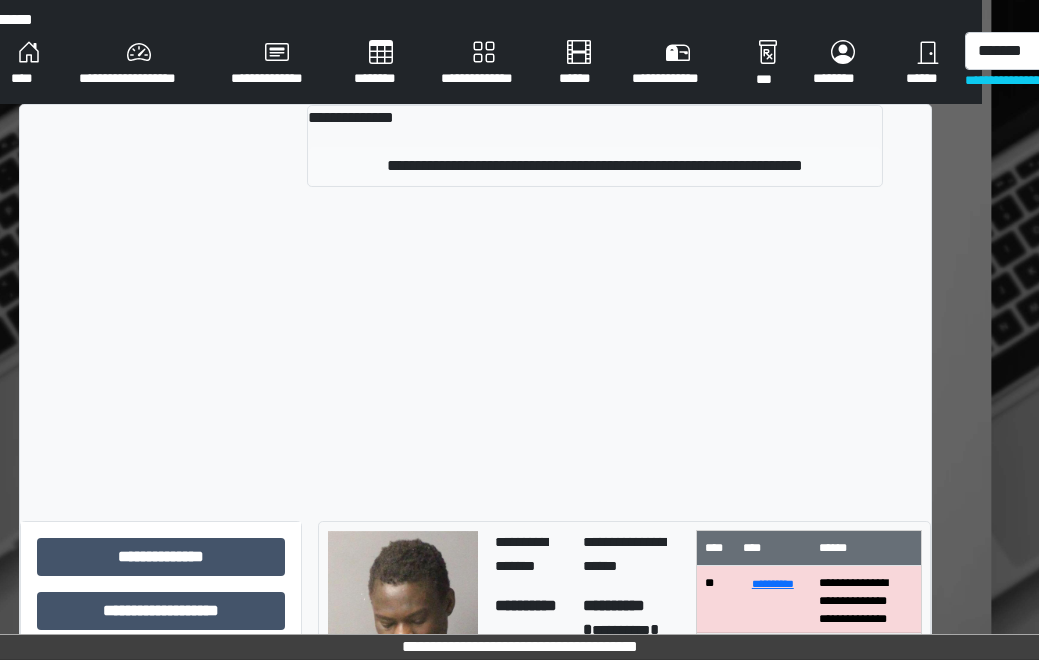 type 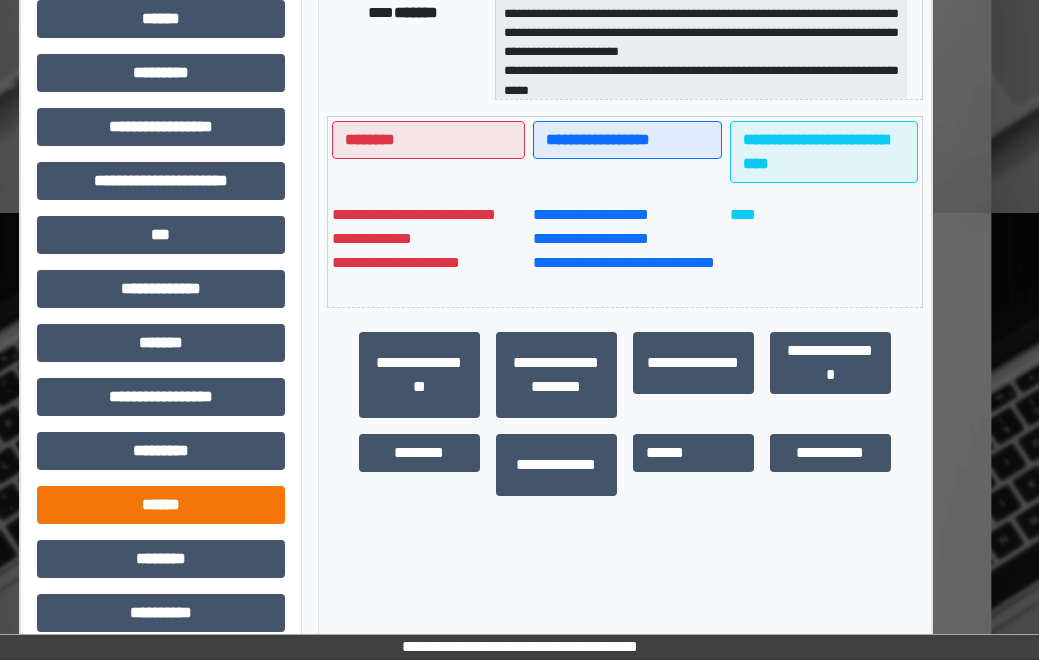 scroll, scrollTop: 538, scrollLeft: 57, axis: both 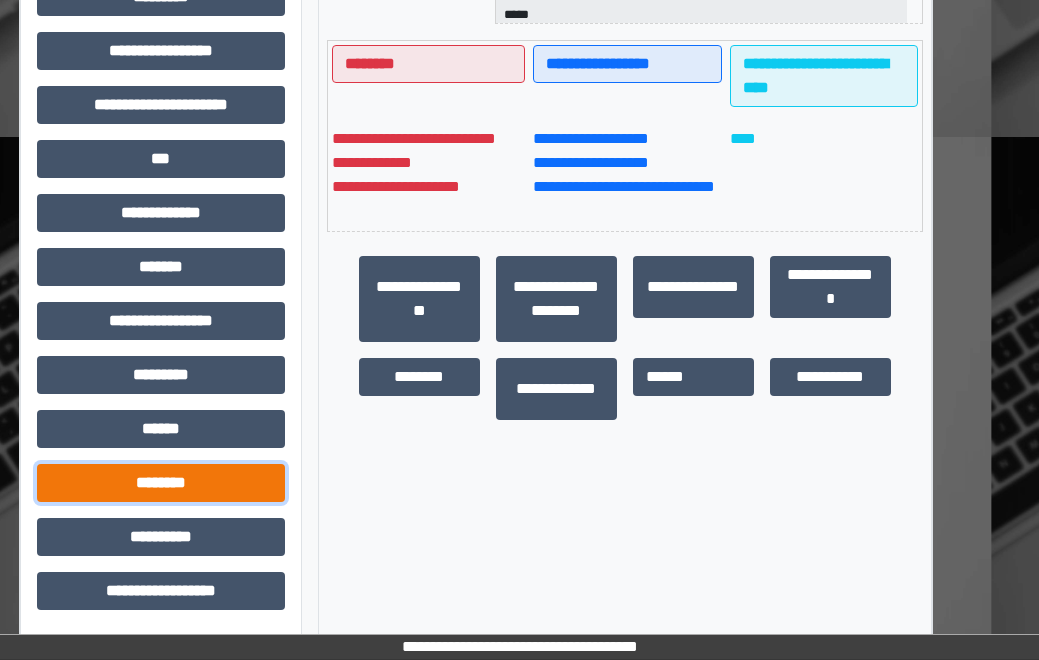 drag, startPoint x: 154, startPoint y: 482, endPoint x: 165, endPoint y: 476, distance: 12.529964 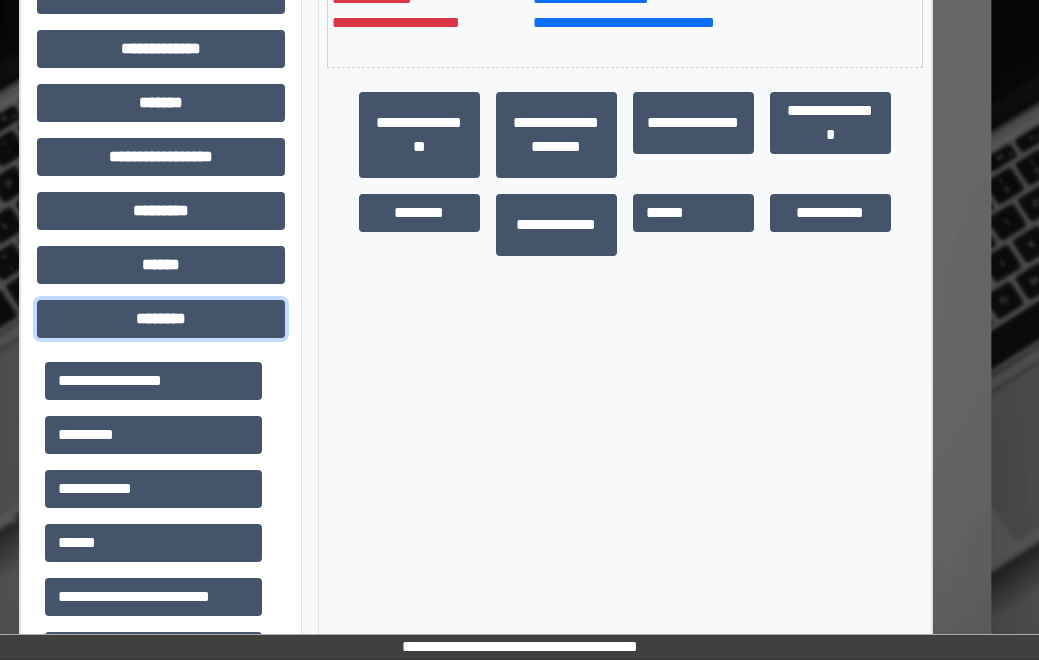scroll, scrollTop: 738, scrollLeft: 57, axis: both 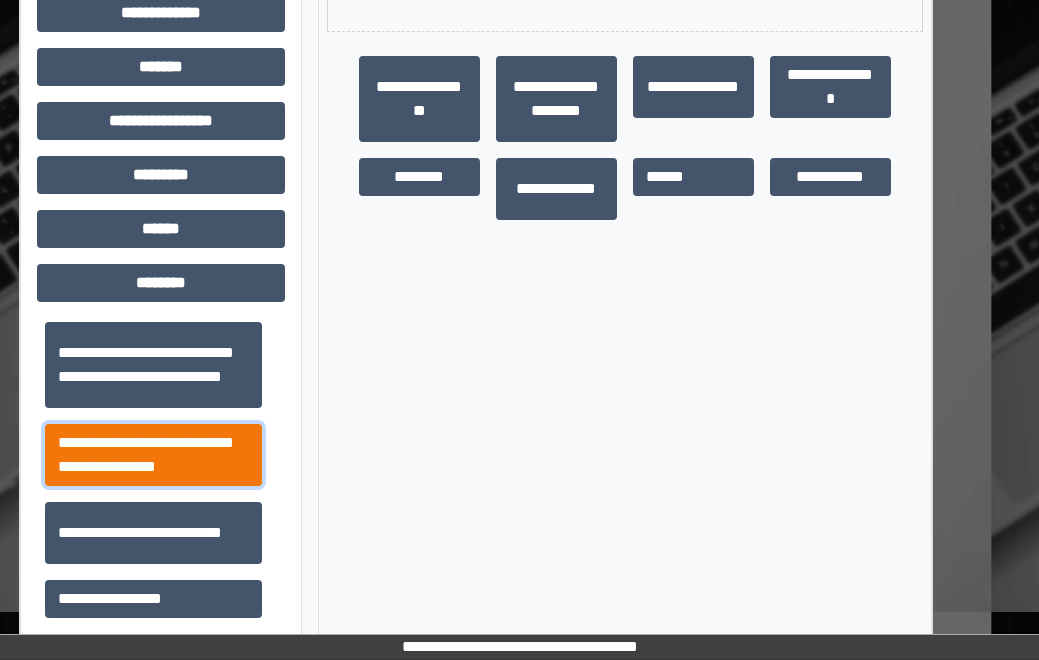 drag, startPoint x: 136, startPoint y: 448, endPoint x: 146, endPoint y: 445, distance: 10.440307 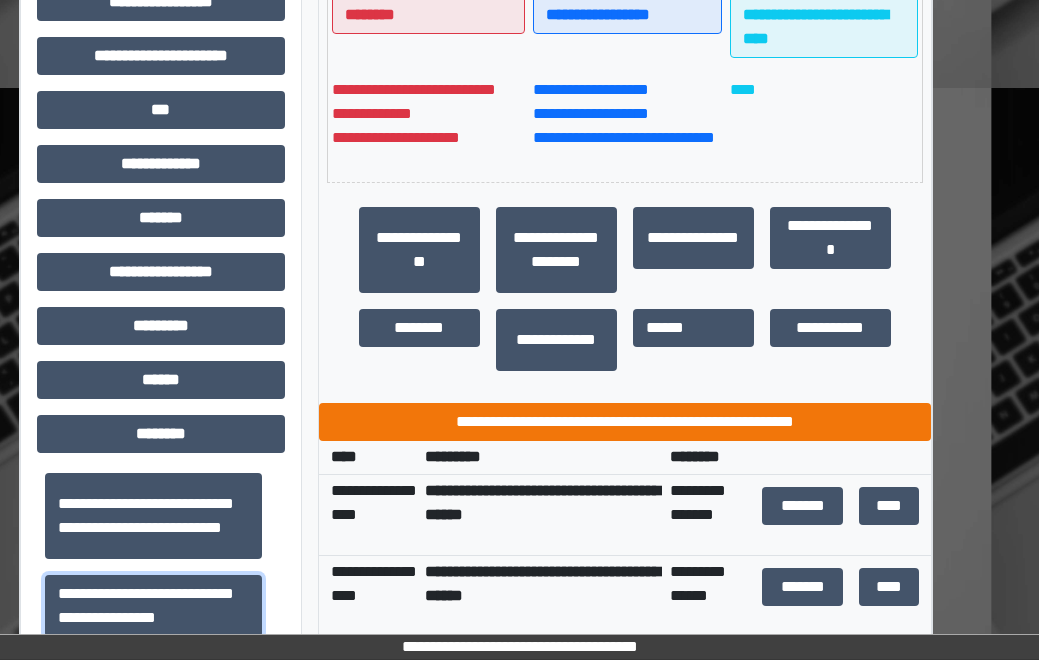 scroll, scrollTop: 538, scrollLeft: 57, axis: both 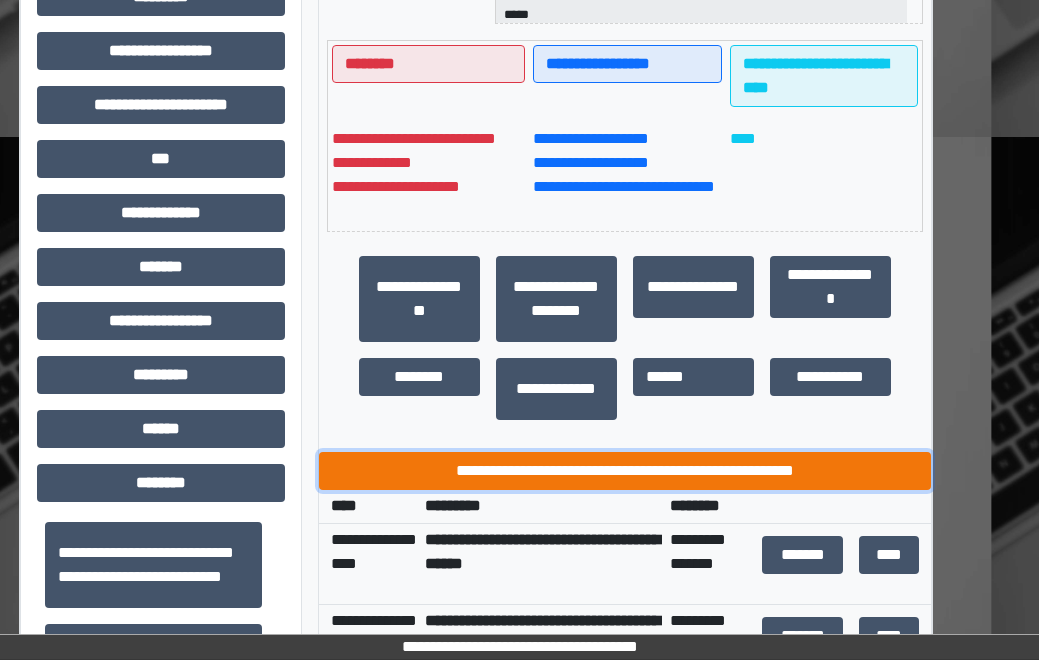 click on "**********" at bounding box center (625, 471) 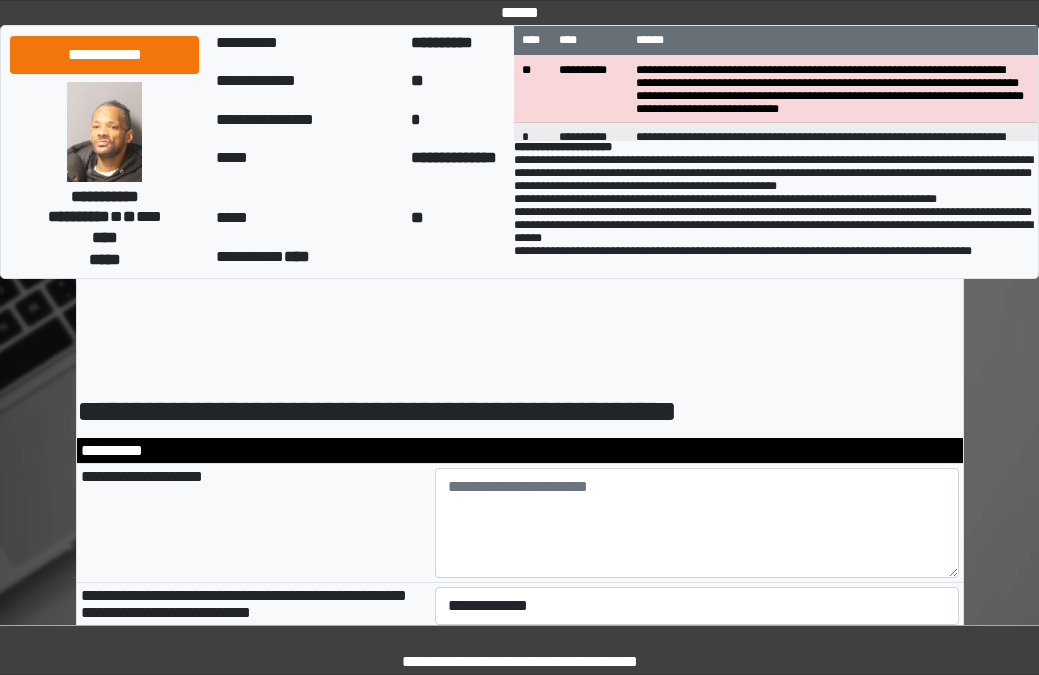 scroll, scrollTop: 0, scrollLeft: 0, axis: both 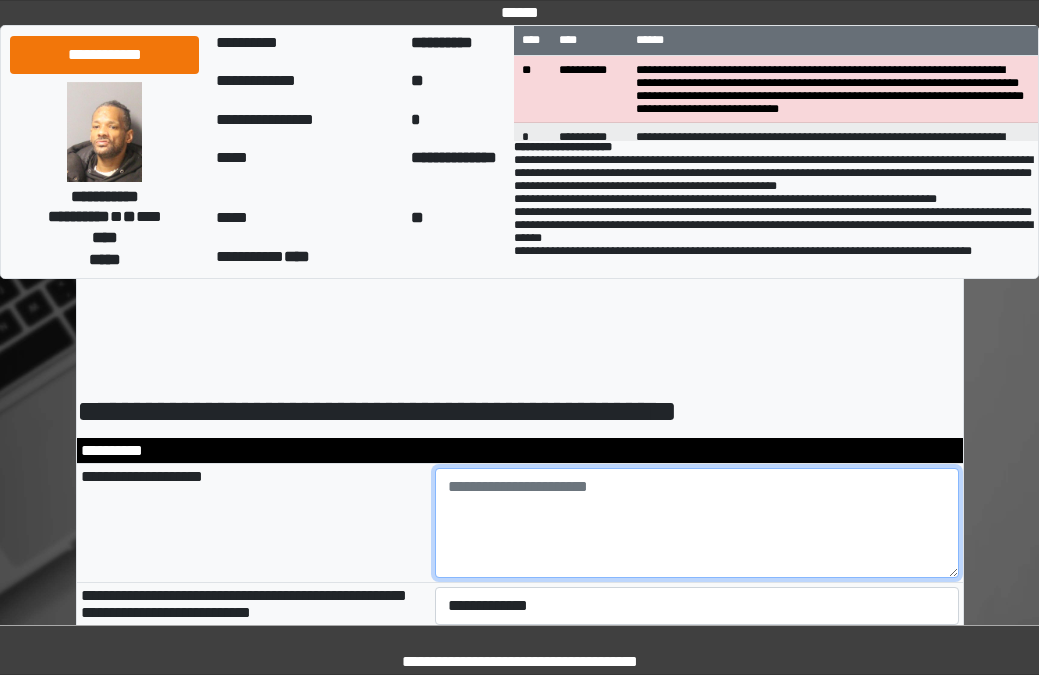 click at bounding box center (697, 523) 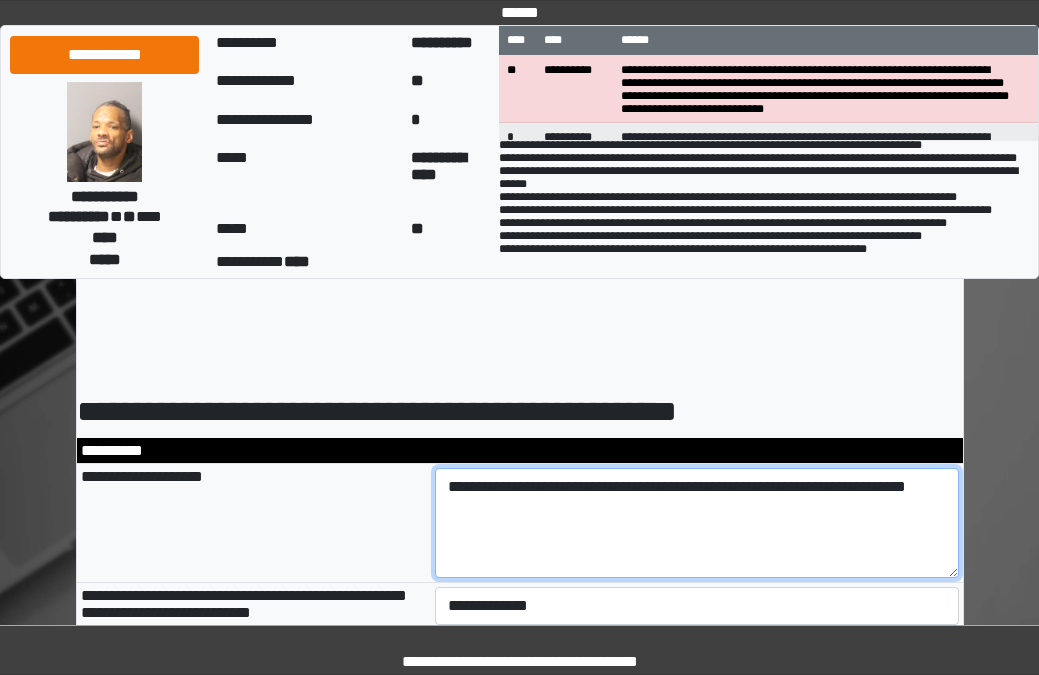 scroll, scrollTop: 0, scrollLeft: 0, axis: both 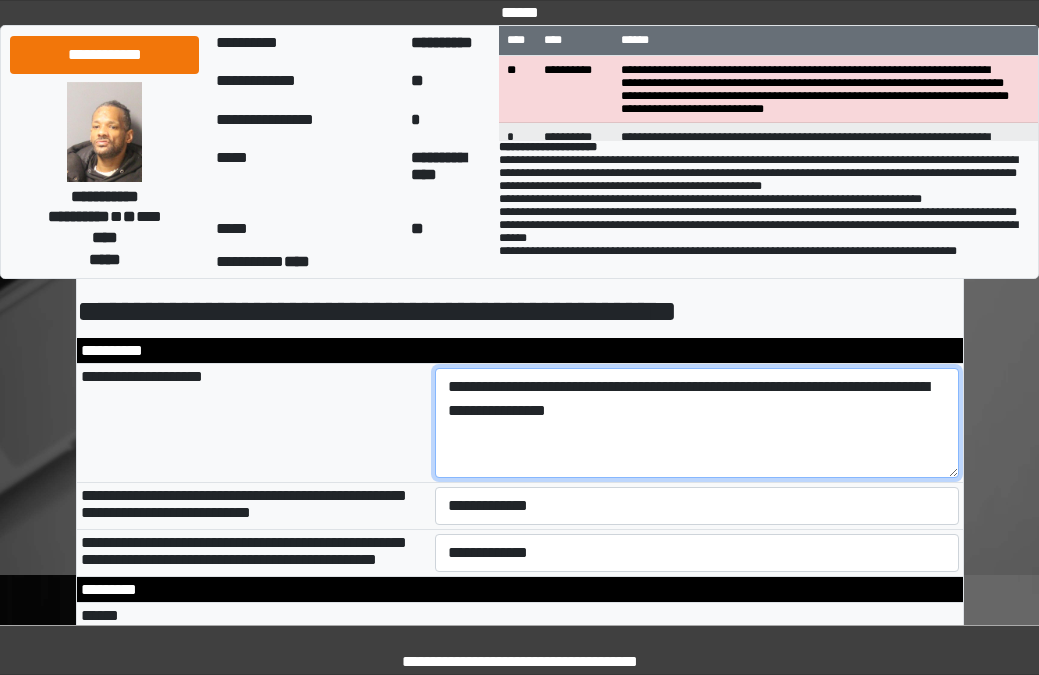 type on "**********" 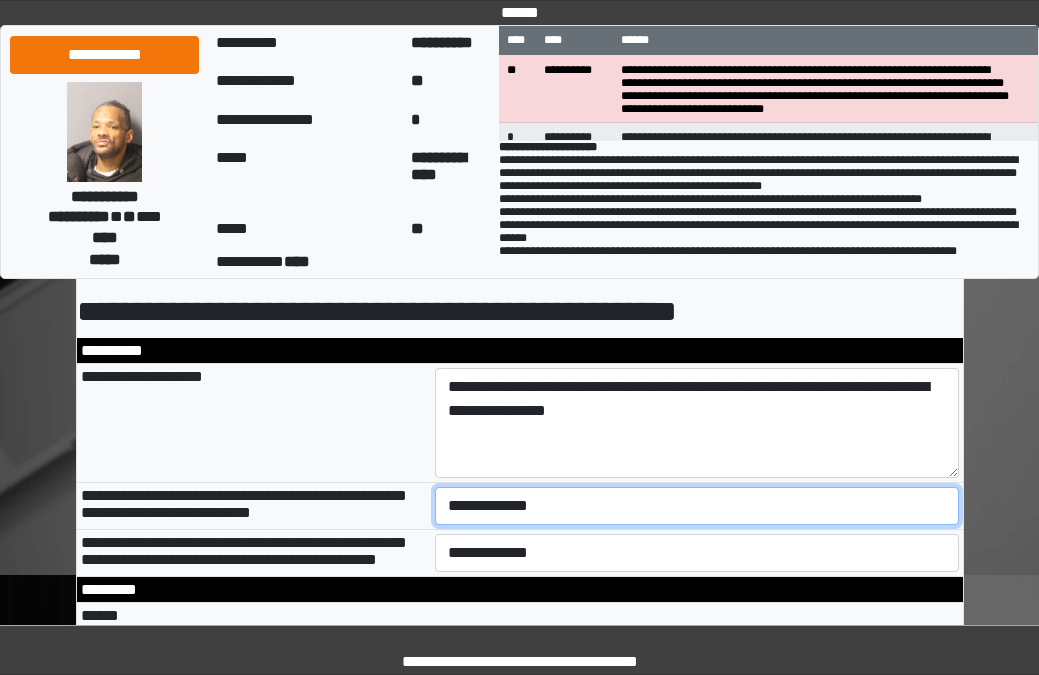 click on "**********" at bounding box center [697, 506] 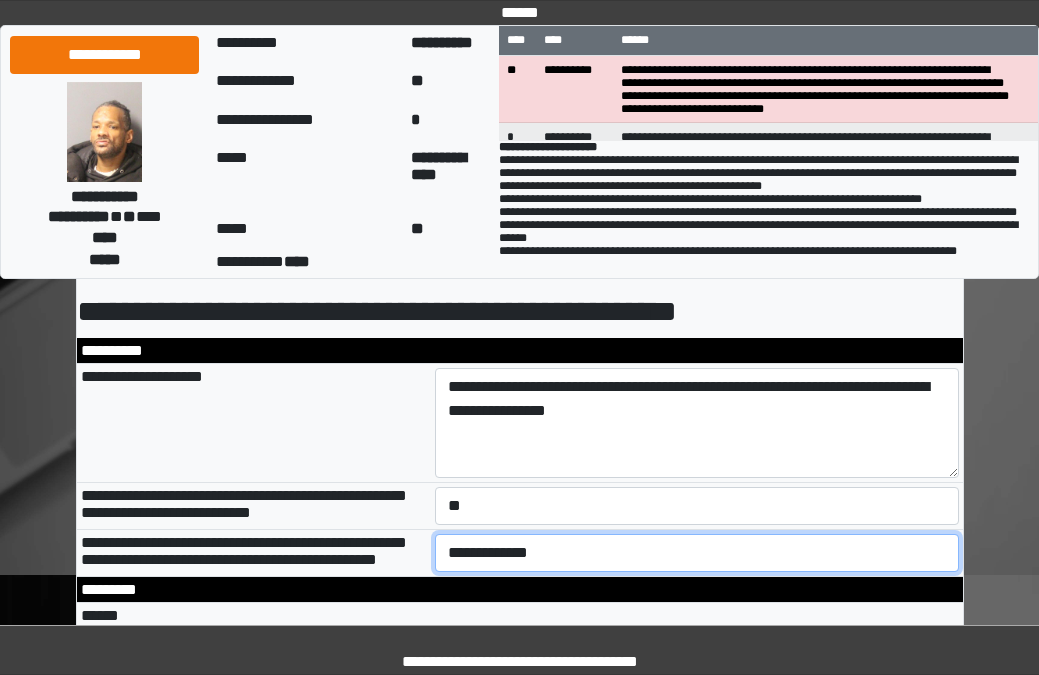 click on "**********" at bounding box center [697, 553] 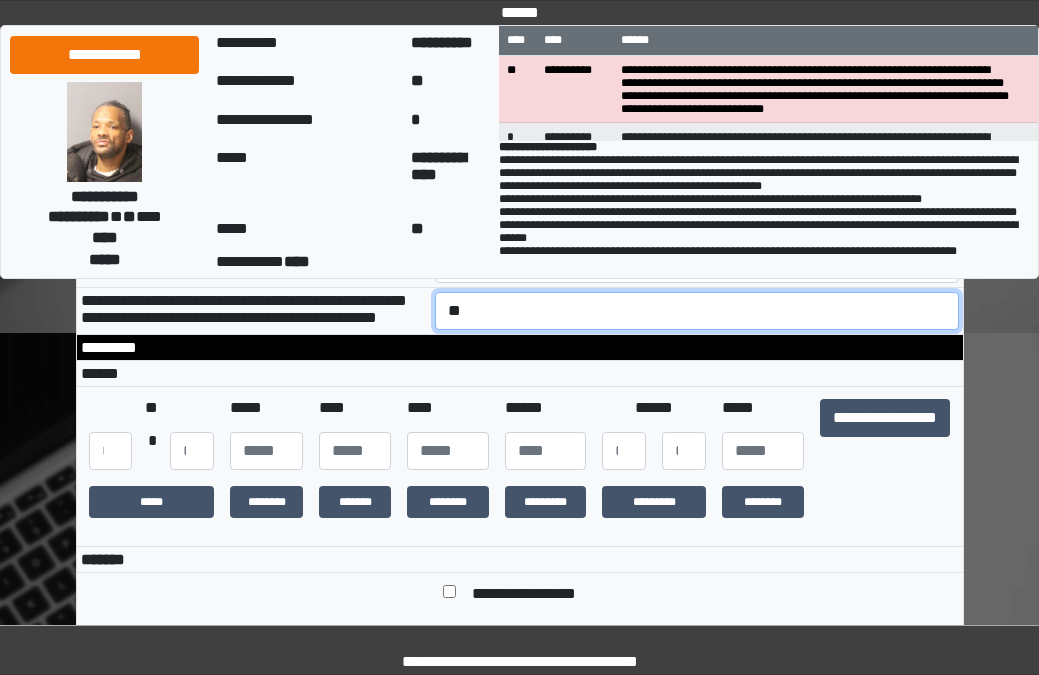 scroll, scrollTop: 400, scrollLeft: 0, axis: vertical 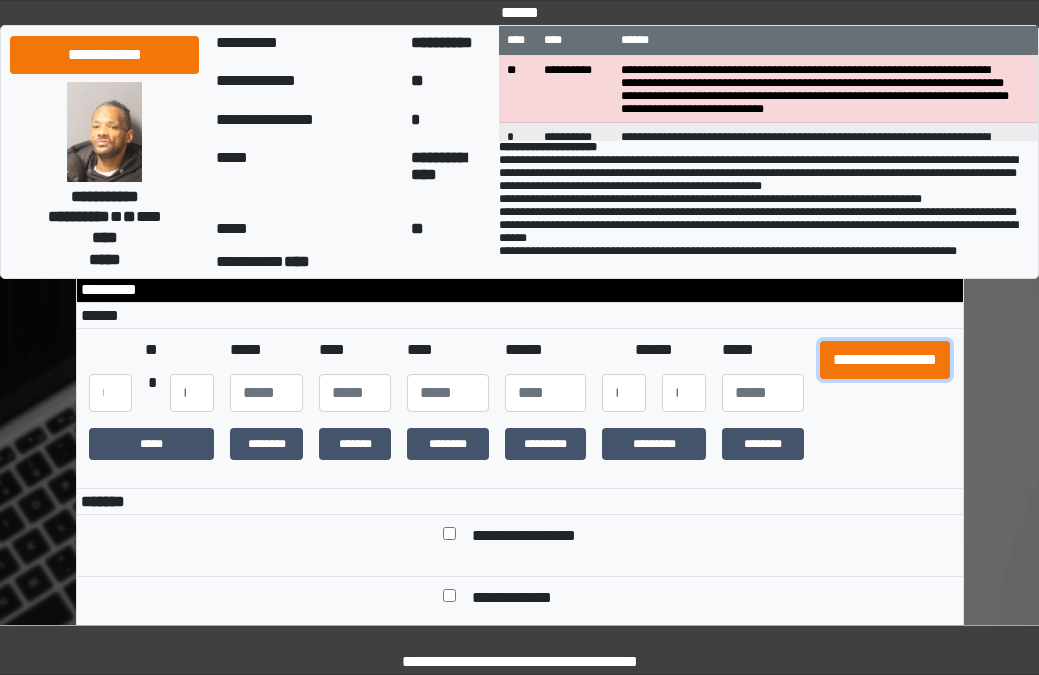 click on "**********" at bounding box center (885, 360) 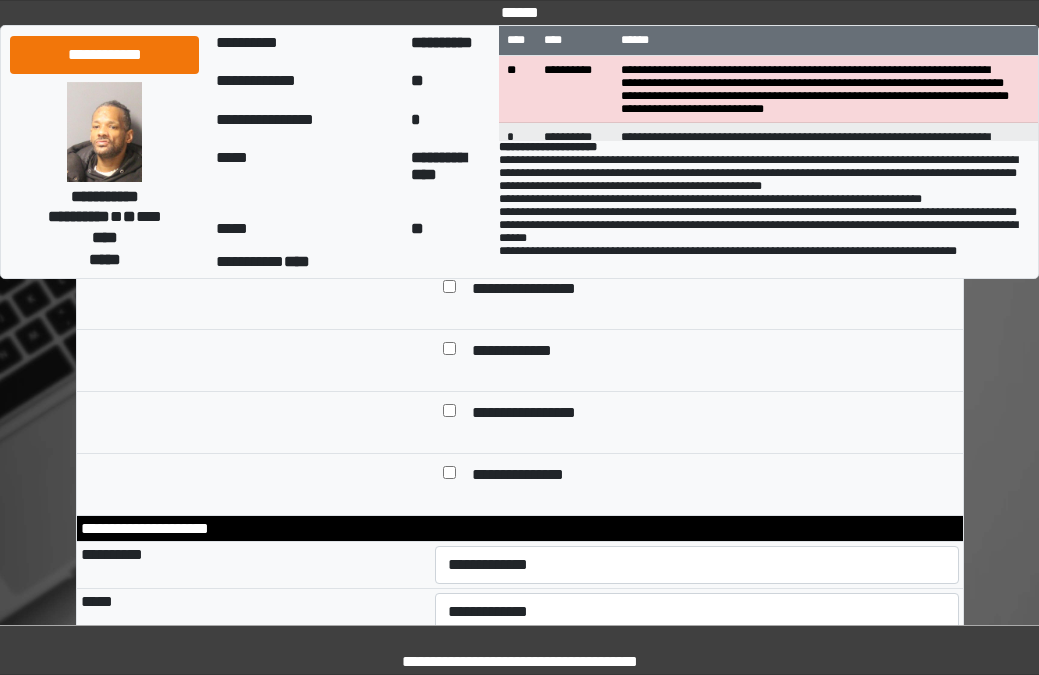 scroll, scrollTop: 500, scrollLeft: 0, axis: vertical 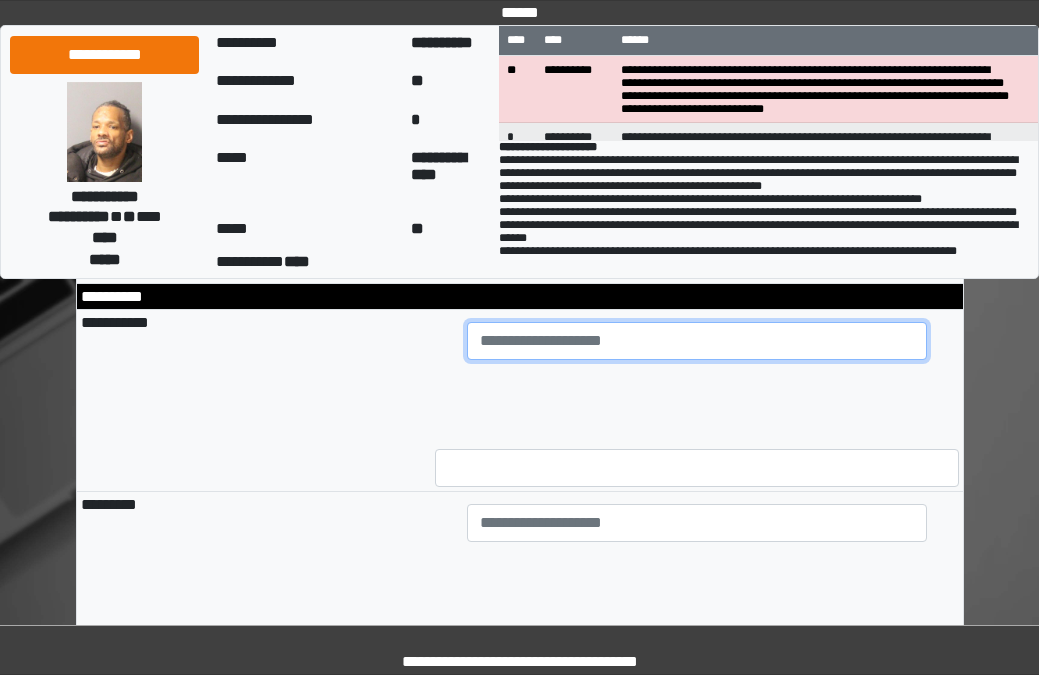 click at bounding box center [697, 341] 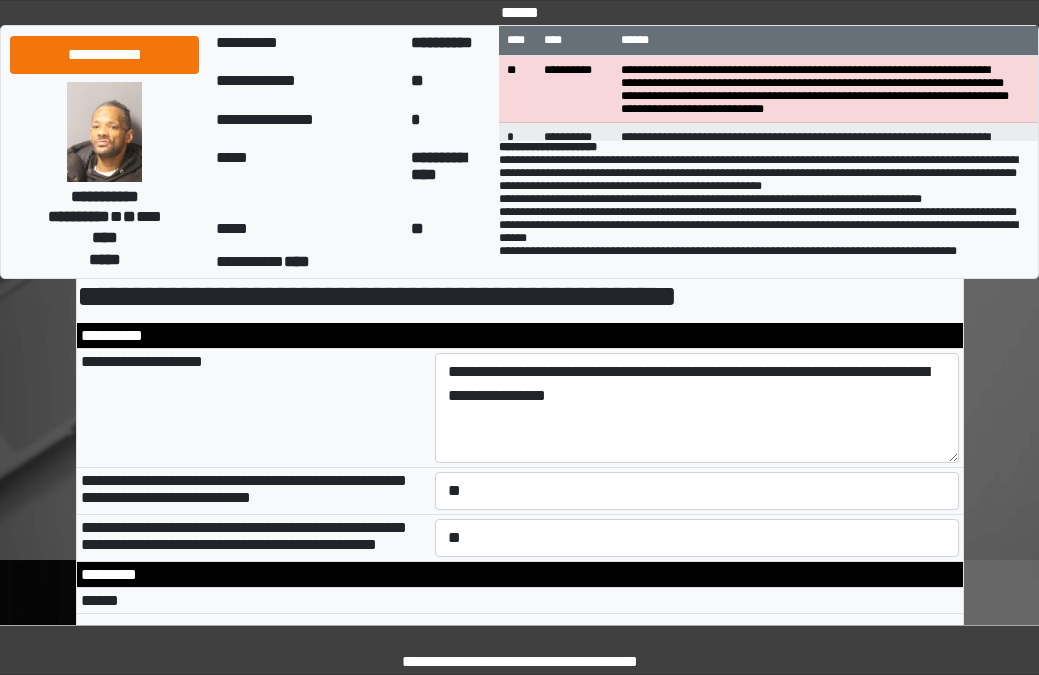 scroll, scrollTop: 0, scrollLeft: 0, axis: both 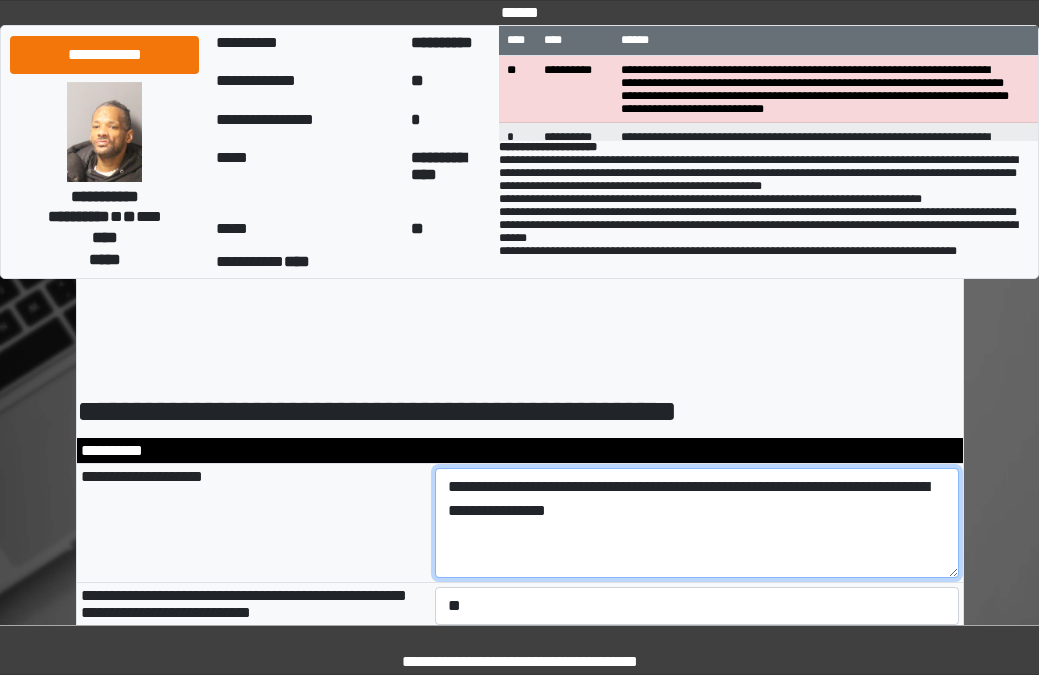 click on "**********" at bounding box center [697, 523] 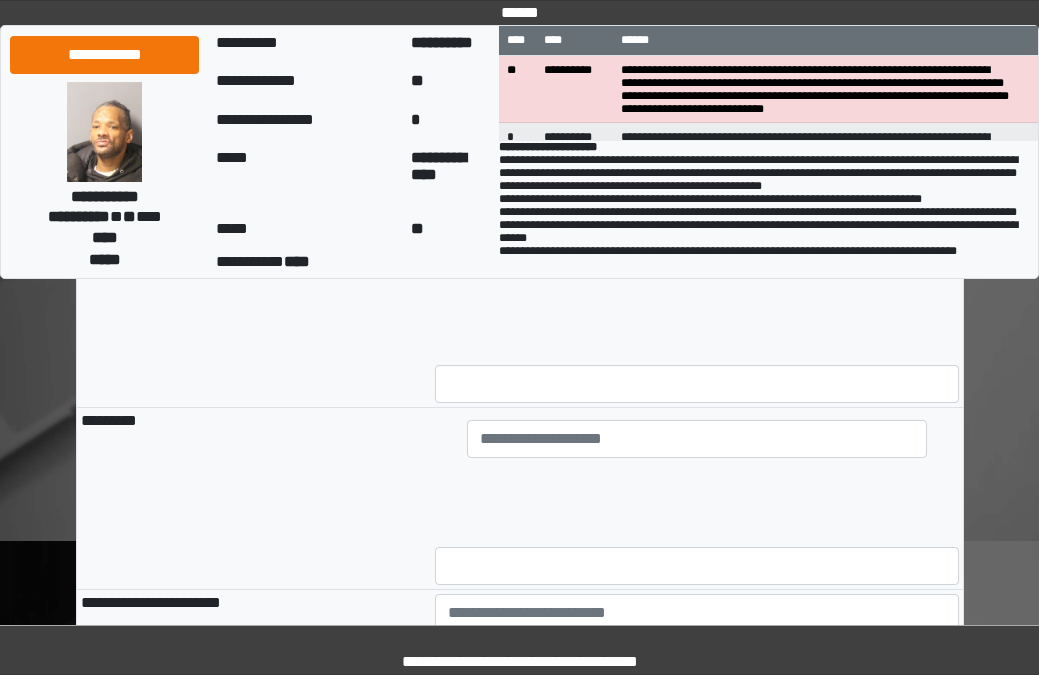 scroll, scrollTop: 1600, scrollLeft: 0, axis: vertical 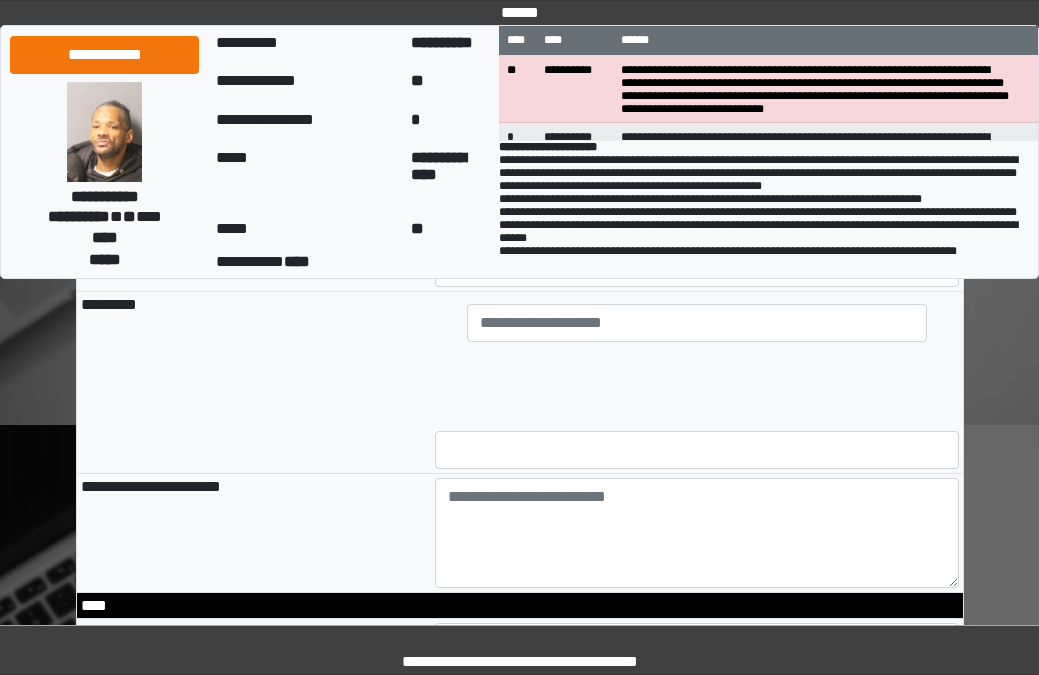 type on "**********" 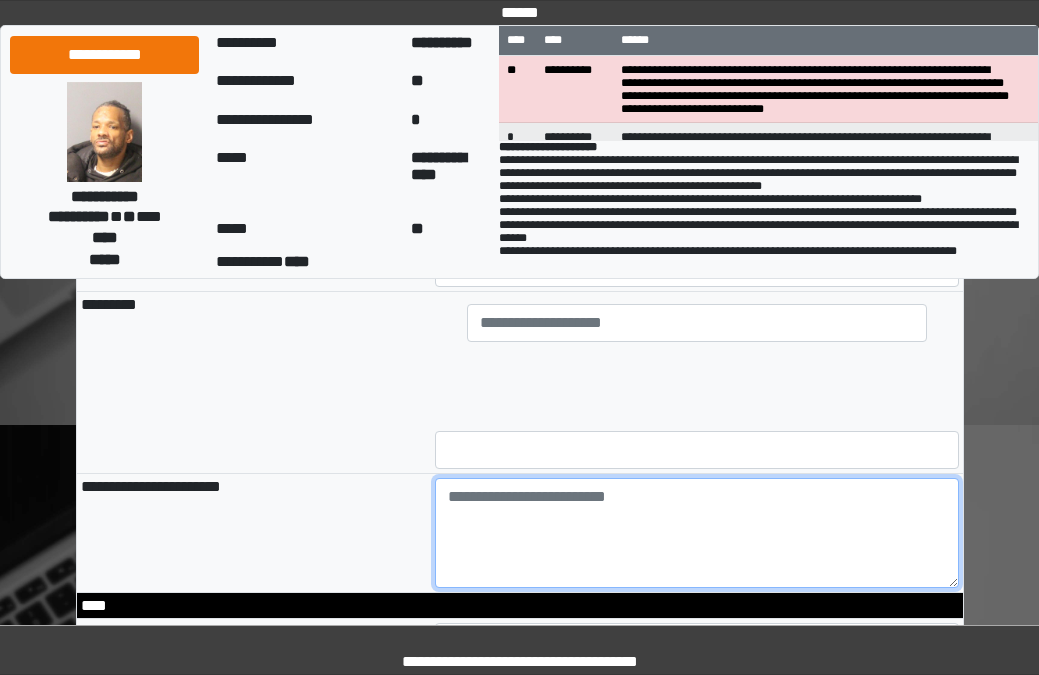 click at bounding box center (697, 533) 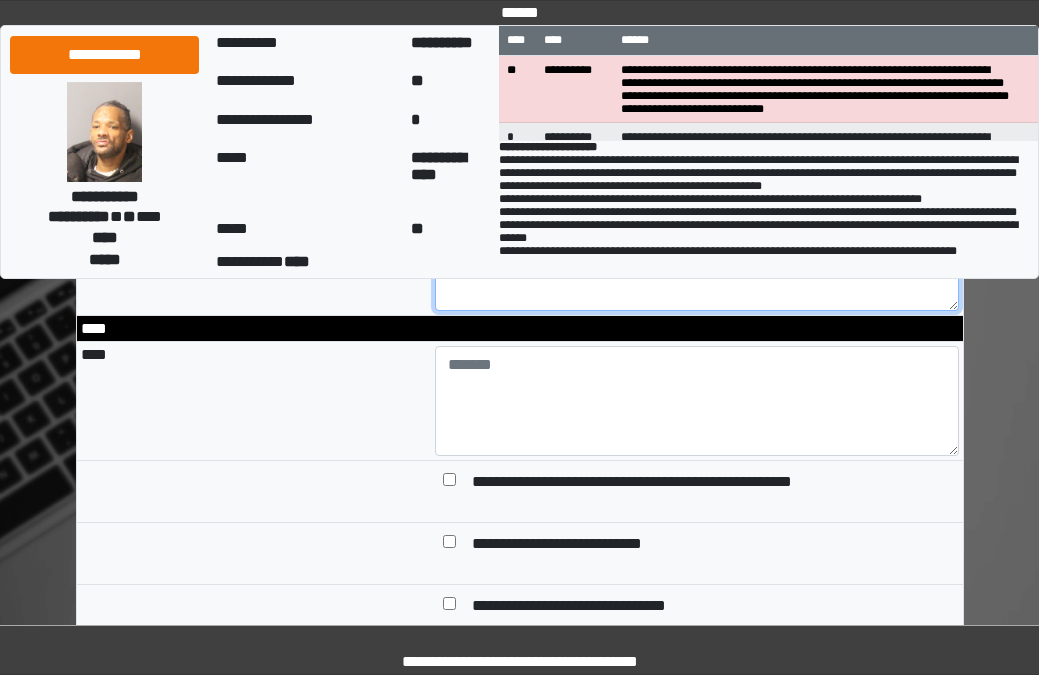 scroll, scrollTop: 1900, scrollLeft: 0, axis: vertical 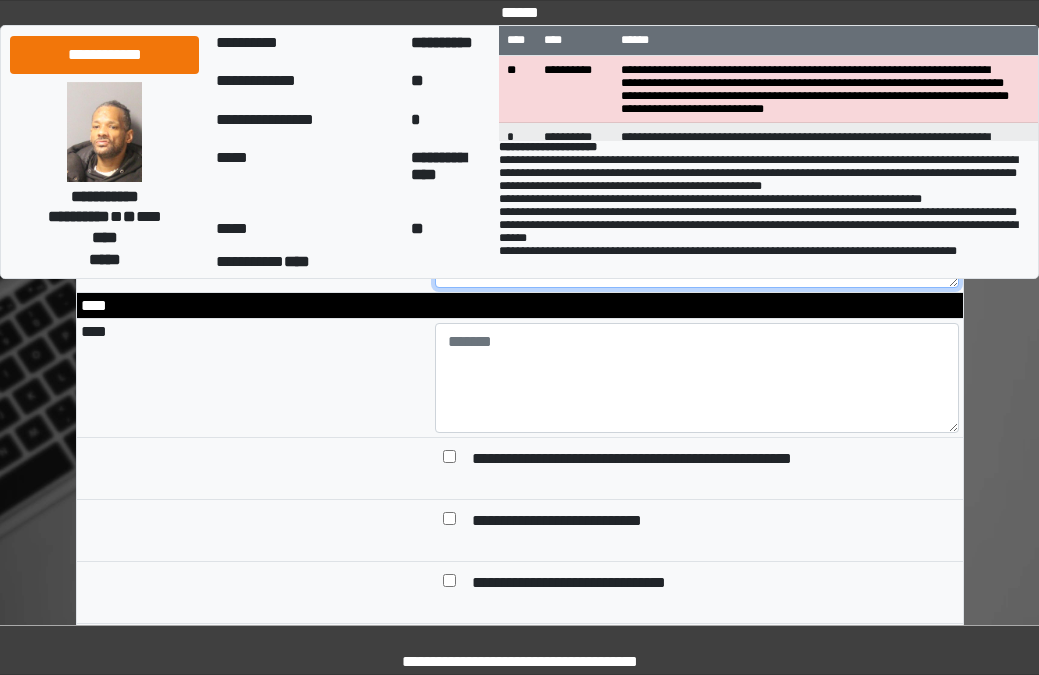 type on "**********" 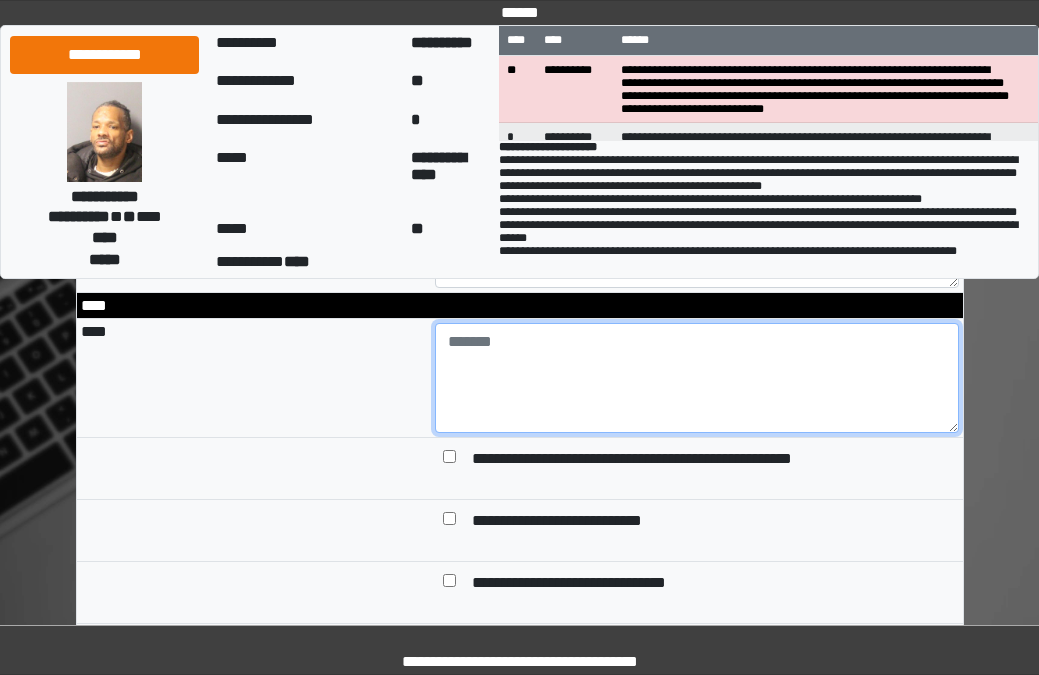 click at bounding box center (697, 378) 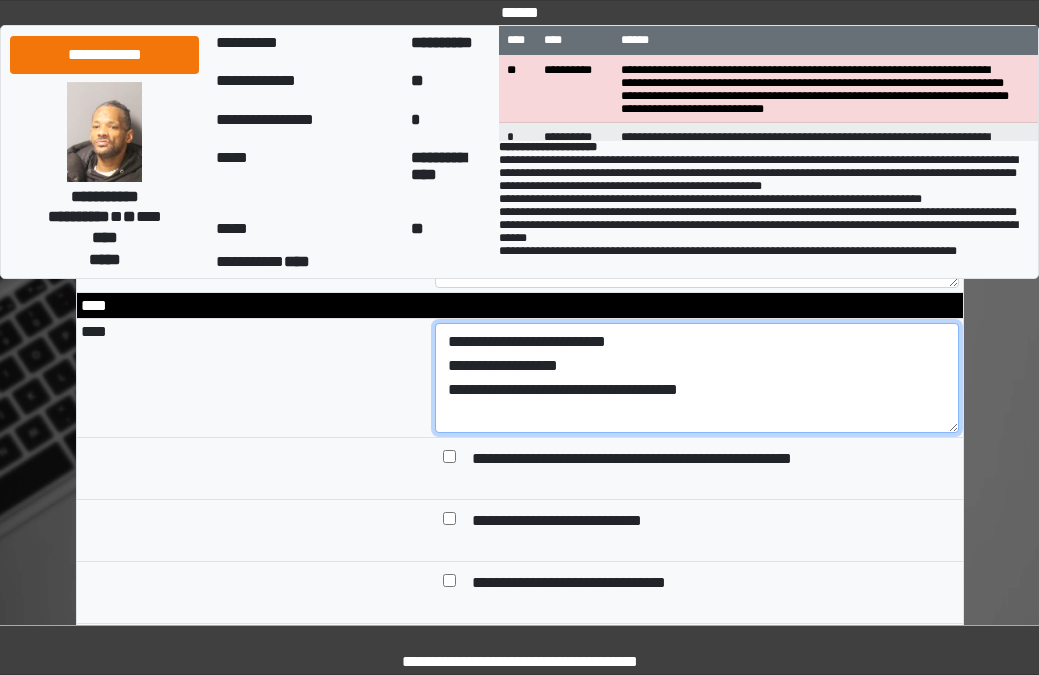 scroll, scrollTop: 14, scrollLeft: 0, axis: vertical 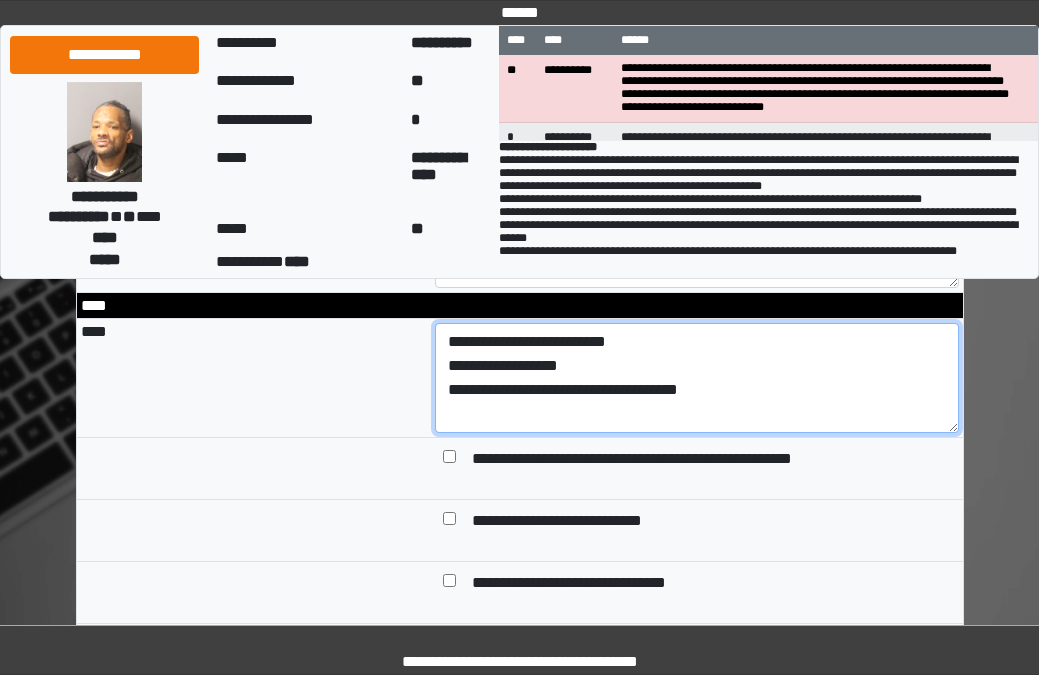 click on "**********" at bounding box center (697, 378) 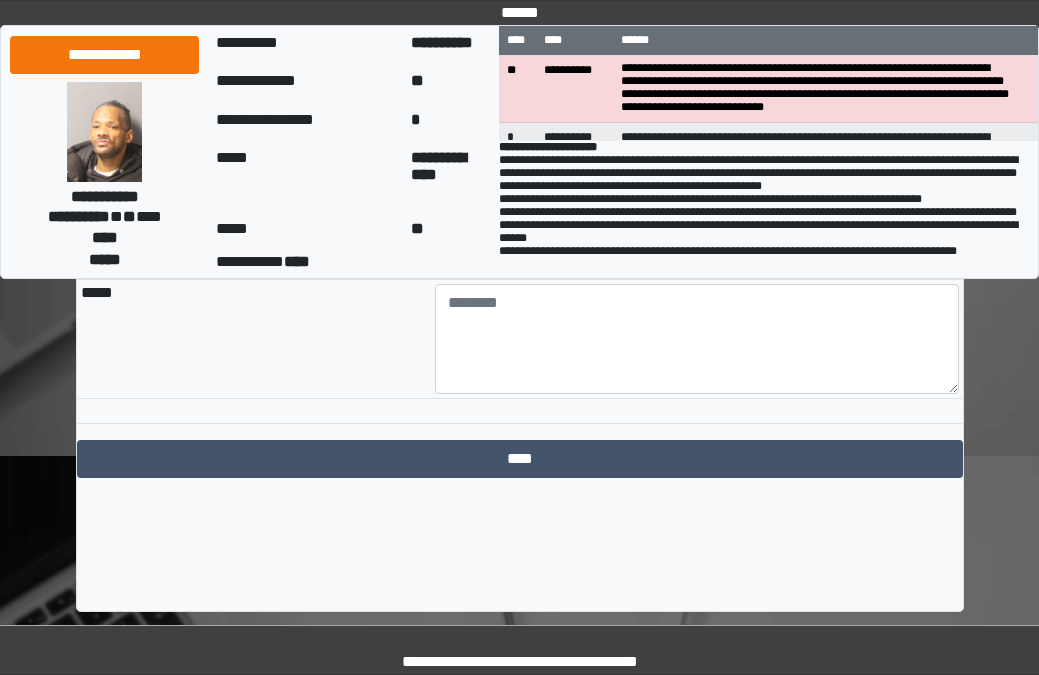 scroll, scrollTop: 2245, scrollLeft: 0, axis: vertical 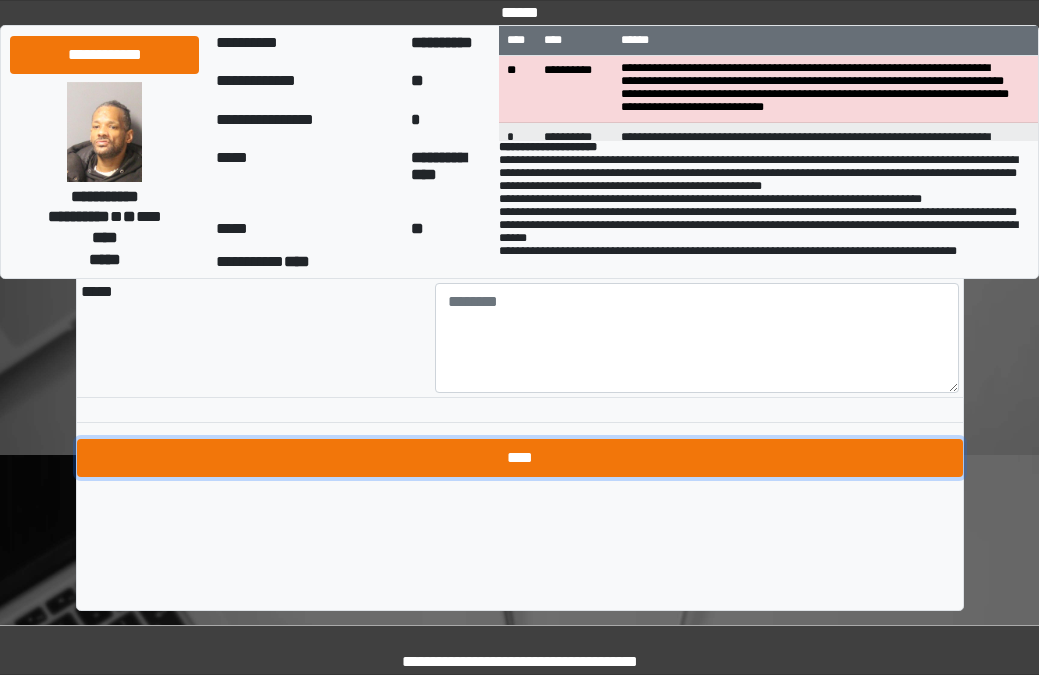 click on "****" at bounding box center (520, 458) 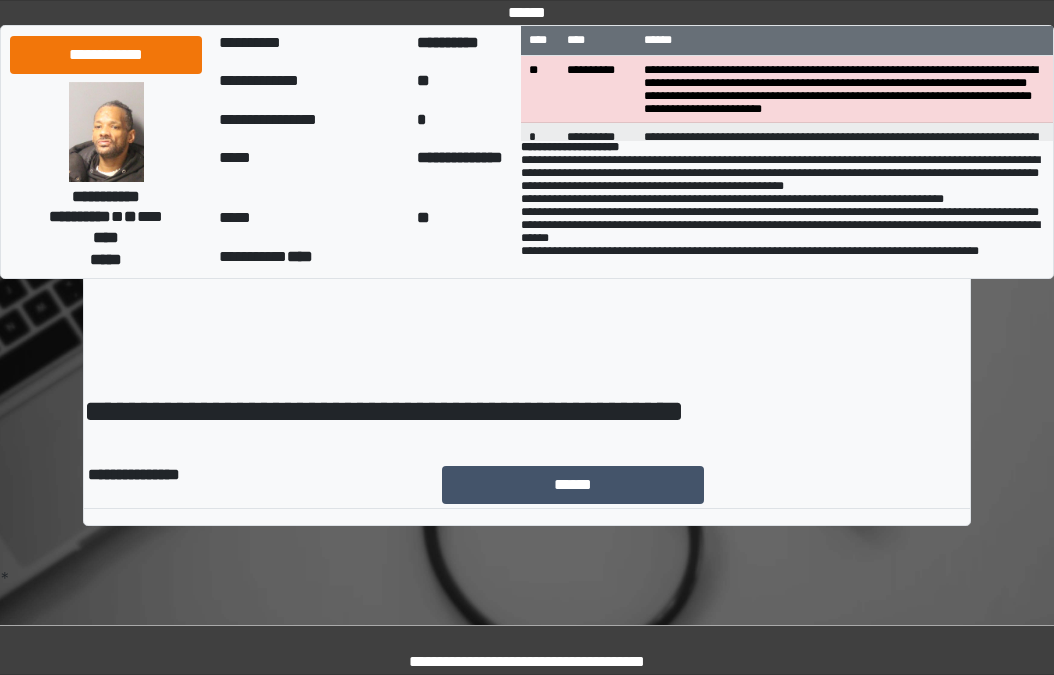 scroll, scrollTop: 0, scrollLeft: 0, axis: both 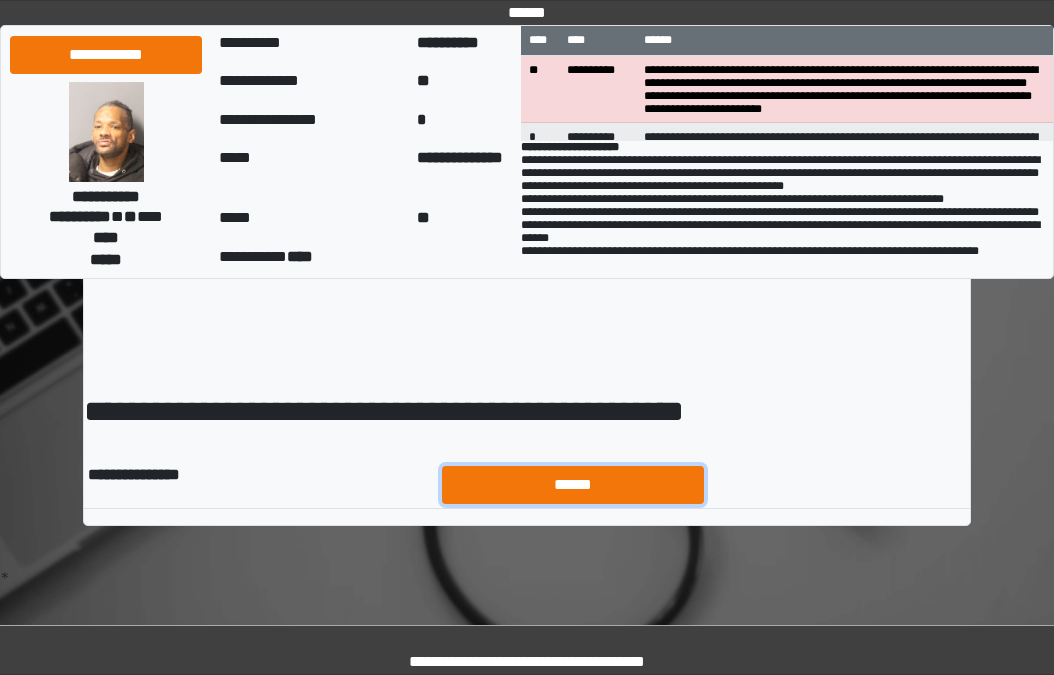 click on "******" at bounding box center (573, 485) 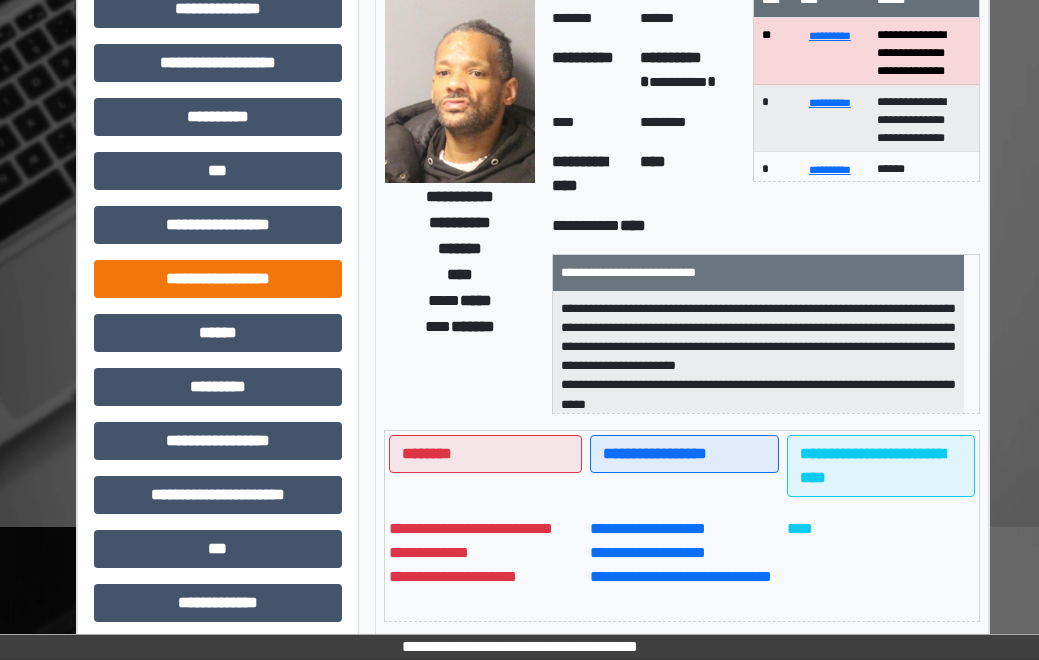 scroll, scrollTop: 100, scrollLeft: 0, axis: vertical 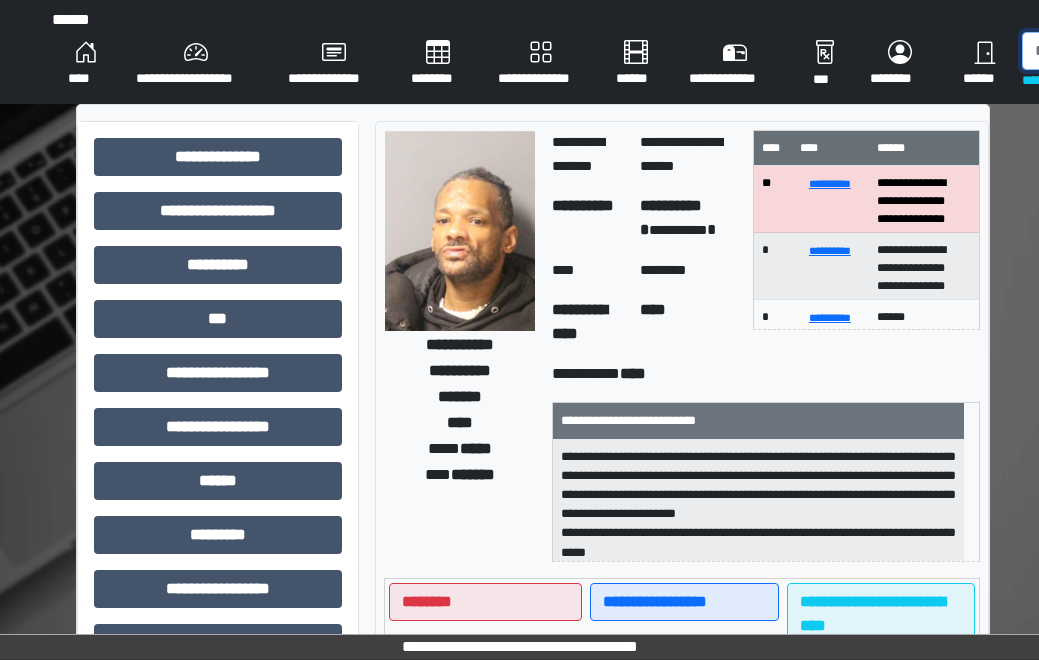 click at bounding box center [1125, 51] 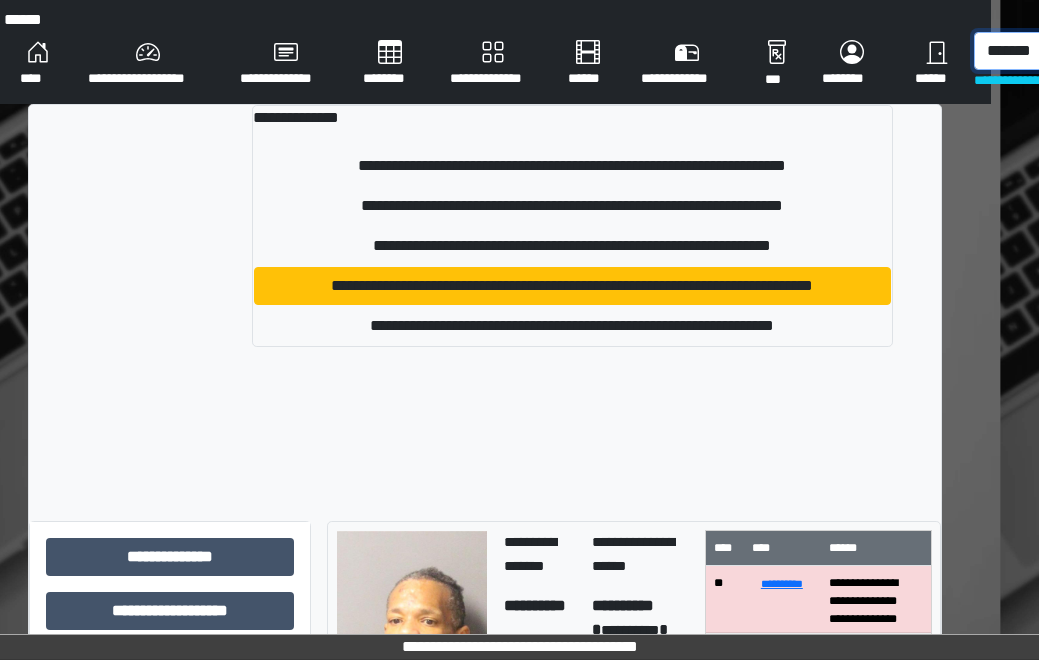 scroll, scrollTop: 0, scrollLeft: 57, axis: horizontal 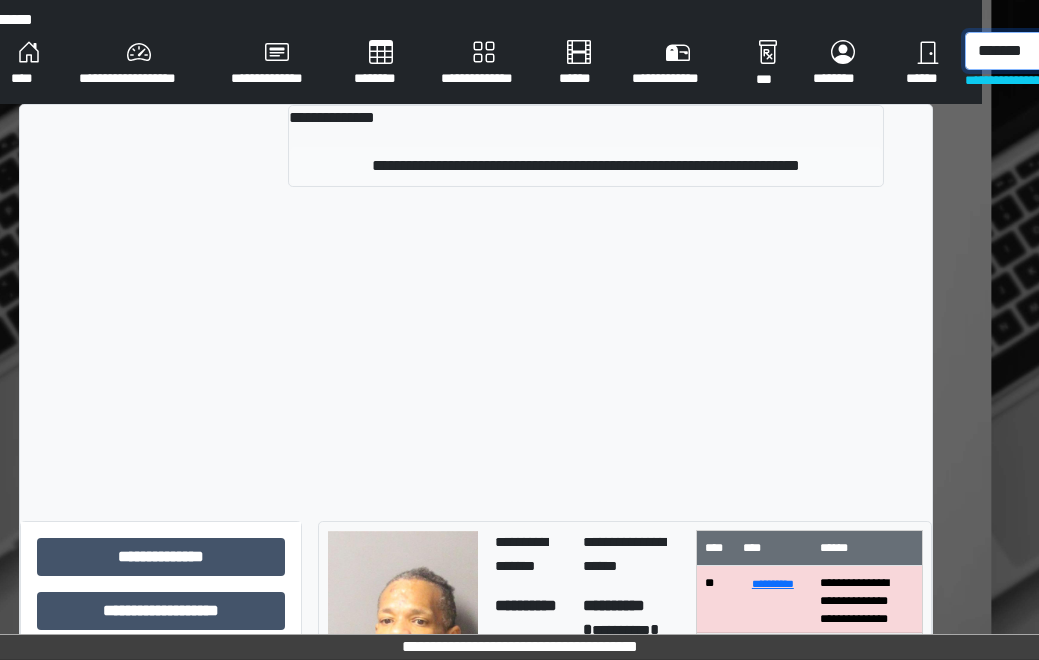 type on "*******" 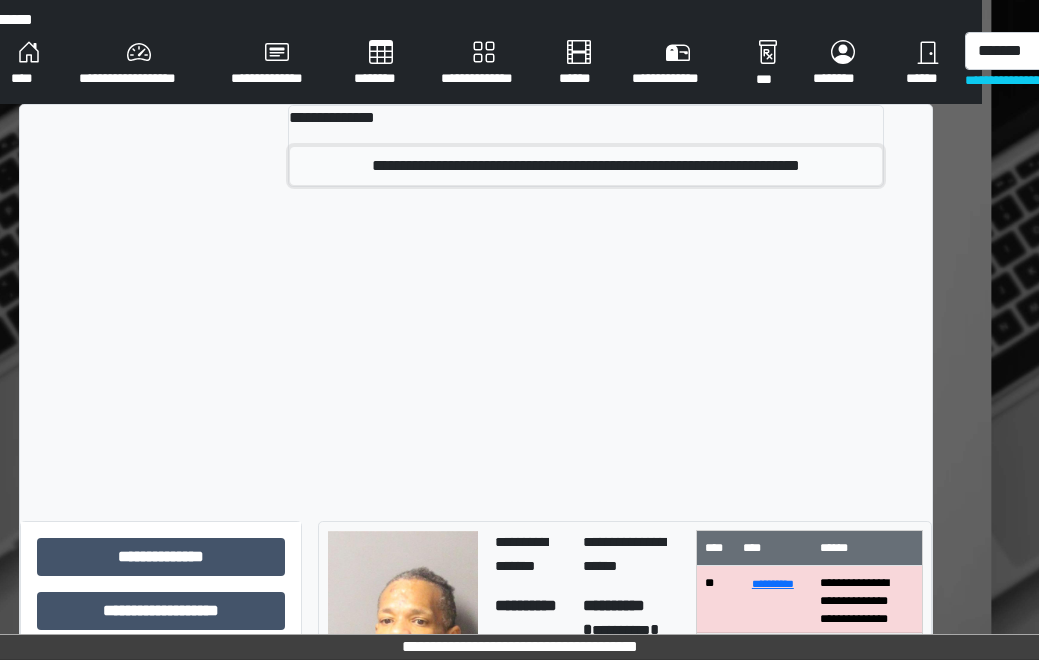 click on "**********" at bounding box center [586, 166] 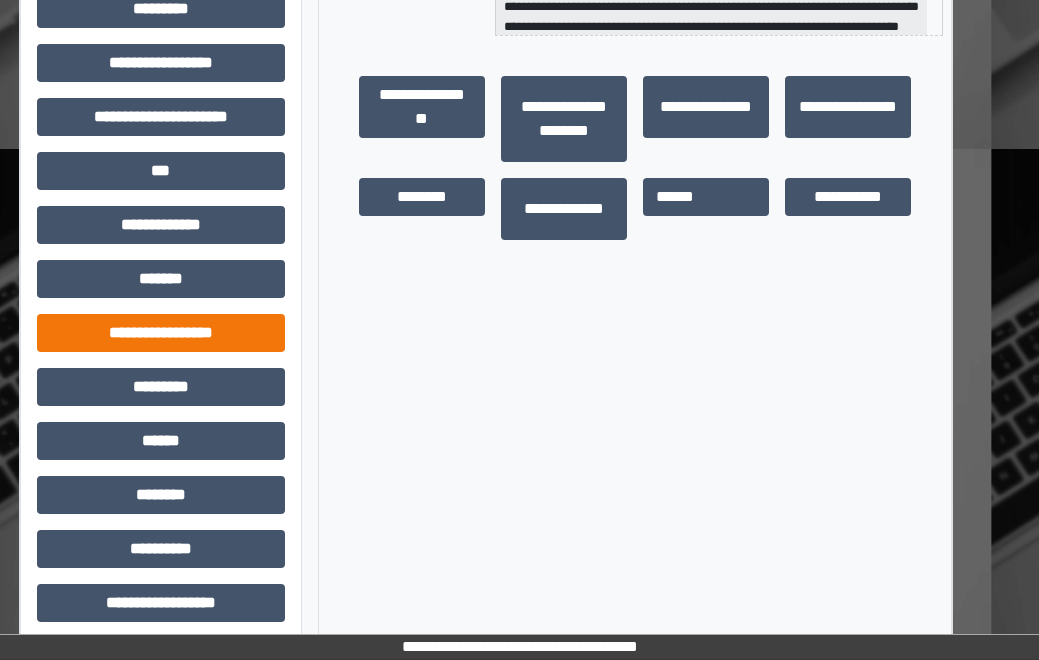 scroll, scrollTop: 538, scrollLeft: 57, axis: both 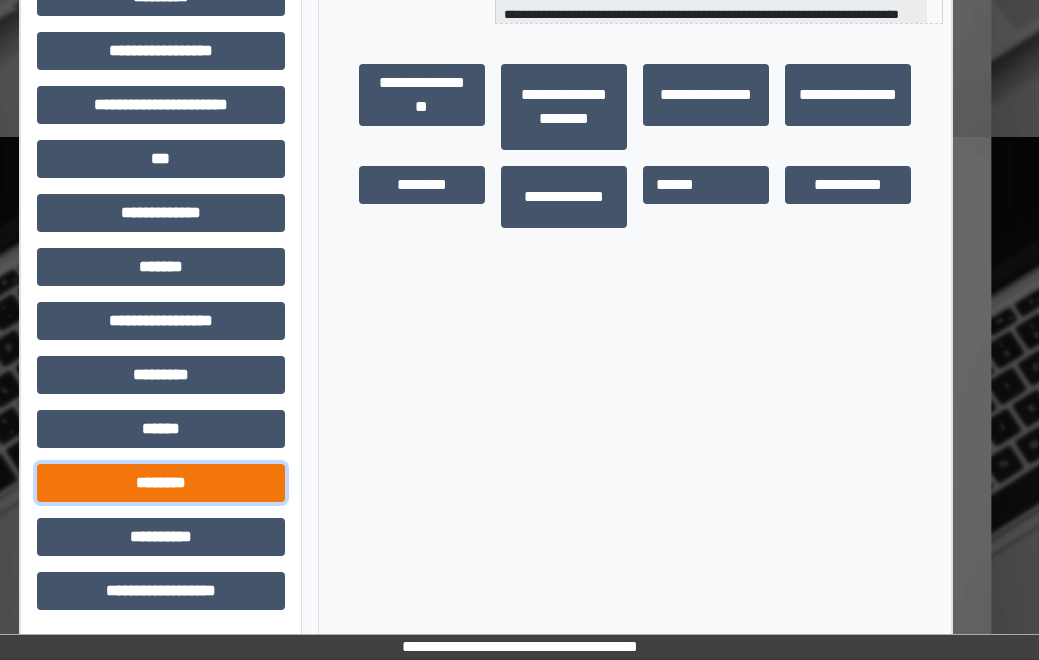 click on "********" at bounding box center [161, 483] 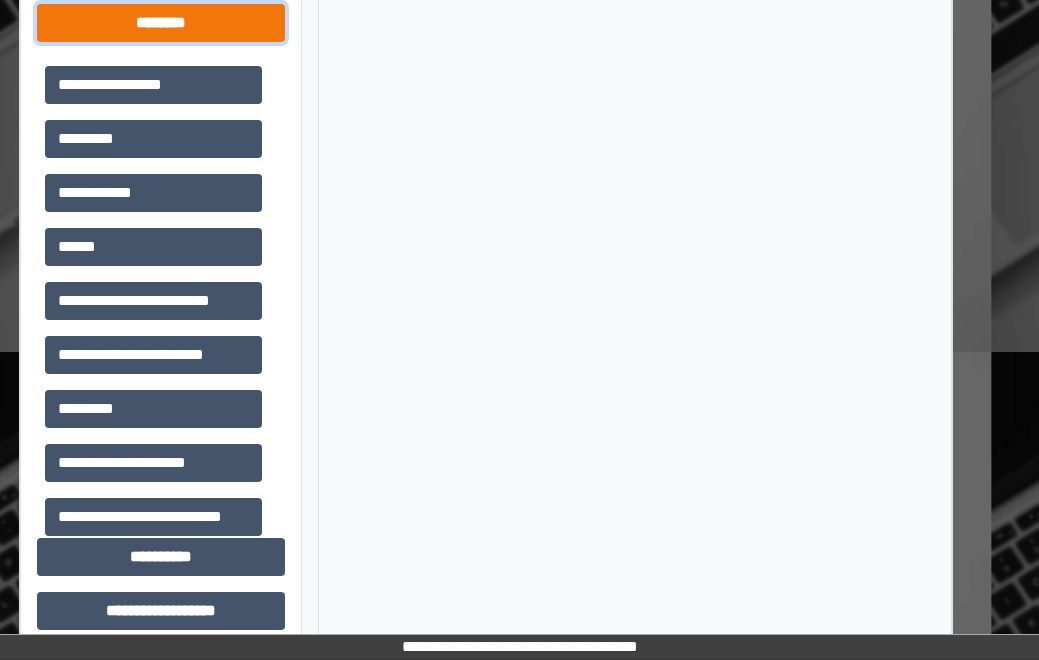 scroll, scrollTop: 1018, scrollLeft: 57, axis: both 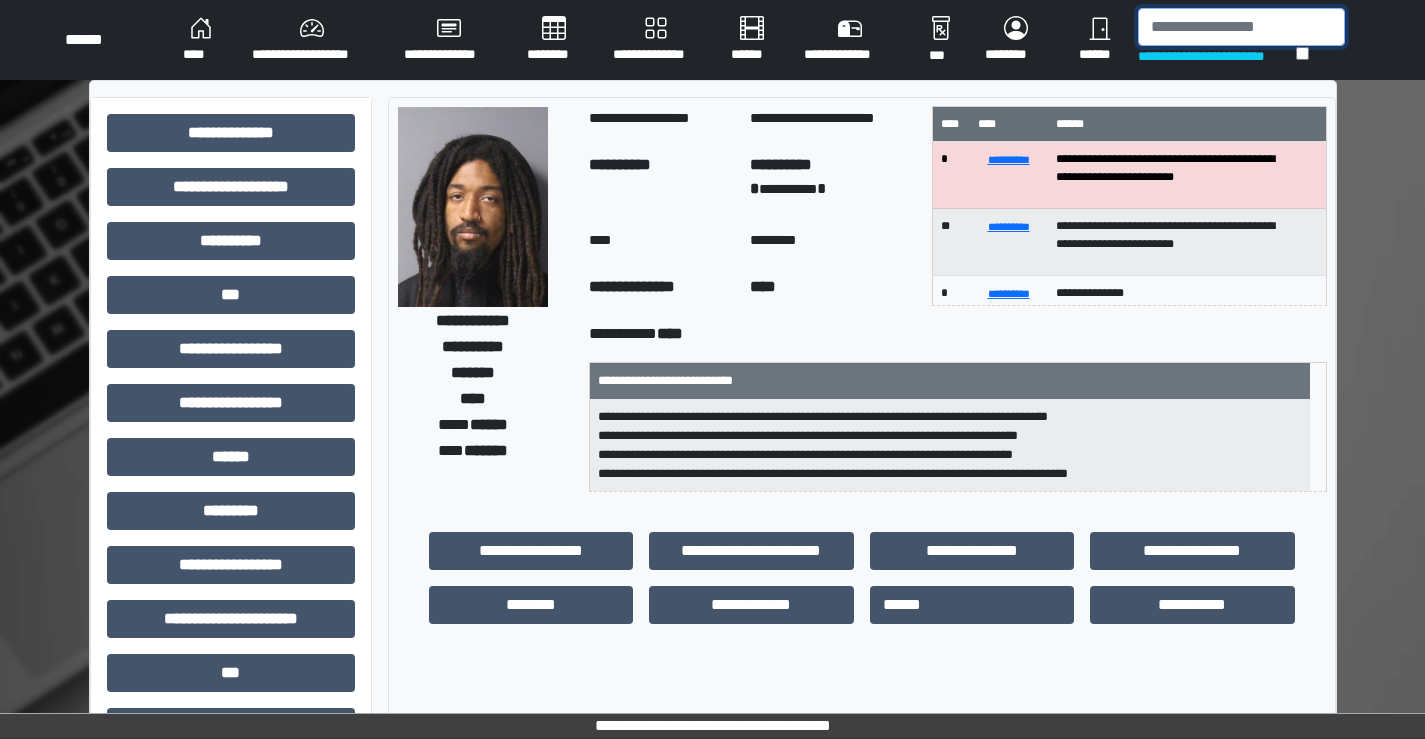 click at bounding box center [1241, 27] 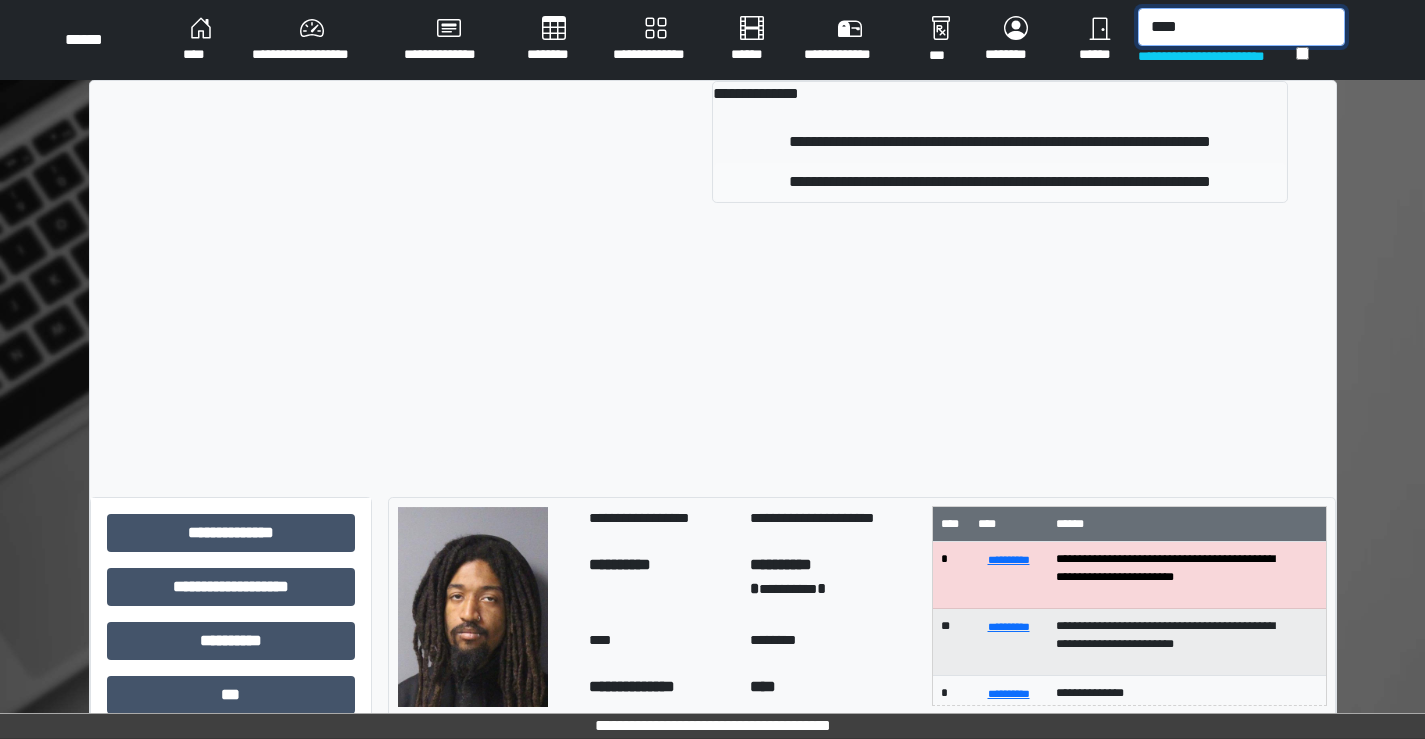 type on "****" 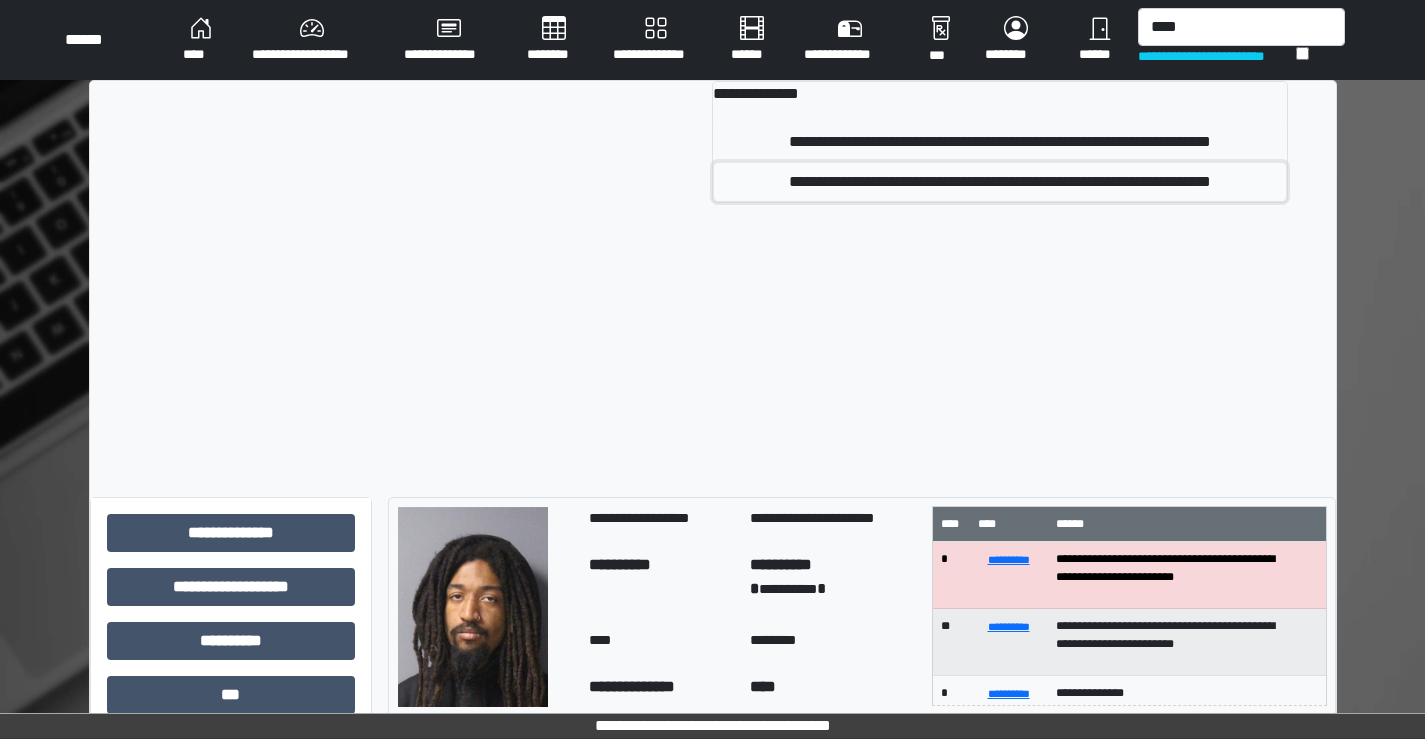 click on "**********" at bounding box center [1000, 182] 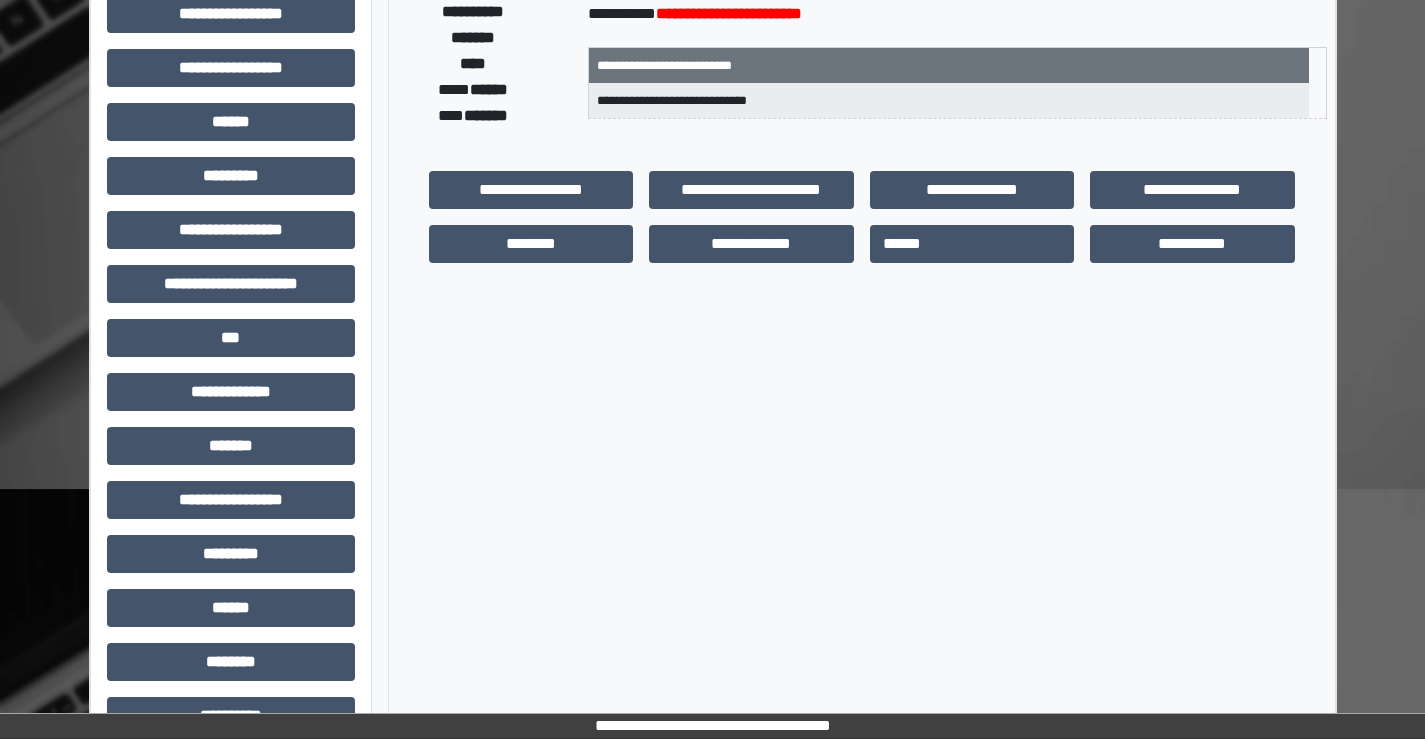 scroll, scrollTop: 435, scrollLeft: 0, axis: vertical 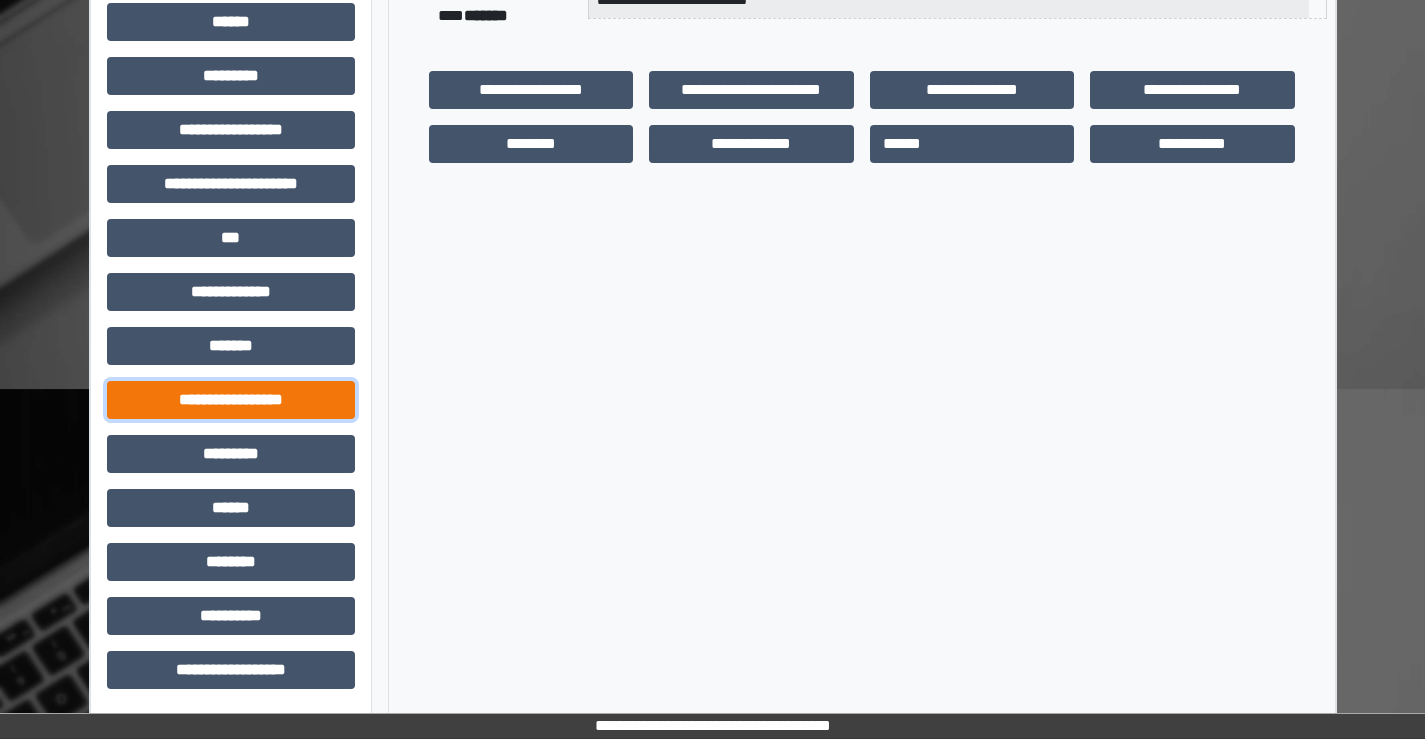 click on "**********" at bounding box center [231, 400] 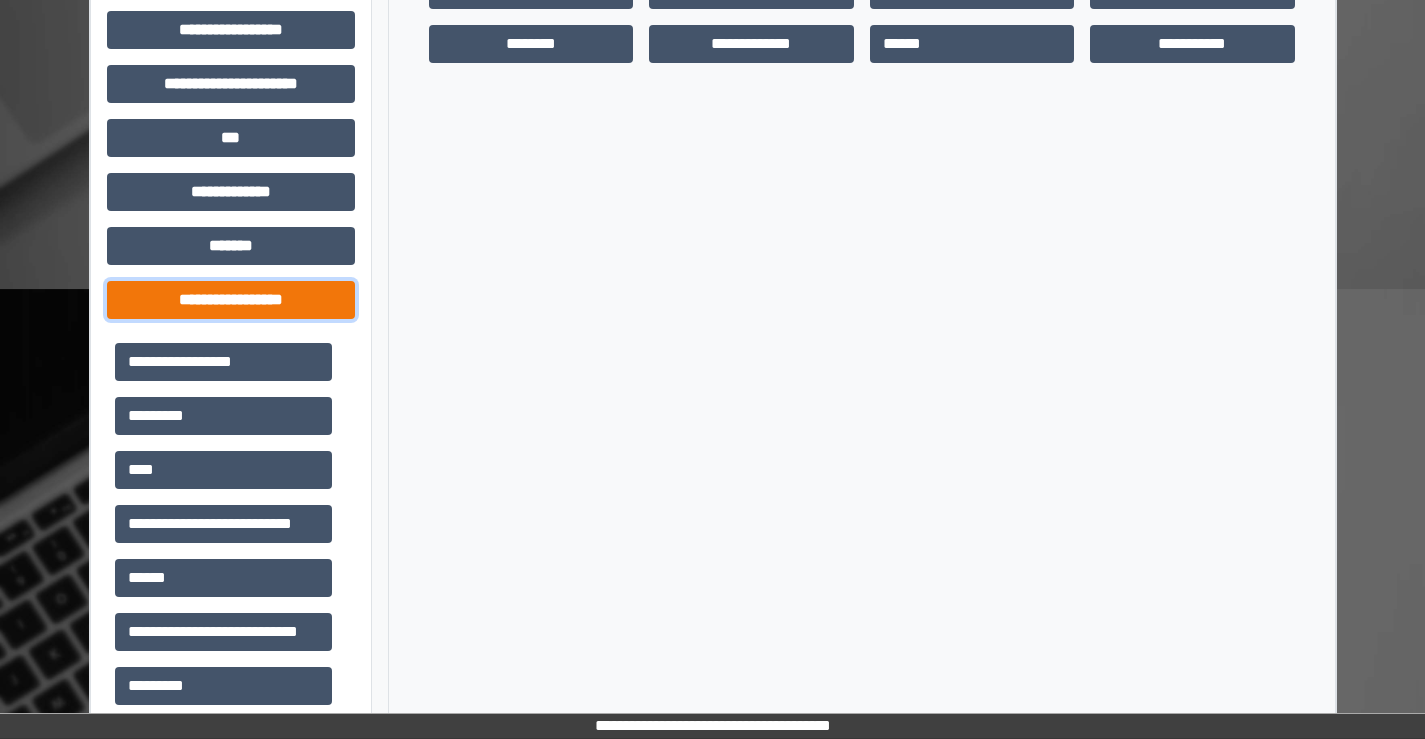 click on "**********" at bounding box center (231, 300) 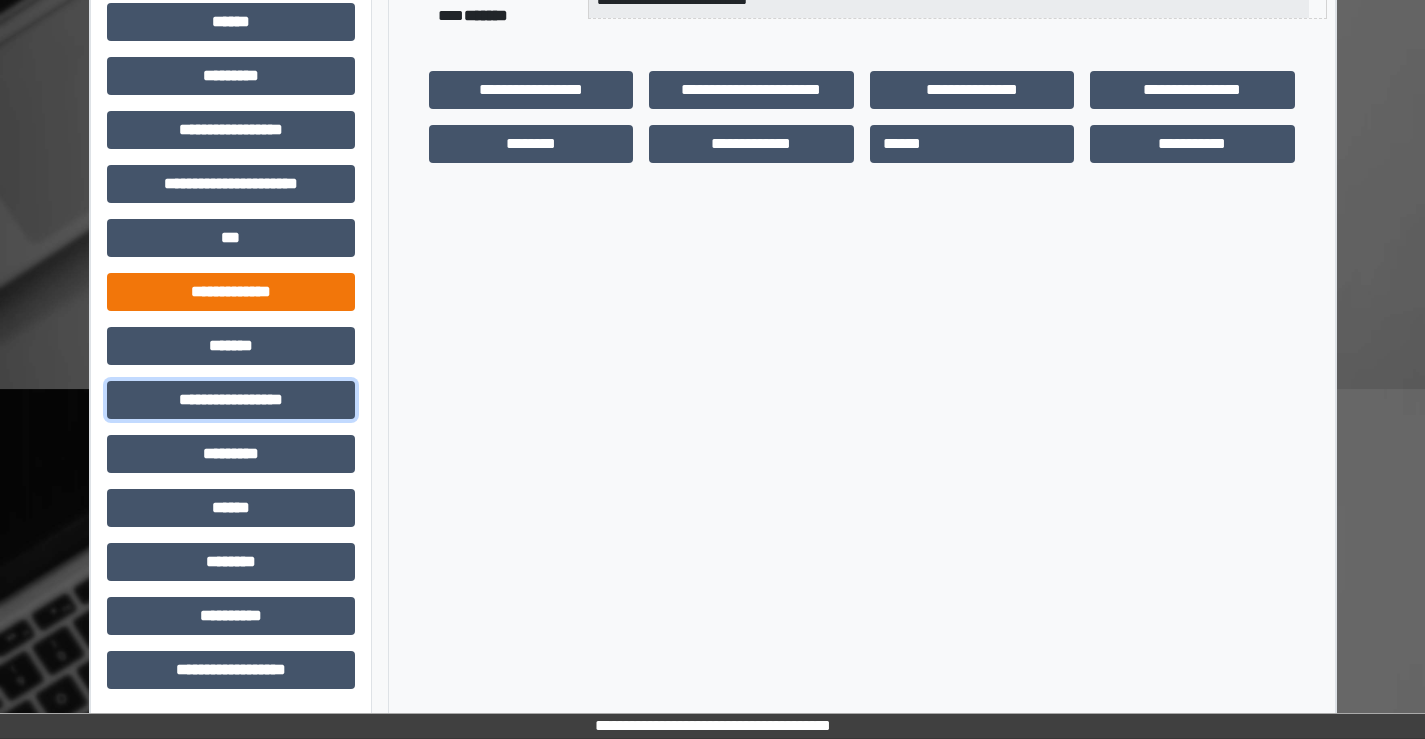 scroll, scrollTop: 435, scrollLeft: 0, axis: vertical 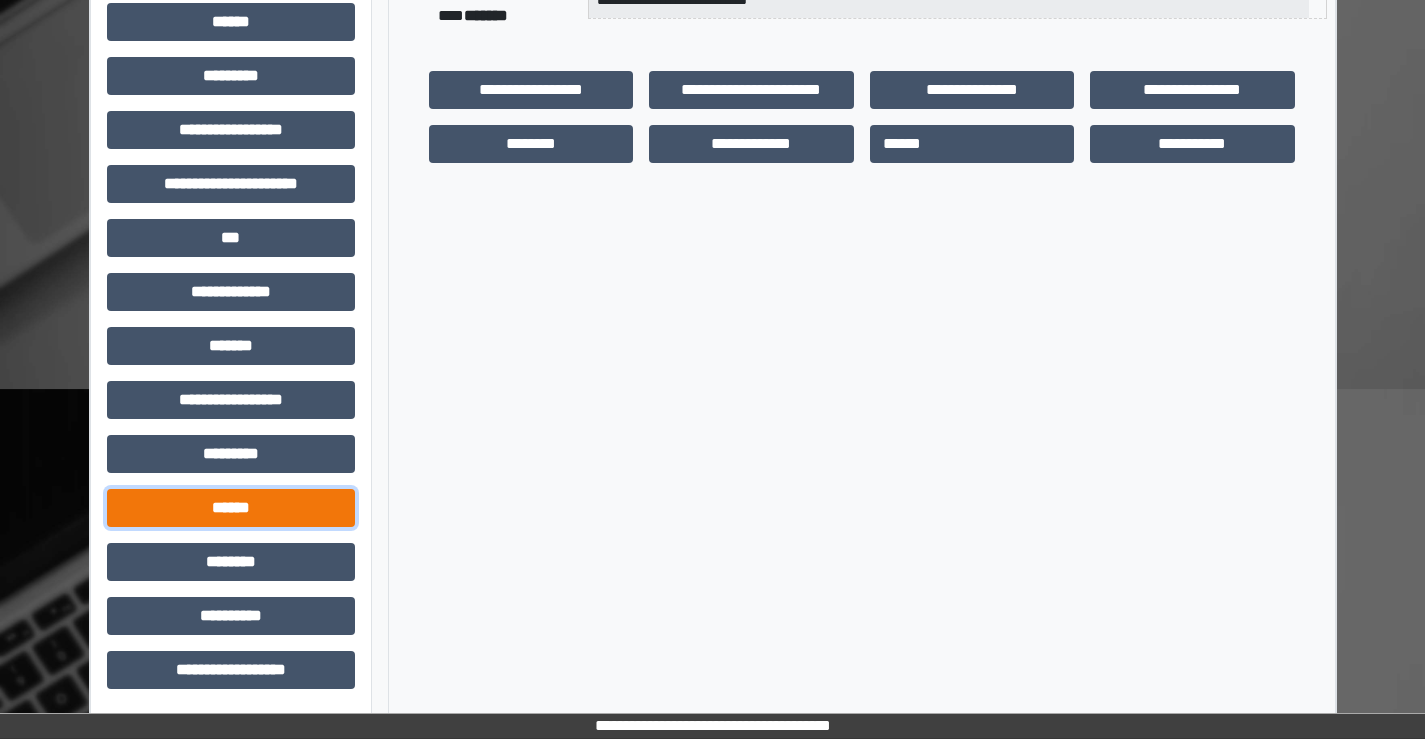 click on "******" at bounding box center [231, 508] 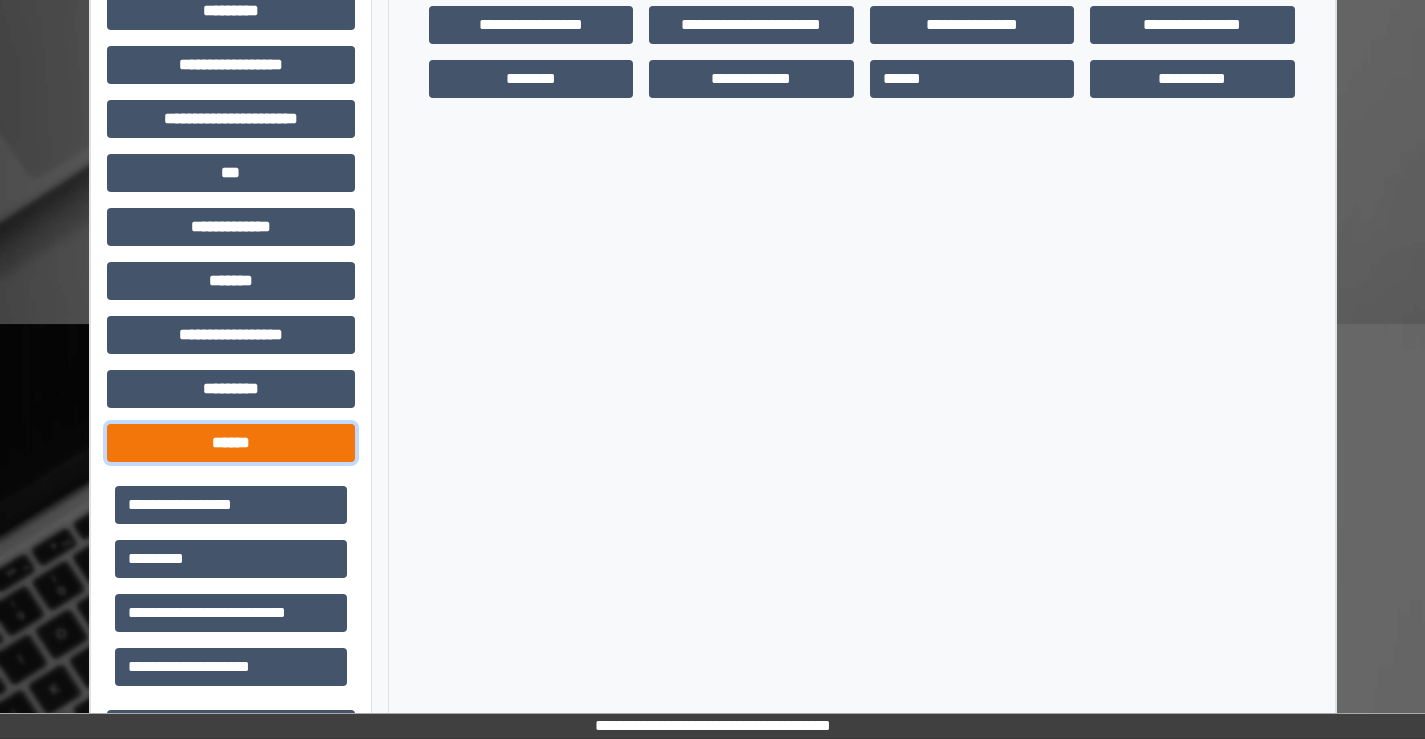 scroll, scrollTop: 467, scrollLeft: 0, axis: vertical 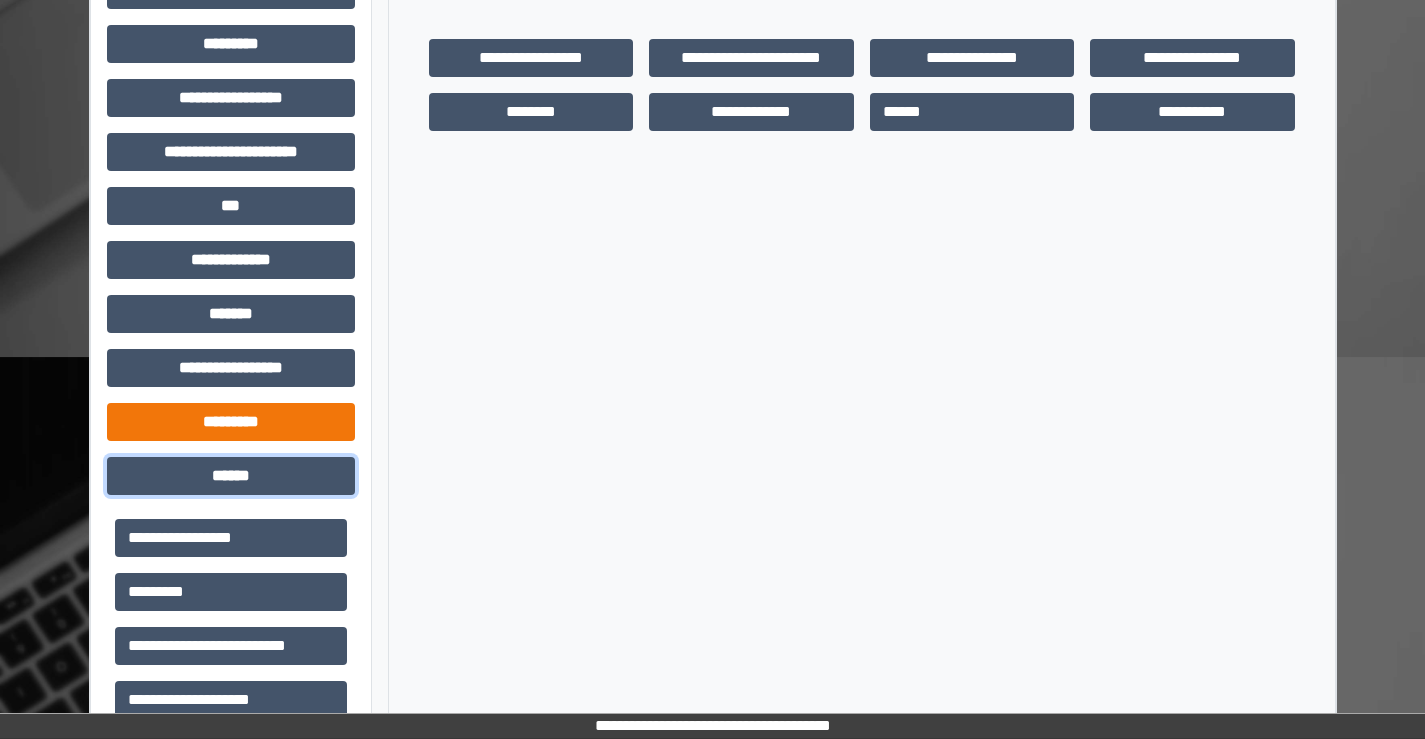 drag, startPoint x: 243, startPoint y: 468, endPoint x: 243, endPoint y: 457, distance: 11 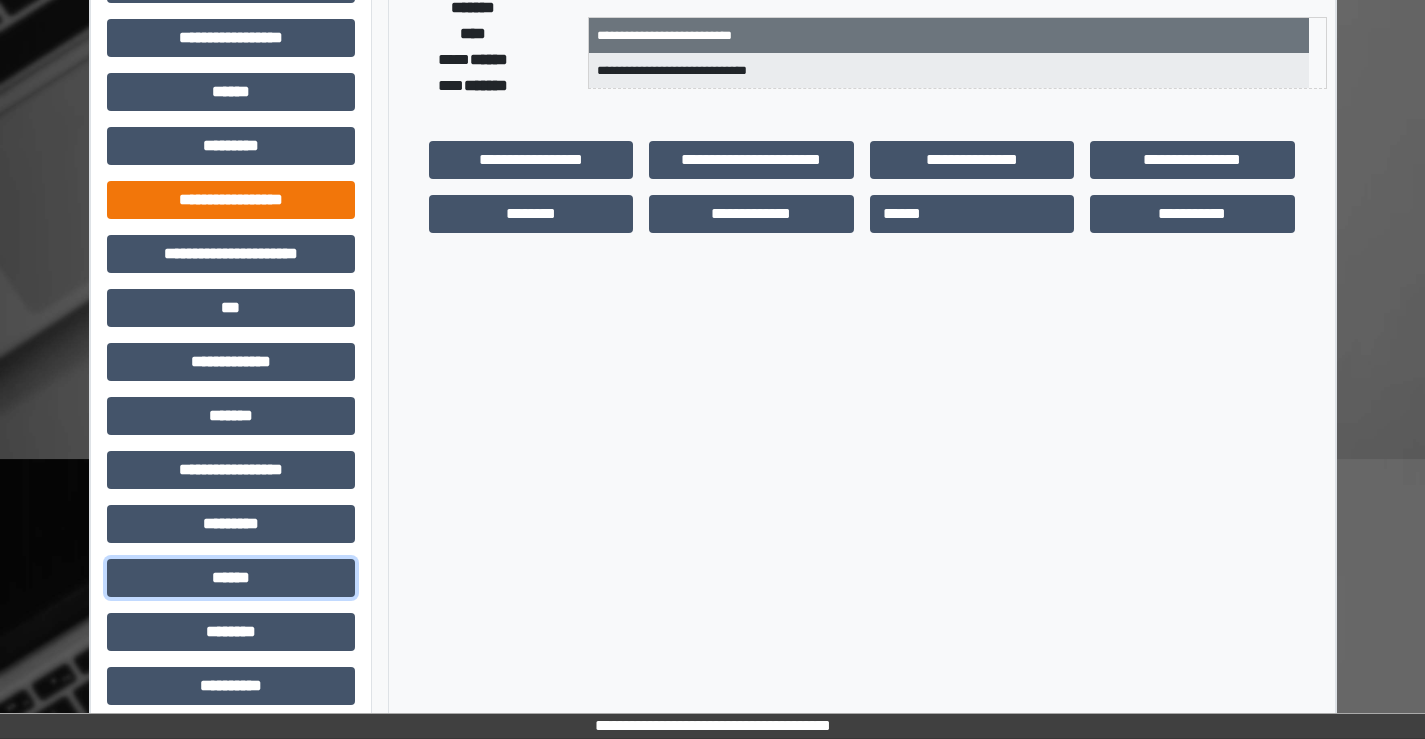 scroll, scrollTop: 335, scrollLeft: 0, axis: vertical 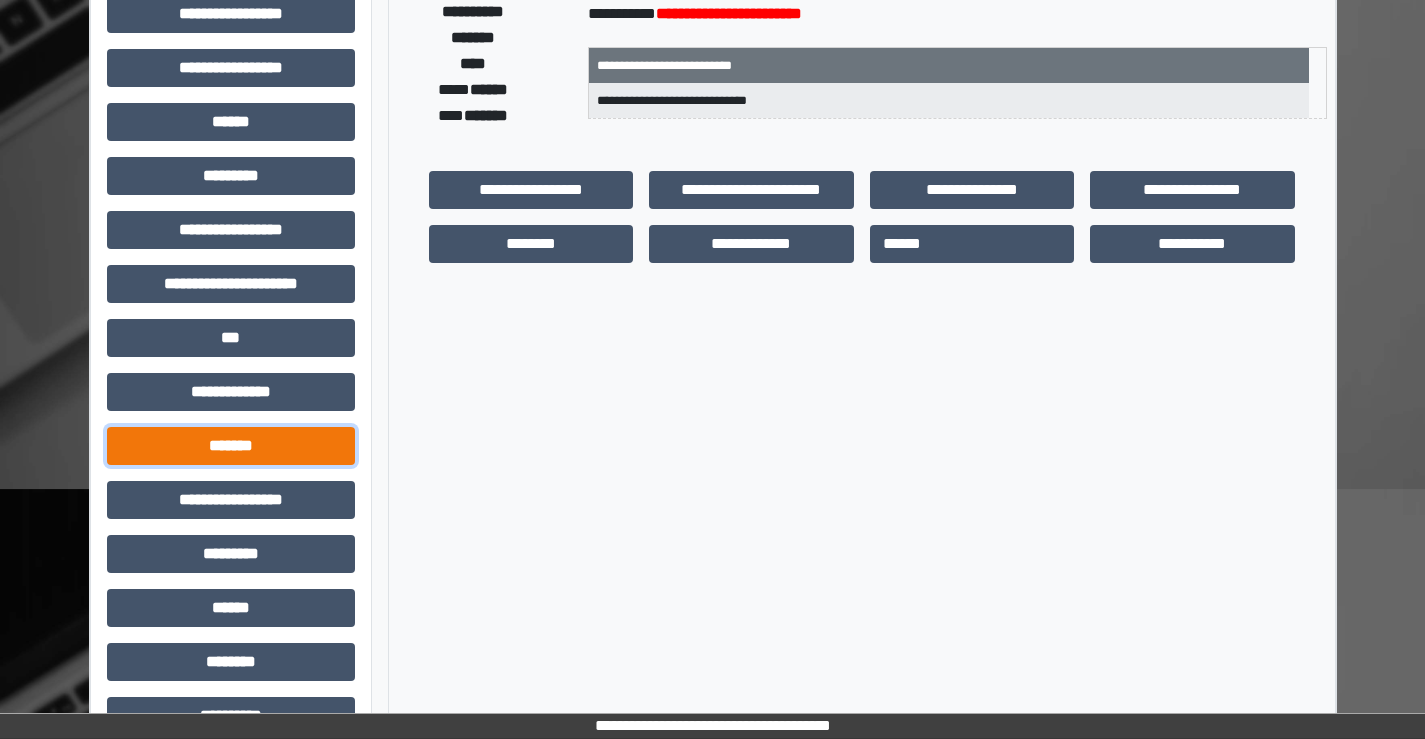 click on "*******" at bounding box center (231, 446) 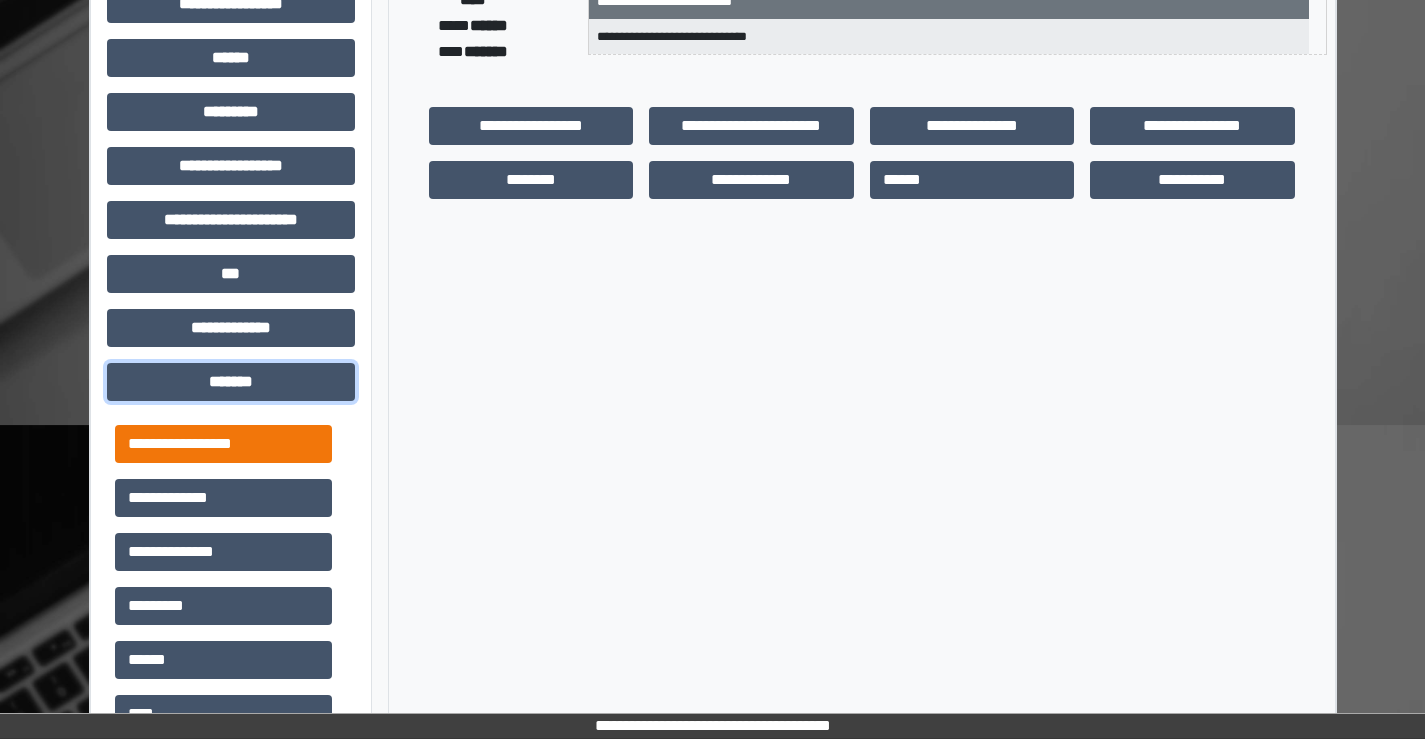 scroll, scrollTop: 535, scrollLeft: 0, axis: vertical 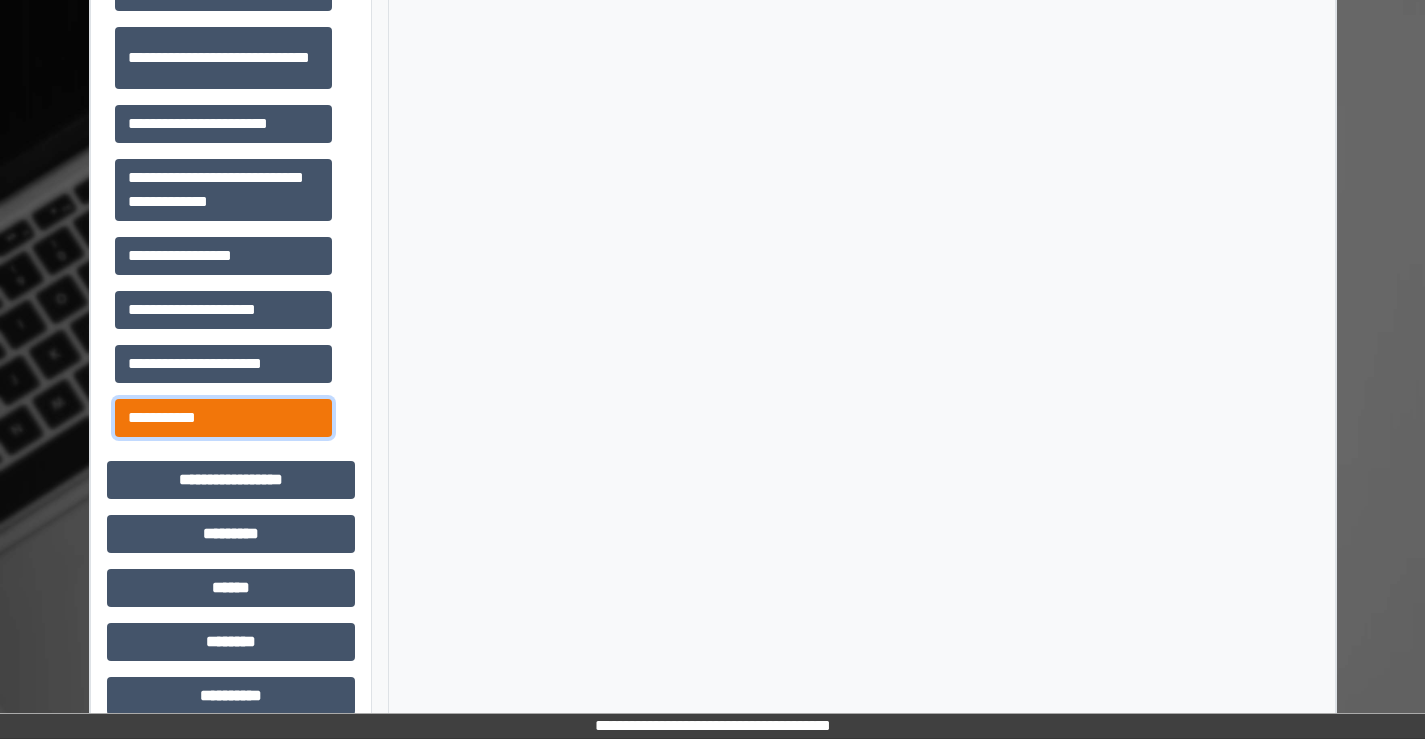 click on "**********" at bounding box center [223, 418] 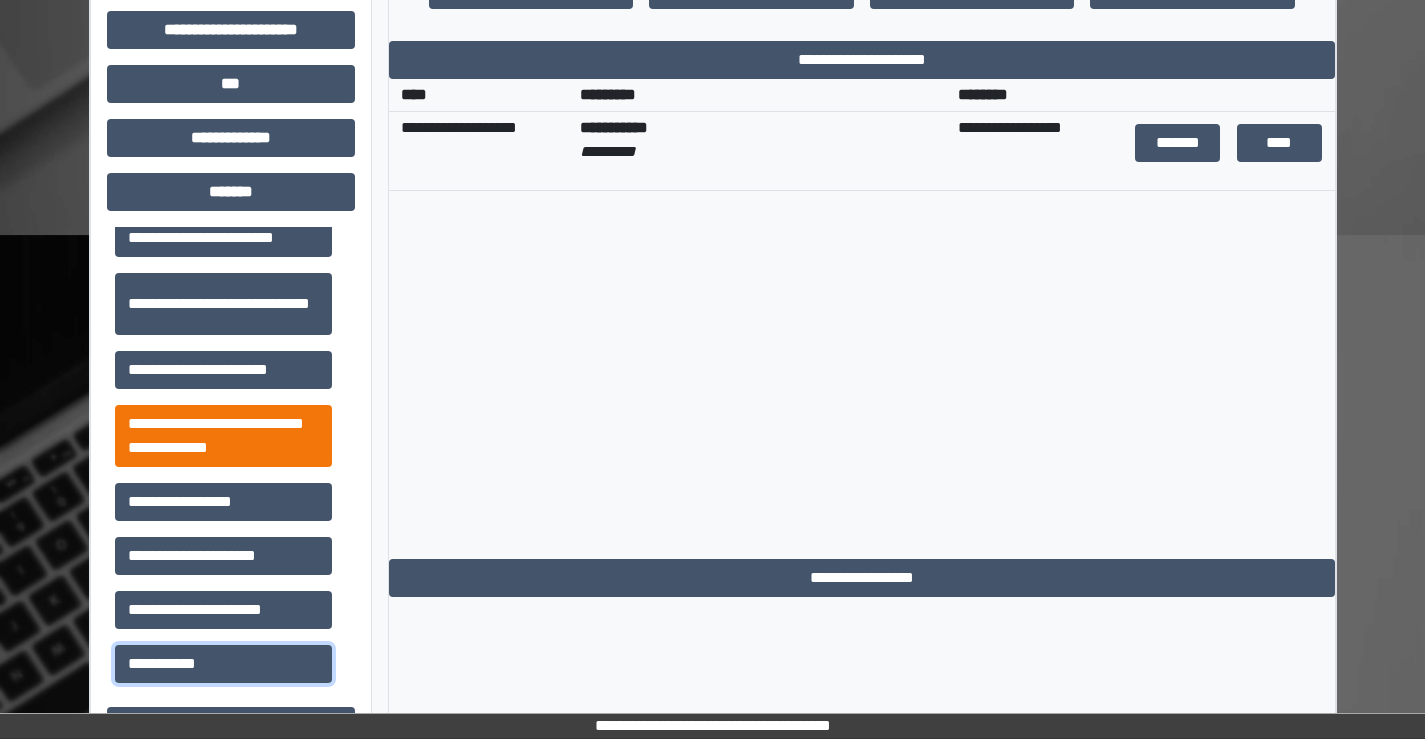 scroll, scrollTop: 635, scrollLeft: 0, axis: vertical 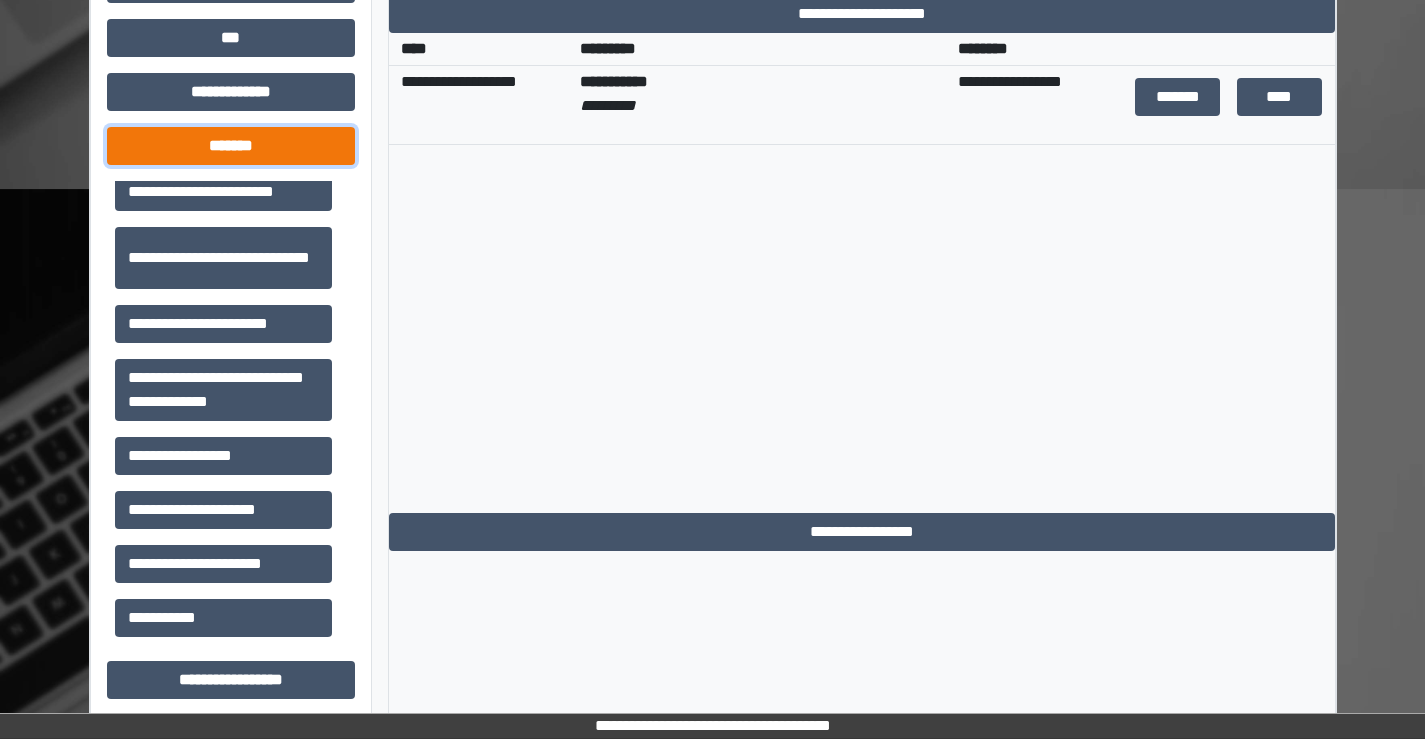 click on "*******" at bounding box center (231, 146) 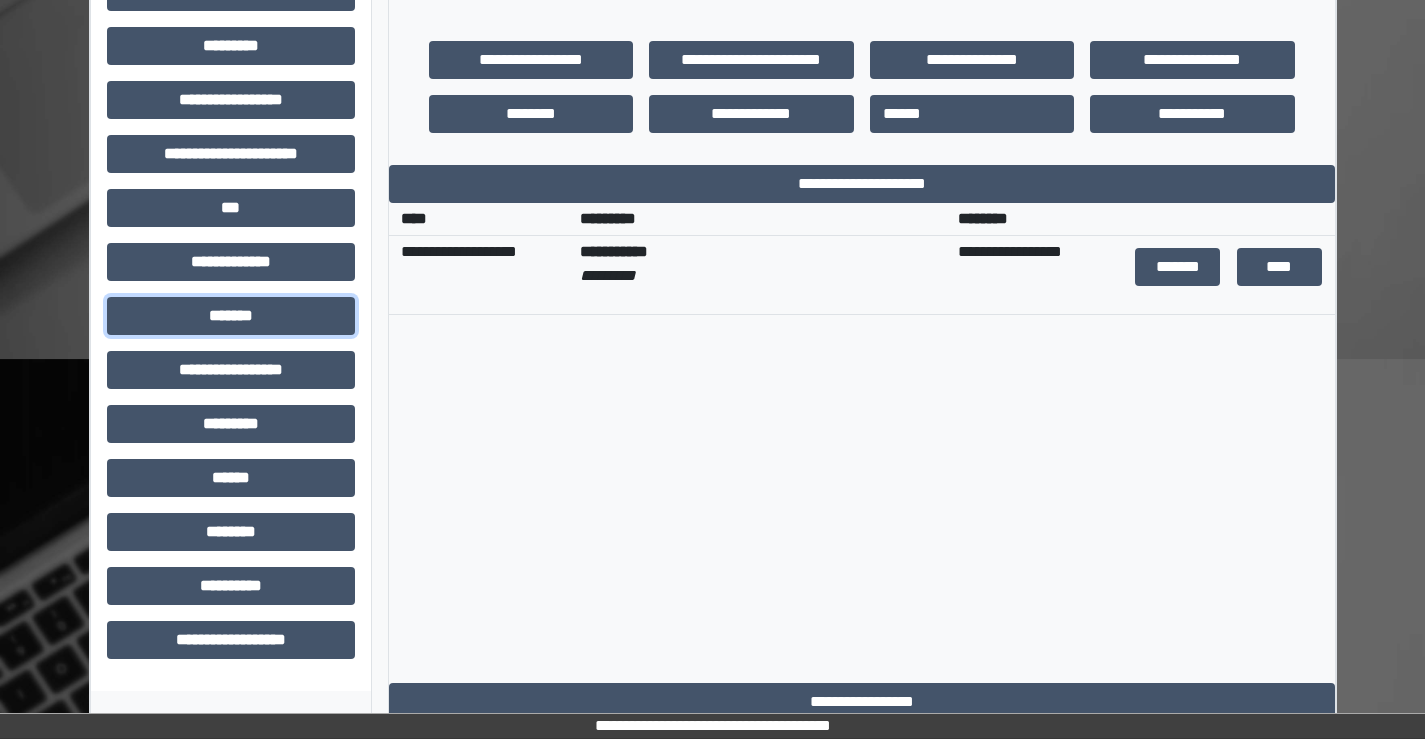 scroll, scrollTop: 465, scrollLeft: 0, axis: vertical 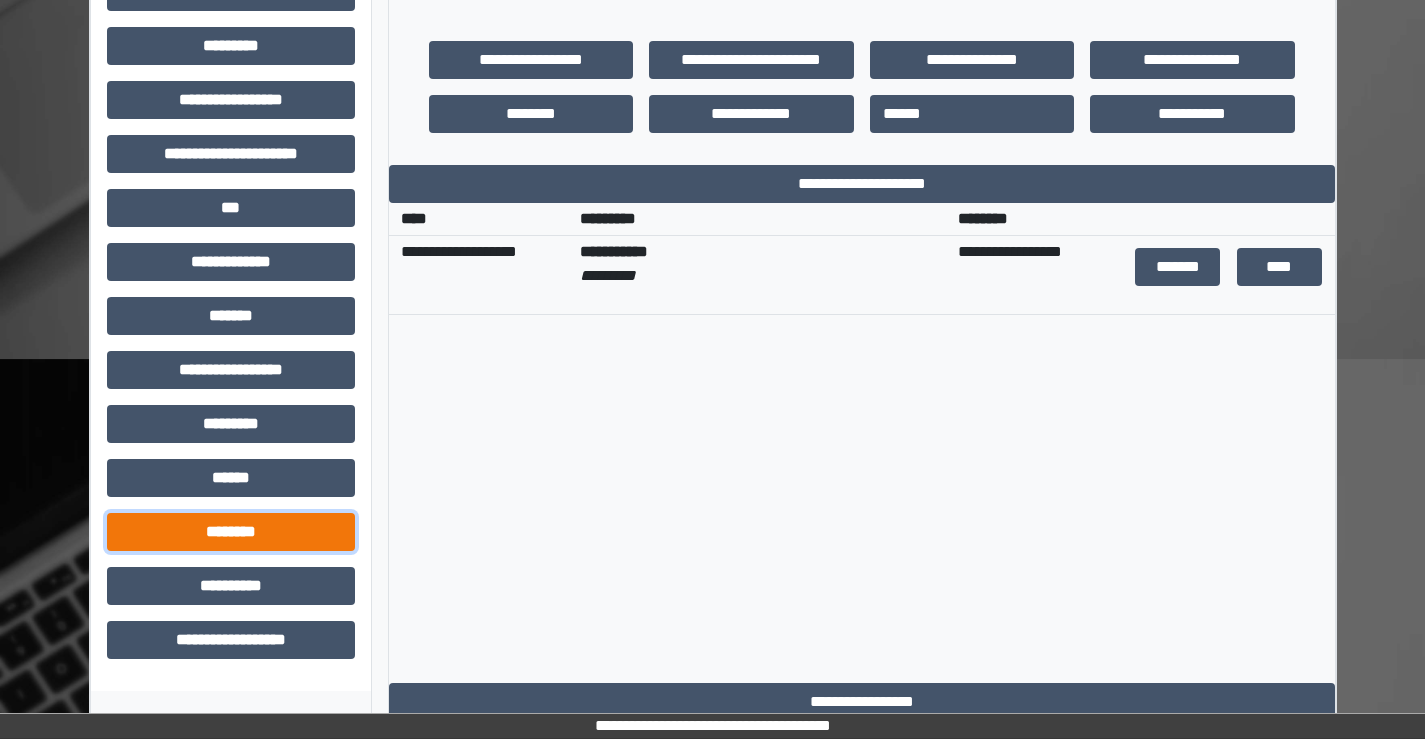 click on "********" at bounding box center (231, 532) 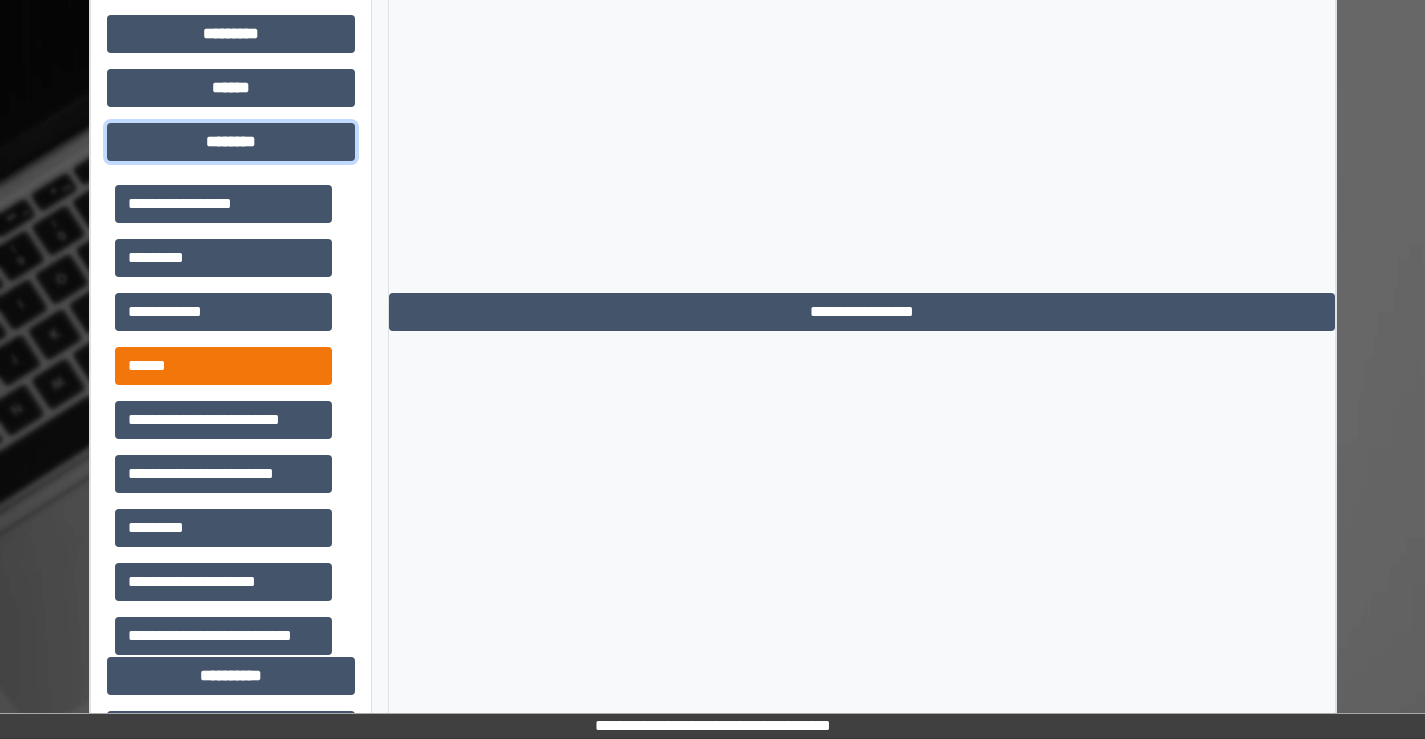 scroll, scrollTop: 865, scrollLeft: 0, axis: vertical 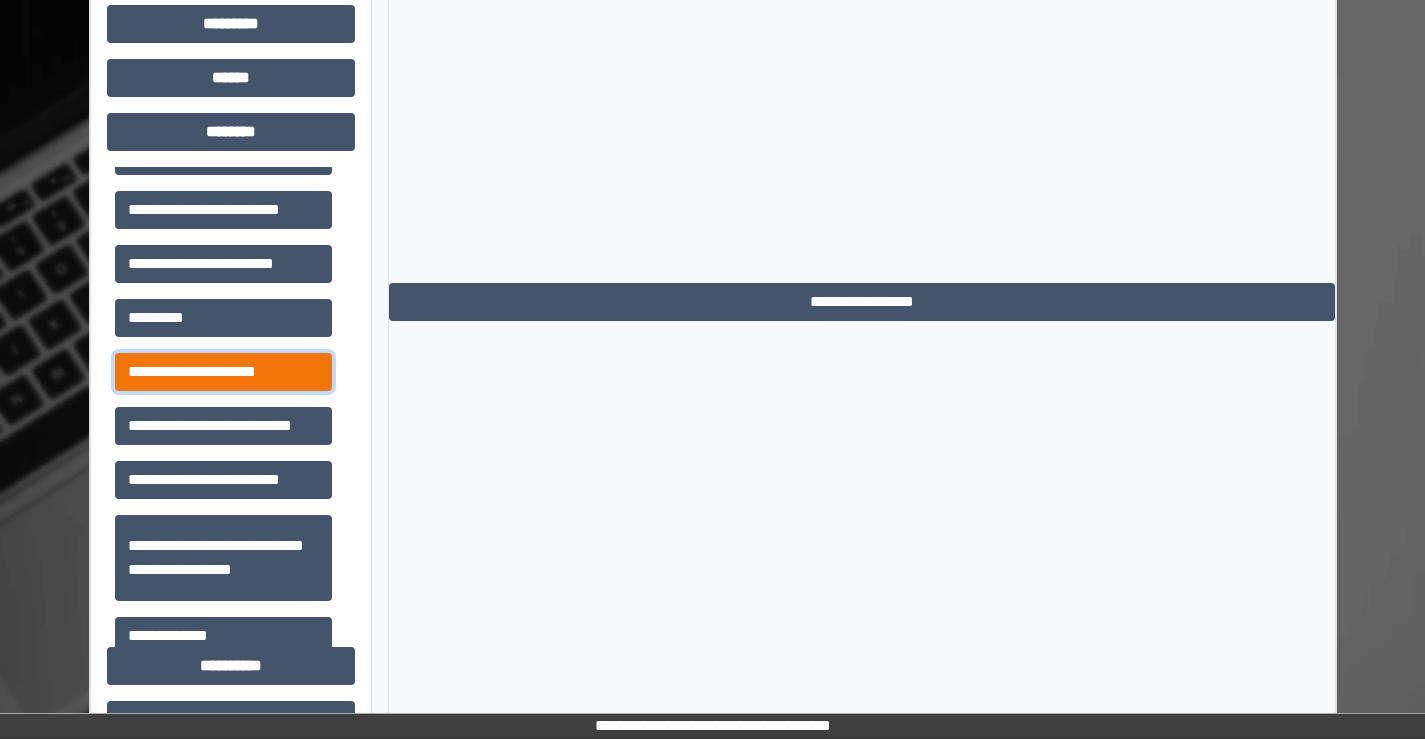 drag, startPoint x: 245, startPoint y: 367, endPoint x: 296, endPoint y: 362, distance: 51.24451 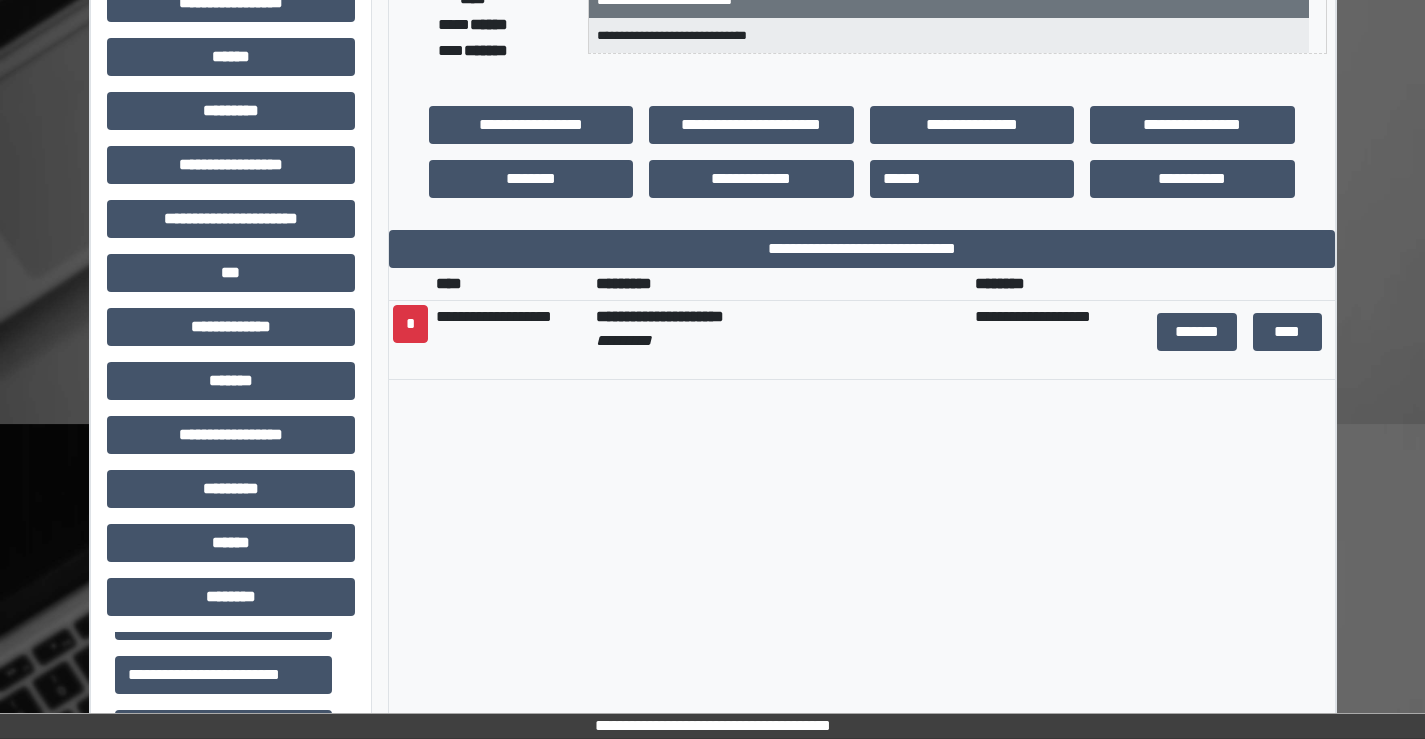 scroll, scrollTop: 365, scrollLeft: 0, axis: vertical 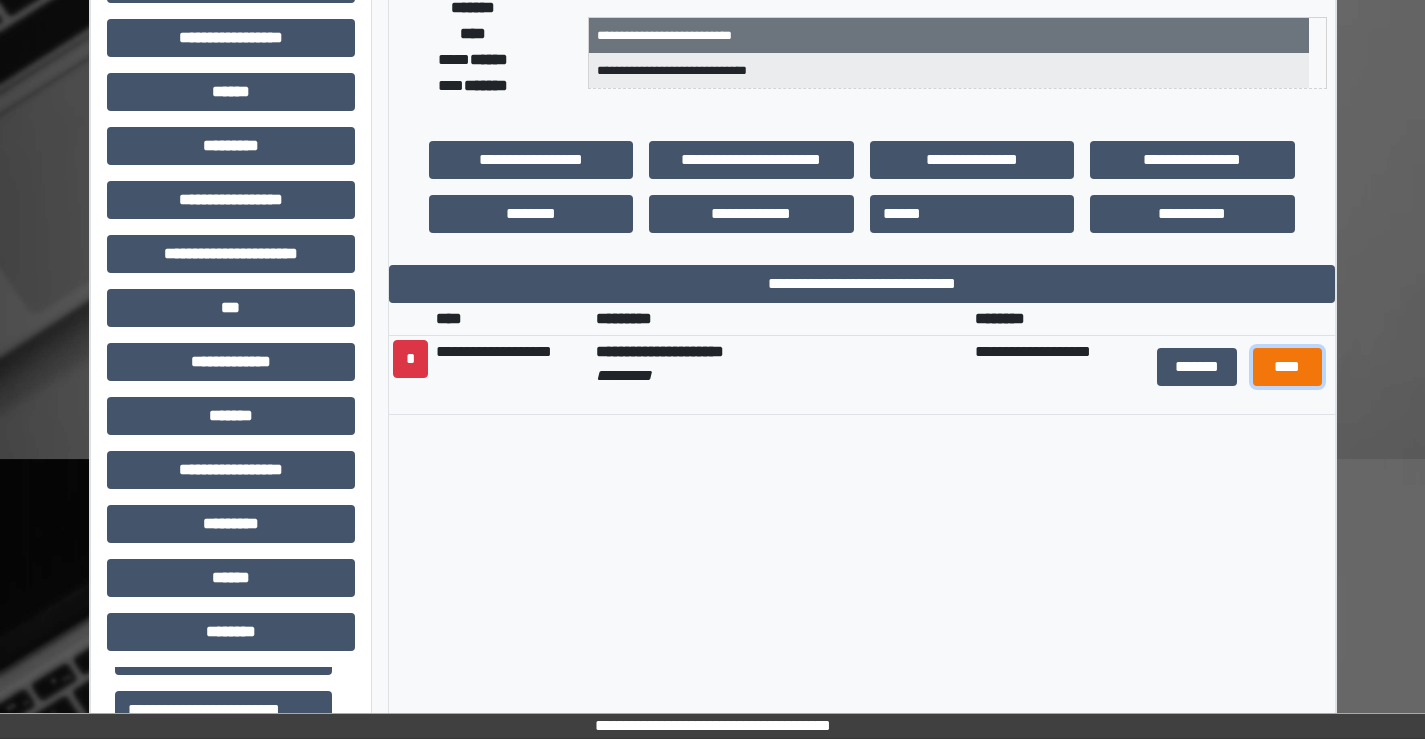 click on "****" at bounding box center [1287, 367] 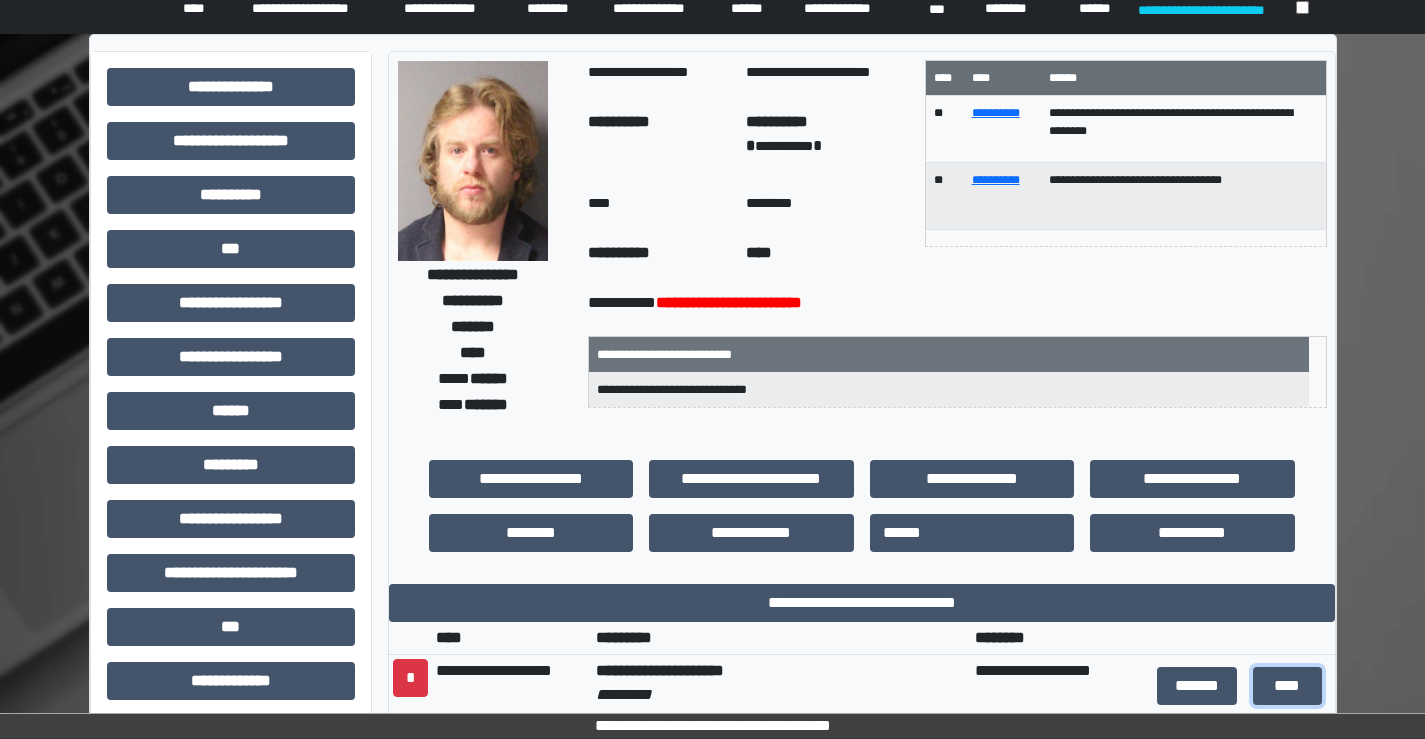 scroll, scrollTop: 0, scrollLeft: 0, axis: both 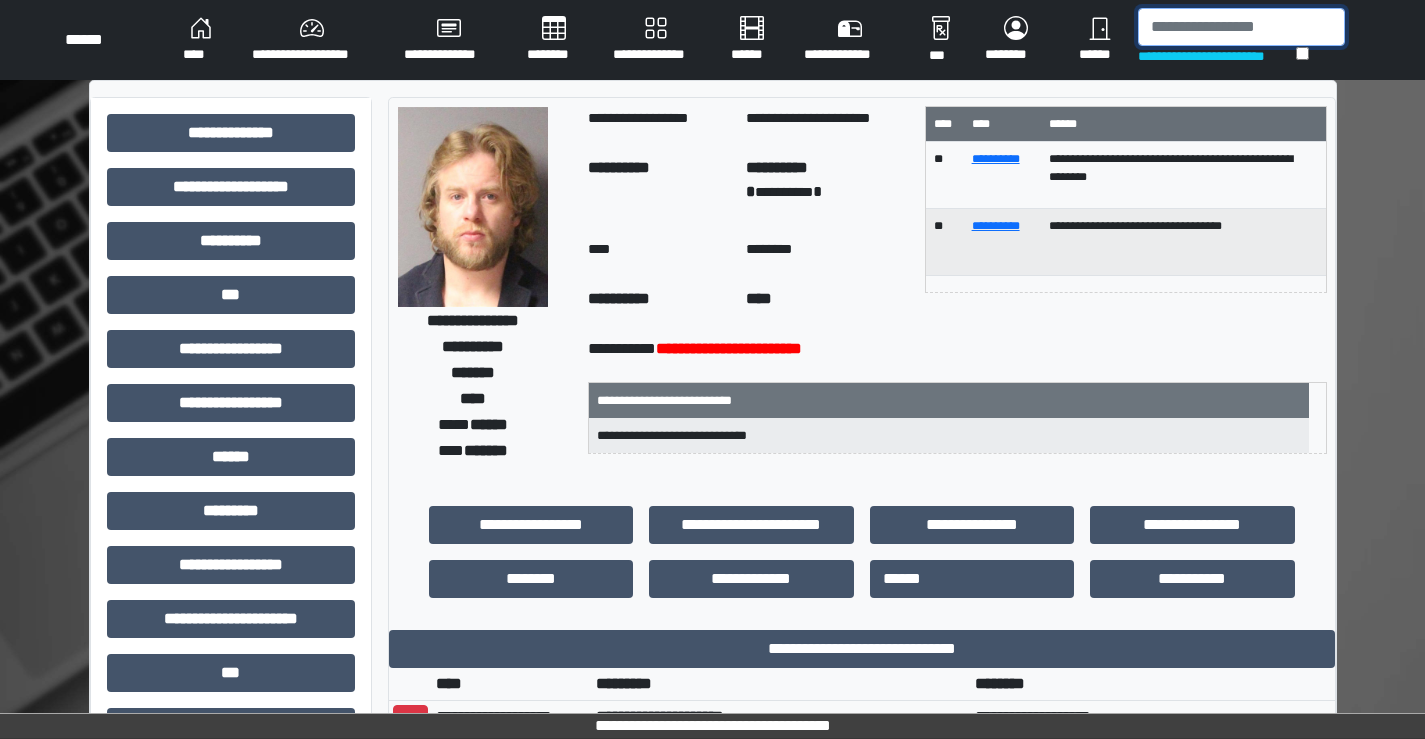 click at bounding box center (1241, 27) 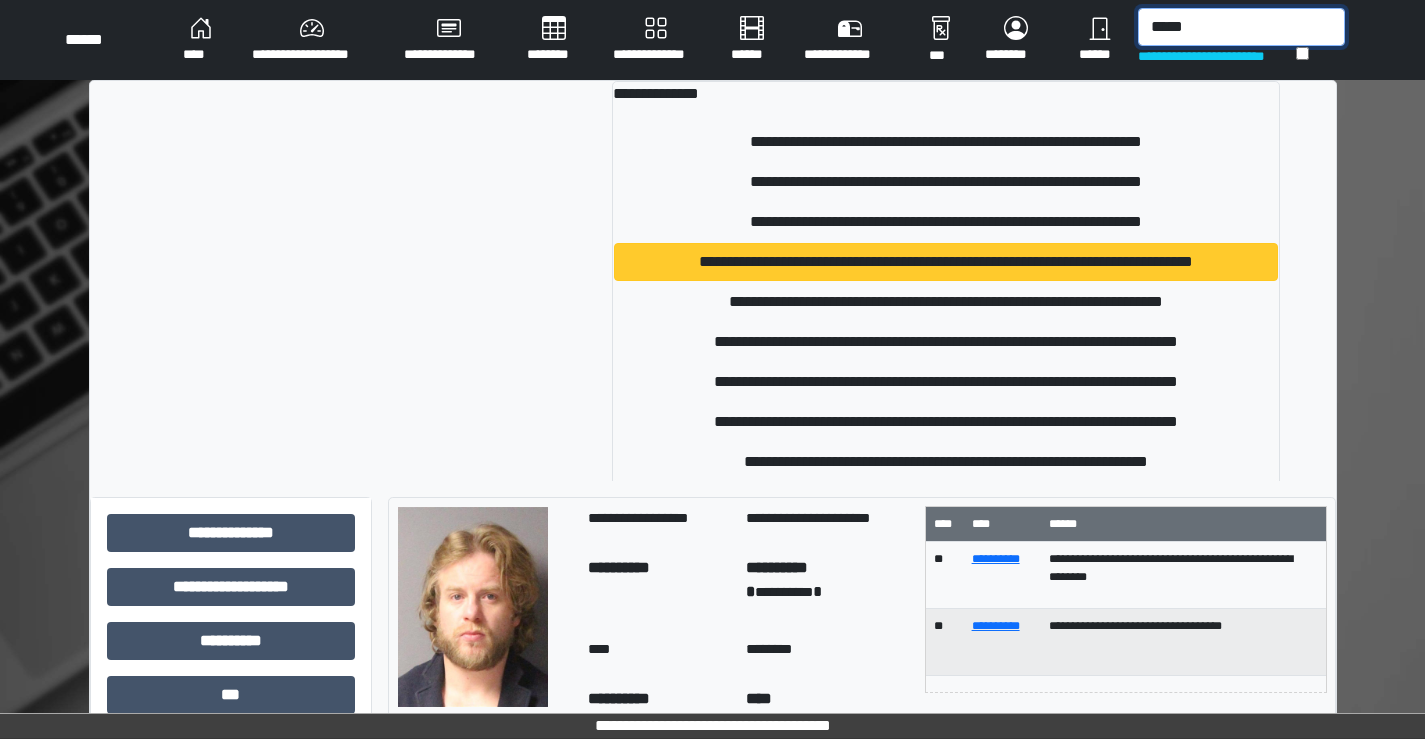 type on "*****" 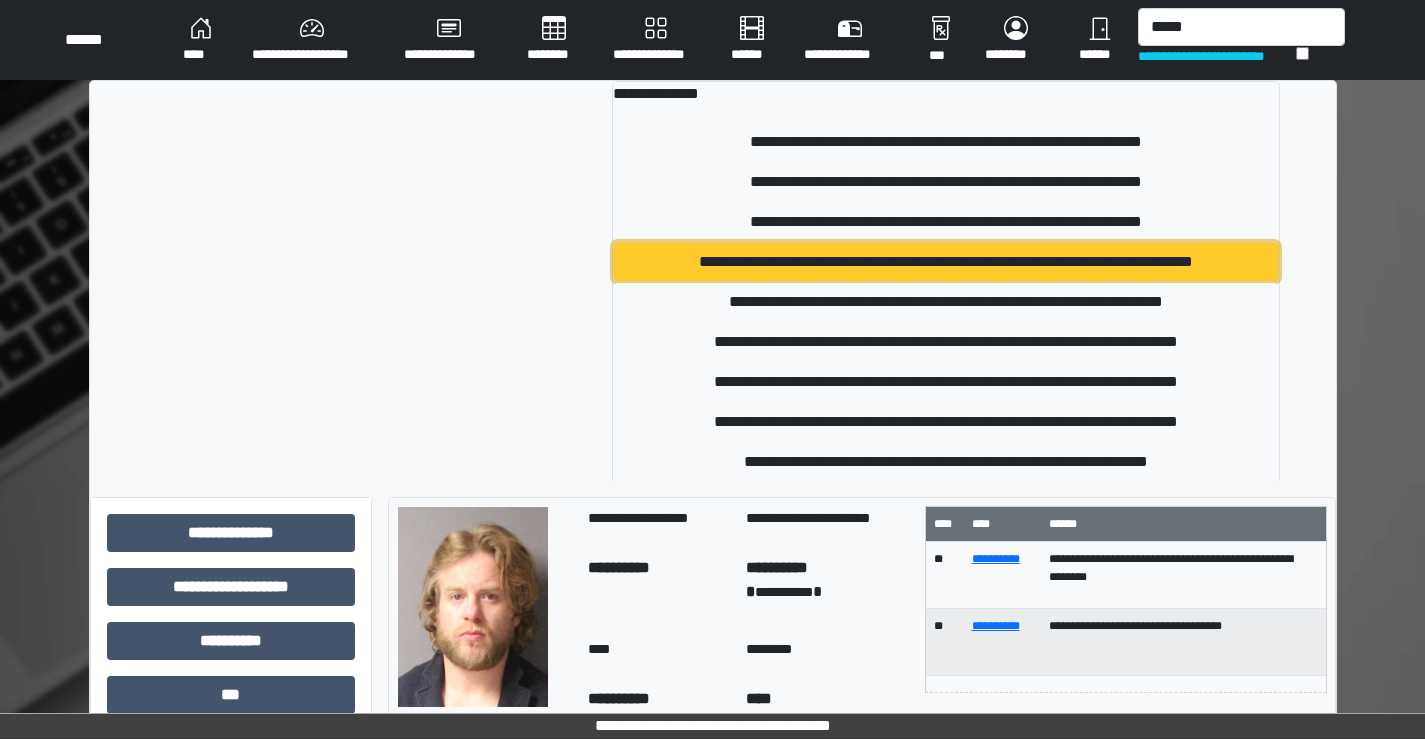 click on "**********" at bounding box center [946, 262] 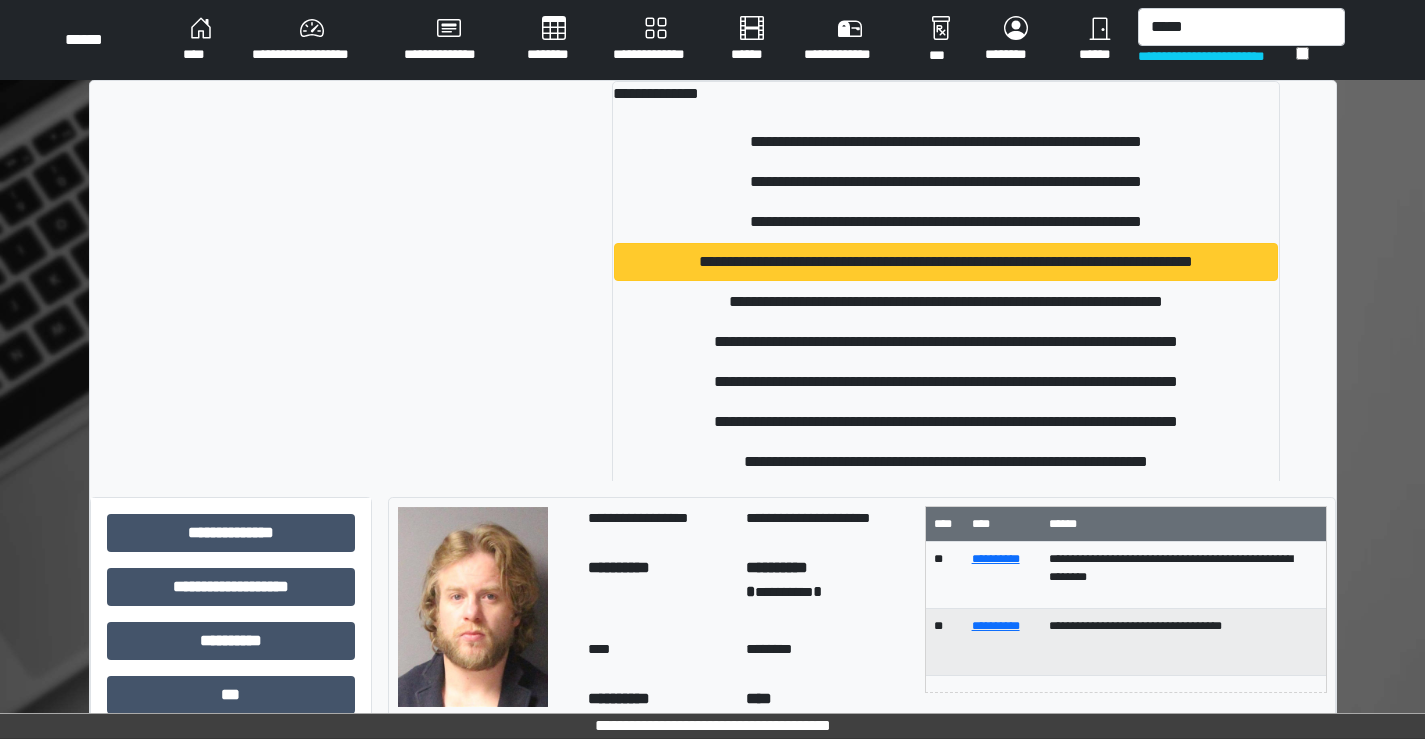 type 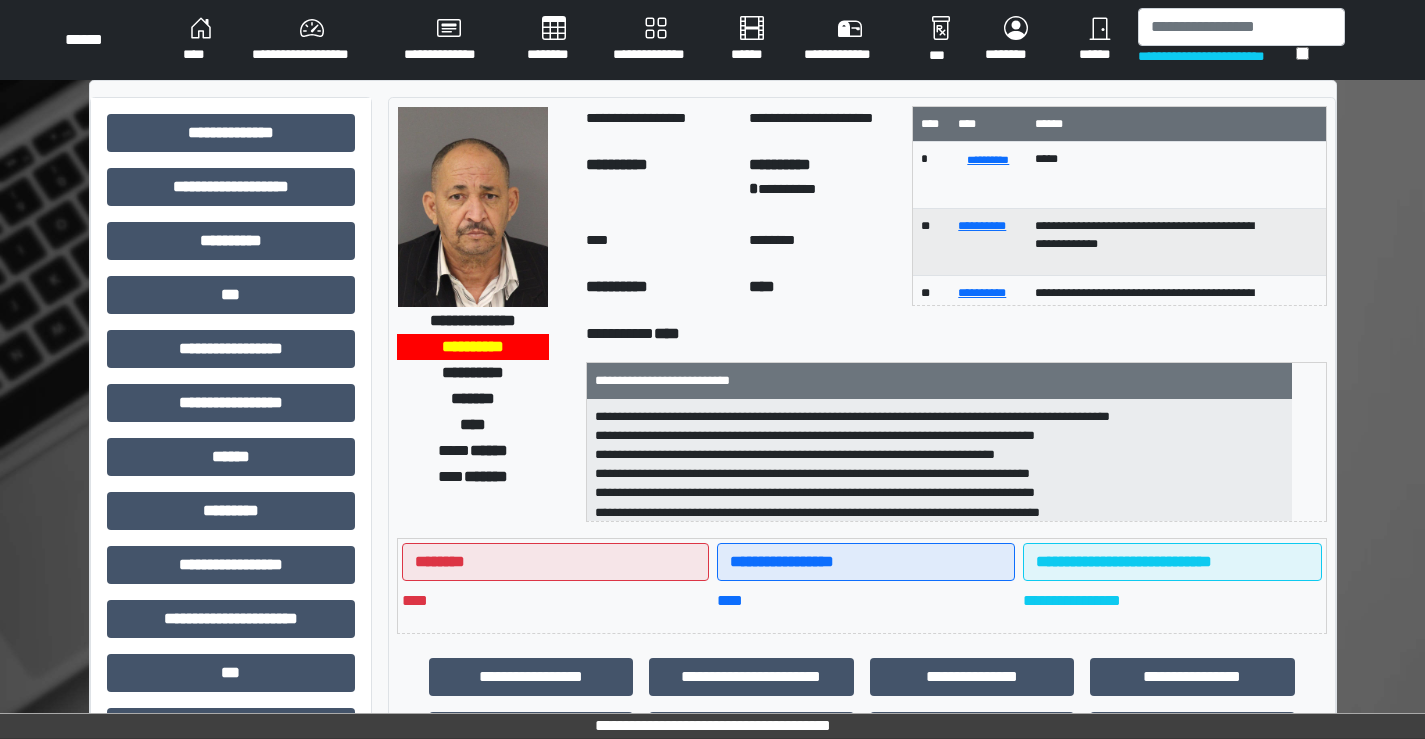 scroll, scrollTop: 6, scrollLeft: 0, axis: vertical 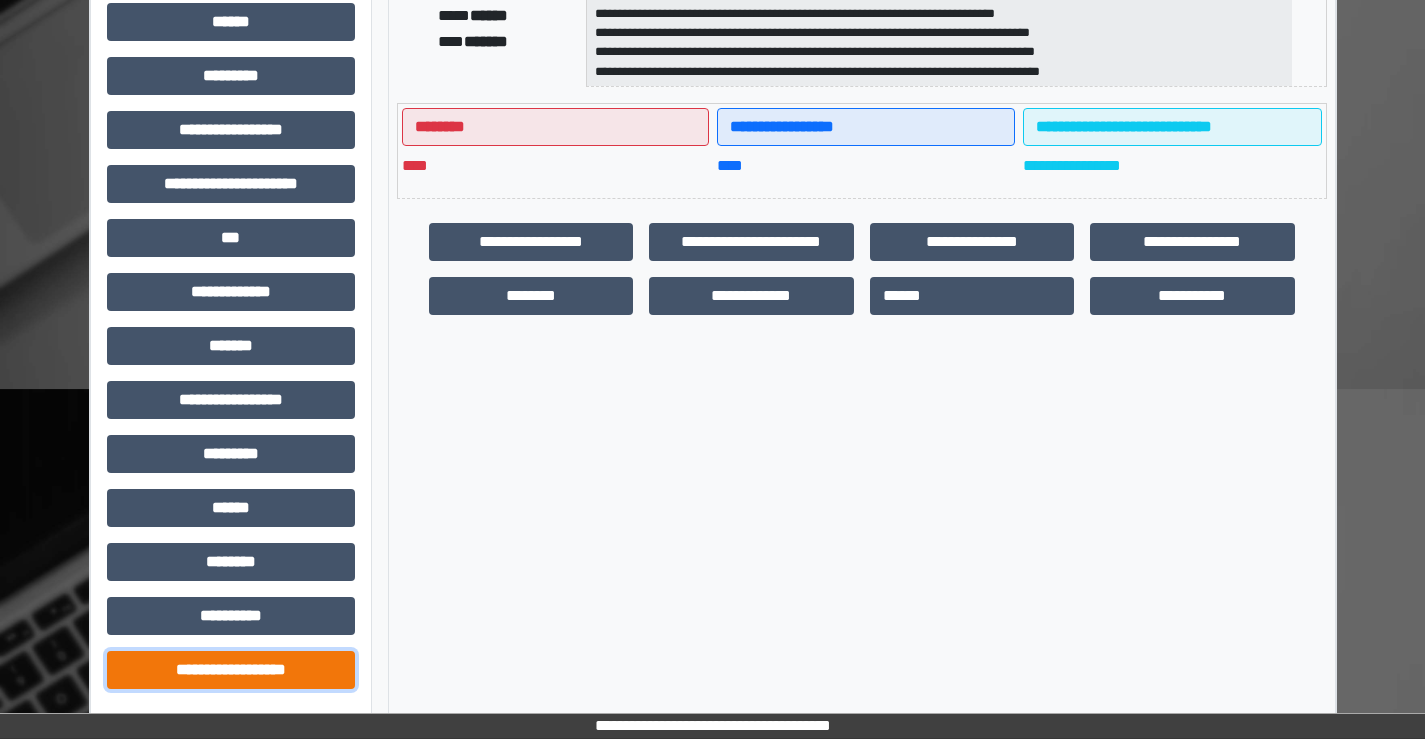 click on "**********" at bounding box center (231, 670) 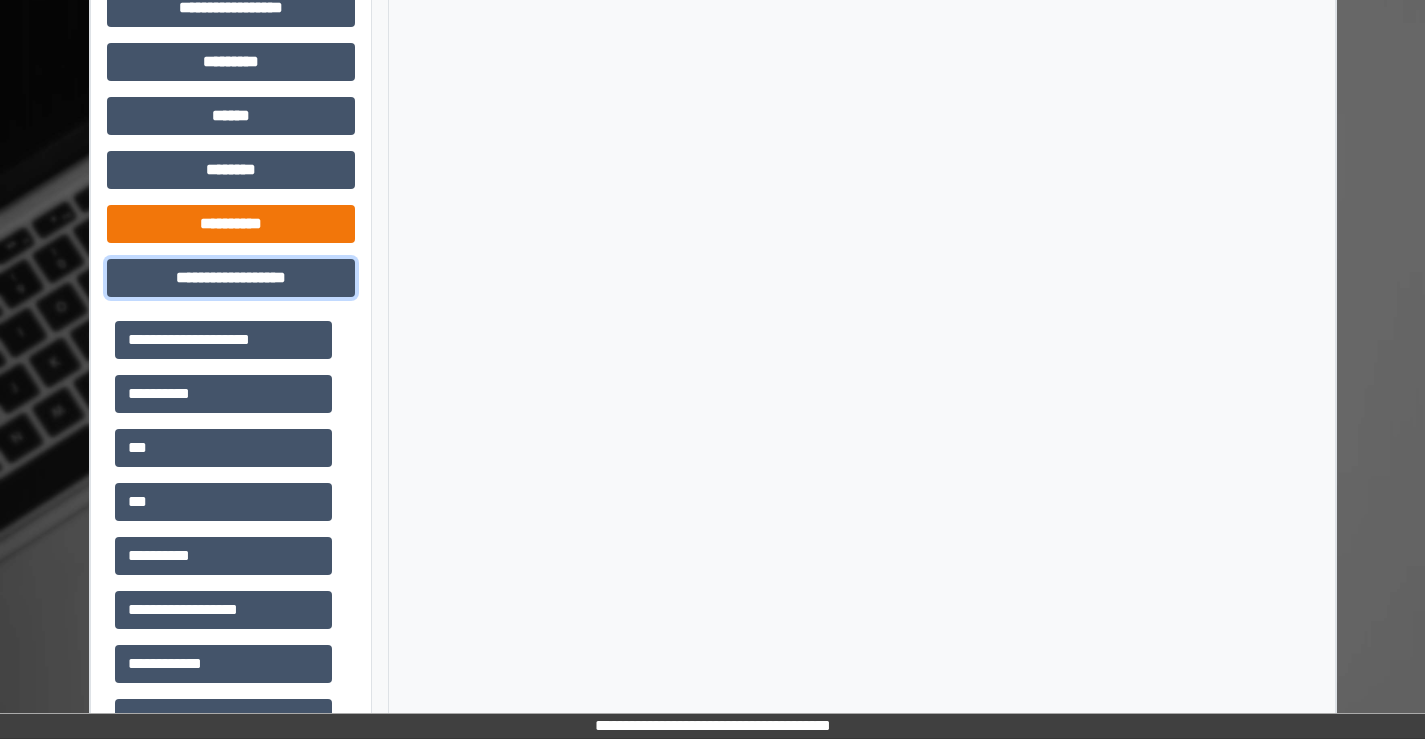 scroll, scrollTop: 835, scrollLeft: 0, axis: vertical 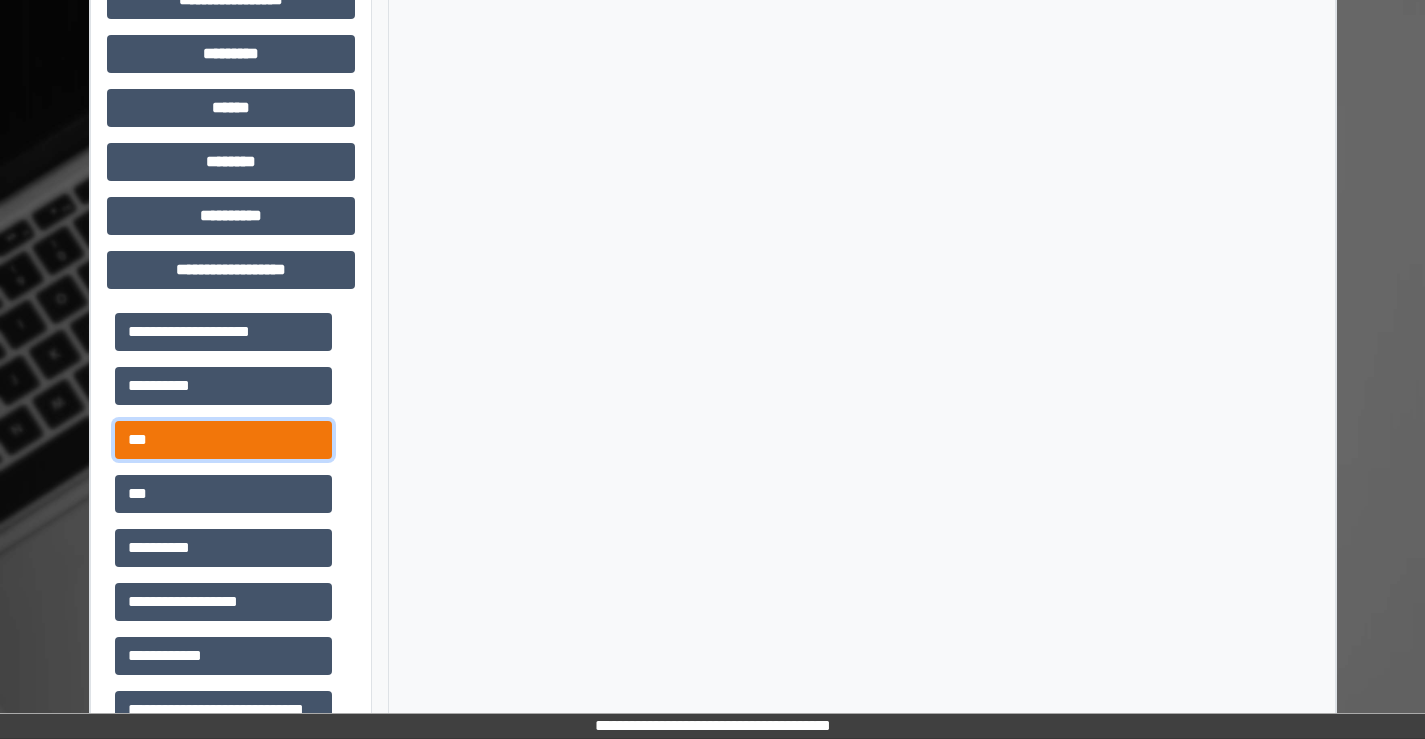 click on "***" at bounding box center [223, 440] 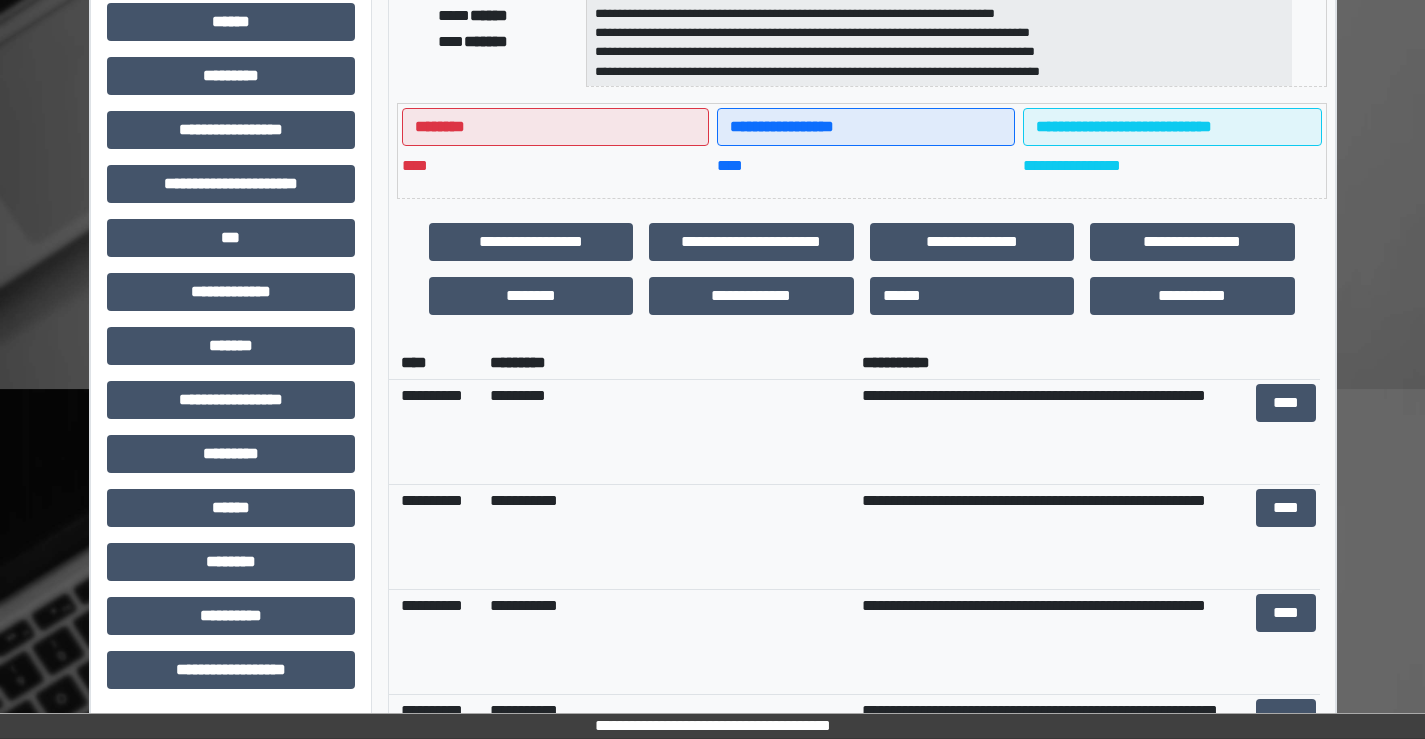 scroll, scrollTop: 535, scrollLeft: 0, axis: vertical 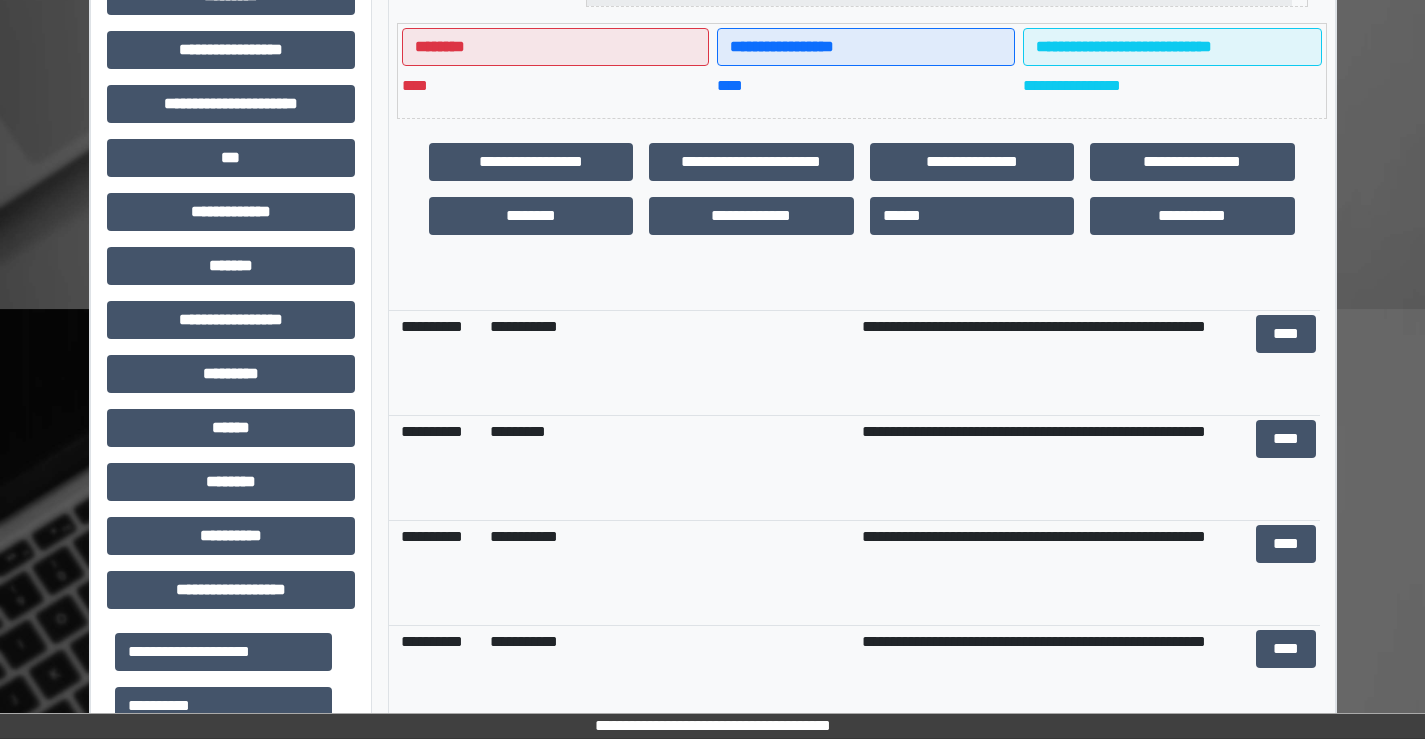 drag, startPoint x: 1336, startPoint y: 527, endPoint x: 1312, endPoint y: 524, distance: 24.186773 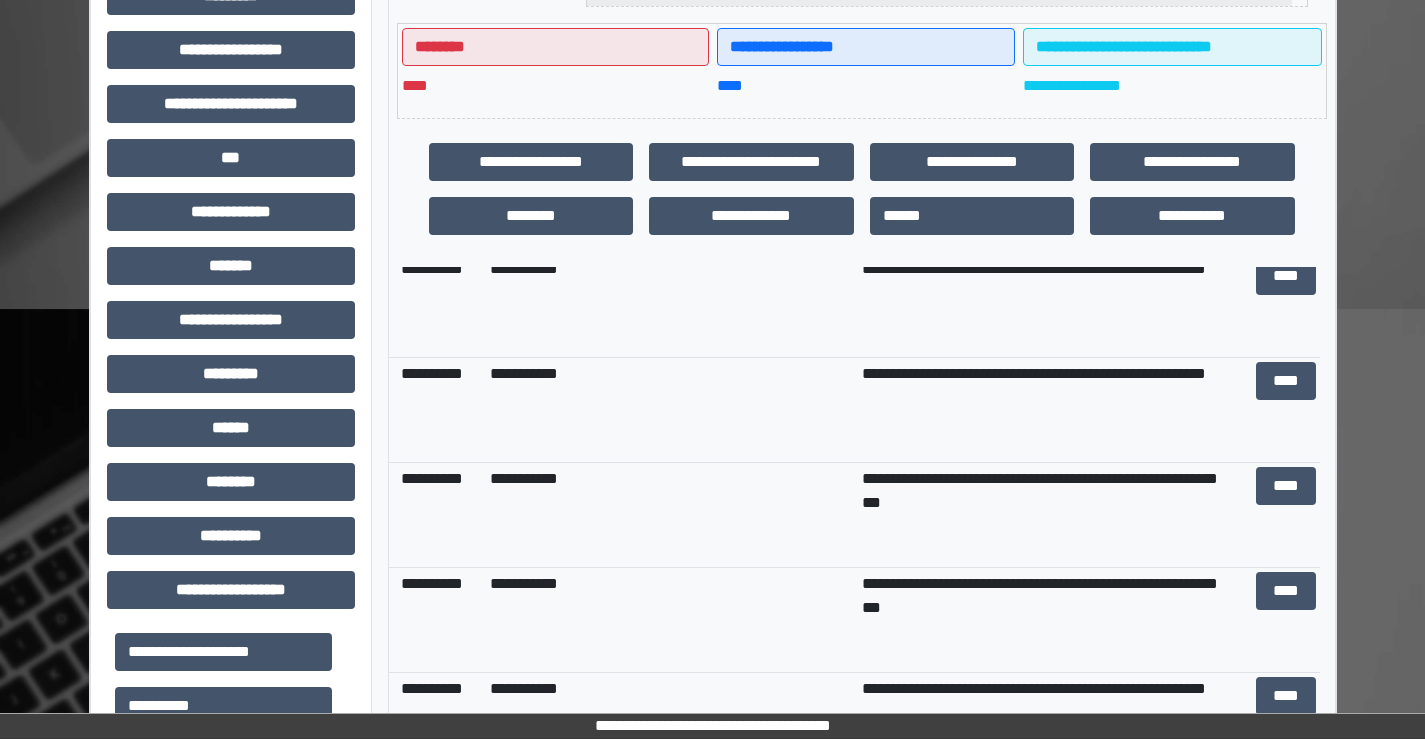 scroll, scrollTop: 67, scrollLeft: 0, axis: vertical 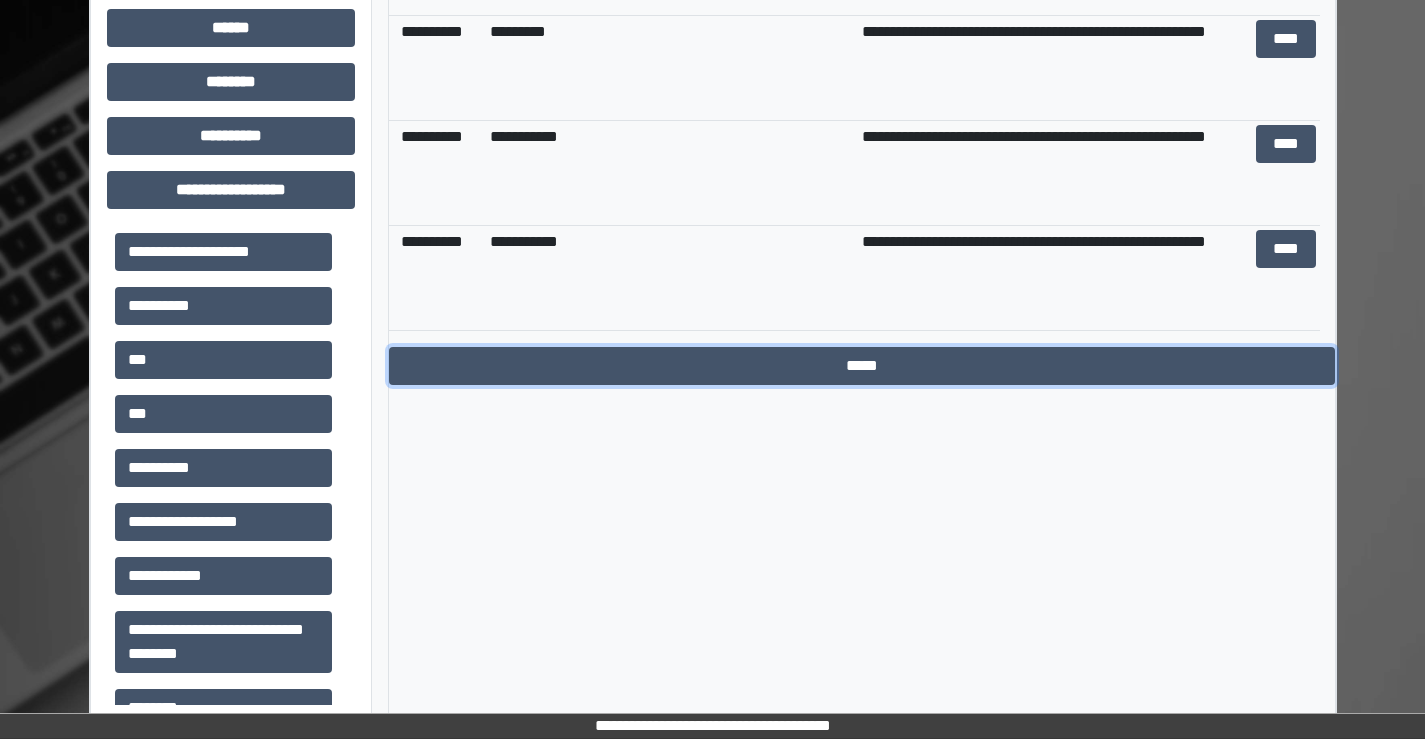 drag, startPoint x: 897, startPoint y: 374, endPoint x: 872, endPoint y: 320, distance: 59.5063 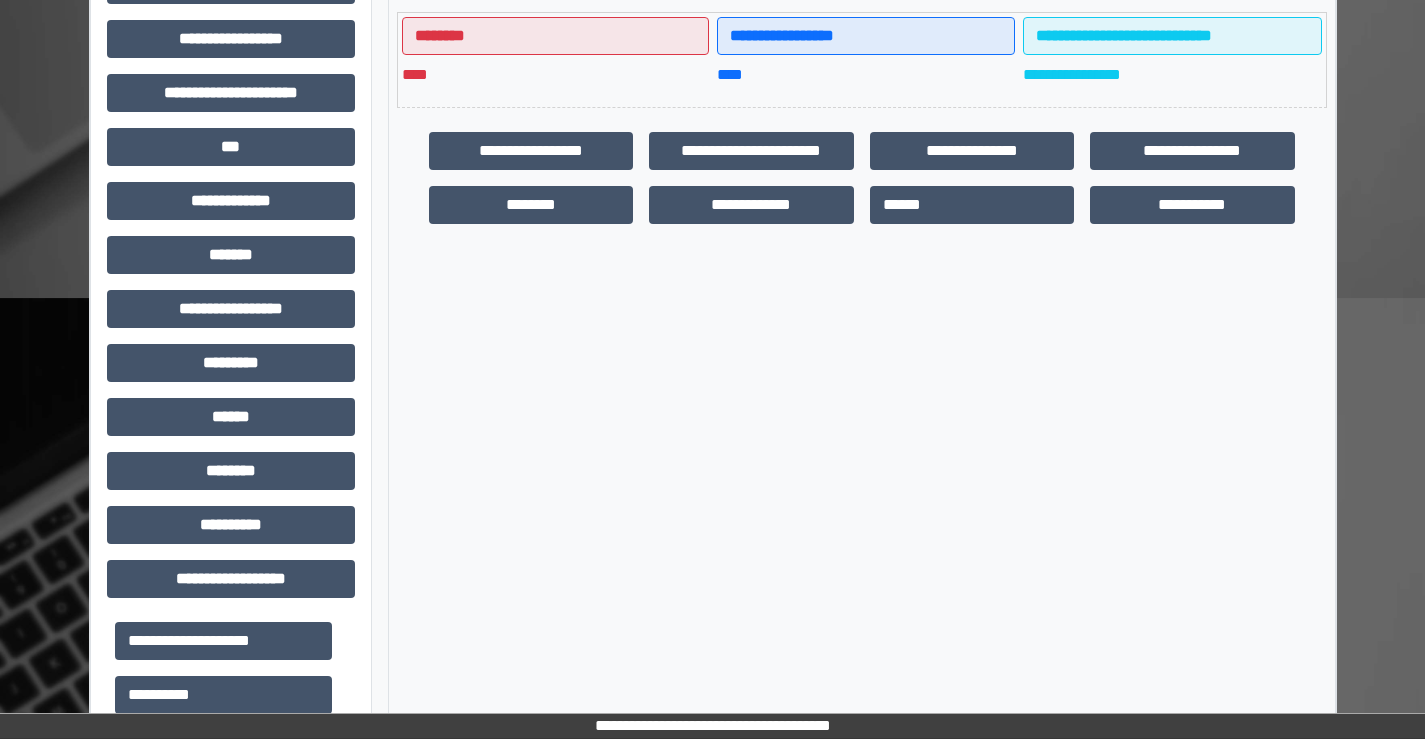 scroll, scrollTop: 515, scrollLeft: 0, axis: vertical 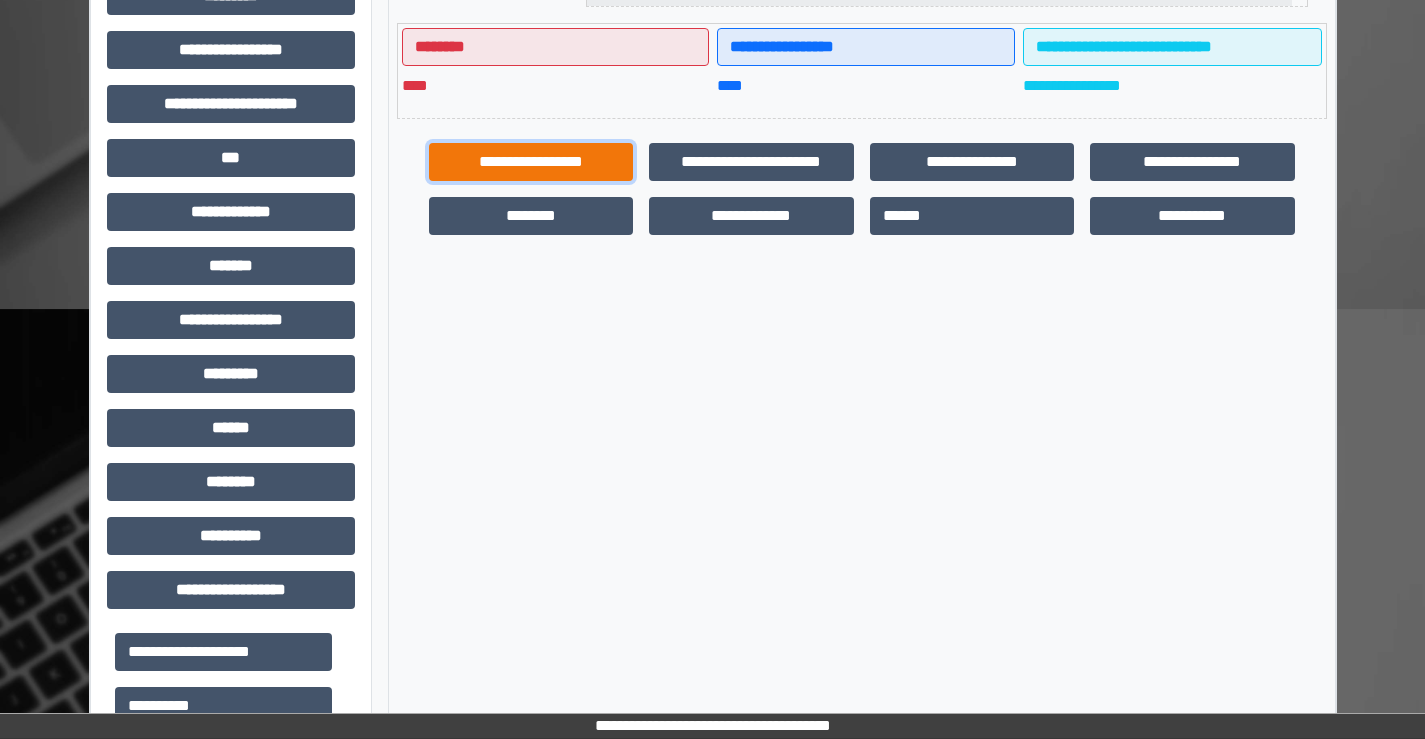 drag, startPoint x: 524, startPoint y: 152, endPoint x: 573, endPoint y: 170, distance: 52.201534 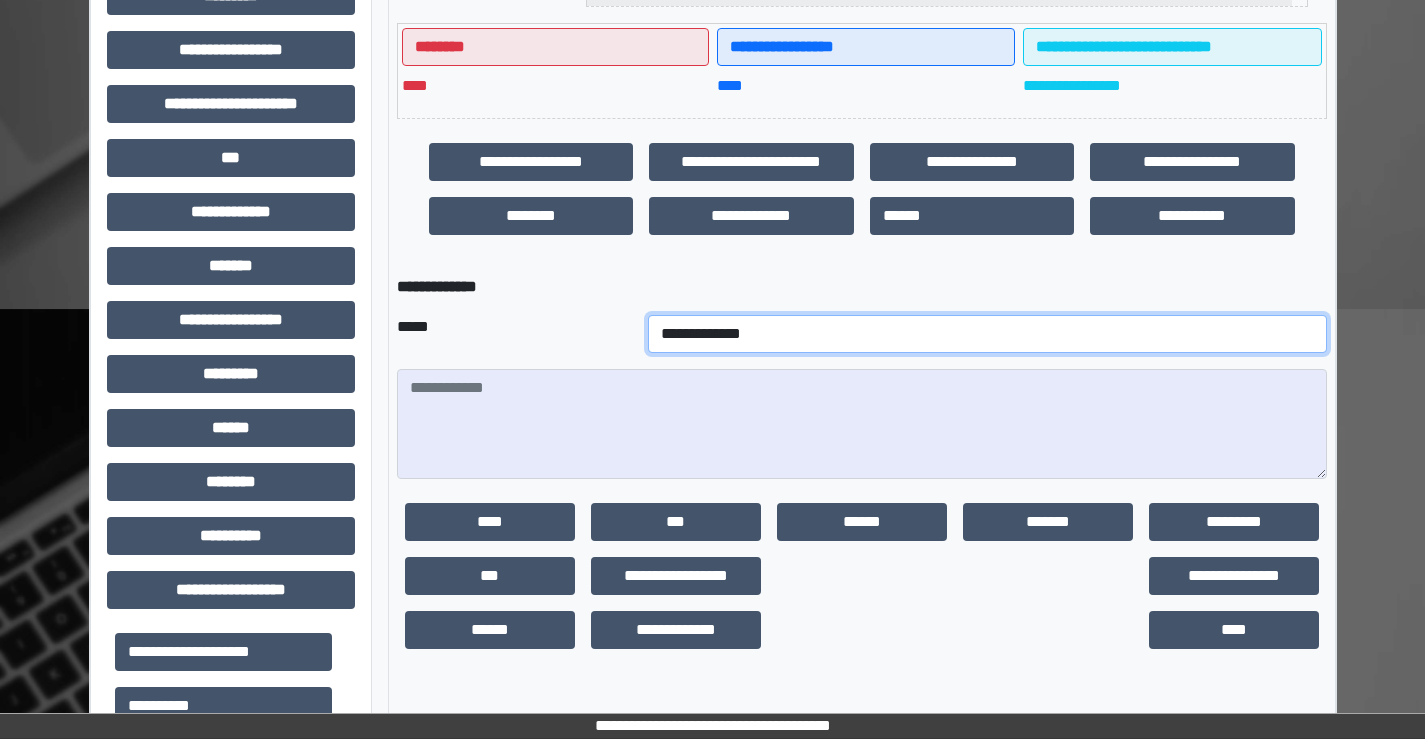 click on "**********" at bounding box center (987, 334) 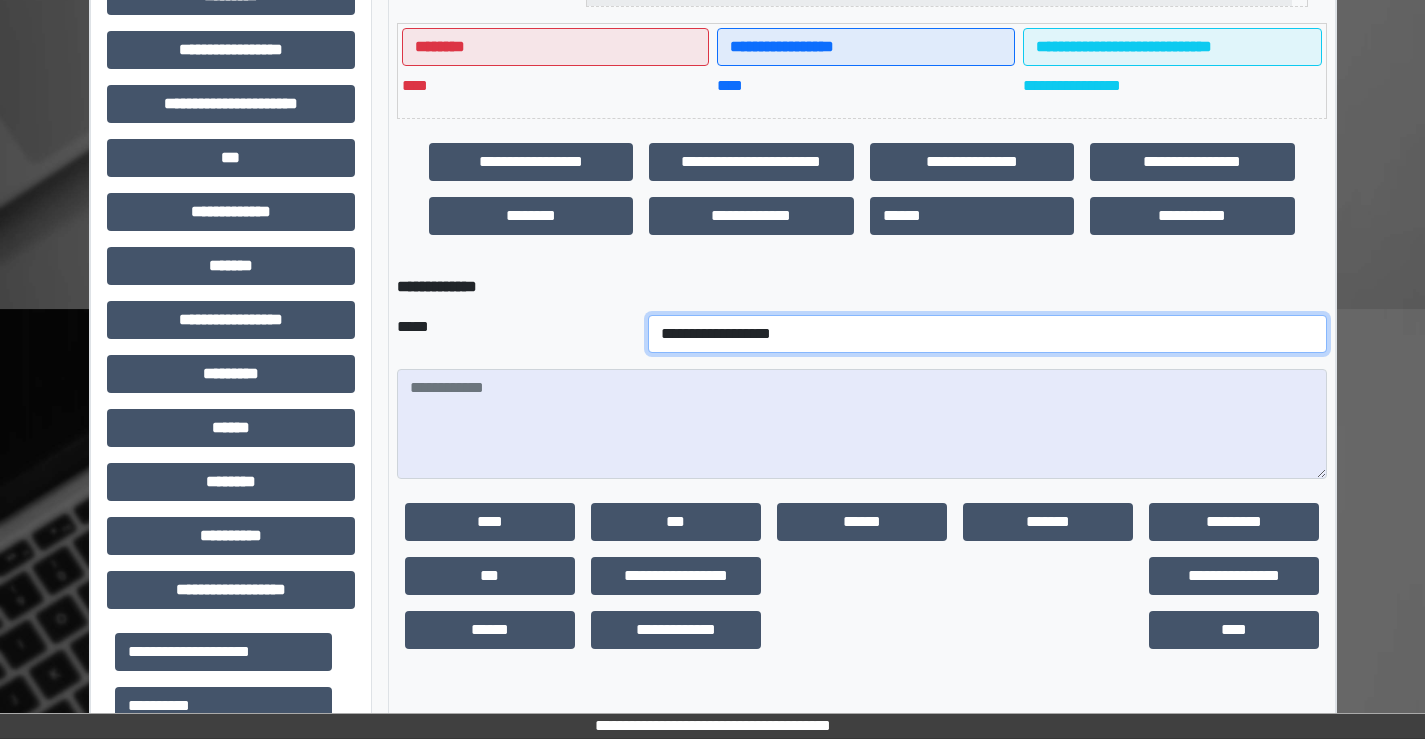 click on "**********" at bounding box center (987, 334) 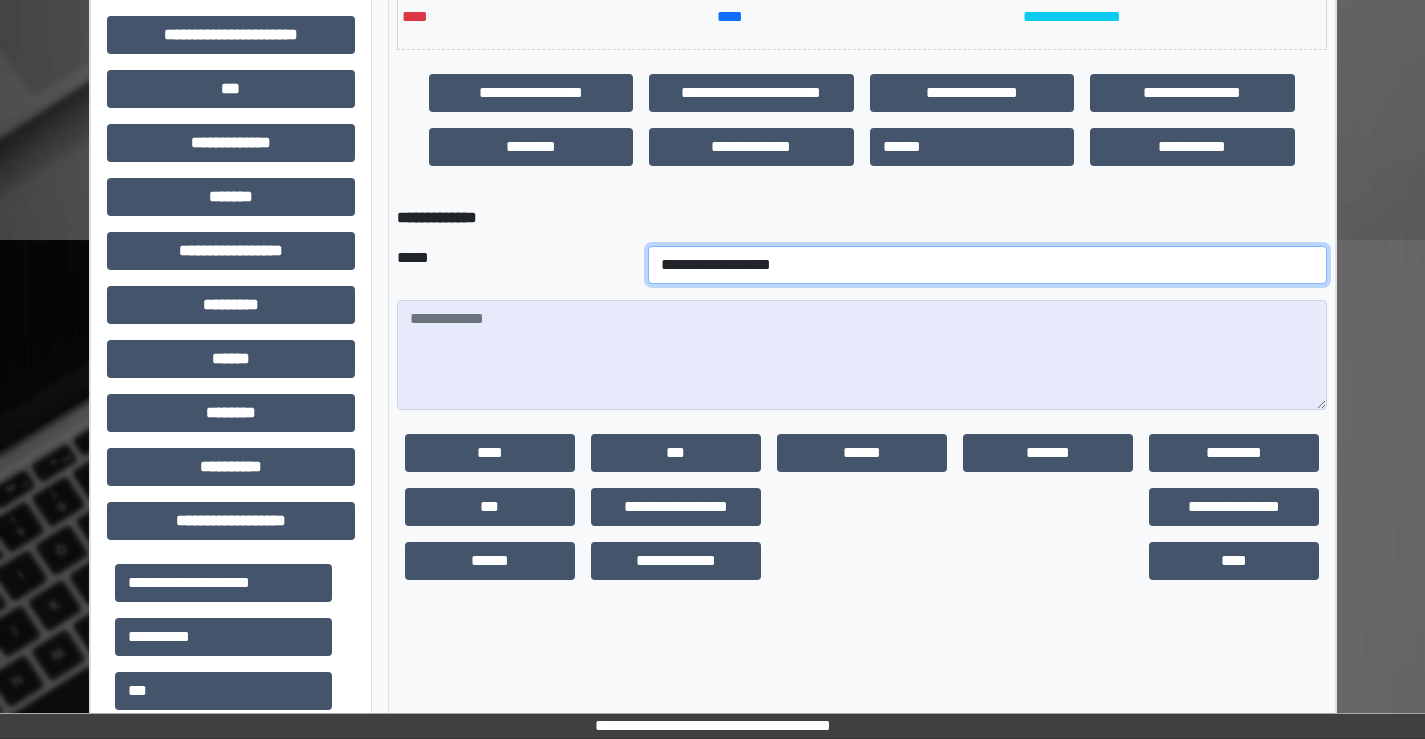 scroll, scrollTop: 615, scrollLeft: 0, axis: vertical 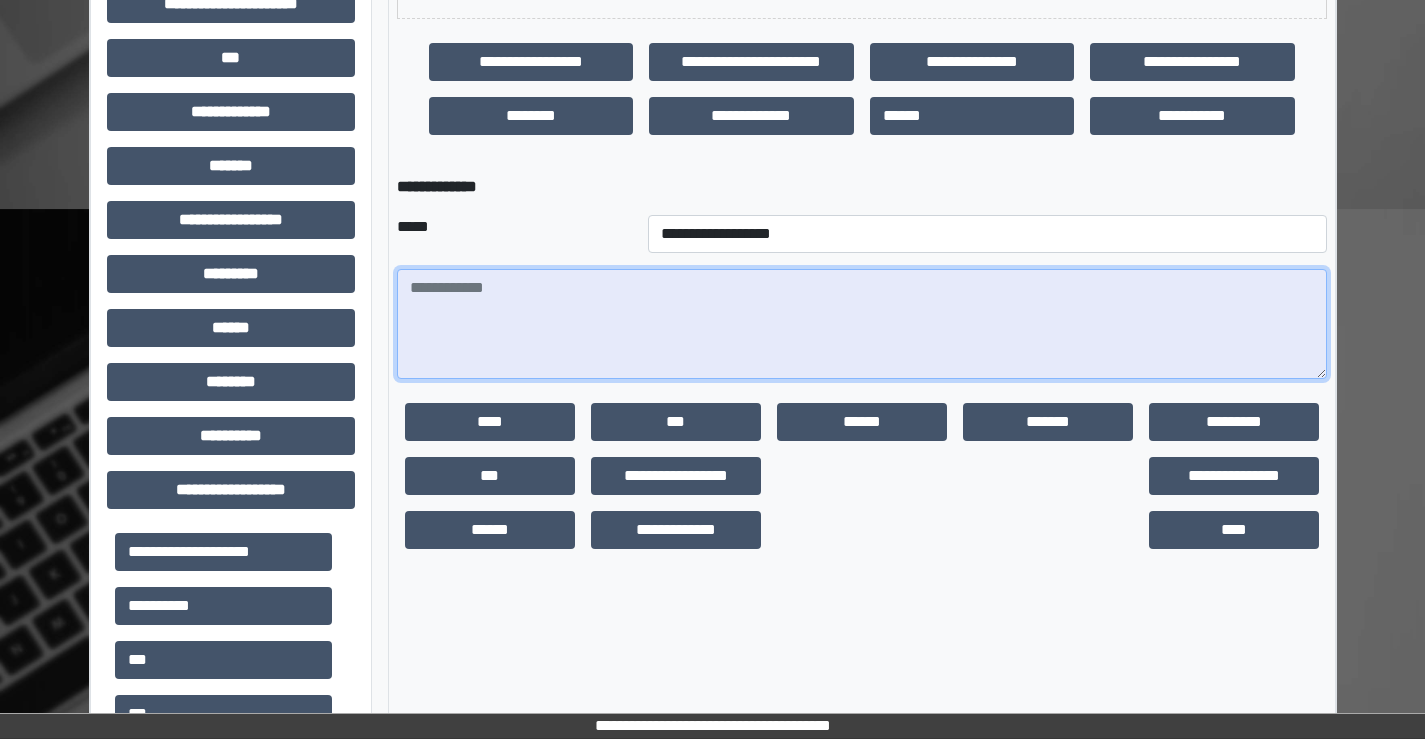 click at bounding box center [862, 324] 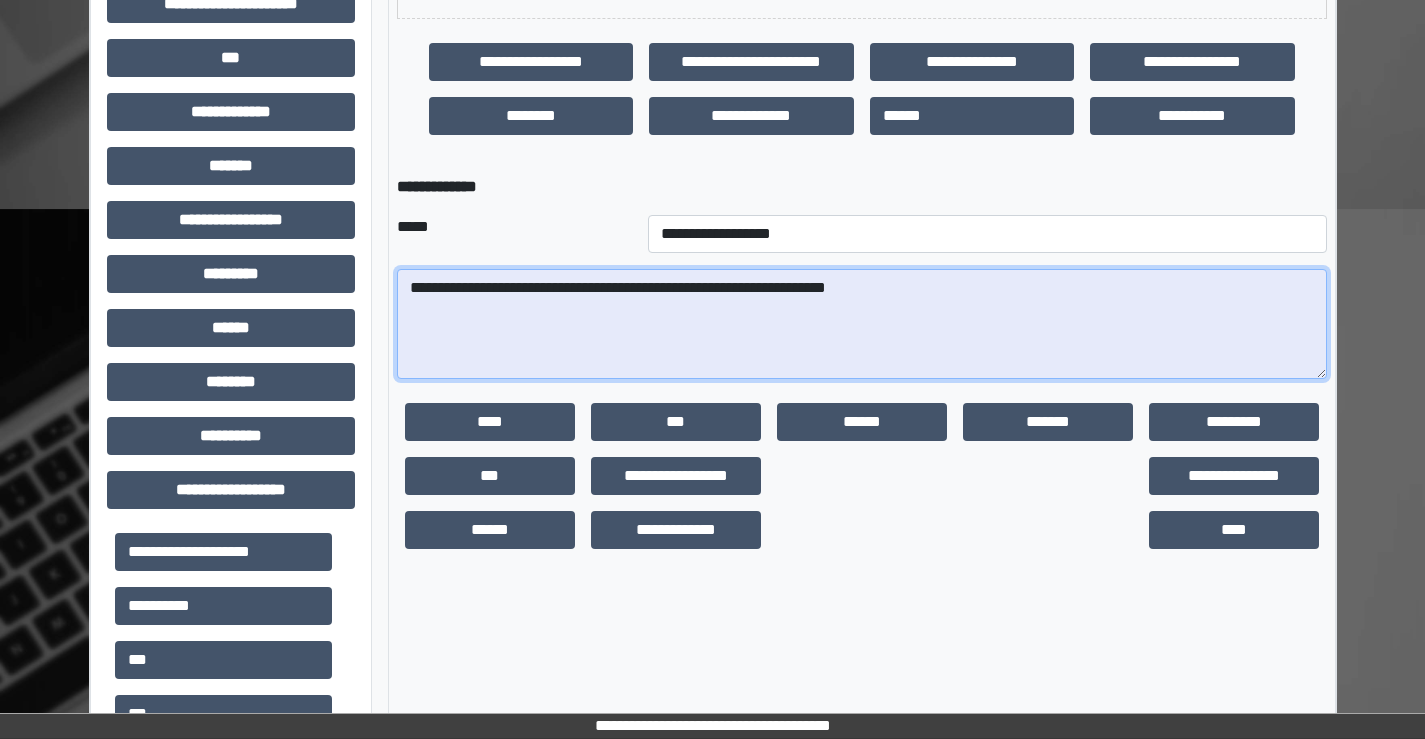 click on "**********" at bounding box center (862, 324) 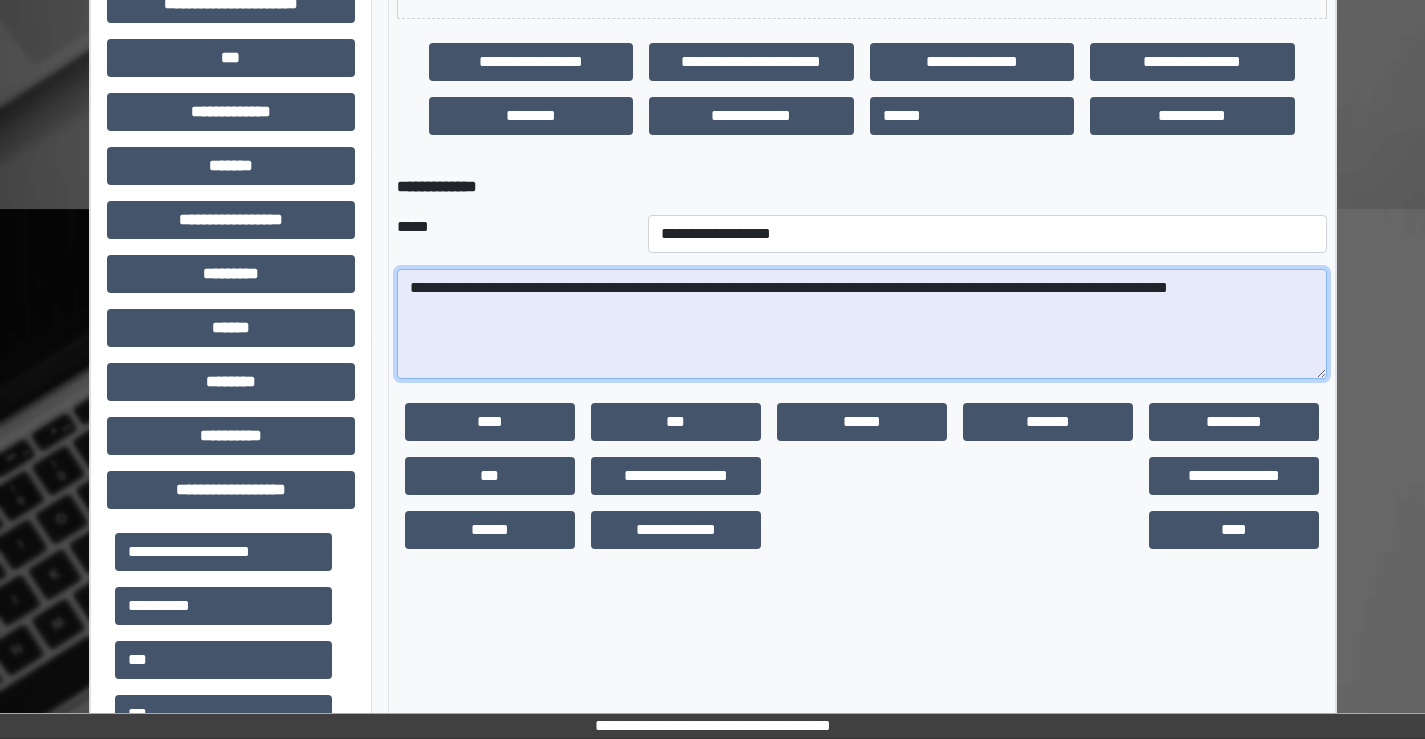click on "**********" at bounding box center [862, 324] 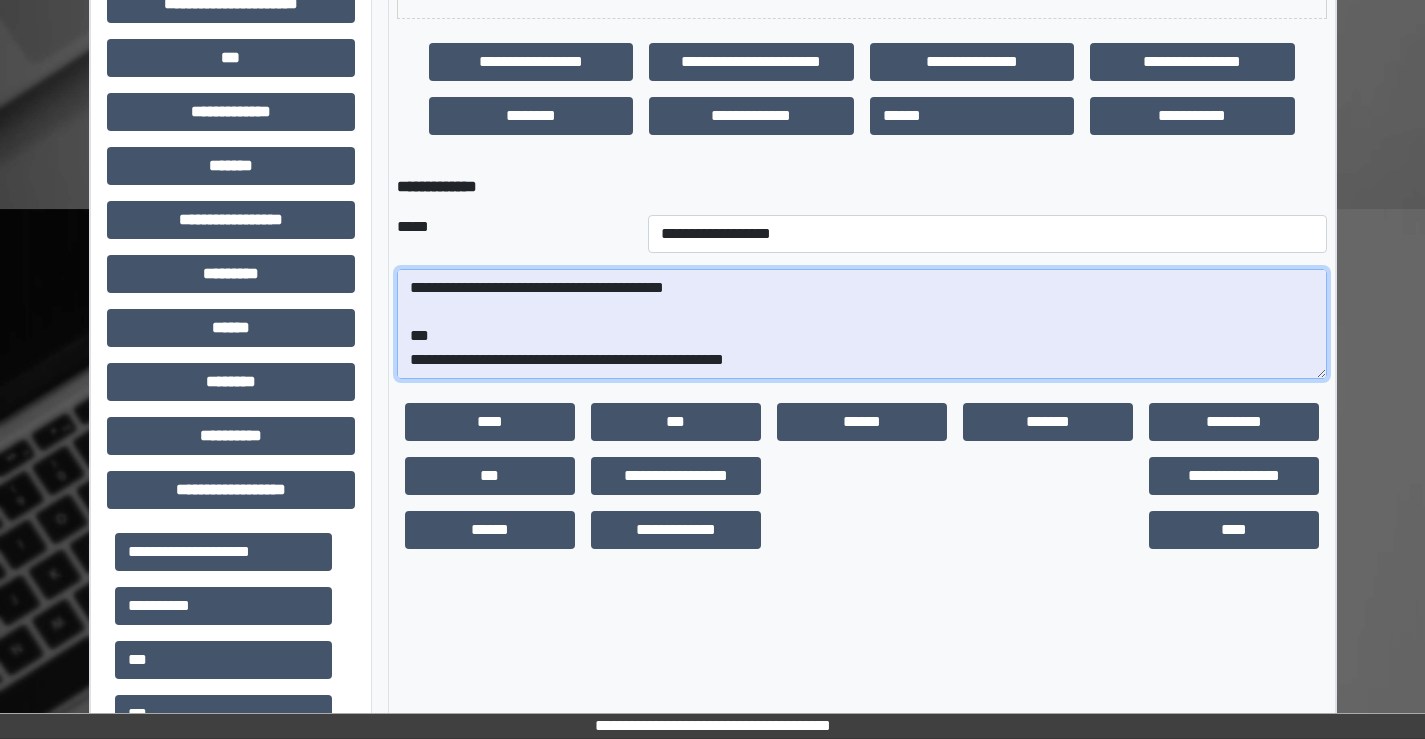 scroll, scrollTop: 100, scrollLeft: 0, axis: vertical 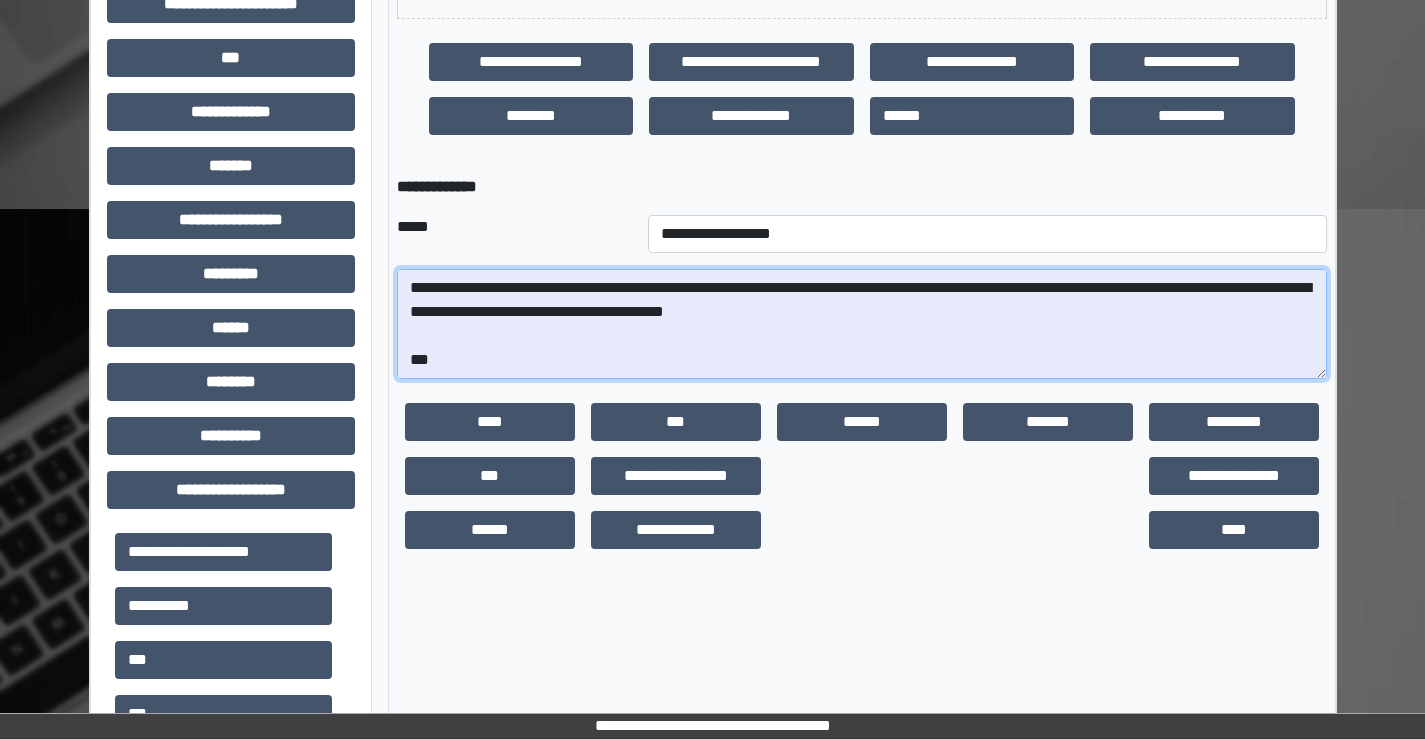 click on "**********" at bounding box center (862, 324) 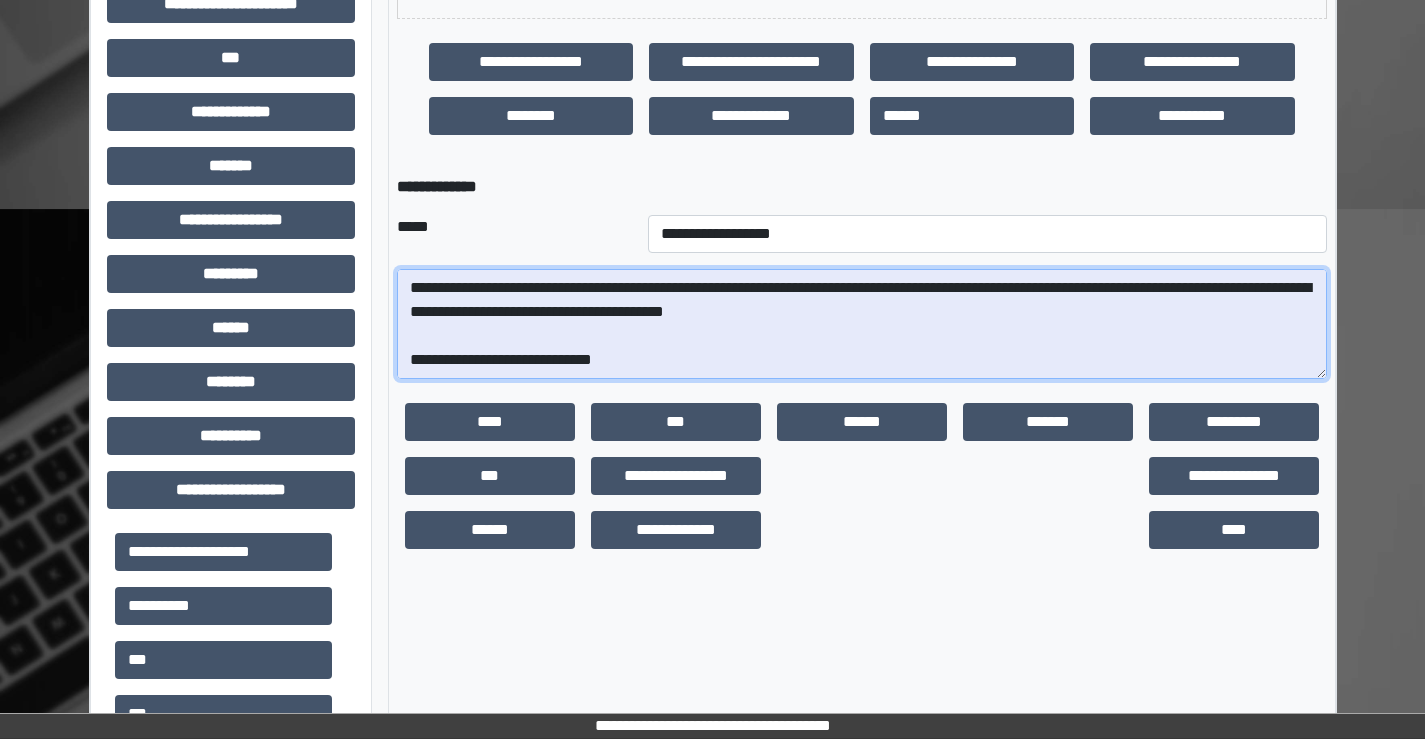 scroll, scrollTop: 100, scrollLeft: 0, axis: vertical 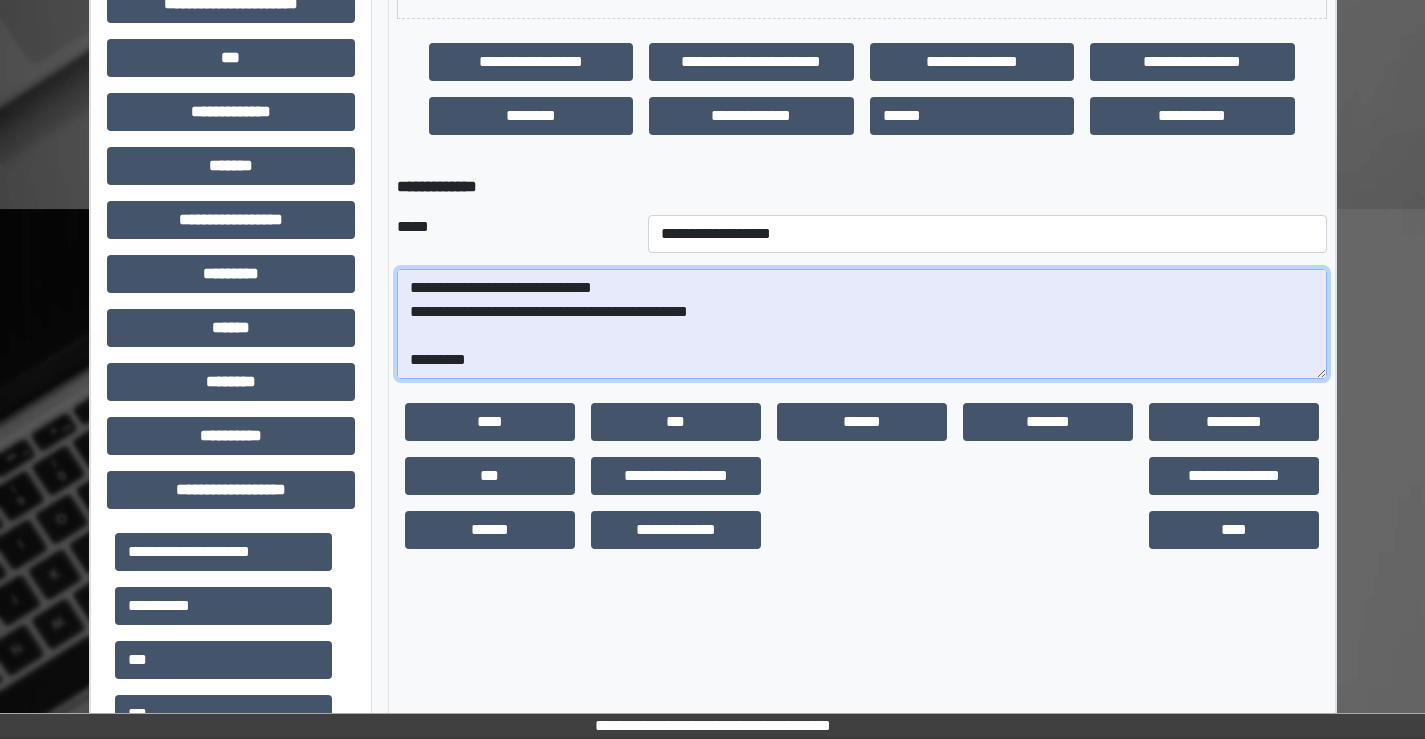 click on "**********" at bounding box center (862, 324) 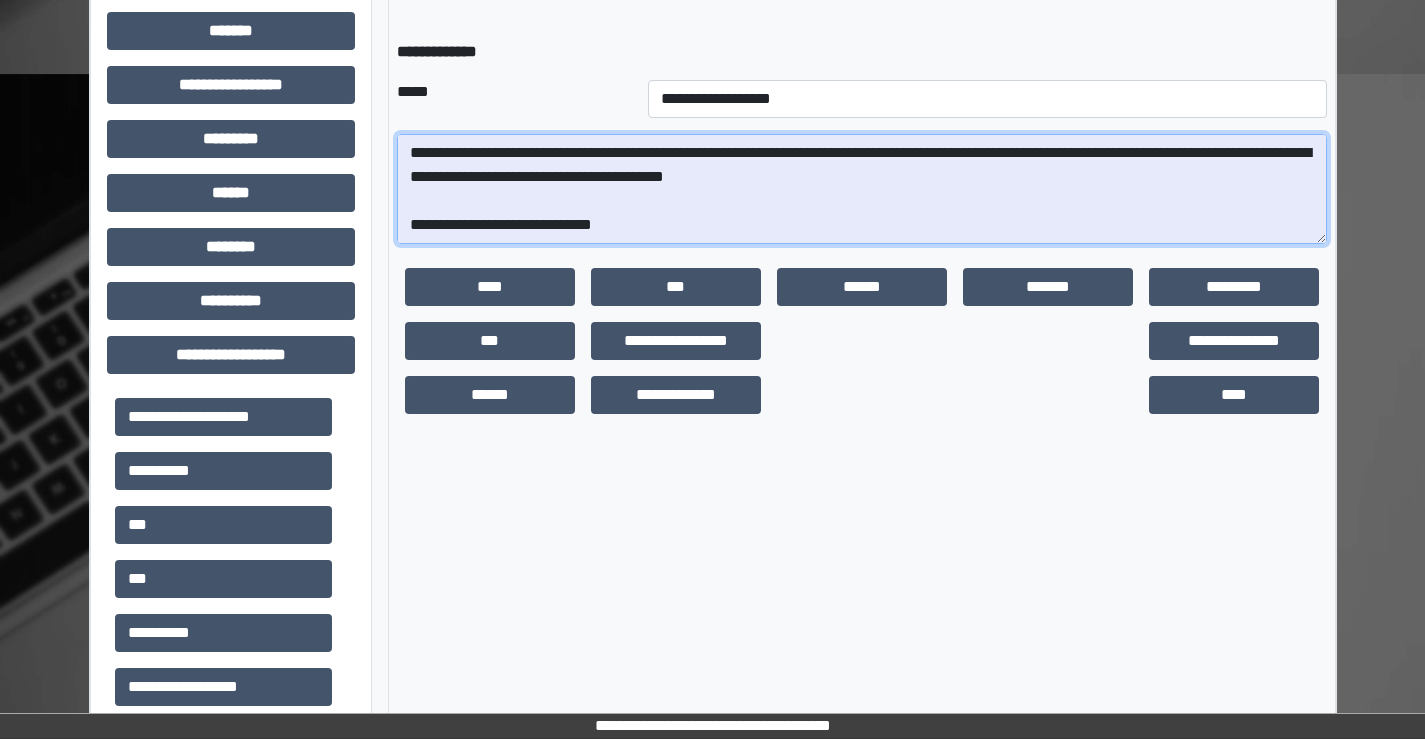 scroll, scrollTop: 800, scrollLeft: 0, axis: vertical 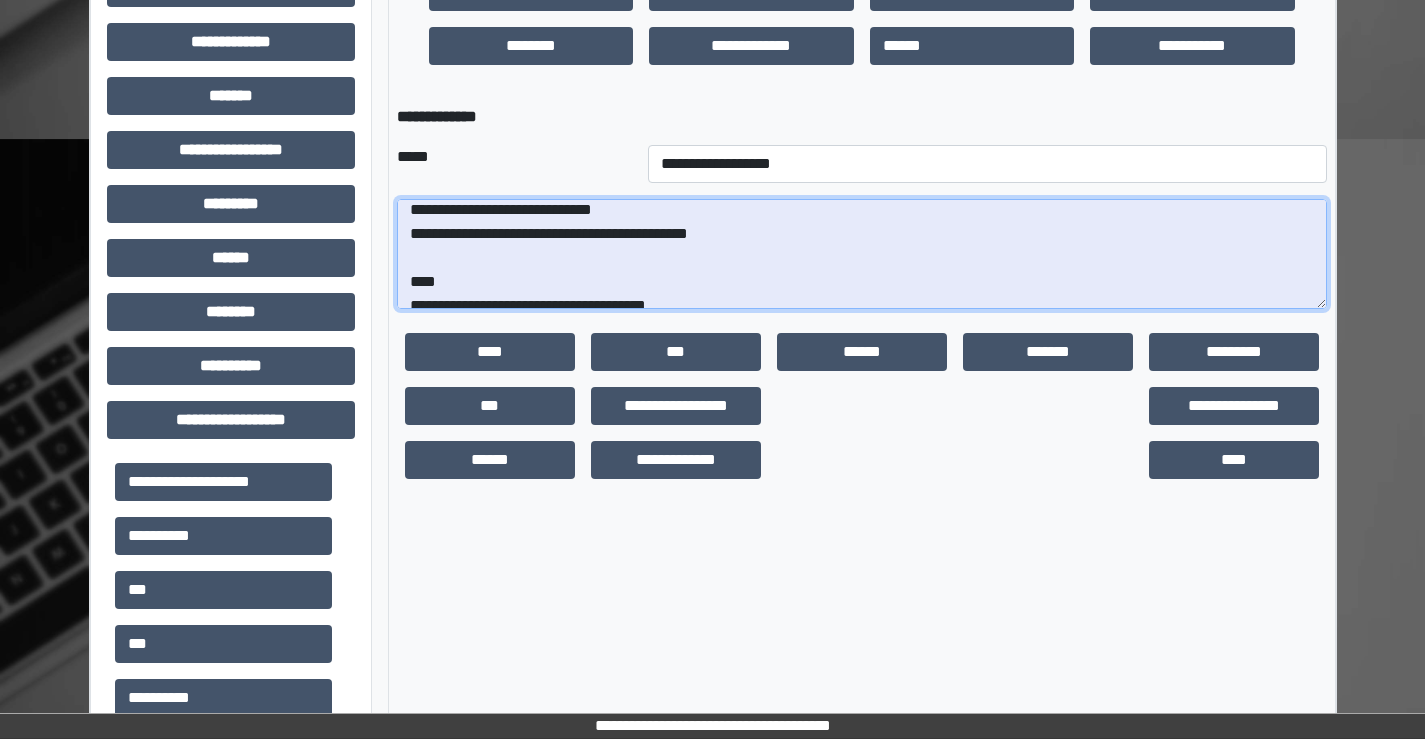 click on "**********" at bounding box center [862, 254] 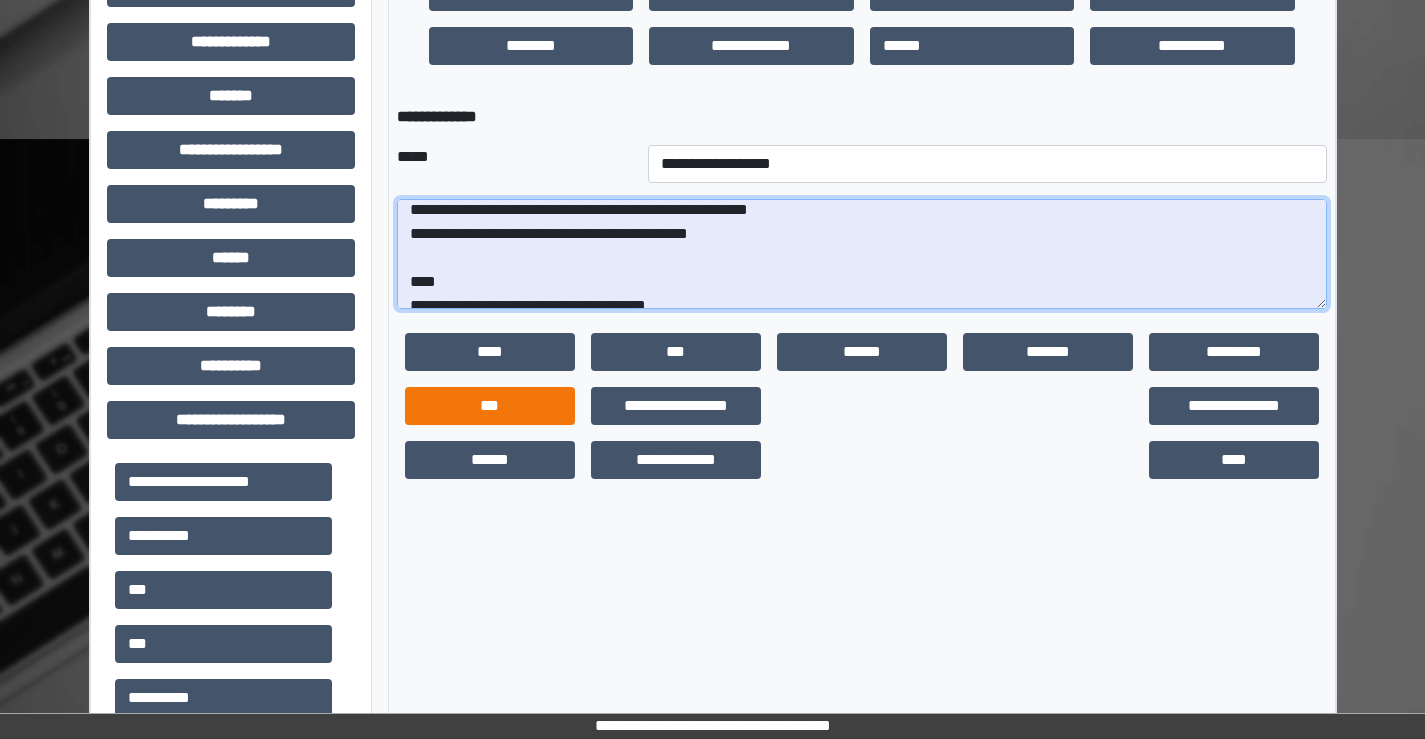 scroll, scrollTop: 79, scrollLeft: 0, axis: vertical 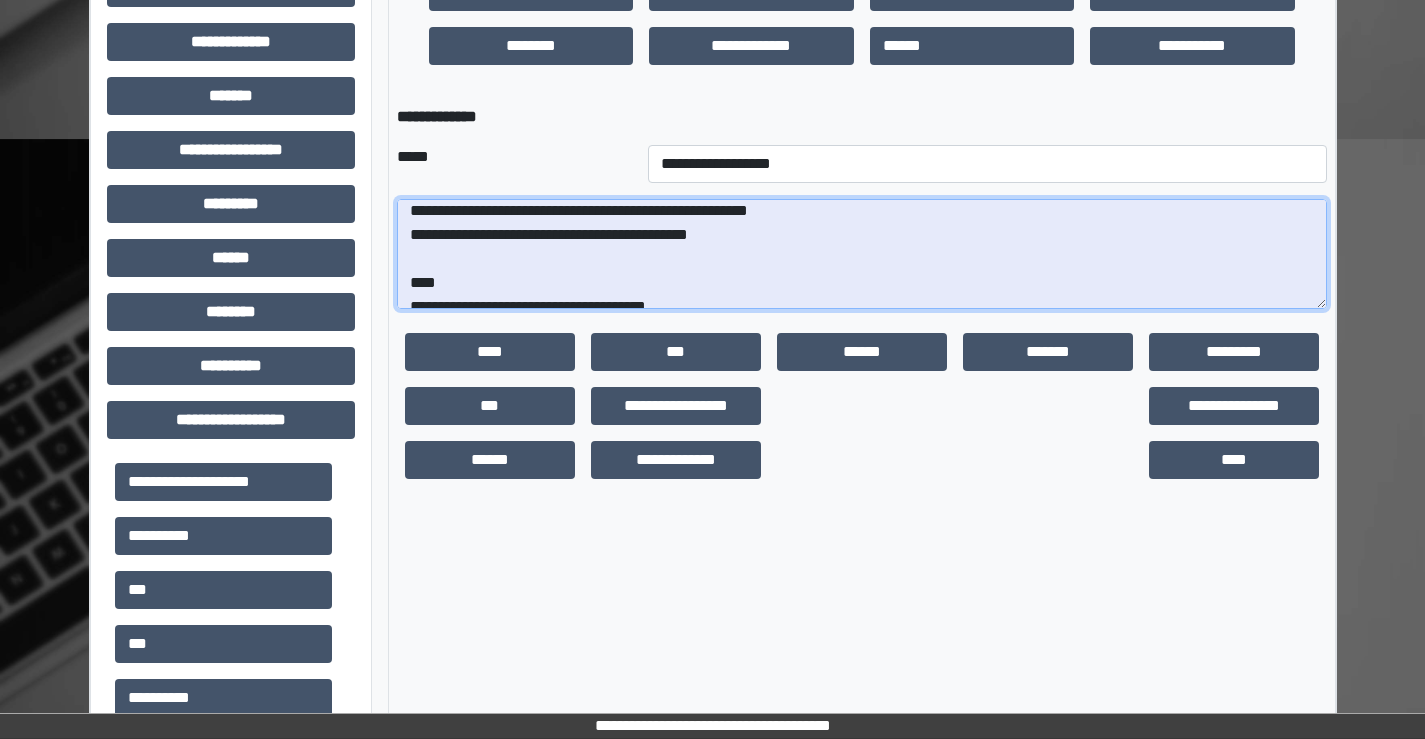 drag, startPoint x: 503, startPoint y: 210, endPoint x: 534, endPoint y: 212, distance: 31.06445 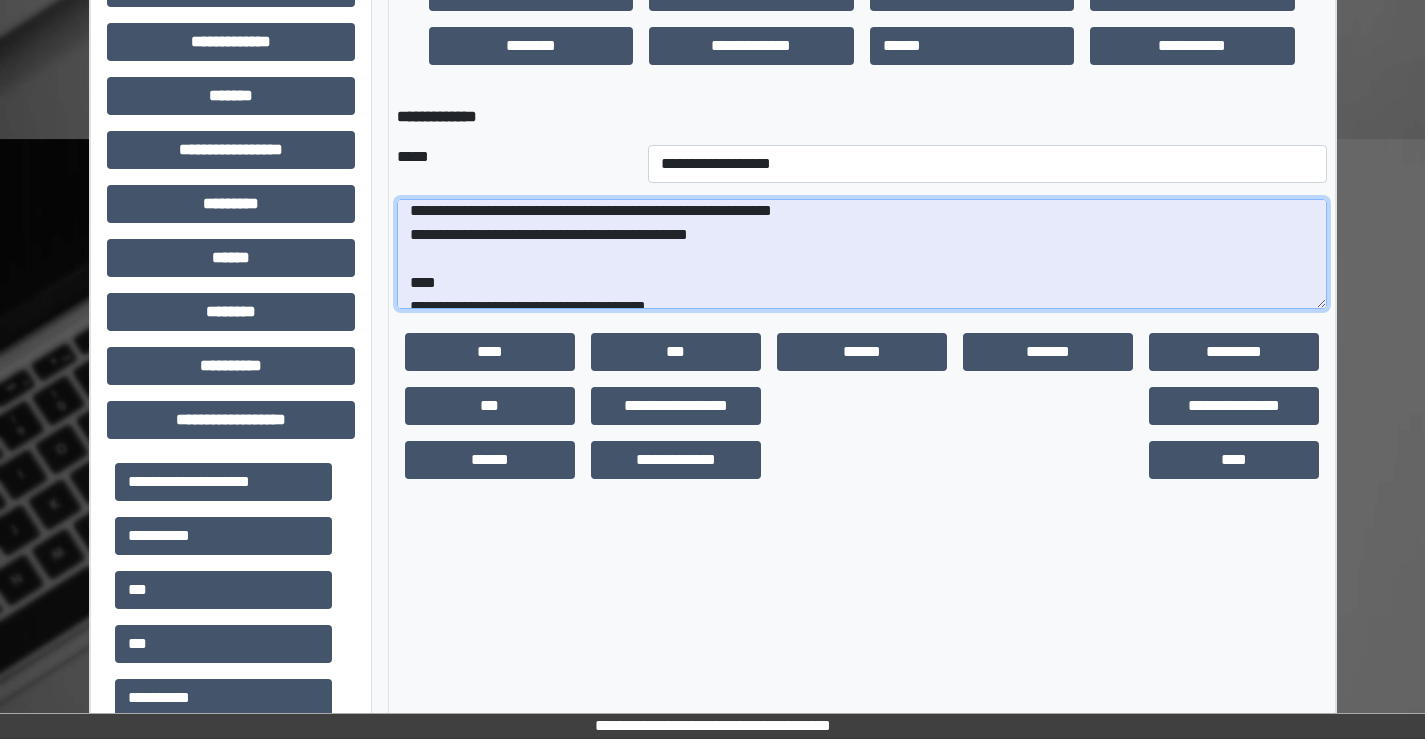 click on "**********" at bounding box center (862, 254) 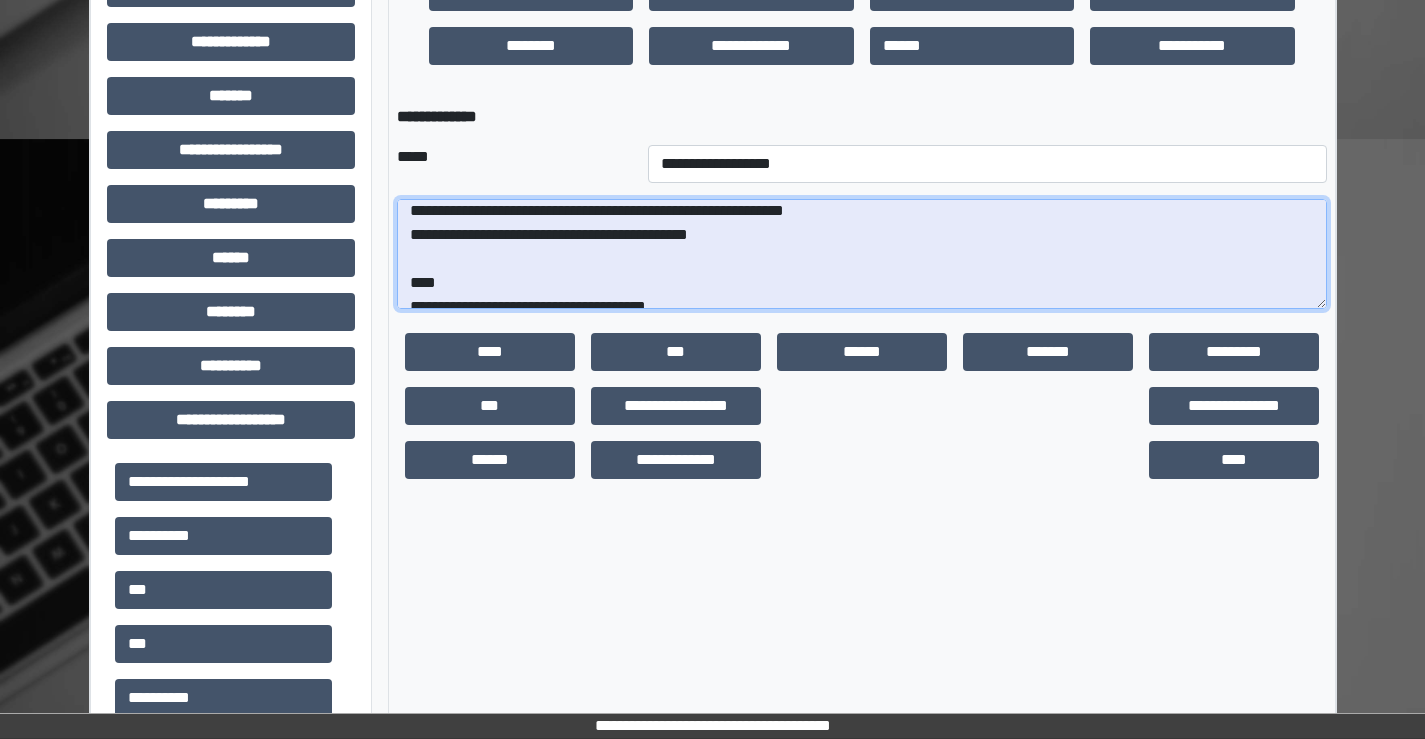 click on "**********" at bounding box center (862, 254) 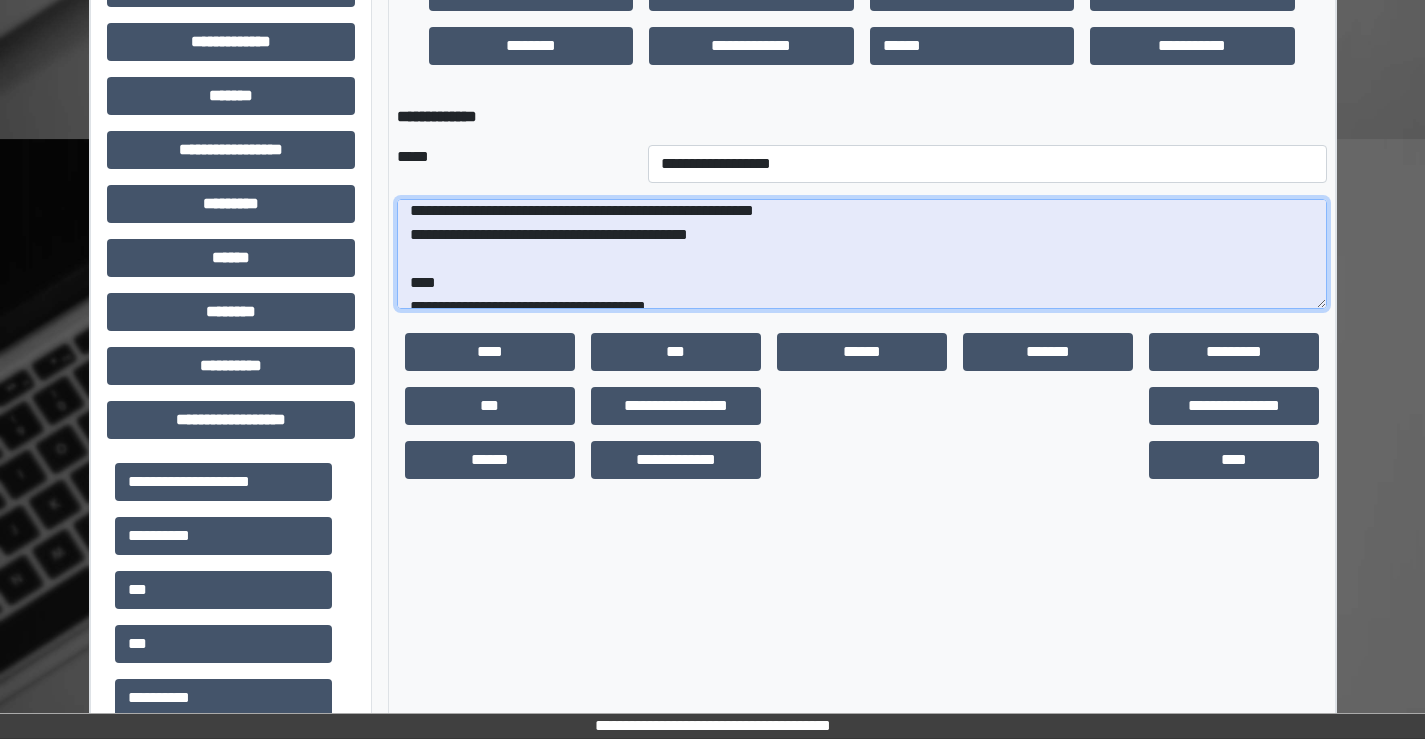 drag, startPoint x: 612, startPoint y: 204, endPoint x: 637, endPoint y: 205, distance: 25.019993 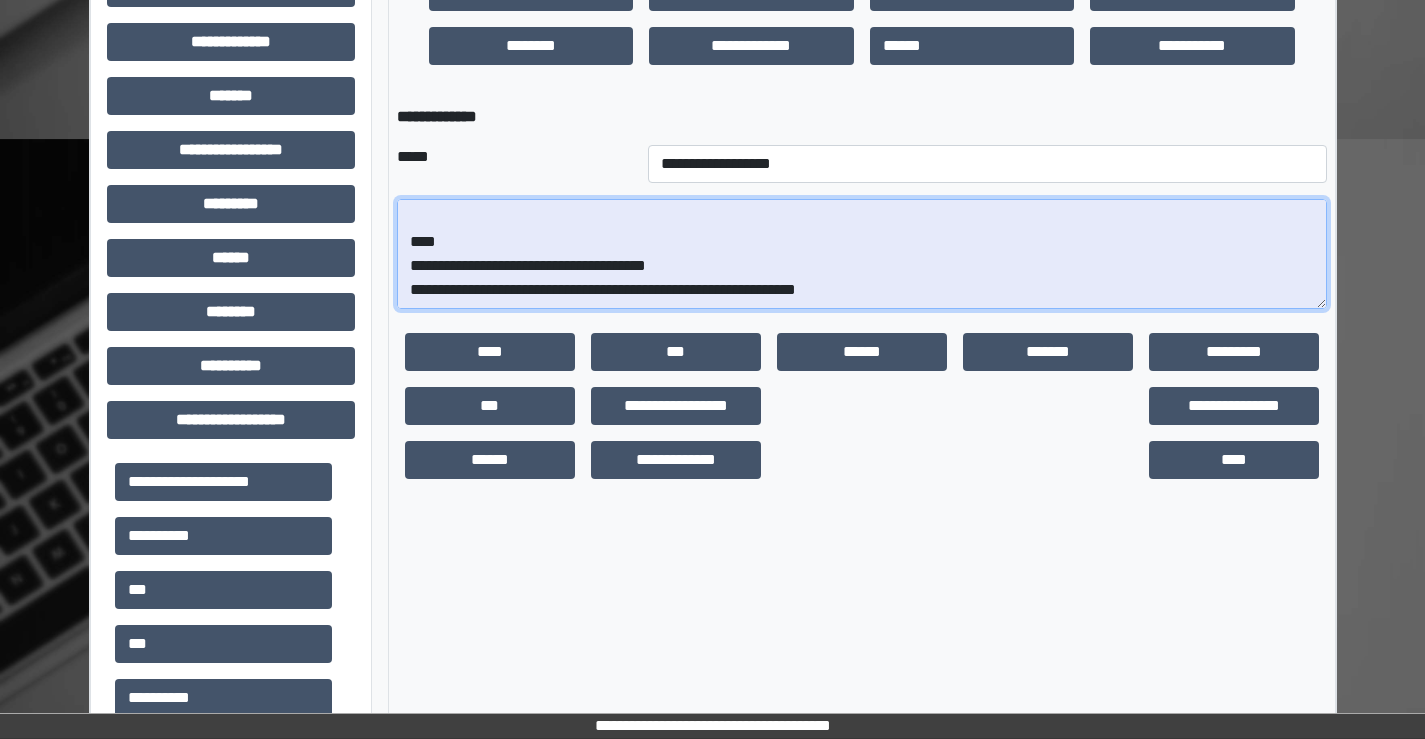 scroll, scrollTop: 179, scrollLeft: 0, axis: vertical 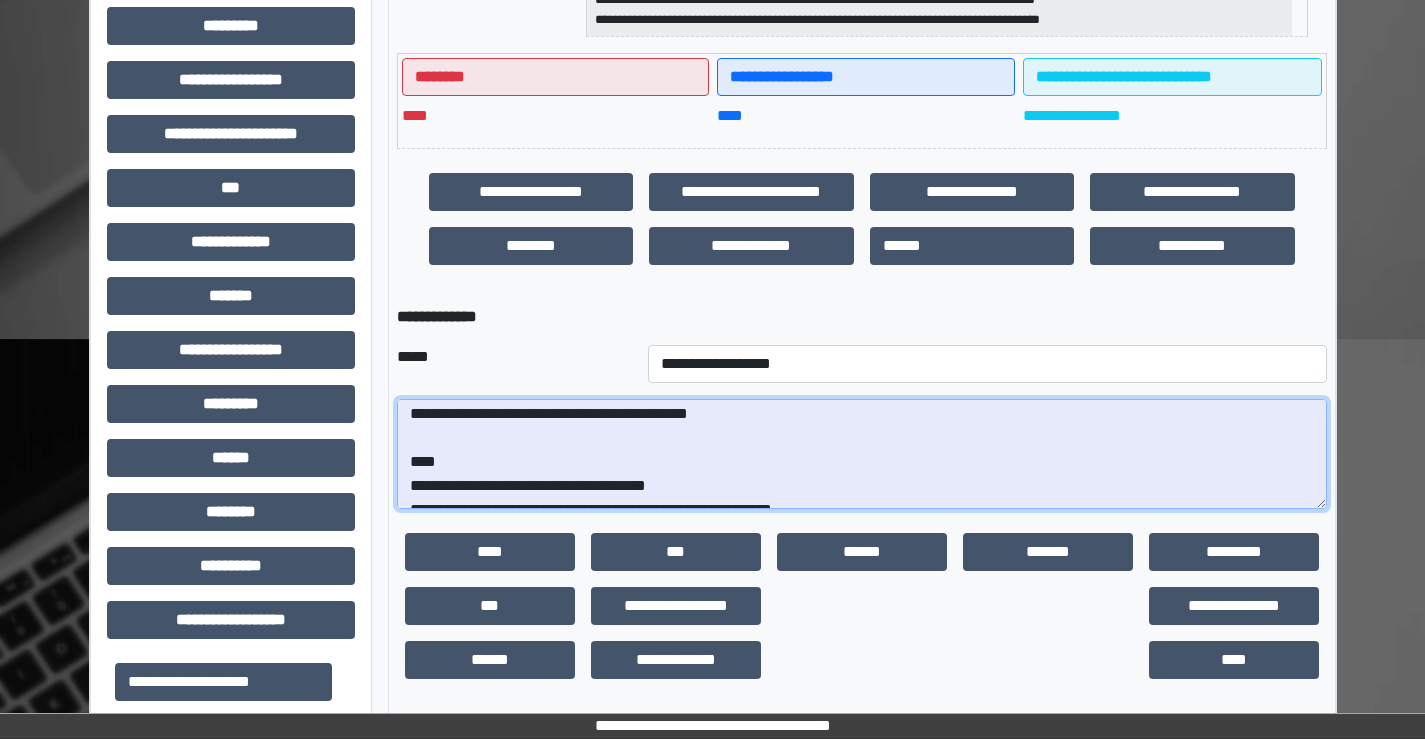 drag, startPoint x: 412, startPoint y: 435, endPoint x: 422, endPoint y: 433, distance: 10.198039 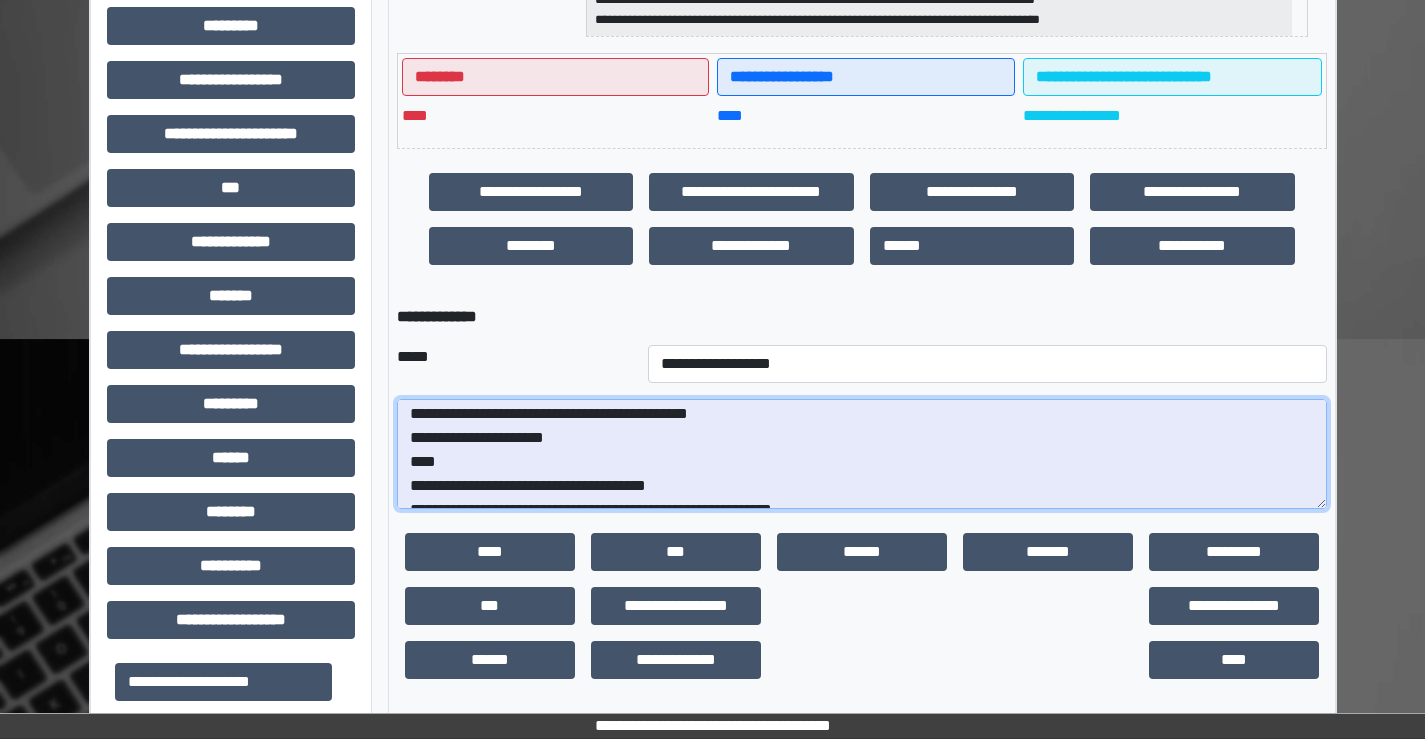 click on "**********" at bounding box center [862, 454] 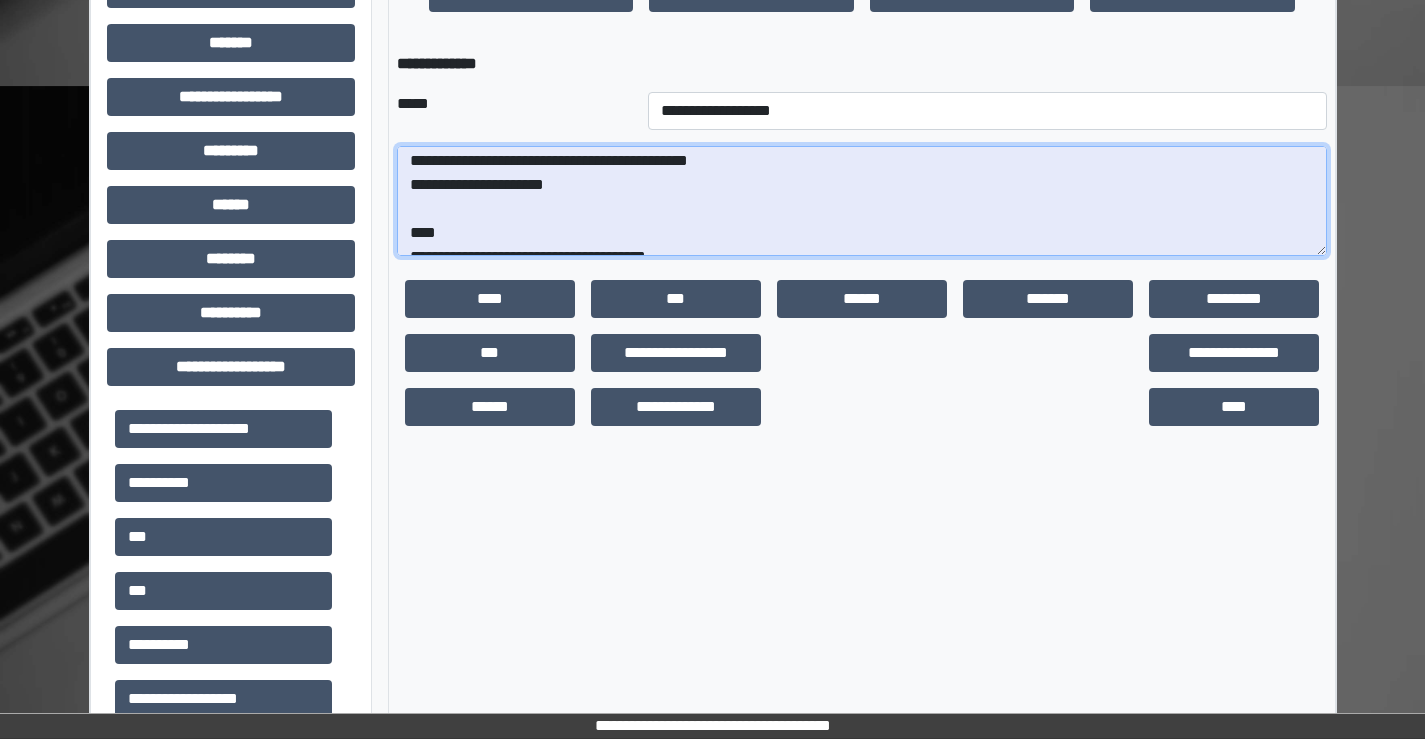 scroll, scrollTop: 685, scrollLeft: 0, axis: vertical 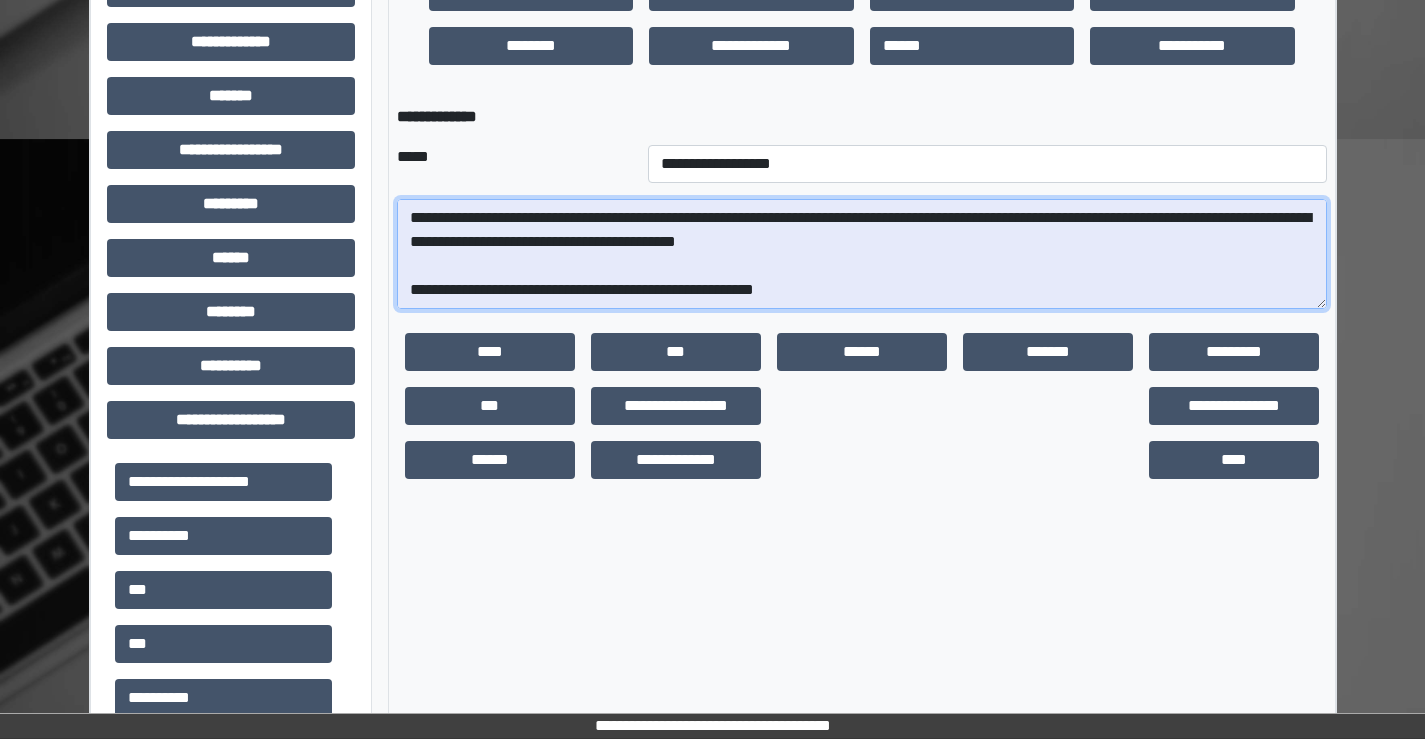 click on "**********" at bounding box center [862, 254] 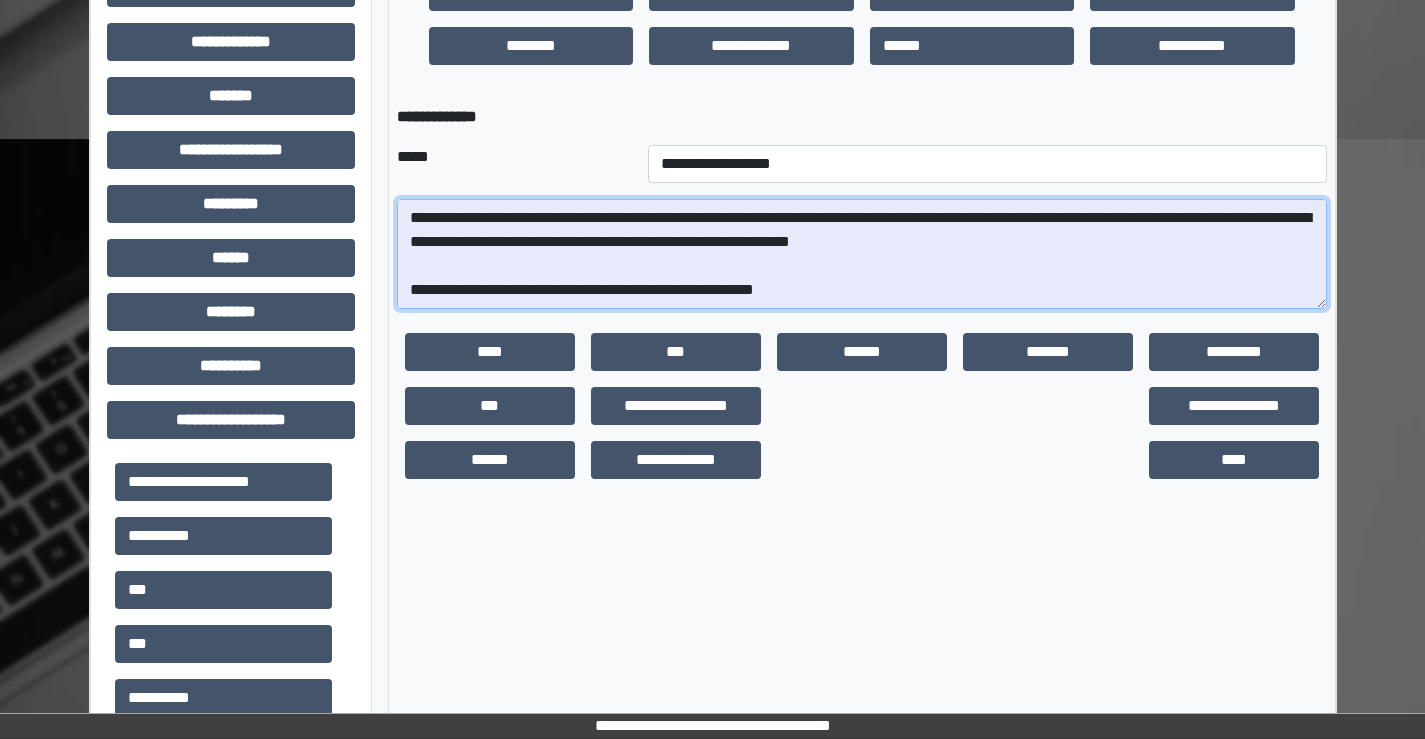 click on "**********" at bounding box center (862, 254) 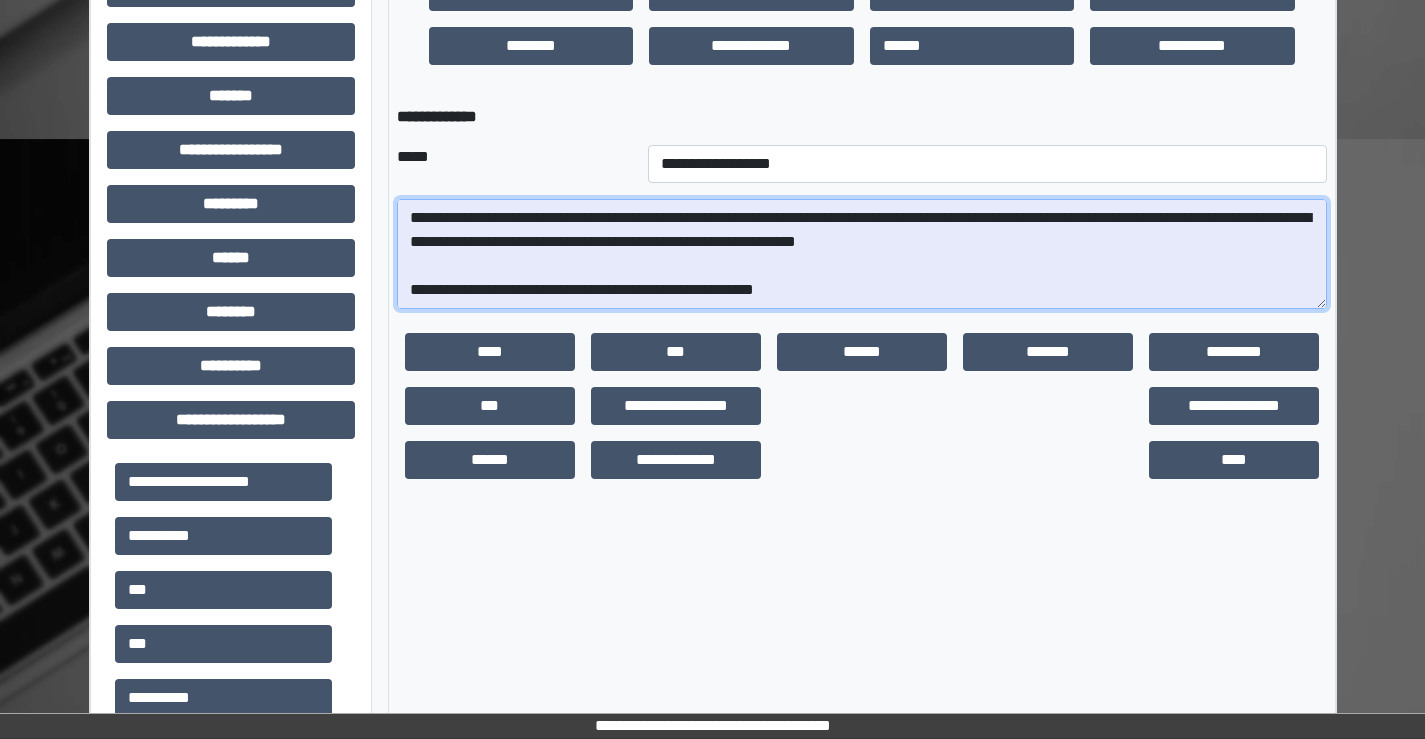 click on "**********" at bounding box center [862, 254] 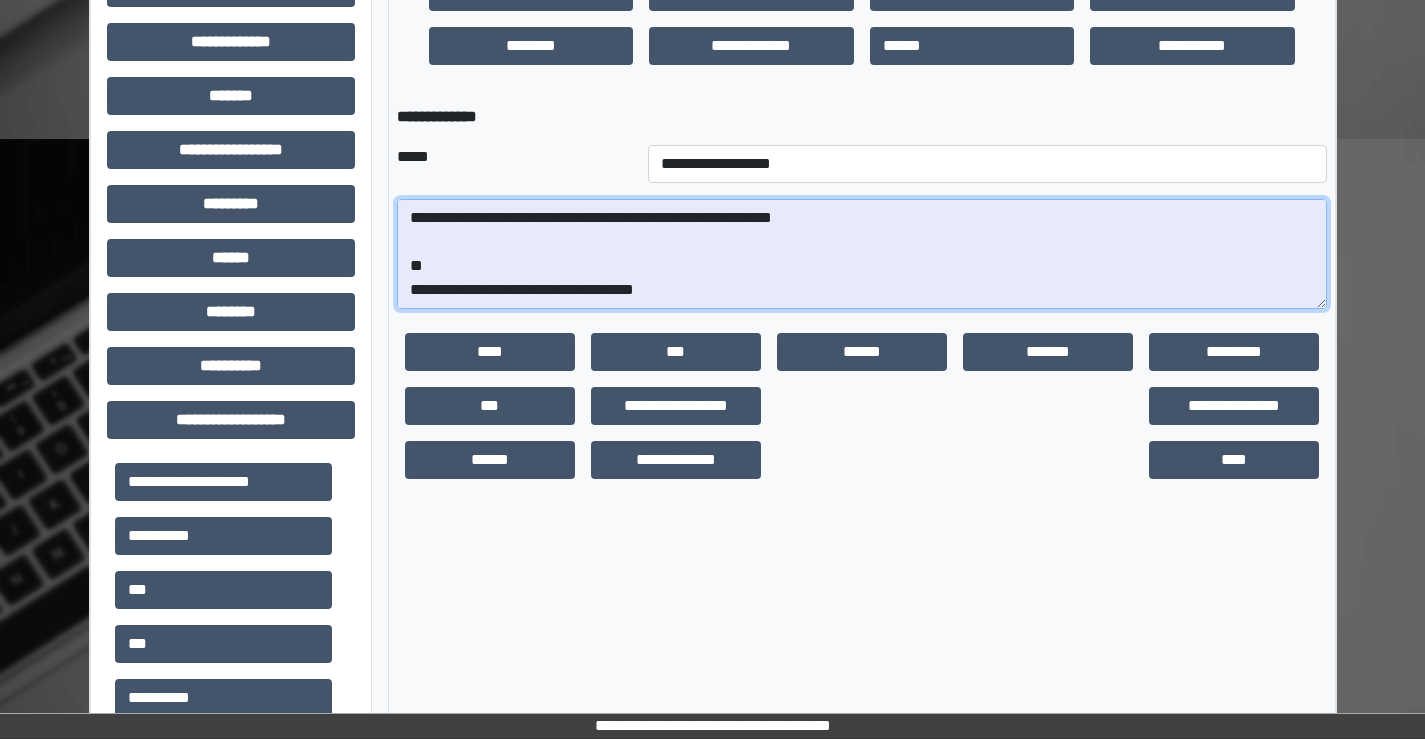 scroll, scrollTop: 300, scrollLeft: 0, axis: vertical 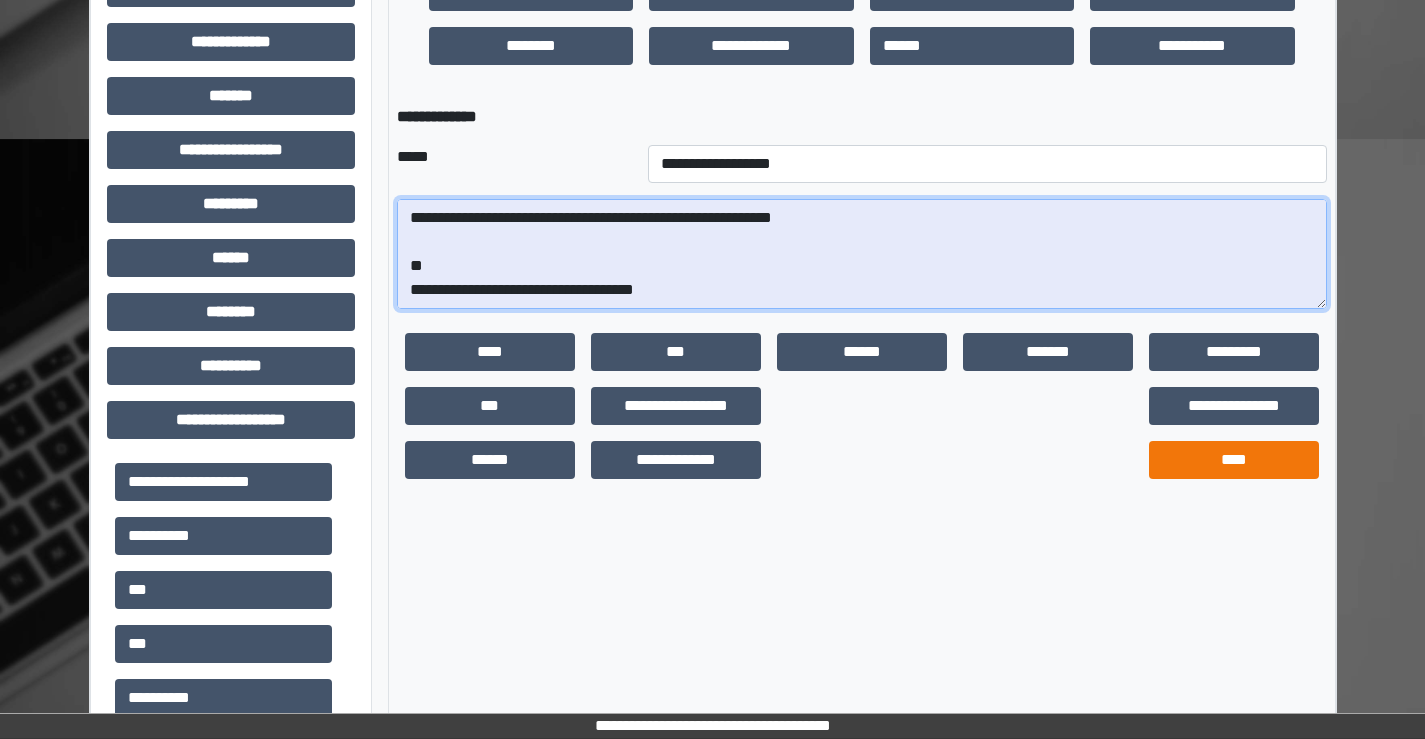 type on "**********" 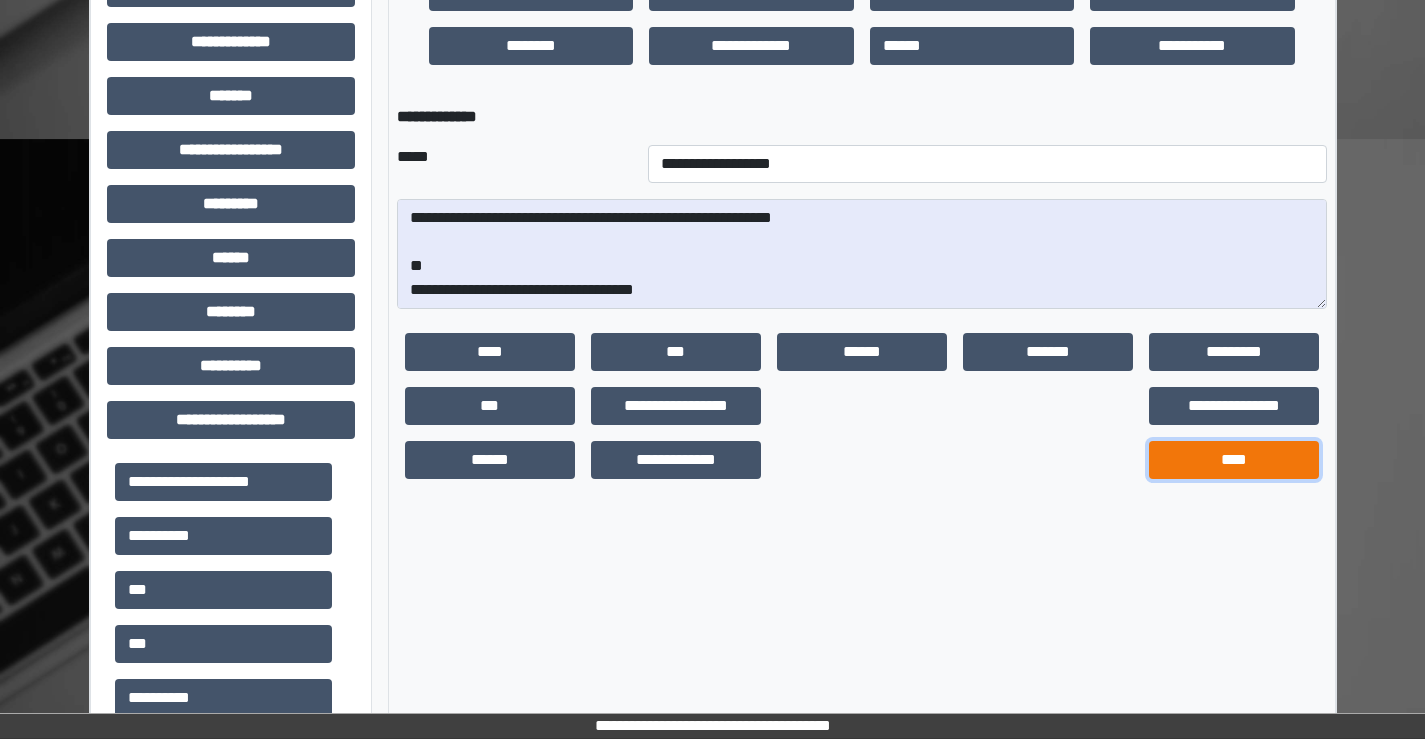 drag, startPoint x: 1220, startPoint y: 455, endPoint x: 1203, endPoint y: 450, distance: 17.720045 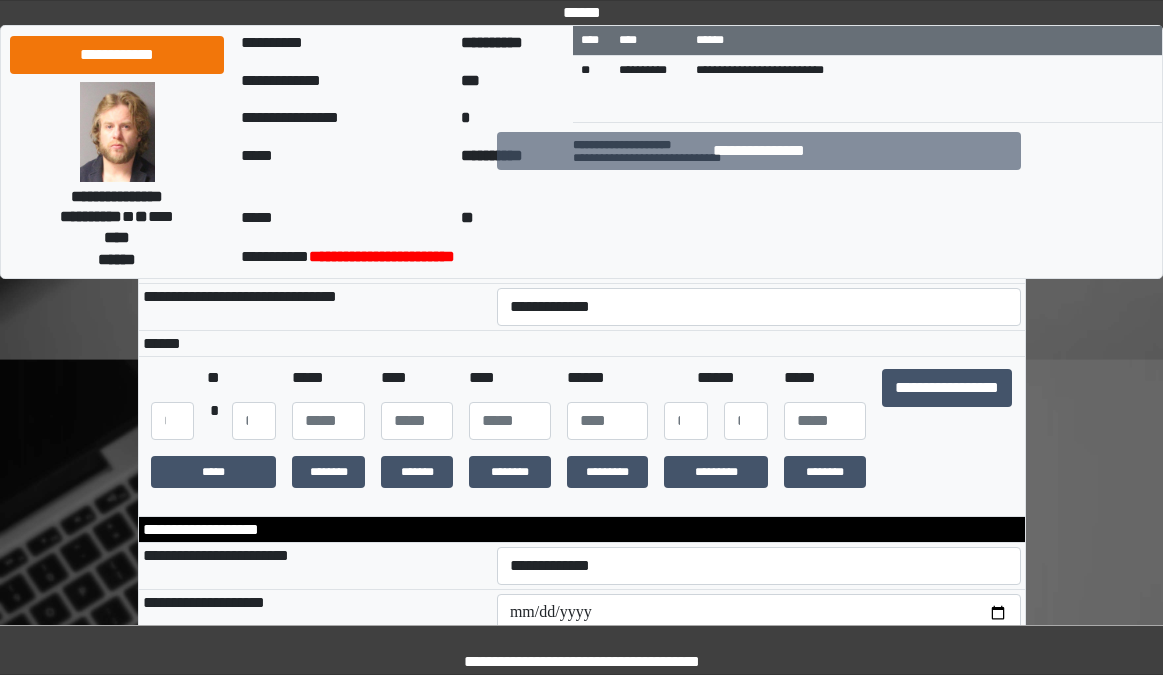 scroll, scrollTop: 200, scrollLeft: 0, axis: vertical 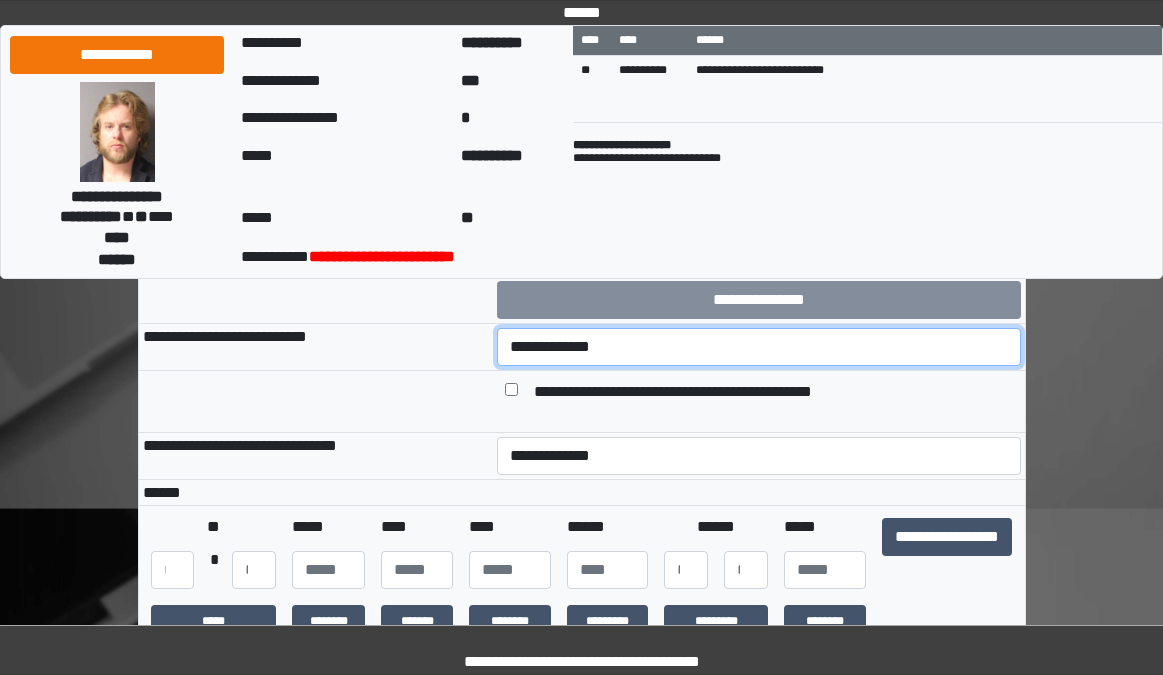 click on "**********" at bounding box center [759, 347] 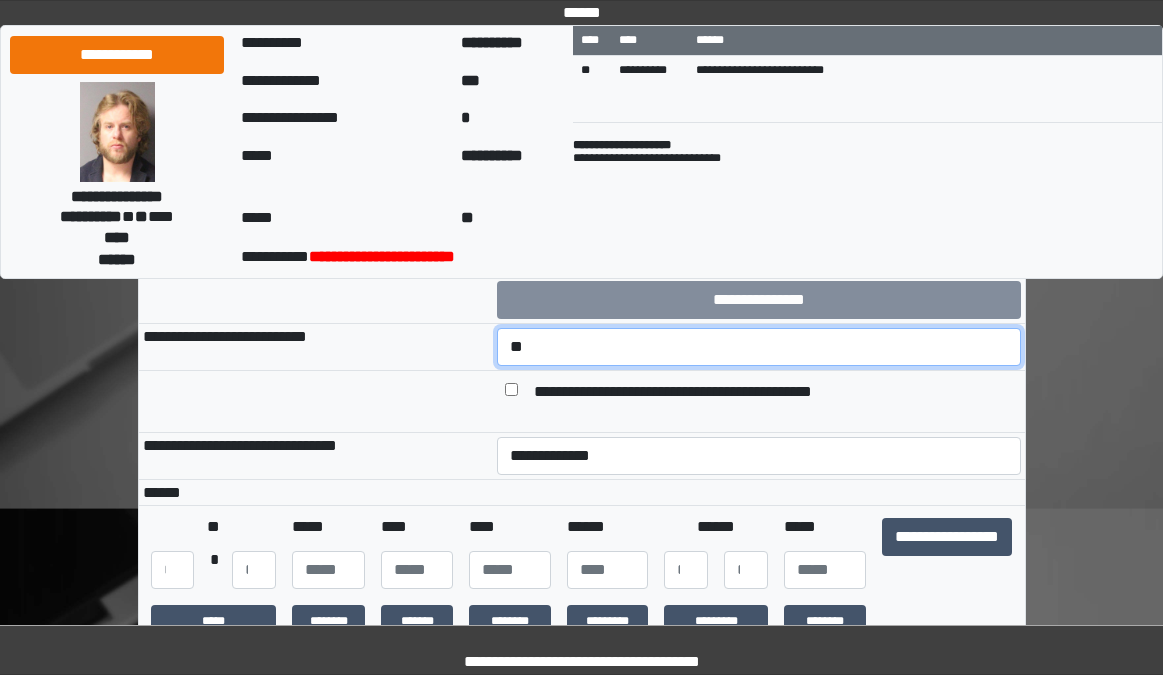 click on "**********" at bounding box center (759, 347) 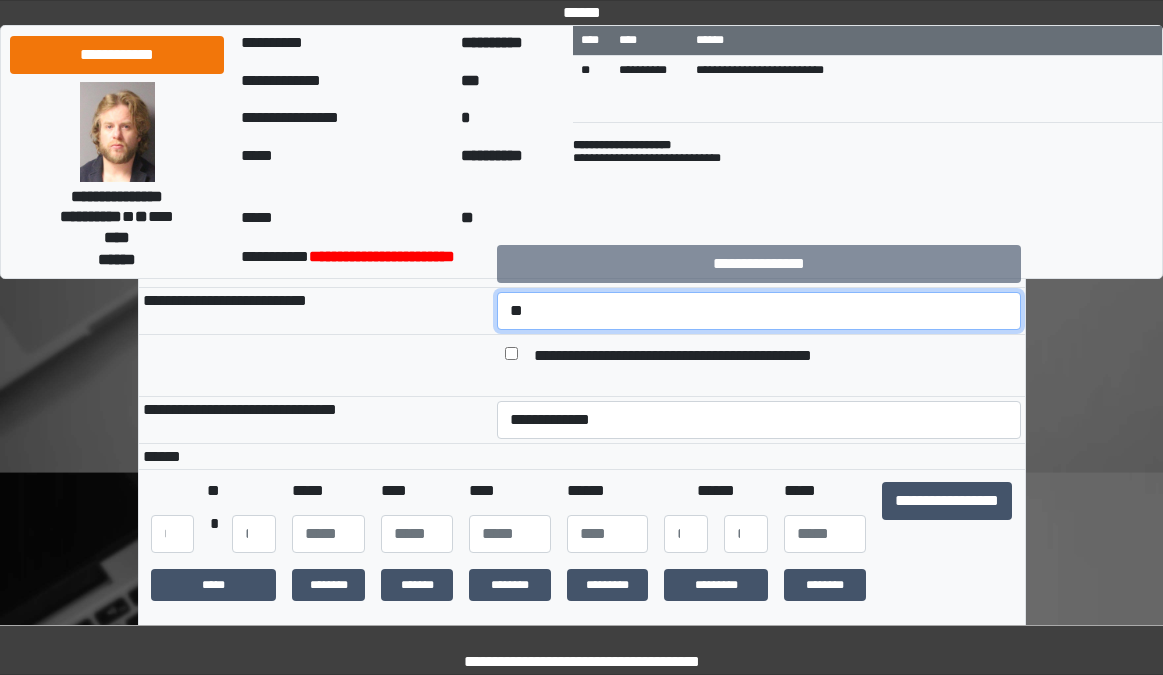 scroll, scrollTop: 200, scrollLeft: 0, axis: vertical 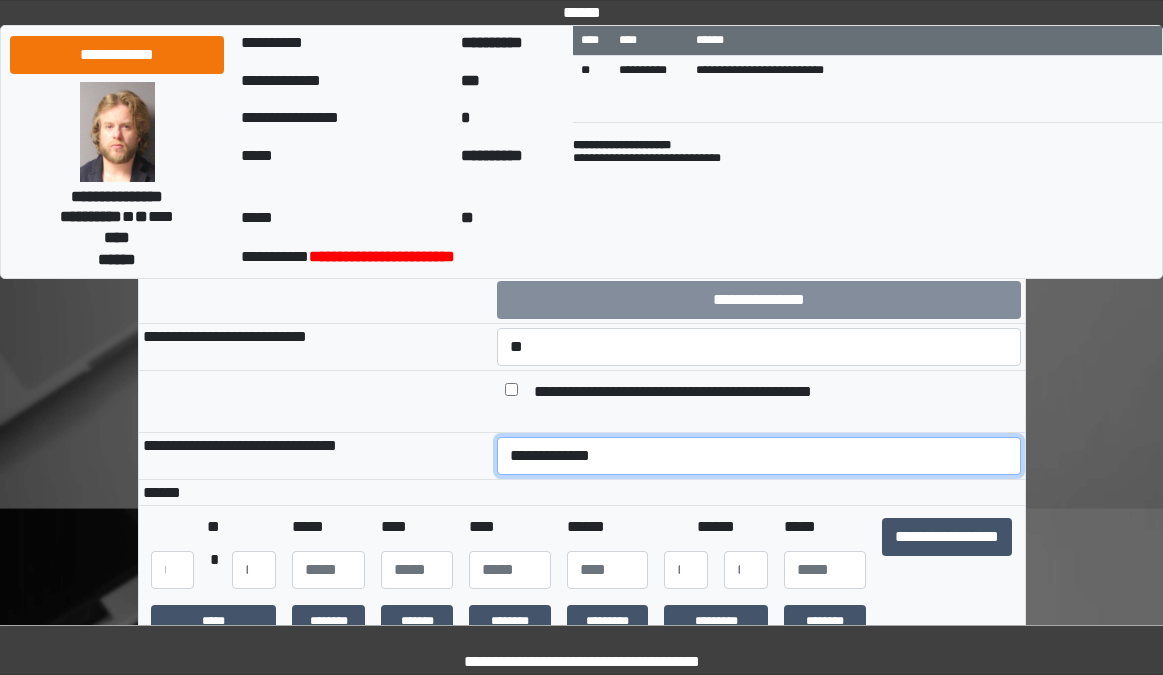 click on "**********" at bounding box center [759, 456] 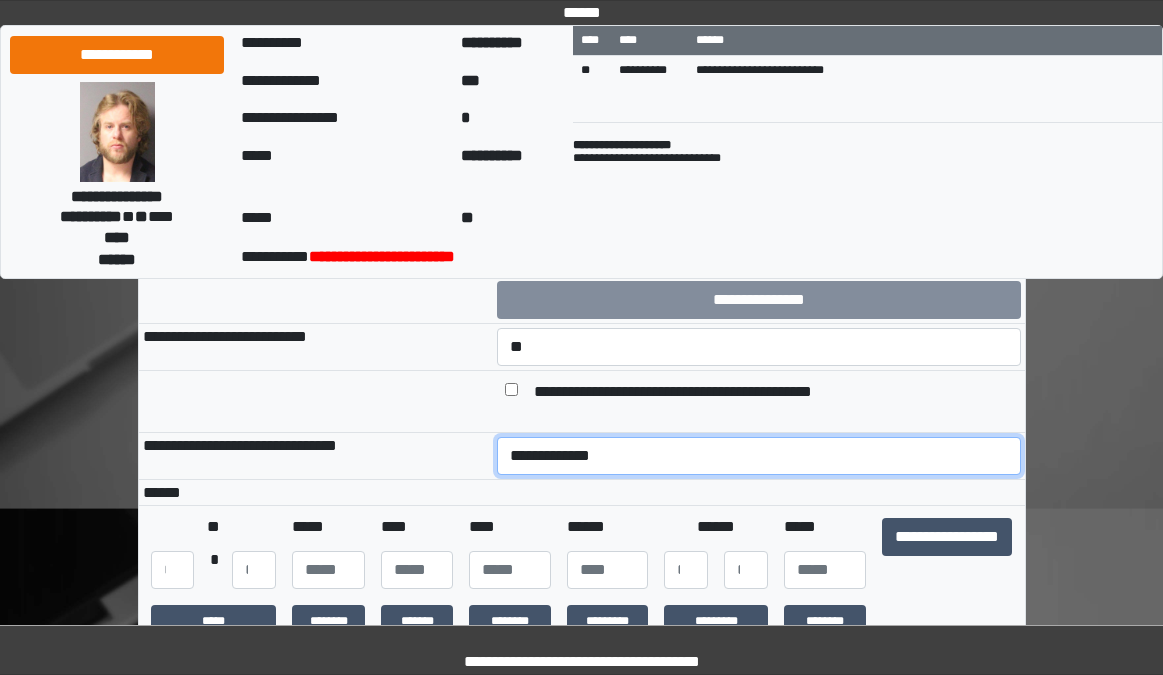 select on "*" 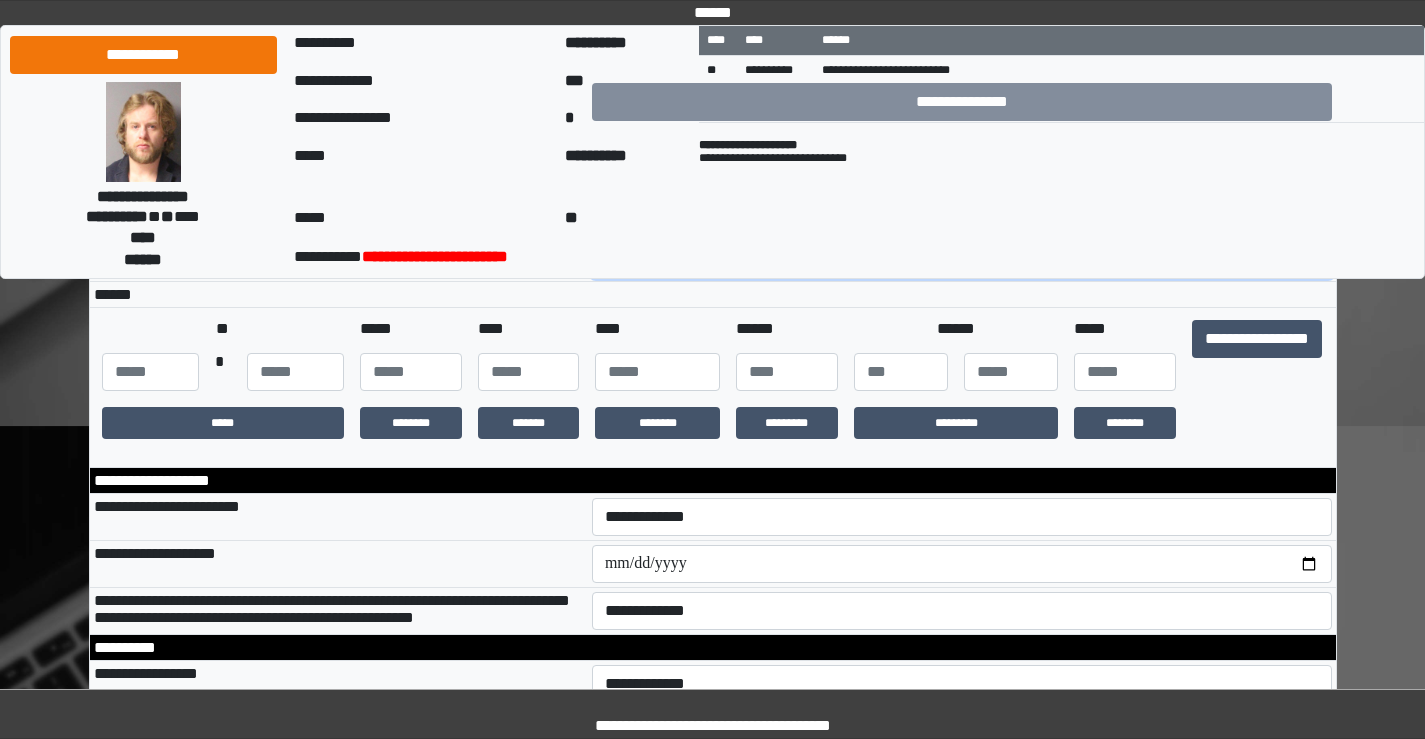 scroll, scrollTop: 400, scrollLeft: 0, axis: vertical 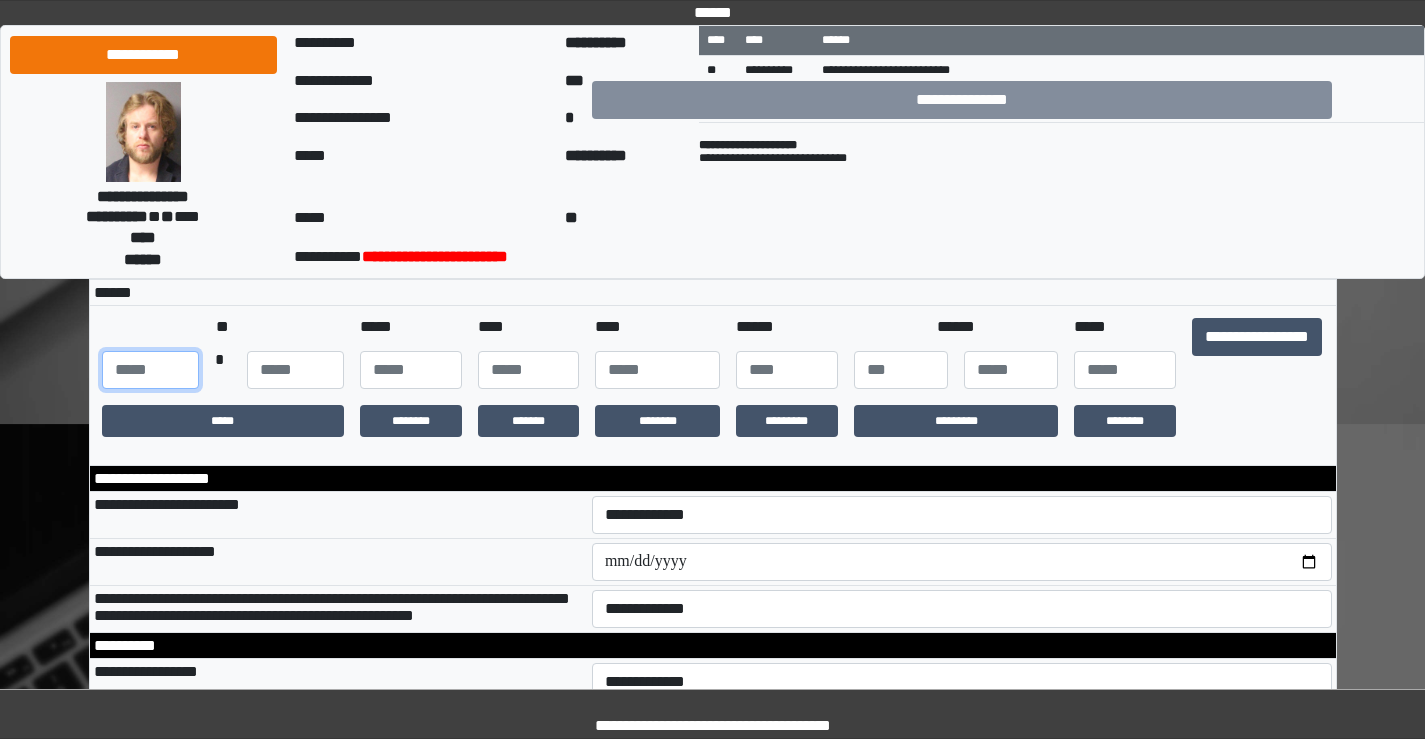 click at bounding box center (150, 370) 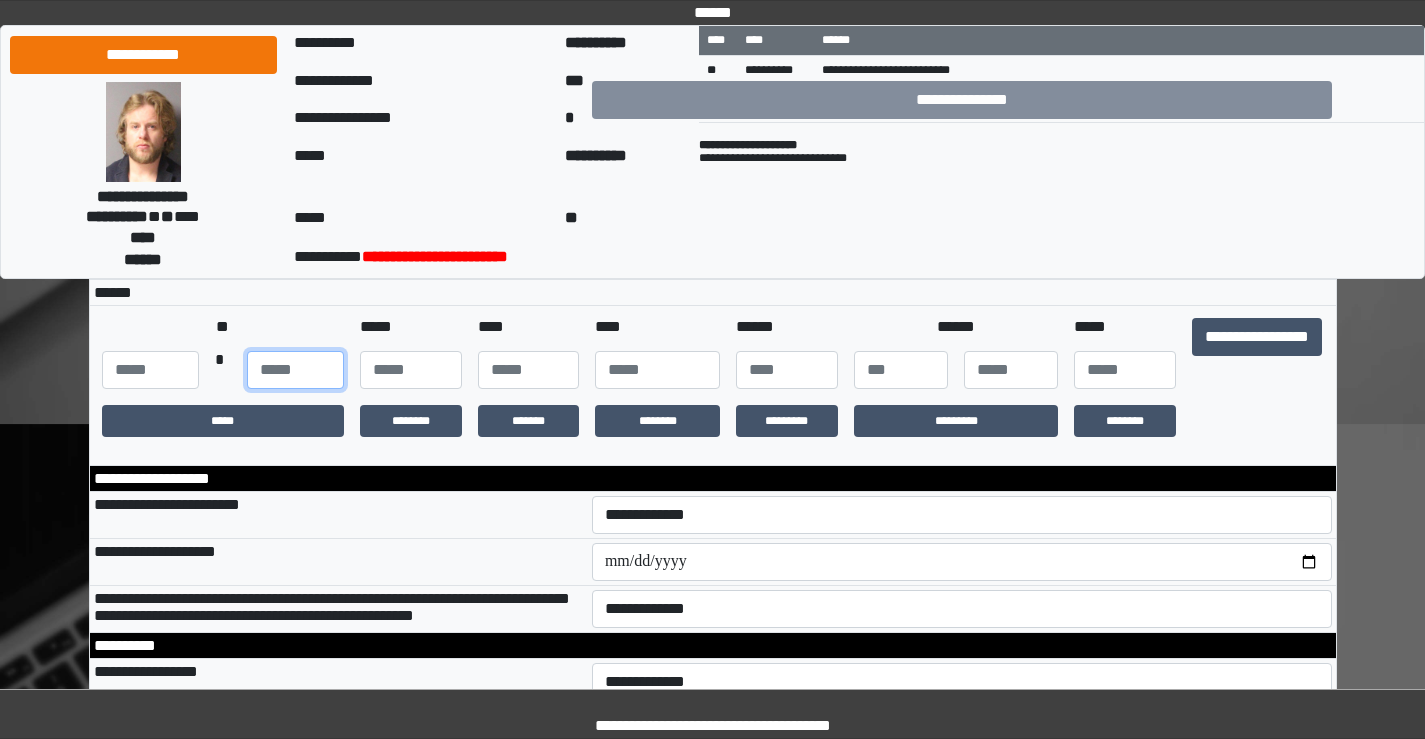 click at bounding box center [295, 370] 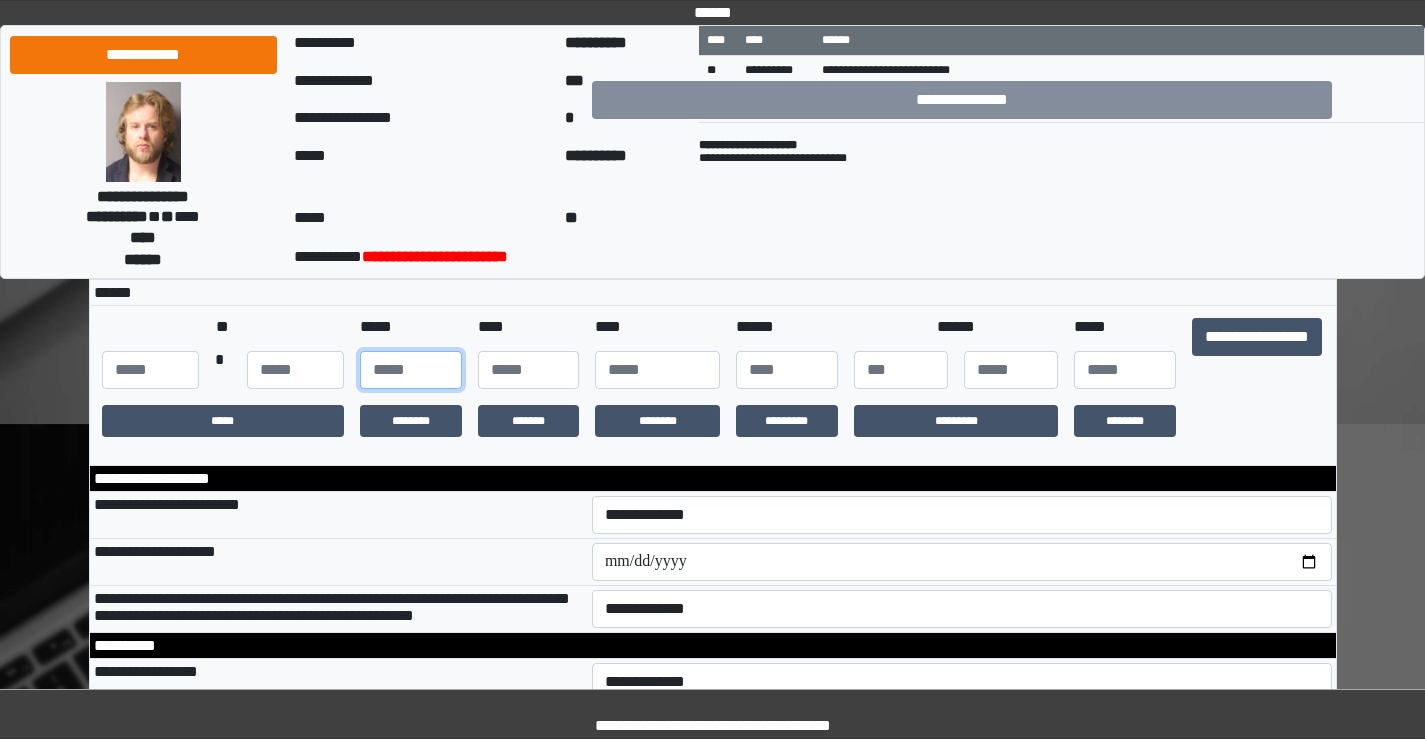 click at bounding box center (411, 370) 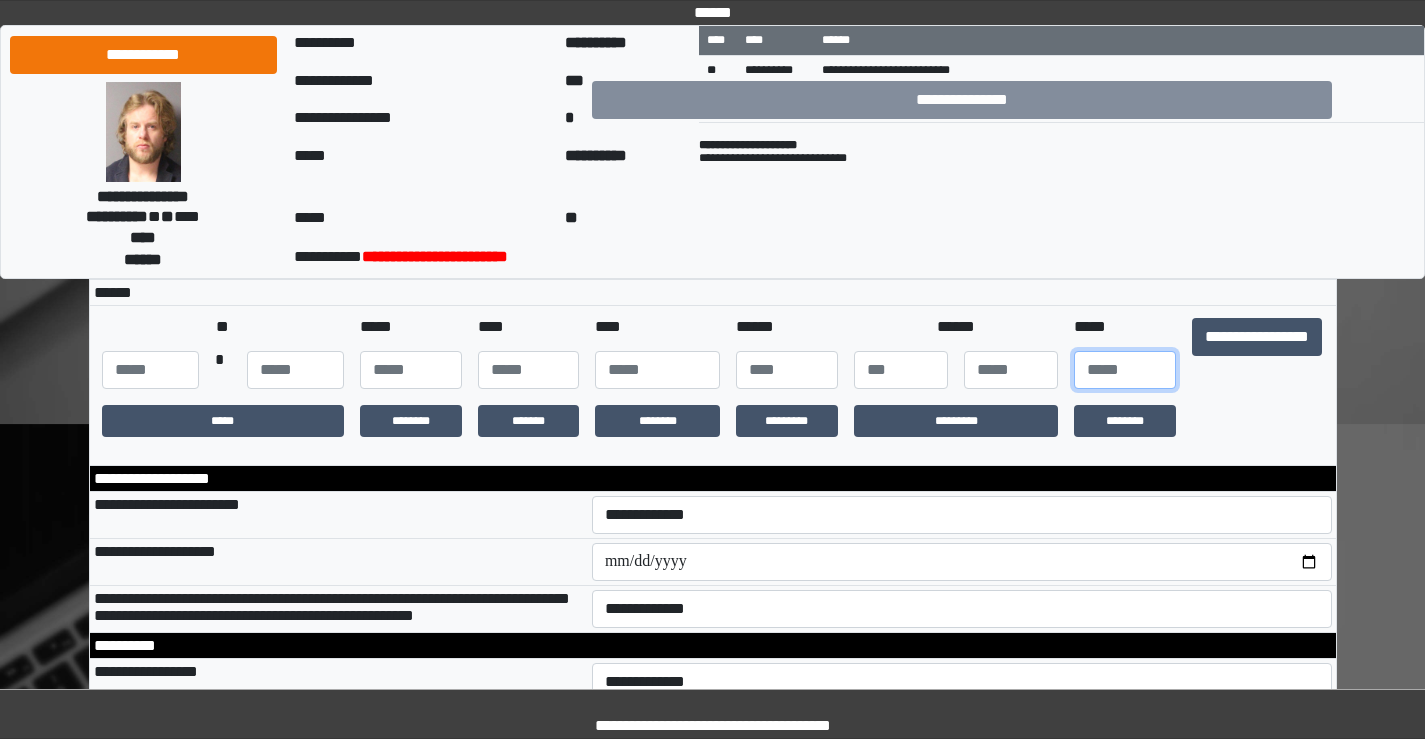 click at bounding box center [1125, 370] 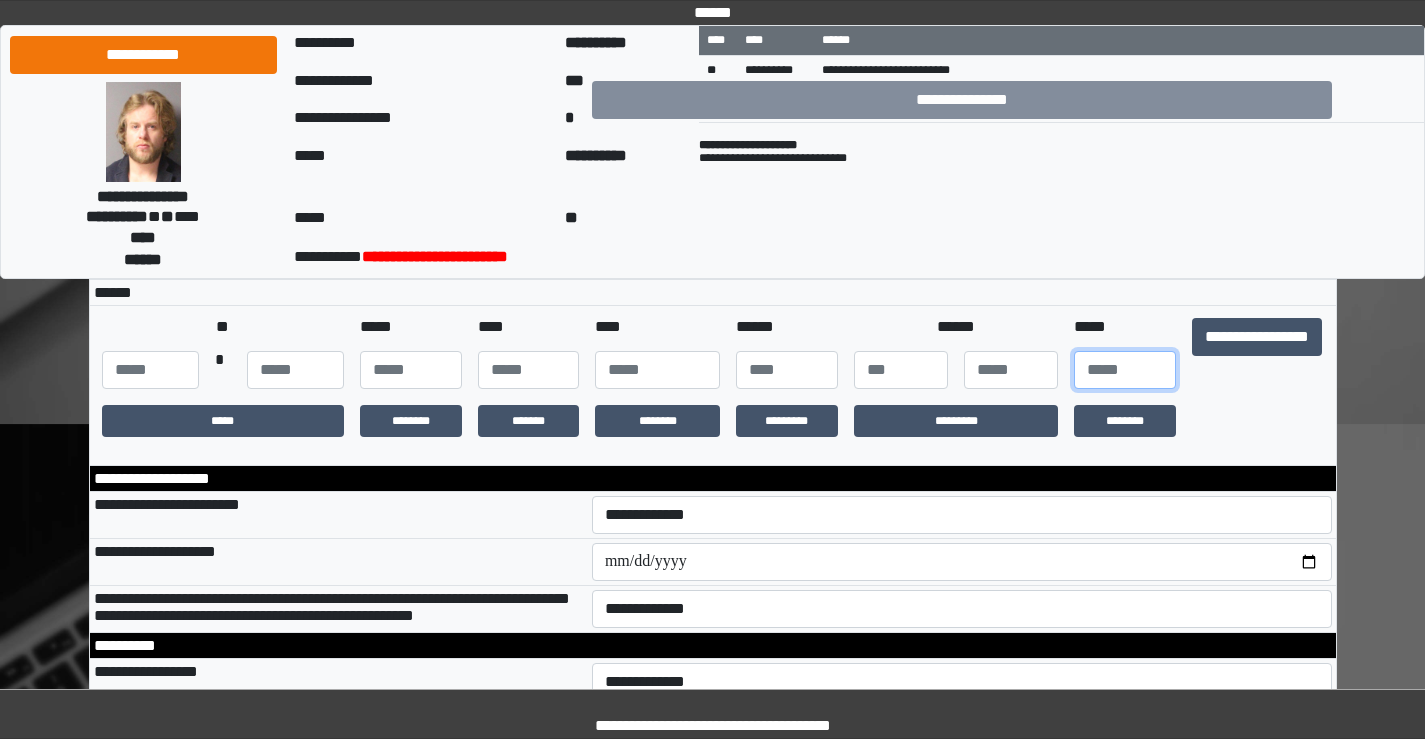 type on "**" 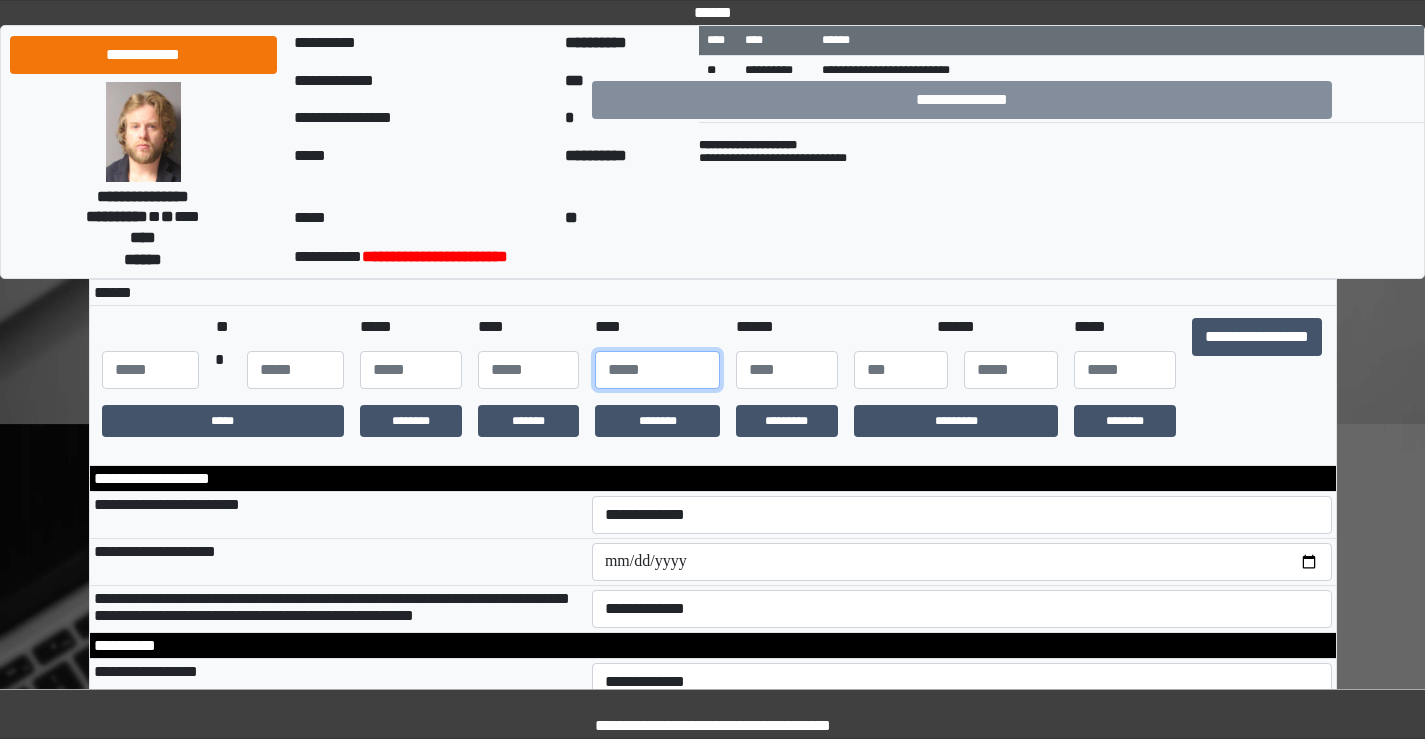 click at bounding box center (657, 370) 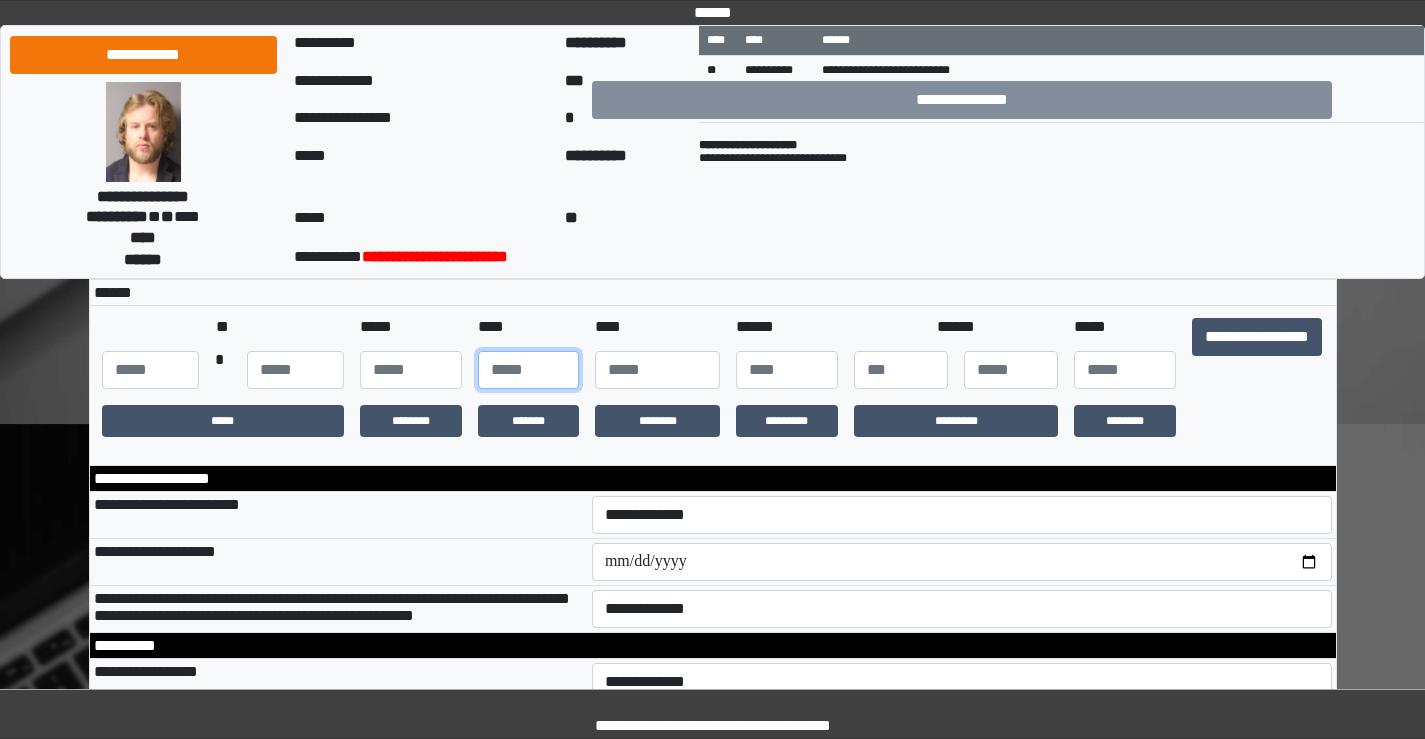 click at bounding box center [529, 370] 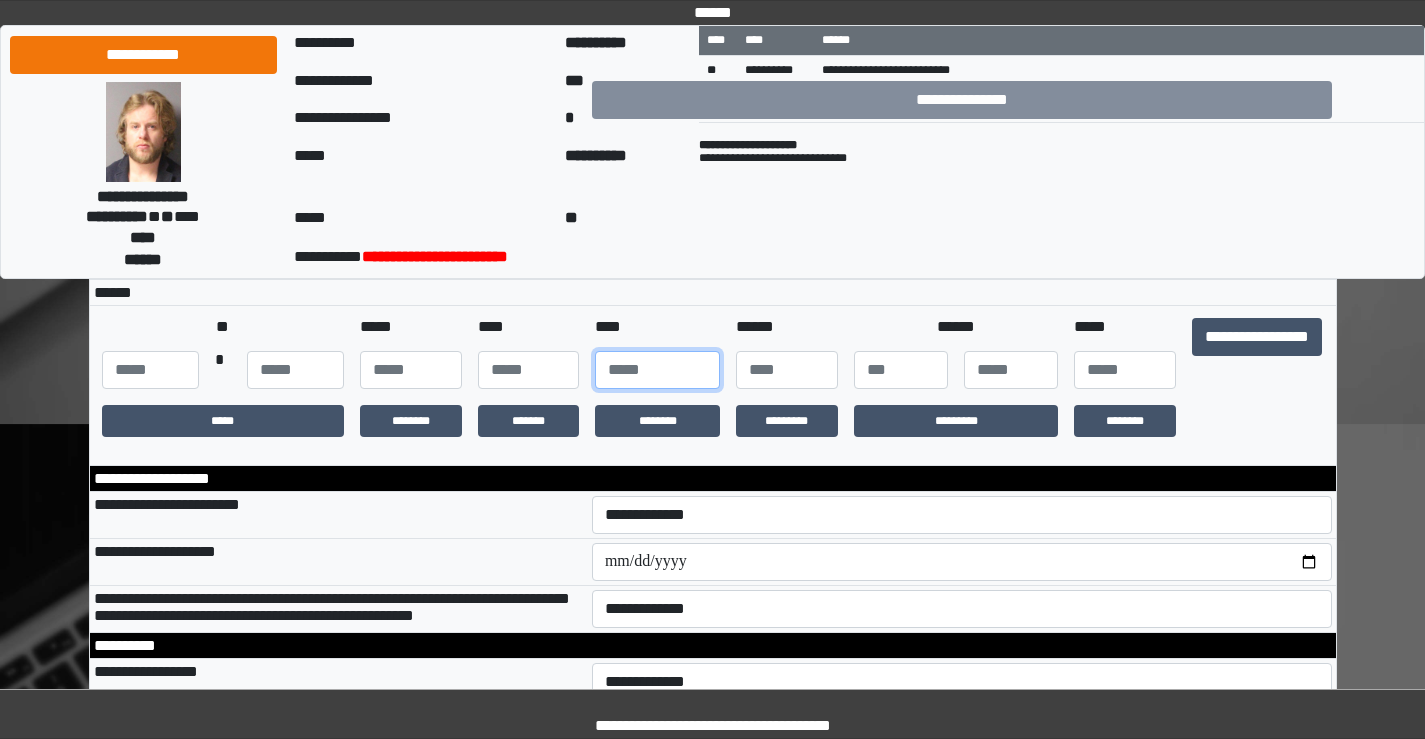 click at bounding box center [657, 370] 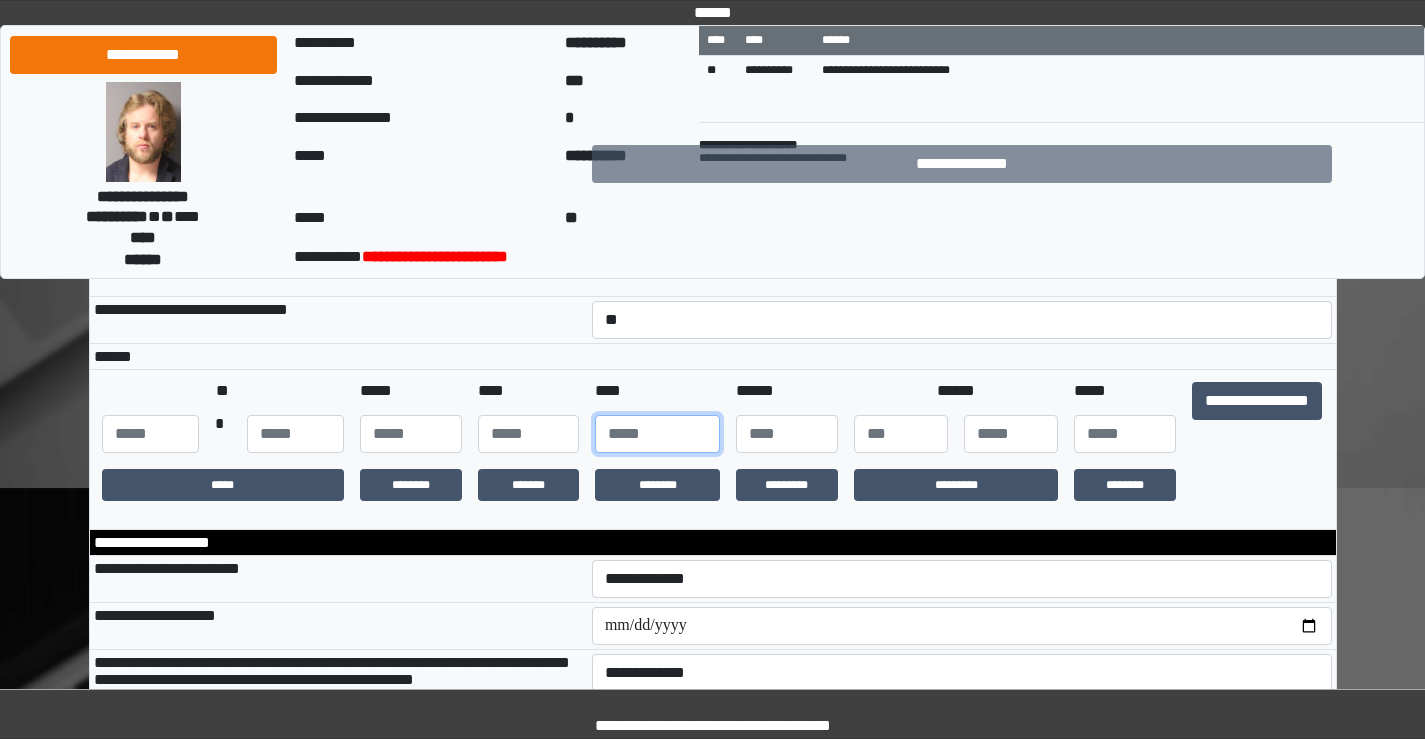 scroll, scrollTop: 300, scrollLeft: 0, axis: vertical 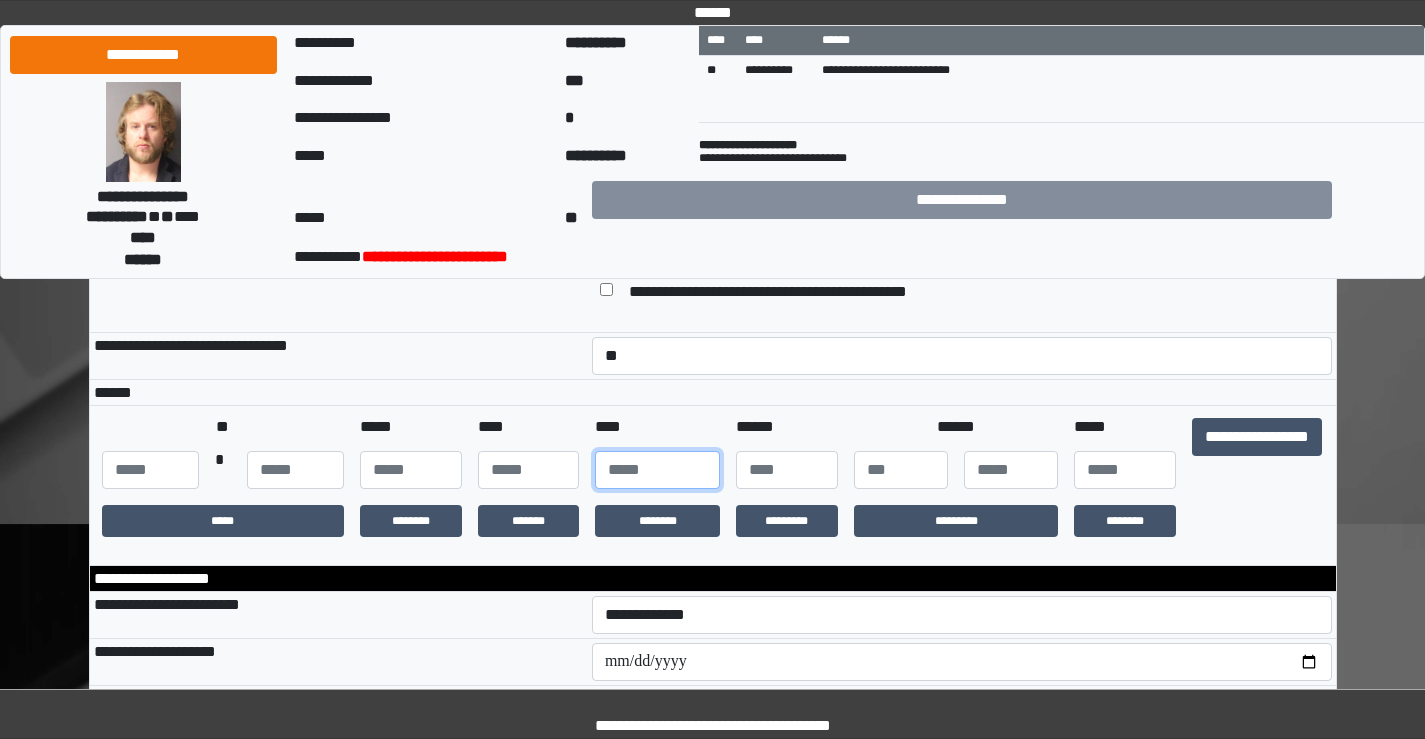 type on "****" 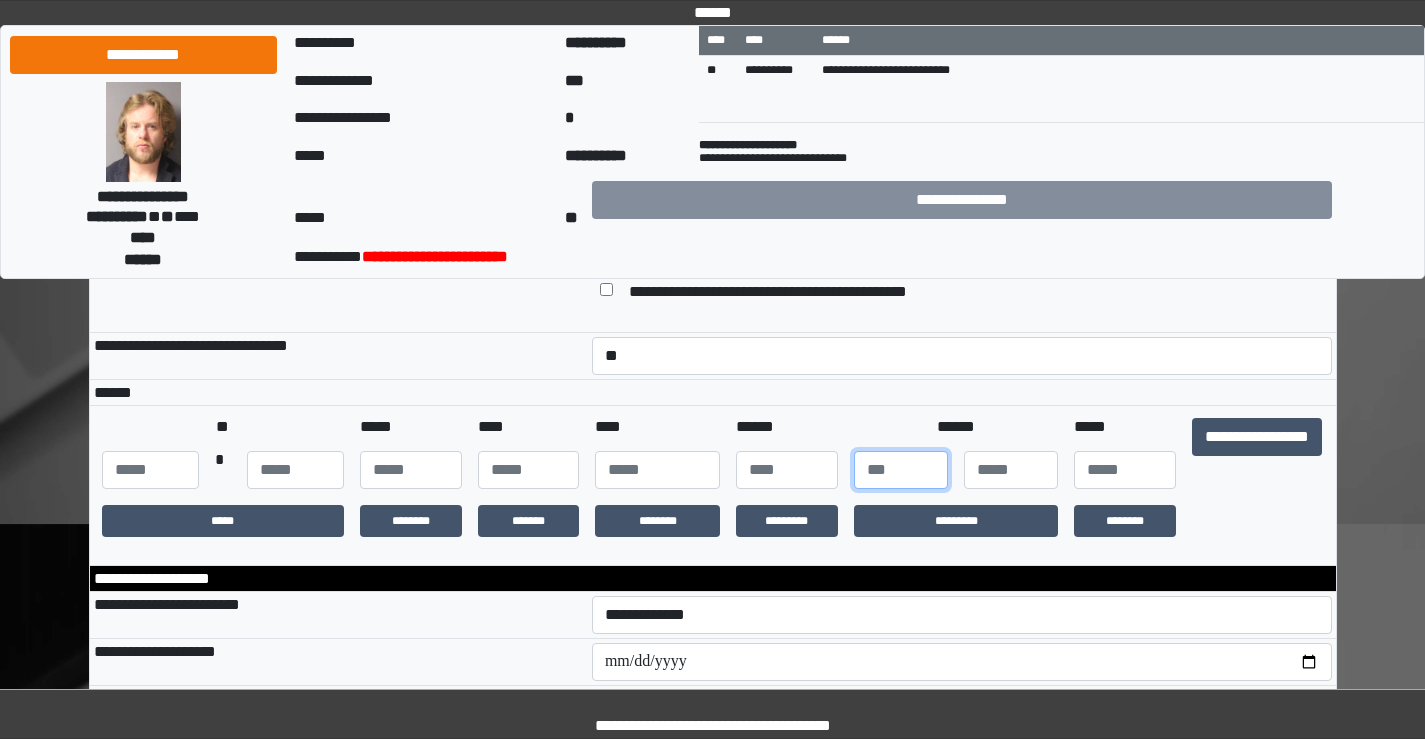 click at bounding box center [901, 470] 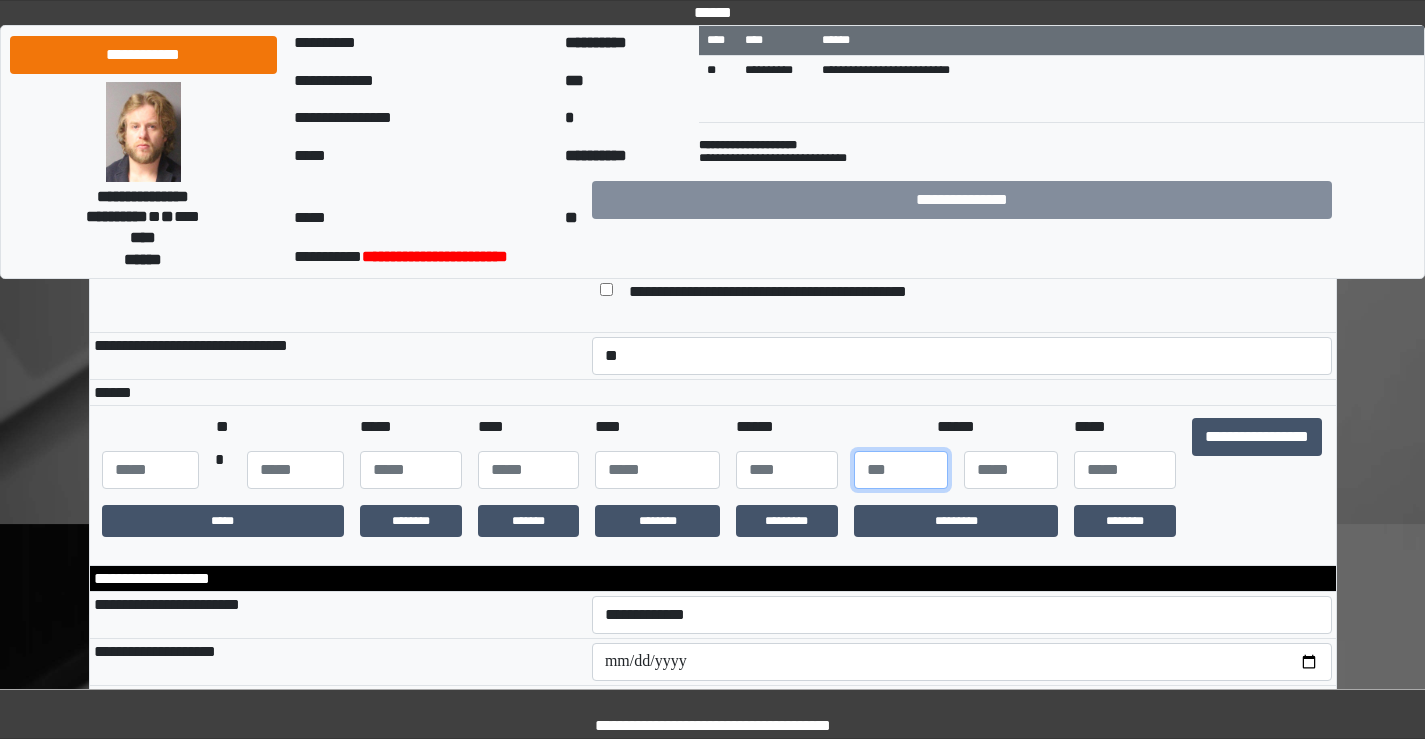 type on "*" 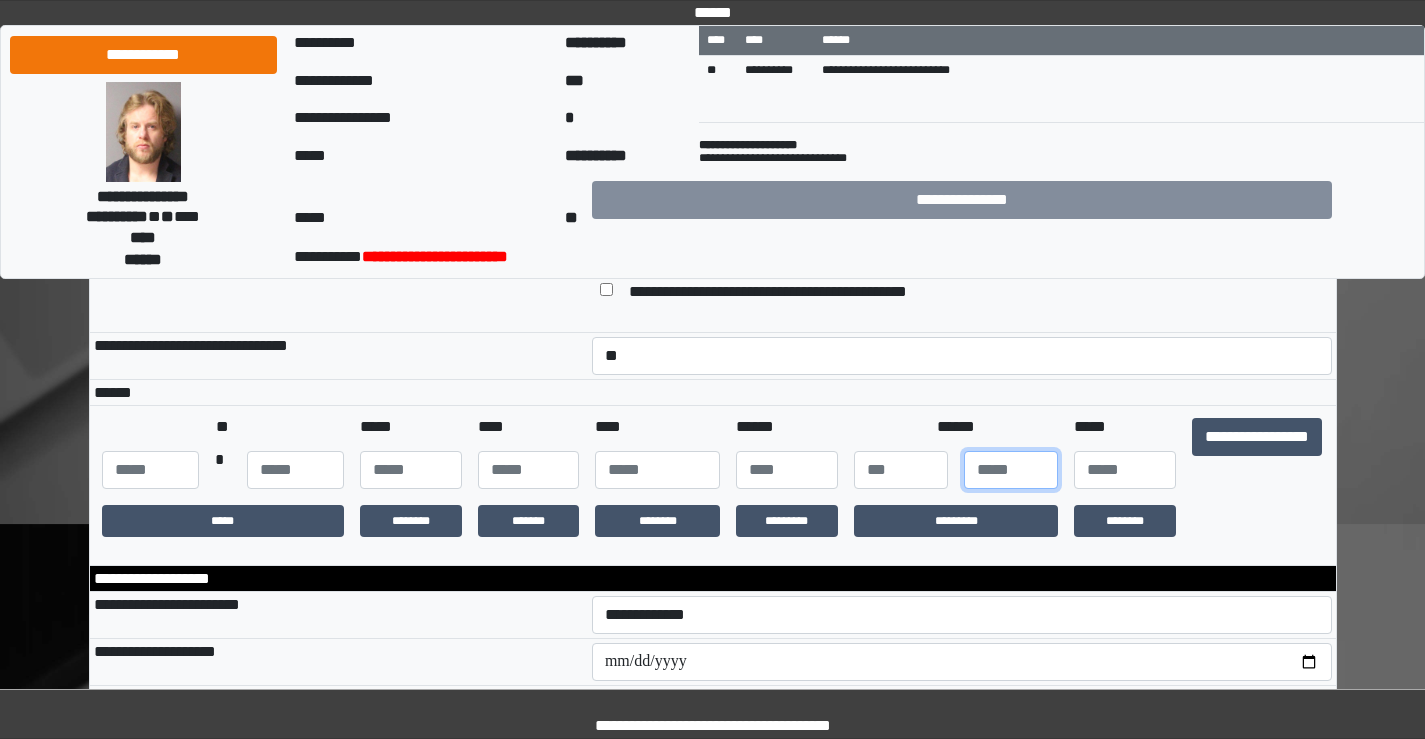 click at bounding box center [1011, 470] 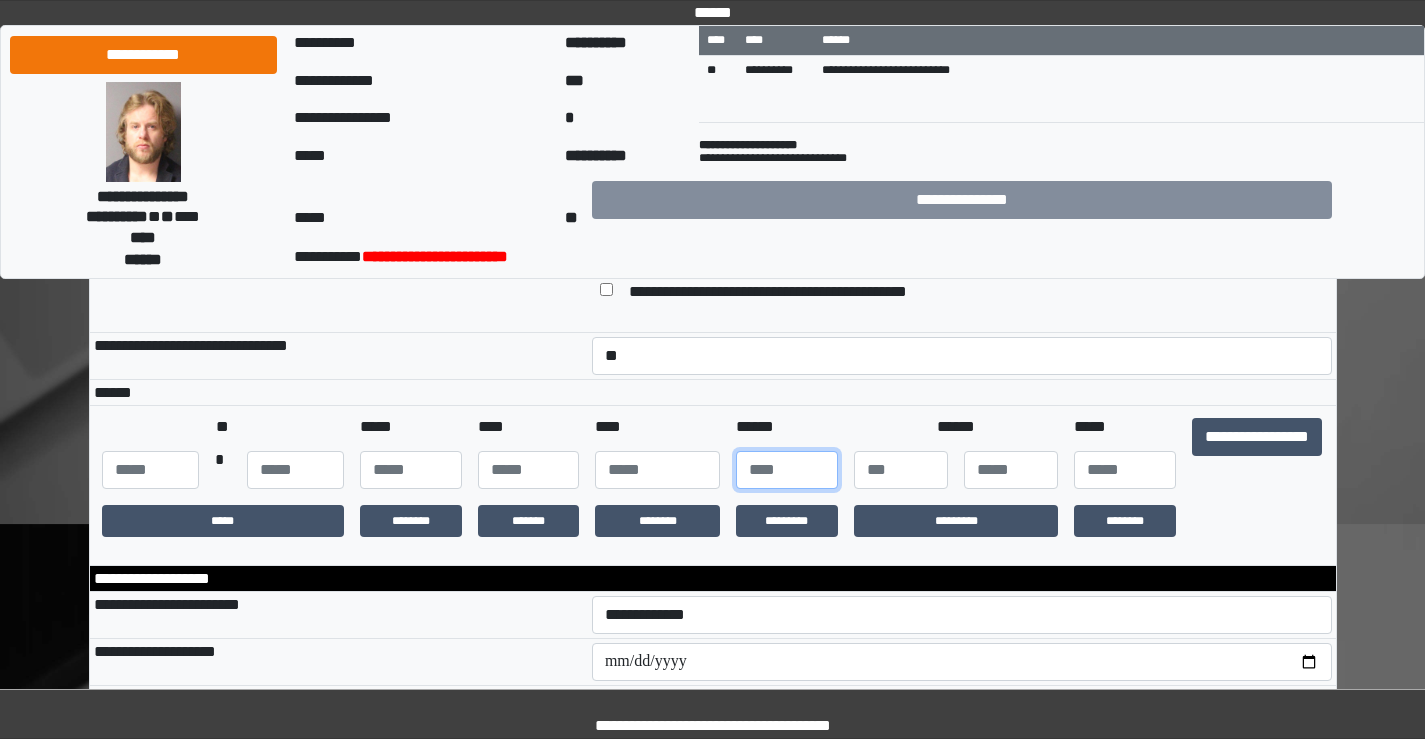 click at bounding box center (787, 470) 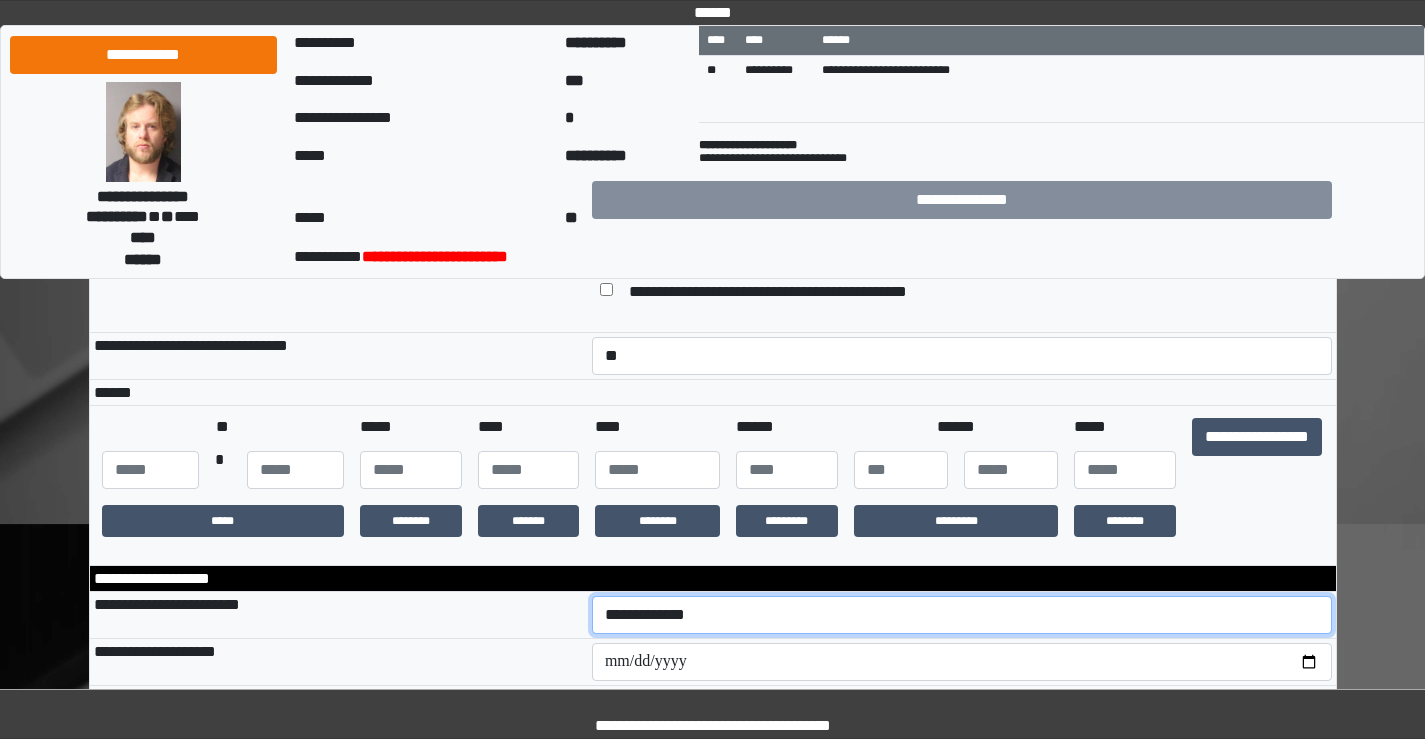 click on "**********" at bounding box center [962, 615] 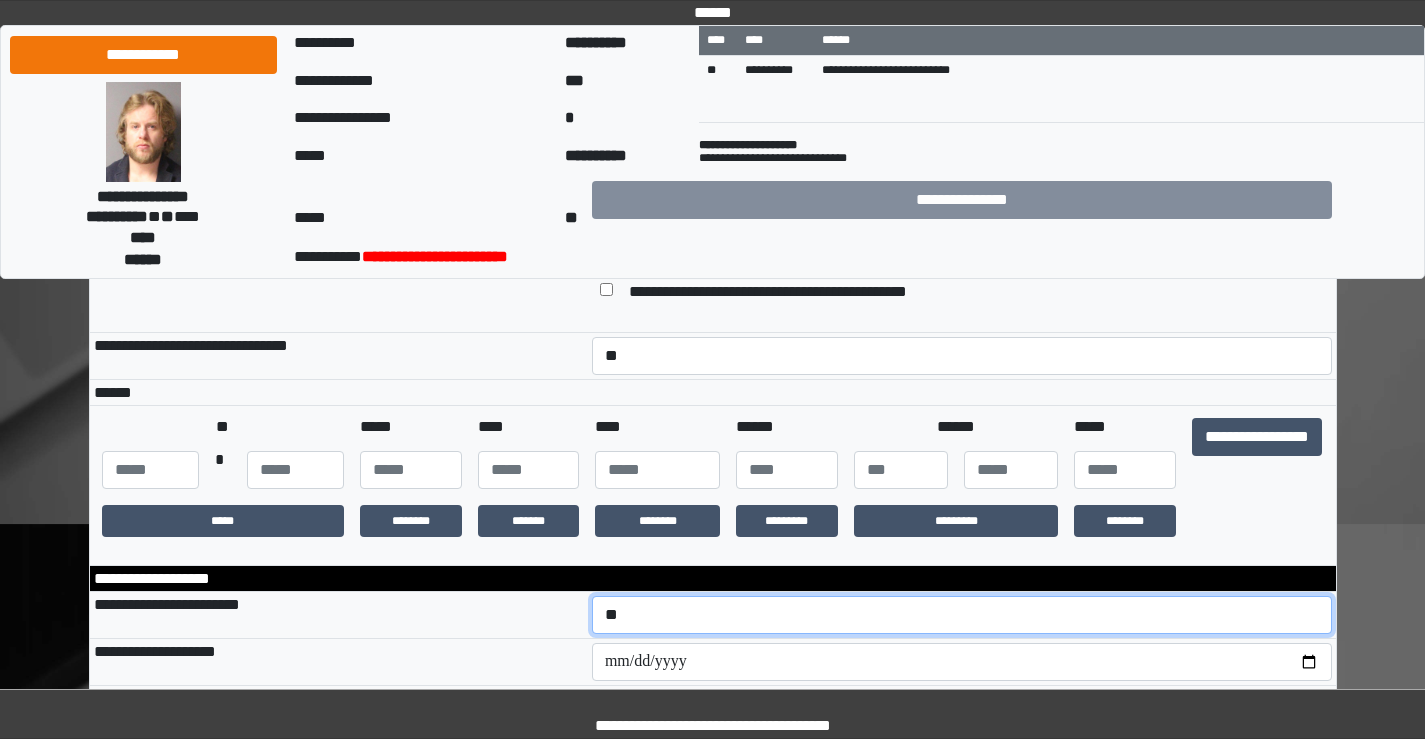 click on "**********" at bounding box center (962, 615) 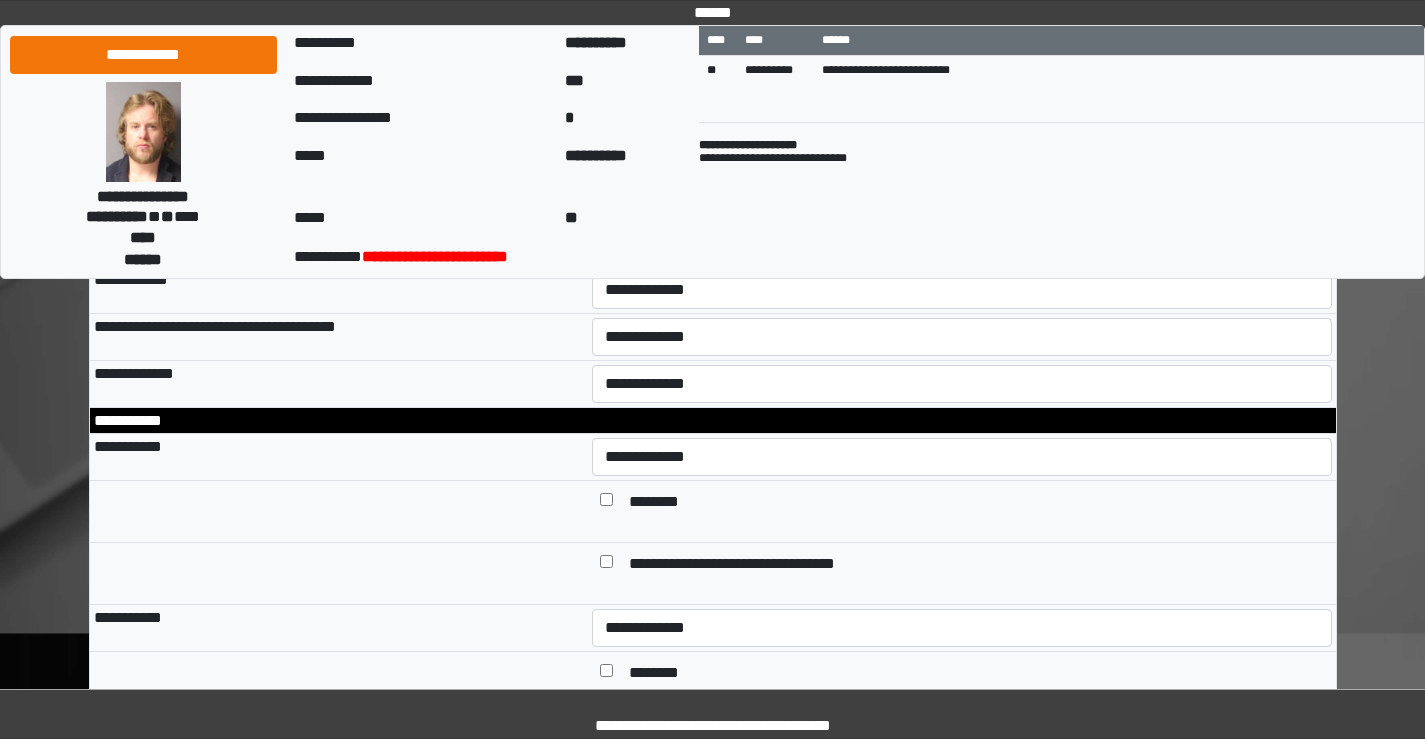 scroll, scrollTop: 1200, scrollLeft: 0, axis: vertical 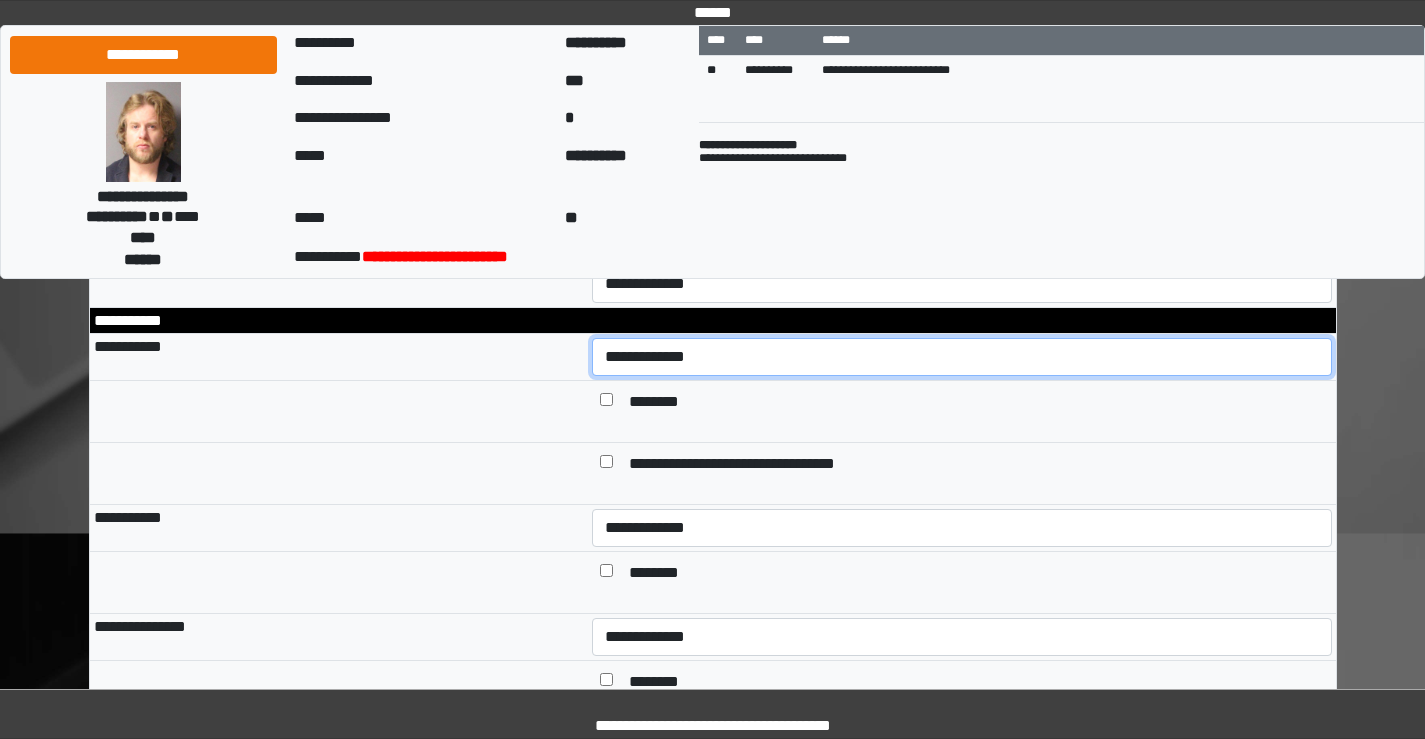 click on "**********" at bounding box center [962, 357] 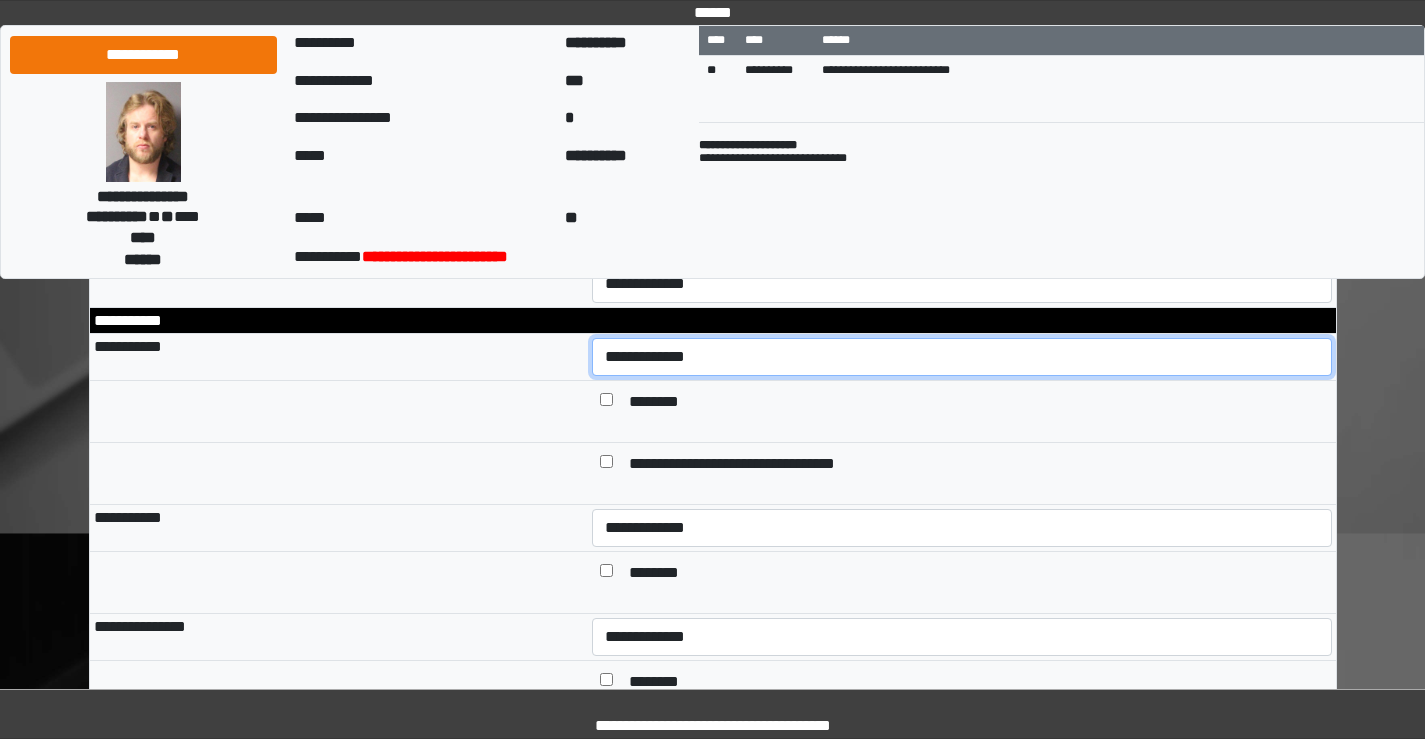 select on "***" 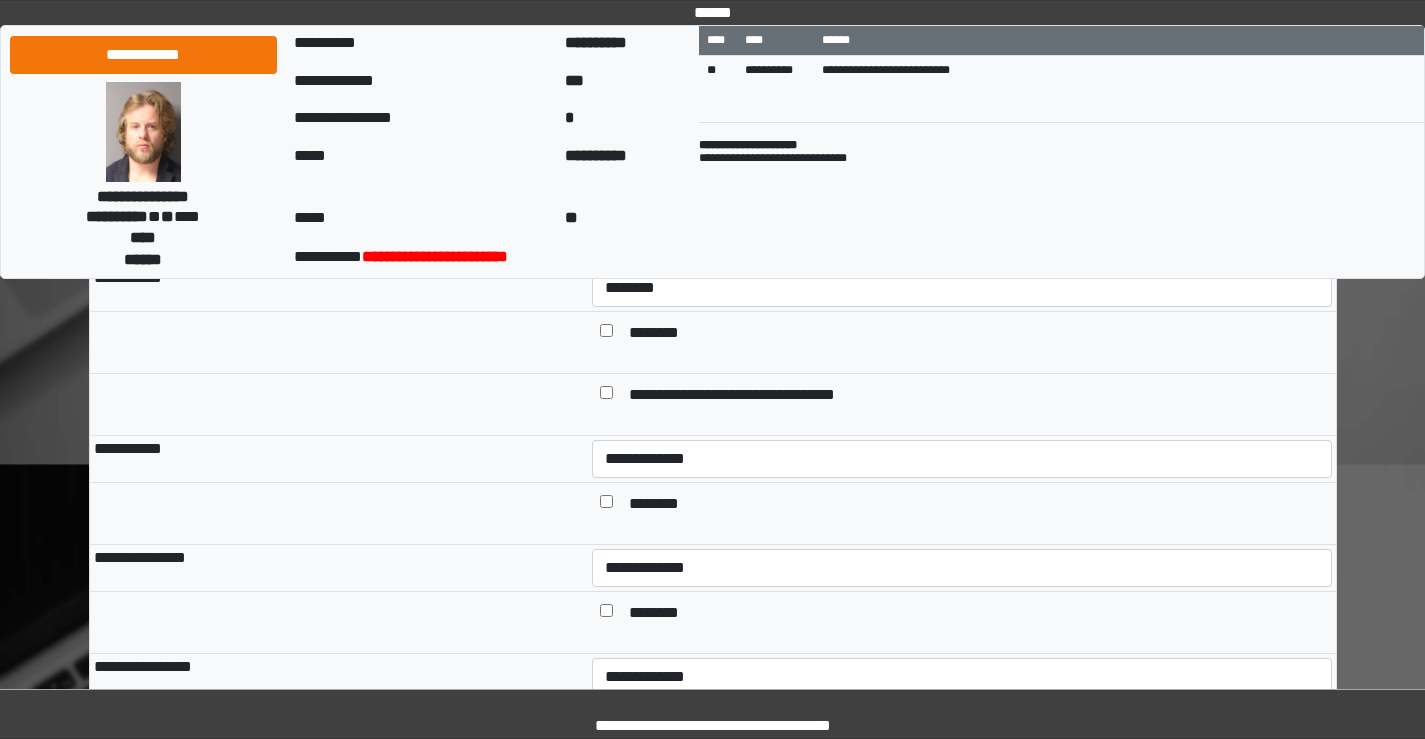 scroll, scrollTop: 1300, scrollLeft: 0, axis: vertical 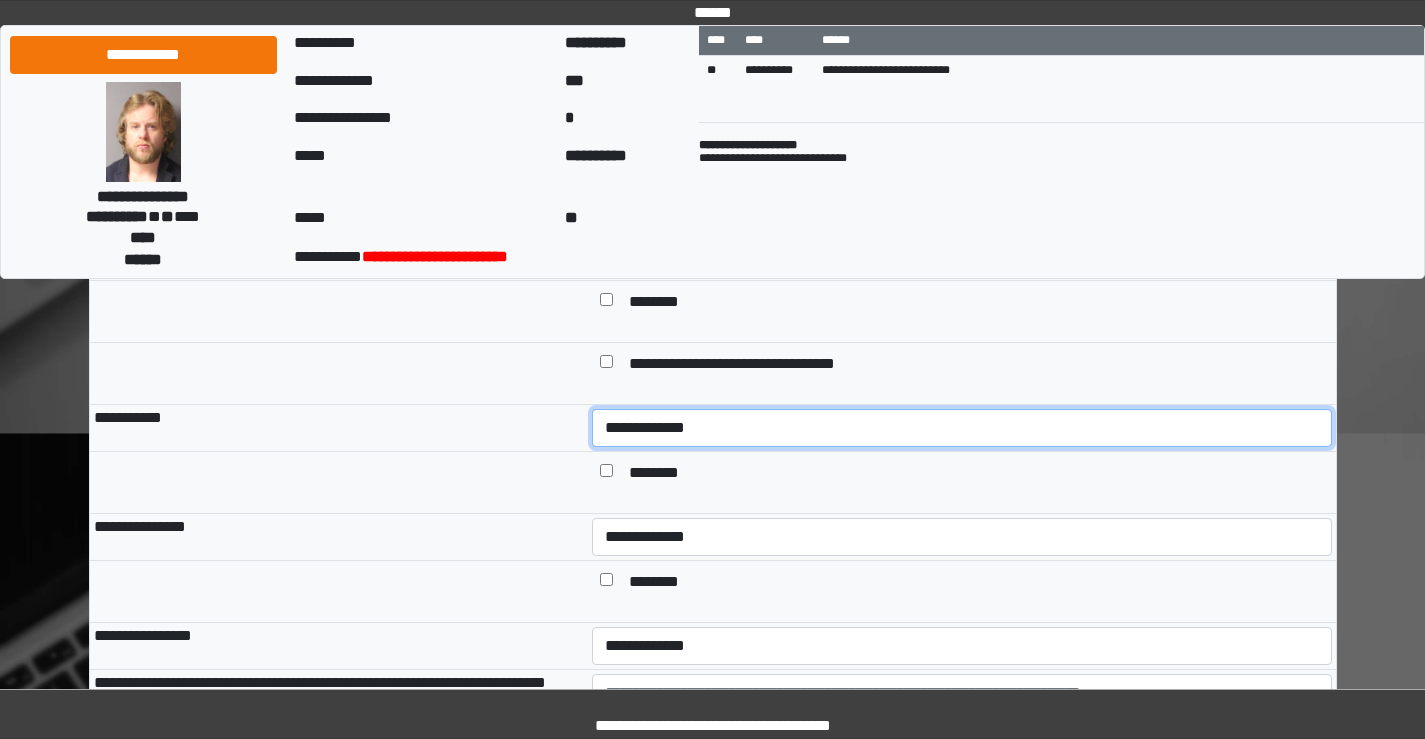 click on "**********" at bounding box center (962, 428) 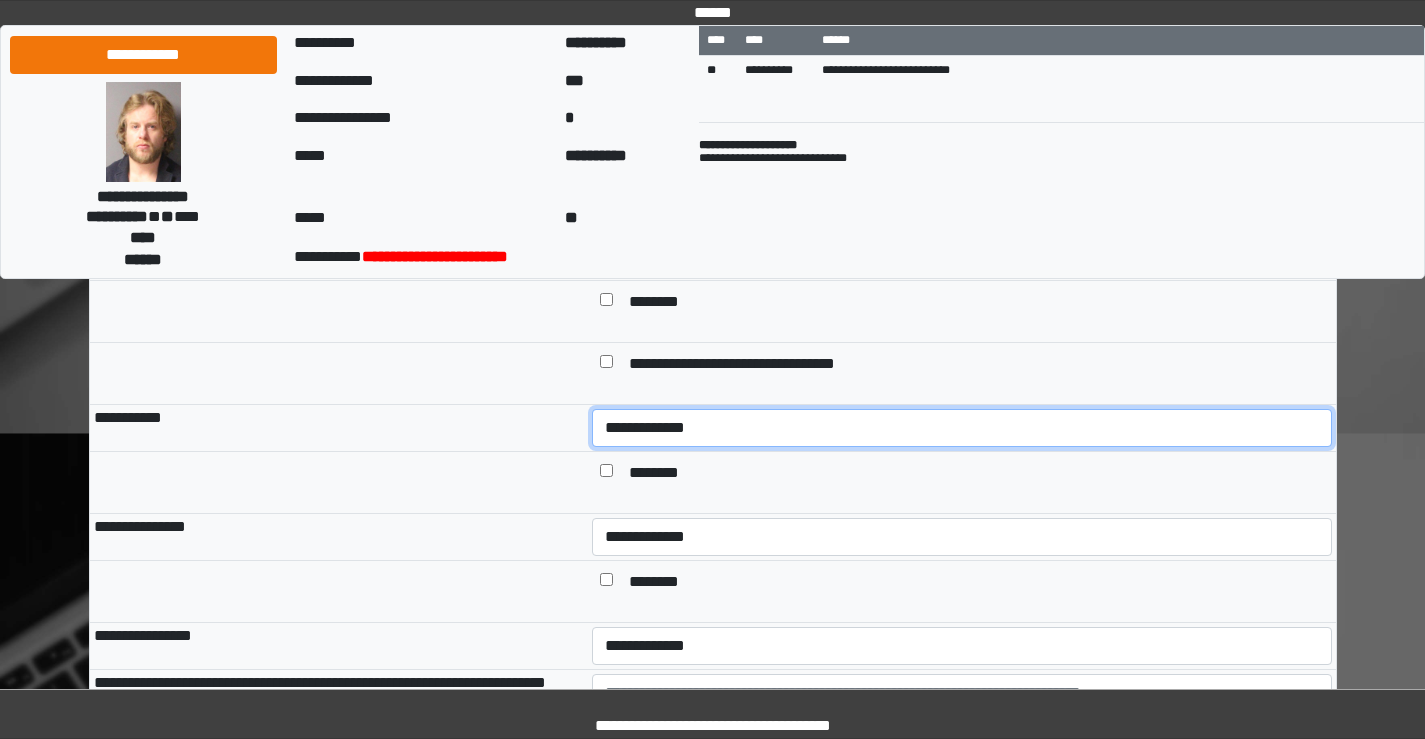 select on "***" 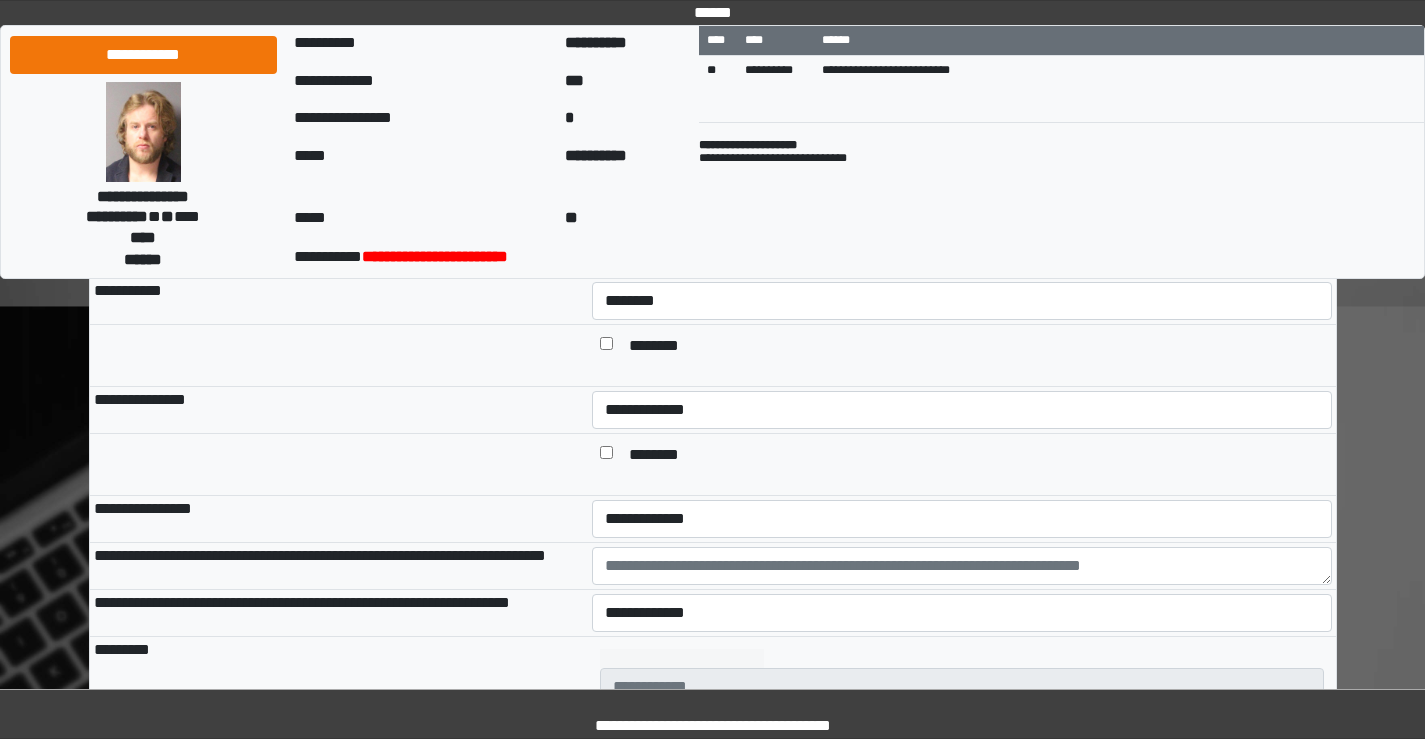 scroll, scrollTop: 1400, scrollLeft: 0, axis: vertical 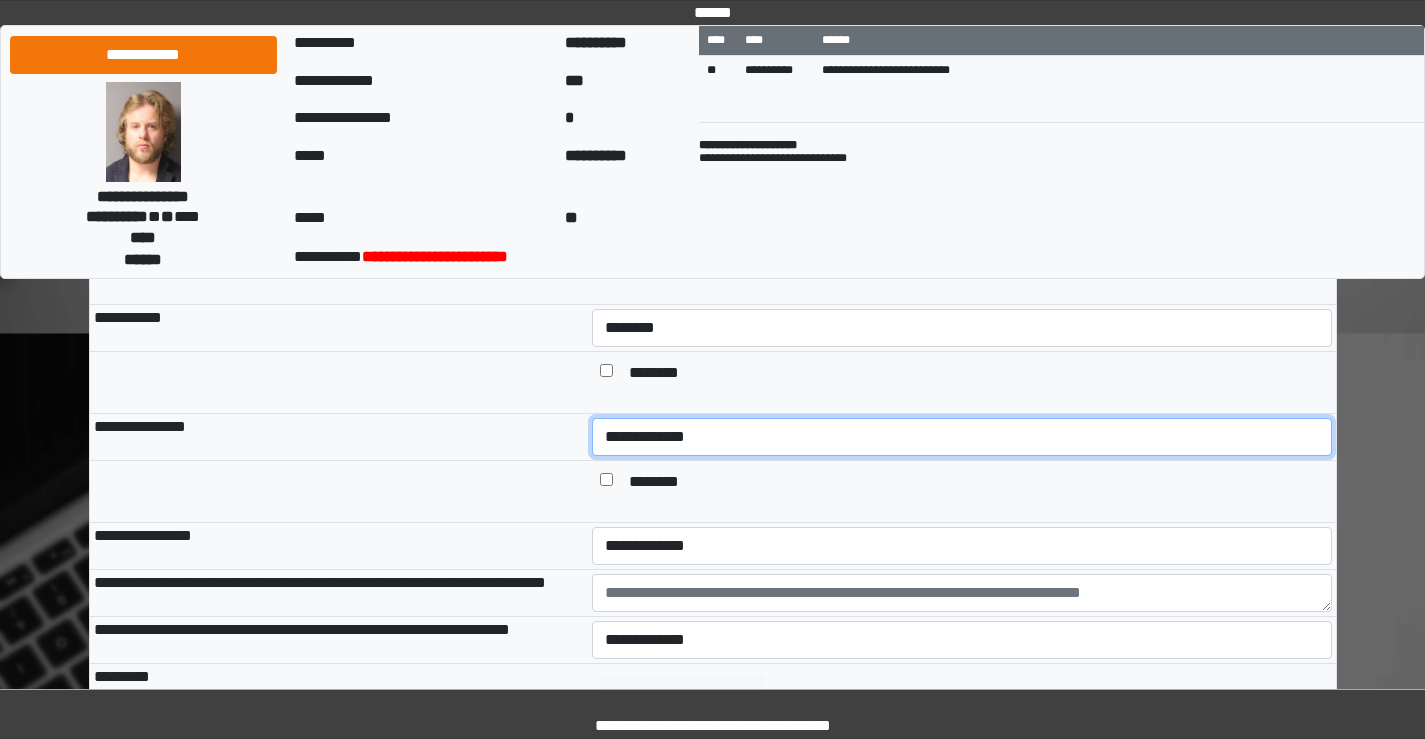 click on "**********" at bounding box center (962, 437) 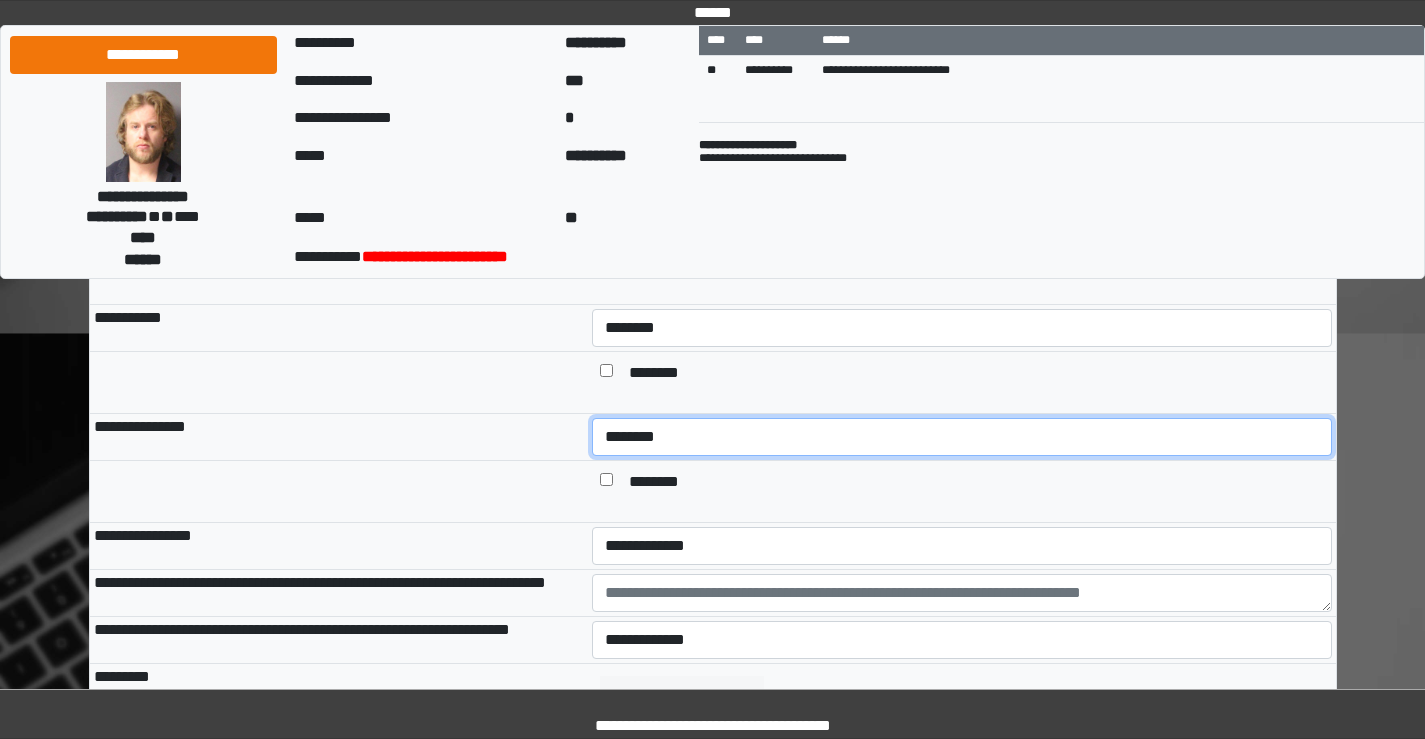click on "**********" at bounding box center (962, 437) 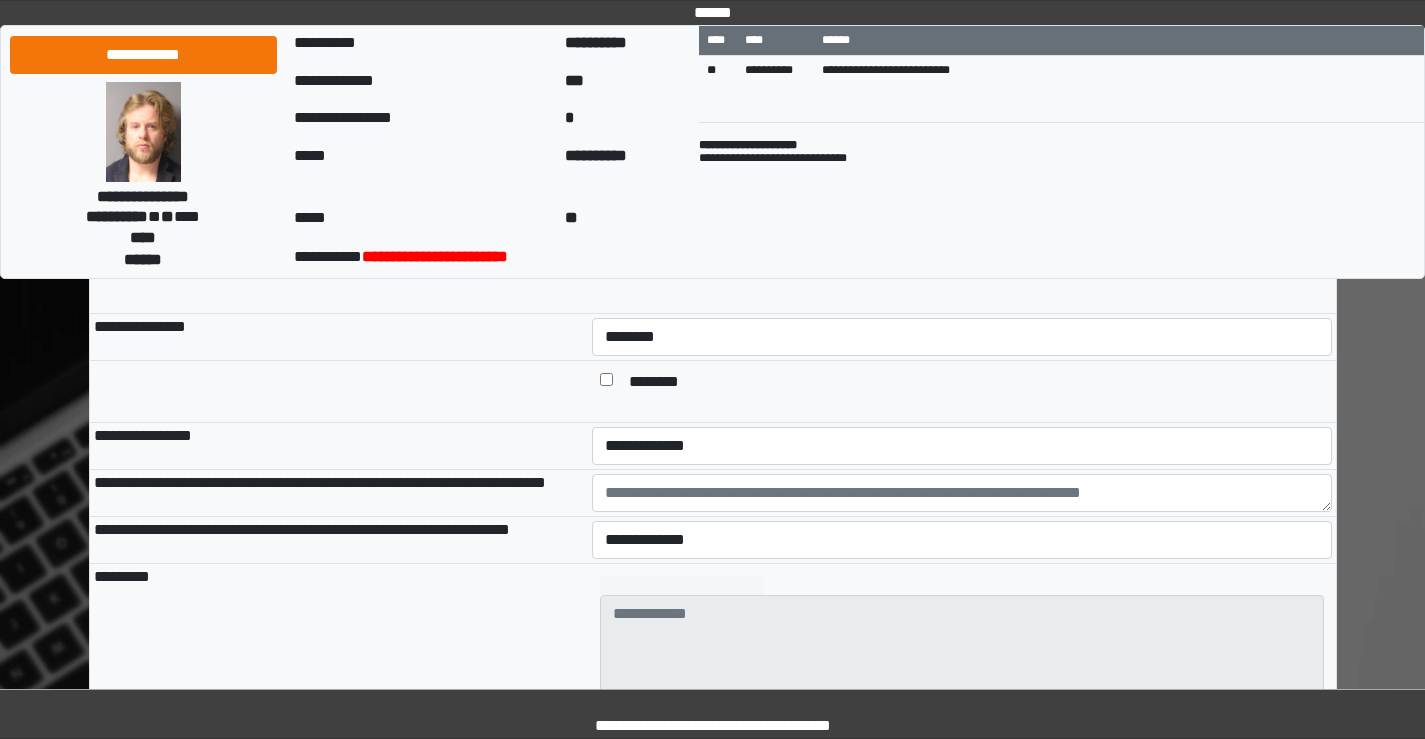 scroll, scrollTop: 1600, scrollLeft: 0, axis: vertical 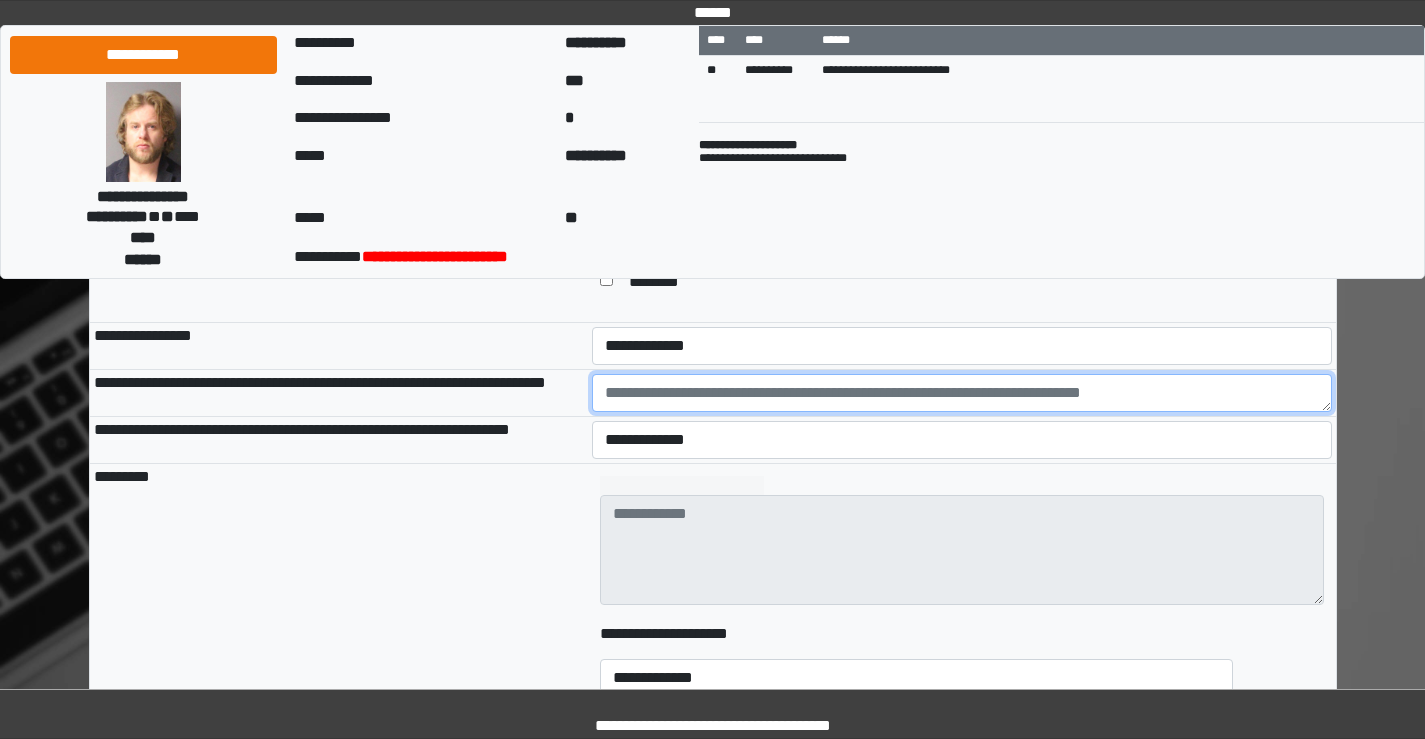 click at bounding box center [962, 393] 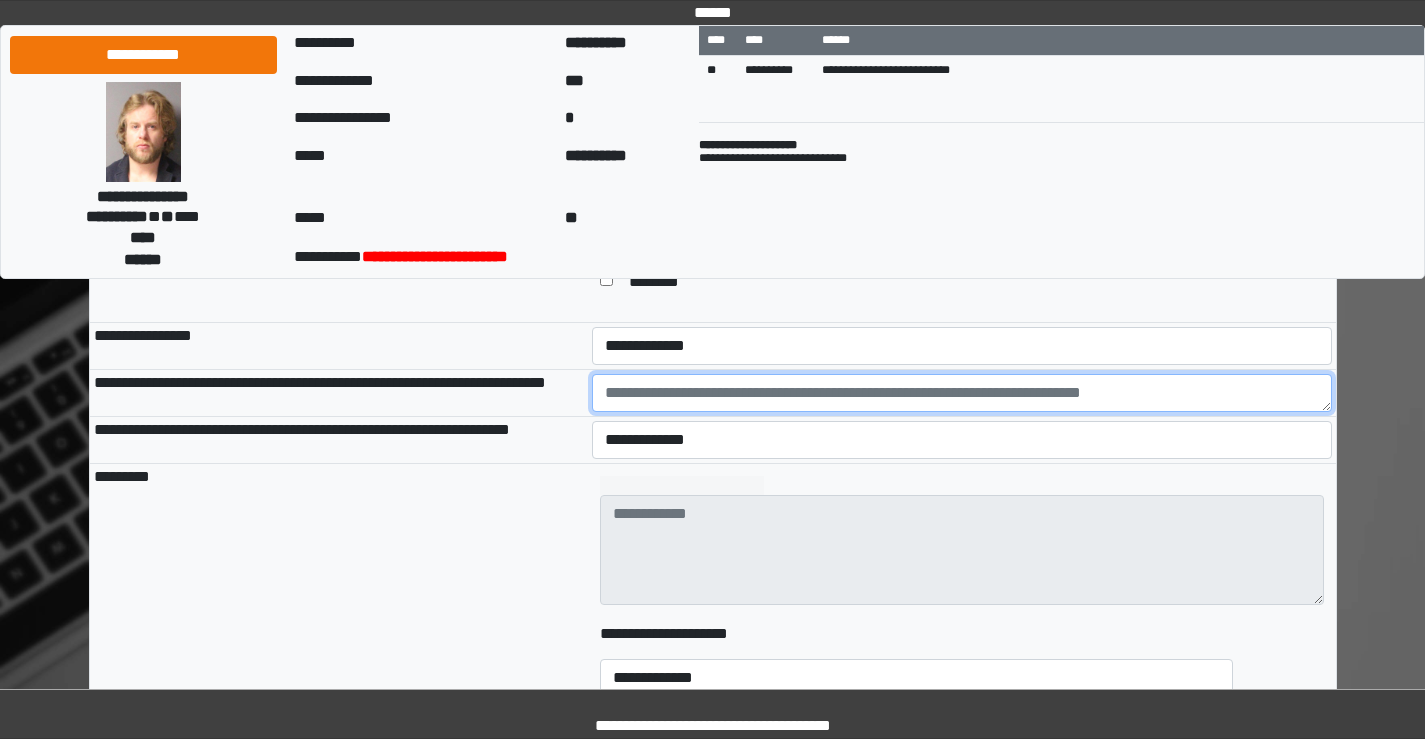 click at bounding box center (962, 393) 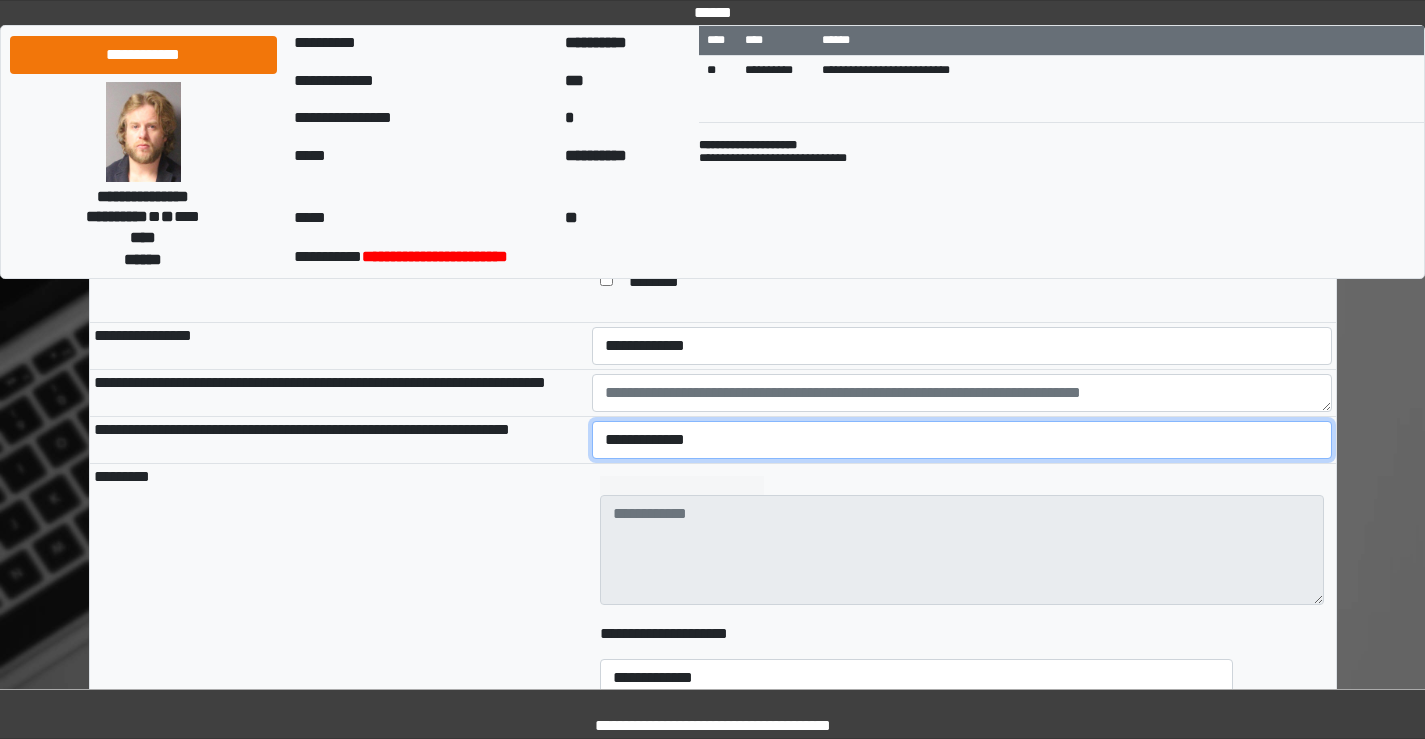 click on "**********" at bounding box center [962, 440] 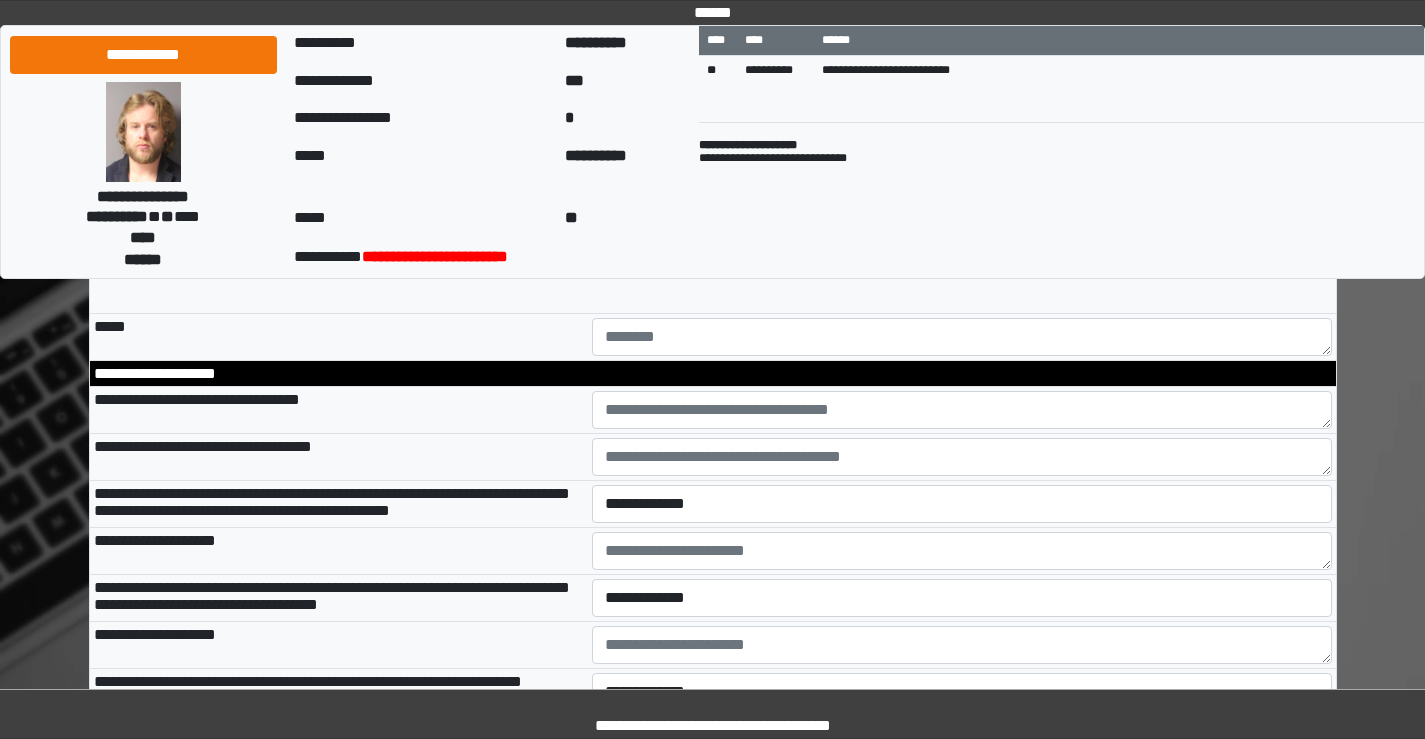 scroll, scrollTop: 2500, scrollLeft: 0, axis: vertical 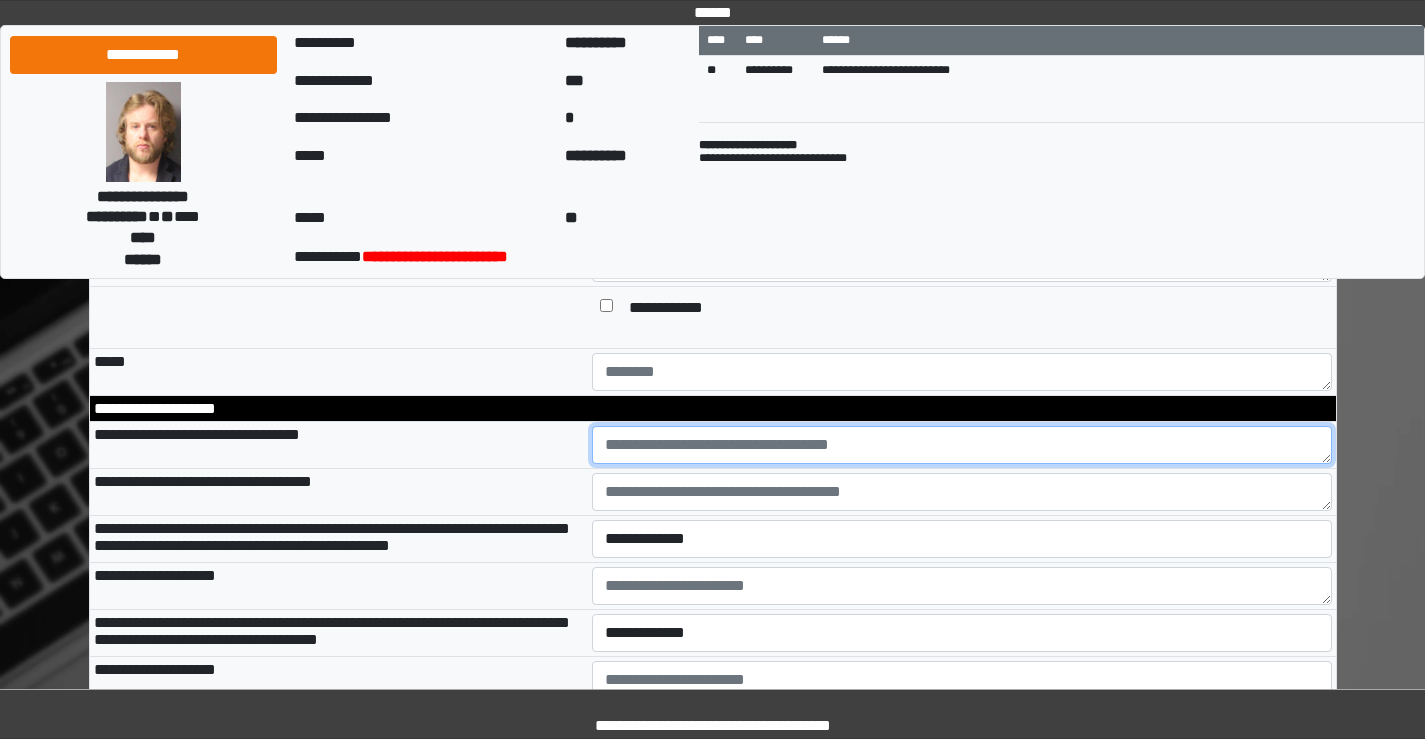 click at bounding box center (962, 445) 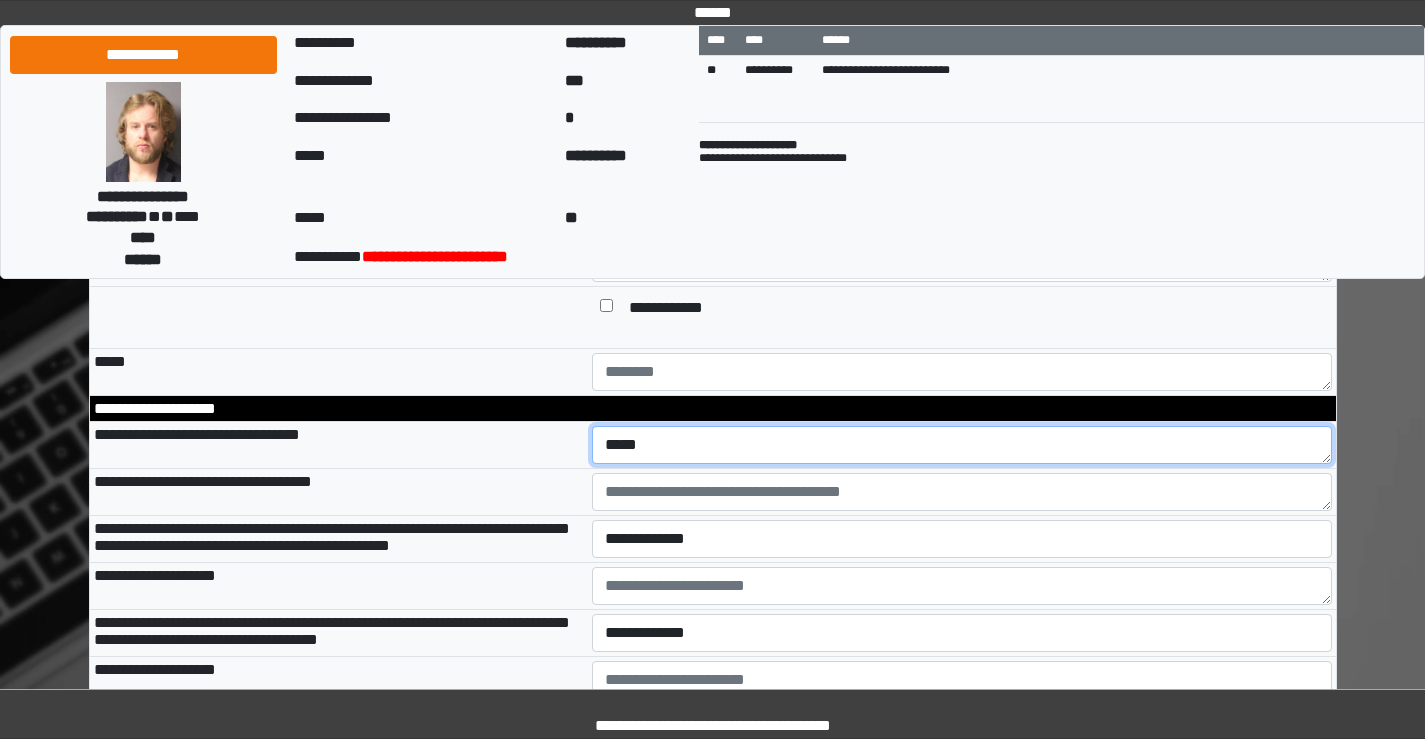 type on "*****" 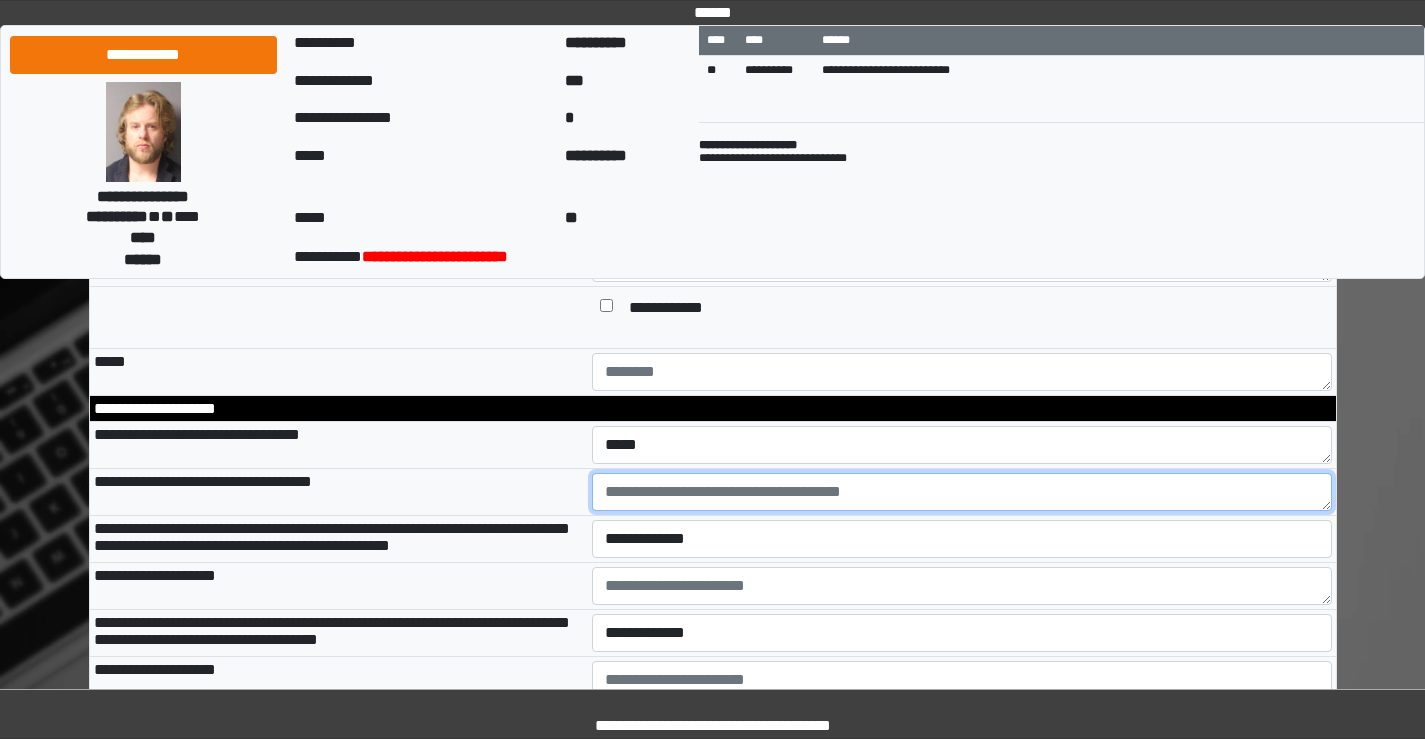 click at bounding box center [962, 492] 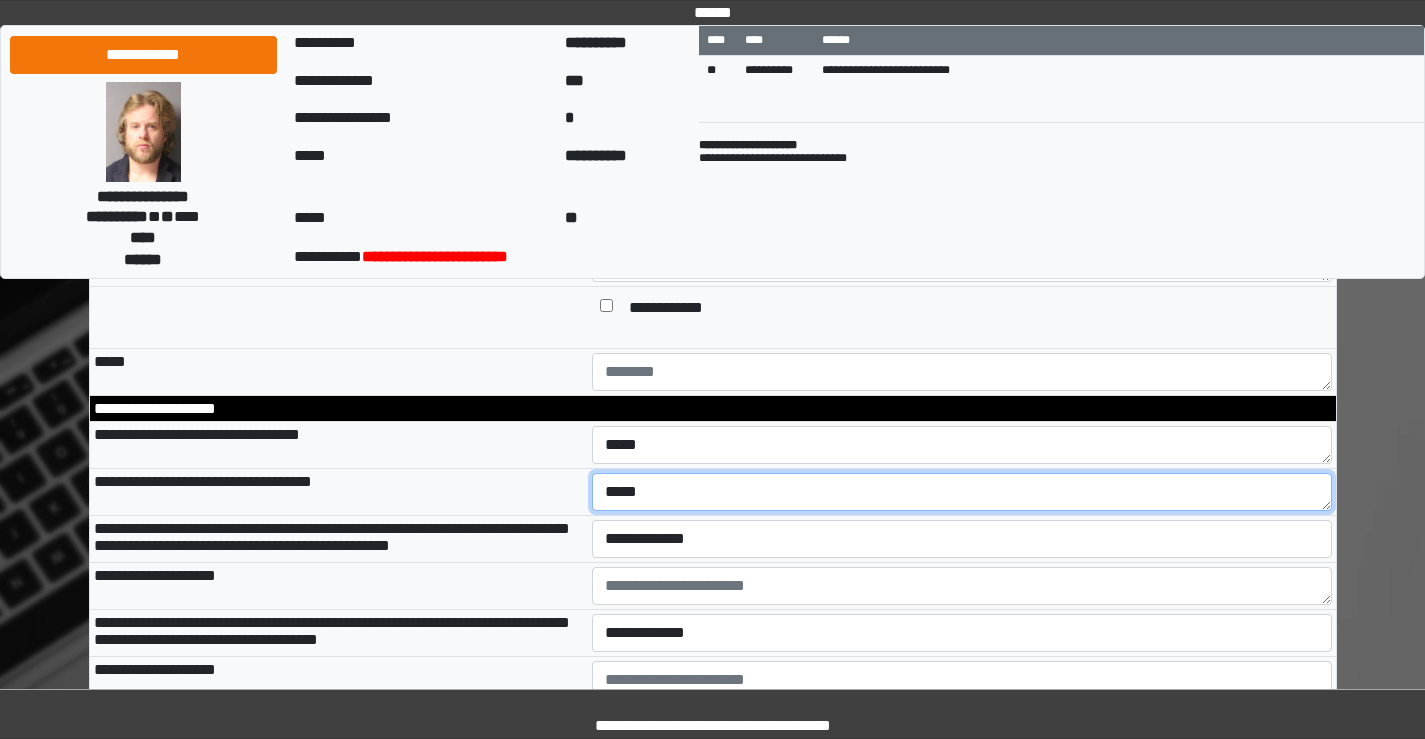 type on "*****" 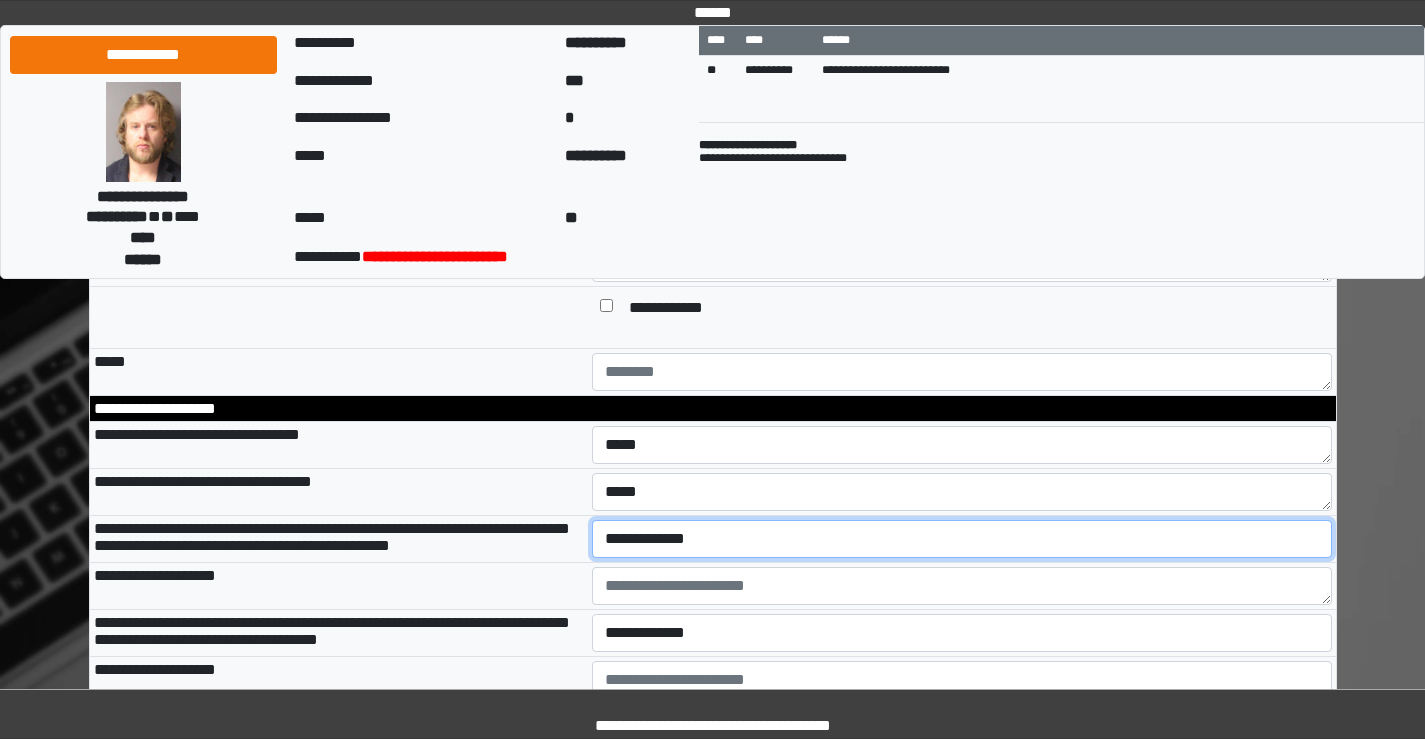 click on "**********" at bounding box center [962, 539] 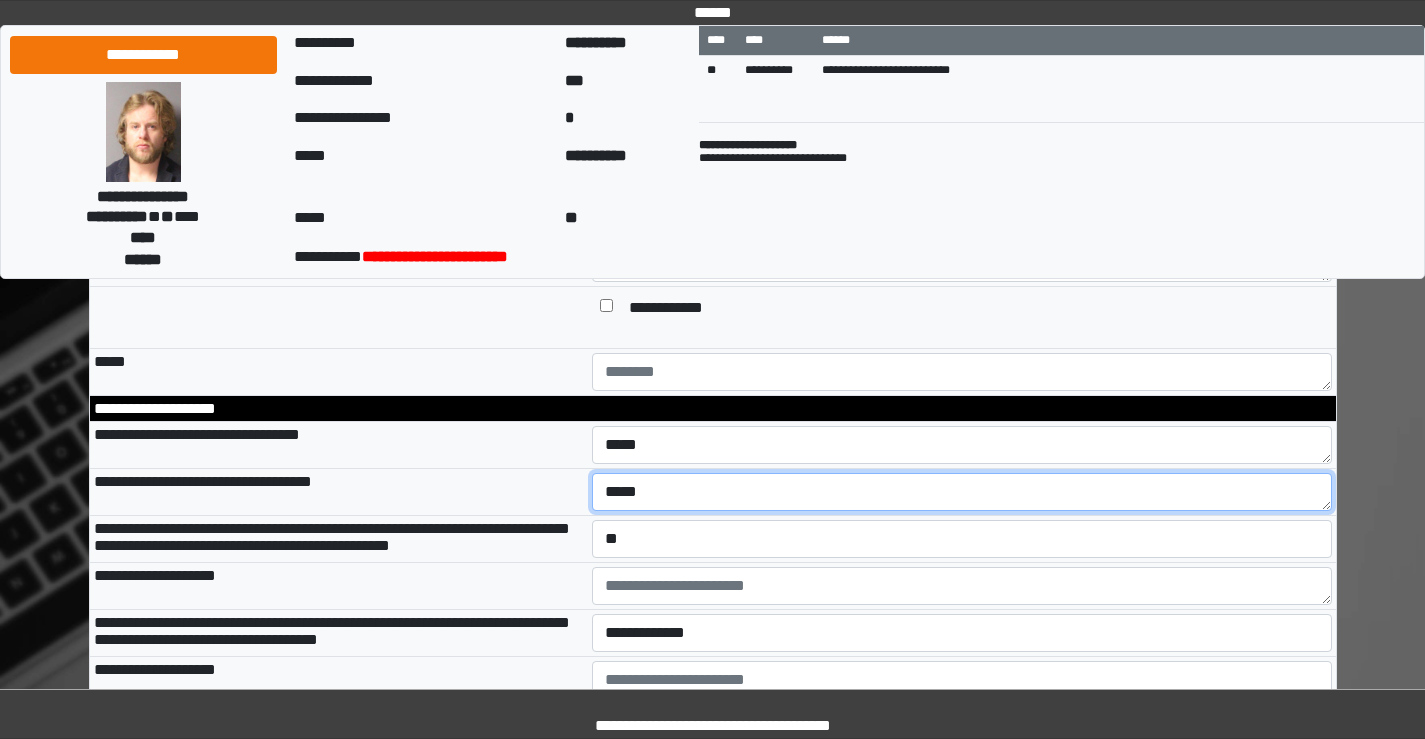 click on "*****" at bounding box center (962, 492) 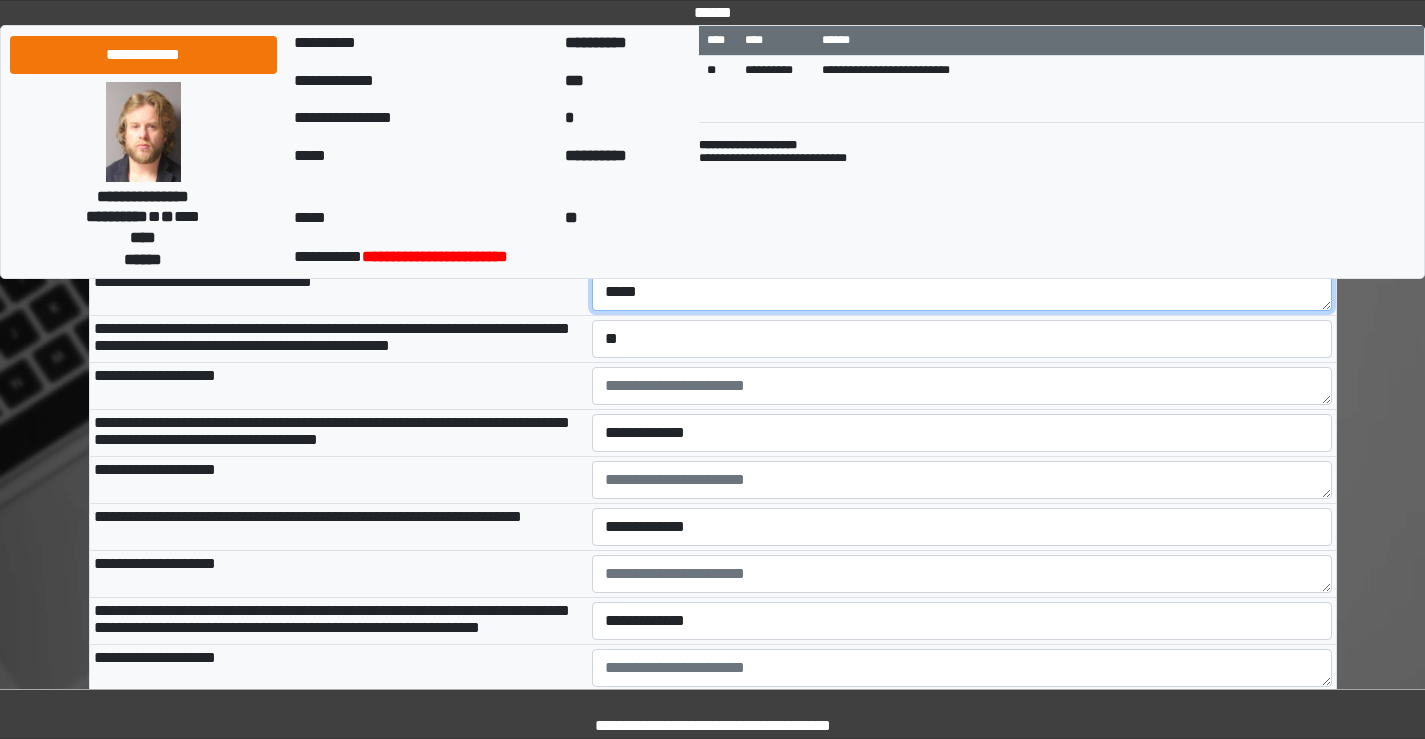 scroll, scrollTop: 2800, scrollLeft: 0, axis: vertical 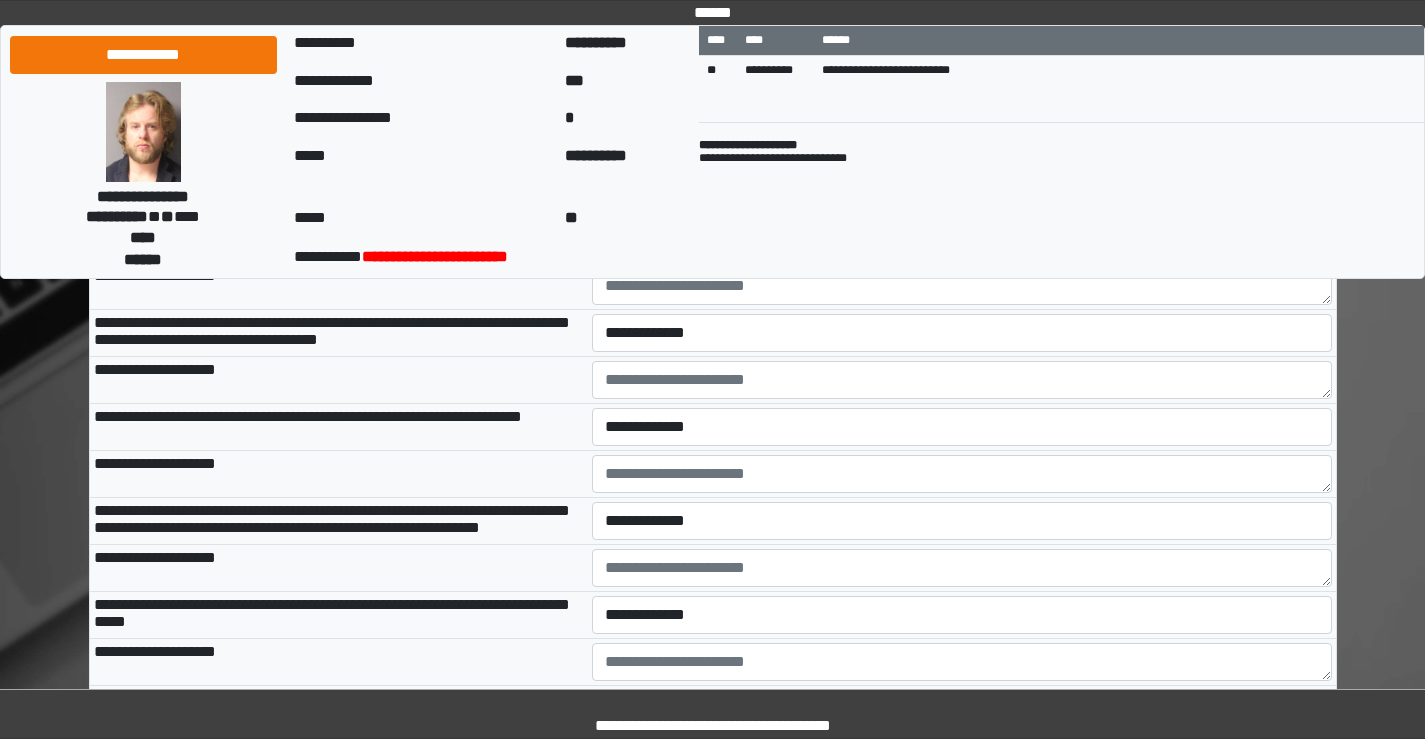 type on "*****" 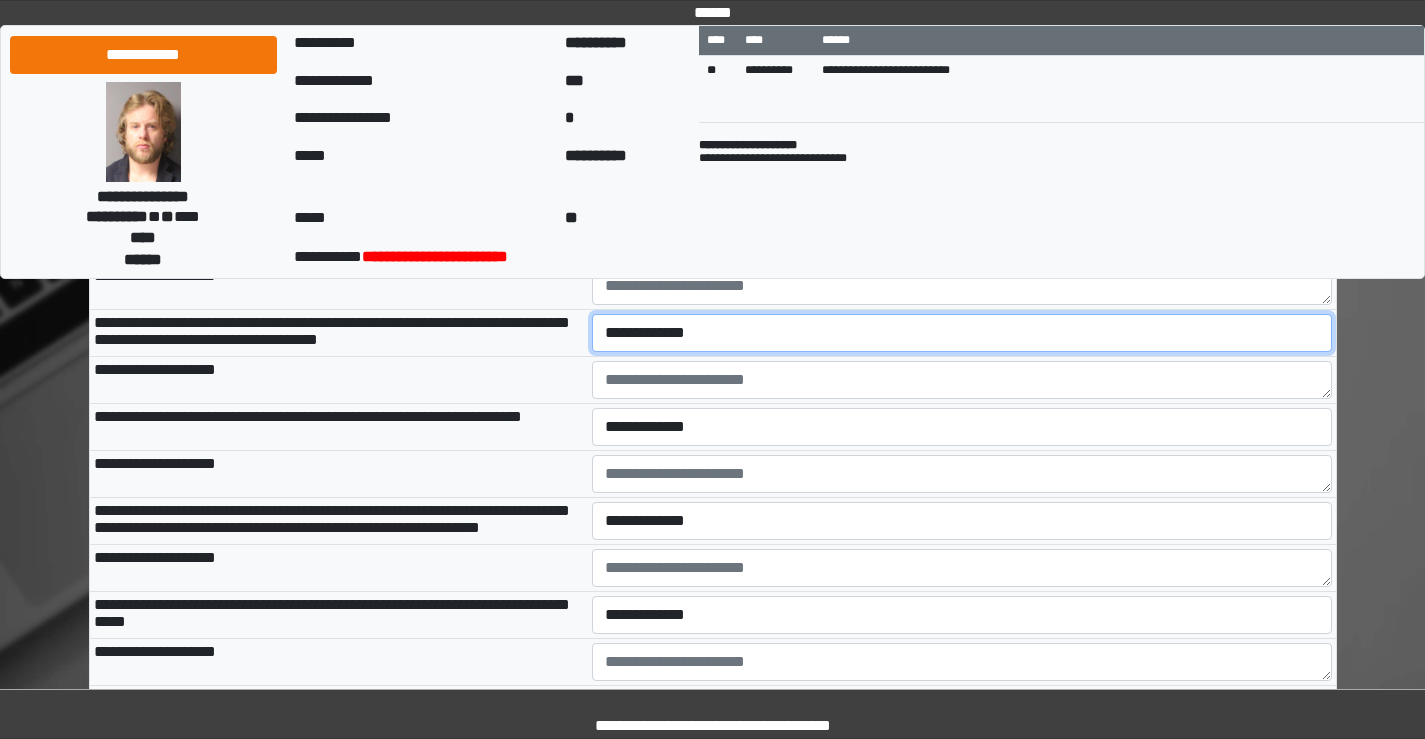 click on "**********" at bounding box center [962, 333] 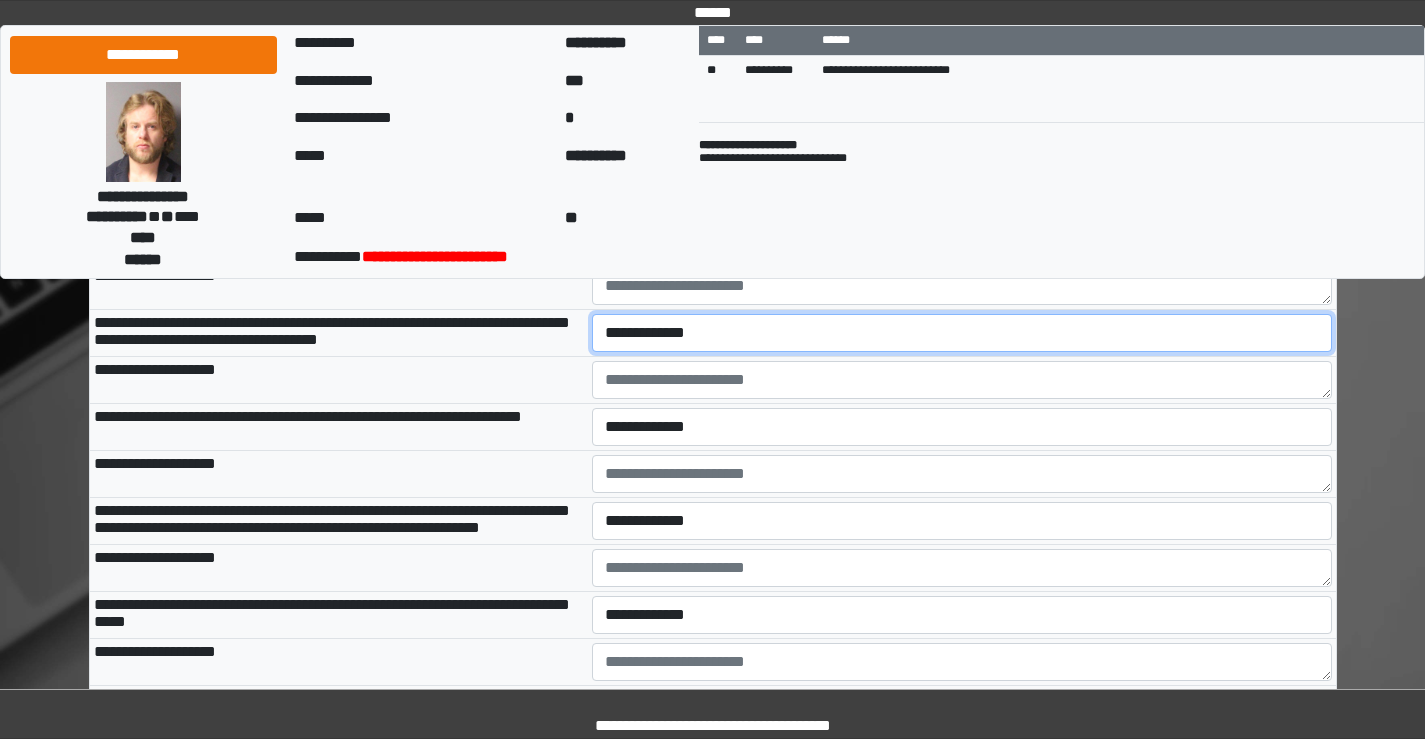 select on "*" 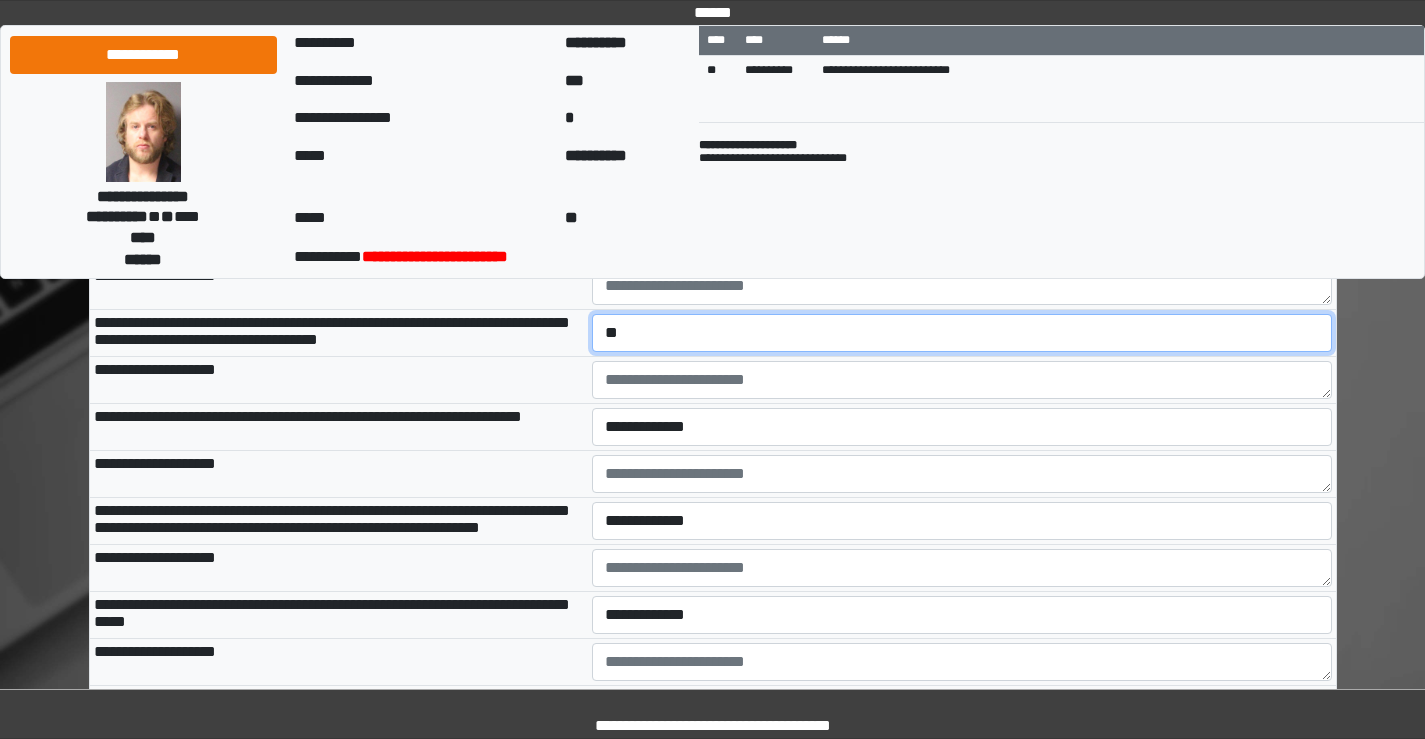 click on "**********" at bounding box center (962, 333) 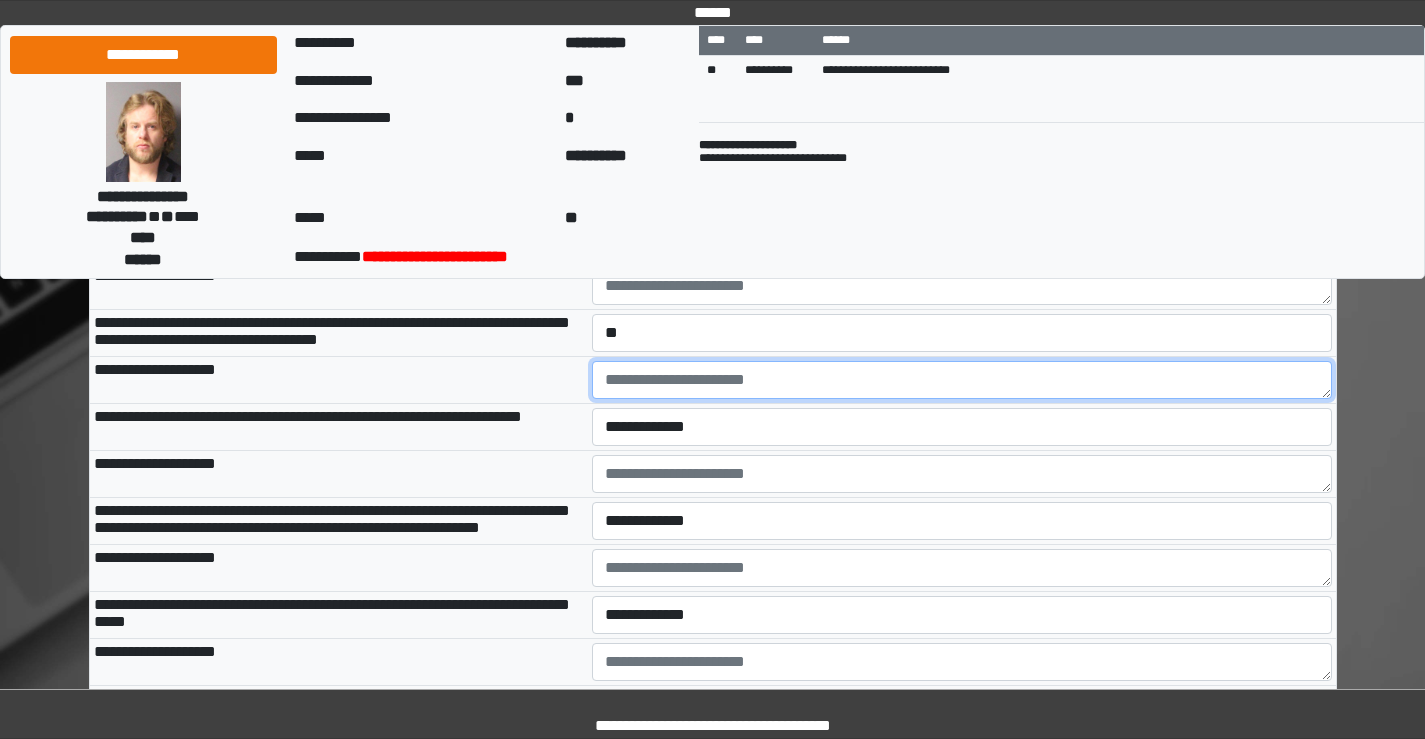 click at bounding box center [962, 380] 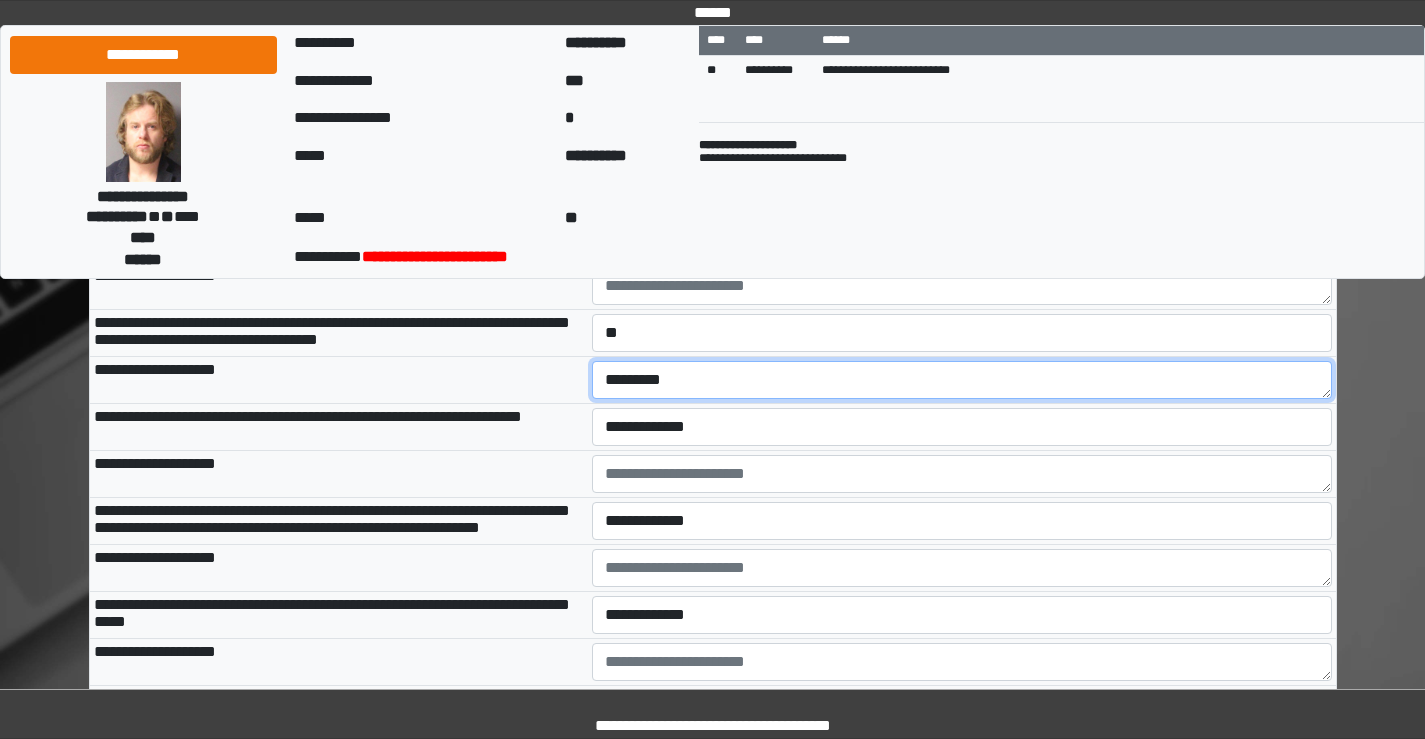 click on "*********" at bounding box center (962, 380) 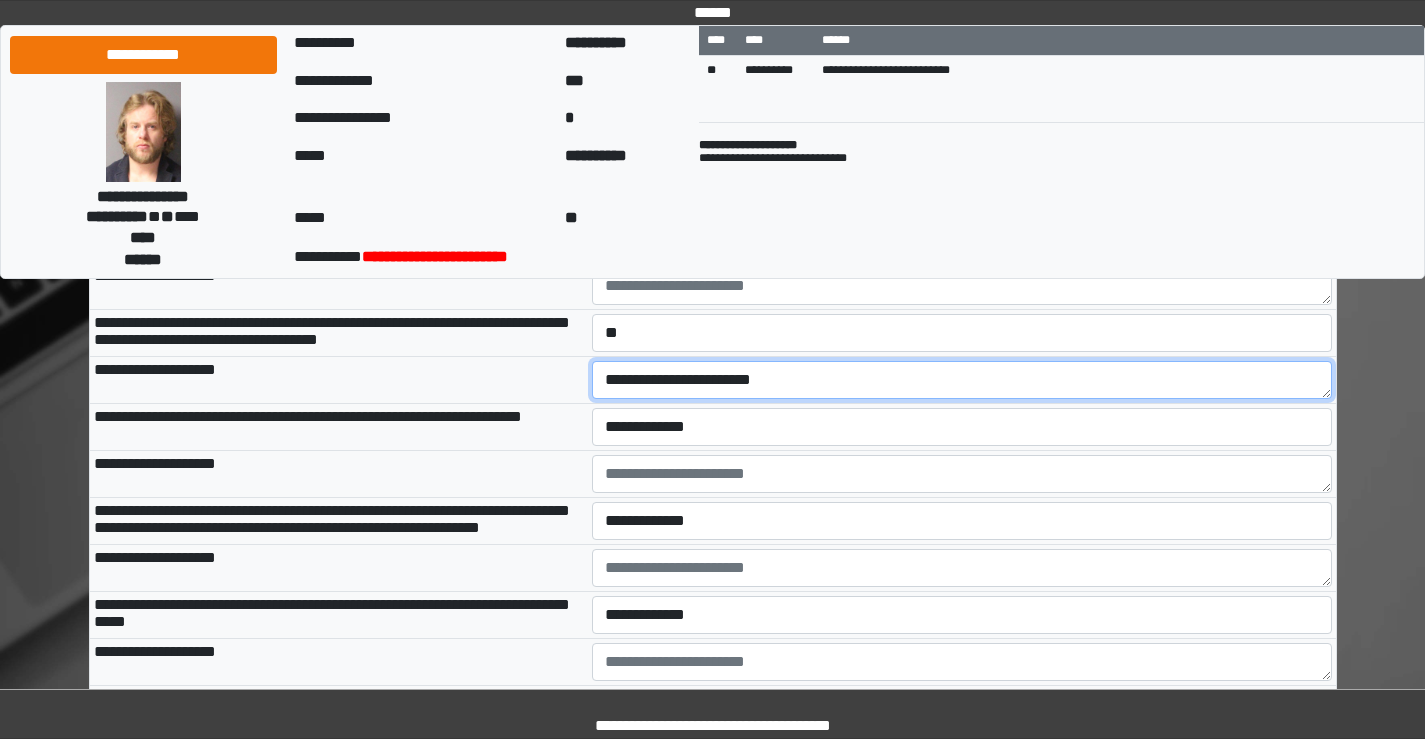 type on "**********" 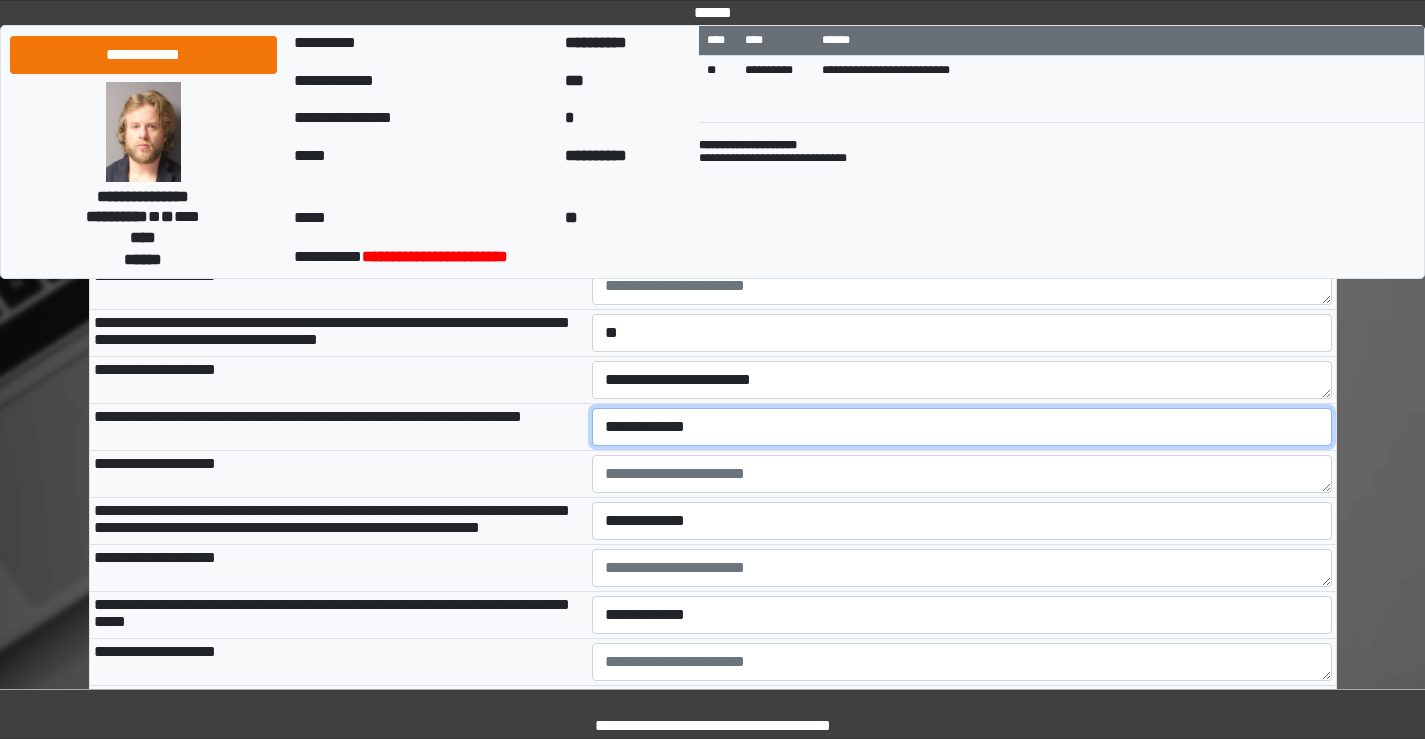 click on "**********" at bounding box center [962, 427] 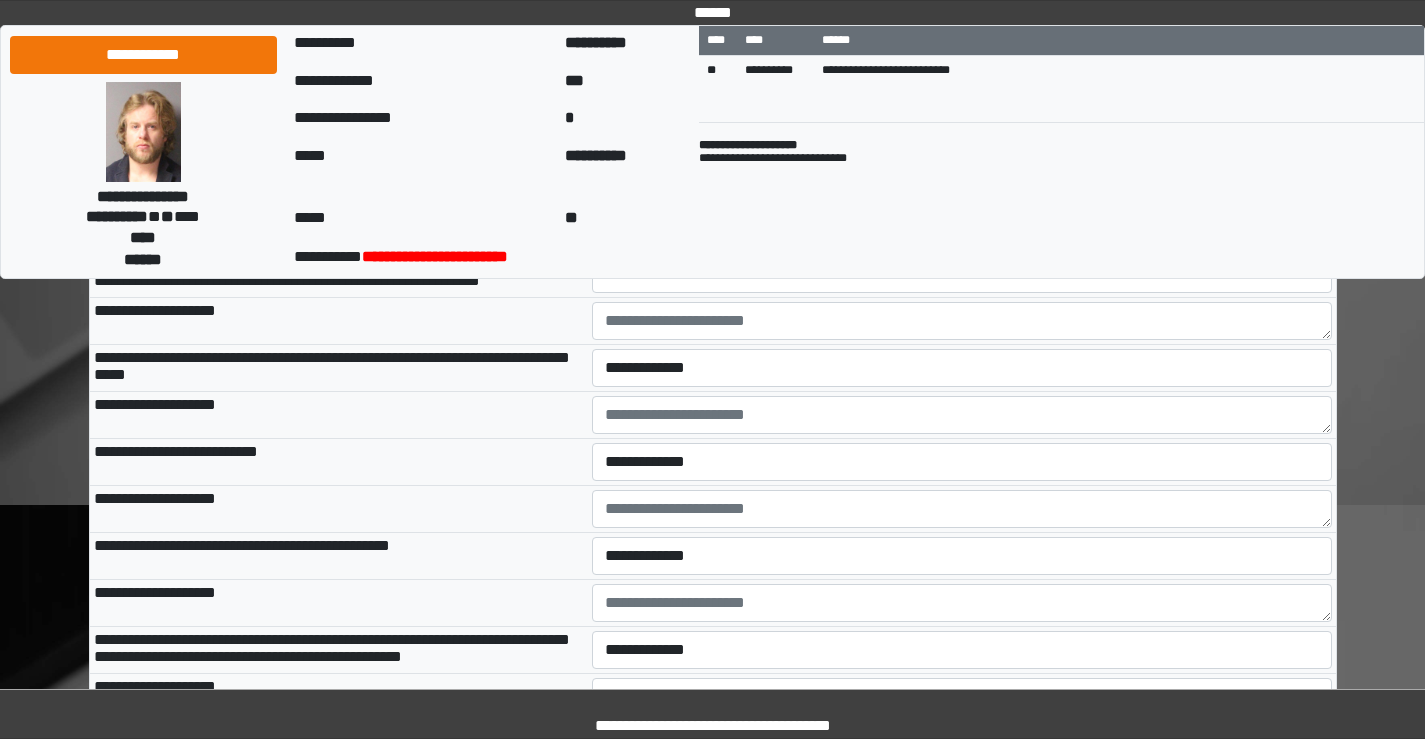 scroll, scrollTop: 3000, scrollLeft: 0, axis: vertical 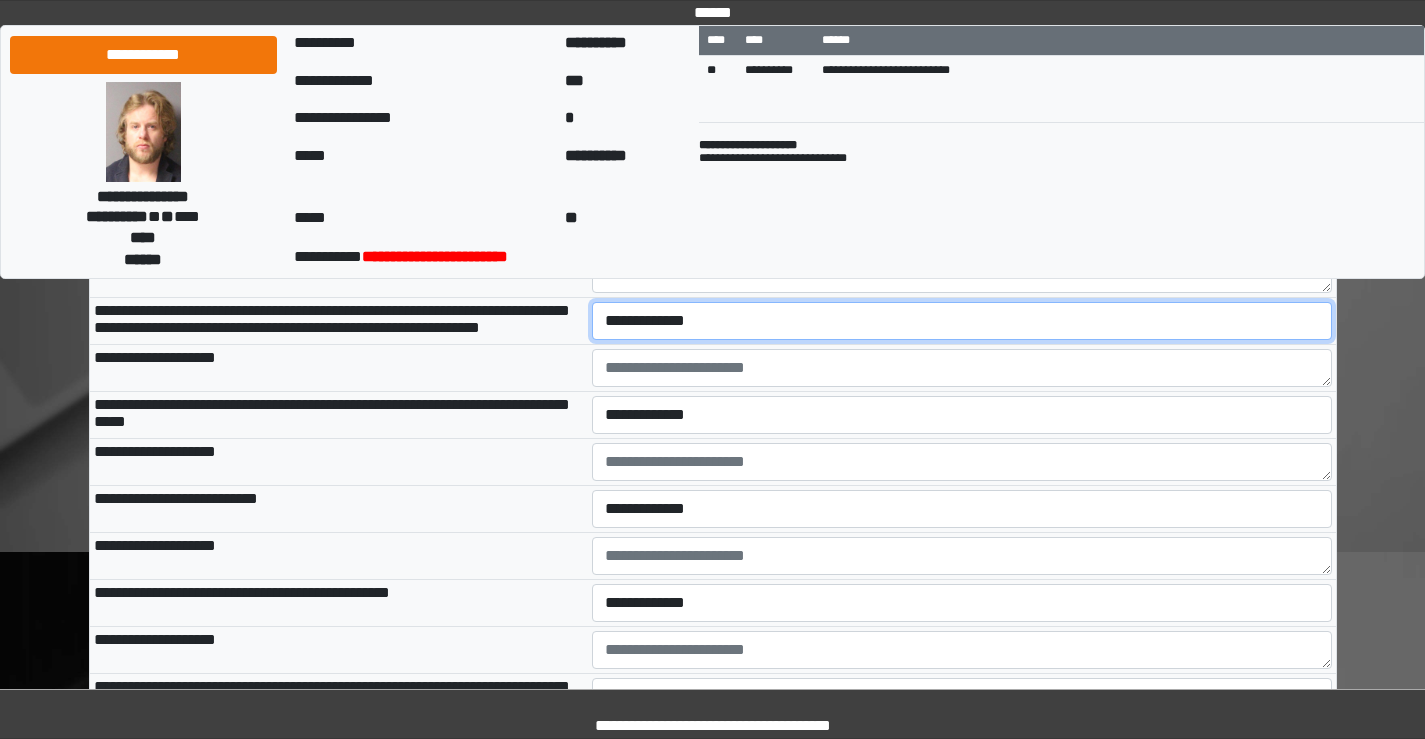 click on "**********" at bounding box center [962, 321] 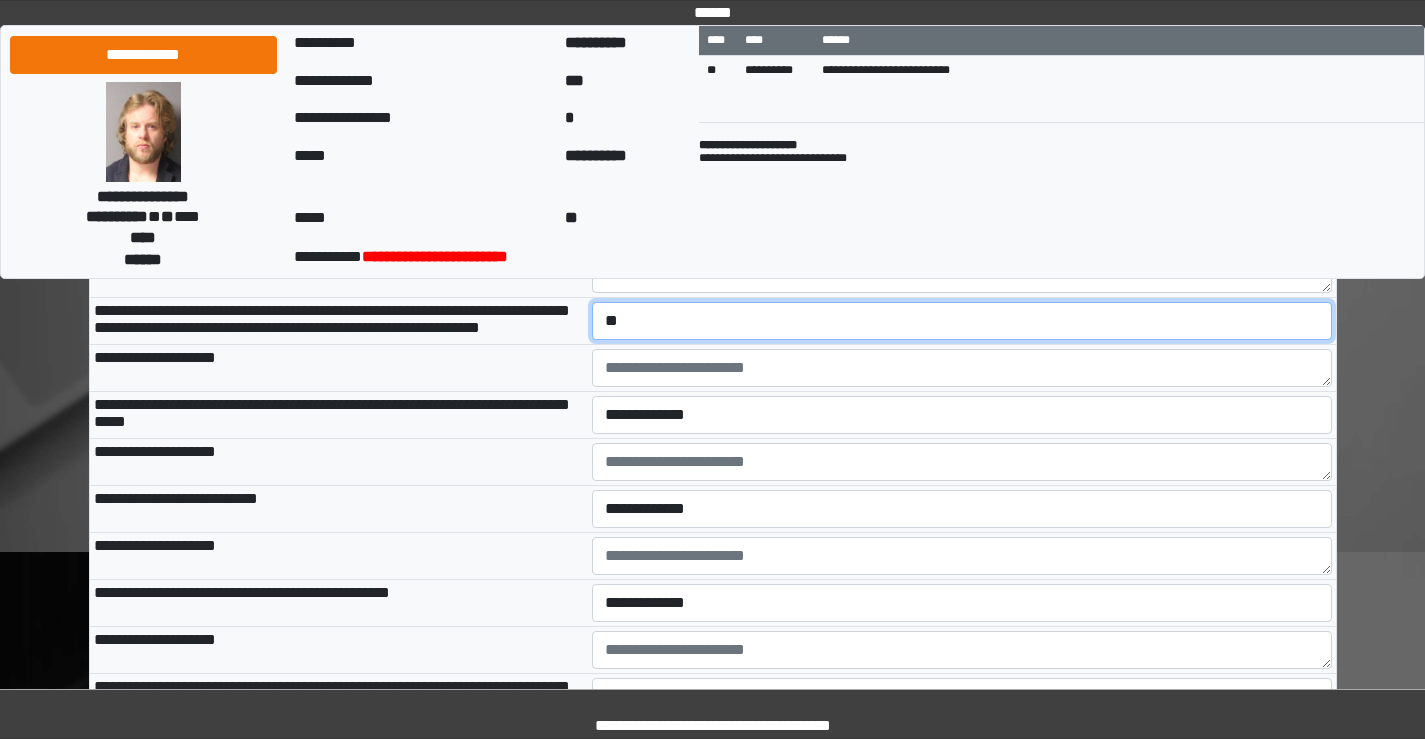 scroll, scrollTop: 3100, scrollLeft: 0, axis: vertical 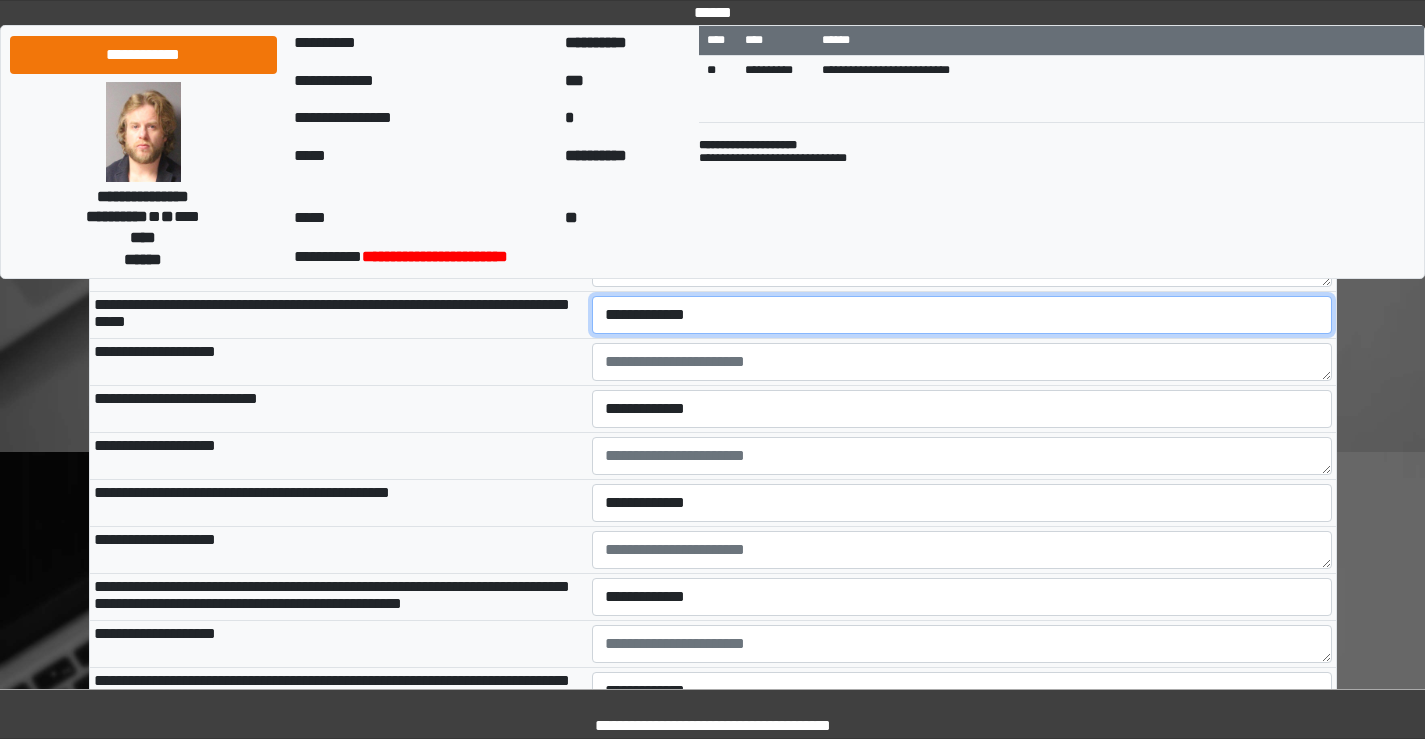 click on "**********" at bounding box center (962, 315) 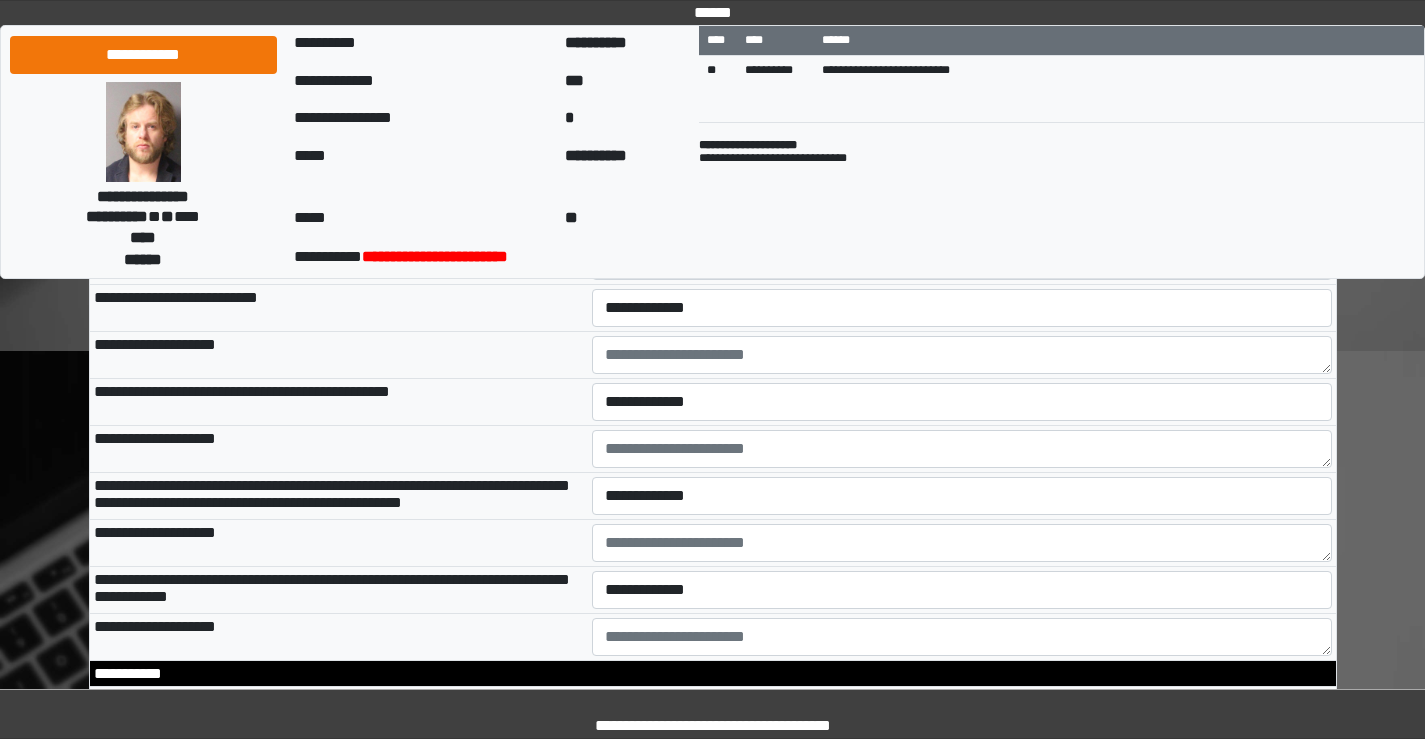 scroll, scrollTop: 3200, scrollLeft: 0, axis: vertical 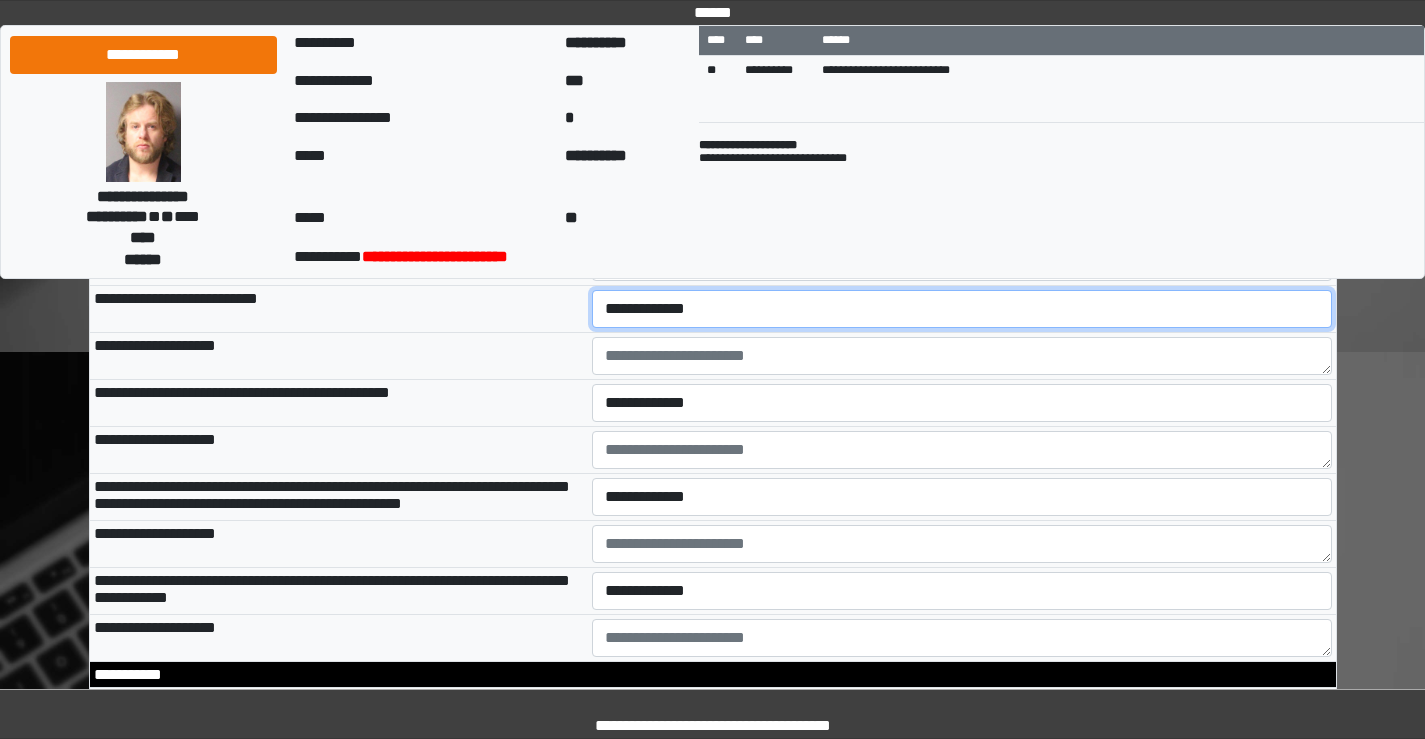click on "**********" at bounding box center [962, 309] 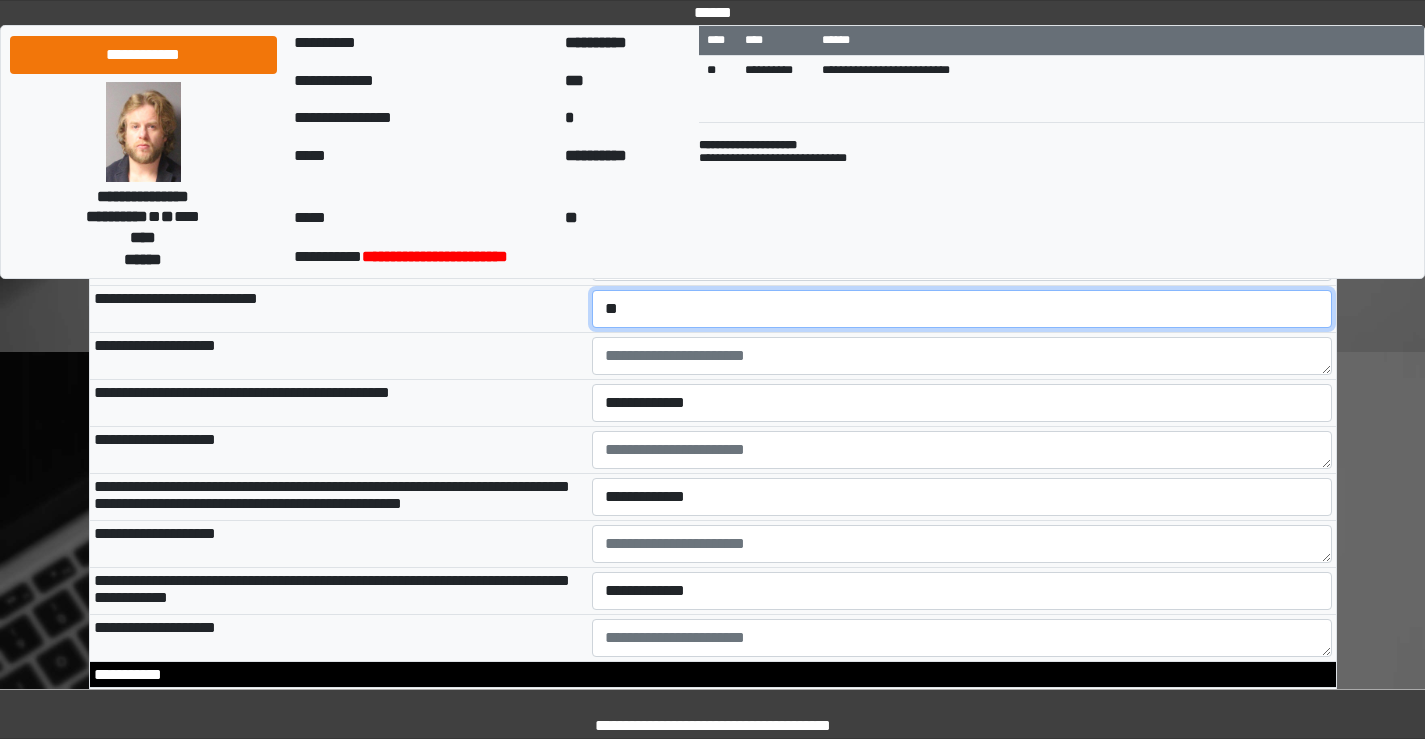 click on "**********" at bounding box center (962, 309) 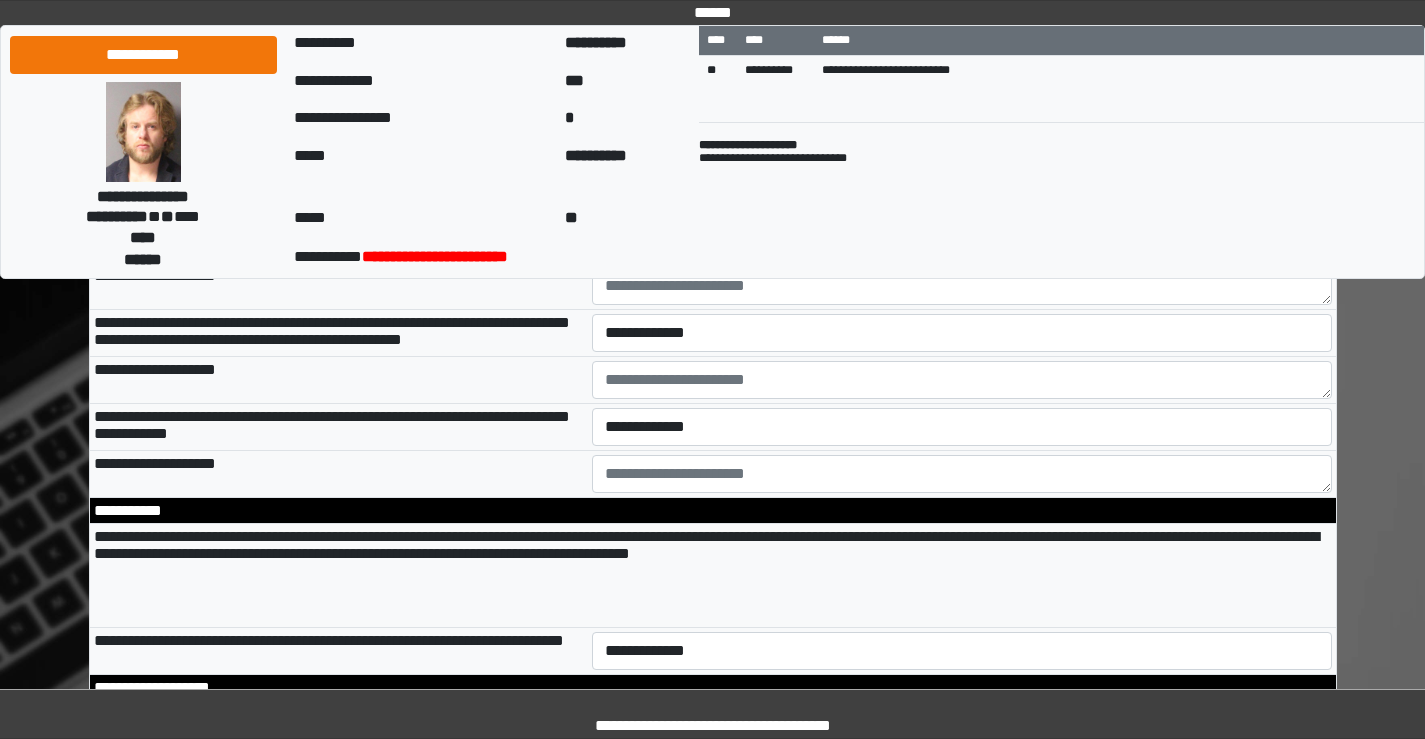 scroll, scrollTop: 3400, scrollLeft: 0, axis: vertical 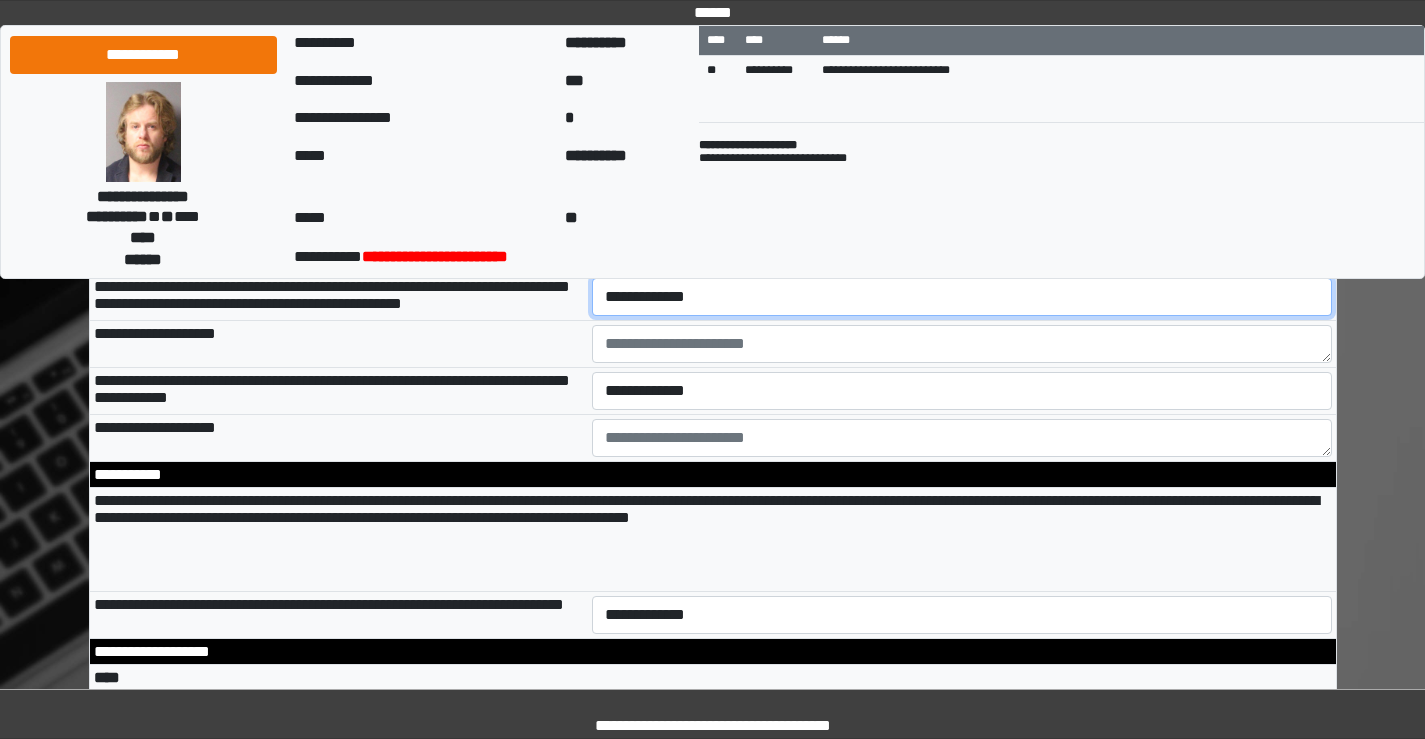 click on "**********" at bounding box center (962, 297) 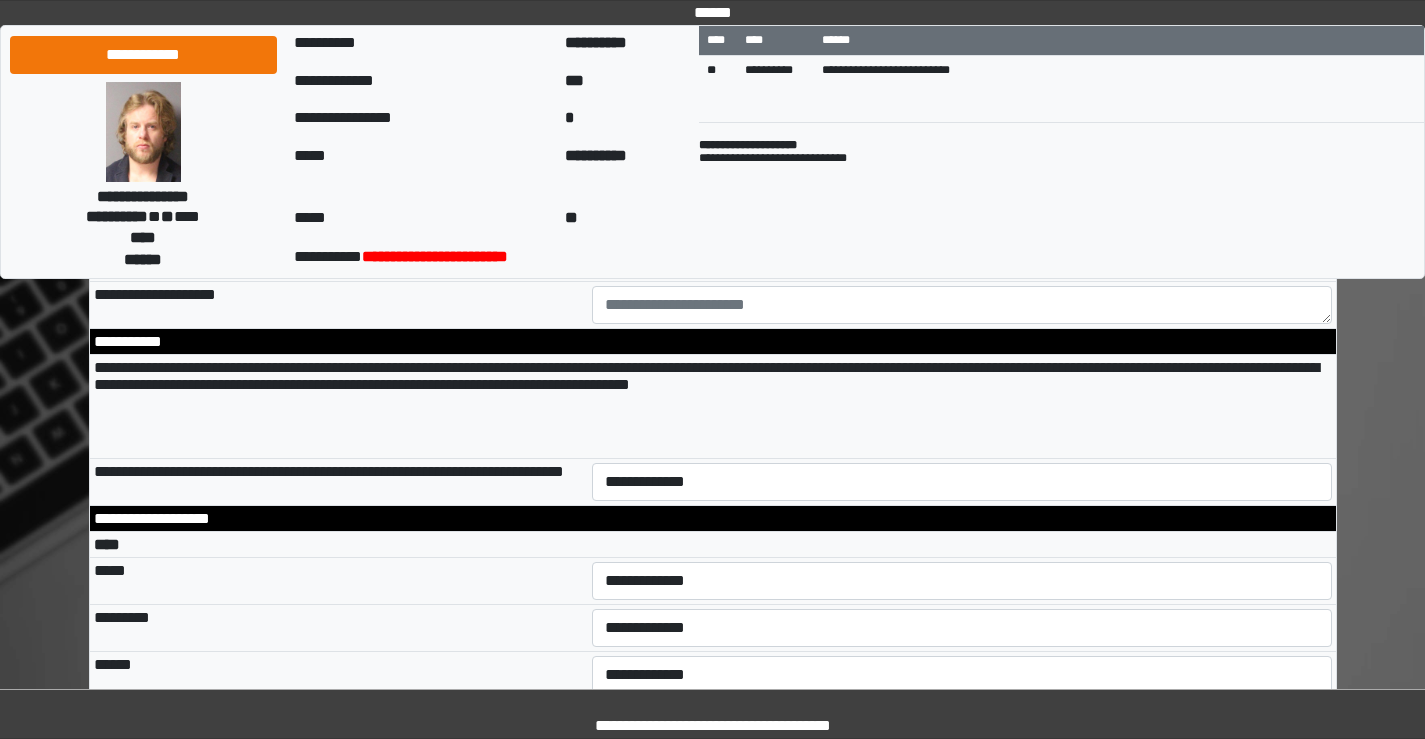 scroll, scrollTop: 3500, scrollLeft: 0, axis: vertical 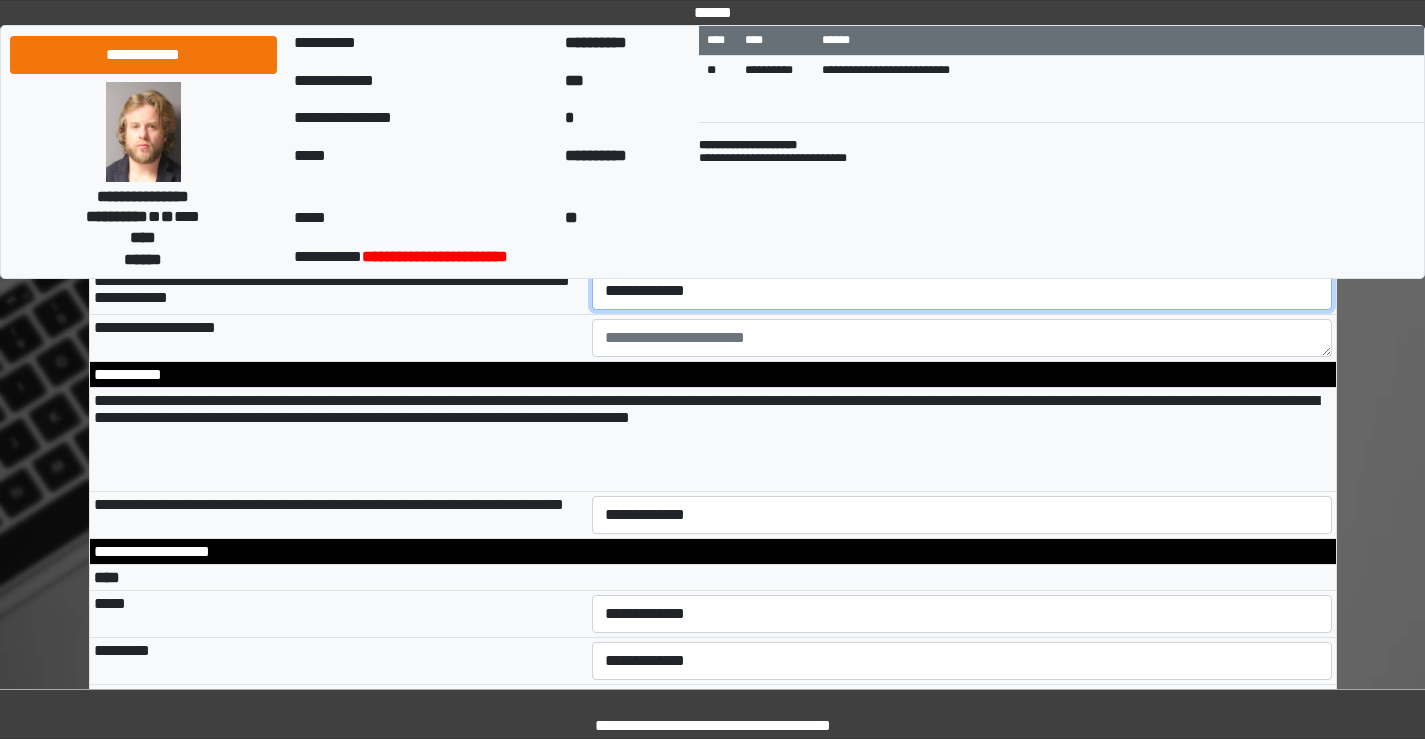 click on "**********" at bounding box center (962, 291) 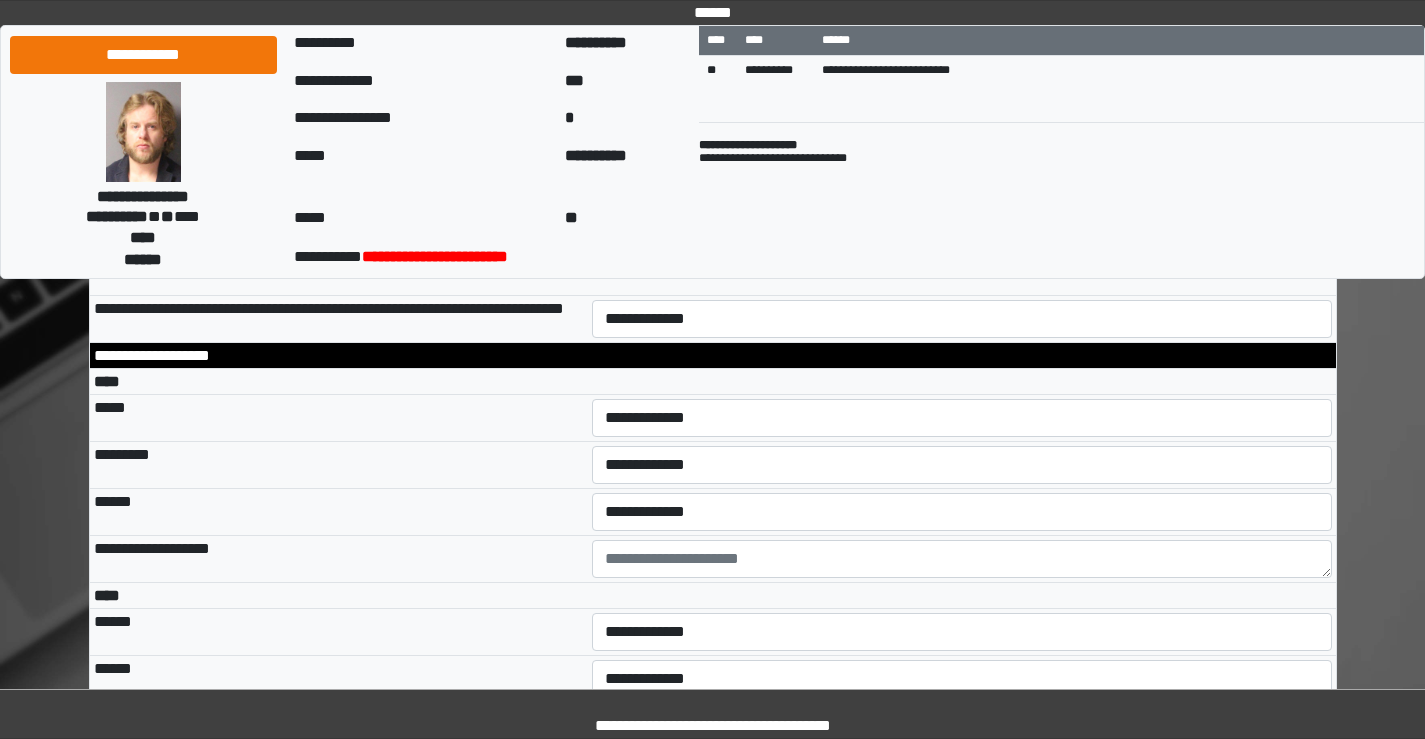 scroll, scrollTop: 3700, scrollLeft: 0, axis: vertical 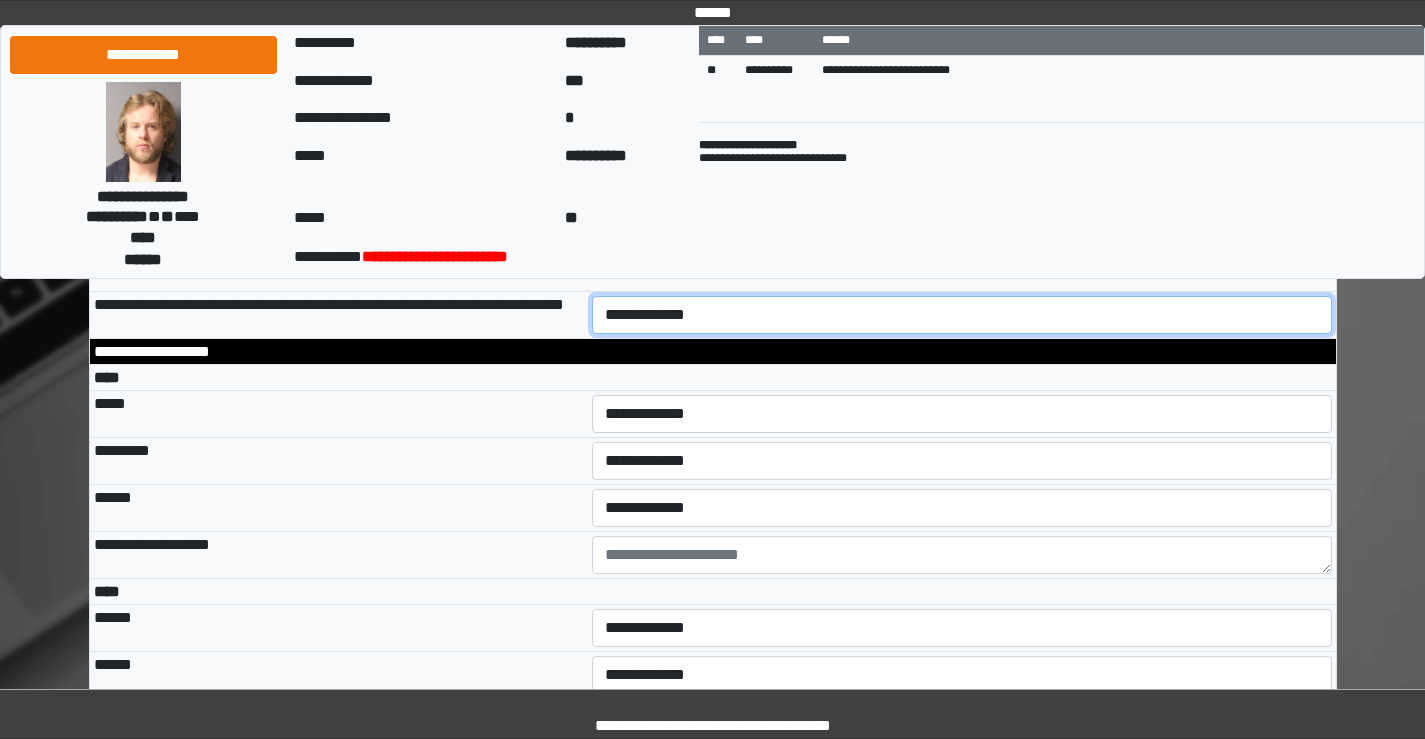click on "**********" at bounding box center (962, 315) 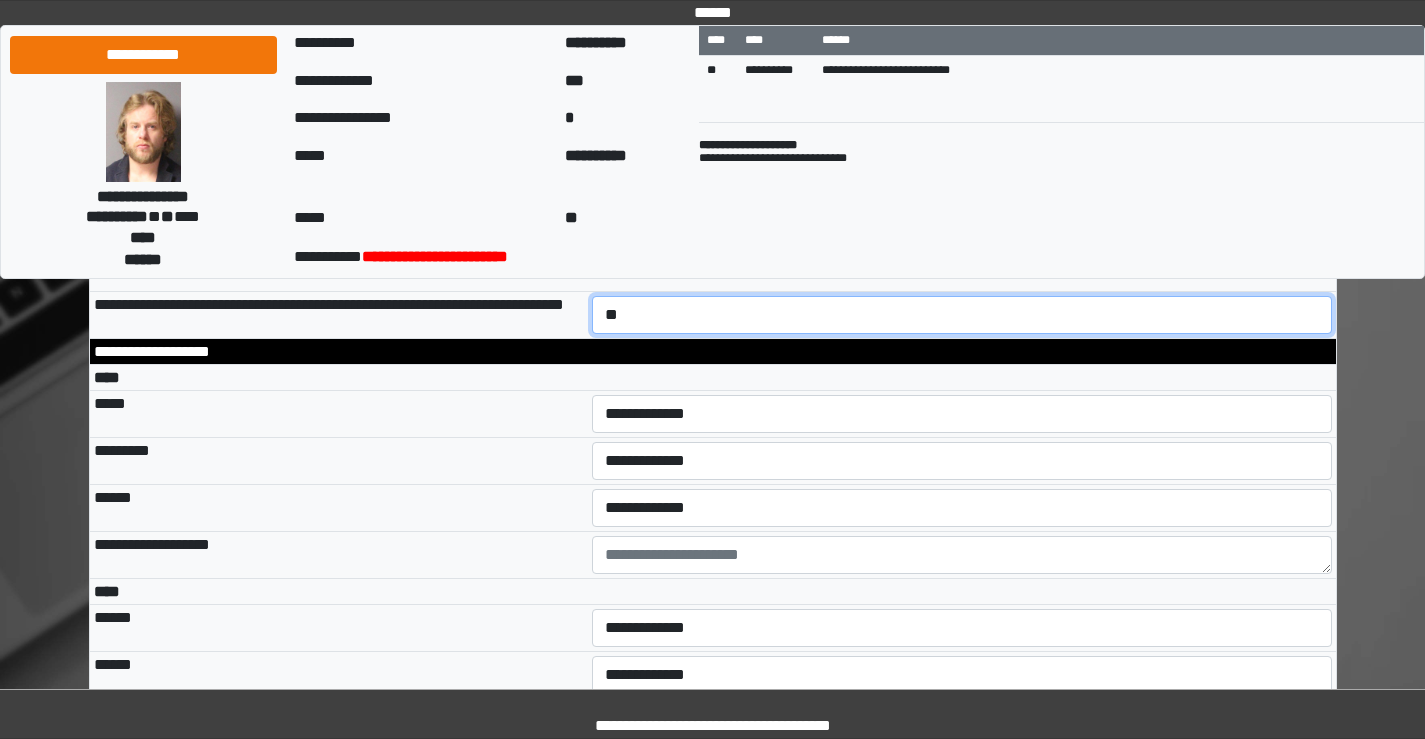 click on "**********" at bounding box center (962, 315) 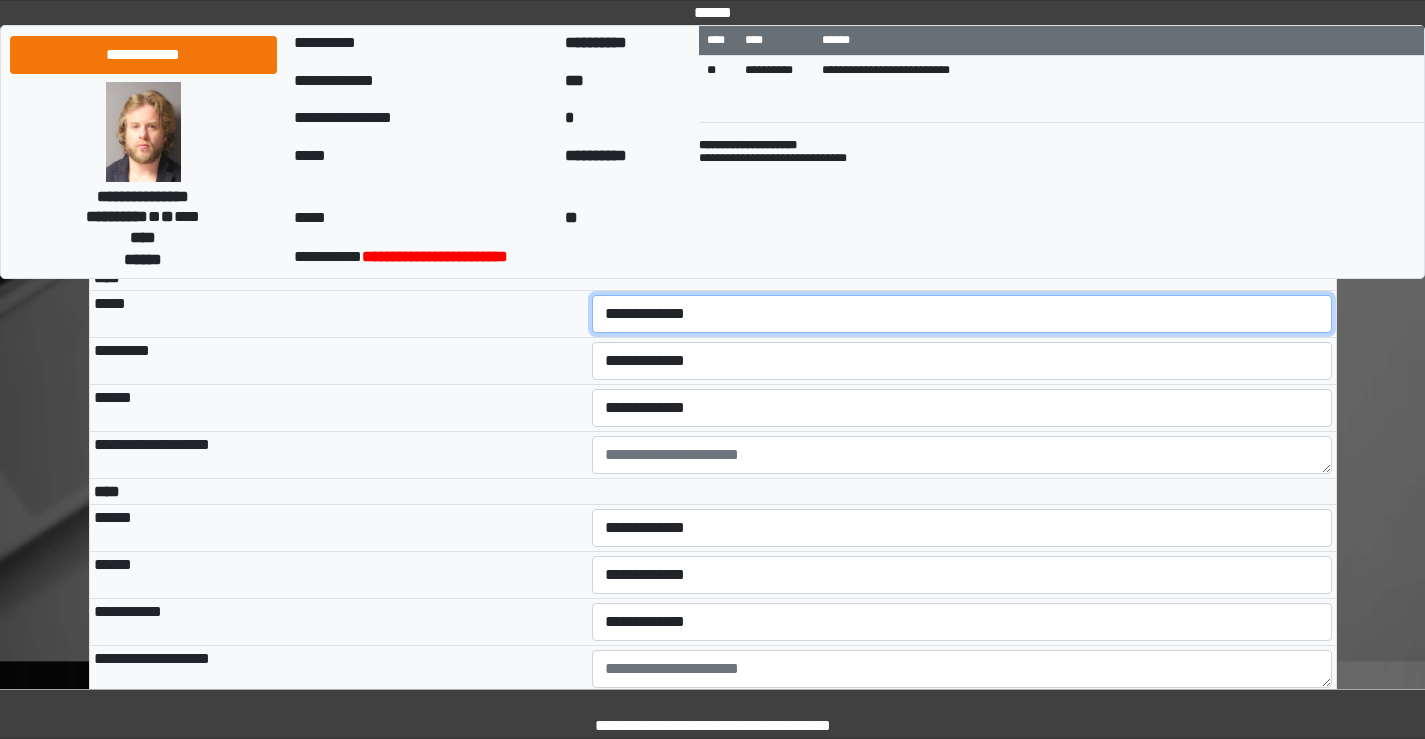 click on "**********" at bounding box center [962, 314] 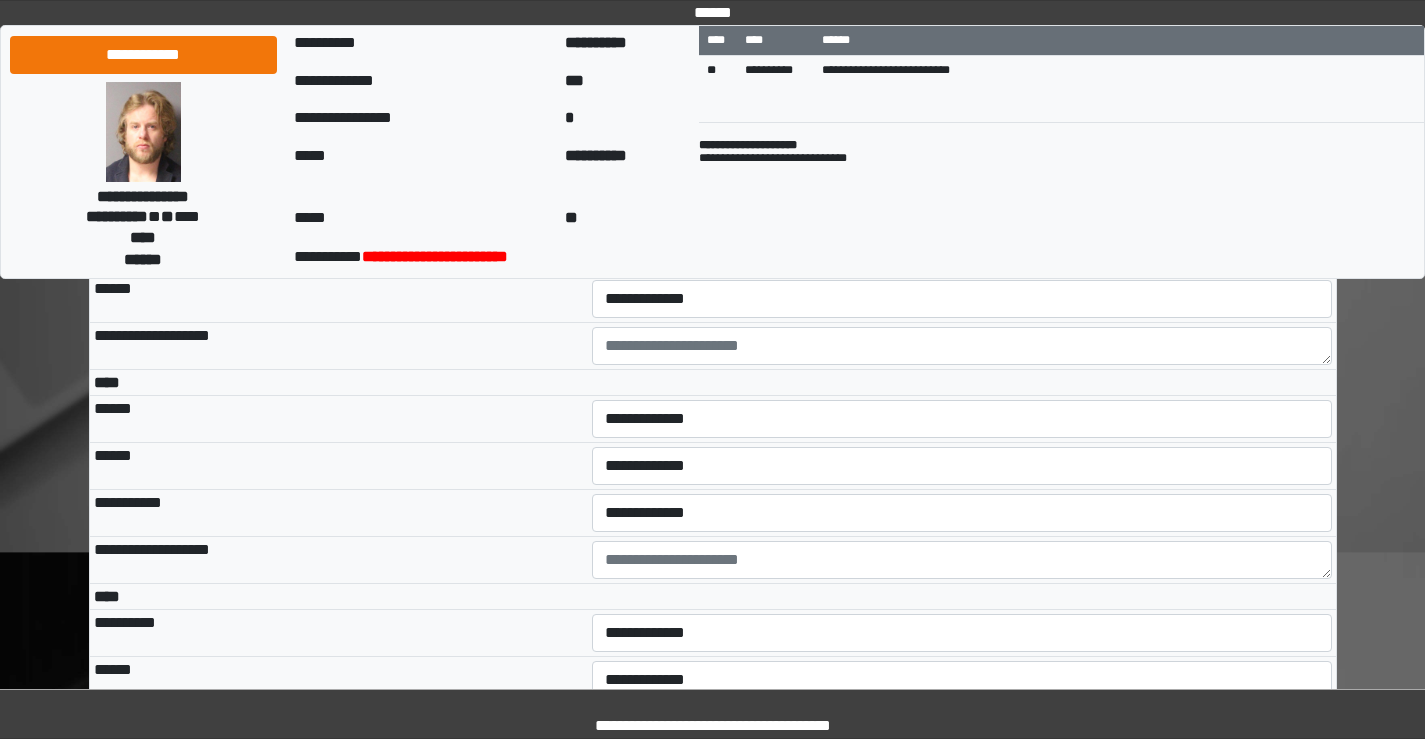 scroll, scrollTop: 3900, scrollLeft: 0, axis: vertical 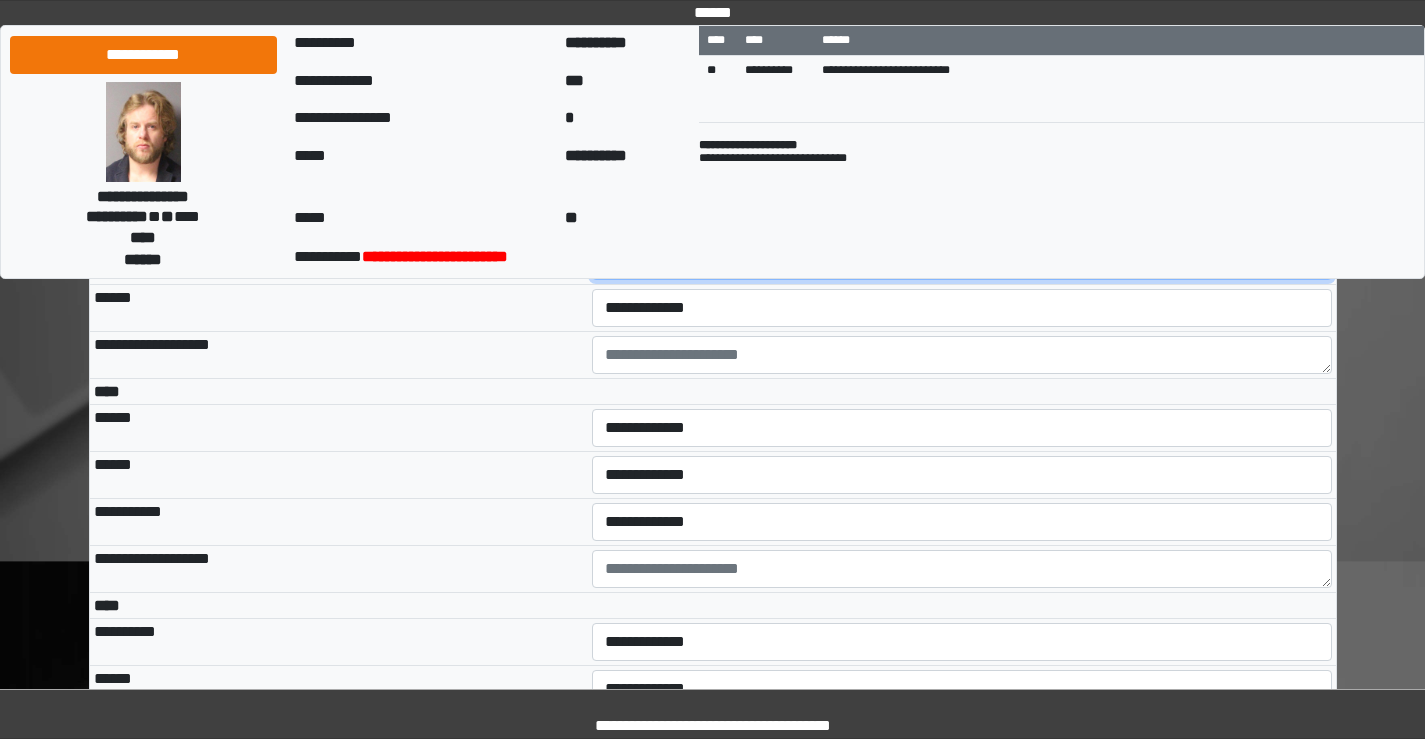 drag, startPoint x: 633, startPoint y: 377, endPoint x: 642, endPoint y: 403, distance: 27.513634 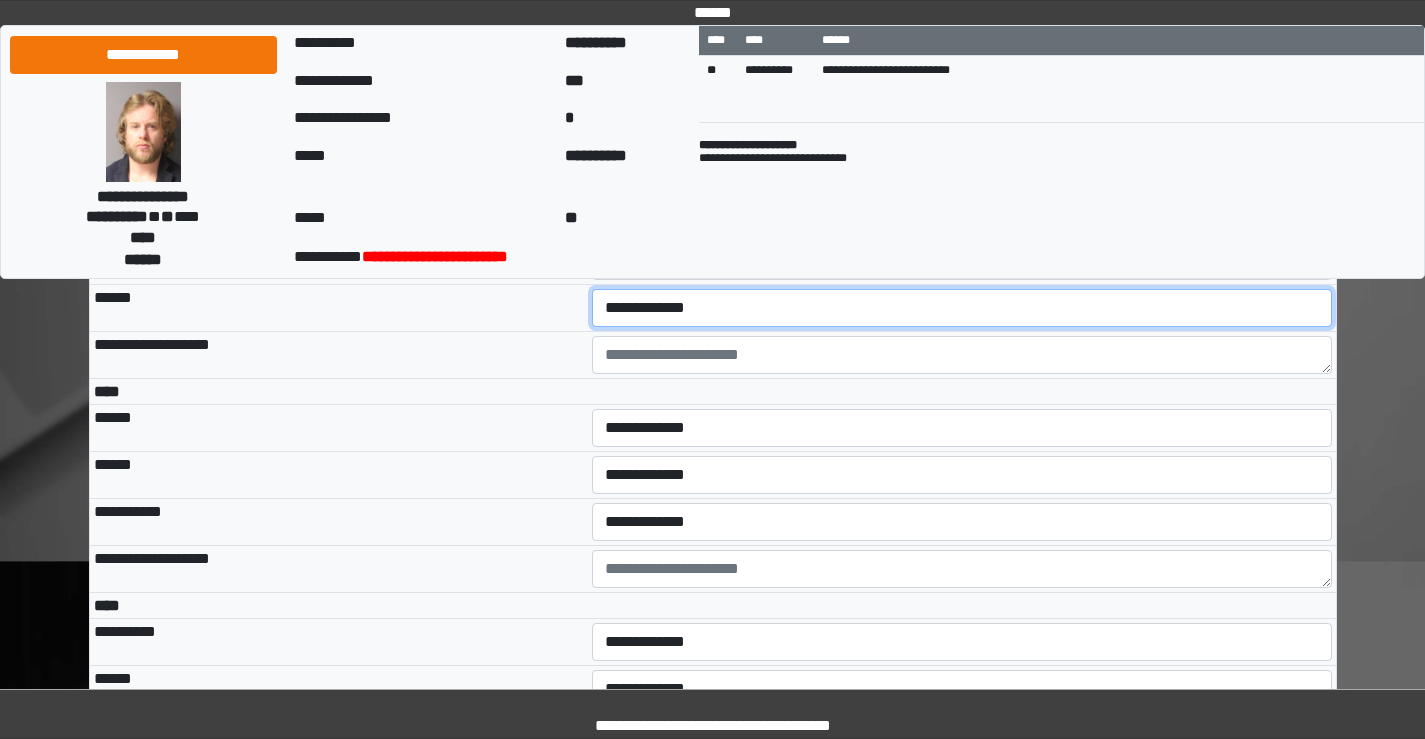 click on "**********" at bounding box center (962, 308) 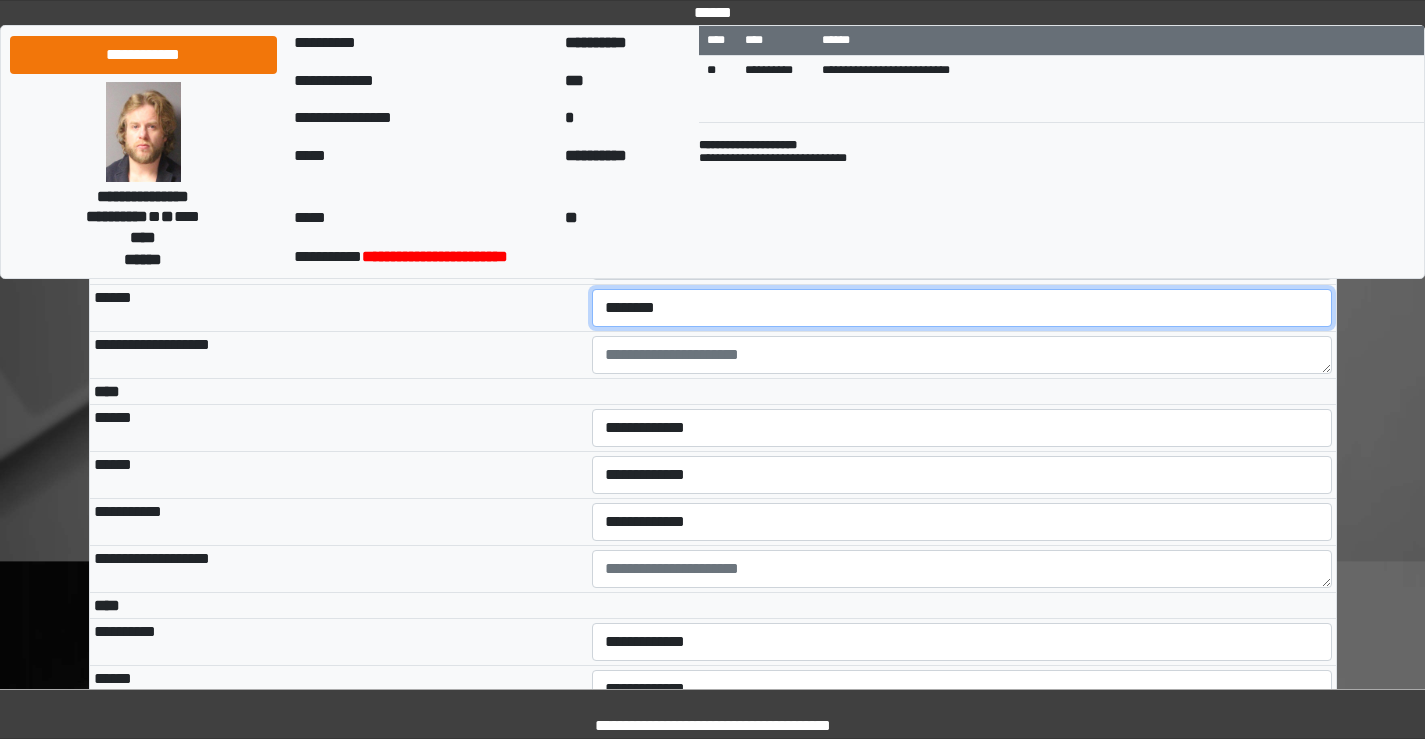 click on "**********" at bounding box center (962, 308) 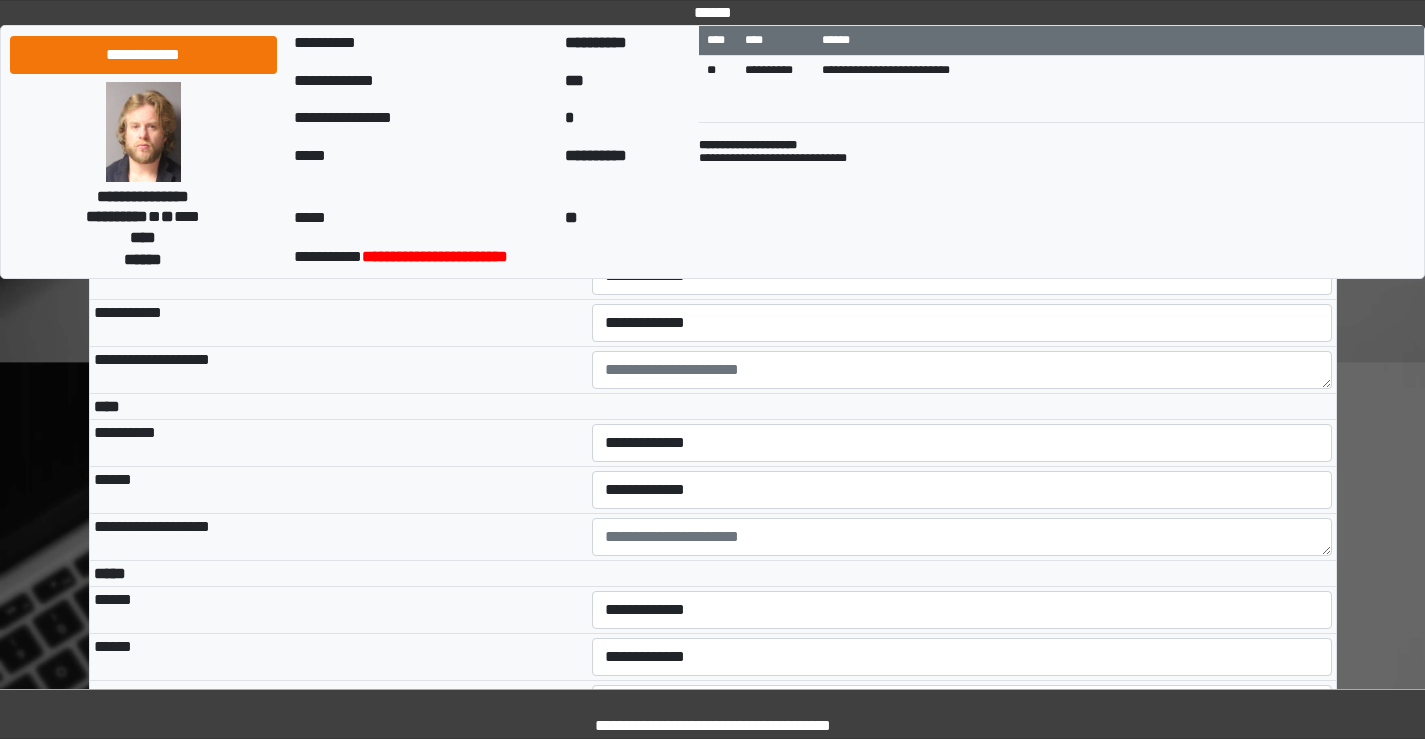 scroll, scrollTop: 4100, scrollLeft: 0, axis: vertical 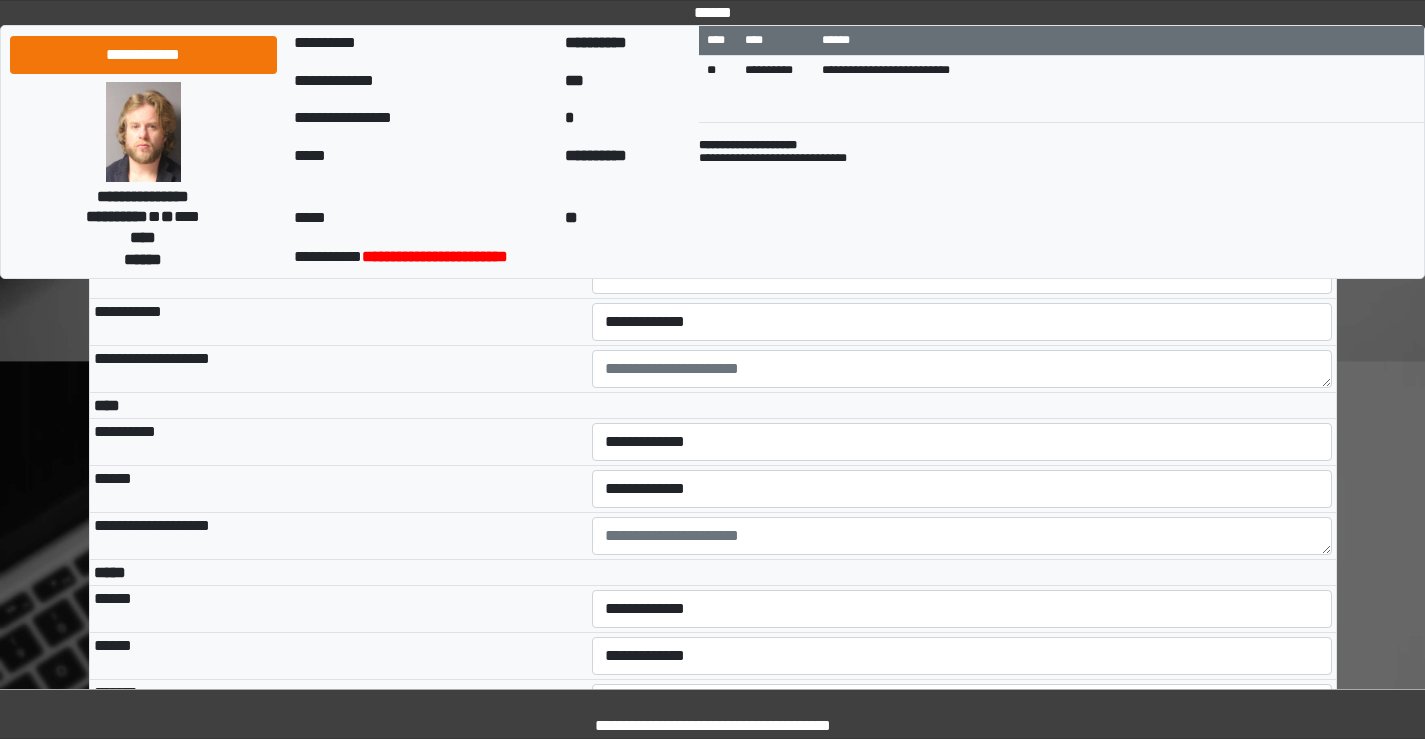 click on "**********" at bounding box center [962, 228] 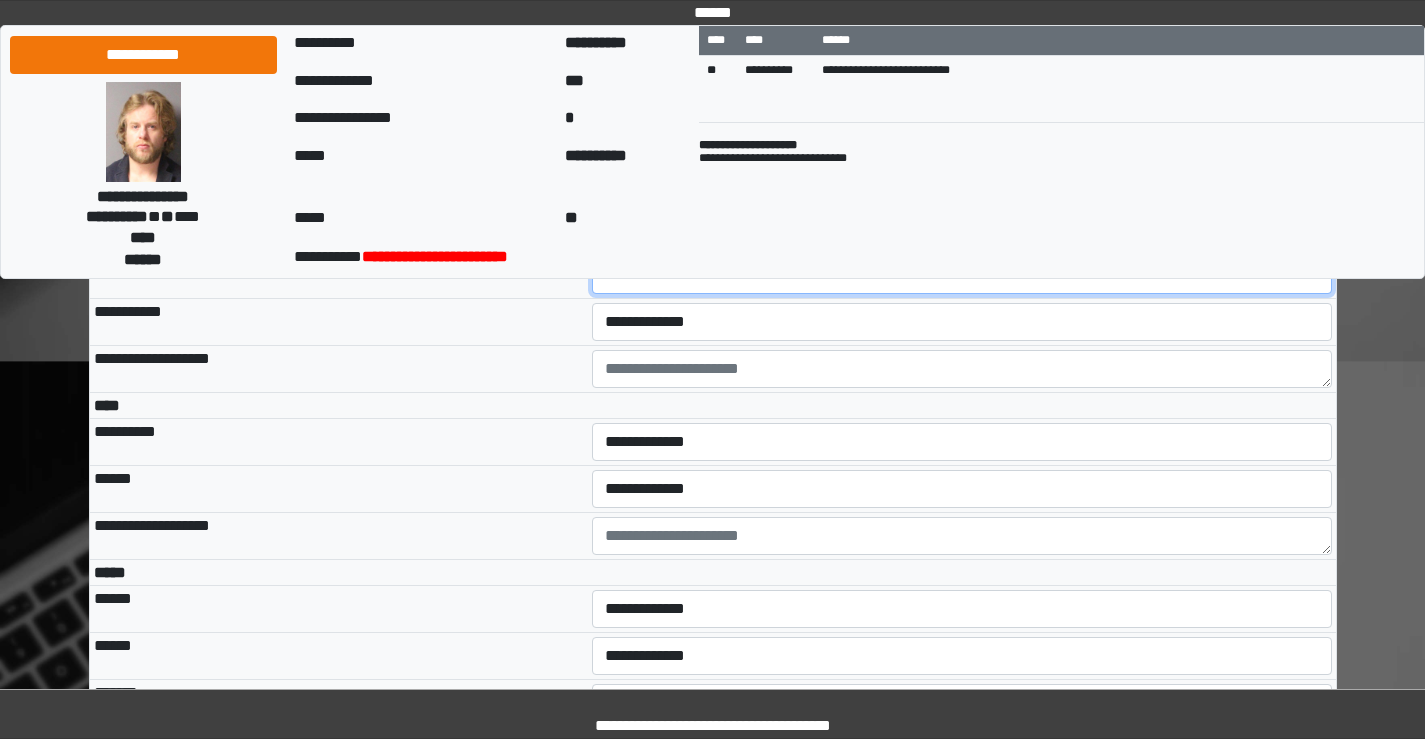 click on "**********" at bounding box center [962, 275] 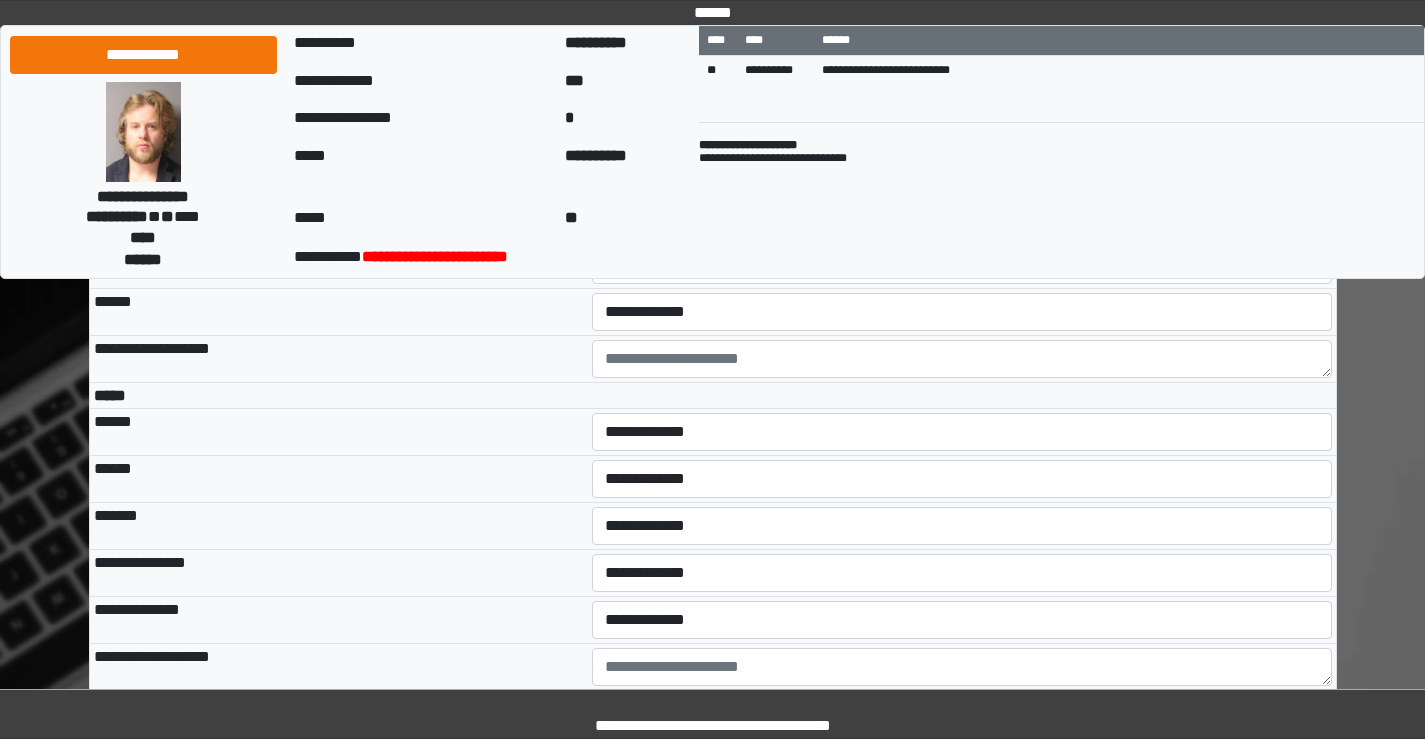 scroll, scrollTop: 4300, scrollLeft: 0, axis: vertical 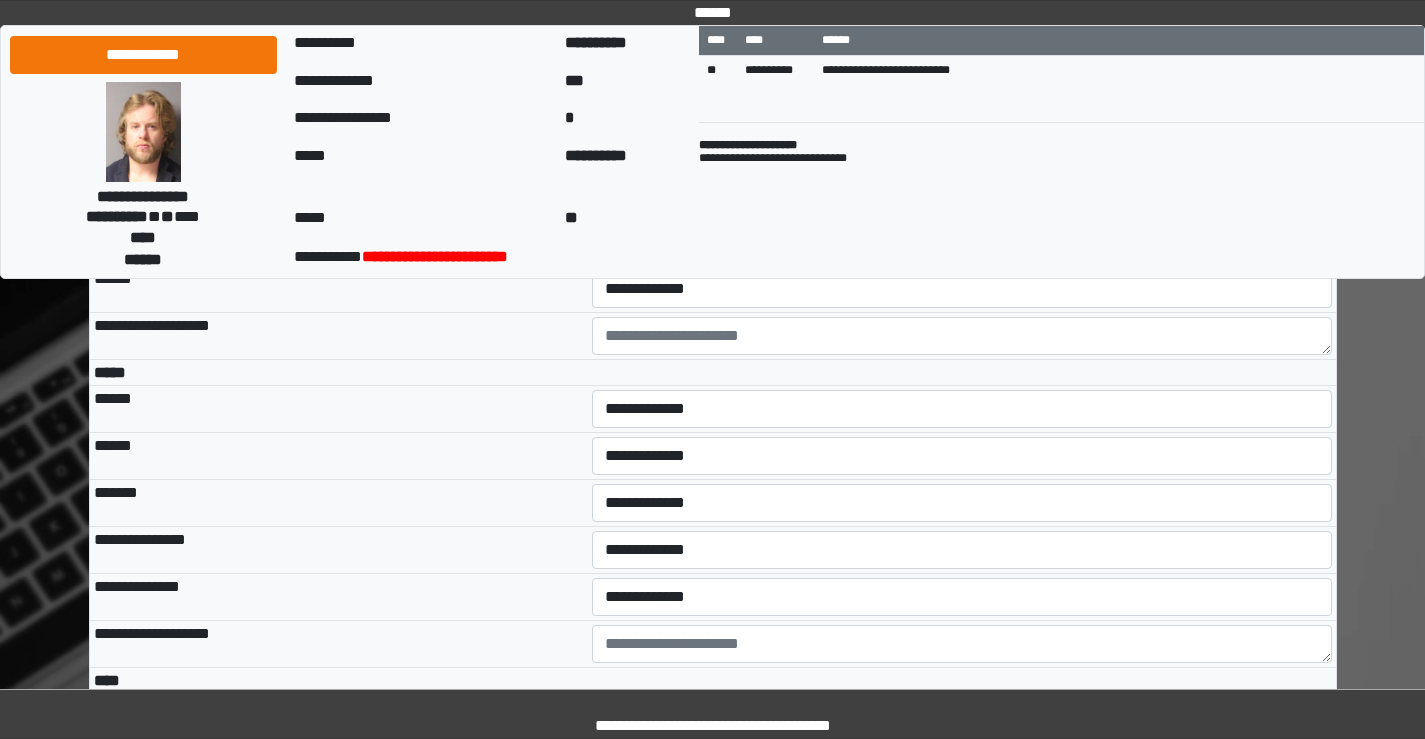 click on "**********" at bounding box center (962, 242) 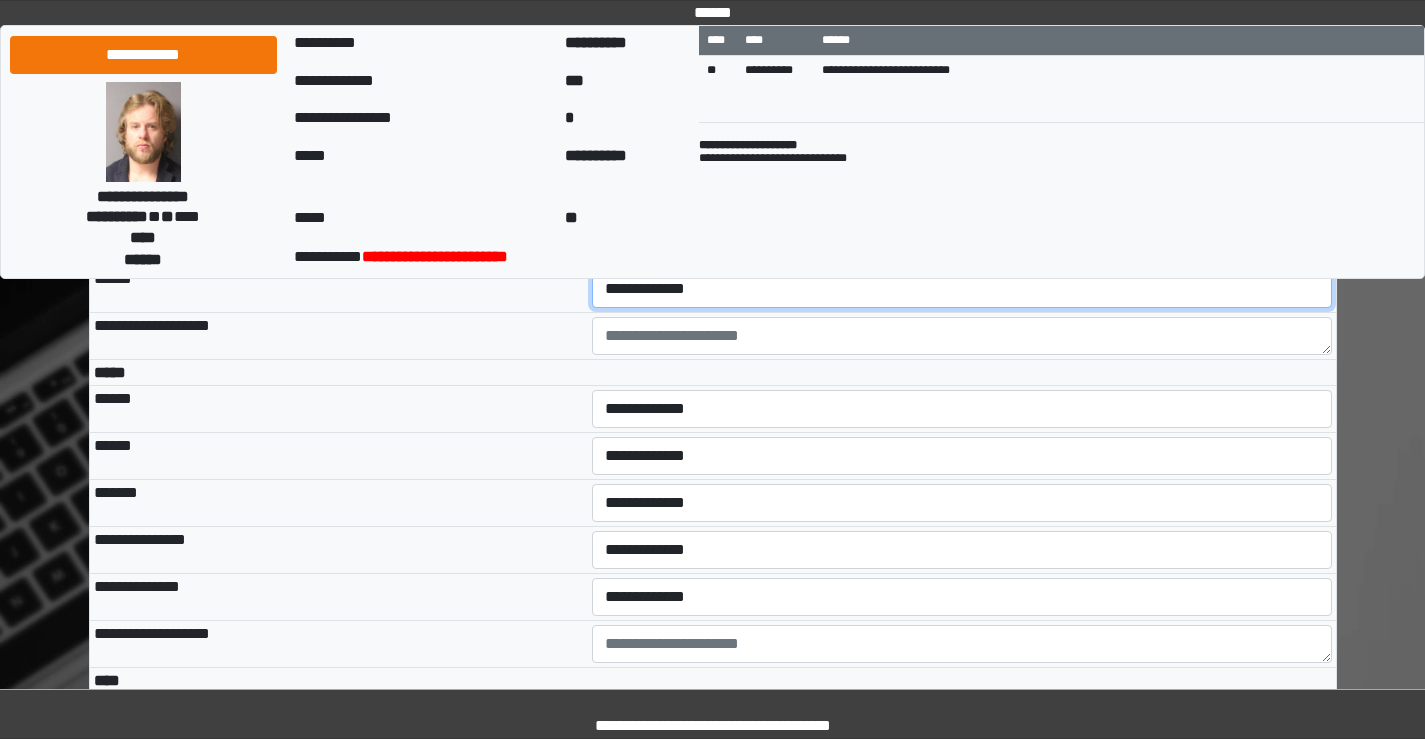 click on "**********" at bounding box center (962, 289) 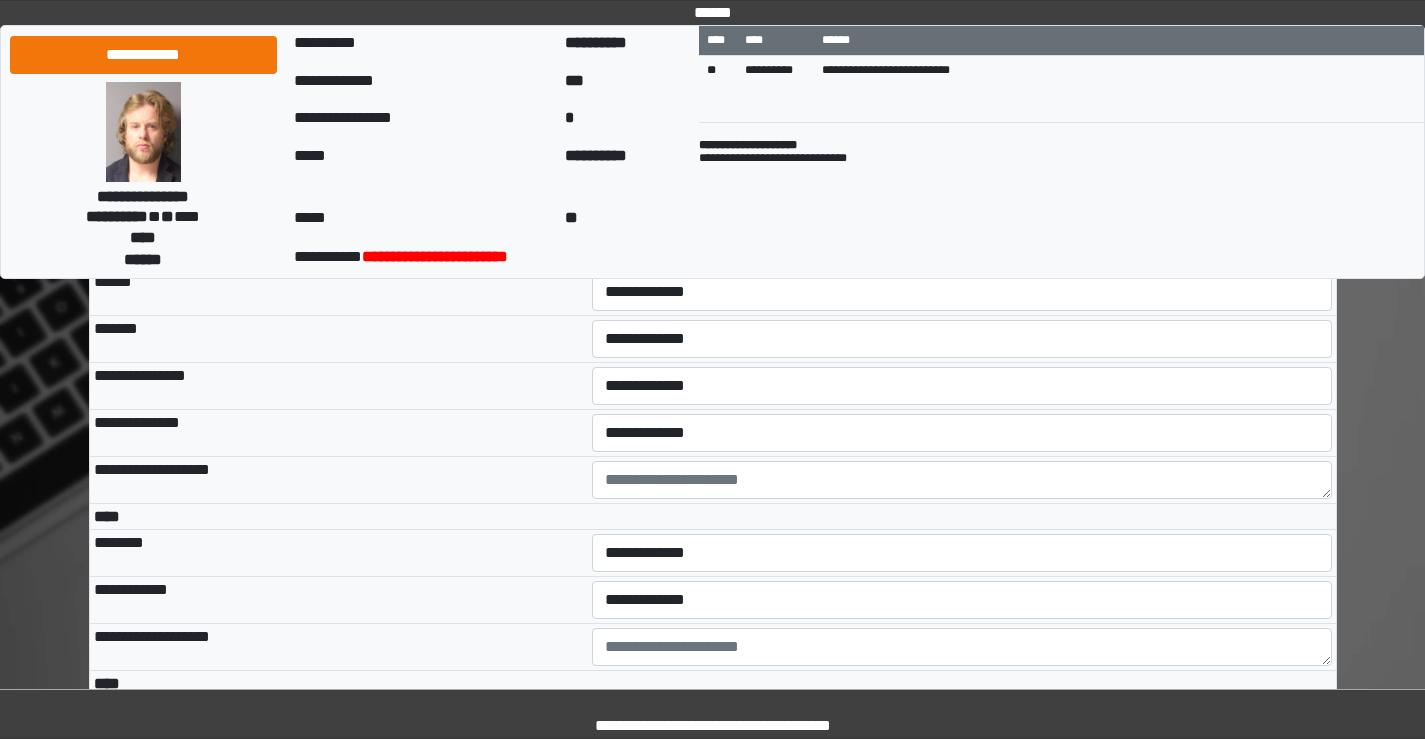 scroll, scrollTop: 4500, scrollLeft: 0, axis: vertical 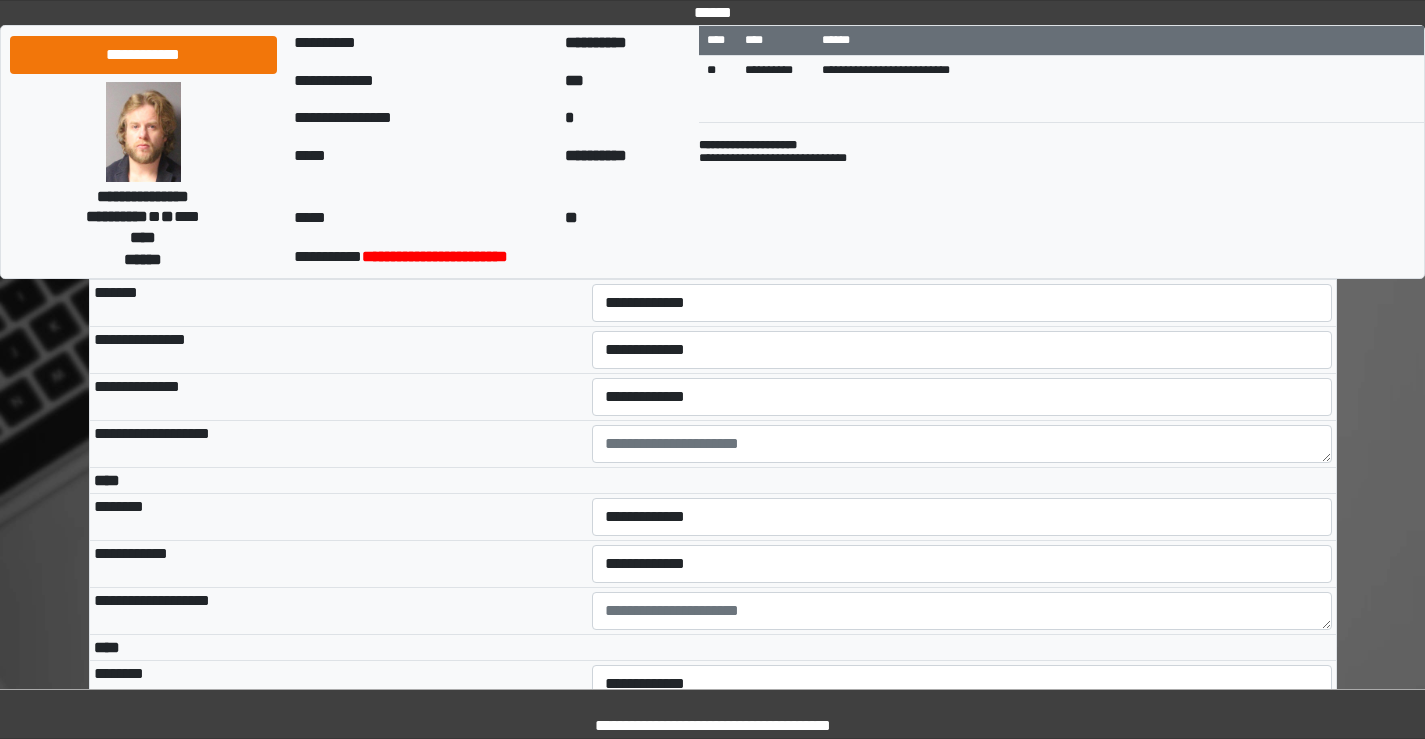 click on "**********" at bounding box center [962, 209] 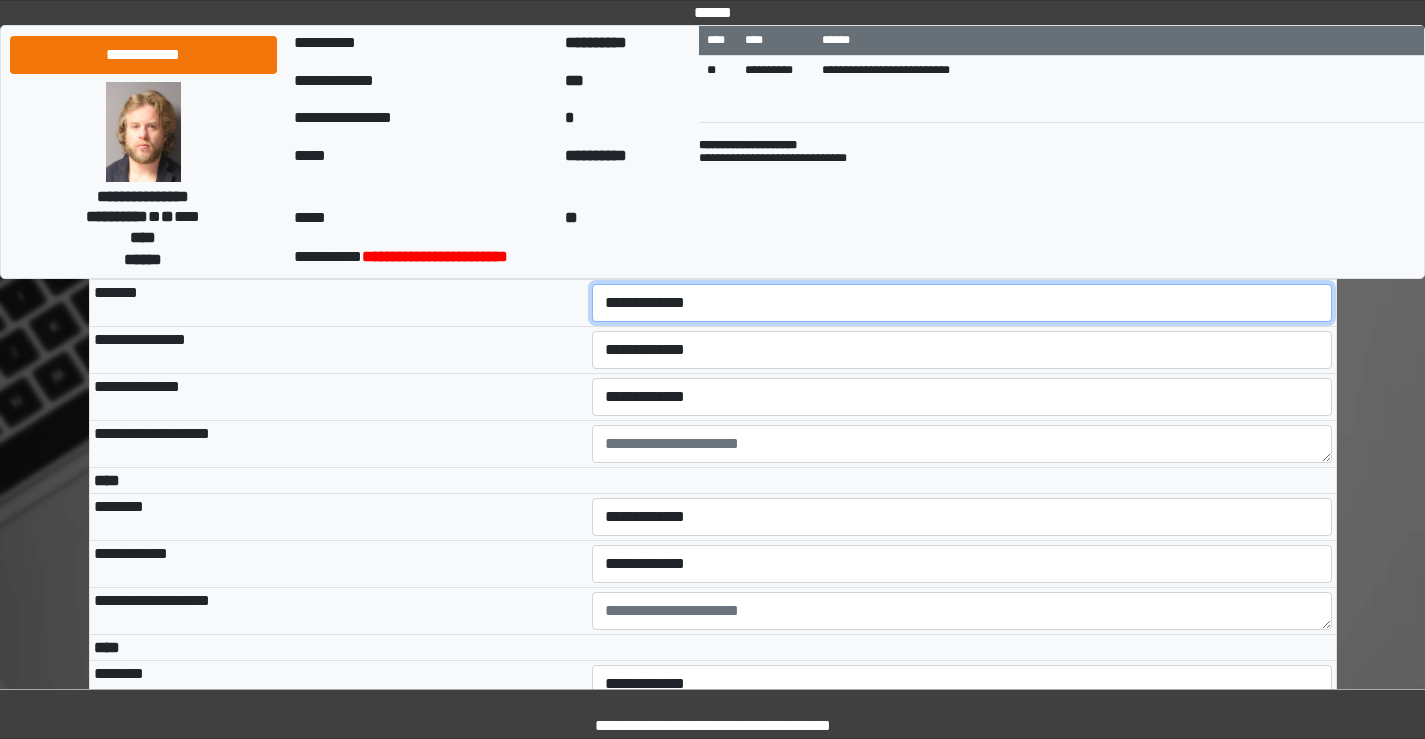 drag, startPoint x: 645, startPoint y: 441, endPoint x: 645, endPoint y: 459, distance: 18 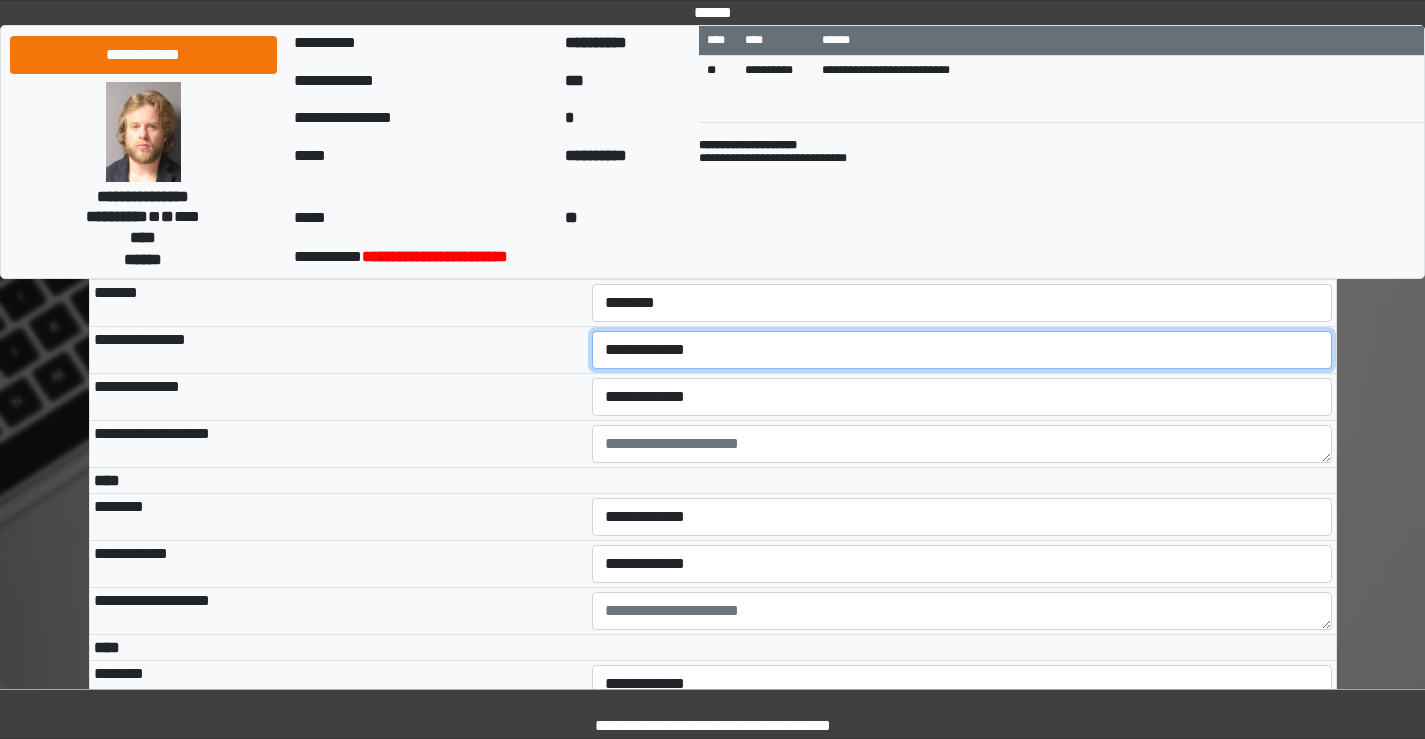 click on "**********" at bounding box center (962, 350) 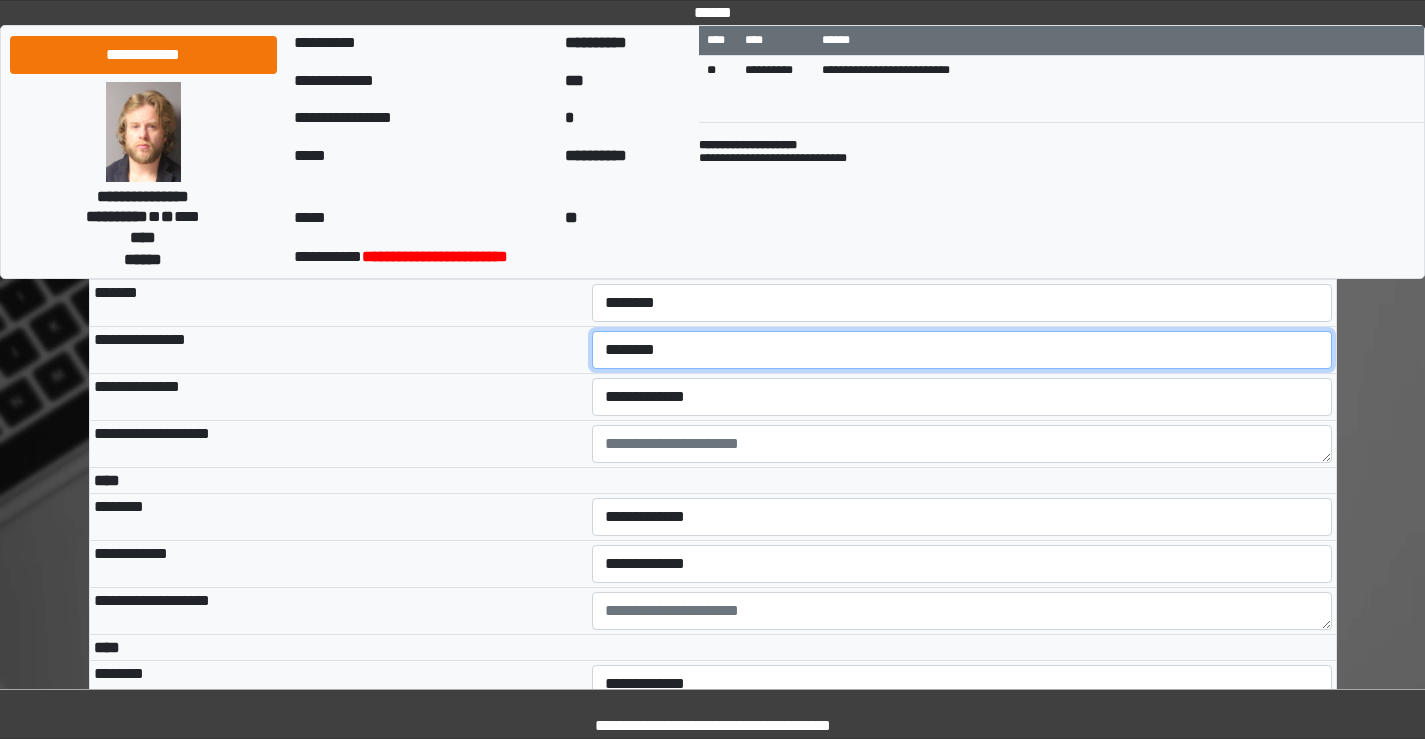 click on "**********" at bounding box center (962, 350) 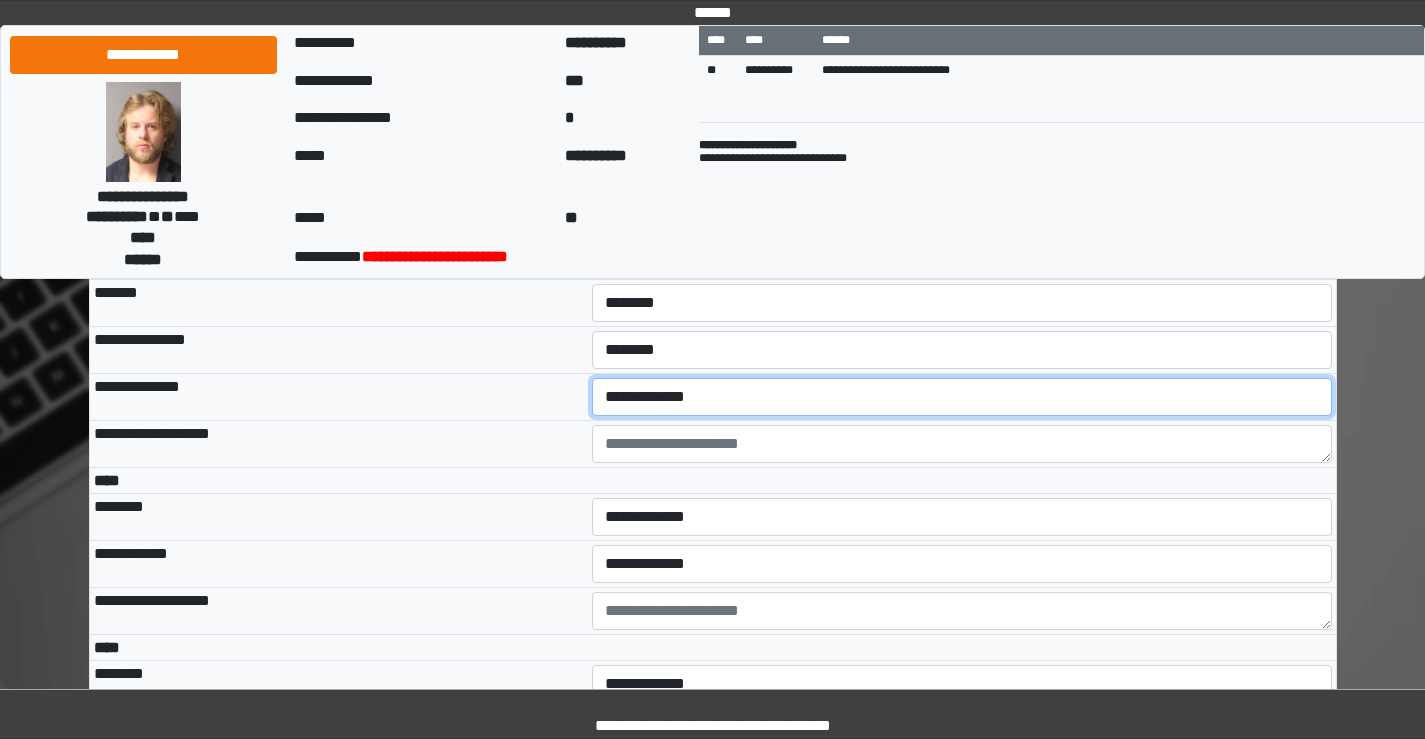 click on "**********" at bounding box center [962, 397] 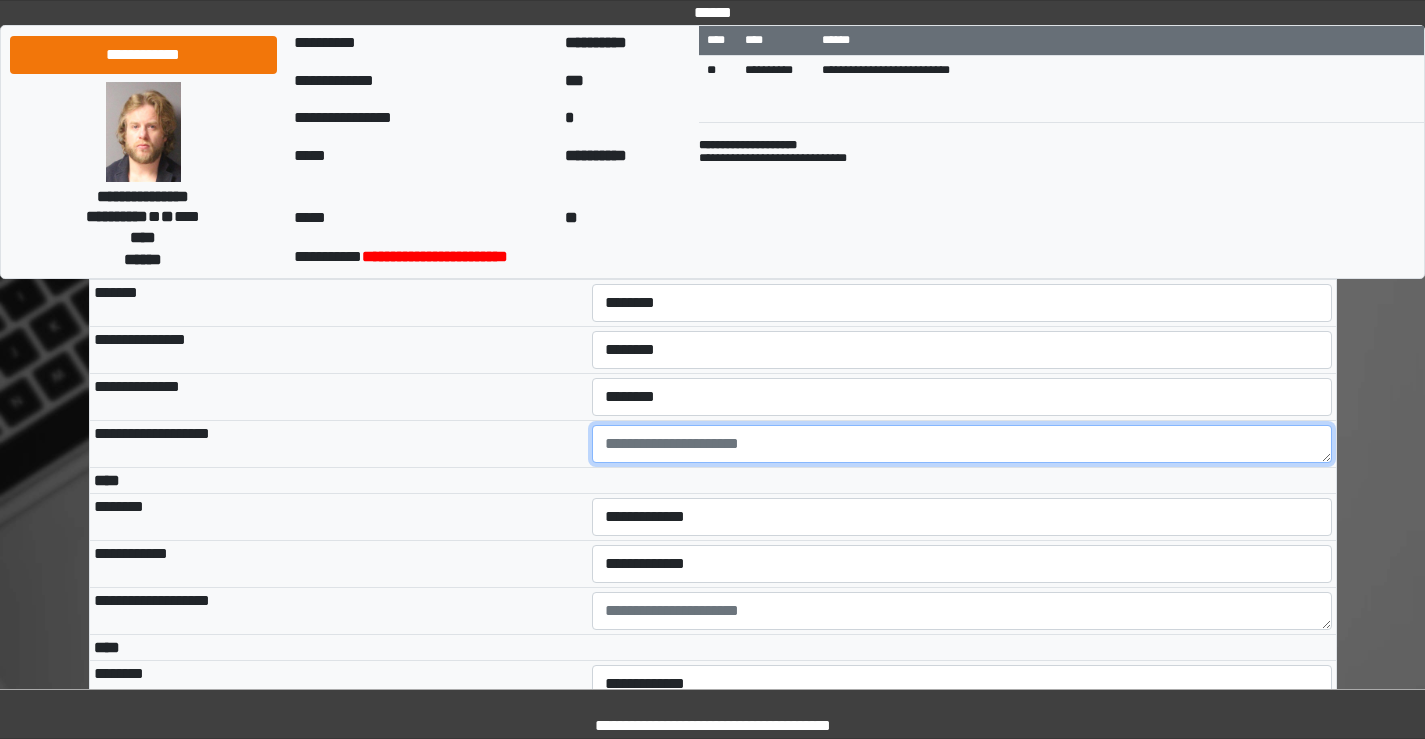 click at bounding box center [962, 444] 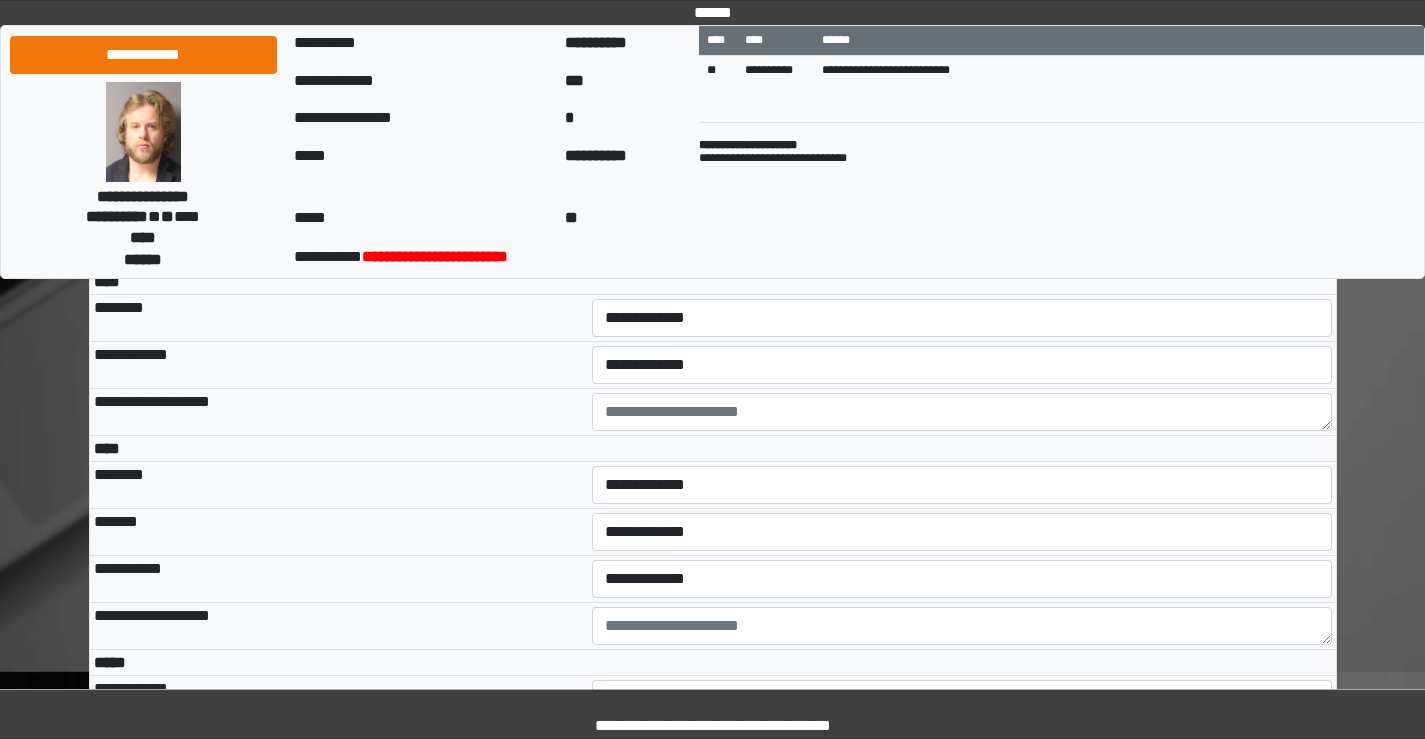 scroll, scrollTop: 4700, scrollLeft: 0, axis: vertical 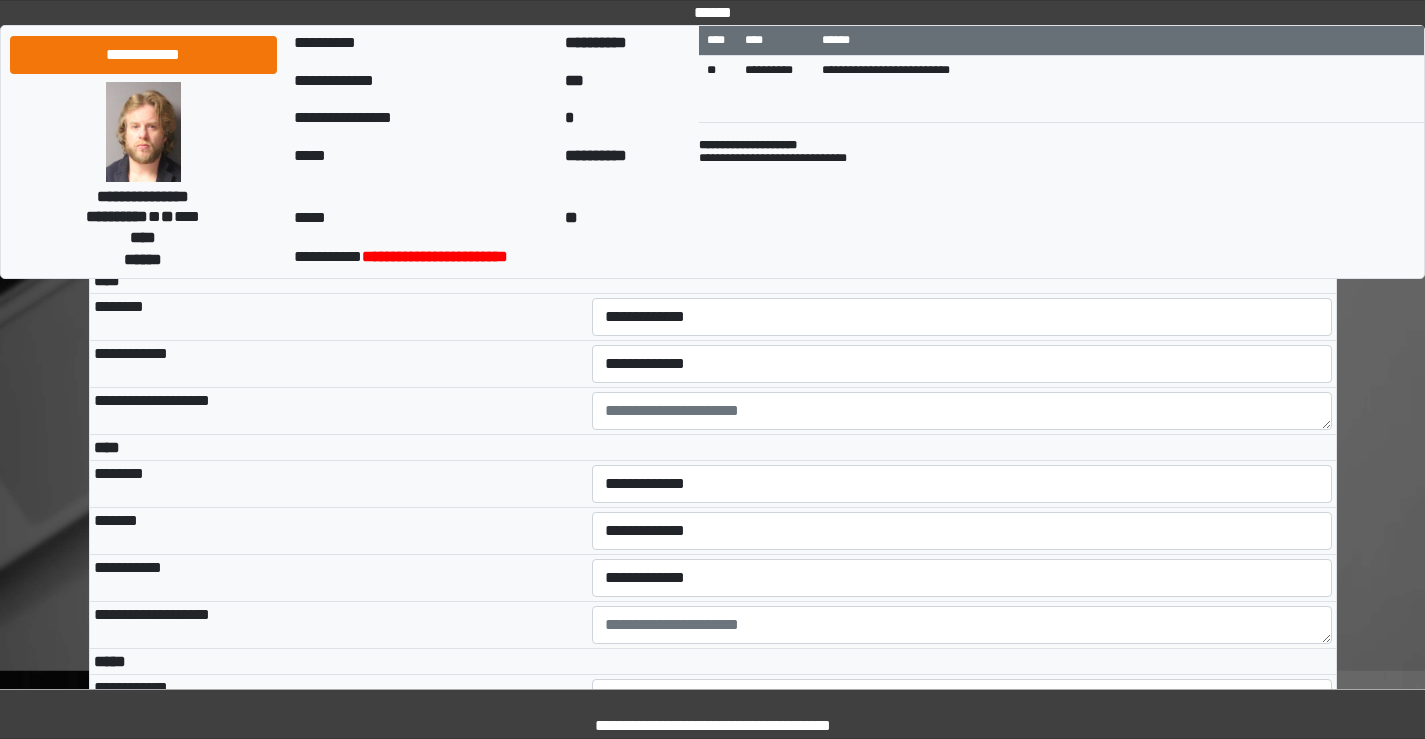 type on "**********" 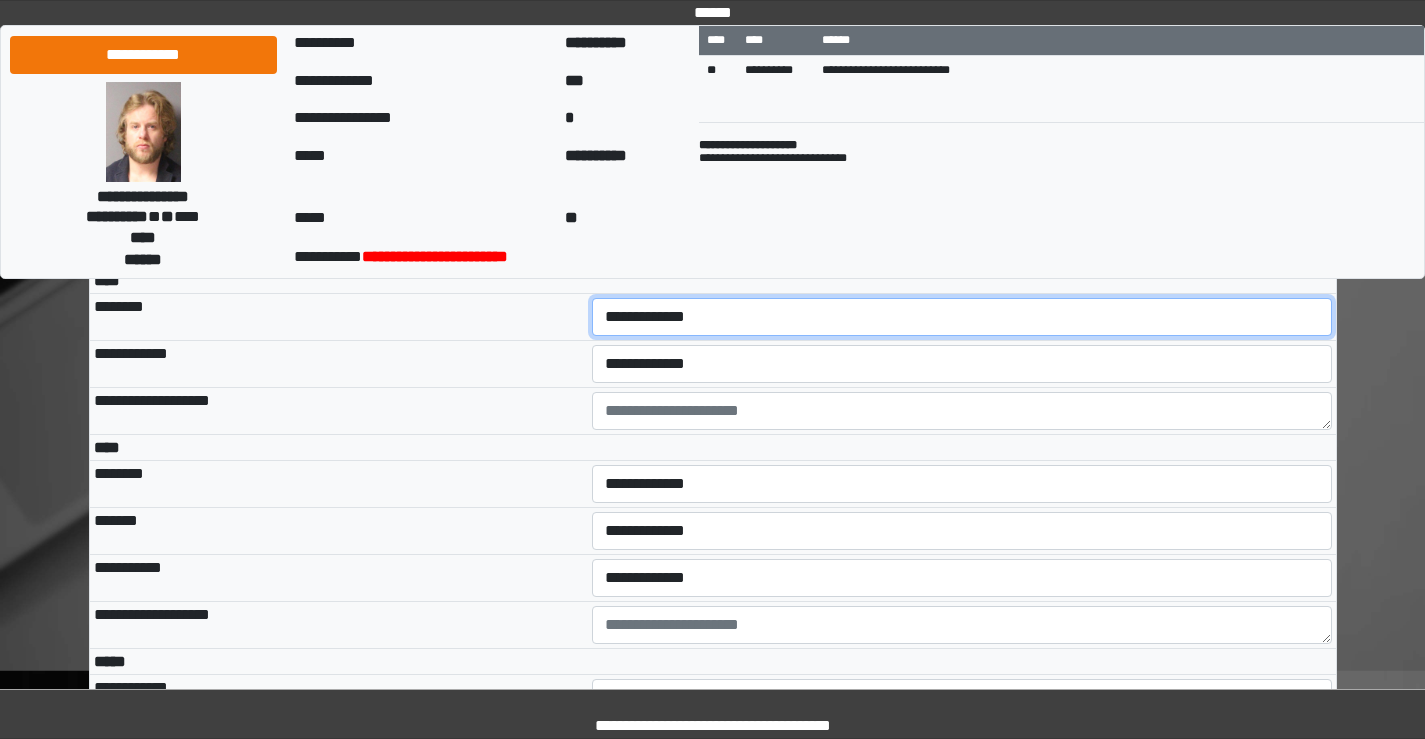 click on "**********" at bounding box center [962, 317] 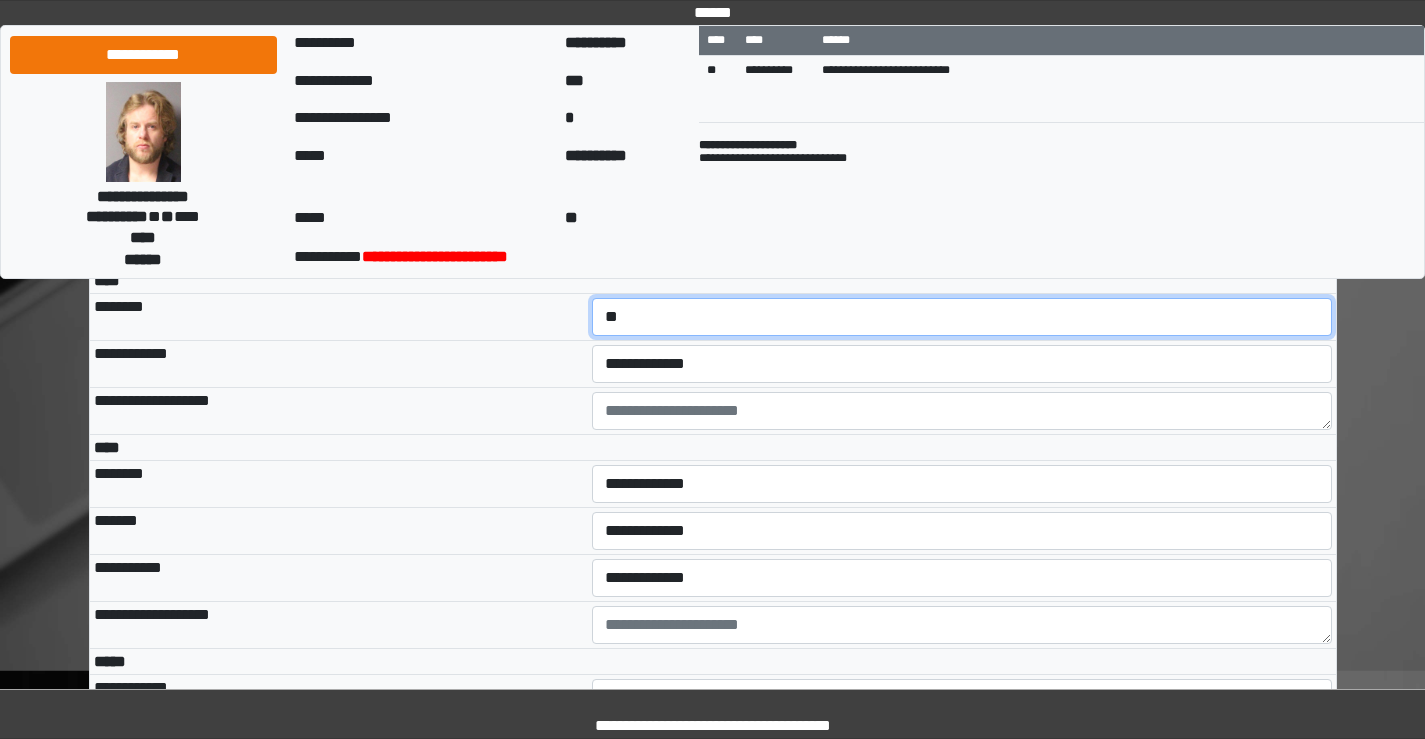 click on "**********" at bounding box center (962, 317) 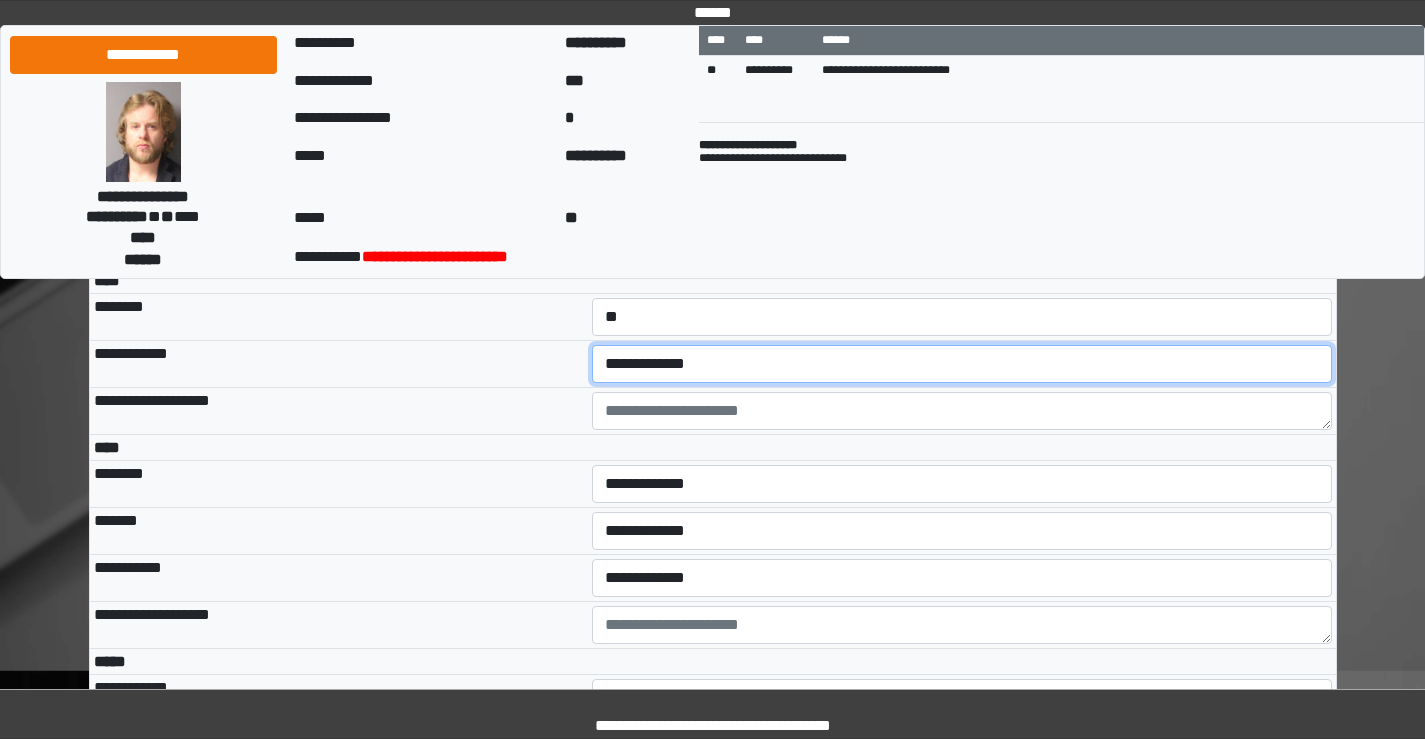 click on "**********" at bounding box center (962, 364) 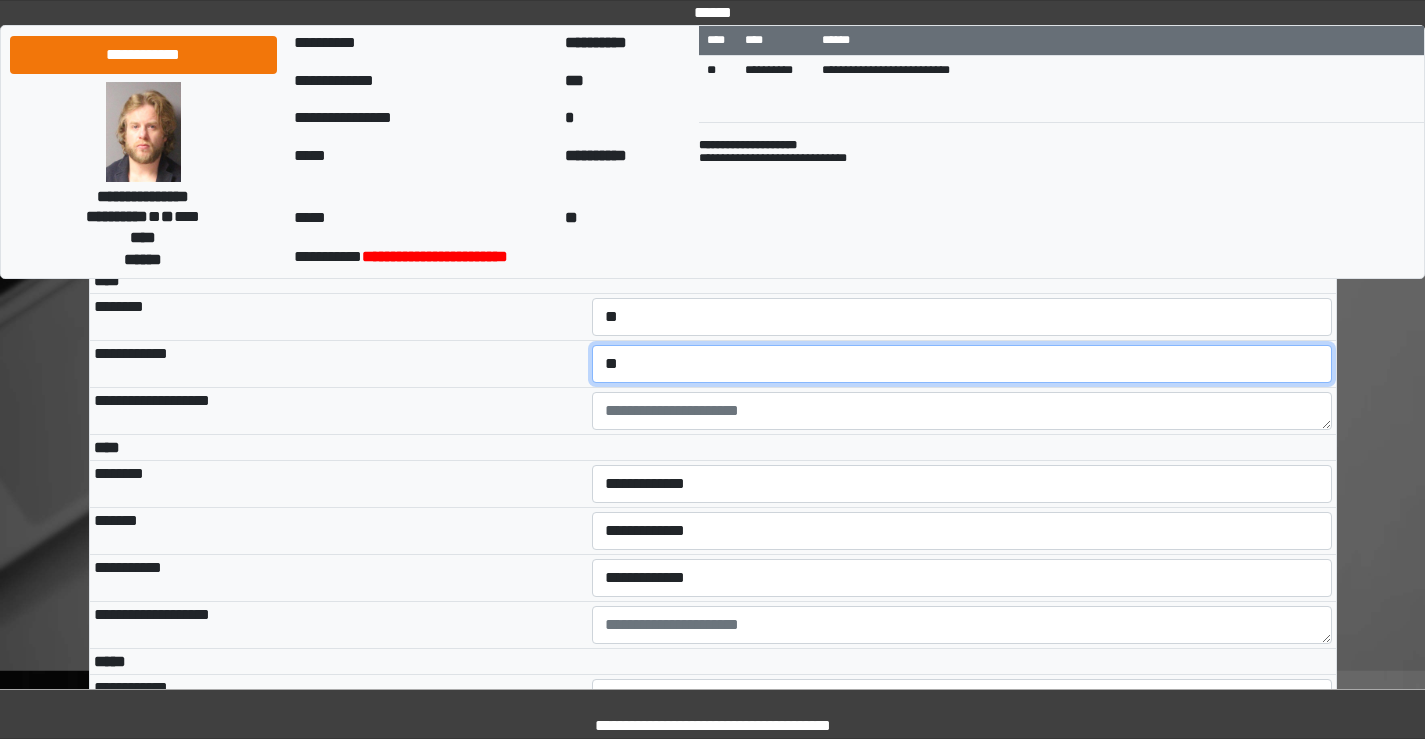 click on "**********" at bounding box center (962, 364) 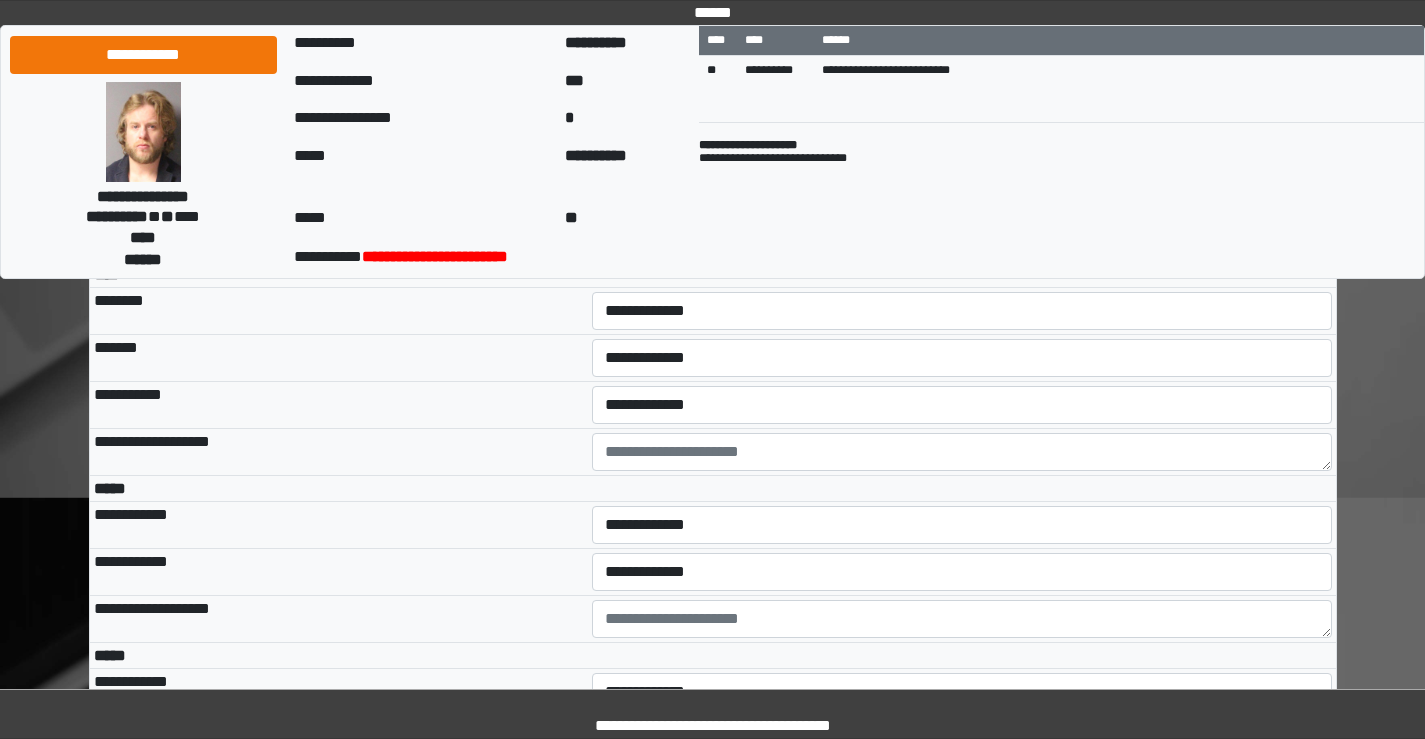 scroll, scrollTop: 4900, scrollLeft: 0, axis: vertical 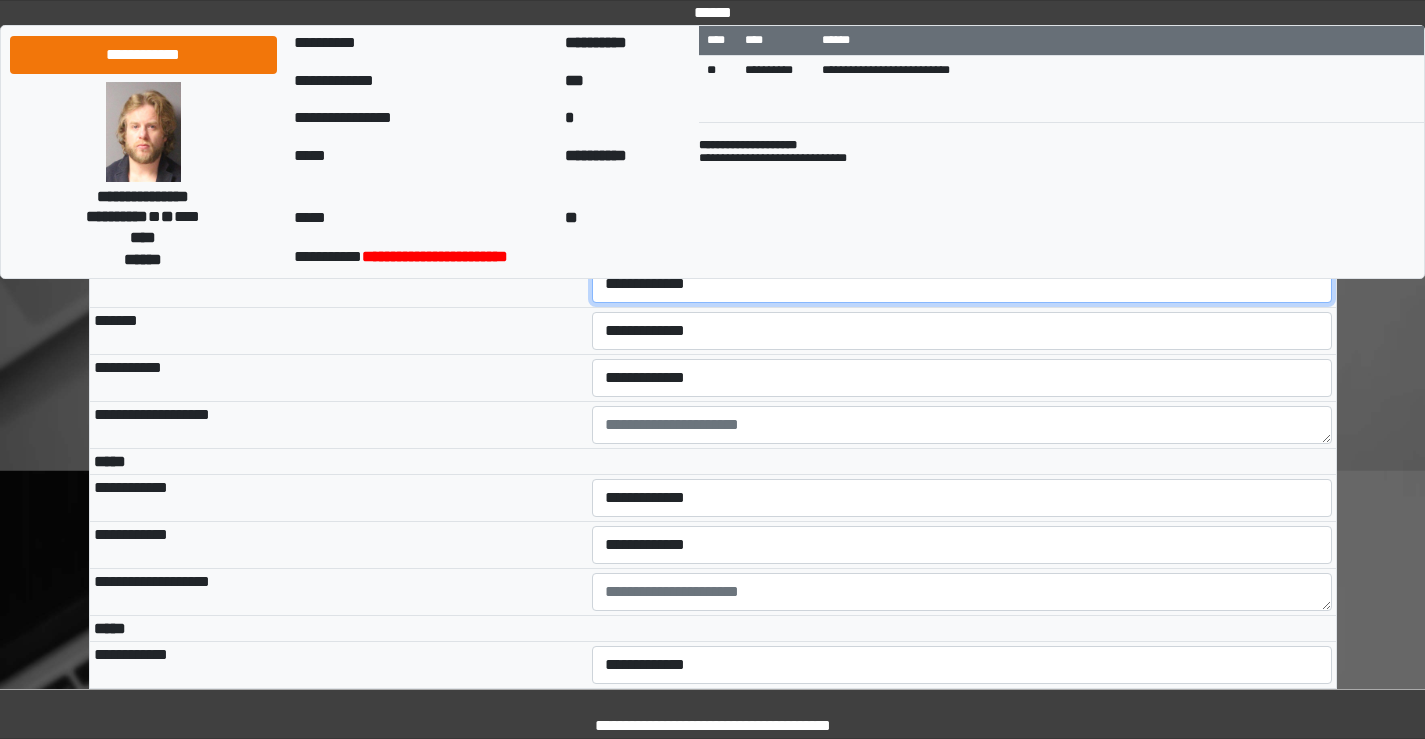 click on "**********" at bounding box center (962, 284) 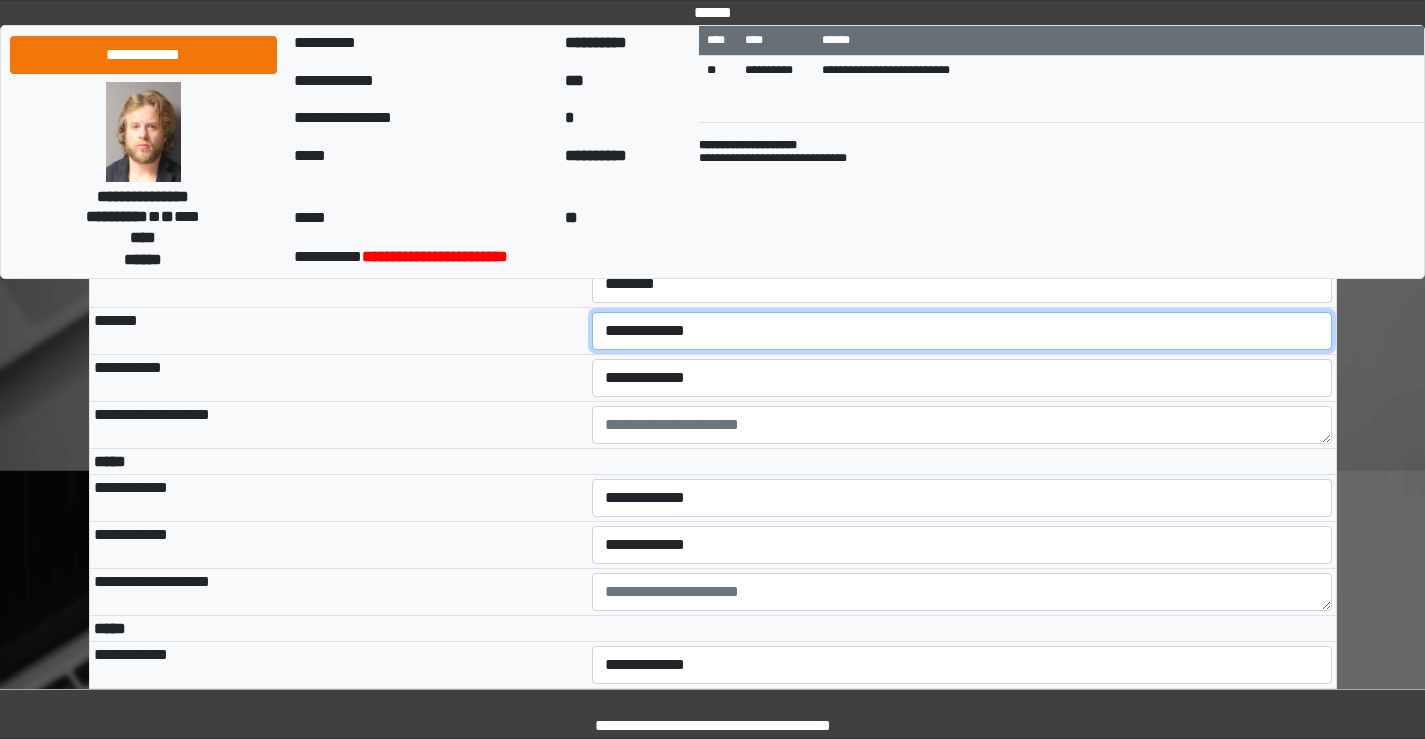 click on "**********" at bounding box center [962, 331] 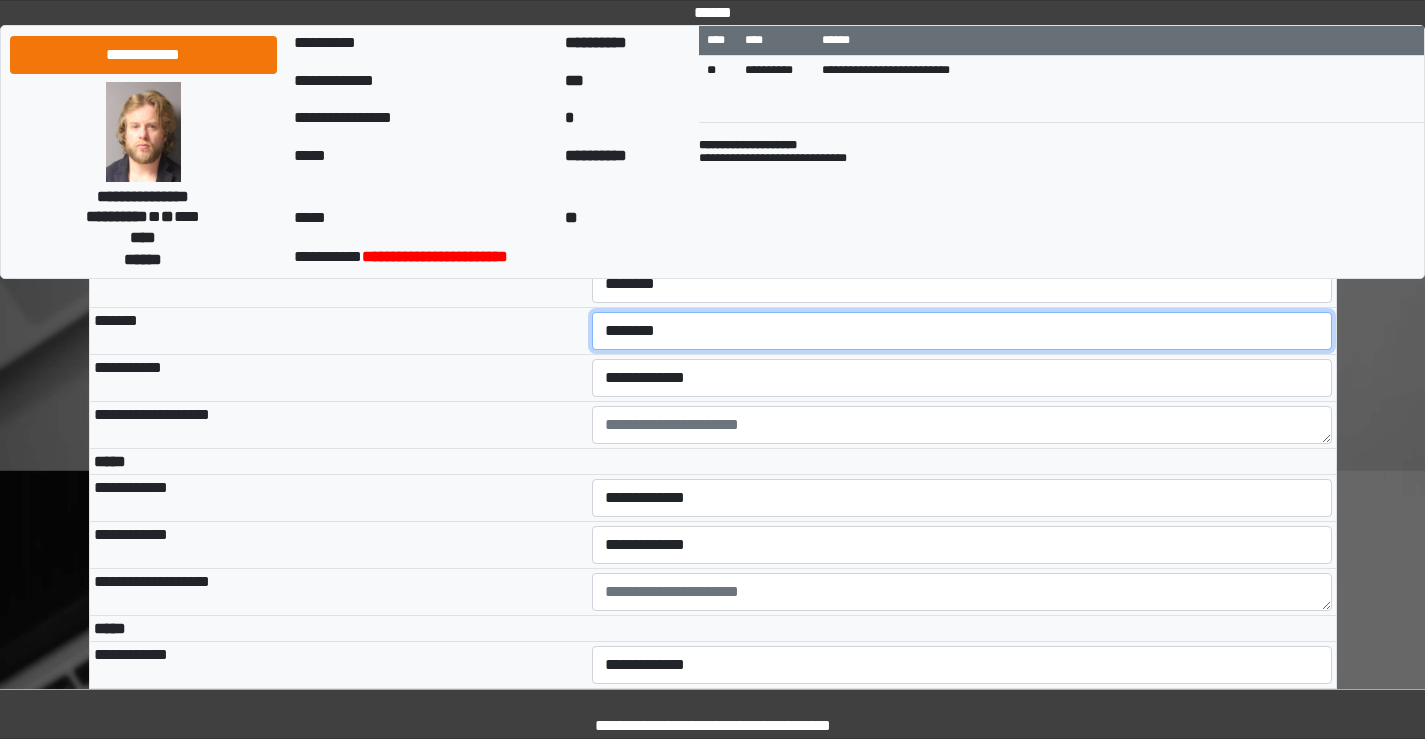 click on "**********" at bounding box center (962, 331) 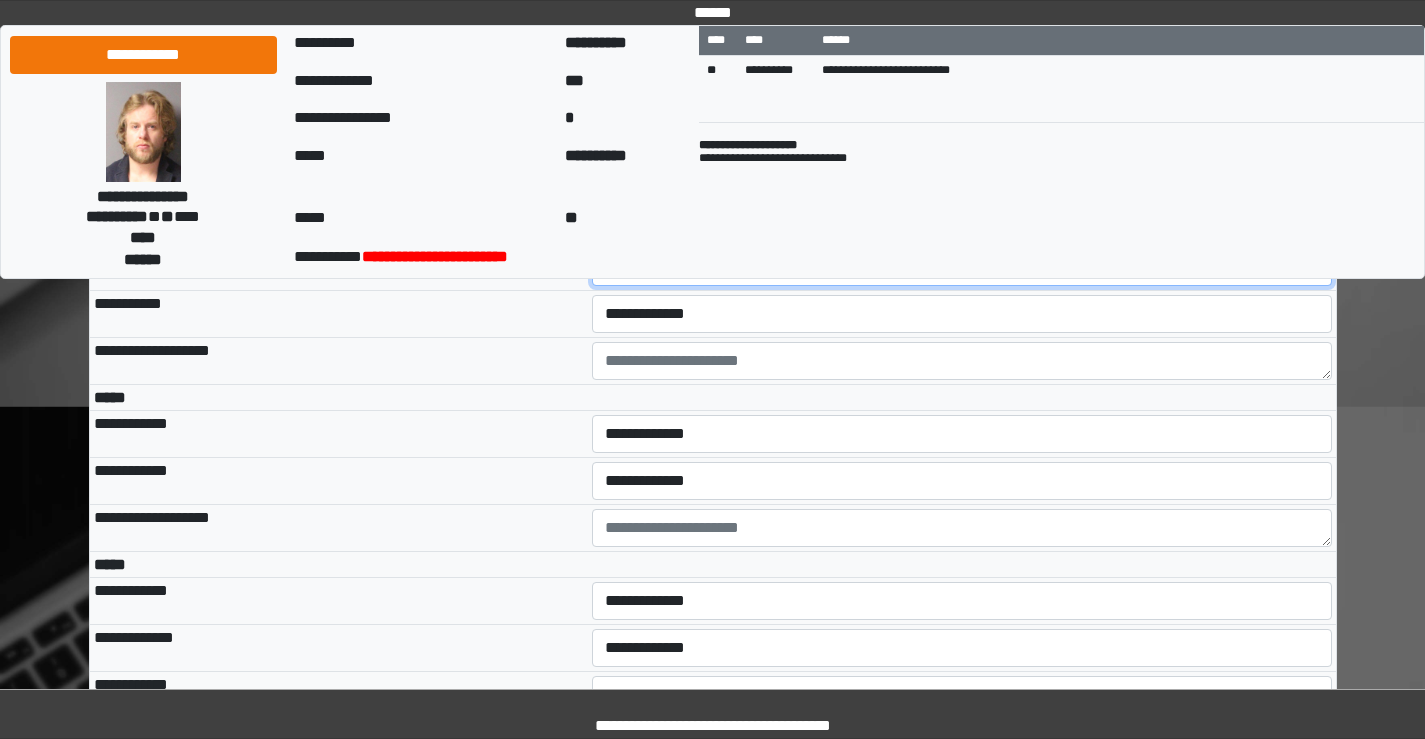 scroll, scrollTop: 5000, scrollLeft: 0, axis: vertical 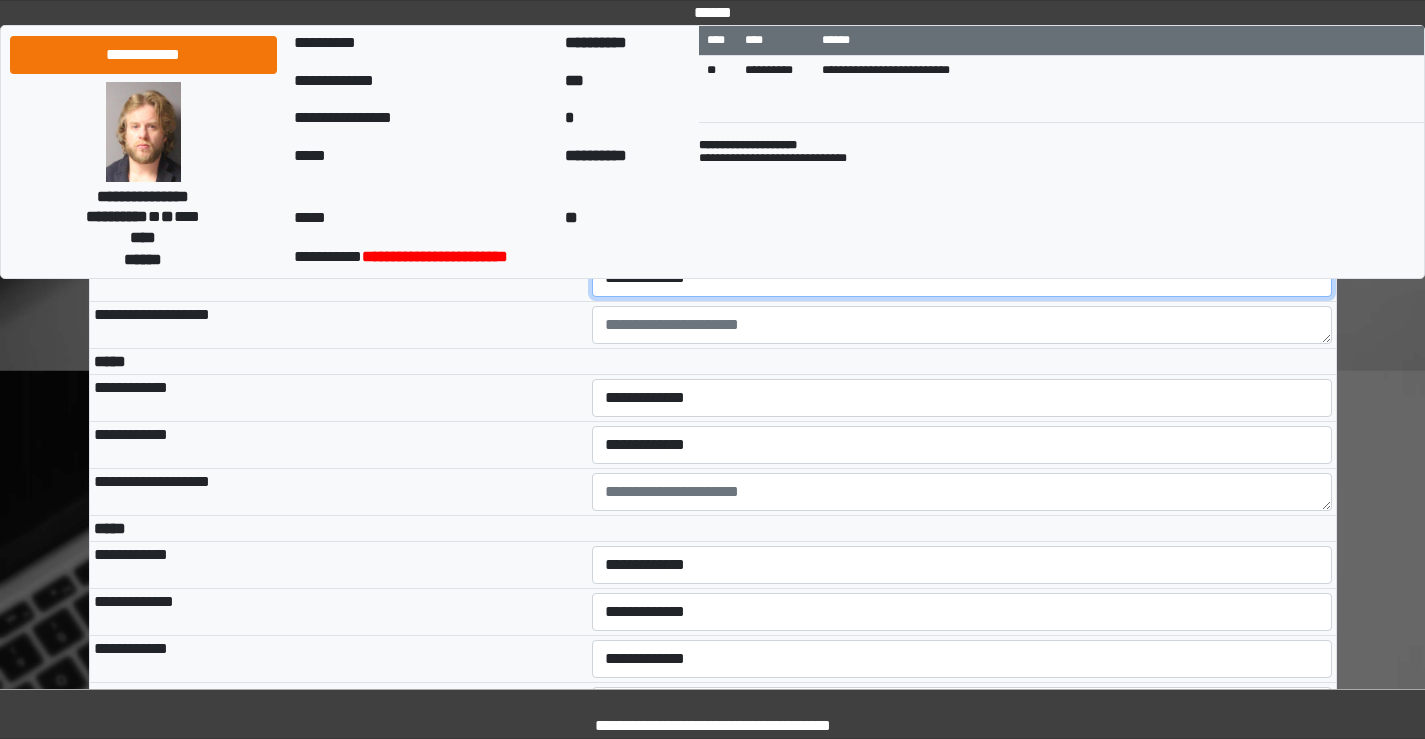 click on "**********" at bounding box center (962, 278) 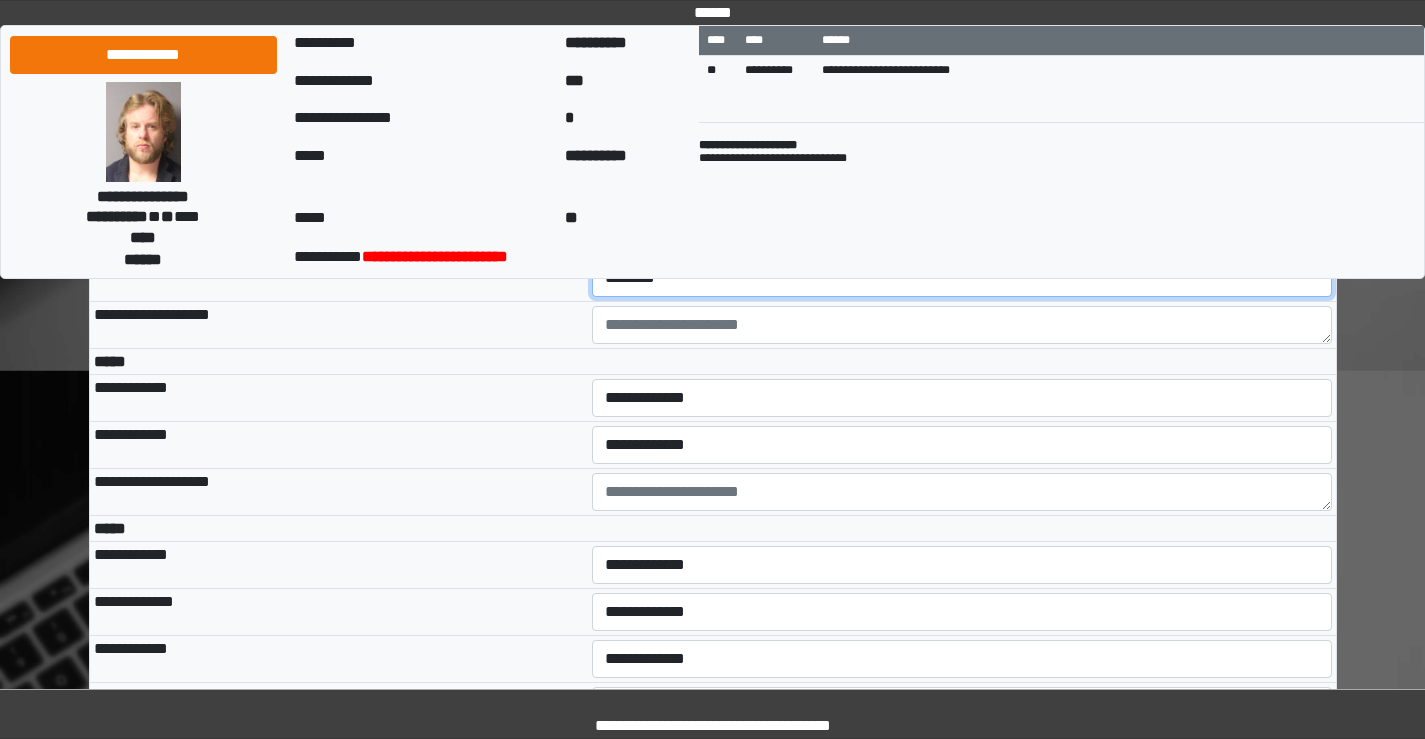 scroll, scrollTop: 5100, scrollLeft: 0, axis: vertical 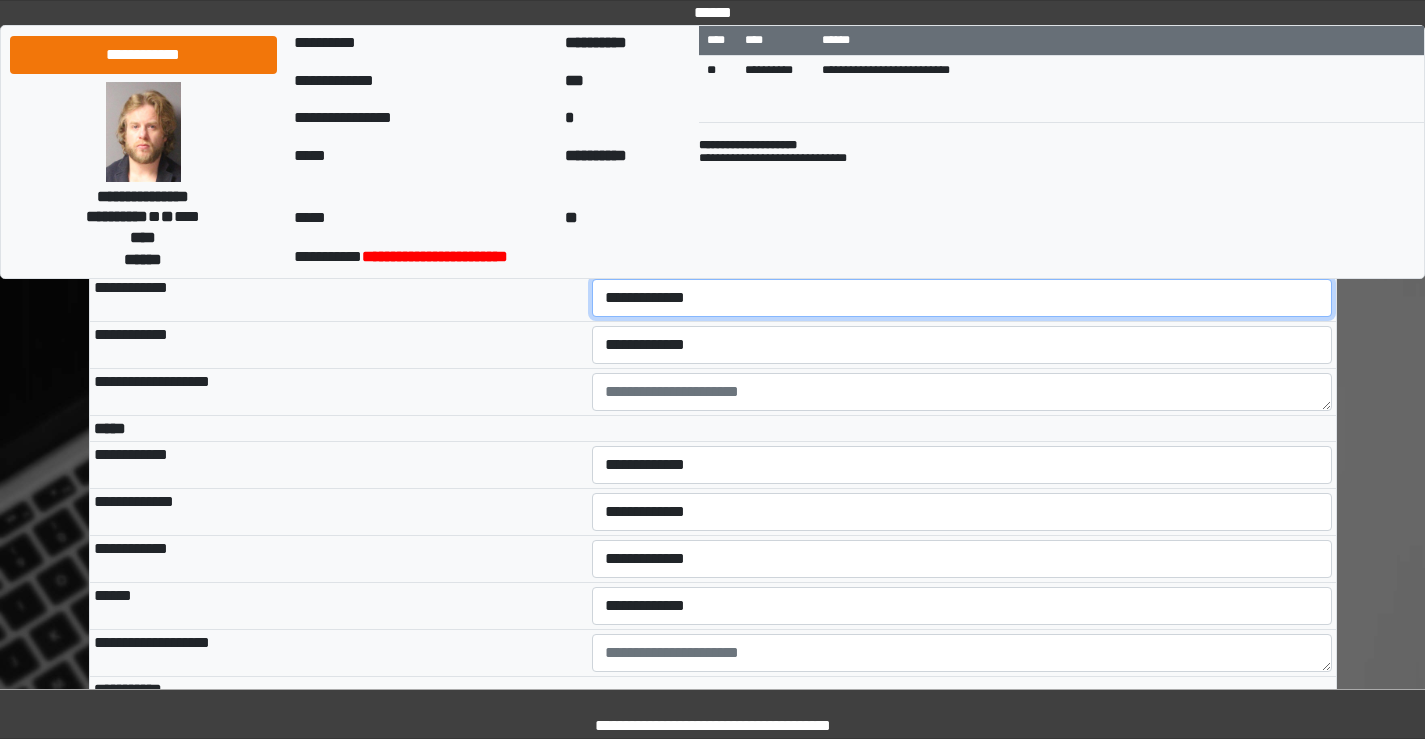 click on "**********" at bounding box center (962, 298) 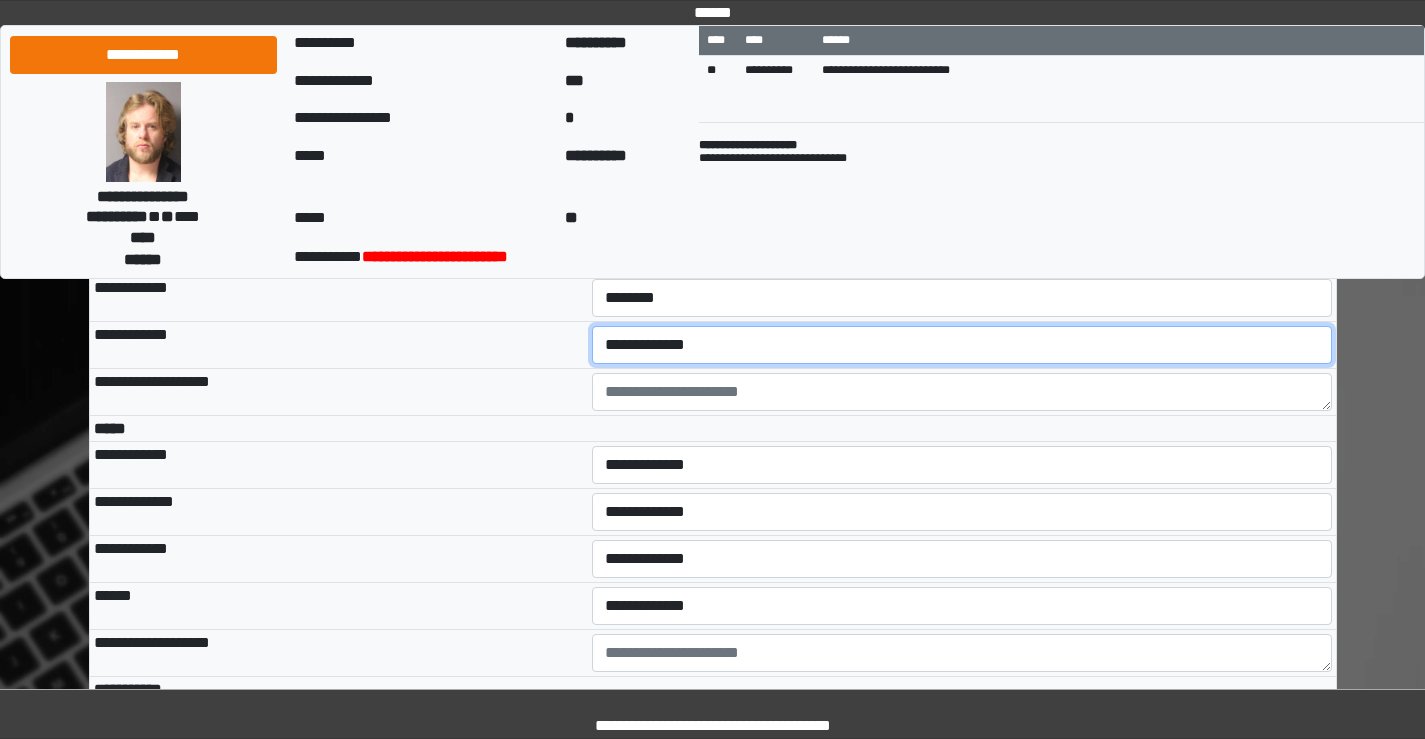 click on "**********" at bounding box center (962, 345) 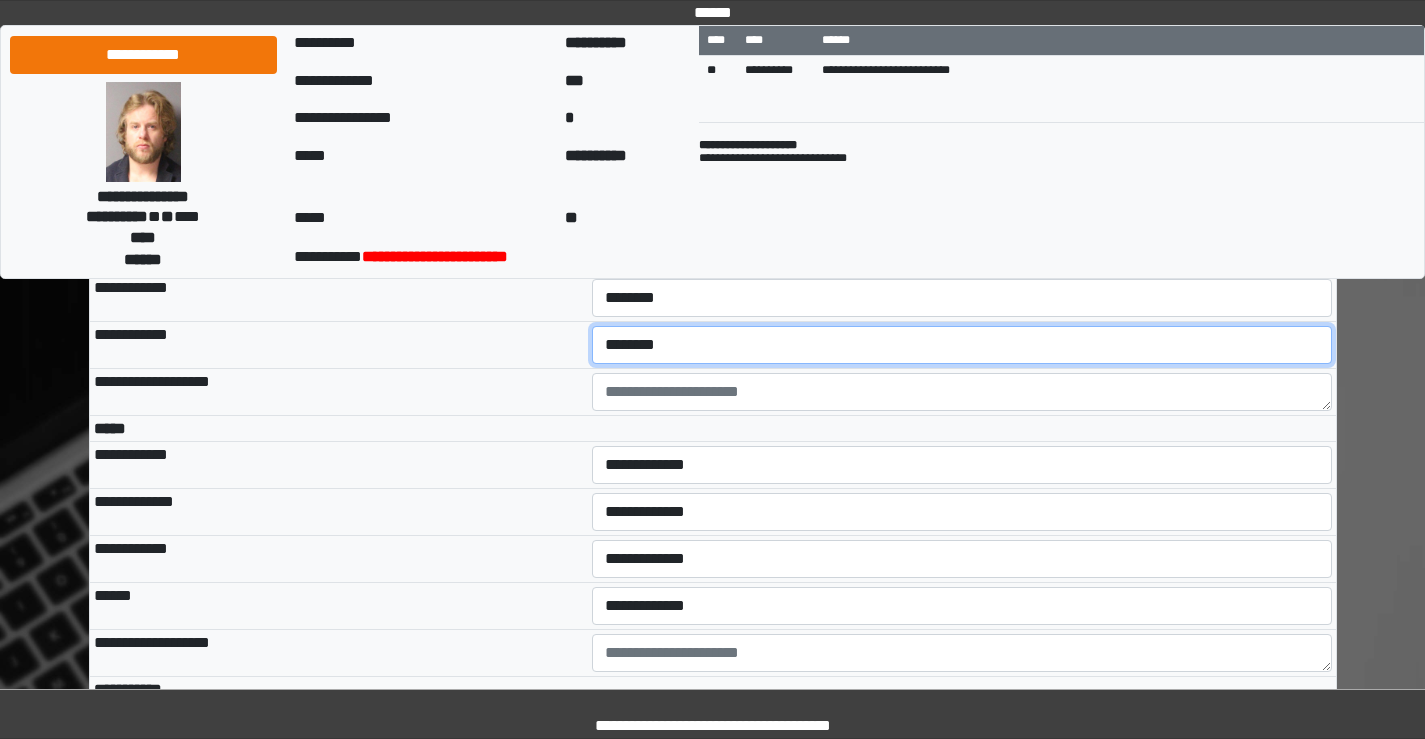 click on "**********" at bounding box center [962, 345] 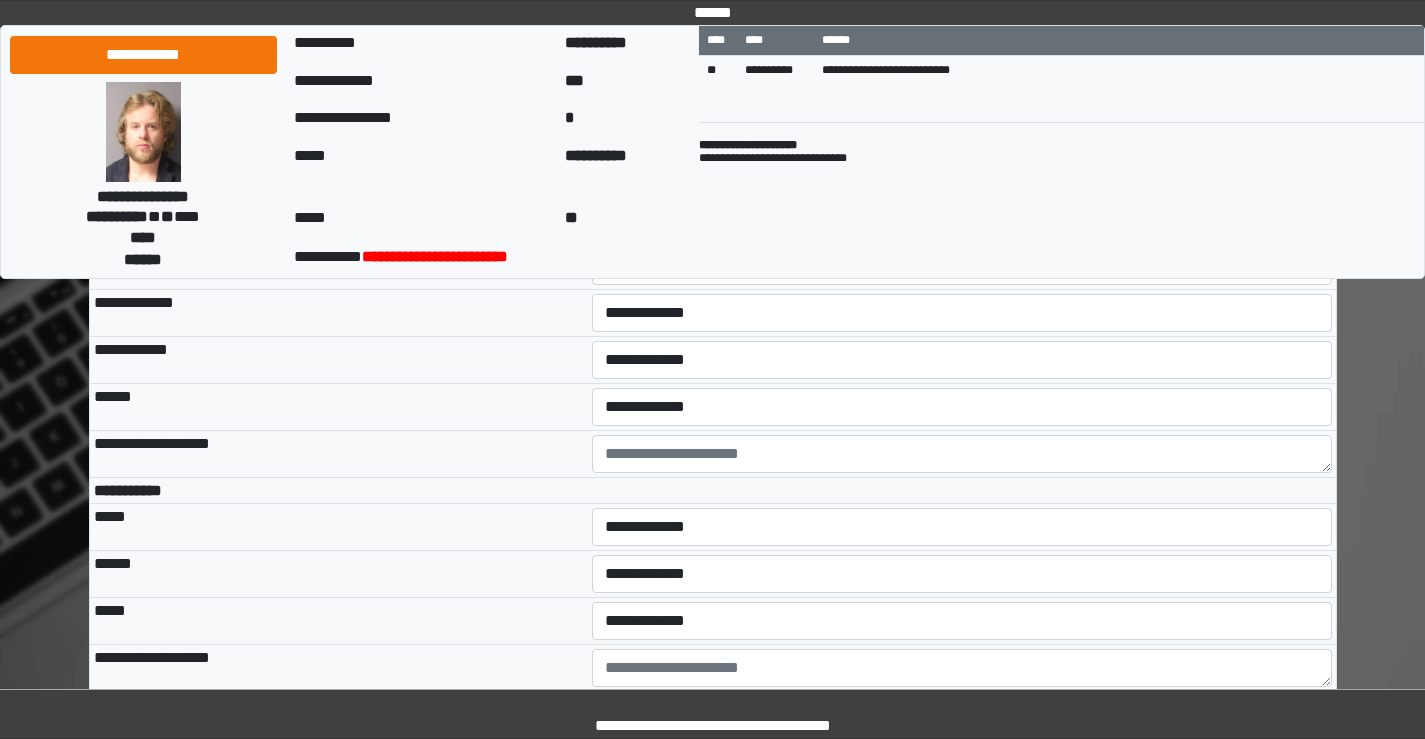 scroll, scrollTop: 5300, scrollLeft: 0, axis: vertical 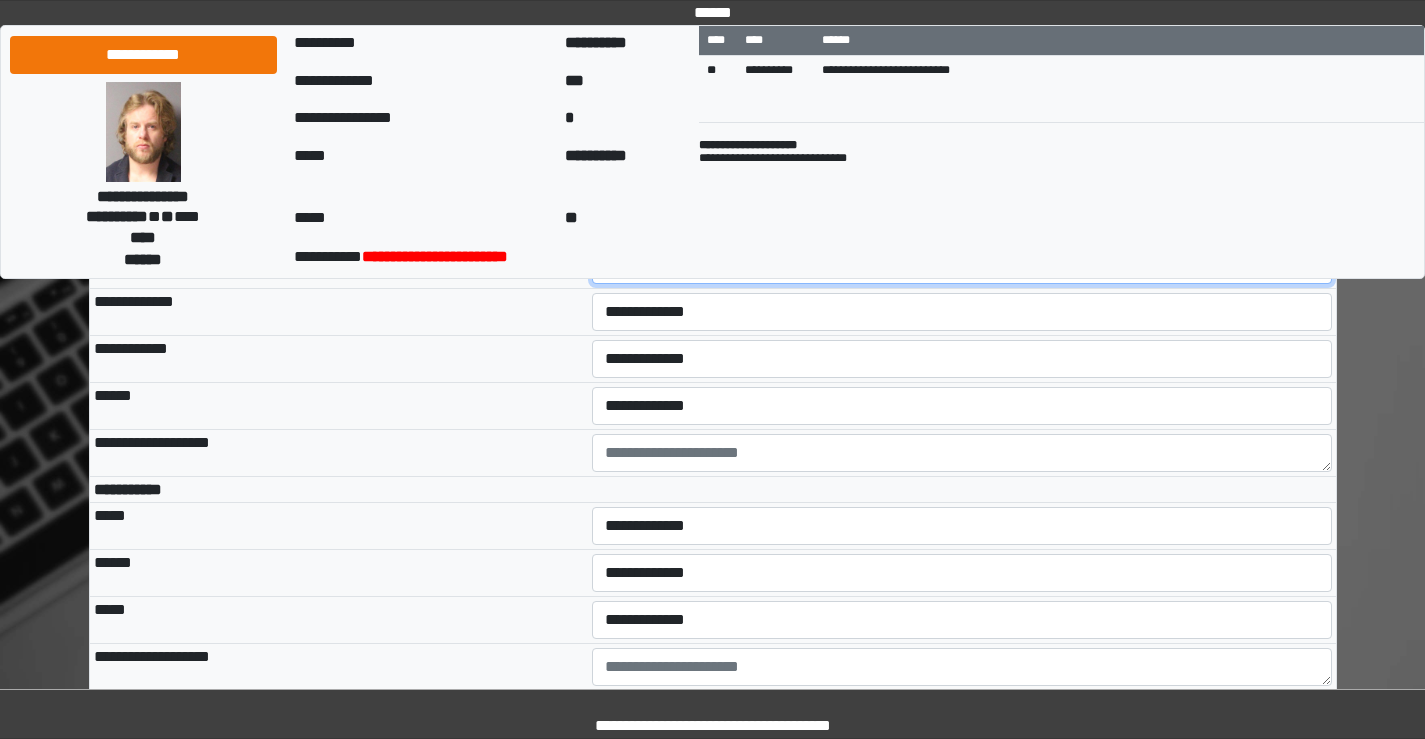 click on "**********" at bounding box center (962, 265) 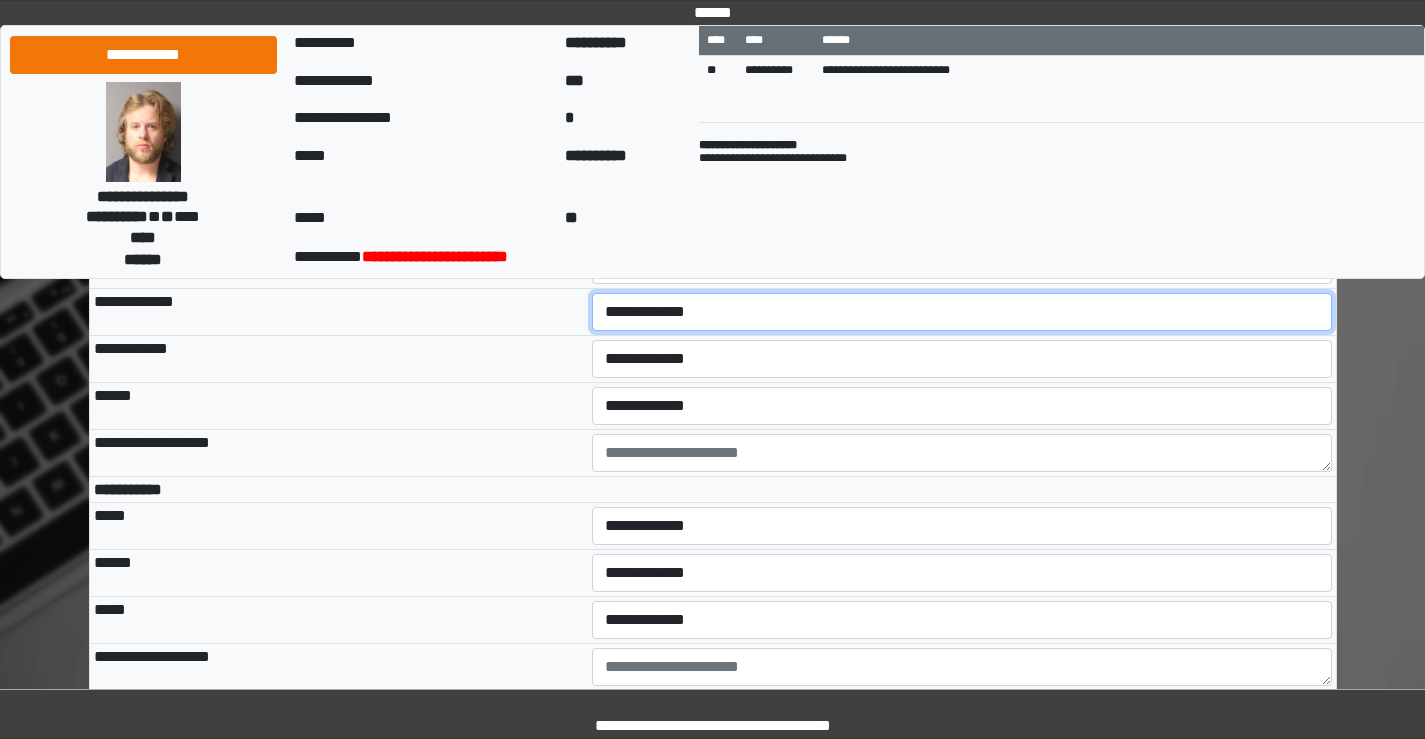 click on "**********" at bounding box center [962, 312] 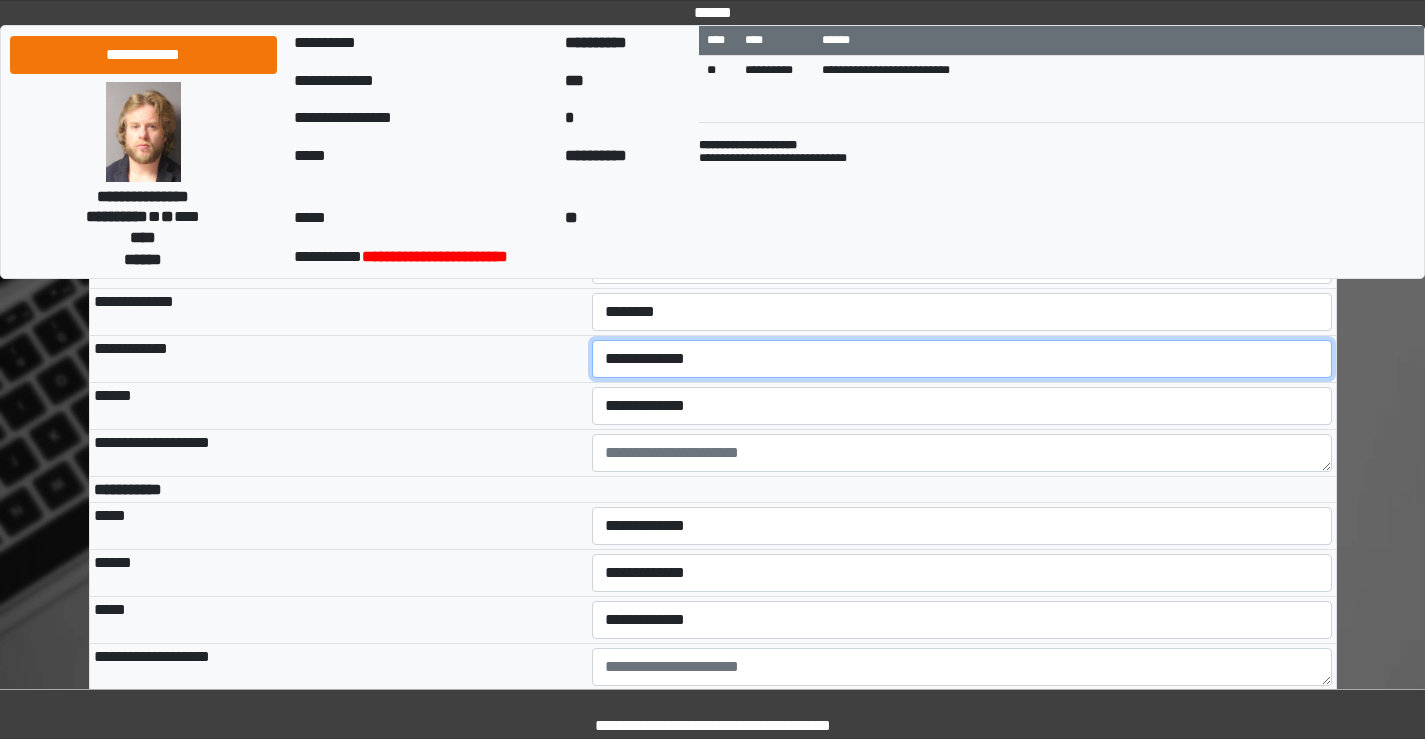 click on "**********" at bounding box center (962, 359) 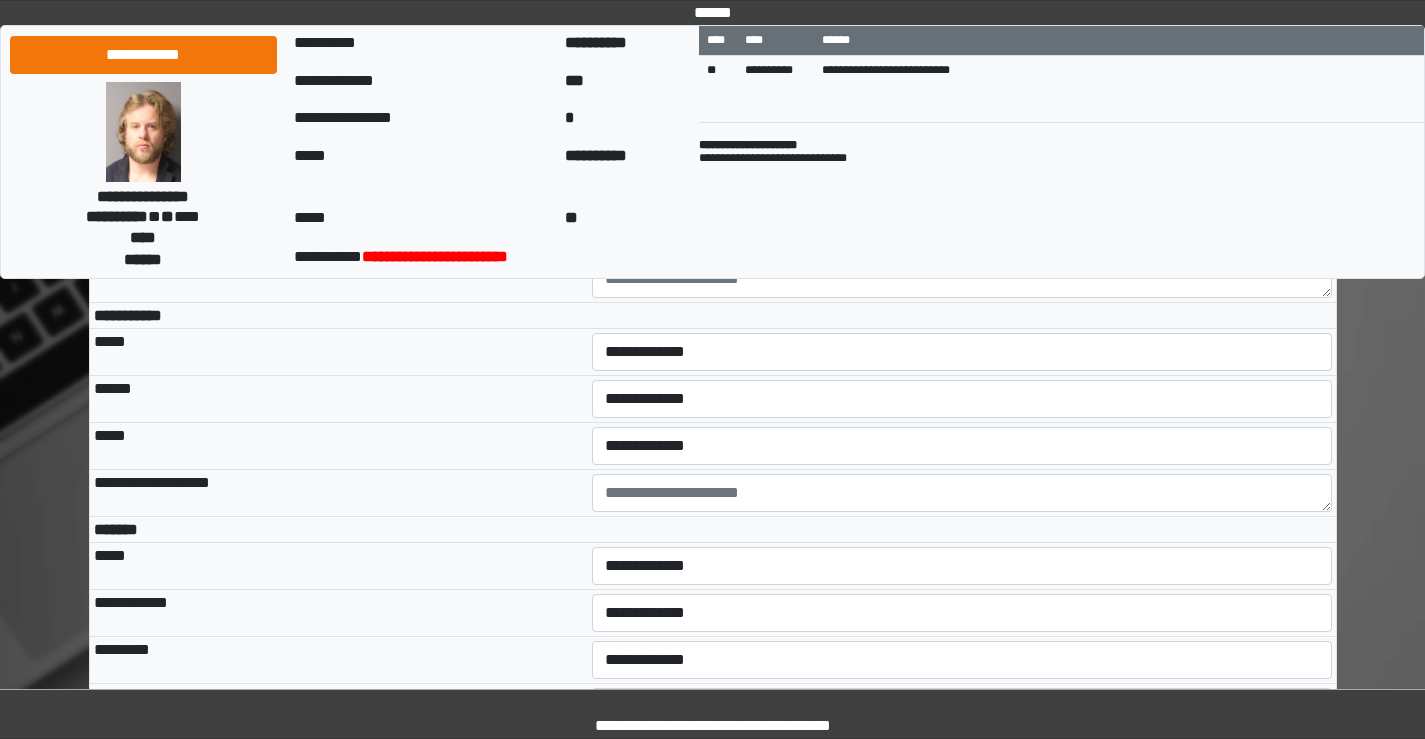 scroll, scrollTop: 5500, scrollLeft: 0, axis: vertical 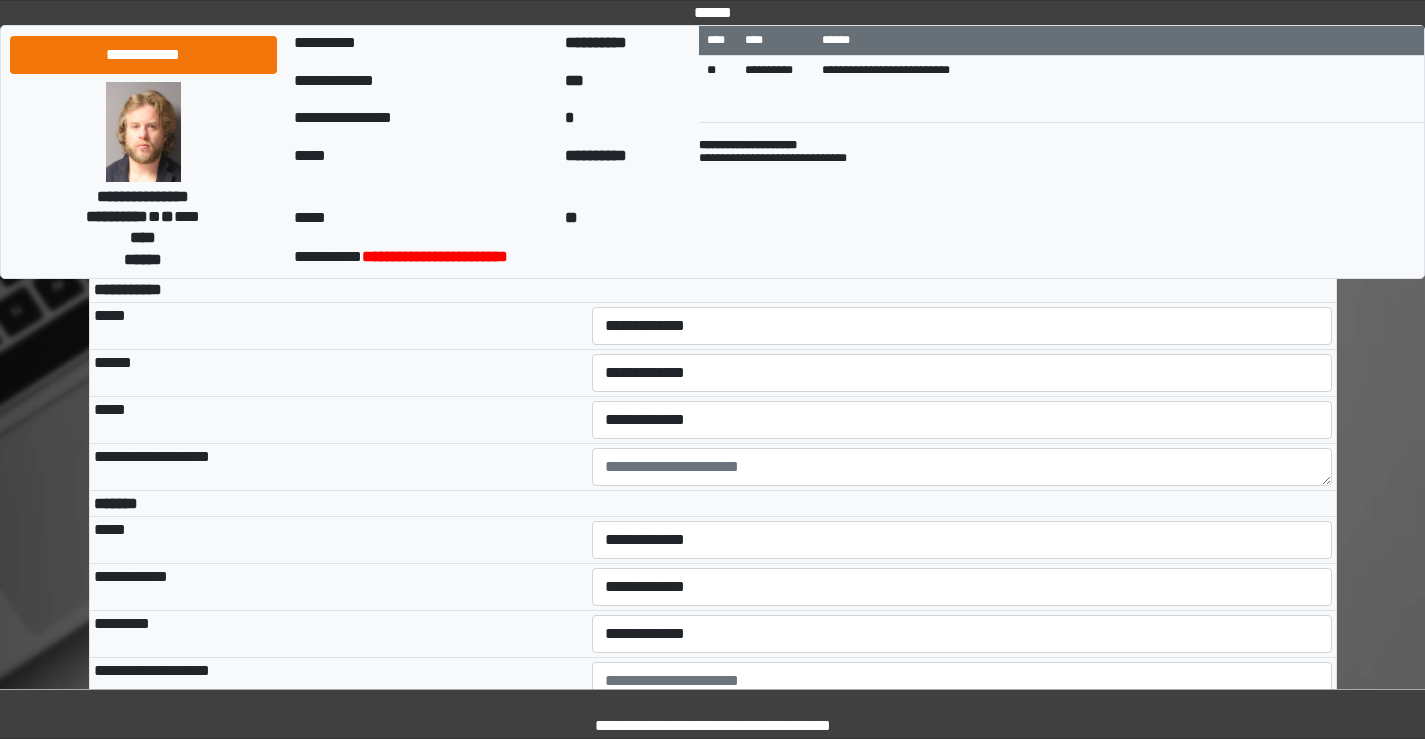 click on "**********" at bounding box center (962, 206) 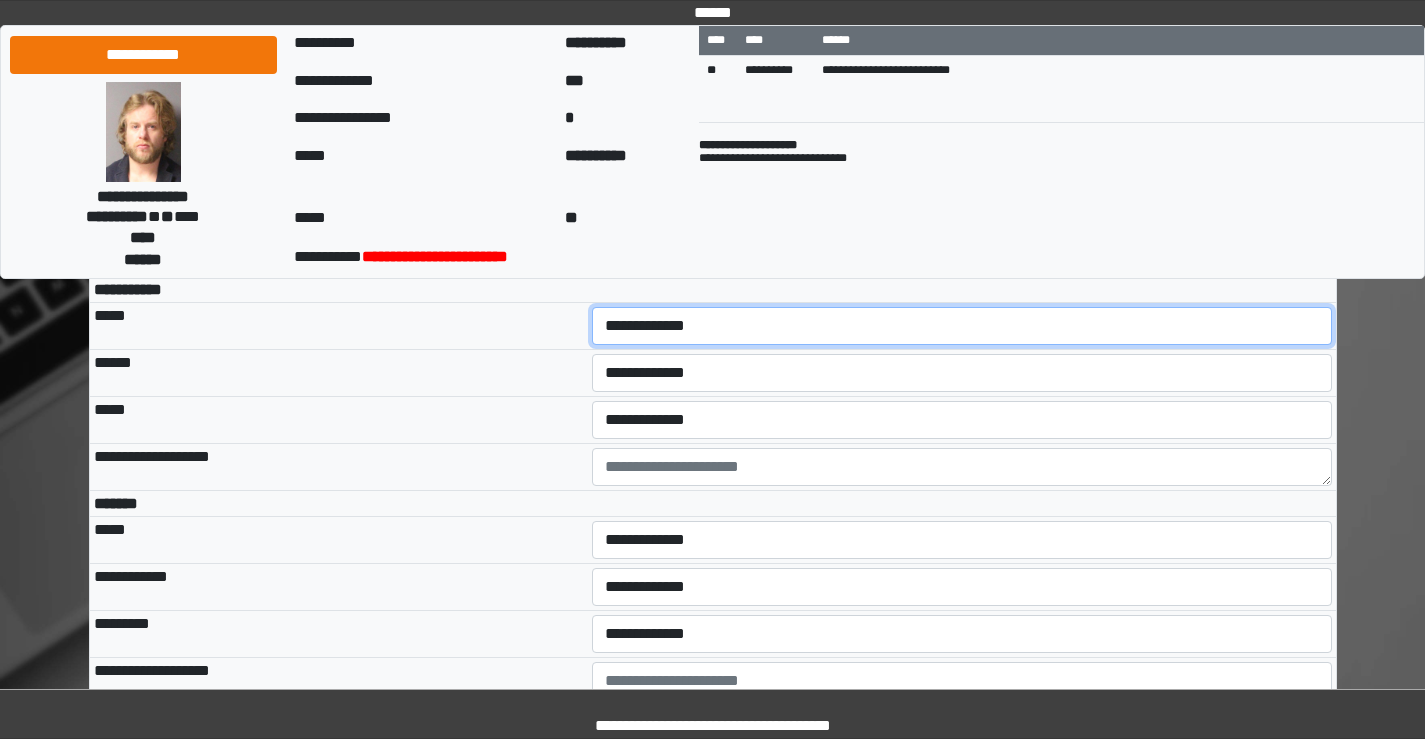 click on "**********" at bounding box center (962, 326) 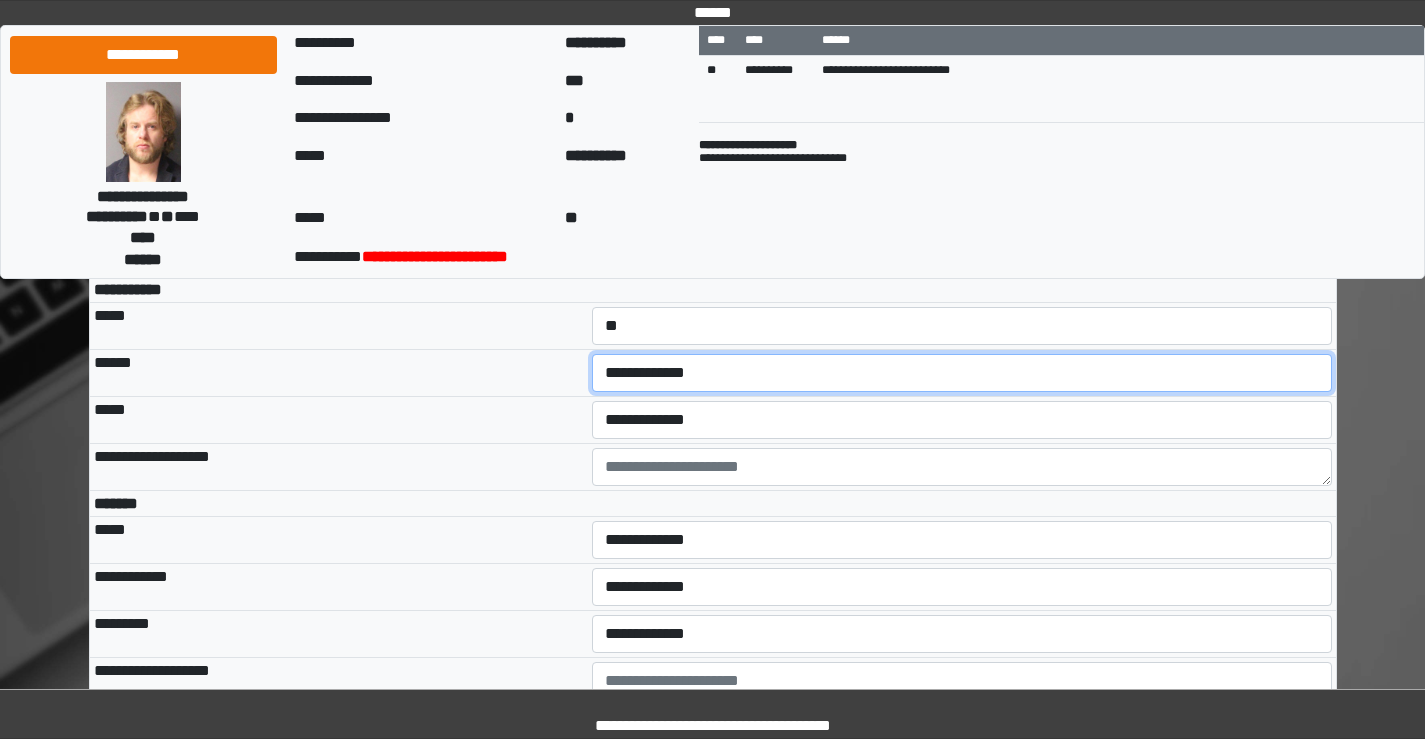 click on "**********" at bounding box center (962, 373) 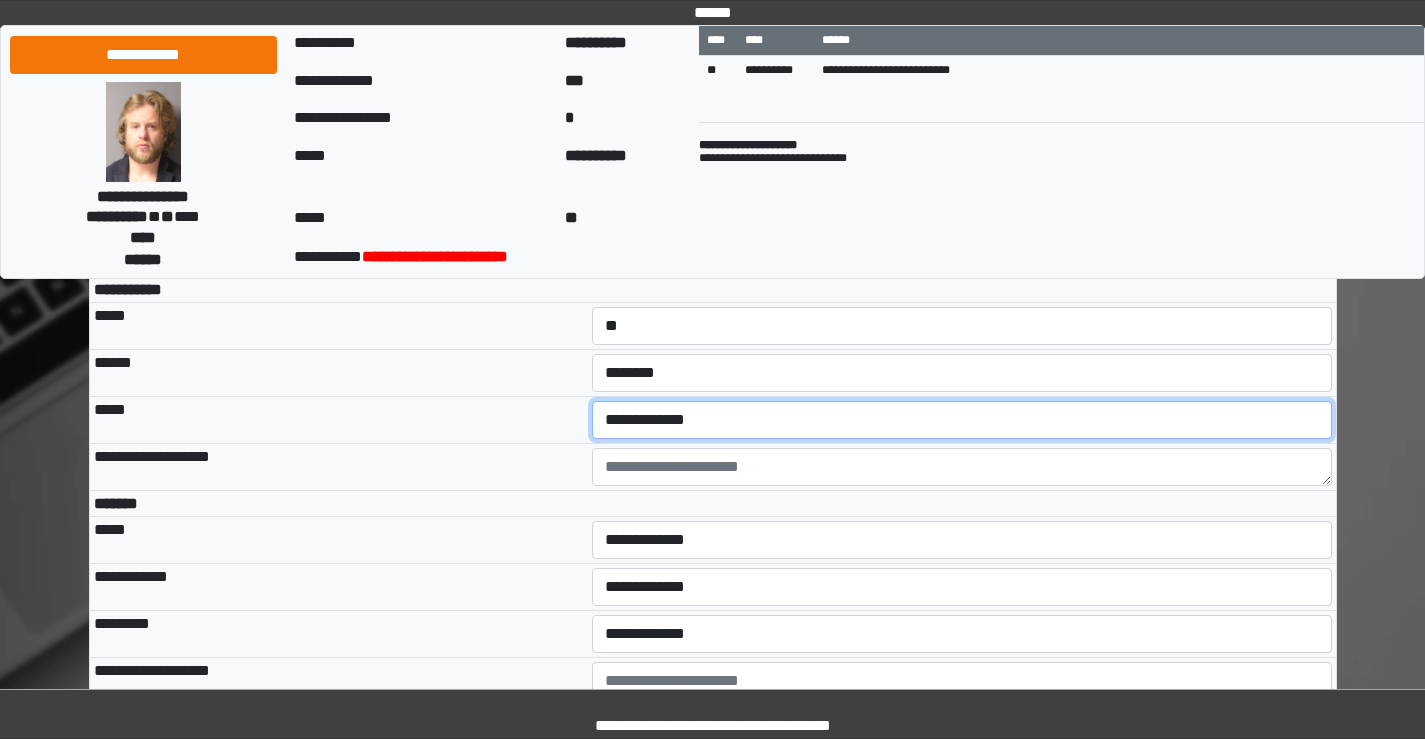 click on "**********" at bounding box center (962, 420) 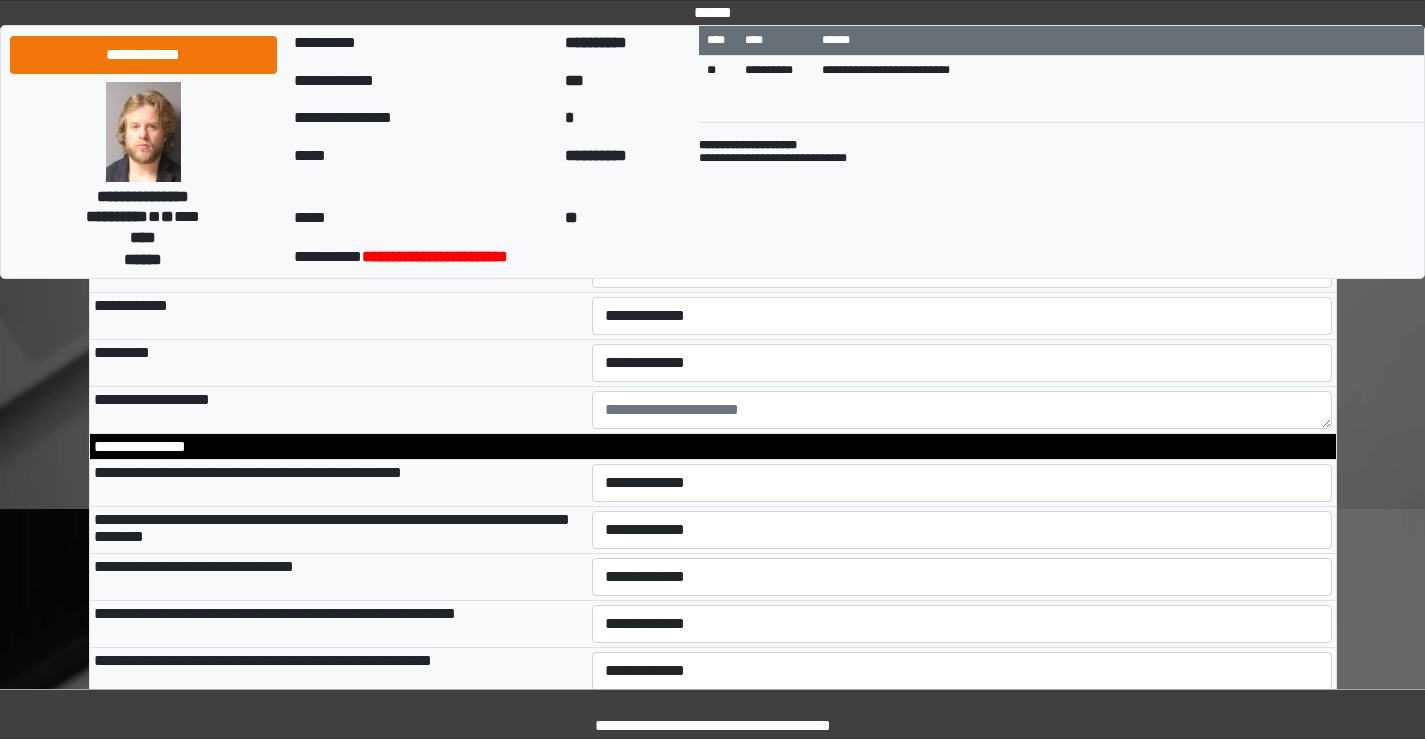 scroll, scrollTop: 5800, scrollLeft: 0, axis: vertical 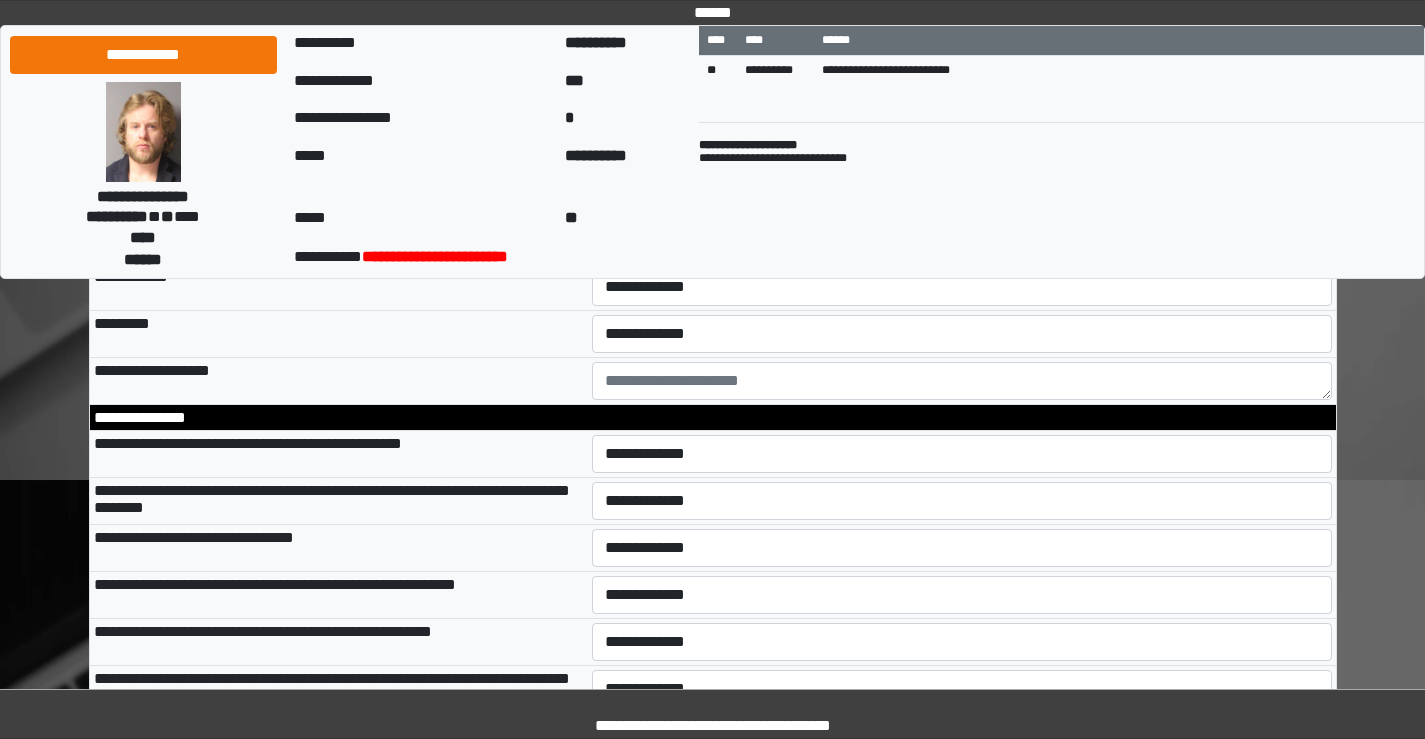 click on "**********" at bounding box center (962, 240) 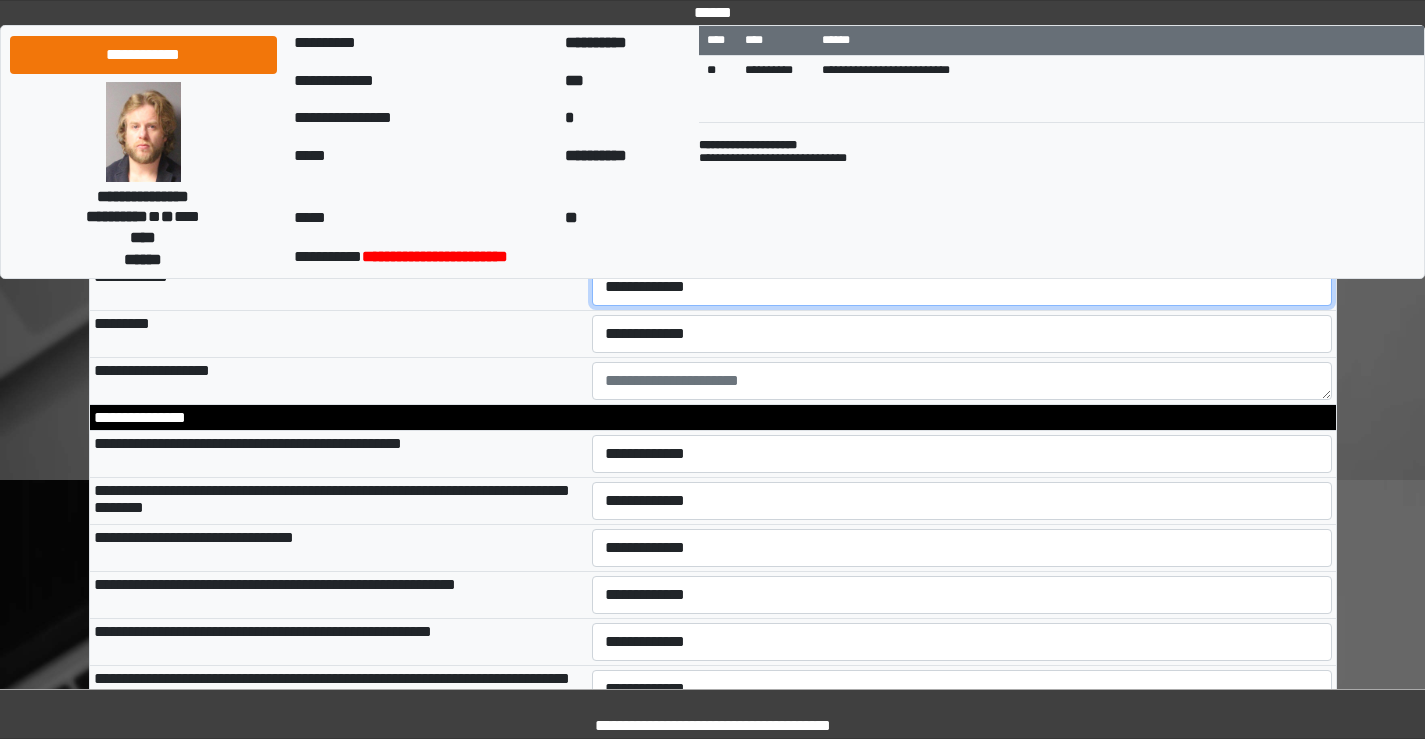 click on "**********" at bounding box center (962, 287) 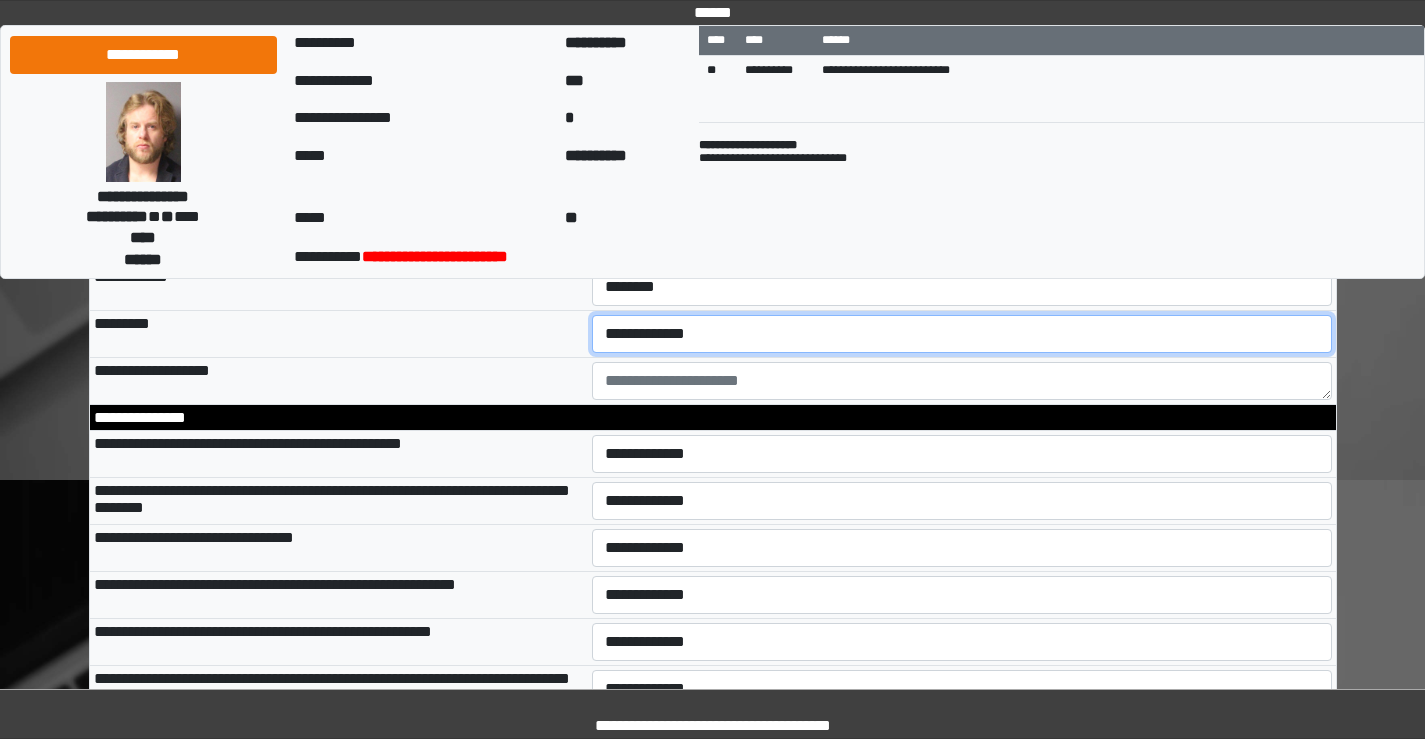 click on "**********" at bounding box center [962, 334] 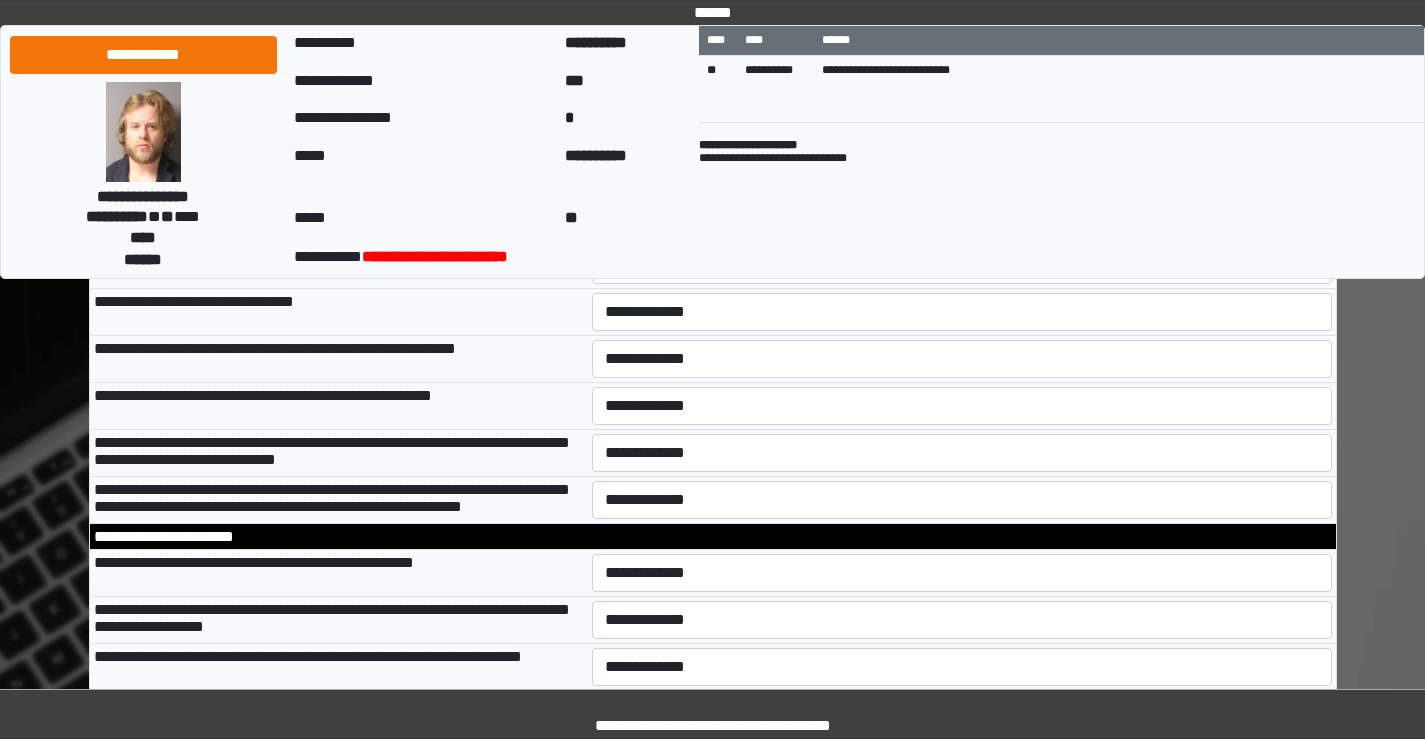 scroll, scrollTop: 6000, scrollLeft: 0, axis: vertical 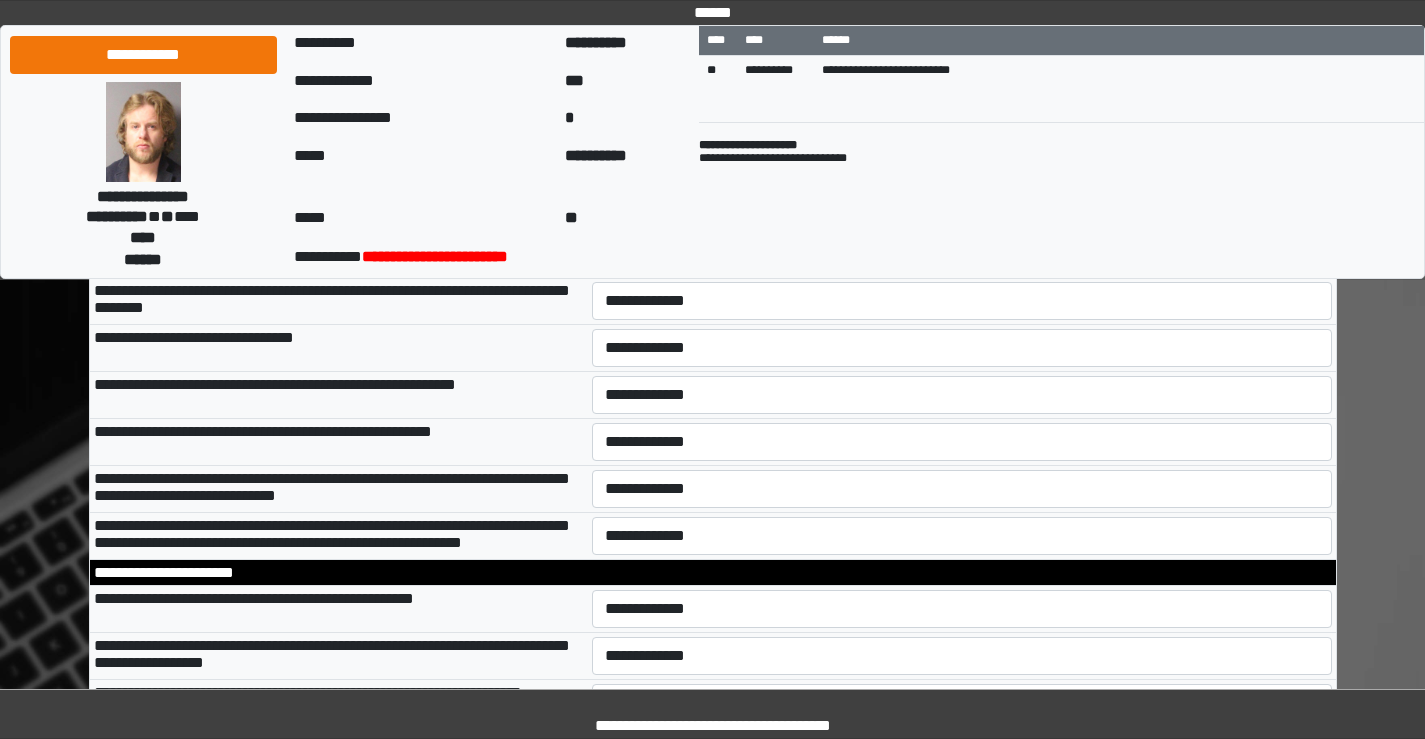 click on "**********" at bounding box center [962, 254] 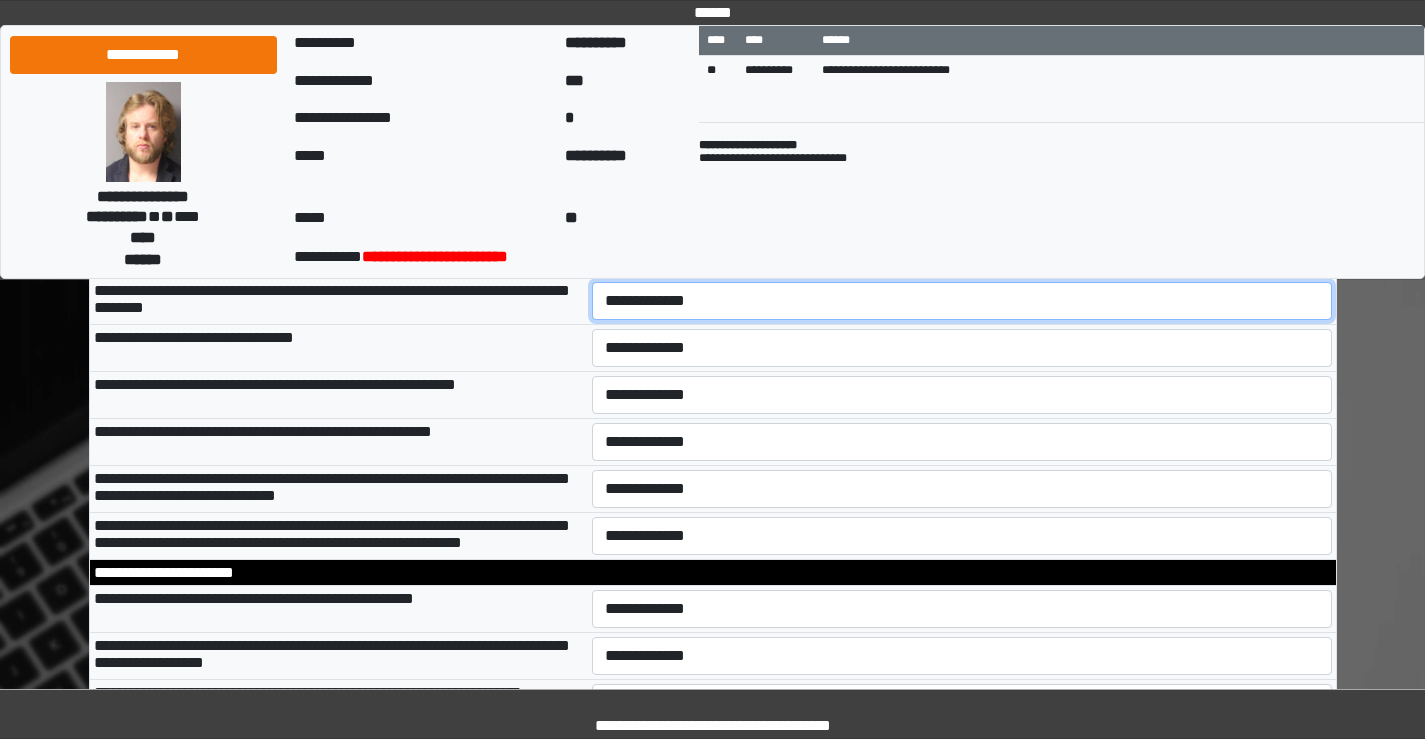 click on "**********" at bounding box center [962, 301] 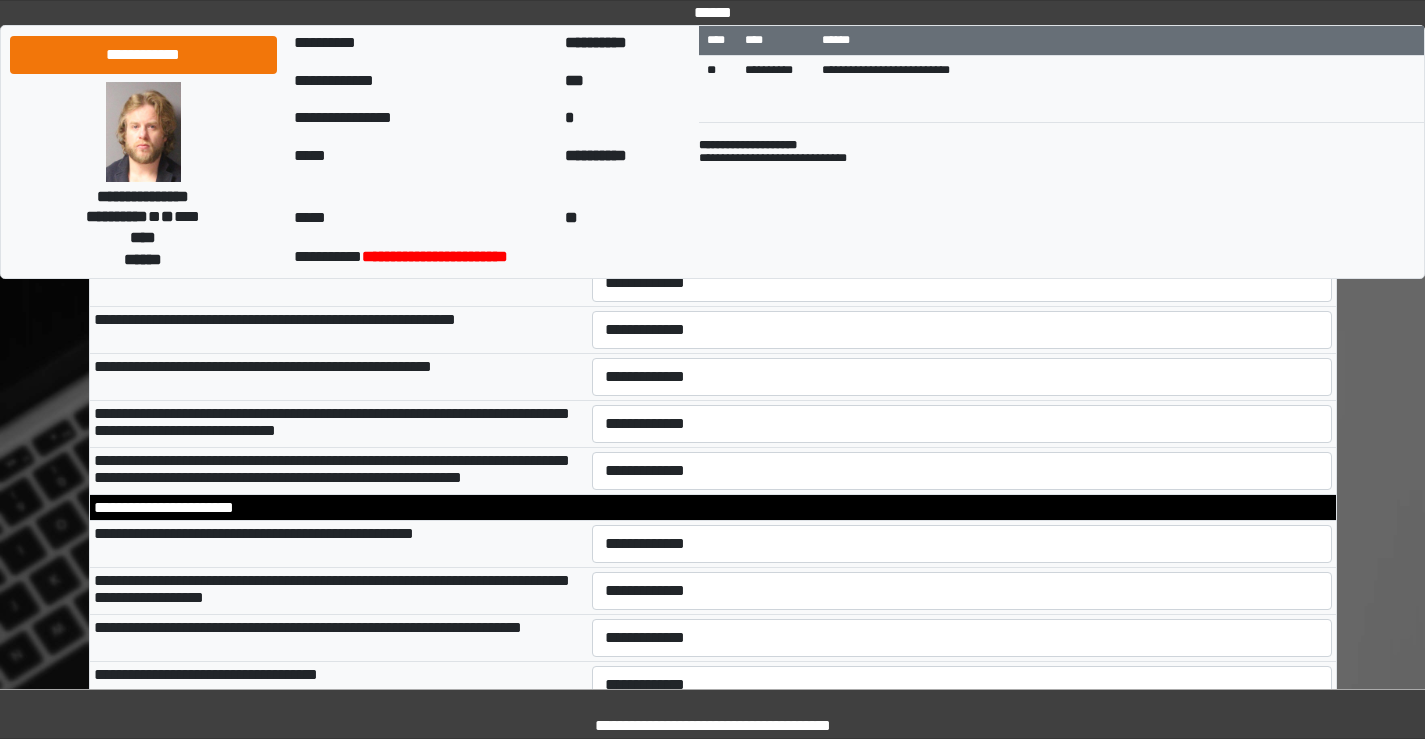 scroll, scrollTop: 6100, scrollLeft: 0, axis: vertical 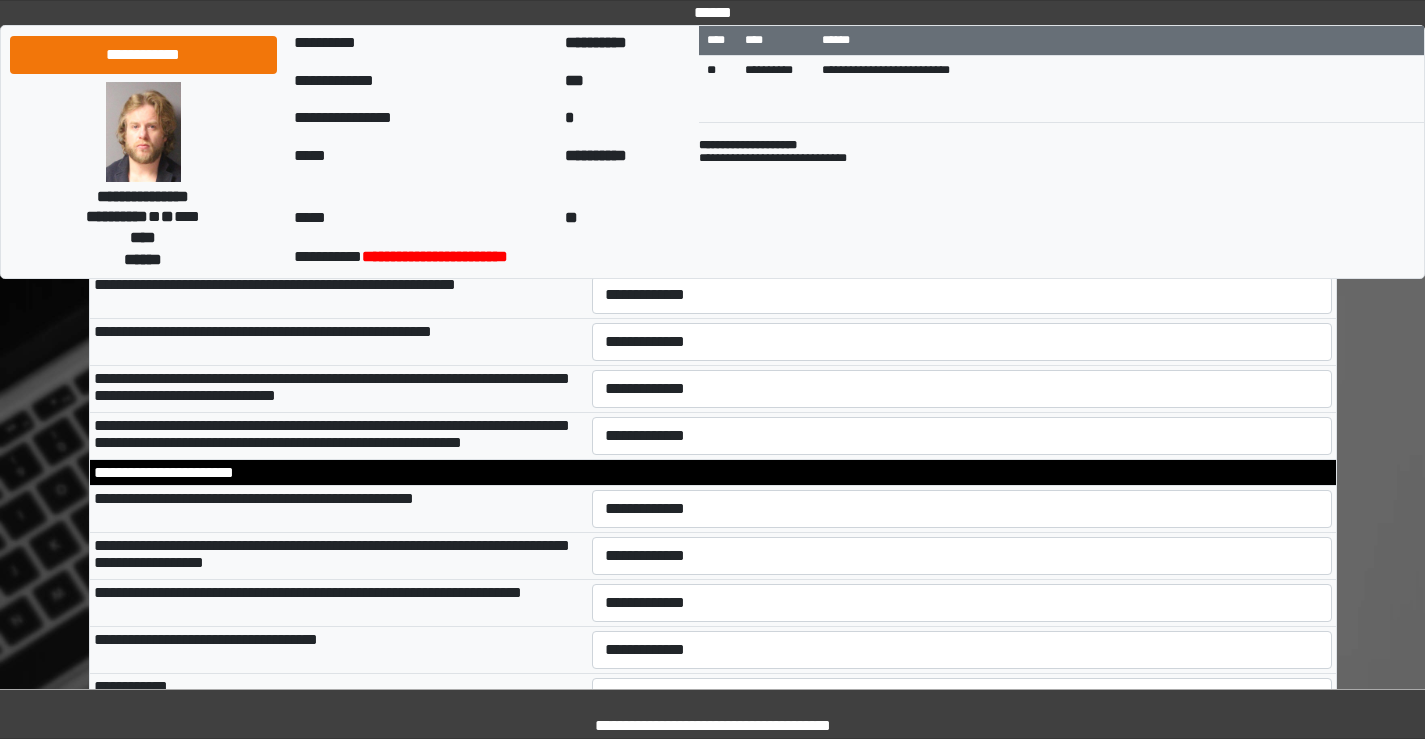 click on "**********" at bounding box center (962, 248) 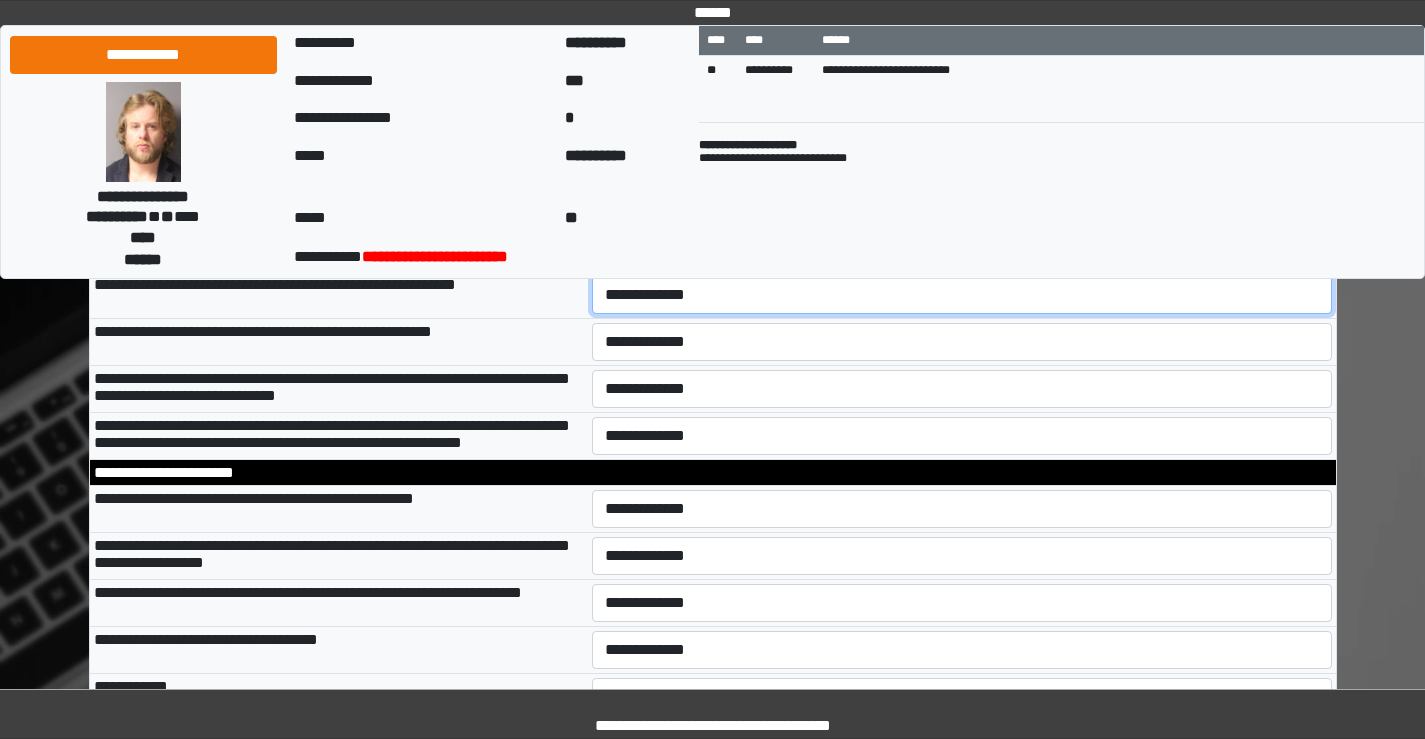 click on "**********" at bounding box center (962, 295) 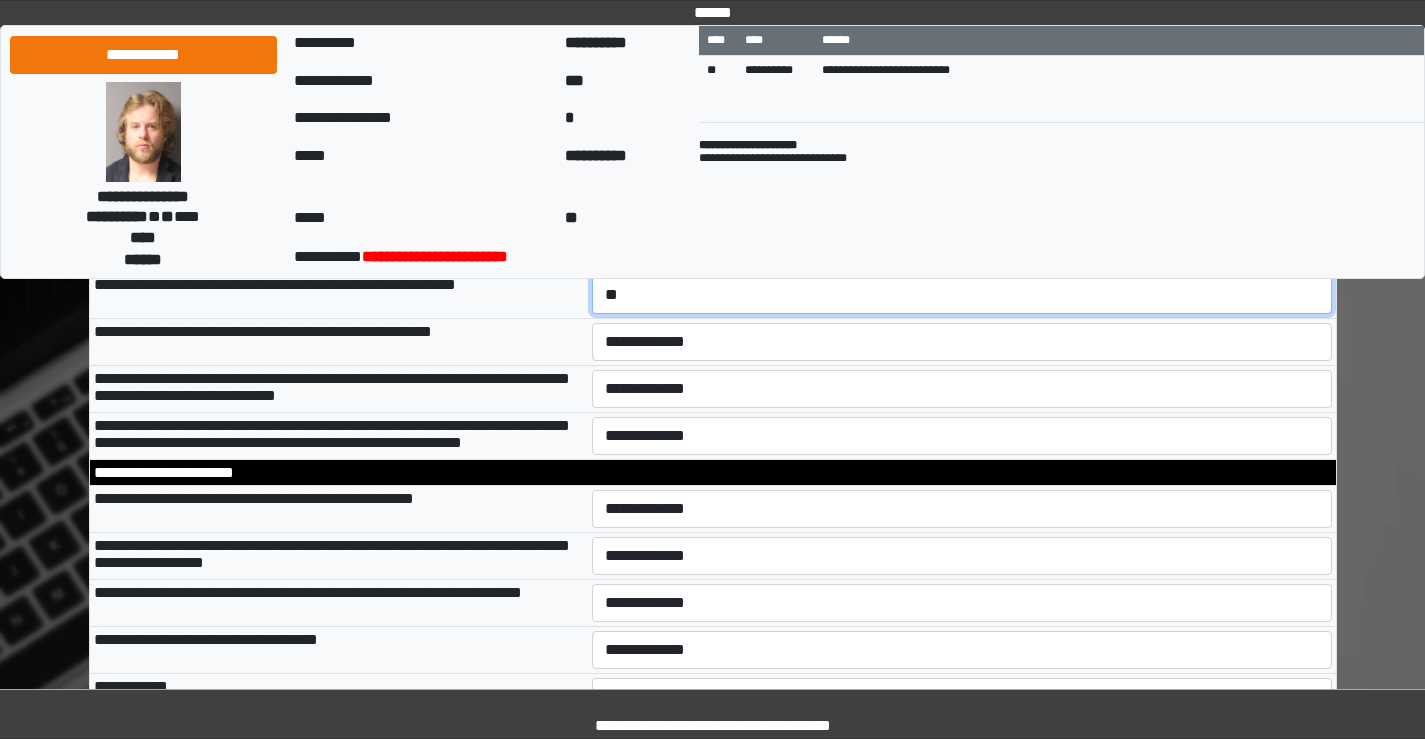 click on "**********" at bounding box center (962, 295) 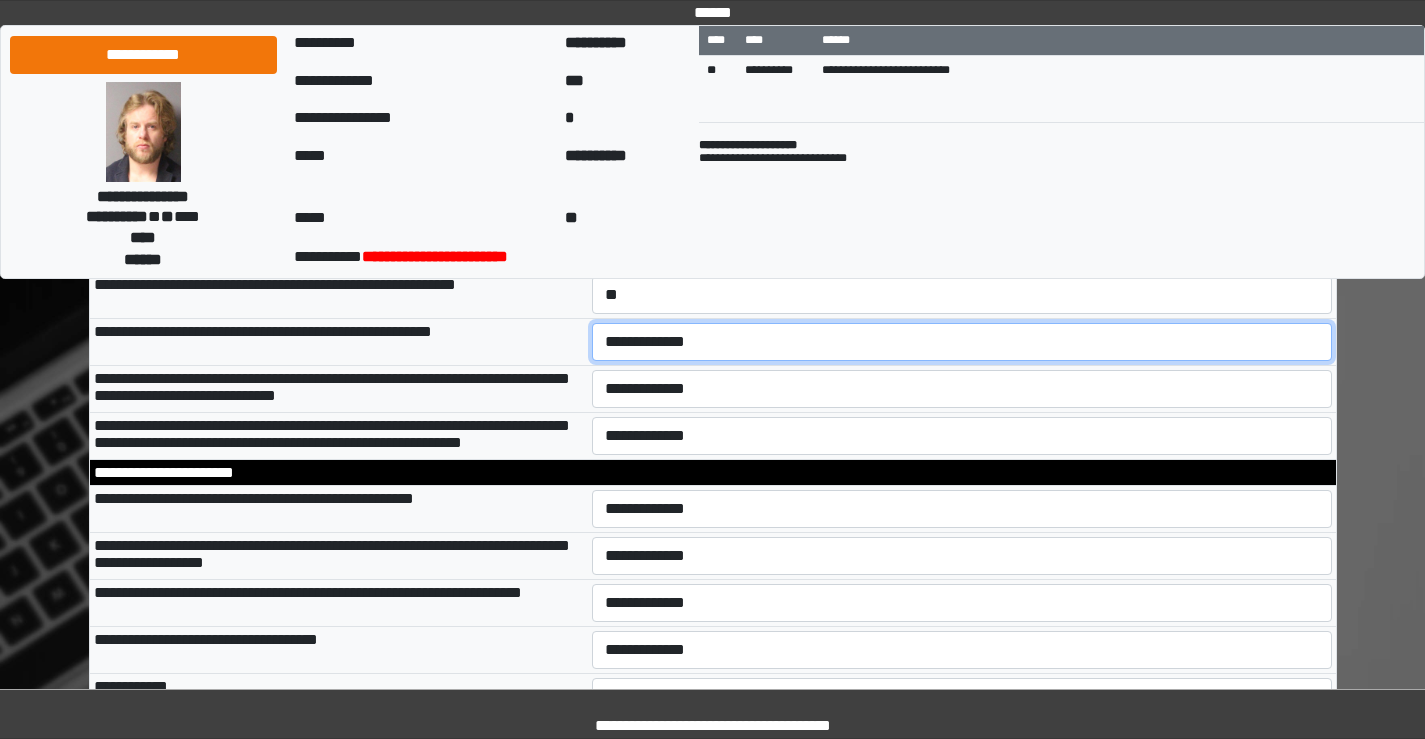 click on "**********" at bounding box center [962, 342] 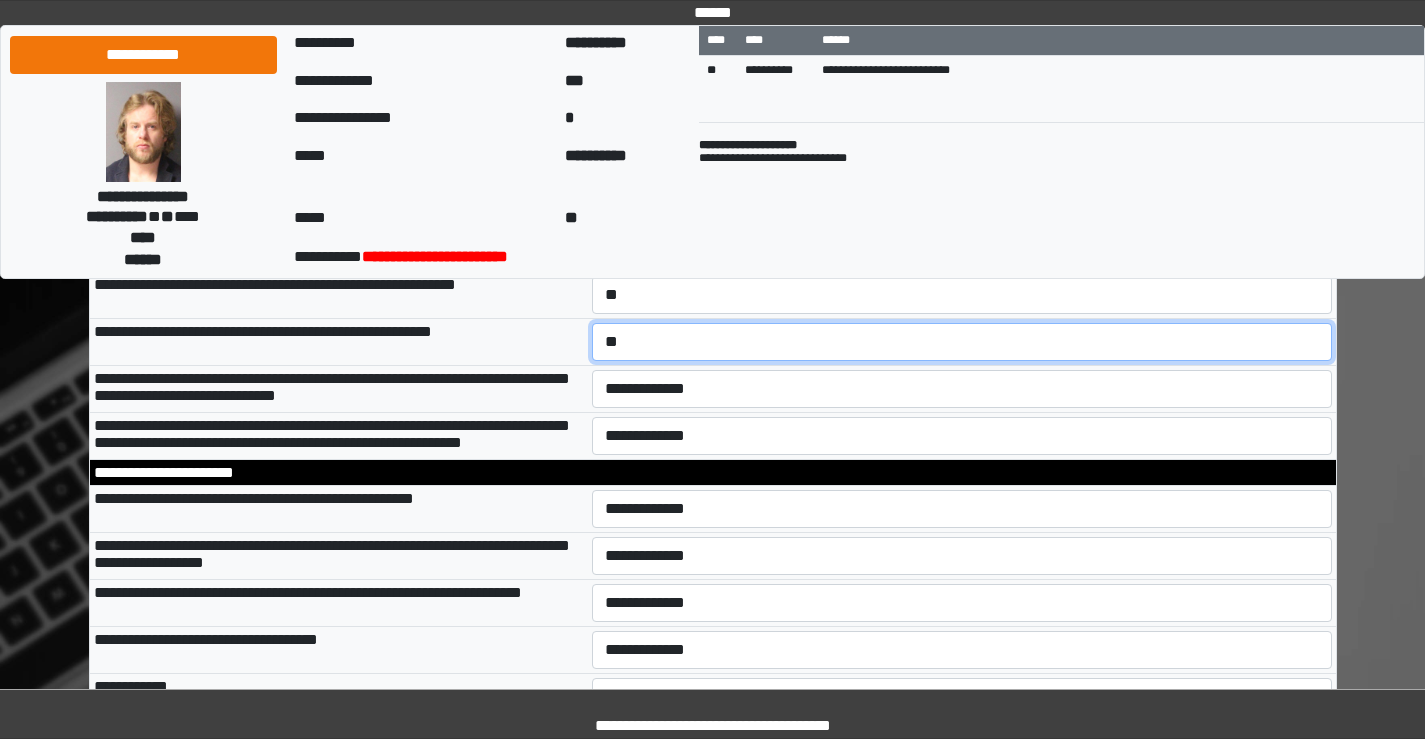 click on "**********" at bounding box center [962, 342] 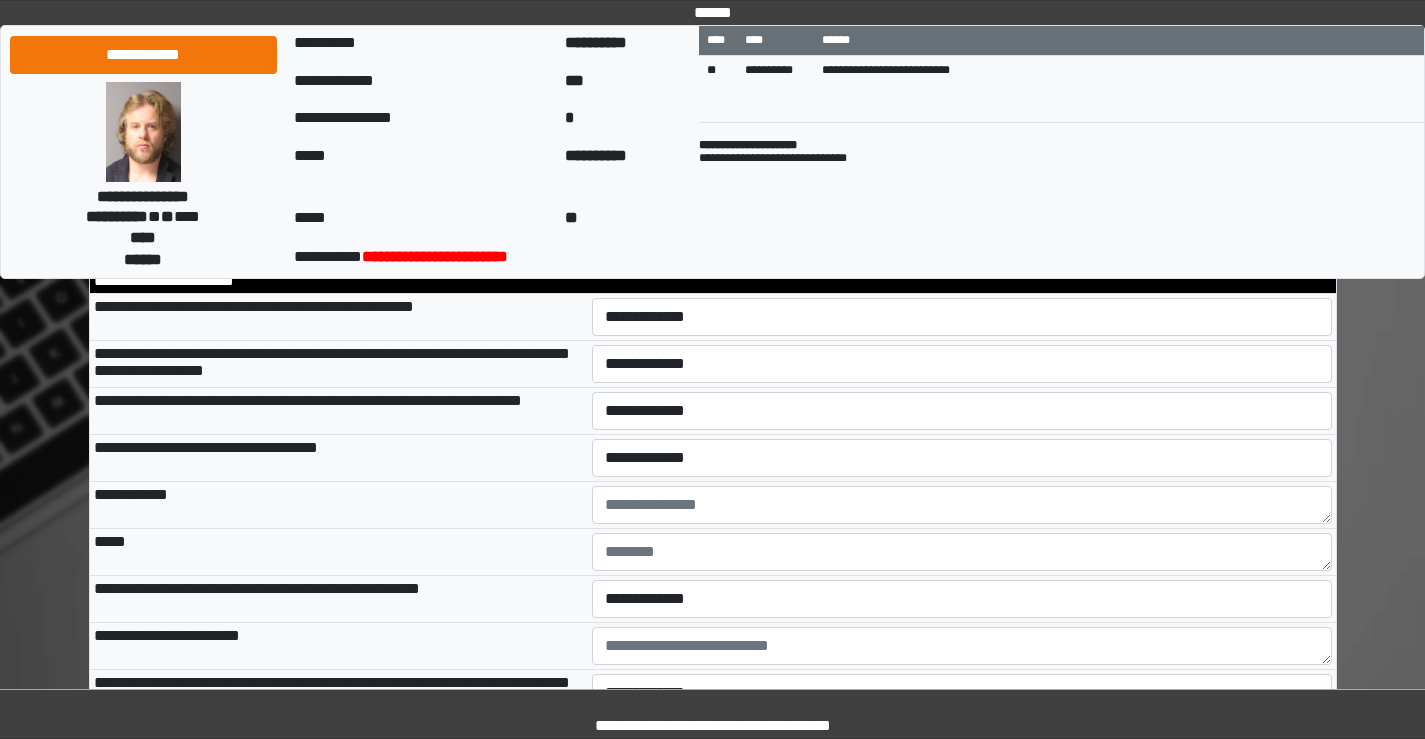 scroll, scrollTop: 6300, scrollLeft: 0, axis: vertical 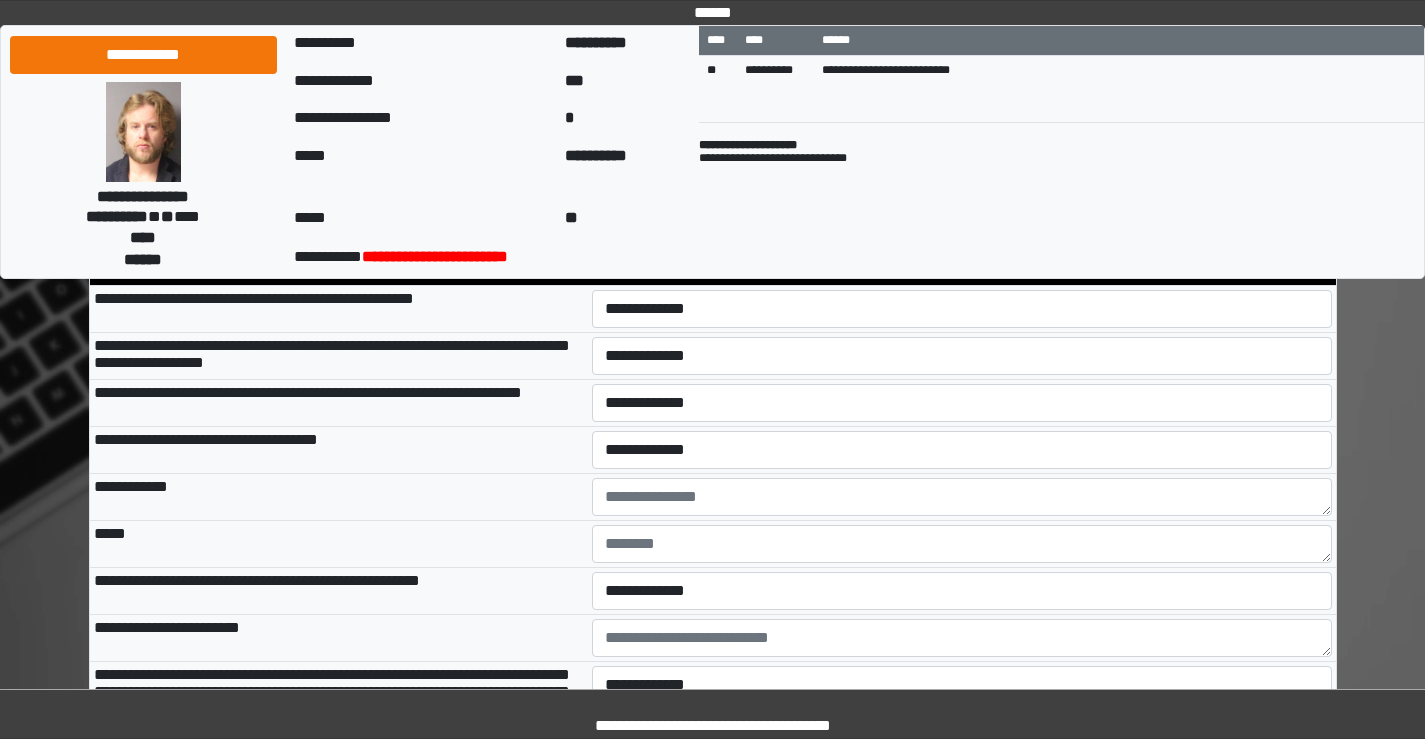 click on "**********" at bounding box center (962, 189) 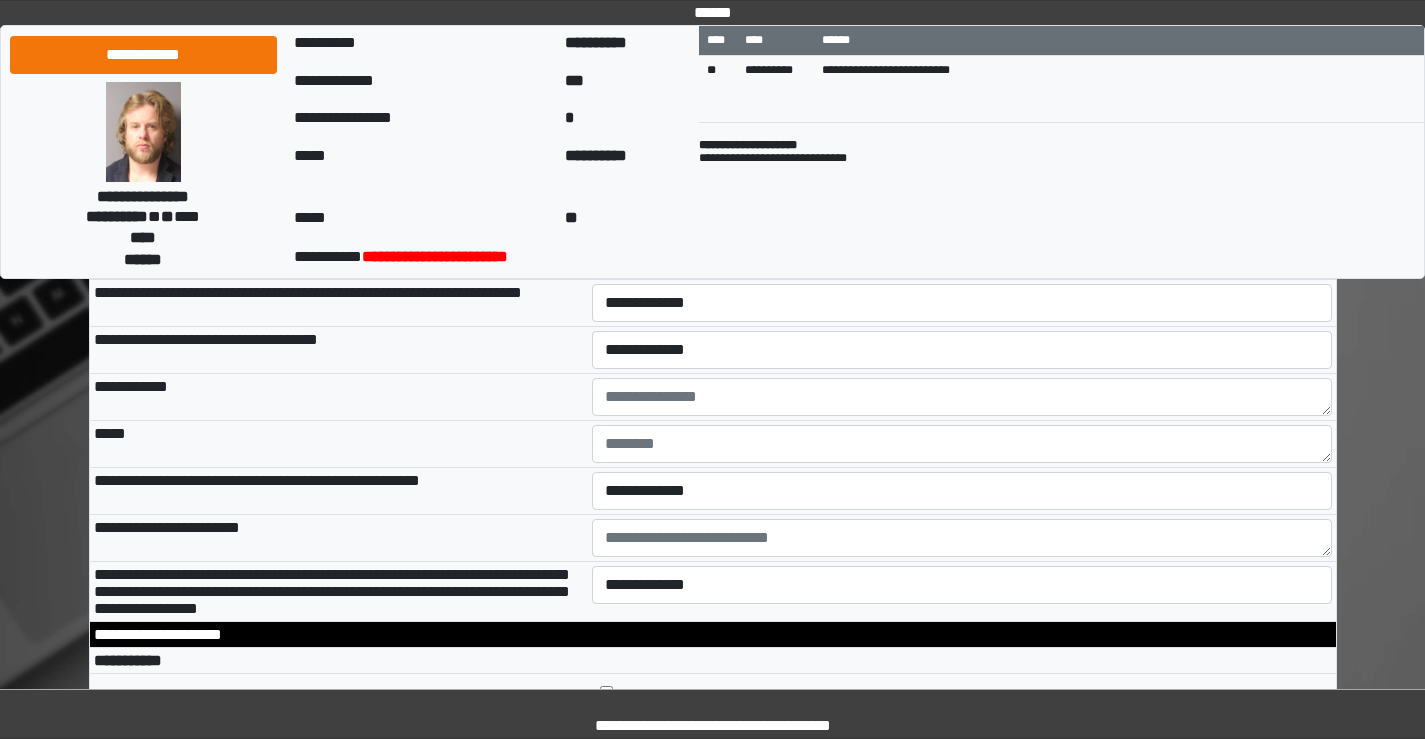click on "**********" at bounding box center (962, 209) 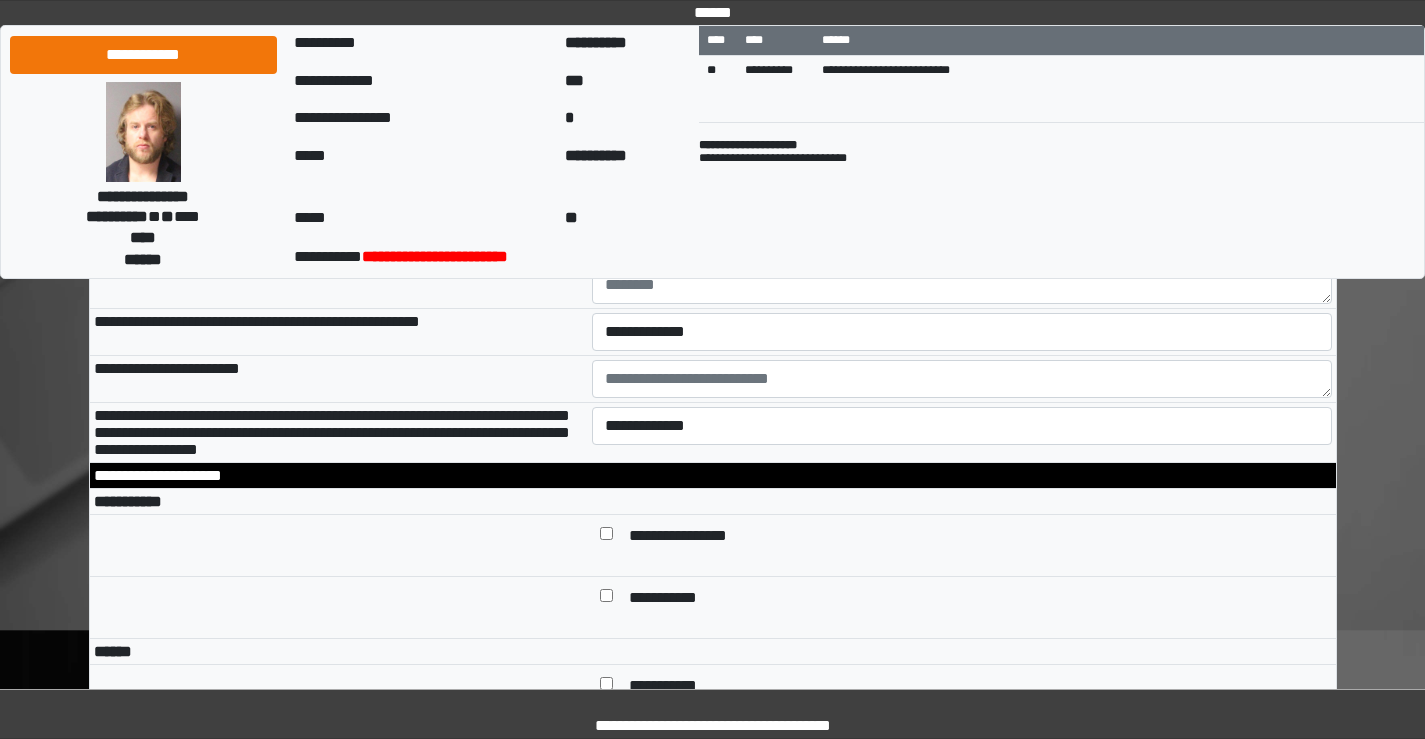 scroll, scrollTop: 6600, scrollLeft: 0, axis: vertical 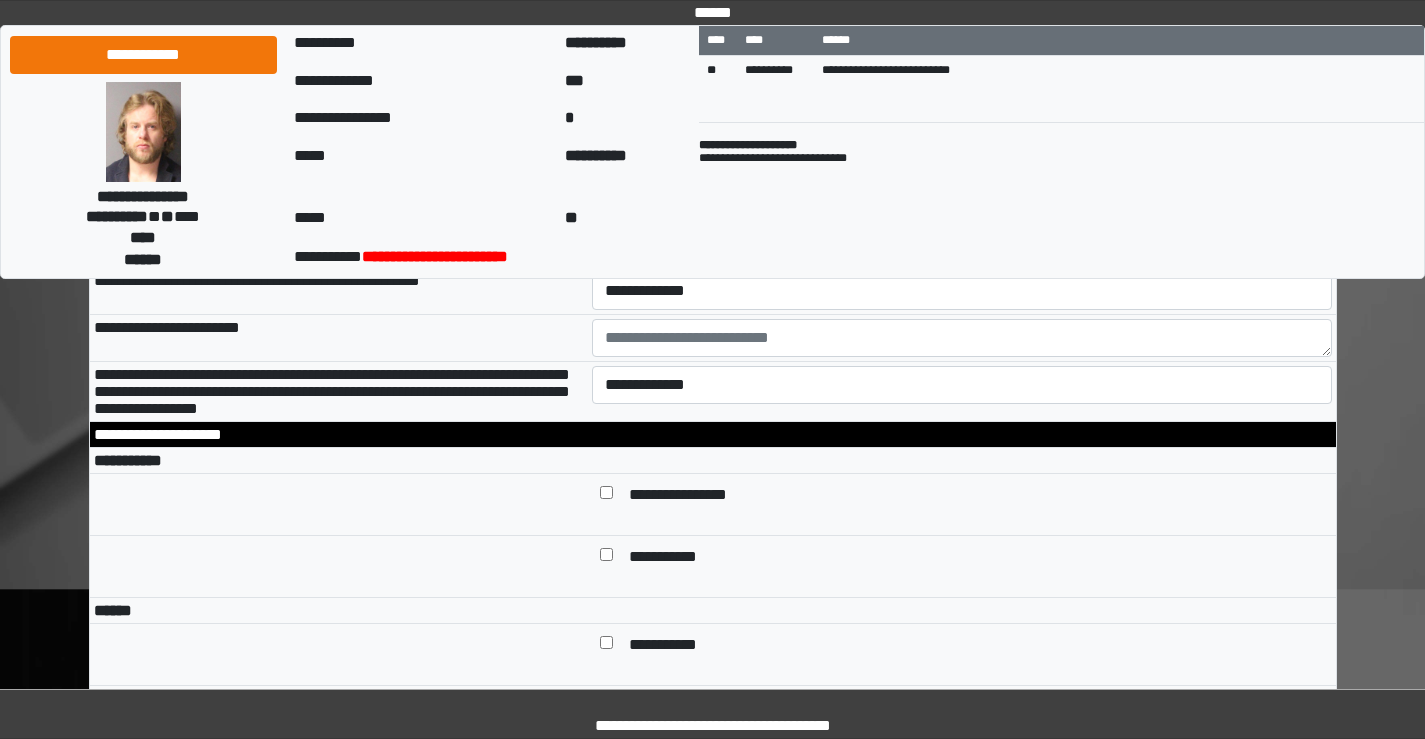 click on "**********" at bounding box center [962, 103] 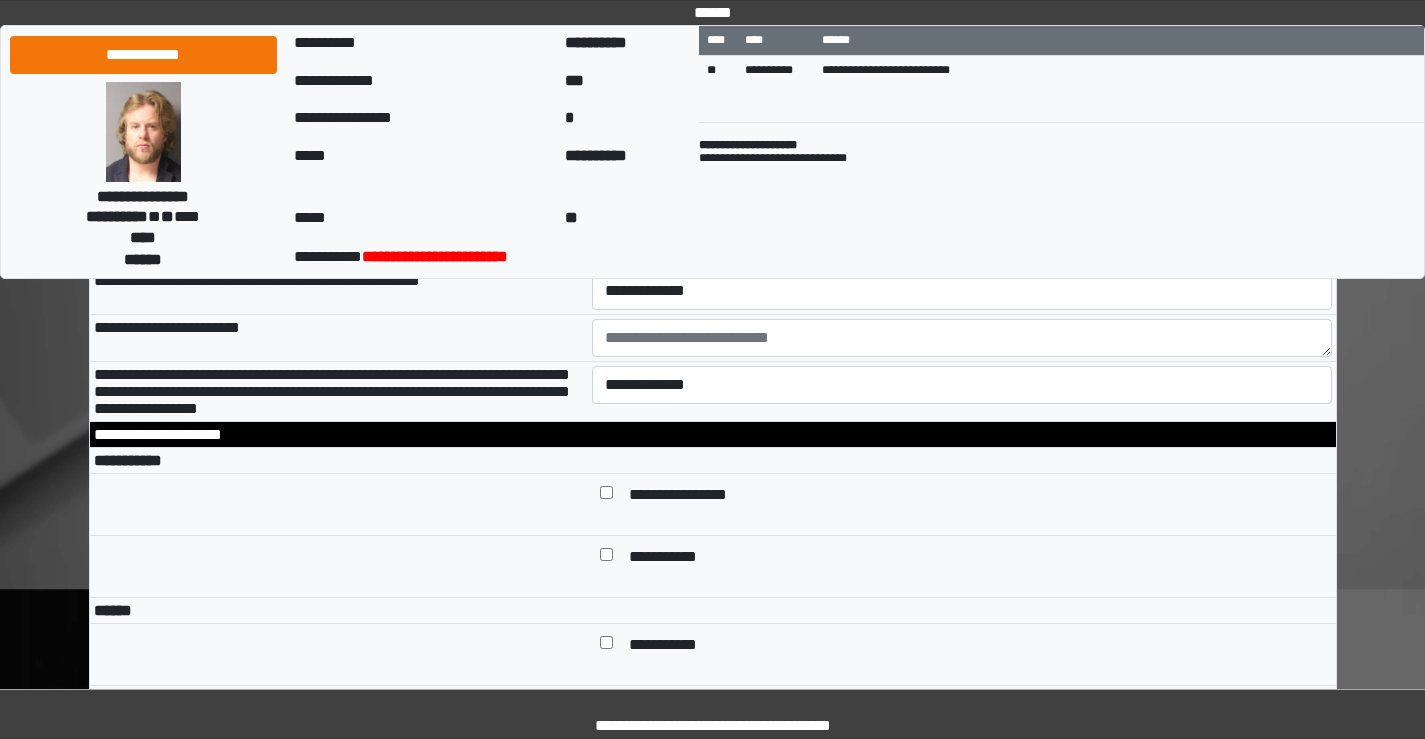 select on "*" 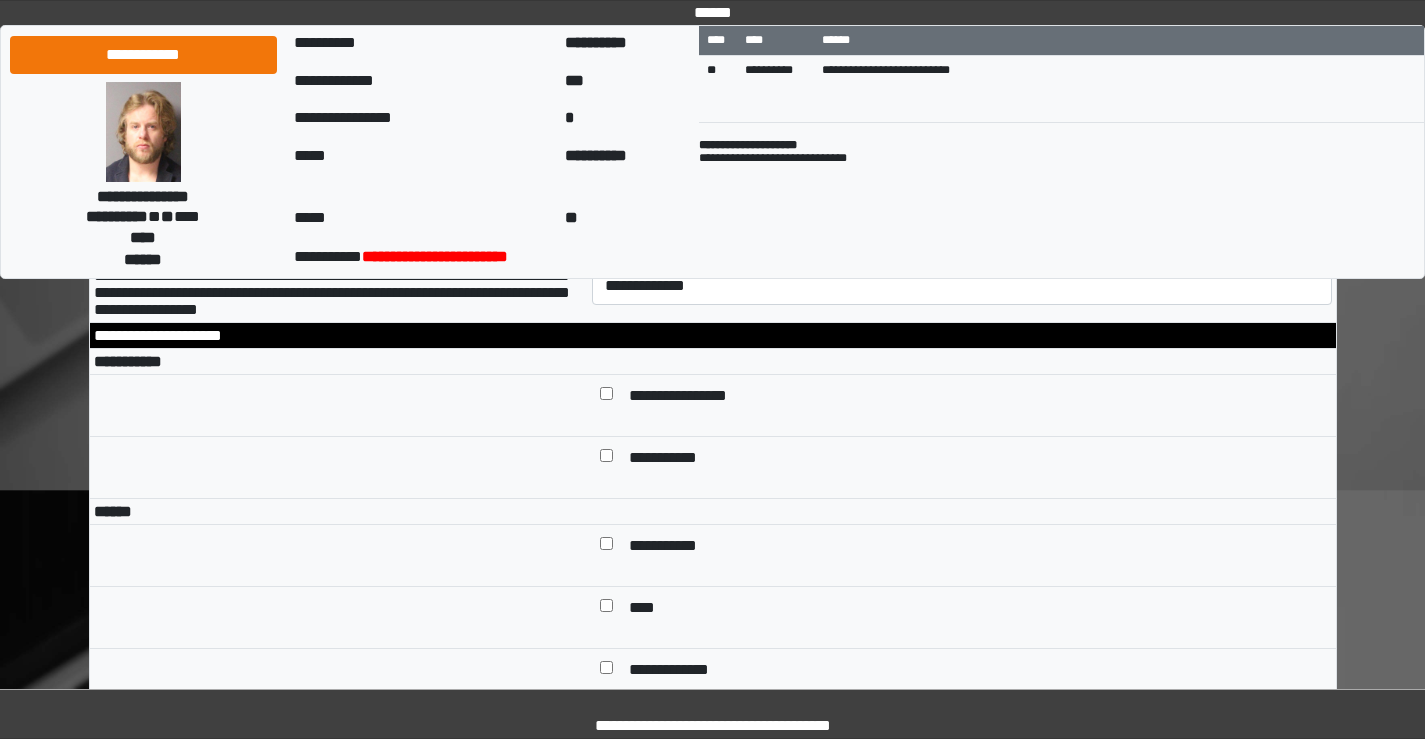 scroll, scrollTop: 6700, scrollLeft: 0, axis: vertical 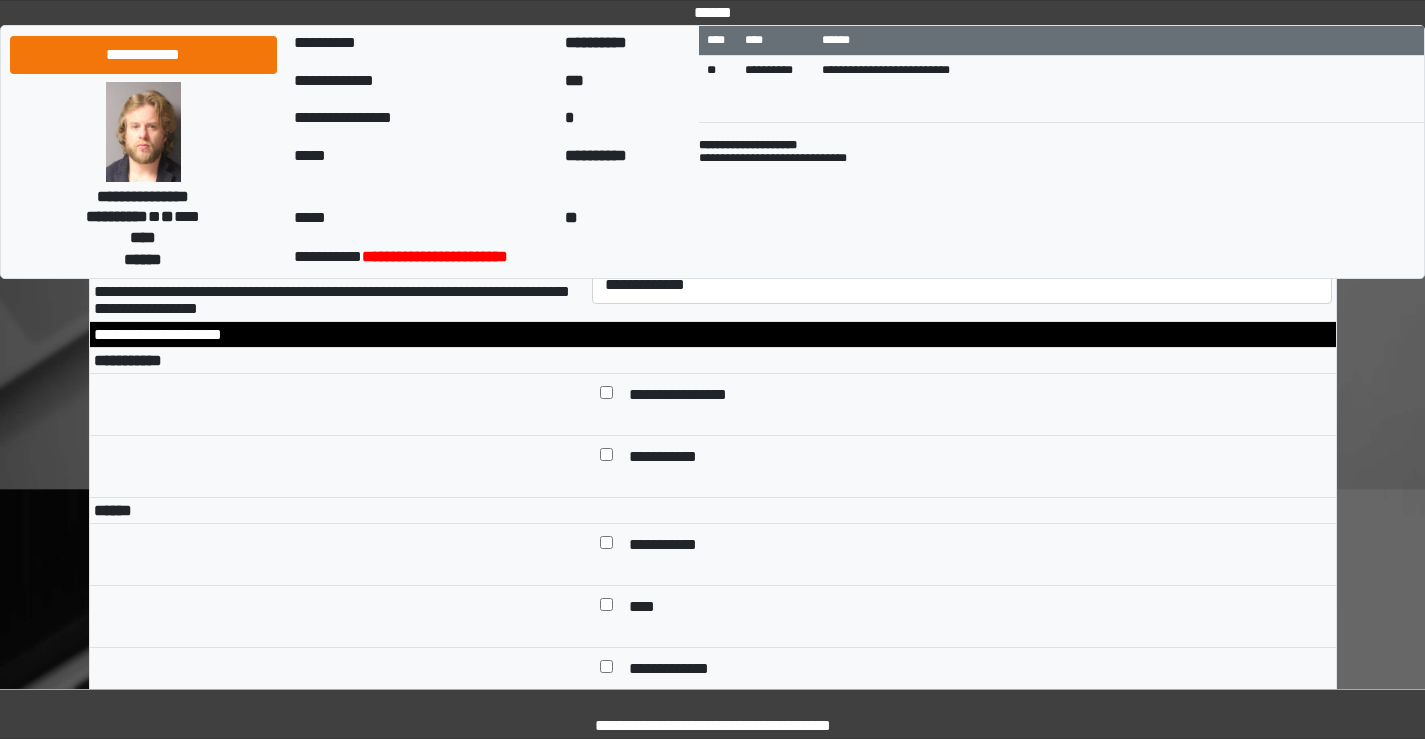 click on "**********" at bounding box center (962, 191) 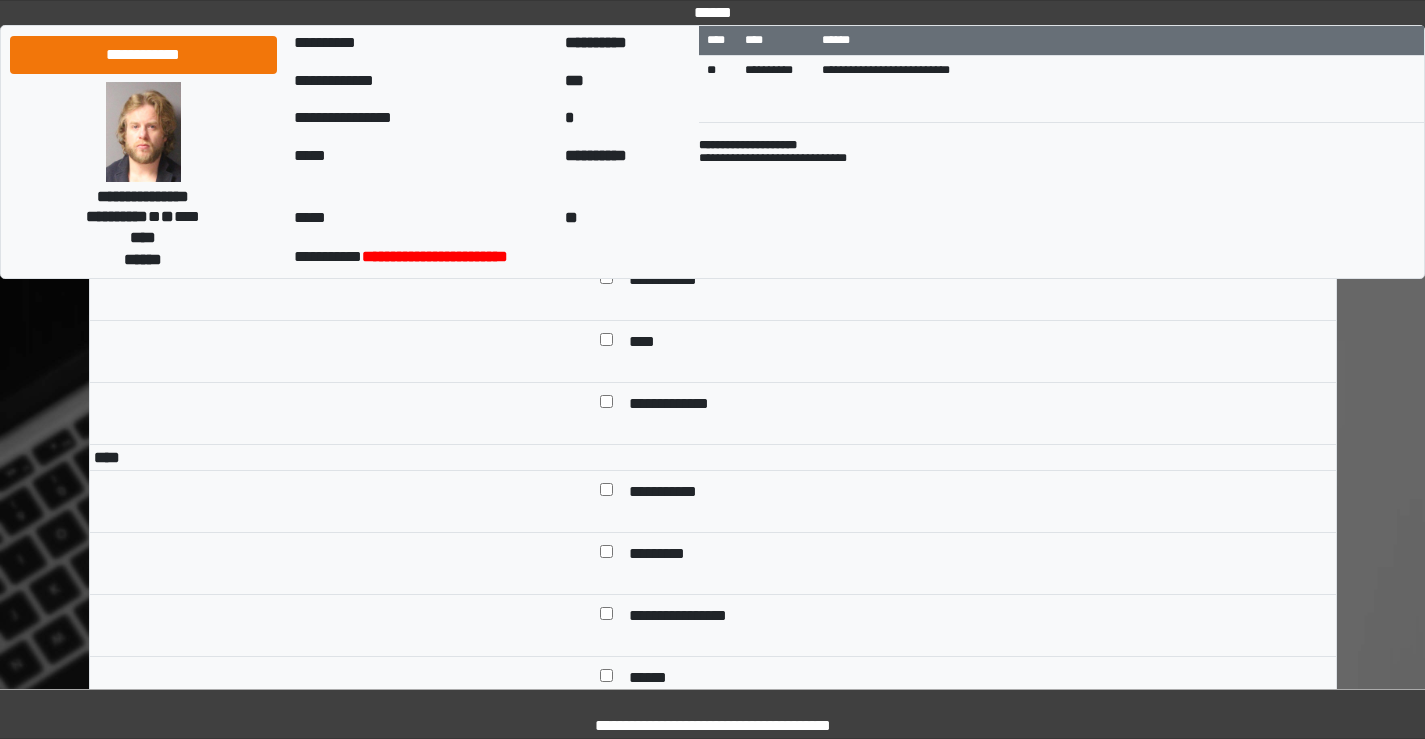 scroll, scrollTop: 7000, scrollLeft: 0, axis: vertical 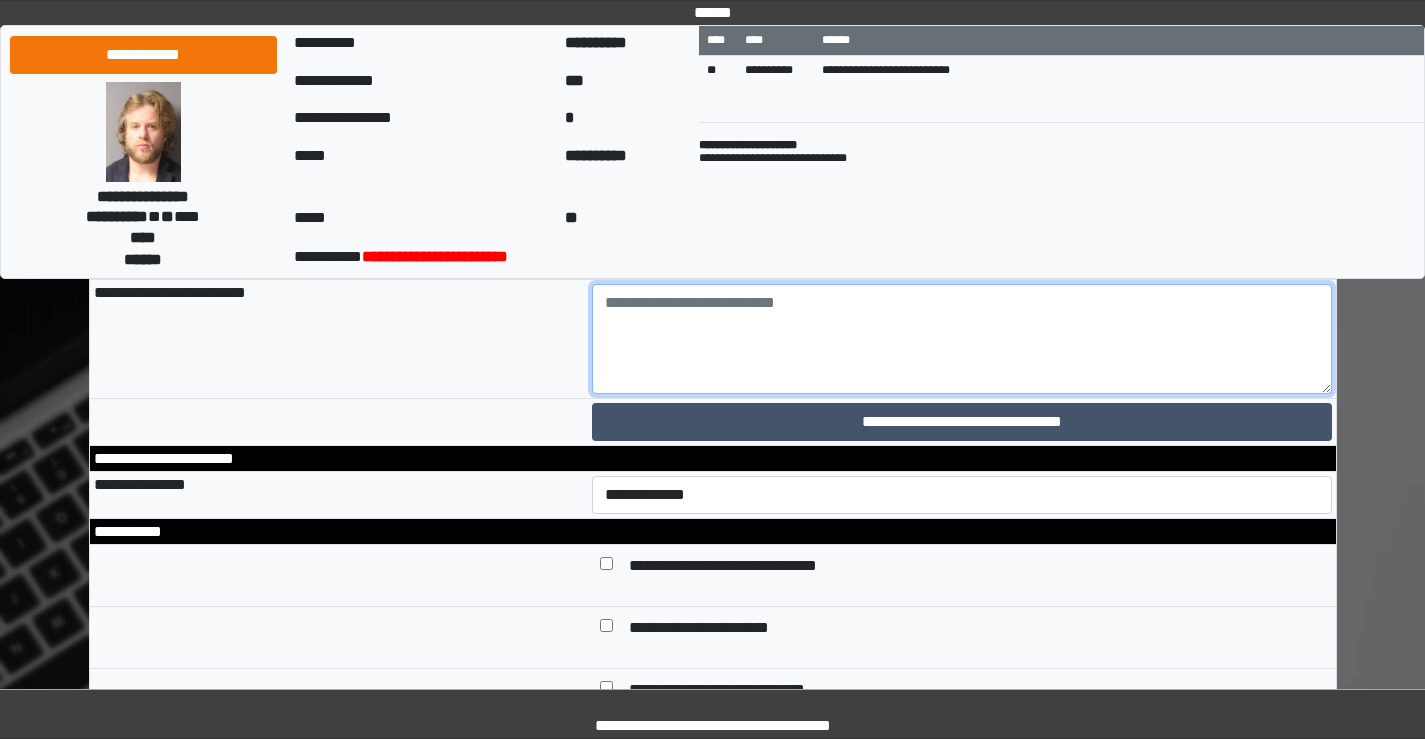 click at bounding box center (962, 339) 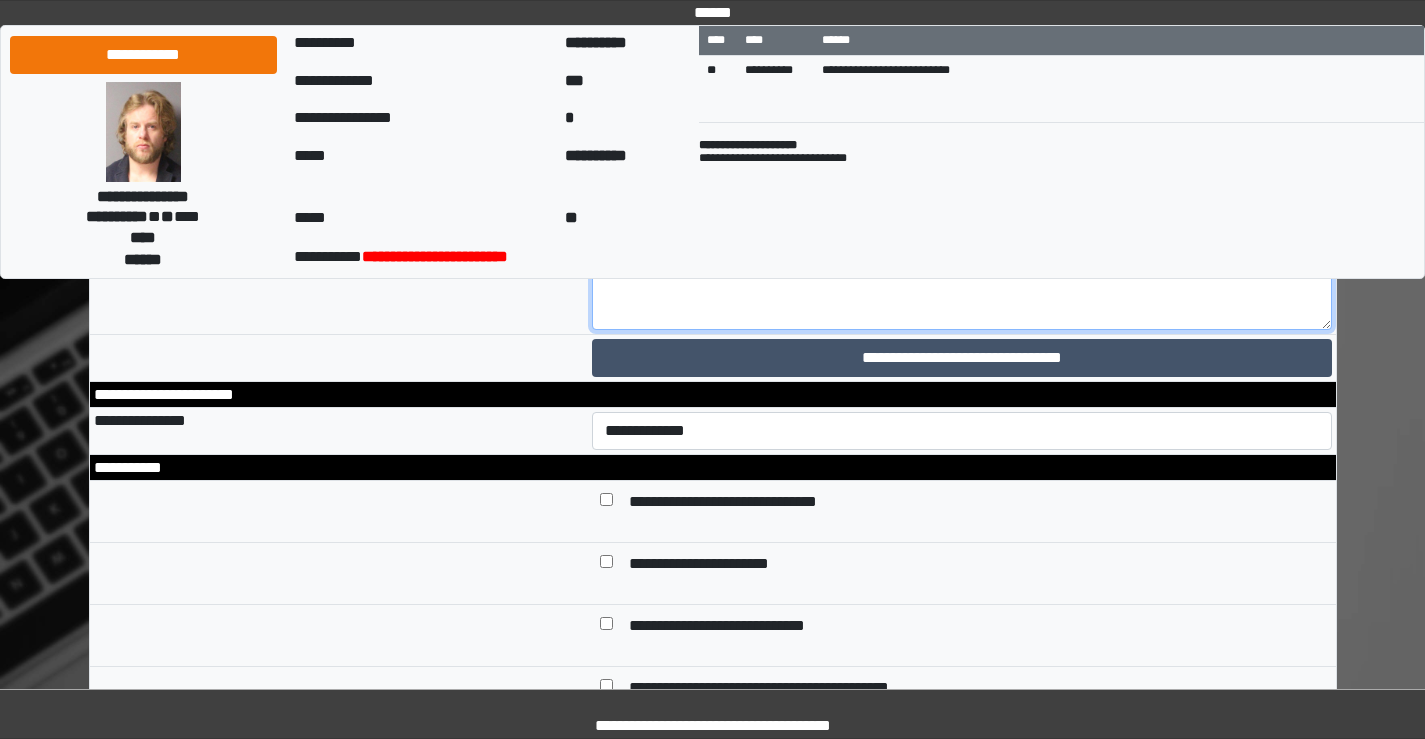 scroll, scrollTop: 8900, scrollLeft: 0, axis: vertical 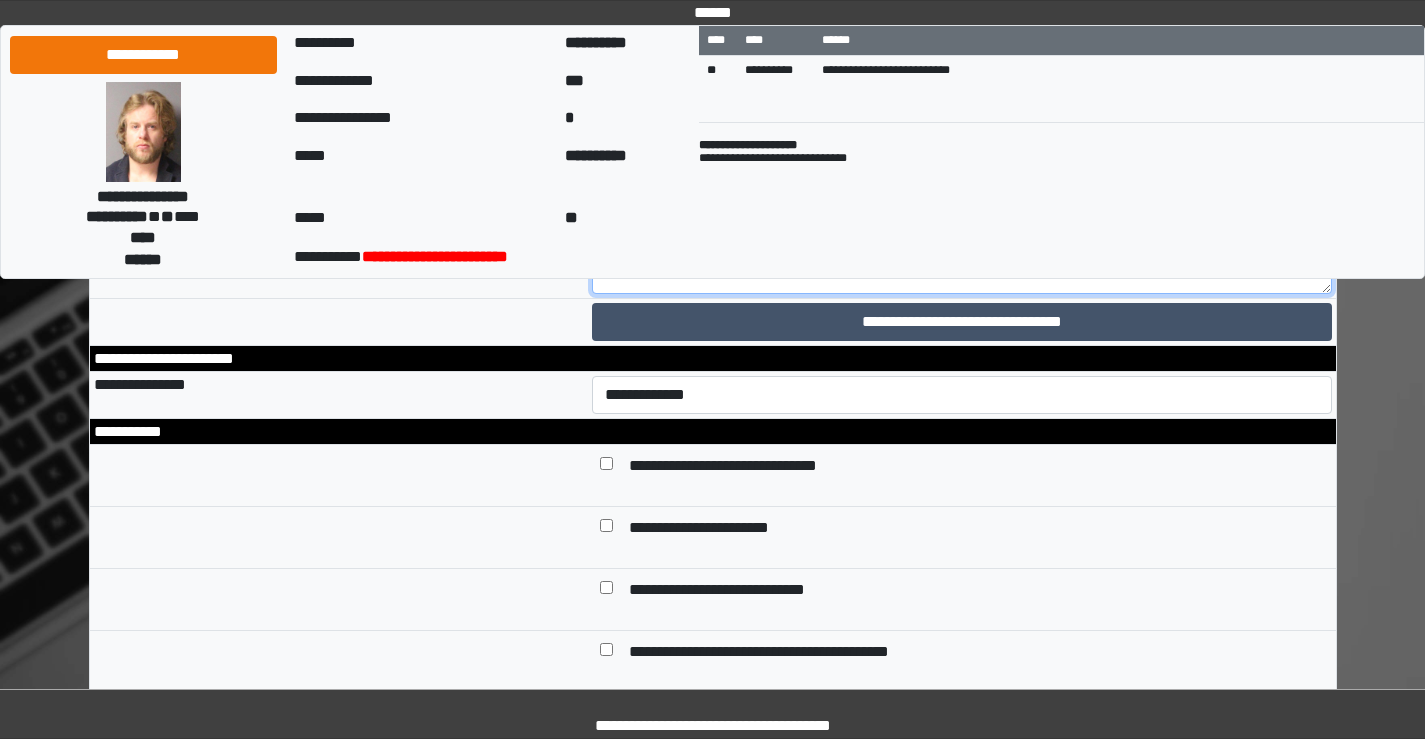 click on "**********" at bounding box center [962, 239] 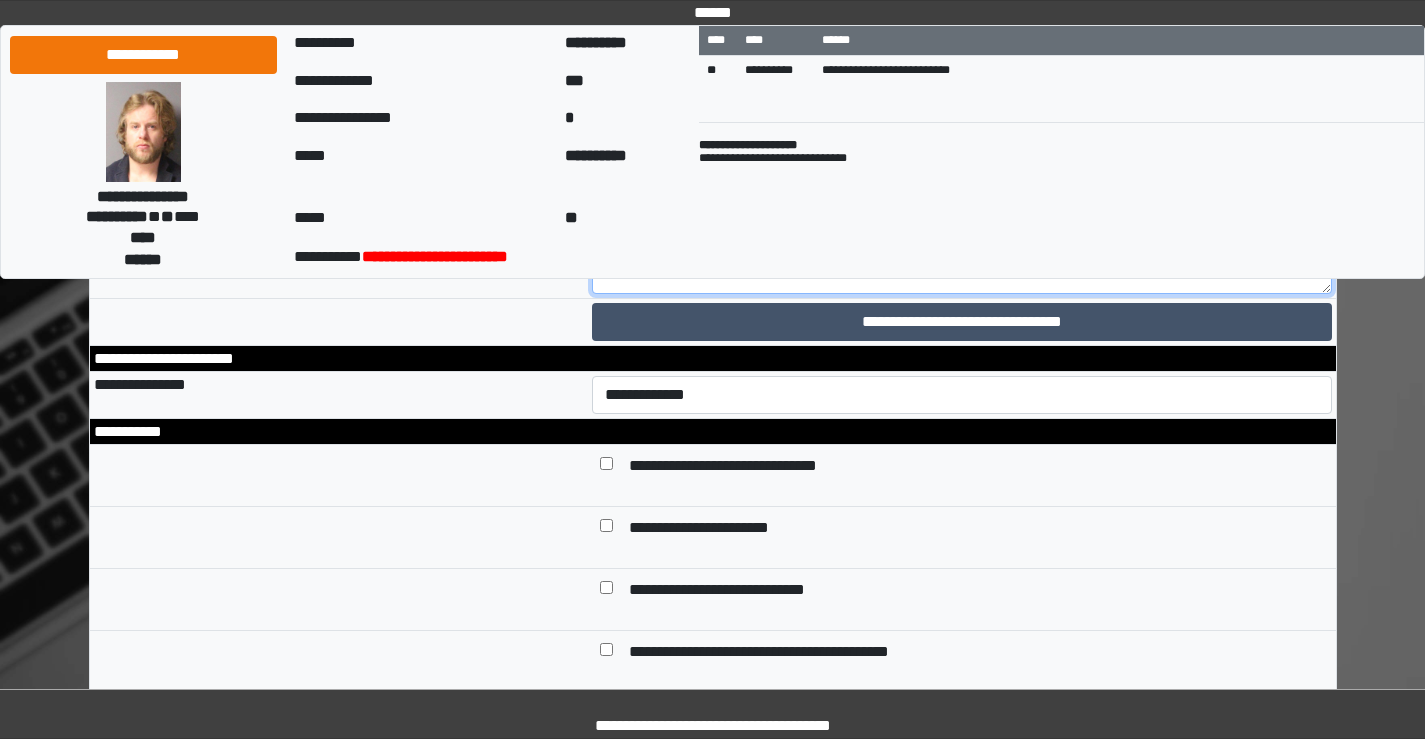 click on "**********" at bounding box center [962, 239] 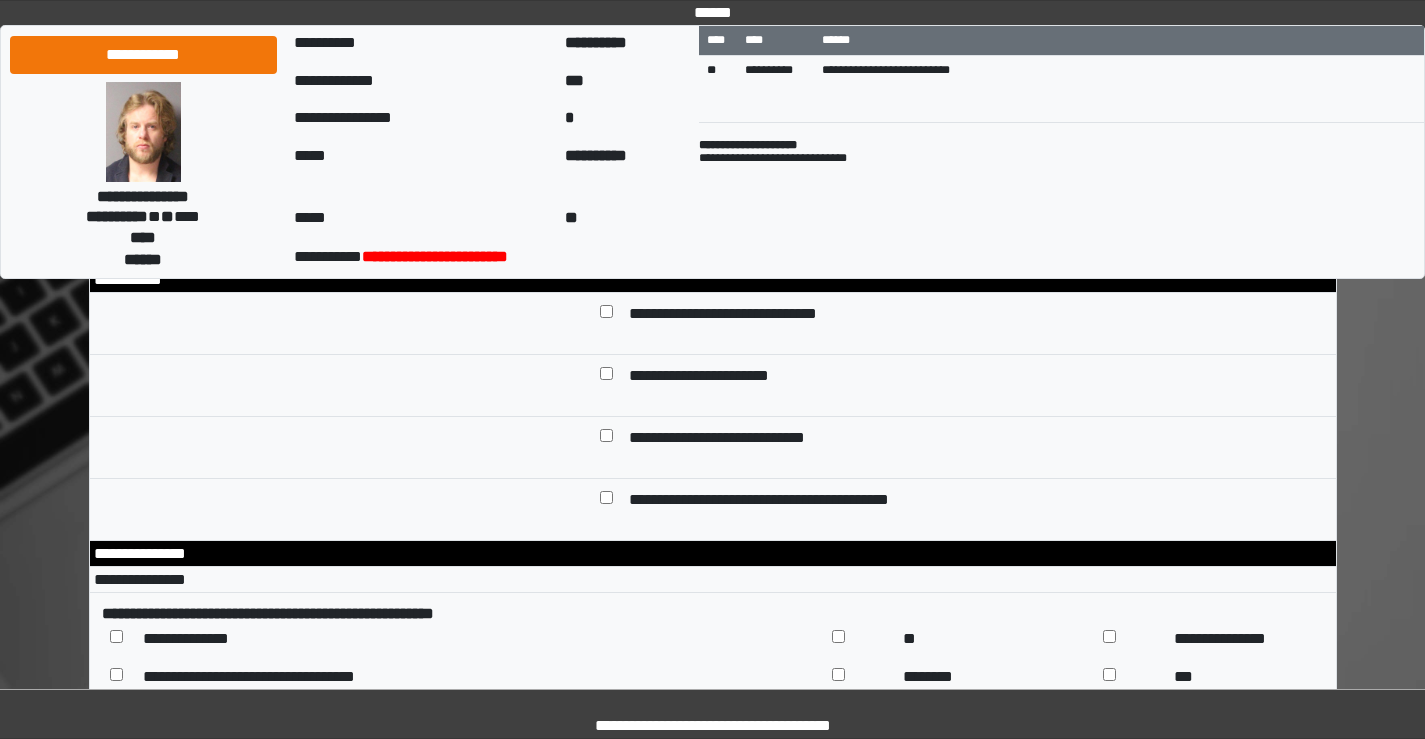 scroll, scrollTop: 9100, scrollLeft: 0, axis: vertical 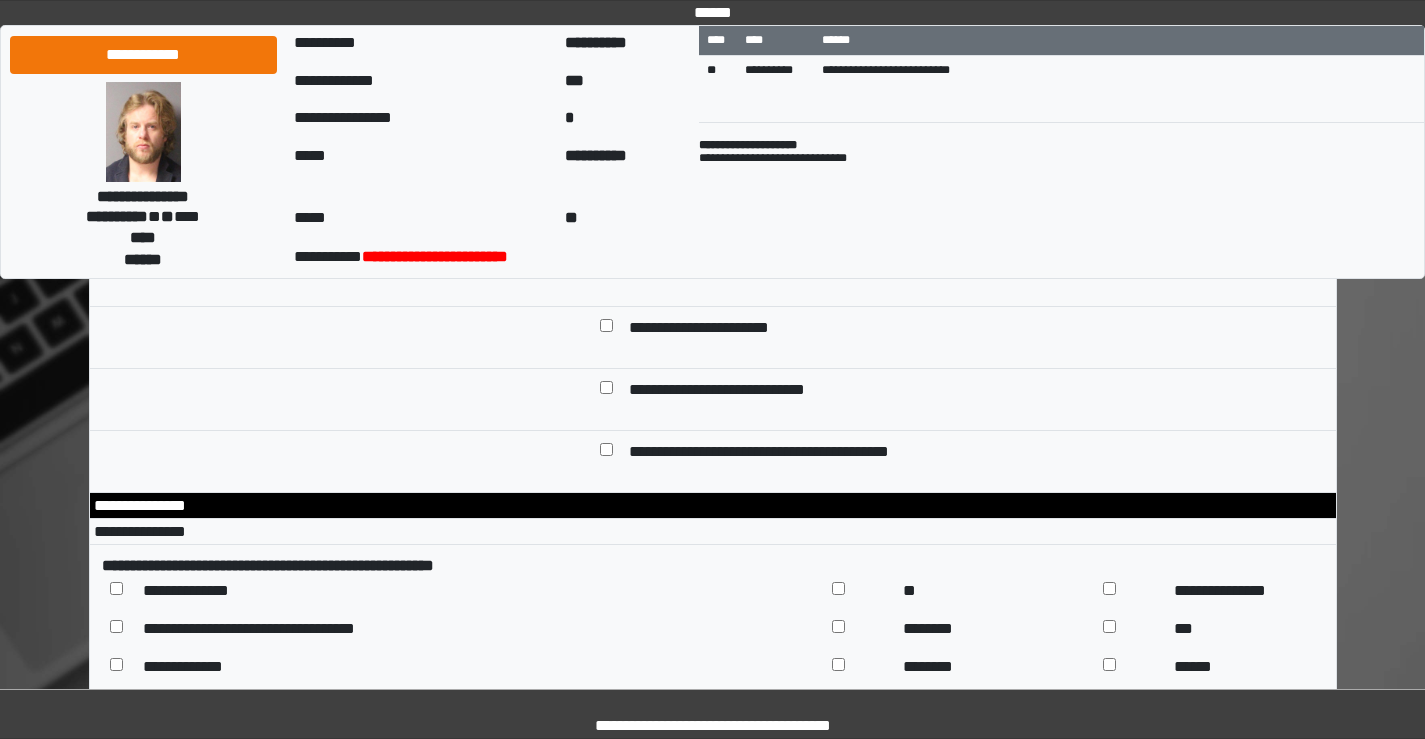 type on "**********" 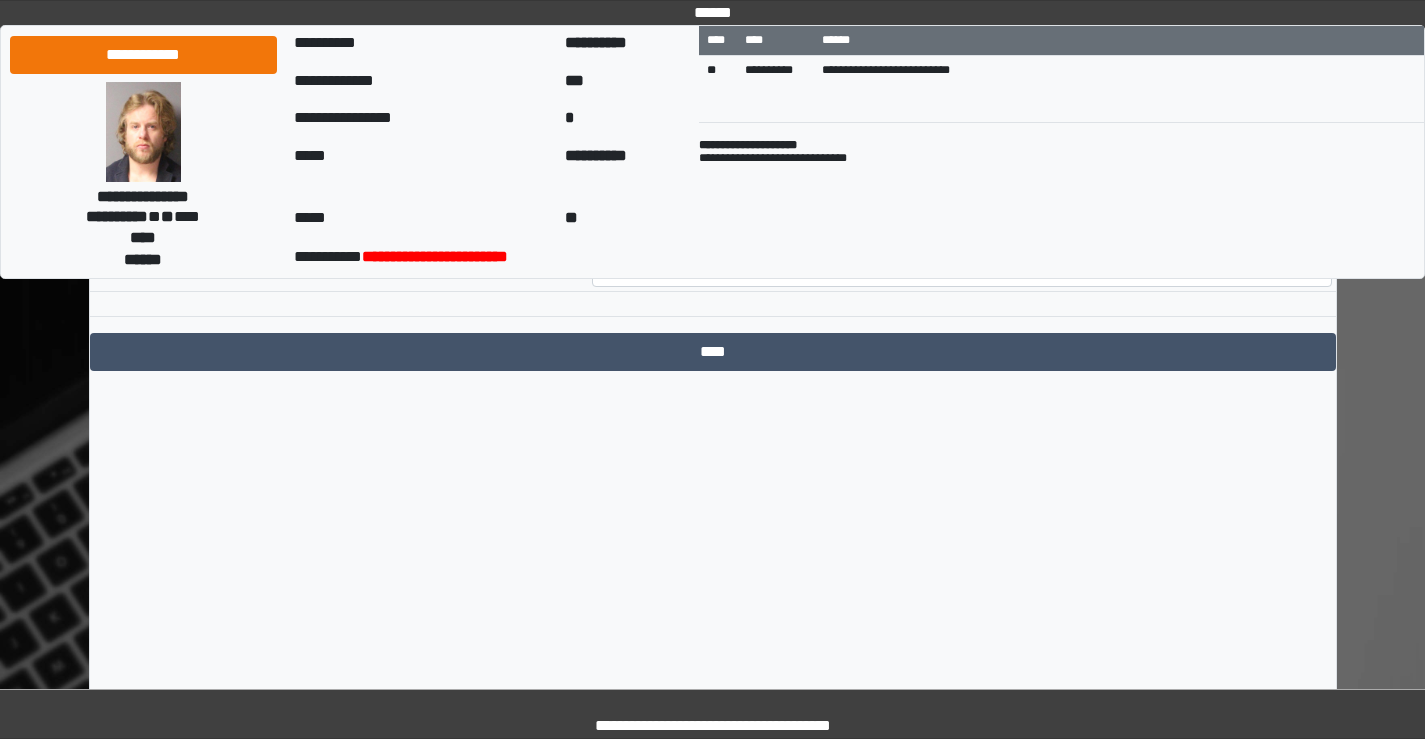 scroll, scrollTop: 9709, scrollLeft: 0, axis: vertical 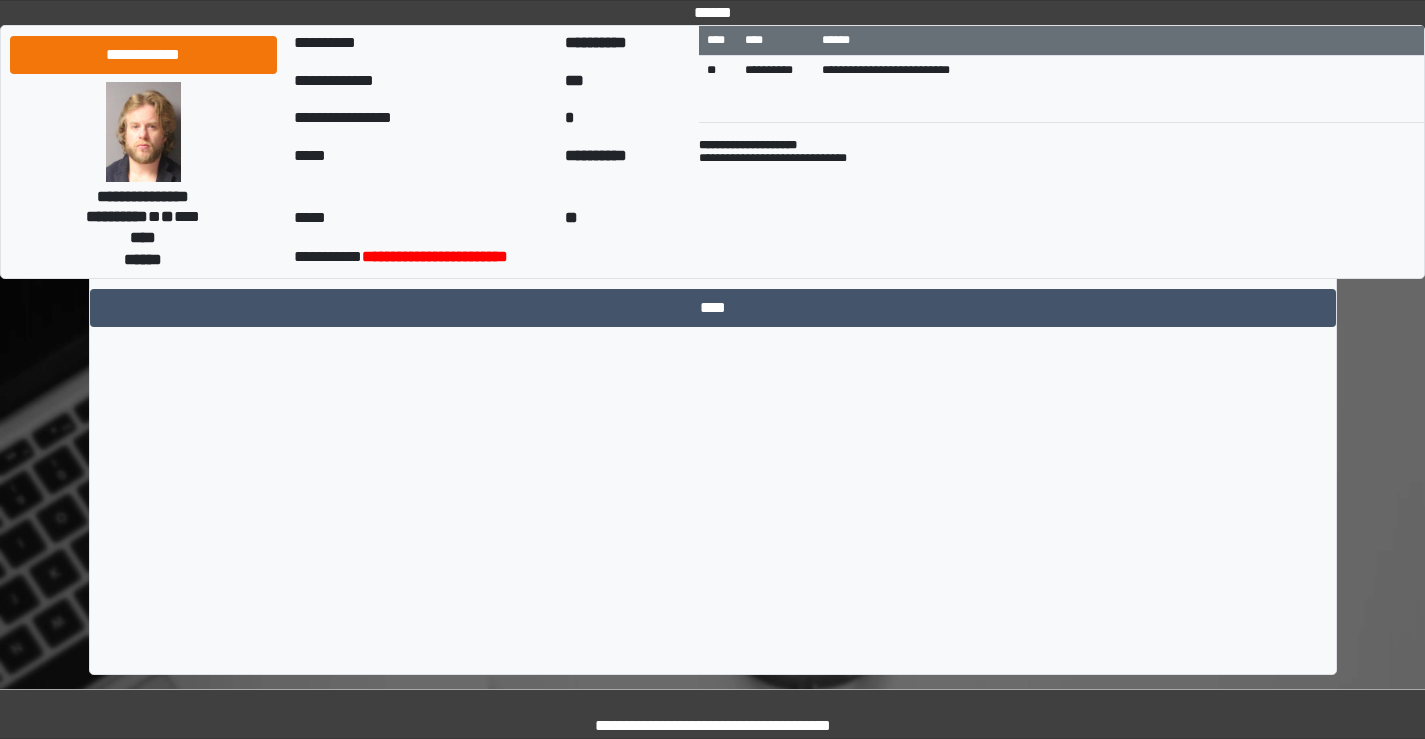 click at bounding box center [962, 224] 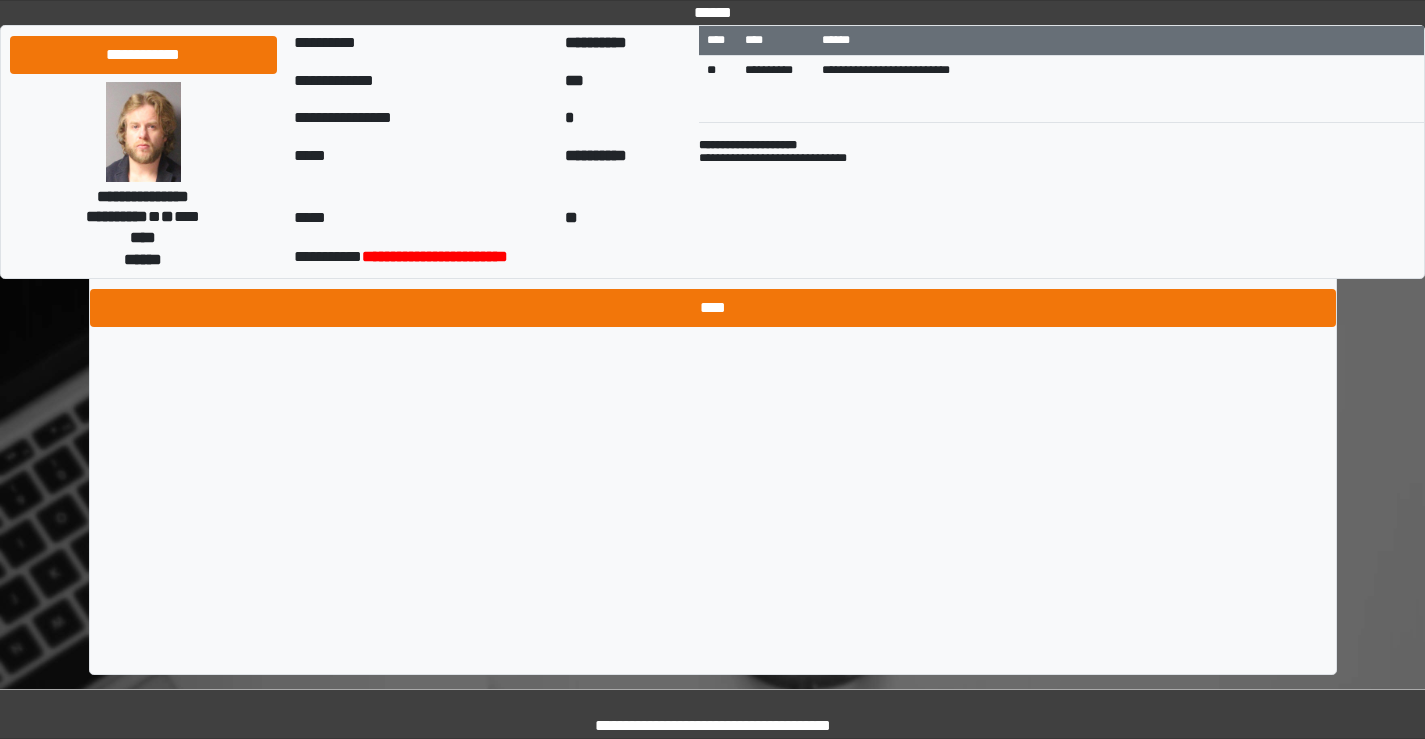 type on "**" 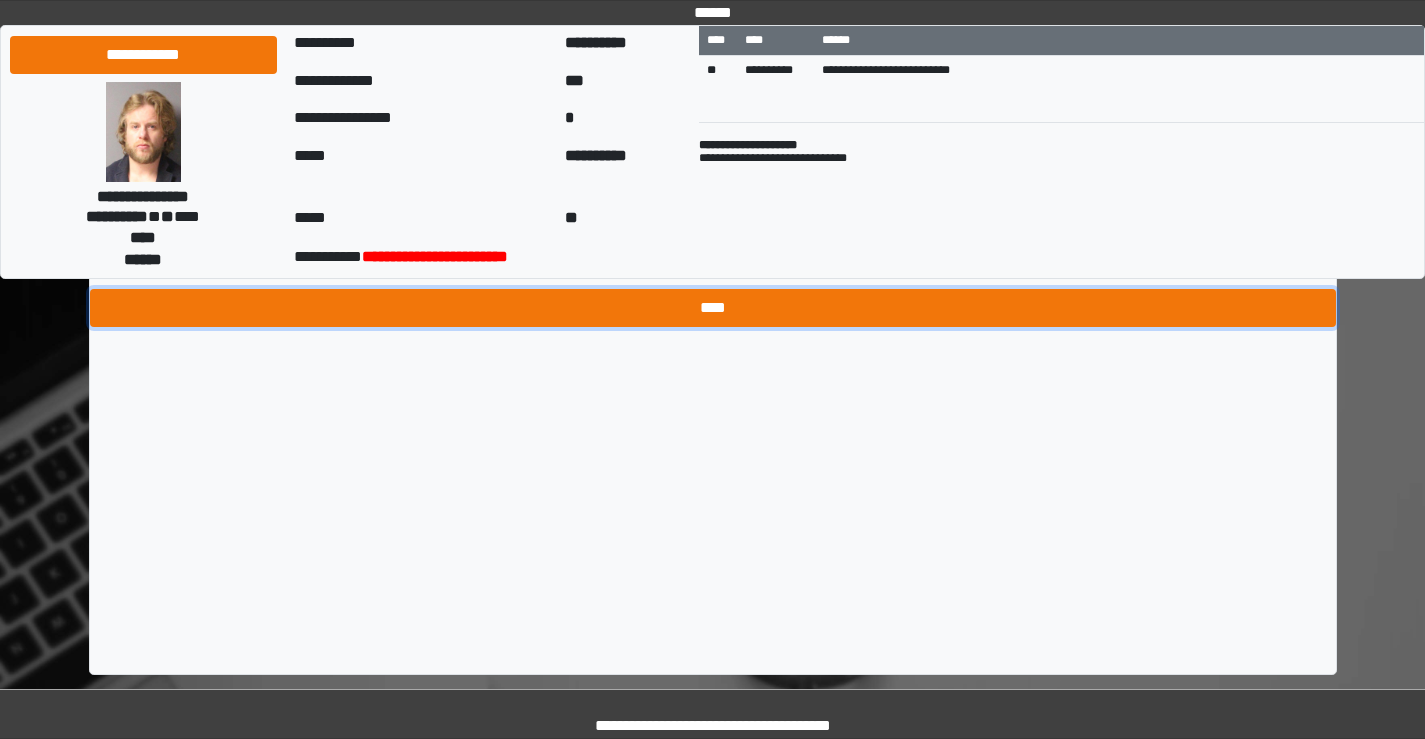 click on "****" at bounding box center [713, 308] 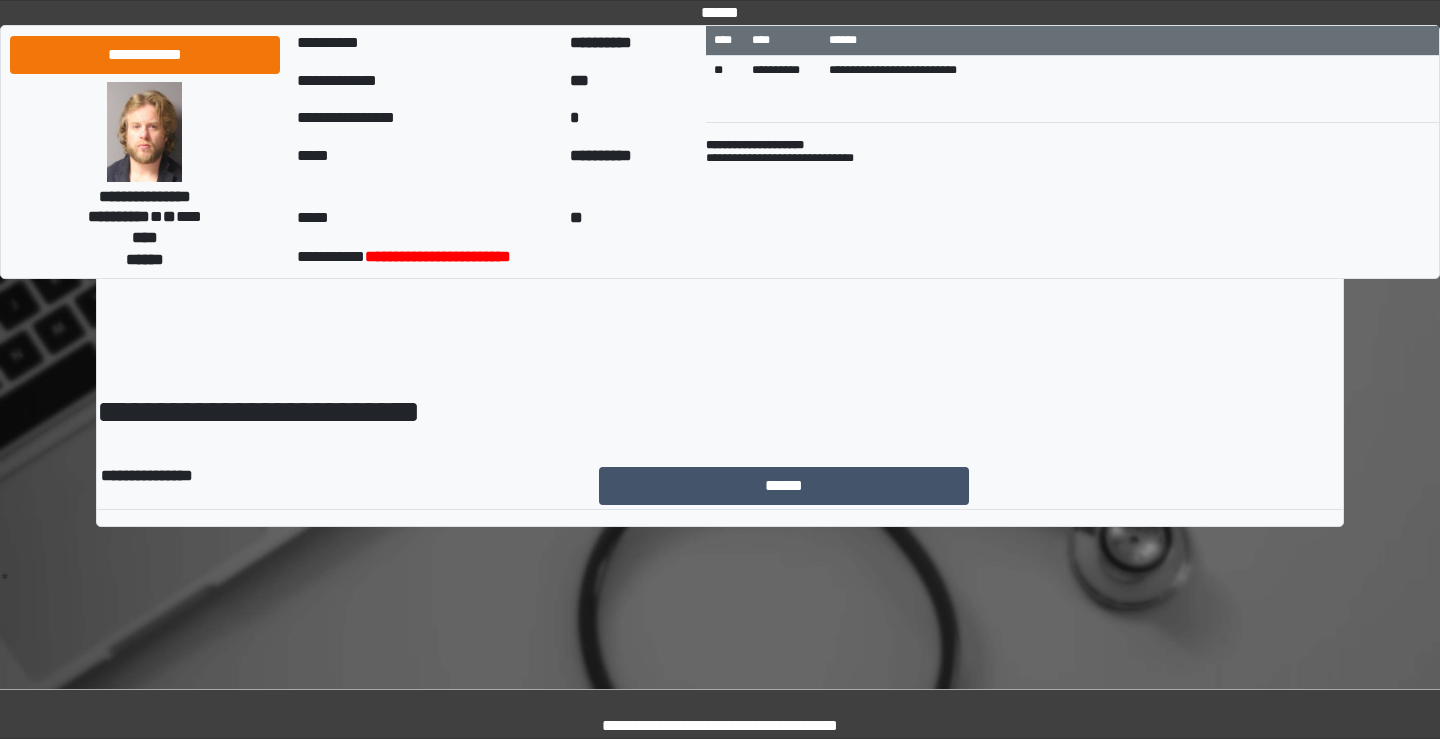 scroll, scrollTop: 0, scrollLeft: 0, axis: both 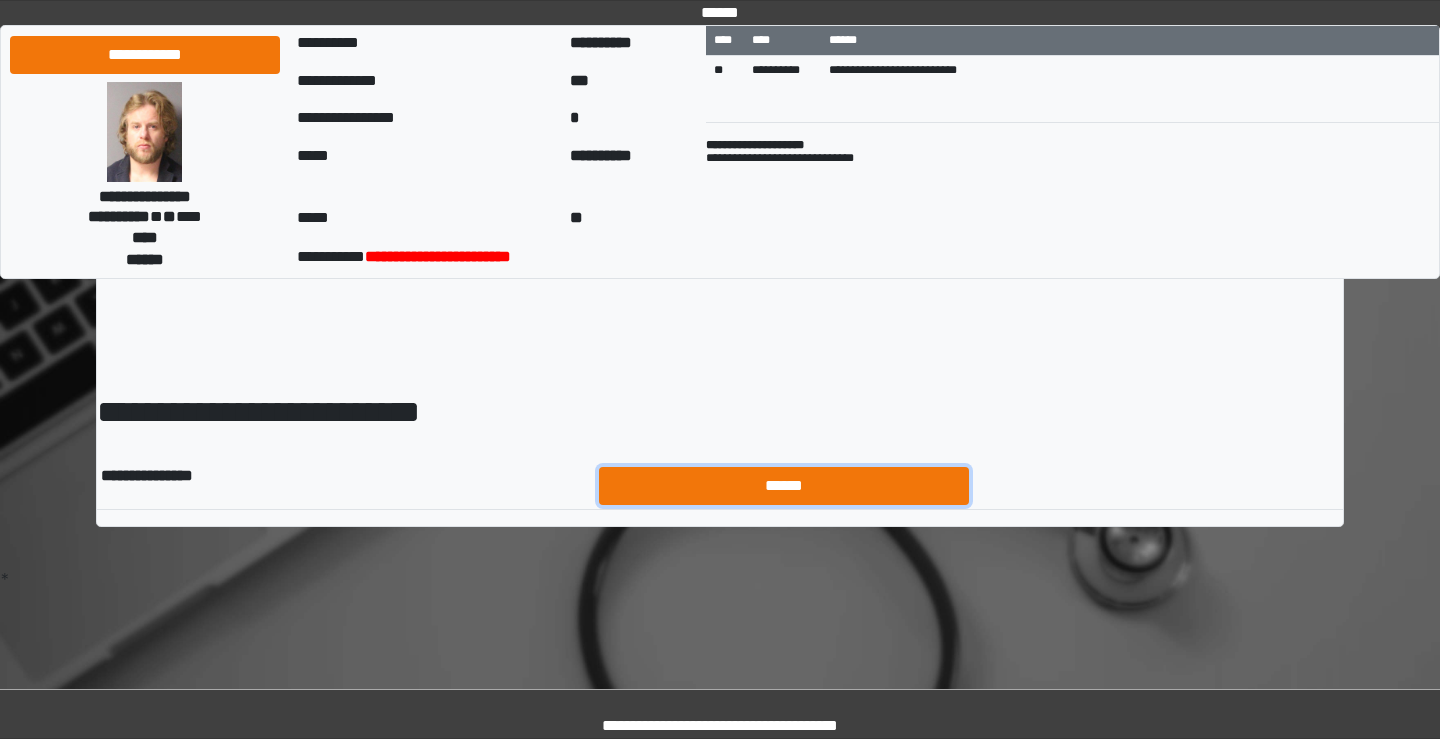 click on "******" at bounding box center [784, 486] 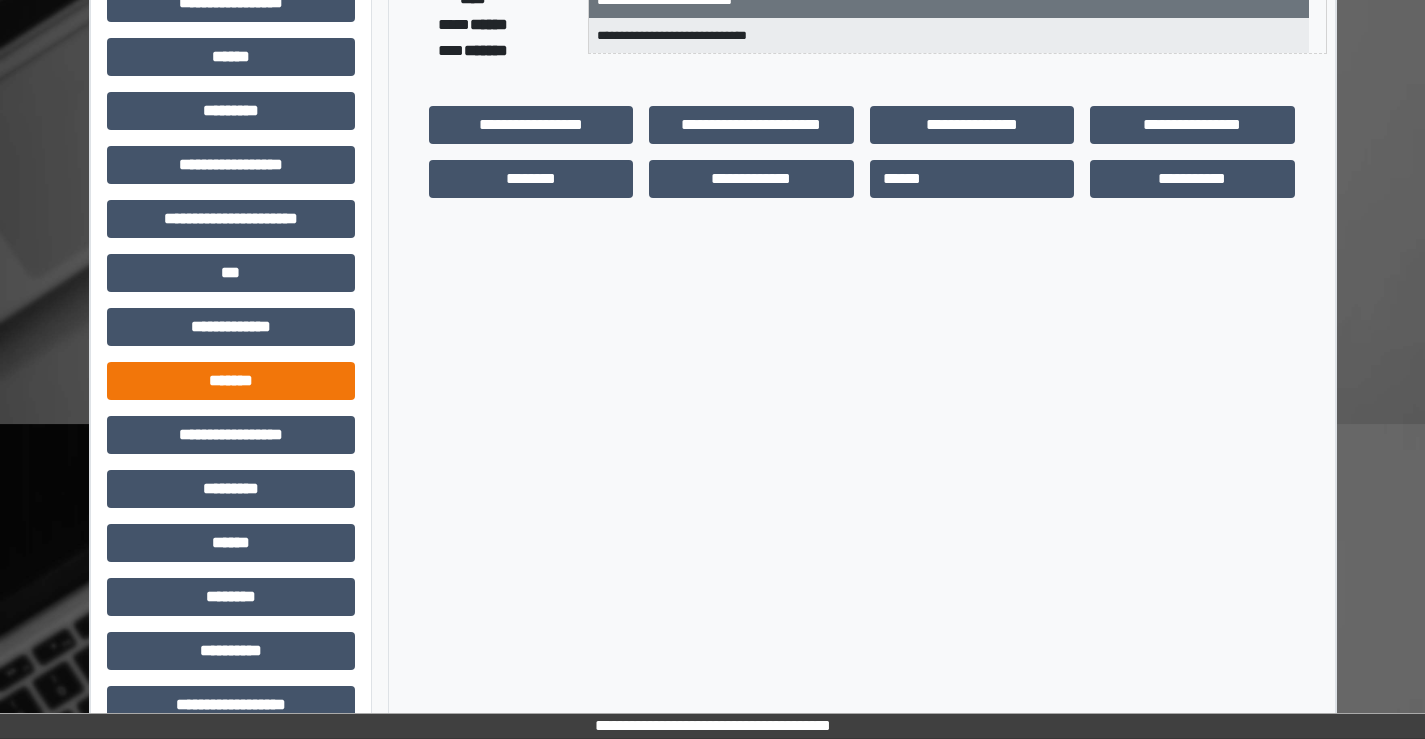 scroll, scrollTop: 435, scrollLeft: 0, axis: vertical 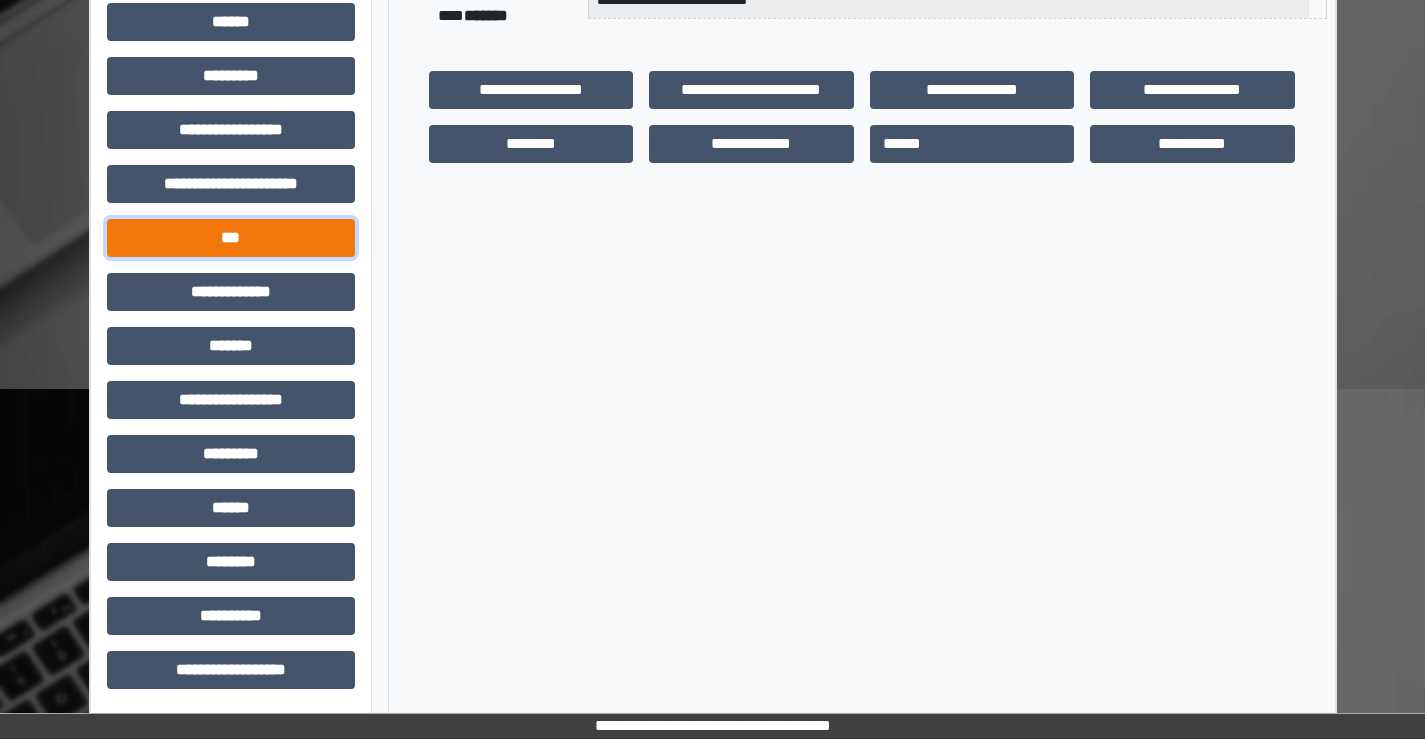 click on "***" at bounding box center (231, 238) 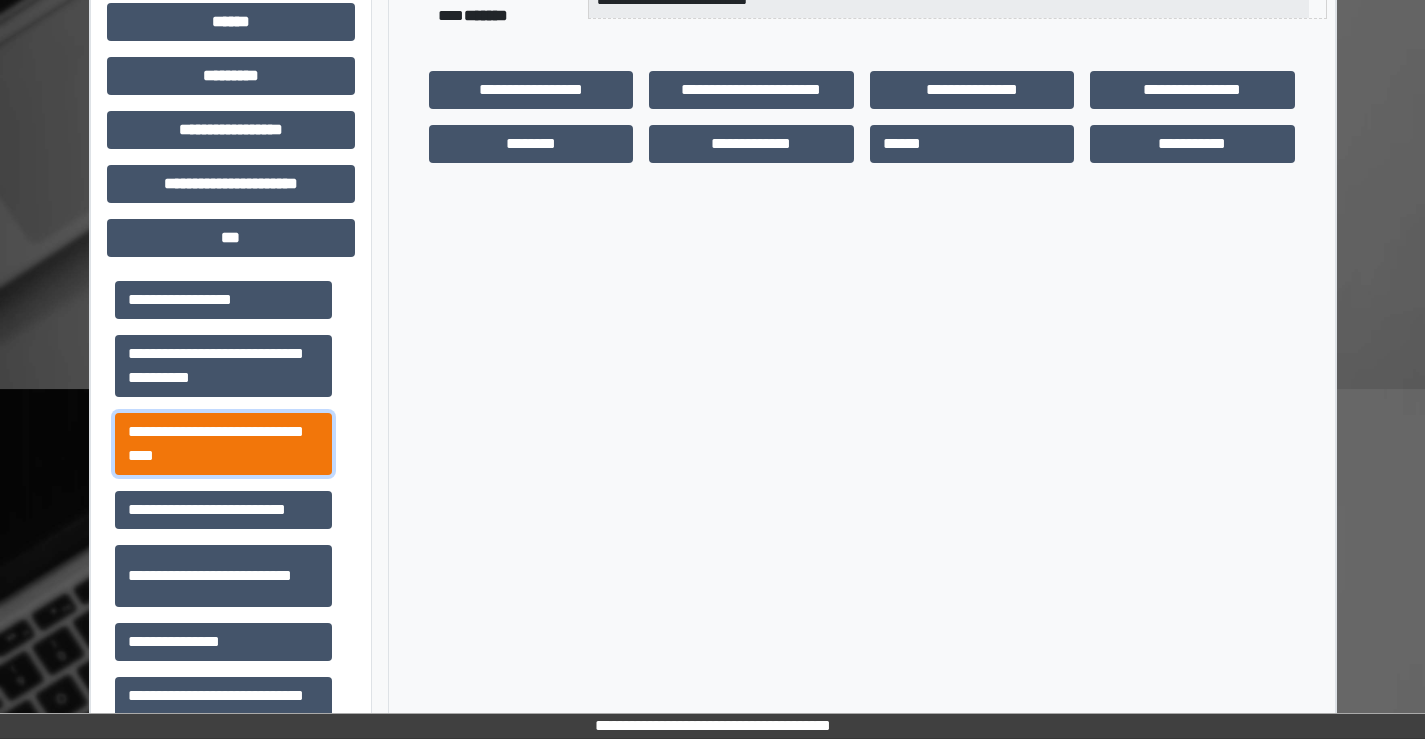 click on "**********" at bounding box center [223, 444] 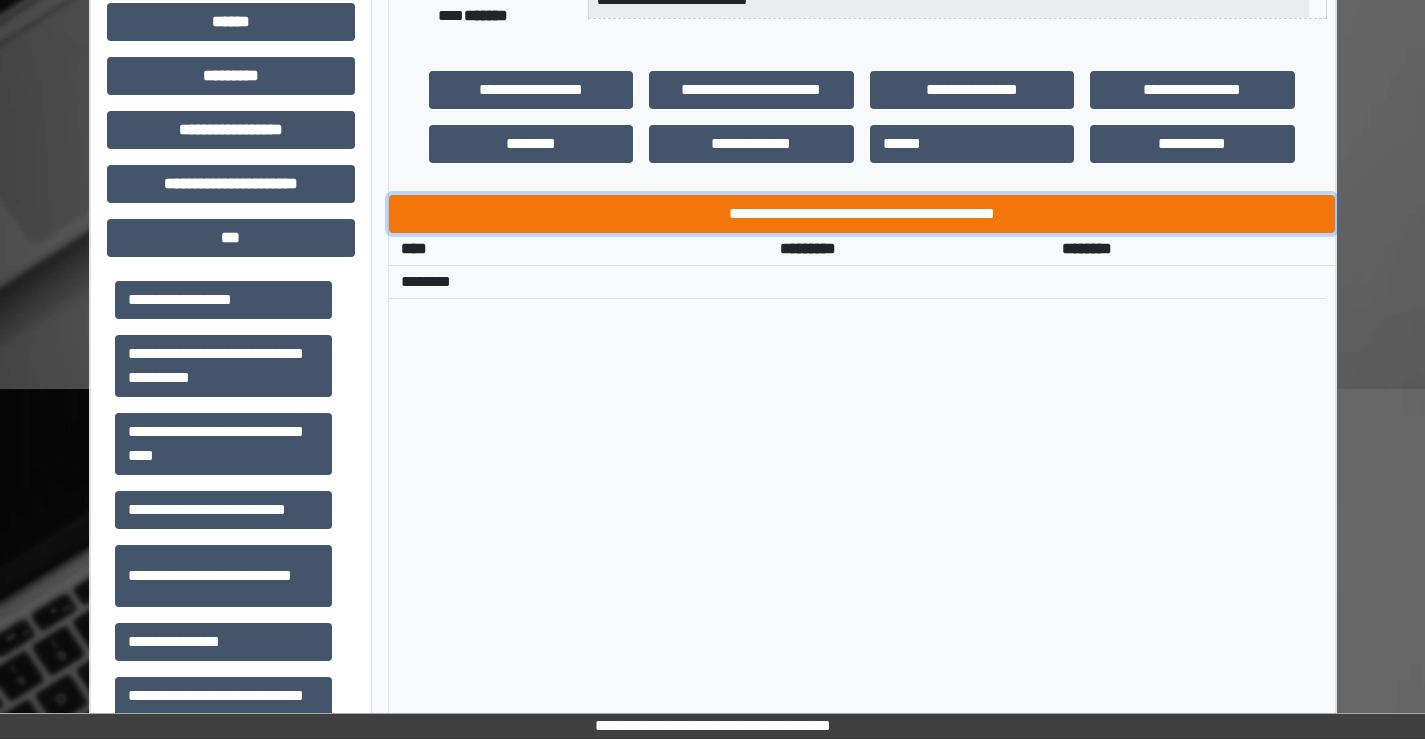 click on "**********" at bounding box center (862, 214) 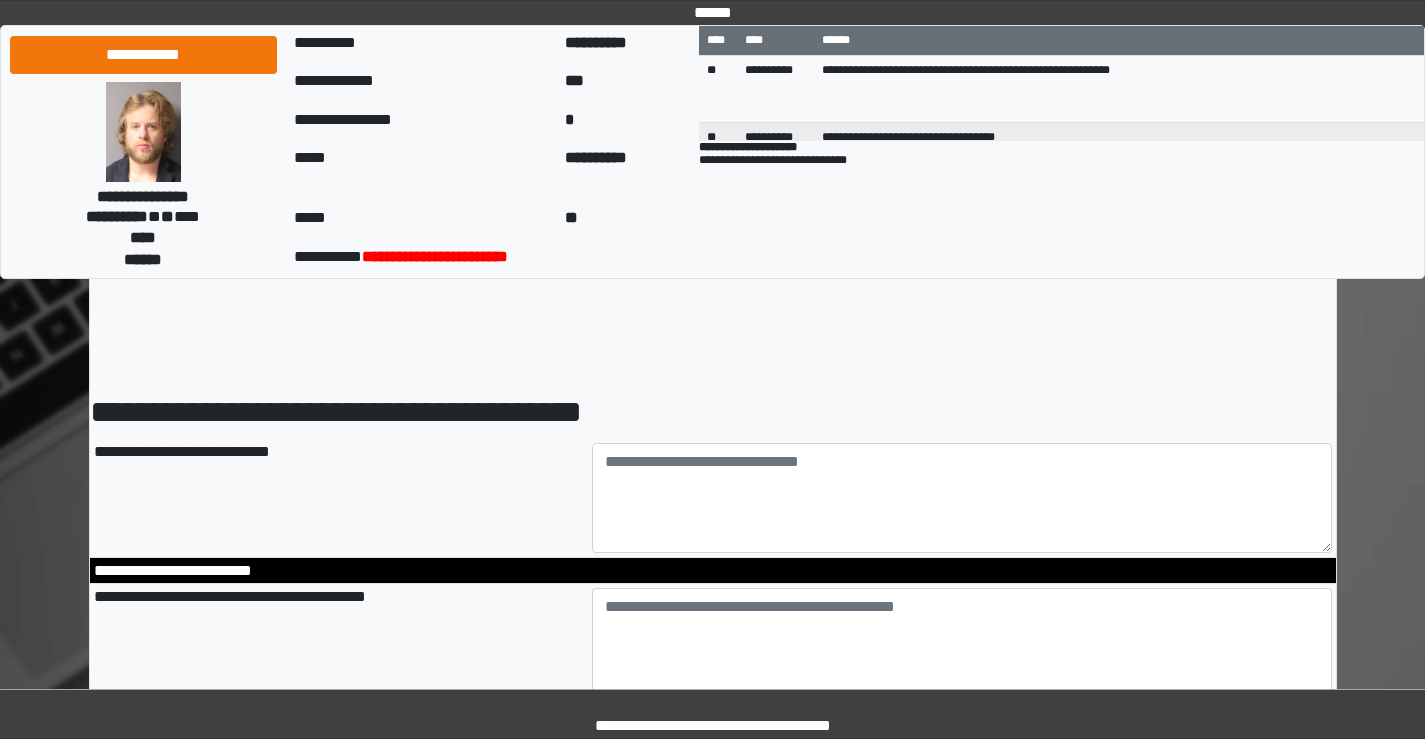 scroll, scrollTop: 0, scrollLeft: 0, axis: both 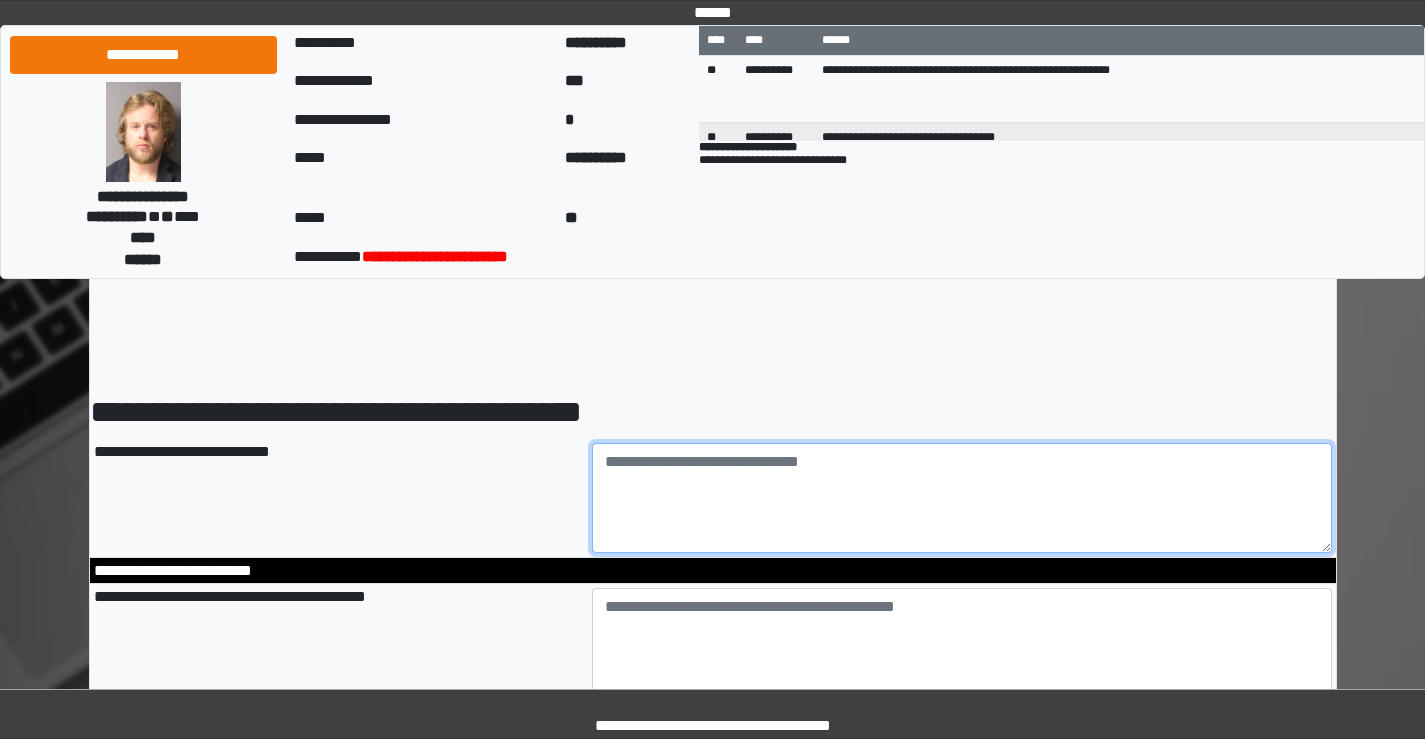 click at bounding box center [962, 498] 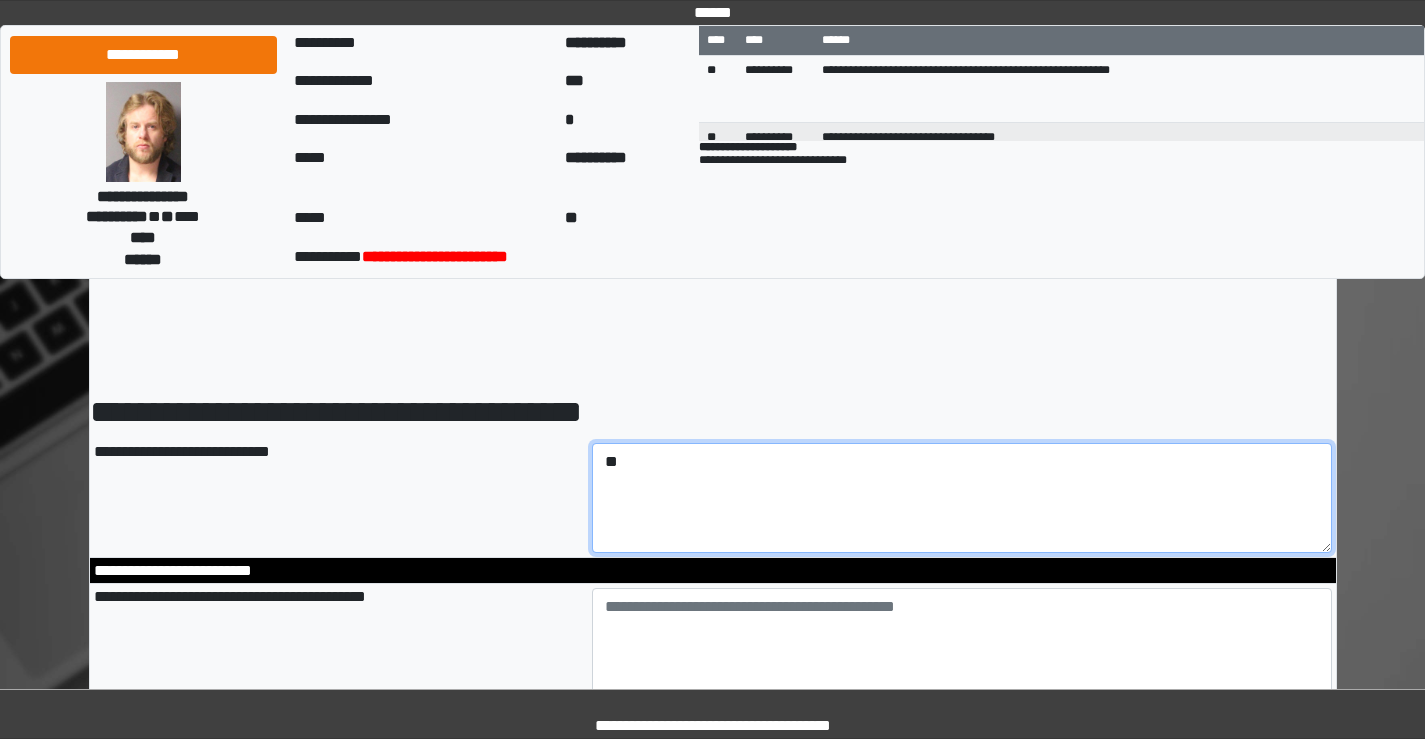 type on "*" 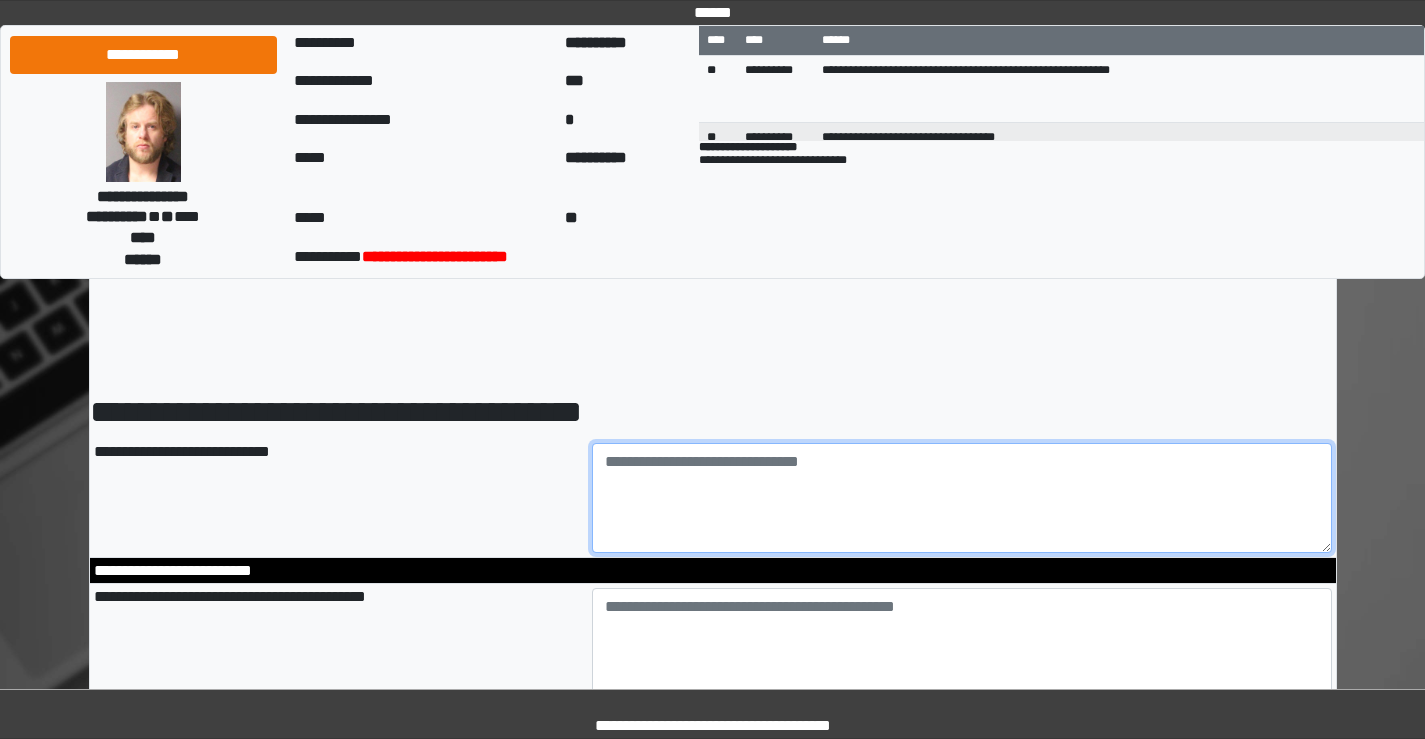 type on "*" 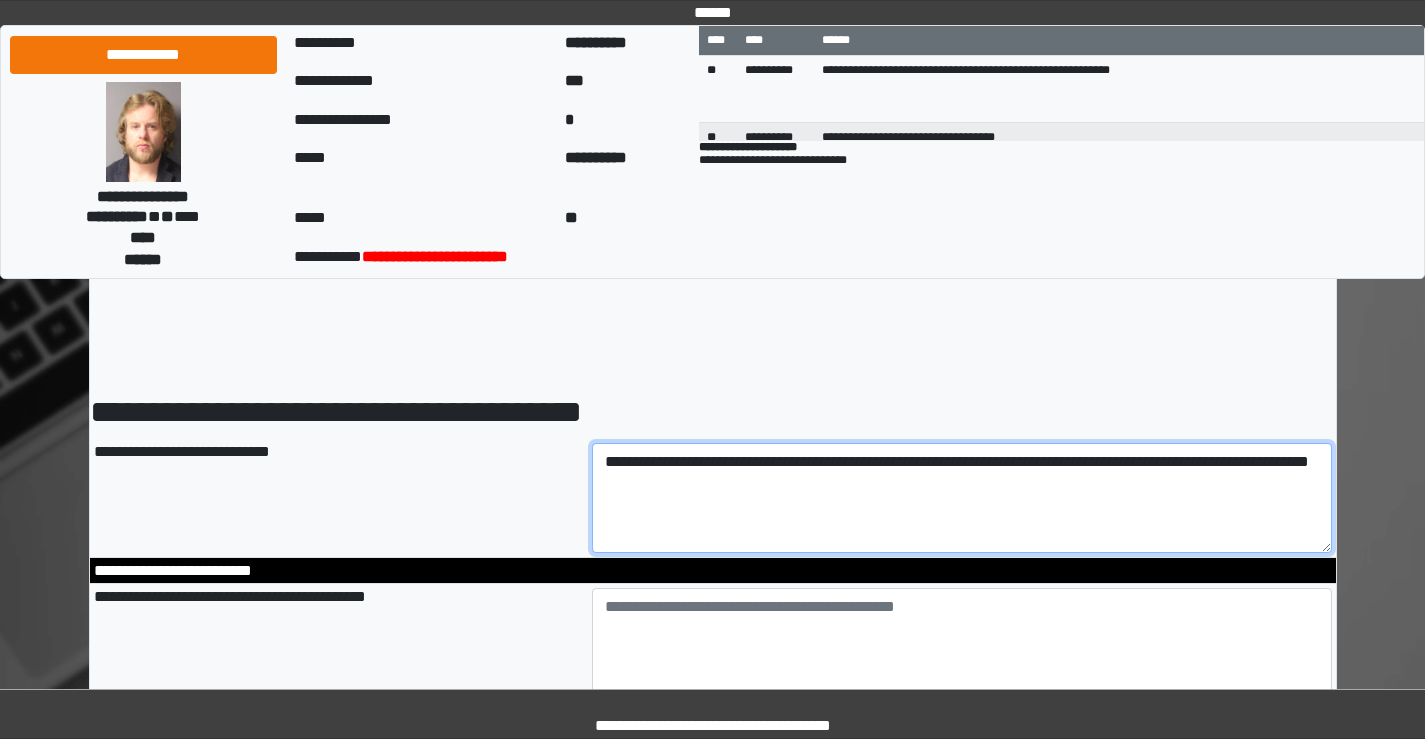 click on "**********" at bounding box center (962, 498) 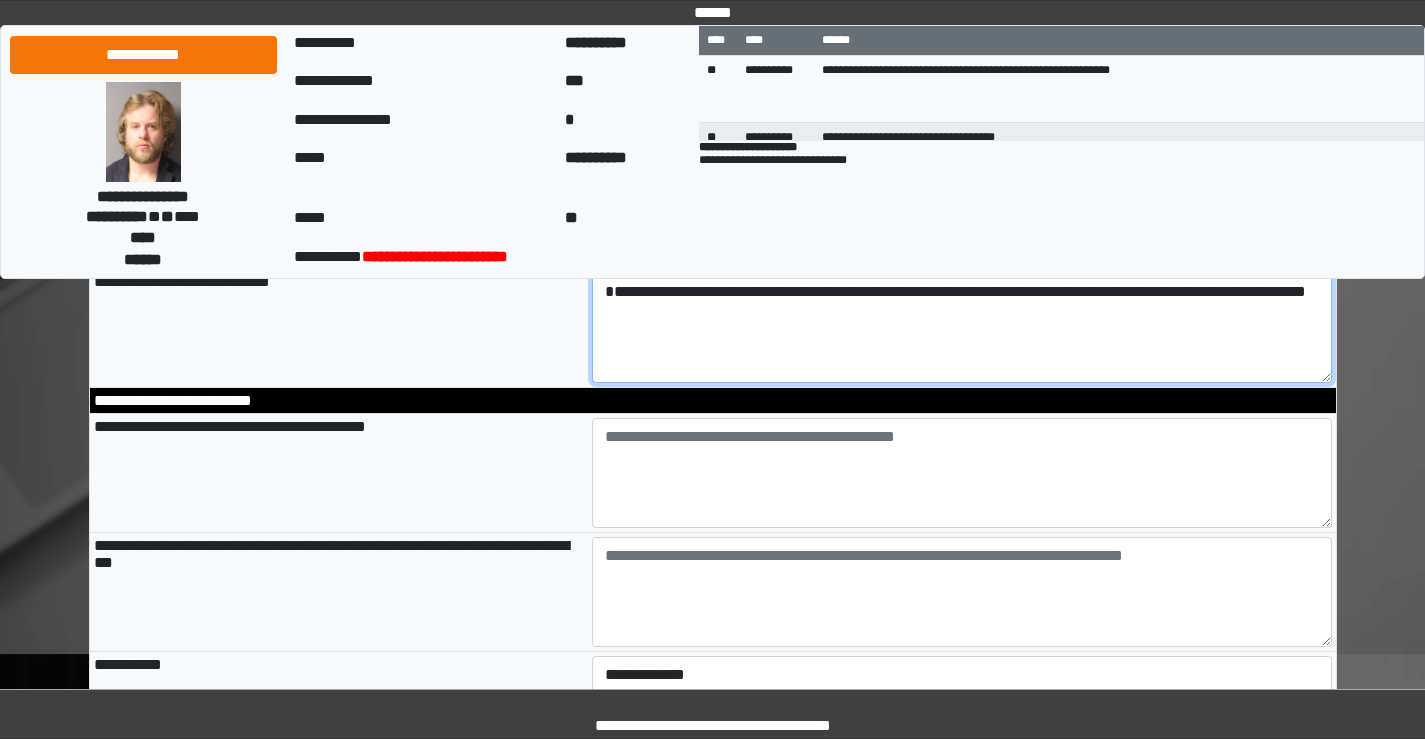 scroll, scrollTop: 200, scrollLeft: 0, axis: vertical 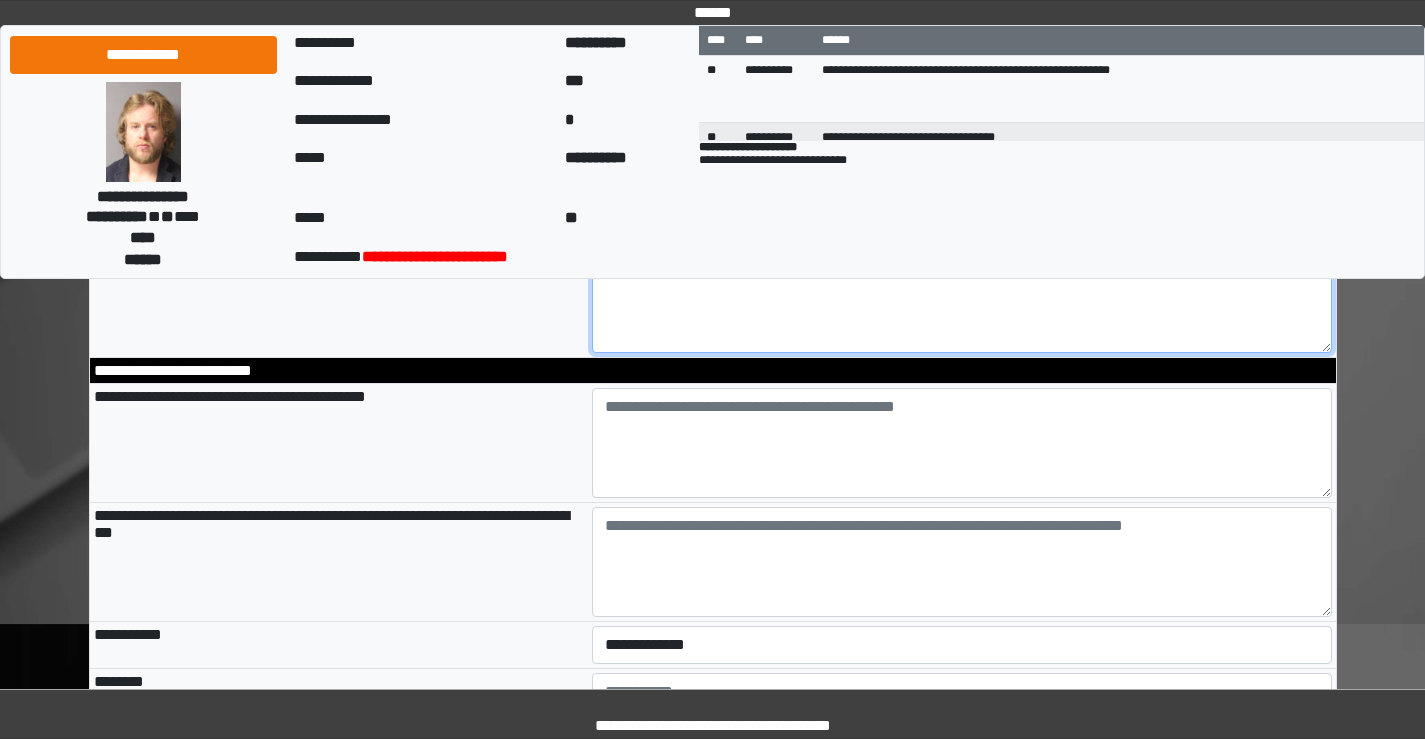 type on "**********" 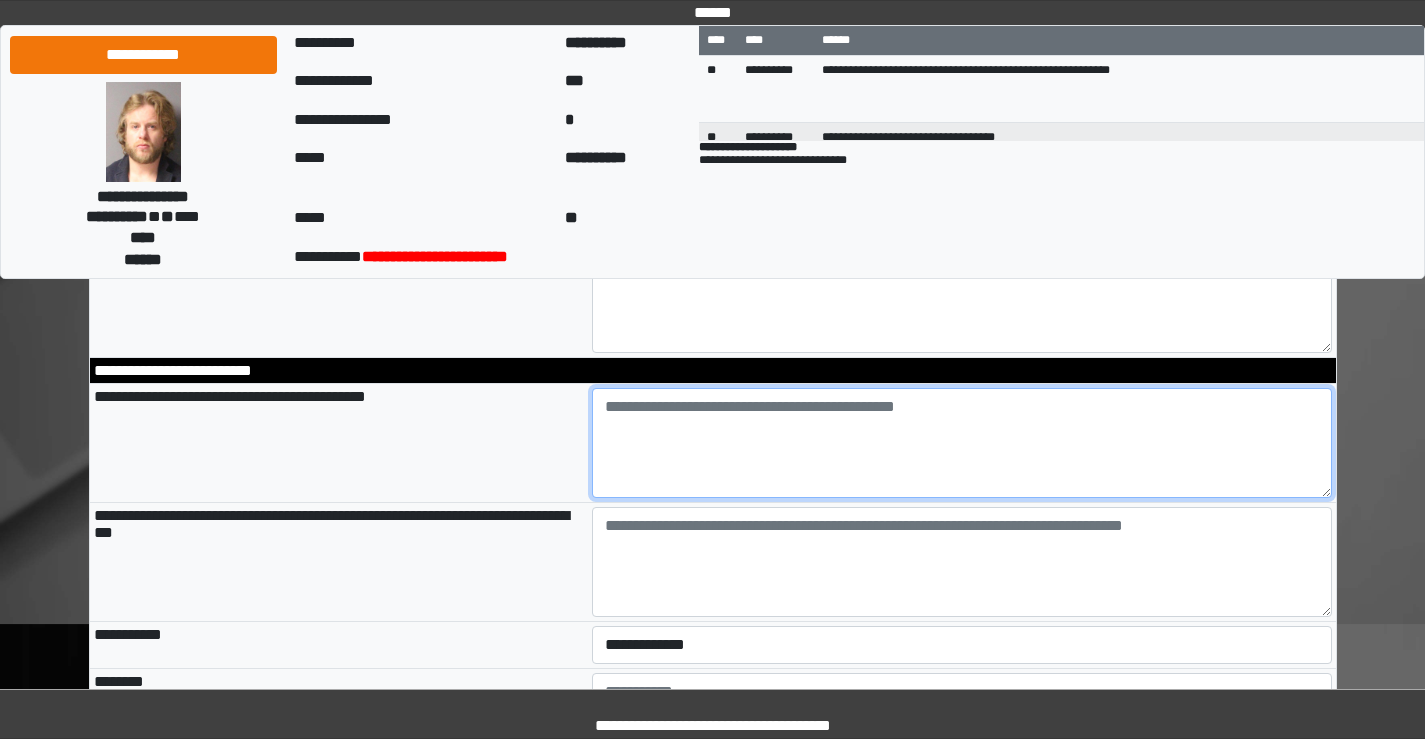 click at bounding box center (962, 443) 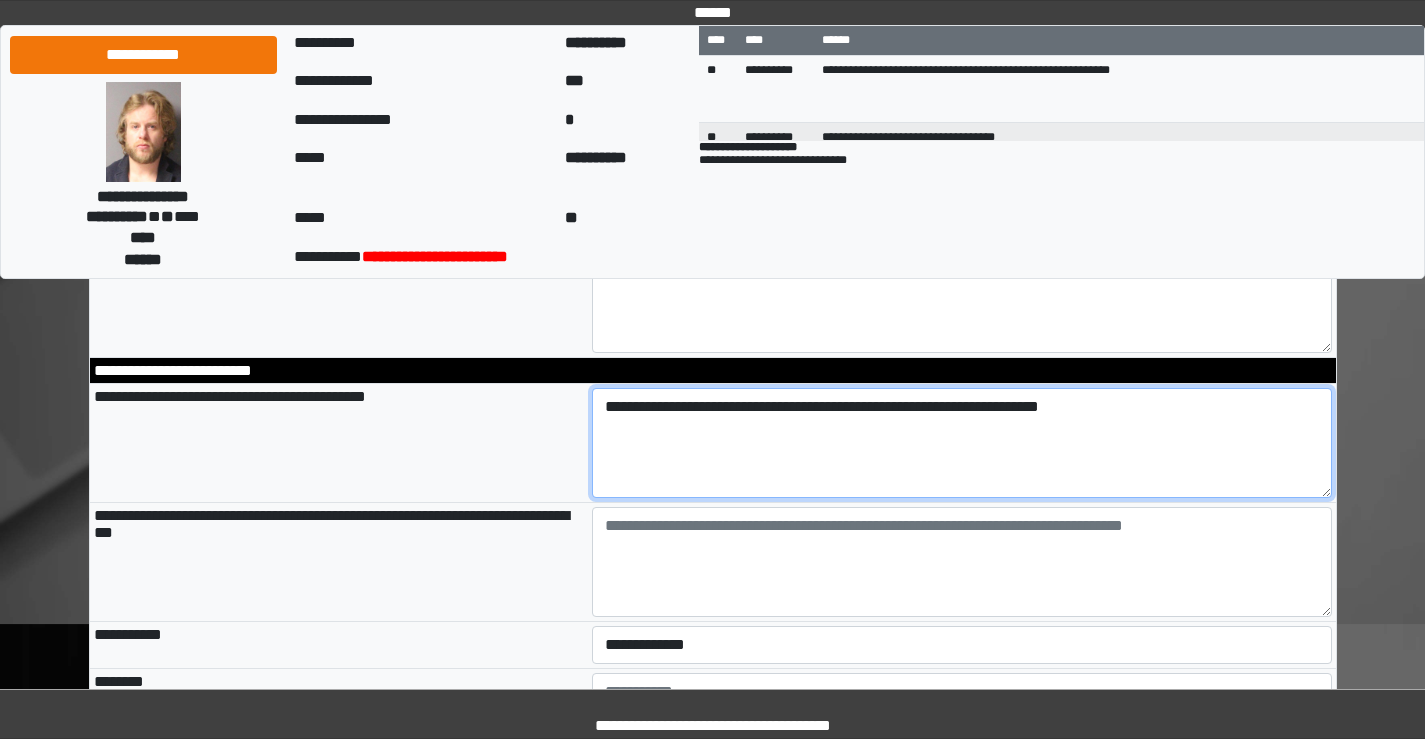 click on "**********" at bounding box center (962, 443) 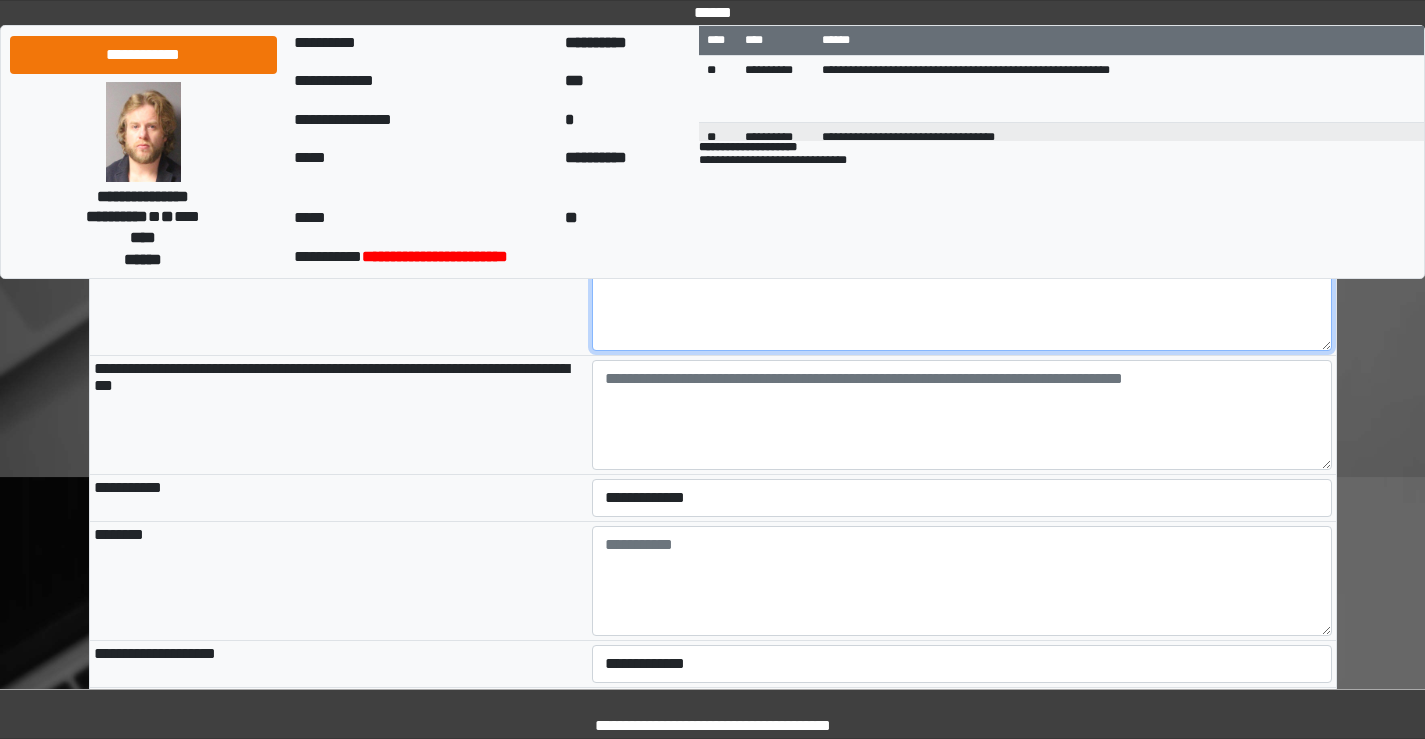 scroll, scrollTop: 300, scrollLeft: 0, axis: vertical 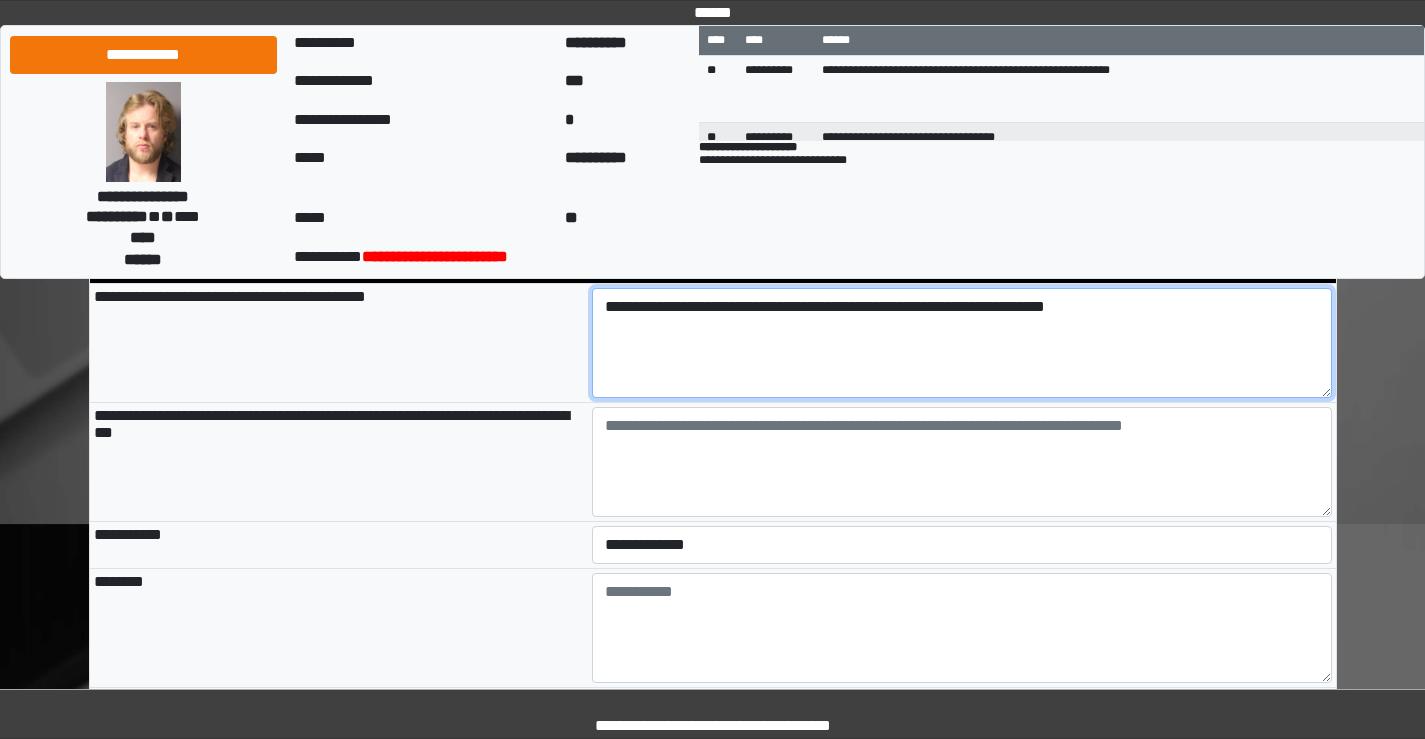 type on "**********" 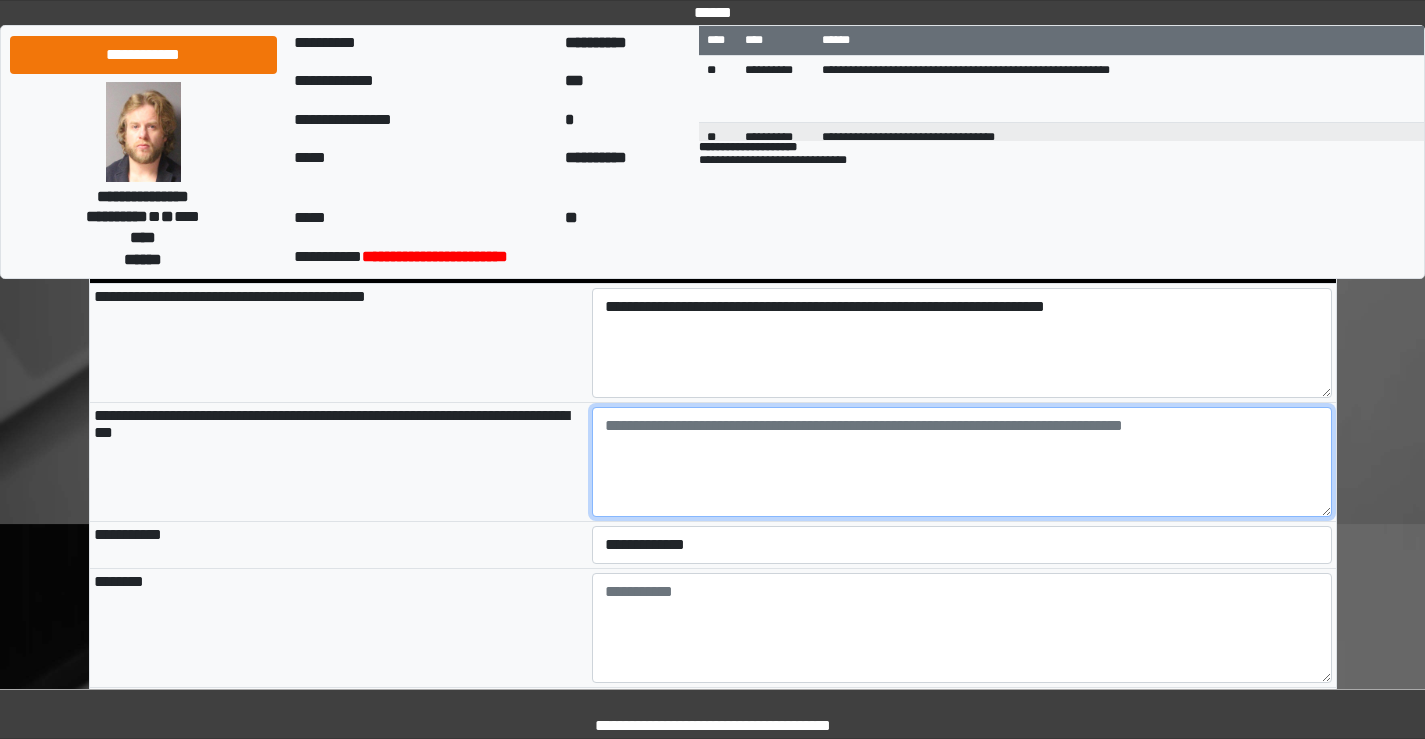 click at bounding box center [962, 462] 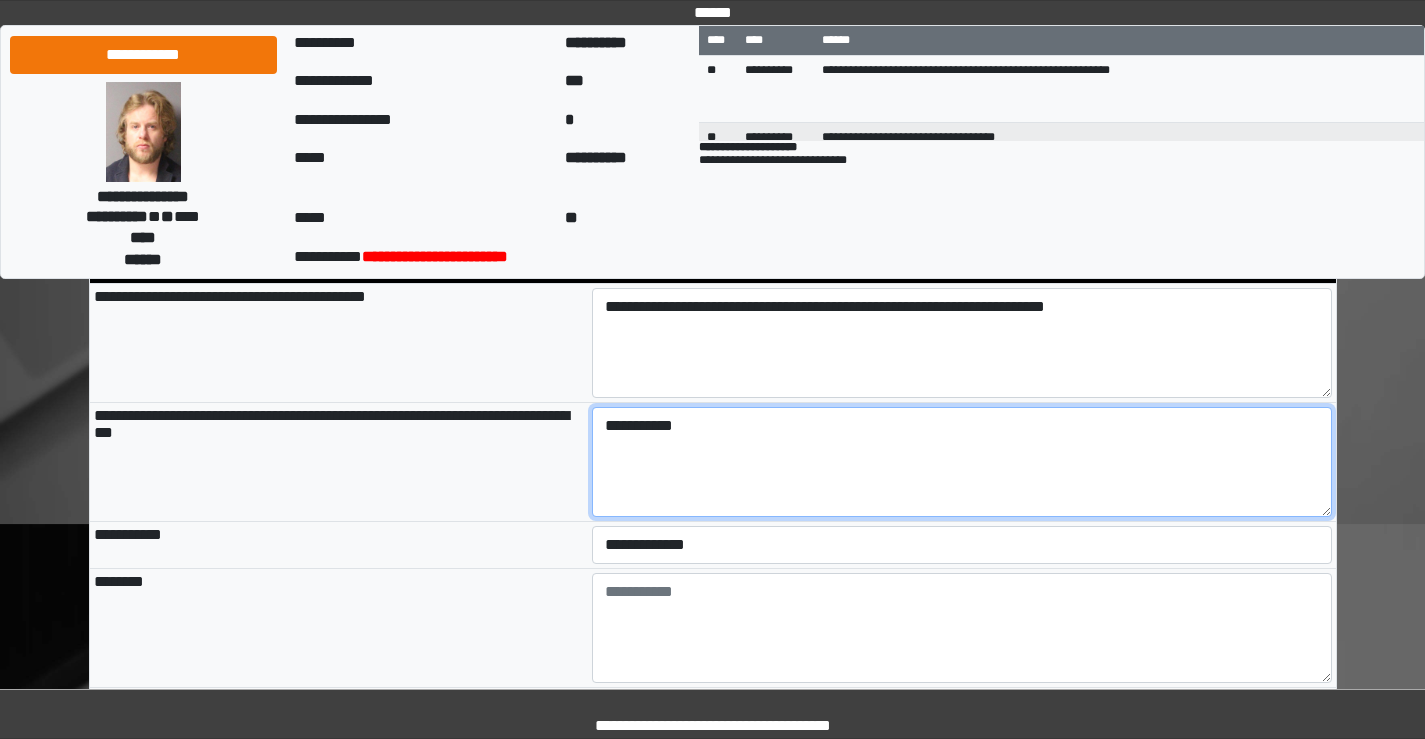 click on "**********" at bounding box center [962, 462] 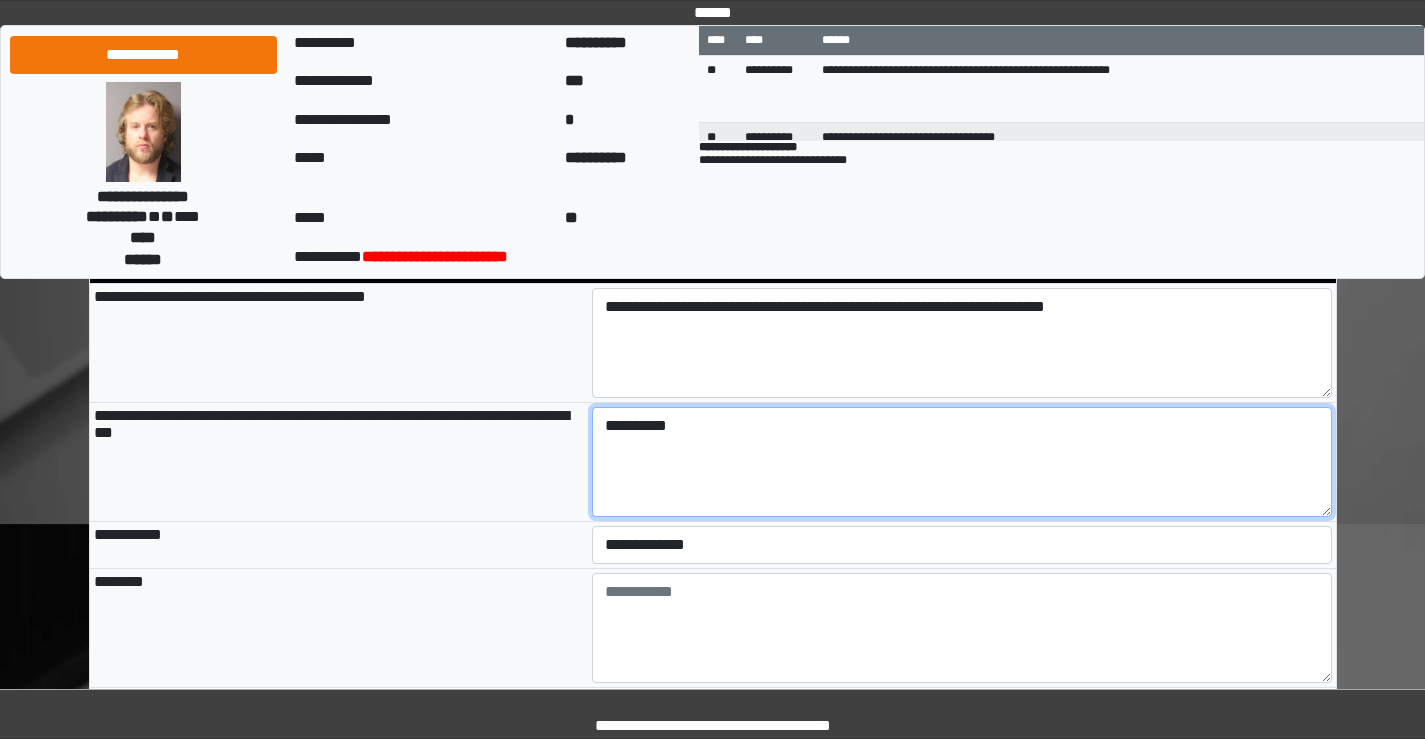 click on "**********" at bounding box center (962, 462) 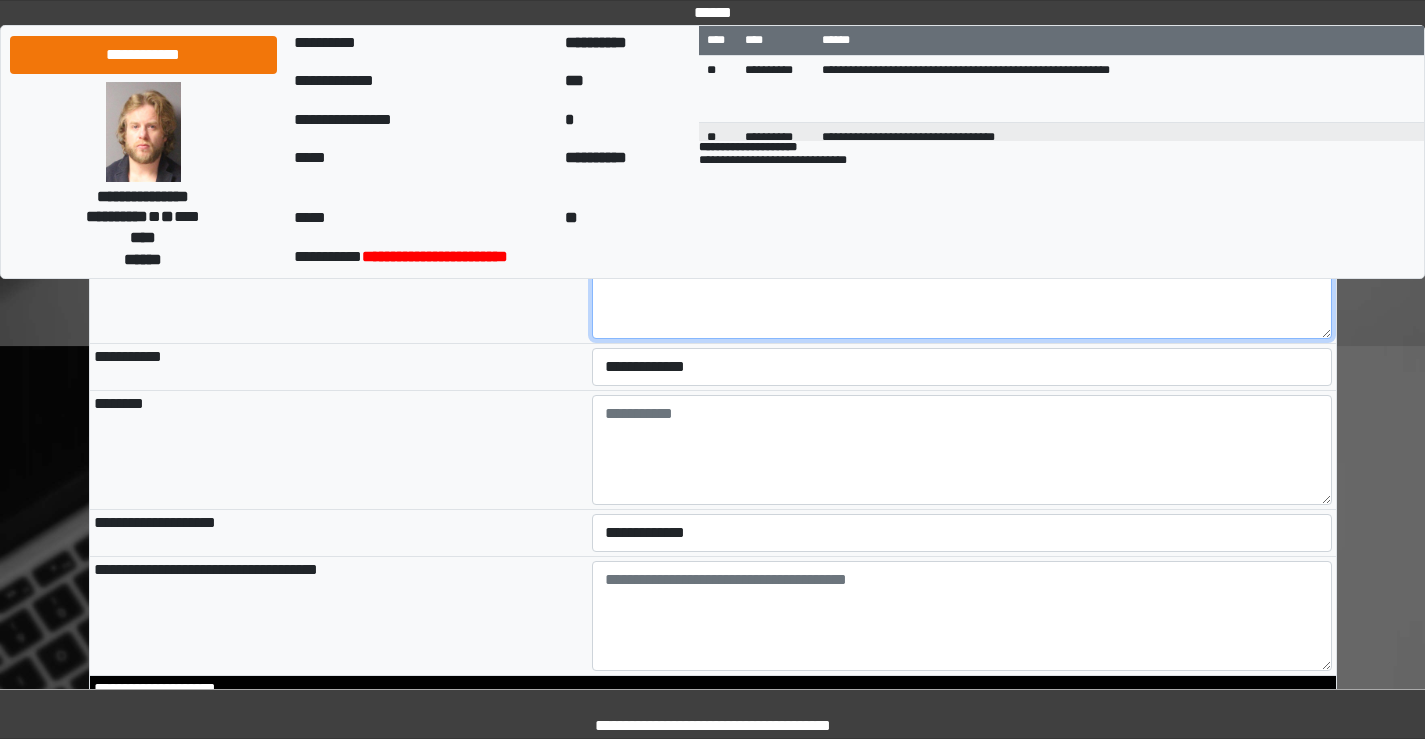 scroll, scrollTop: 500, scrollLeft: 0, axis: vertical 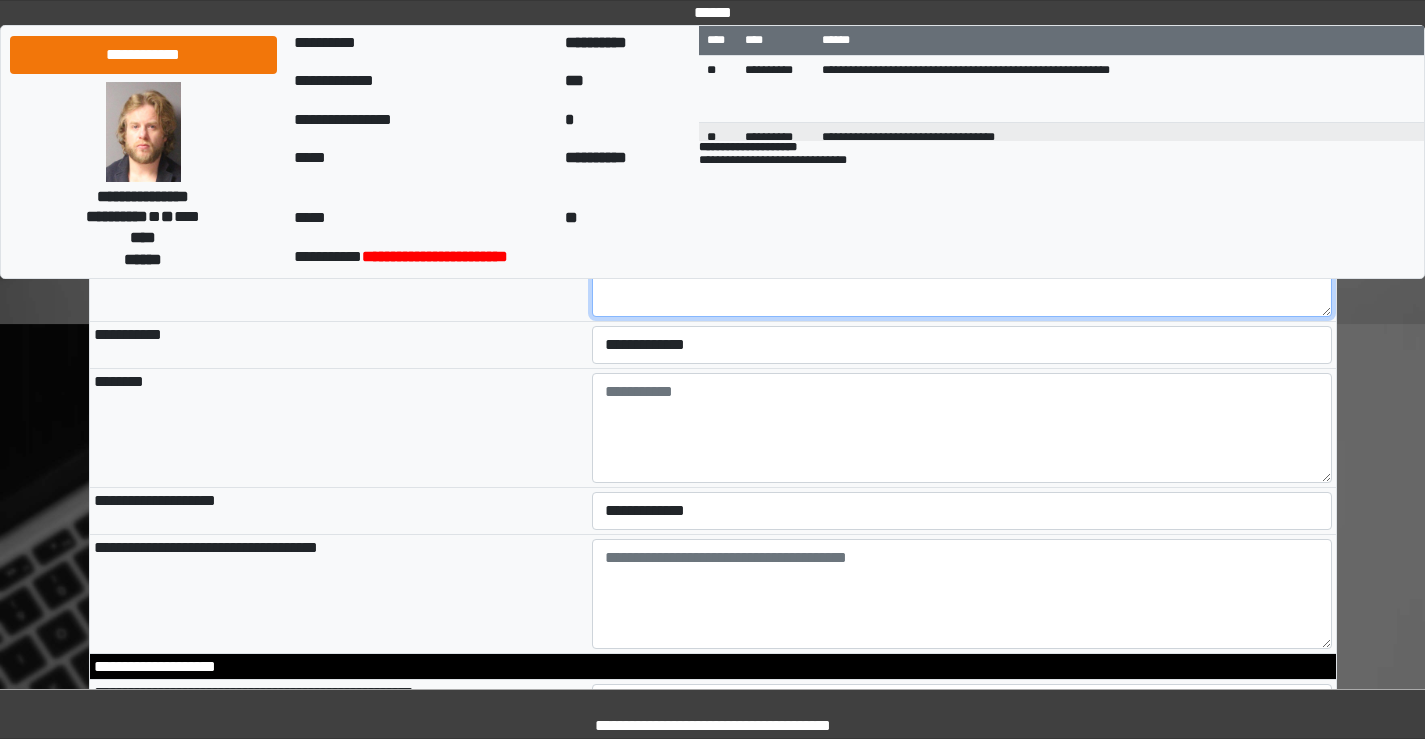 type on "**********" 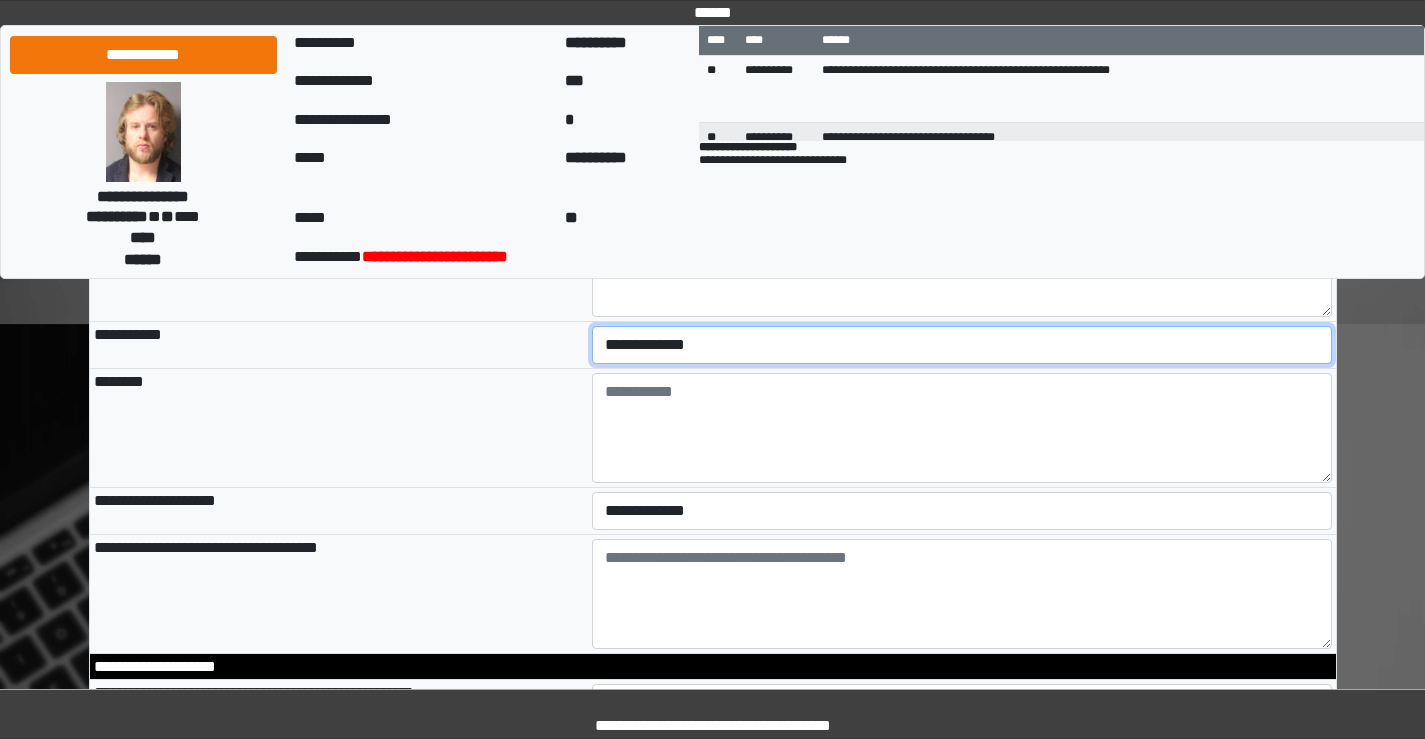 click on "**********" at bounding box center (962, 345) 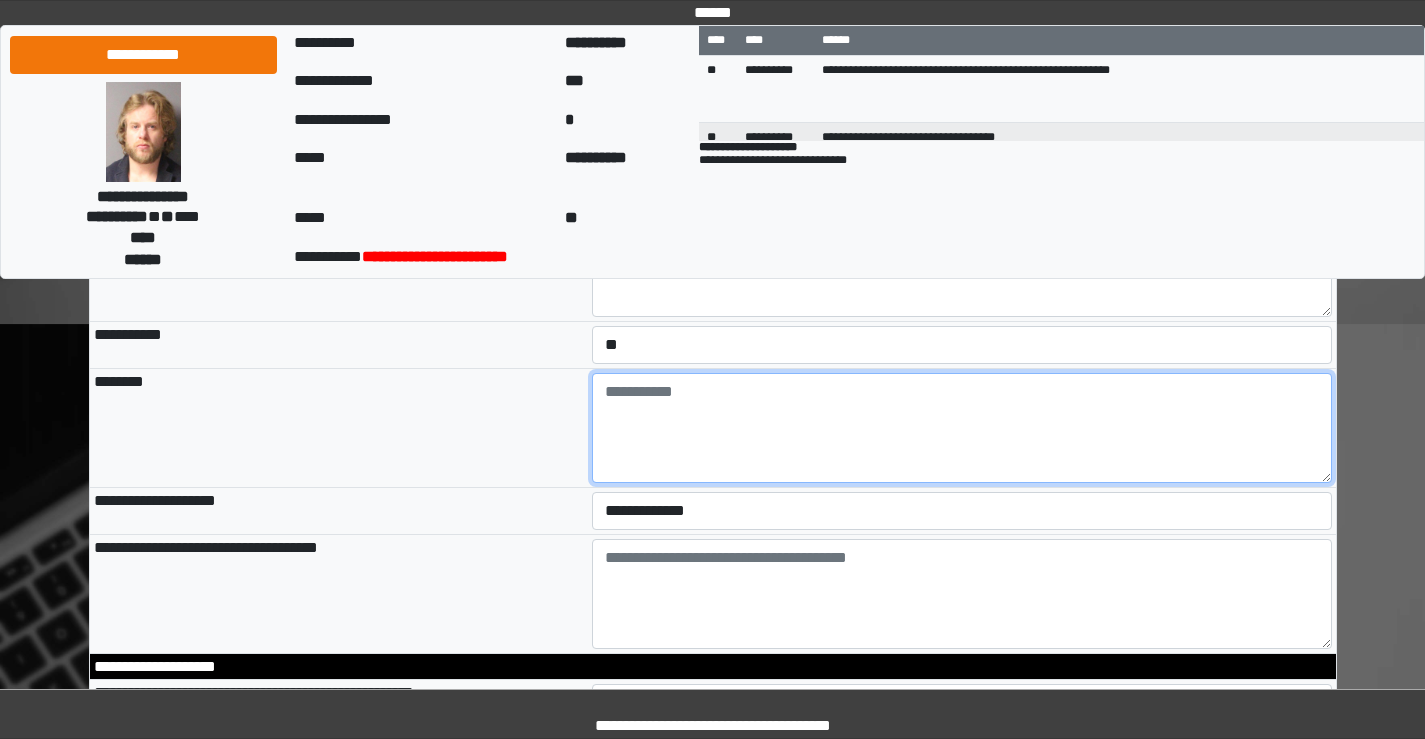 click at bounding box center [962, 428] 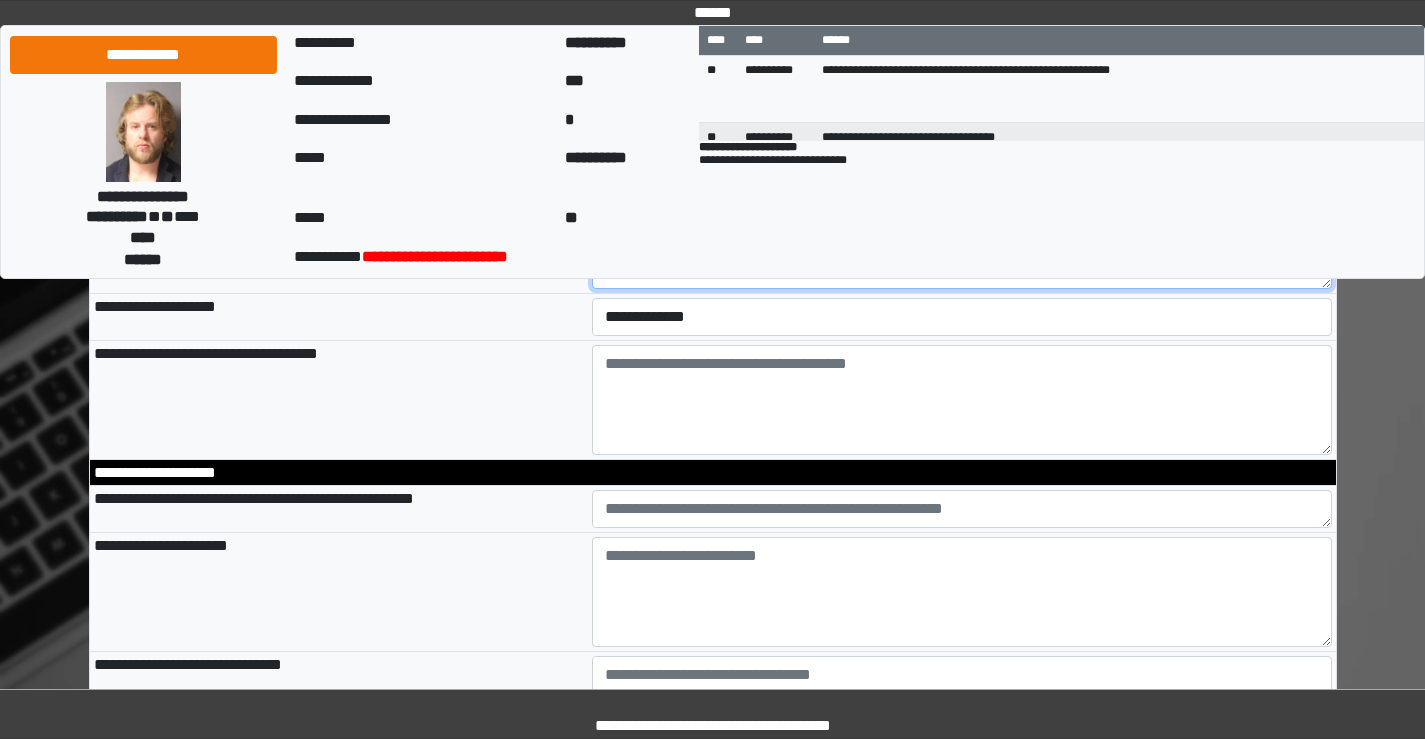 scroll, scrollTop: 700, scrollLeft: 0, axis: vertical 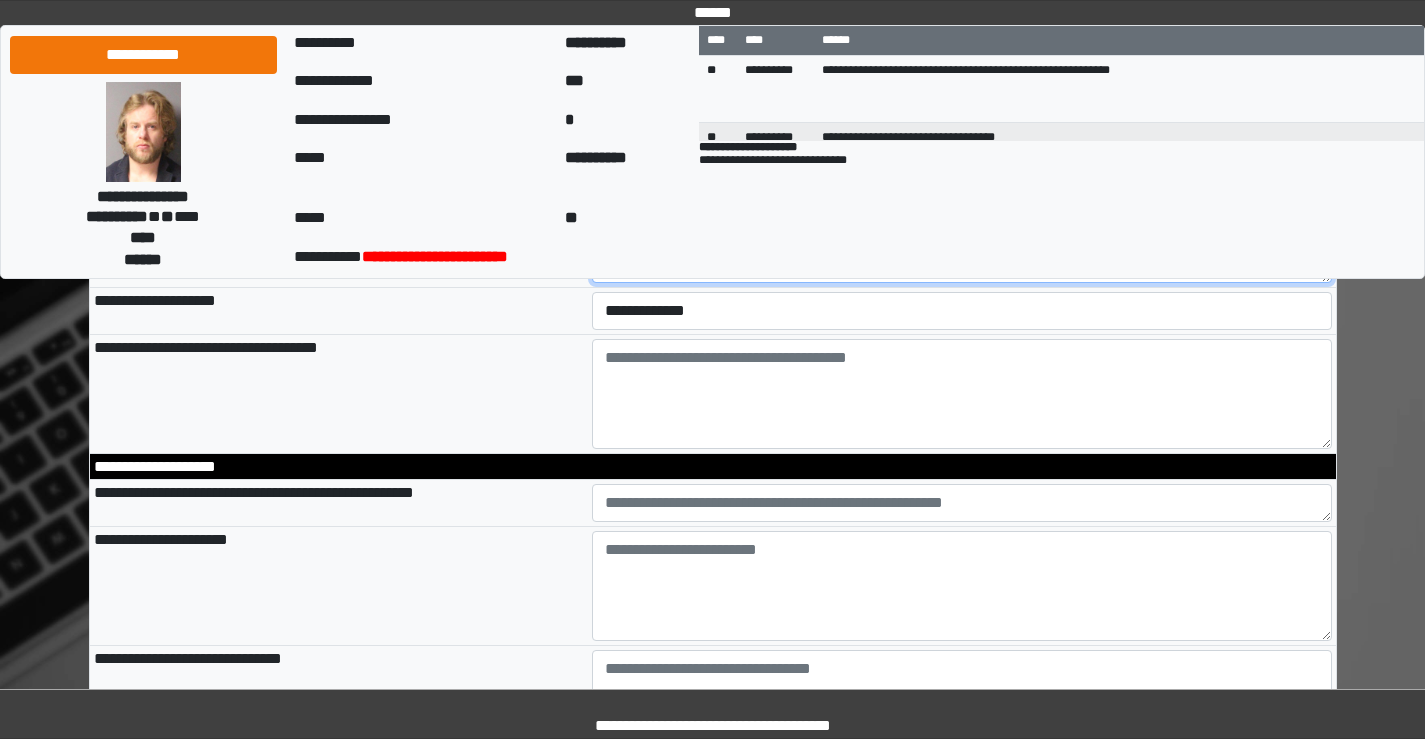 type on "***" 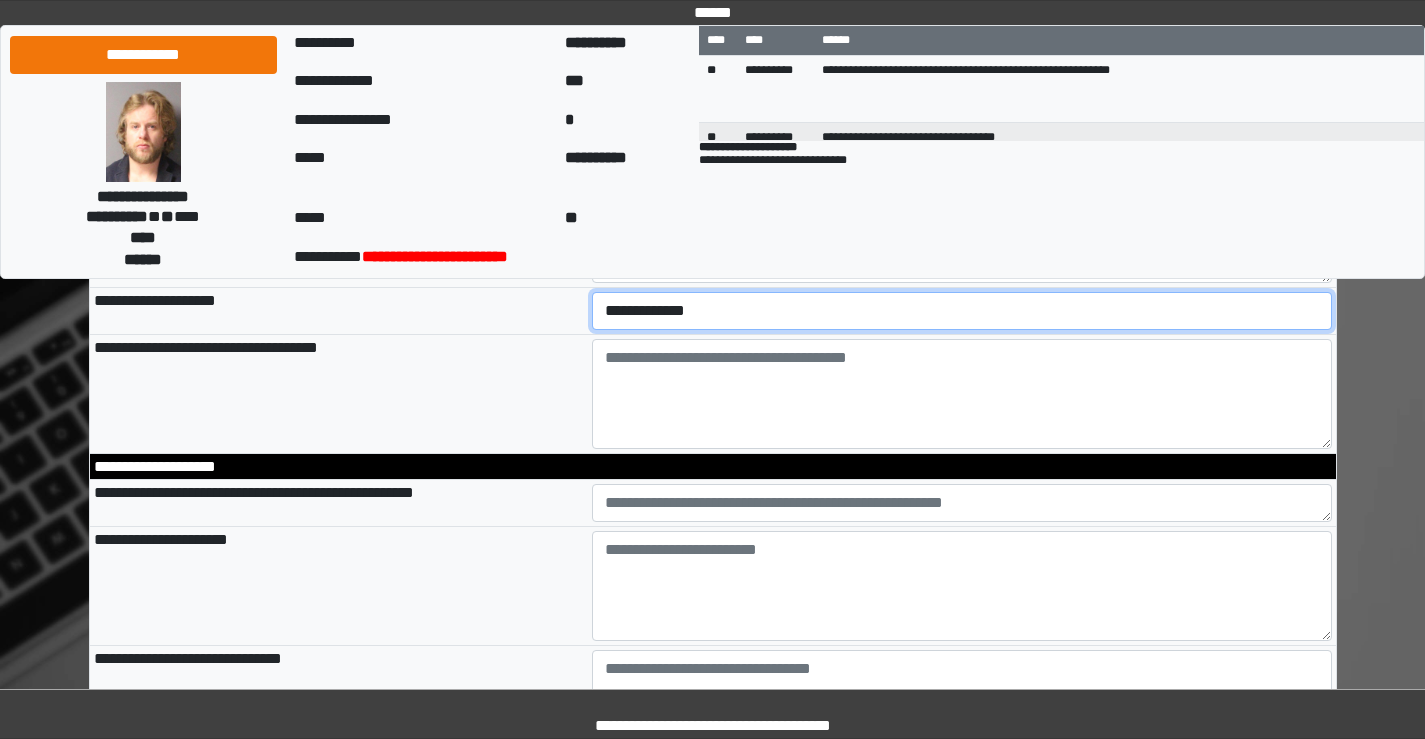 click on "**********" at bounding box center (962, 311) 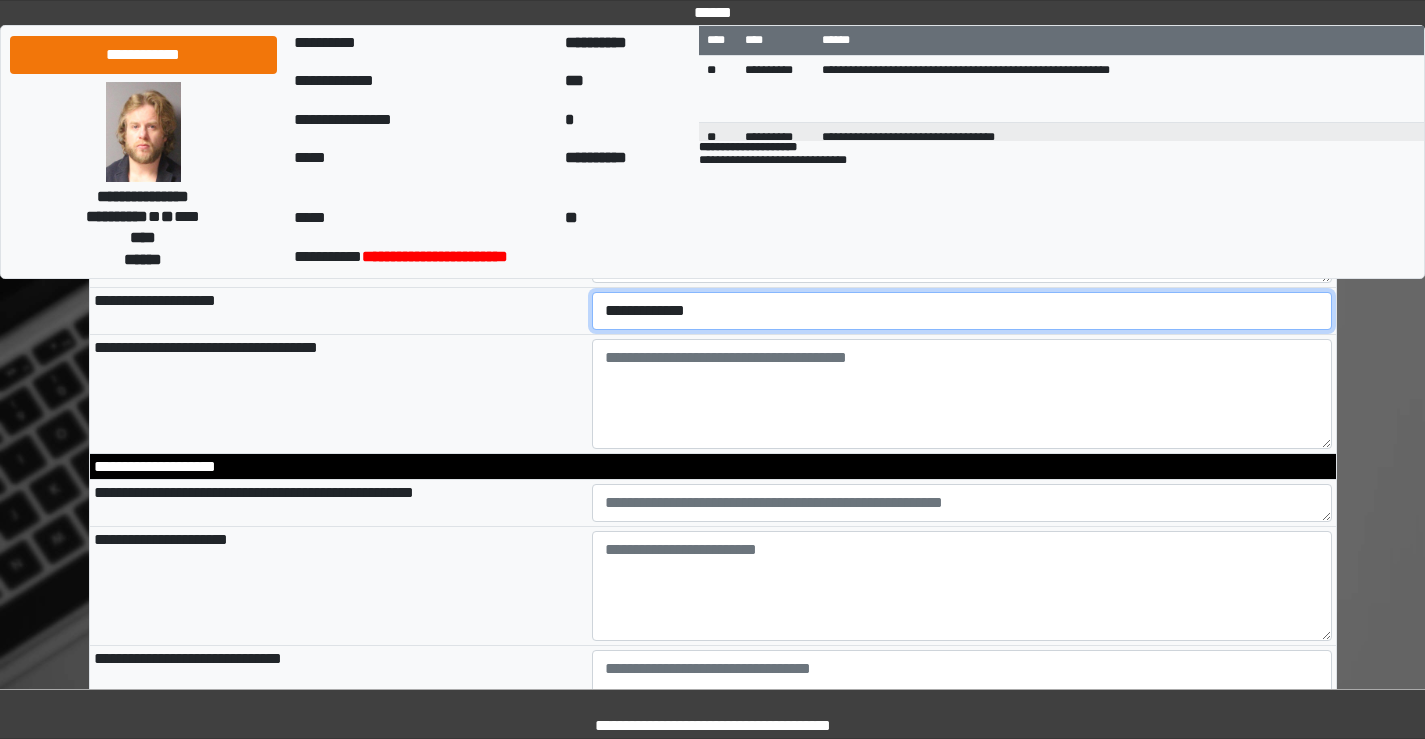 select on "*" 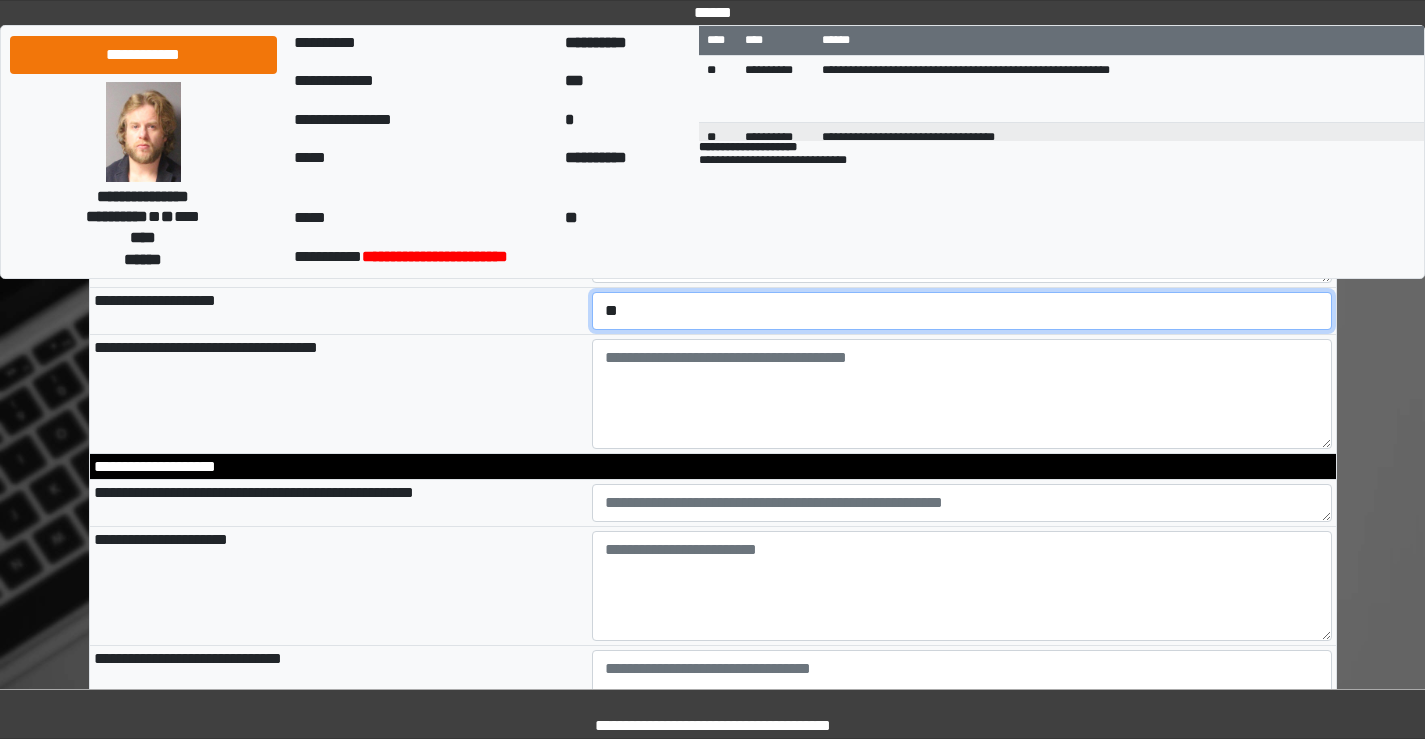 click on "**********" at bounding box center (962, 311) 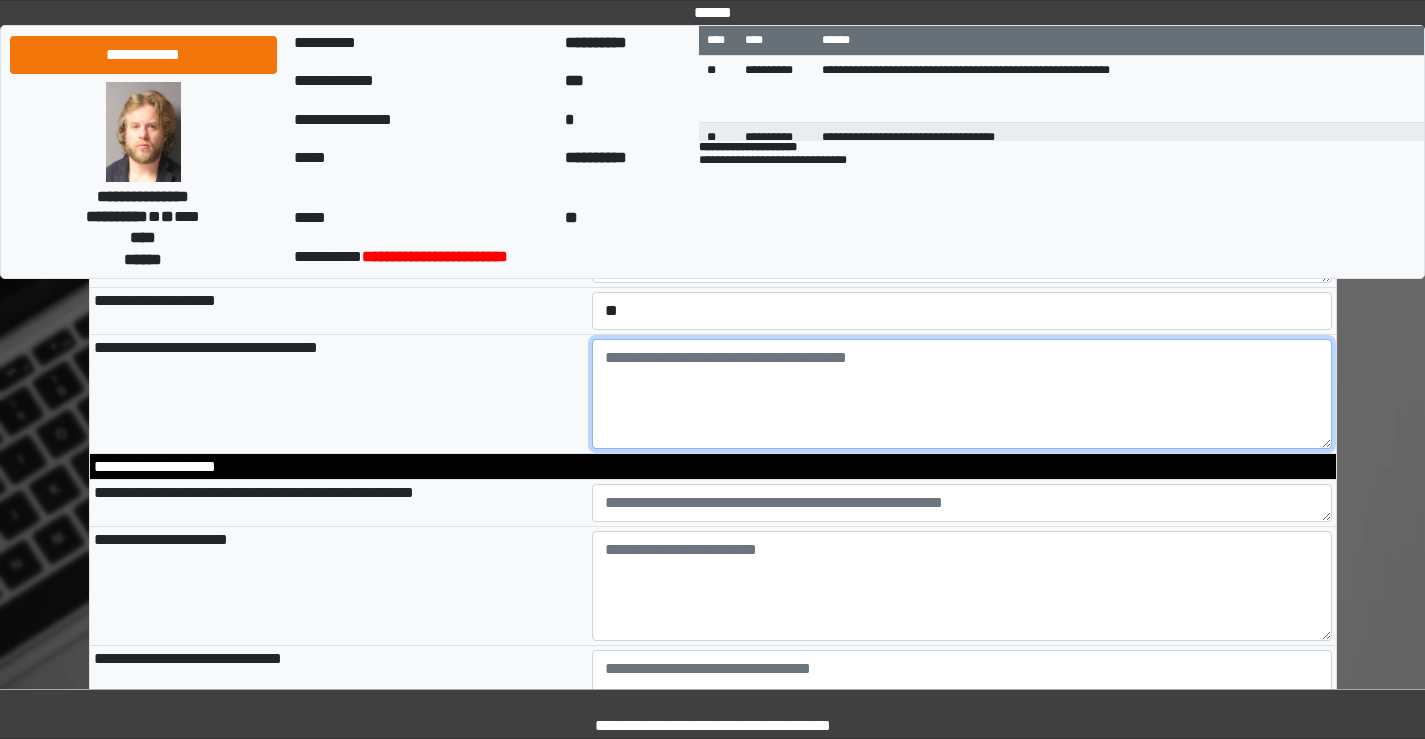 click at bounding box center (962, 394) 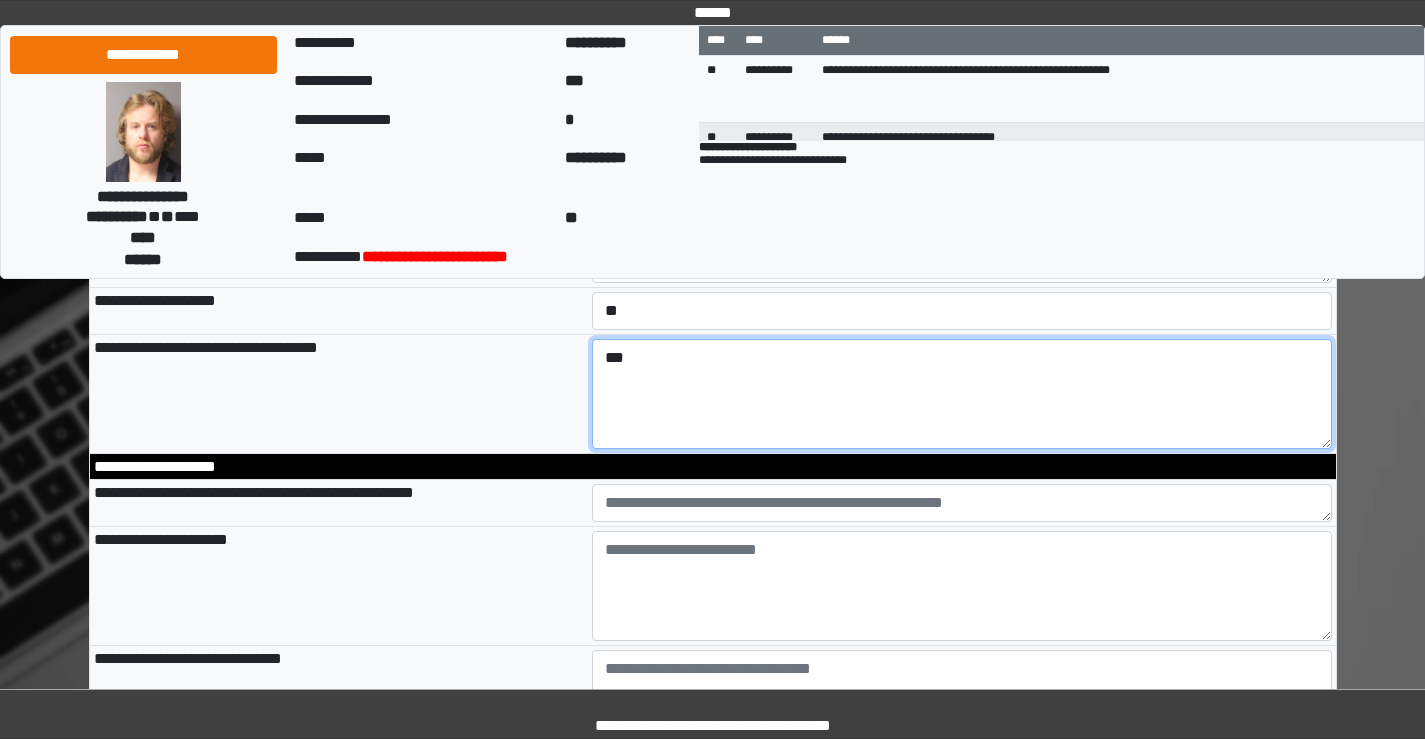 click on "***" at bounding box center [962, 394] 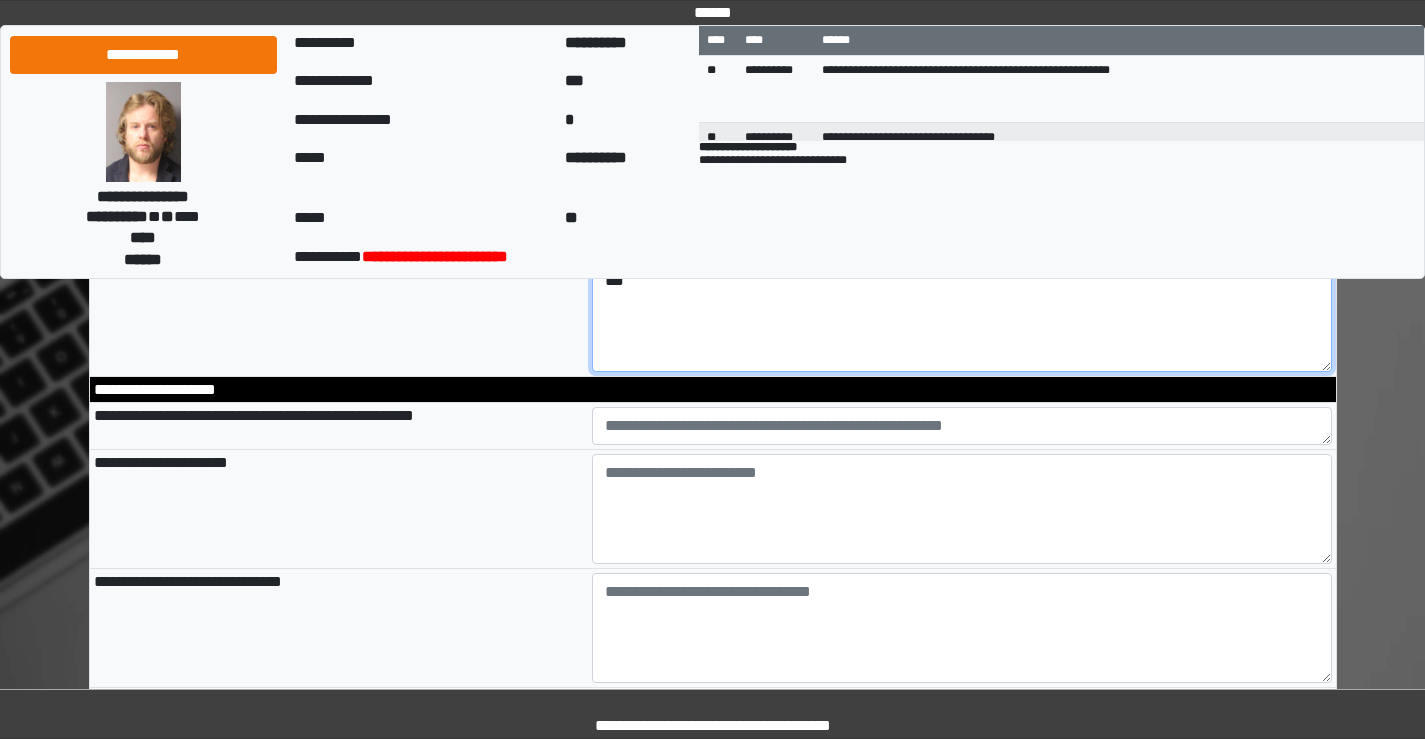 scroll, scrollTop: 800, scrollLeft: 0, axis: vertical 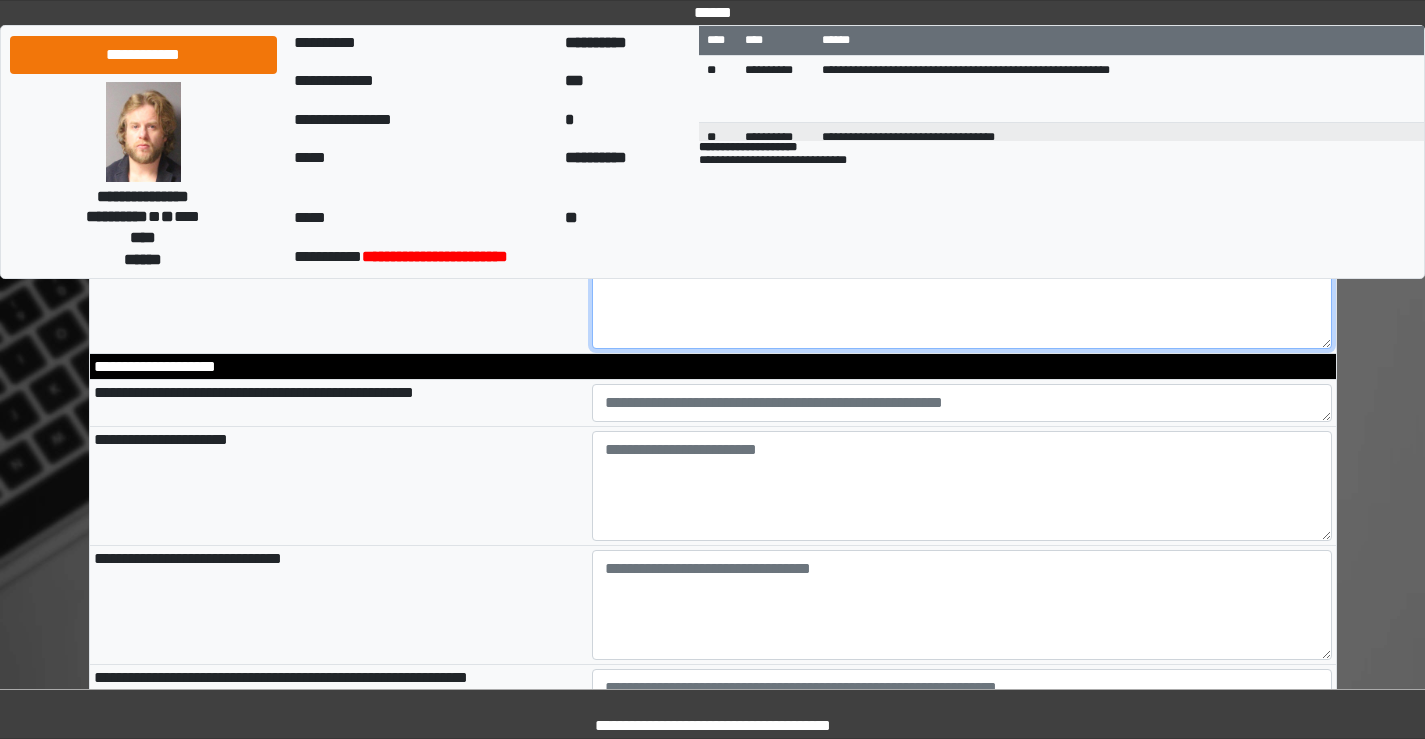 type on "***" 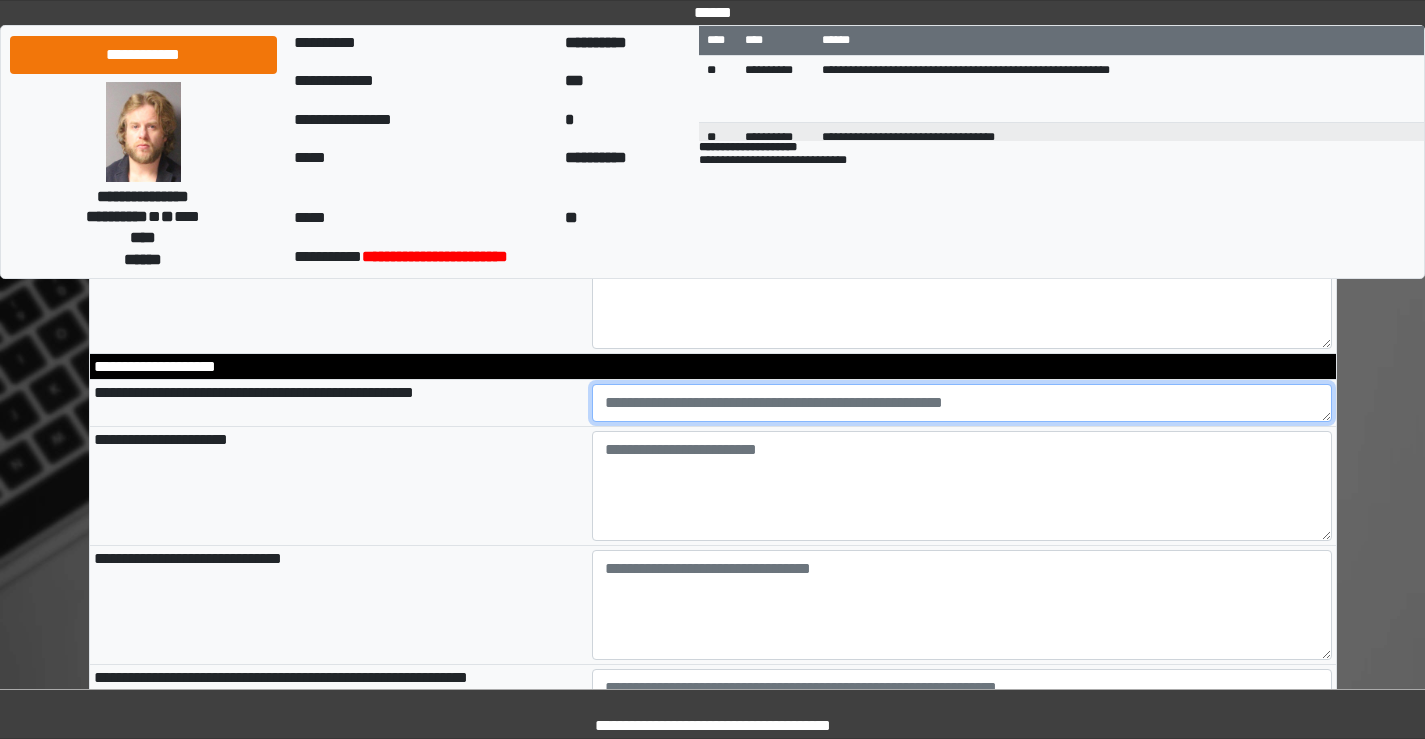 click at bounding box center [962, 403] 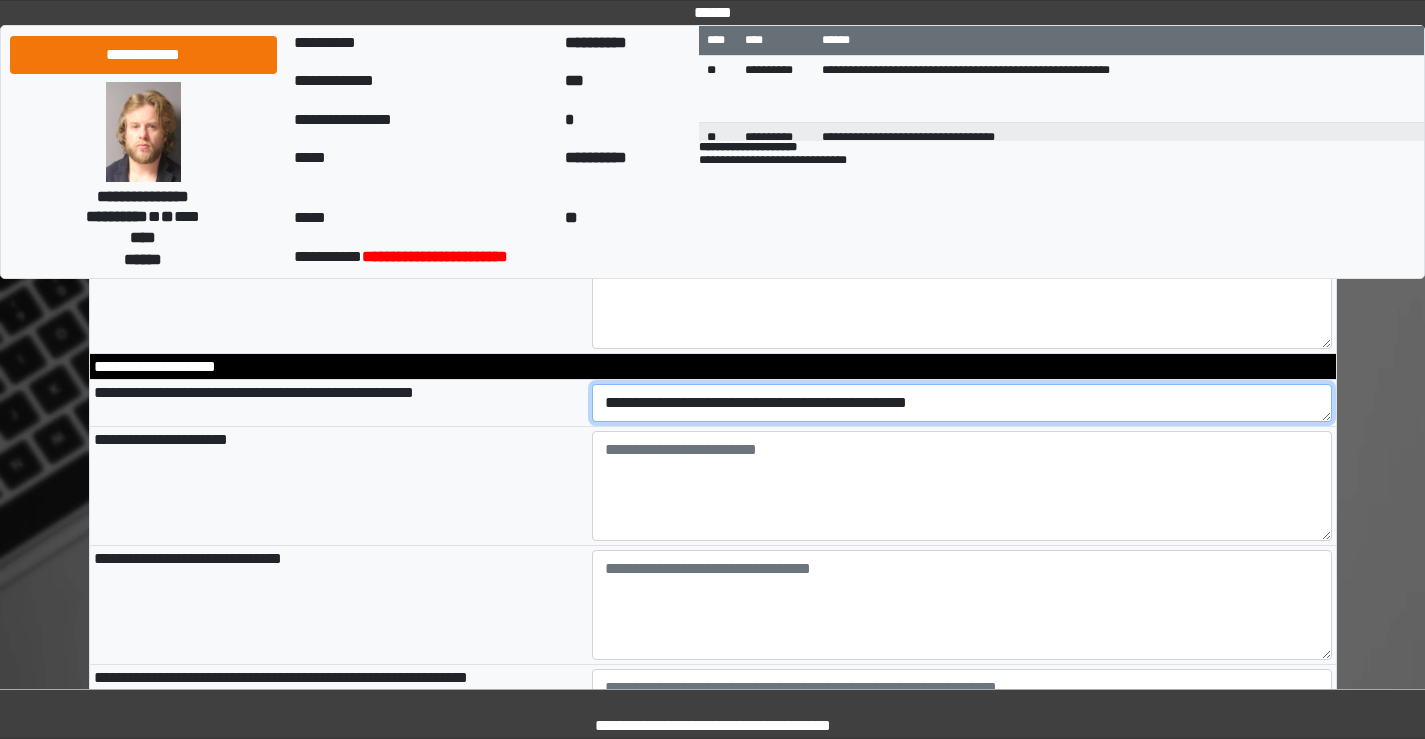 drag, startPoint x: 732, startPoint y: 409, endPoint x: 732, endPoint y: 439, distance: 30 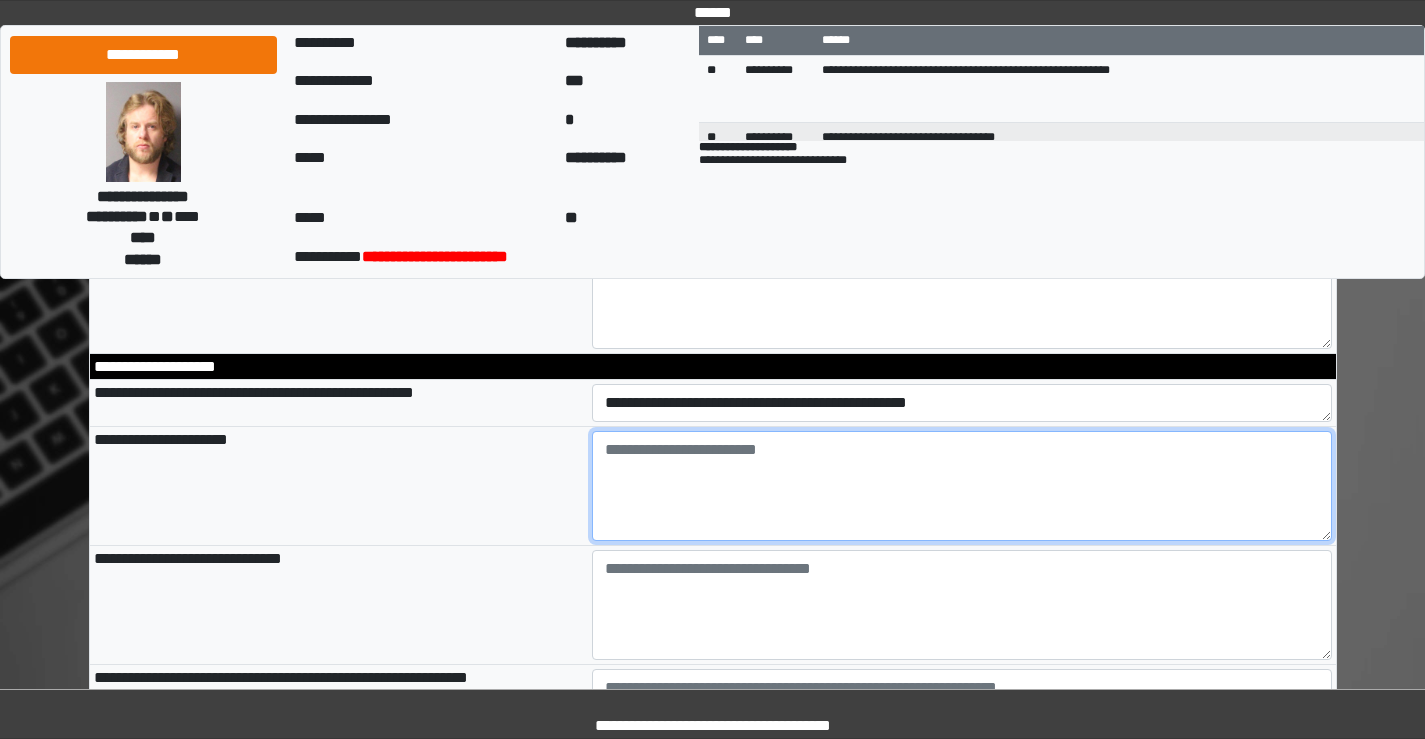 click at bounding box center (962, 486) 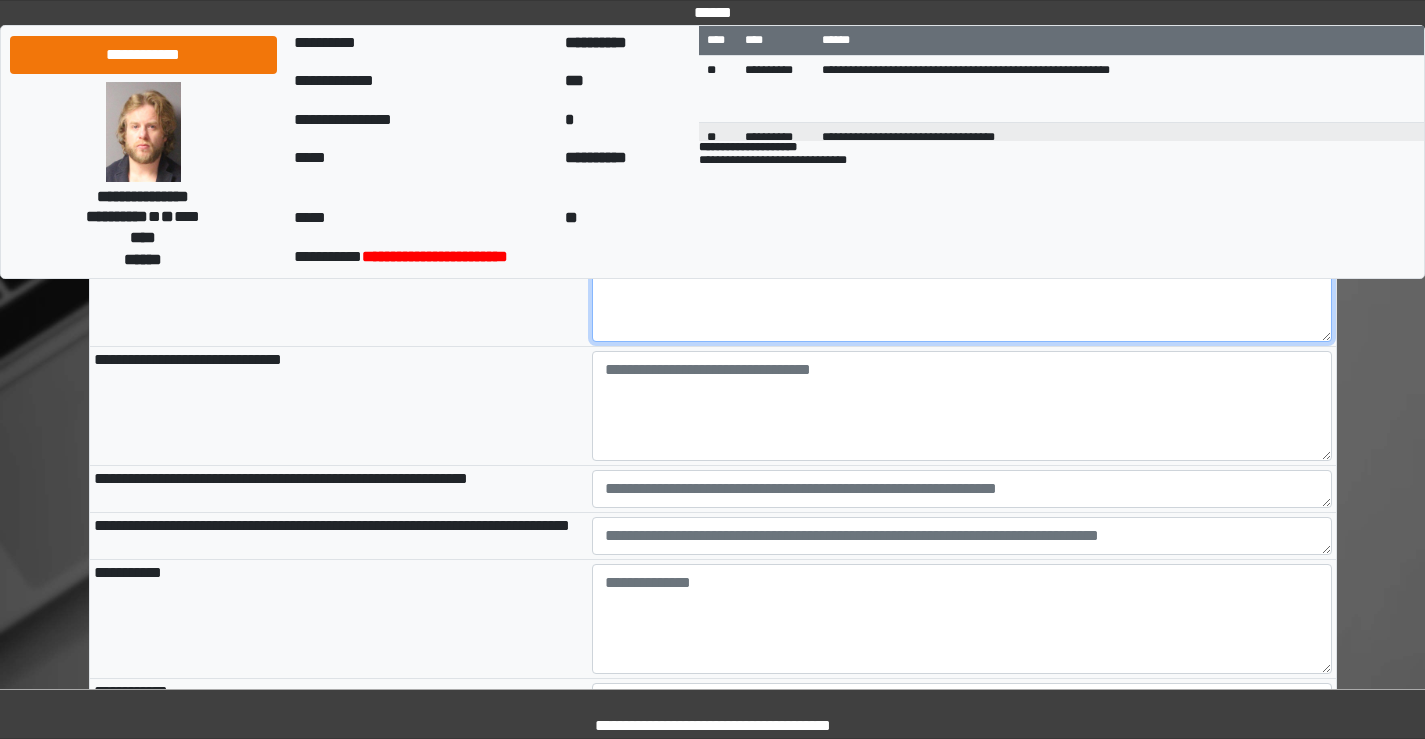 scroll, scrollTop: 1000, scrollLeft: 0, axis: vertical 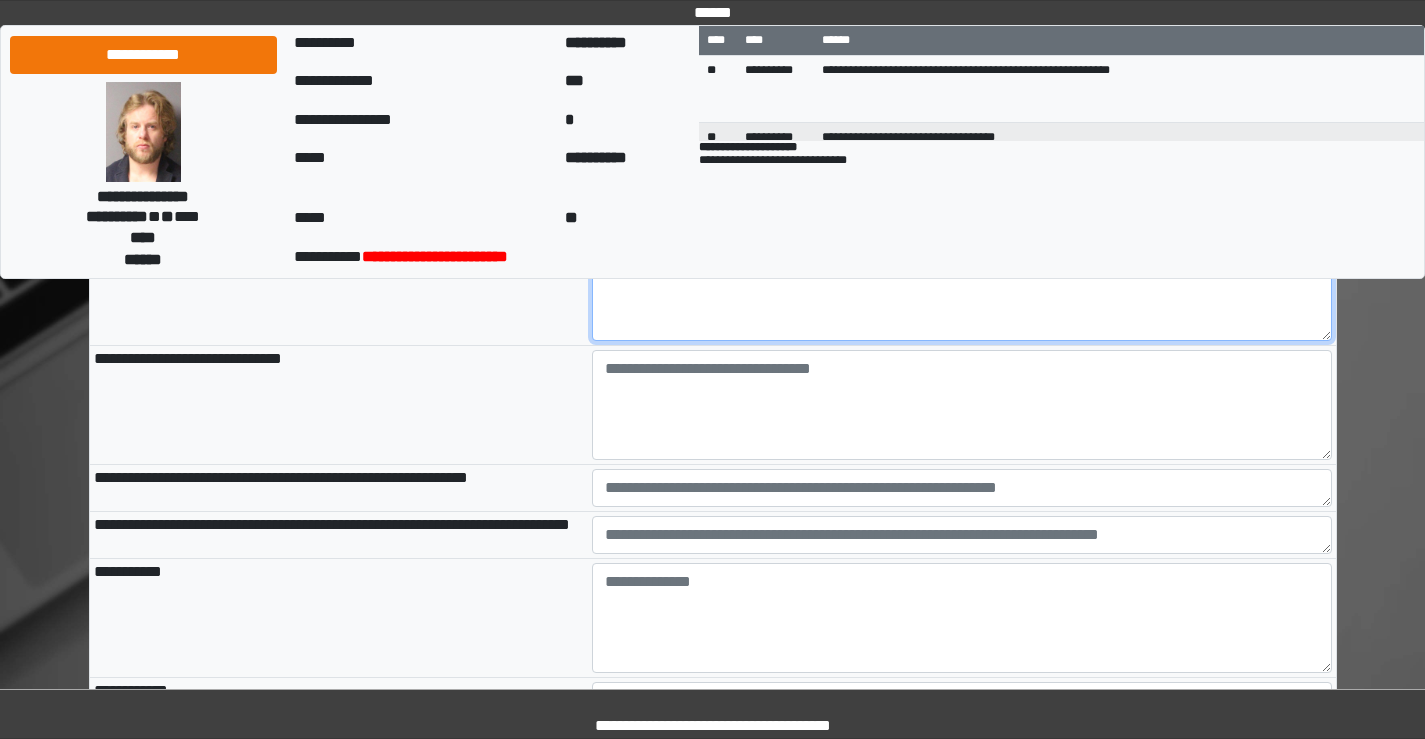 type on "*****" 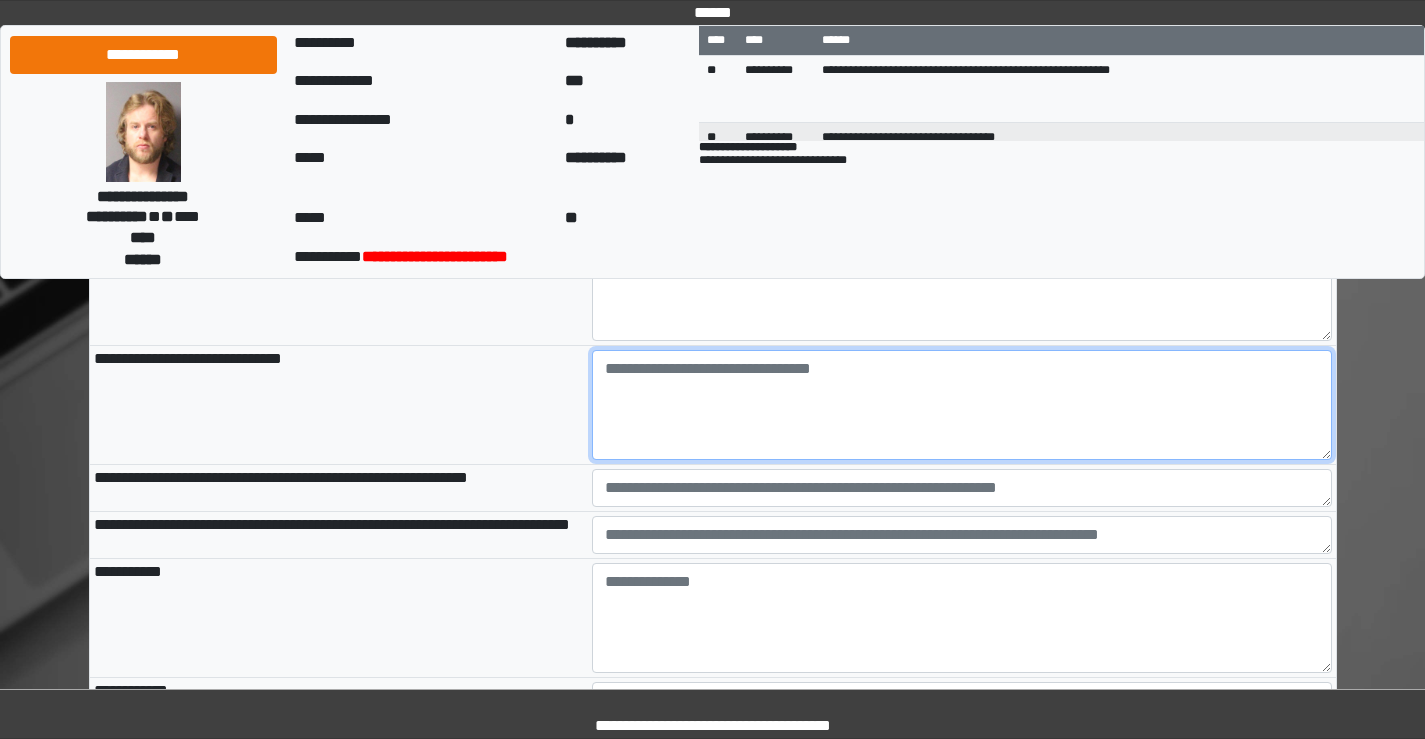 click at bounding box center (962, 405) 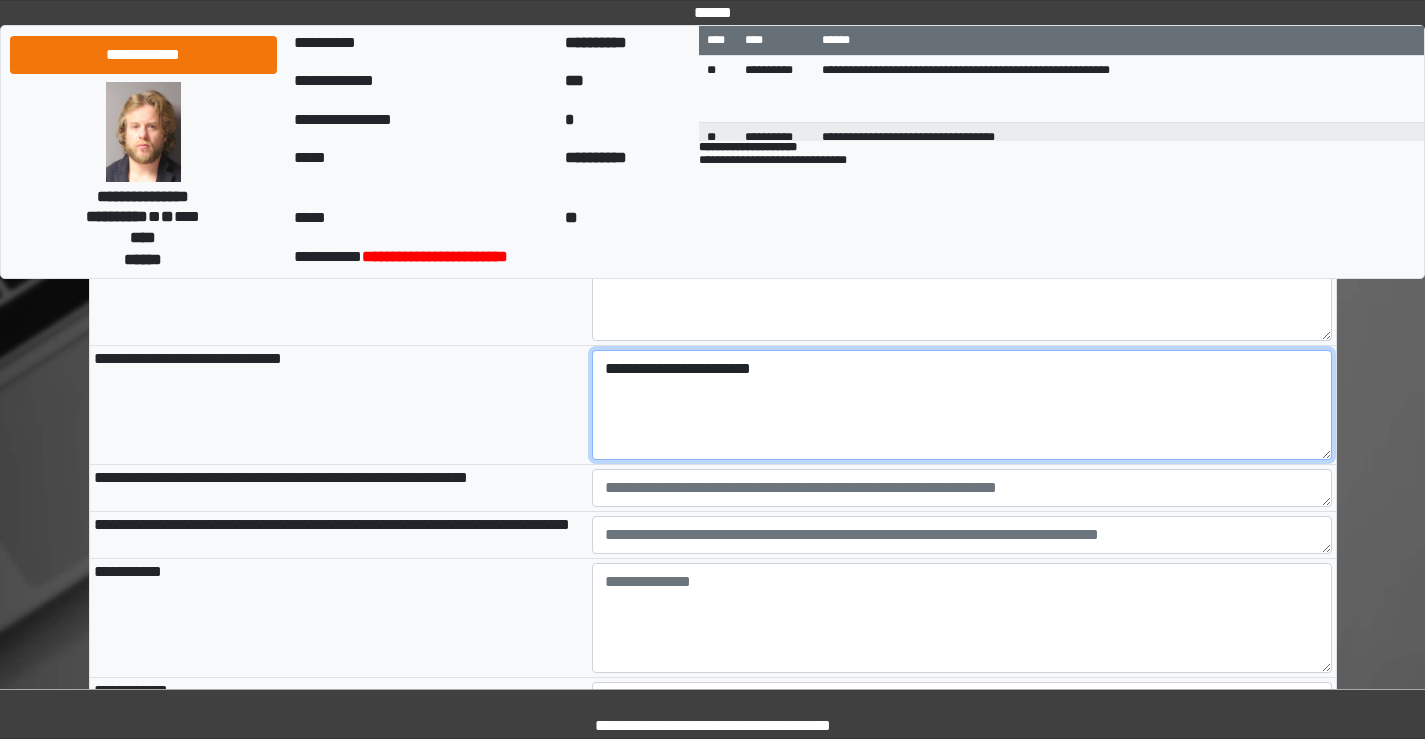 type on "**********" 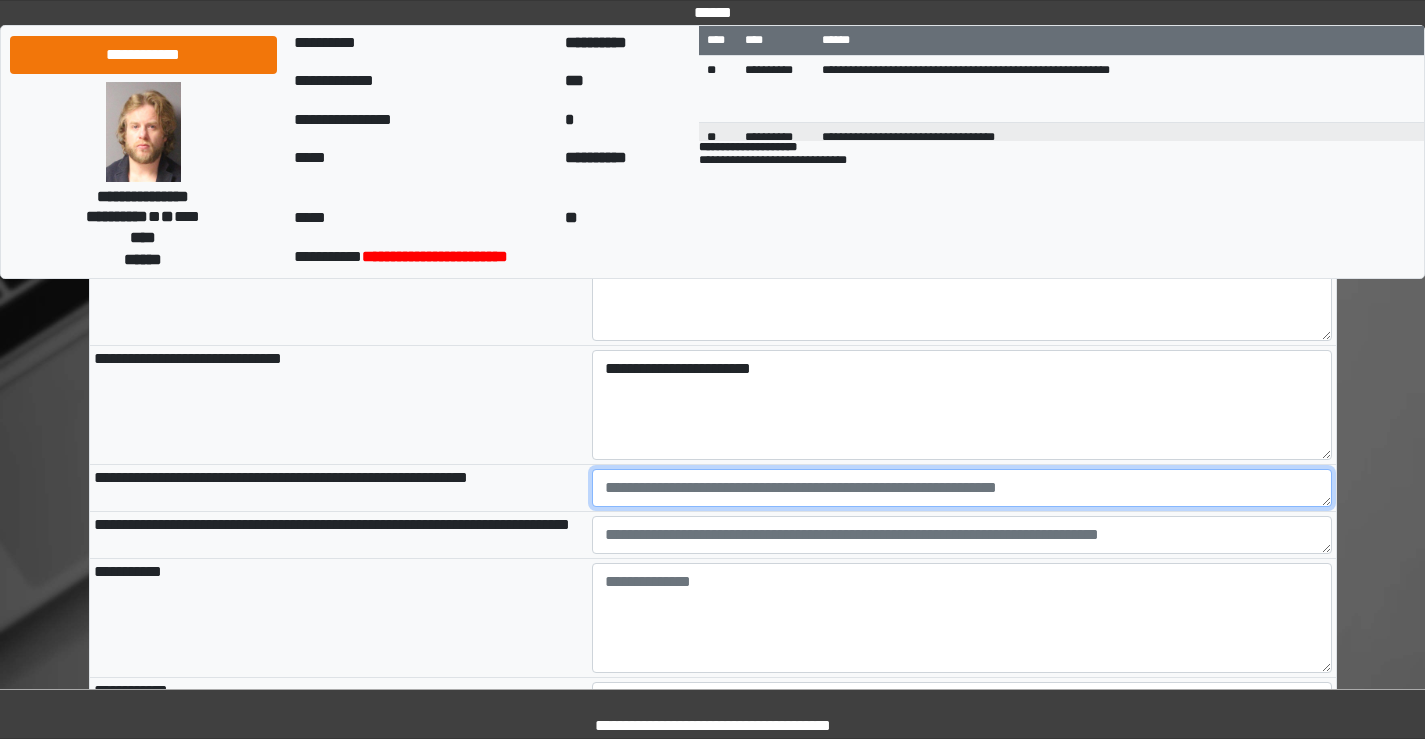 click at bounding box center [962, 488] 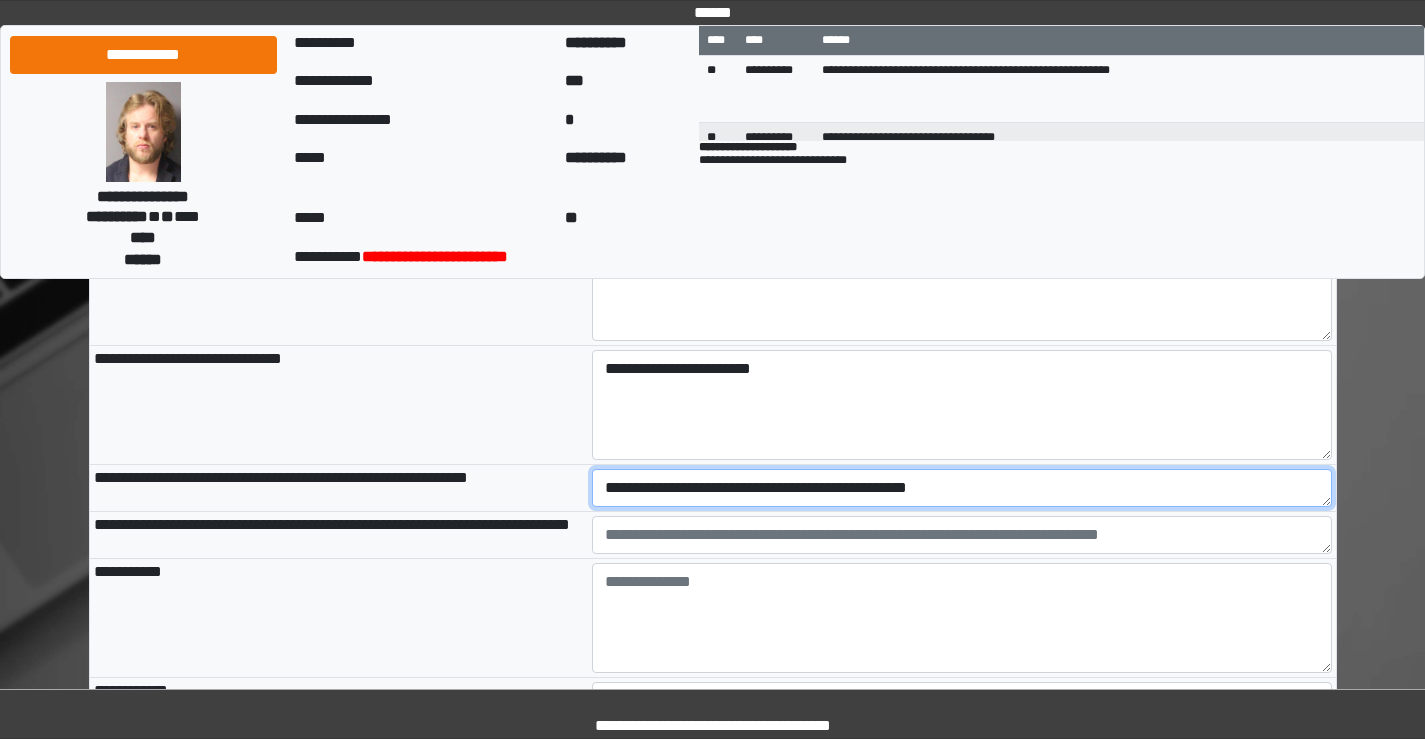 click on "**********" at bounding box center [962, 488] 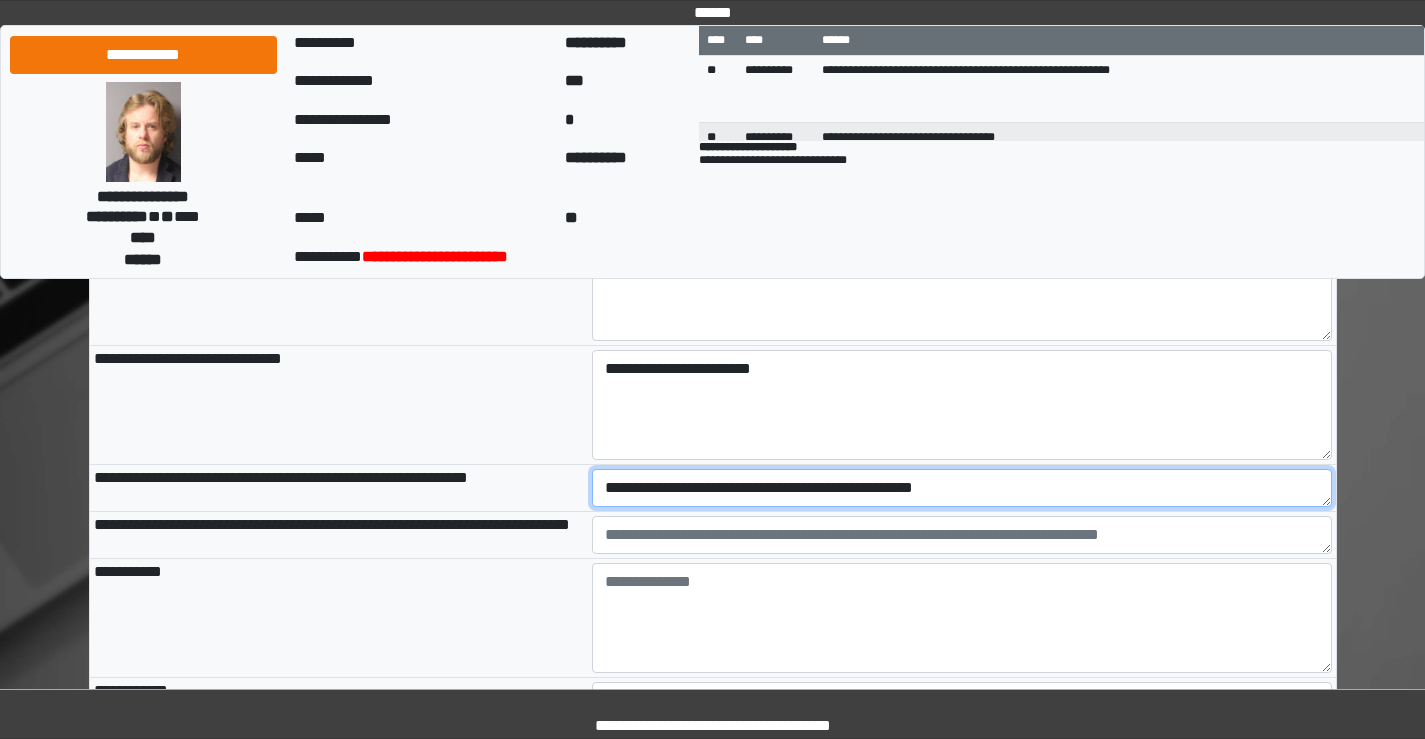click on "**********" at bounding box center [962, 488] 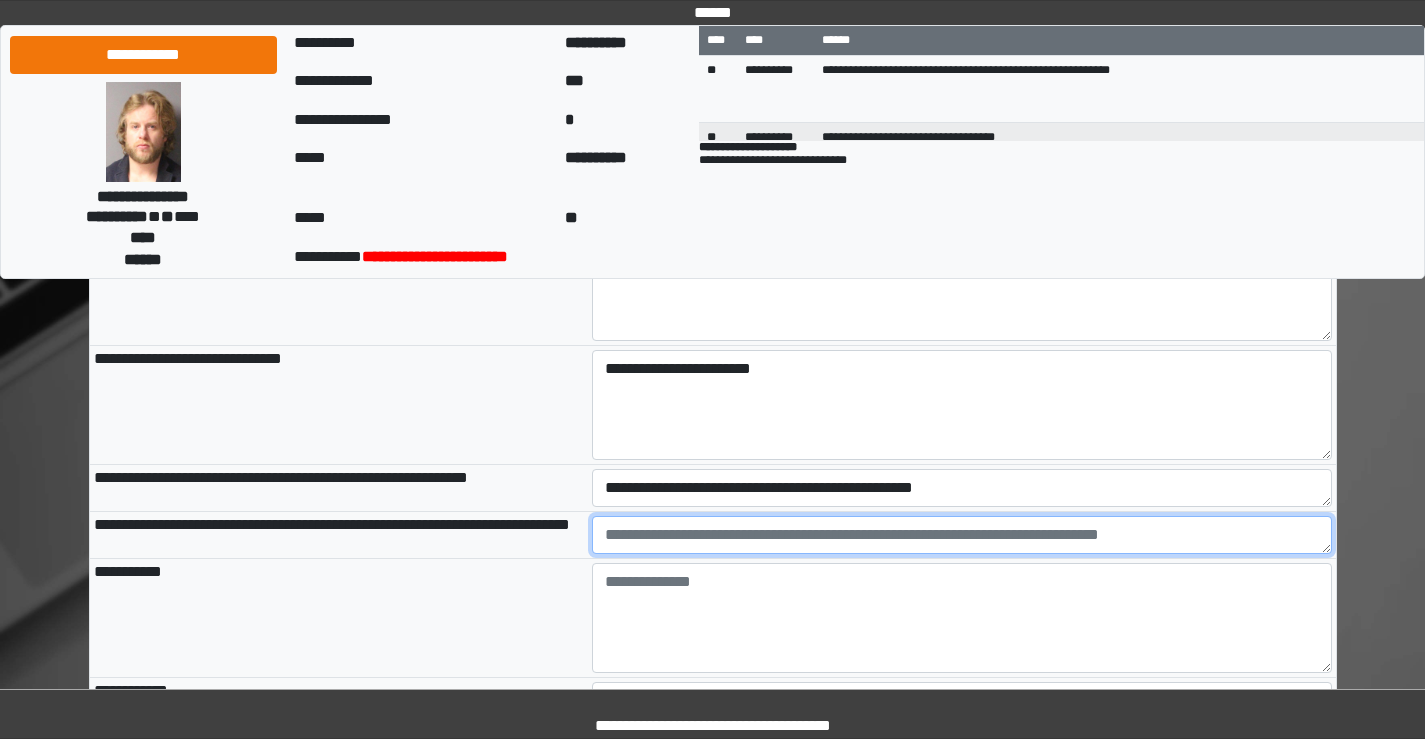 click at bounding box center [962, 535] 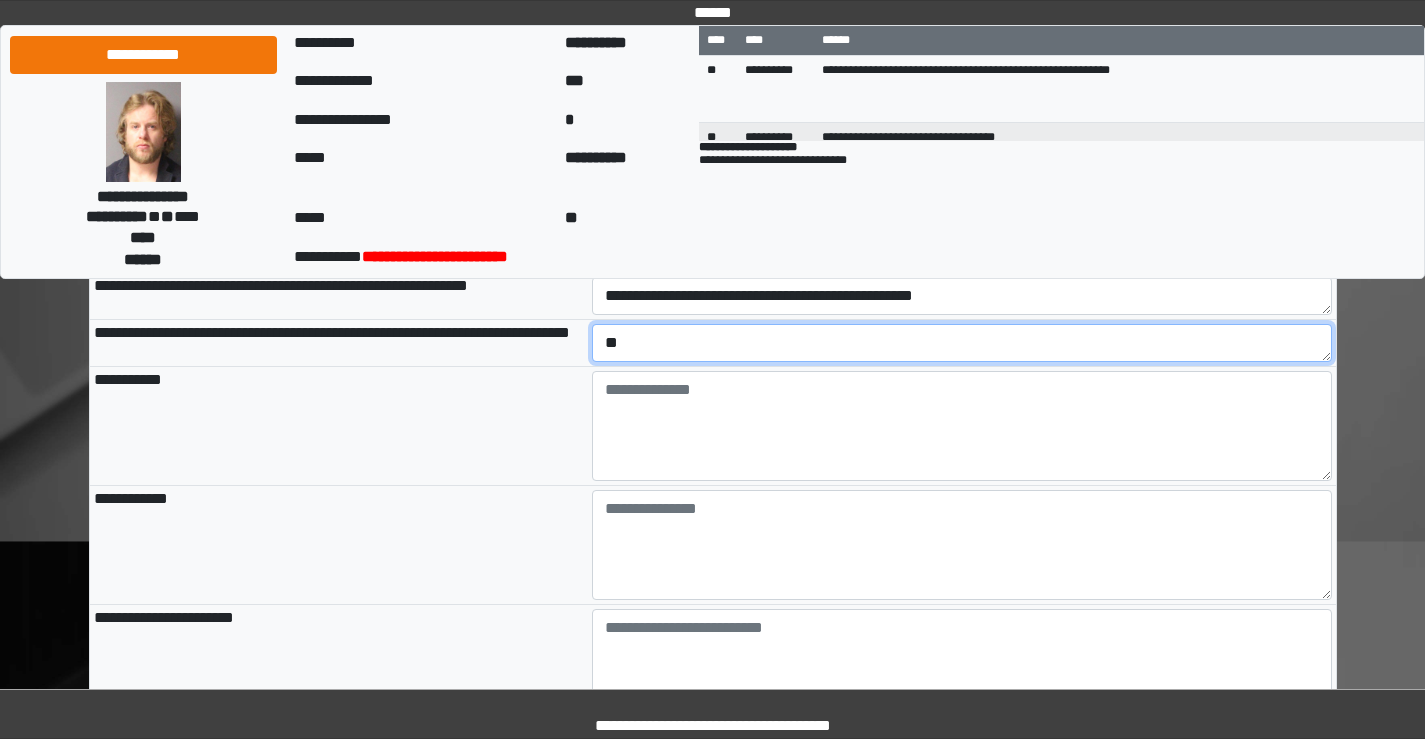 scroll, scrollTop: 1200, scrollLeft: 0, axis: vertical 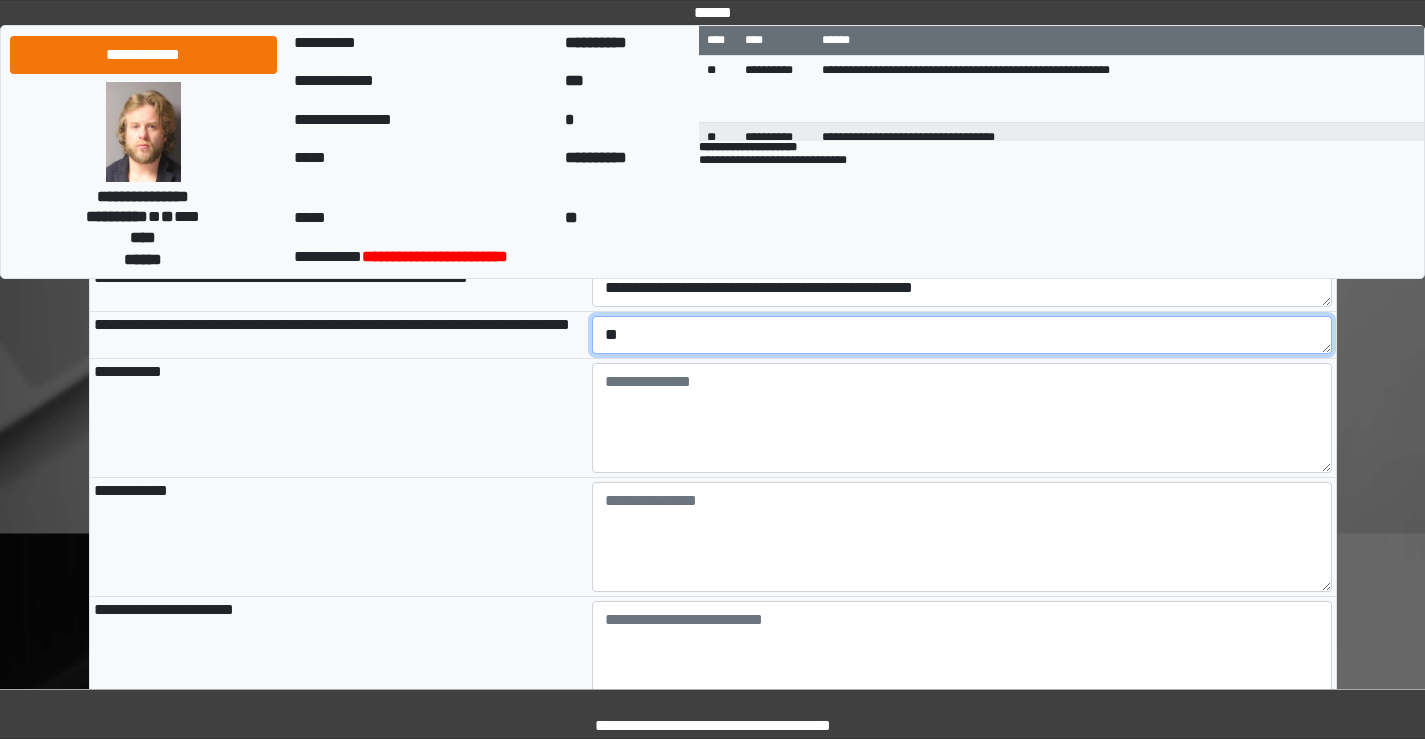 type on "**" 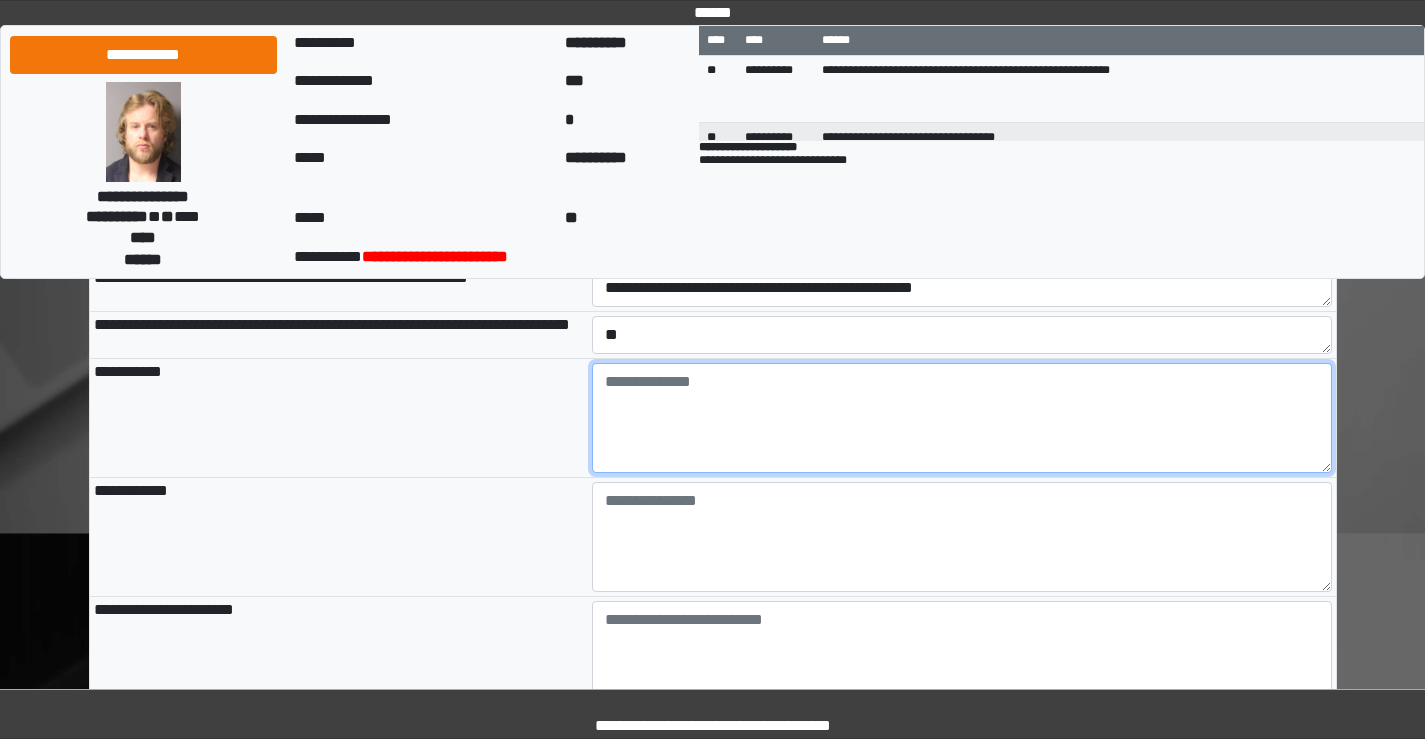 click at bounding box center [962, 418] 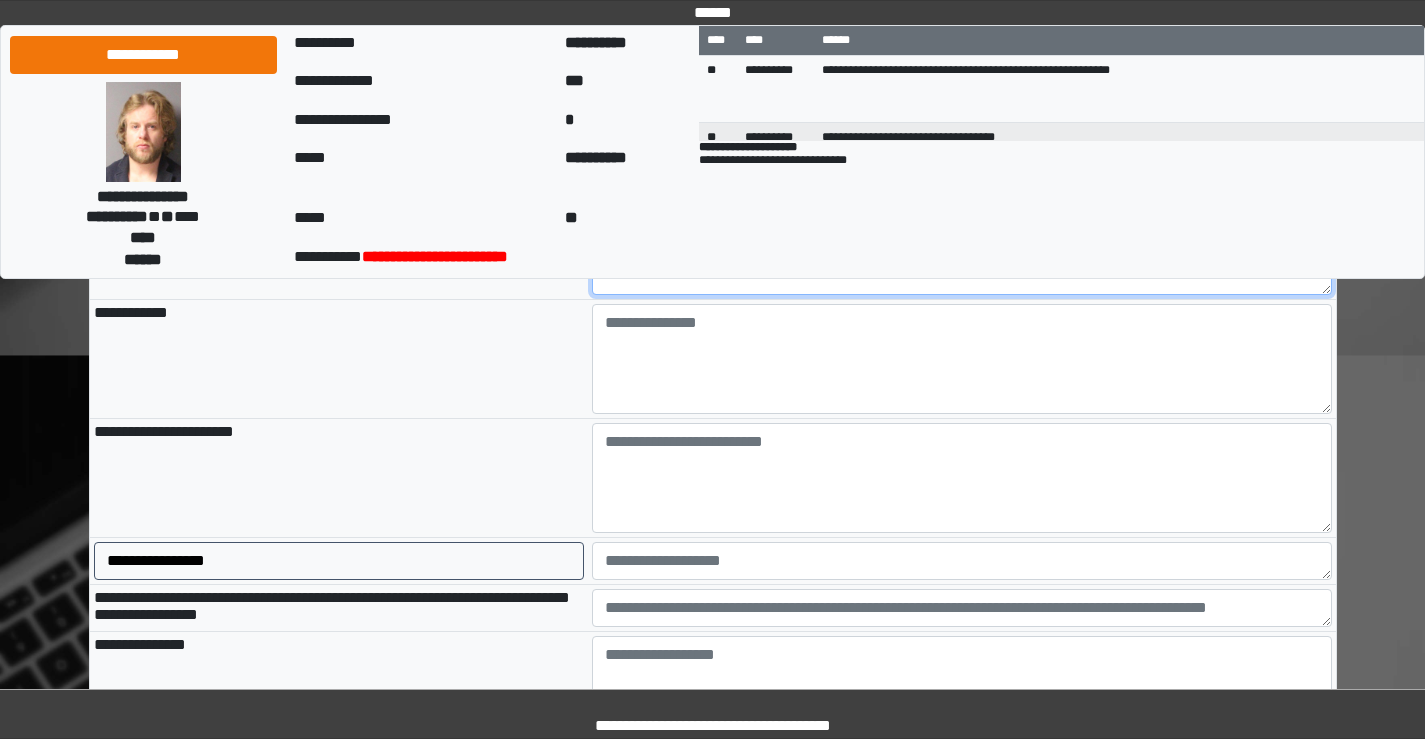 scroll, scrollTop: 1400, scrollLeft: 0, axis: vertical 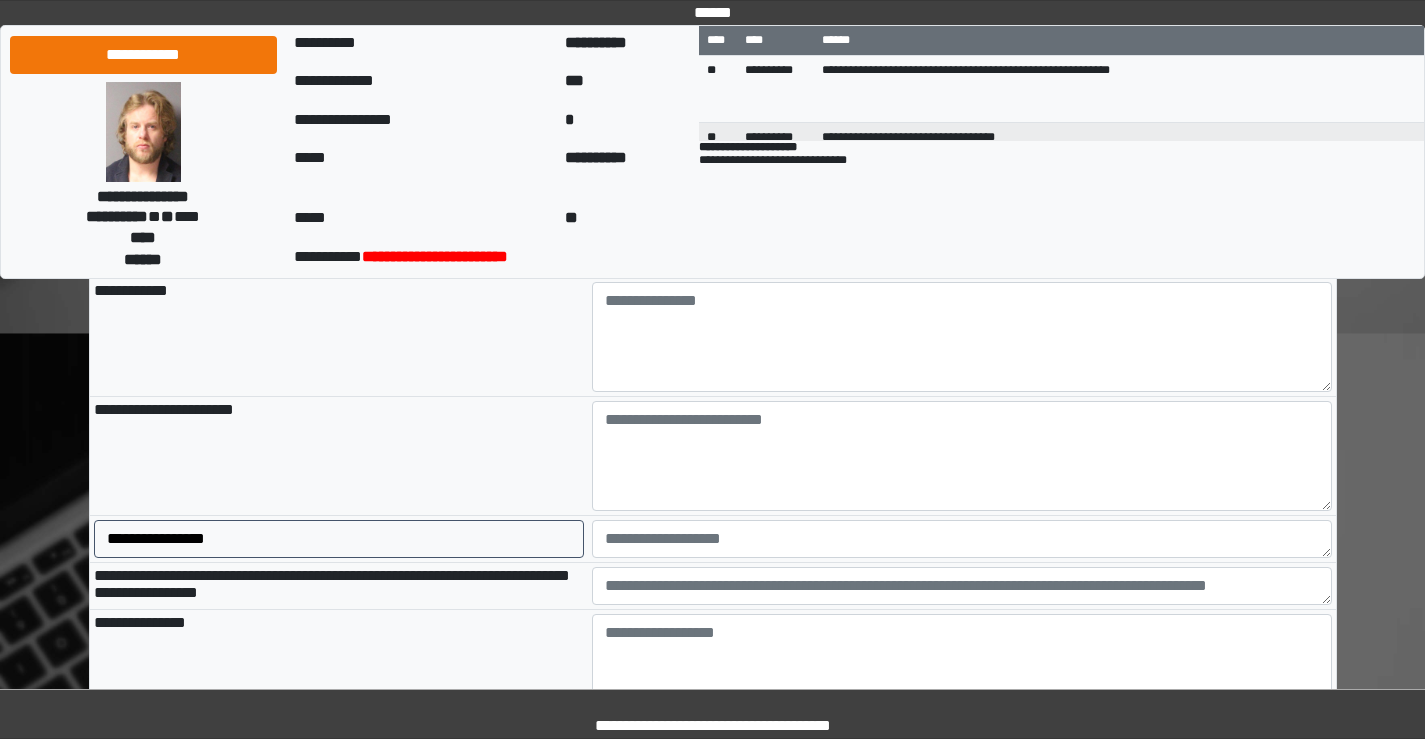 type on "**********" 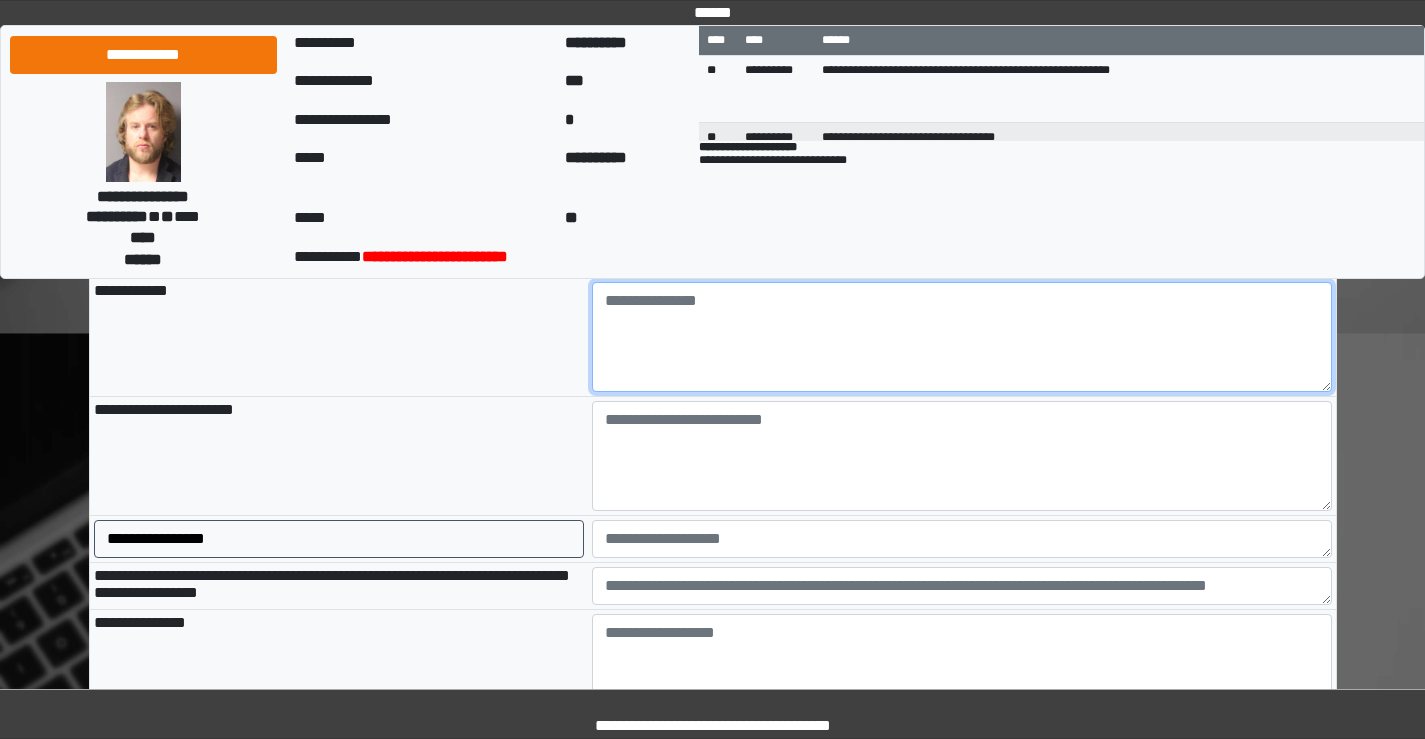 click at bounding box center [962, 337] 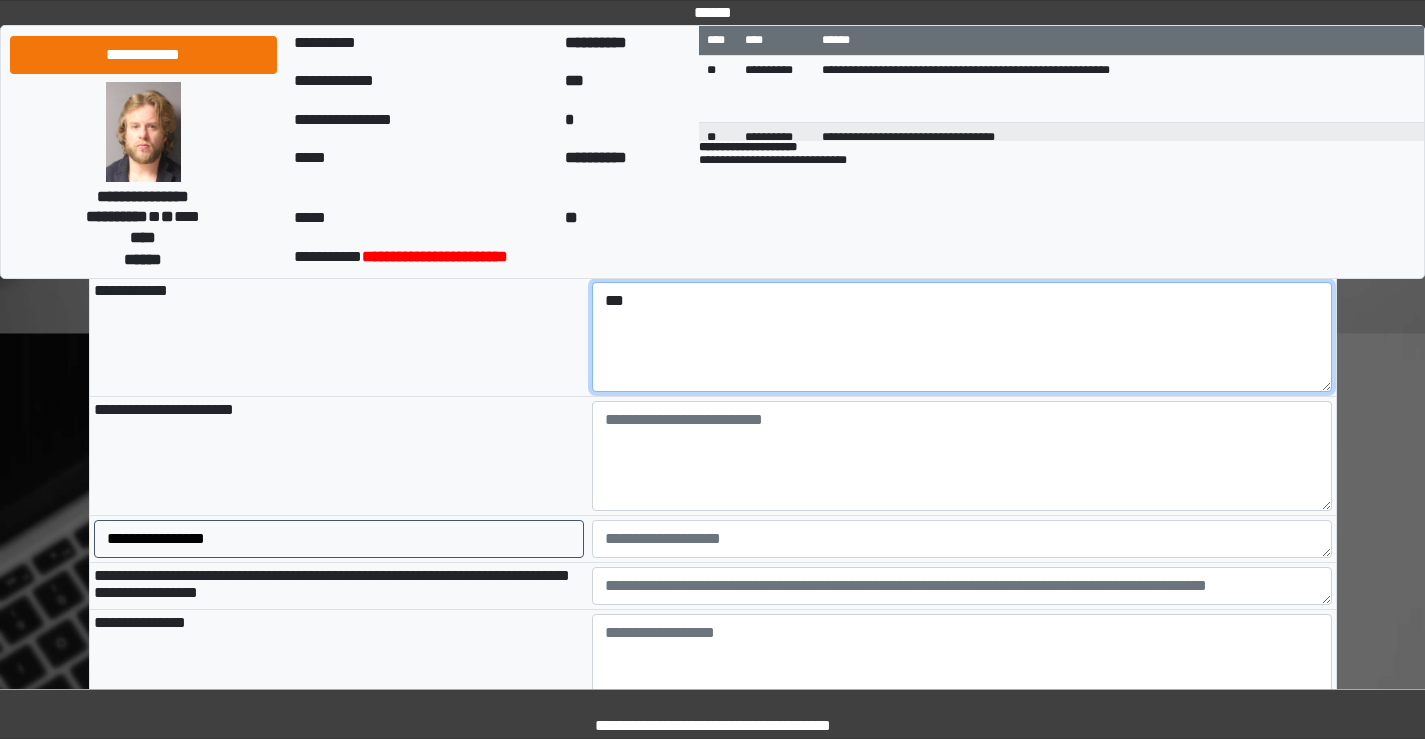 type on "***" 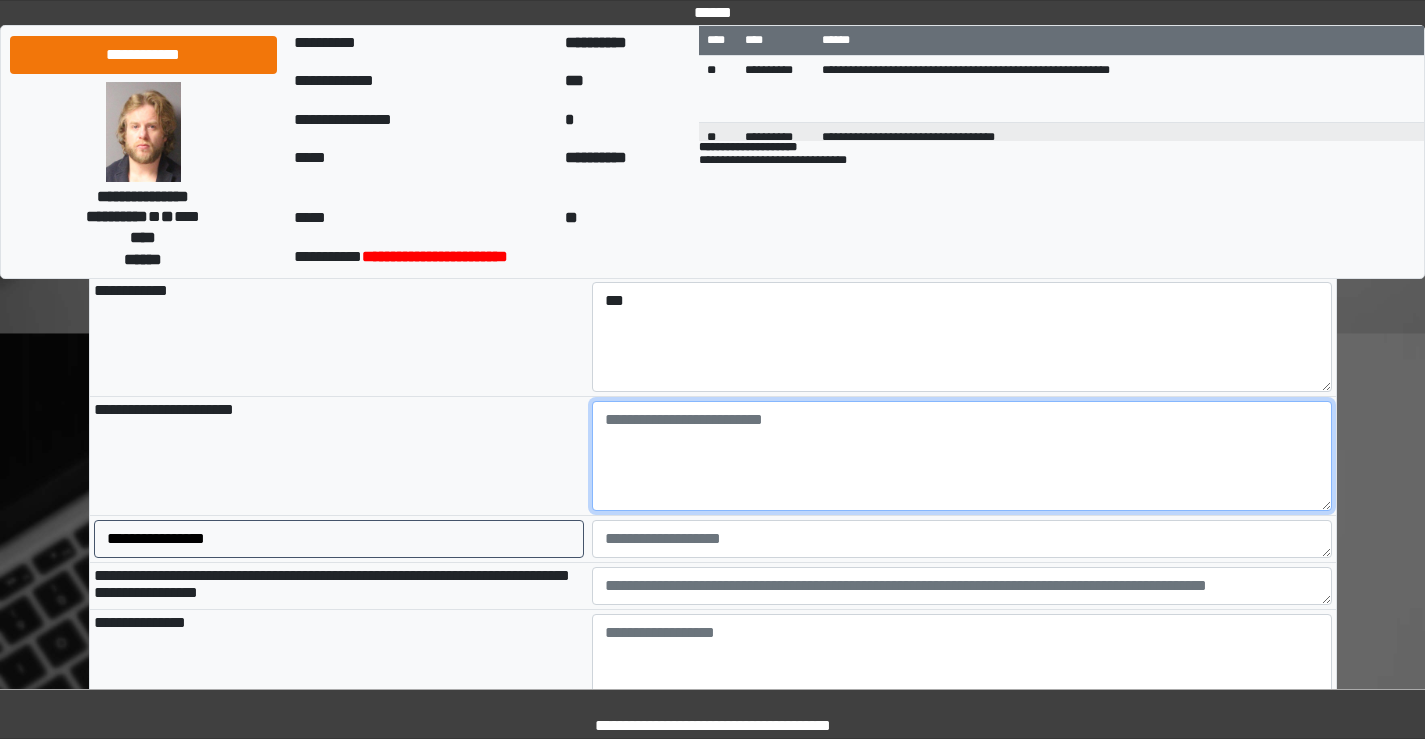 drag, startPoint x: 631, startPoint y: 421, endPoint x: 600, endPoint y: 417, distance: 31.257 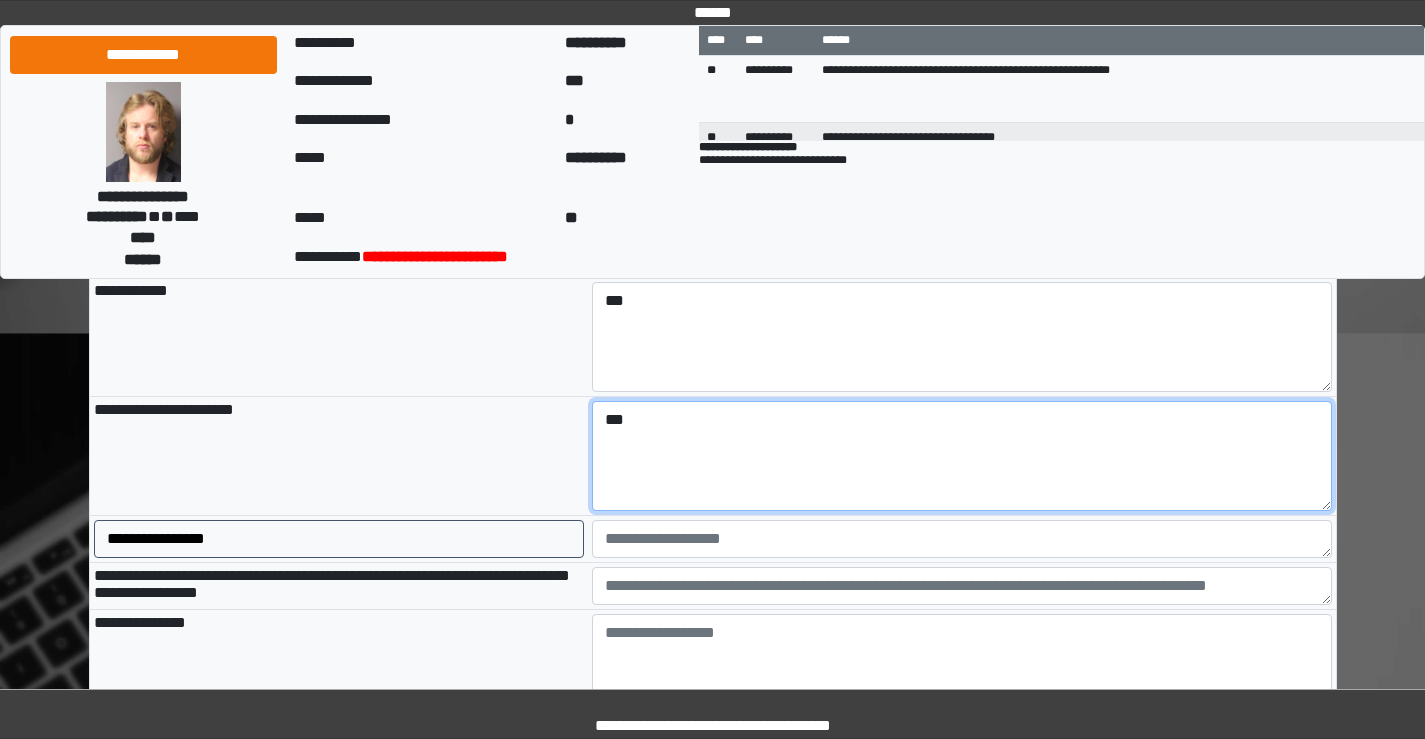 scroll, scrollTop: 1500, scrollLeft: 0, axis: vertical 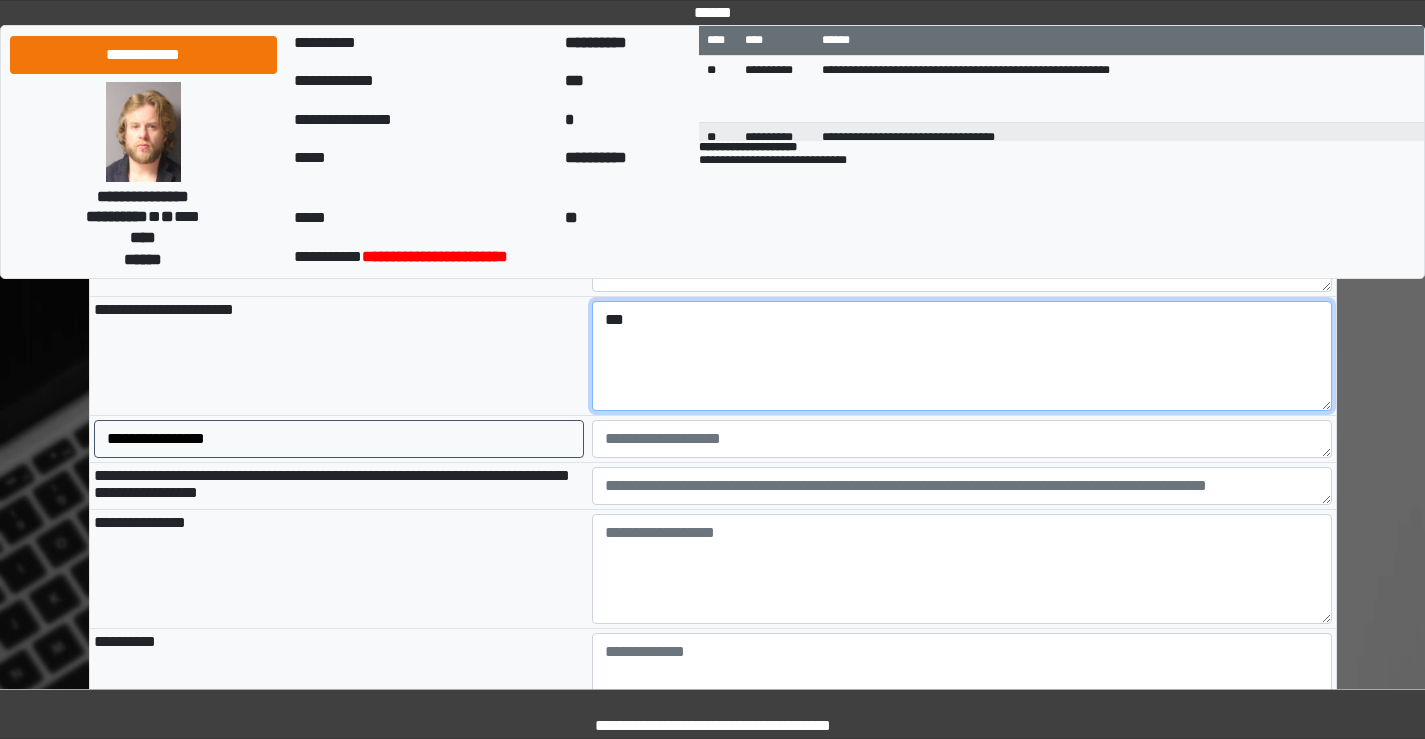 type on "***" 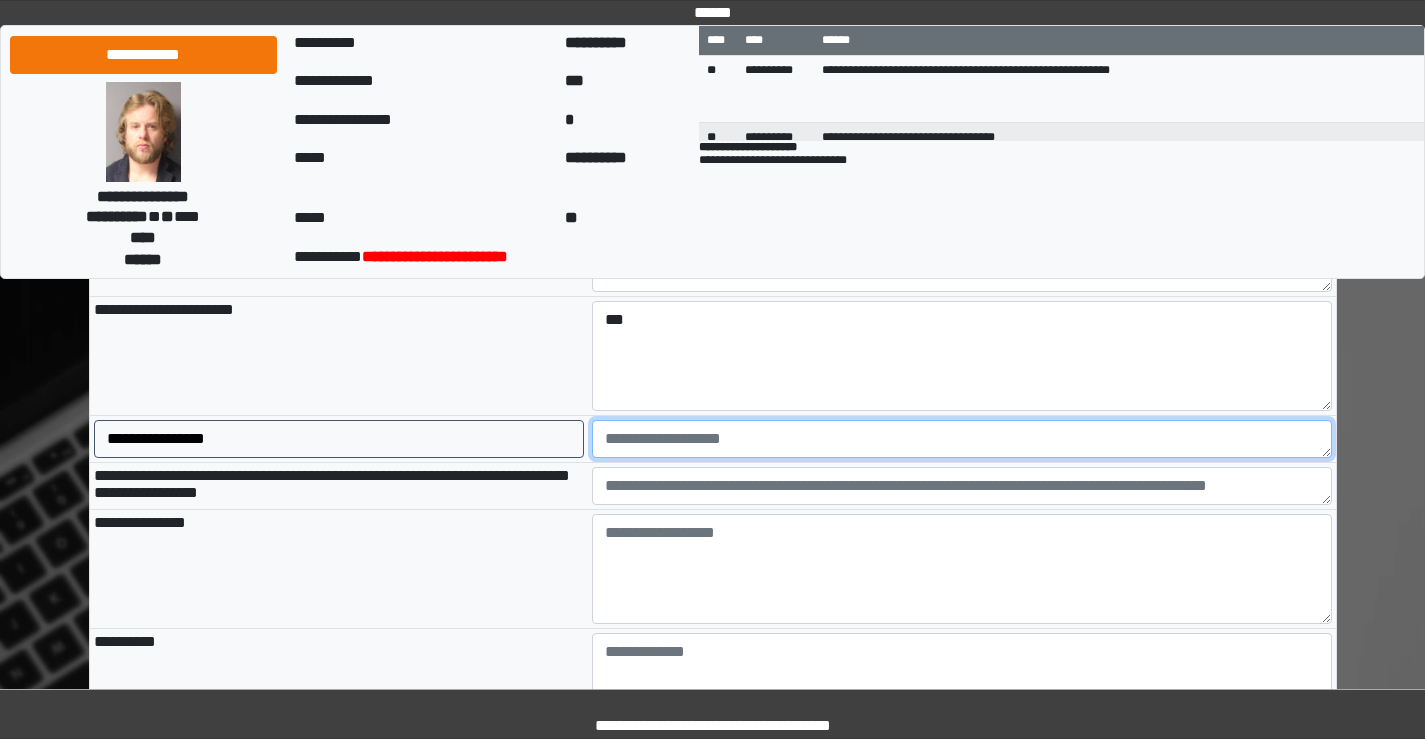 click at bounding box center [962, 439] 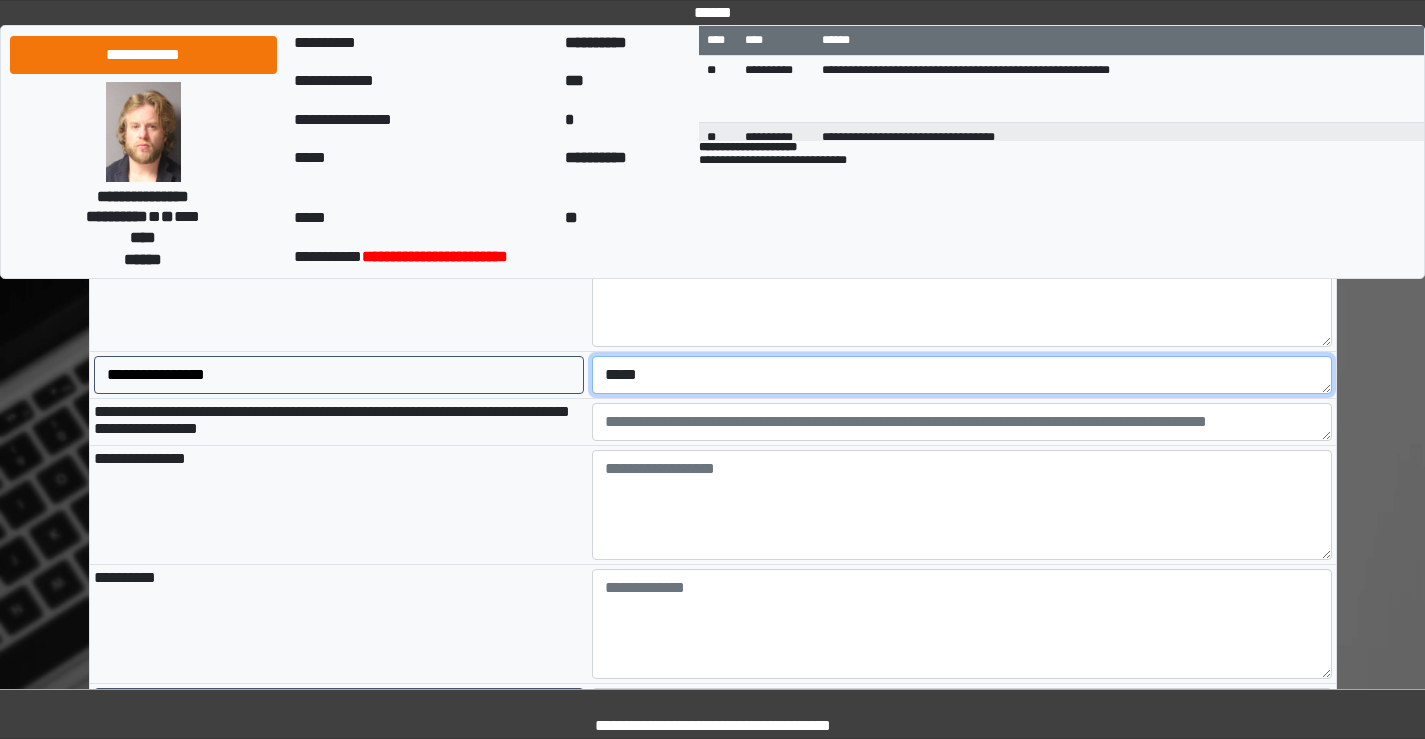 scroll, scrollTop: 1600, scrollLeft: 0, axis: vertical 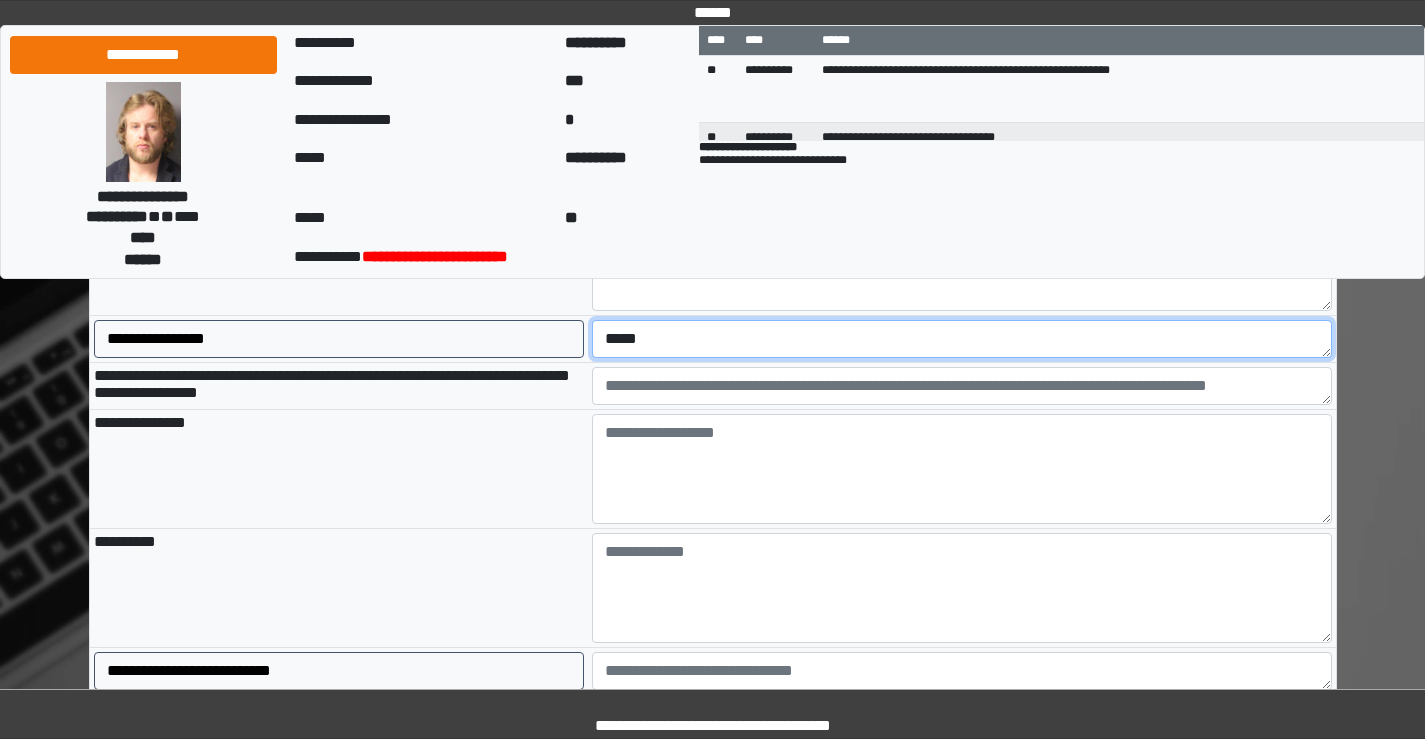 type on "*****" 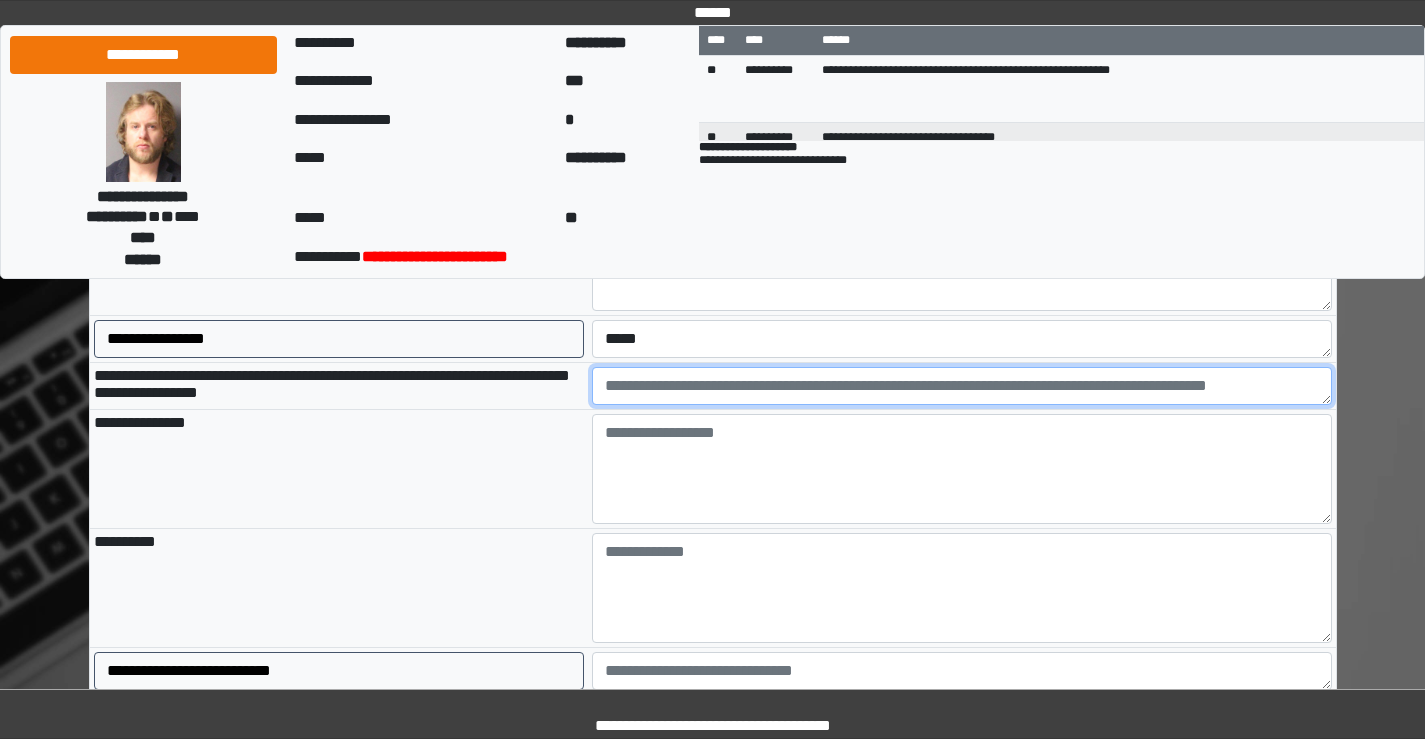 click at bounding box center [962, 386] 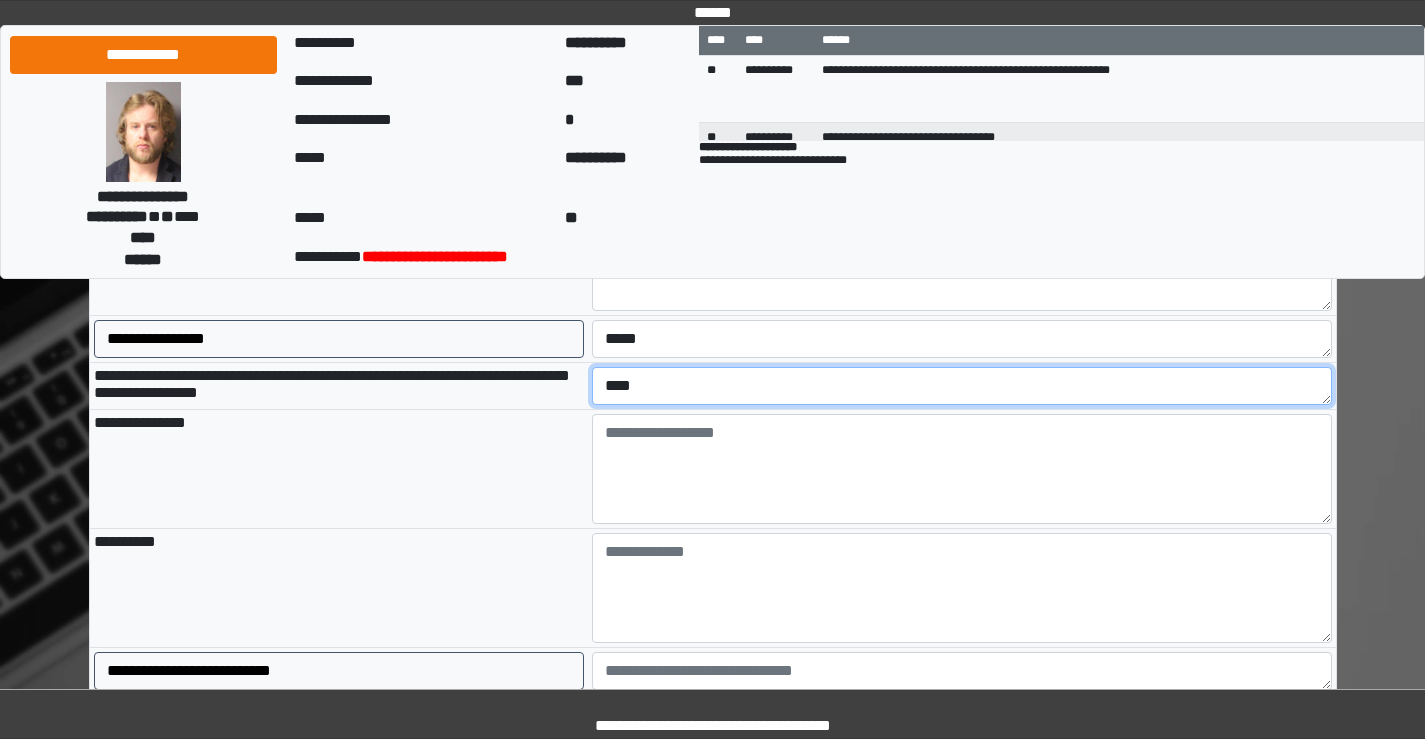 click on "****" at bounding box center [962, 386] 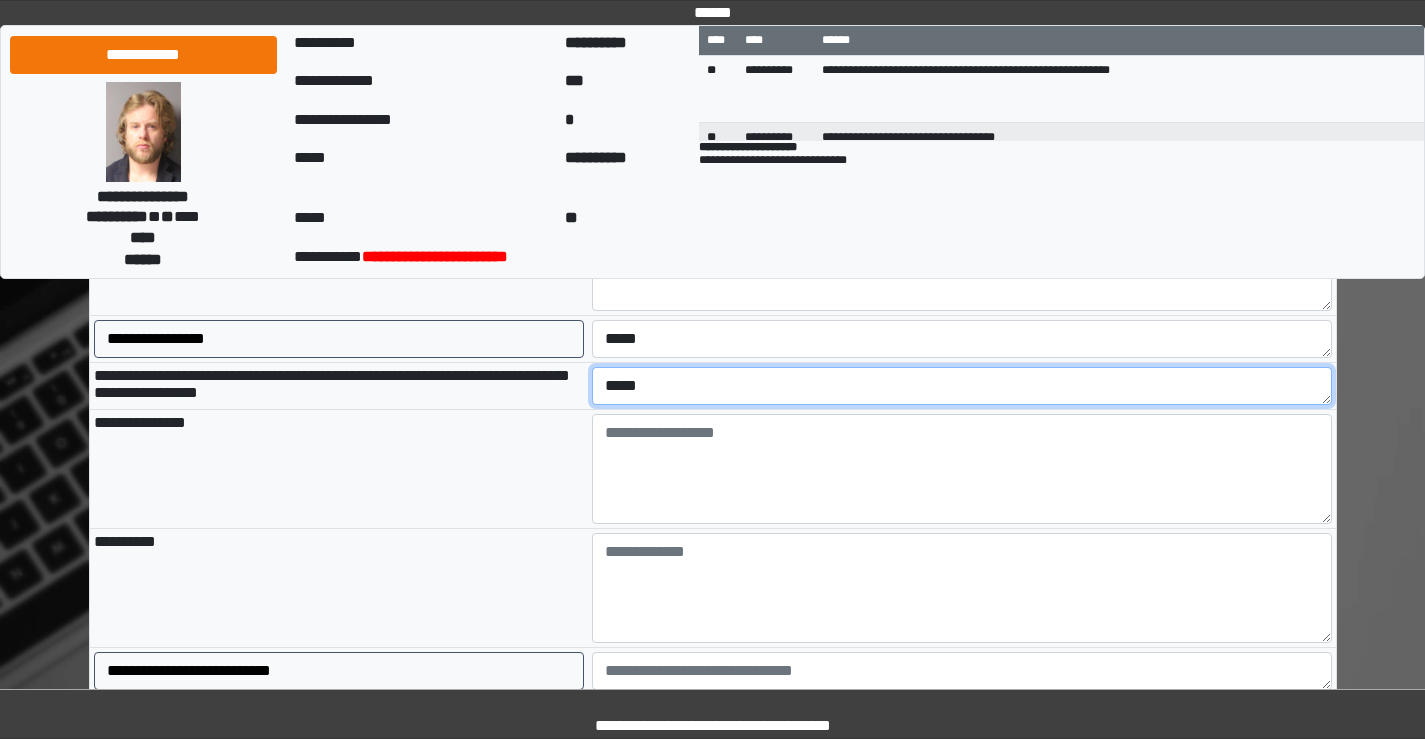 click on "*****" at bounding box center [962, 386] 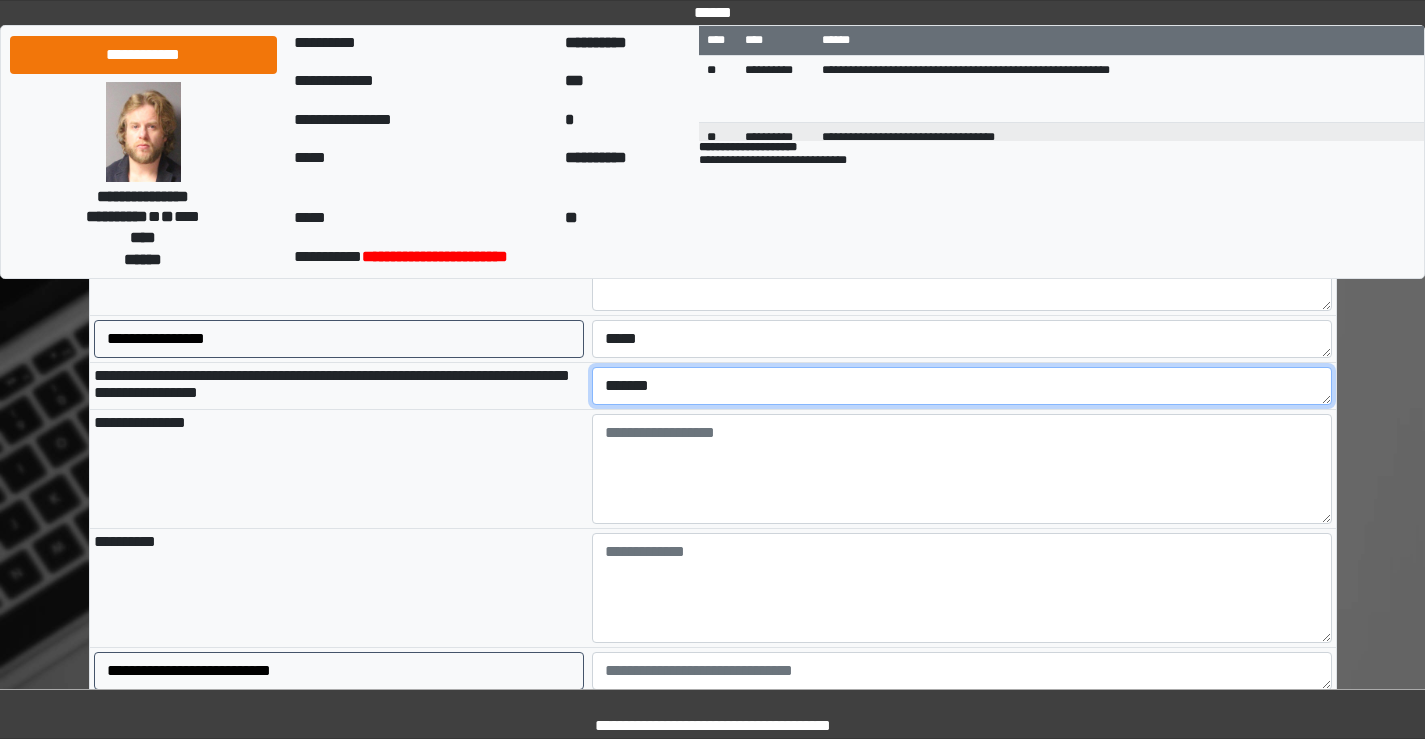 type on "*******" 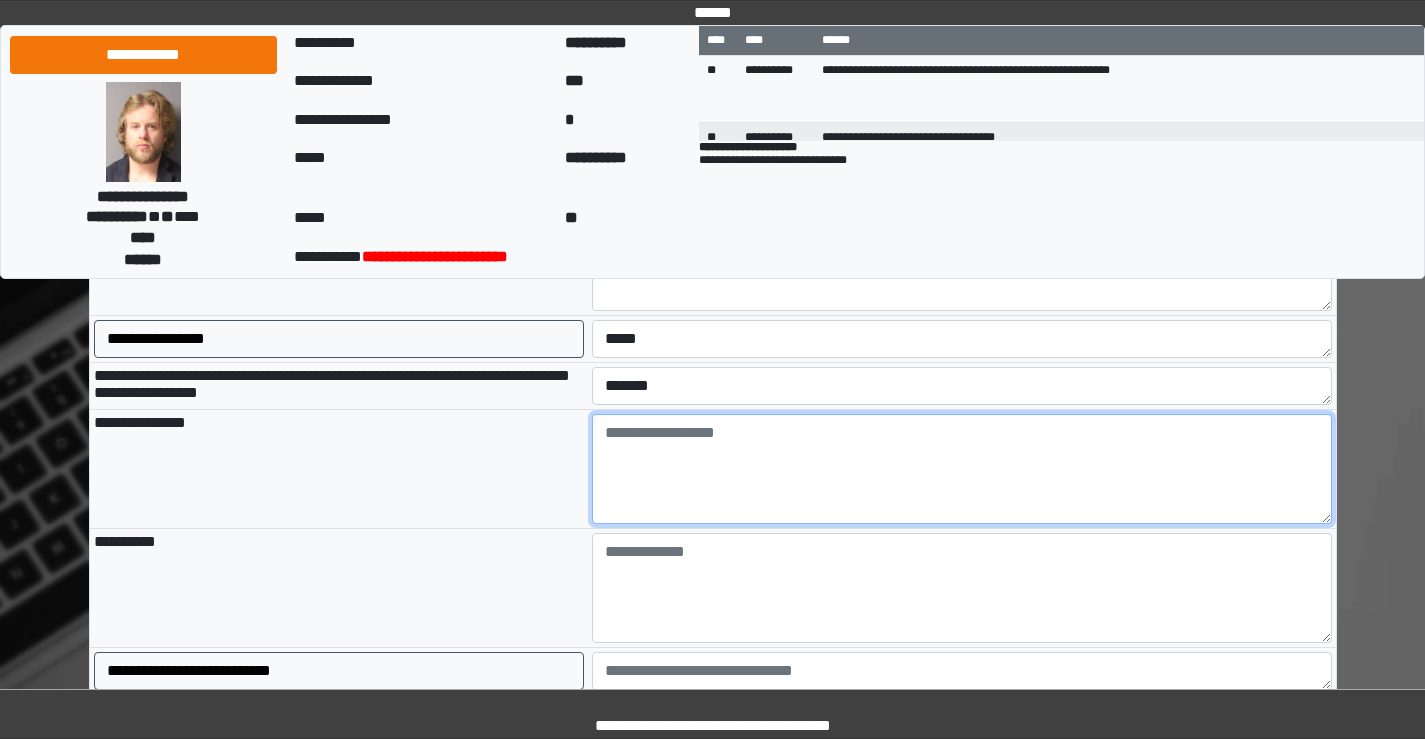 click at bounding box center [962, 469] 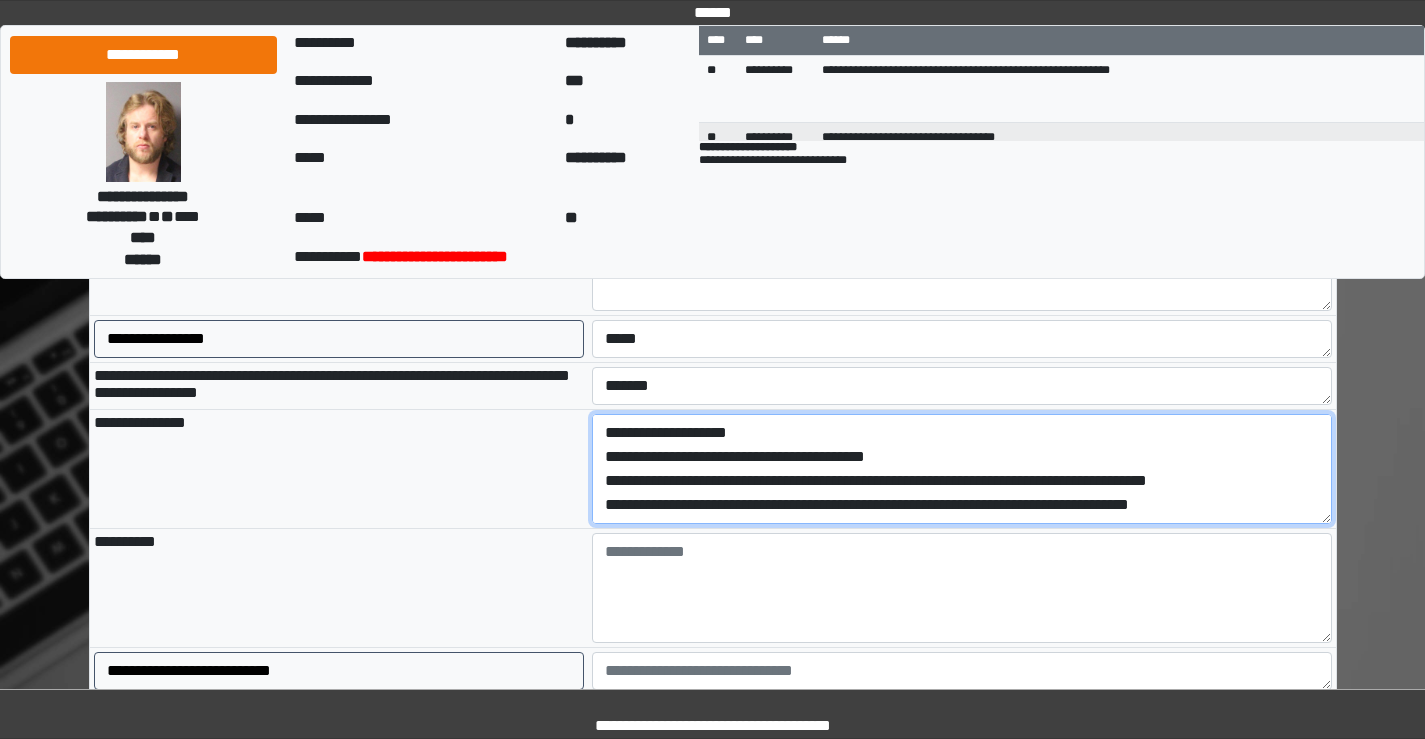 scroll, scrollTop: 209, scrollLeft: 0, axis: vertical 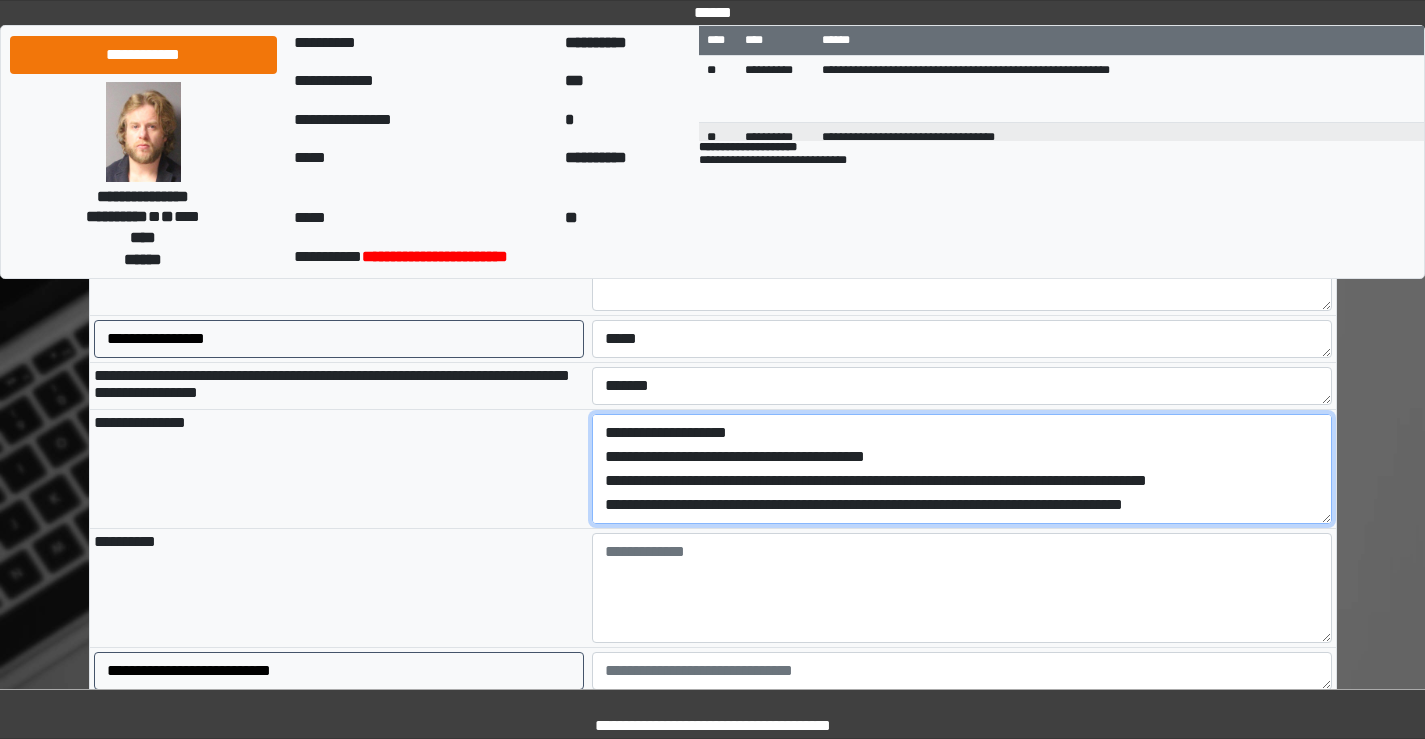 click on "**********" at bounding box center [962, 469] 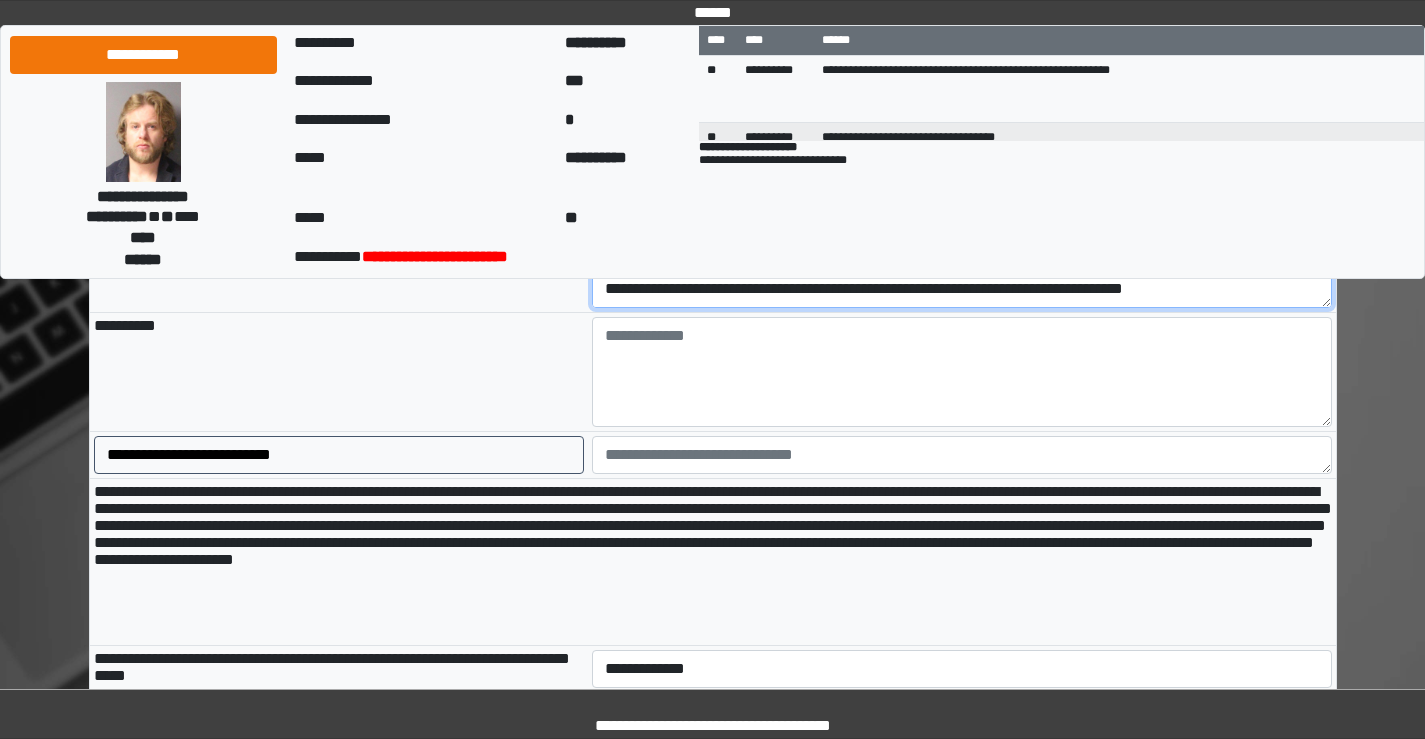 scroll, scrollTop: 1800, scrollLeft: 0, axis: vertical 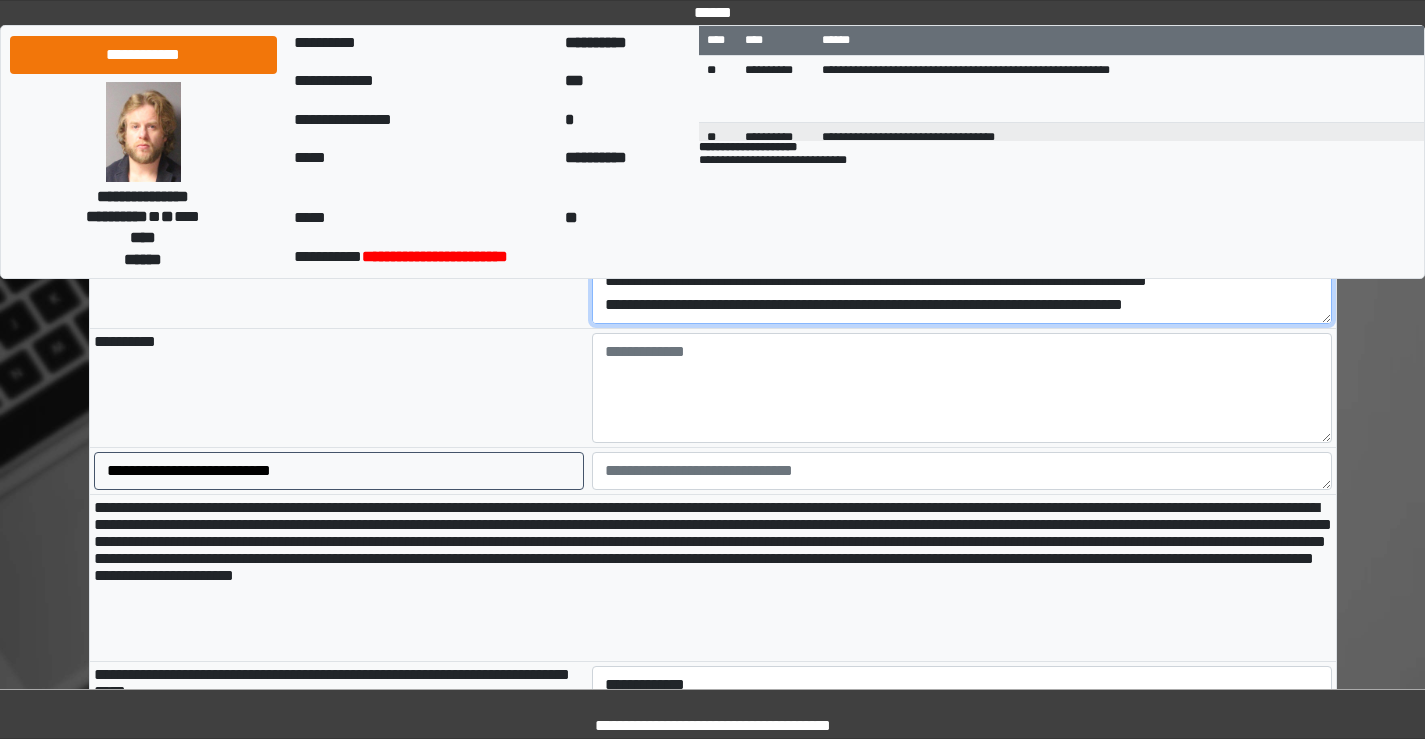 type on "**********" 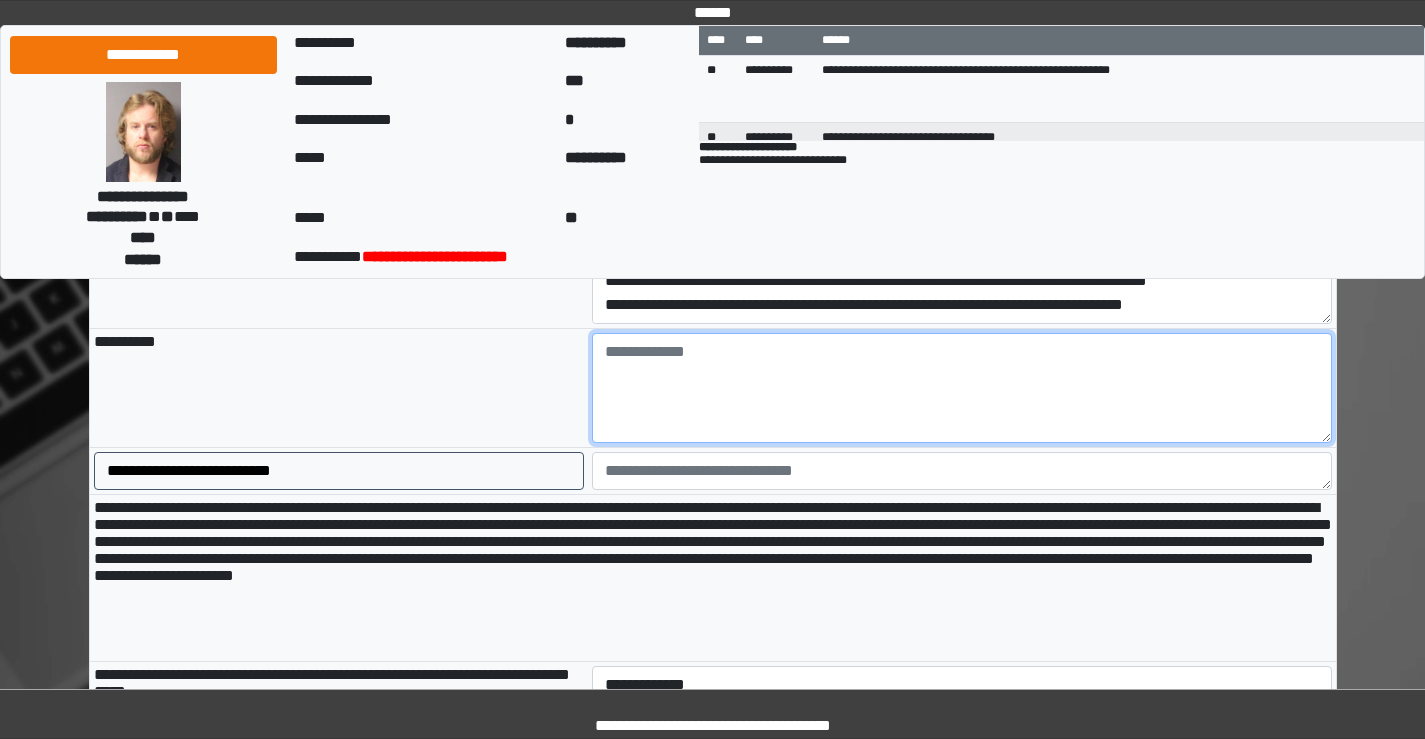 click at bounding box center [962, 388] 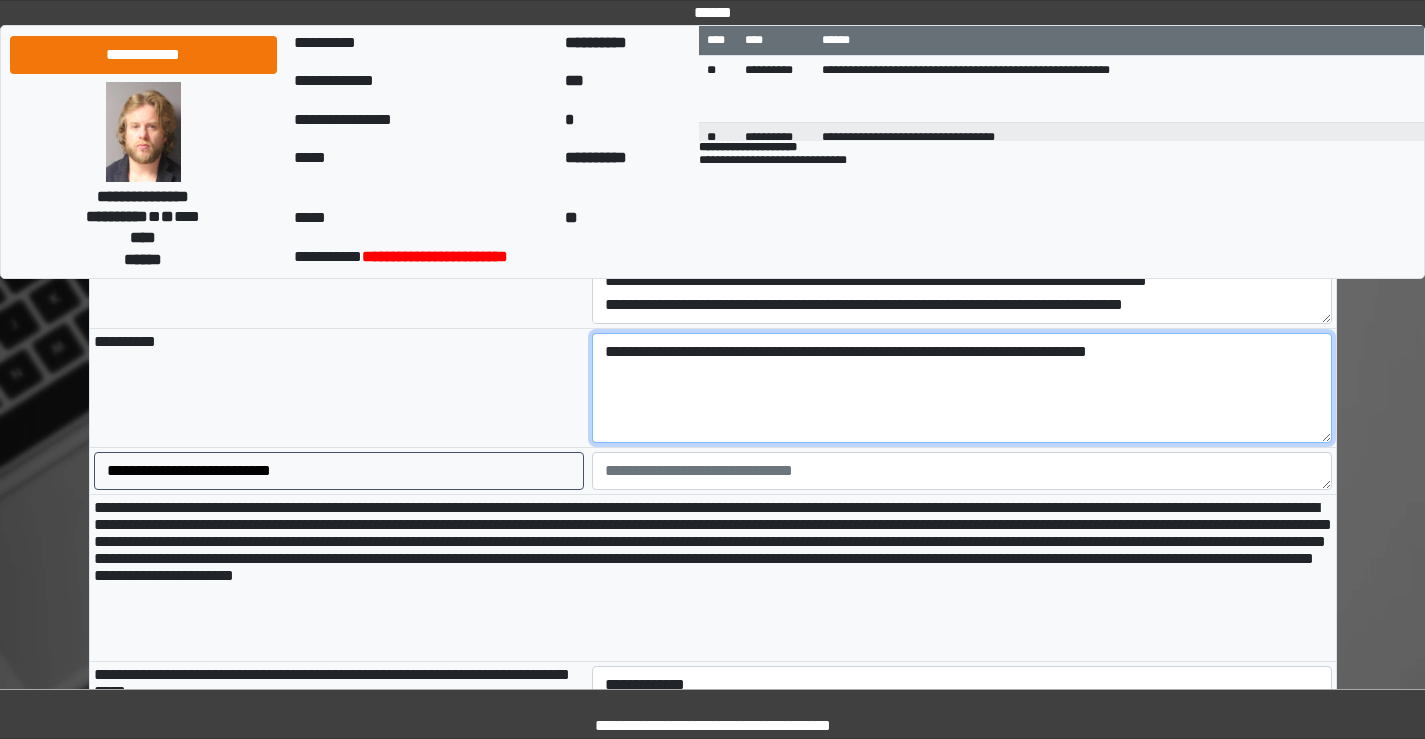 type on "**********" 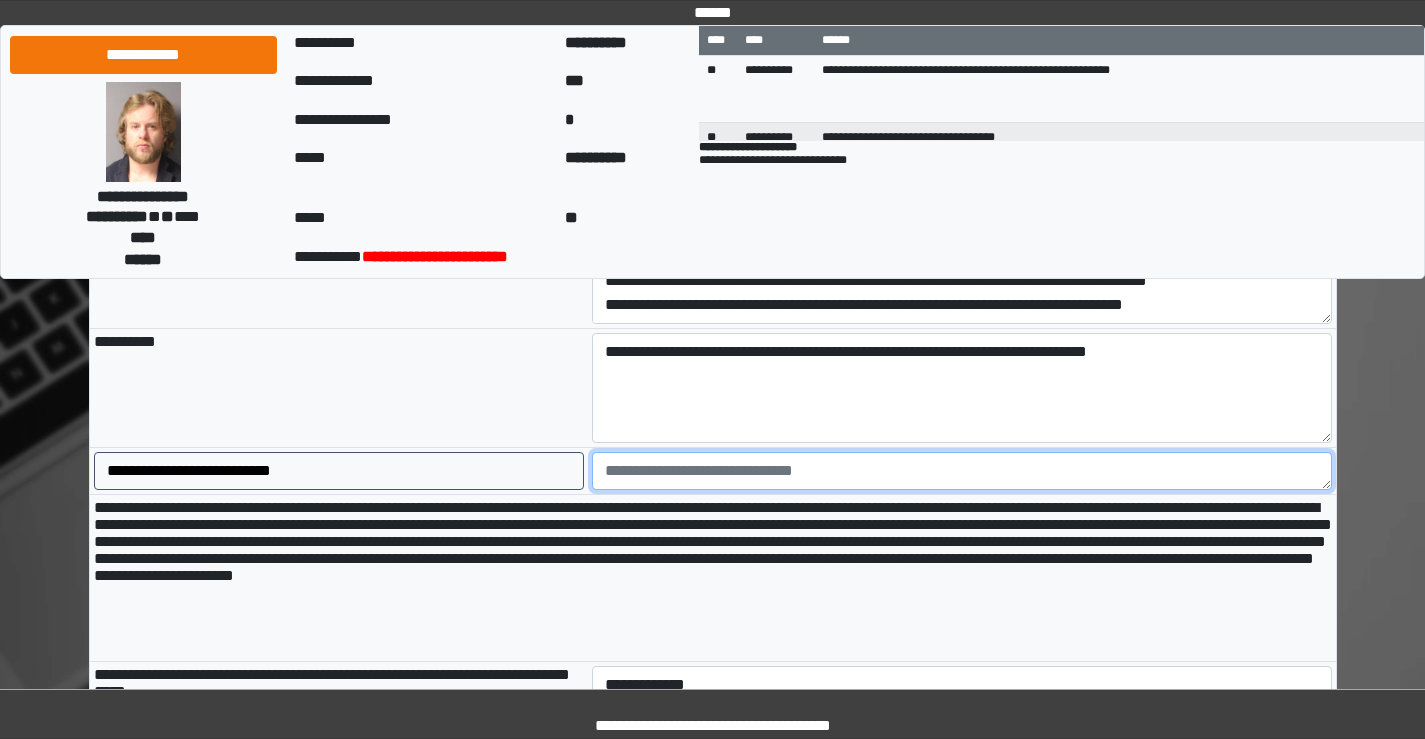 click at bounding box center (962, 471) 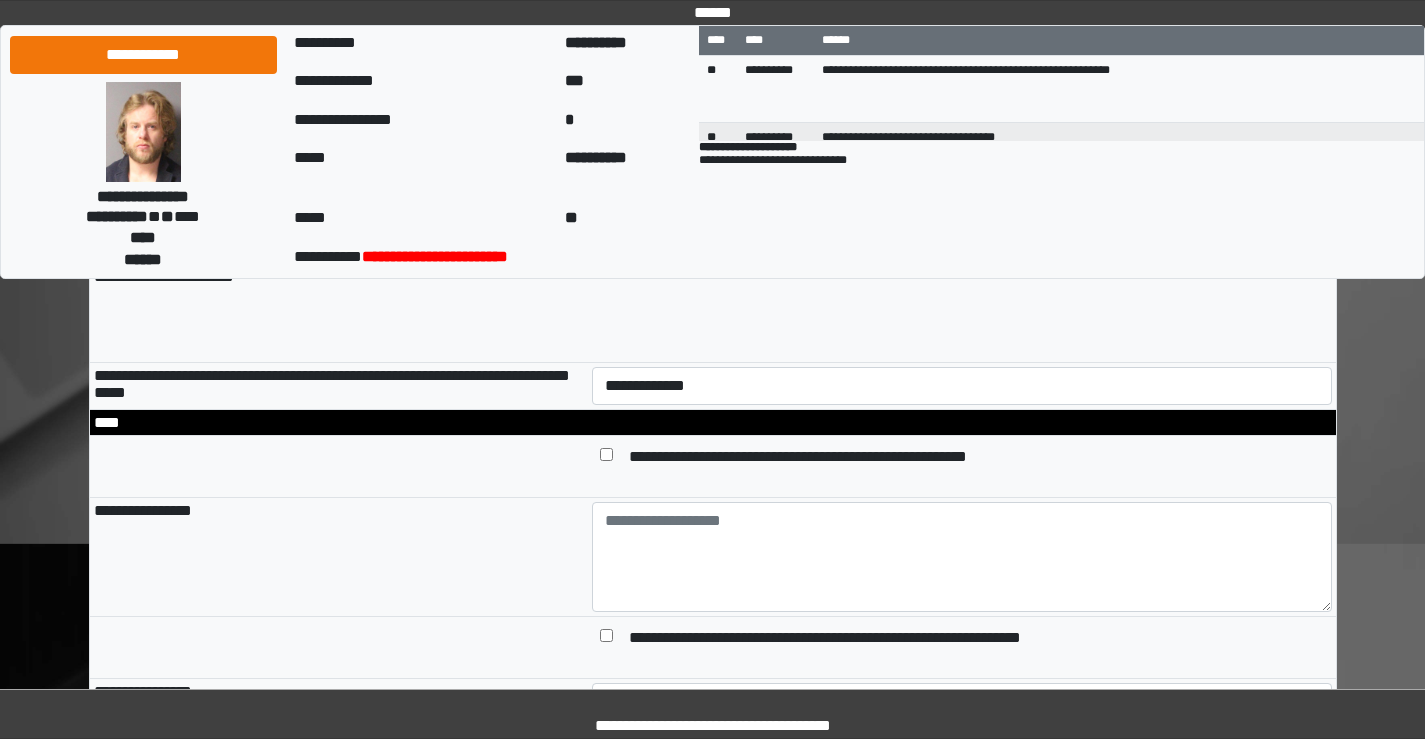 scroll, scrollTop: 2000, scrollLeft: 0, axis: vertical 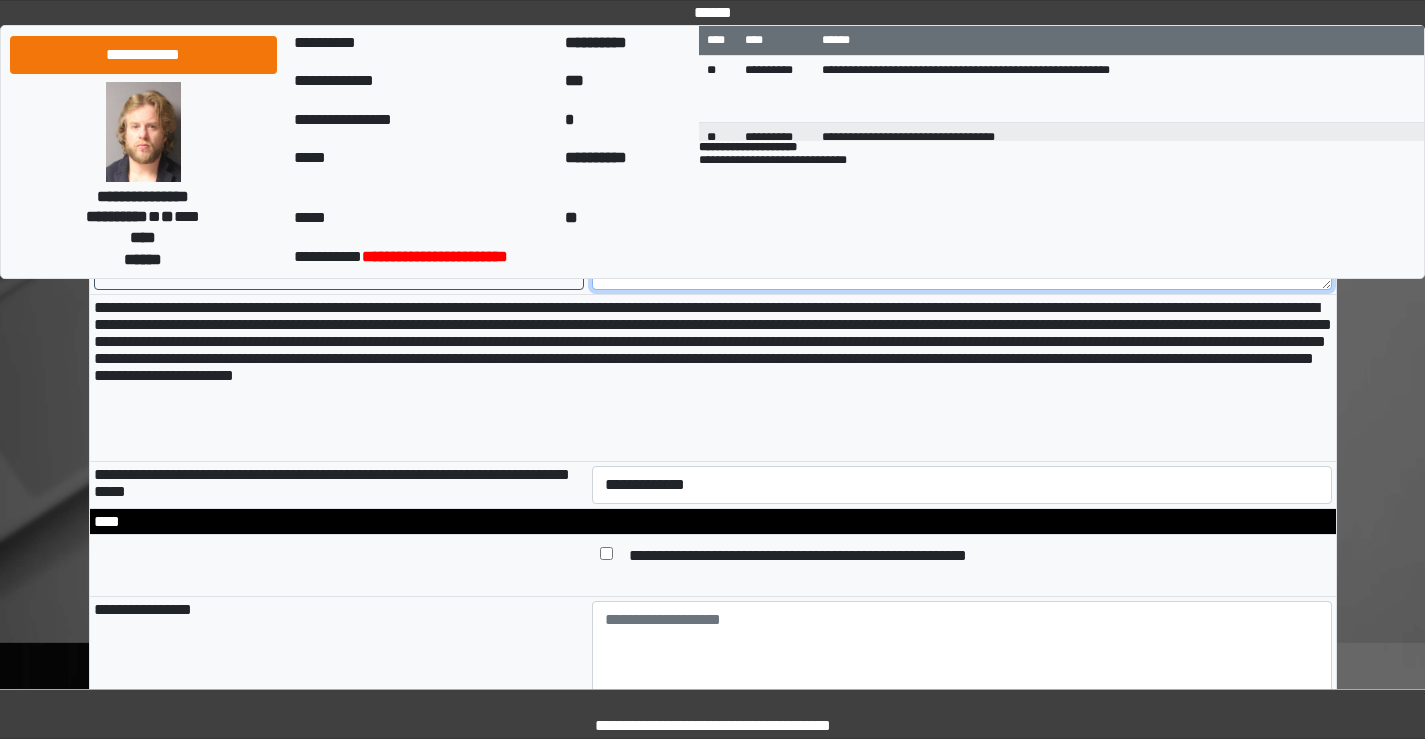 type on "******" 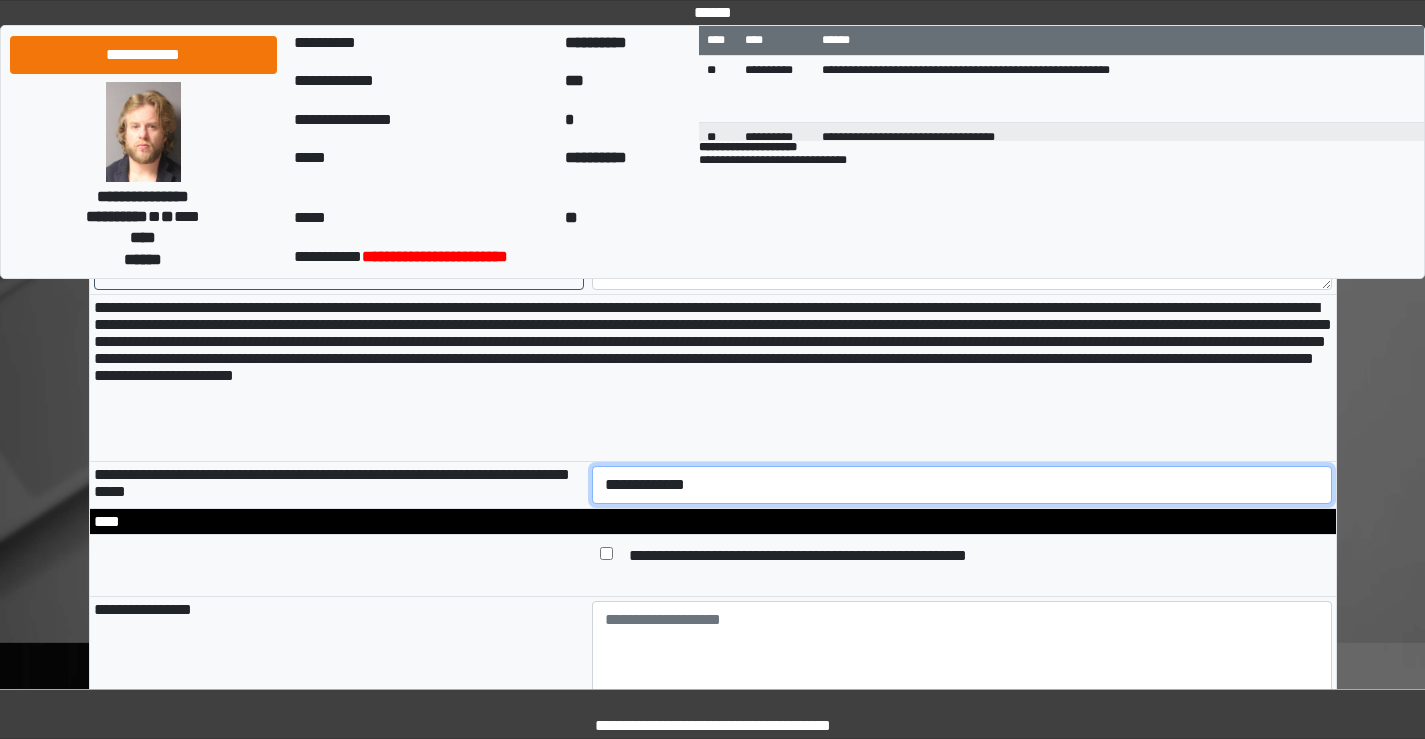 drag, startPoint x: 694, startPoint y: 516, endPoint x: 679, endPoint y: 485, distance: 34.43835 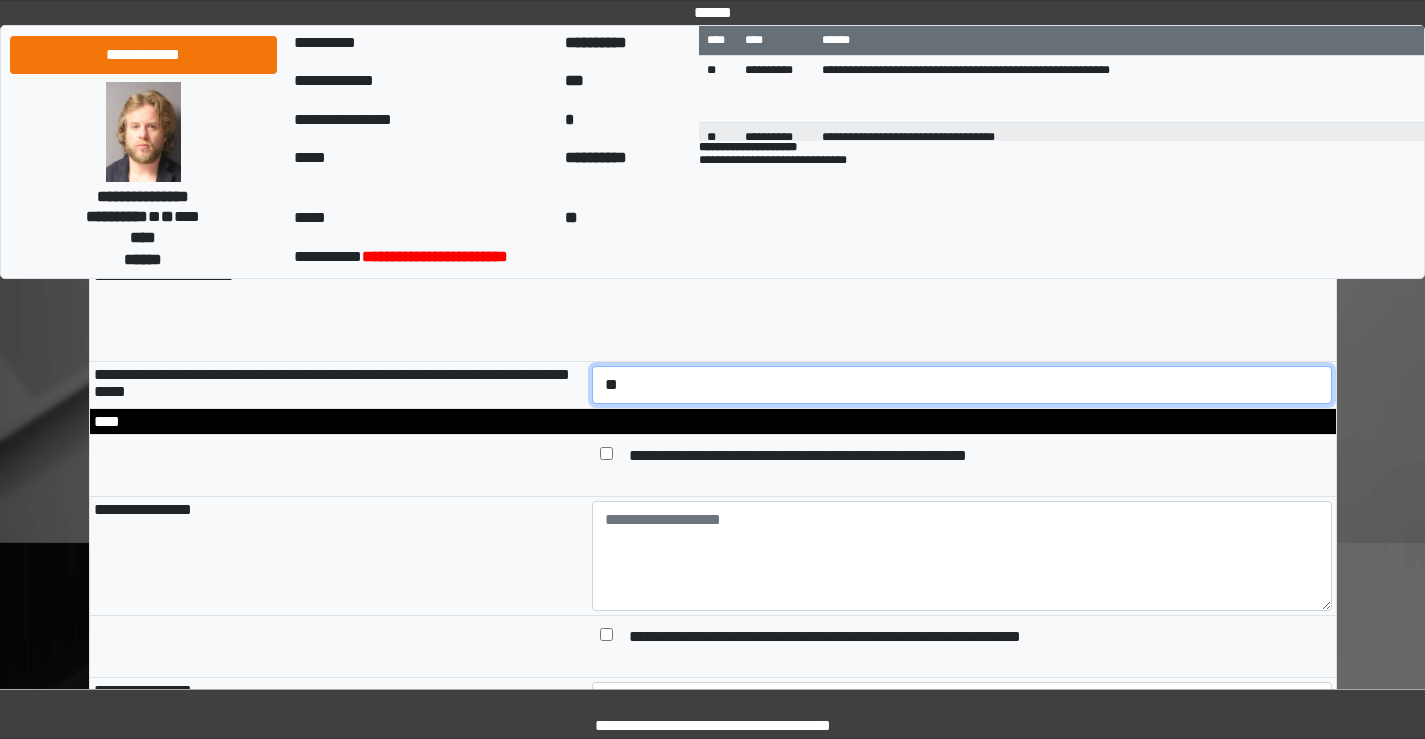 scroll, scrollTop: 2200, scrollLeft: 0, axis: vertical 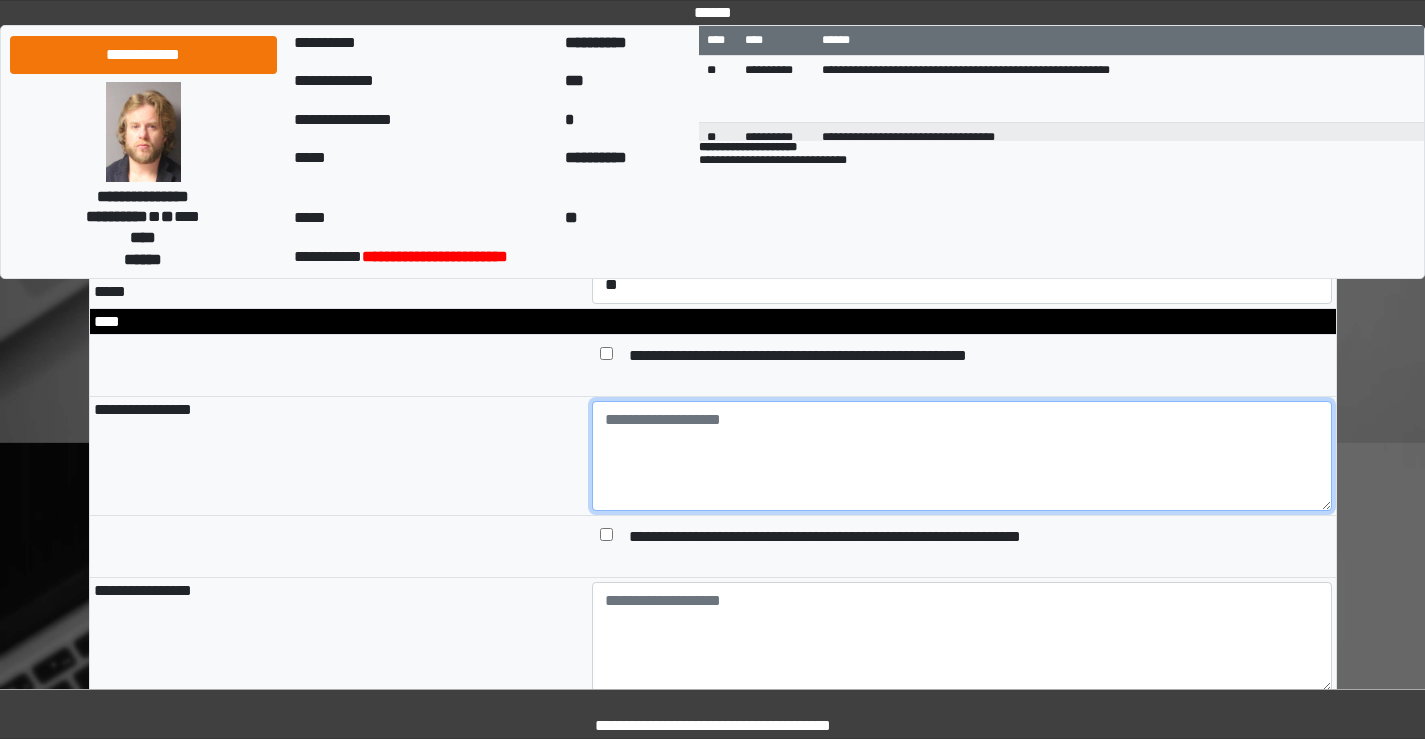 click at bounding box center [962, 456] 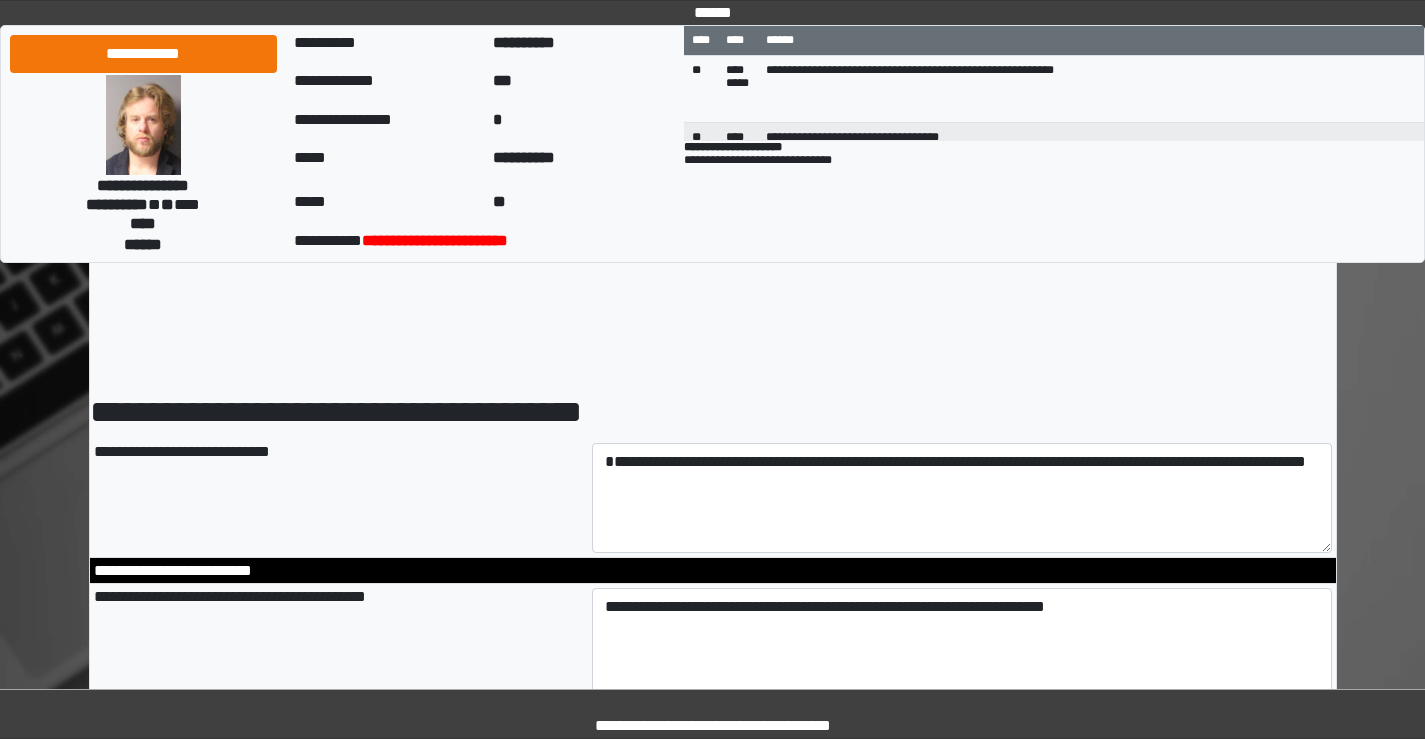 select on "*" 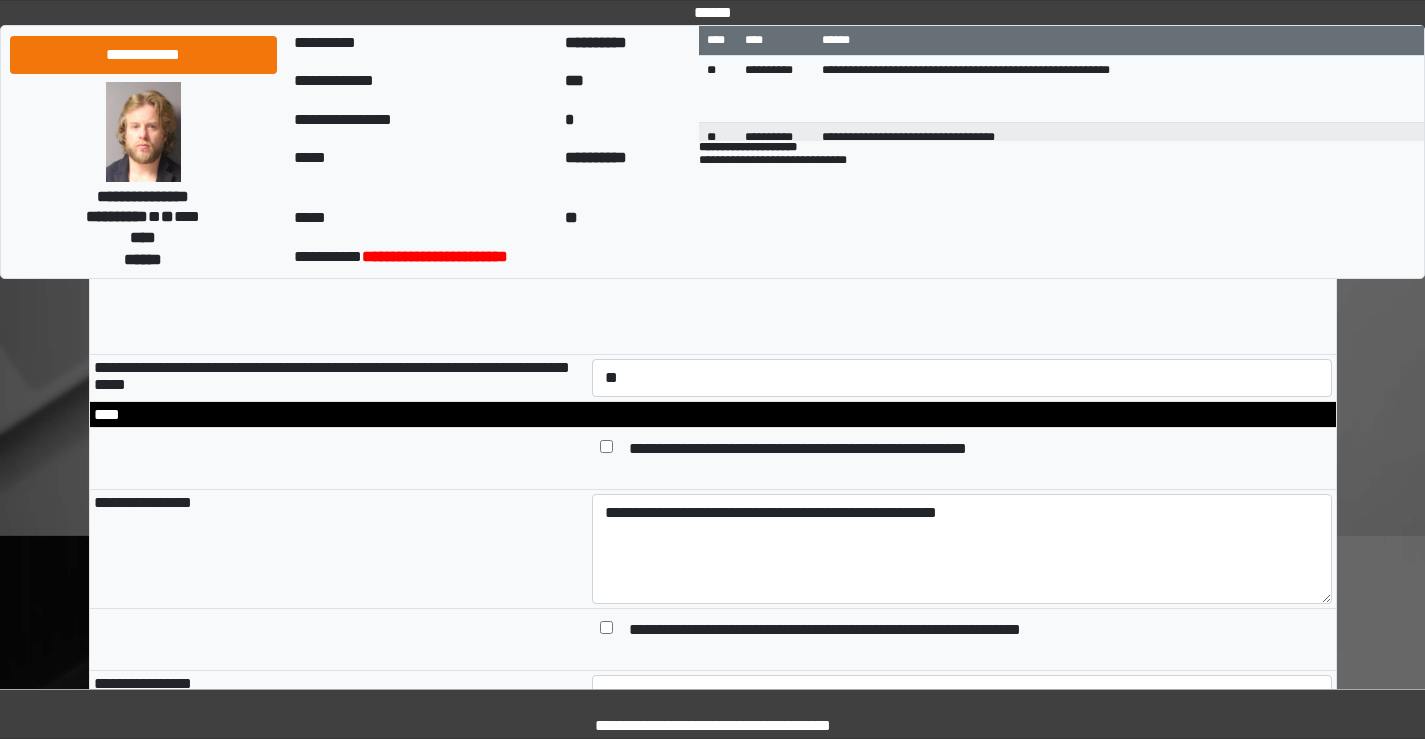 scroll, scrollTop: 2071, scrollLeft: 0, axis: vertical 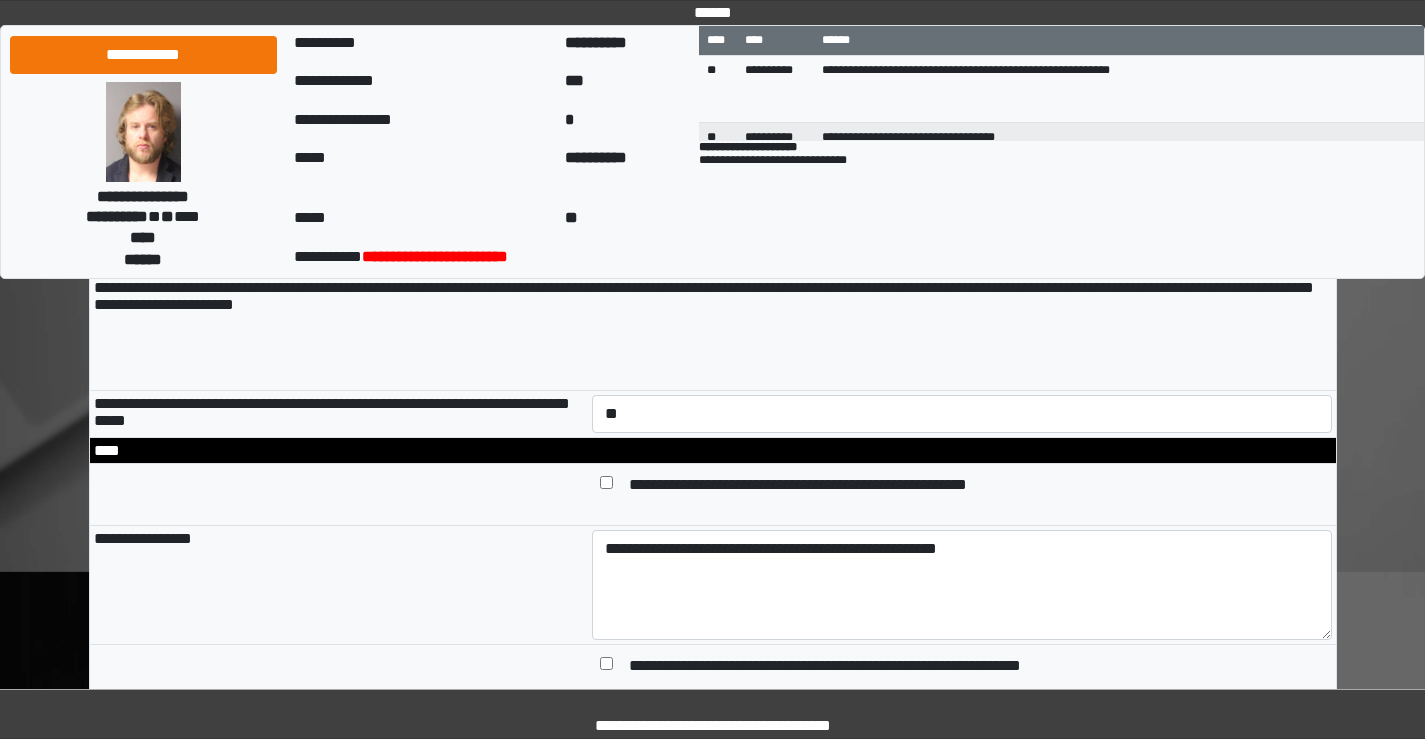 click on "**********" at bounding box center (962, 585) 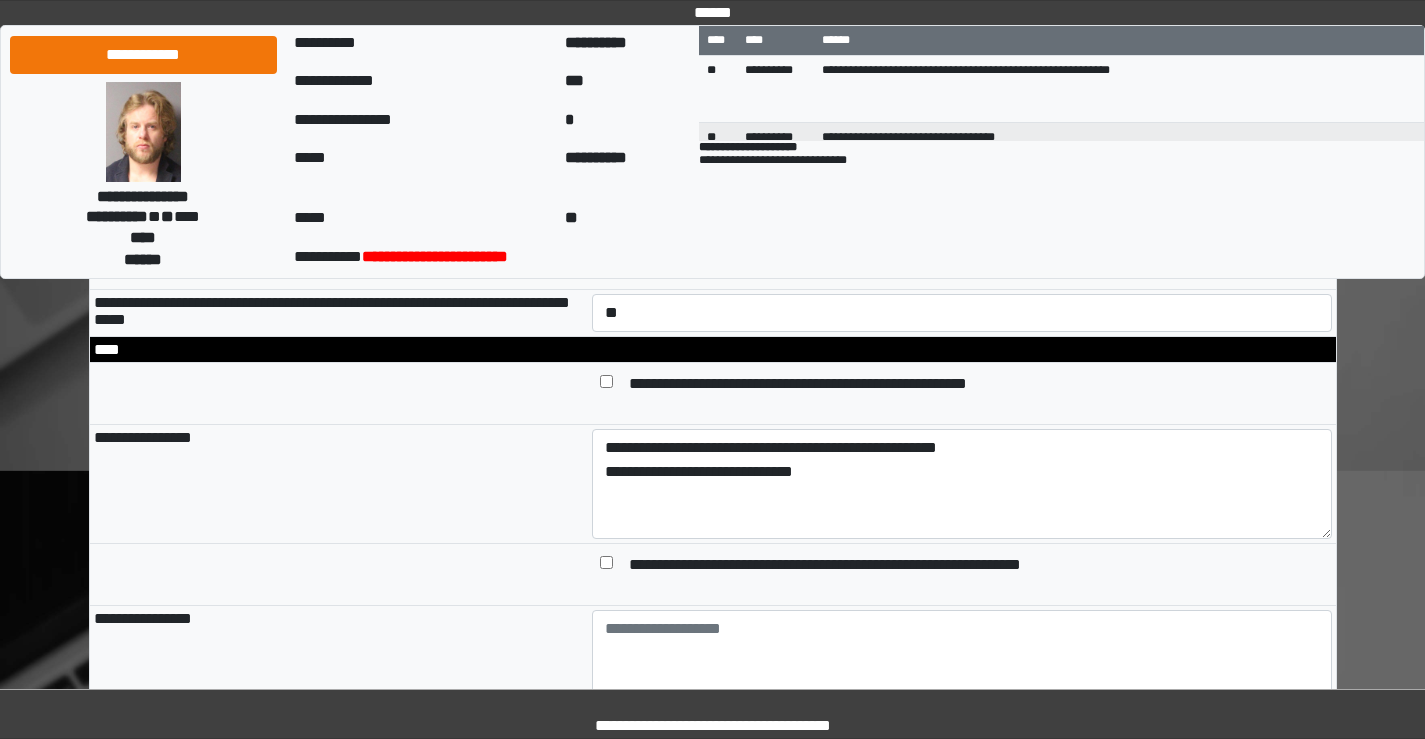 scroll, scrollTop: 2271, scrollLeft: 0, axis: vertical 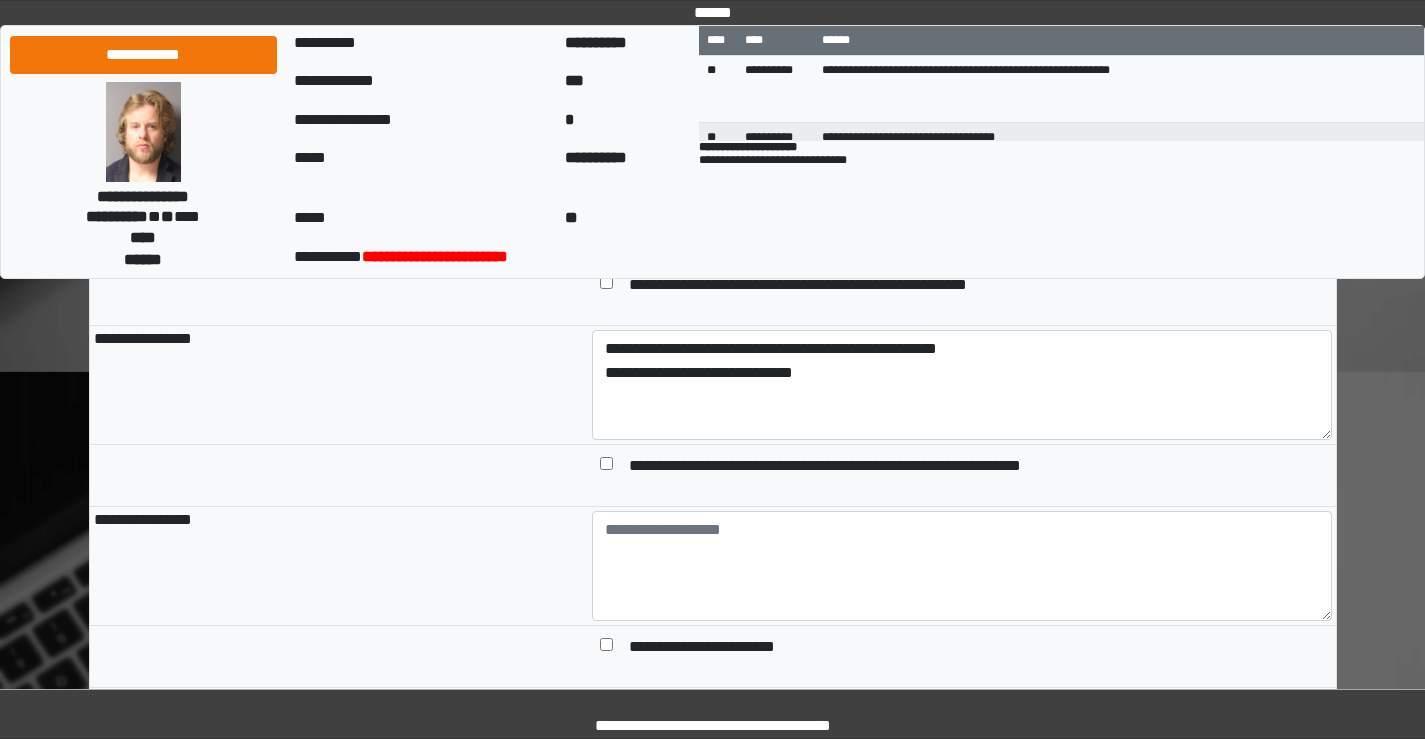 click on "**********" at bounding box center [962, 385] 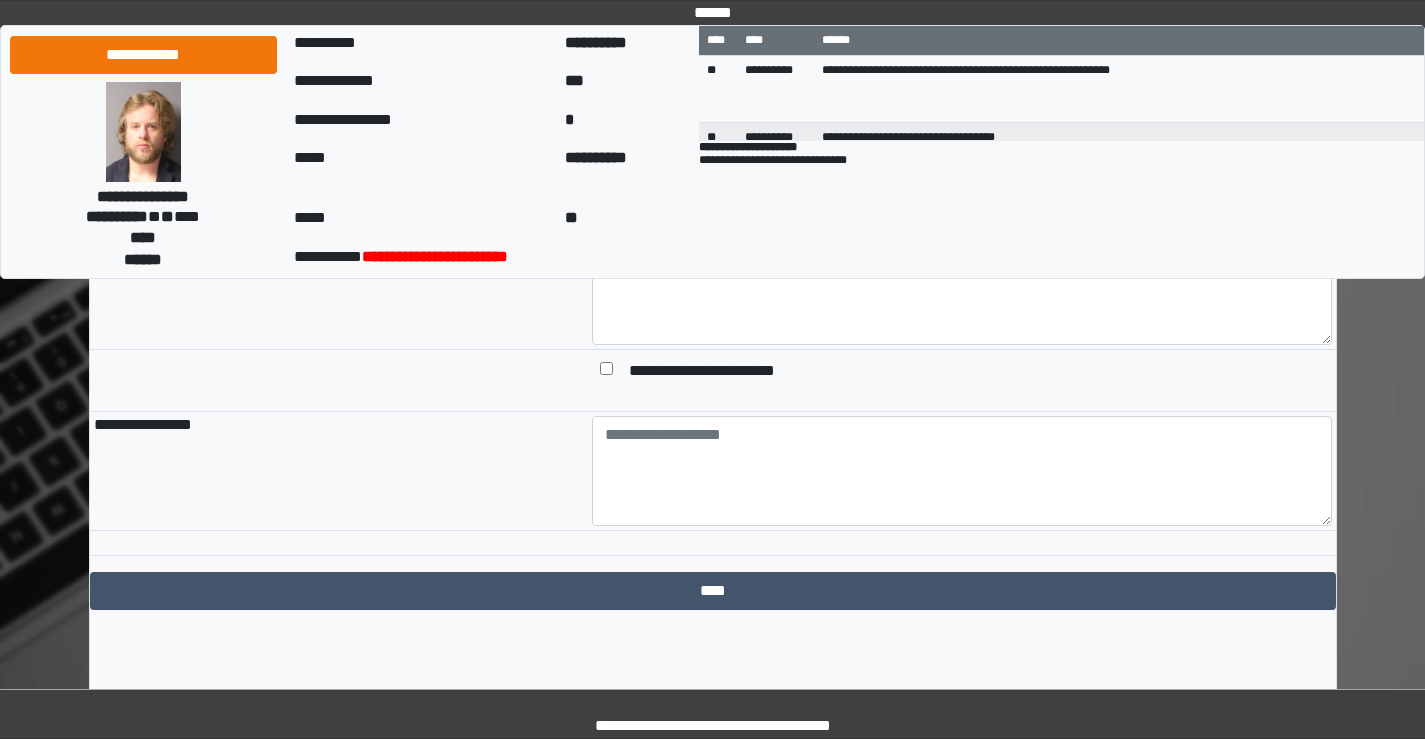 scroll, scrollTop: 2571, scrollLeft: 0, axis: vertical 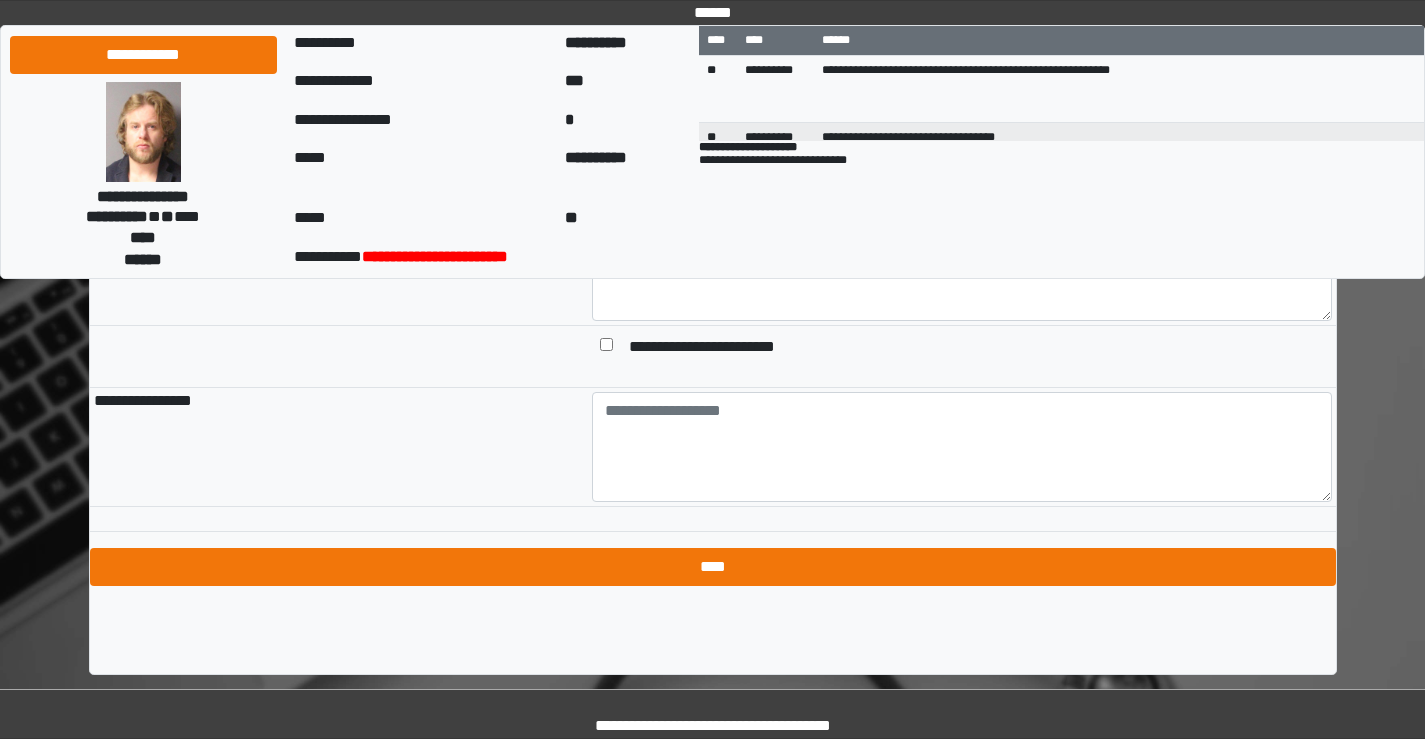 type on "**********" 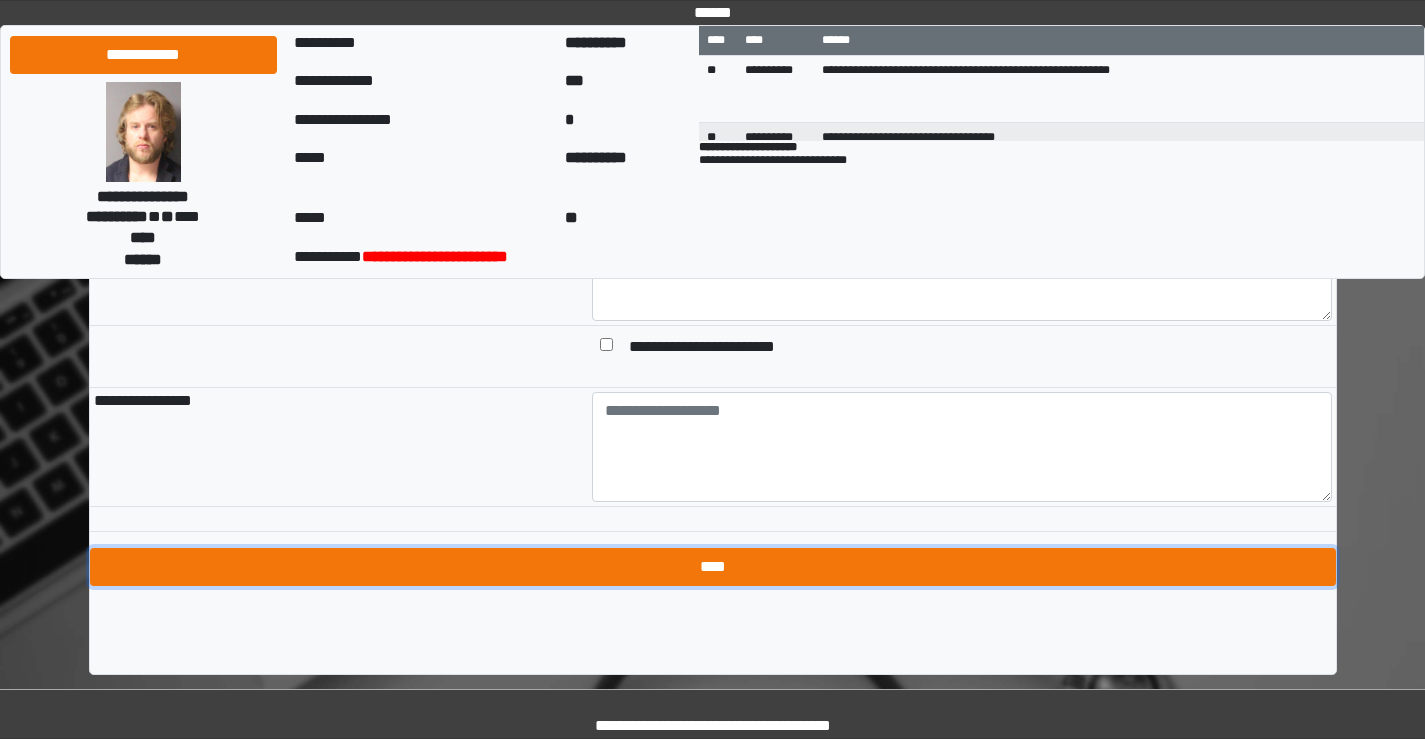 click on "****" at bounding box center [713, 567] 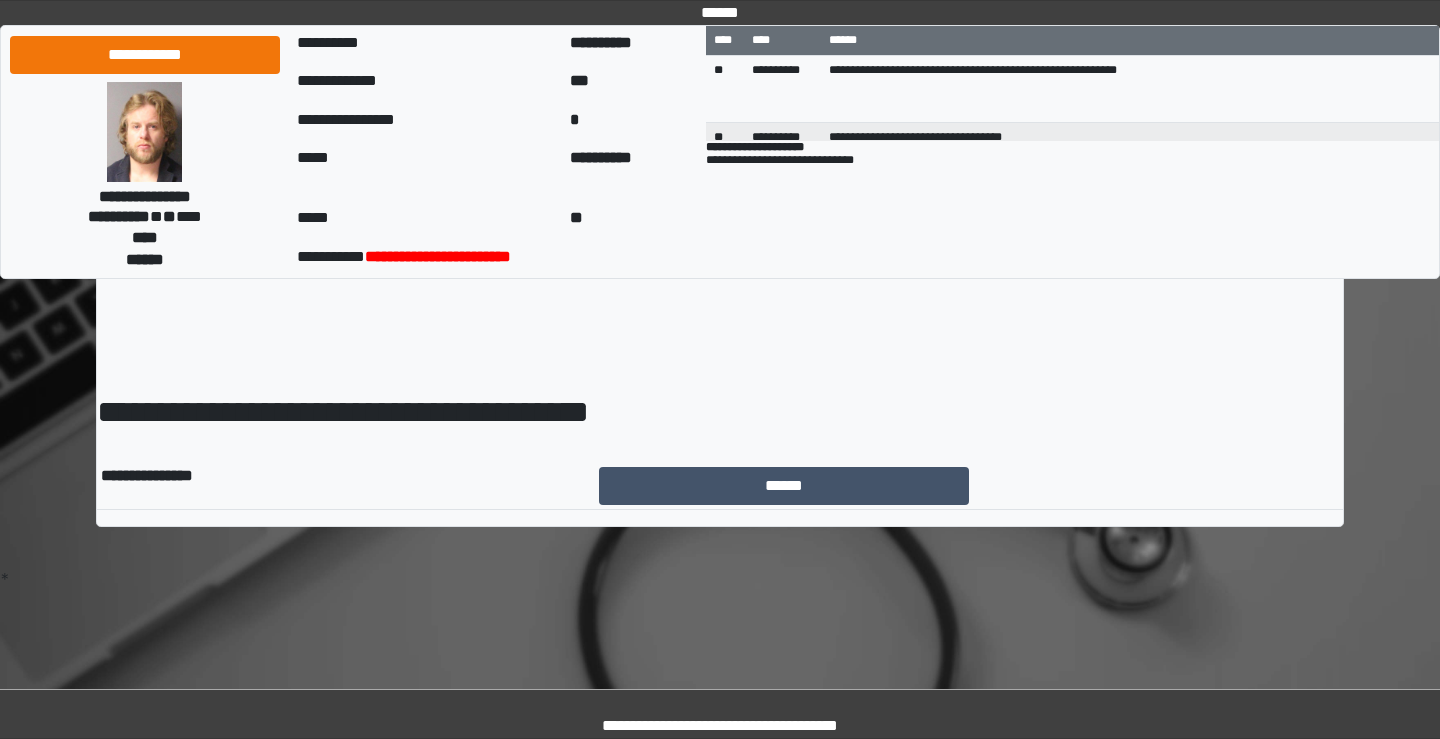 scroll, scrollTop: 0, scrollLeft: 0, axis: both 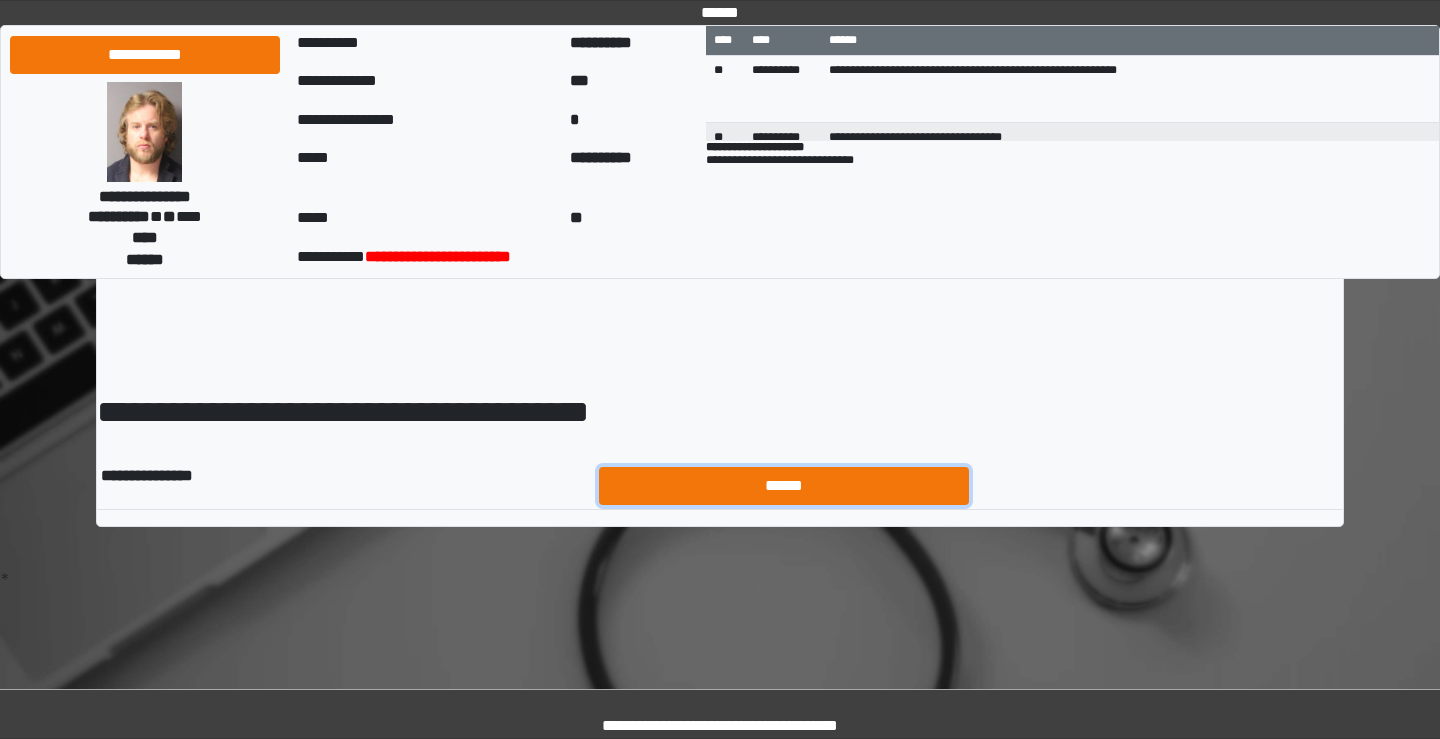 click on "******" at bounding box center (784, 486) 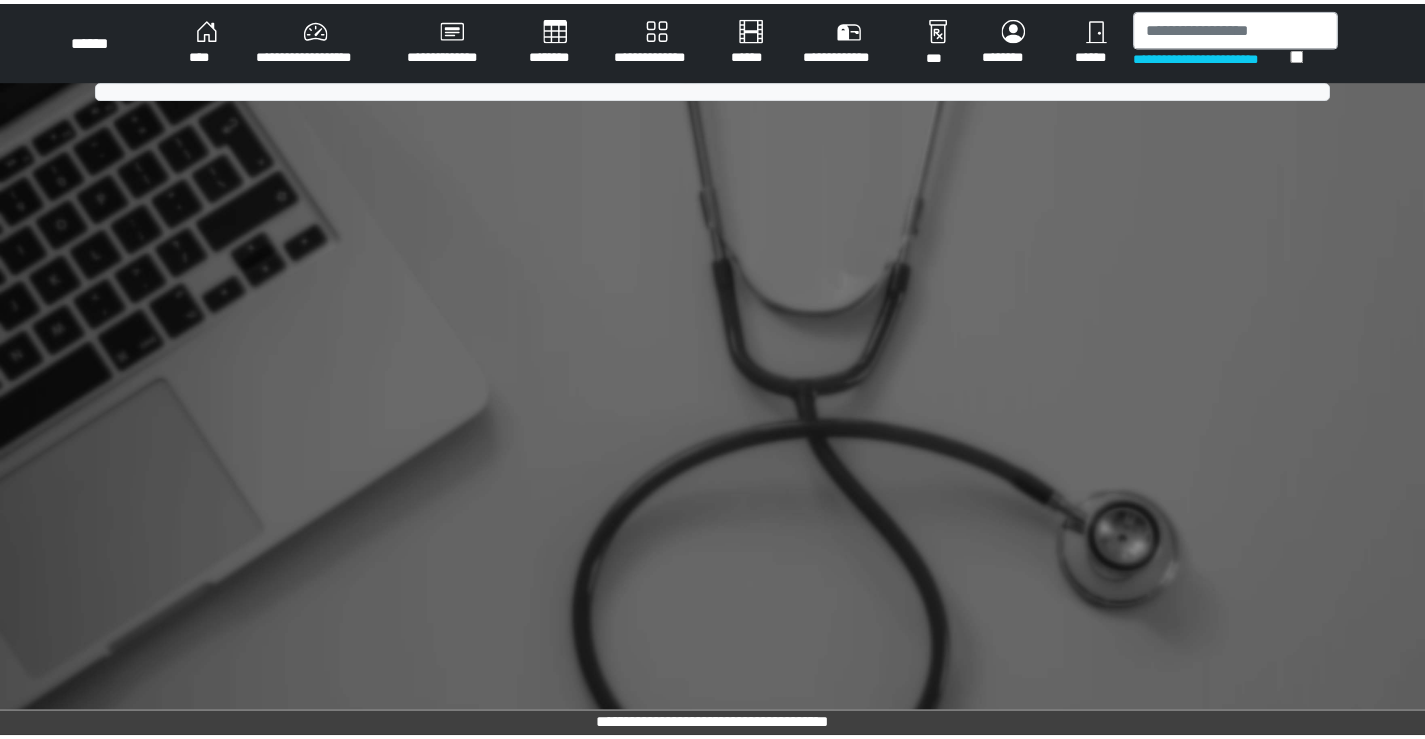 scroll, scrollTop: 0, scrollLeft: 0, axis: both 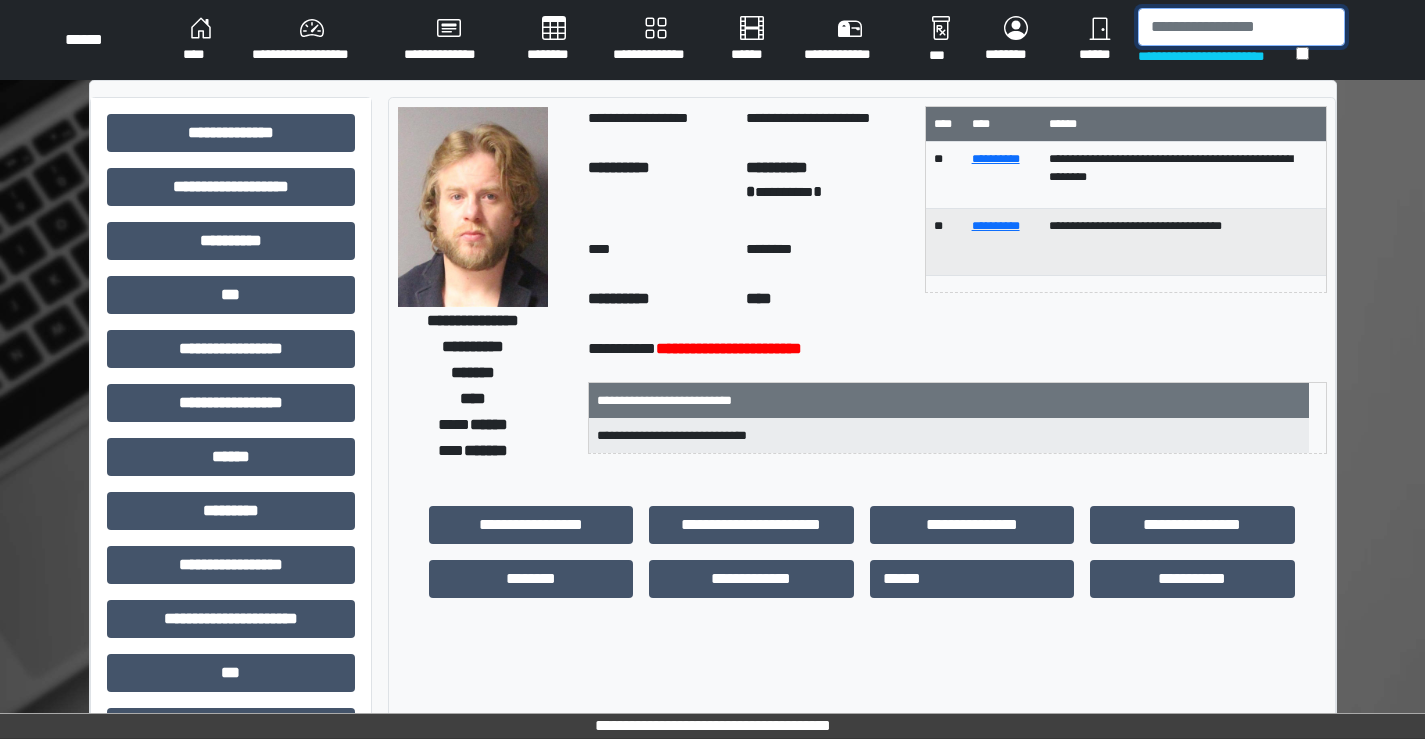 click at bounding box center [1241, 27] 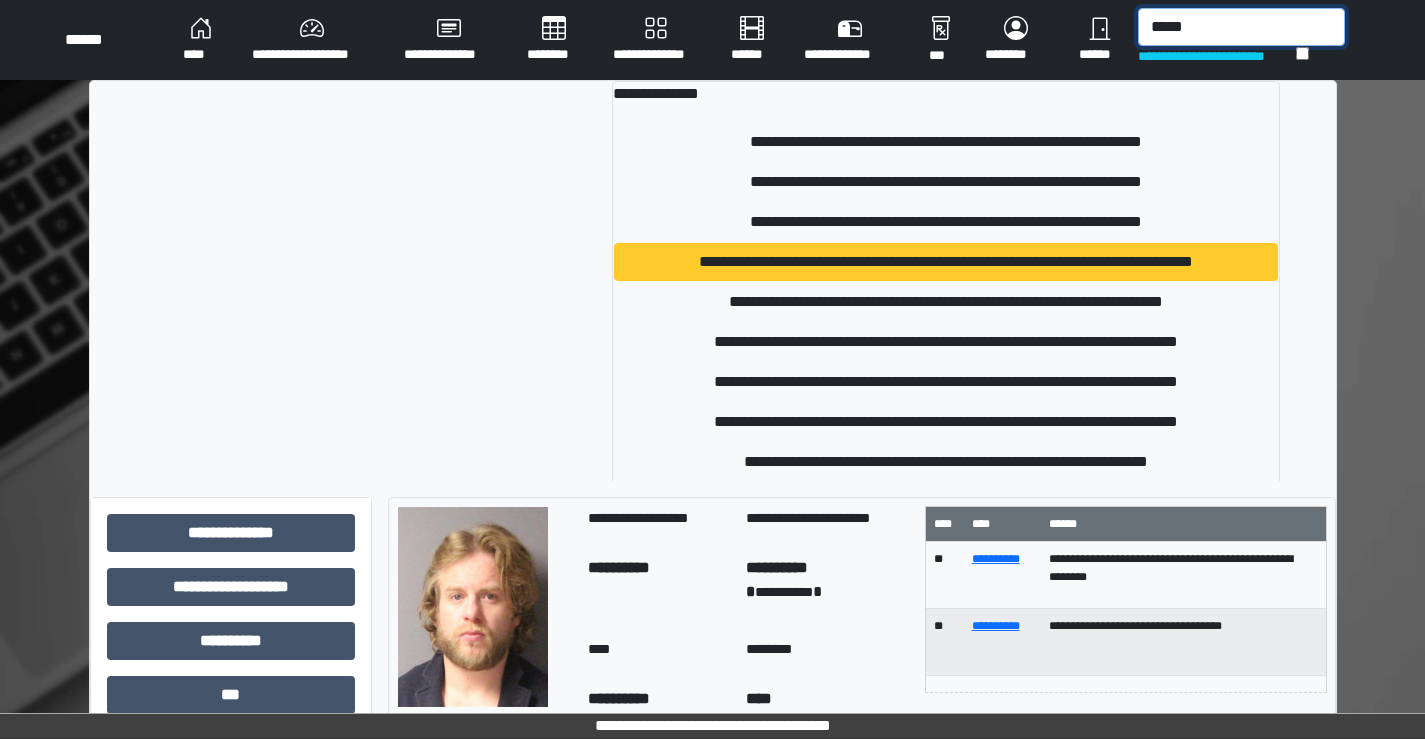 type on "*****" 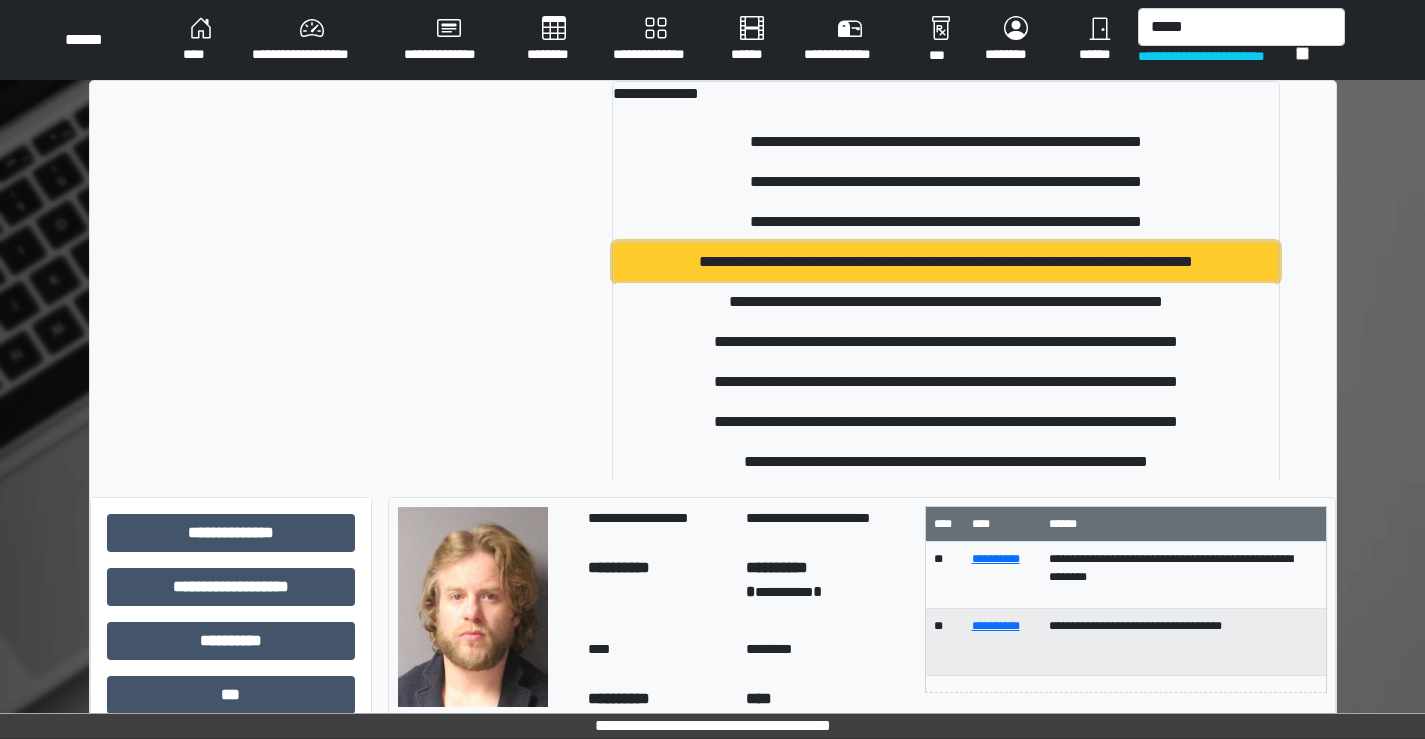 click on "**********" at bounding box center (946, 262) 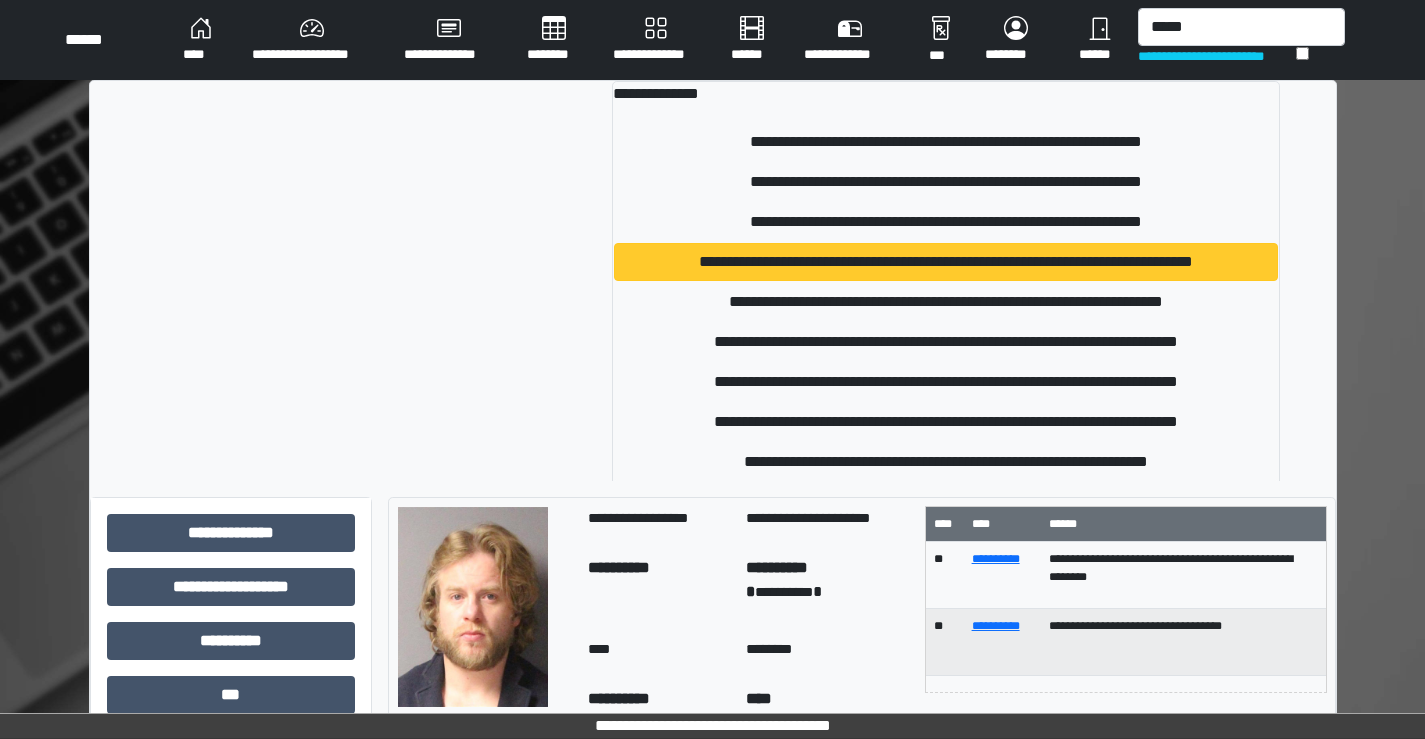 type 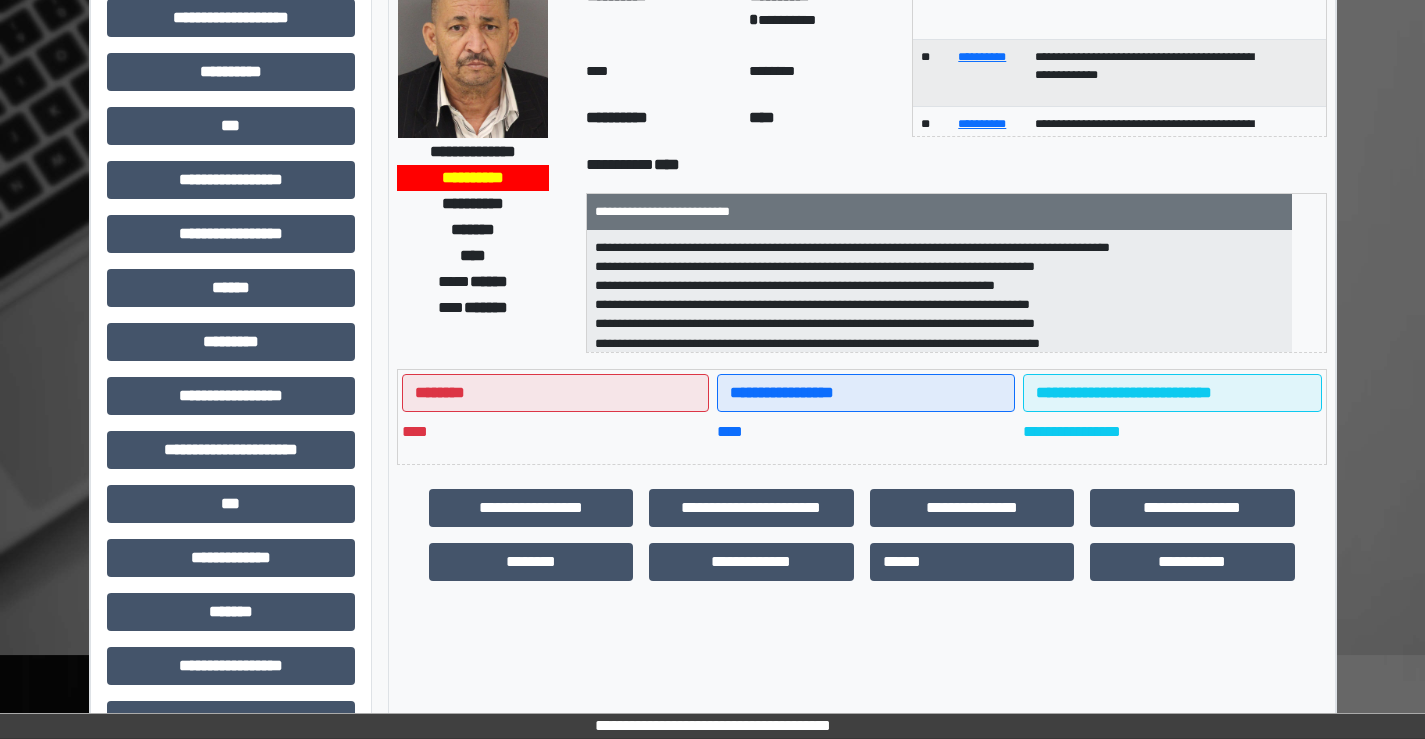 scroll, scrollTop: 0, scrollLeft: 0, axis: both 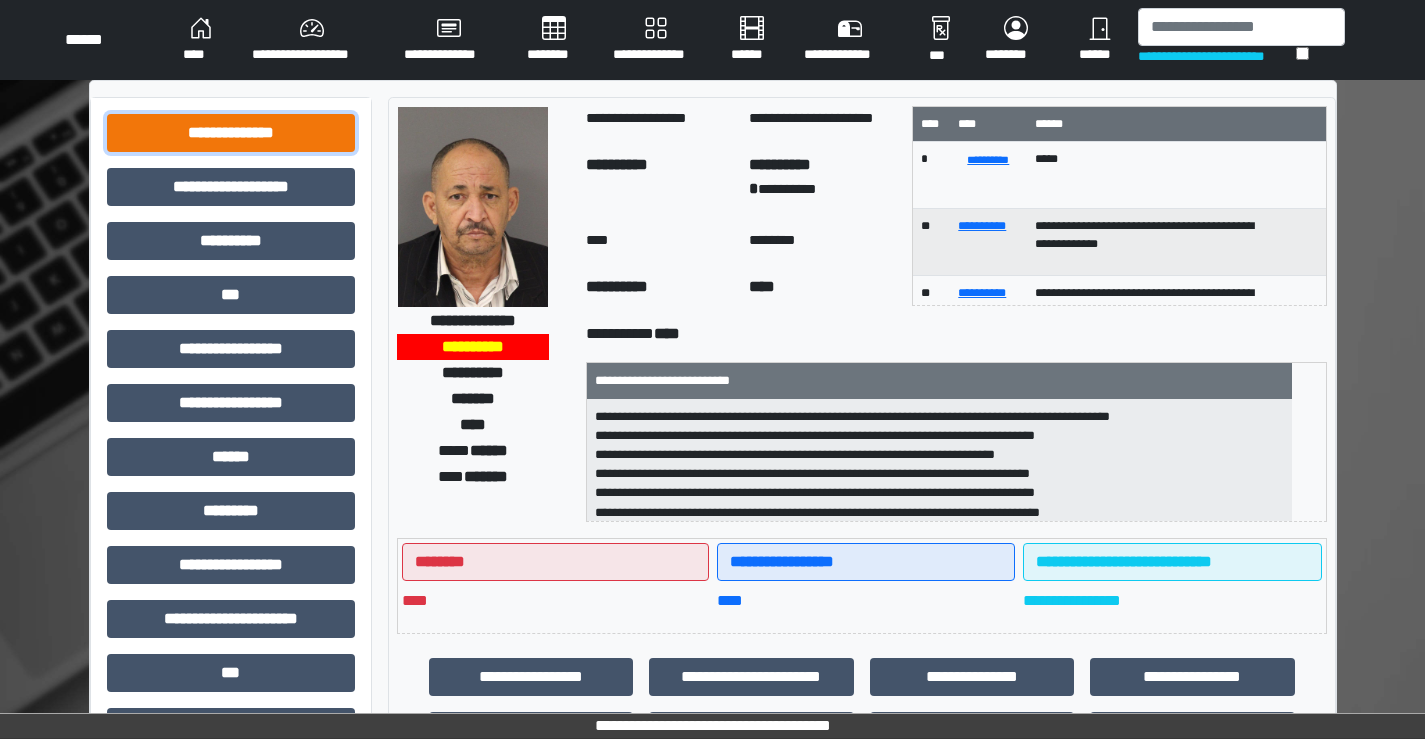 click on "**********" at bounding box center (231, 133) 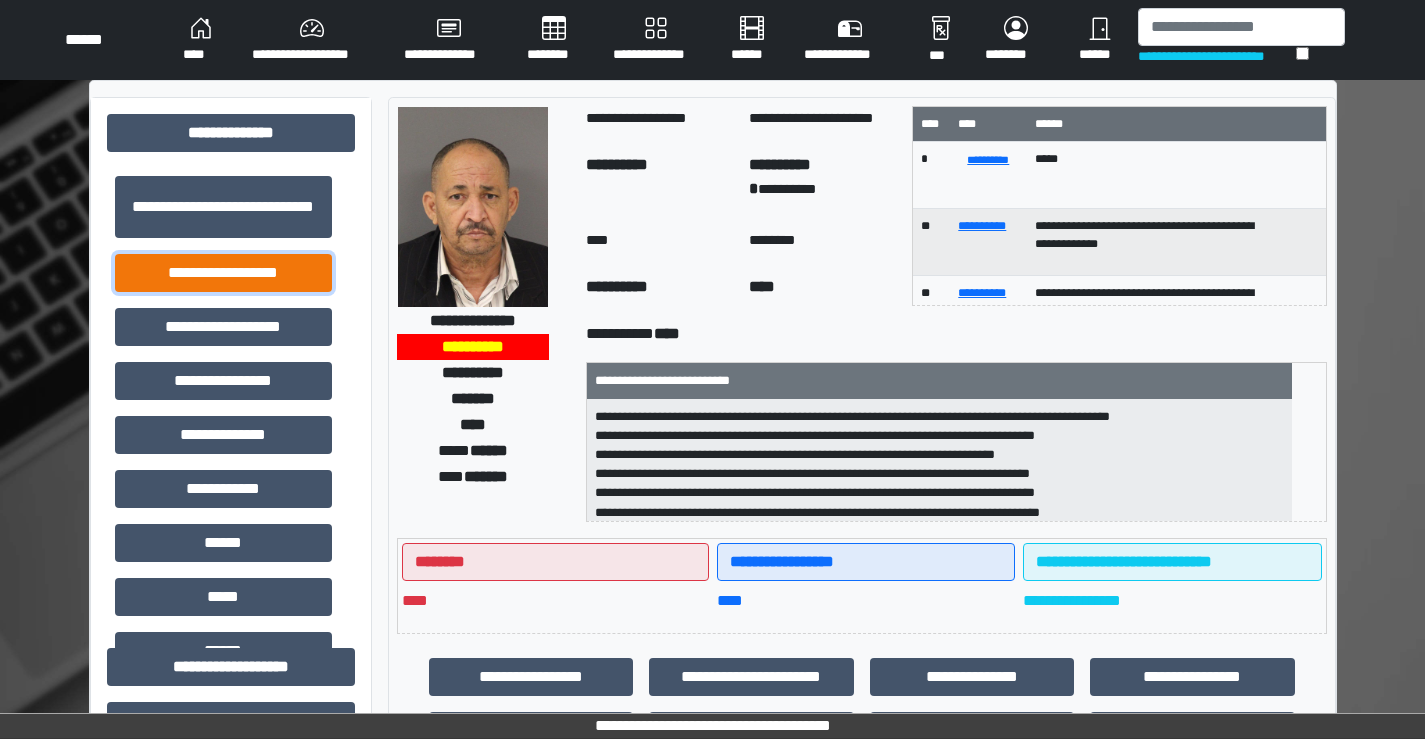 drag, startPoint x: 236, startPoint y: 270, endPoint x: 253, endPoint y: 270, distance: 17 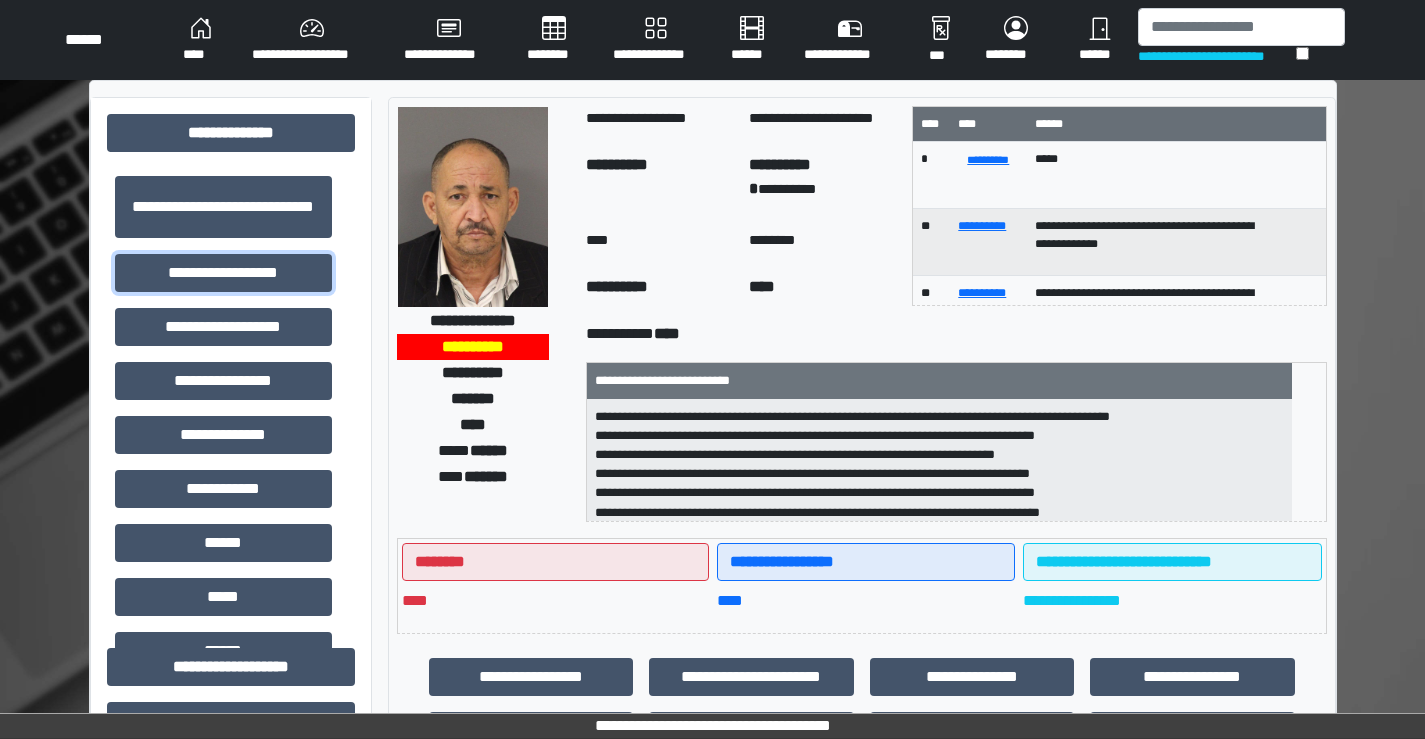 scroll, scrollTop: 2, scrollLeft: 0, axis: vertical 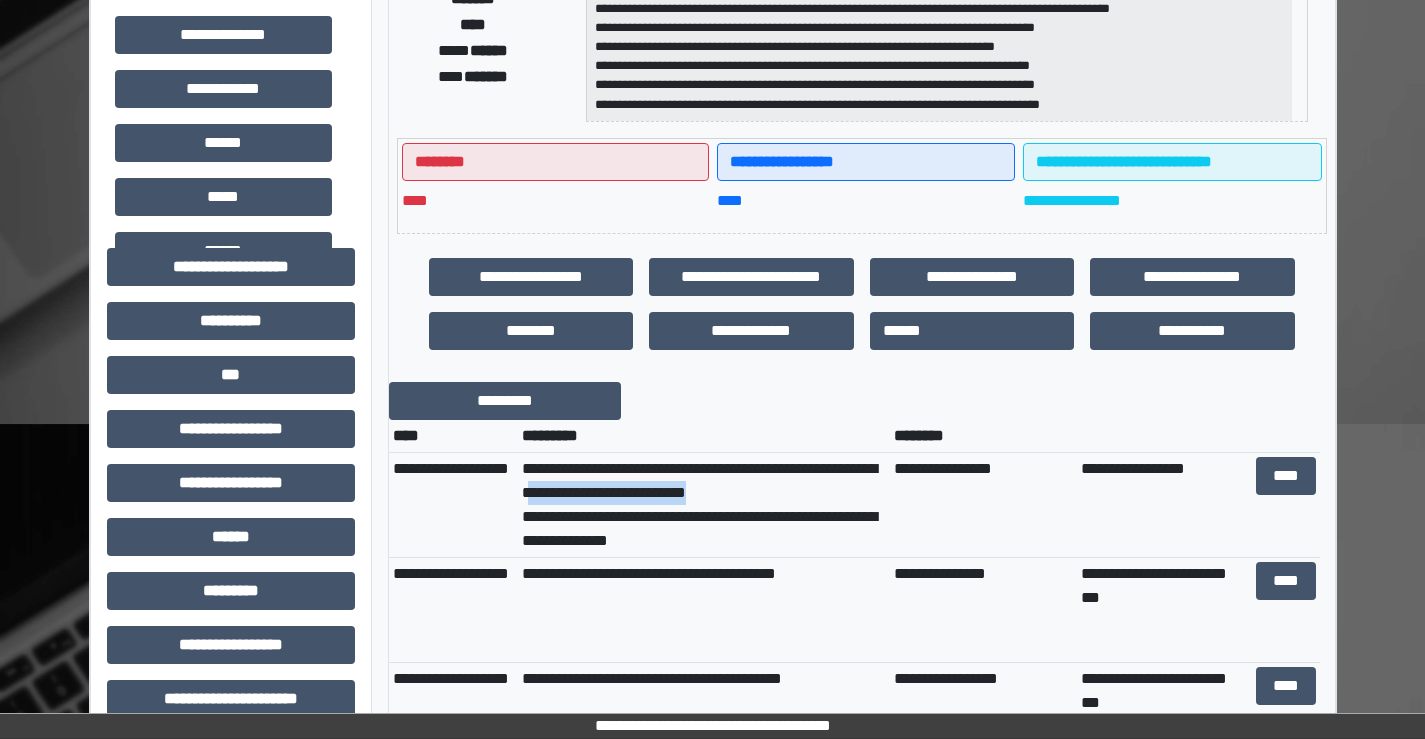 drag, startPoint x: 623, startPoint y: 493, endPoint x: 824, endPoint y: 497, distance: 201.0398 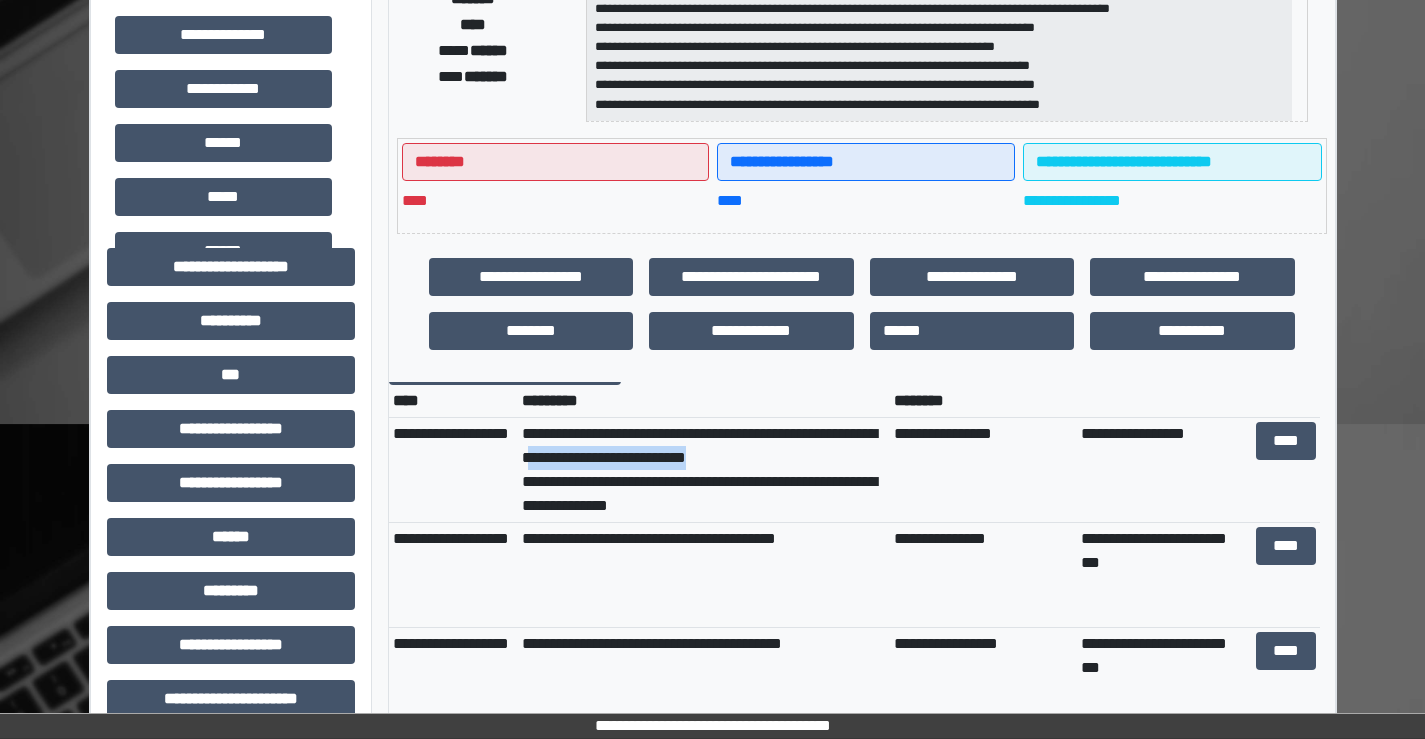 scroll, scrollTop: 0, scrollLeft: 0, axis: both 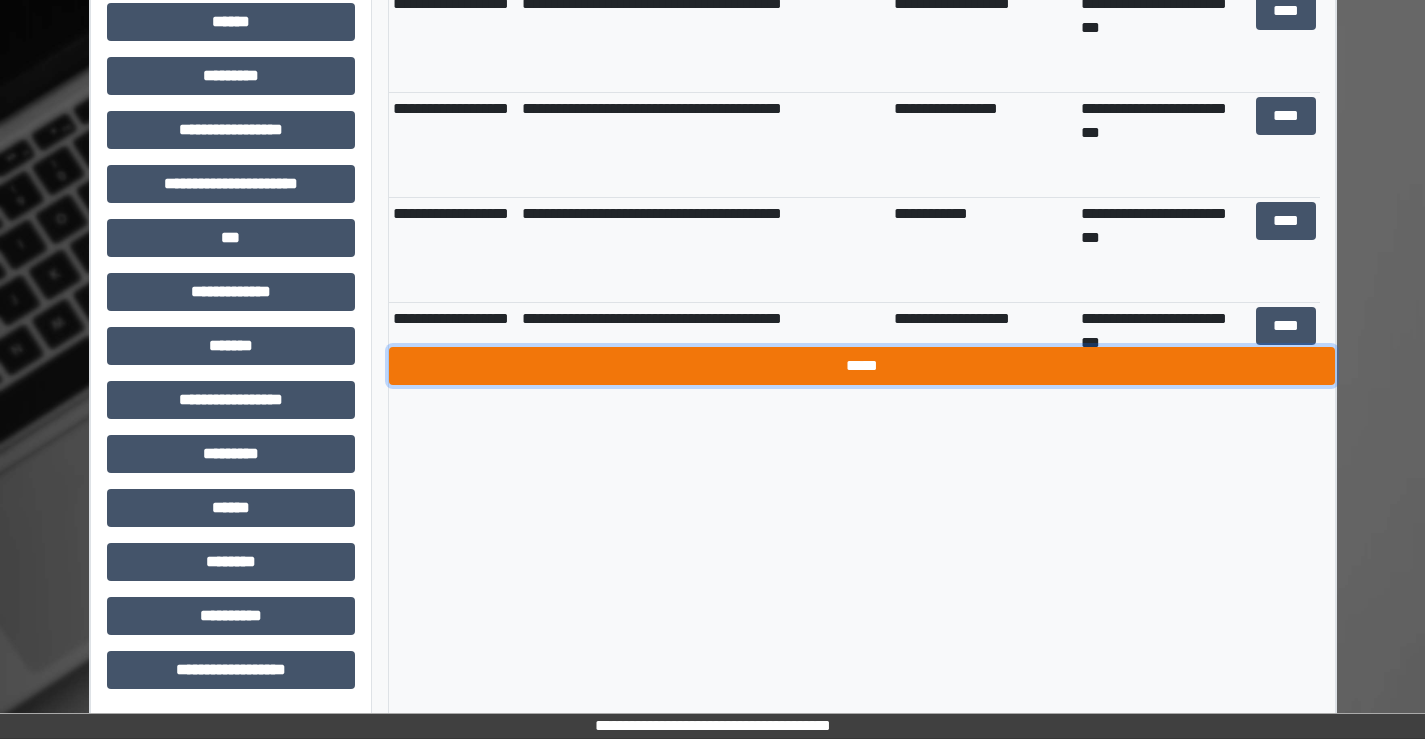 click on "*****" at bounding box center (862, 366) 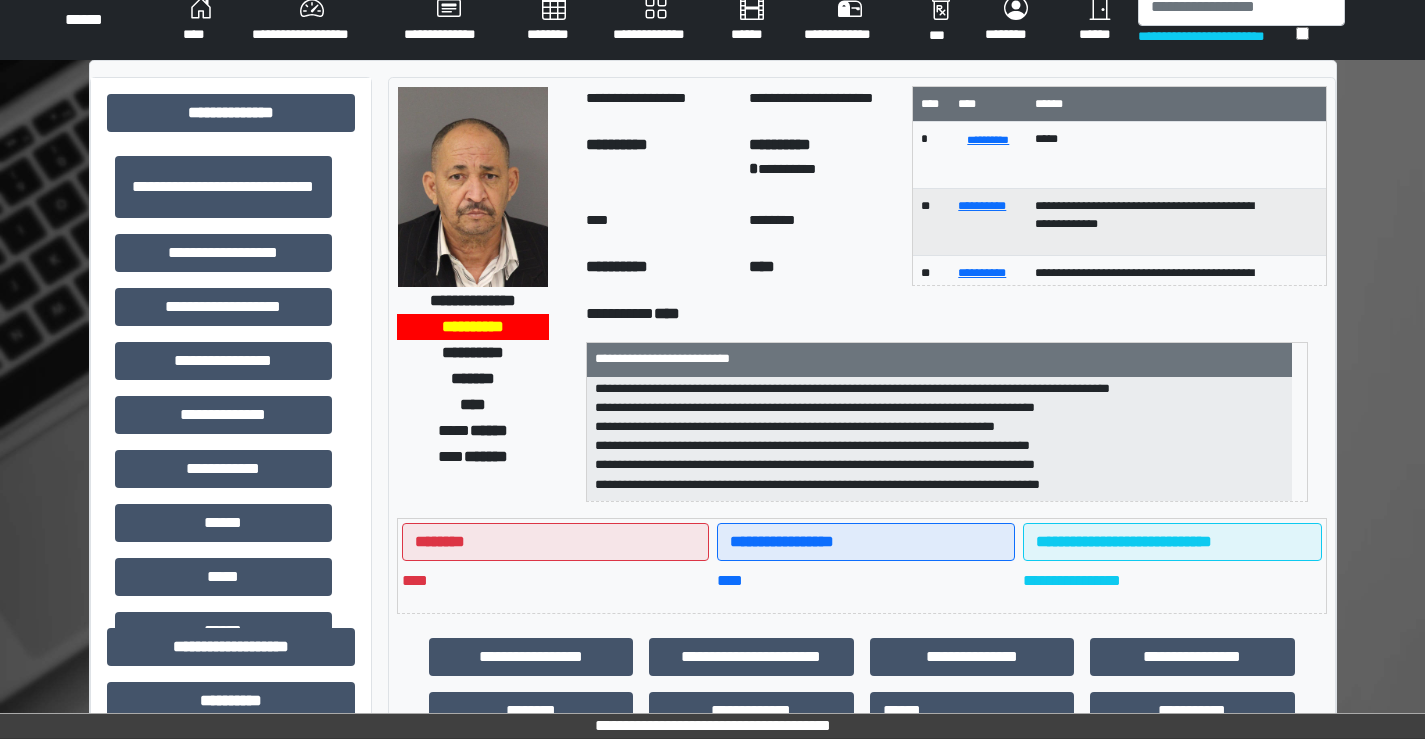 scroll, scrollTop: 0, scrollLeft: 0, axis: both 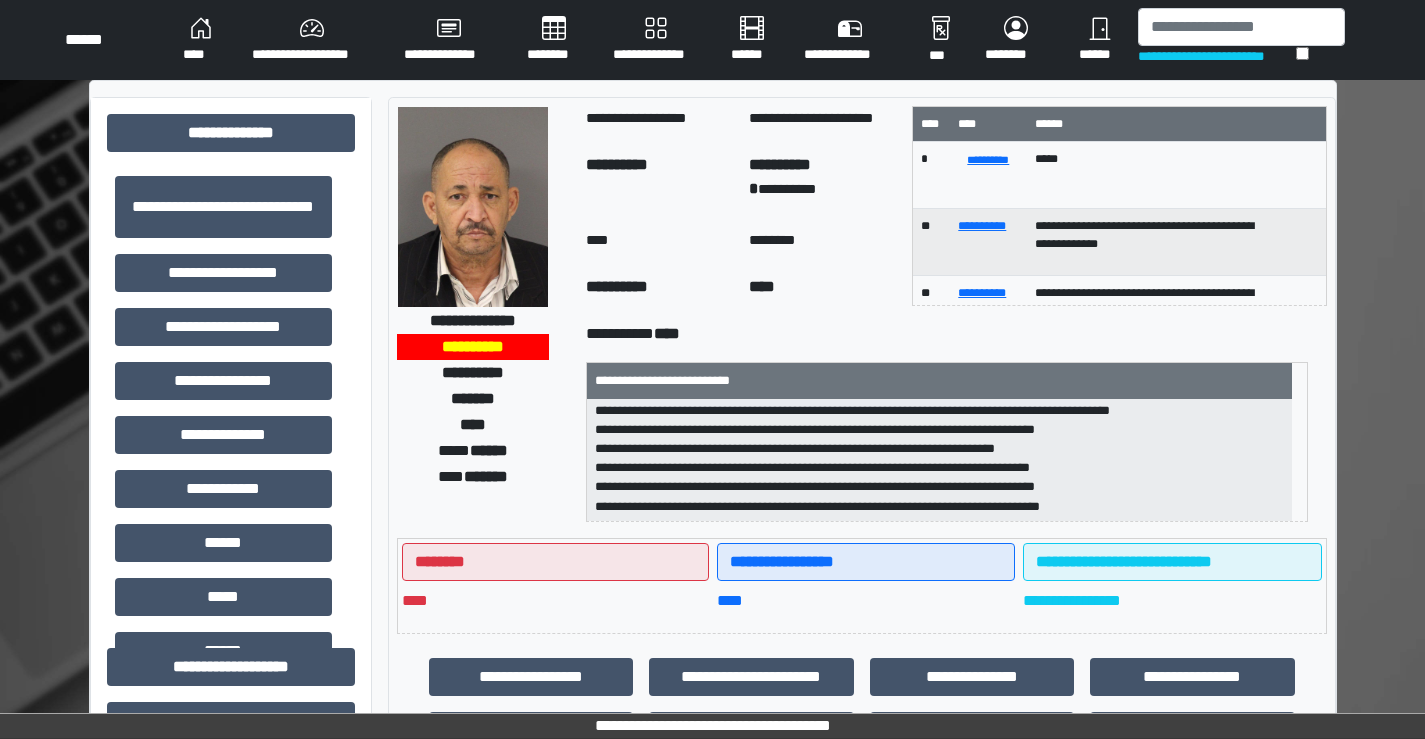 click on "****" at bounding box center (201, 40) 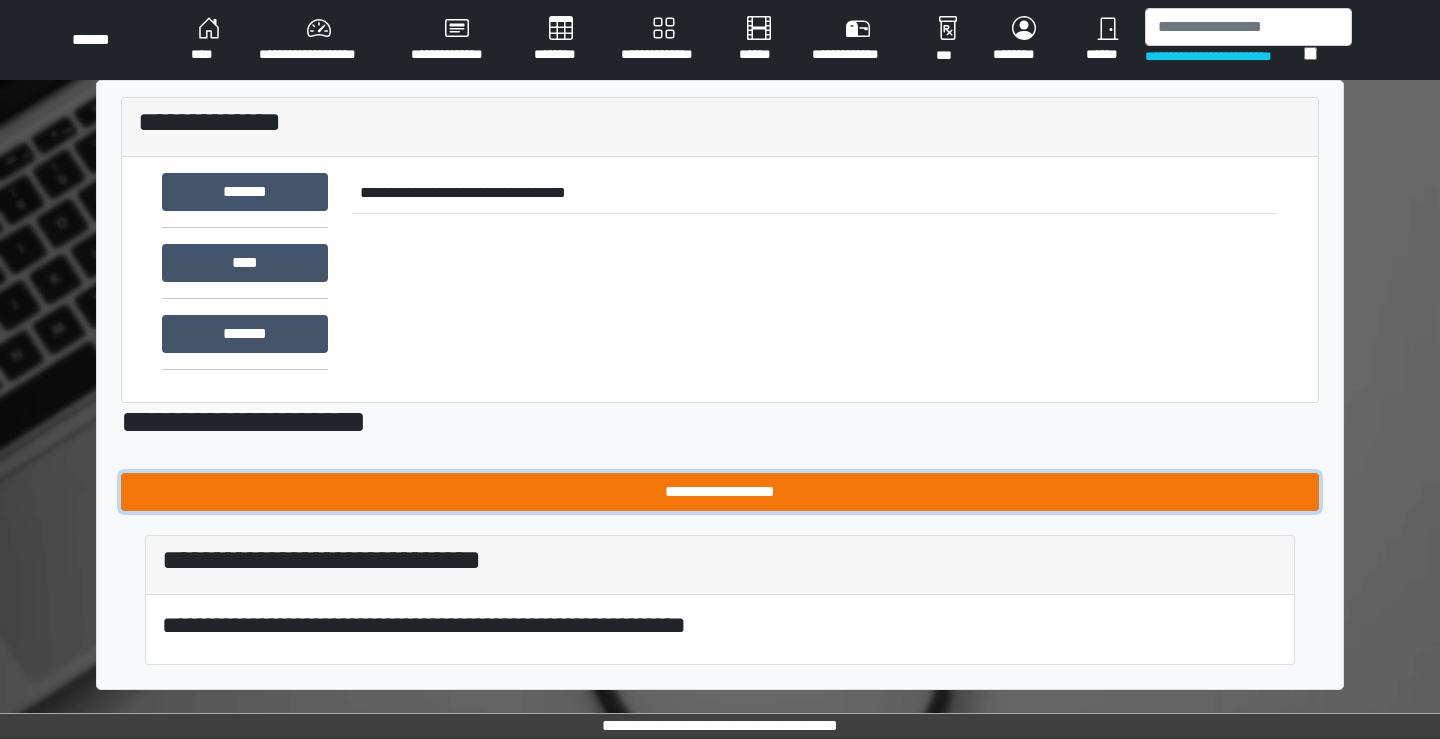 click on "**********" at bounding box center [720, 492] 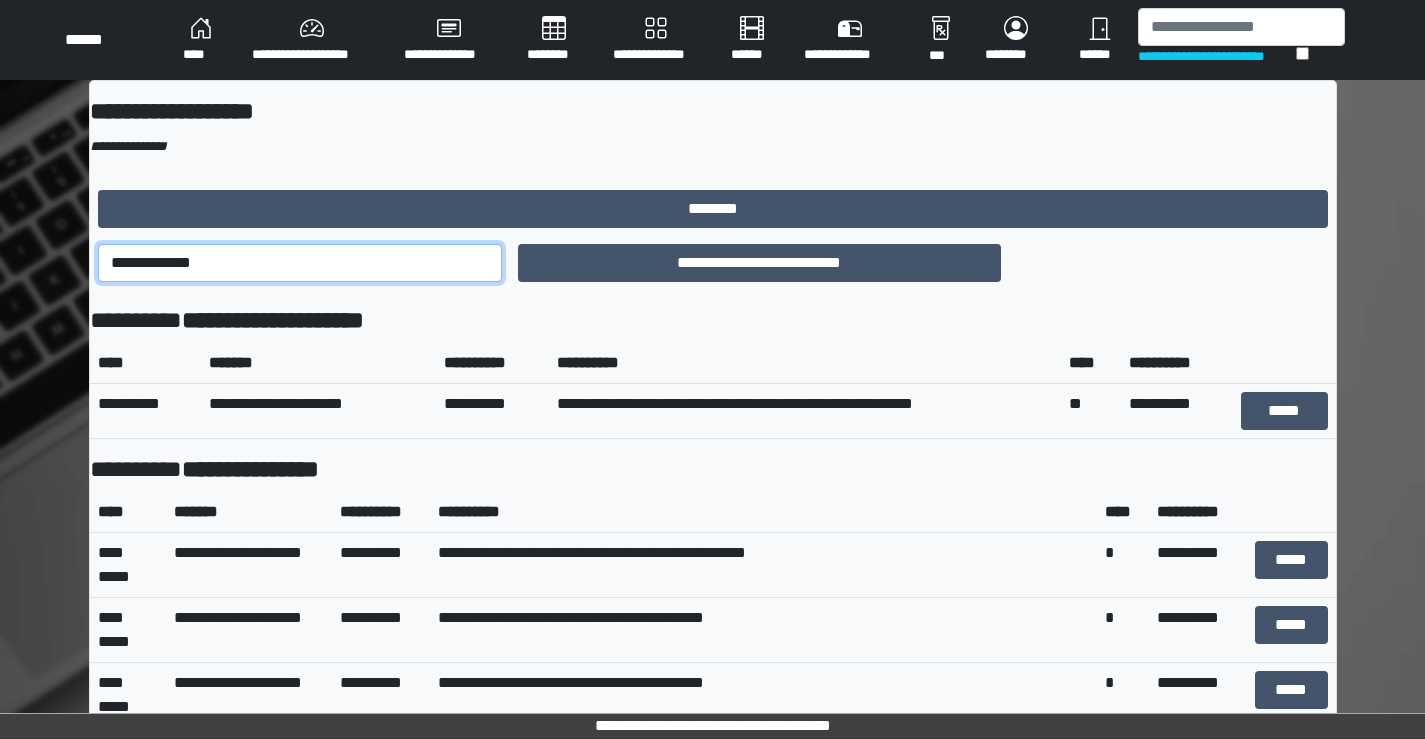 click on "**********" at bounding box center (300, 263) 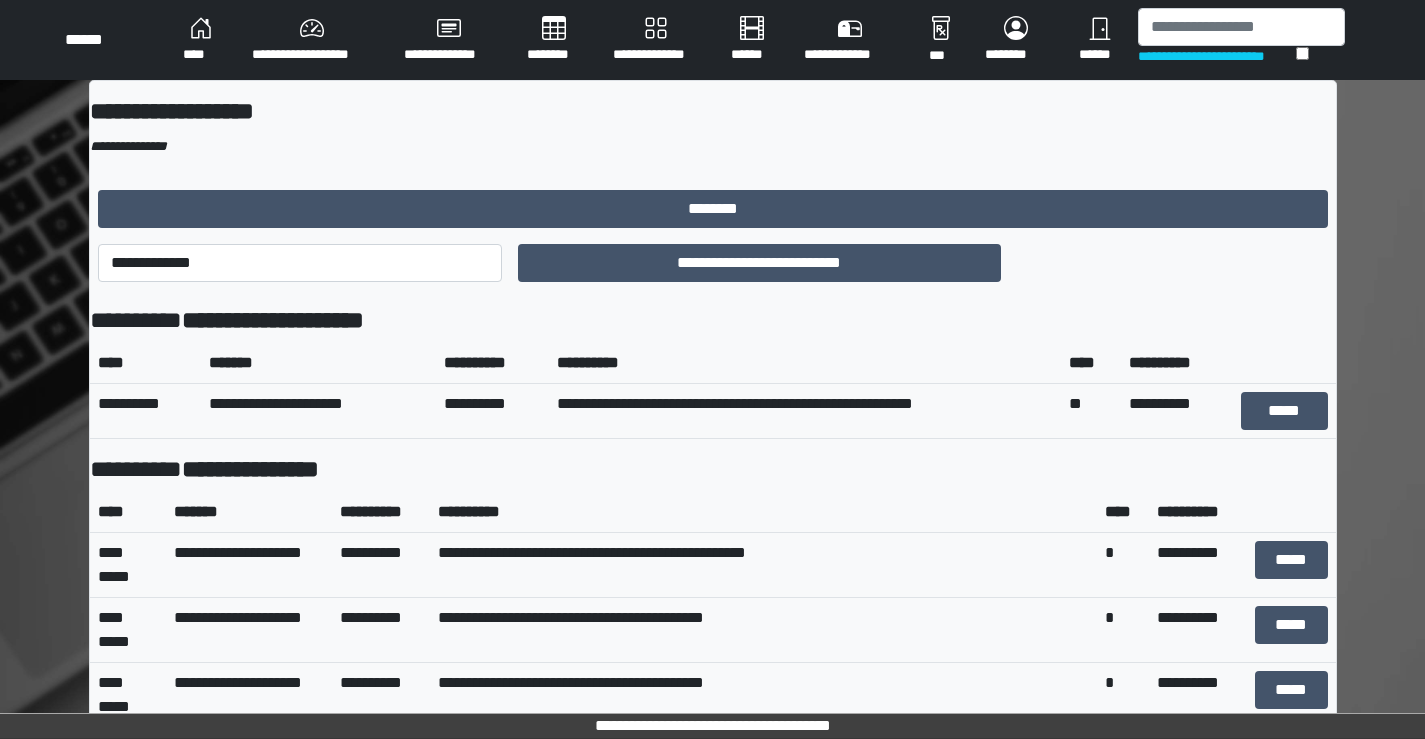 click on "**********" at bounding box center [713, 70466] 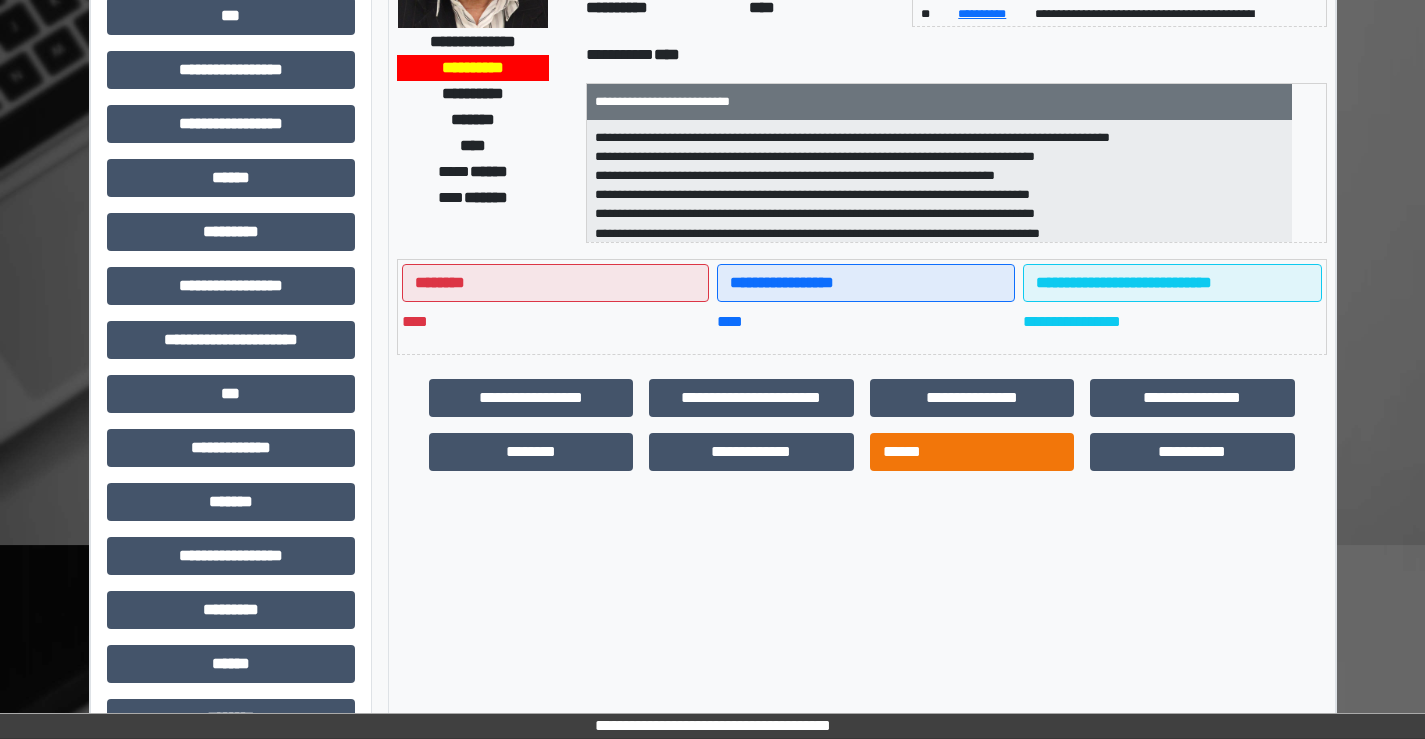 scroll, scrollTop: 300, scrollLeft: 0, axis: vertical 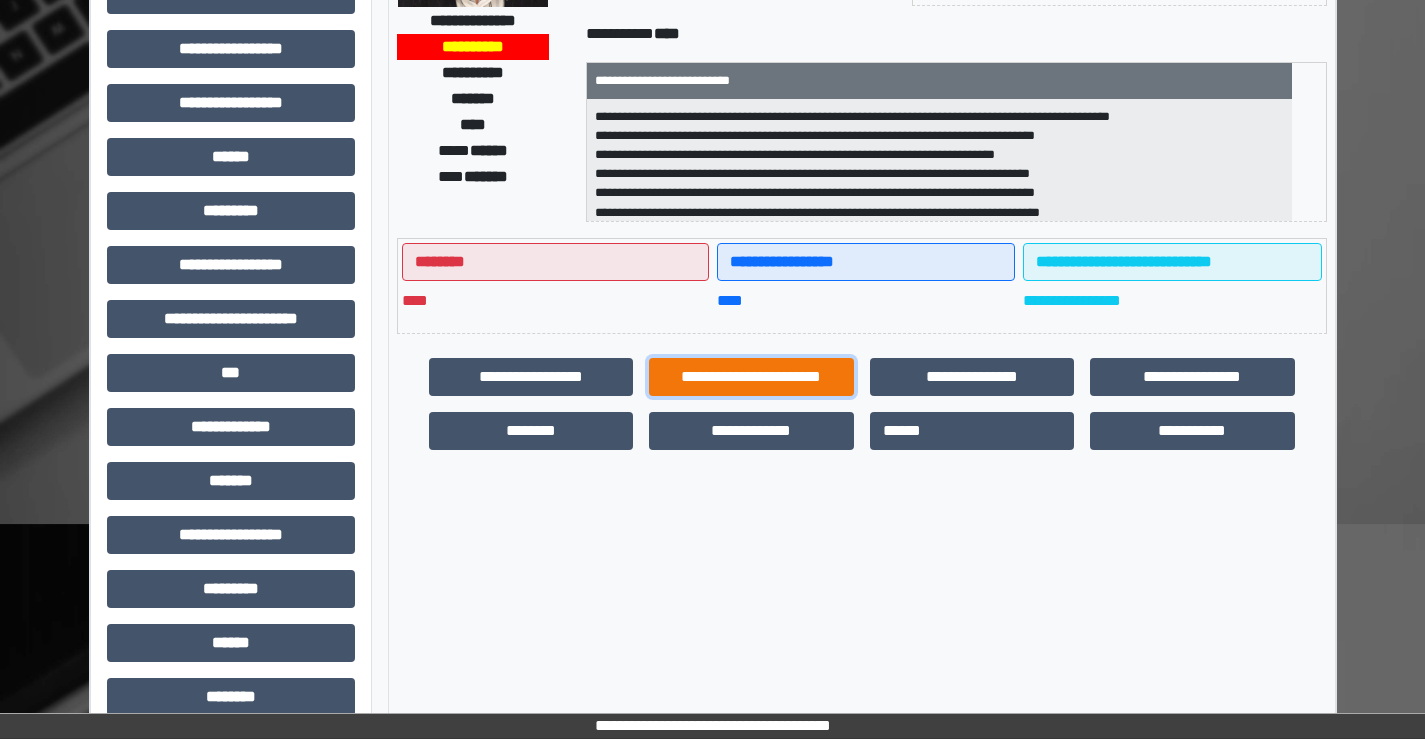 click on "**********" at bounding box center [751, 377] 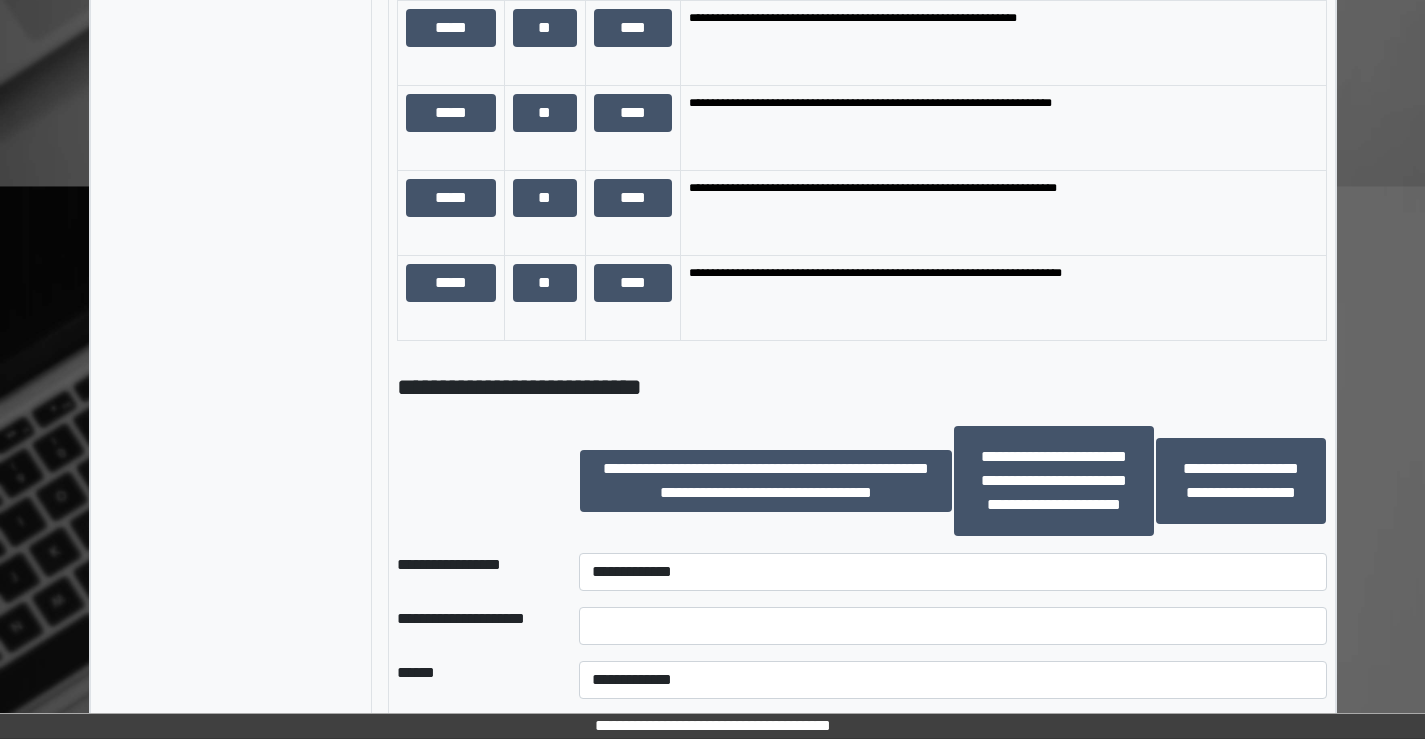 scroll, scrollTop: 1600, scrollLeft: 0, axis: vertical 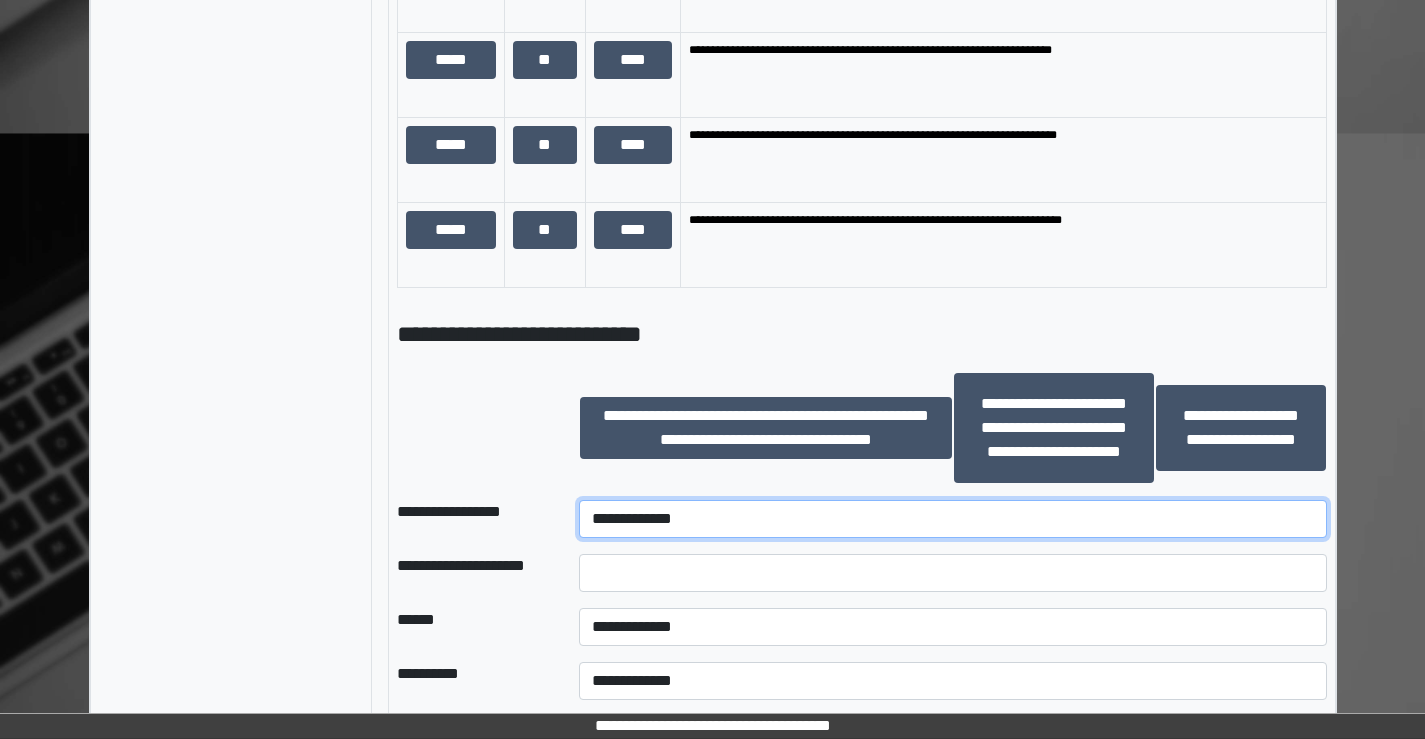click on "**********" at bounding box center [952, 519] 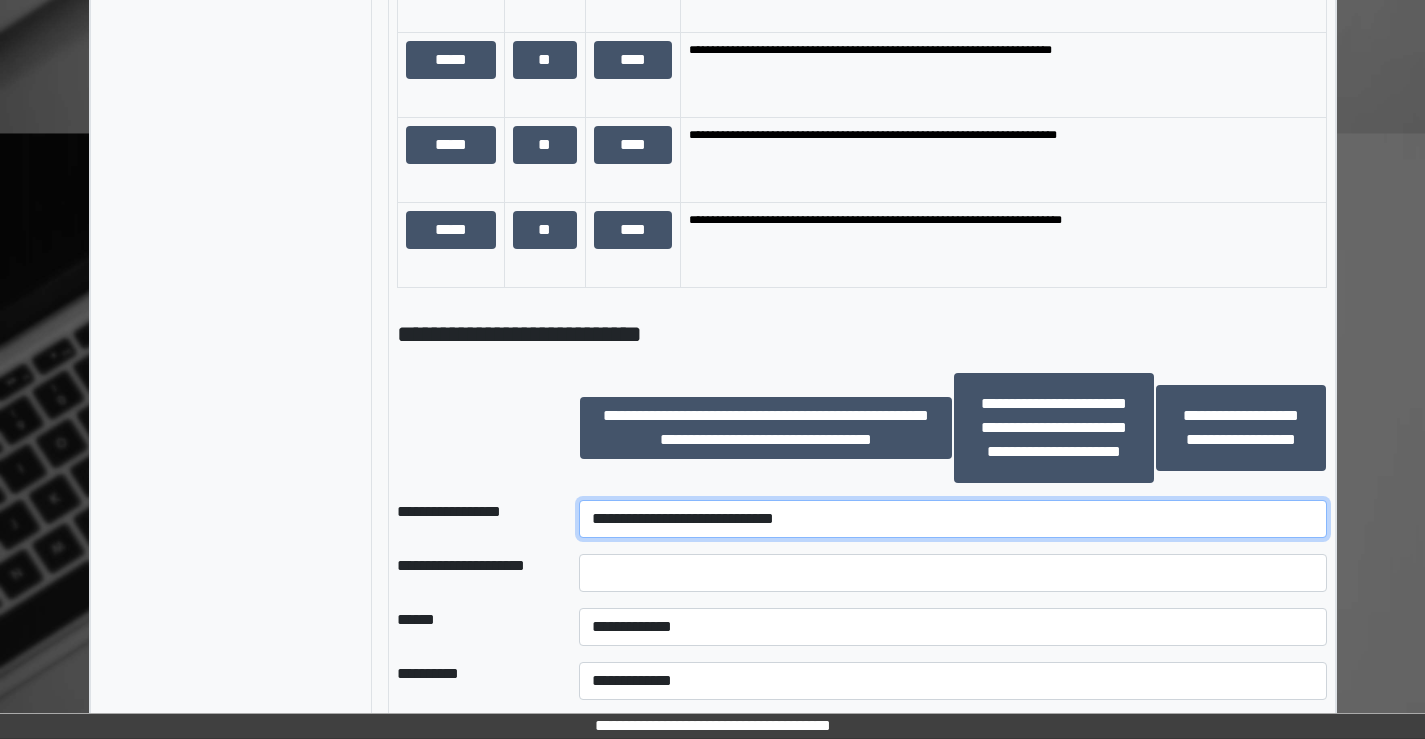 click on "**********" at bounding box center (952, 519) 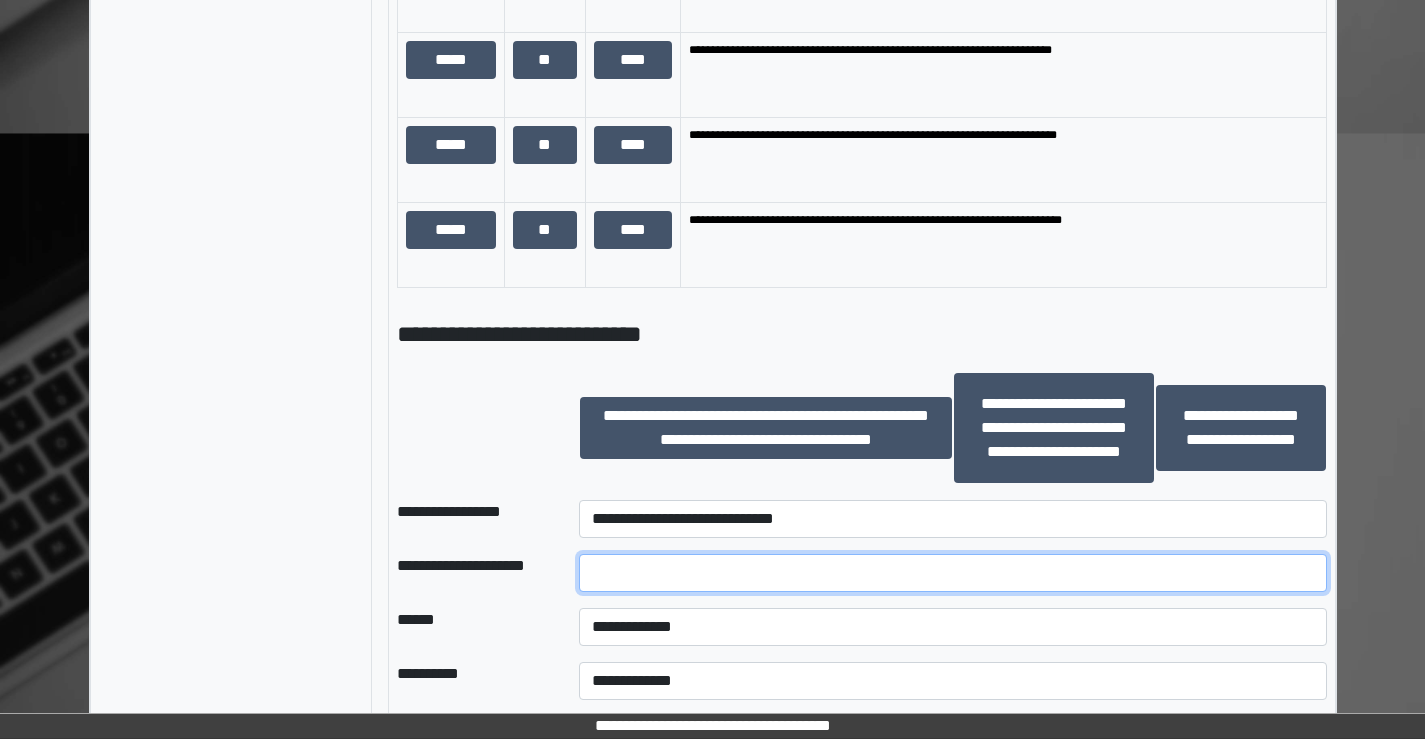 click at bounding box center [952, 573] 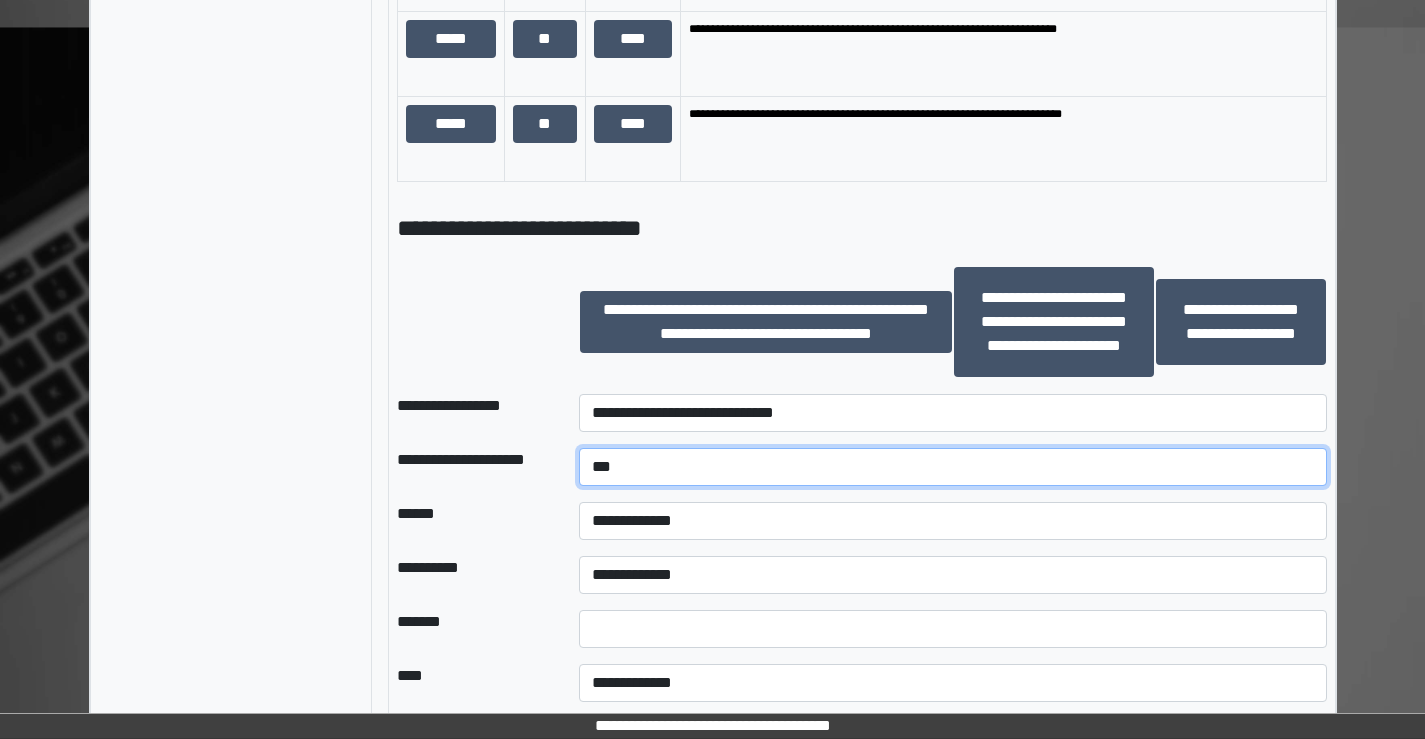 scroll, scrollTop: 1800, scrollLeft: 0, axis: vertical 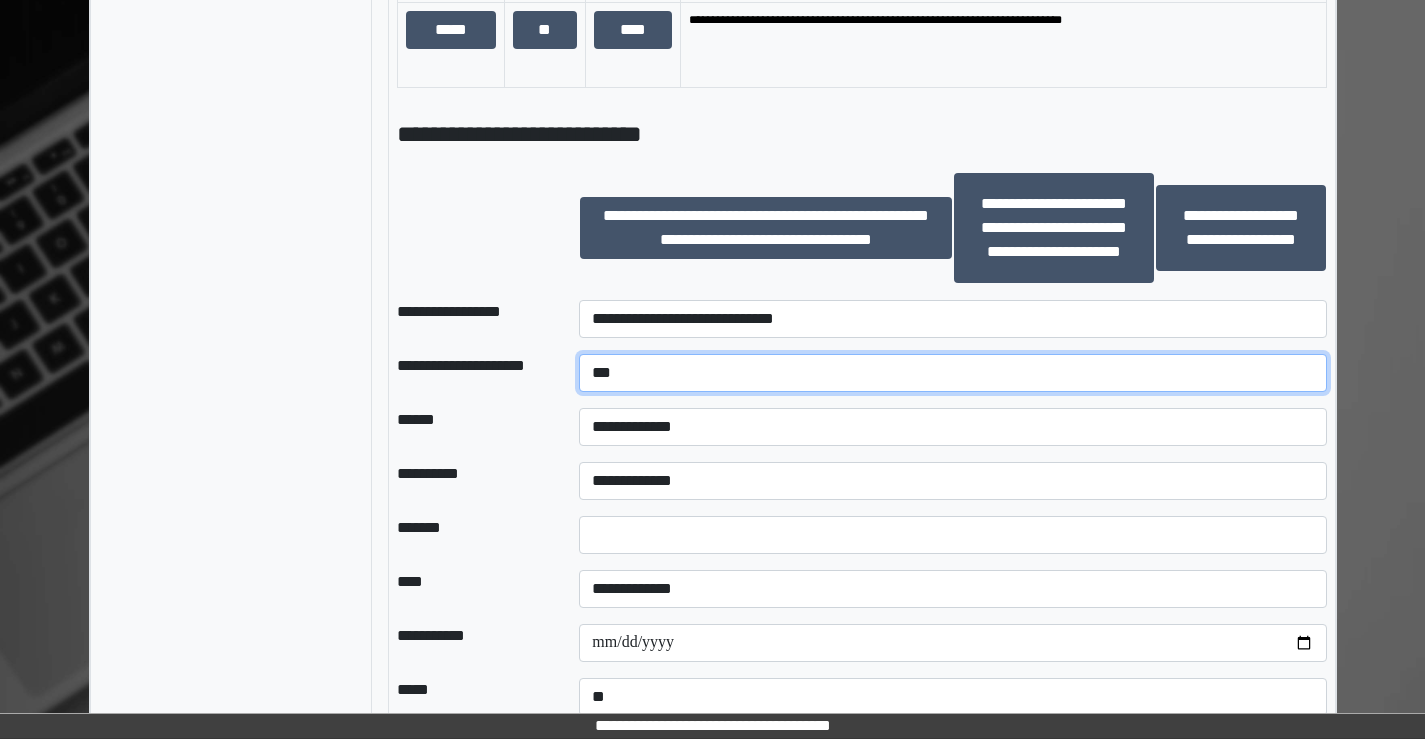 type on "***" 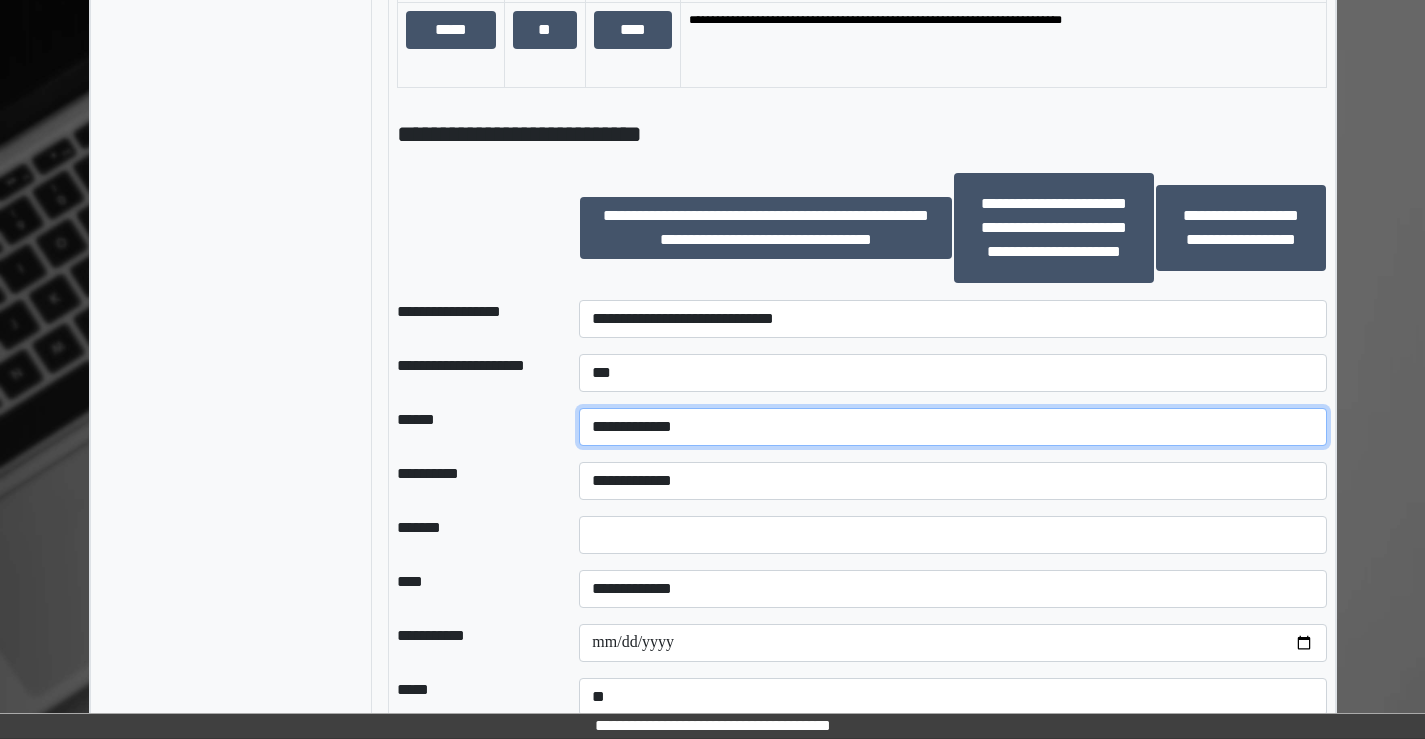 click on "**********" at bounding box center [952, 427] 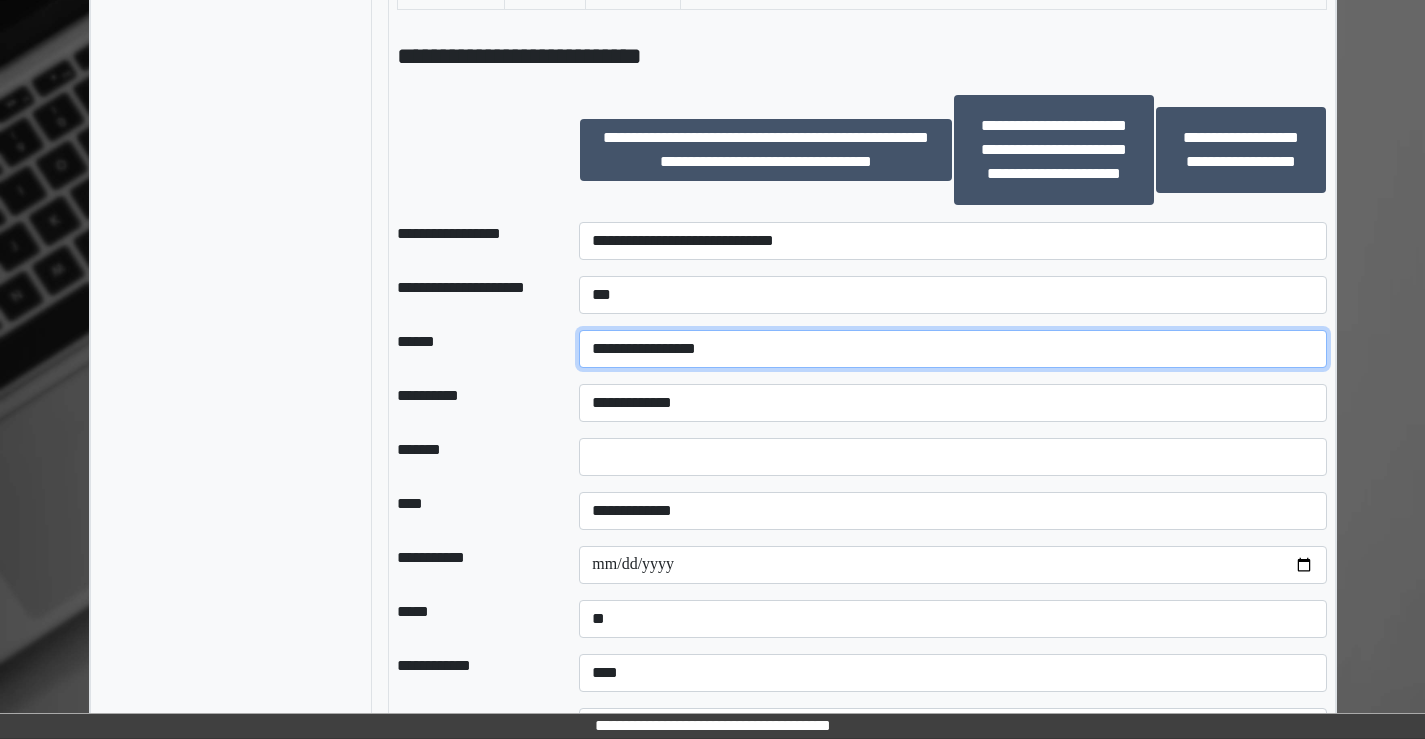 scroll, scrollTop: 1981, scrollLeft: 0, axis: vertical 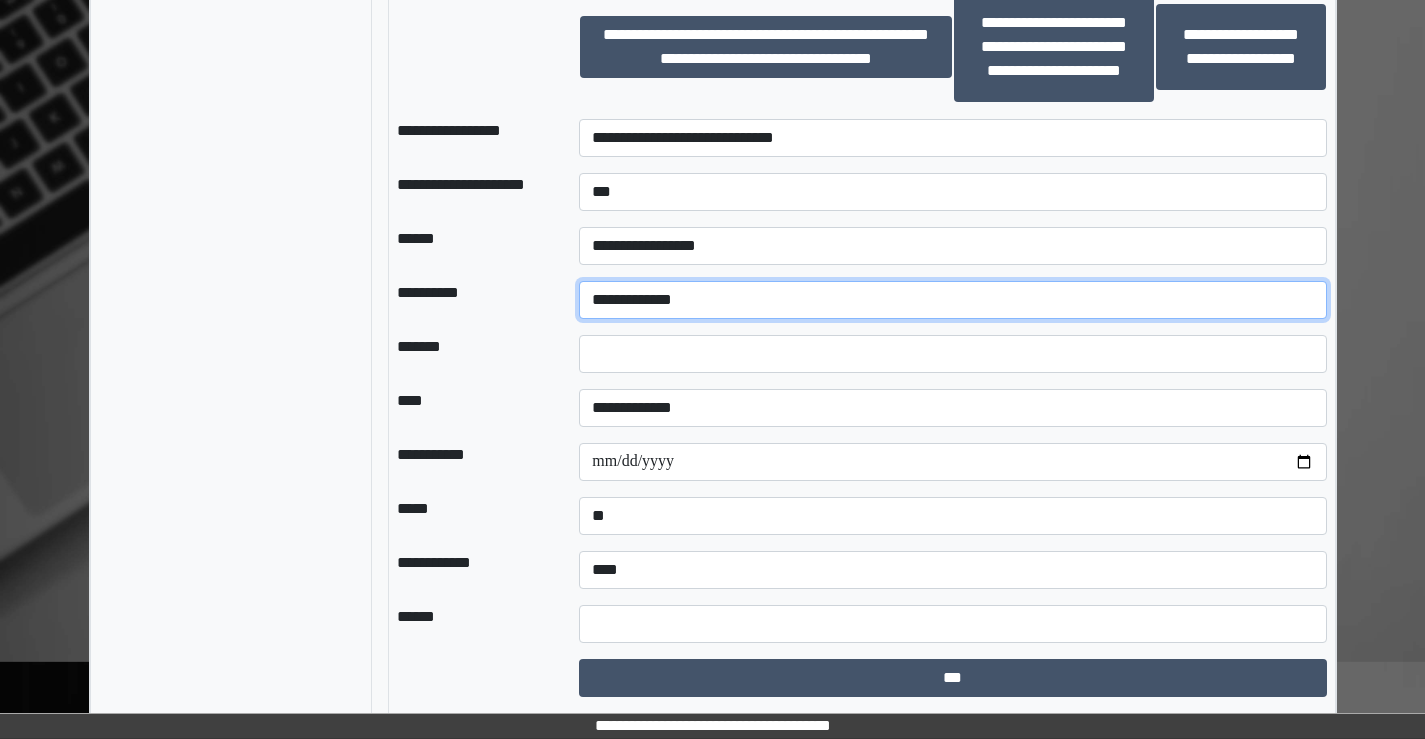 click on "**********" at bounding box center (952, 300) 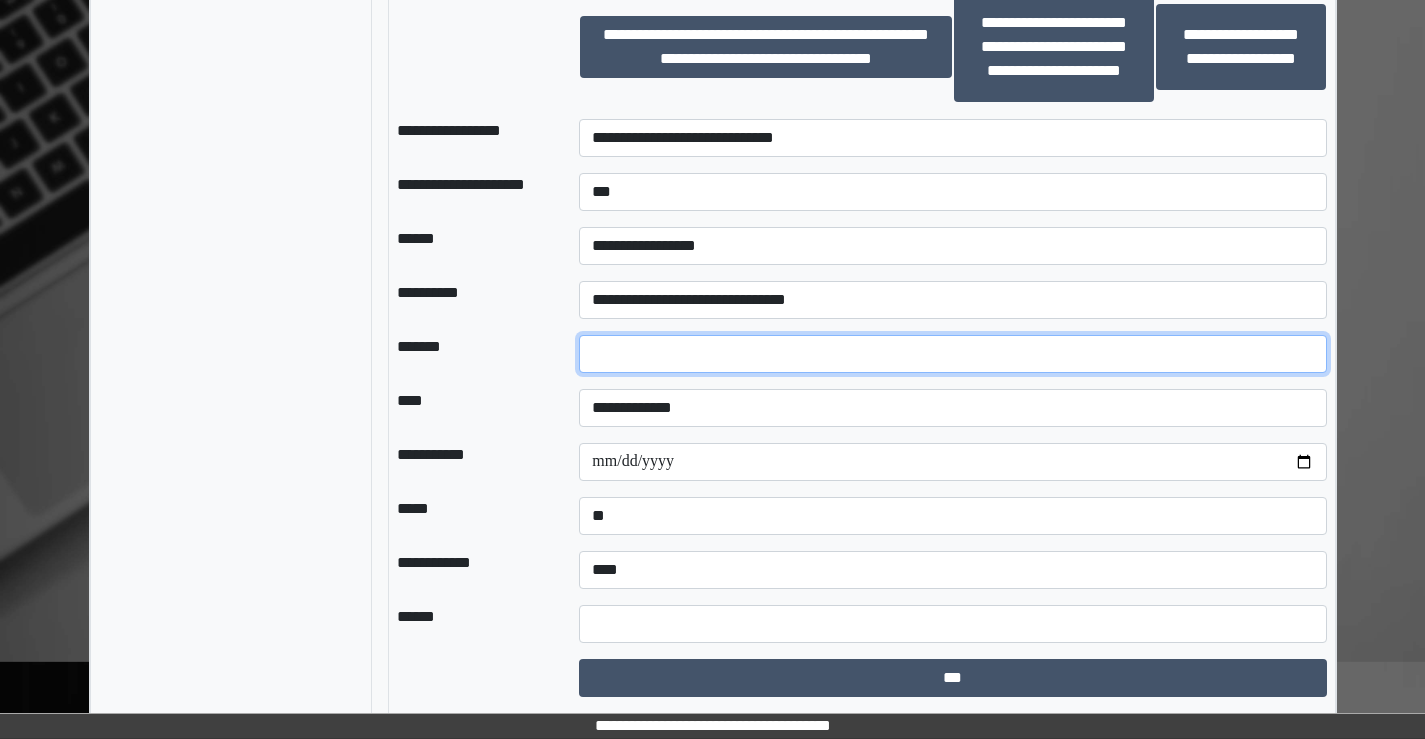 click at bounding box center [952, 354] 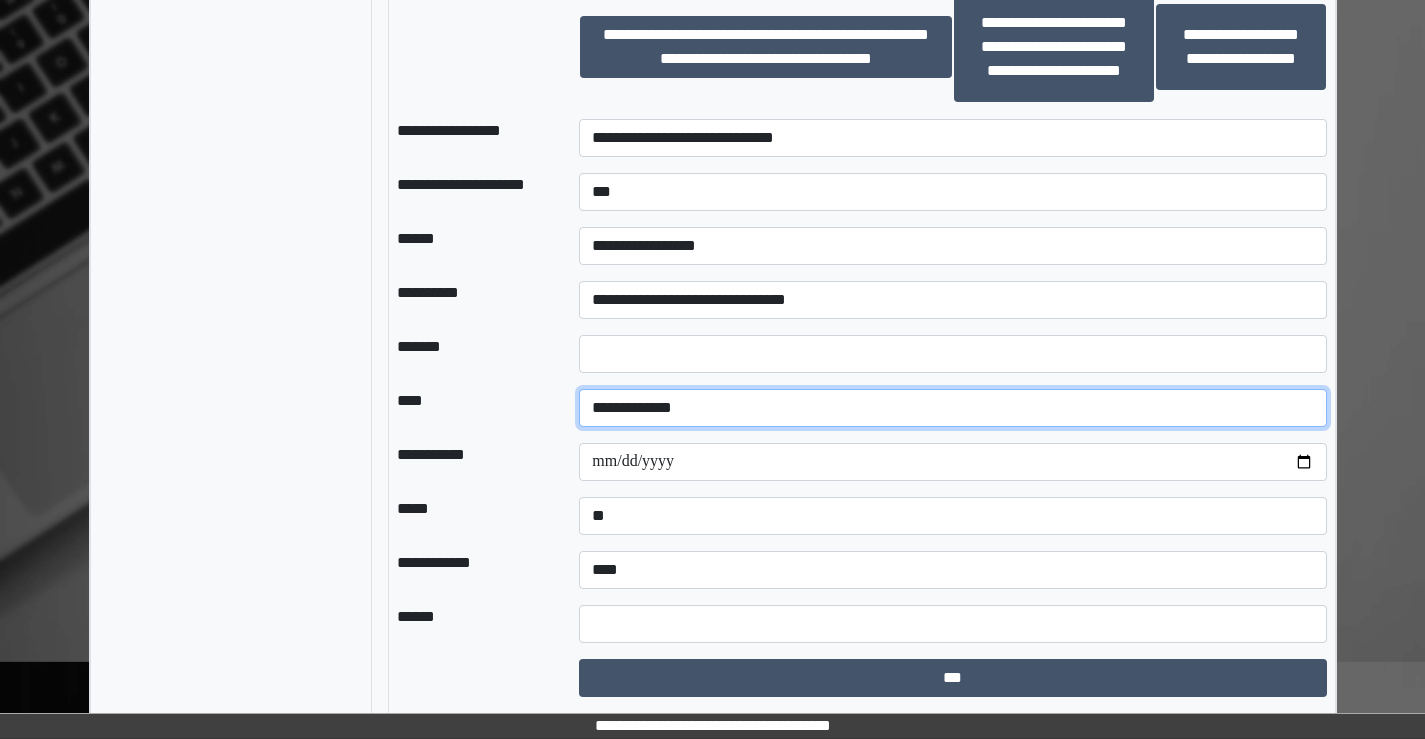 click on "**********" at bounding box center [952, 408] 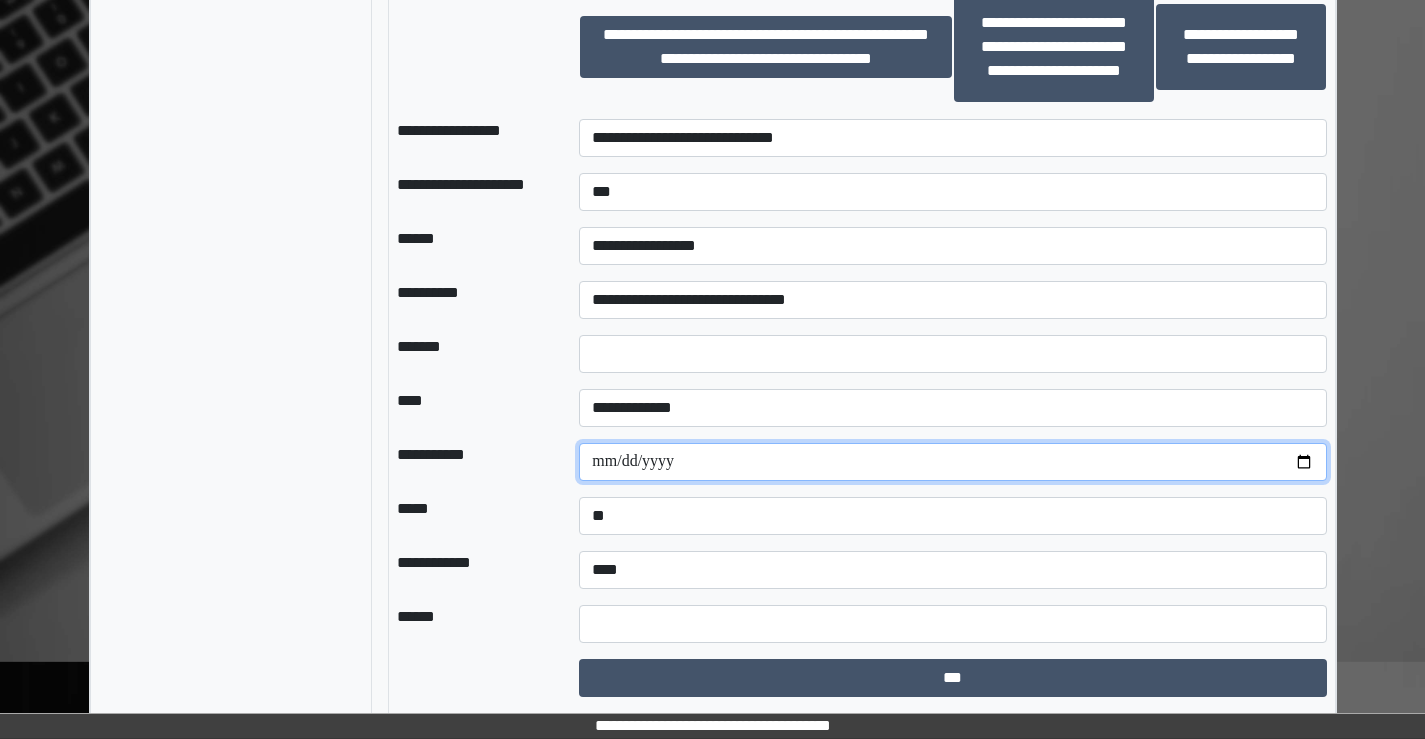 click at bounding box center [952, 462] 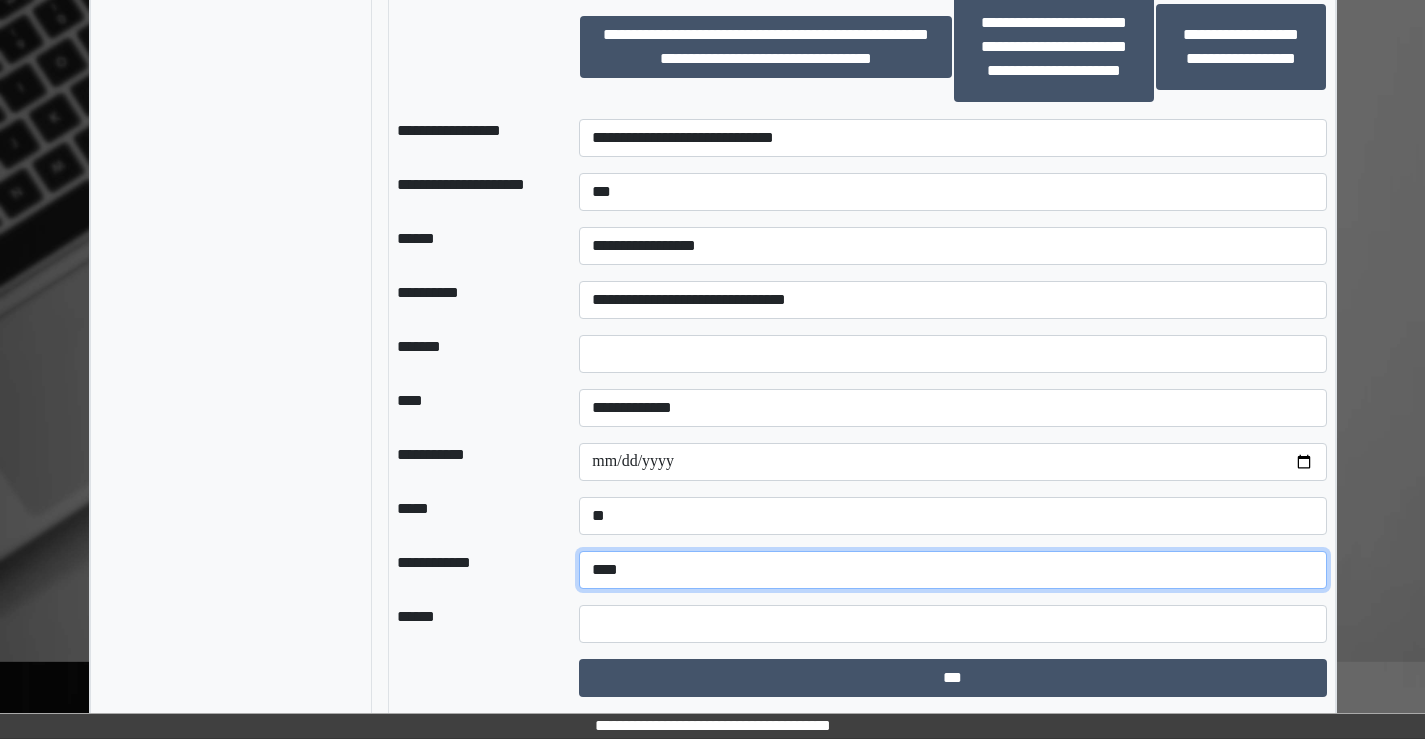 click on "**********" at bounding box center [952, 570] 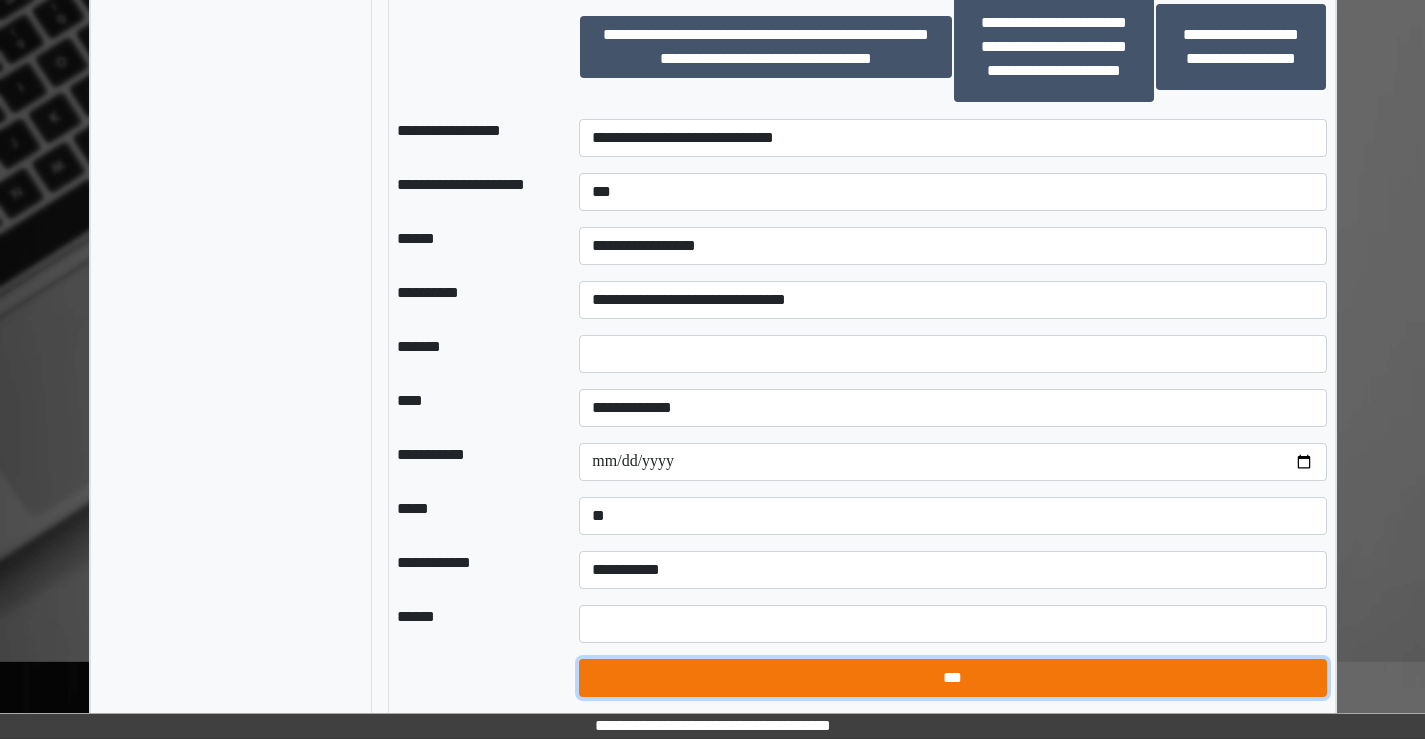 click on "***" at bounding box center (952, 678) 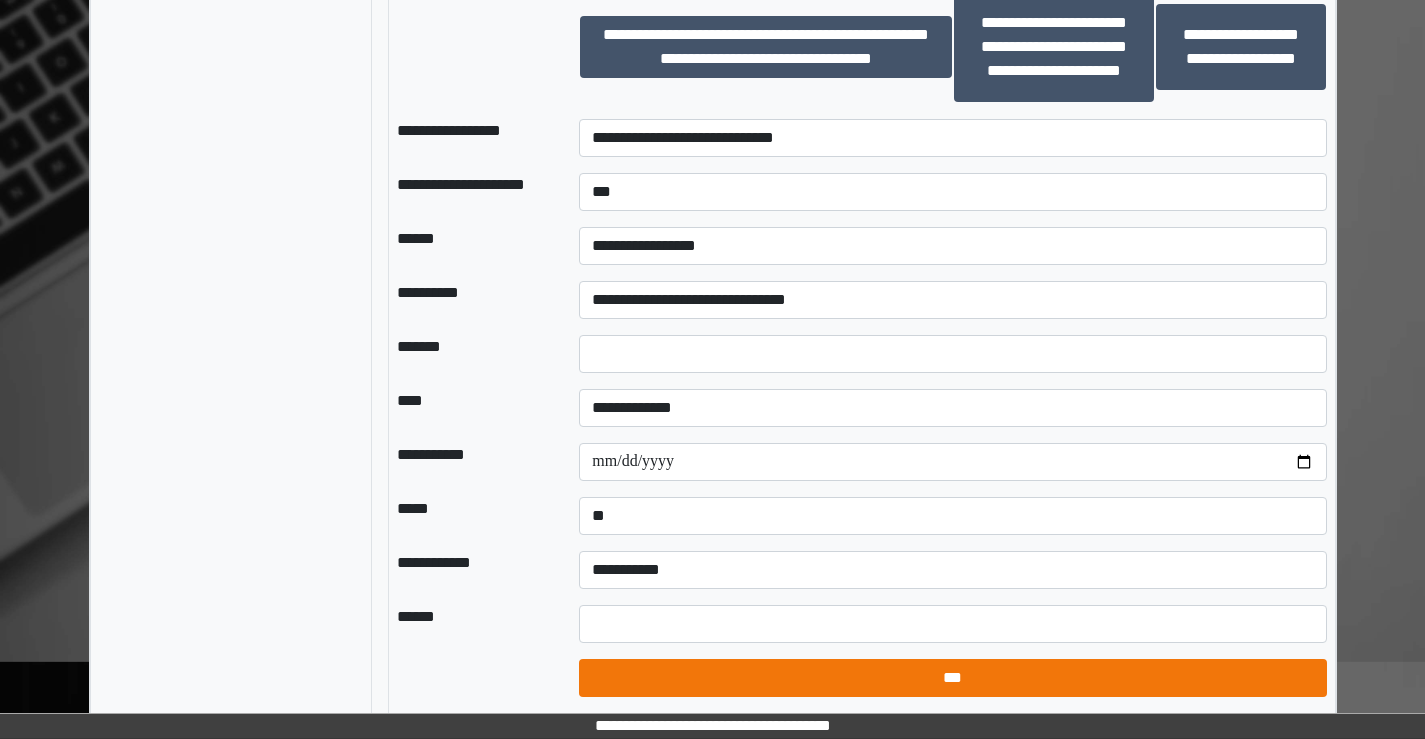 select on "*" 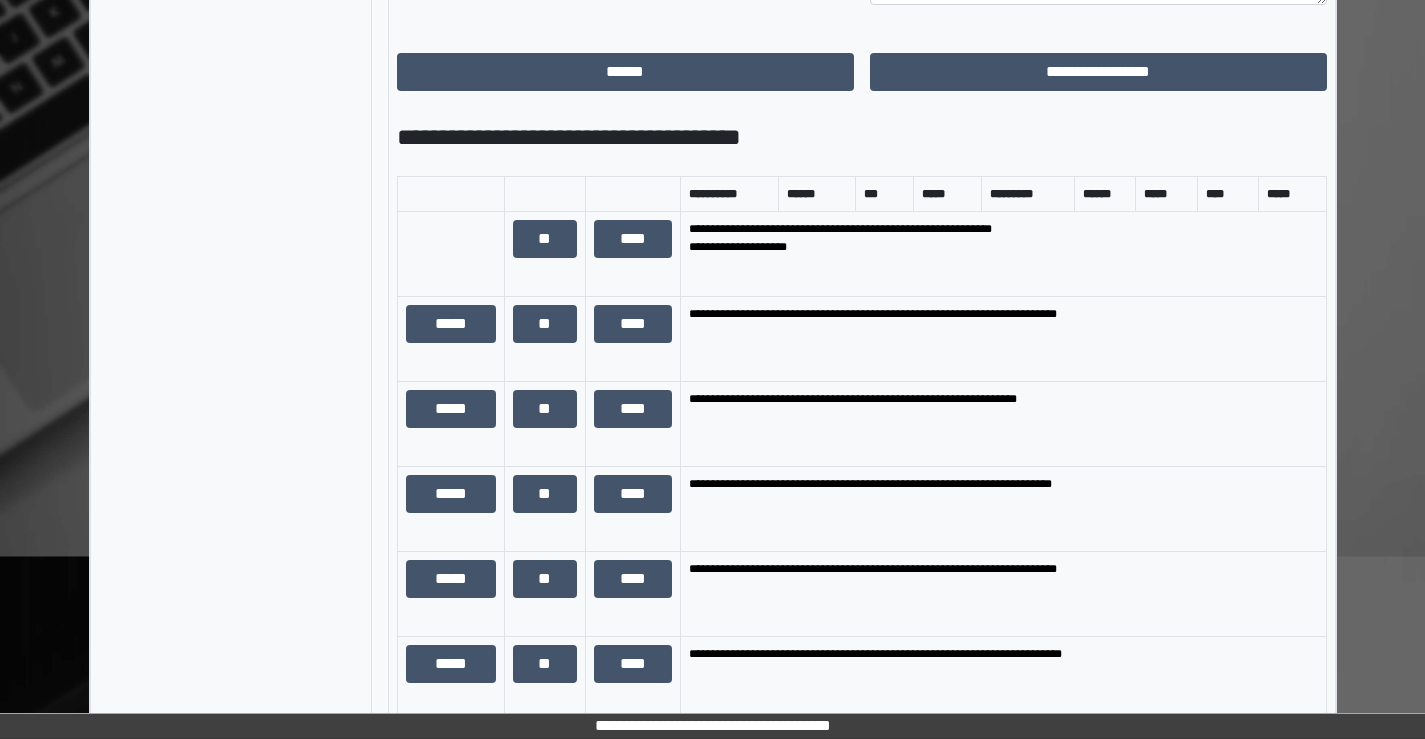 scroll, scrollTop: 981, scrollLeft: 0, axis: vertical 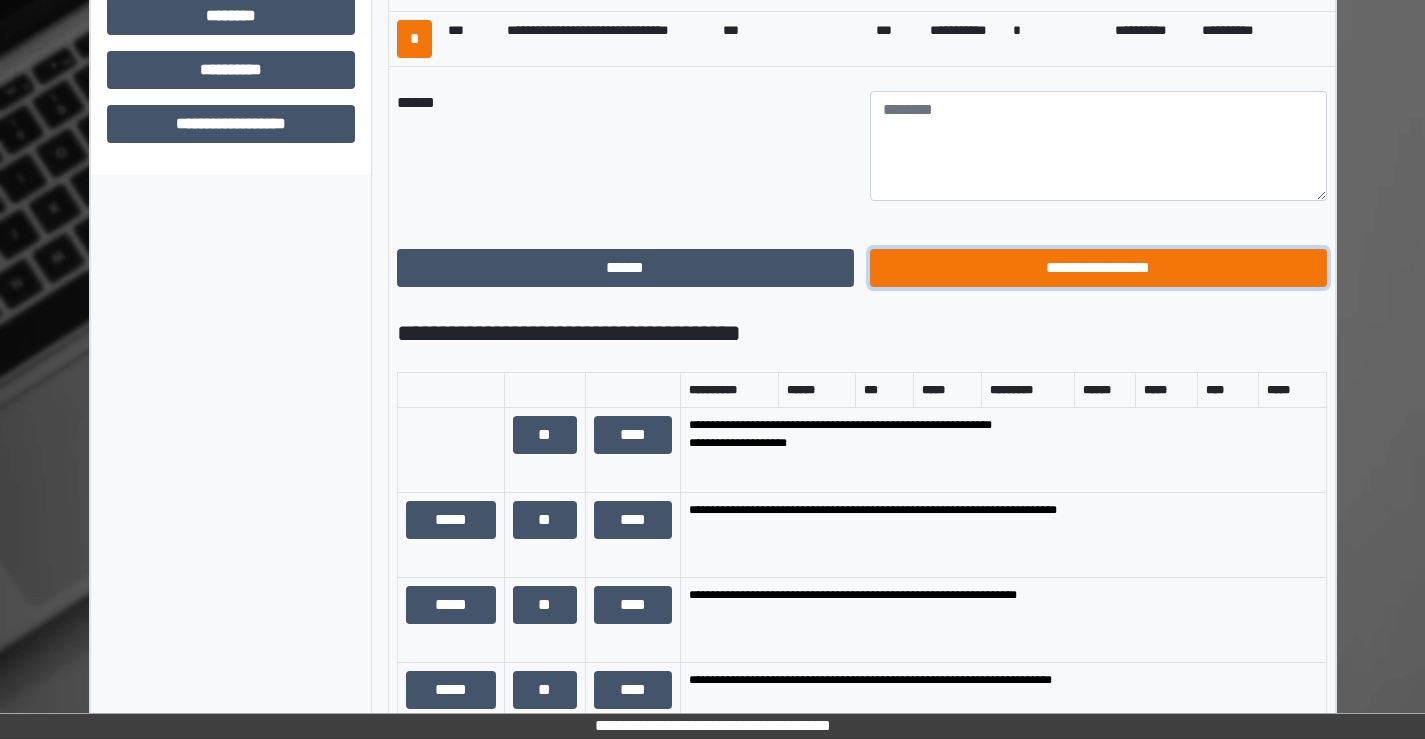 click on "**********" at bounding box center (1098, 268) 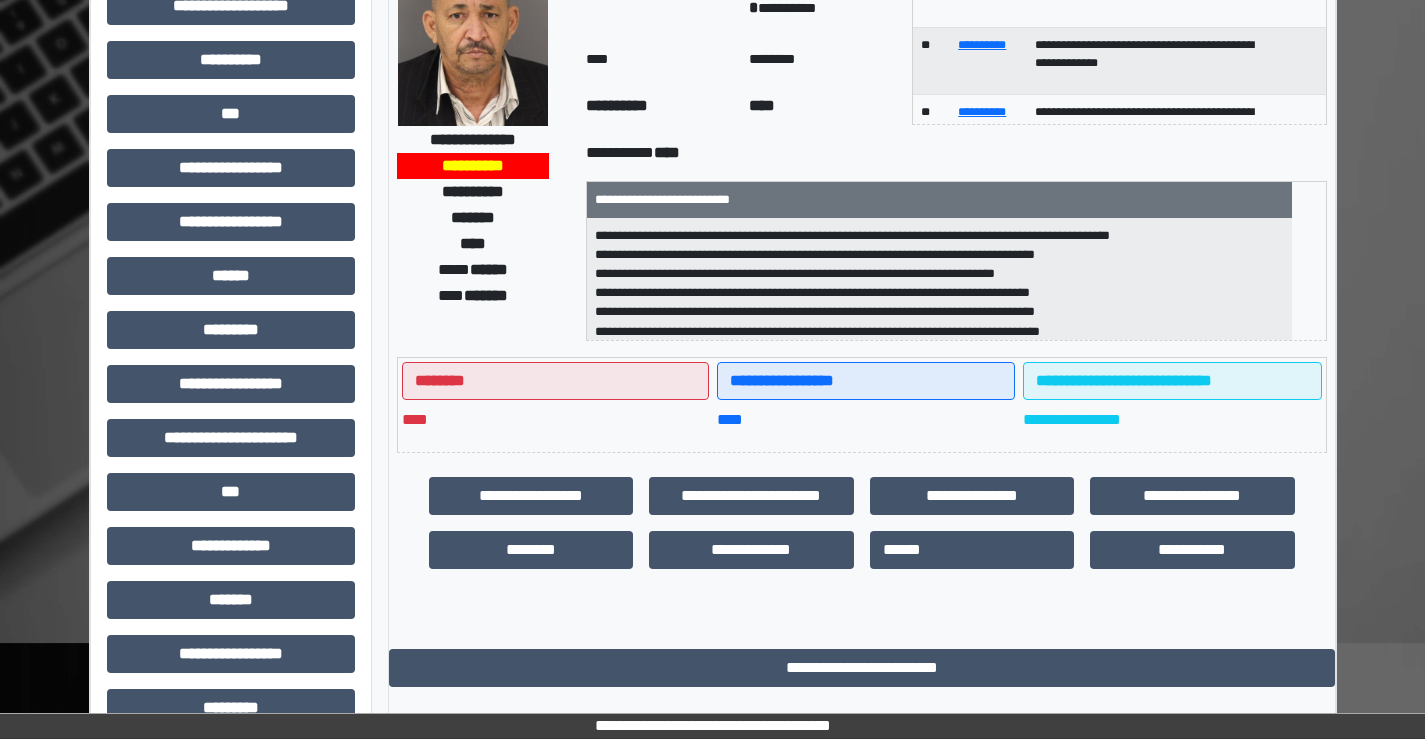 scroll, scrollTop: 35, scrollLeft: 0, axis: vertical 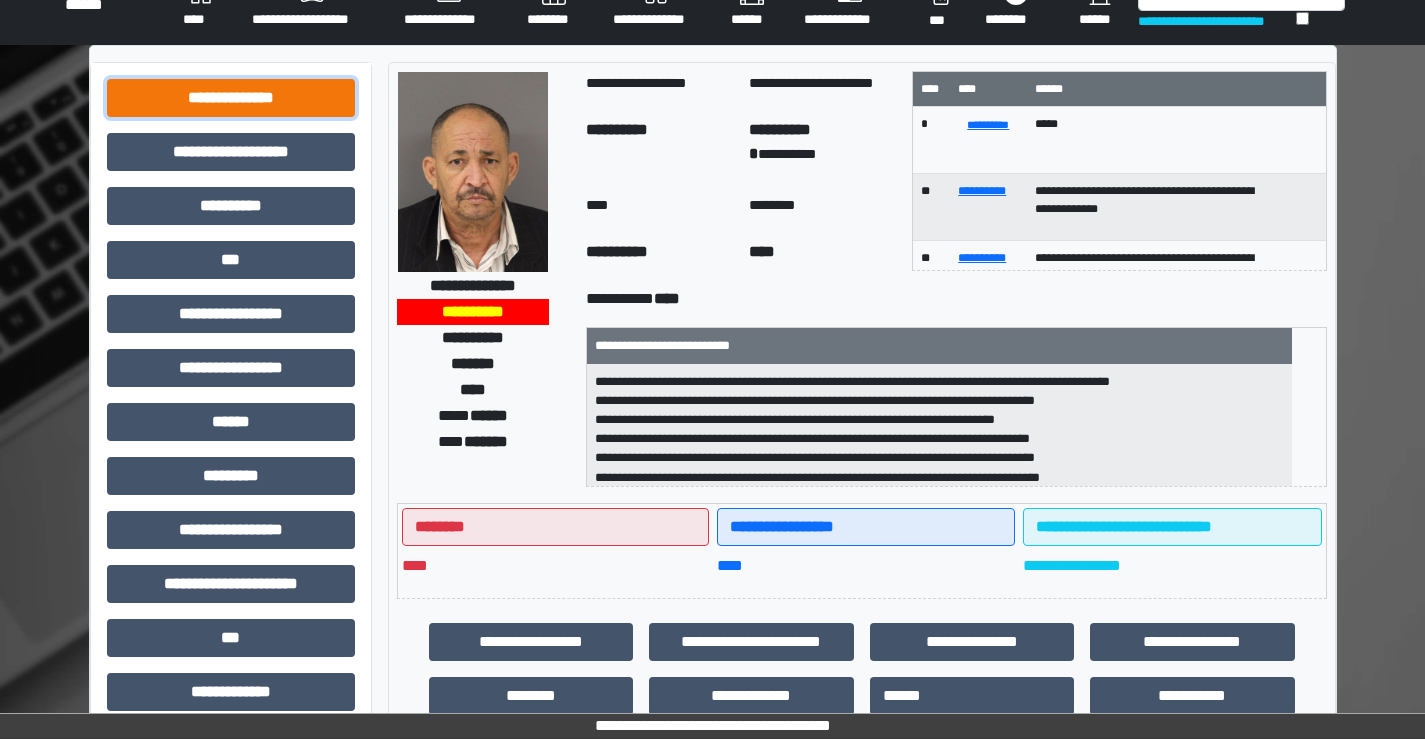 click on "**********" at bounding box center [231, 98] 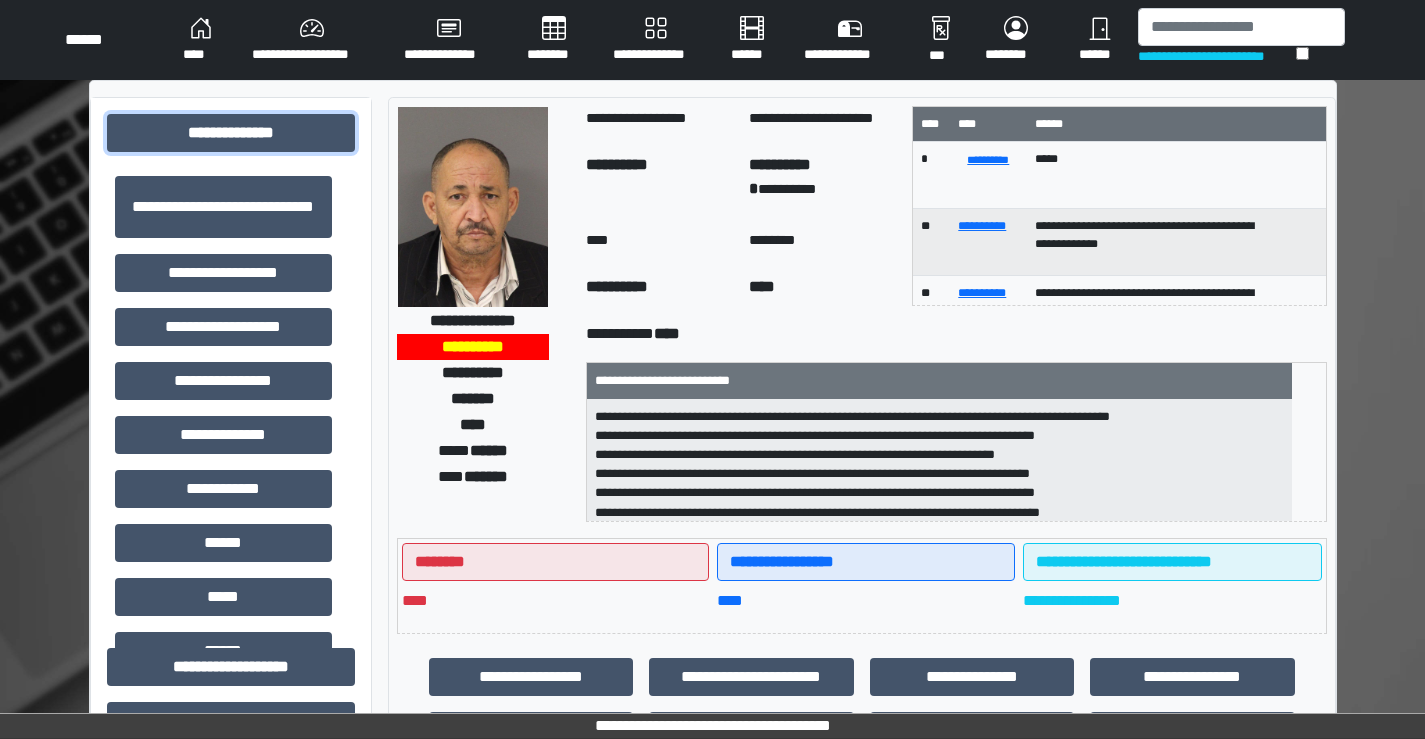 scroll, scrollTop: 100, scrollLeft: 0, axis: vertical 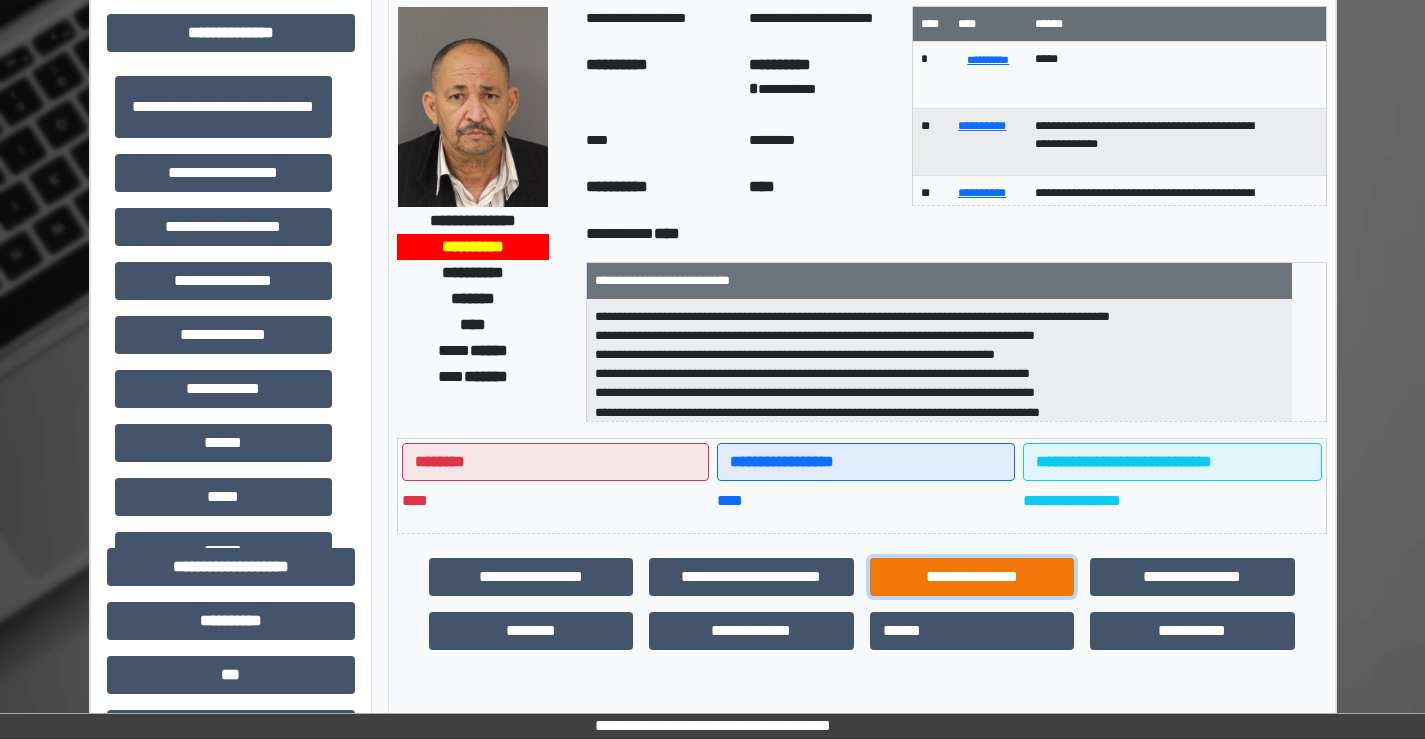 click on "**********" at bounding box center [972, 577] 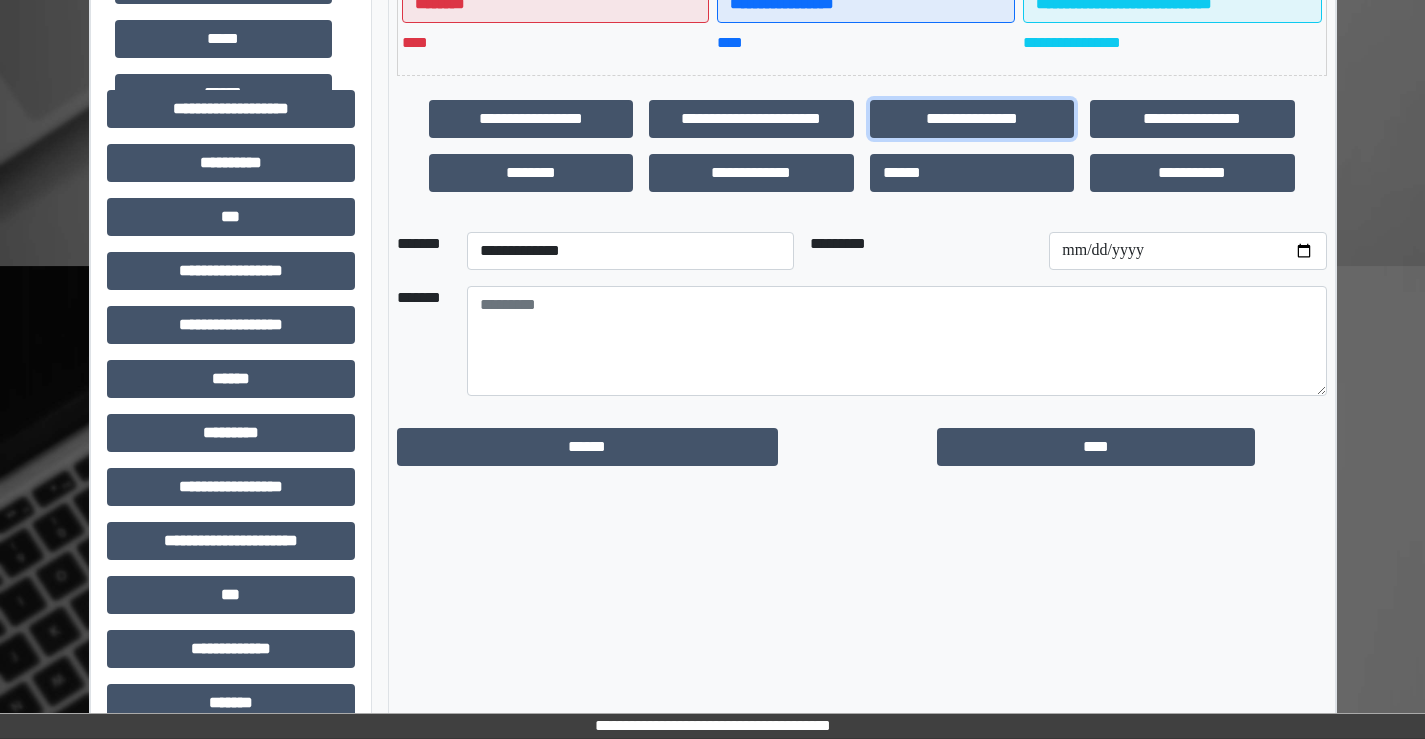scroll, scrollTop: 600, scrollLeft: 0, axis: vertical 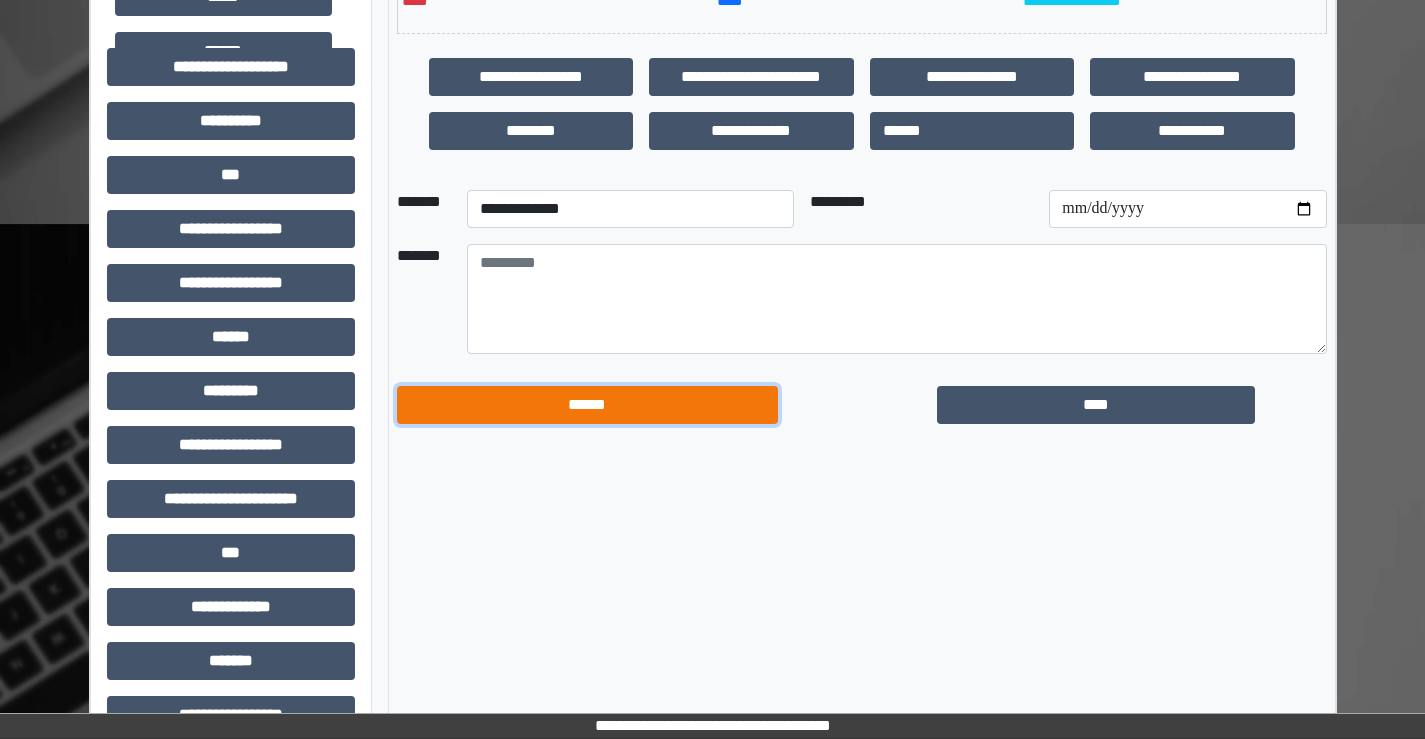 click on "******" at bounding box center (587, 405) 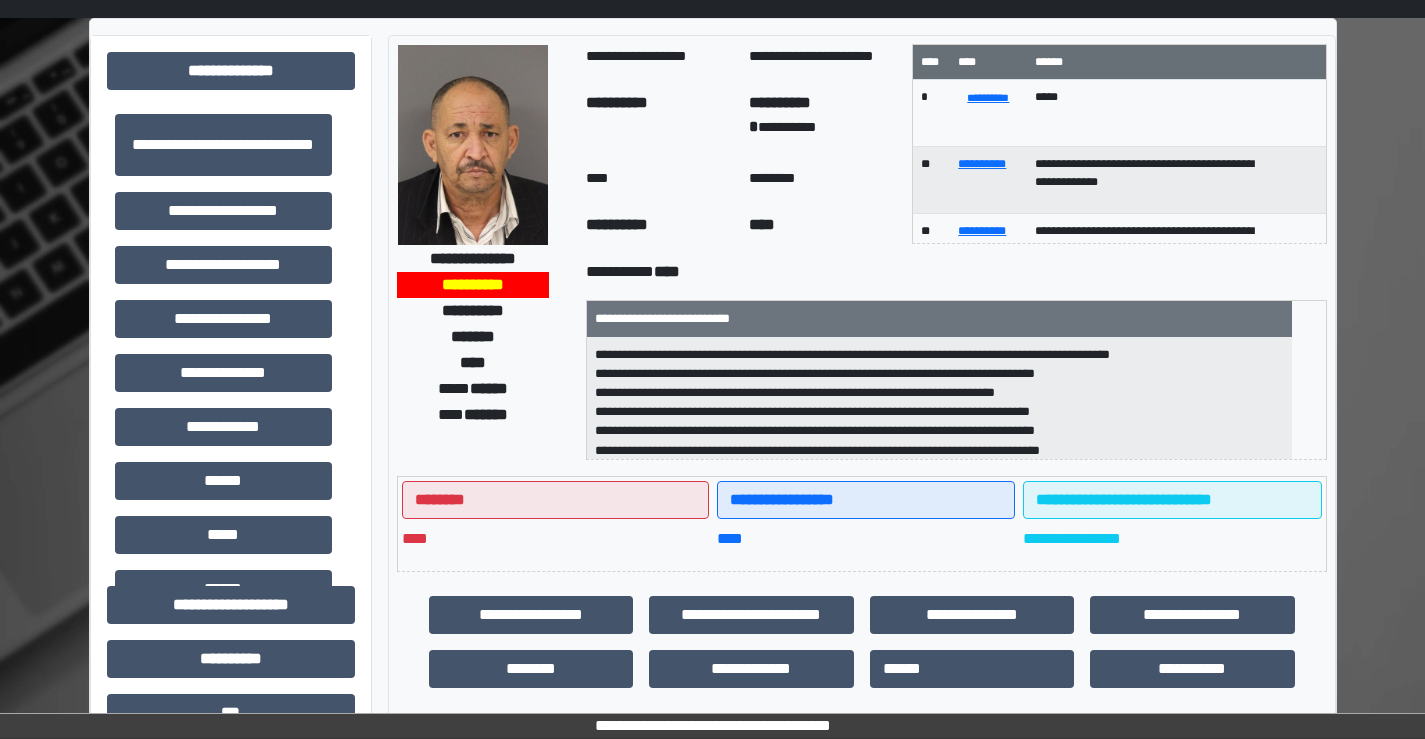 scroll, scrollTop: 0, scrollLeft: 0, axis: both 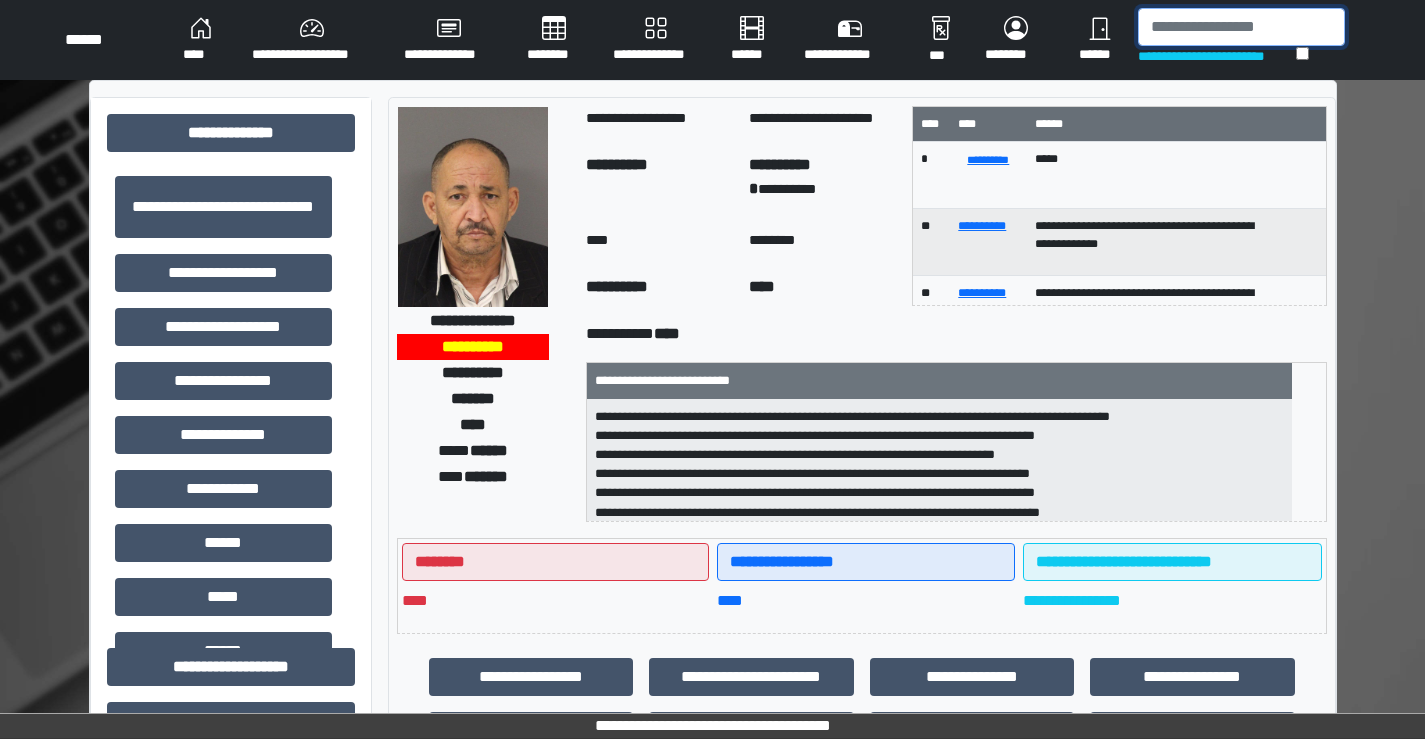 click at bounding box center (1241, 27) 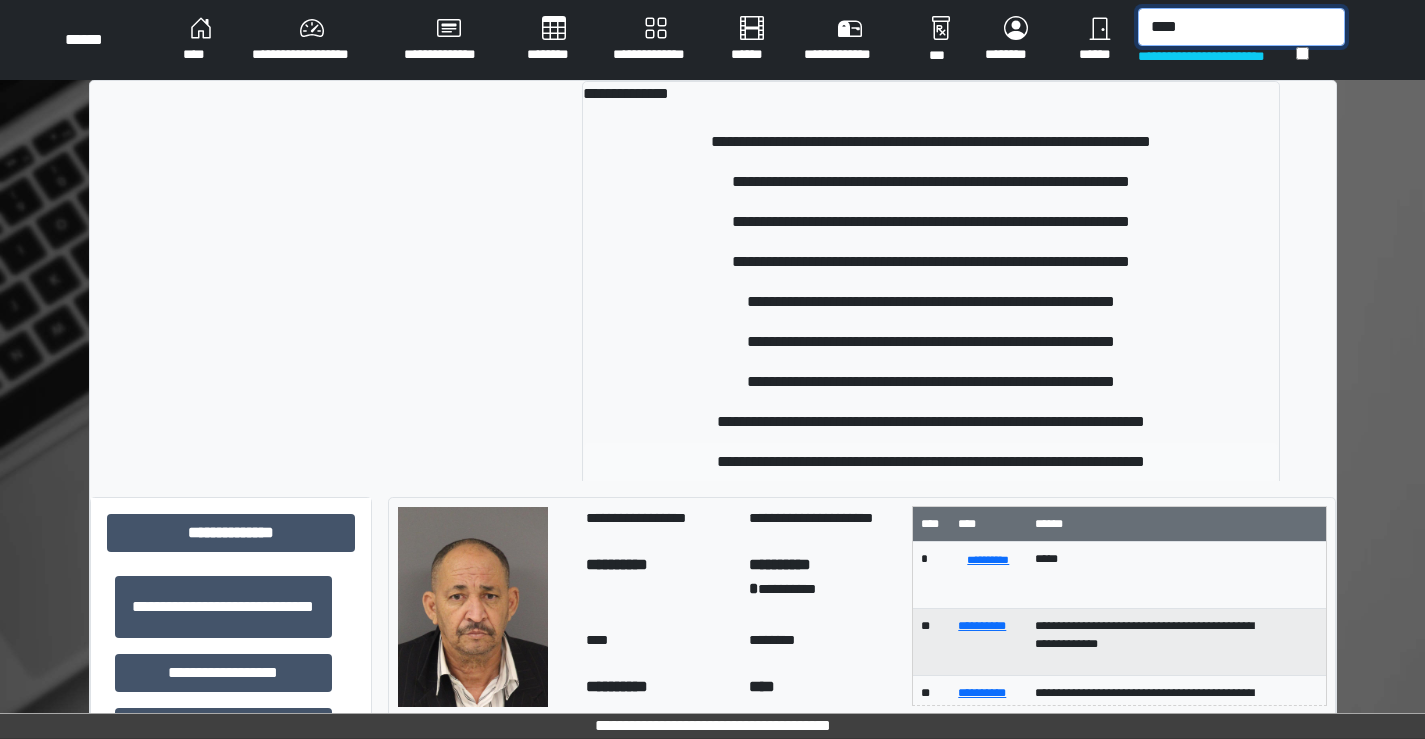 type on "****" 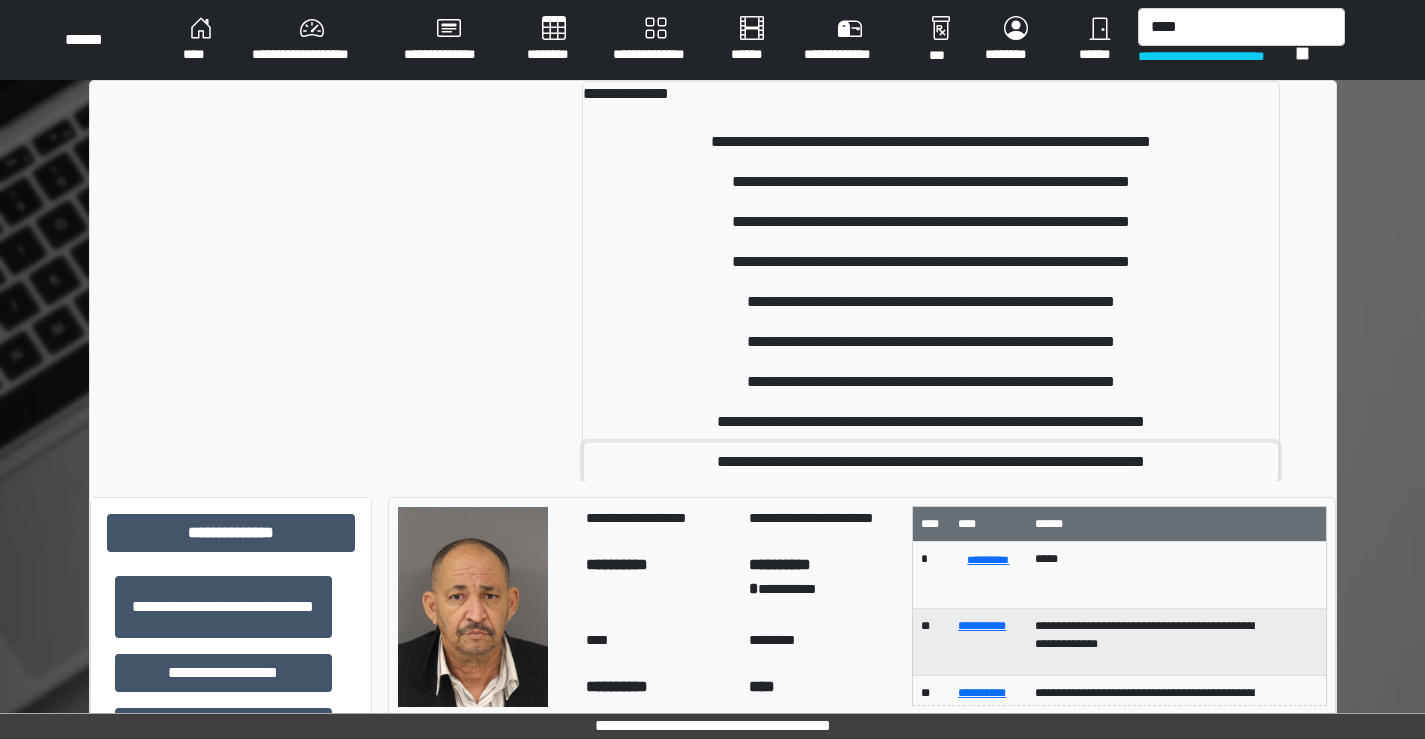 click on "**********" at bounding box center (931, 462) 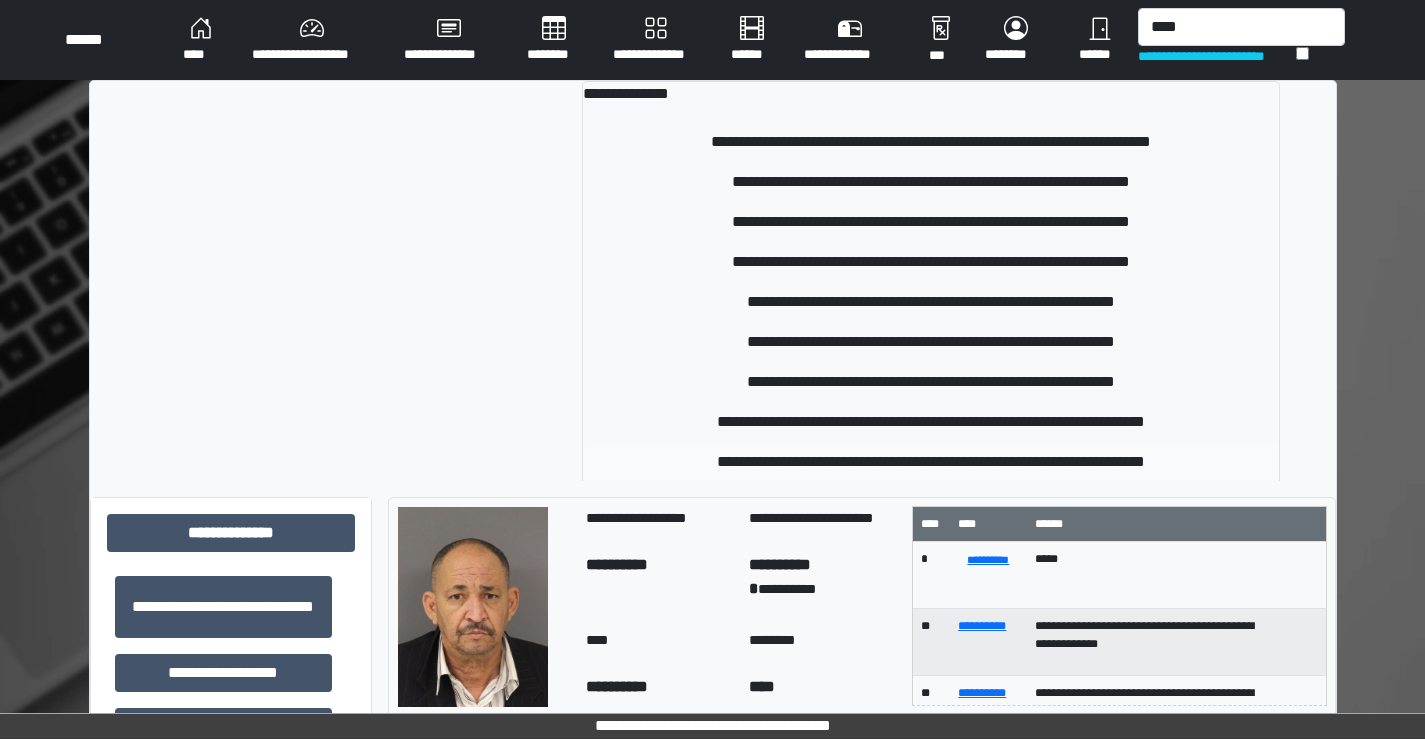type 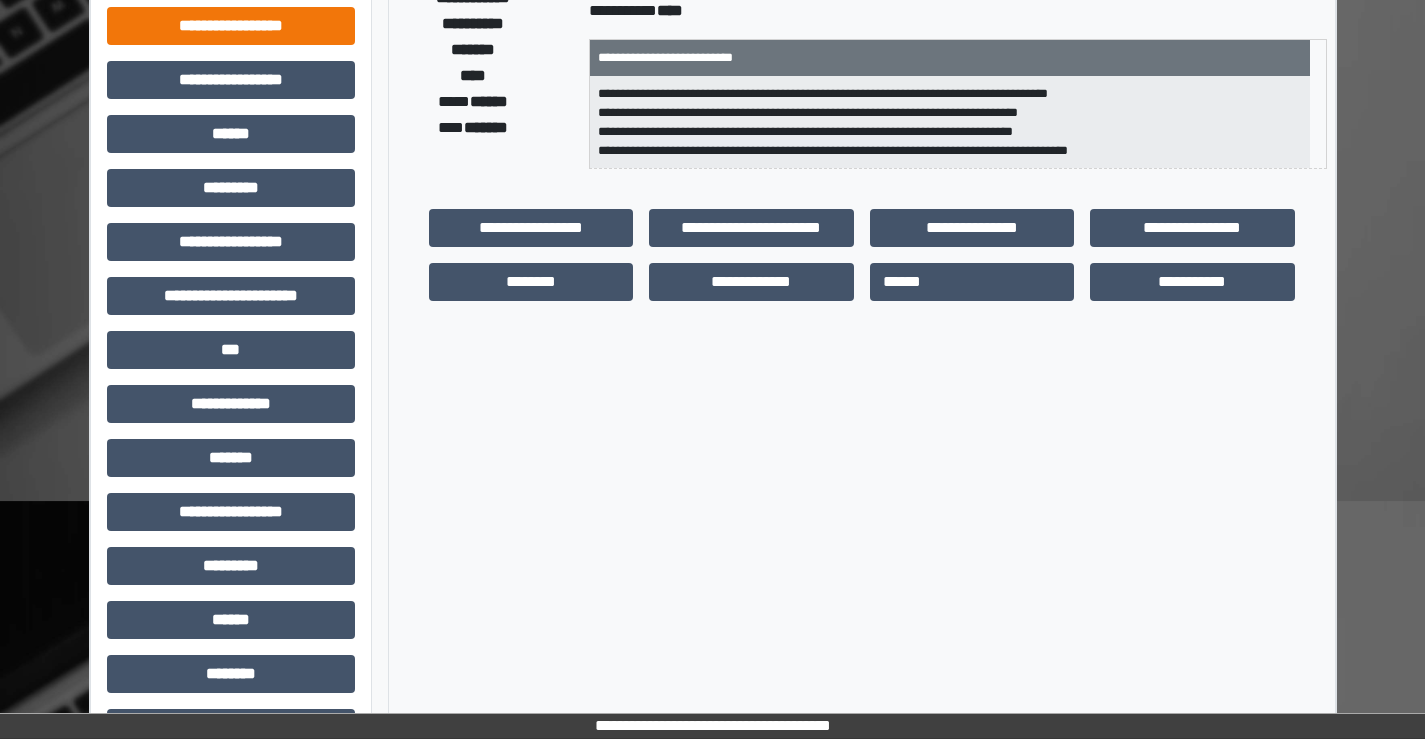 scroll, scrollTop: 435, scrollLeft: 0, axis: vertical 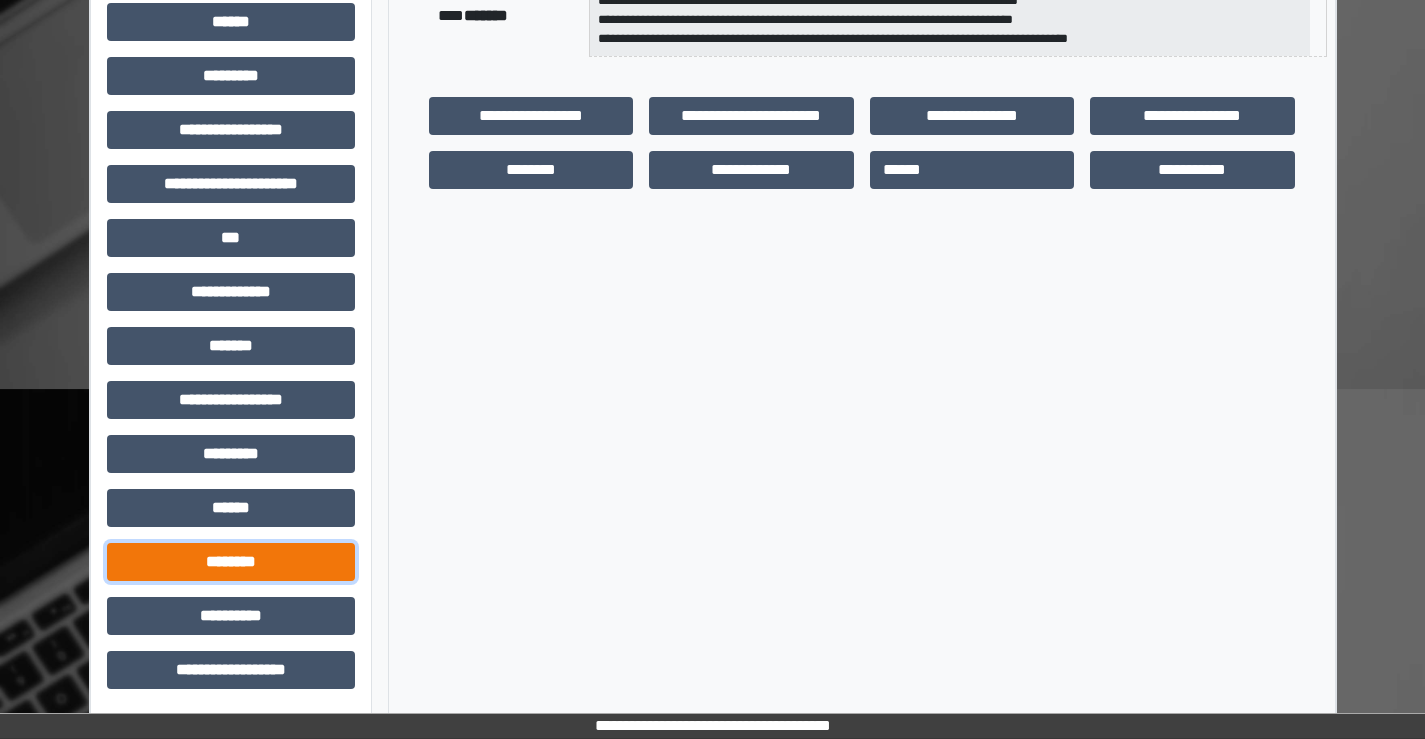 click on "********" at bounding box center [231, 562] 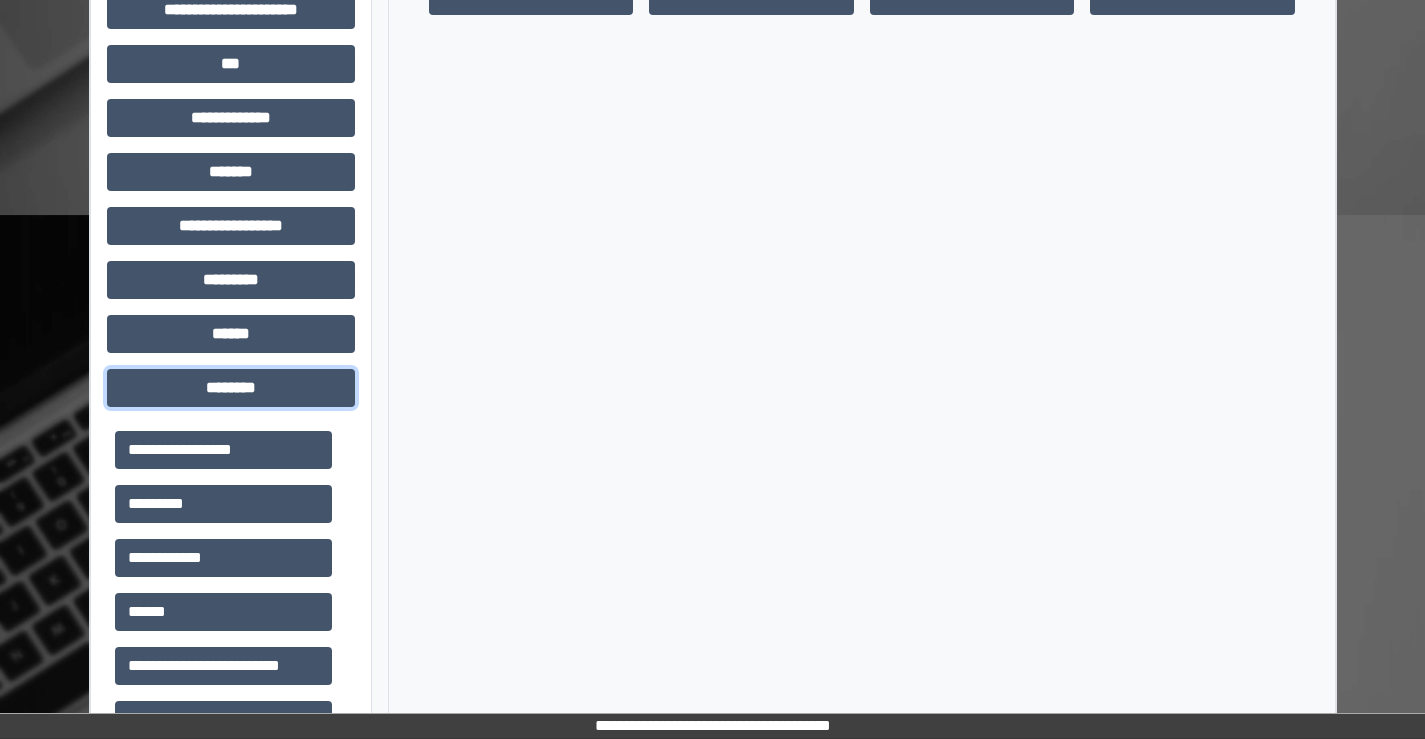 scroll, scrollTop: 915, scrollLeft: 0, axis: vertical 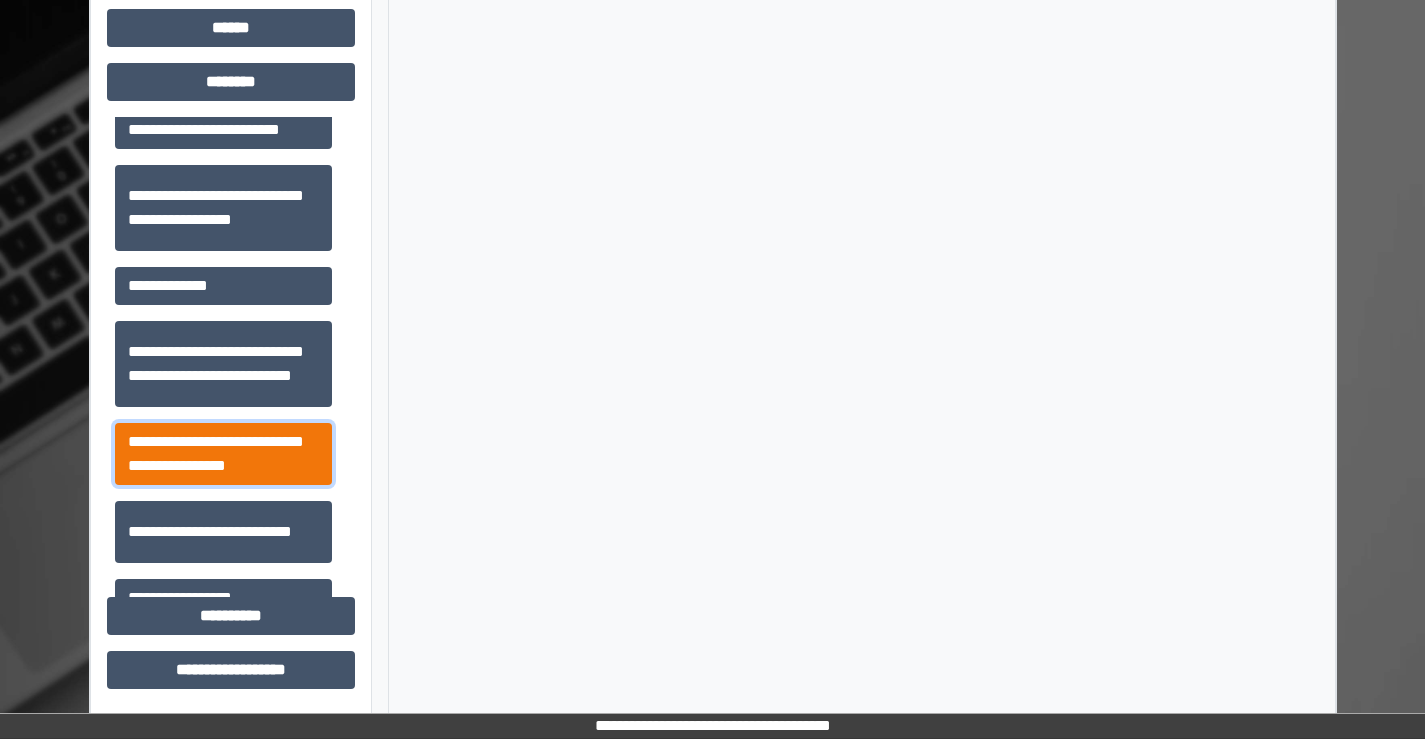 click on "**********" at bounding box center [223, 454] 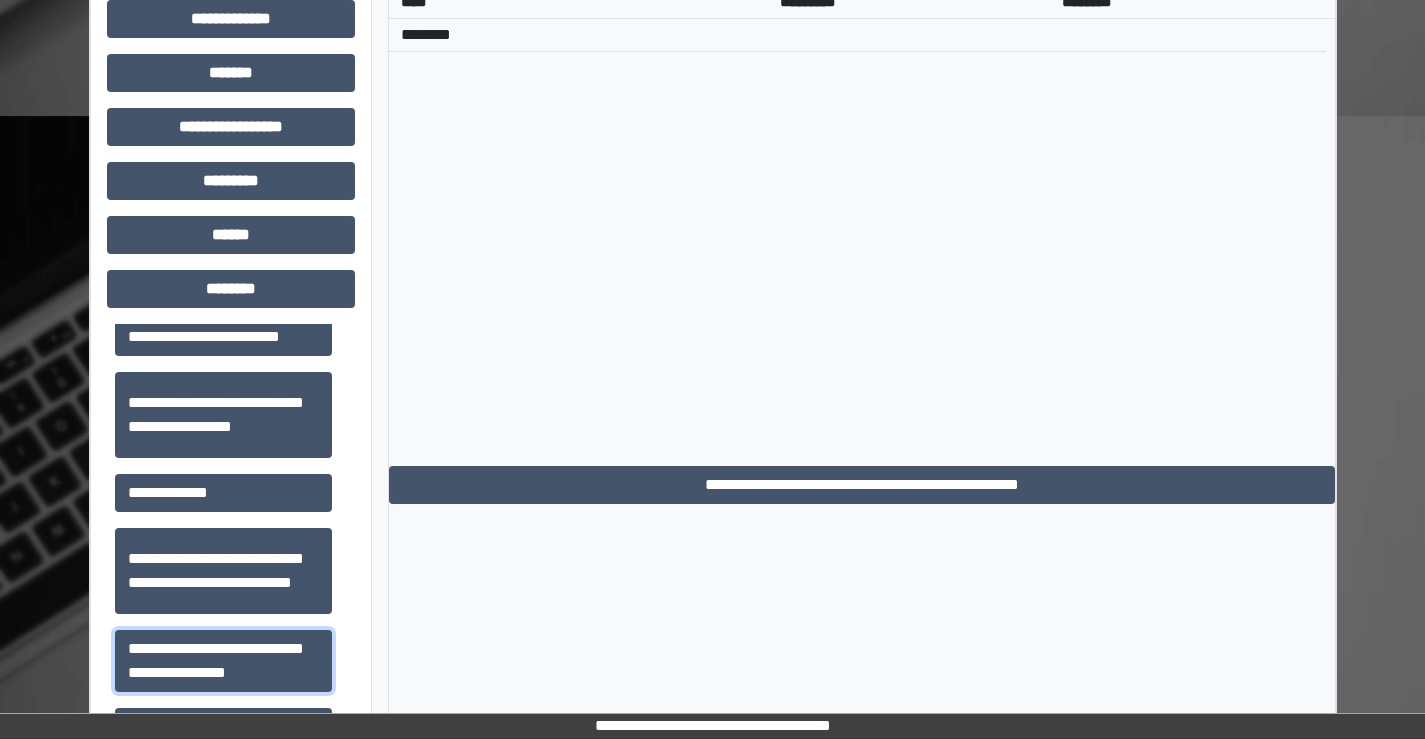 scroll, scrollTop: 715, scrollLeft: 0, axis: vertical 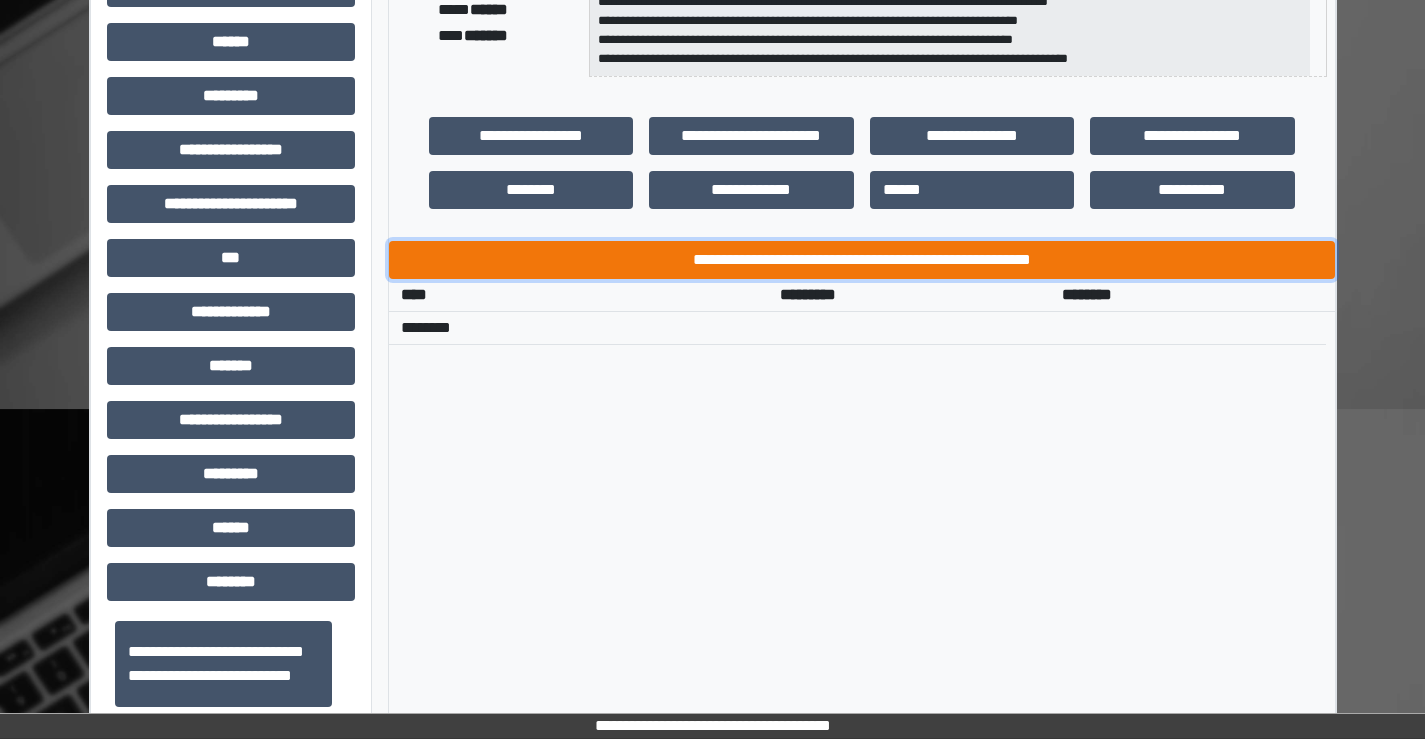 click on "**********" at bounding box center [862, 260] 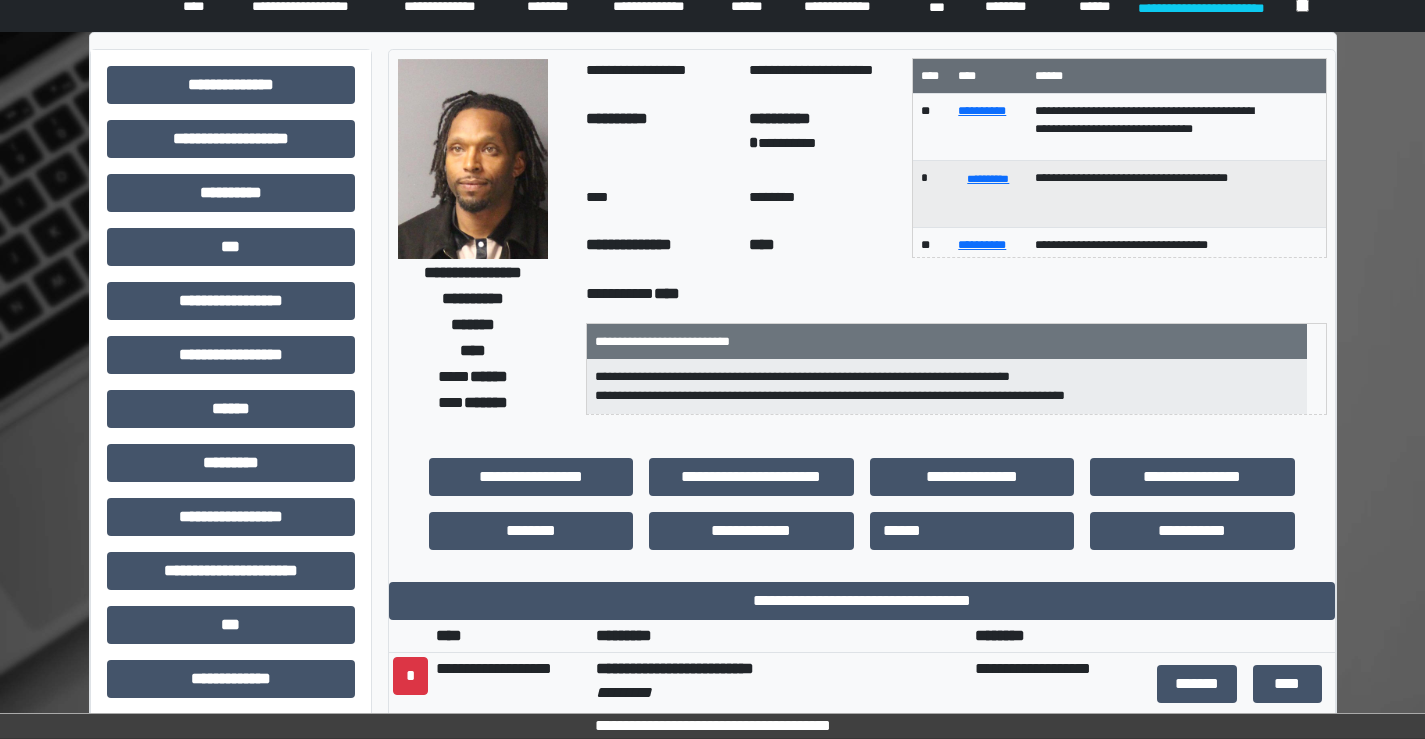 scroll, scrollTop: 0, scrollLeft: 0, axis: both 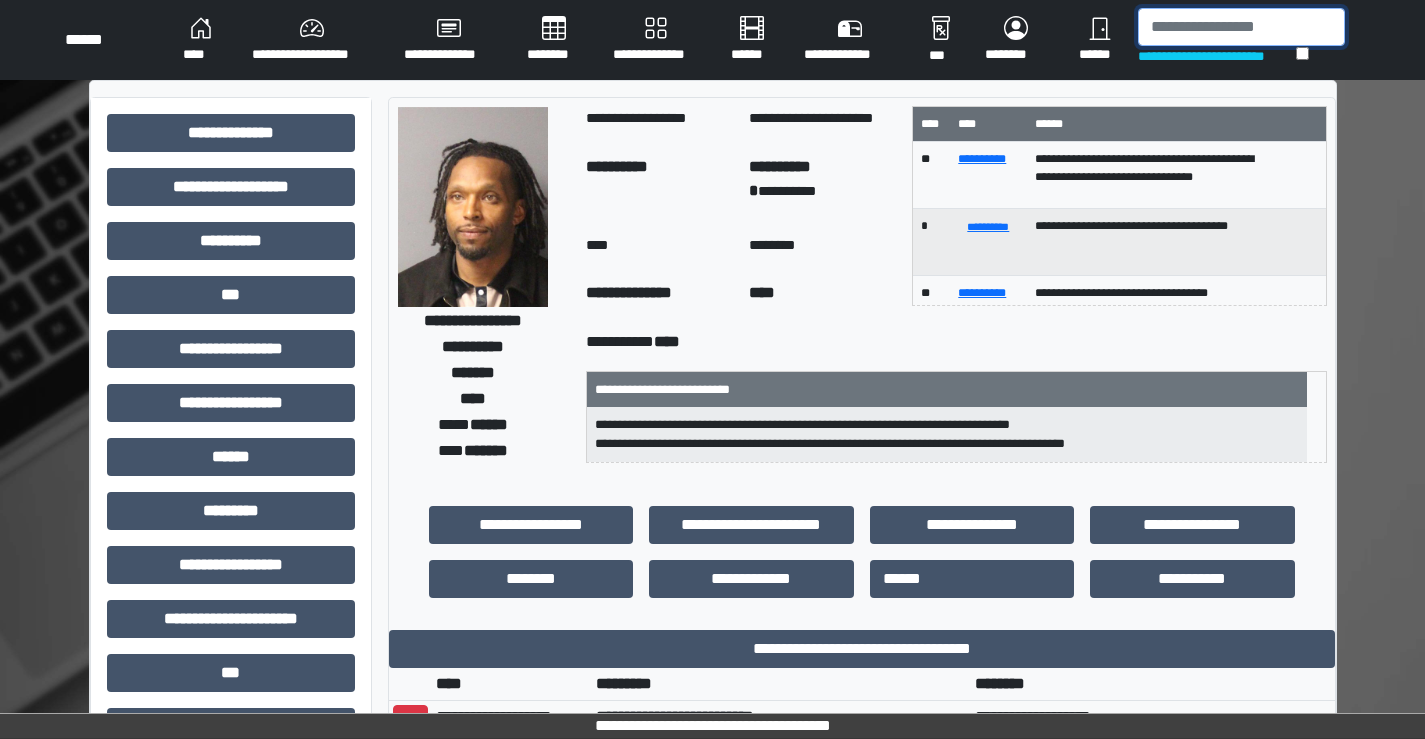 click at bounding box center (1241, 27) 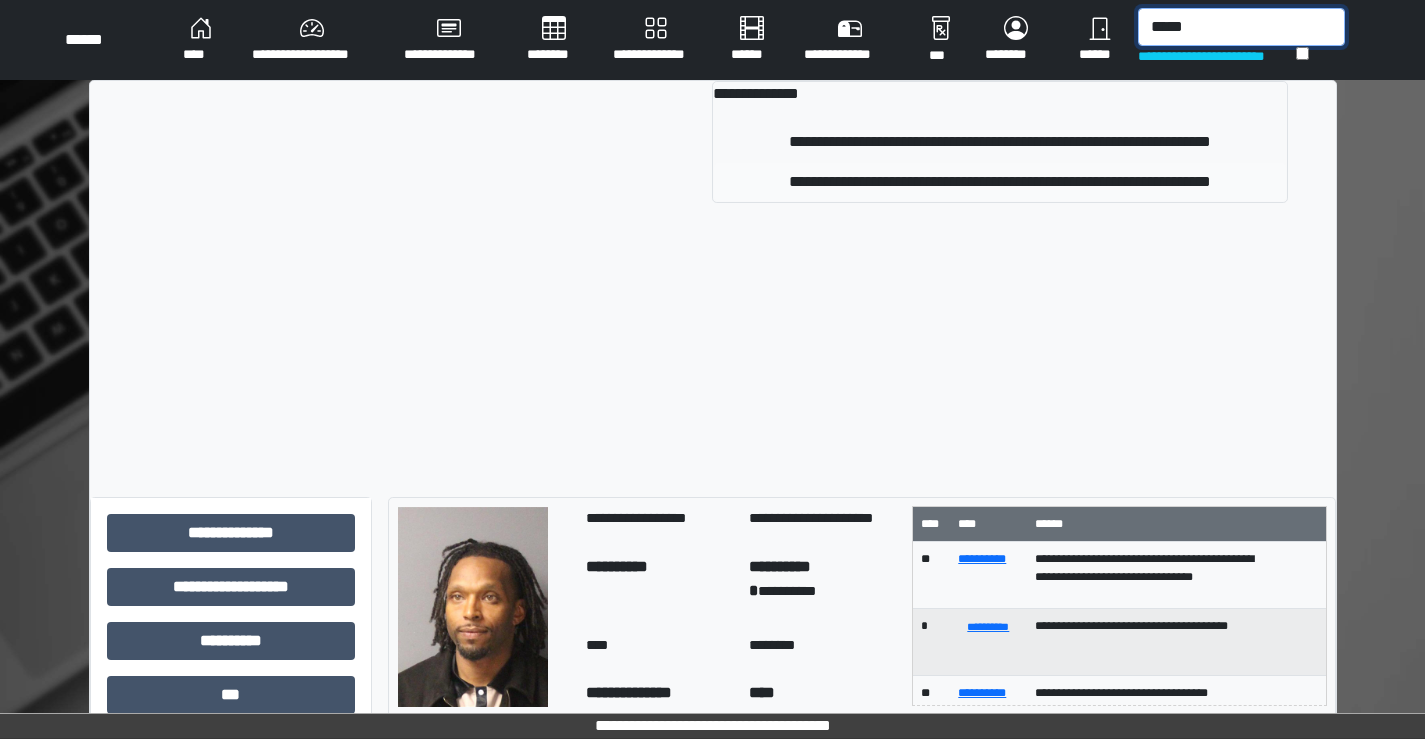 type on "*****" 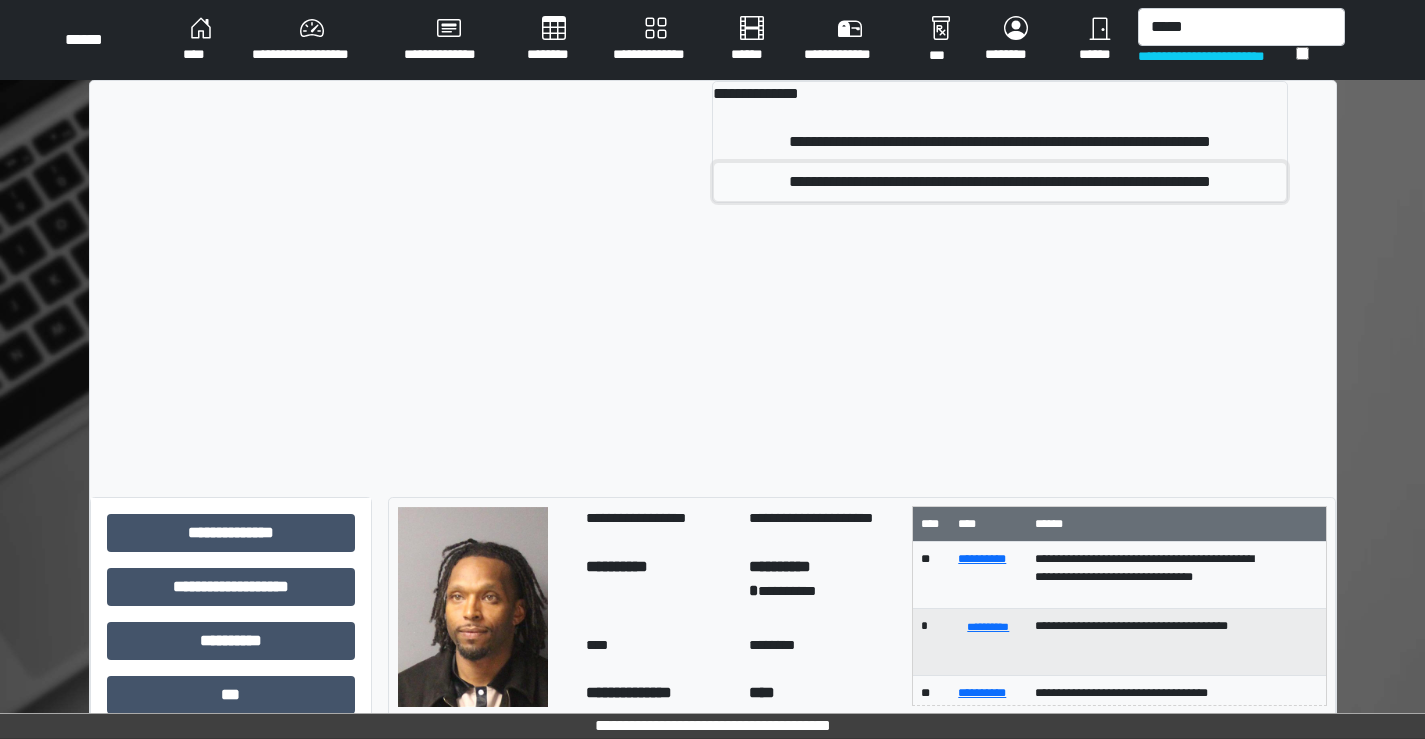 click on "**********" at bounding box center (1000, 182) 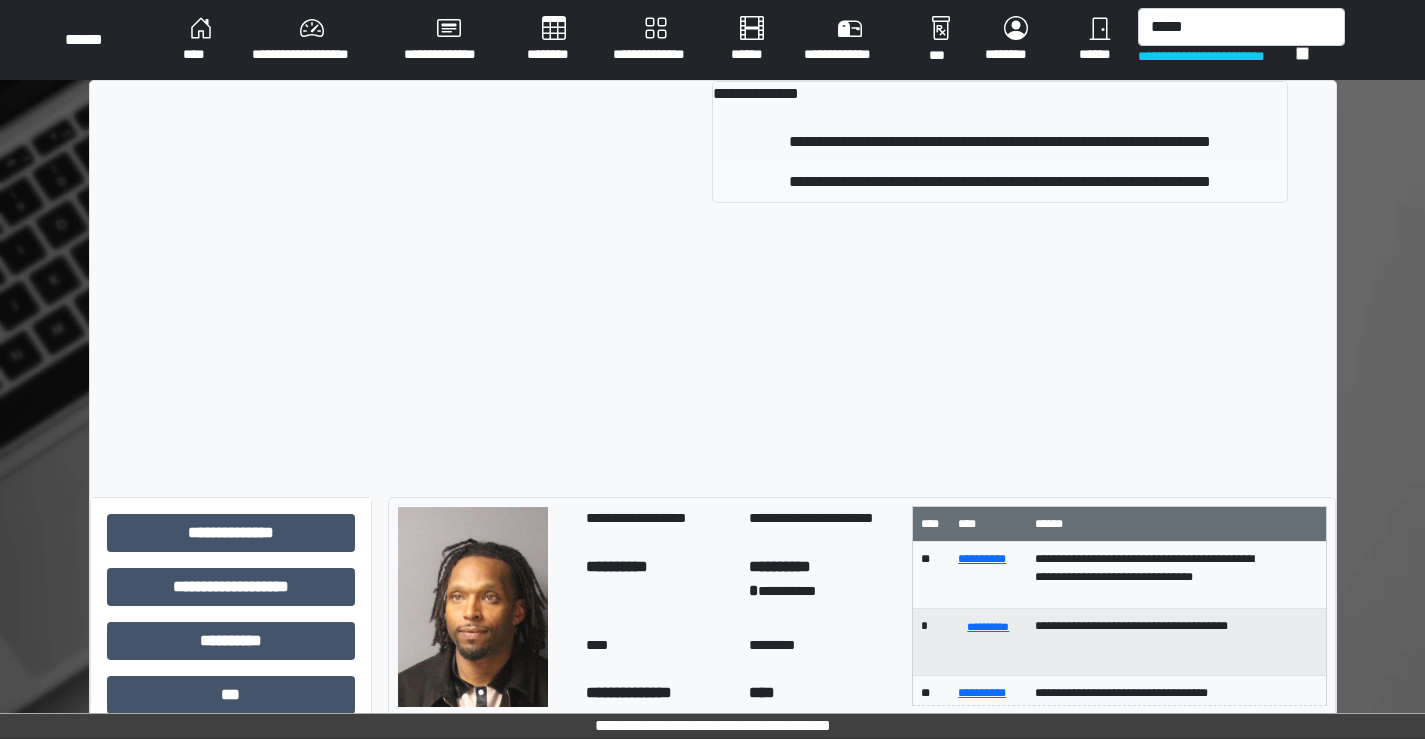 type 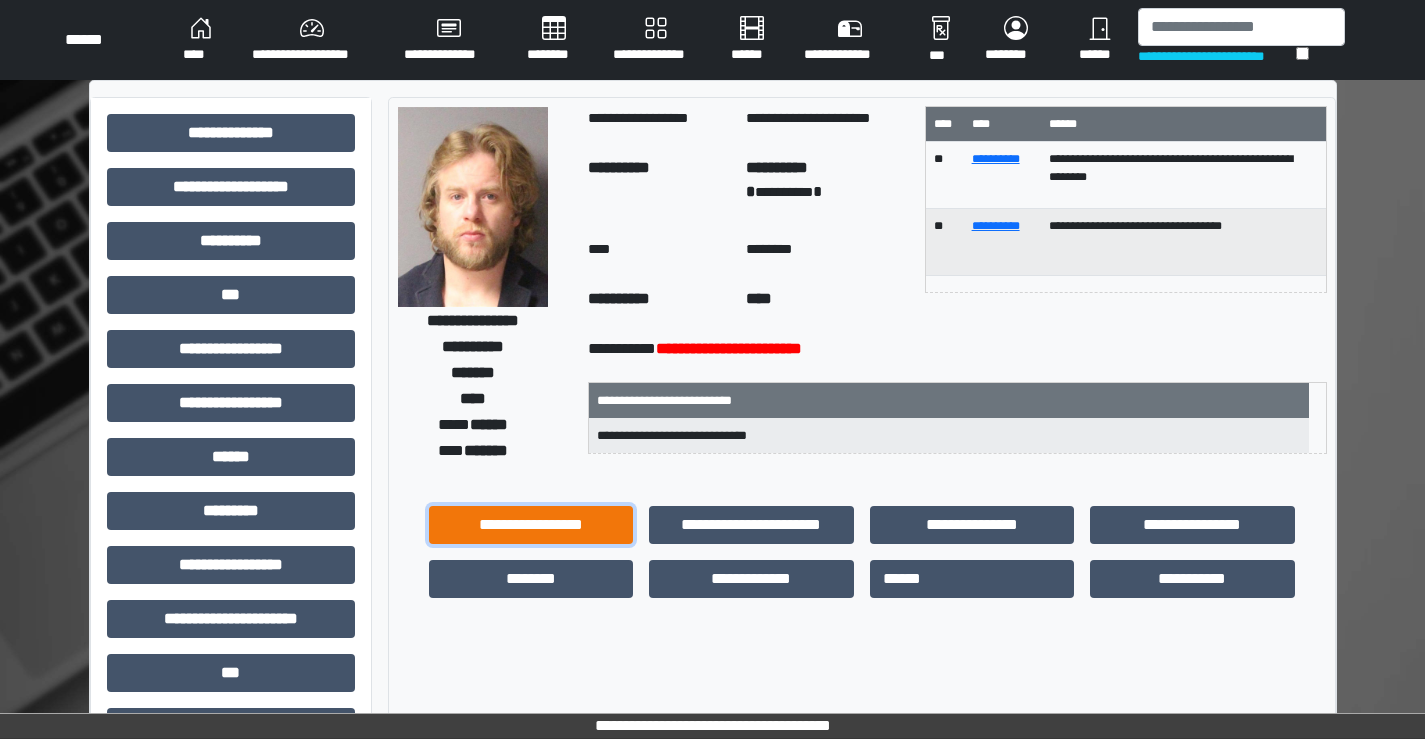 click on "**********" at bounding box center (531, 525) 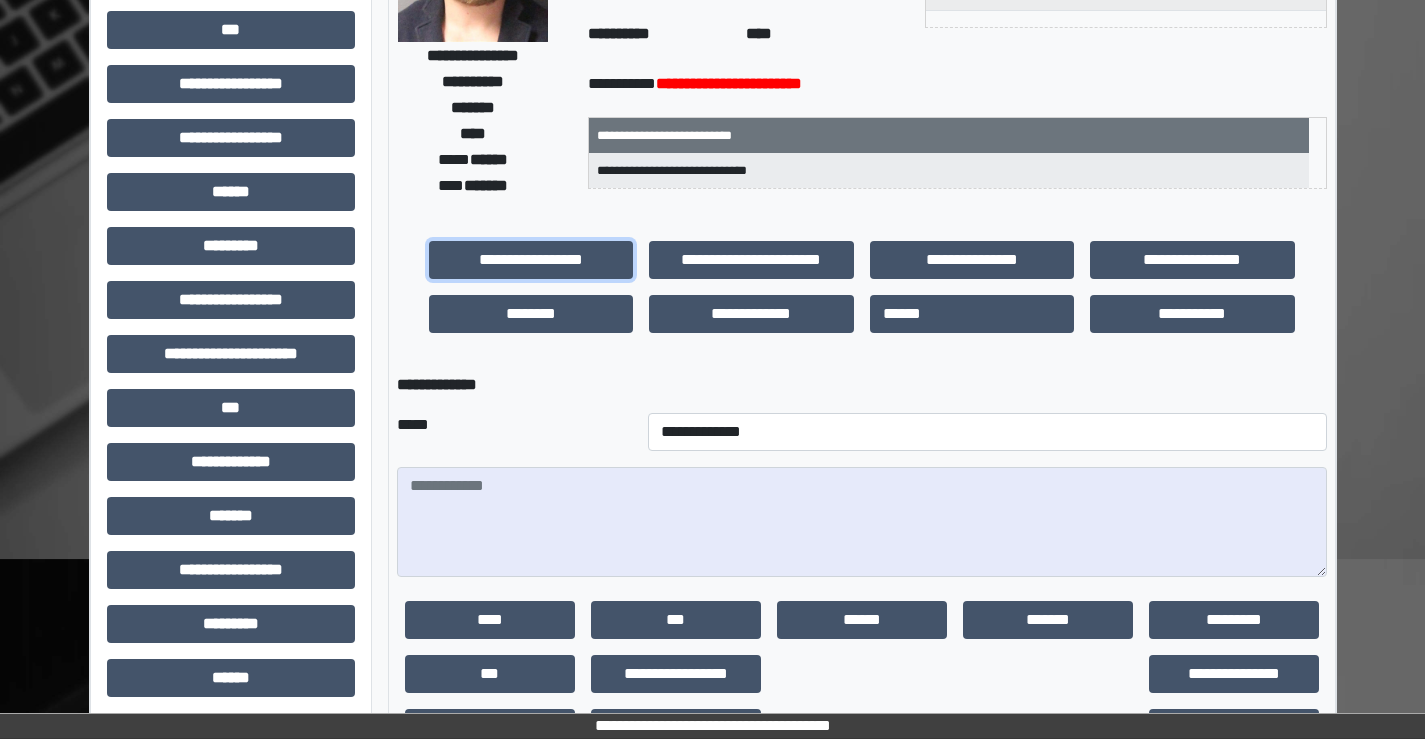 scroll, scrollTop: 435, scrollLeft: 0, axis: vertical 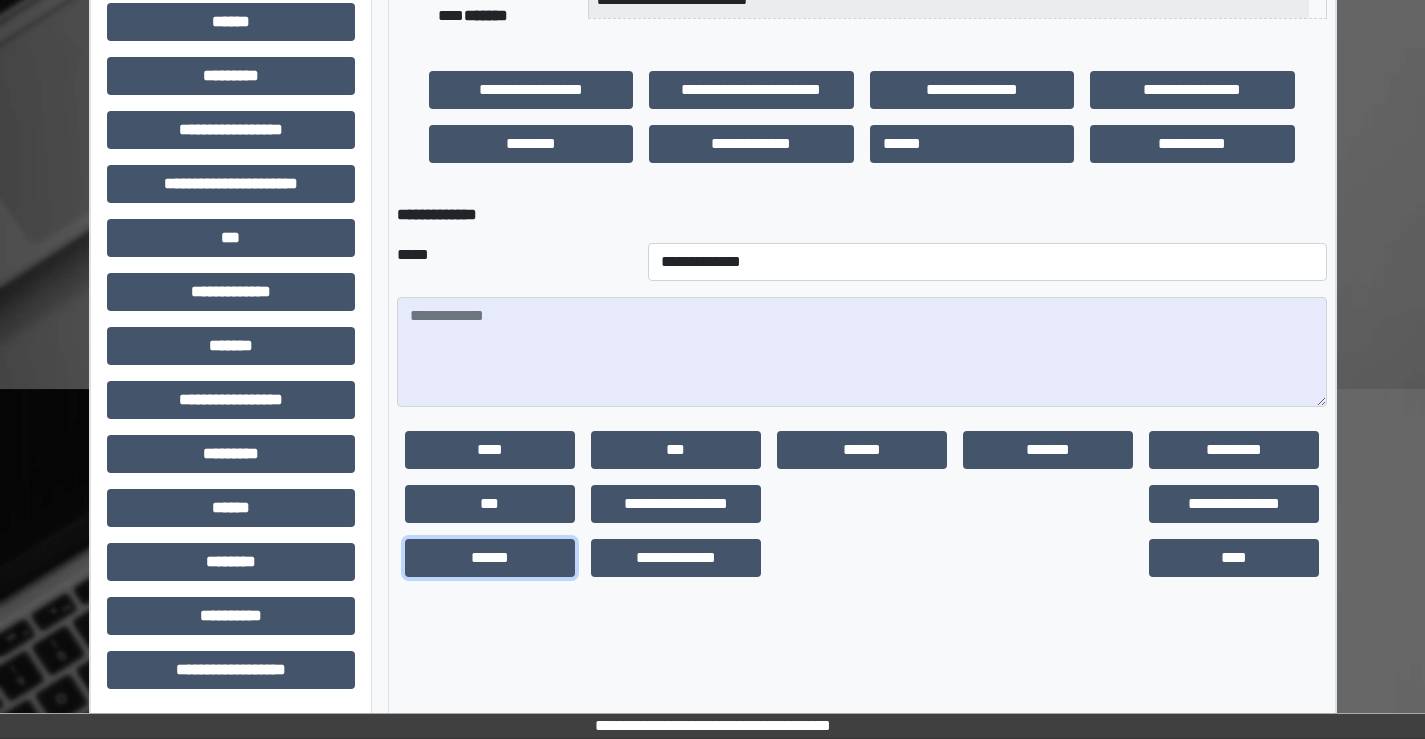 drag, startPoint x: 472, startPoint y: 559, endPoint x: 514, endPoint y: 543, distance: 44.94441 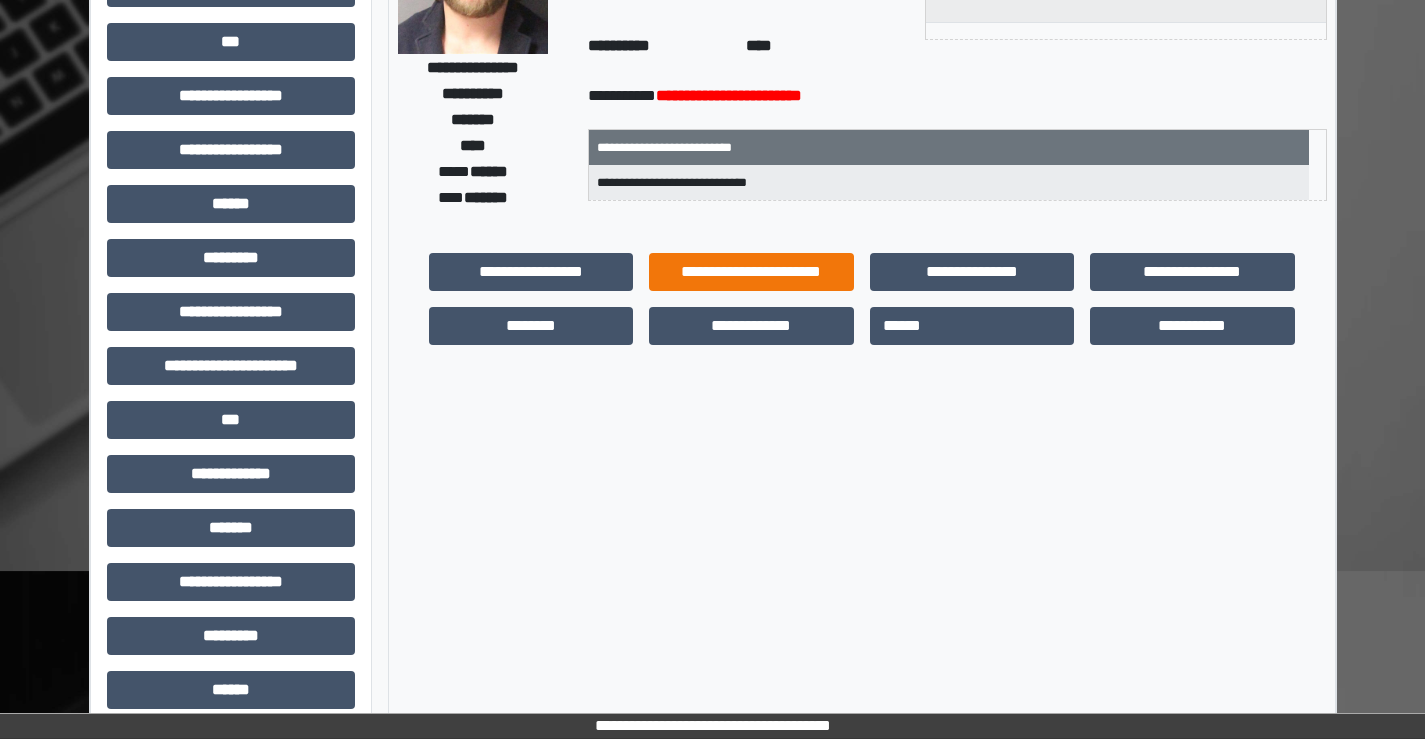 scroll, scrollTop: 35, scrollLeft: 0, axis: vertical 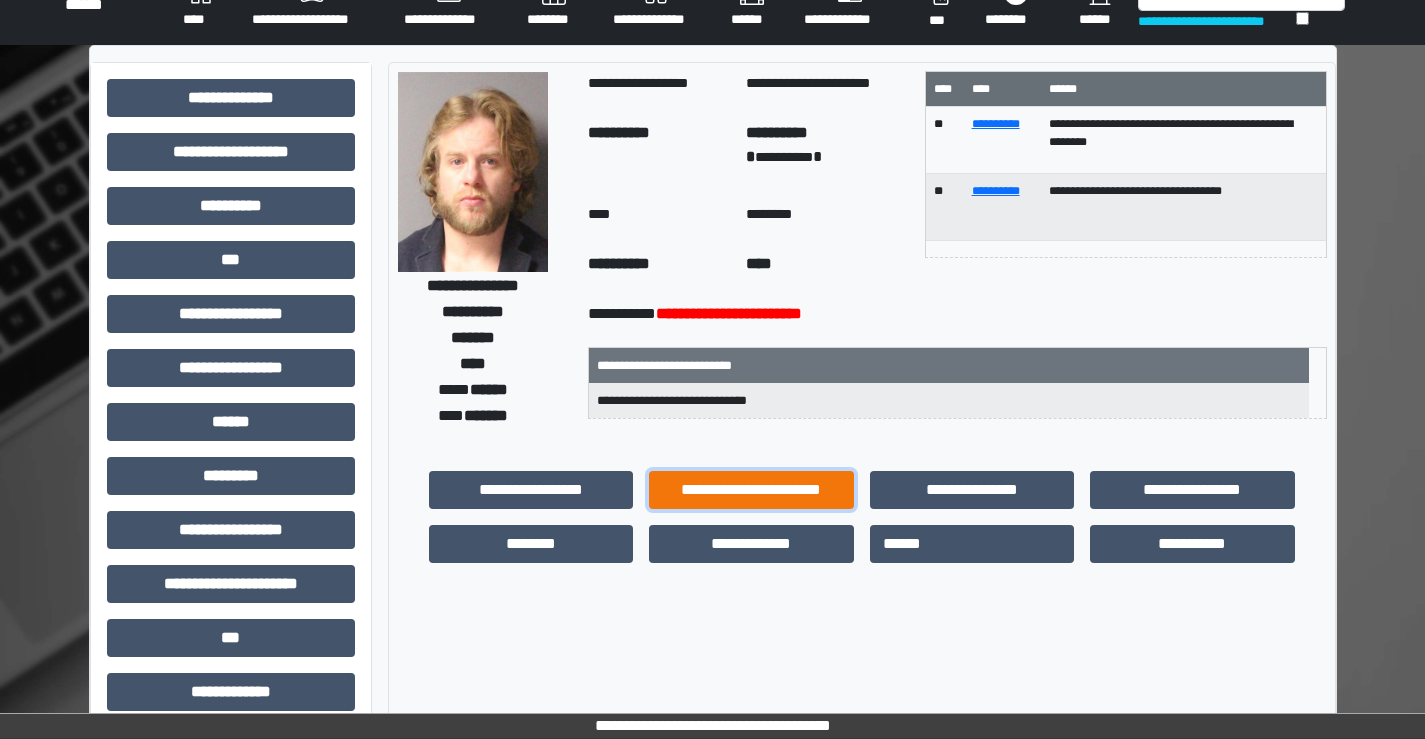 click on "**********" at bounding box center (751, 490) 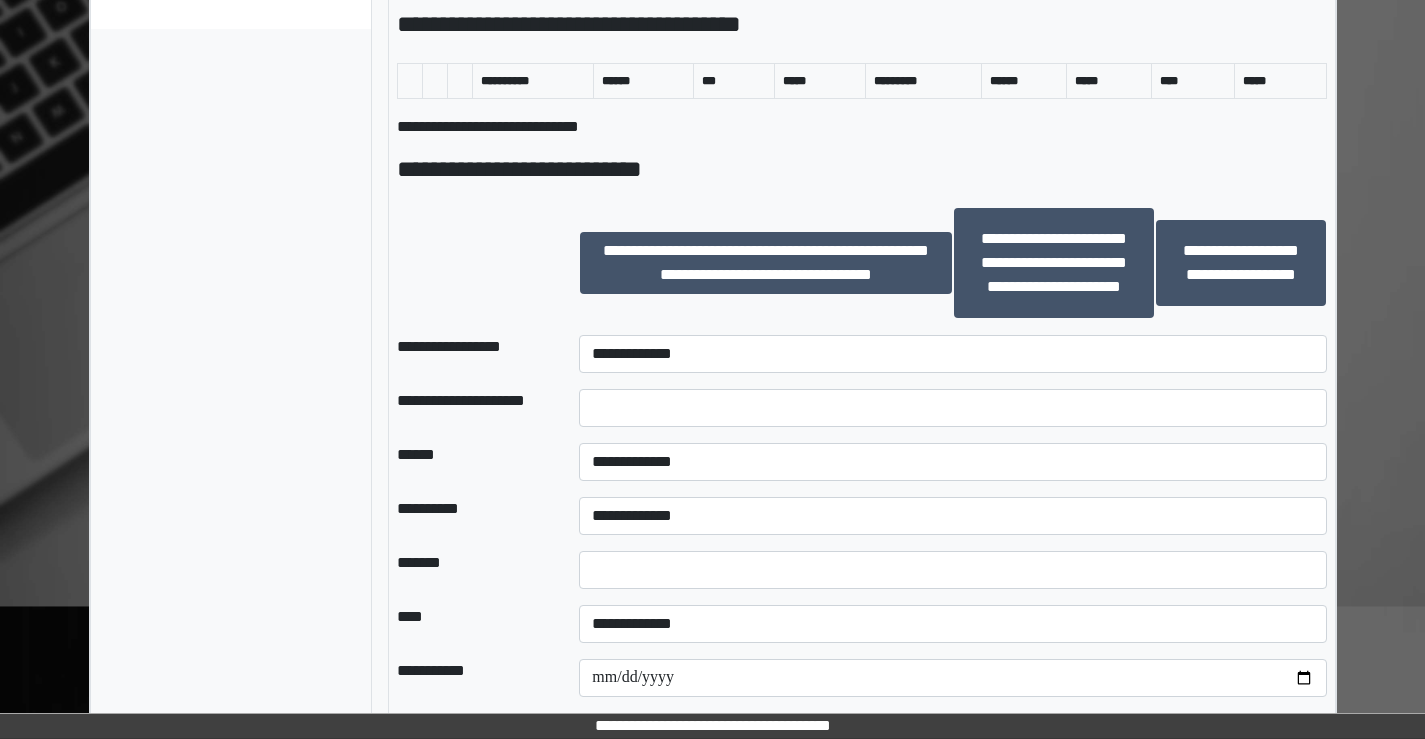 scroll, scrollTop: 1235, scrollLeft: 0, axis: vertical 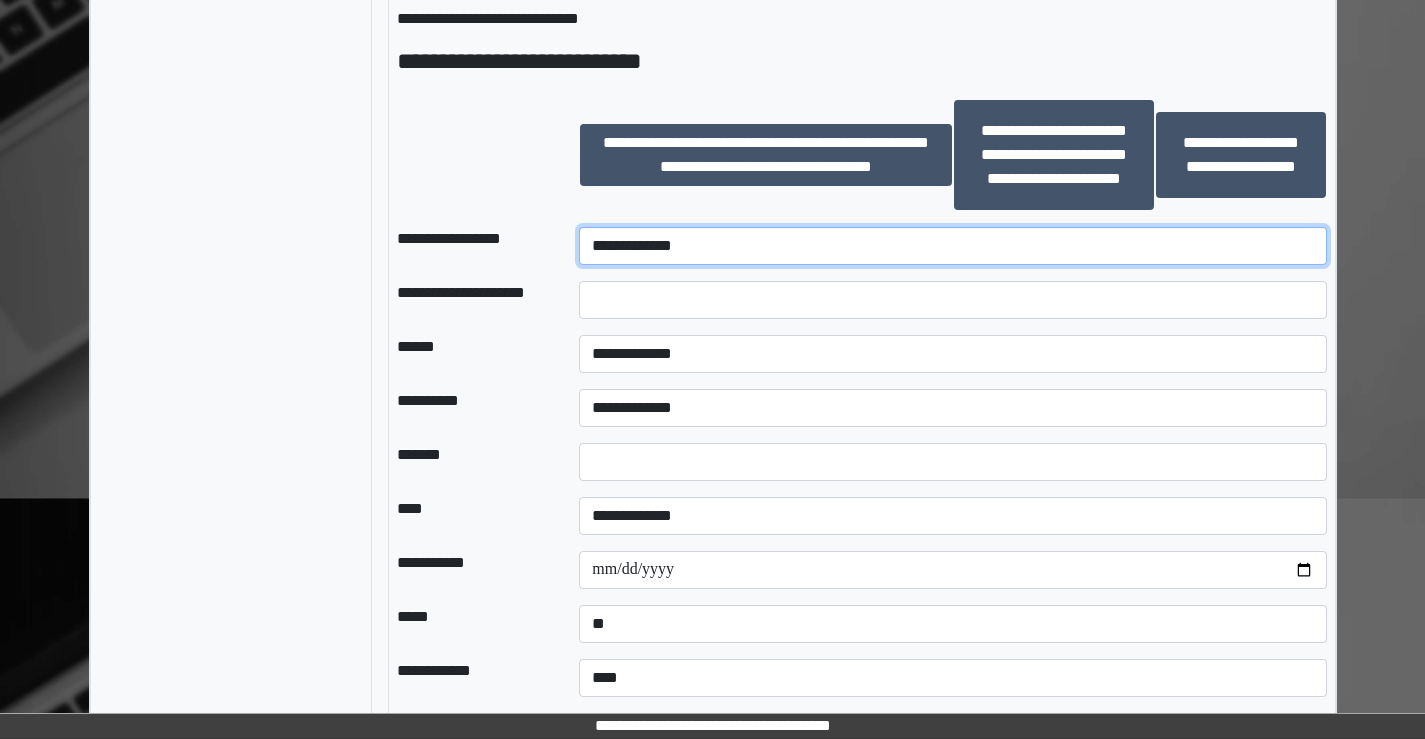click on "**********" at bounding box center (952, 246) 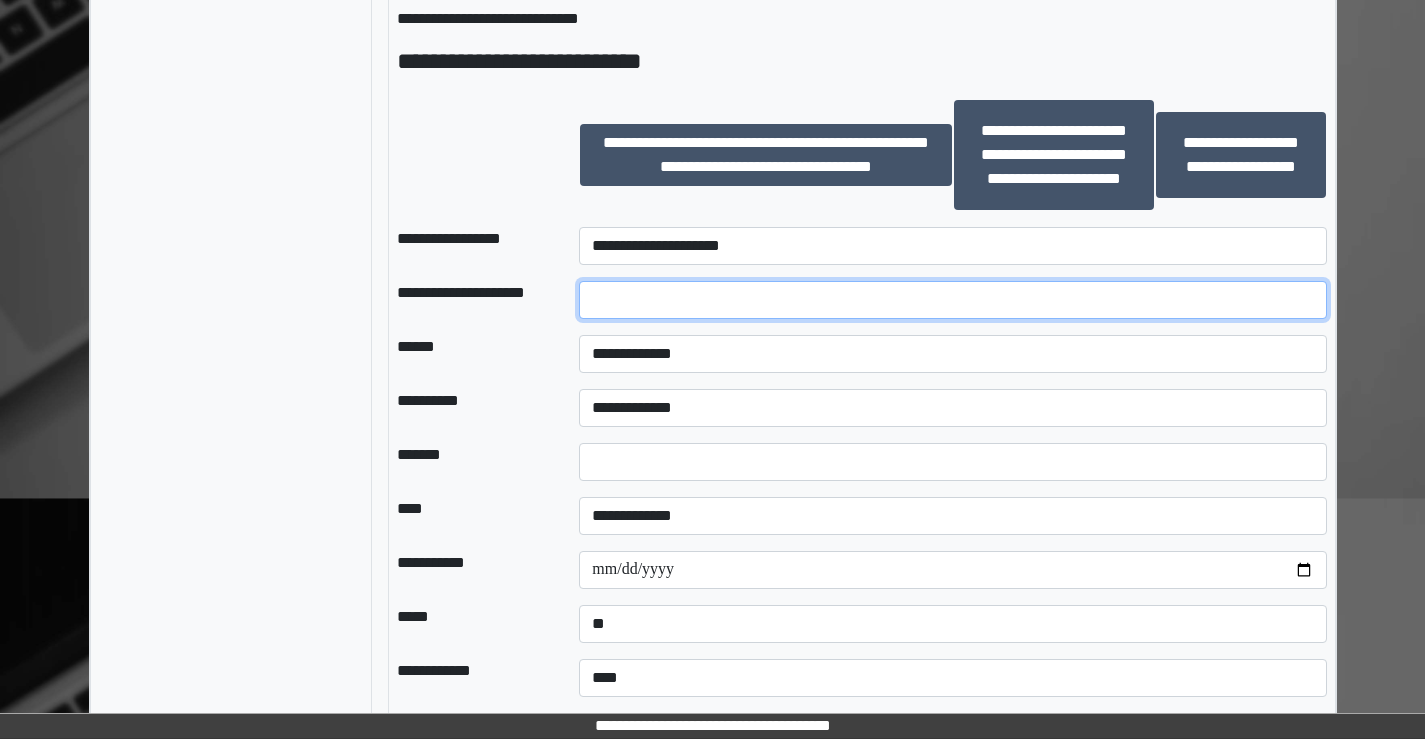click at bounding box center [952, 300] 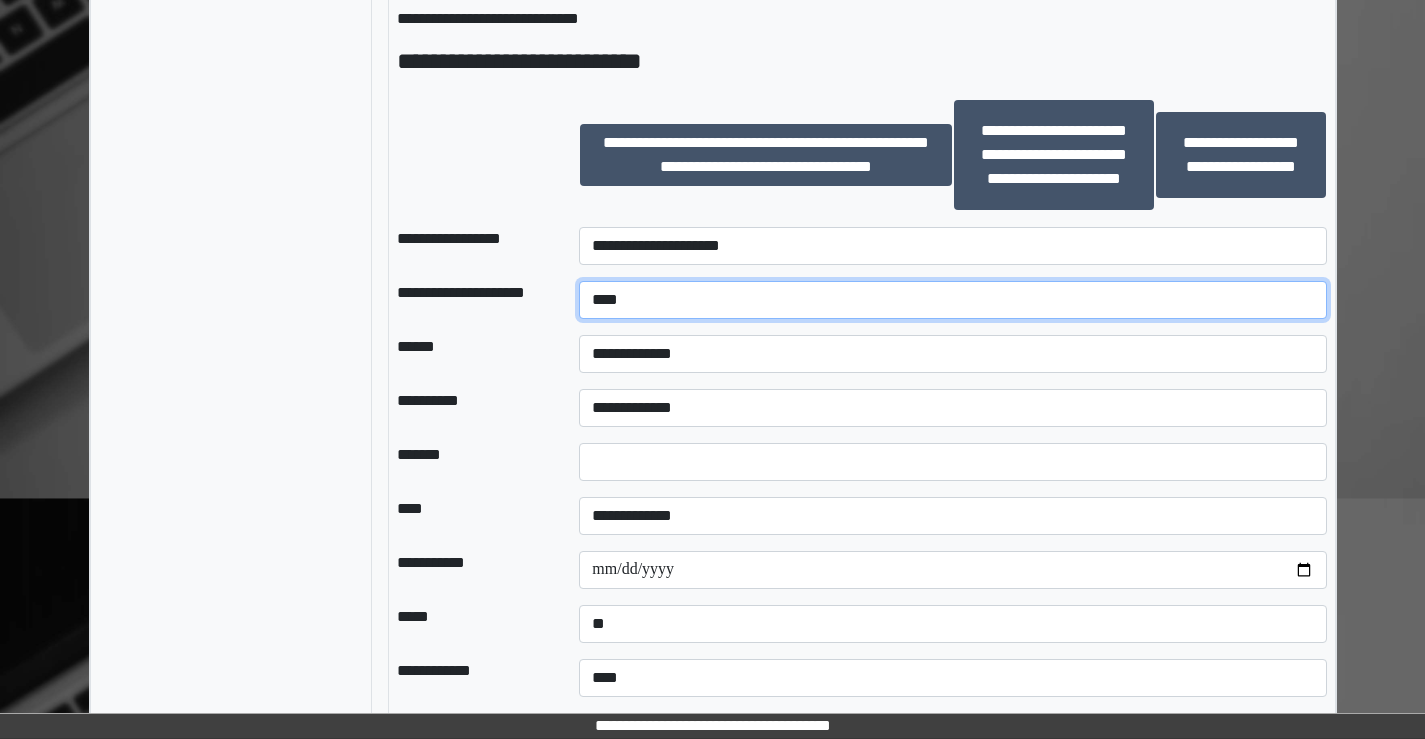 type on "****" 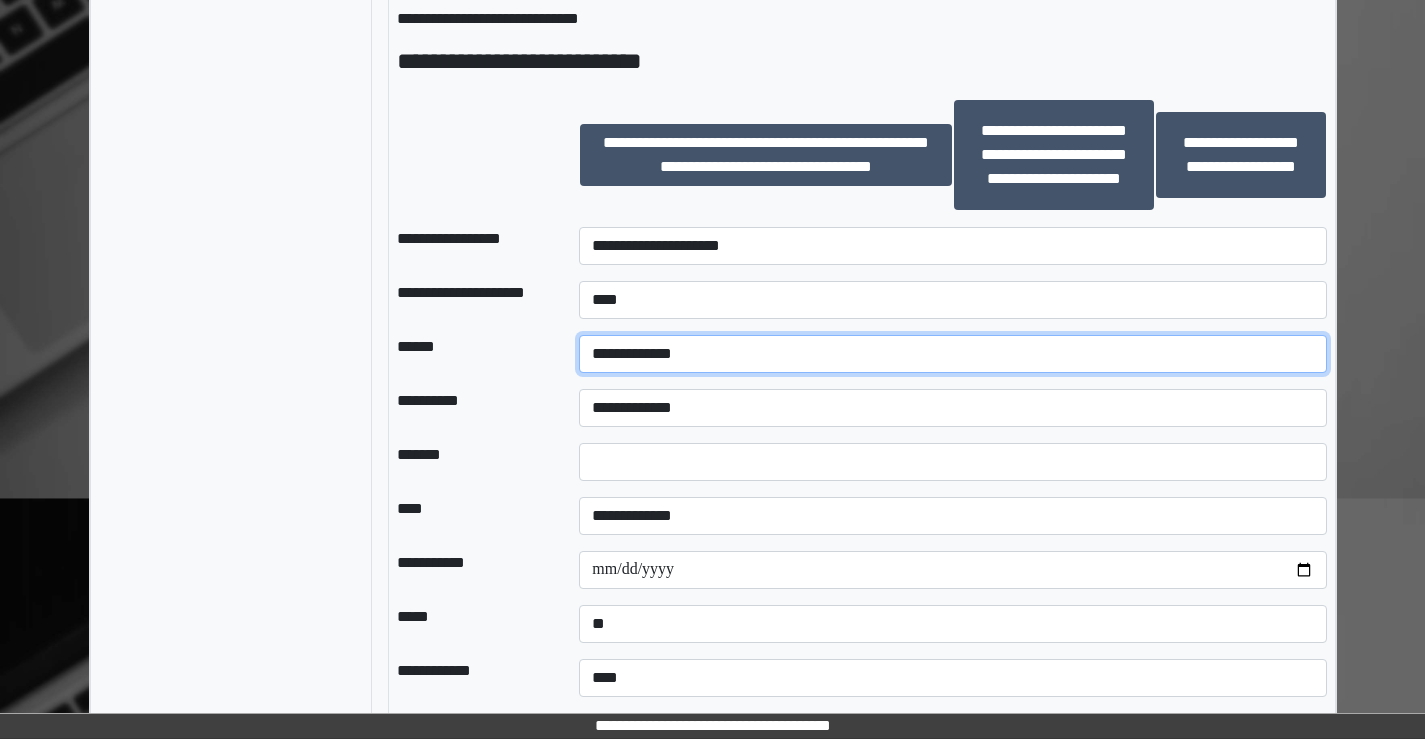 click on "**********" at bounding box center (952, 354) 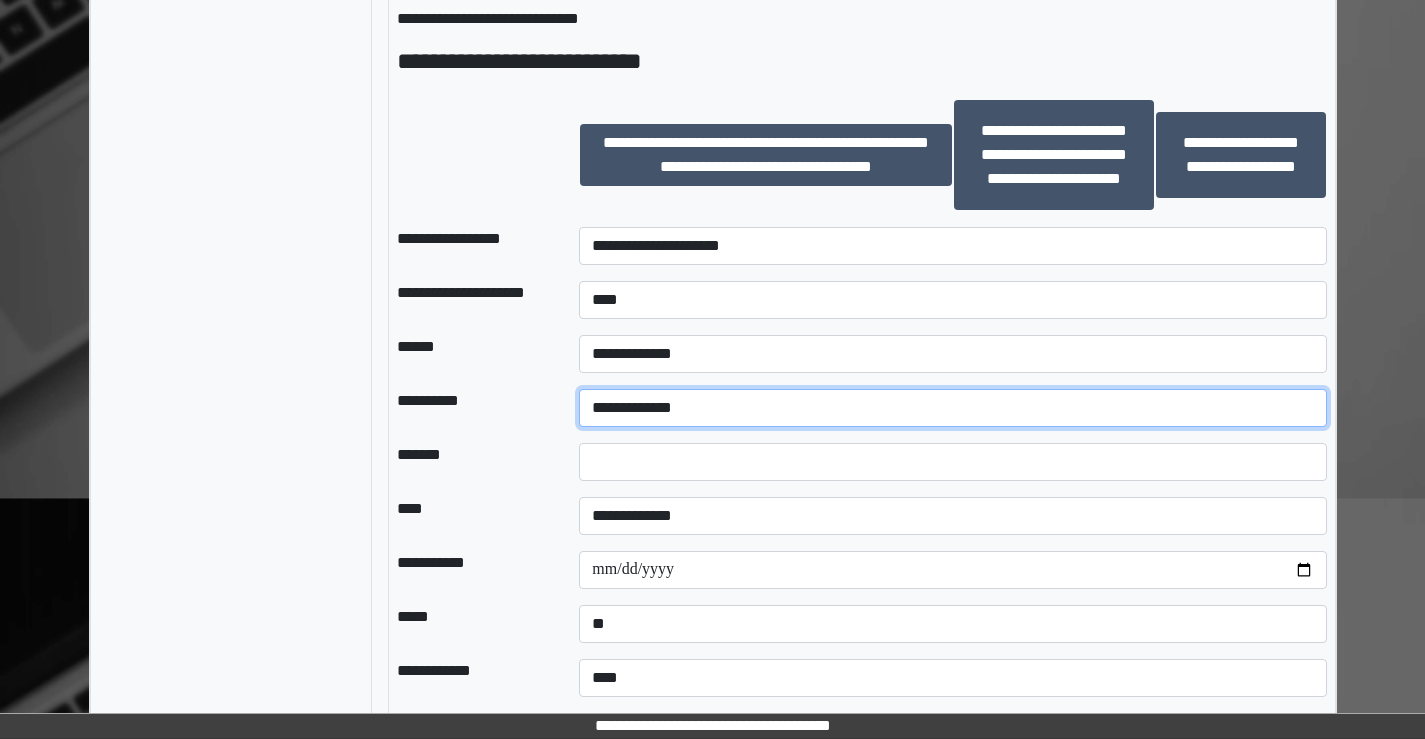 click on "**********" at bounding box center (952, 408) 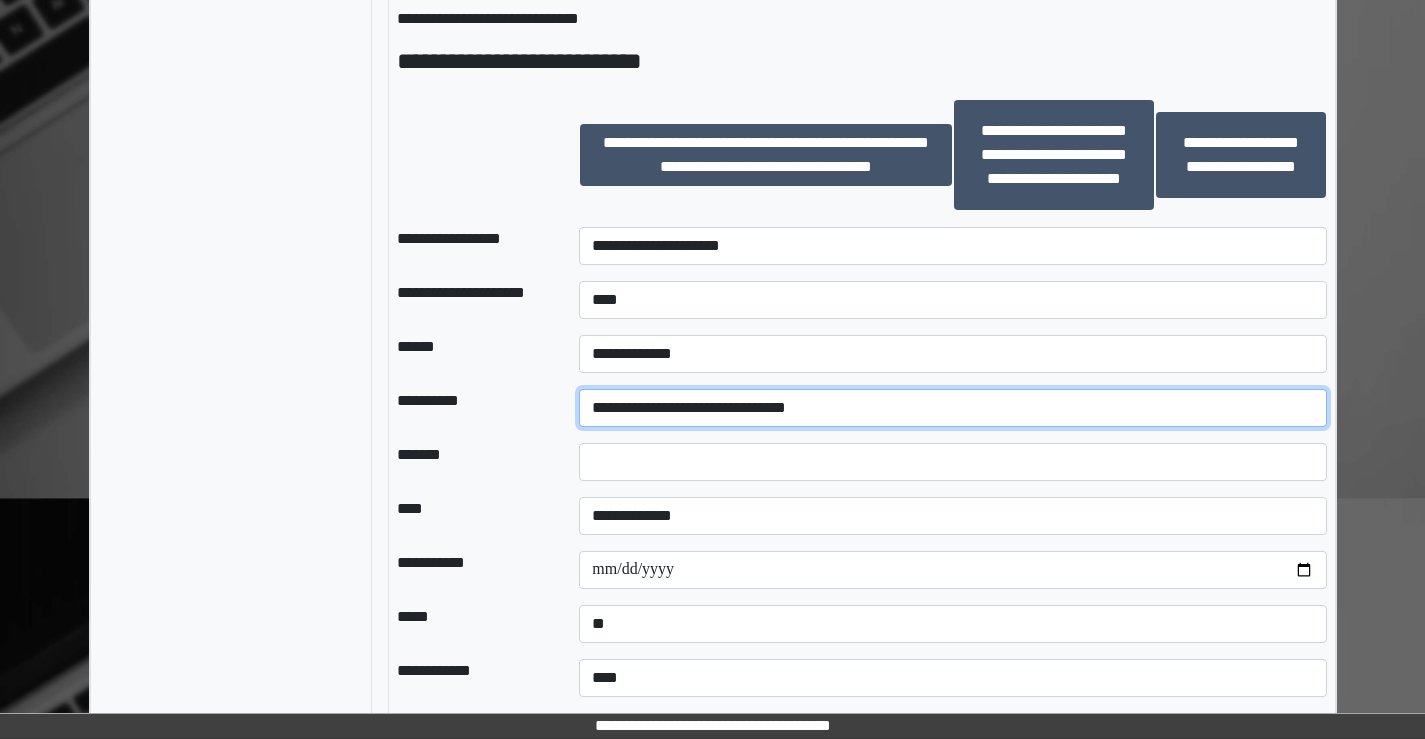 click on "**********" at bounding box center (952, 408) 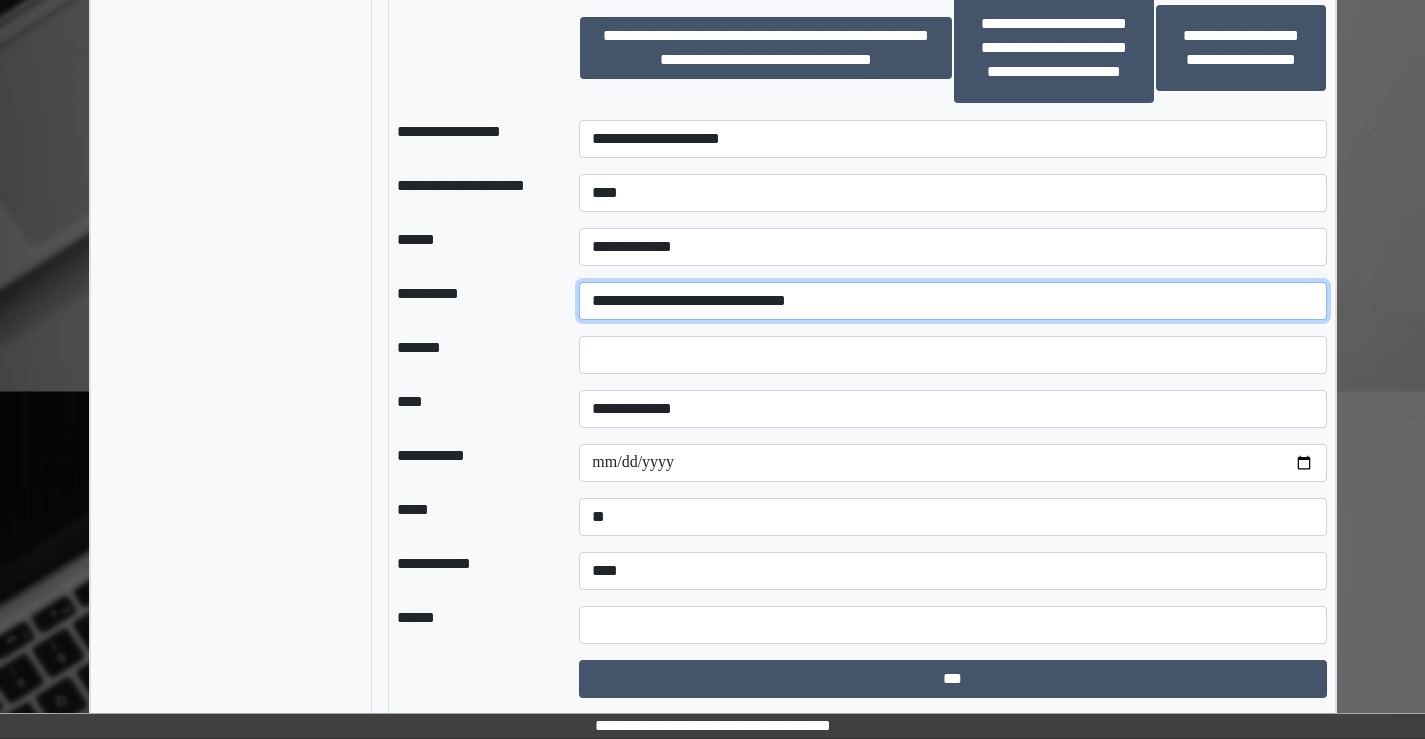 scroll, scrollTop: 1343, scrollLeft: 0, axis: vertical 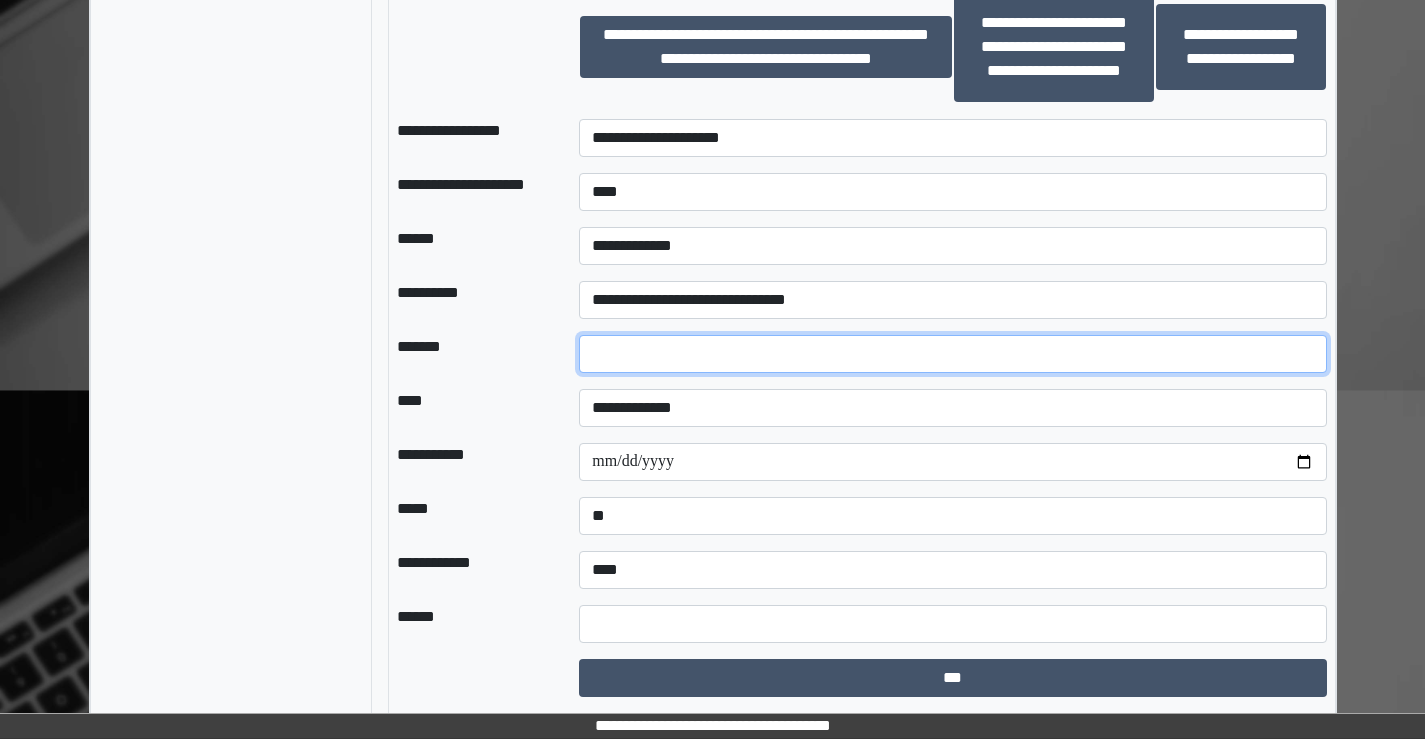 click at bounding box center (952, 354) 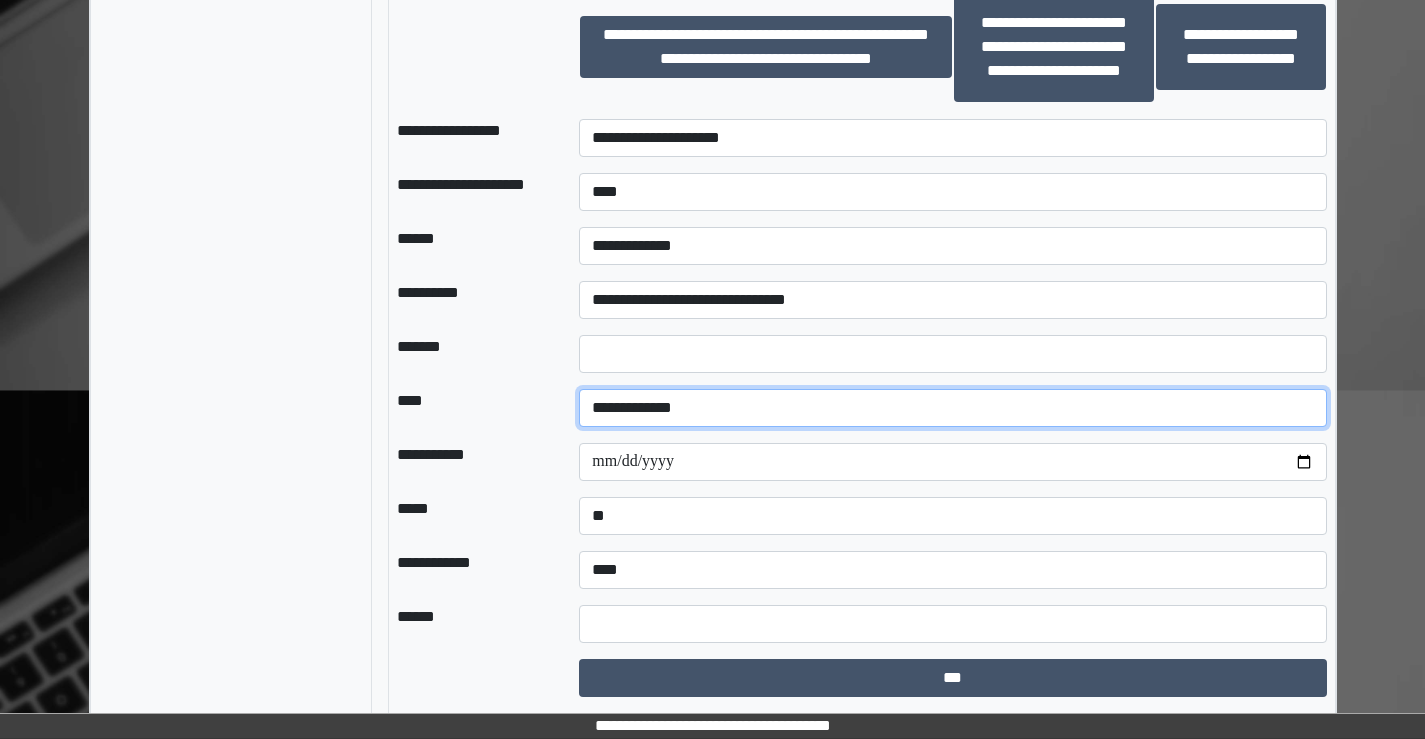 click on "**********" at bounding box center [952, 408] 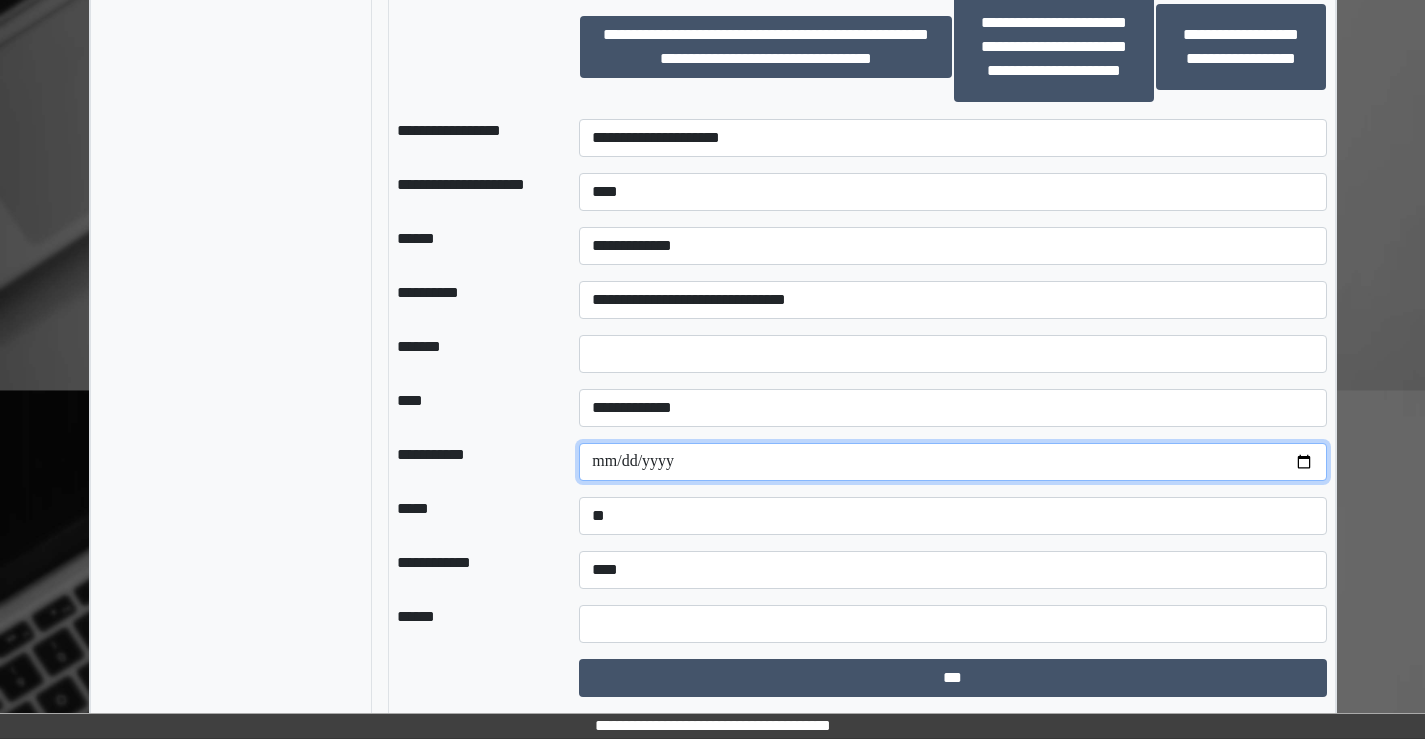 click at bounding box center (952, 462) 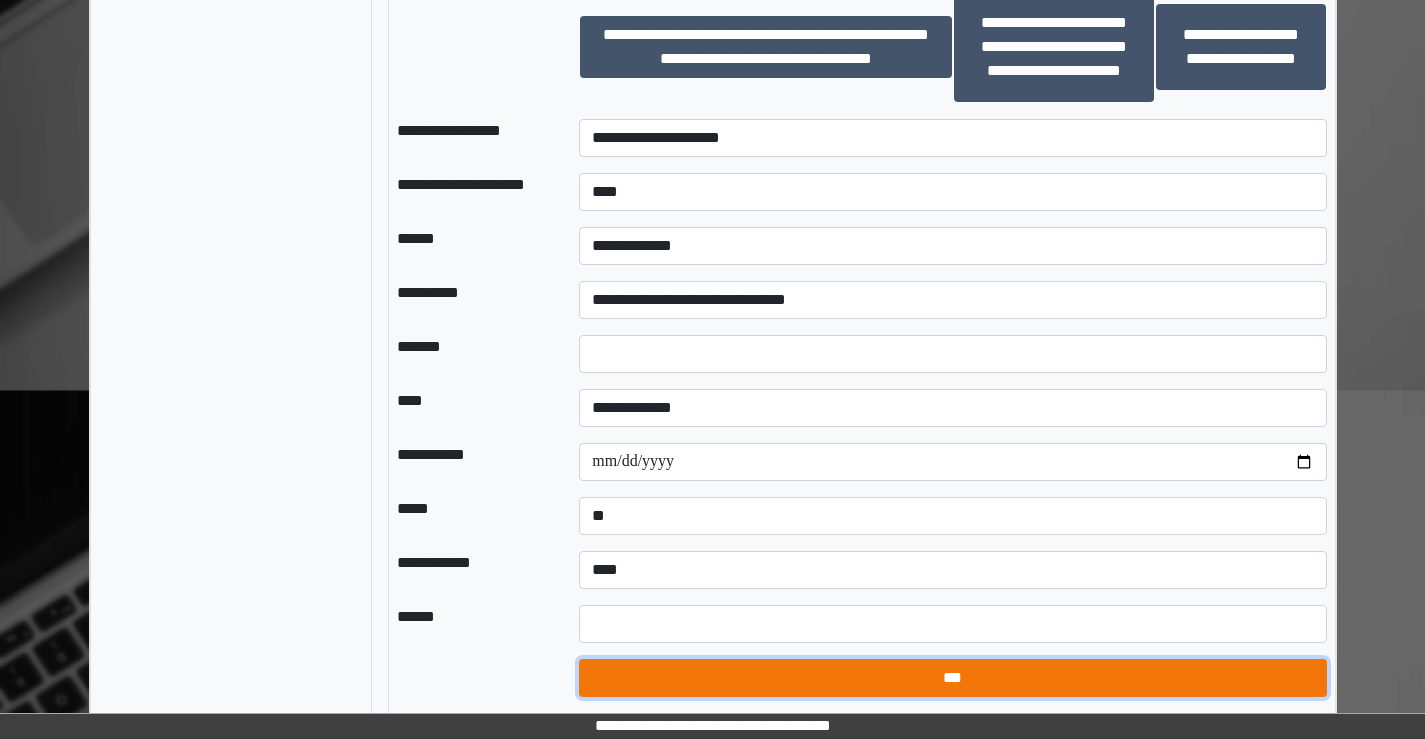 click on "***" at bounding box center (952, 678) 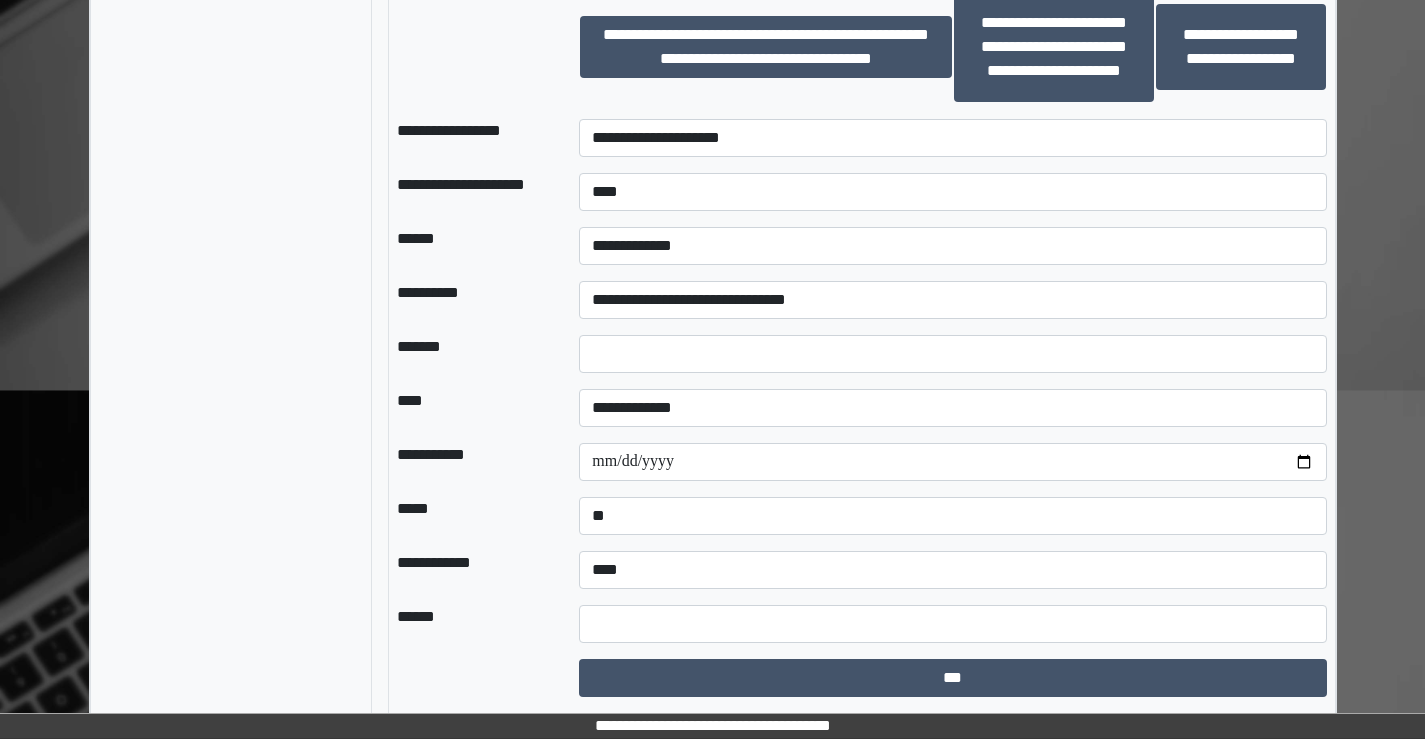 select on "*" 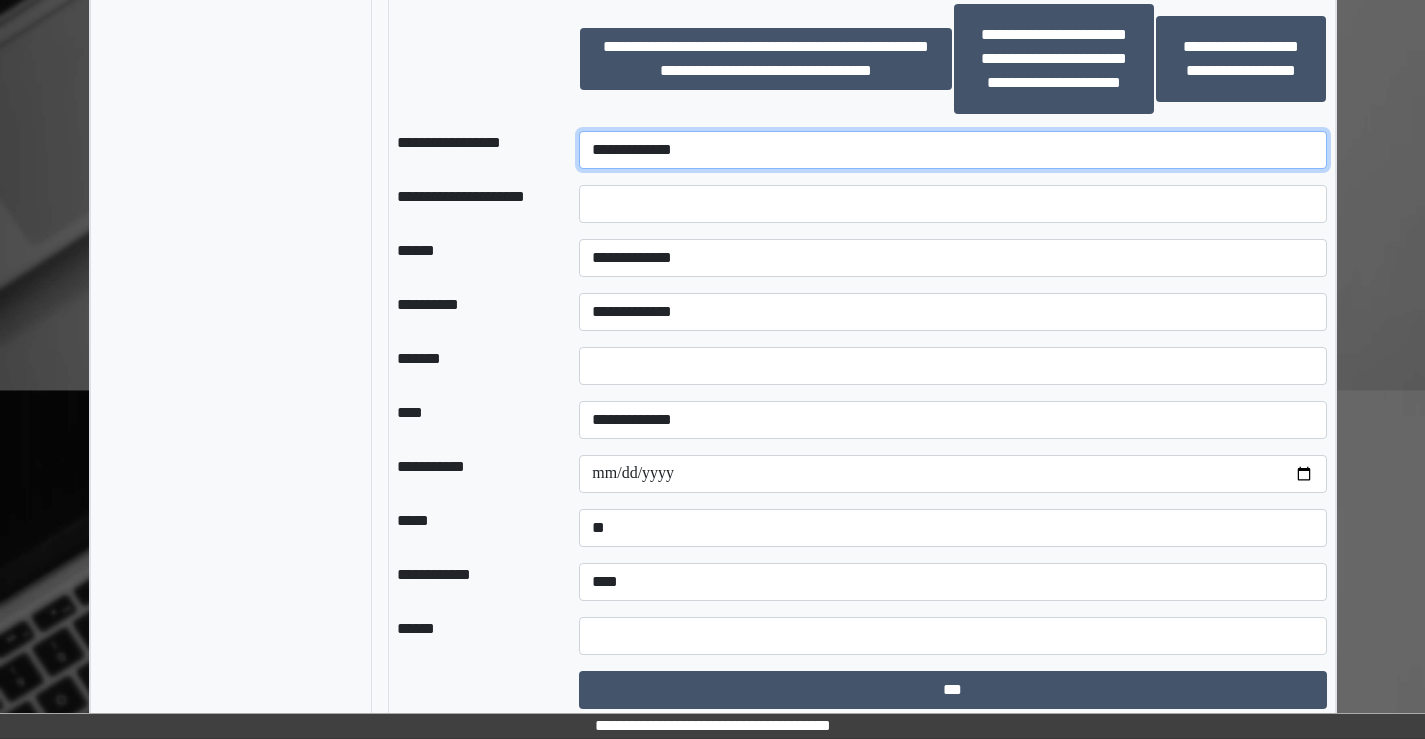click on "**********" at bounding box center (952, 150) 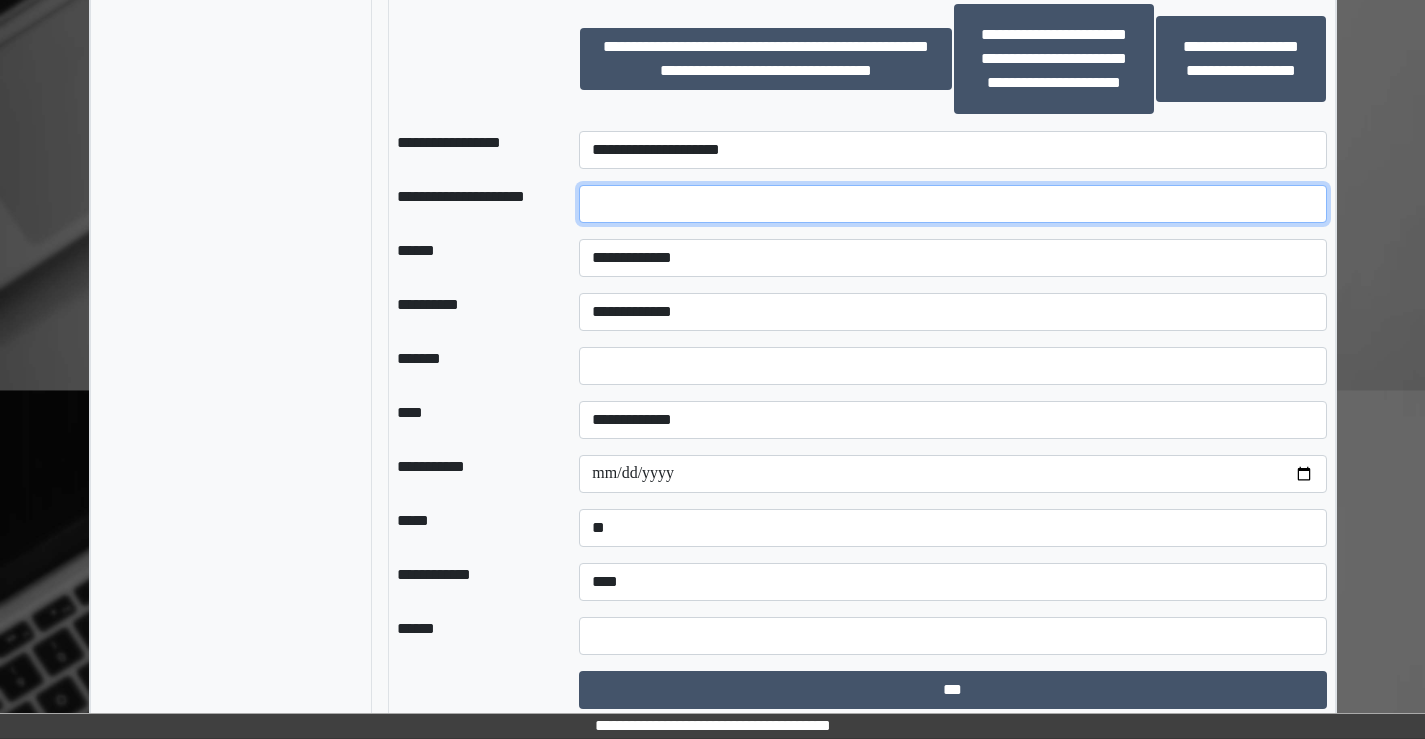 click at bounding box center (952, 204) 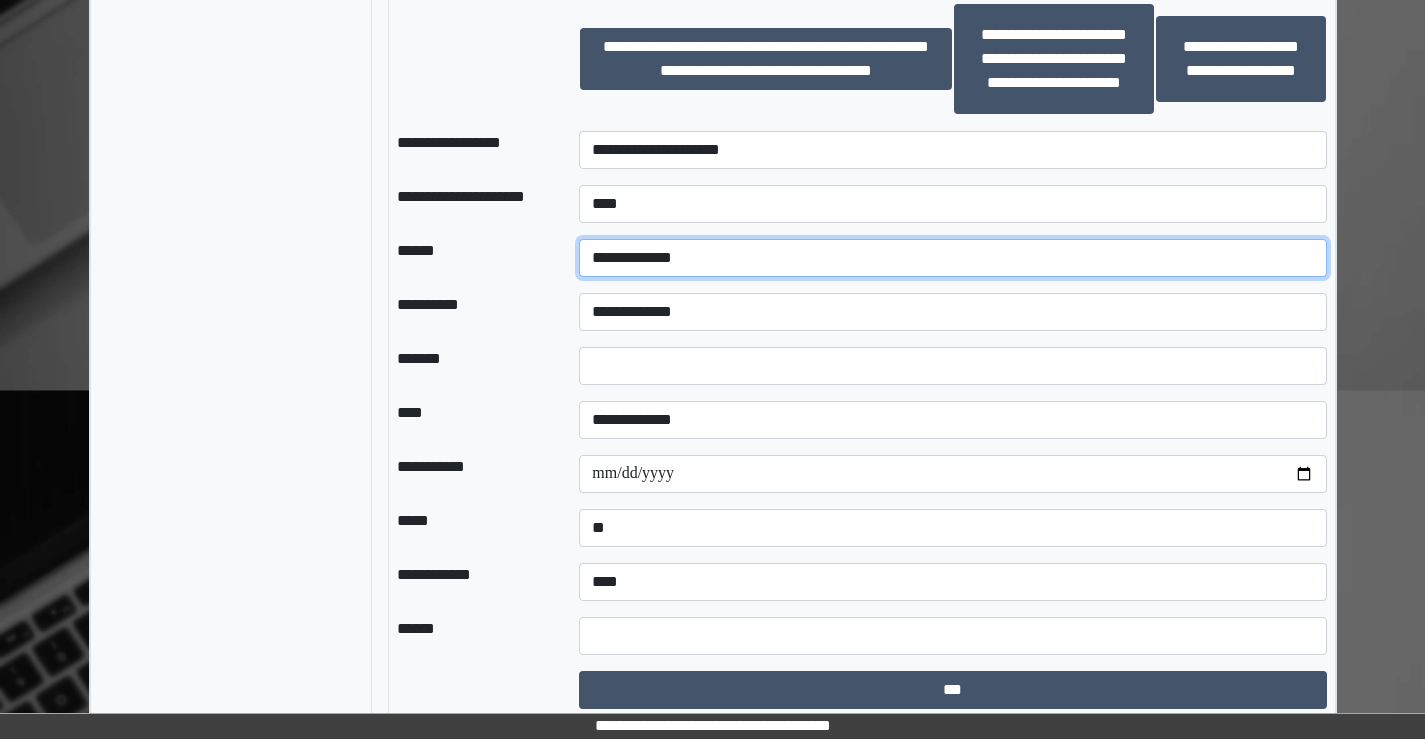 click on "**********" at bounding box center [952, 258] 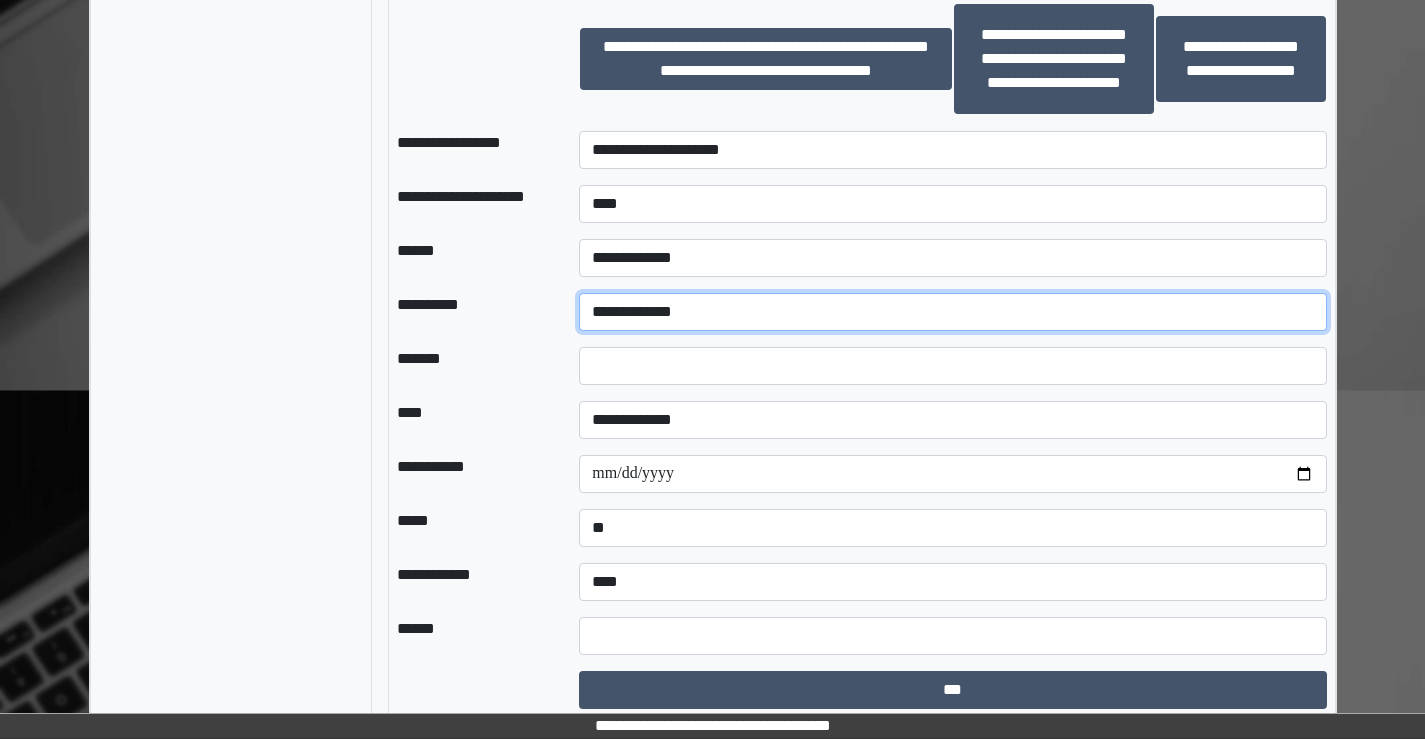 click on "**********" at bounding box center [952, 312] 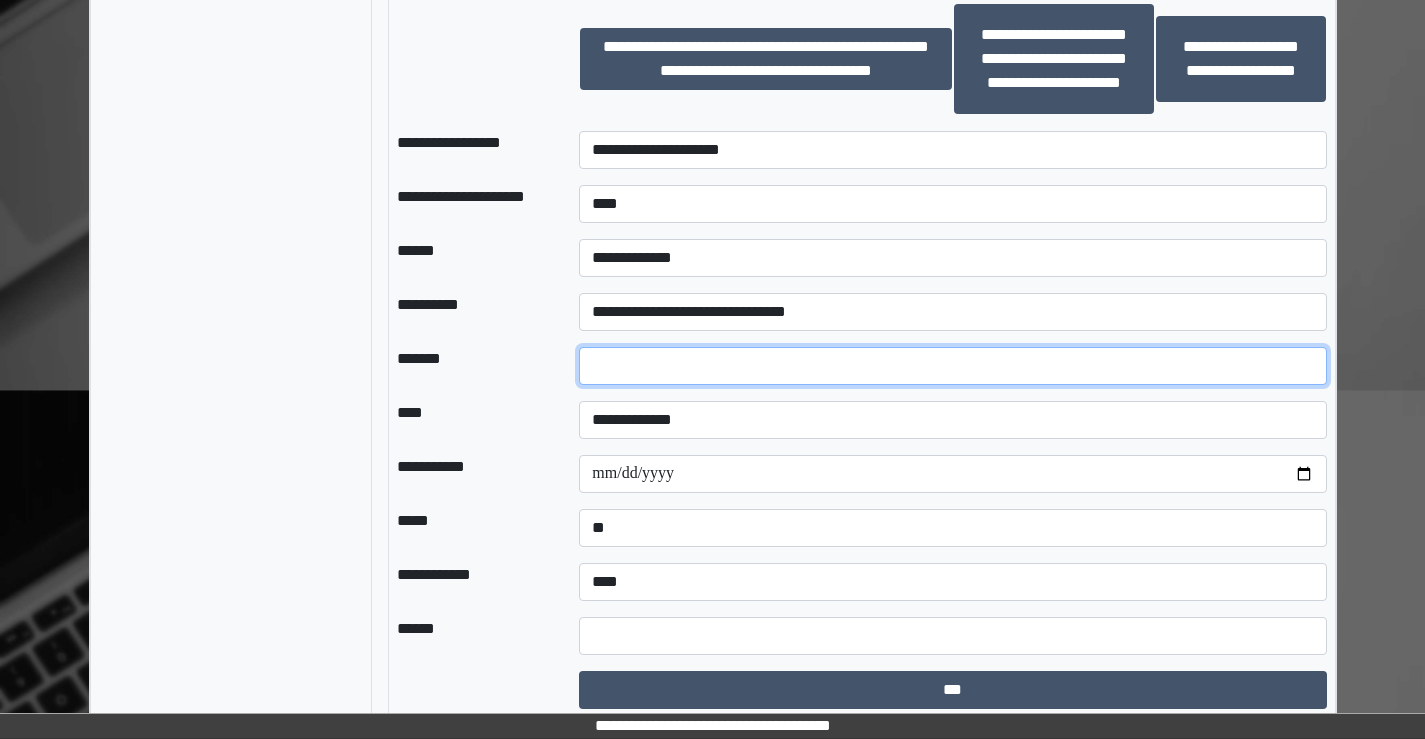 click on "*" at bounding box center [952, 366] 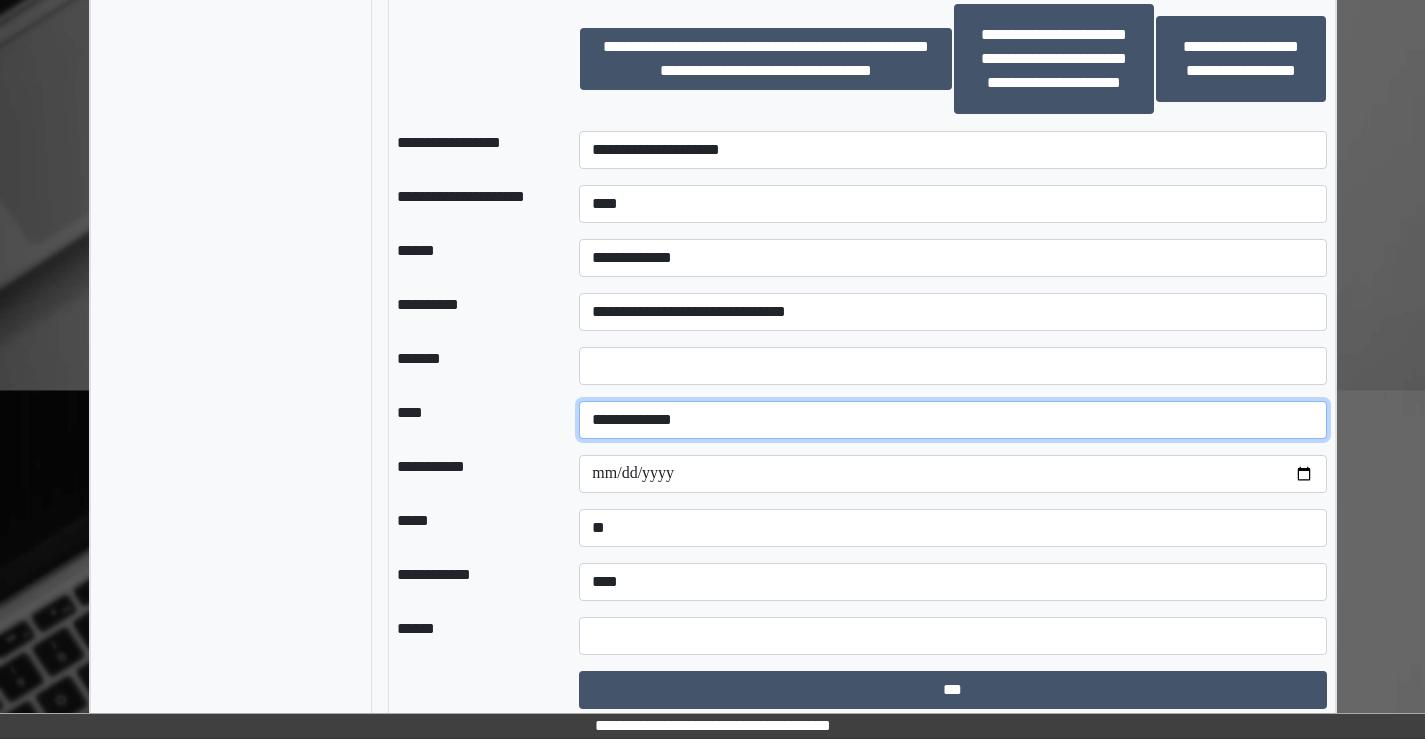 click on "**********" at bounding box center (952, 420) 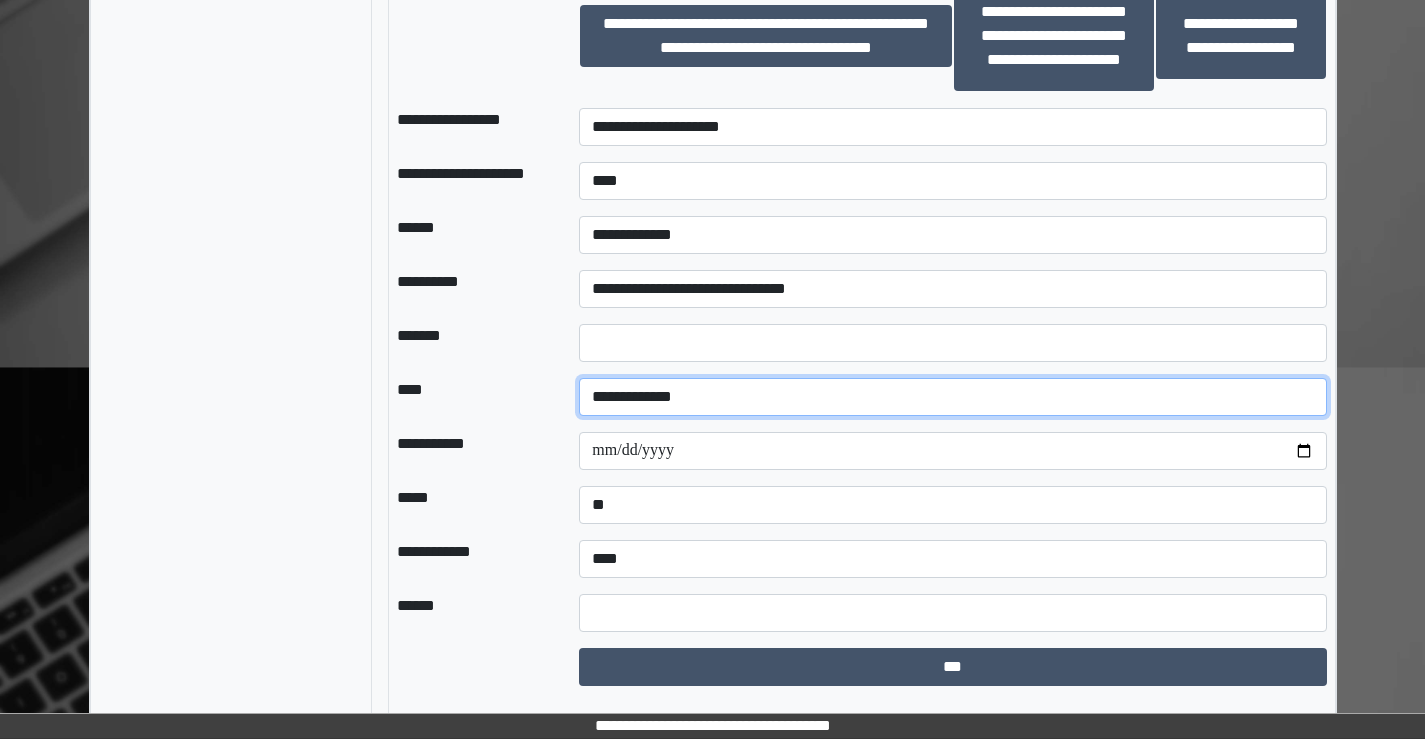 scroll, scrollTop: 1378, scrollLeft: 0, axis: vertical 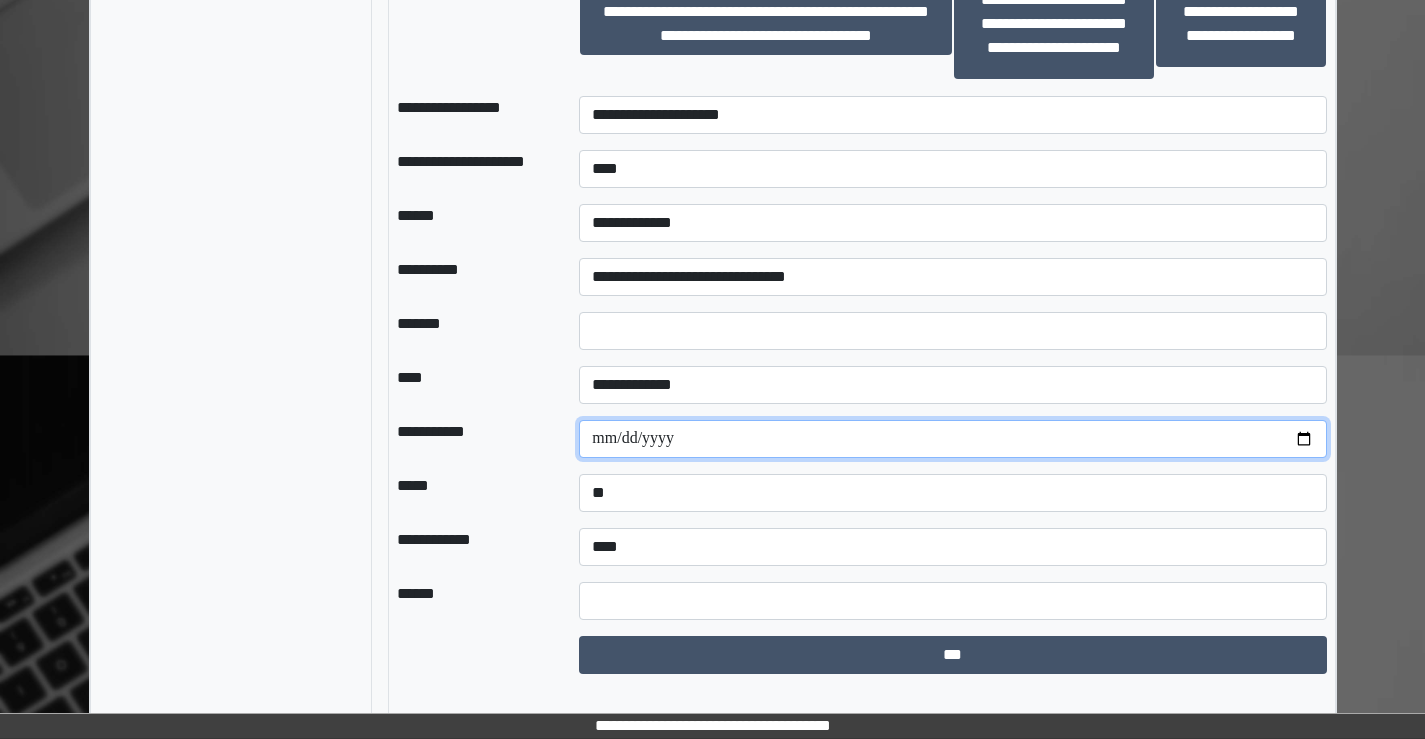 drag, startPoint x: 1302, startPoint y: 461, endPoint x: 1214, endPoint y: 444, distance: 89.62701 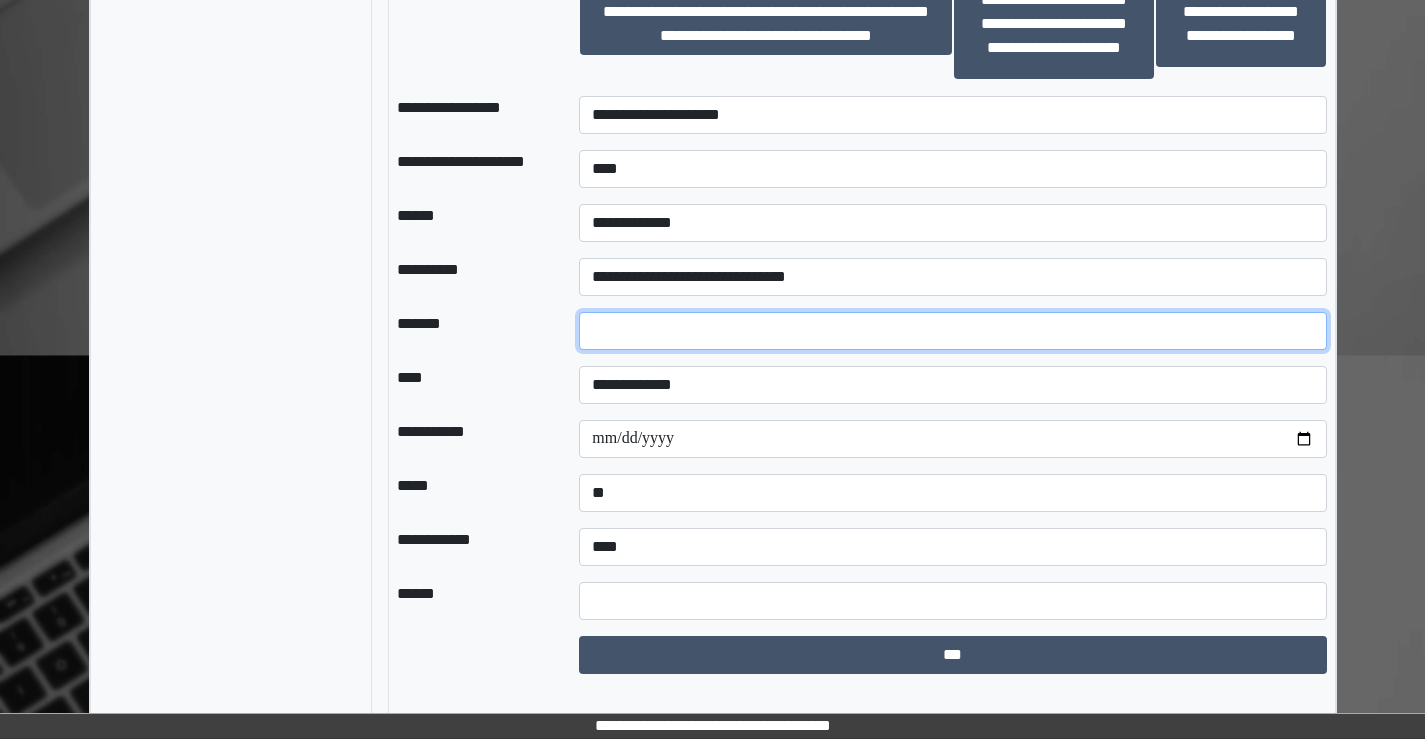 click on "**" at bounding box center (952, 331) 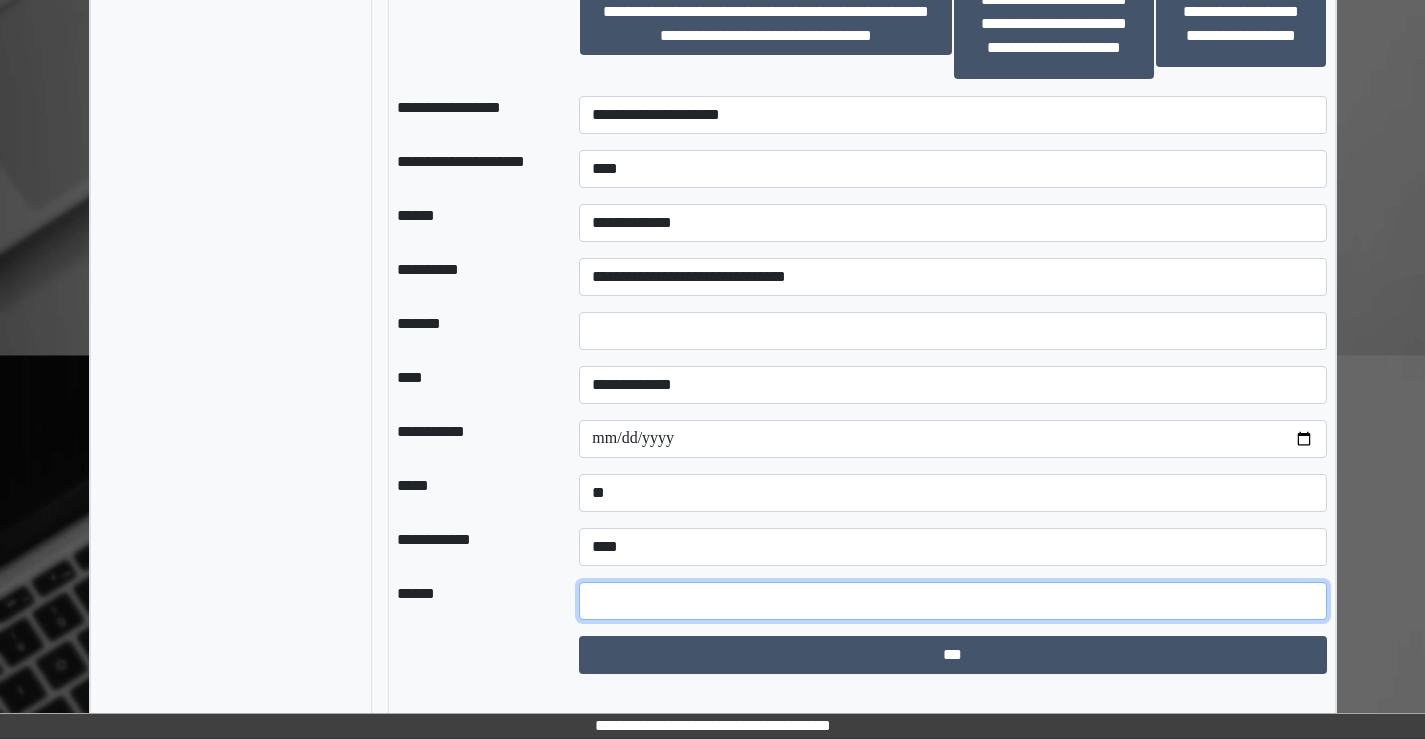 click at bounding box center [952, 601] 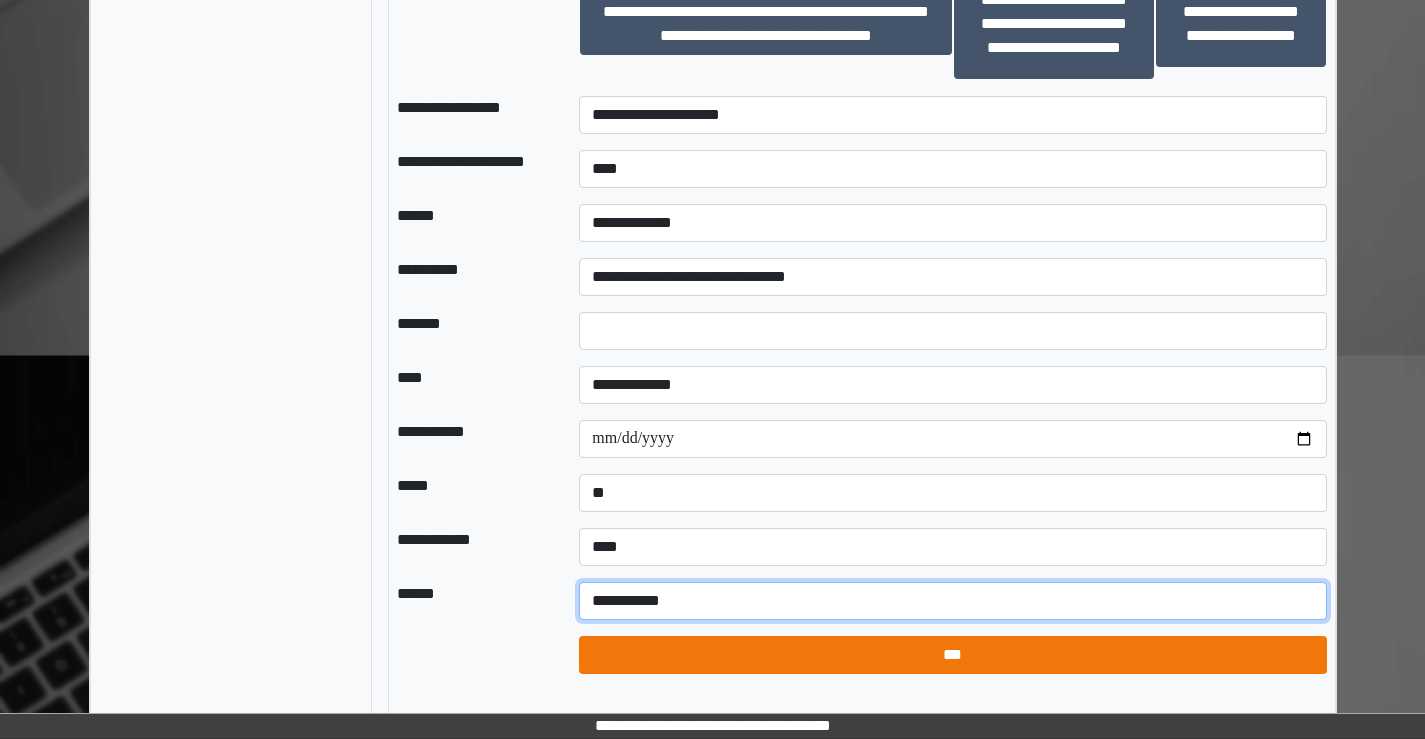 type on "**********" 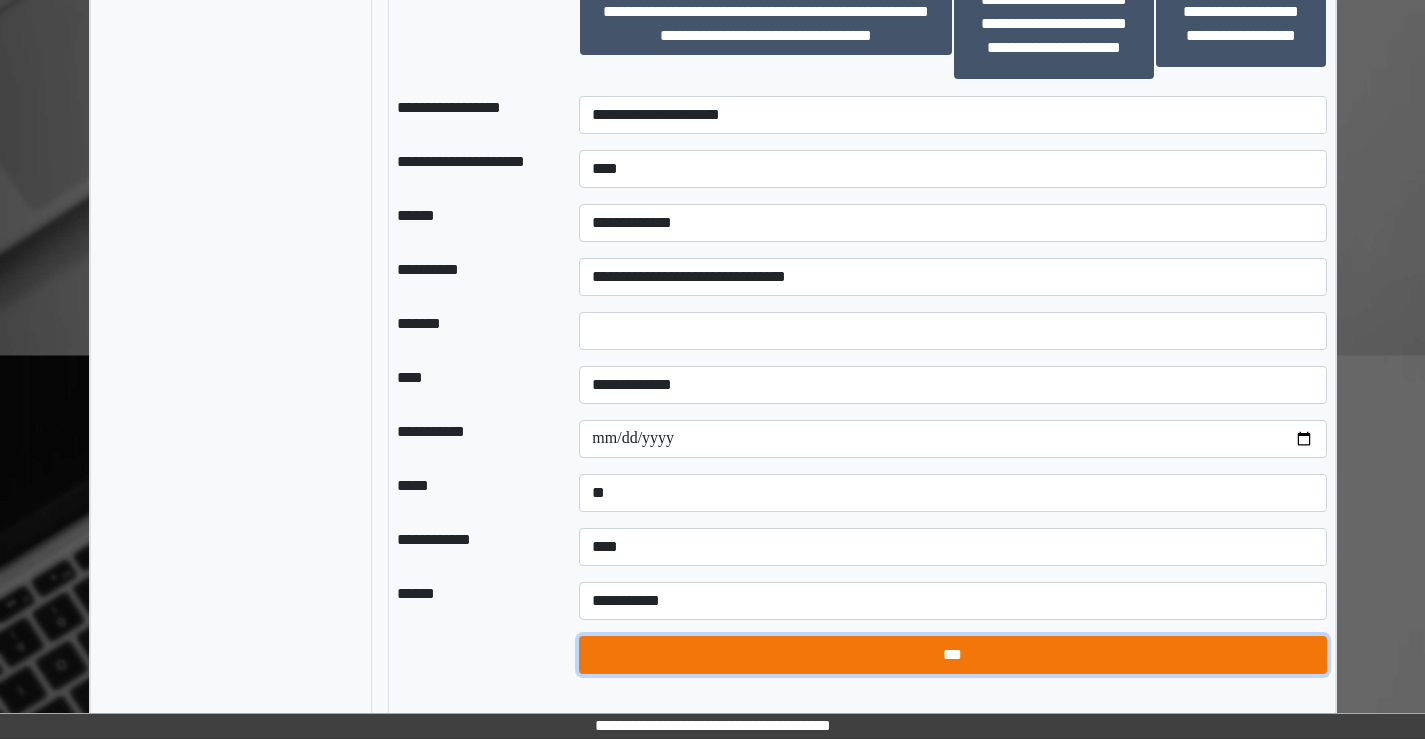 click on "***" at bounding box center [952, 655] 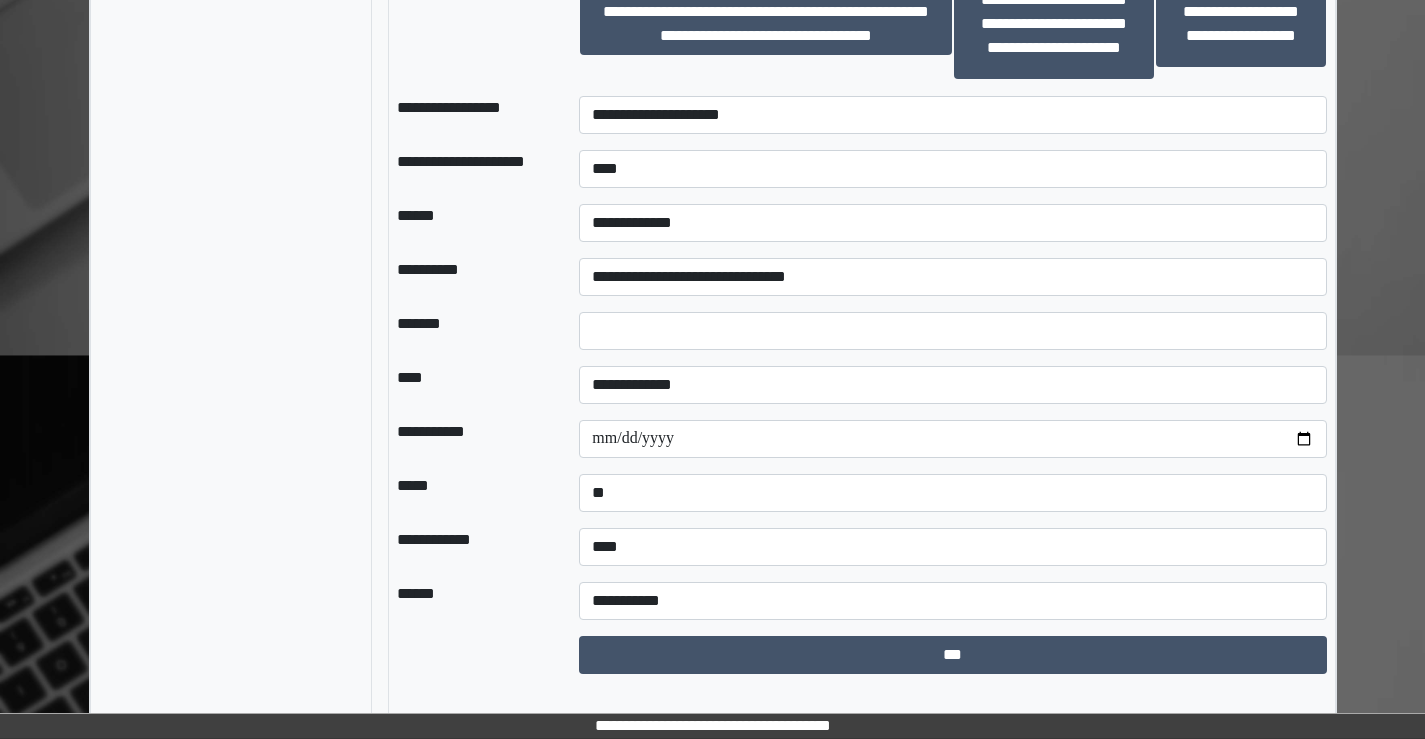 select on "*" 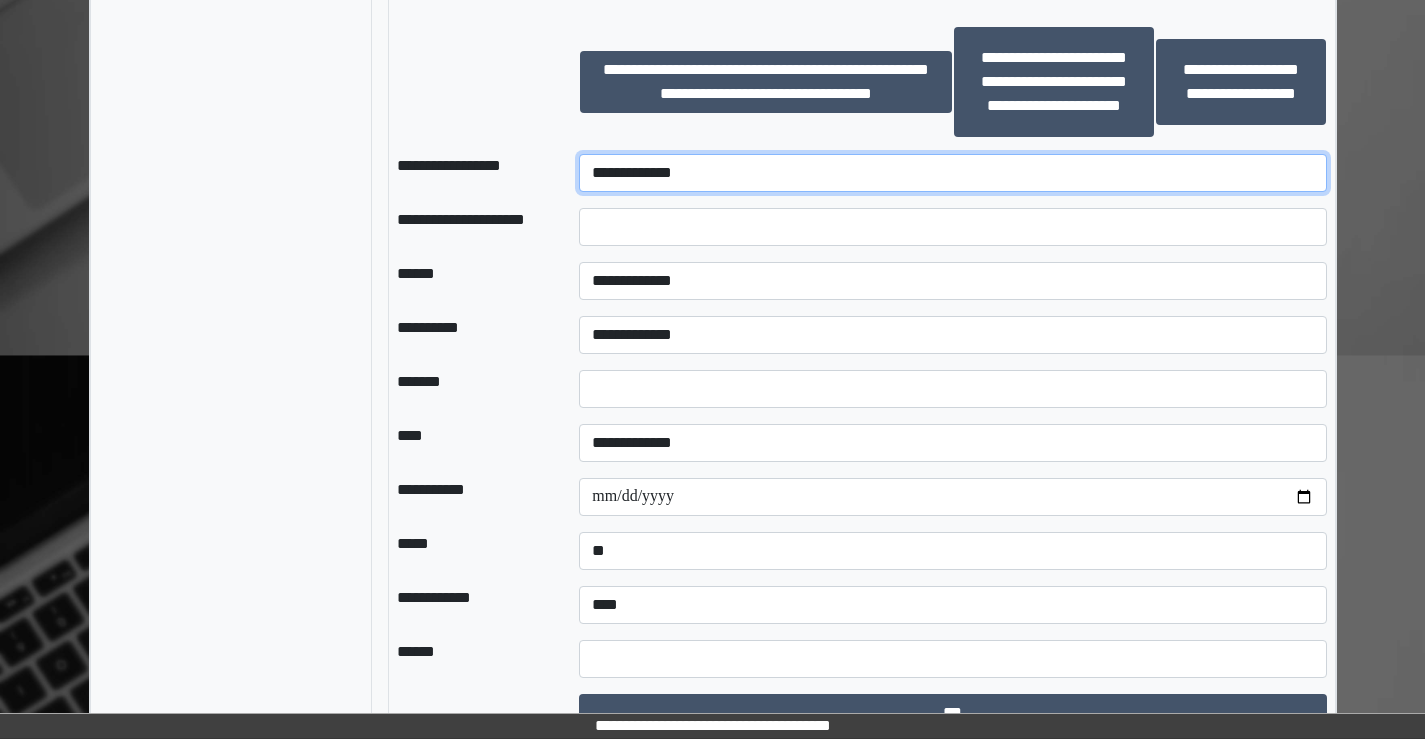 click on "**********" at bounding box center [952, 173] 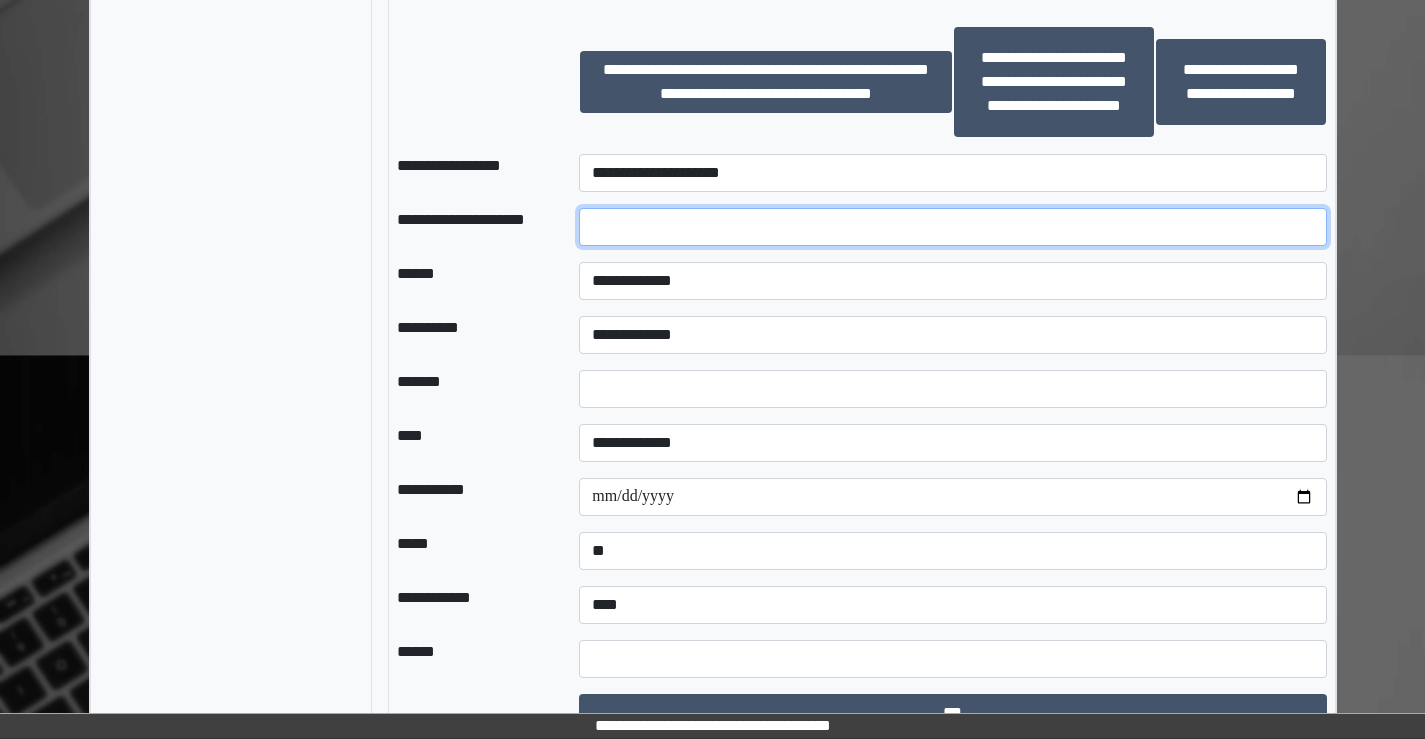 click at bounding box center (952, 227) 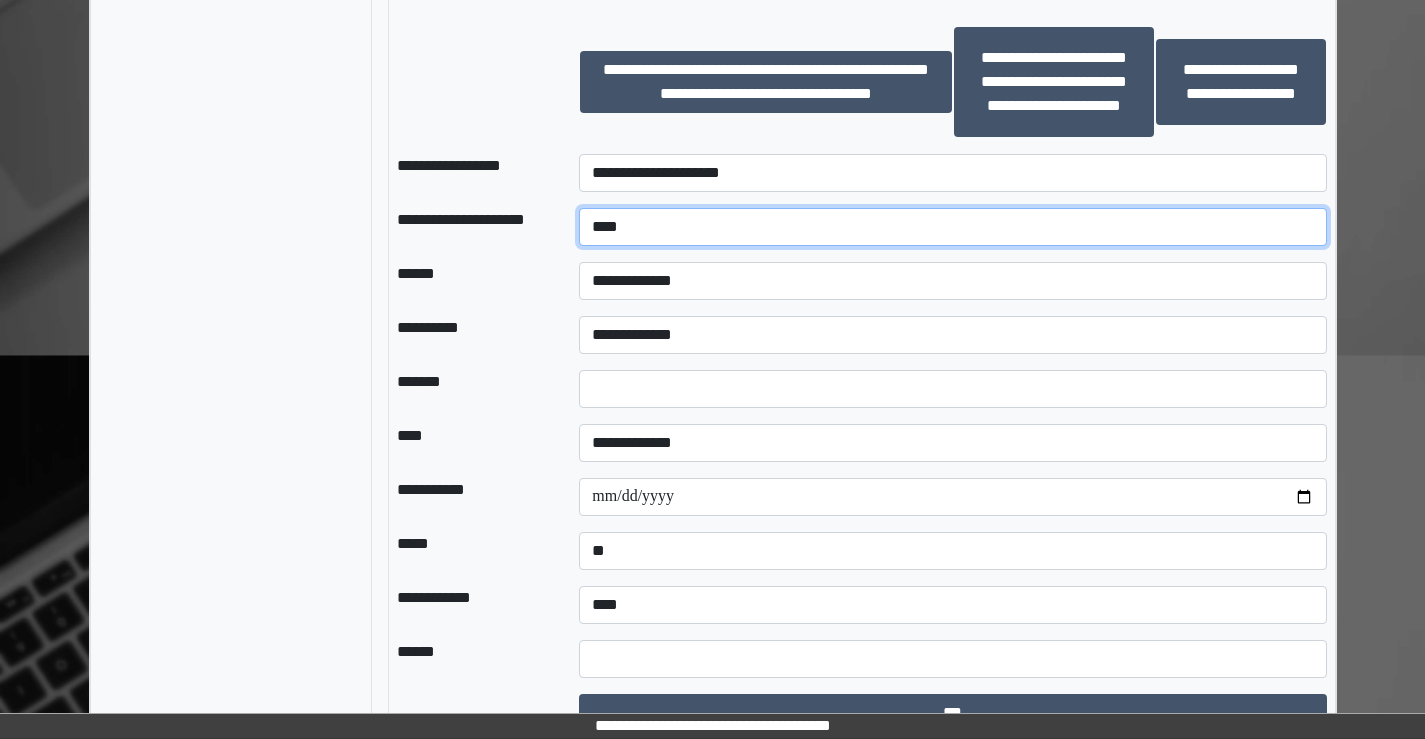 type on "****" 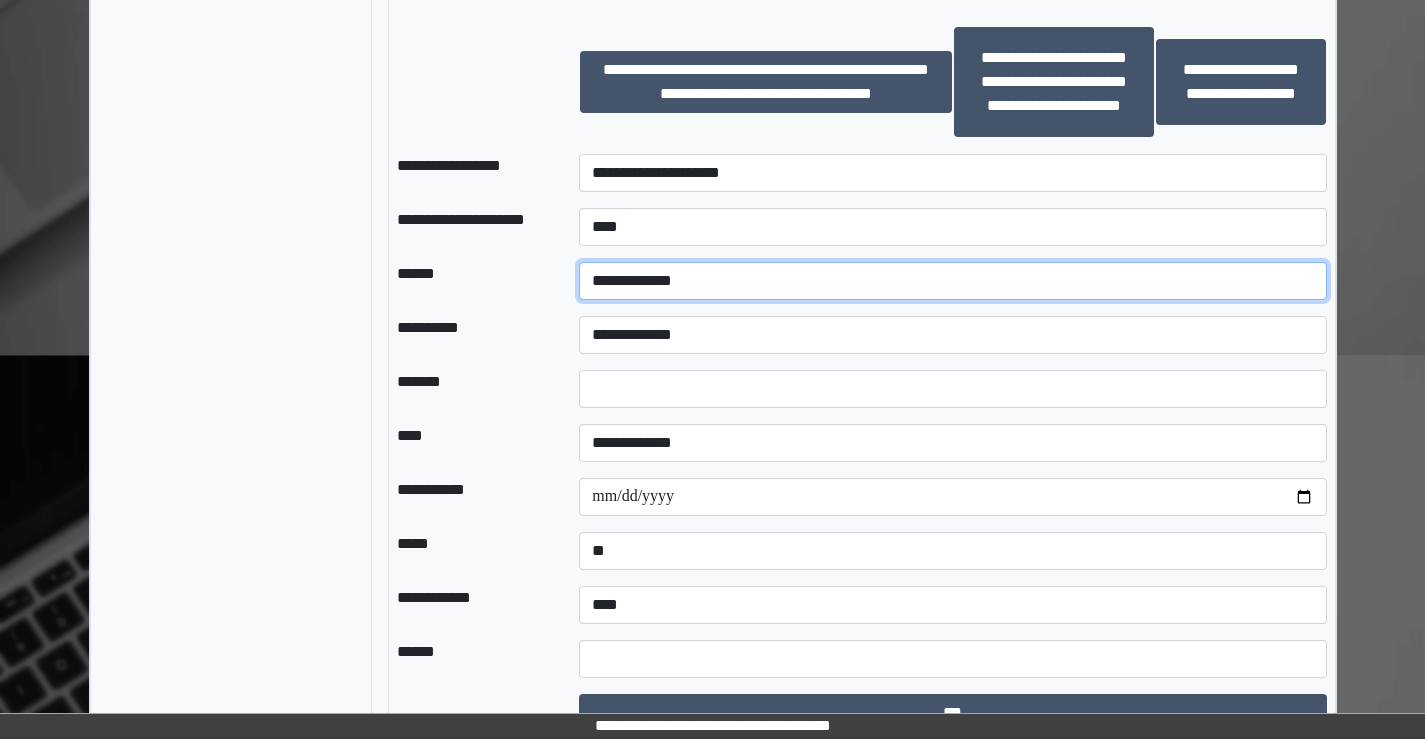 click on "**********" at bounding box center (952, 281) 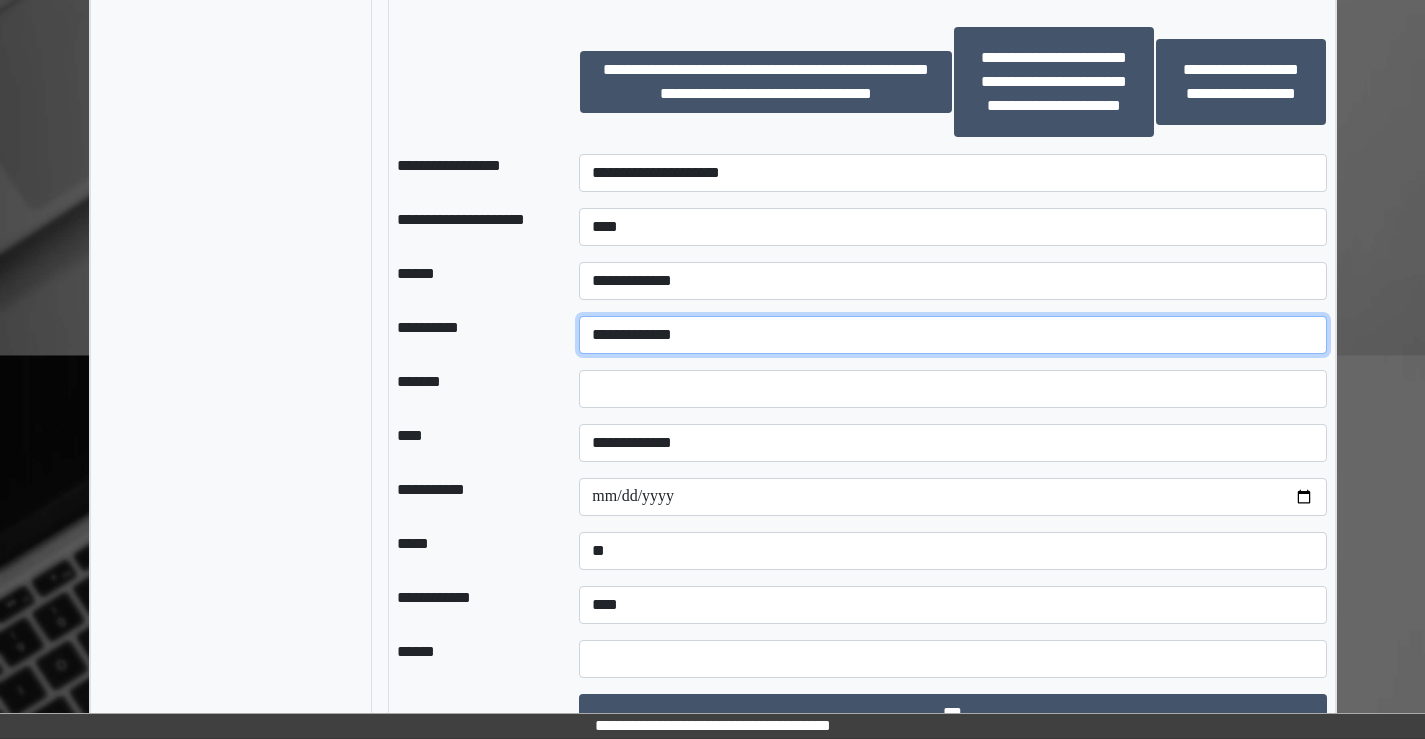 click on "**********" at bounding box center (952, 335) 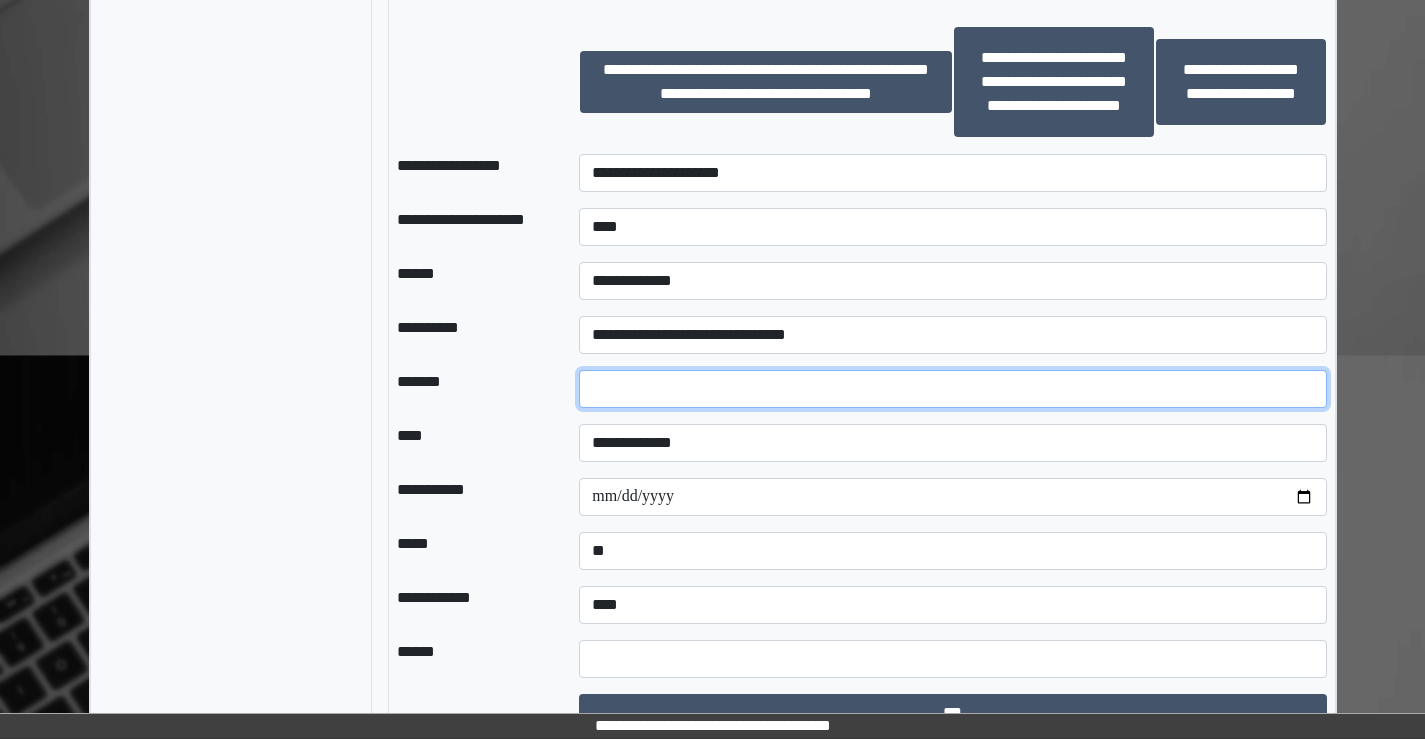 click on "*" at bounding box center [952, 389] 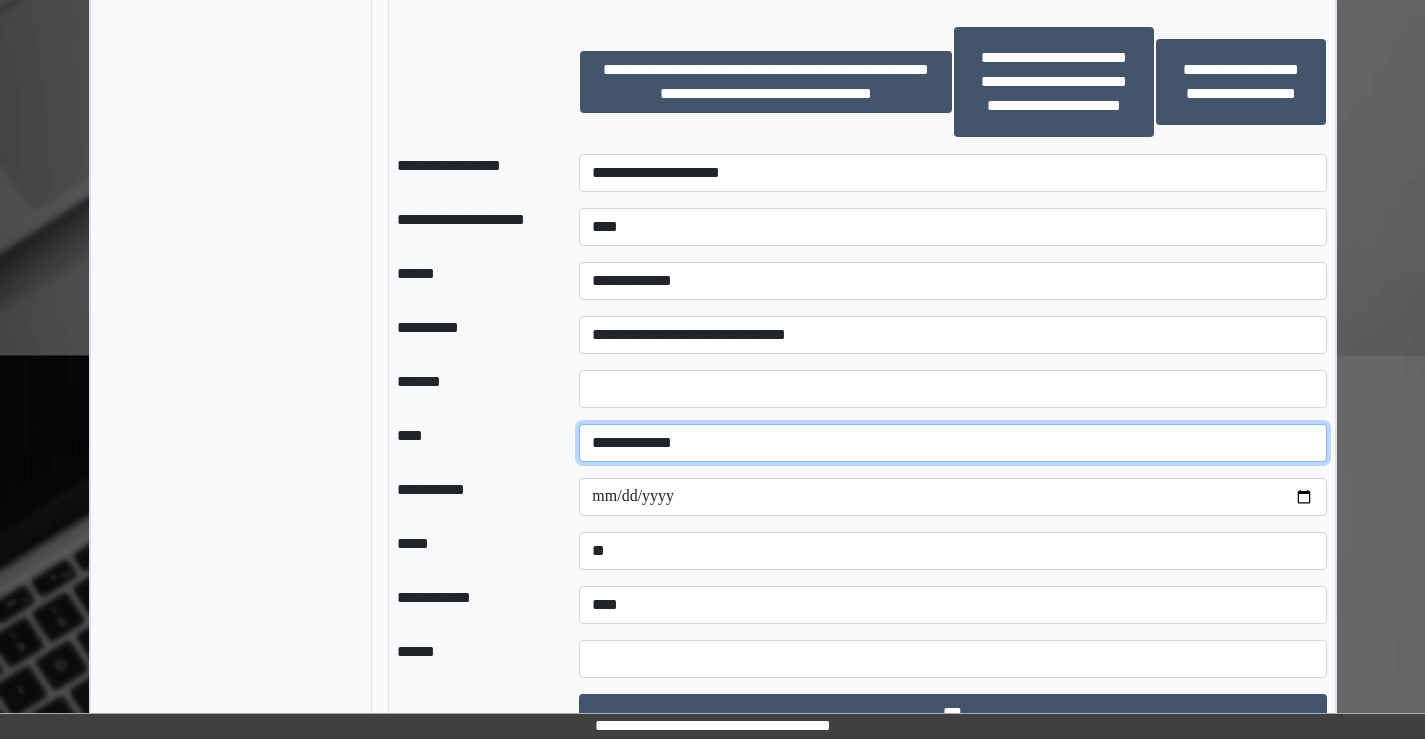 click on "**********" at bounding box center [952, 443] 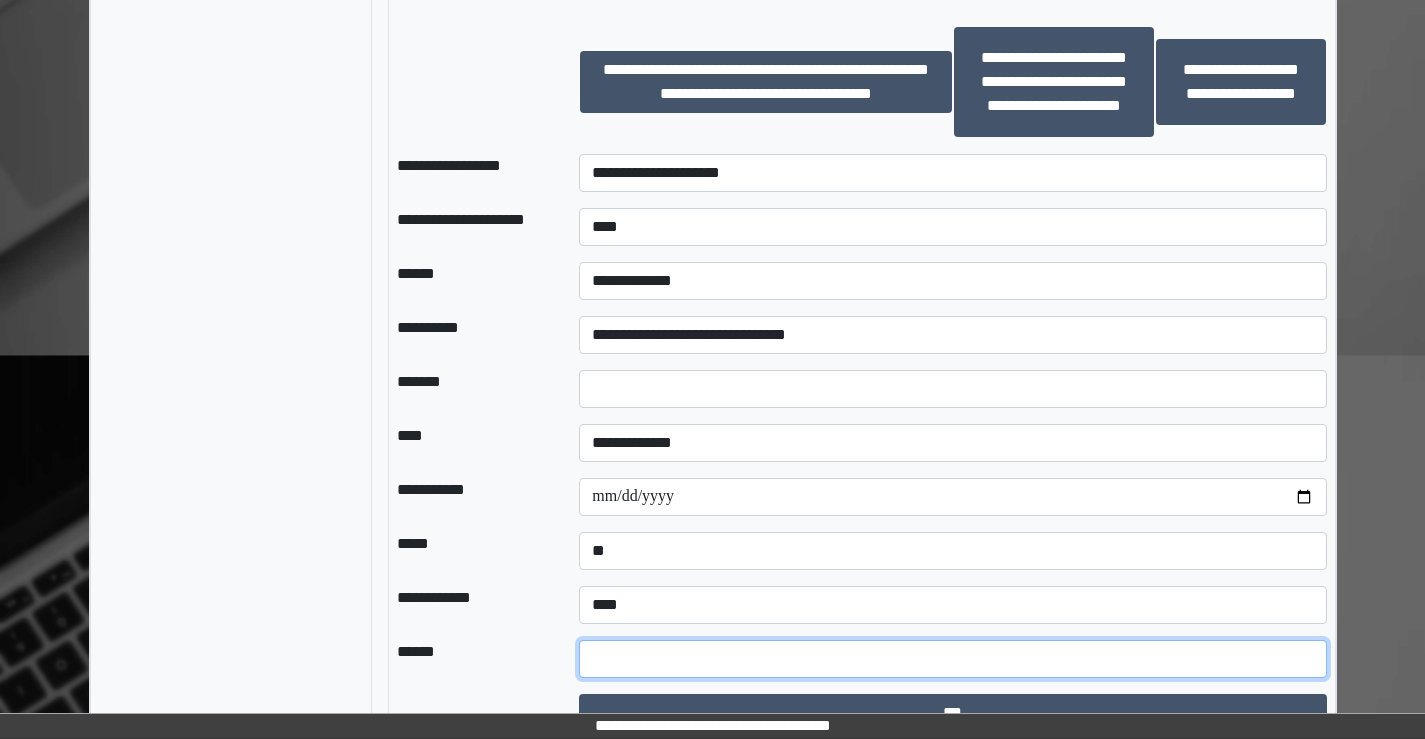 click at bounding box center [952, 659] 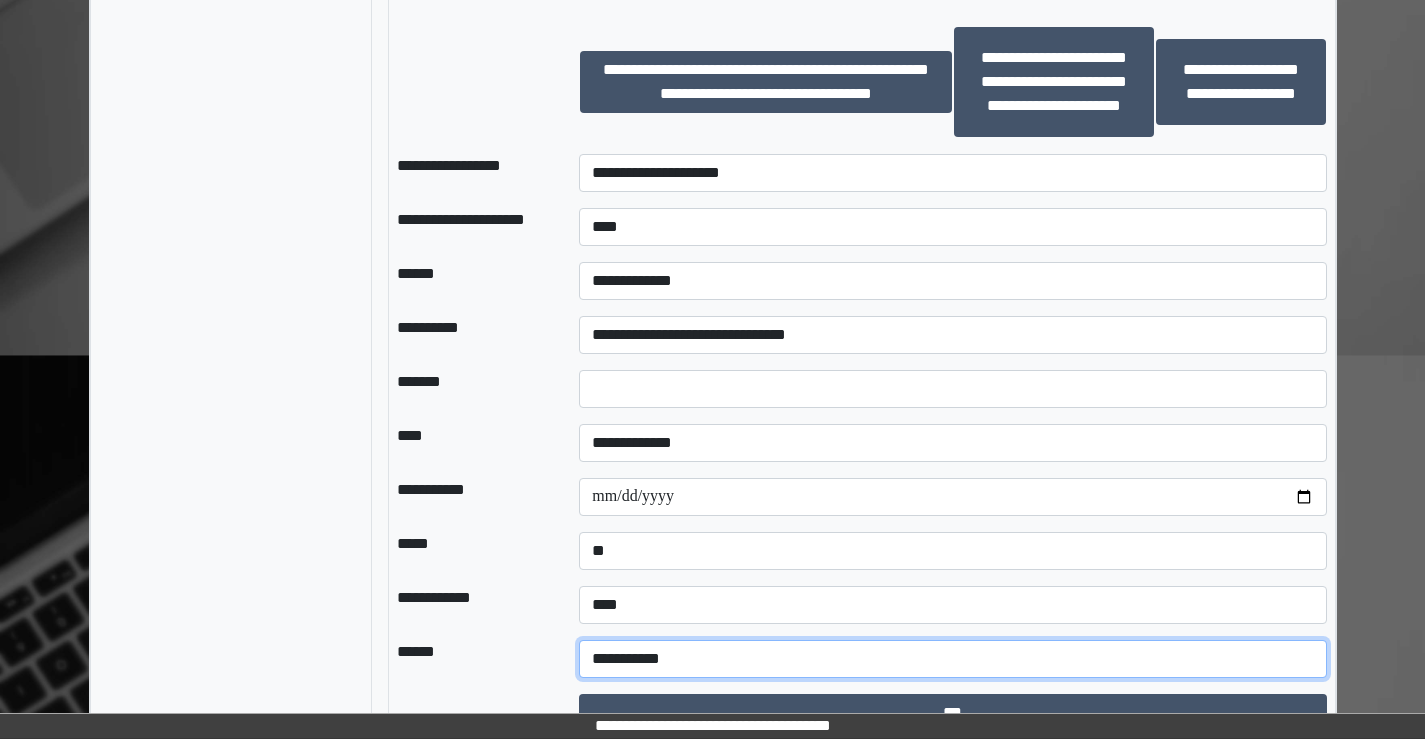 scroll, scrollTop: 1436, scrollLeft: 0, axis: vertical 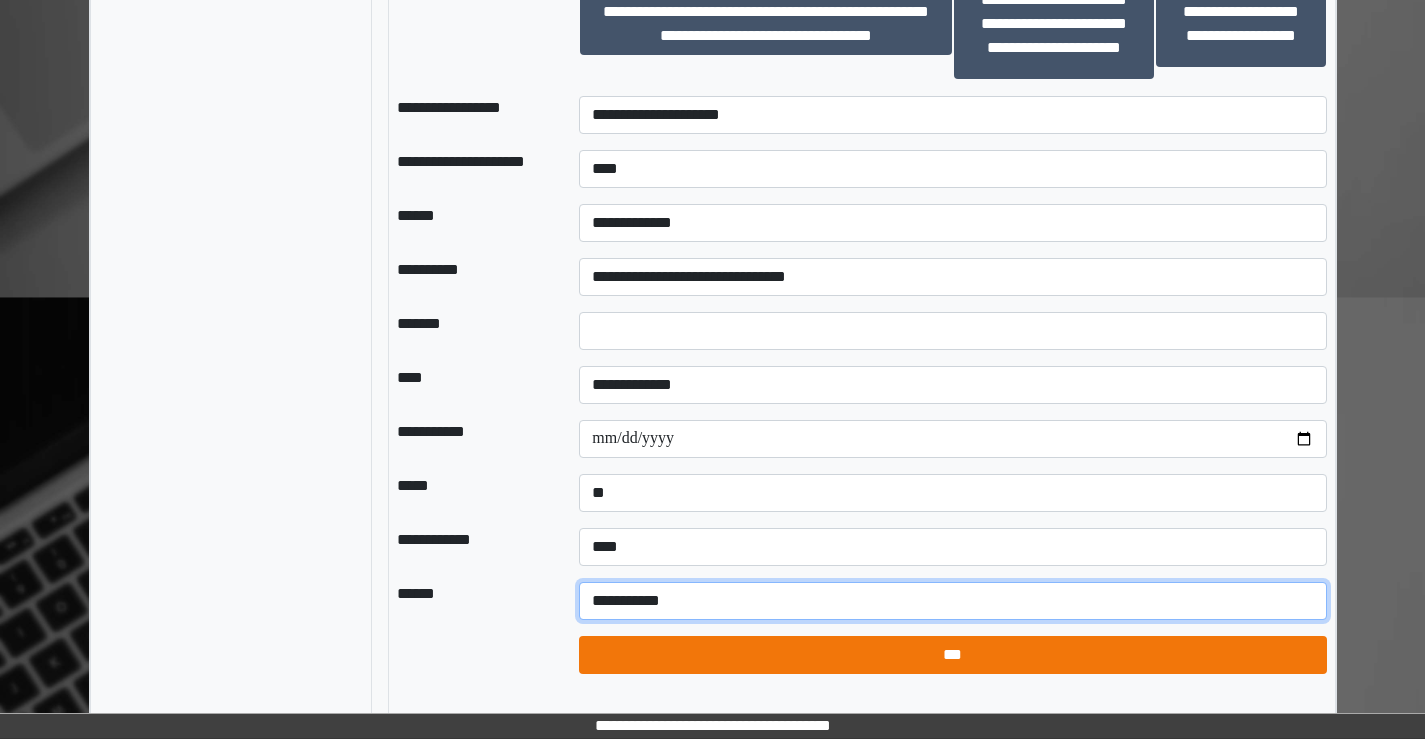 type on "**********" 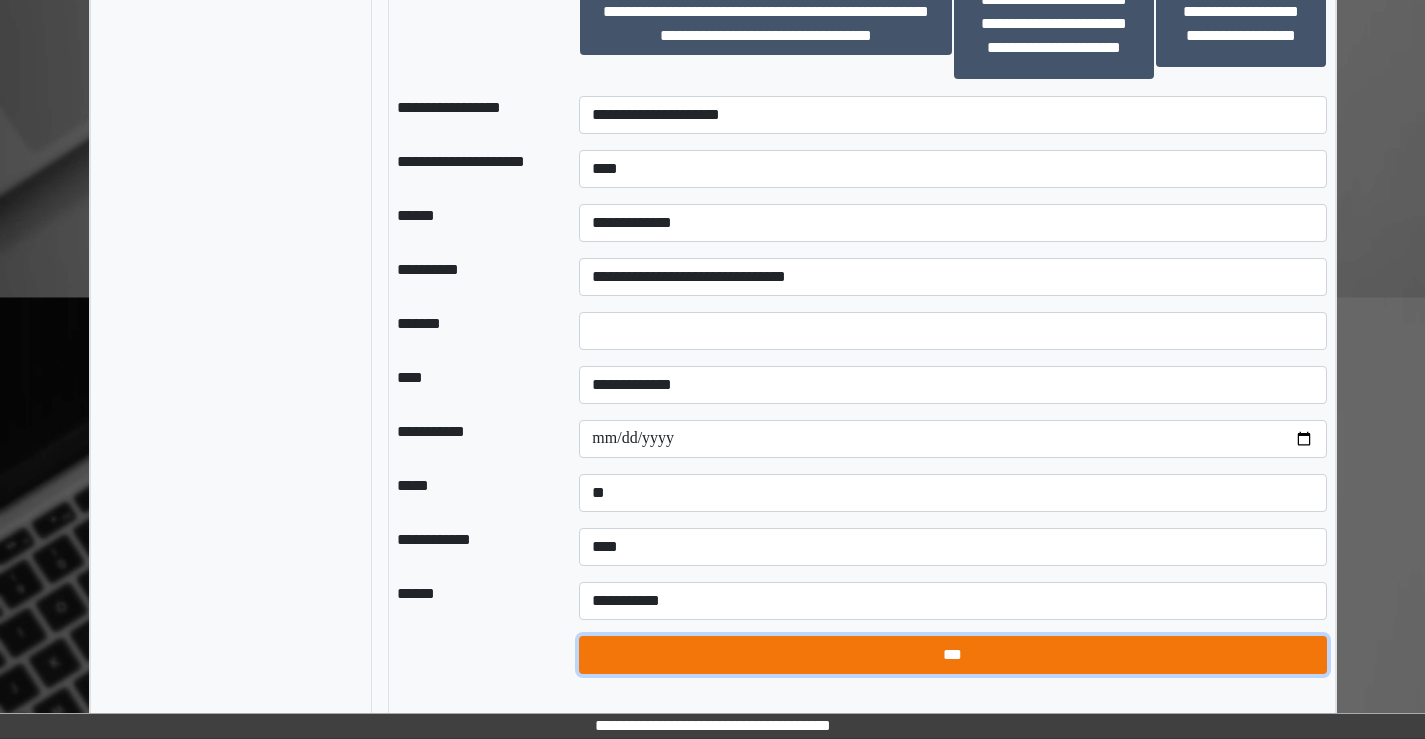 click on "***" at bounding box center (952, 655) 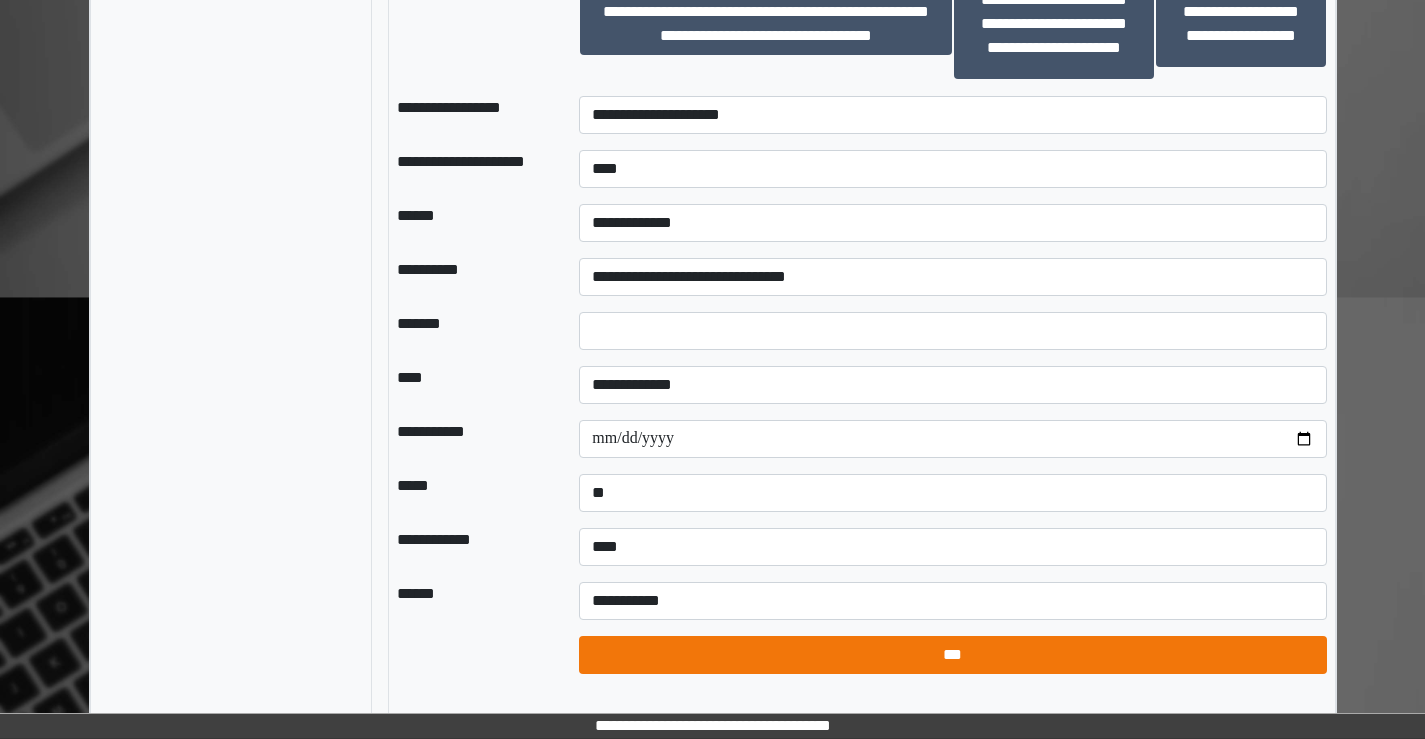 select on "*" 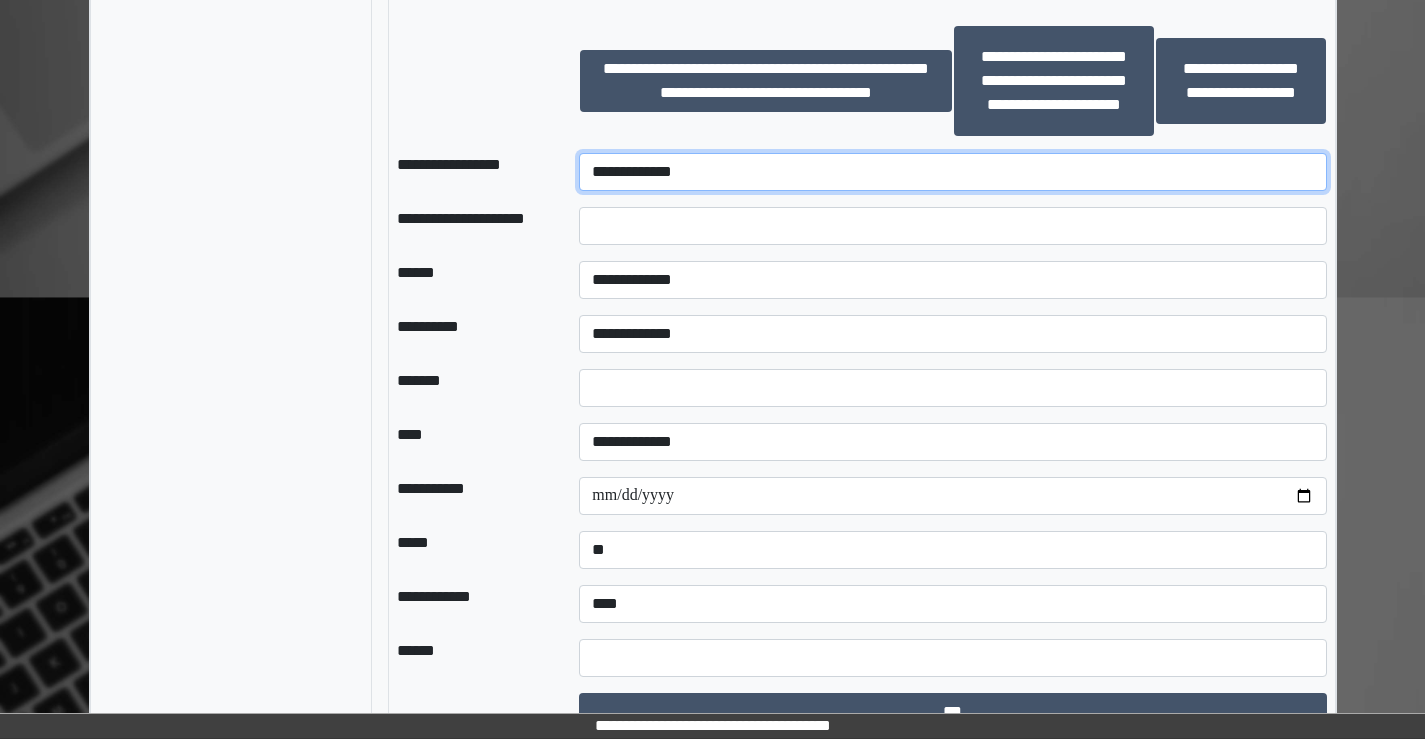 click on "**********" at bounding box center (952, 172) 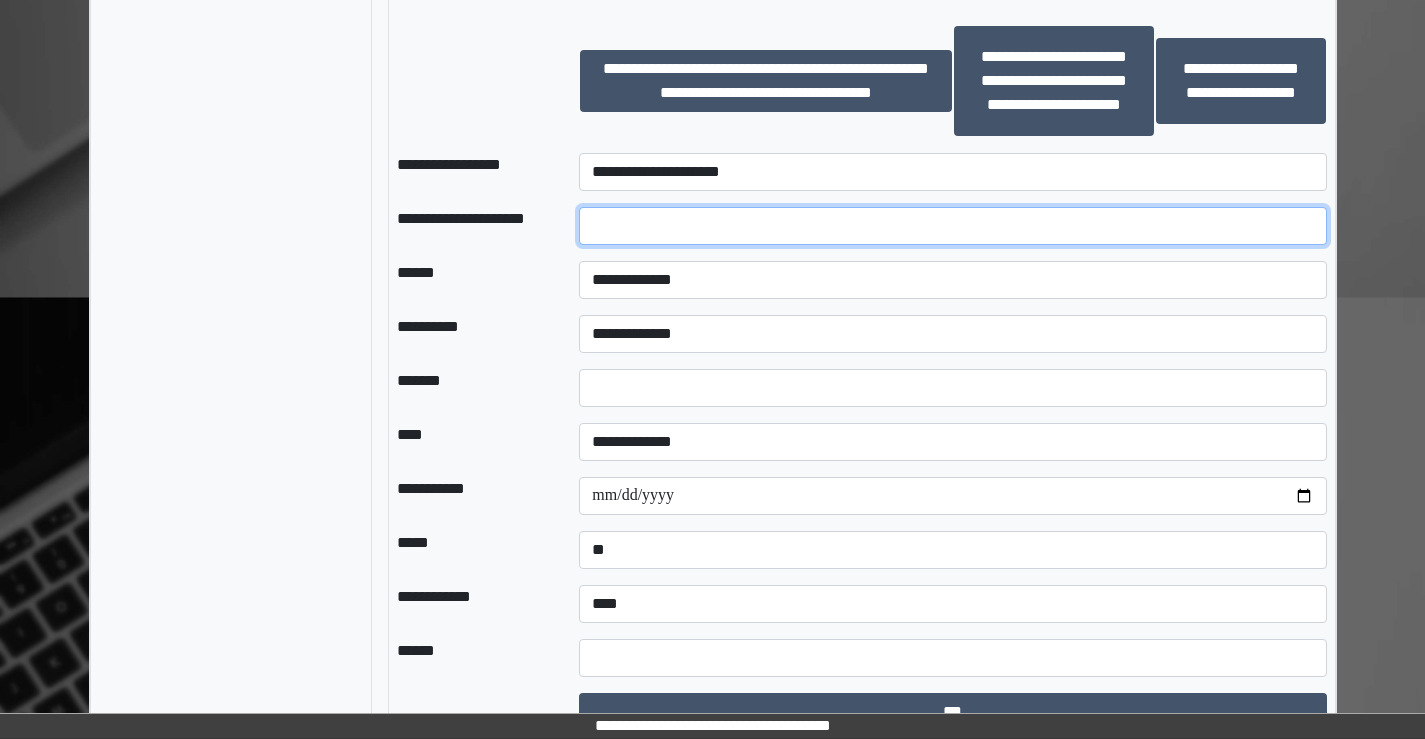 click at bounding box center (952, 226) 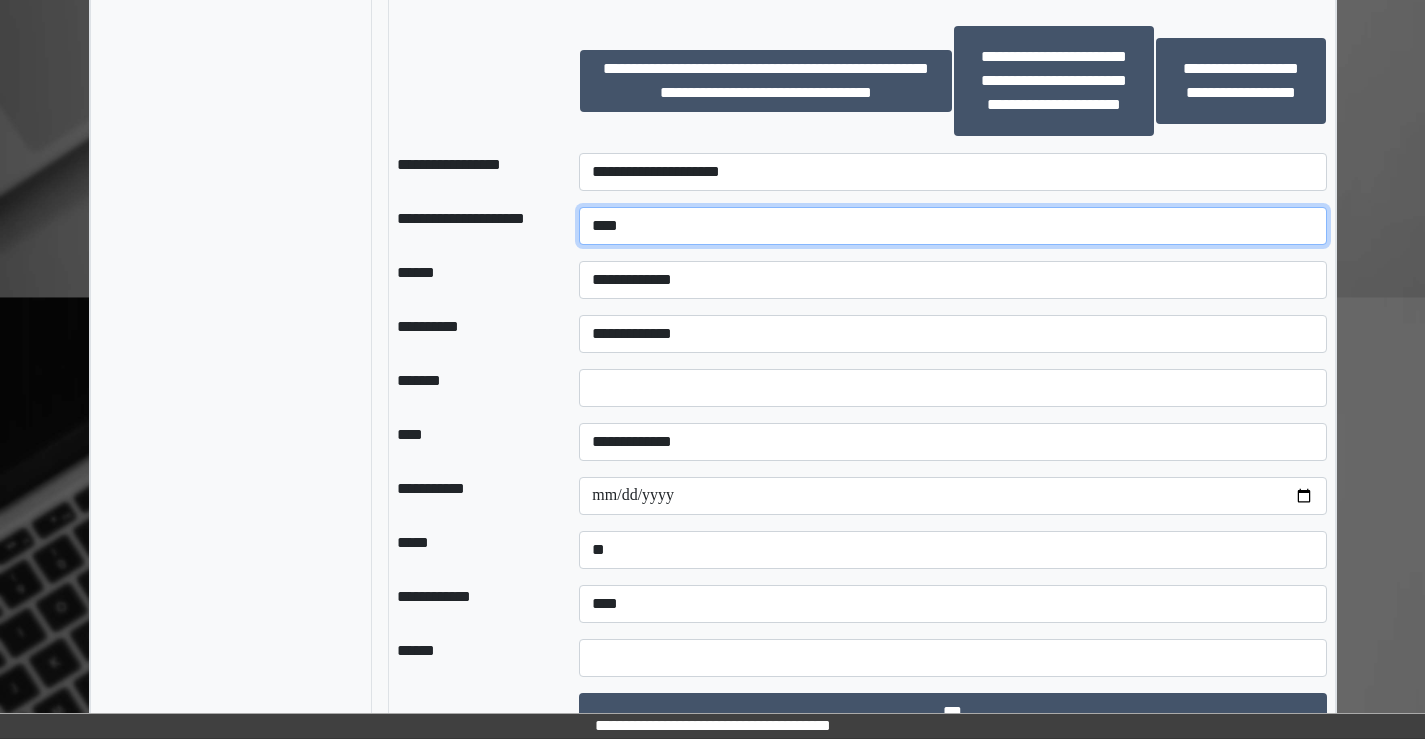 type on "****" 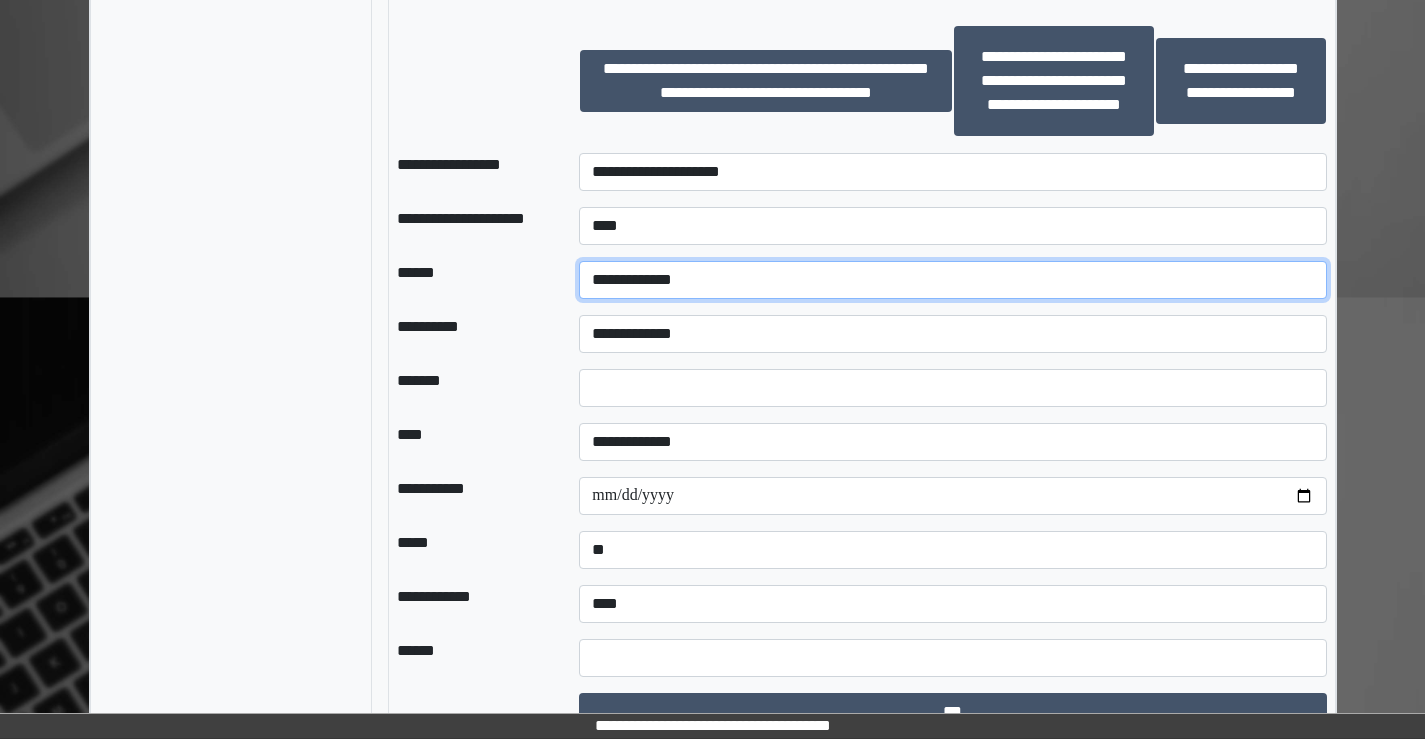 click on "**********" at bounding box center [952, 280] 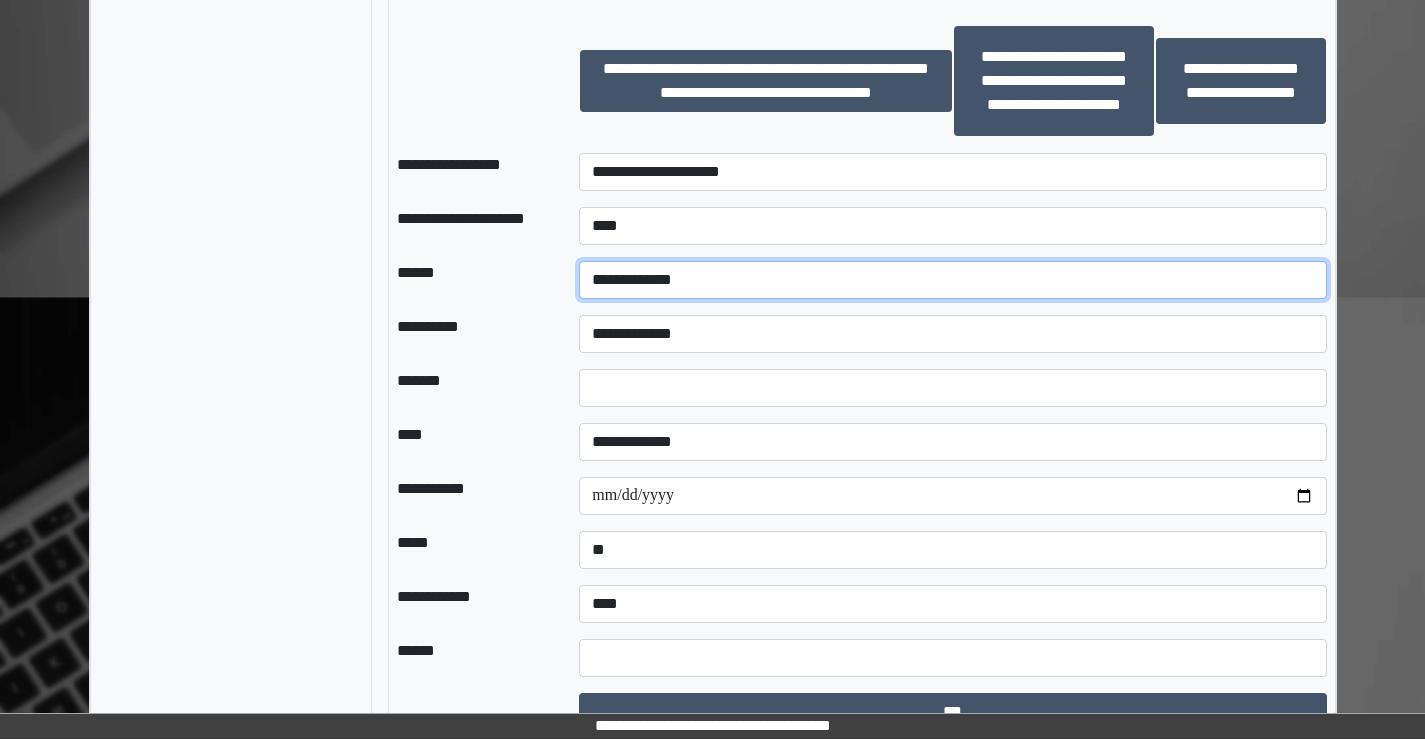 select on "*" 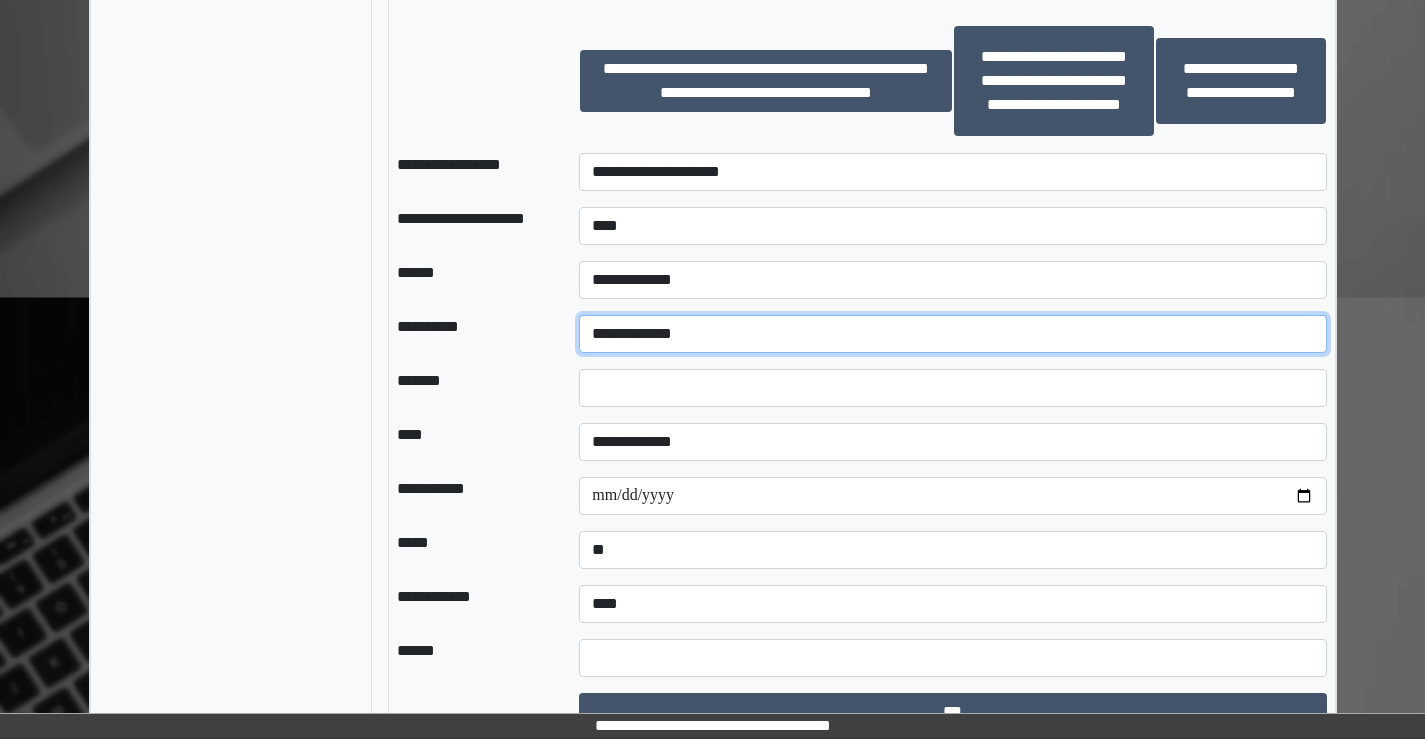 click on "**********" at bounding box center [952, 334] 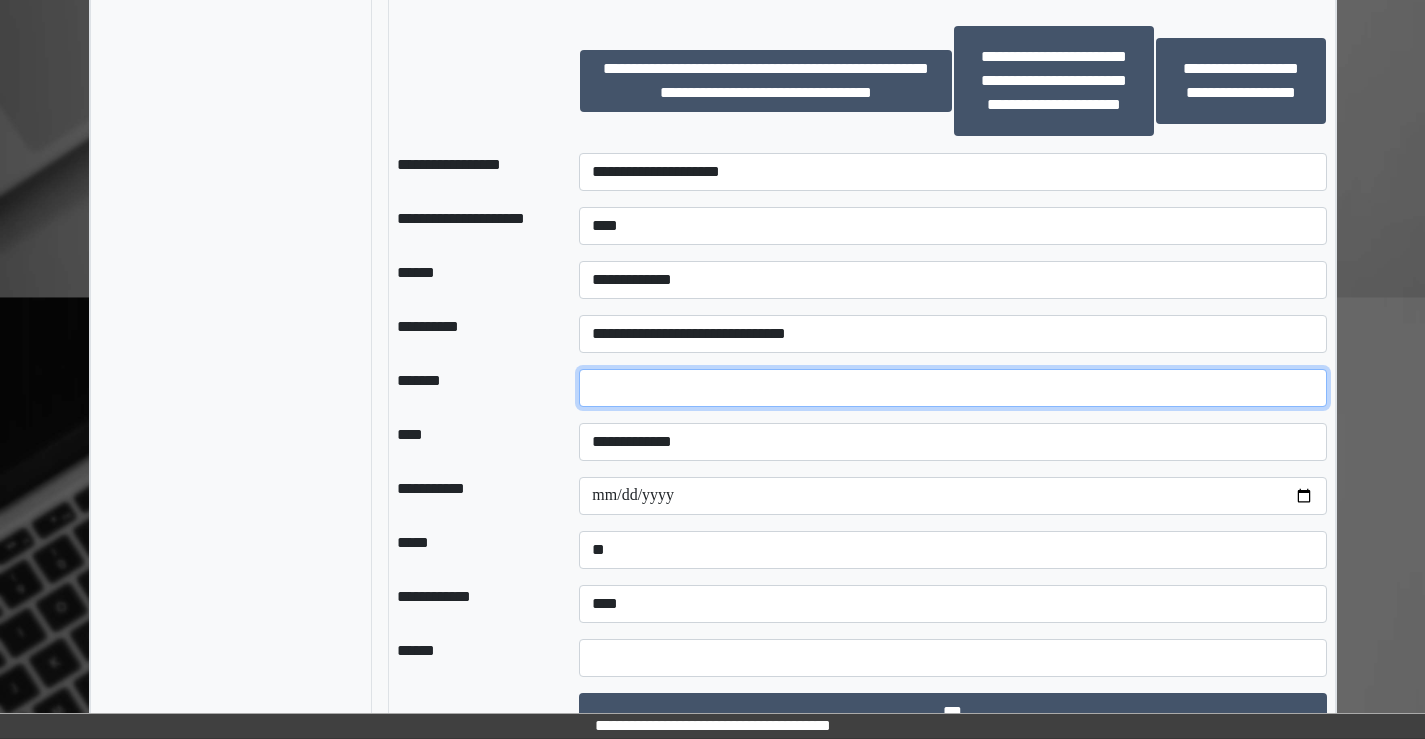 click on "*" at bounding box center (952, 388) 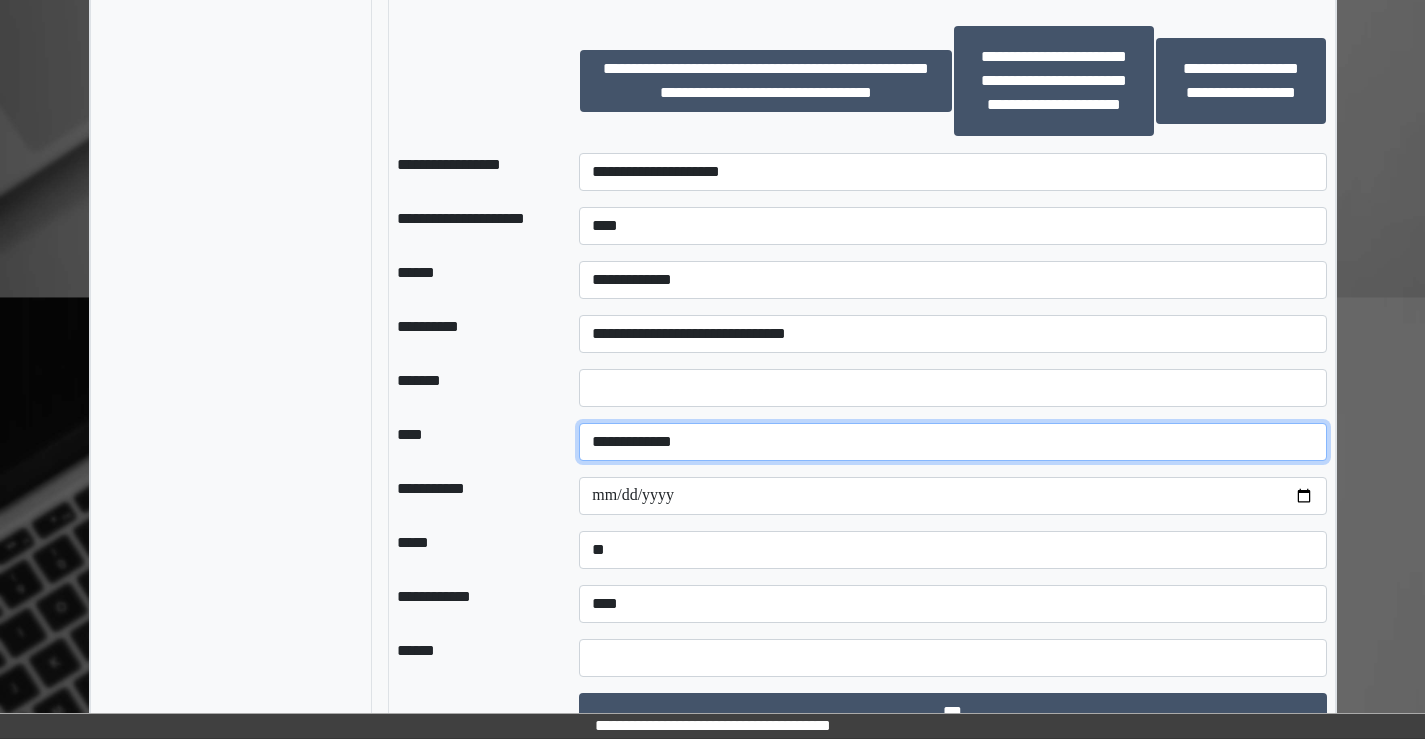 click on "**********" at bounding box center [952, 442] 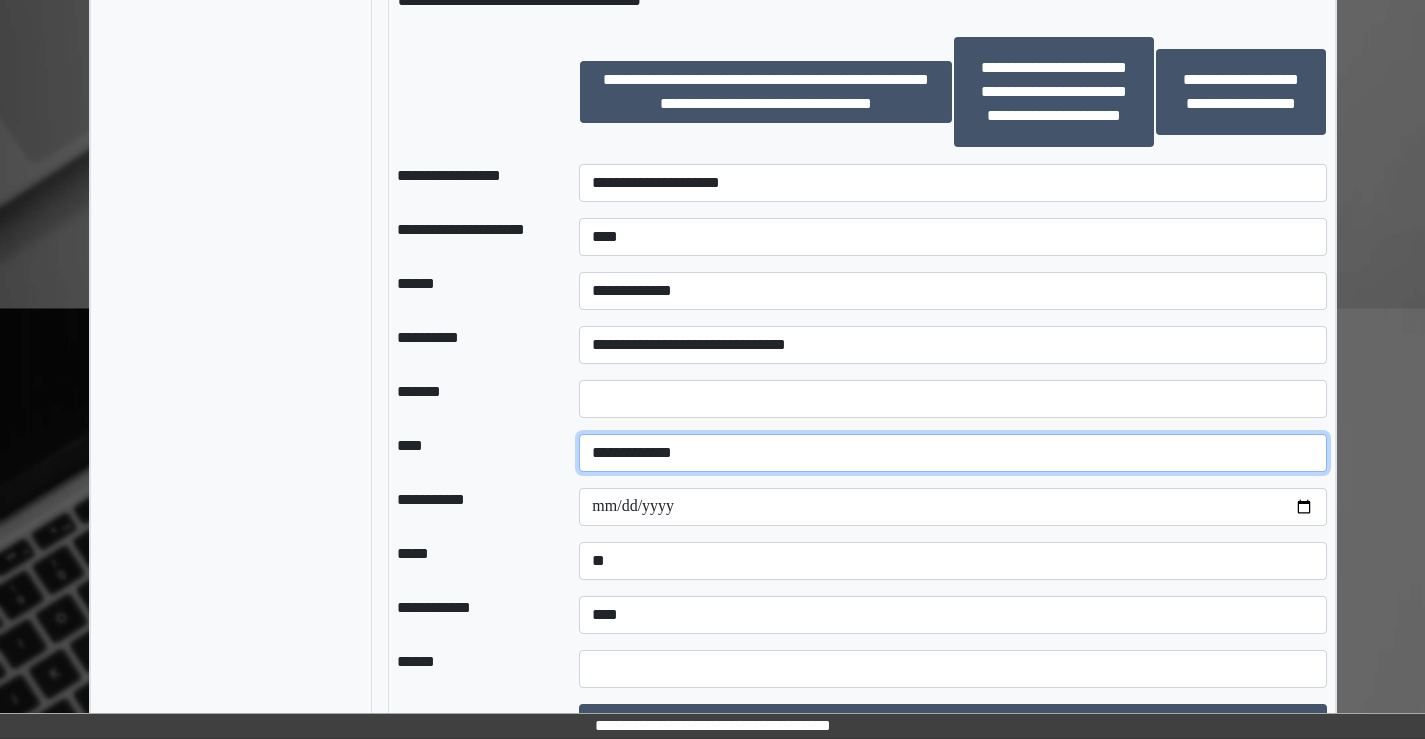 scroll, scrollTop: 1436, scrollLeft: 0, axis: vertical 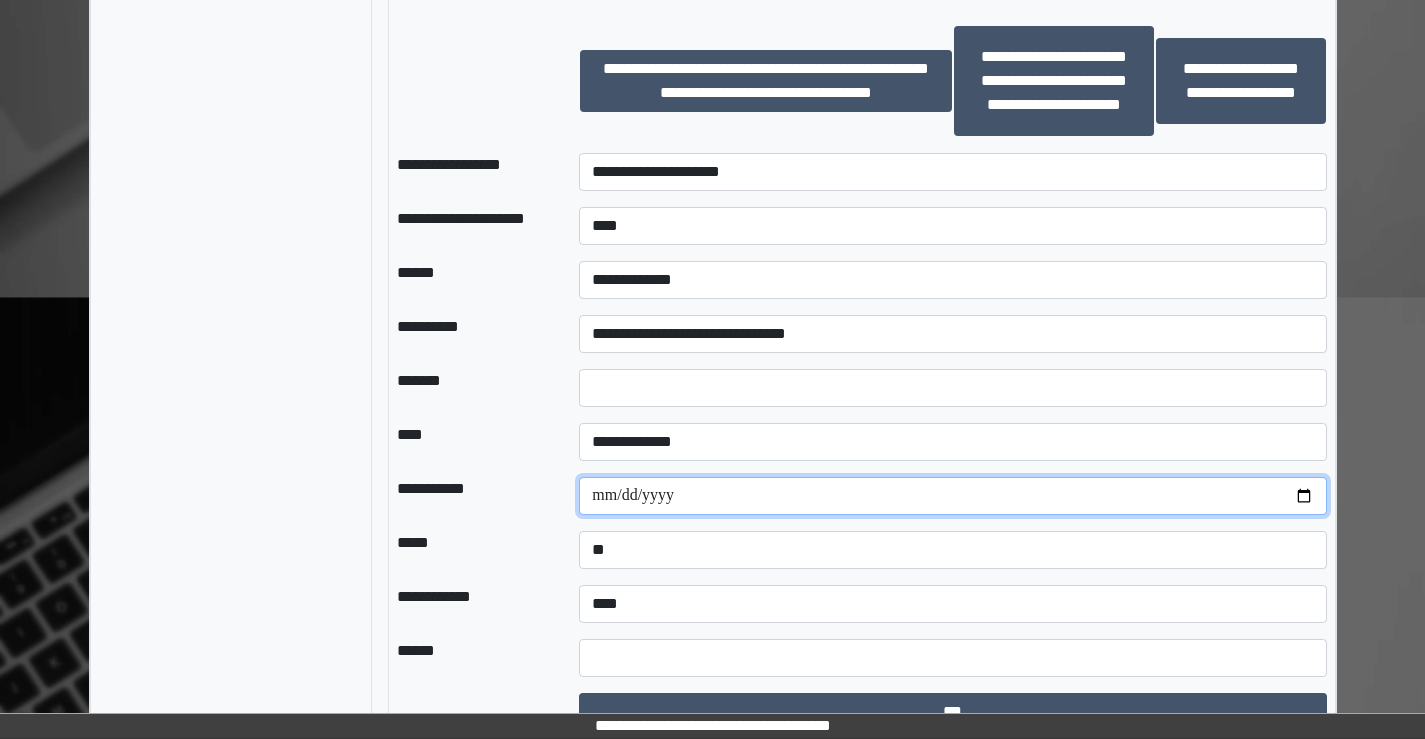 click on "**********" at bounding box center [952, 496] 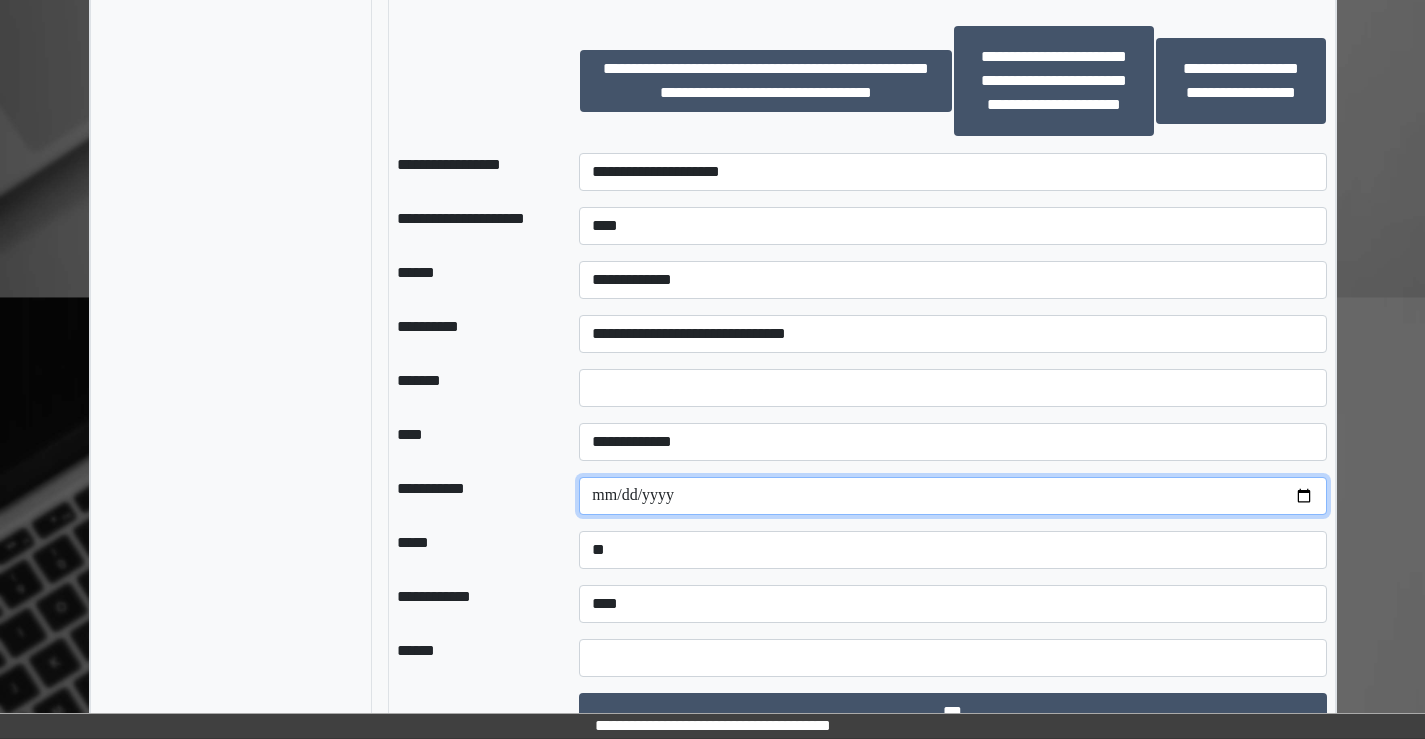 type on "**********" 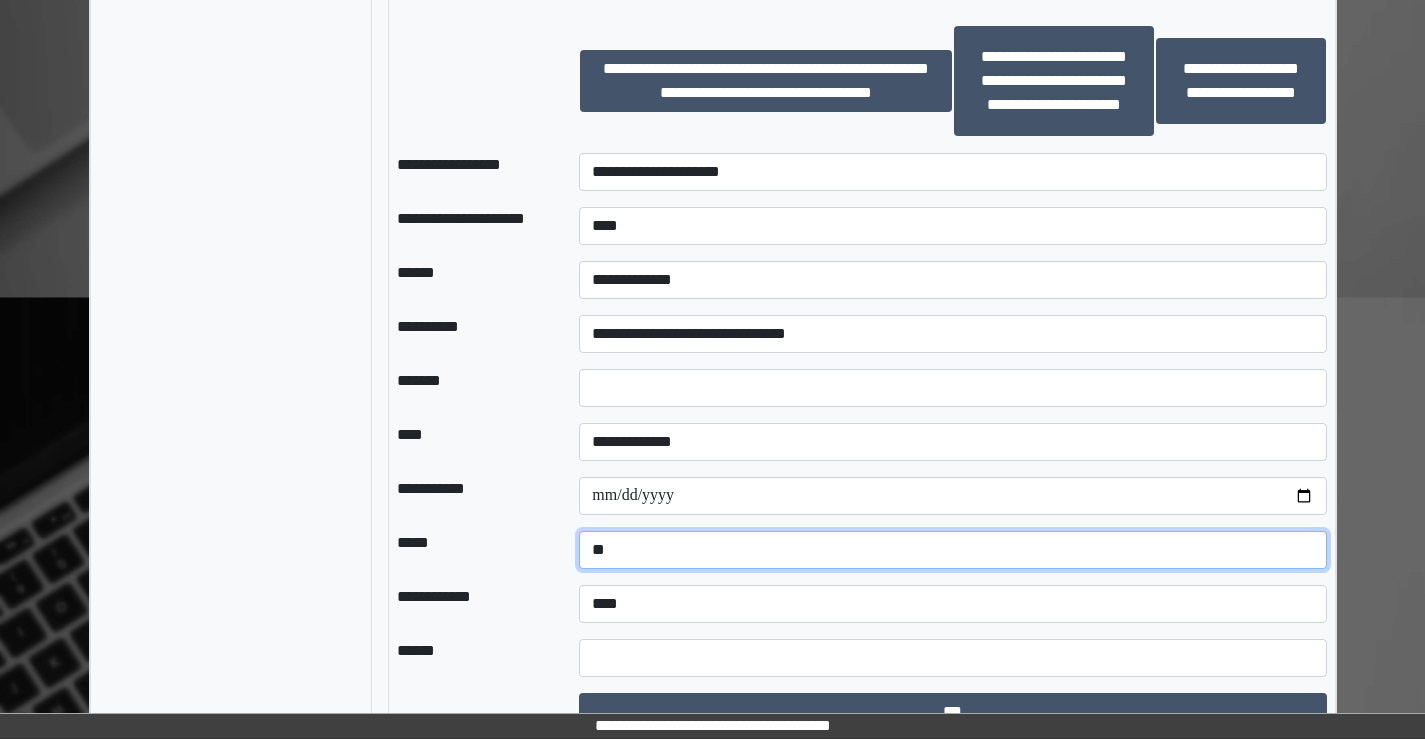 click on "**********" at bounding box center (952, 550) 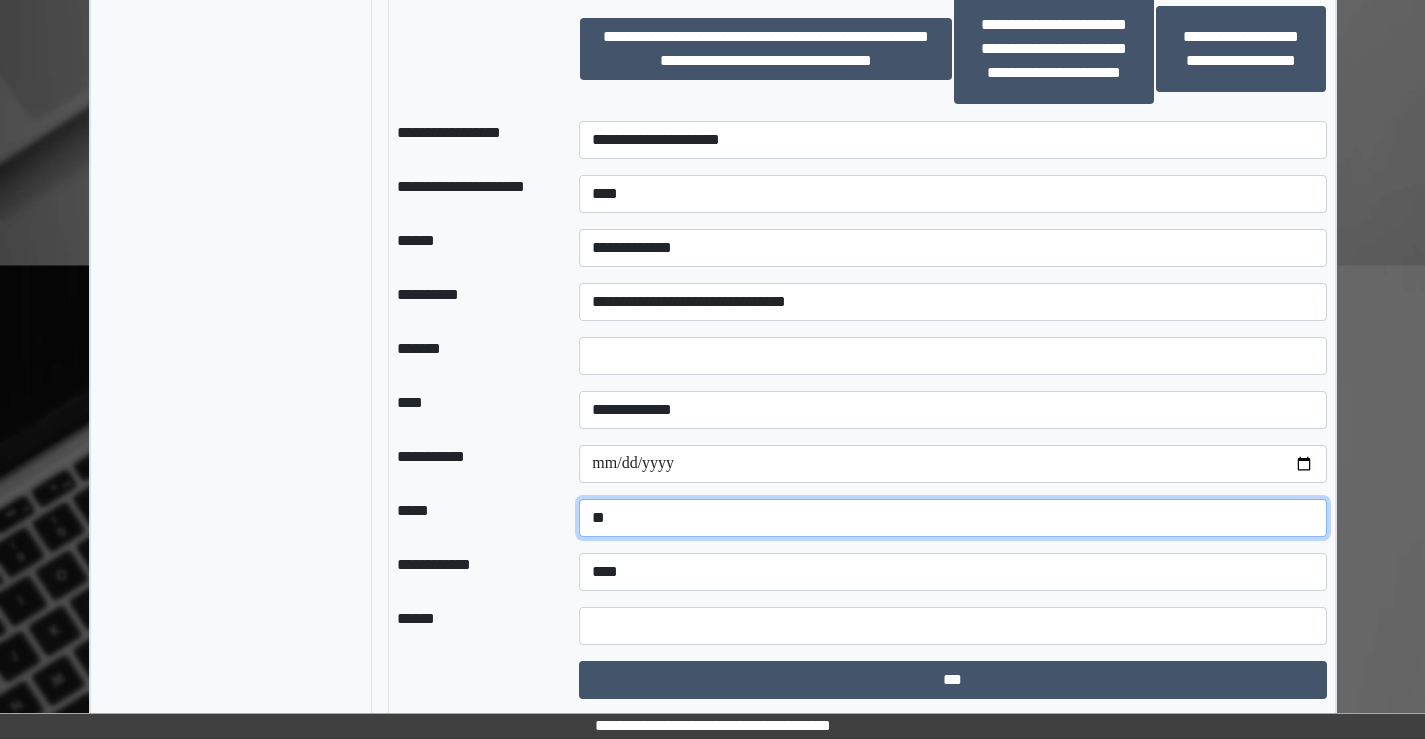 scroll, scrollTop: 1494, scrollLeft: 0, axis: vertical 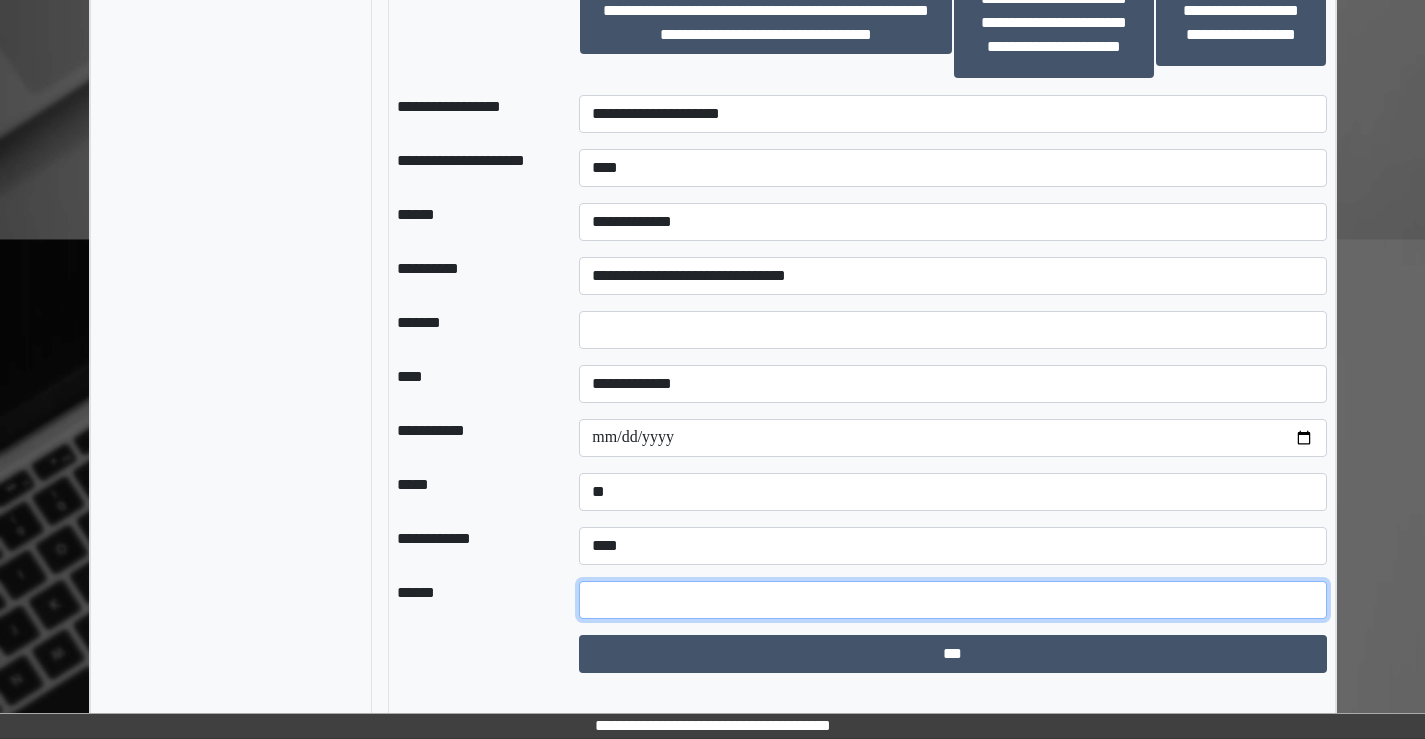 click at bounding box center [952, 600] 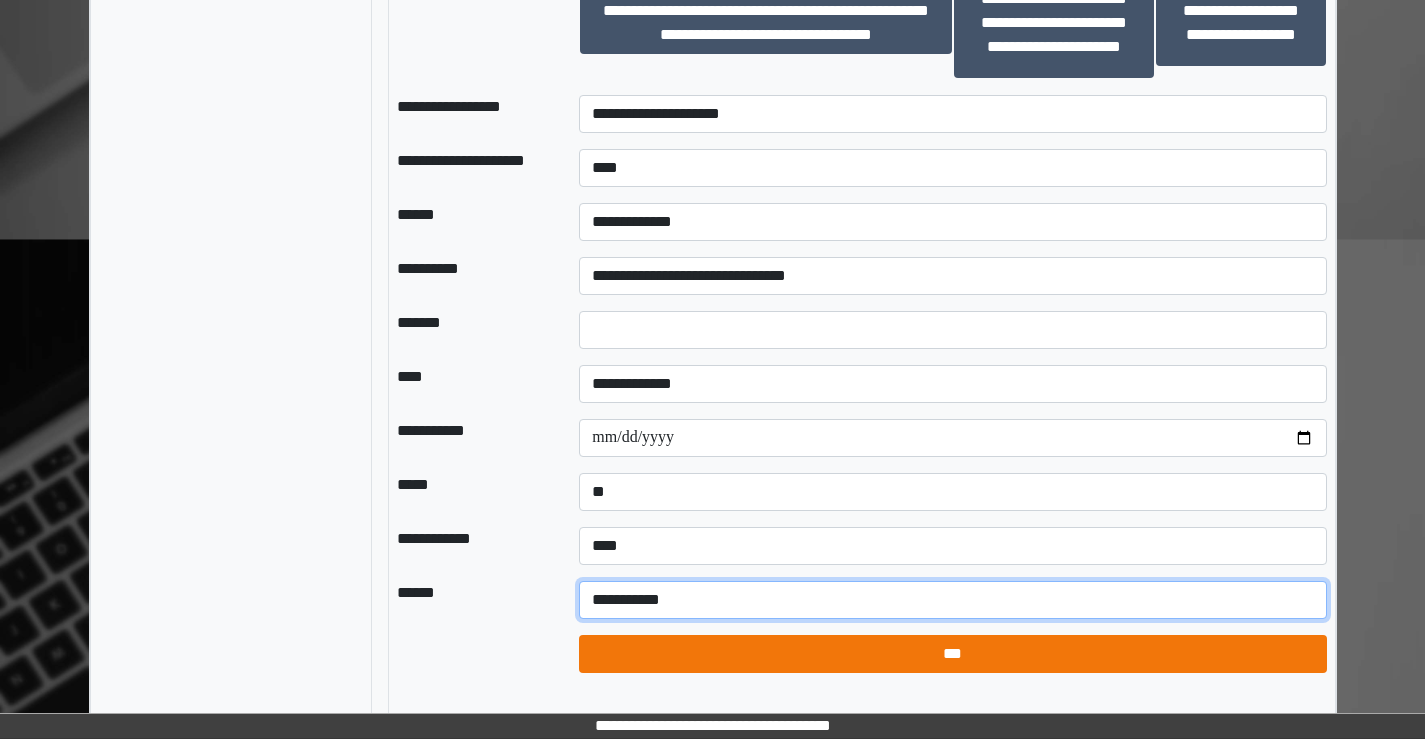 type on "**********" 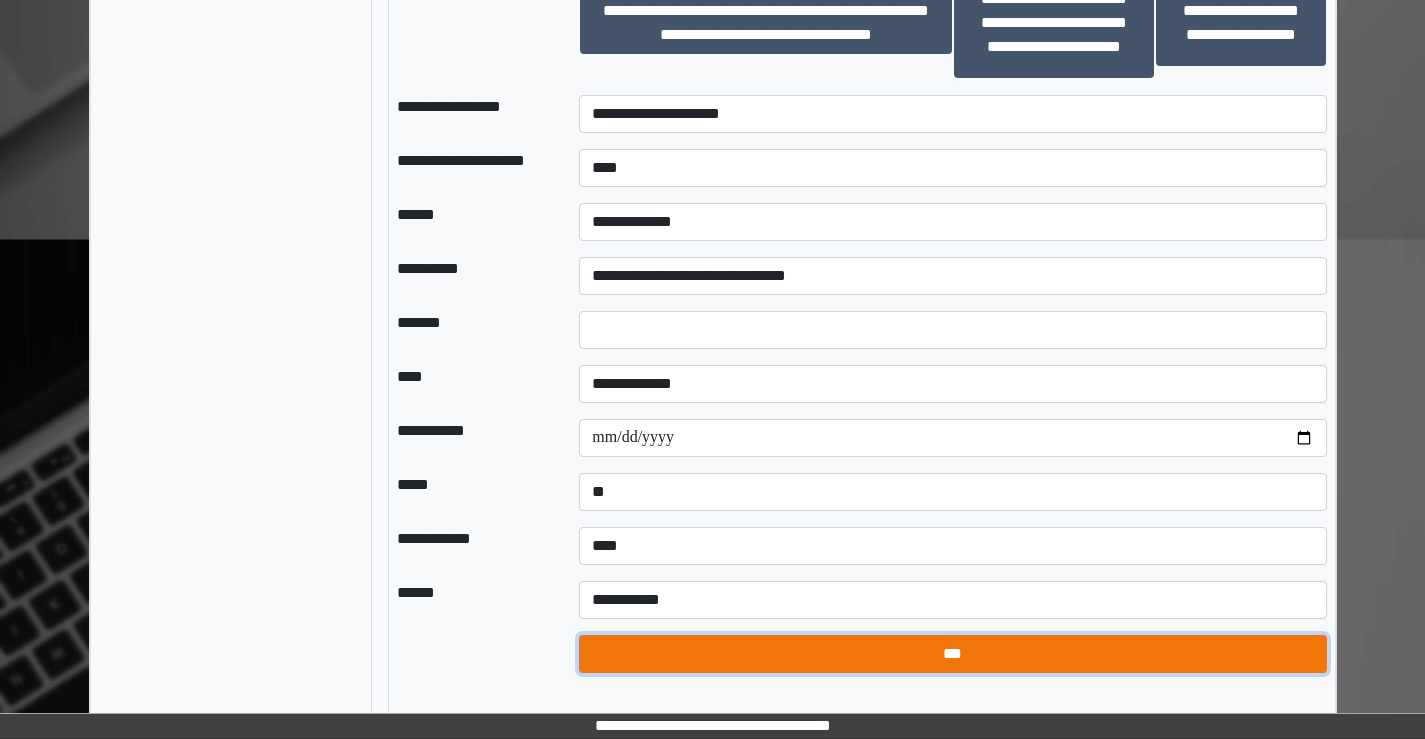 click on "***" at bounding box center [952, 654] 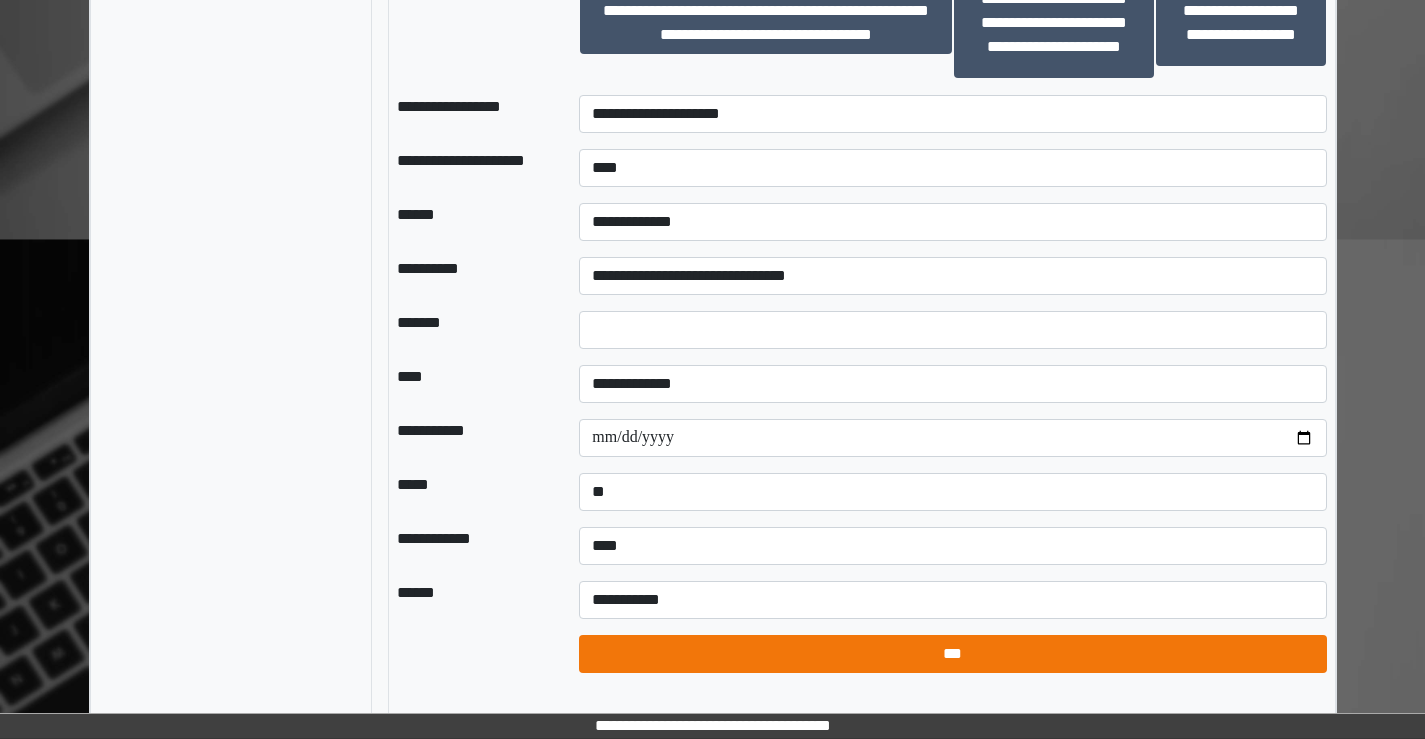 select on "*" 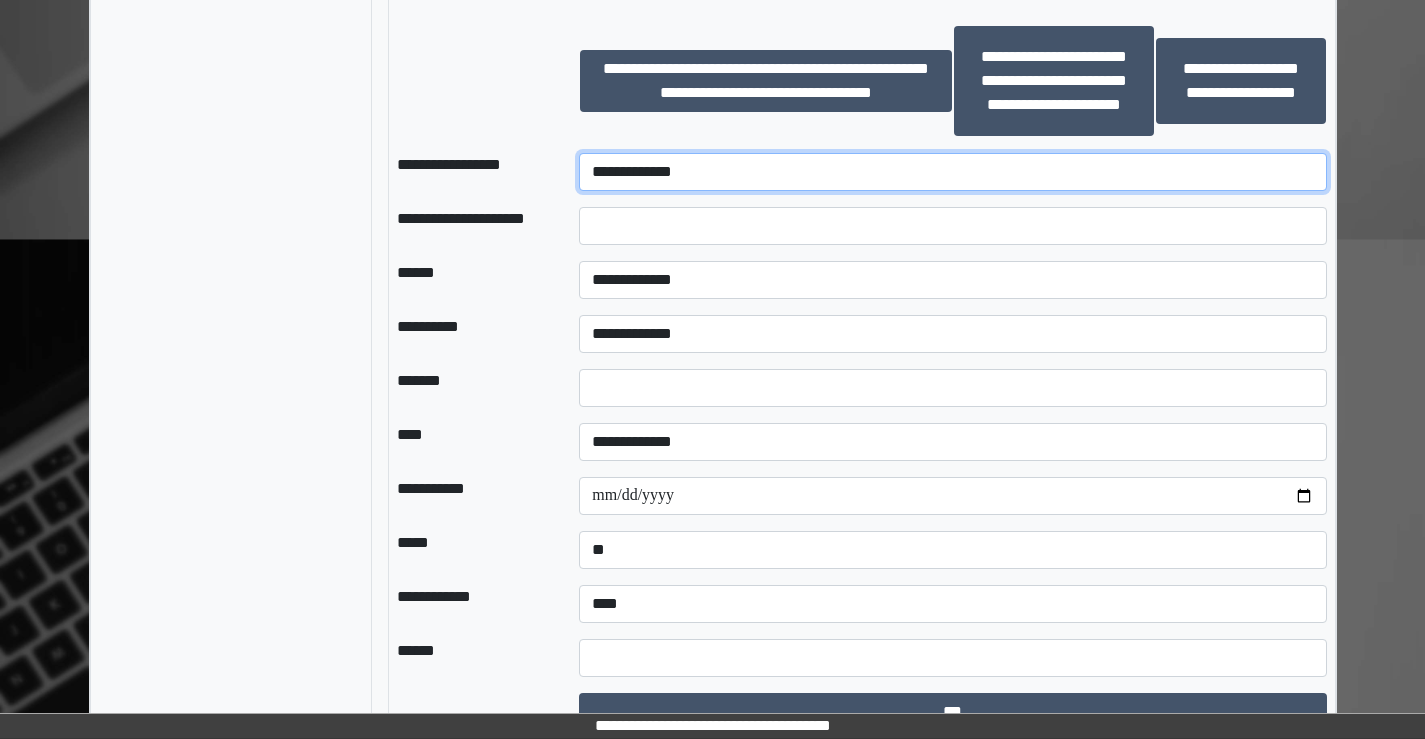 click on "**********" at bounding box center (952, 172) 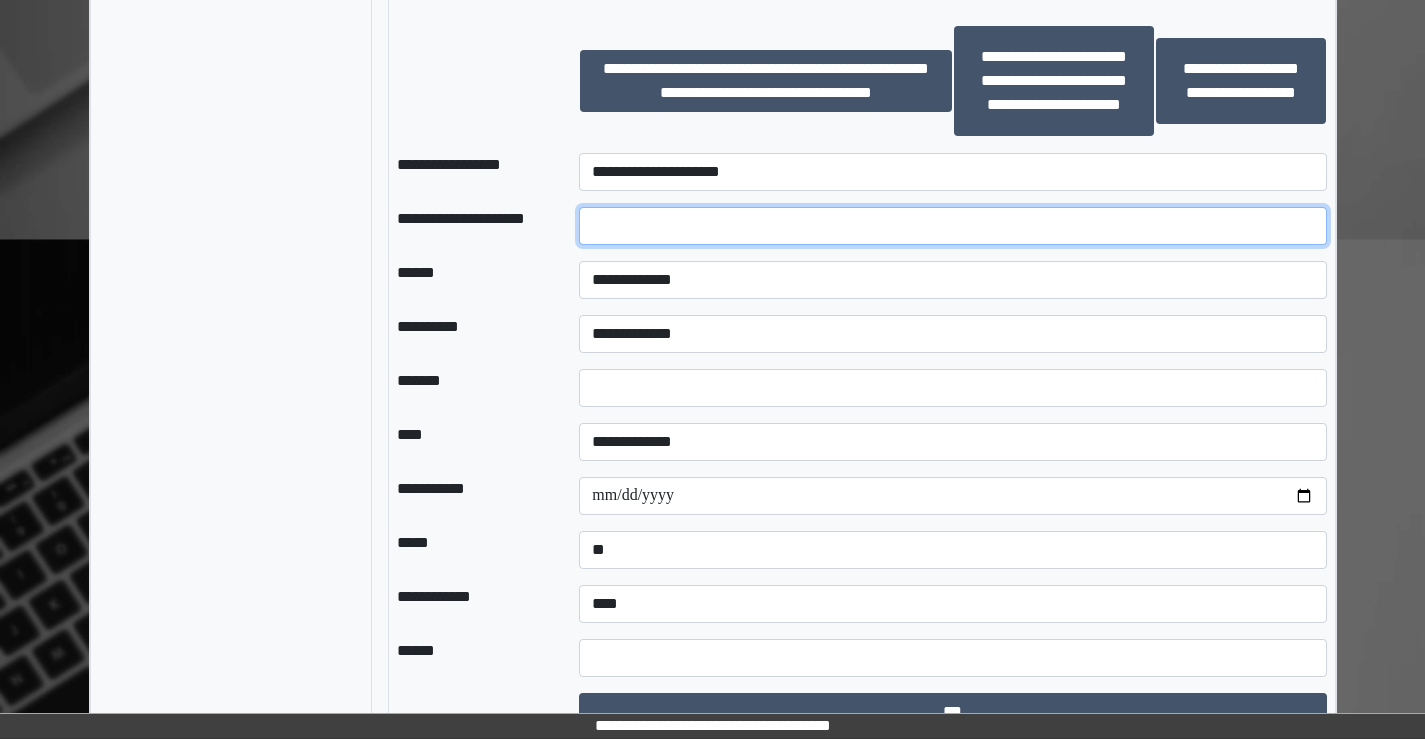 click at bounding box center [952, 226] 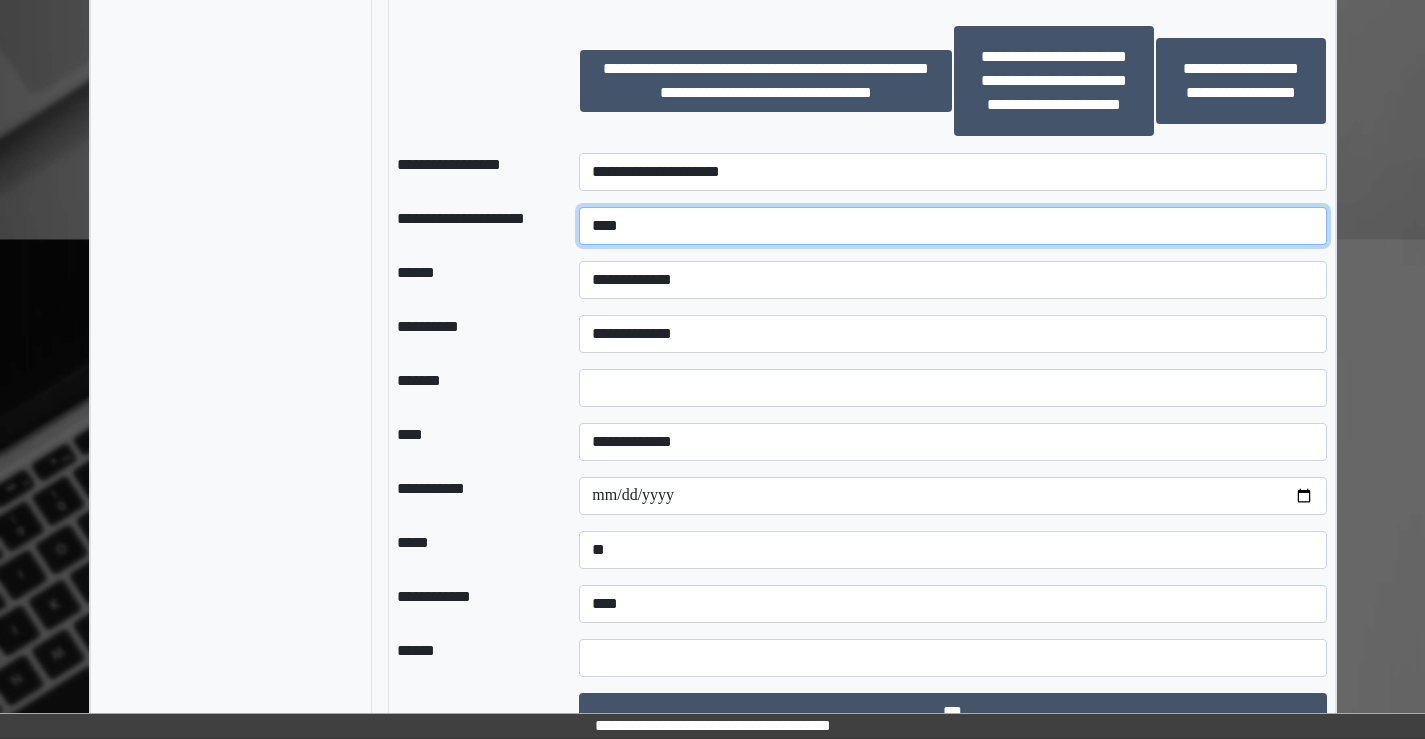 type on "****" 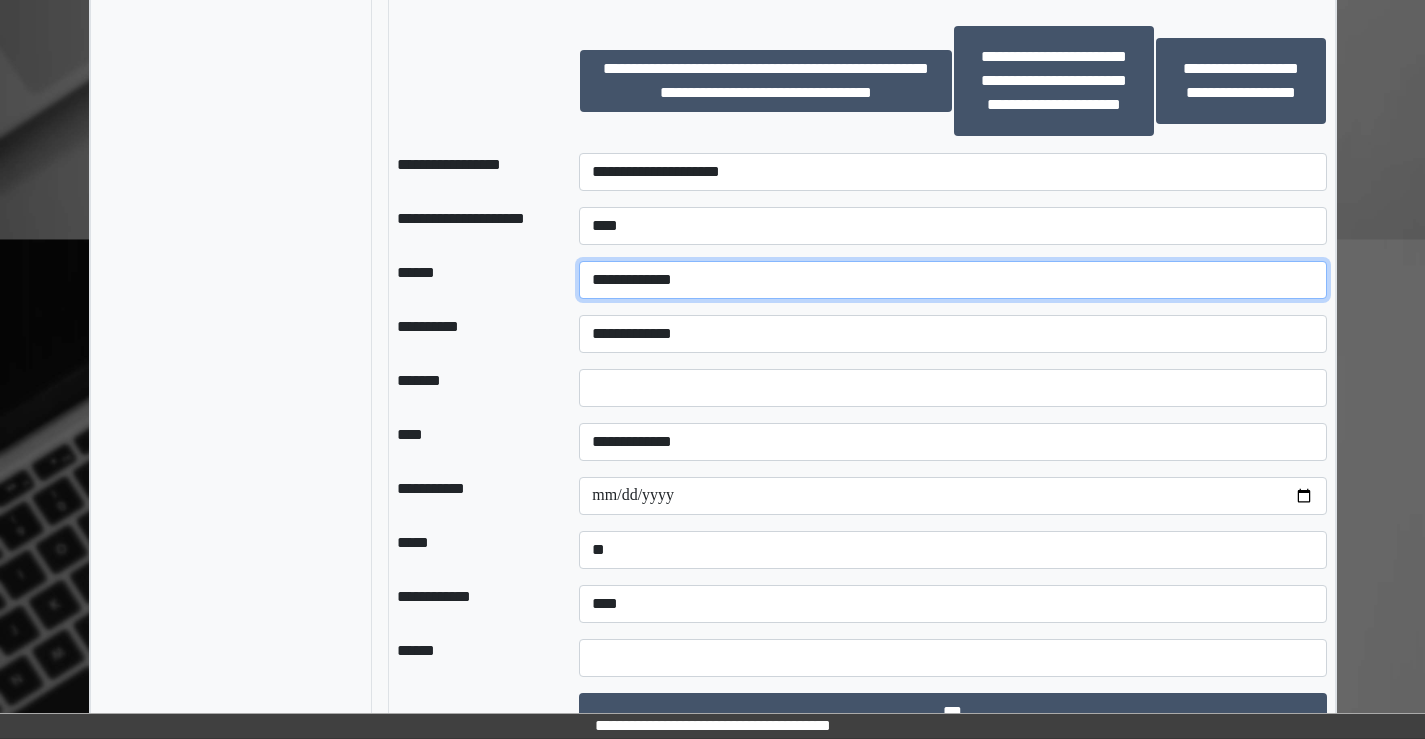 click on "**********" at bounding box center [952, 280] 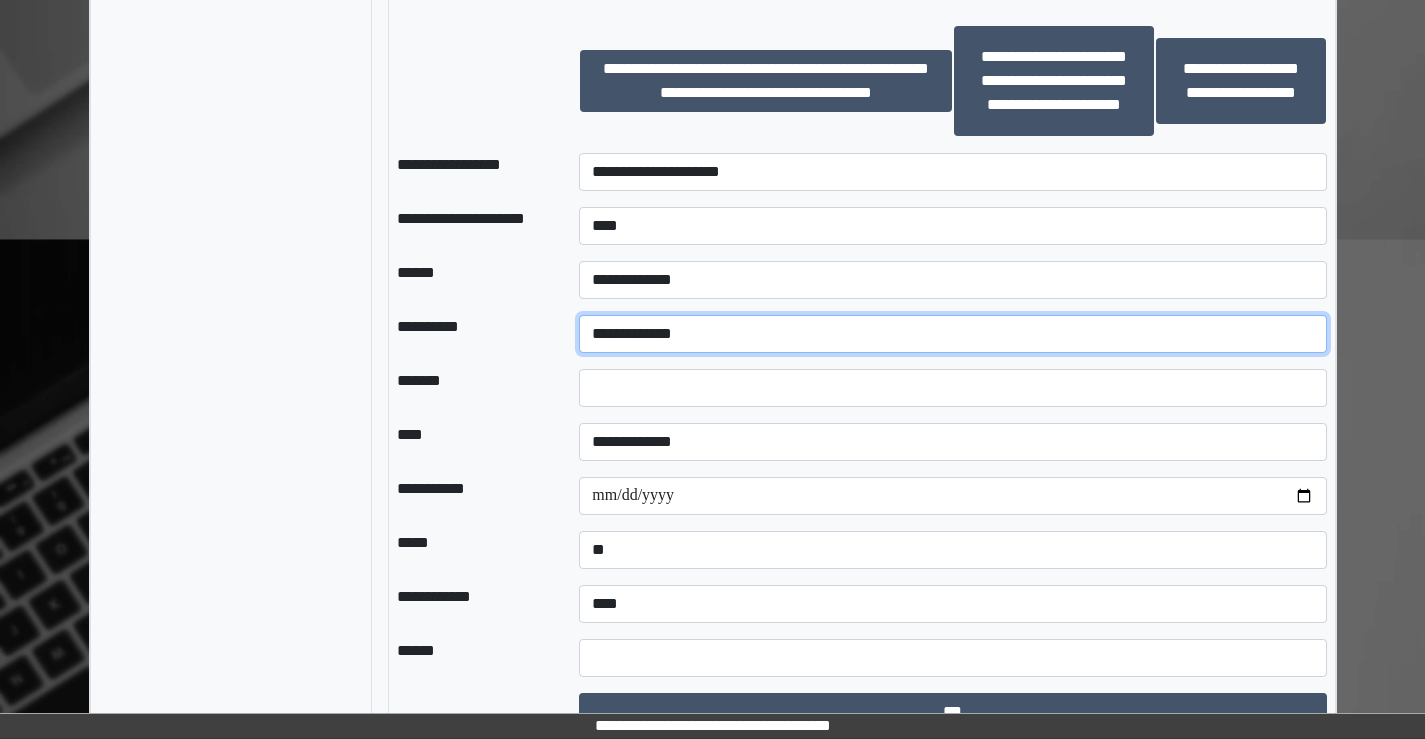 click on "**********" at bounding box center [952, 334] 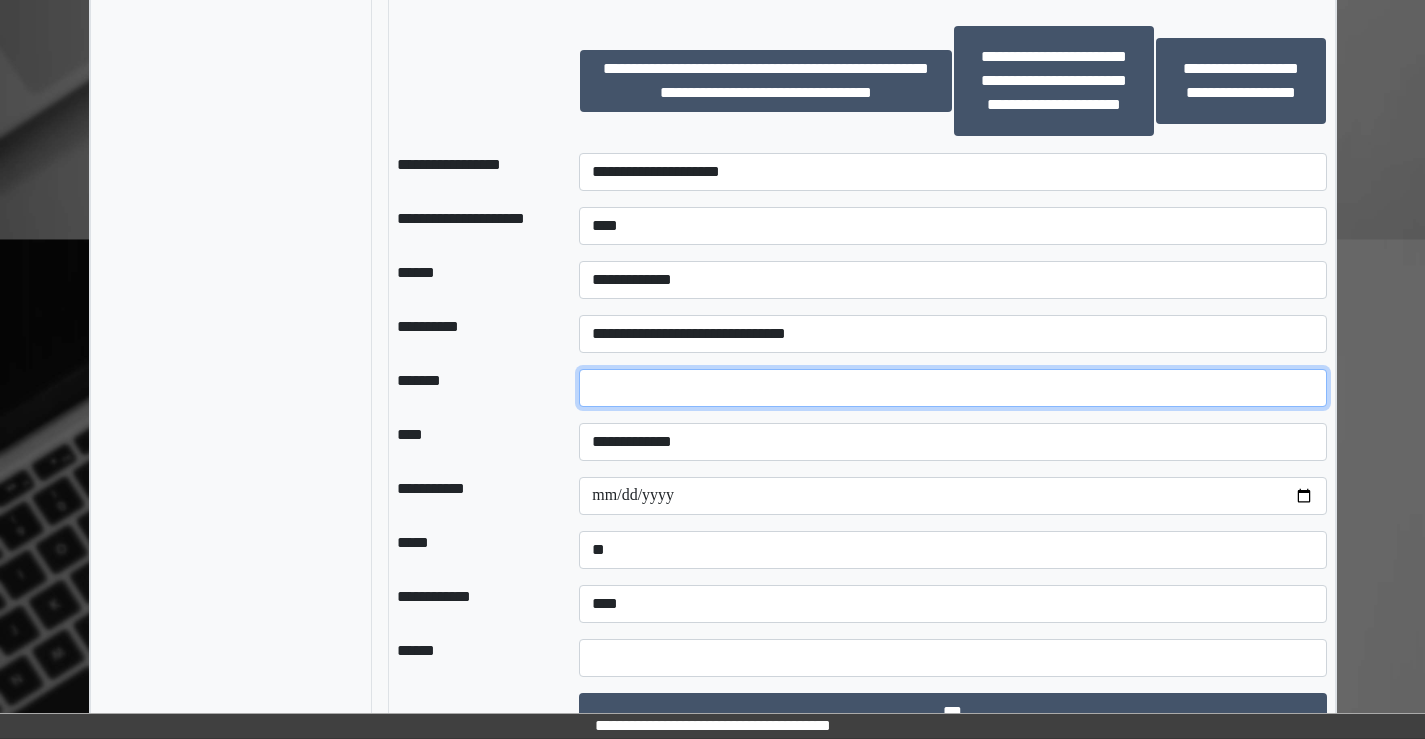 click on "*" at bounding box center (952, 388) 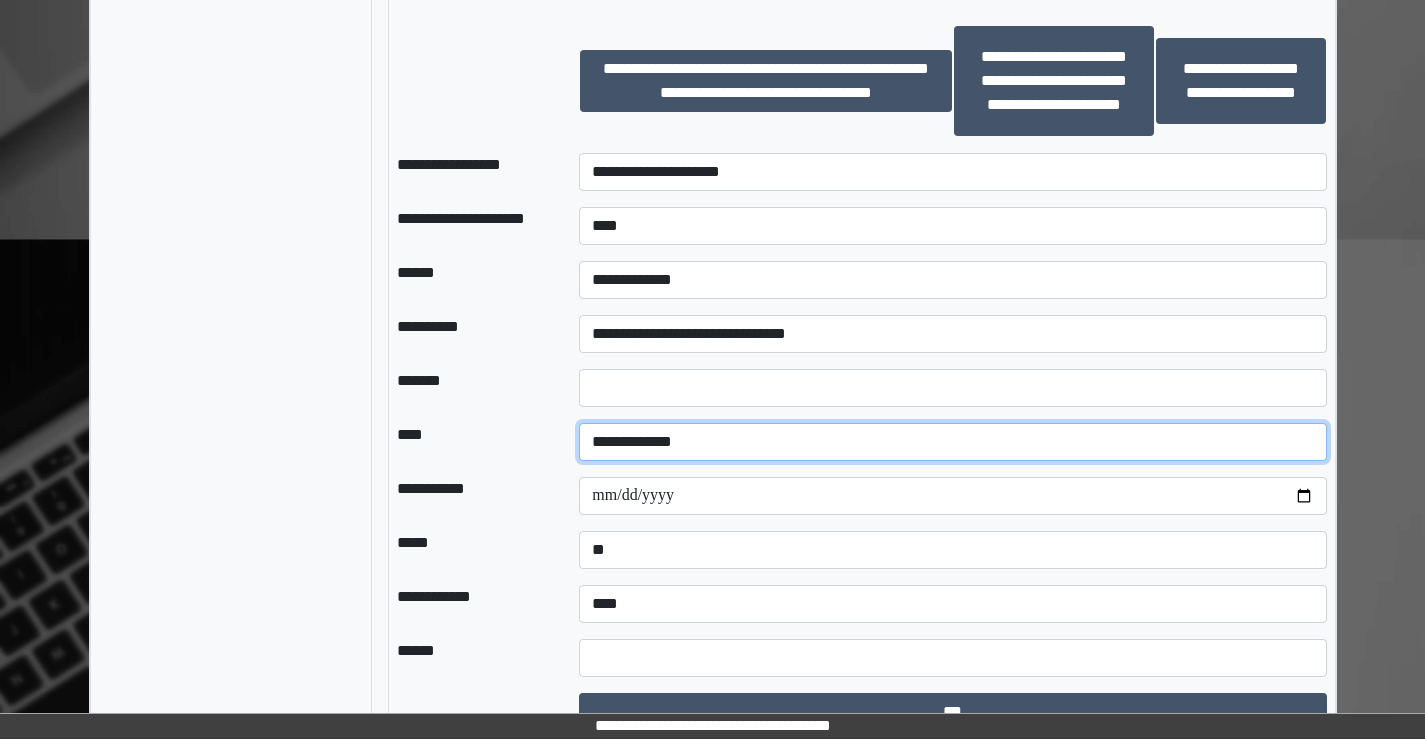 click on "**********" at bounding box center [952, 442] 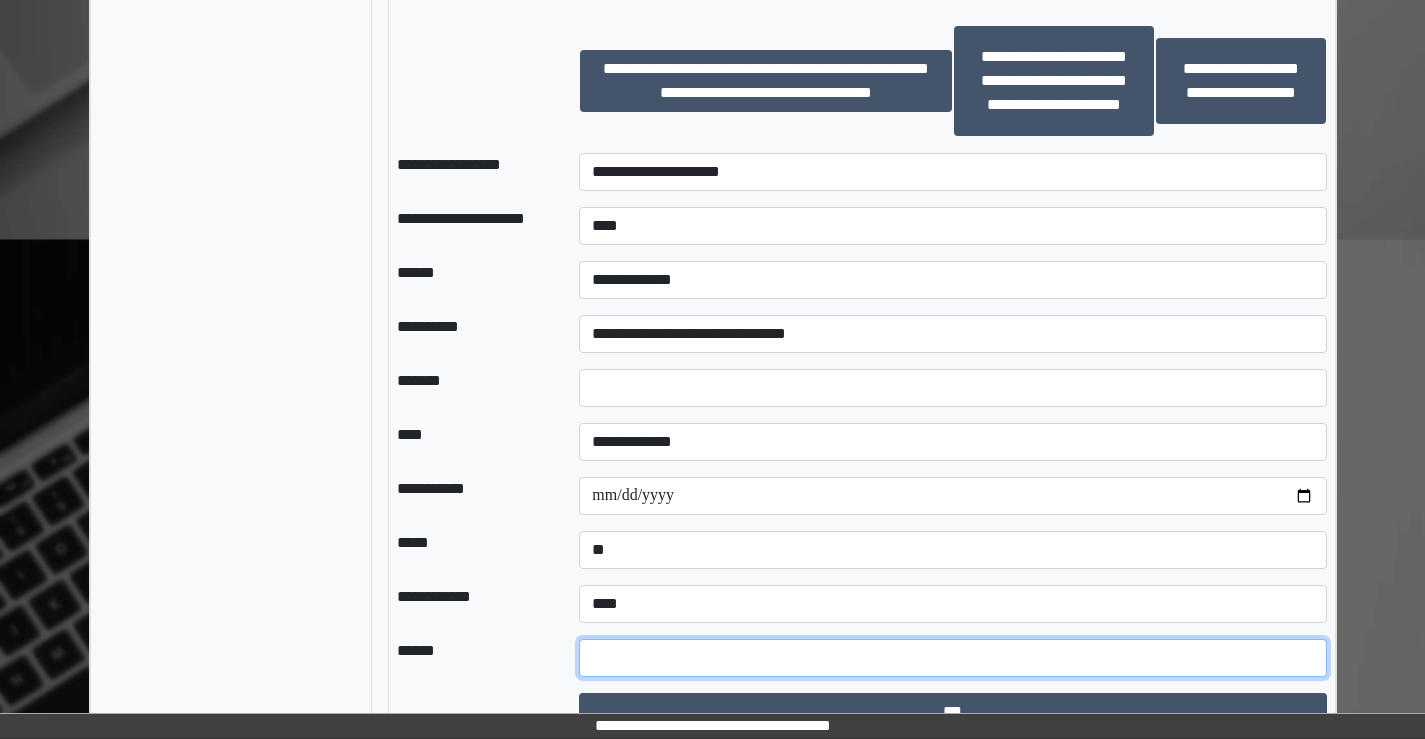 click at bounding box center (952, 658) 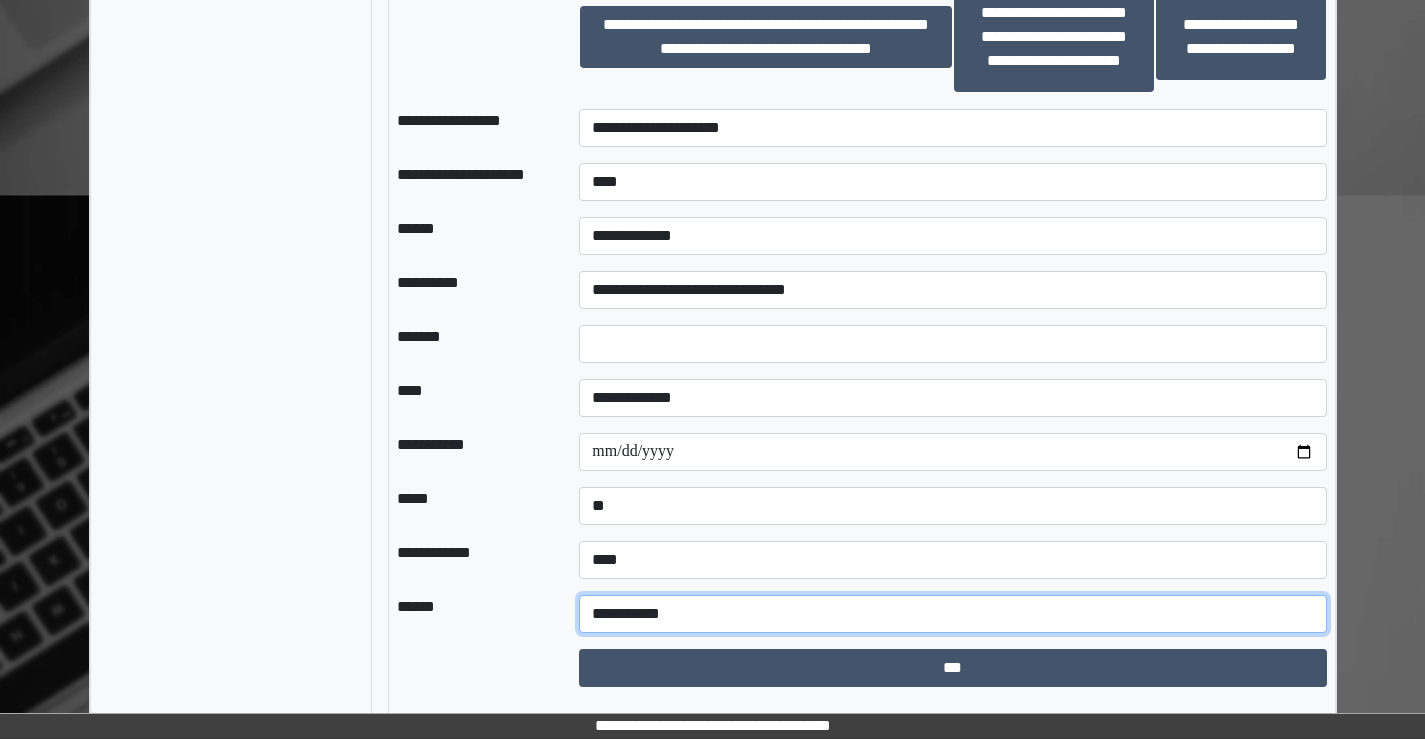 scroll, scrollTop: 1551, scrollLeft: 0, axis: vertical 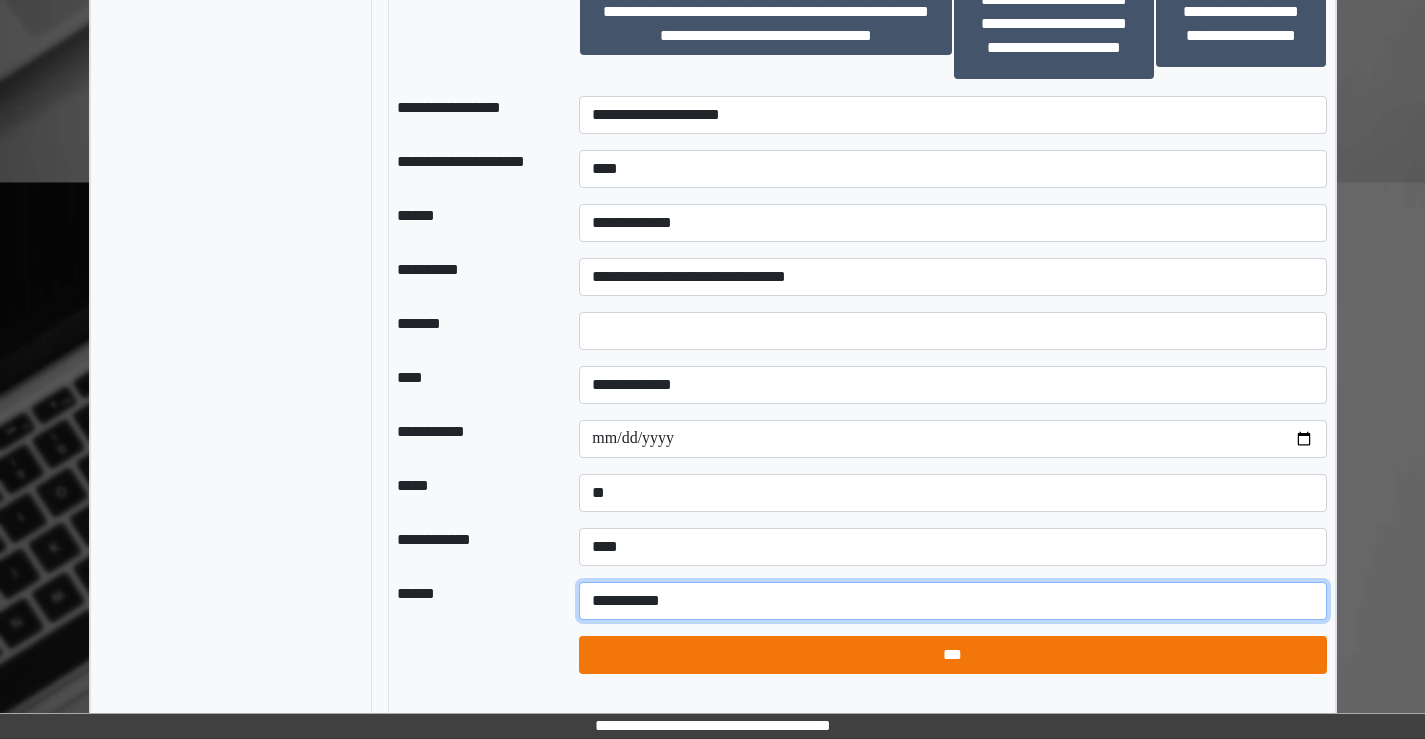 type on "**********" 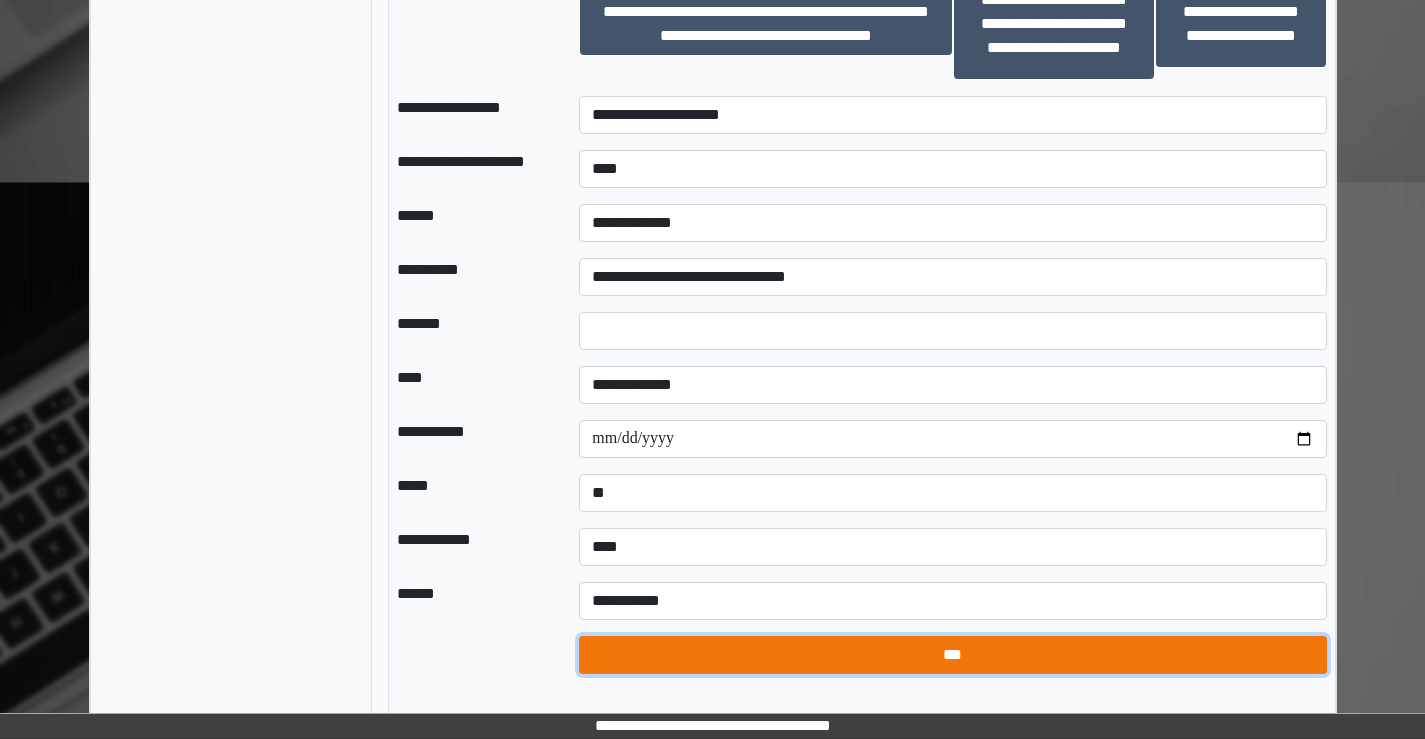 click on "***" at bounding box center (952, 655) 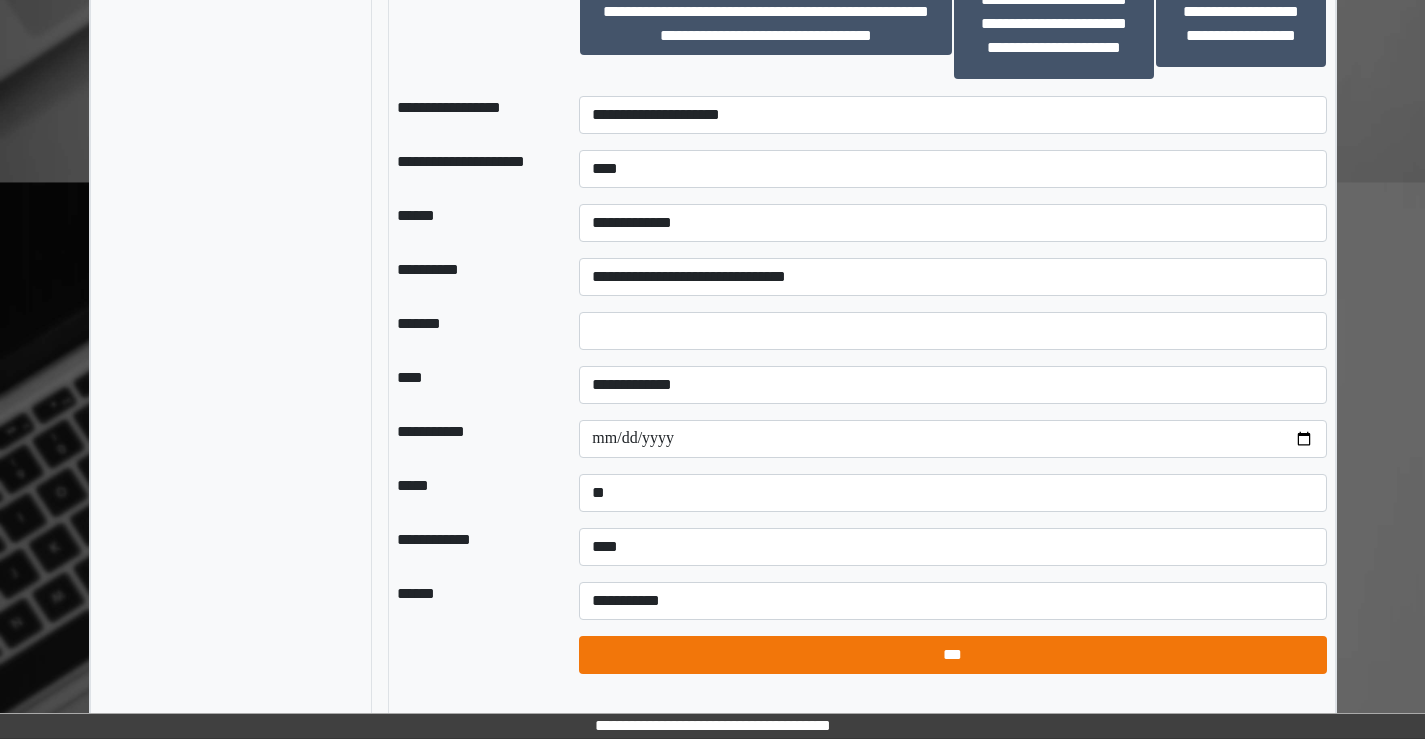 select on "*" 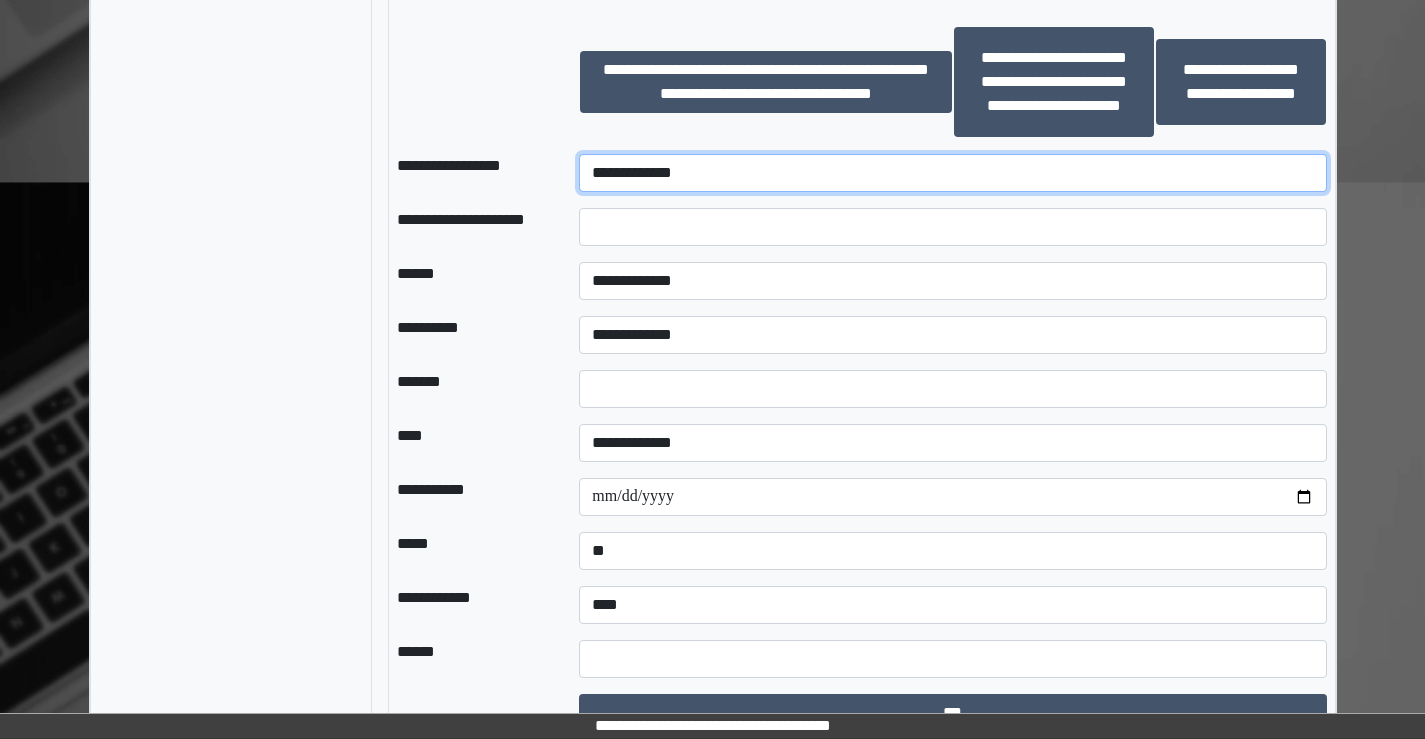 click on "**********" at bounding box center (952, 173) 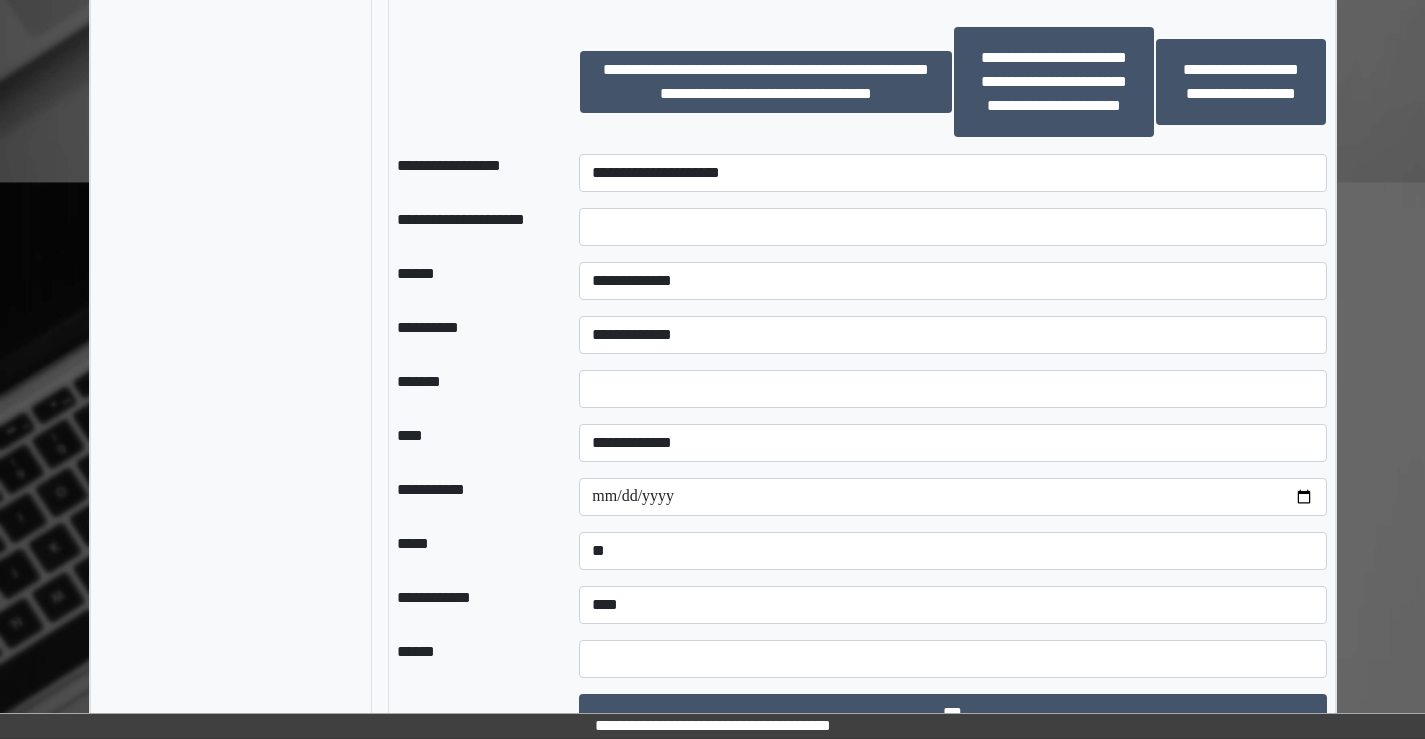 click at bounding box center (952, 227) 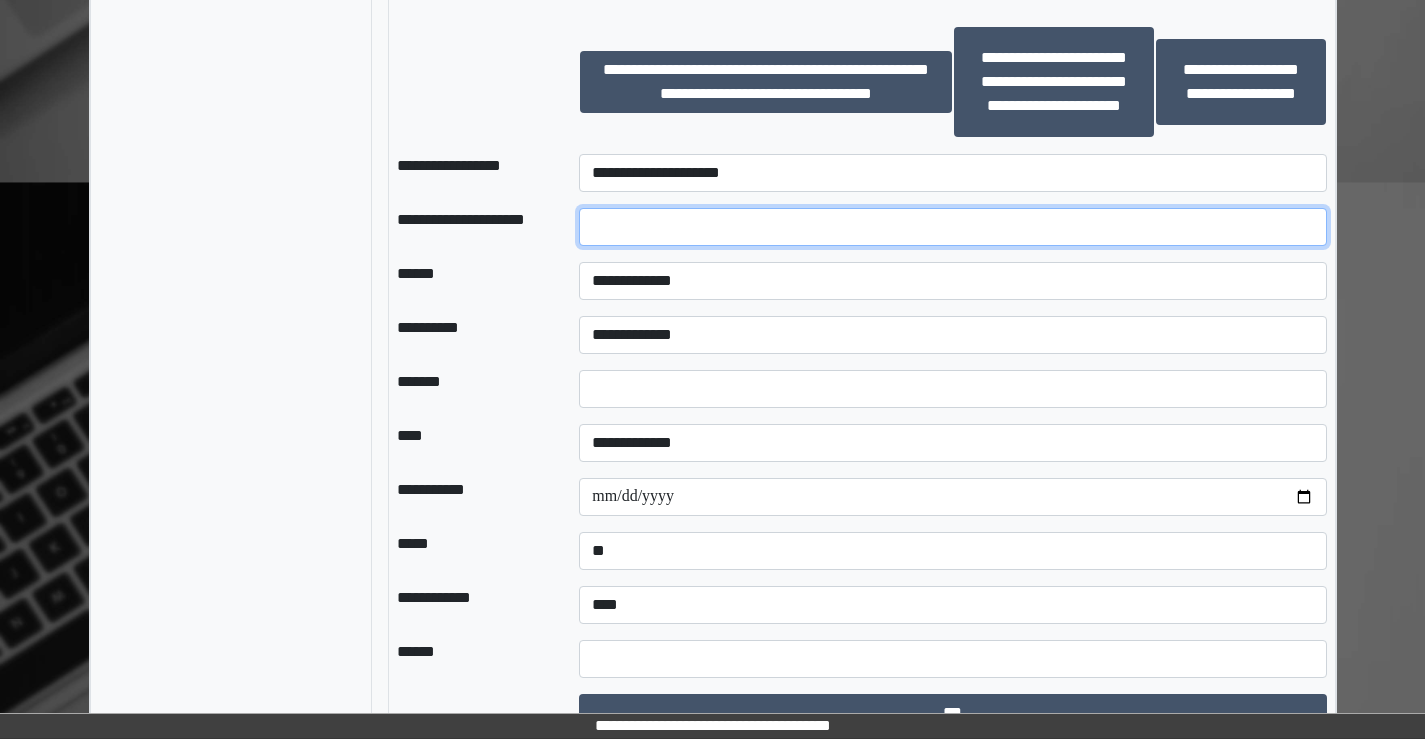 click at bounding box center (952, 227) 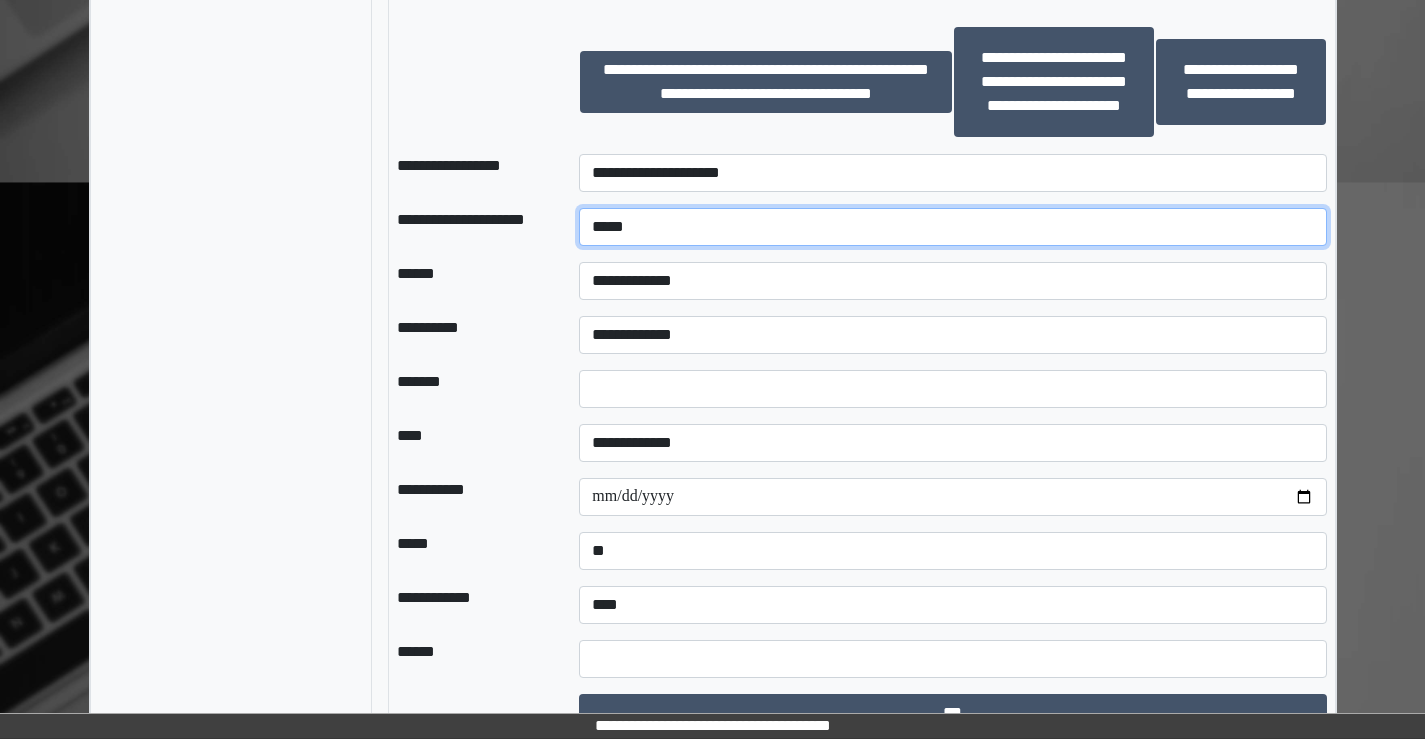 type on "*****" 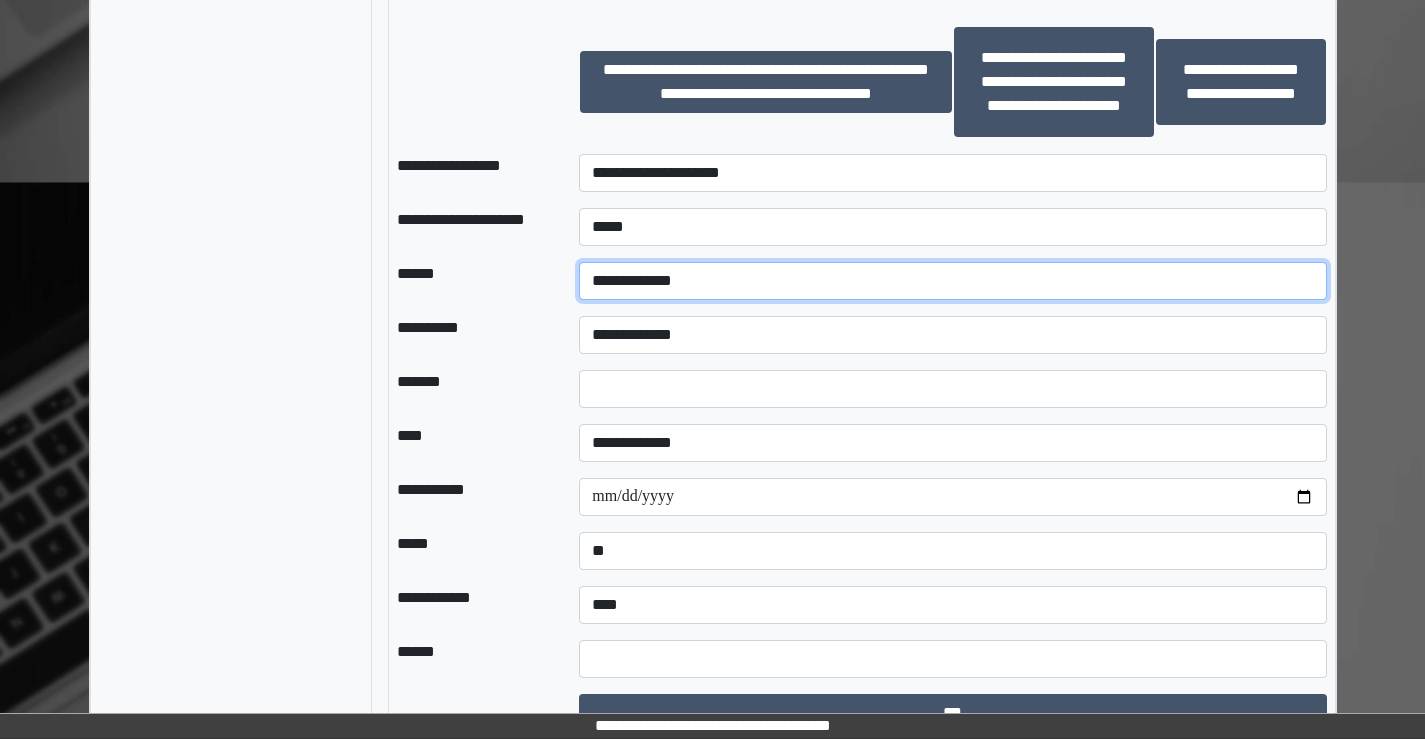 click on "**********" at bounding box center (952, 281) 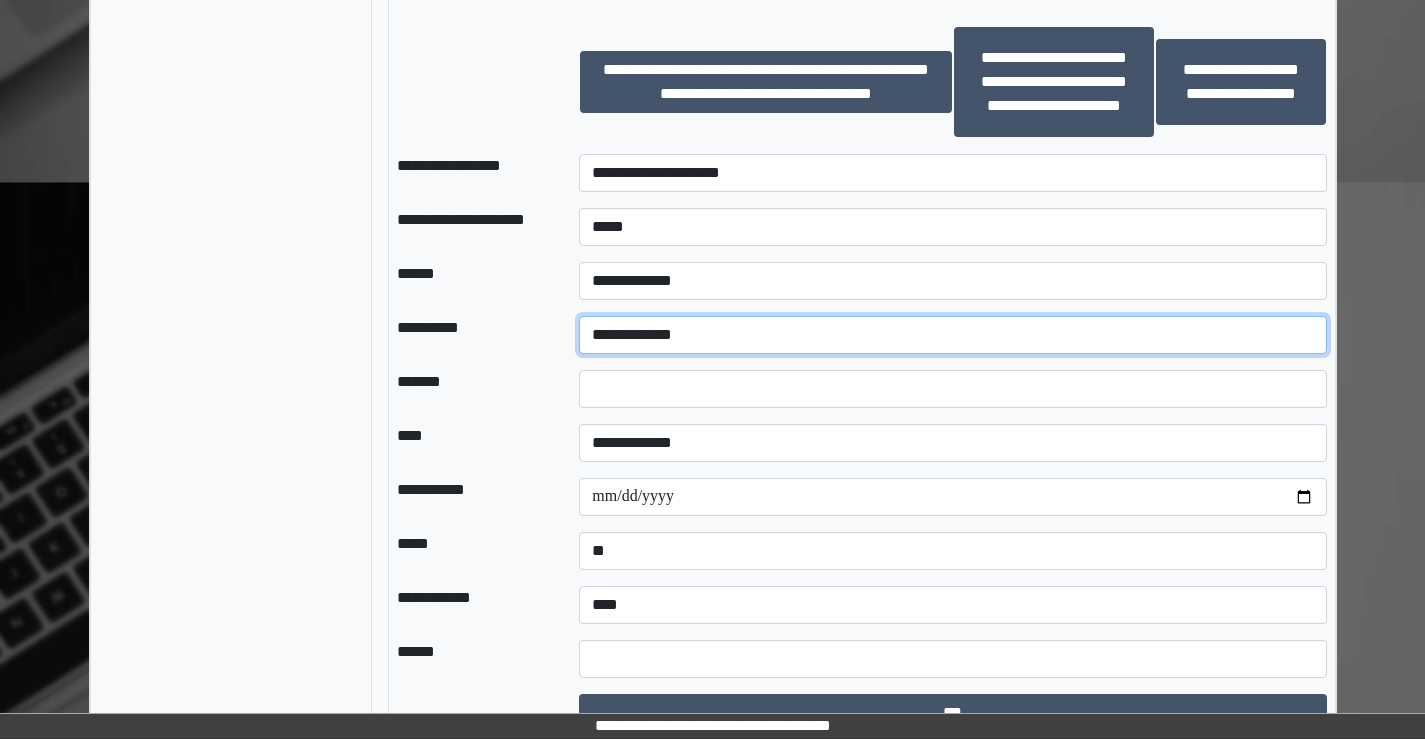 click on "**********" at bounding box center (952, 335) 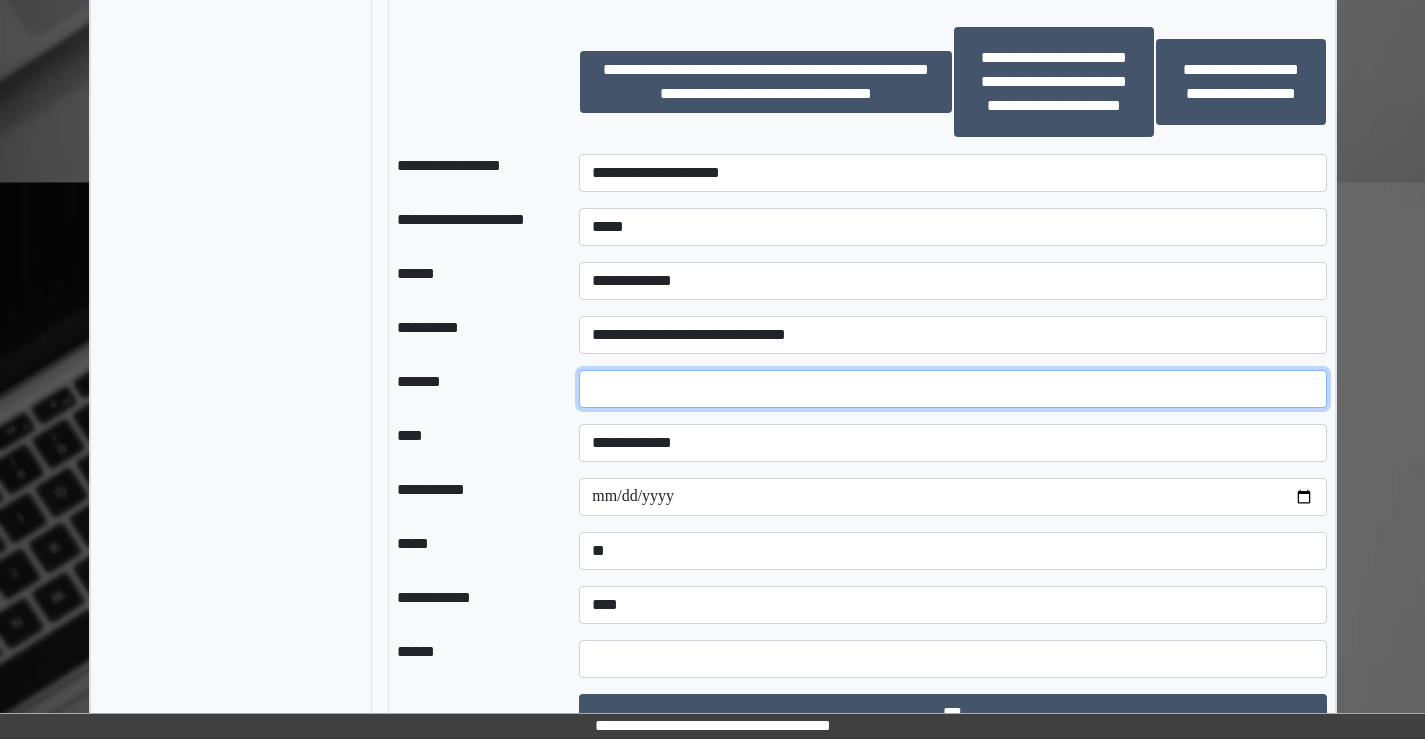 click on "*" at bounding box center [952, 389] 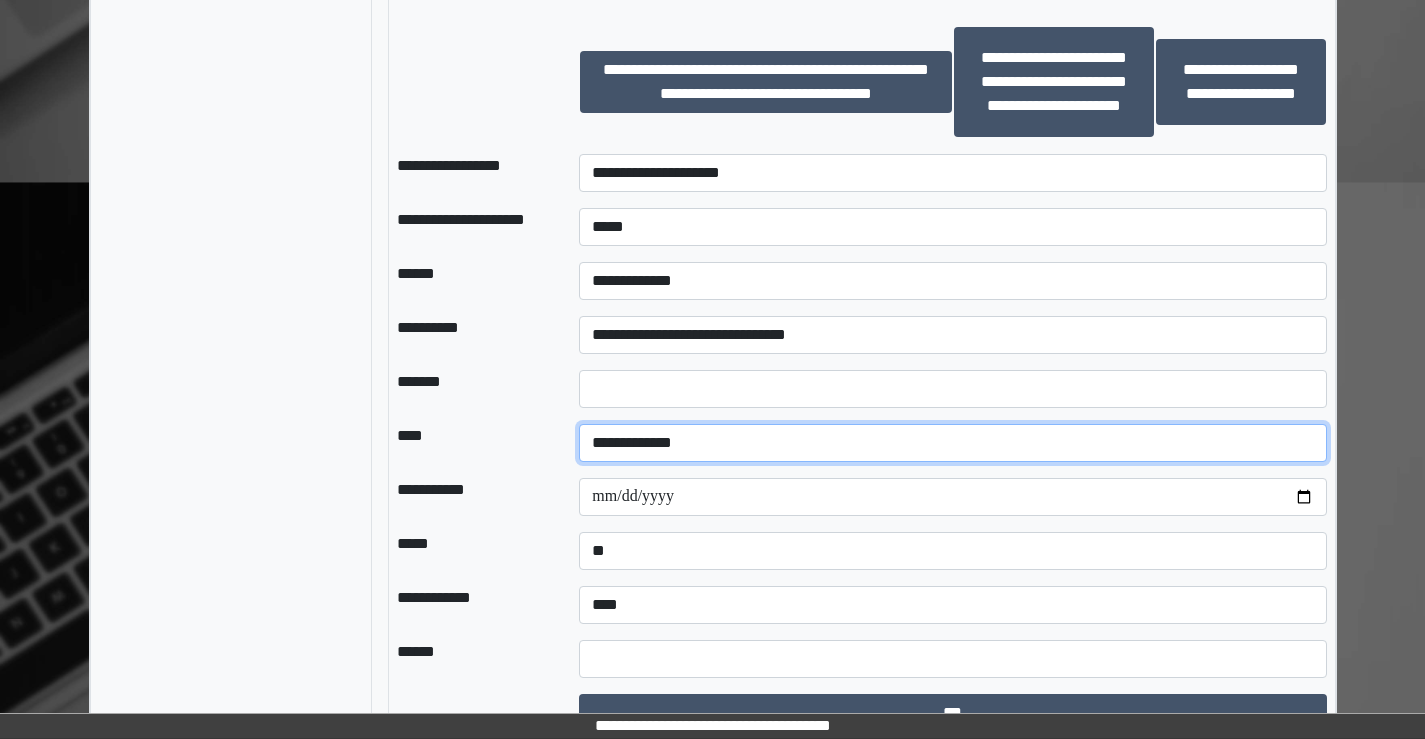 click on "**********" at bounding box center (952, 443) 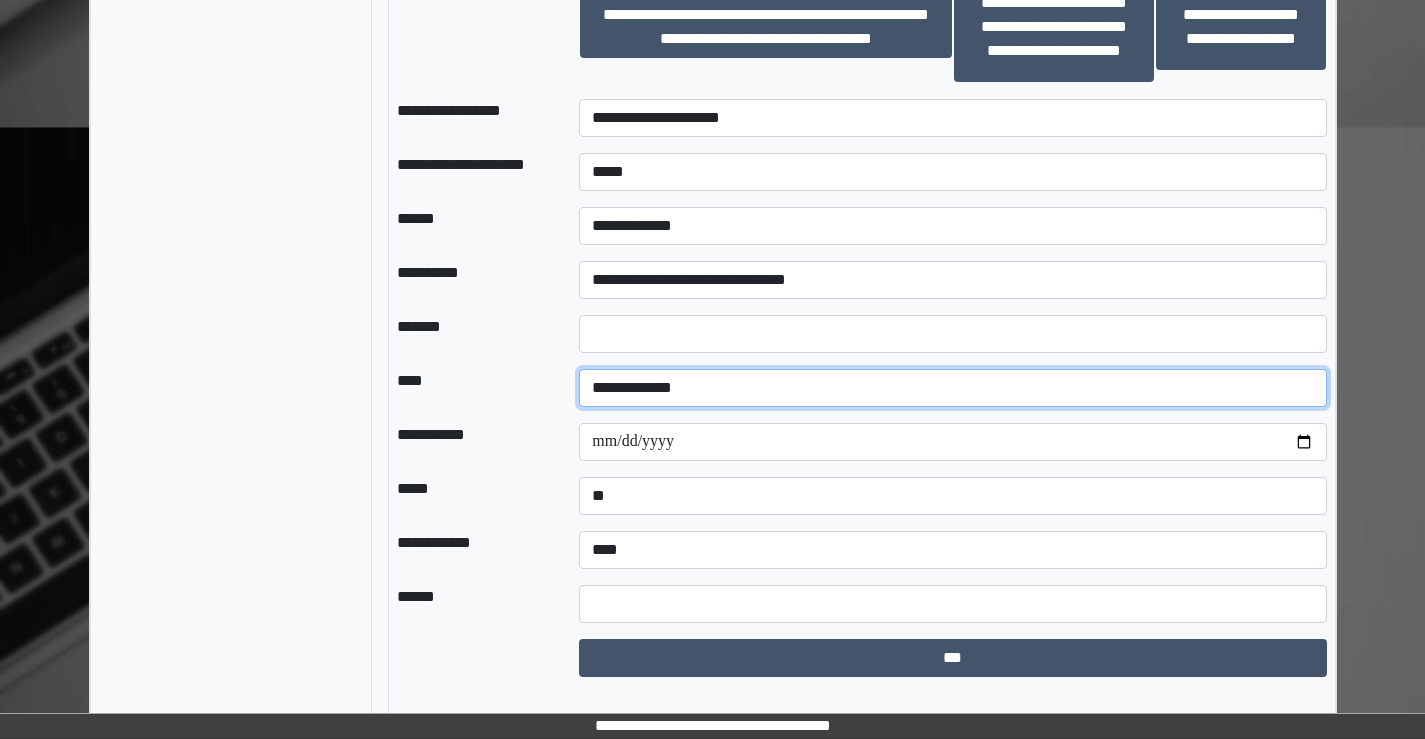 scroll, scrollTop: 1609, scrollLeft: 0, axis: vertical 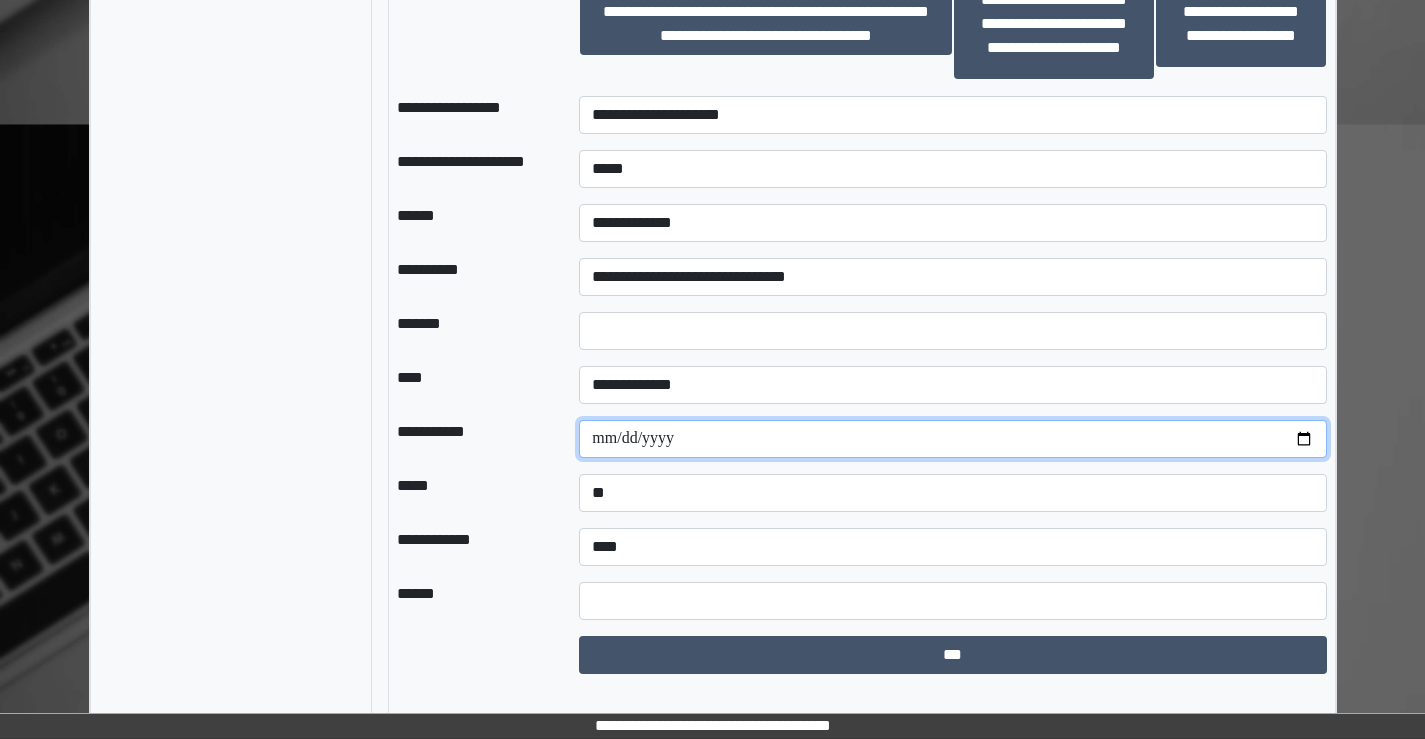 click on "**********" at bounding box center [952, 439] 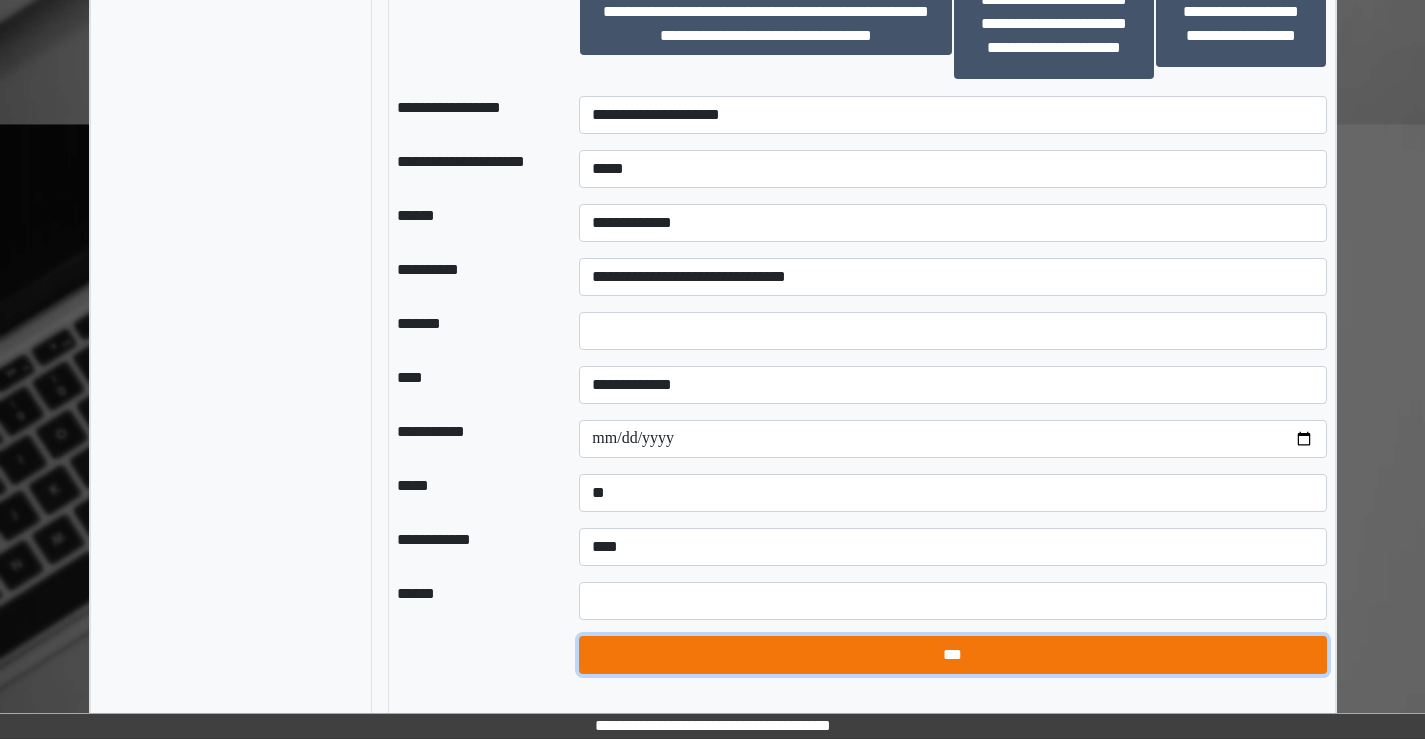 drag, startPoint x: 970, startPoint y: 684, endPoint x: 962, endPoint y: 662, distance: 23.409399 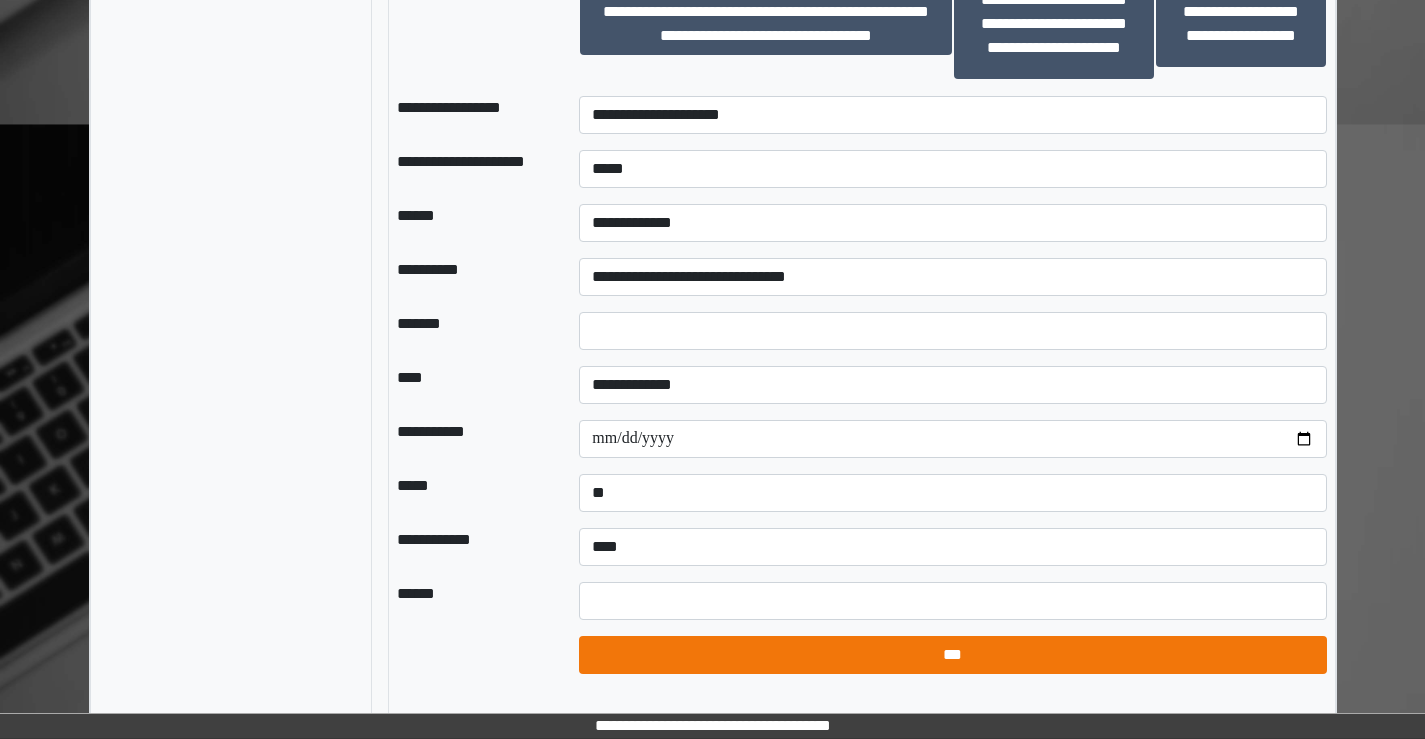 select on "*" 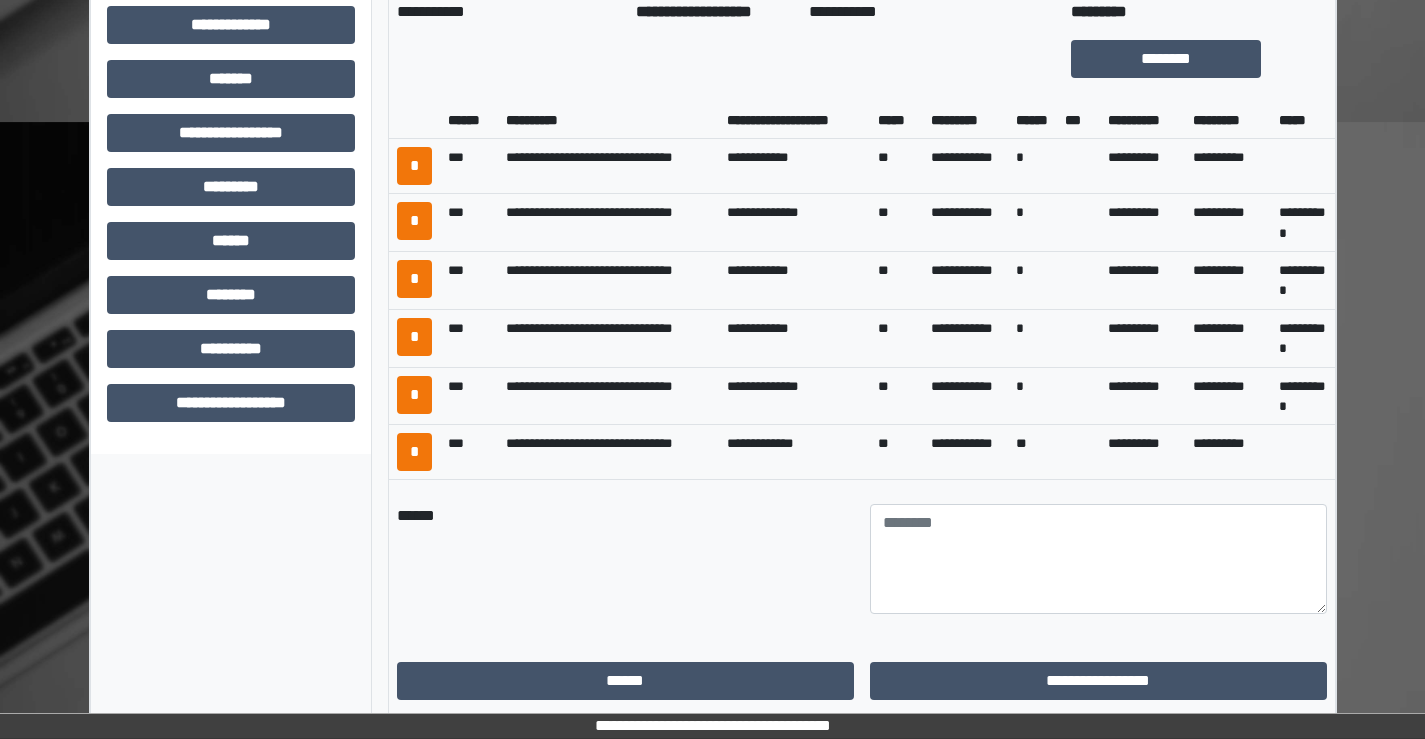 scroll, scrollTop: 667, scrollLeft: 0, axis: vertical 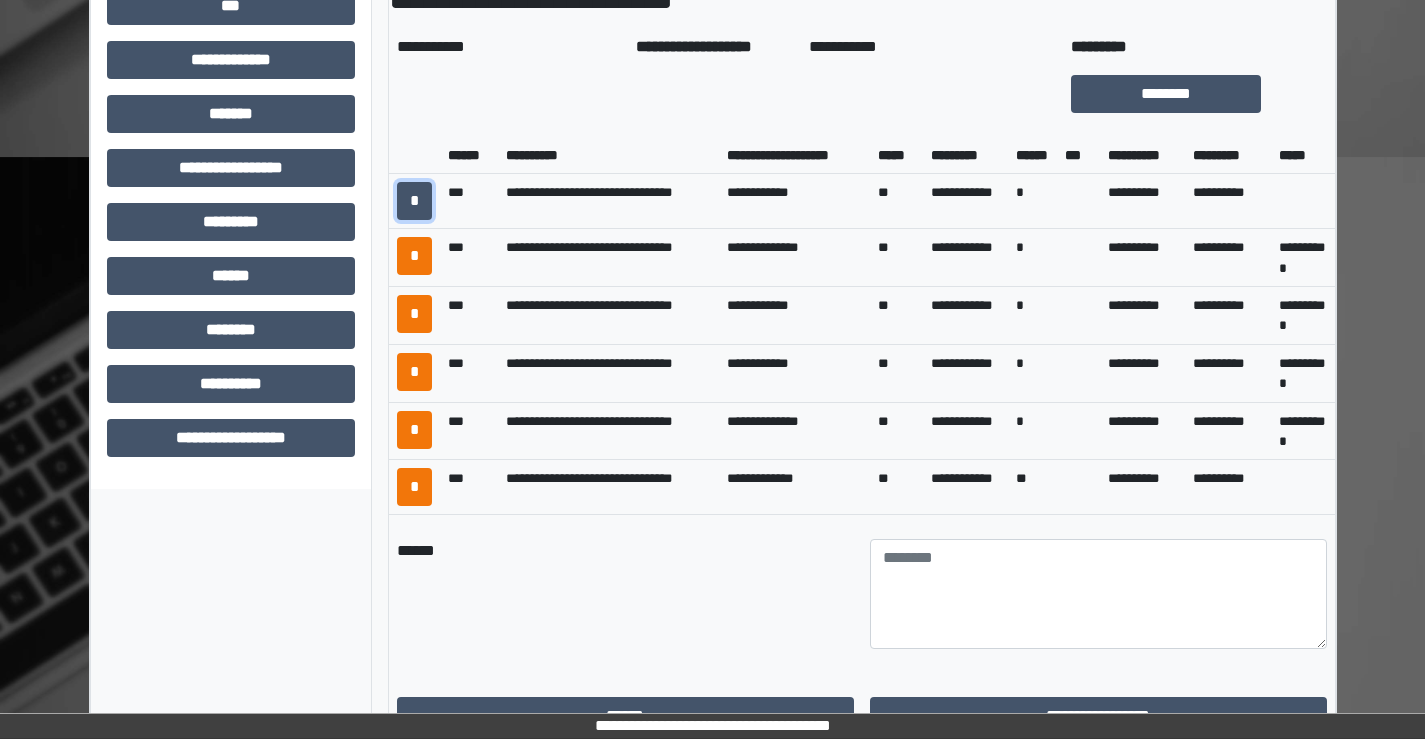 click on "*" at bounding box center [414, 201] 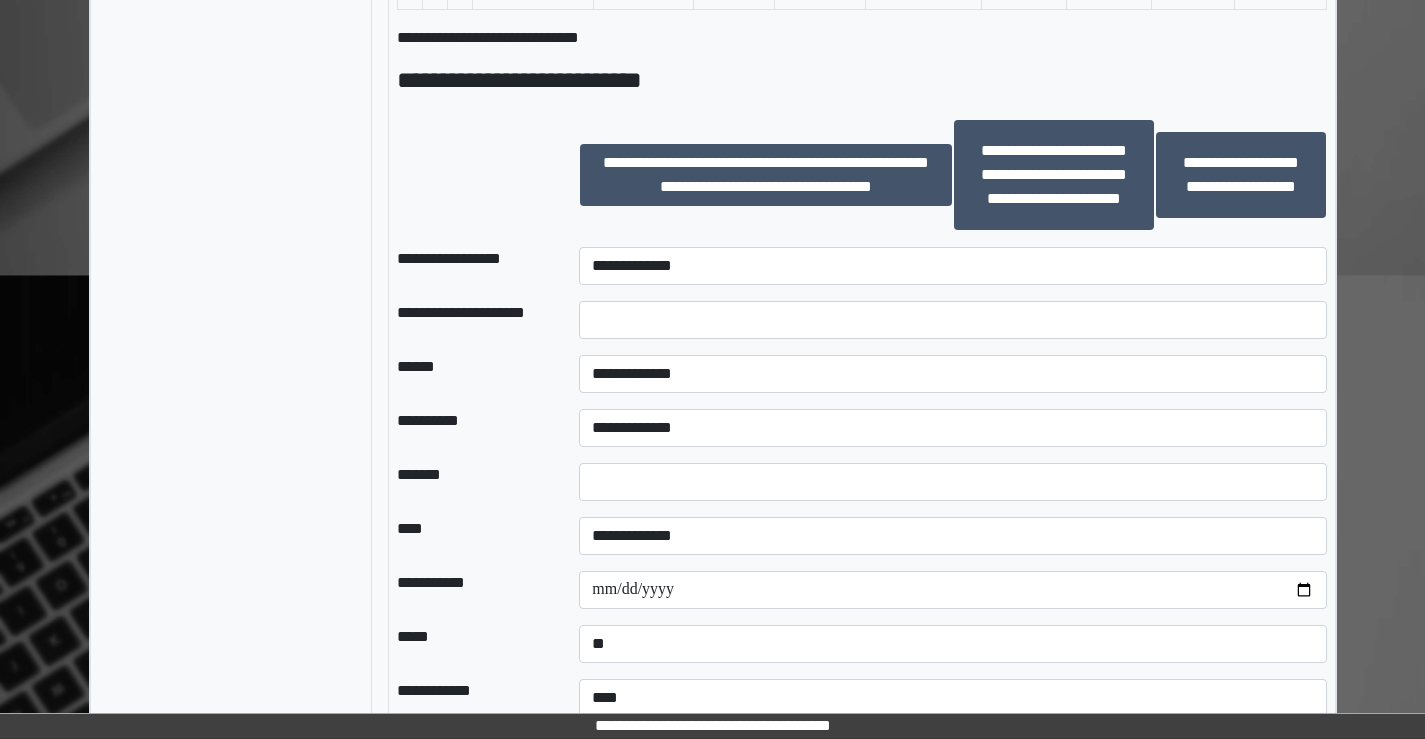 scroll, scrollTop: 1467, scrollLeft: 0, axis: vertical 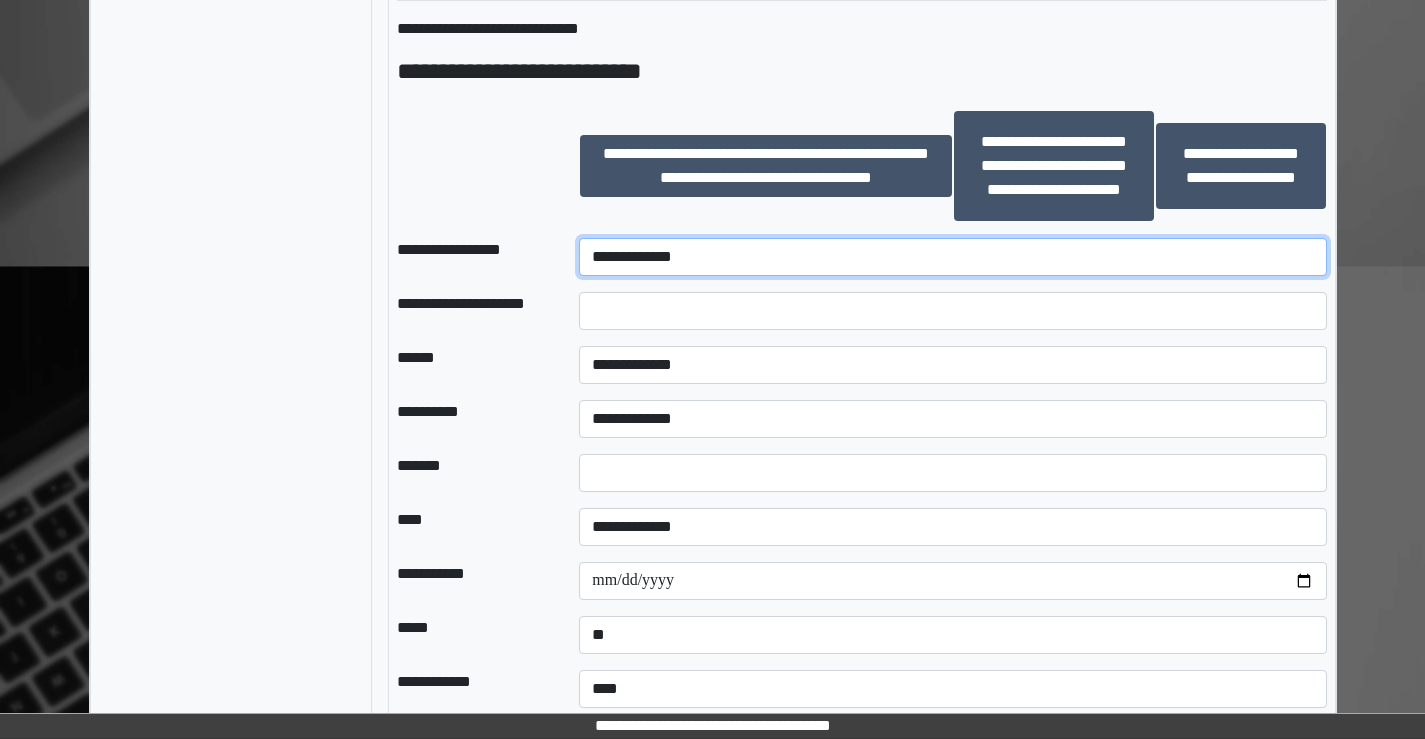 click on "**********" at bounding box center [952, 257] 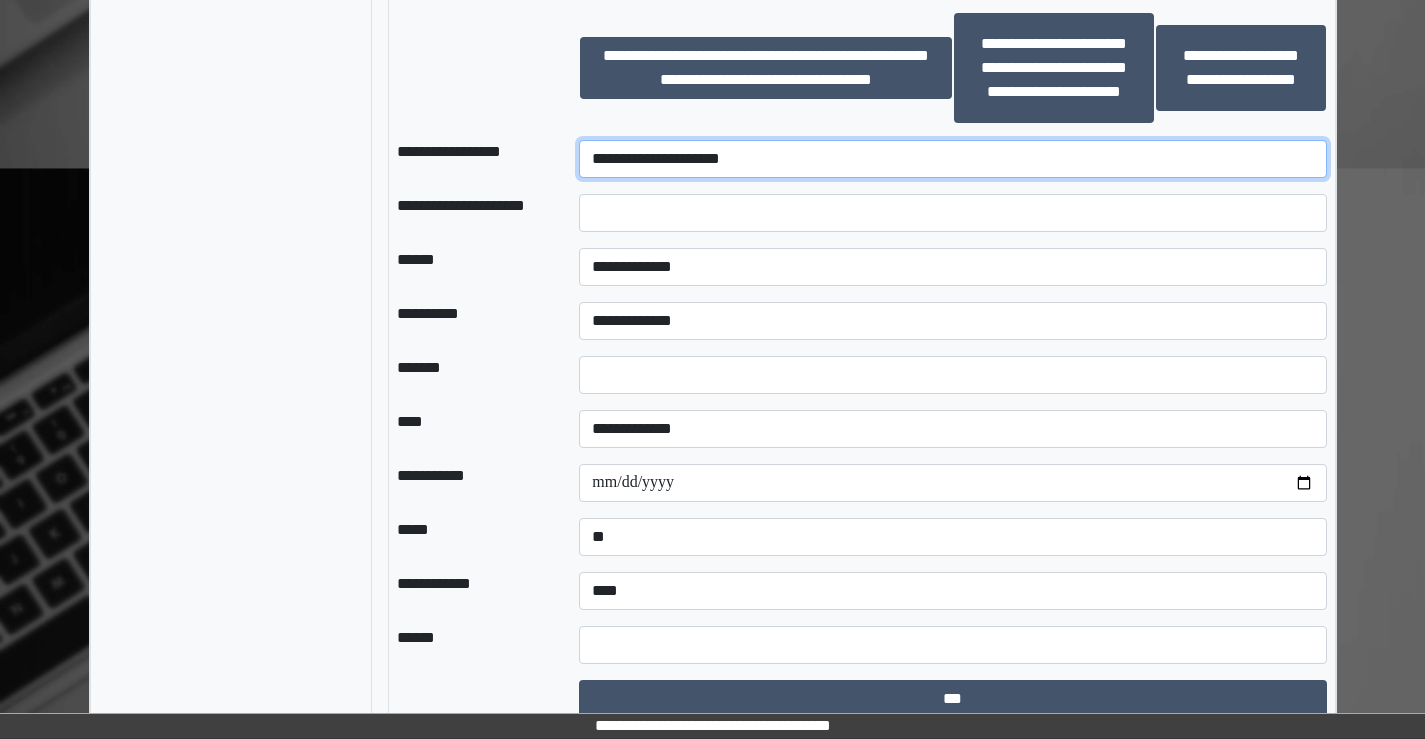 scroll, scrollTop: 1609, scrollLeft: 0, axis: vertical 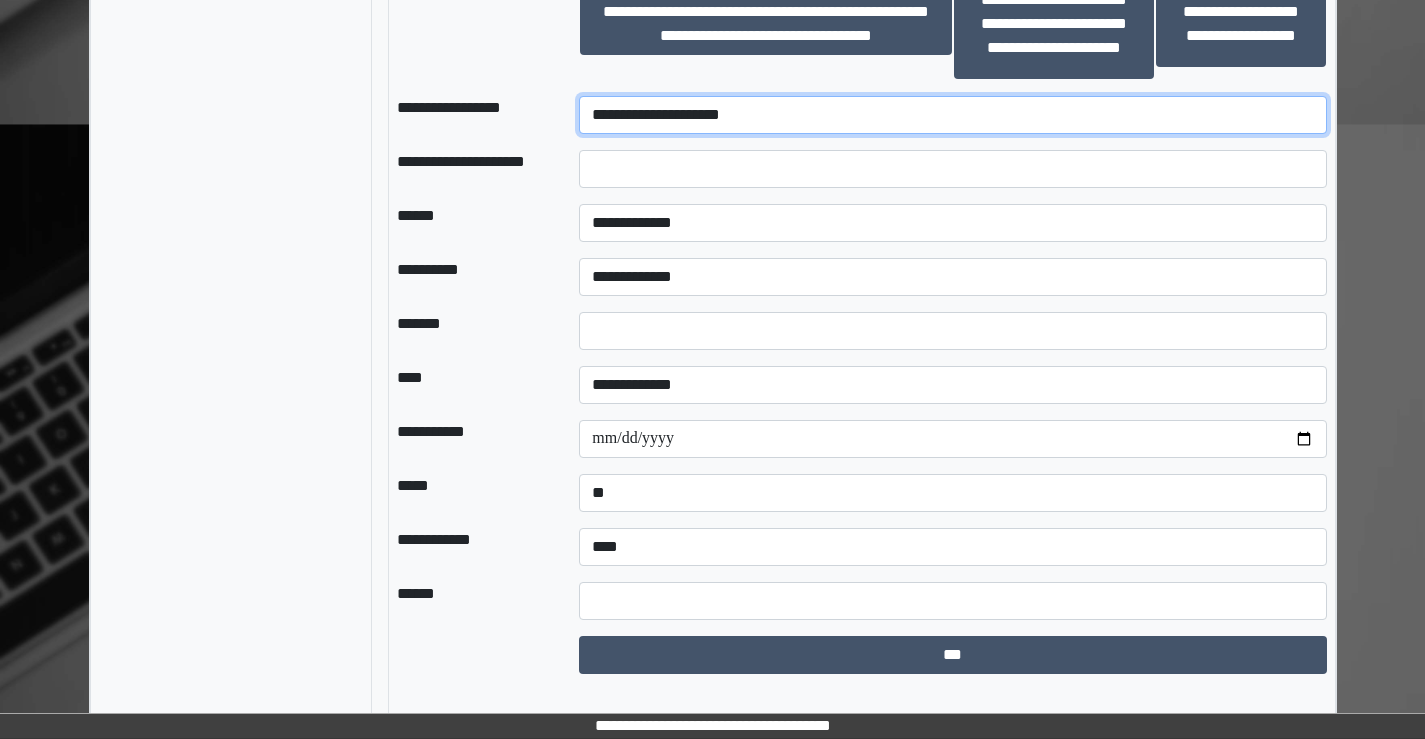 click on "**********" at bounding box center [952, 115] 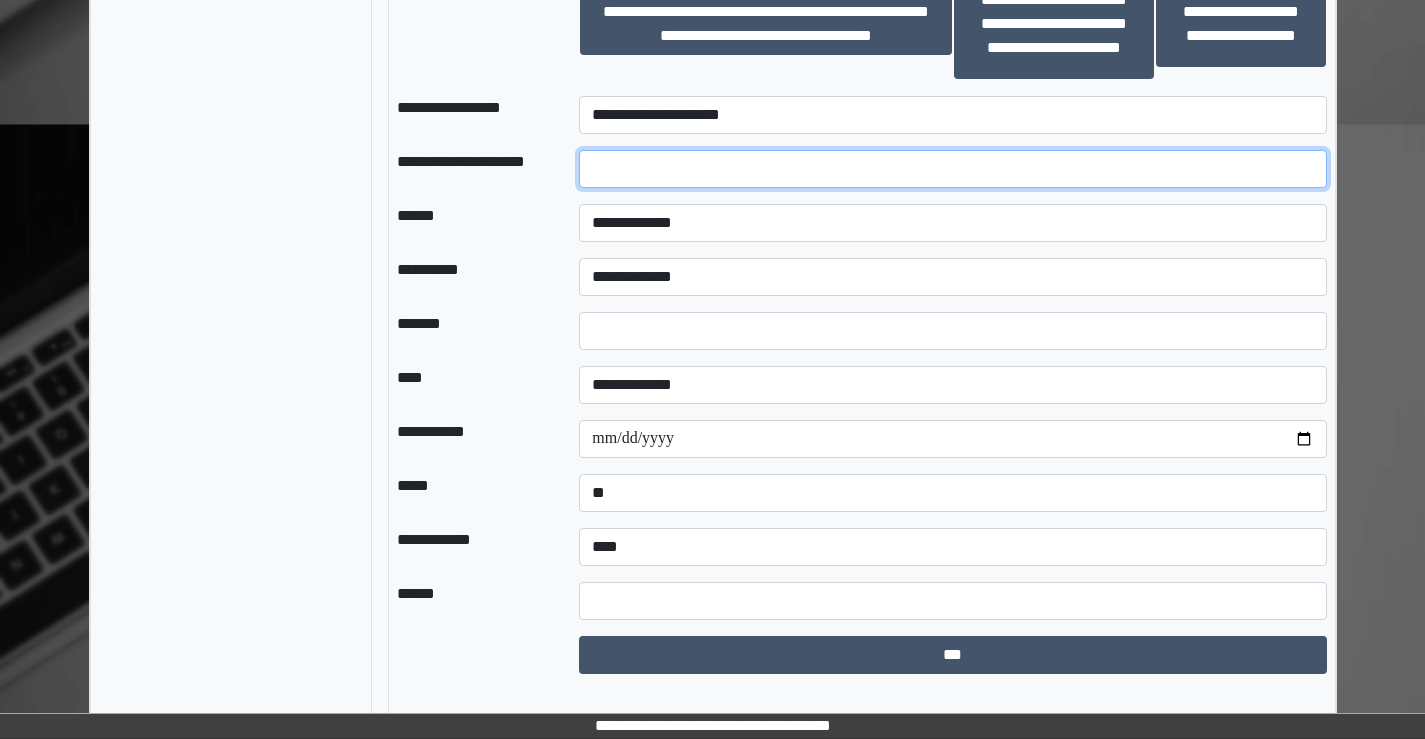click at bounding box center [952, 169] 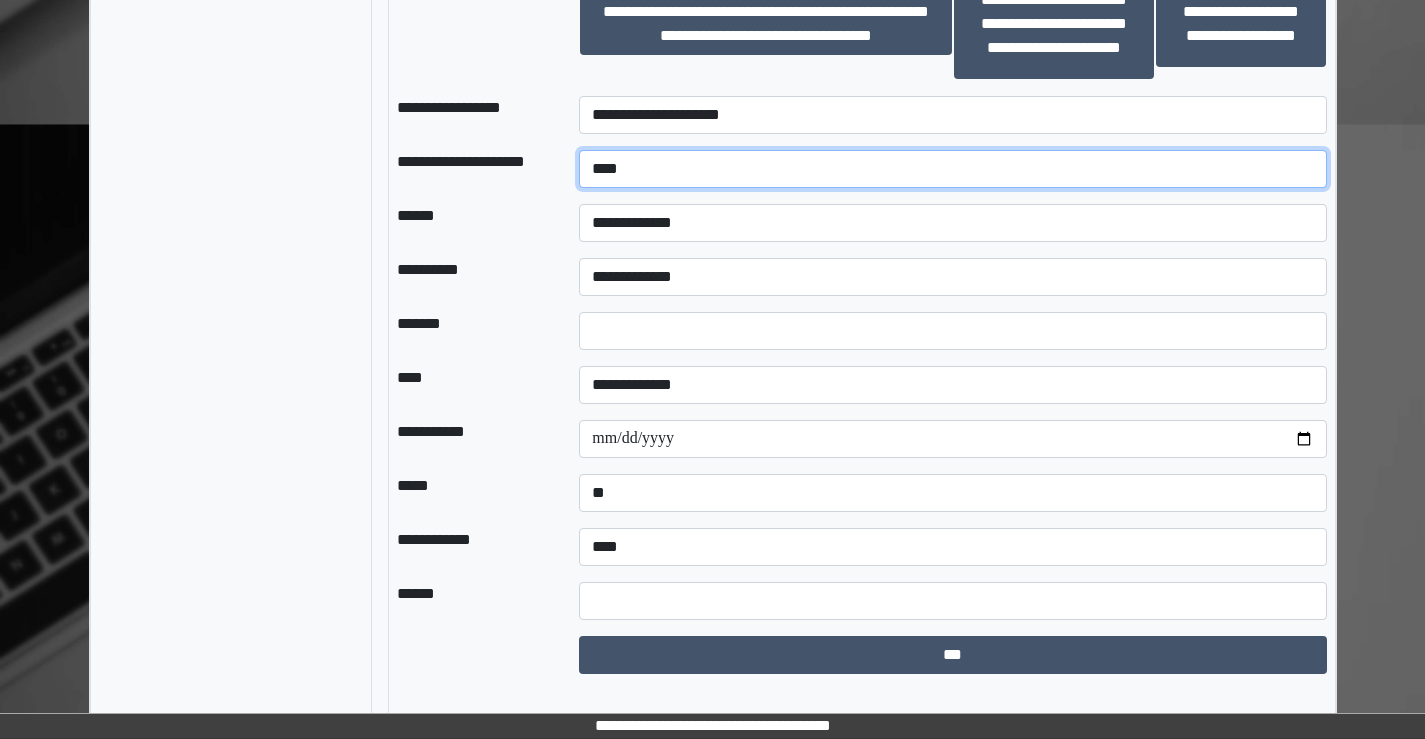 type on "****" 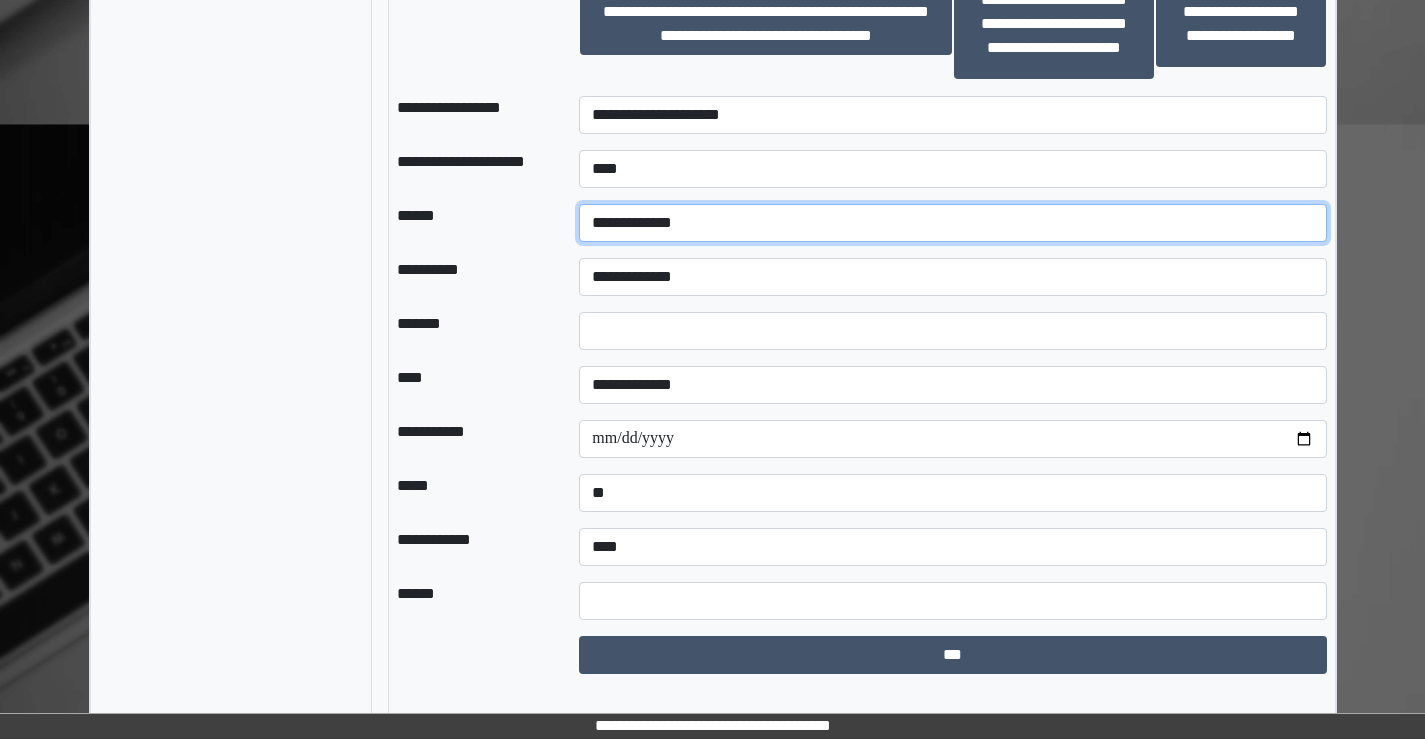 click on "**********" at bounding box center (952, 223) 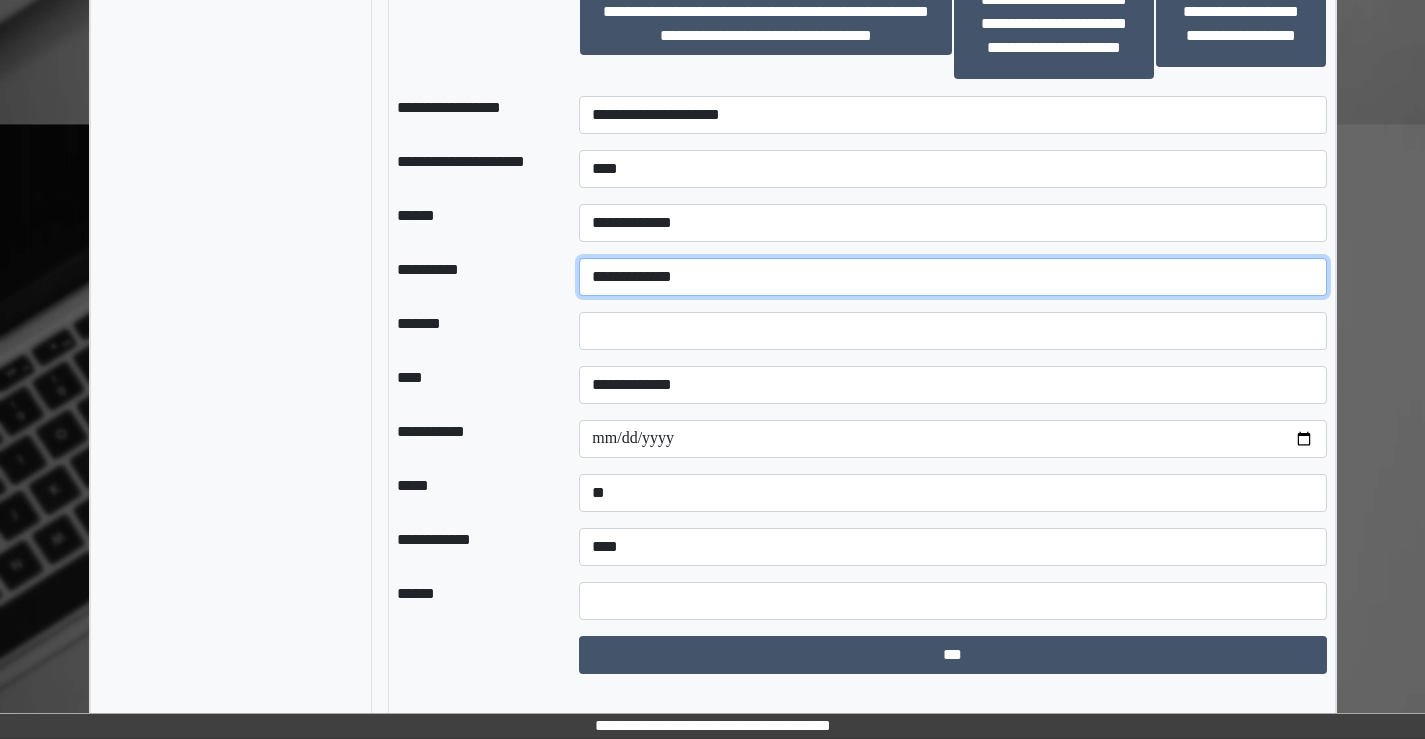 click on "**********" at bounding box center [952, 277] 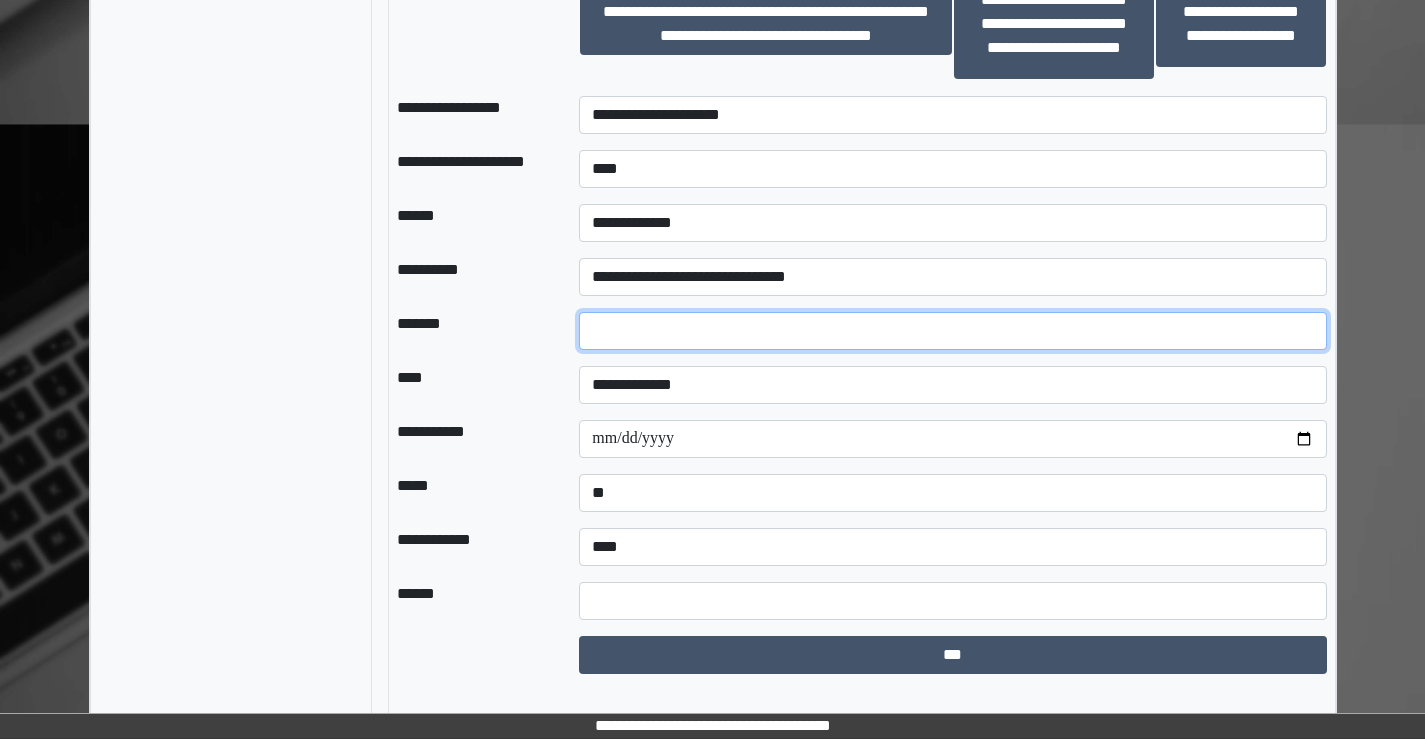 click on "*" at bounding box center (952, 331) 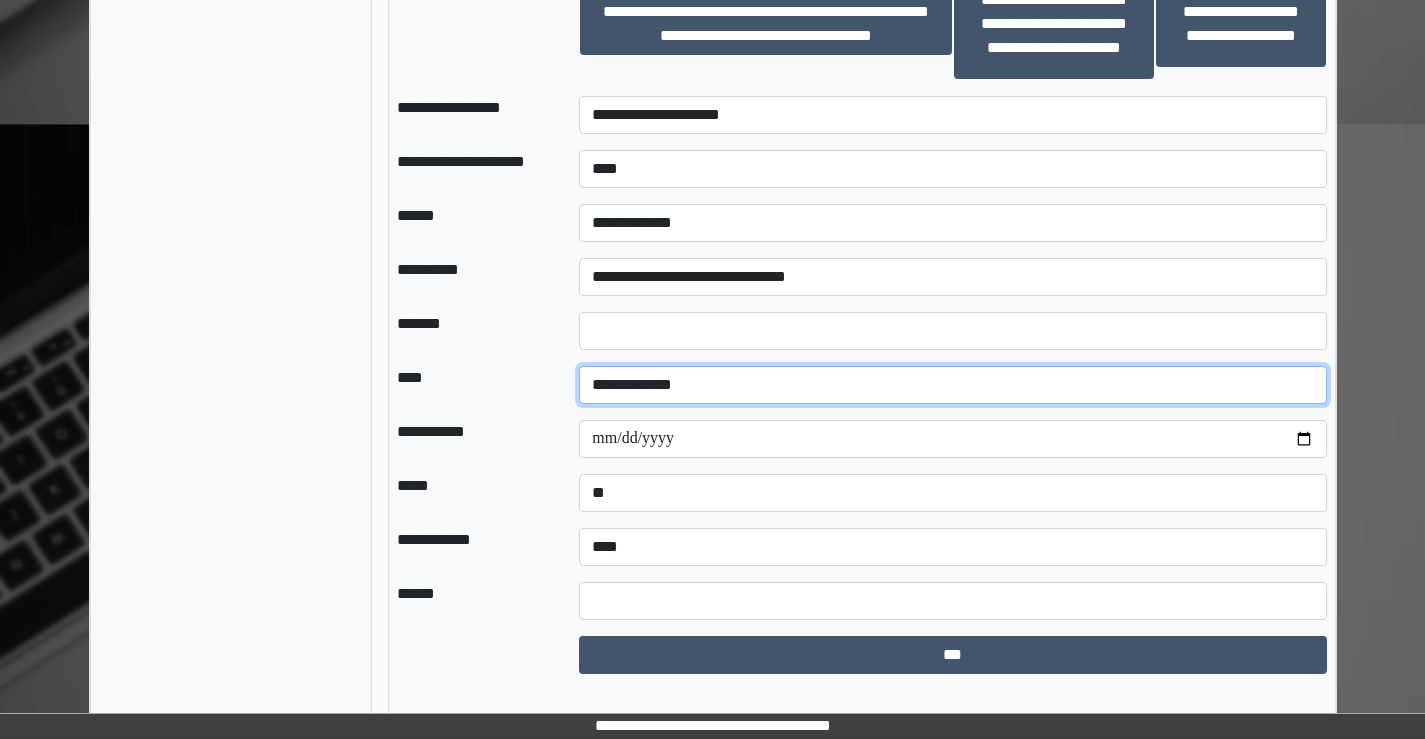 click on "**********" at bounding box center [952, 385] 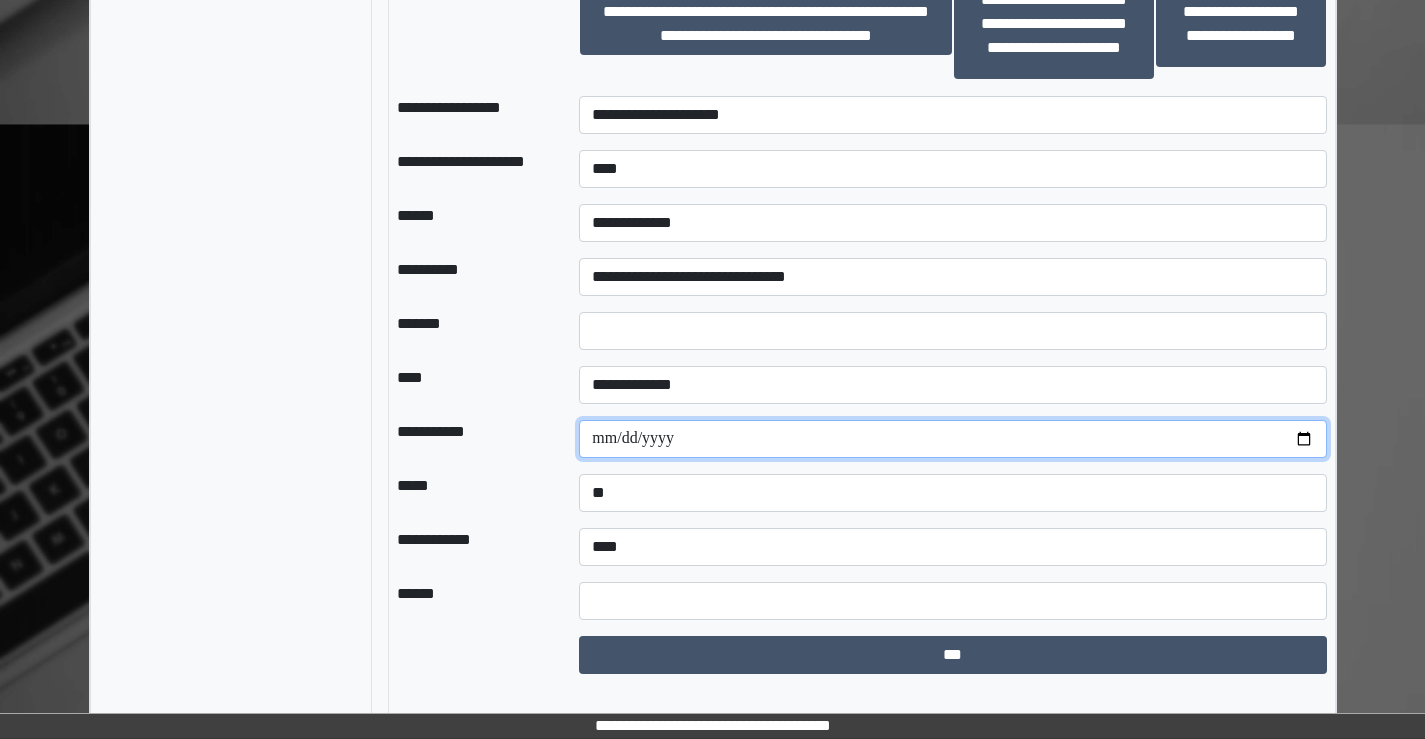 click on "**********" at bounding box center (952, 439) 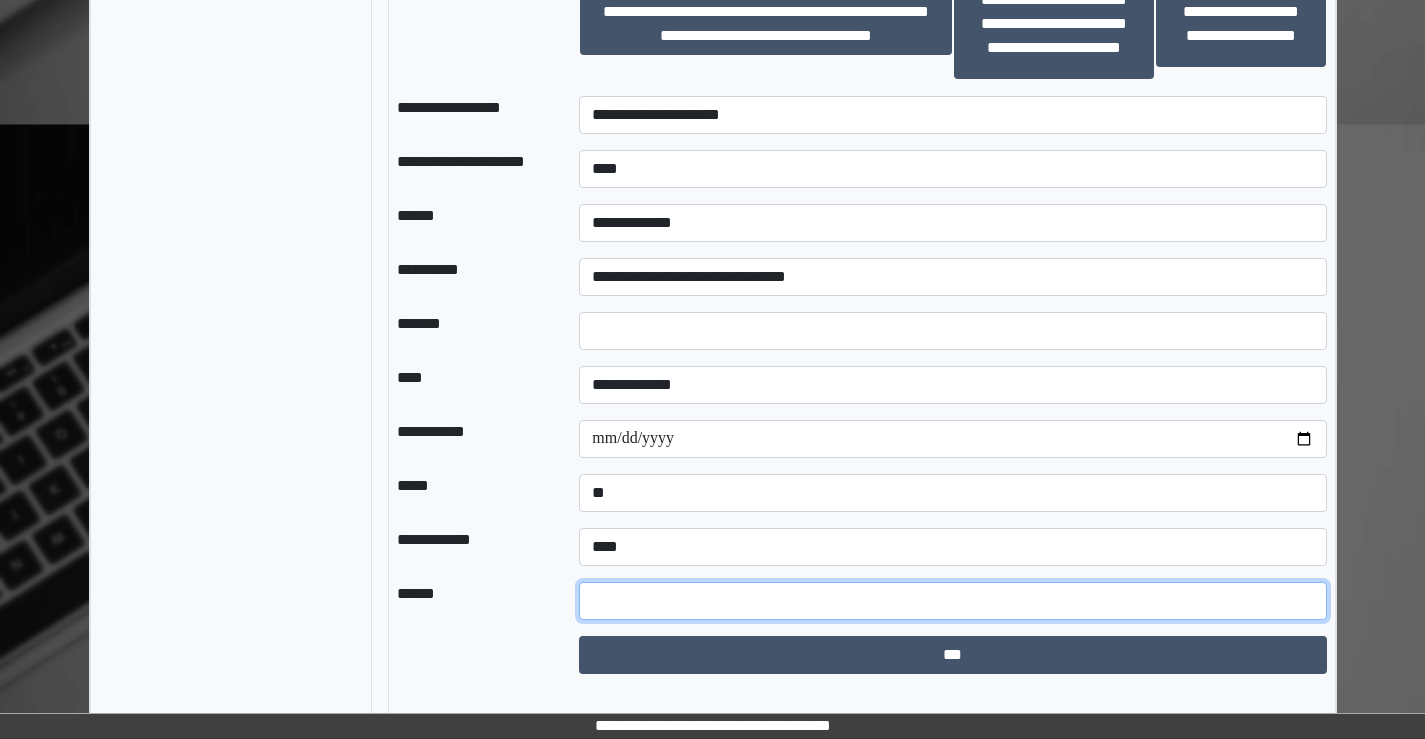 click at bounding box center [952, 601] 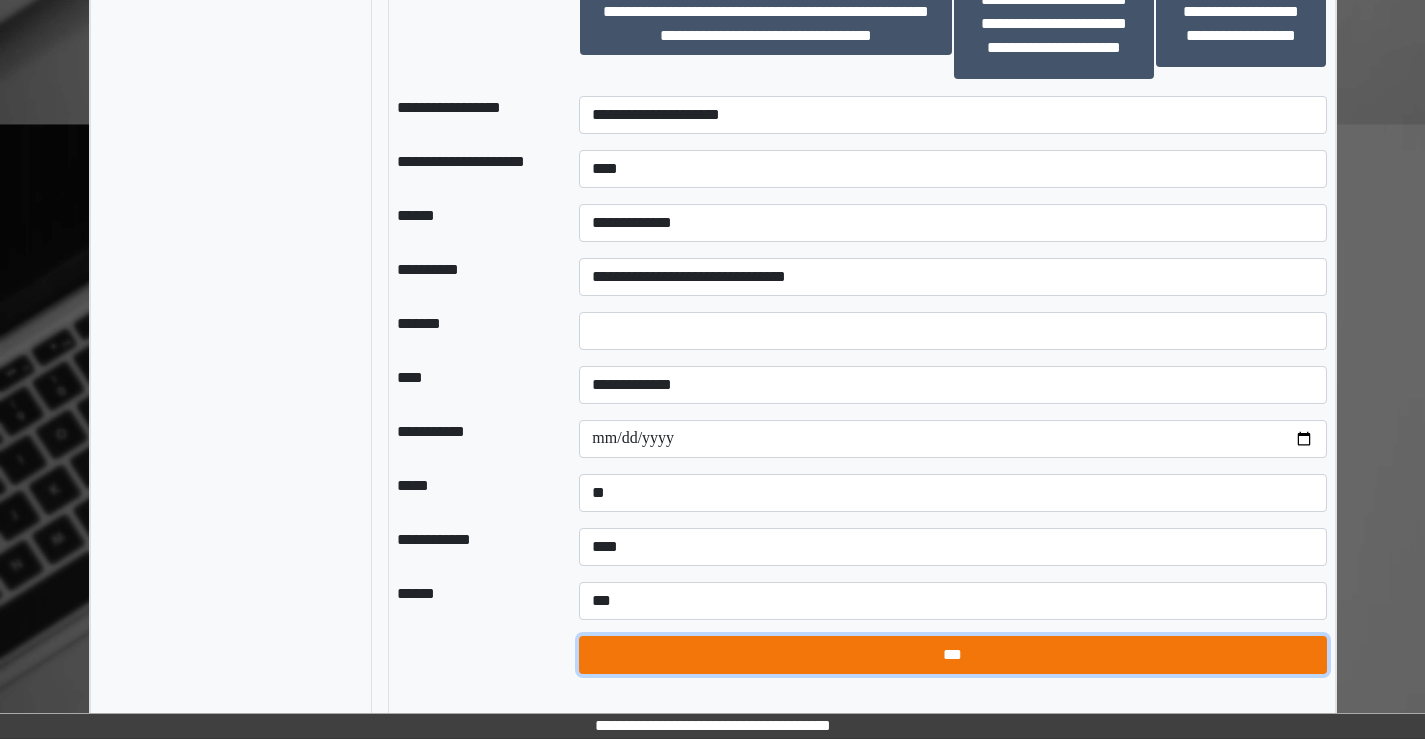 drag, startPoint x: 937, startPoint y: 678, endPoint x: 941, endPoint y: 668, distance: 10.770329 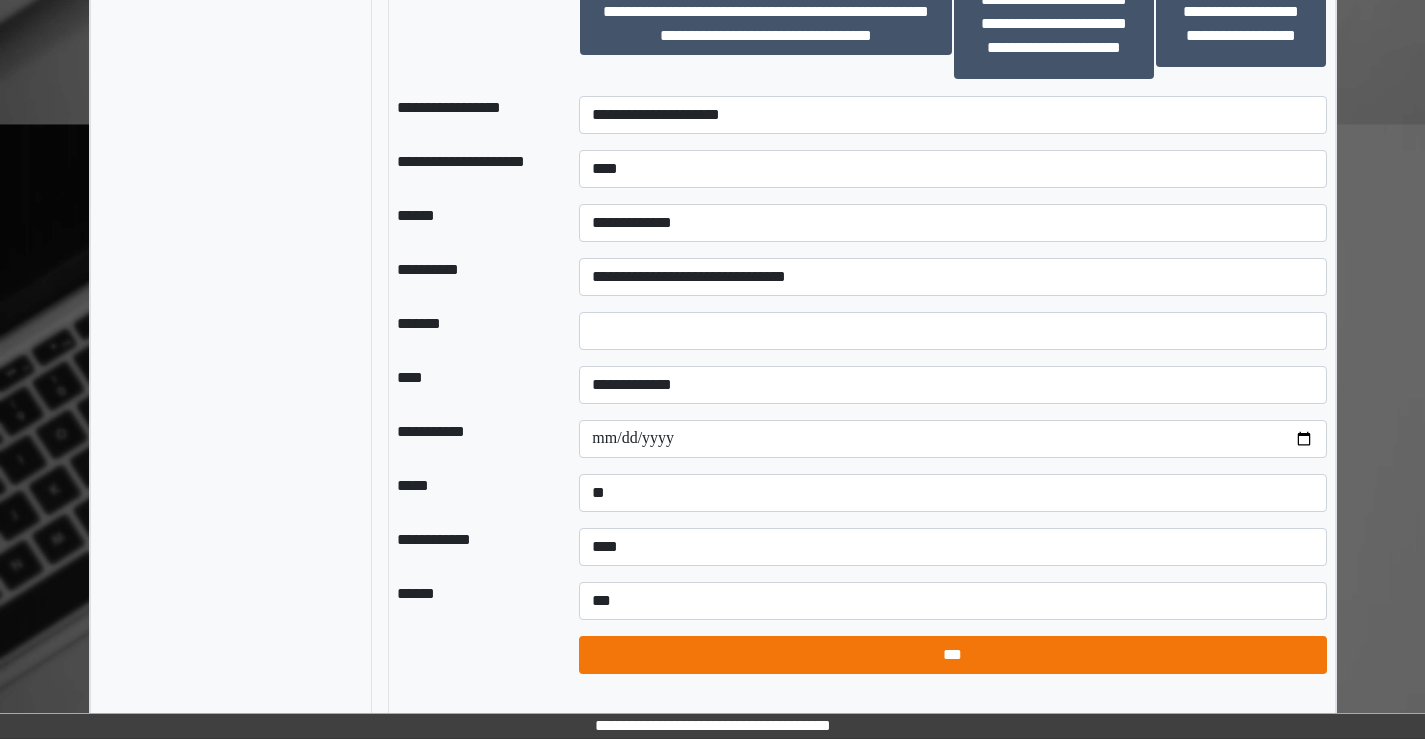 select on "*" 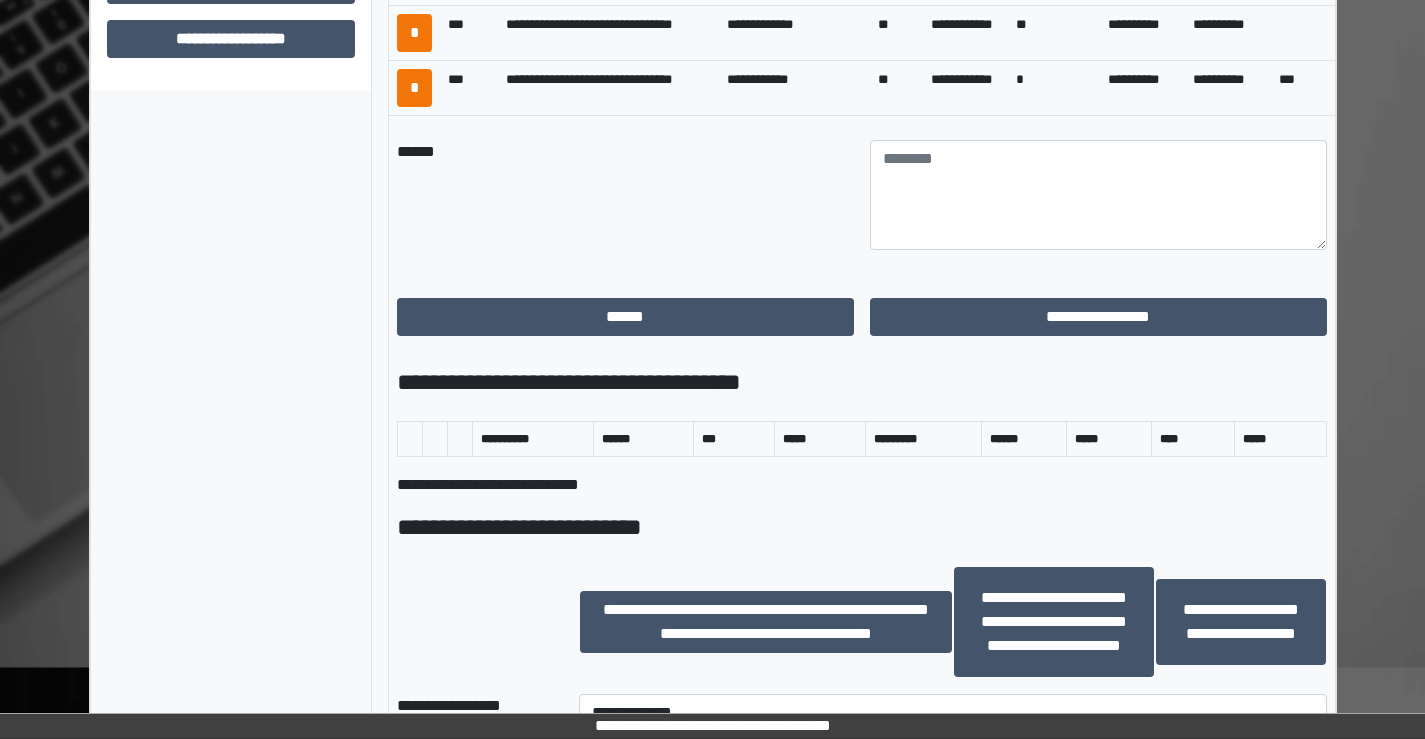scroll, scrollTop: 1109, scrollLeft: 0, axis: vertical 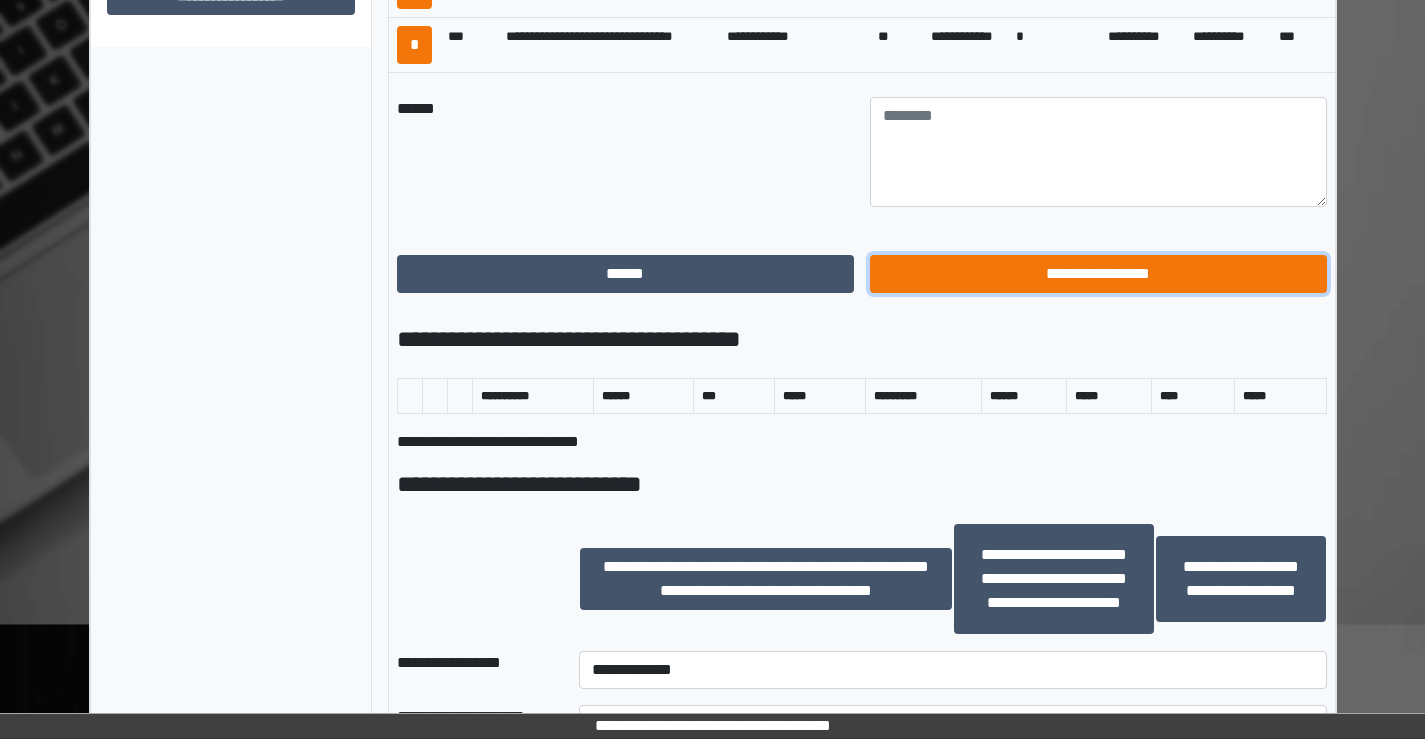 click on "**********" at bounding box center (1098, 274) 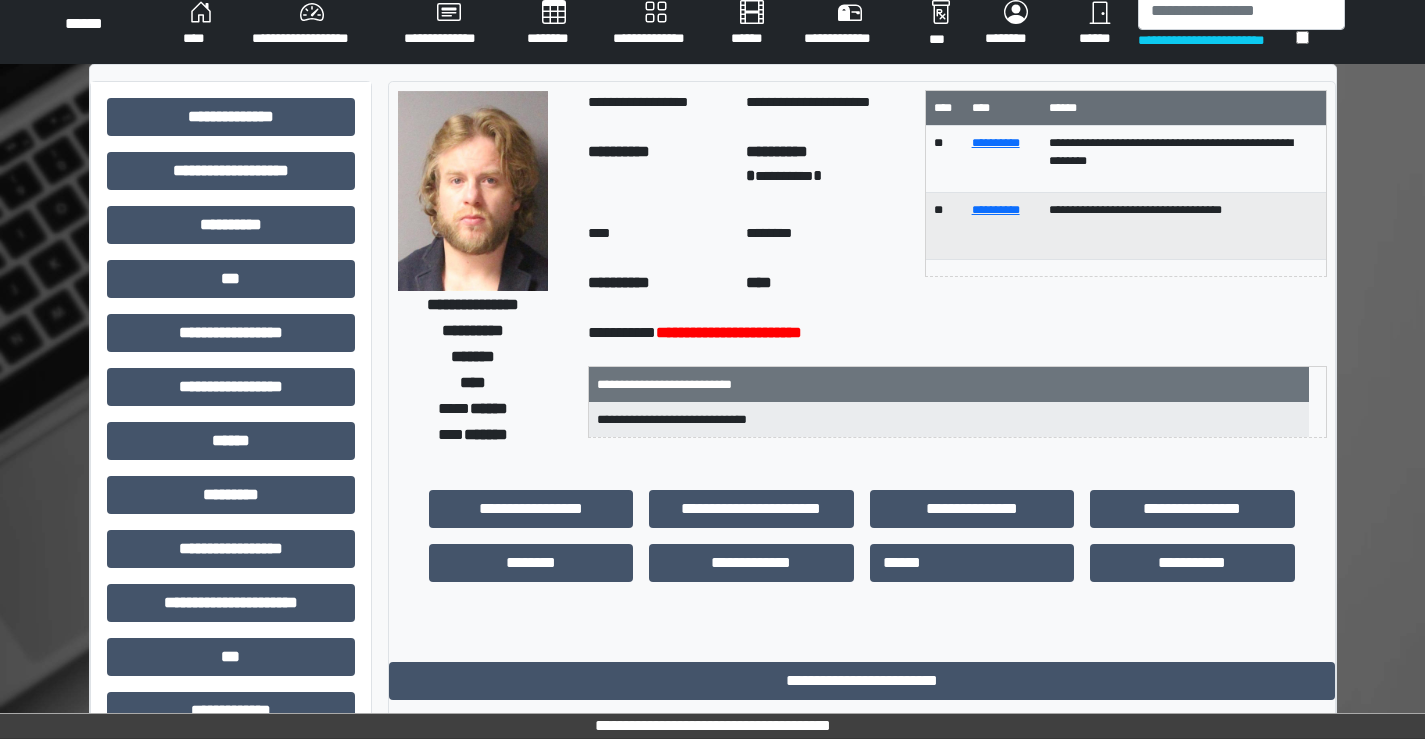 scroll, scrollTop: 0, scrollLeft: 0, axis: both 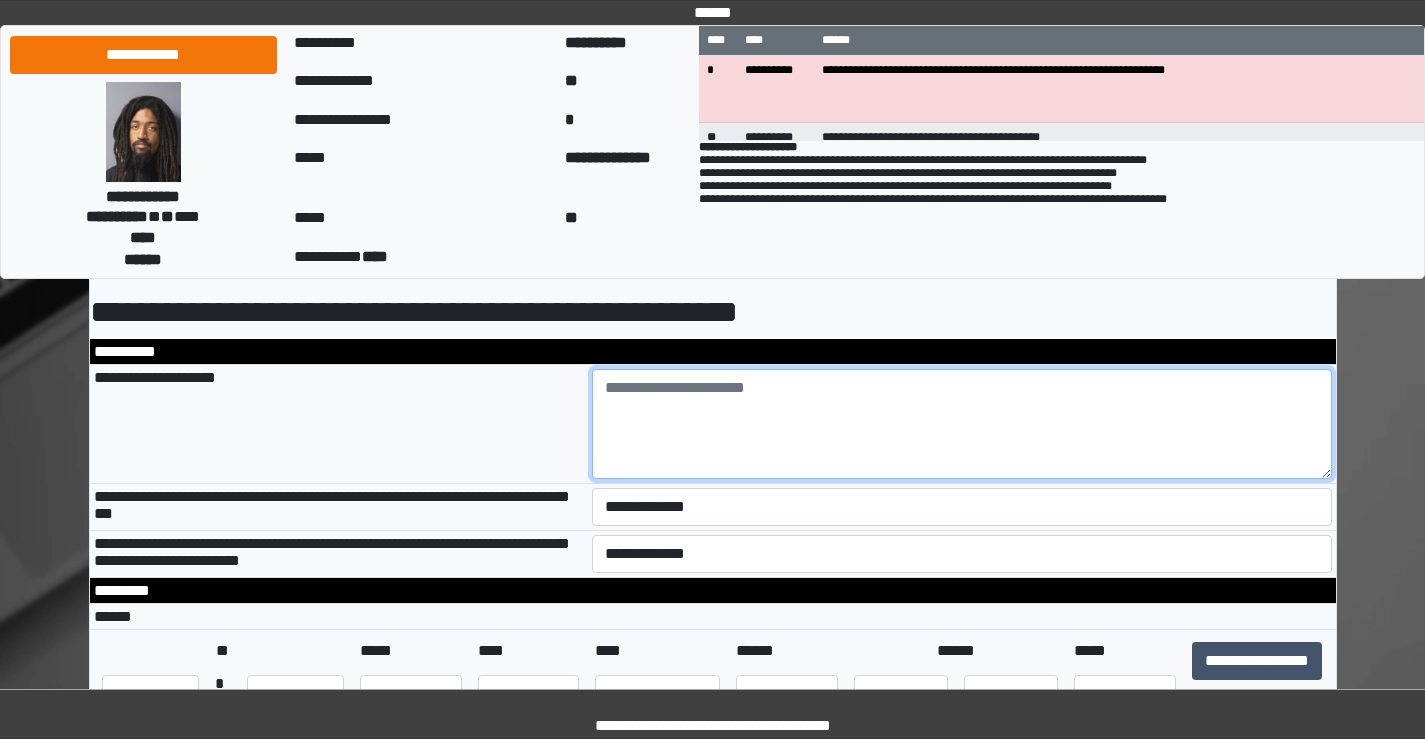 click at bounding box center (962, 424) 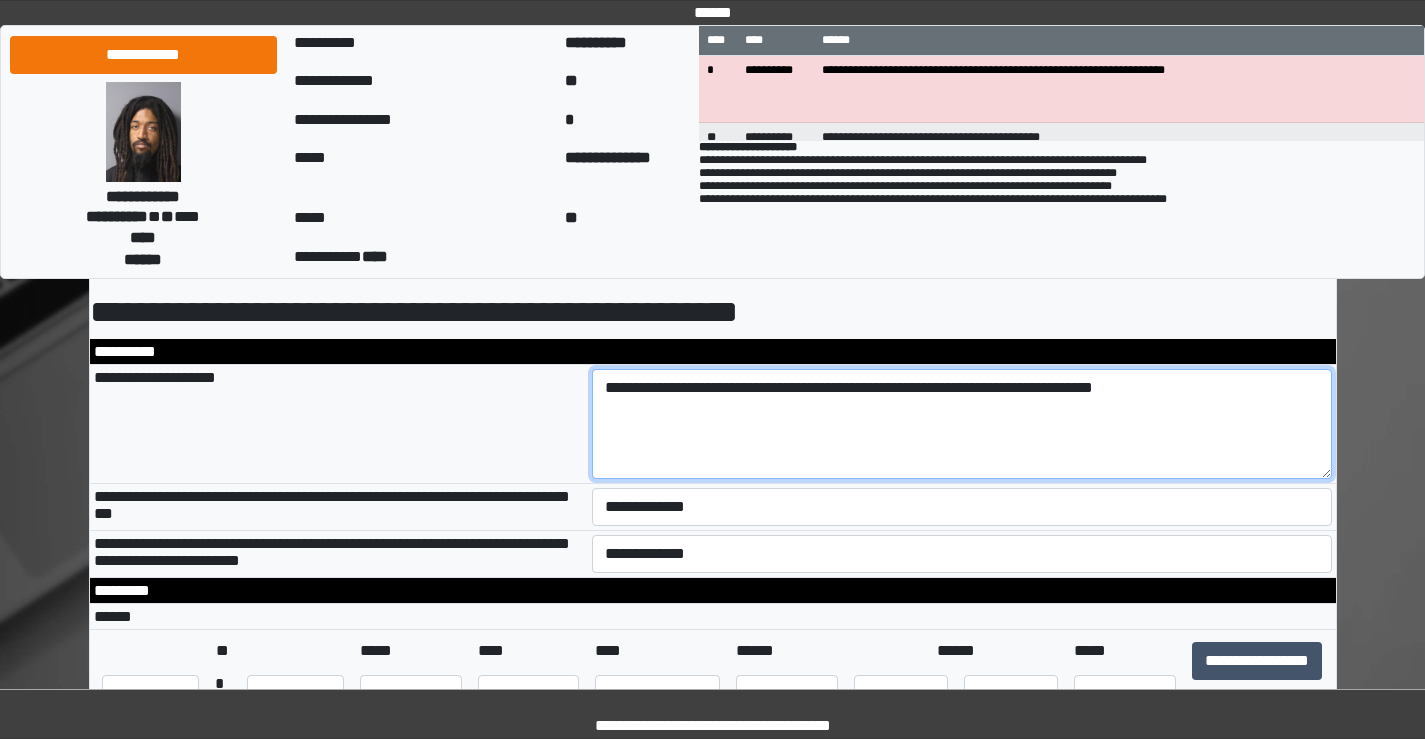 click on "**********" at bounding box center [962, 424] 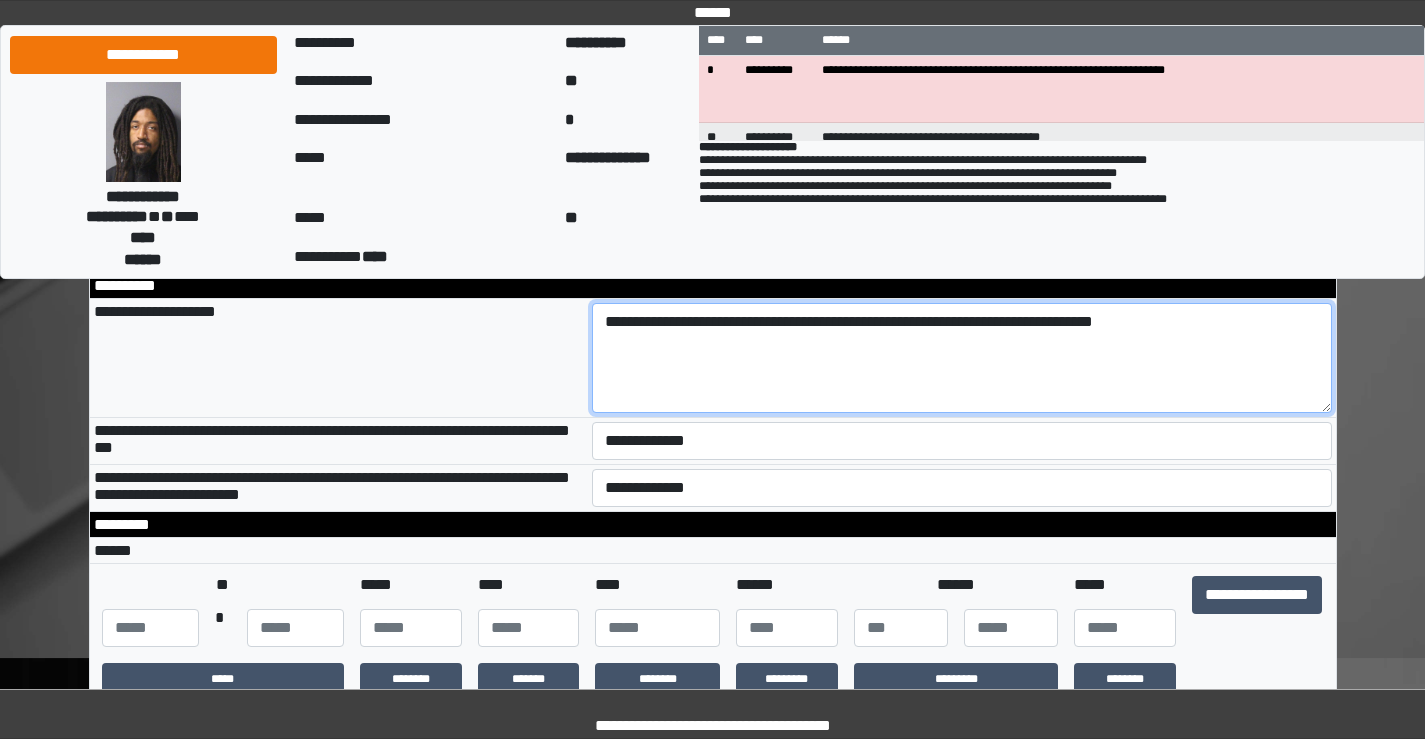 scroll, scrollTop: 200, scrollLeft: 0, axis: vertical 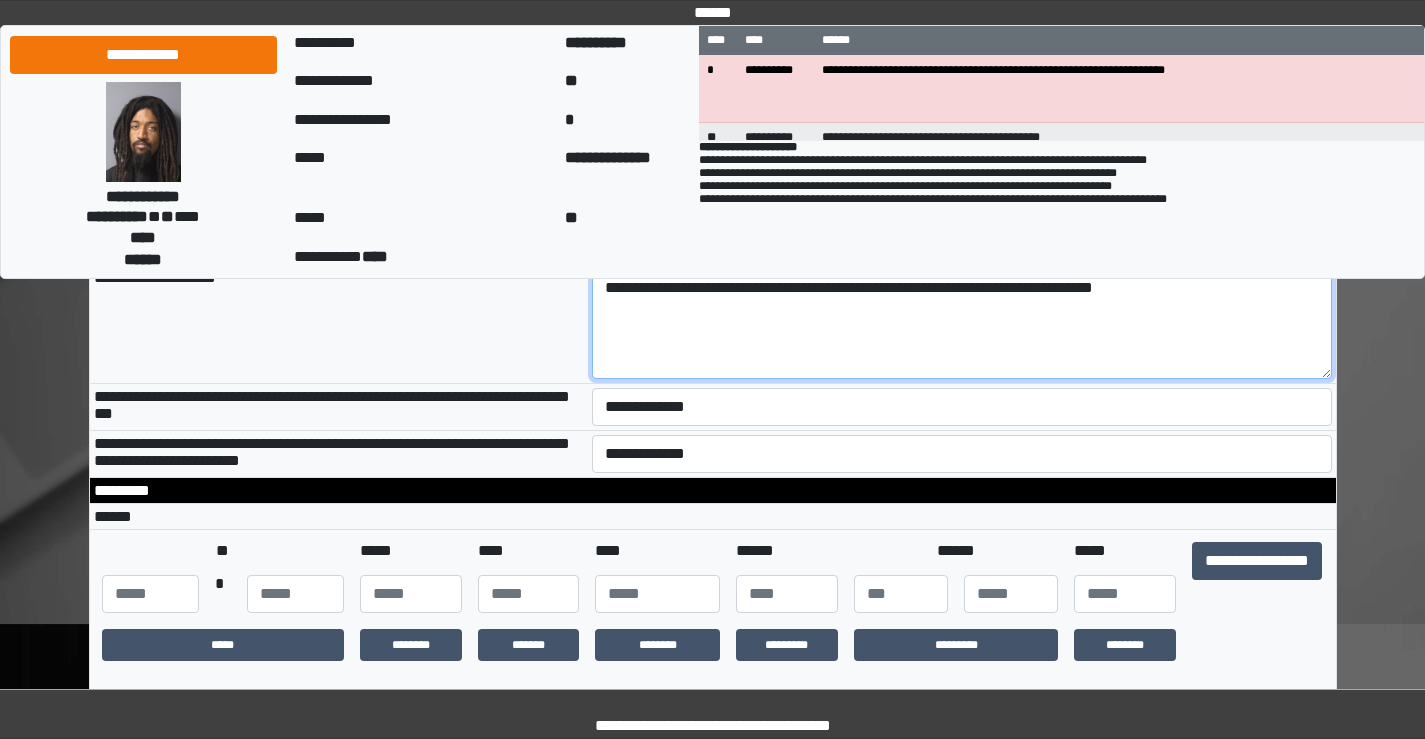 type on "**********" 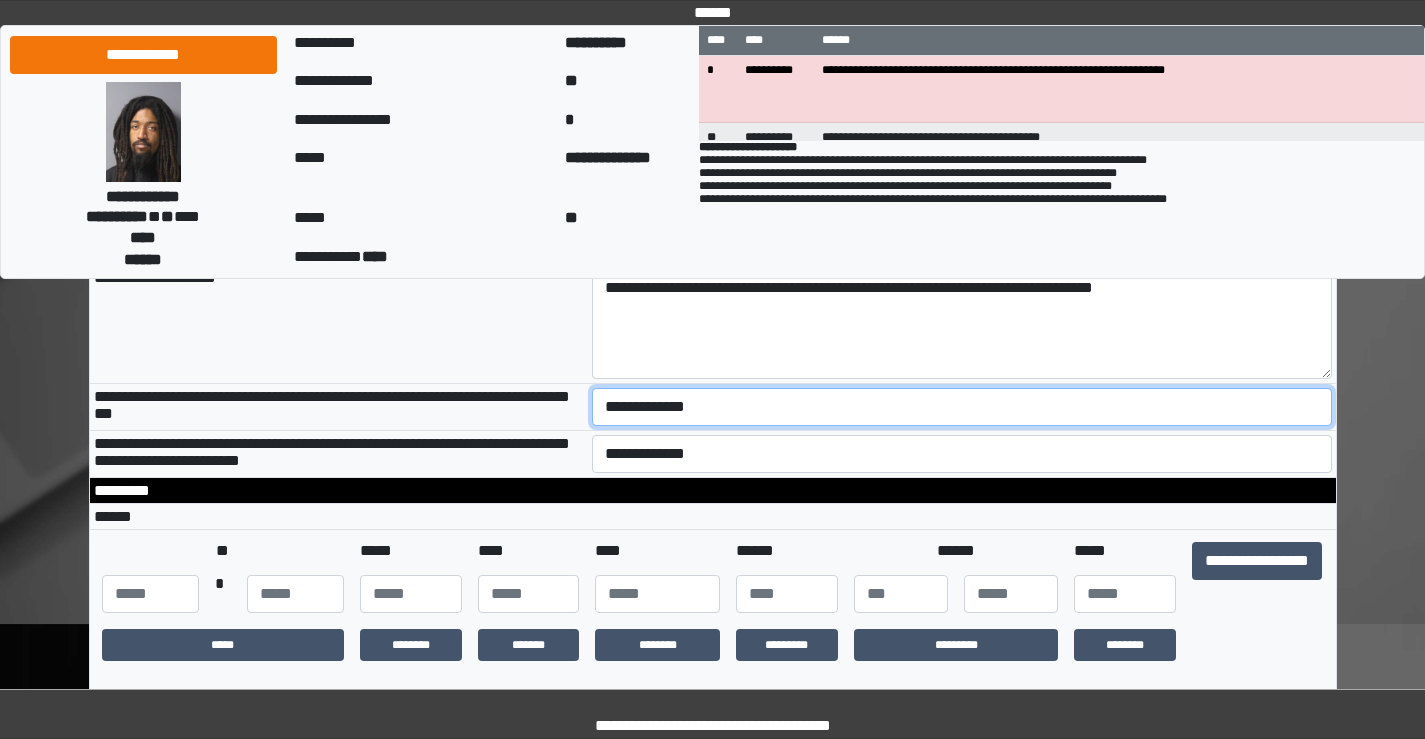 click on "**********" at bounding box center [962, 407] 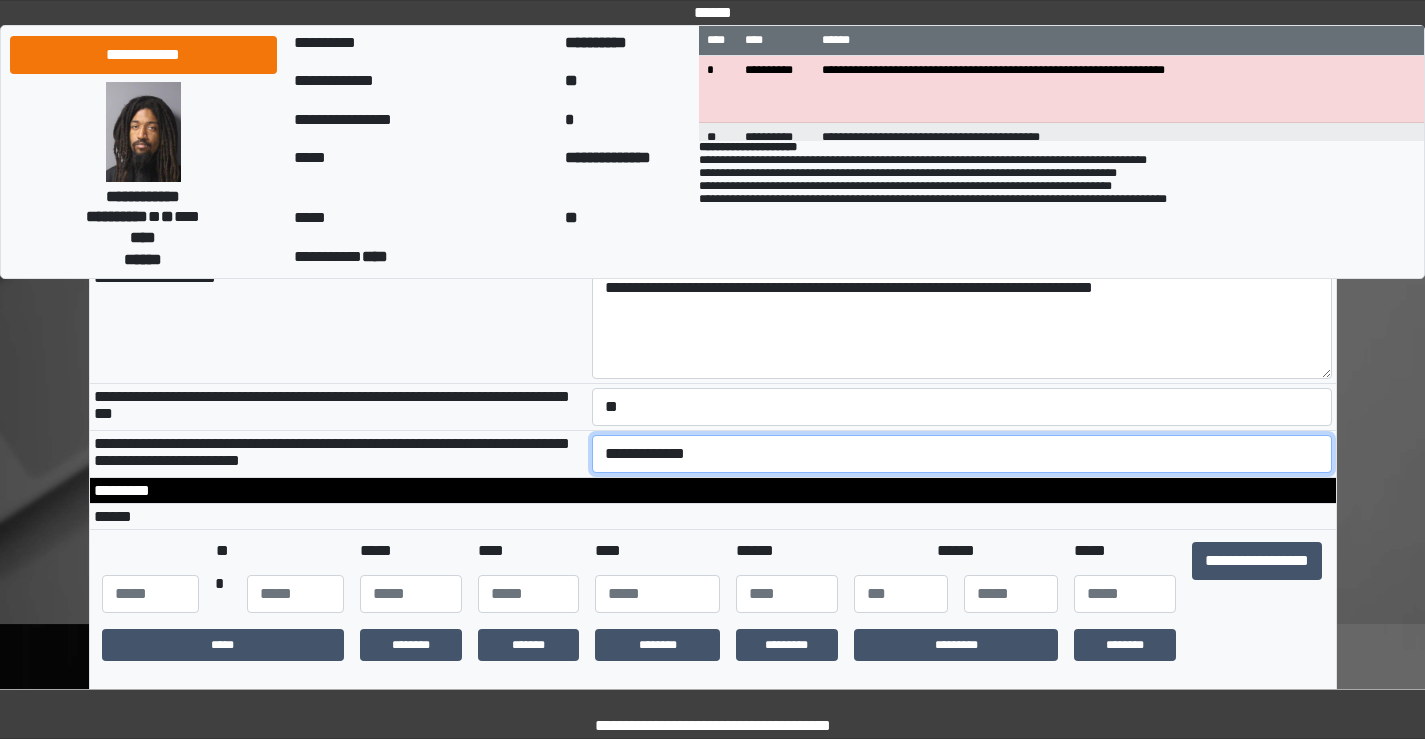click on "**********" at bounding box center (962, 454) 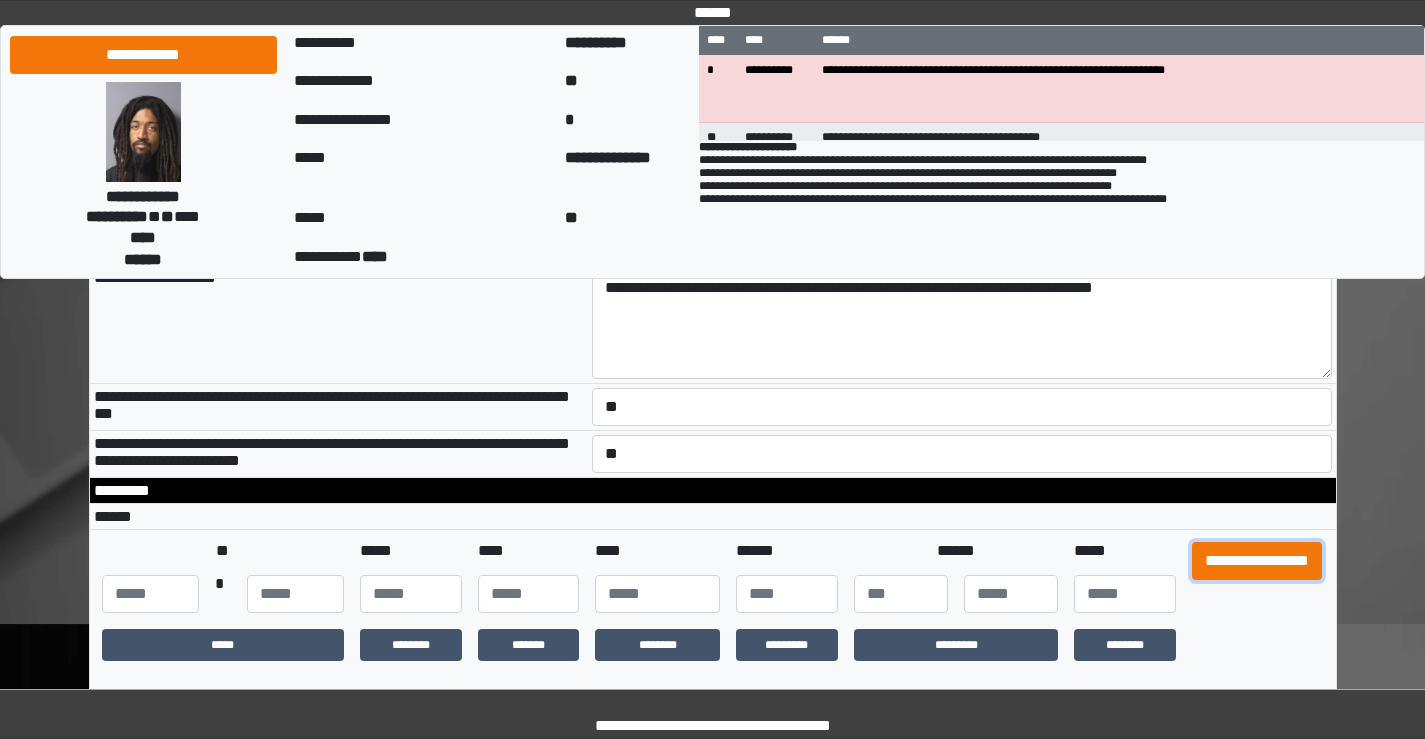 click on "**********" at bounding box center [1257, 561] 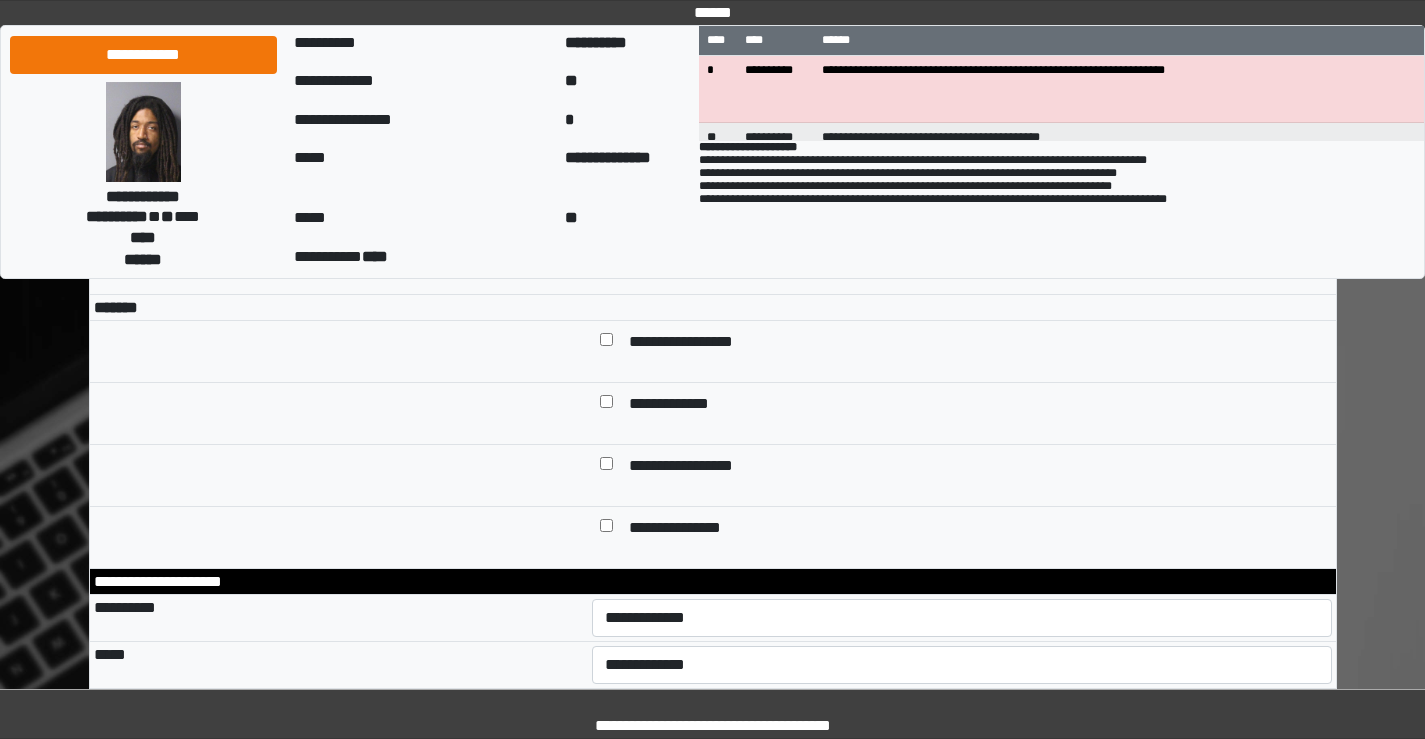 scroll, scrollTop: 600, scrollLeft: 0, axis: vertical 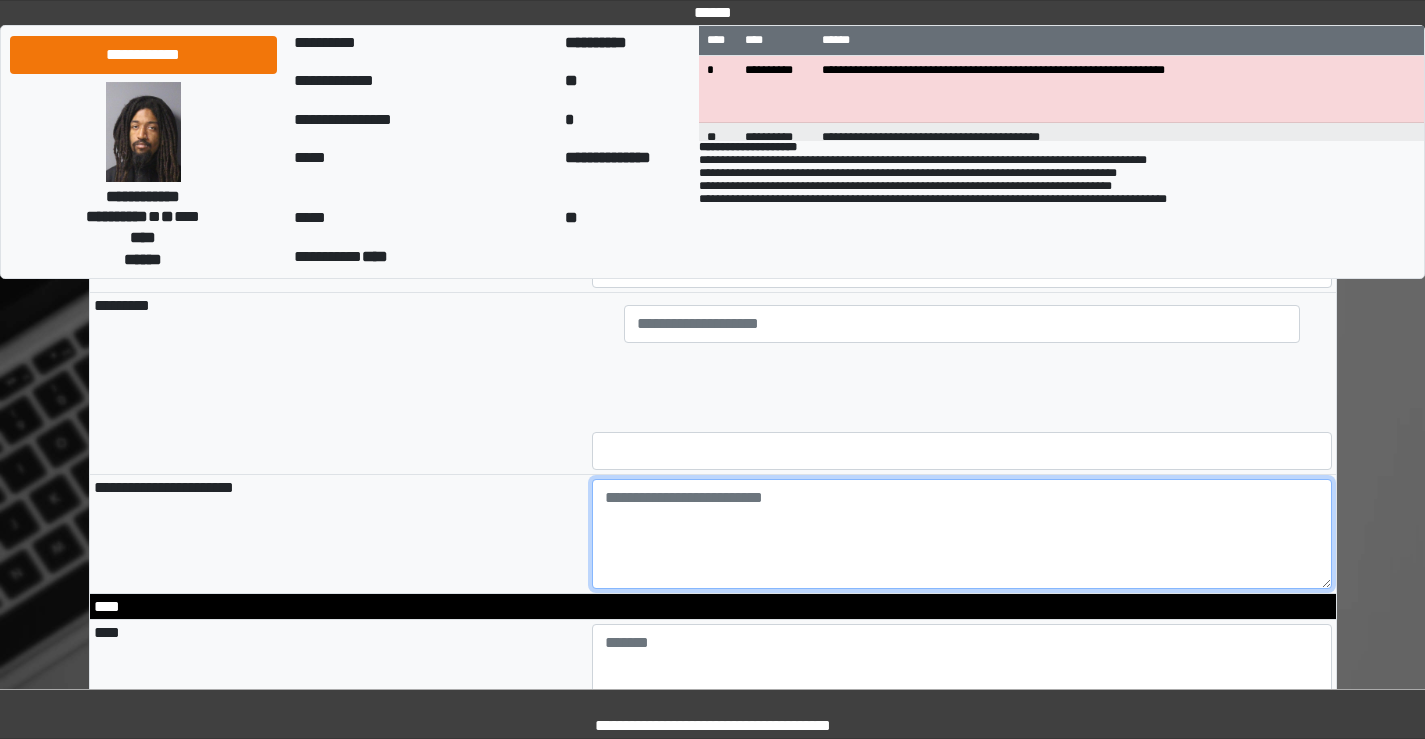 click at bounding box center [962, 534] 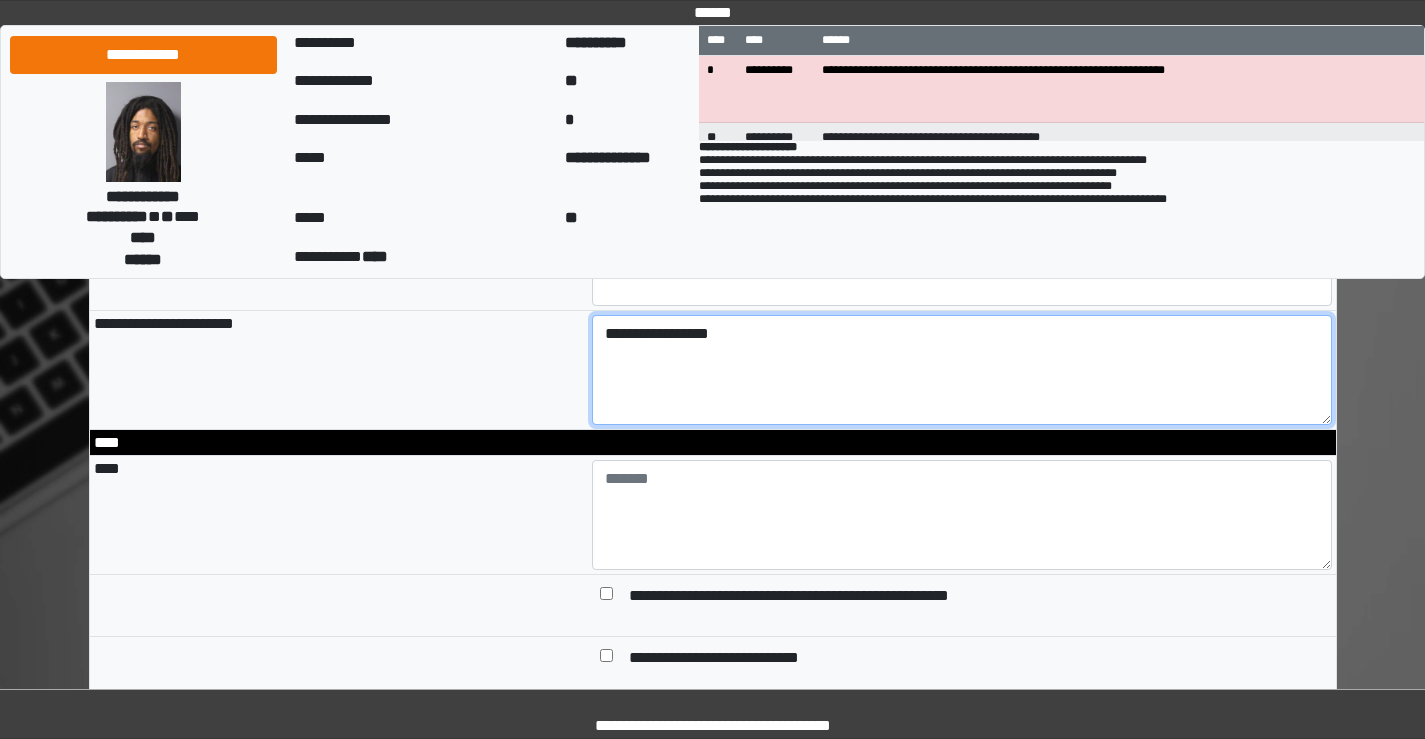 scroll, scrollTop: 1800, scrollLeft: 0, axis: vertical 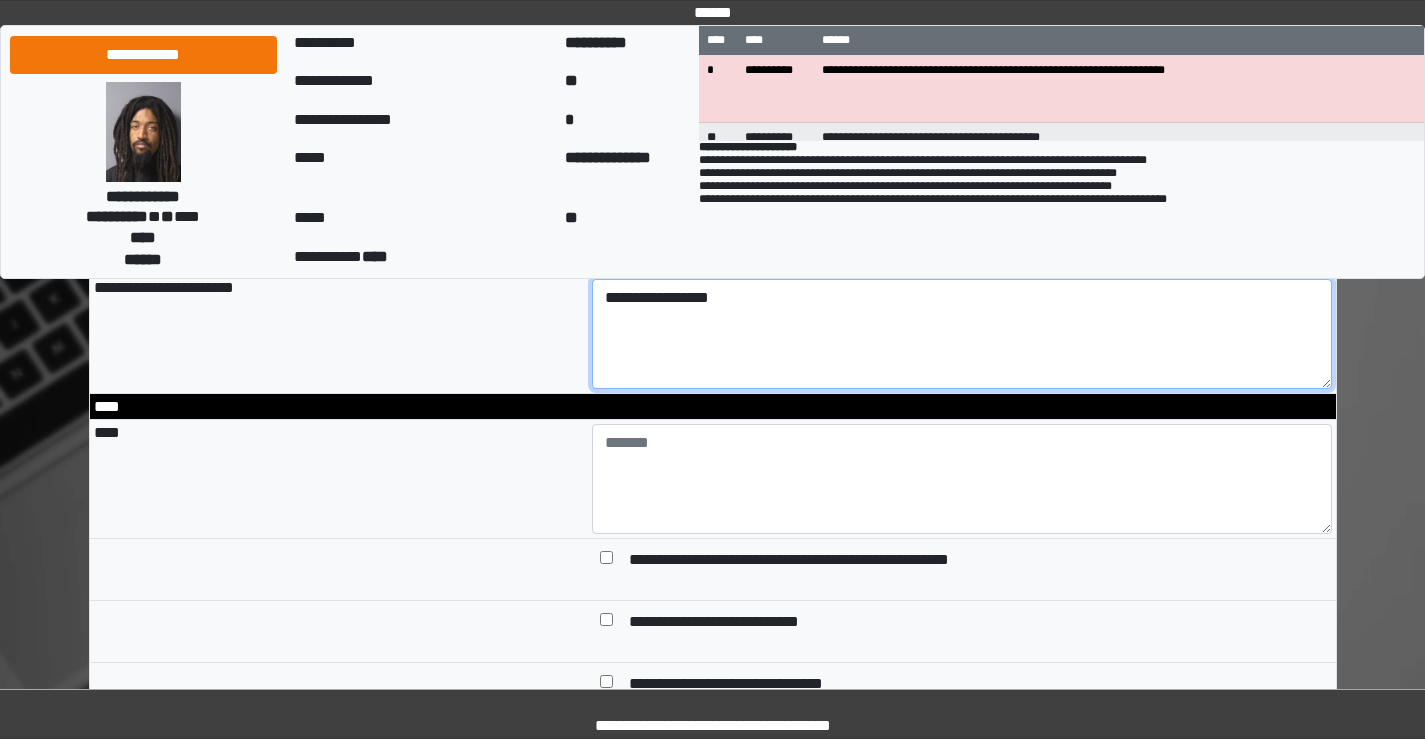 type on "**********" 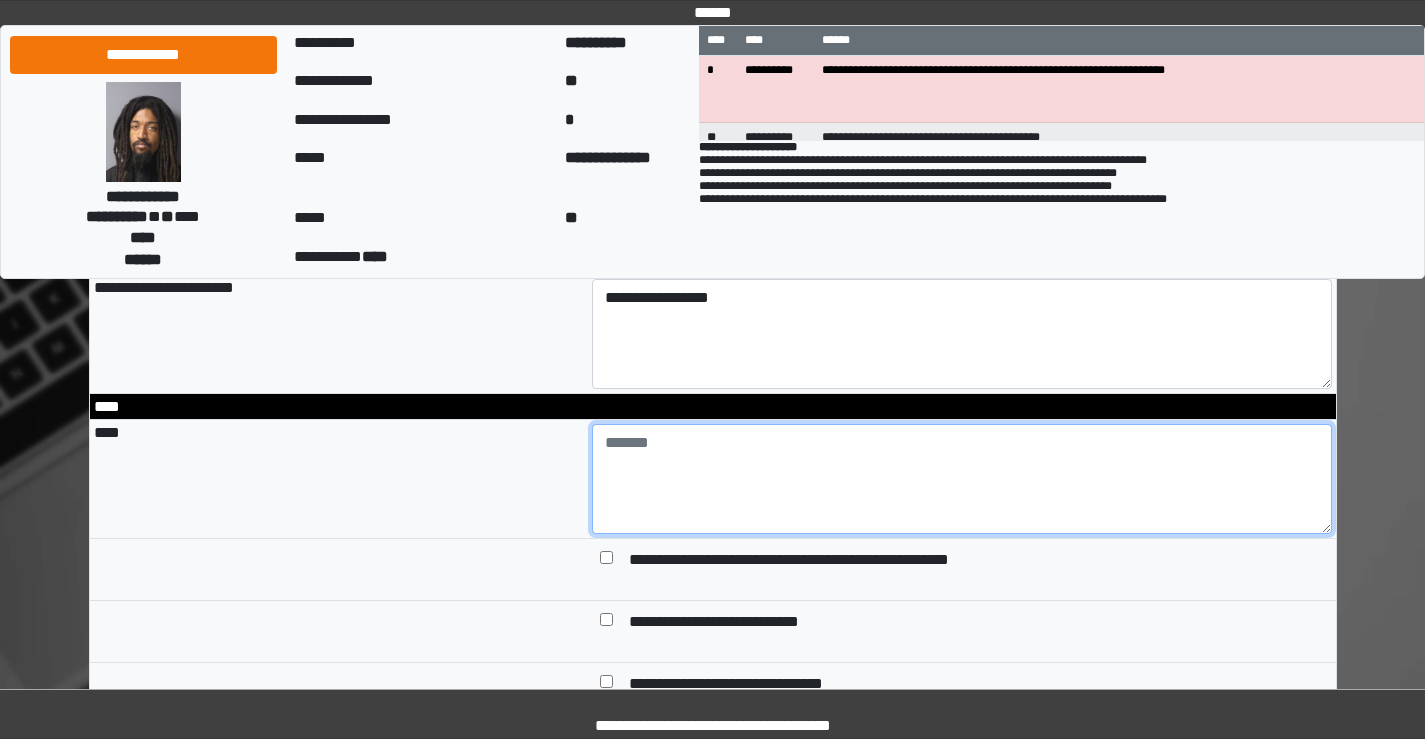click at bounding box center (962, 479) 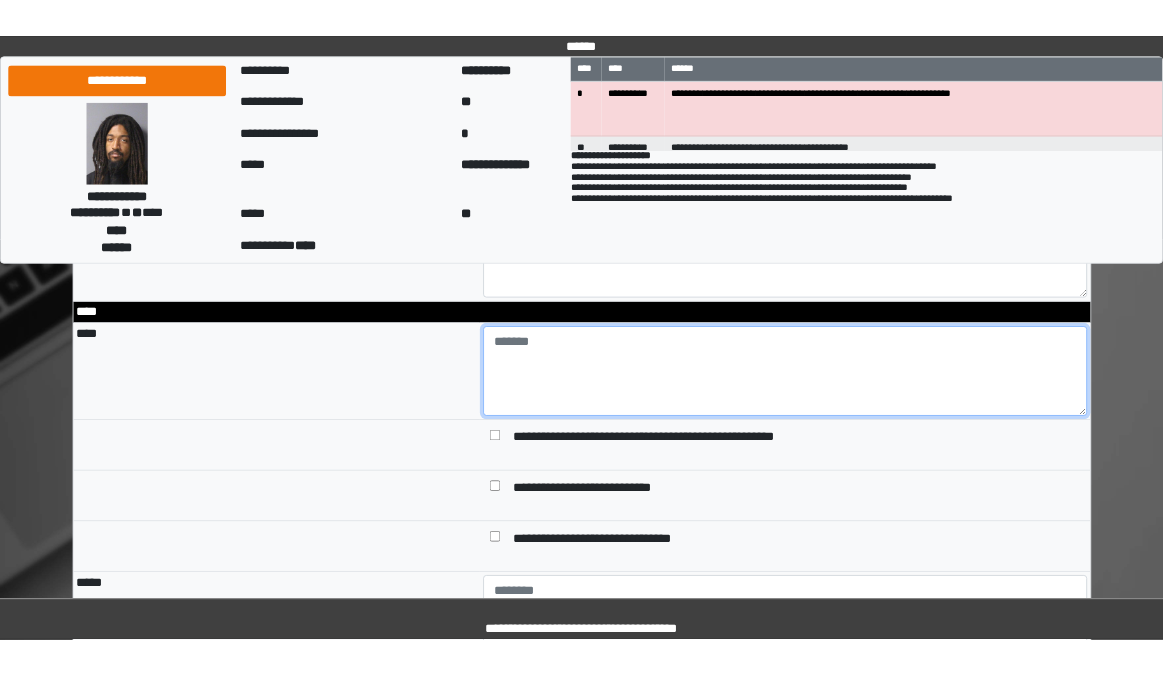 scroll, scrollTop: 1900, scrollLeft: 0, axis: vertical 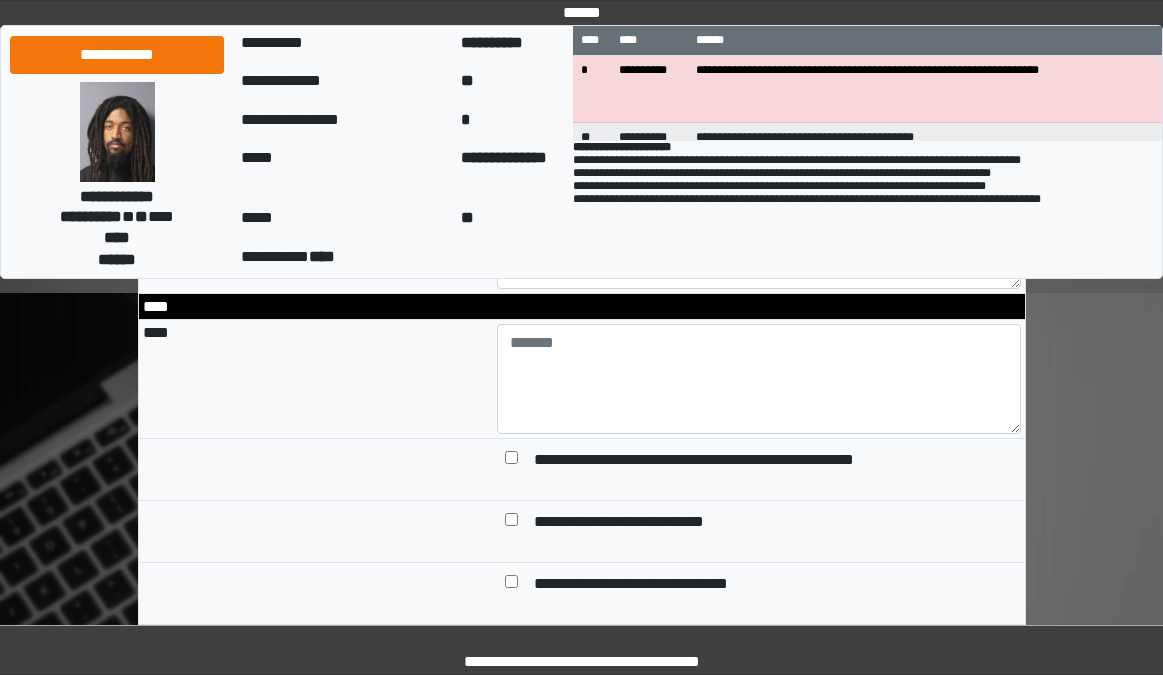 click on "****" at bounding box center (582, 307) 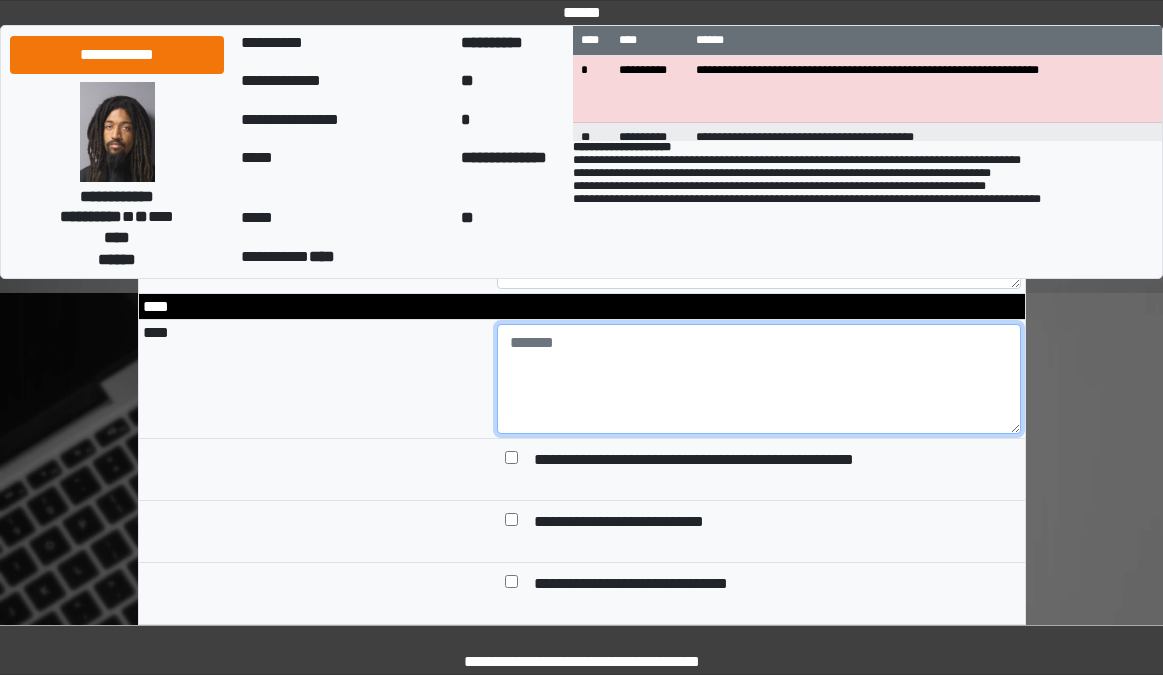 click at bounding box center (759, 379) 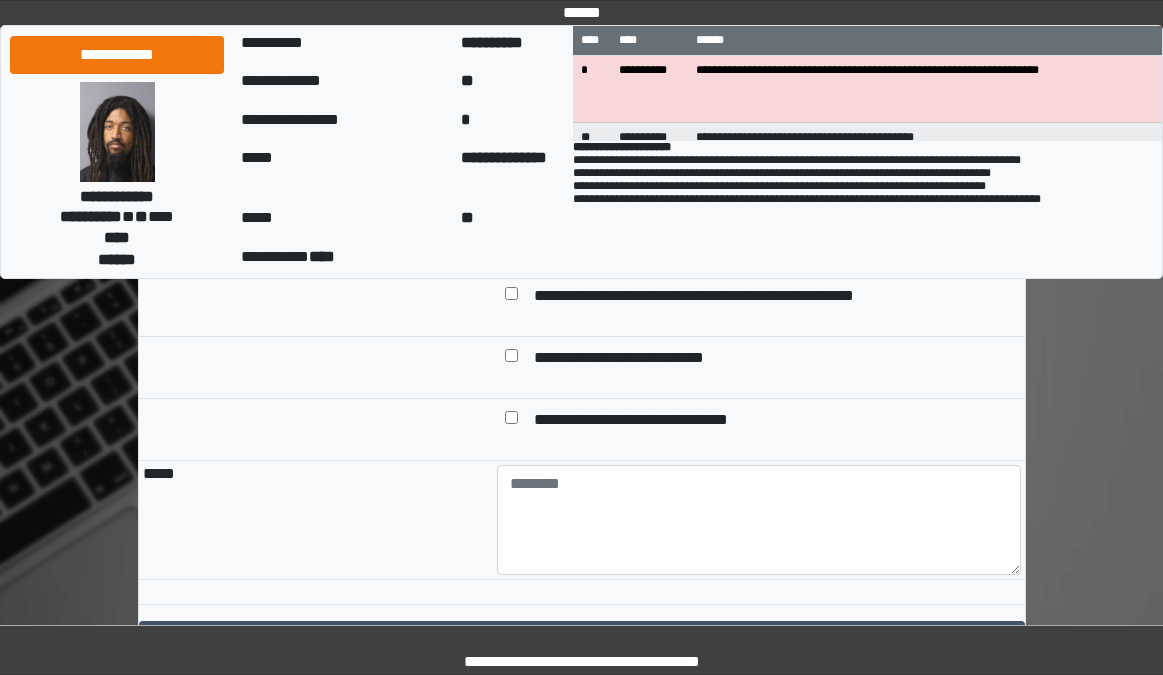 scroll, scrollTop: 2100, scrollLeft: 0, axis: vertical 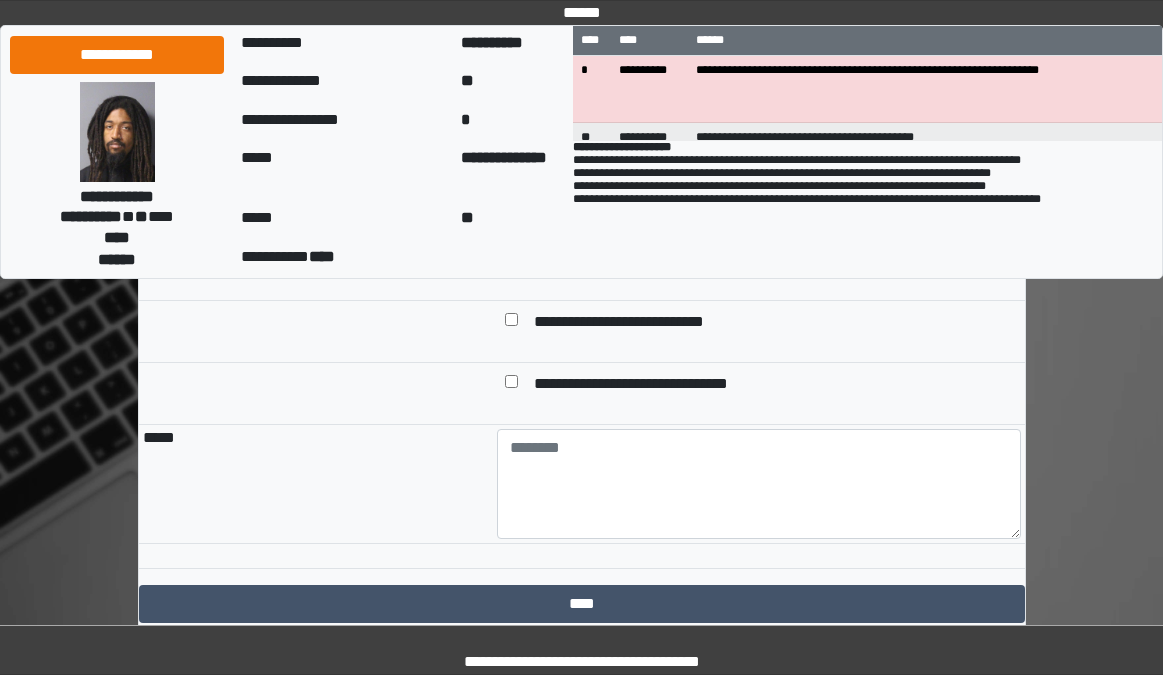 type on "**********" 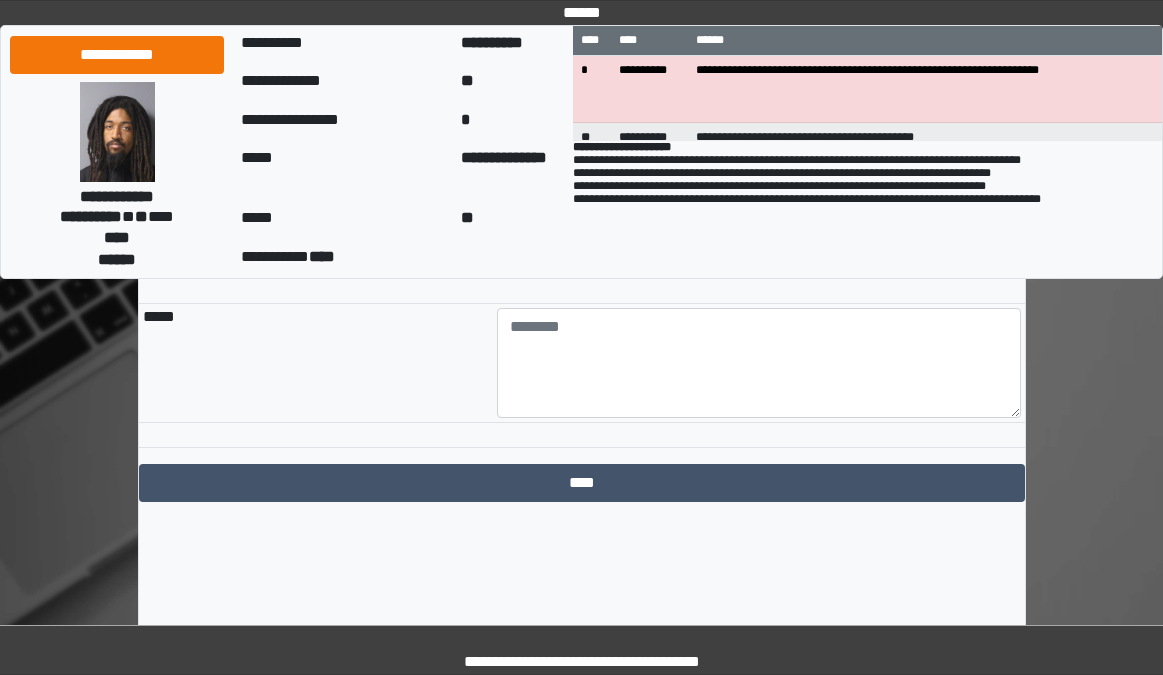 scroll, scrollTop: 2246, scrollLeft: 0, axis: vertical 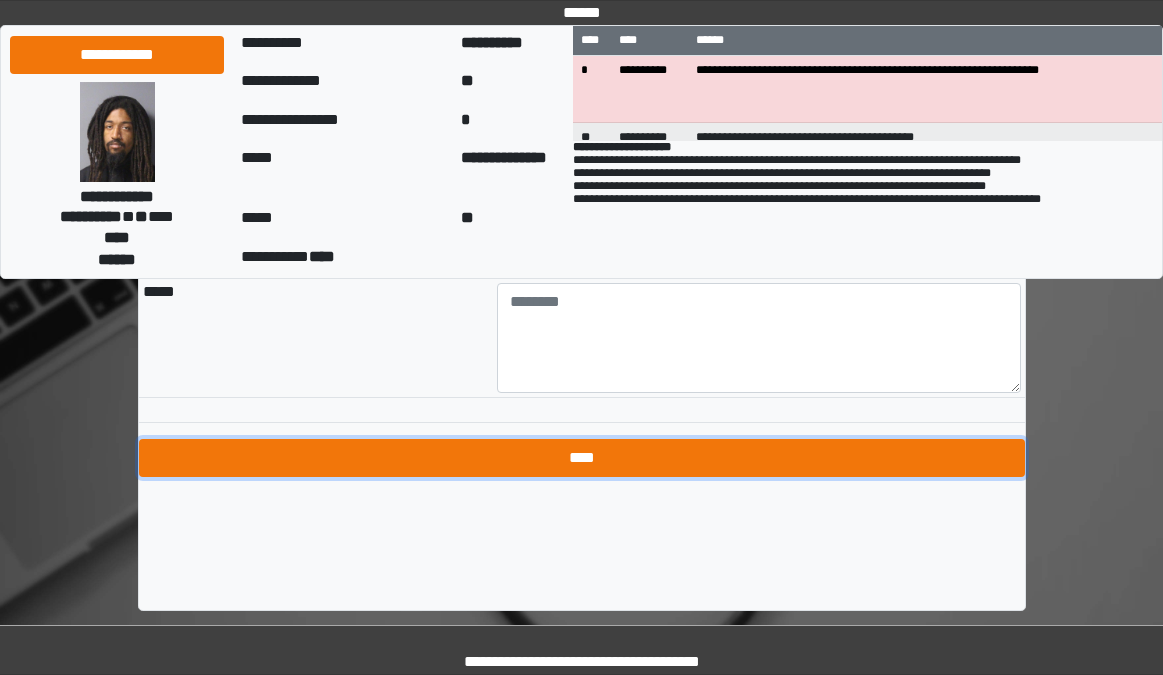 click on "****" at bounding box center [582, 458] 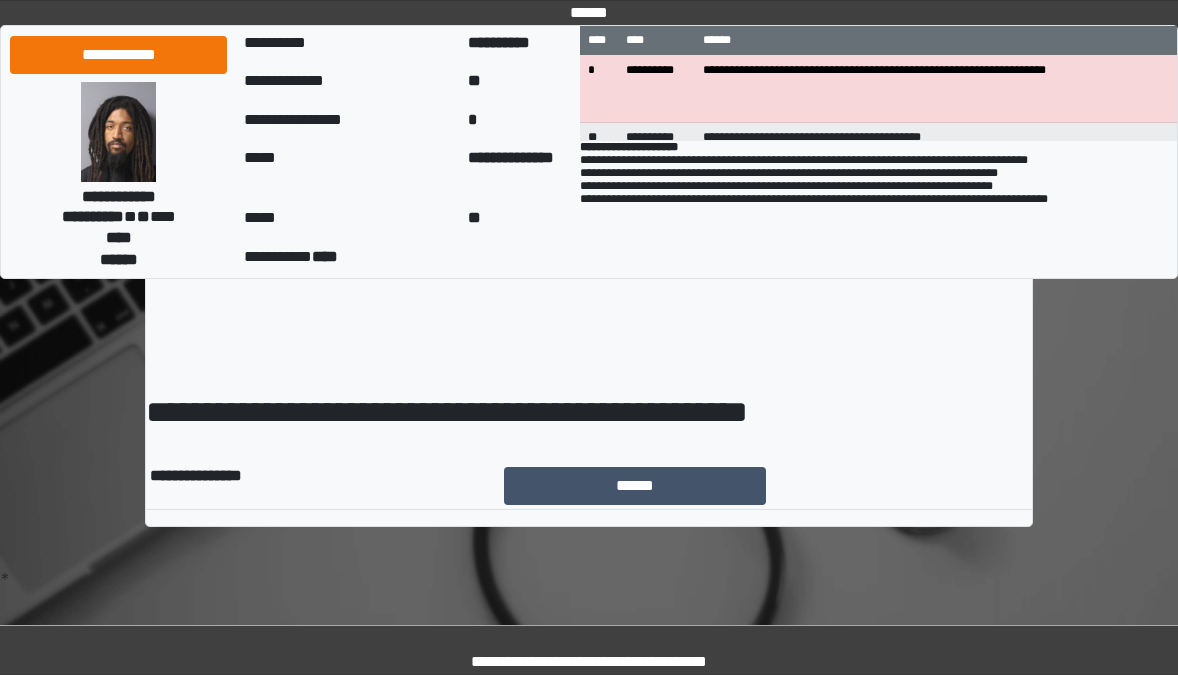 scroll, scrollTop: 0, scrollLeft: 0, axis: both 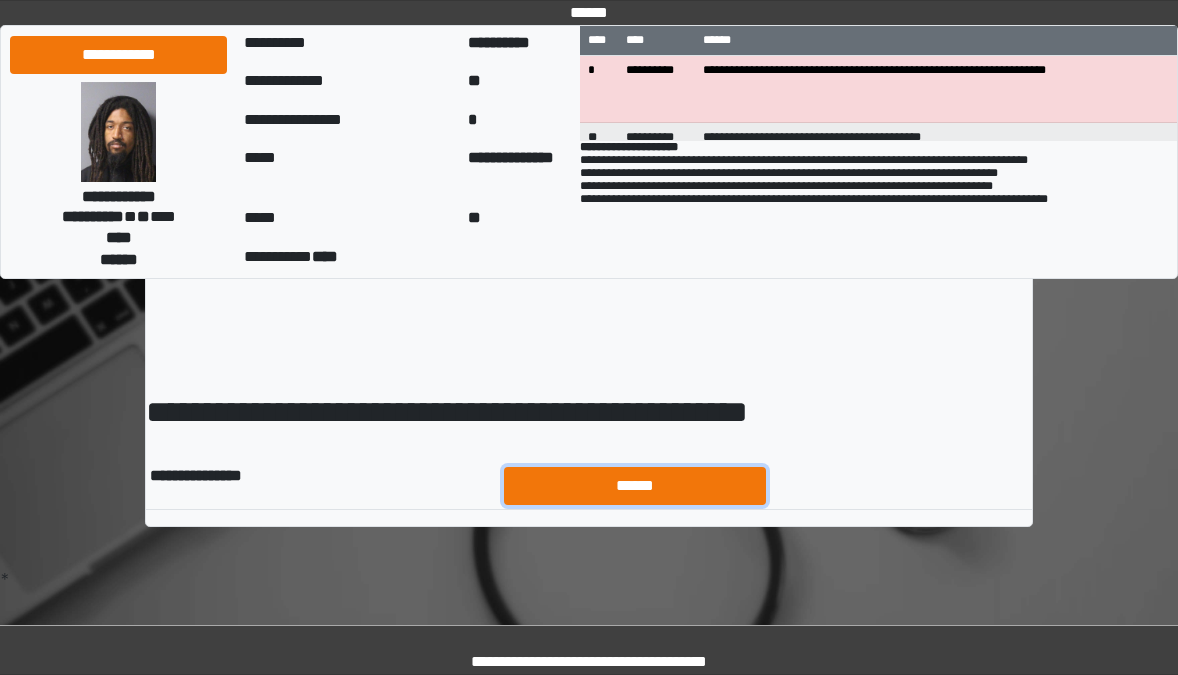 click on "******" at bounding box center [635, 486] 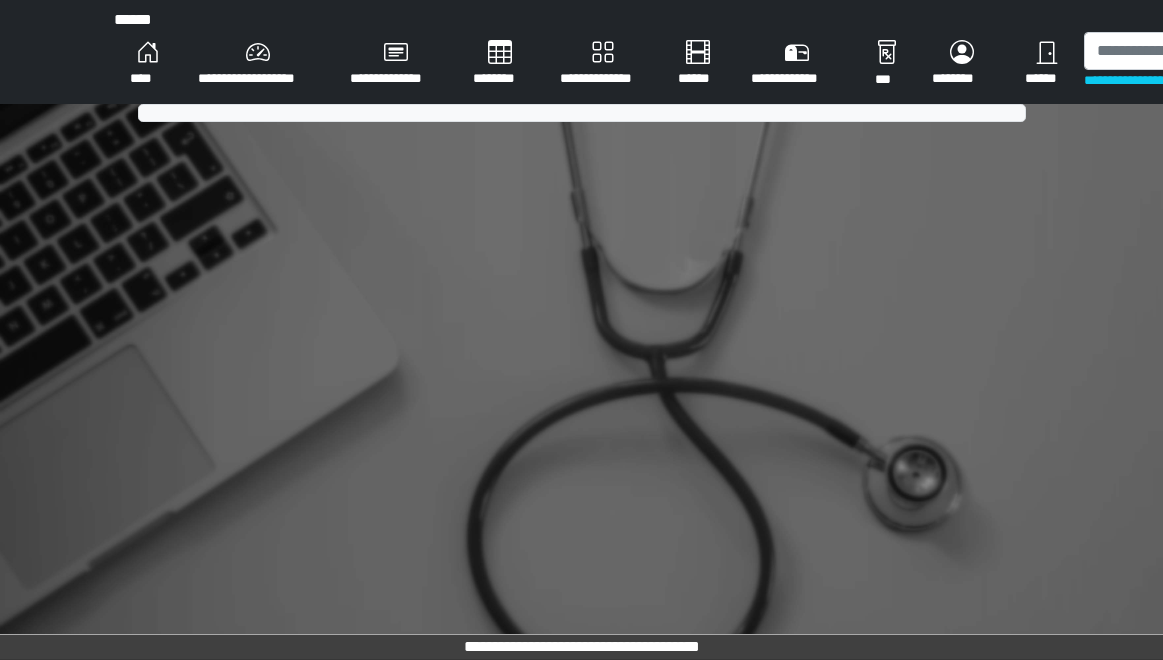 scroll, scrollTop: 0, scrollLeft: 0, axis: both 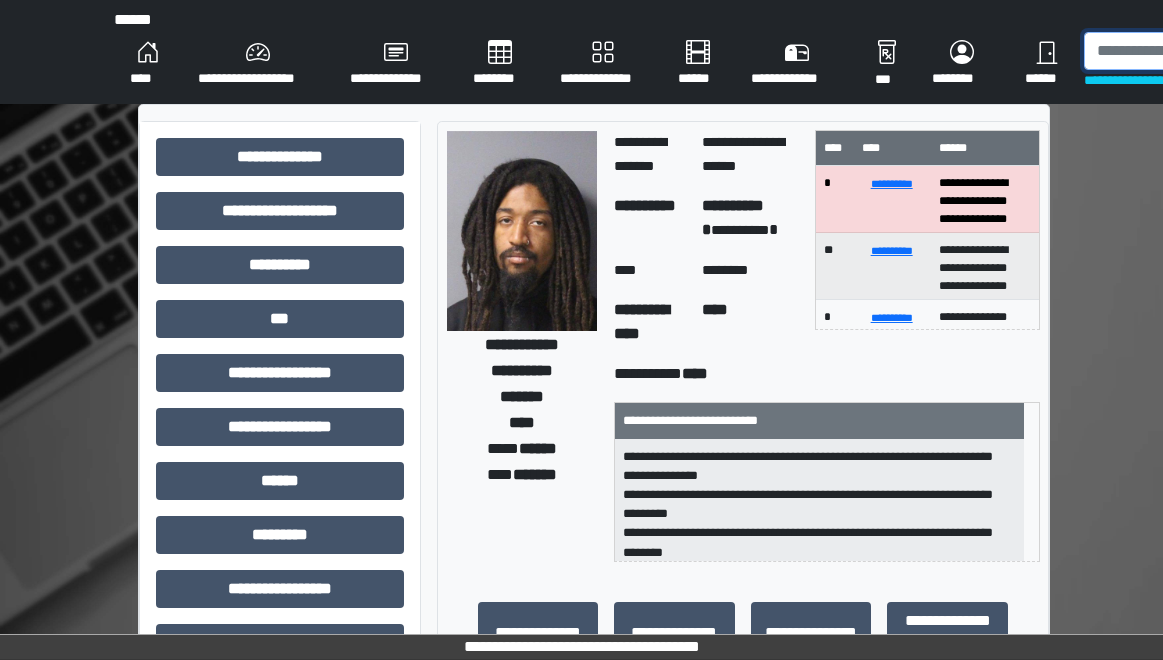 click at bounding box center (1187, 51) 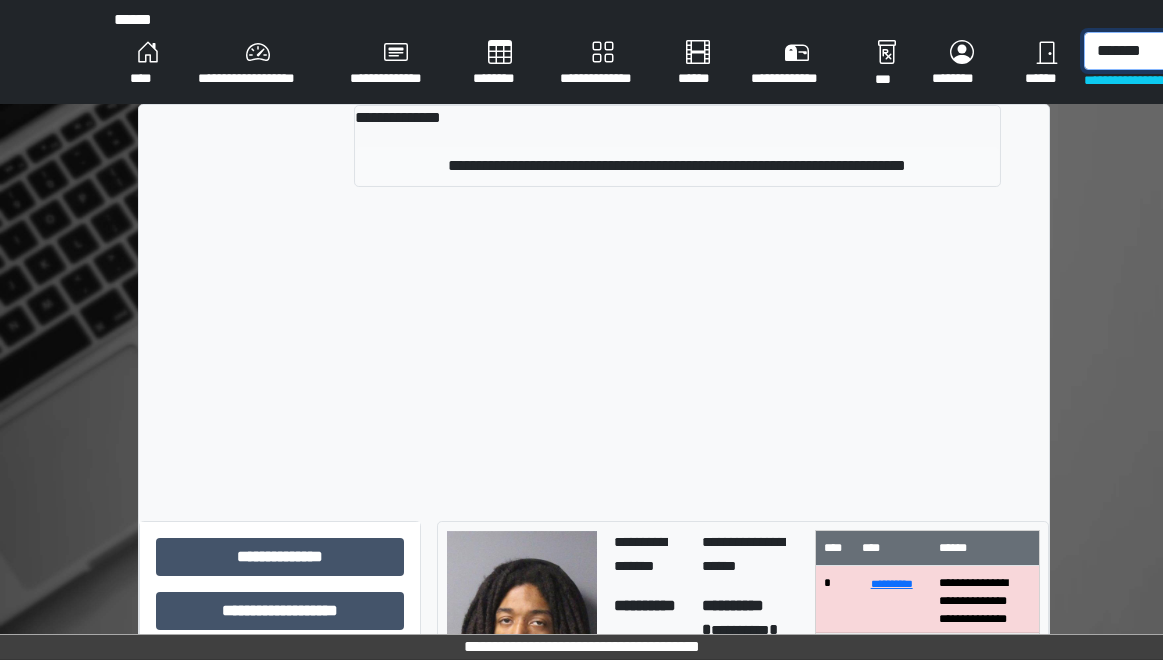 type on "*******" 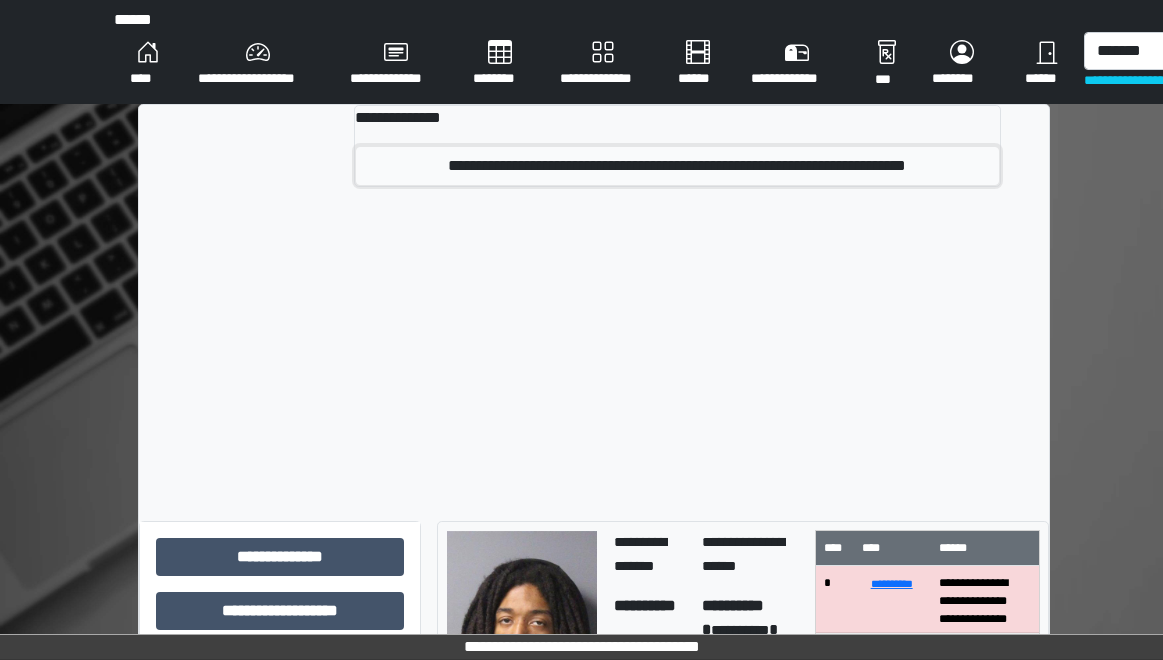 drag, startPoint x: 610, startPoint y: 163, endPoint x: 580, endPoint y: 167, distance: 30.265491 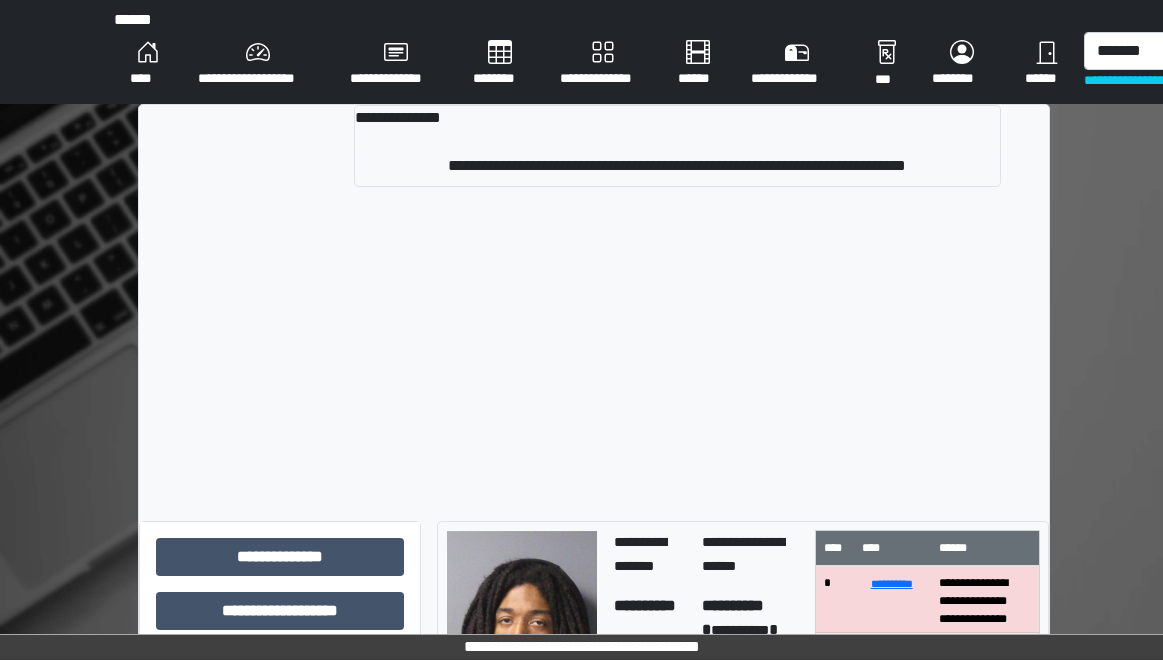 type 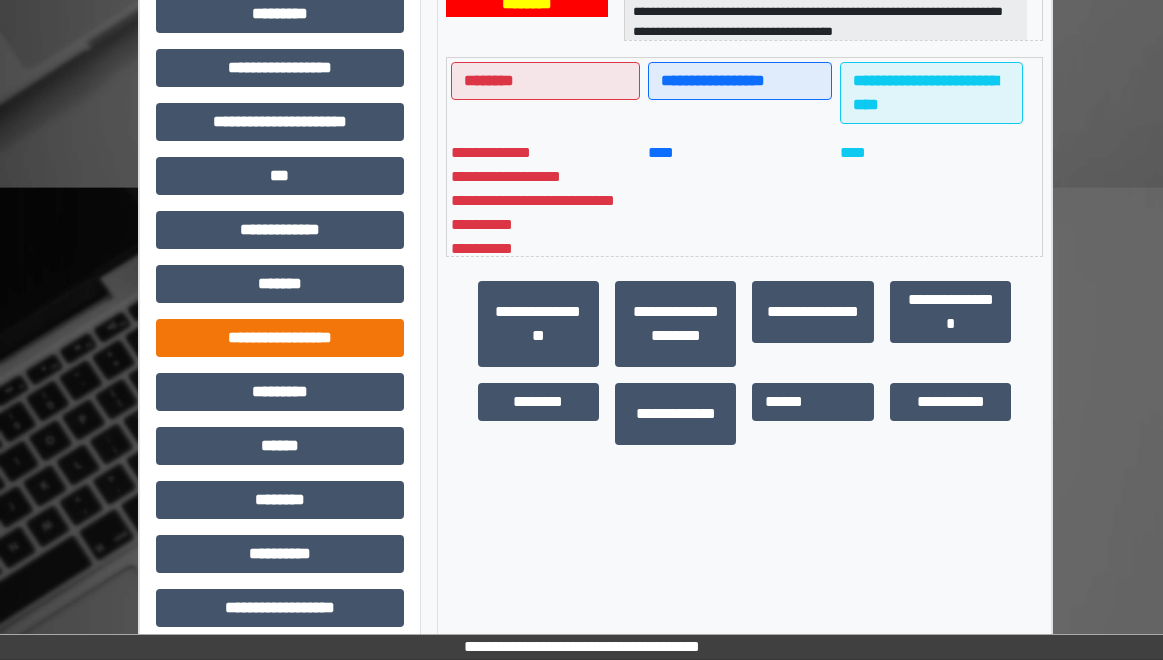 scroll, scrollTop: 538, scrollLeft: 0, axis: vertical 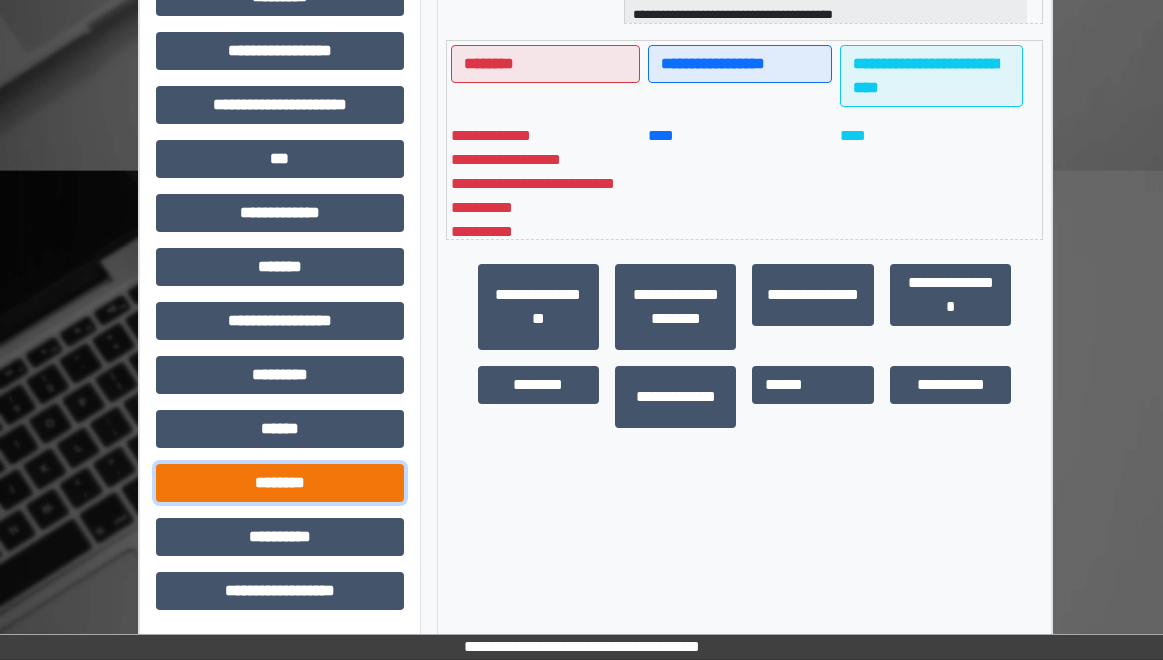 drag, startPoint x: 262, startPoint y: 482, endPoint x: 278, endPoint y: 467, distance: 21.931713 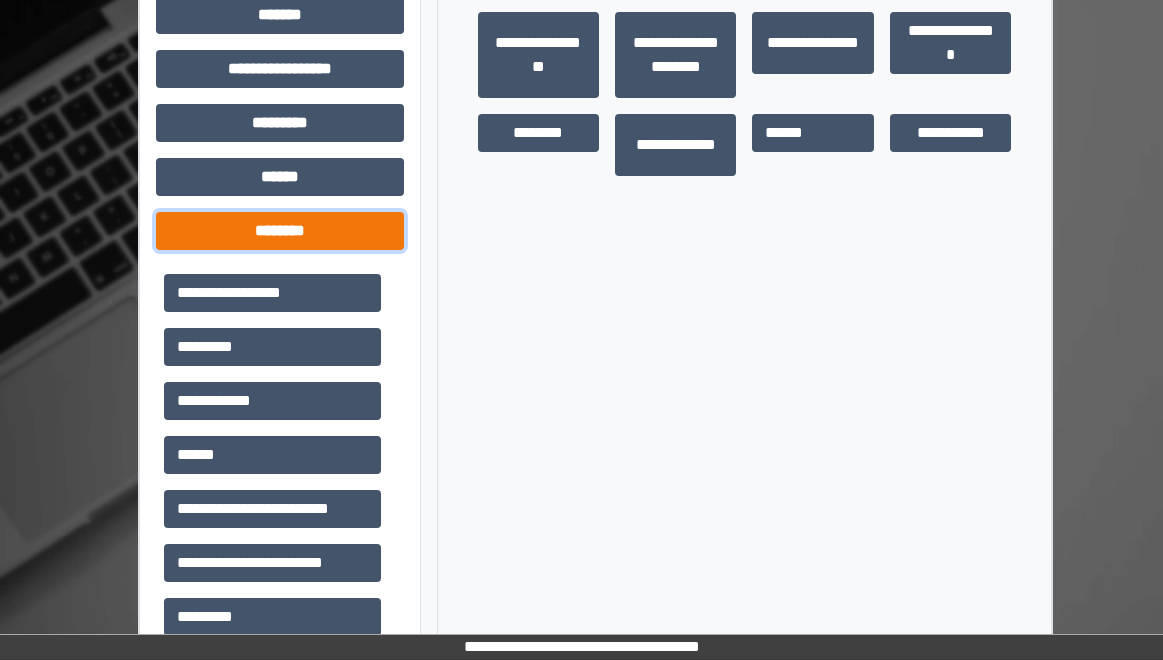 scroll, scrollTop: 838, scrollLeft: 0, axis: vertical 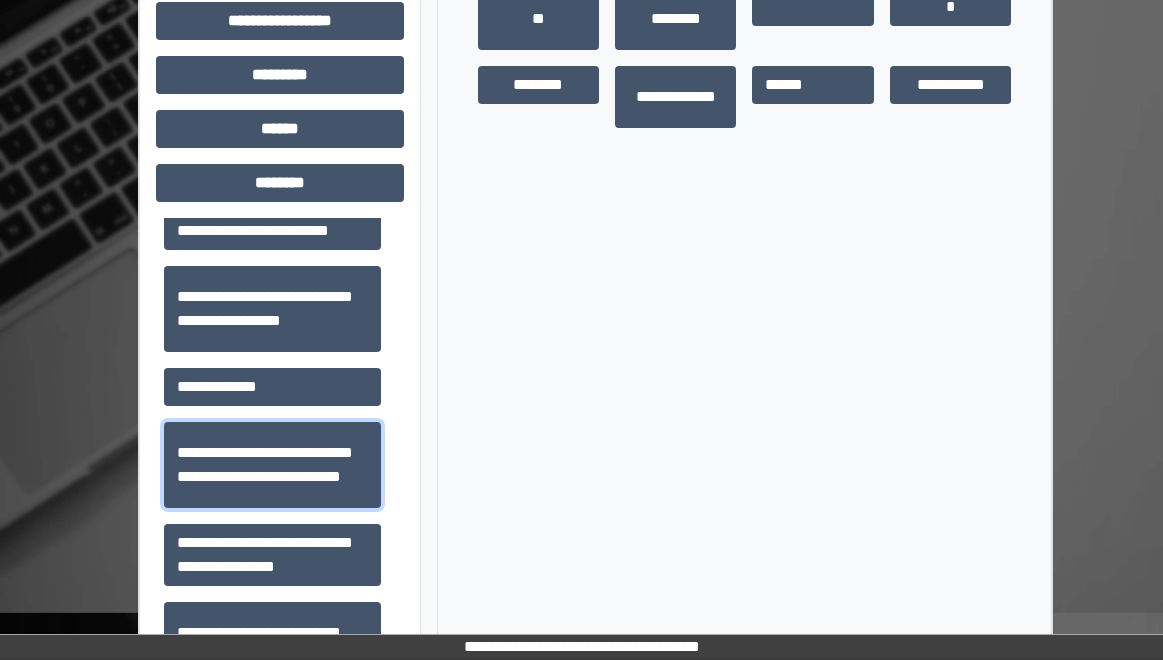 drag, startPoint x: 248, startPoint y: 452, endPoint x: 413, endPoint y: 409, distance: 170.511 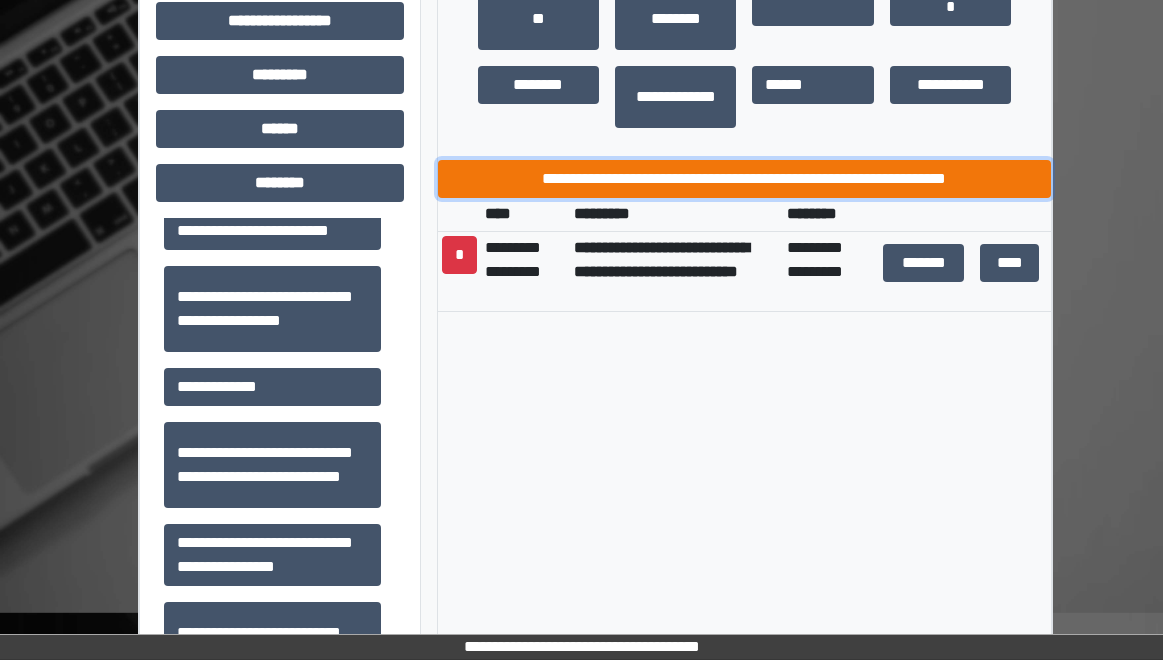 click on "**********" at bounding box center [745, 179] 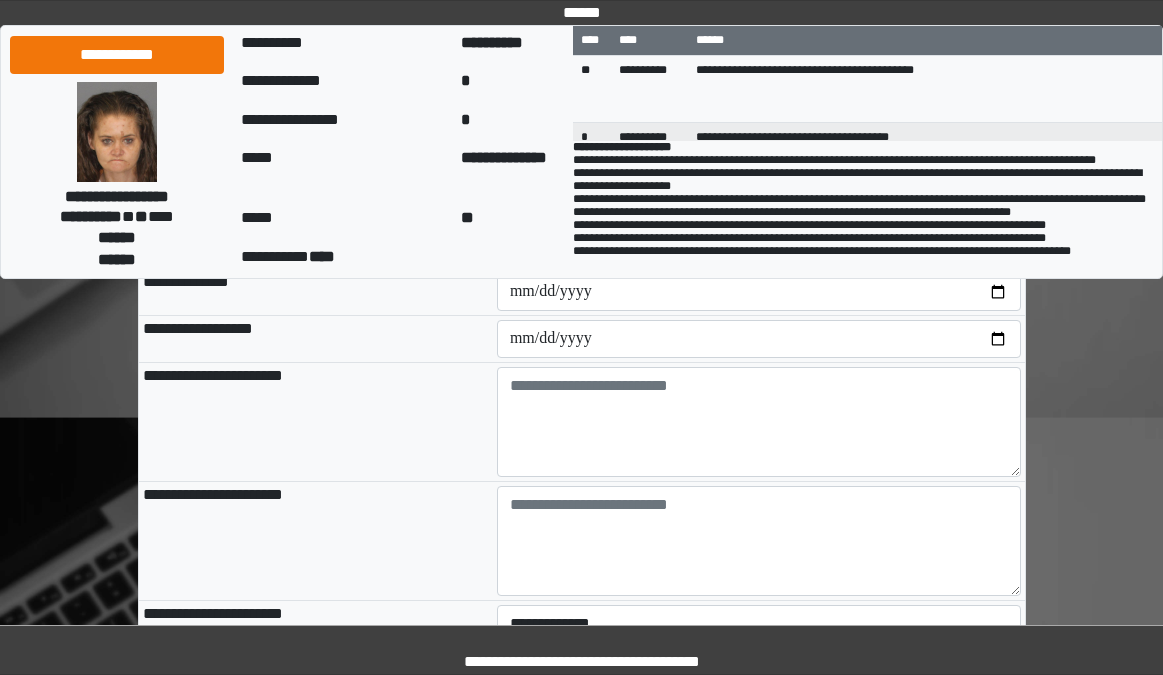 scroll, scrollTop: 300, scrollLeft: 0, axis: vertical 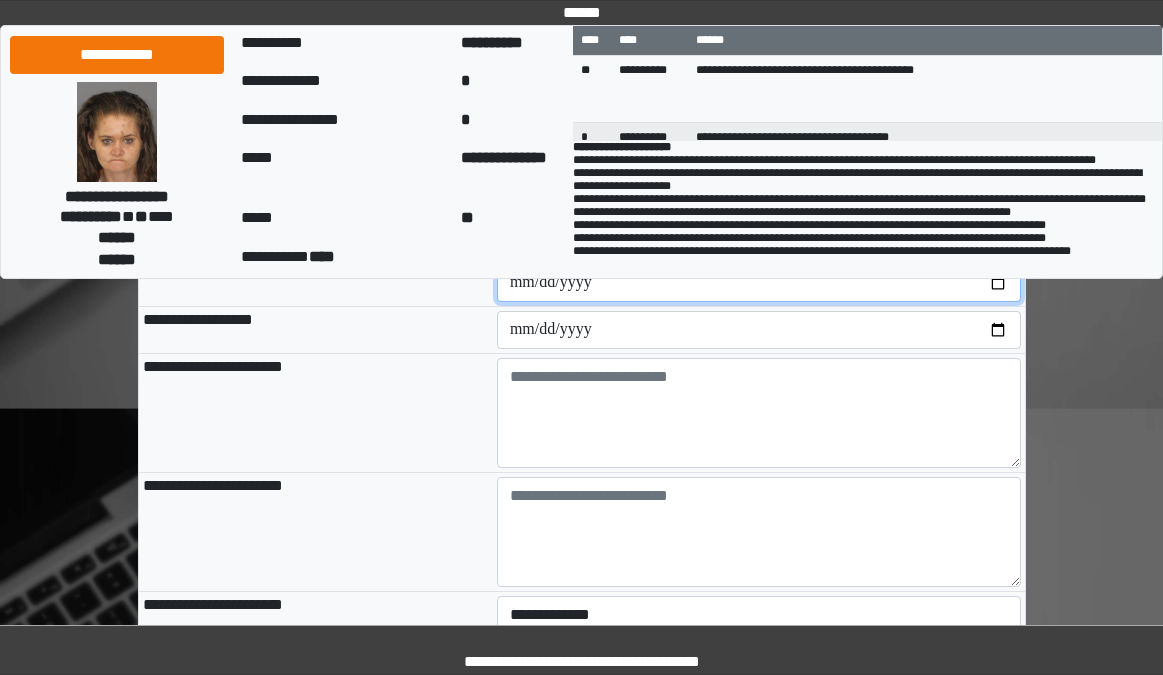 click at bounding box center (759, 283) 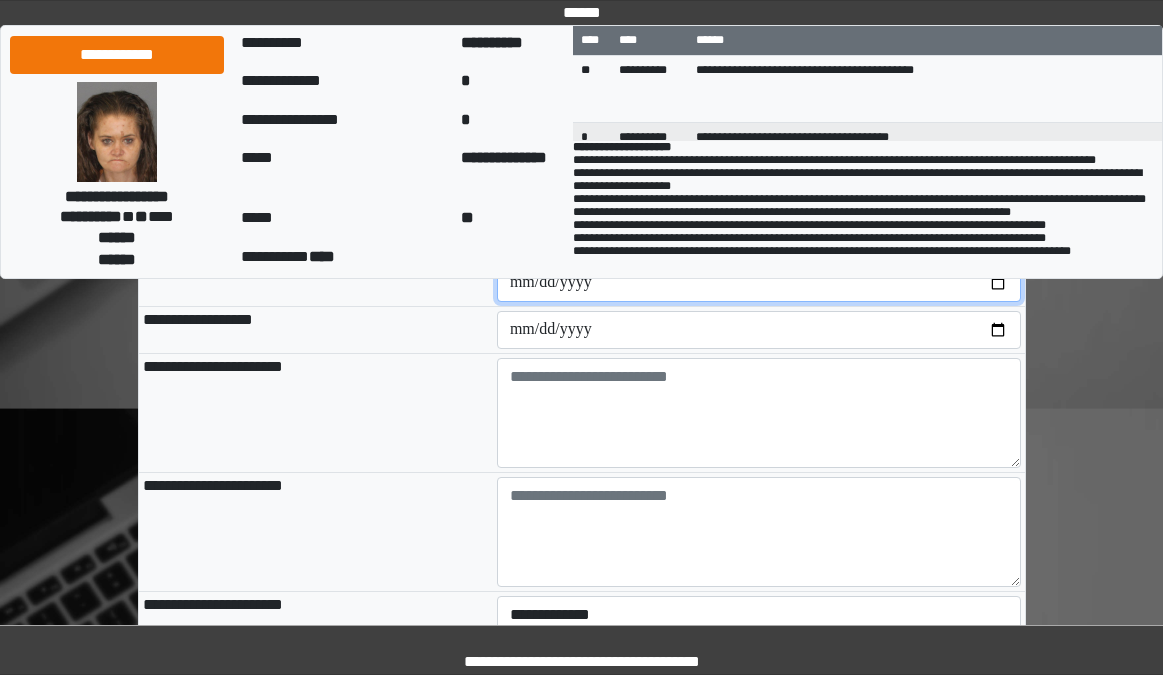 type on "**********" 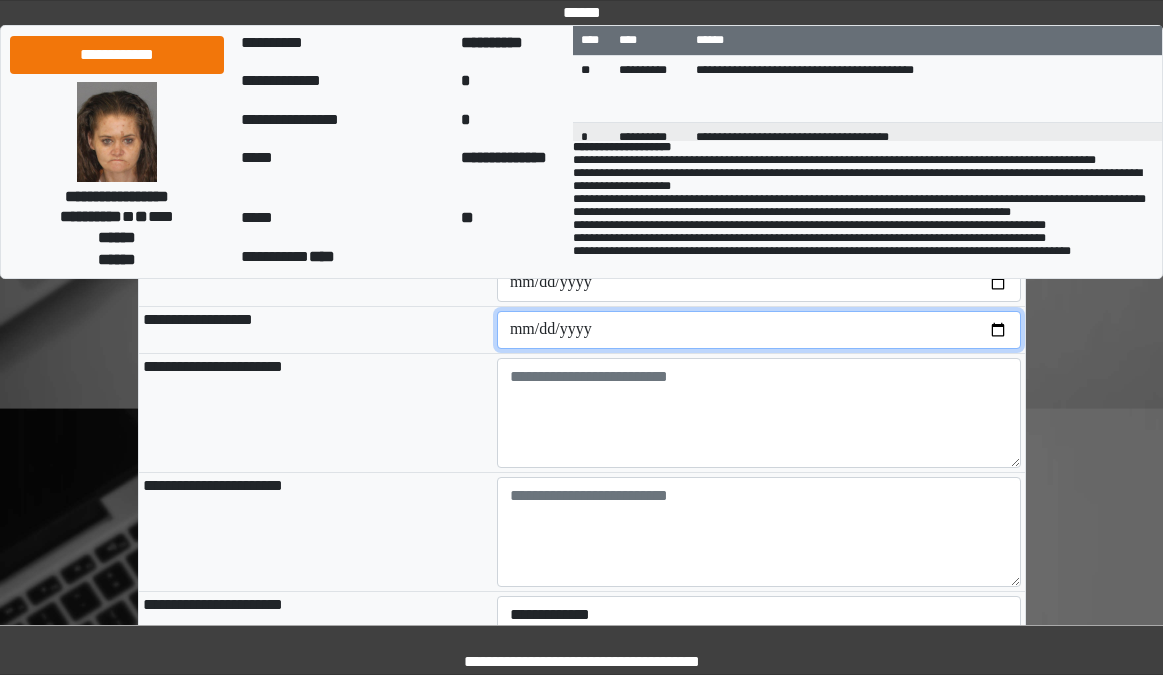 click at bounding box center (759, 330) 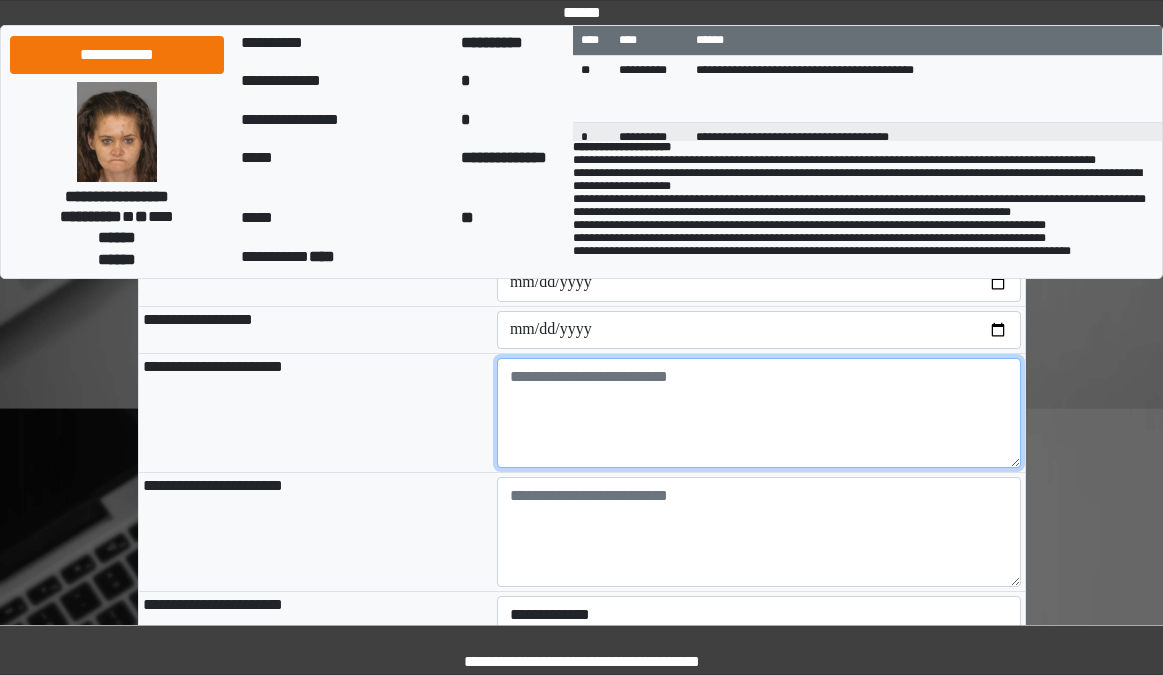 click at bounding box center (759, 413) 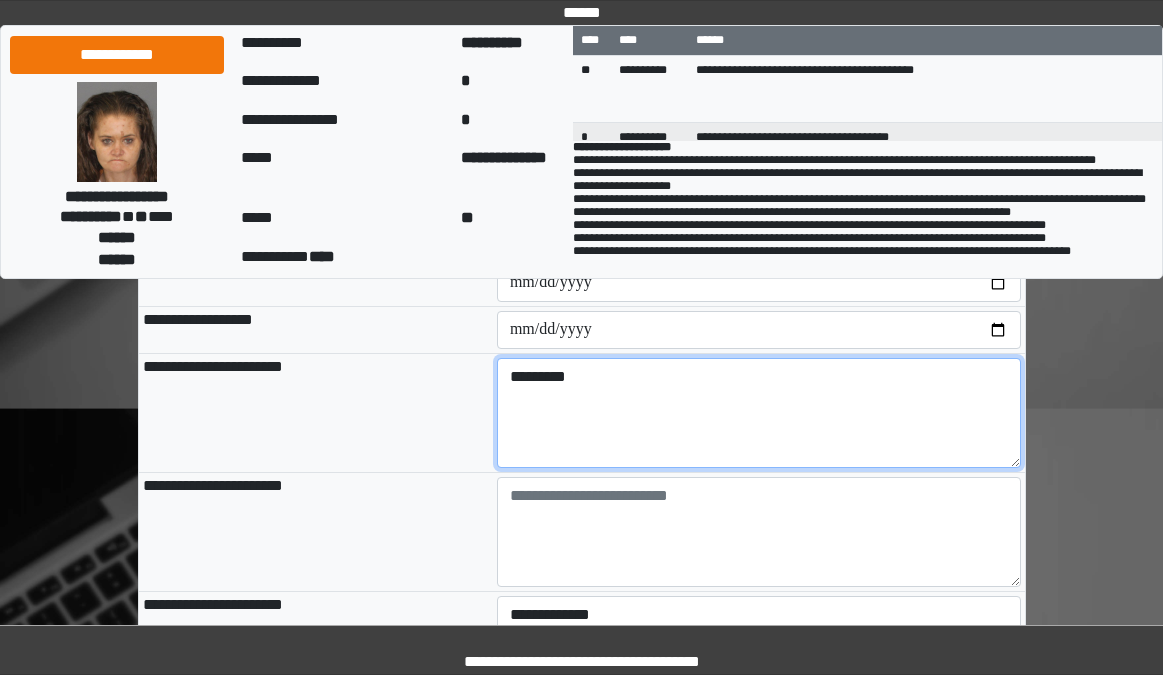 type on "*********" 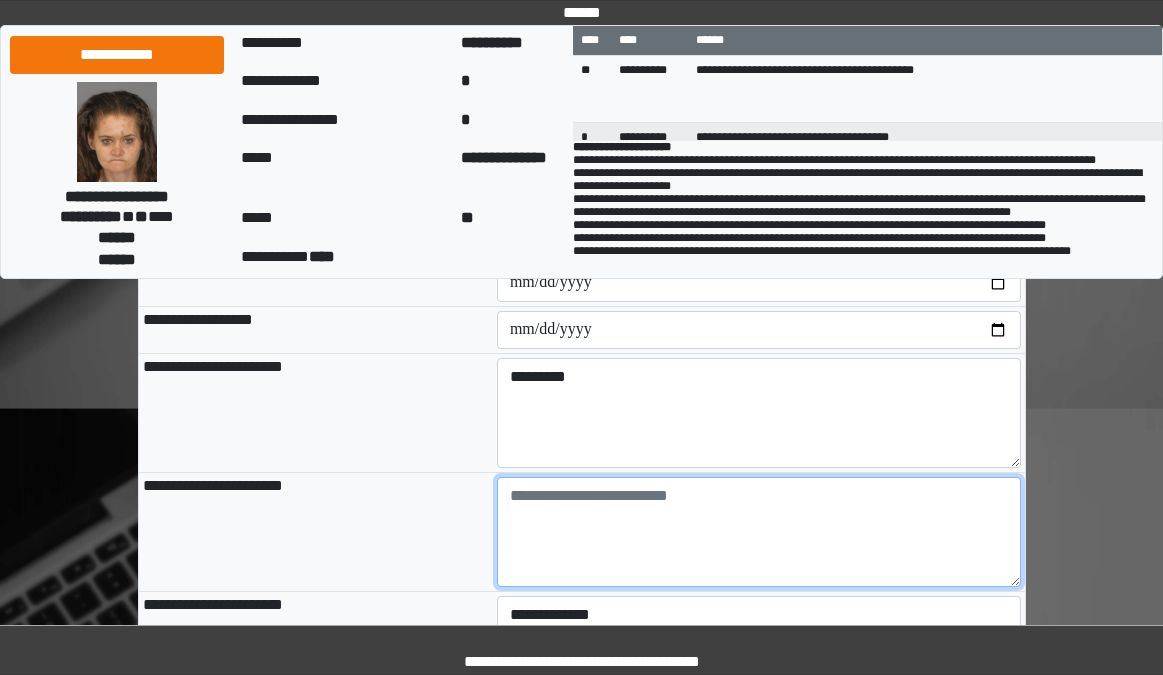 click at bounding box center [759, 532] 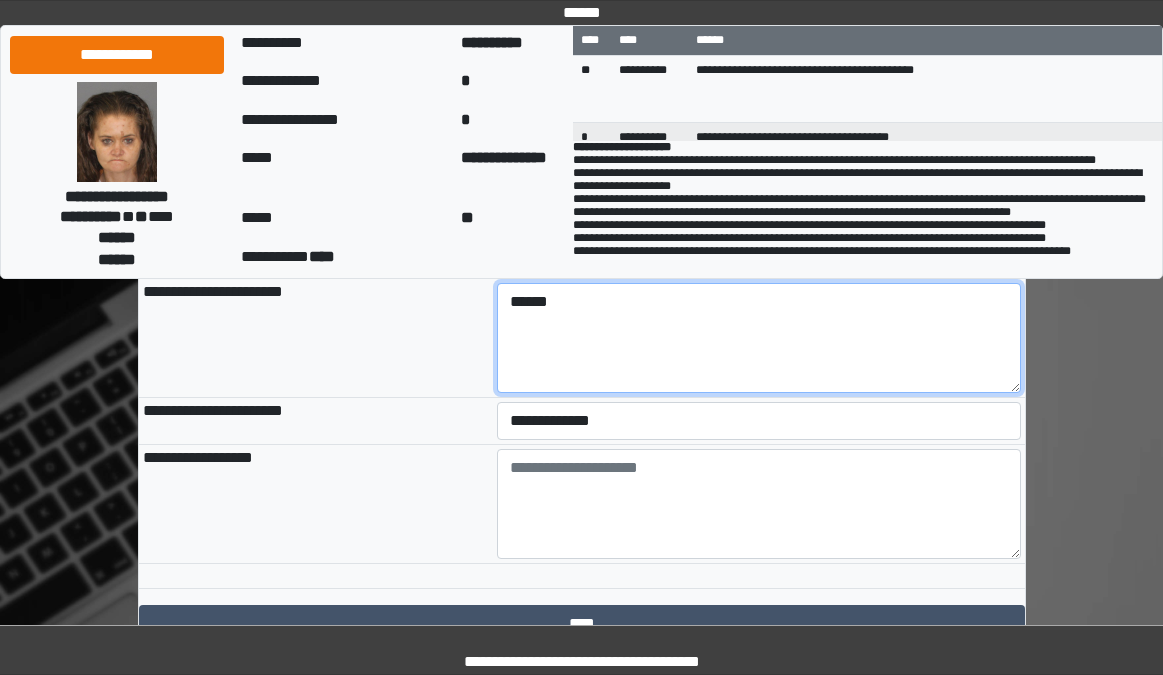 scroll, scrollTop: 500, scrollLeft: 0, axis: vertical 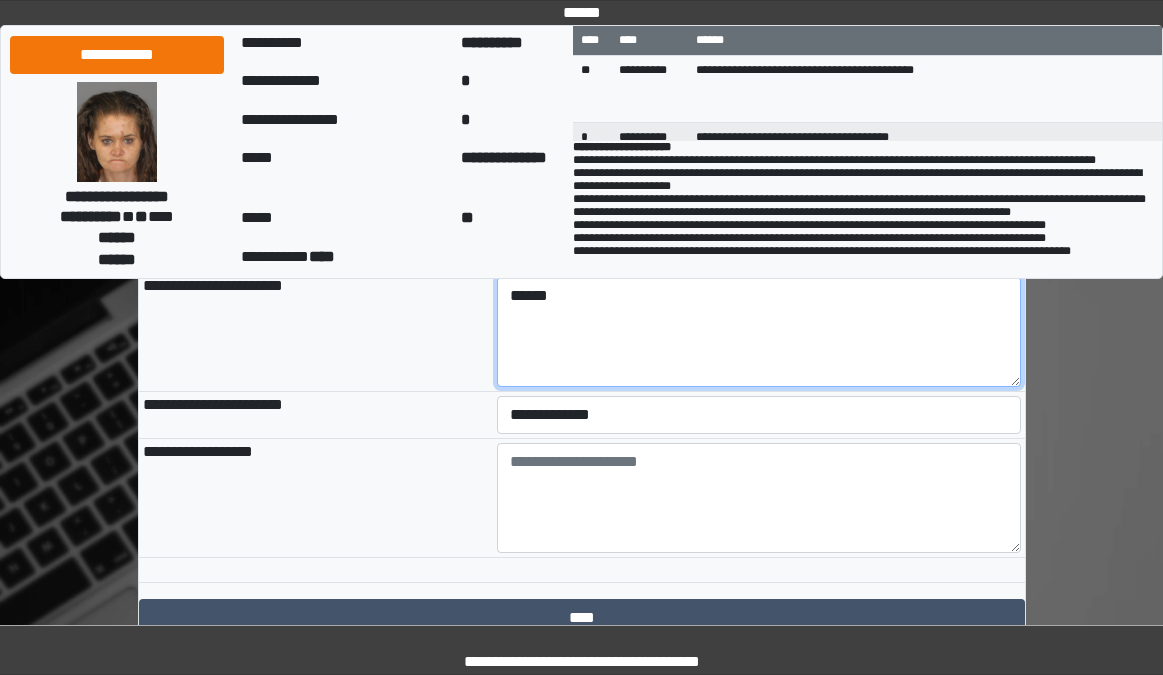 type on "******" 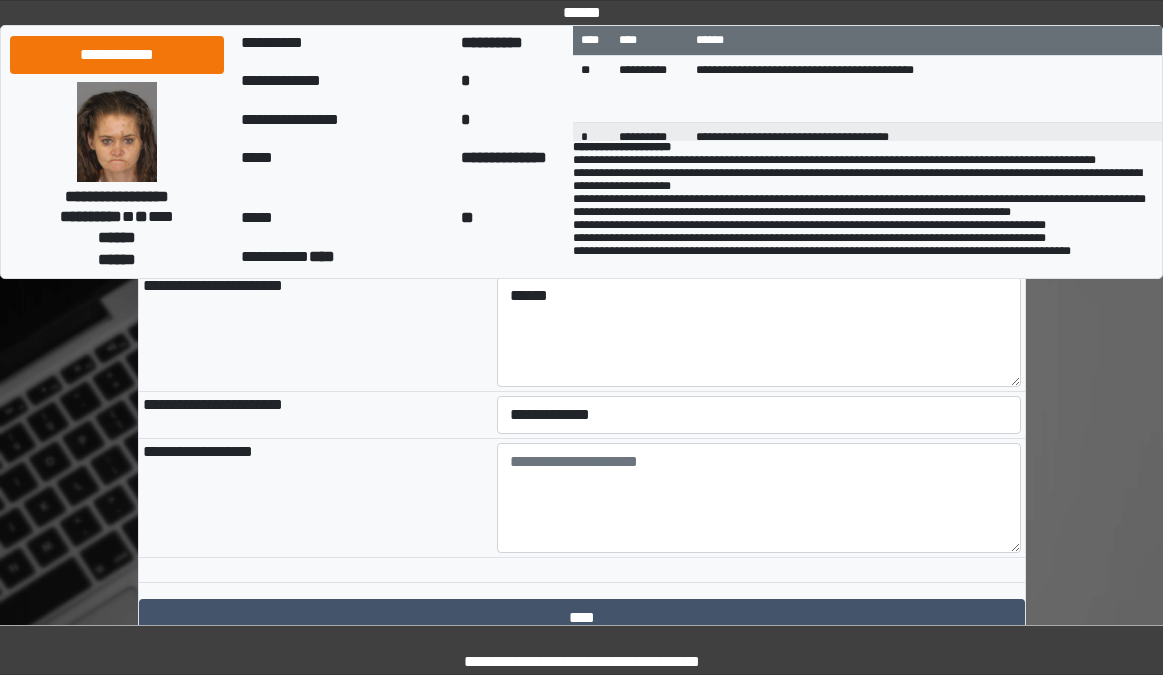click on "******" at bounding box center [759, 332] 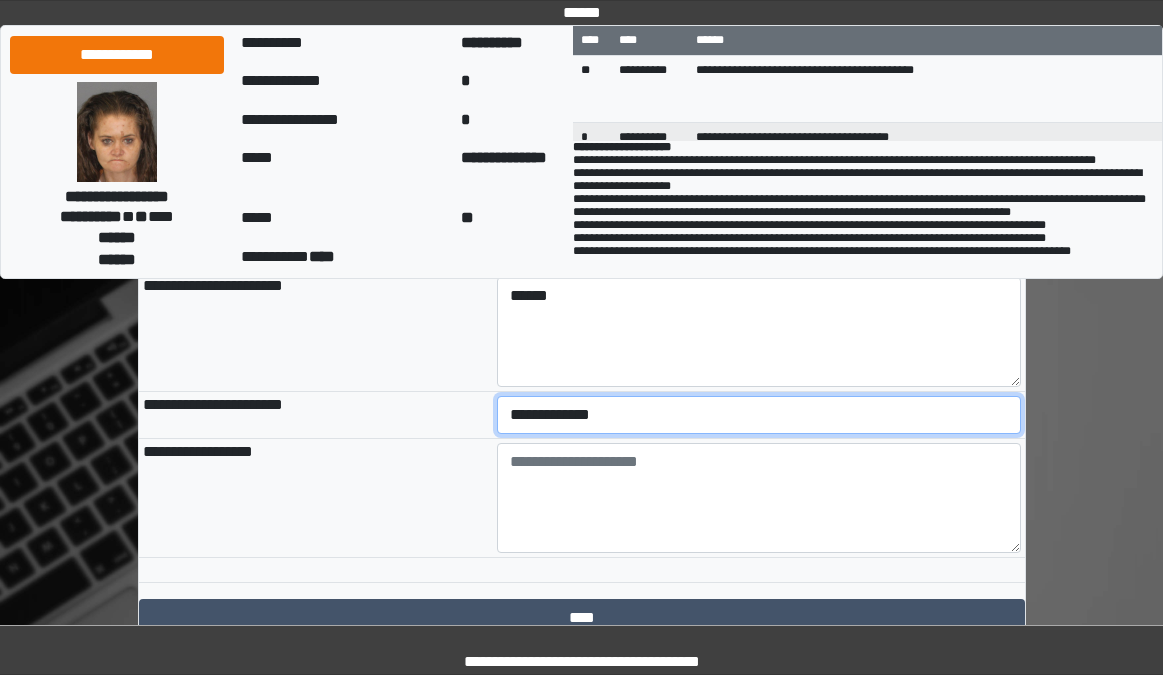 click on "**********" at bounding box center (759, 415) 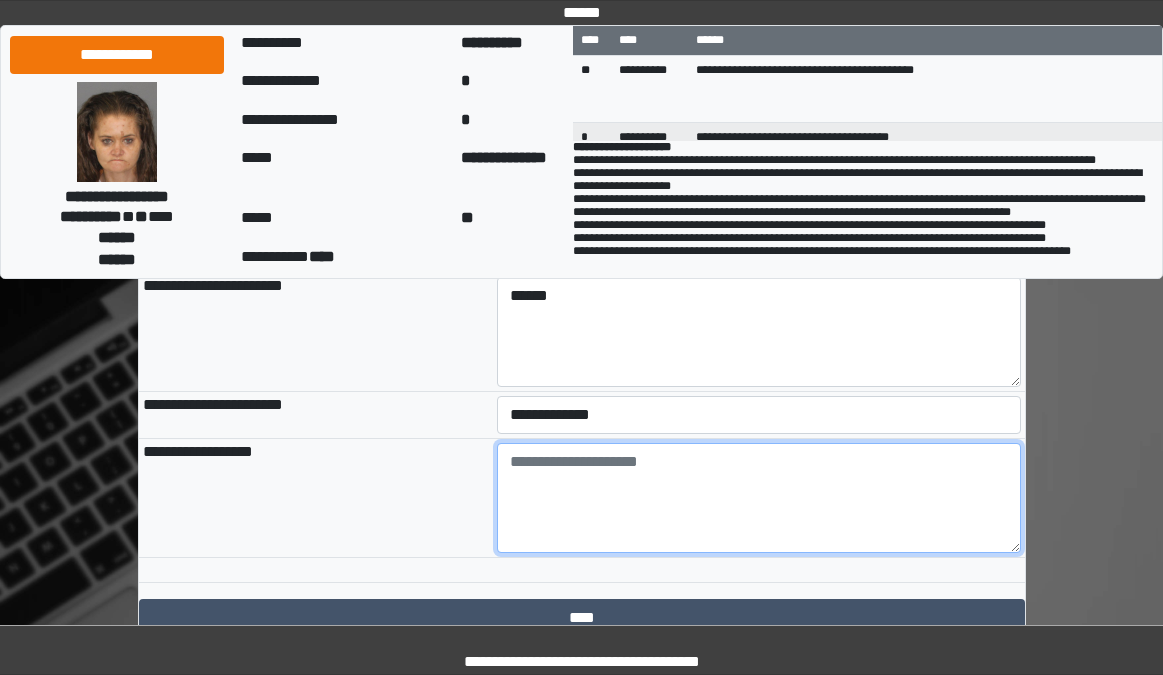 click at bounding box center [759, 498] 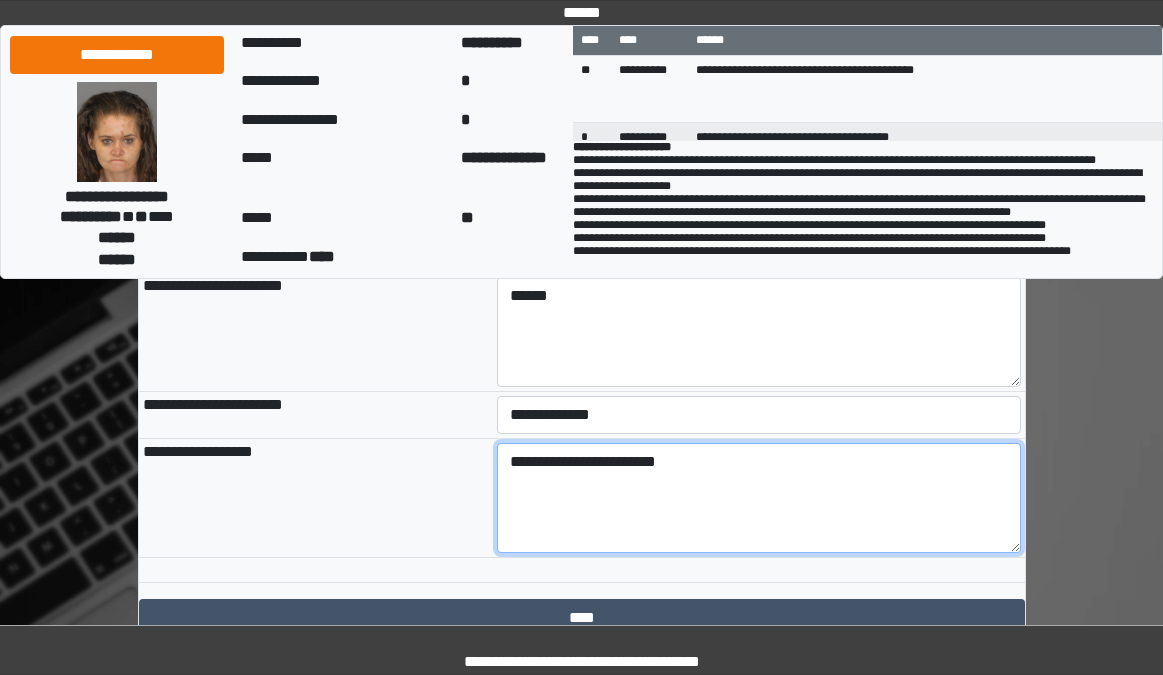 click on "**********" at bounding box center (759, 498) 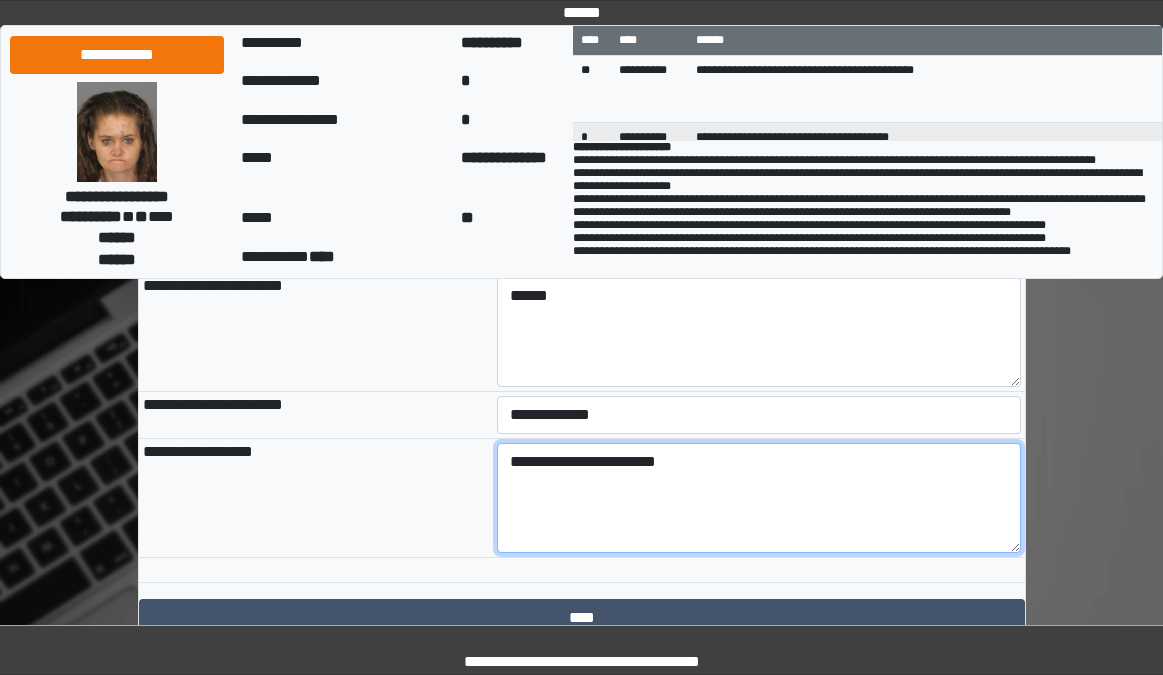 click on "**********" at bounding box center [759, 498] 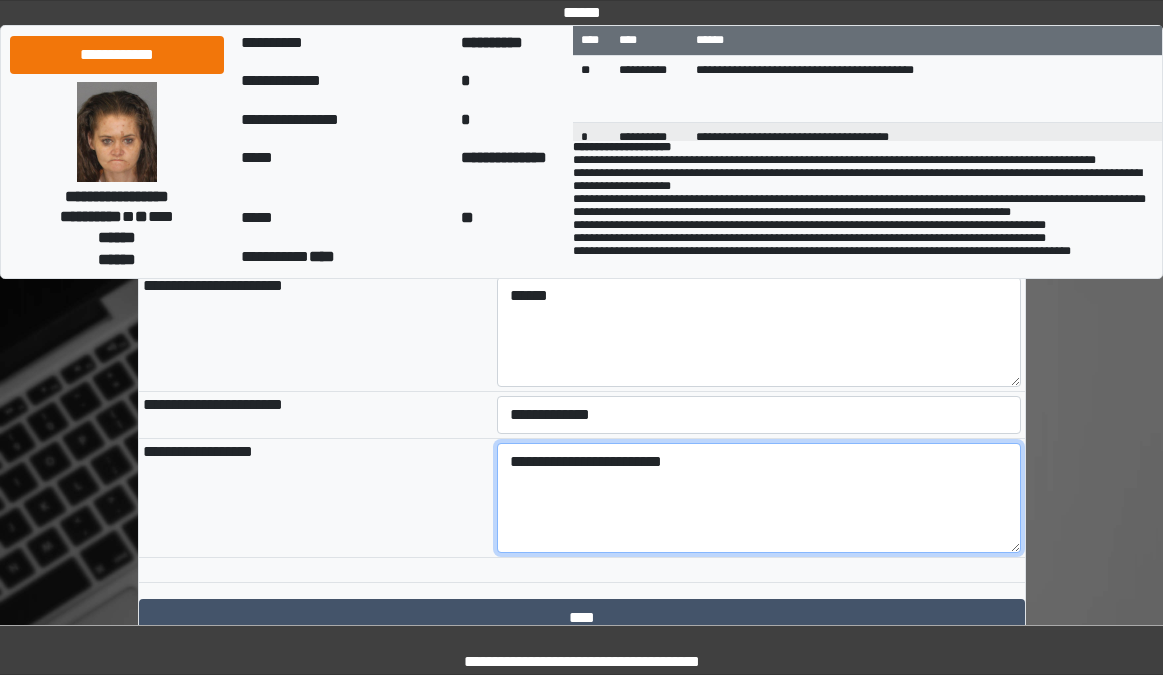 scroll, scrollTop: 591, scrollLeft: 0, axis: vertical 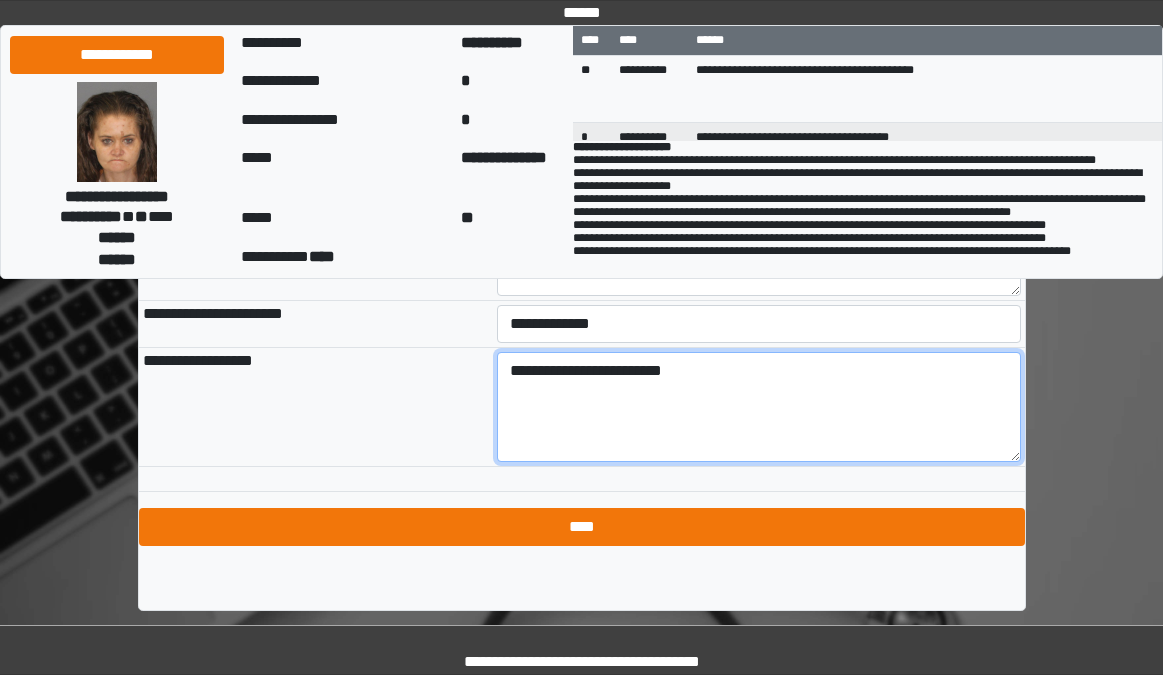type on "**********" 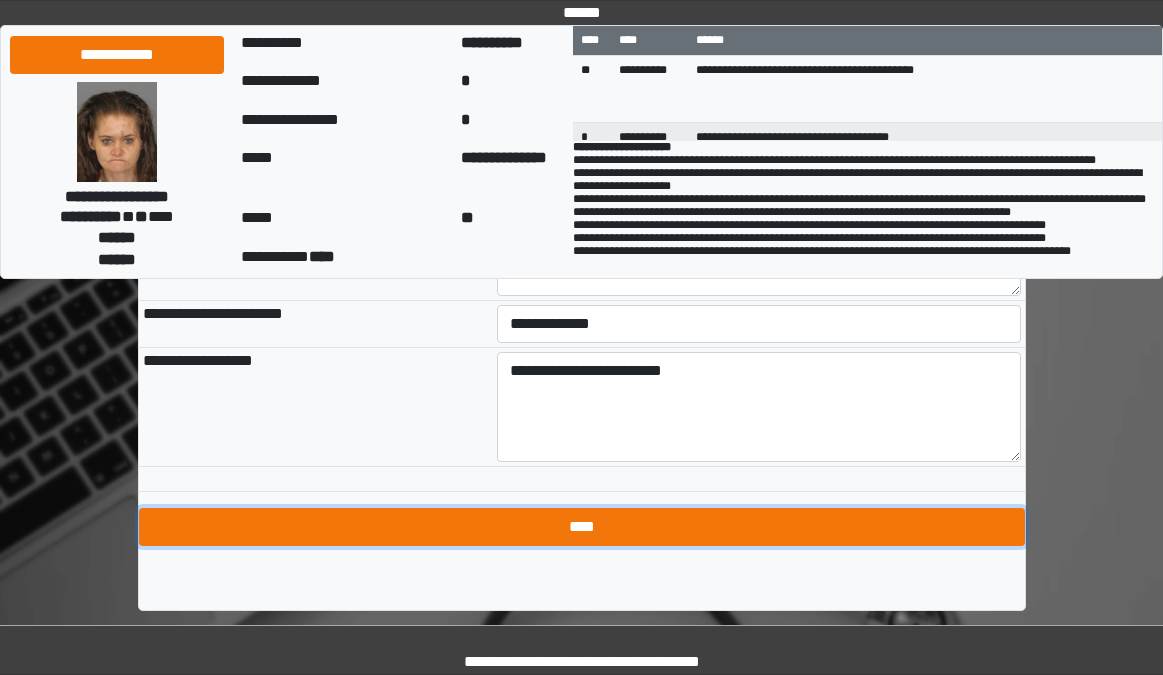 click on "****" at bounding box center (582, 527) 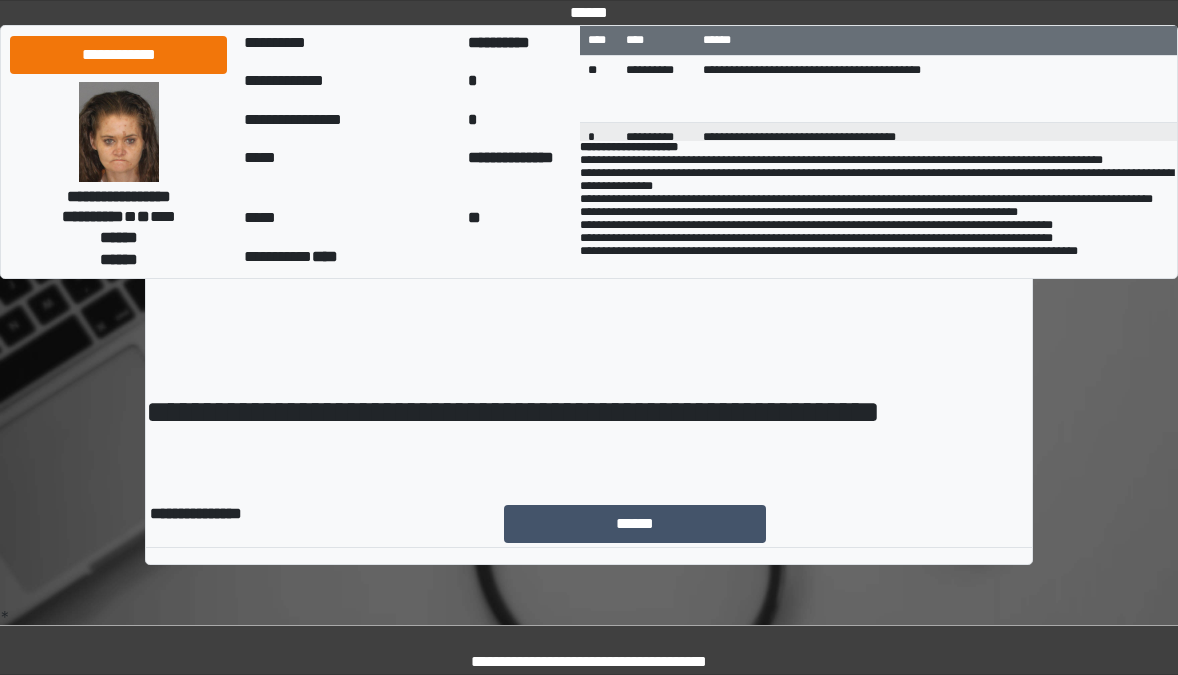 scroll, scrollTop: 0, scrollLeft: 0, axis: both 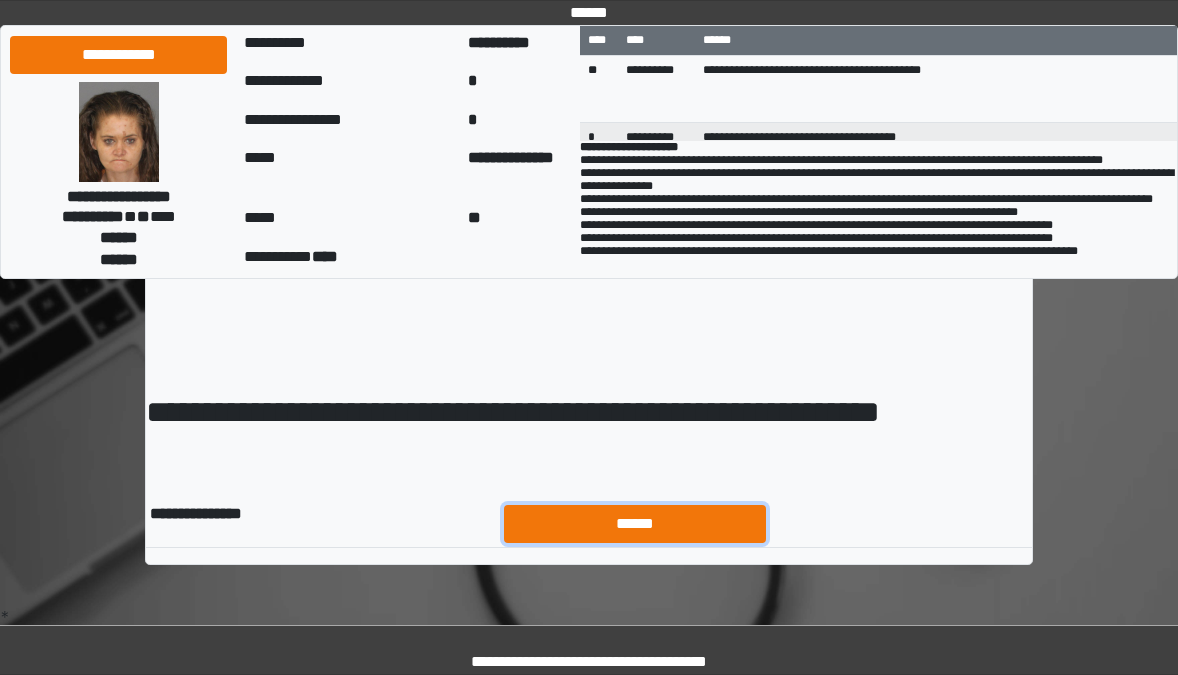 click on "******" at bounding box center (635, 524) 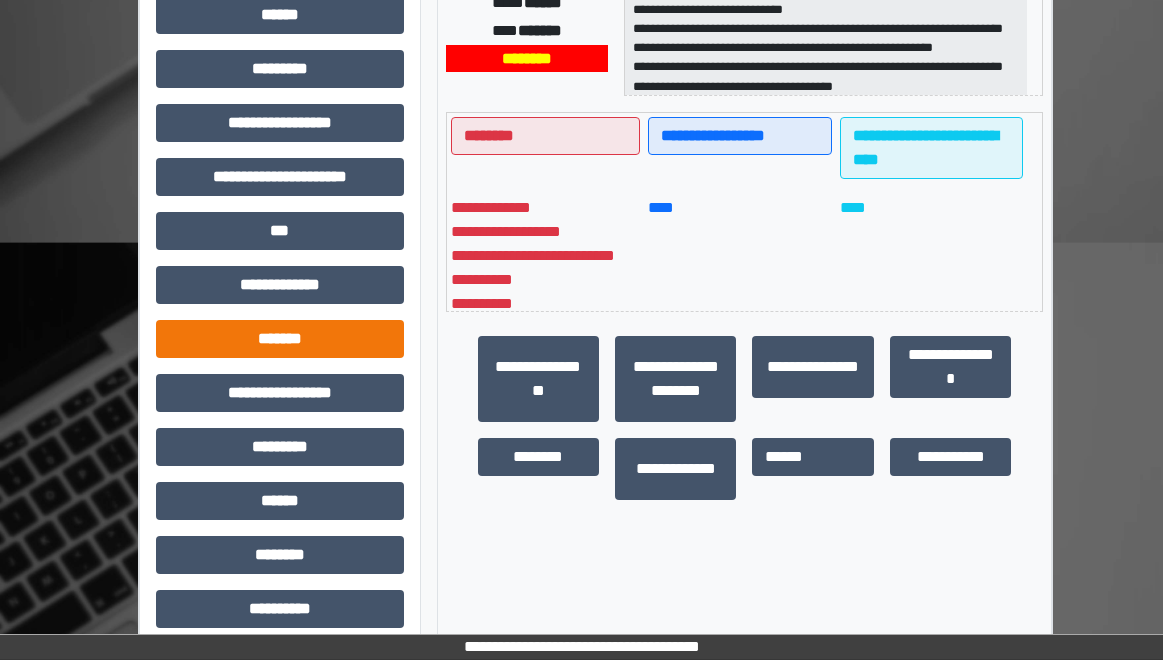 scroll, scrollTop: 538, scrollLeft: 0, axis: vertical 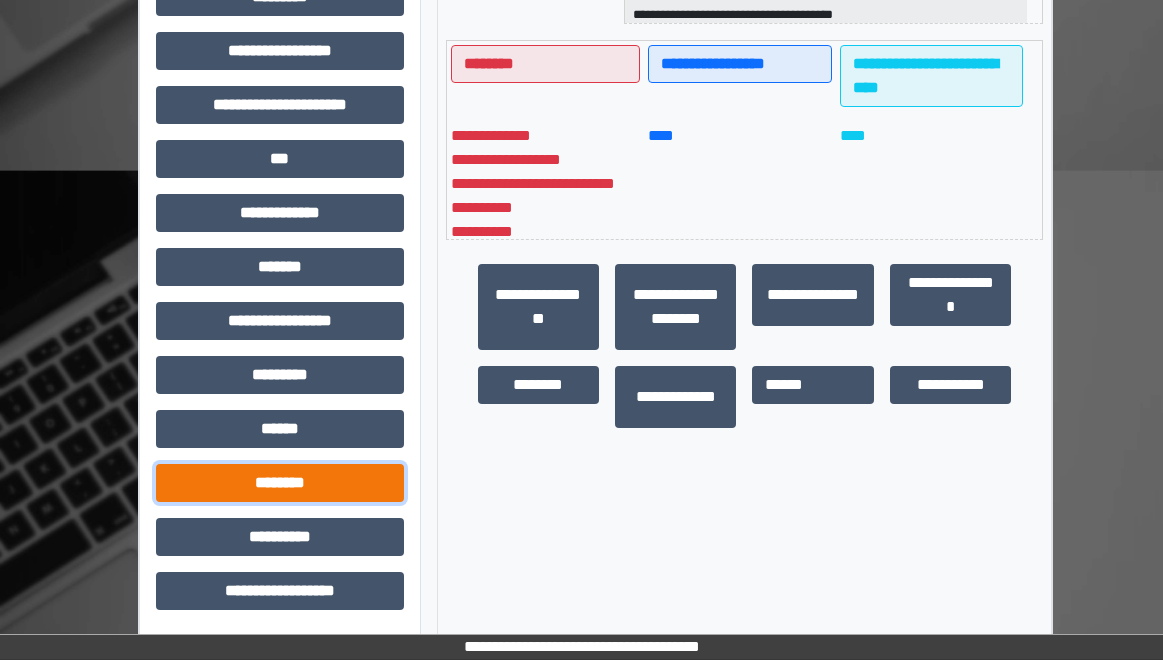 drag, startPoint x: 272, startPoint y: 473, endPoint x: 280, endPoint y: 438, distance: 35.902645 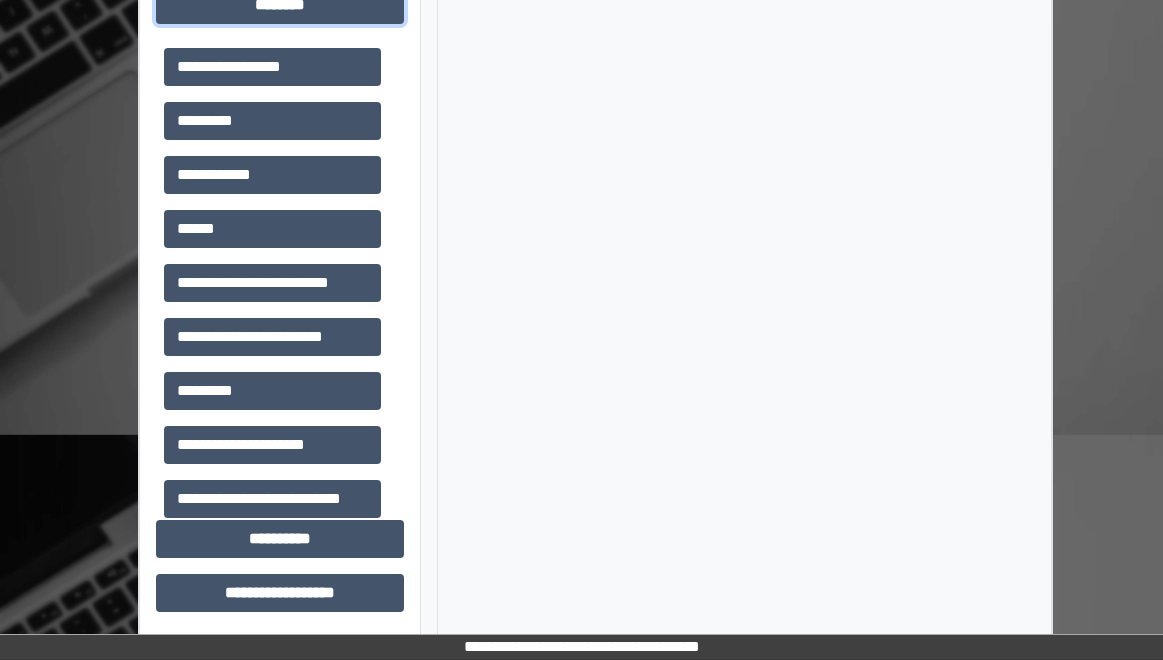 scroll, scrollTop: 1018, scrollLeft: 0, axis: vertical 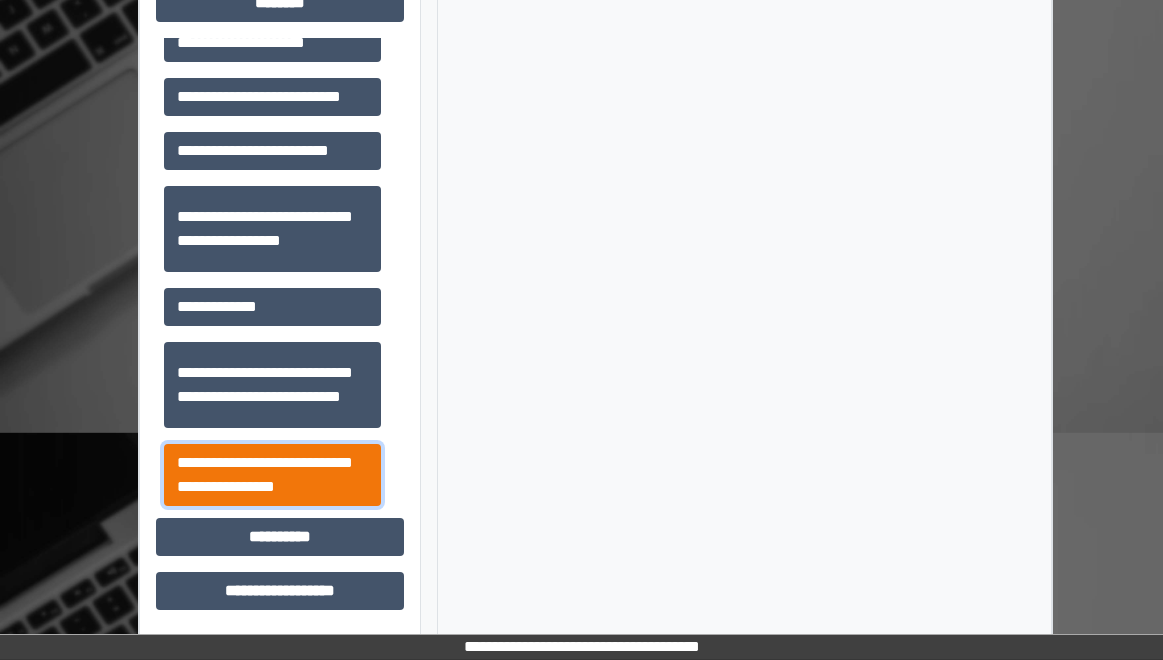 drag, startPoint x: 252, startPoint y: 467, endPoint x: 288, endPoint y: 448, distance: 40.706264 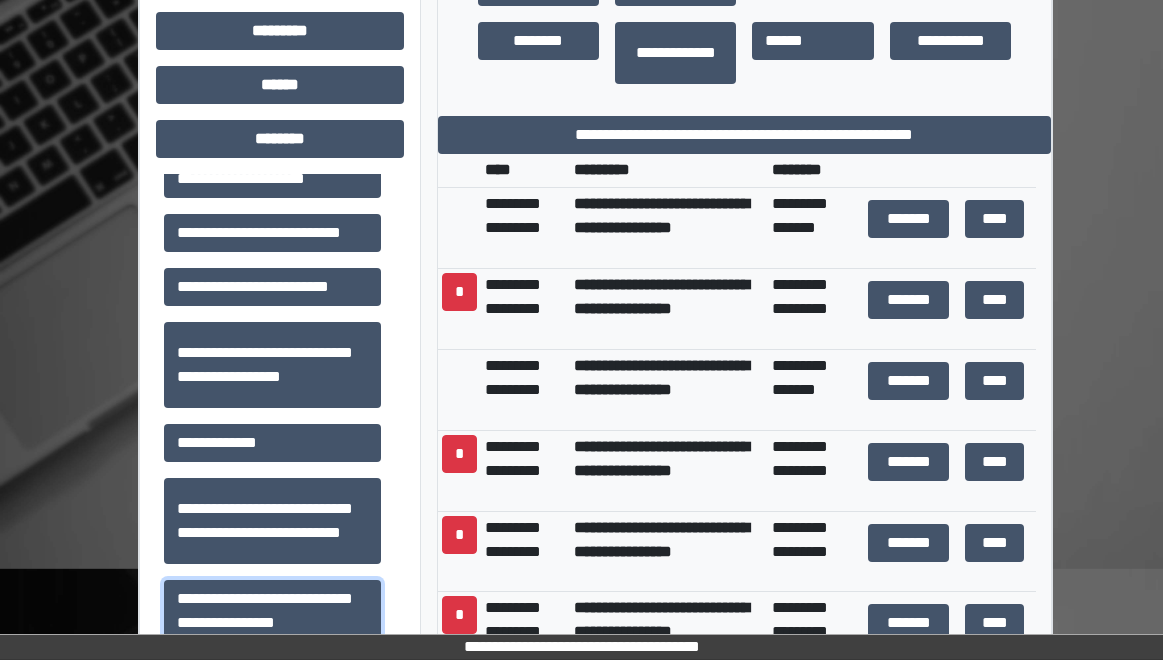 scroll, scrollTop: 818, scrollLeft: 0, axis: vertical 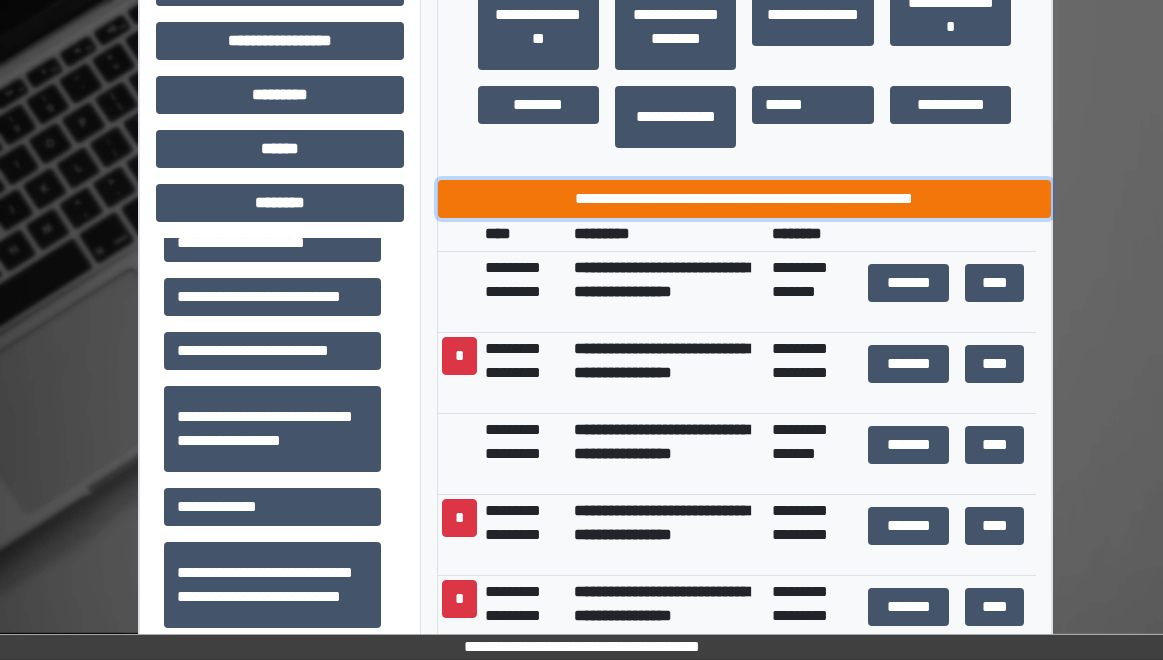 click on "**********" at bounding box center (745, 199) 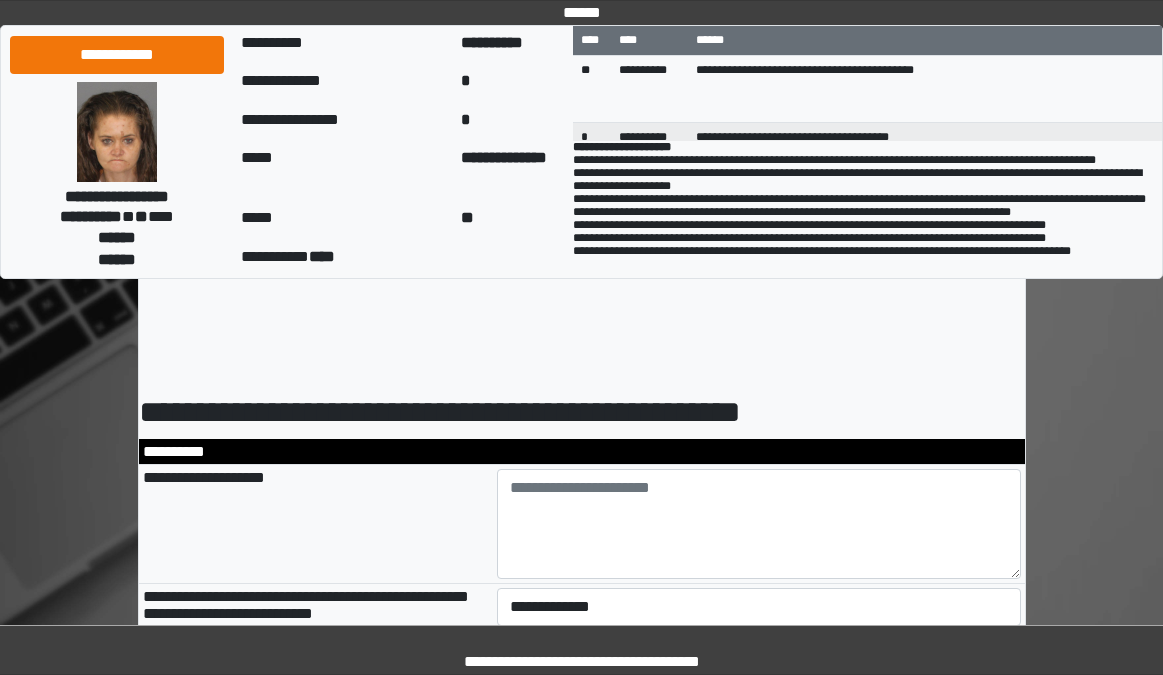 scroll, scrollTop: 0, scrollLeft: 0, axis: both 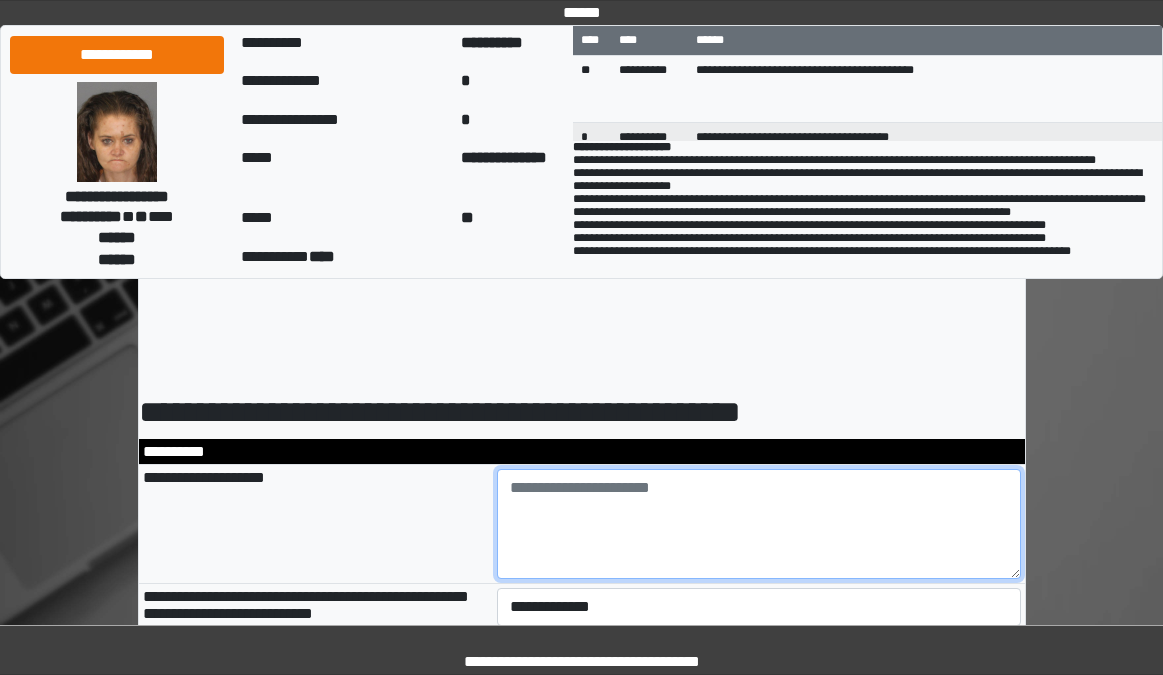 click at bounding box center [759, 524] 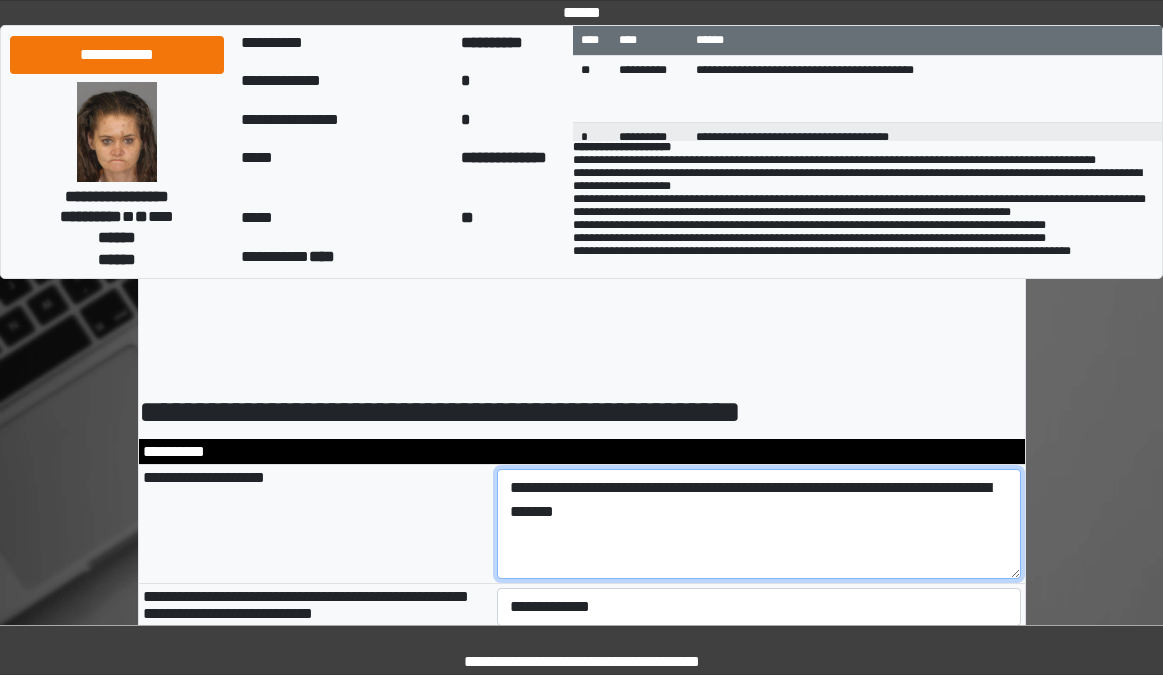 scroll, scrollTop: 100, scrollLeft: 0, axis: vertical 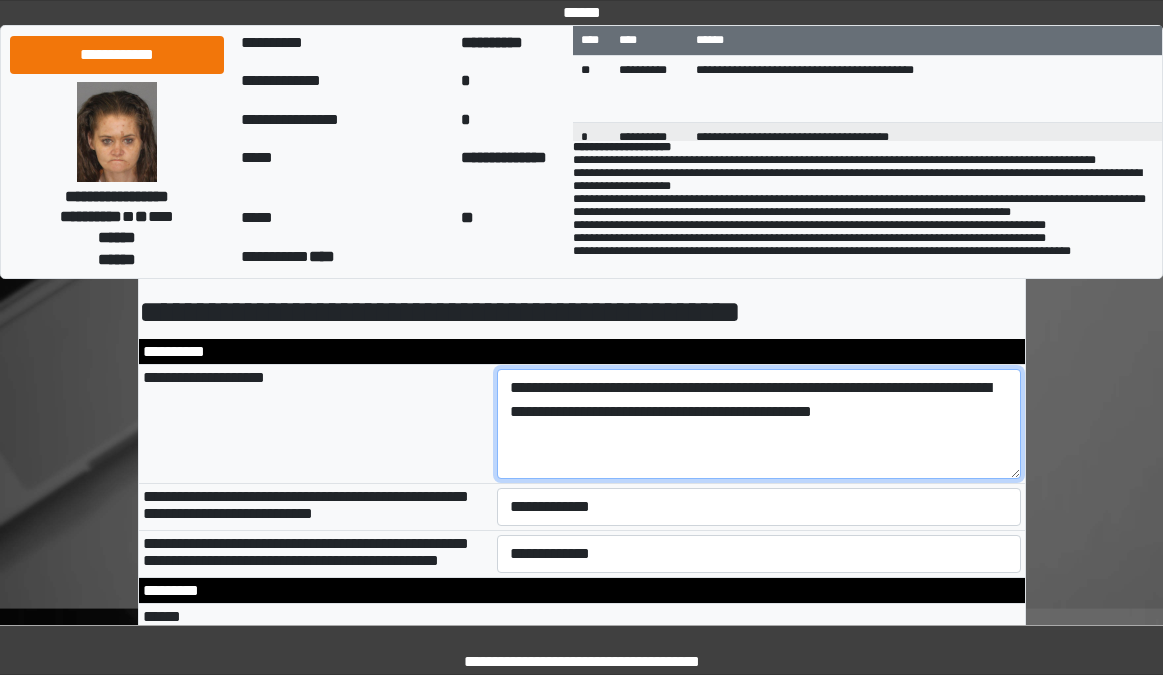 click on "**********" at bounding box center [759, 424] 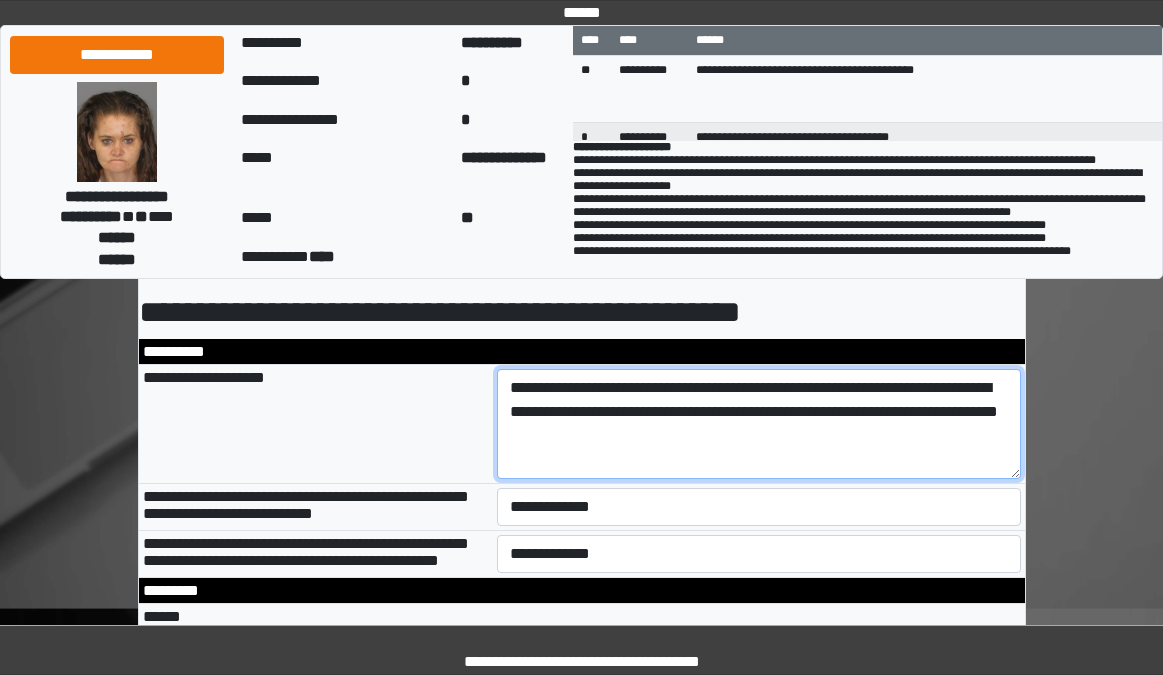 type on "**********" 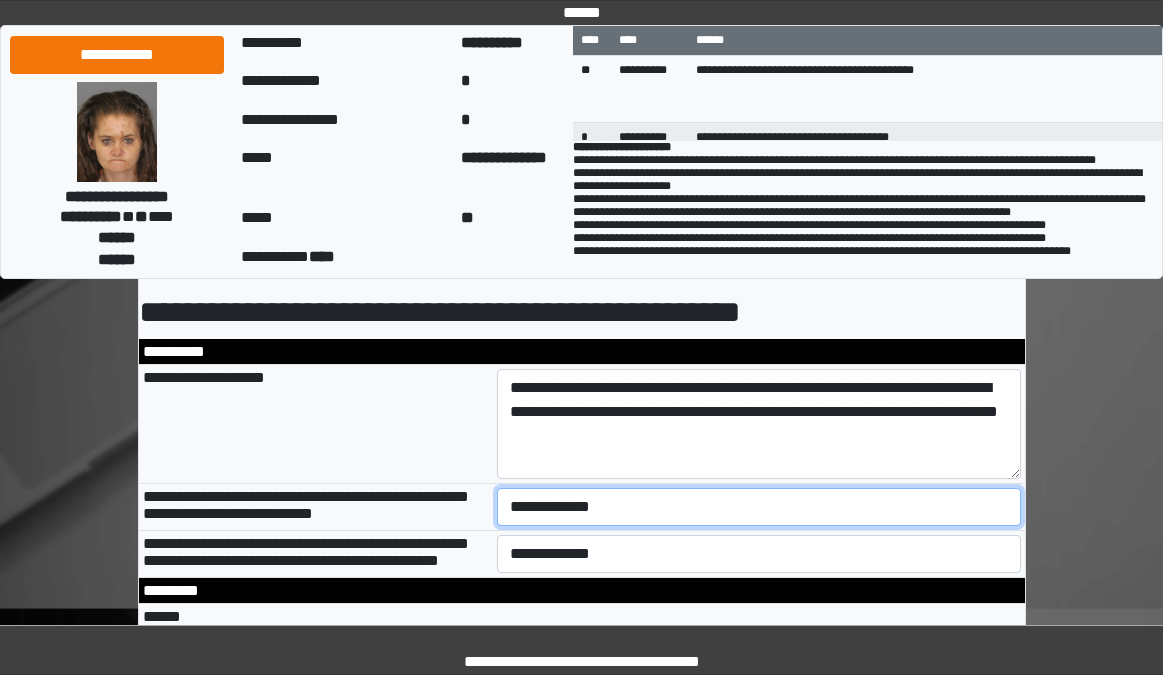drag, startPoint x: 561, startPoint y: 506, endPoint x: 560, endPoint y: 518, distance: 12.0415945 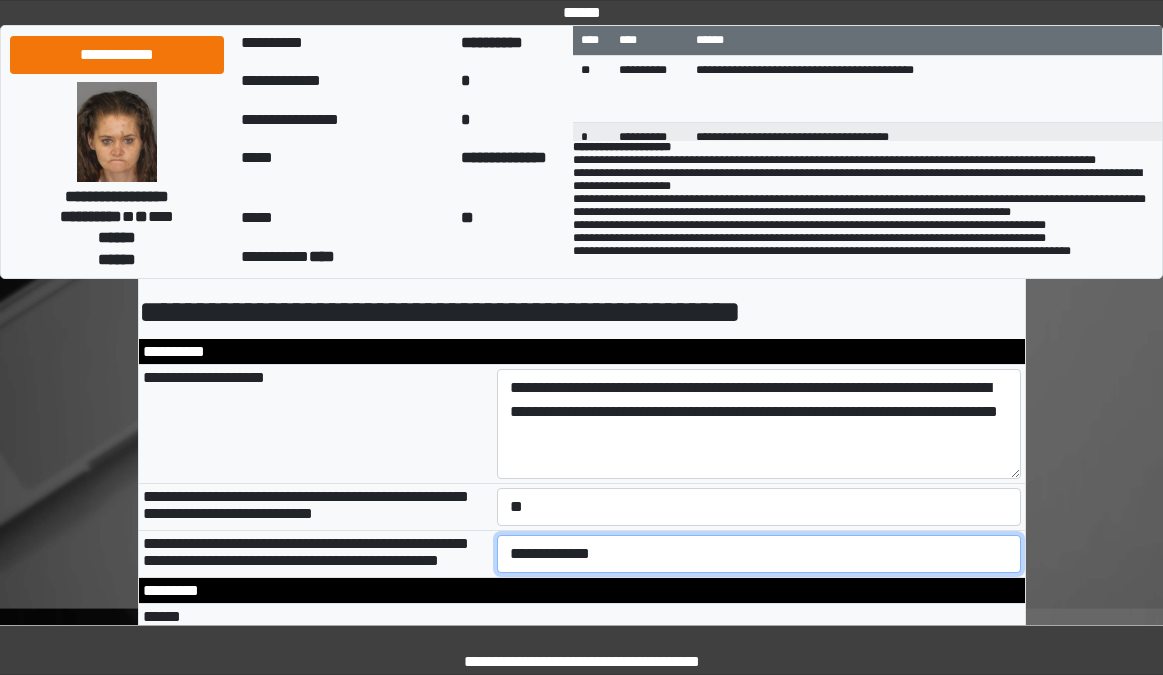 click on "**********" at bounding box center [759, 554] 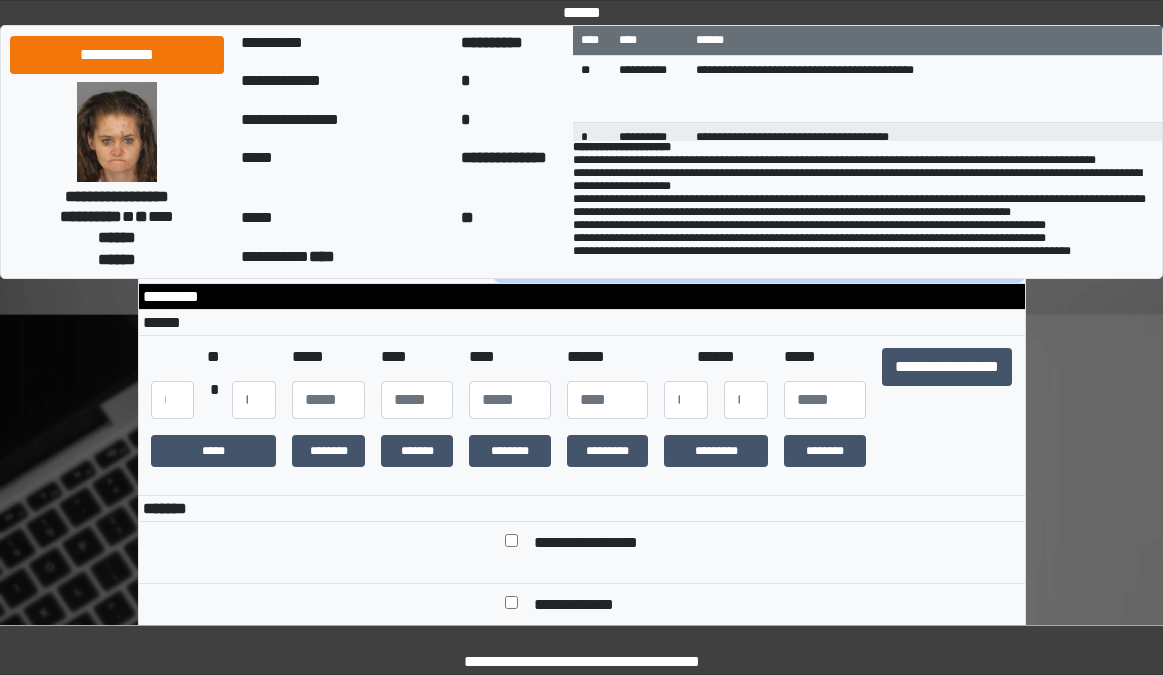 scroll, scrollTop: 500, scrollLeft: 0, axis: vertical 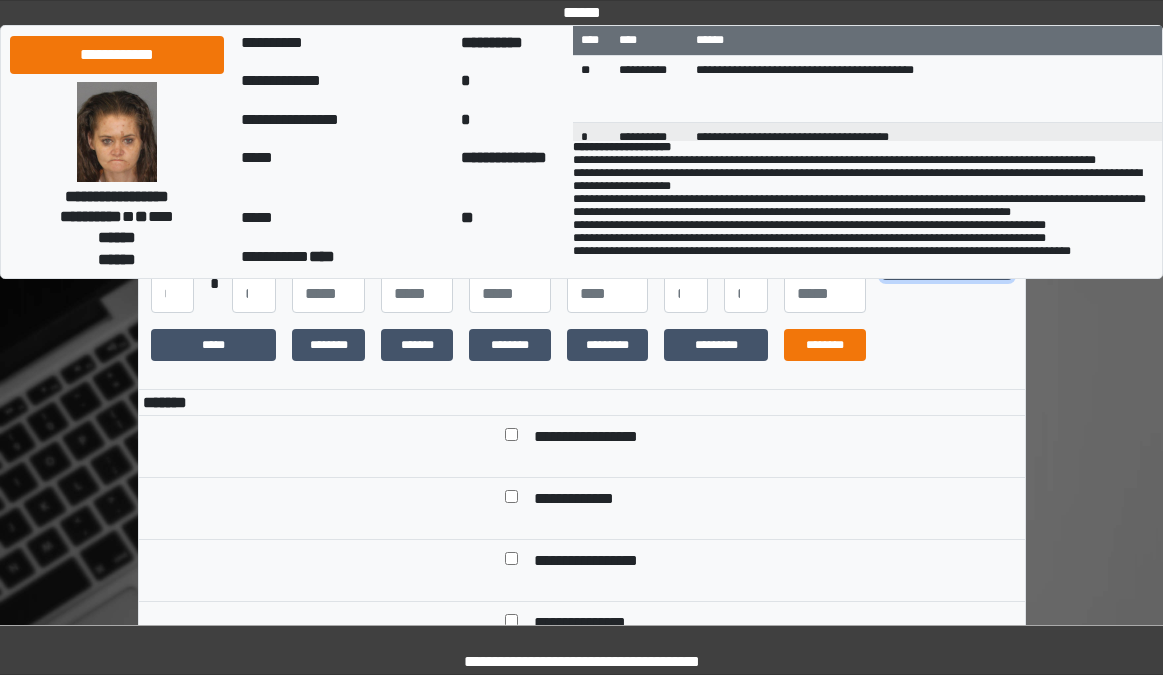drag, startPoint x: 911, startPoint y: 299, endPoint x: 838, endPoint y: 394, distance: 119.80818 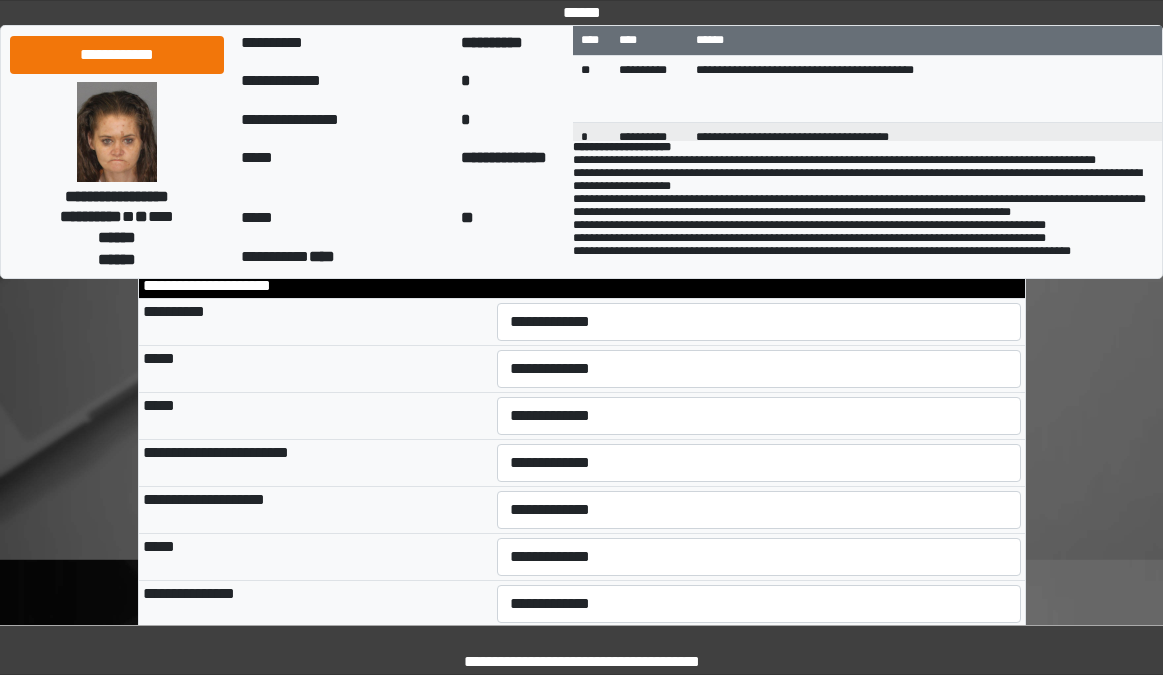 scroll, scrollTop: 900, scrollLeft: 0, axis: vertical 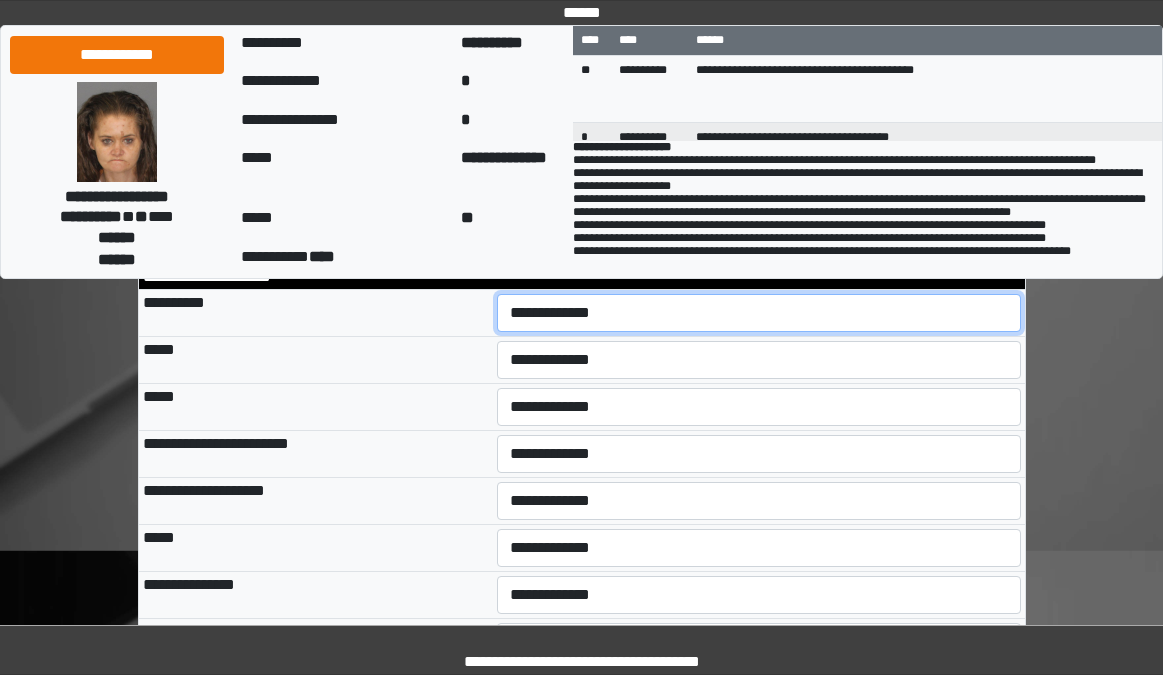 click on "**********" at bounding box center [759, 313] 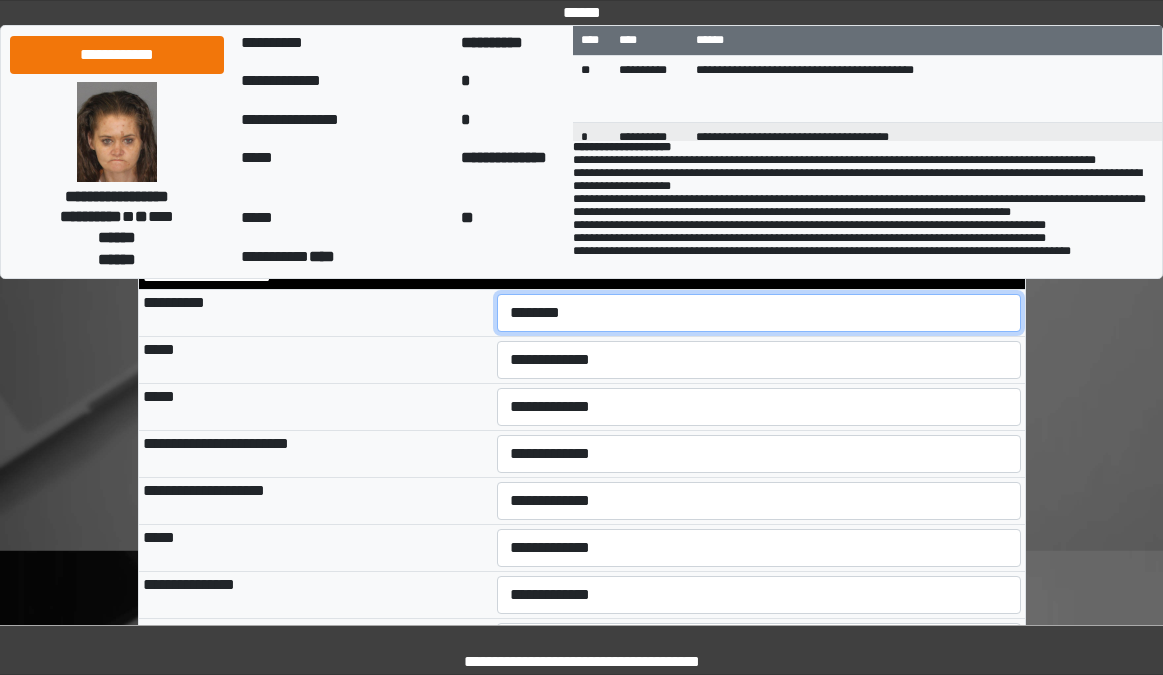 click on "**********" at bounding box center (759, 313) 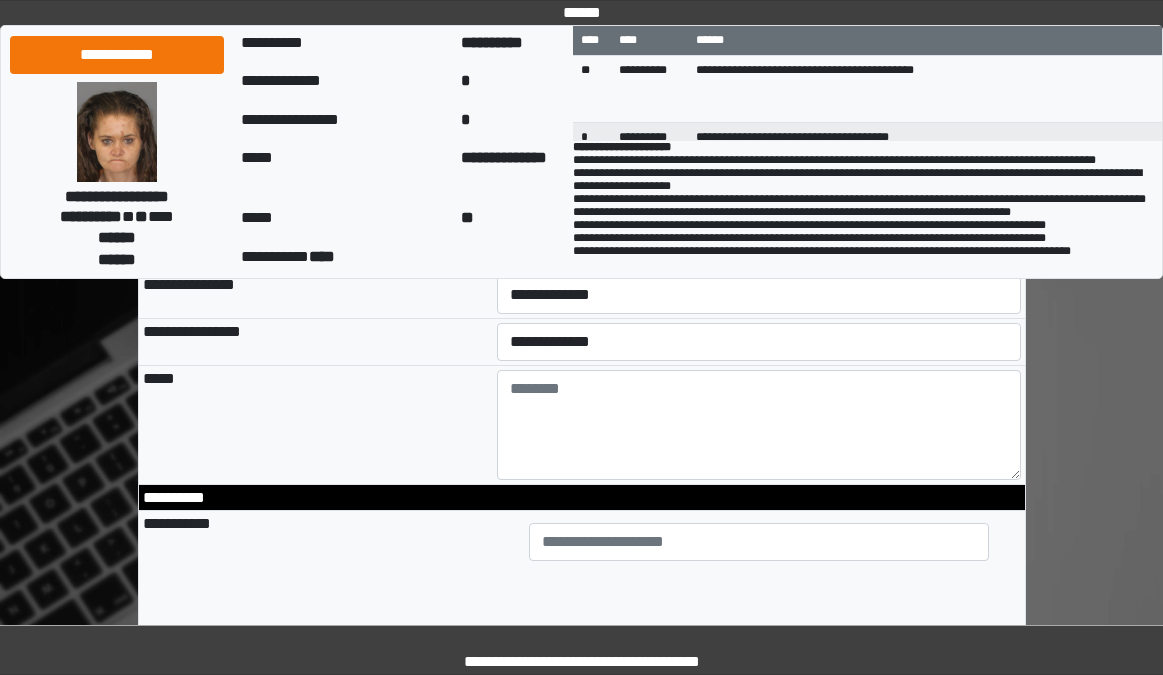 scroll, scrollTop: 1100, scrollLeft: 0, axis: vertical 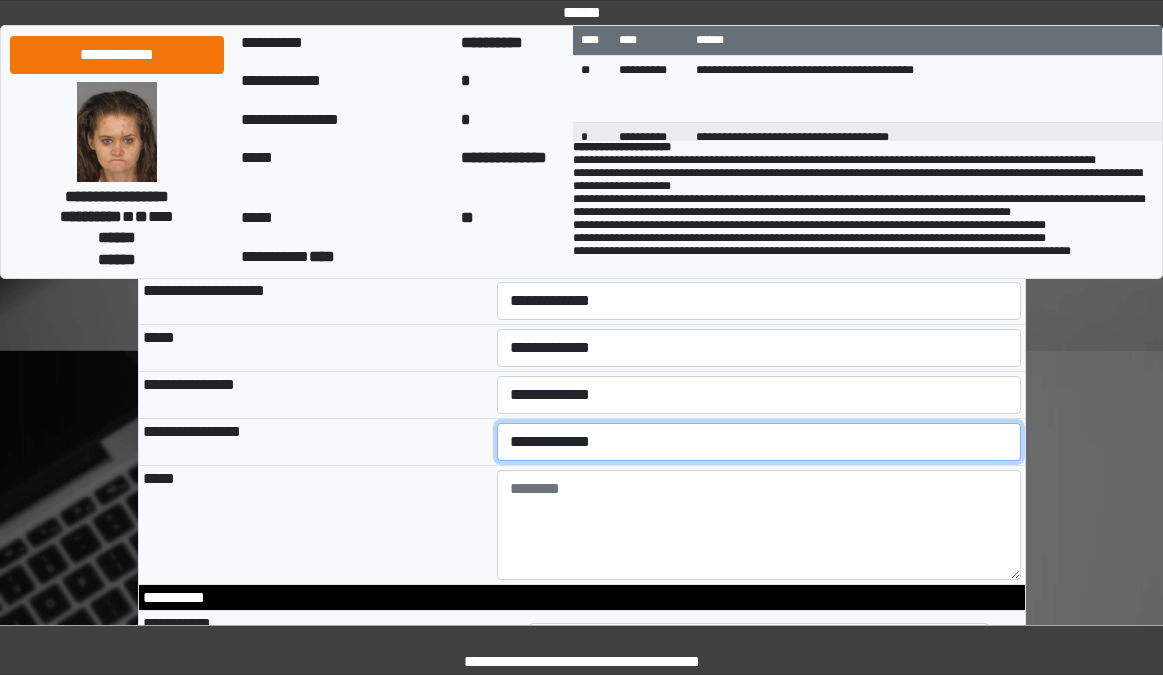 click on "**********" at bounding box center [759, 442] 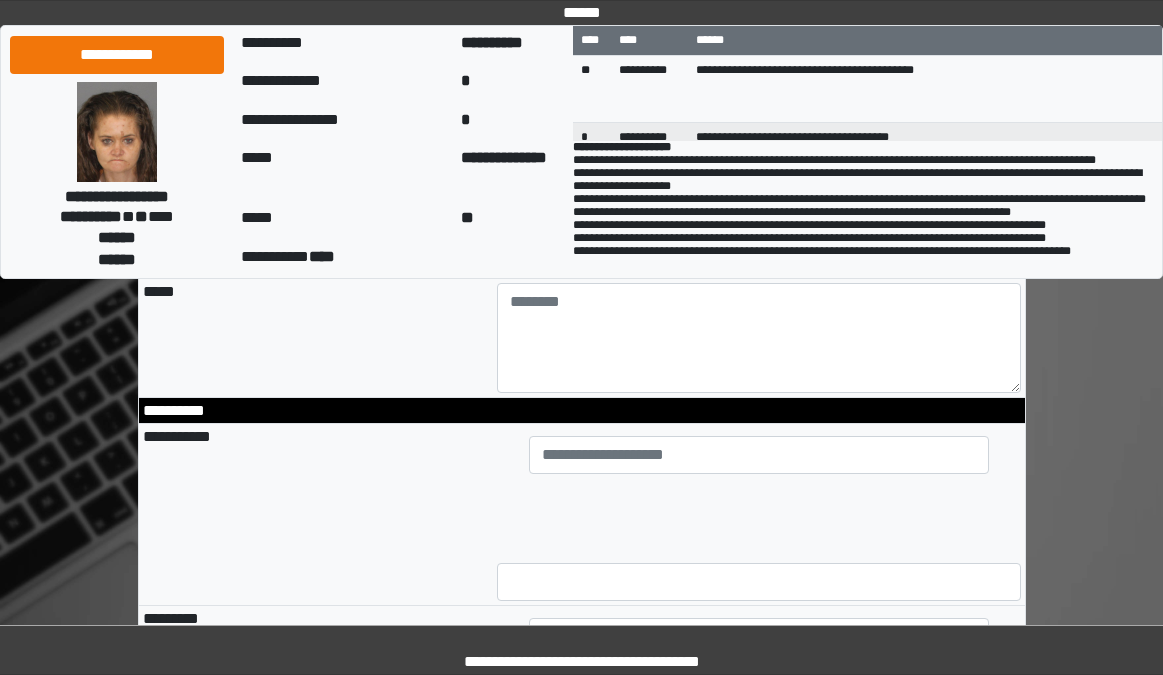 scroll, scrollTop: 1300, scrollLeft: 0, axis: vertical 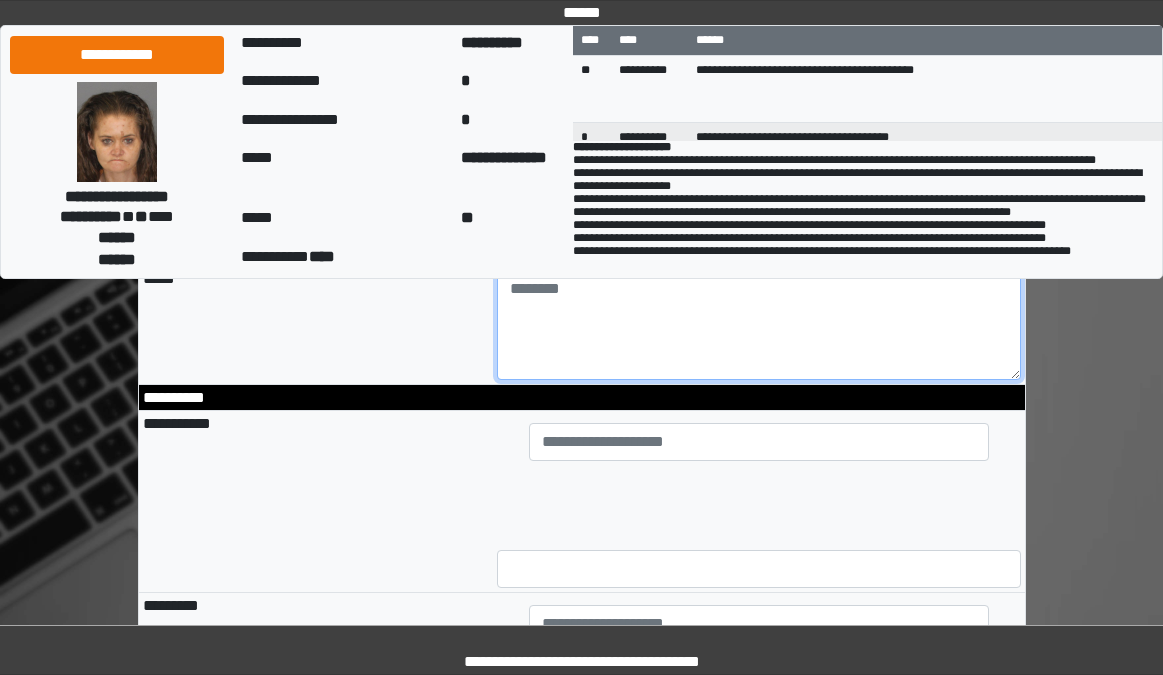 click at bounding box center (759, 325) 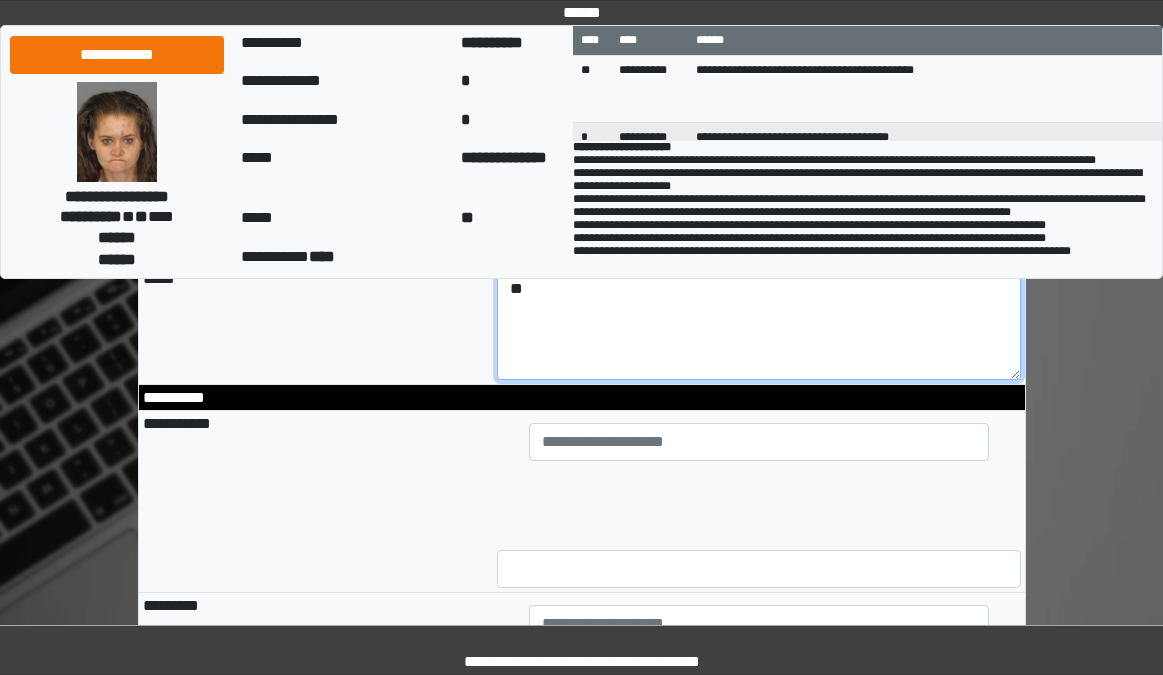 type on "*" 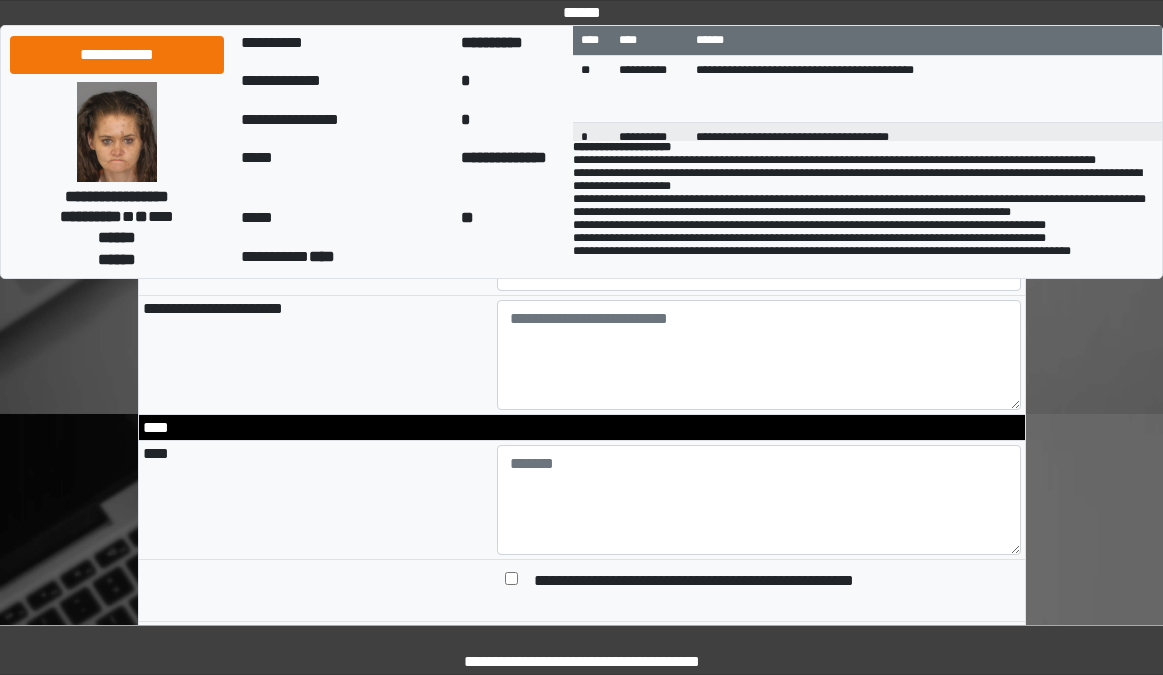 scroll, scrollTop: 1800, scrollLeft: 0, axis: vertical 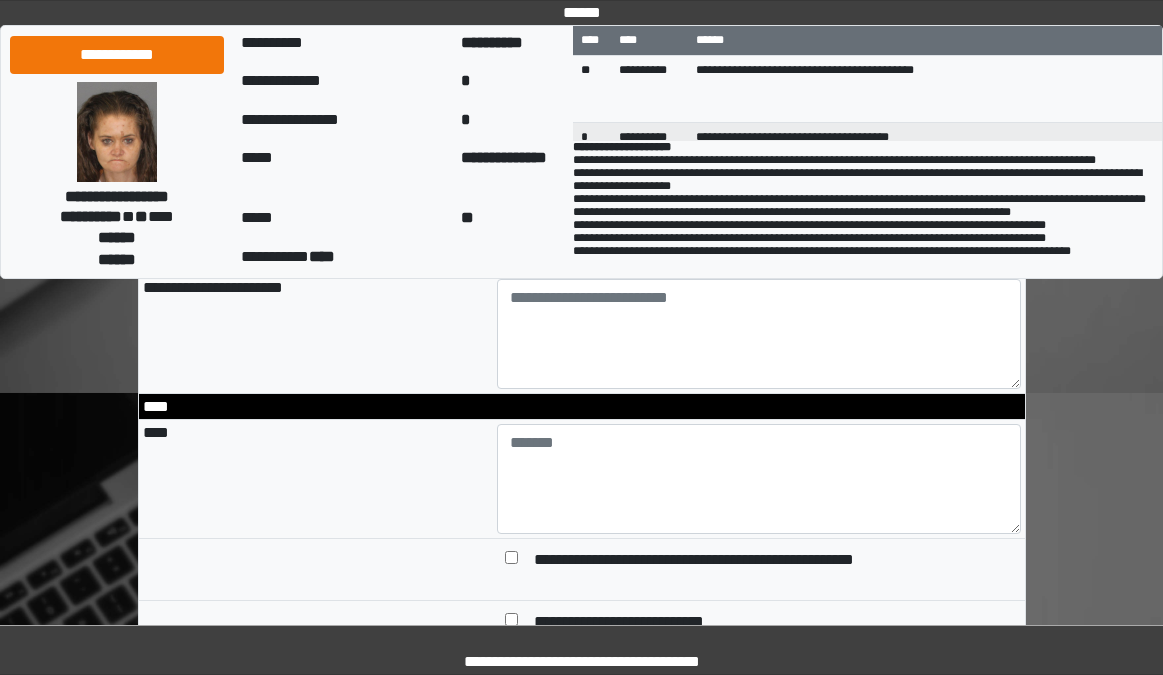 type on "**********" 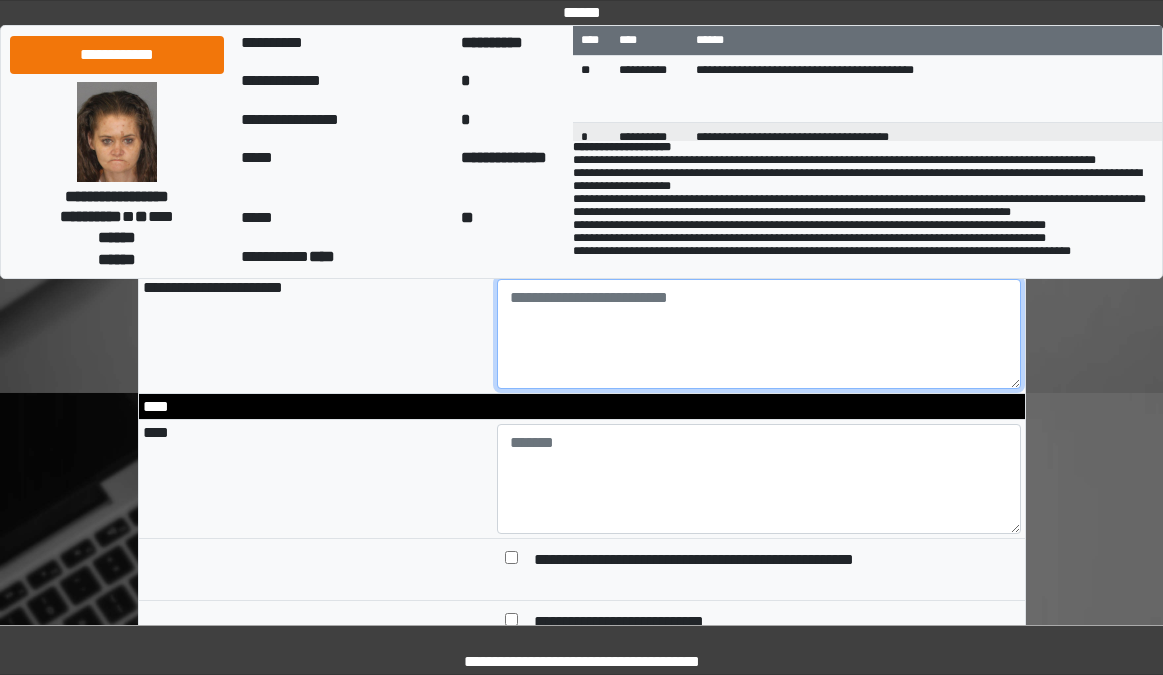 click at bounding box center (759, 334) 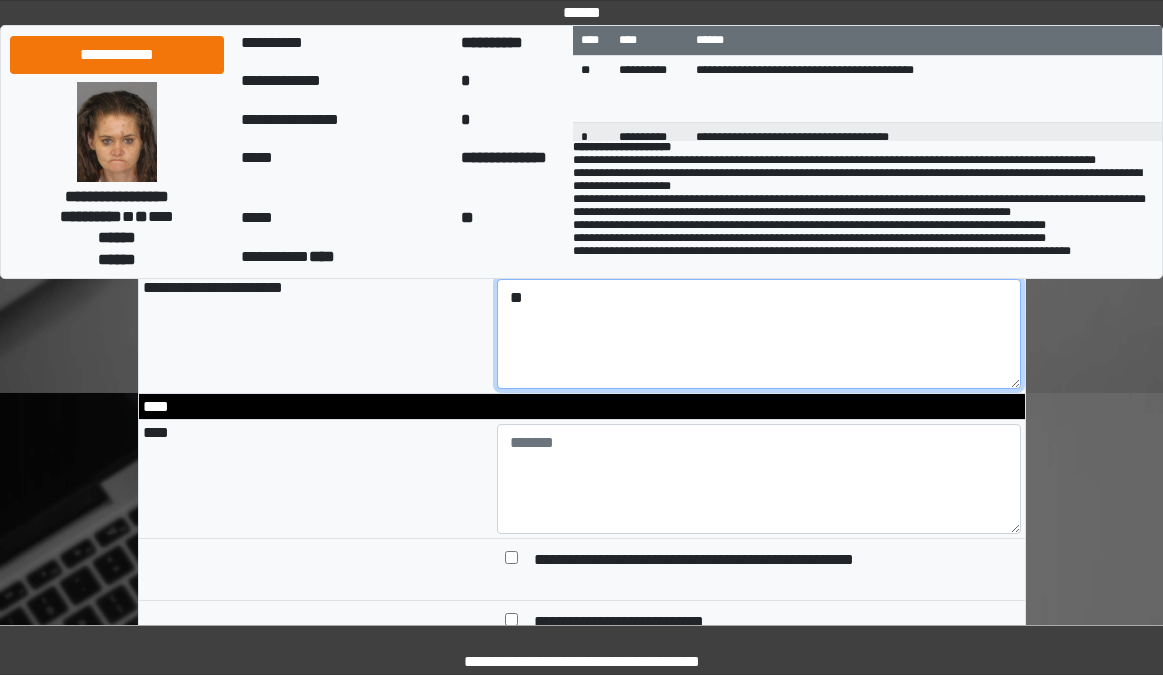 scroll, scrollTop: 1700, scrollLeft: 0, axis: vertical 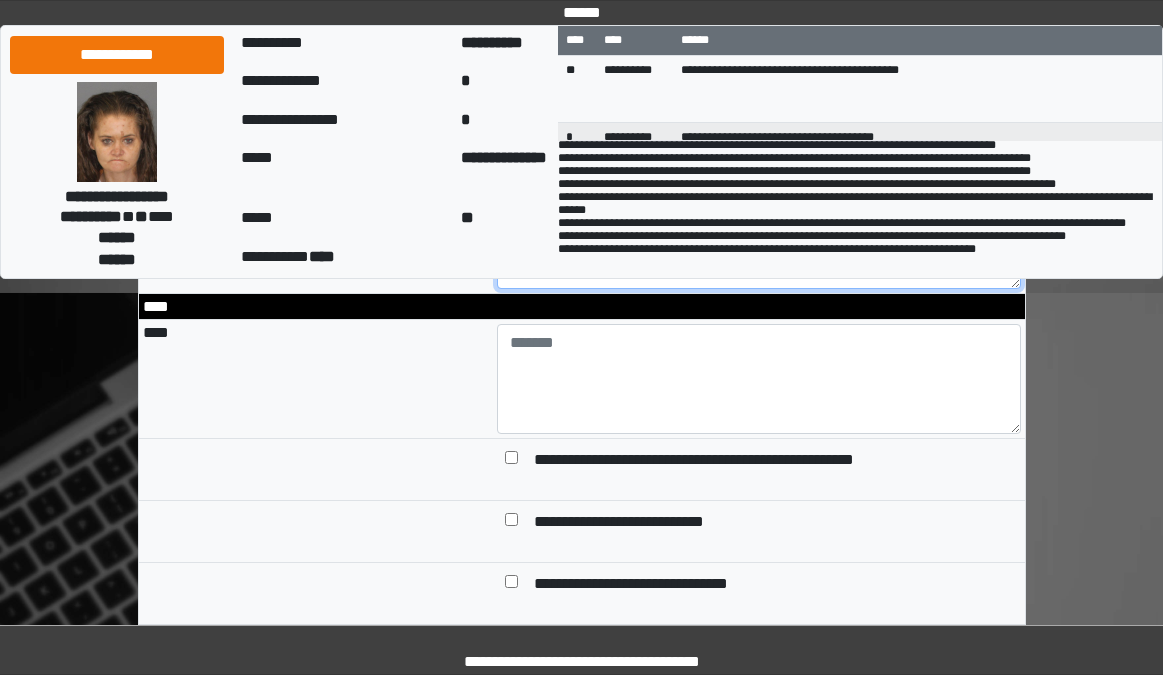 type on "**********" 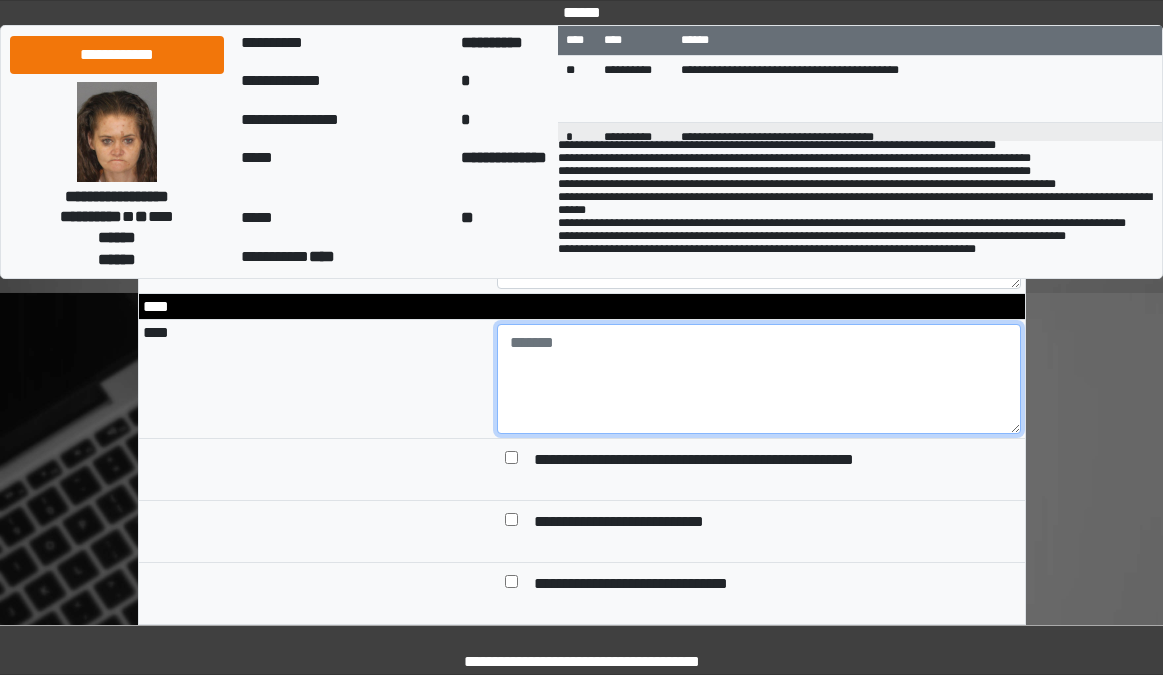click at bounding box center (759, 379) 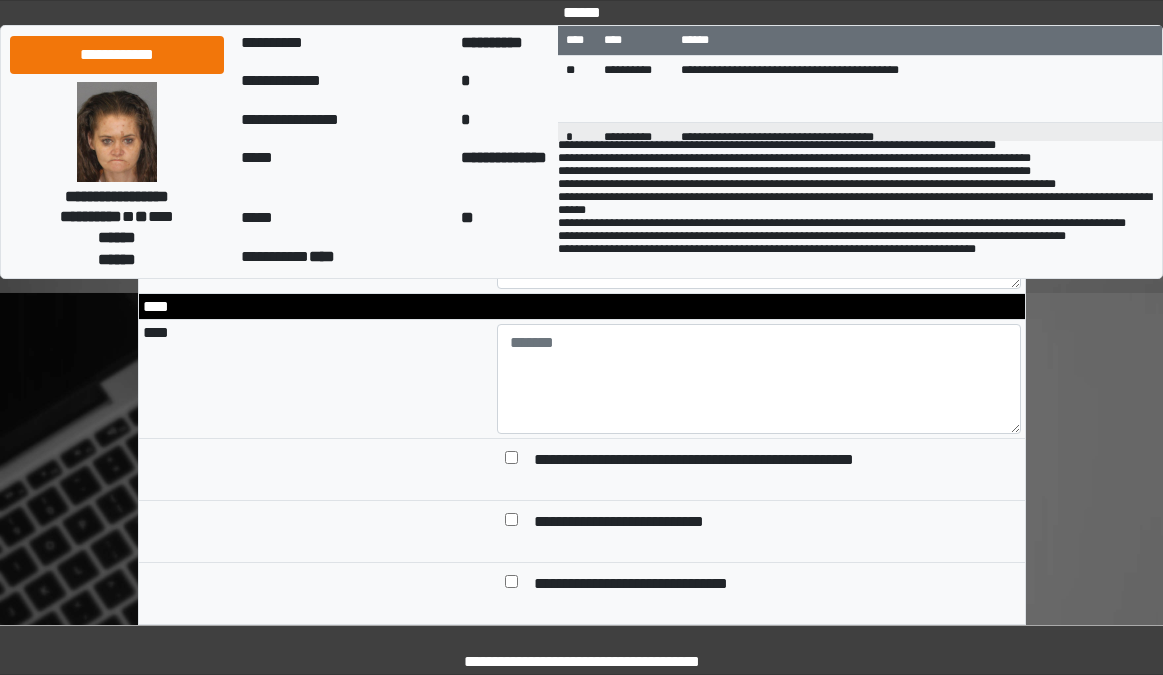 drag, startPoint x: 488, startPoint y: 411, endPoint x: 510, endPoint y: 412, distance: 22.022715 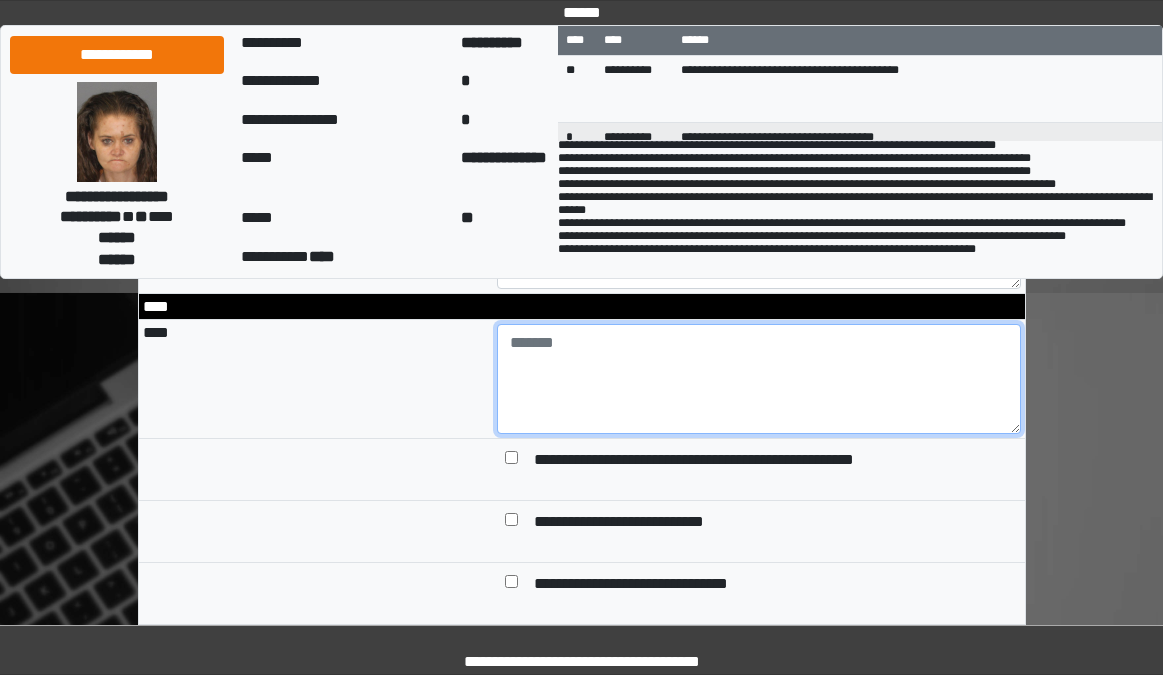 click at bounding box center [759, 379] 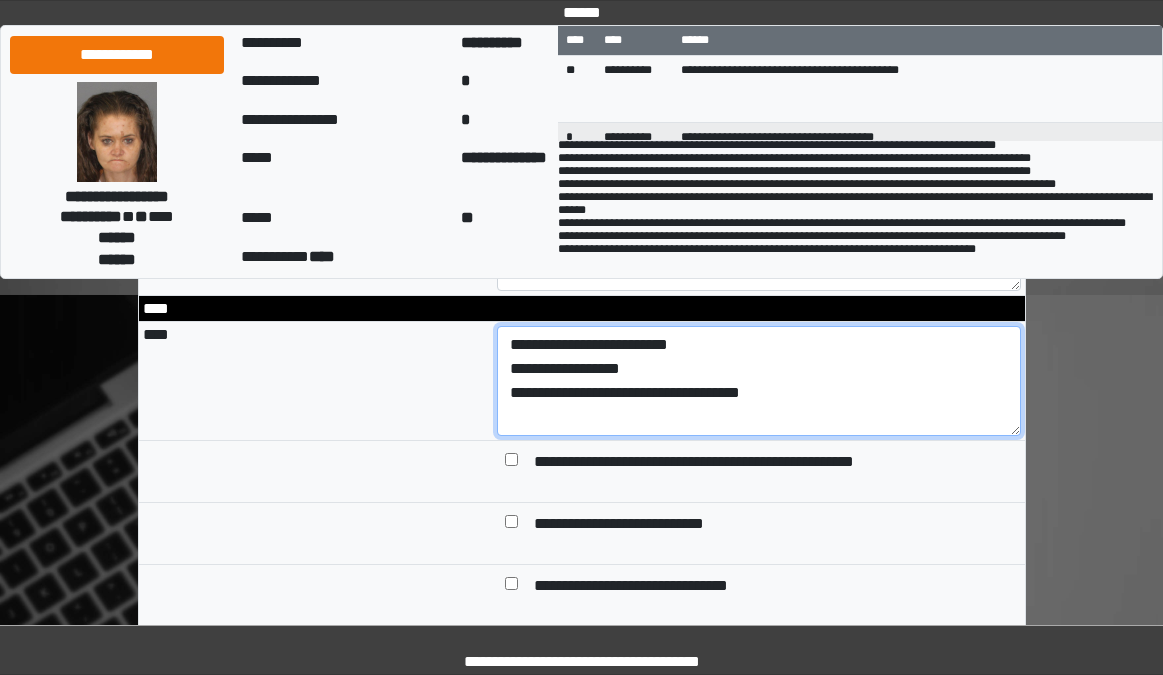 scroll, scrollTop: 1900, scrollLeft: 0, axis: vertical 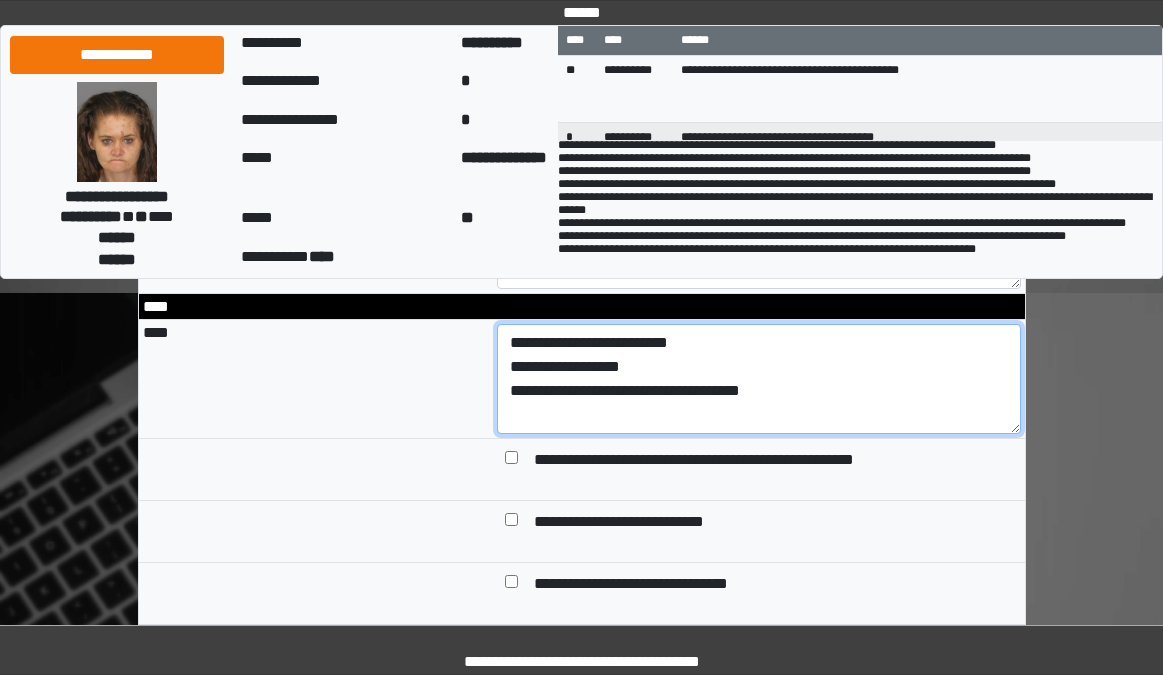drag, startPoint x: 510, startPoint y: 407, endPoint x: 811, endPoint y: 498, distance: 314.45508 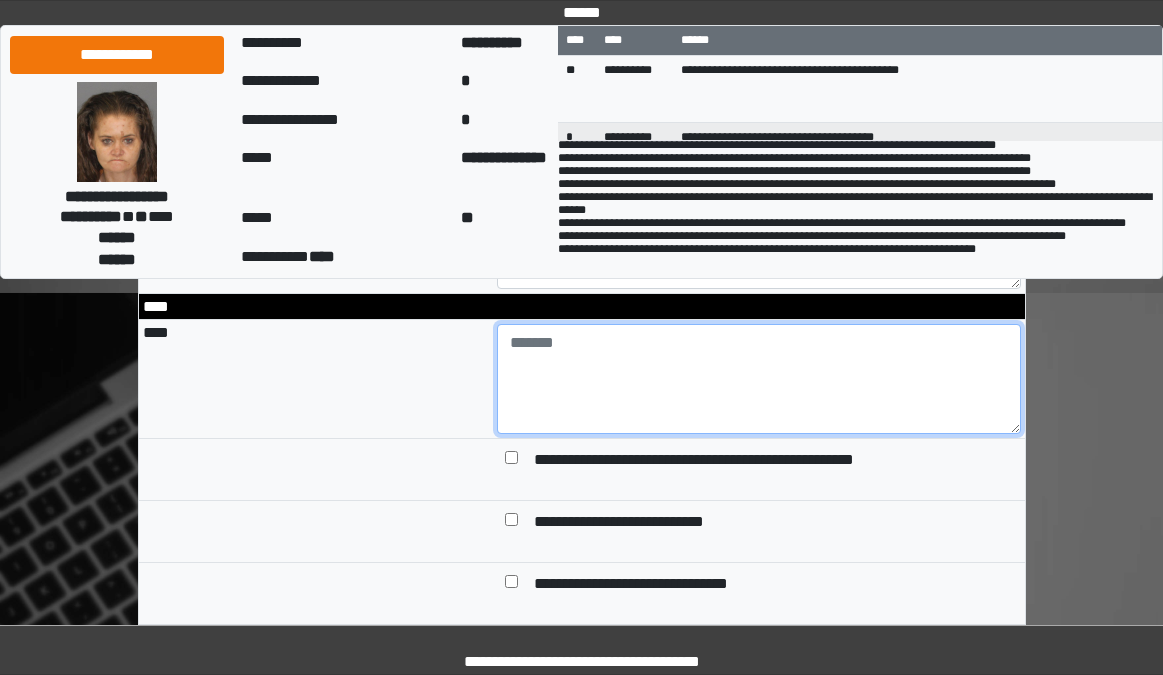click at bounding box center [759, 379] 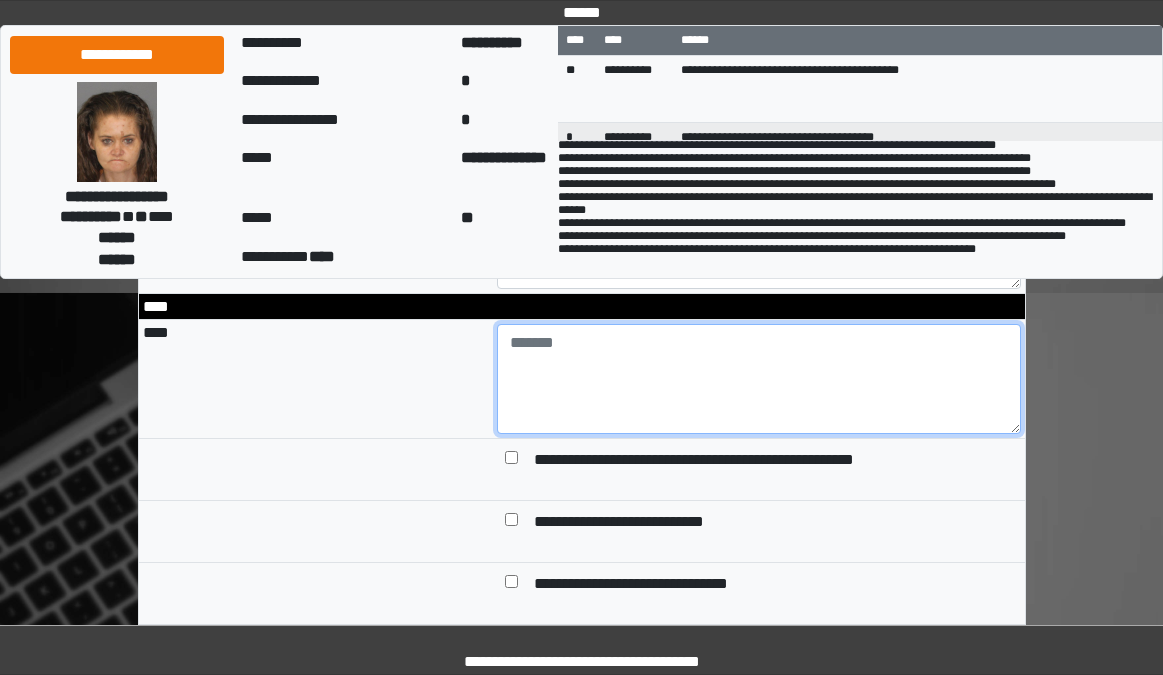 paste on "**********" 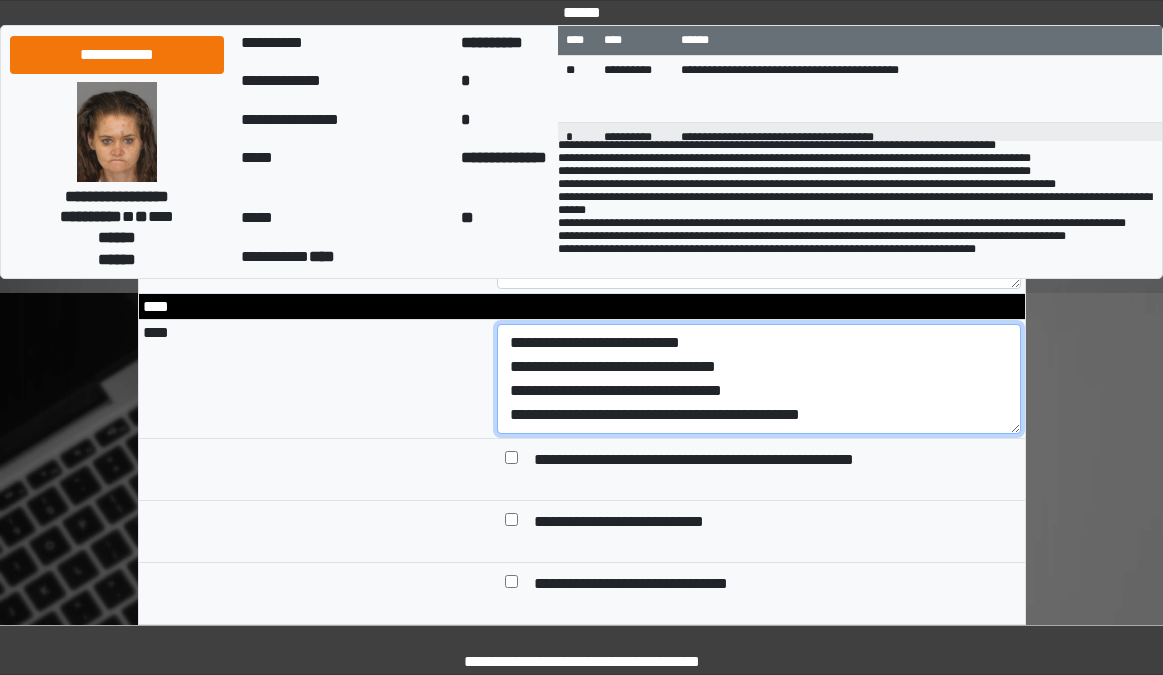scroll, scrollTop: 17, scrollLeft: 0, axis: vertical 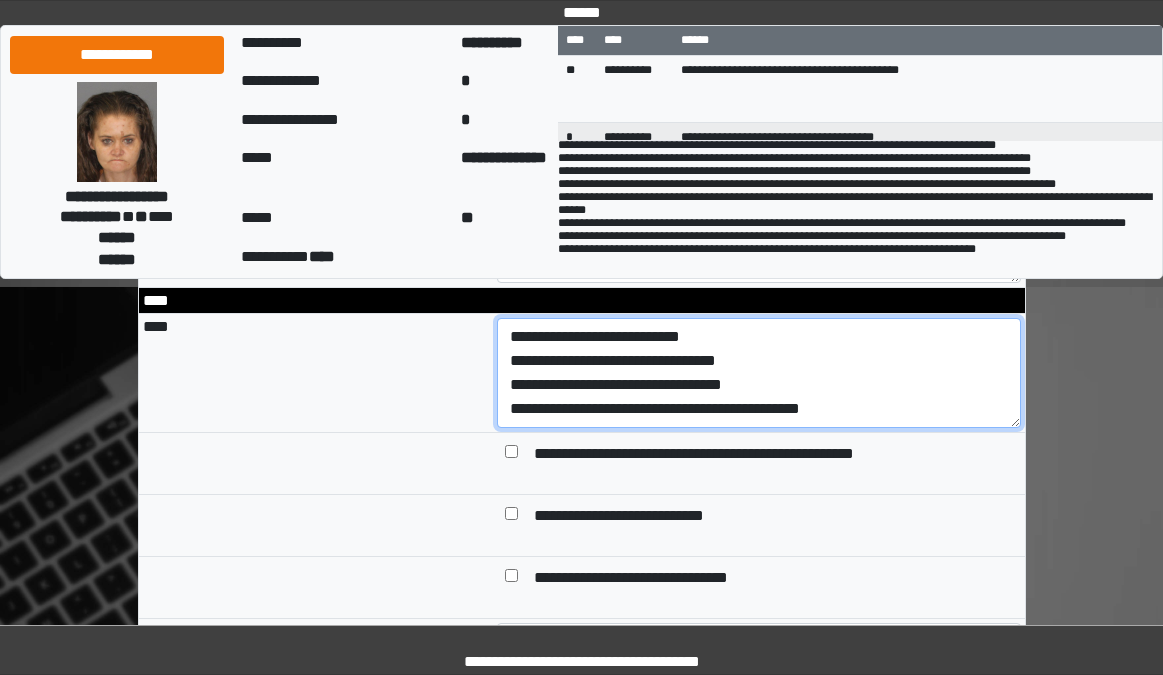 click on "**********" at bounding box center (759, 373) 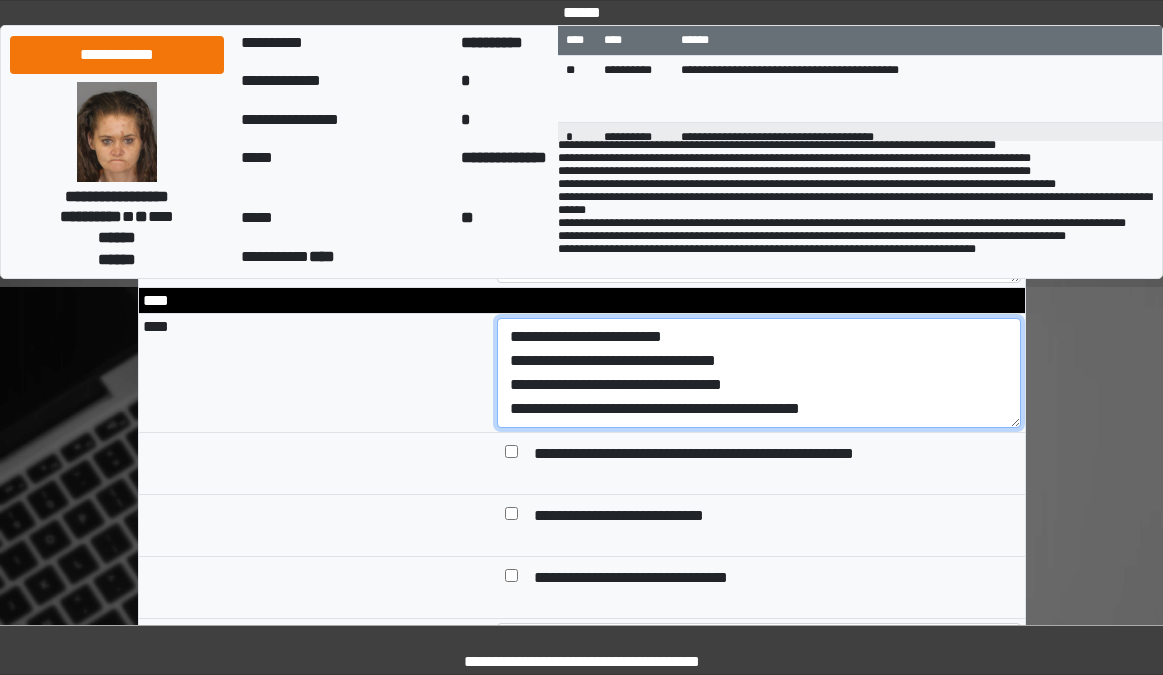 click on "**********" at bounding box center [759, 373] 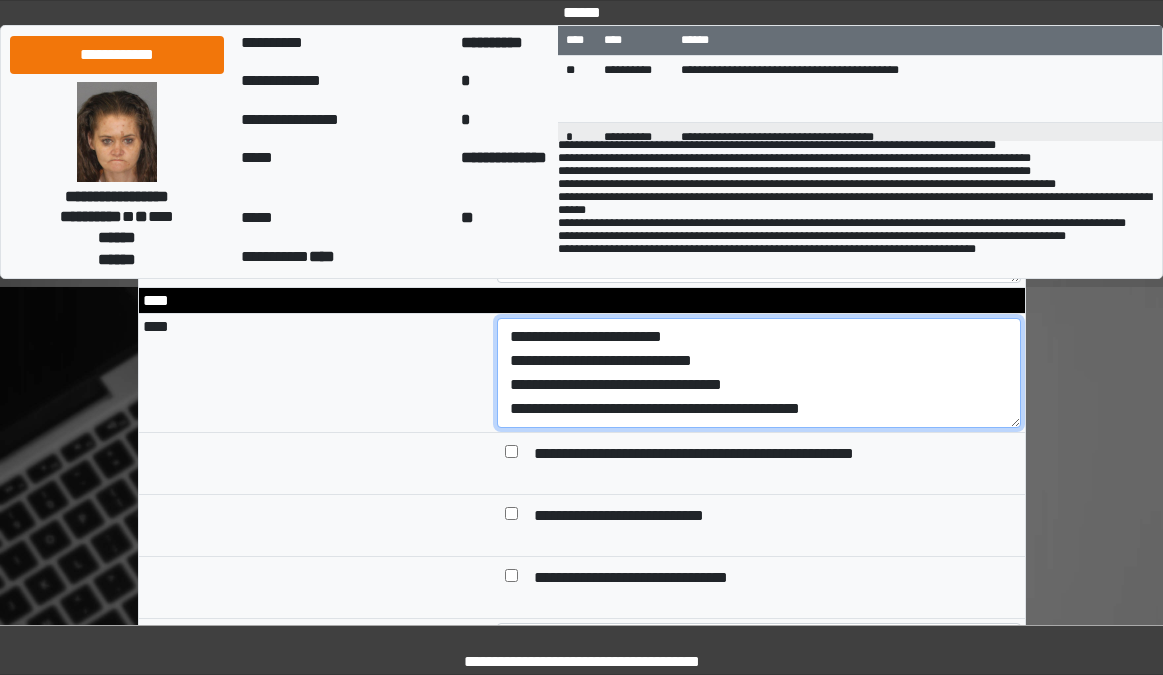 click on "**********" at bounding box center [759, 373] 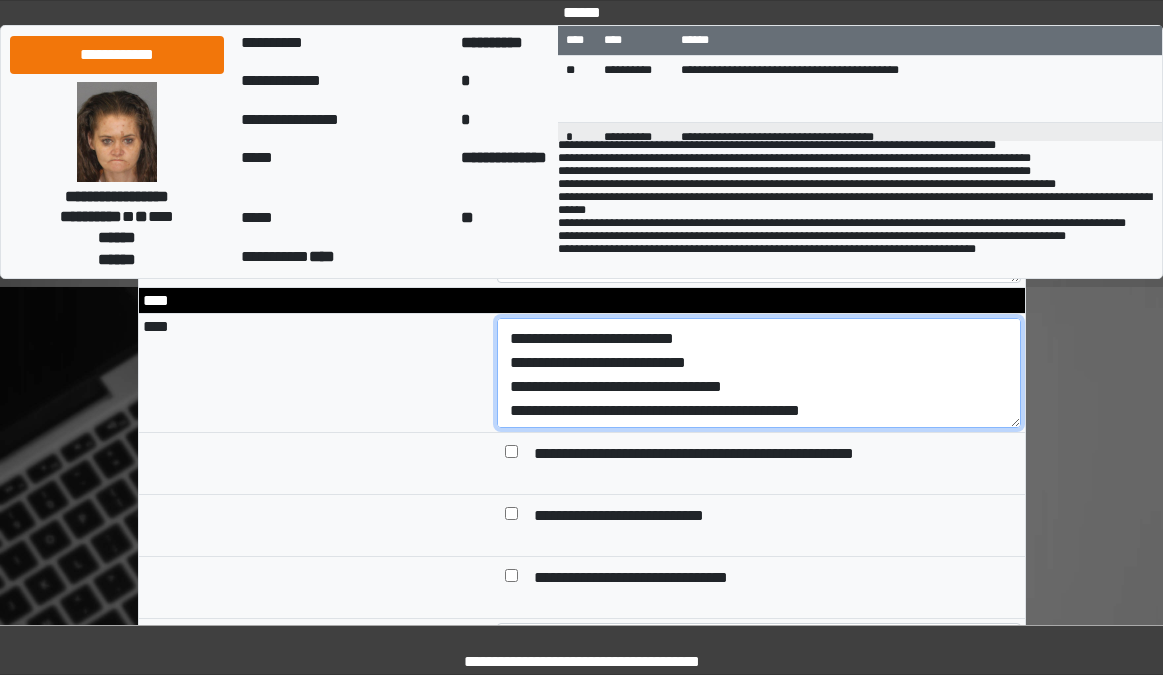 scroll, scrollTop: 72, scrollLeft: 0, axis: vertical 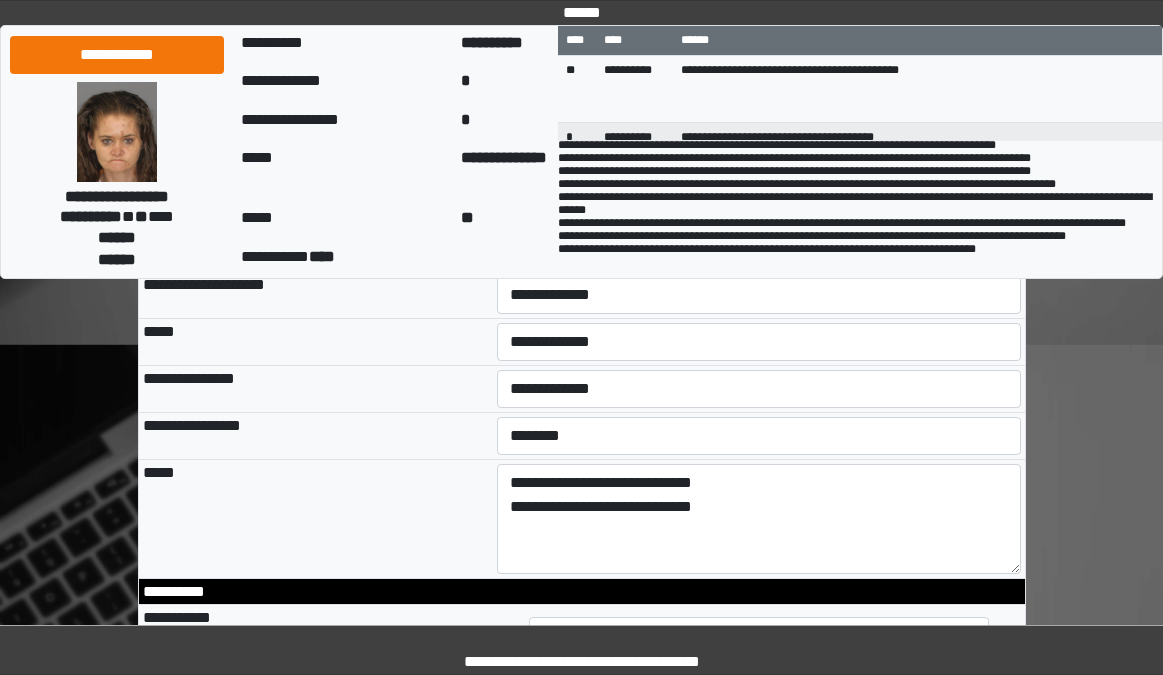type on "**********" 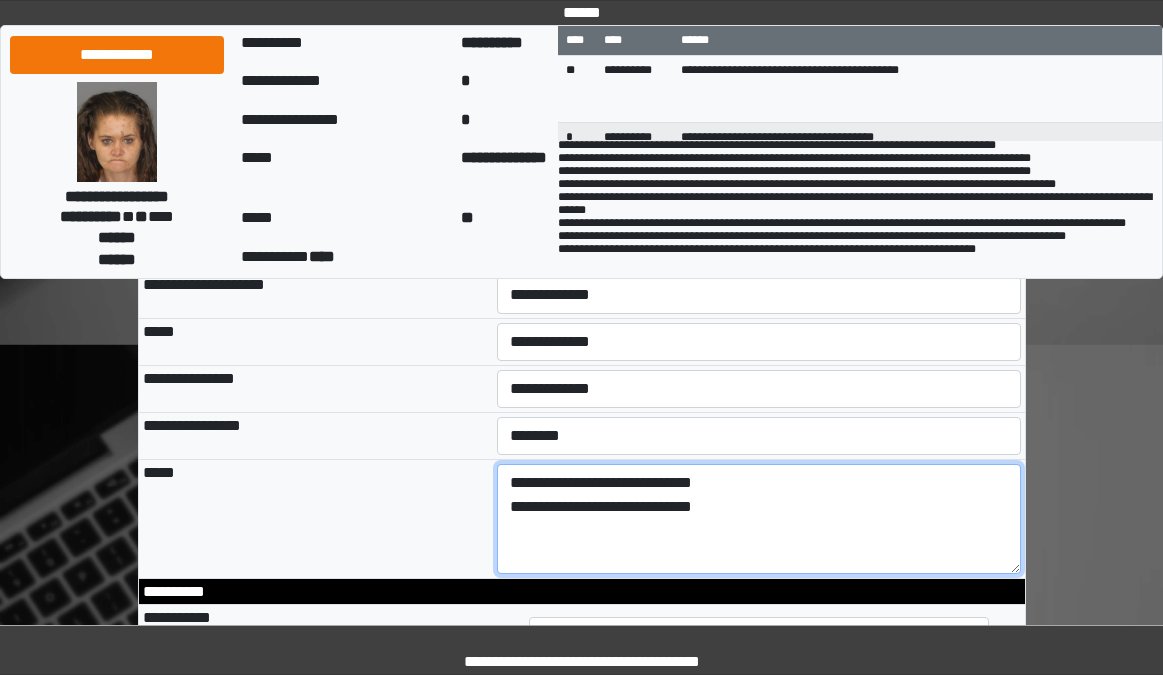 click on "**********" at bounding box center (759, 519) 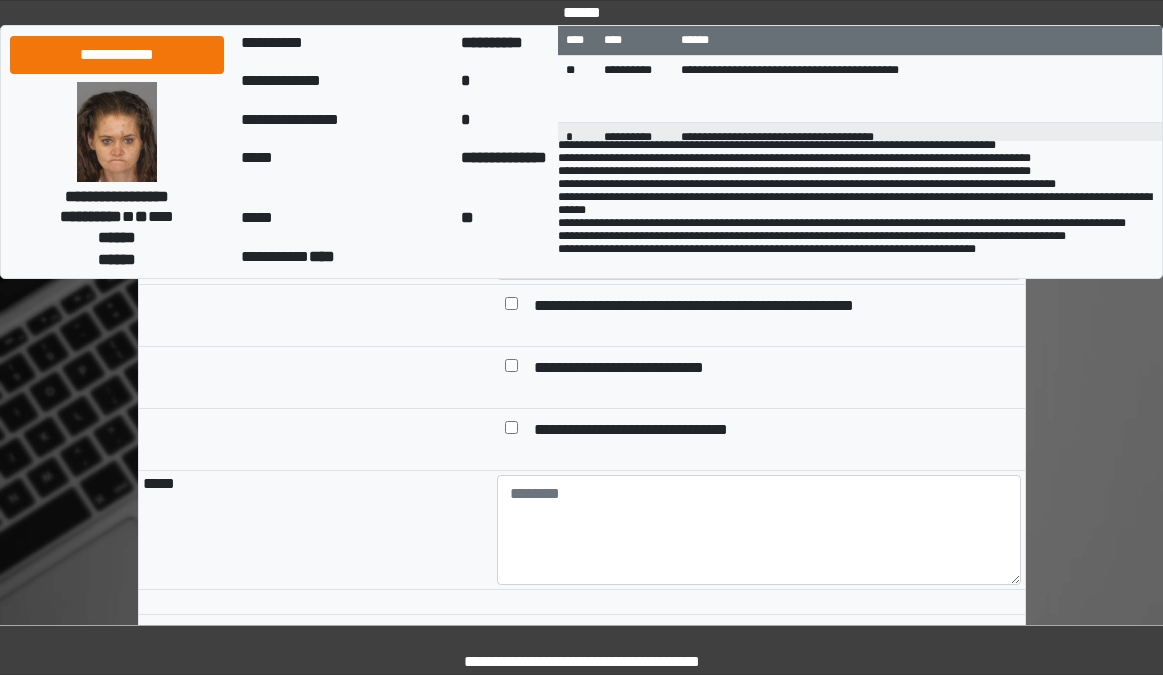 scroll, scrollTop: 2046, scrollLeft: 0, axis: vertical 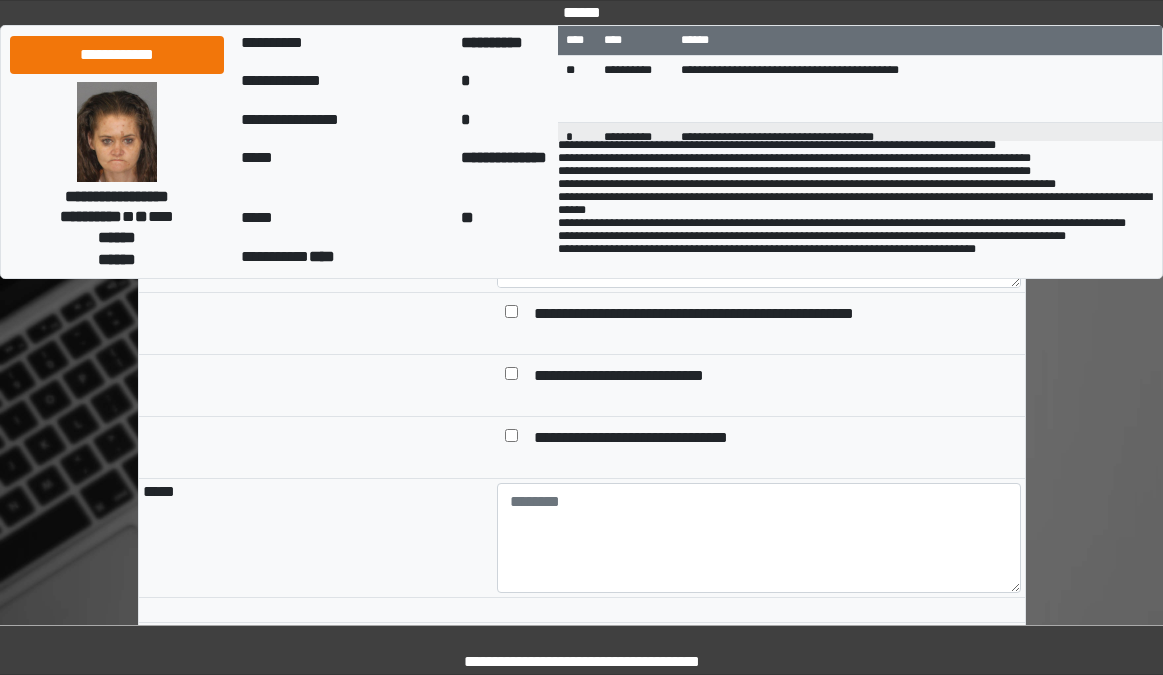 type on "**********" 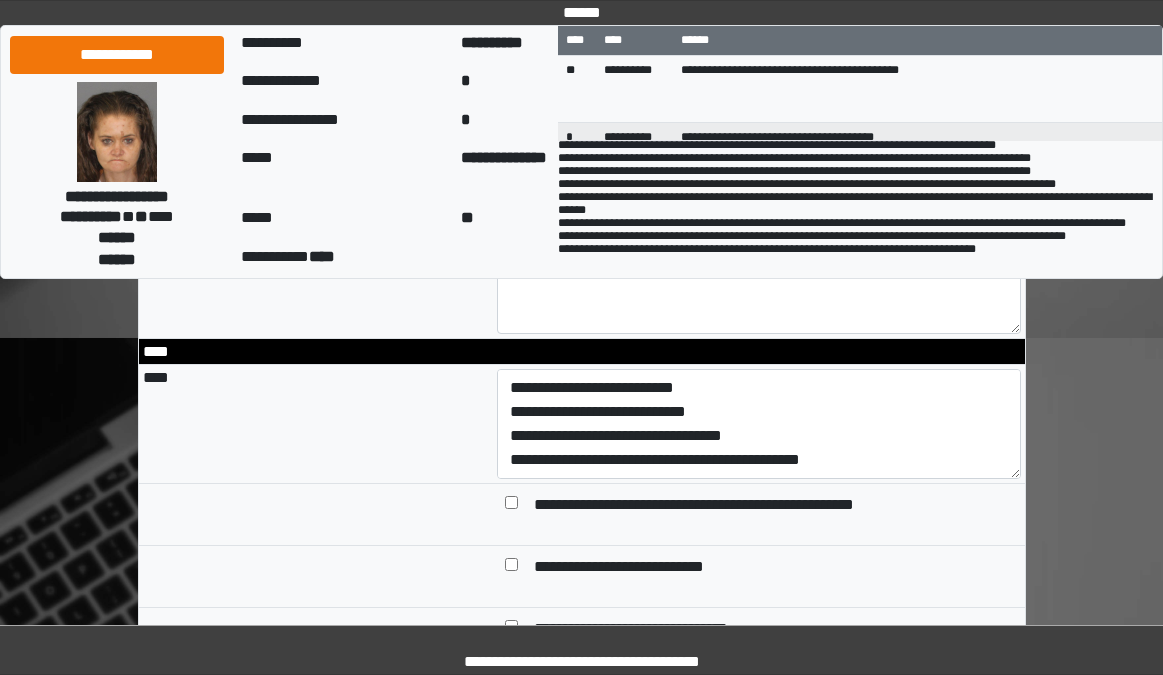 scroll, scrollTop: 1846, scrollLeft: 0, axis: vertical 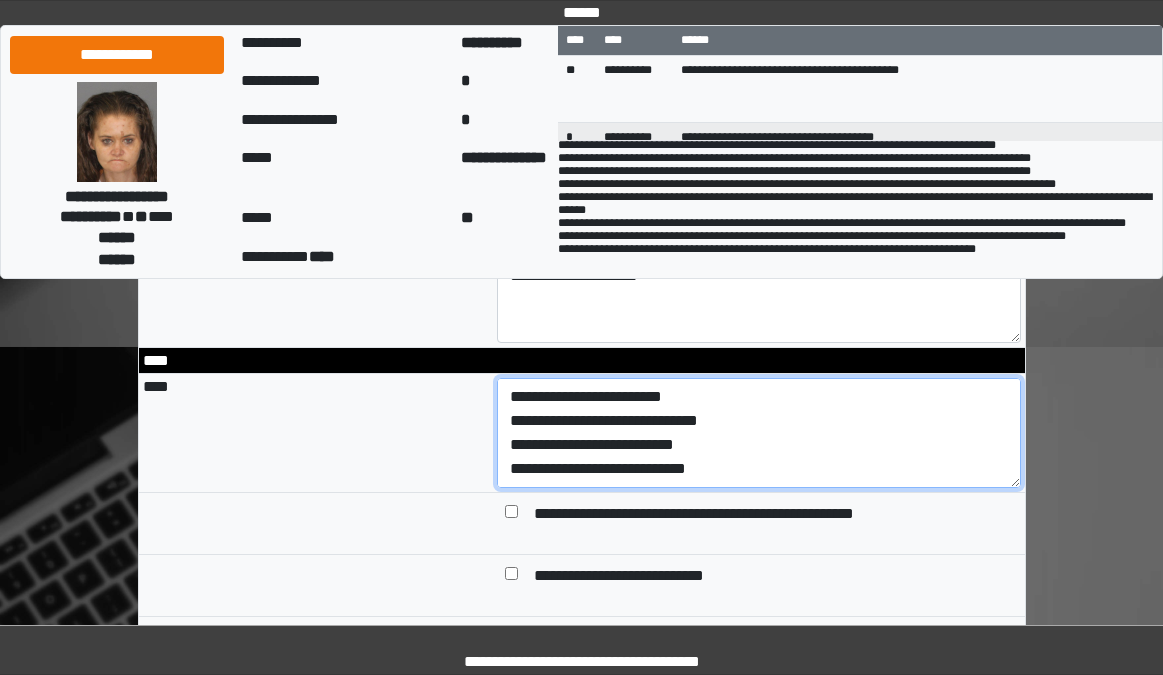 click on "**********" at bounding box center [759, 433] 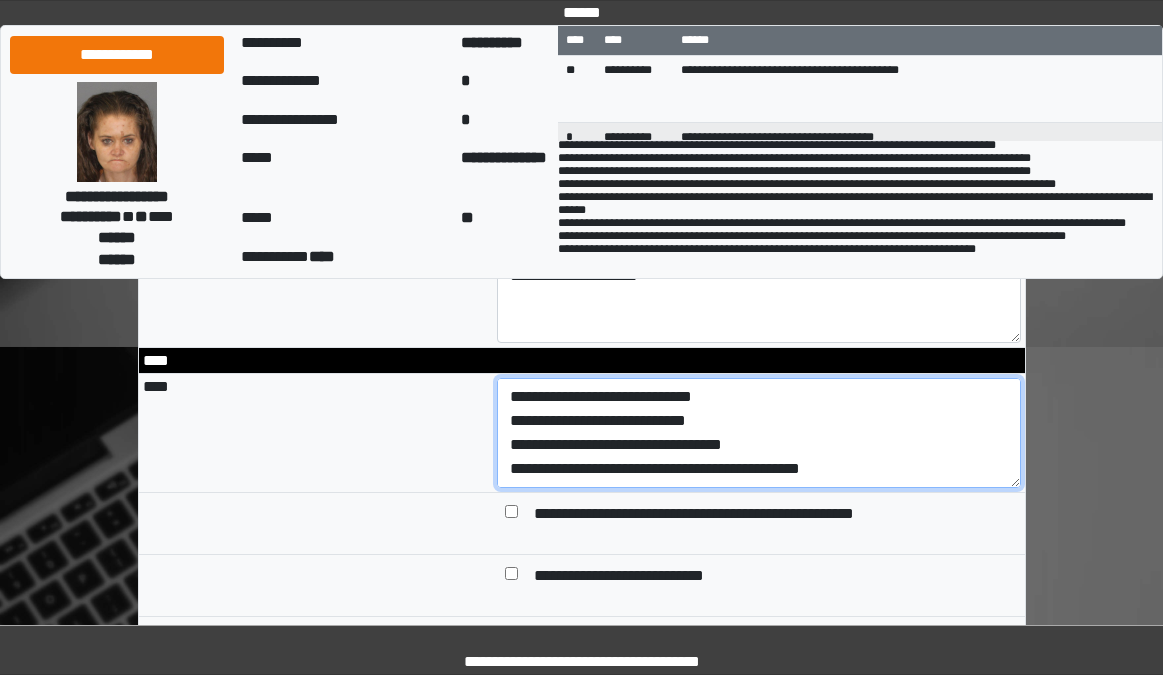 scroll, scrollTop: 72, scrollLeft: 0, axis: vertical 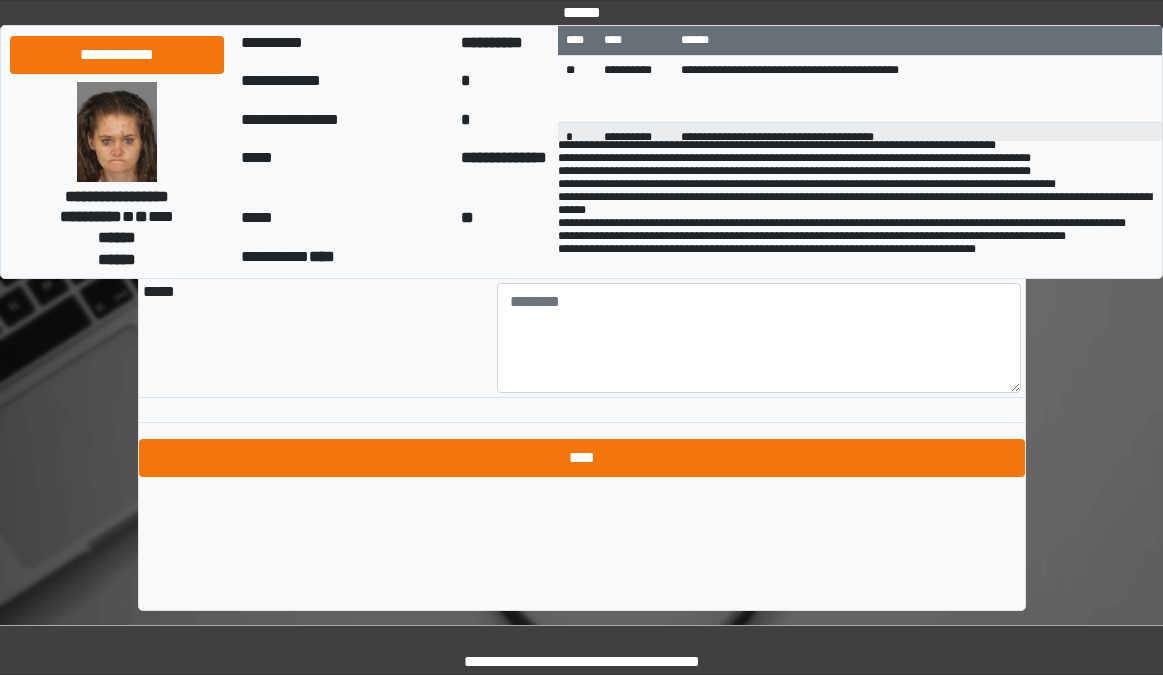 type on "**********" 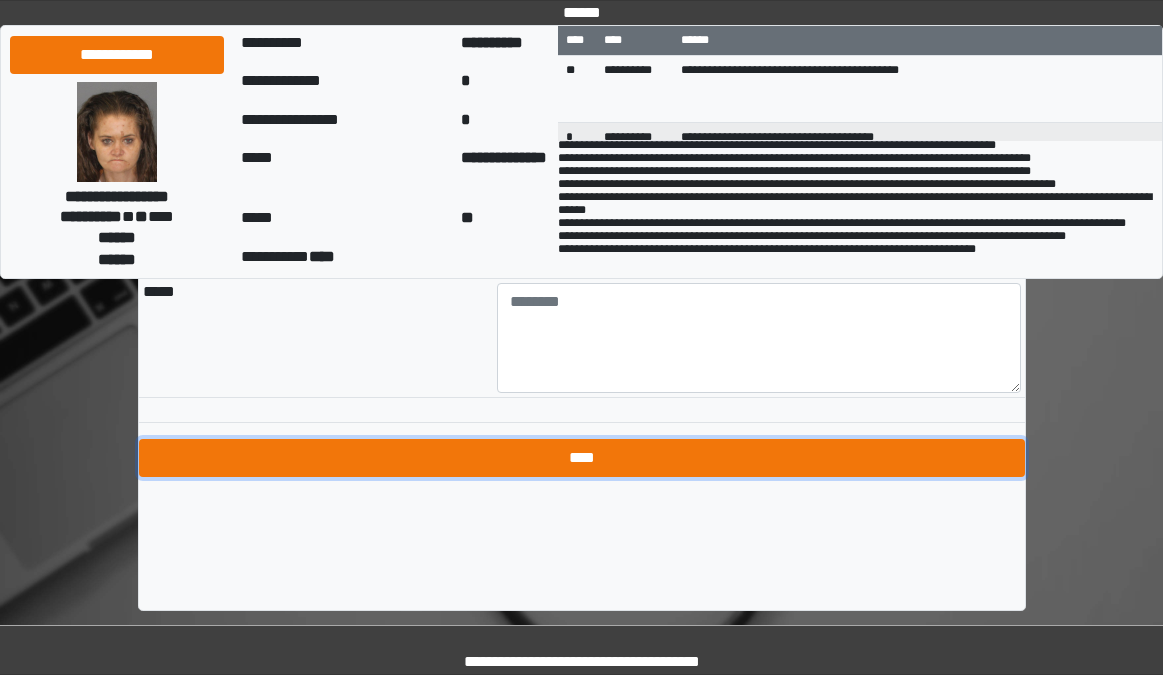 click on "****" at bounding box center (582, 458) 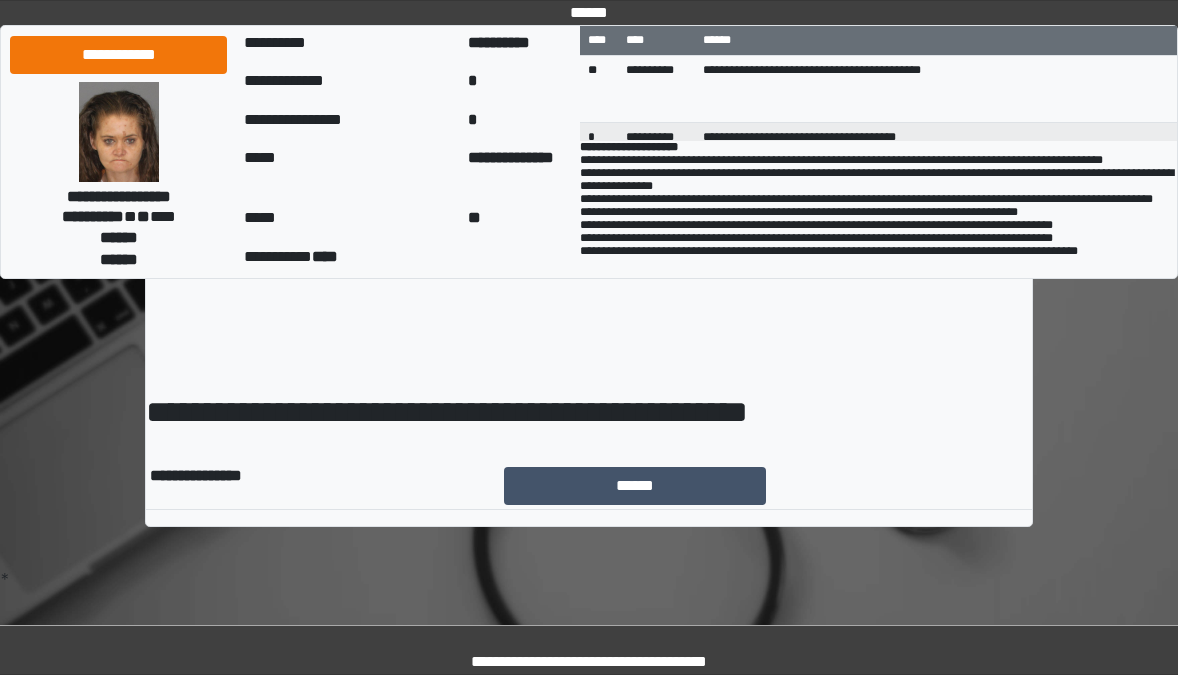 scroll, scrollTop: 0, scrollLeft: 0, axis: both 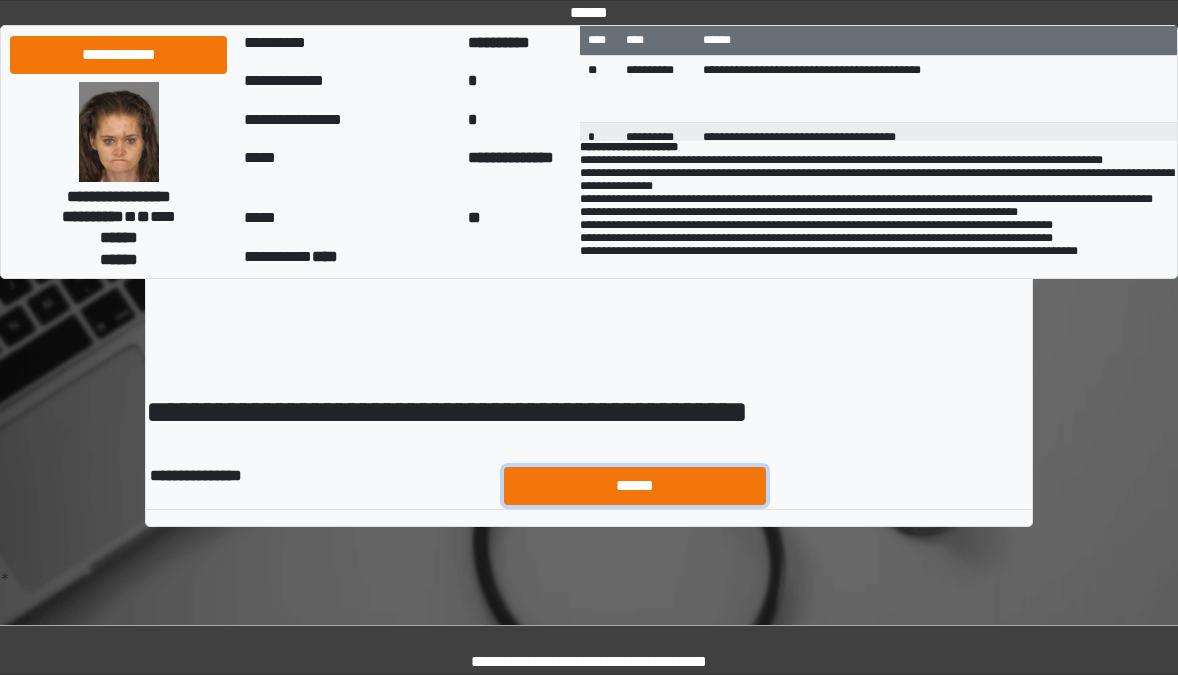 click on "******" at bounding box center [635, 486] 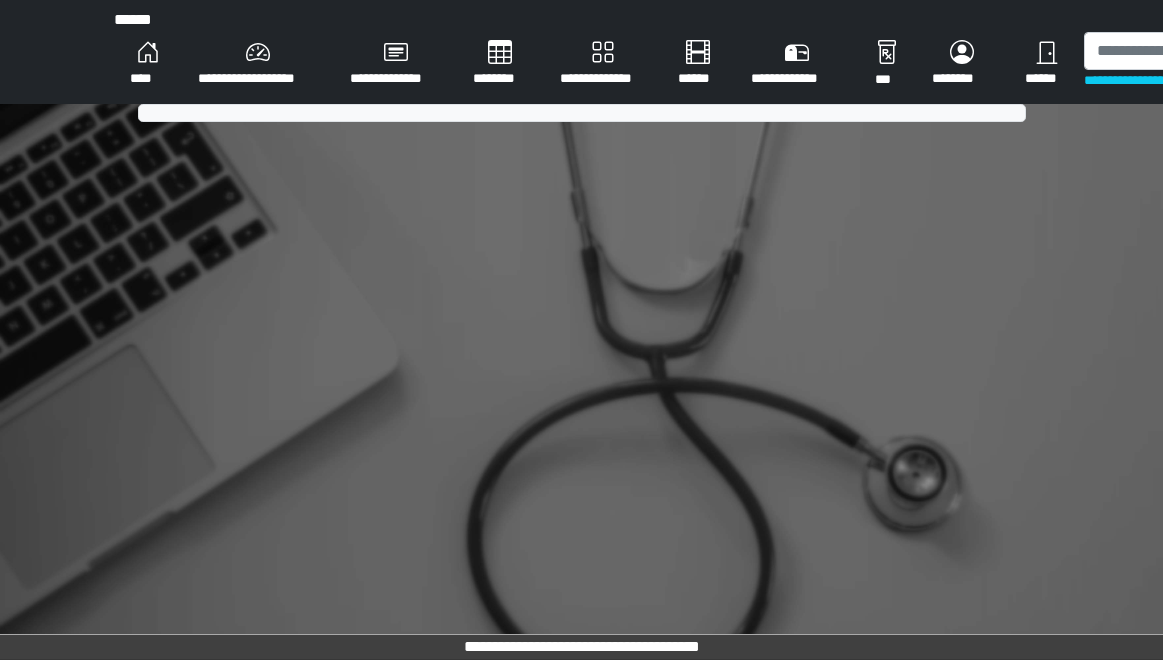 scroll, scrollTop: 0, scrollLeft: 0, axis: both 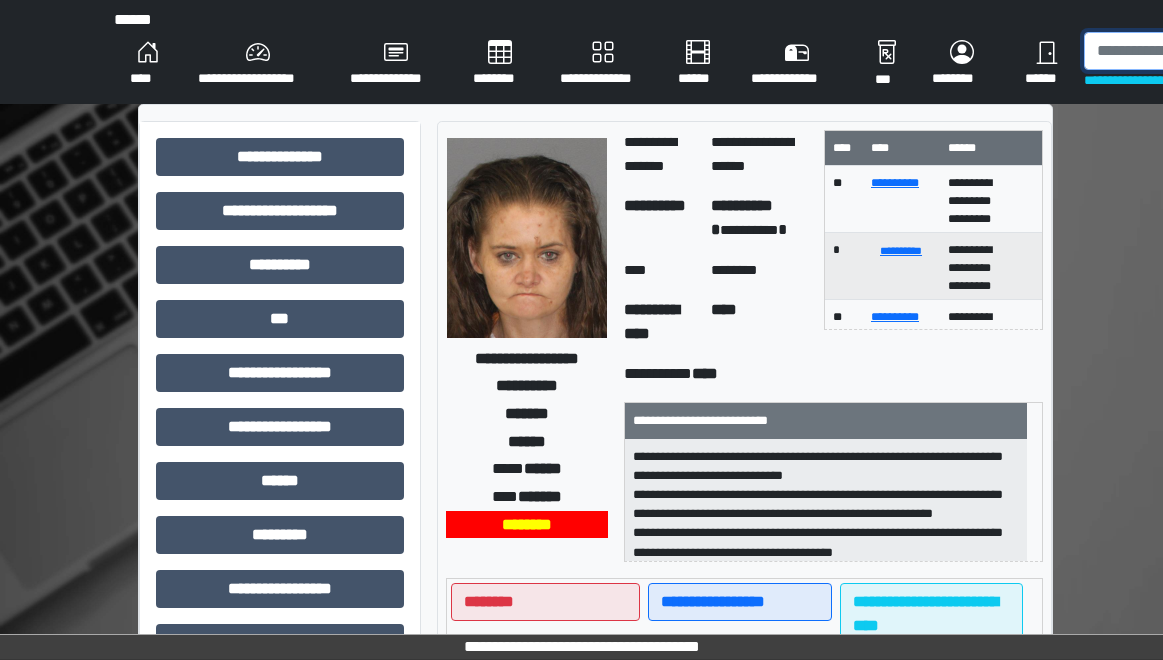 click at bounding box center (1187, 51) 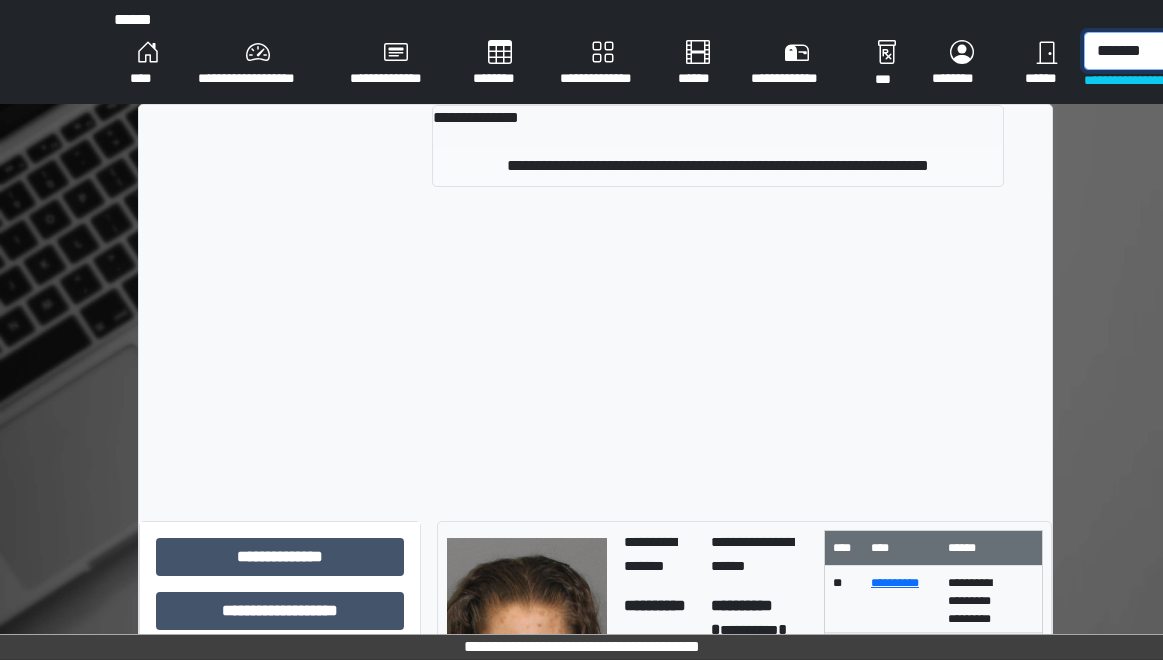 type on "*******" 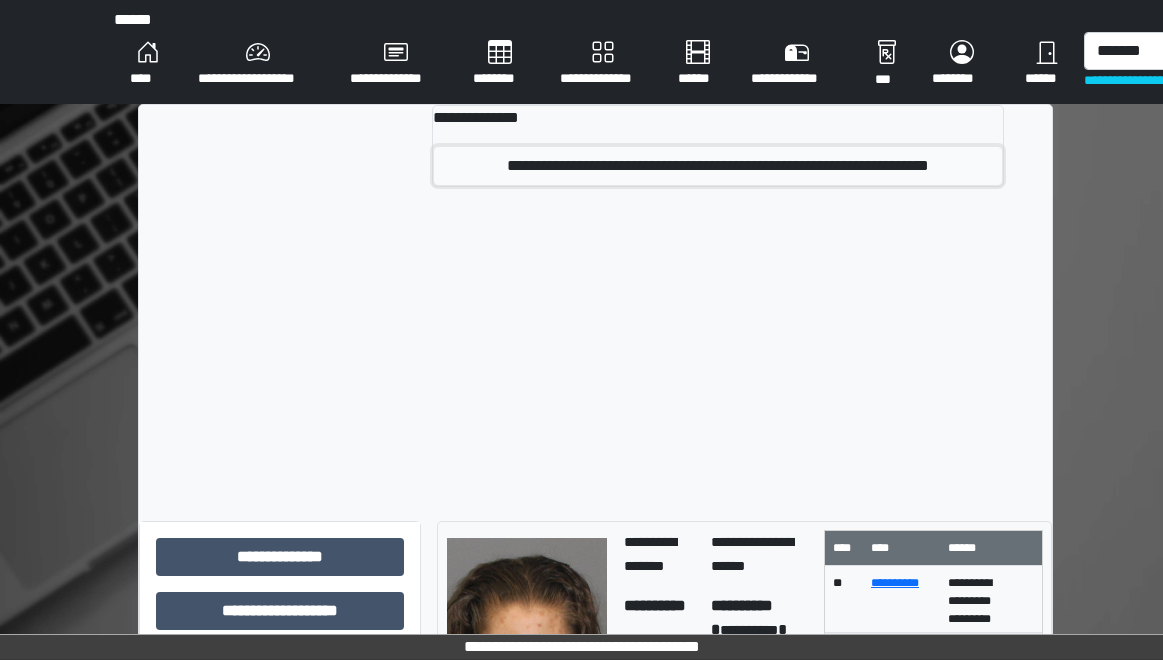 click on "**********" at bounding box center [718, 166] 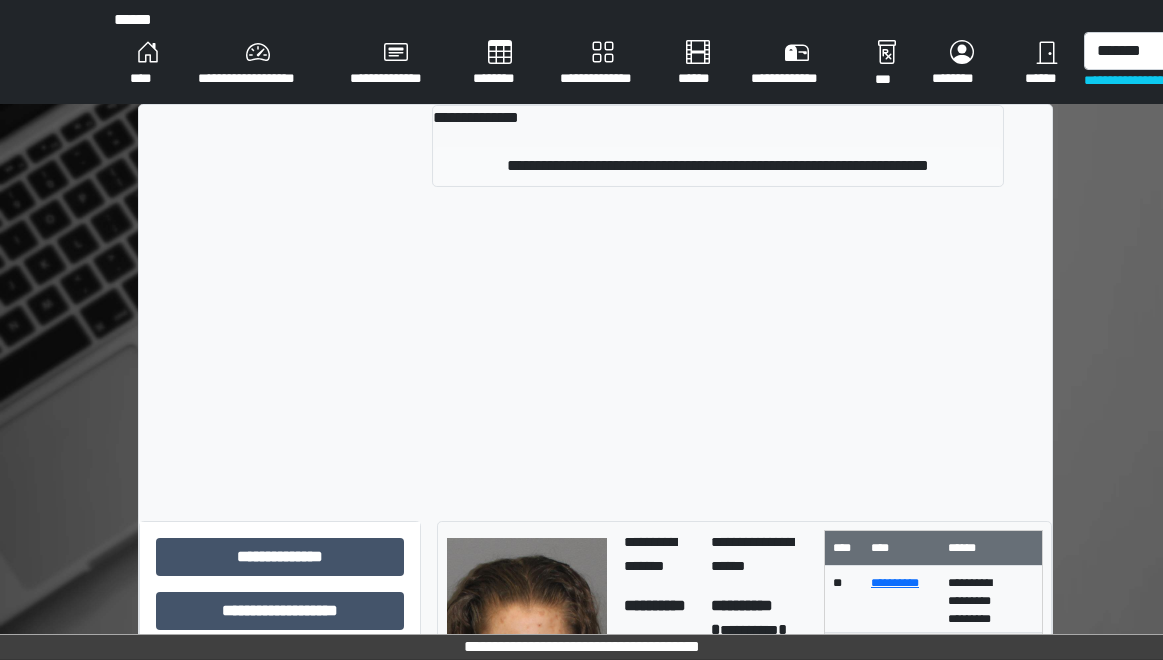 type 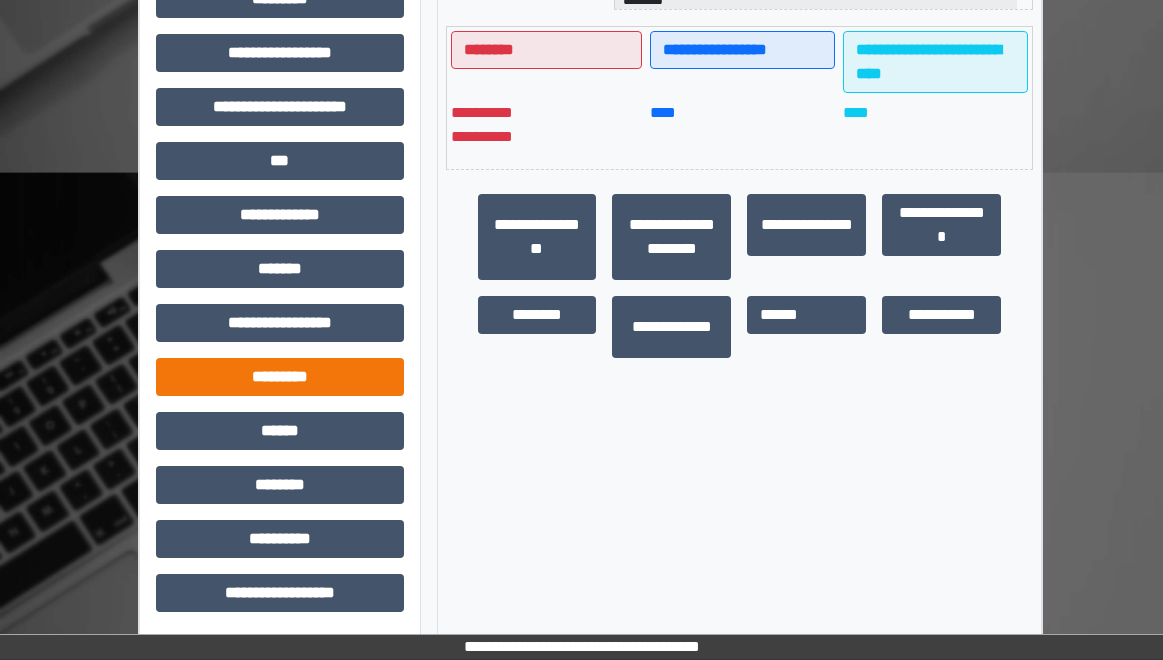 scroll, scrollTop: 538, scrollLeft: 0, axis: vertical 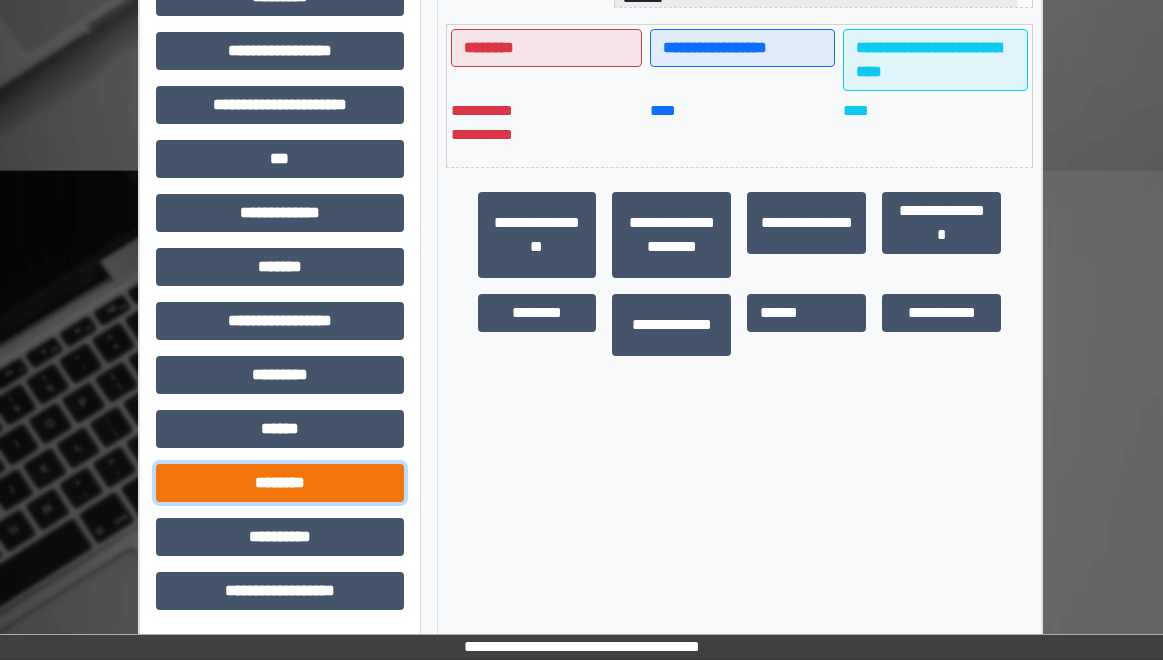 click on "********" at bounding box center [280, 483] 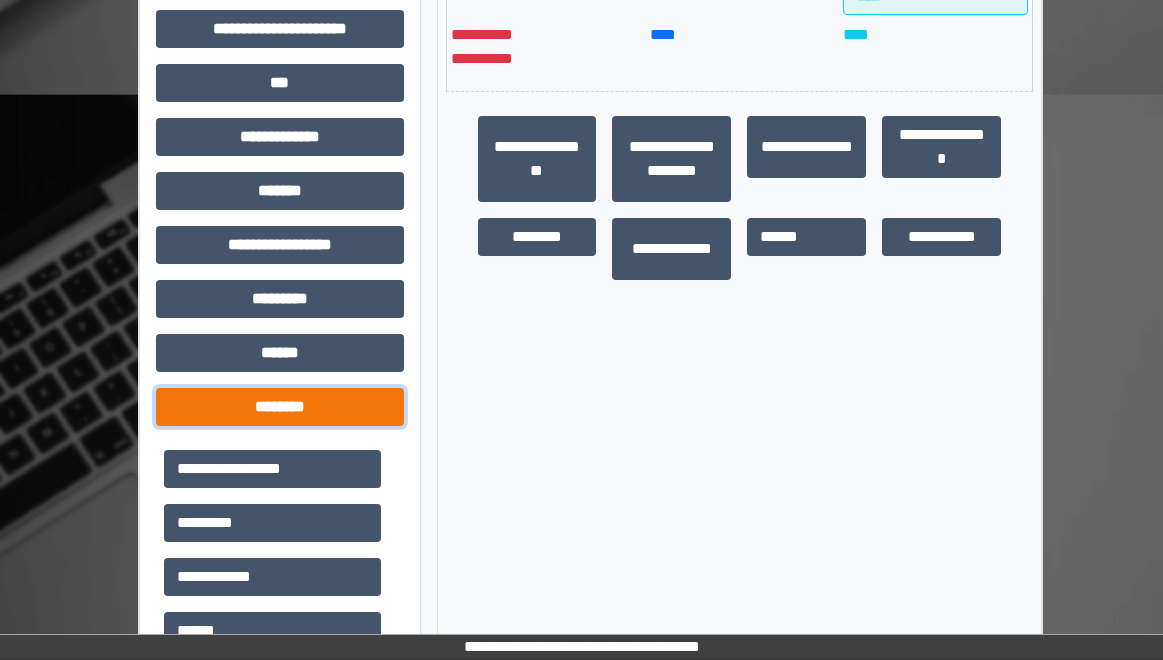 scroll, scrollTop: 838, scrollLeft: 0, axis: vertical 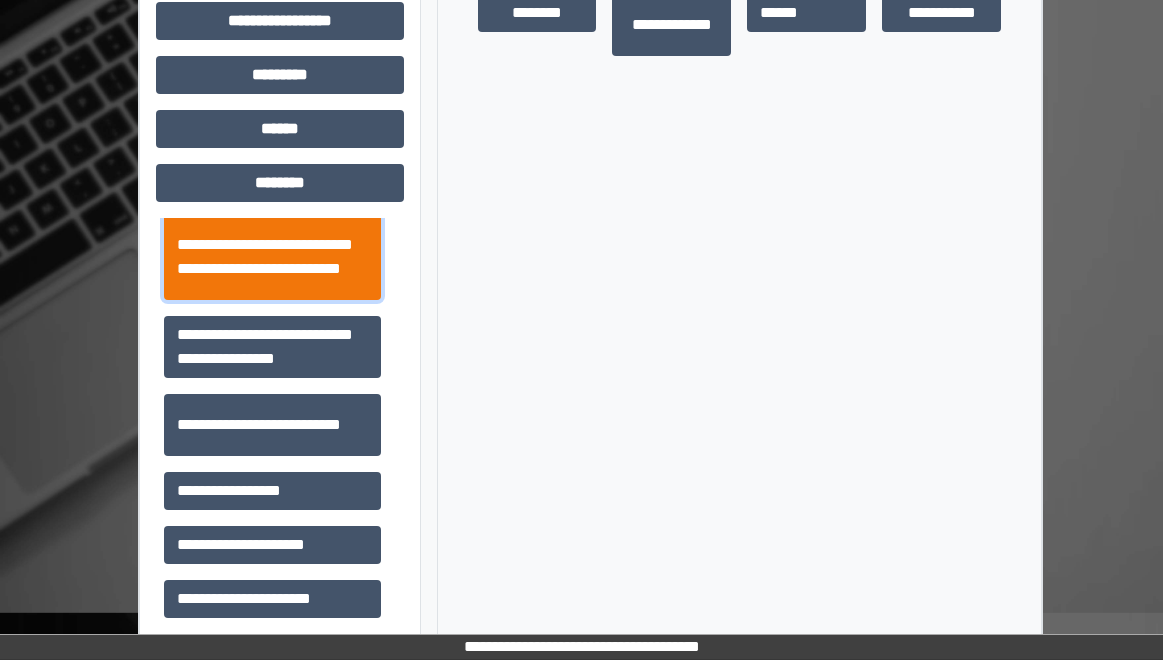 click on "**********" at bounding box center (272, 257) 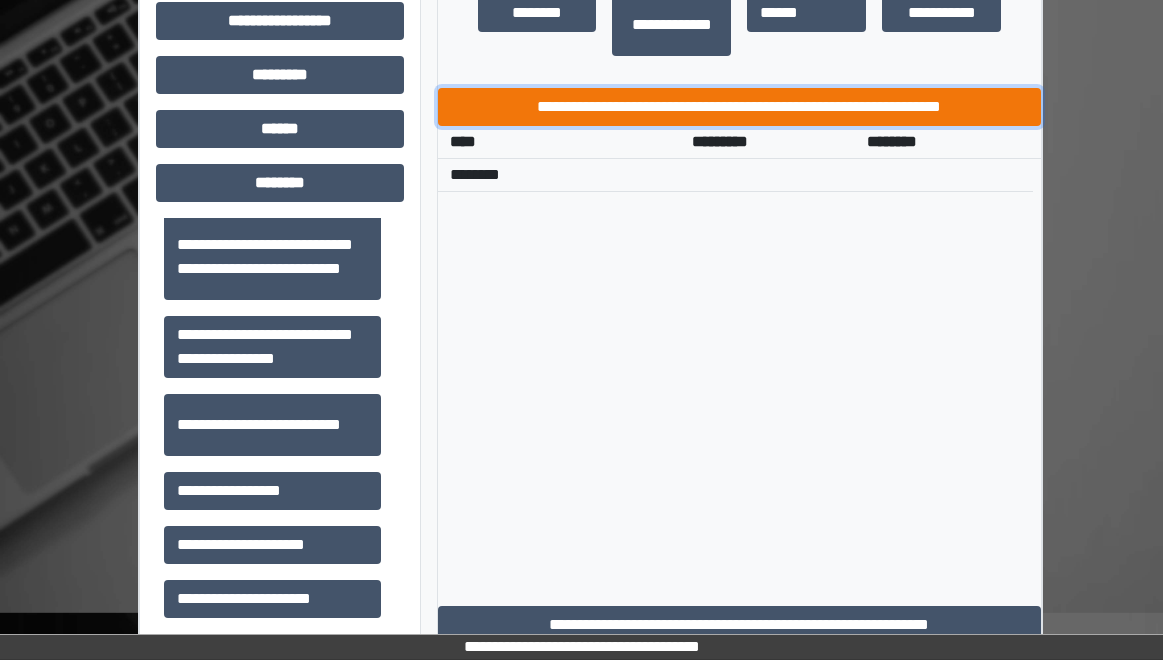 click on "**********" at bounding box center [740, 107] 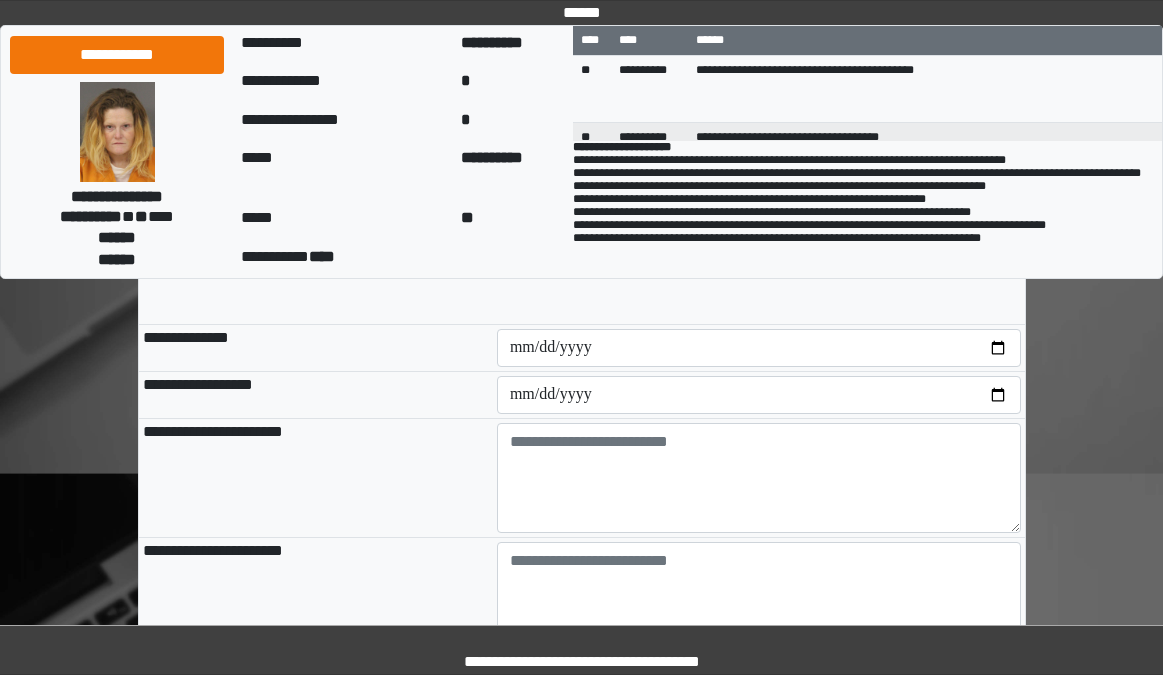 scroll, scrollTop: 200, scrollLeft: 0, axis: vertical 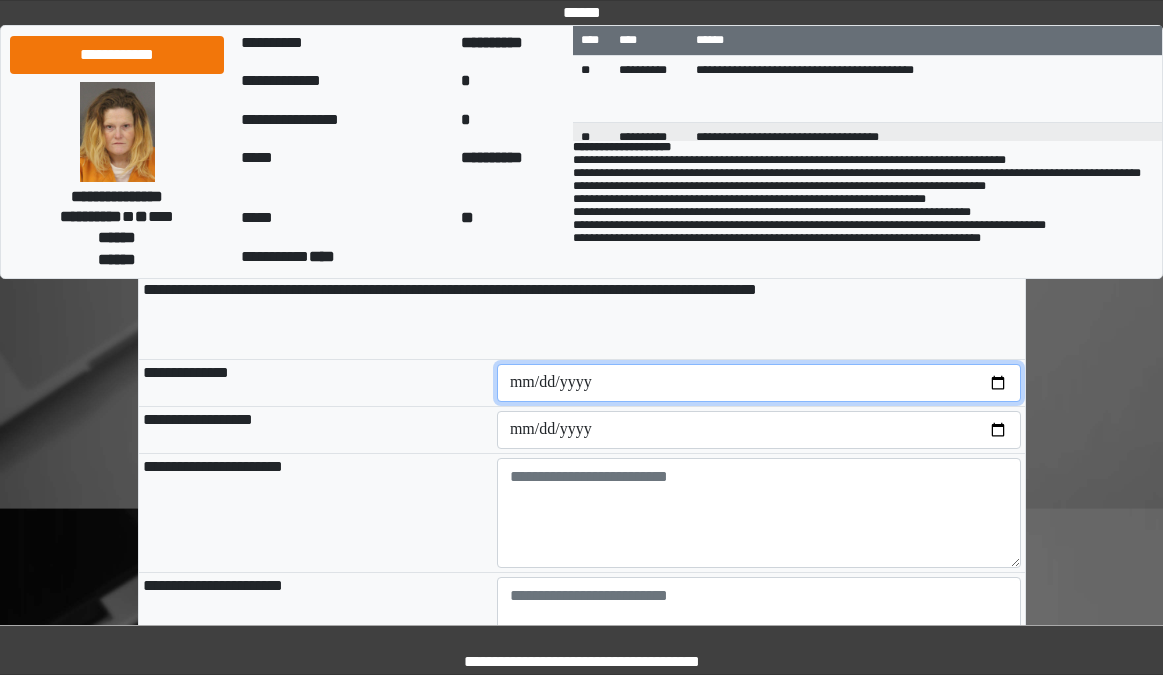 click at bounding box center (759, 383) 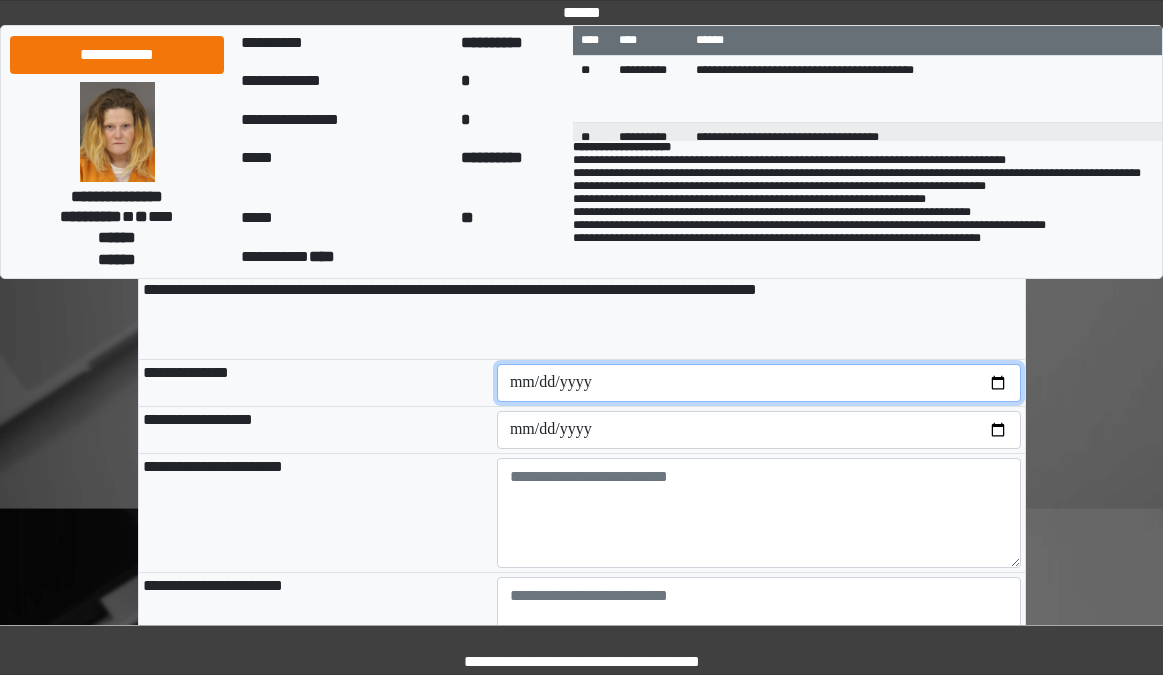 type on "**********" 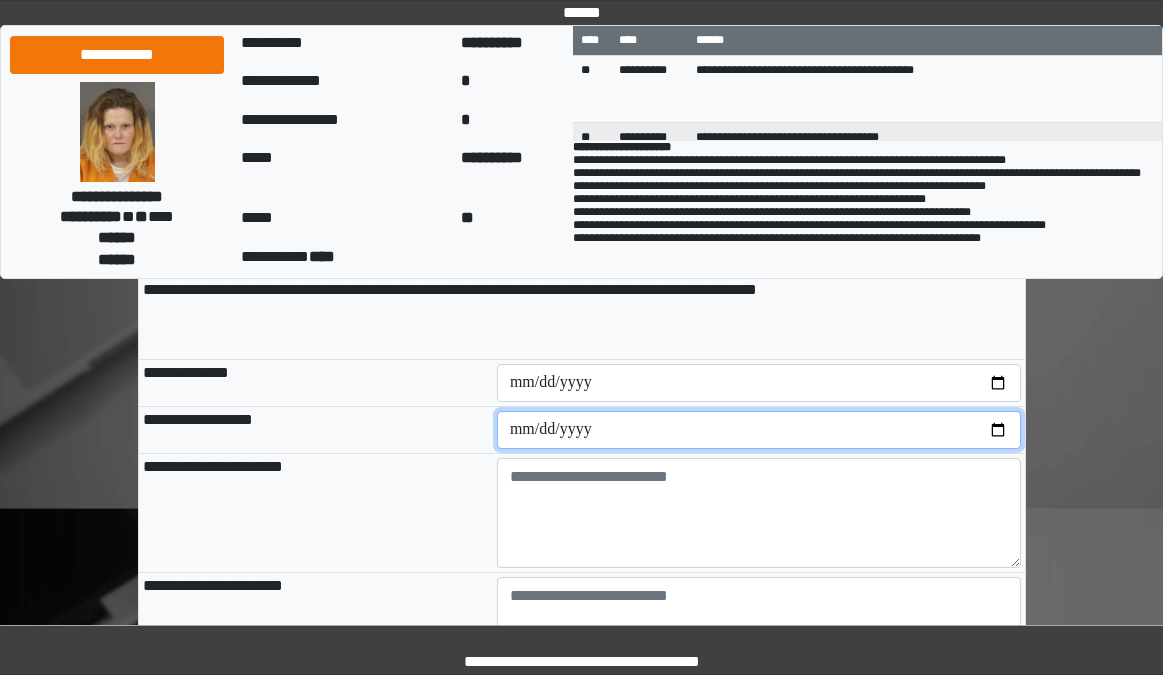 click at bounding box center [759, 430] 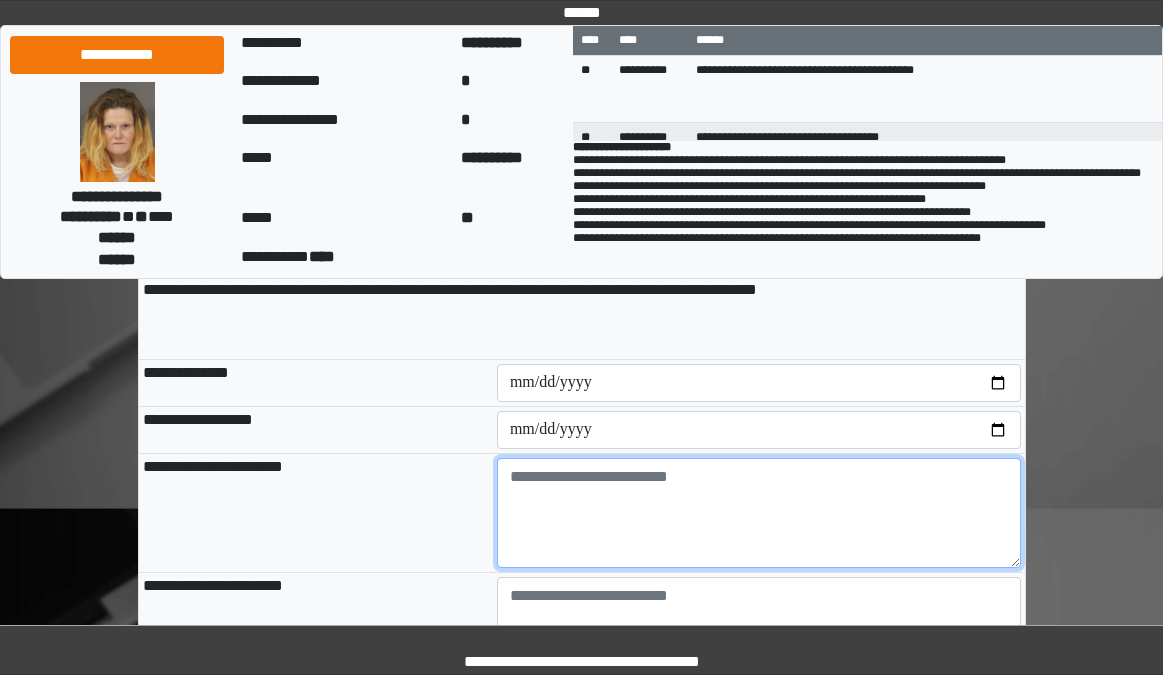 click at bounding box center (759, 513) 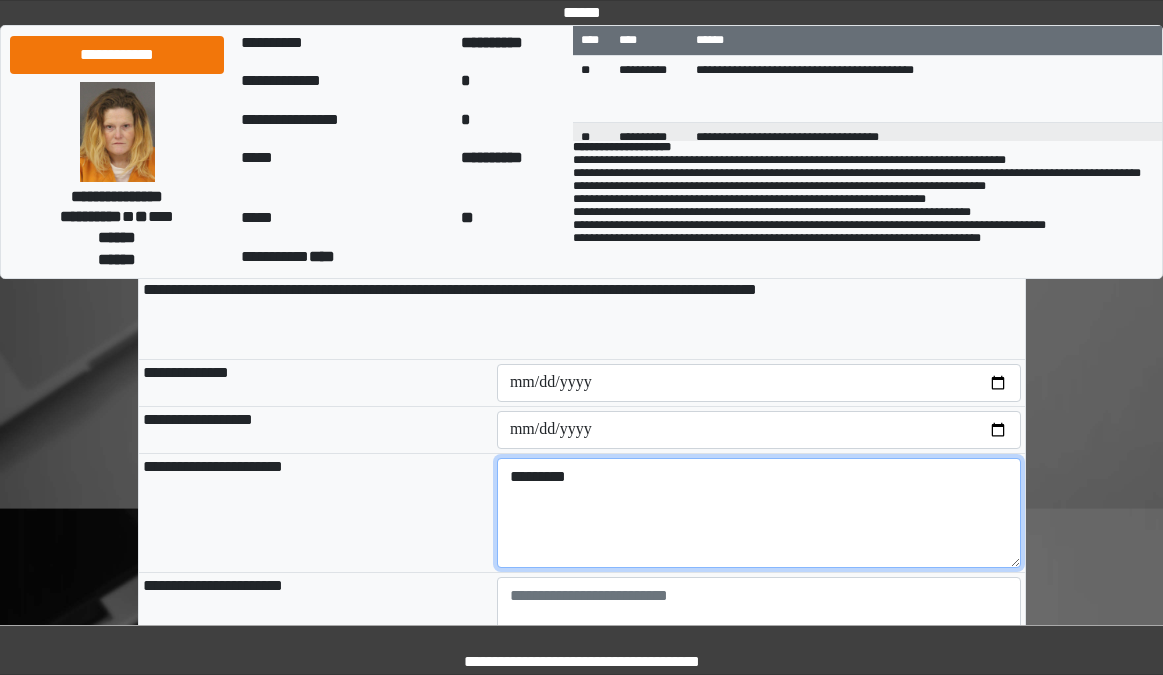 drag, startPoint x: 704, startPoint y: 487, endPoint x: 606, endPoint y: 497, distance: 98.50888 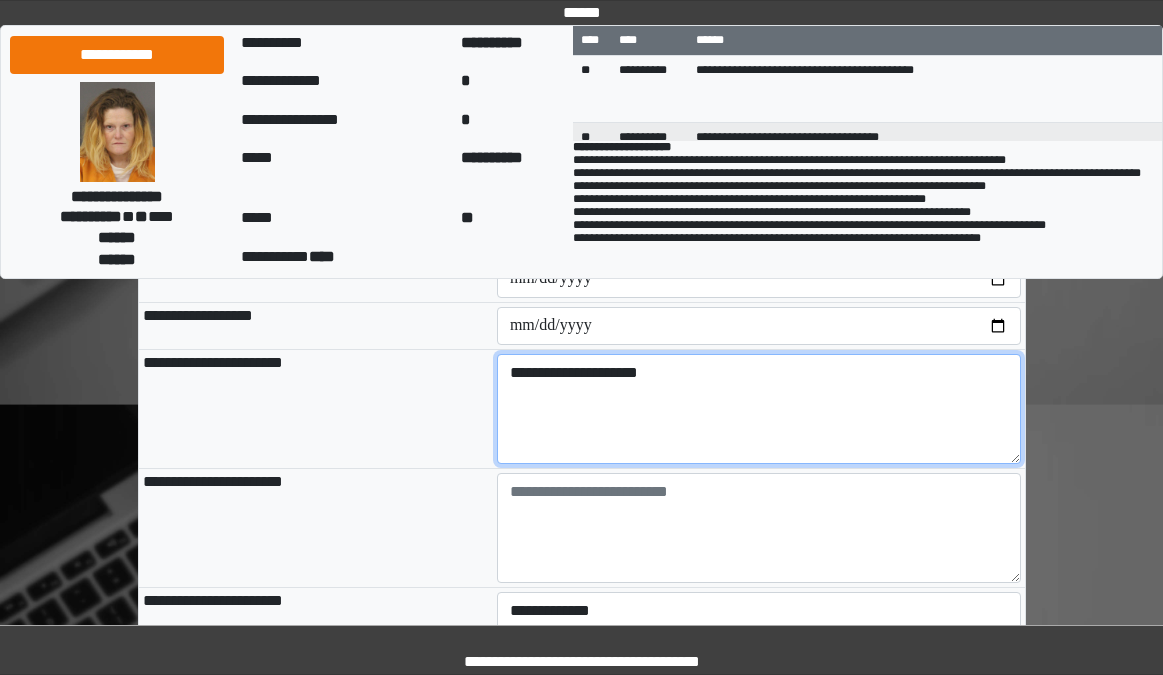 scroll, scrollTop: 400, scrollLeft: 0, axis: vertical 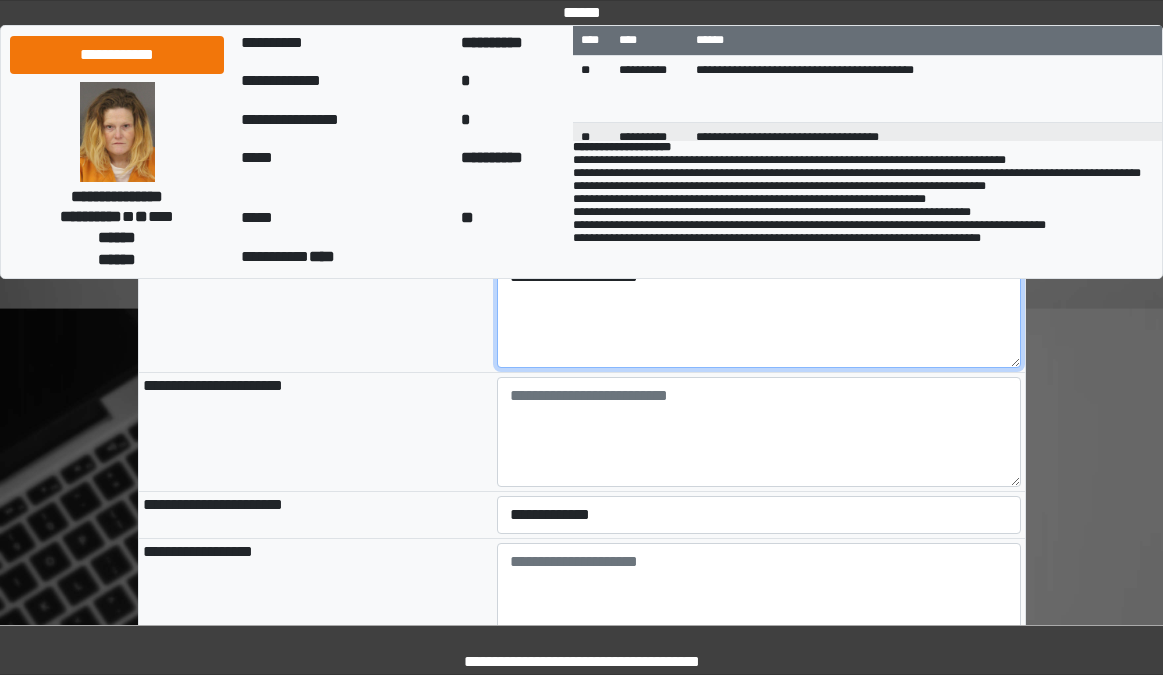 type on "**********" 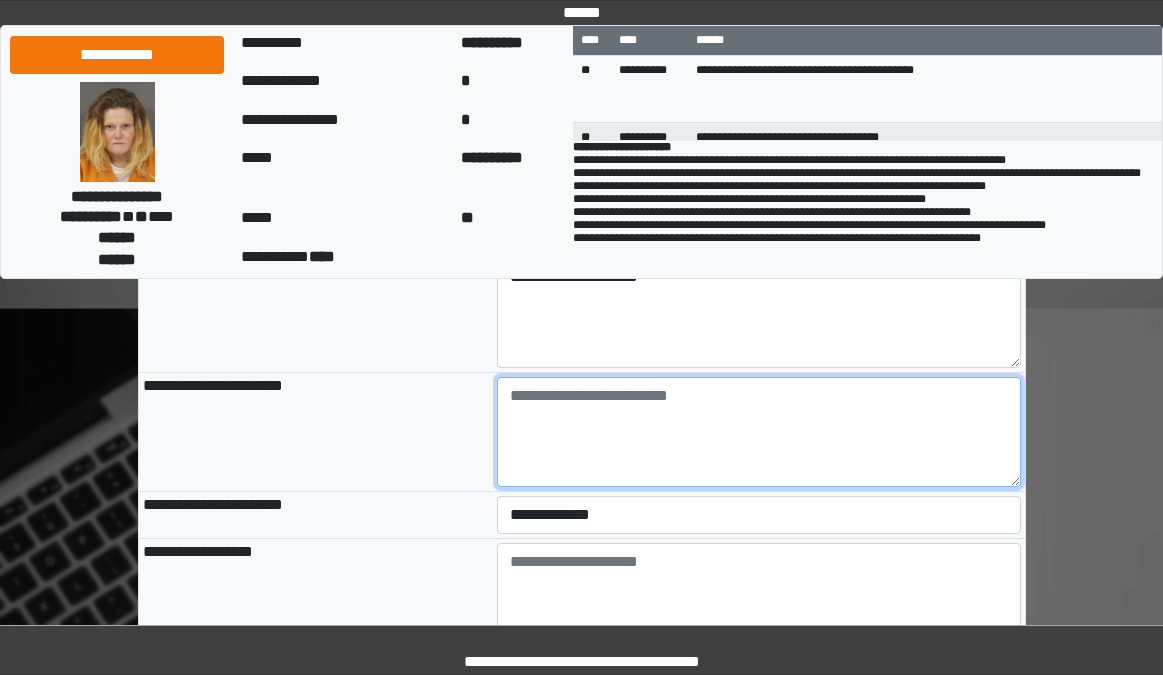 click at bounding box center [759, 432] 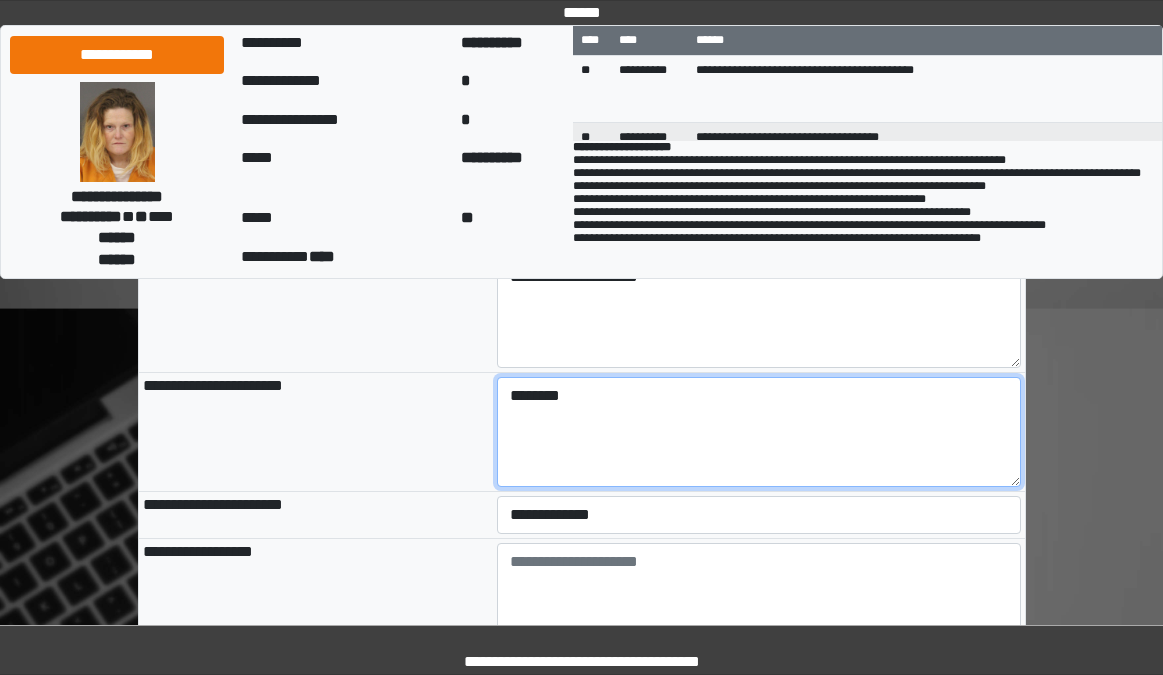 type on "*******" 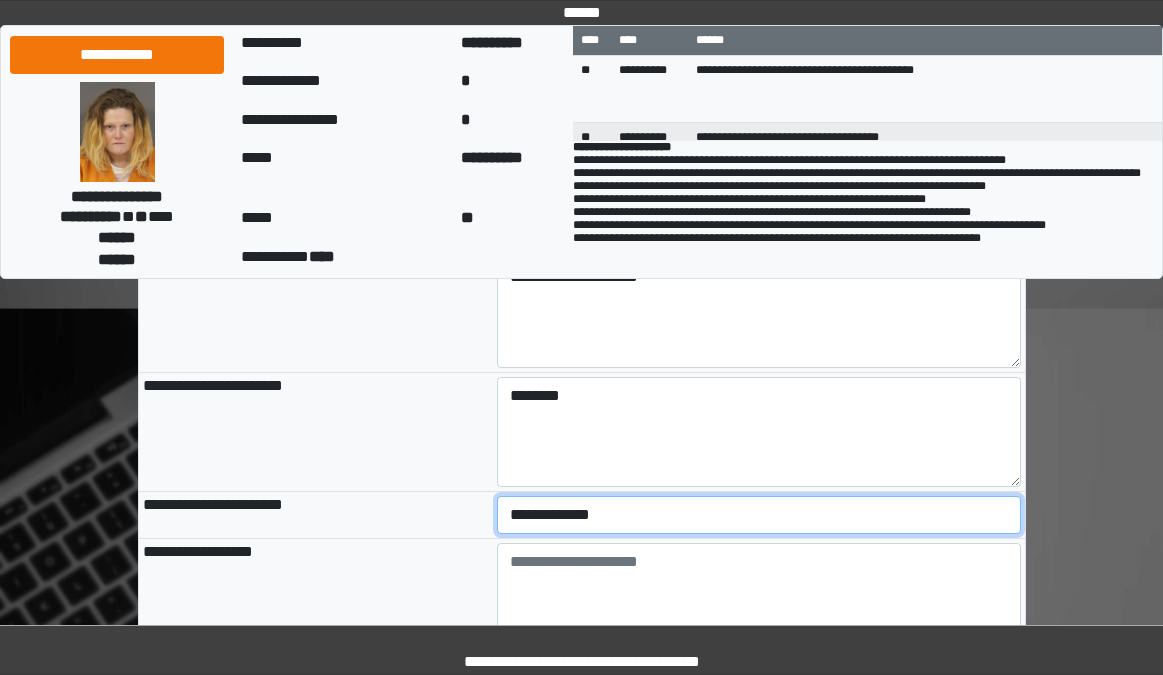 click on "**********" at bounding box center [759, 515] 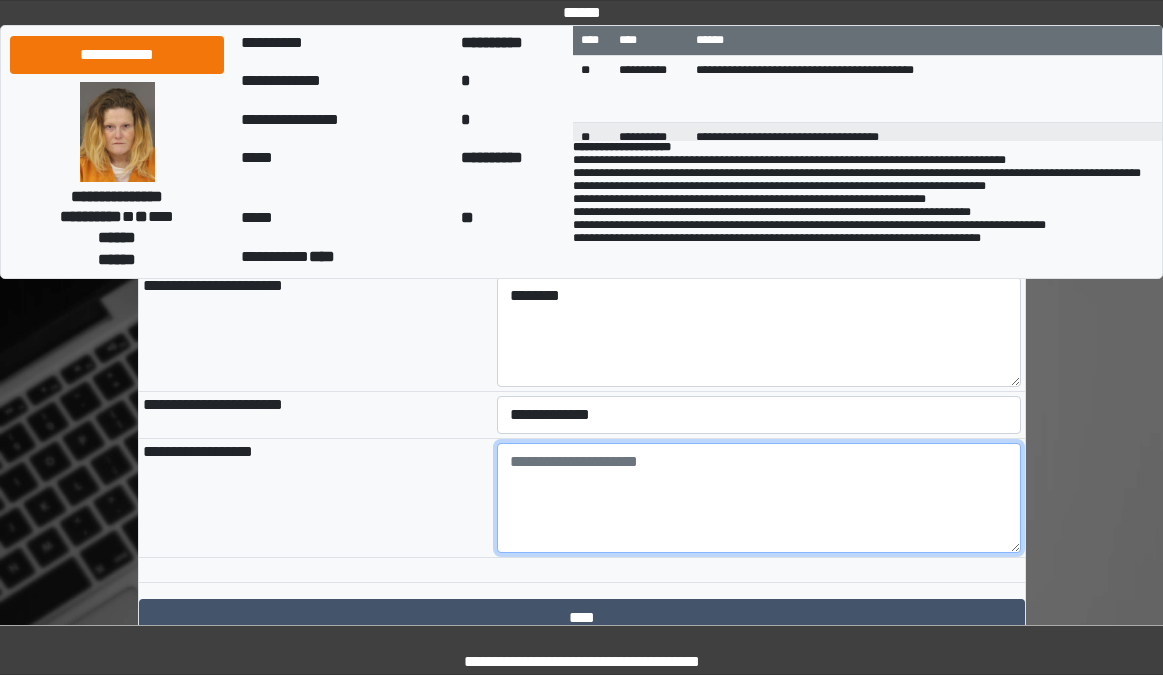 click at bounding box center [759, 498] 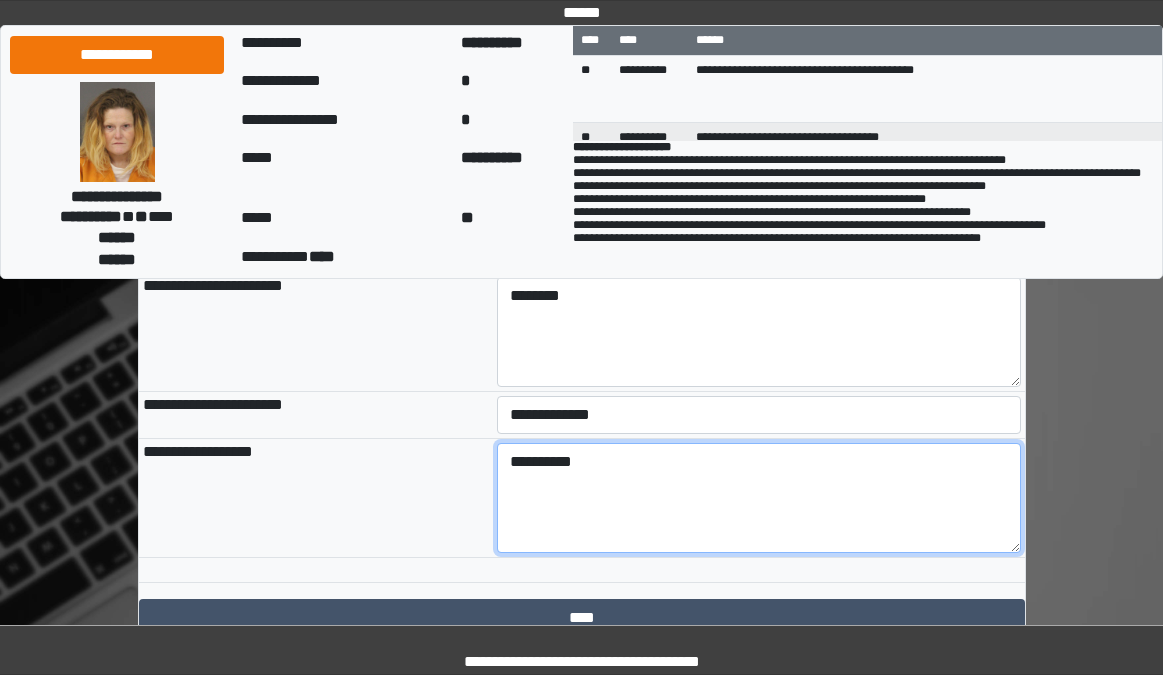 click on "*********" at bounding box center [759, 498] 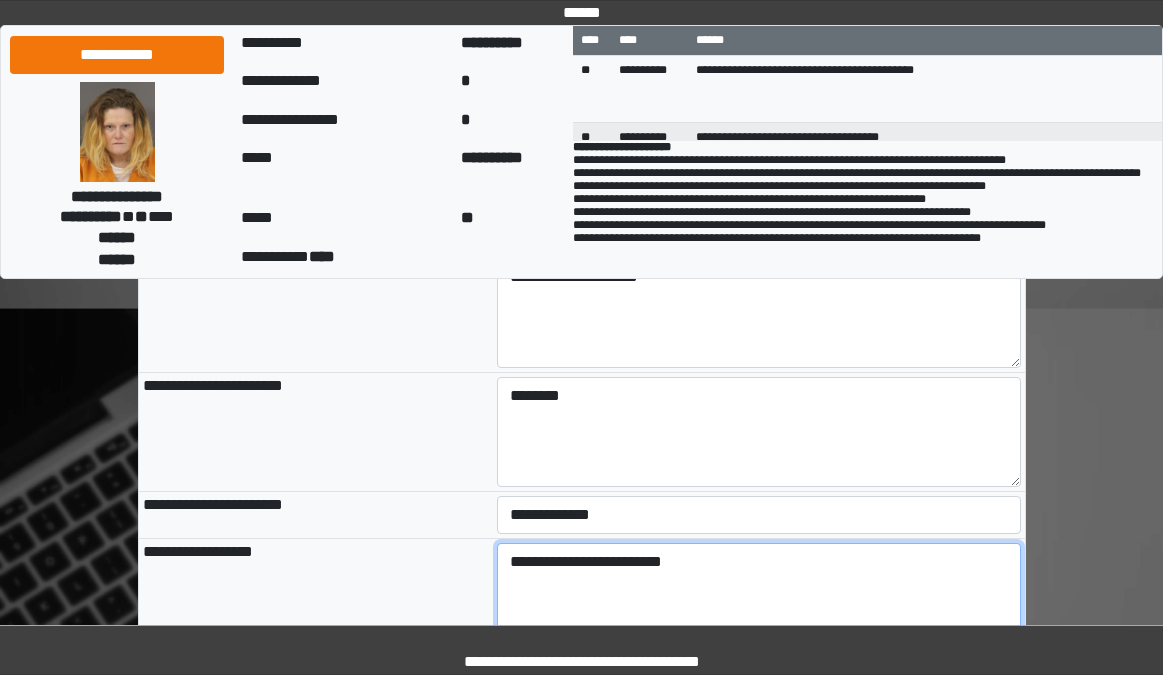 scroll, scrollTop: 391, scrollLeft: 0, axis: vertical 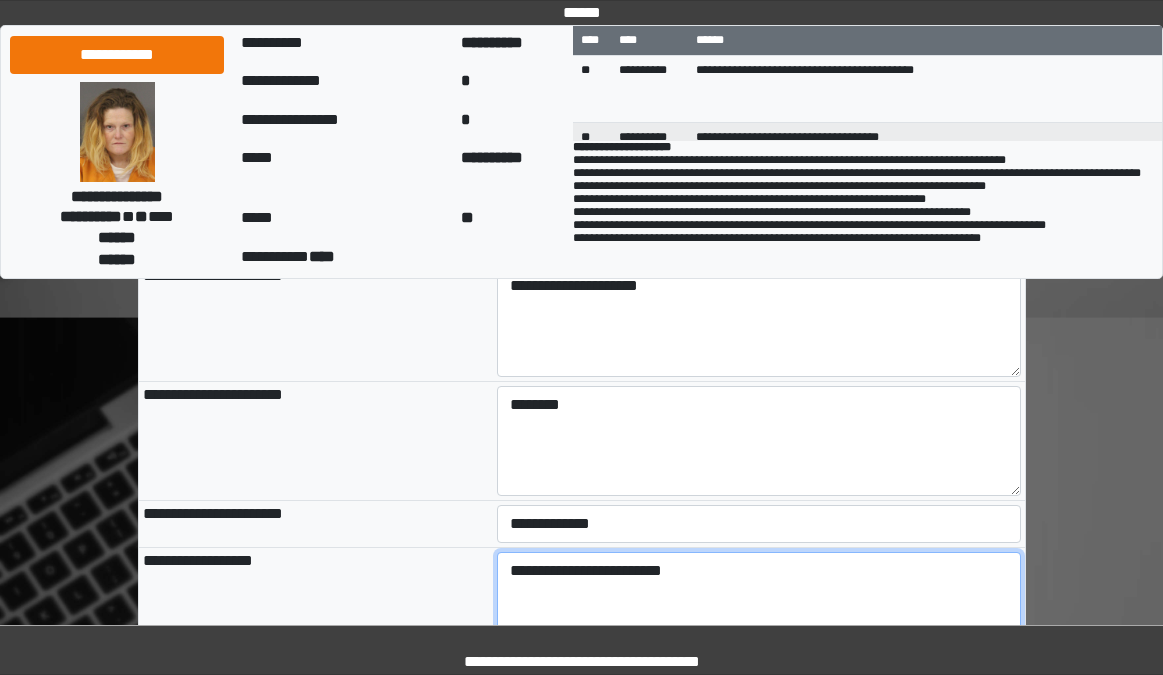 type on "**********" 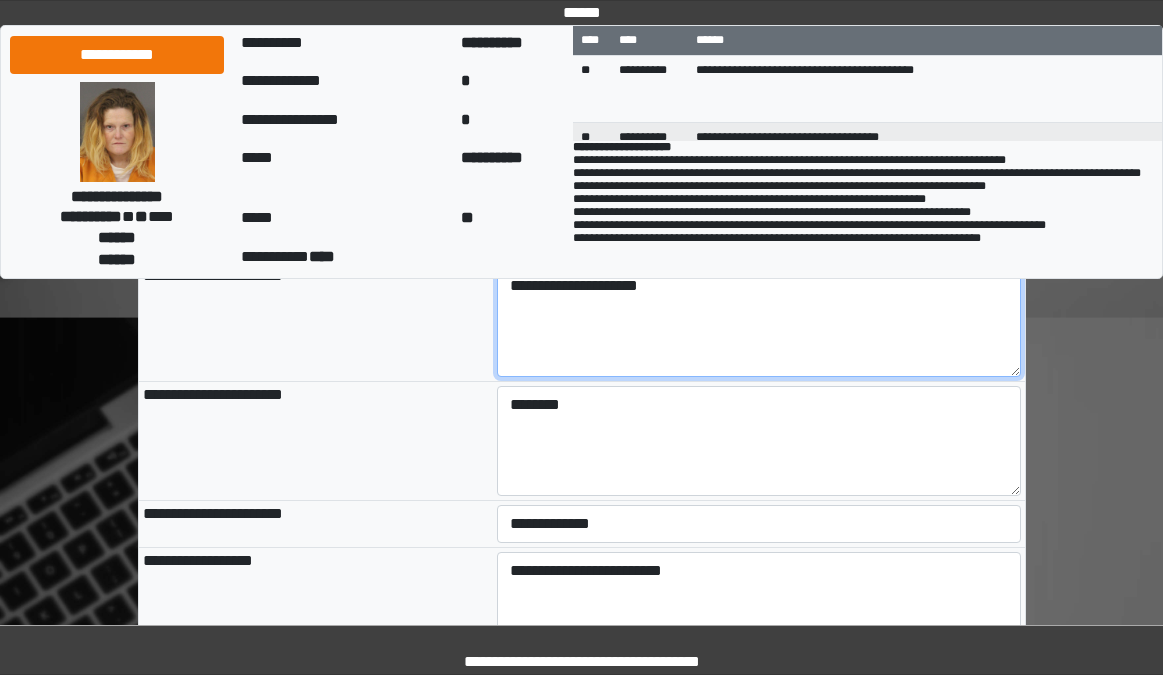 click on "**********" at bounding box center (759, 322) 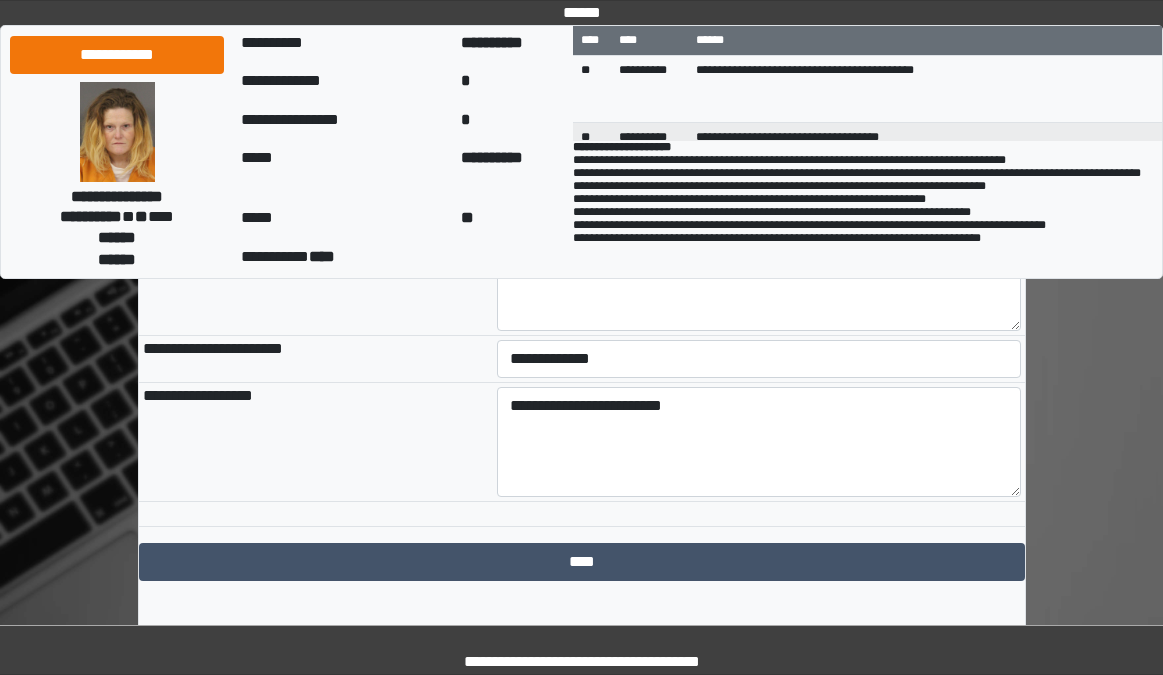 scroll, scrollTop: 591, scrollLeft: 0, axis: vertical 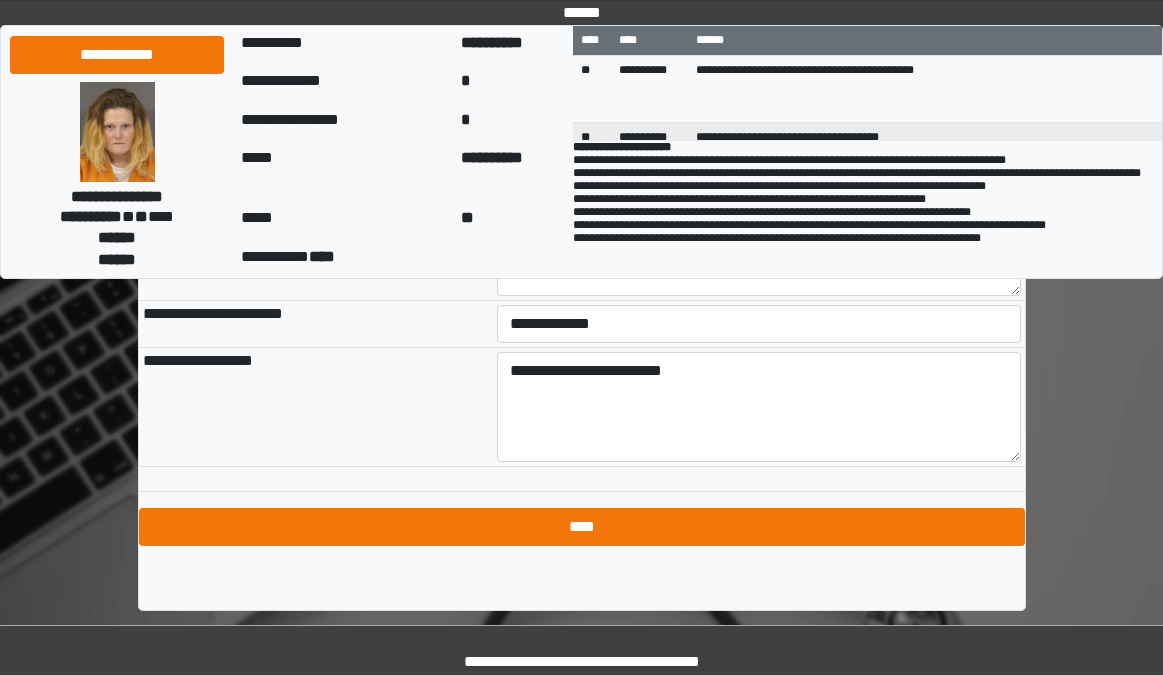 type on "**********" 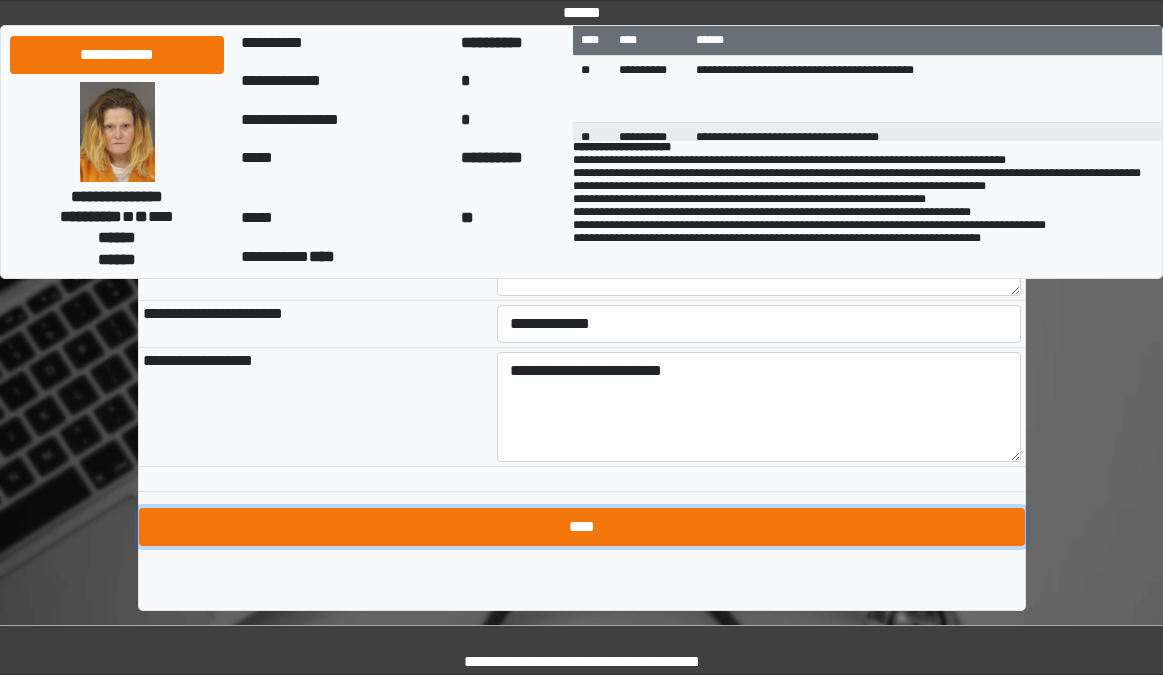 click on "****" at bounding box center (582, 527) 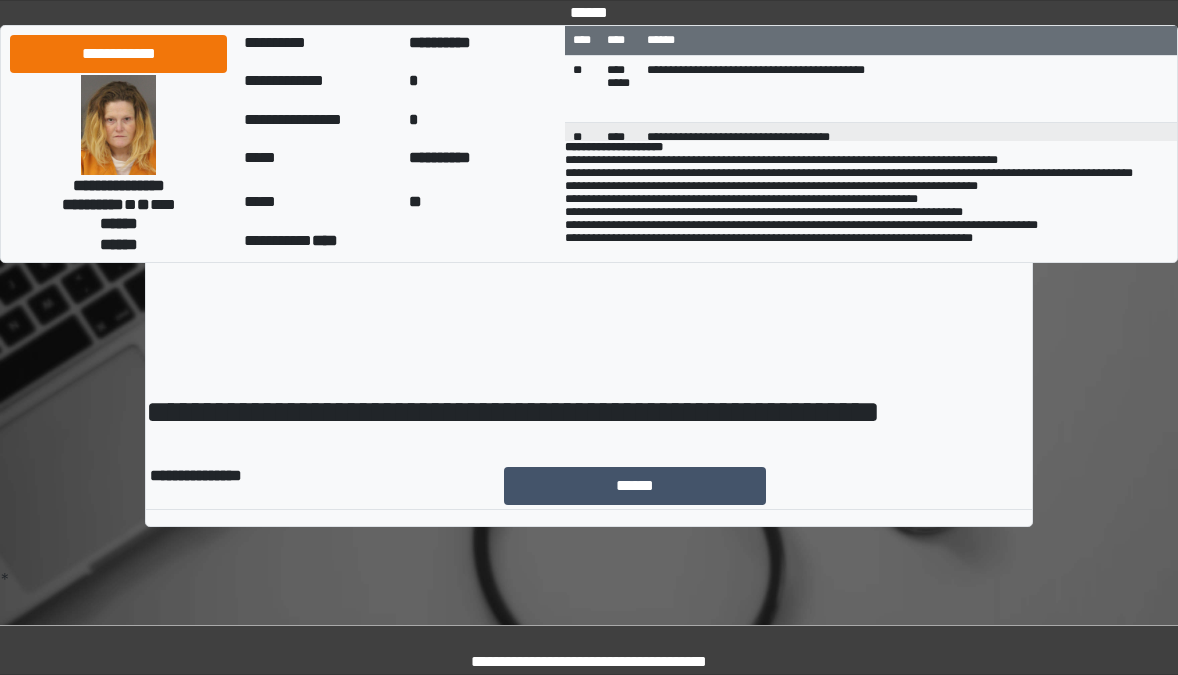 scroll, scrollTop: 0, scrollLeft: 0, axis: both 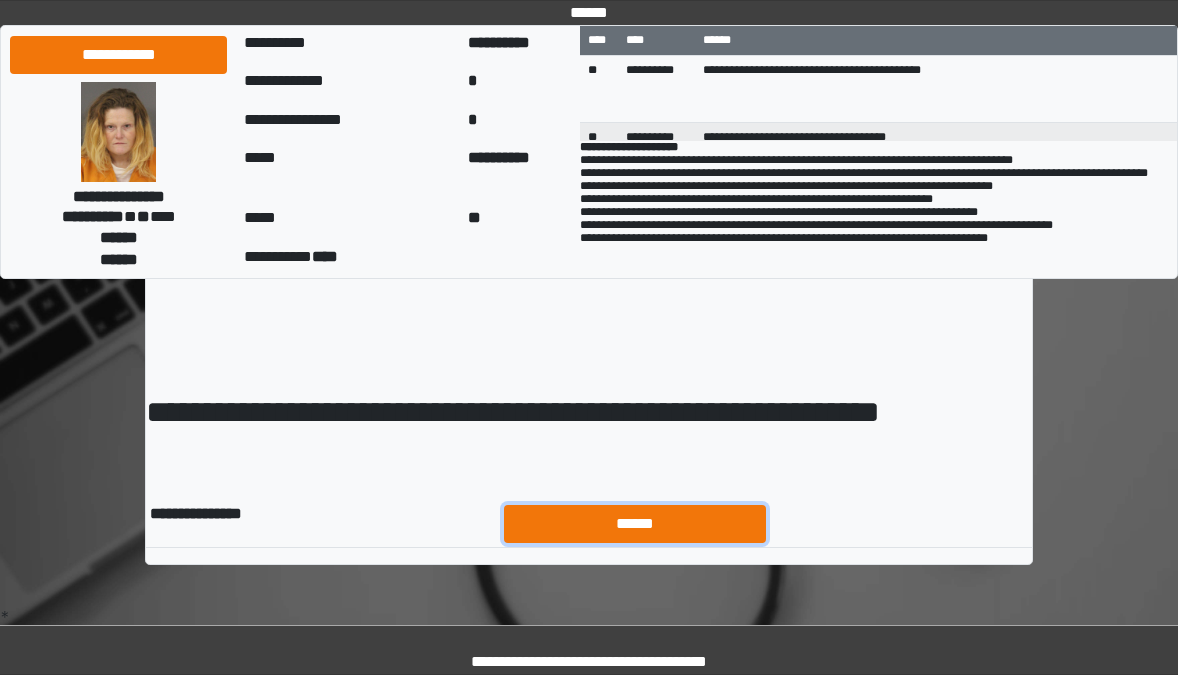 click on "******" at bounding box center (635, 524) 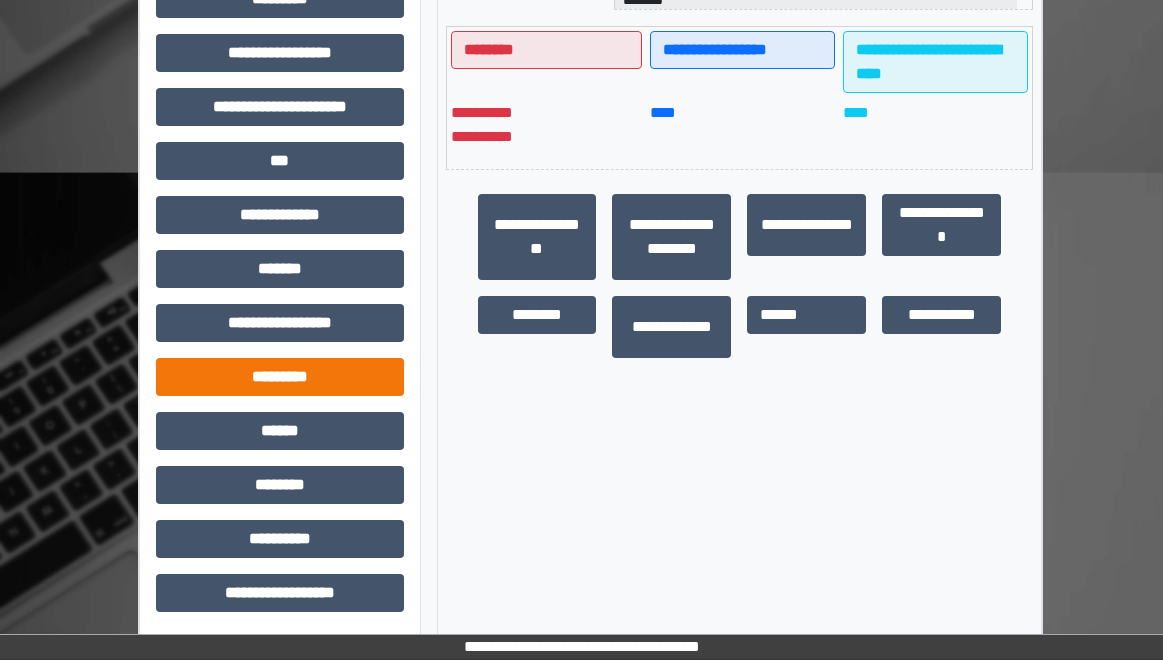 scroll, scrollTop: 538, scrollLeft: 0, axis: vertical 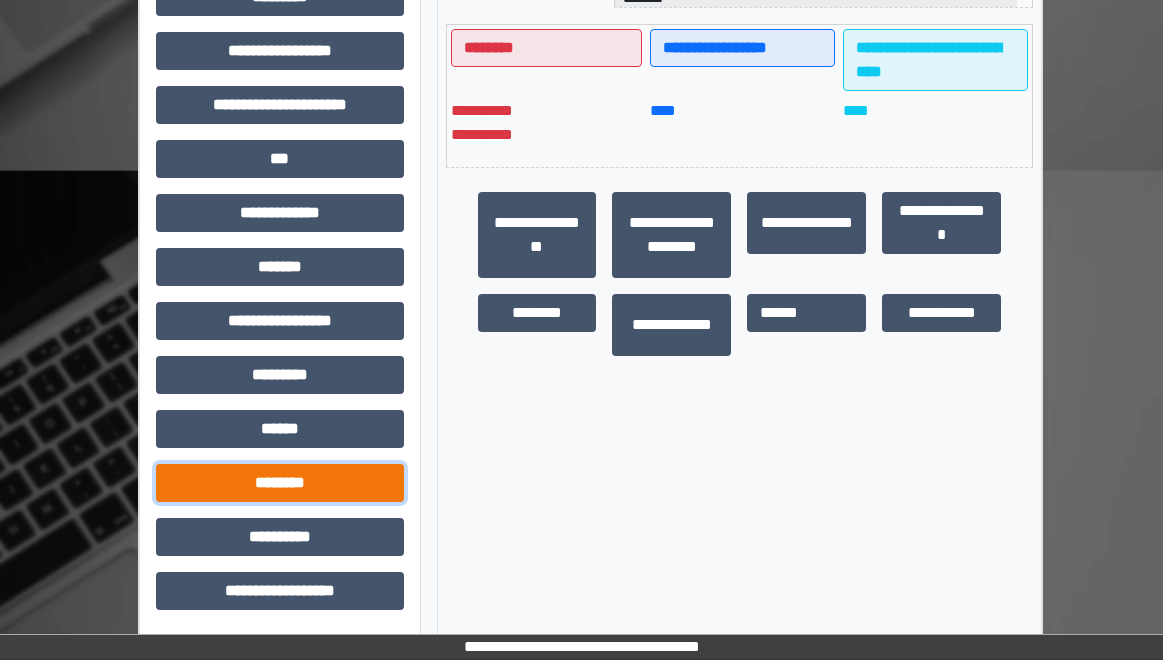 click on "********" at bounding box center [280, 483] 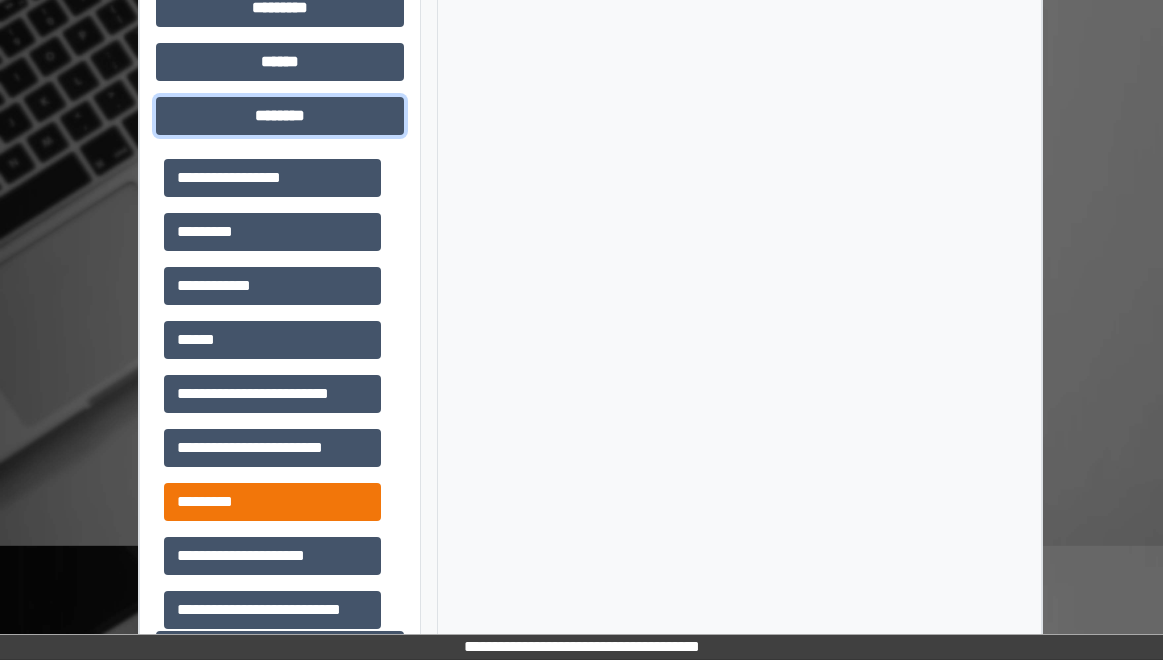 scroll, scrollTop: 1018, scrollLeft: 0, axis: vertical 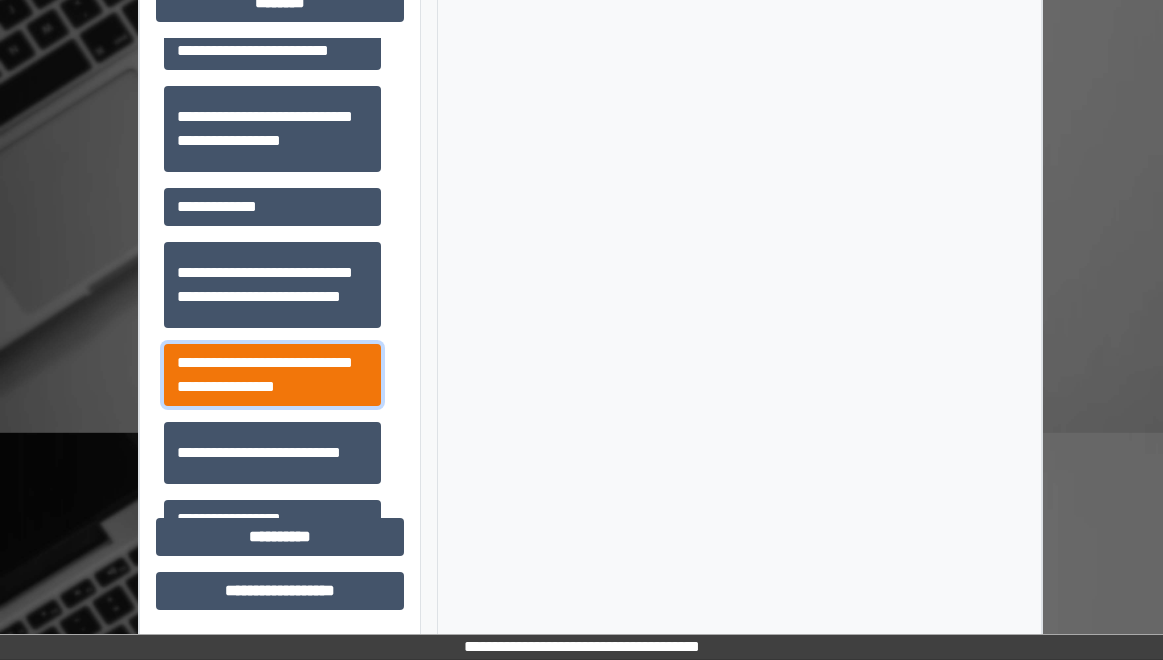 click on "**********" at bounding box center [272, 375] 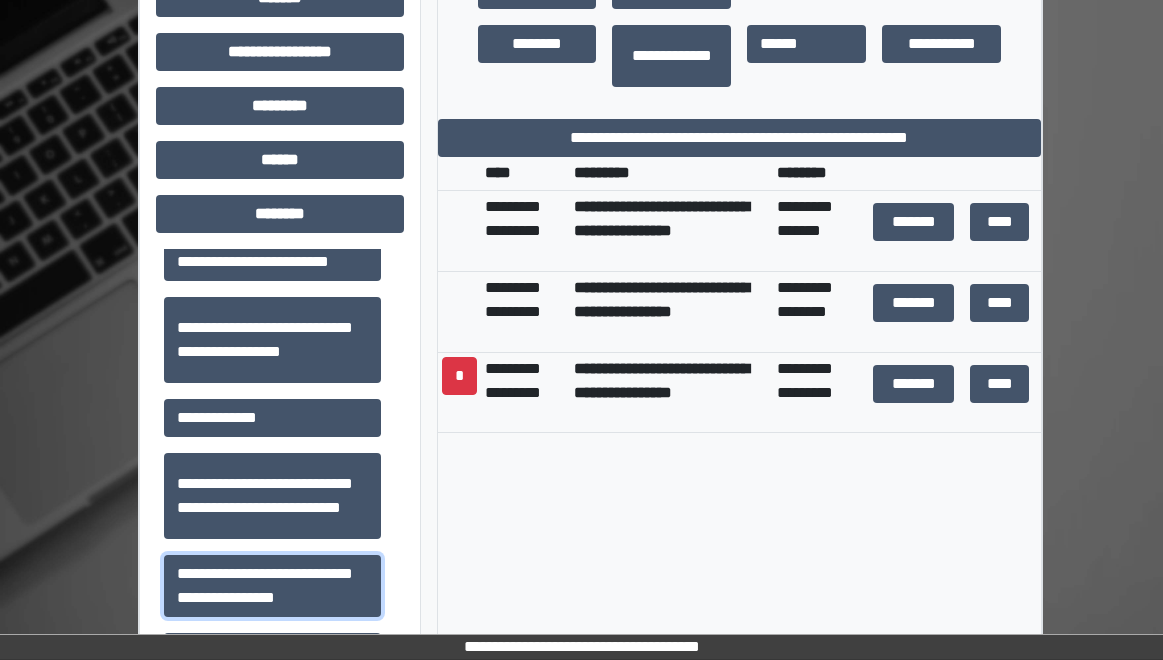 scroll, scrollTop: 718, scrollLeft: 0, axis: vertical 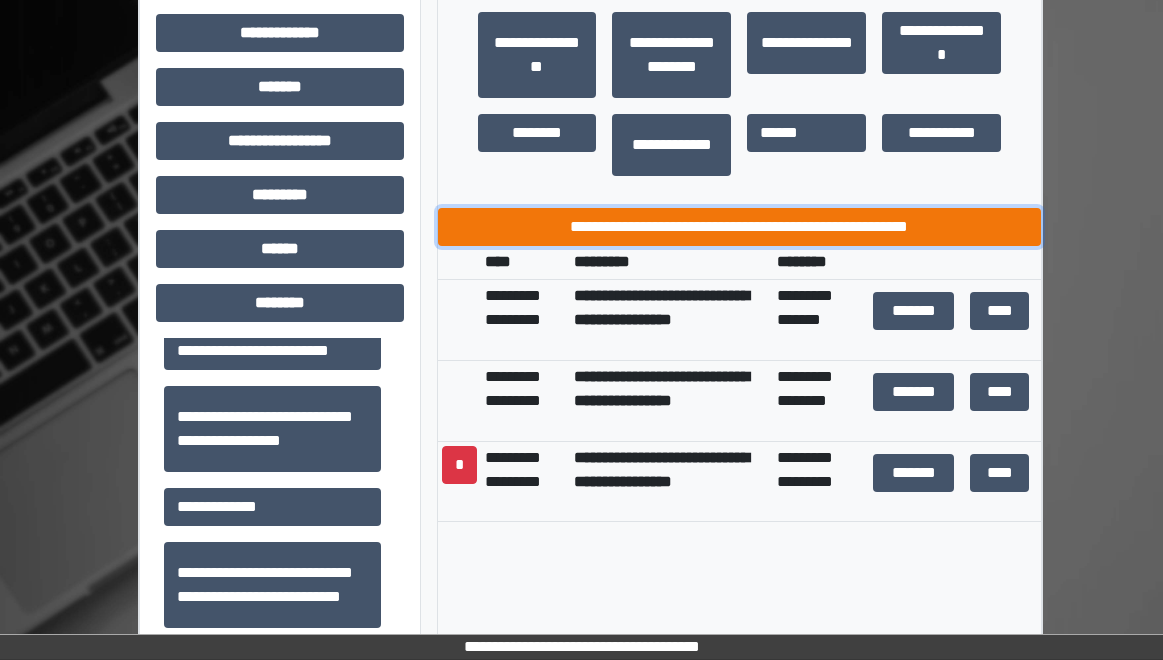 click on "**********" at bounding box center [740, 227] 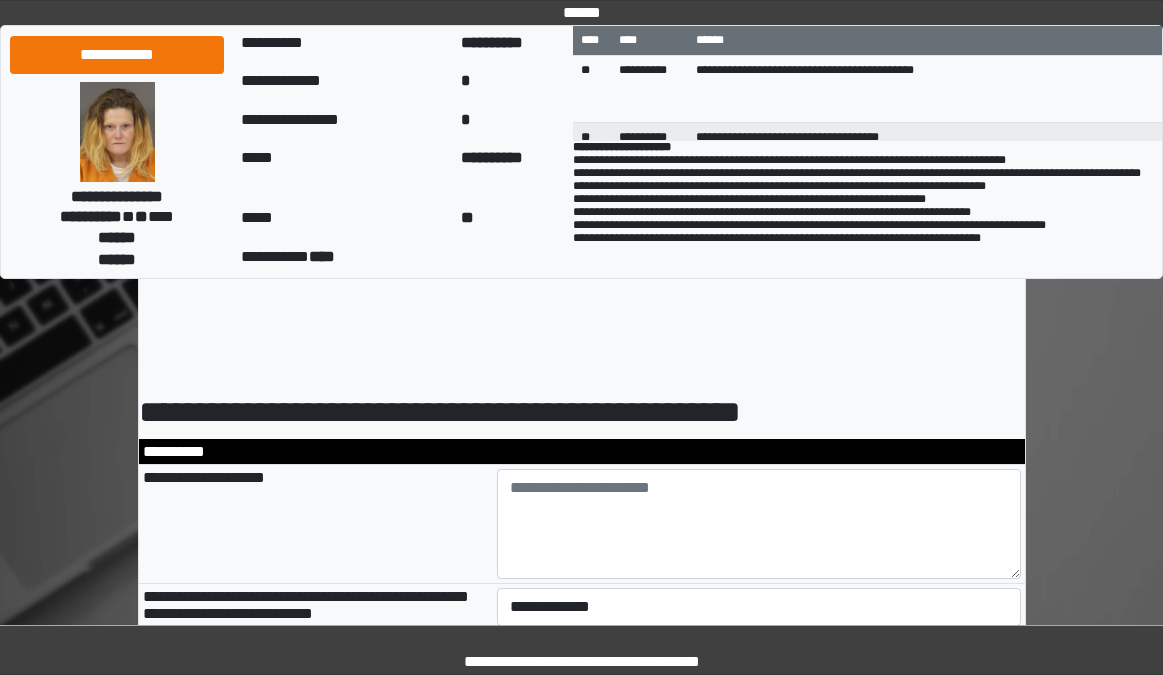scroll, scrollTop: 0, scrollLeft: 0, axis: both 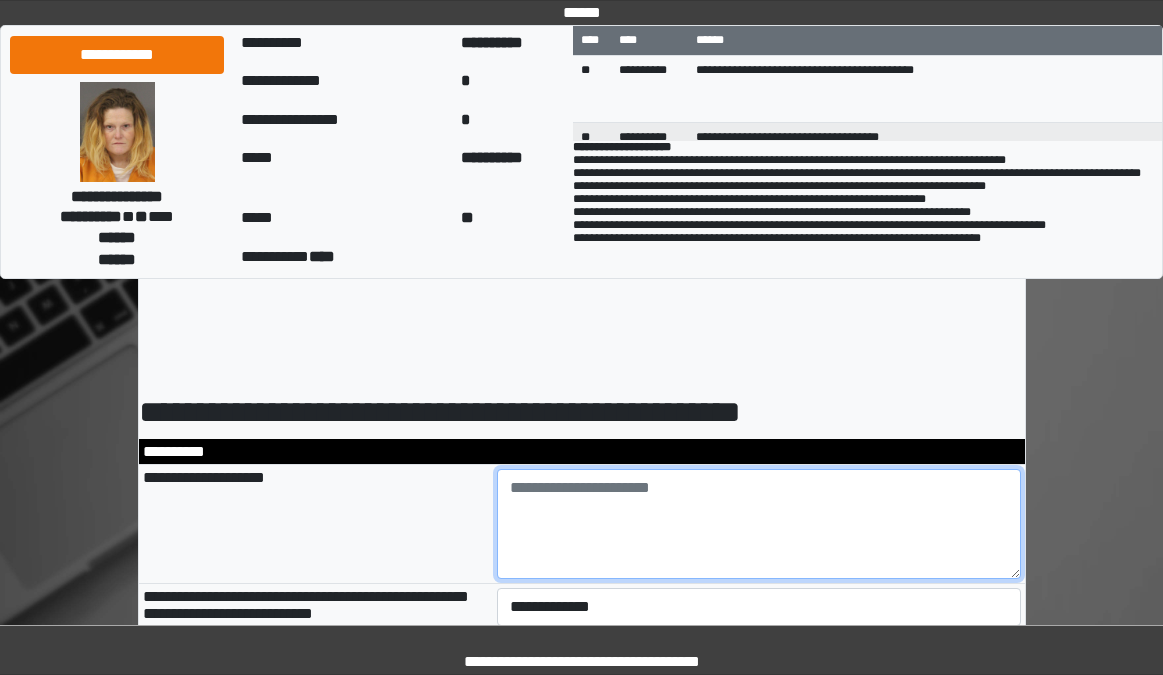 click at bounding box center (759, 524) 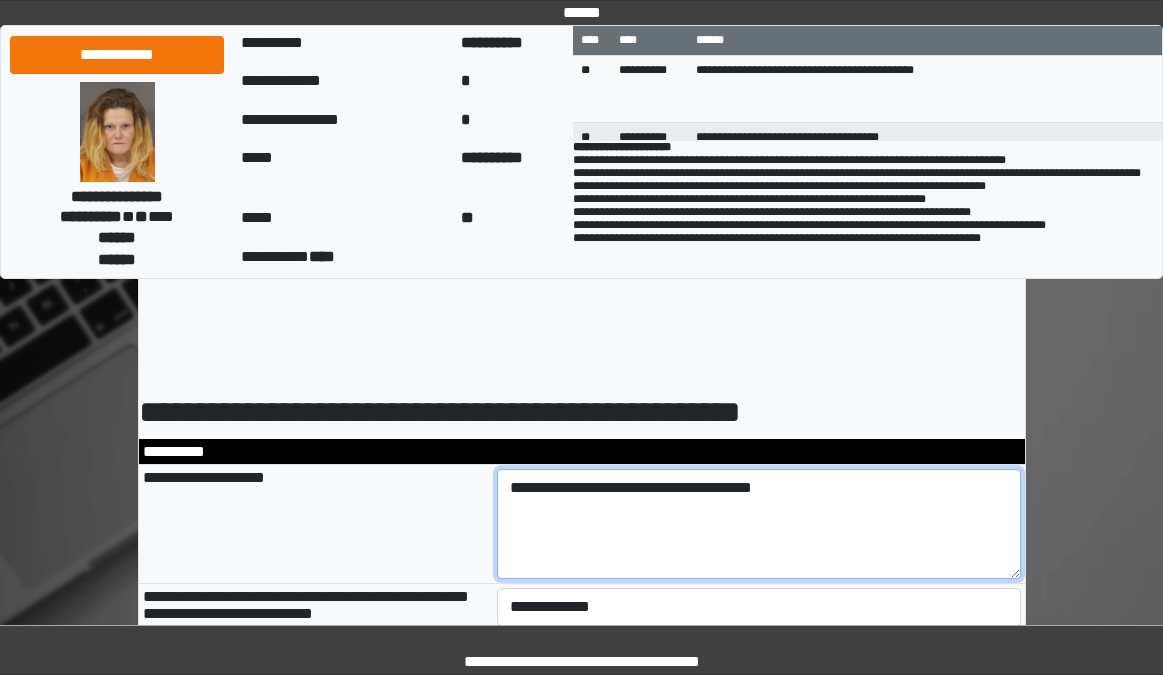 click on "**********" at bounding box center (759, 524) 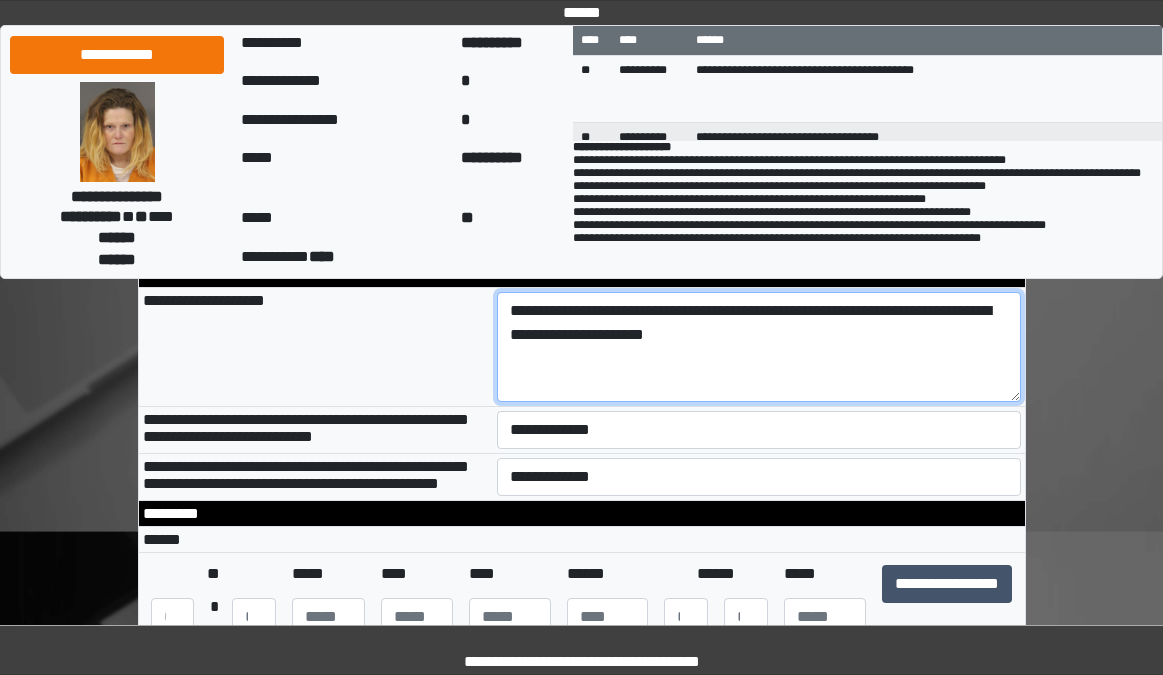 scroll, scrollTop: 200, scrollLeft: 0, axis: vertical 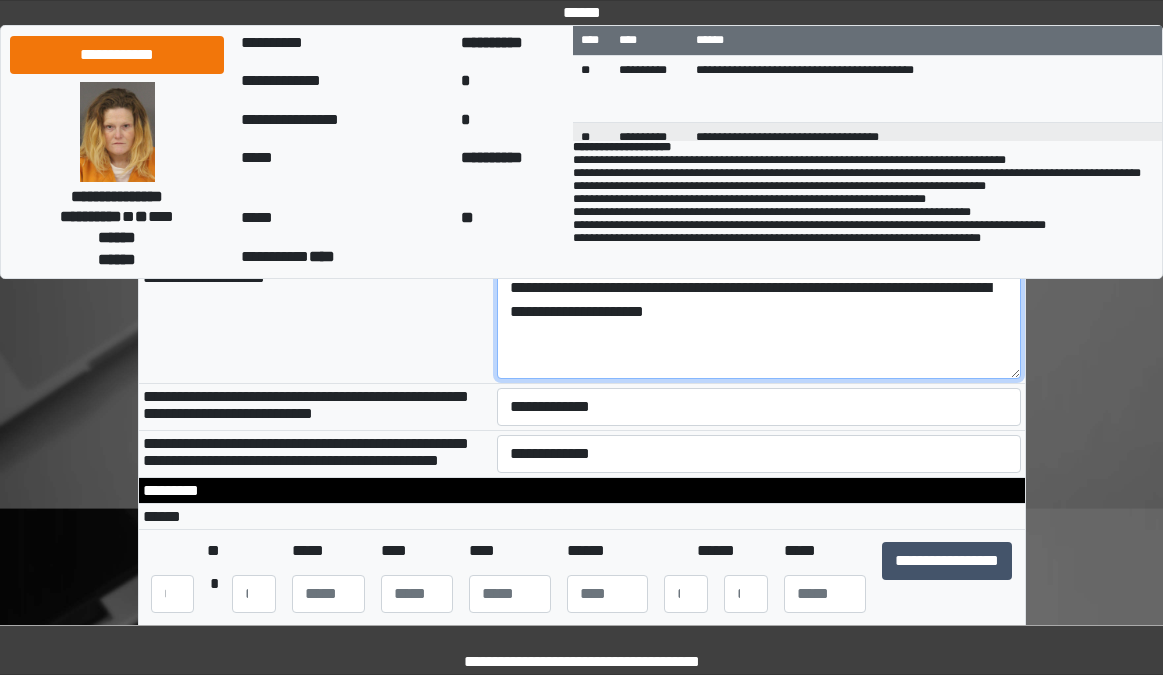 type on "**********" 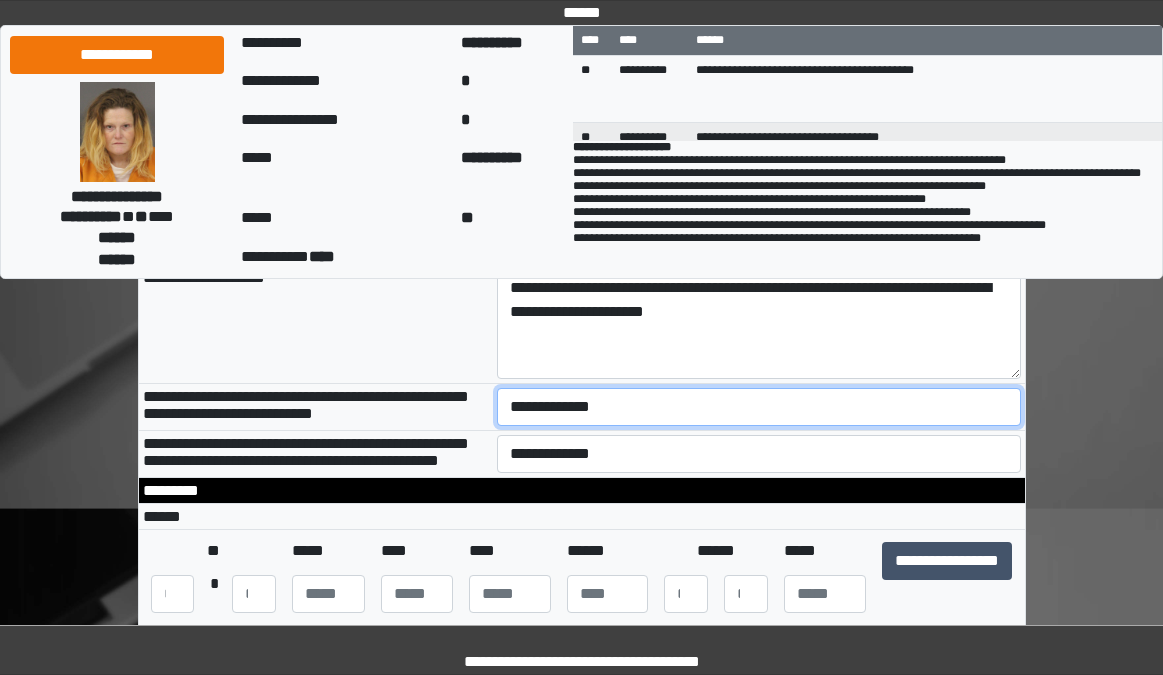 drag, startPoint x: 537, startPoint y: 401, endPoint x: 535, endPoint y: 417, distance: 16.124516 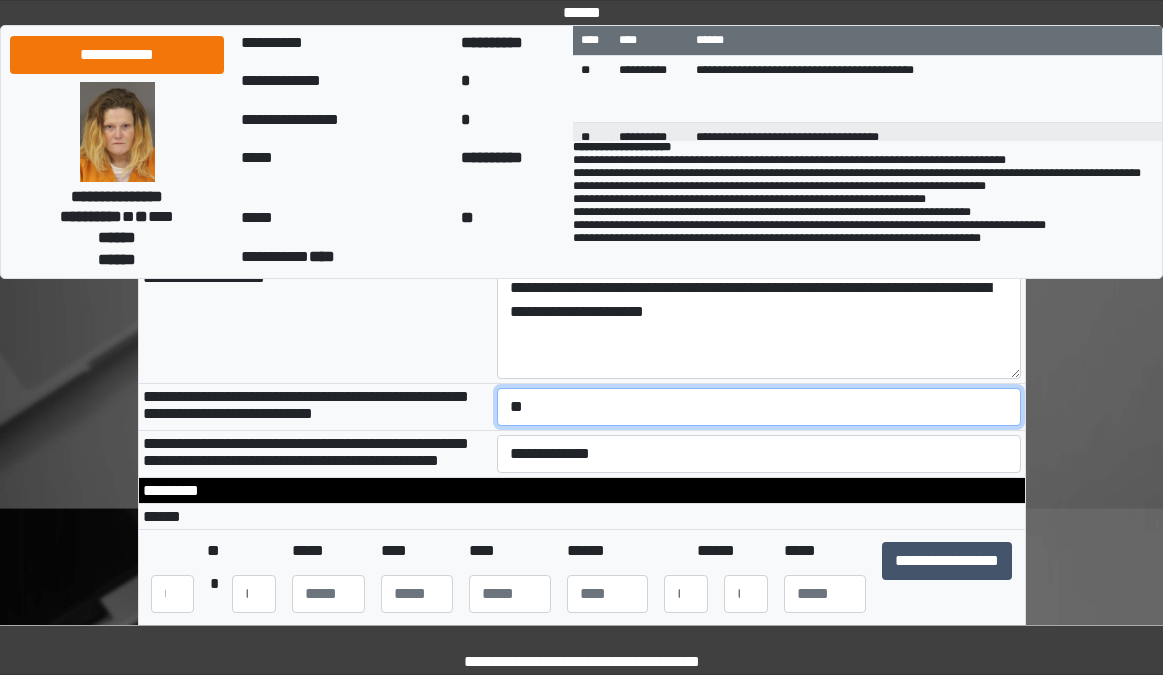 click on "**********" at bounding box center [759, 407] 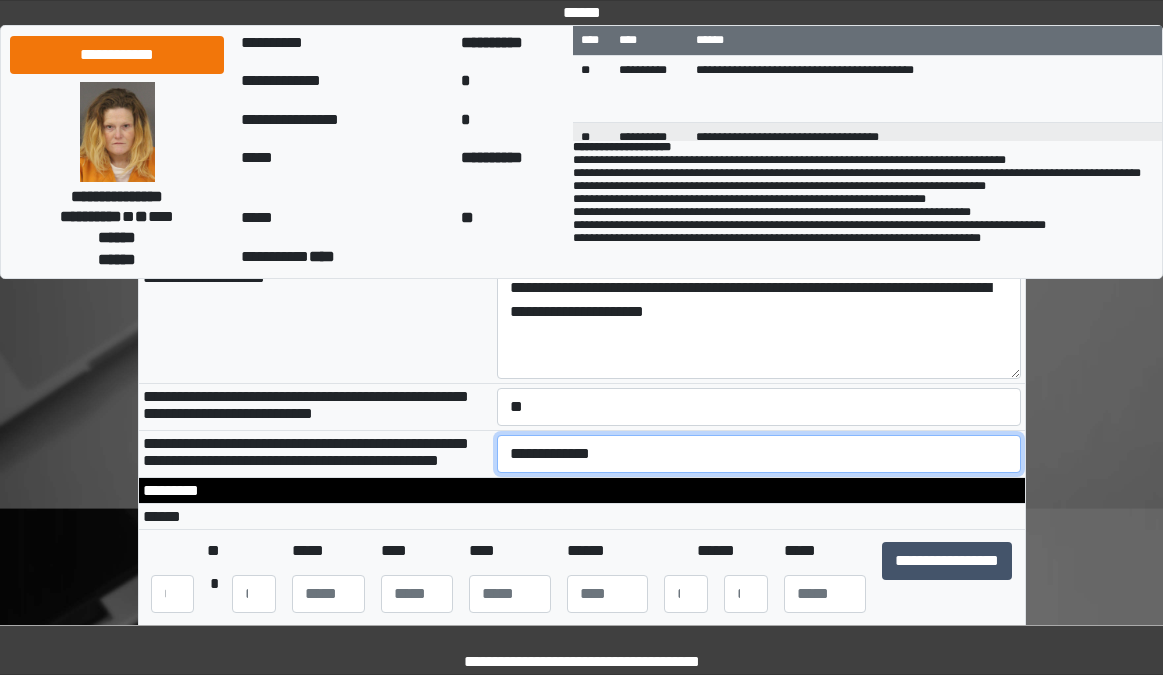 click on "**********" at bounding box center [759, 454] 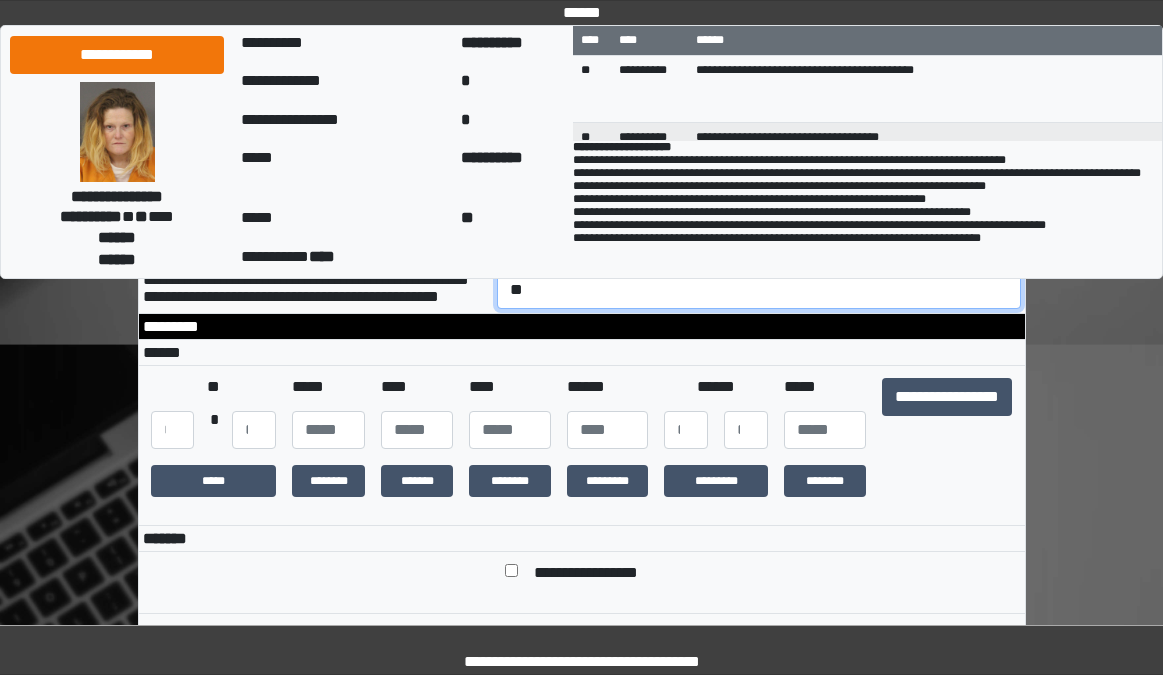 scroll, scrollTop: 400, scrollLeft: 0, axis: vertical 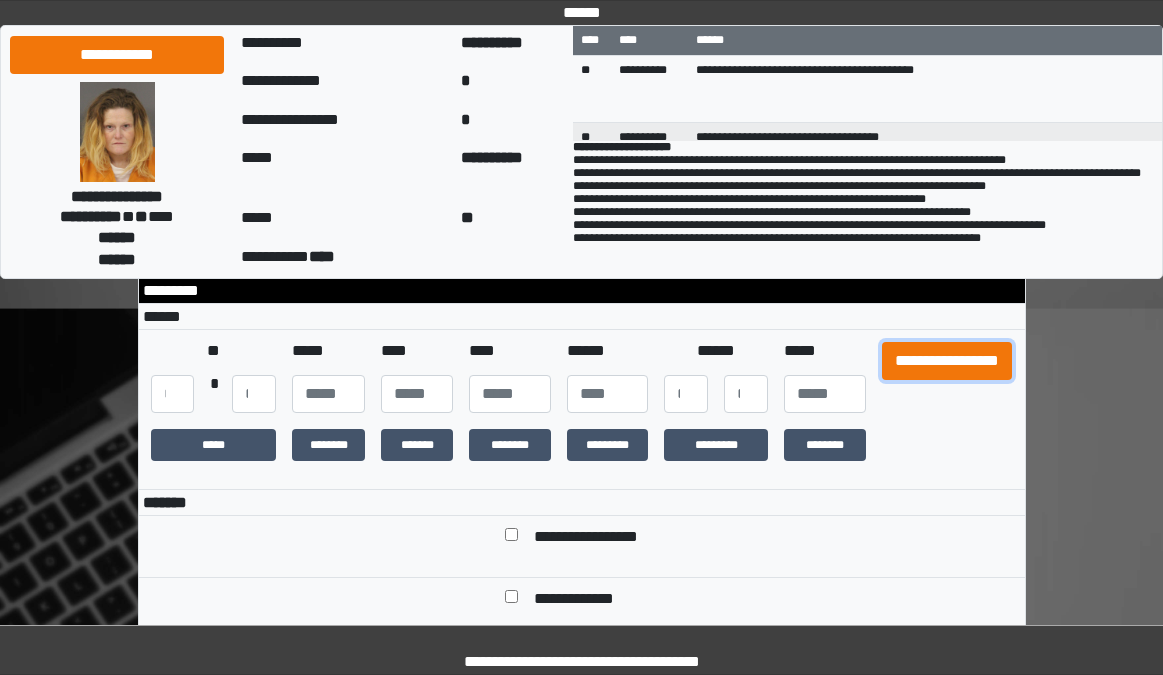 drag, startPoint x: 948, startPoint y: 393, endPoint x: 918, endPoint y: 386, distance: 30.805843 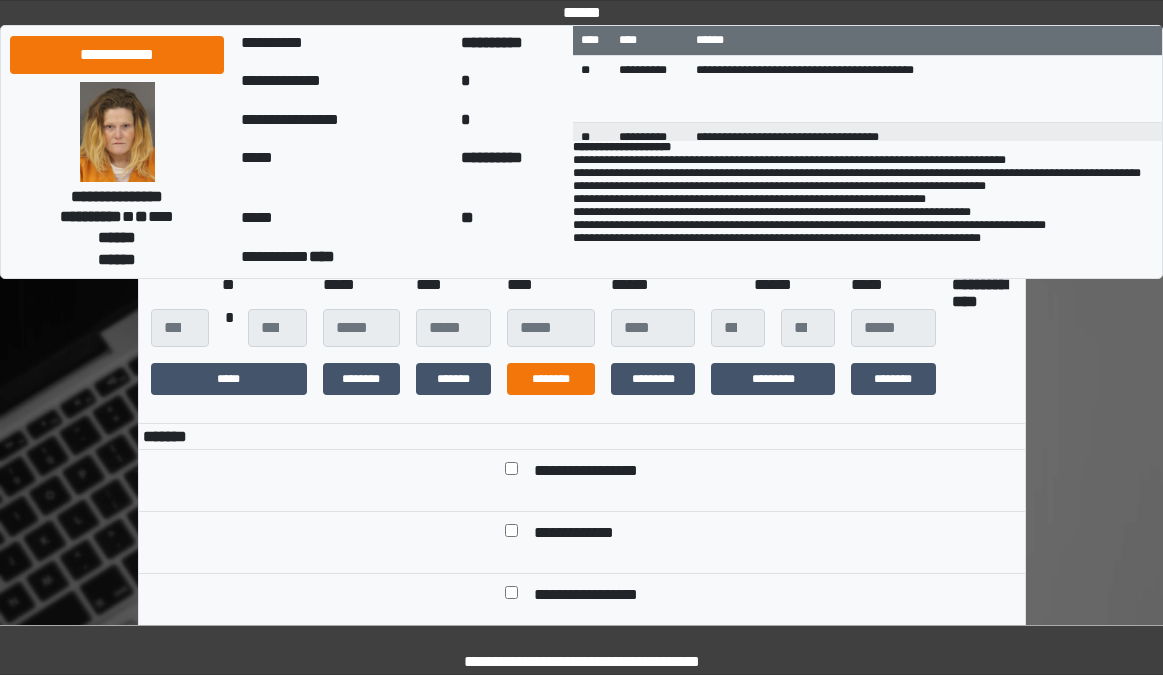 scroll, scrollTop: 500, scrollLeft: 0, axis: vertical 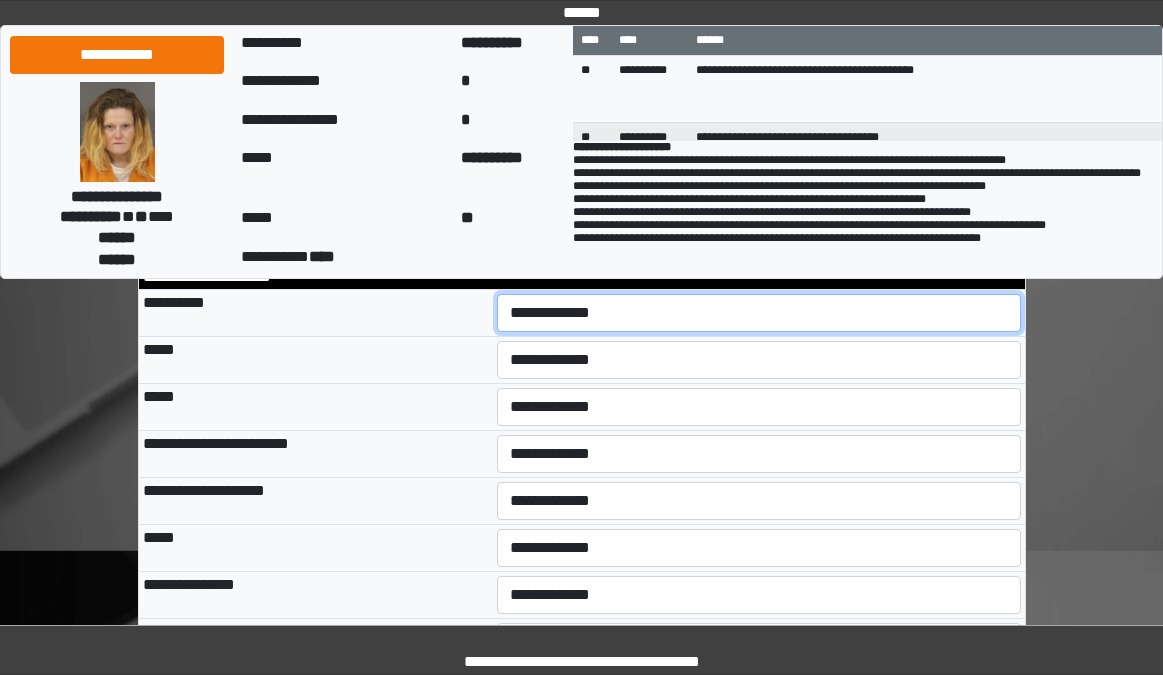 click on "**********" at bounding box center [759, 313] 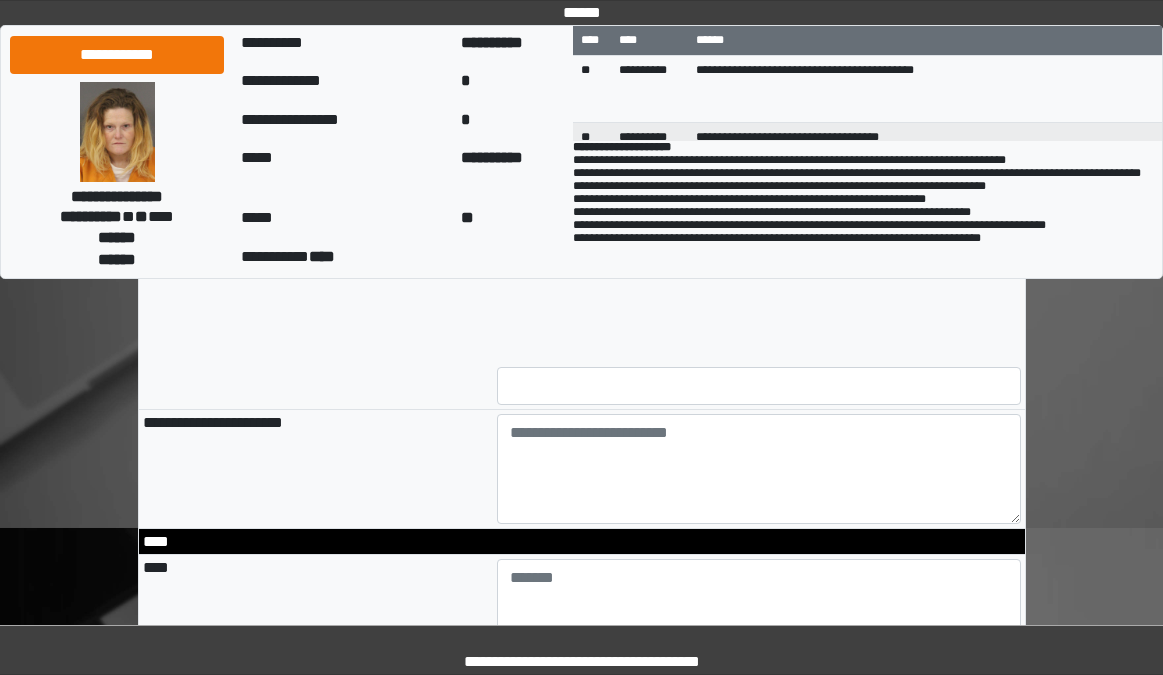 scroll, scrollTop: 1700, scrollLeft: 0, axis: vertical 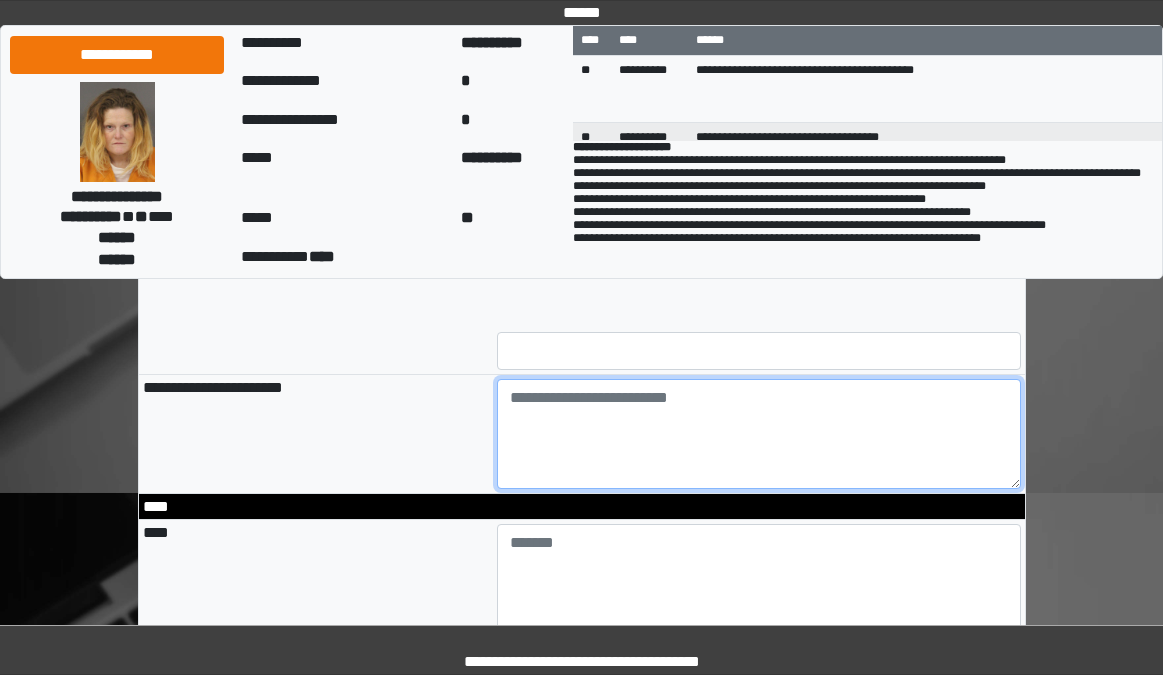 click at bounding box center (759, 434) 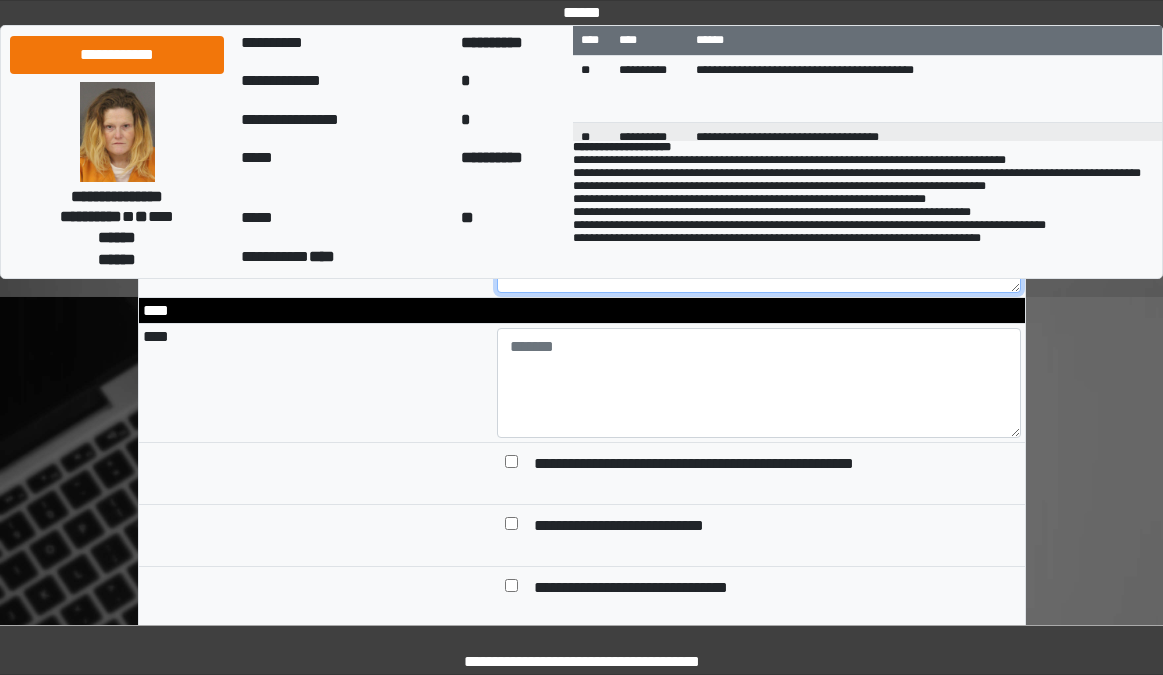 scroll, scrollTop: 1900, scrollLeft: 0, axis: vertical 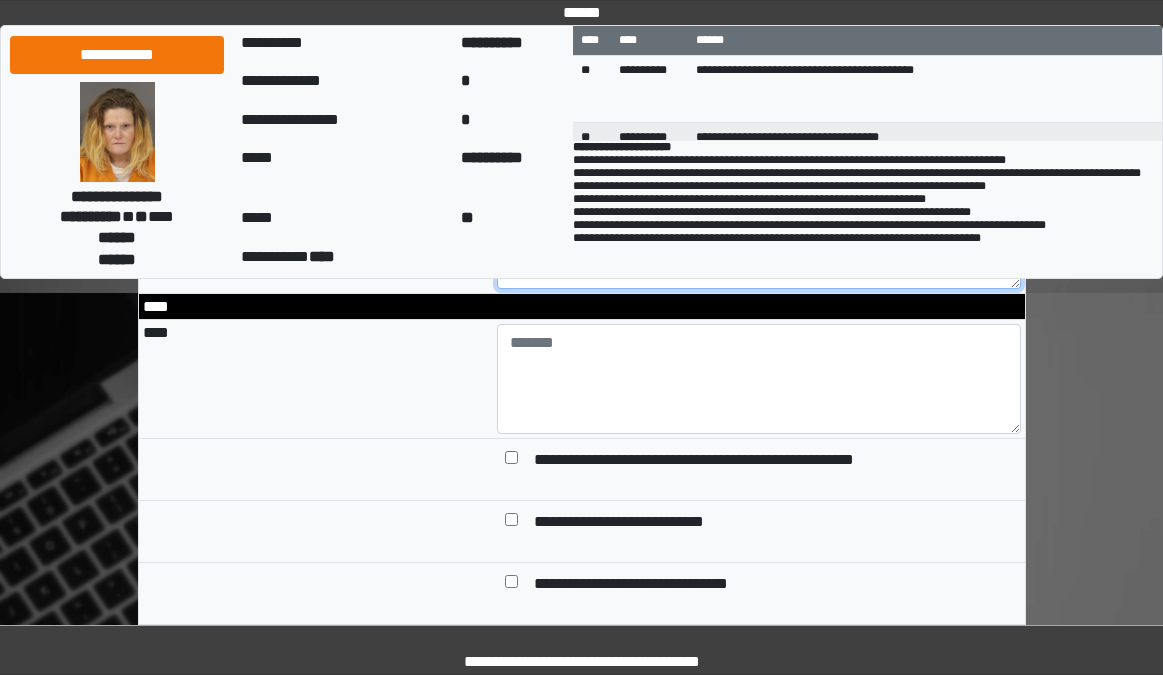 type on "*******" 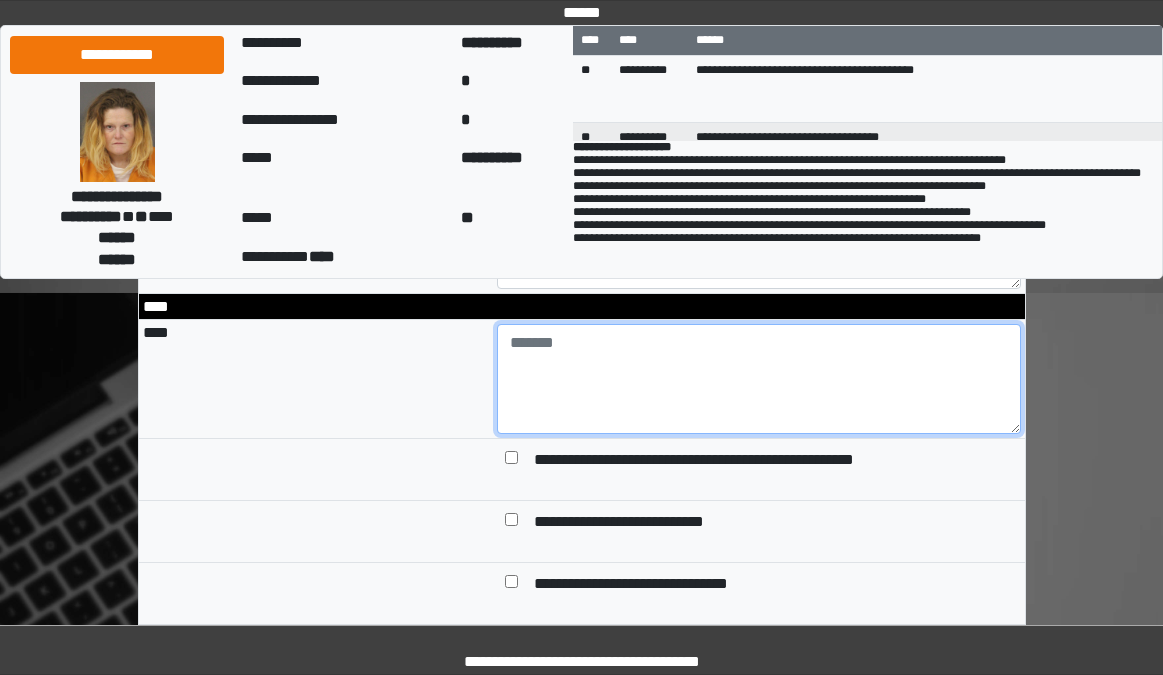 click at bounding box center [759, 379] 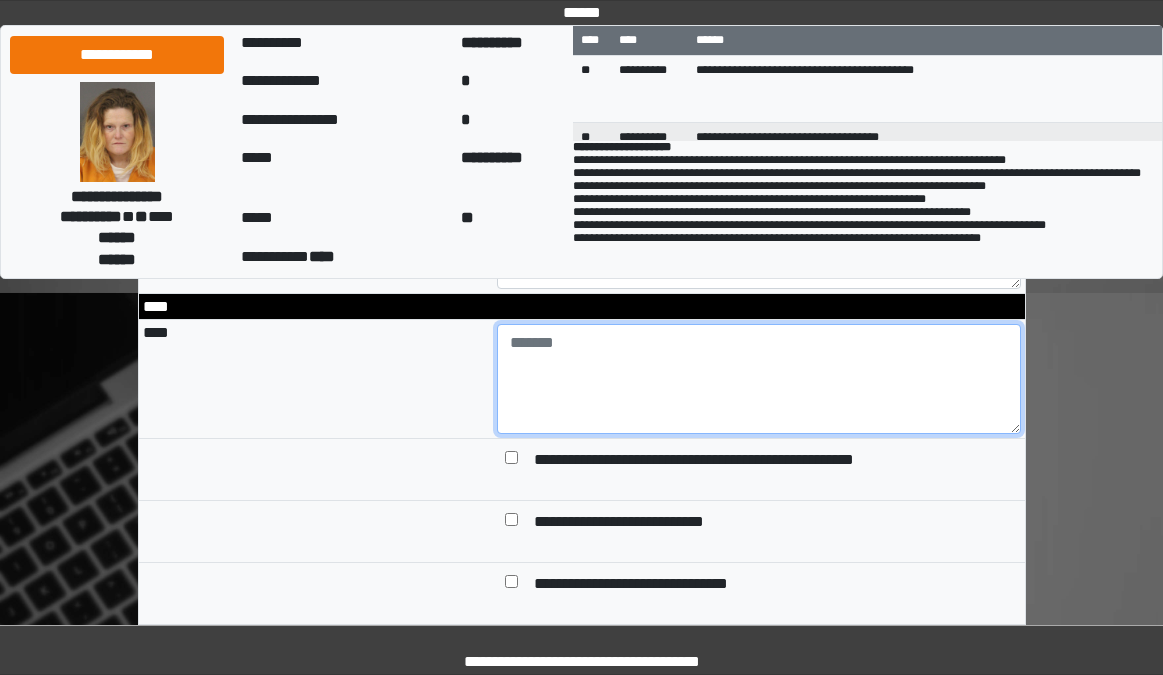 paste on "**********" 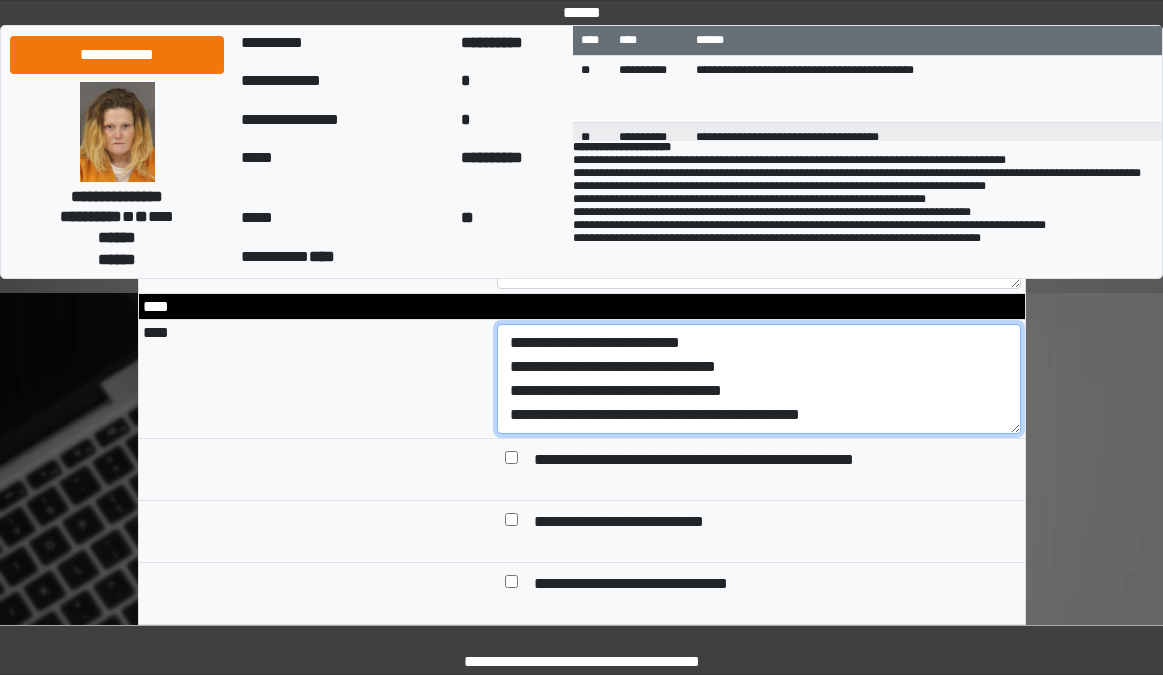 scroll, scrollTop: 17, scrollLeft: 0, axis: vertical 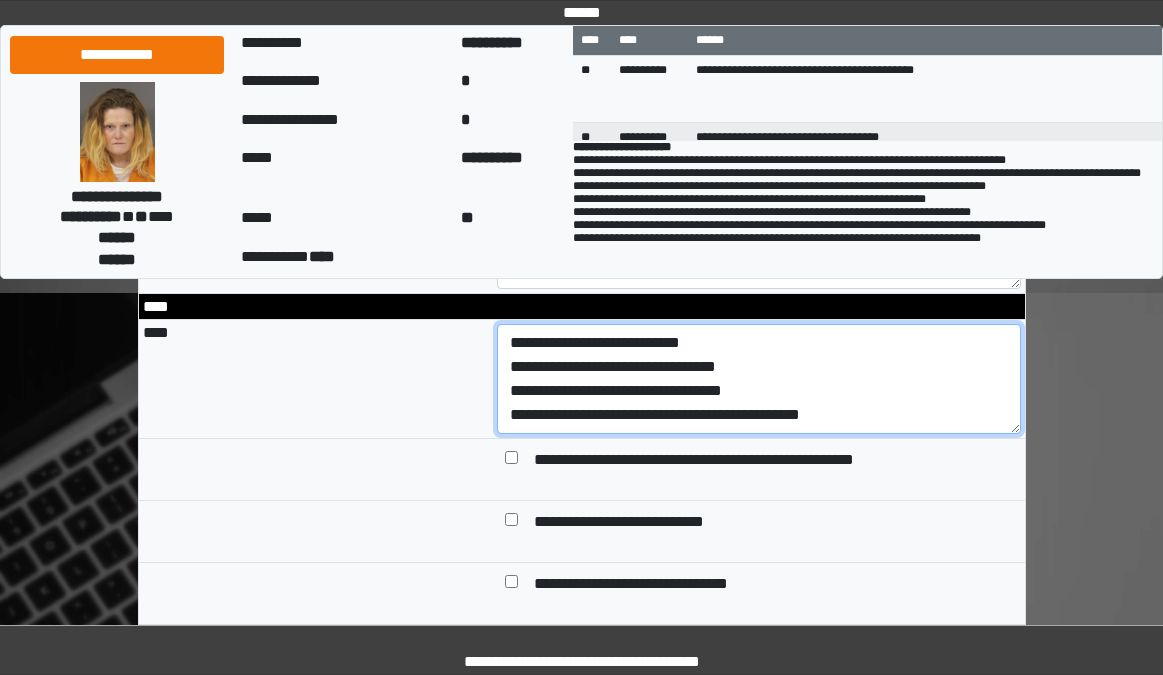 click on "**********" at bounding box center (759, 379) 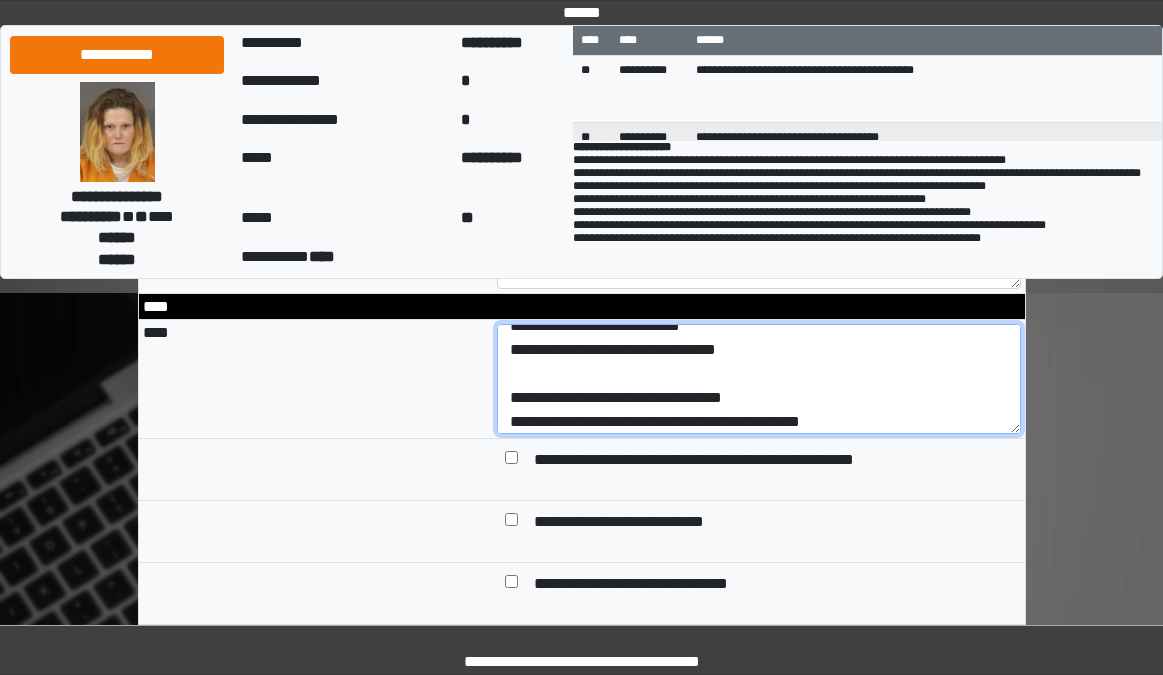 scroll, scrollTop: 48, scrollLeft: 0, axis: vertical 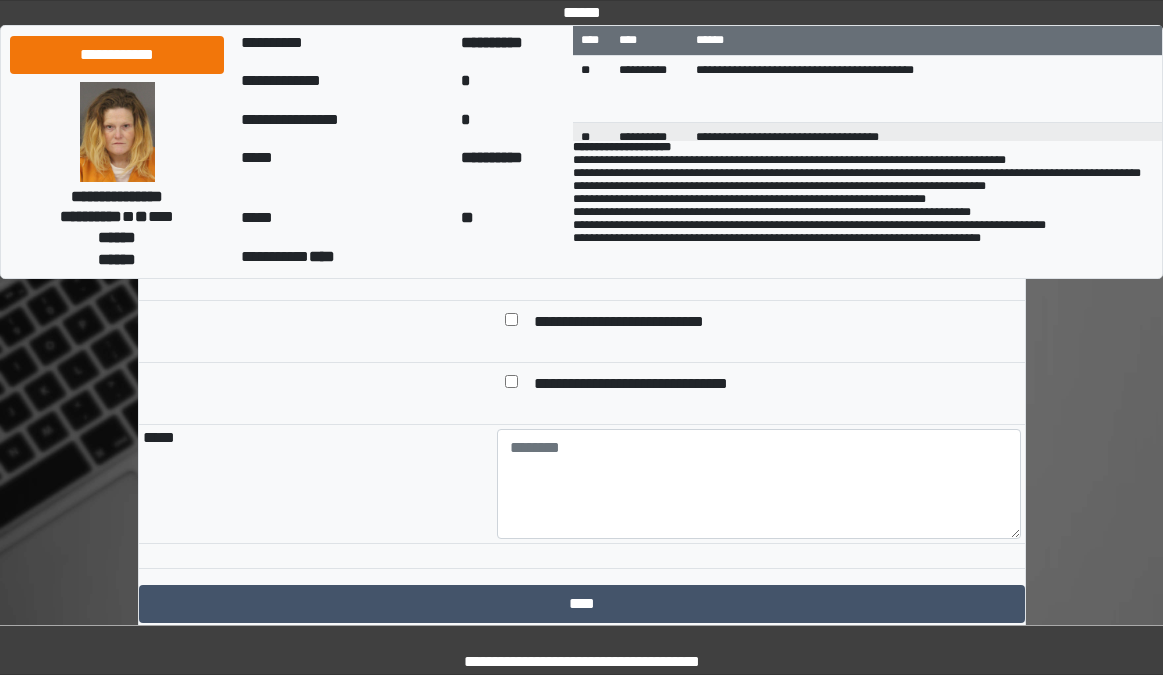 type on "**********" 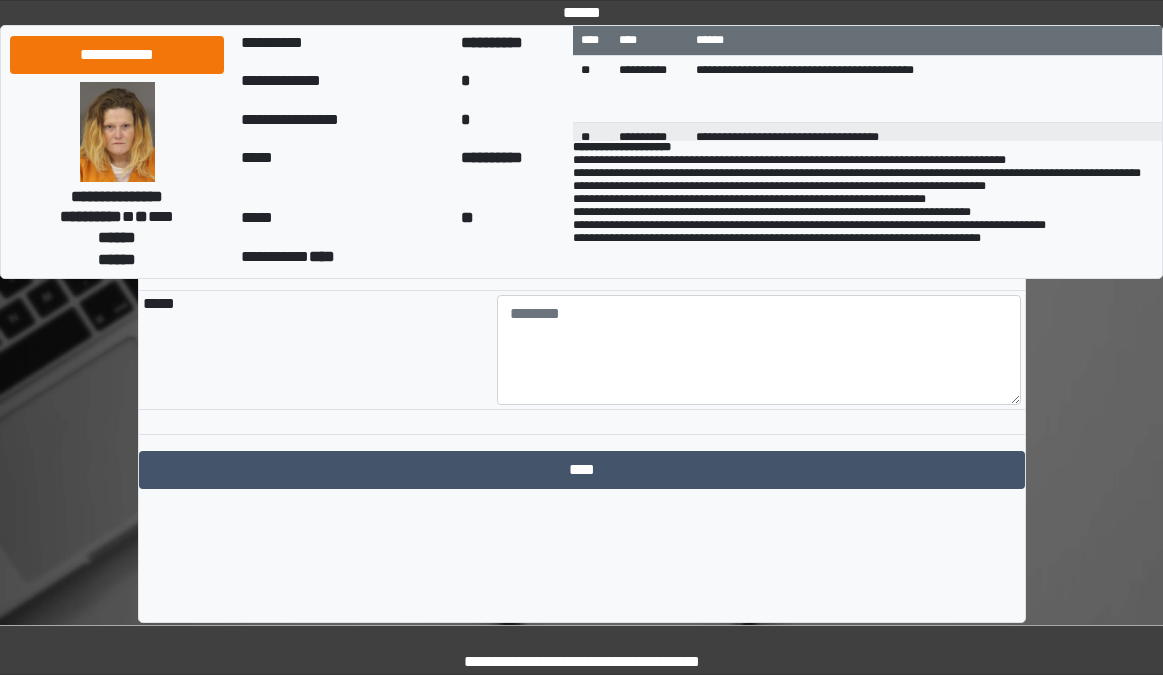 scroll, scrollTop: 2246, scrollLeft: 0, axis: vertical 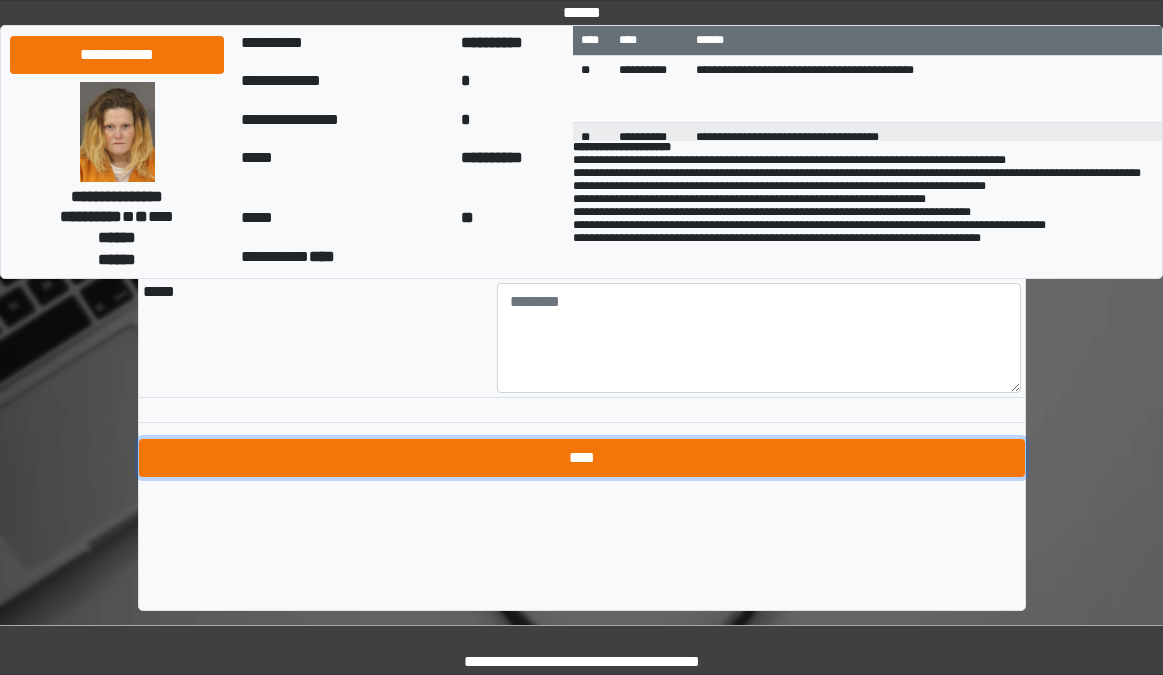 click on "****" at bounding box center [582, 458] 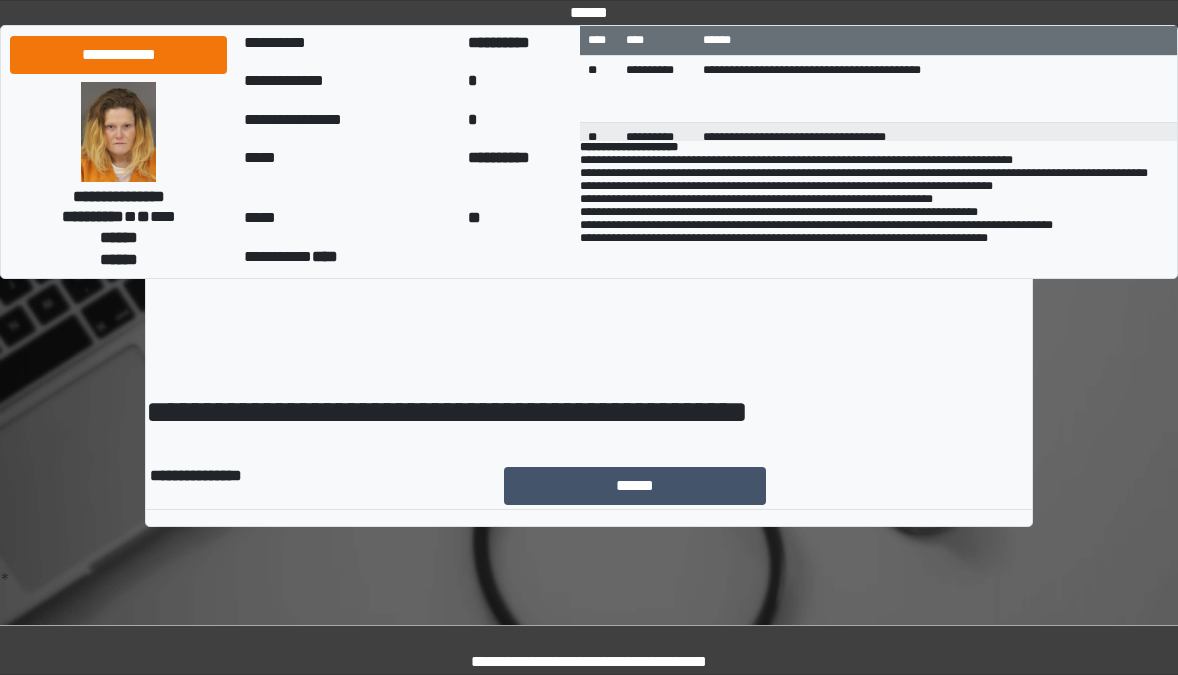 scroll, scrollTop: 0, scrollLeft: 0, axis: both 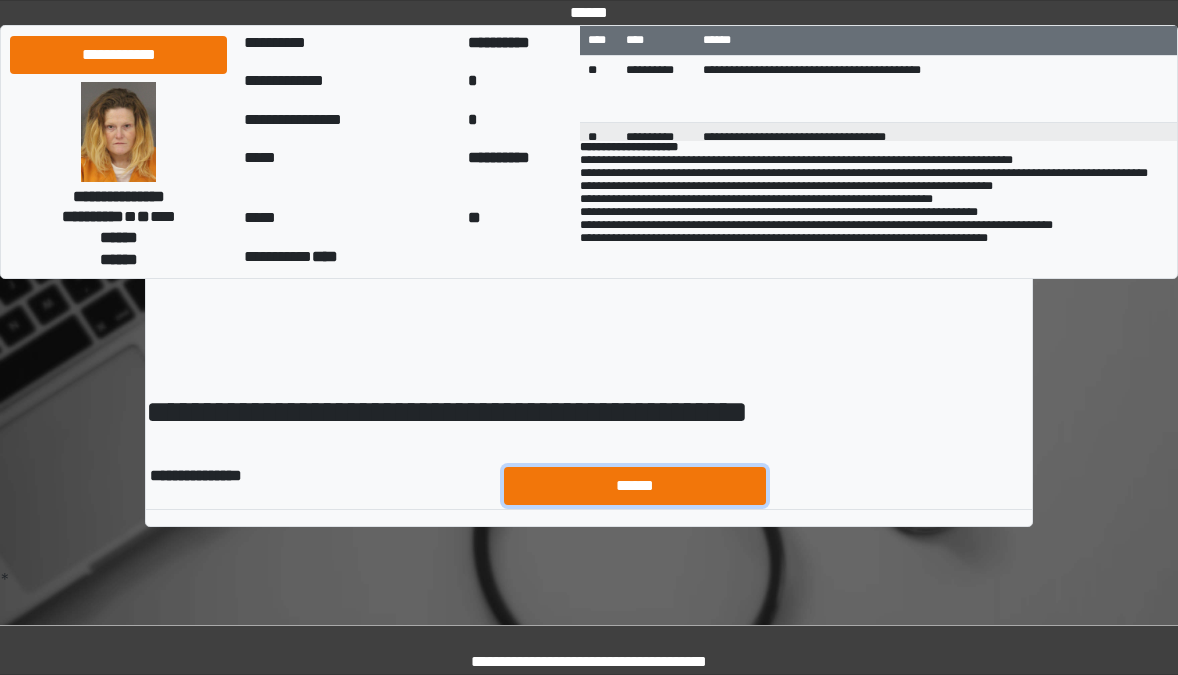 click on "******" at bounding box center [635, 486] 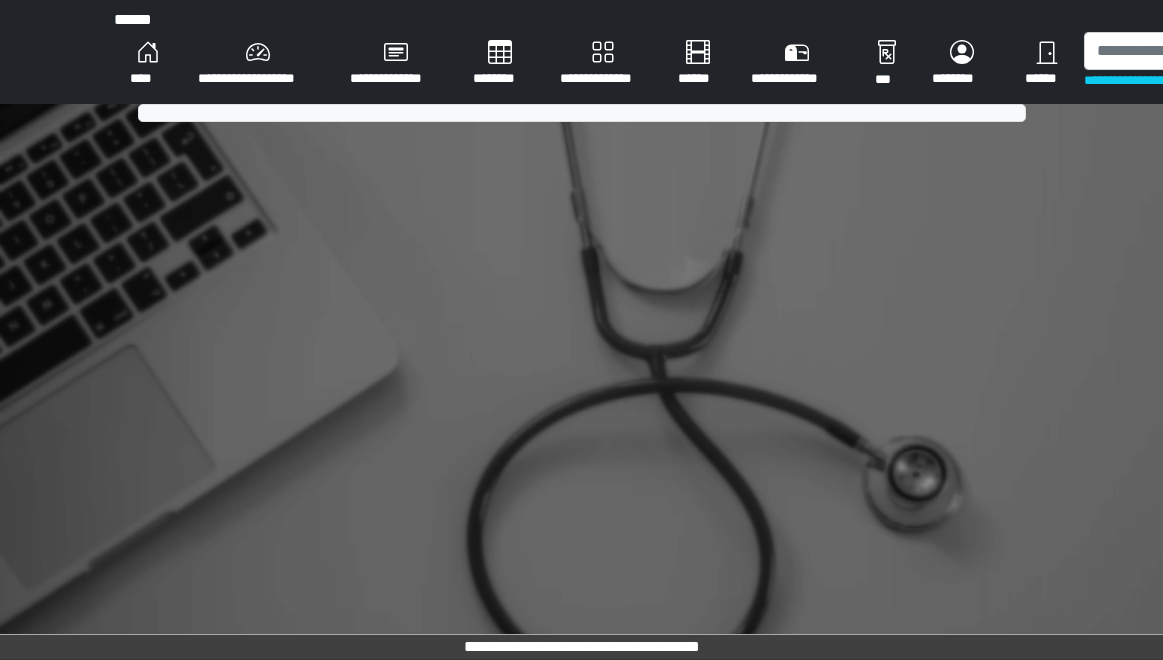 scroll, scrollTop: 0, scrollLeft: 0, axis: both 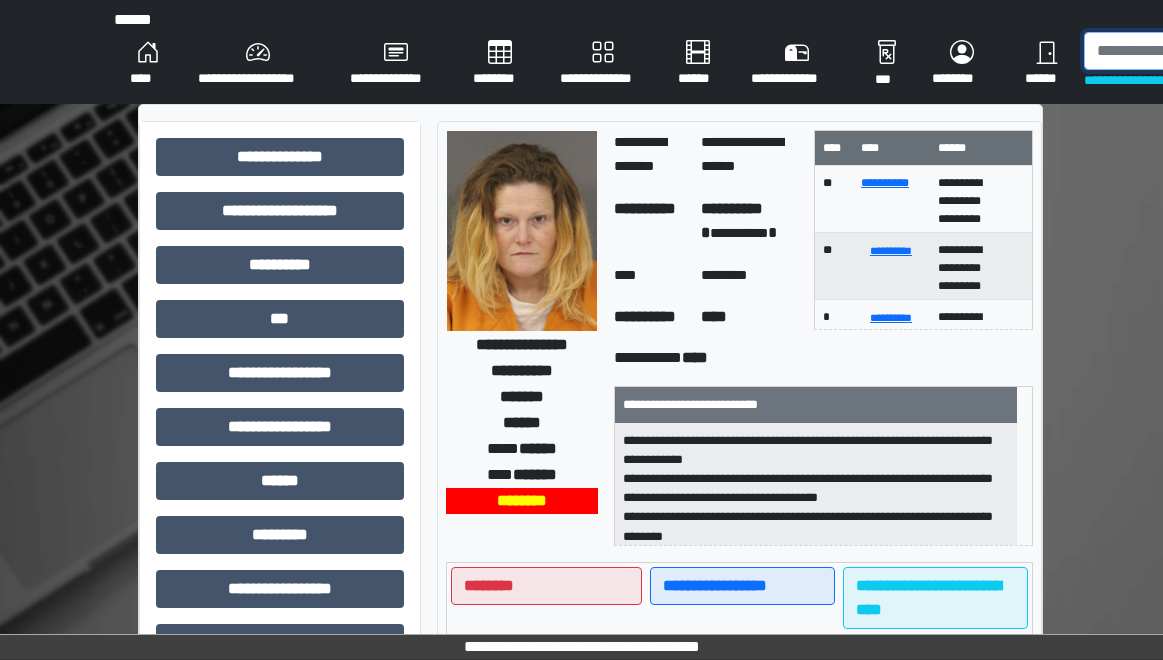 click at bounding box center (1187, 51) 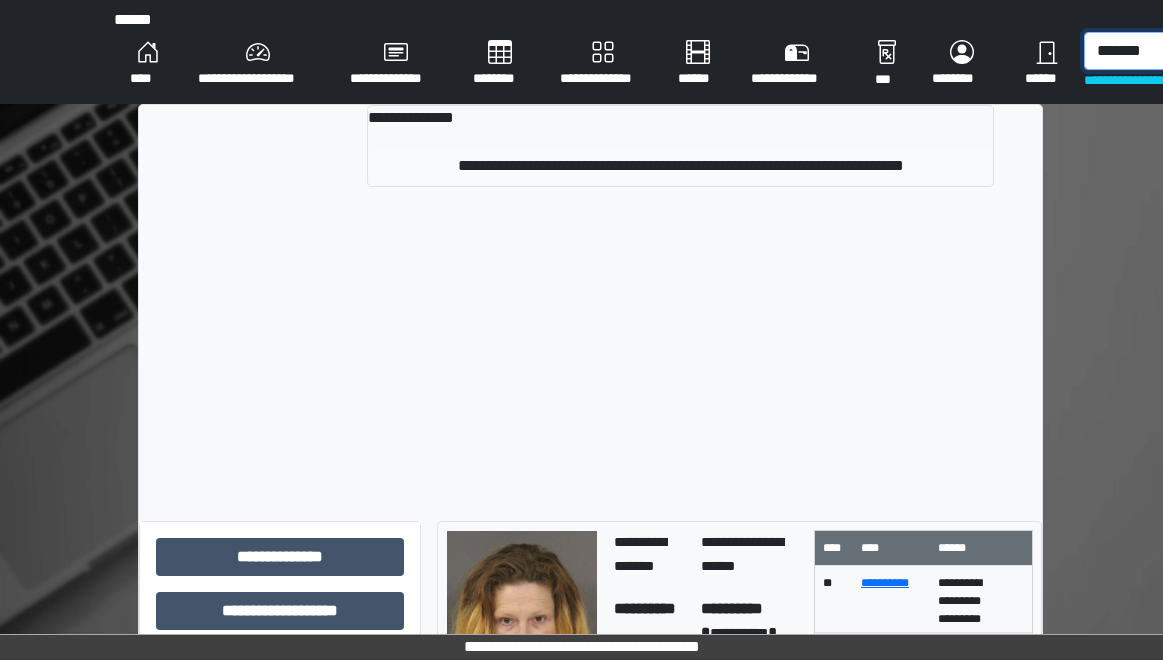 type on "*******" 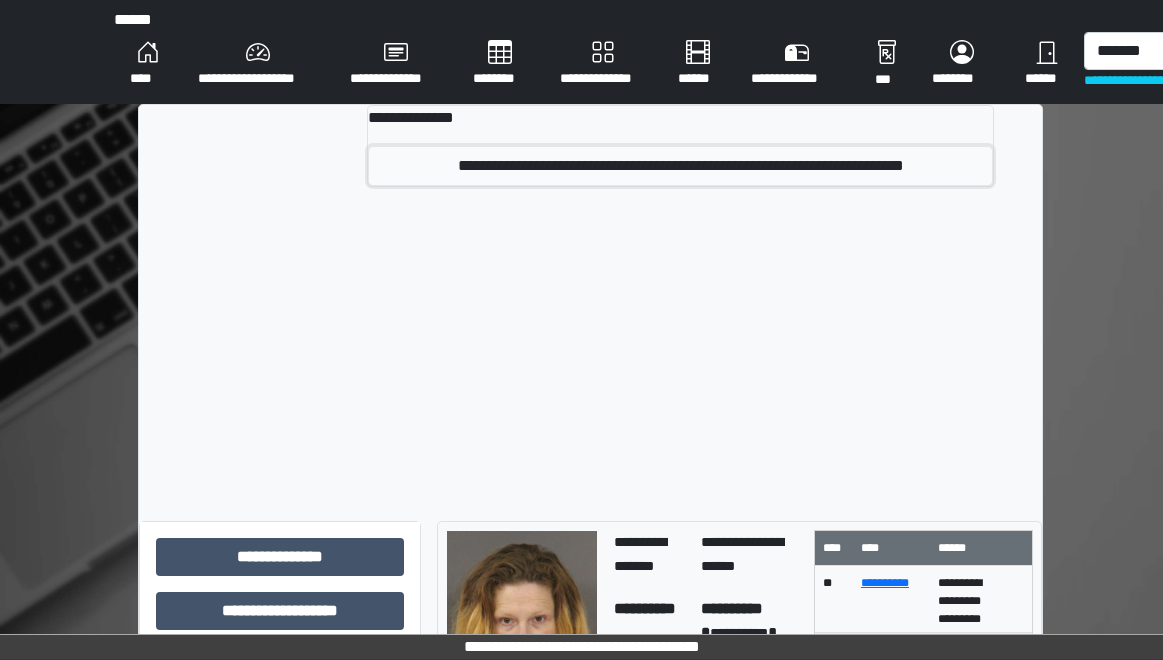 click on "**********" at bounding box center [680, 166] 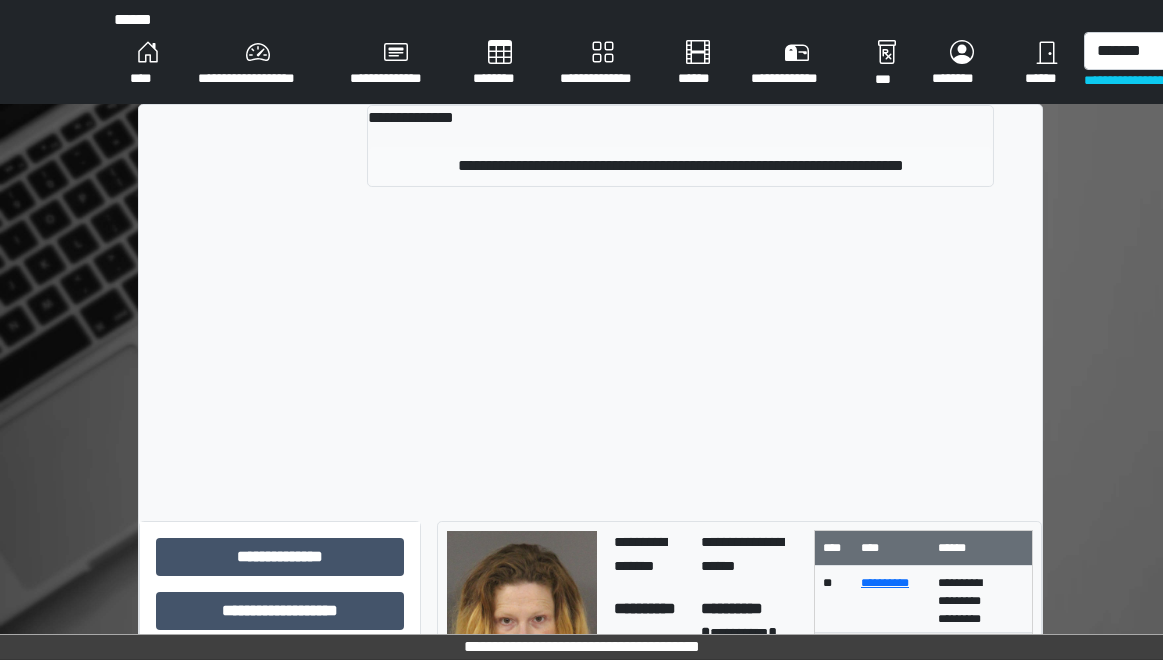 type 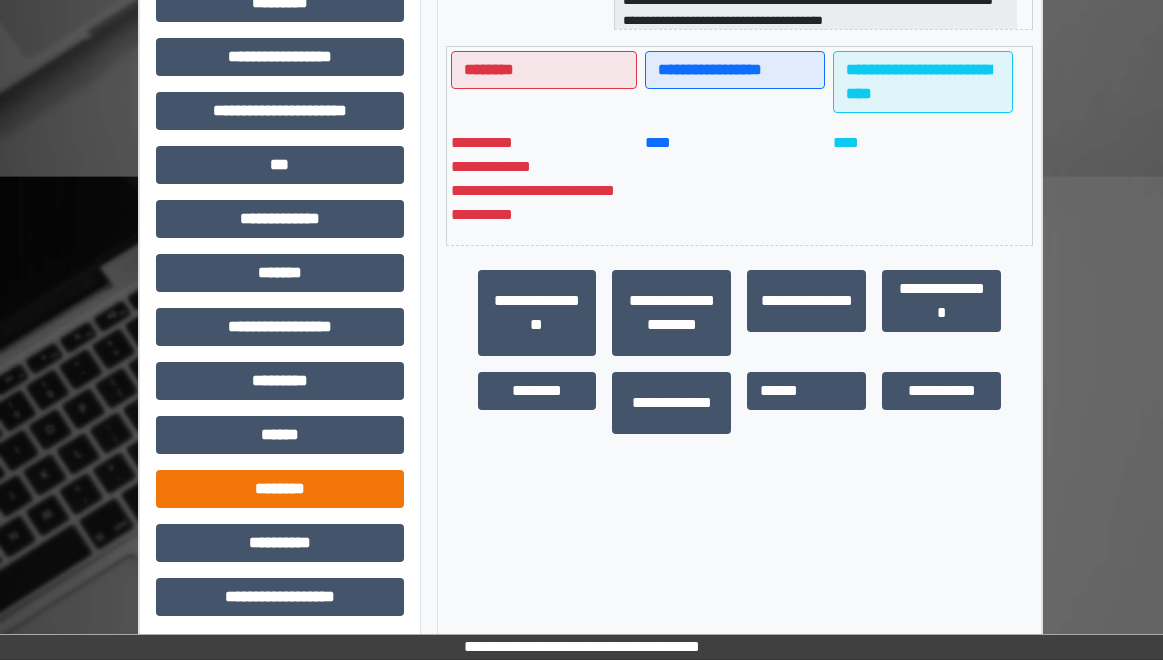scroll, scrollTop: 538, scrollLeft: 0, axis: vertical 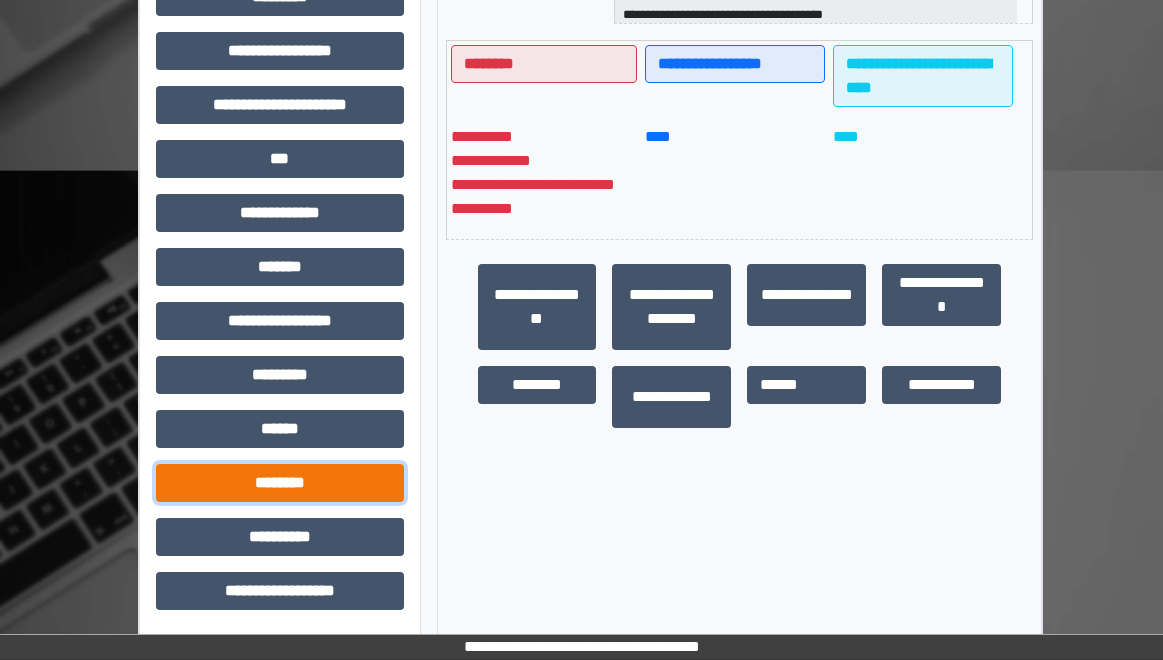 click on "********" at bounding box center [280, 483] 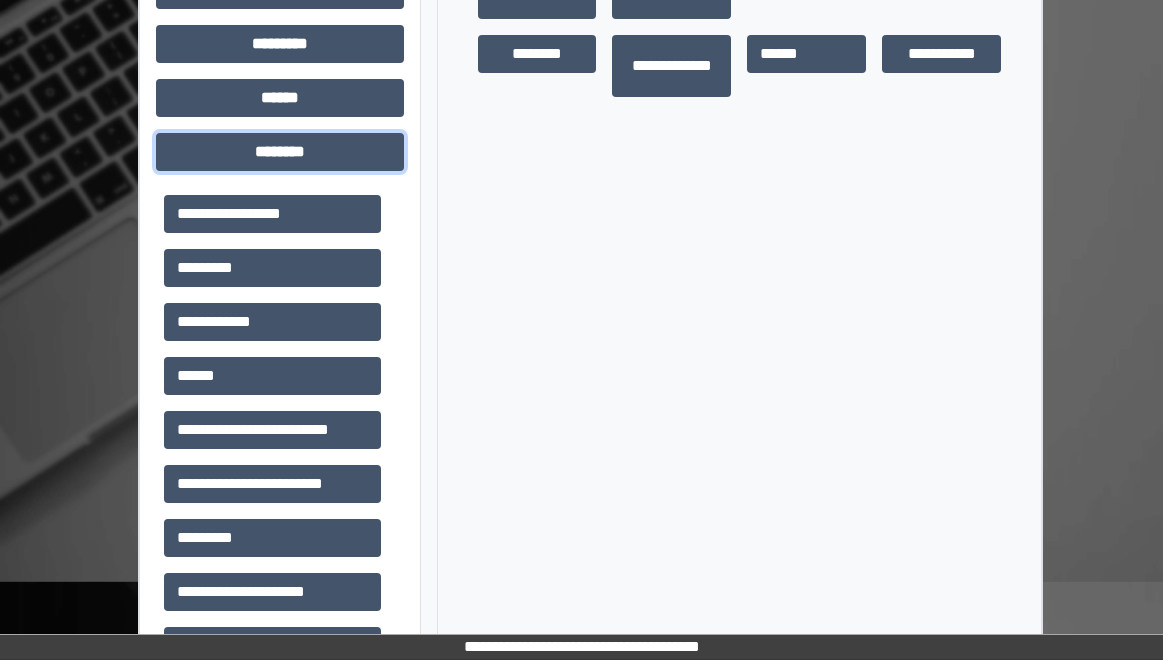 scroll, scrollTop: 938, scrollLeft: 0, axis: vertical 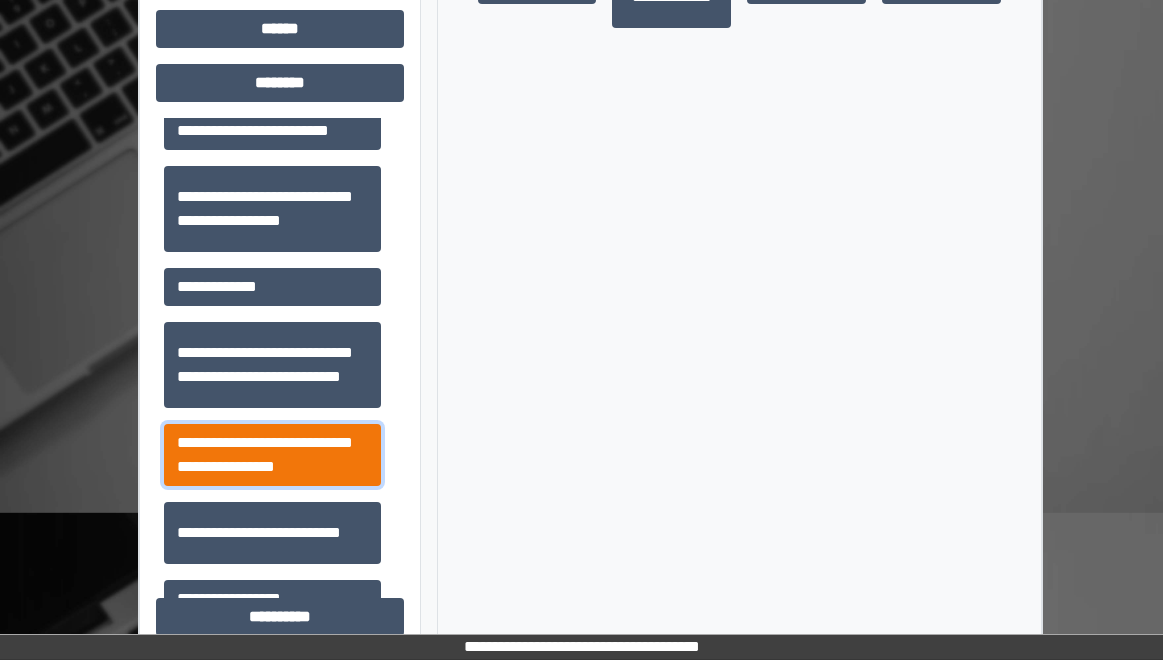 click on "**********" at bounding box center [272, 455] 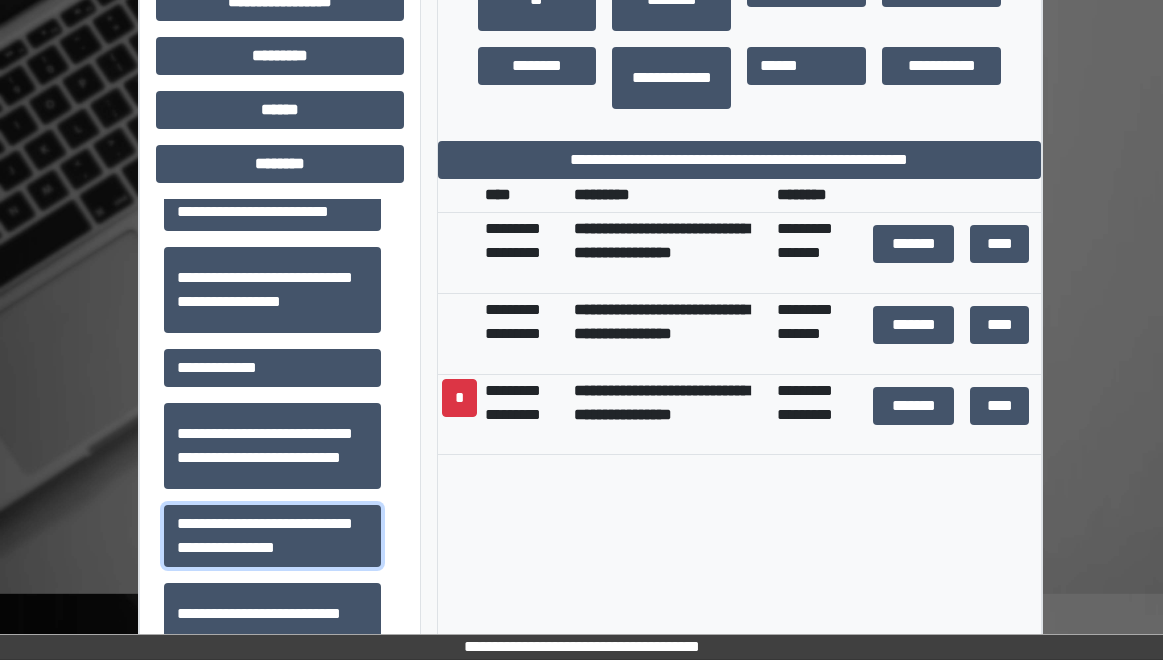 scroll, scrollTop: 738, scrollLeft: 0, axis: vertical 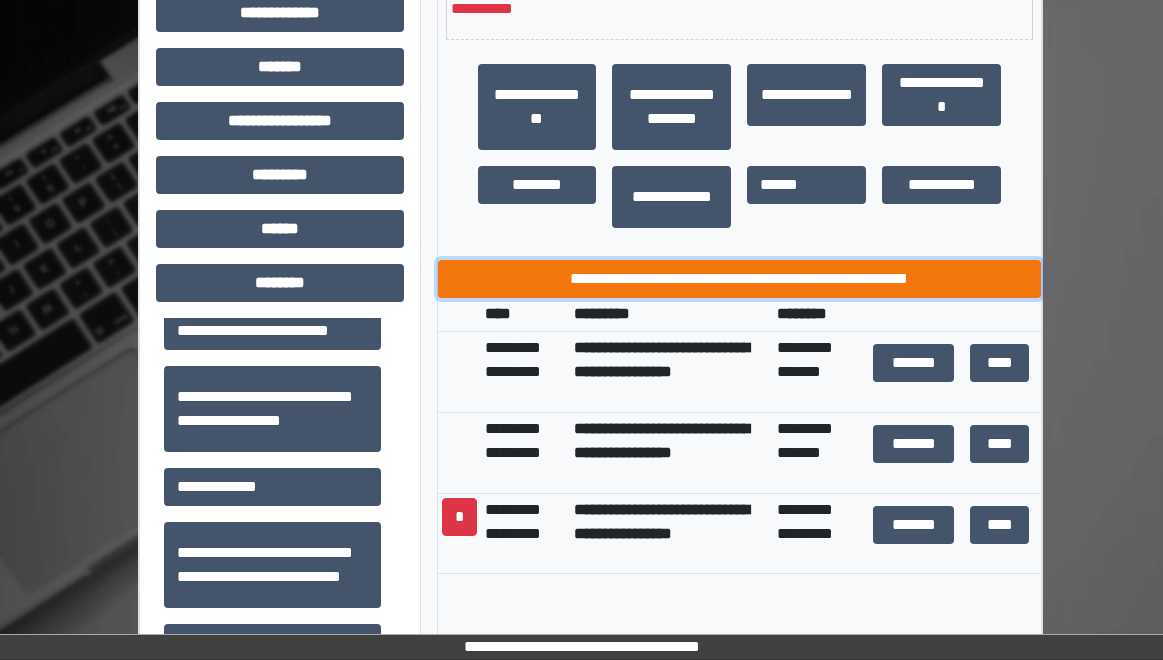 click on "**********" at bounding box center [740, 279] 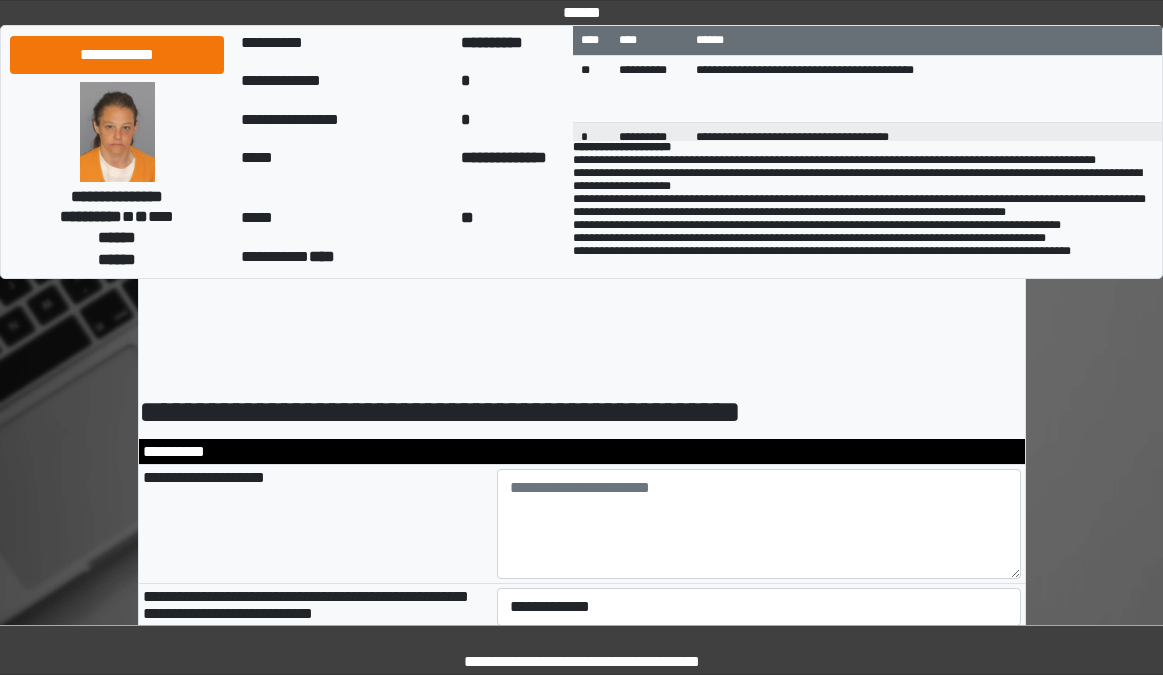 scroll, scrollTop: 0, scrollLeft: 0, axis: both 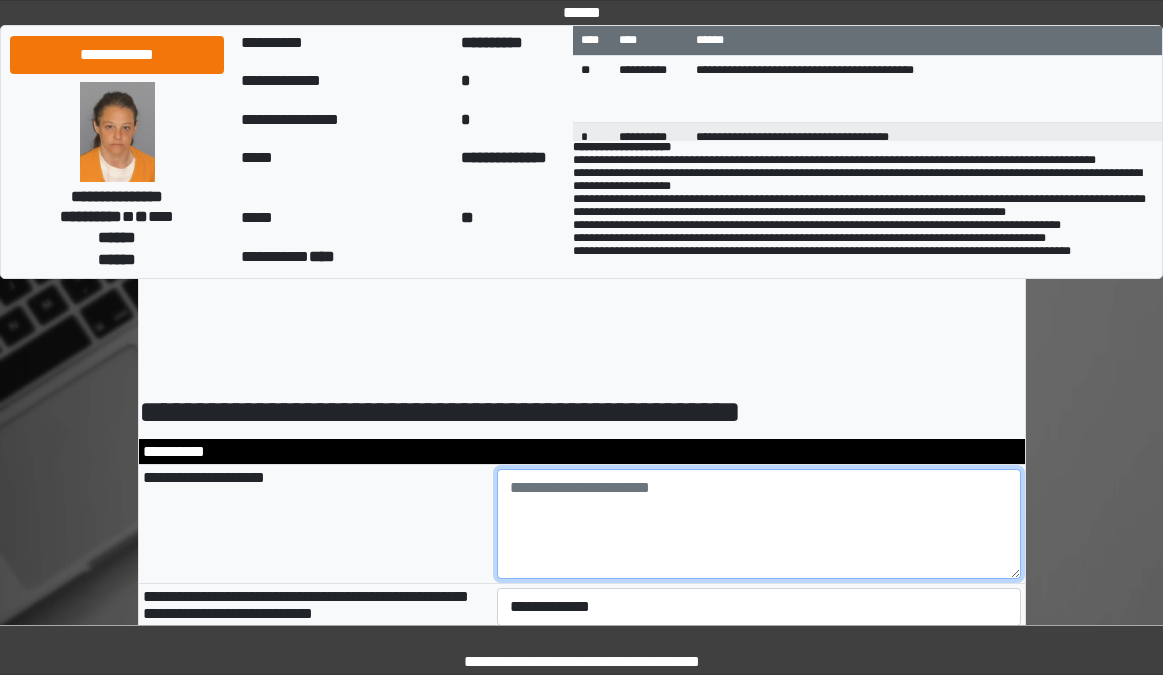 click at bounding box center (759, 524) 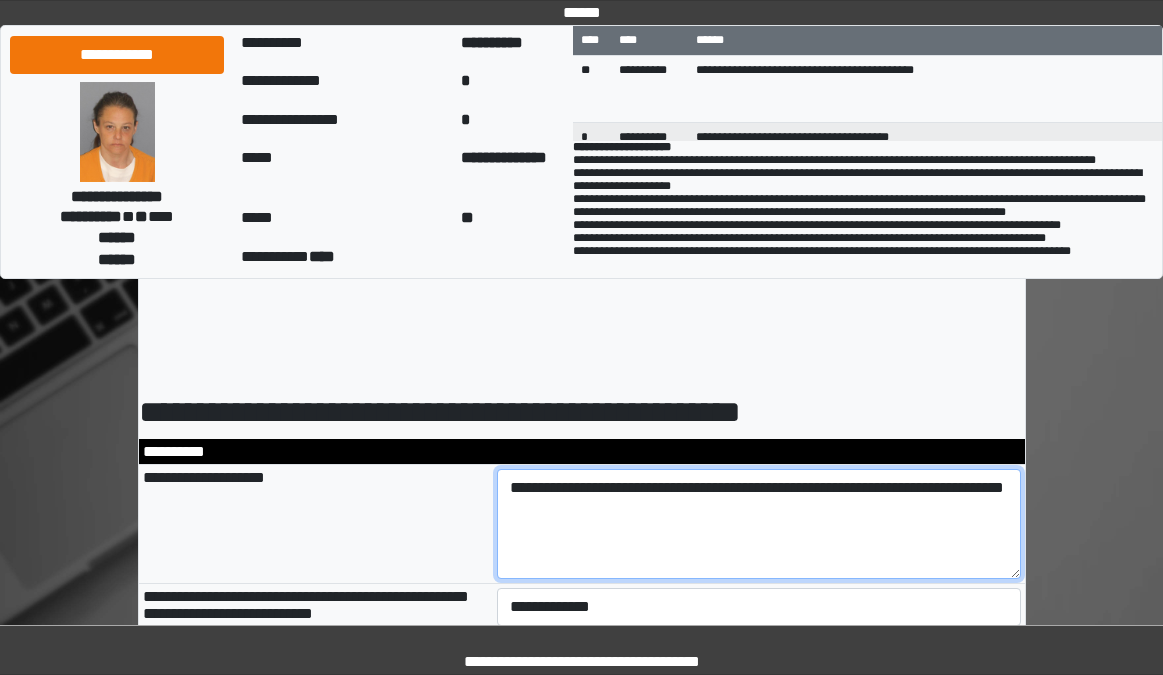 click on "**********" at bounding box center [759, 524] 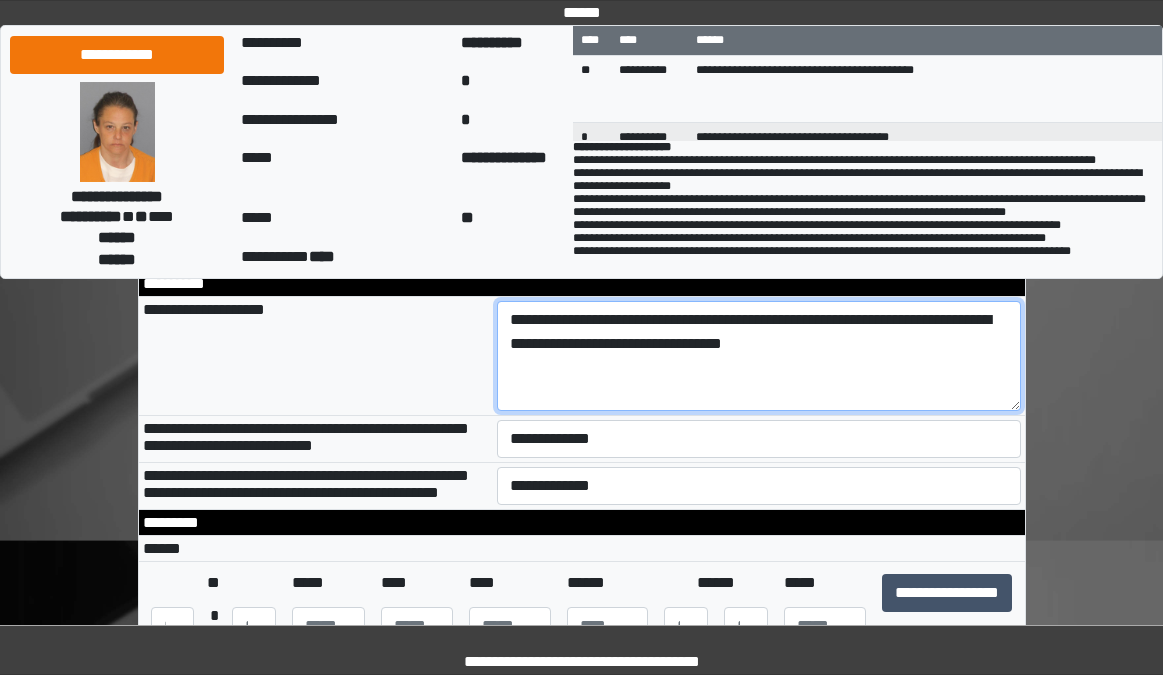 scroll, scrollTop: 200, scrollLeft: 0, axis: vertical 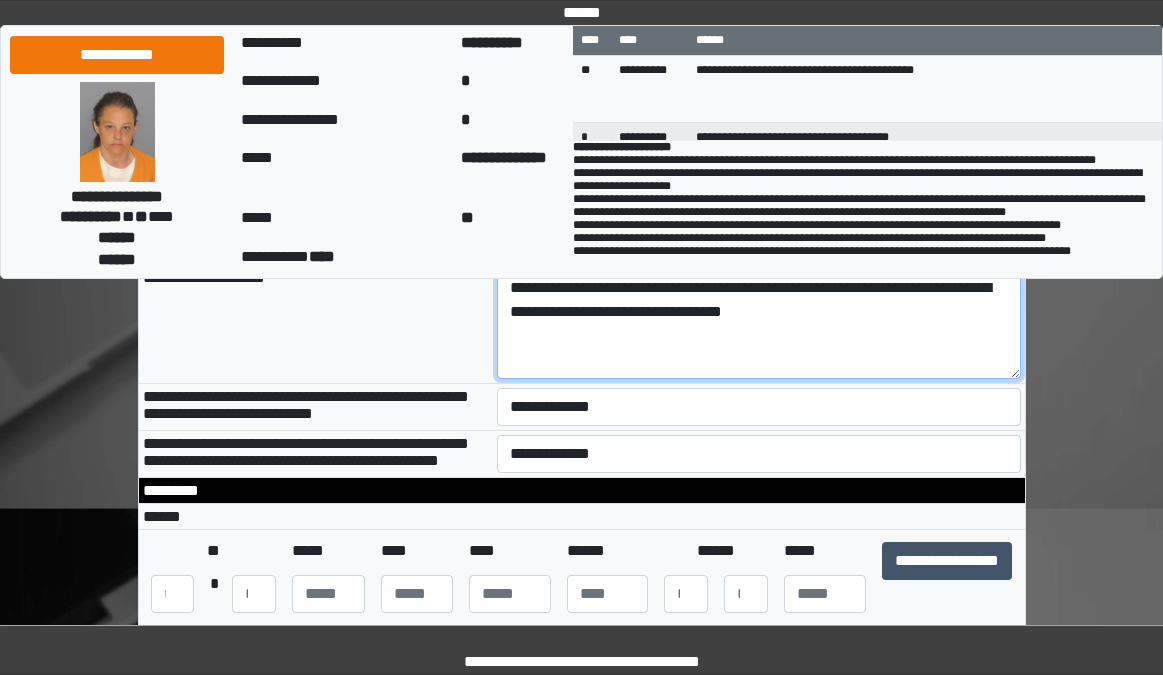 type on "**********" 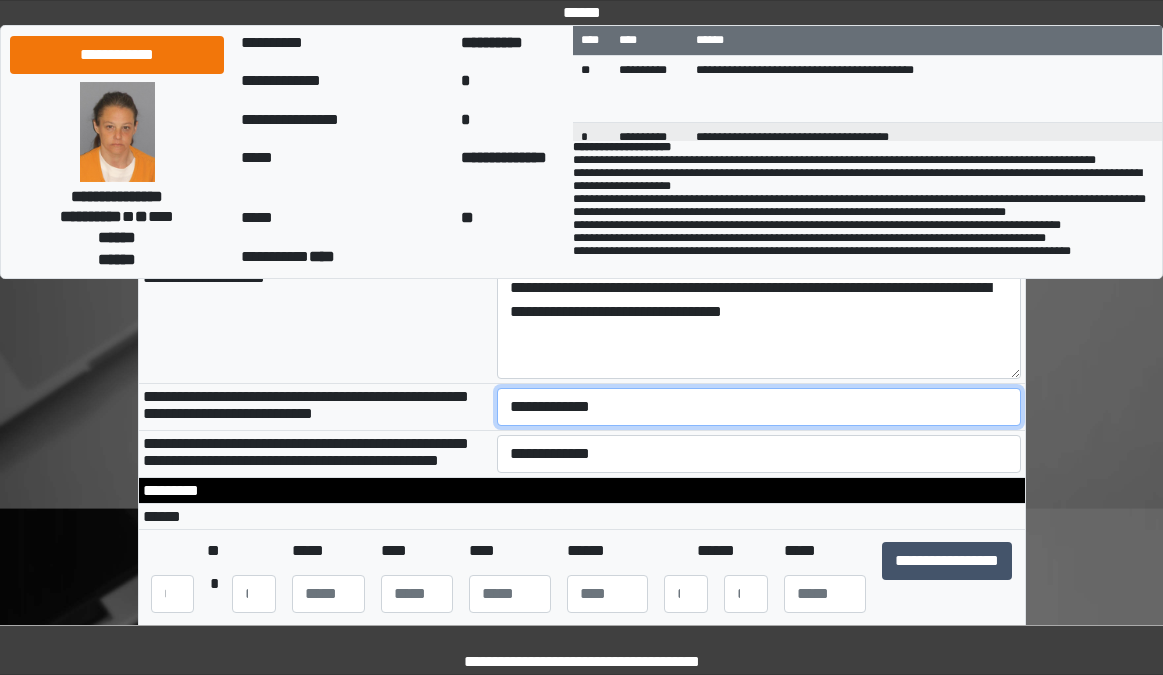 drag, startPoint x: 520, startPoint y: 403, endPoint x: 530, endPoint y: 420, distance: 19.723083 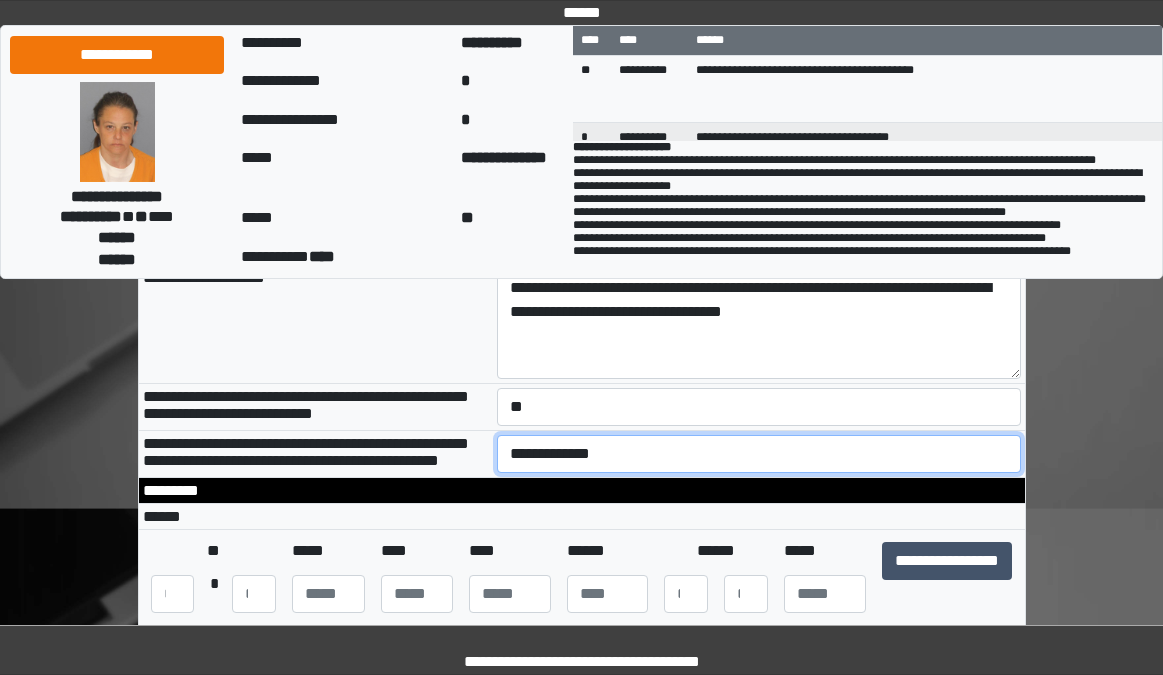 click on "**********" at bounding box center (759, 454) 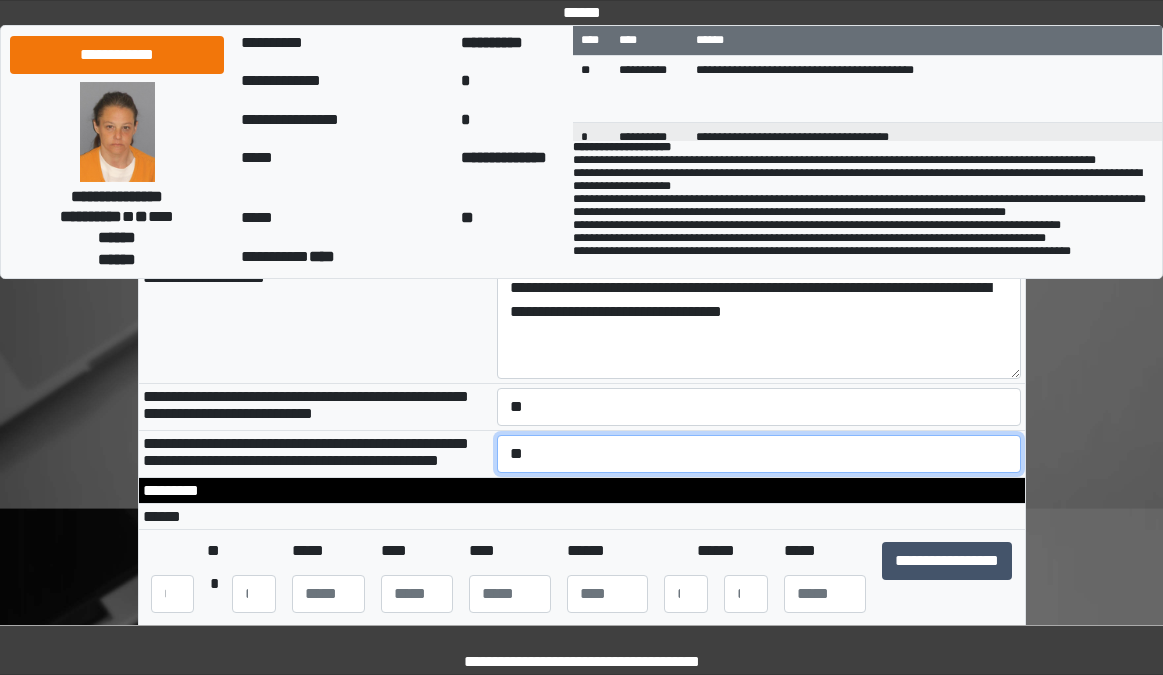 click on "**********" at bounding box center [759, 454] 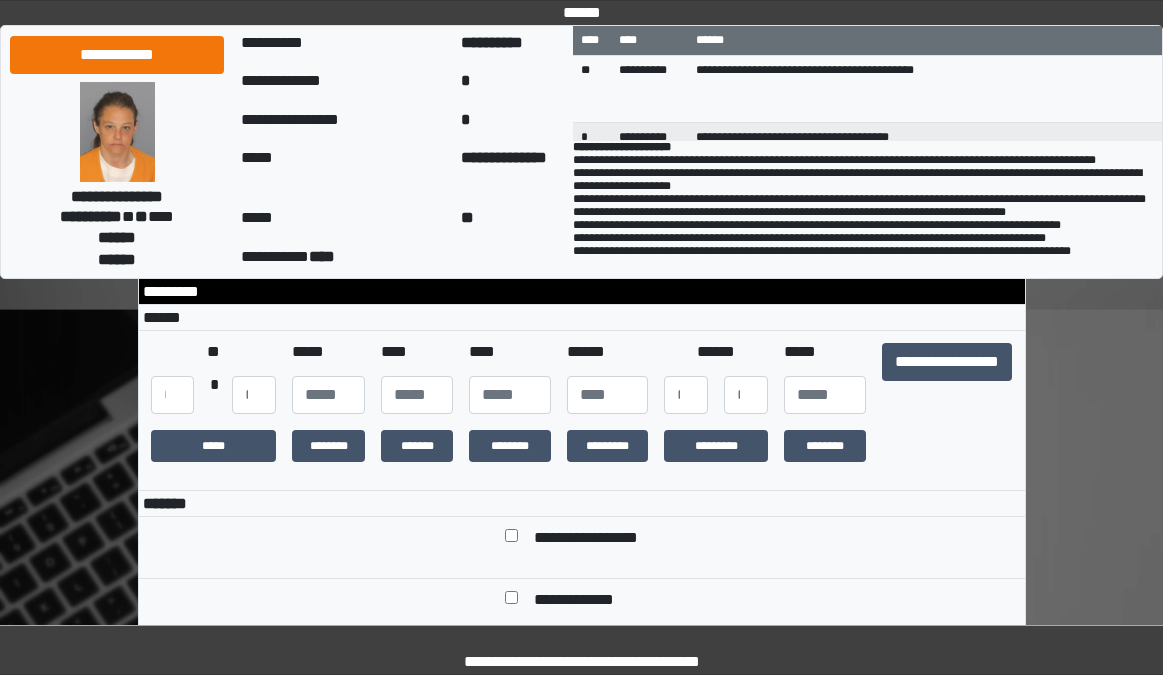 scroll, scrollTop: 400, scrollLeft: 0, axis: vertical 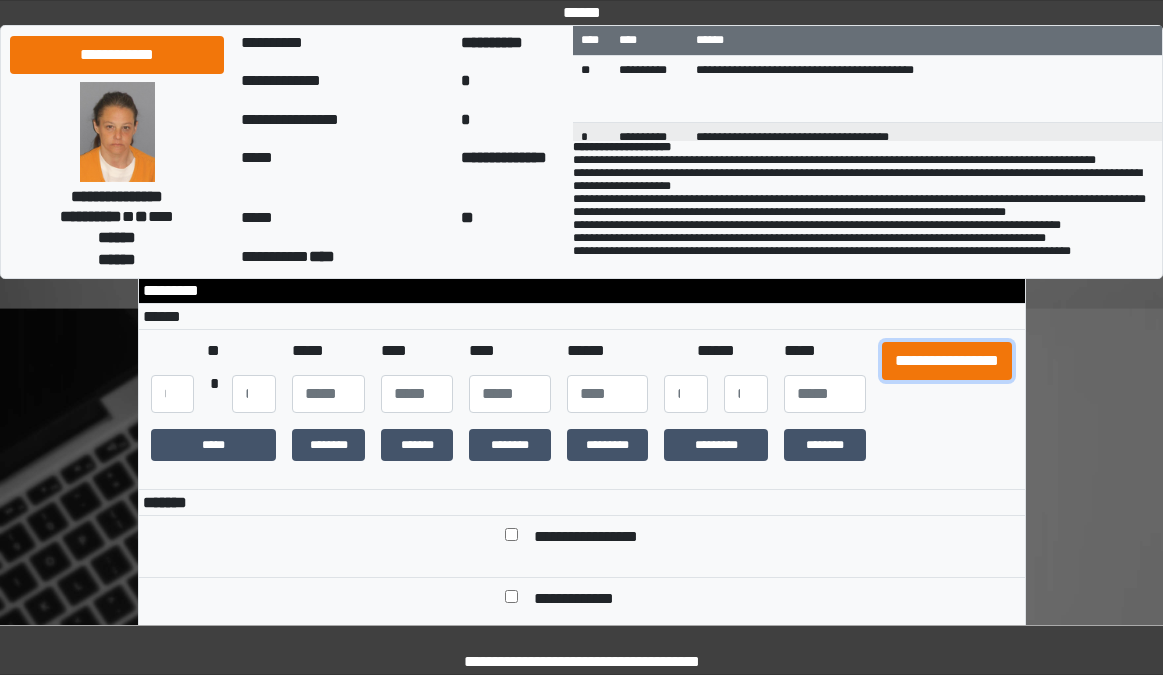 click on "**********" at bounding box center [947, 361] 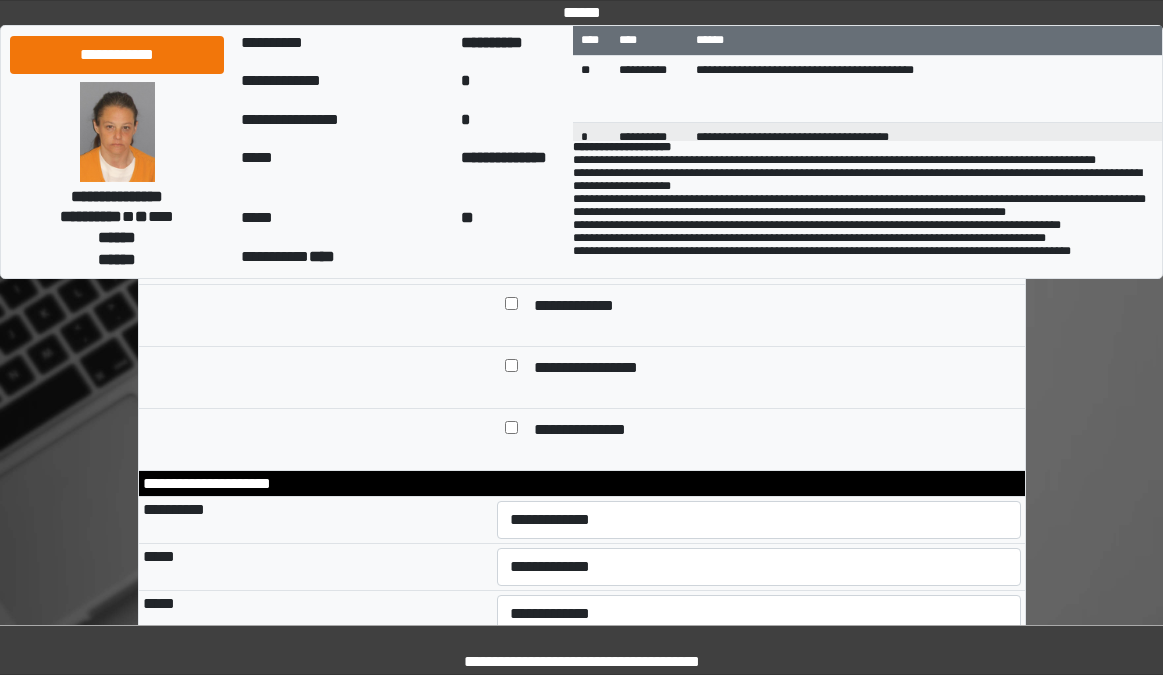 scroll, scrollTop: 700, scrollLeft: 0, axis: vertical 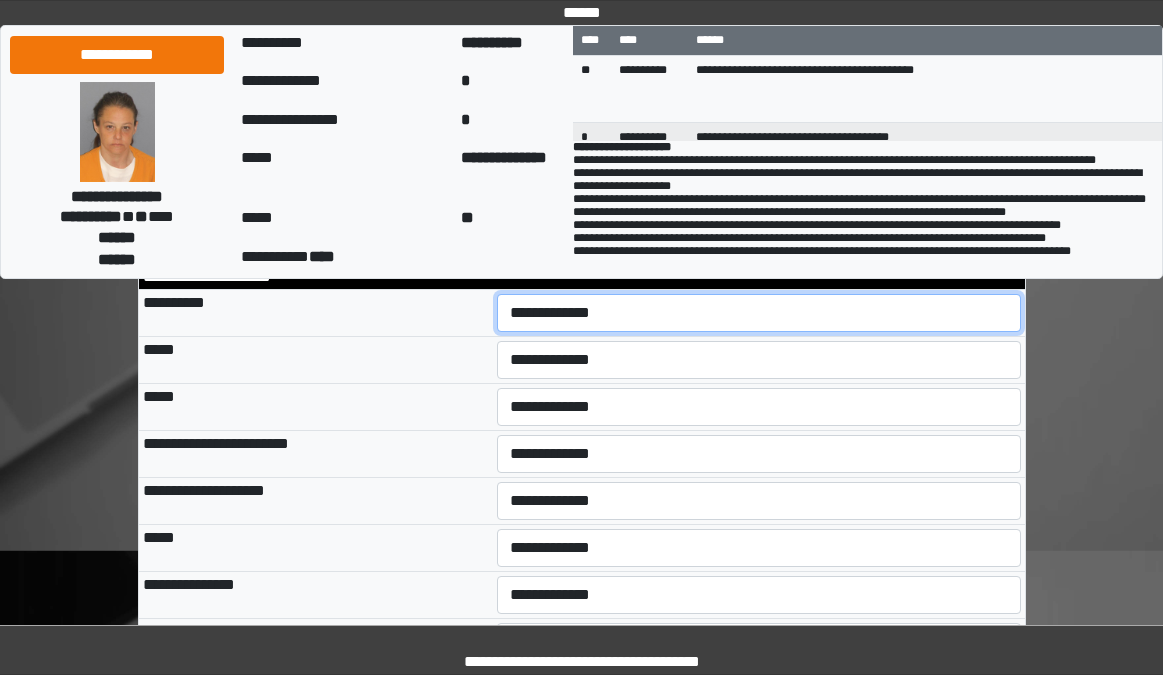 click on "**********" at bounding box center [759, 313] 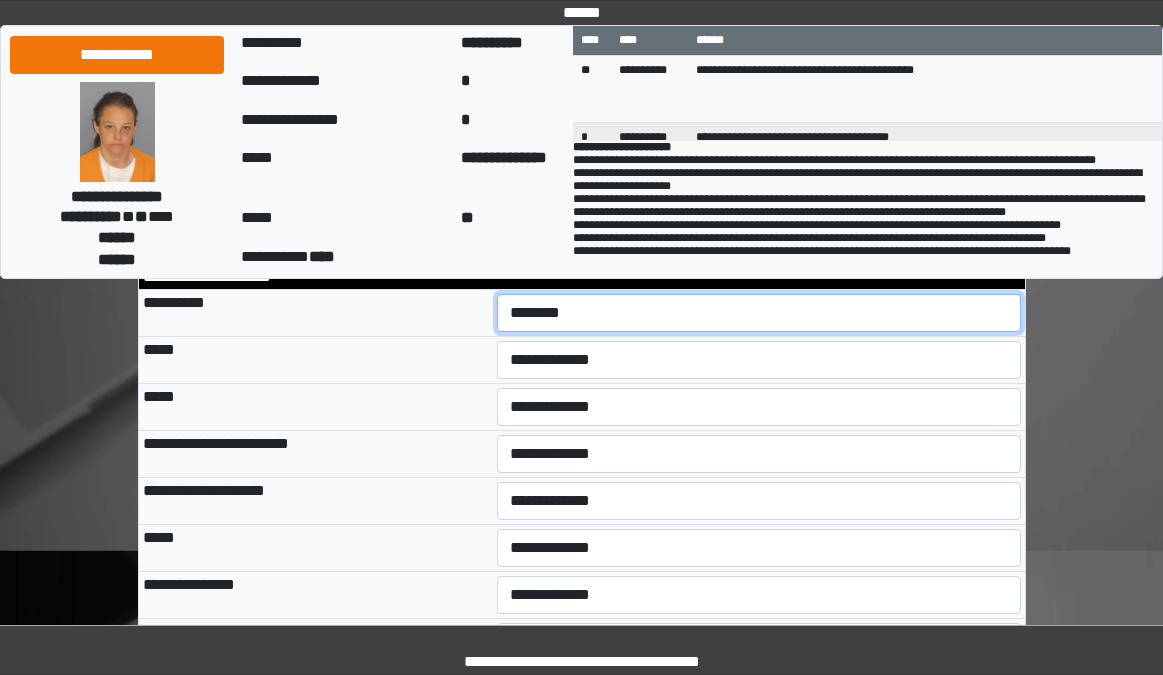 click on "**********" at bounding box center [759, 313] 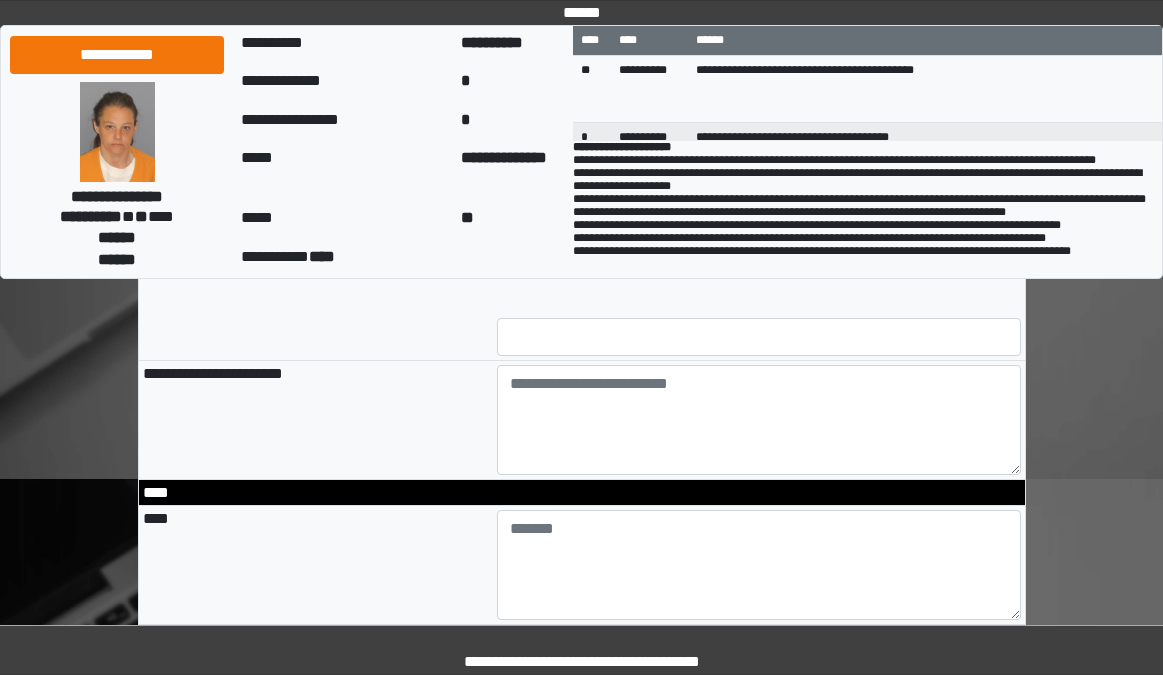 scroll, scrollTop: 1800, scrollLeft: 0, axis: vertical 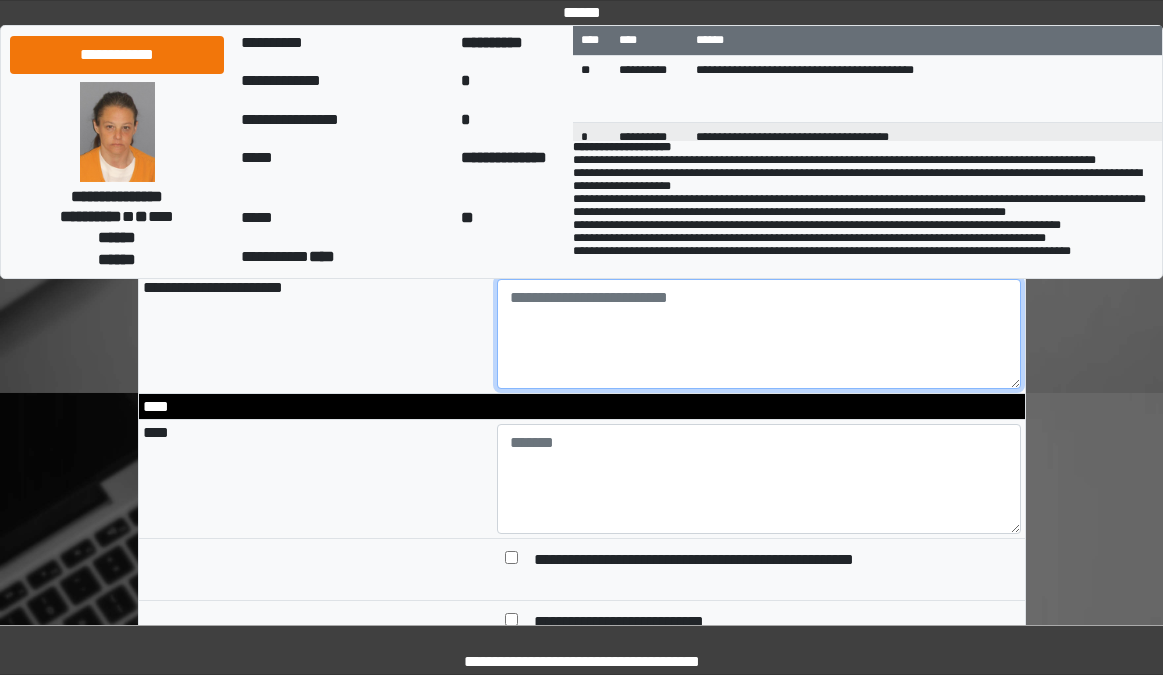 click at bounding box center [759, 334] 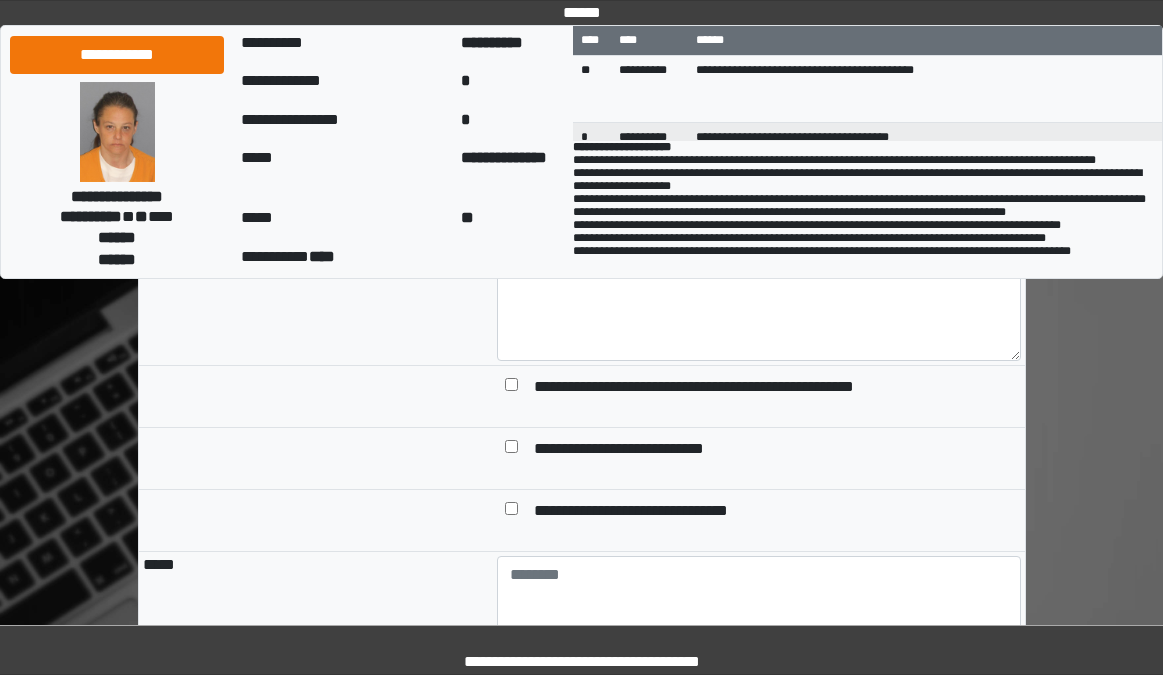 scroll, scrollTop: 2000, scrollLeft: 0, axis: vertical 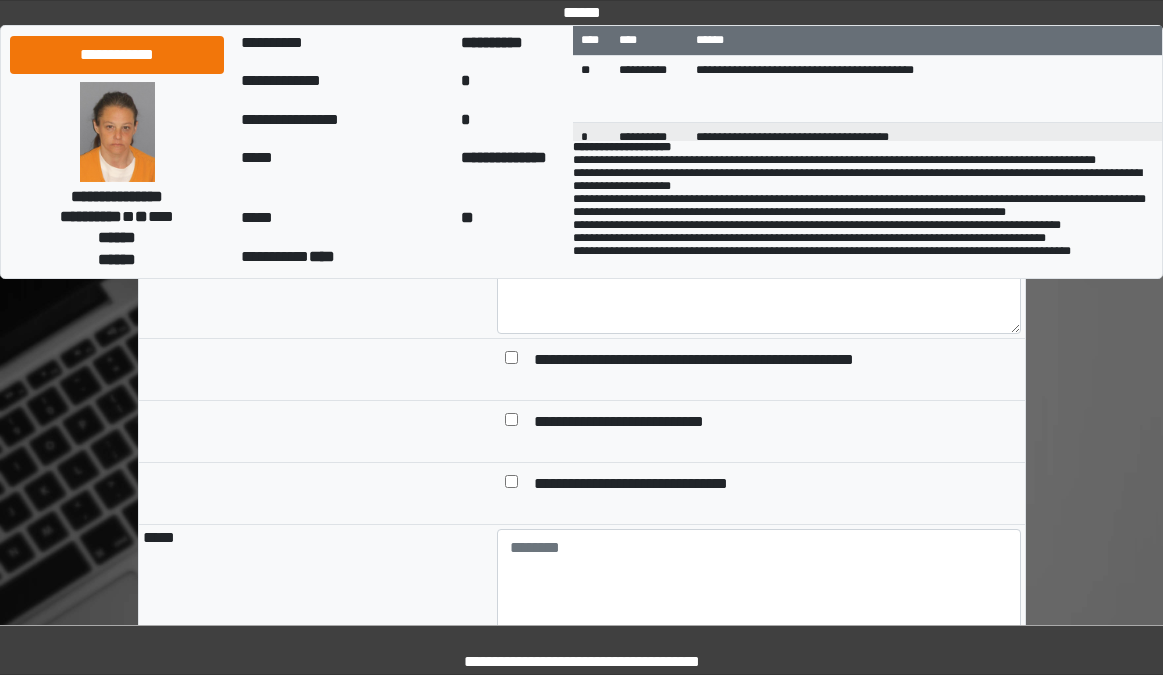 type on "**********" 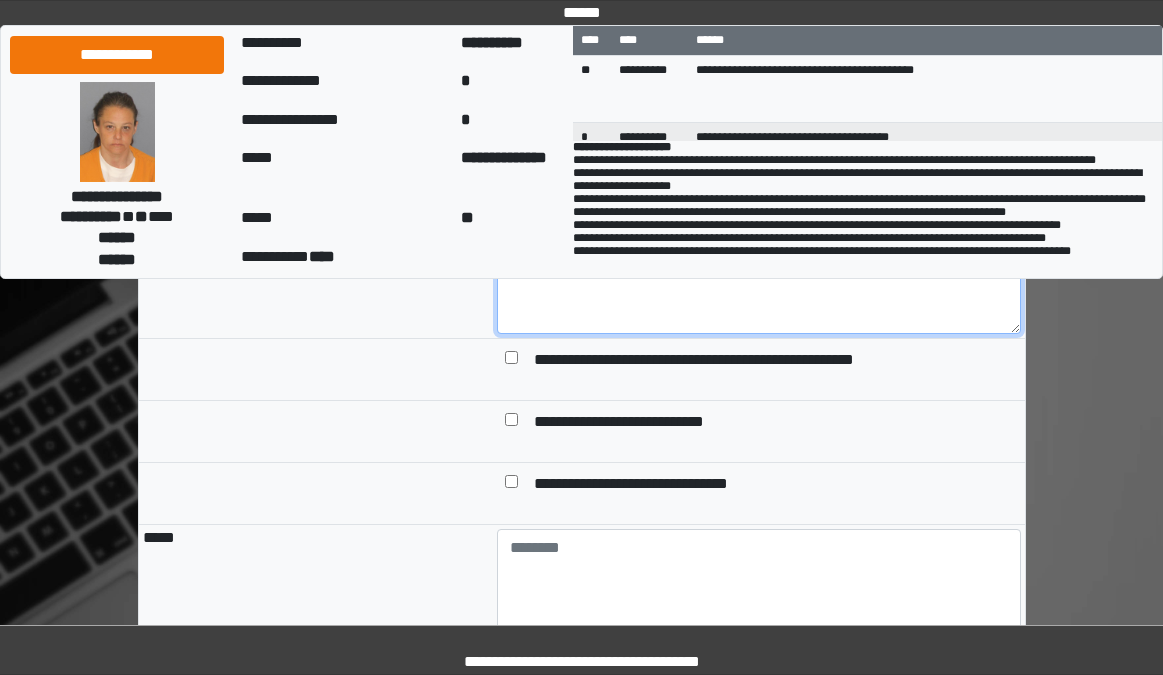 click at bounding box center (759, 279) 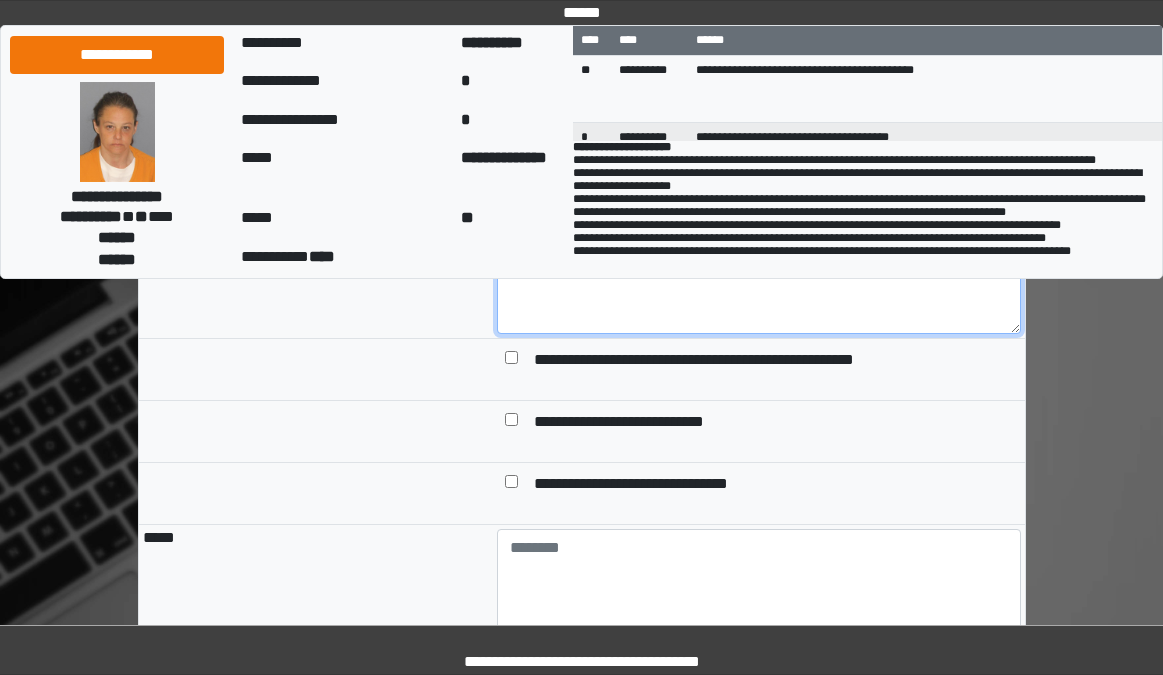 click at bounding box center [759, 279] 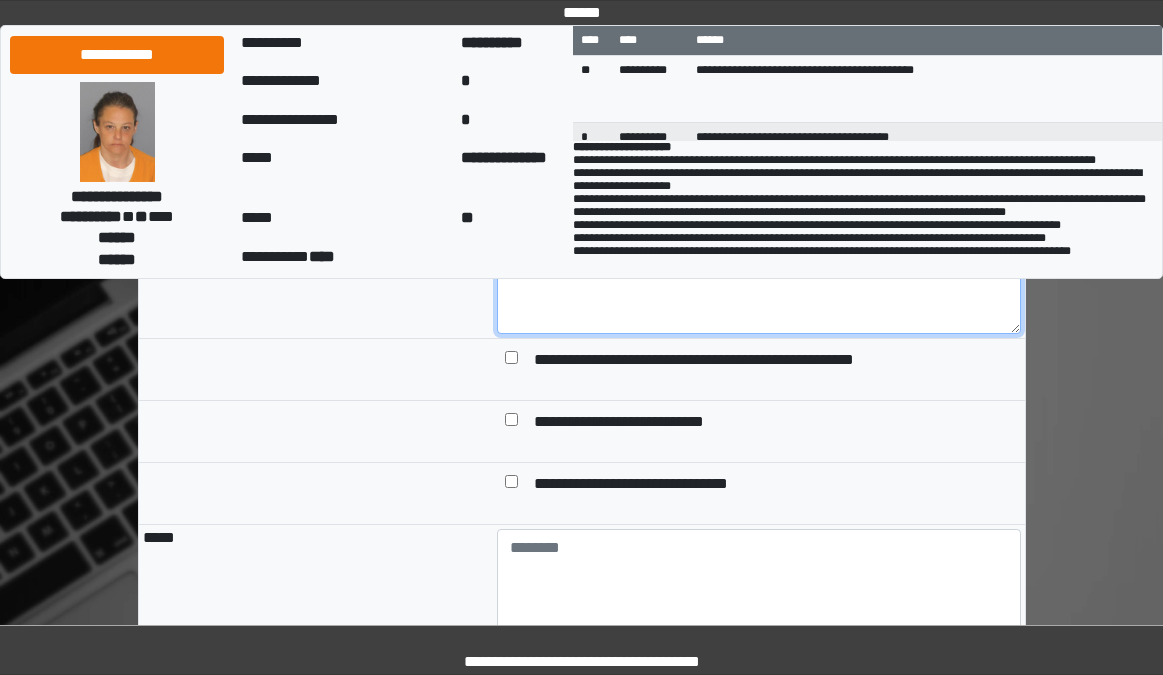 paste on "**********" 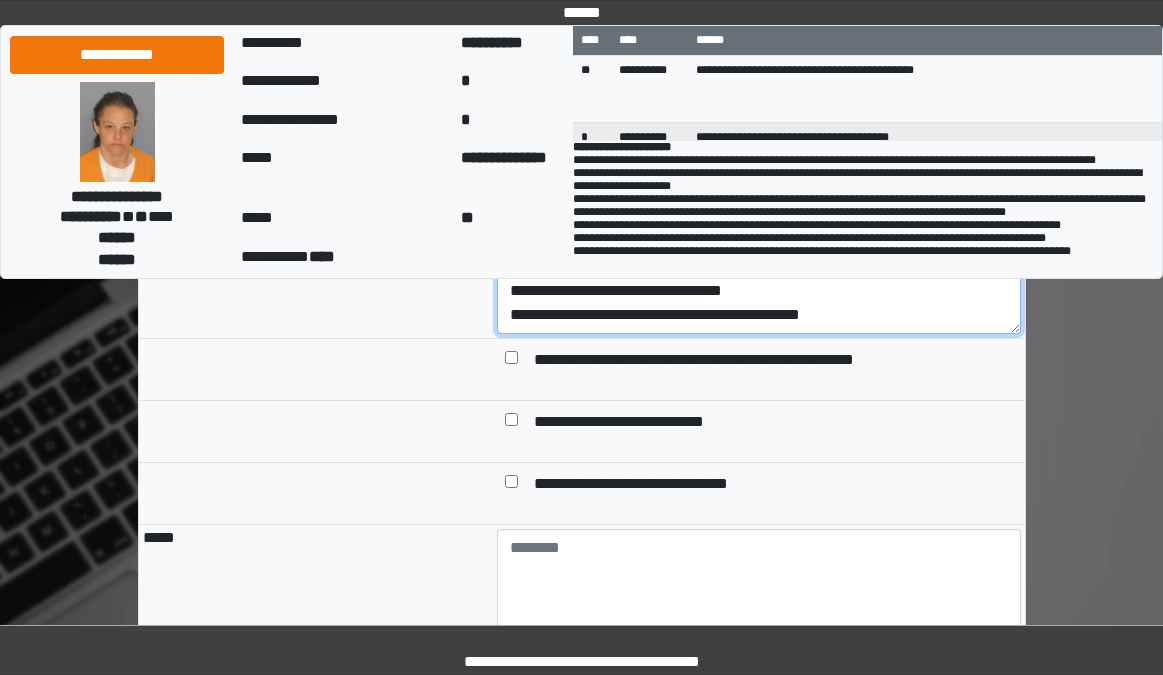 scroll, scrollTop: 17, scrollLeft: 0, axis: vertical 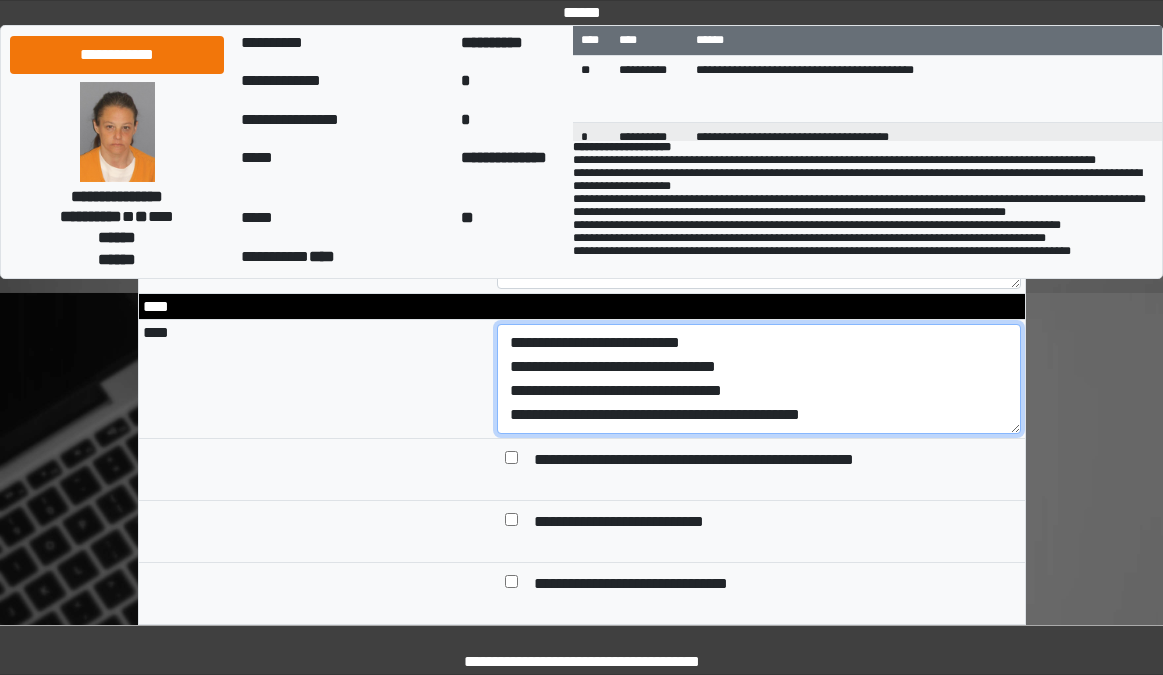 drag, startPoint x: 513, startPoint y: 395, endPoint x: 938, endPoint y: 536, distance: 447.77896 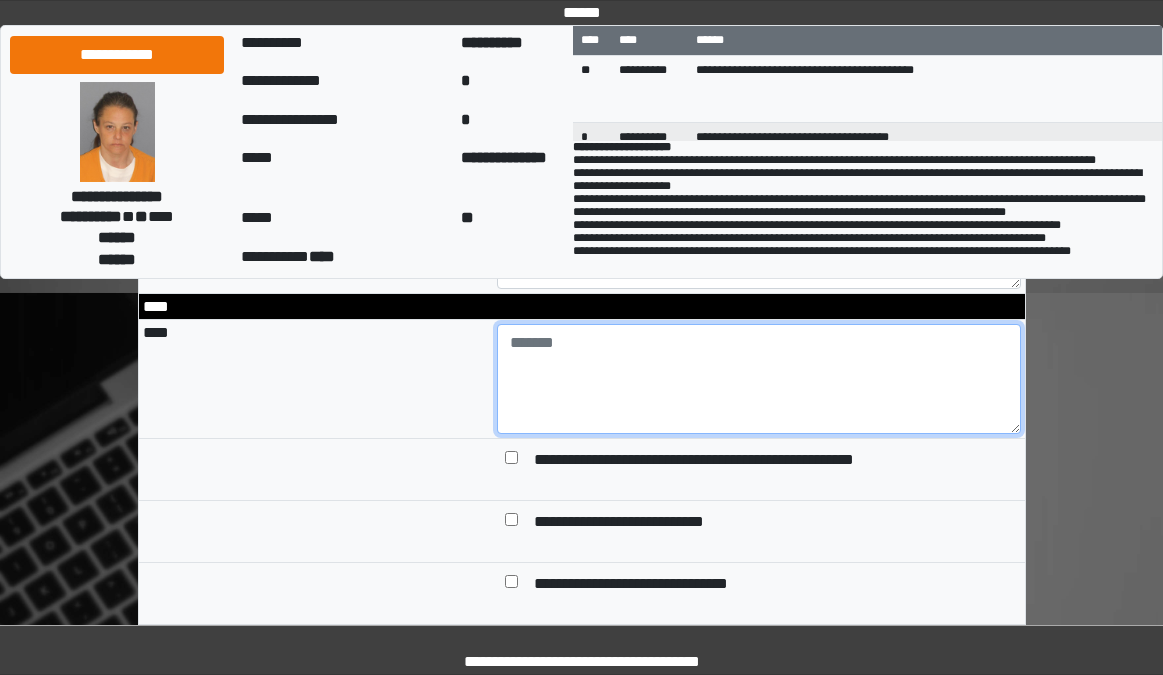 scroll, scrollTop: 0, scrollLeft: 0, axis: both 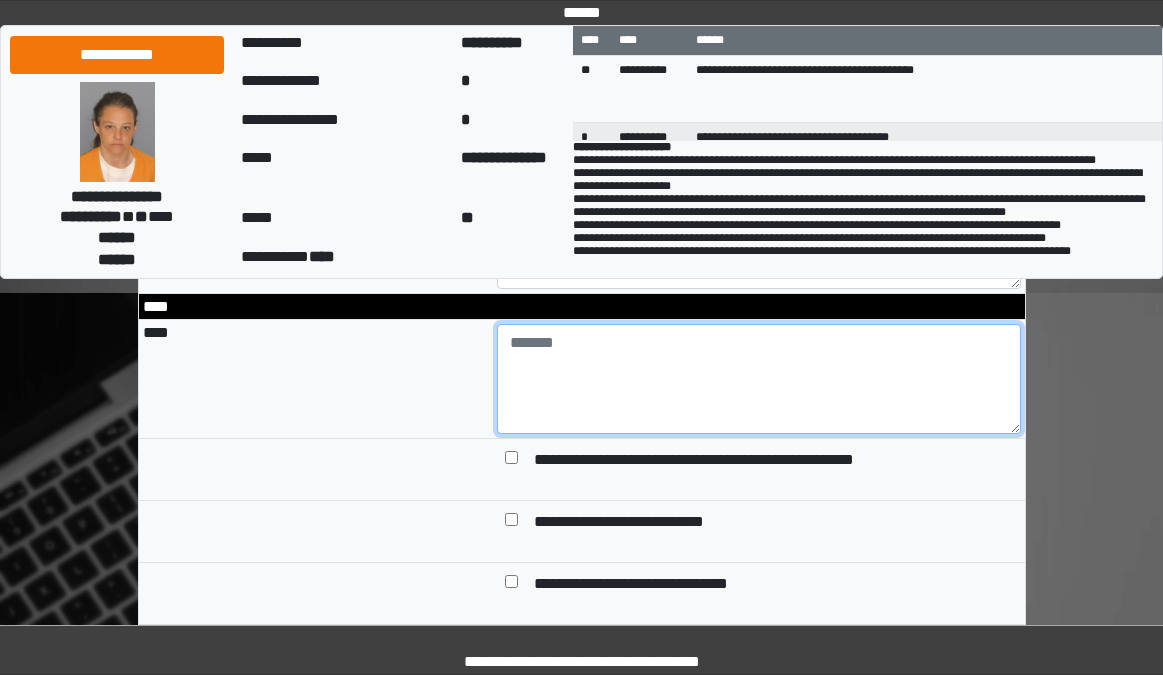 click at bounding box center [759, 379] 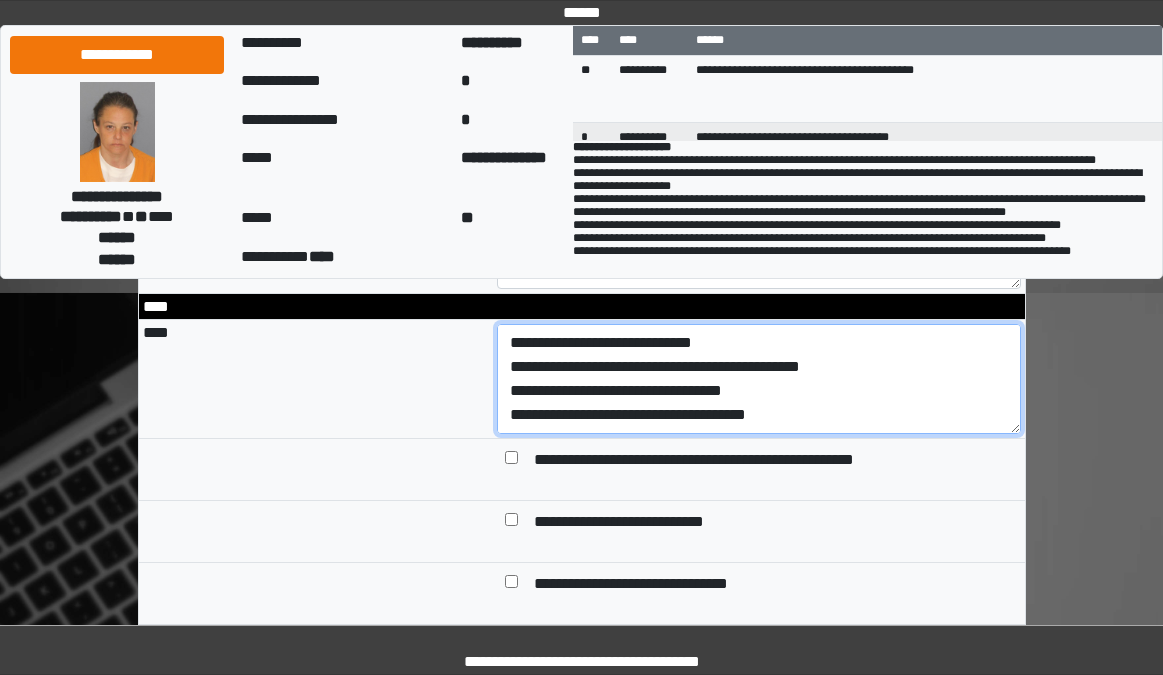 scroll, scrollTop: 0, scrollLeft: 0, axis: both 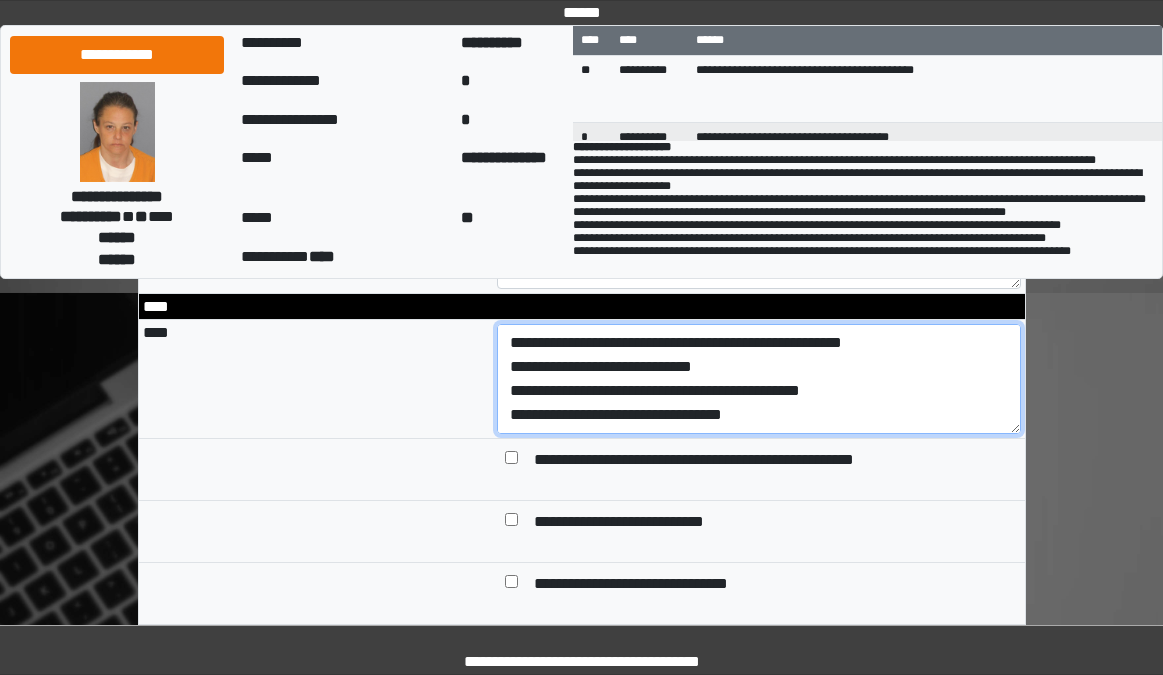 click on "**********" at bounding box center [759, 379] 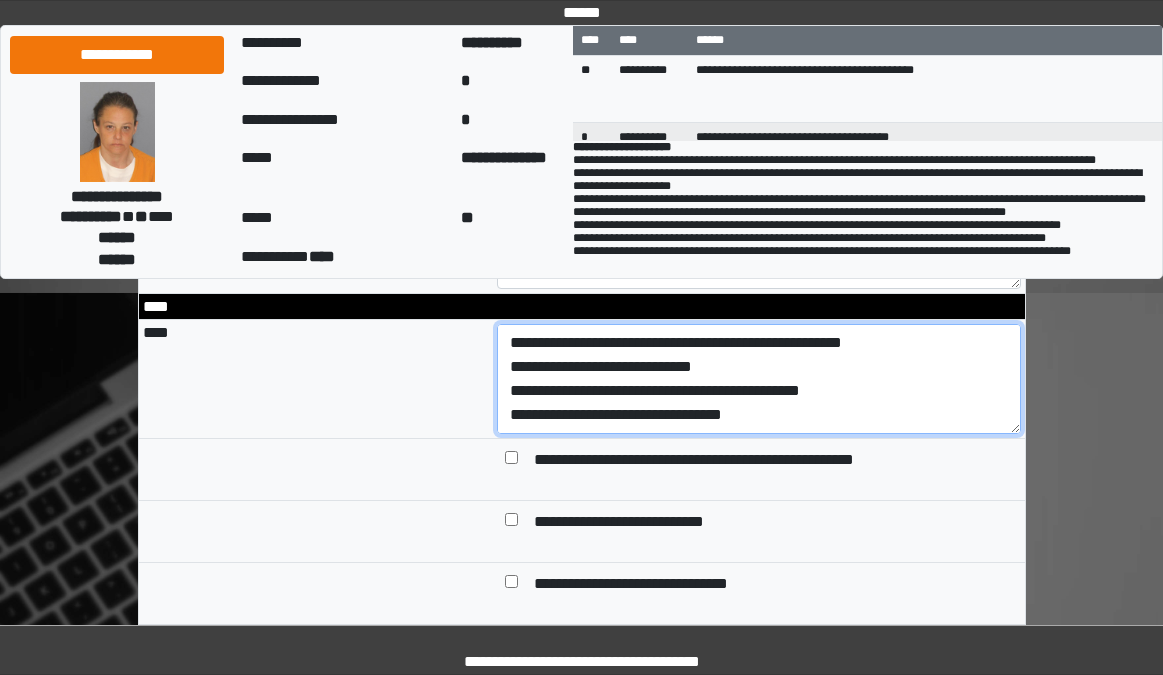 click on "**********" at bounding box center (759, 379) 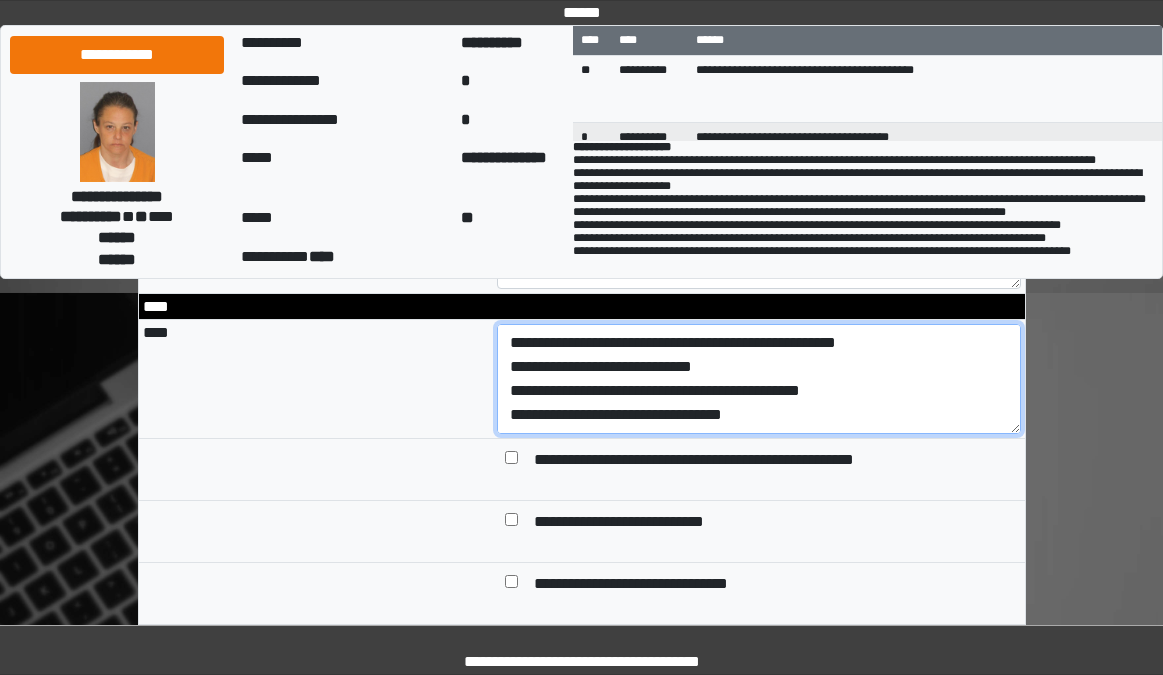 click on "**********" at bounding box center [759, 379] 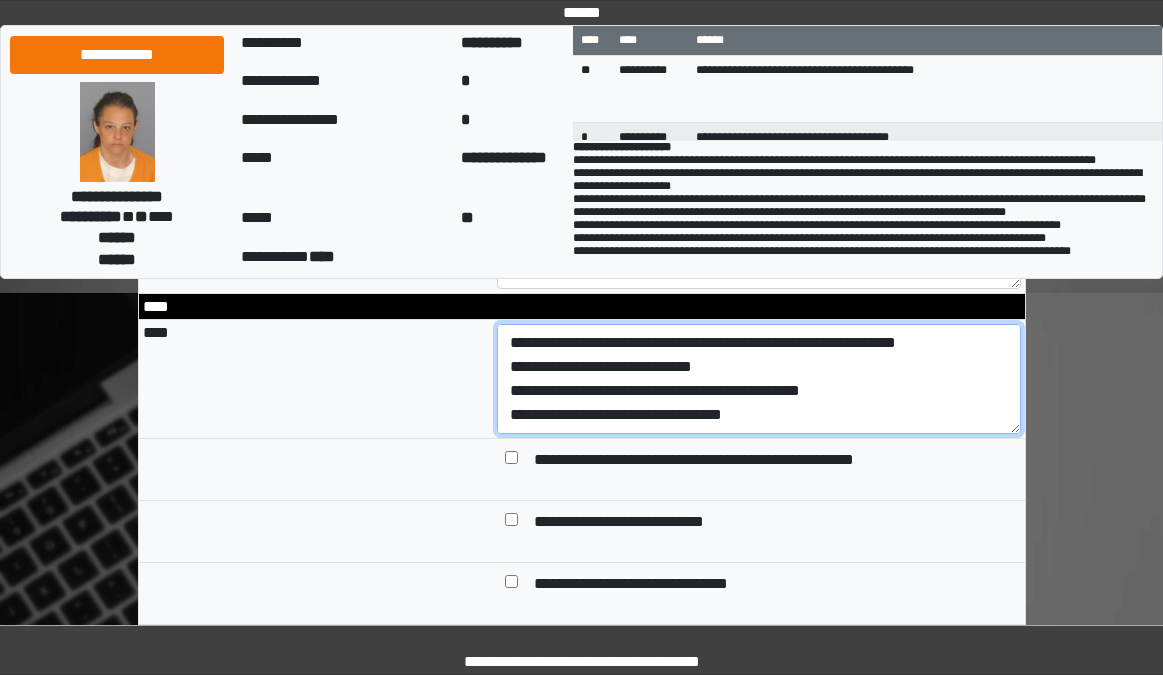 drag, startPoint x: 638, startPoint y: 434, endPoint x: 648, endPoint y: 431, distance: 10.440307 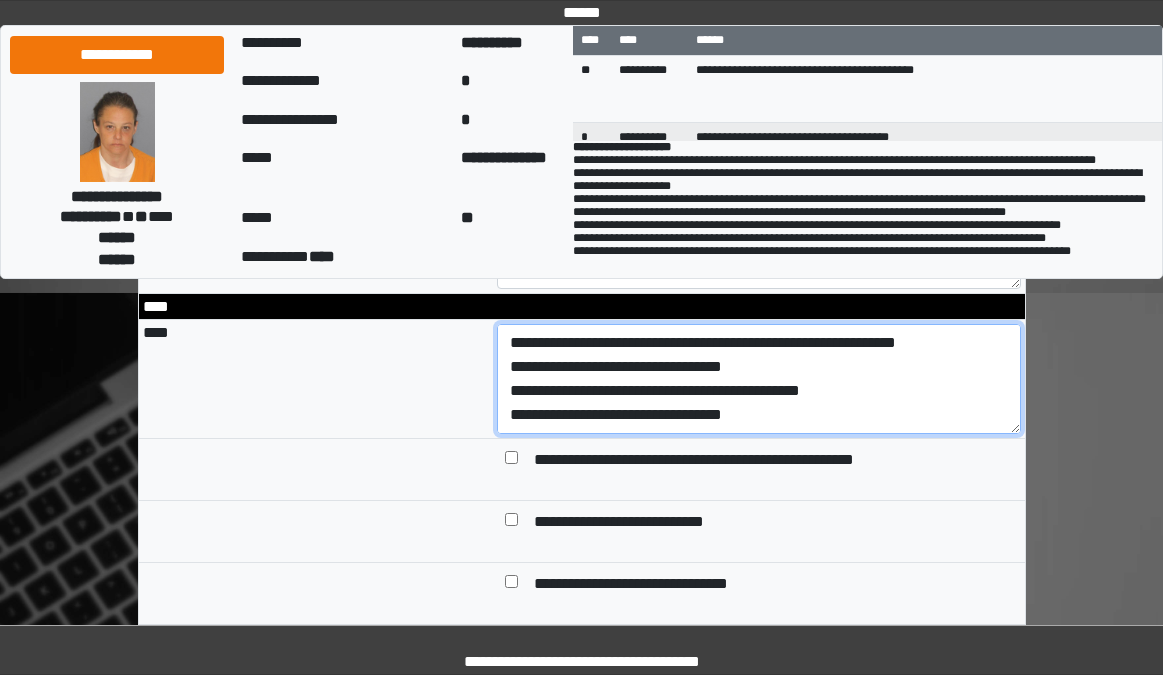 click on "**********" at bounding box center [759, 379] 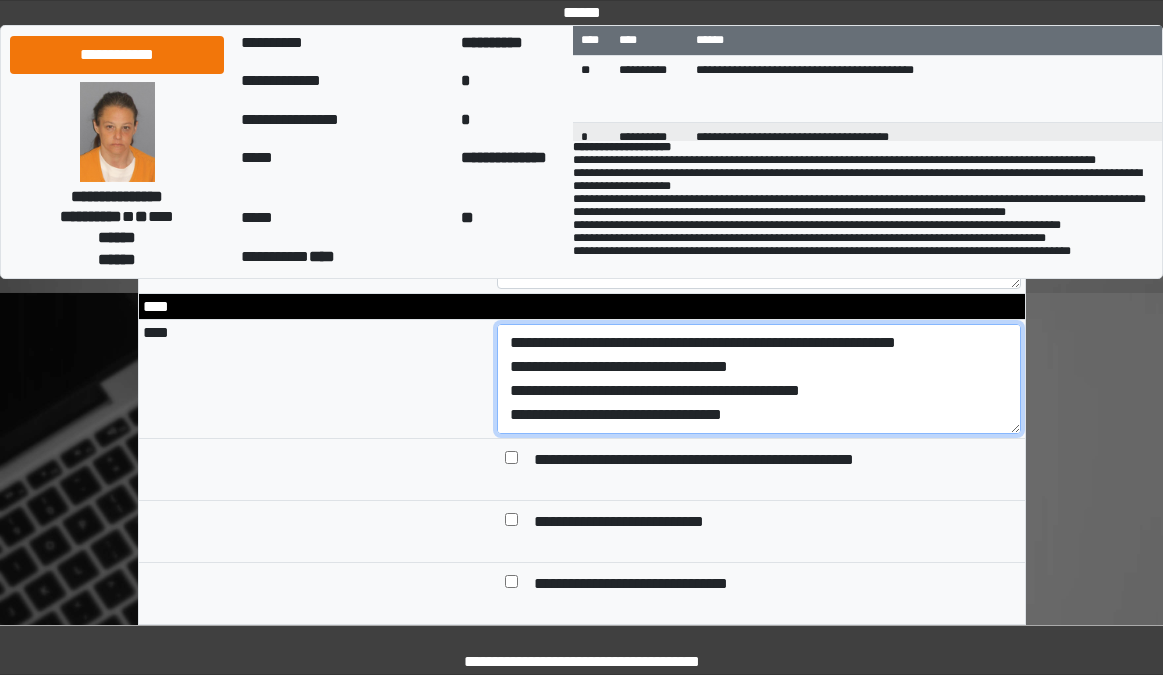click on "**********" at bounding box center [759, 379] 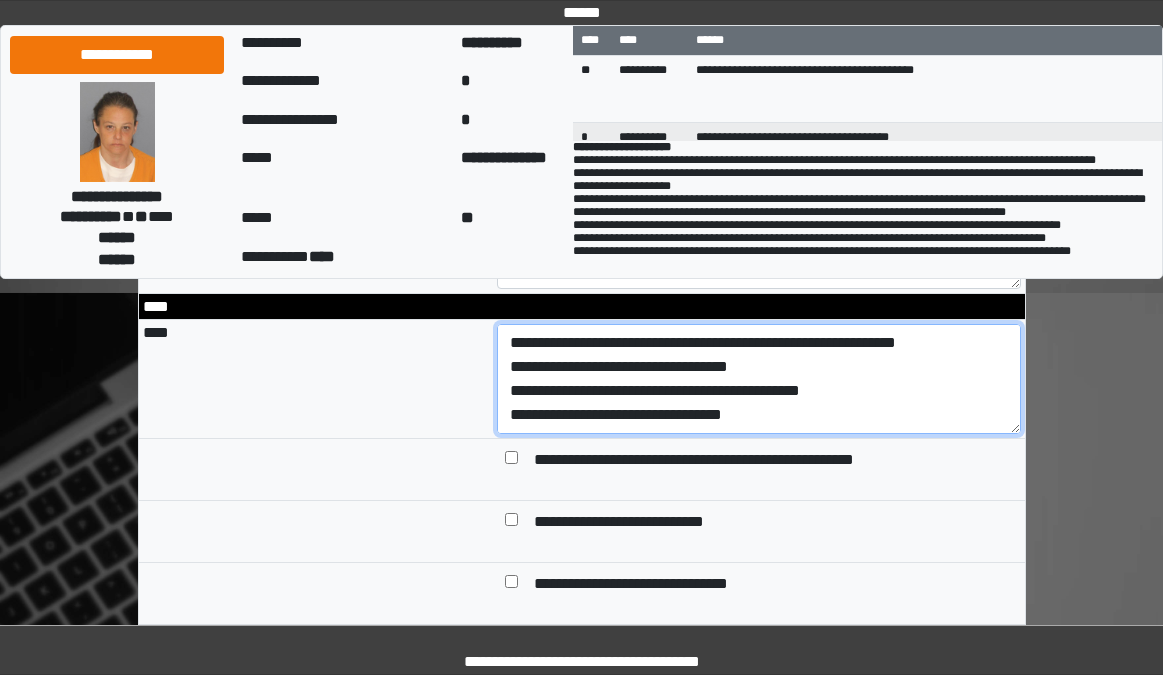 scroll, scrollTop: 48, scrollLeft: 0, axis: vertical 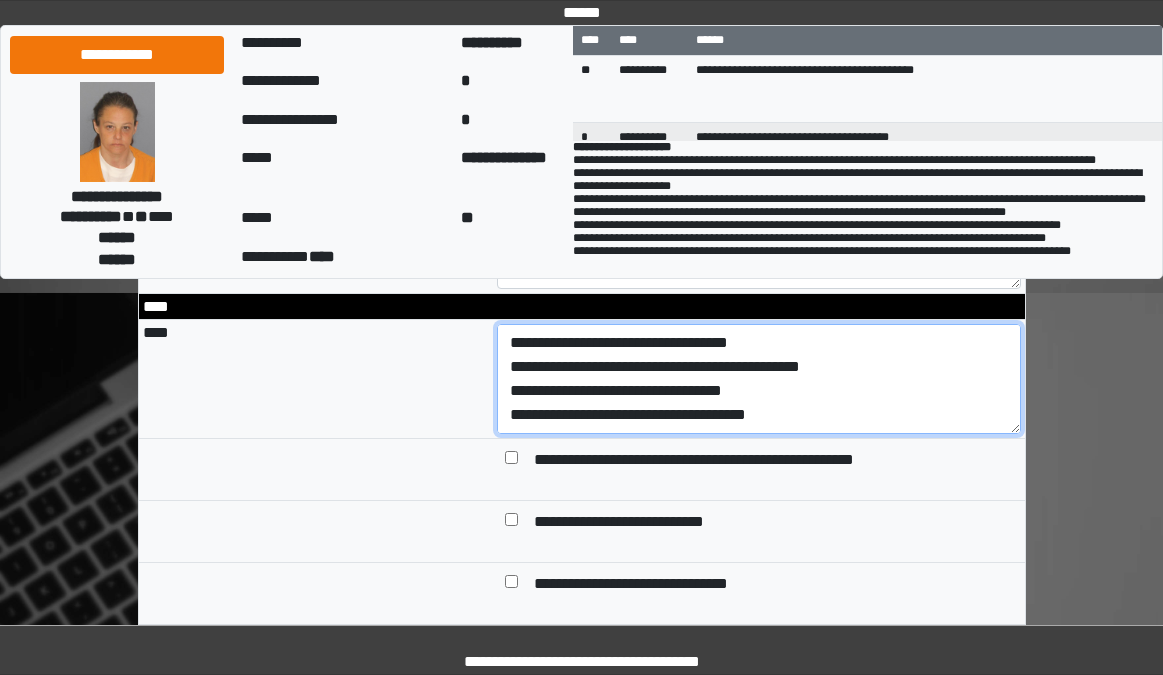 click on "**********" at bounding box center (759, 379) 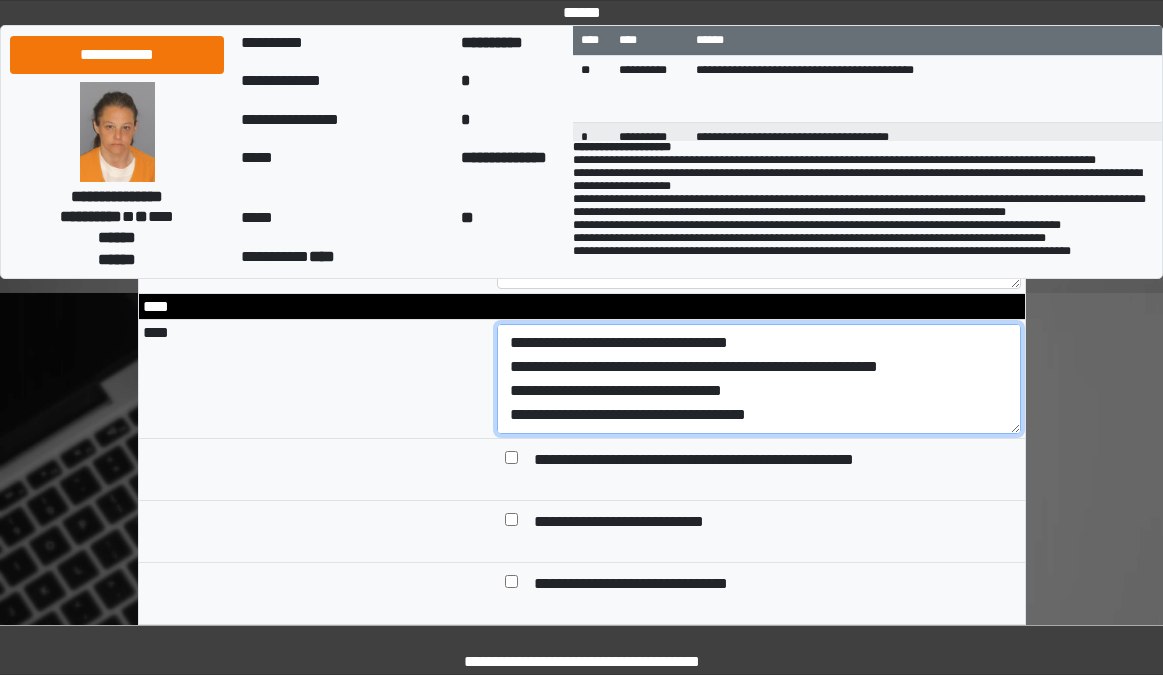 click on "**********" at bounding box center (759, 379) 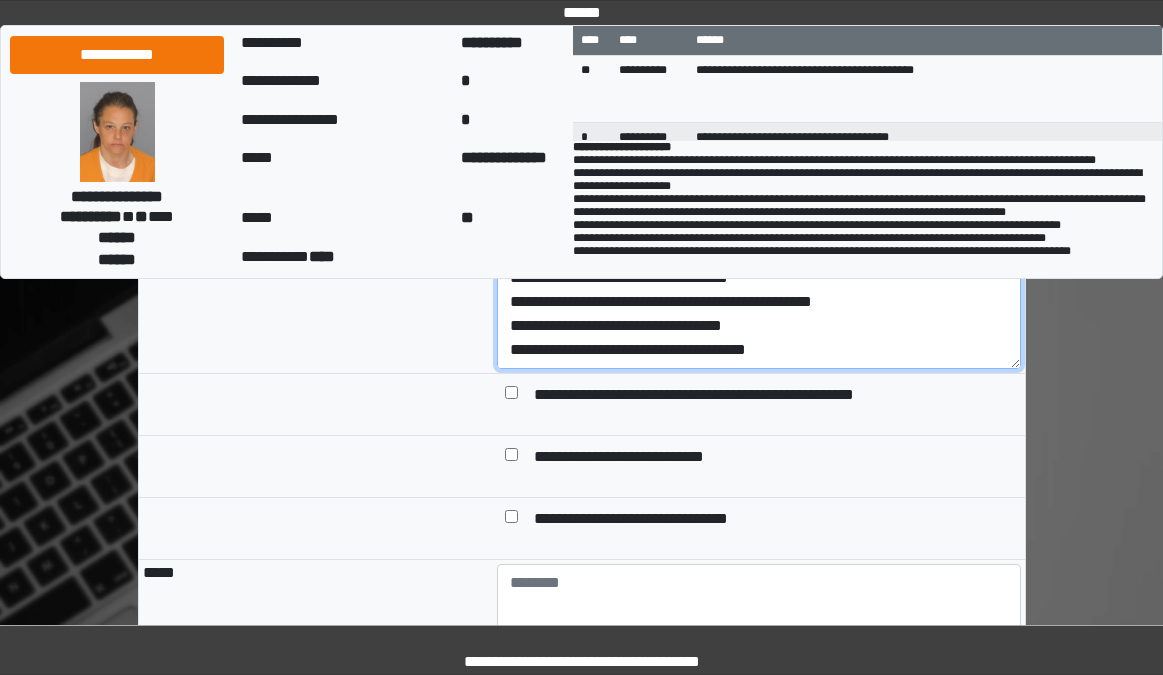 scroll, scrollTop: 2000, scrollLeft: 0, axis: vertical 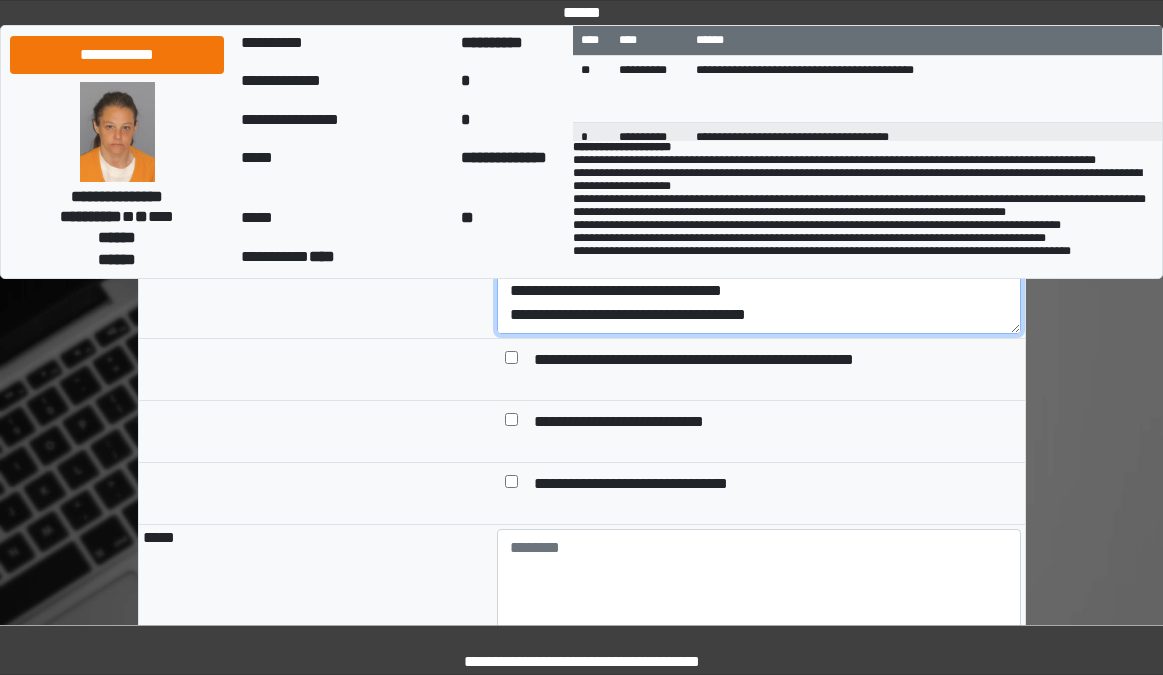 type on "**********" 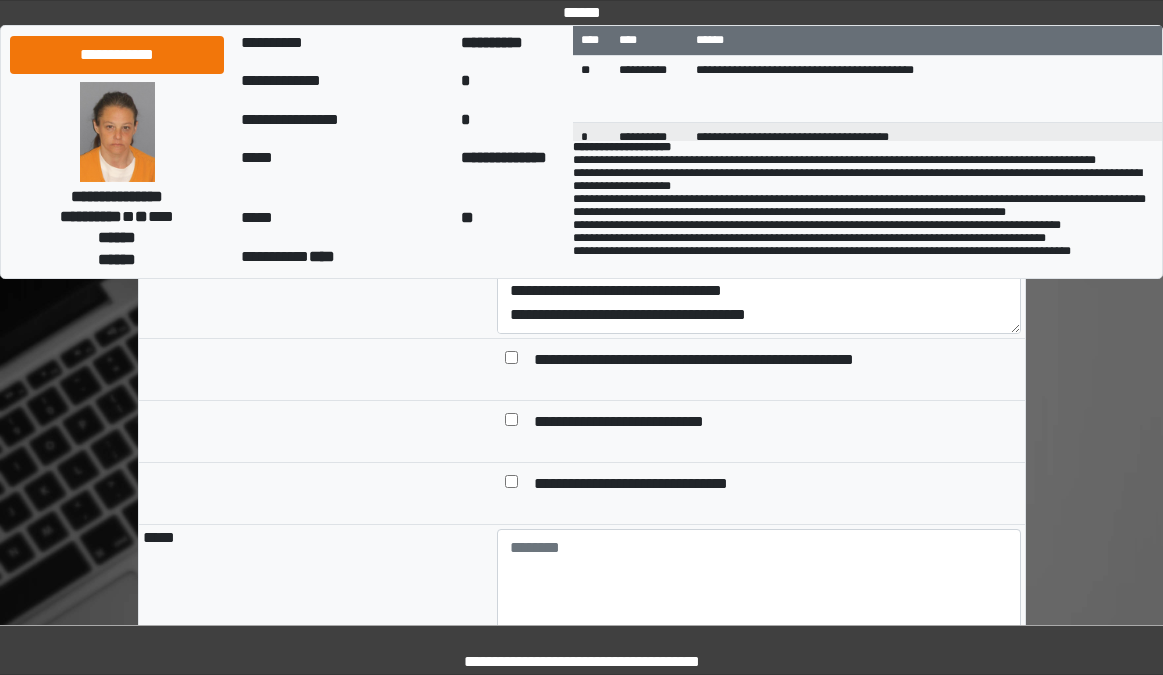 click at bounding box center (511, 361) 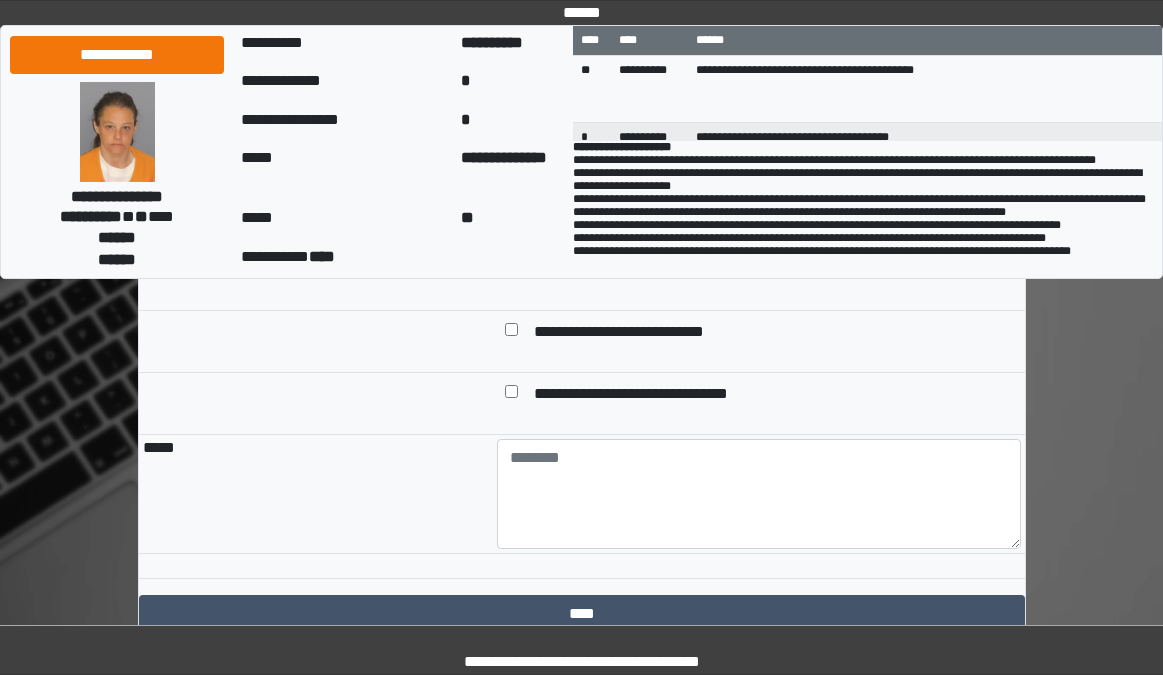 scroll, scrollTop: 2246, scrollLeft: 0, axis: vertical 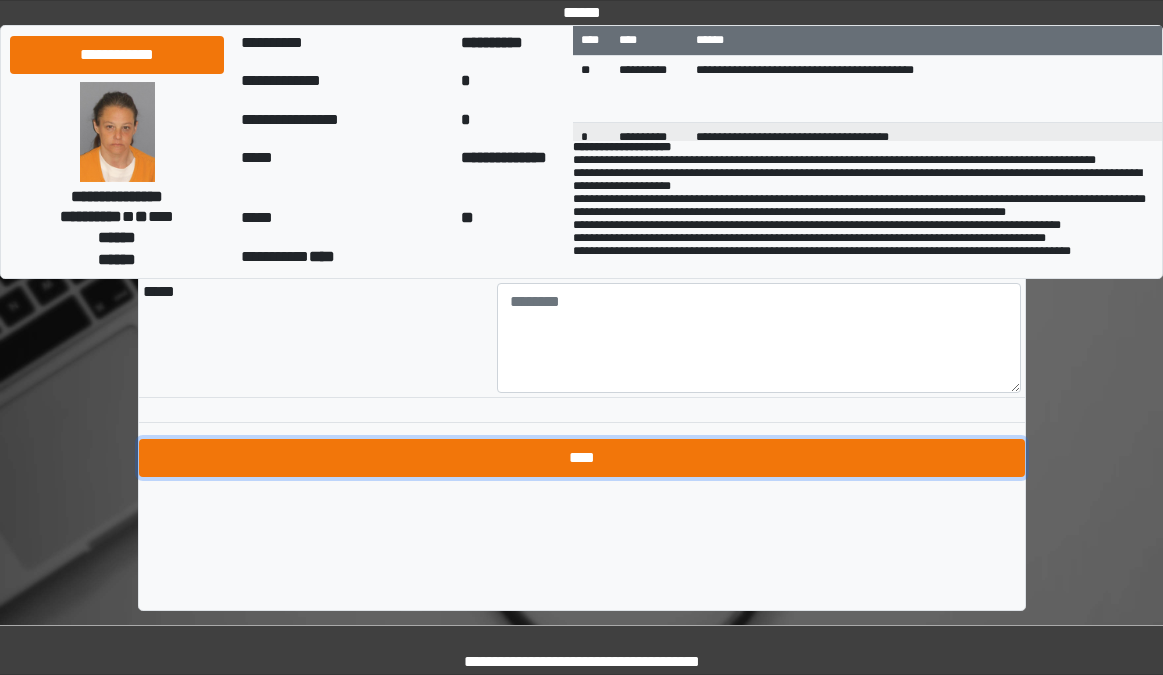 click on "****" at bounding box center [582, 458] 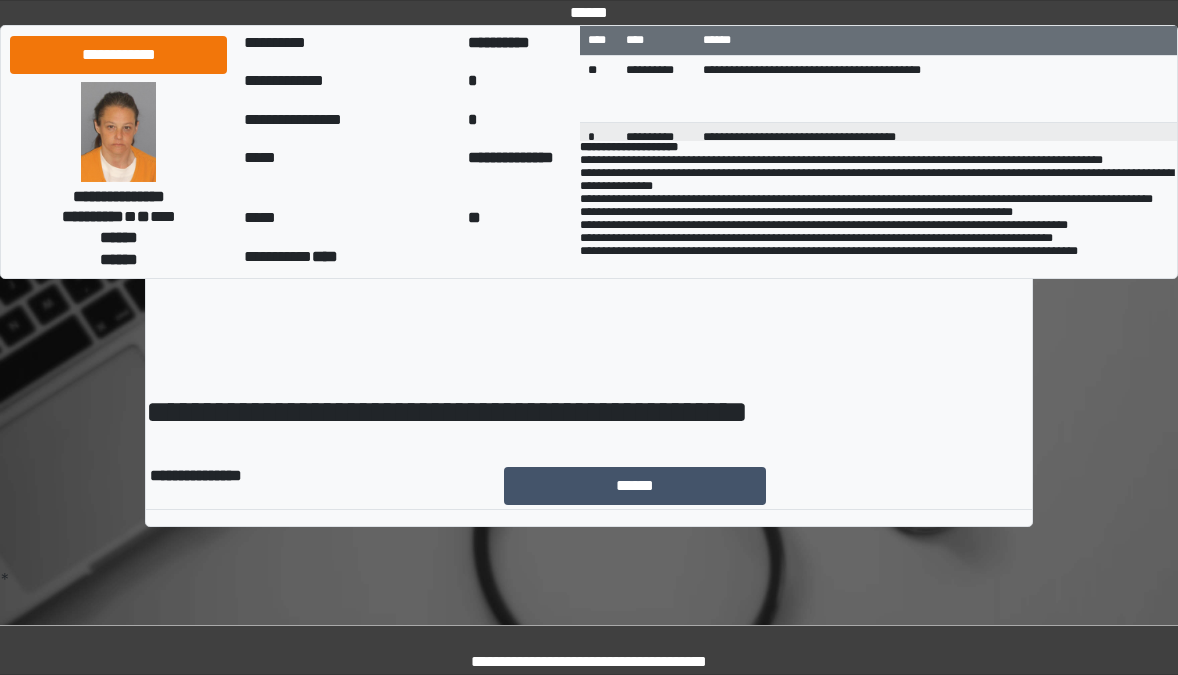 scroll, scrollTop: 0, scrollLeft: 0, axis: both 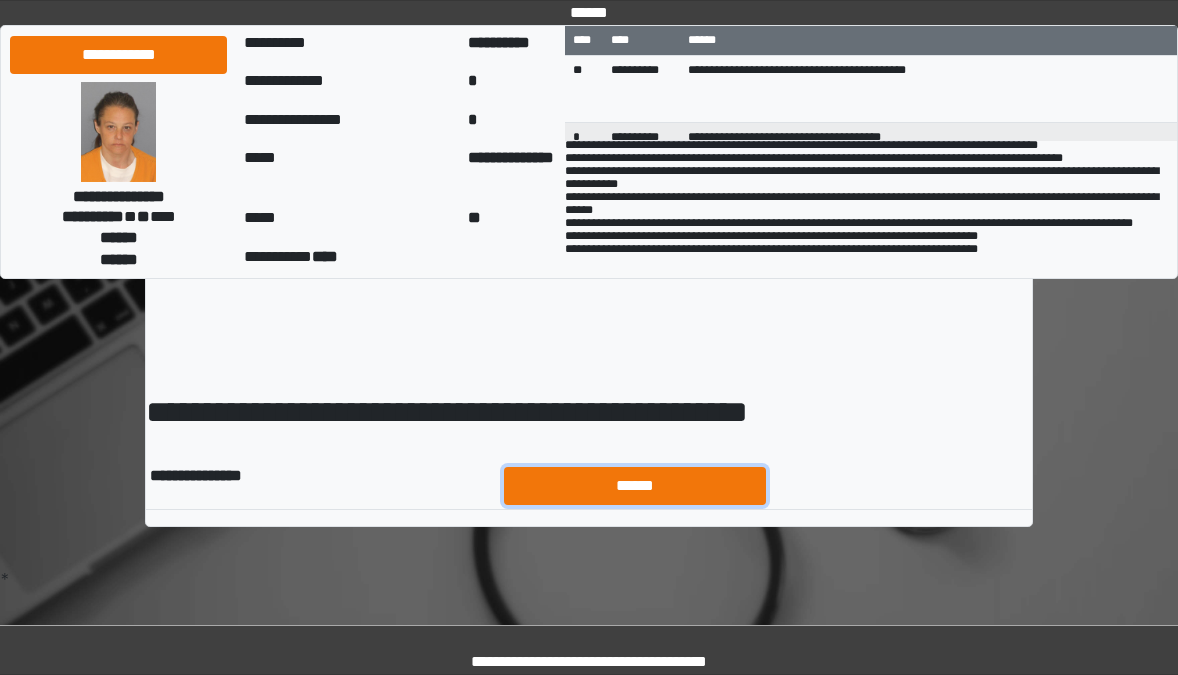 click on "******" at bounding box center (635, 486) 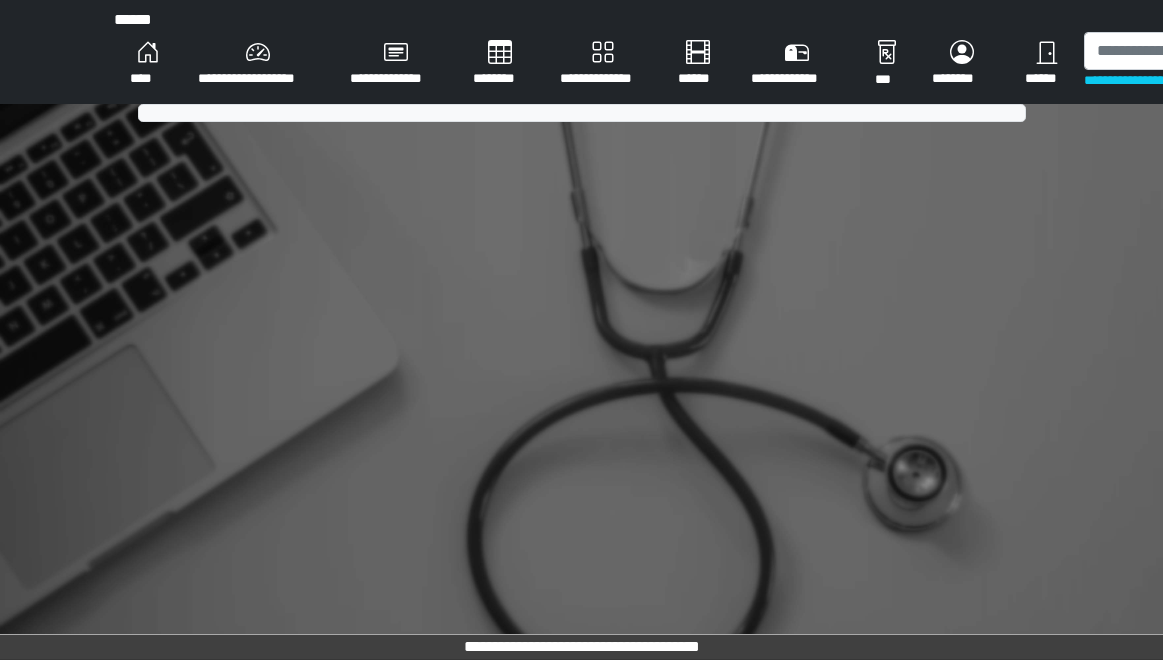 scroll, scrollTop: 0, scrollLeft: 0, axis: both 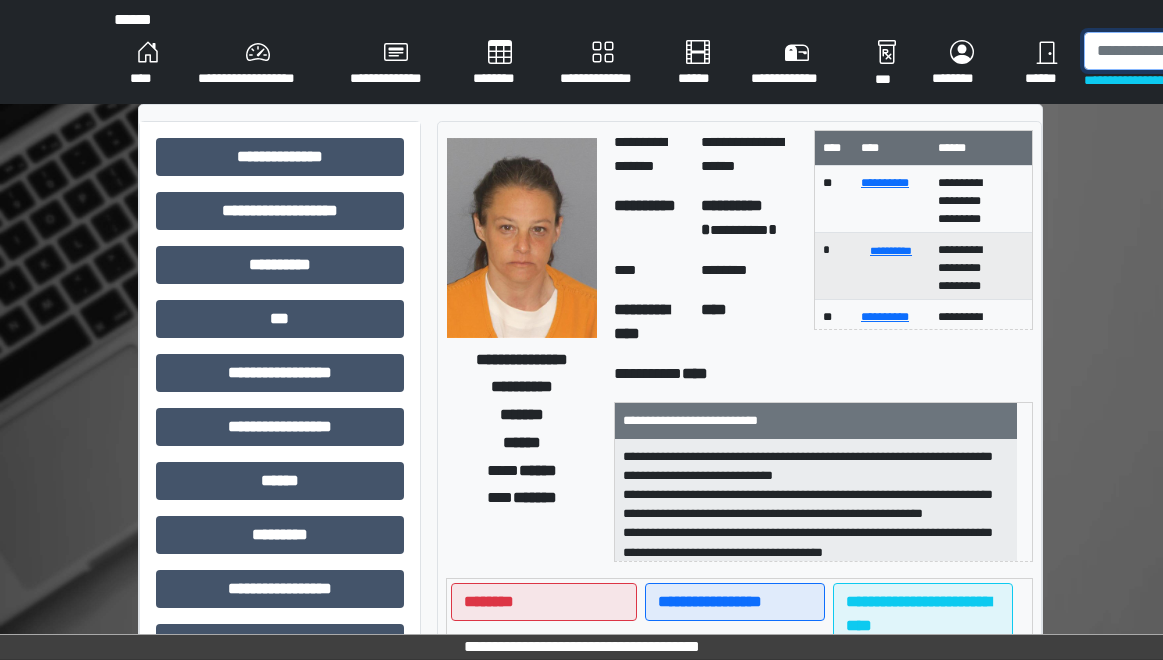 click at bounding box center [1187, 51] 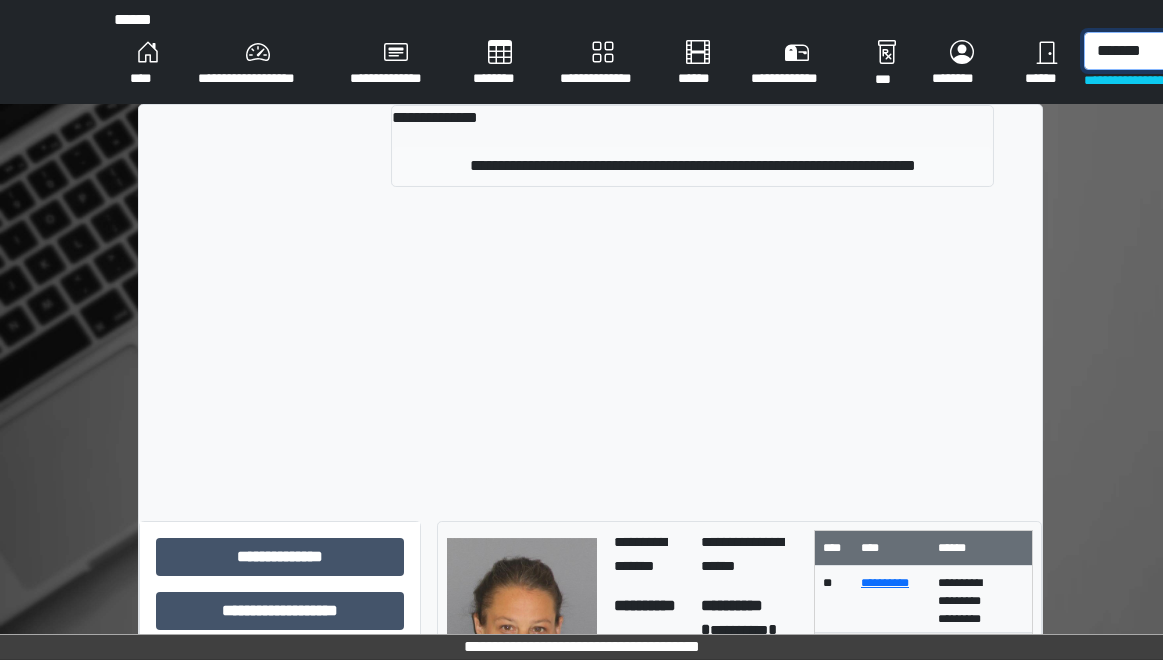 type on "*******" 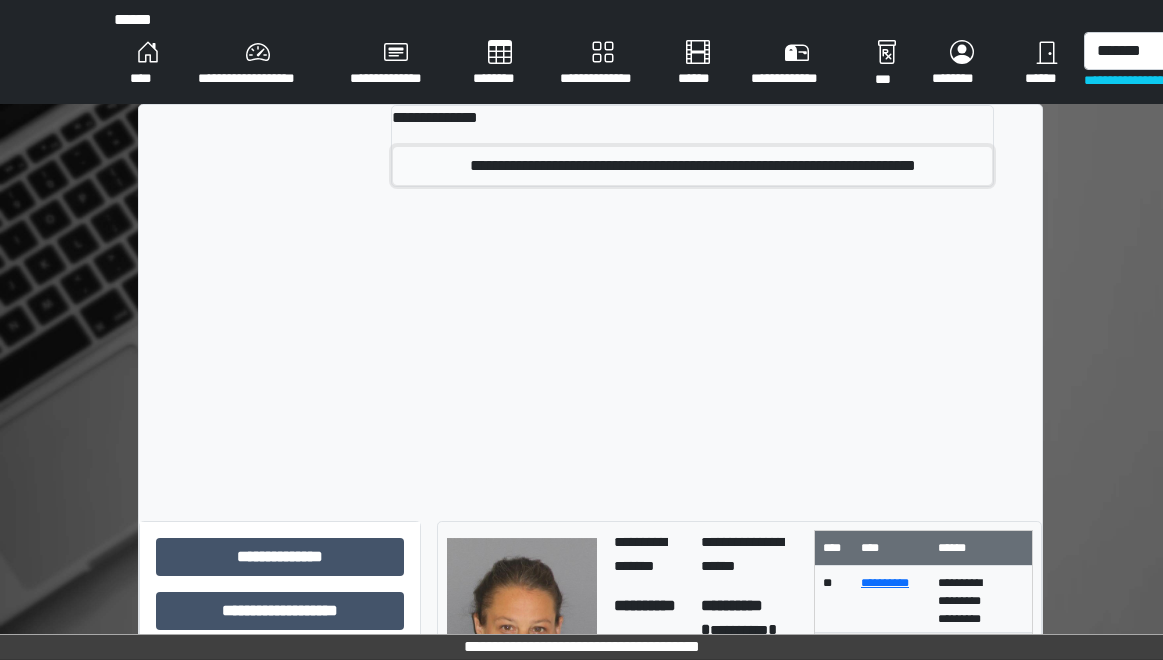 click on "**********" at bounding box center (693, 166) 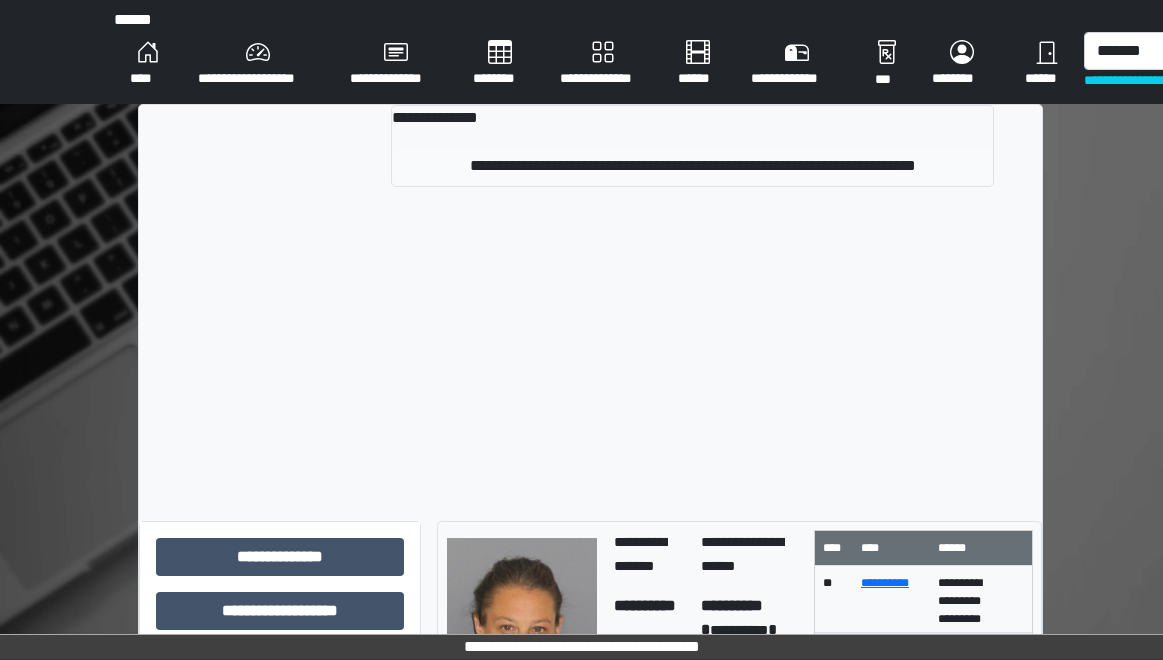 type 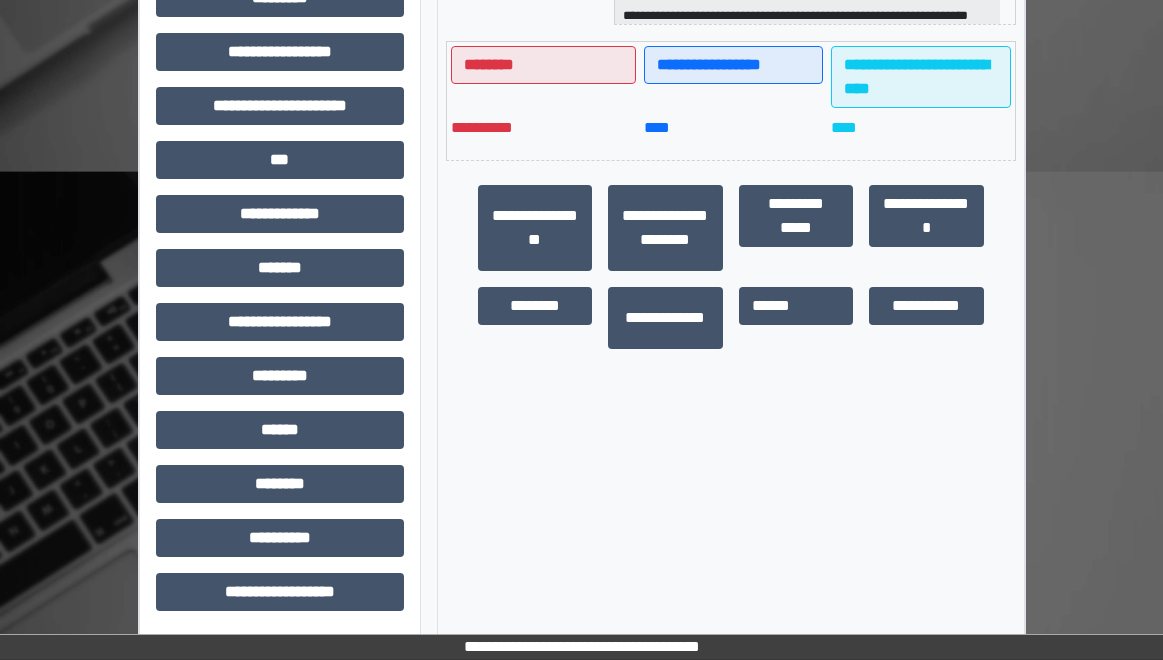 scroll, scrollTop: 538, scrollLeft: 0, axis: vertical 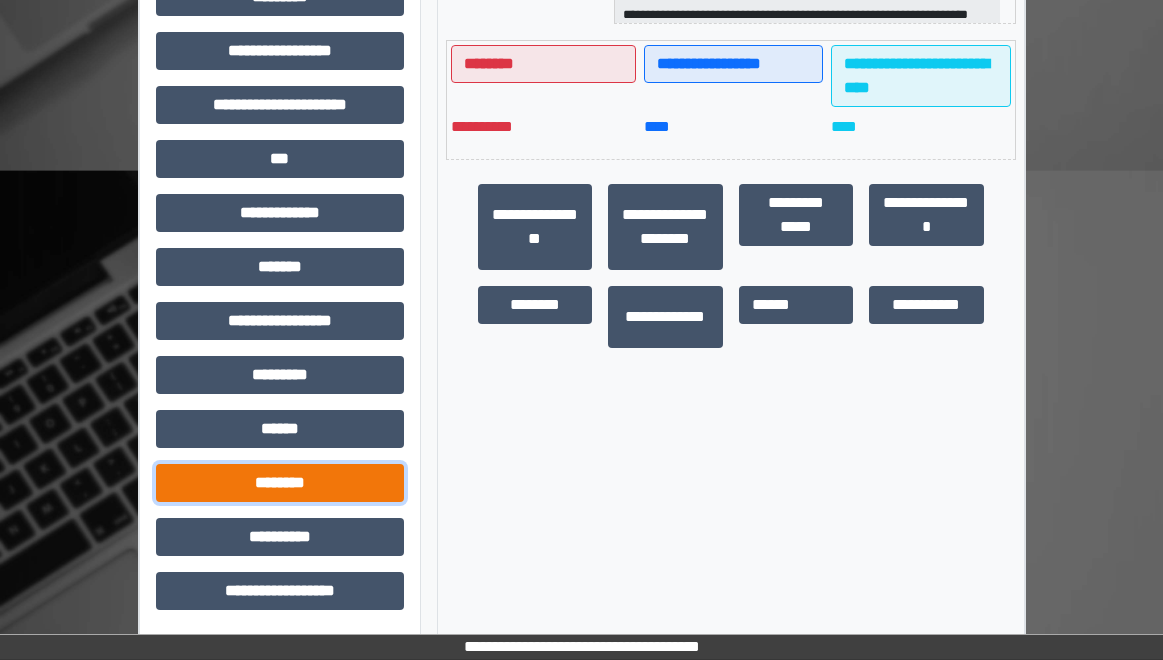 click on "********" at bounding box center (280, 483) 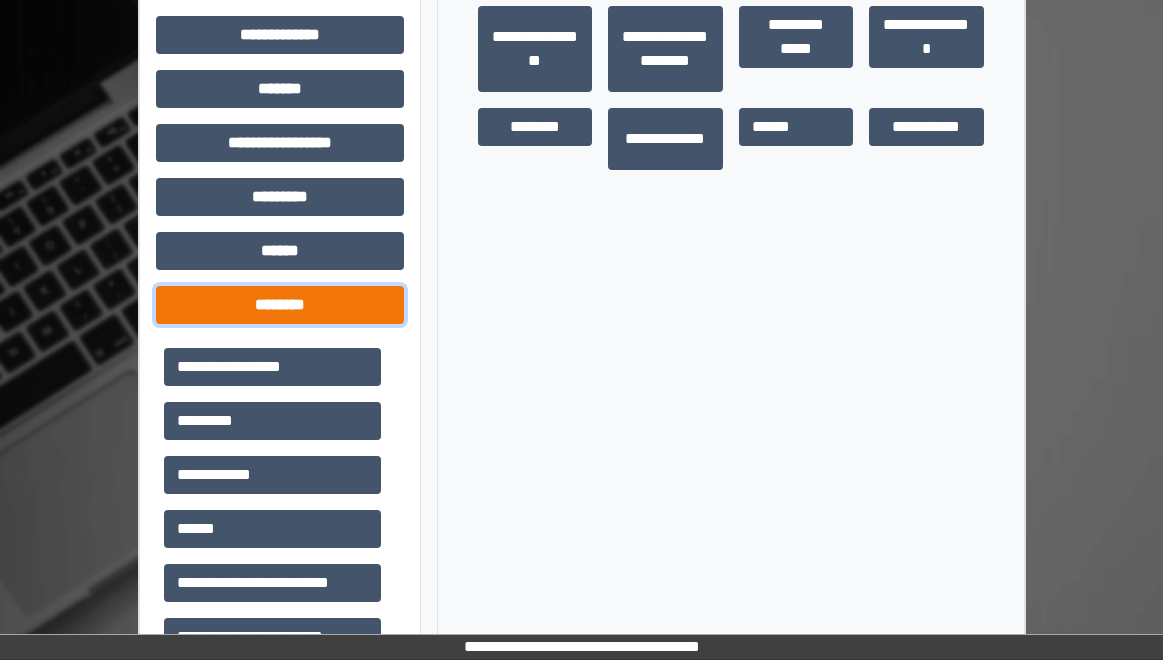scroll, scrollTop: 738, scrollLeft: 0, axis: vertical 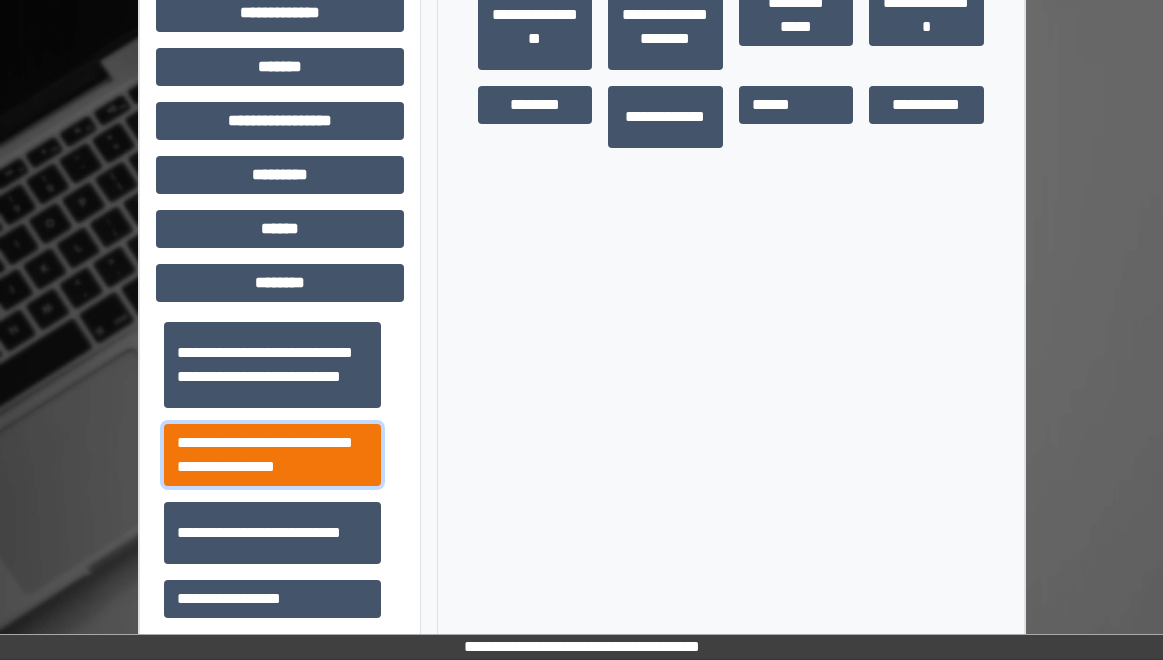 click on "**********" at bounding box center [272, 455] 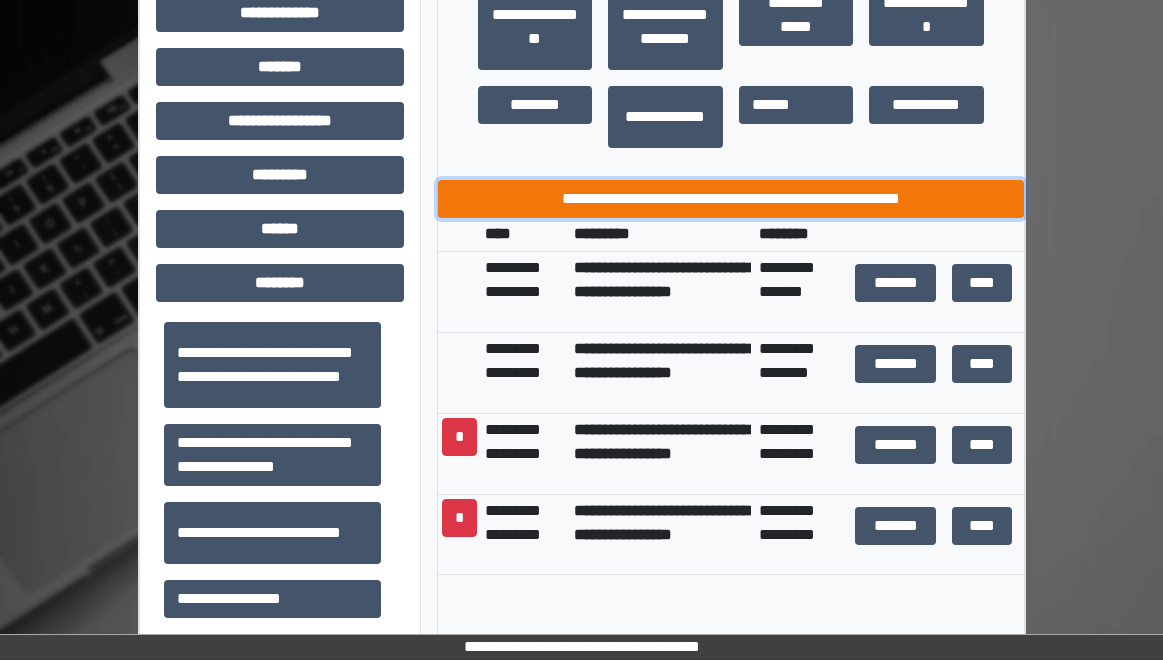 click on "**********" at bounding box center [731, 199] 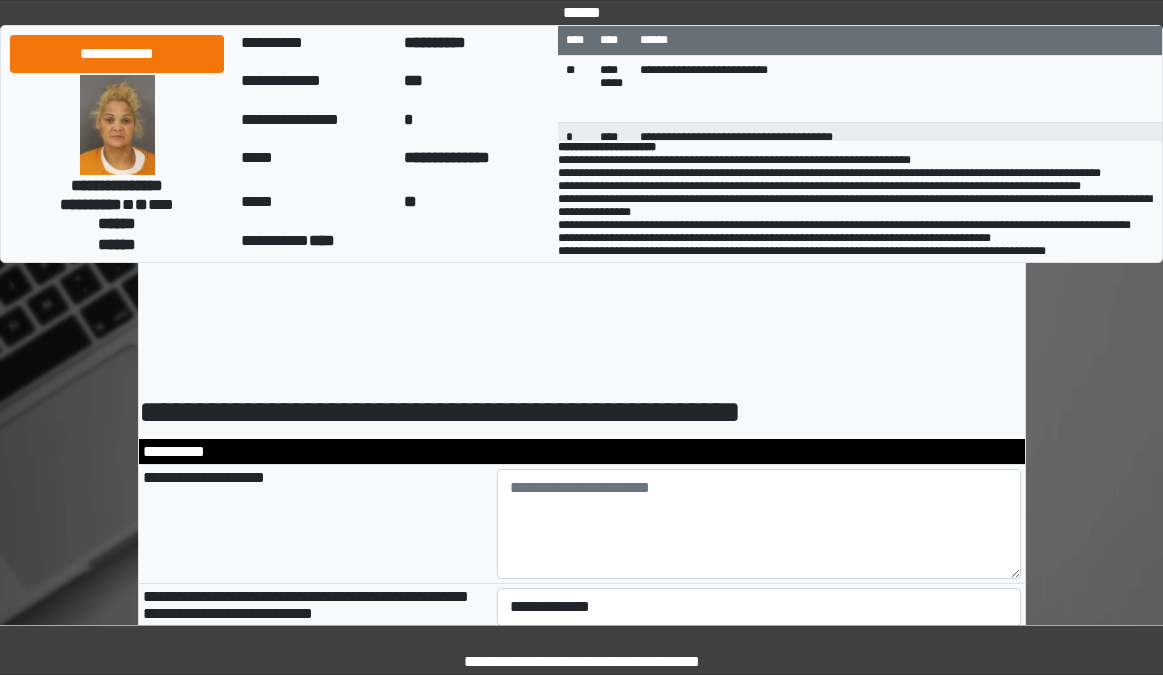 scroll, scrollTop: 0, scrollLeft: 0, axis: both 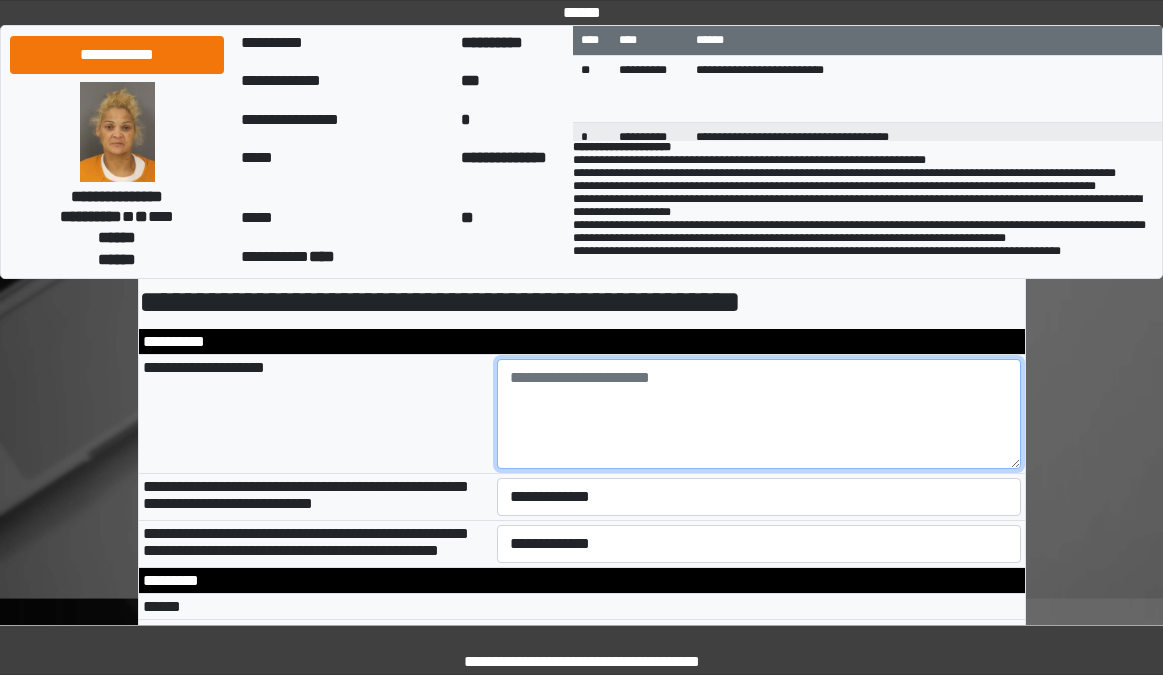 click at bounding box center [759, 414] 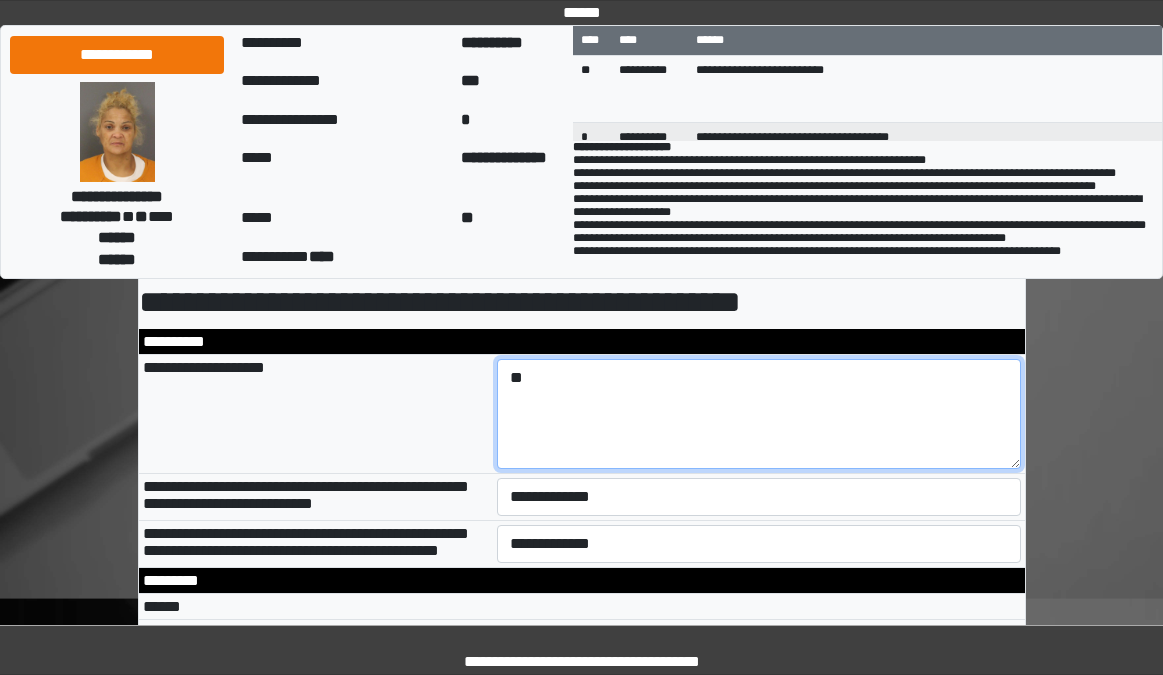 type on "*" 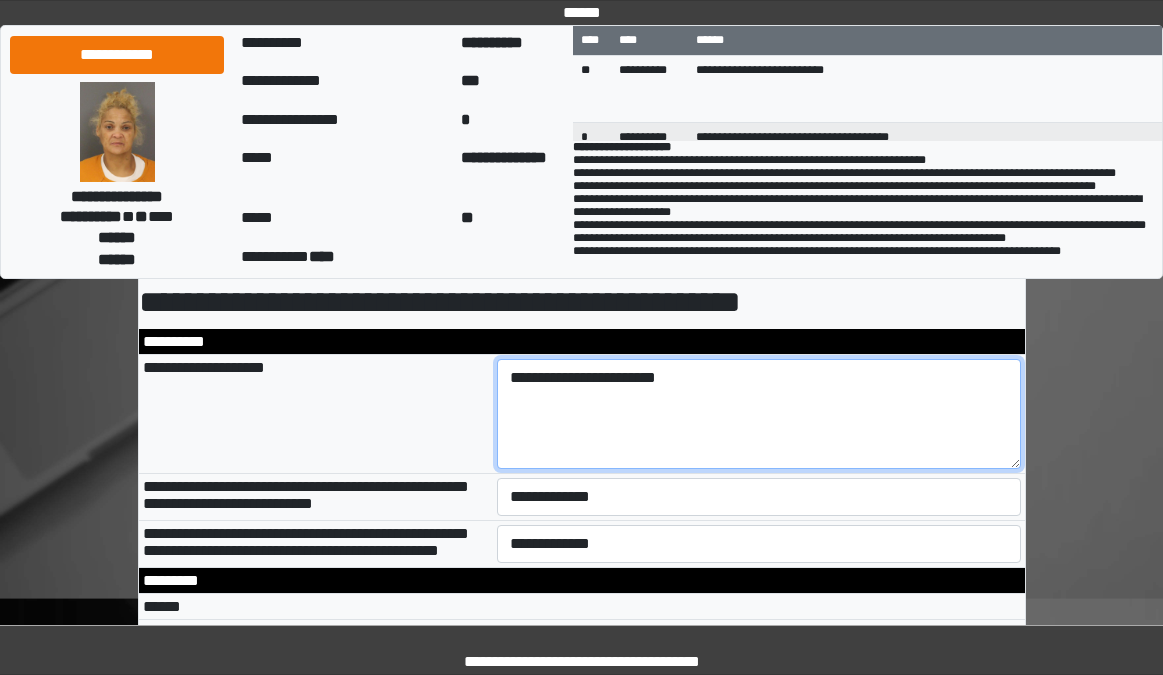 click on "**********" at bounding box center (759, 414) 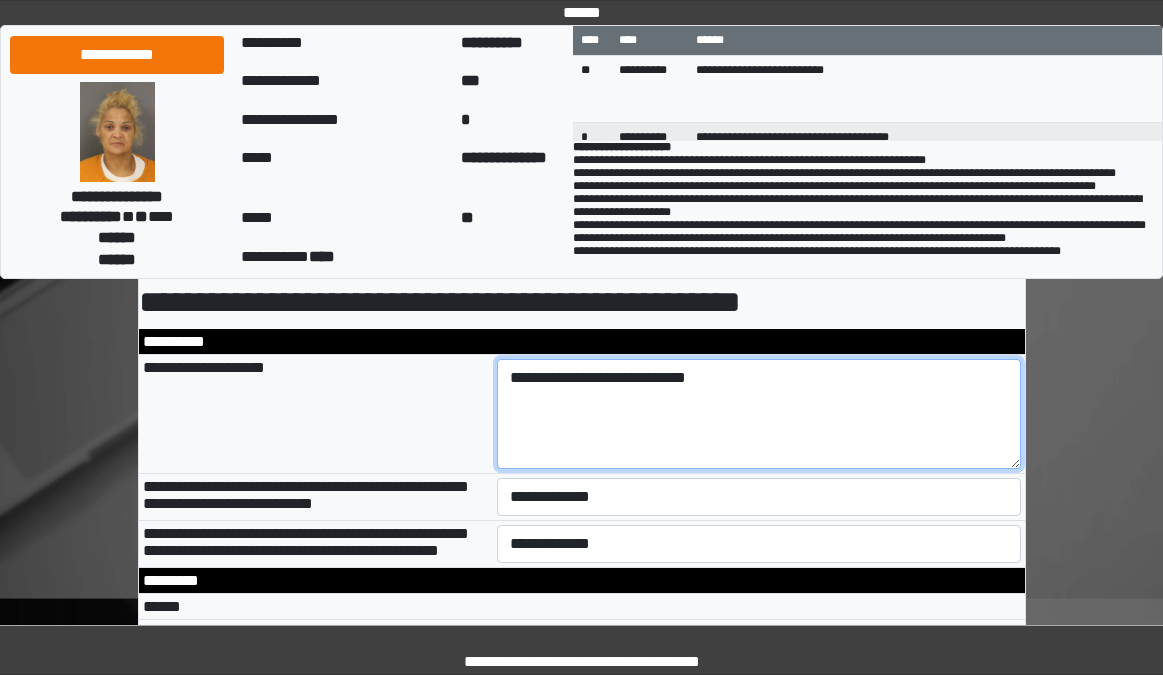 click on "**********" at bounding box center (759, 414) 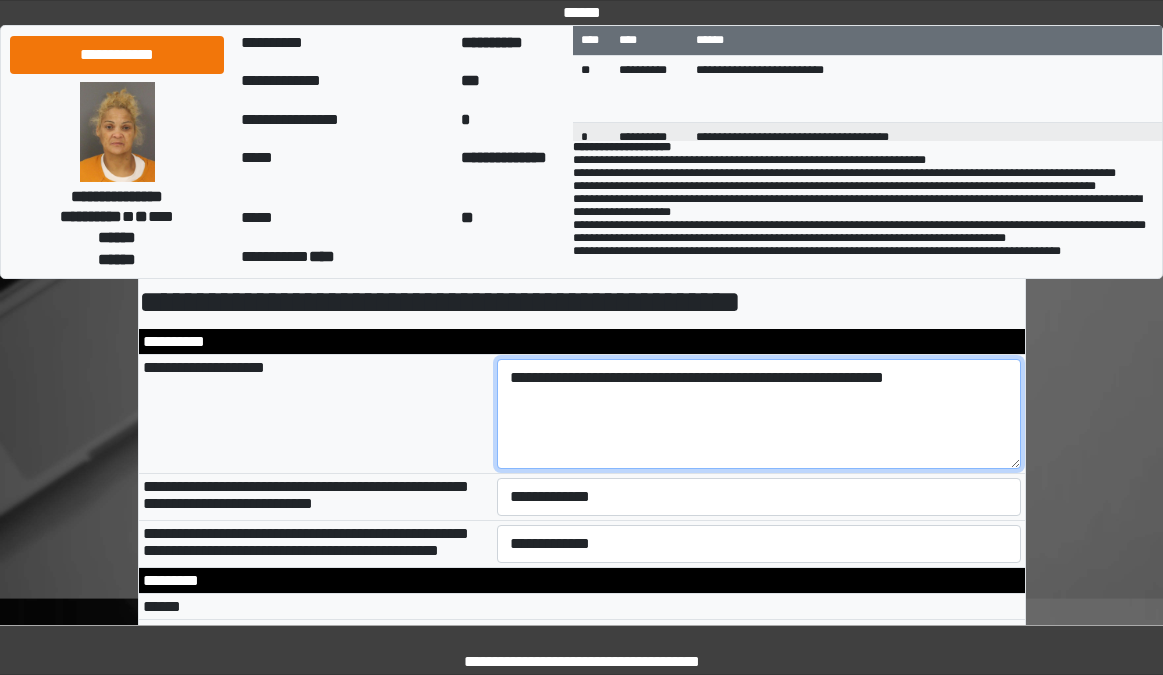 click on "**********" at bounding box center (759, 414) 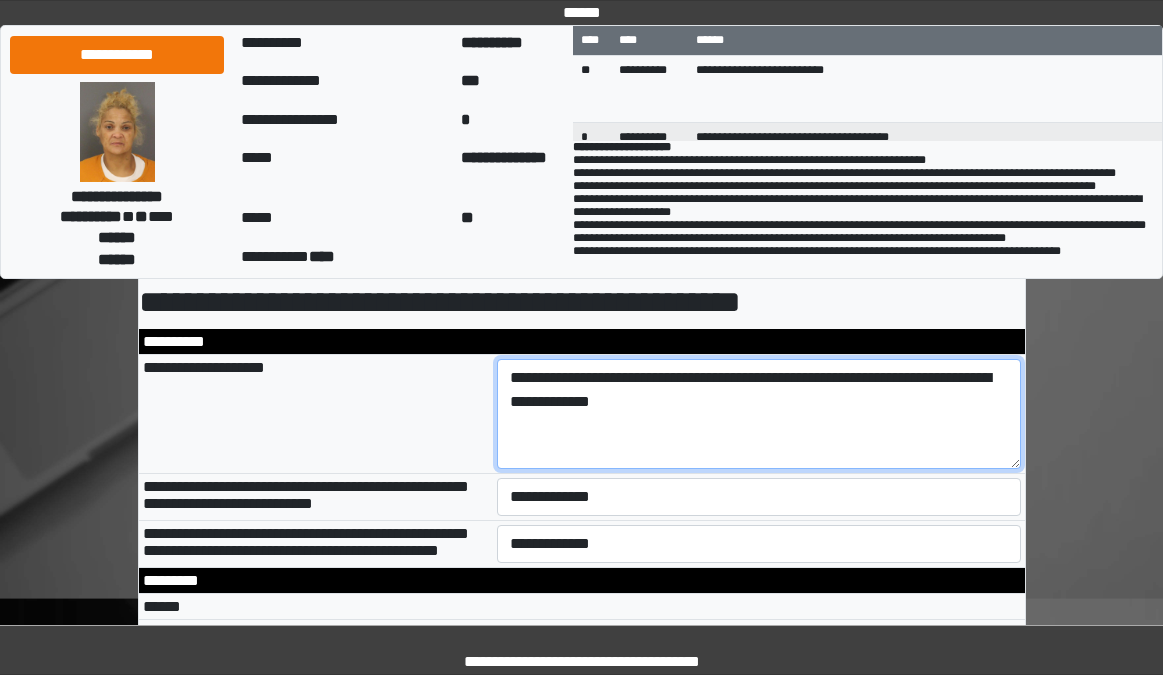 type on "**********" 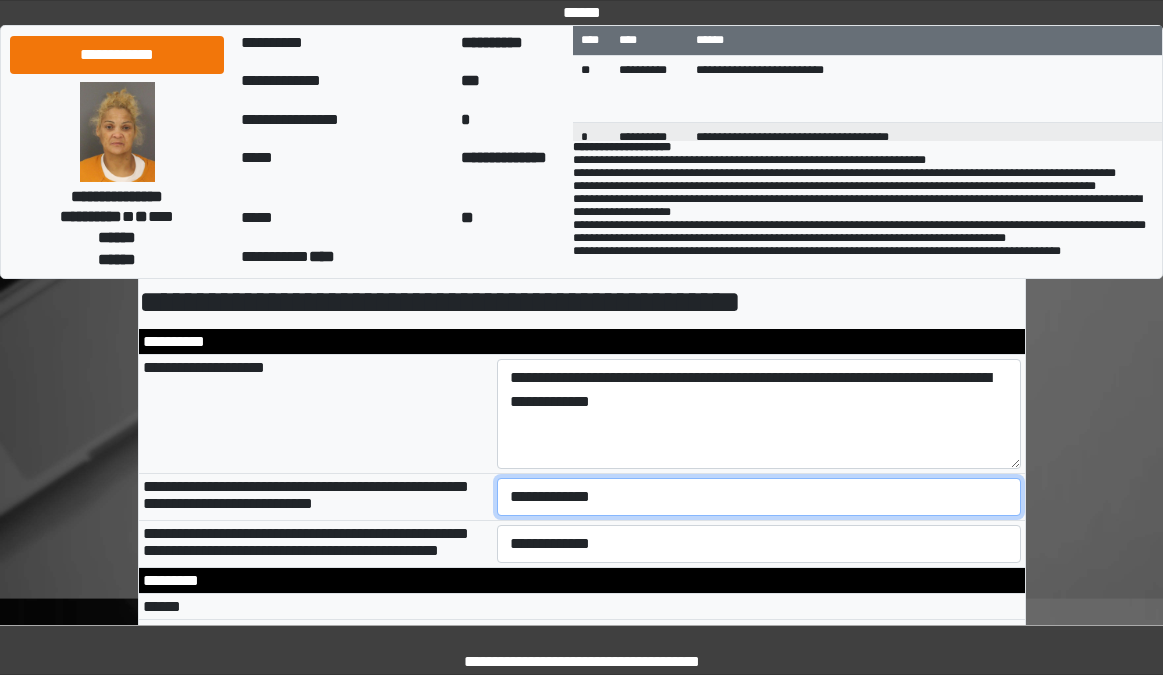 click on "**********" at bounding box center [759, 497] 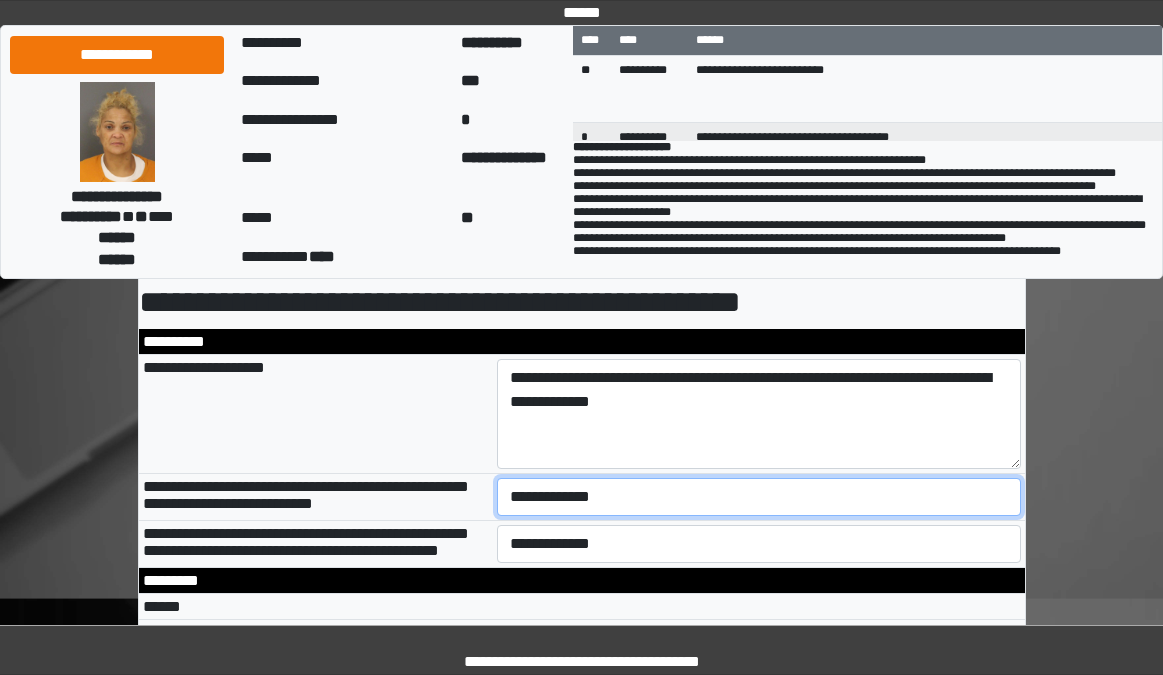 select on "*" 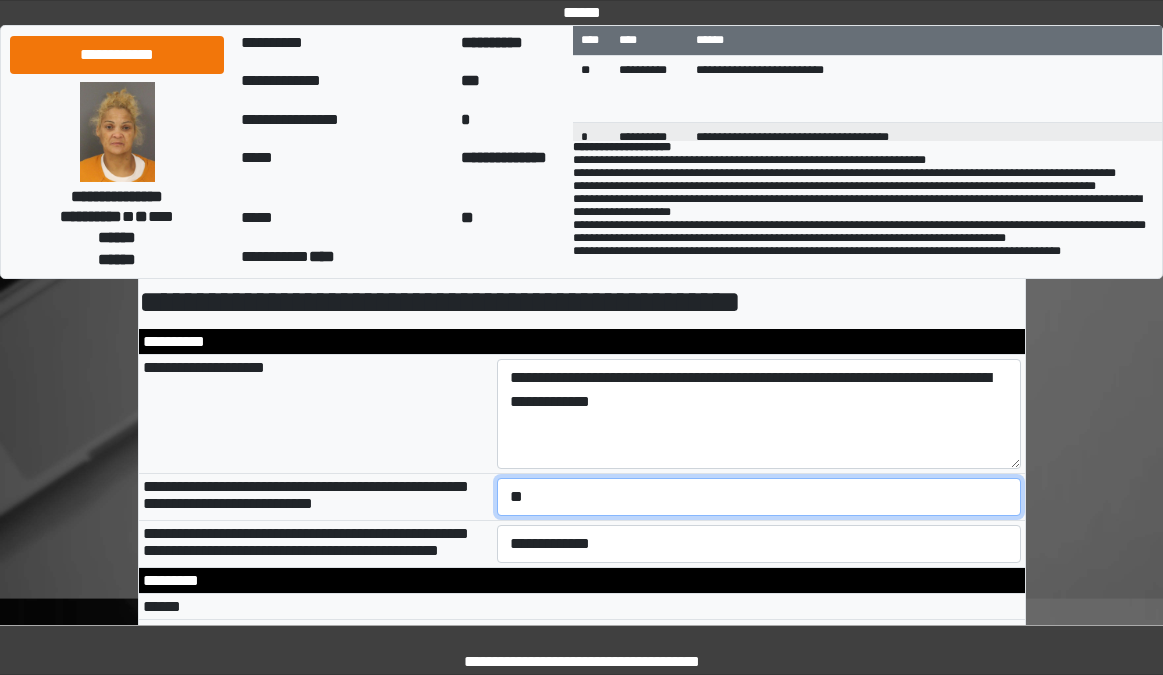 click on "**********" at bounding box center [759, 497] 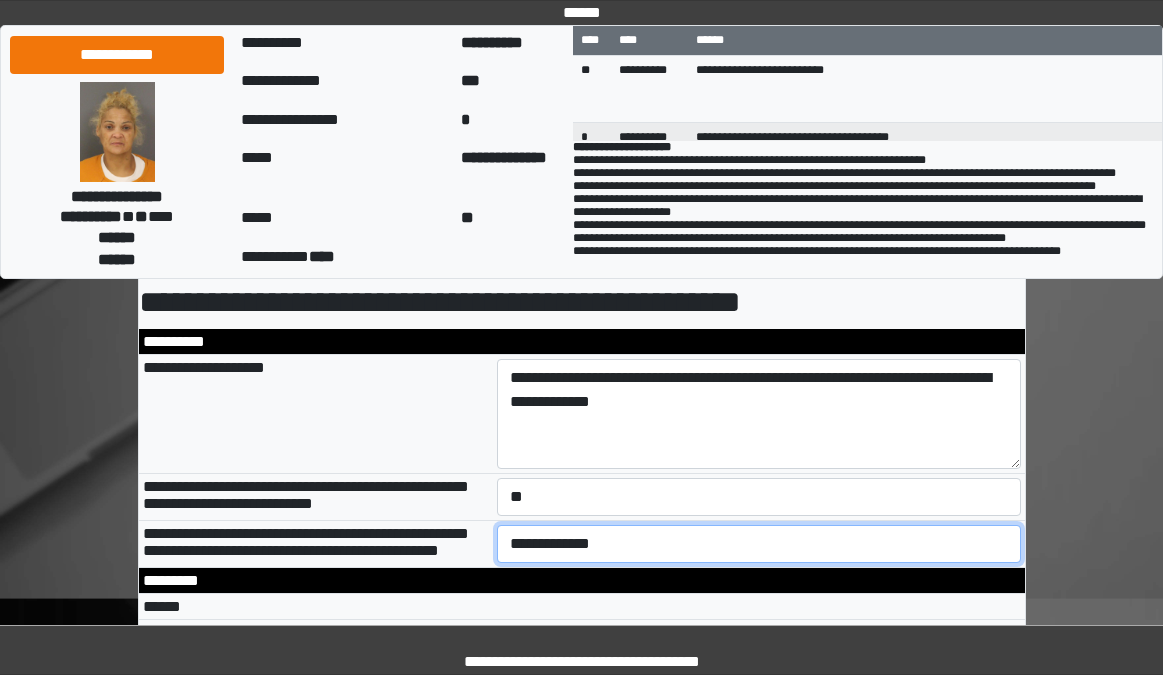 drag, startPoint x: 550, startPoint y: 550, endPoint x: 544, endPoint y: 565, distance: 16.155495 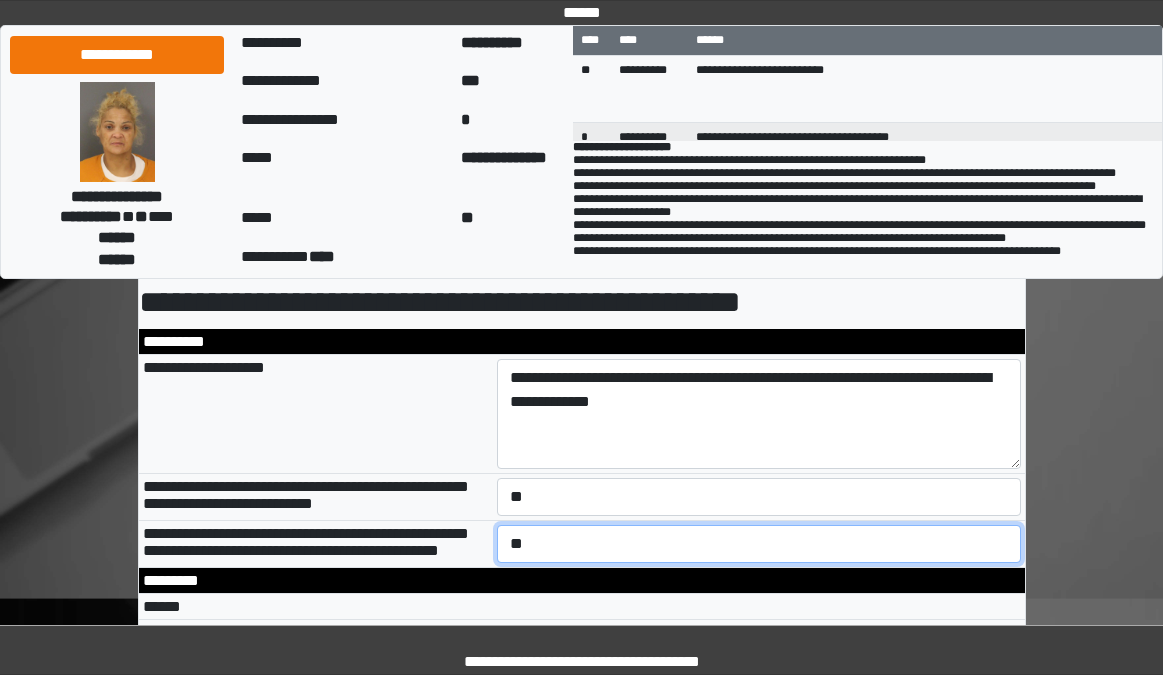 click on "**********" at bounding box center (759, 544) 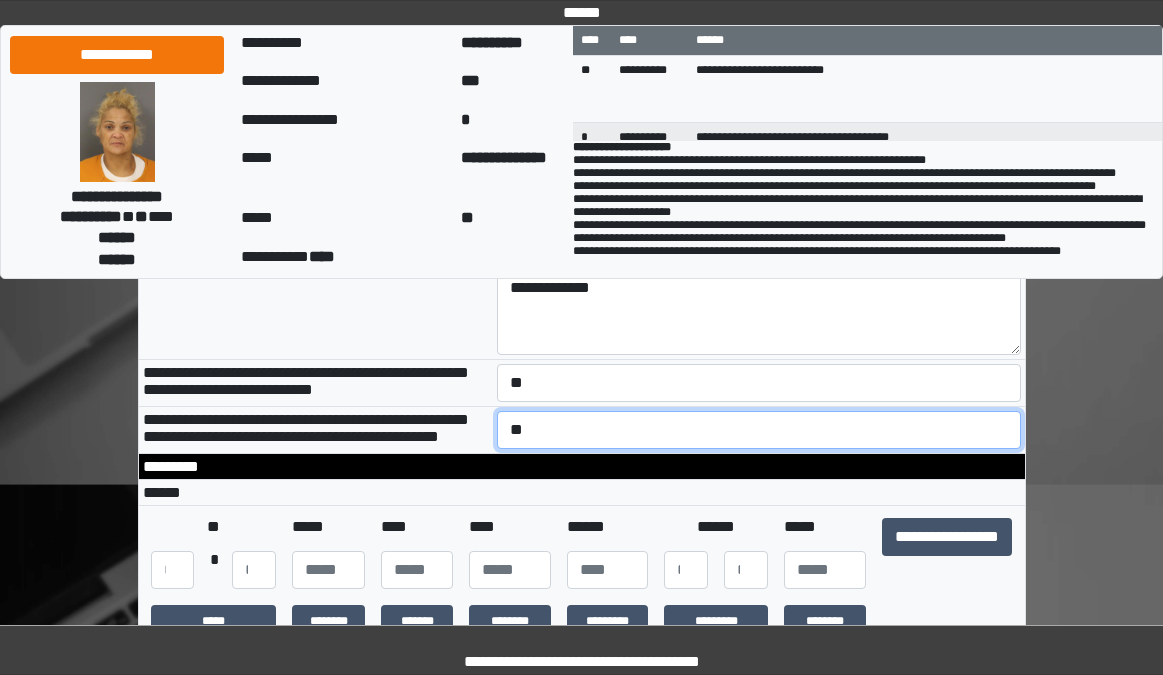 scroll, scrollTop: 300, scrollLeft: 0, axis: vertical 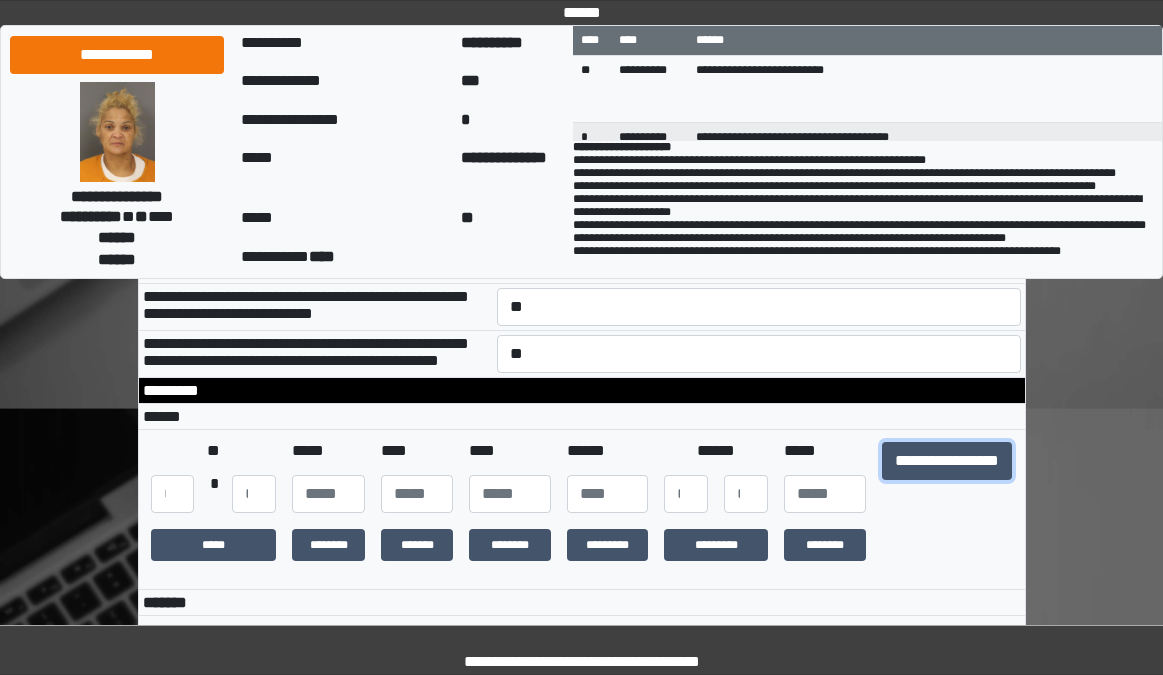 drag, startPoint x: 940, startPoint y: 498, endPoint x: 900, endPoint y: 485, distance: 42.059483 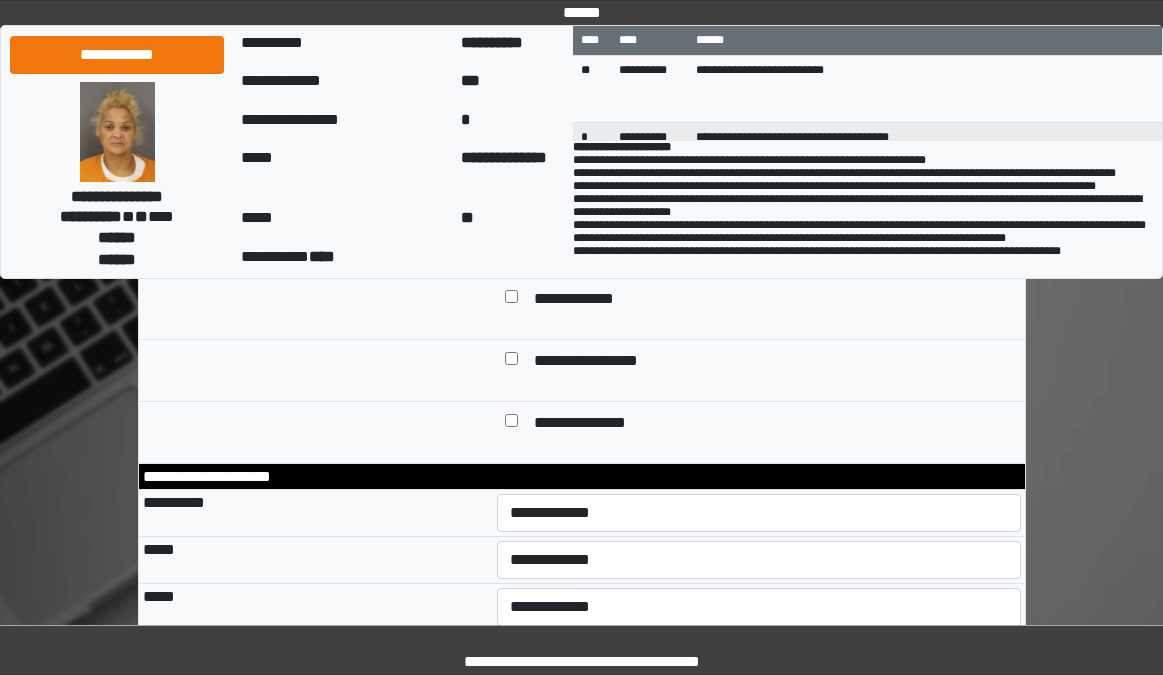 scroll, scrollTop: 600, scrollLeft: 0, axis: vertical 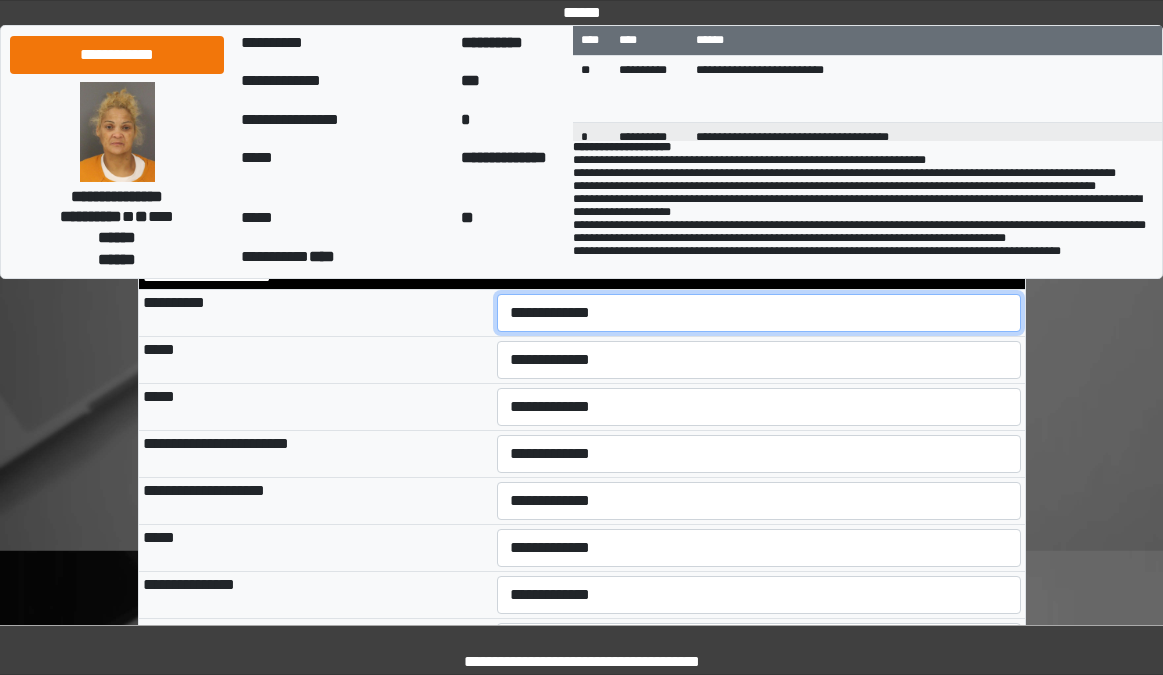 click on "**********" at bounding box center [759, 313] 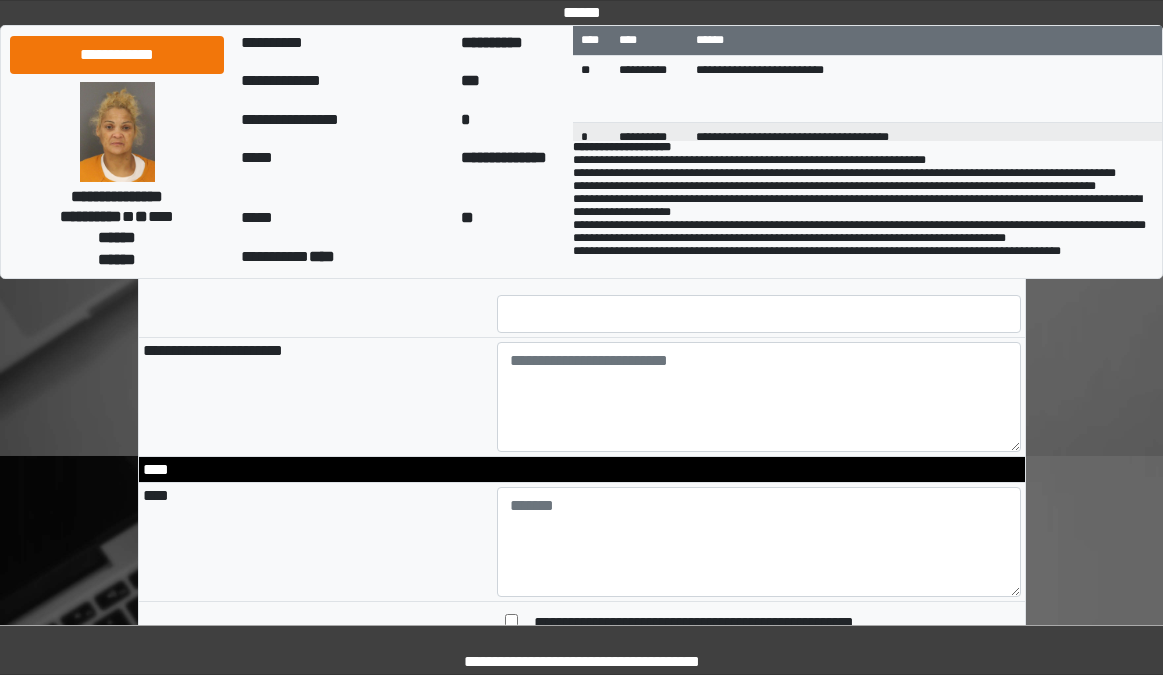 scroll, scrollTop: 1800, scrollLeft: 0, axis: vertical 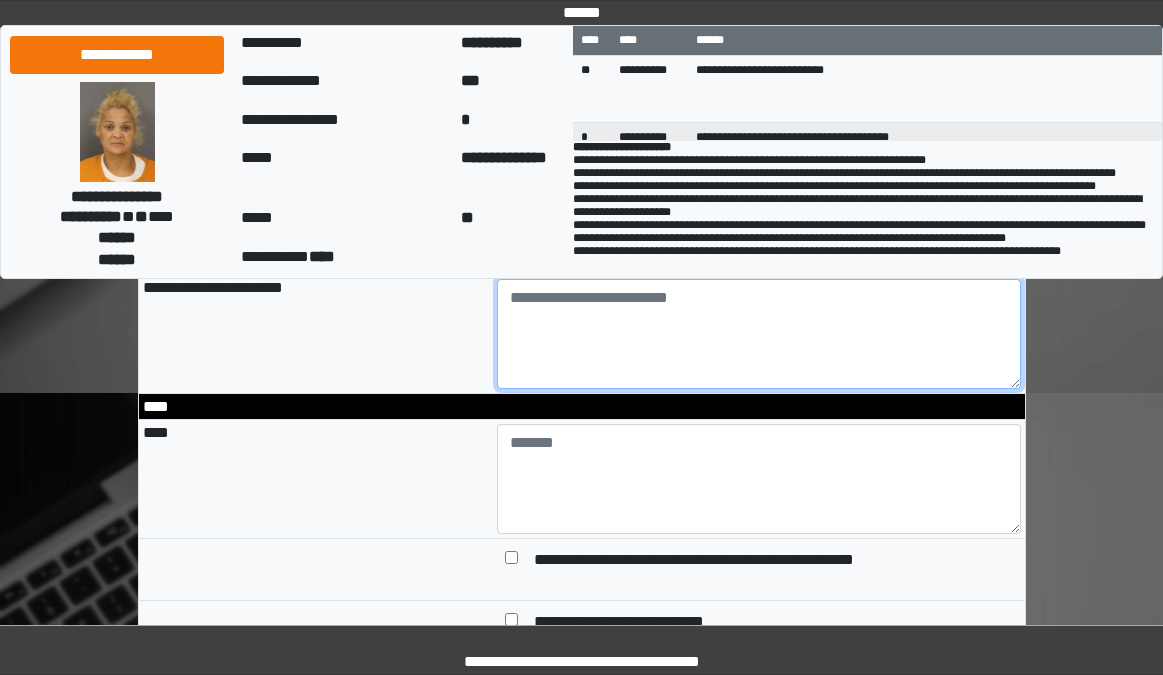 click at bounding box center [759, 334] 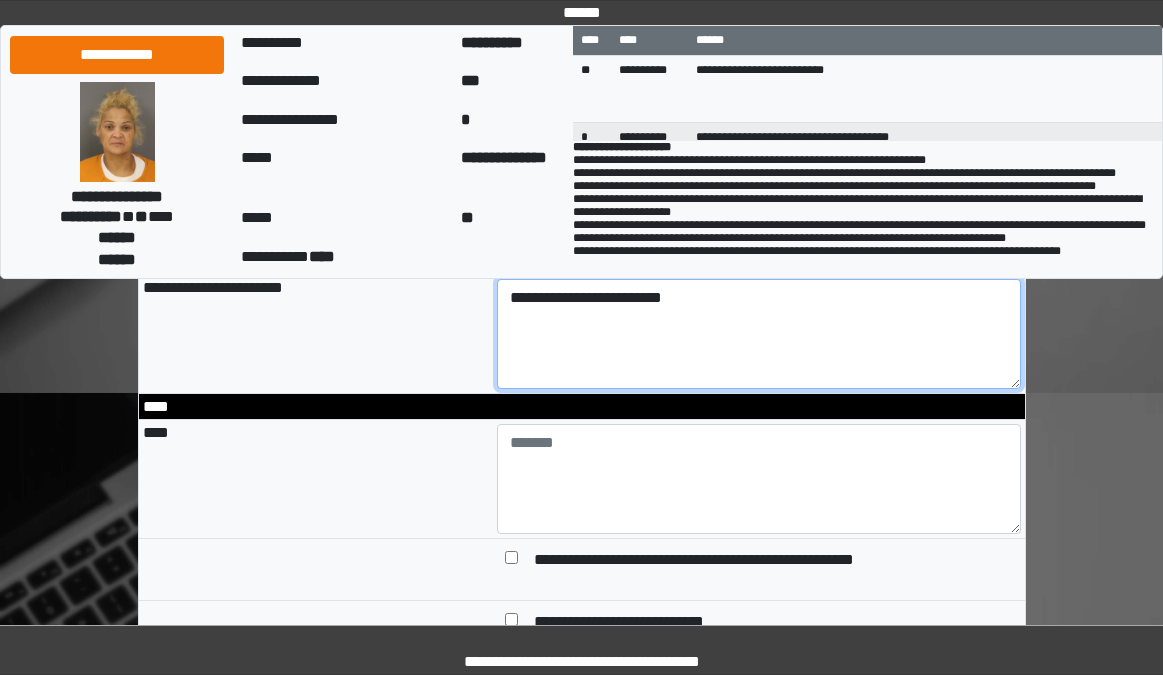 type on "**********" 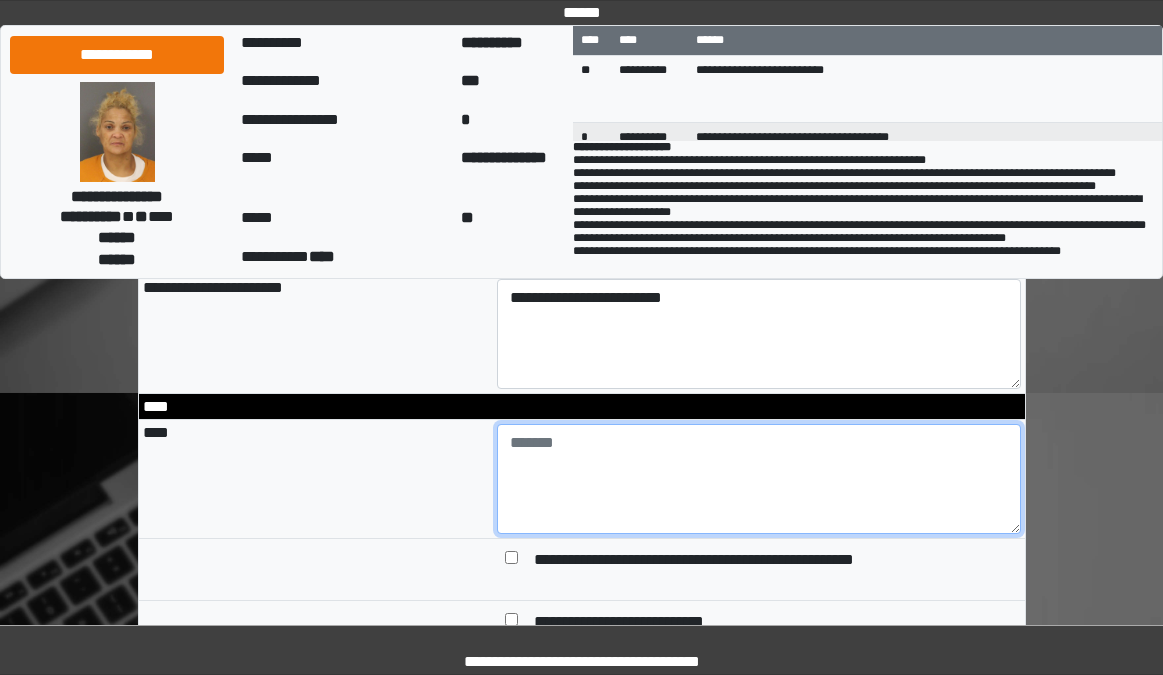drag, startPoint x: 510, startPoint y: 520, endPoint x: 498, endPoint y: 518, distance: 12.165525 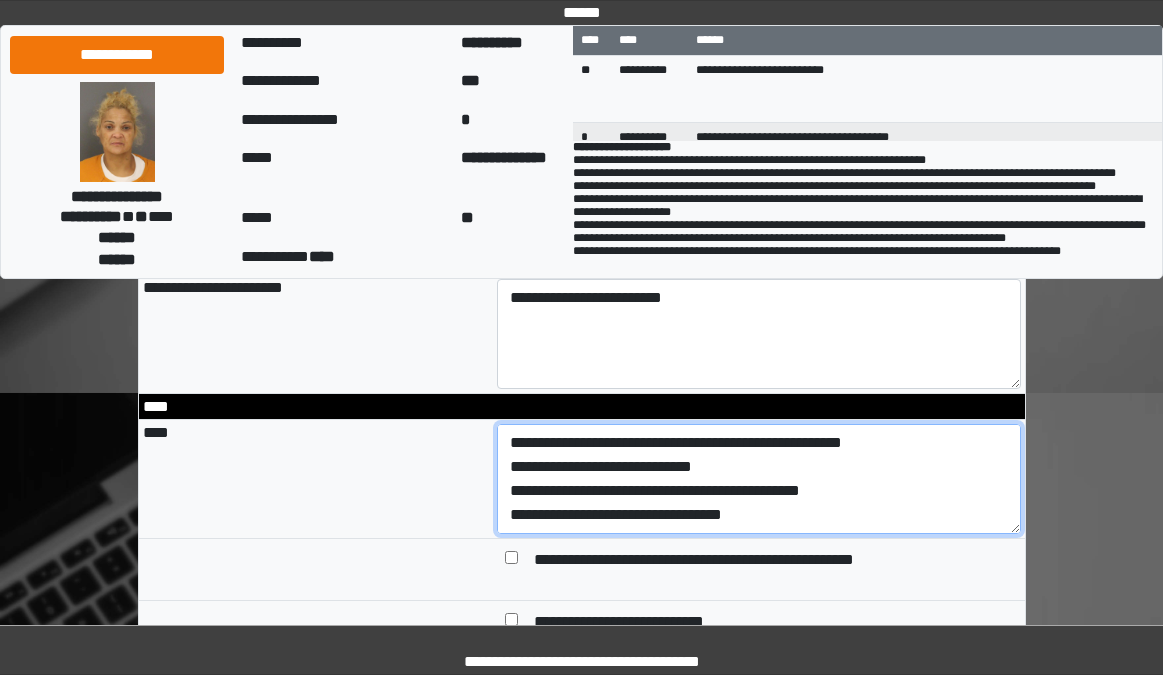 scroll, scrollTop: 41, scrollLeft: 0, axis: vertical 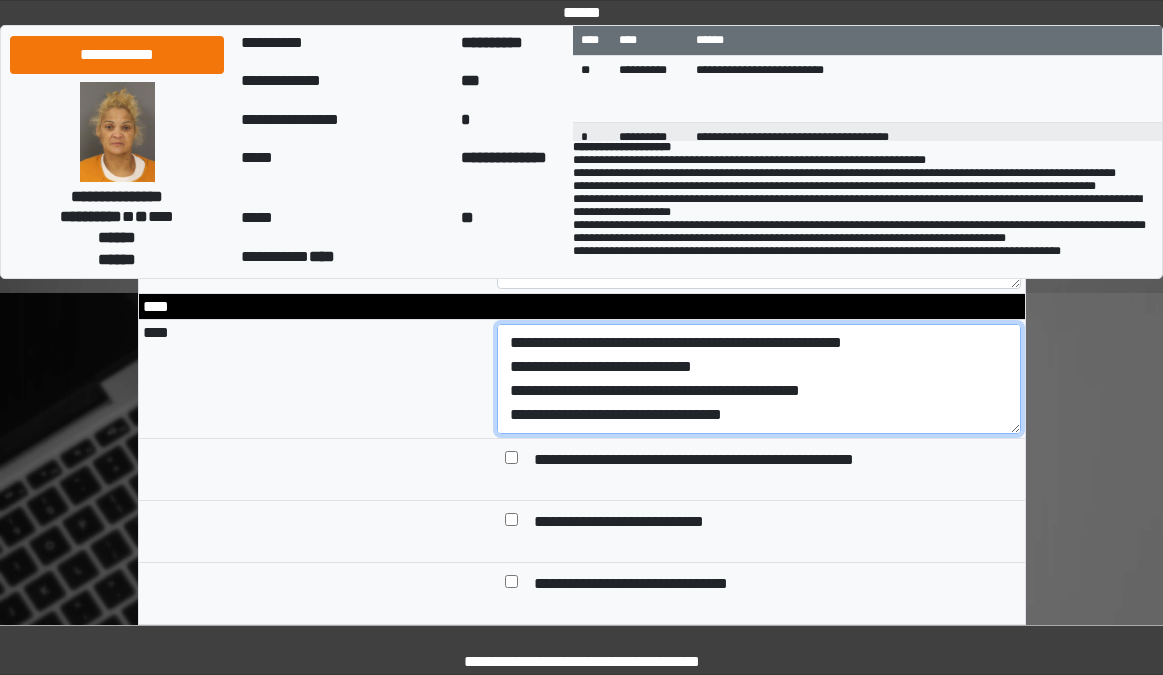 click on "**********" at bounding box center (759, 379) 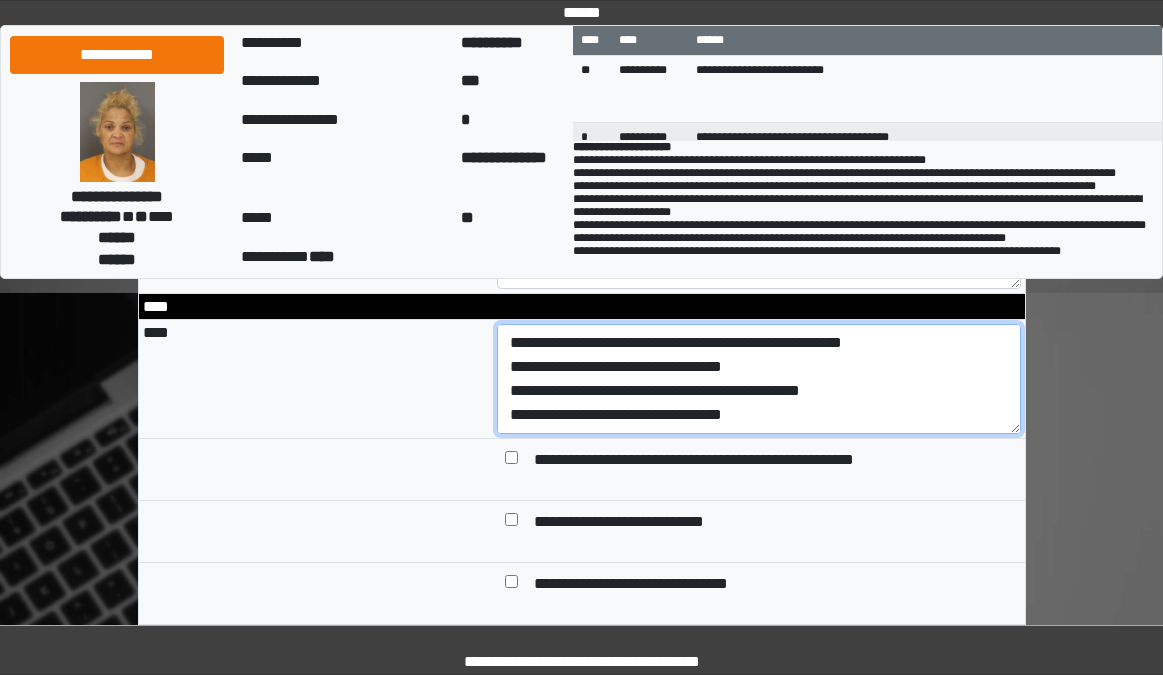 scroll, scrollTop: 48, scrollLeft: 0, axis: vertical 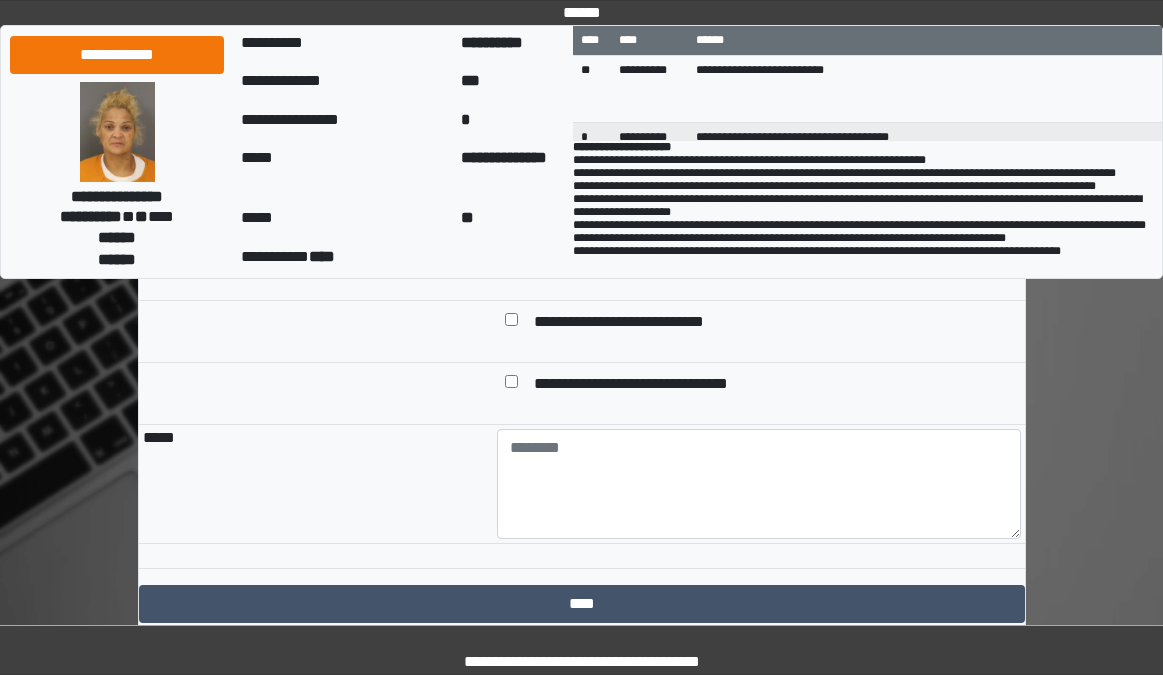 type on "**********" 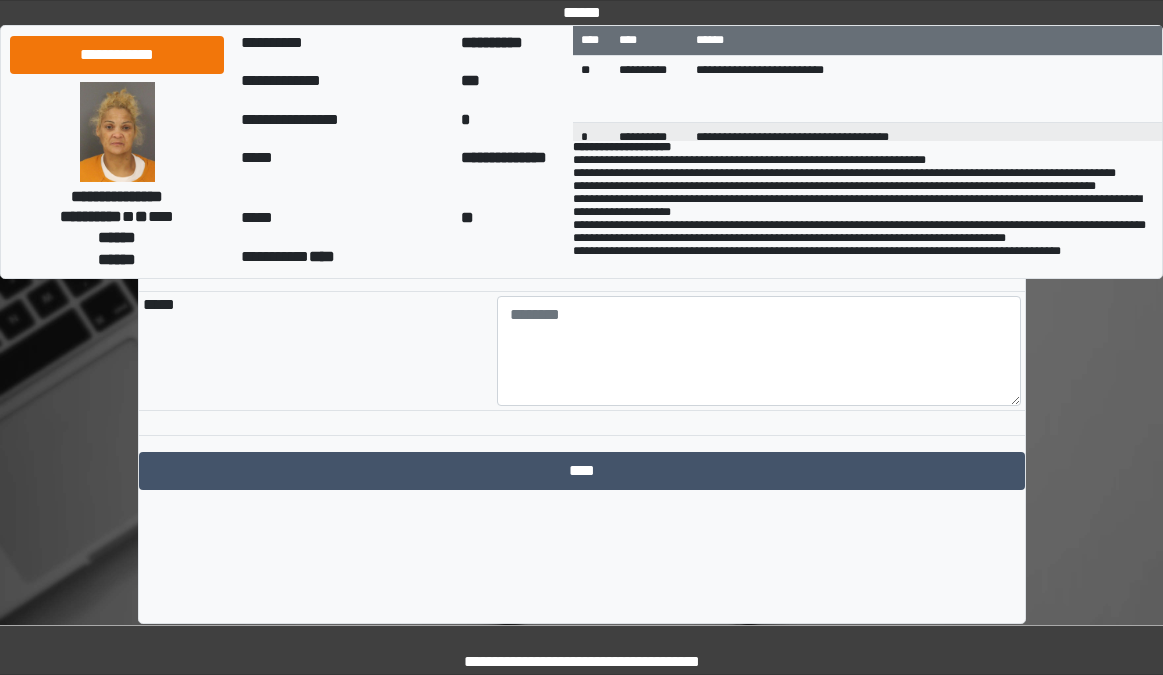 scroll, scrollTop: 2246, scrollLeft: 0, axis: vertical 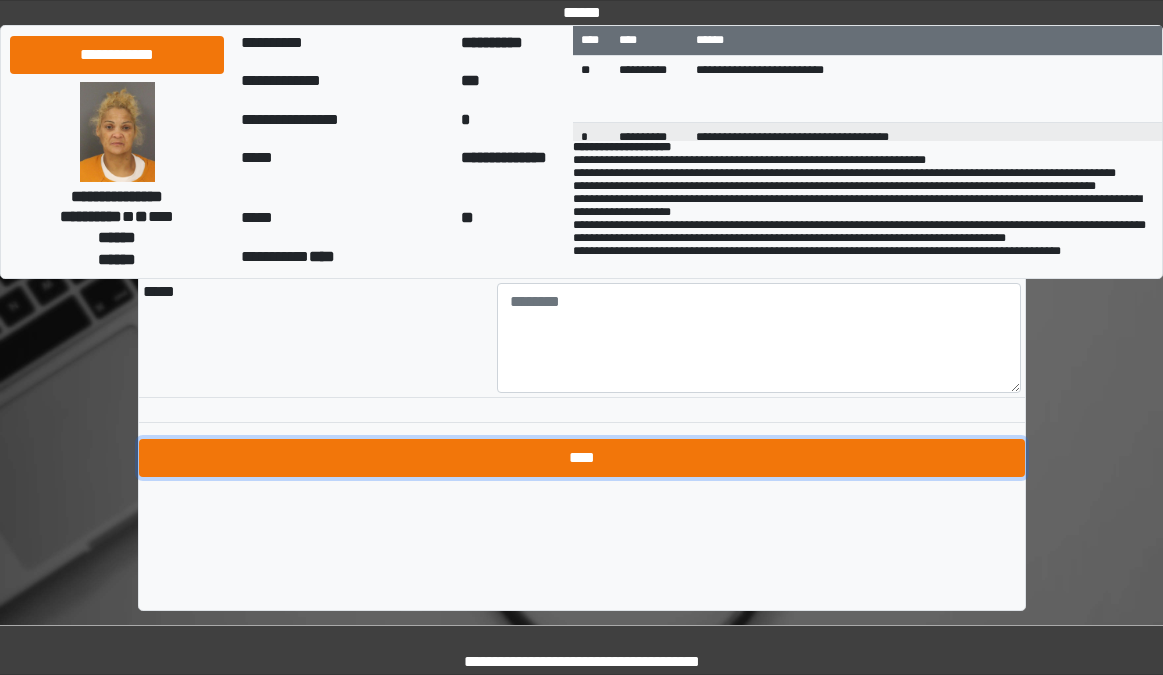 click on "****" at bounding box center [582, 458] 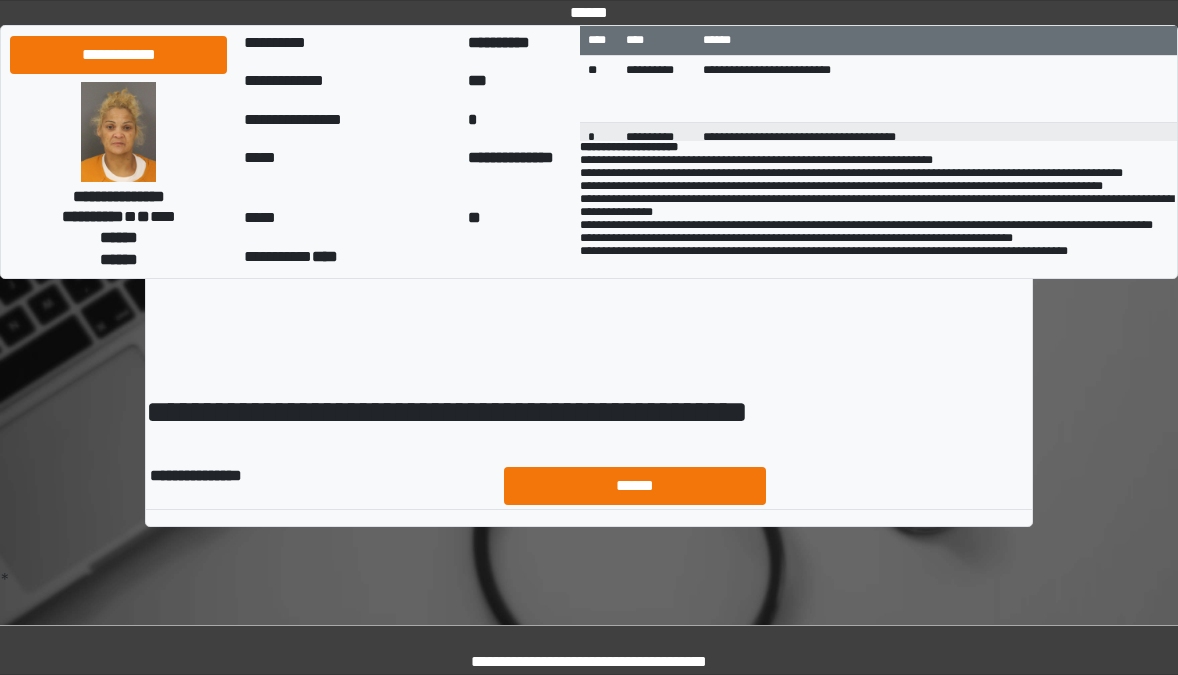 scroll, scrollTop: 0, scrollLeft: 0, axis: both 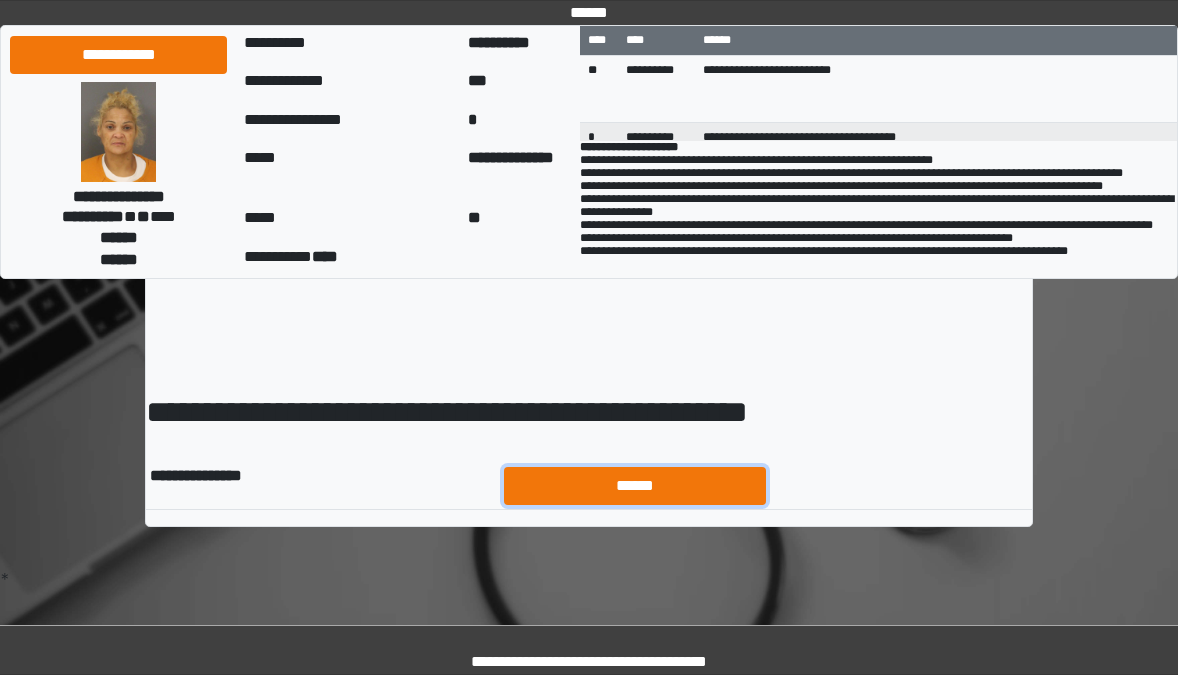 click on "******" at bounding box center [635, 486] 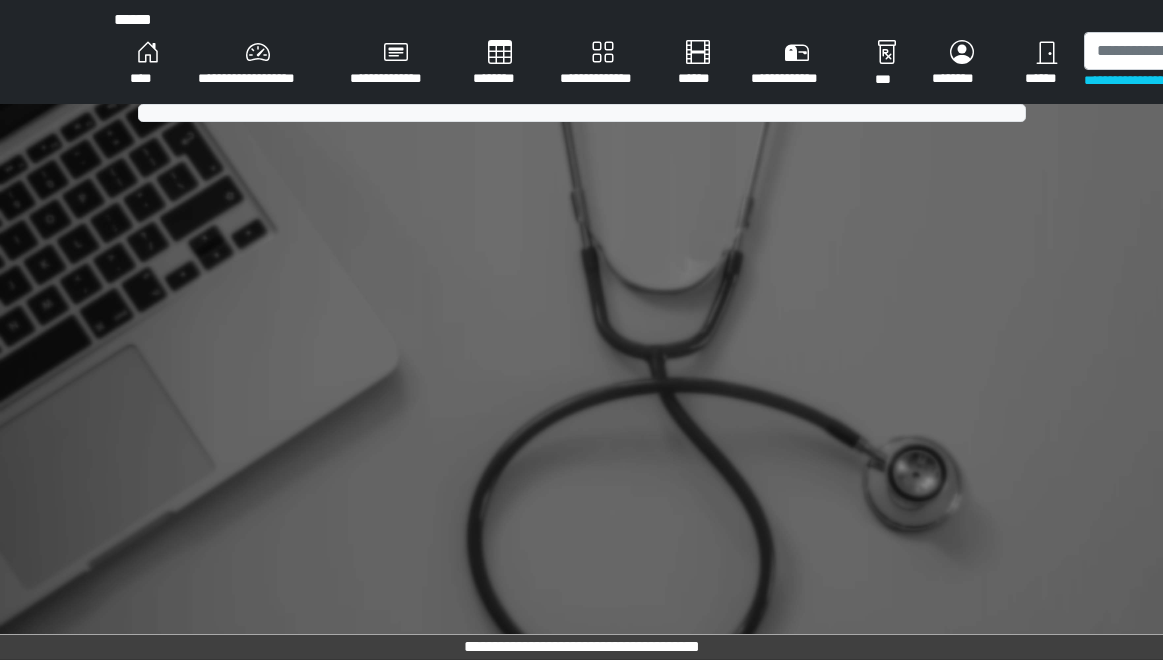scroll, scrollTop: 0, scrollLeft: 0, axis: both 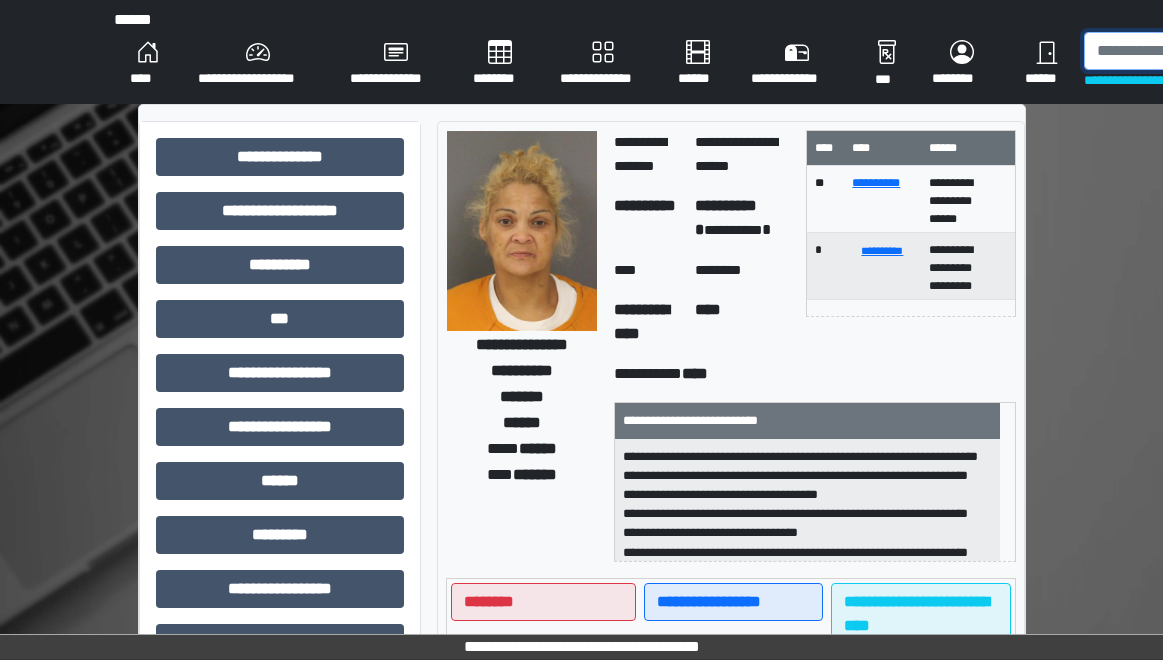 click at bounding box center (1187, 51) 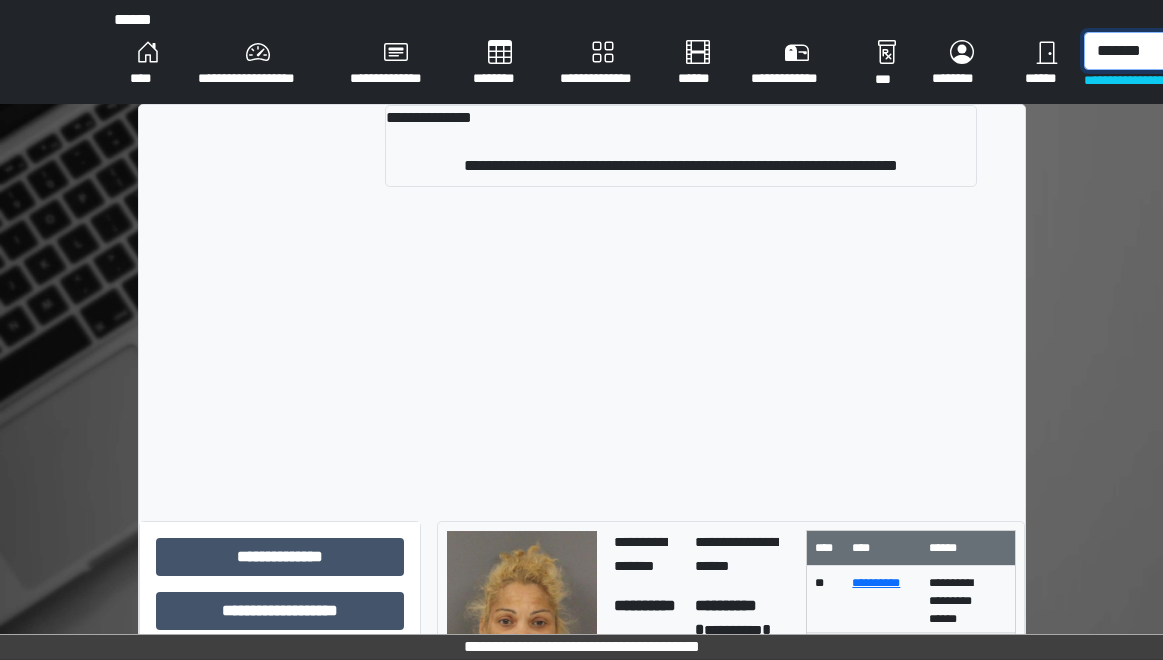 click on "*******" at bounding box center (1187, 51) 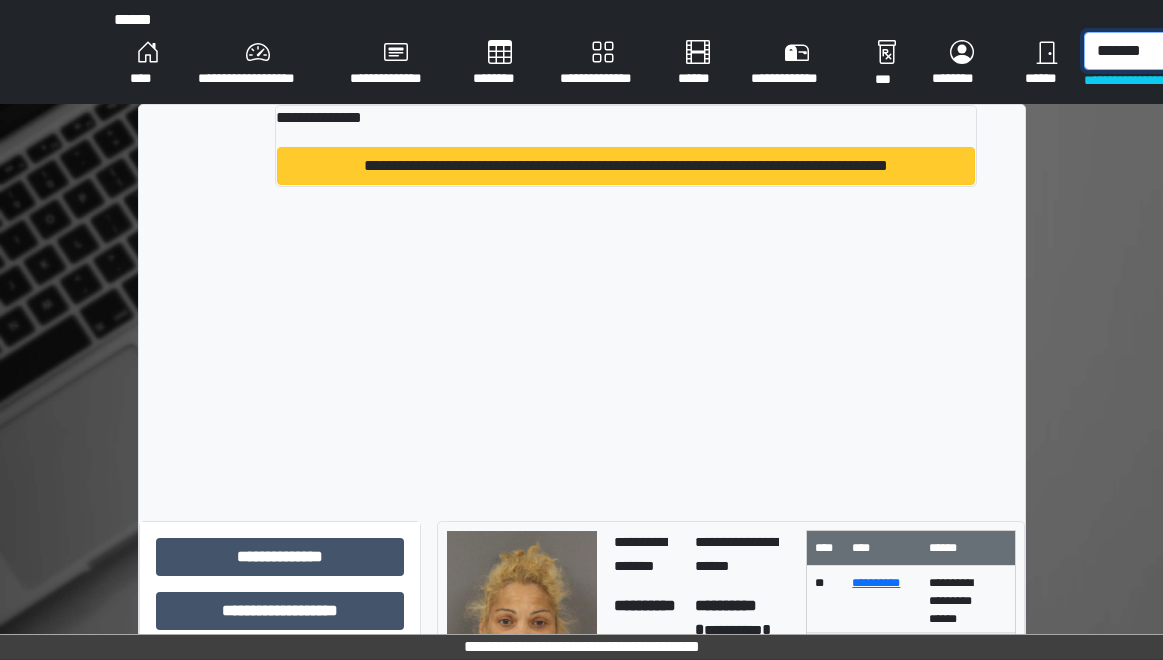 type on "*******" 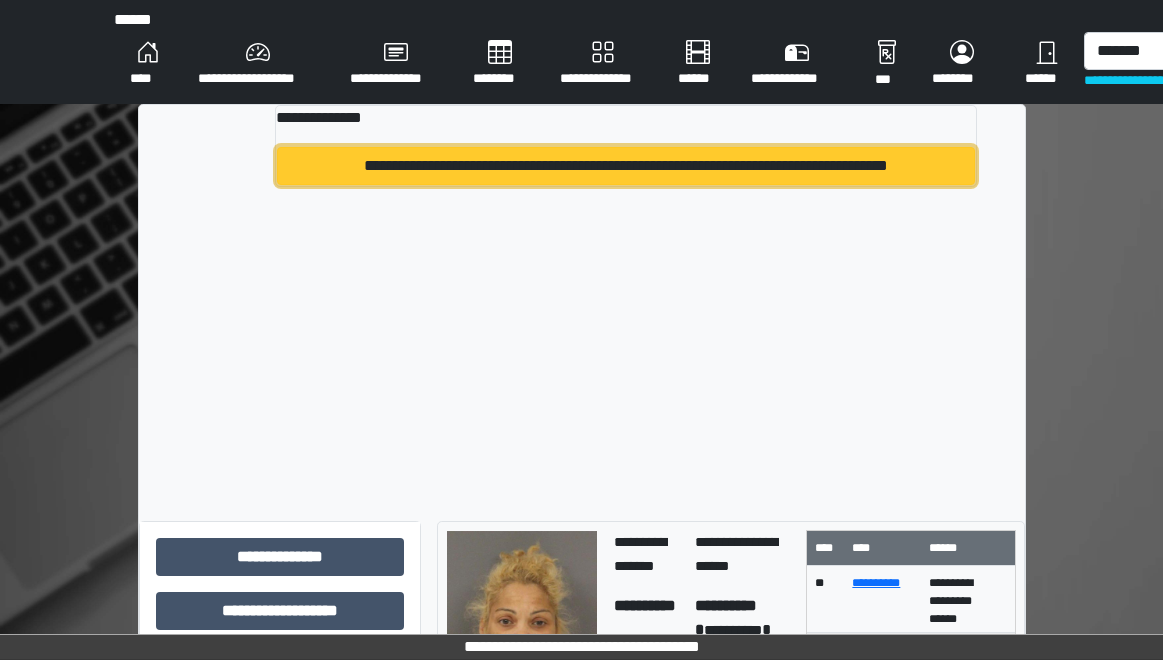 click on "**********" at bounding box center (625, 166) 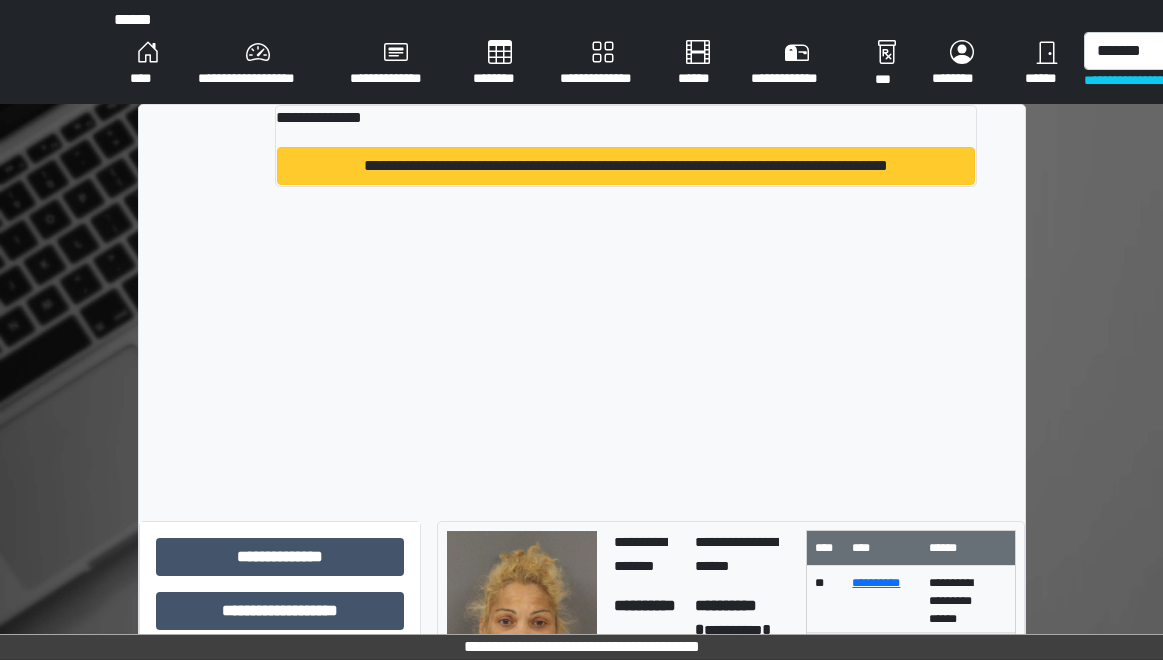 type 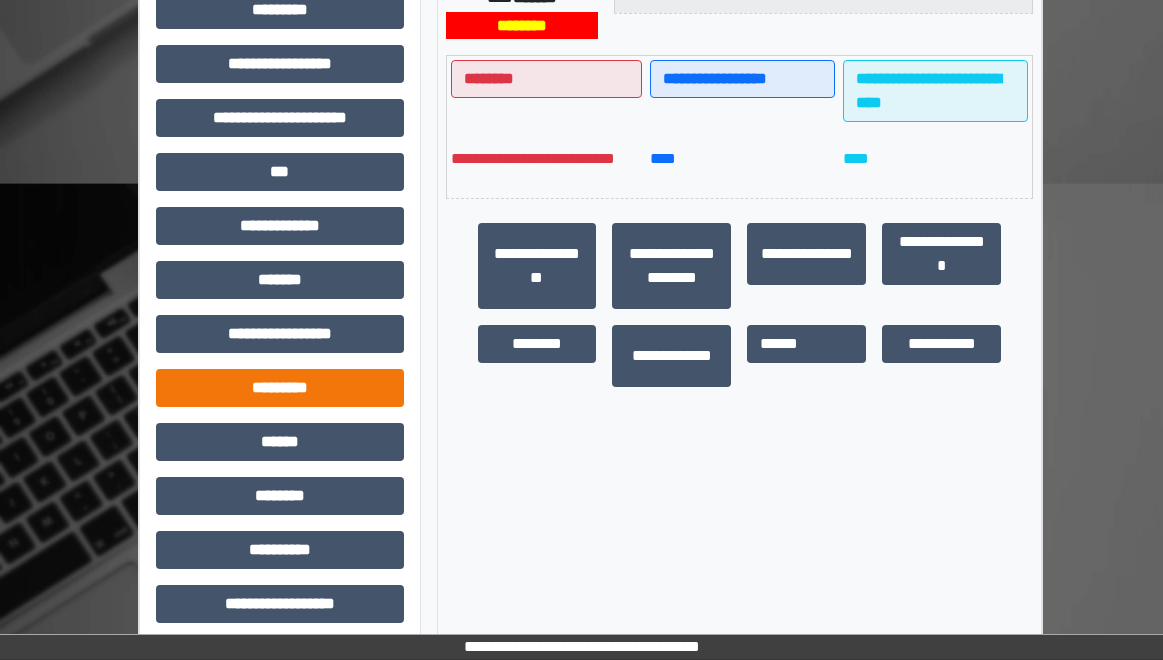 scroll, scrollTop: 538, scrollLeft: 0, axis: vertical 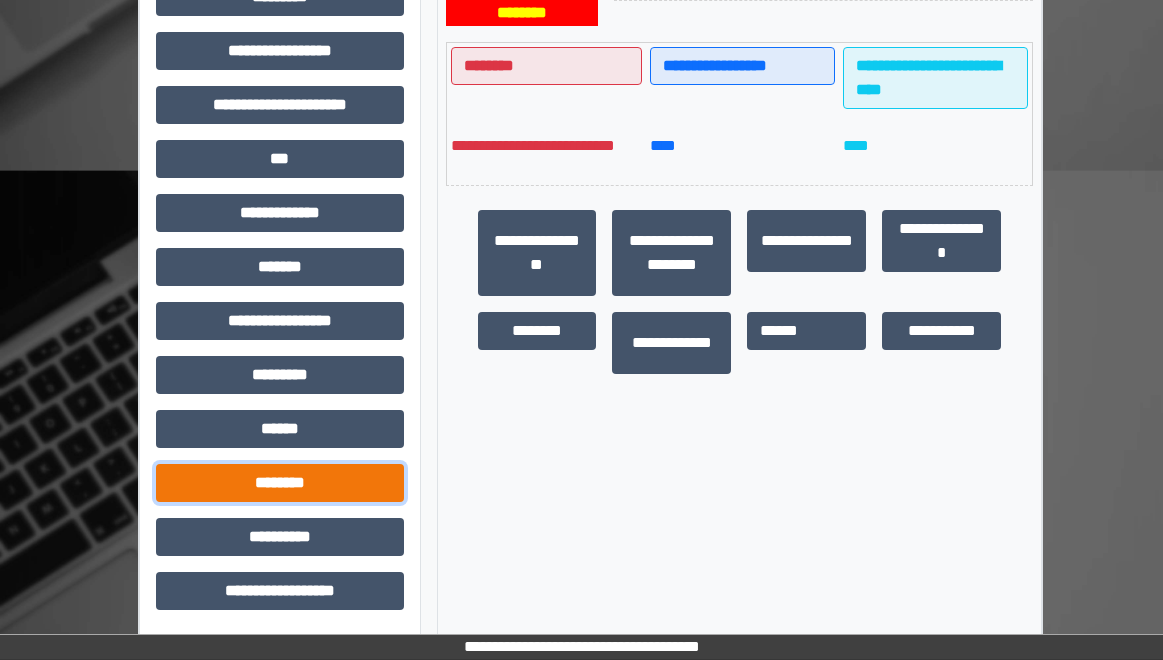 click on "********" at bounding box center [280, 483] 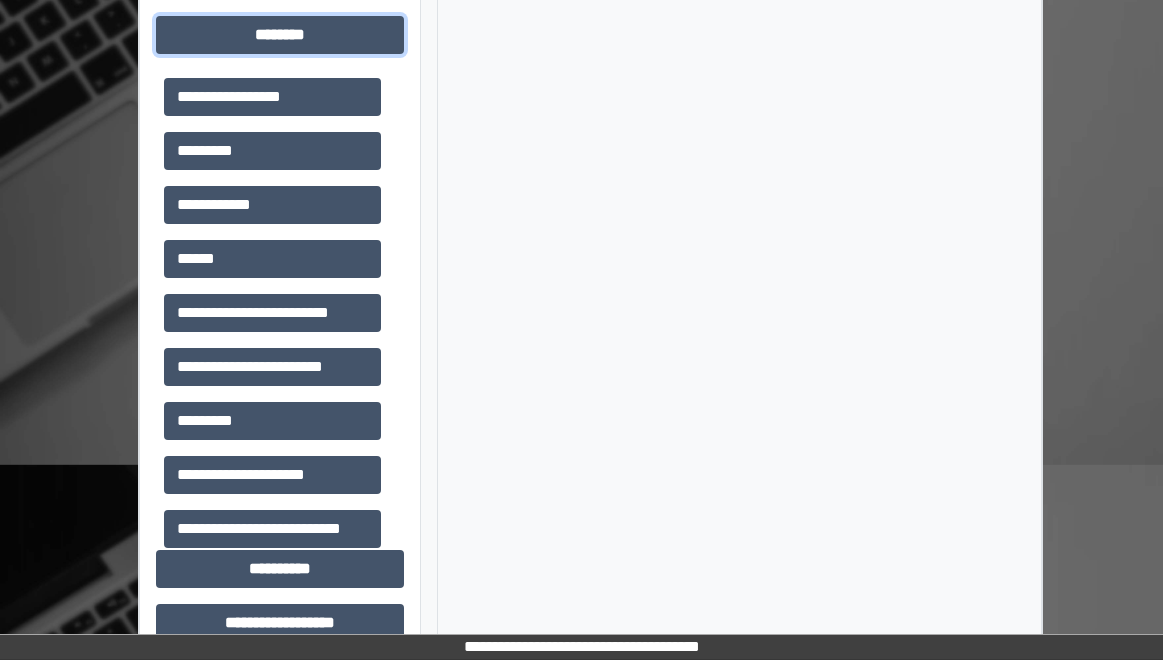 scroll, scrollTop: 1018, scrollLeft: 0, axis: vertical 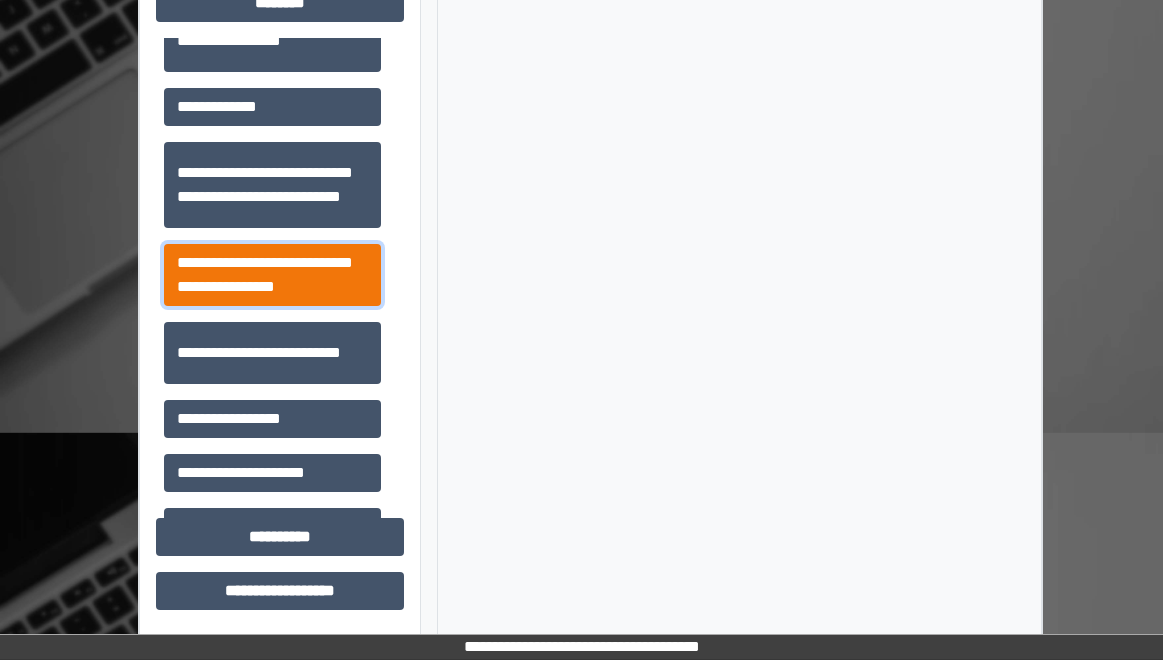 drag, startPoint x: 279, startPoint y: 258, endPoint x: 335, endPoint y: 259, distance: 56.008926 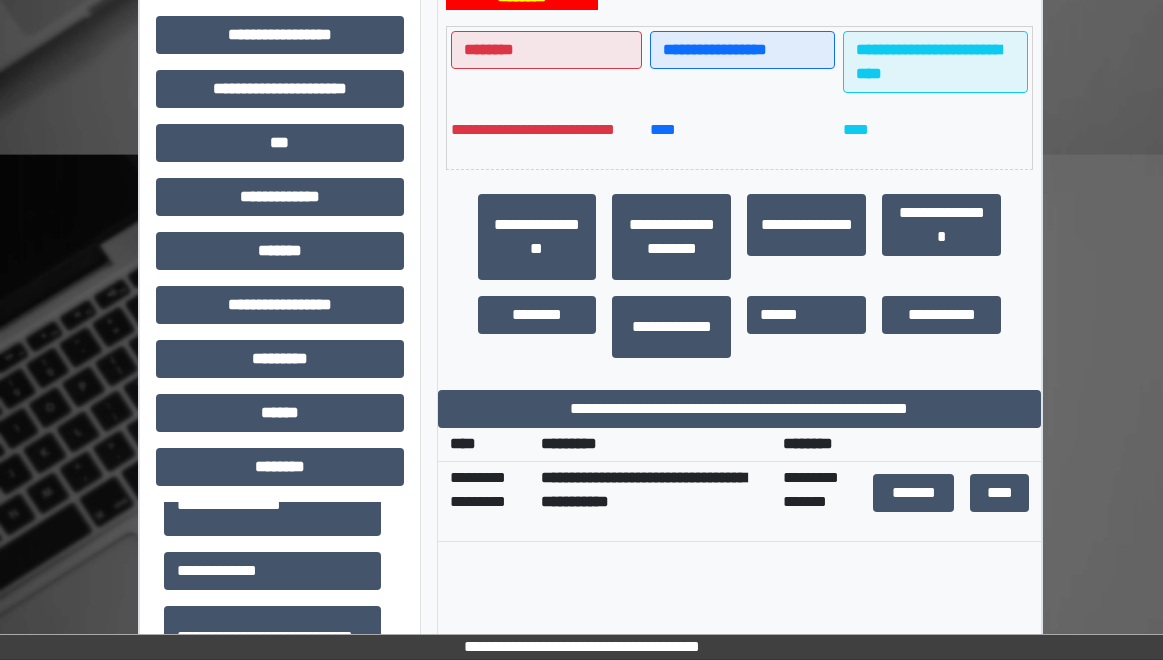 scroll, scrollTop: 518, scrollLeft: 0, axis: vertical 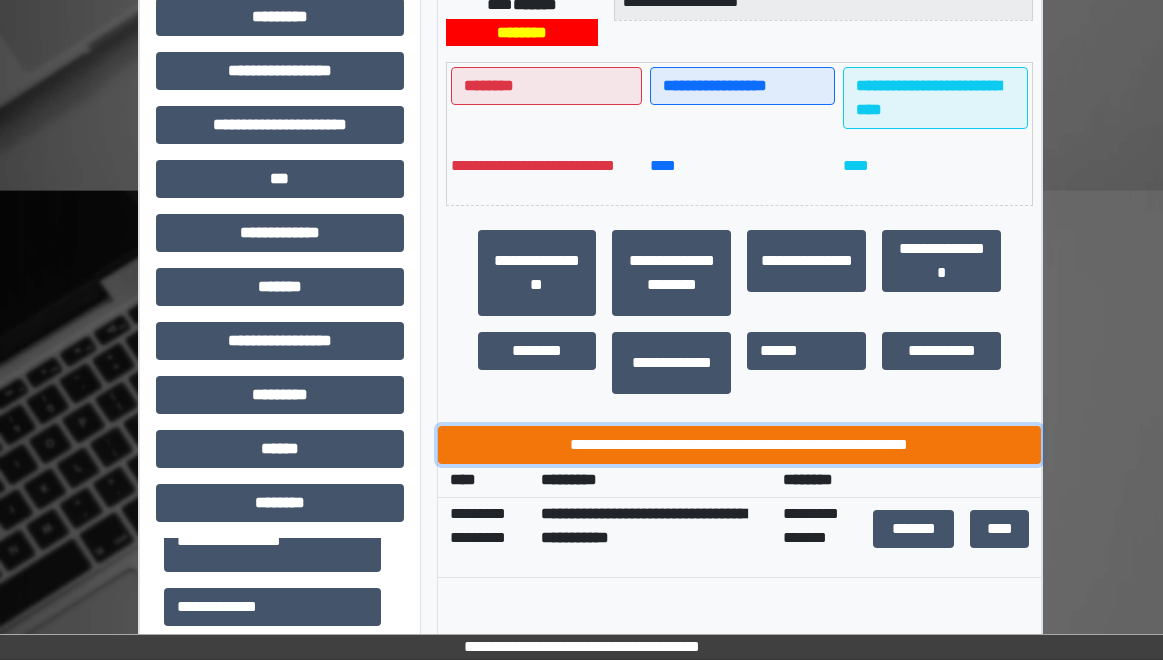 click on "**********" at bounding box center [740, 445] 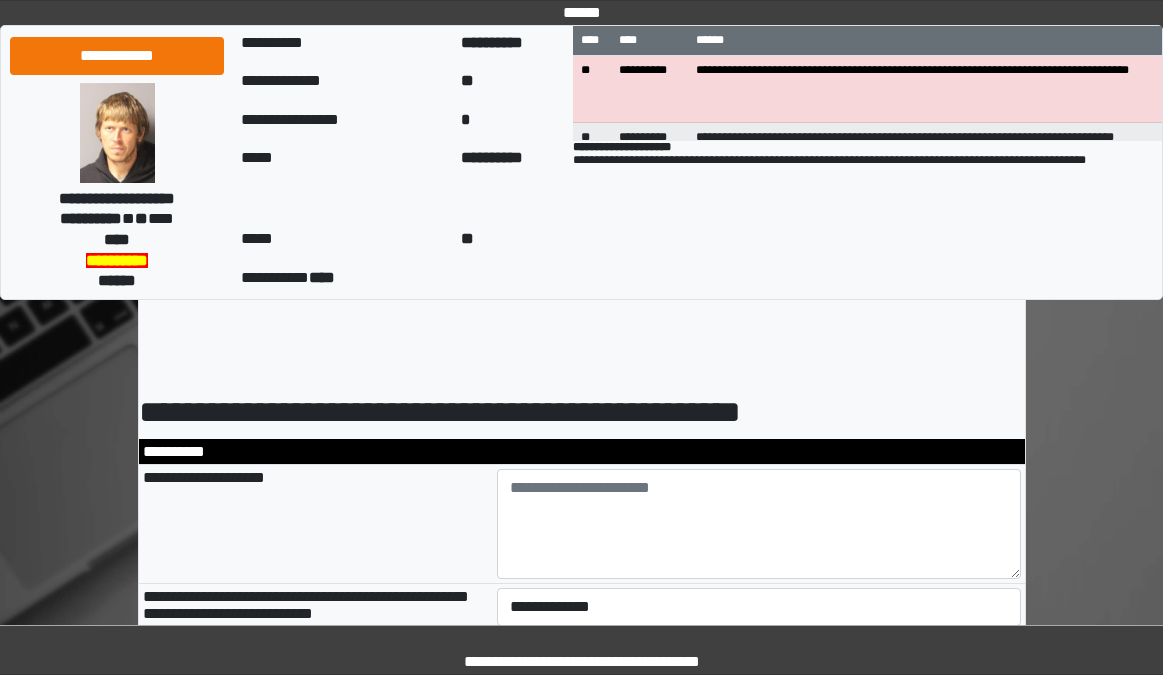 scroll, scrollTop: 0, scrollLeft: 0, axis: both 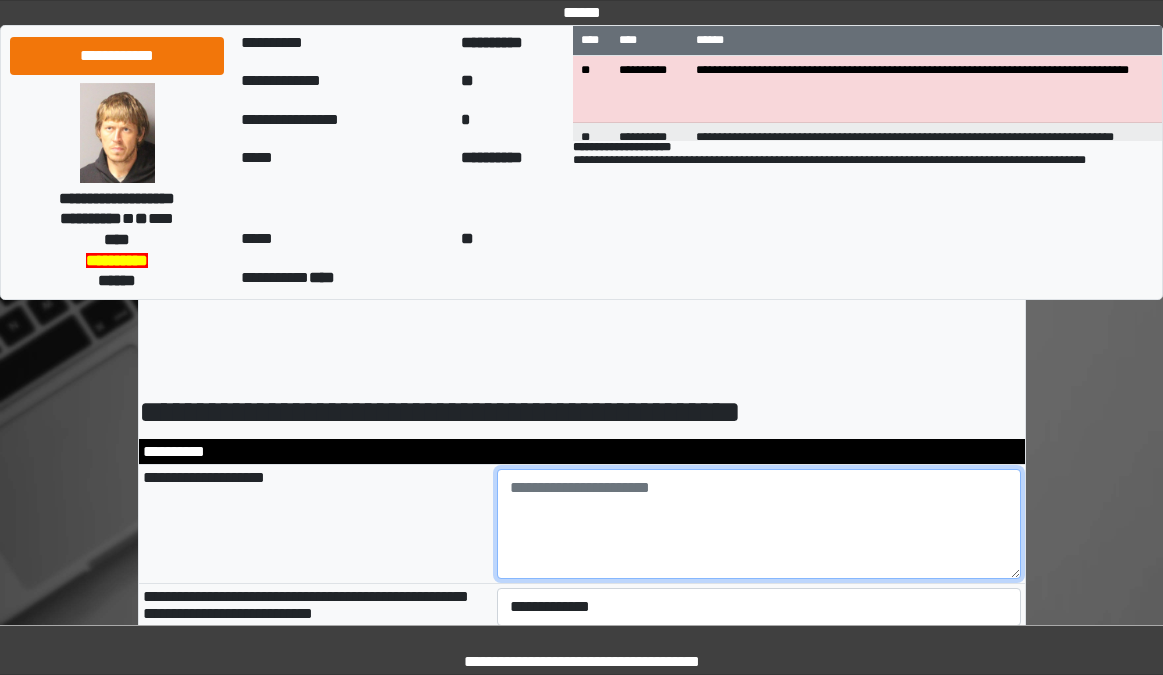 click at bounding box center [759, 524] 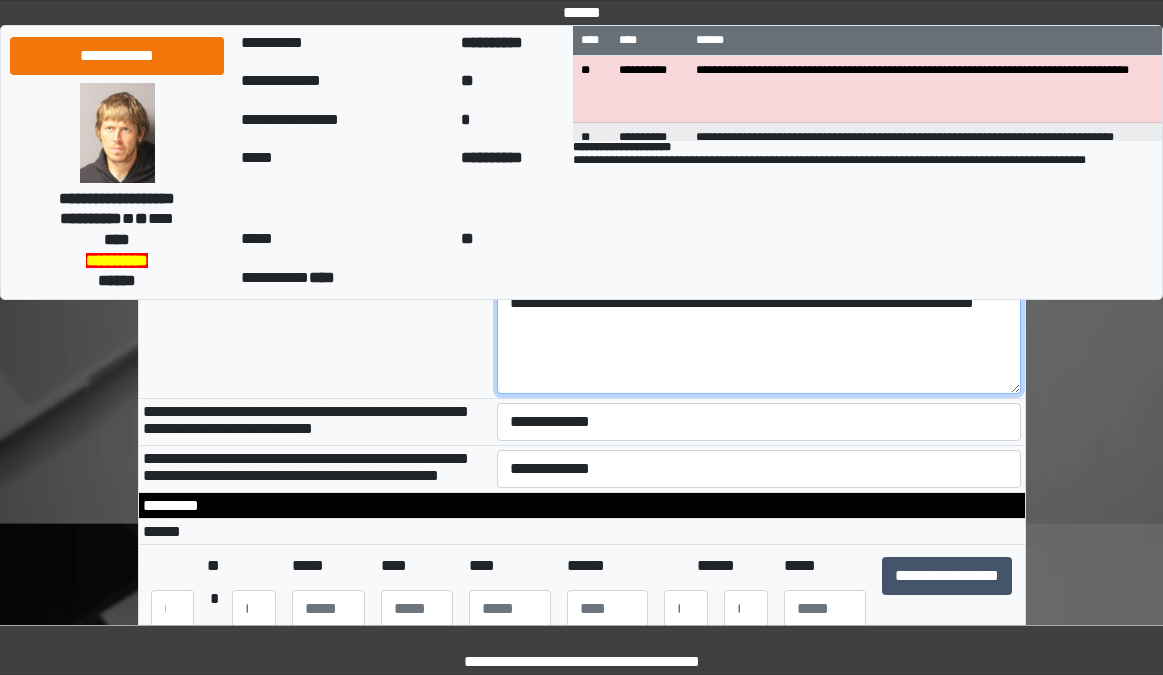 scroll, scrollTop: 200, scrollLeft: 0, axis: vertical 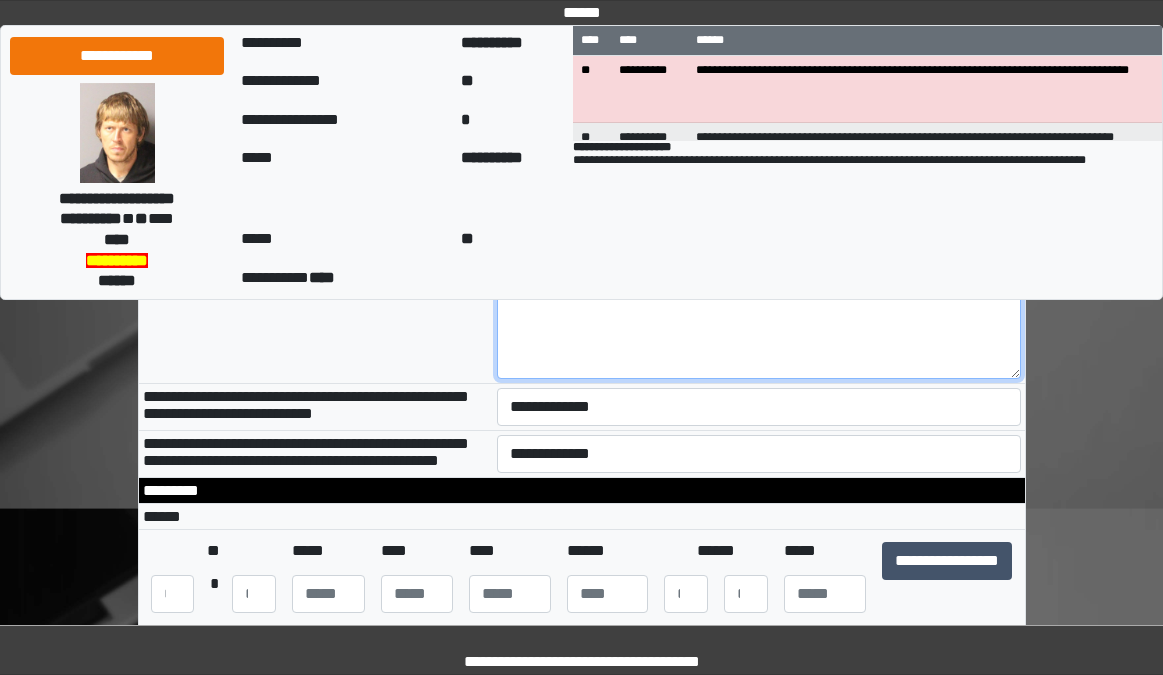 type on "**********" 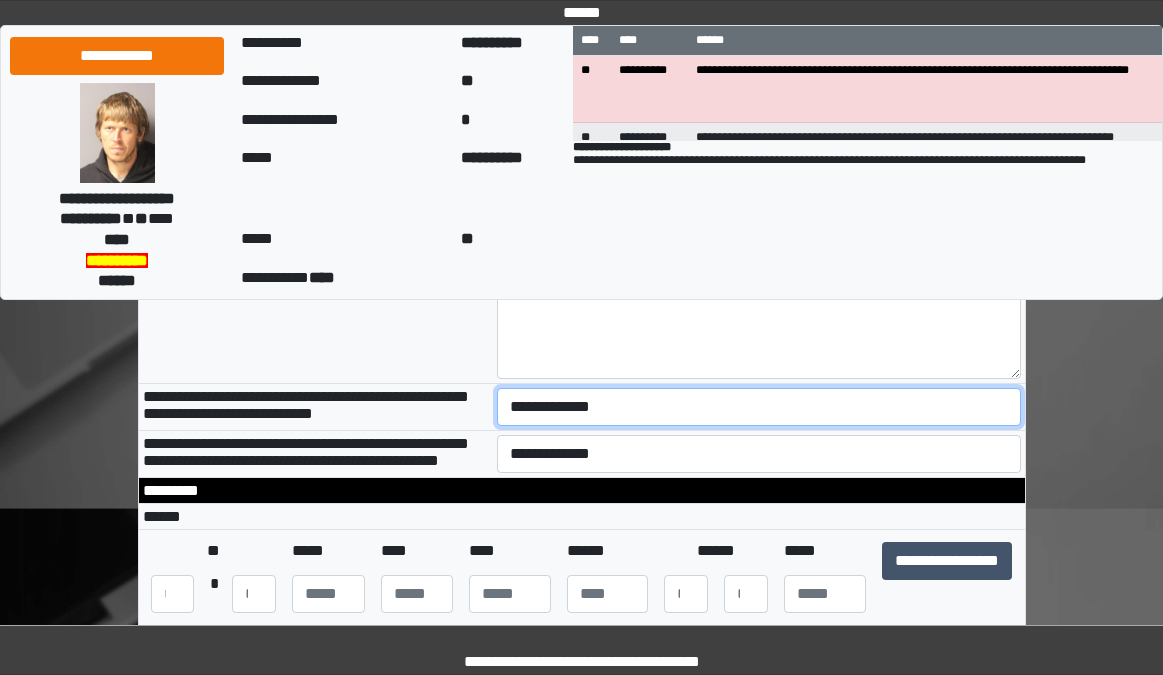 click on "**********" at bounding box center [759, 407] 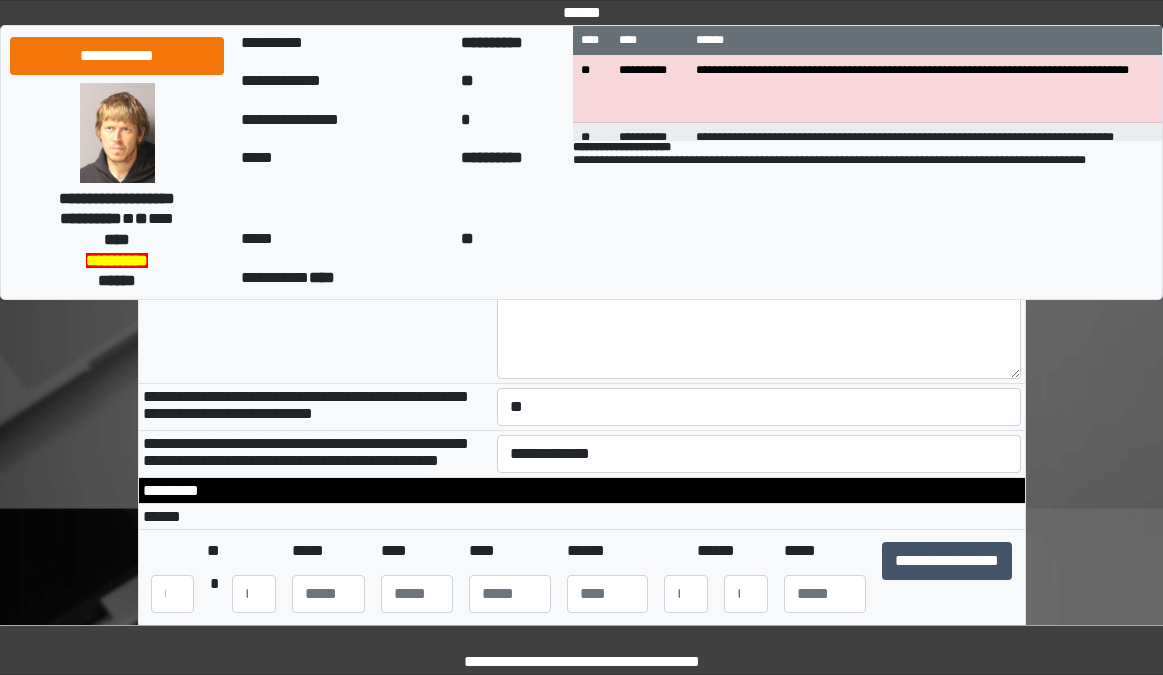 click on "**********" at bounding box center (759, 454) 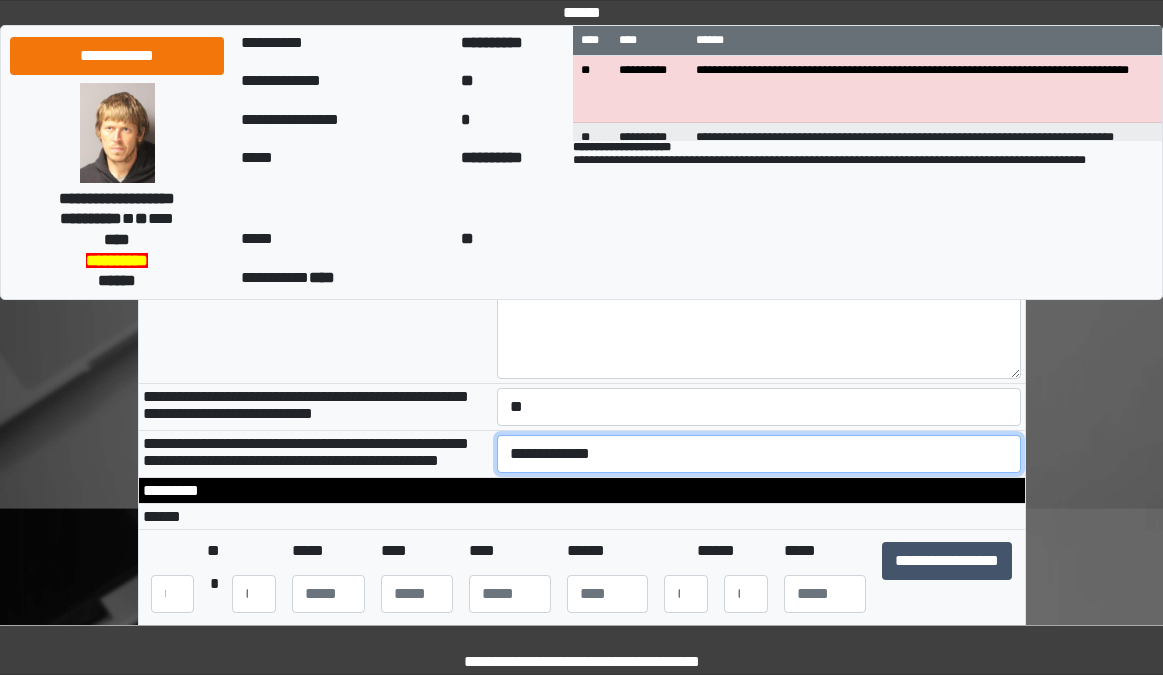 click on "**********" at bounding box center [759, 454] 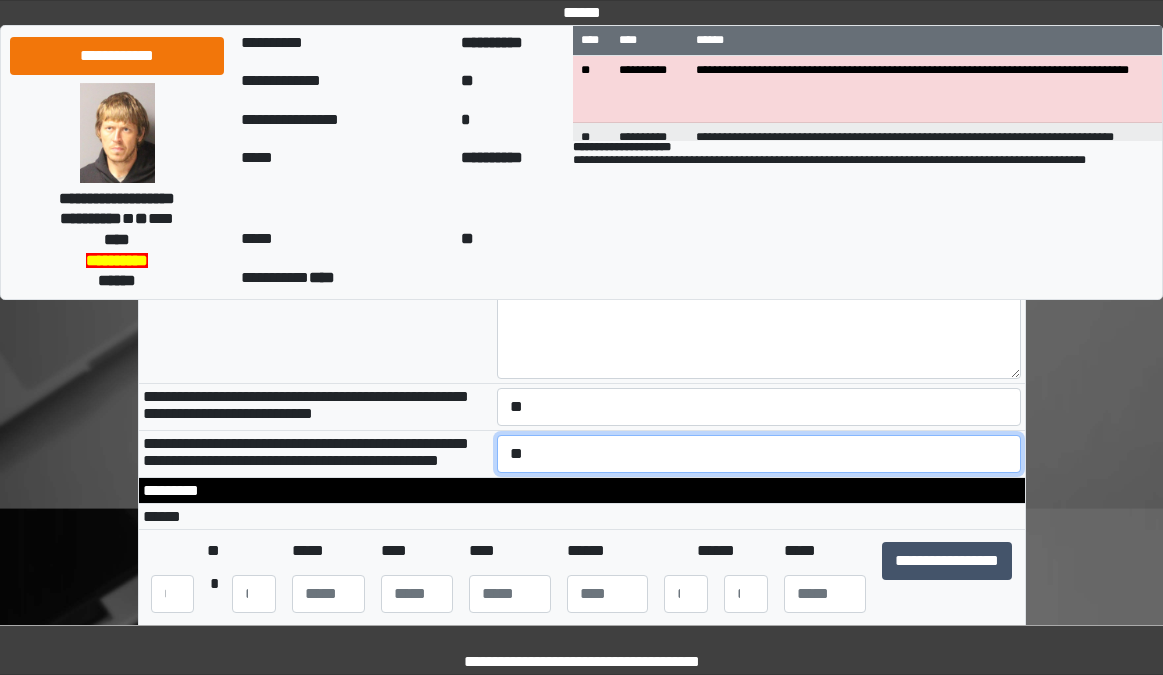 click on "**********" at bounding box center (759, 454) 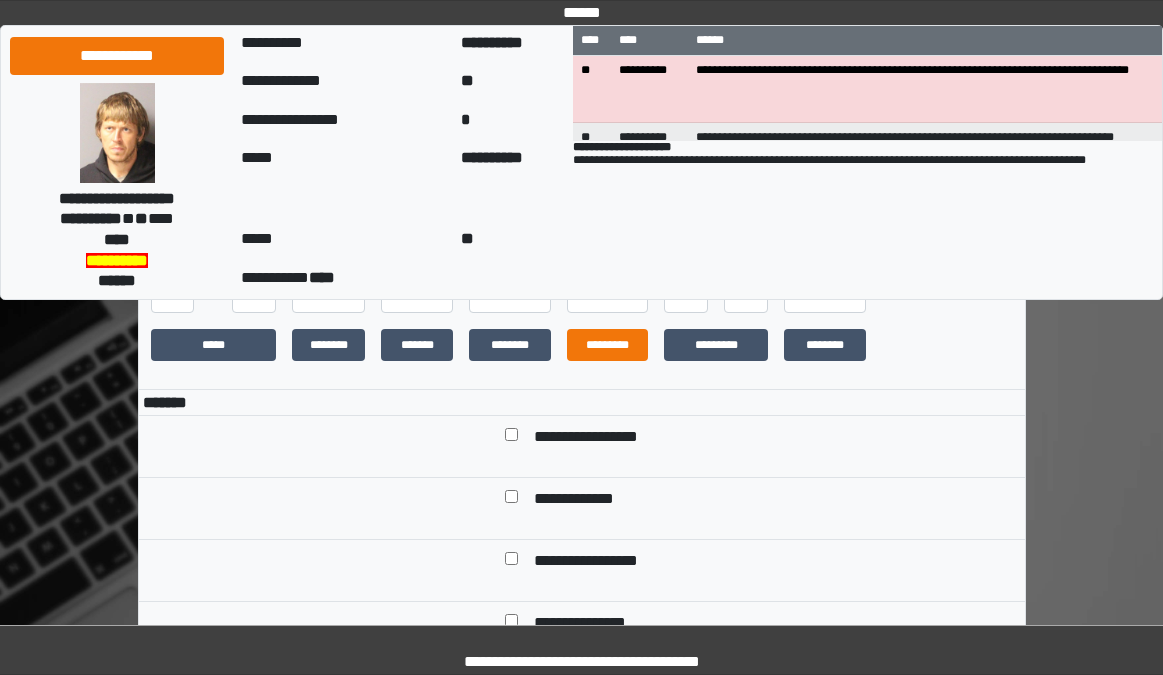 scroll, scrollTop: 400, scrollLeft: 0, axis: vertical 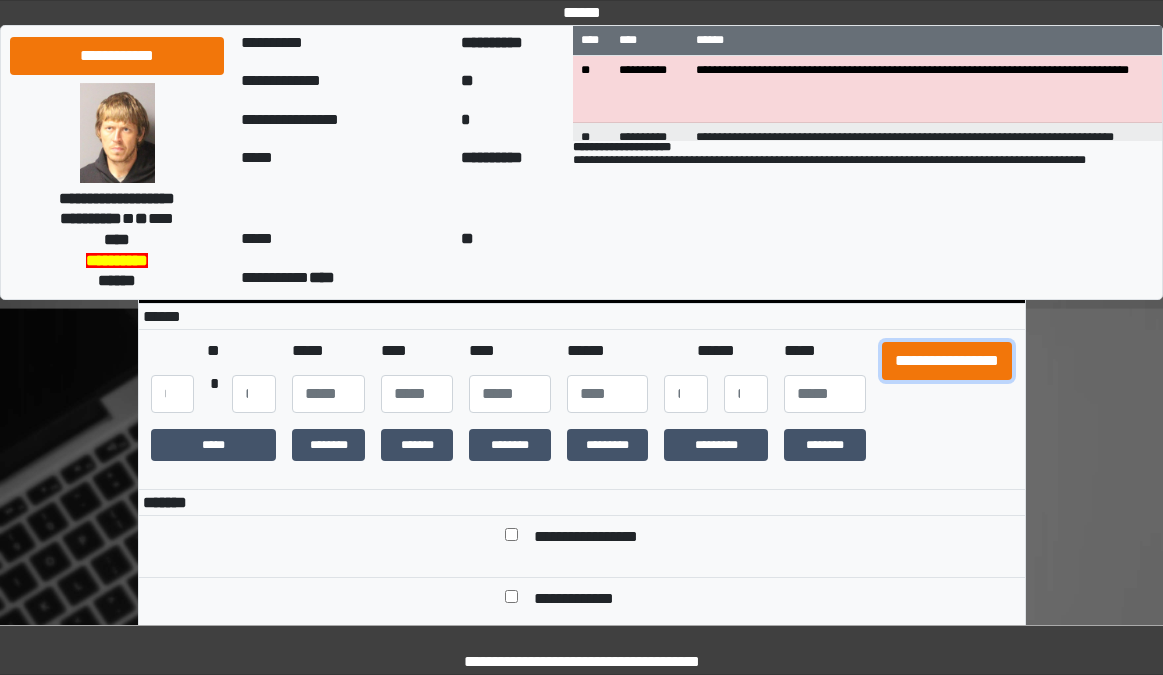 click on "**********" at bounding box center [947, 361] 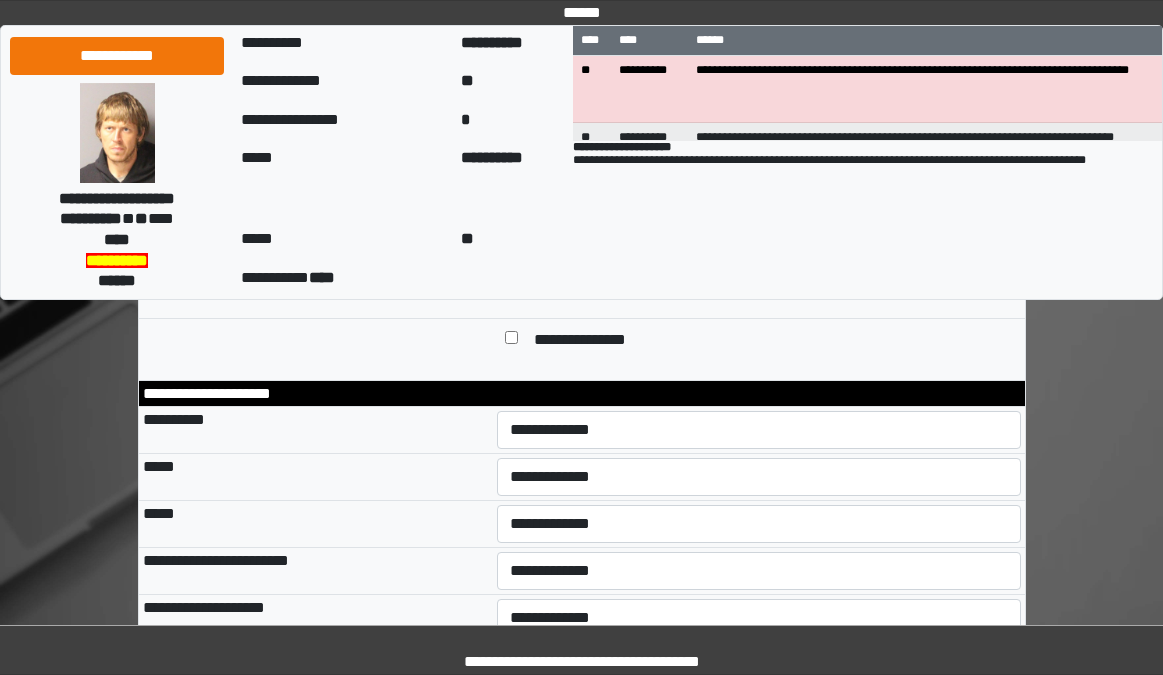 scroll, scrollTop: 800, scrollLeft: 0, axis: vertical 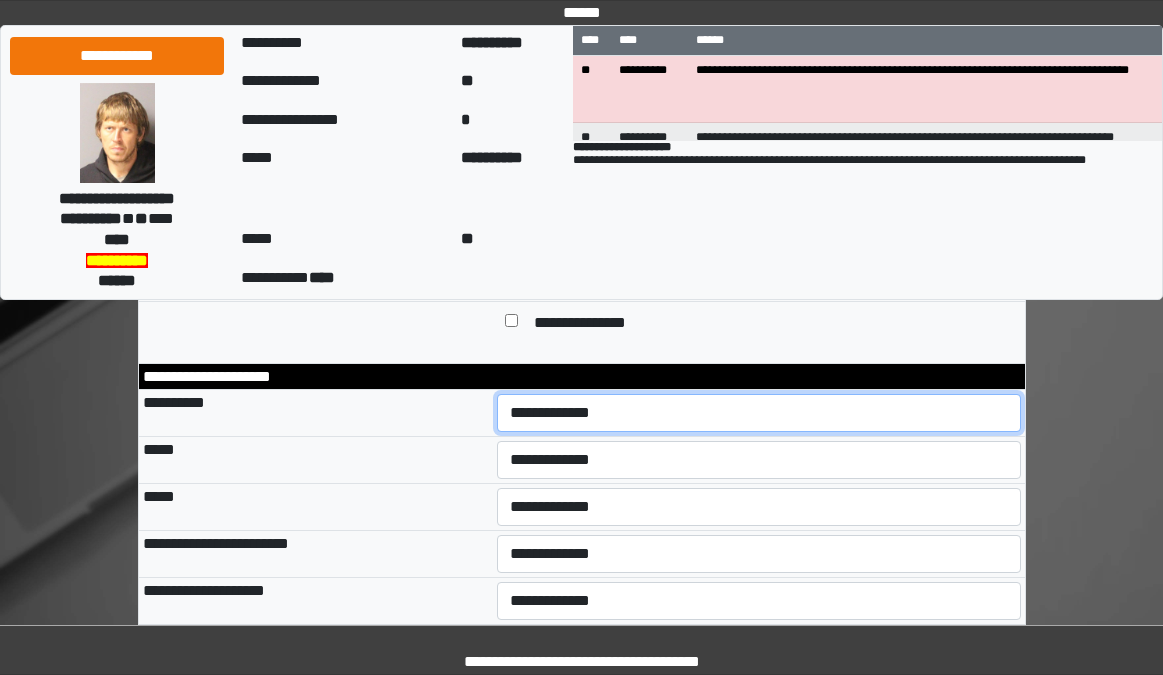 drag, startPoint x: 539, startPoint y: 460, endPoint x: 540, endPoint y: 484, distance: 24.020824 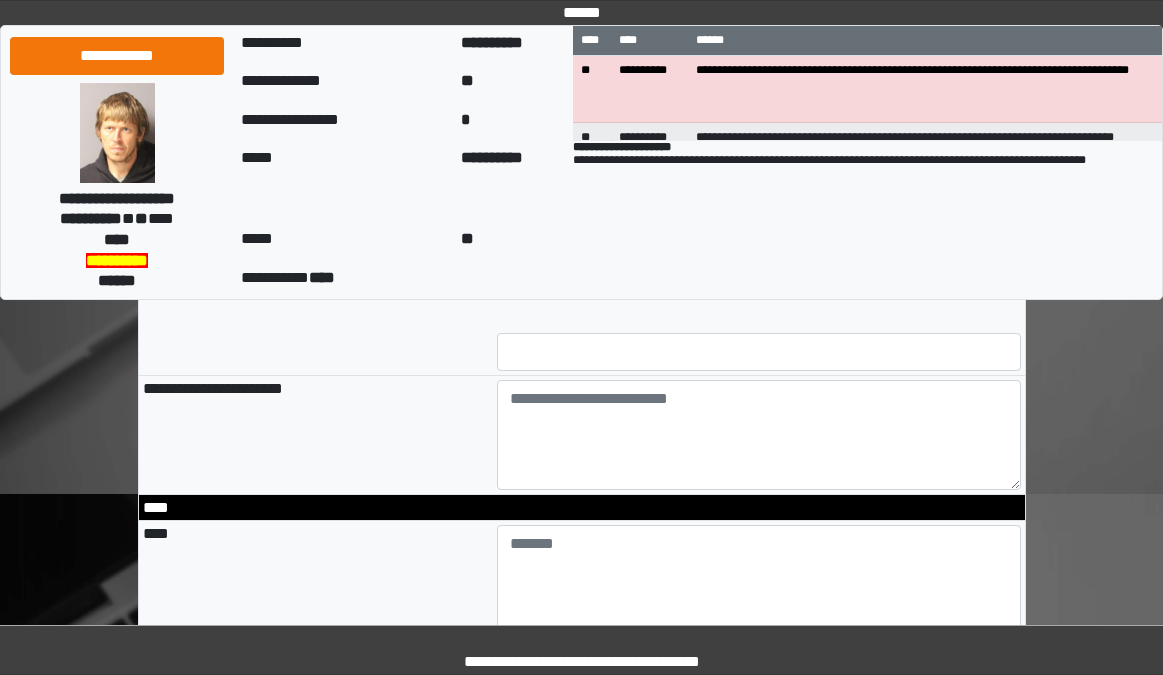 scroll, scrollTop: 1700, scrollLeft: 0, axis: vertical 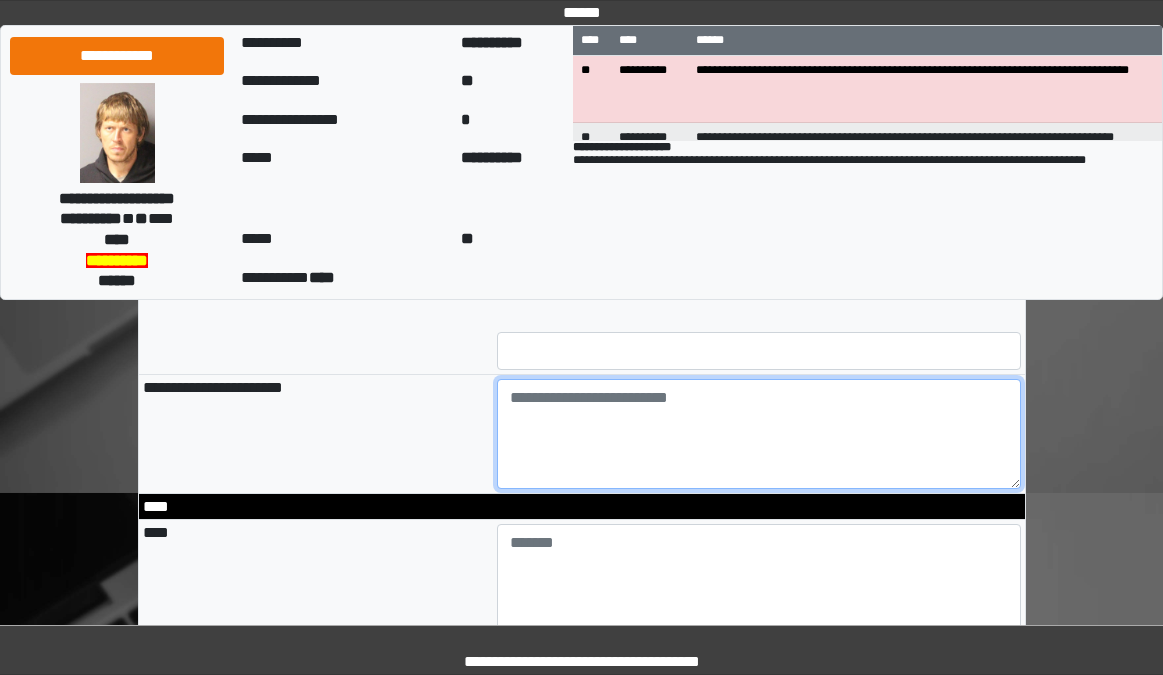 click at bounding box center (759, 434) 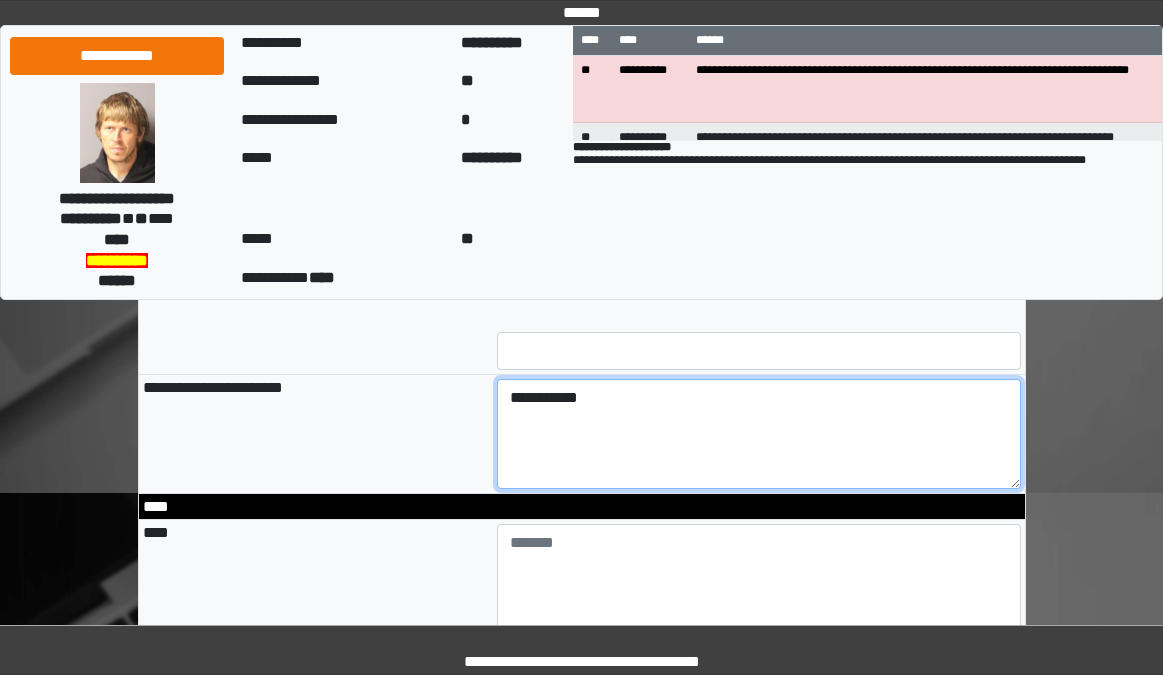 type on "**********" 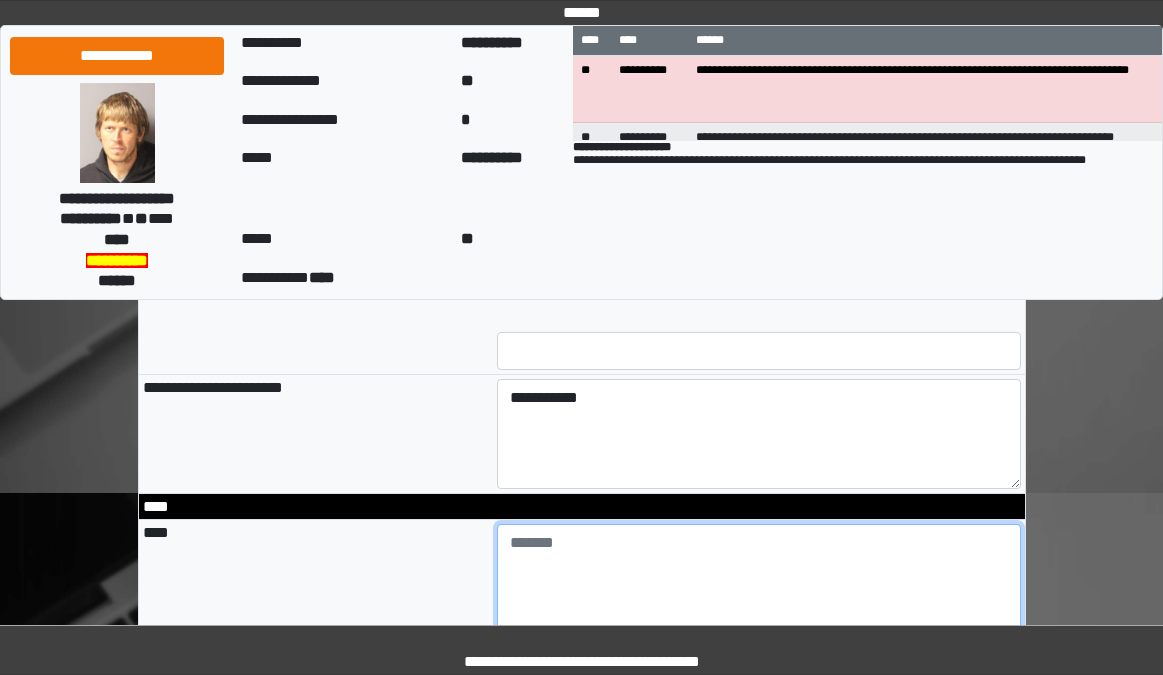 click at bounding box center (759, 579) 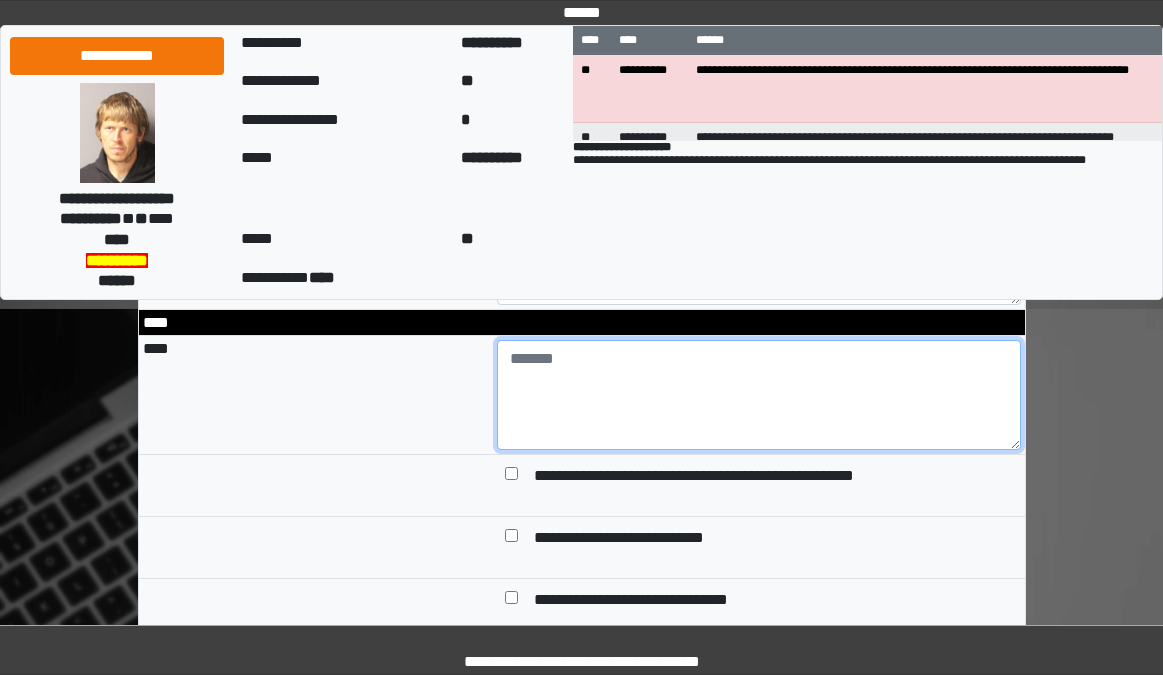 scroll, scrollTop: 1900, scrollLeft: 0, axis: vertical 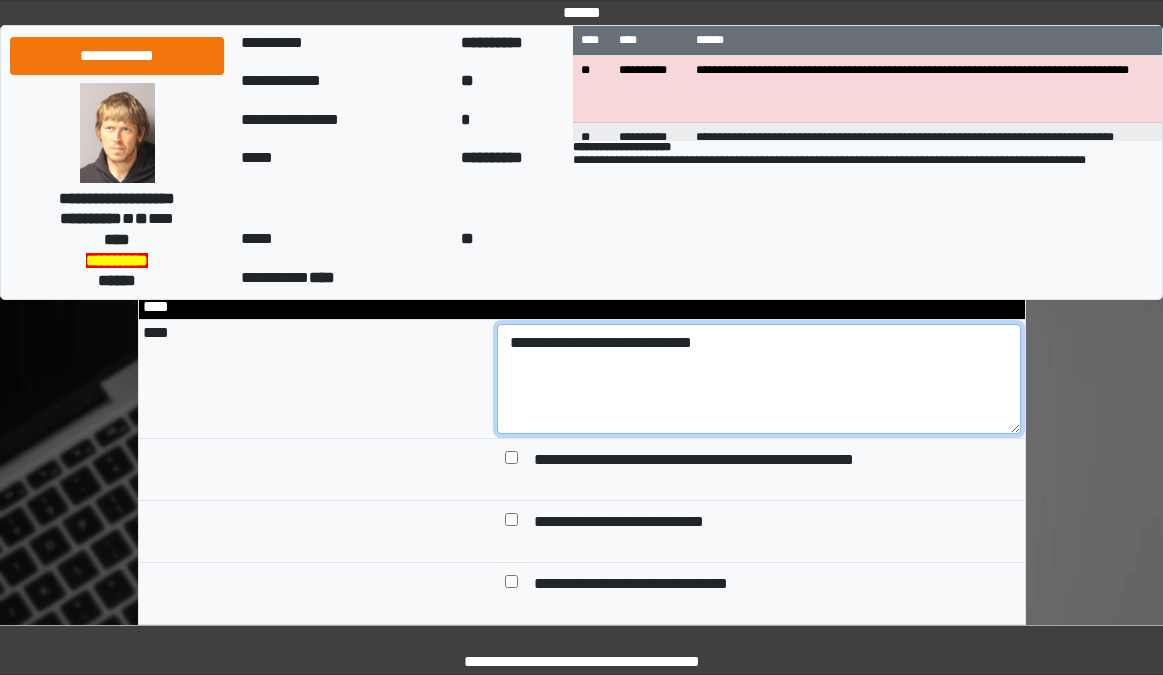 click on "**********" at bounding box center [759, 379] 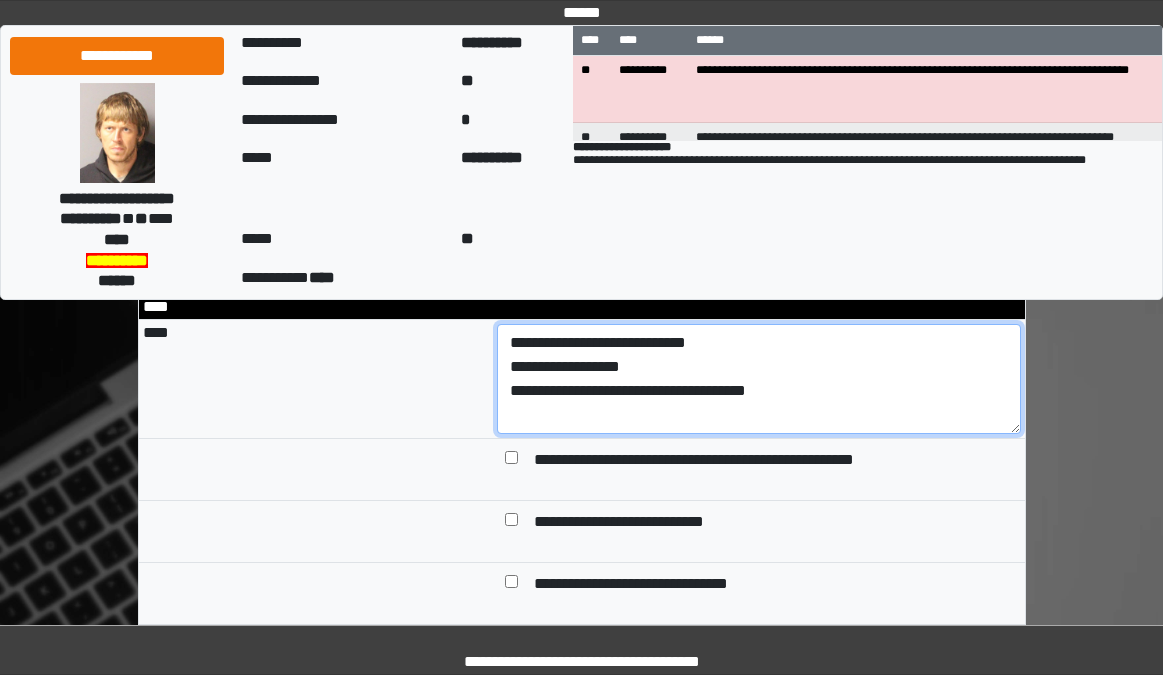 scroll, scrollTop: 2000, scrollLeft: 0, axis: vertical 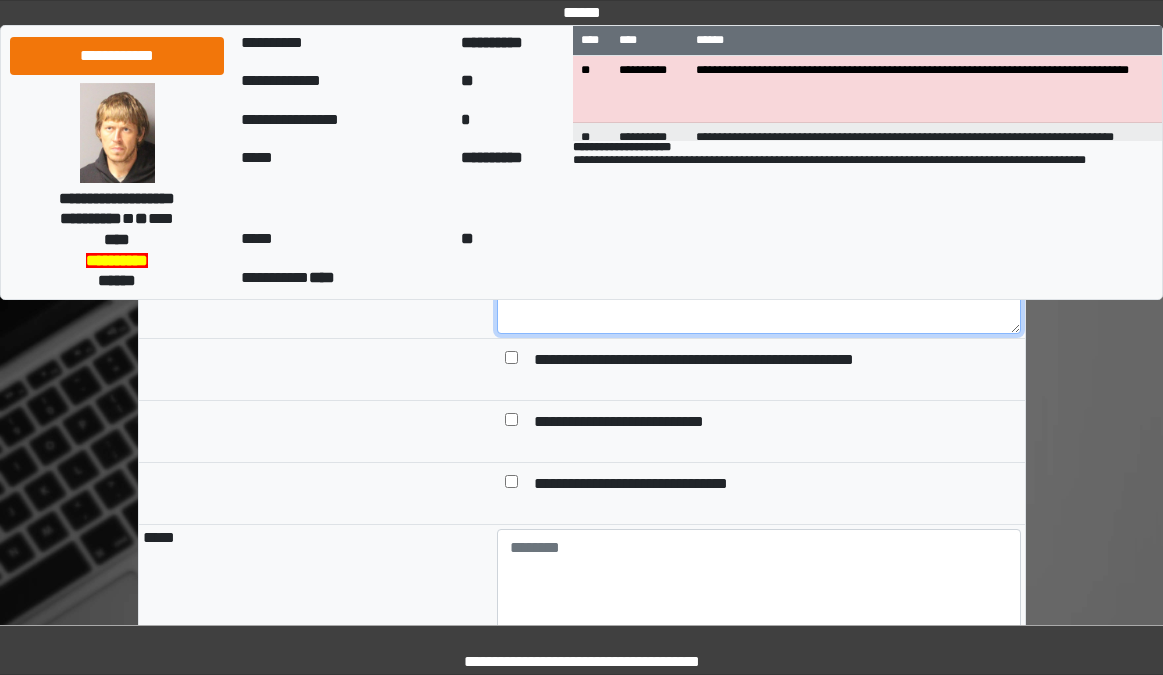 type on "**********" 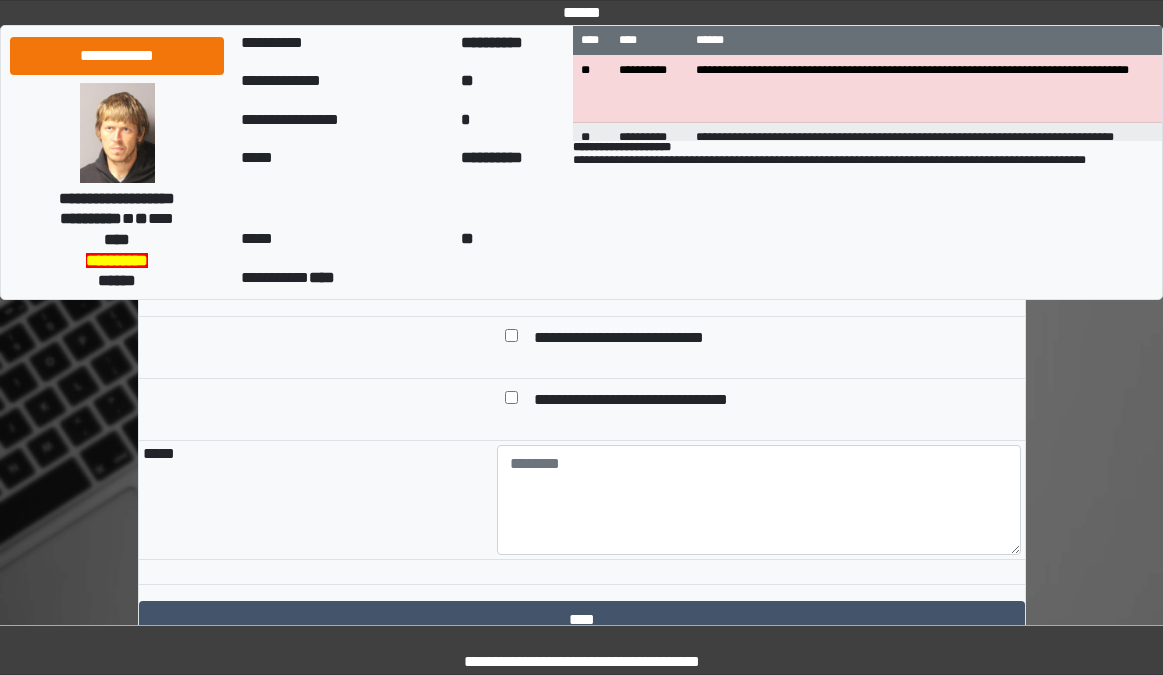 scroll, scrollTop: 2200, scrollLeft: 0, axis: vertical 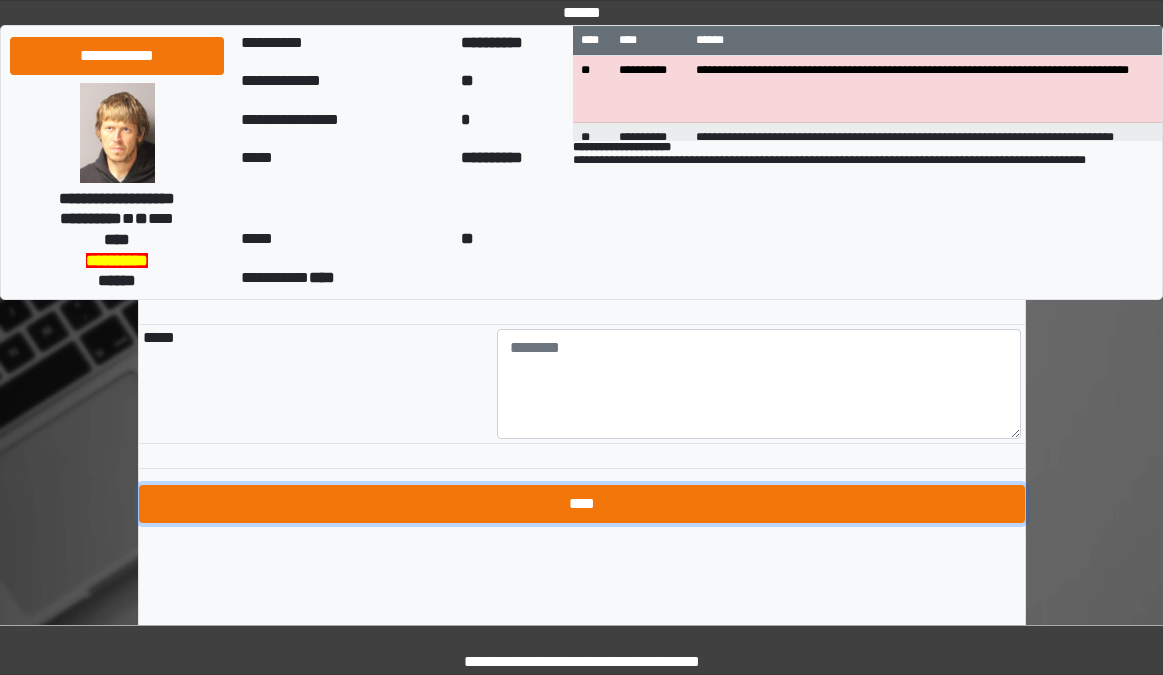 click on "****" at bounding box center [582, 504] 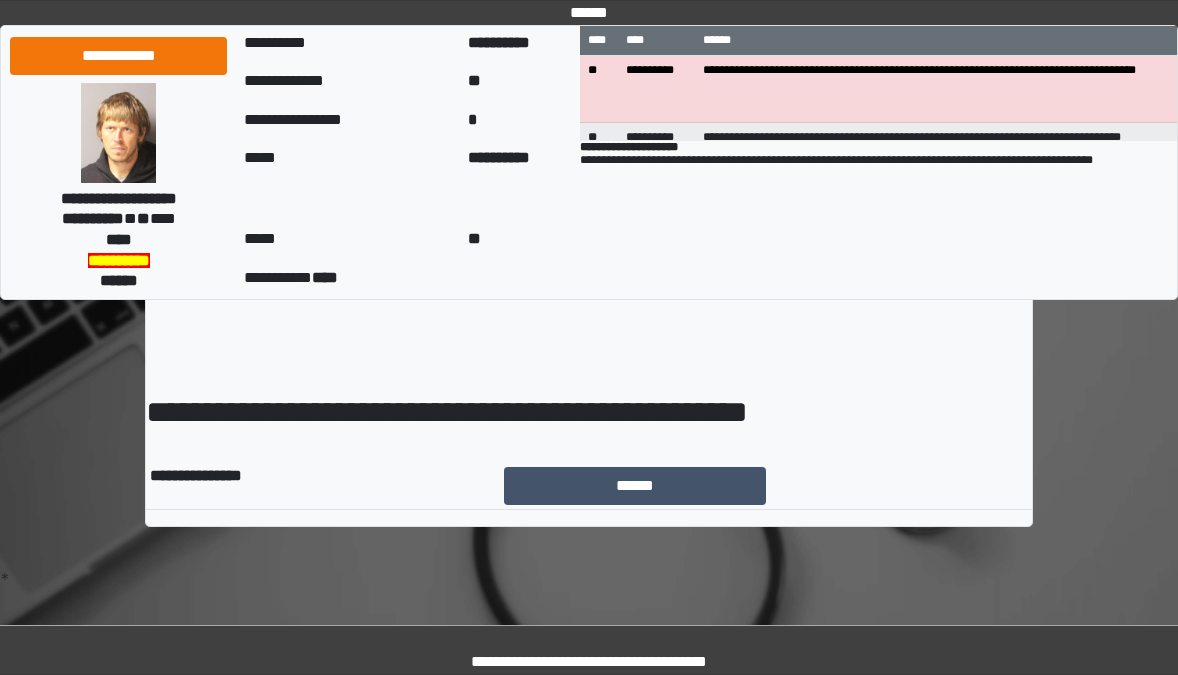 scroll, scrollTop: 0, scrollLeft: 0, axis: both 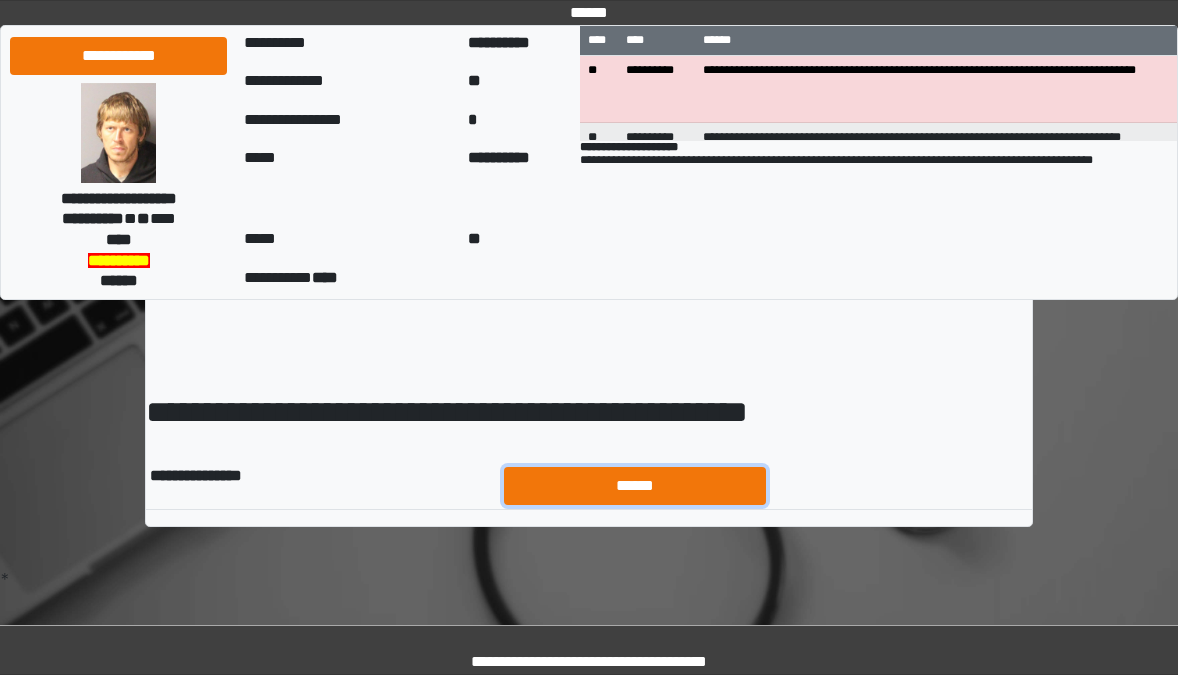 click on "******" at bounding box center (635, 486) 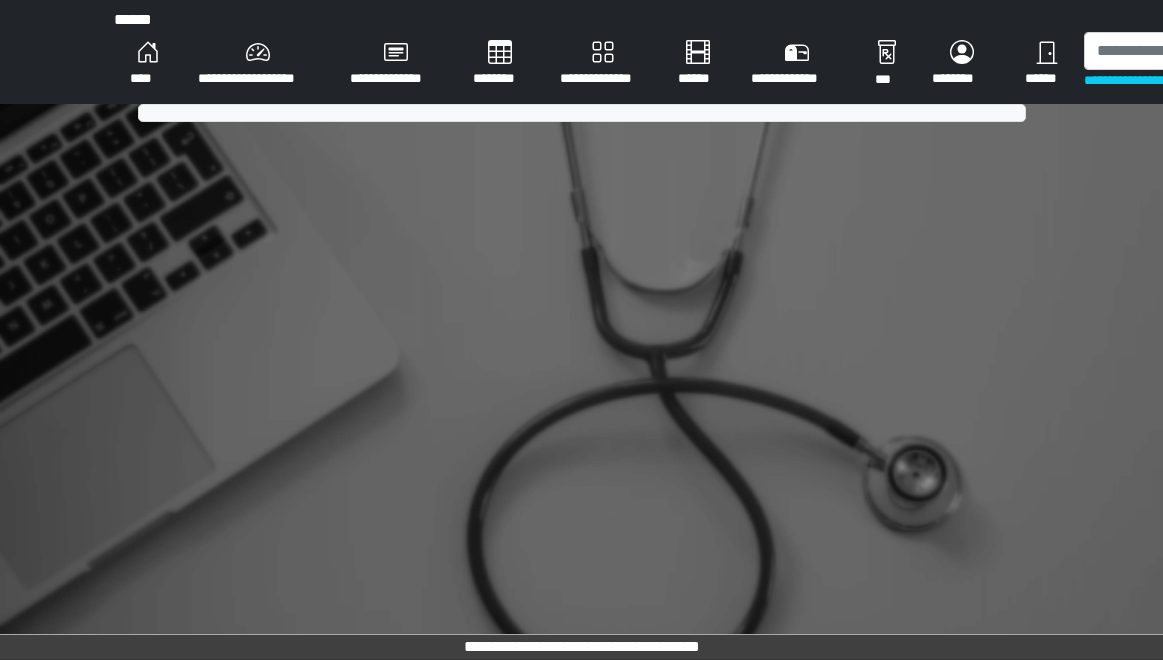 scroll, scrollTop: 0, scrollLeft: 0, axis: both 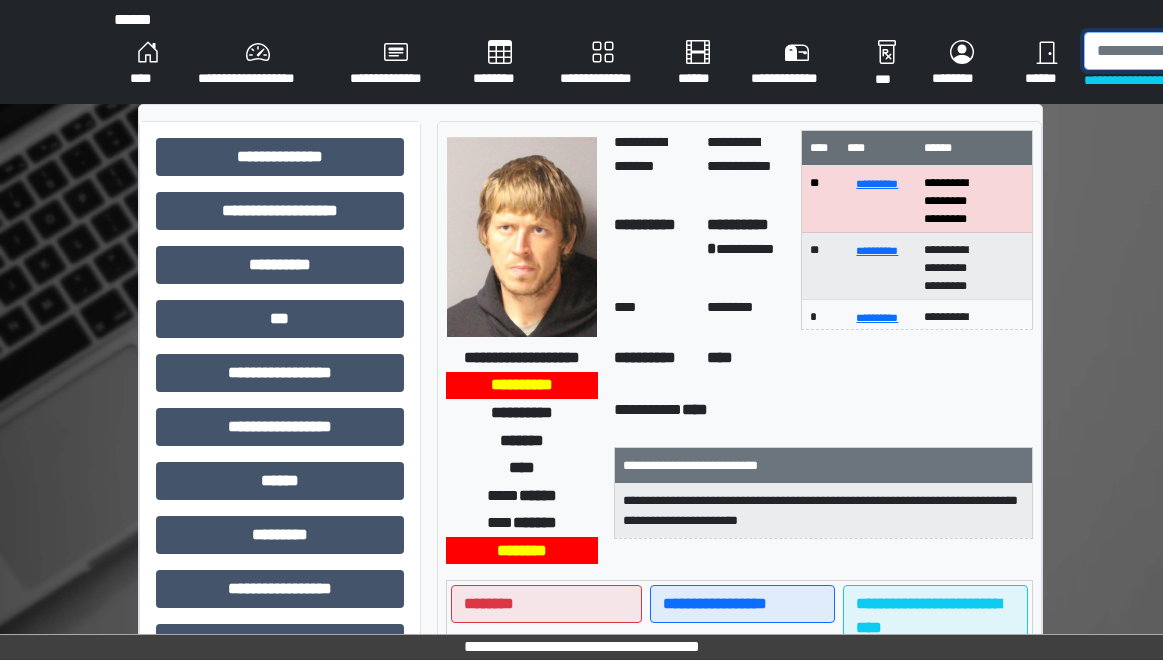 drag, startPoint x: 1110, startPoint y: 32, endPoint x: 1111, endPoint y: 47, distance: 15.033297 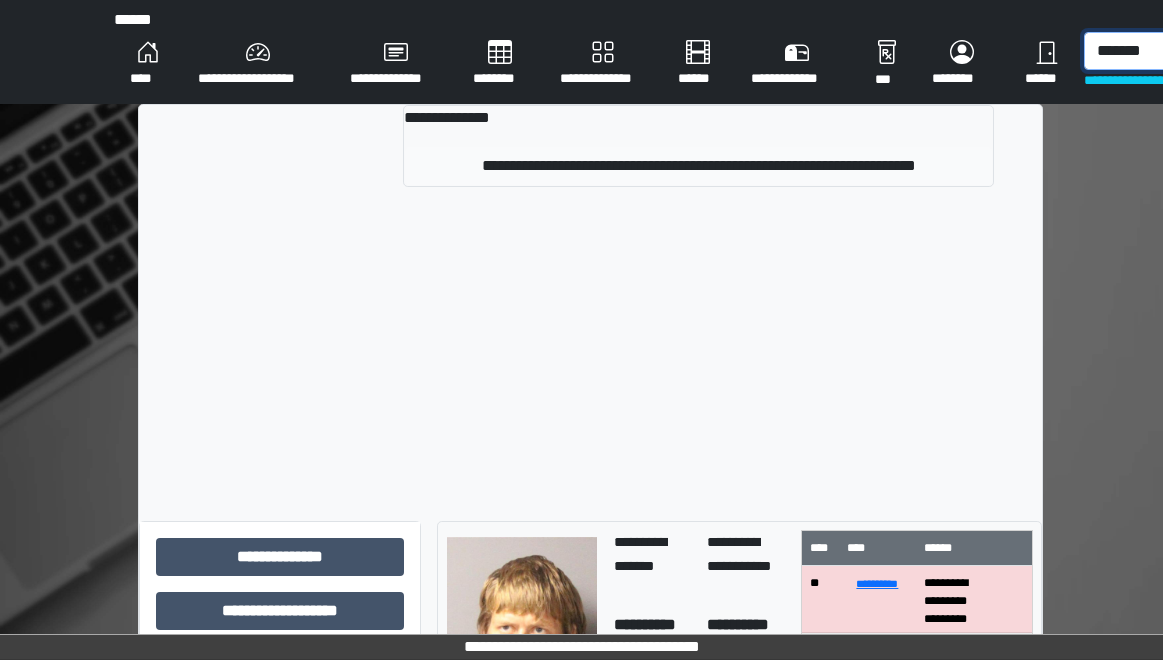 type on "*******" 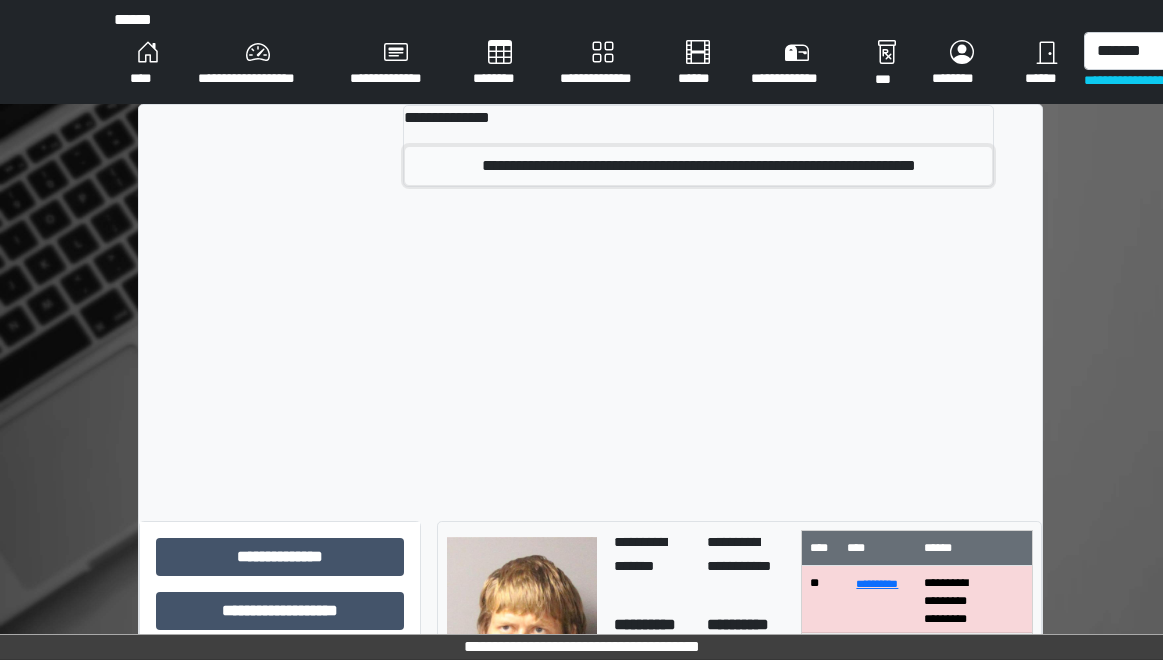 click on "**********" at bounding box center (699, 166) 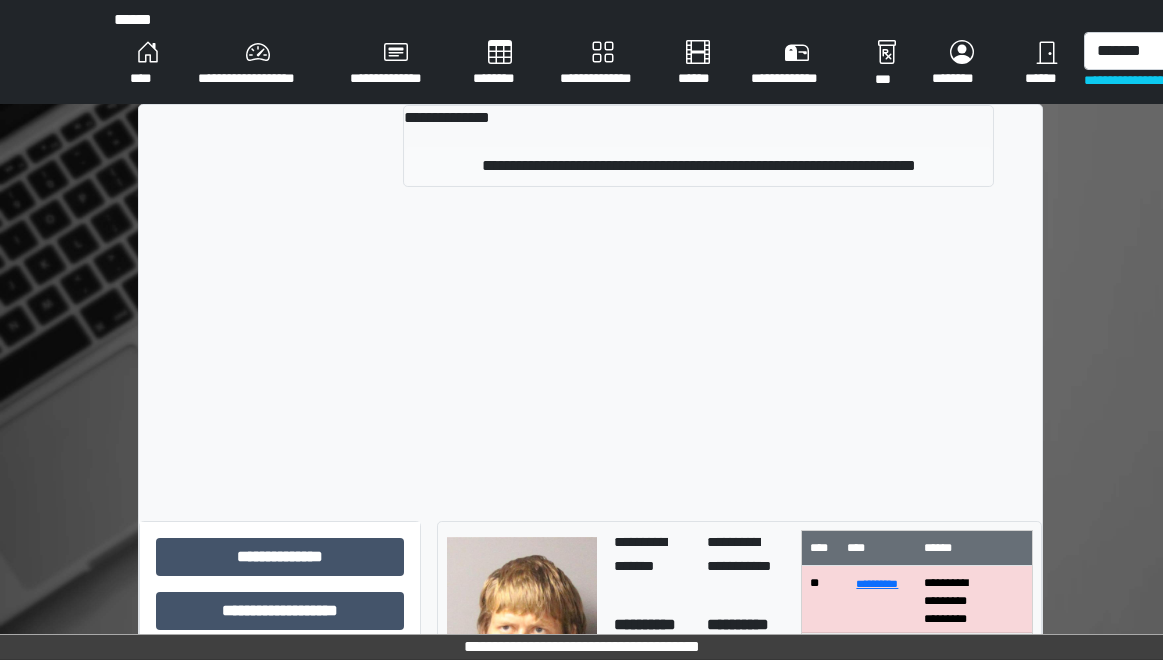 type 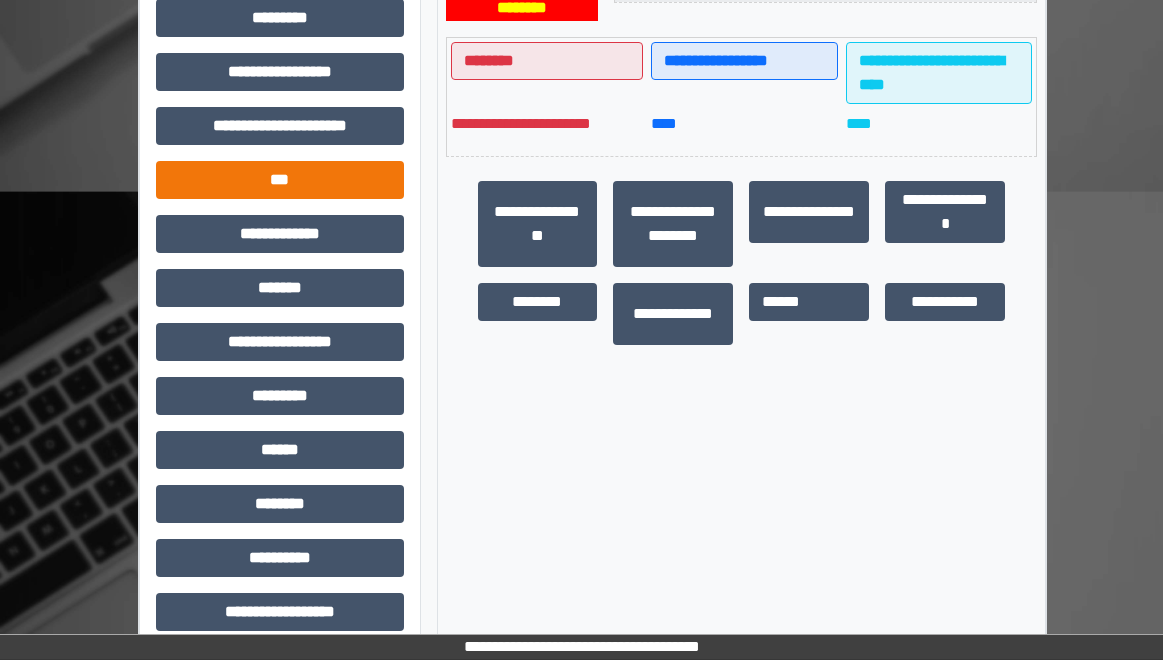 scroll, scrollTop: 538, scrollLeft: 0, axis: vertical 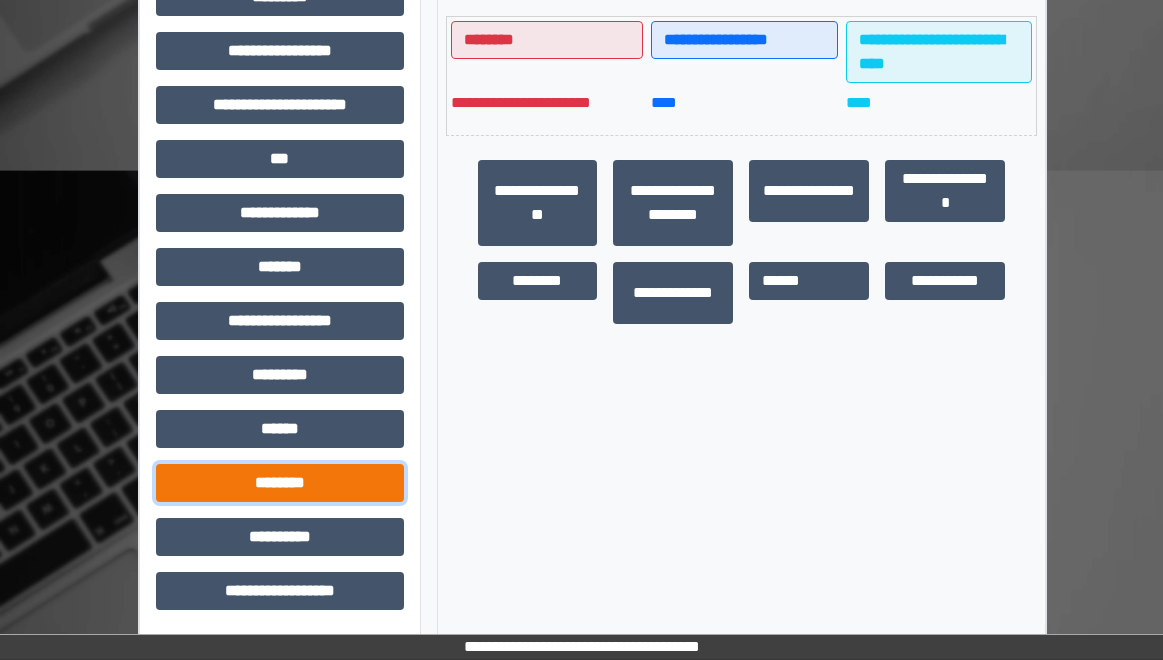click on "********" at bounding box center [280, 483] 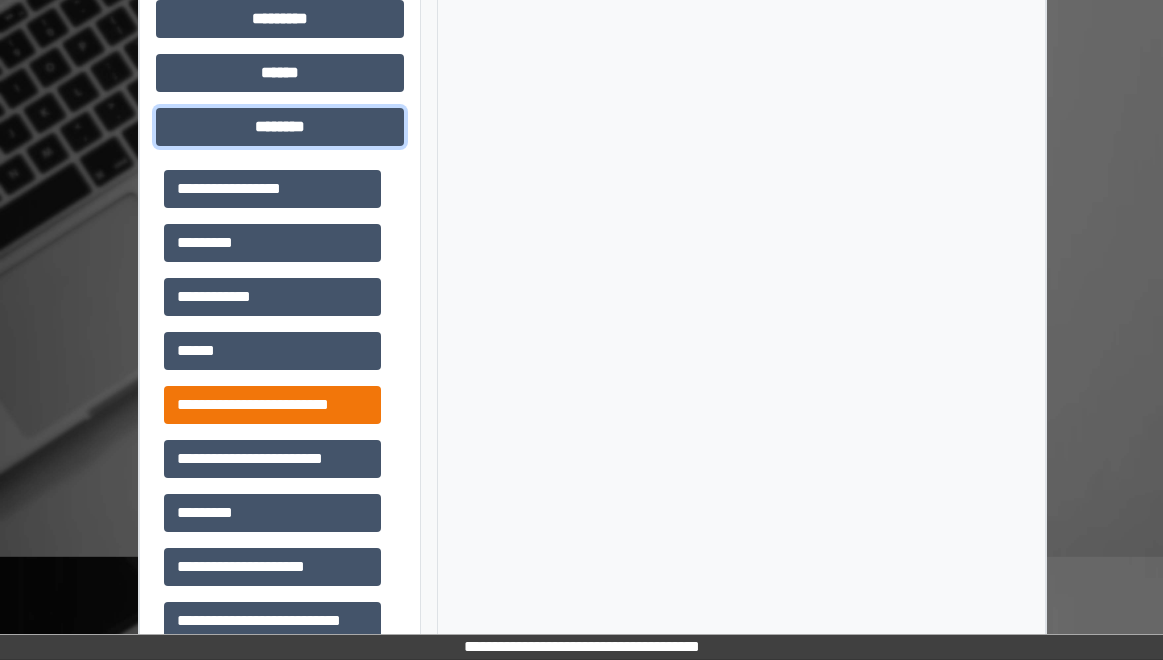 scroll, scrollTop: 938, scrollLeft: 0, axis: vertical 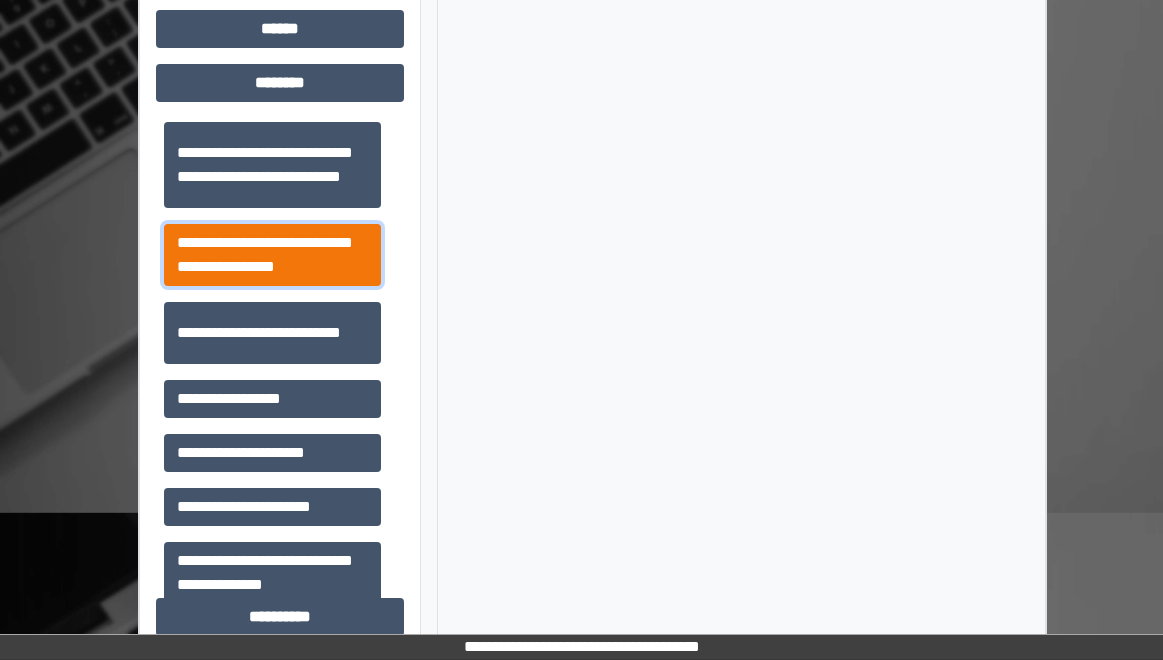 click on "**********" at bounding box center (272, 255) 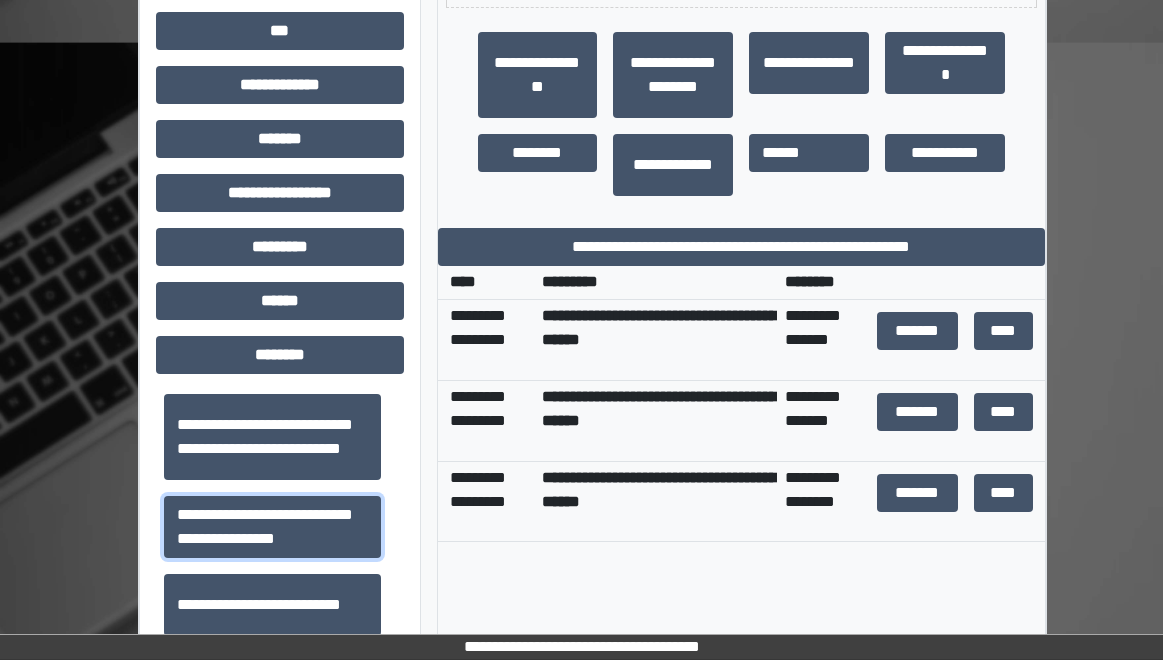 scroll, scrollTop: 638, scrollLeft: 0, axis: vertical 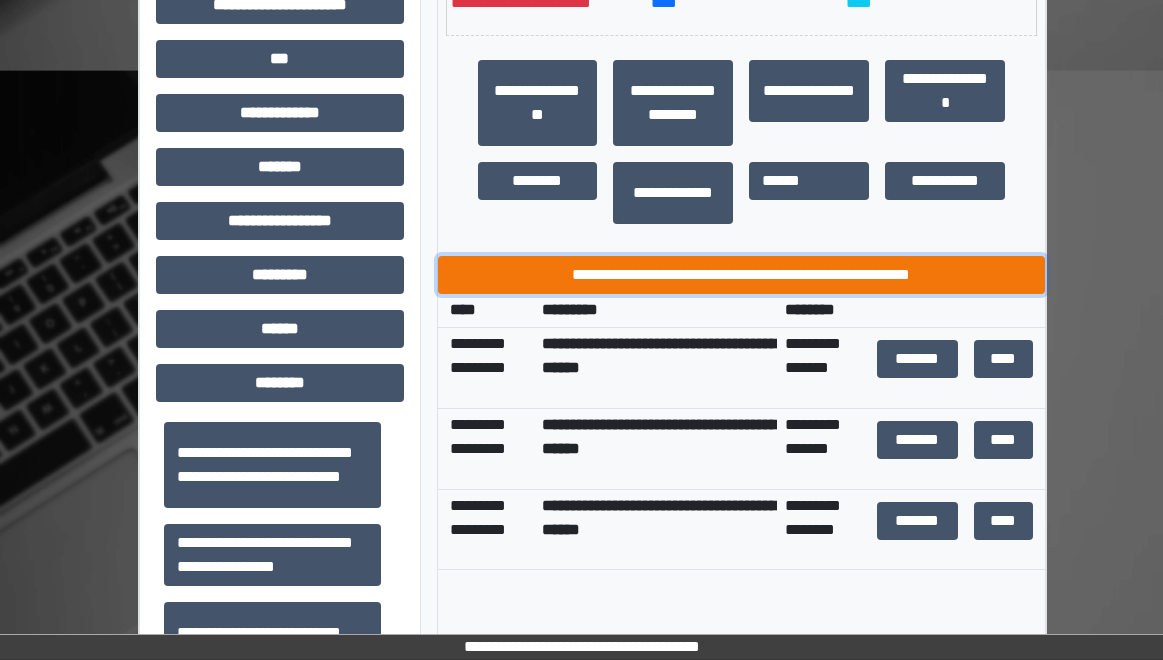 click on "**********" at bounding box center (742, 275) 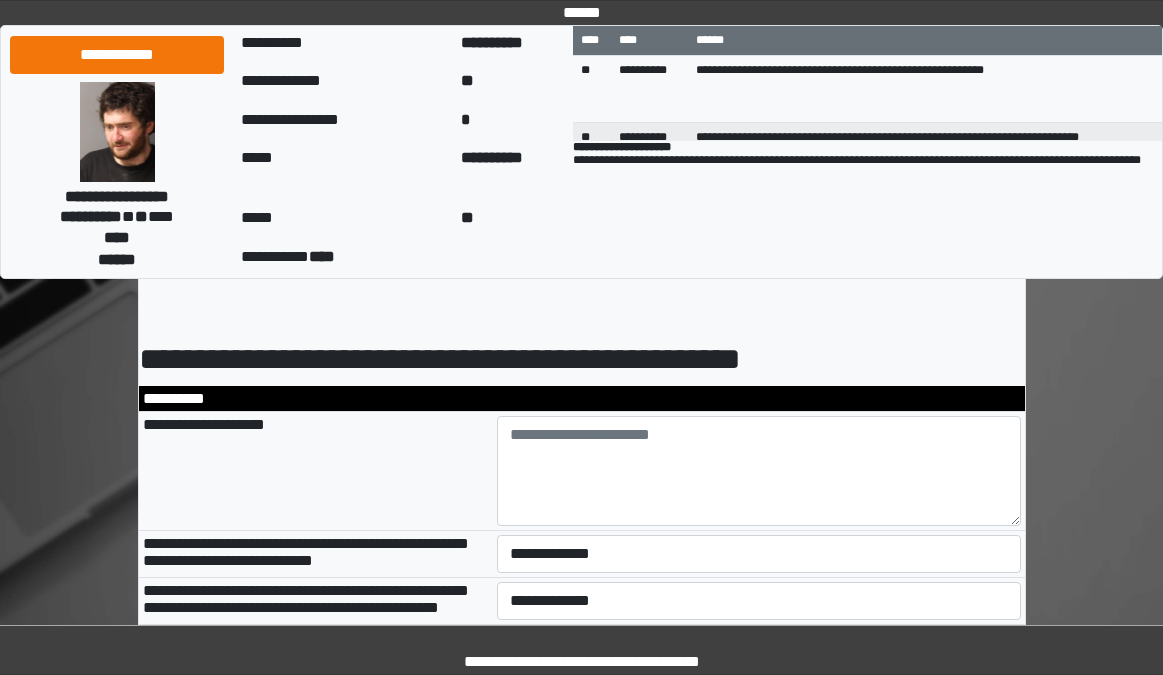 scroll, scrollTop: 200, scrollLeft: 0, axis: vertical 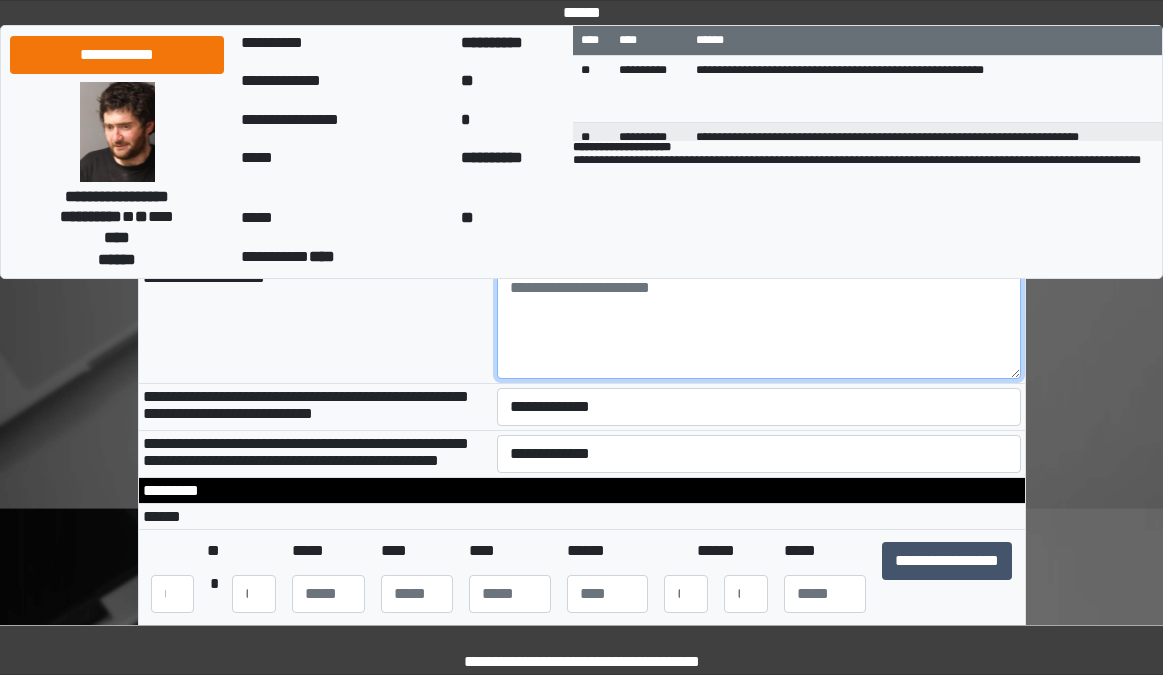 click at bounding box center [759, 324] 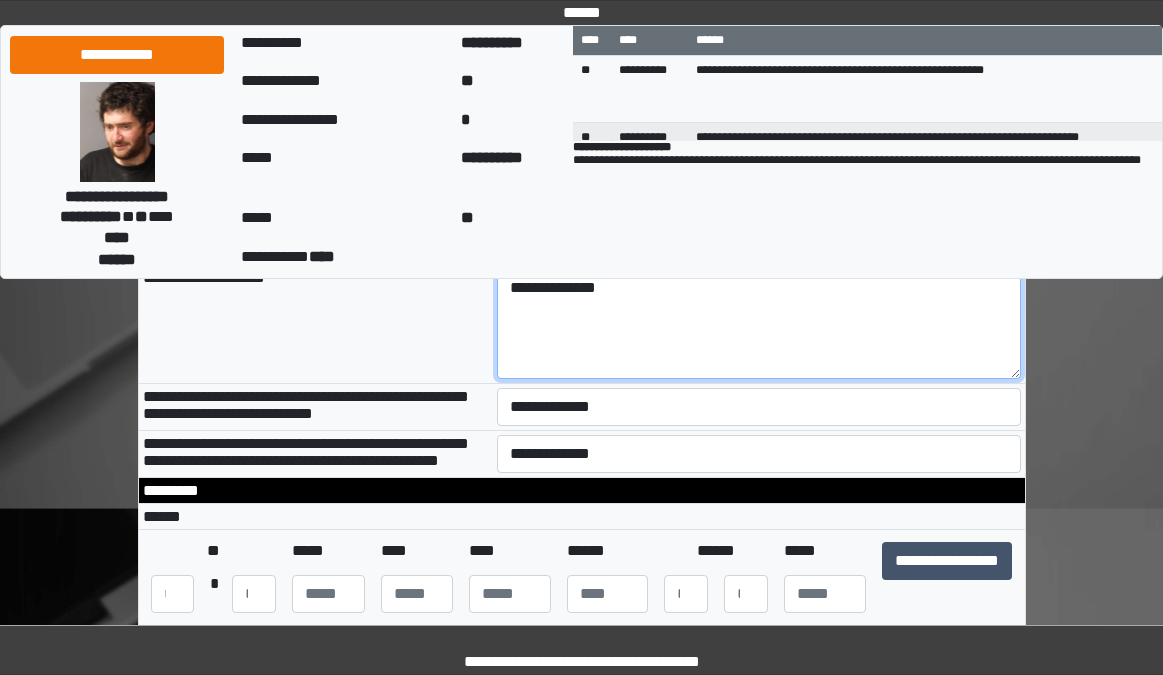 click on "**********" at bounding box center [759, 324] 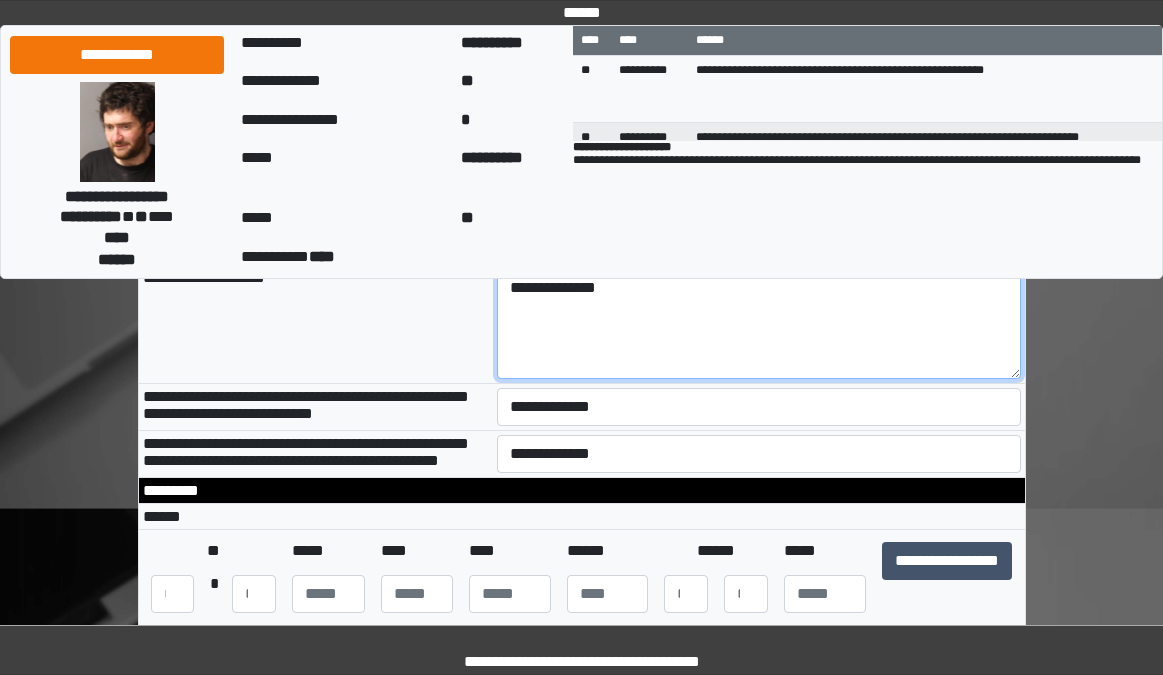 click on "**********" at bounding box center (759, 324) 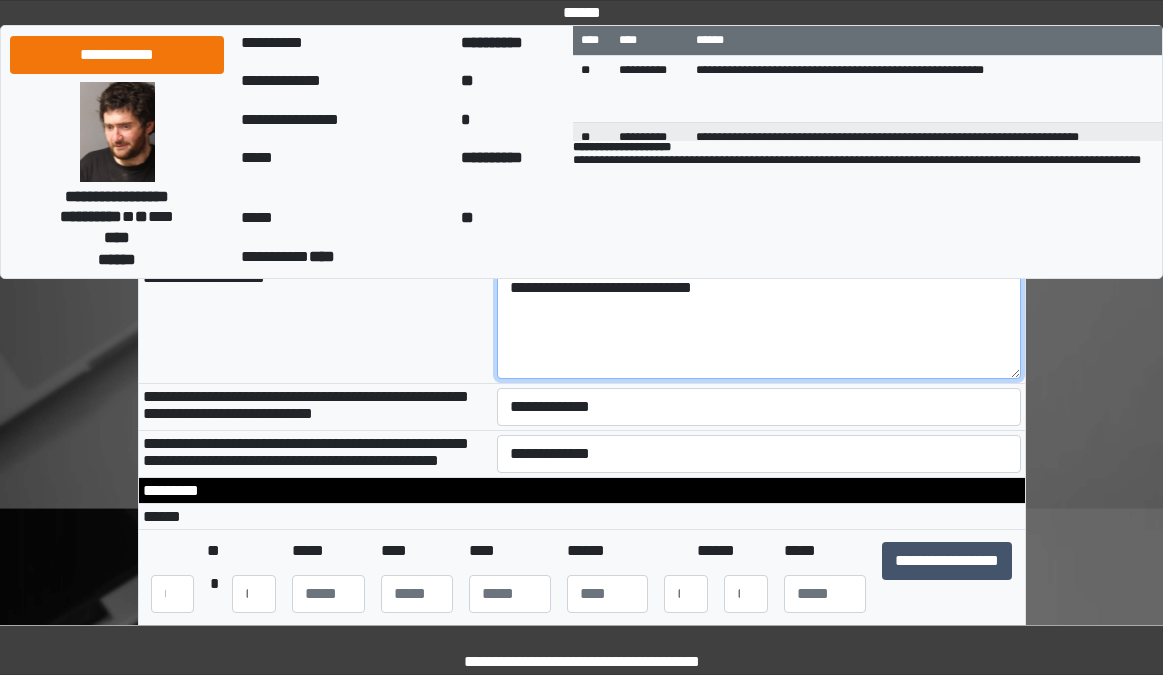 click on "**********" at bounding box center (759, 324) 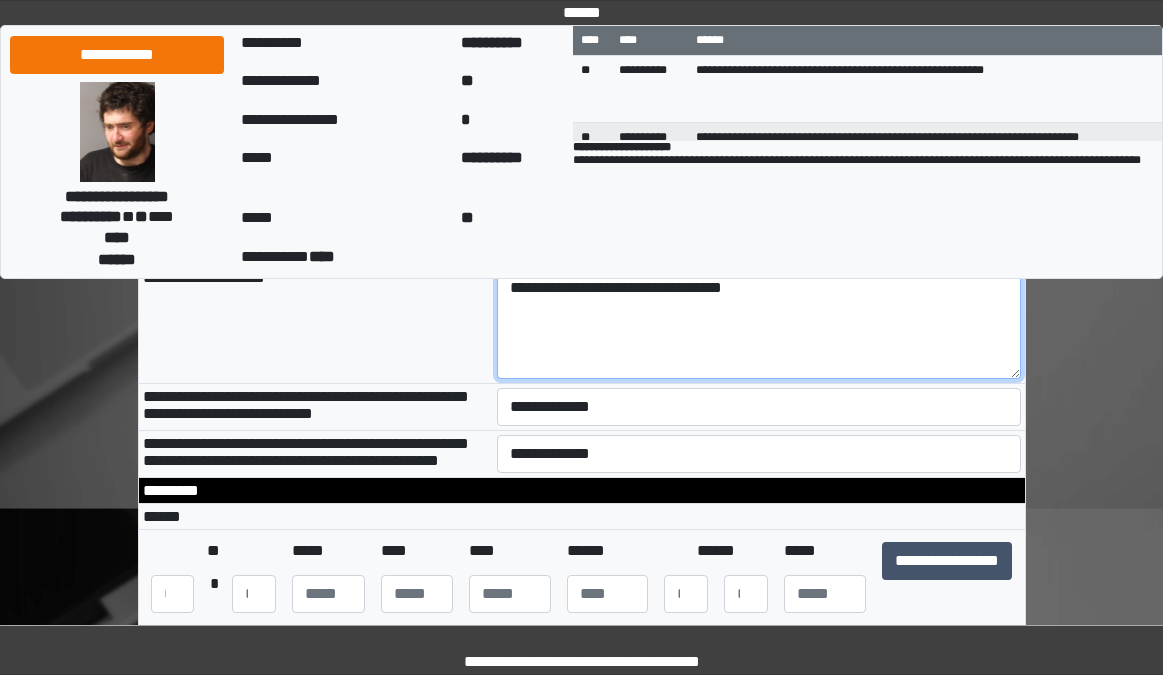 click on "**********" at bounding box center [759, 324] 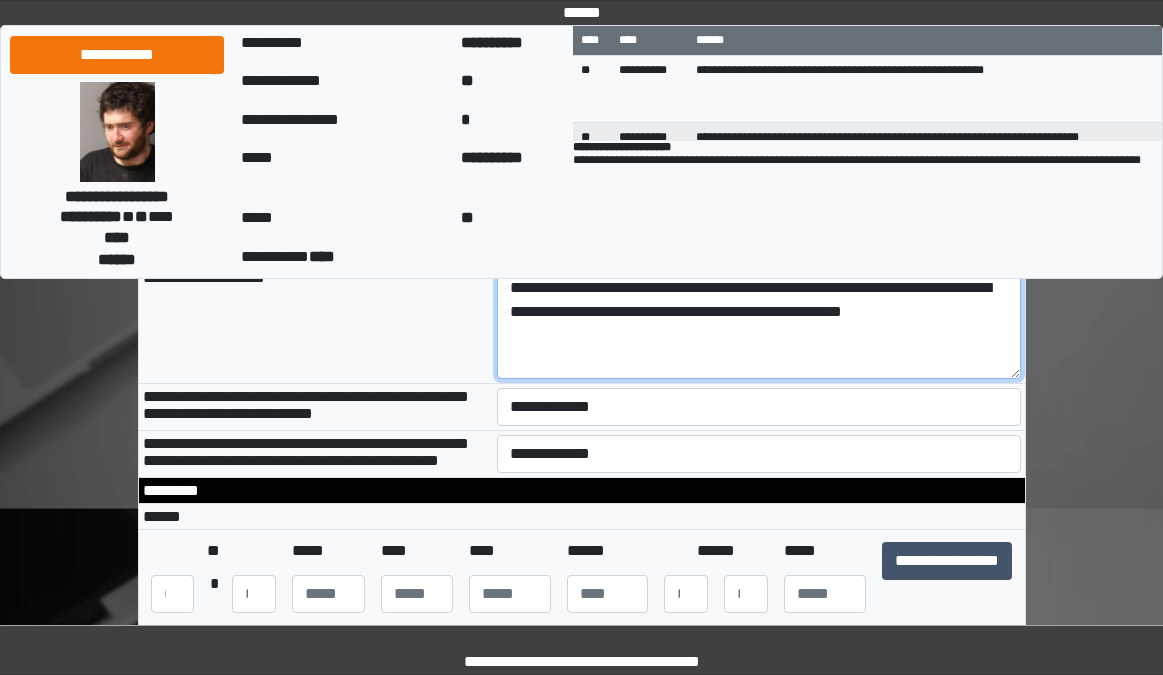type on "**********" 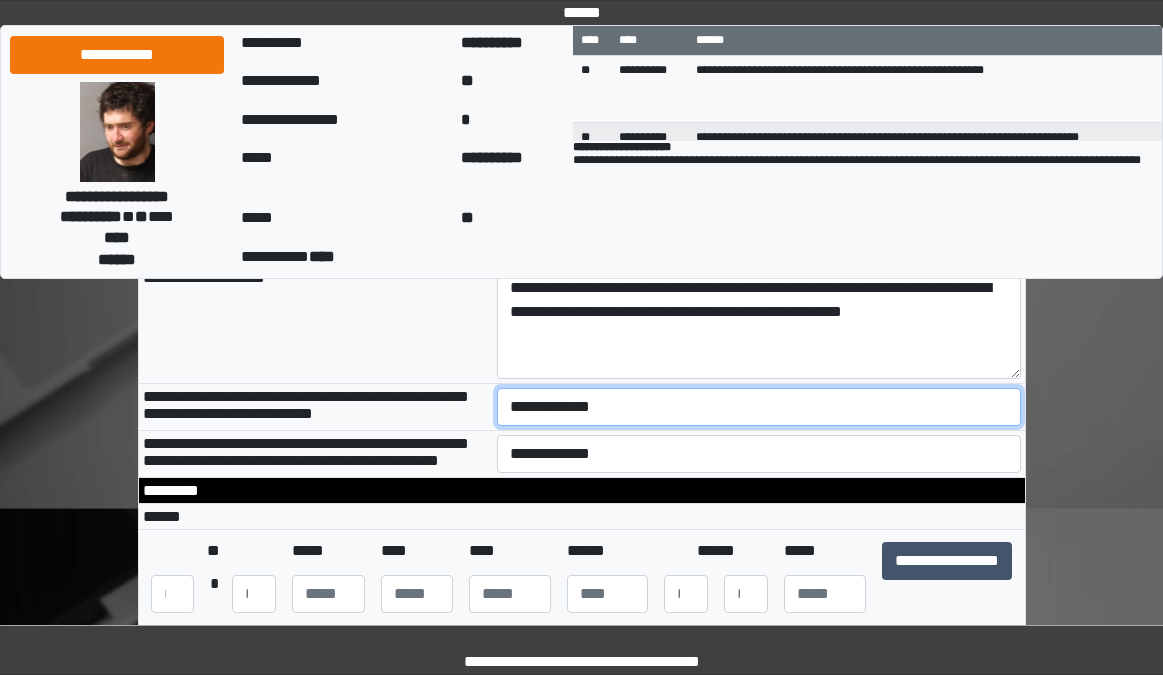 click on "**********" at bounding box center [759, 407] 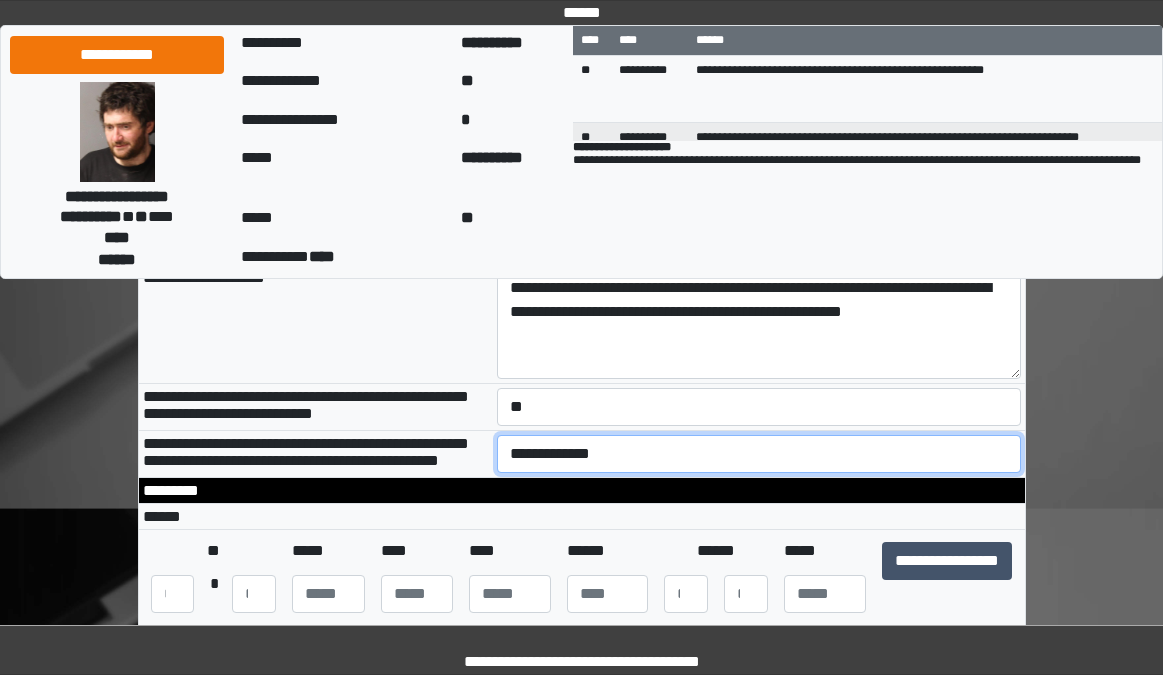 click on "**********" at bounding box center (759, 454) 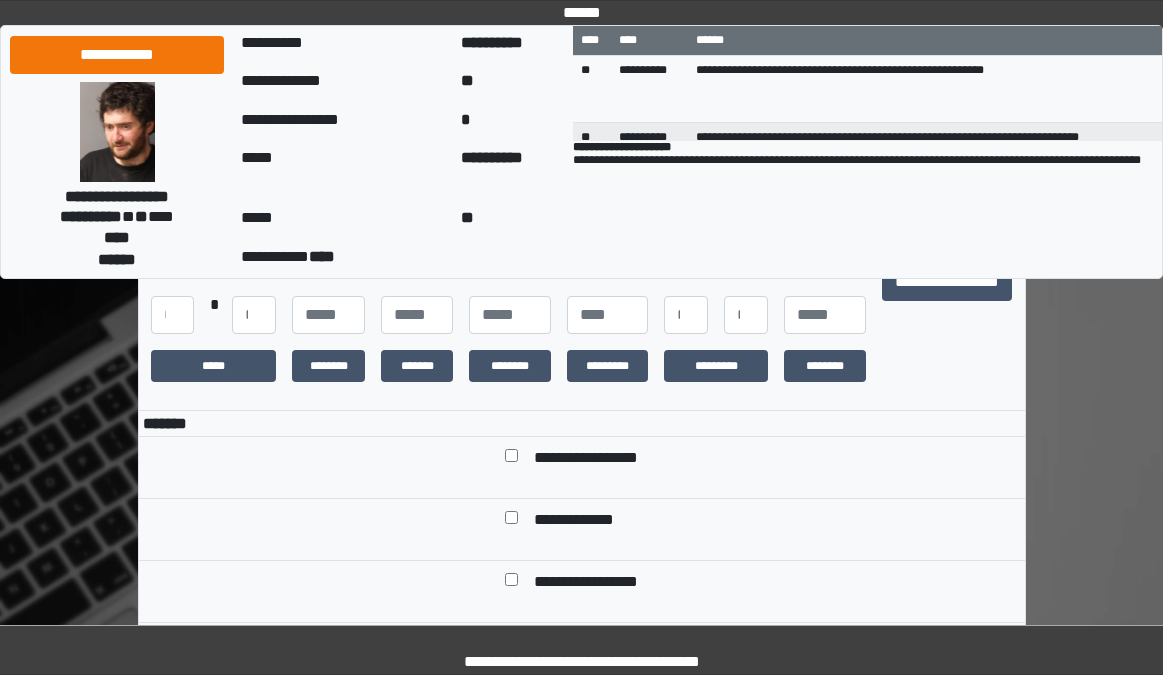 scroll, scrollTop: 500, scrollLeft: 0, axis: vertical 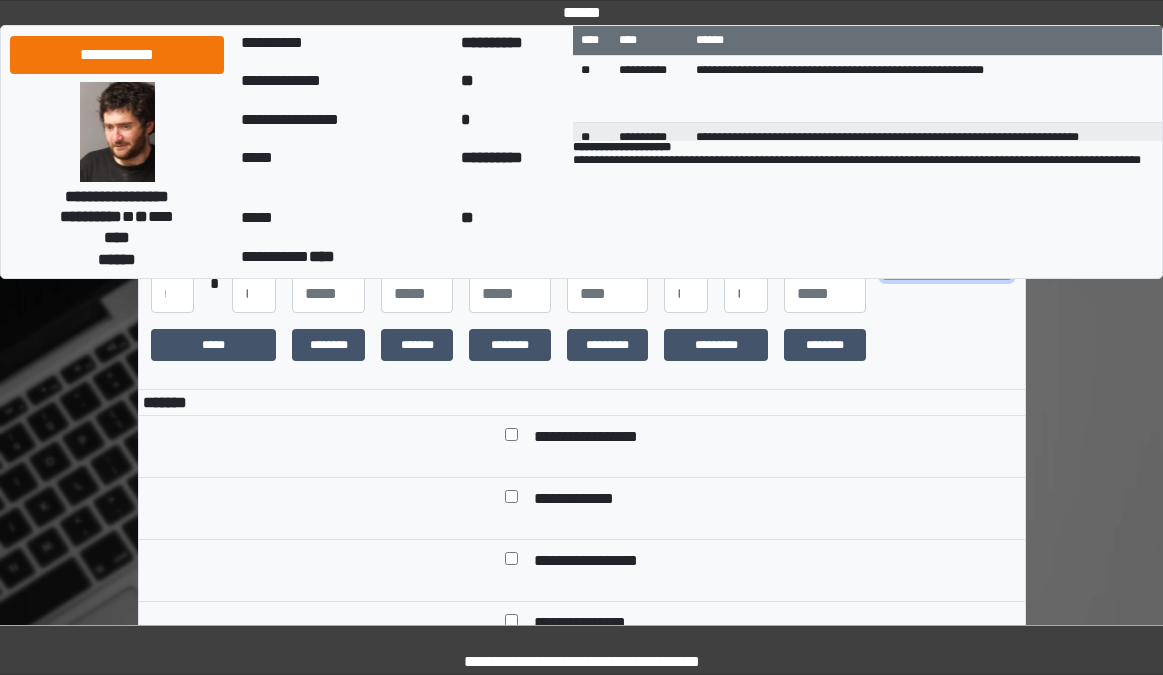 click on "**********" at bounding box center [947, 261] 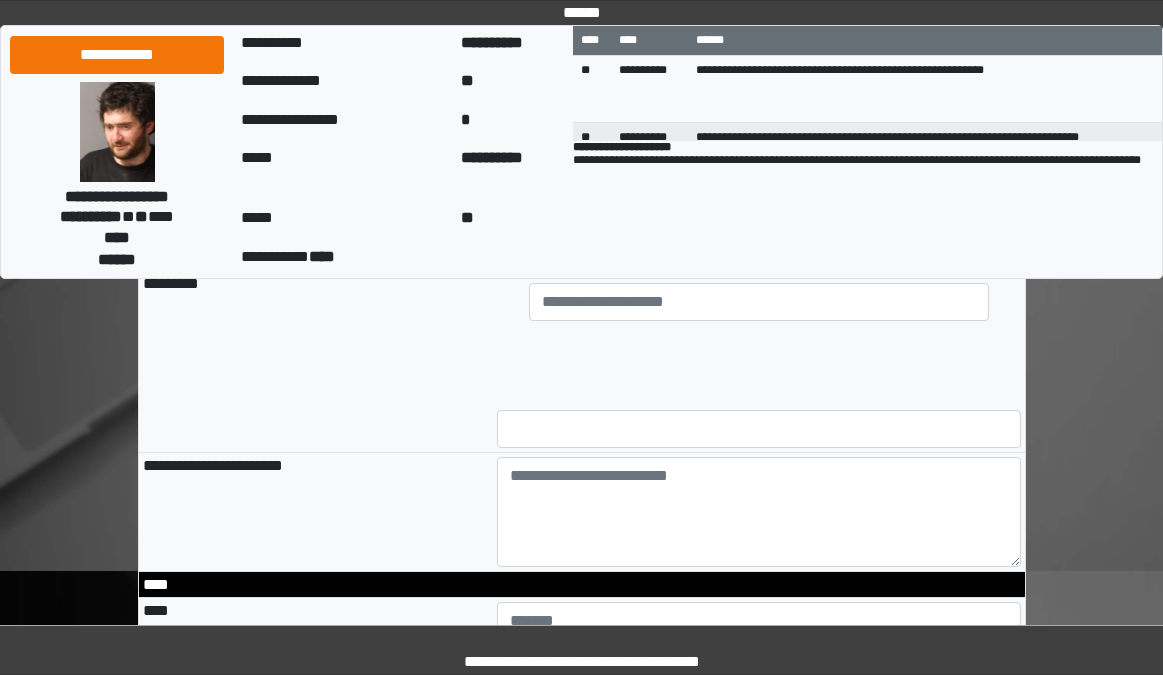 scroll, scrollTop: 1700, scrollLeft: 0, axis: vertical 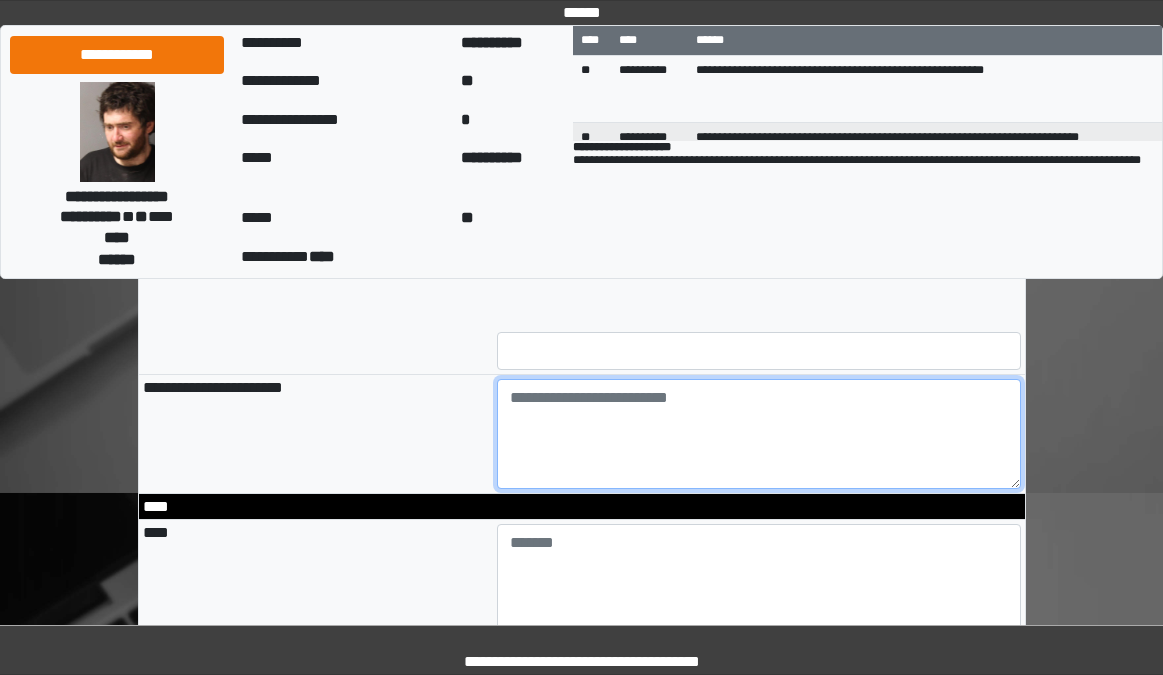 click at bounding box center [759, 434] 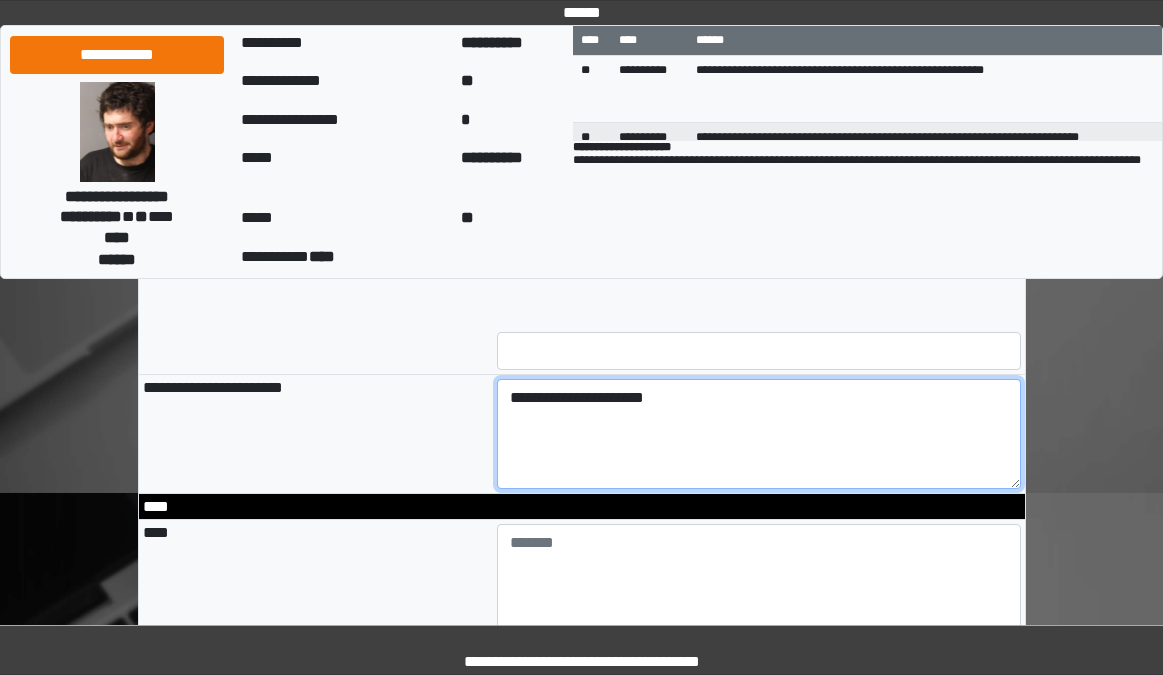 type on "**********" 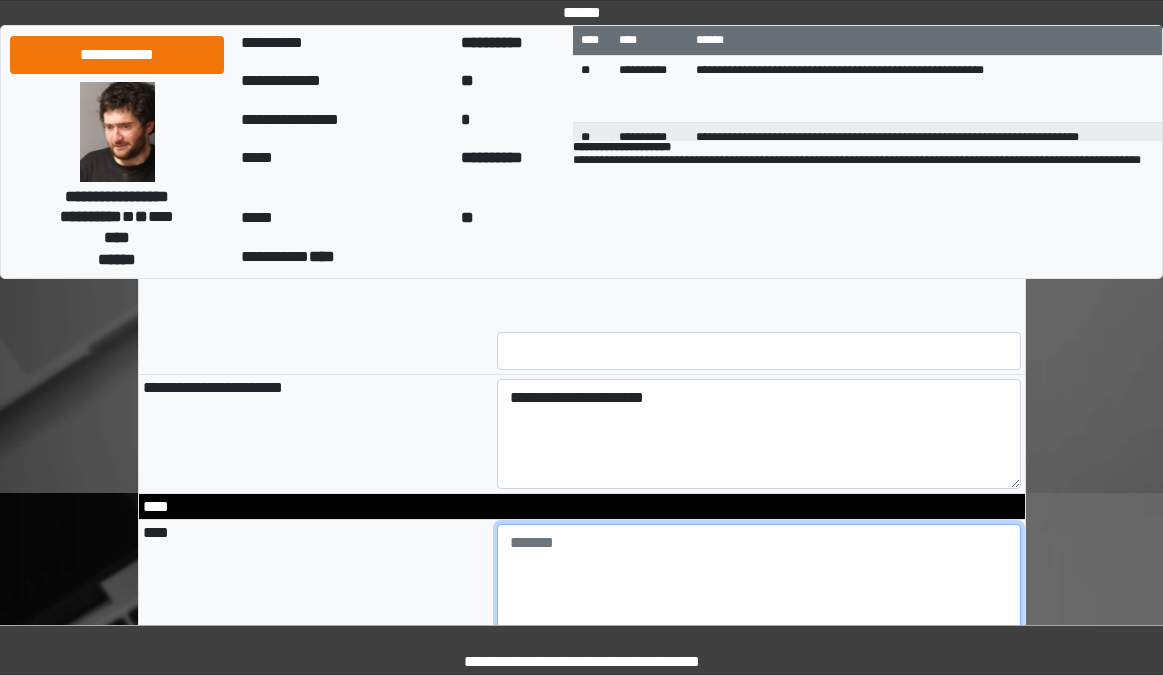 click at bounding box center [759, 579] 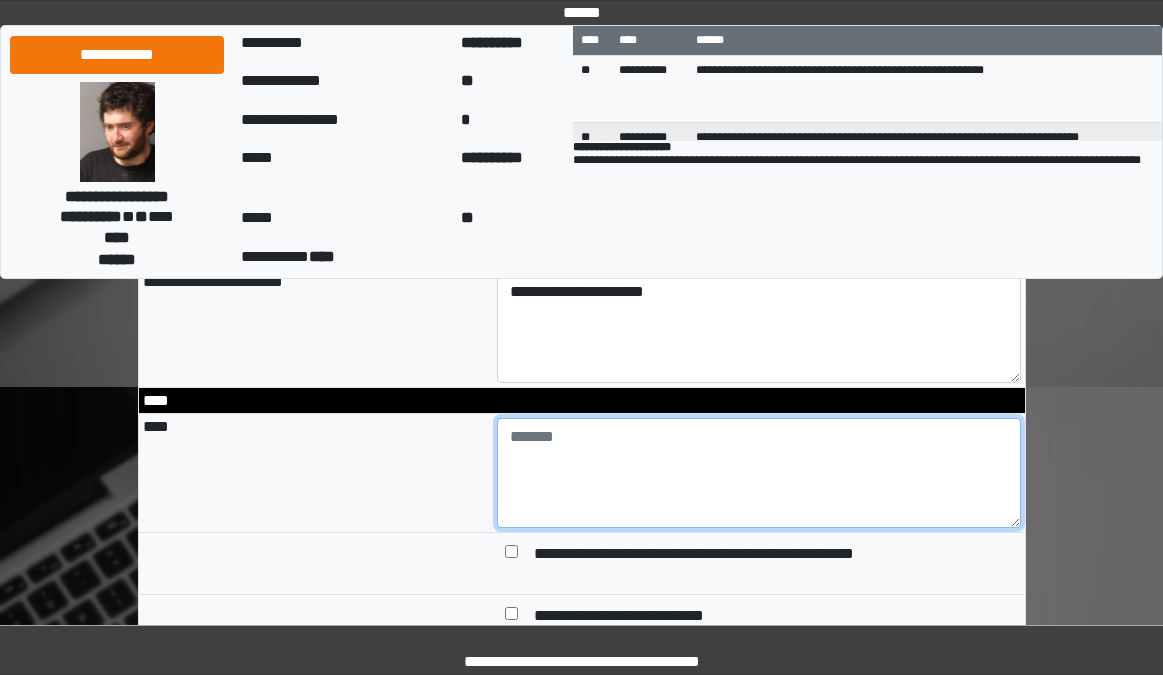 scroll, scrollTop: 2000, scrollLeft: 0, axis: vertical 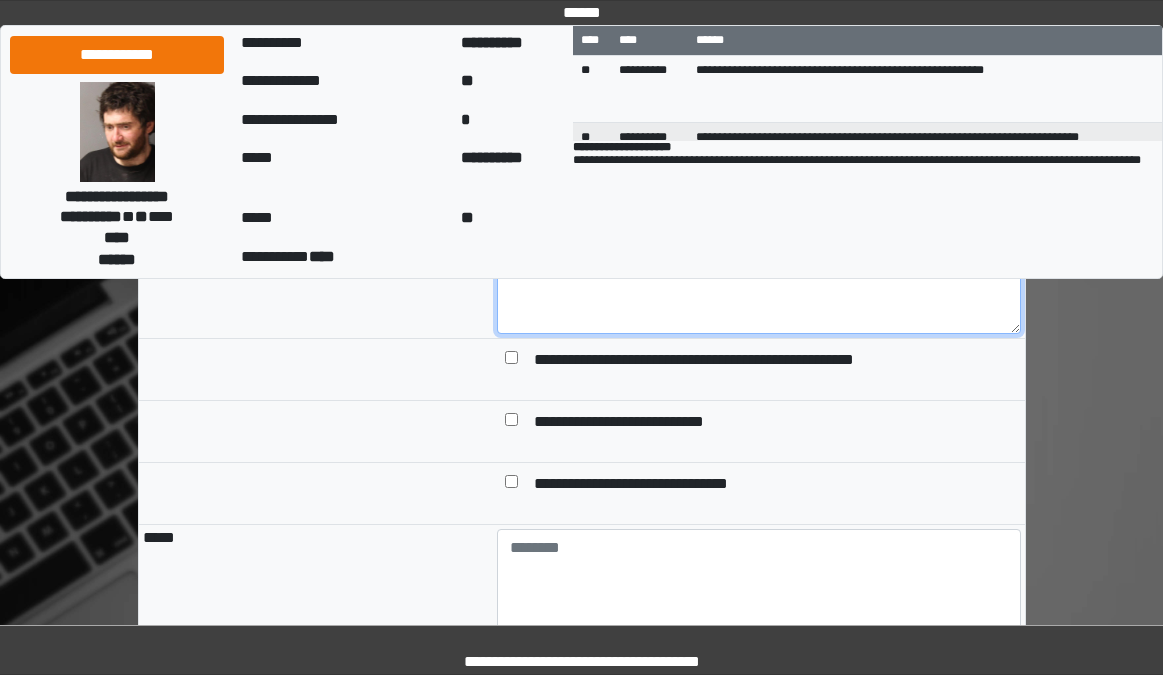 click on "**********" at bounding box center [759, 279] 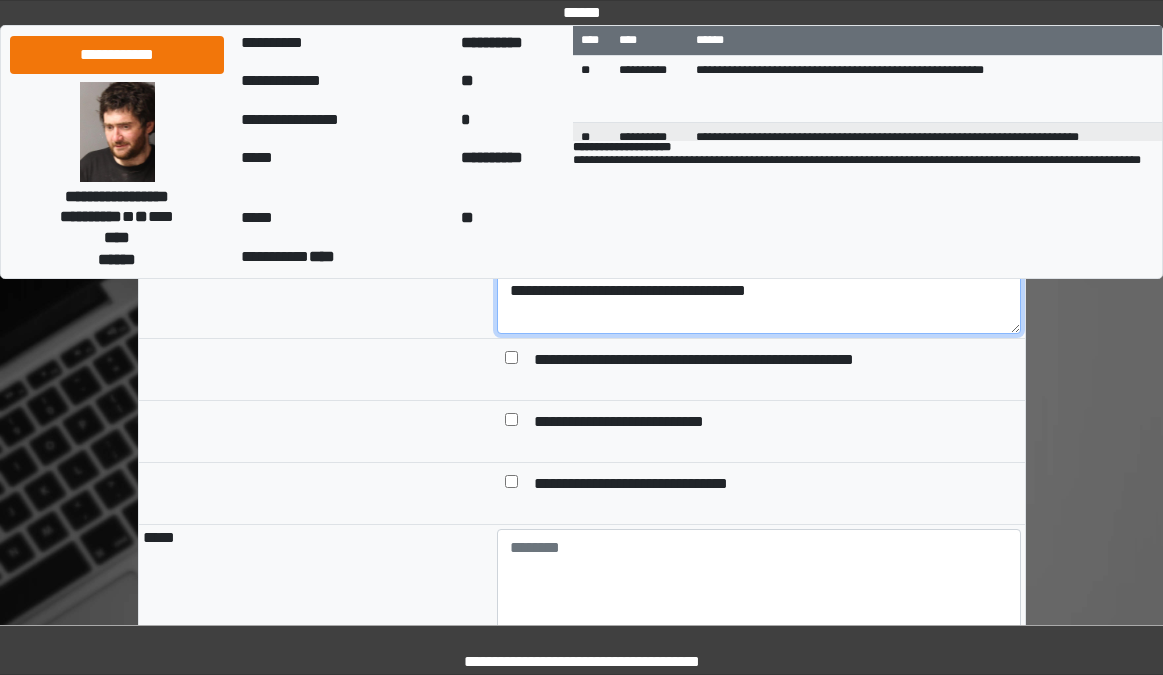 type on "**********" 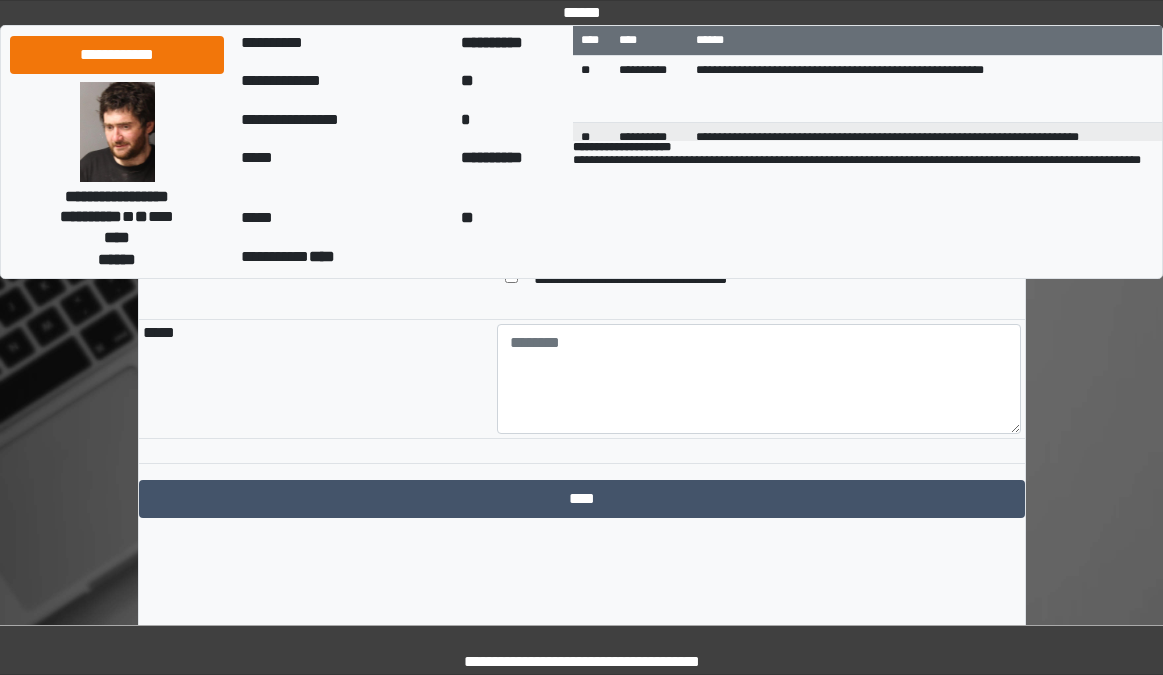 scroll, scrollTop: 2246, scrollLeft: 0, axis: vertical 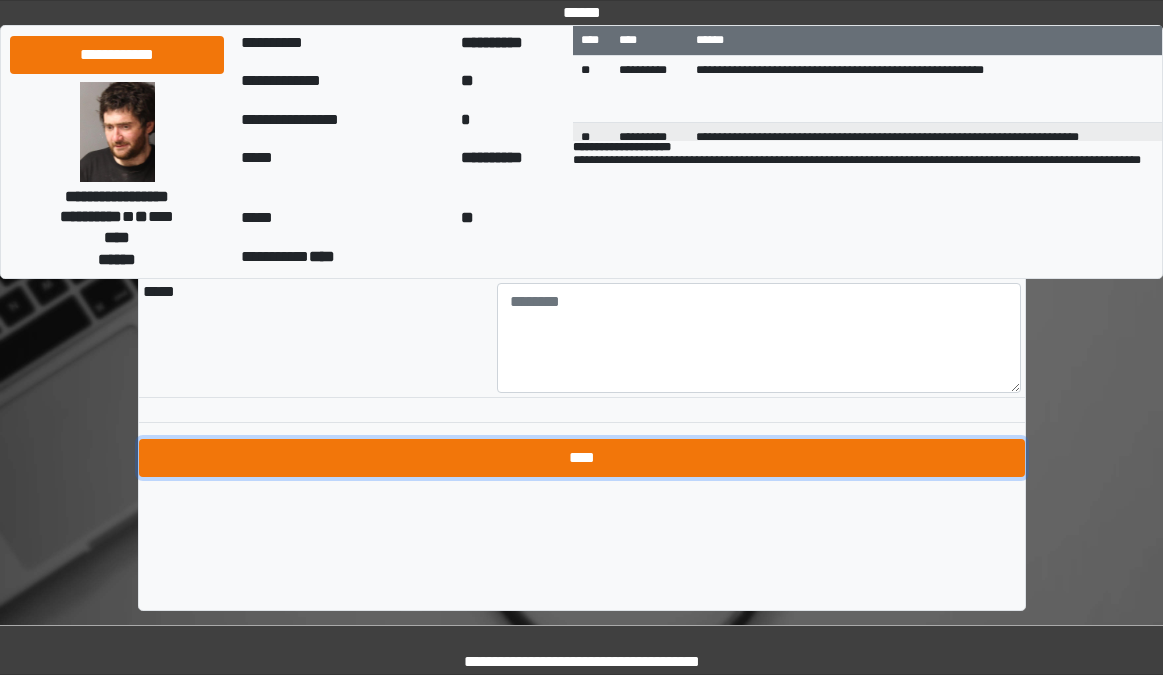 click on "****" at bounding box center (582, 458) 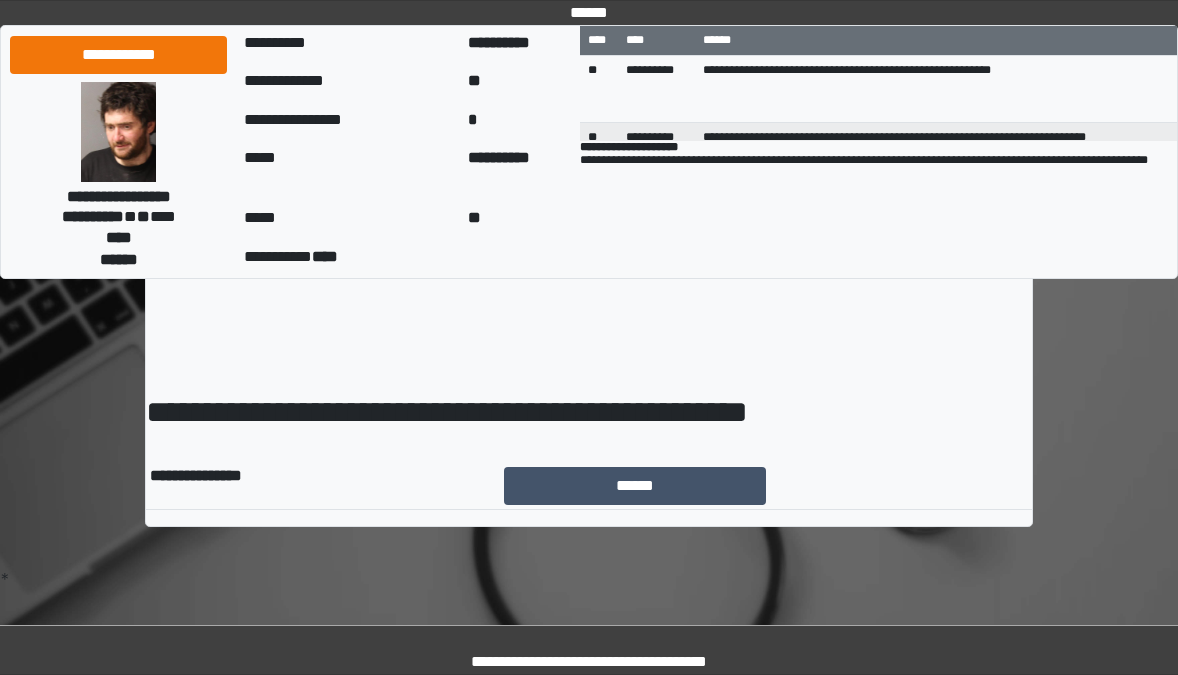 scroll, scrollTop: 0, scrollLeft: 0, axis: both 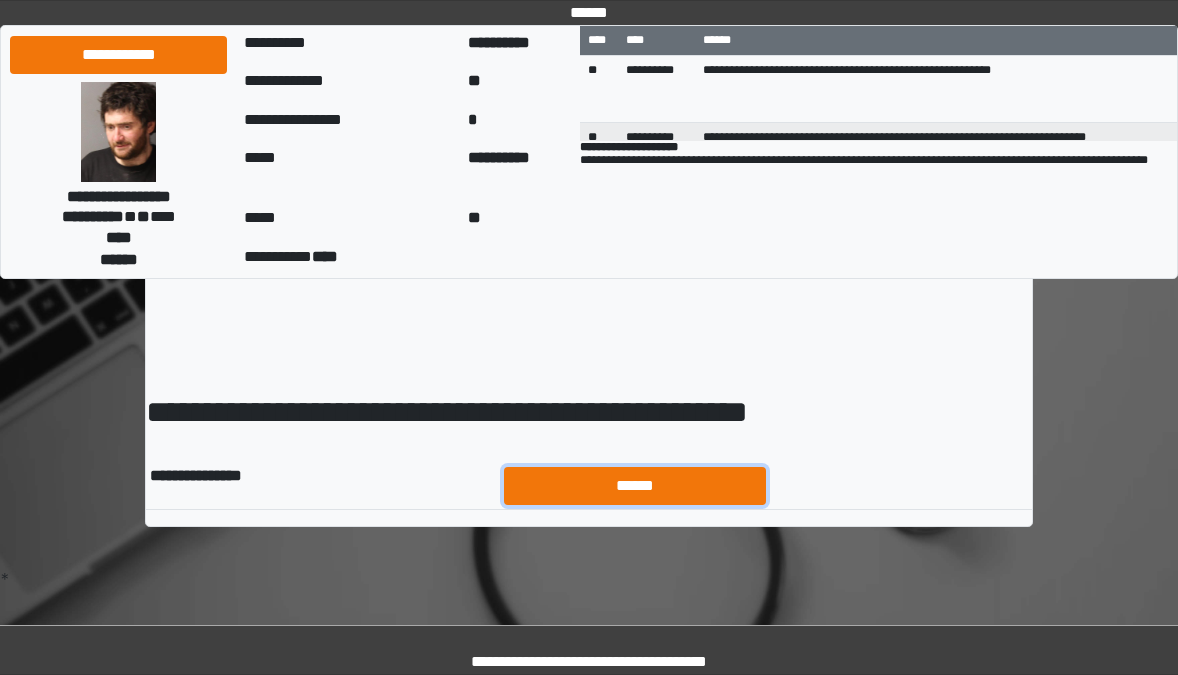 drag, startPoint x: 638, startPoint y: 484, endPoint x: 604, endPoint y: 467, distance: 38.013157 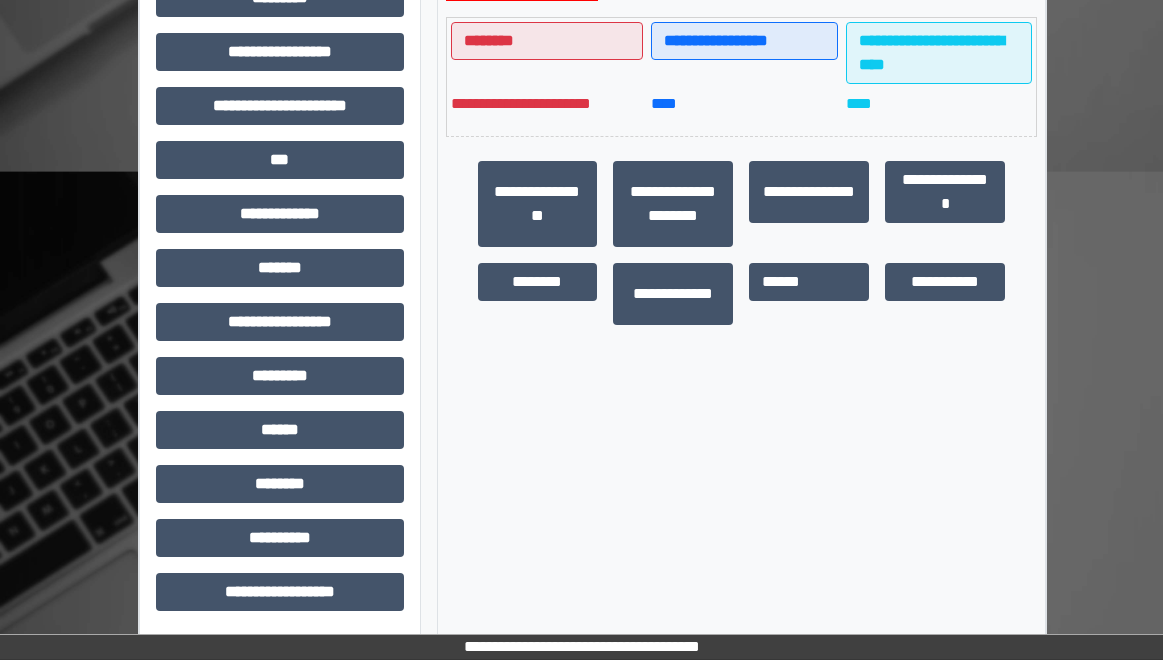 scroll, scrollTop: 538, scrollLeft: 0, axis: vertical 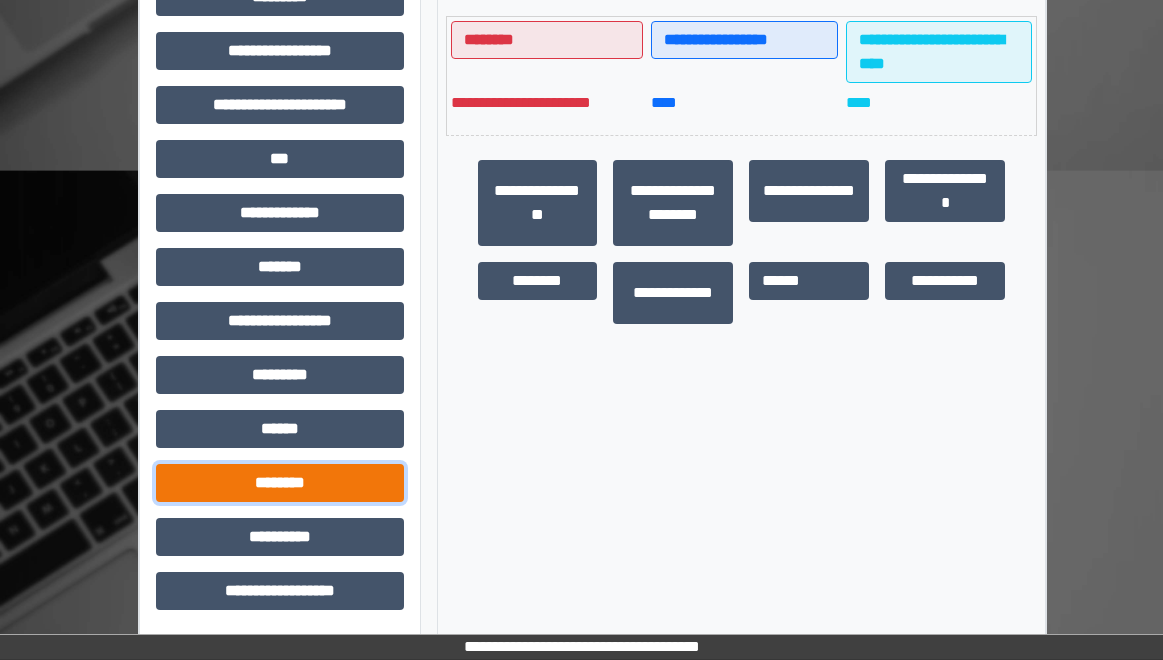 click on "********" at bounding box center [280, 483] 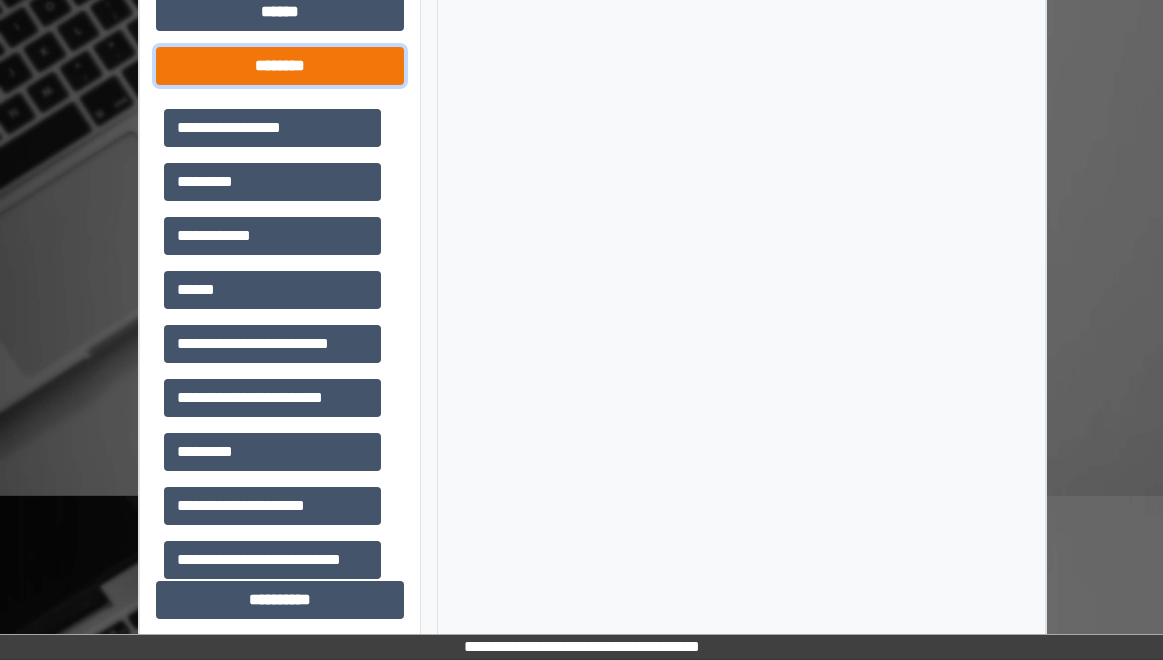 scroll, scrollTop: 1018, scrollLeft: 0, axis: vertical 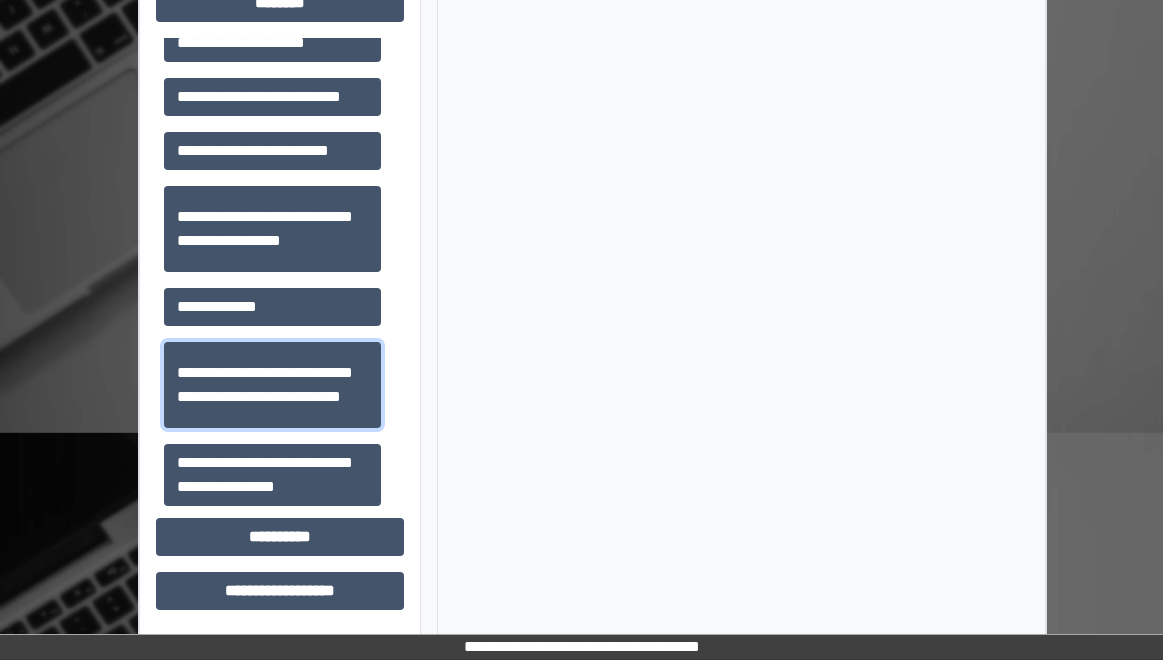 drag, startPoint x: 305, startPoint y: 389, endPoint x: 423, endPoint y: 385, distance: 118.06778 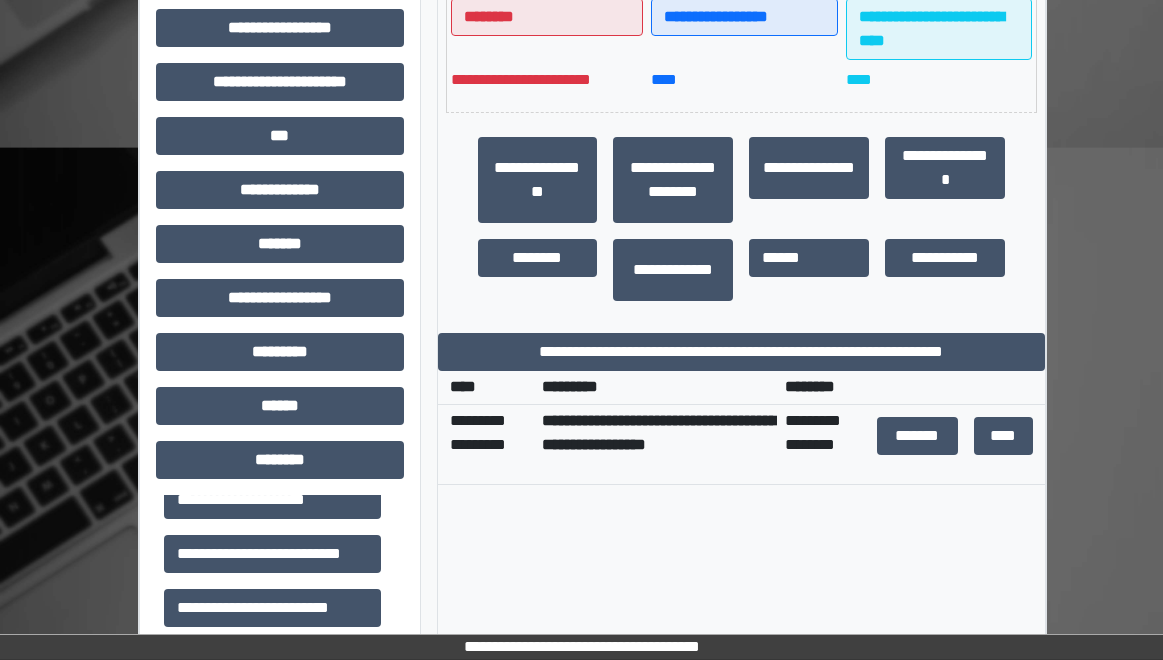 scroll, scrollTop: 518, scrollLeft: 0, axis: vertical 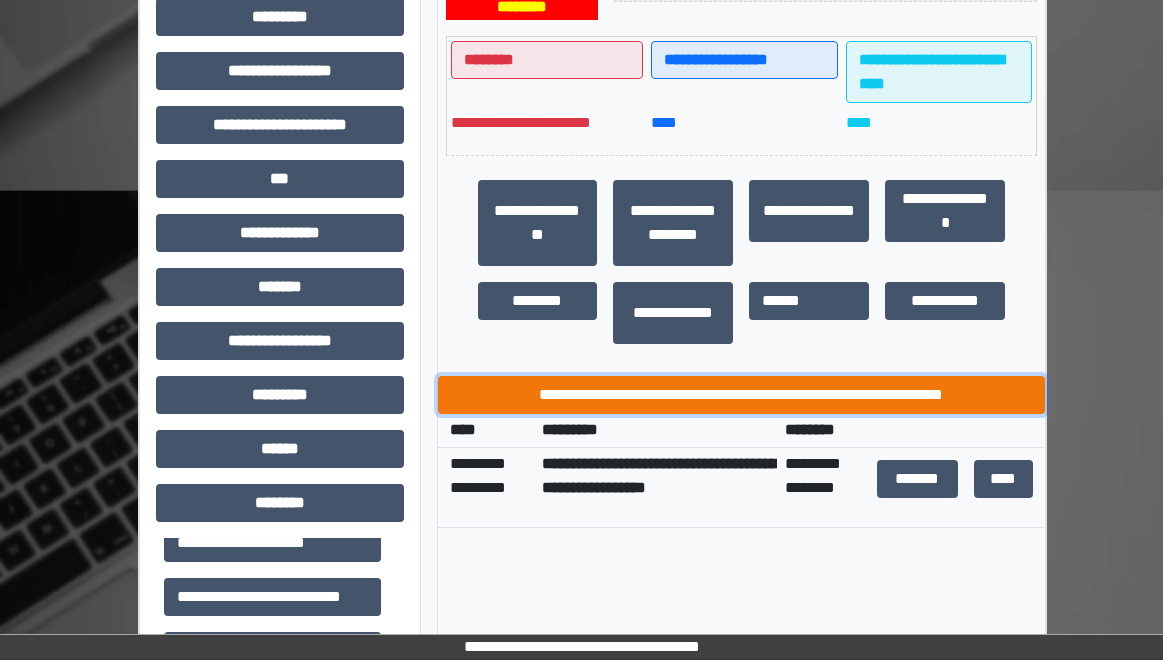 click on "**********" at bounding box center (742, 395) 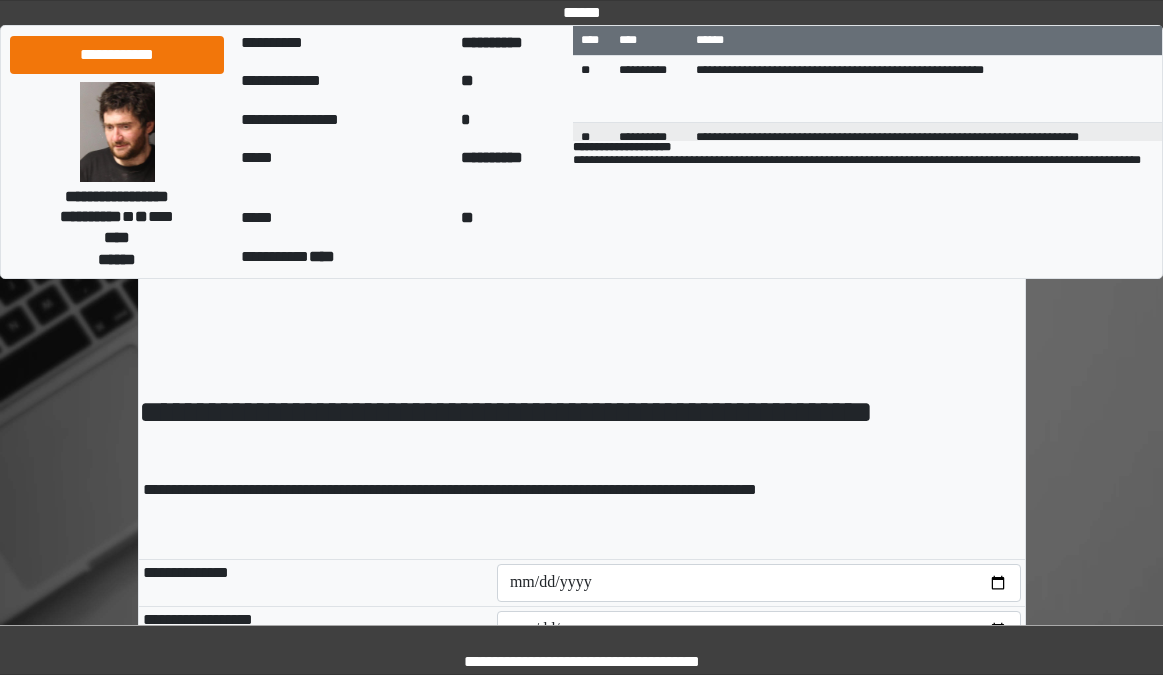 scroll, scrollTop: 0, scrollLeft: 0, axis: both 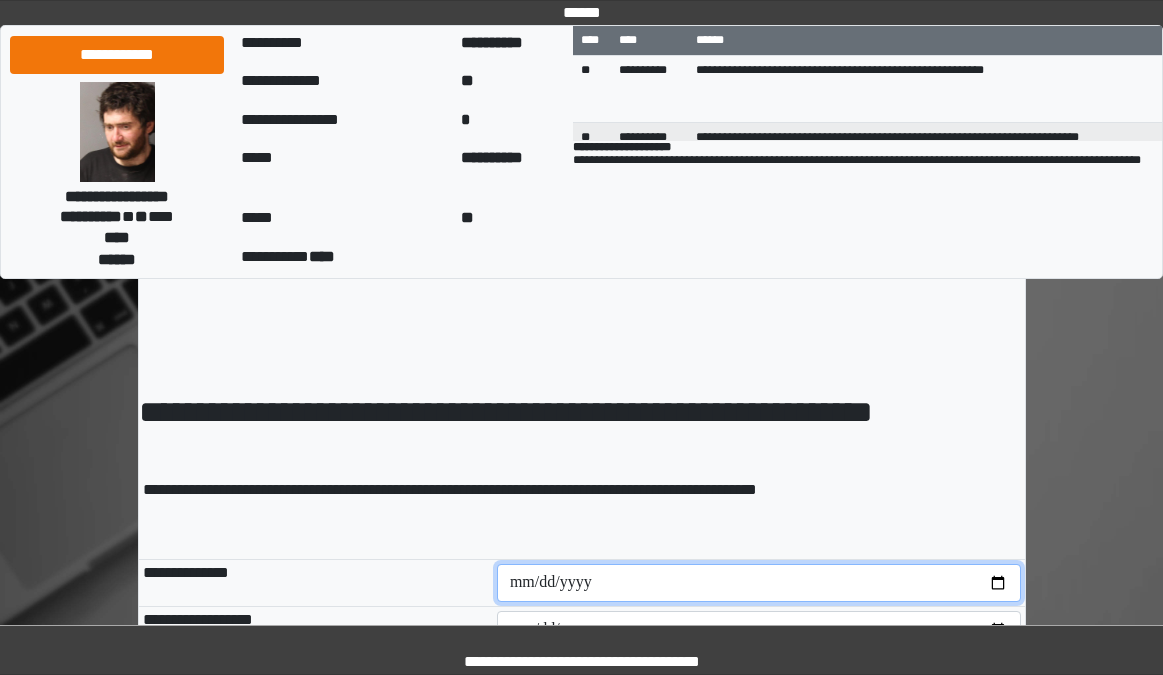 click at bounding box center [759, 583] 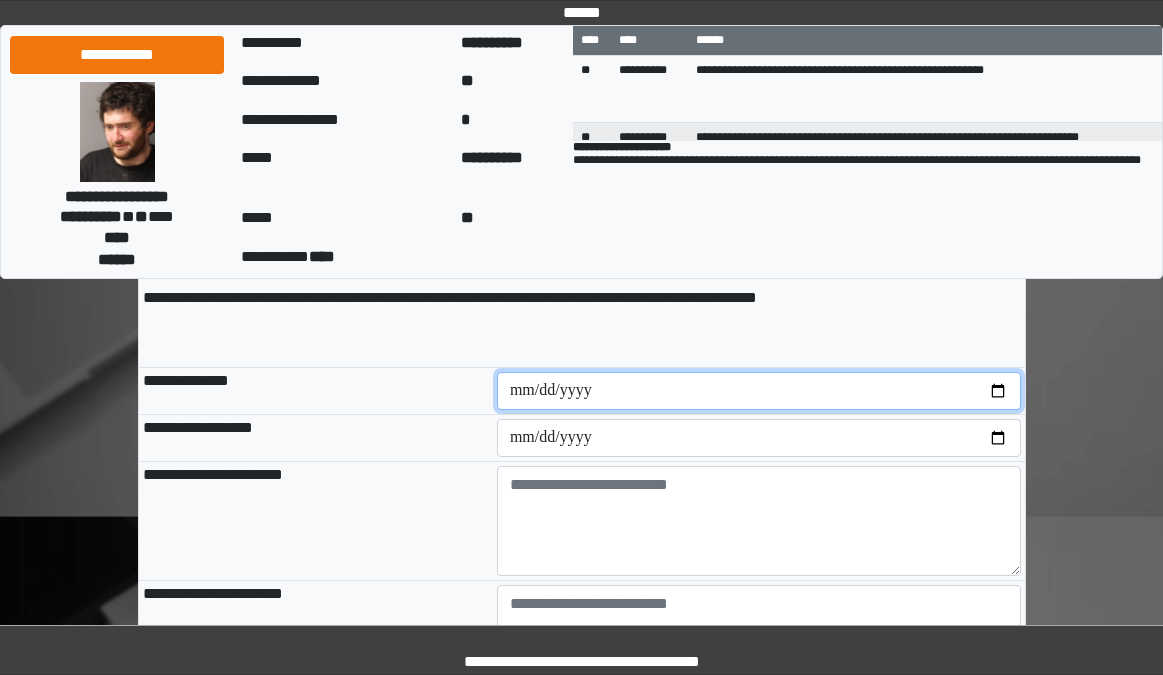 scroll, scrollTop: 200, scrollLeft: 0, axis: vertical 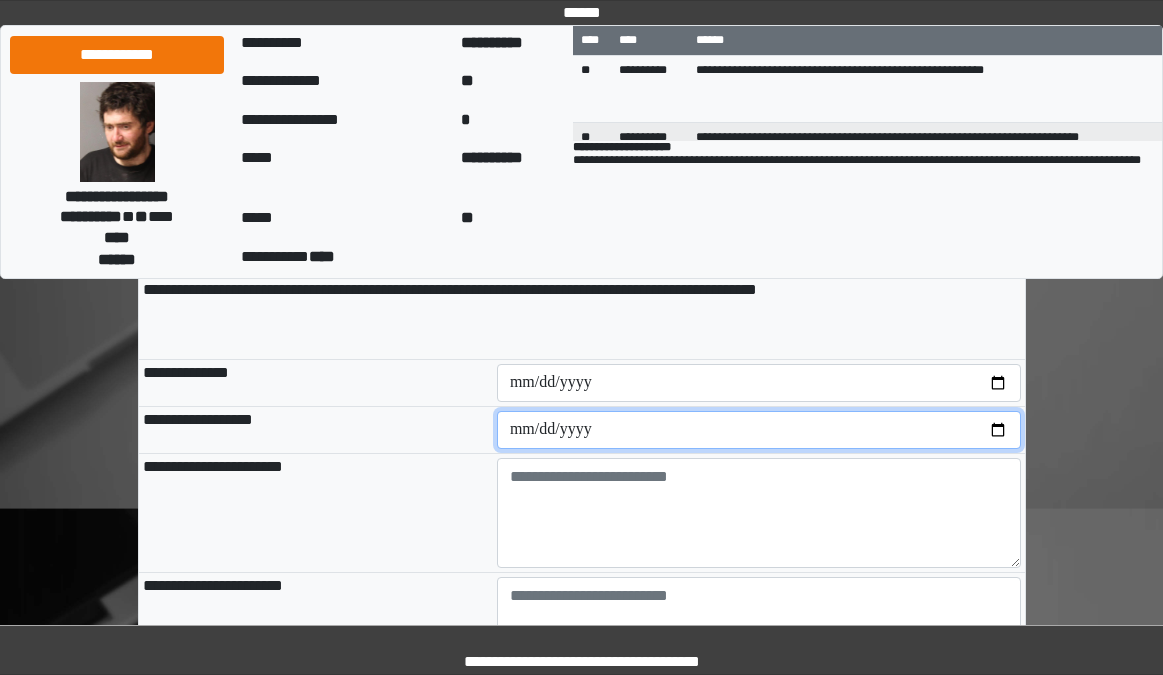 click at bounding box center (759, 430) 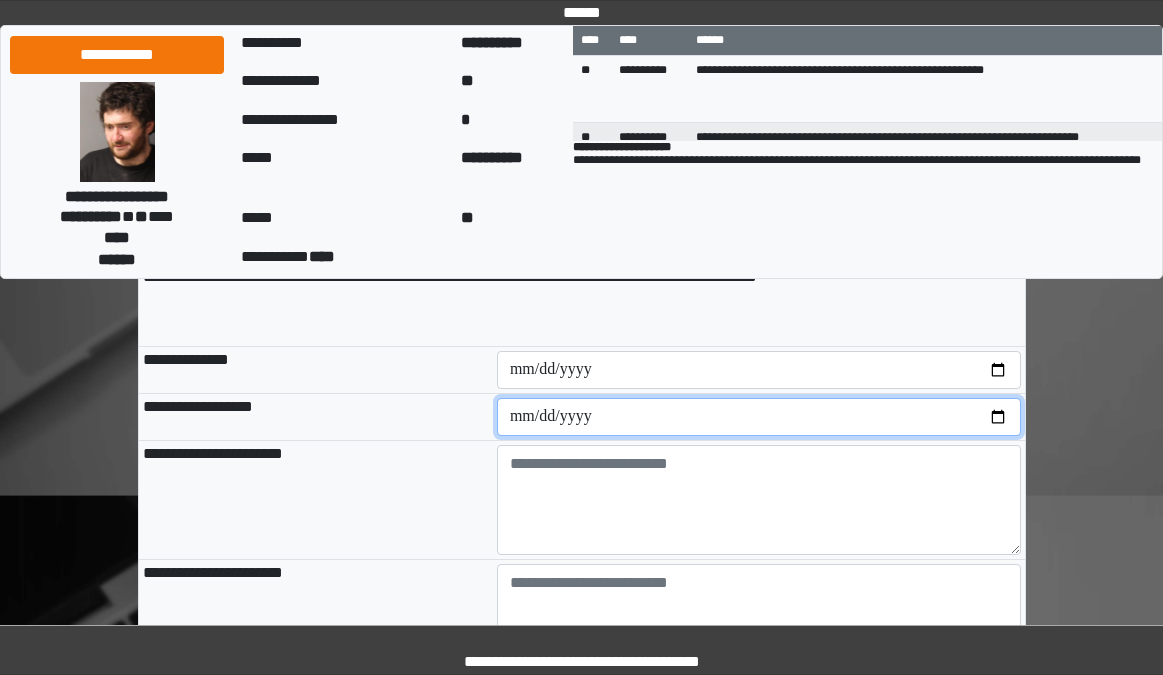 scroll, scrollTop: 200, scrollLeft: 0, axis: vertical 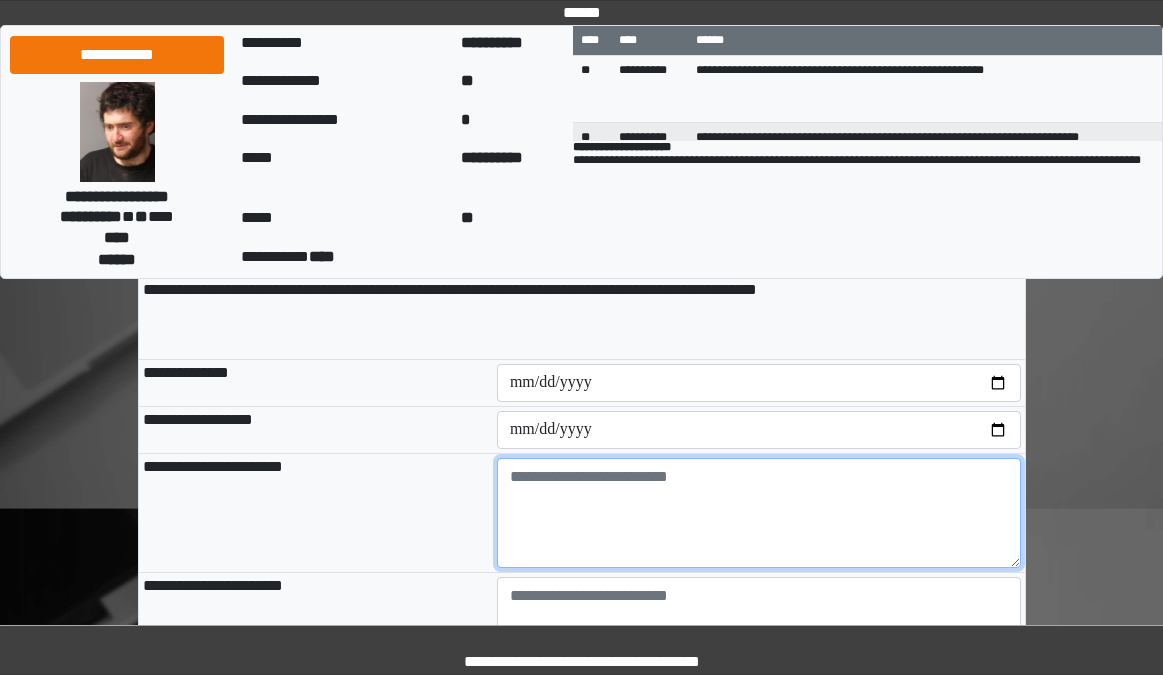 drag, startPoint x: 547, startPoint y: 479, endPoint x: 560, endPoint y: 475, distance: 13.601471 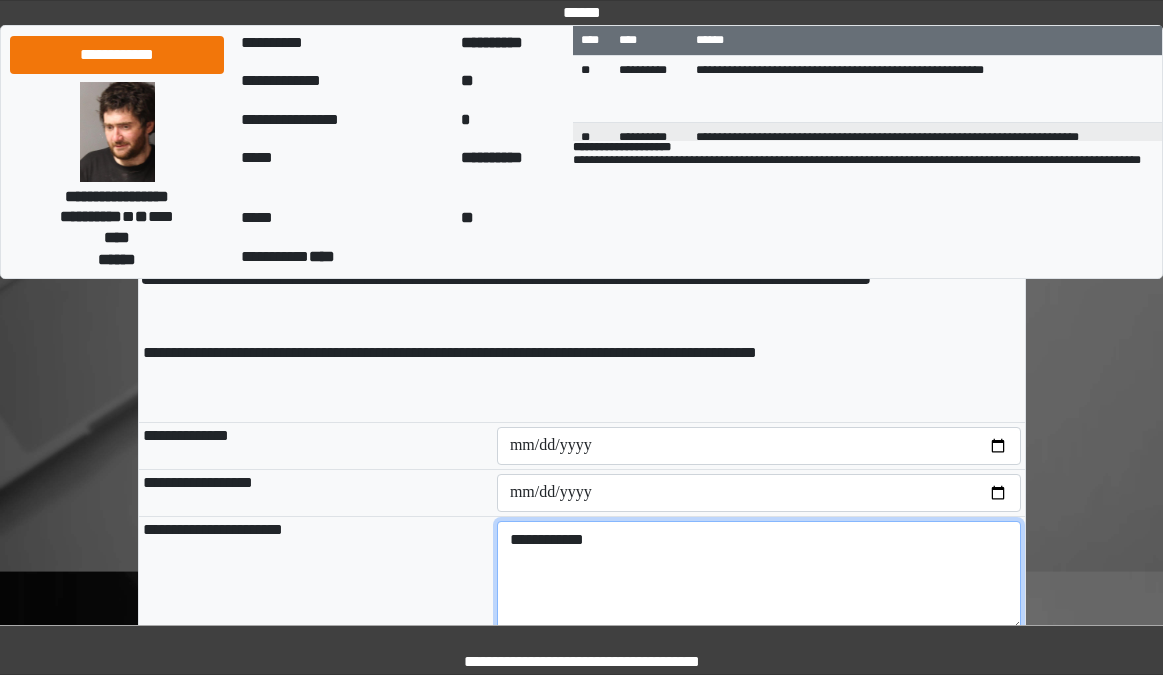 scroll, scrollTop: 400, scrollLeft: 0, axis: vertical 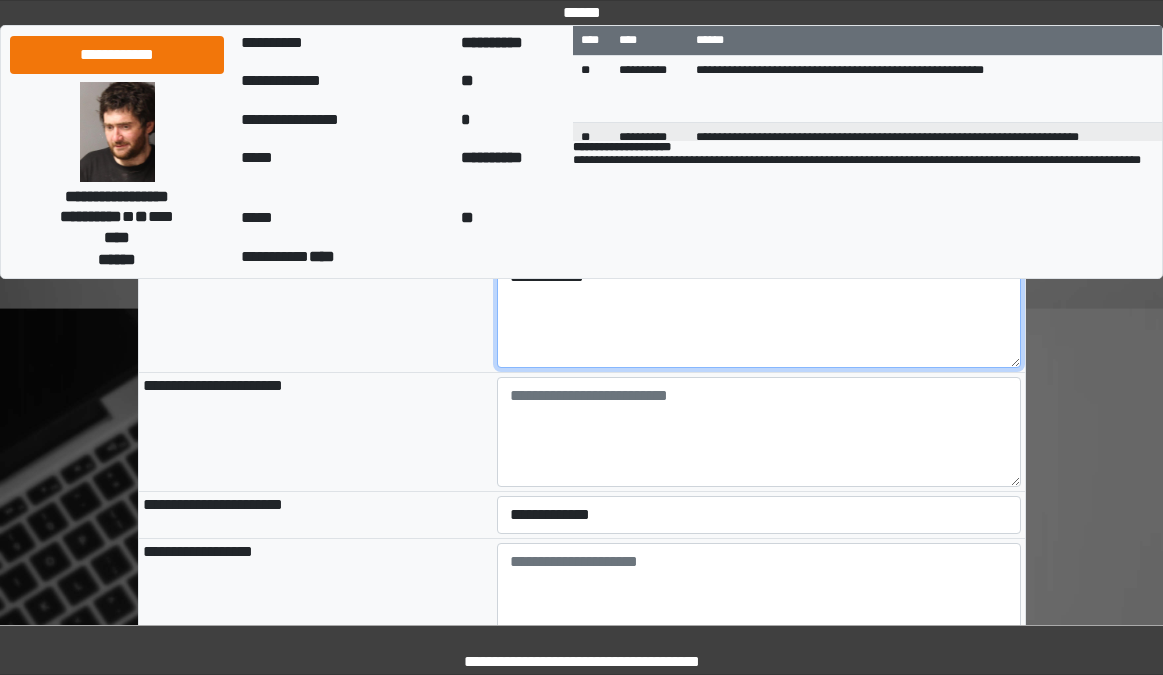 type on "**********" 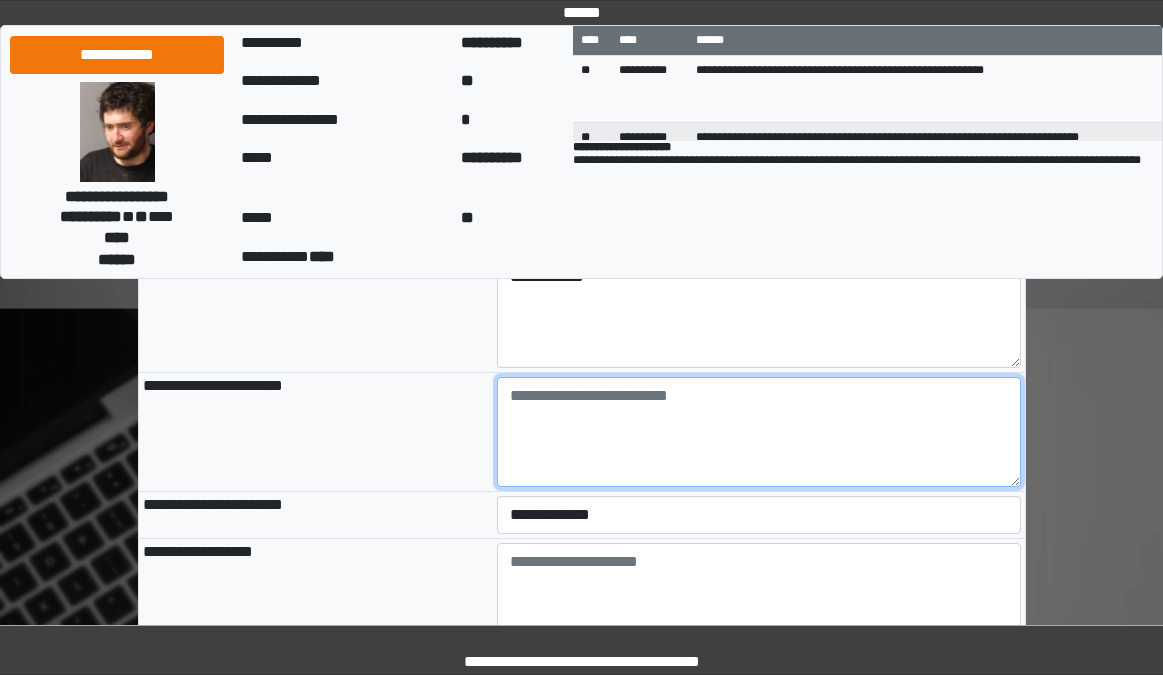 click at bounding box center (759, 432) 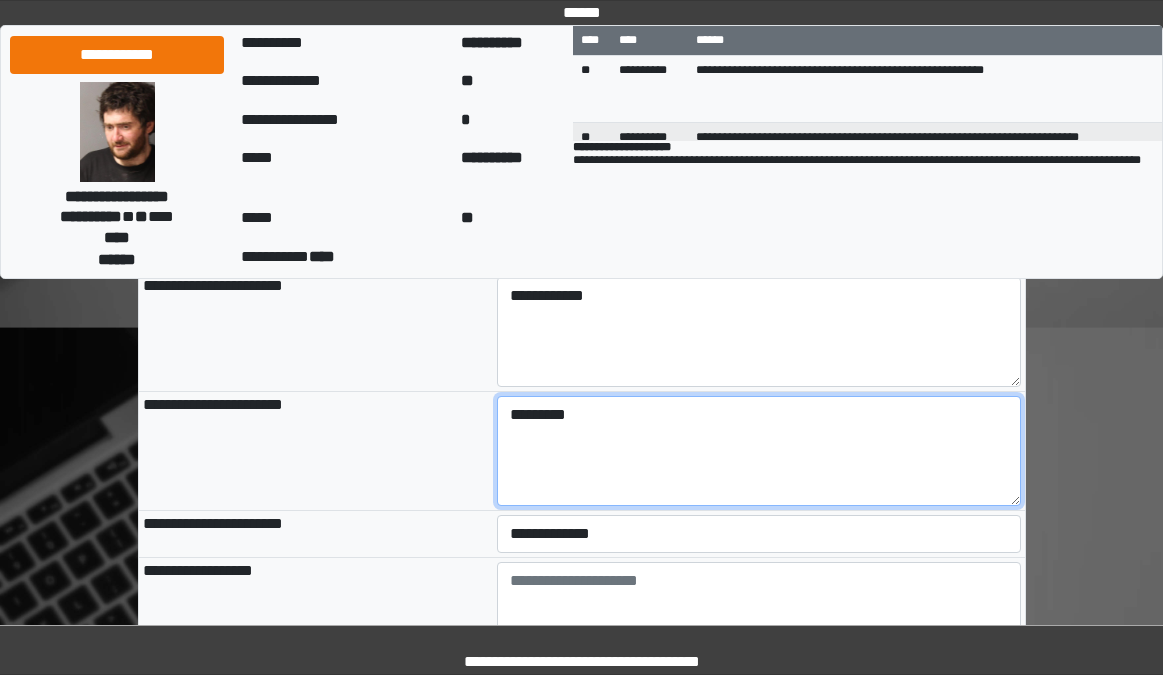 scroll, scrollTop: 500, scrollLeft: 0, axis: vertical 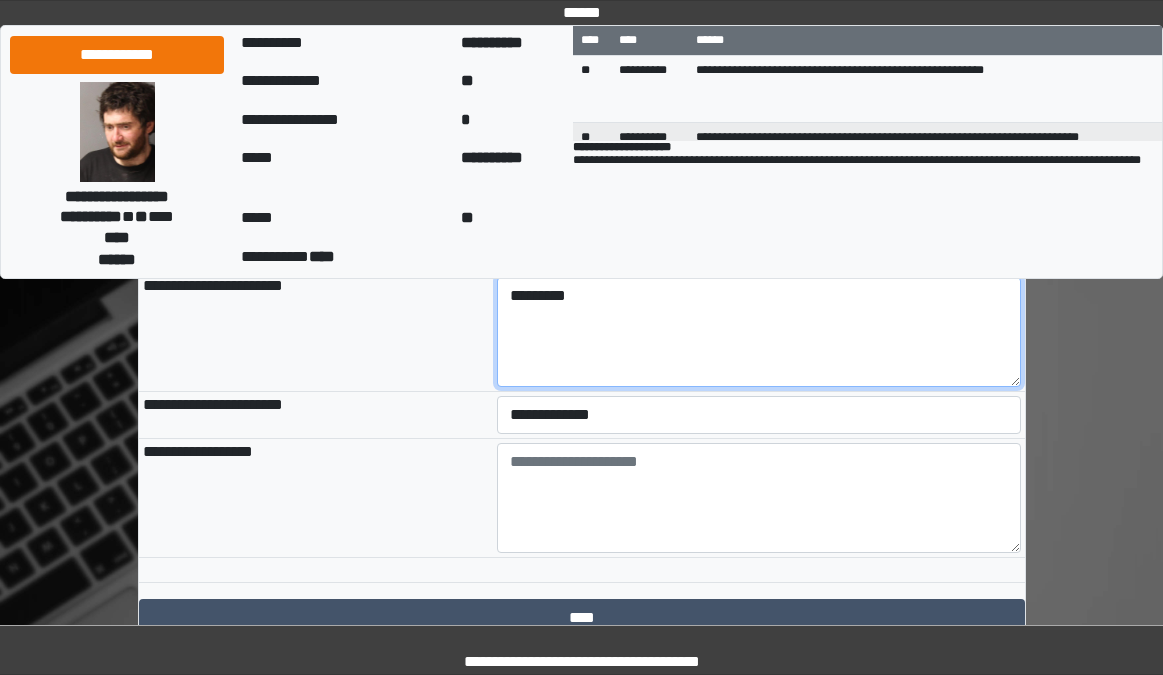 type on "*********" 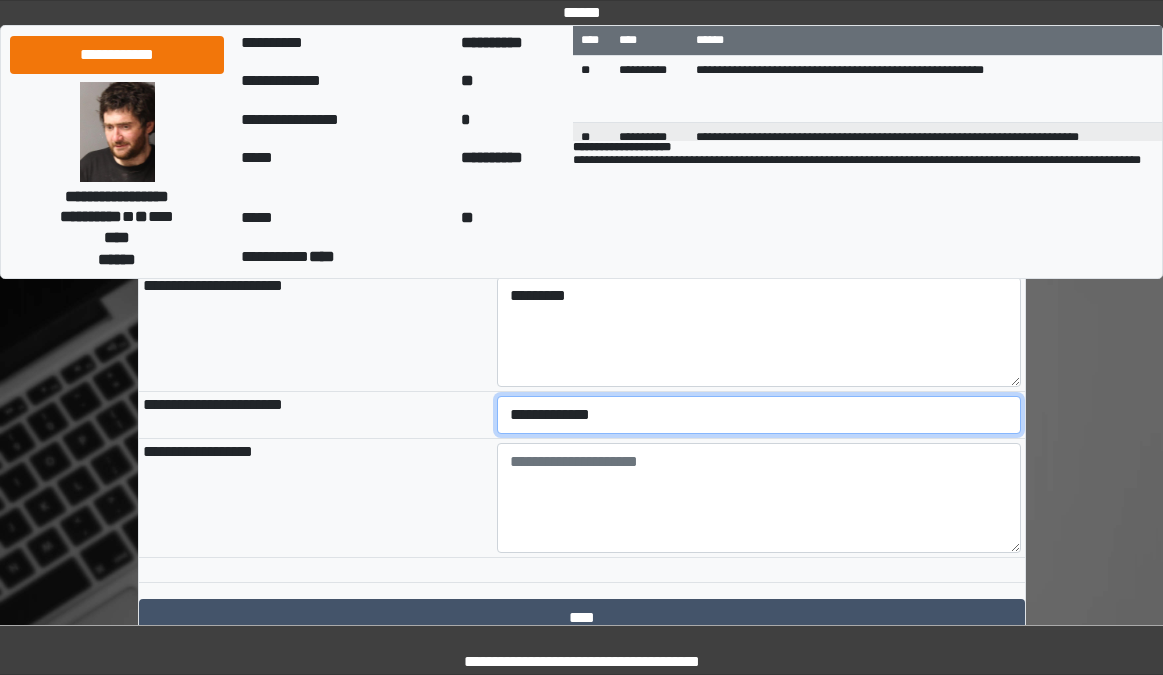 click on "**********" at bounding box center (759, 415) 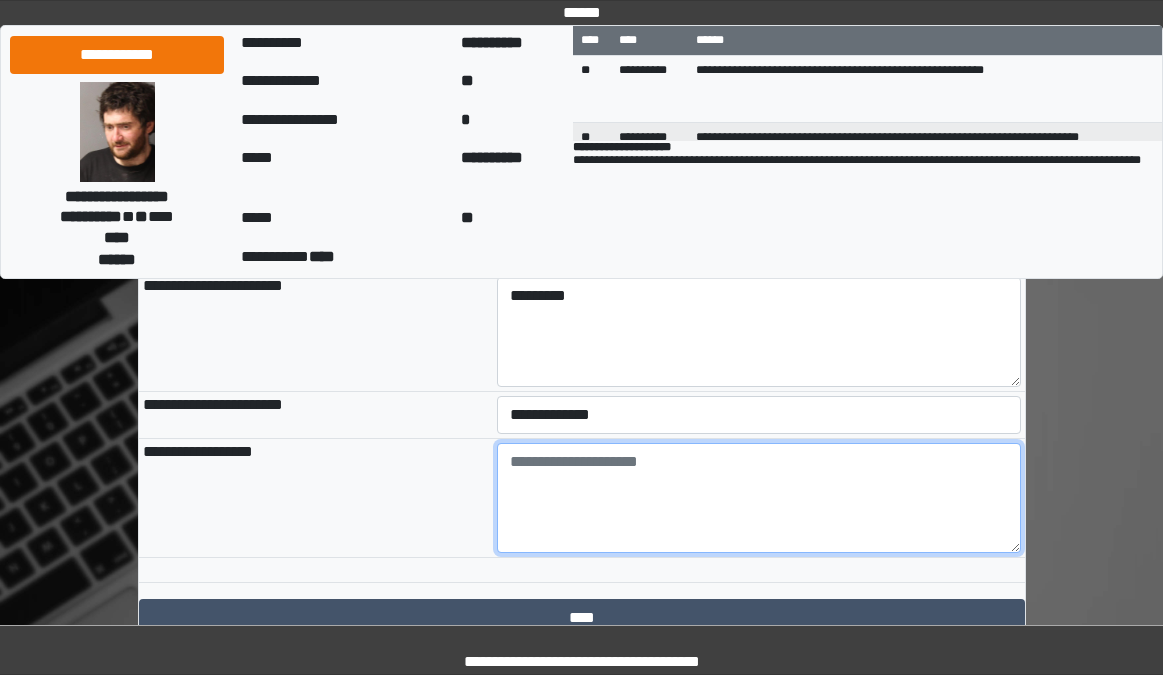 click at bounding box center [759, 498] 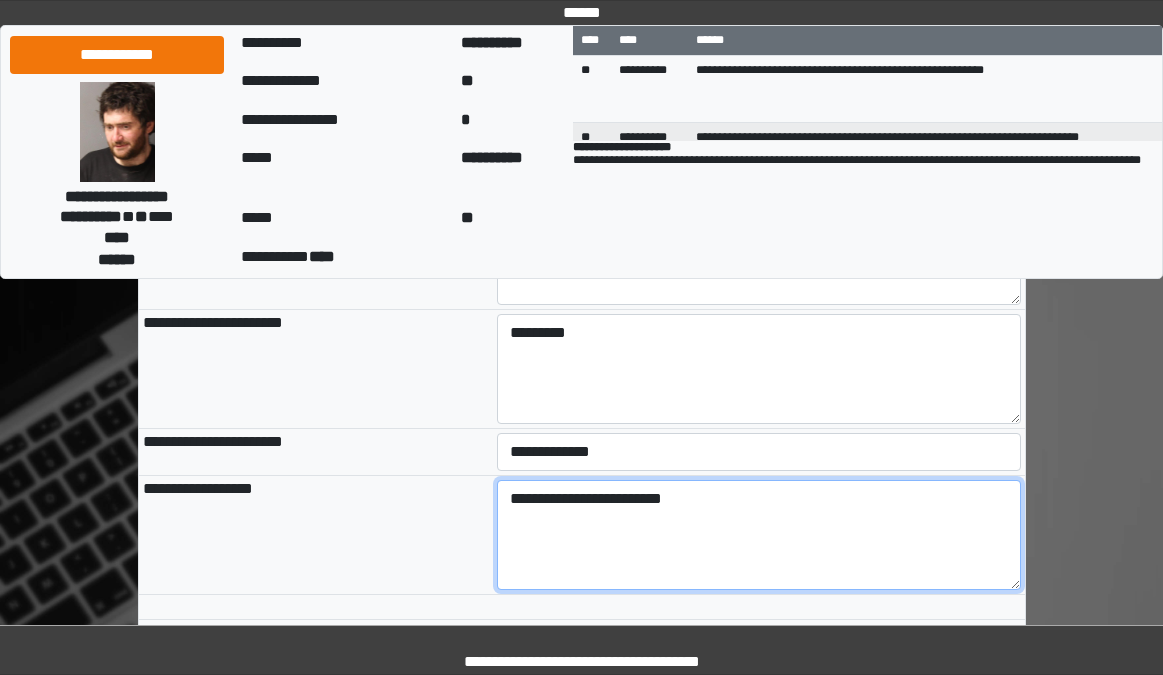 scroll, scrollTop: 591, scrollLeft: 0, axis: vertical 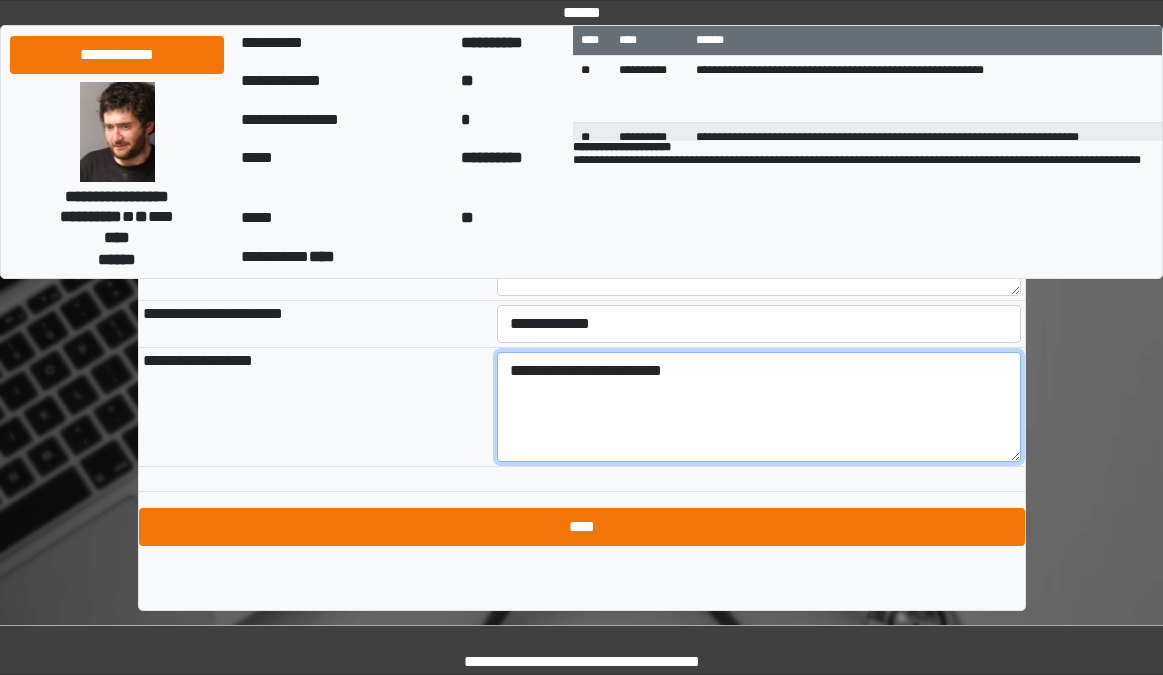 type on "**********" 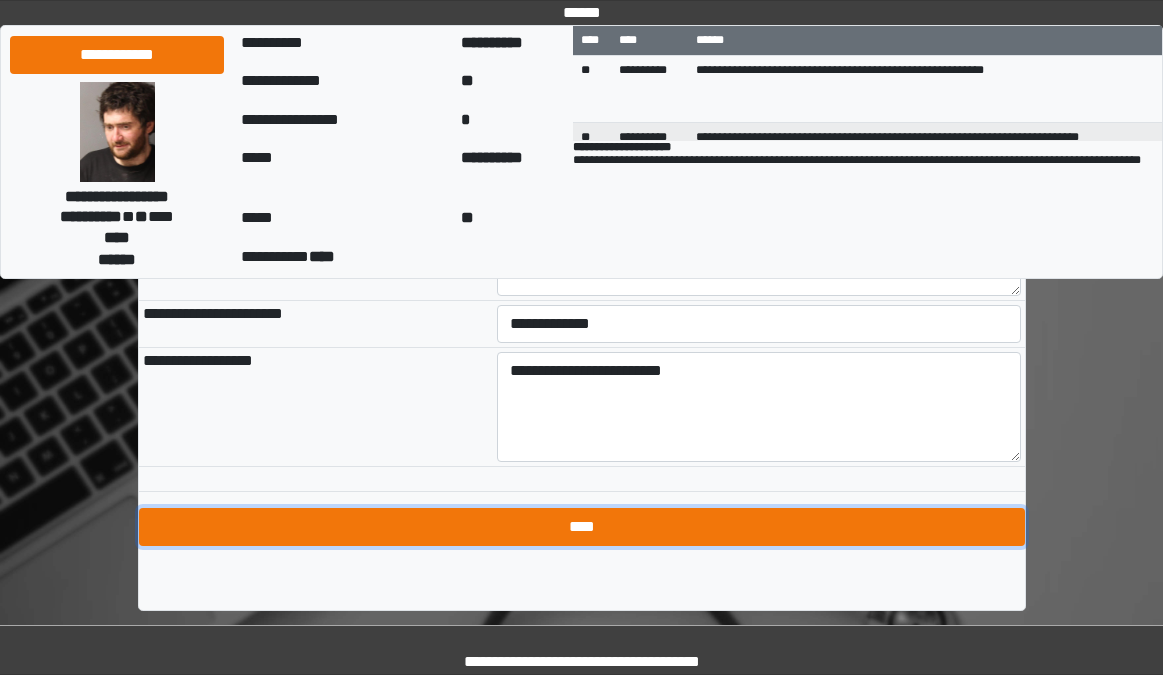 click on "****" at bounding box center [582, 527] 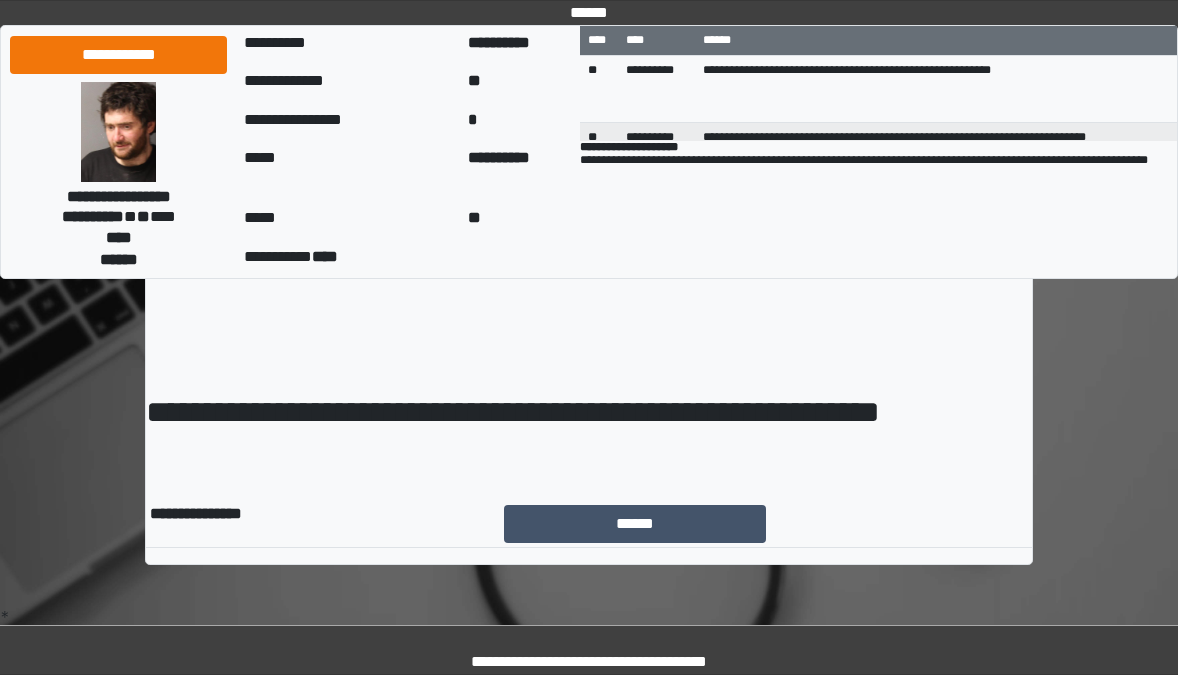 scroll, scrollTop: 0, scrollLeft: 0, axis: both 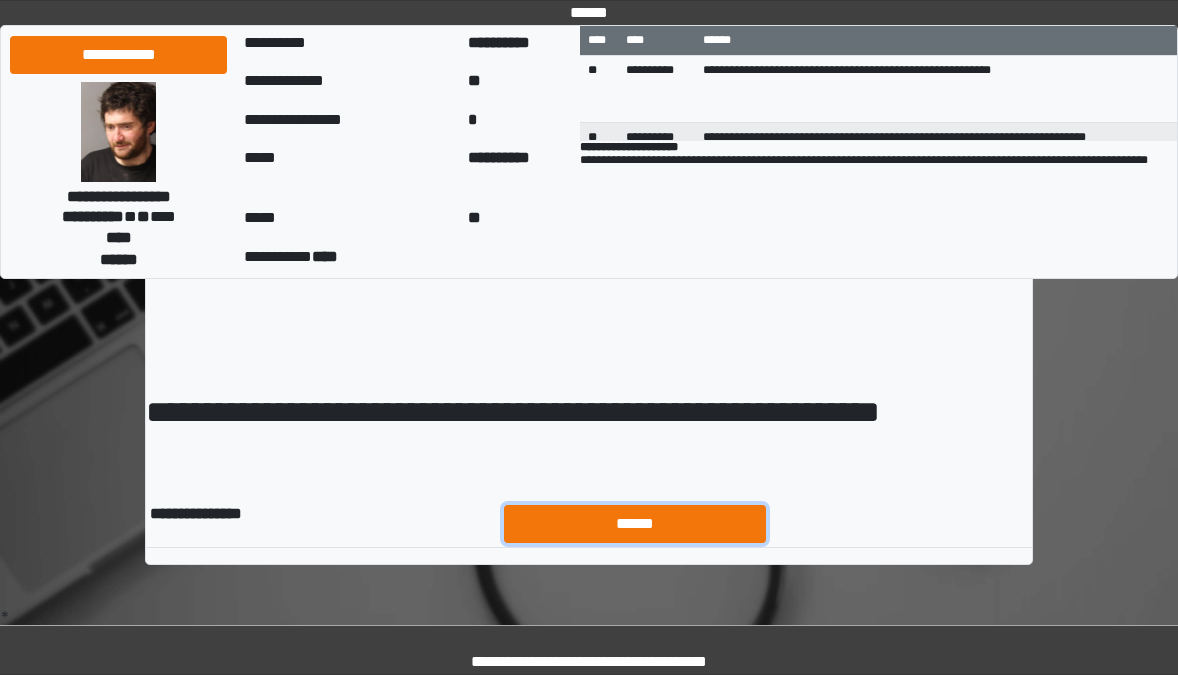 click on "******" at bounding box center [635, 524] 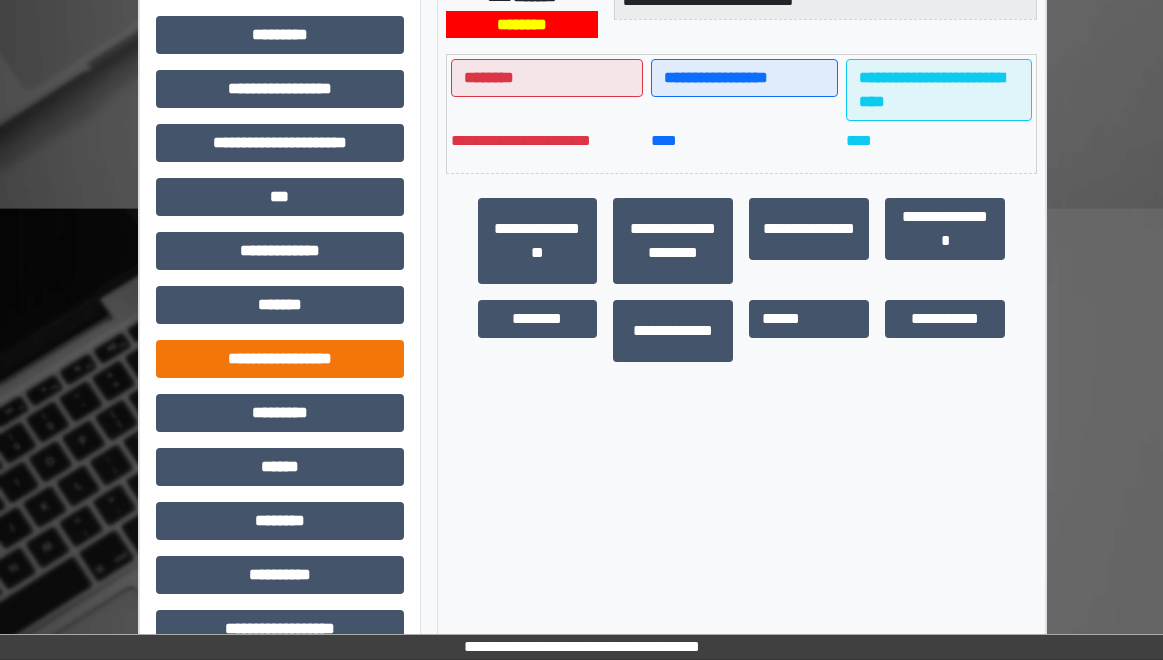 scroll, scrollTop: 538, scrollLeft: 0, axis: vertical 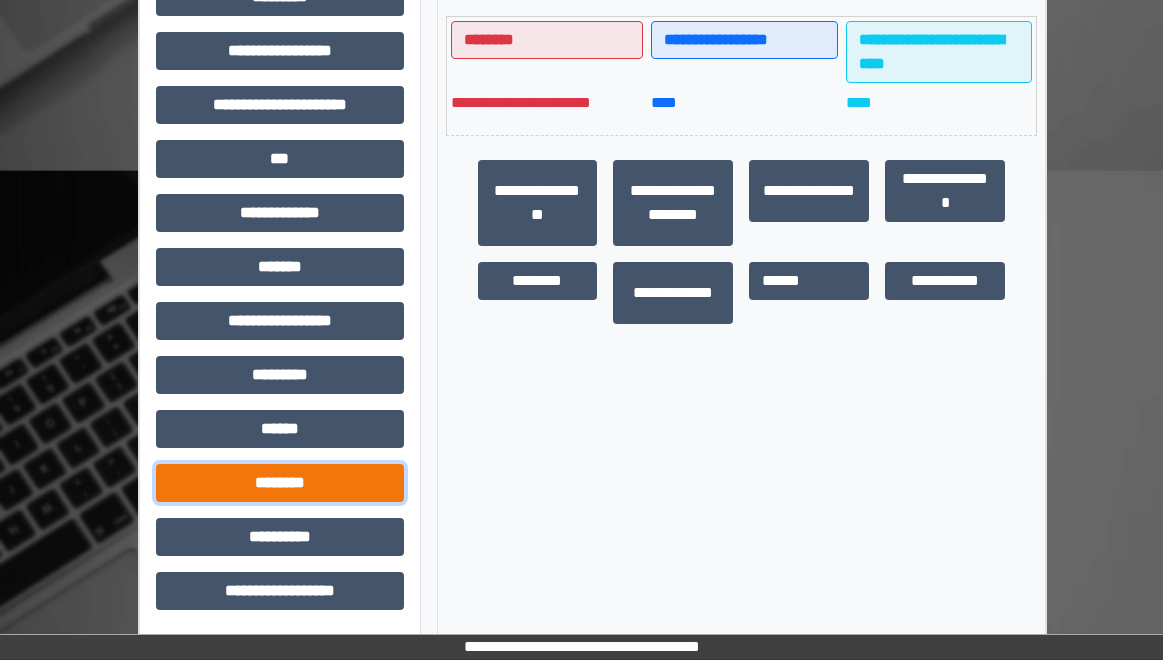 click on "********" at bounding box center [280, 483] 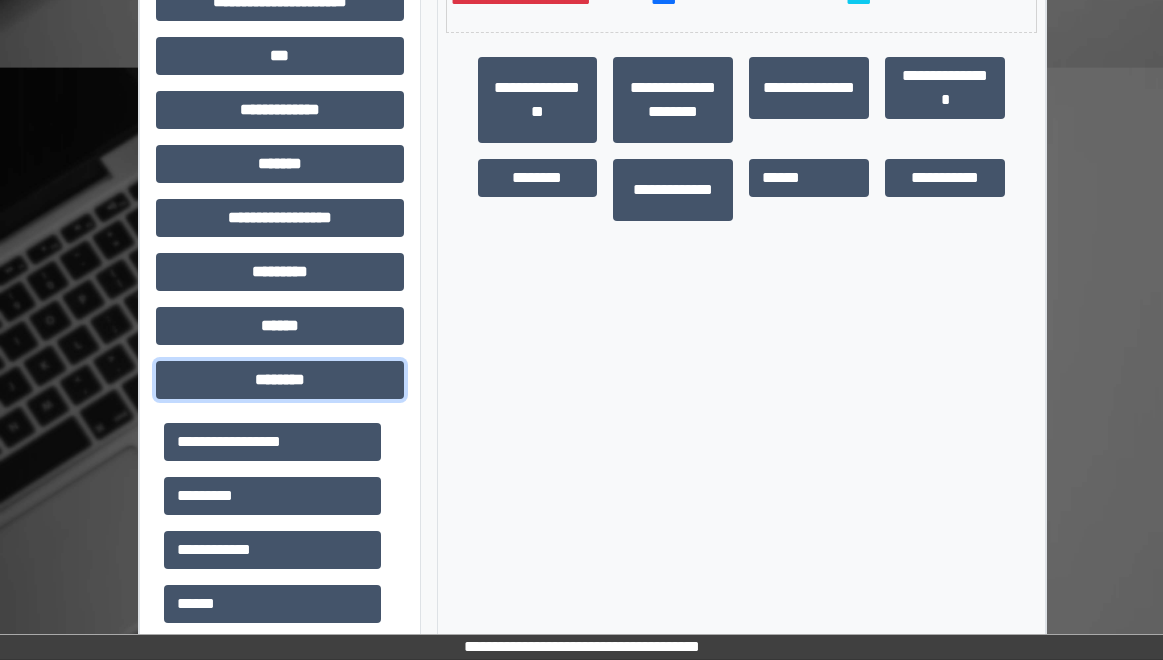scroll, scrollTop: 738, scrollLeft: 0, axis: vertical 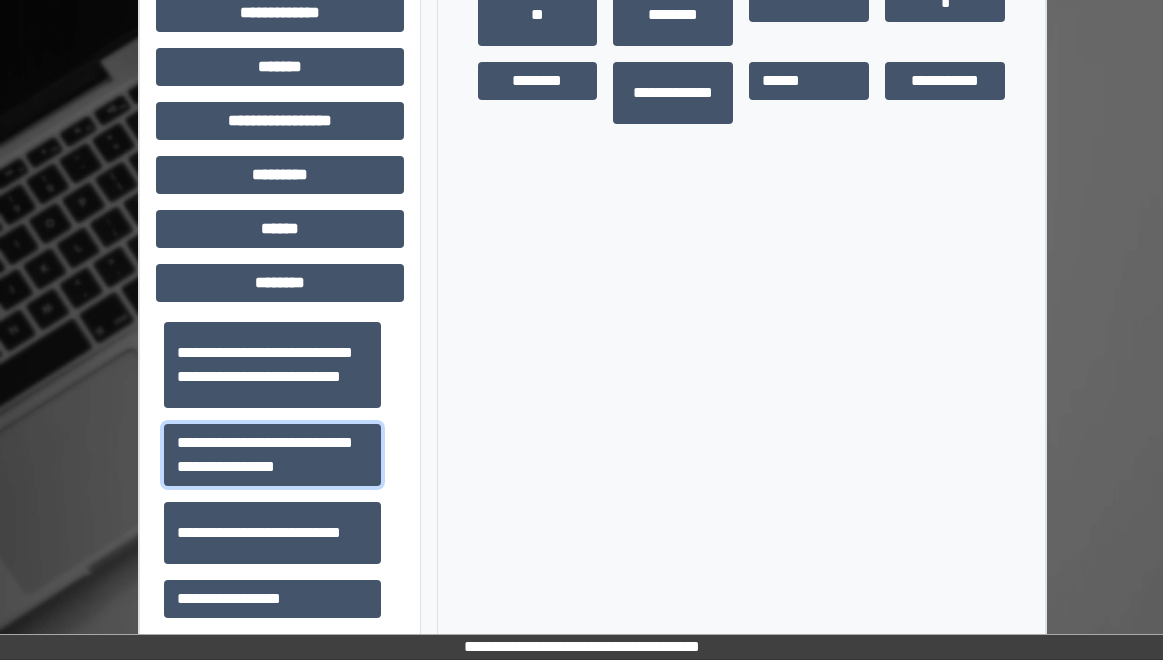 drag, startPoint x: 309, startPoint y: 456, endPoint x: 397, endPoint y: 455, distance: 88.005684 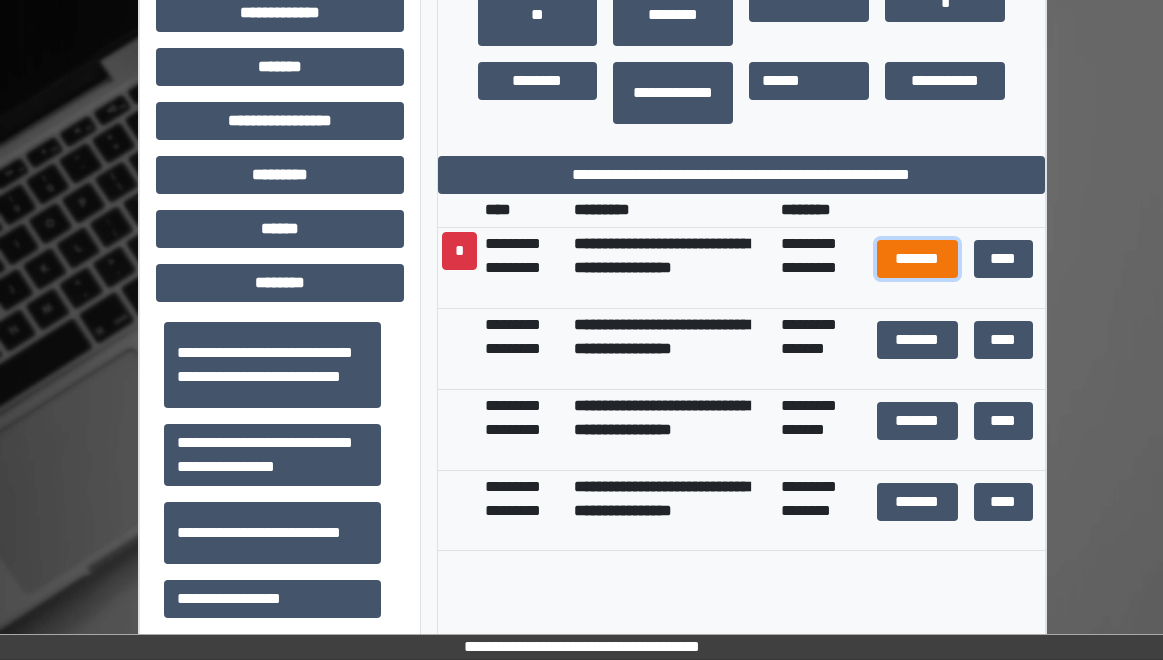 click on "*******" at bounding box center [917, 259] 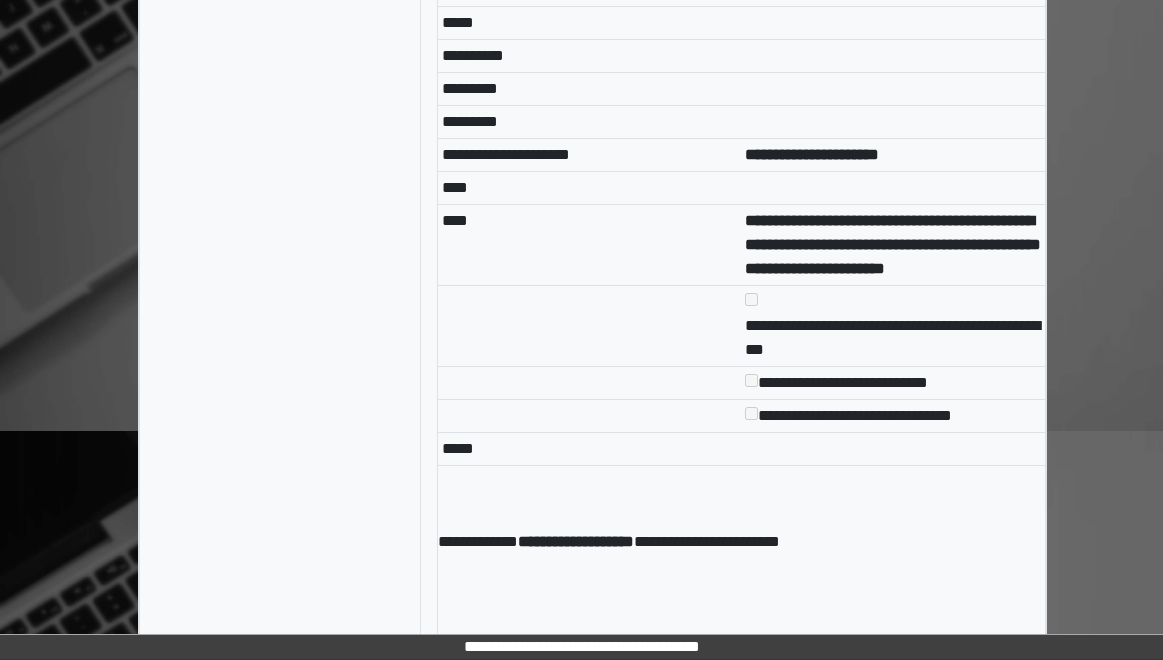 scroll, scrollTop: 1770, scrollLeft: 0, axis: vertical 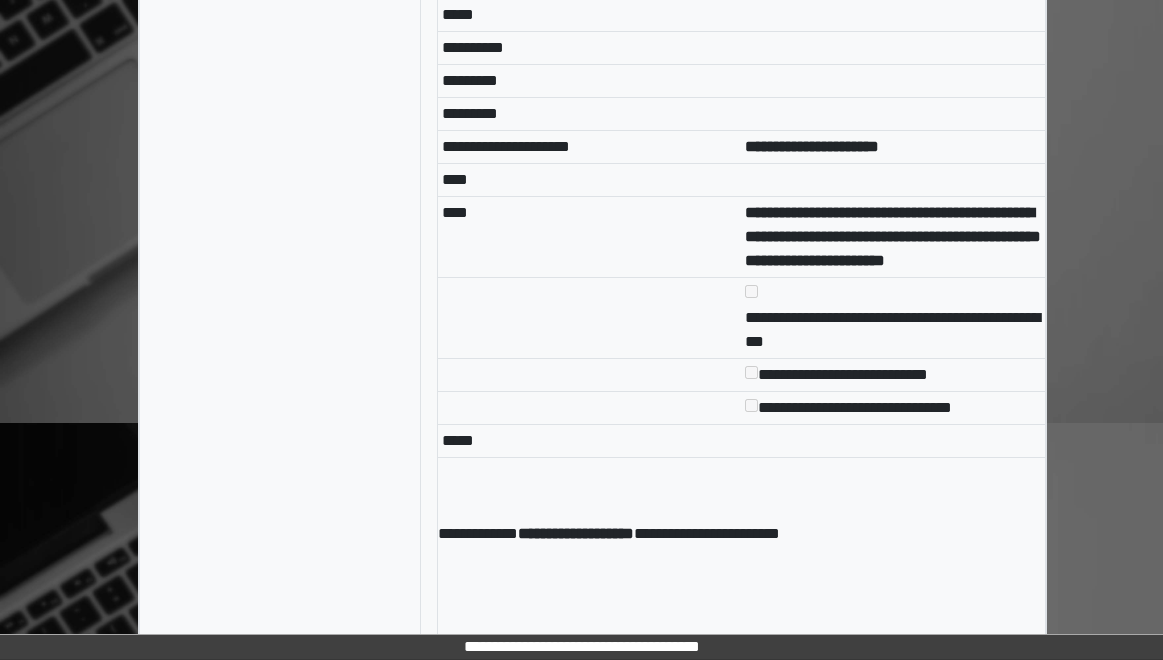 drag, startPoint x: 736, startPoint y: 257, endPoint x: 923, endPoint y: 338, distance: 203.78911 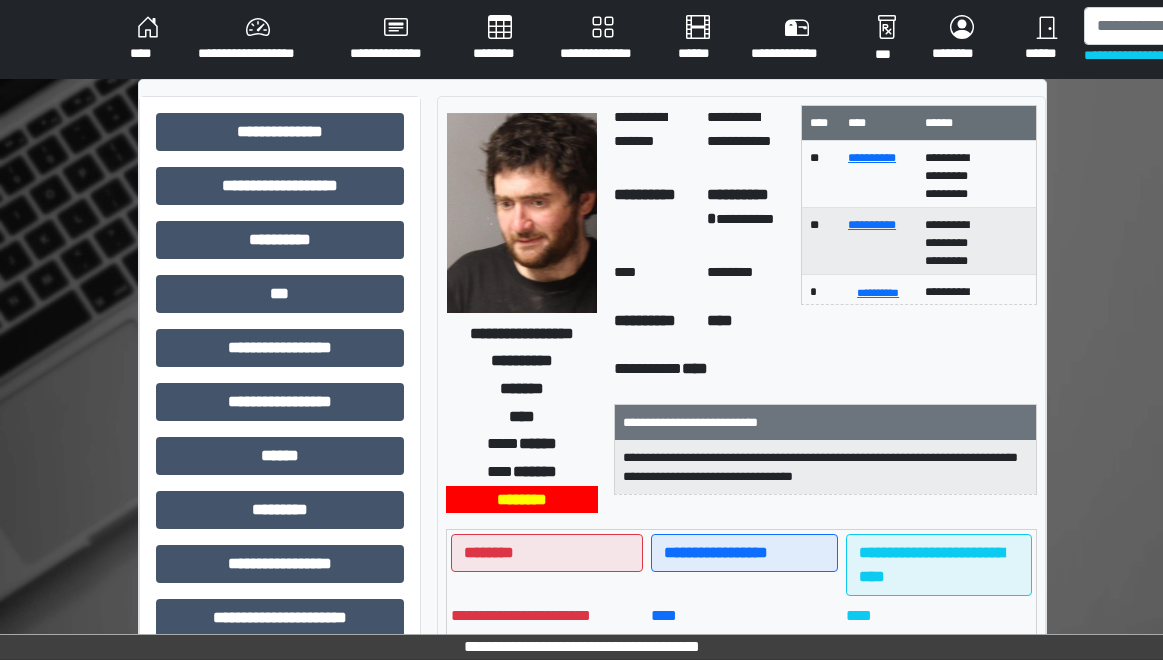 scroll, scrollTop: 0, scrollLeft: 0, axis: both 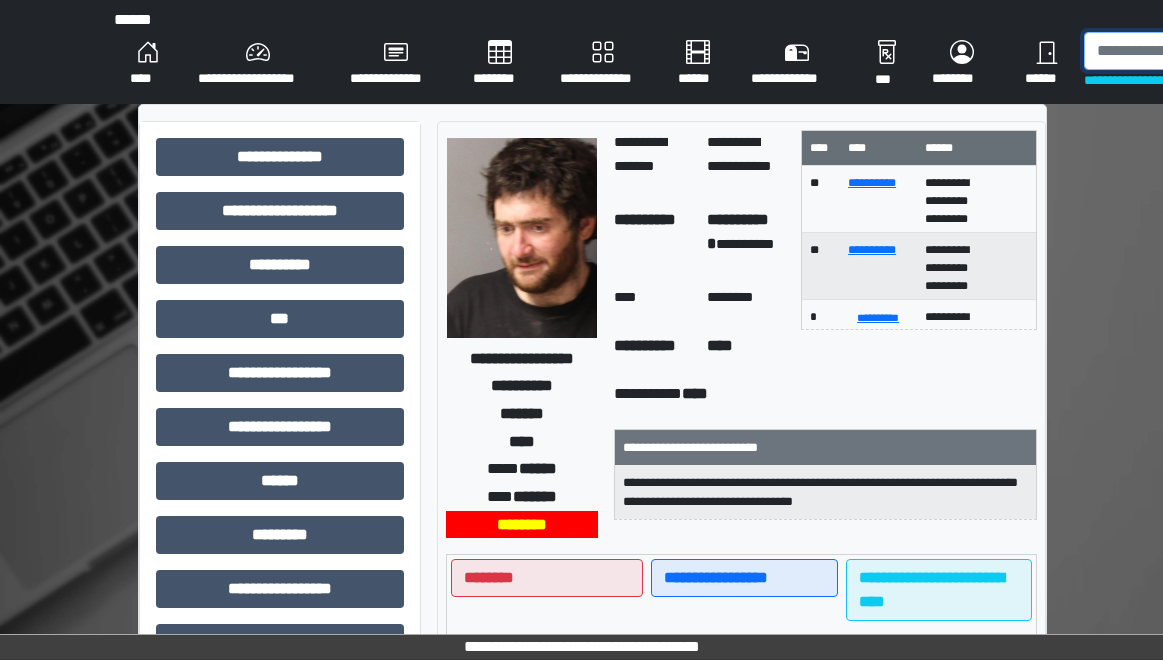 click at bounding box center (1187, 51) 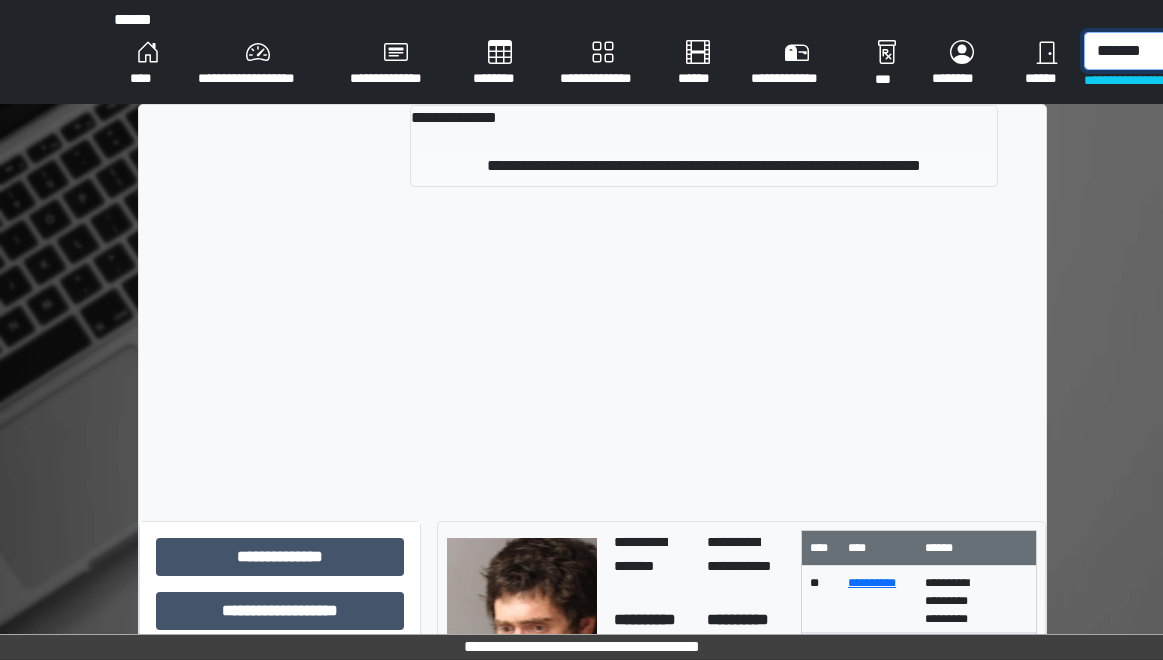 type on "*******" 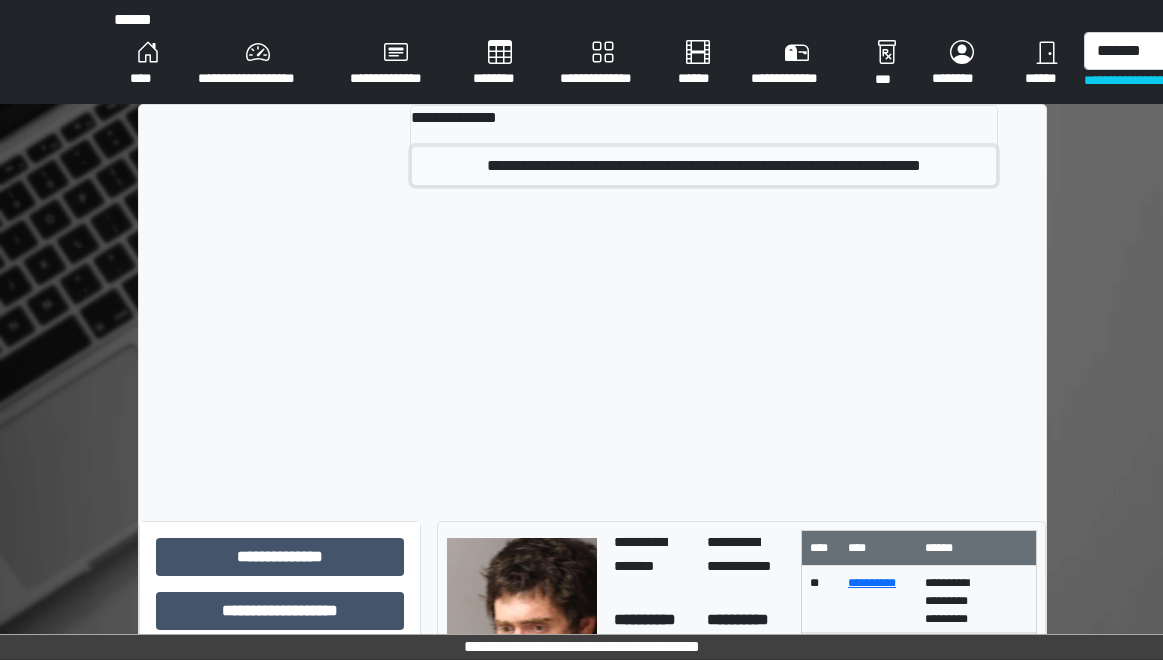 click on "**********" at bounding box center [704, 166] 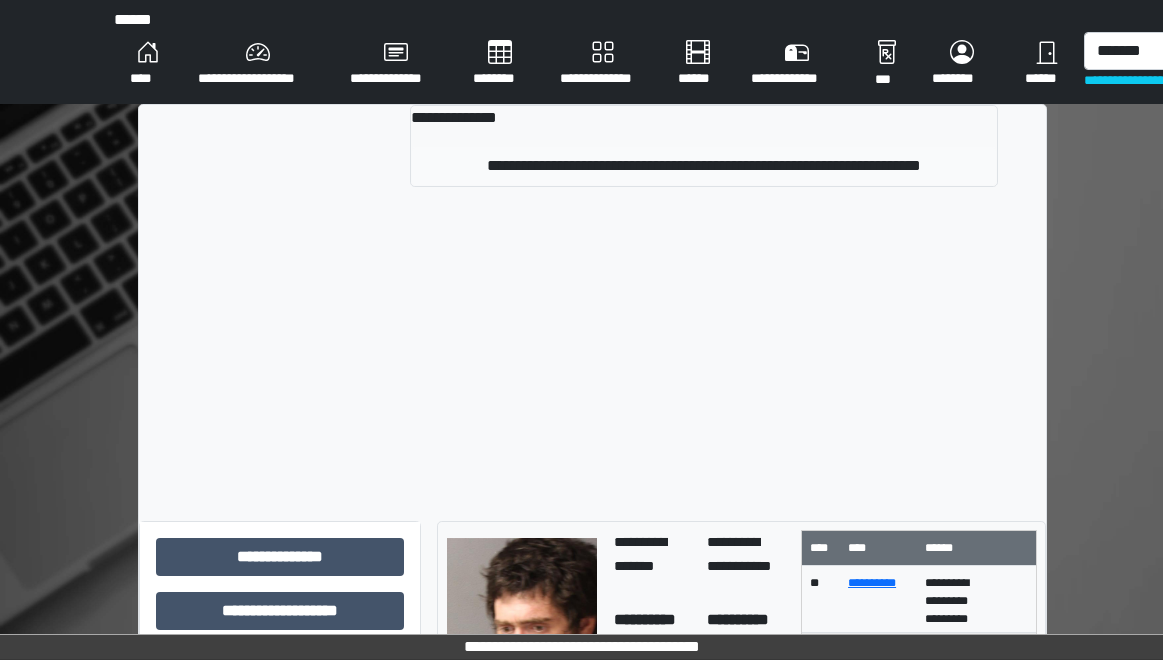 type 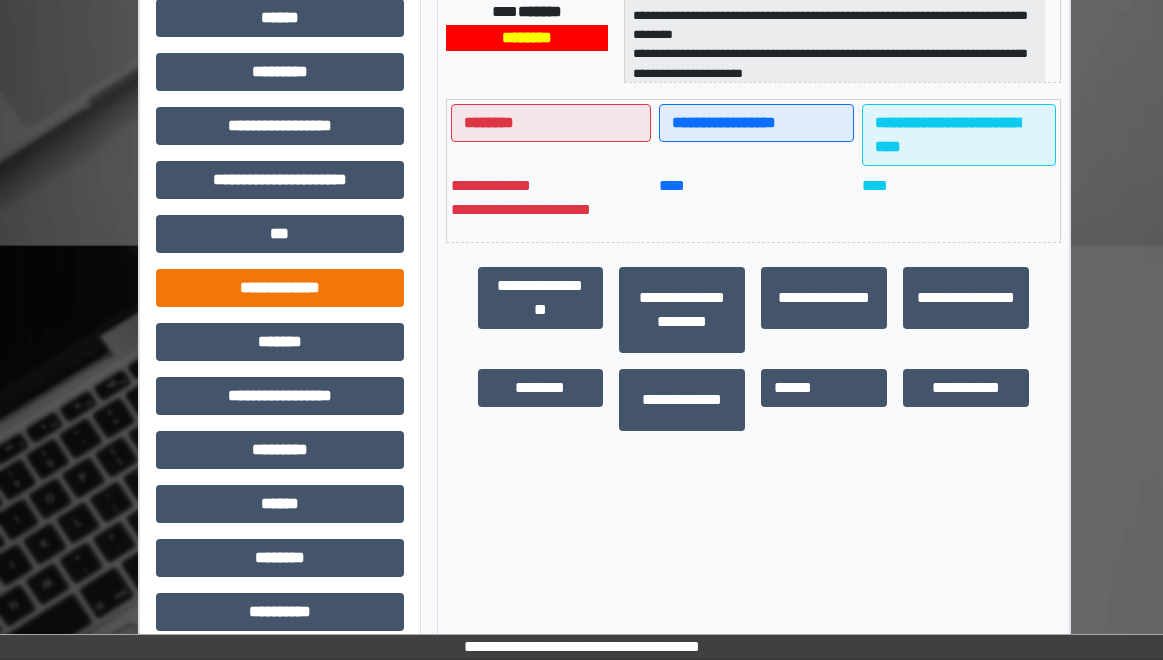 scroll, scrollTop: 538, scrollLeft: 0, axis: vertical 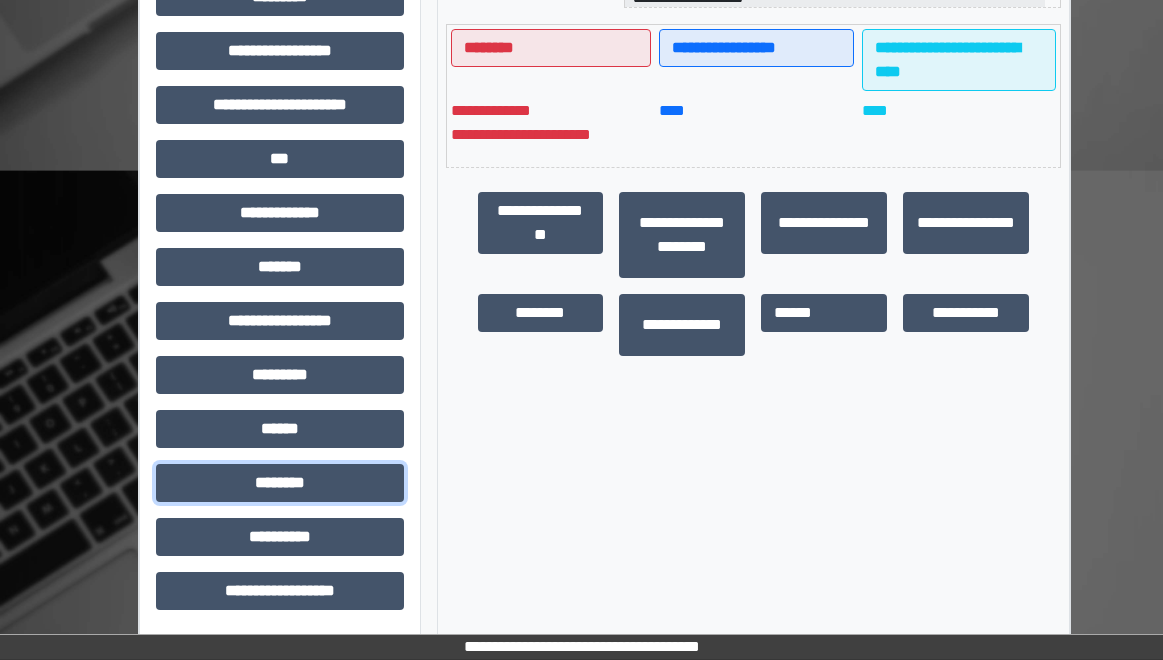 drag, startPoint x: 262, startPoint y: 475, endPoint x: 266, endPoint y: 459, distance: 16.492422 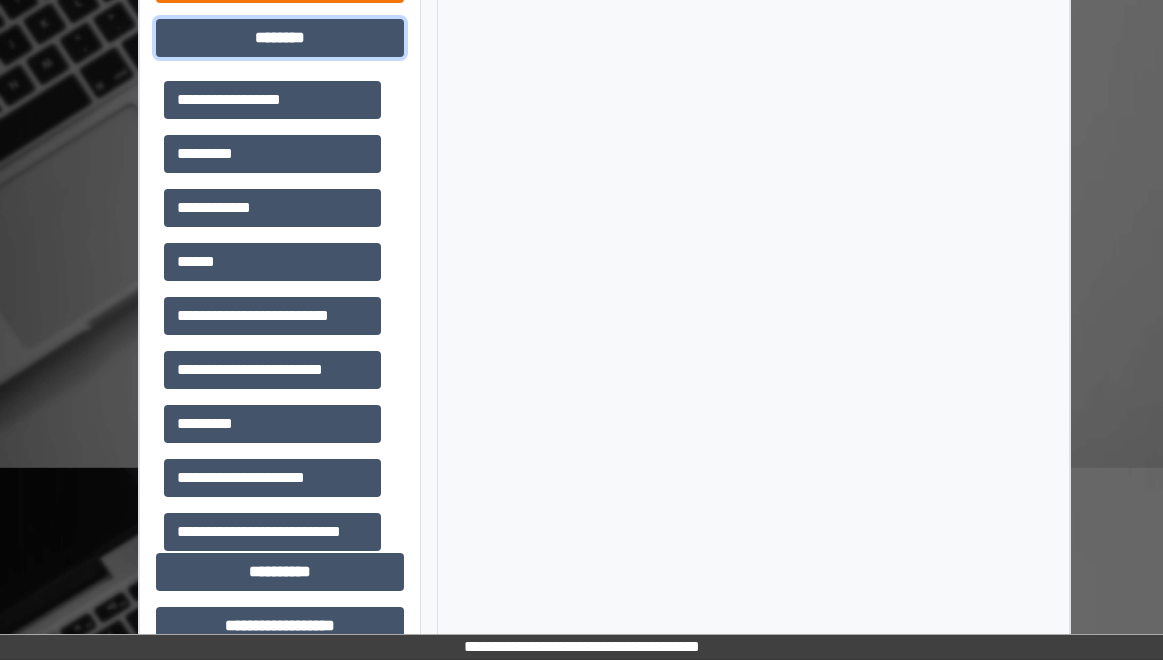 scroll, scrollTop: 1018, scrollLeft: 0, axis: vertical 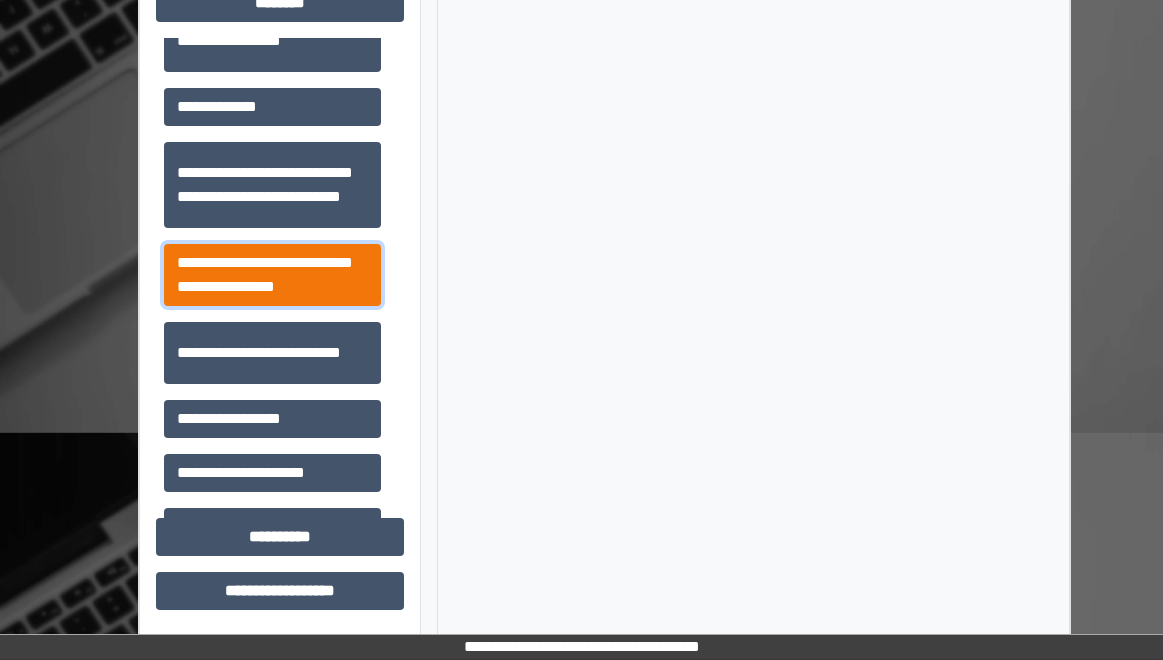 drag, startPoint x: 264, startPoint y: 263, endPoint x: 329, endPoint y: 276, distance: 66.287254 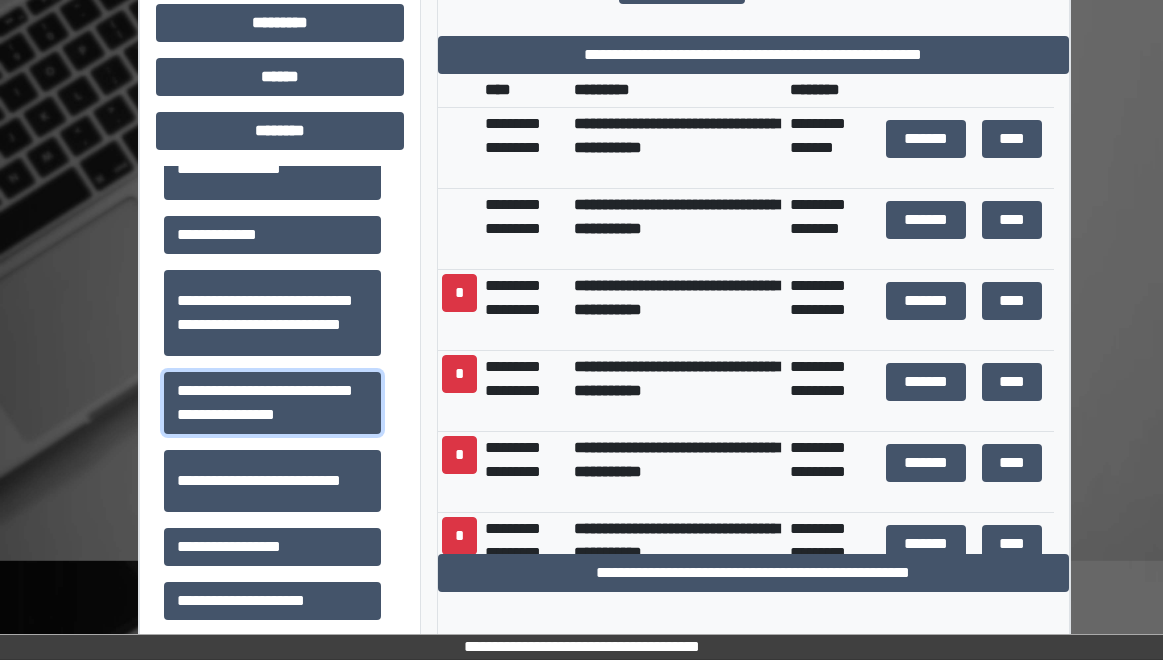 scroll, scrollTop: 918, scrollLeft: 0, axis: vertical 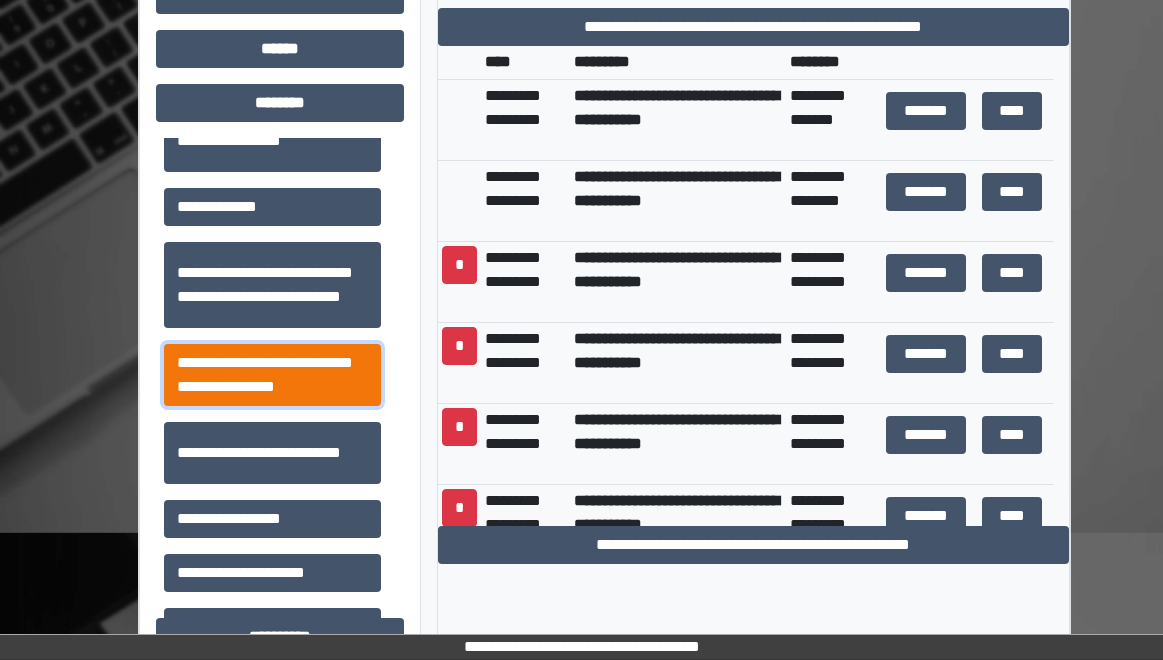 click on "**********" at bounding box center (272, 375) 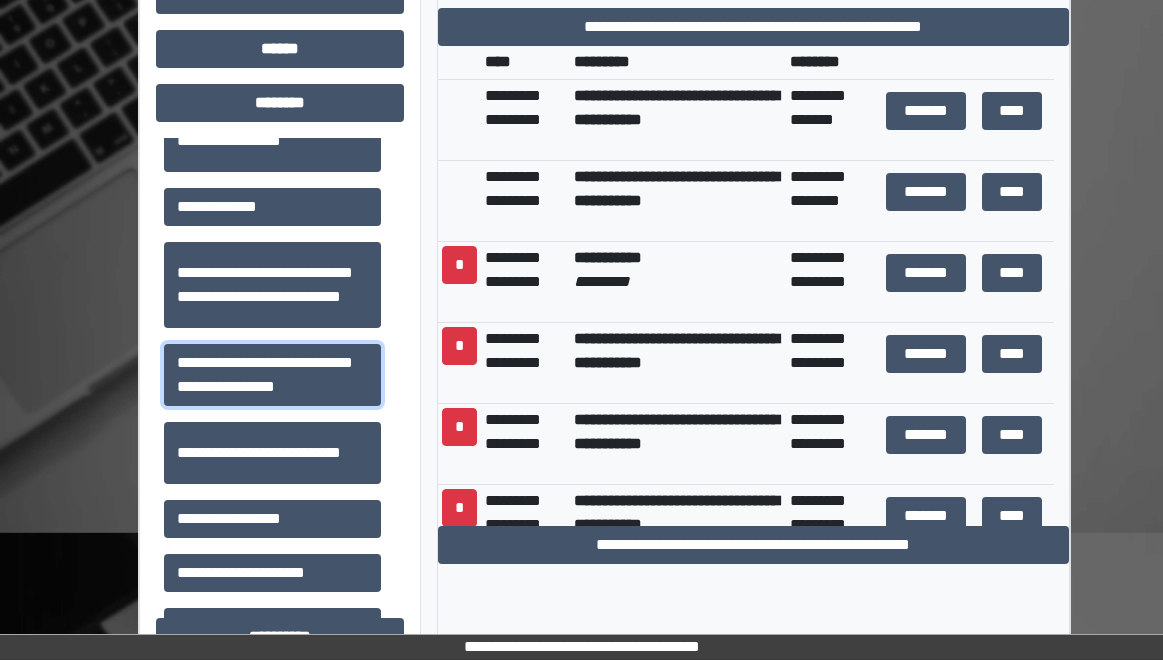 scroll, scrollTop: 48, scrollLeft: 0, axis: vertical 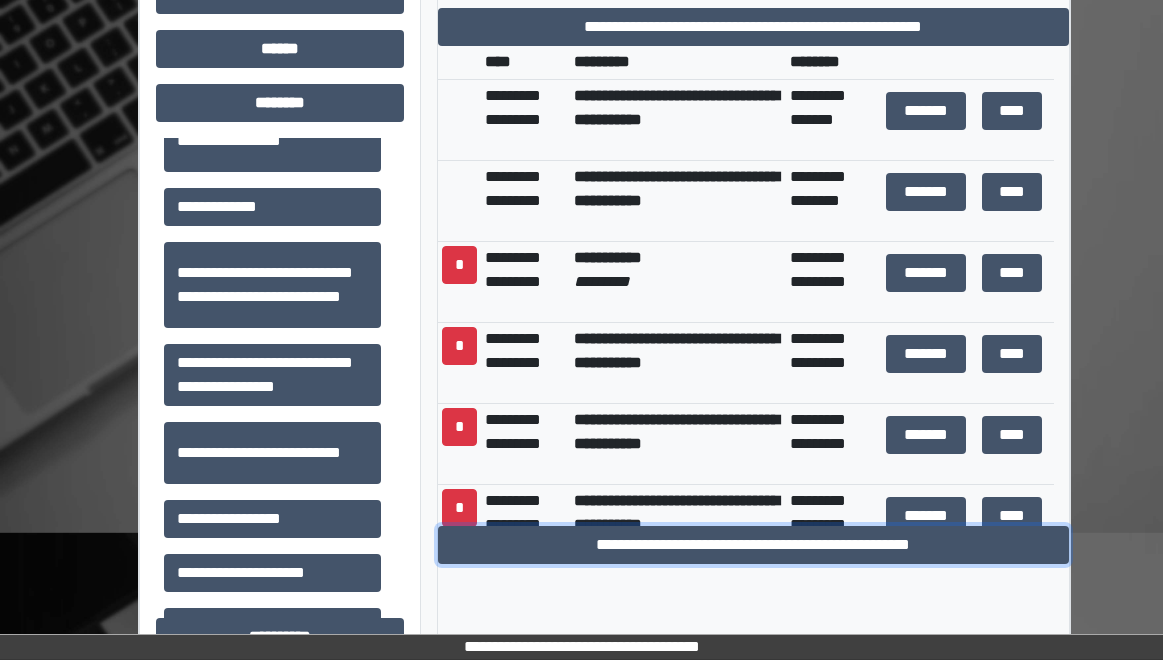 drag, startPoint x: 663, startPoint y: 547, endPoint x: 534, endPoint y: 465, distance: 152.85614 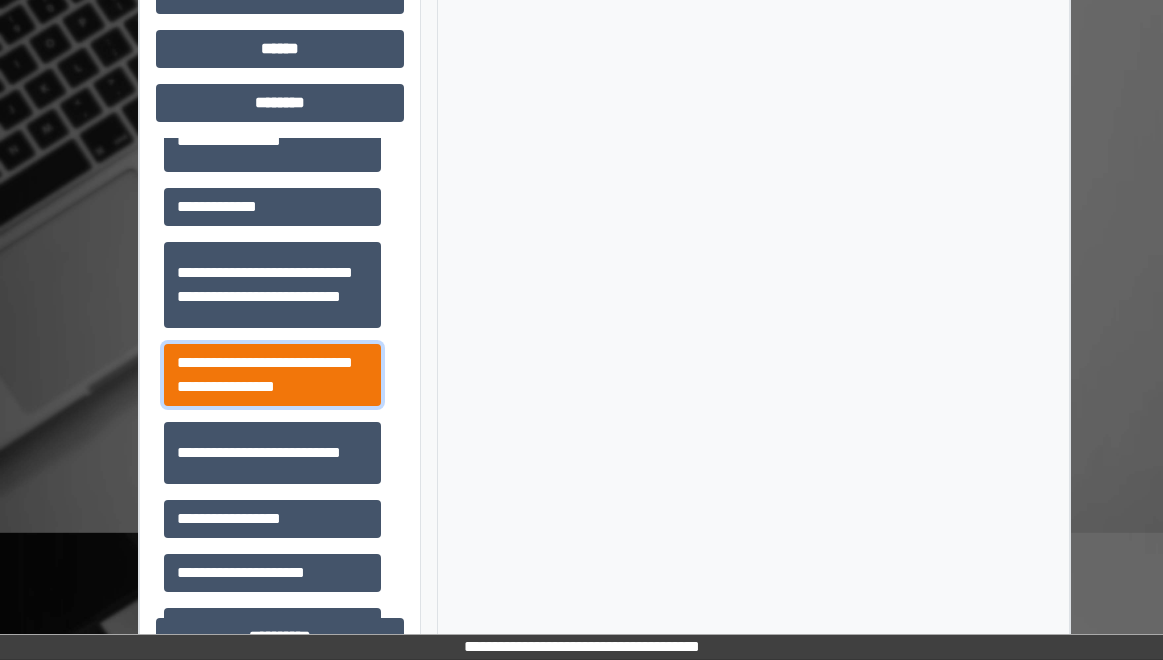 click on "**********" at bounding box center (272, 375) 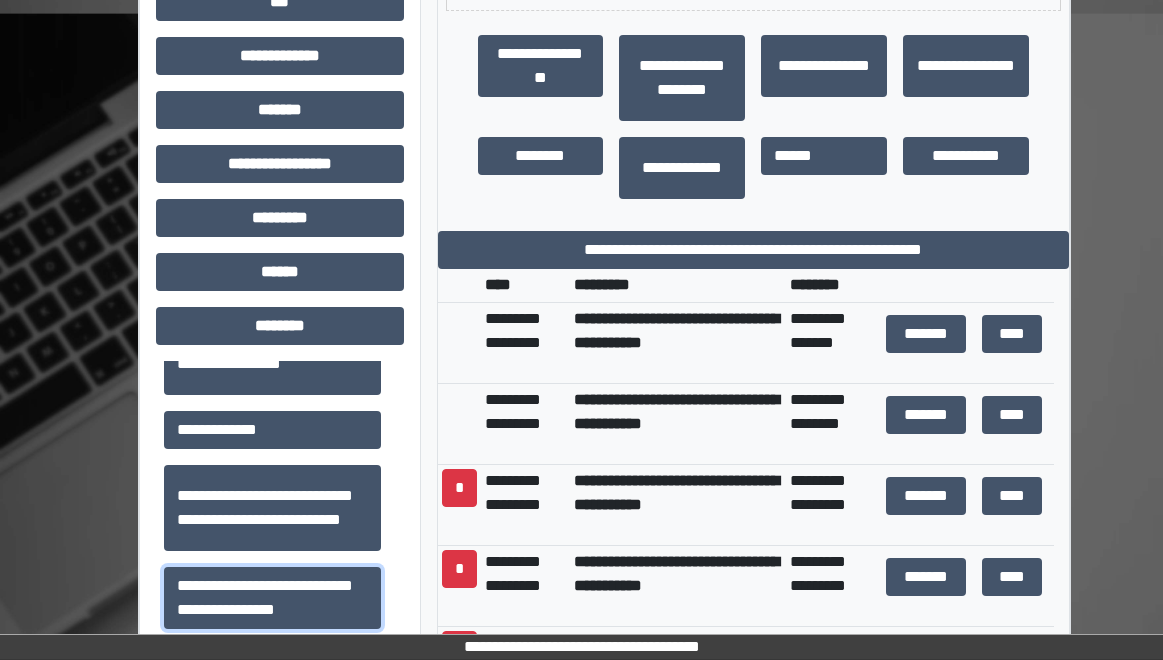 scroll, scrollTop: 718, scrollLeft: 0, axis: vertical 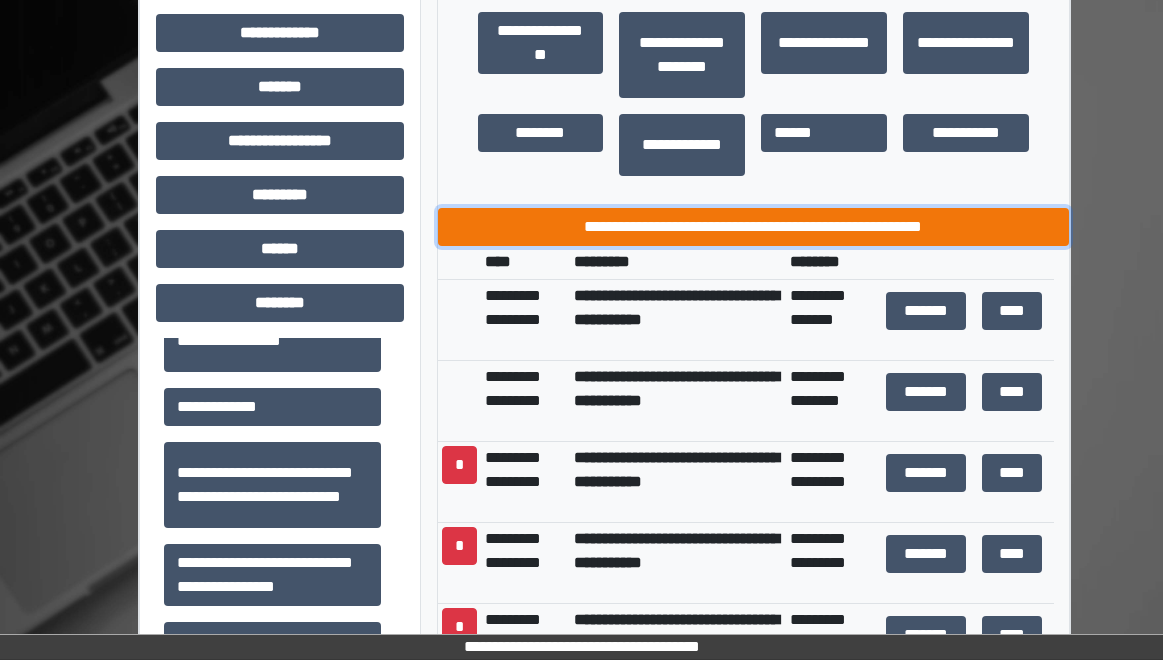 click on "**********" at bounding box center (754, 227) 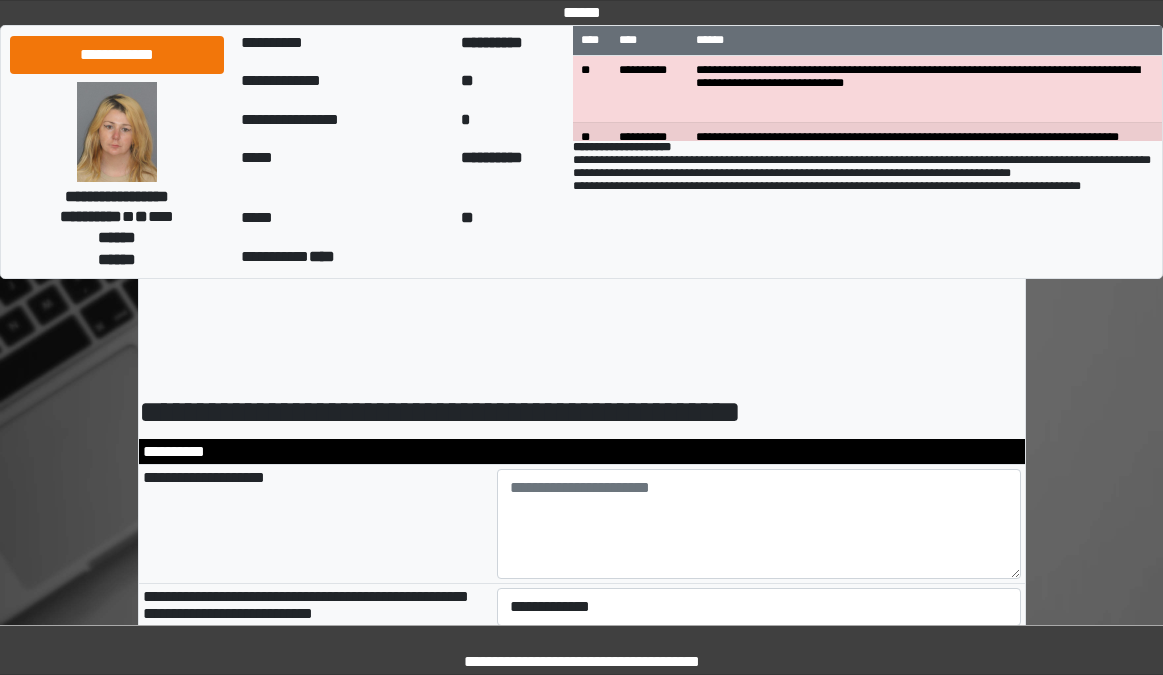 scroll, scrollTop: 0, scrollLeft: 0, axis: both 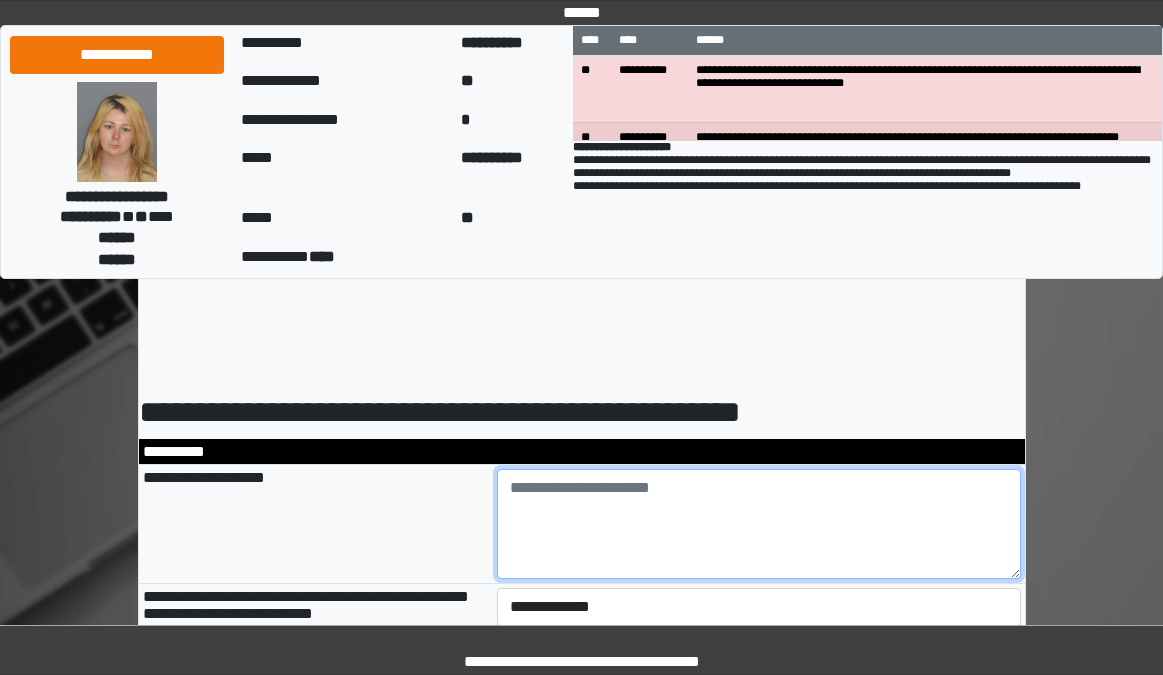 click at bounding box center (759, 524) 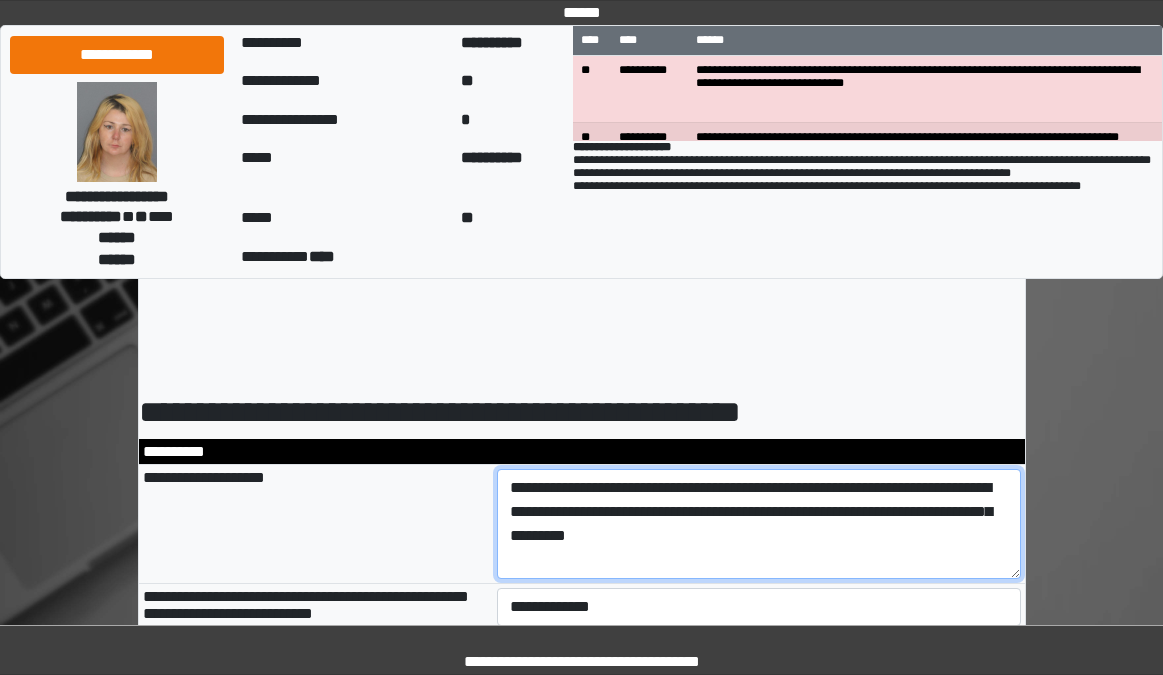 click on "**********" at bounding box center [759, 524] 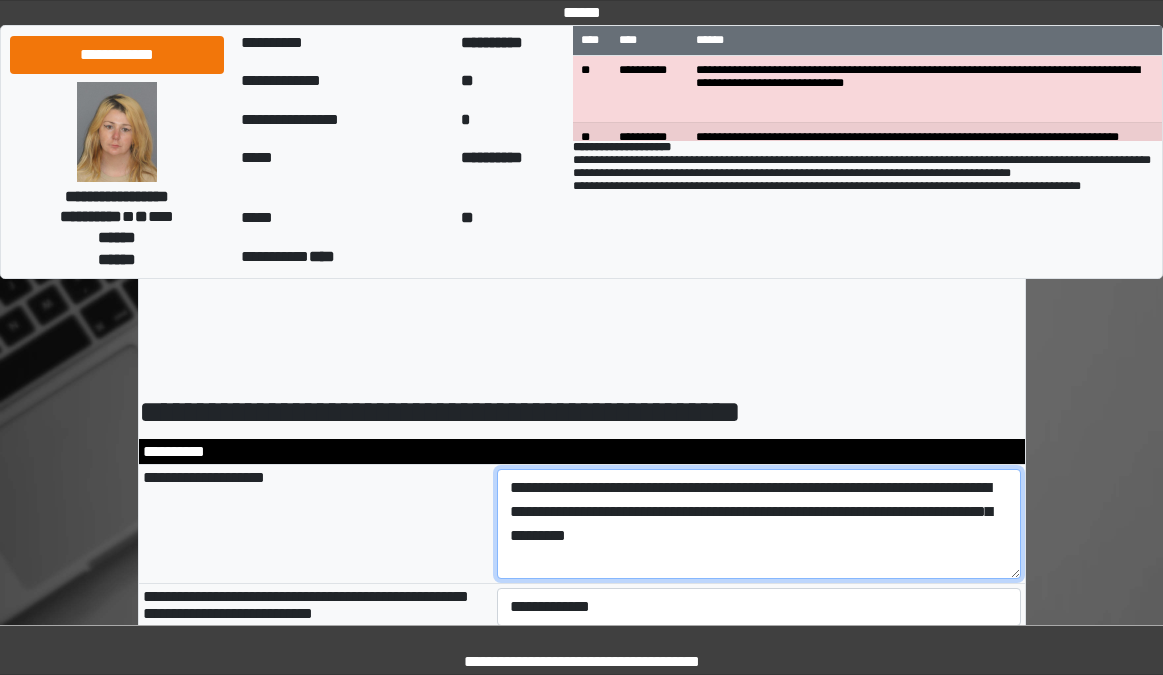 paste on "*****" 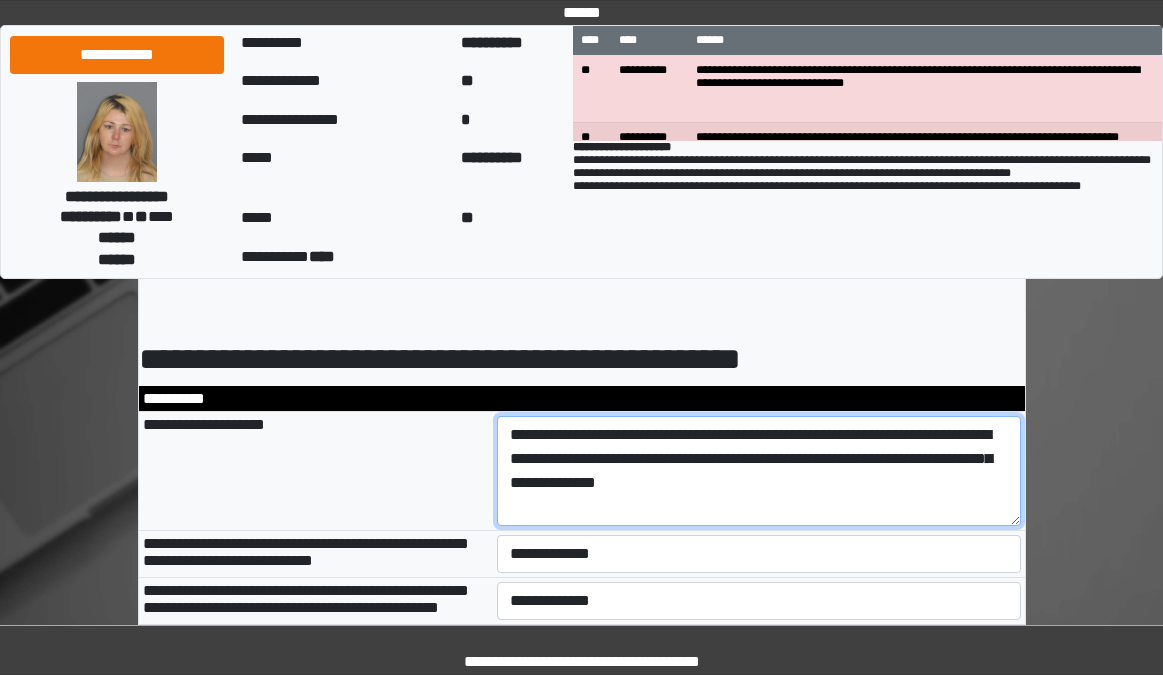 scroll, scrollTop: 100, scrollLeft: 0, axis: vertical 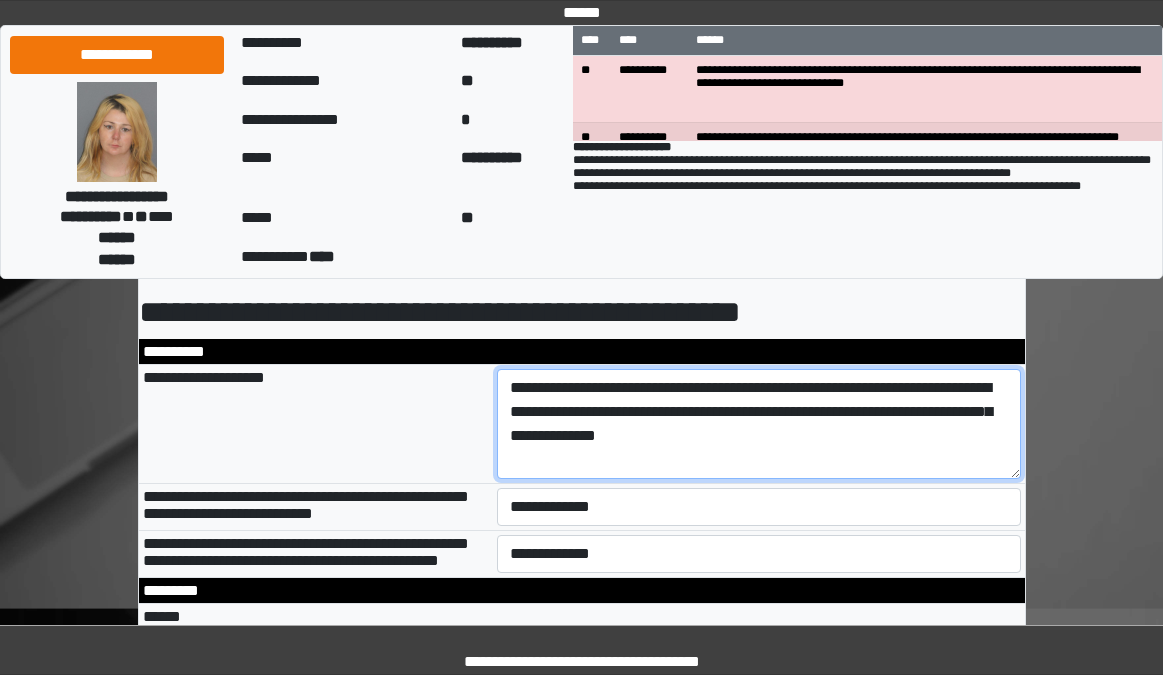 type on "**********" 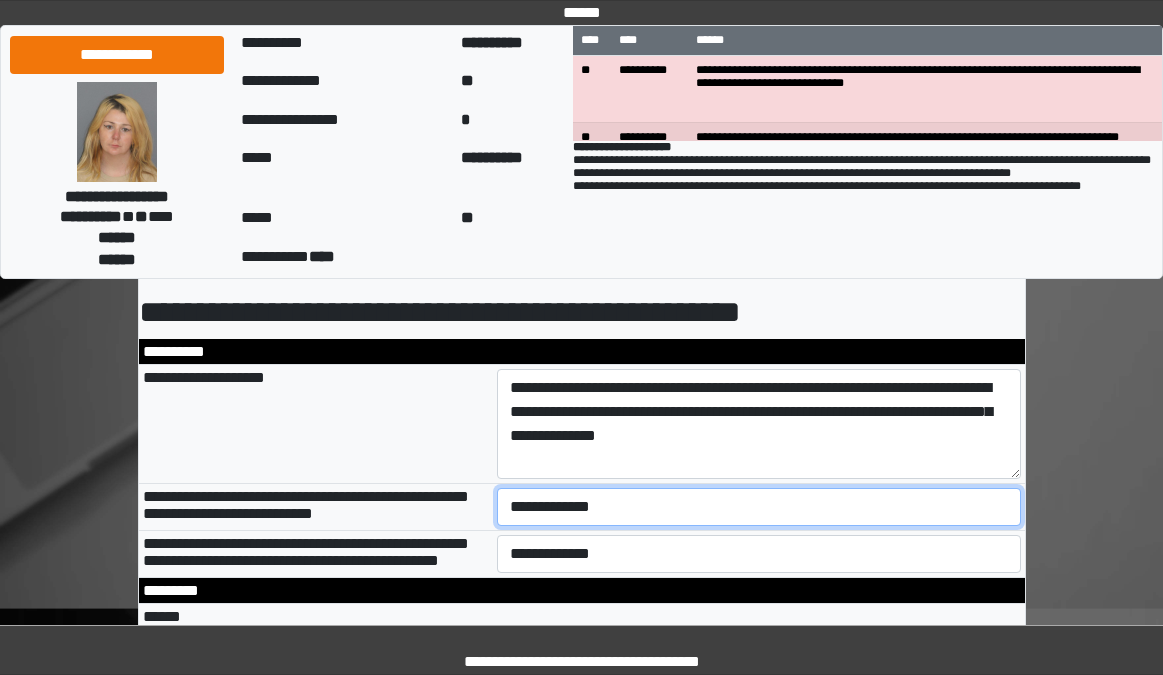 click on "**********" at bounding box center (759, 507) 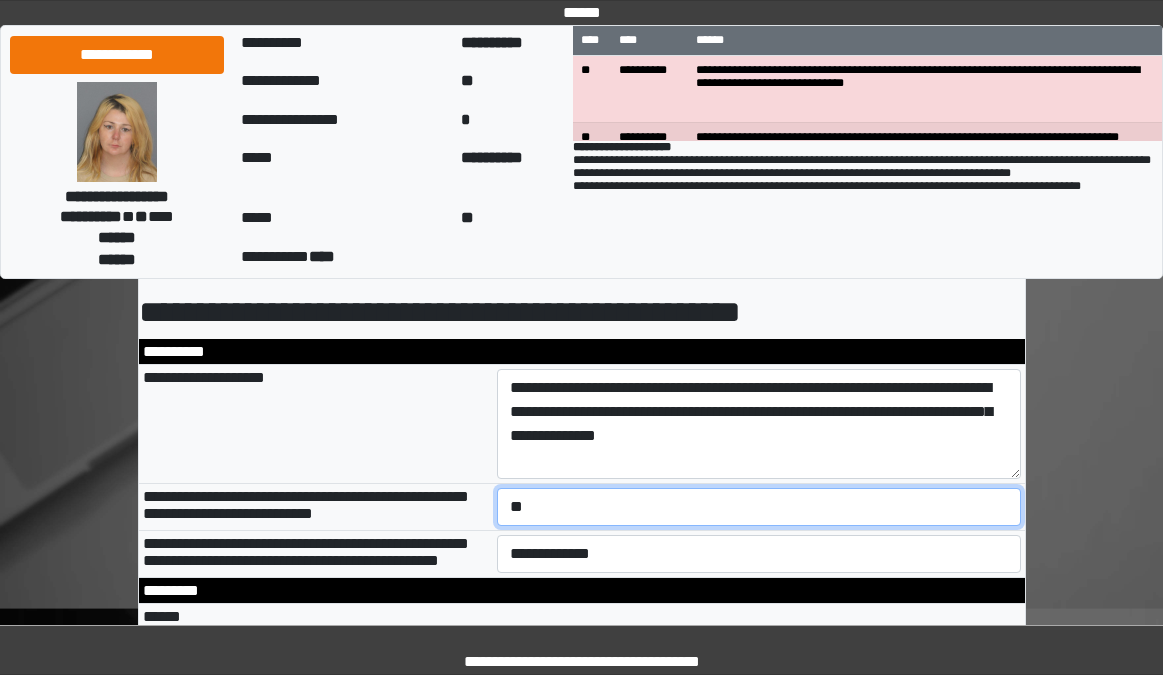 click on "**********" at bounding box center [759, 507] 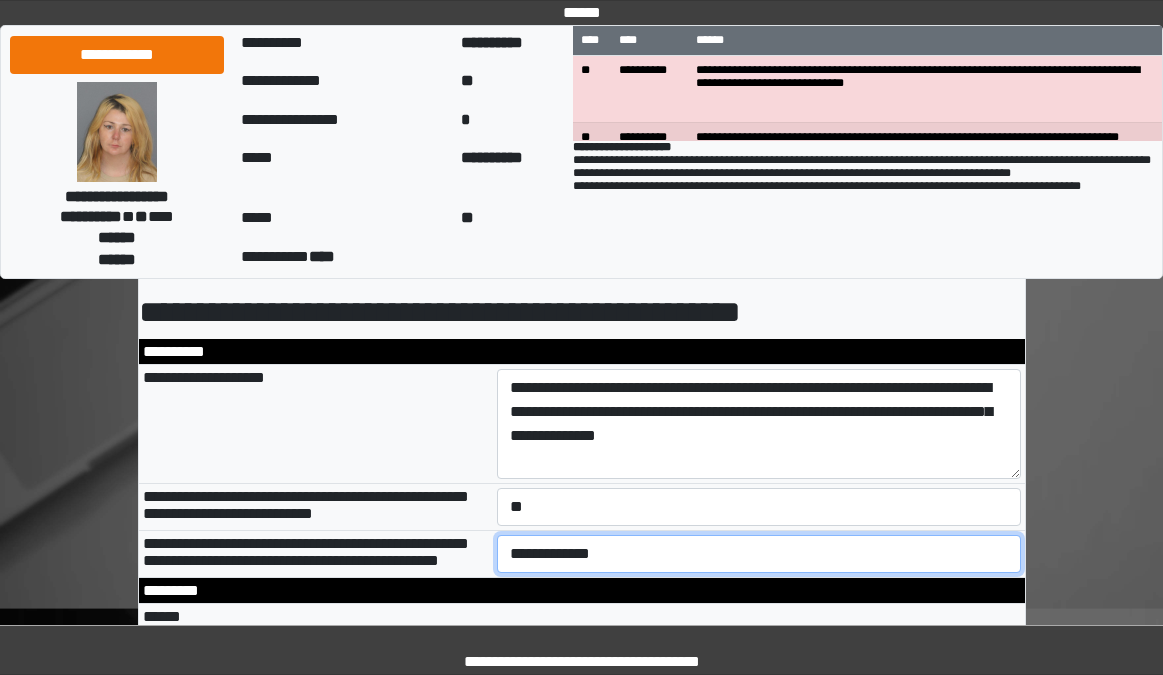 click on "**********" at bounding box center [759, 554] 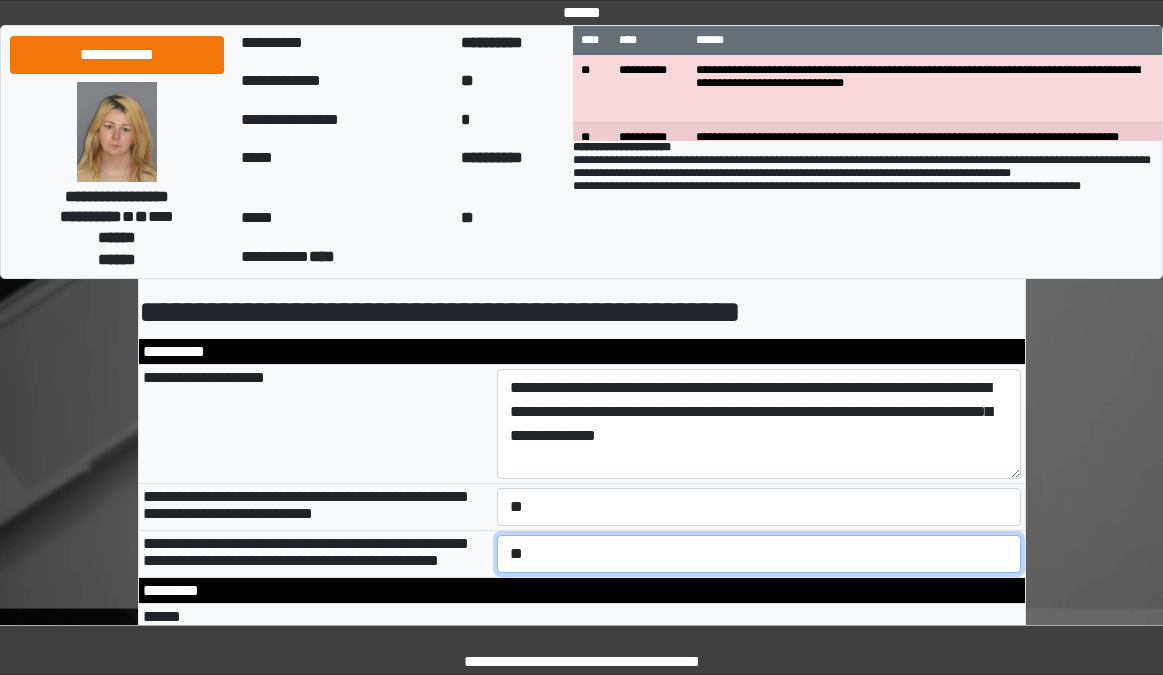click on "**********" at bounding box center [759, 554] 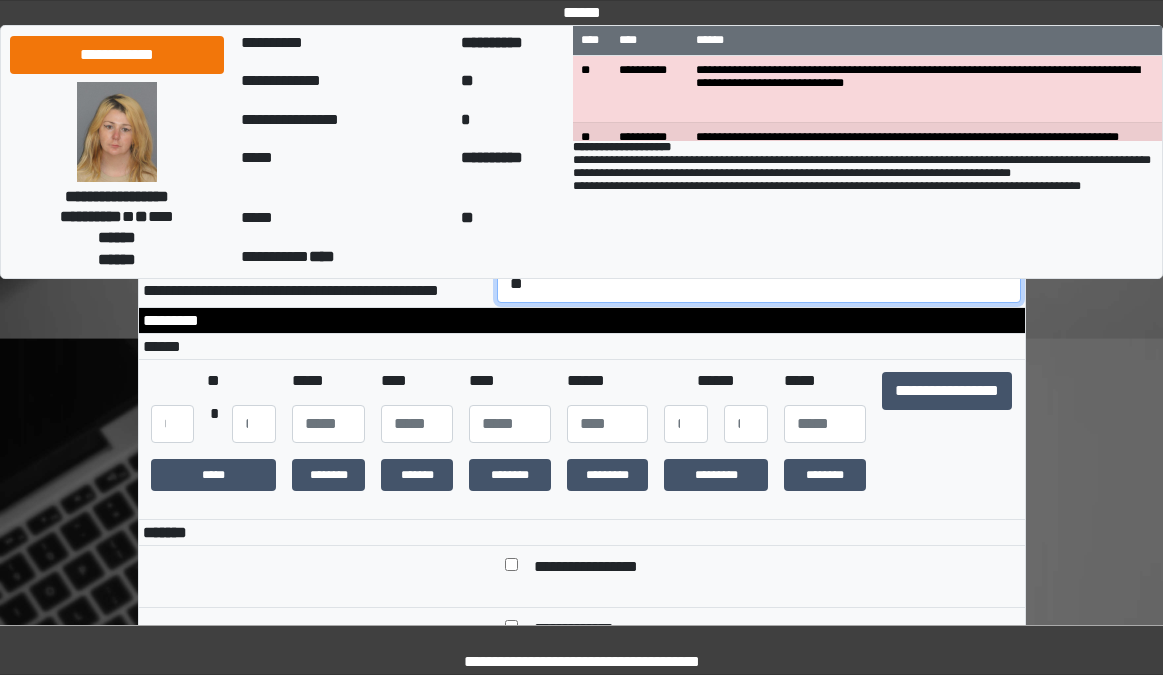 scroll, scrollTop: 400, scrollLeft: 0, axis: vertical 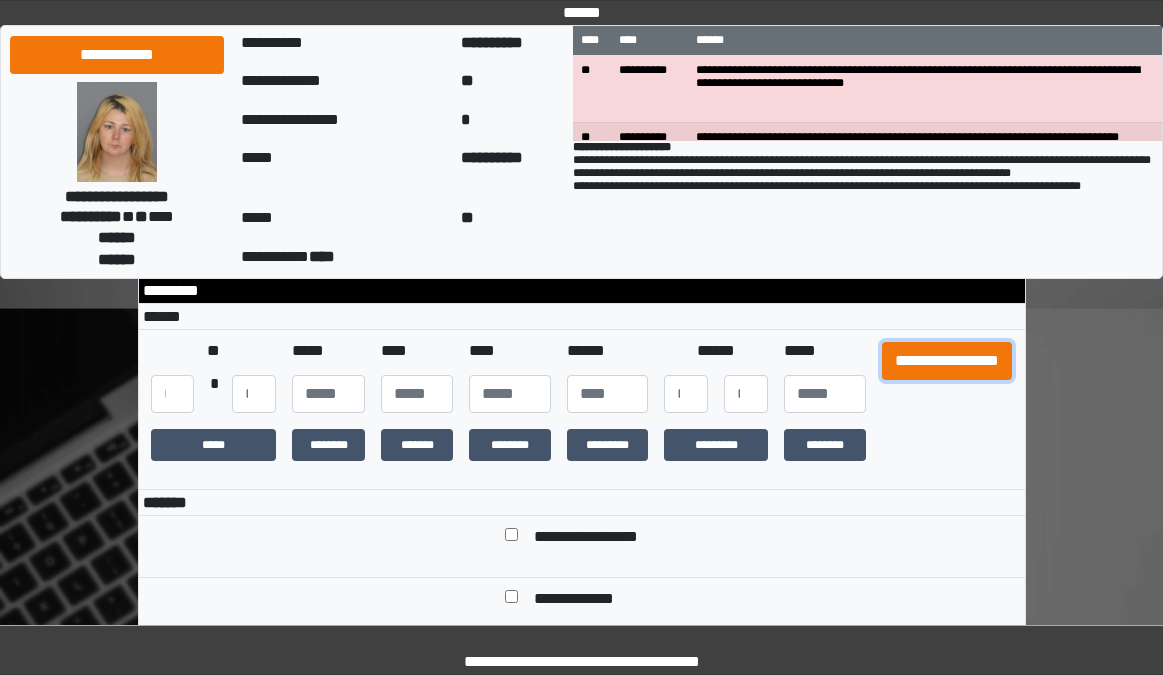 click on "**********" at bounding box center (947, 361) 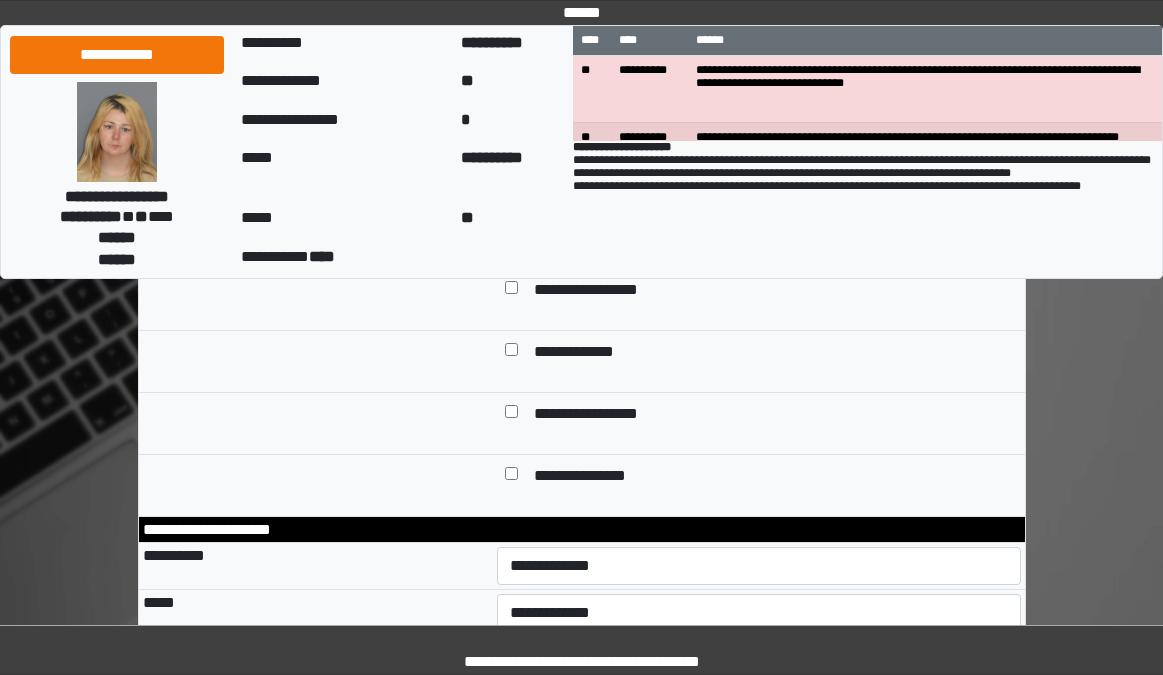 scroll, scrollTop: 700, scrollLeft: 0, axis: vertical 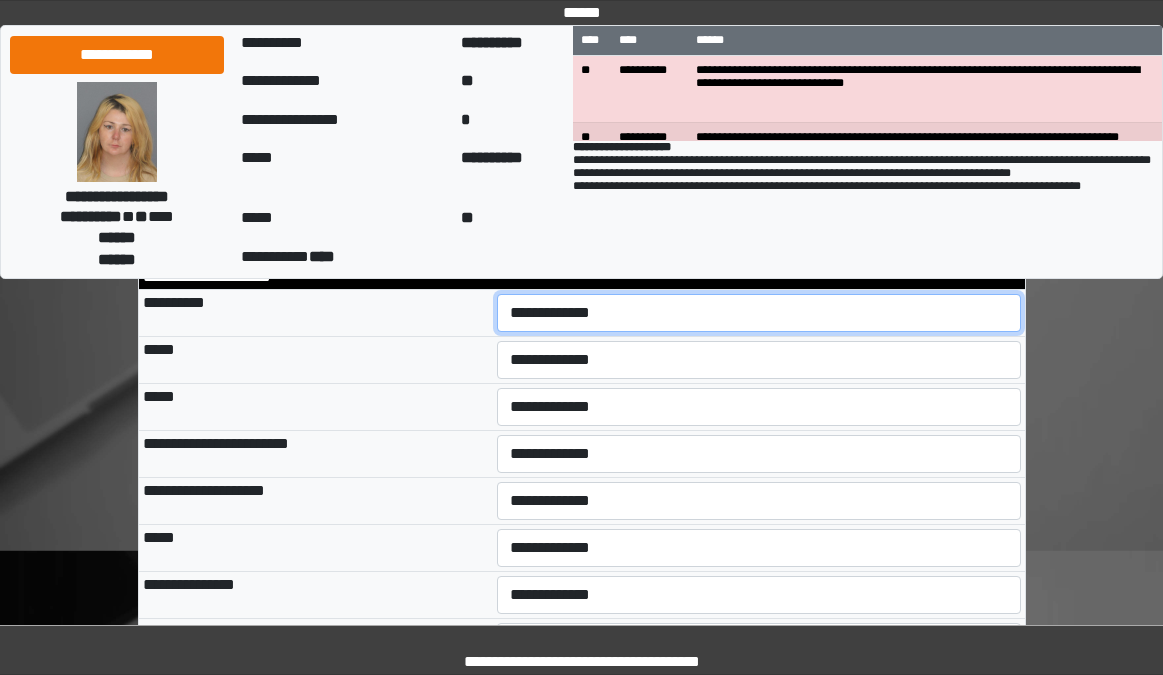 click on "**********" at bounding box center (759, 313) 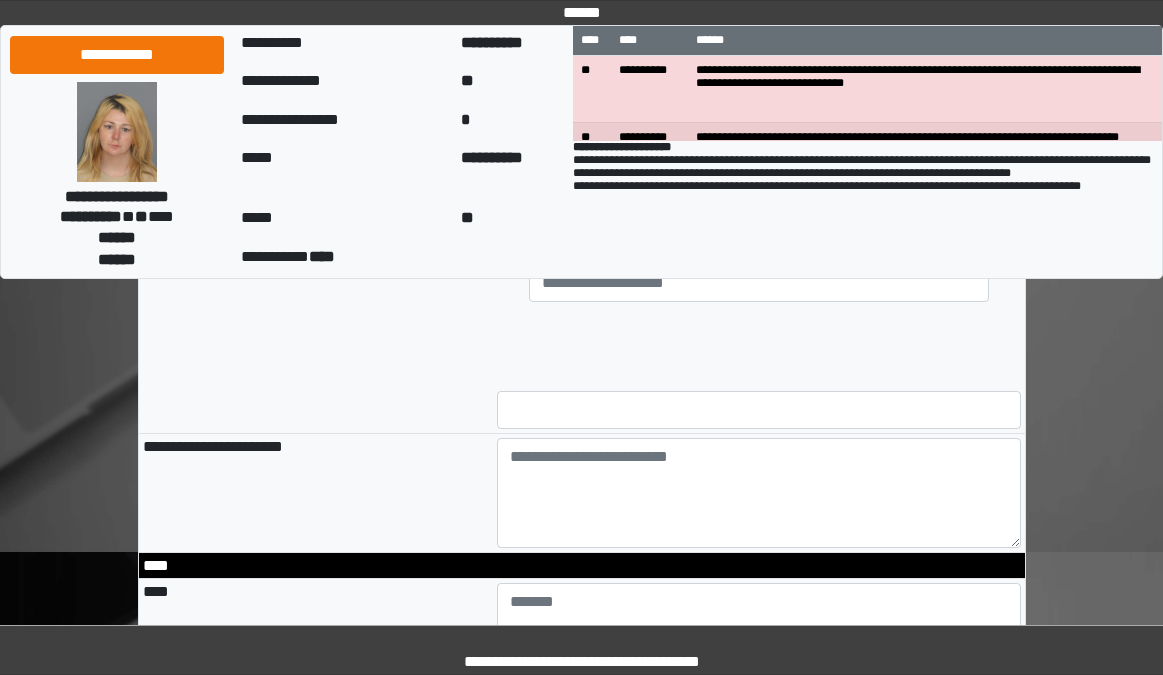 scroll, scrollTop: 1700, scrollLeft: 0, axis: vertical 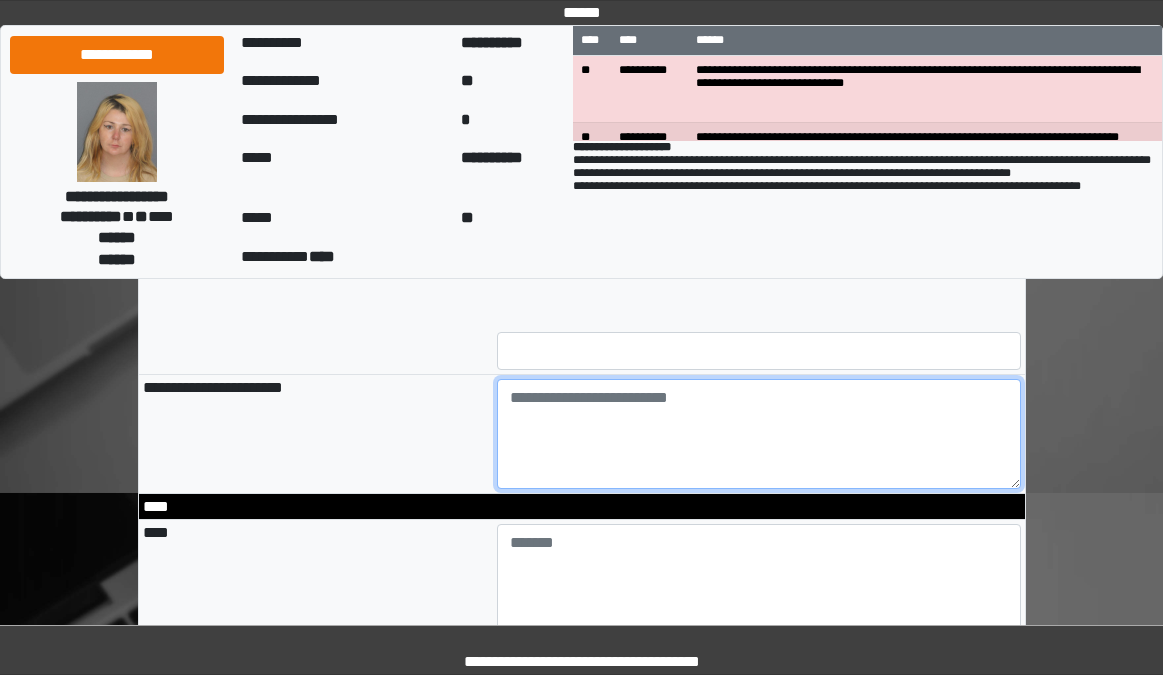click at bounding box center (759, 434) 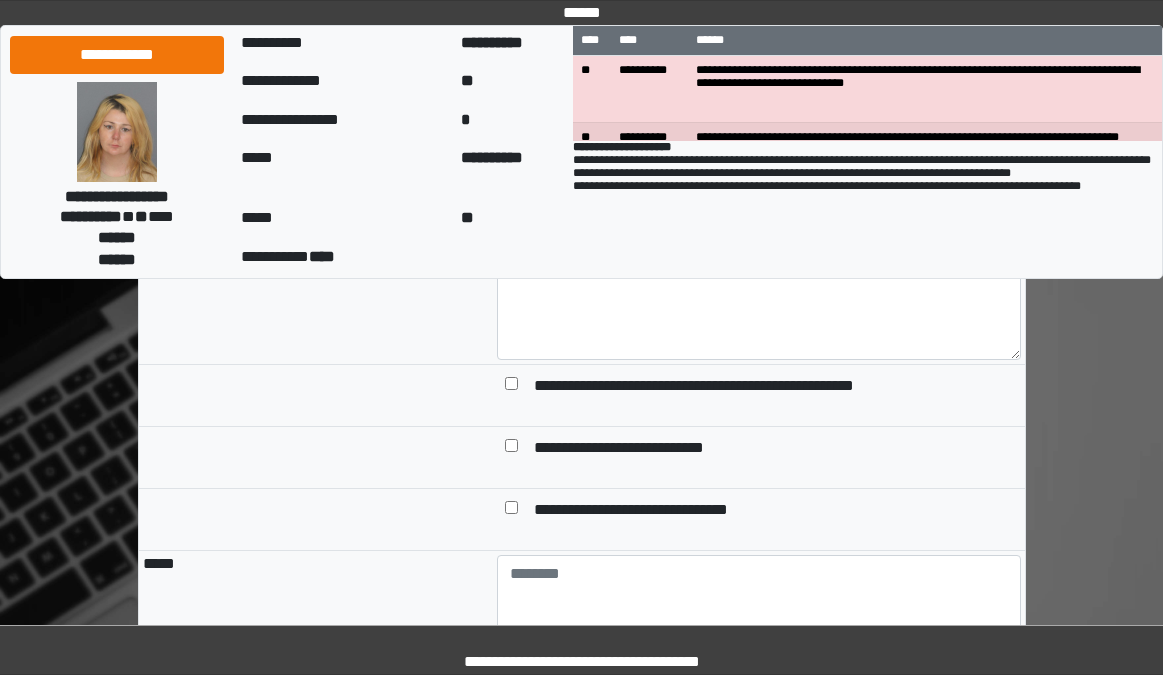 scroll, scrollTop: 2000, scrollLeft: 0, axis: vertical 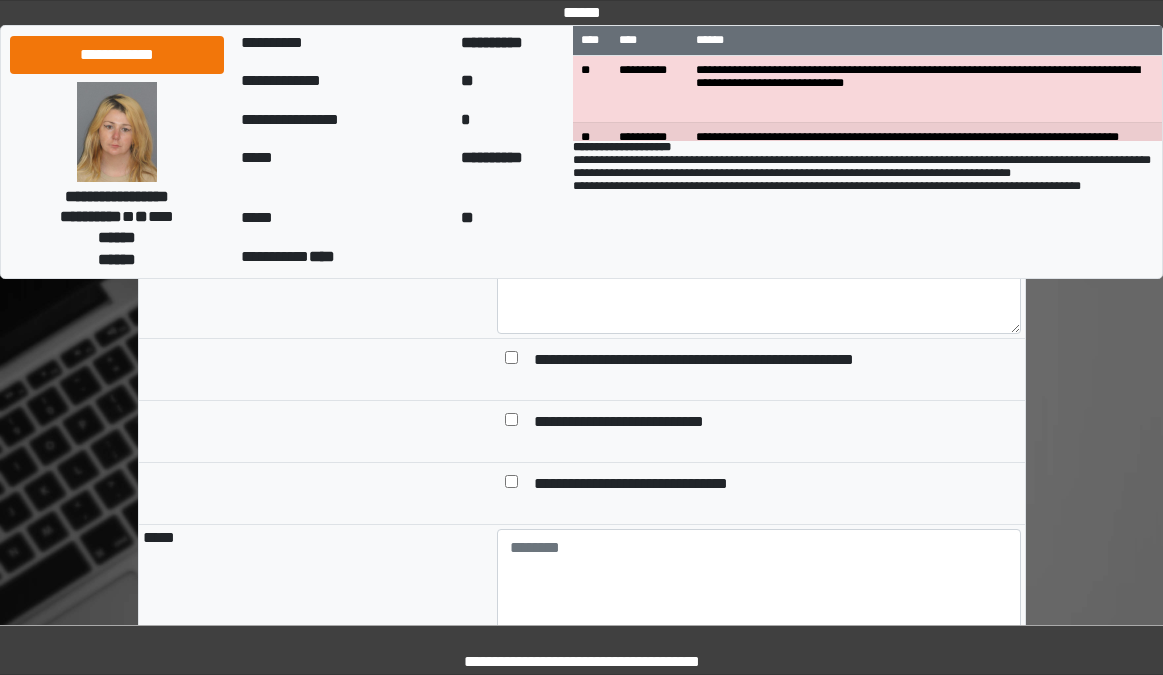 type on "**********" 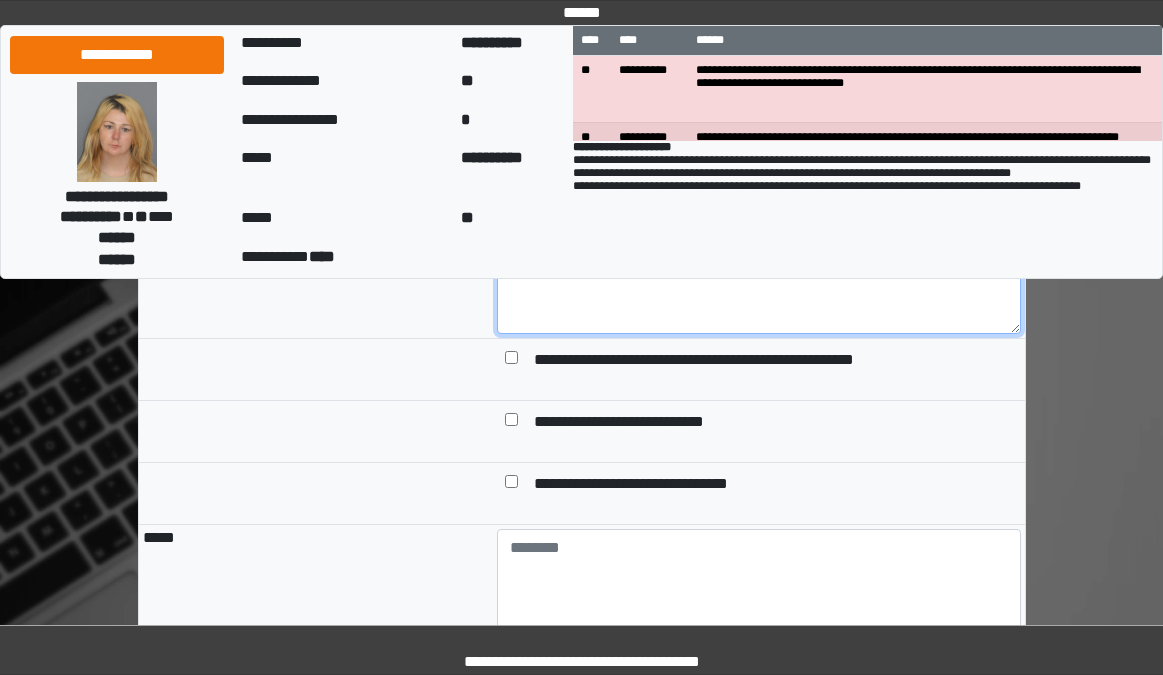 click at bounding box center [759, 279] 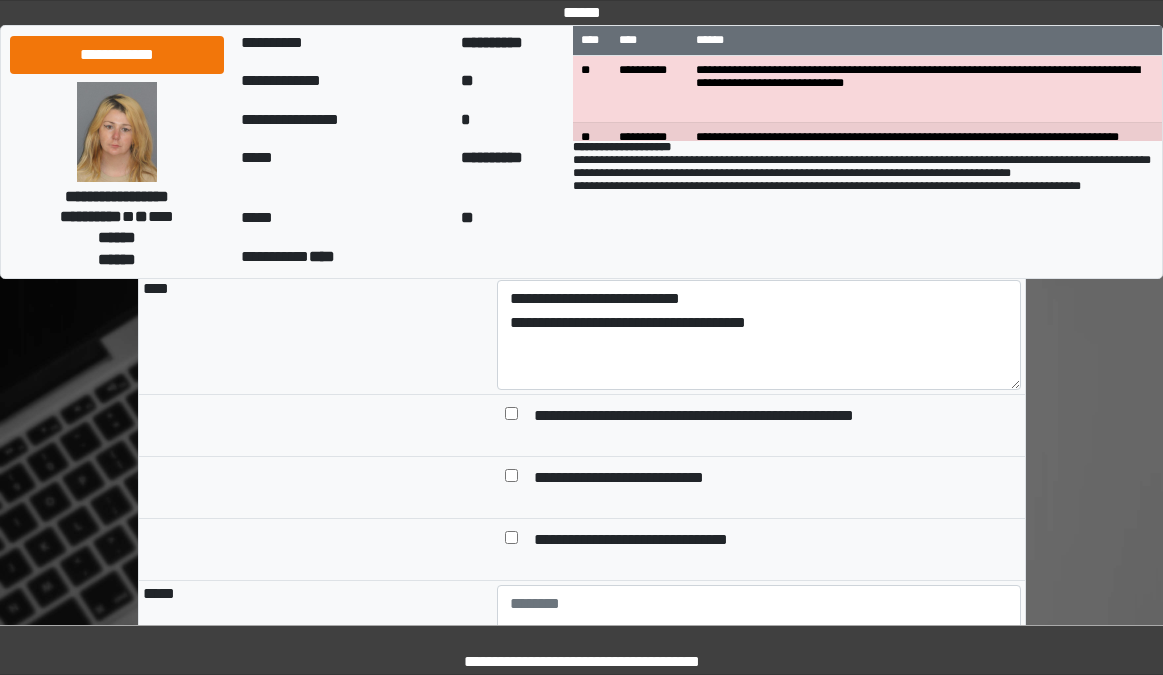 scroll, scrollTop: 1946, scrollLeft: 0, axis: vertical 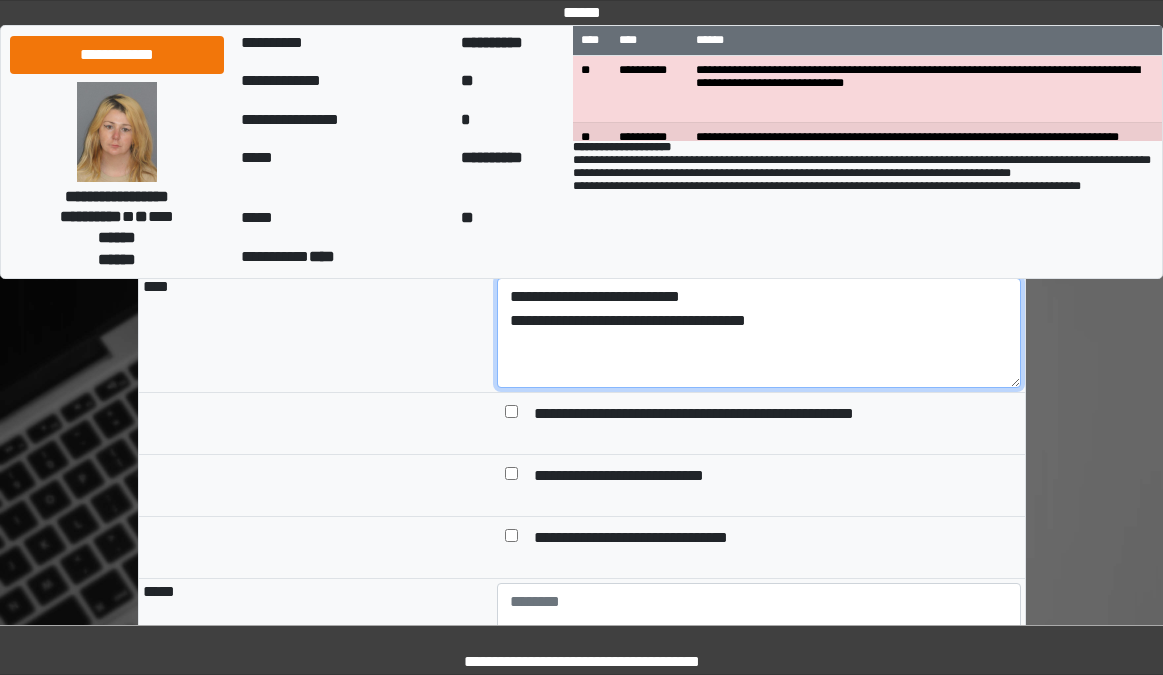 click on "**********" at bounding box center (759, 333) 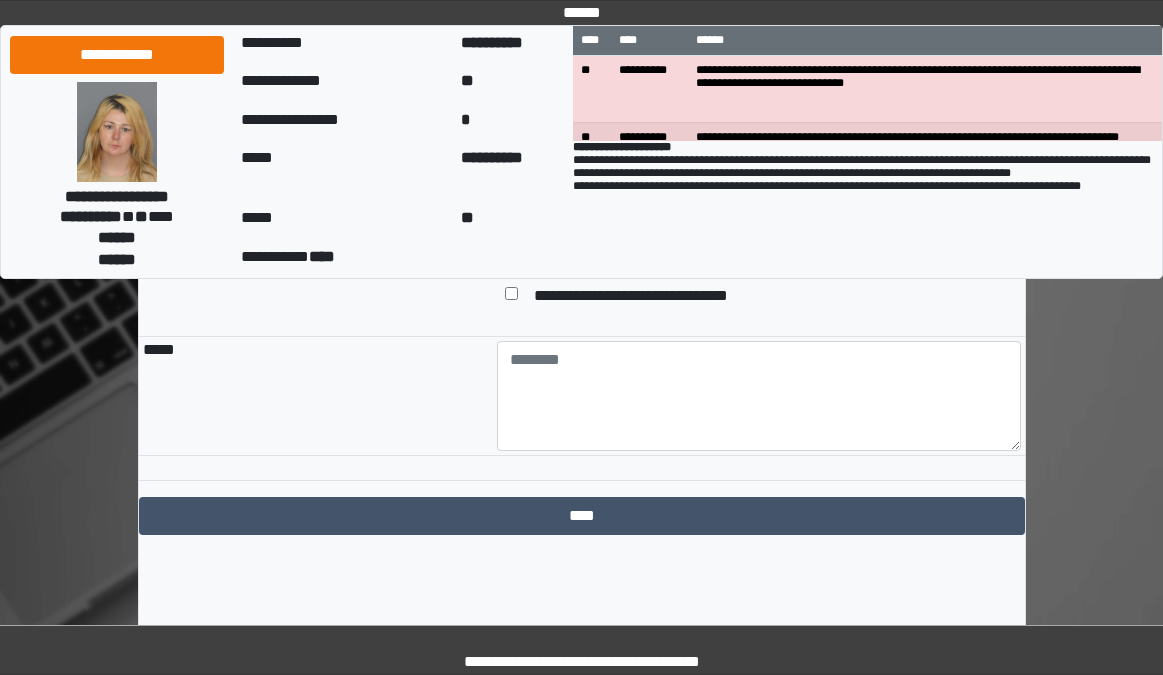 scroll, scrollTop: 2246, scrollLeft: 0, axis: vertical 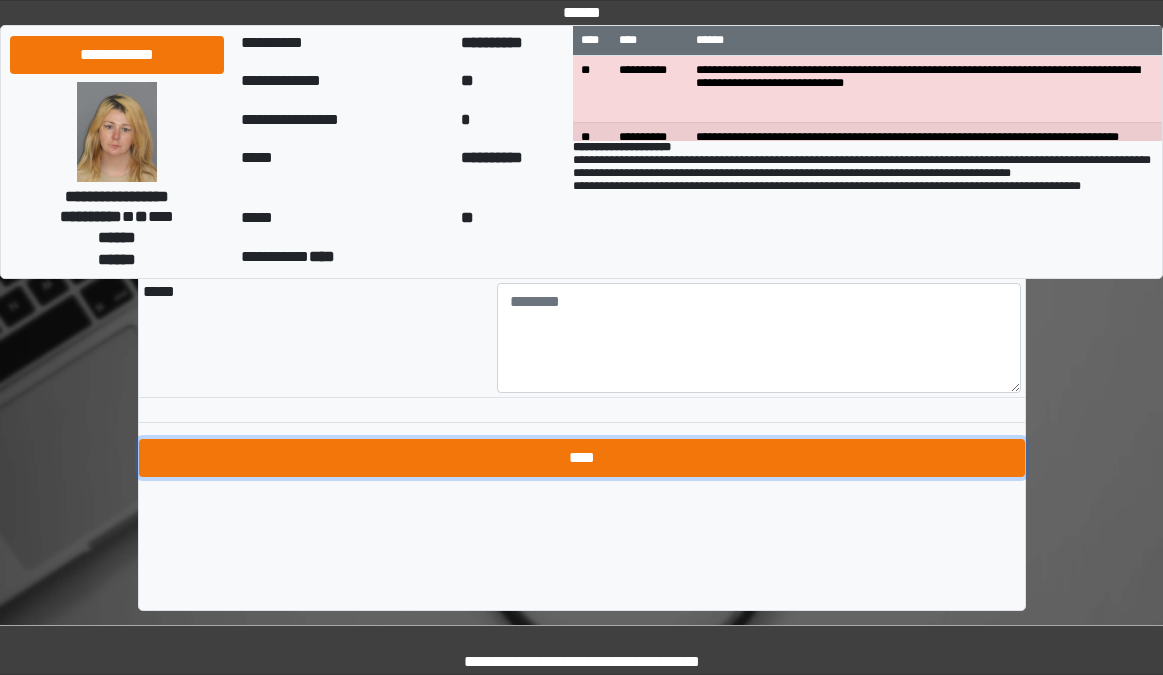 click on "****" at bounding box center (582, 458) 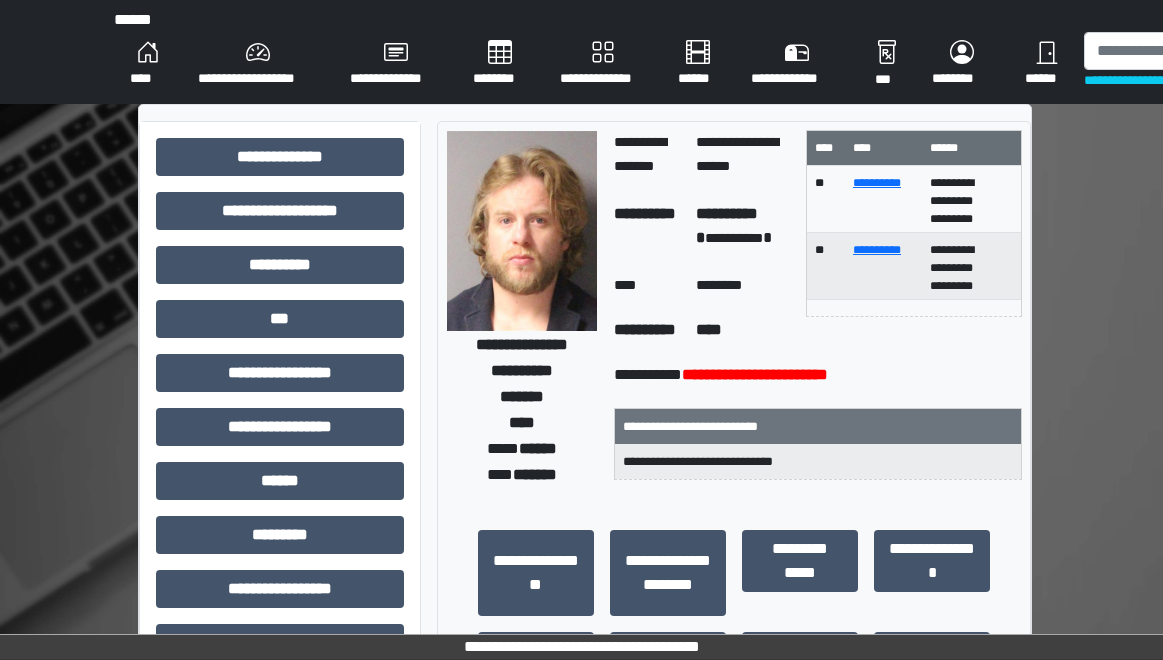 scroll, scrollTop: 100, scrollLeft: 0, axis: vertical 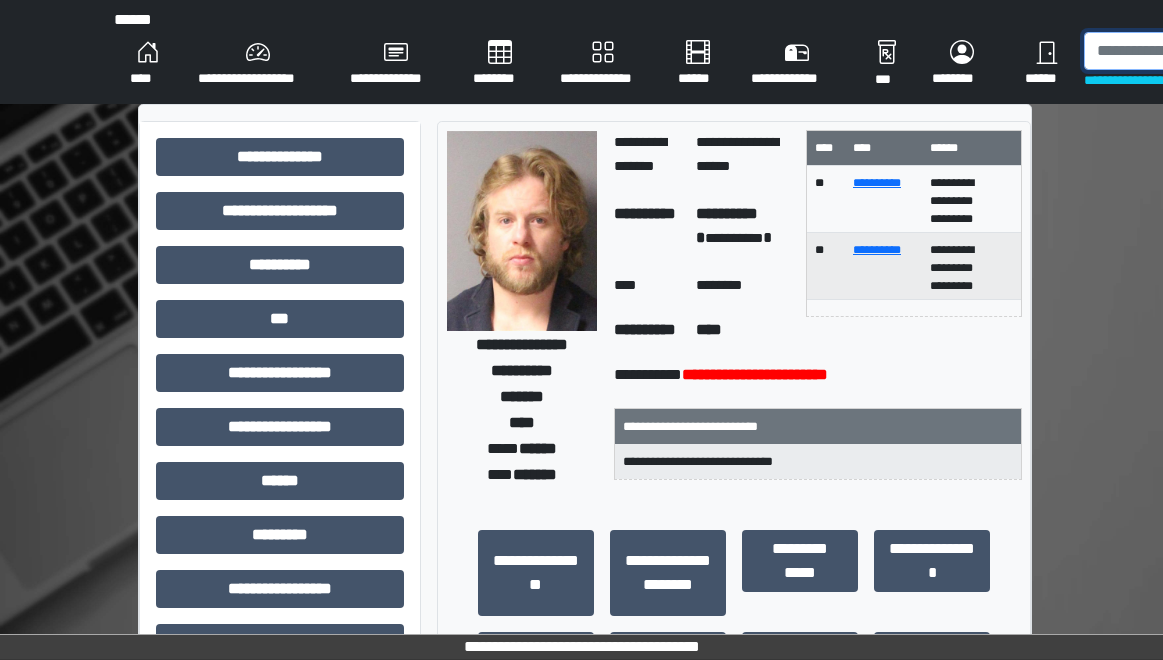 click at bounding box center [1187, 51] 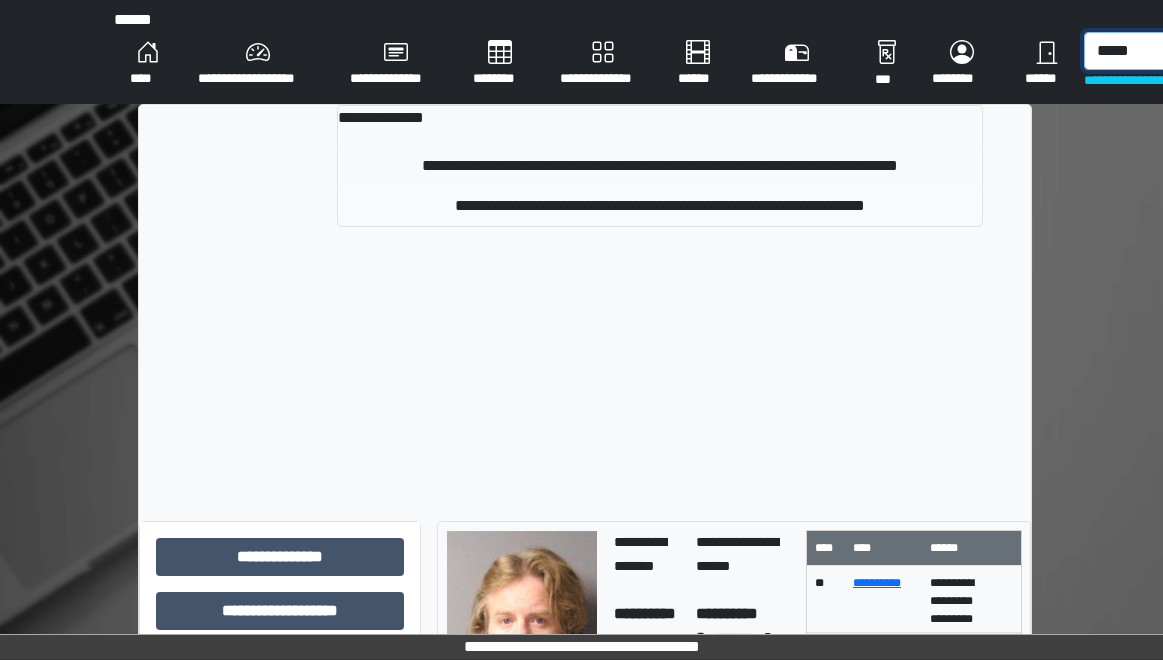 type on "*****" 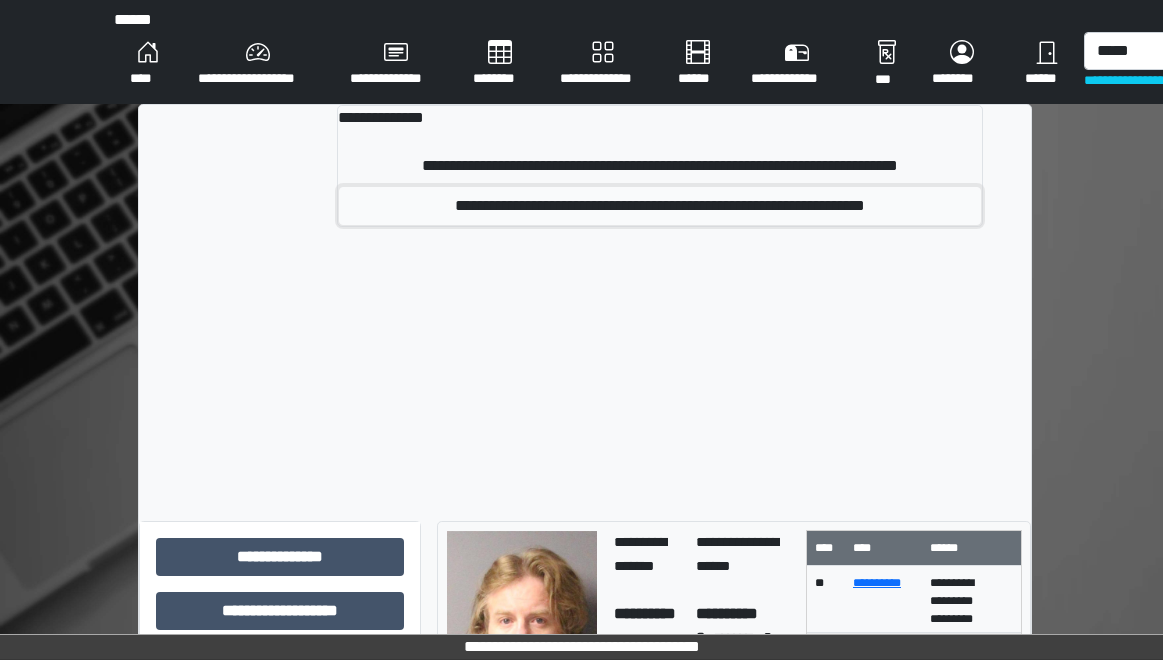 click on "**********" at bounding box center [660, 206] 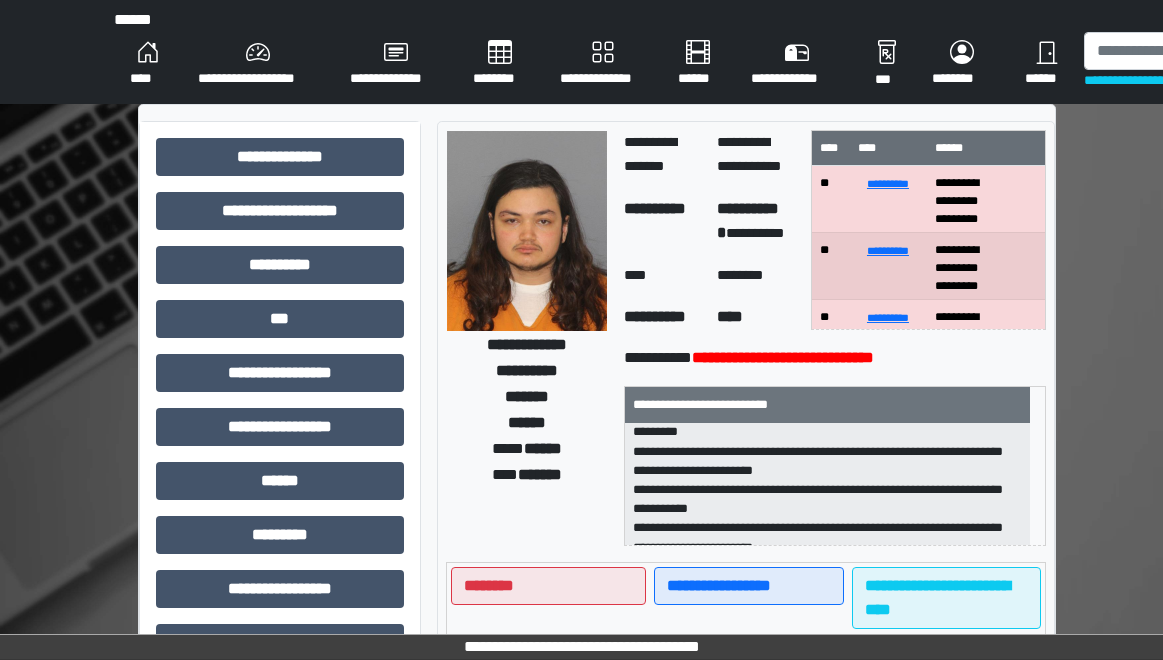 scroll, scrollTop: 300, scrollLeft: 0, axis: vertical 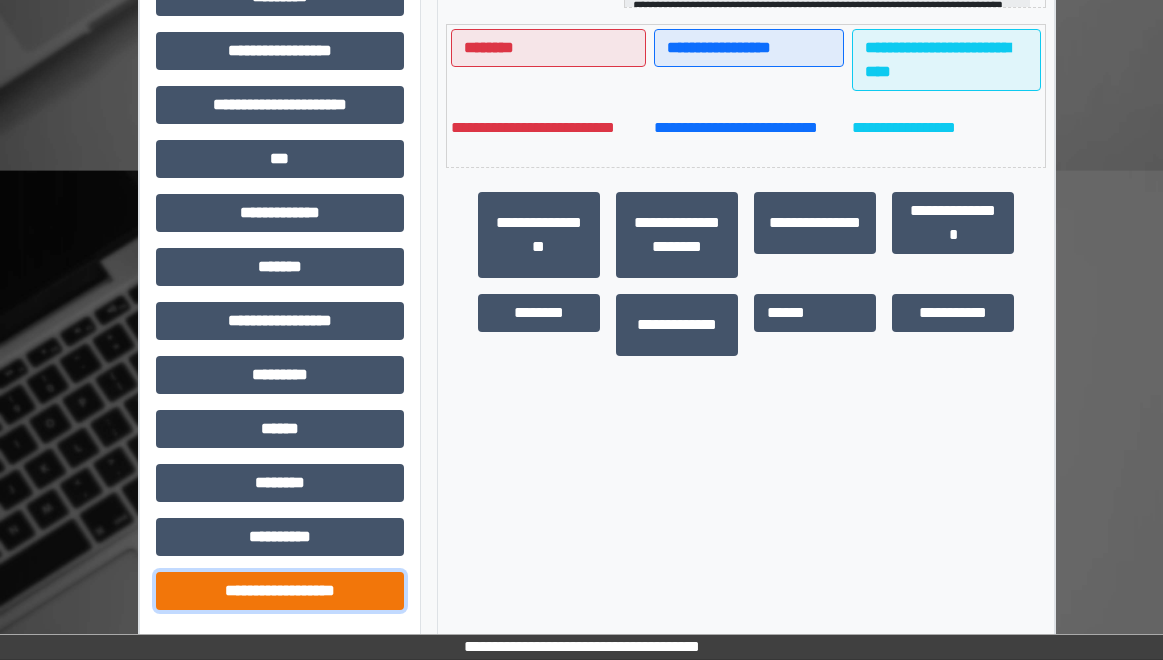 drag, startPoint x: 260, startPoint y: 583, endPoint x: 263, endPoint y: 531, distance: 52.086468 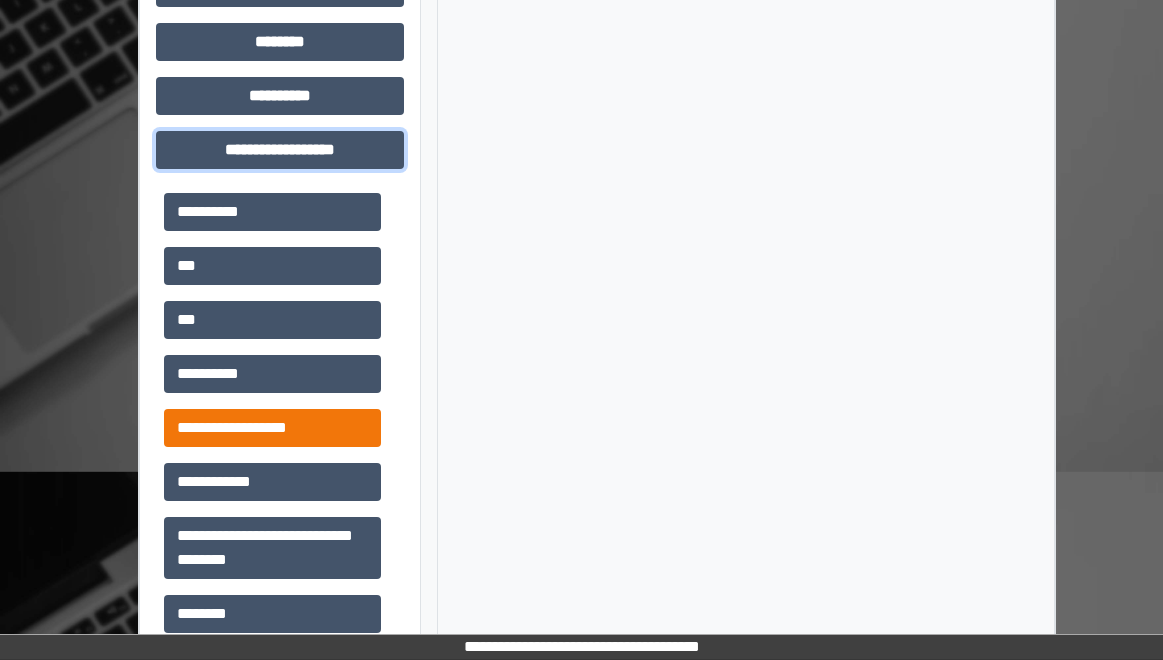 scroll, scrollTop: 1018, scrollLeft: 0, axis: vertical 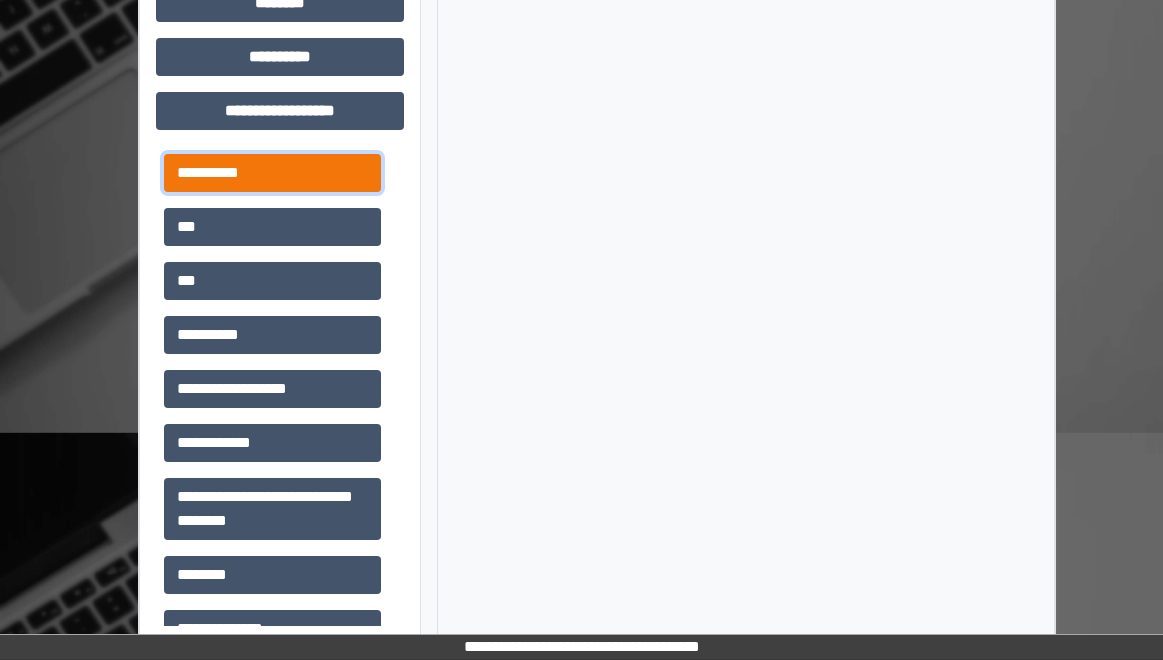 click on "**********" at bounding box center [272, 173] 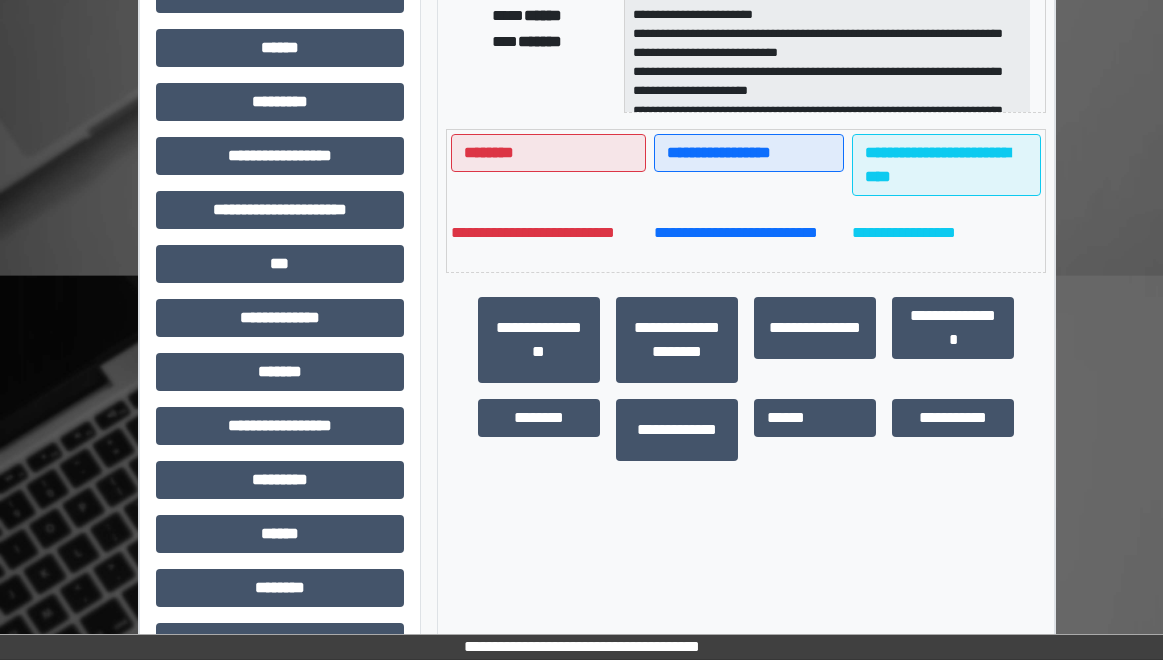 scroll, scrollTop: 318, scrollLeft: 0, axis: vertical 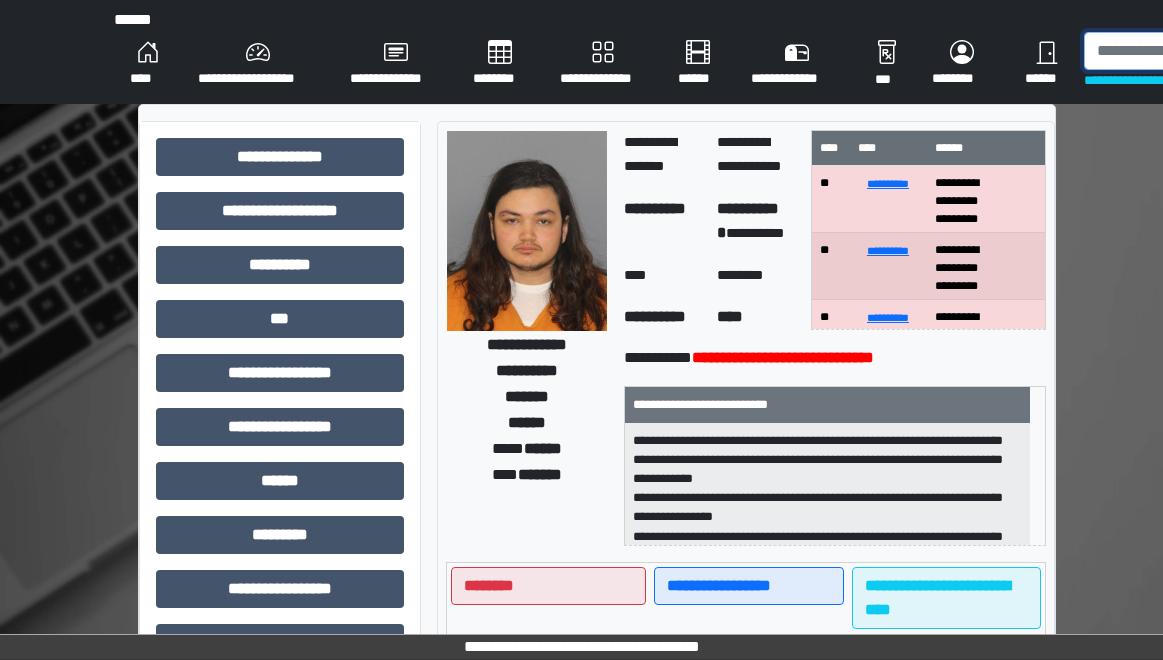click at bounding box center [1187, 51] 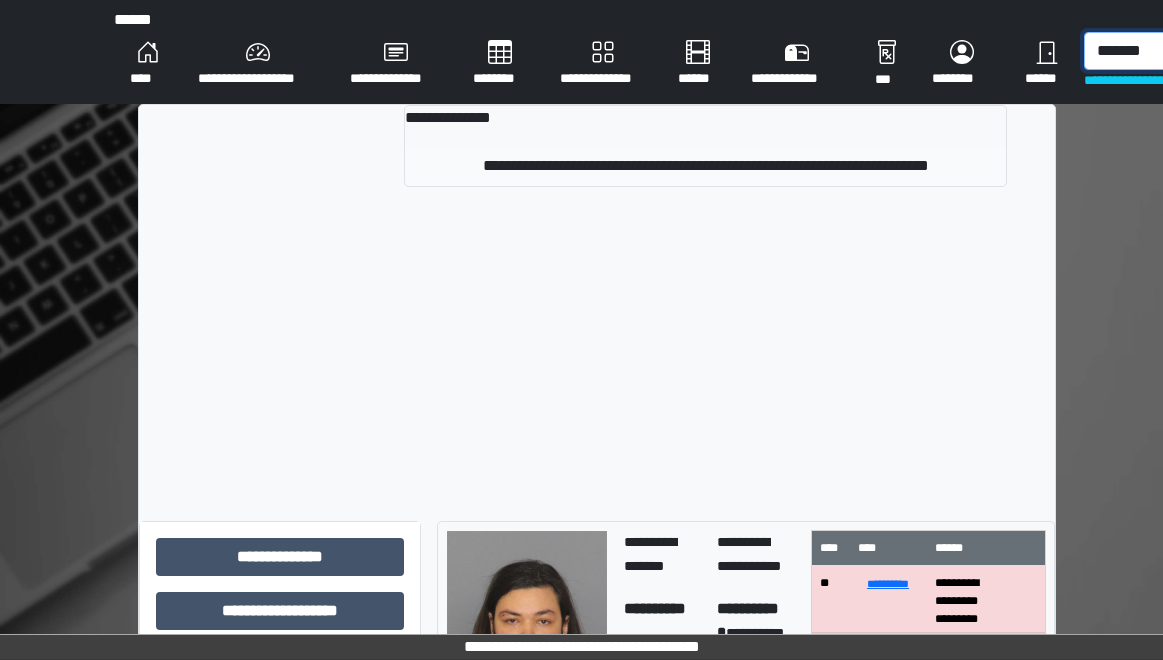 type on "*******" 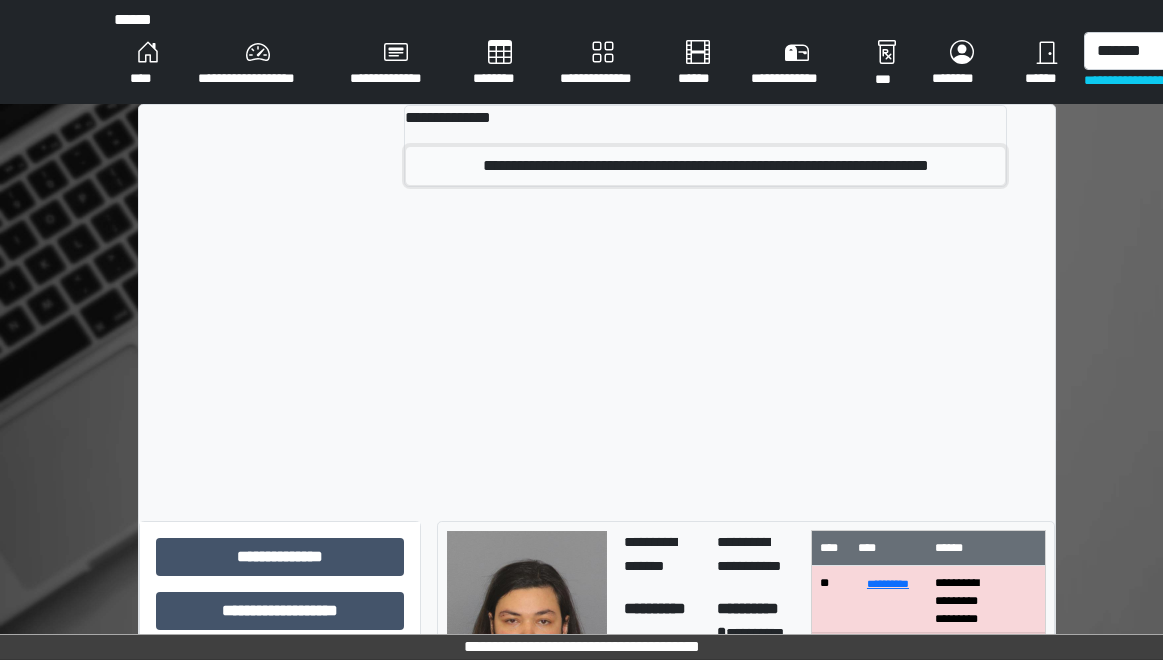 click on "**********" at bounding box center [705, 166] 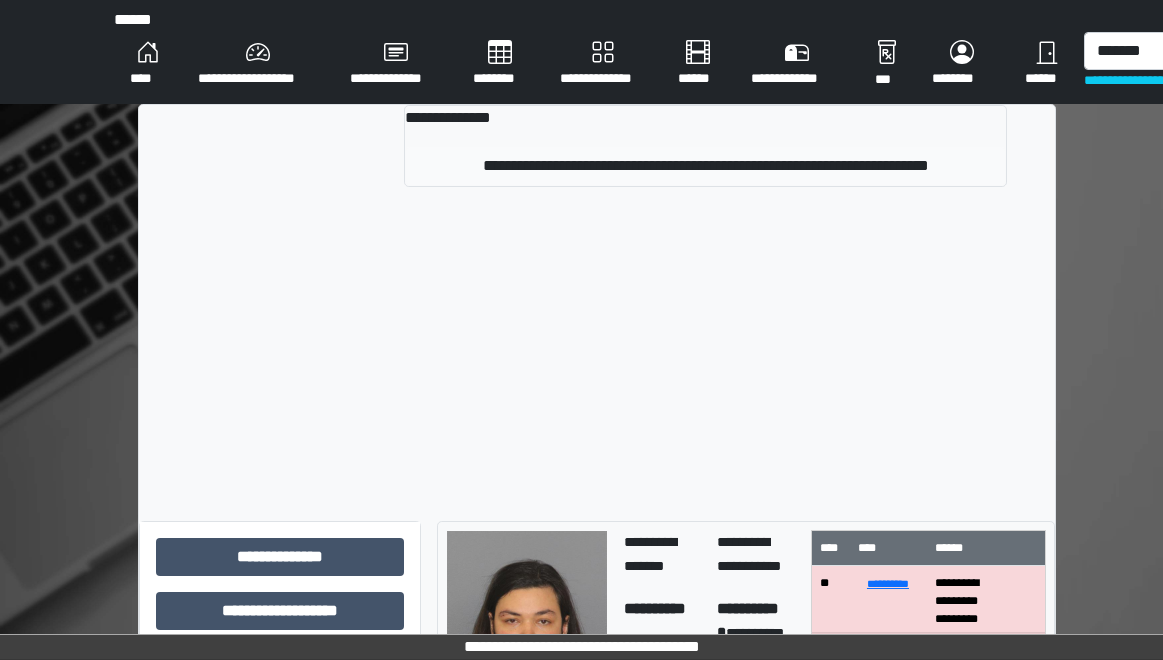 type 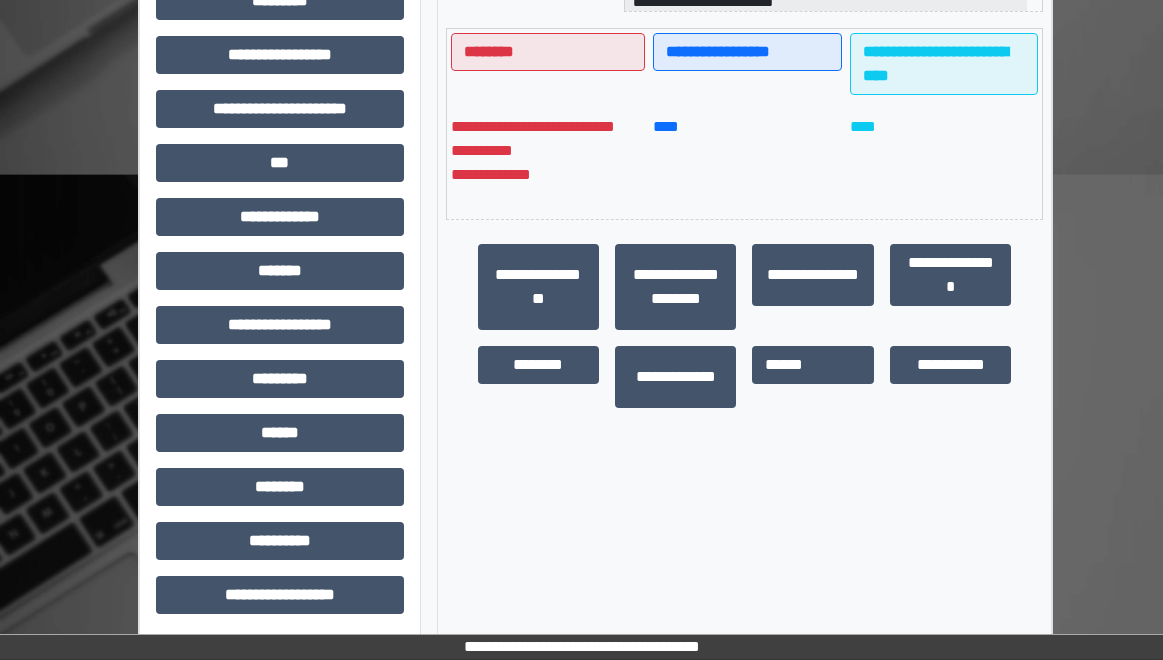 scroll, scrollTop: 538, scrollLeft: 0, axis: vertical 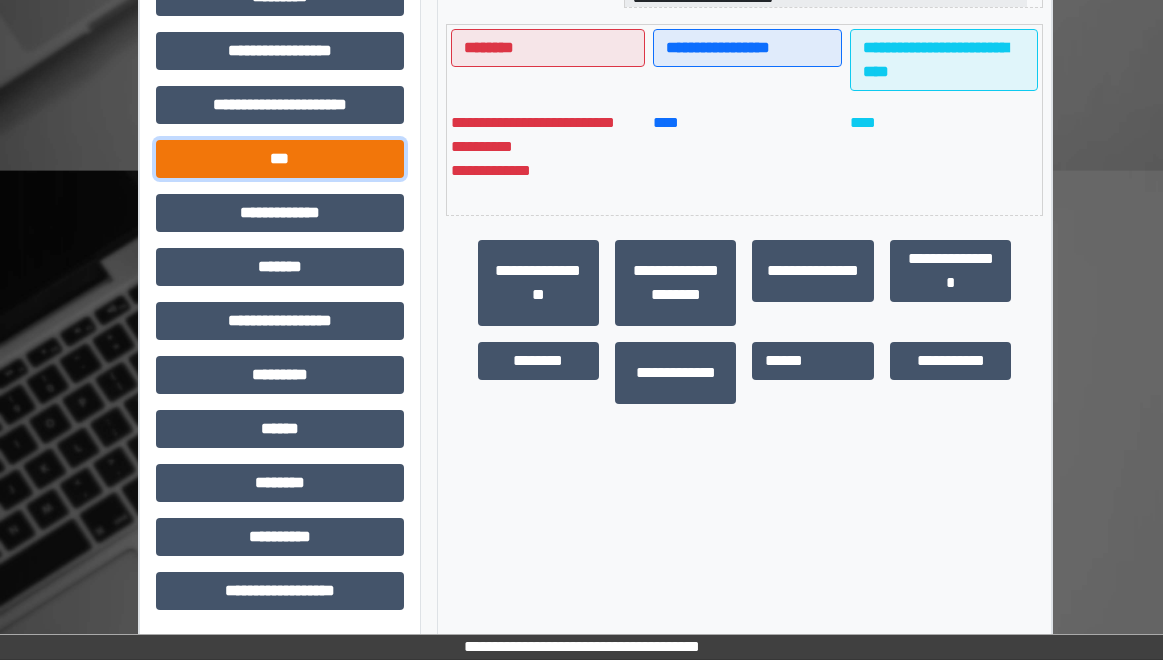 click on "***" at bounding box center [280, 159] 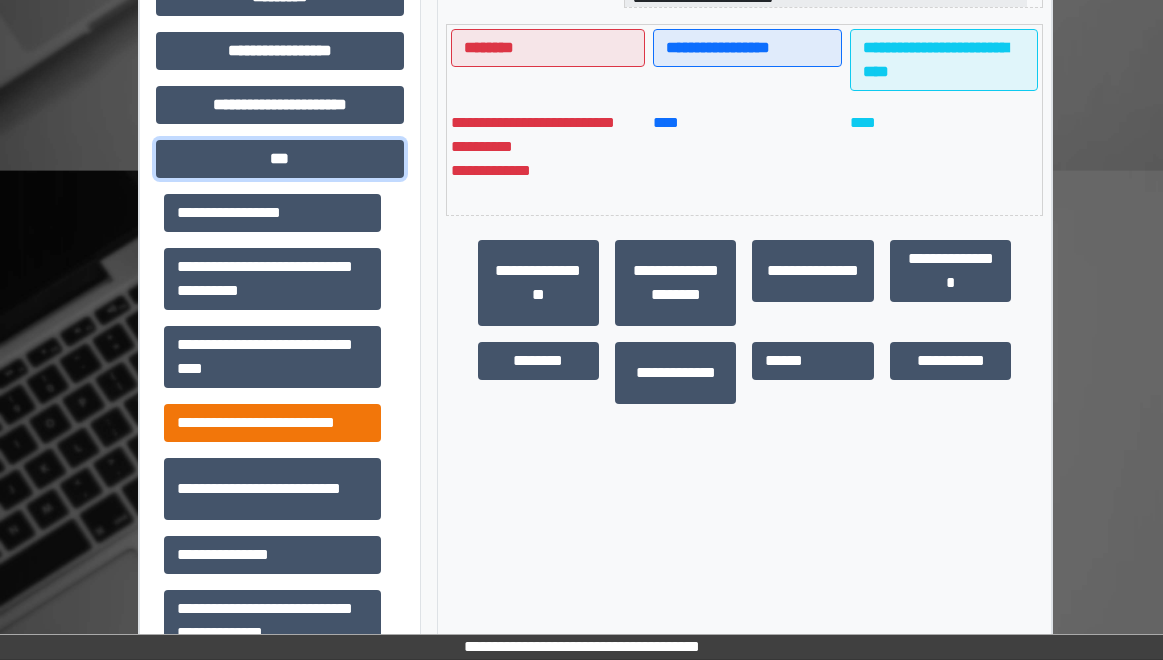 scroll, scrollTop: 0, scrollLeft: 0, axis: both 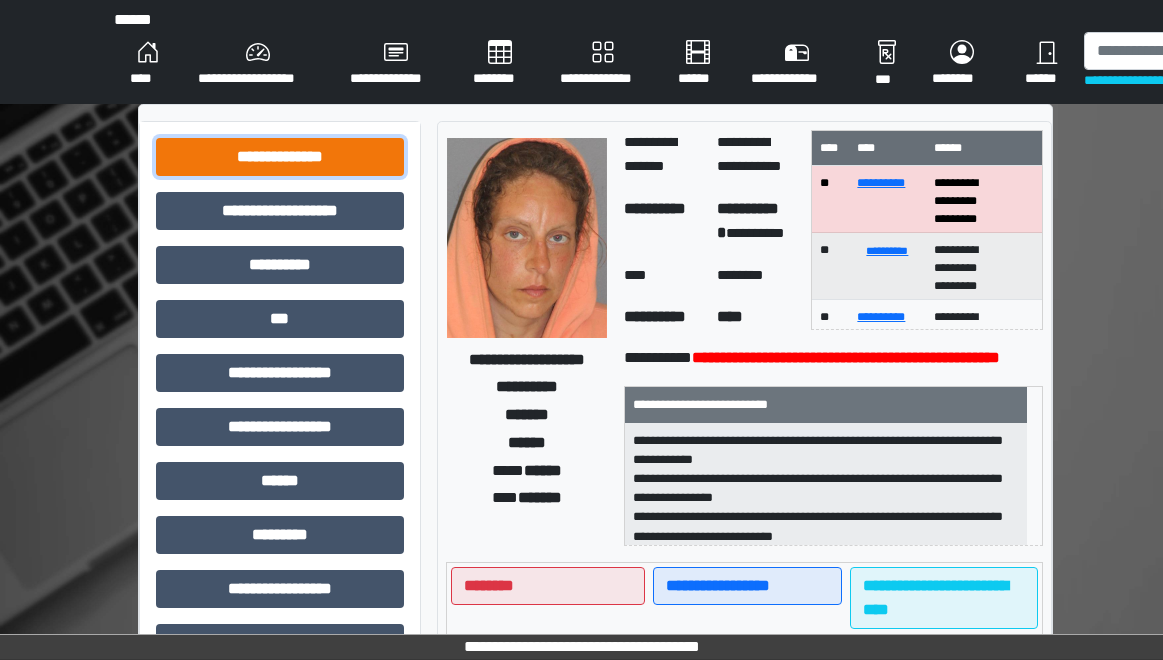 click on "**********" at bounding box center (280, 157) 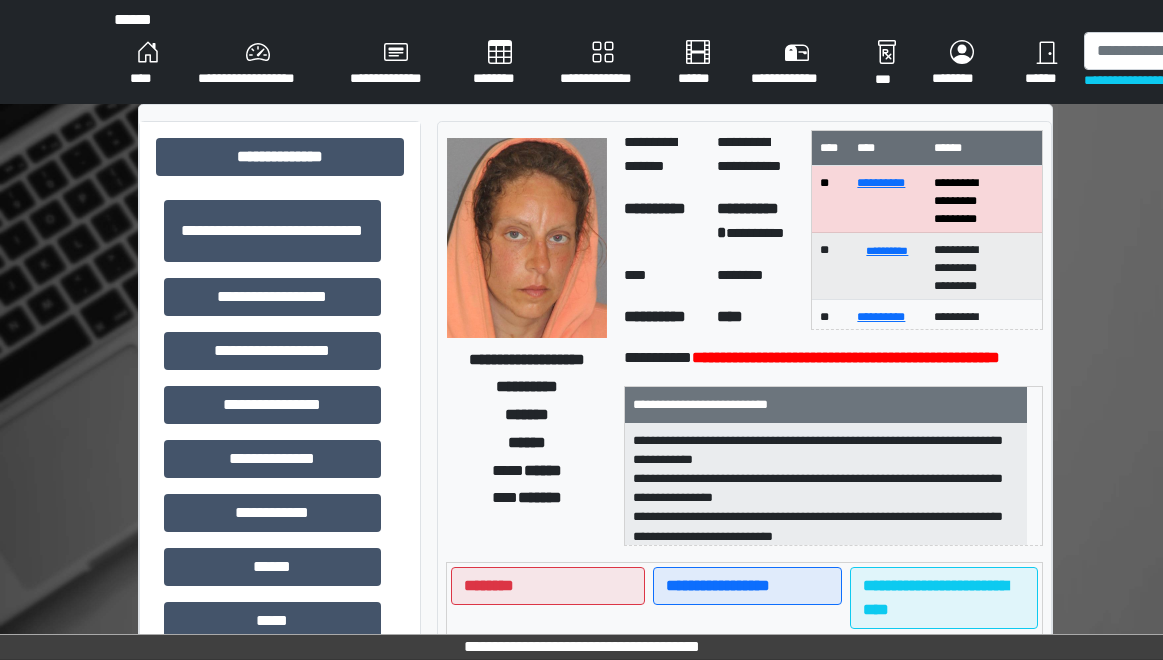 click on "**********" at bounding box center (527, 338) 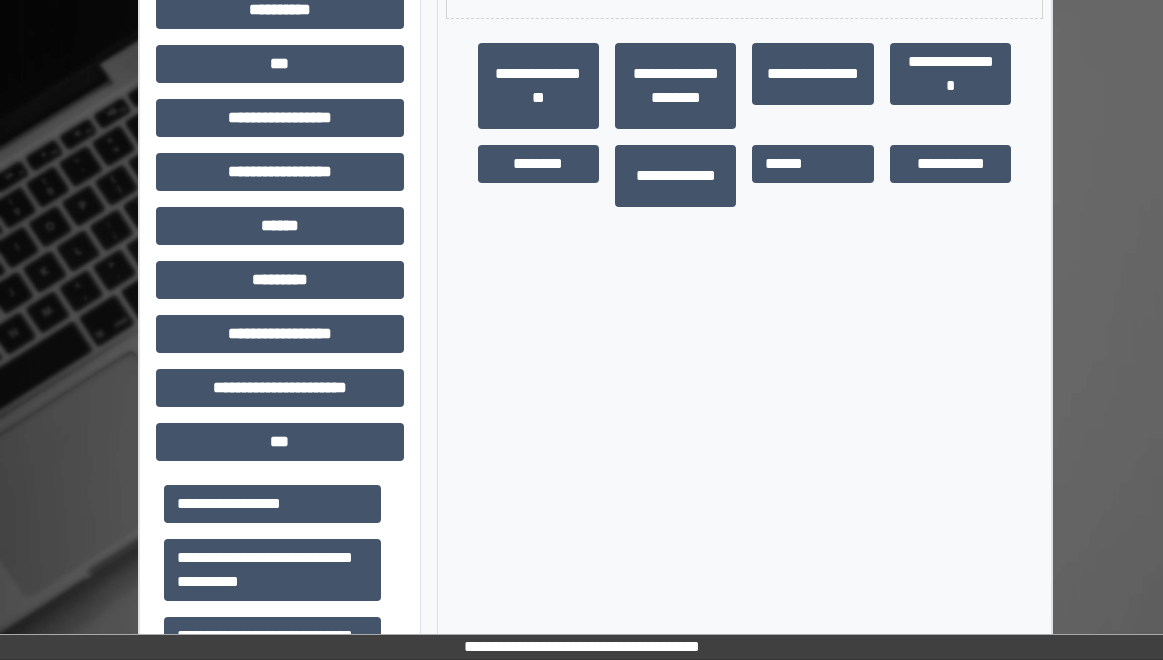 scroll, scrollTop: 700, scrollLeft: 0, axis: vertical 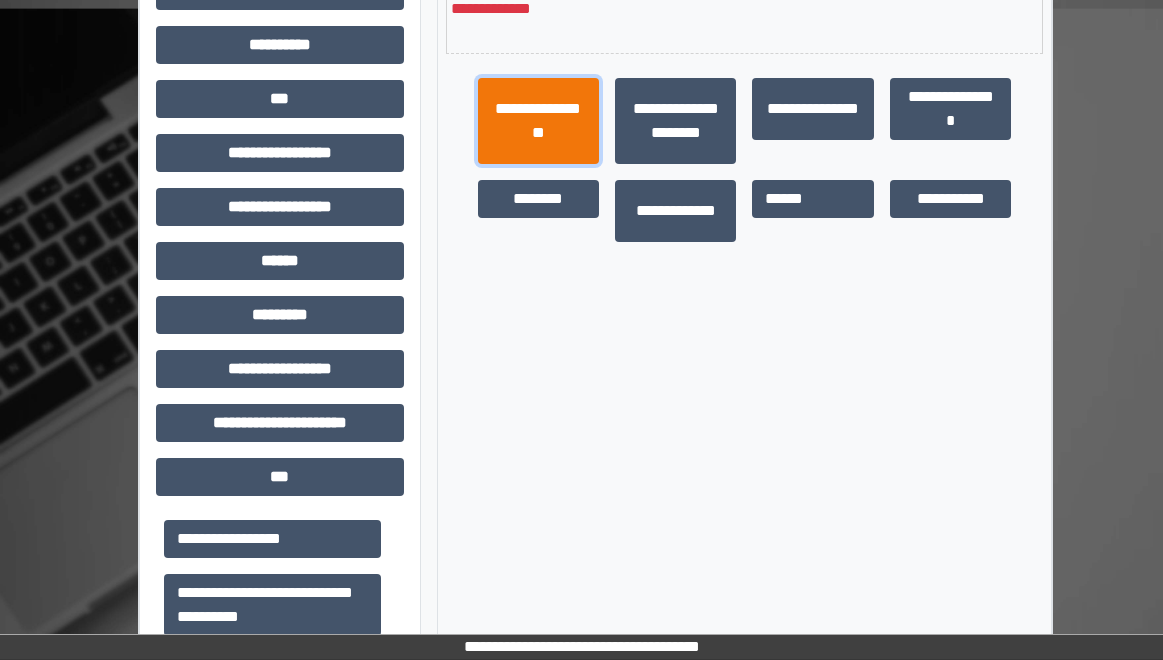 click on "**********" at bounding box center [538, 121] 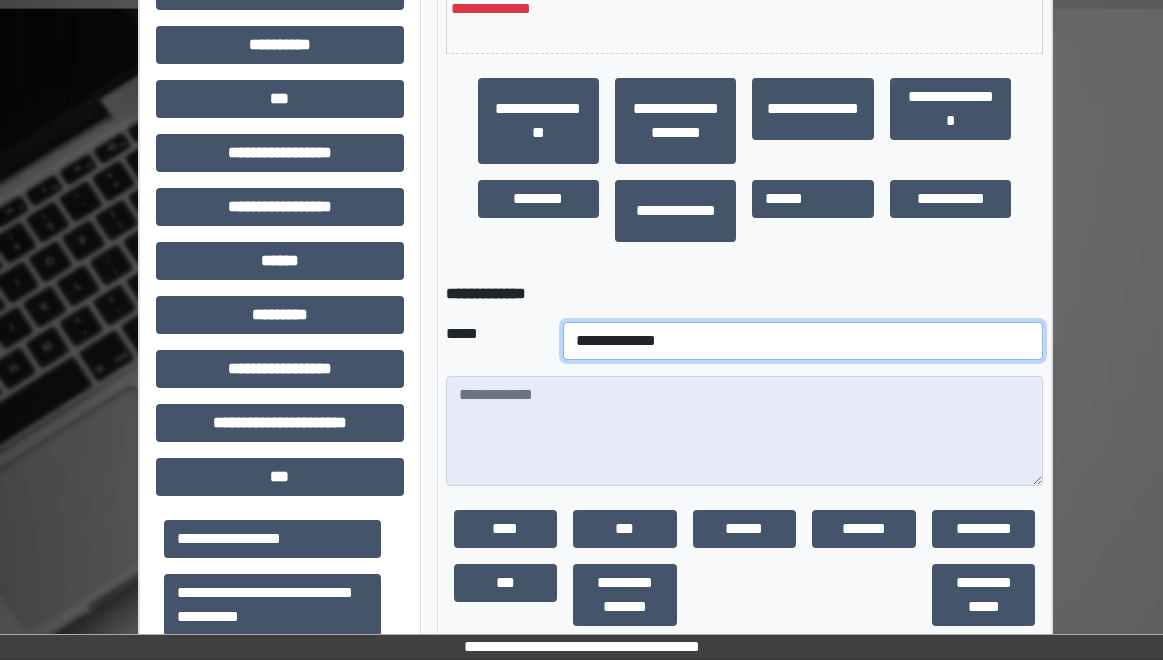 click on "**********" at bounding box center (803, 341) 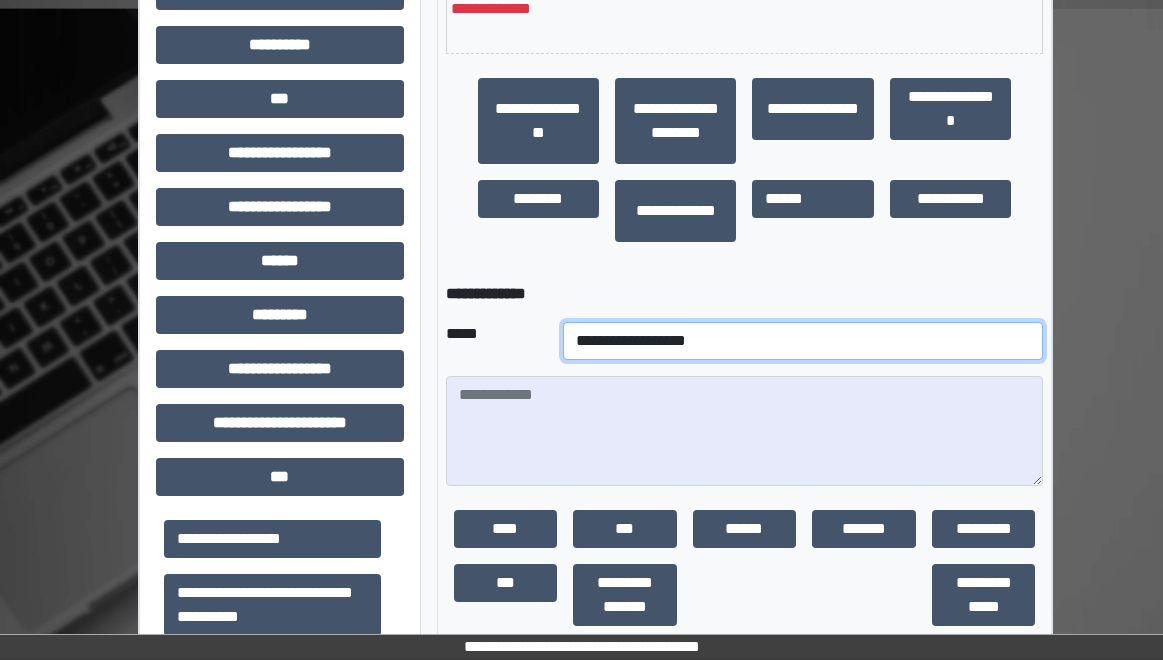 click on "**********" at bounding box center (803, 341) 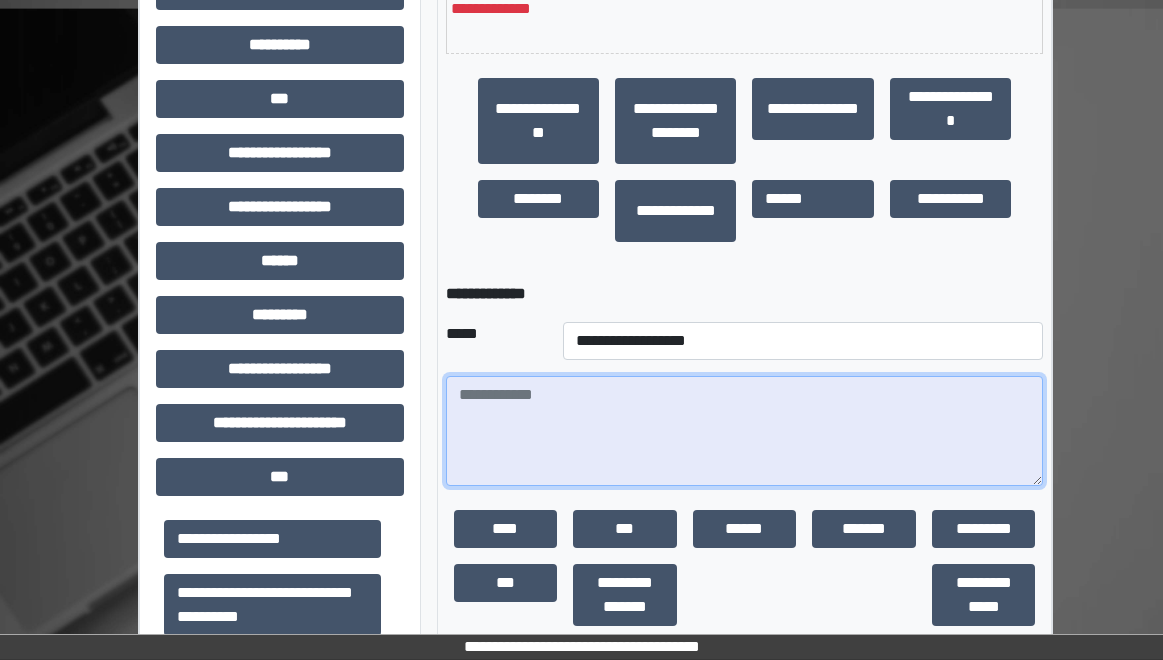 click at bounding box center (745, 431) 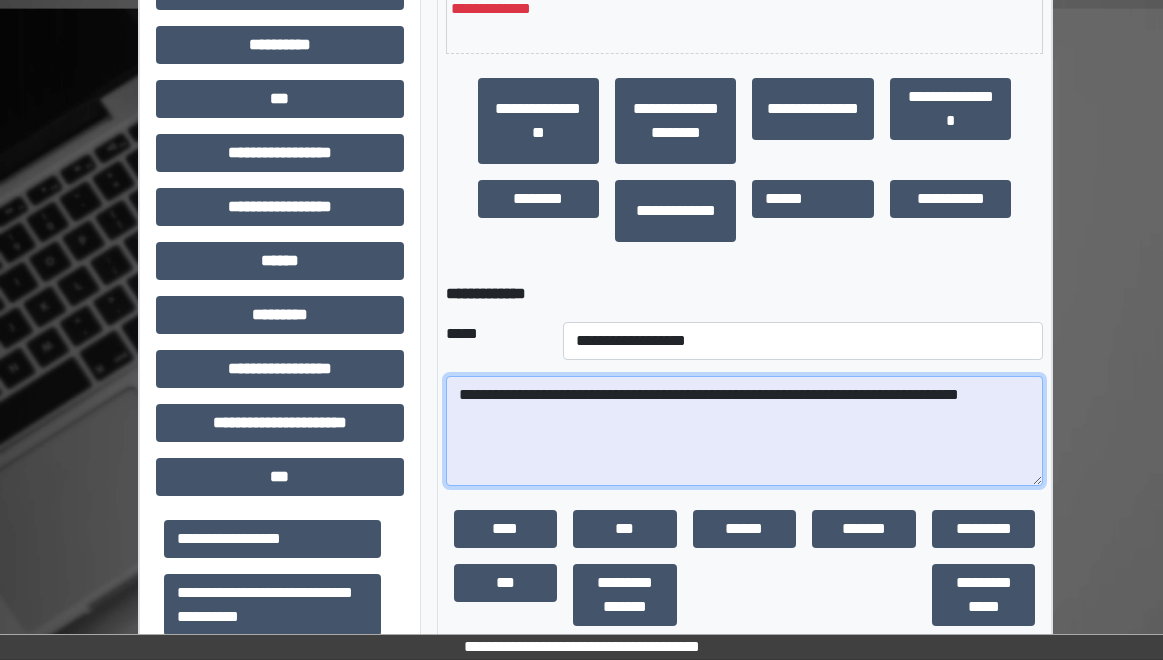 click on "**********" at bounding box center [745, 431] 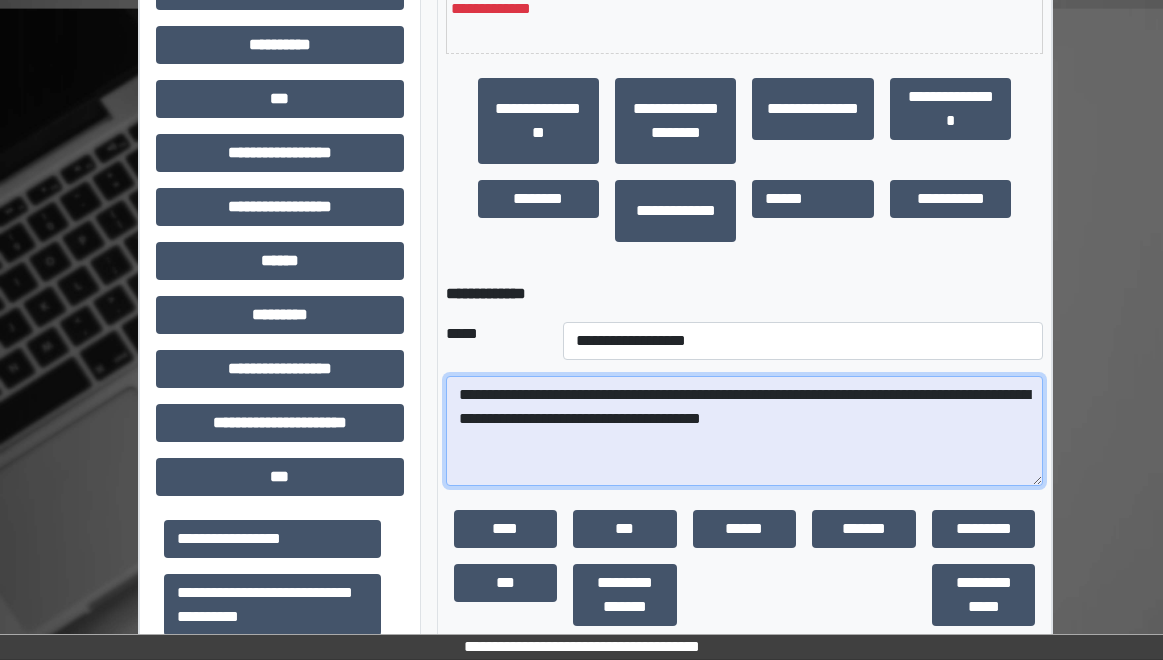 drag, startPoint x: 861, startPoint y: 441, endPoint x: 867, endPoint y: 454, distance: 14.3178215 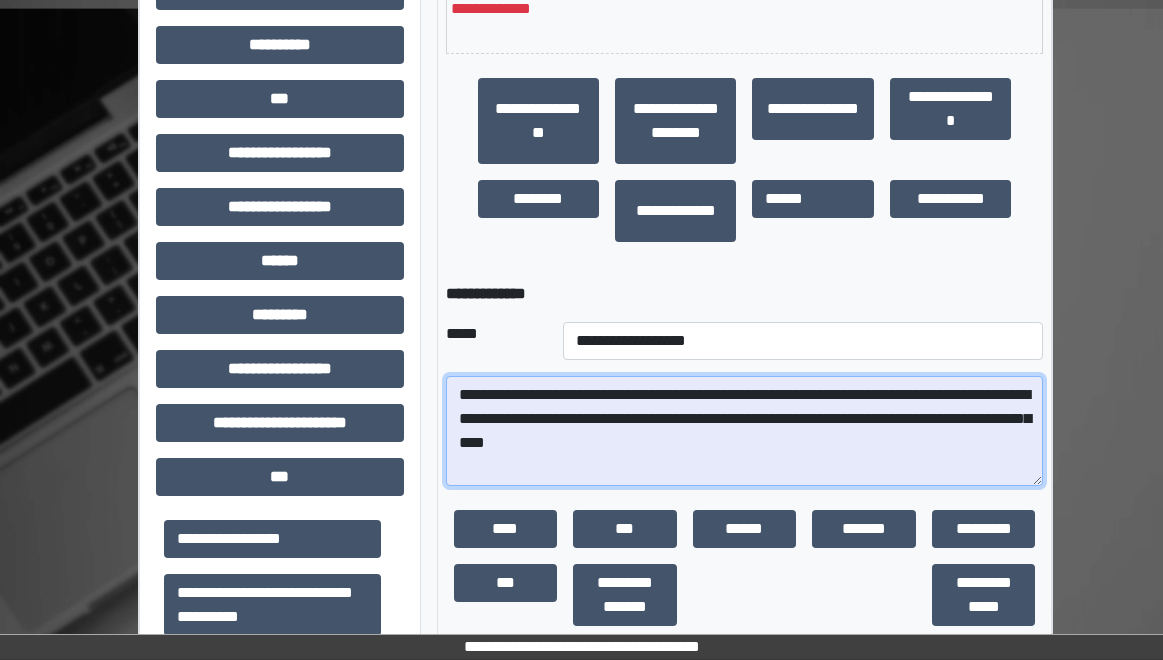 click on "**********" at bounding box center [745, 431] 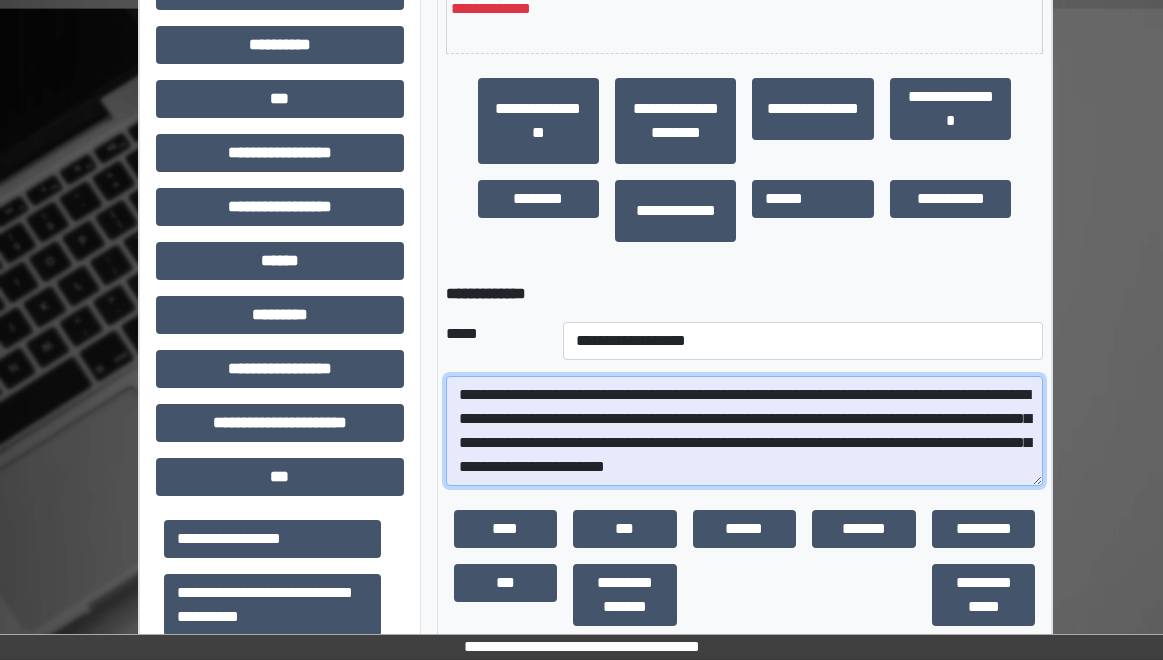 scroll, scrollTop: 17, scrollLeft: 0, axis: vertical 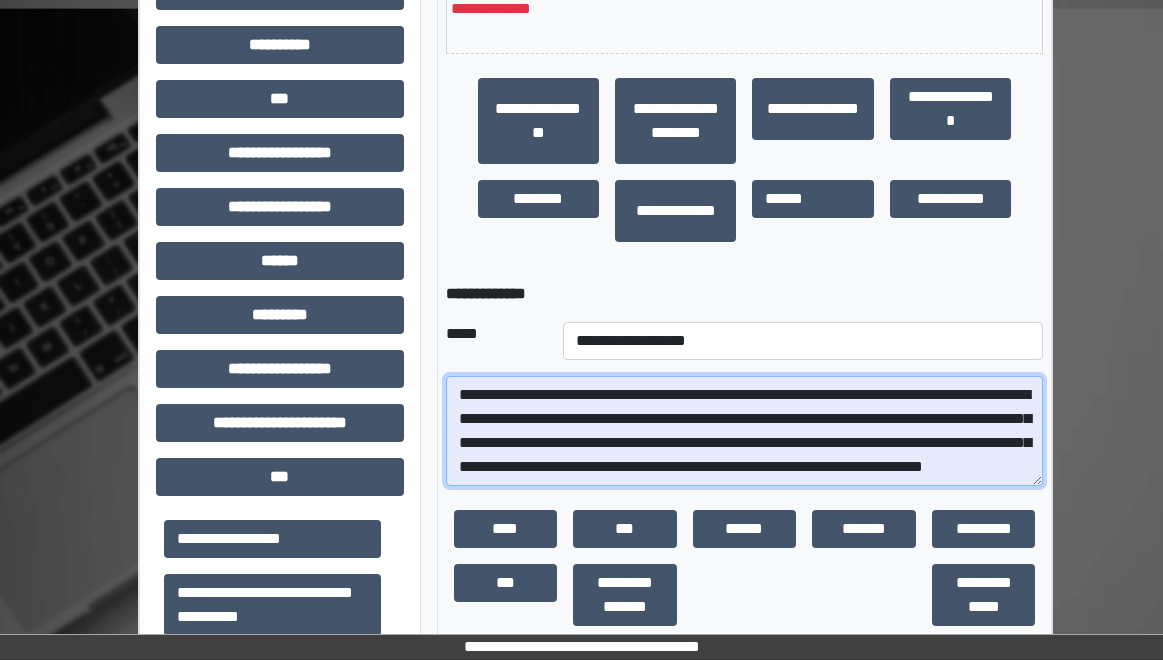 click on "**********" at bounding box center (745, 431) 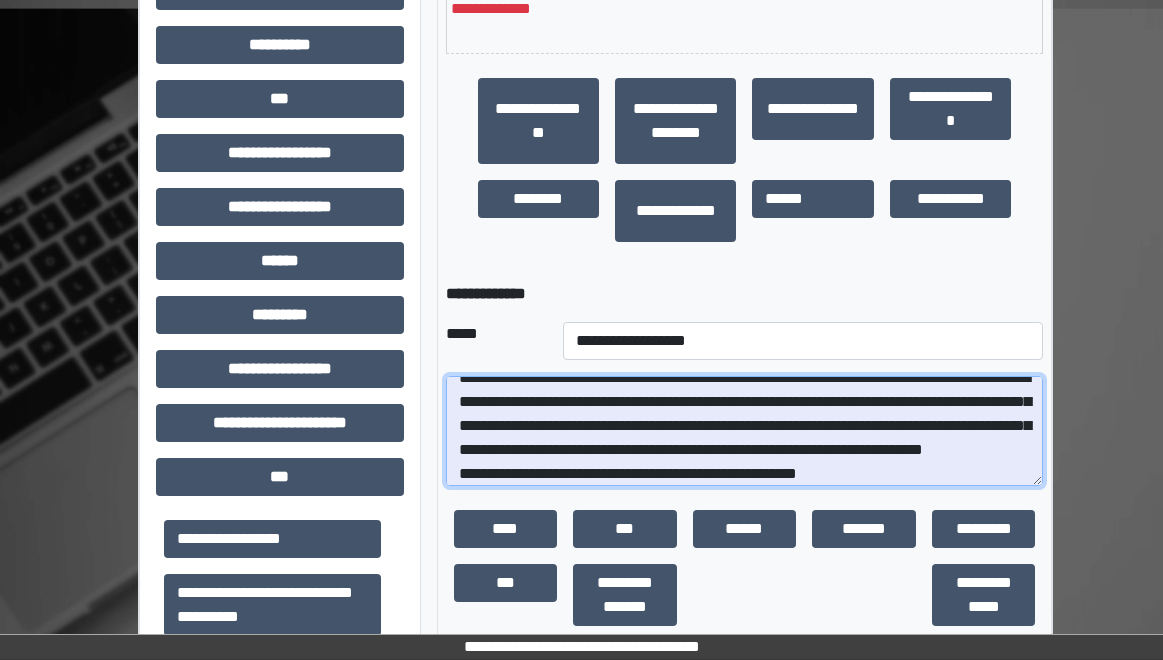 scroll, scrollTop: 48, scrollLeft: 0, axis: vertical 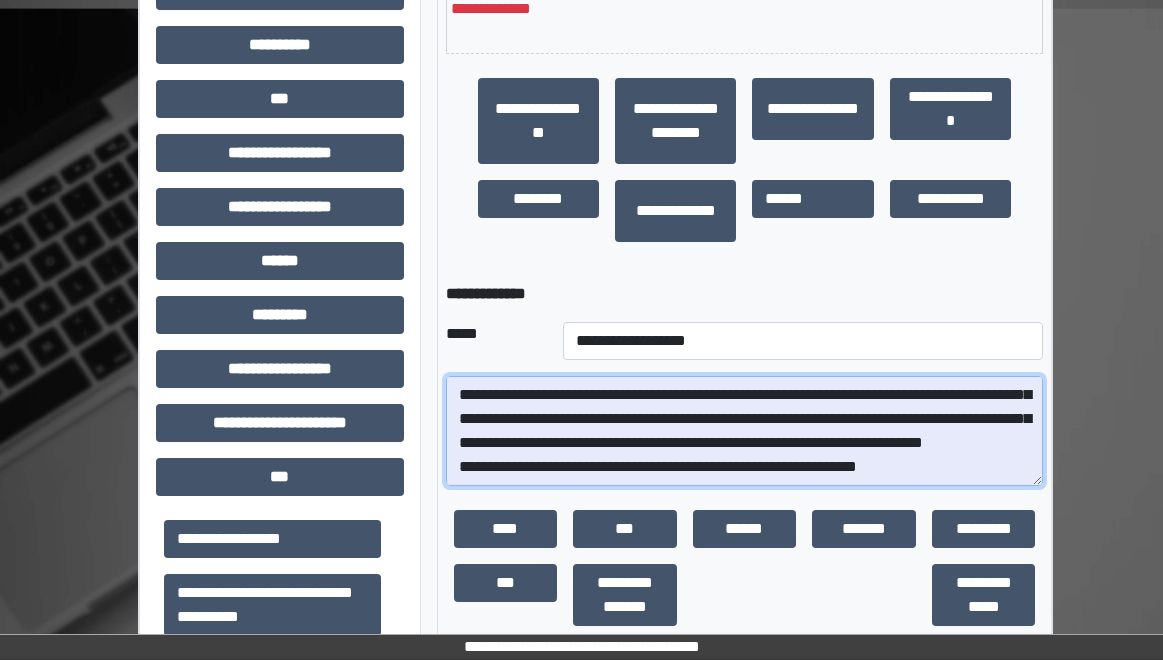 click on "**********" at bounding box center (745, 431) 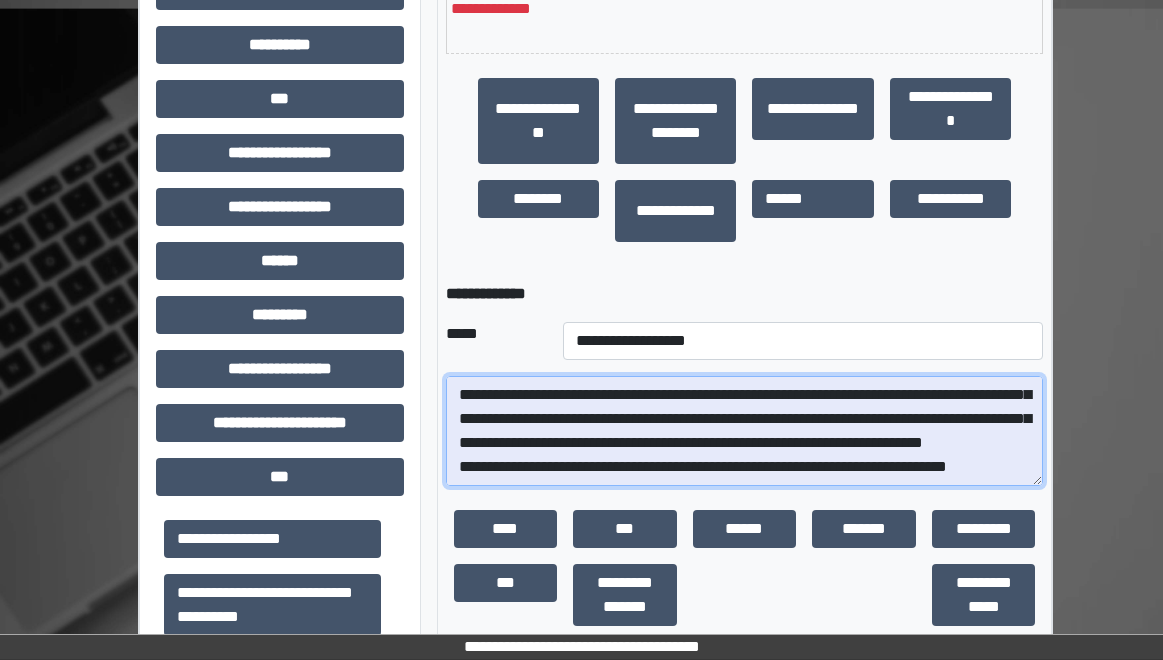 scroll, scrollTop: 72, scrollLeft: 0, axis: vertical 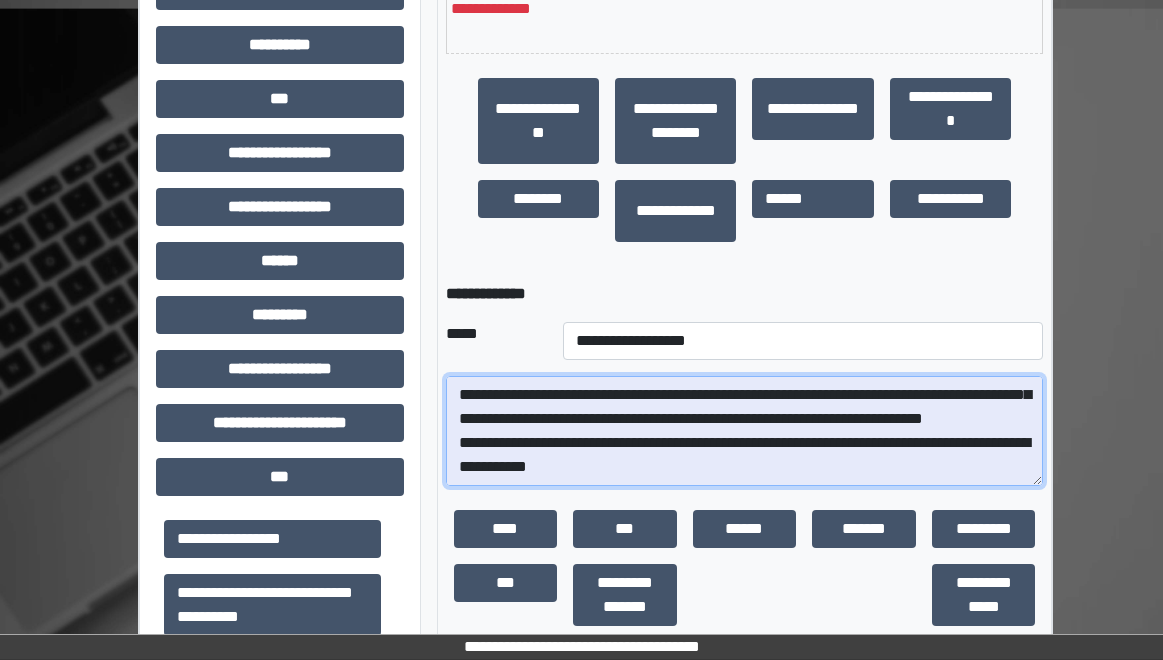 click on "**********" at bounding box center (745, 431) 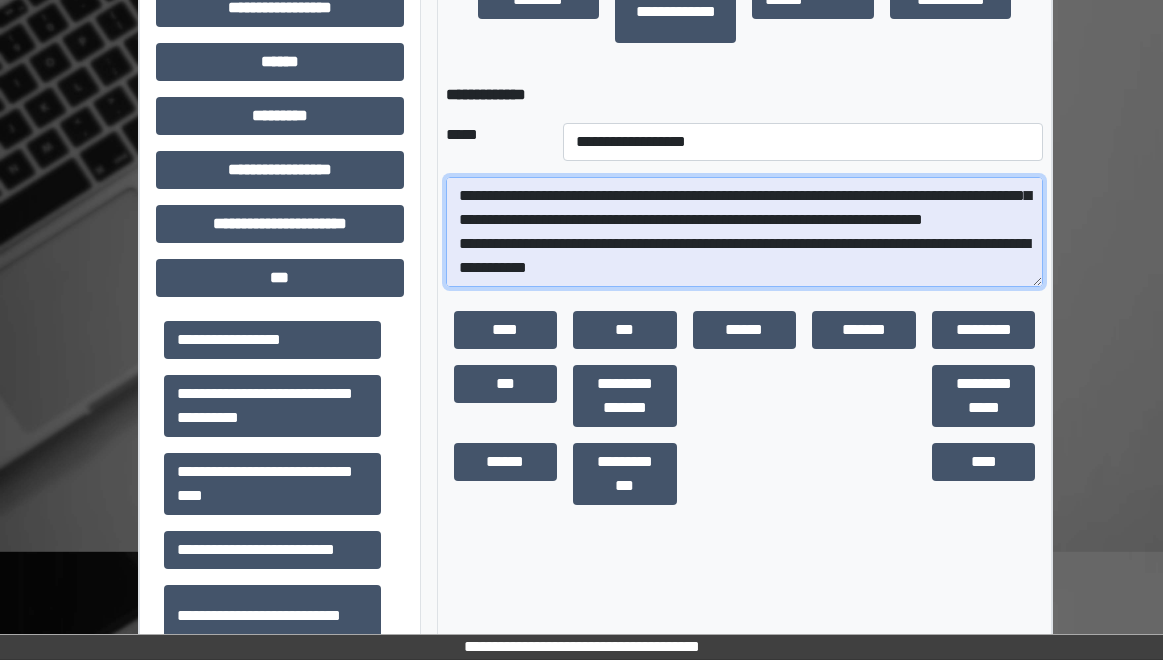 scroll, scrollTop: 900, scrollLeft: 0, axis: vertical 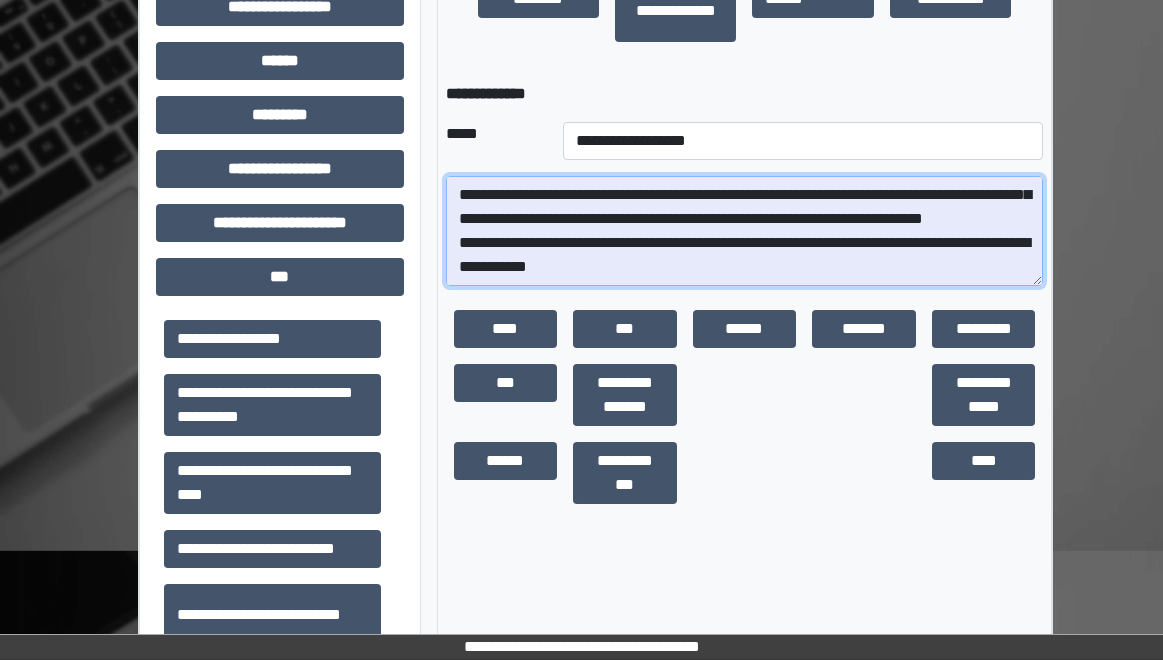 click on "**********" at bounding box center [745, 231] 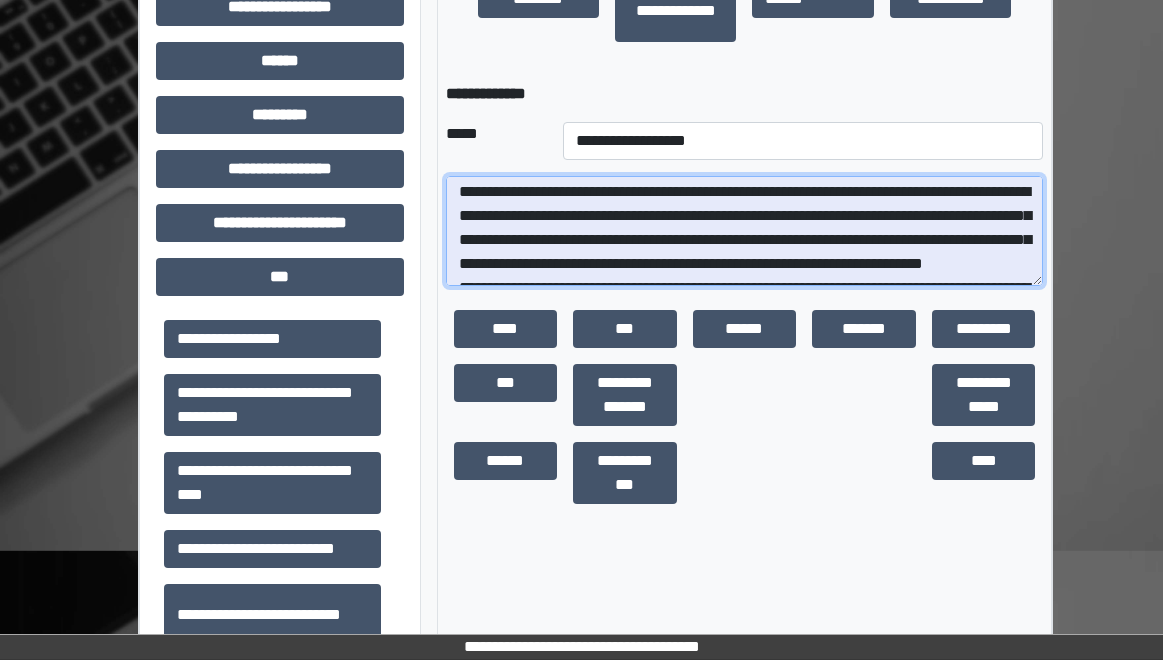 scroll, scrollTop: 0, scrollLeft: 0, axis: both 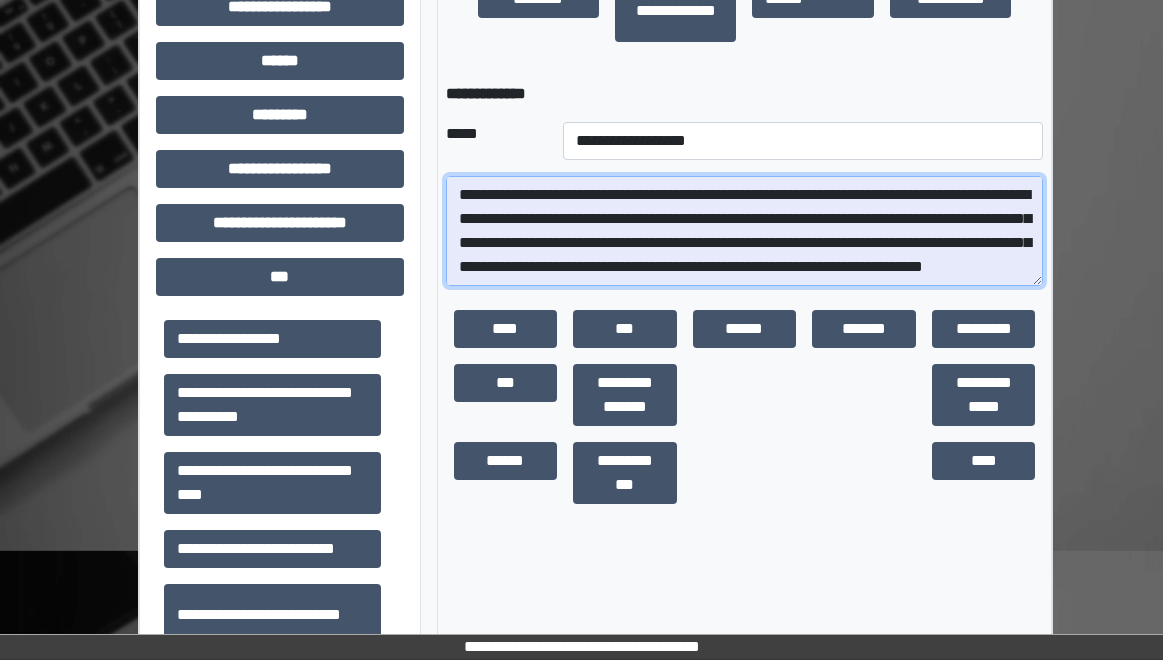 click on "**********" at bounding box center (745, 231) 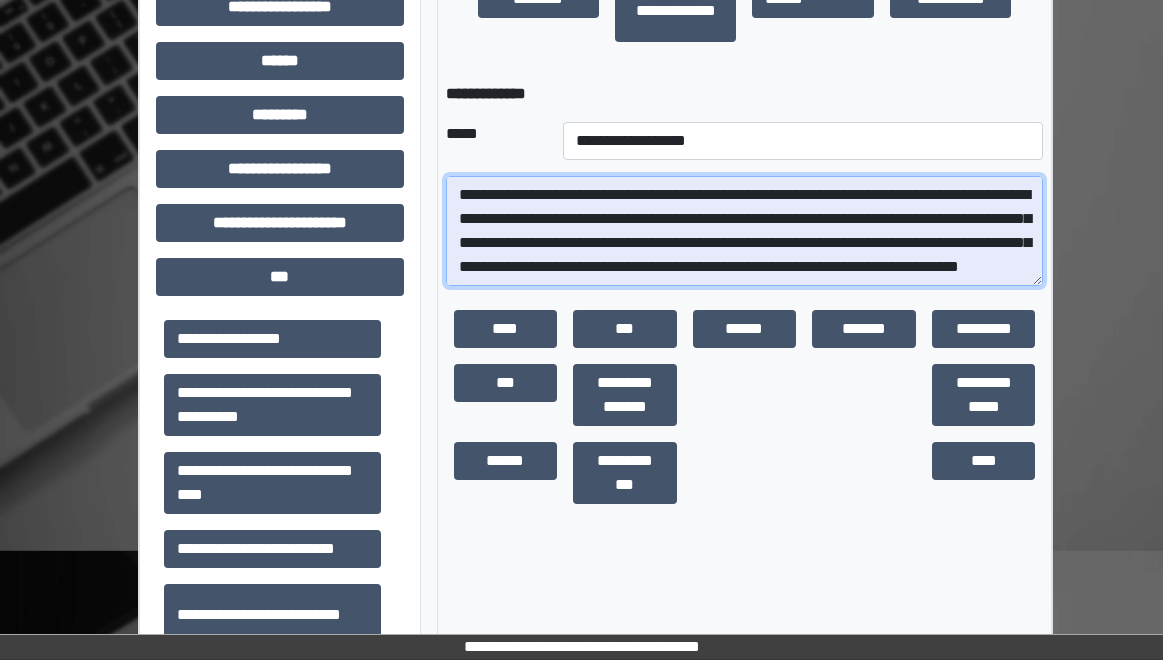 click on "**********" at bounding box center [745, 231] 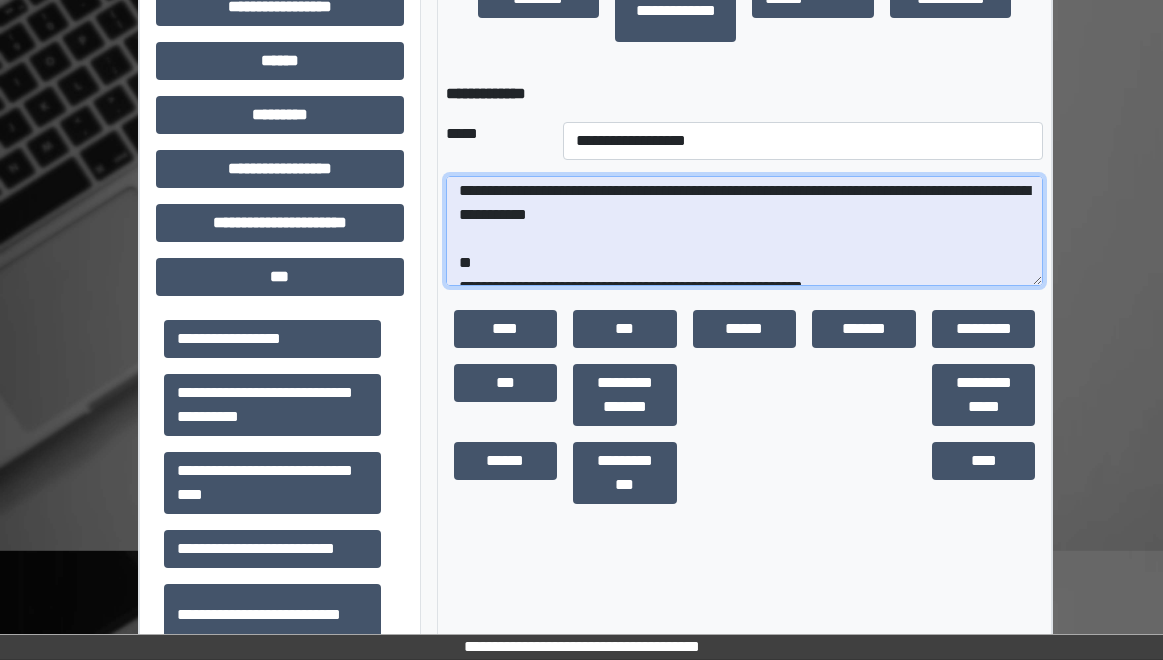 scroll, scrollTop: 0, scrollLeft: 0, axis: both 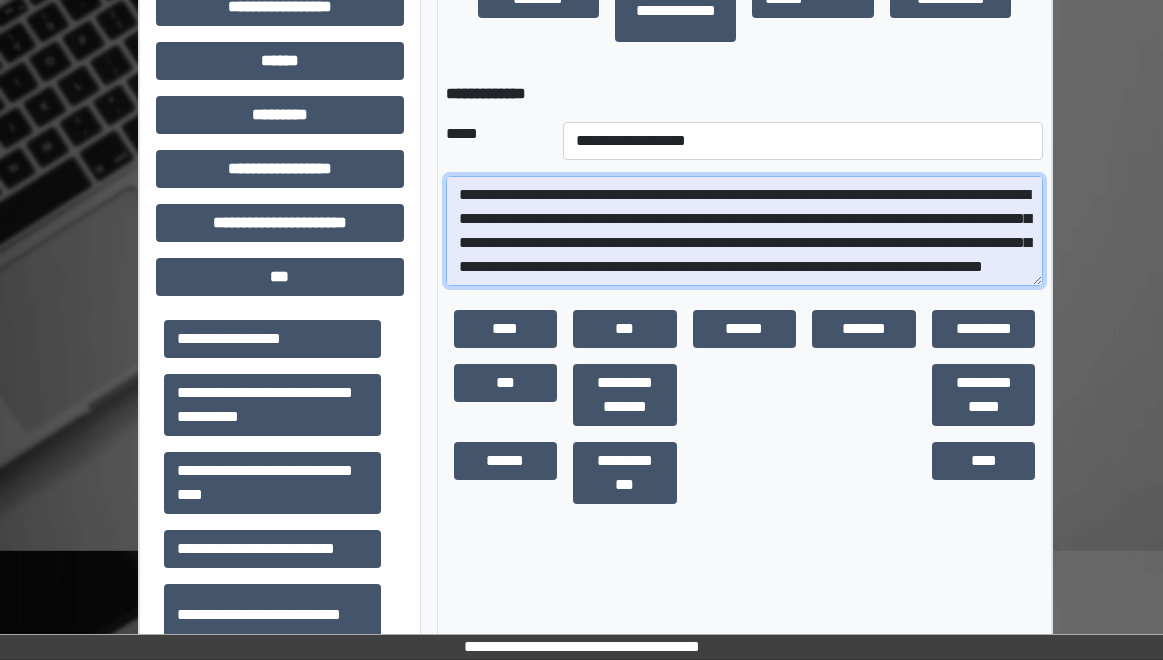 click on "**********" at bounding box center [745, 231] 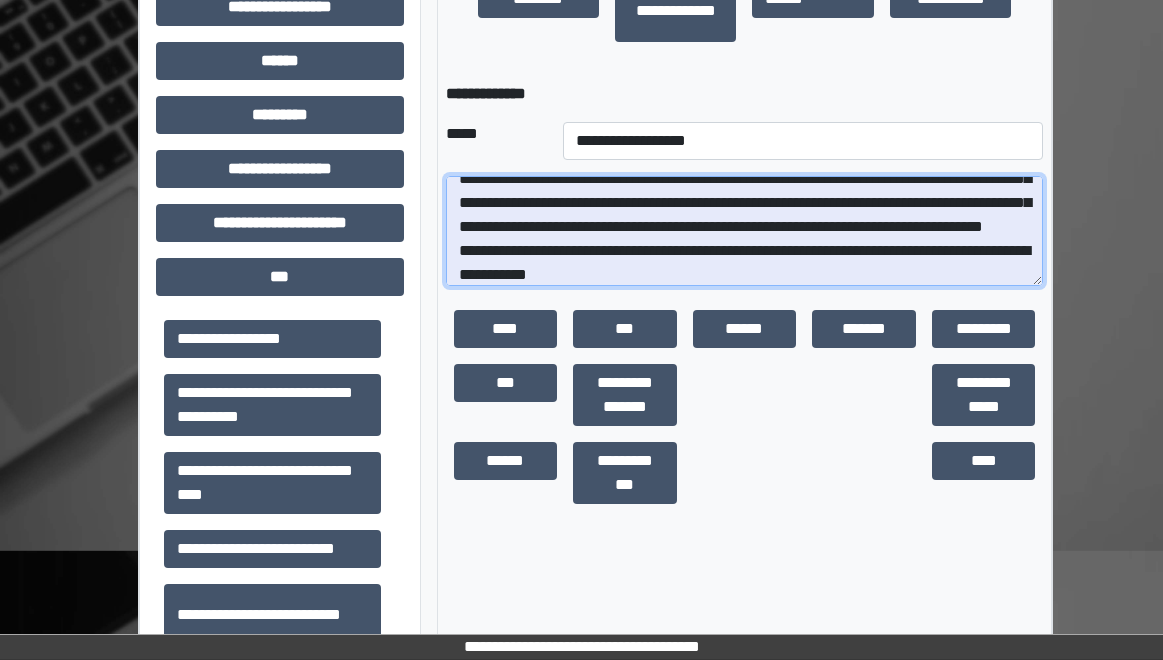 drag, startPoint x: 985, startPoint y: 270, endPoint x: 1002, endPoint y: 267, distance: 17.262676 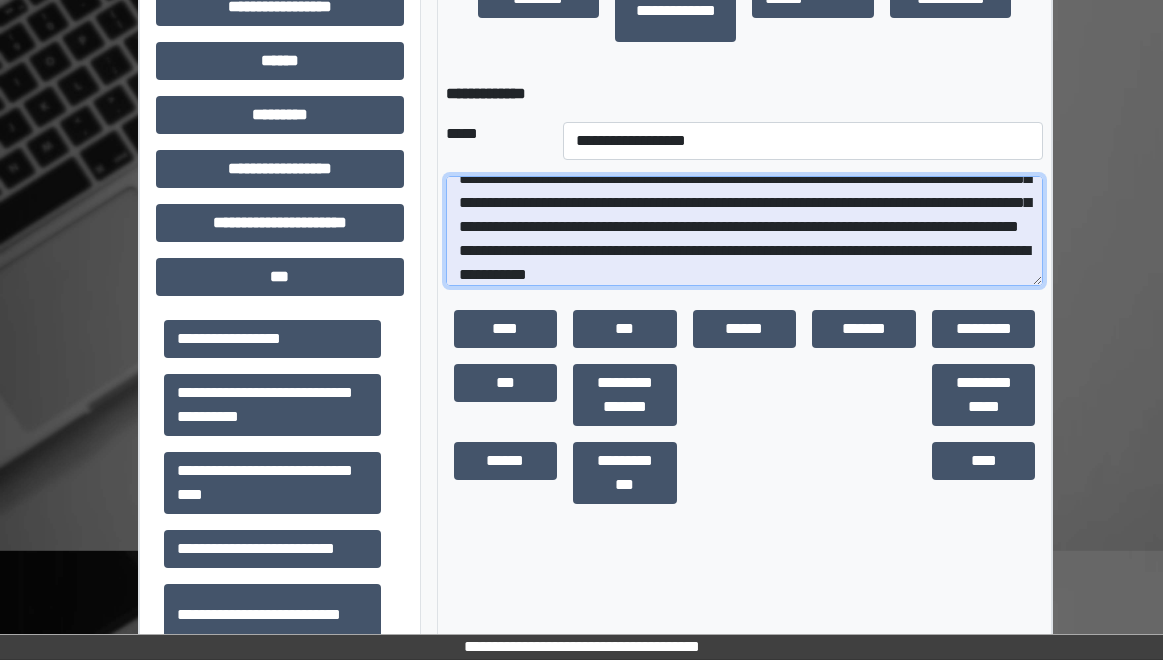 scroll, scrollTop: 41, scrollLeft: 0, axis: vertical 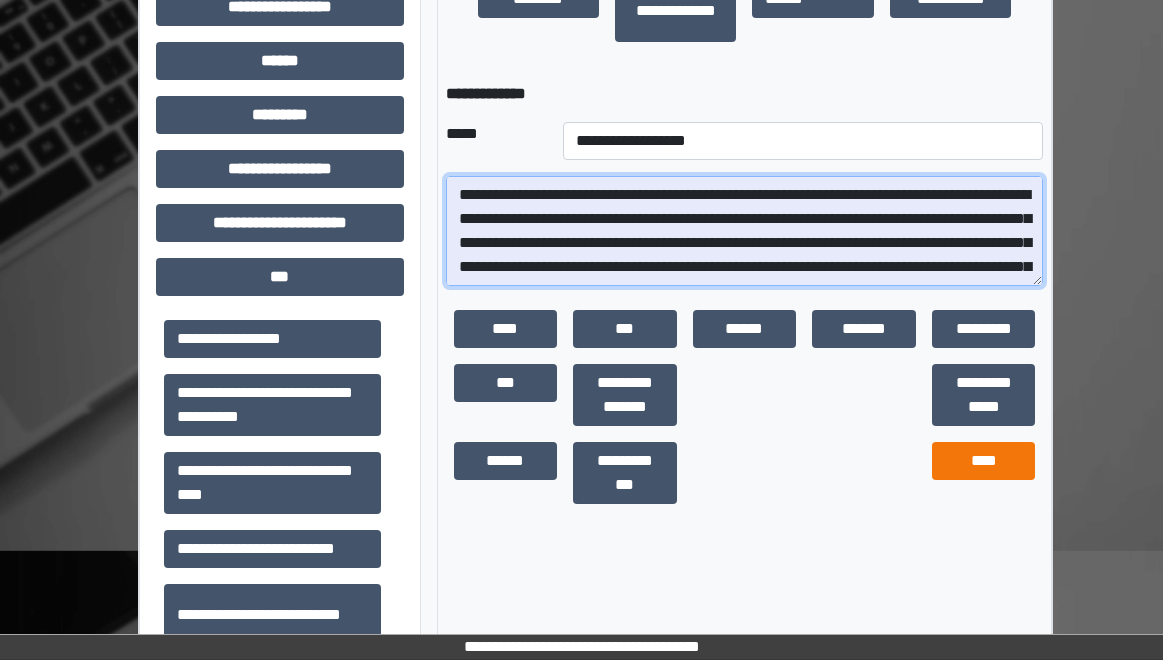 type on "**********" 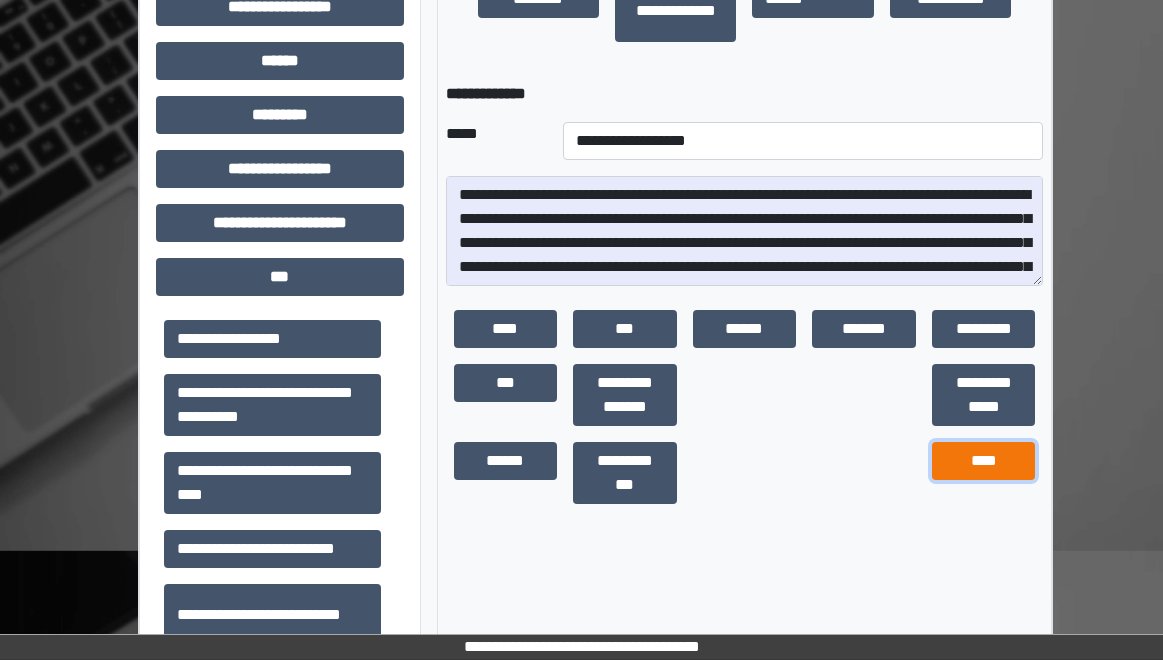 click on "****" at bounding box center (984, 461) 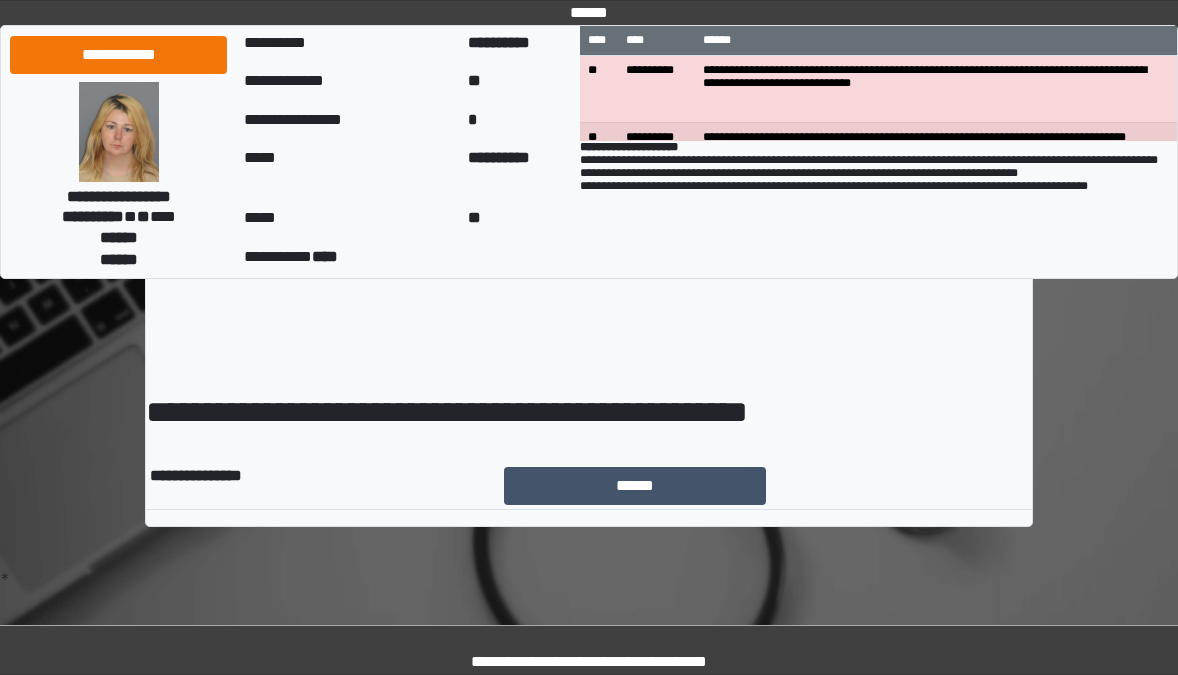 scroll, scrollTop: 0, scrollLeft: 0, axis: both 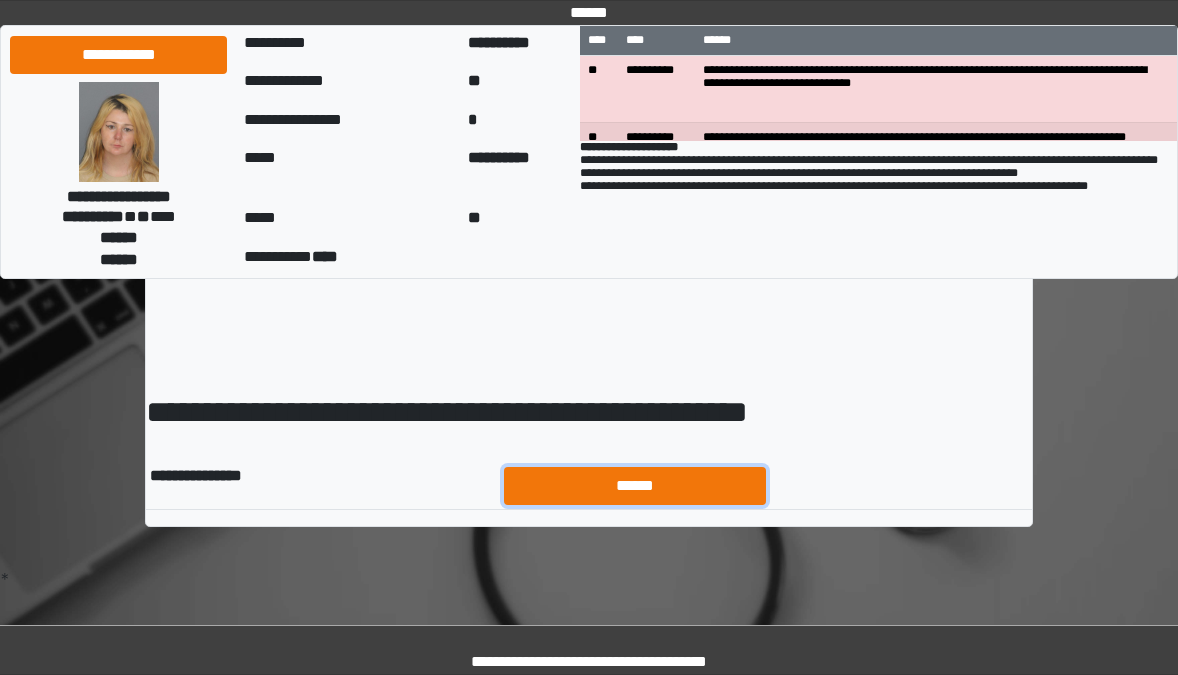 click on "******" at bounding box center [635, 486] 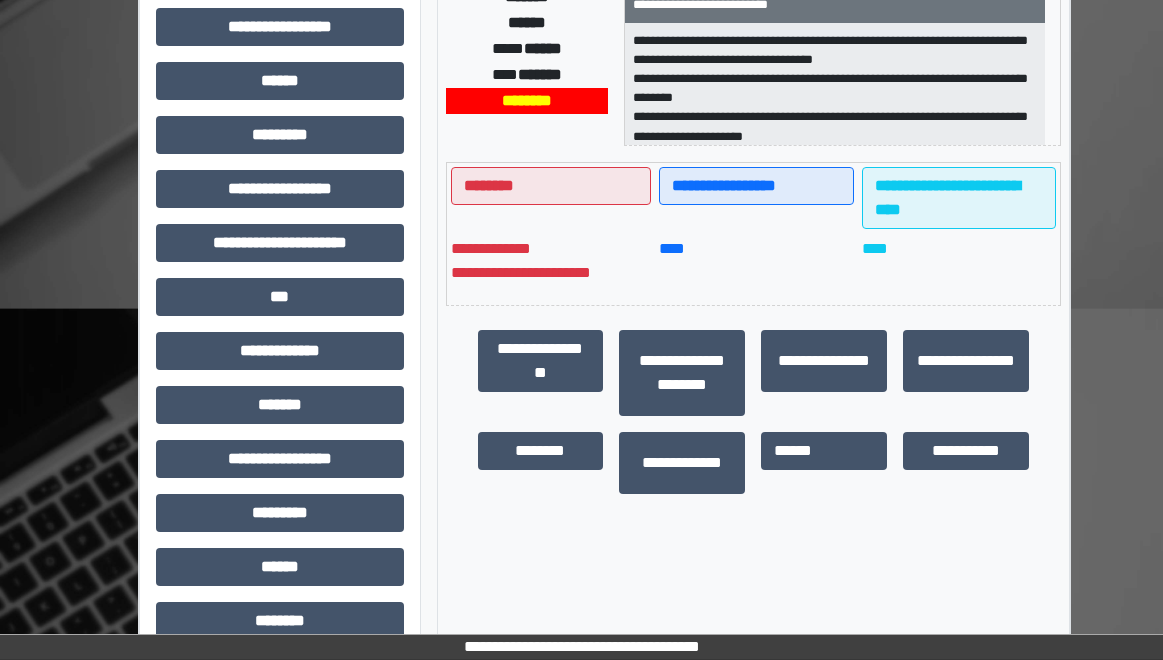 scroll, scrollTop: 0, scrollLeft: 0, axis: both 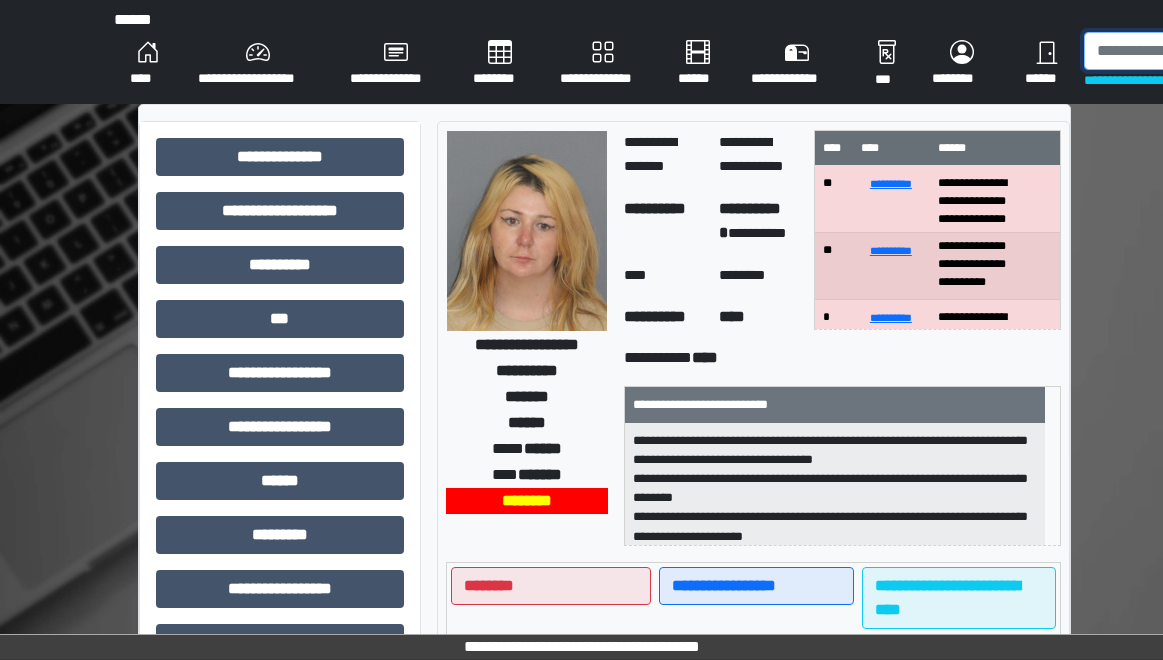 click at bounding box center [1187, 51] 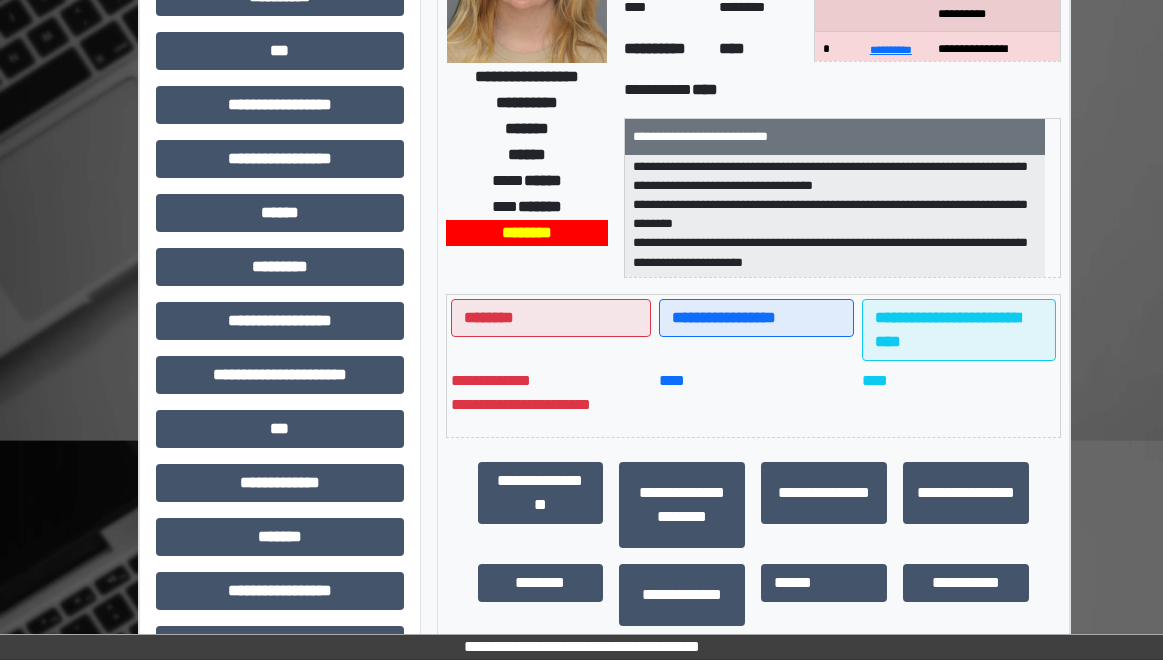 scroll, scrollTop: 300, scrollLeft: 0, axis: vertical 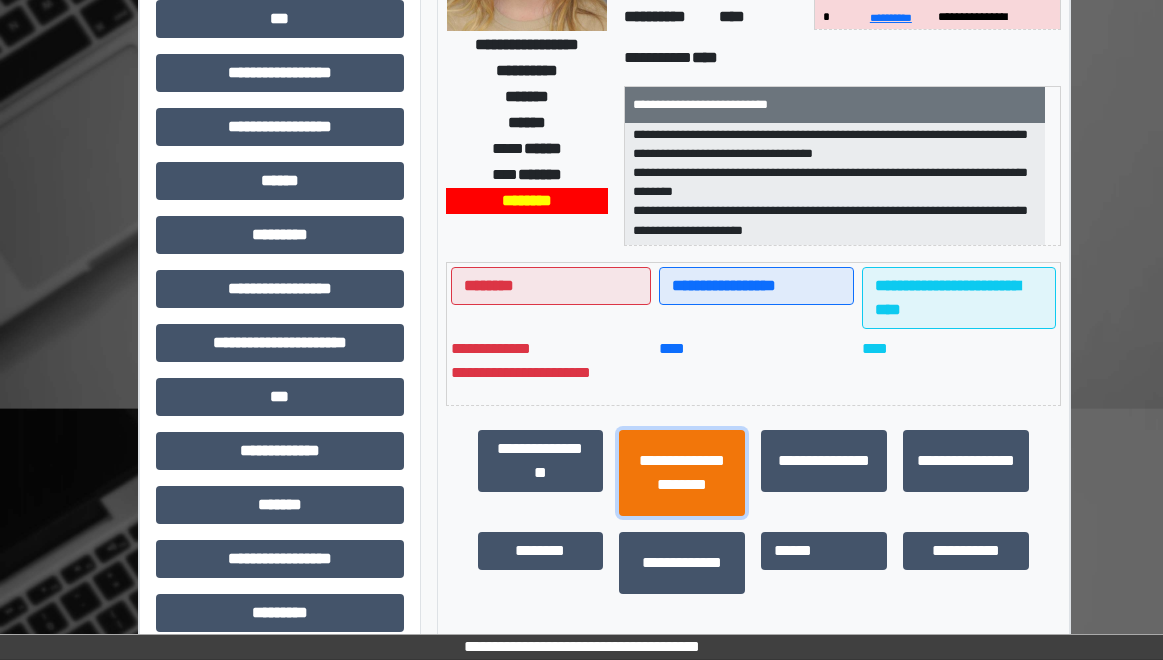 click on "**********" at bounding box center (682, 473) 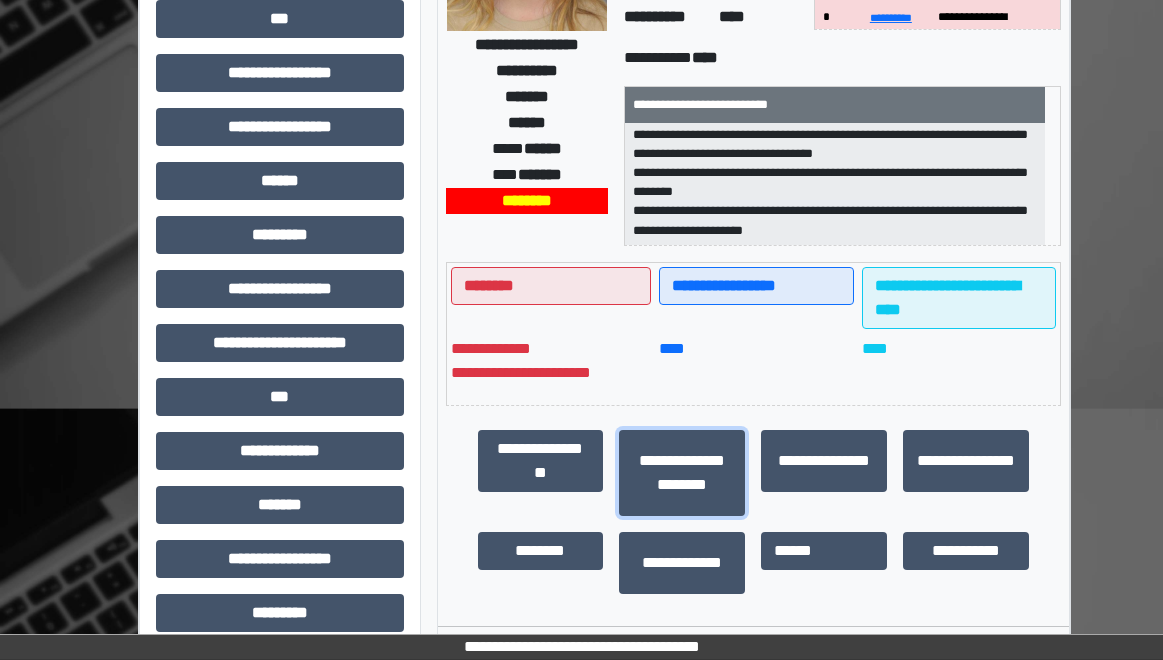 scroll, scrollTop: 40, scrollLeft: 0, axis: vertical 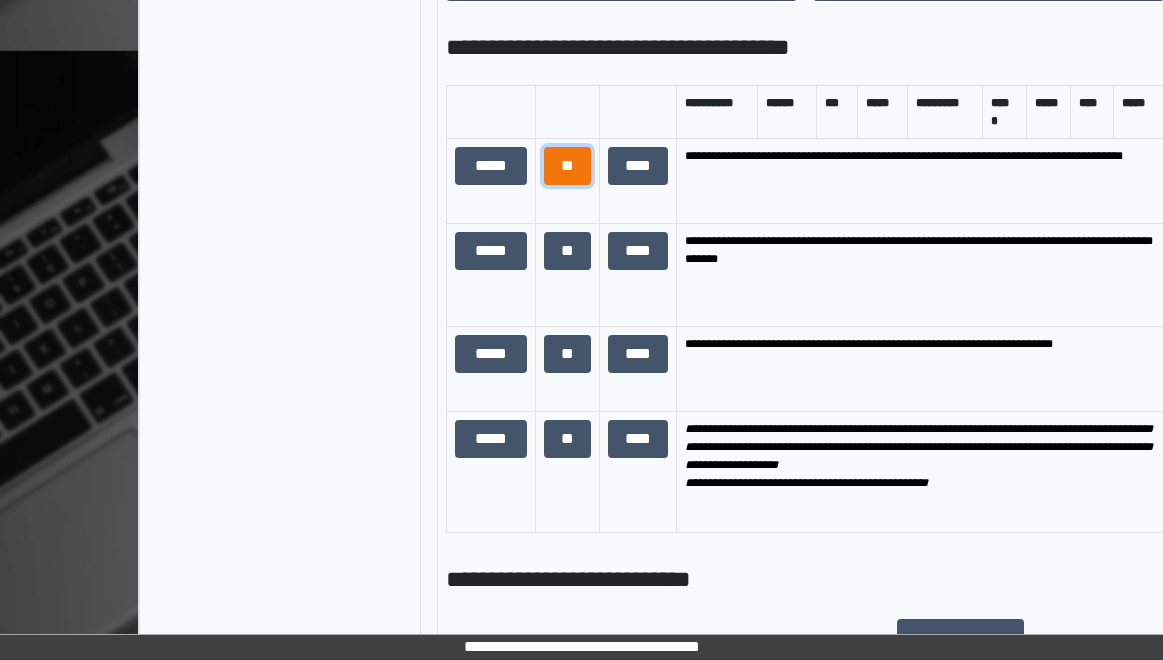 click on "**" at bounding box center (567, 166) 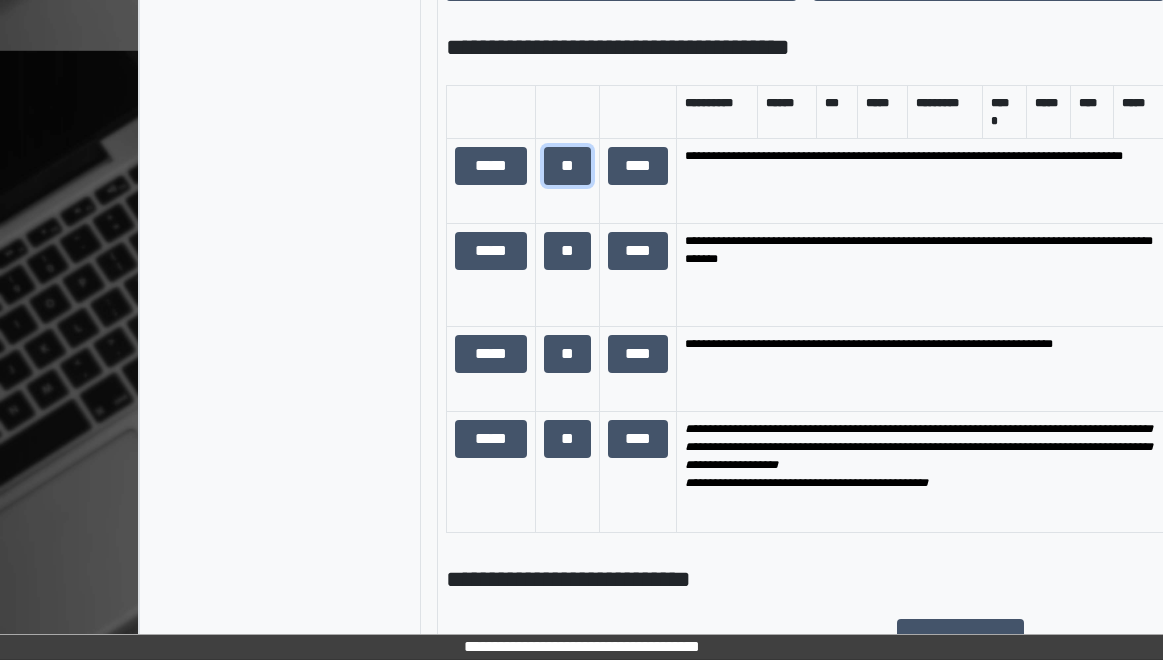 scroll, scrollTop: 22, scrollLeft: 0, axis: vertical 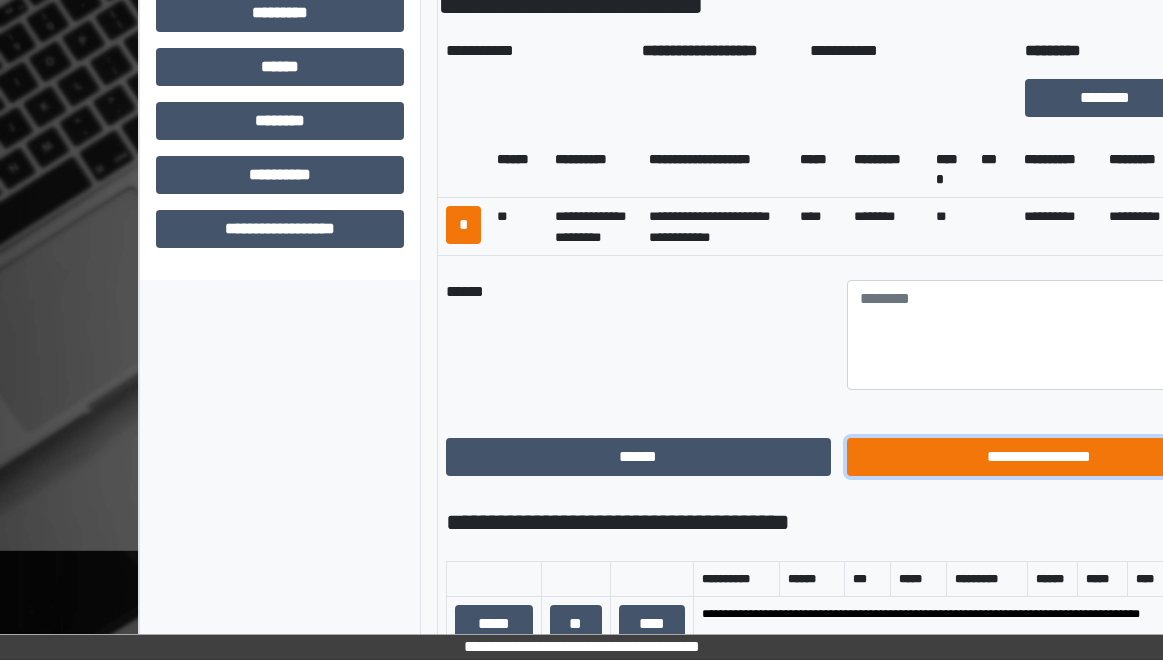 drag, startPoint x: 1059, startPoint y: 477, endPoint x: 1012, endPoint y: 422, distance: 72.34639 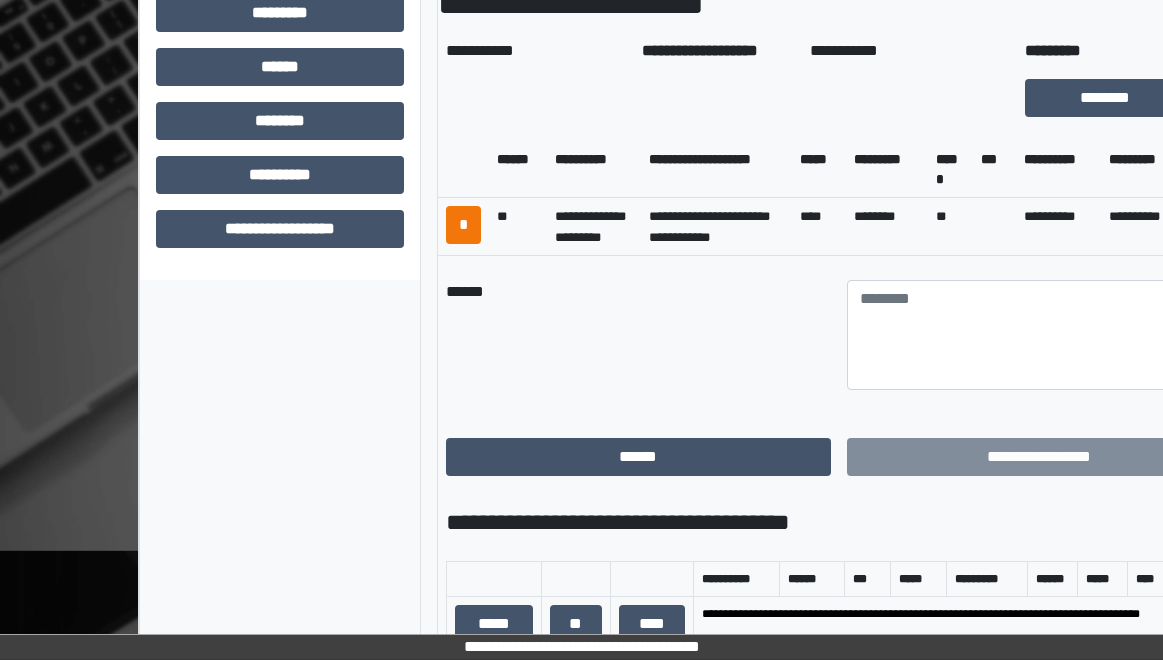 scroll, scrollTop: 538, scrollLeft: 0, axis: vertical 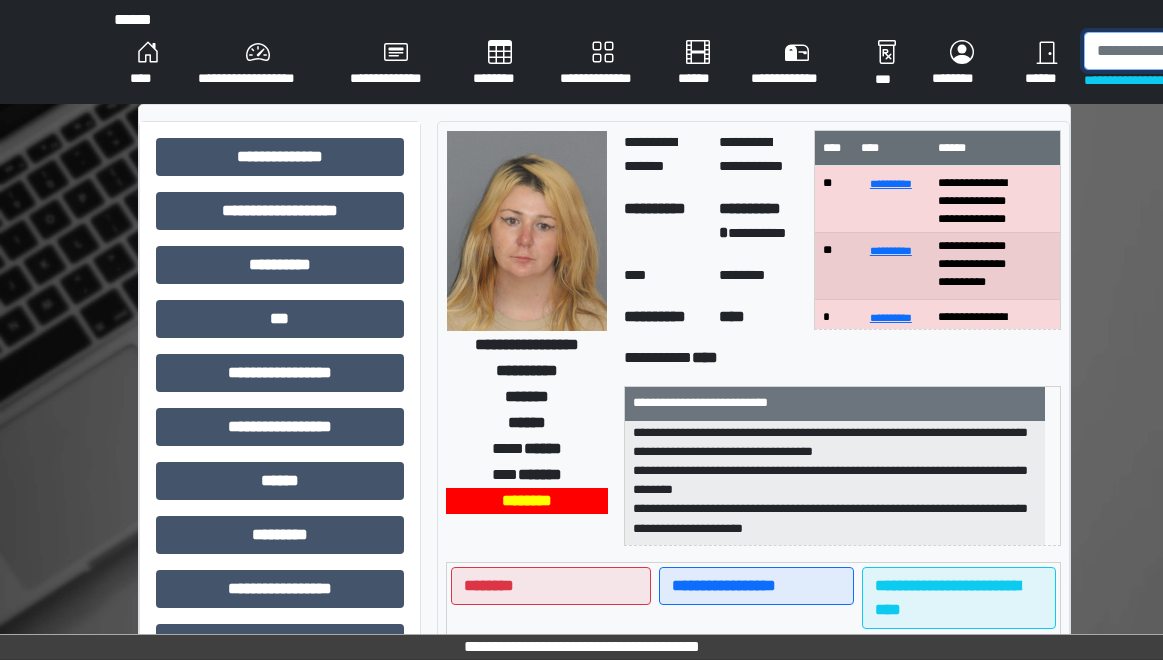 click at bounding box center [1187, 51] 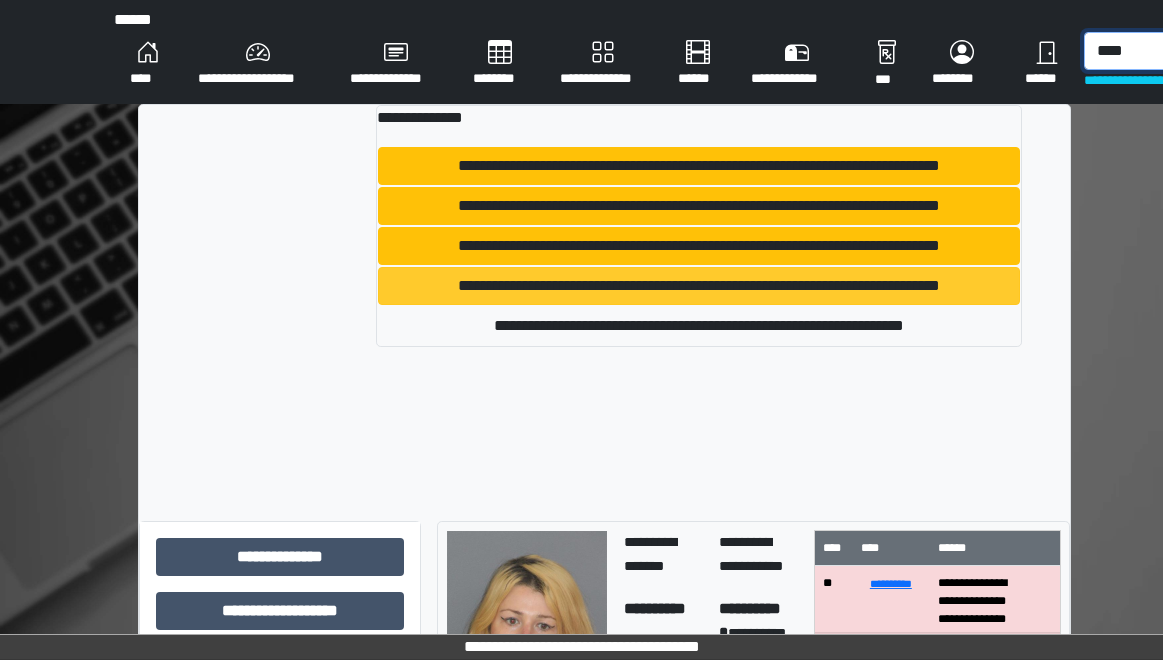 type on "****" 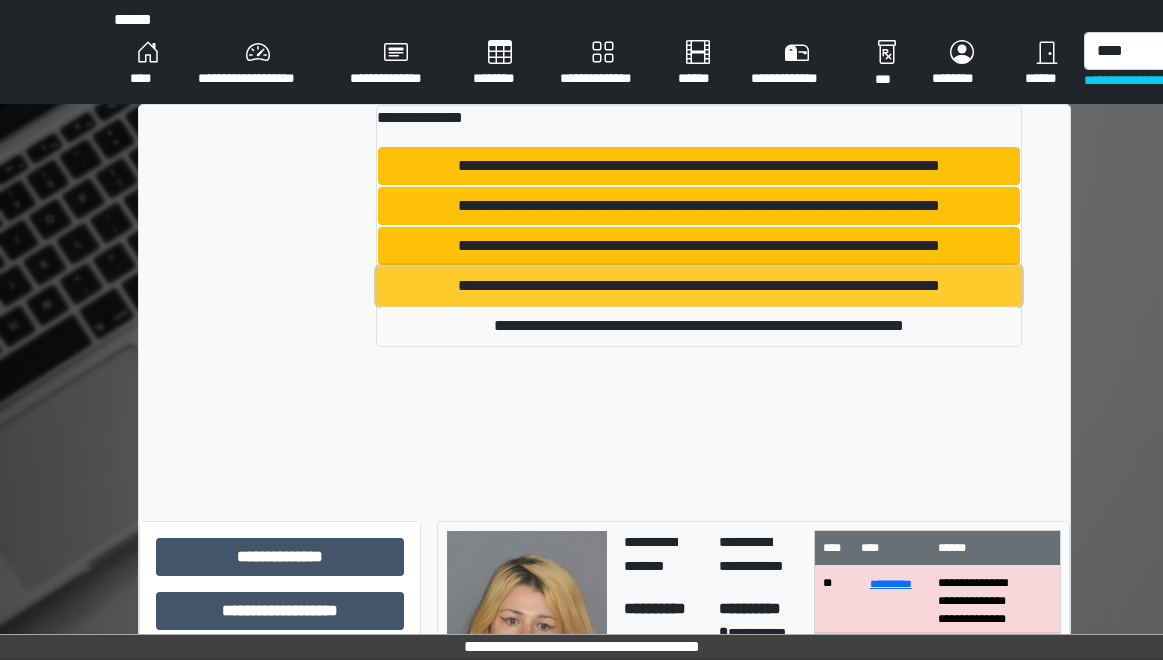 click on "**********" at bounding box center [699, 286] 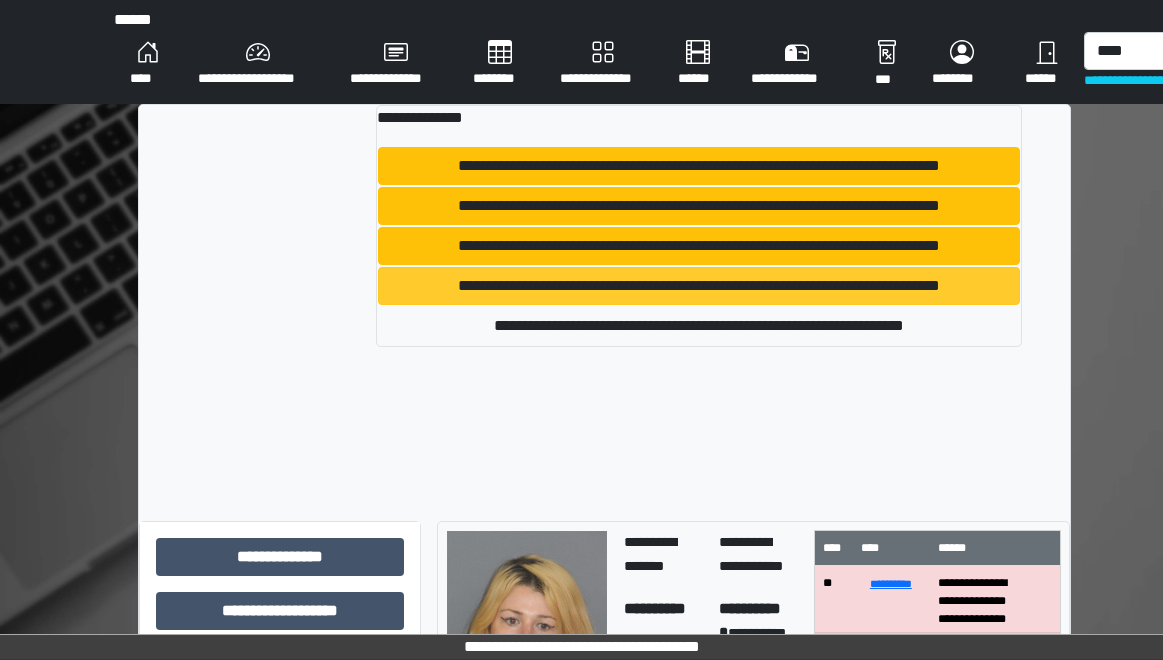 type 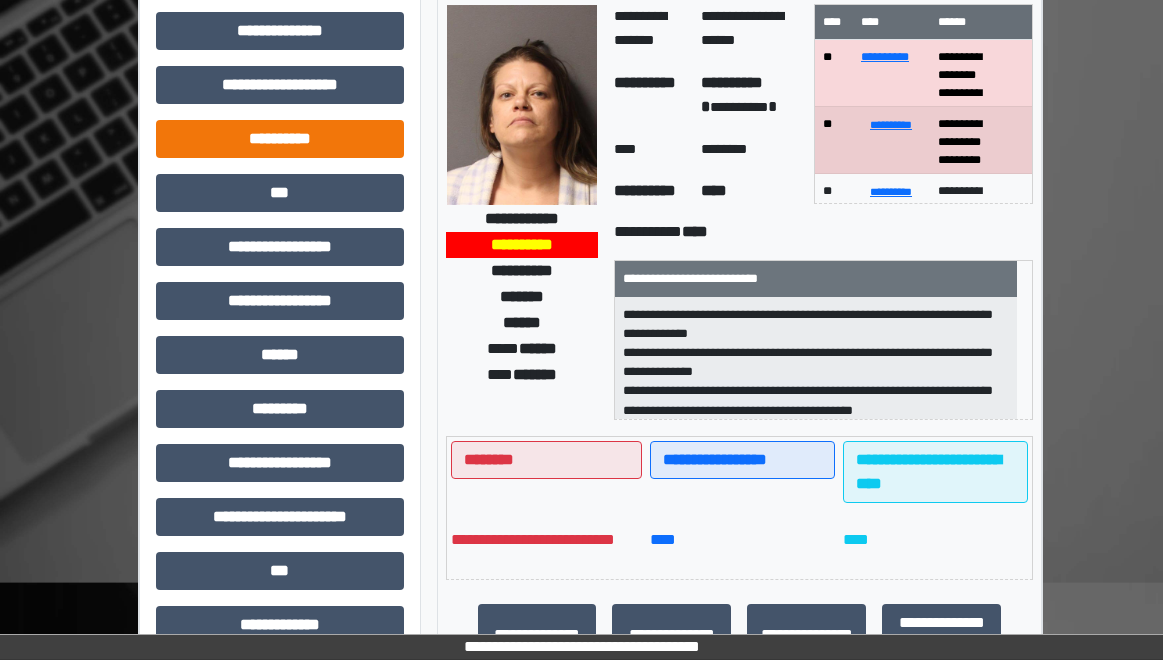 scroll, scrollTop: 0, scrollLeft: 0, axis: both 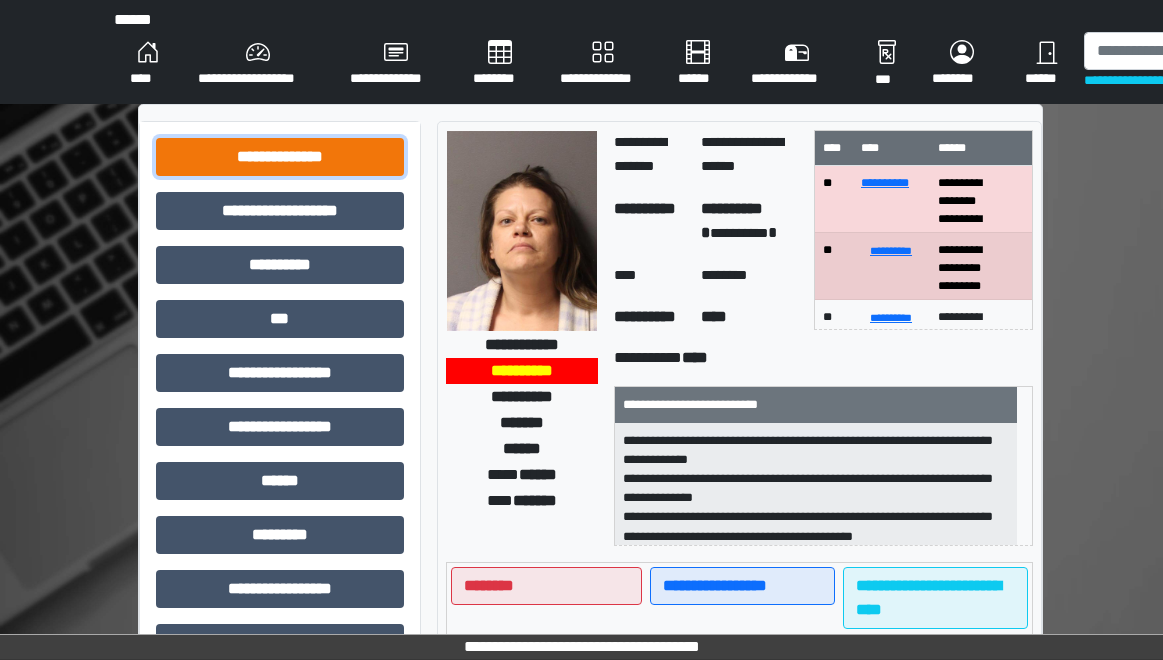 click on "**********" at bounding box center [280, 157] 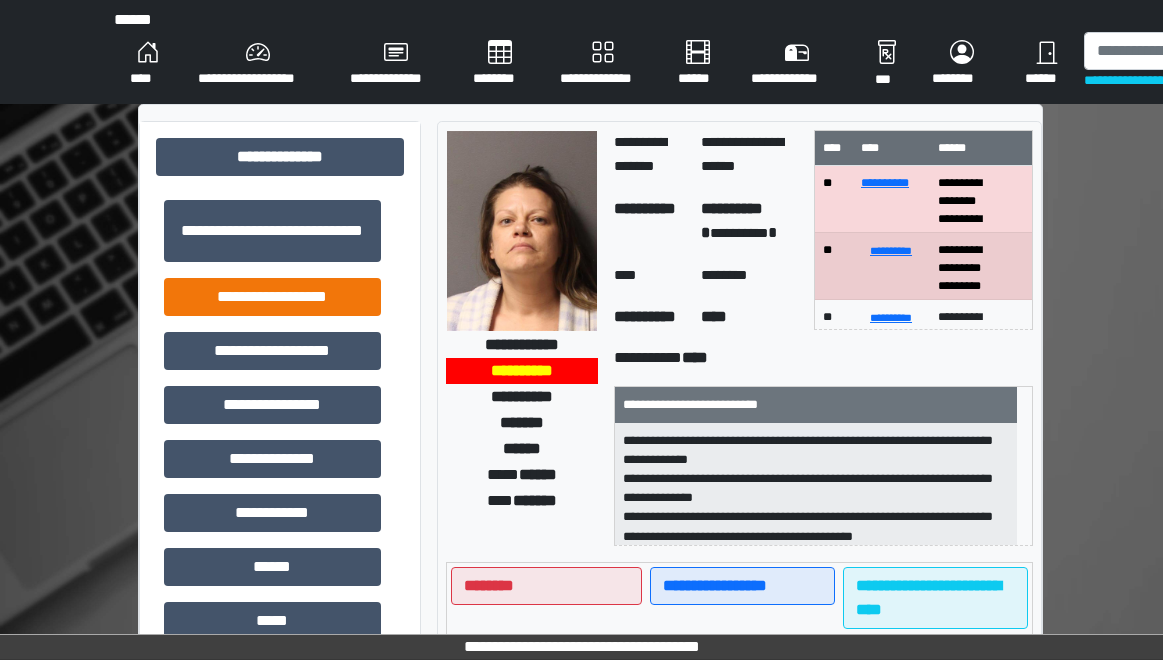 click on "**********" at bounding box center (272, 297) 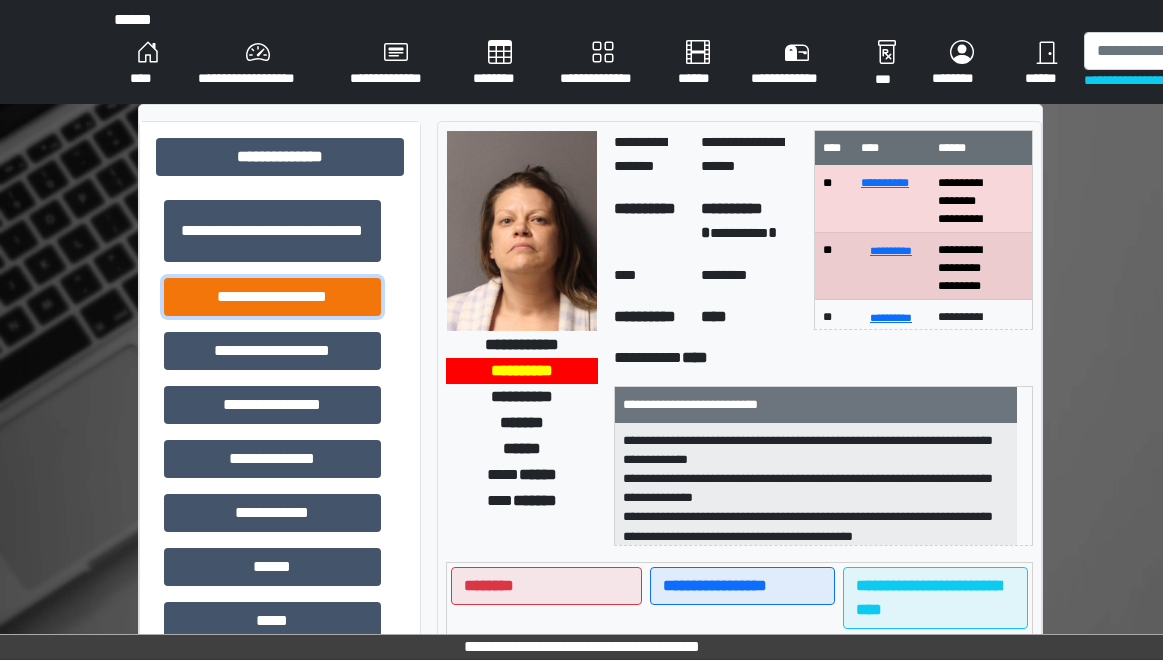 click on "**********" at bounding box center [272, 297] 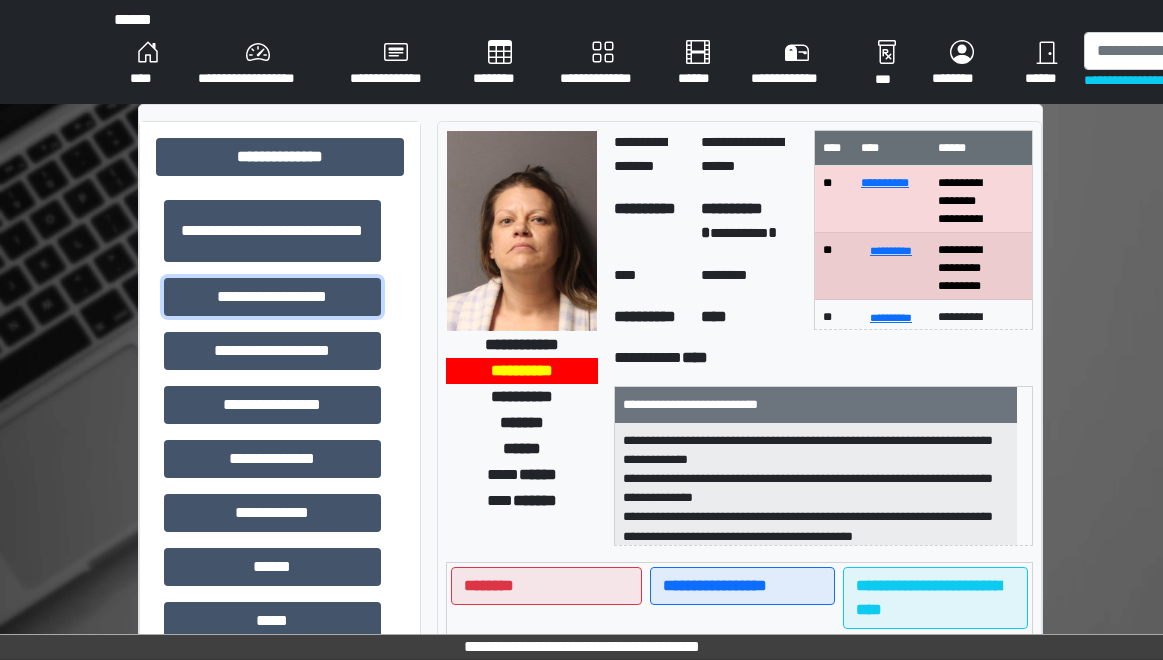 scroll, scrollTop: 2, scrollLeft: 0, axis: vertical 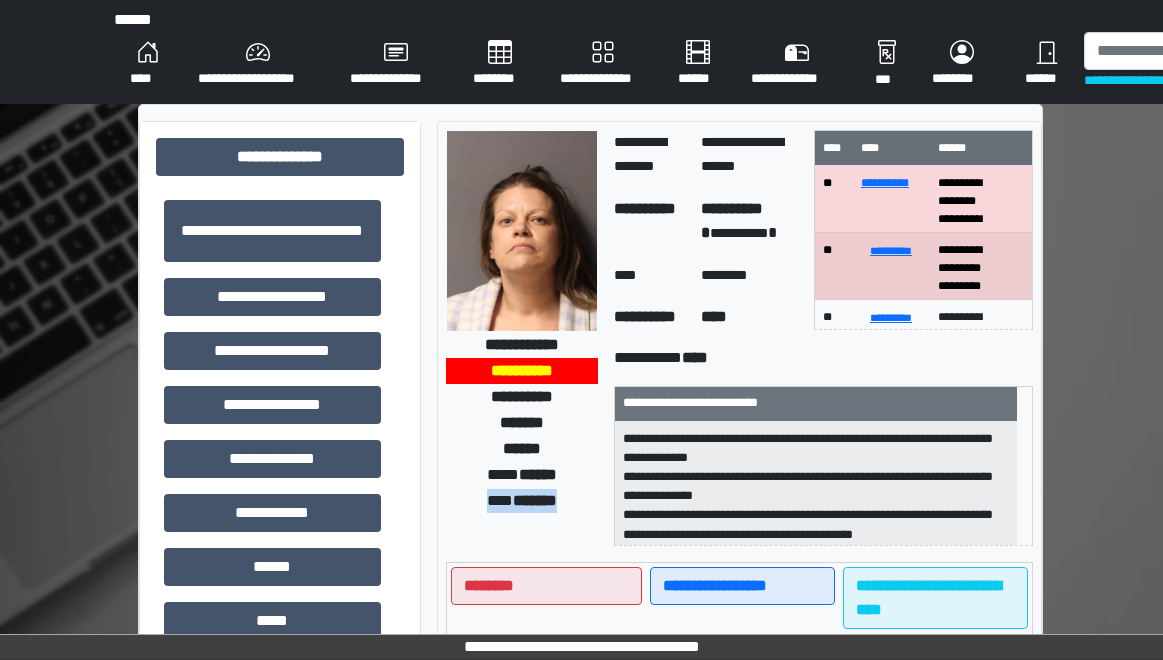 drag, startPoint x: 566, startPoint y: 502, endPoint x: 470, endPoint y: 501, distance: 96.00521 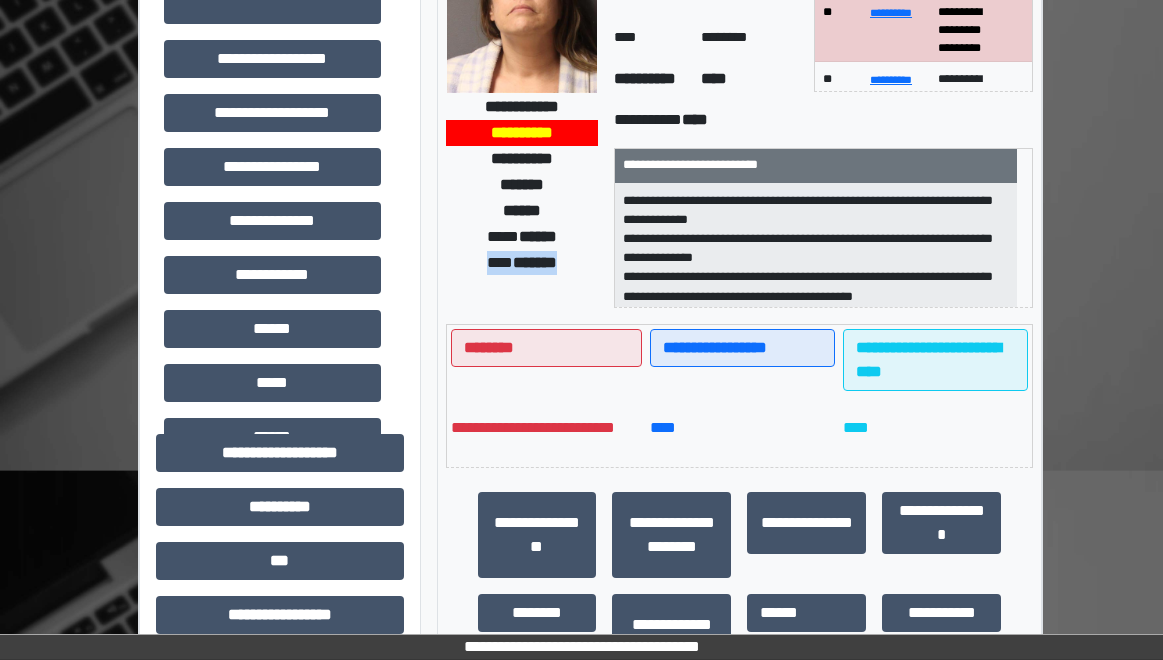 scroll, scrollTop: 300, scrollLeft: 0, axis: vertical 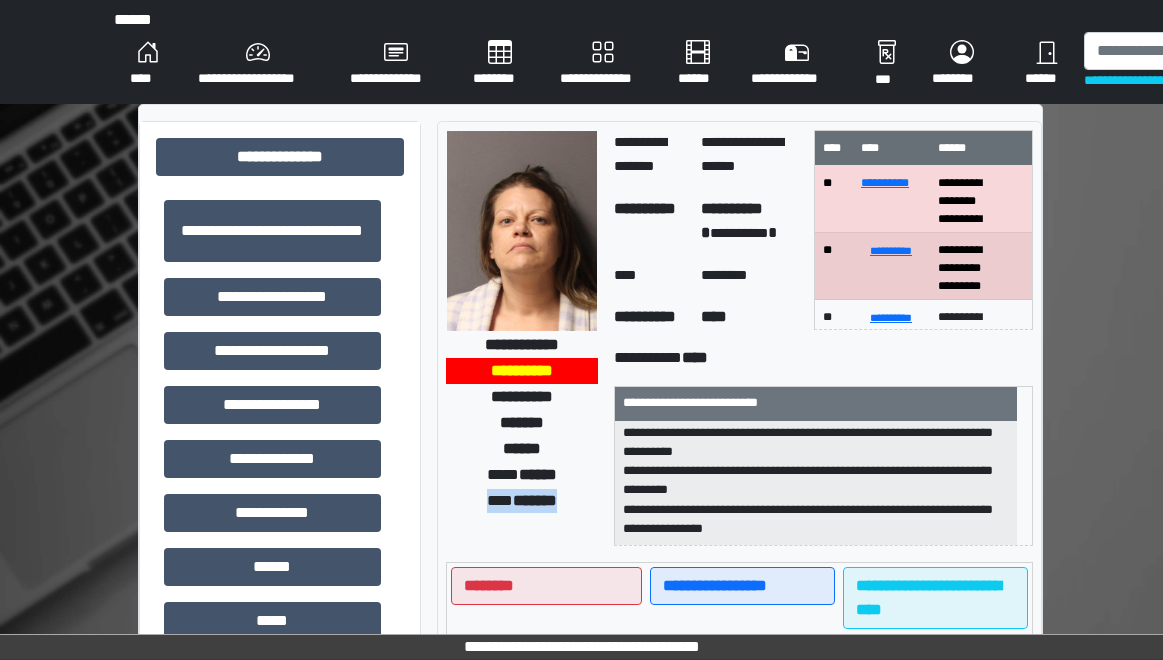 drag, startPoint x: 1042, startPoint y: 50, endPoint x: 1024, endPoint y: 52, distance: 18.110771 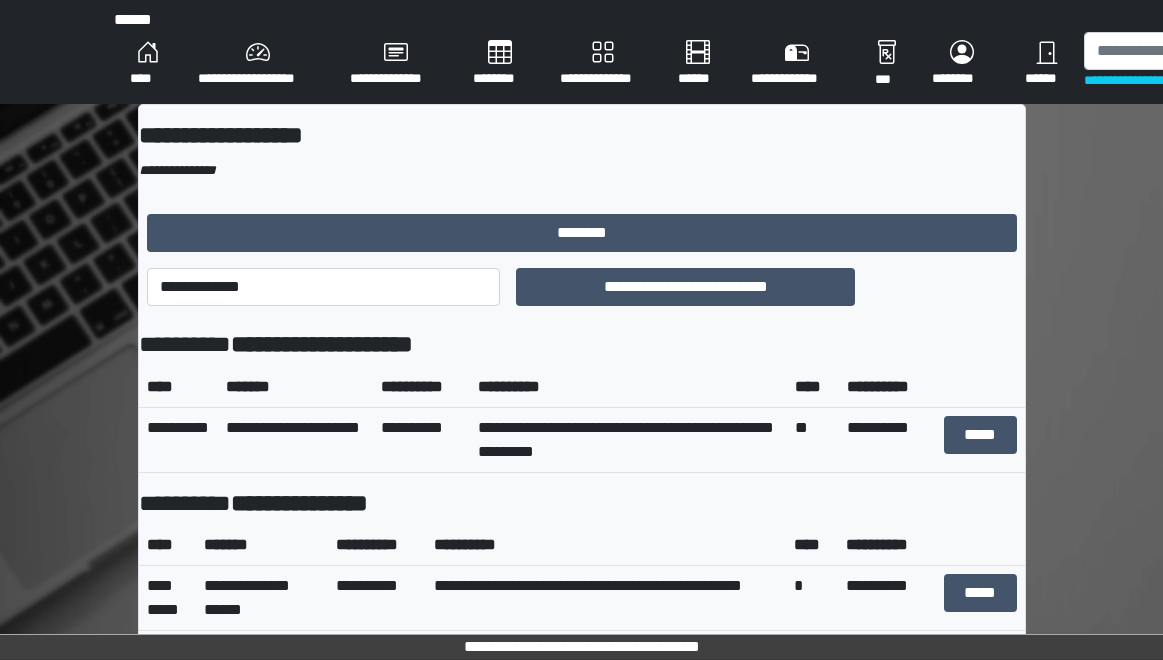 scroll, scrollTop: 0, scrollLeft: 0, axis: both 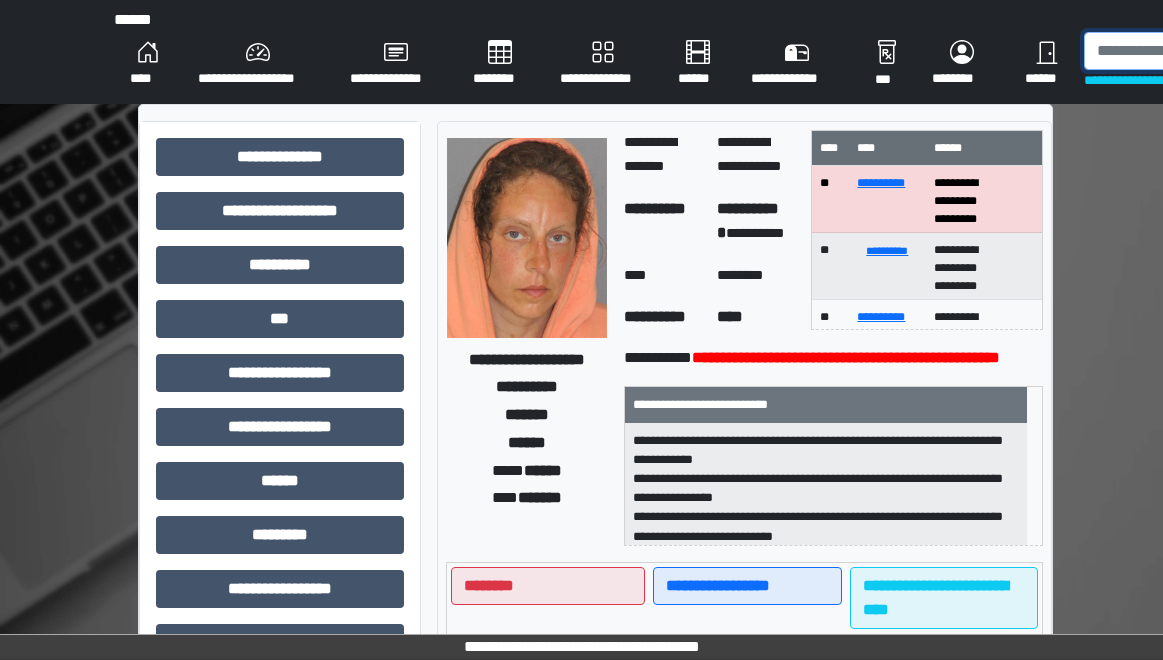 click at bounding box center (1187, 51) 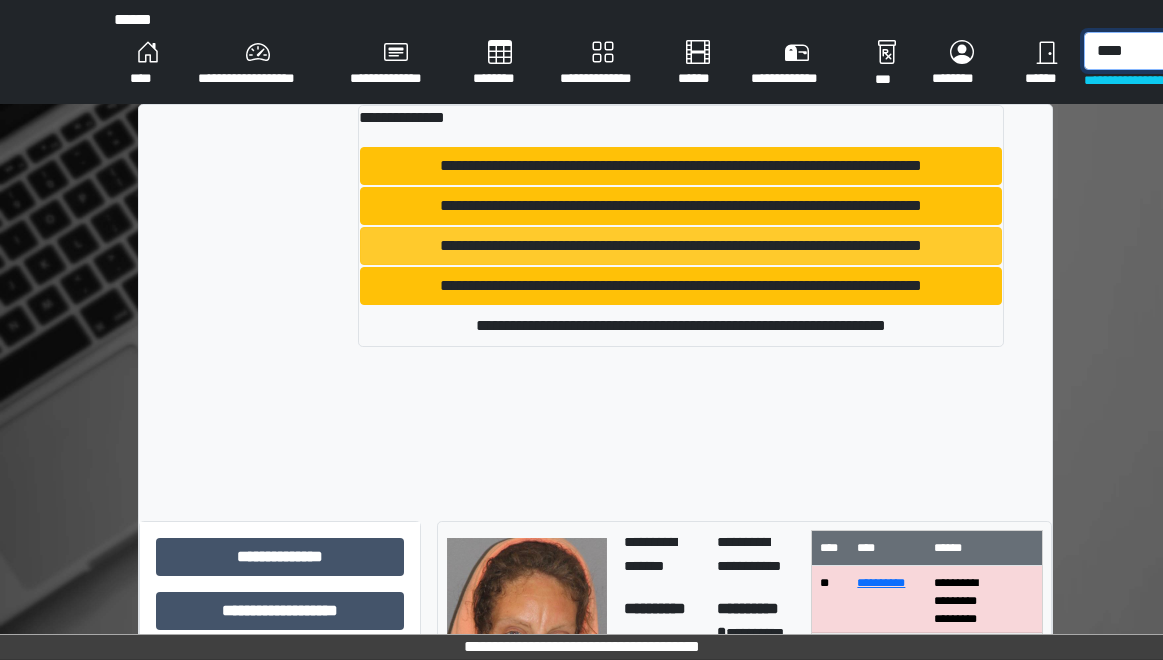 type on "****" 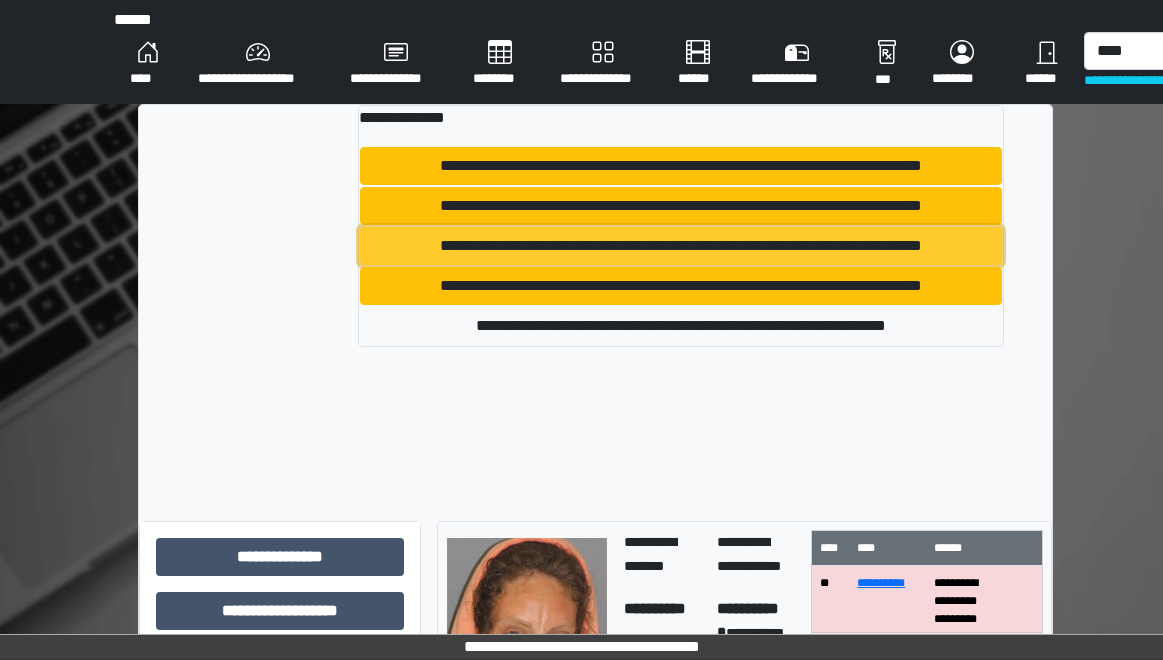 click on "**********" at bounding box center [681, 246] 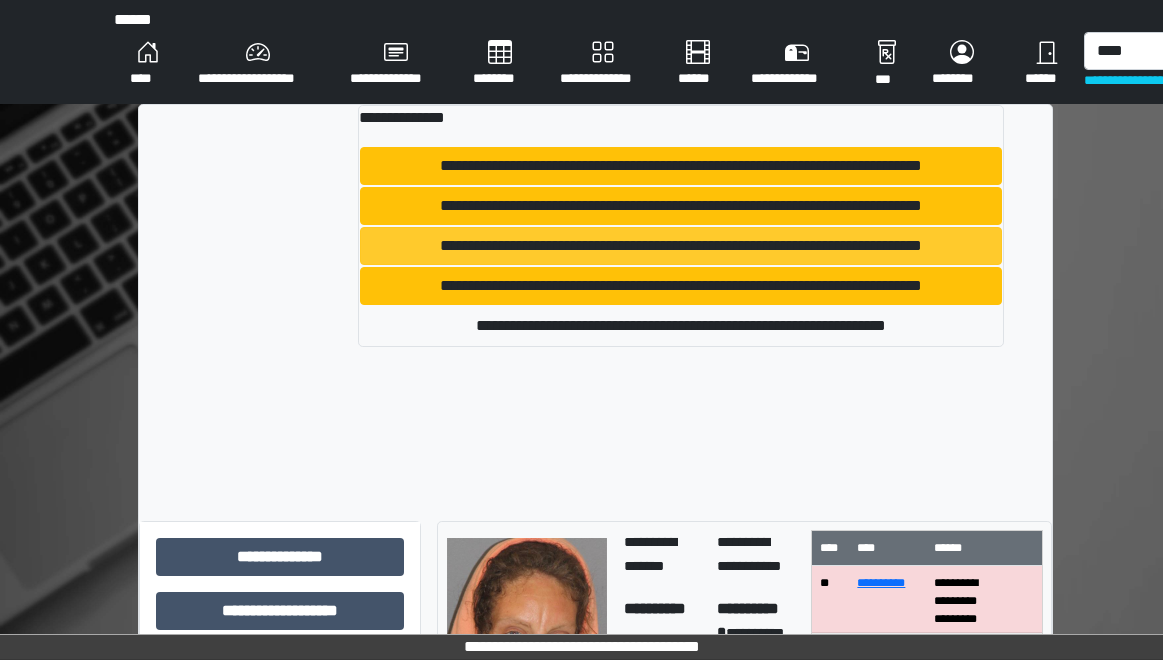 type 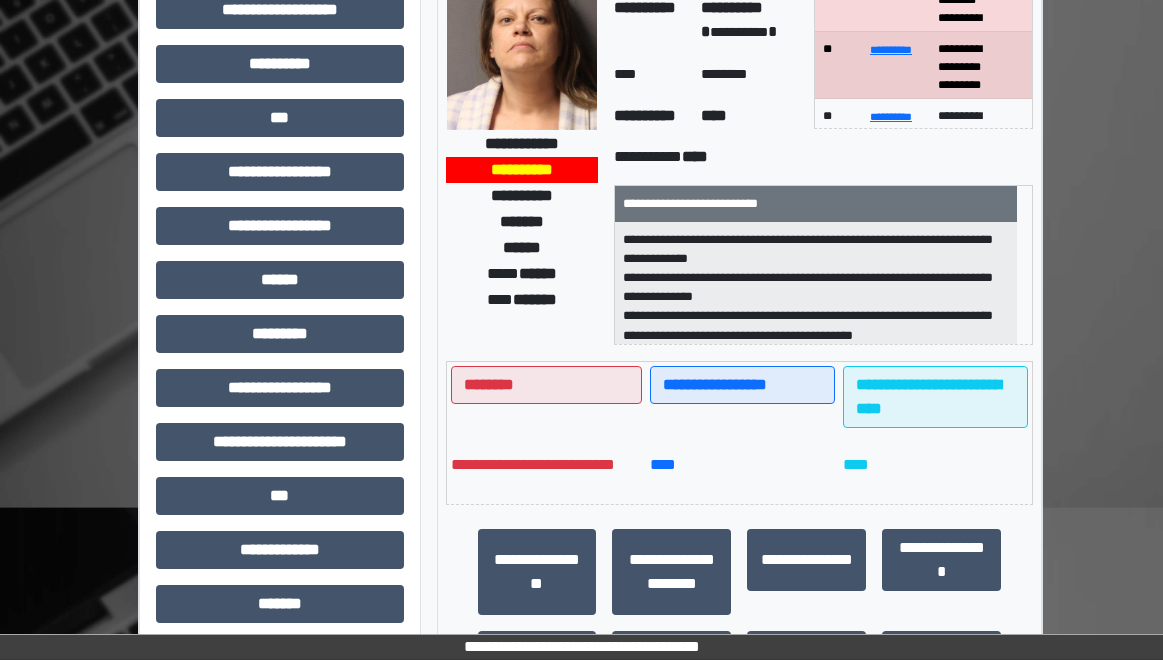 scroll, scrollTop: 438, scrollLeft: 0, axis: vertical 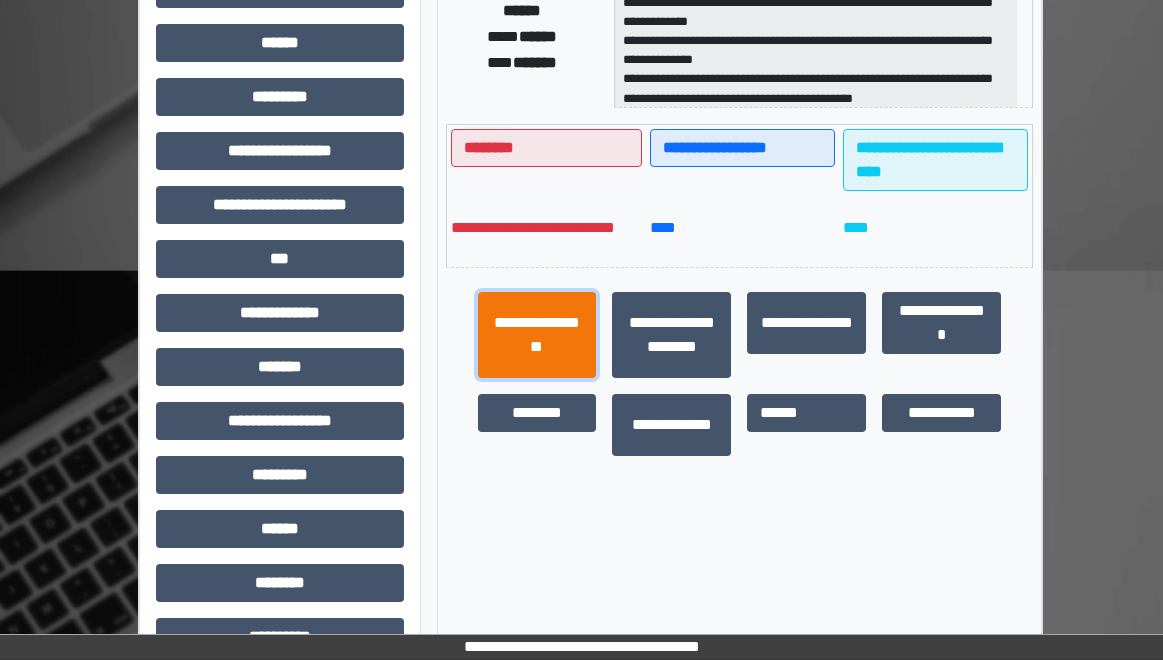 click on "**********" at bounding box center (537, 335) 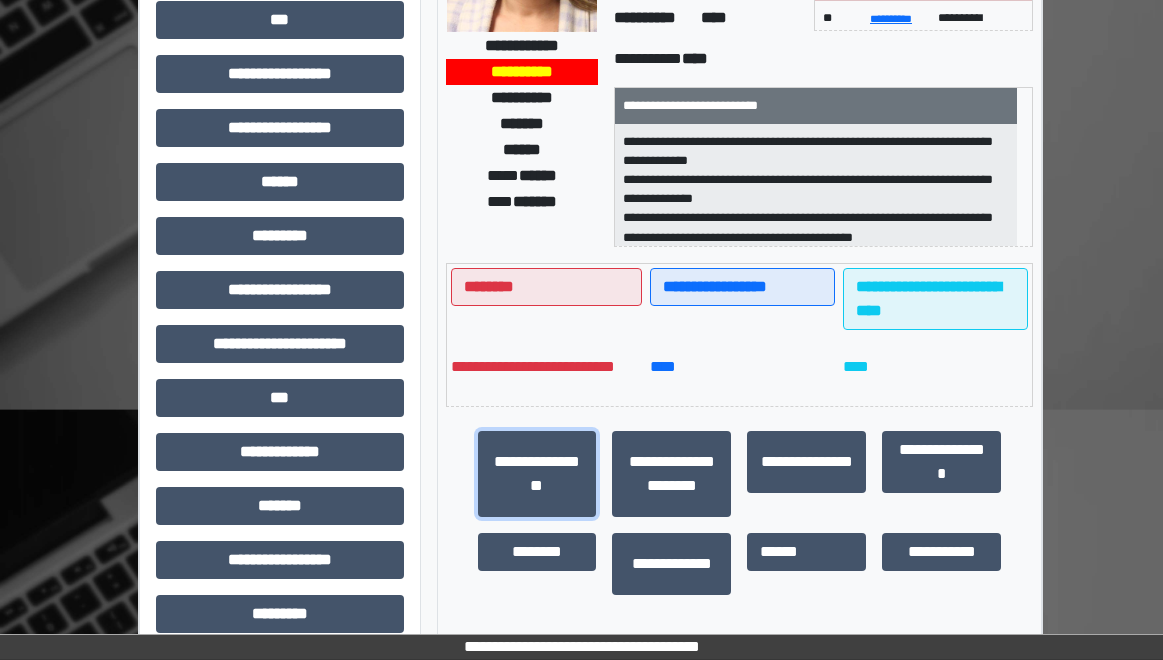 scroll, scrollTop: 238, scrollLeft: 0, axis: vertical 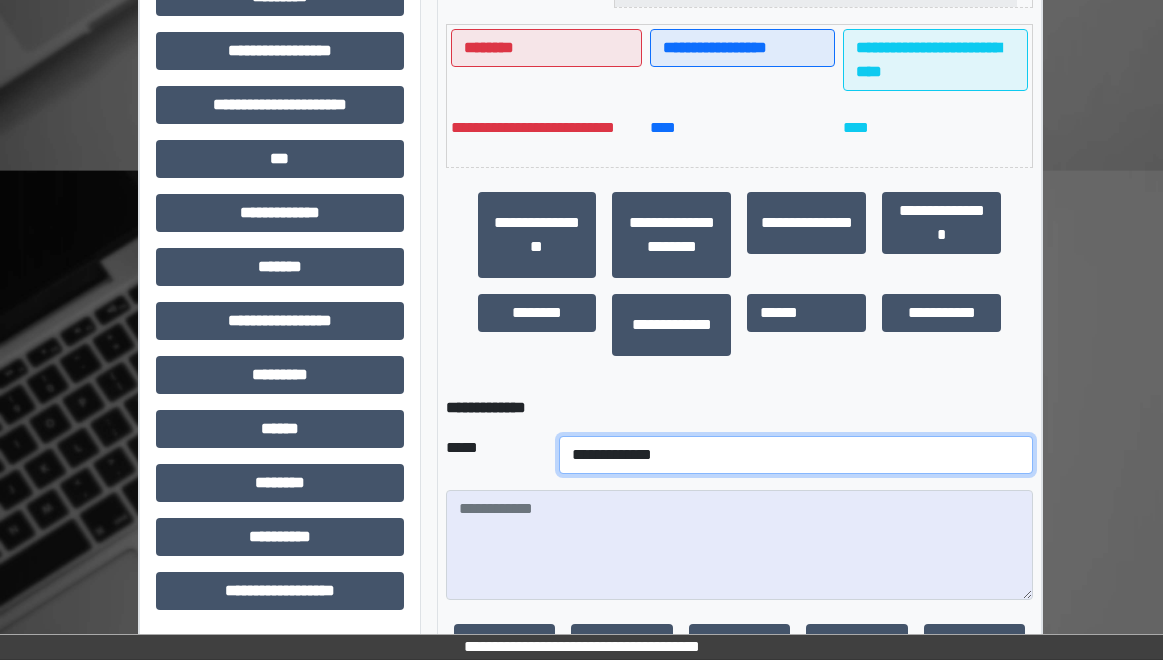 click on "**********" at bounding box center (796, 455) 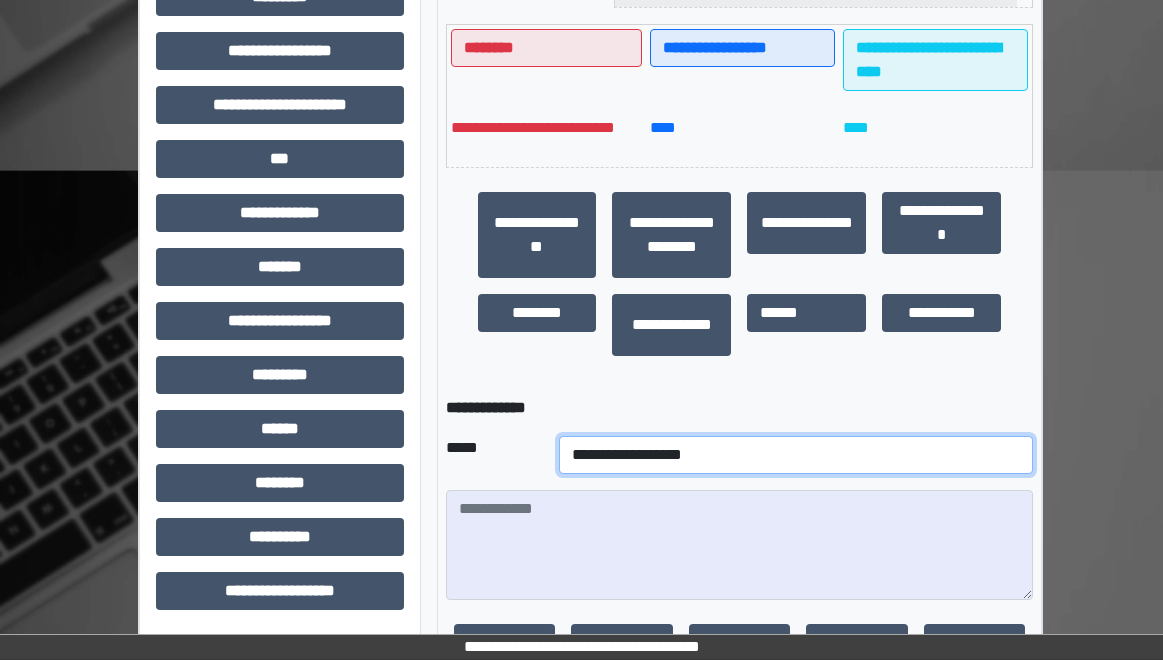 click on "**********" at bounding box center (796, 455) 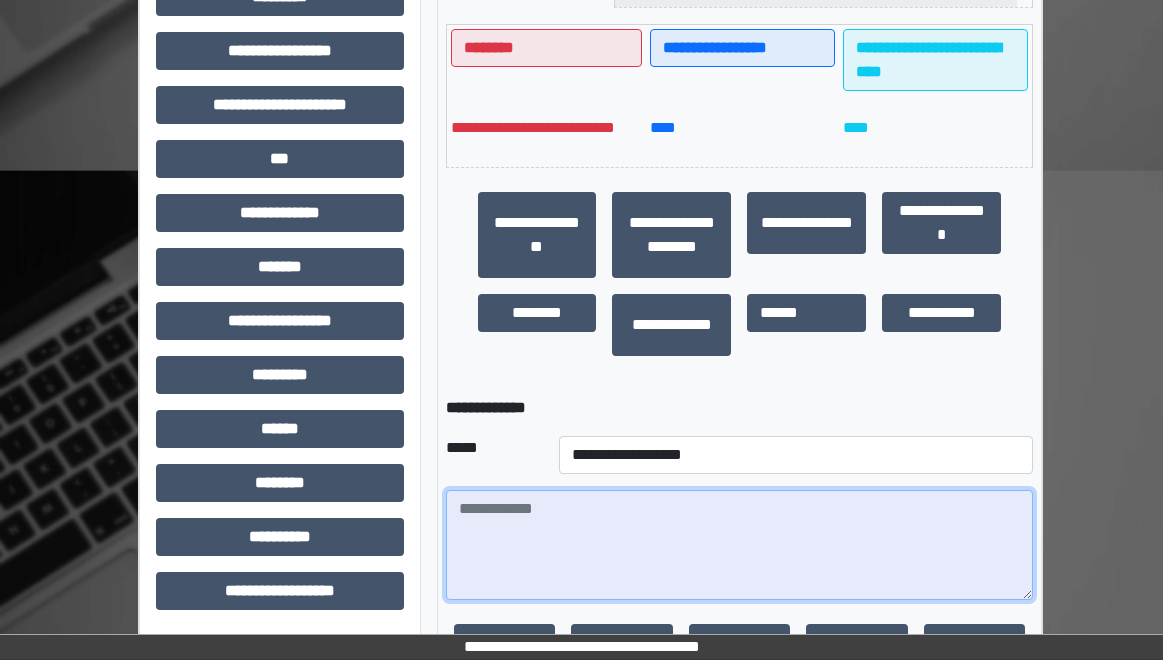 click at bounding box center [740, 545] 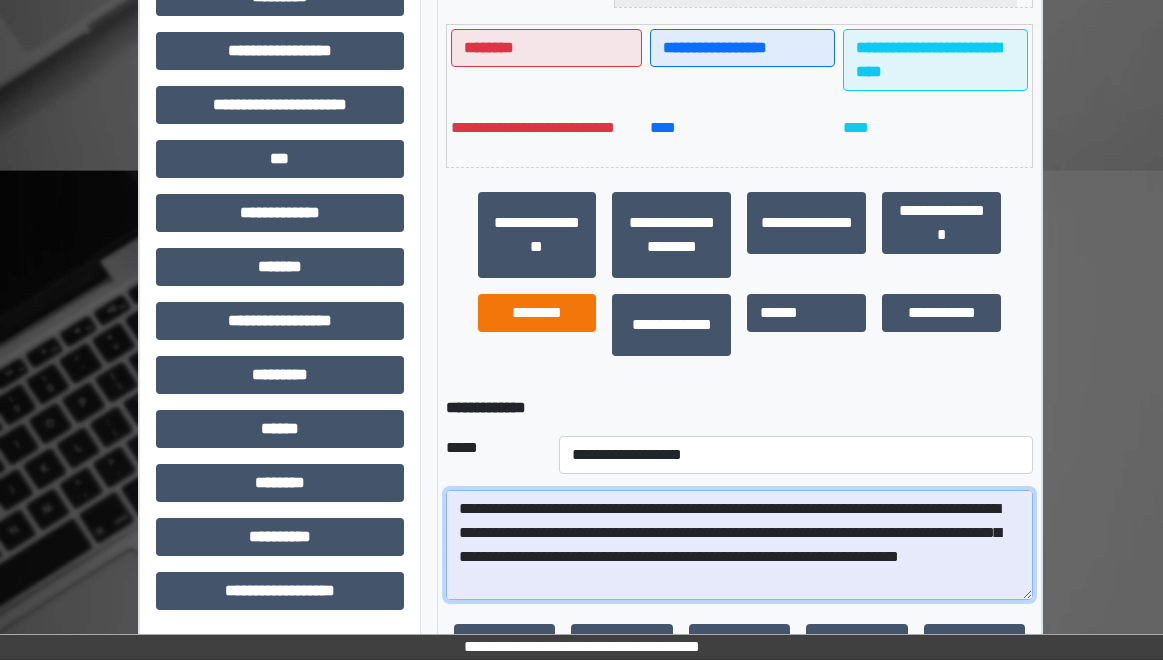 scroll, scrollTop: 353, scrollLeft: 0, axis: vertical 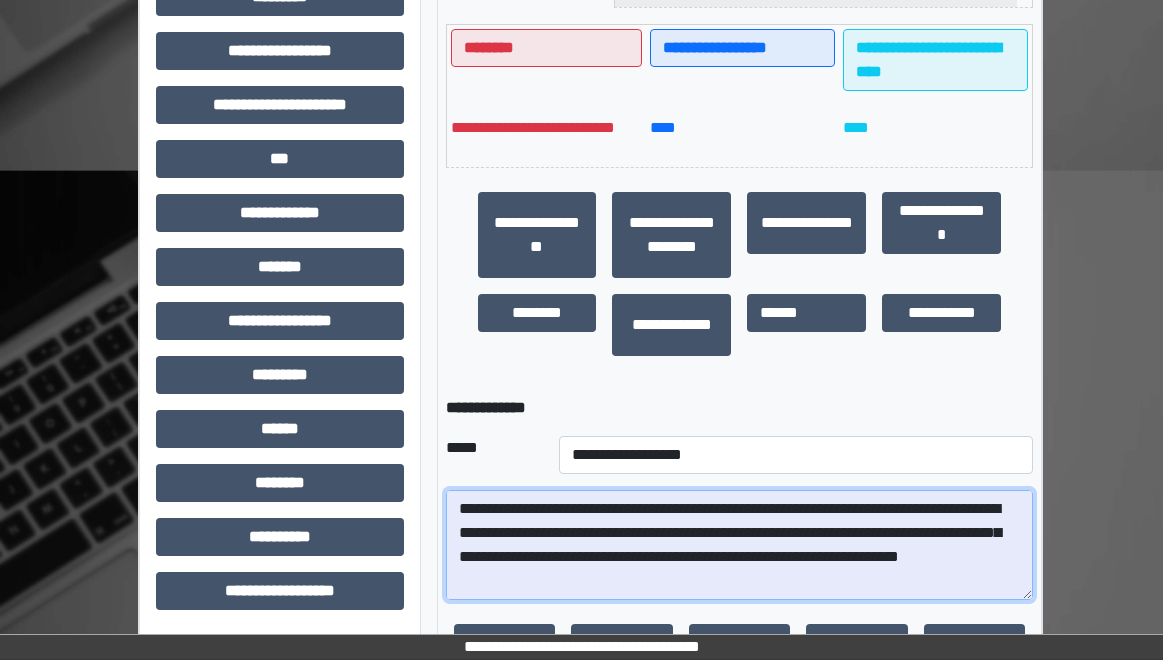 click at bounding box center [740, 545] 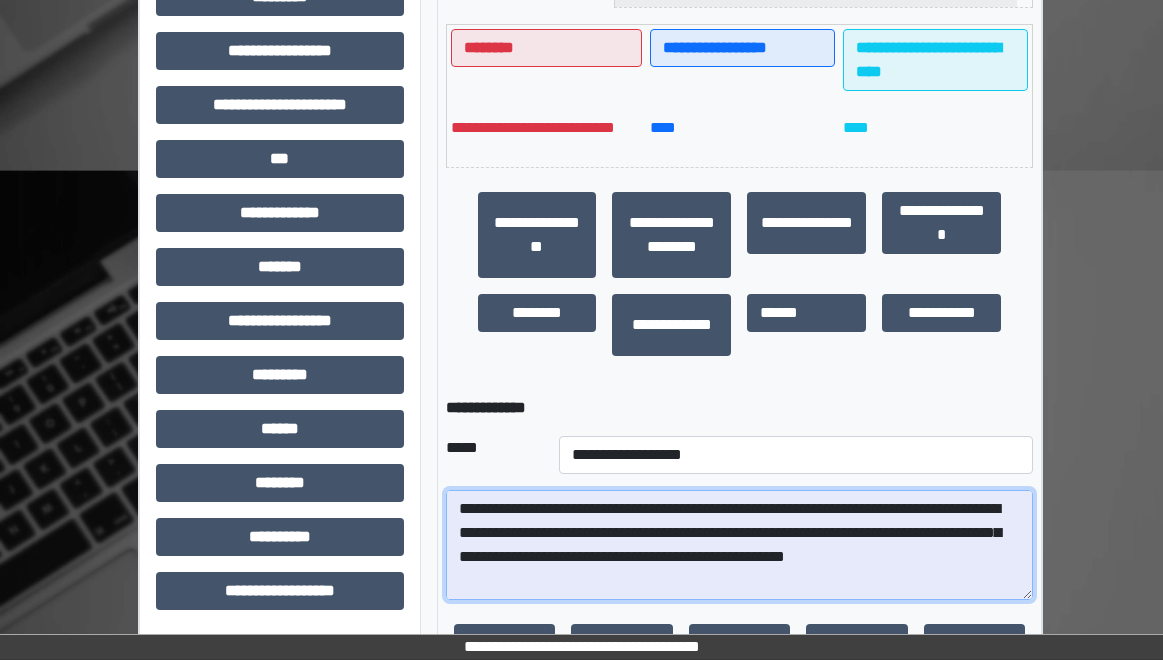 click at bounding box center (740, 545) 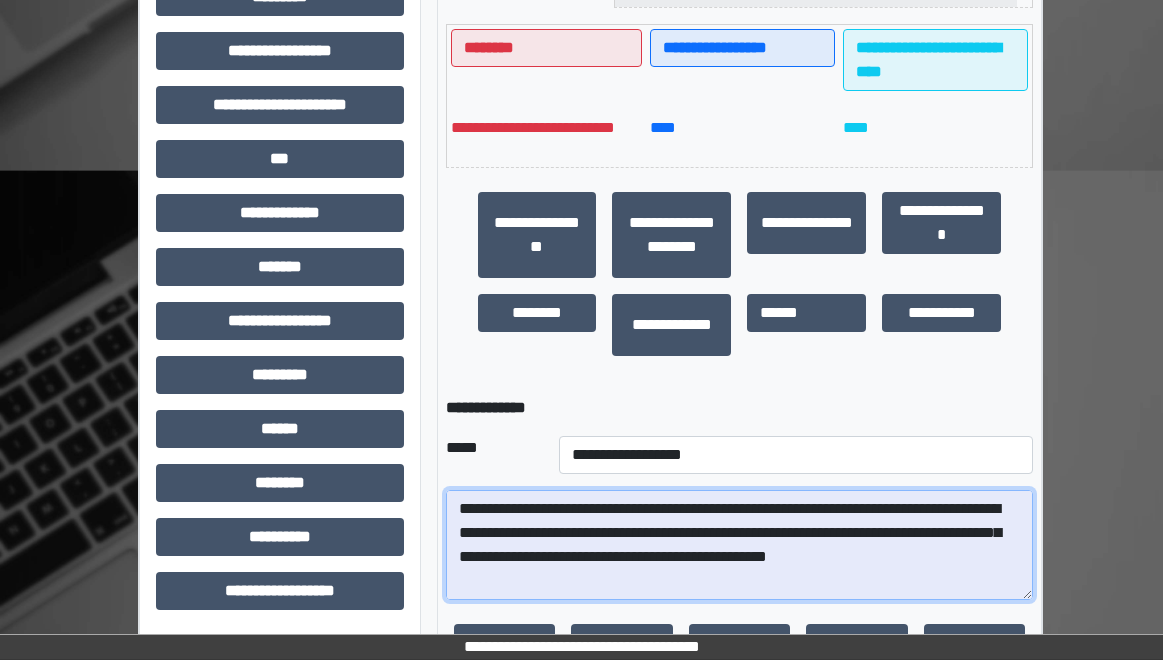click at bounding box center (740, 545) 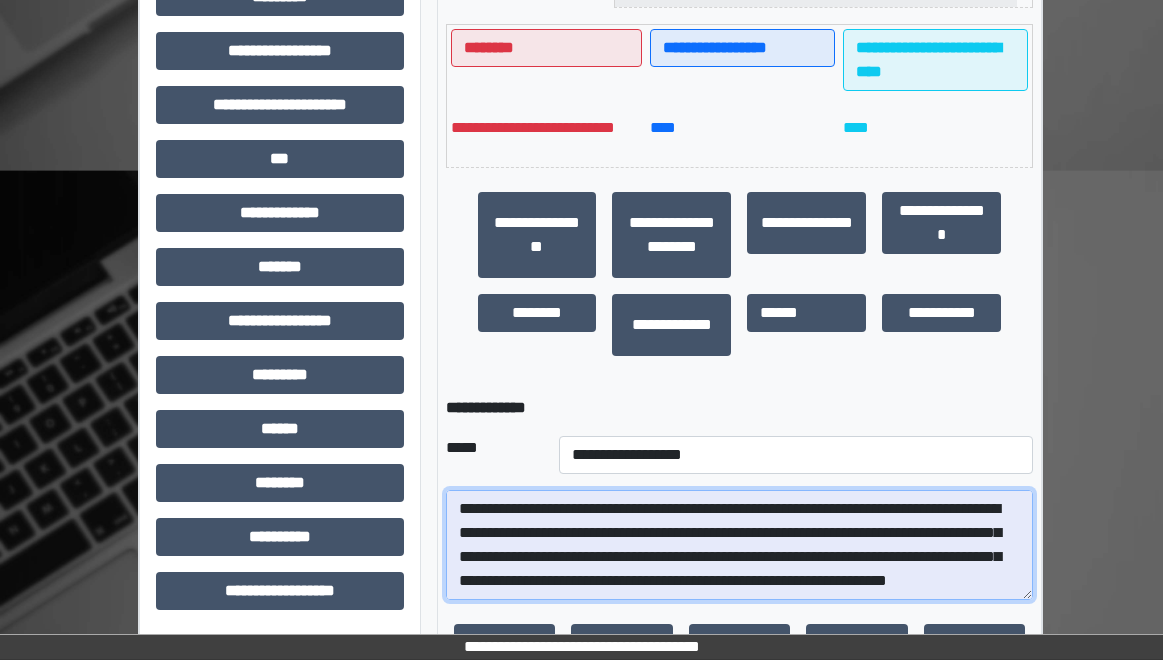 drag, startPoint x: 458, startPoint y: 575, endPoint x: 549, endPoint y: 580, distance: 91.13726 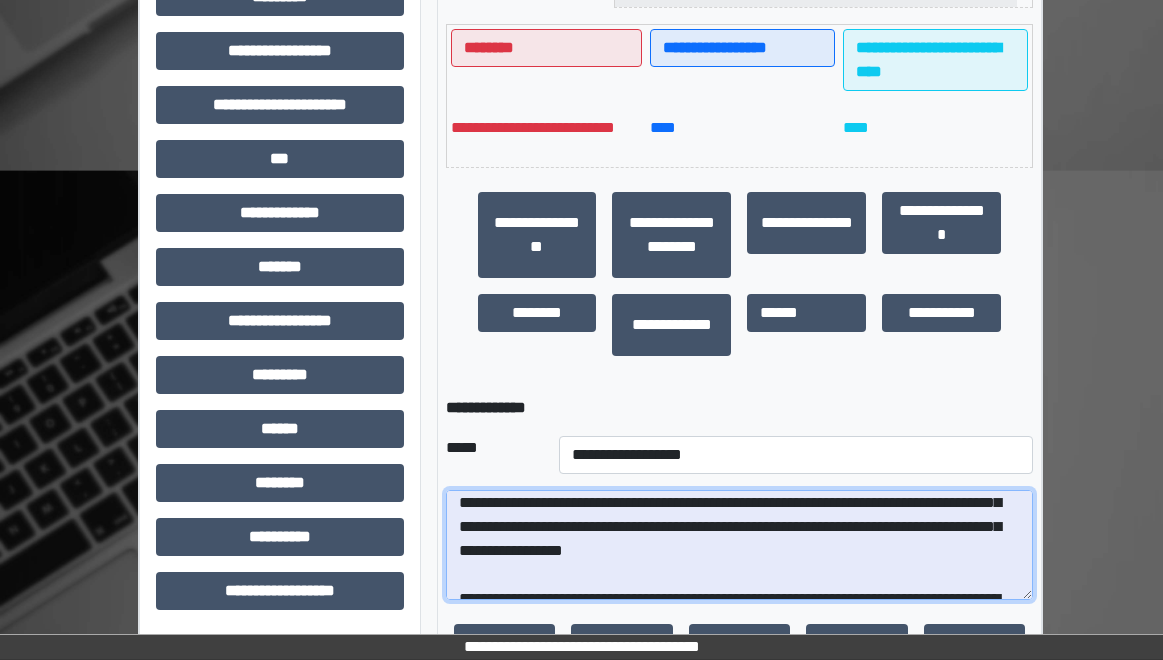 scroll, scrollTop: 0, scrollLeft: 0, axis: both 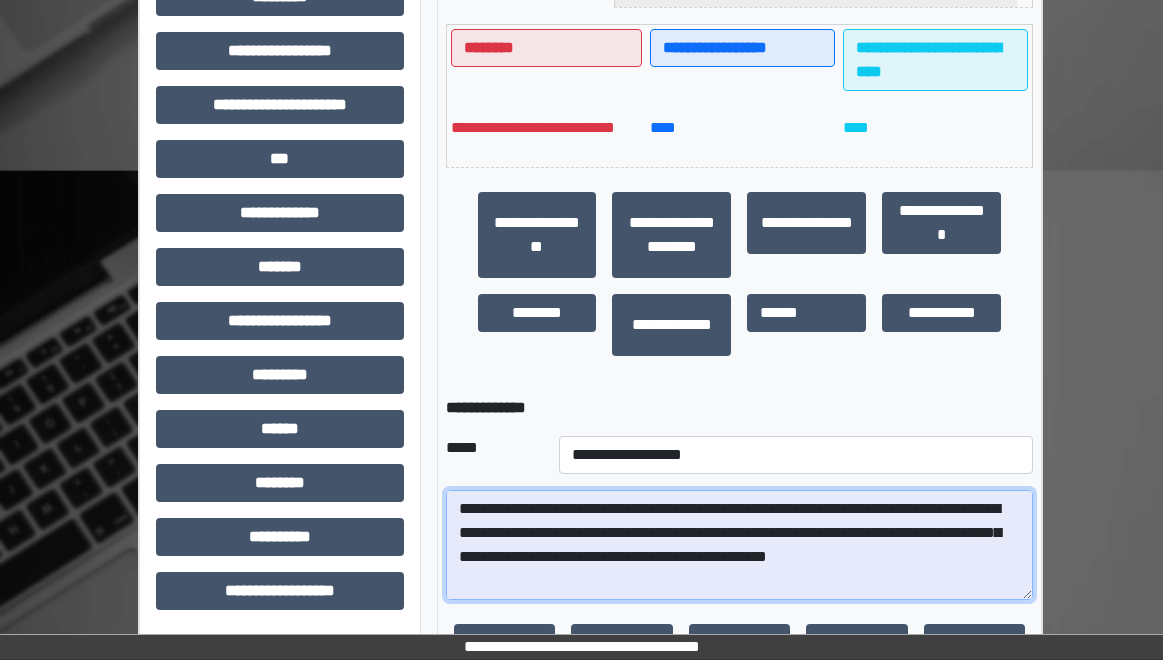 drag, startPoint x: 561, startPoint y: 579, endPoint x: 447, endPoint y: 580, distance: 114.00439 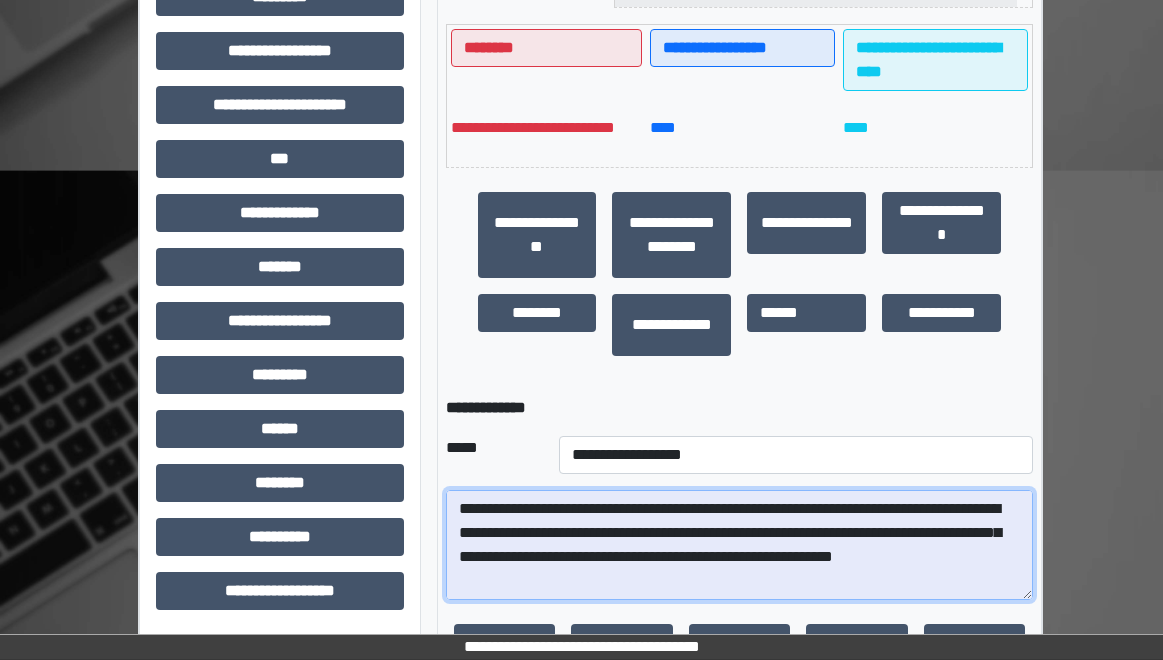 click at bounding box center [740, 545] 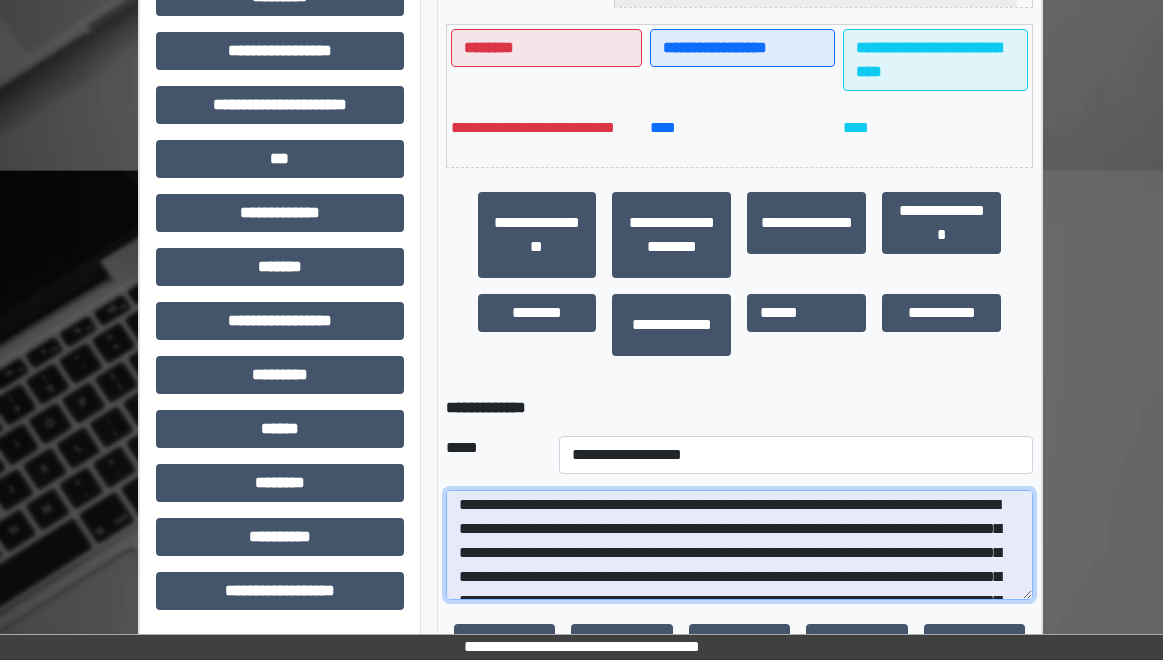 scroll, scrollTop: 0, scrollLeft: 0, axis: both 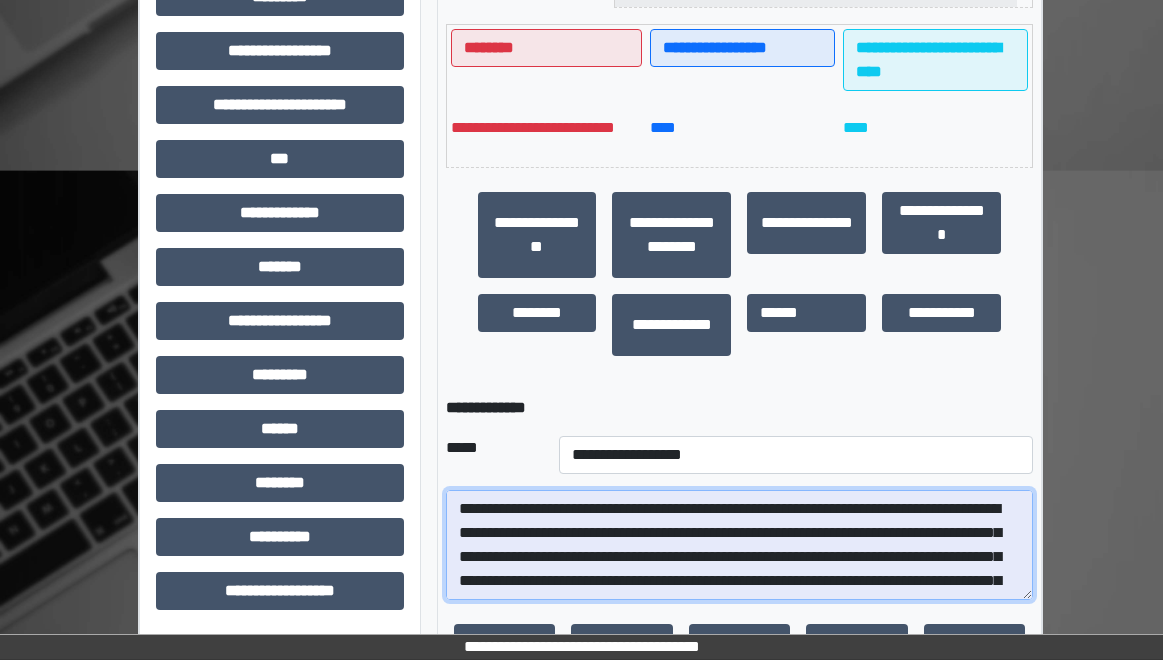 click on "**********" at bounding box center [740, 545] 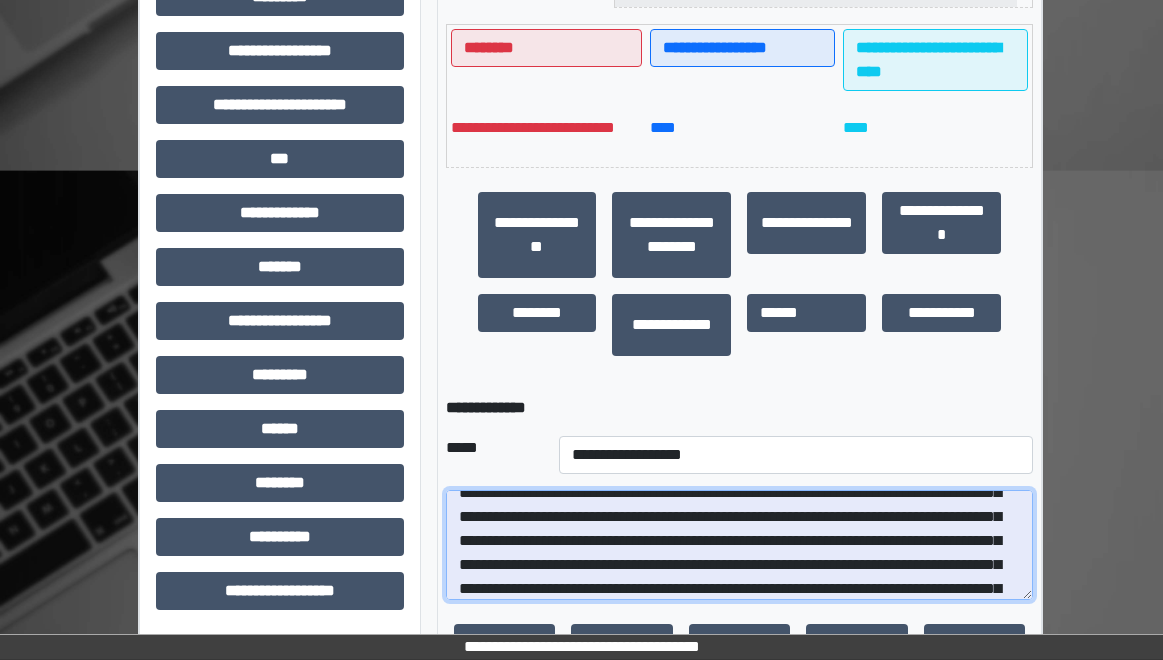 click on "**********" at bounding box center (740, 545) 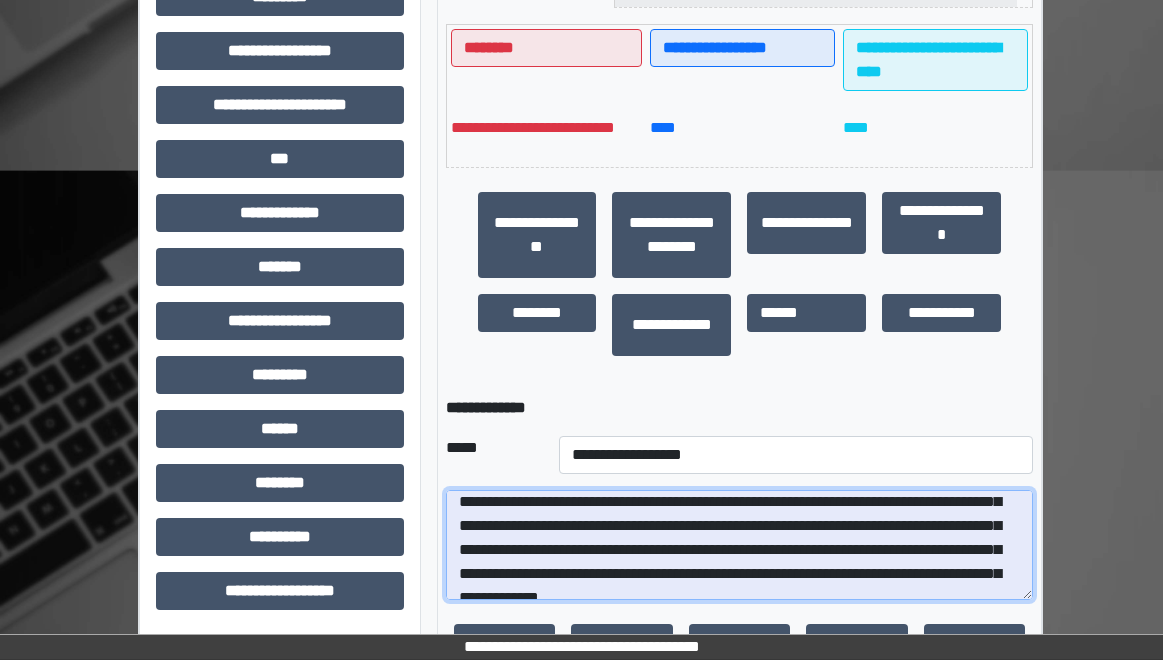 scroll, scrollTop: 80, scrollLeft: 0, axis: vertical 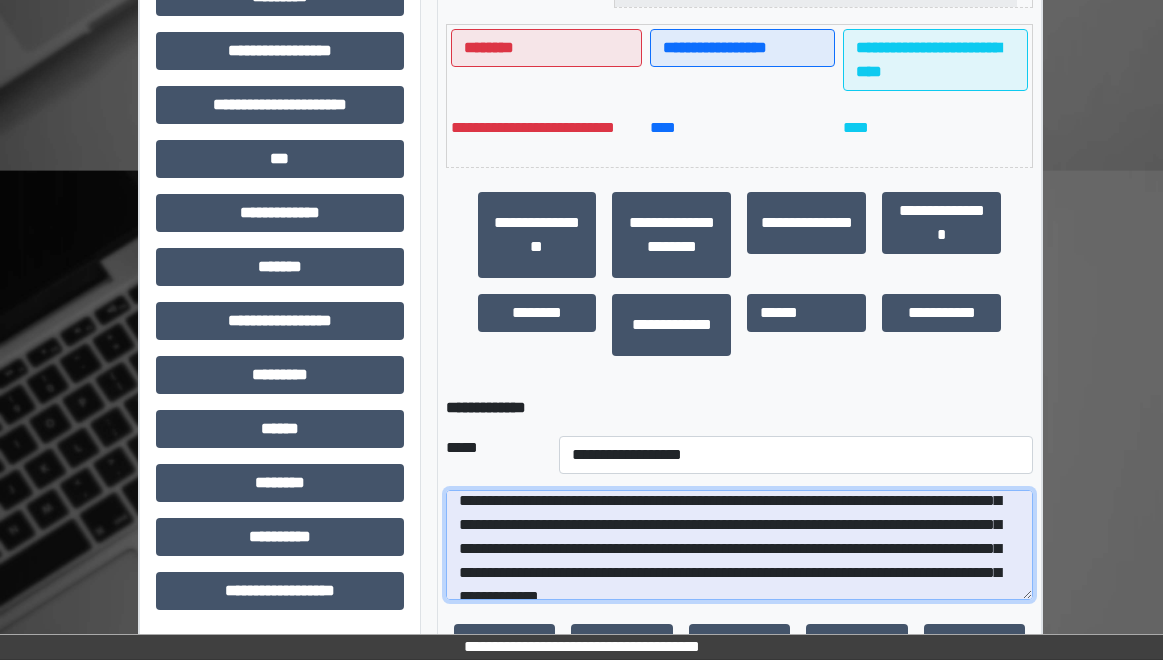 click on "**********" at bounding box center (740, 545) 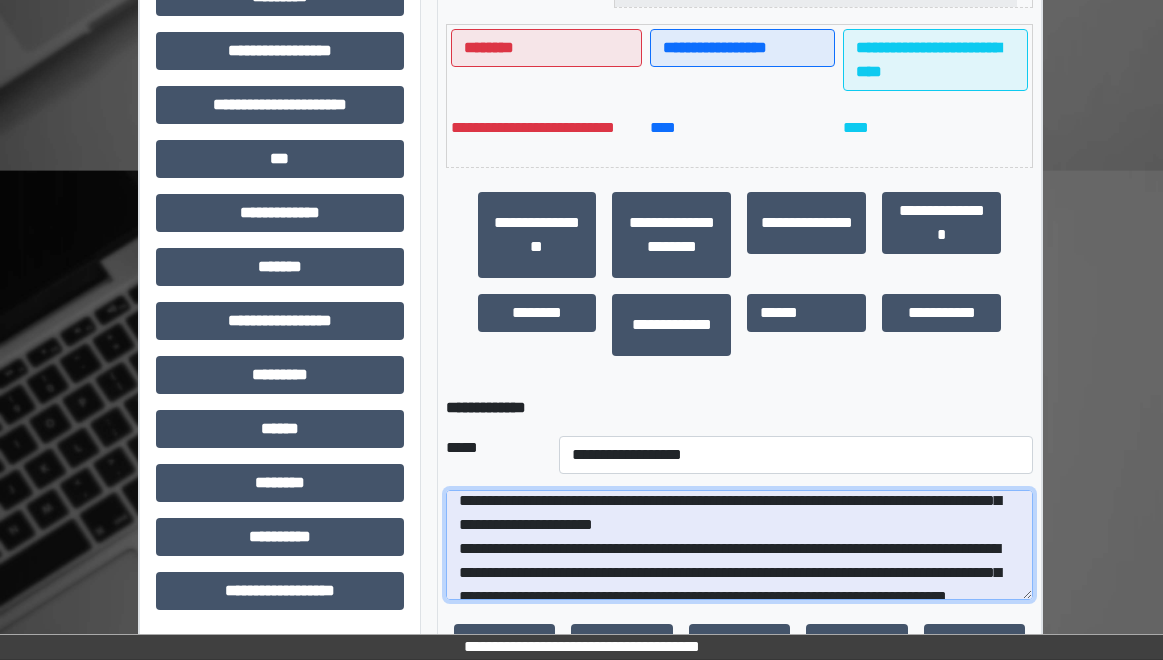 scroll, scrollTop: 151, scrollLeft: 0, axis: vertical 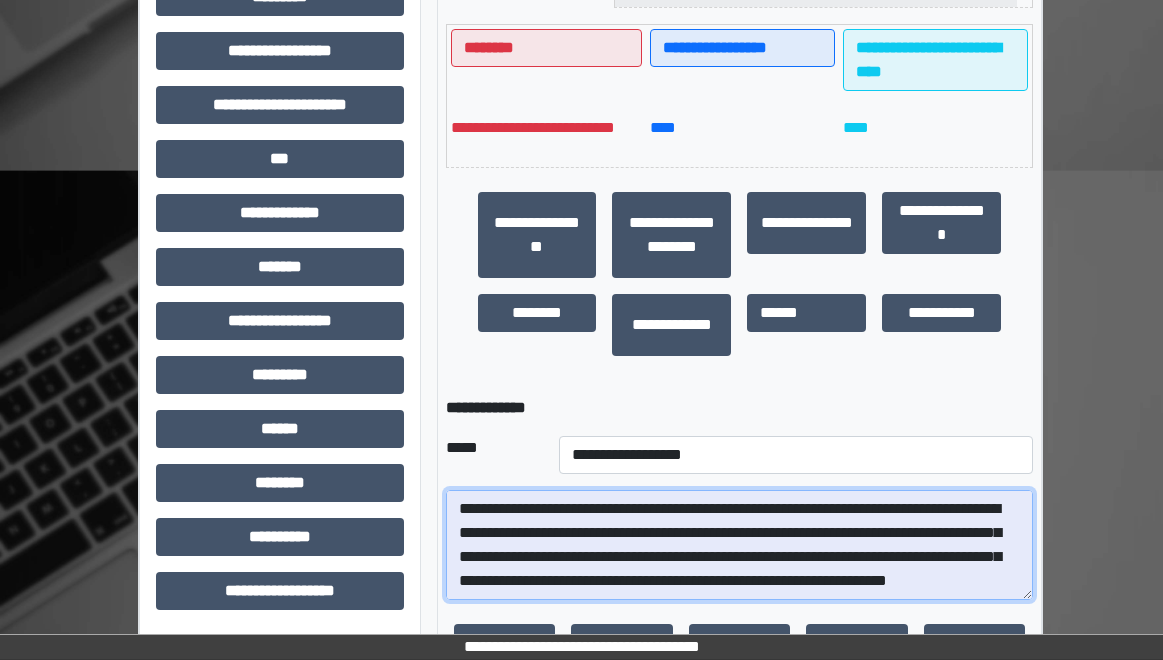 click on "**********" at bounding box center (740, 545) 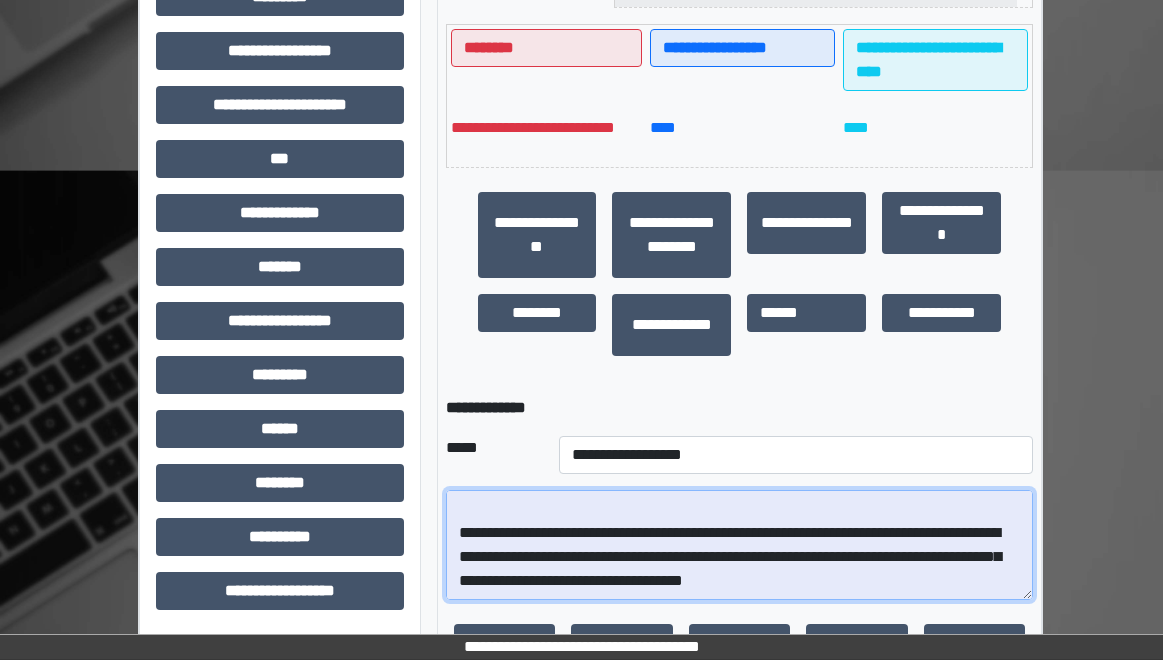scroll, scrollTop: 264, scrollLeft: 0, axis: vertical 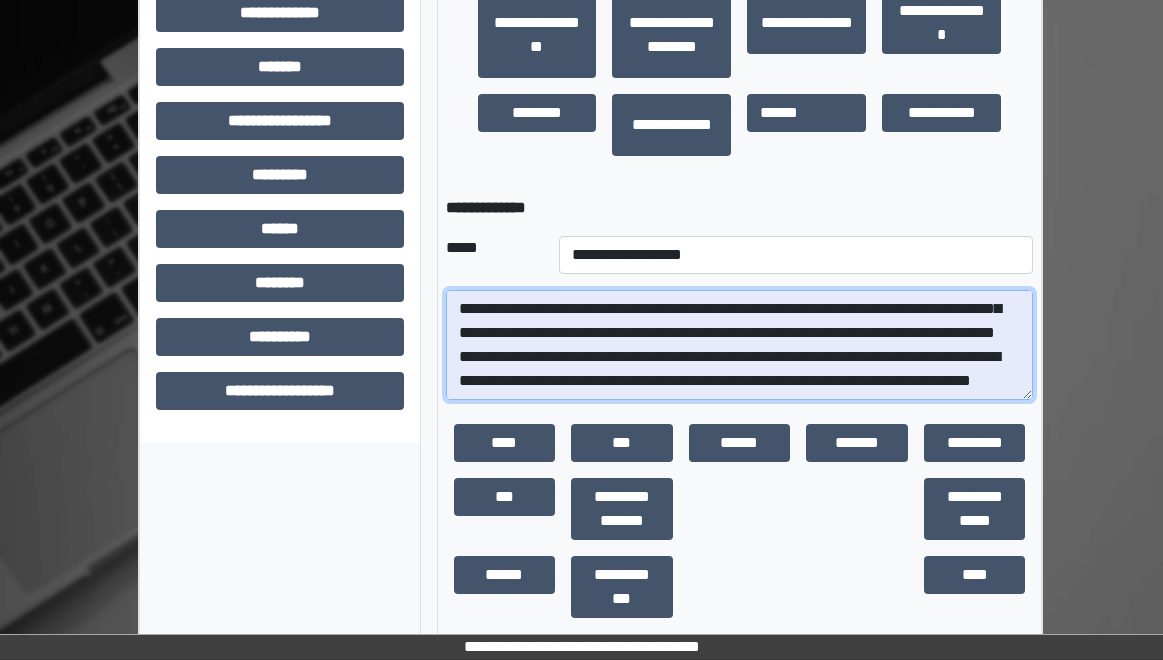 click on "**********" at bounding box center (740, 345) 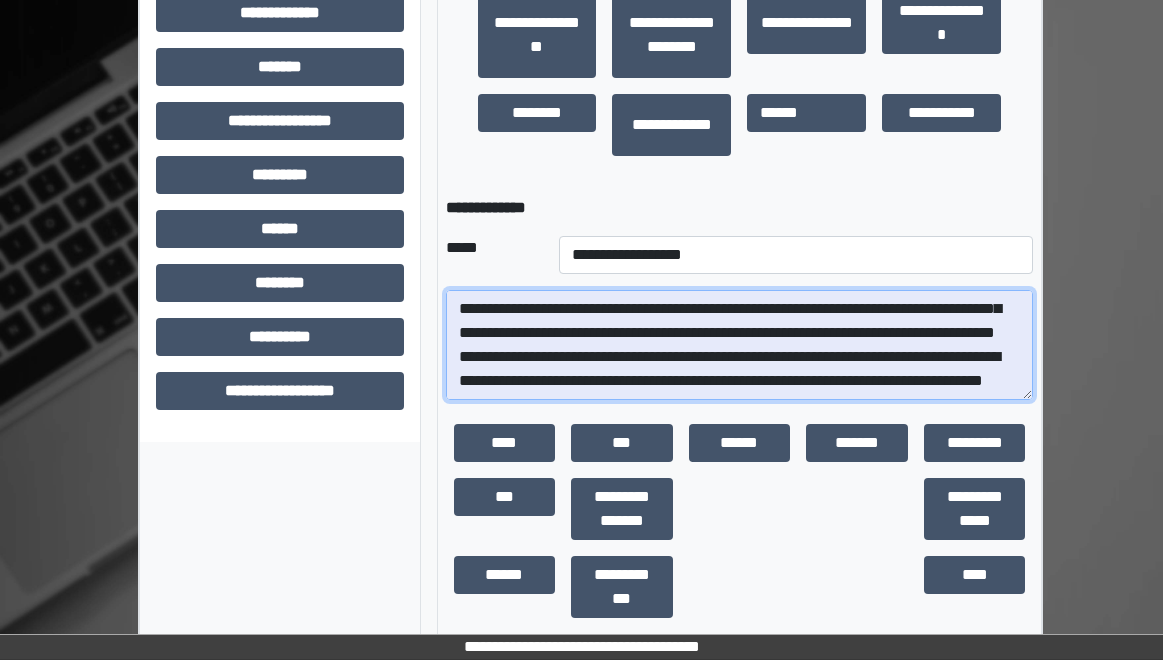 scroll, scrollTop: 257, scrollLeft: 0, axis: vertical 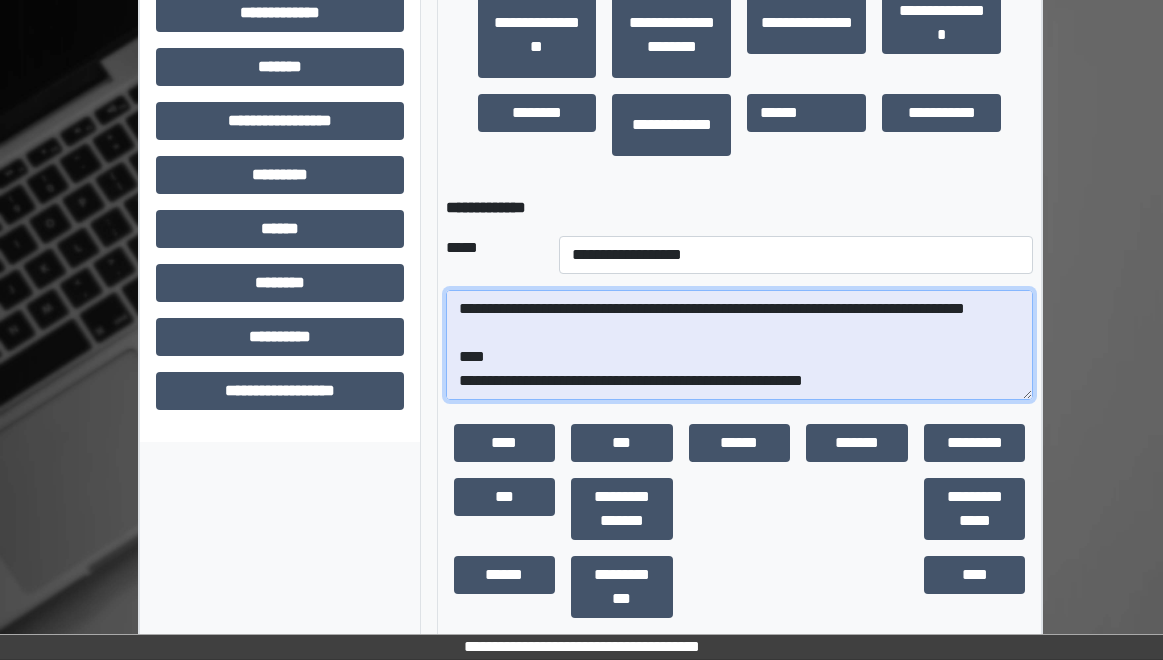click on "**********" at bounding box center [740, 345] 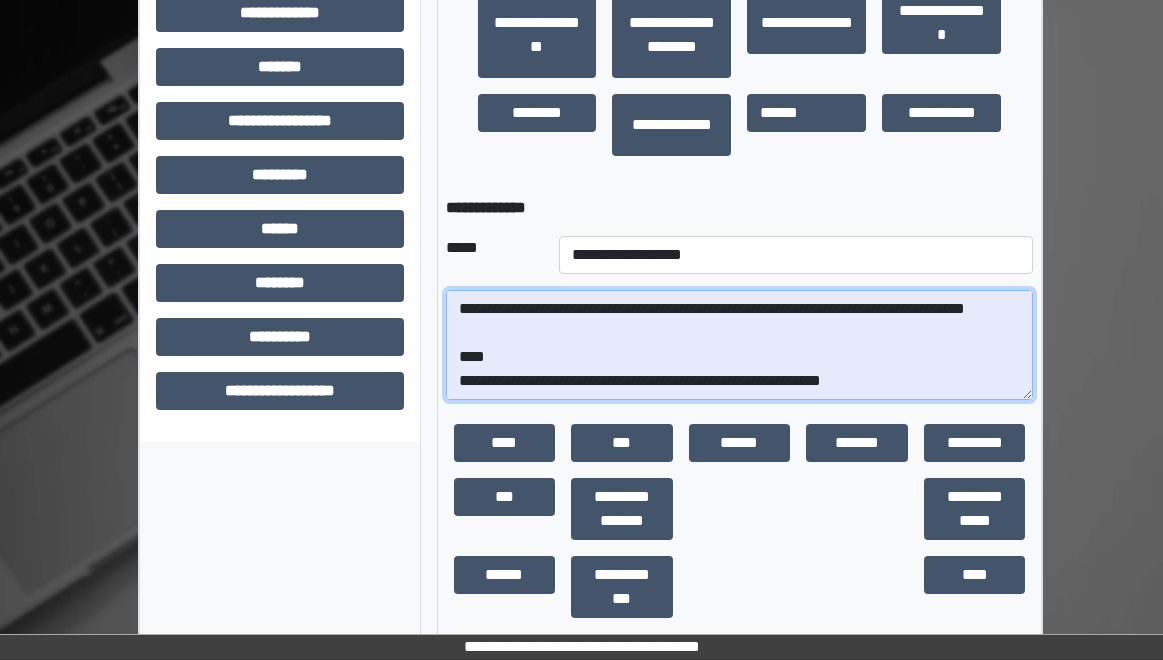 click on "**********" at bounding box center [740, 345] 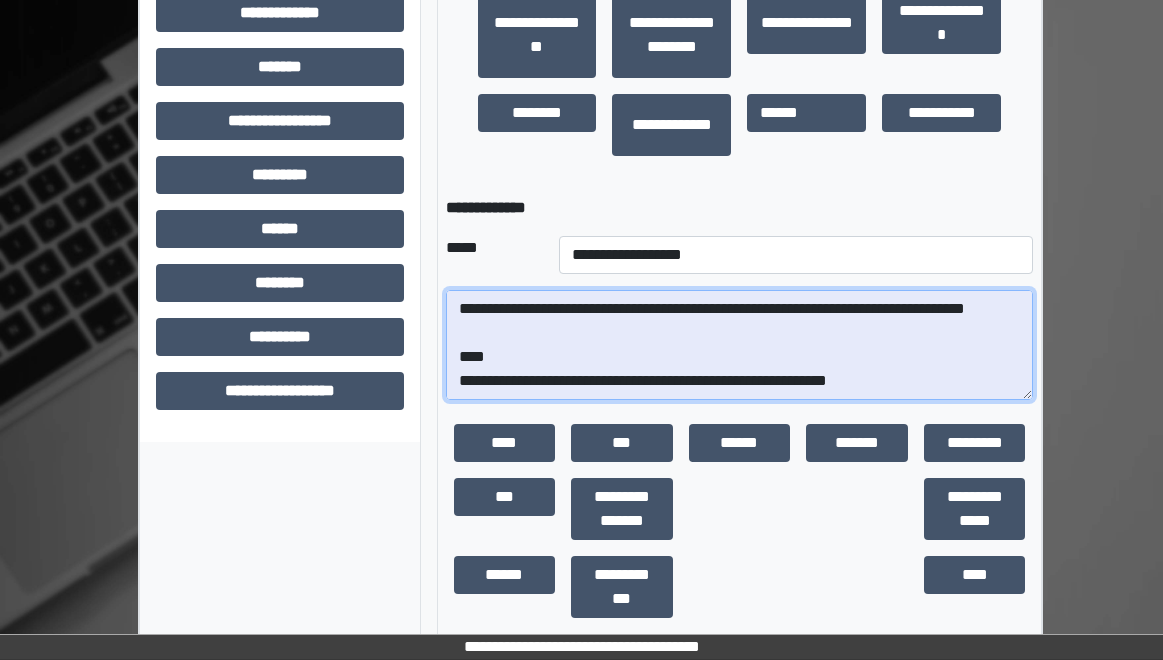 scroll, scrollTop: 305, scrollLeft: 0, axis: vertical 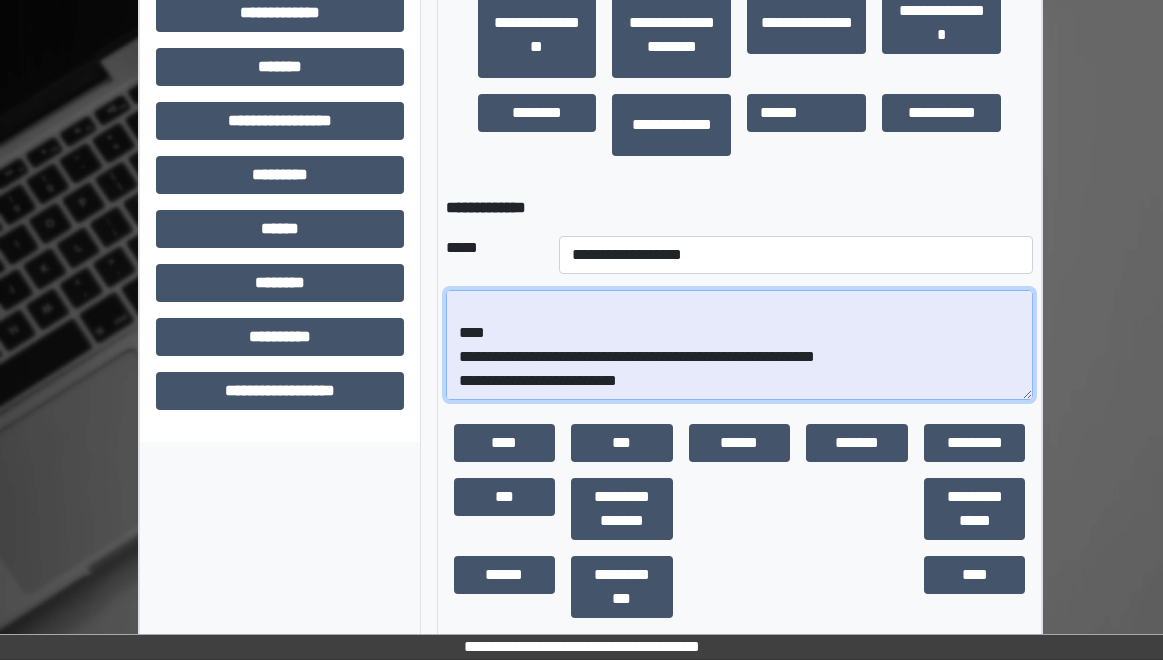 click on "**********" at bounding box center [740, 345] 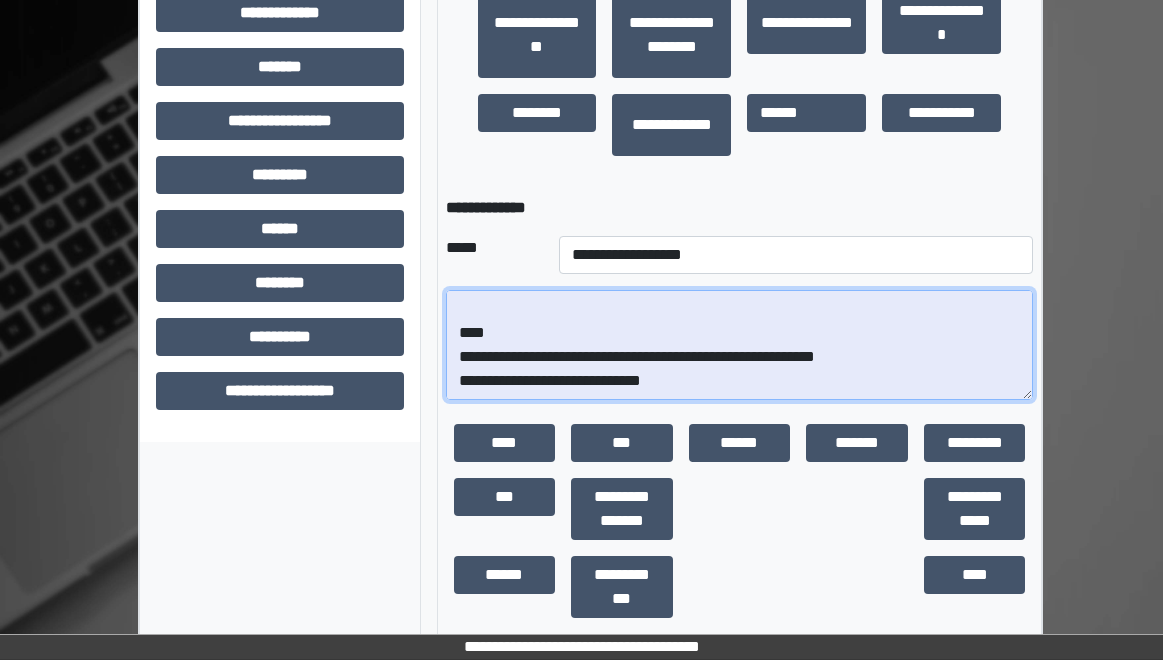 click on "**********" at bounding box center [740, 345] 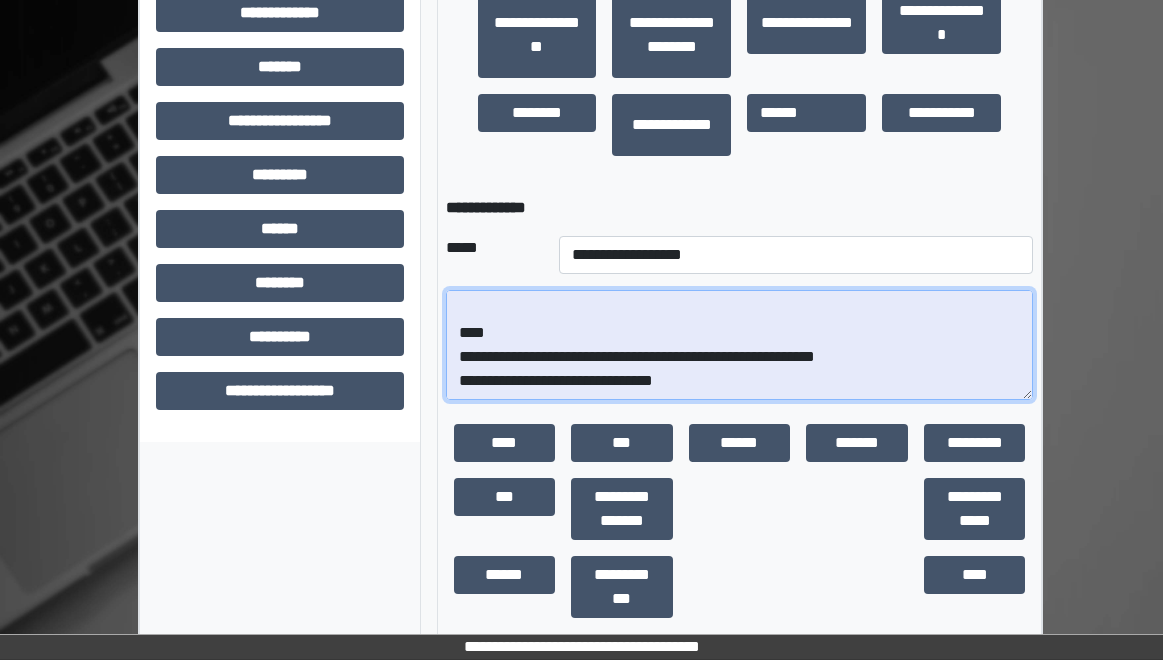scroll, scrollTop: 329, scrollLeft: 0, axis: vertical 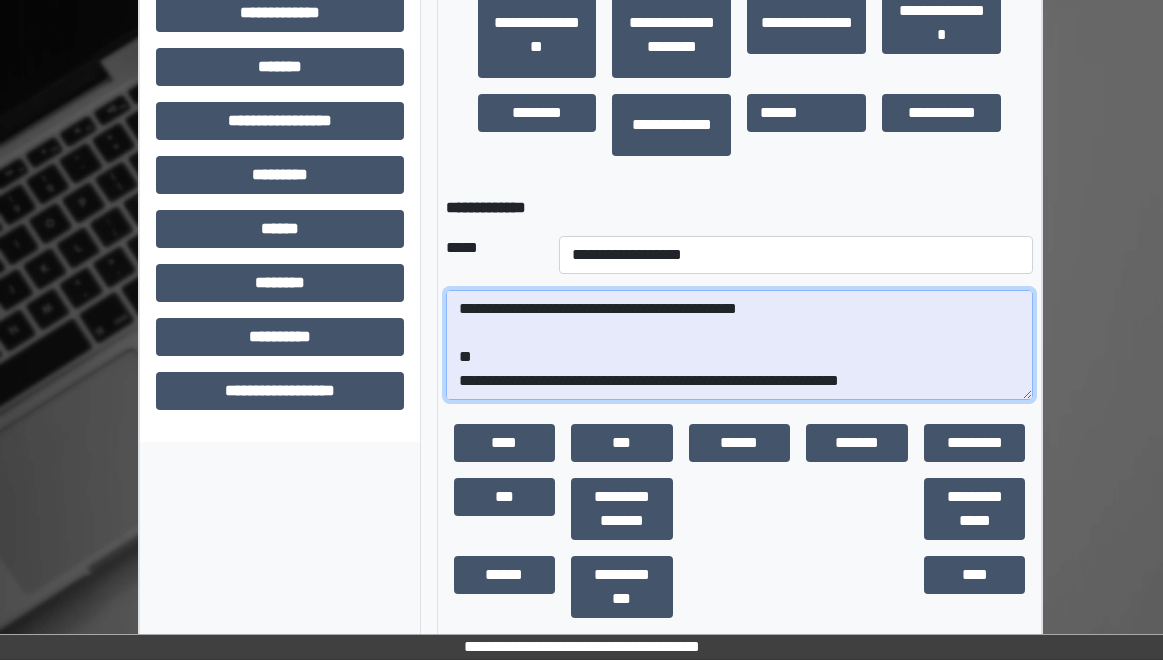 drag, startPoint x: 730, startPoint y: 359, endPoint x: 741, endPoint y: 356, distance: 11.401754 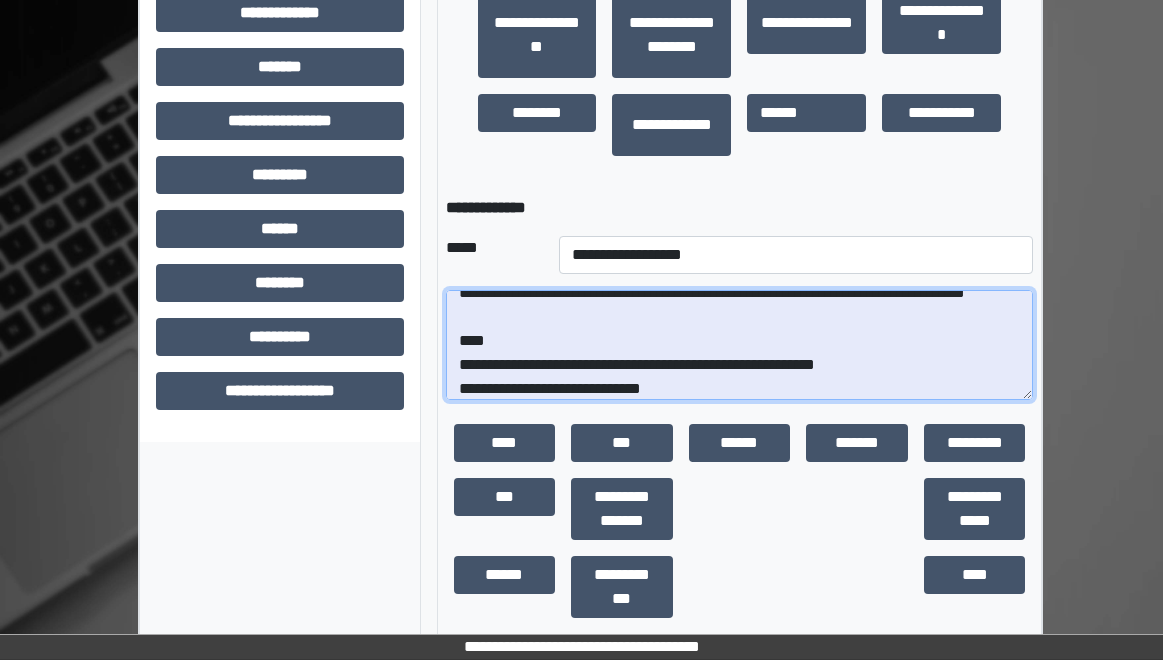 scroll, scrollTop: 132, scrollLeft: 0, axis: vertical 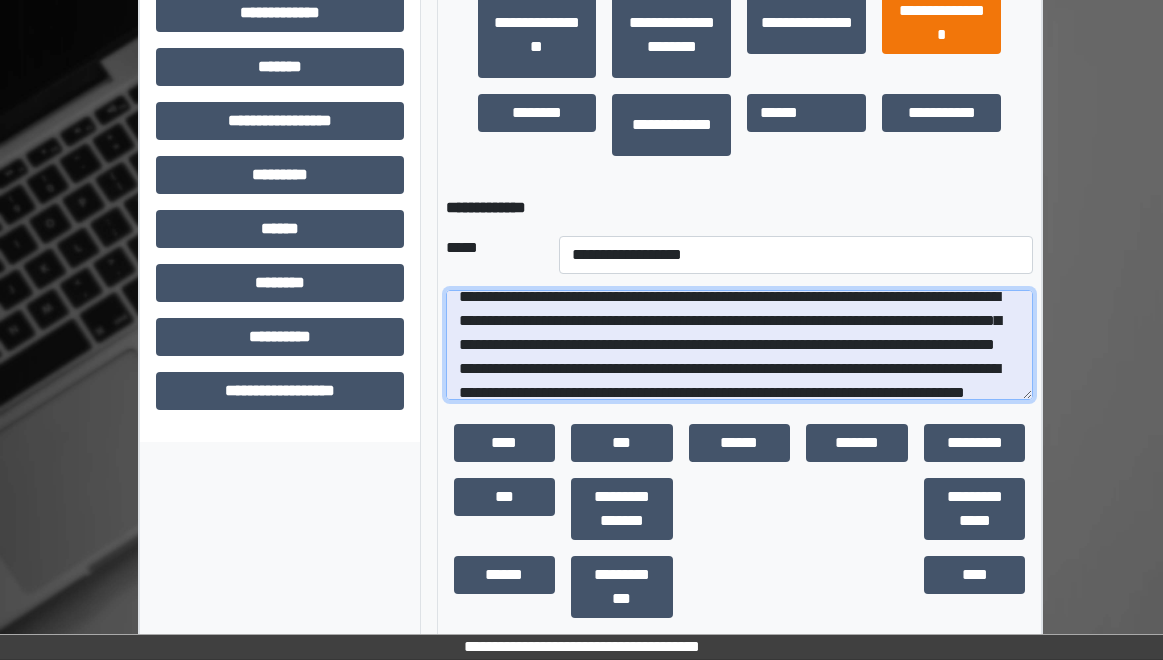 type on "**********" 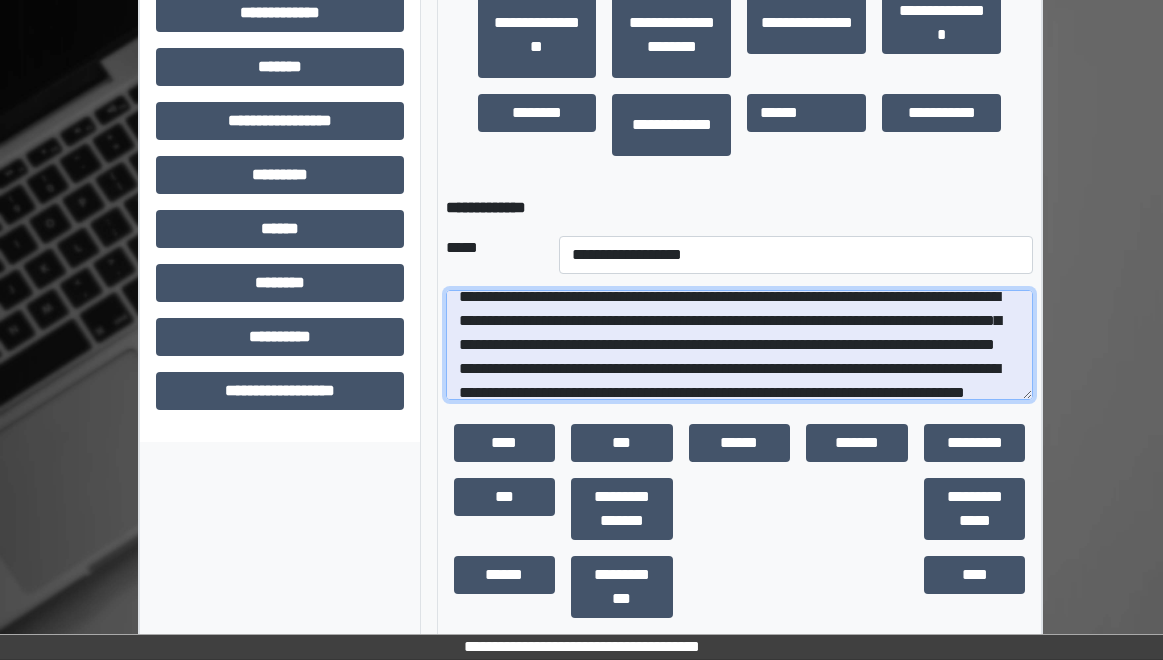 scroll, scrollTop: 0, scrollLeft: 0, axis: both 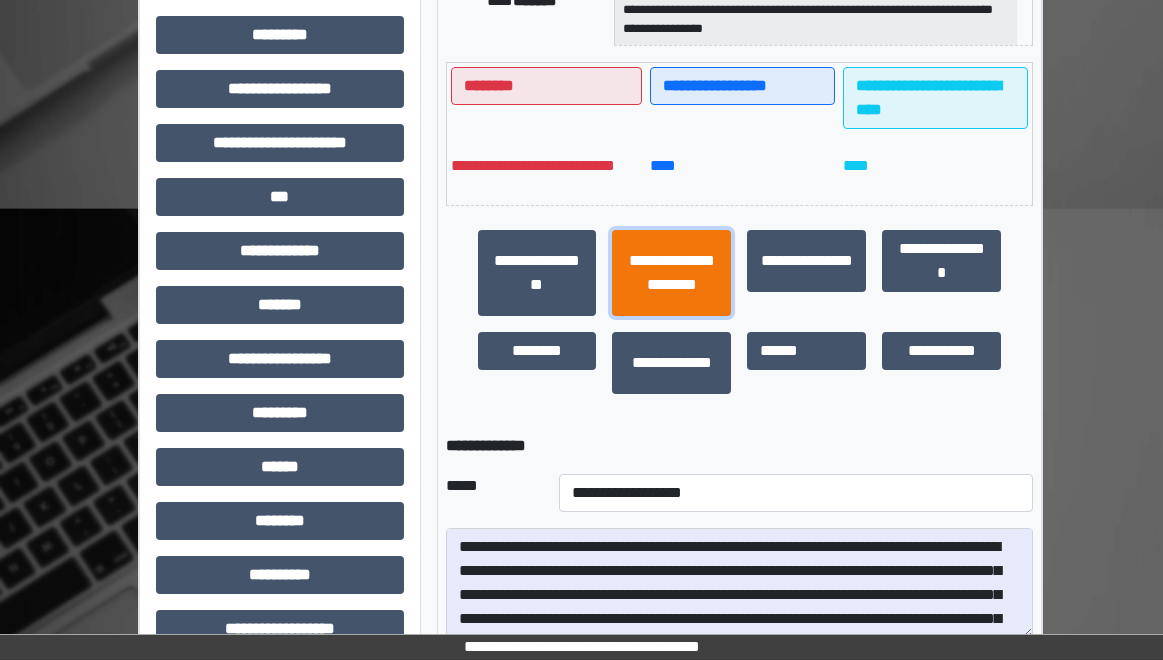 click on "**********" at bounding box center (671, 273) 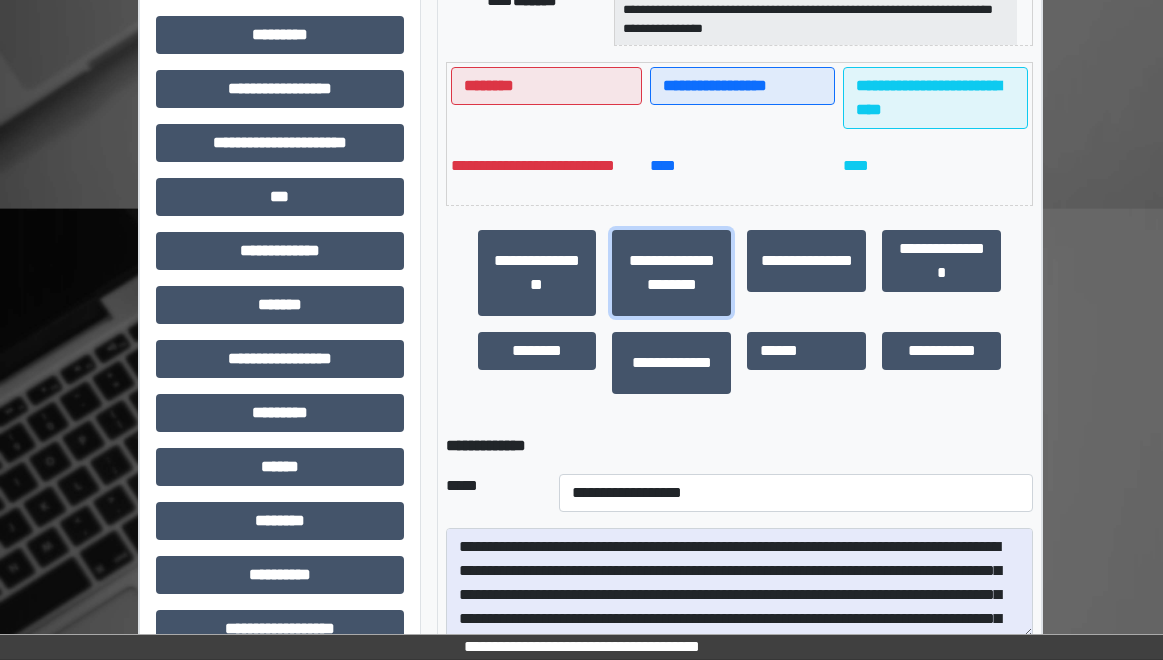 scroll, scrollTop: 160, scrollLeft: 0, axis: vertical 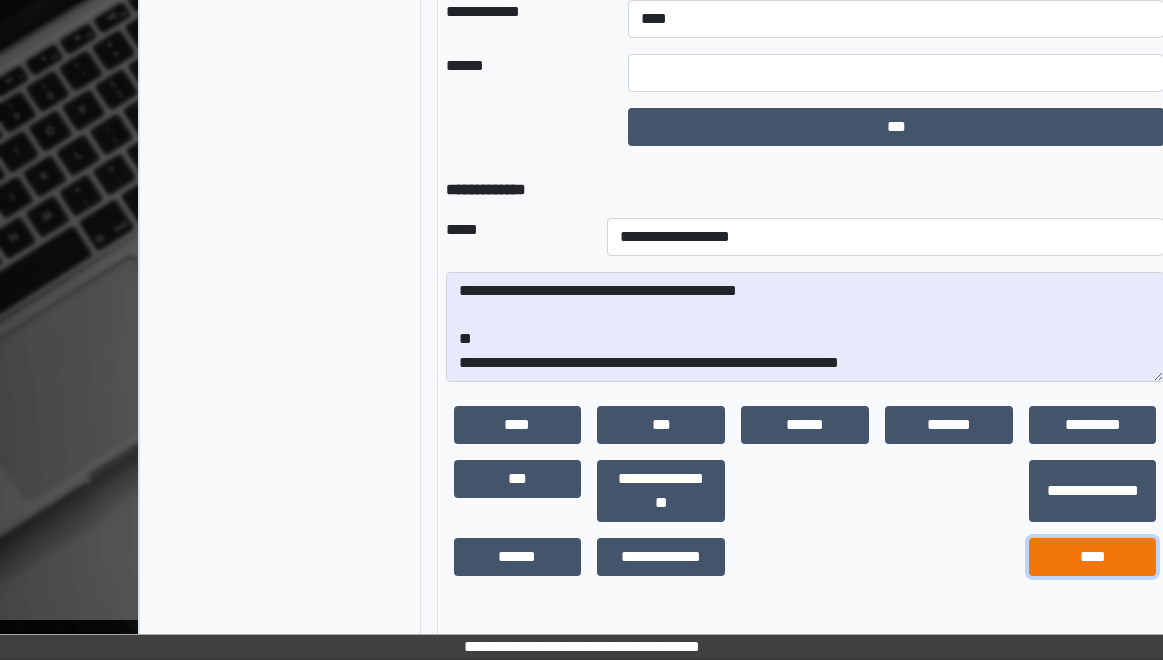 click on "****" at bounding box center [1093, 557] 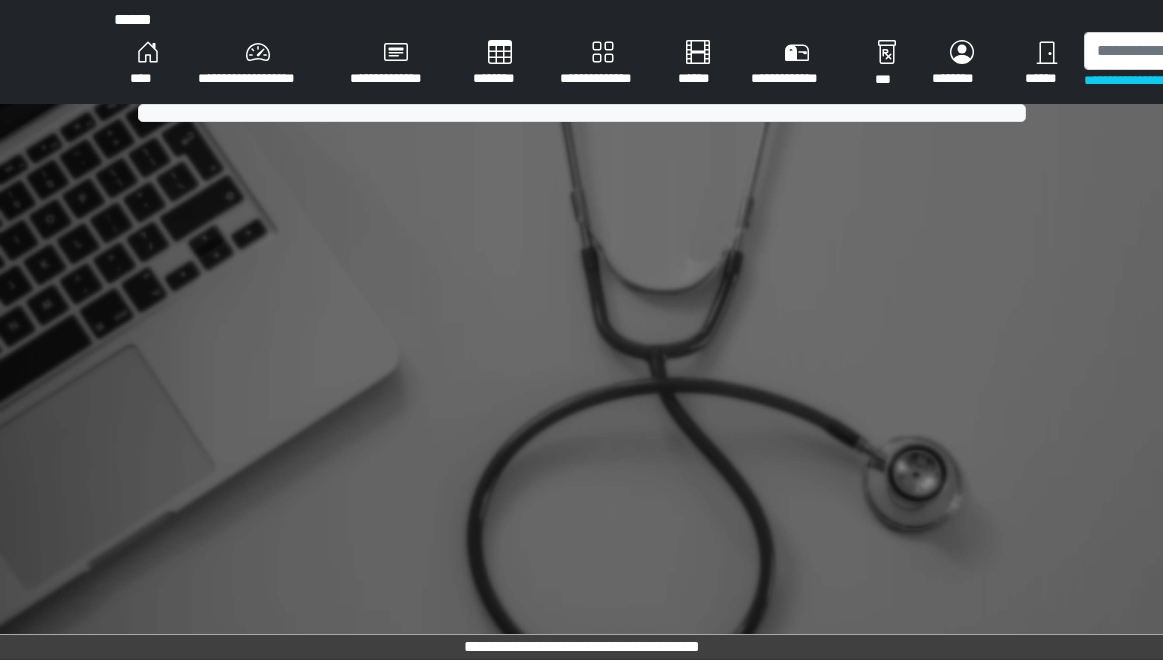 scroll, scrollTop: 0, scrollLeft: 0, axis: both 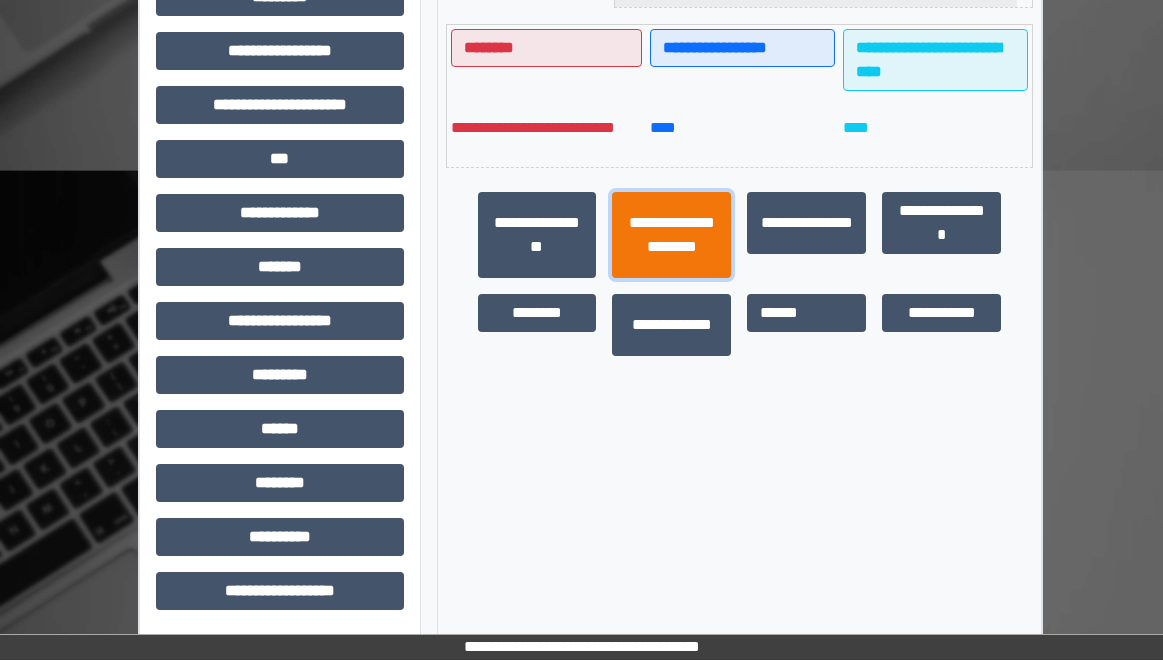 click on "**********" at bounding box center [671, 235] 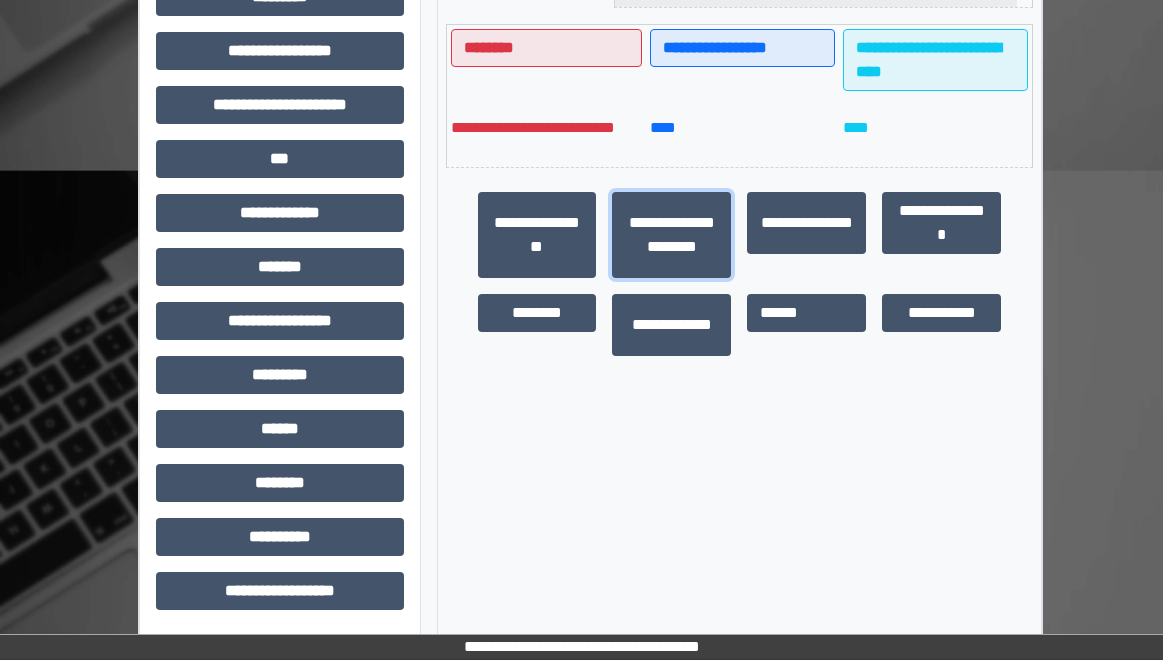 scroll, scrollTop: 160, scrollLeft: 0, axis: vertical 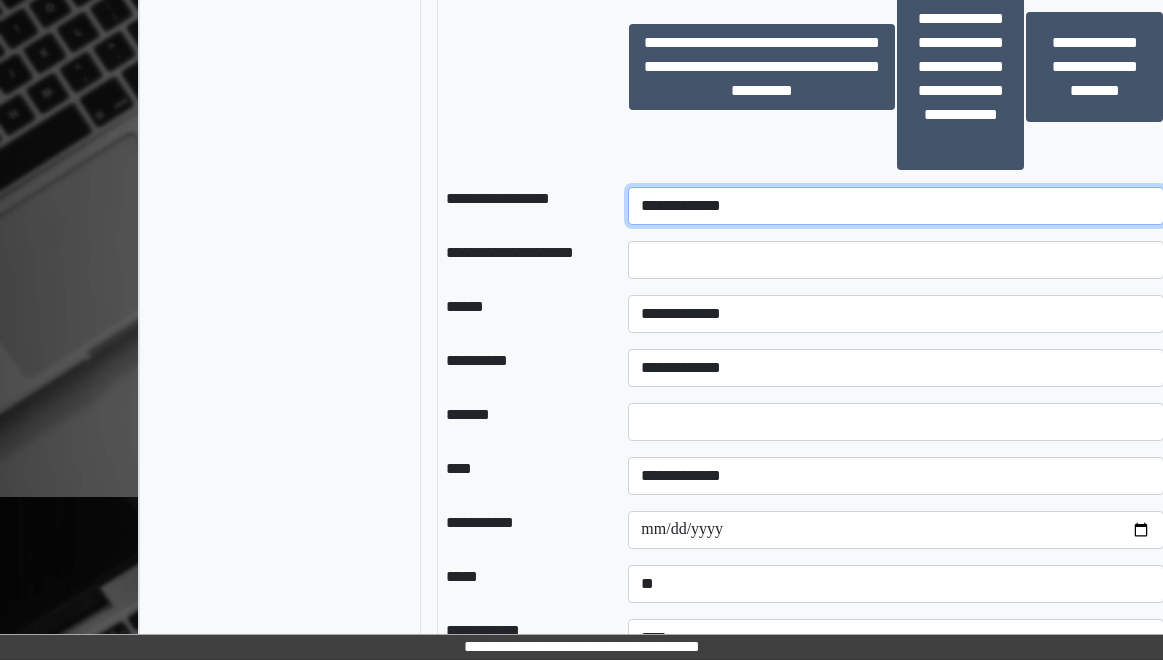 click on "**********" at bounding box center [896, 206] 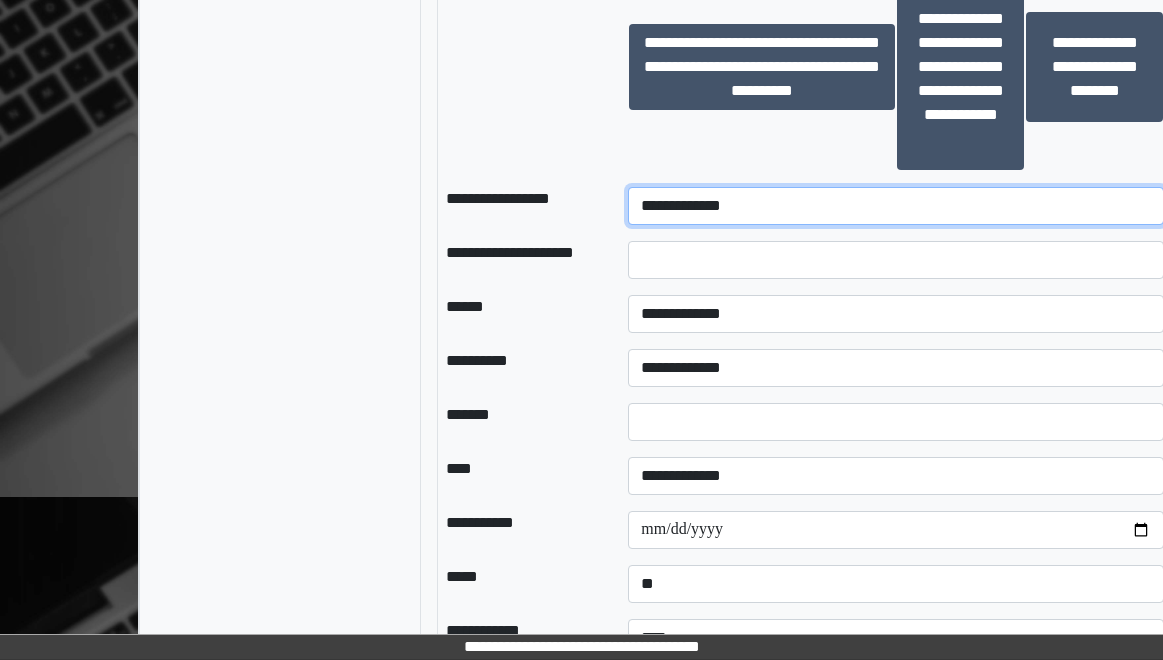 select on "*********" 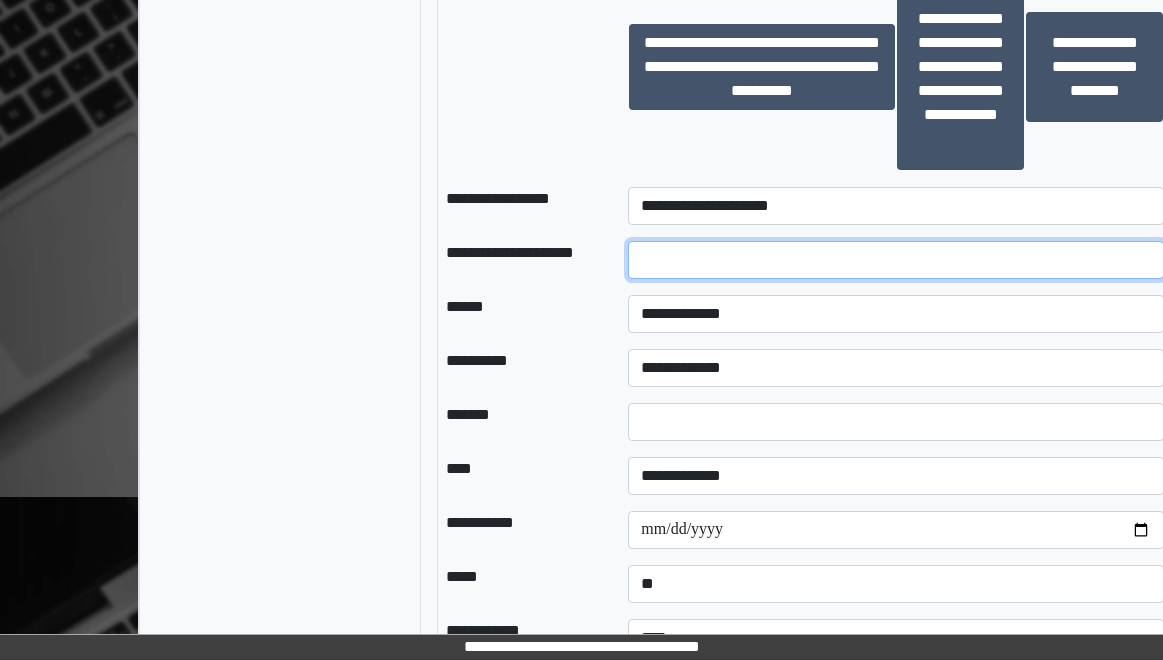 click at bounding box center [896, 260] 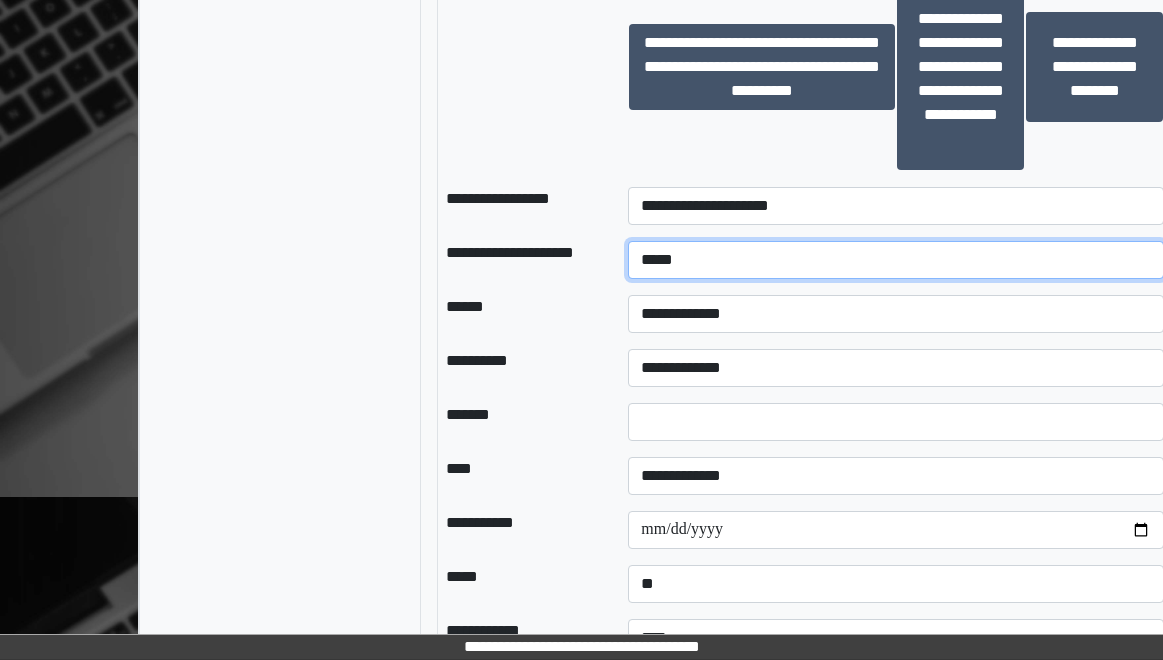 type on "*****" 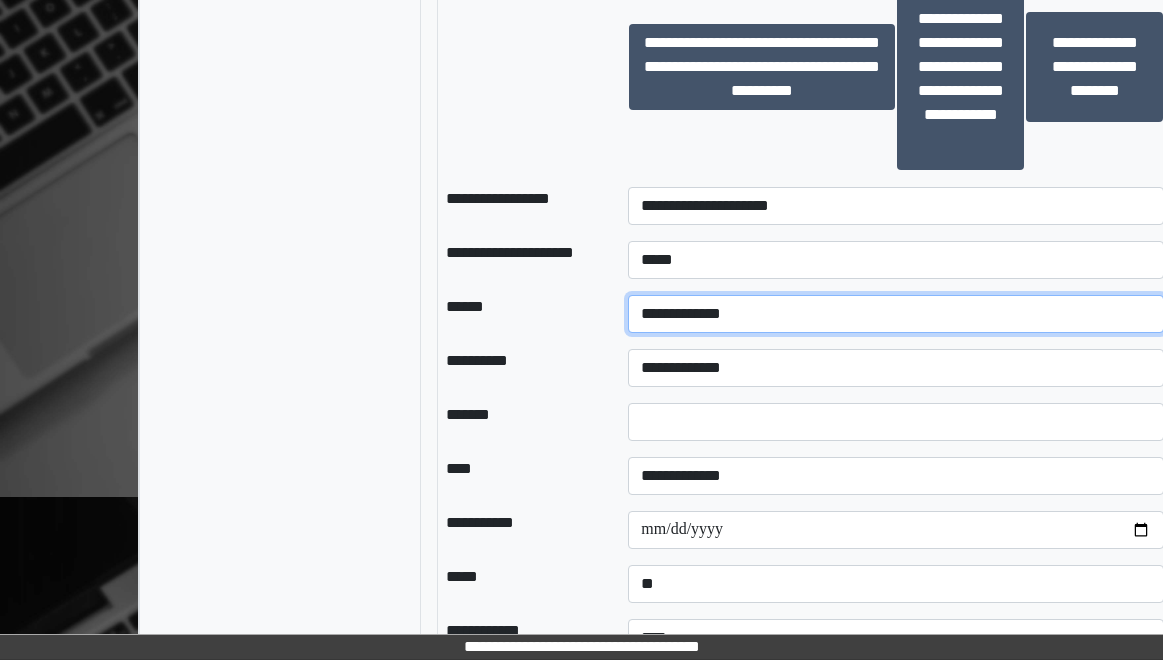 click on "**********" at bounding box center (896, 314) 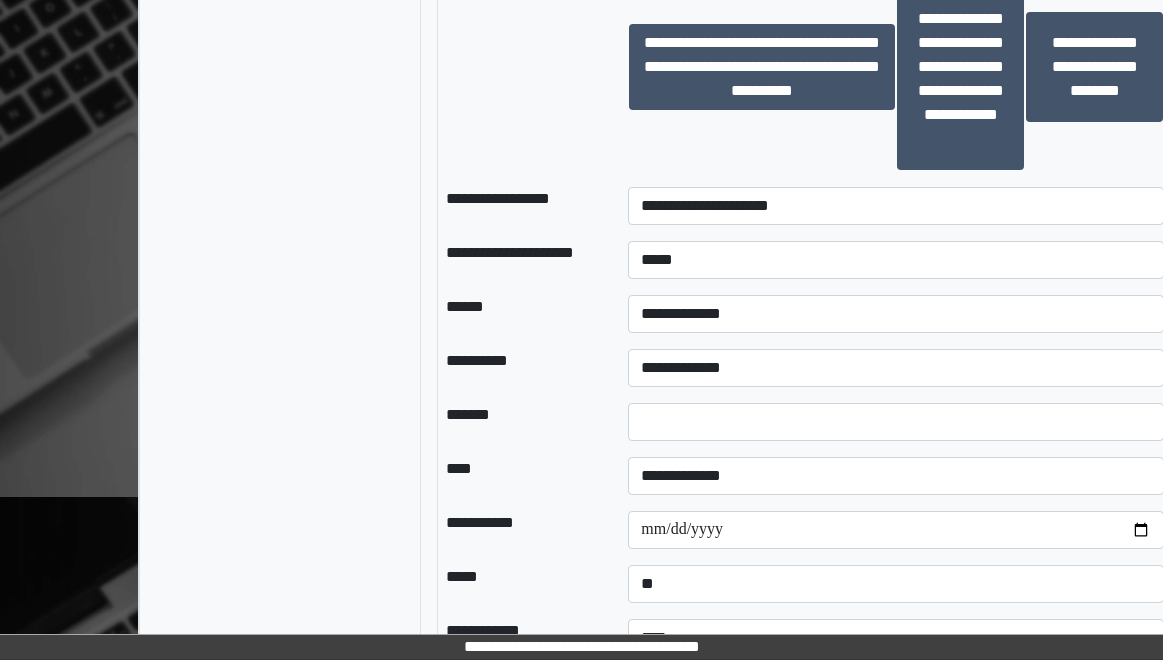 click on "**********" at bounding box center [280, -755] 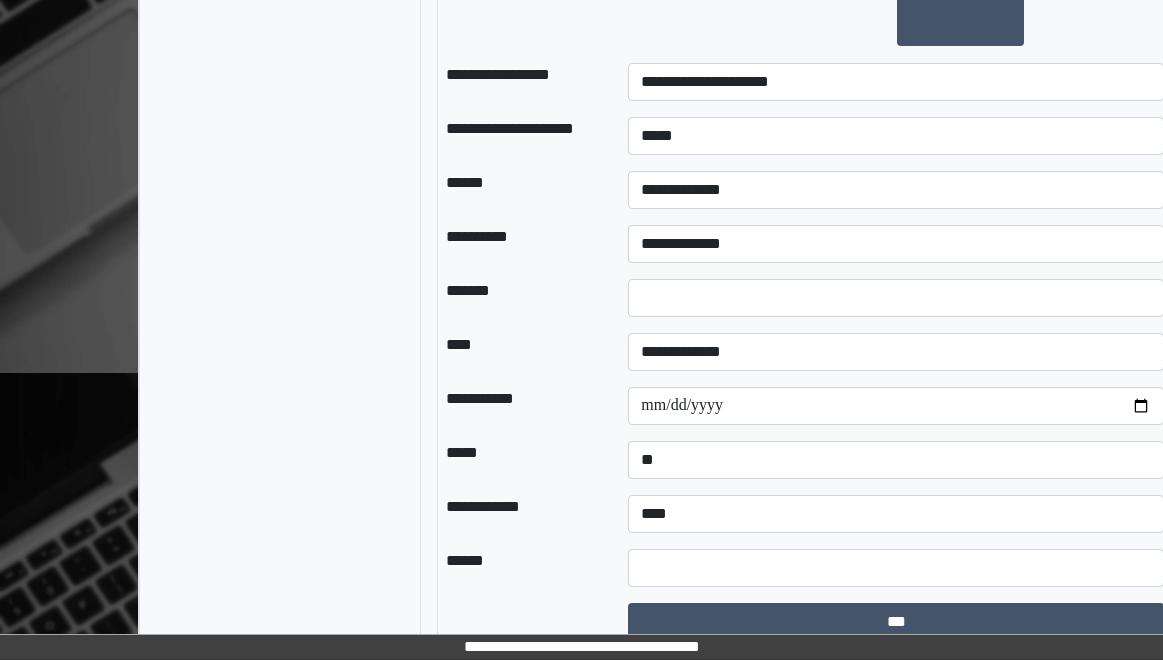 scroll, scrollTop: 2603, scrollLeft: 0, axis: vertical 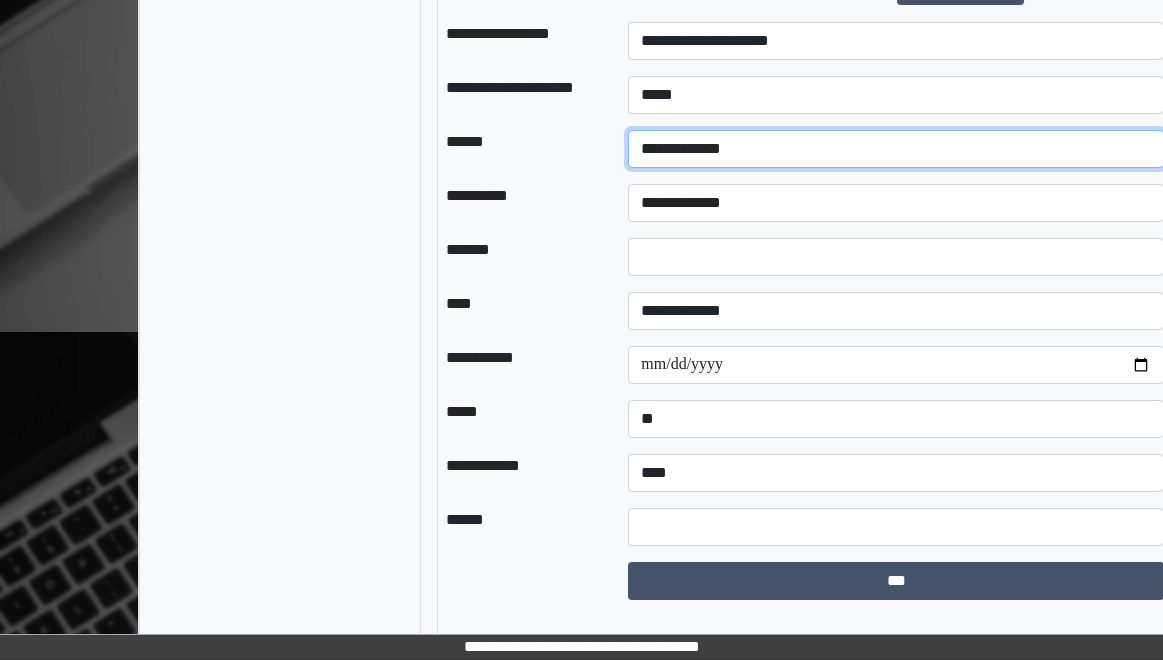 click on "**********" at bounding box center [896, 149] 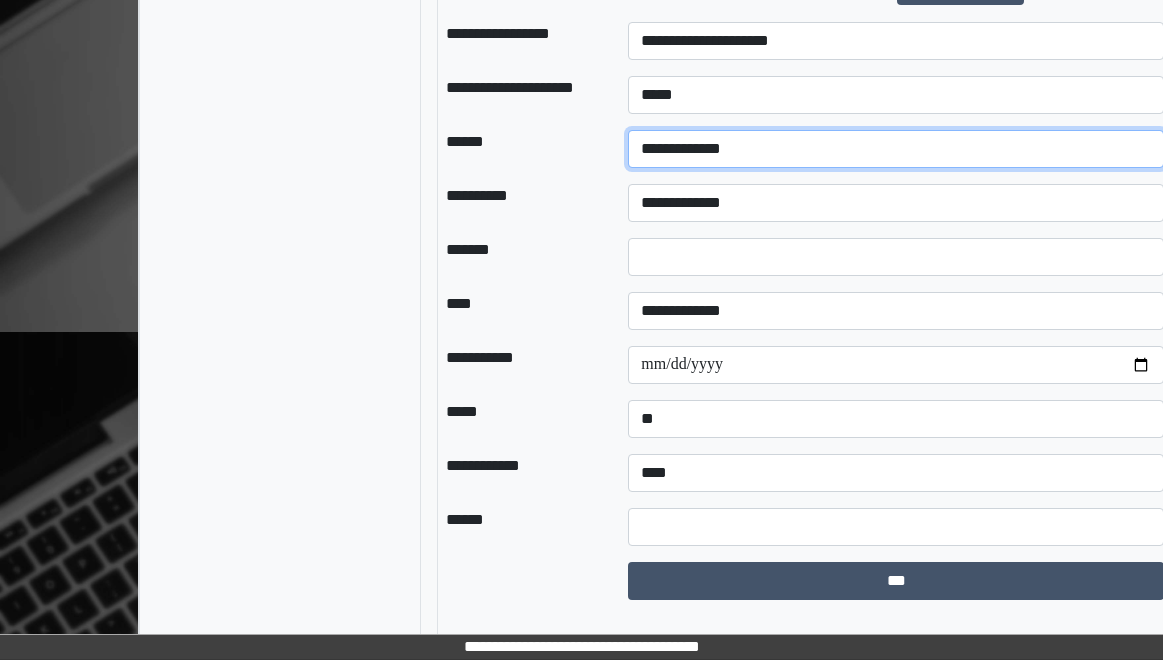 select on "*" 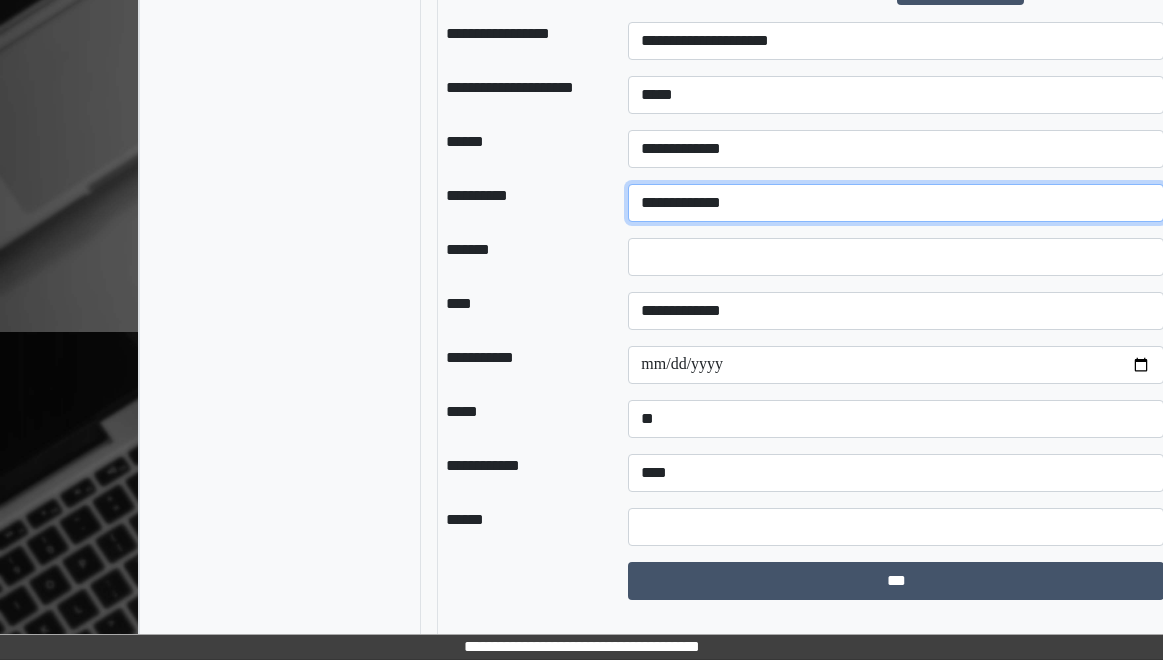 click on "**********" at bounding box center [896, 203] 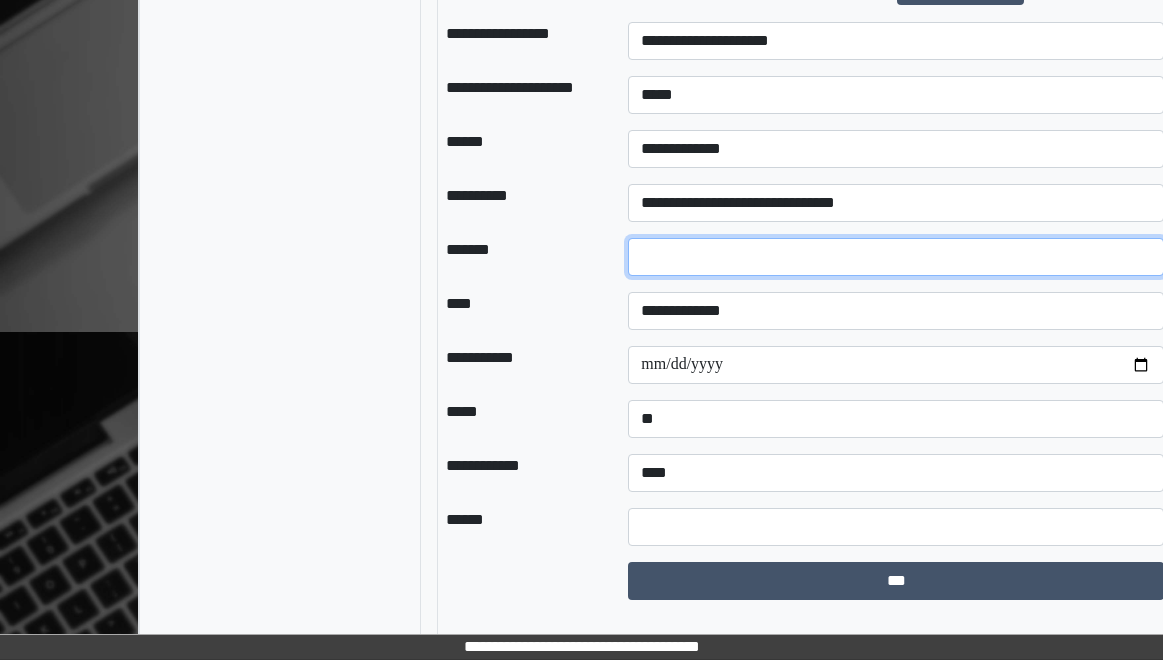 click at bounding box center [896, 257] 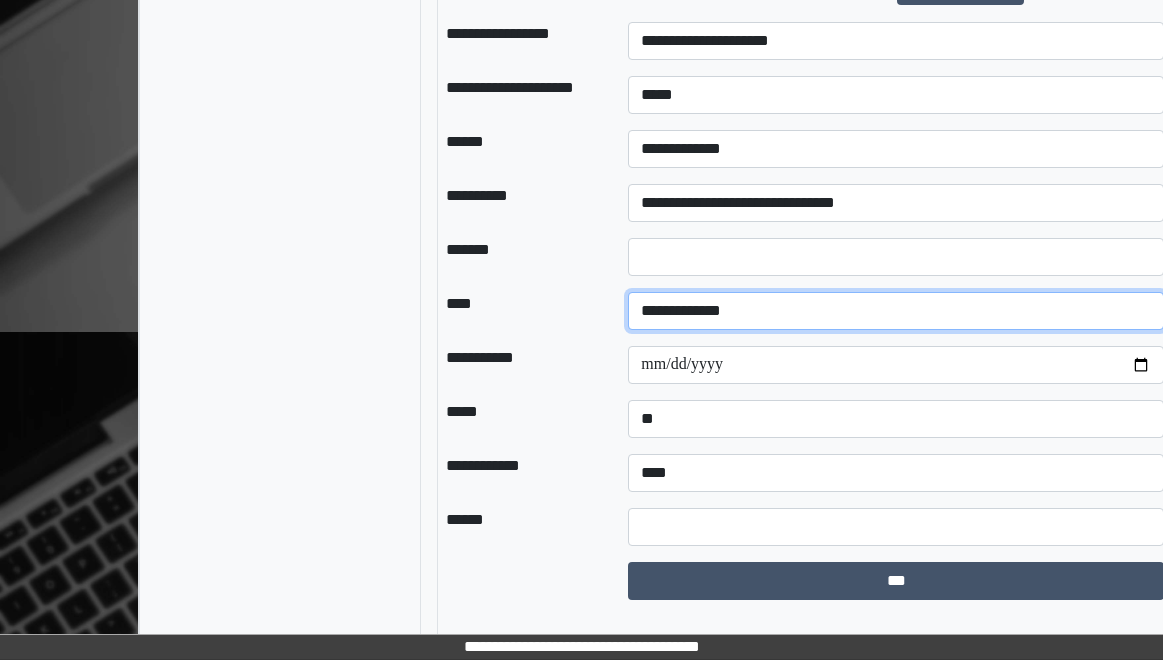 click on "**********" at bounding box center [896, 311] 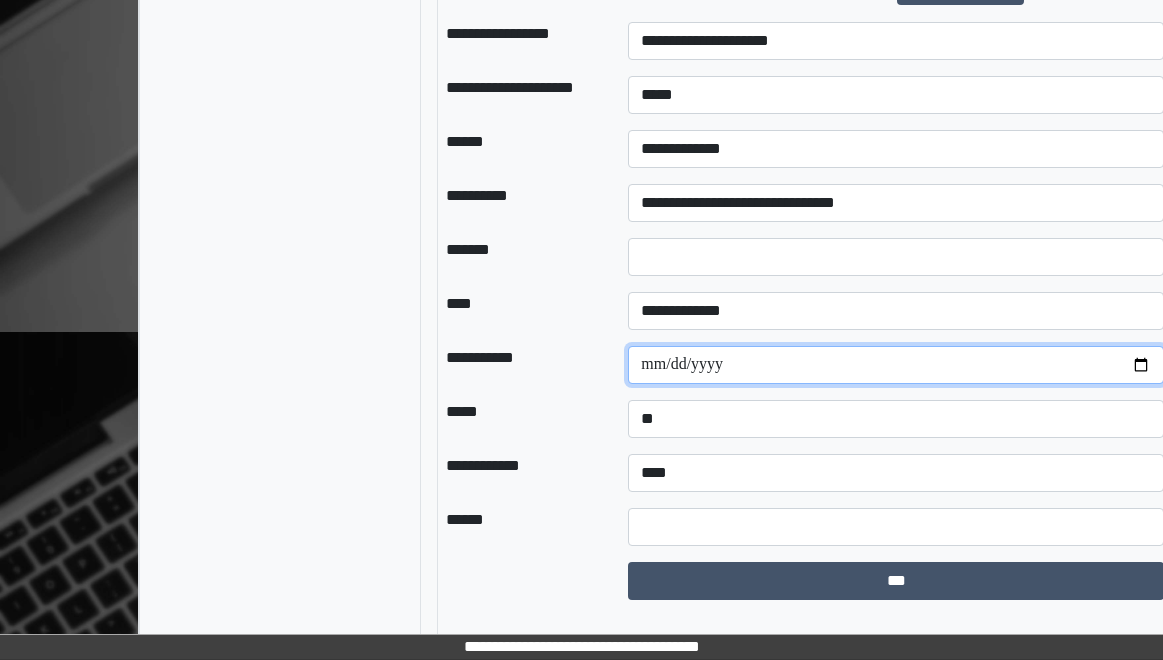 click at bounding box center (896, 365) 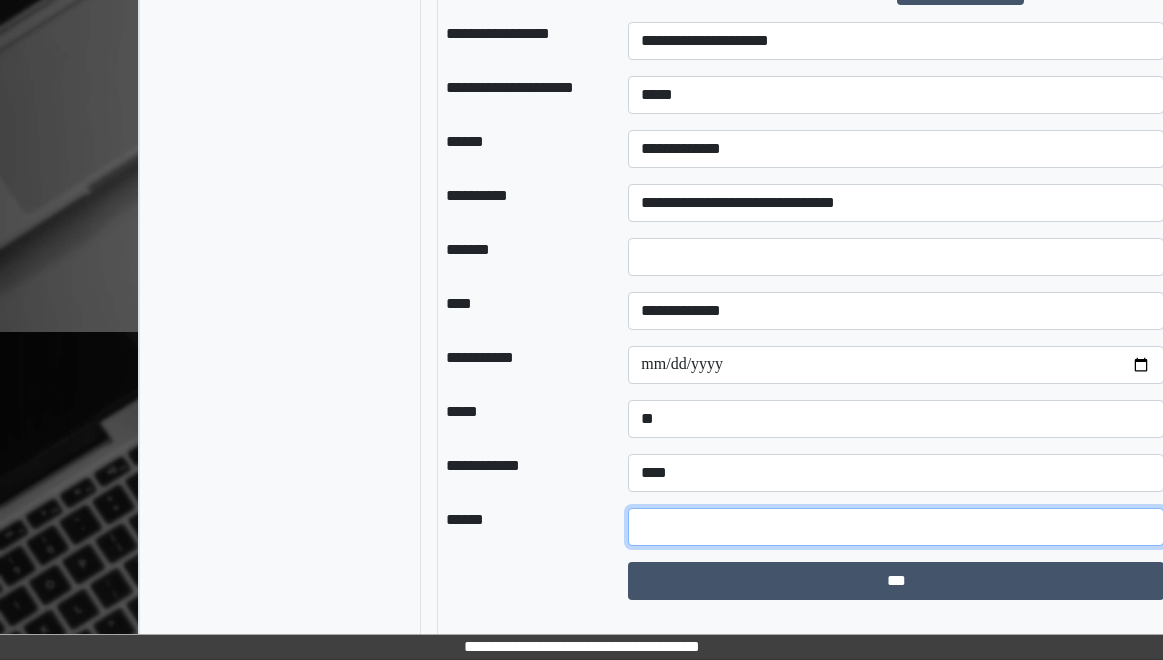 click at bounding box center [896, 527] 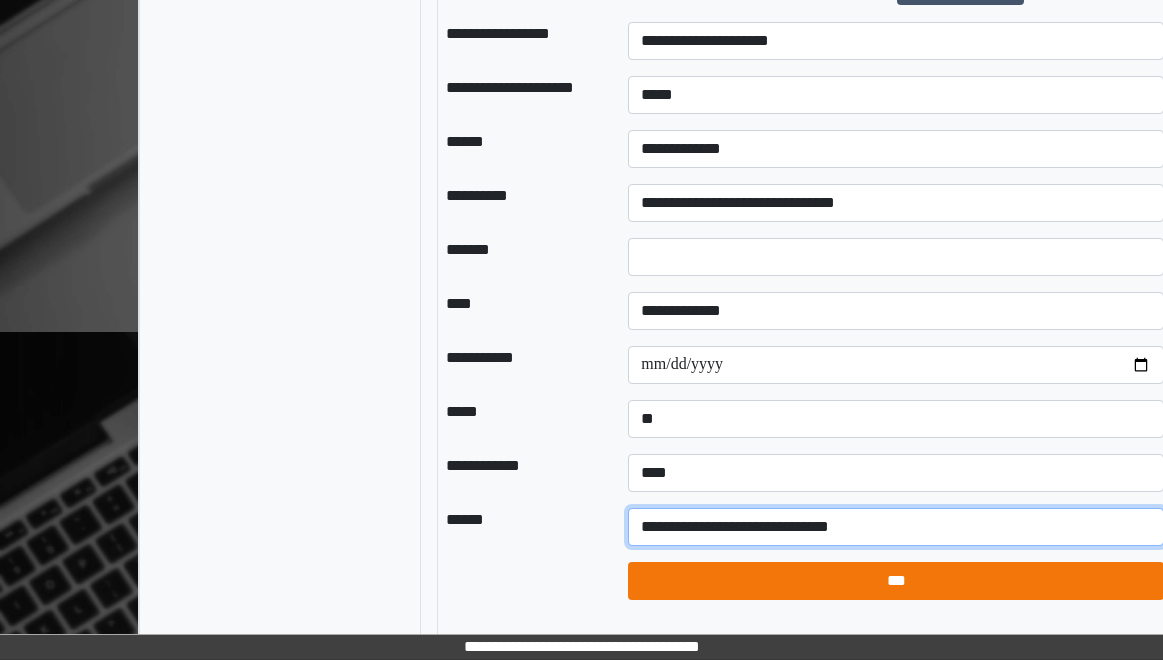 type on "**********" 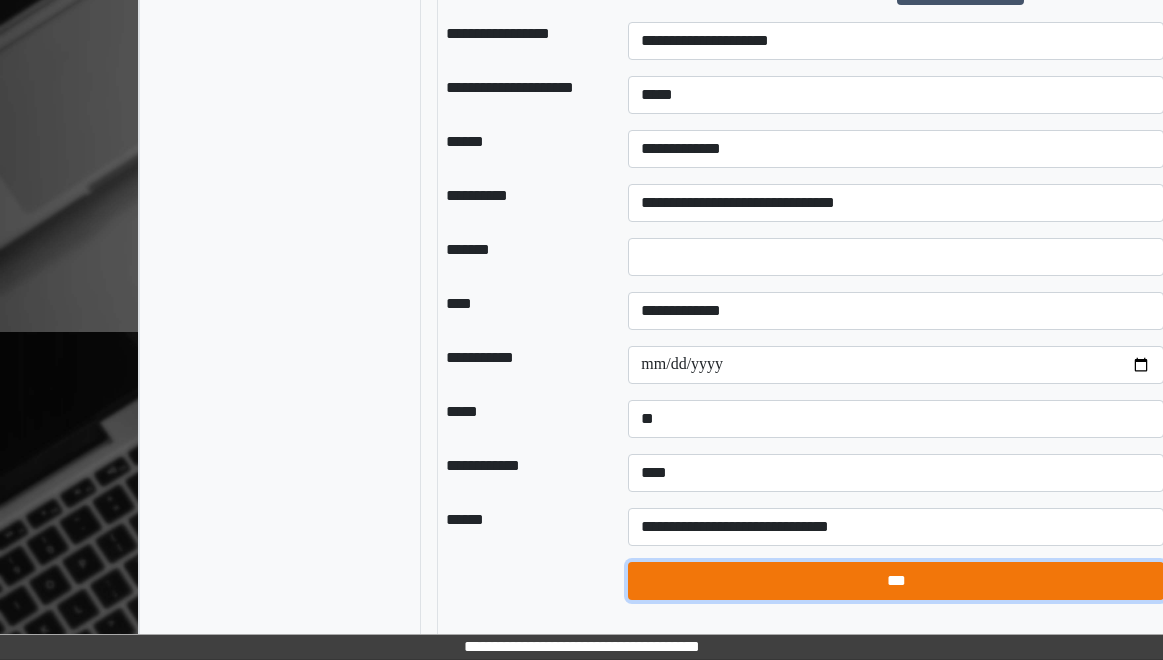 click on "***" at bounding box center (896, 581) 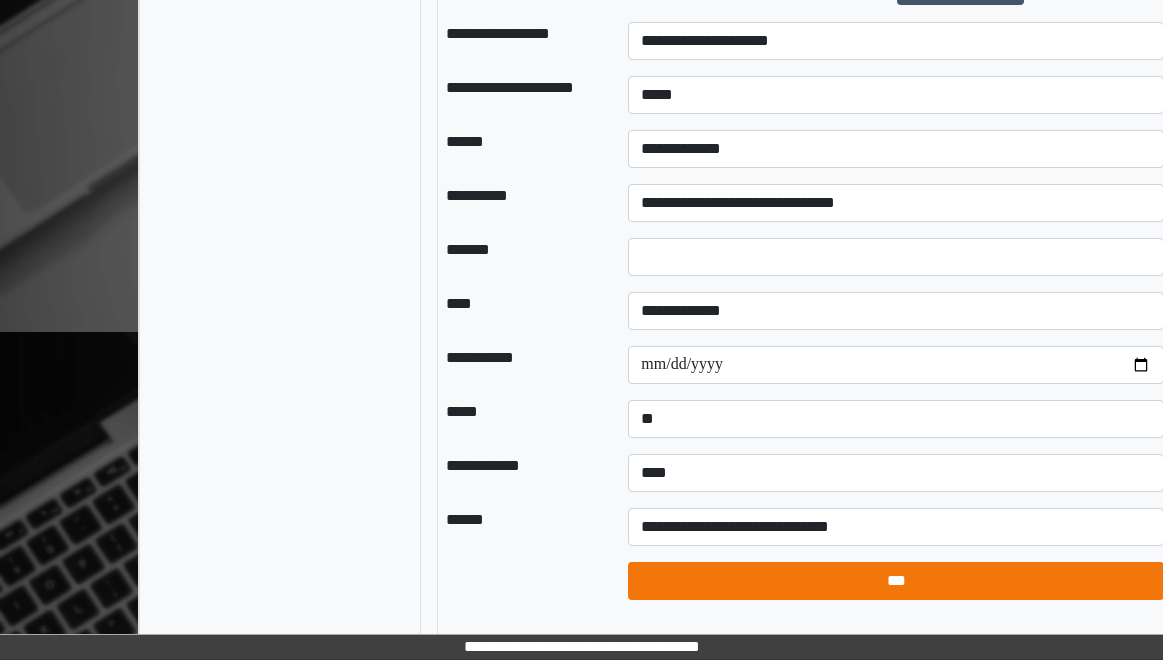 select on "*" 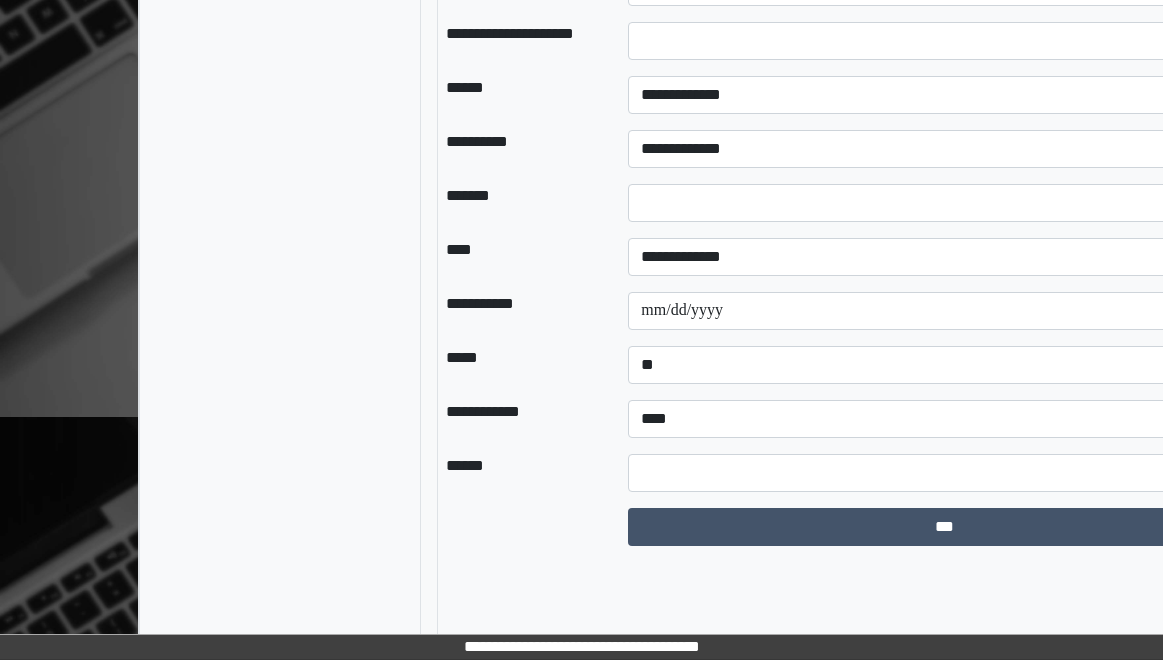 scroll, scrollTop: 2518, scrollLeft: 0, axis: vertical 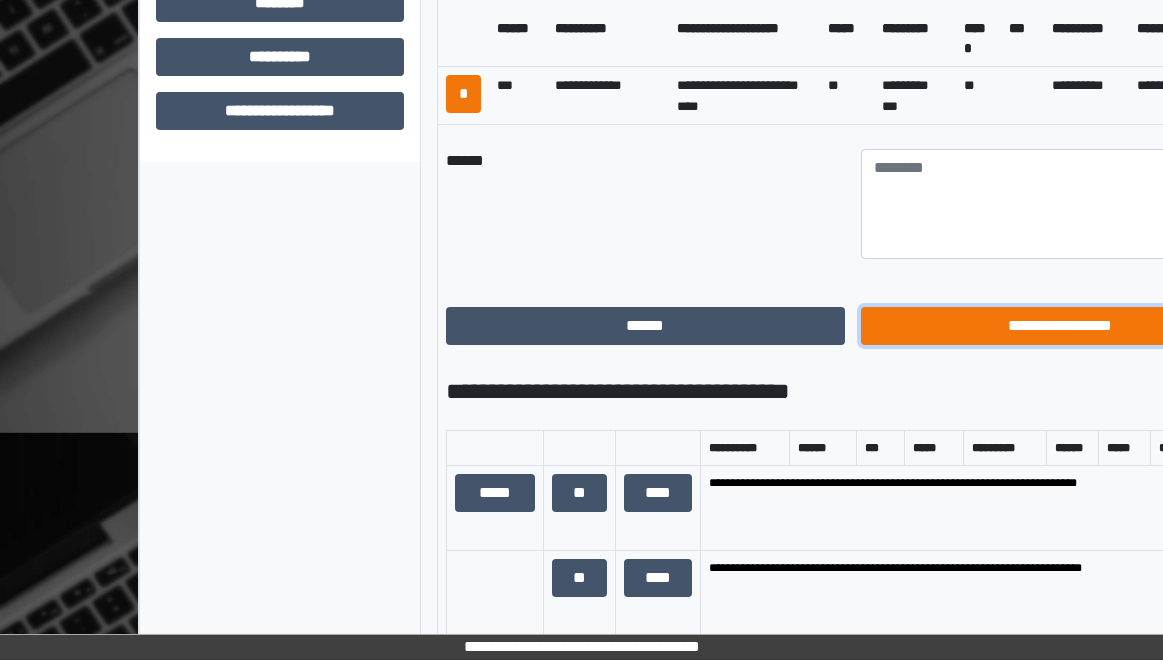 click on "**********" at bounding box center (1060, 326) 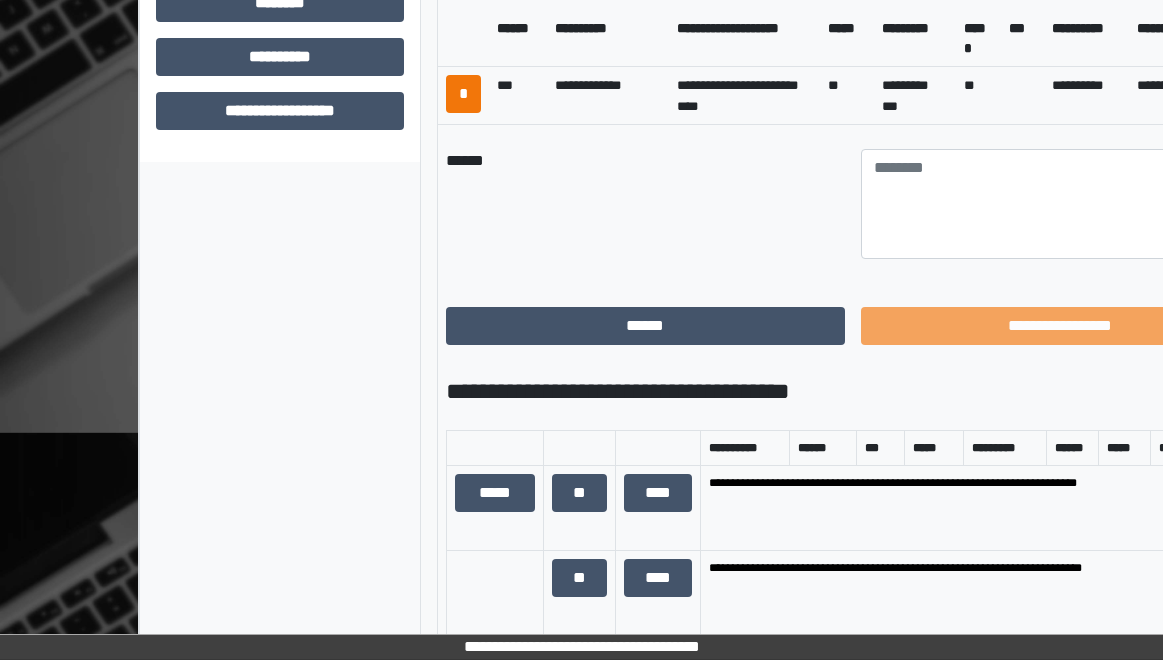 scroll, scrollTop: 538, scrollLeft: 0, axis: vertical 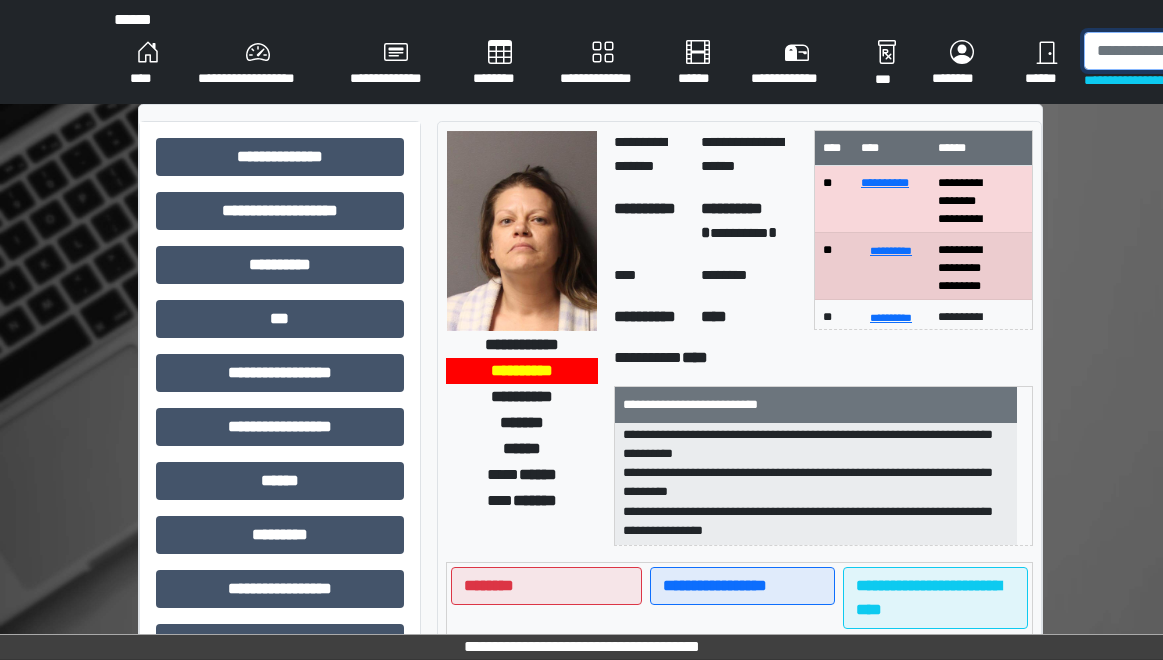 click at bounding box center [1187, 51] 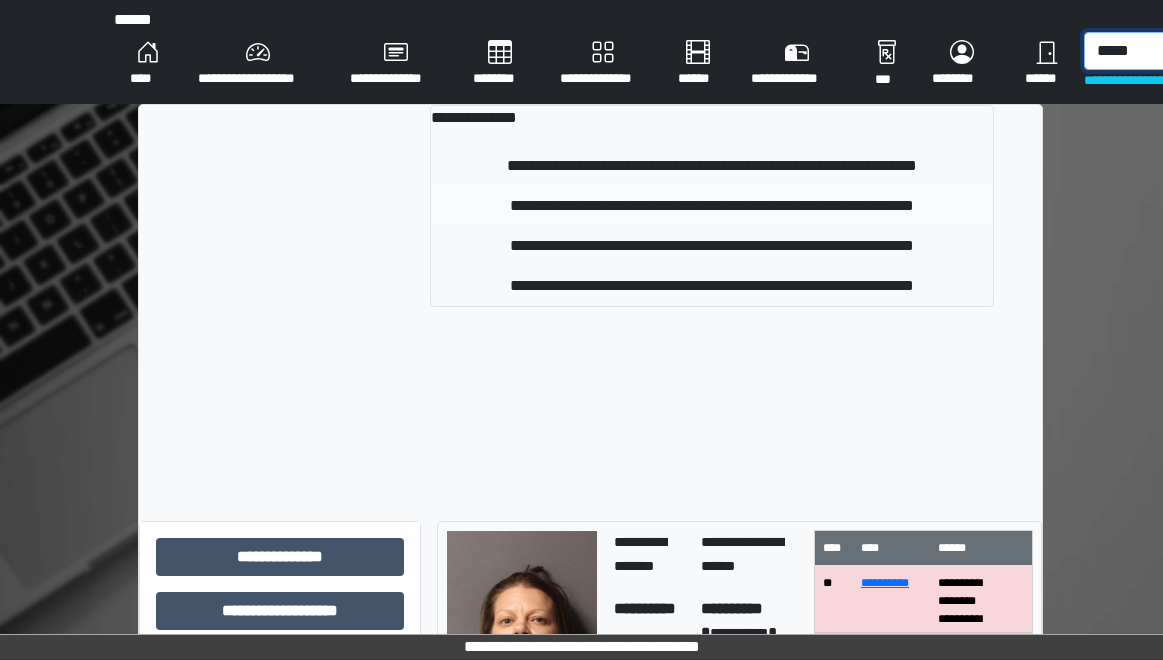 type on "*****" 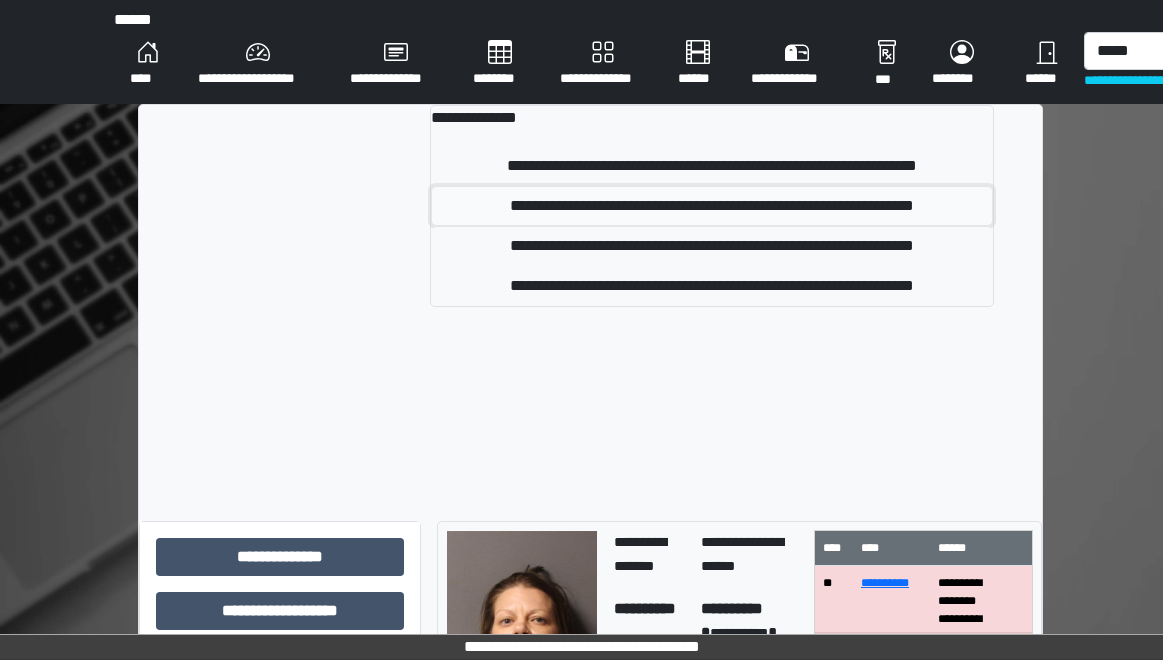 click on "**********" at bounding box center (712, 206) 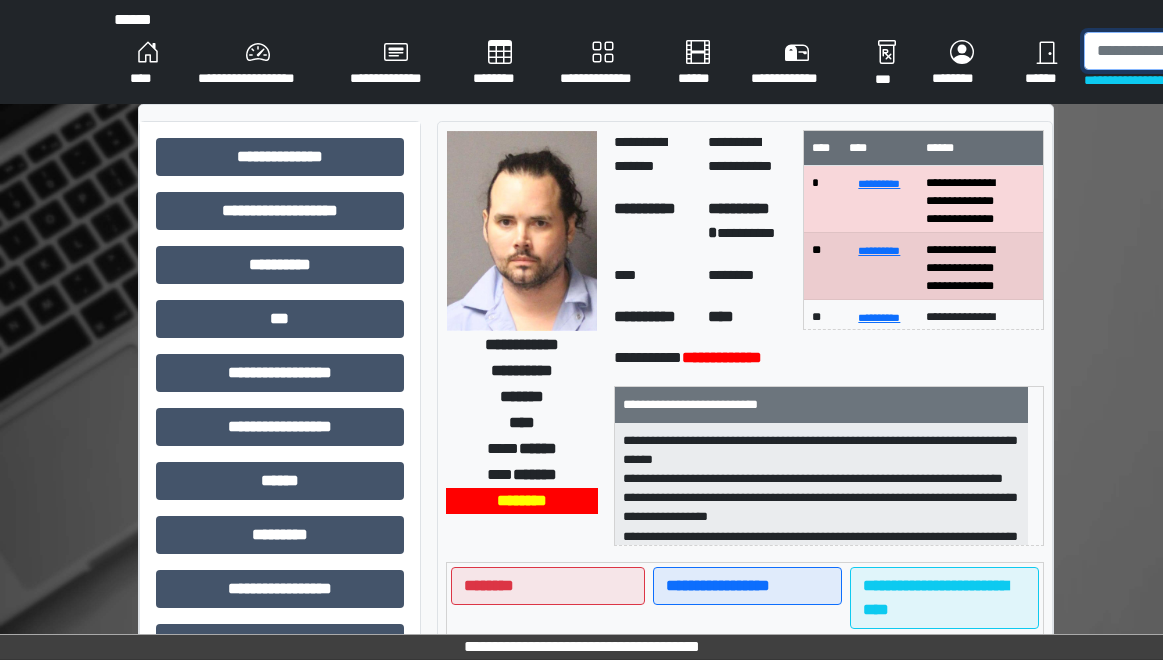 click at bounding box center (1187, 51) 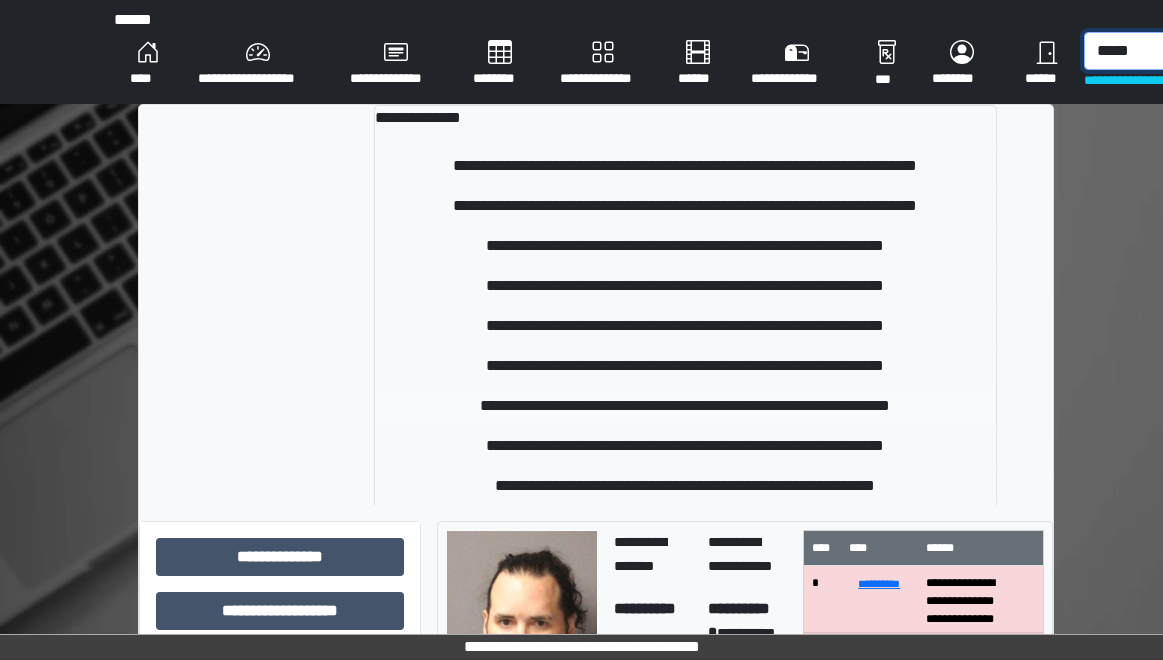 type on "*****" 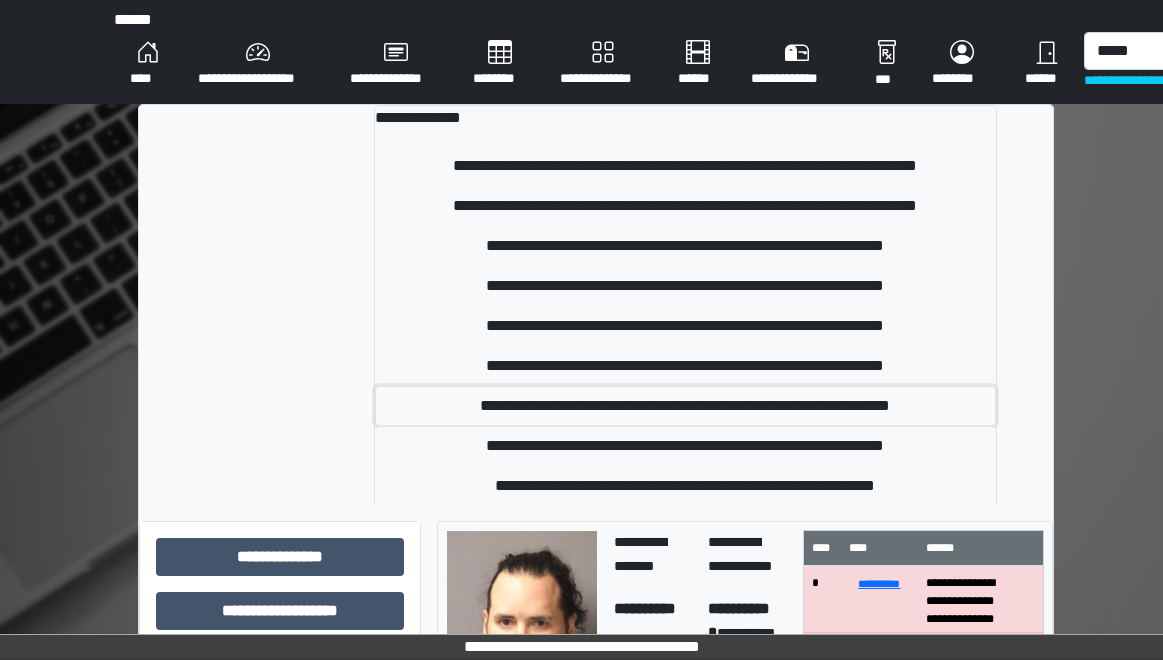 click on "**********" at bounding box center [686, 406] 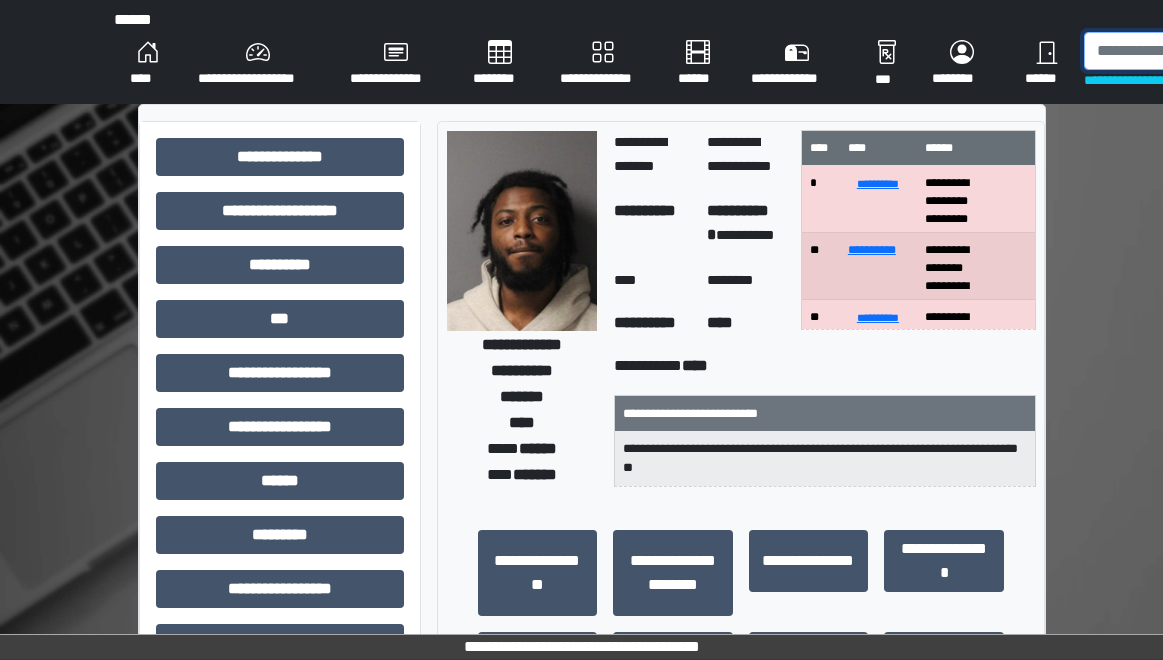 click at bounding box center (1187, 51) 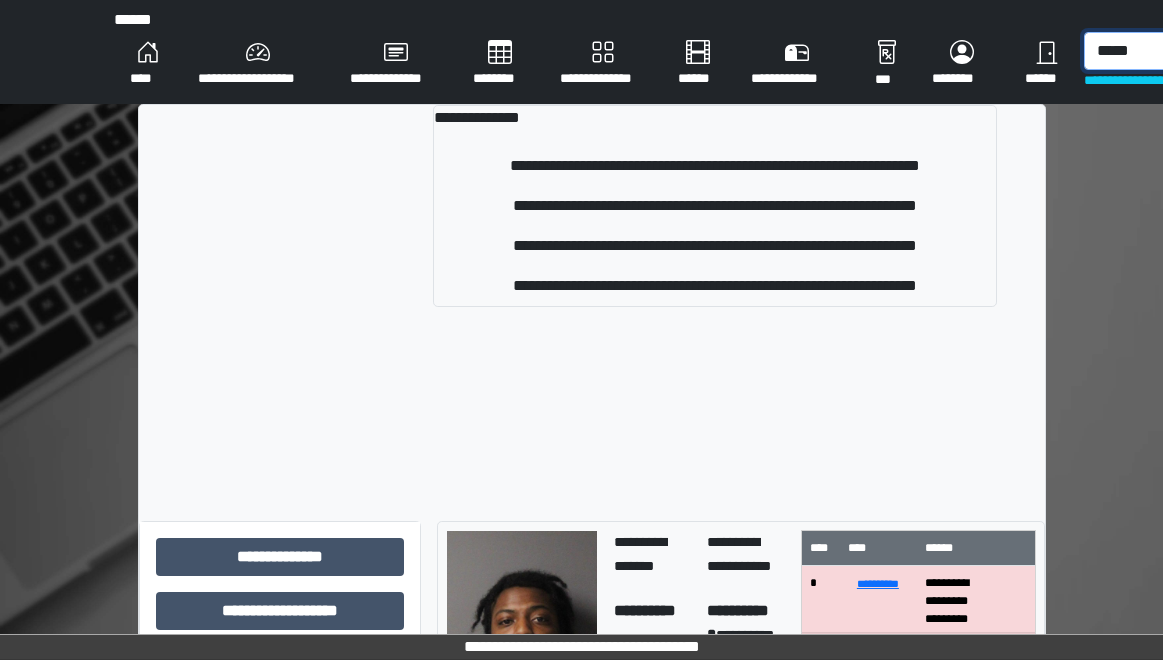 type on "*****" 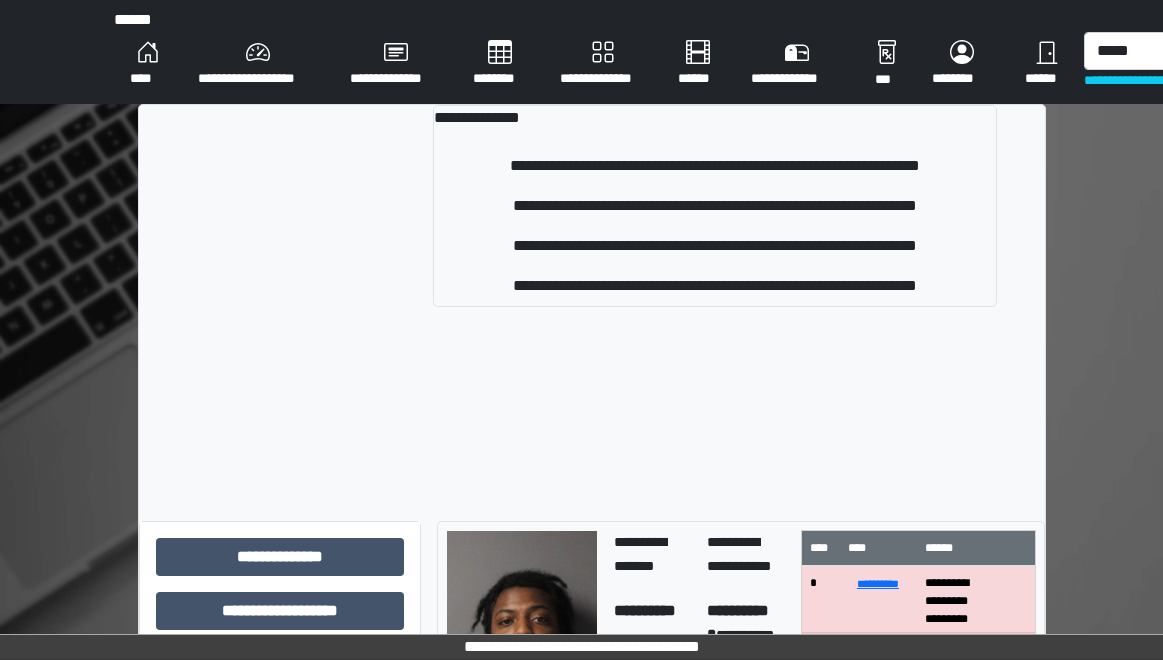 click on "******" at bounding box center [1046, 64] 